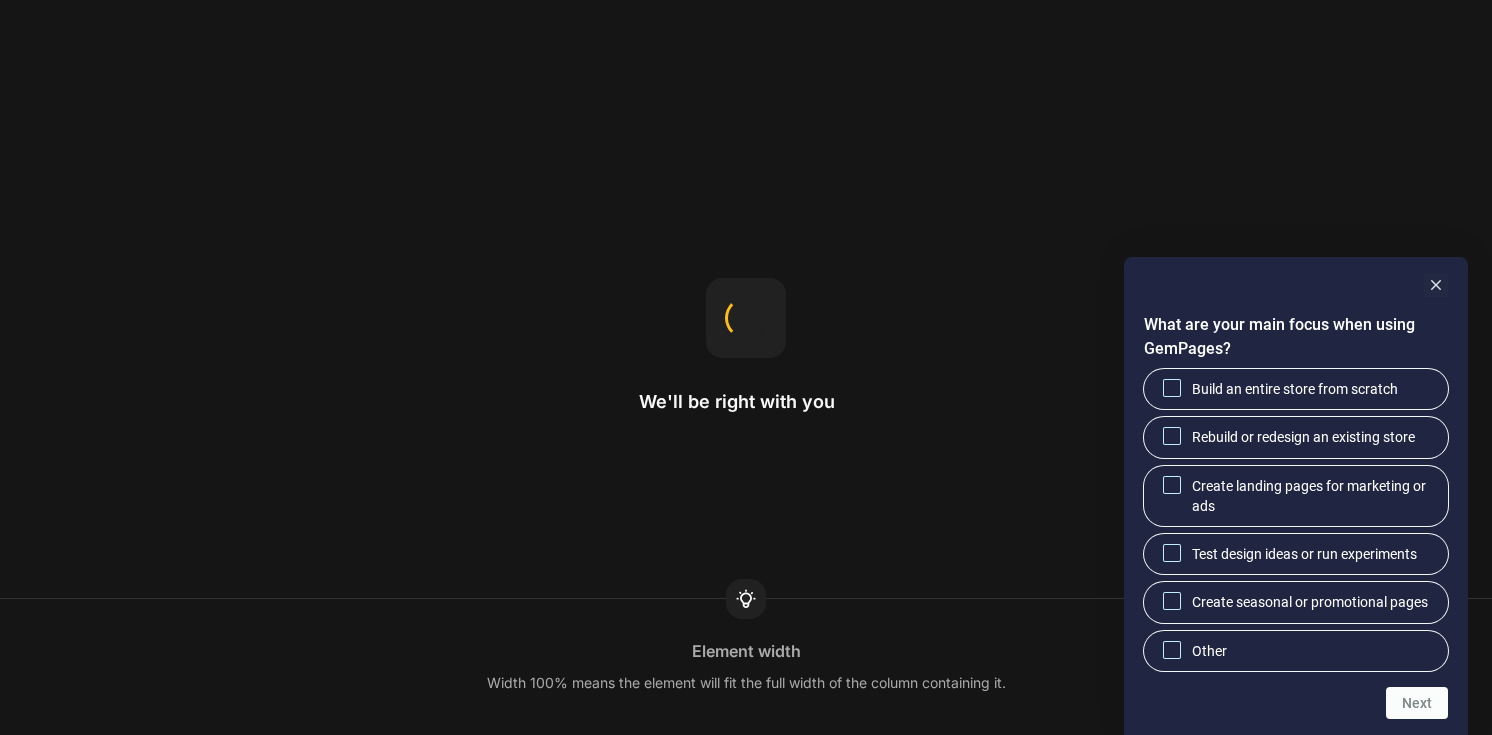 scroll, scrollTop: 0, scrollLeft: 0, axis: both 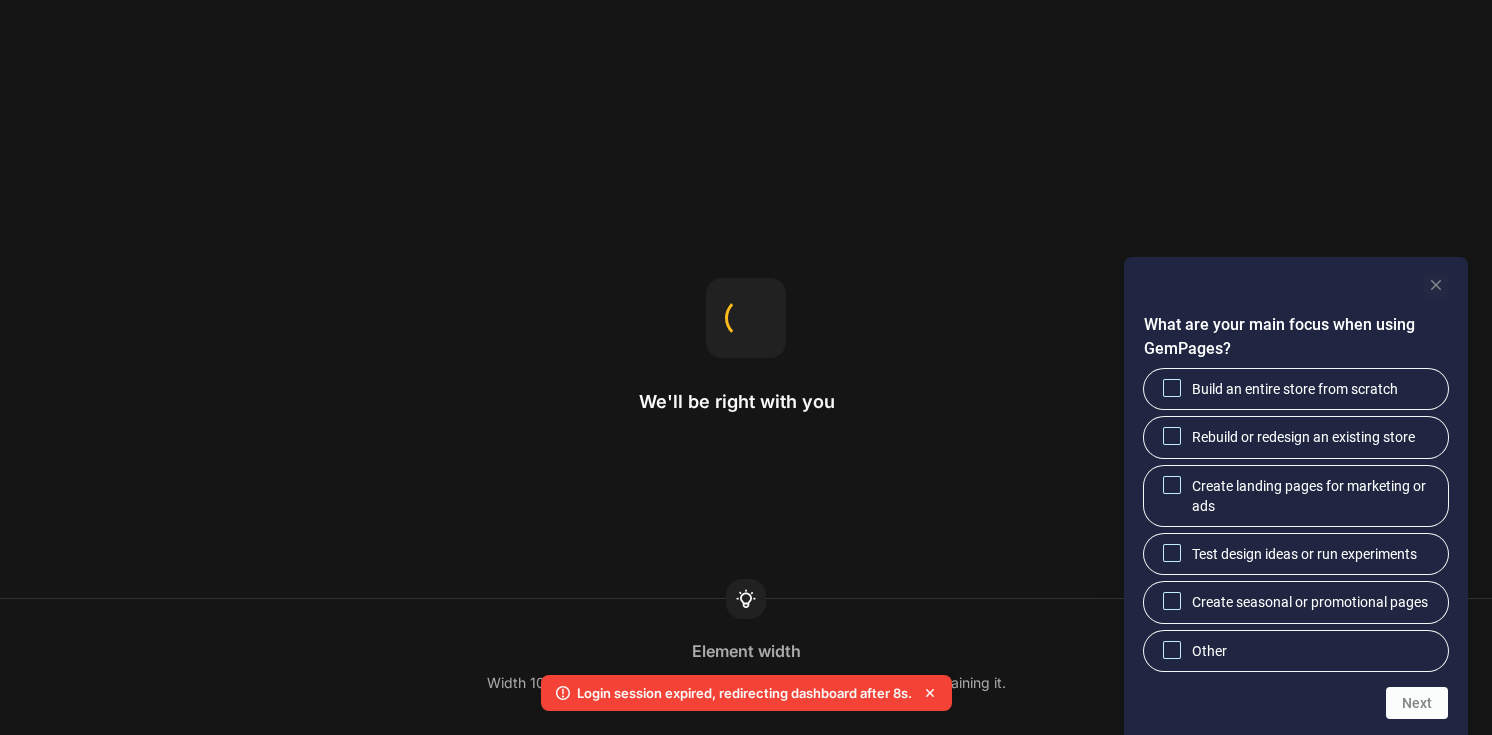 click 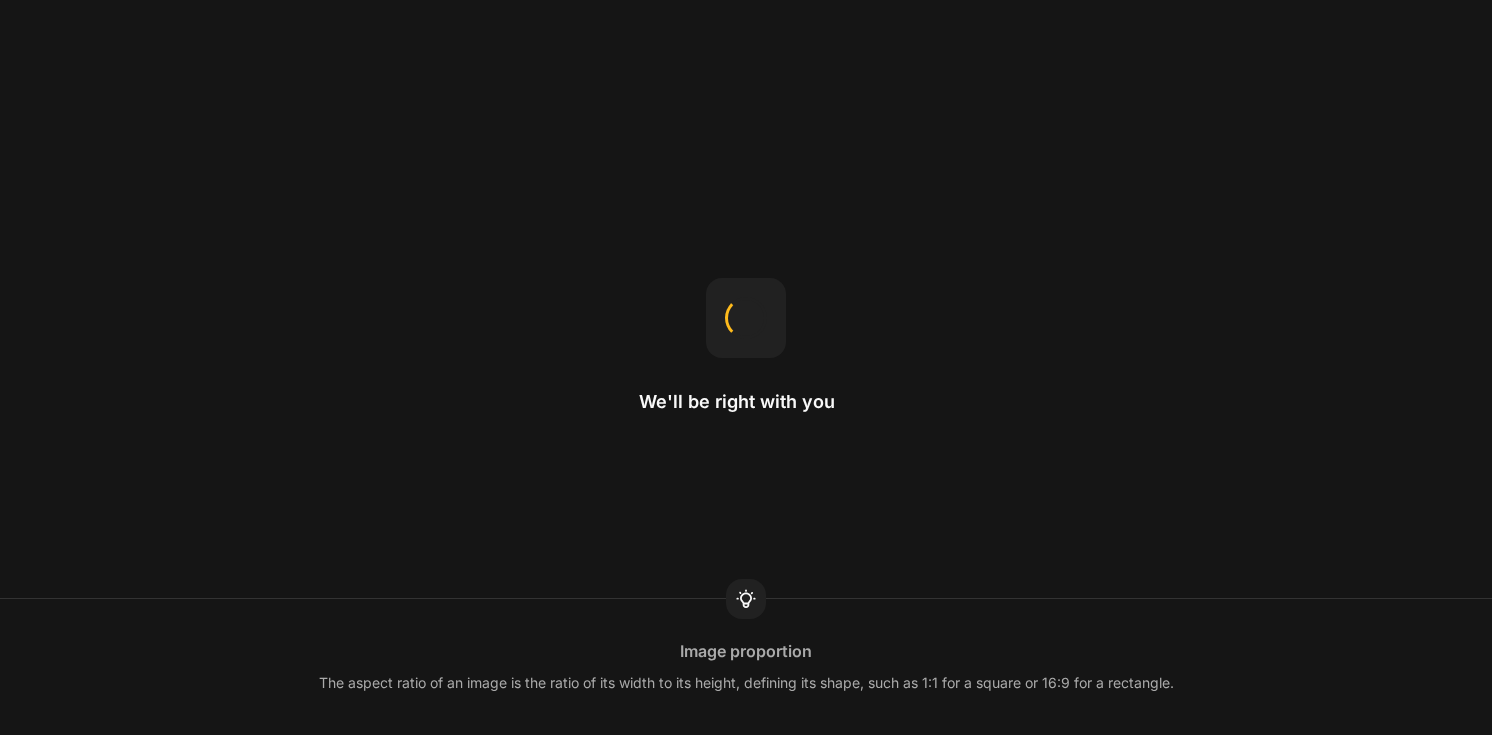 scroll, scrollTop: 0, scrollLeft: 0, axis: both 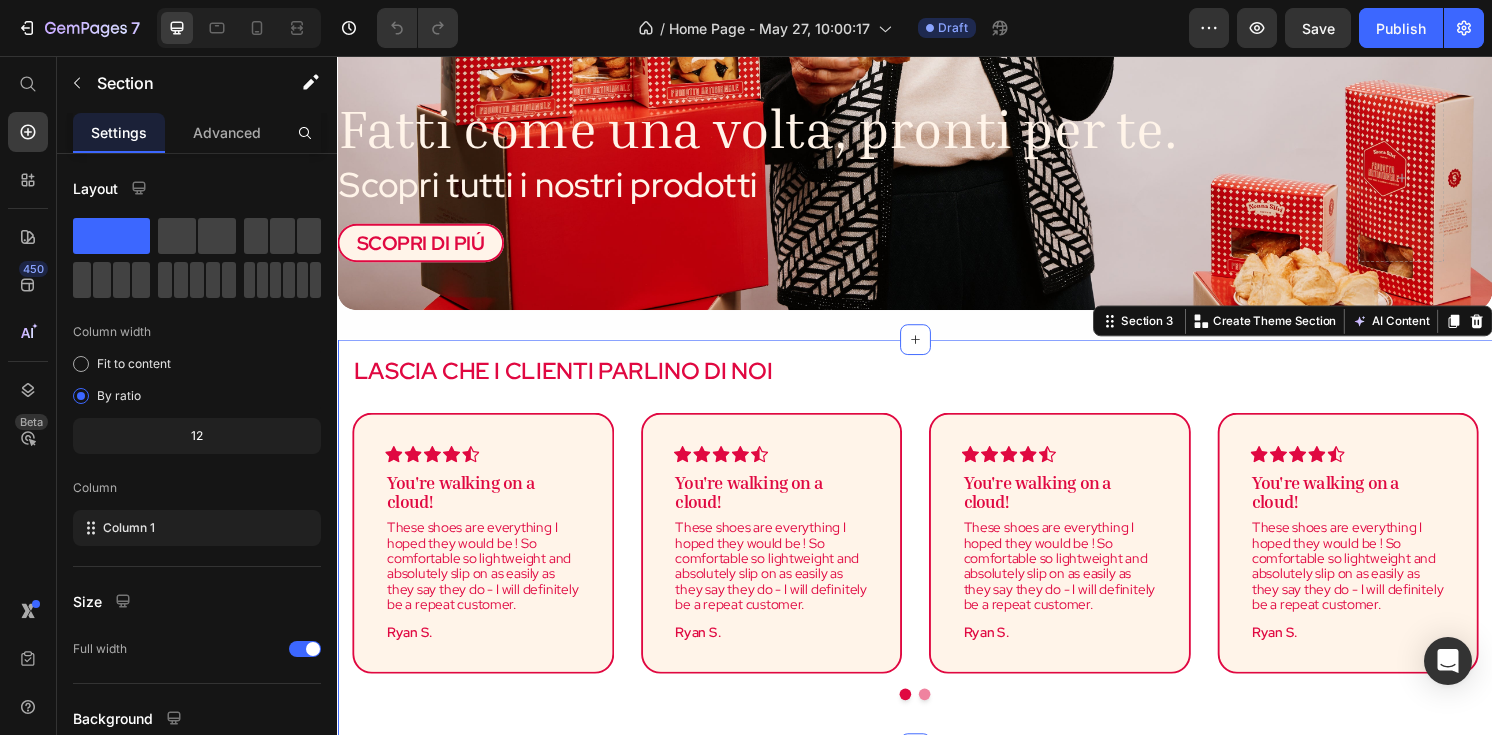 click on "LASCIA CHE I CLIENTI PARLINO DI NOI Heading
Icon
Icon
Icon
Icon
Icon Row You're walking on a cloud! Text block These shoes are everything I hoped they would be ! So comfortable so lightweight and absolutely slip on as easily as they say they do - I will definitely be a repeat customer. Text block [FIRST] [LAST]. Text block Row
Icon
Icon
Icon
Icon
Icon Row You're walking on a cloud! Text block Text block [FIRST] [LAST]. Text block Row
Icon
Icon
Icon
Icon" at bounding box center [937, 562] 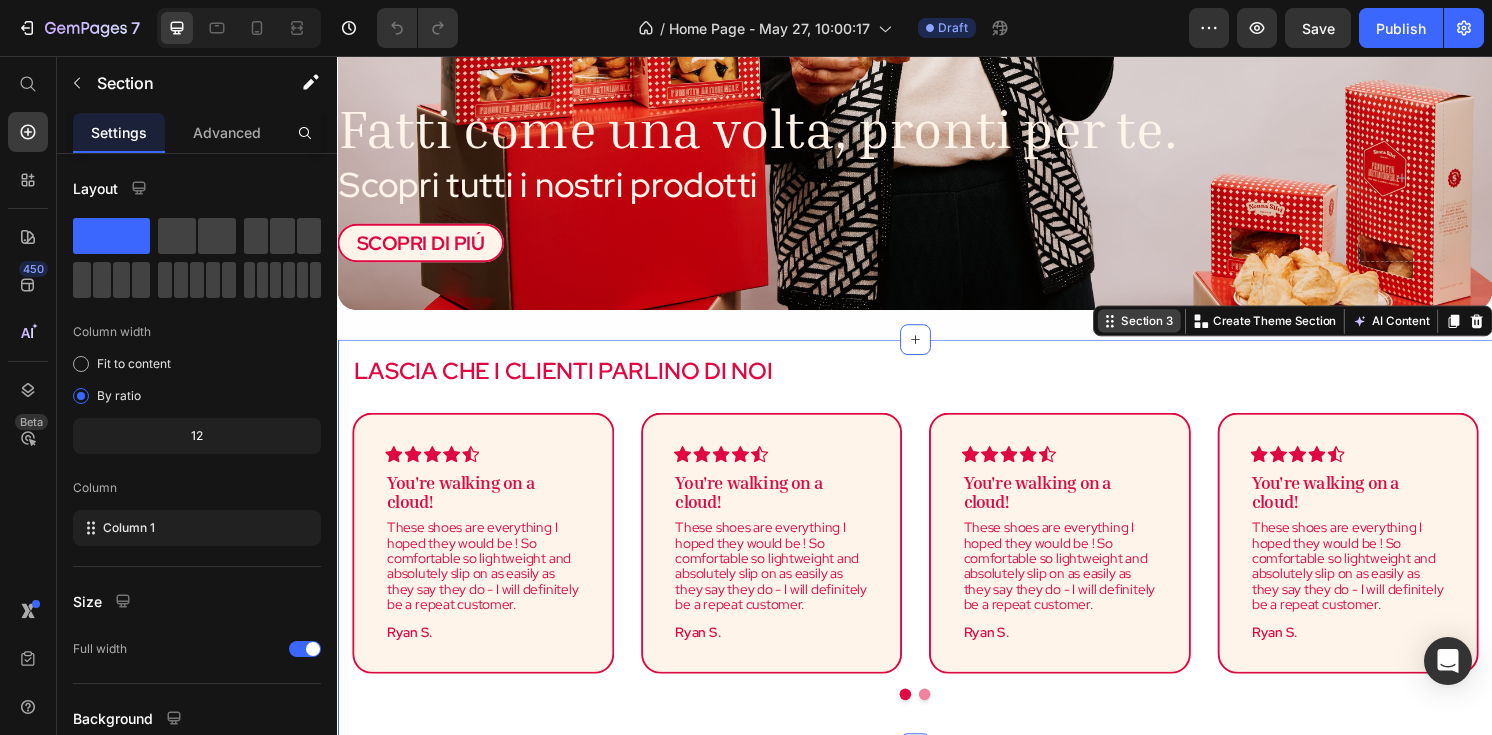 click on "Section 3" at bounding box center [1178, 331] 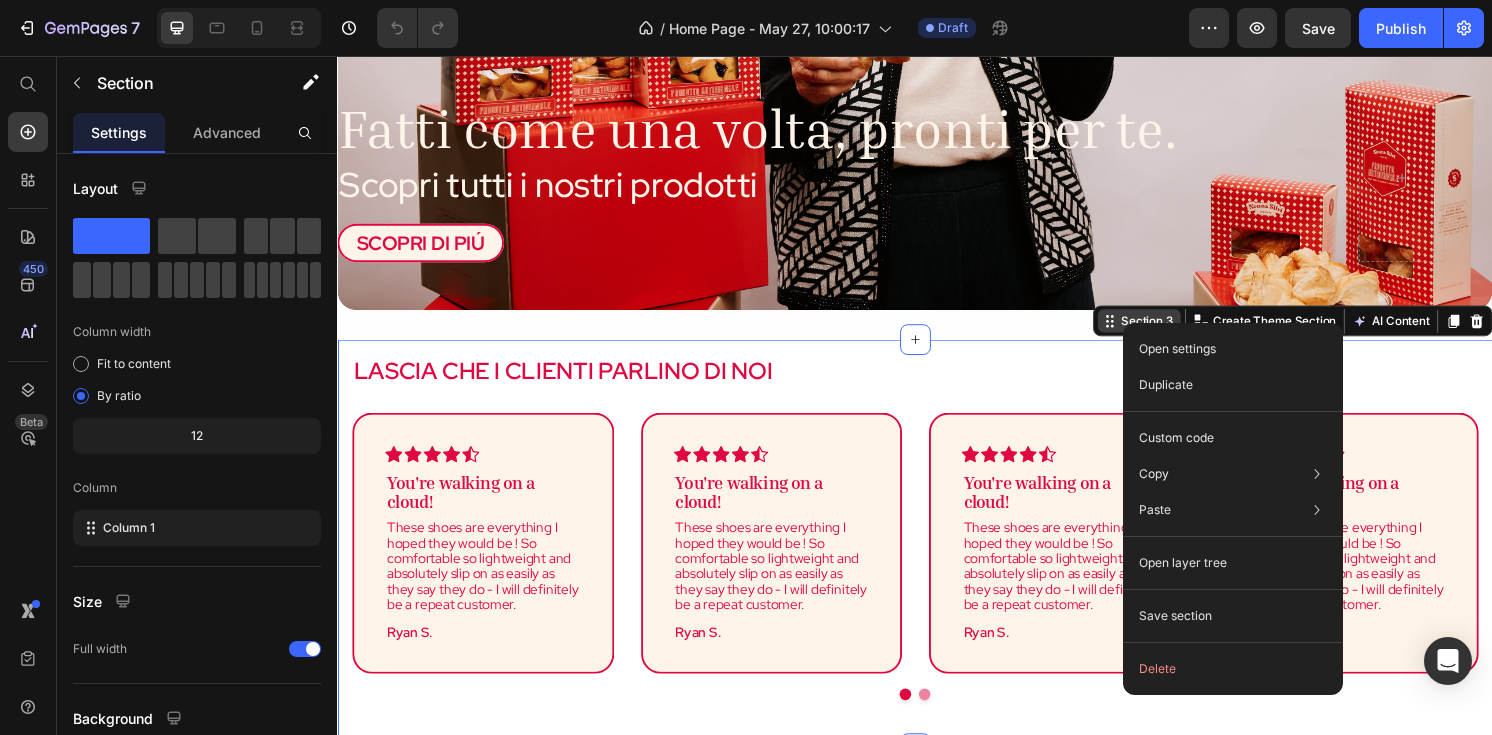 click on "Section 3" at bounding box center (1170, 331) 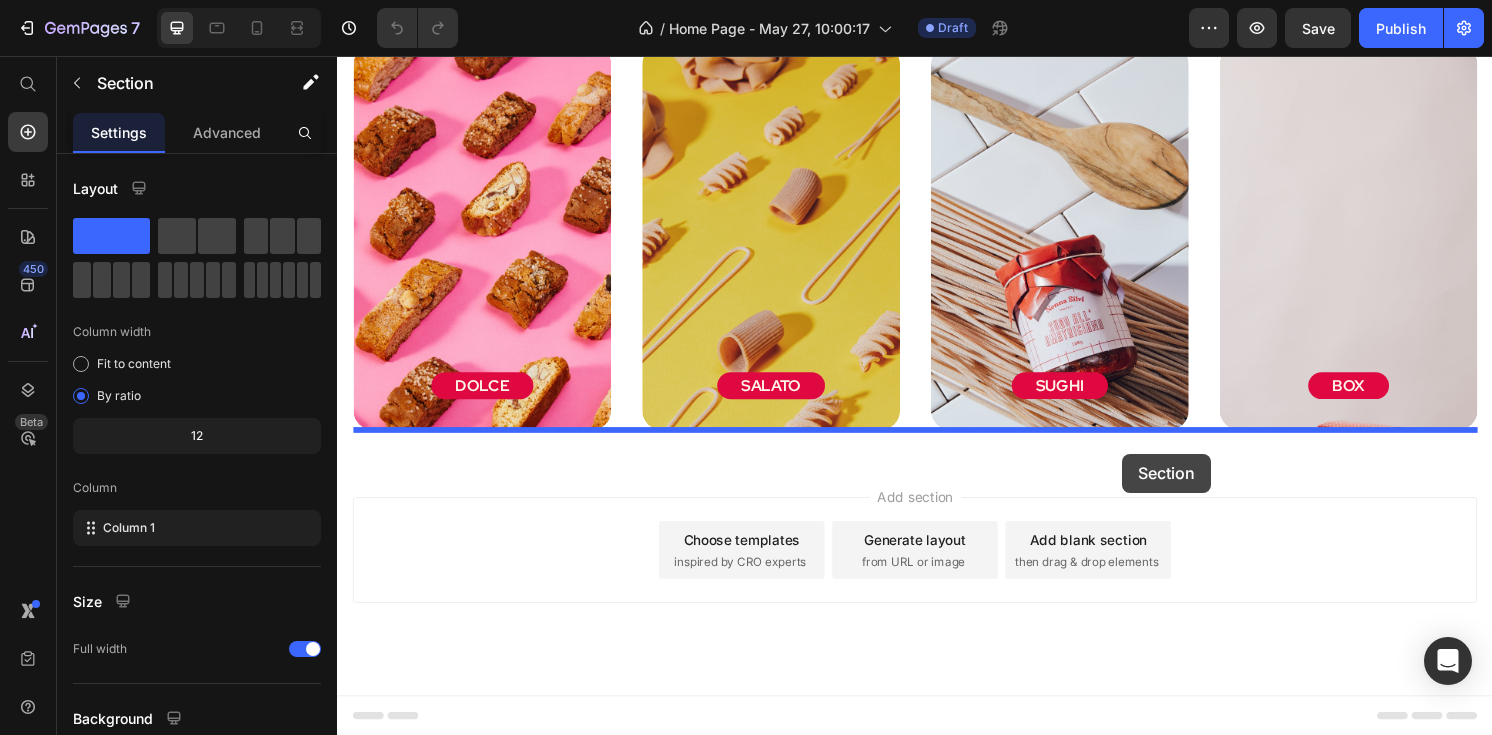 drag, startPoint x: 1167, startPoint y: 329, endPoint x: 1153, endPoint y: 470, distance: 141.69333 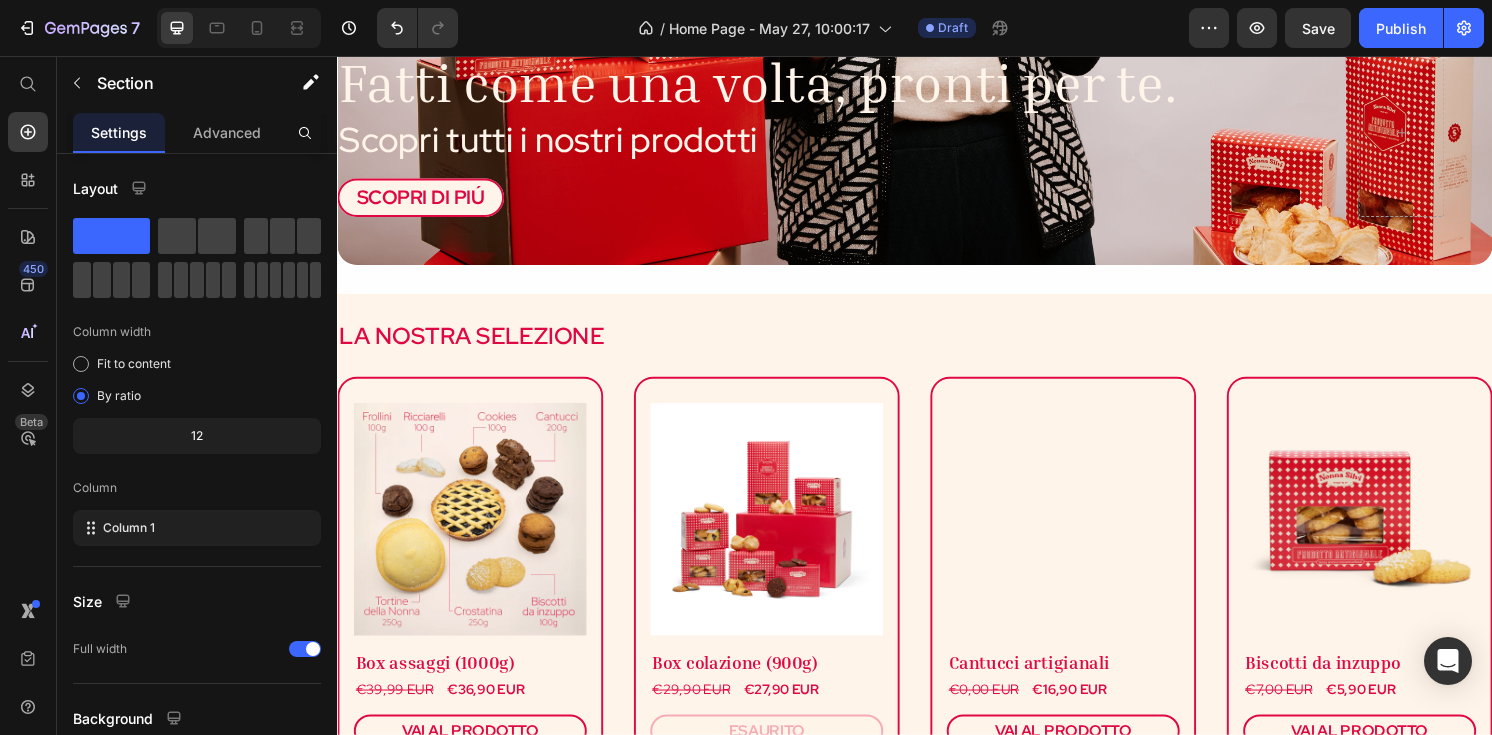 scroll, scrollTop: 523, scrollLeft: 0, axis: vertical 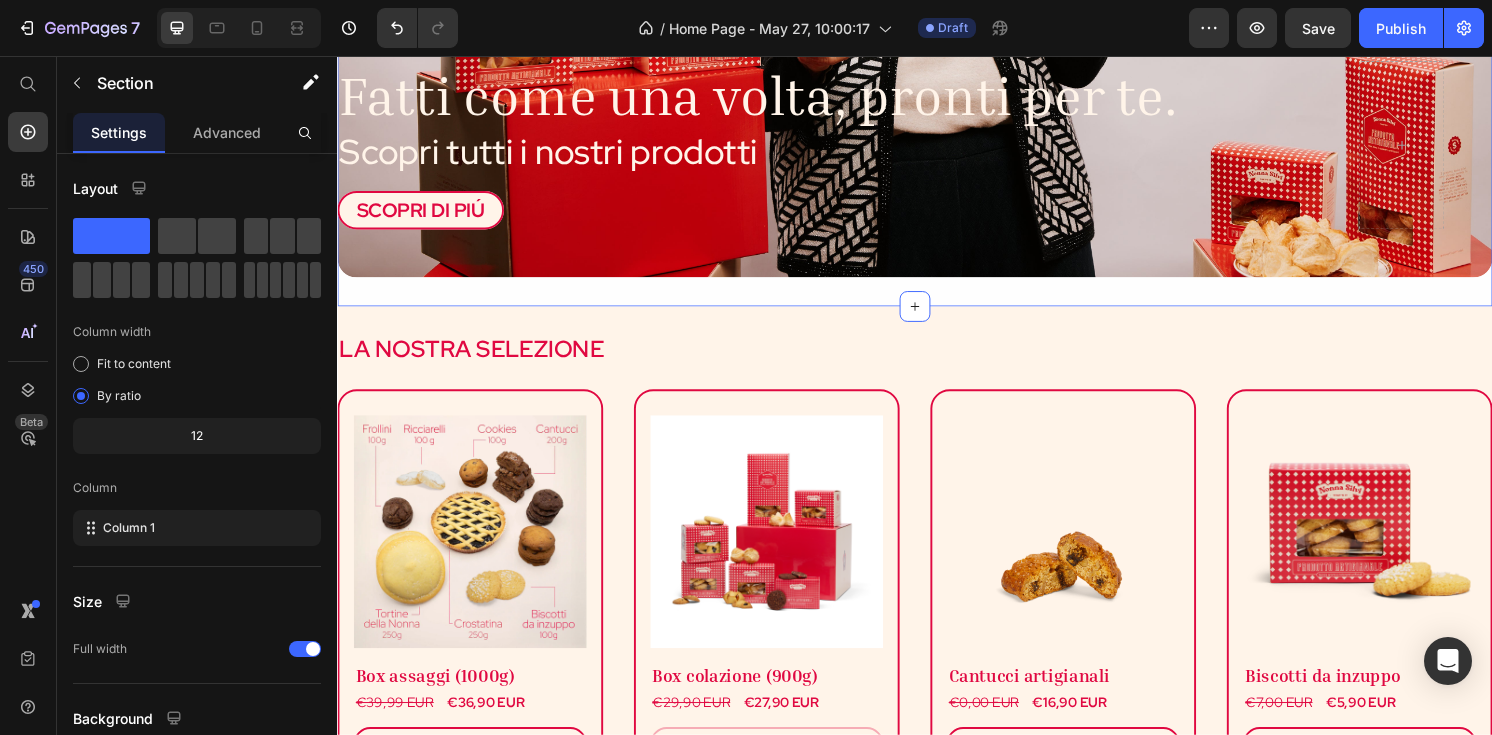 click on "Fatti come una volta, pronti per te. Heading Scopri tutti i nostri prodotti Text Block SCOPRI DI PIÚ Button
Hero Banner Section 2   You can create reusable sections Create Theme Section AI Content Write with GemAI What would you like to describe here? Tone and Voice Persuasive Product Biscotti da Inzuppo (200gr) Show more Generate" at bounding box center (937, -25) 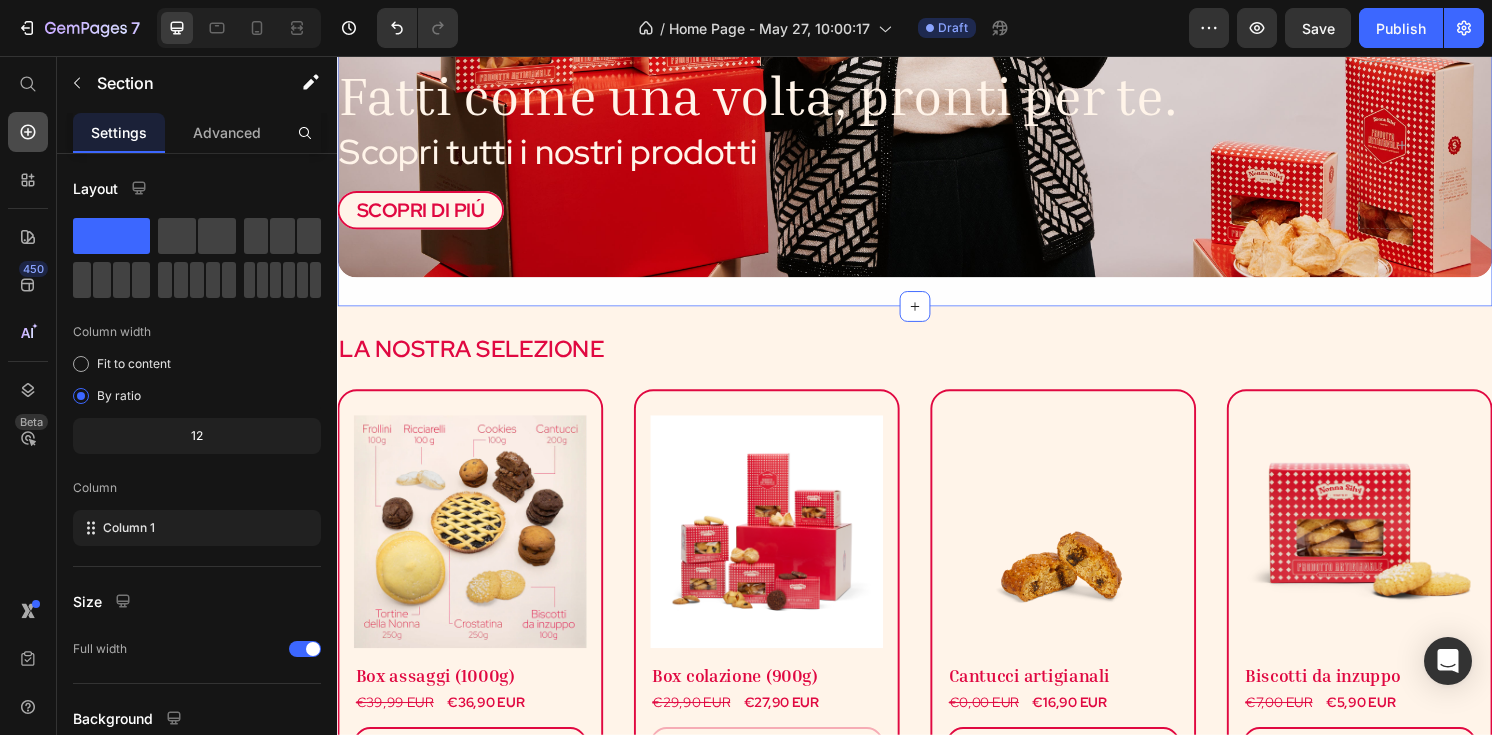 click 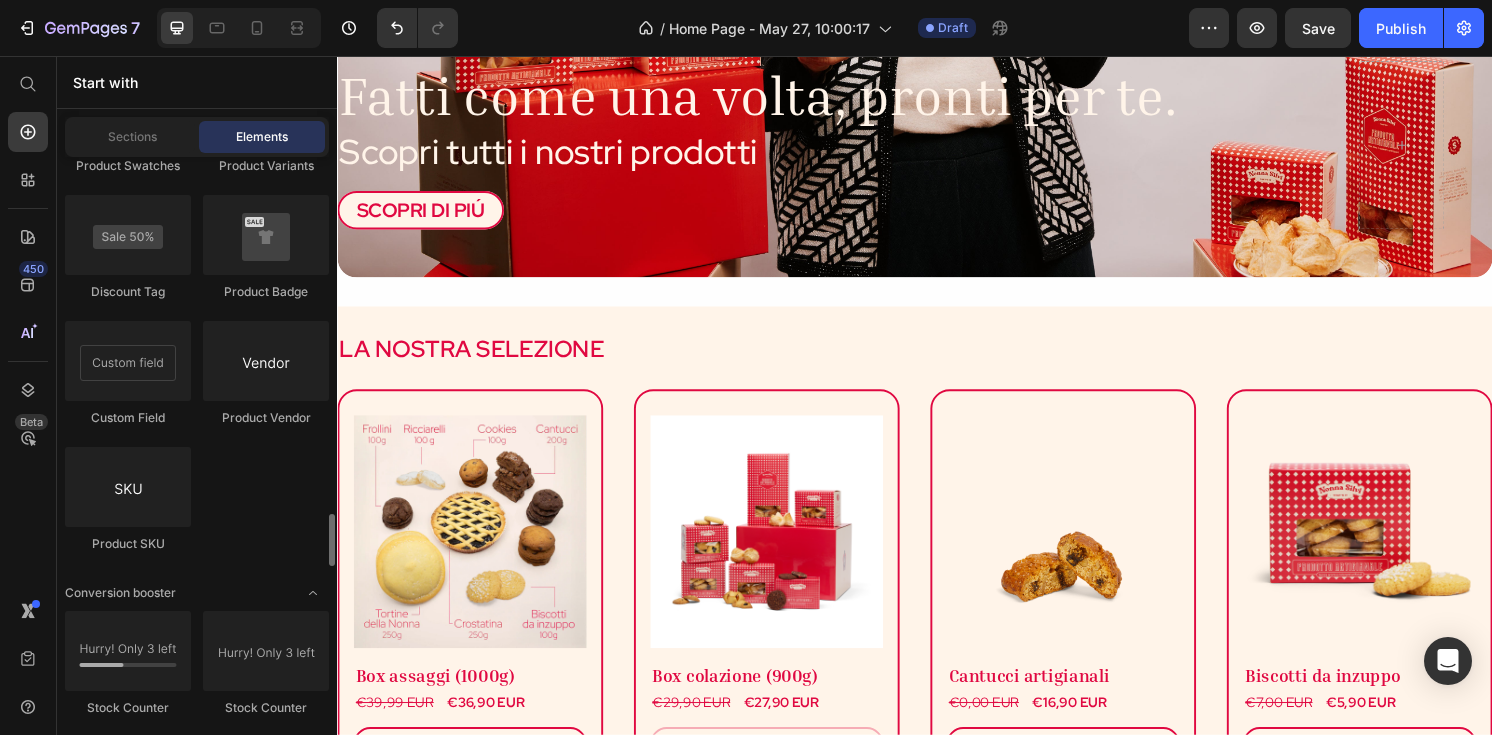 scroll, scrollTop: 3819, scrollLeft: 0, axis: vertical 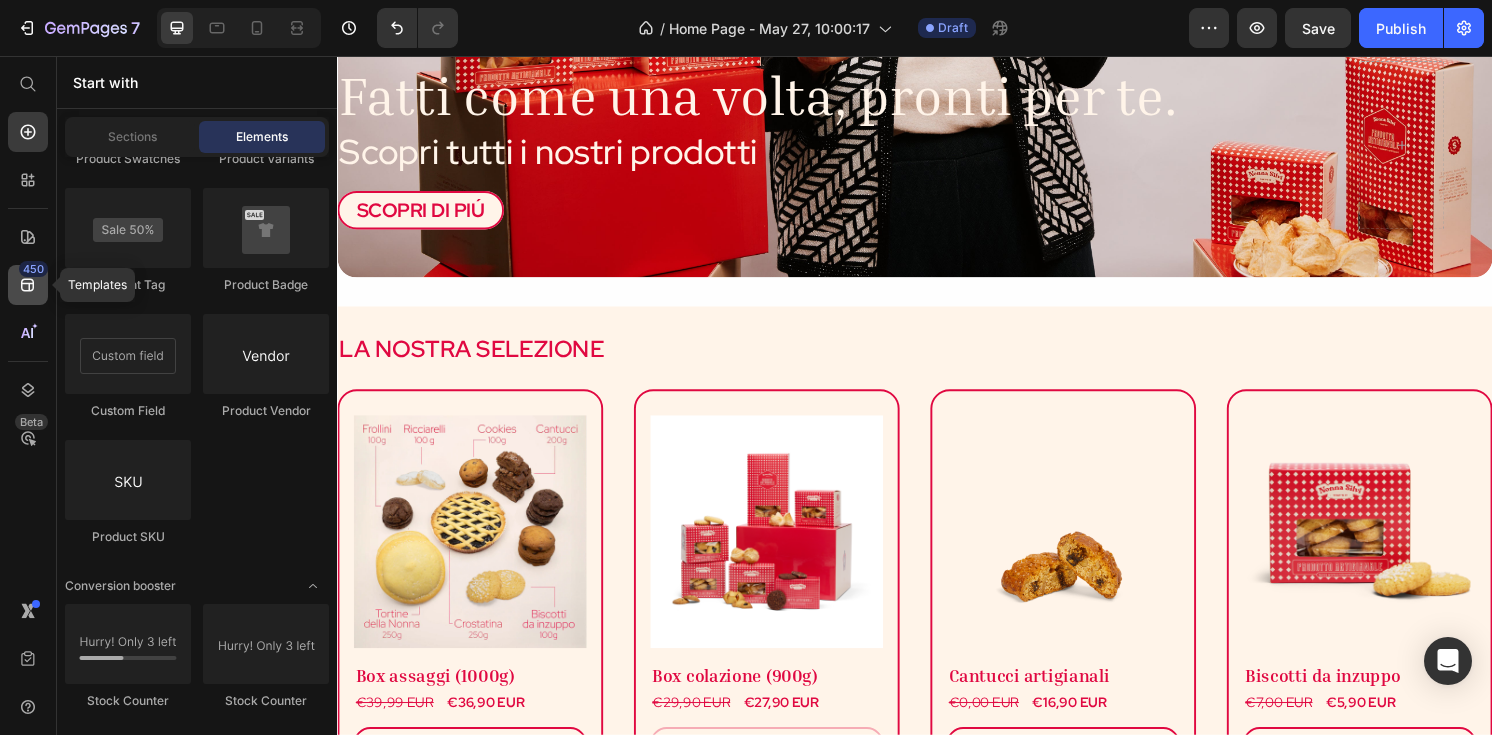 click 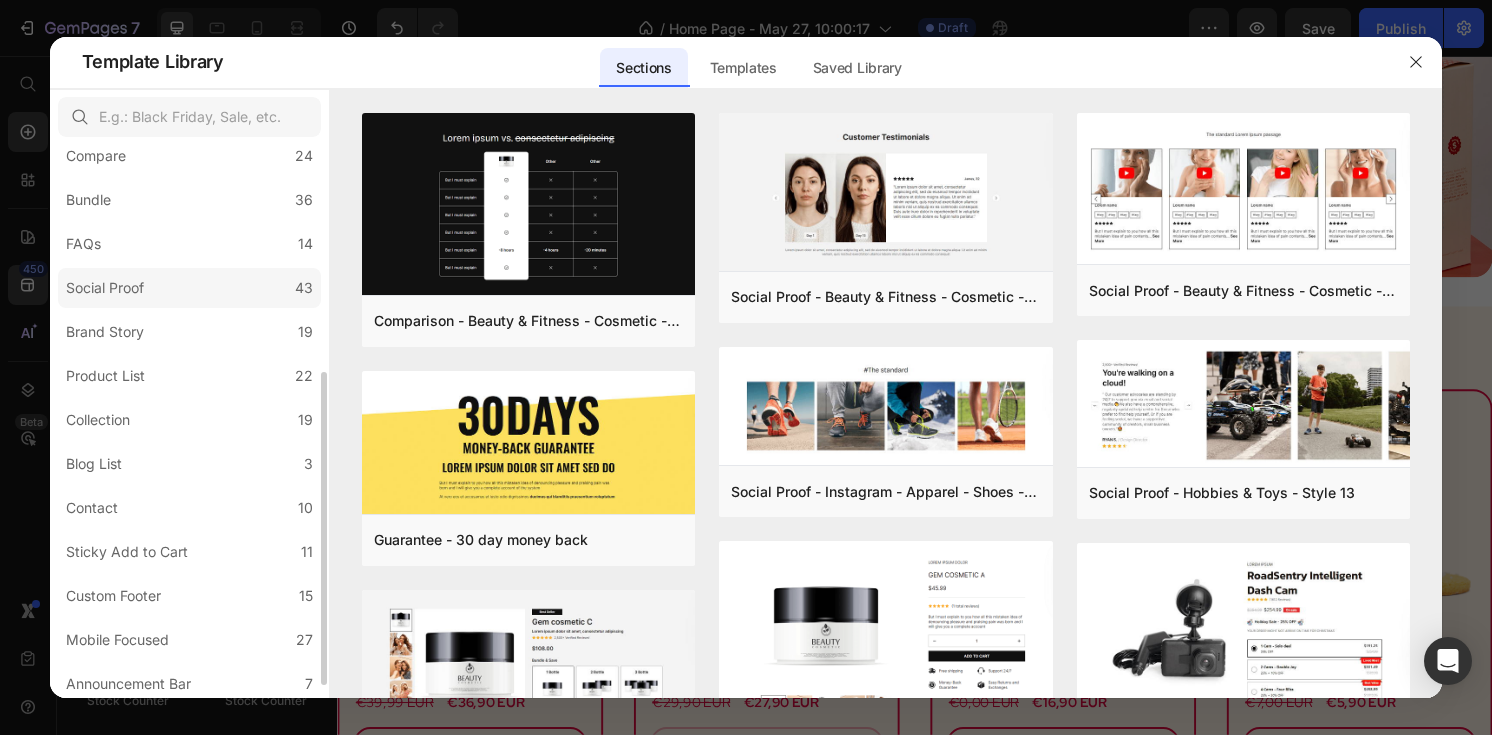scroll, scrollTop: 426, scrollLeft: 0, axis: vertical 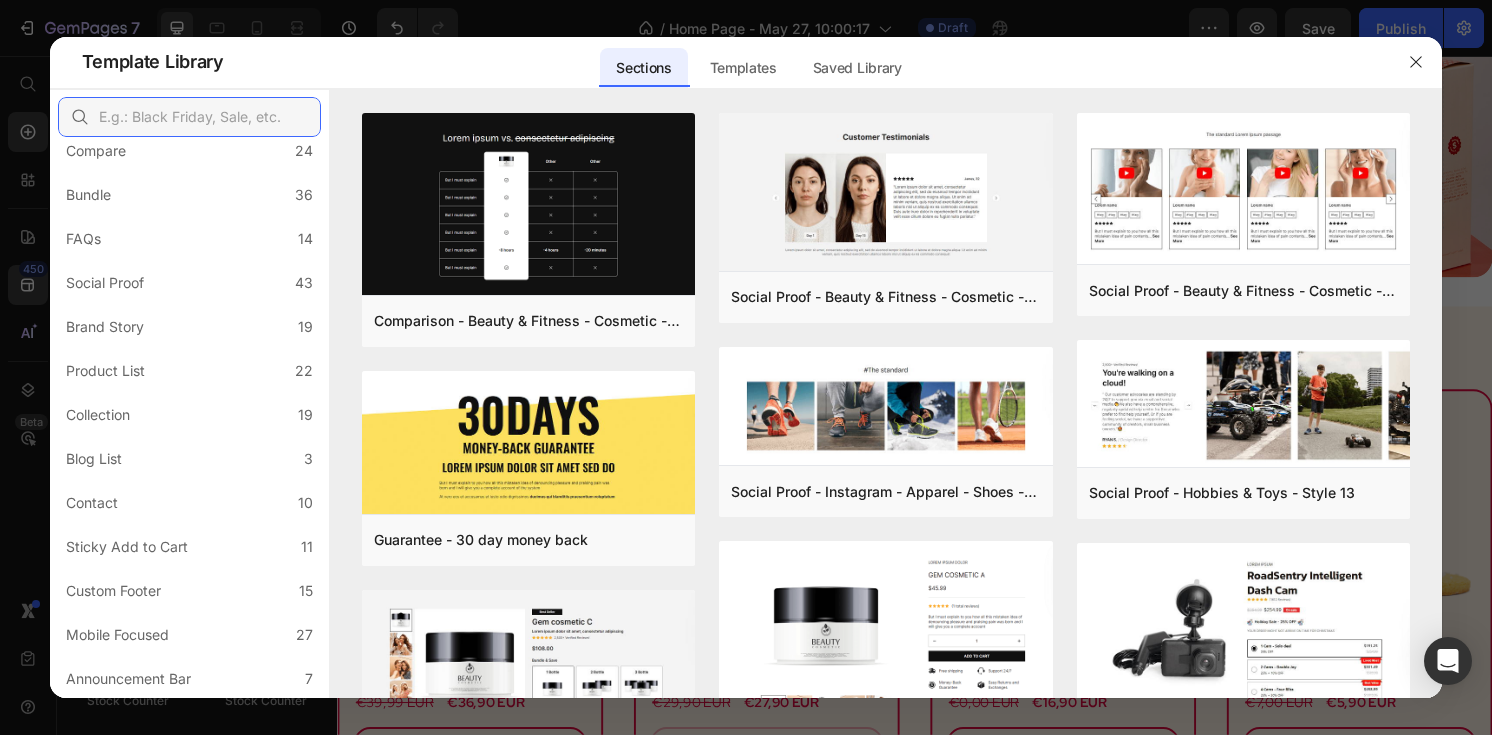 click at bounding box center (189, 117) 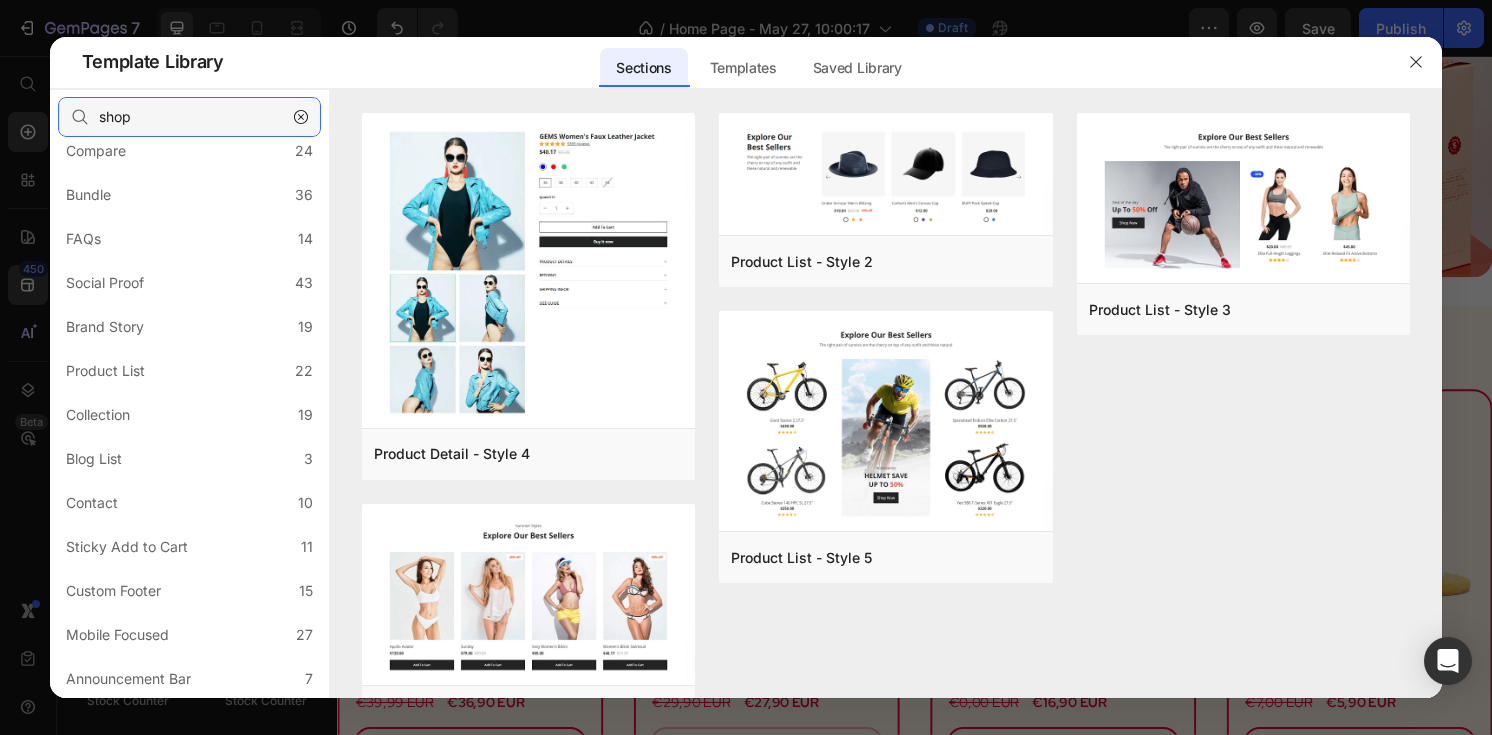 type on "shop" 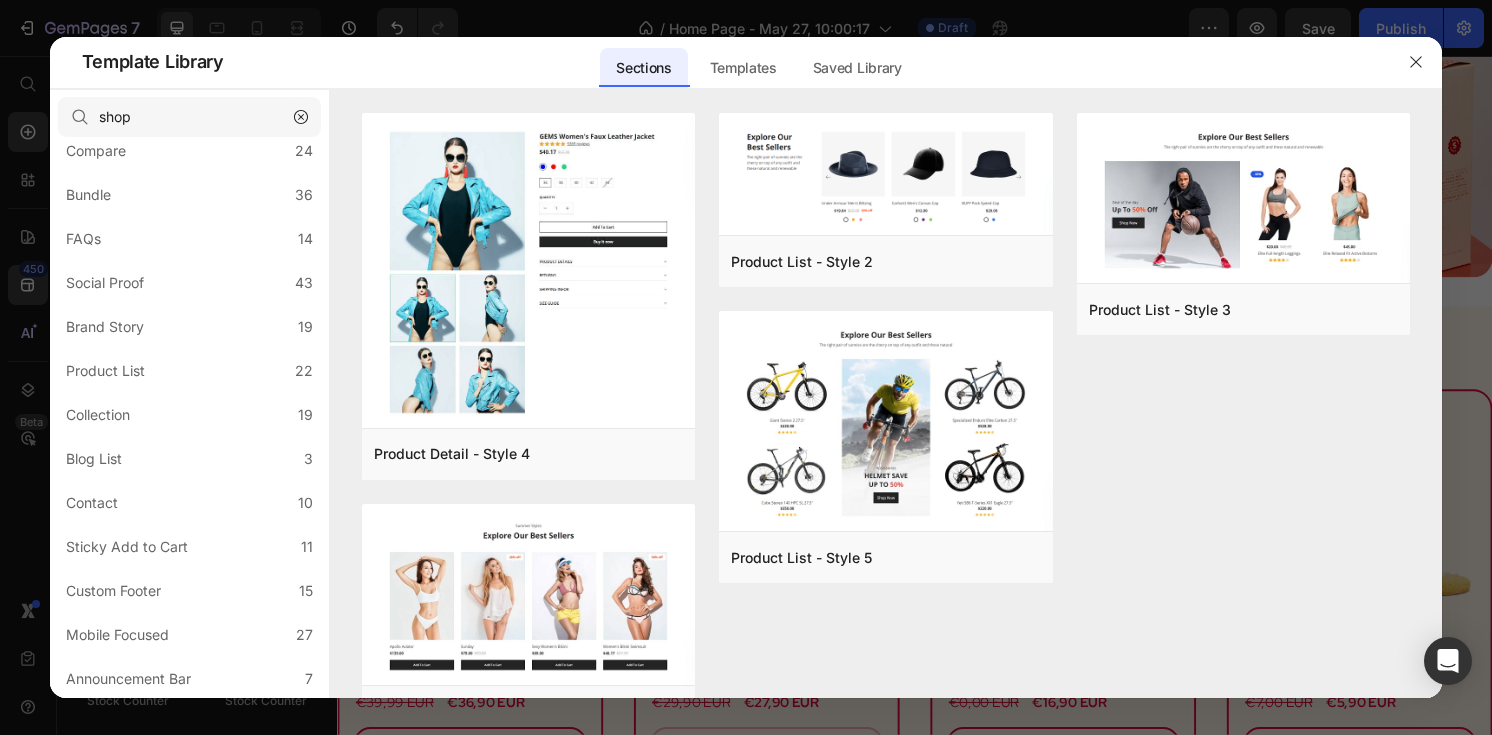 click 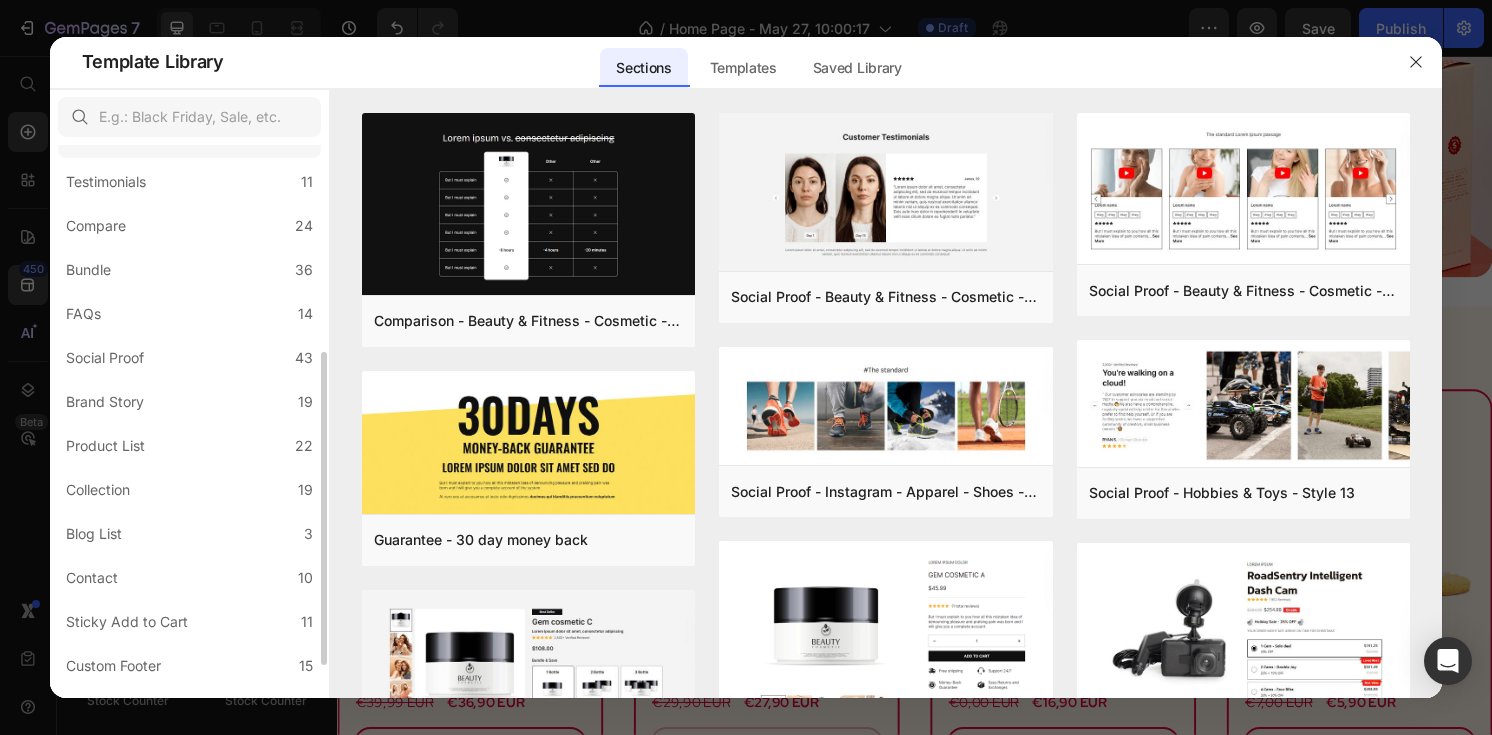 scroll, scrollTop: 359, scrollLeft: 0, axis: vertical 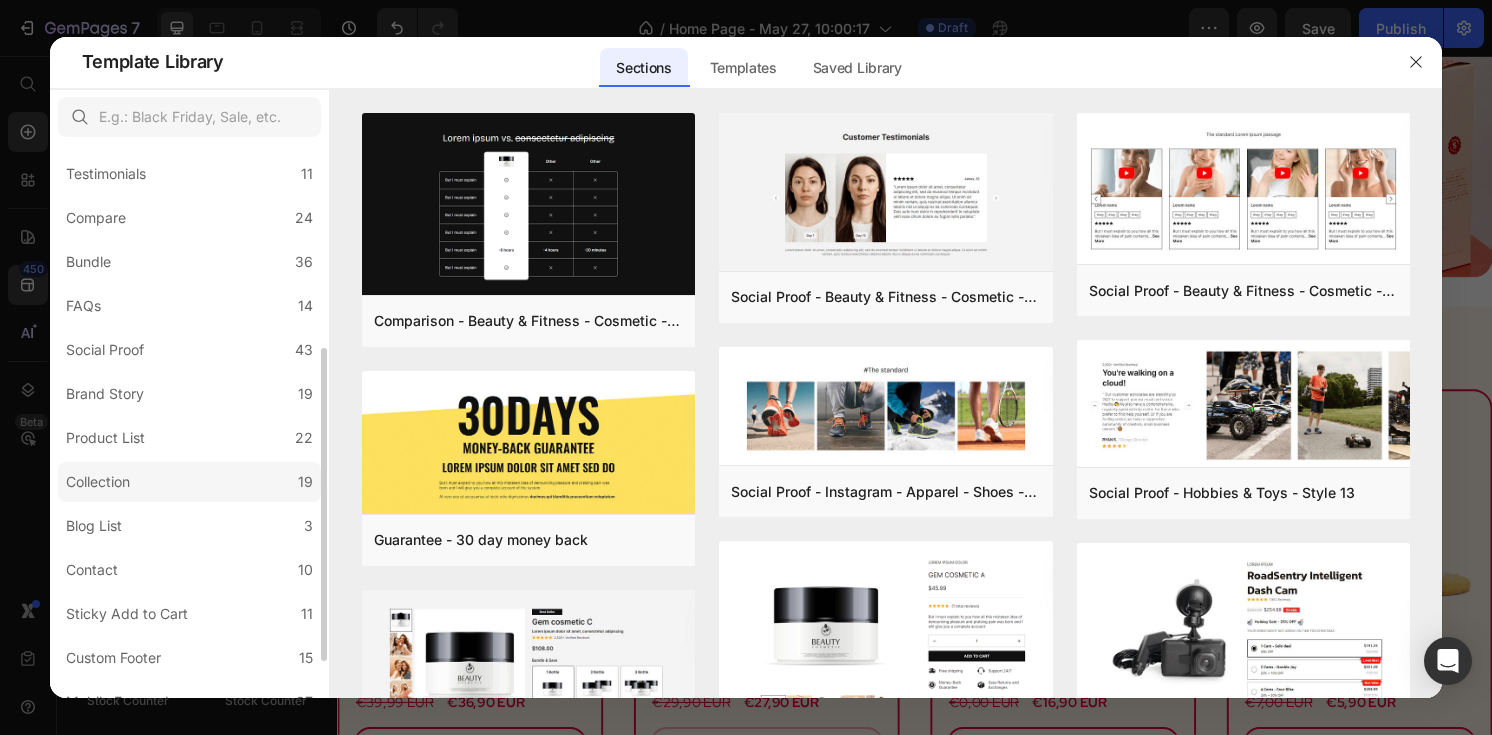 click on "Collection 19" 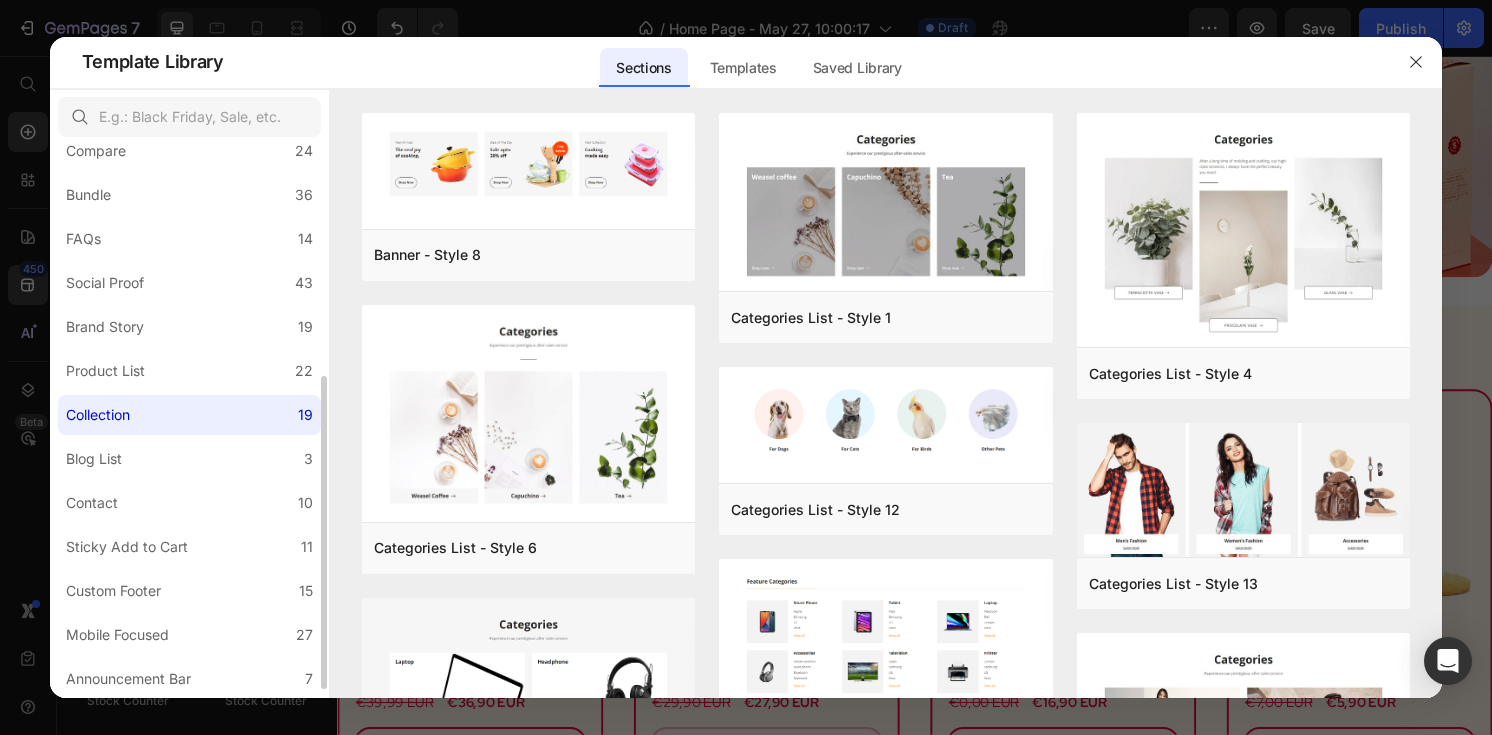 scroll, scrollTop: 426, scrollLeft: 0, axis: vertical 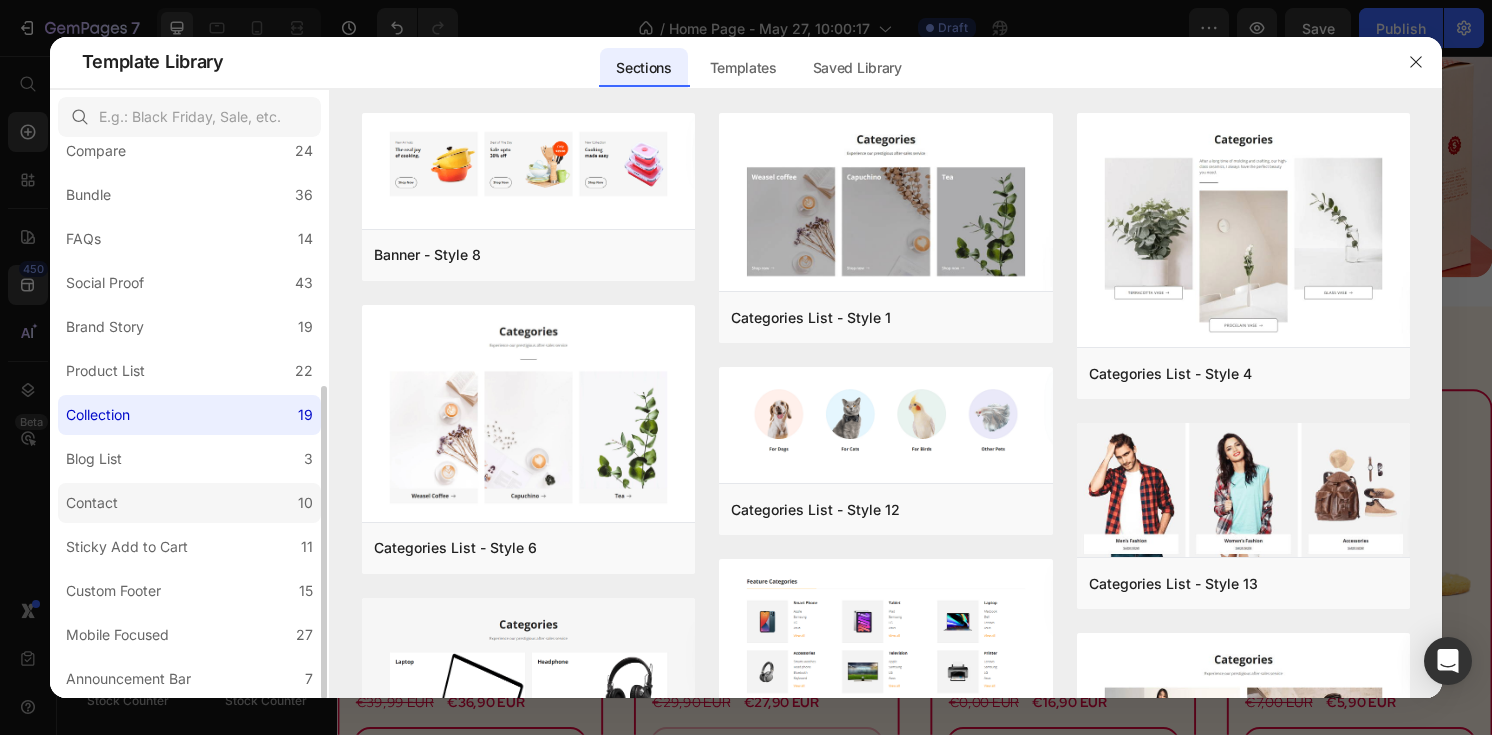click on "Contact 10" 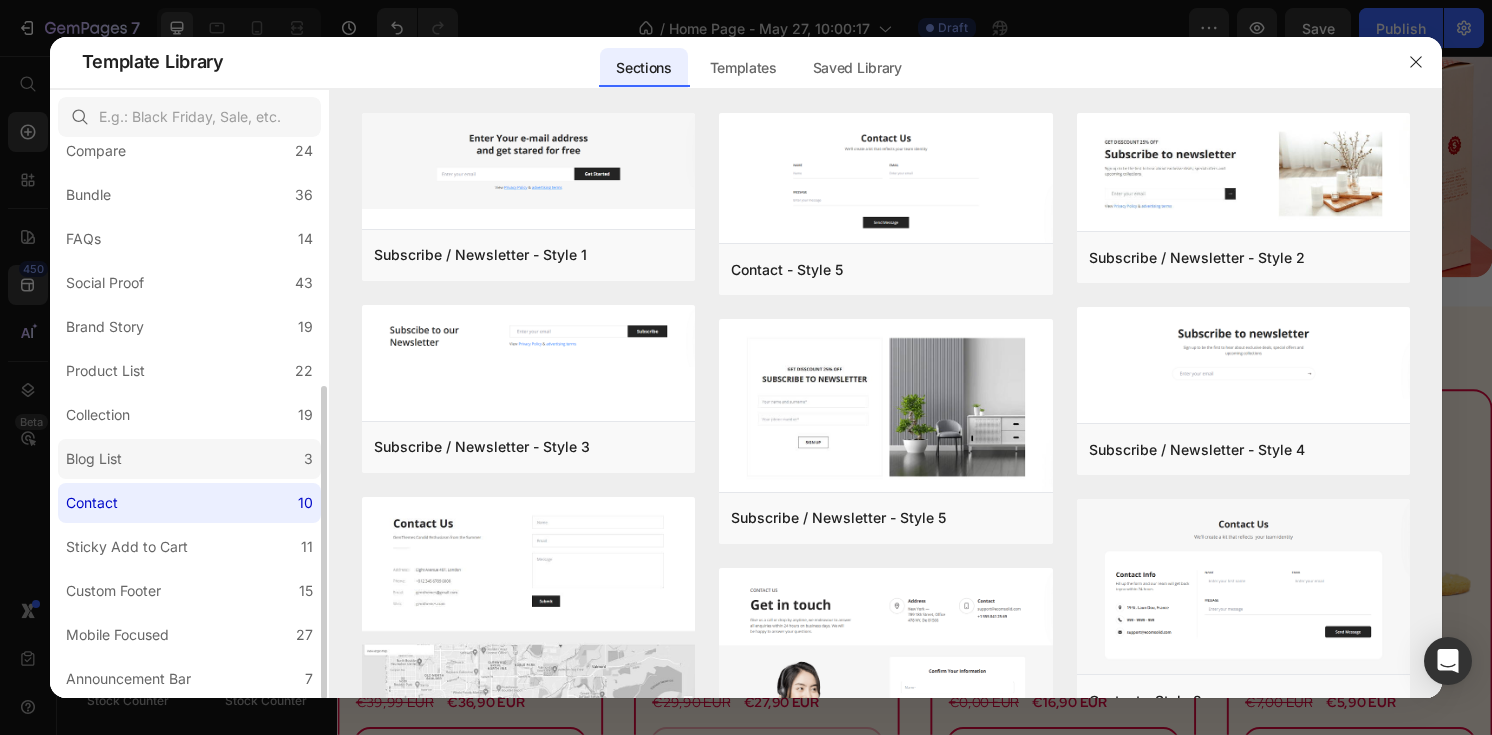 click on "Blog List 3" 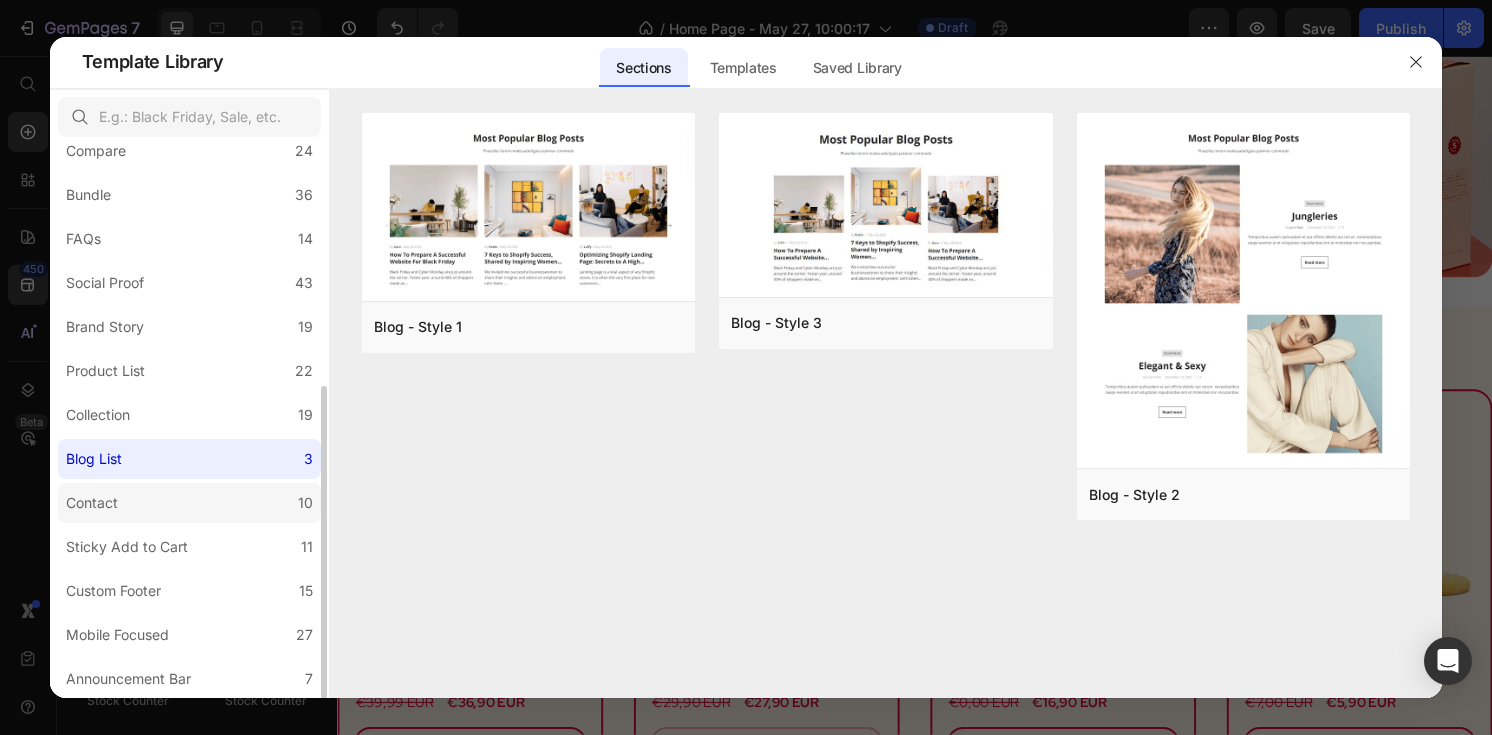 click on "Contact 10" 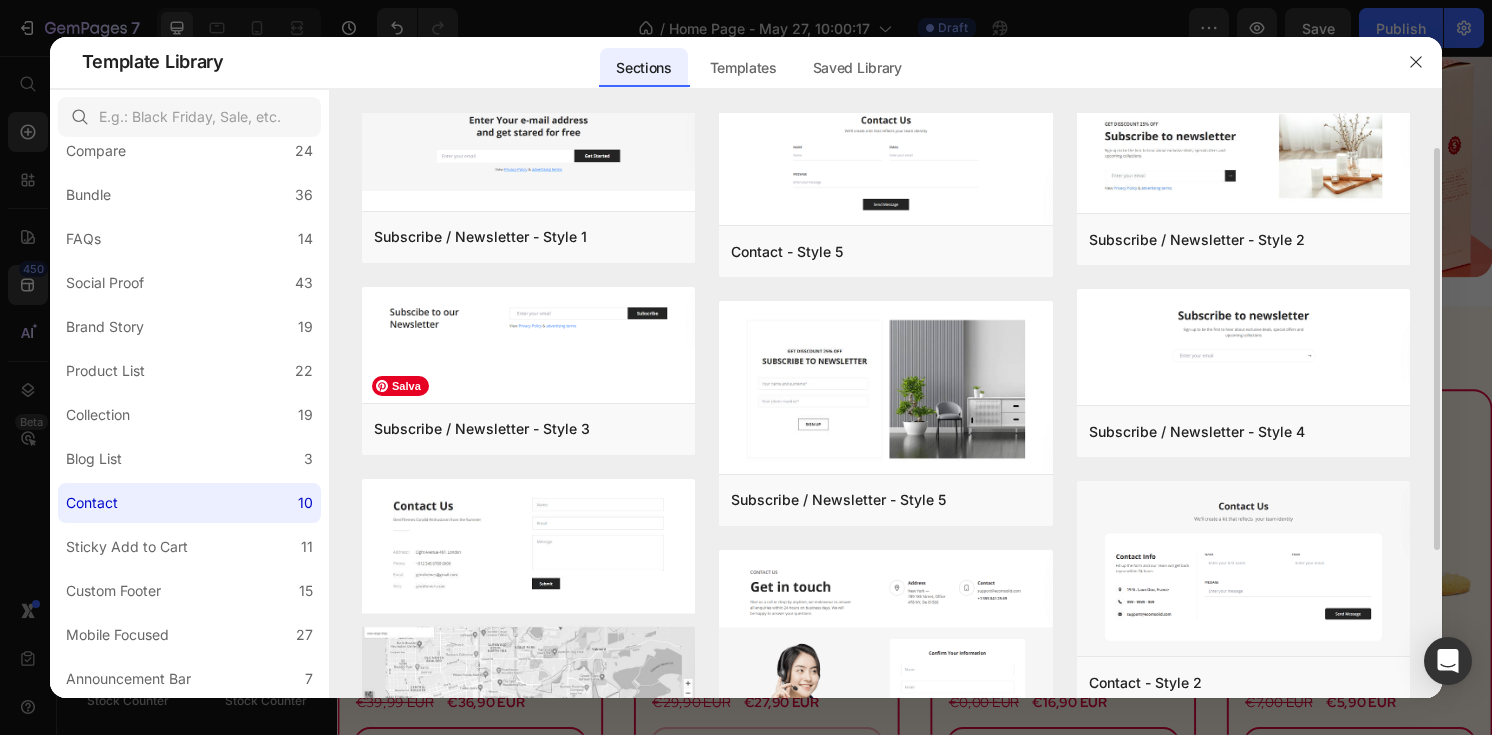 scroll, scrollTop: 0, scrollLeft: 0, axis: both 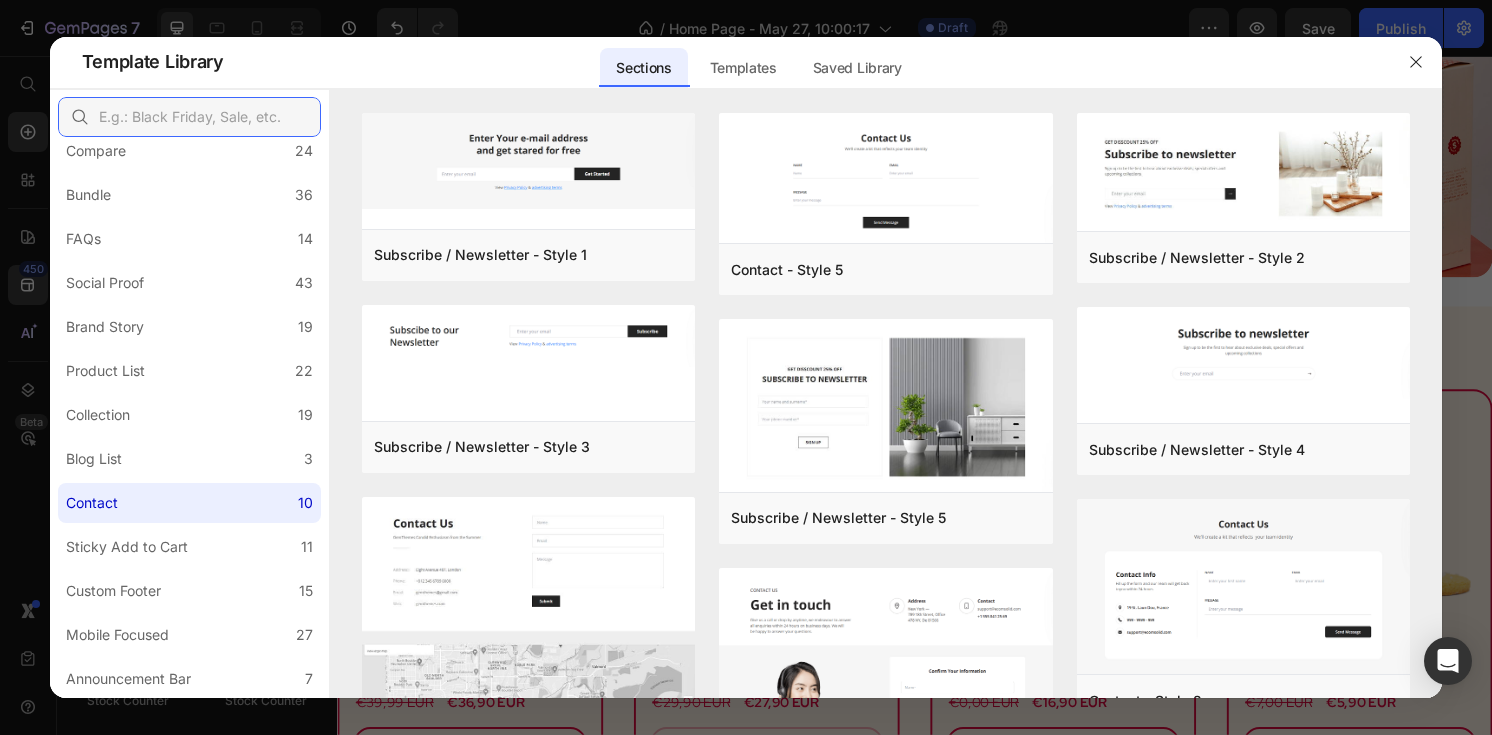click at bounding box center (189, 117) 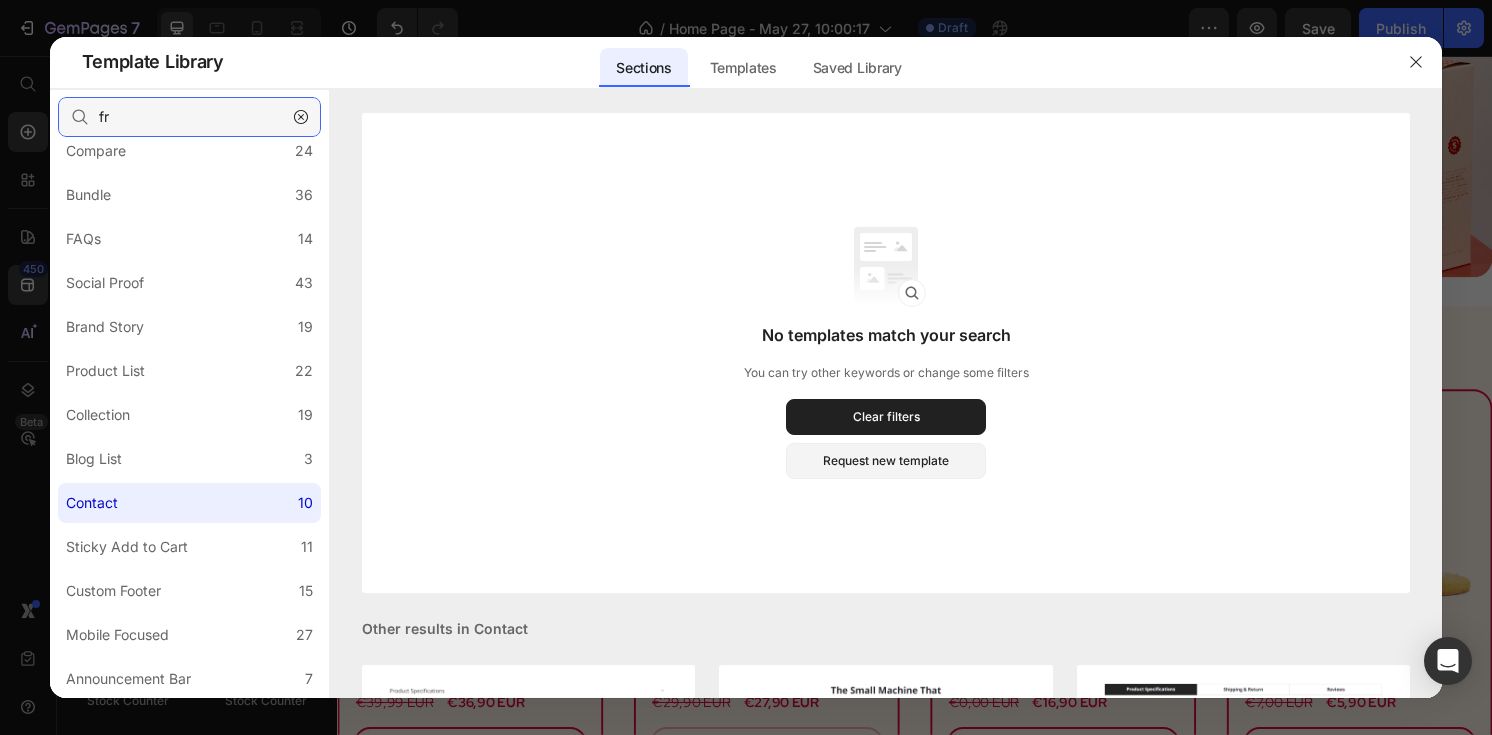 type on "f" 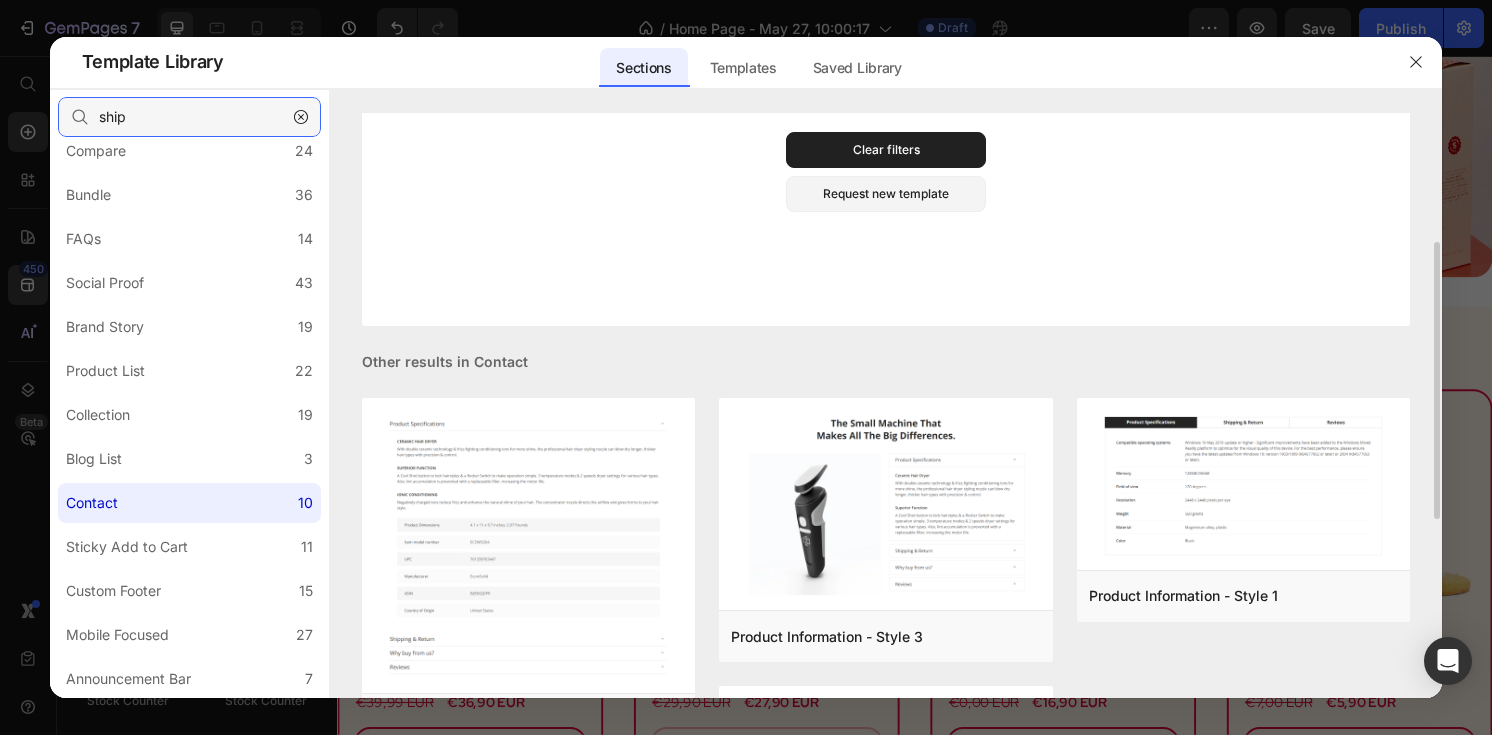 scroll, scrollTop: 270, scrollLeft: 0, axis: vertical 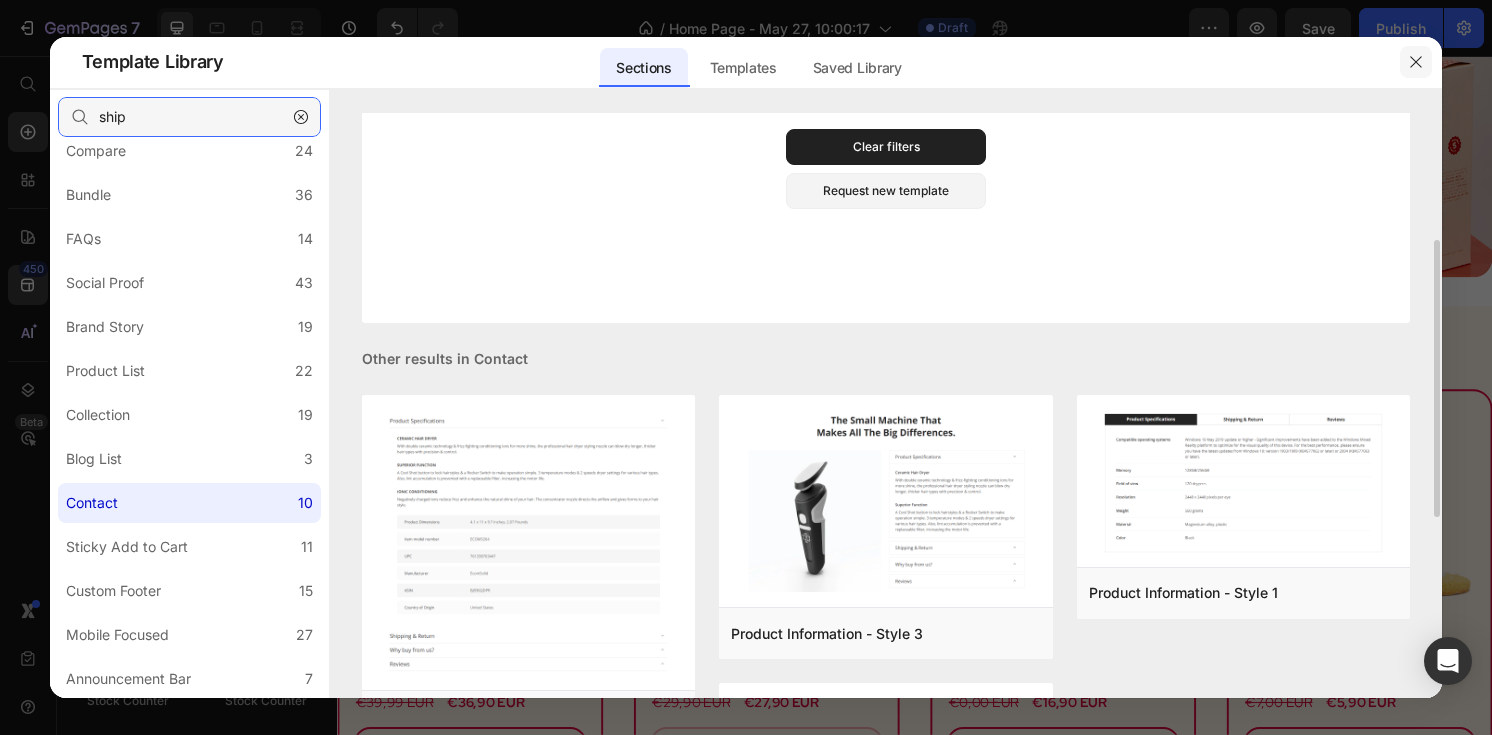 type on "ship" 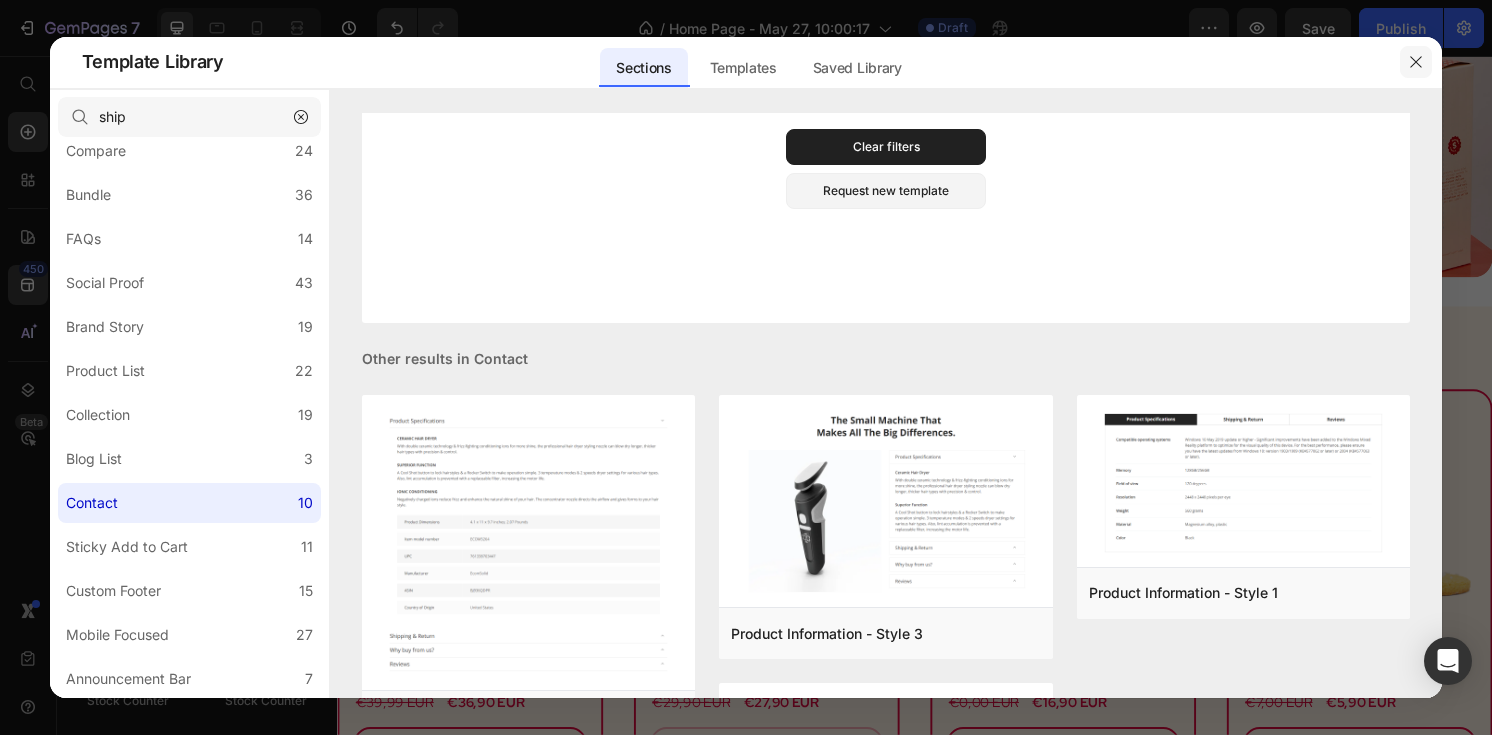 click 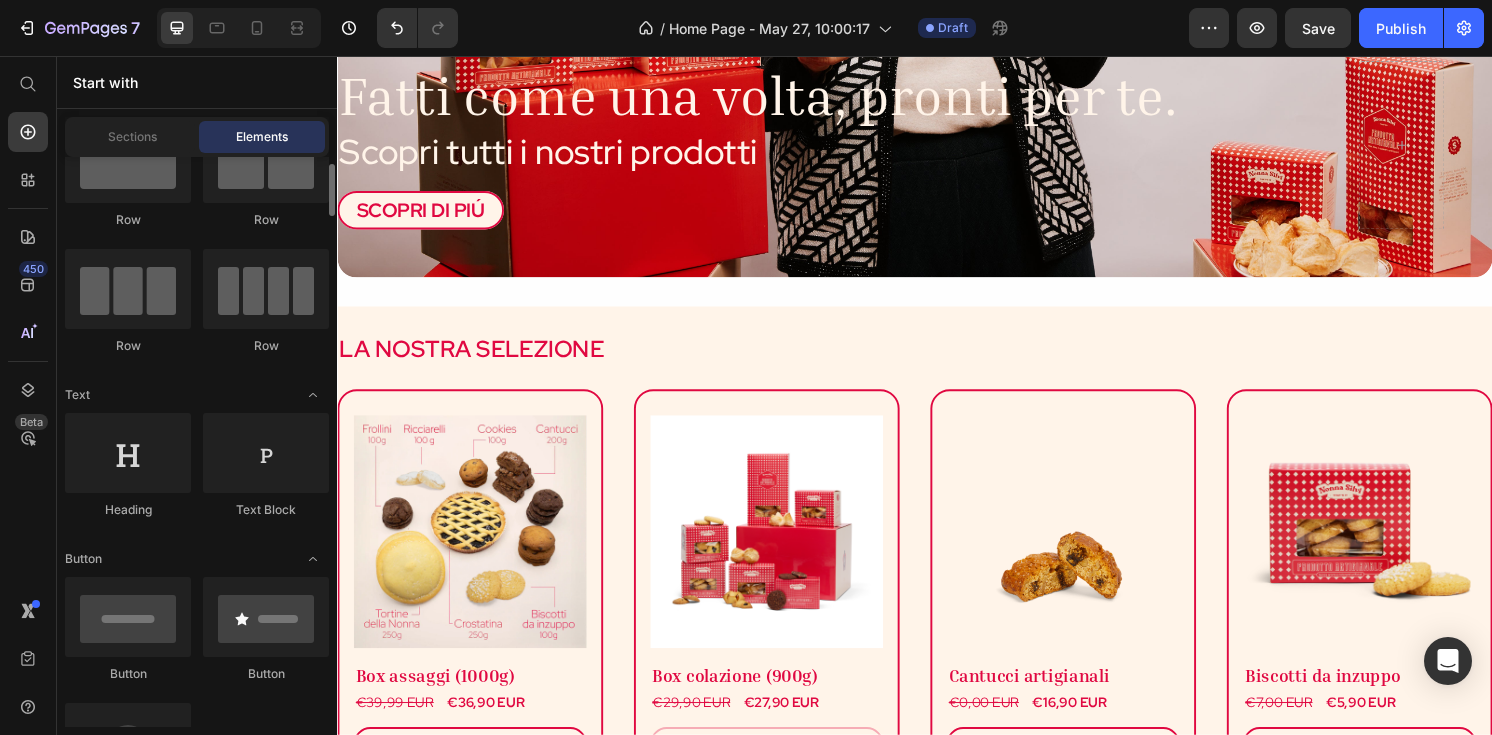 scroll, scrollTop: 0, scrollLeft: 0, axis: both 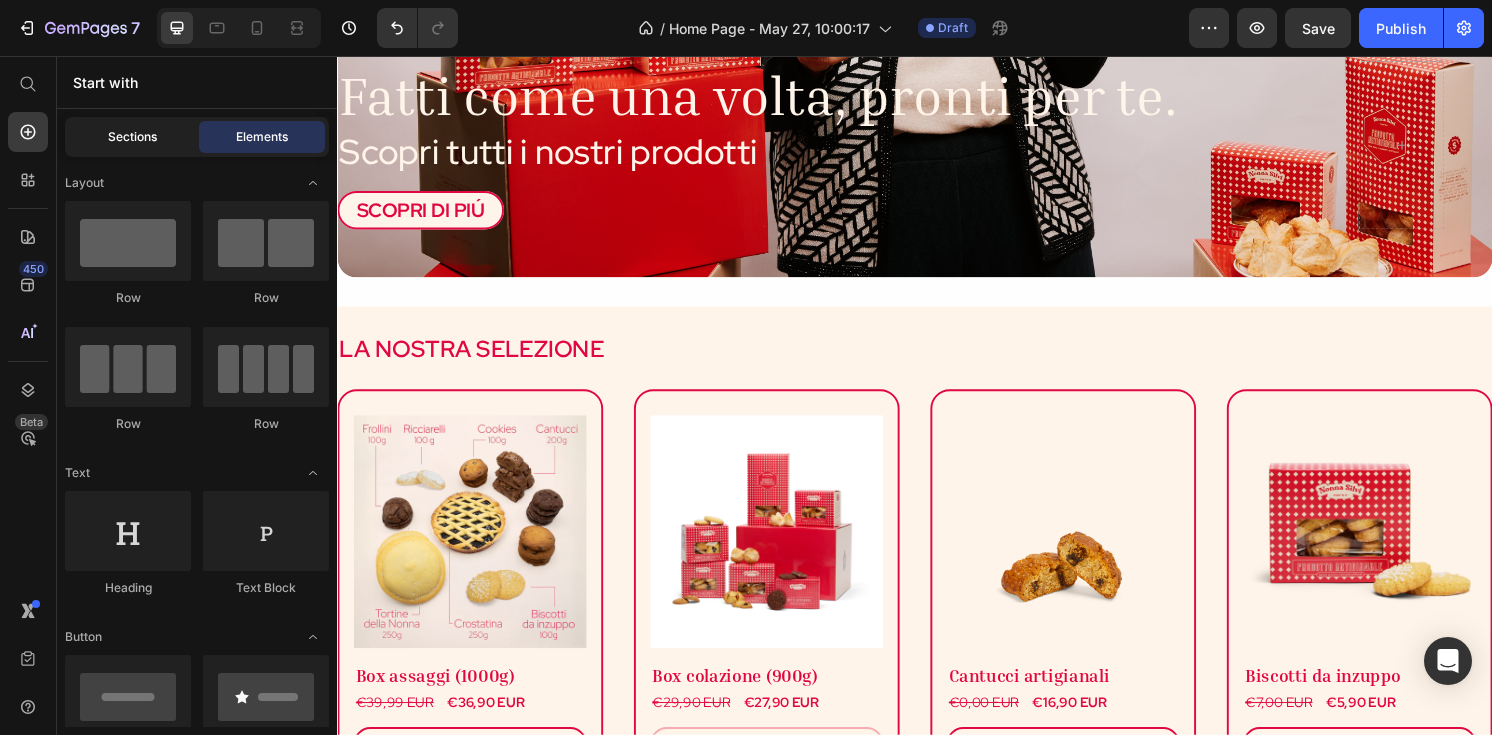 click on "Sections" at bounding box center (132, 137) 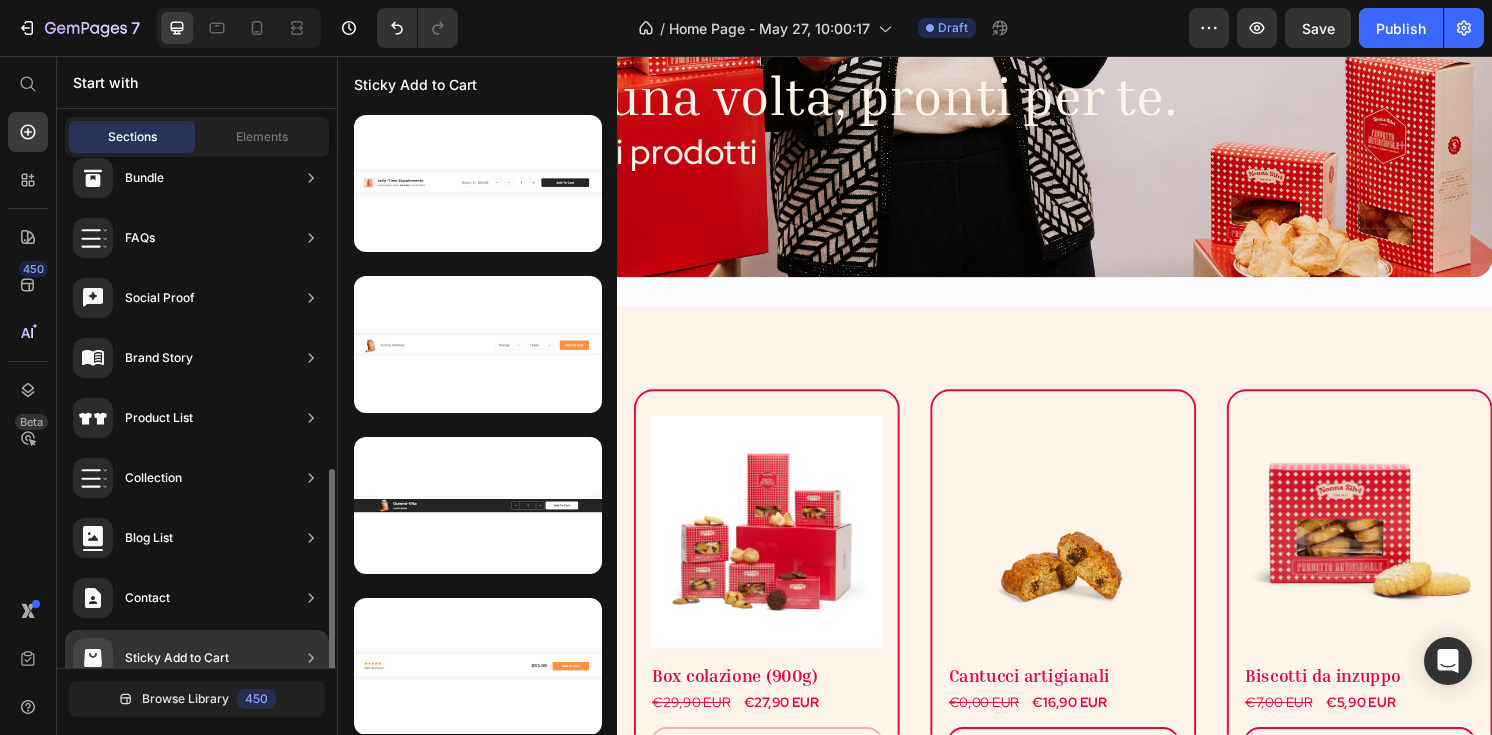 scroll, scrollTop: 649, scrollLeft: 0, axis: vertical 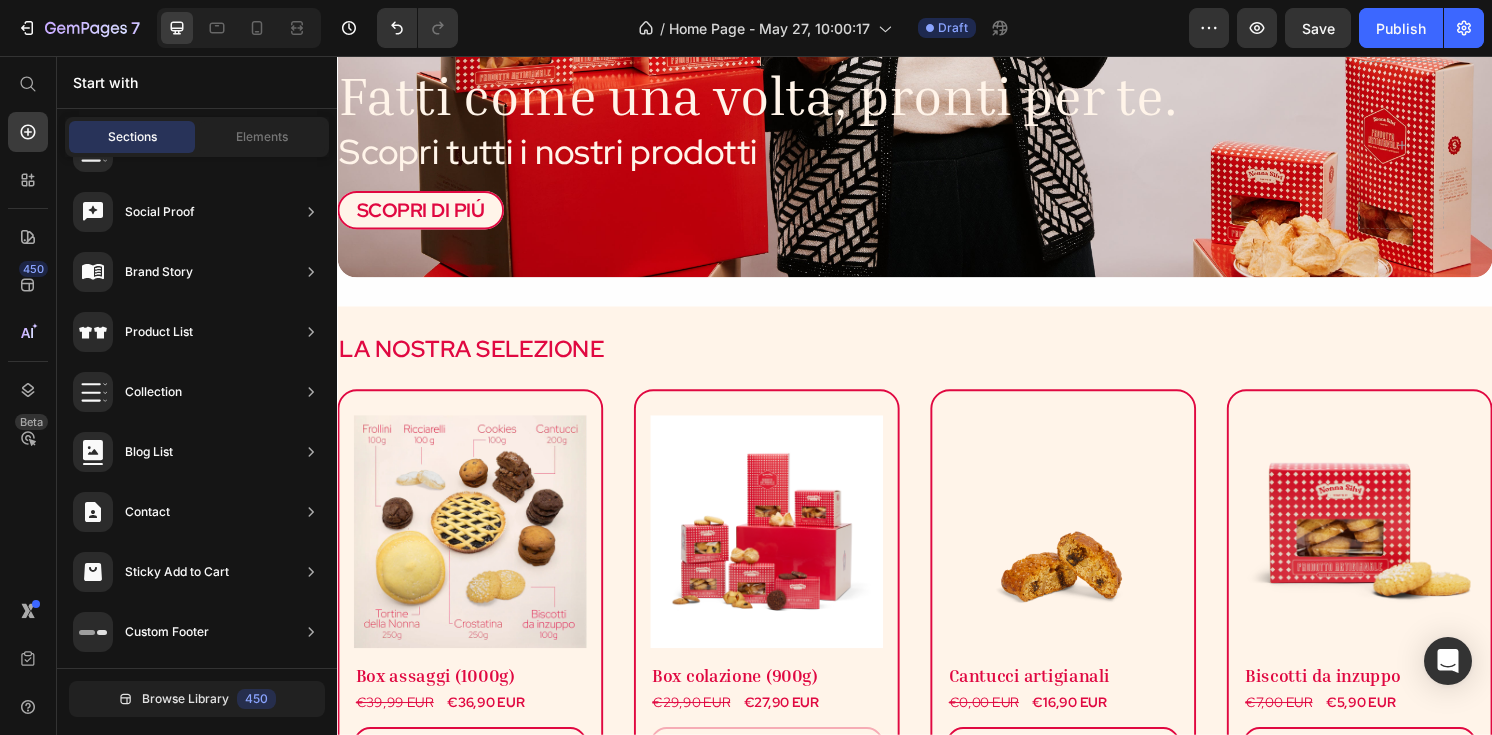 click on "Start with" at bounding box center [197, 82] 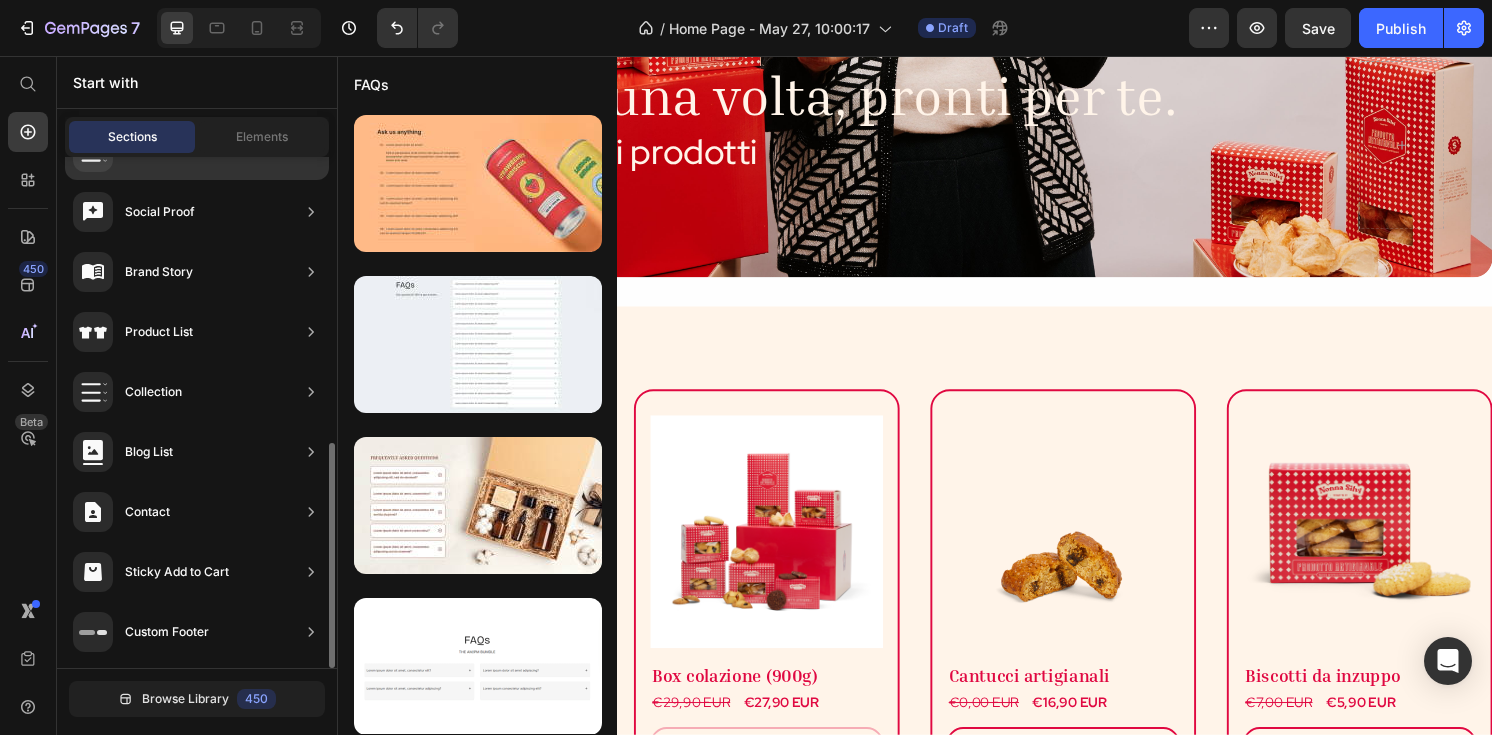 scroll, scrollTop: 0, scrollLeft: 0, axis: both 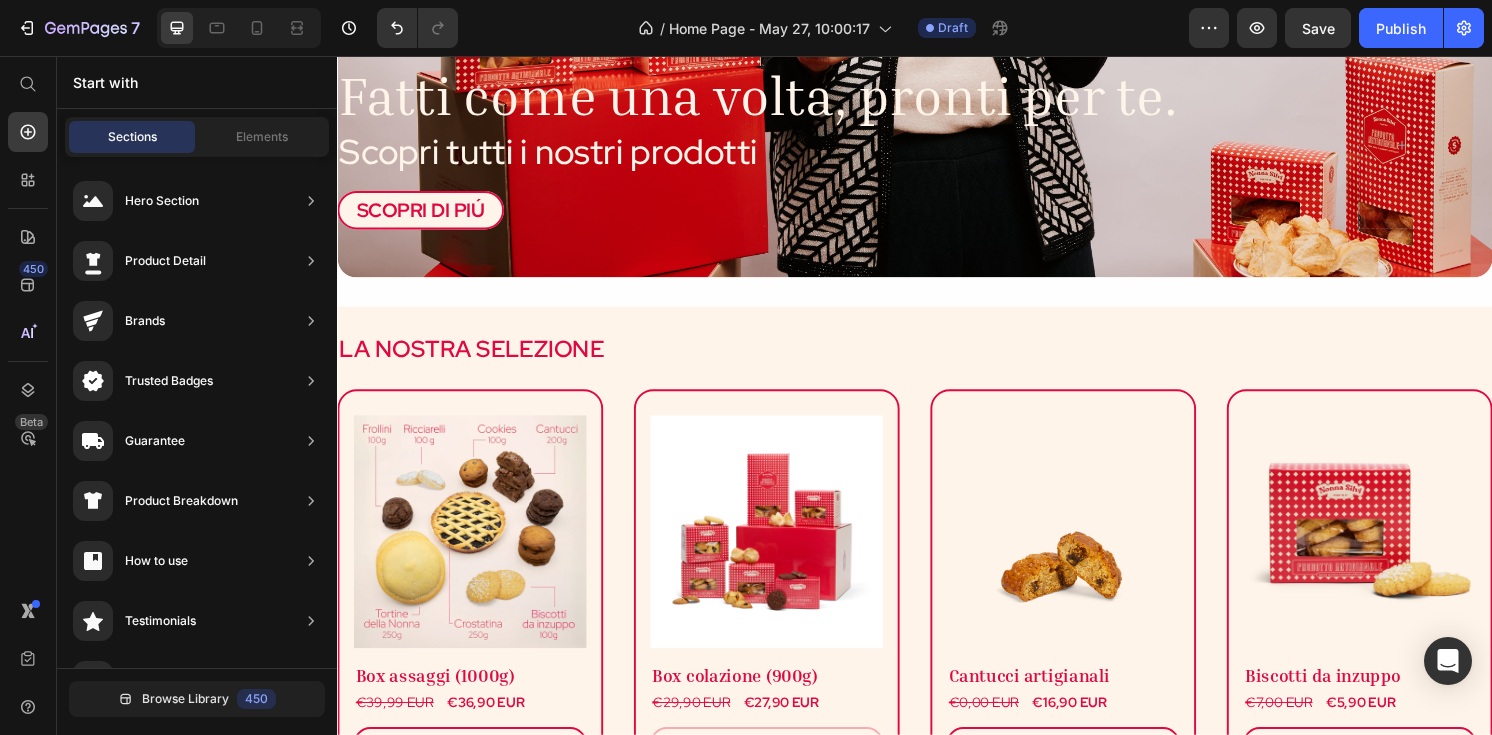 click on "Start with" at bounding box center (197, 82) 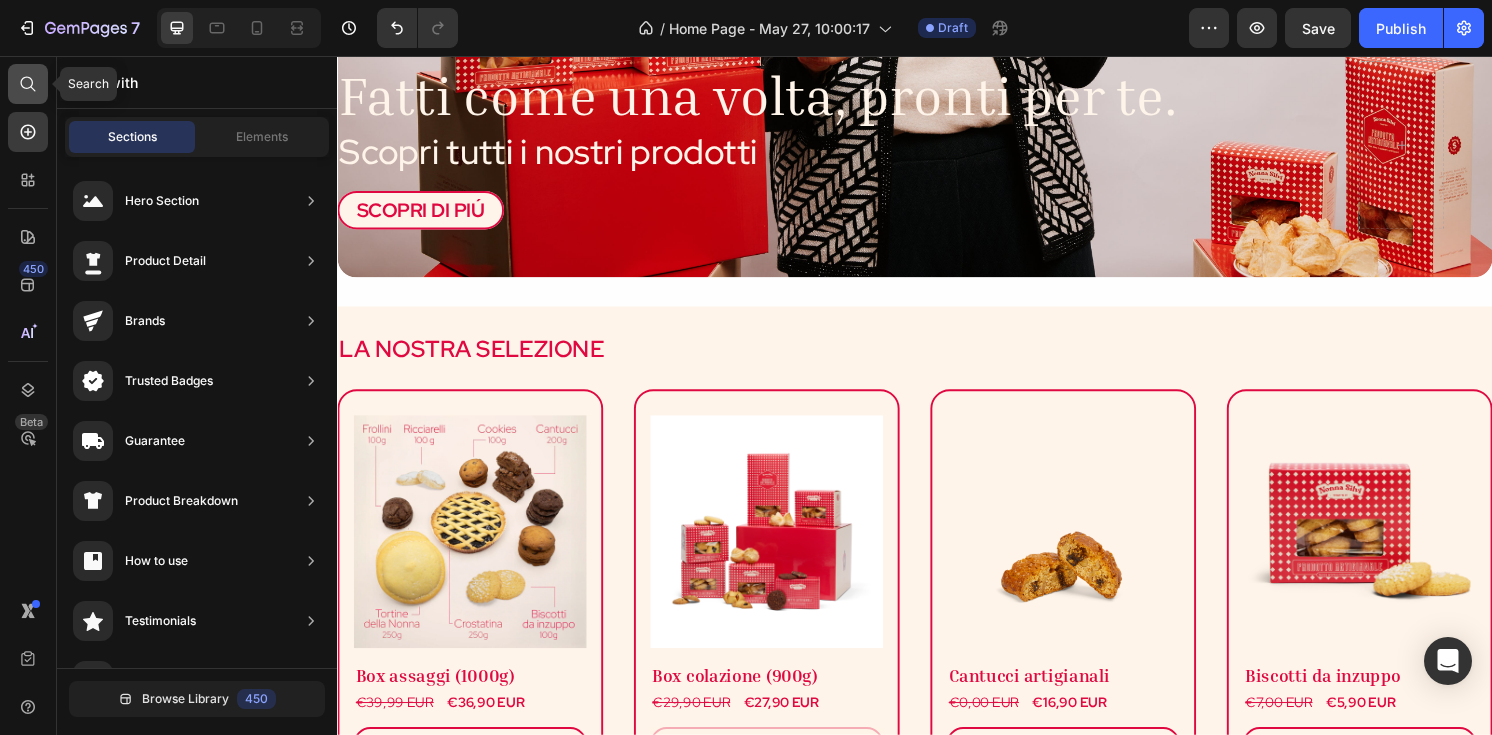 click 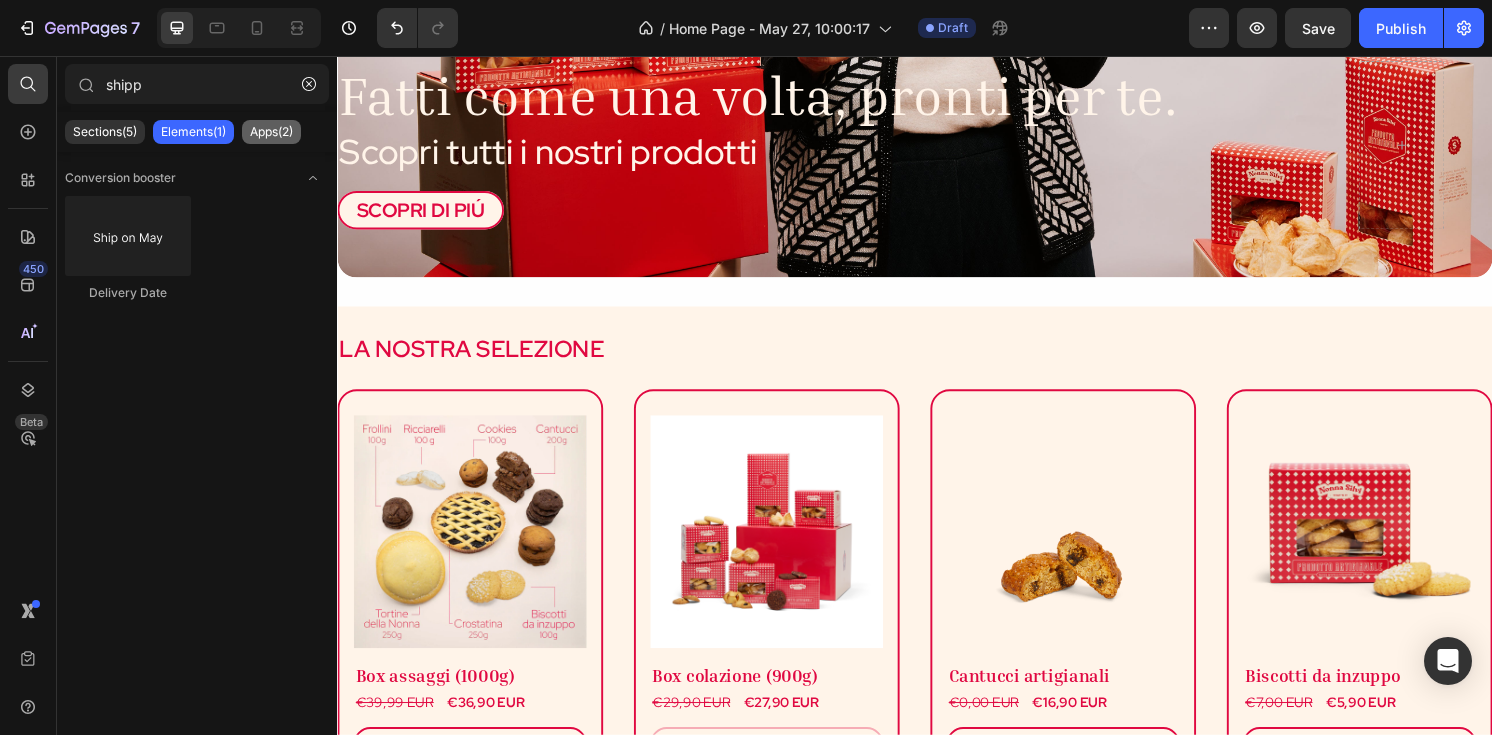 type on "shipp" 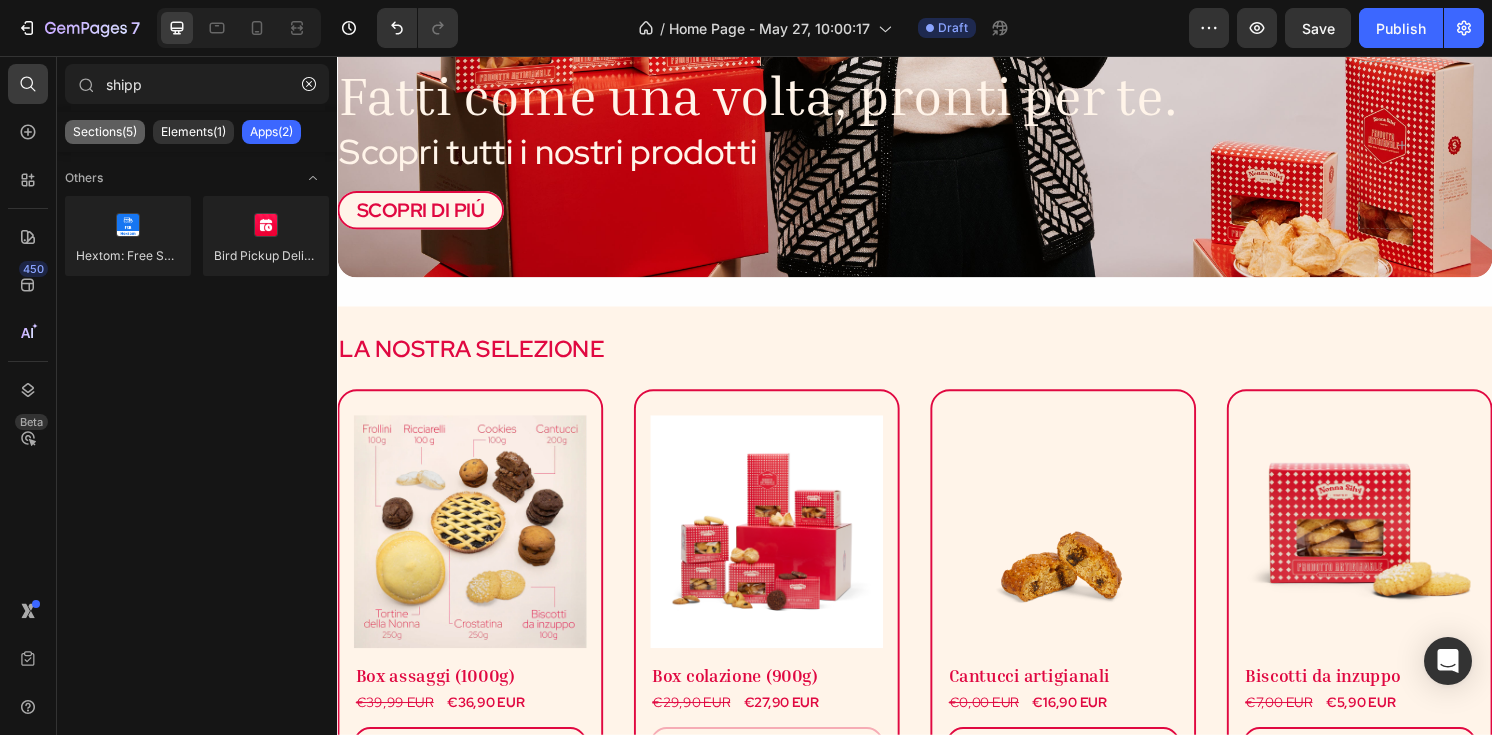 click on "Sections(5)" at bounding box center [105, 132] 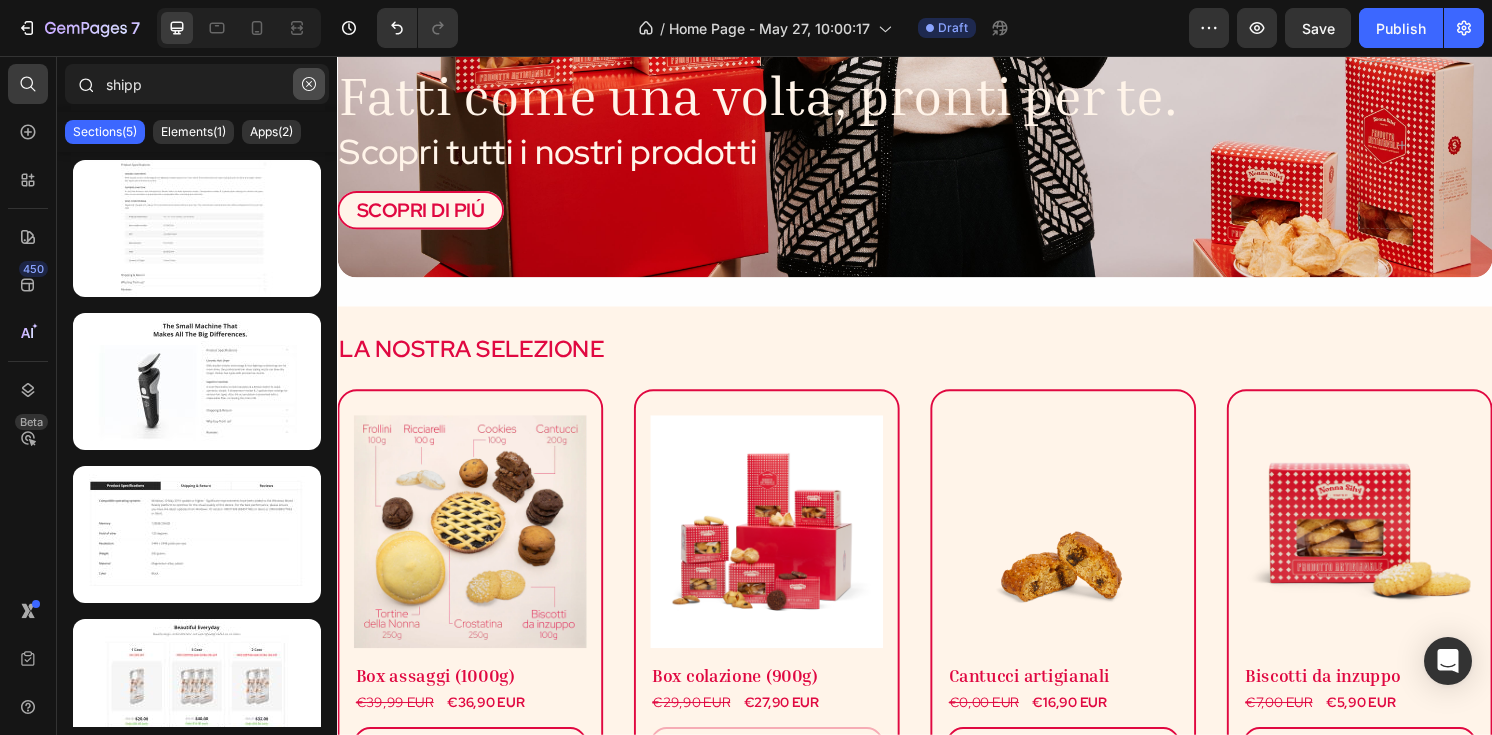 click 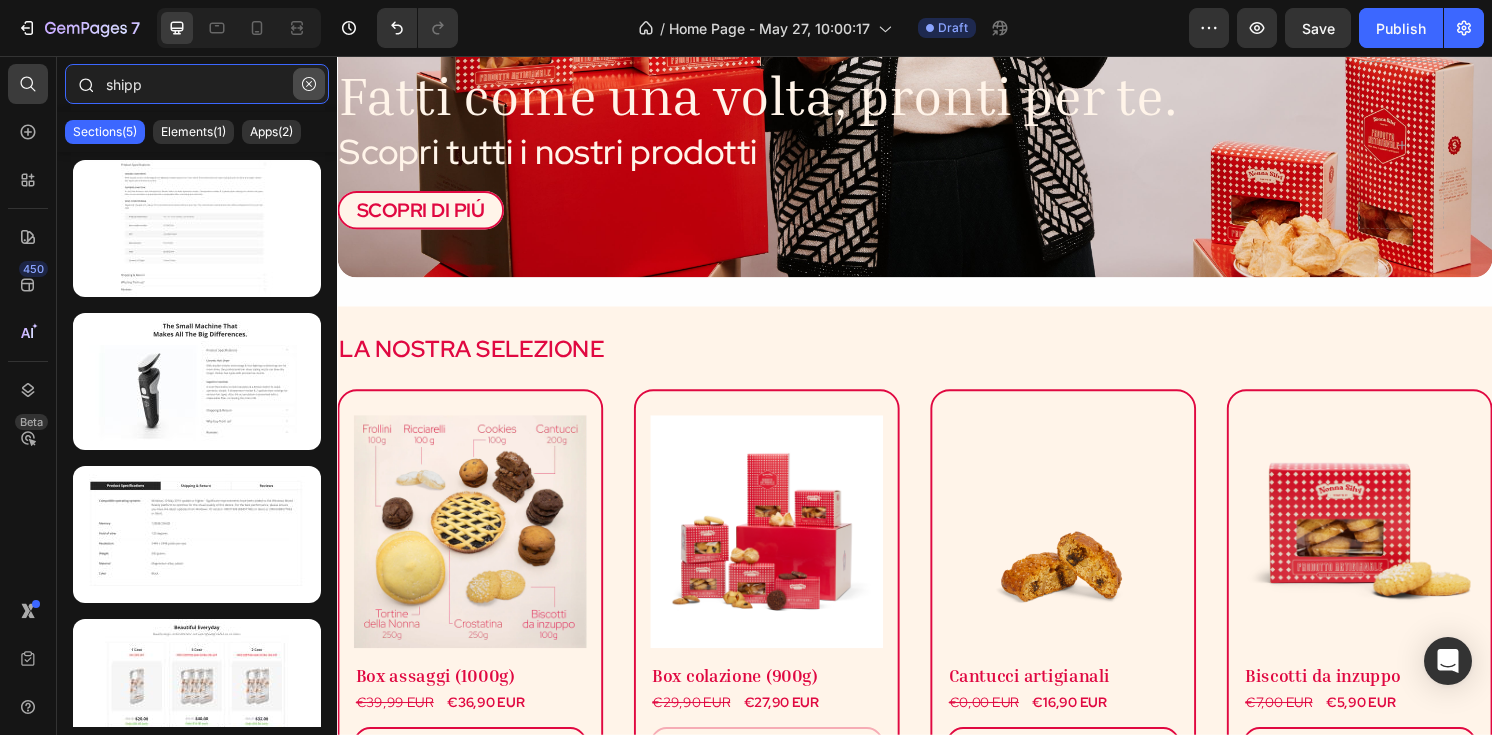 type 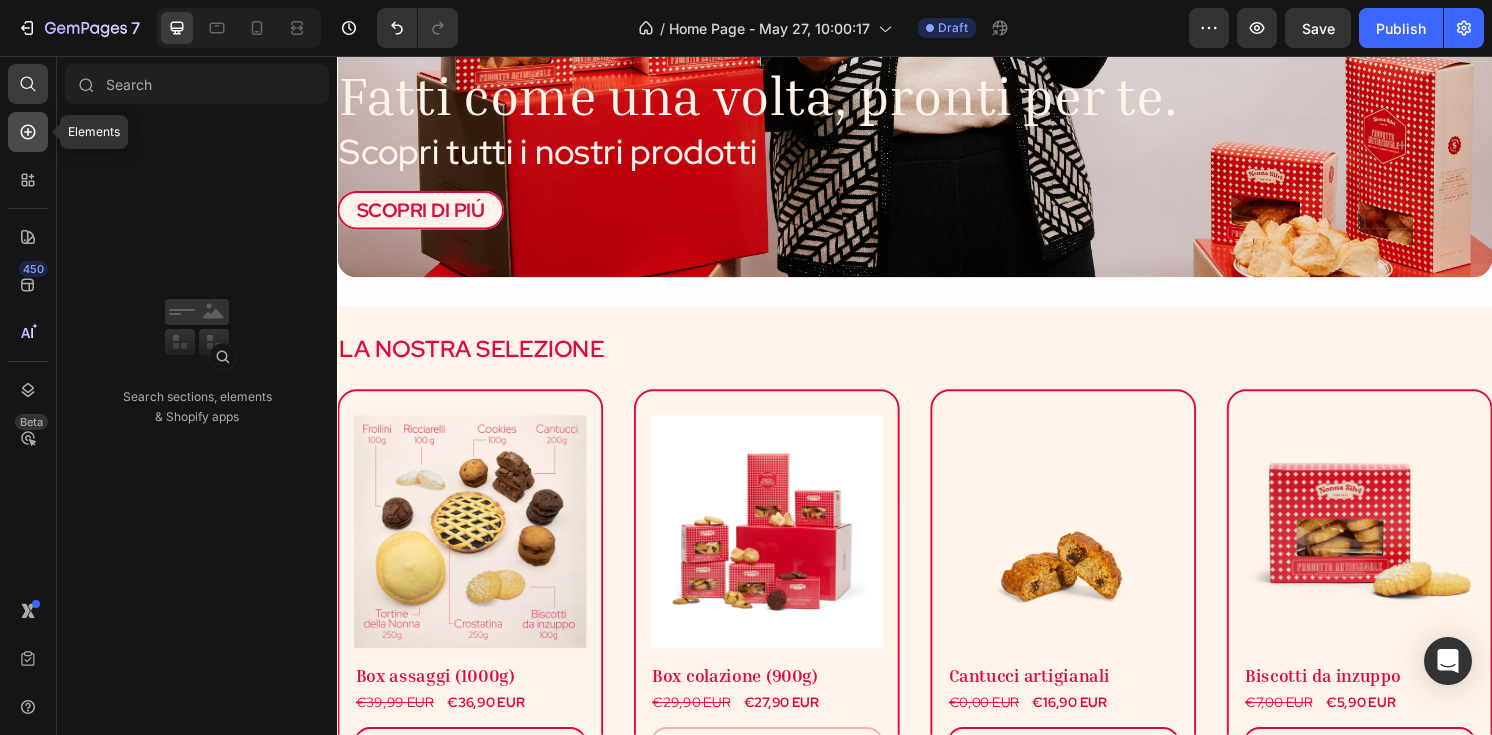 click 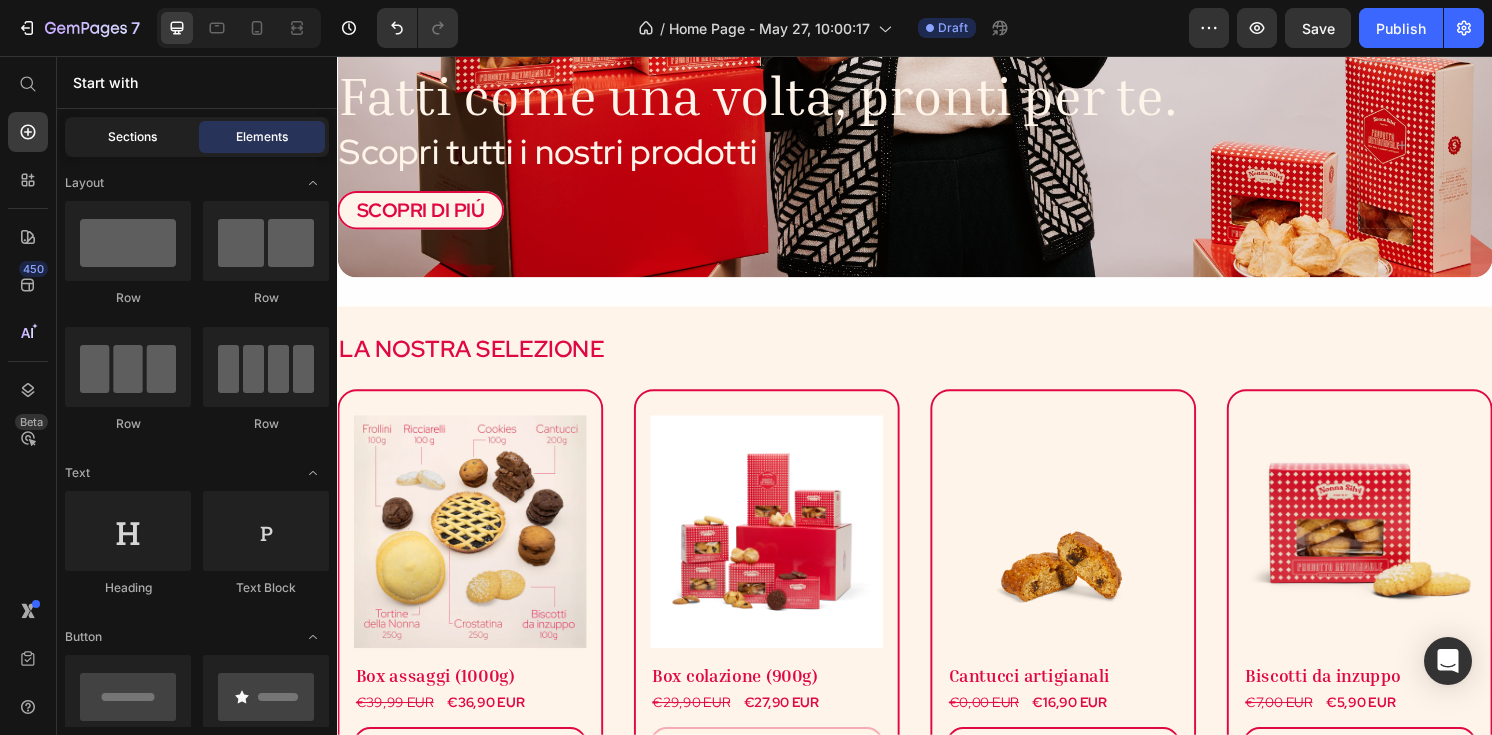 click on "Sections" at bounding box center (132, 137) 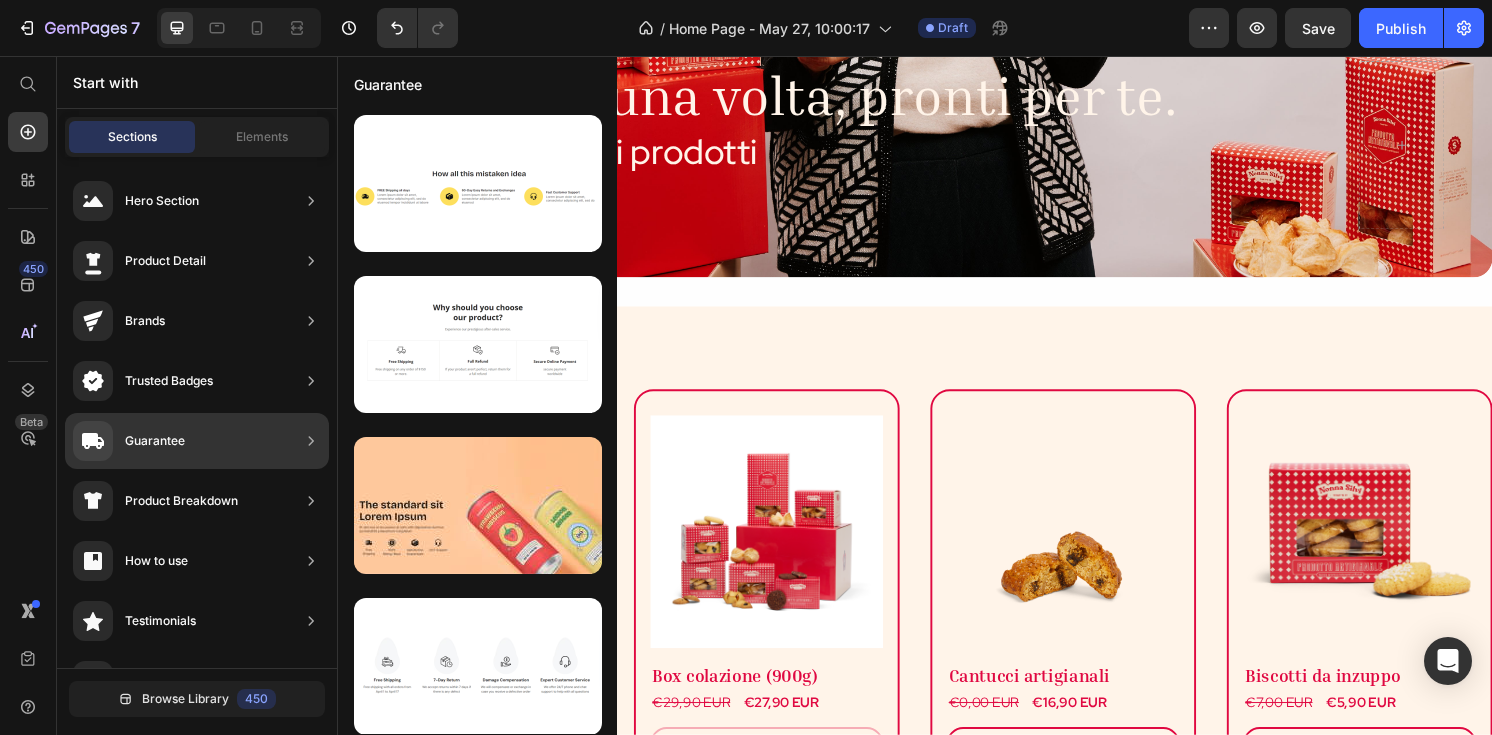 click on "Guarantee" 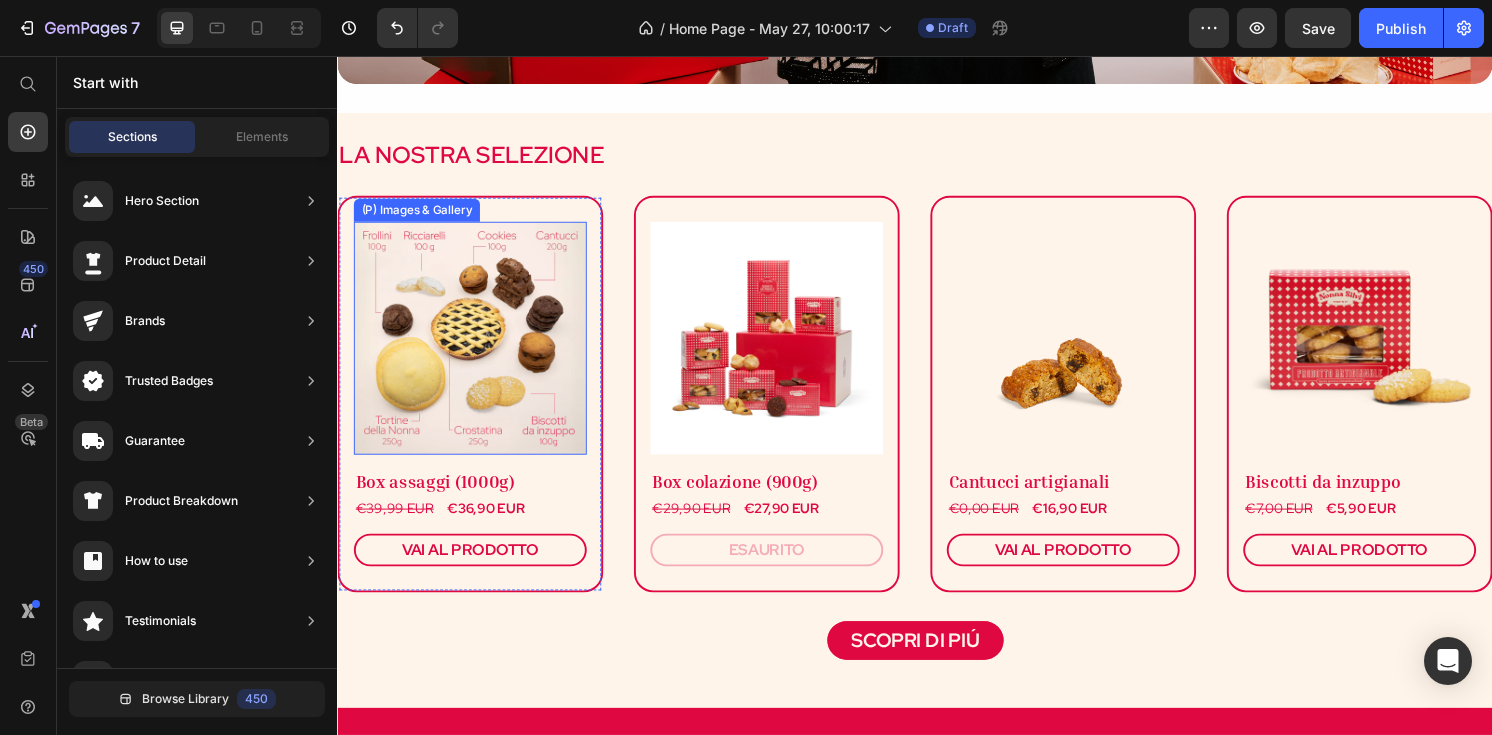 scroll, scrollTop: 729, scrollLeft: 0, axis: vertical 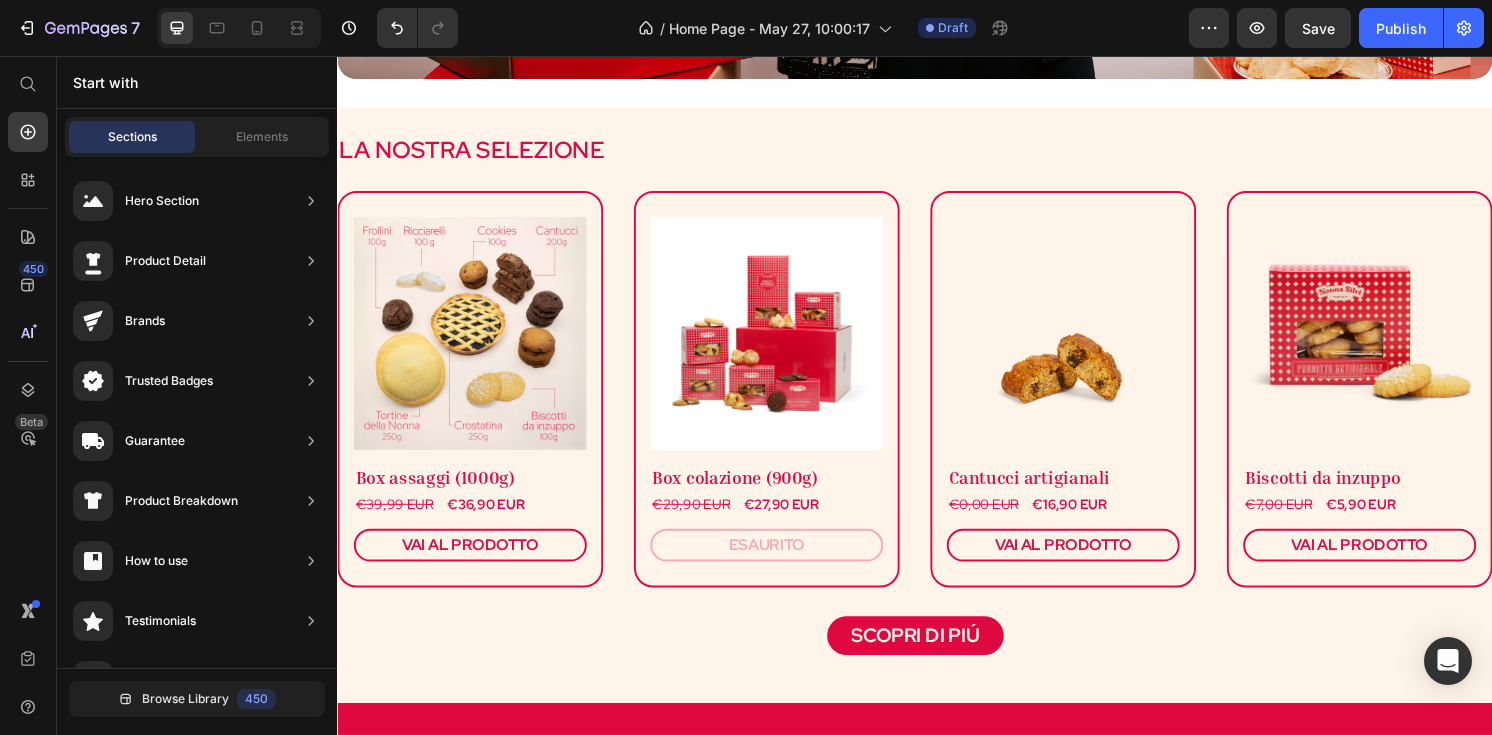 click on "Start with" at bounding box center [197, 82] 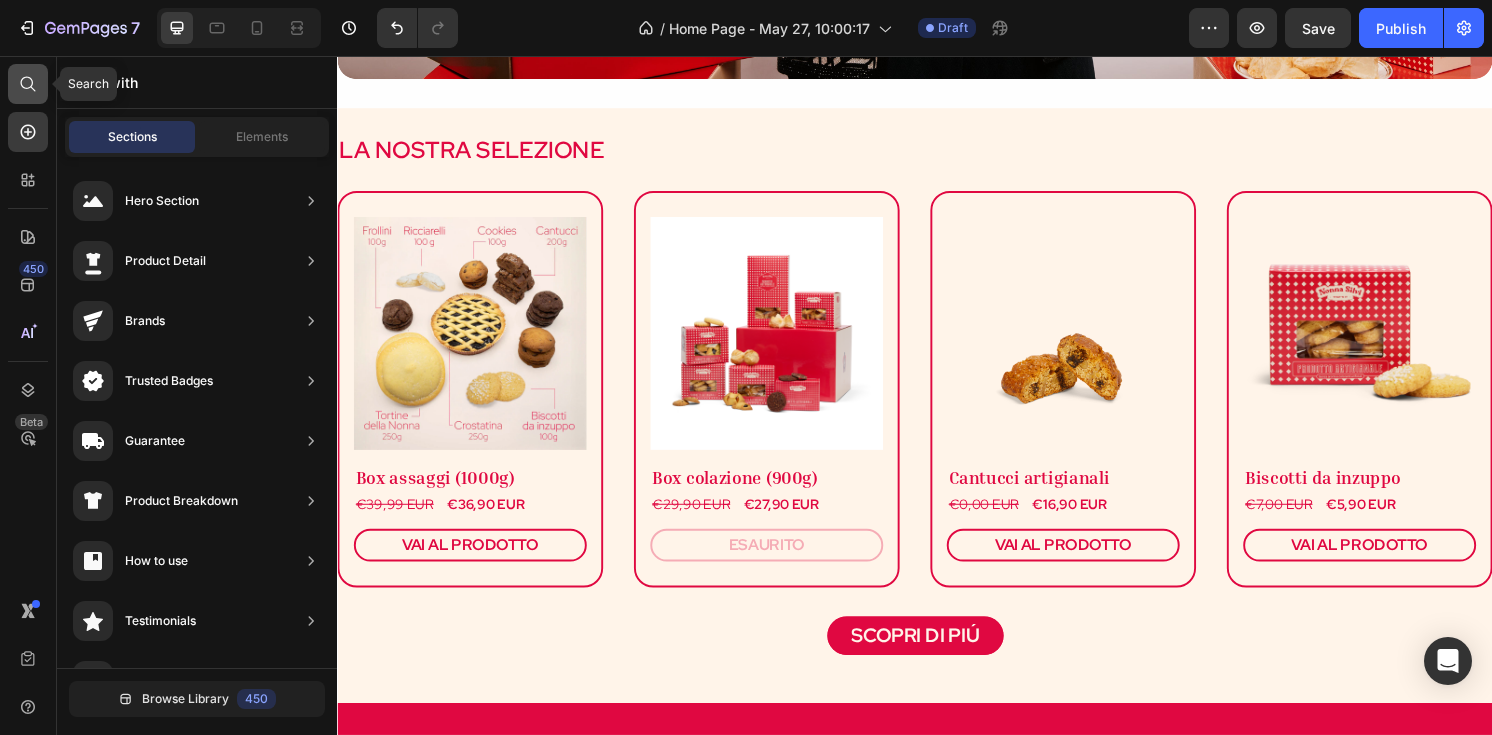 click 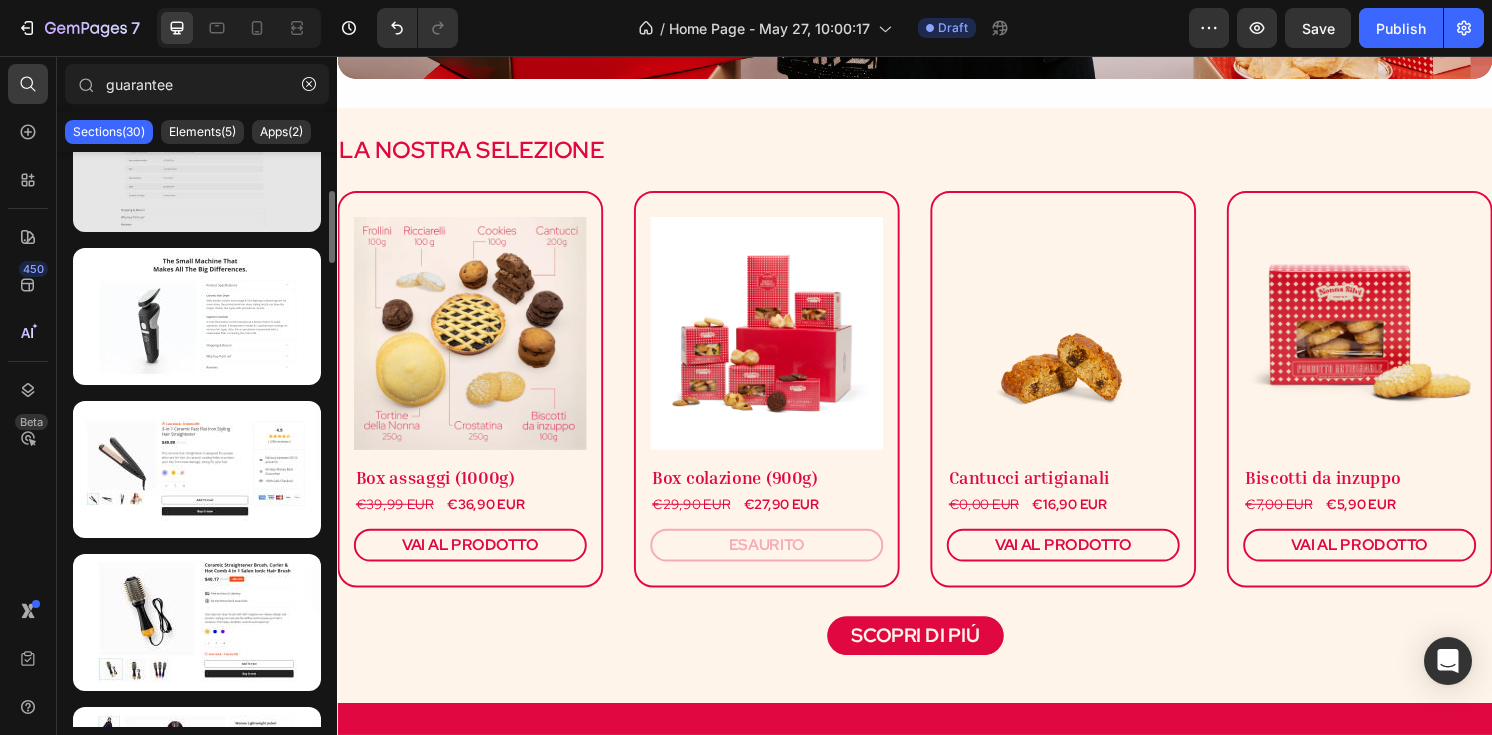 scroll, scrollTop: 372, scrollLeft: 0, axis: vertical 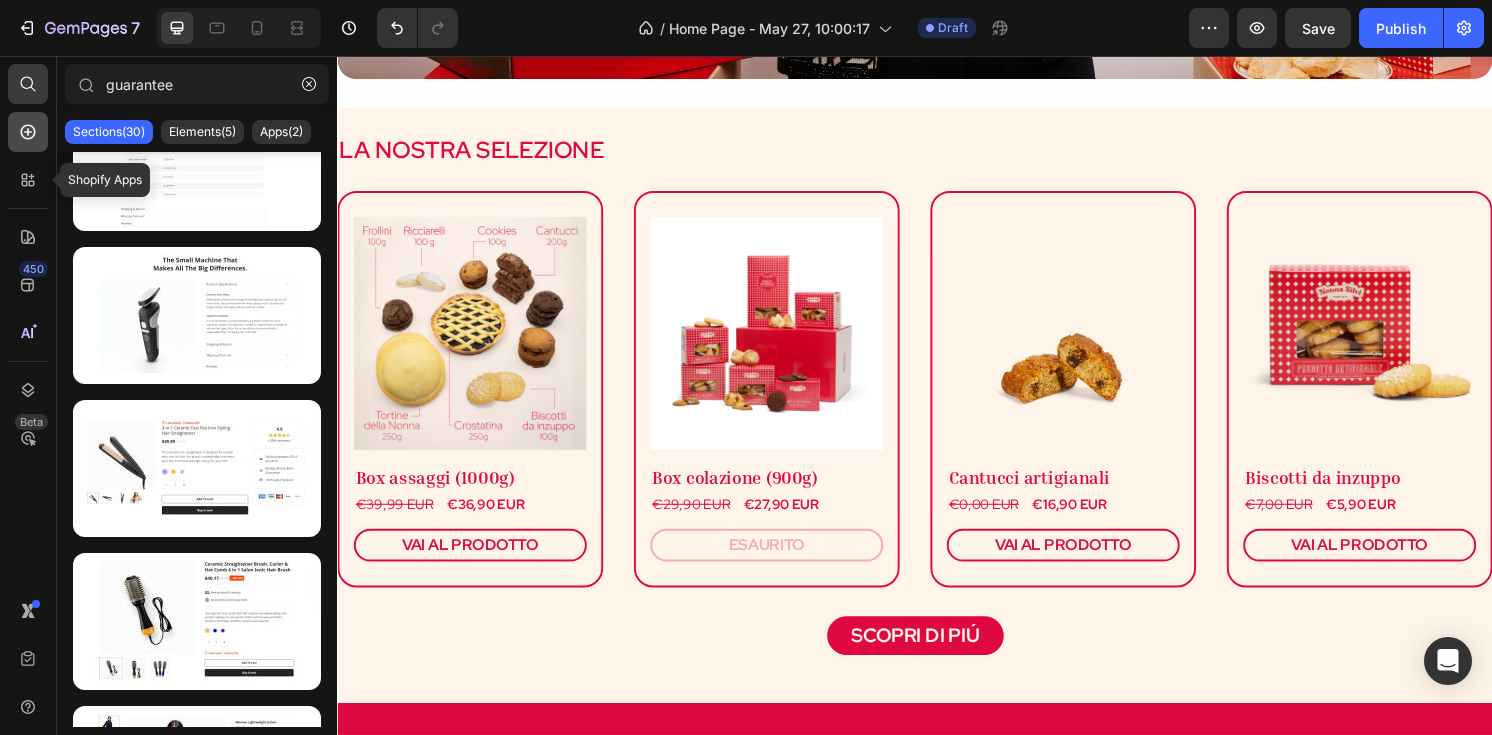 type on "guarantee" 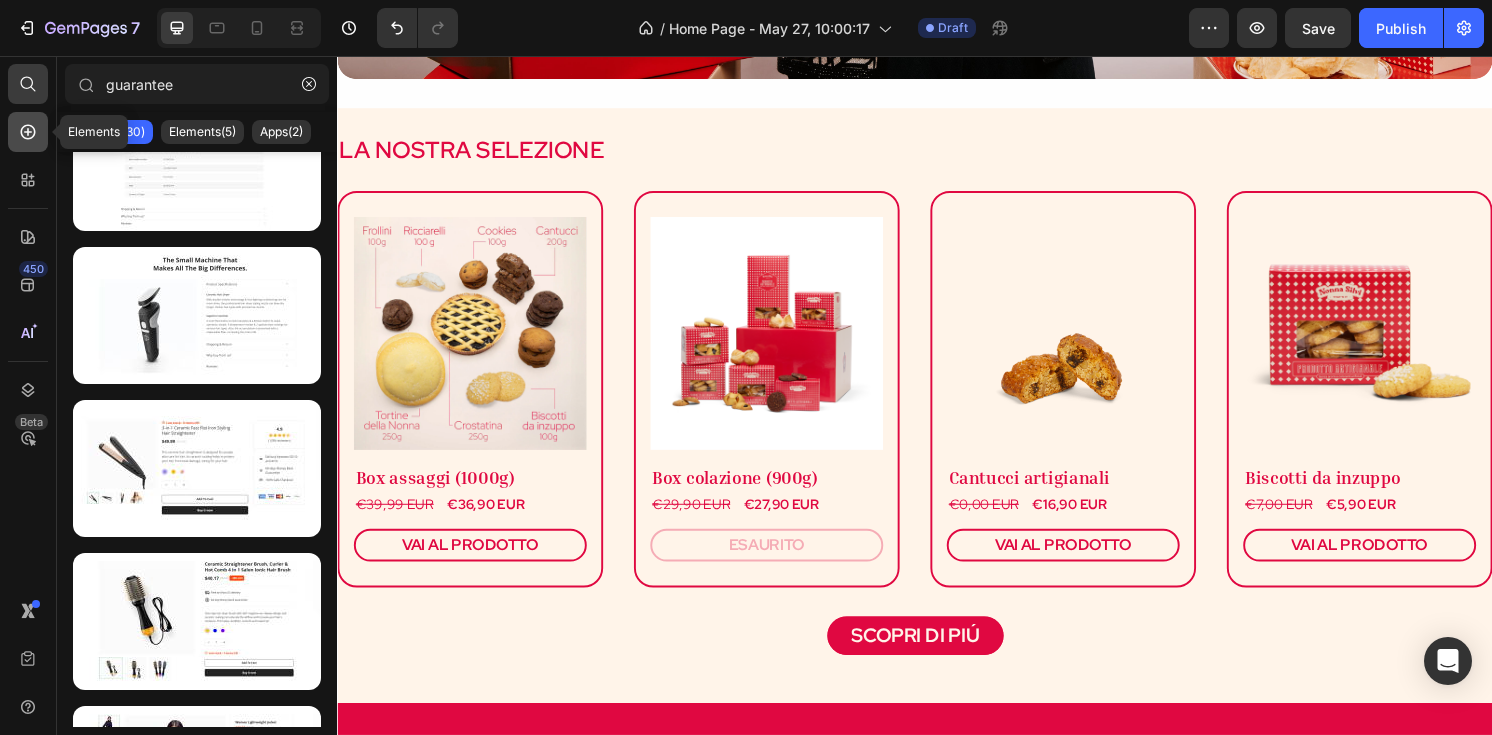 click 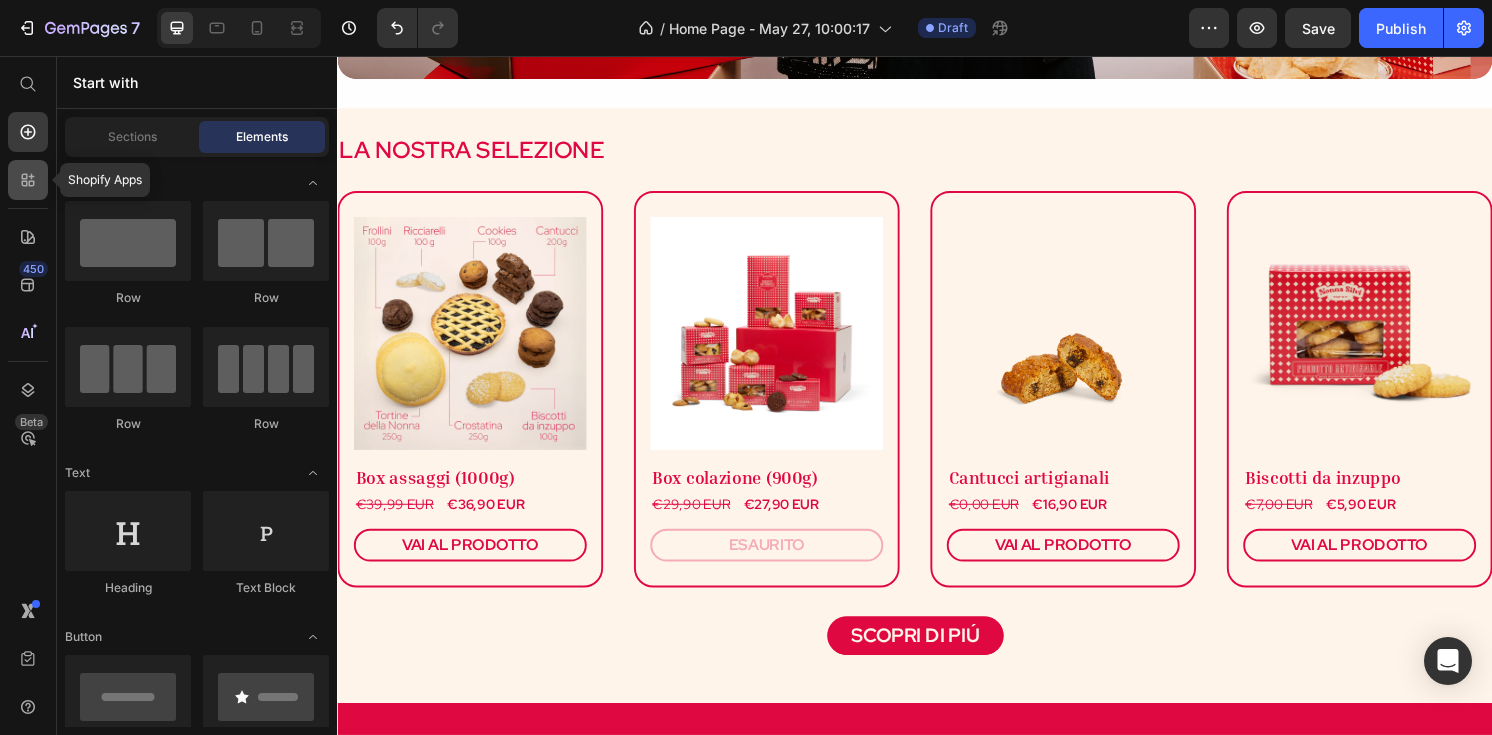 click 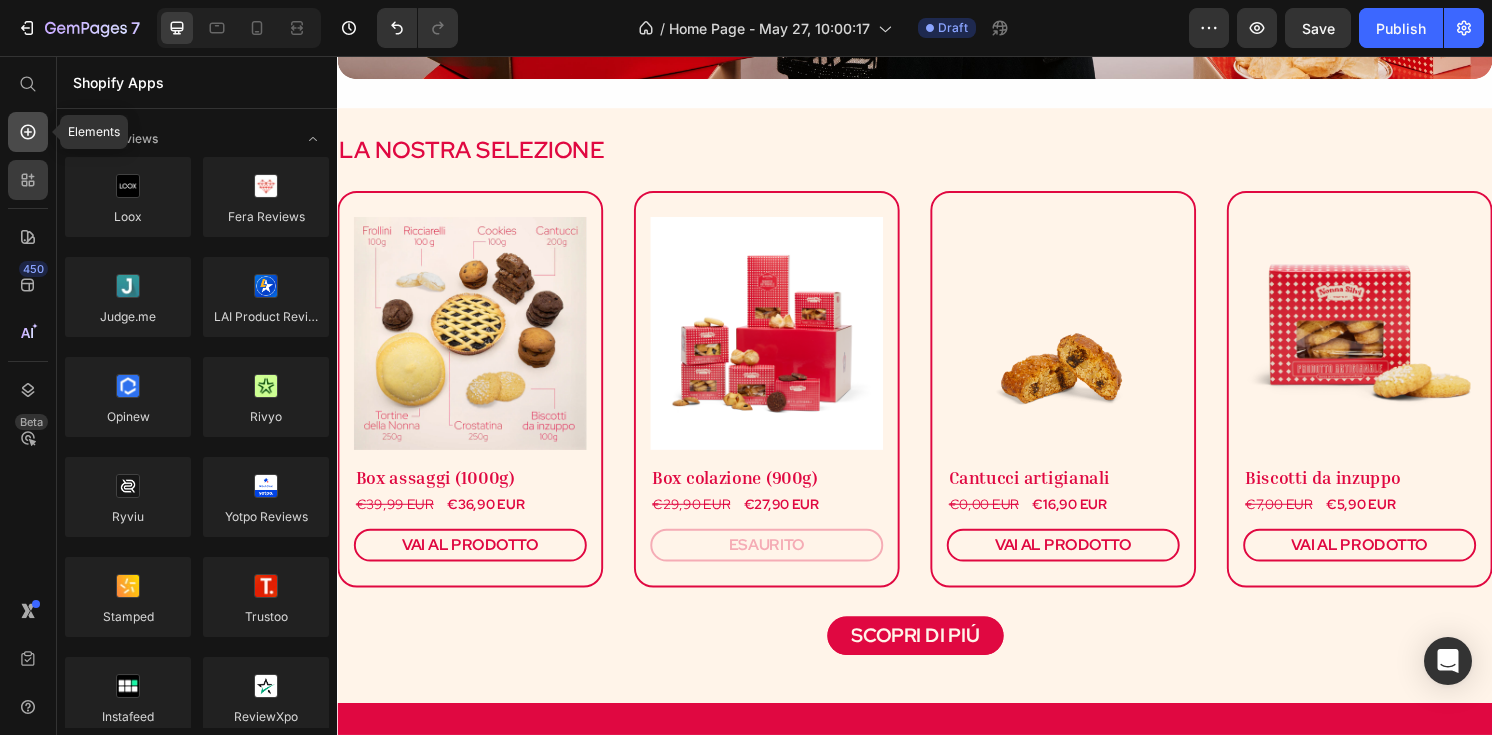 click 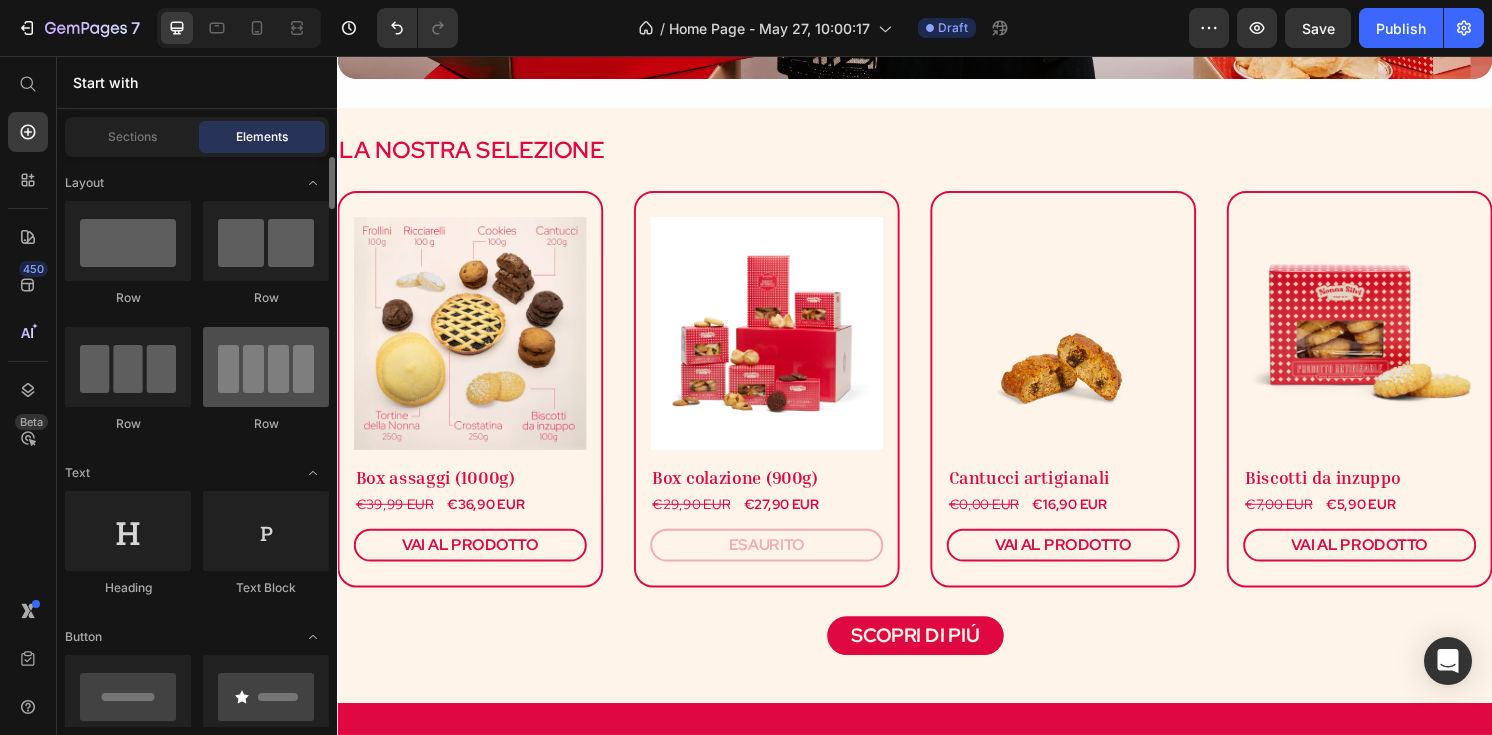 click at bounding box center (266, 367) 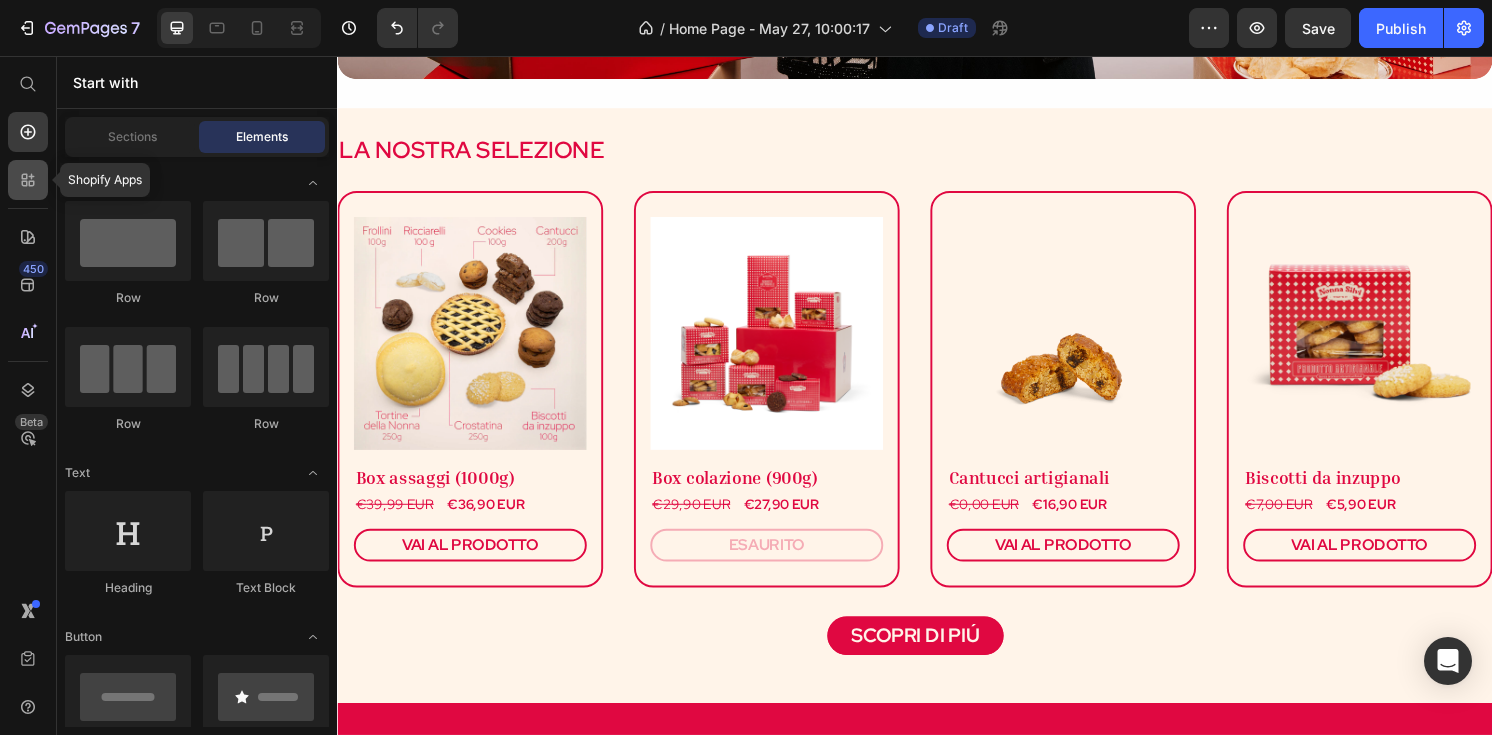 click 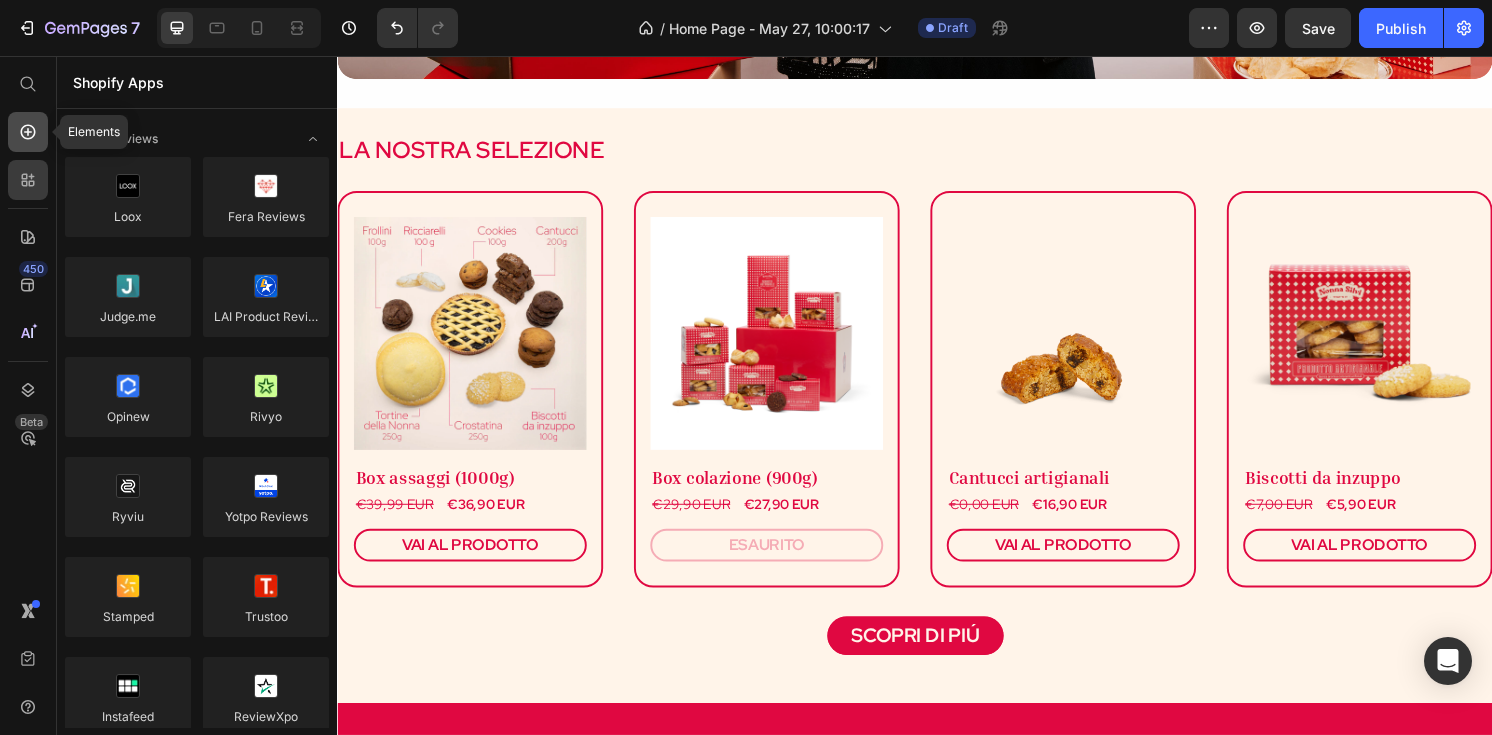 click 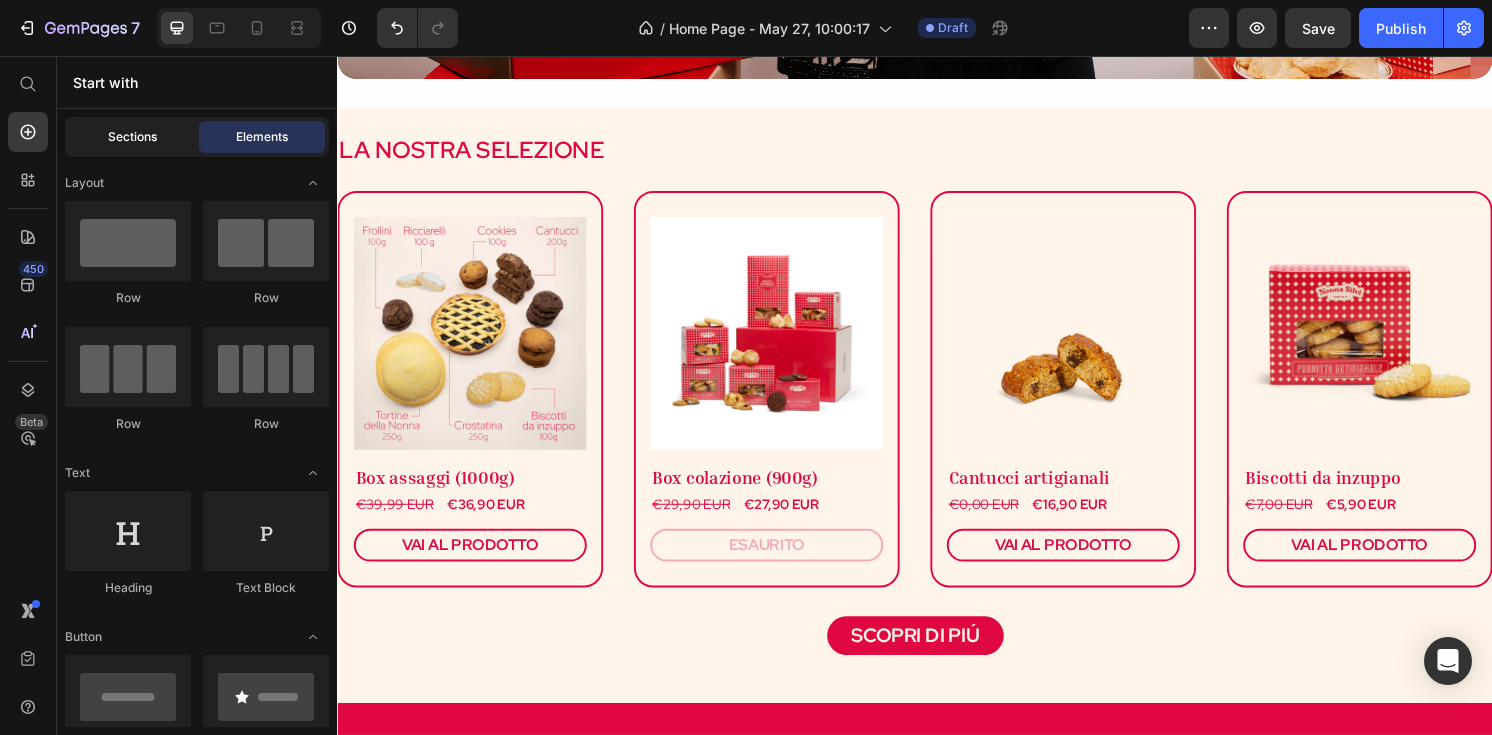 click on "Sections" at bounding box center (132, 137) 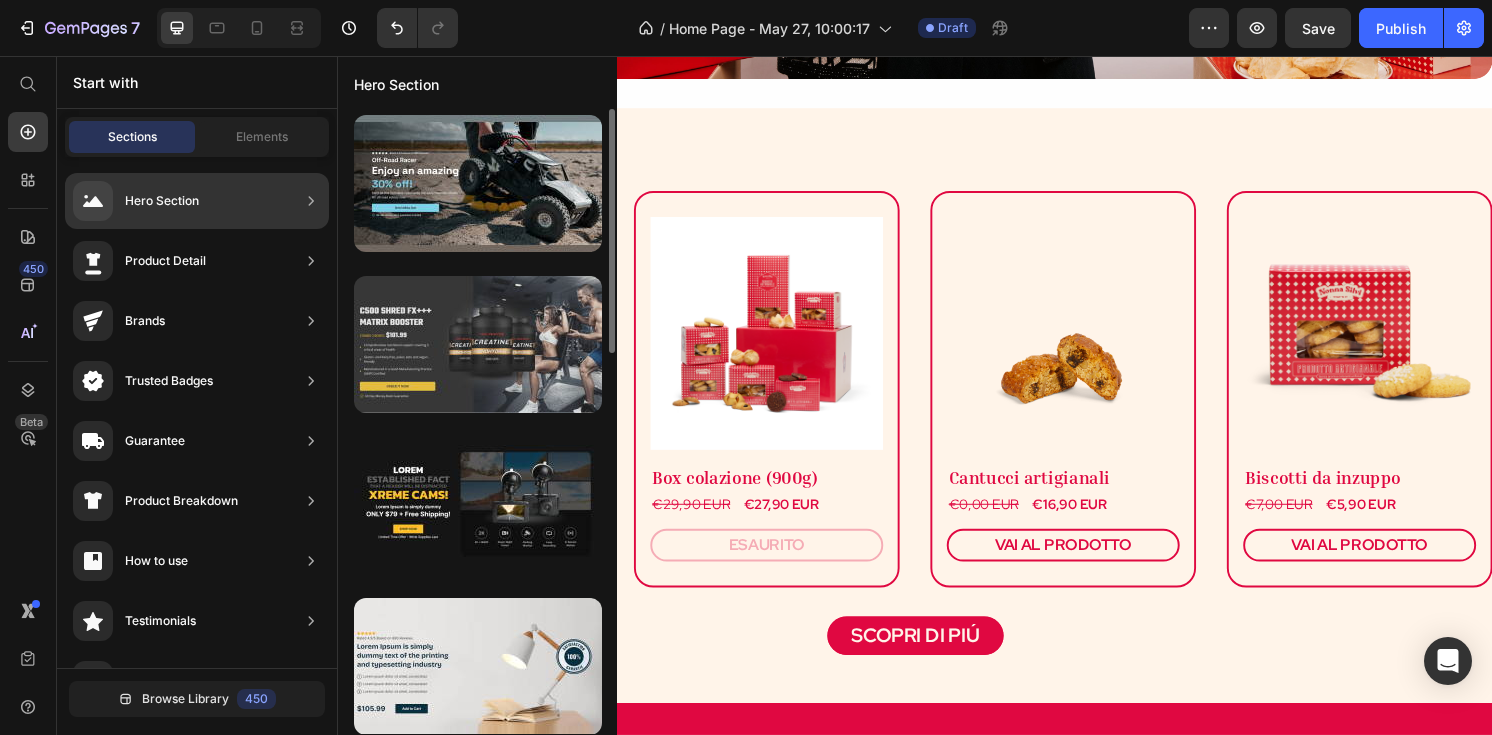 click at bounding box center [478, 344] 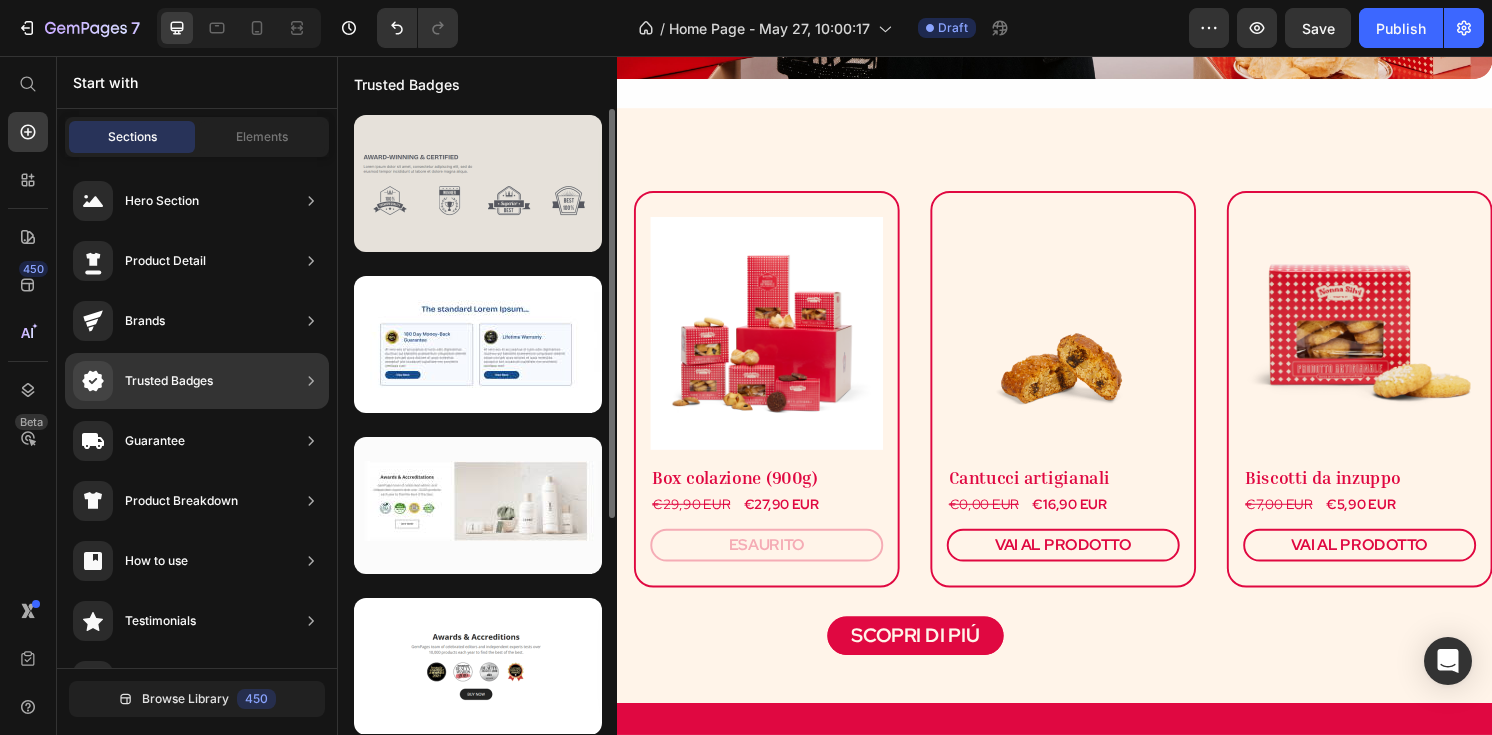 click at bounding box center (478, 183) 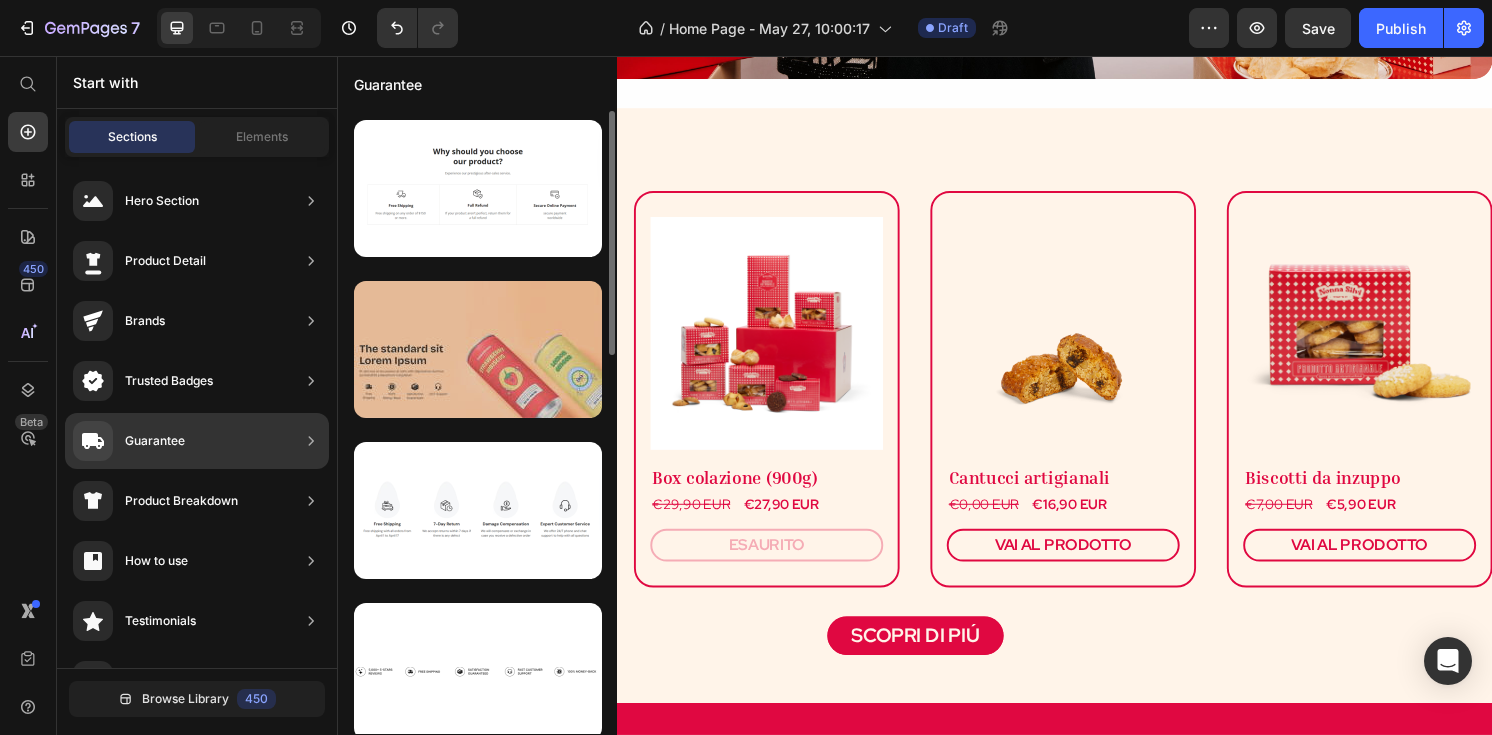scroll, scrollTop: 169, scrollLeft: 0, axis: vertical 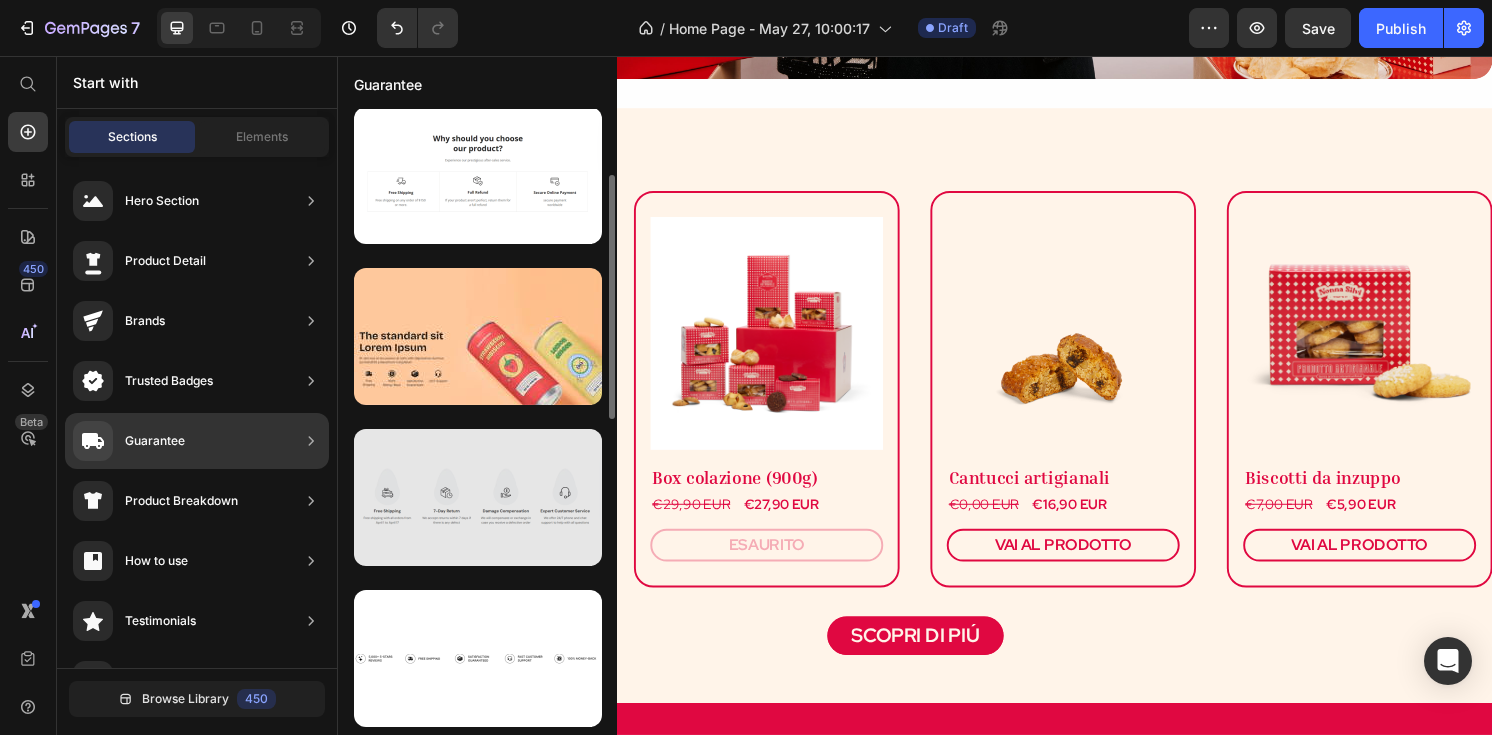 click at bounding box center [478, 497] 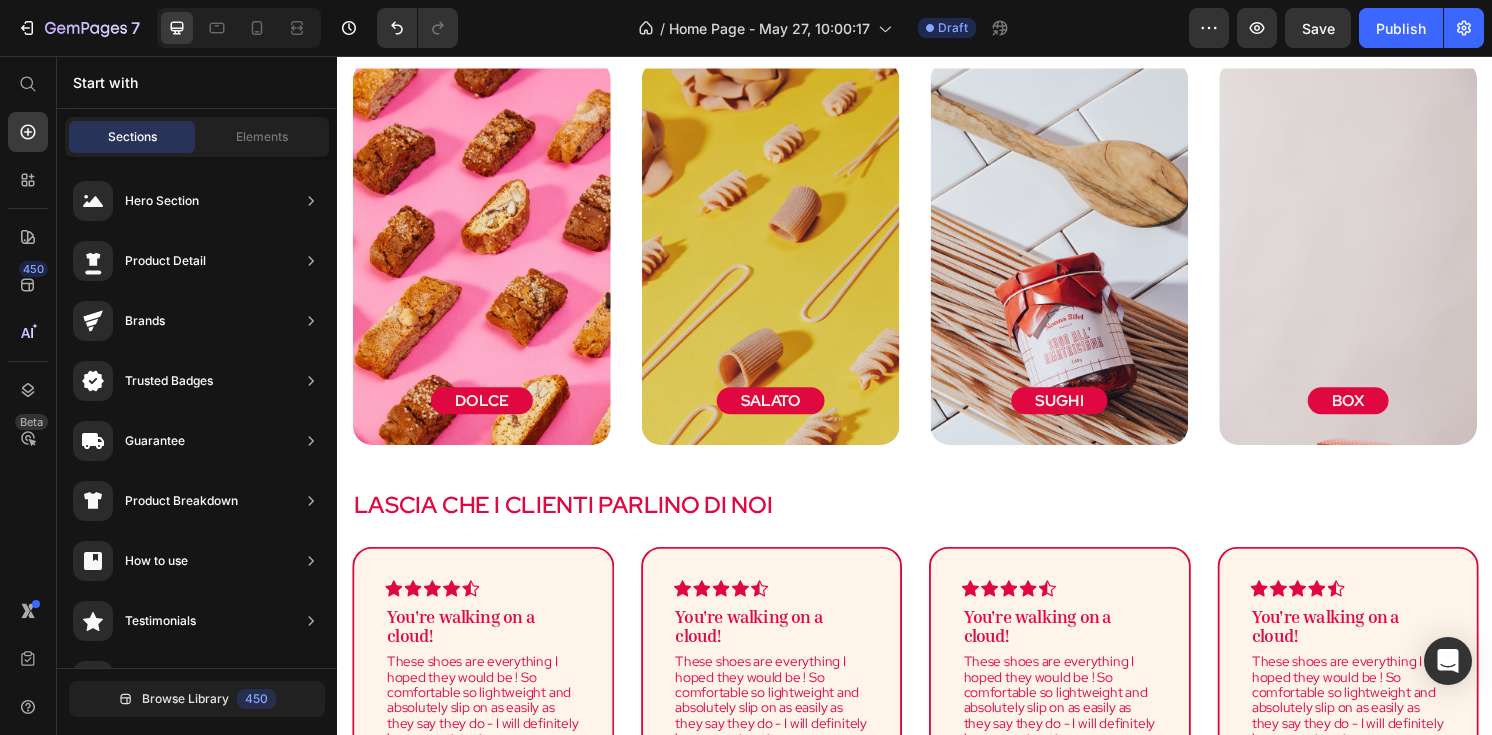 scroll, scrollTop: 2466, scrollLeft: 0, axis: vertical 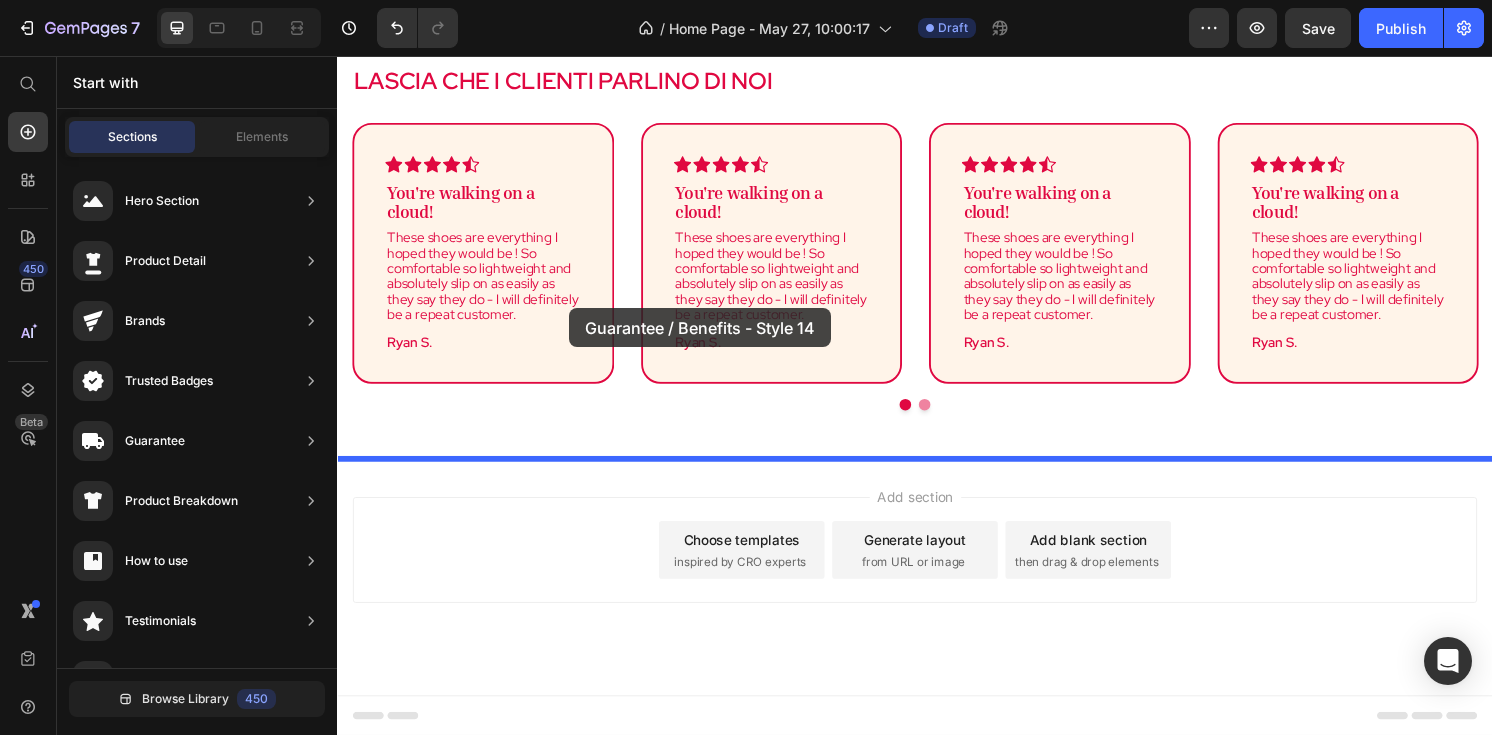 drag, startPoint x: 766, startPoint y: 556, endPoint x: 579, endPoint y: 318, distance: 302.6764 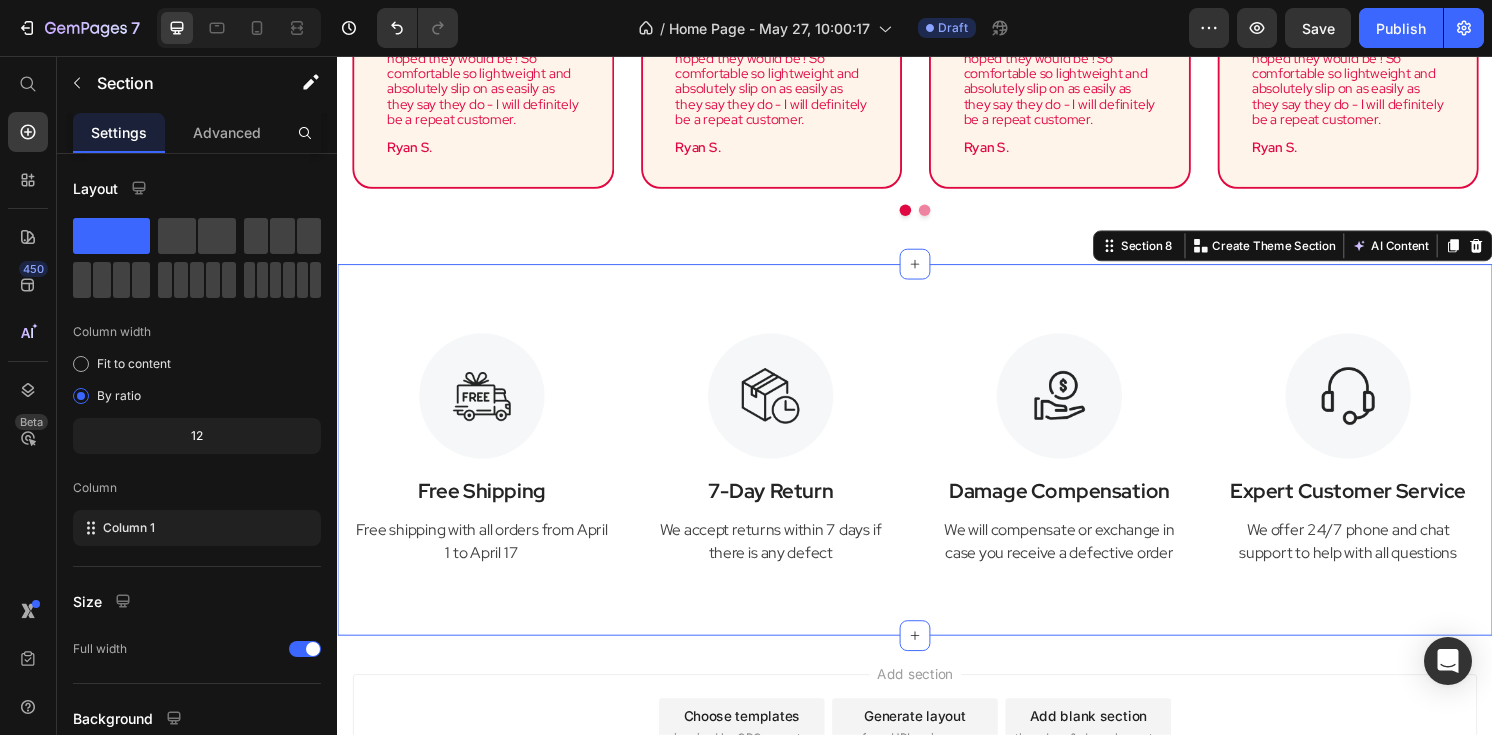 scroll, scrollTop: 2670, scrollLeft: 0, axis: vertical 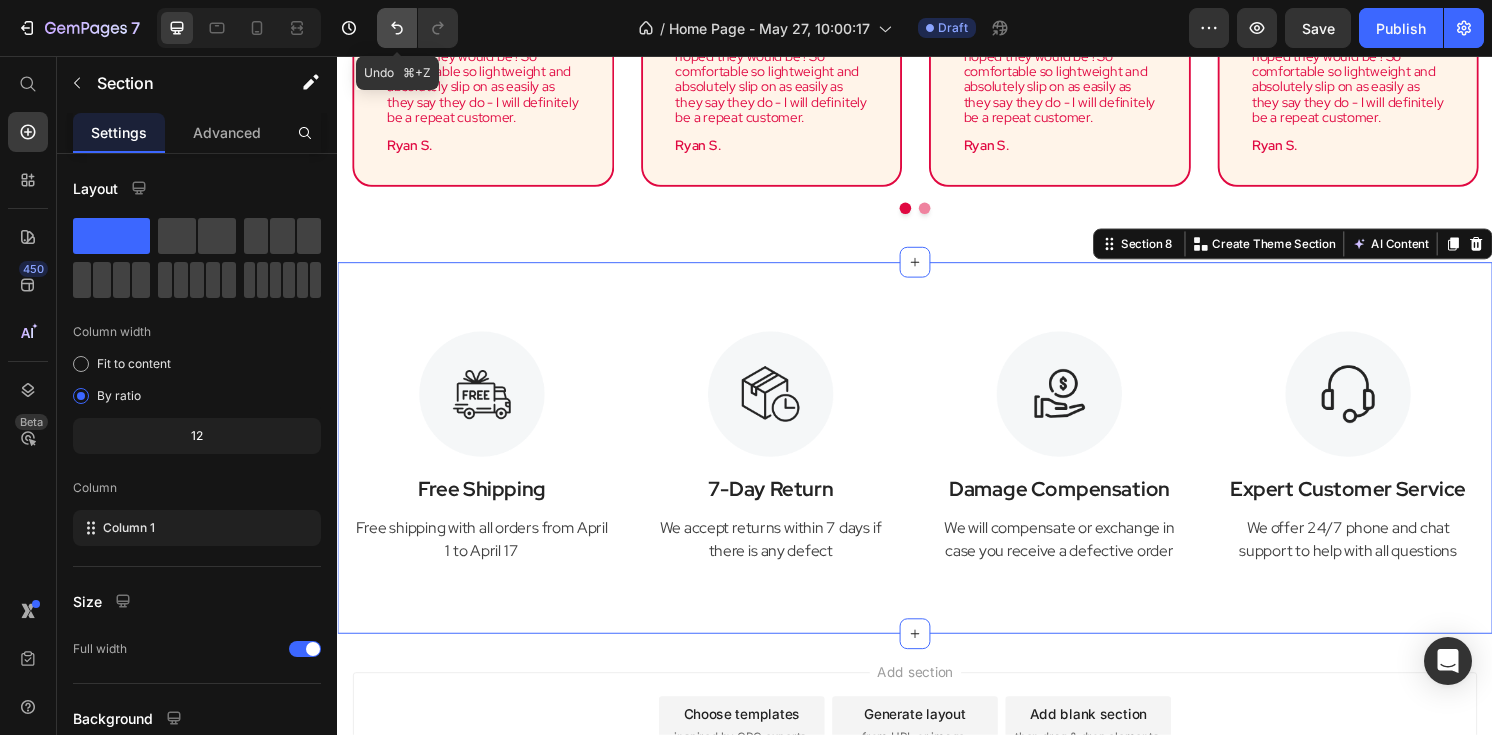 click 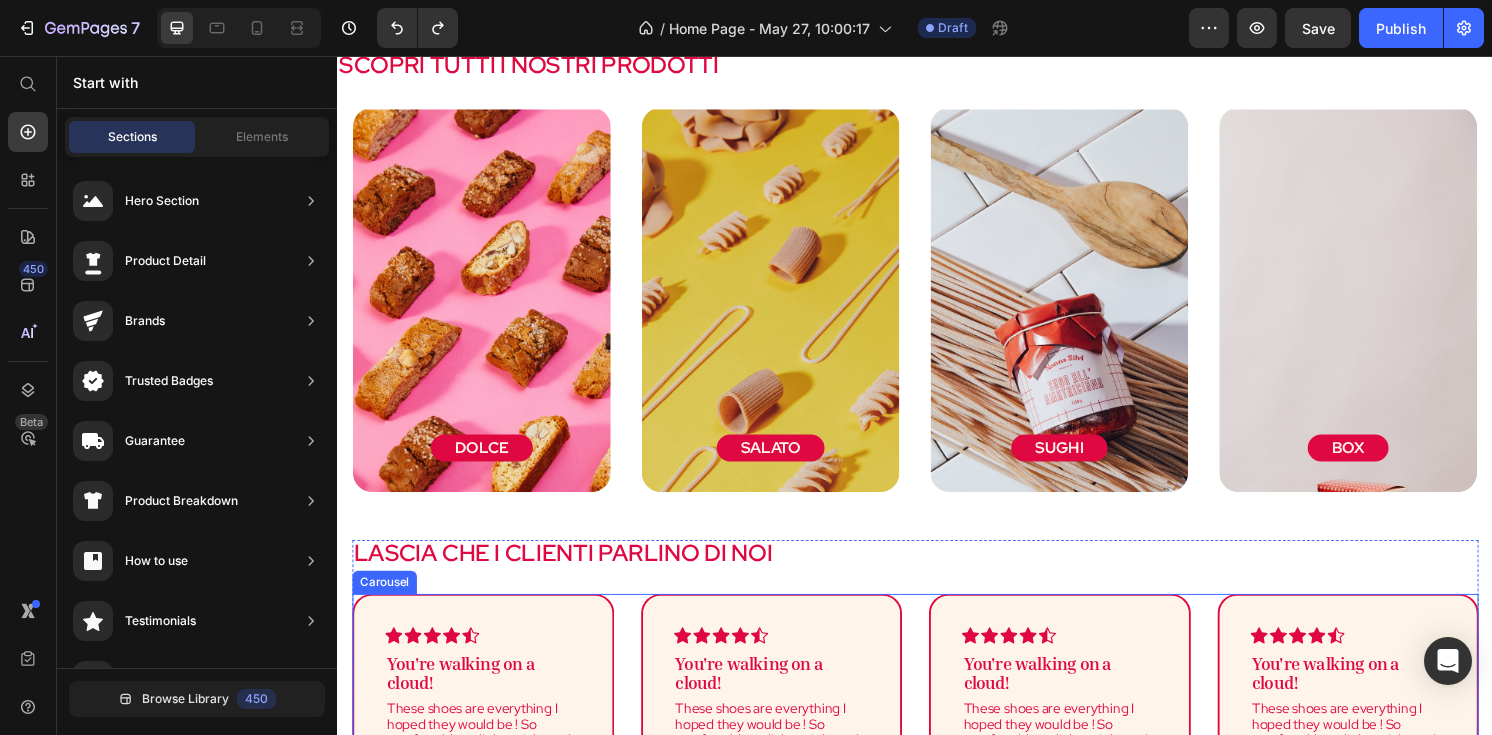 scroll, scrollTop: 1941, scrollLeft: 0, axis: vertical 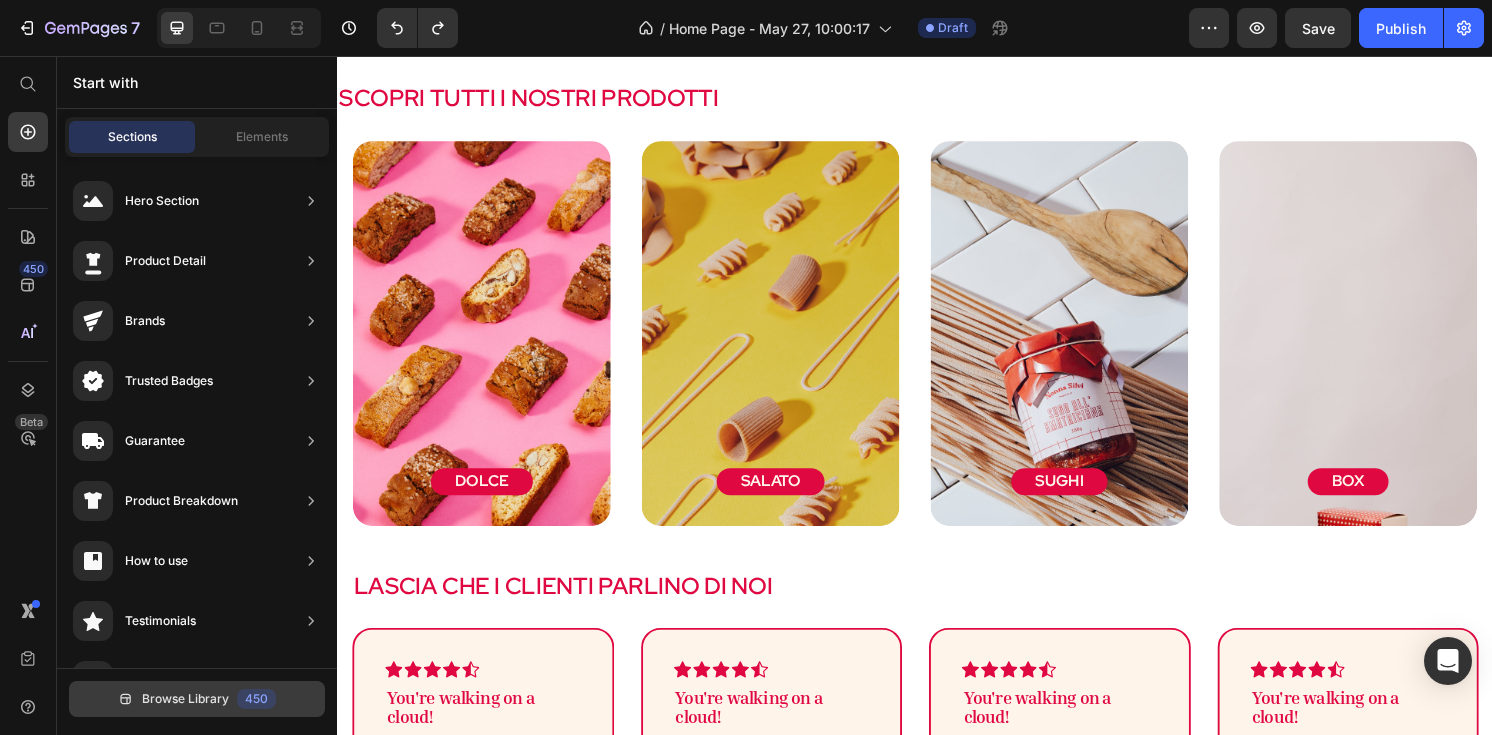 click on "Browse Library" at bounding box center [185, 699] 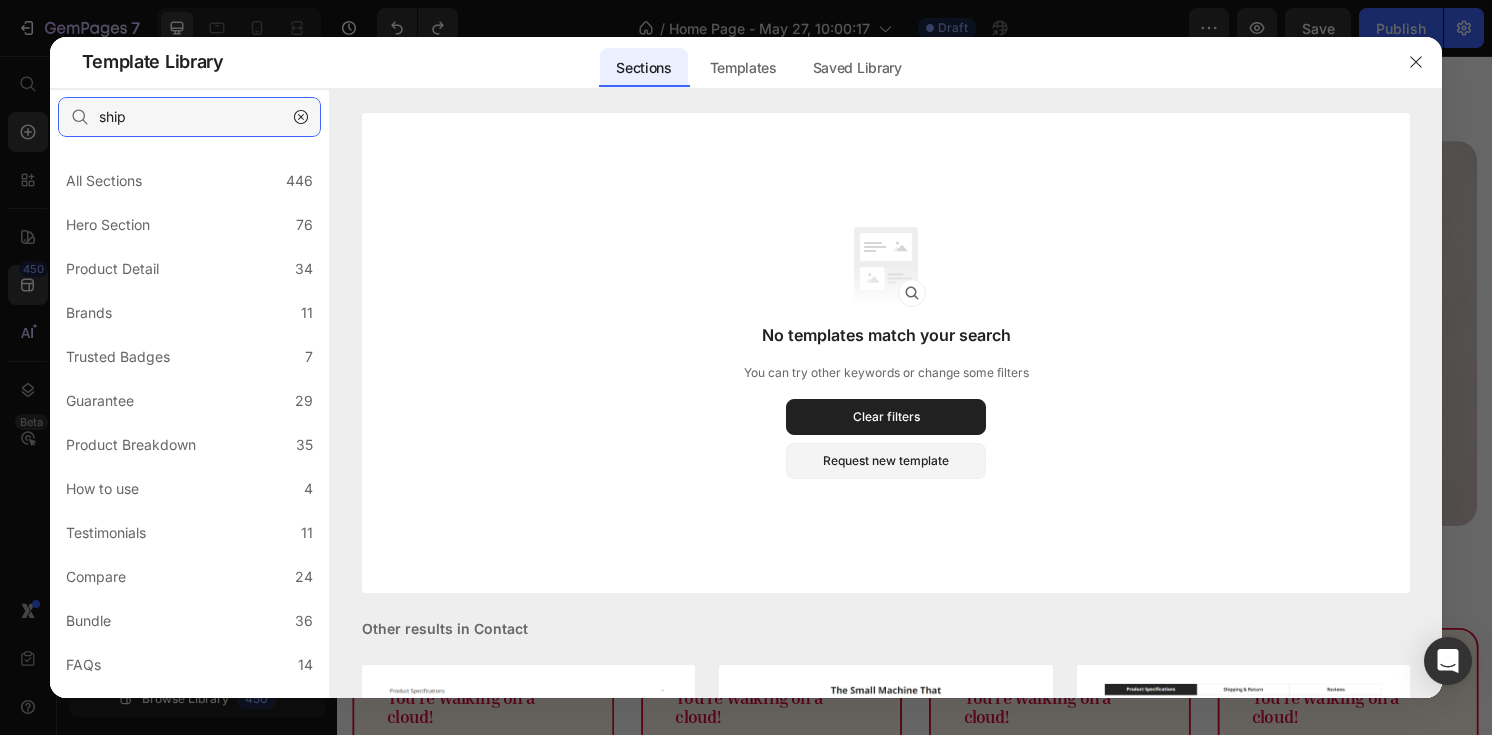 drag, startPoint x: 196, startPoint y: 114, endPoint x: 27, endPoint y: 133, distance: 170.0647 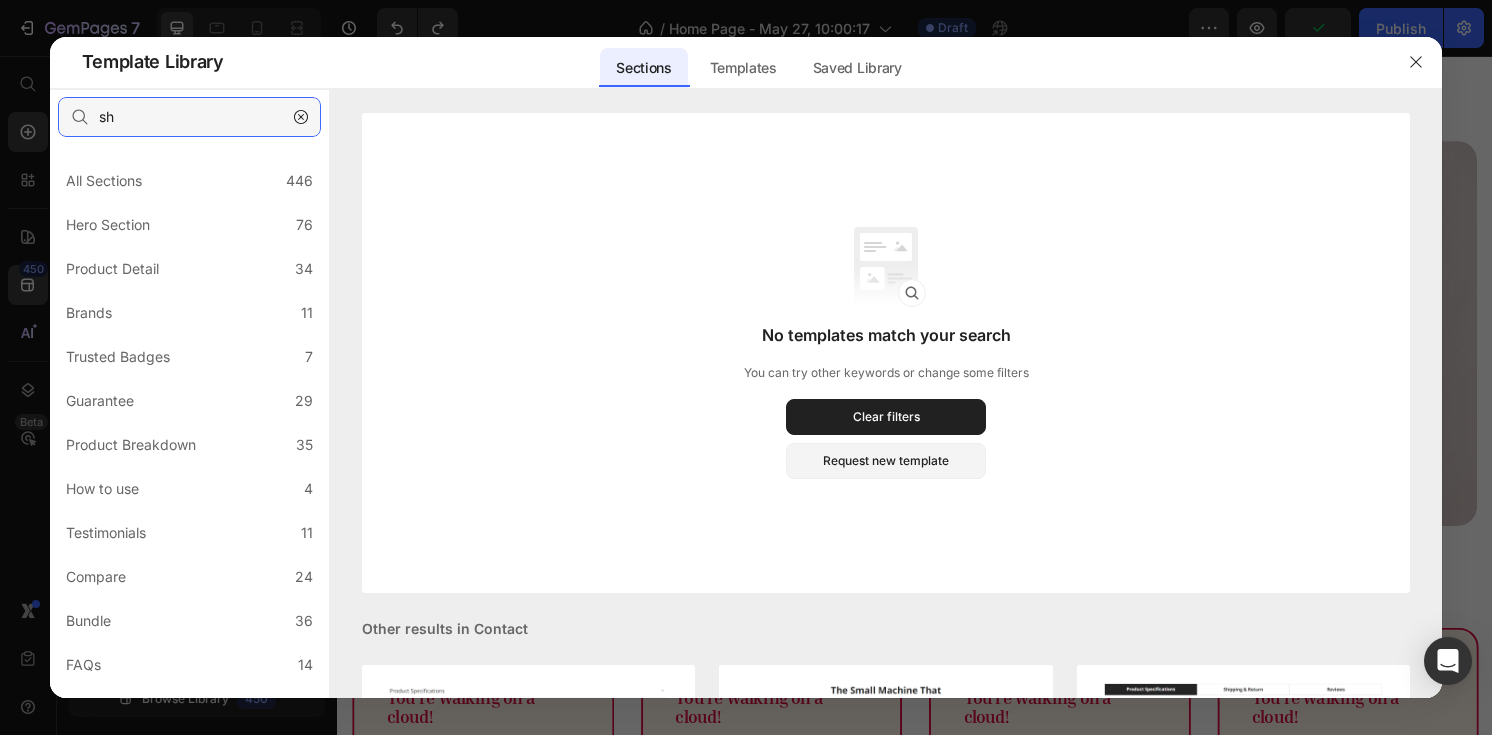 type on "s" 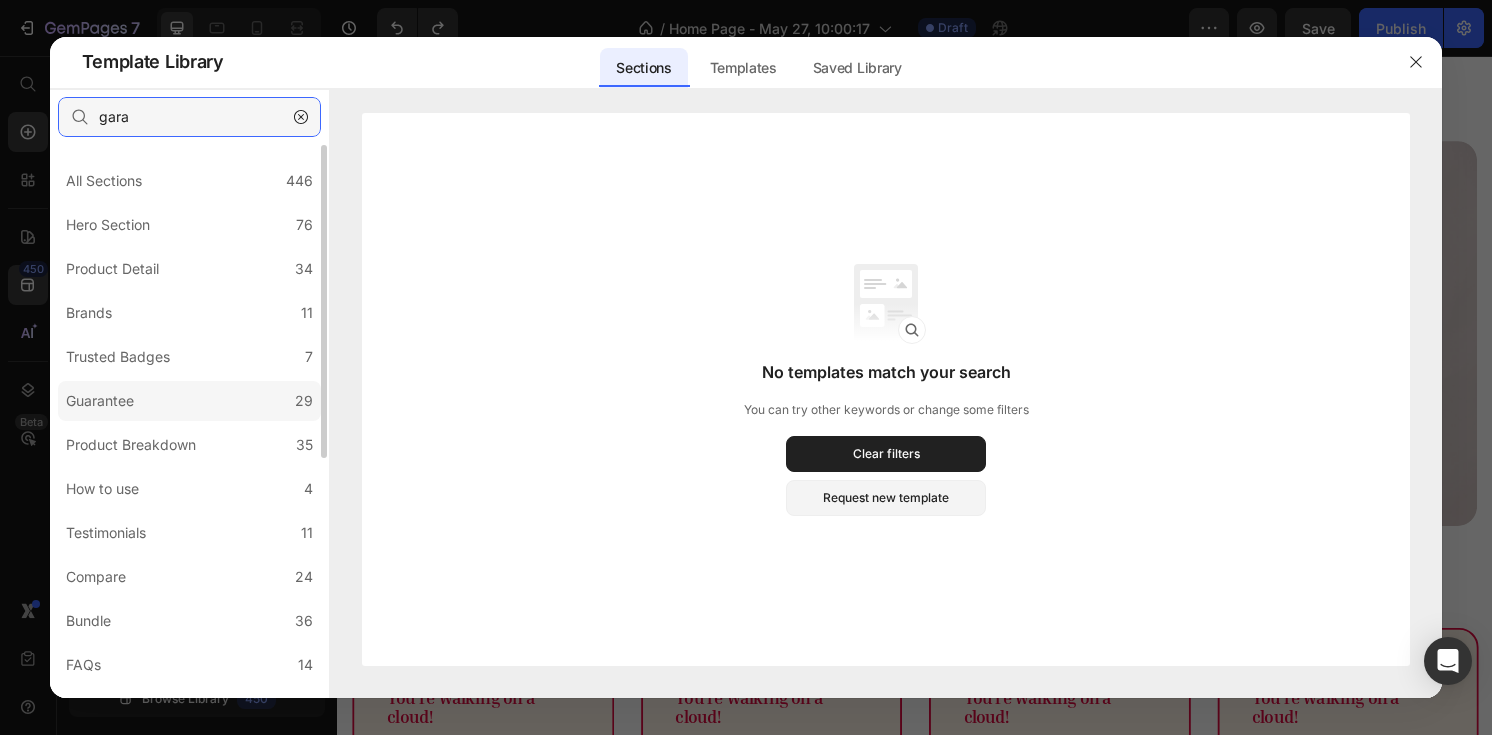 type on "gara" 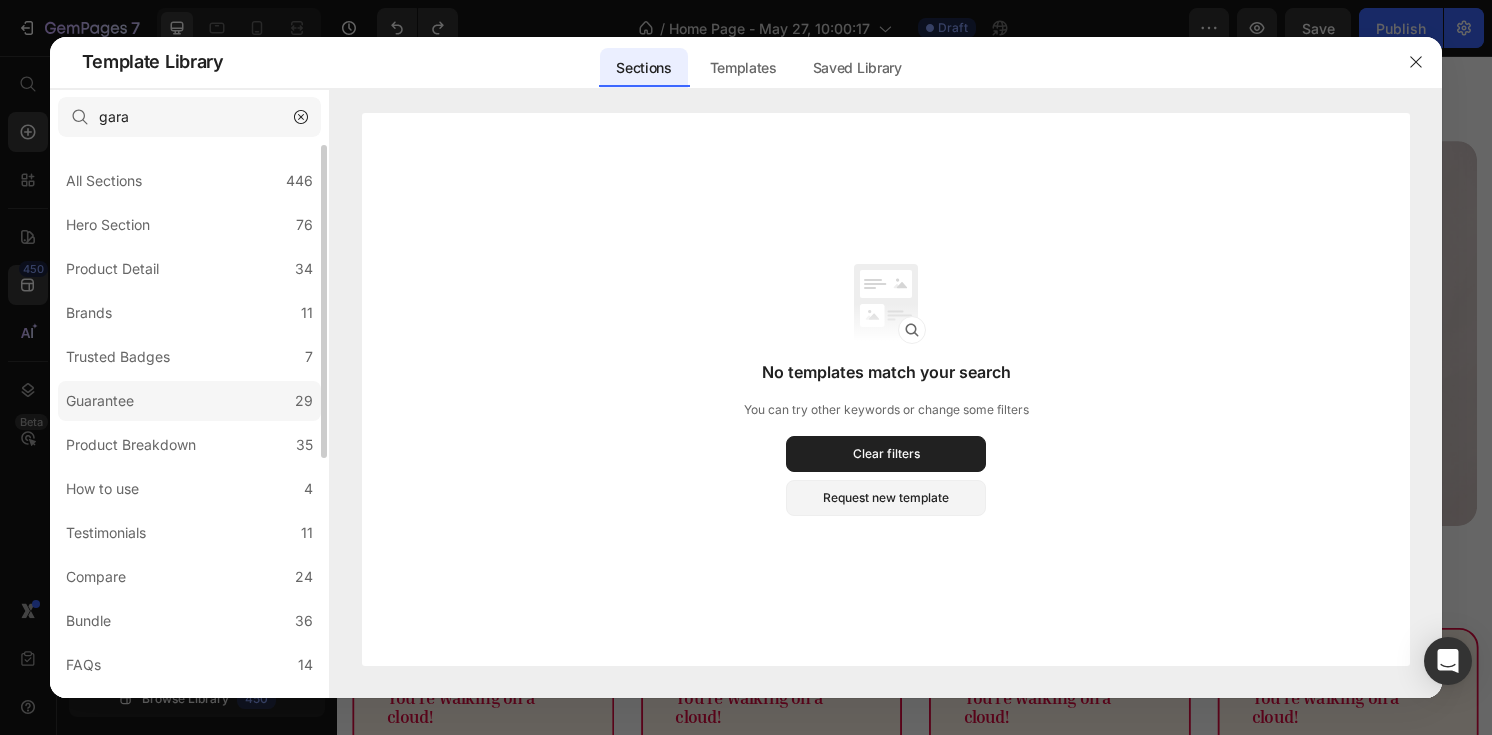 click on "Guarantee" at bounding box center [100, 401] 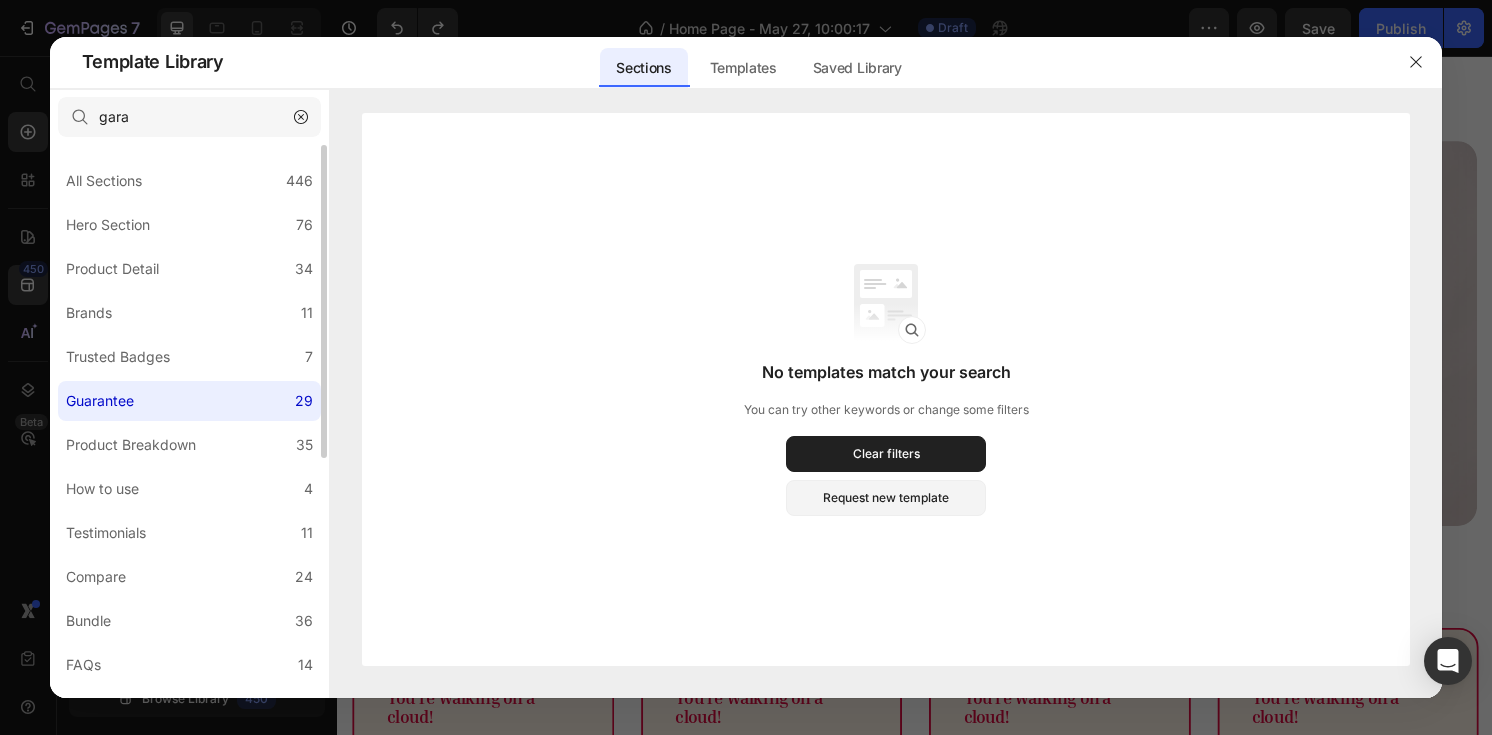 click on "Guarantee 29" 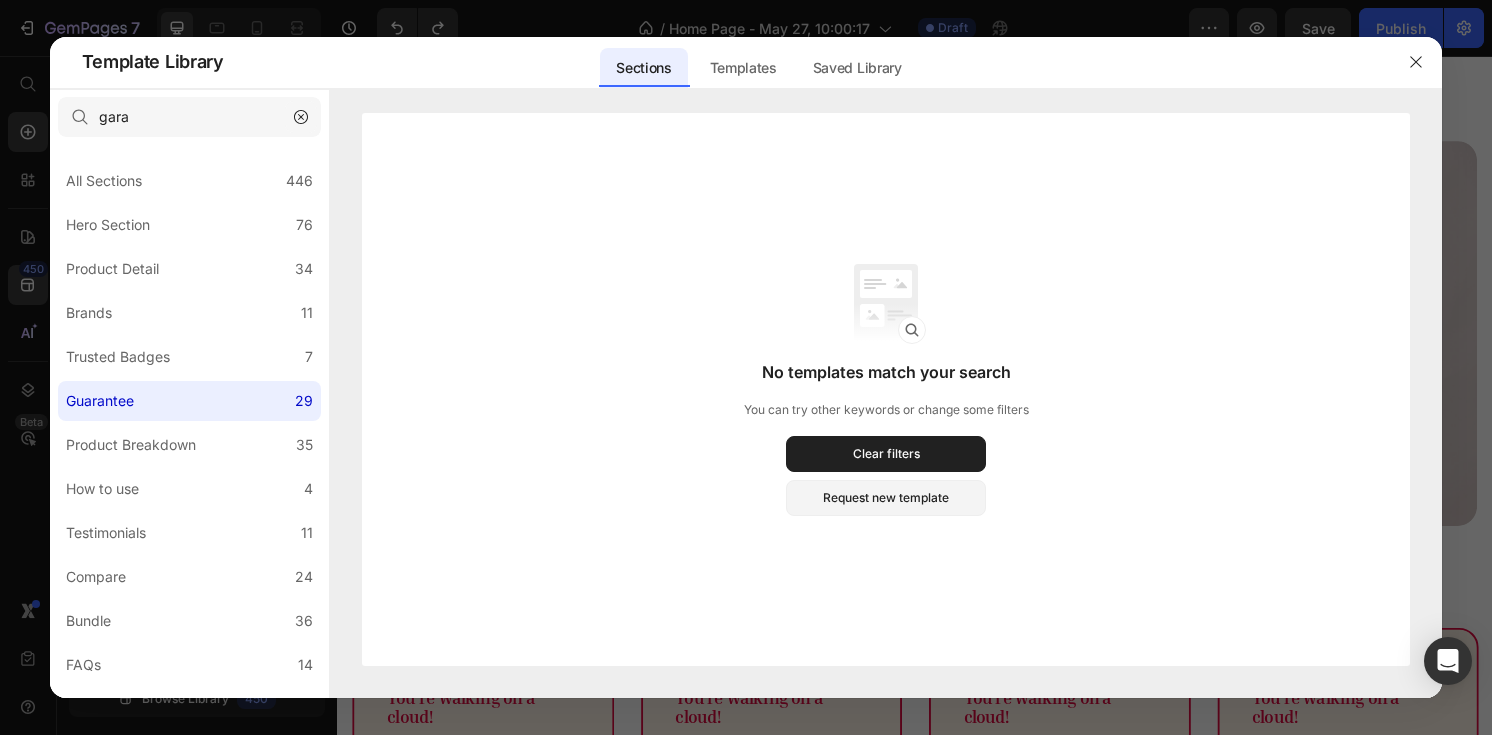 click at bounding box center [301, 117] 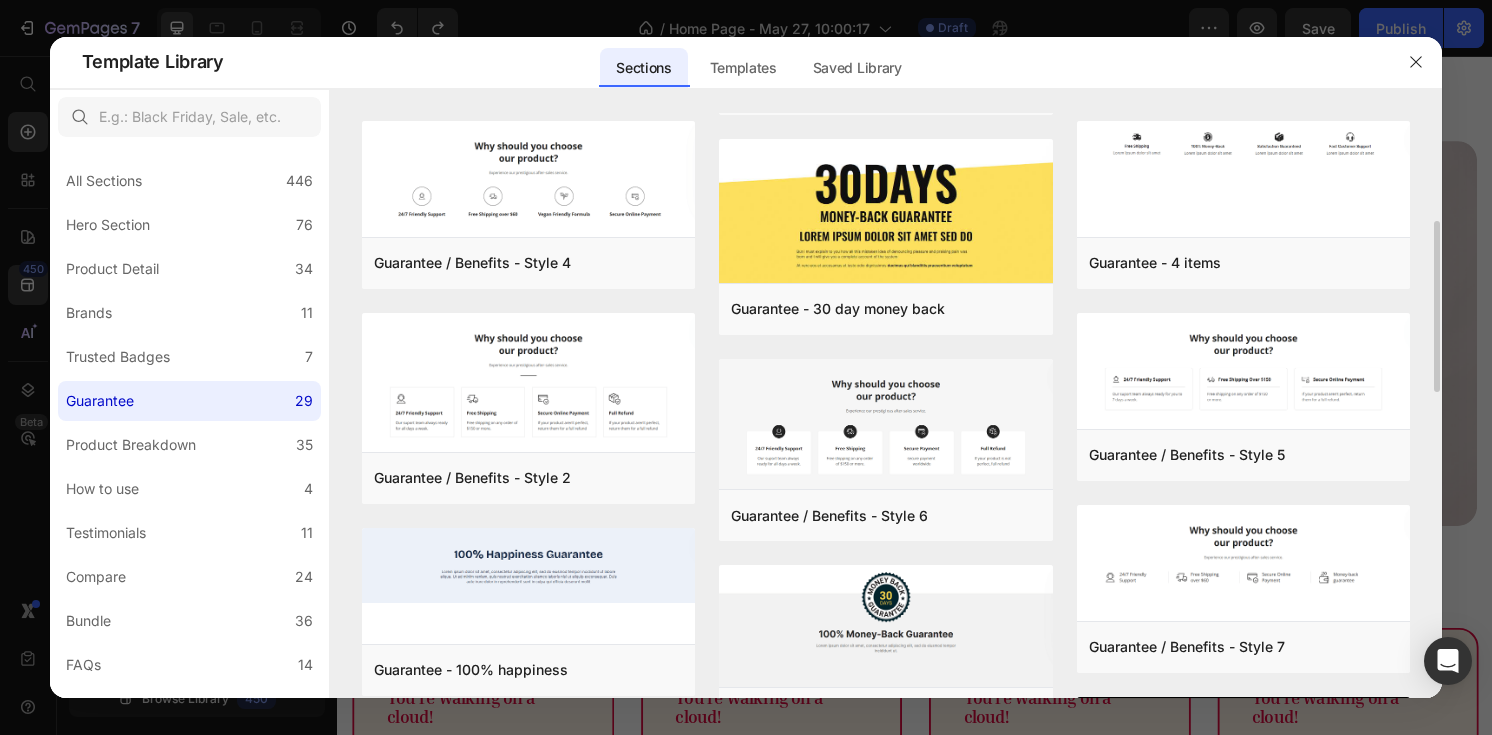 scroll, scrollTop: 375, scrollLeft: 0, axis: vertical 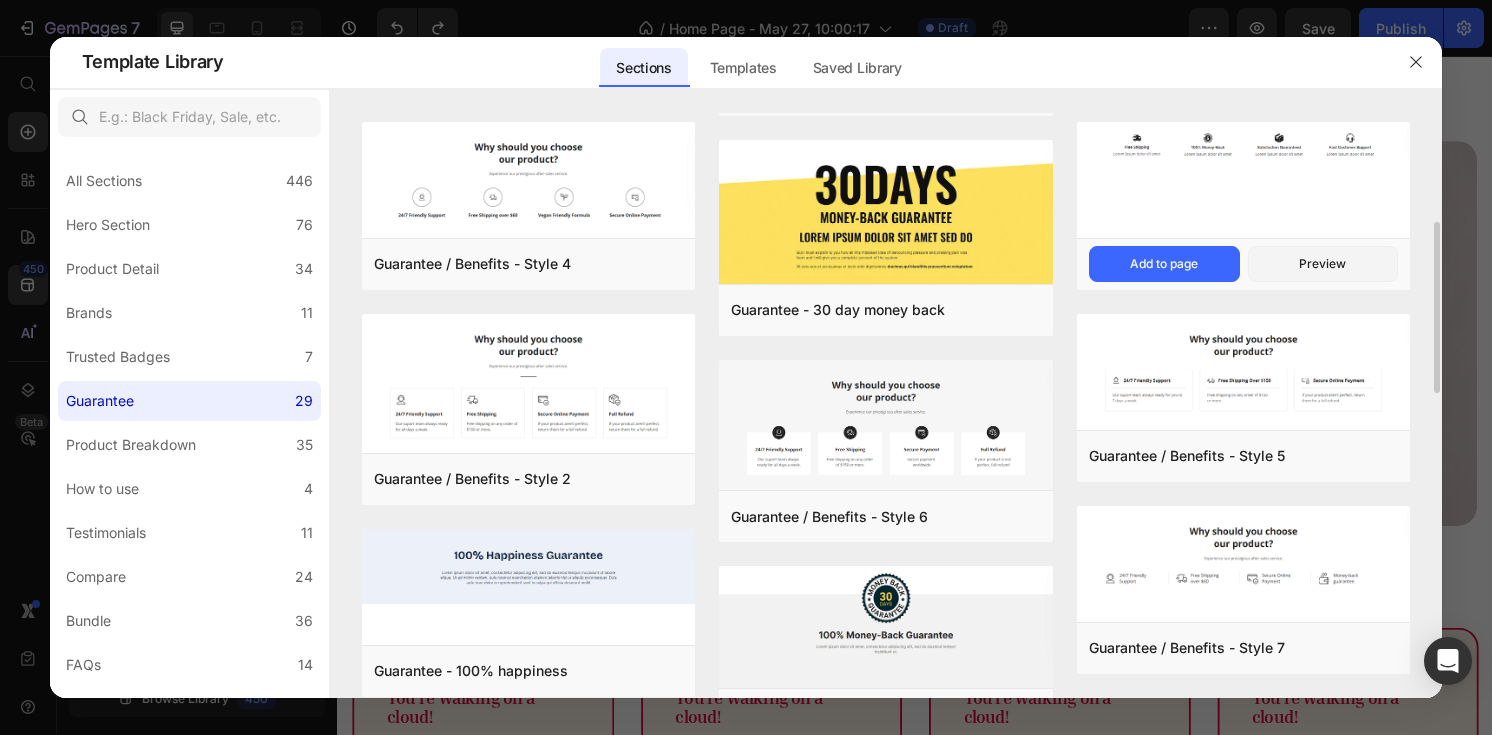 click at bounding box center (1244, 182) 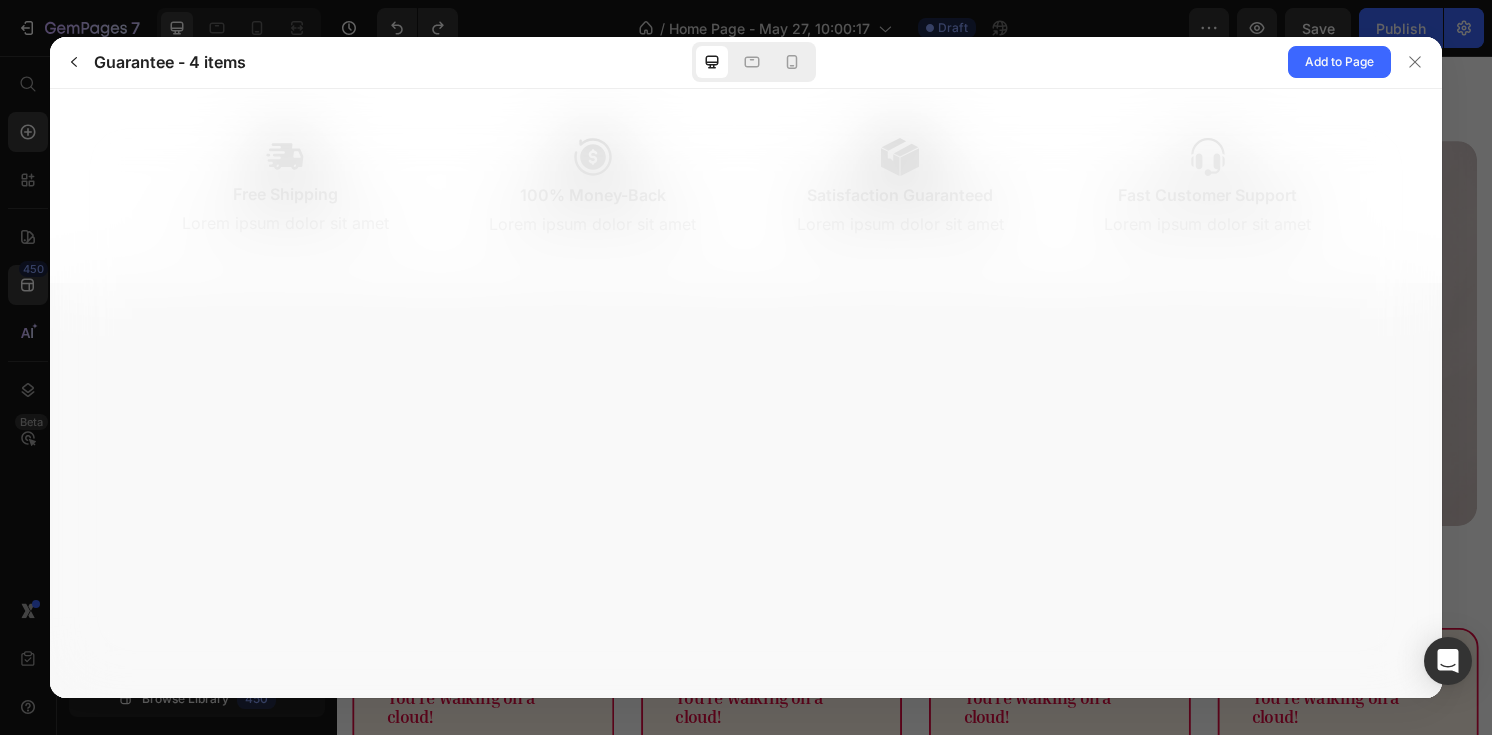 scroll, scrollTop: 0, scrollLeft: 0, axis: both 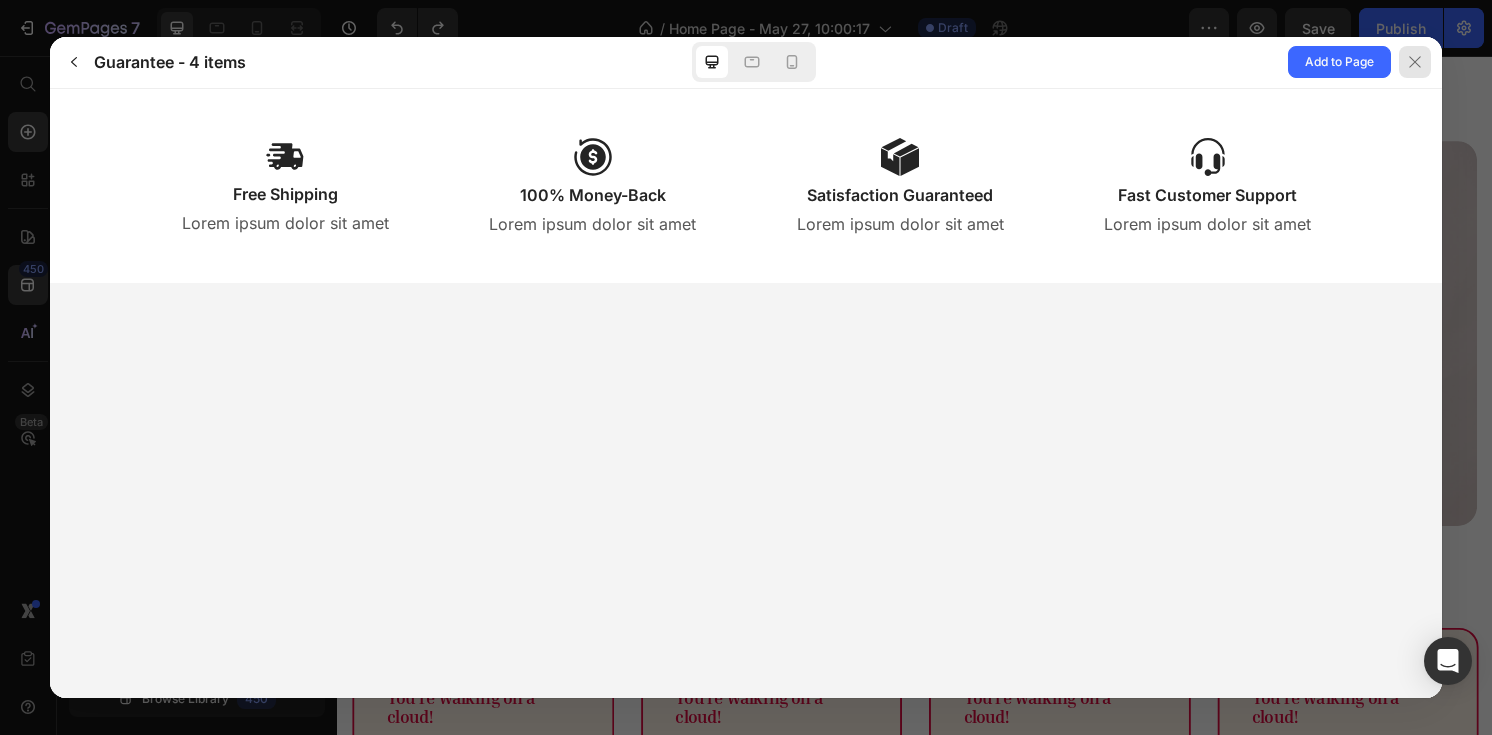 click at bounding box center [1415, 62] 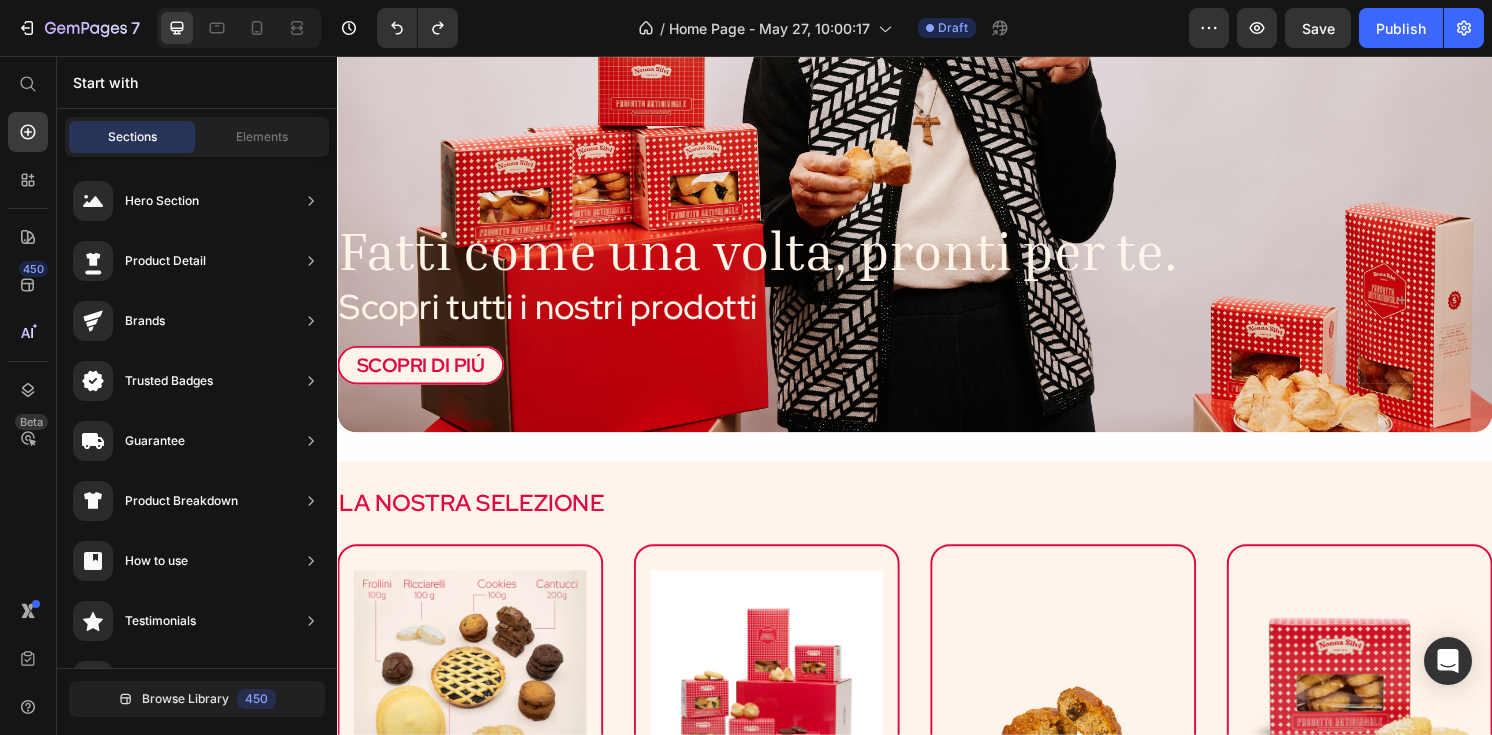 scroll, scrollTop: 320, scrollLeft: 0, axis: vertical 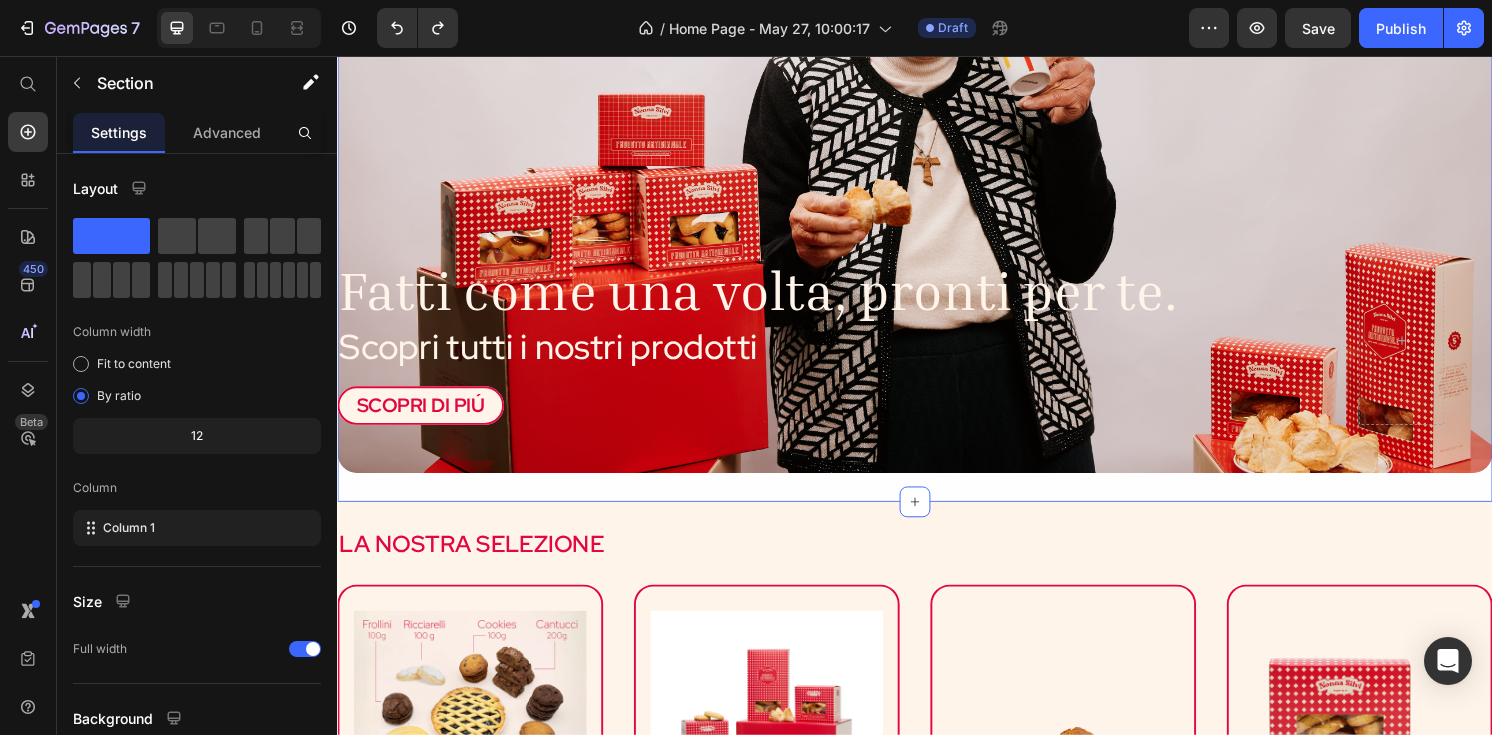 click on "Fatti come una volta, pronti per te. Heading Scopri tutti i nostri prodotti Text Block SCOPRI DI PIÚ Button
Hero Banner Section 2   You can create reusable sections Create Theme Section AI Content Write with GemAI What would you like to describe here? Tone and Voice Persuasive Product Show more Generate" at bounding box center (937, 178) 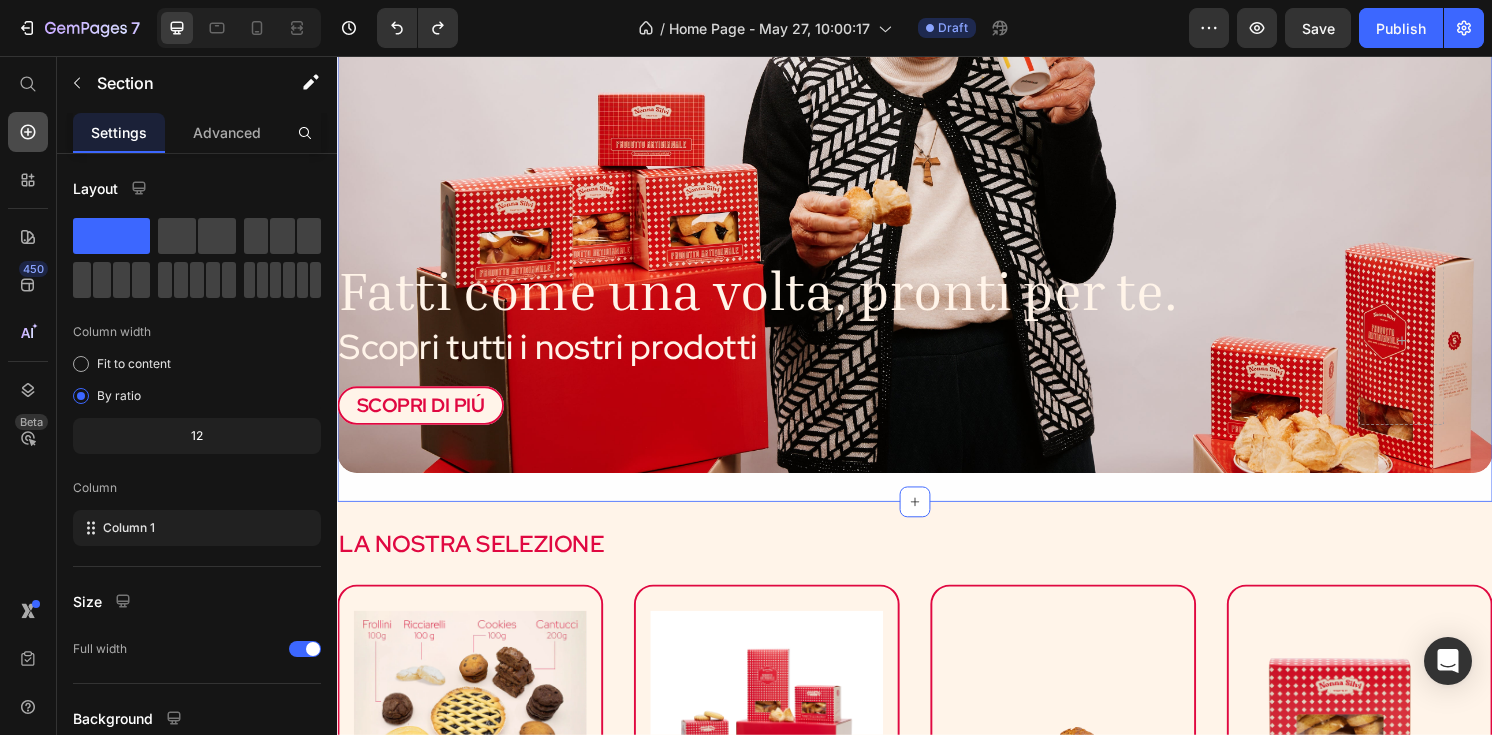 click 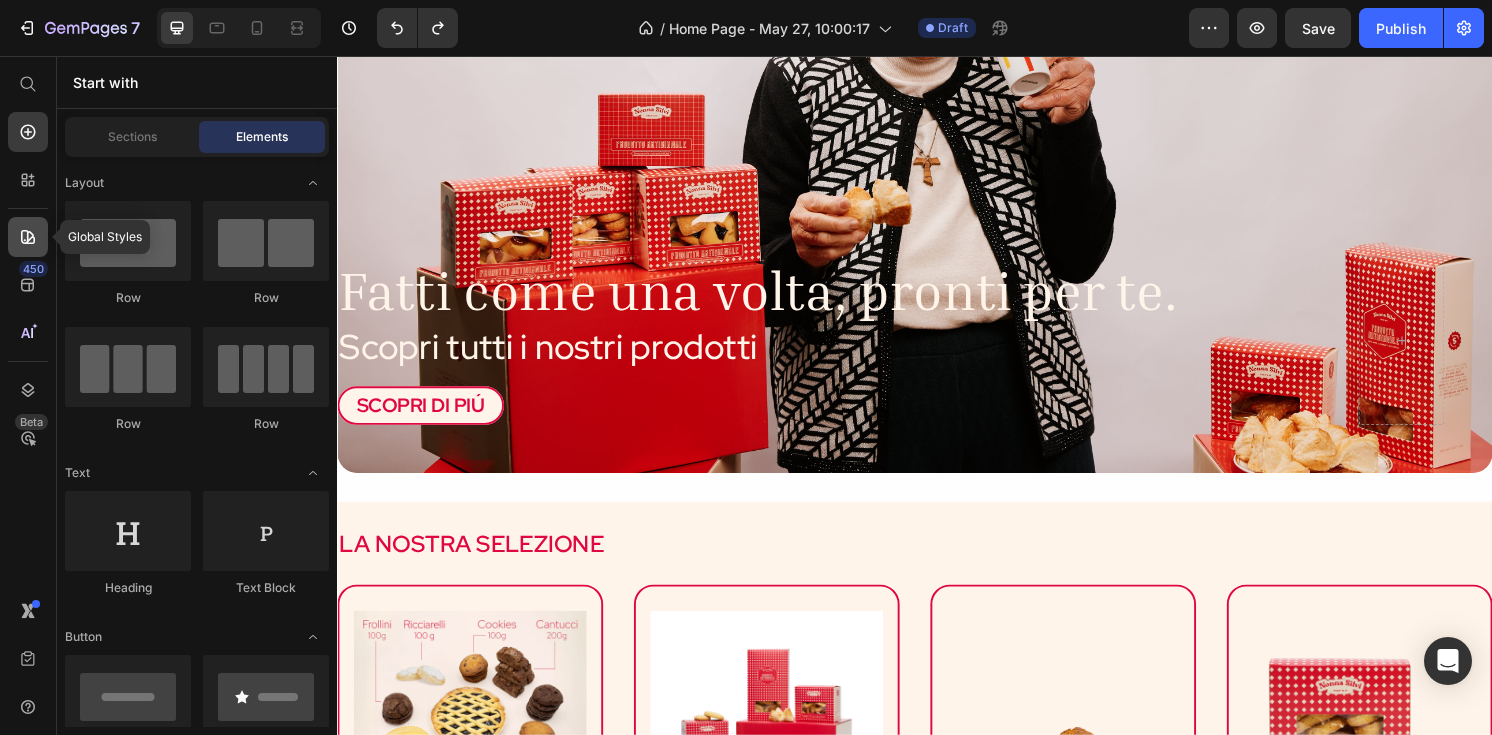 click 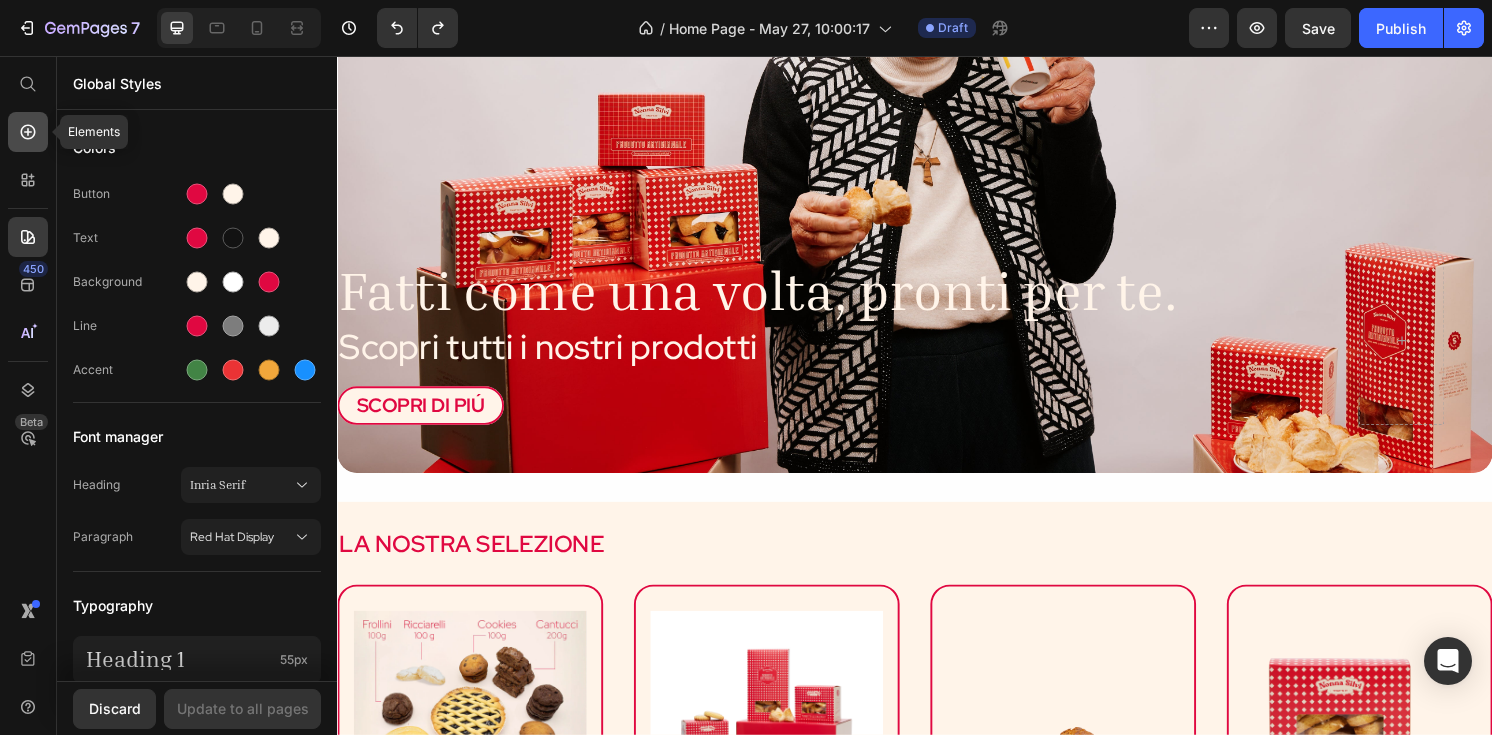 click 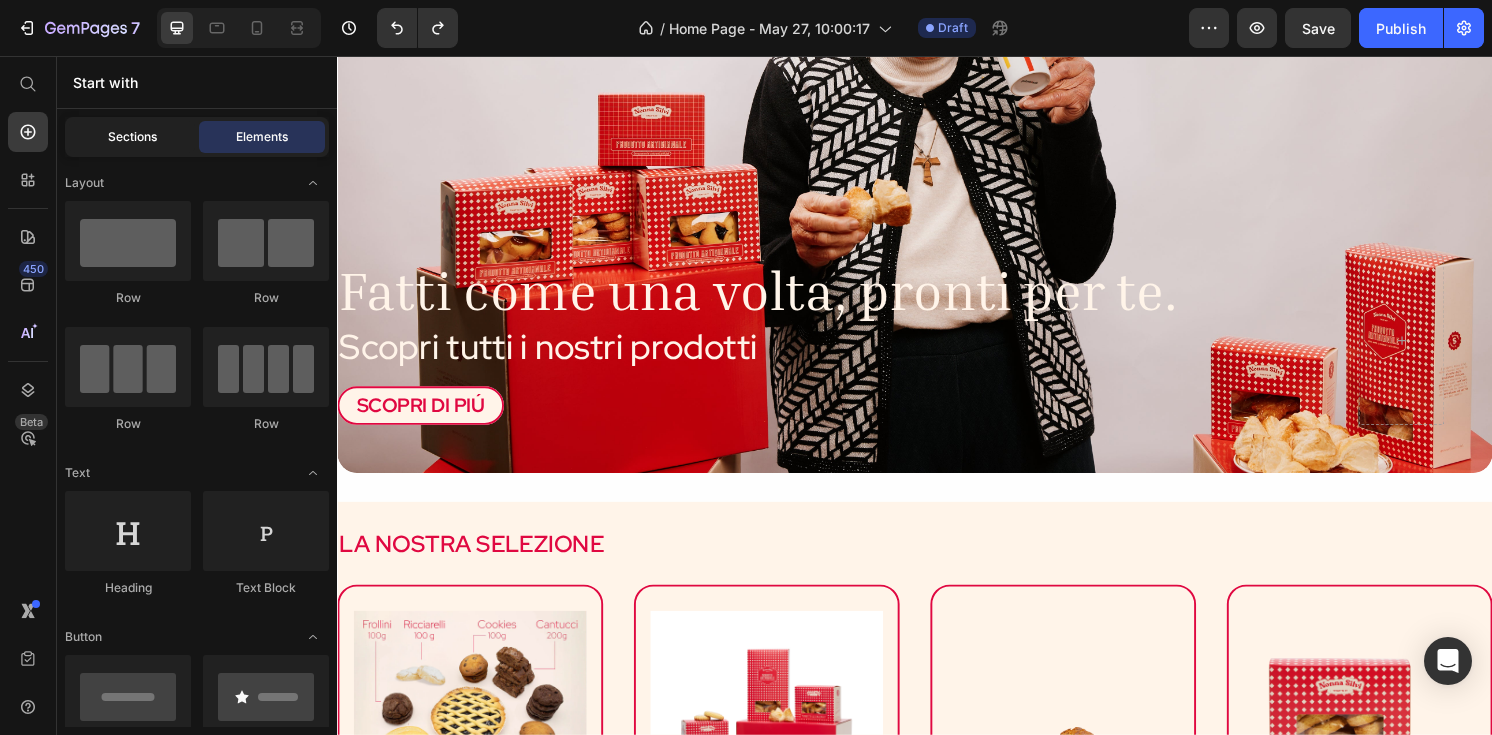 click on "Sections" at bounding box center (132, 137) 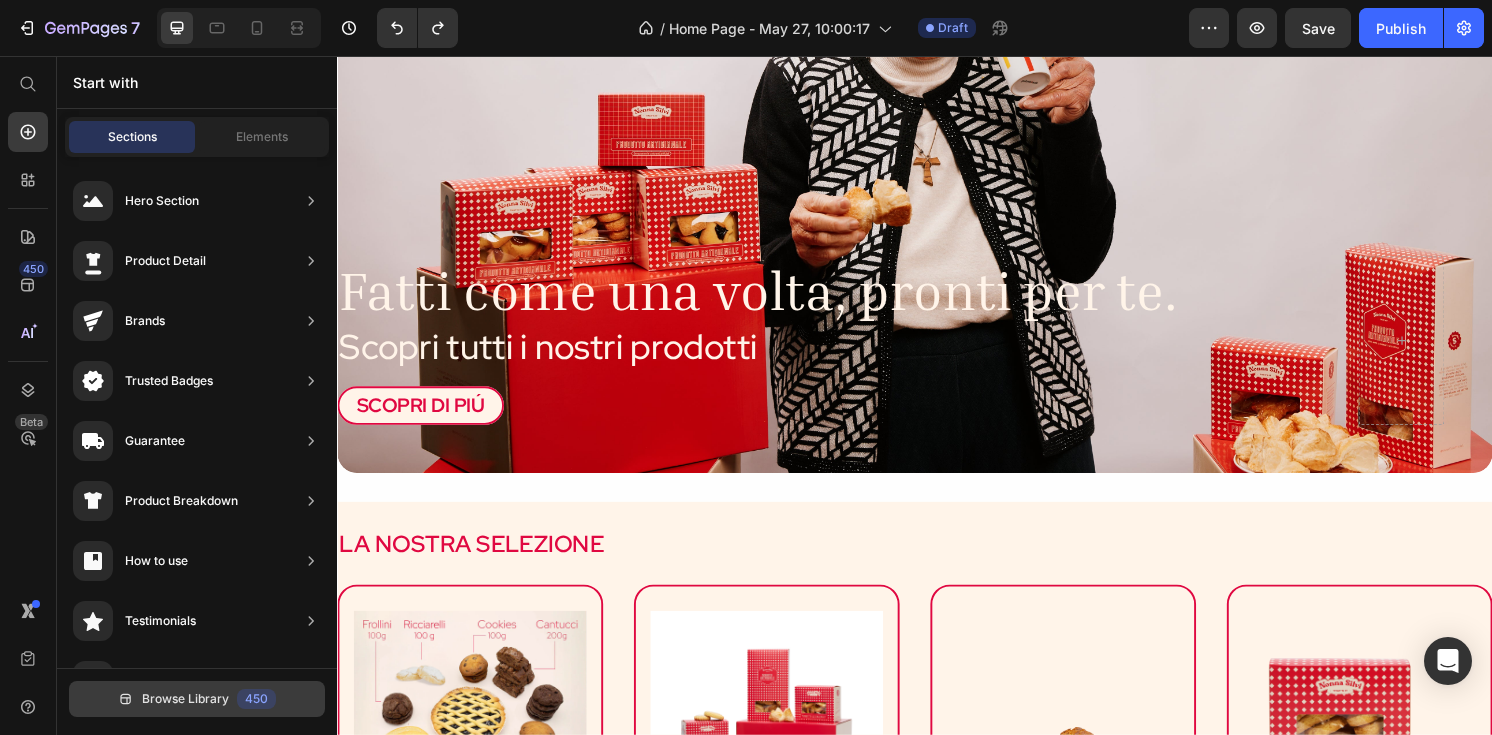 click on "Browse Library" at bounding box center [185, 699] 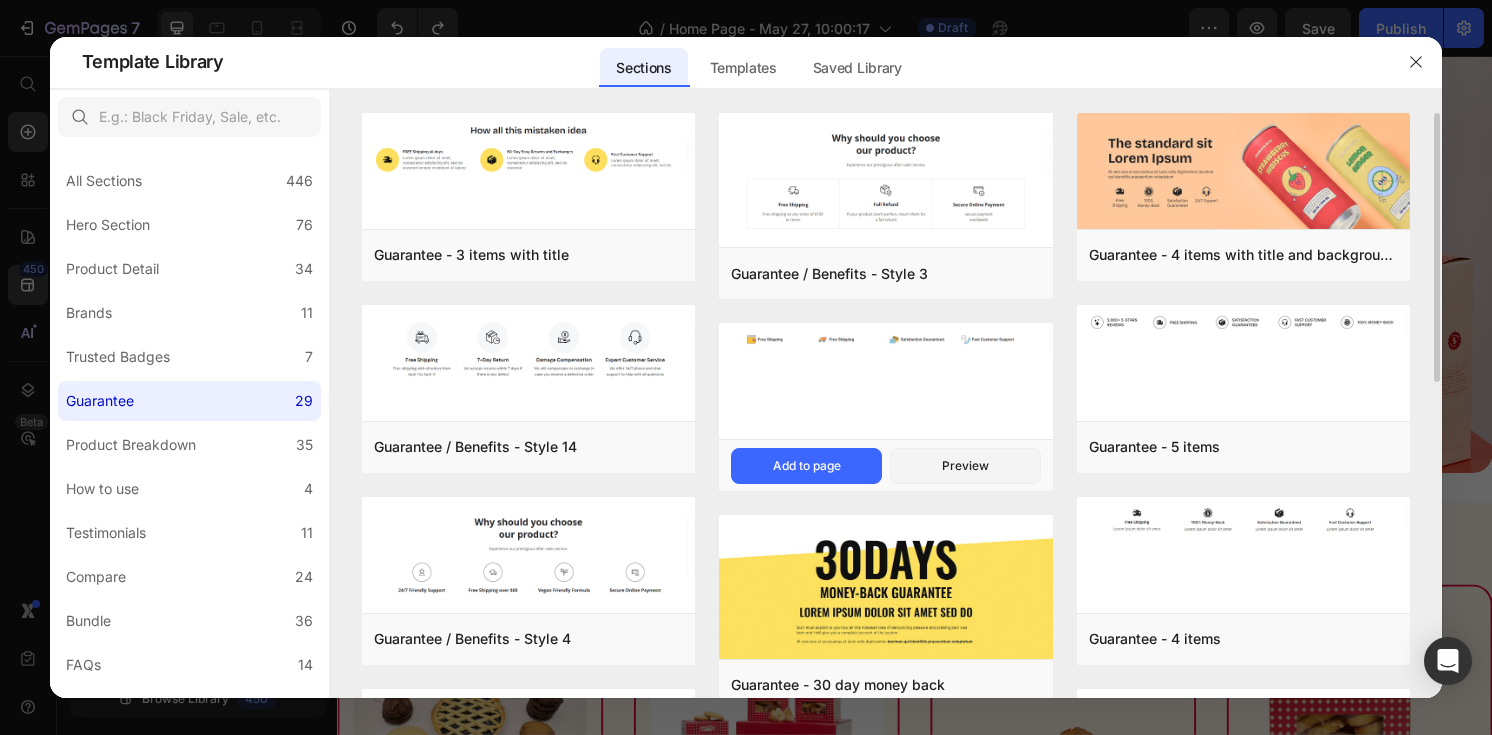 click at bounding box center (886, 383) 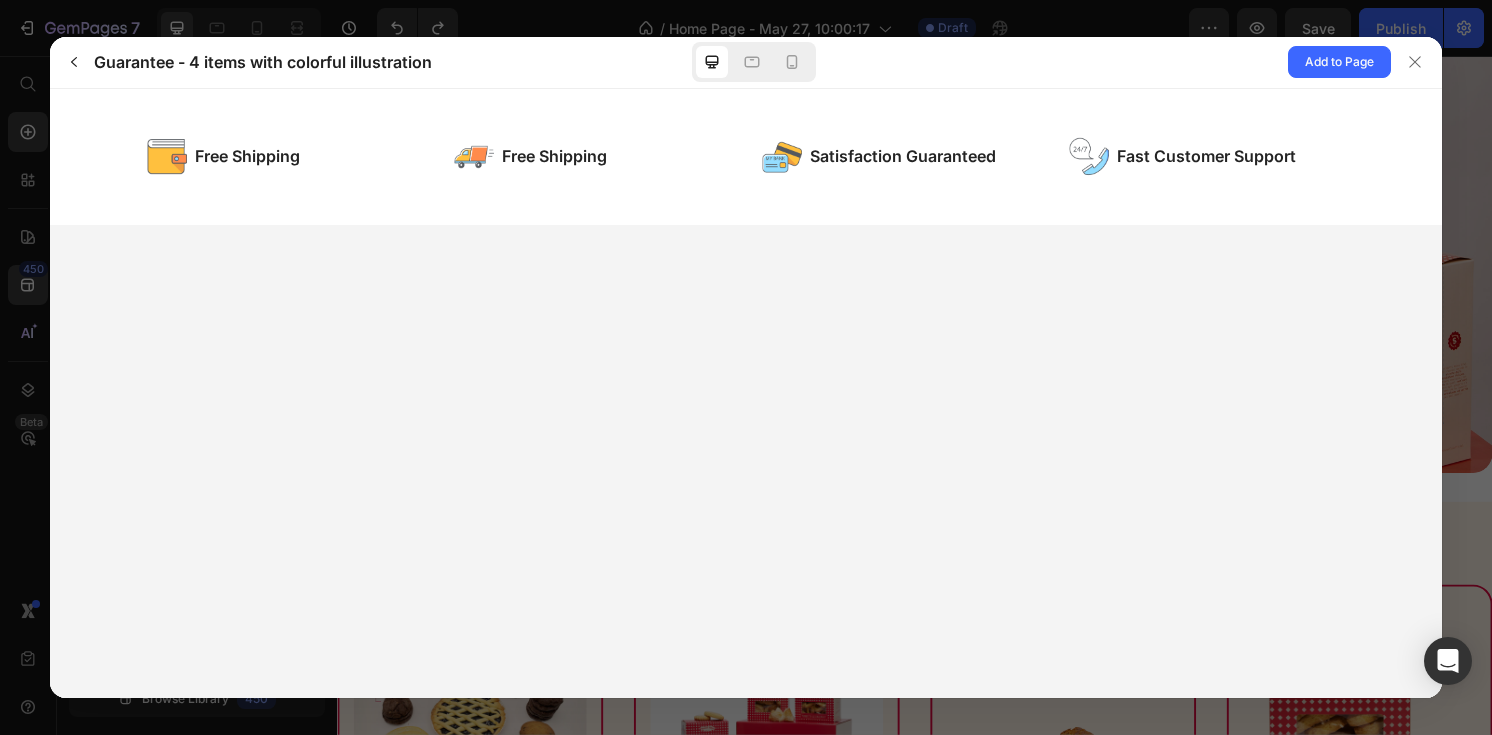 scroll, scrollTop: 0, scrollLeft: 0, axis: both 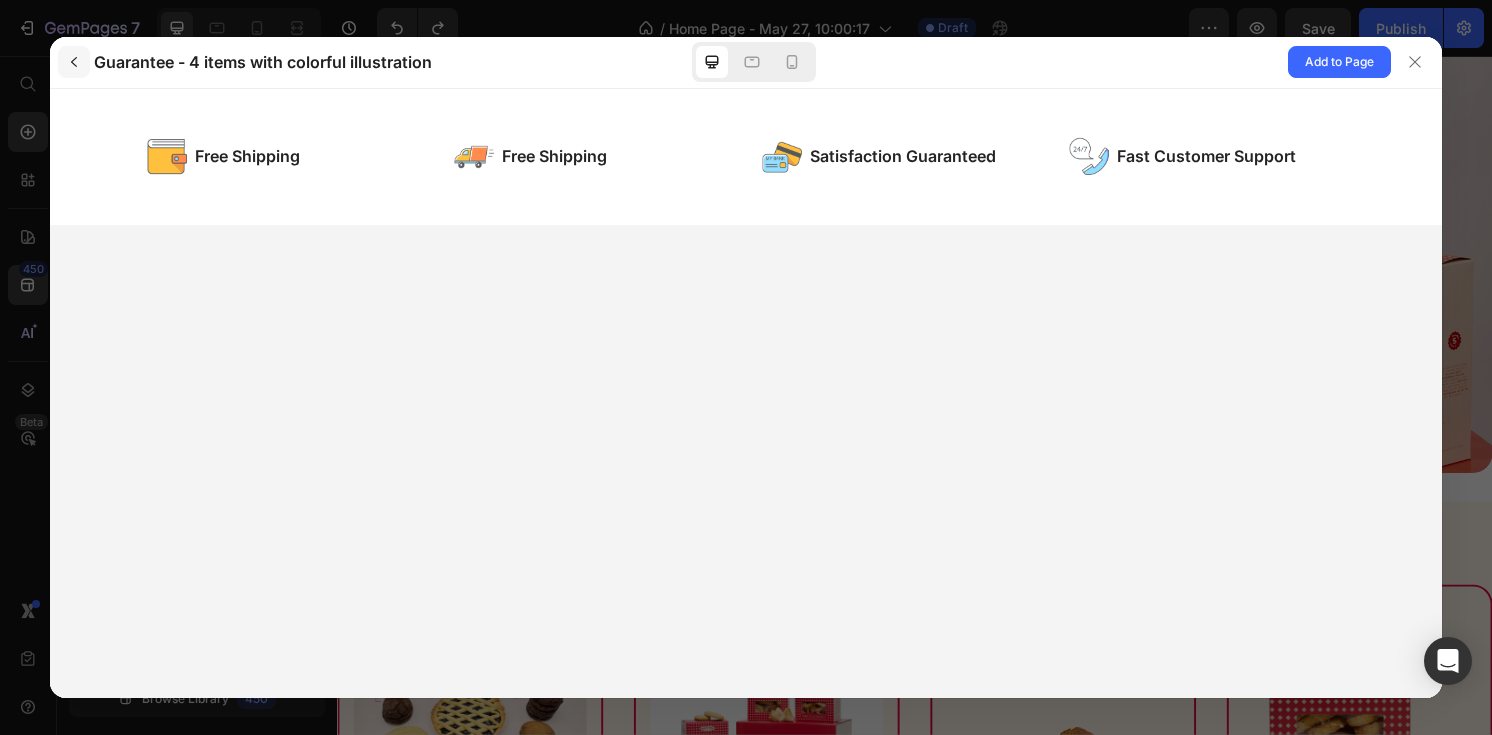 click 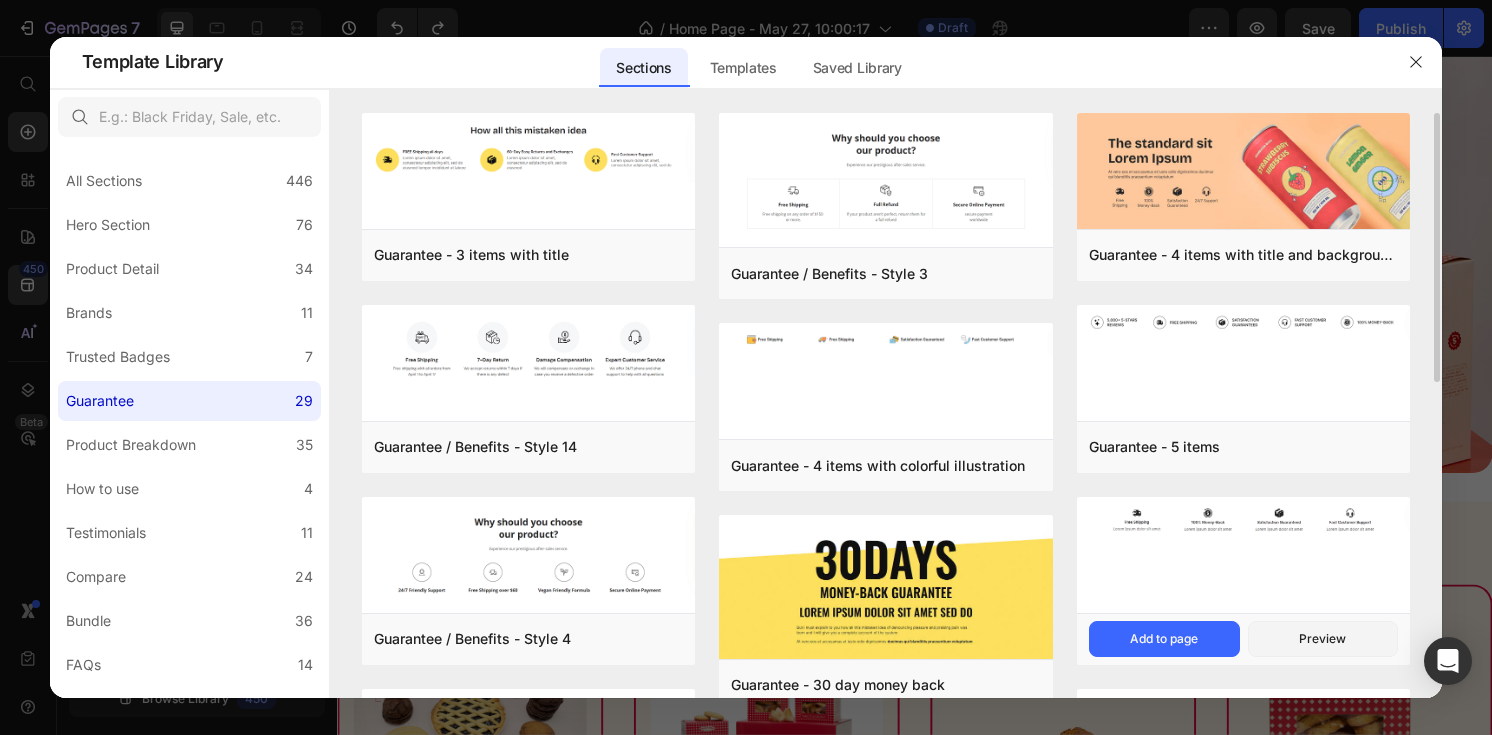 click at bounding box center [1244, 520] 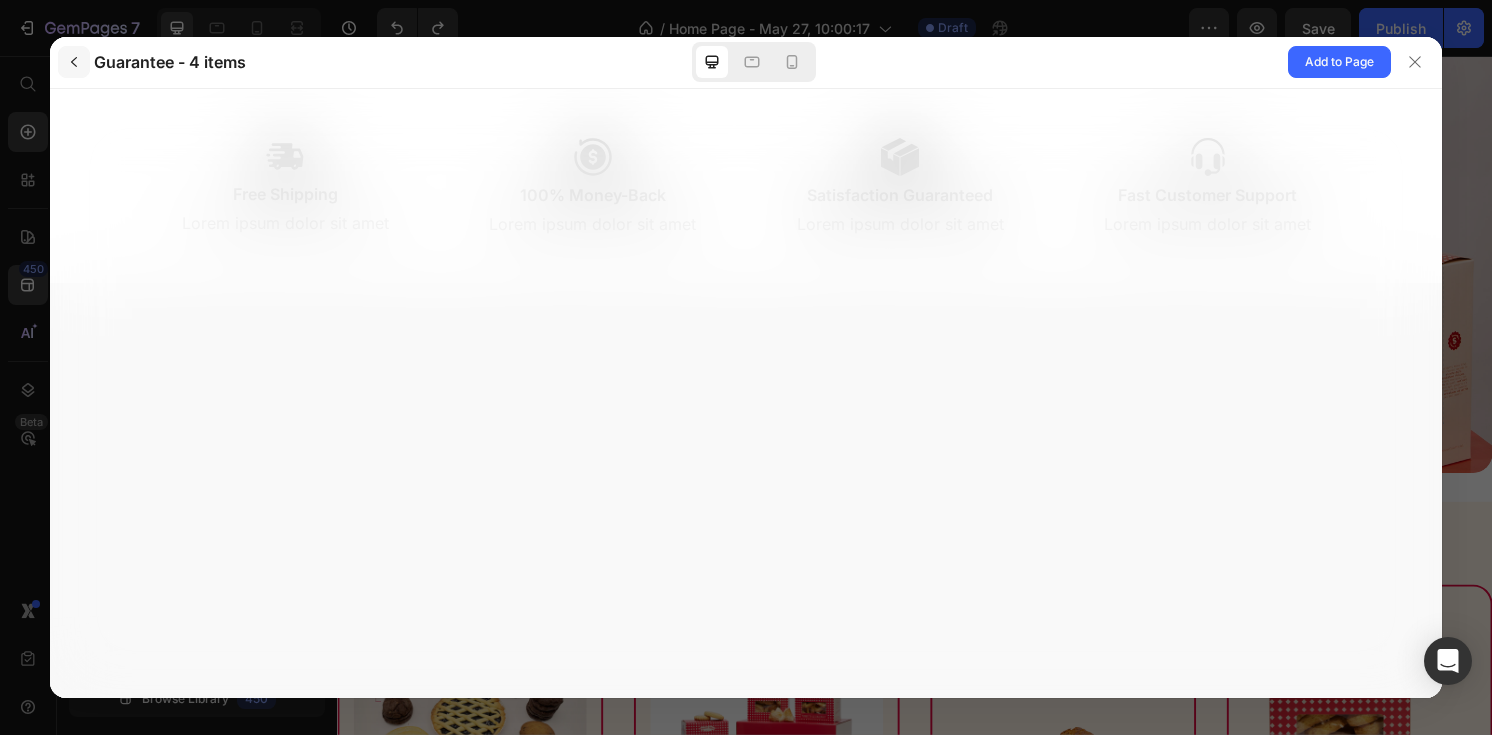 scroll, scrollTop: 0, scrollLeft: 0, axis: both 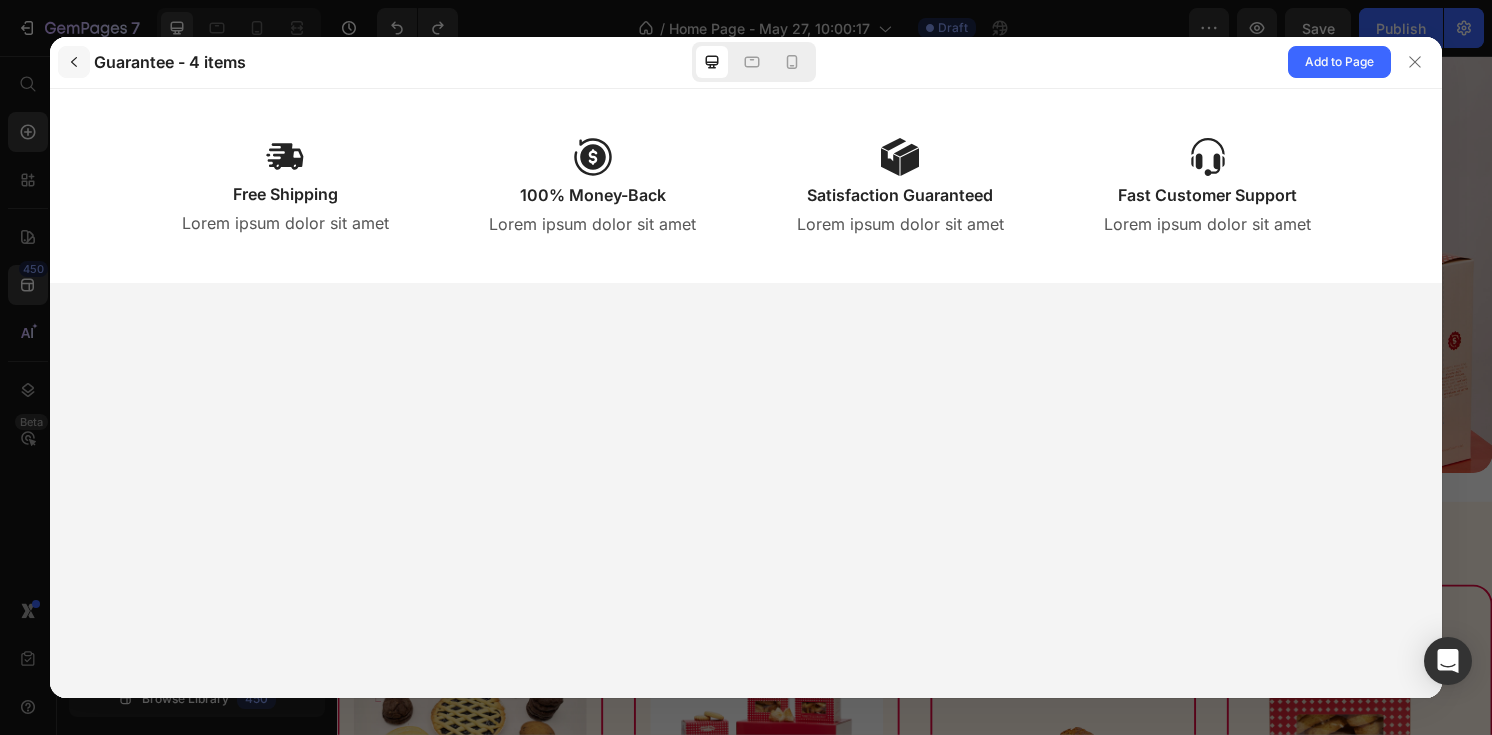 click at bounding box center [74, 62] 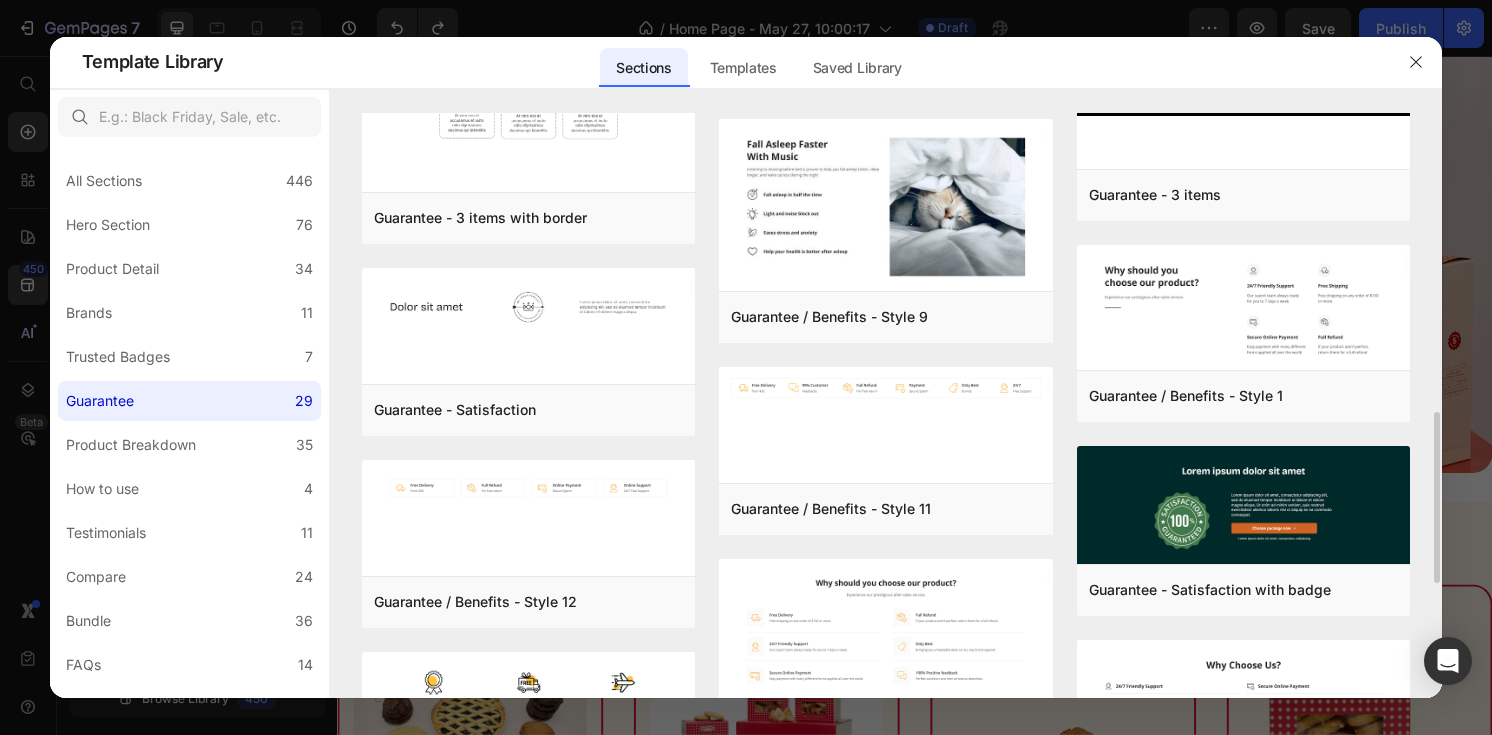 scroll, scrollTop: 1022, scrollLeft: 0, axis: vertical 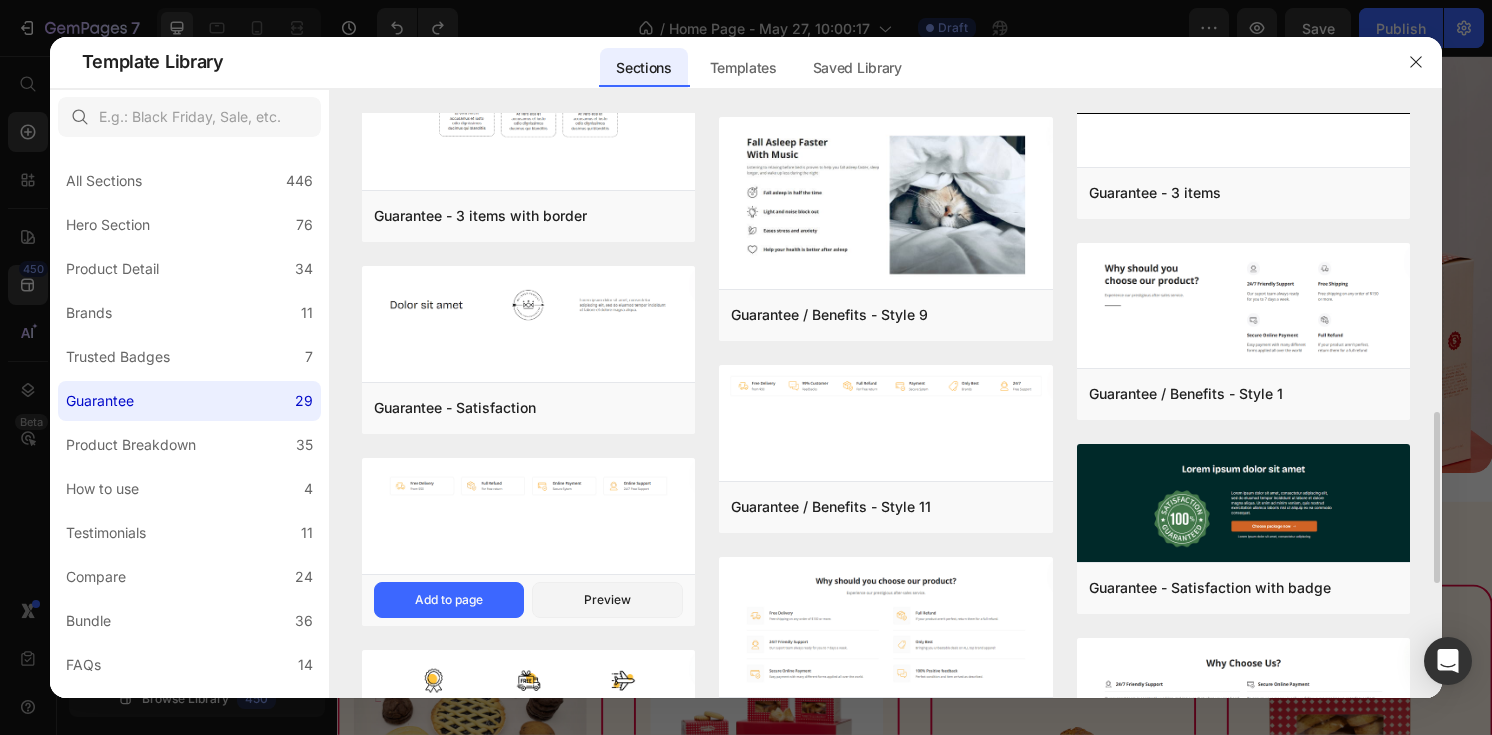 click at bounding box center (529, 486) 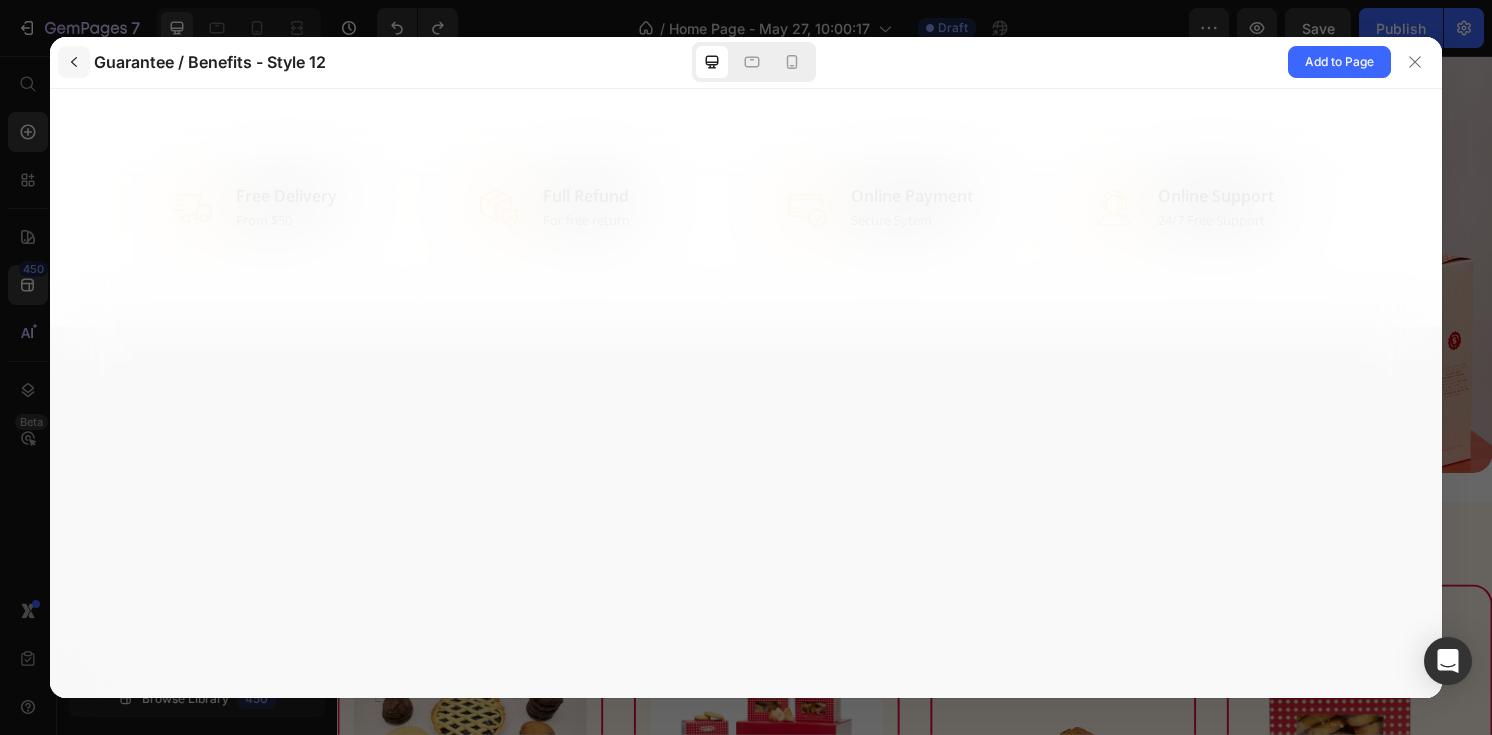 scroll, scrollTop: 0, scrollLeft: 0, axis: both 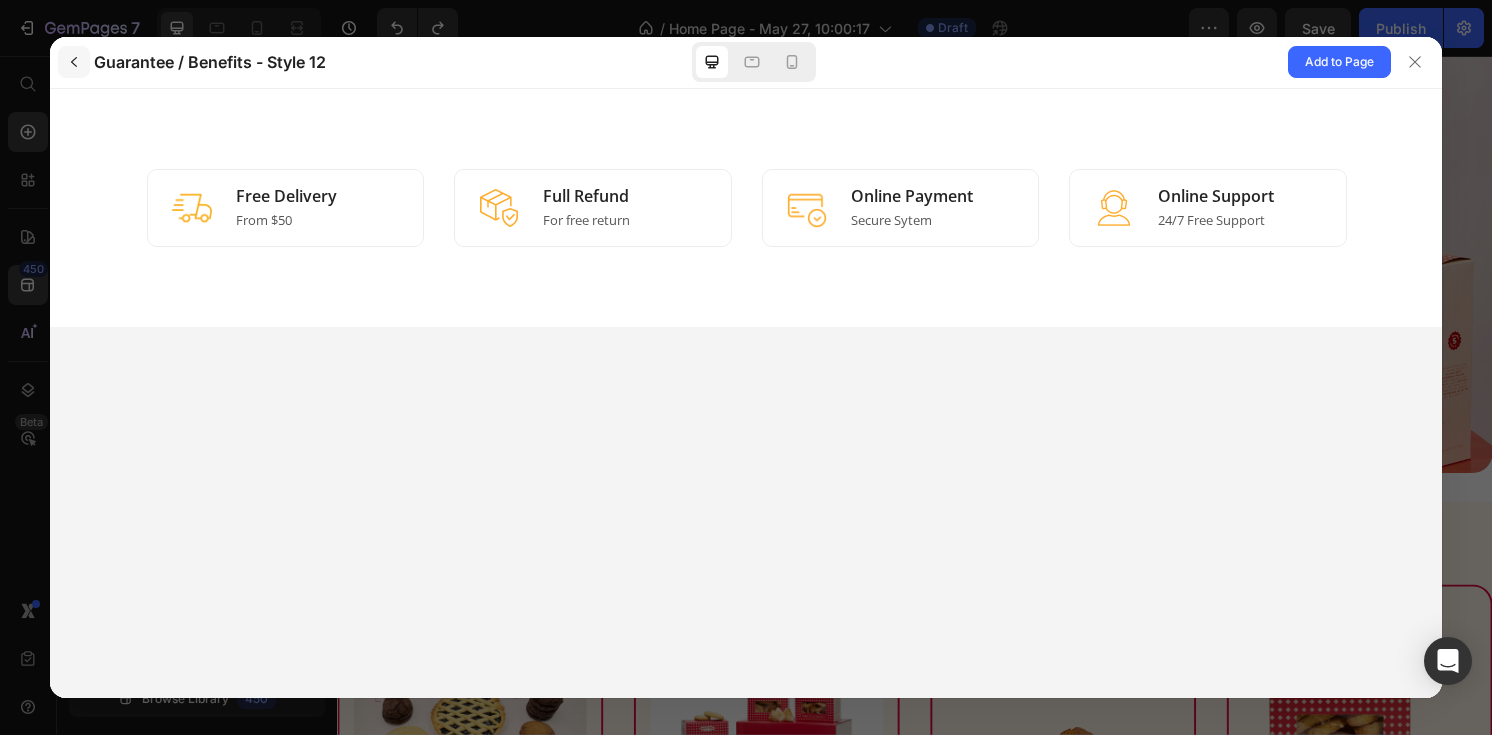 click 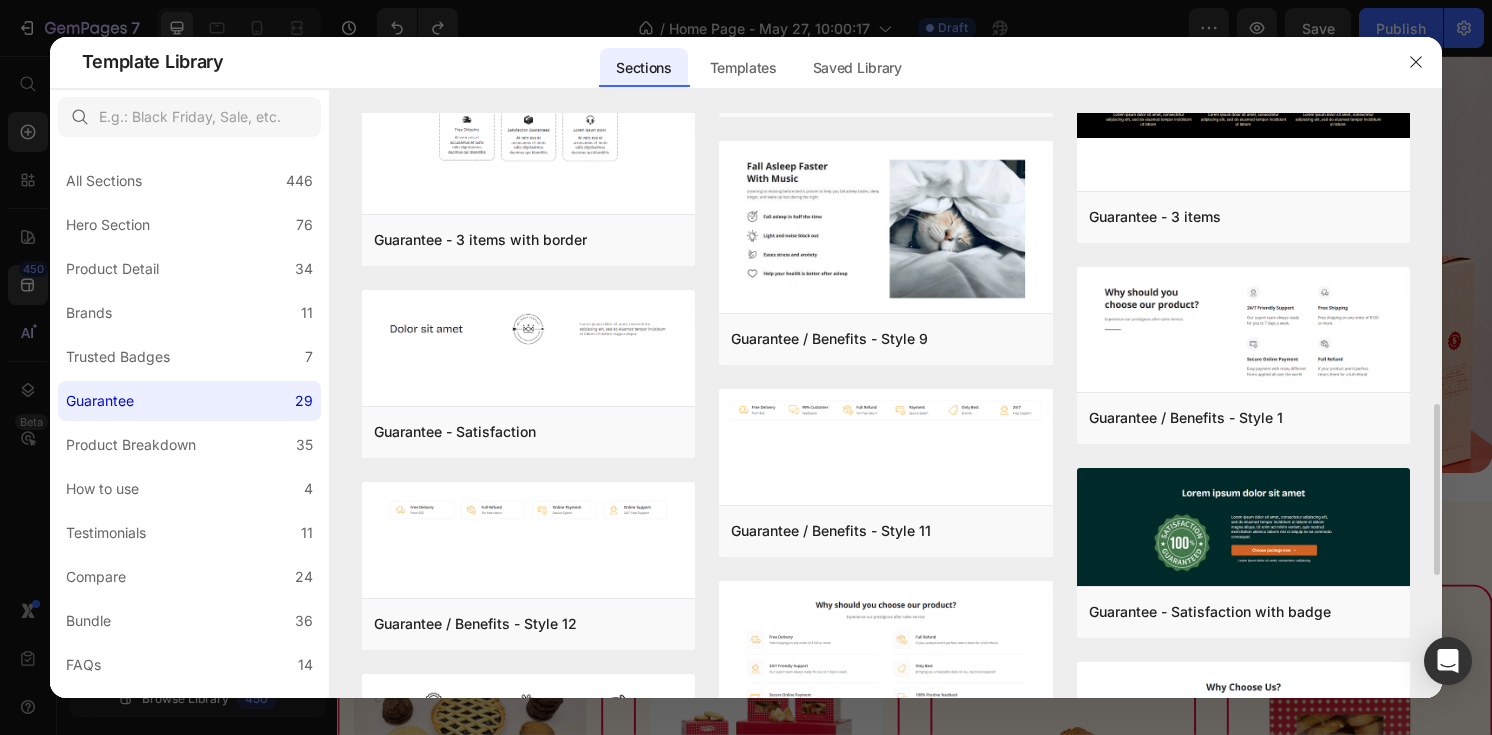 scroll, scrollTop: 999, scrollLeft: 0, axis: vertical 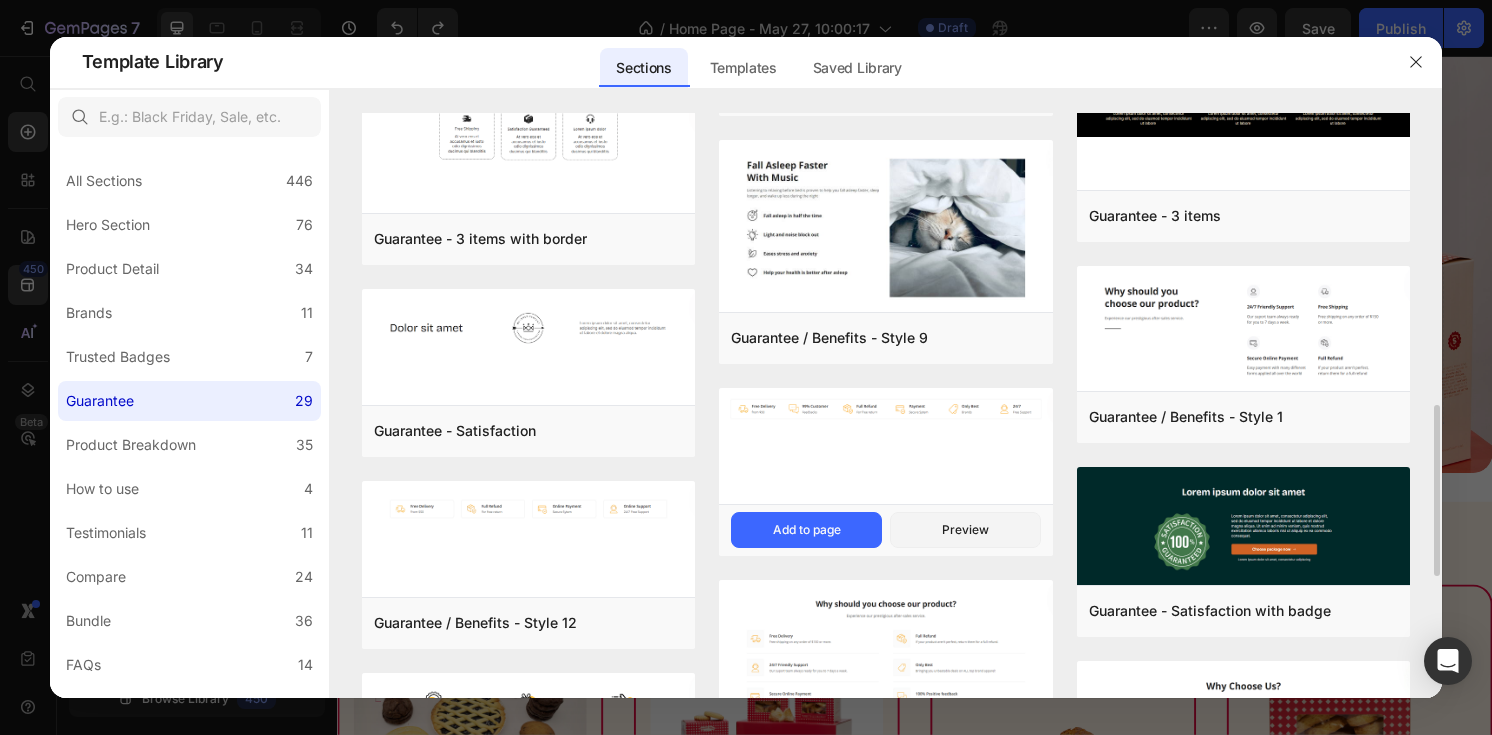 click at bounding box center (886, 448) 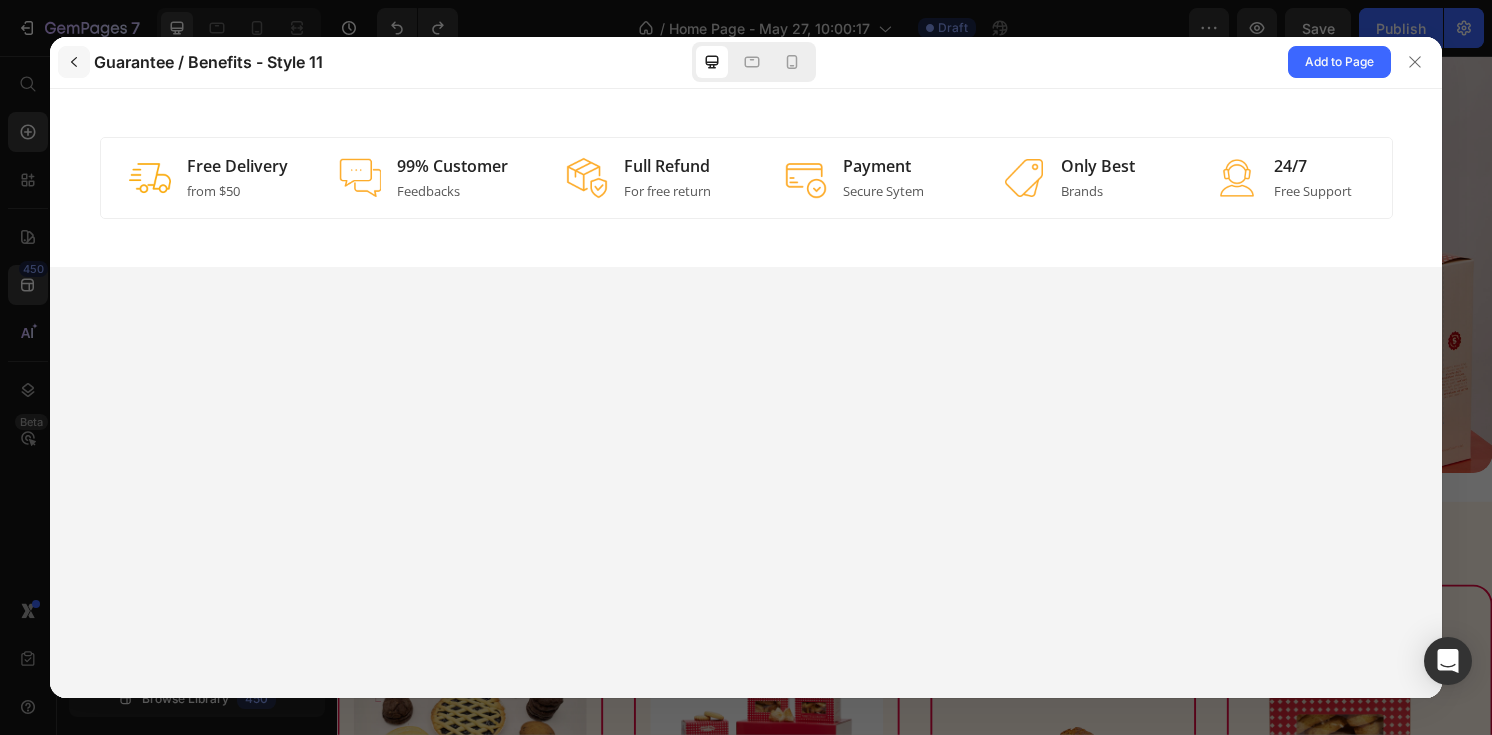 scroll, scrollTop: 0, scrollLeft: 0, axis: both 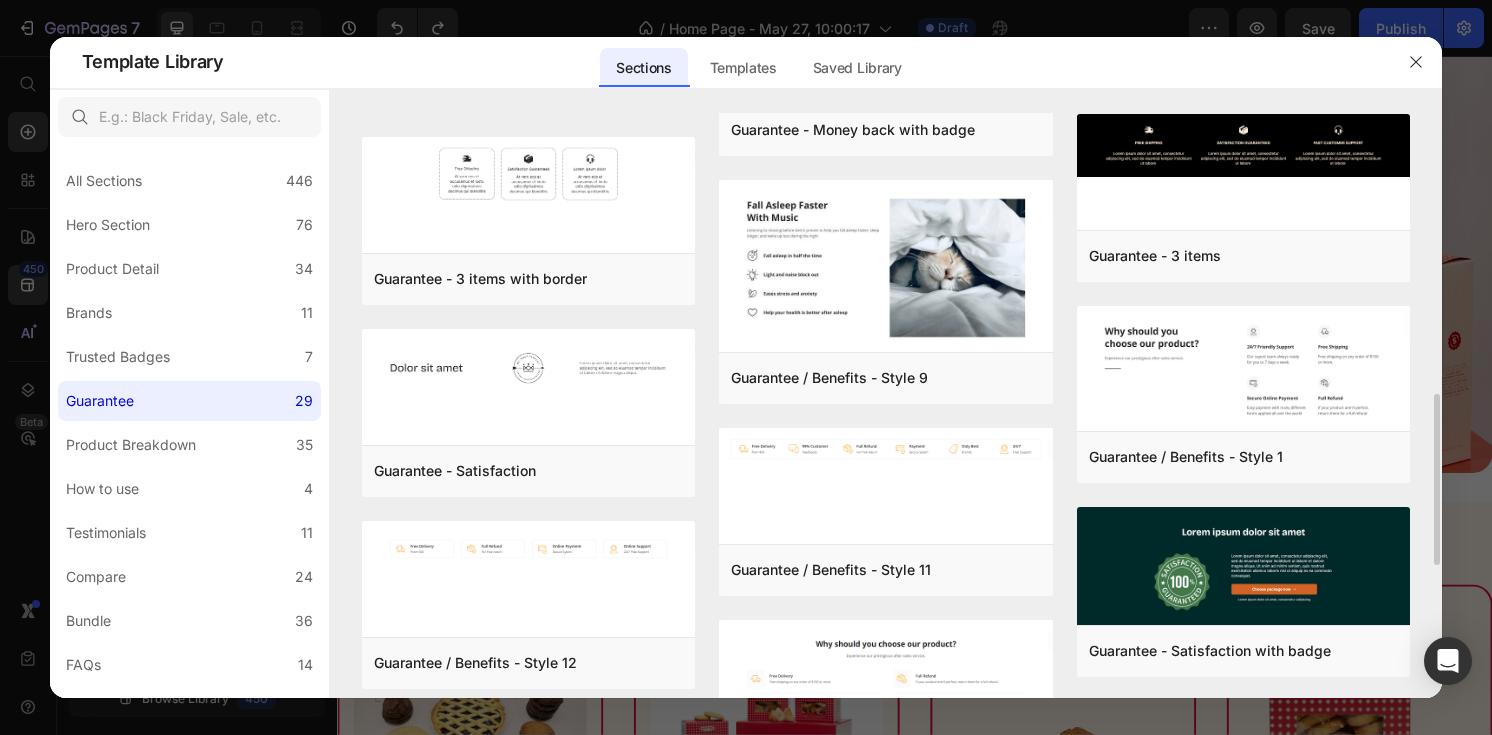 click at bounding box center (529, 366) 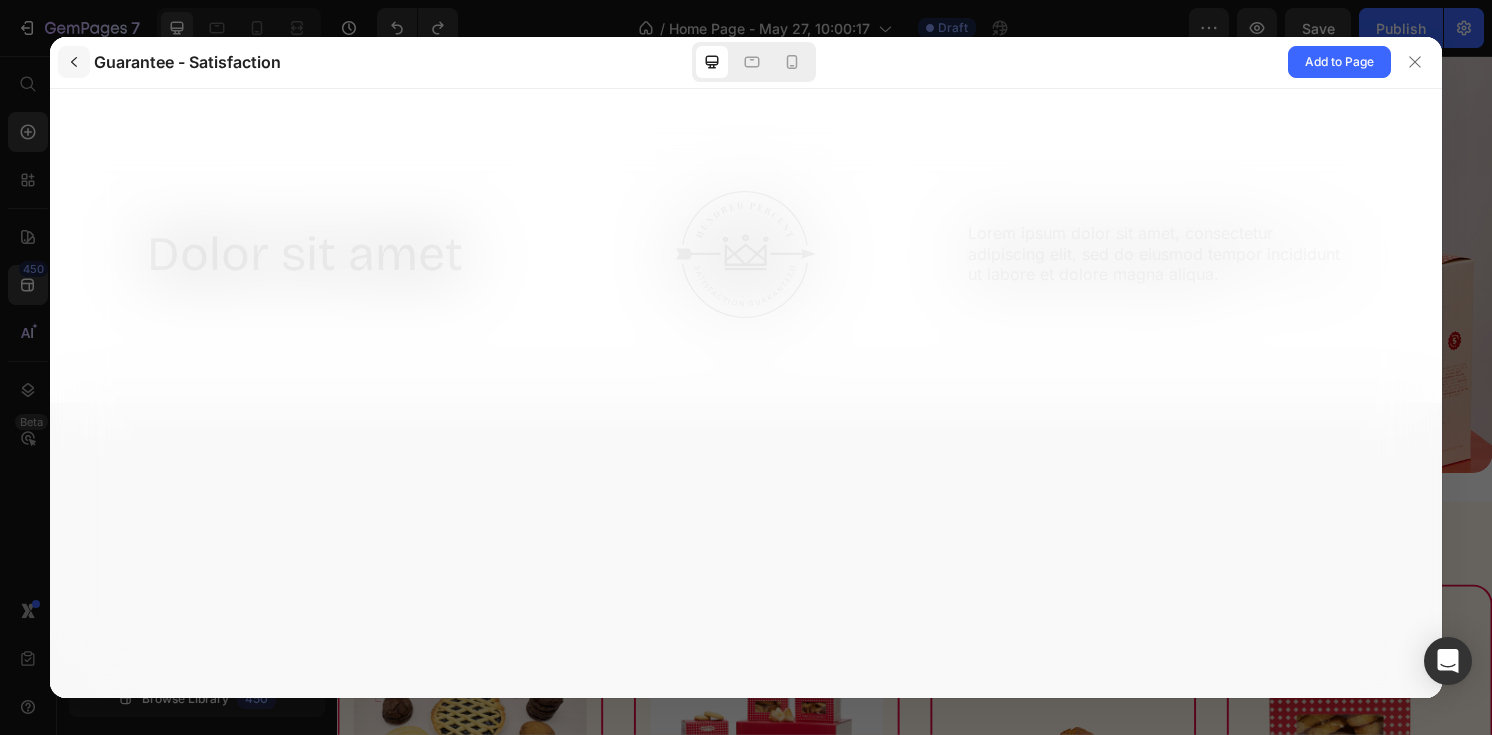 scroll, scrollTop: 0, scrollLeft: 0, axis: both 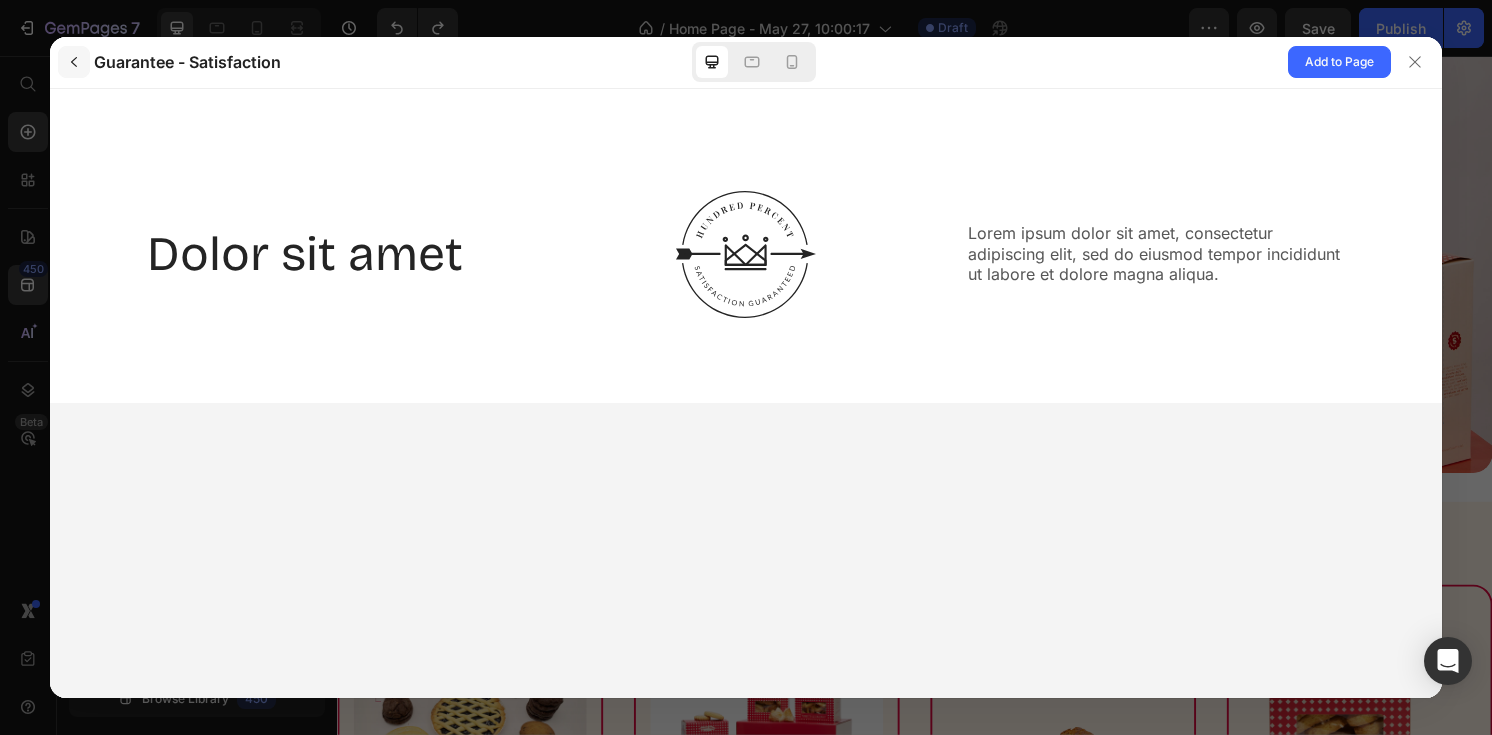 click 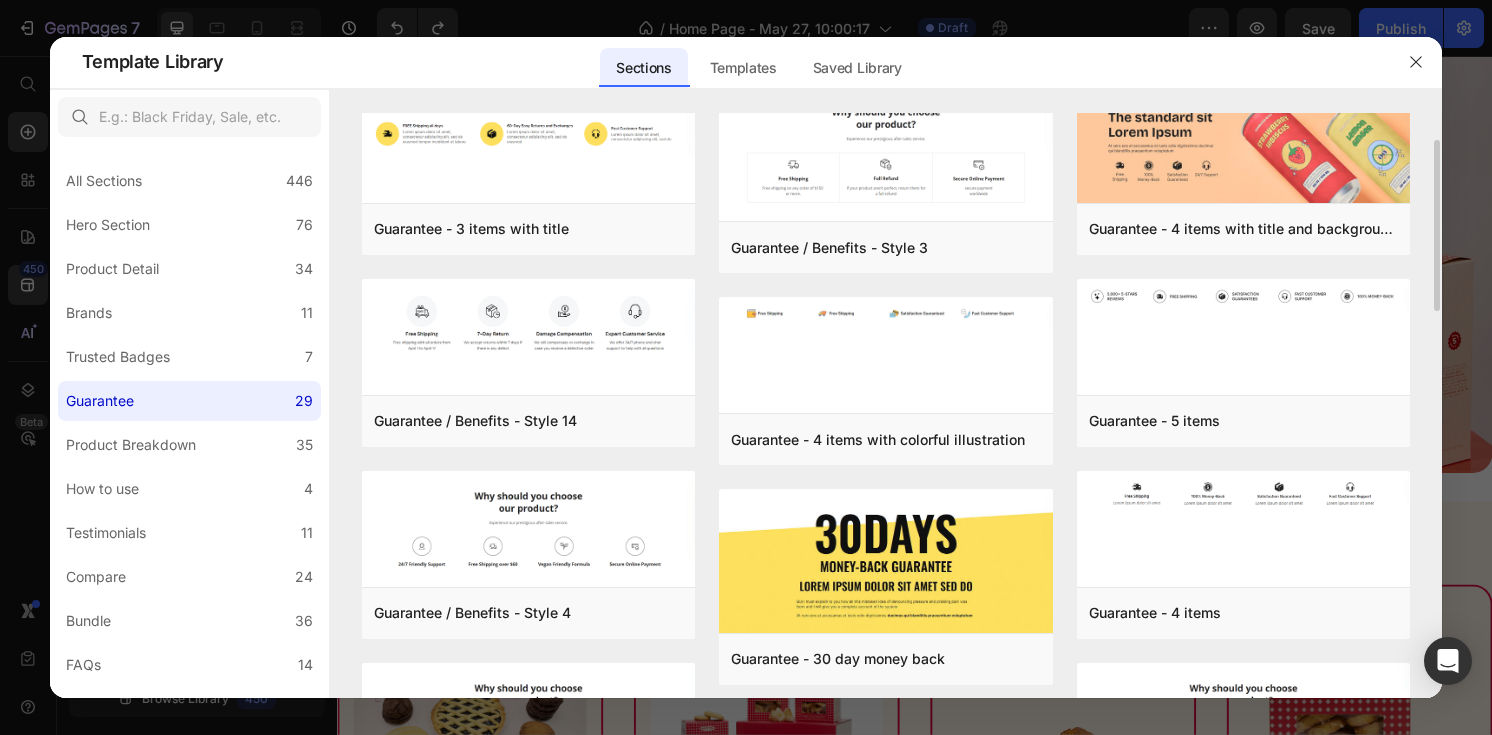 scroll, scrollTop: 0, scrollLeft: 0, axis: both 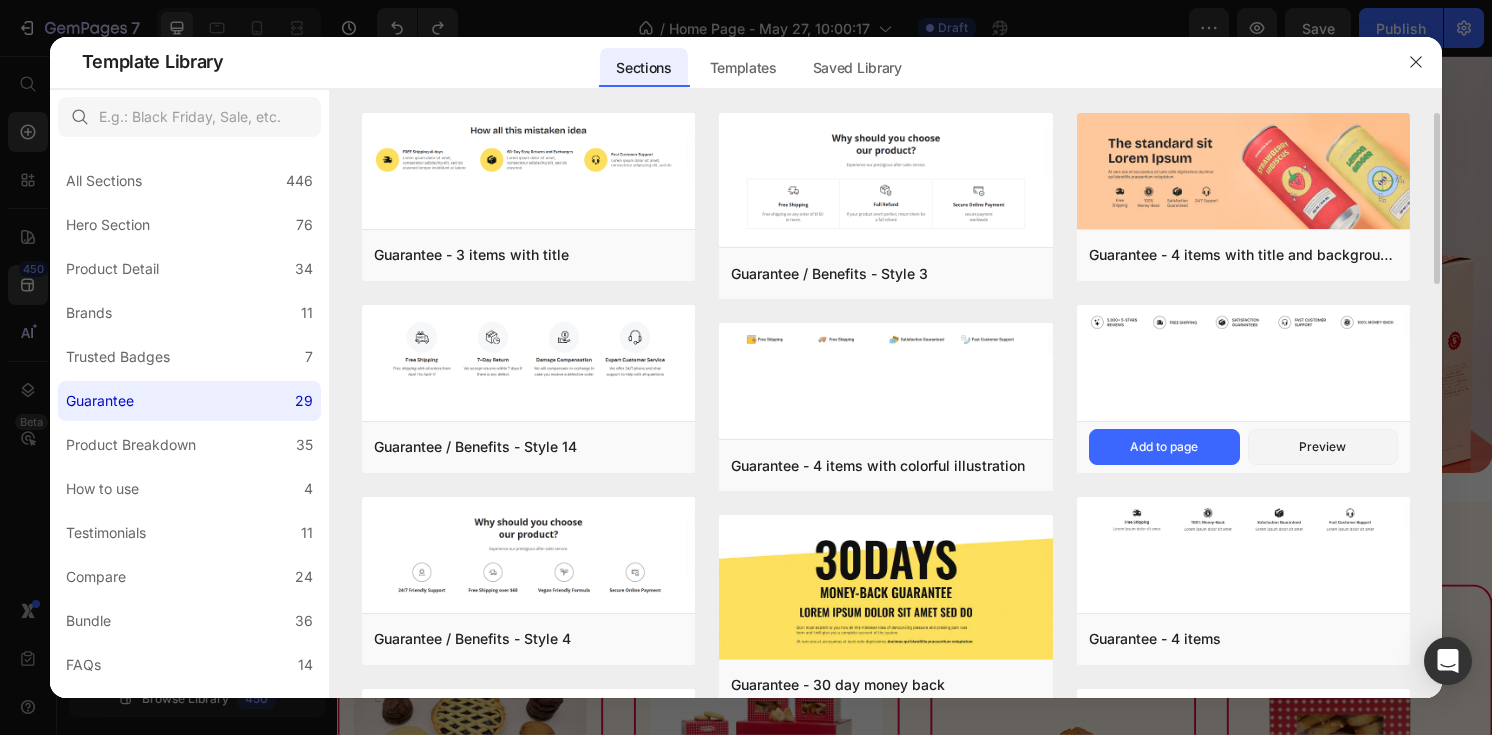 click at bounding box center (1244, 365) 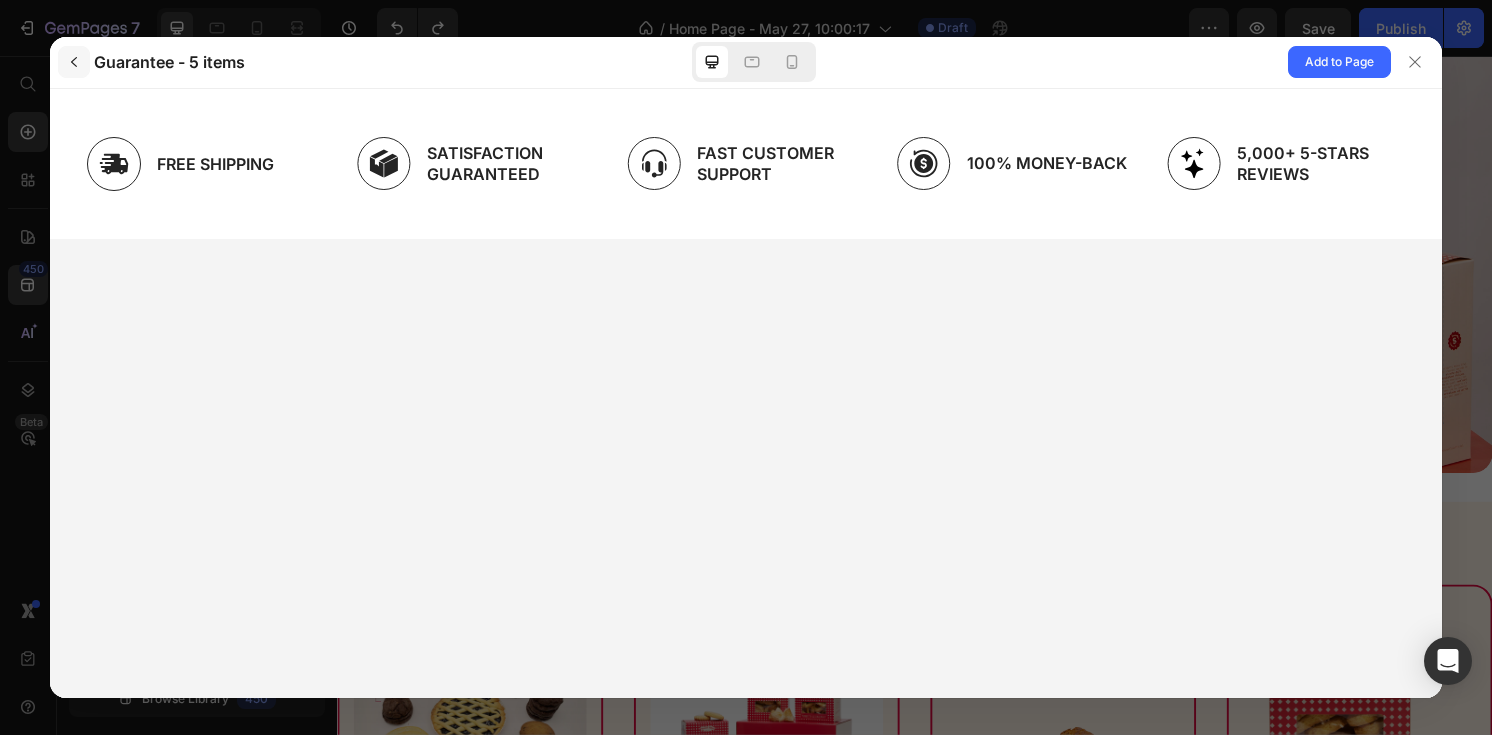 scroll, scrollTop: 0, scrollLeft: 0, axis: both 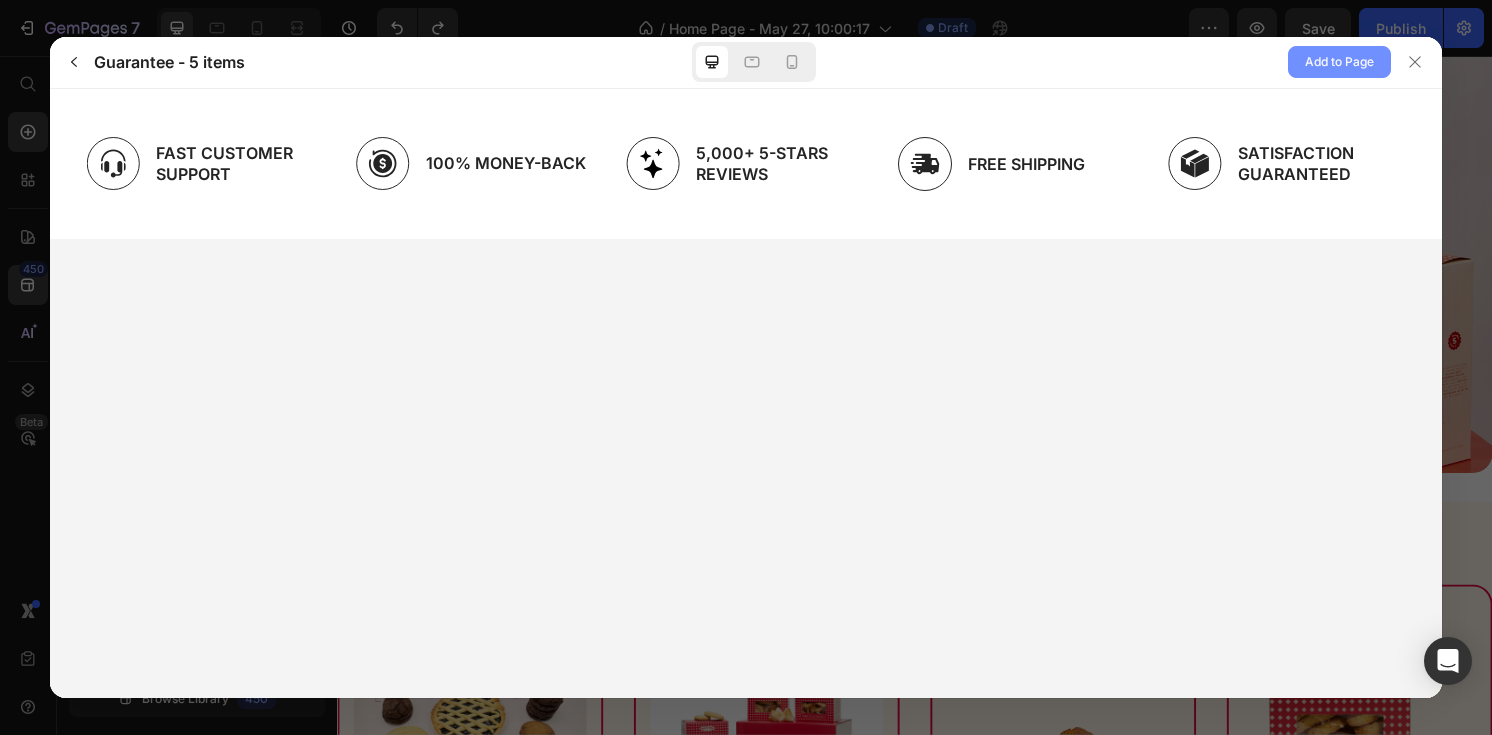 click on "Add to Page" 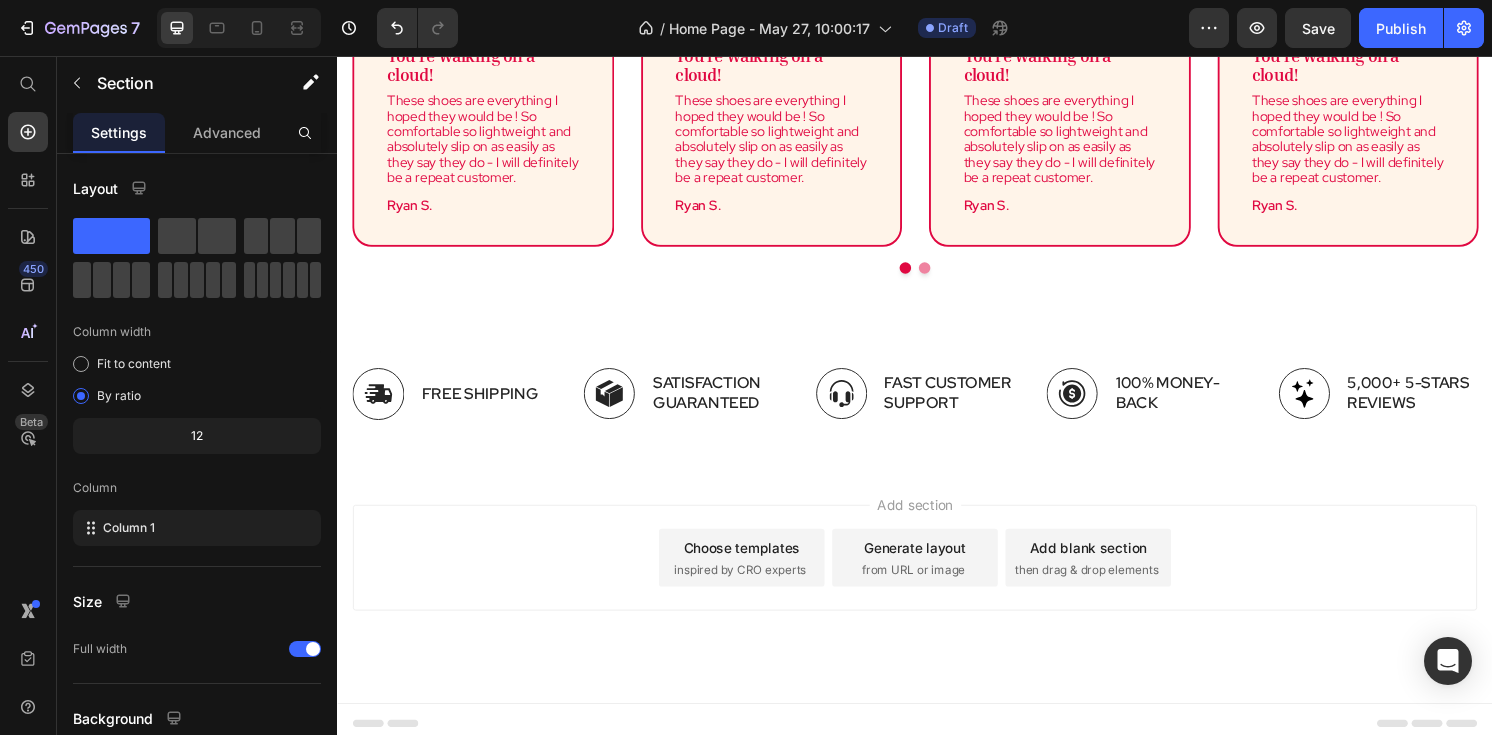 scroll, scrollTop: 2608, scrollLeft: 0, axis: vertical 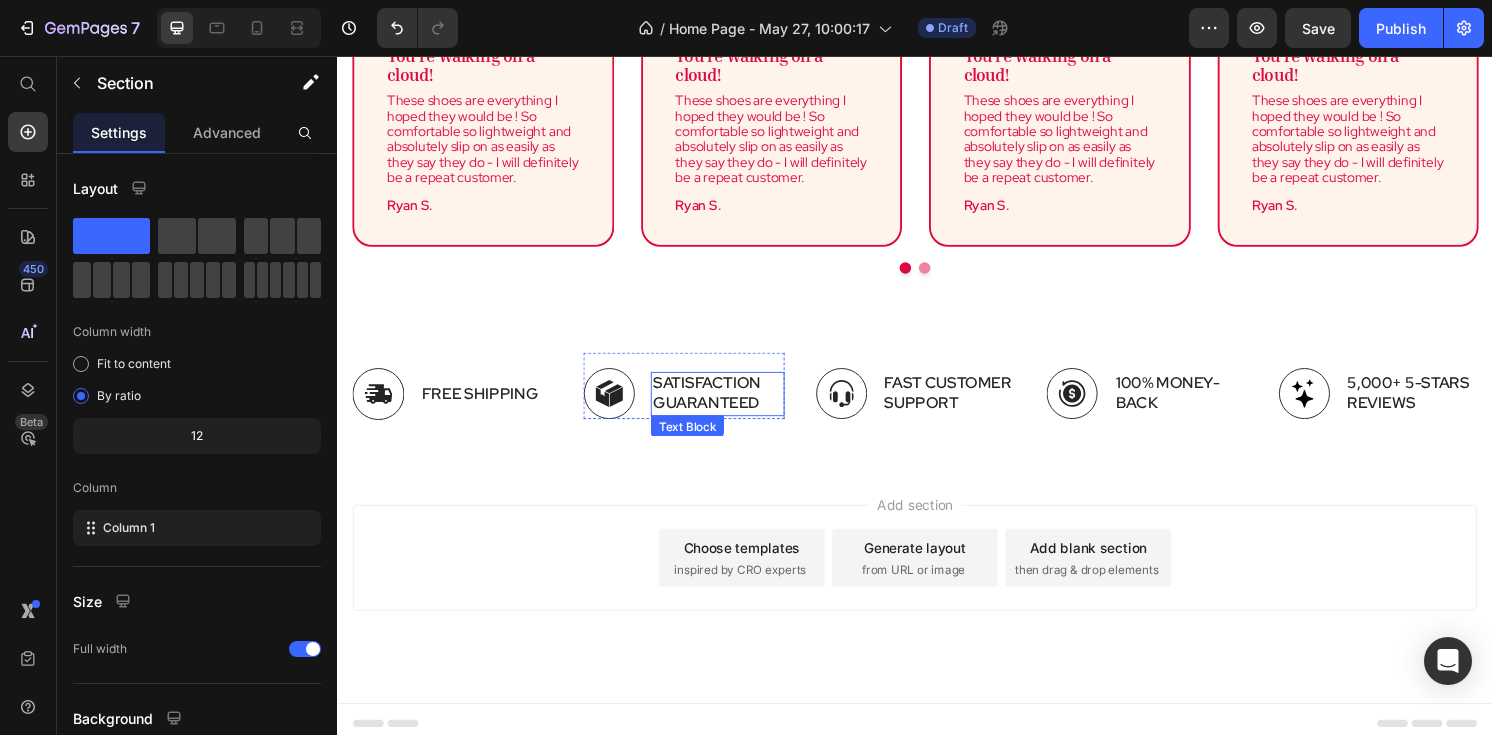 click on "Image Satisfaction Guaranteed Text Block Row" at bounding box center (696, 398) 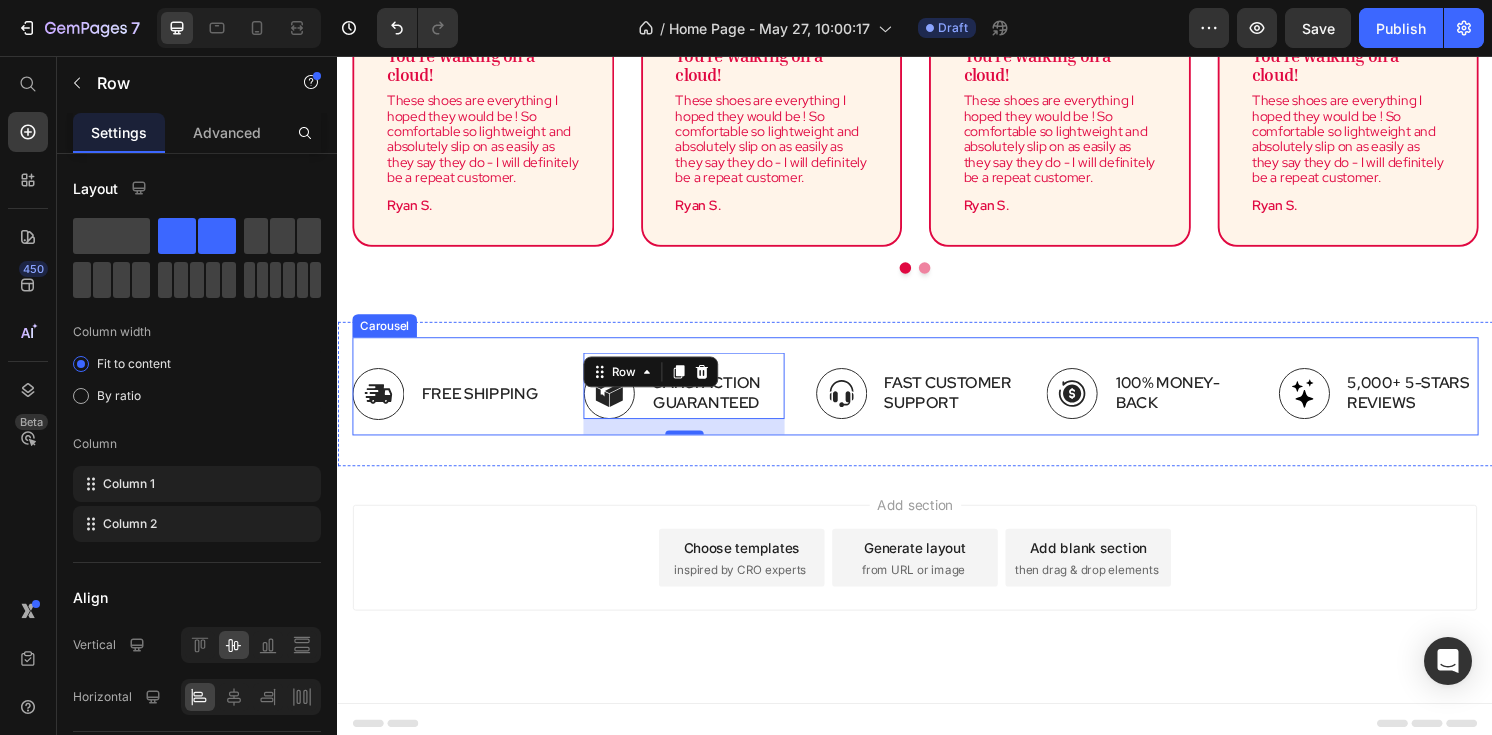 click on "Image Free Shipping Text Block Row Image Satisfaction Guaranteed Text Block Row   16 Image Fast Customer Support Text Block Row Image 100% Money-Back Text Block Row Image 5,000+ 5-Stars Reviews Text Block Row Carousel" at bounding box center (937, 399) 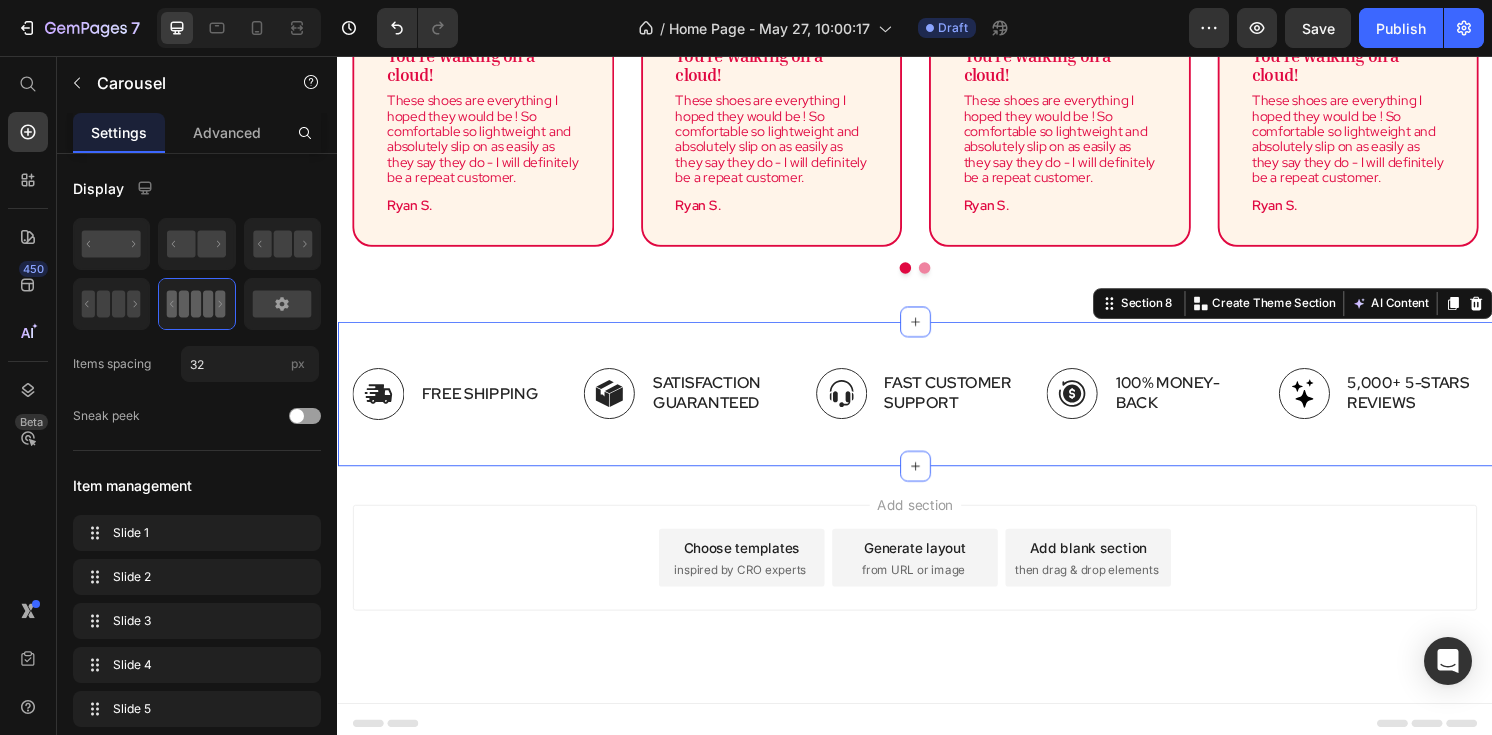 click on "Image Free Shipping Text Block Row Image Satisfaction Guaranteed Text Block Row Image Fast Customer Support Text Block Row Image 100% Money-Back Text Block Row Image 5,000+ 5-Stars Reviews Text Block Row Carousel Section 8   You can create reusable sections Create Theme Section AI Content Write with GemAI What would you like to describe here? Tone and Voice Persuasive Product Biscotti da Inzuppo (200gr) Show more Generate" at bounding box center (937, 407) 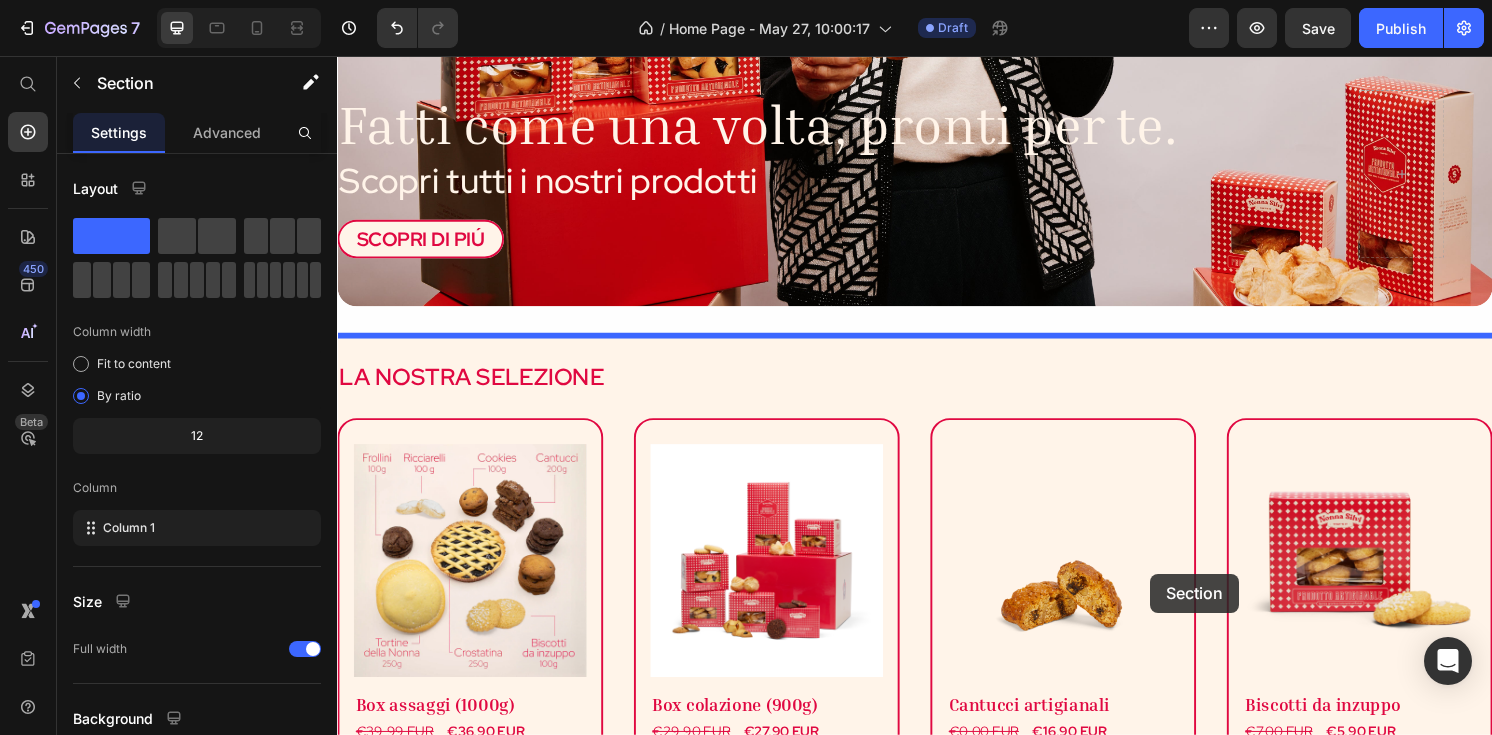 scroll, scrollTop: 509, scrollLeft: 0, axis: vertical 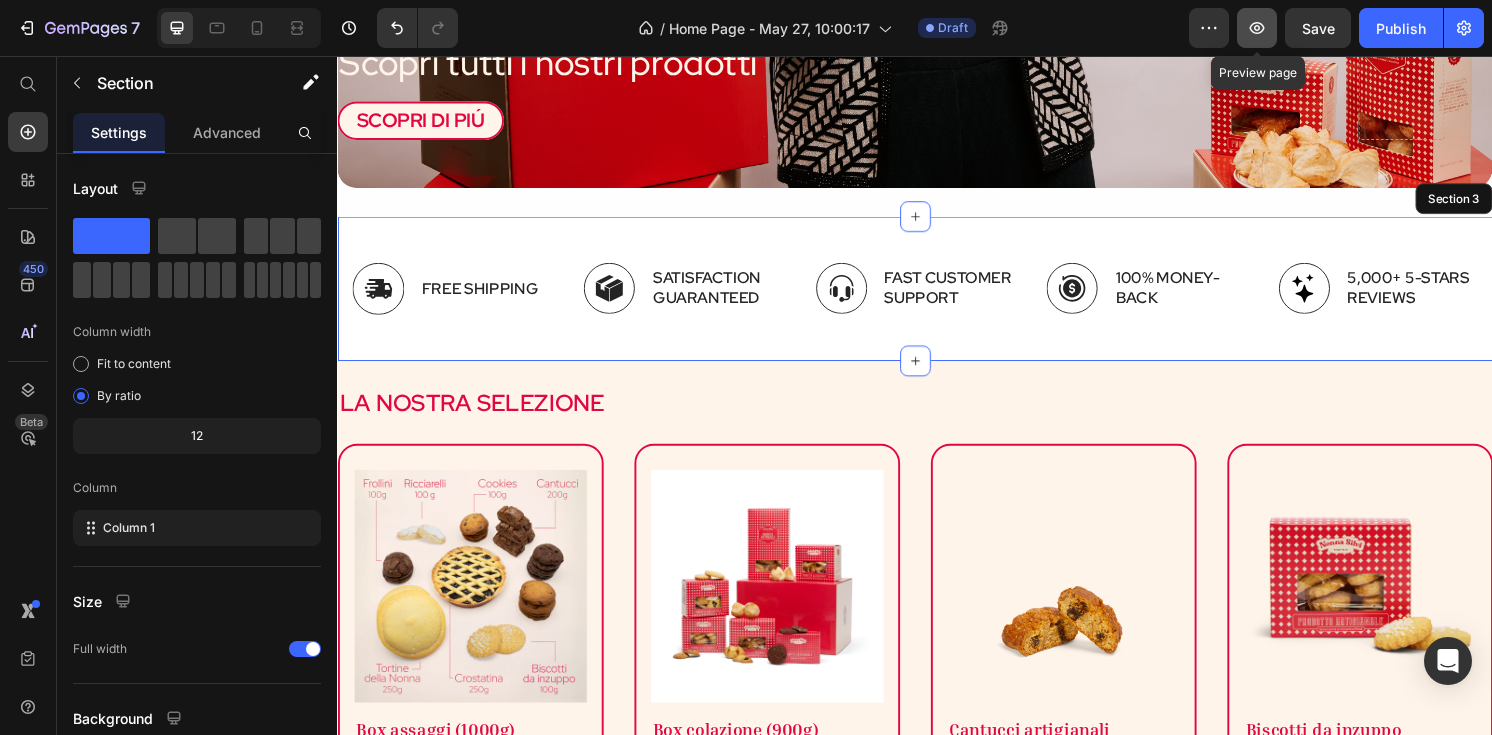 click 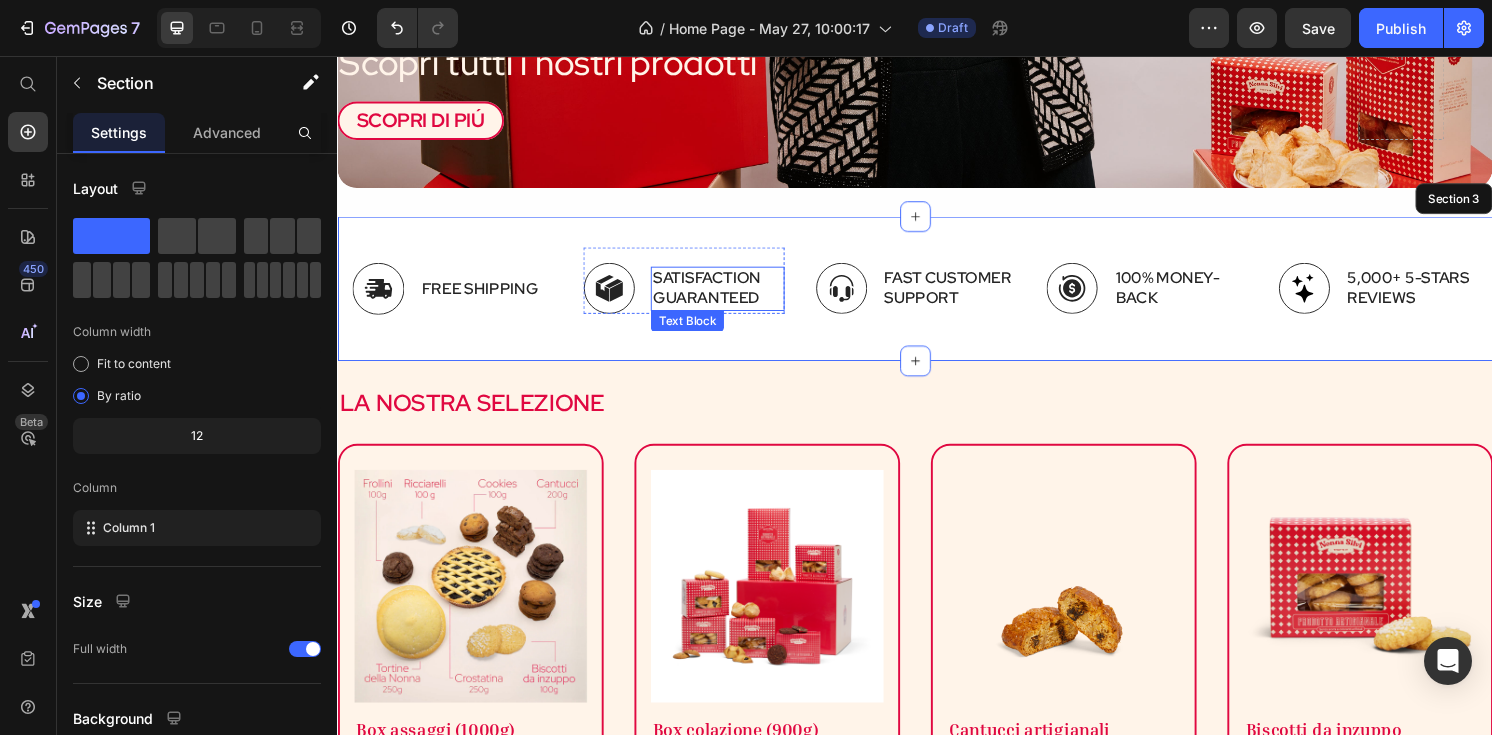 type 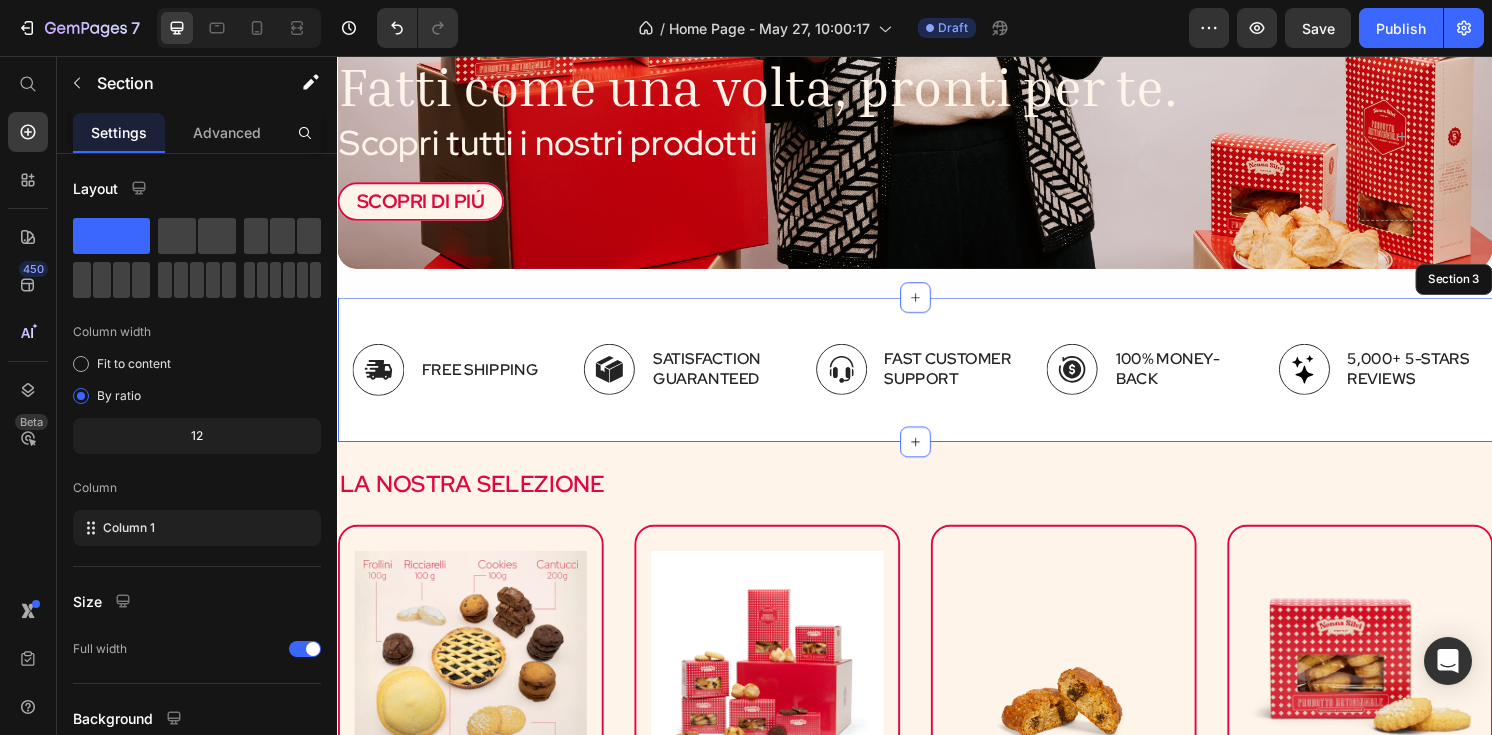 scroll, scrollTop: 530, scrollLeft: 0, axis: vertical 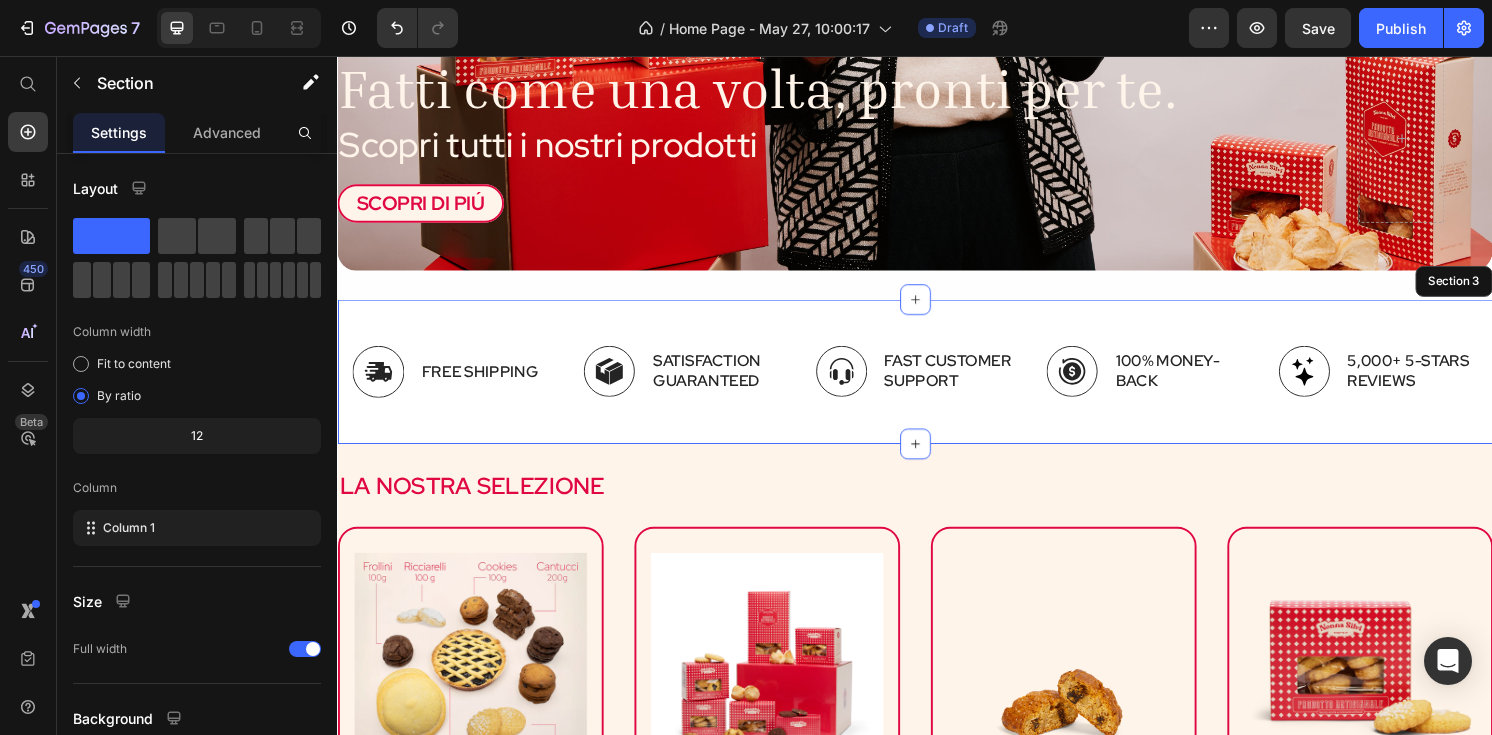 click on "Free Shipping" at bounding box center (484, 384) 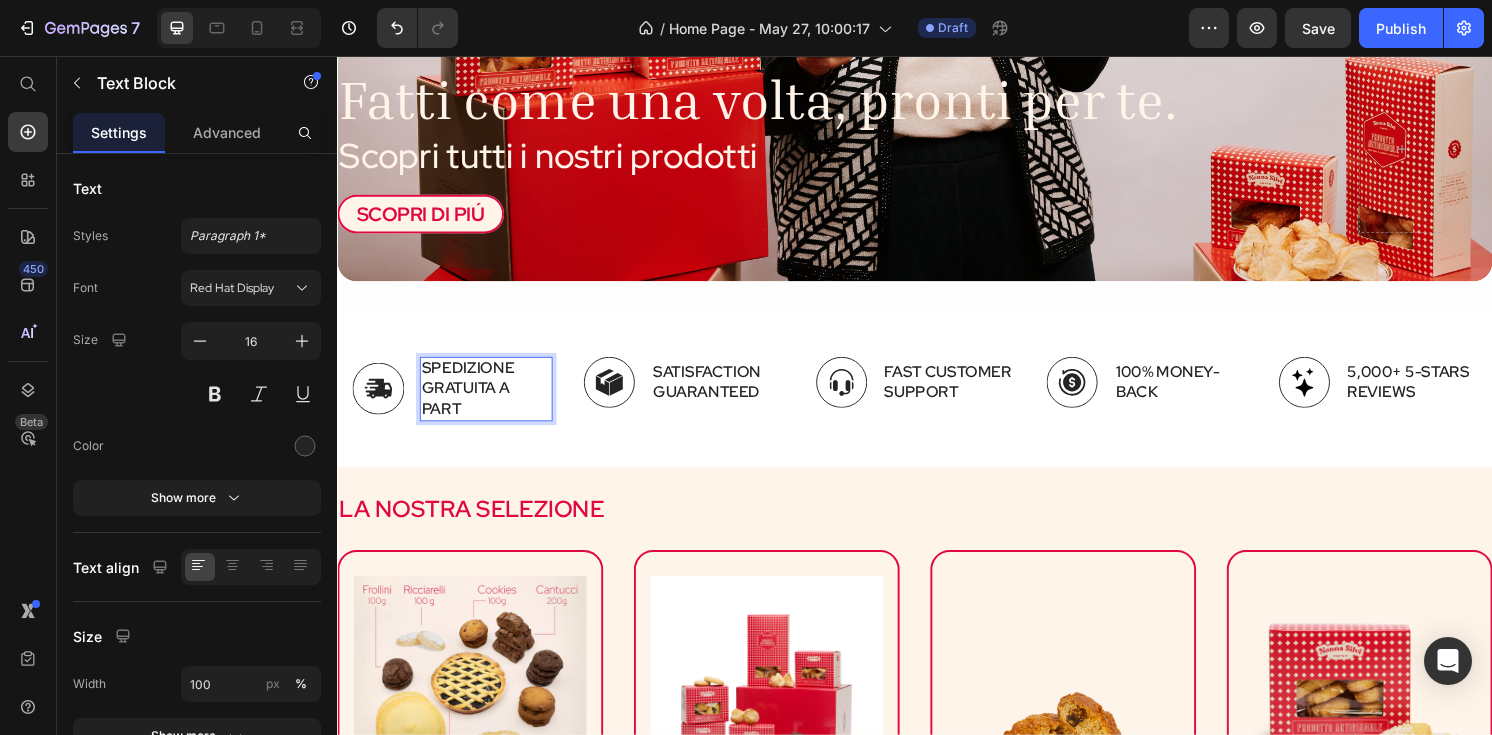 scroll, scrollTop: 515, scrollLeft: 0, axis: vertical 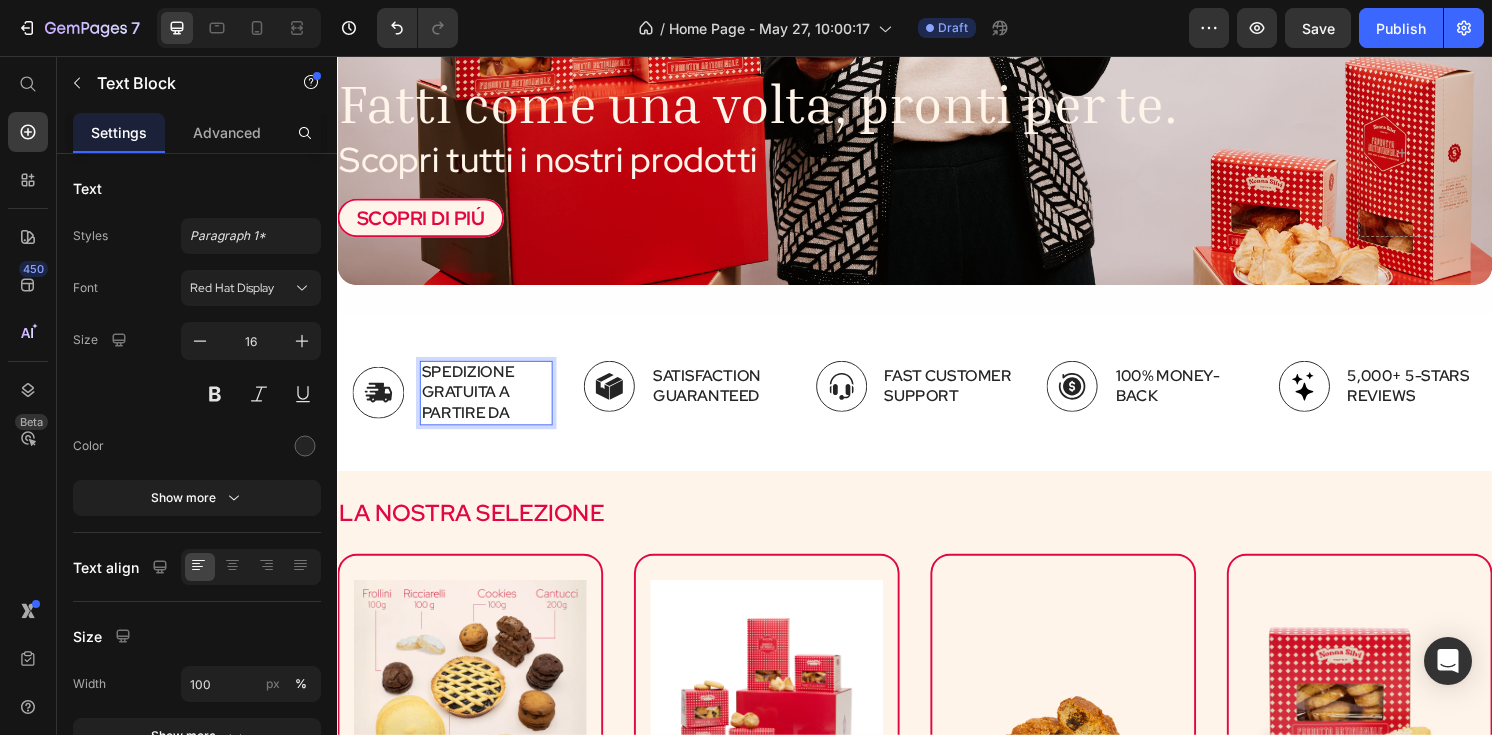 click on "Spedizione gratuita a partire da" at bounding box center [491, 405] 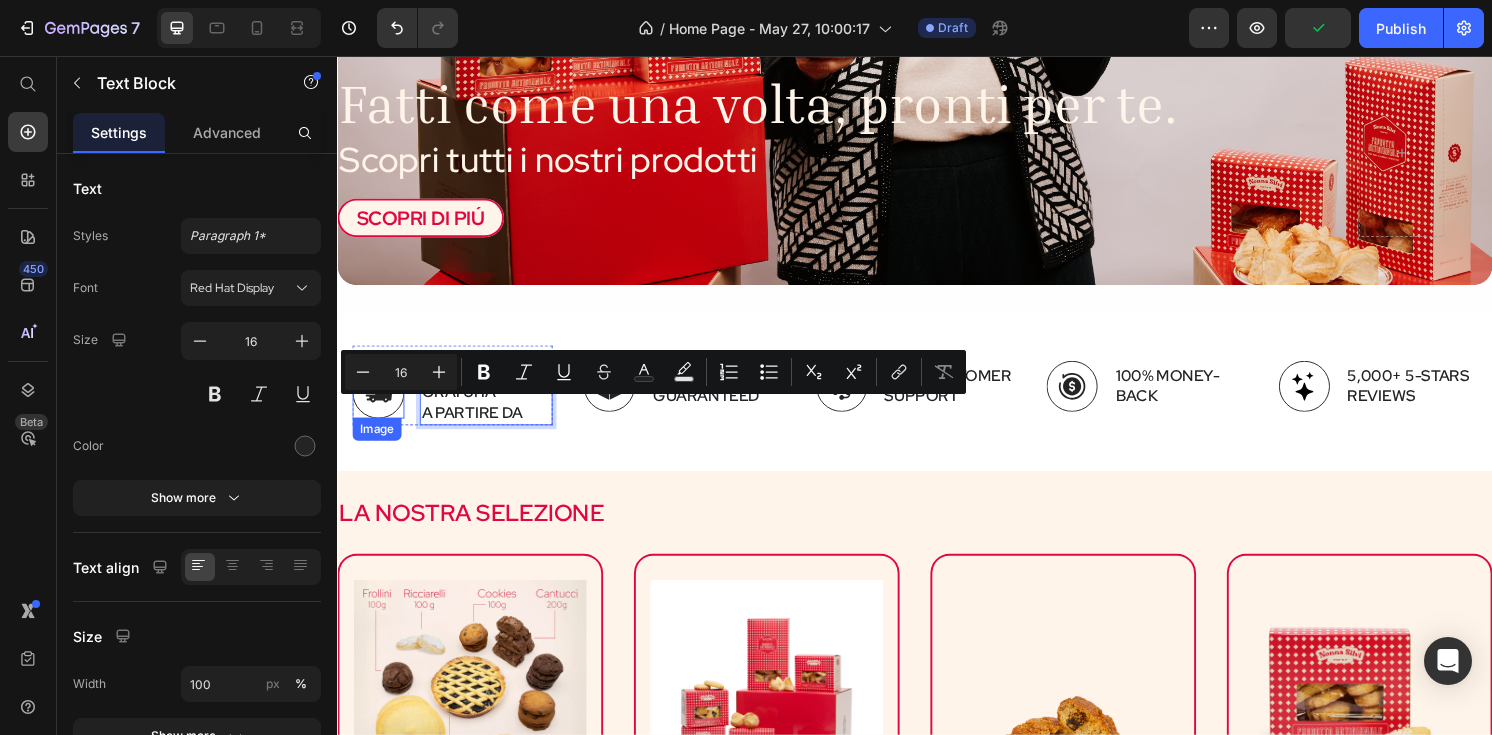 drag, startPoint x: 534, startPoint y: 423, endPoint x: 370, endPoint y: 431, distance: 164.195 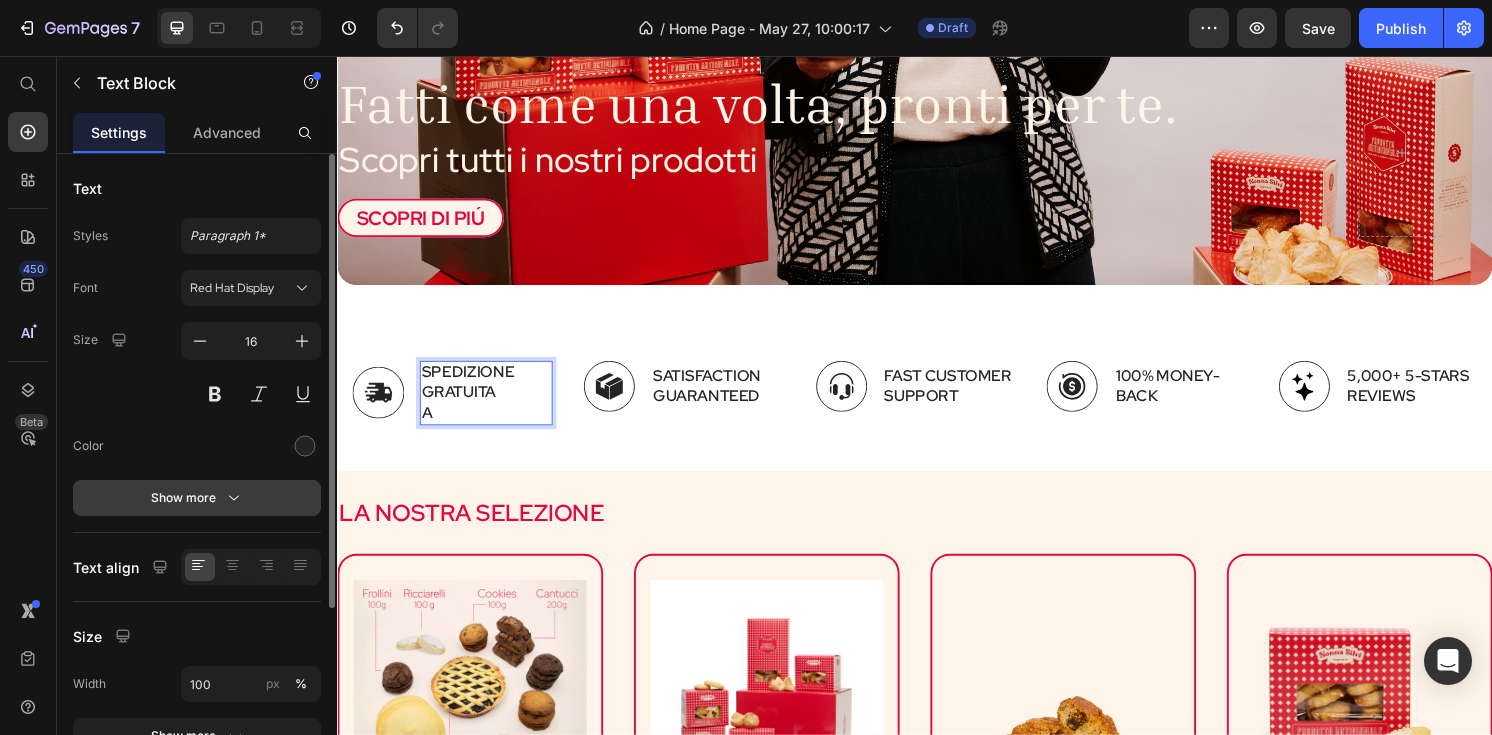 click on "Show more" at bounding box center (197, 498) 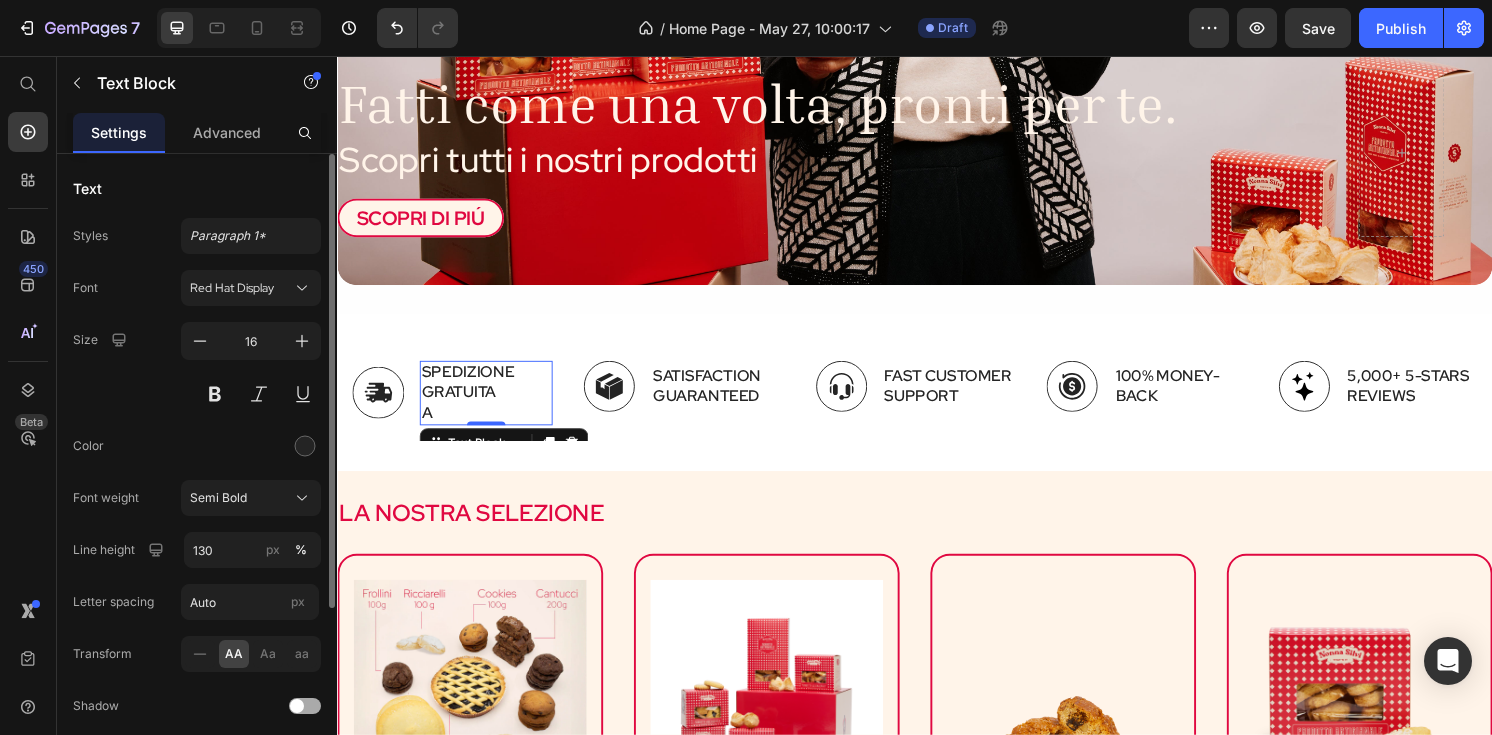 scroll, scrollTop: 38, scrollLeft: 0, axis: vertical 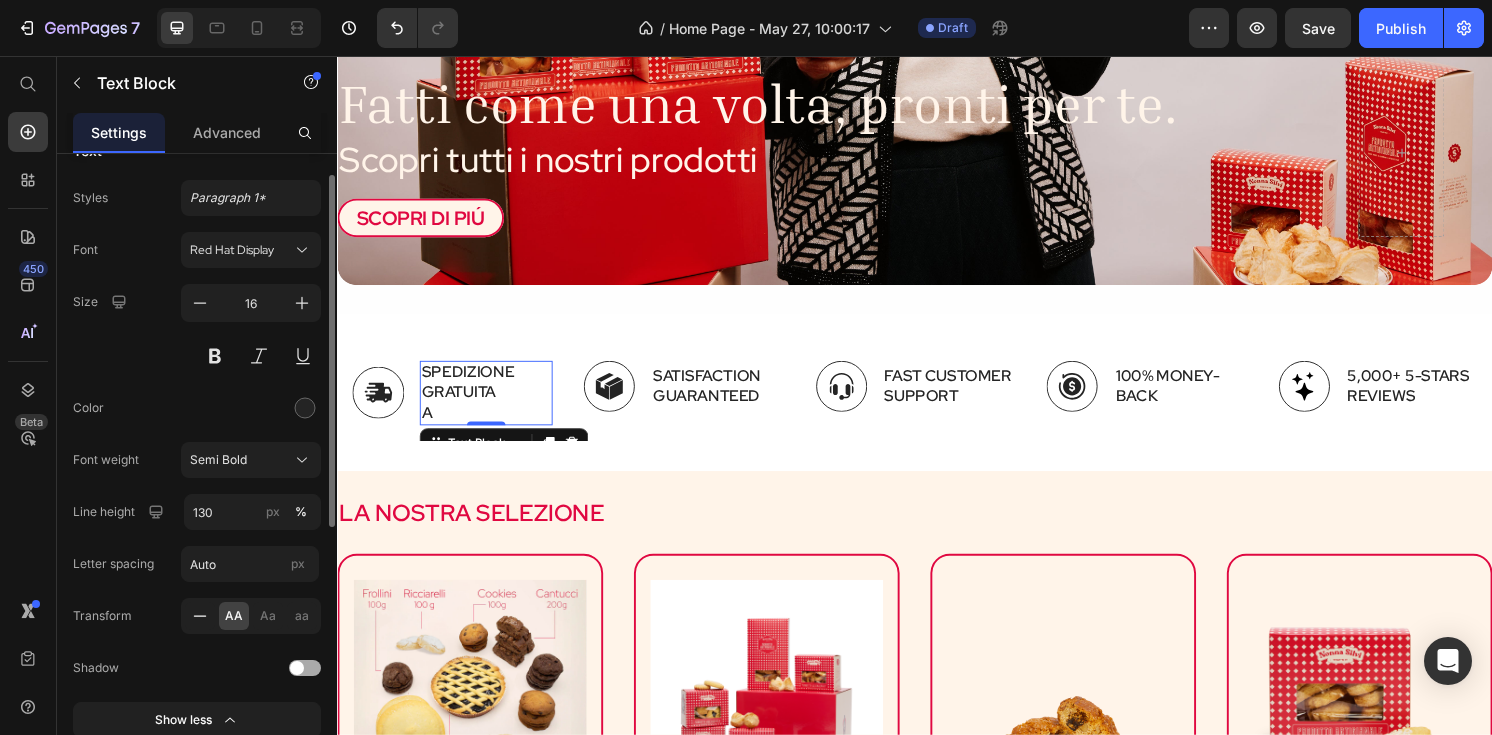 click 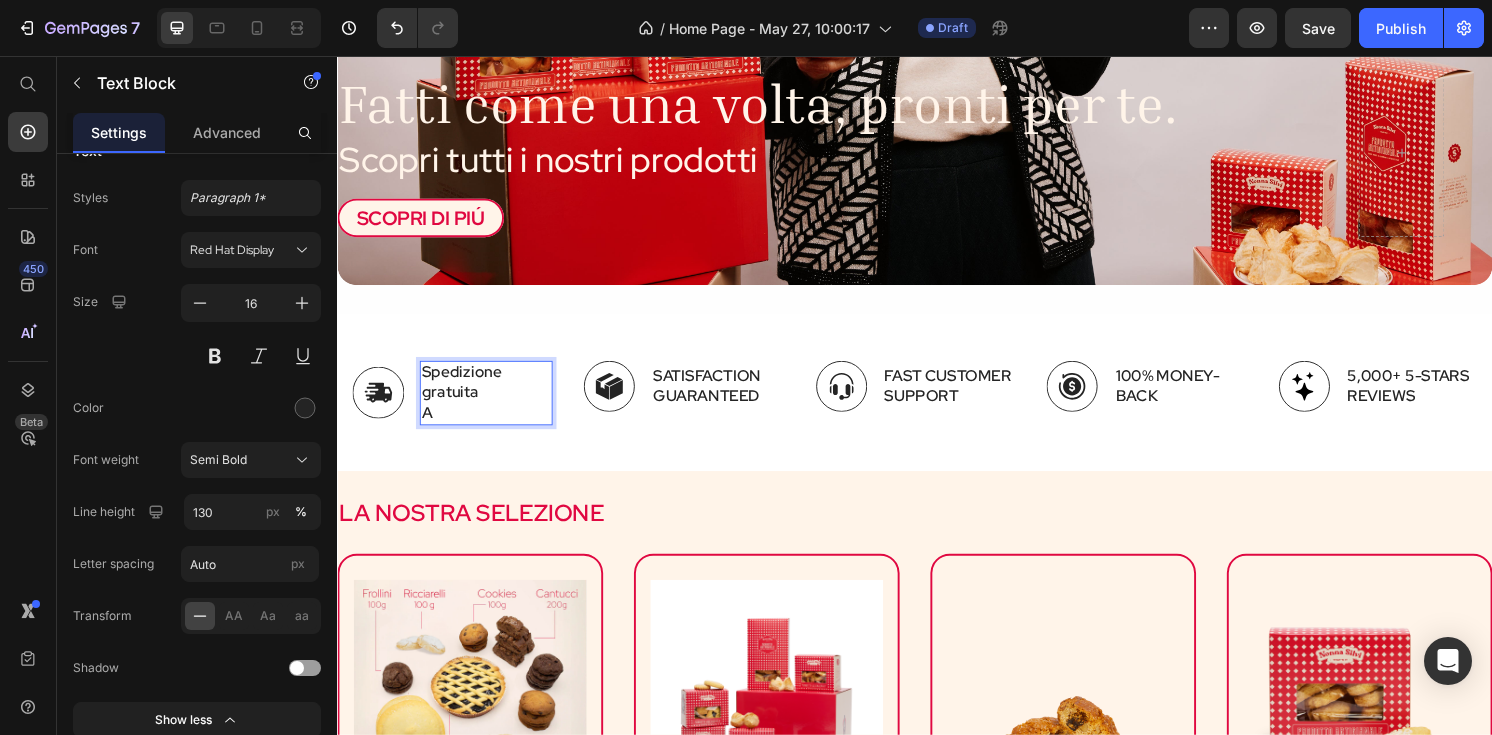 click on "Spedizione gratuita" at bounding box center [491, 395] 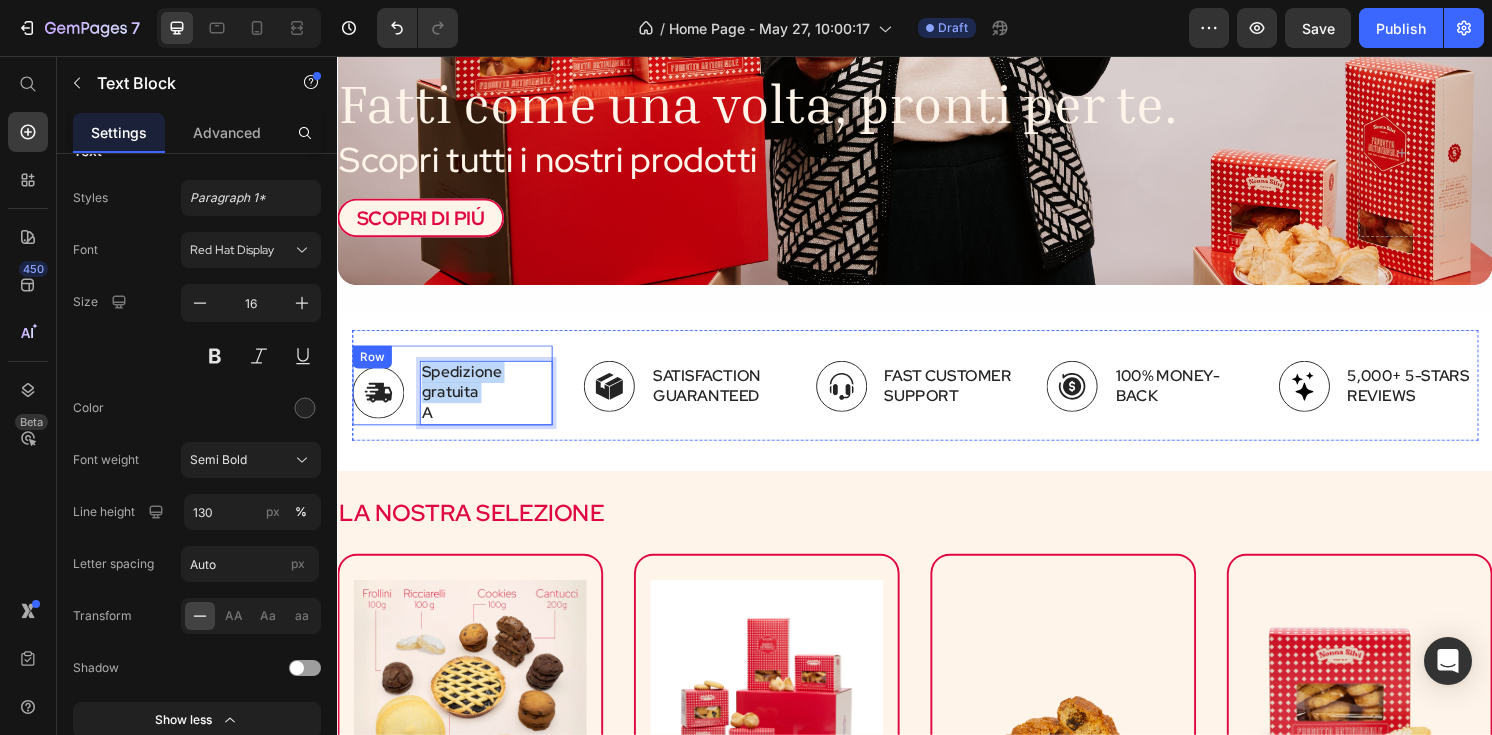drag, startPoint x: 495, startPoint y: 402, endPoint x: 410, endPoint y: 377, distance: 88.60023 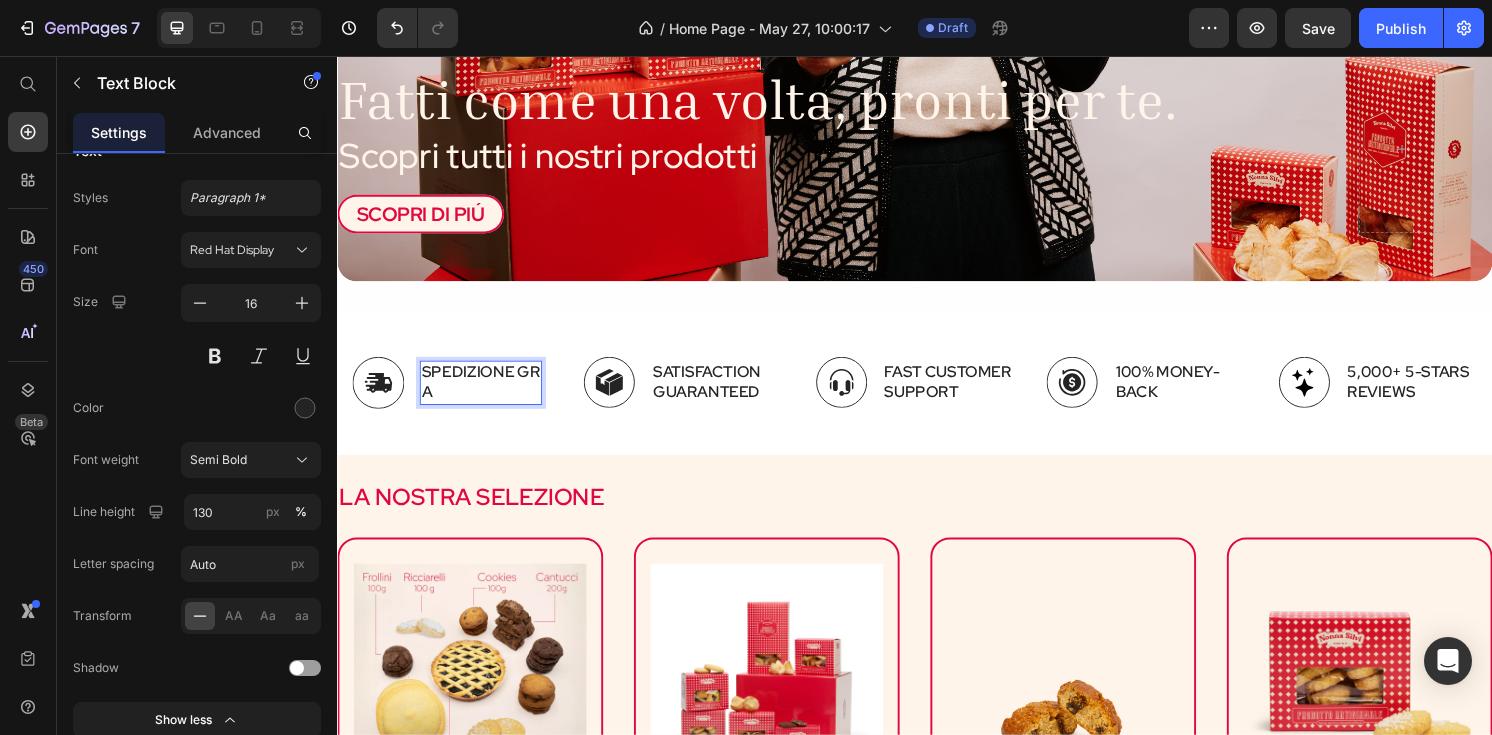 scroll, scrollTop: 515, scrollLeft: 0, axis: vertical 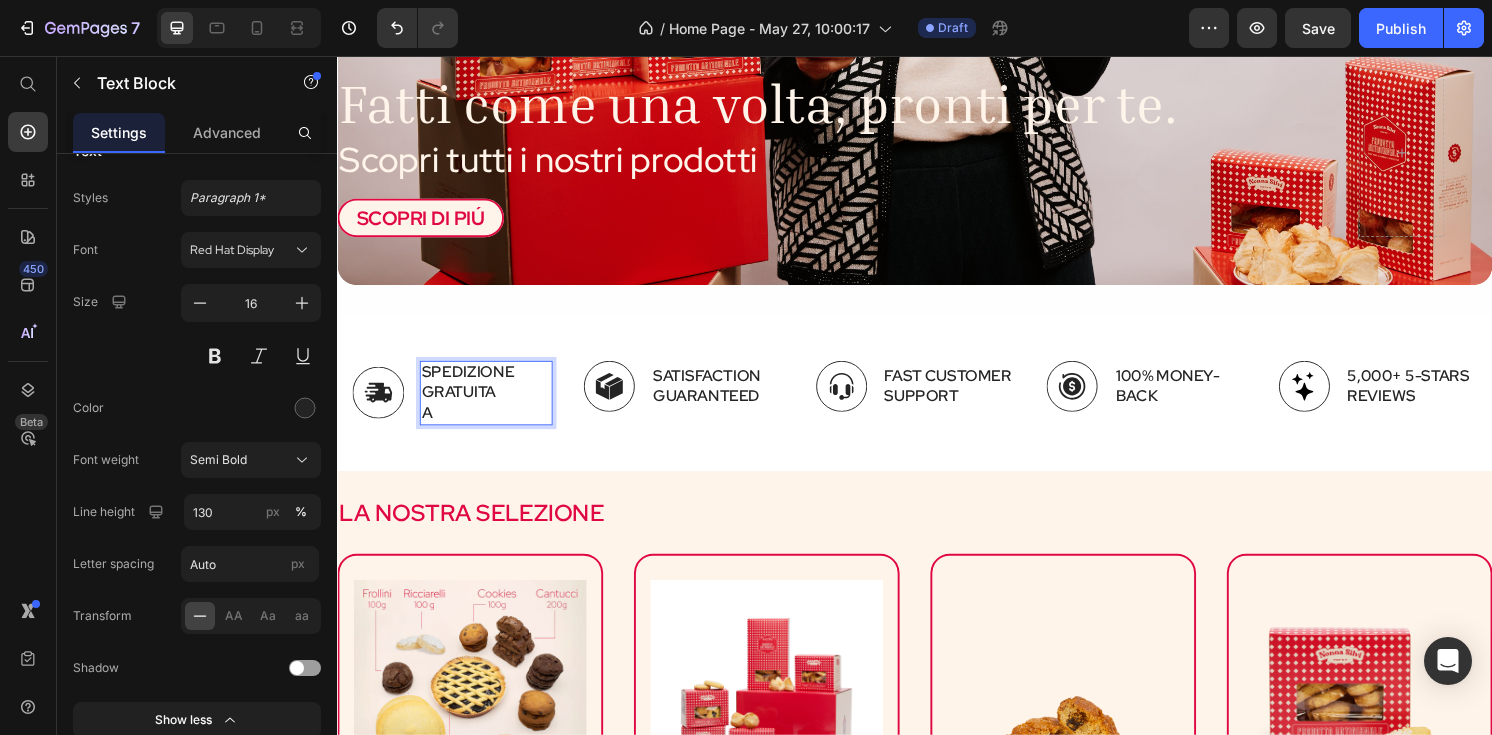click on "A" at bounding box center [491, 426] 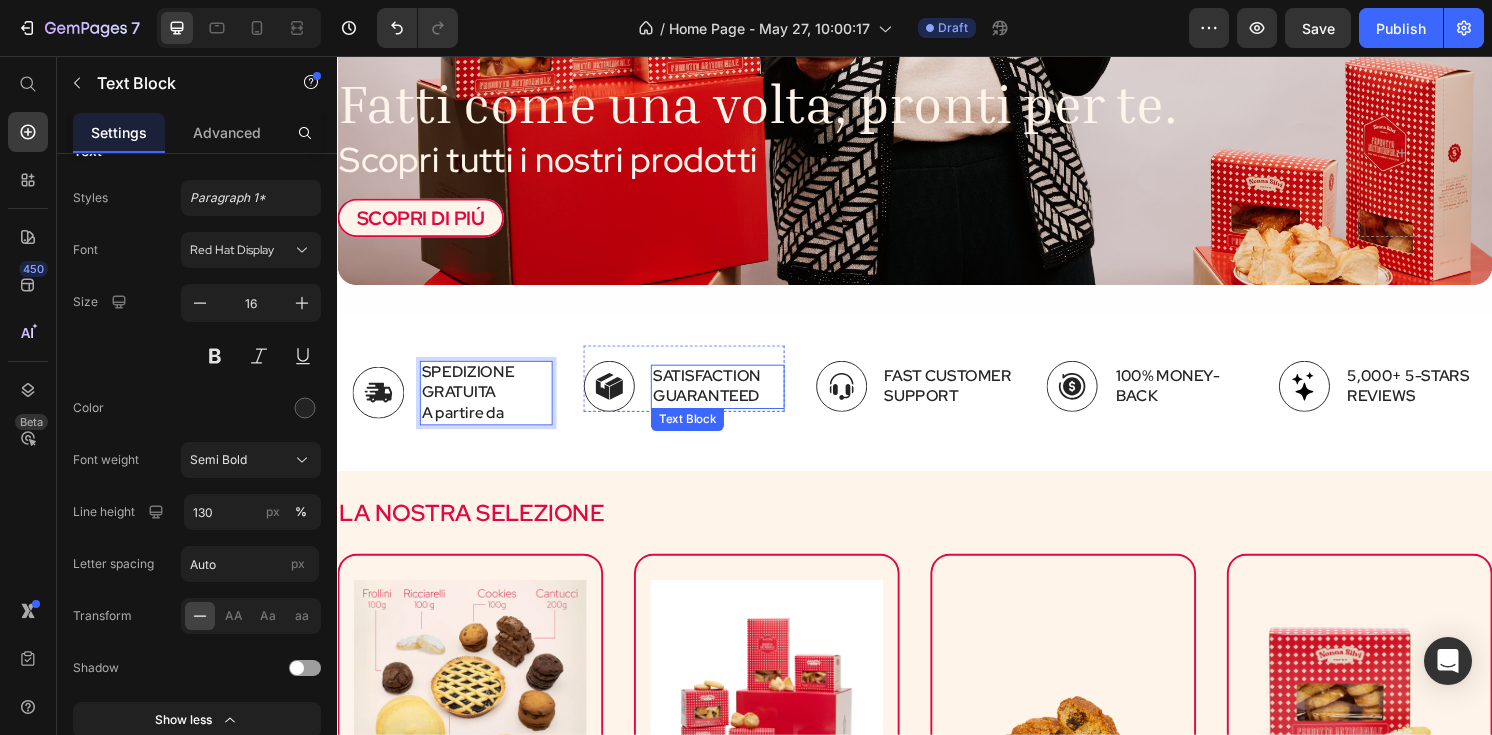 click on "Satisfaction Guaranteed" at bounding box center (731, 399) 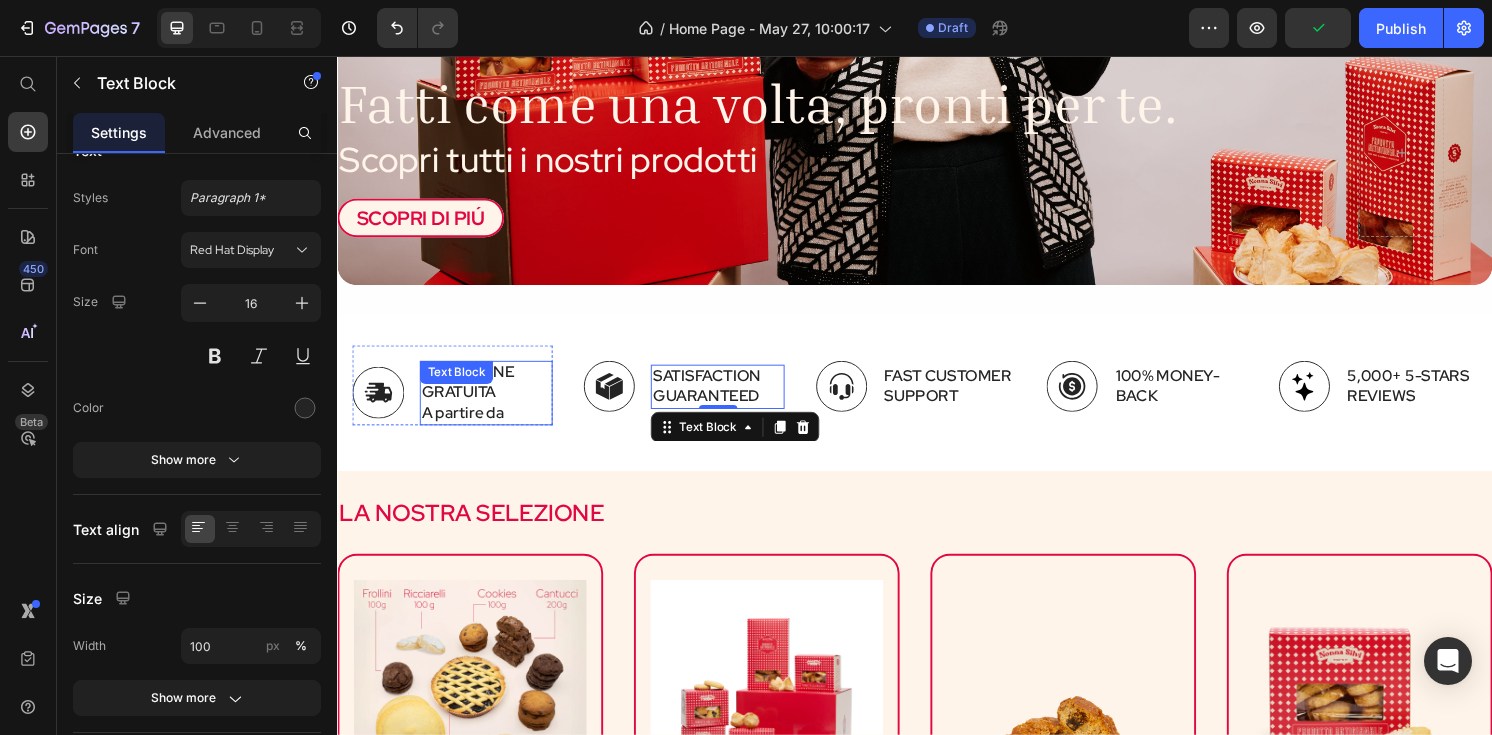 click on "SPEDIZIONE GRATUITA A partire da  Text Block" at bounding box center (491, 405) 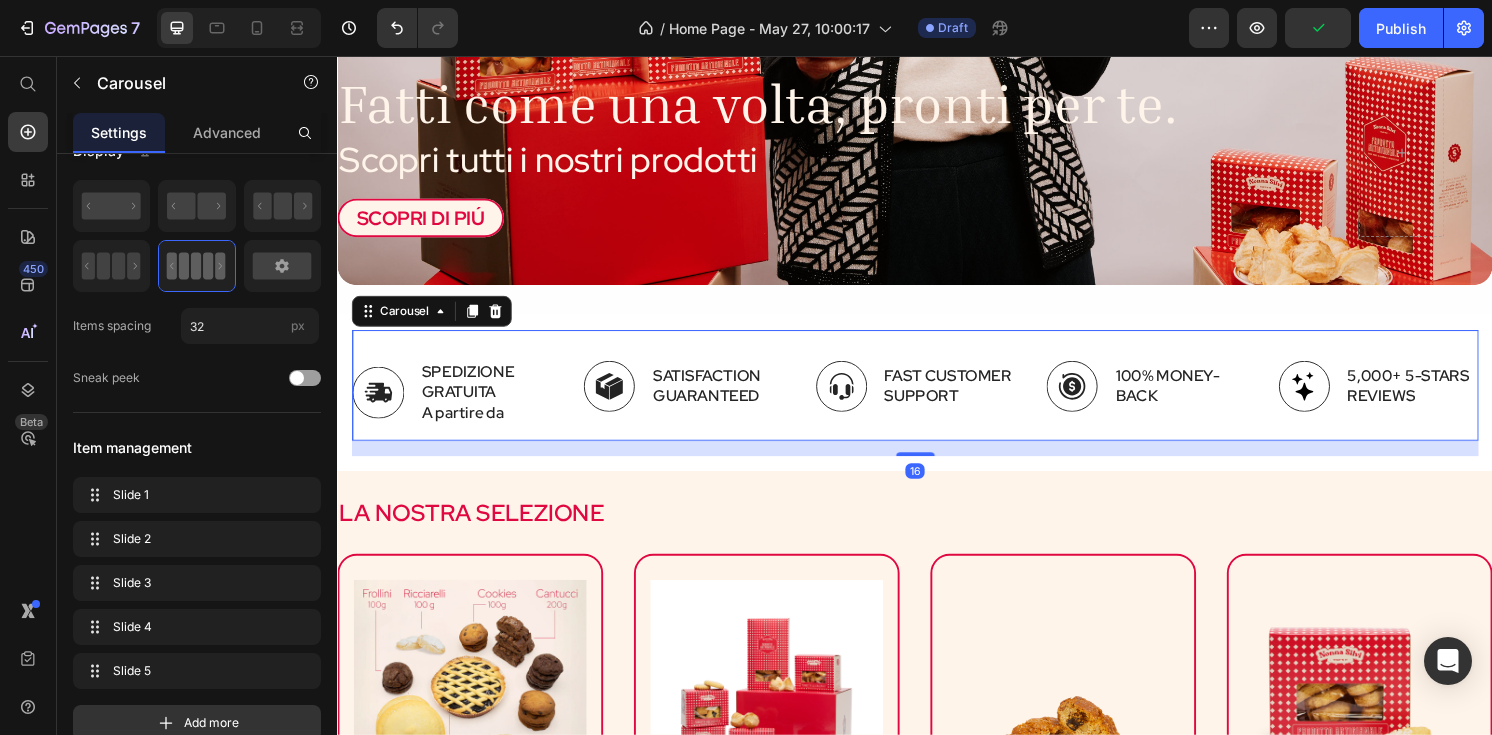 click on "Image SPEDIZIONE GRATUITA A partire da  Text Block Row Image Satisfaction Guaranteed Text Block Row Image Fast Customer Support Text Block Row Image 100% Money-Back Text Block Row Image 5,000+ 5-Stars Reviews Text Block Row Carousel   16" at bounding box center [937, 397] 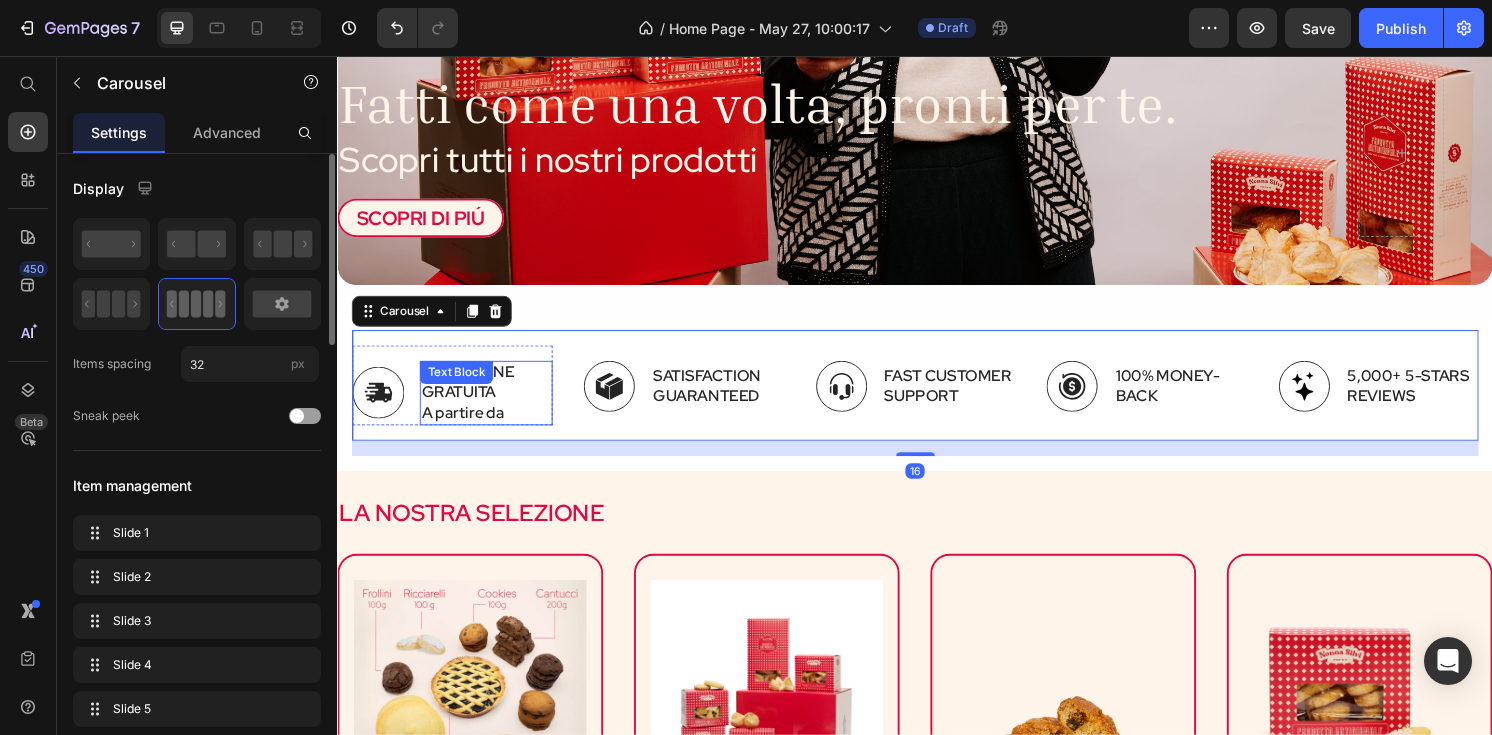 click on "SPEDIZIONE GRATUITA" at bounding box center (491, 395) 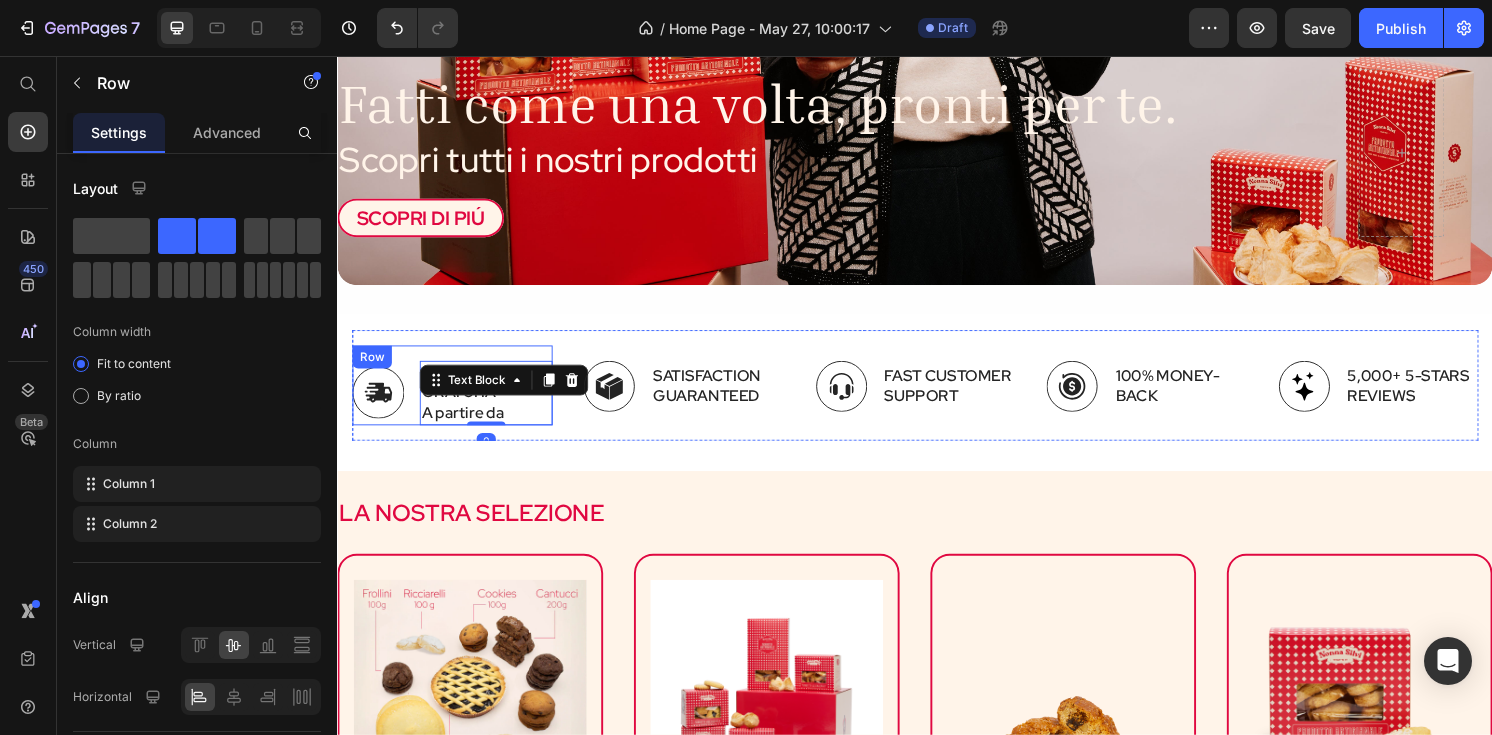 click on "Image SPEDIZIONE GRATUITA A partire da  Text Block   0 Row" at bounding box center [456, 397] 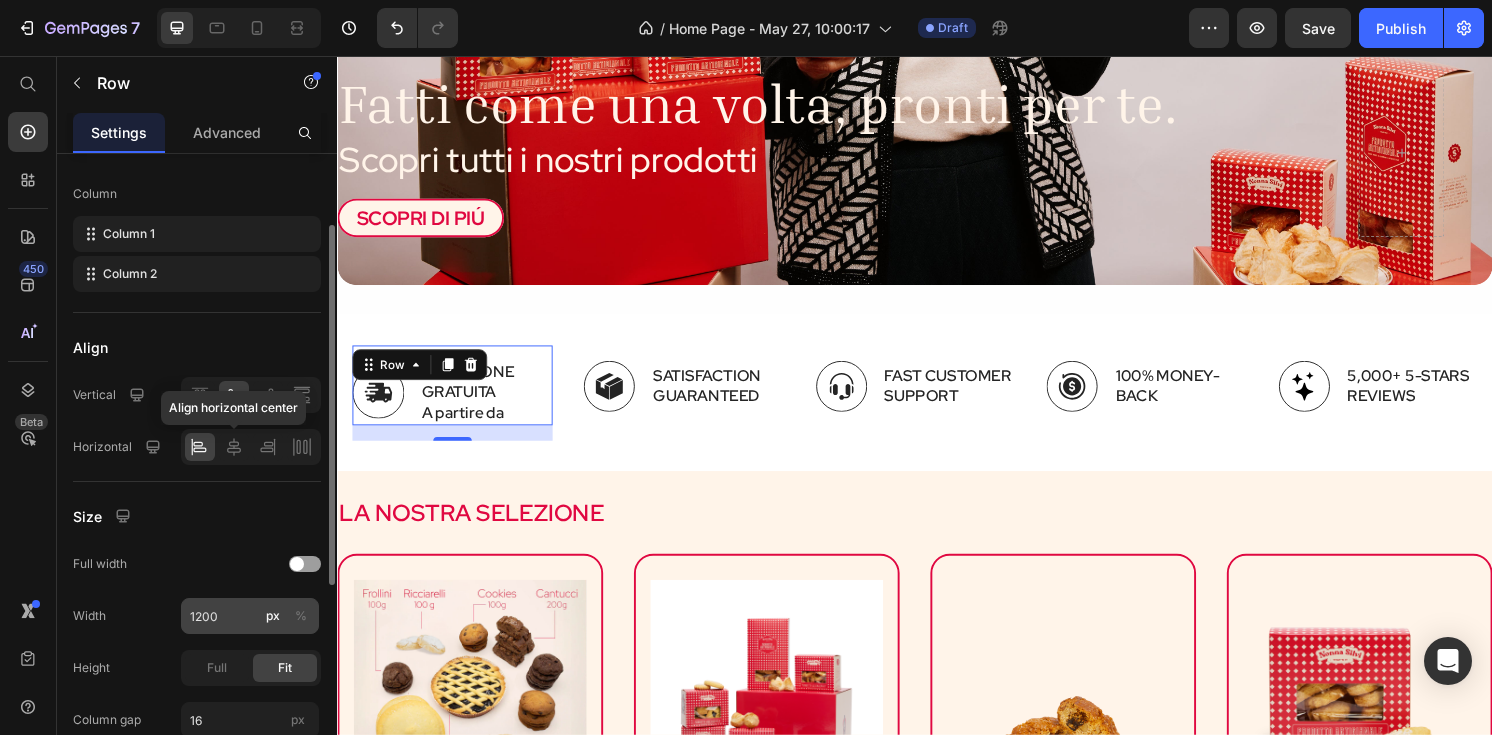 scroll, scrollTop: 0, scrollLeft: 0, axis: both 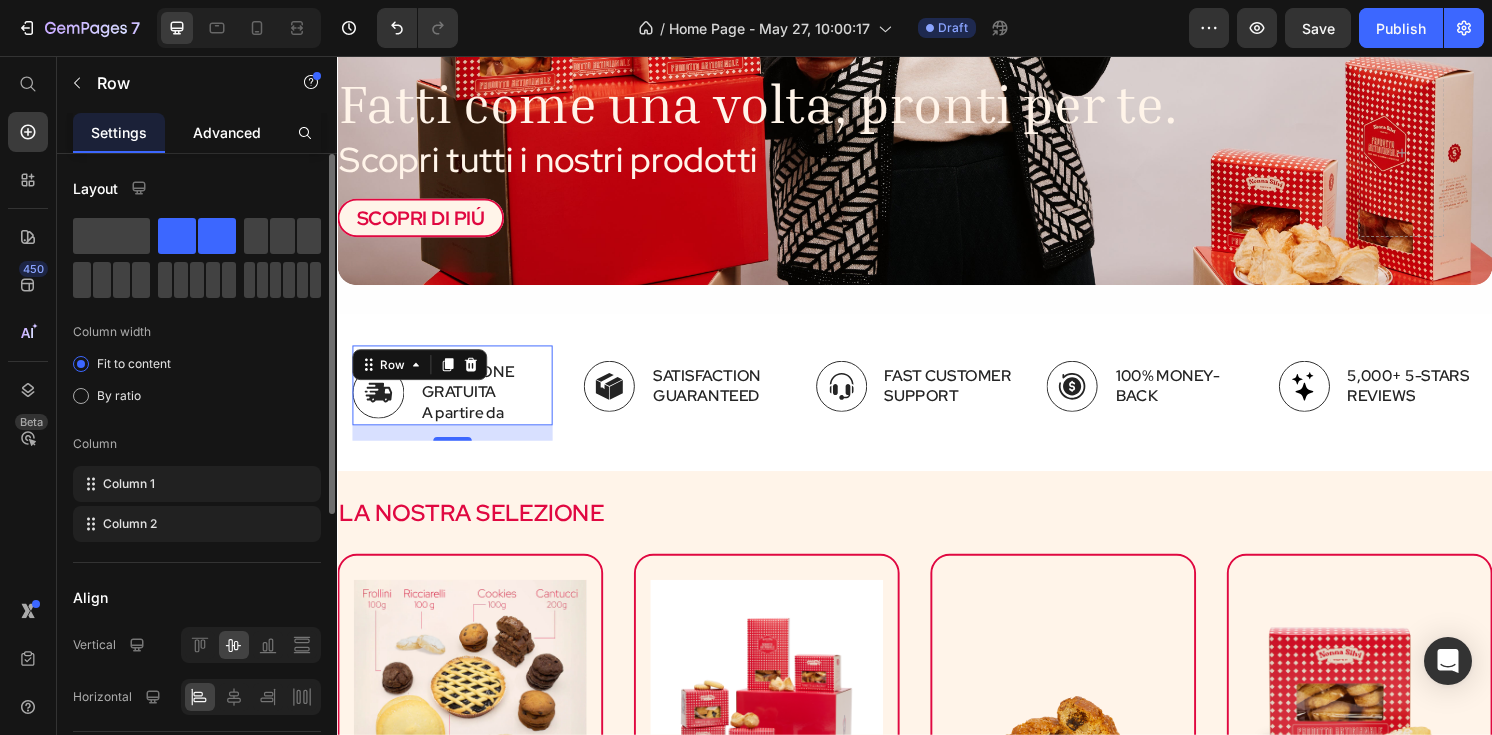 click on "Advanced" 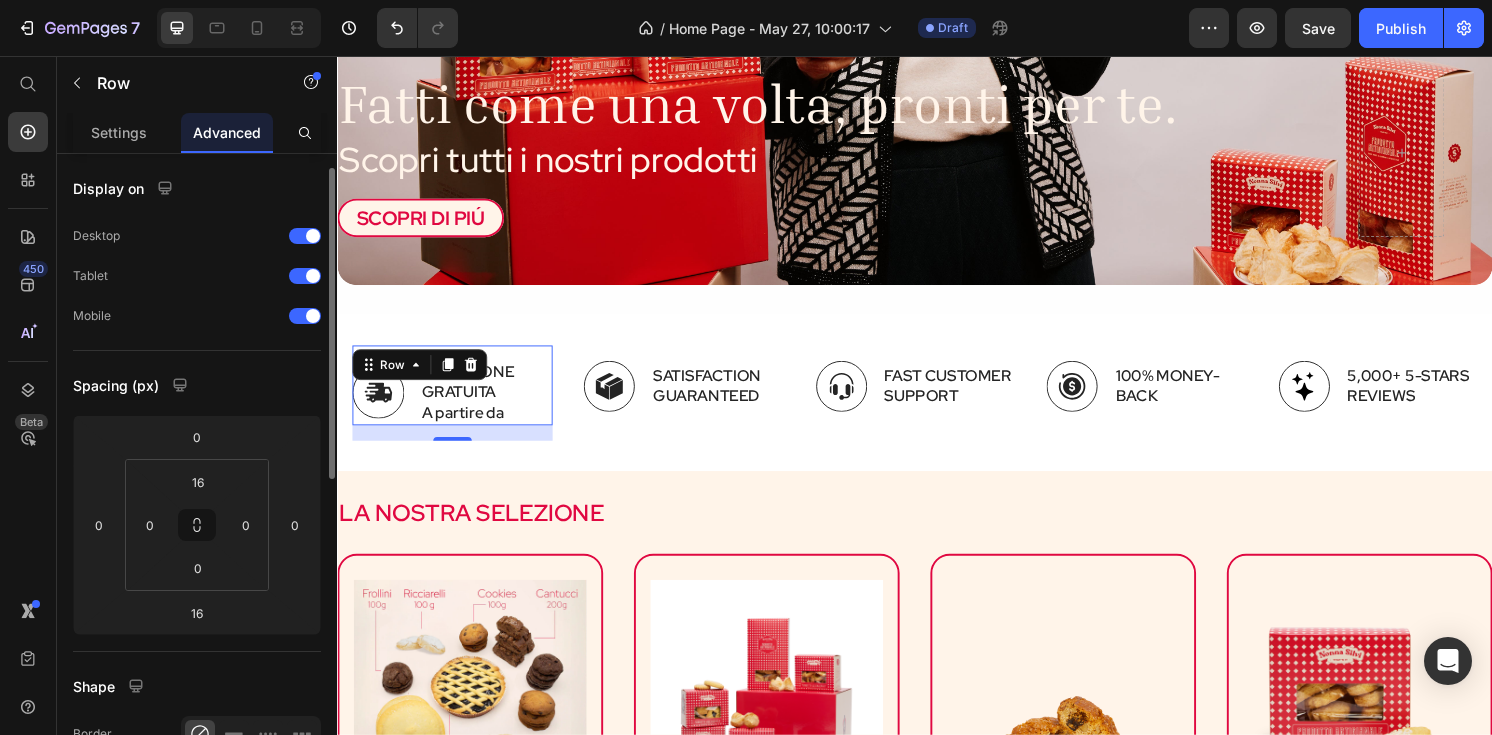 scroll, scrollTop: 22, scrollLeft: 0, axis: vertical 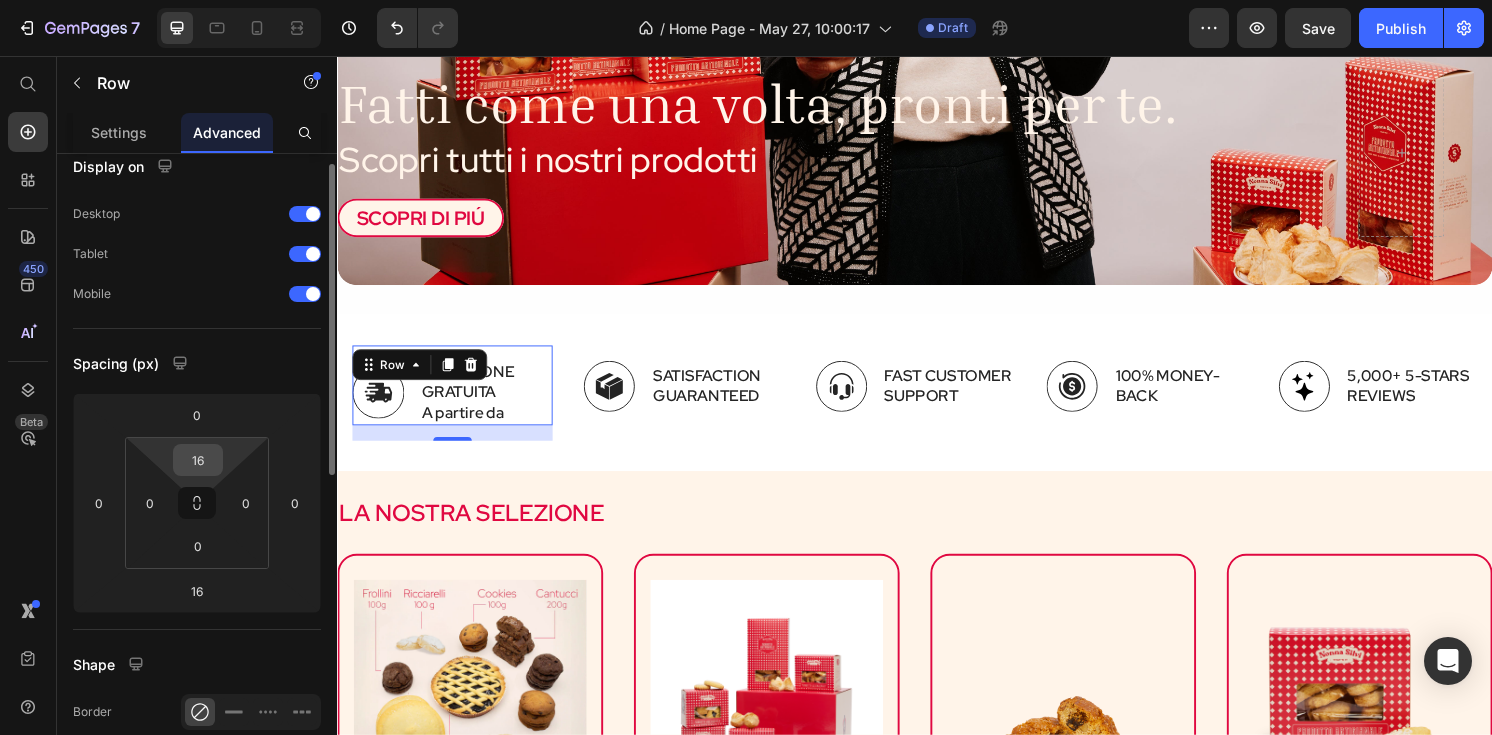 click on "16" at bounding box center [198, 460] 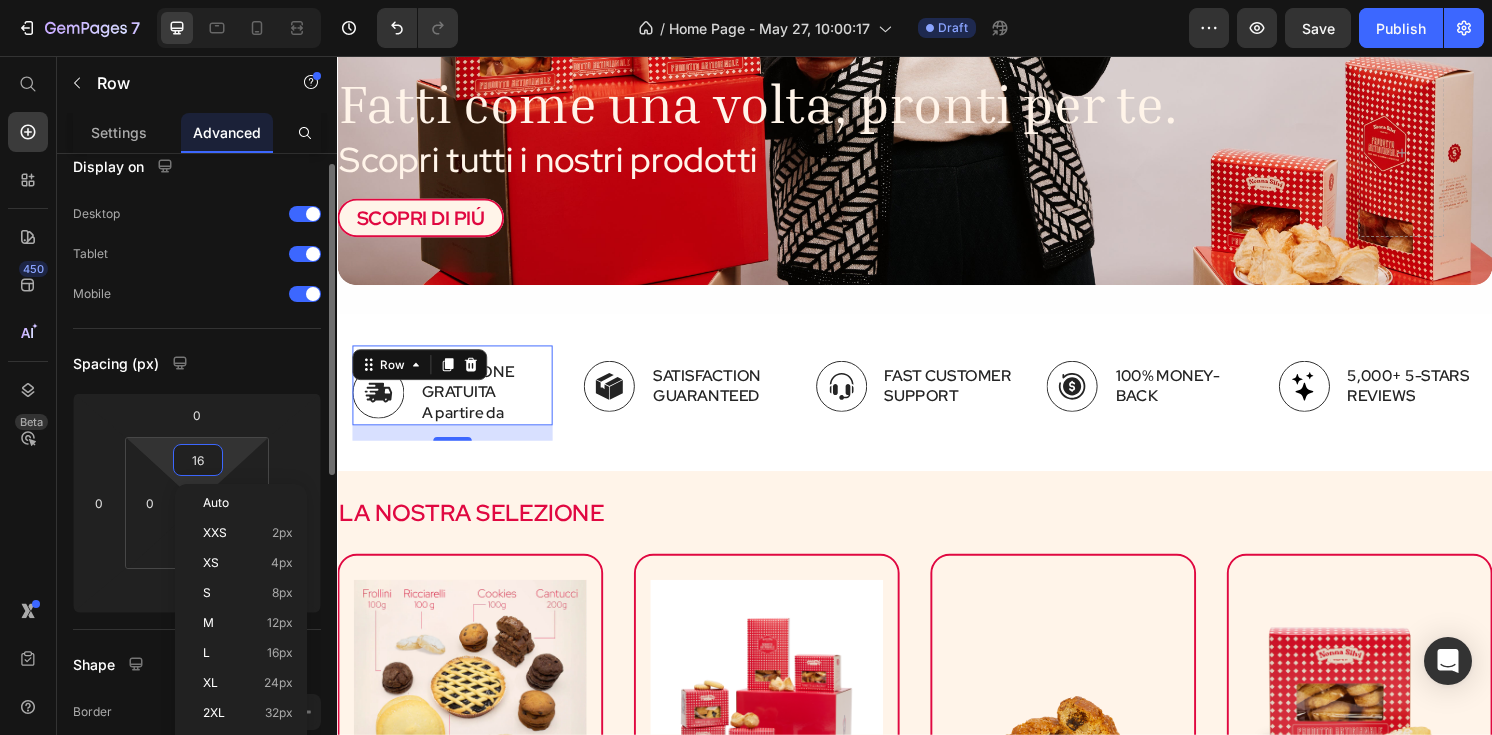 type on "0" 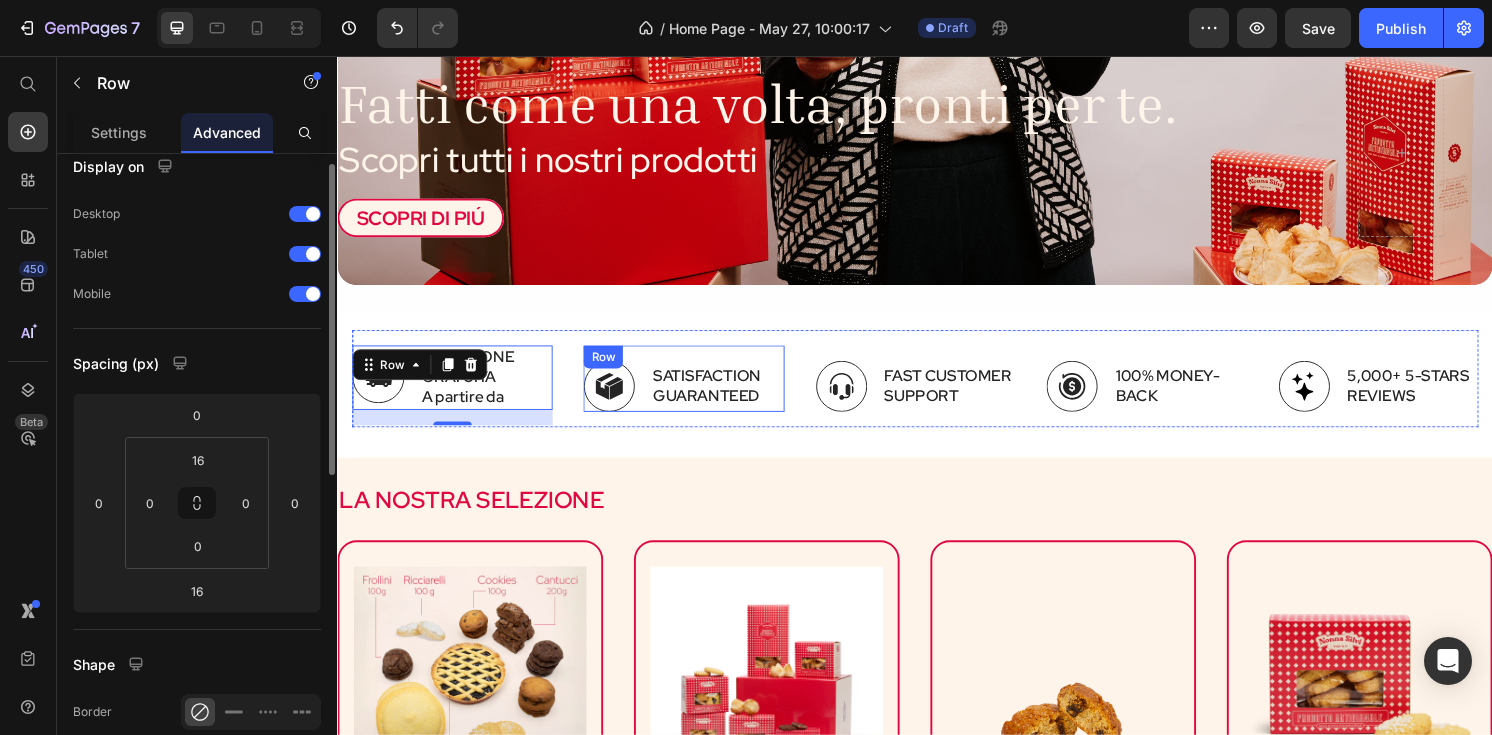click on "Image Satisfaction Guaranteed Text Block Row" at bounding box center [696, 390] 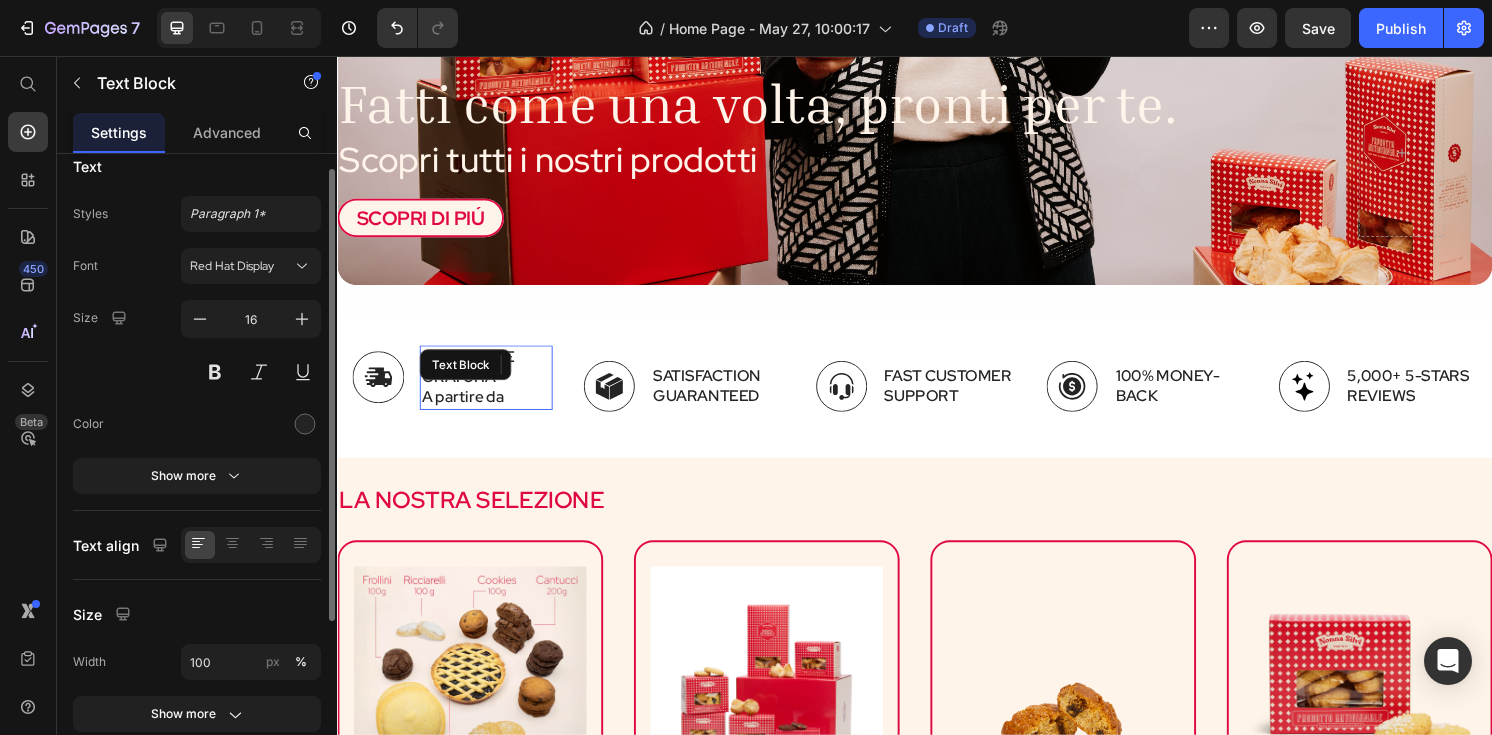 scroll, scrollTop: 0, scrollLeft: 0, axis: both 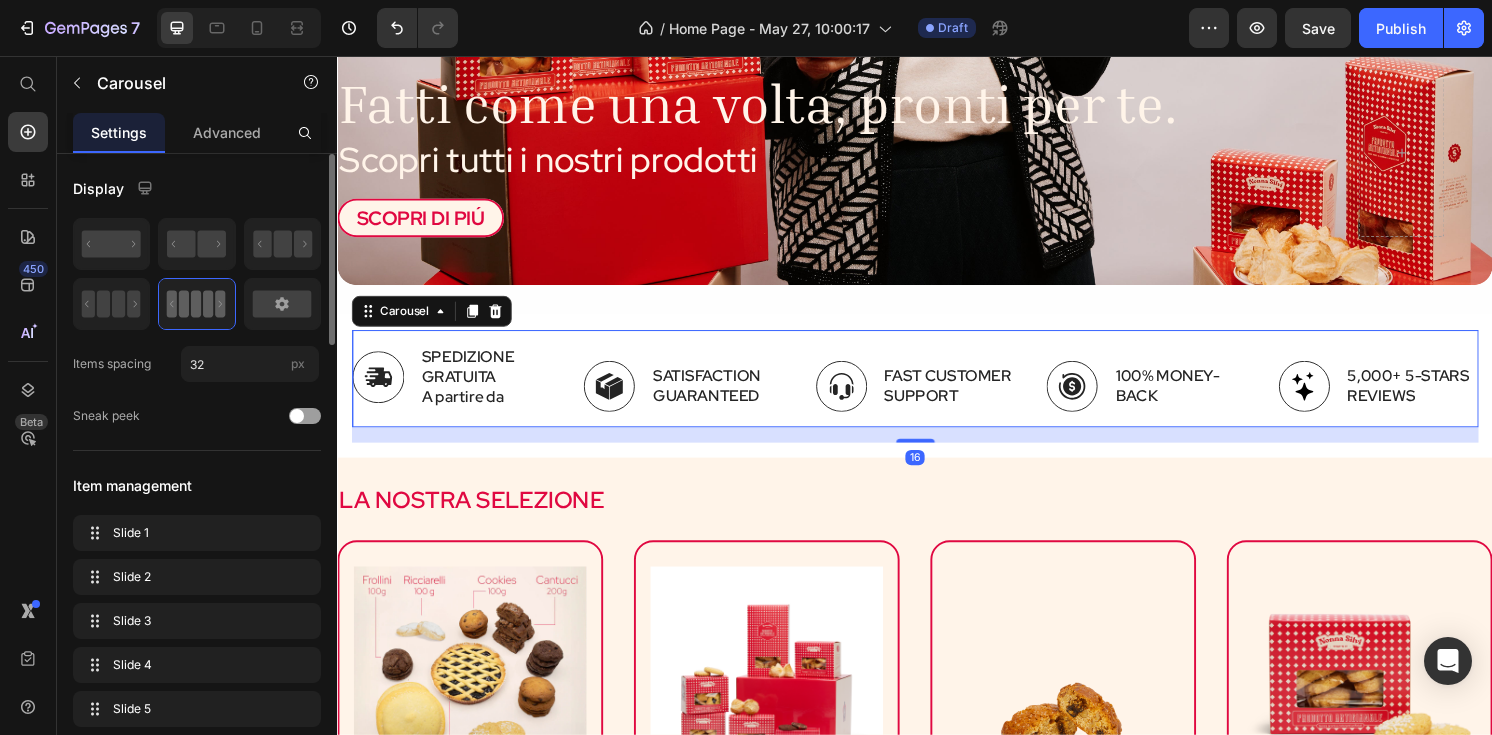 click on "Image SPEDIZIONE GRATUITA A partire da  Text Block Row Image Satisfaction Guaranteed Text Block Row Image Fast Customer Support Text Block Row Image 100% Money-Back Text Block Row Image 5,000+ 5-Stars Reviews Text Block Row Carousel   16" at bounding box center (937, 390) 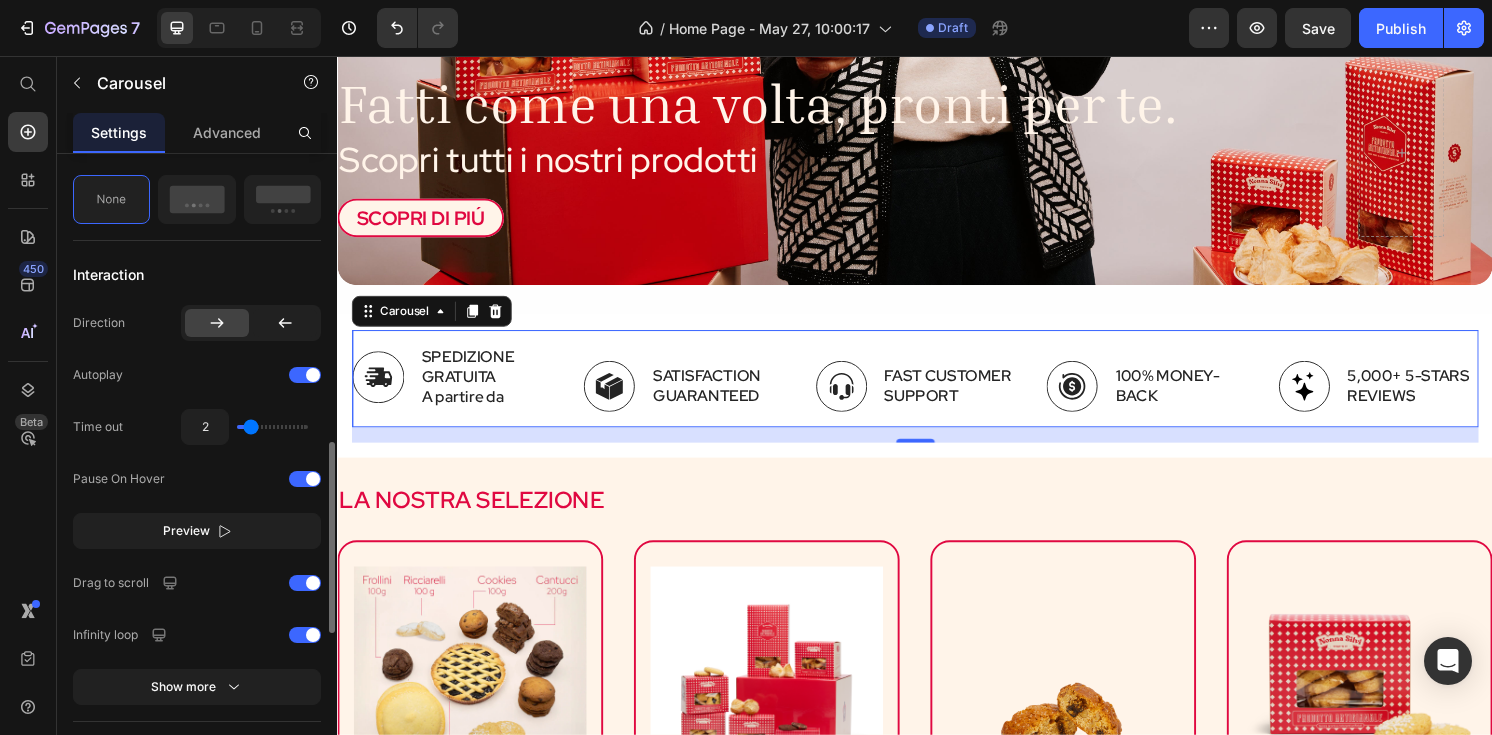 scroll, scrollTop: 804, scrollLeft: 0, axis: vertical 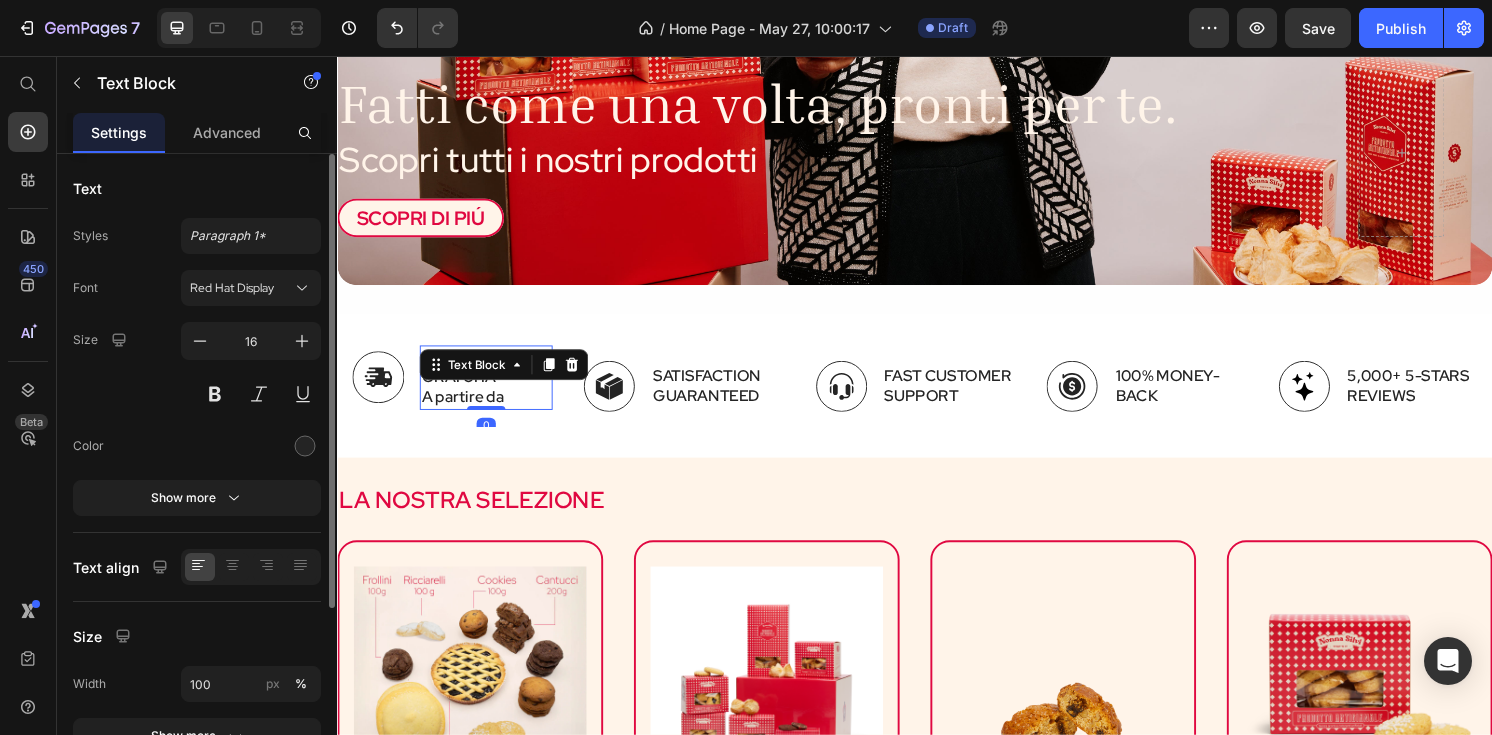 click on "SPEDIZIONE GRATUITA A partire da  Text Block   0" at bounding box center (491, 389) 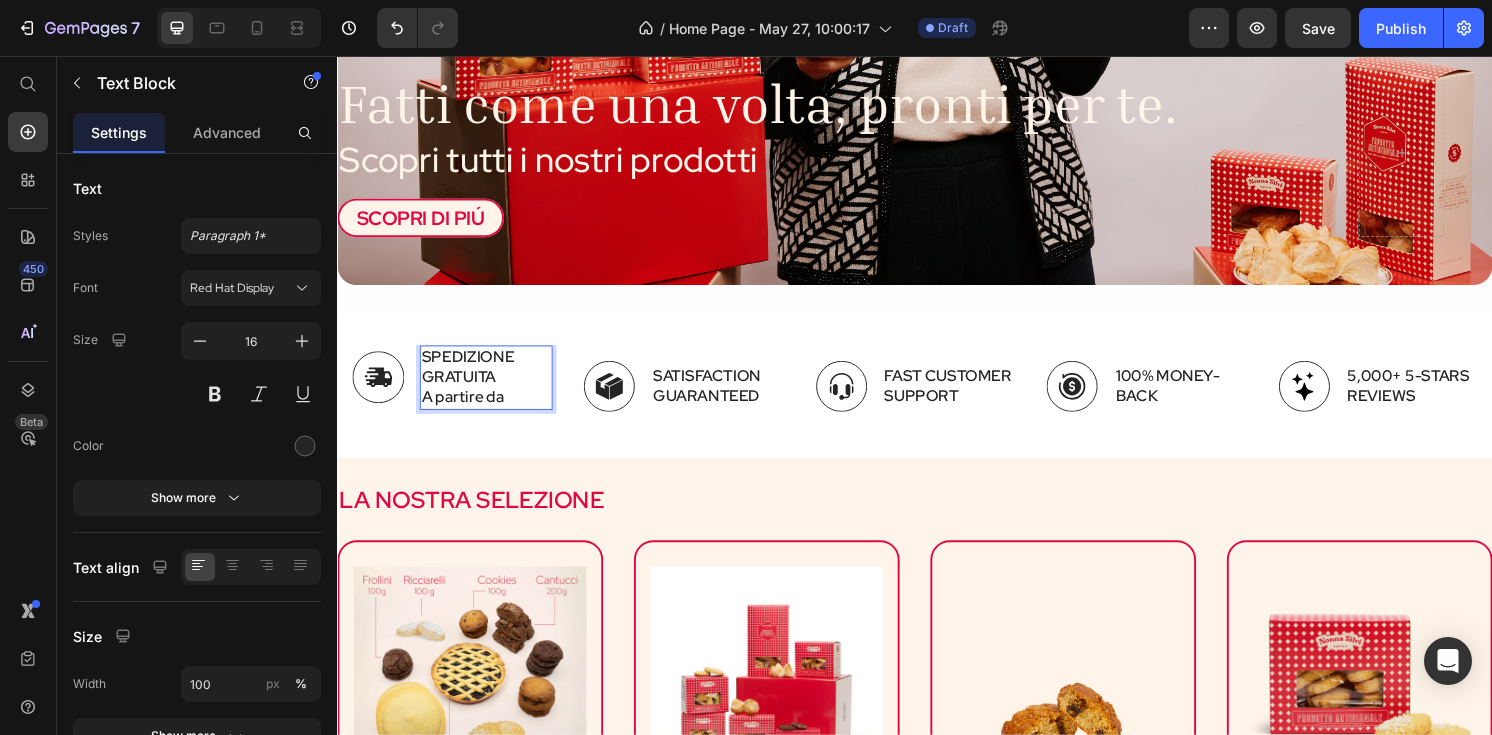 click on "A partire da" at bounding box center [491, 410] 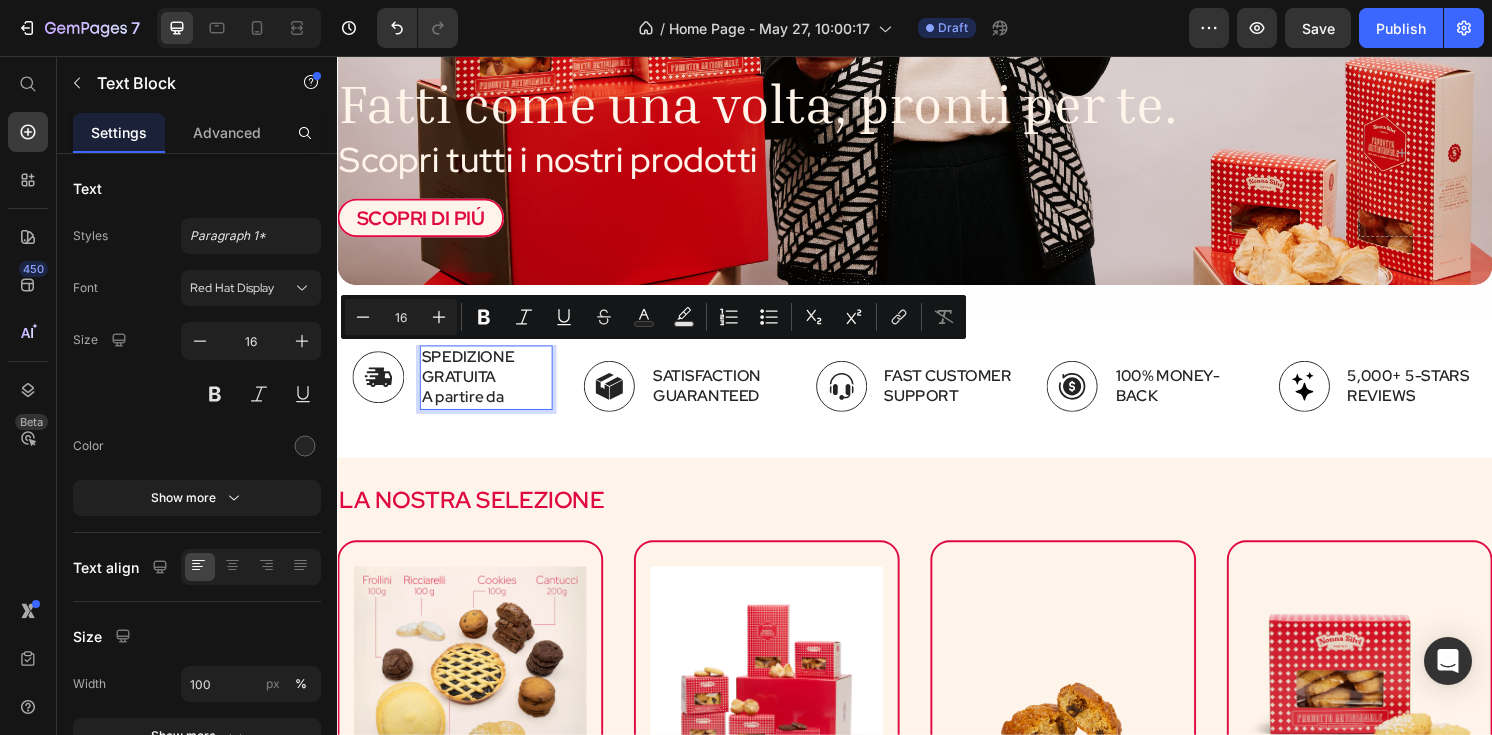 click on "SPEDIZIONE GRATUITA A partire da" at bounding box center (491, 389) 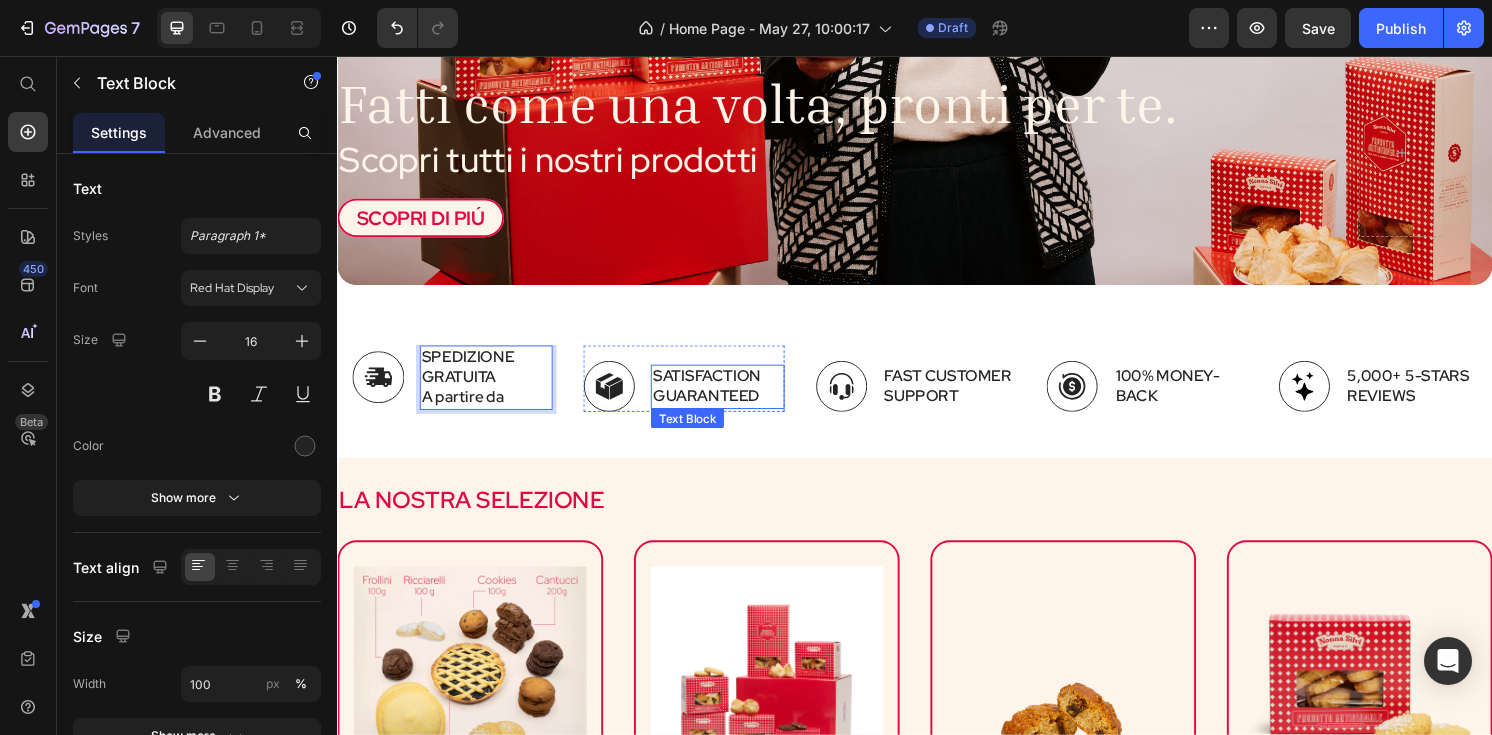 click on "Satisfaction Guaranteed" at bounding box center (731, 399) 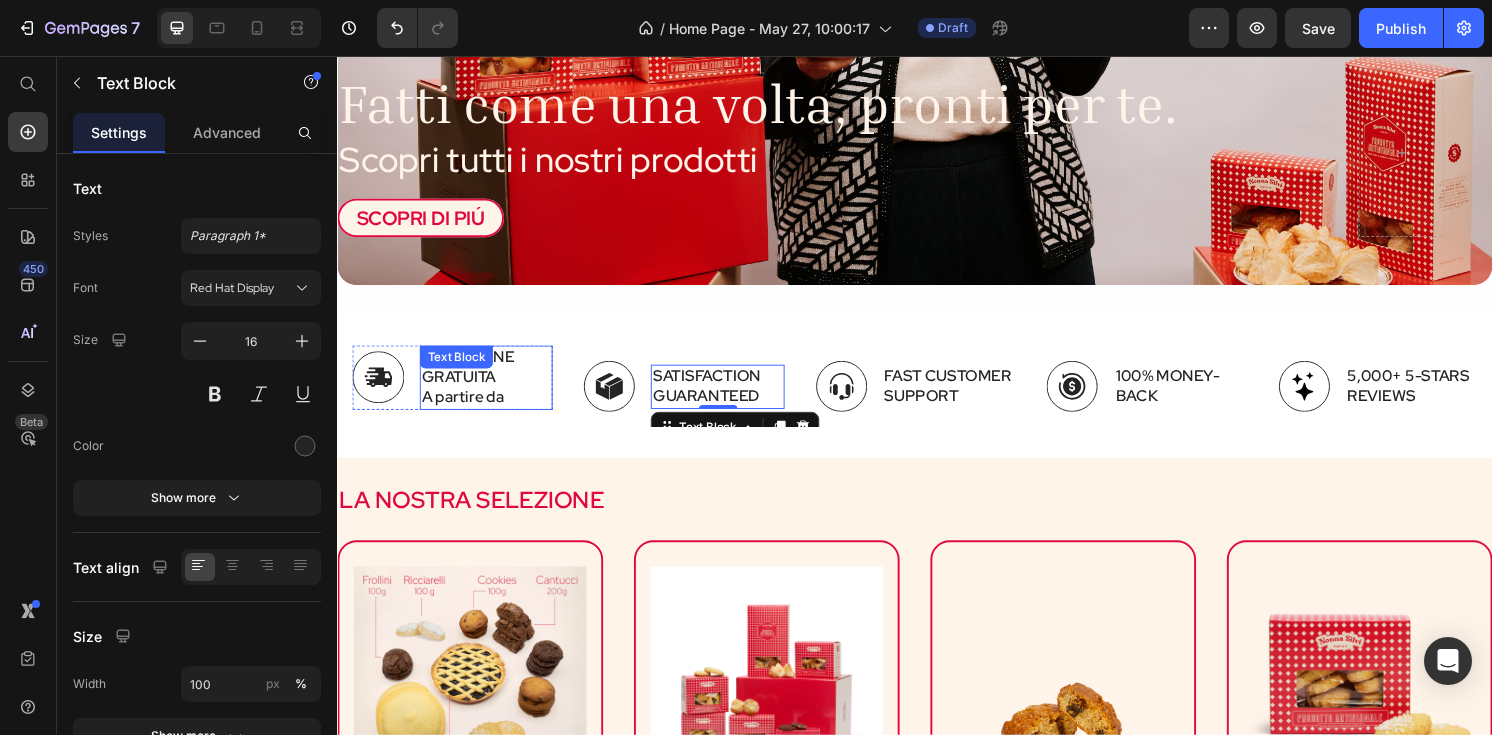 click on "SPEDIZIONE GRATUITA A partire da  Text Block" at bounding box center [491, 389] 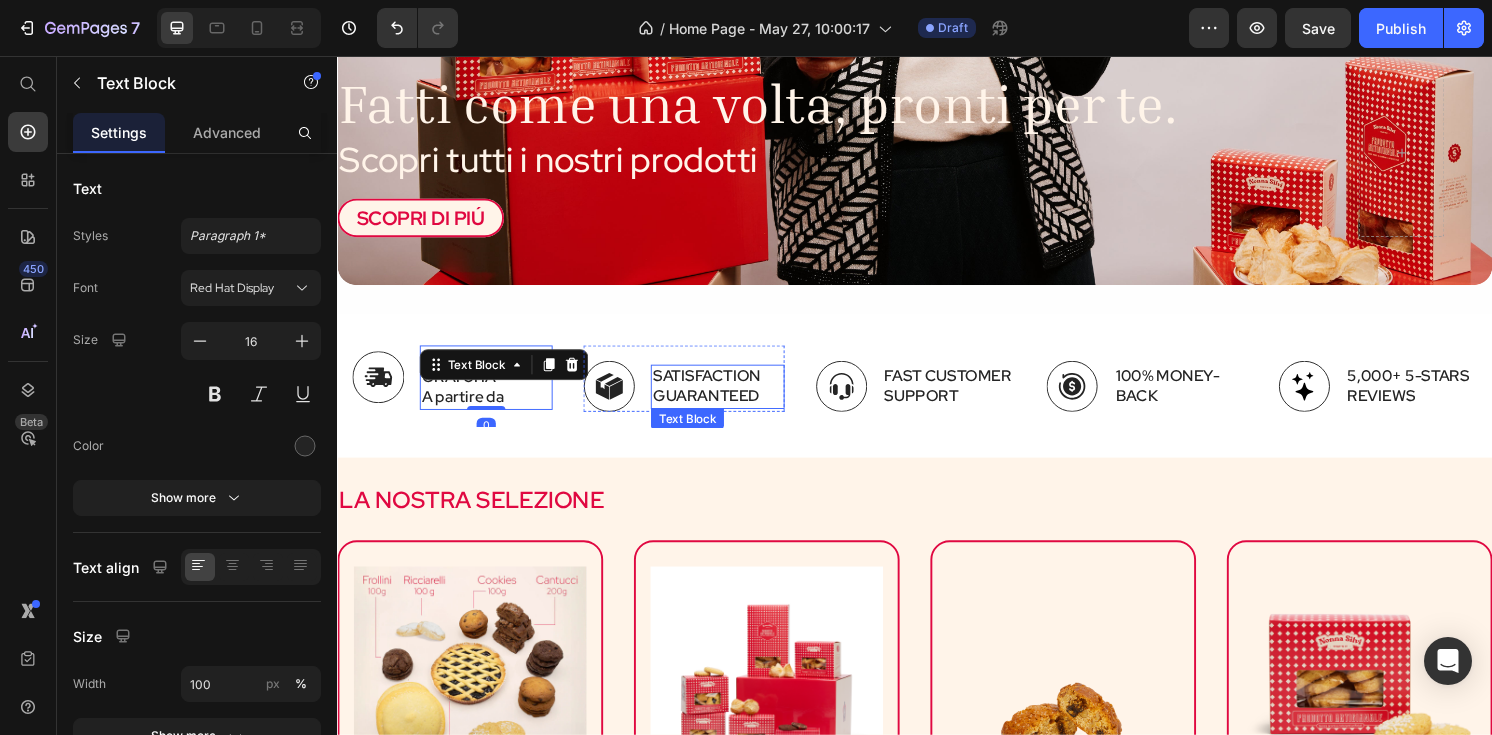 click on "Satisfaction Guaranteed" at bounding box center (731, 399) 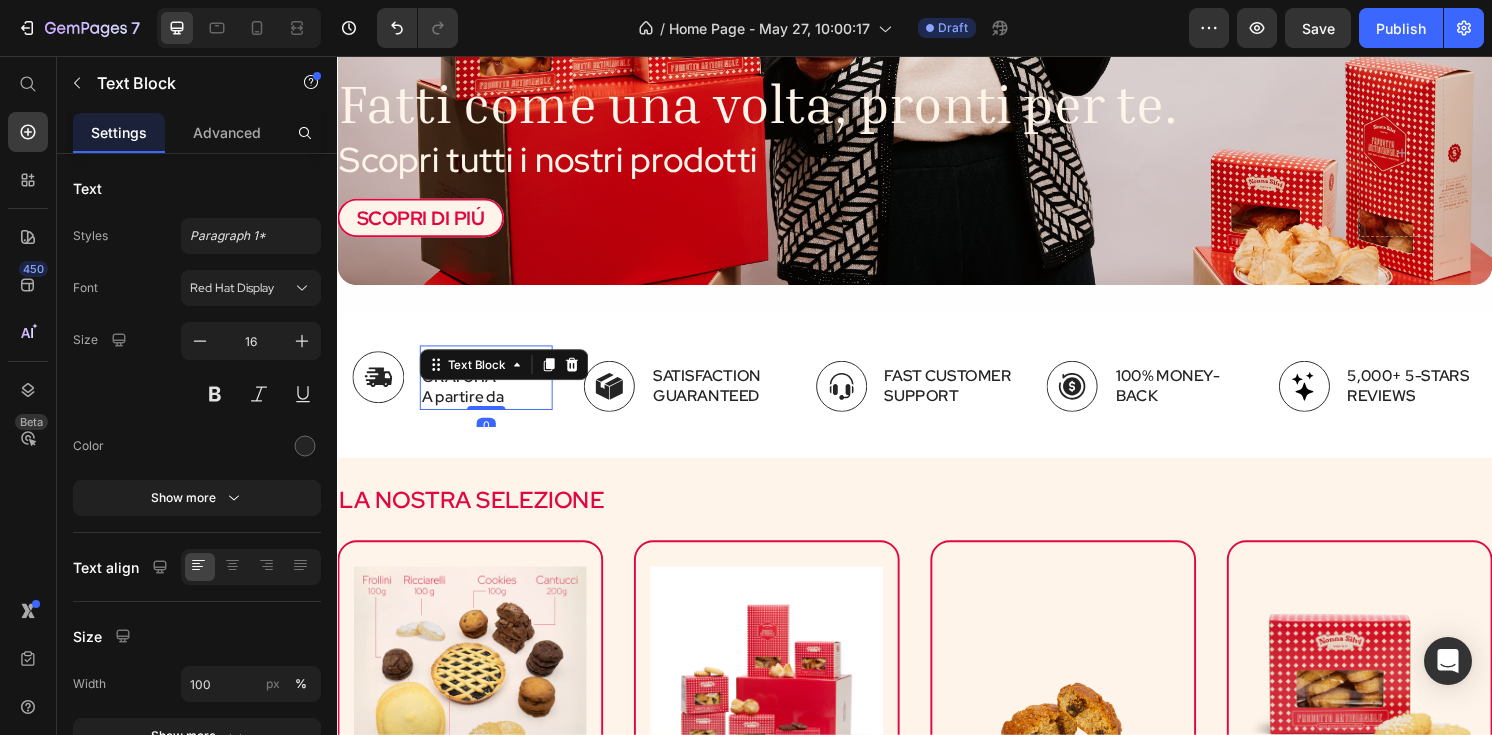click on "SPEDIZIONE GRATUITA" at bounding box center [491, 379] 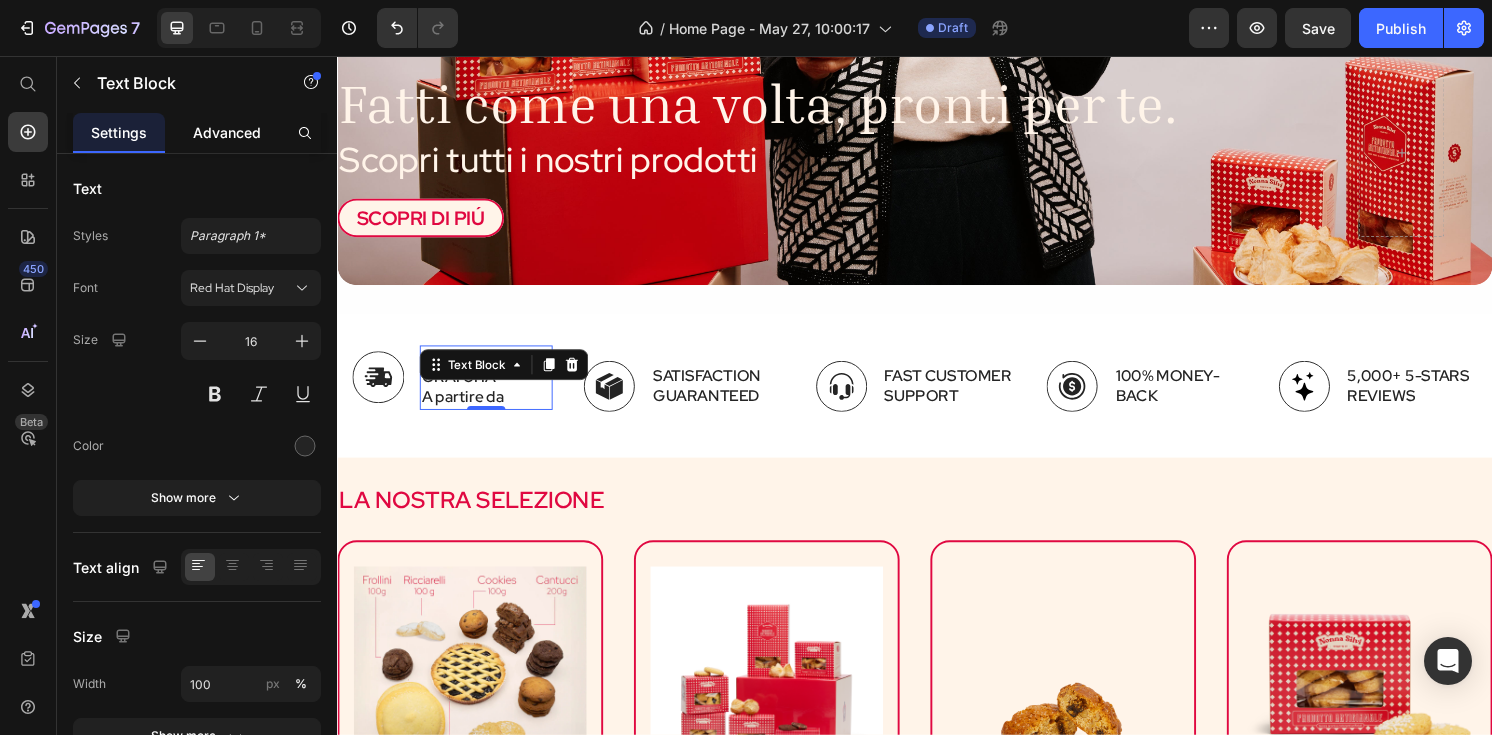 click on "Advanced" at bounding box center [227, 132] 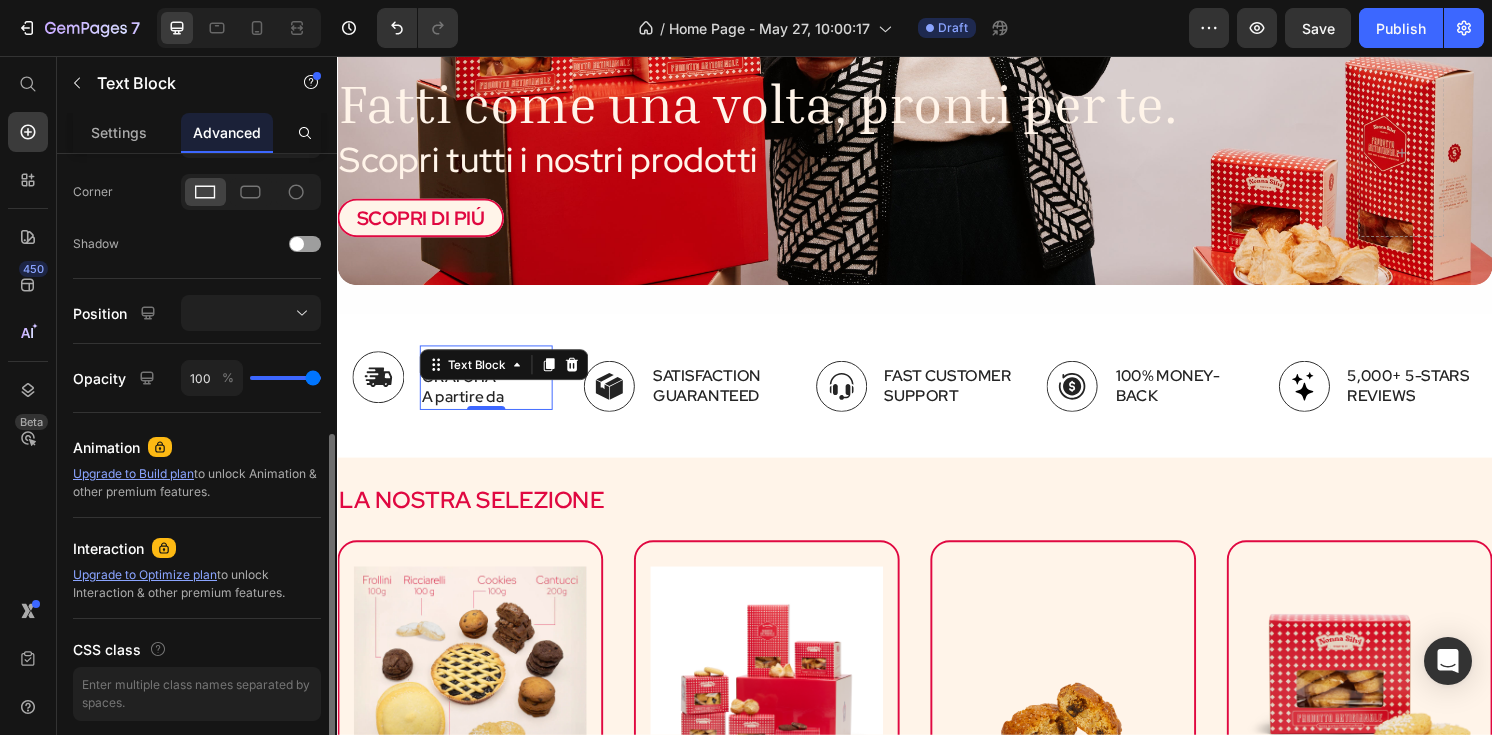 scroll, scrollTop: 617, scrollLeft: 0, axis: vertical 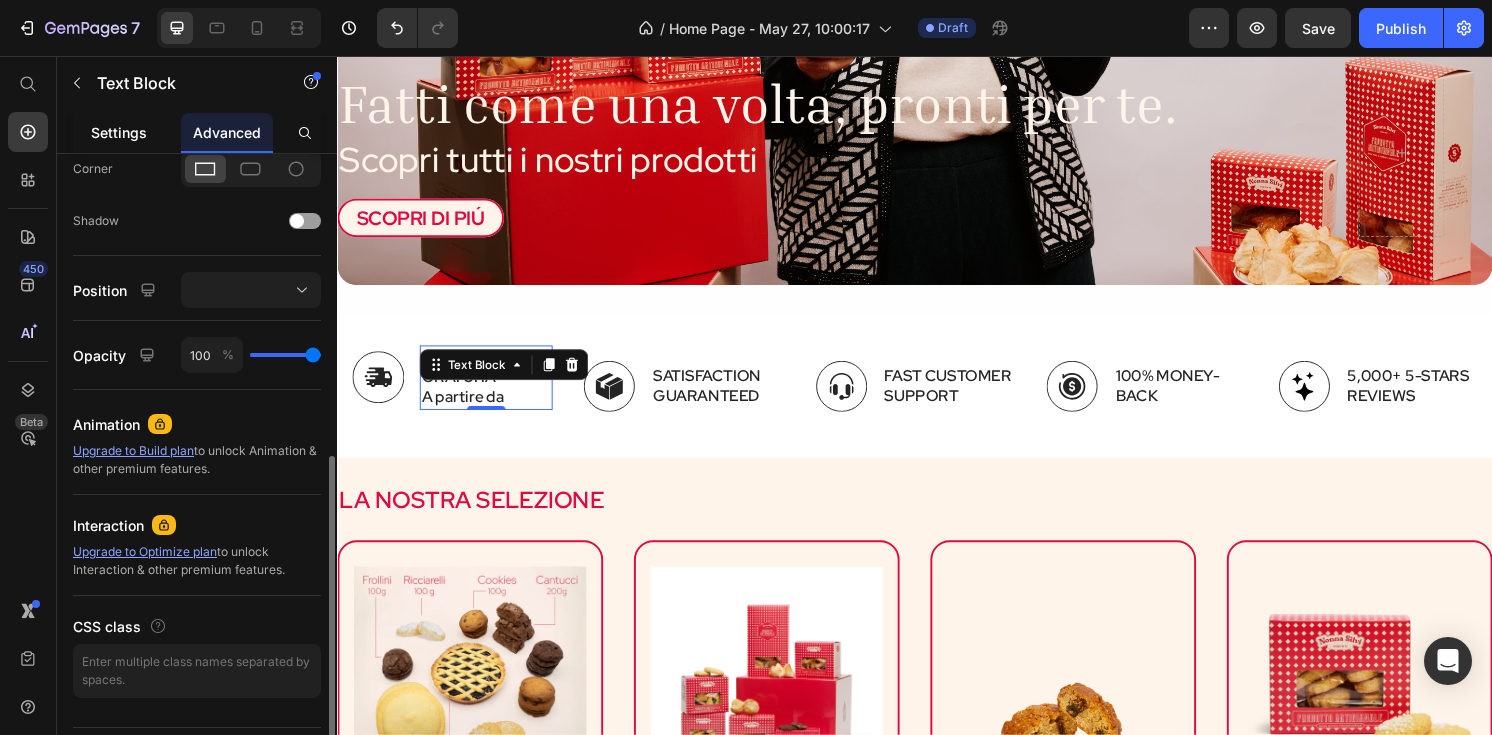 click on "Settings" 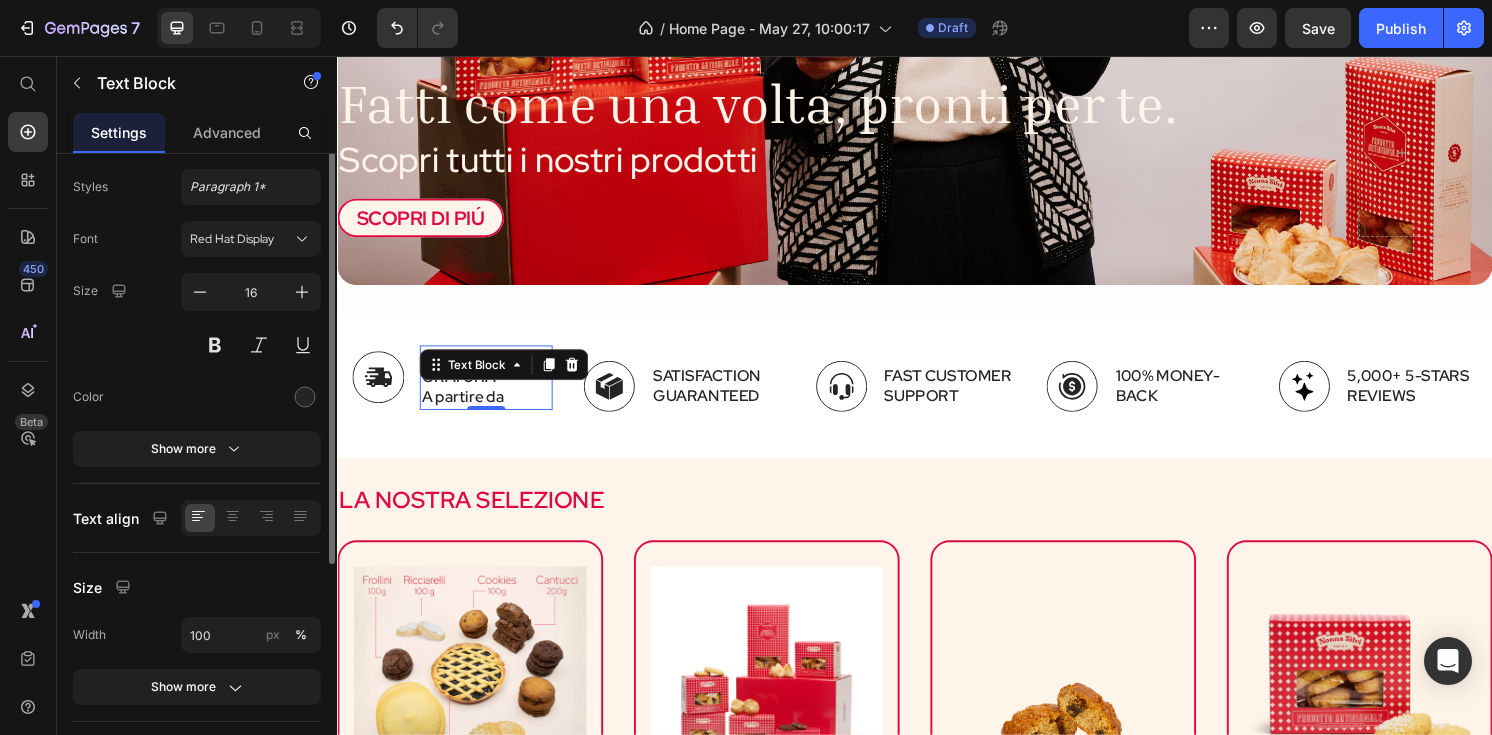 scroll, scrollTop: 56, scrollLeft: 0, axis: vertical 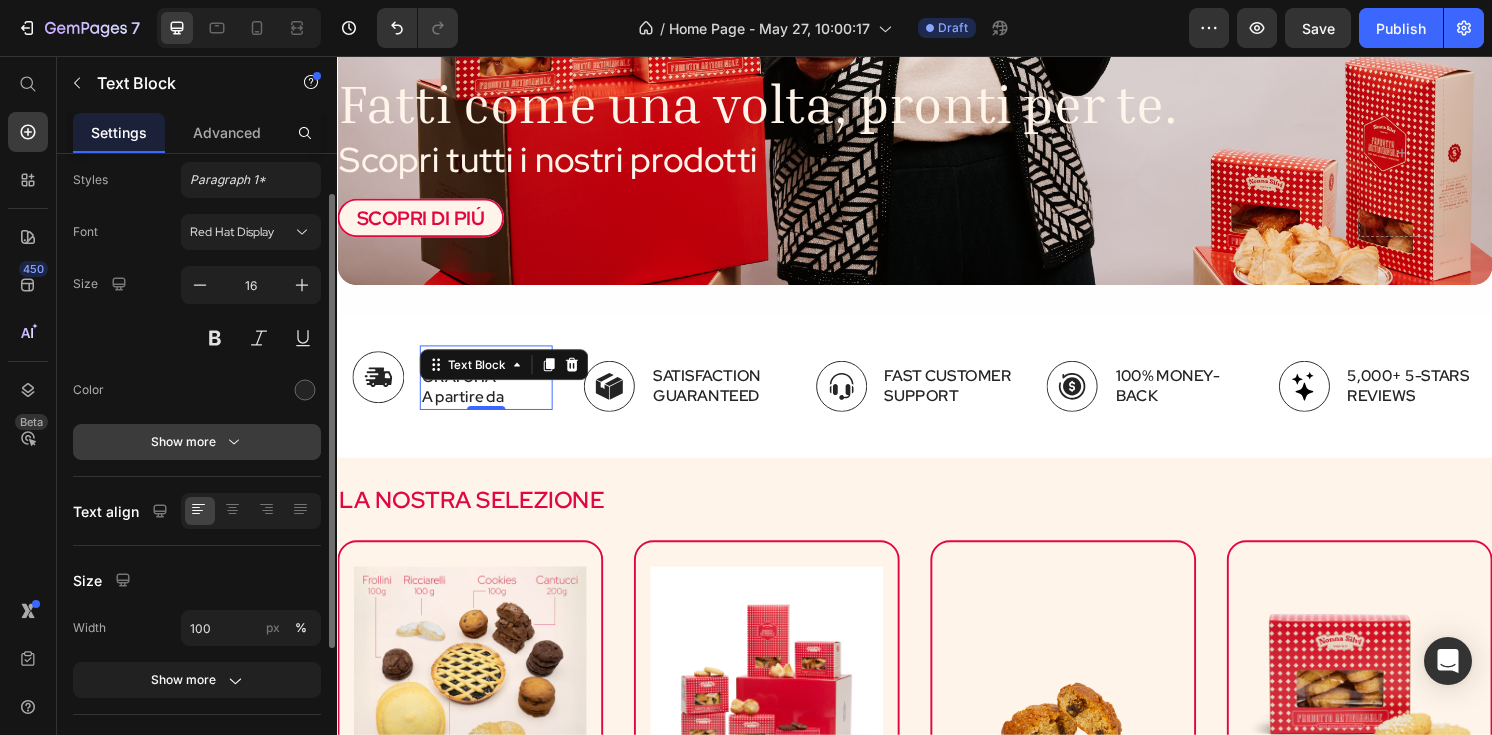 click on "Show more" at bounding box center (197, 442) 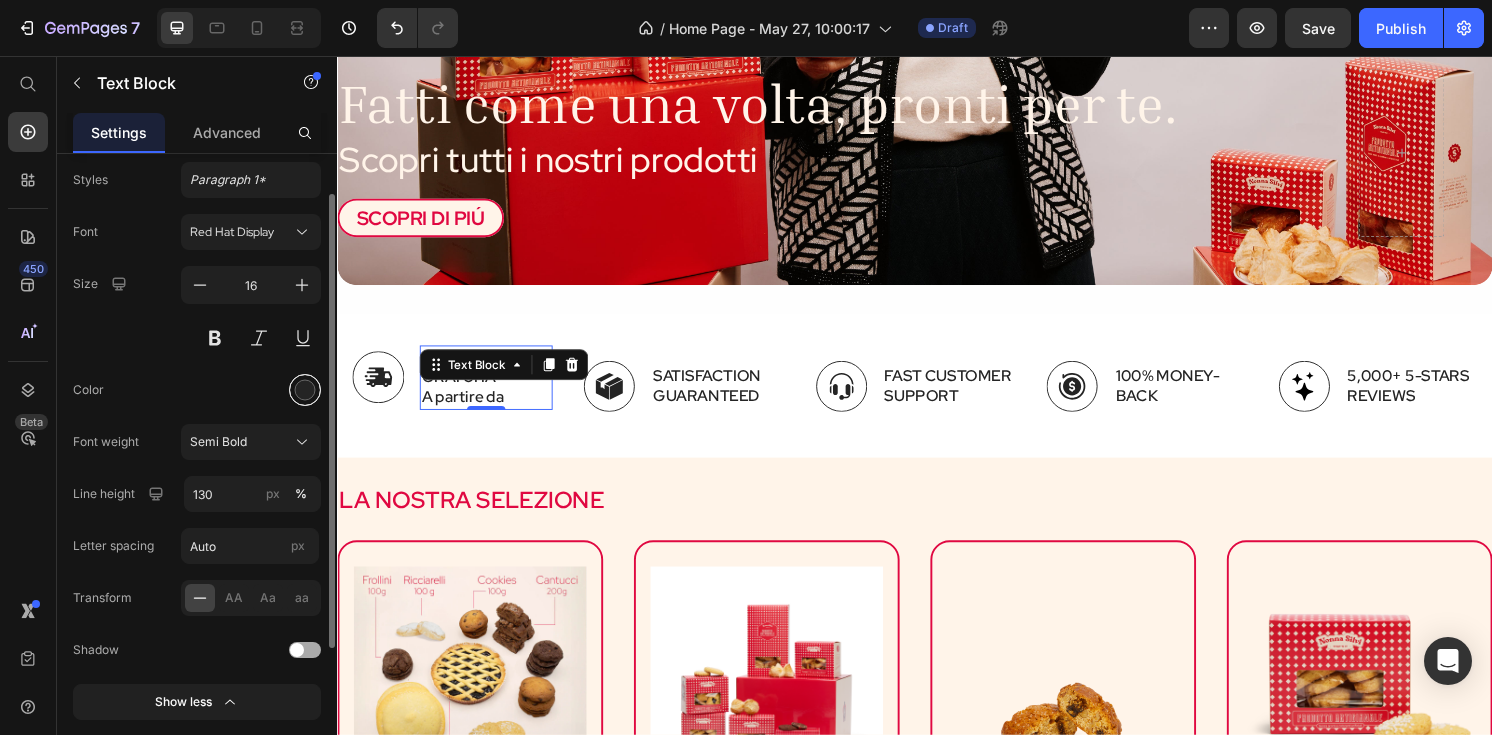 click at bounding box center (305, 390) 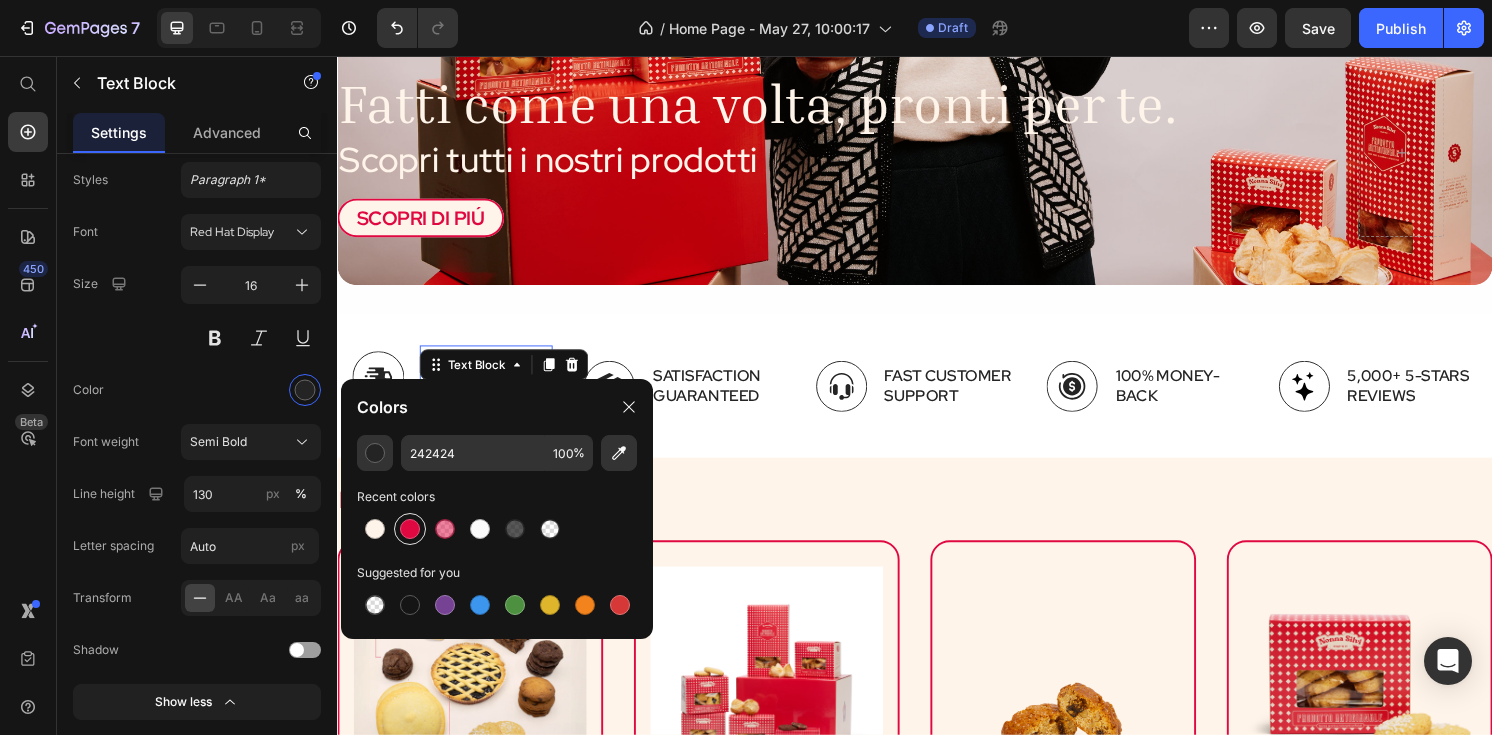 click at bounding box center [410, 529] 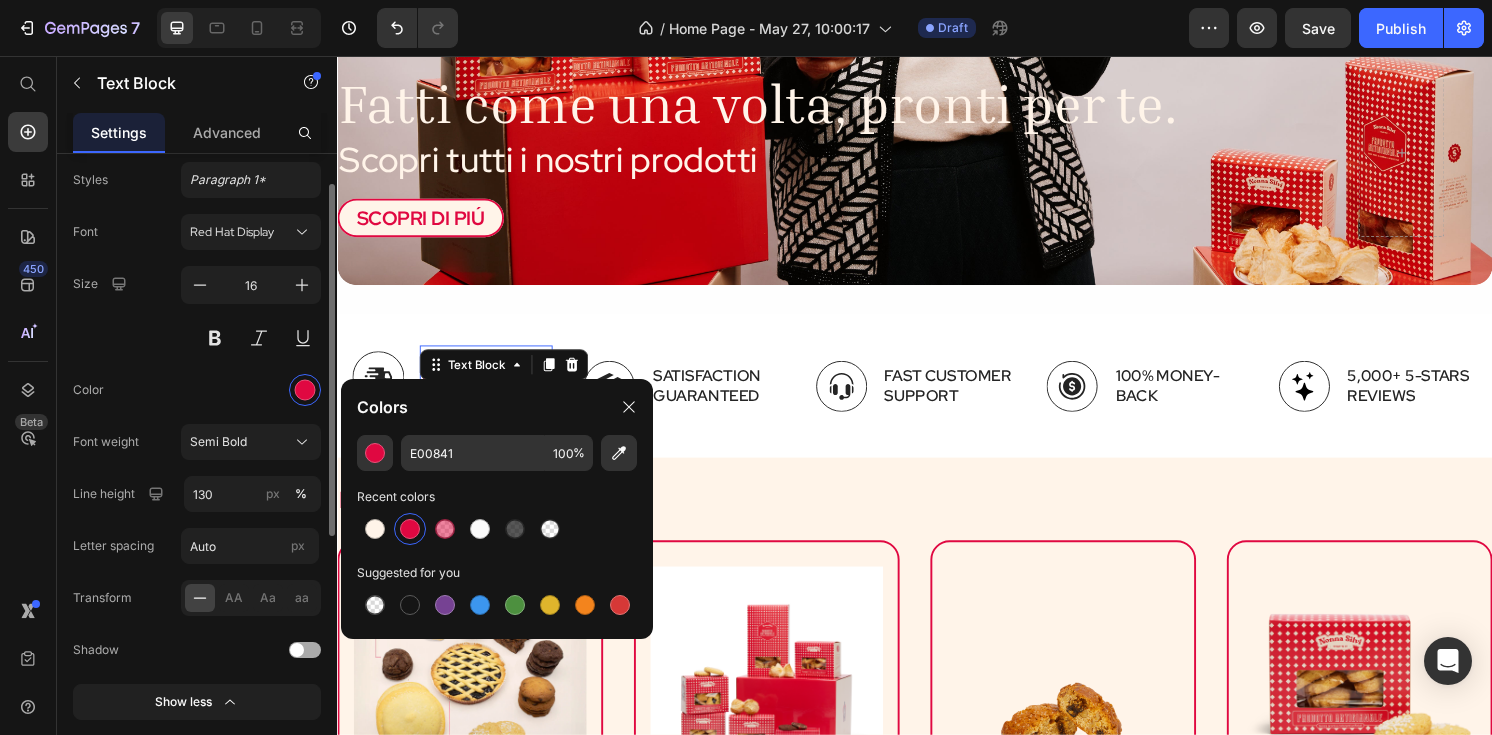 click at bounding box center (251, 390) 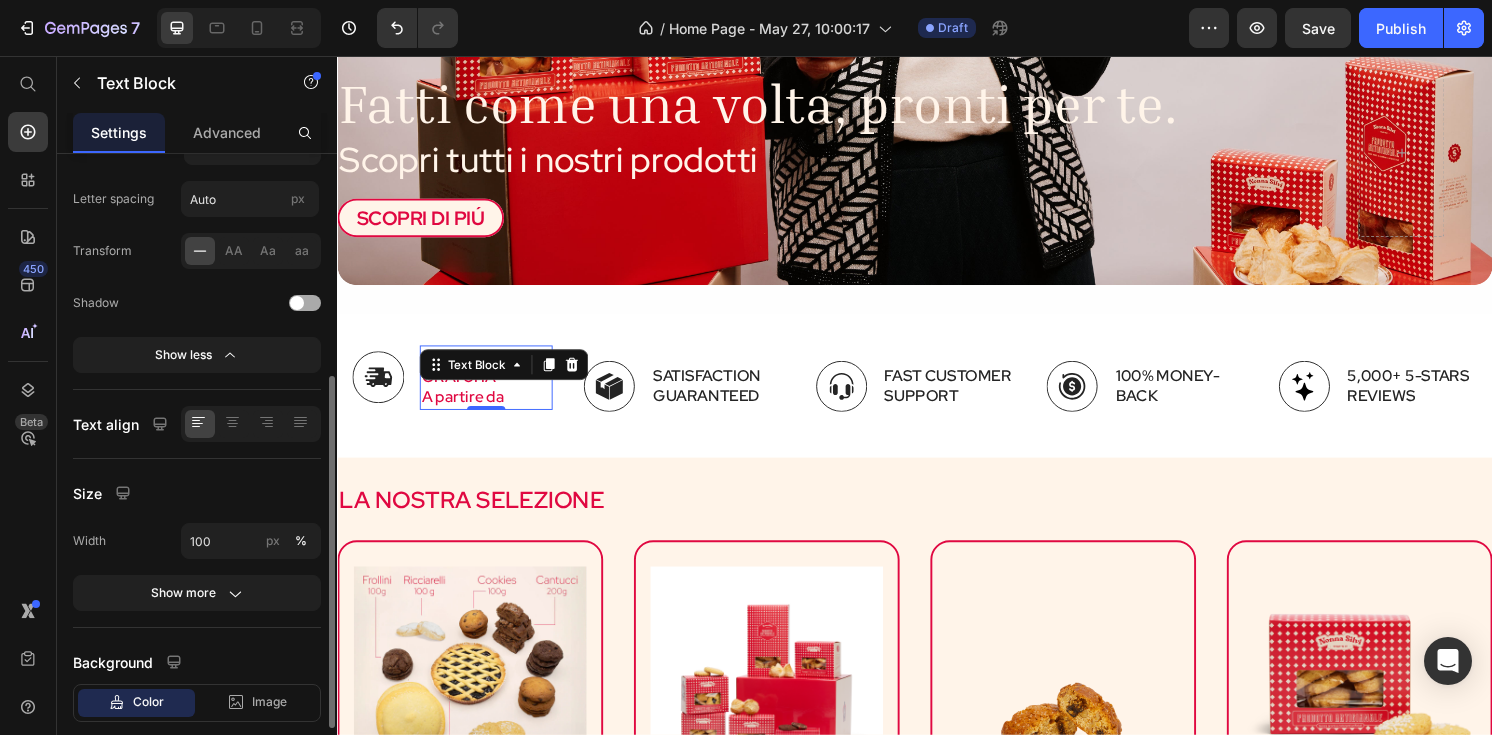 scroll, scrollTop: 421, scrollLeft: 0, axis: vertical 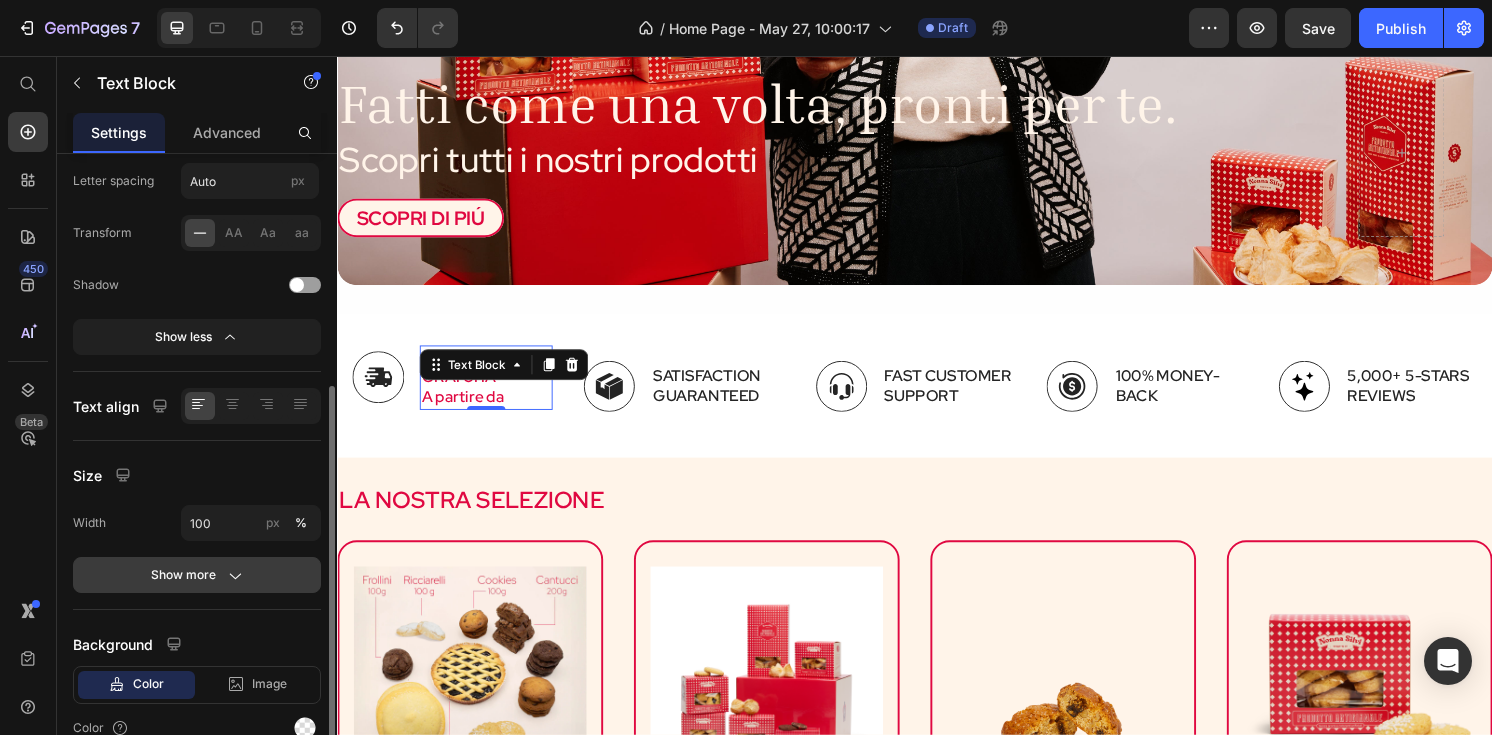 click on "Show more" 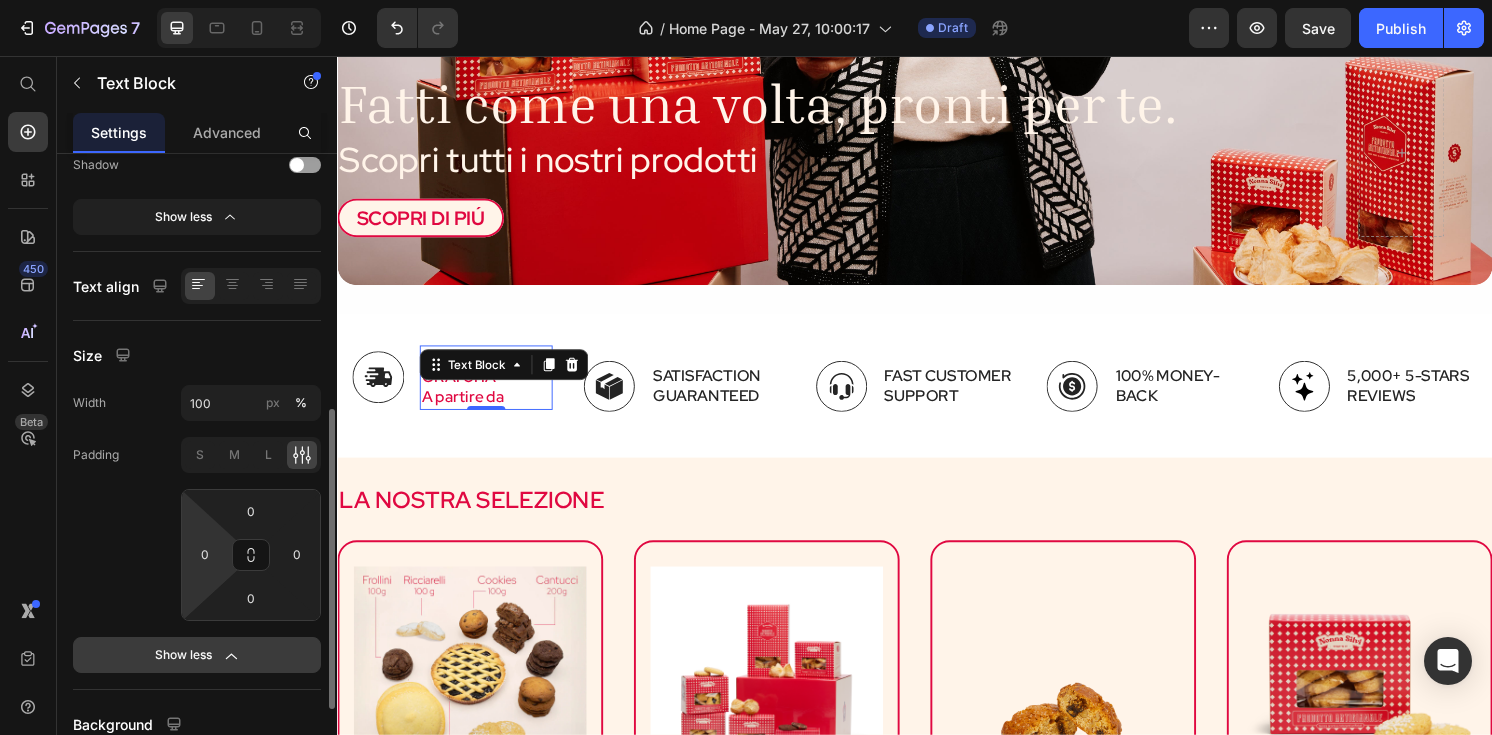 scroll, scrollTop: 543, scrollLeft: 0, axis: vertical 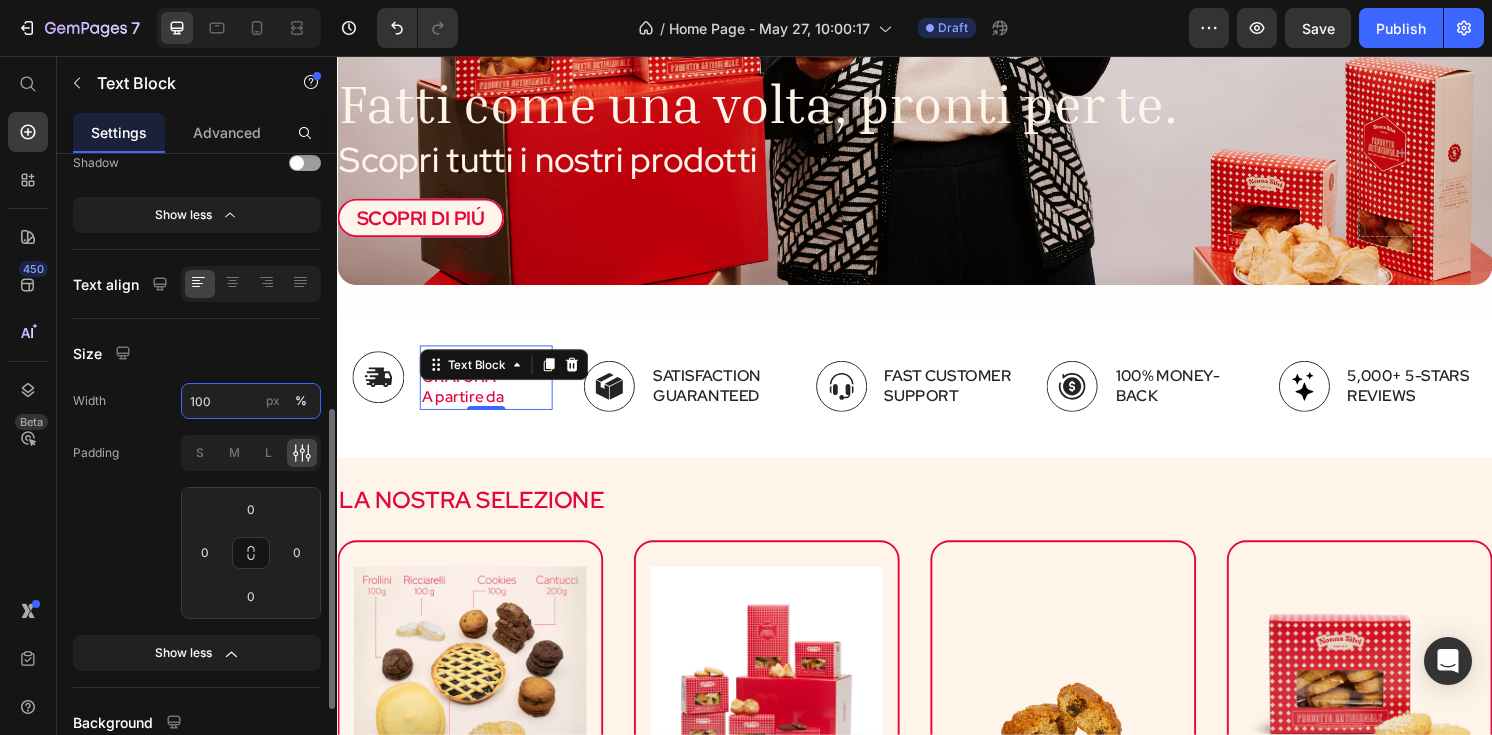 click on "100" at bounding box center (251, 401) 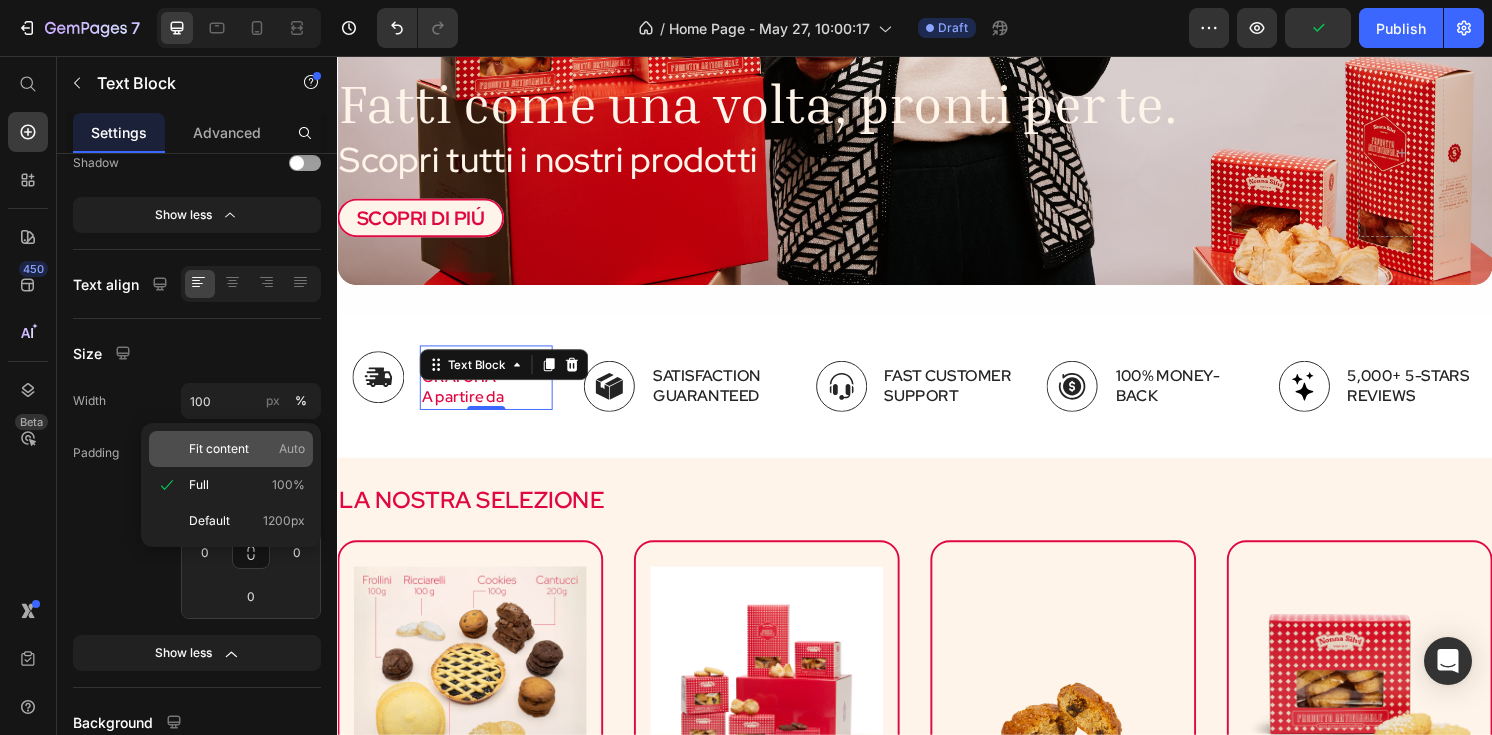 click on "Fit content" at bounding box center [219, 449] 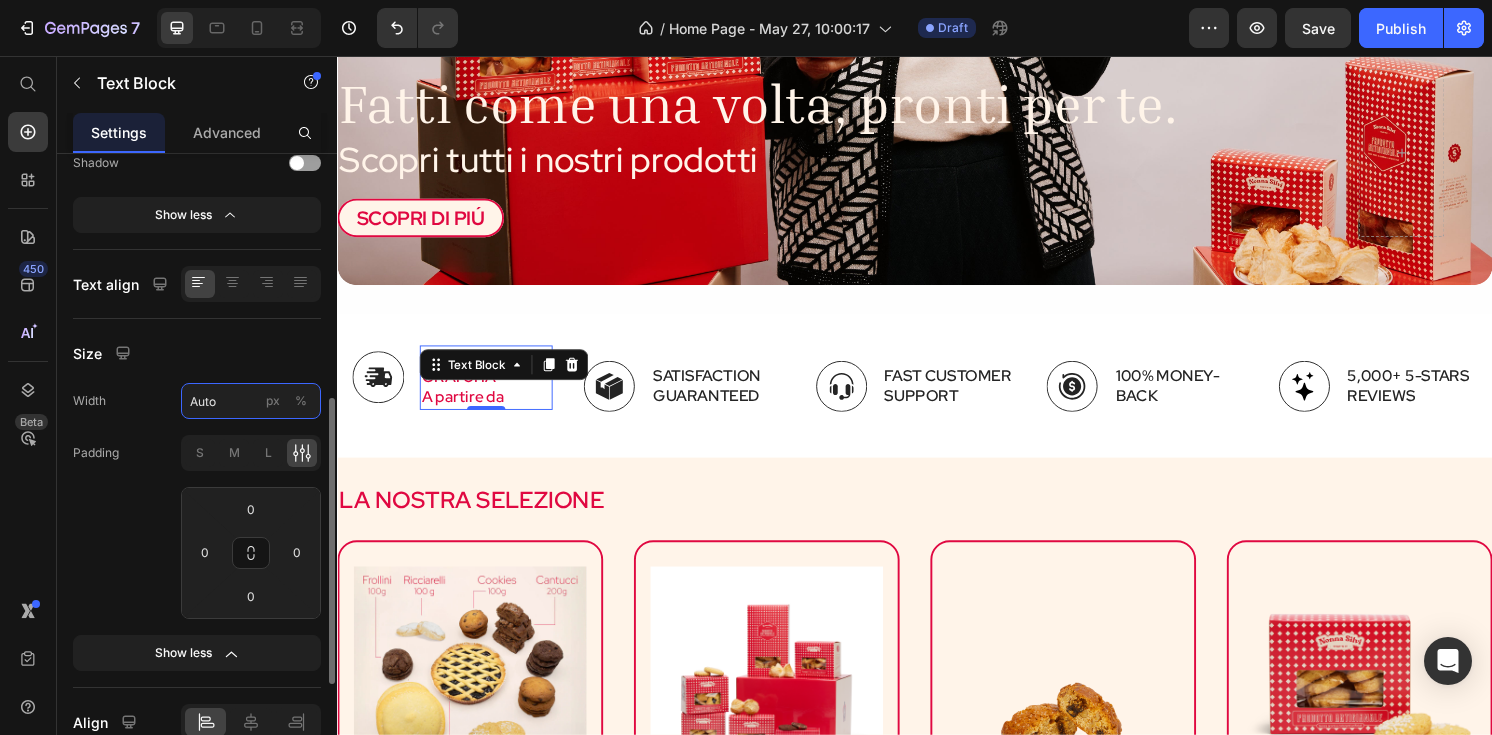 click on "Auto" at bounding box center (251, 401) 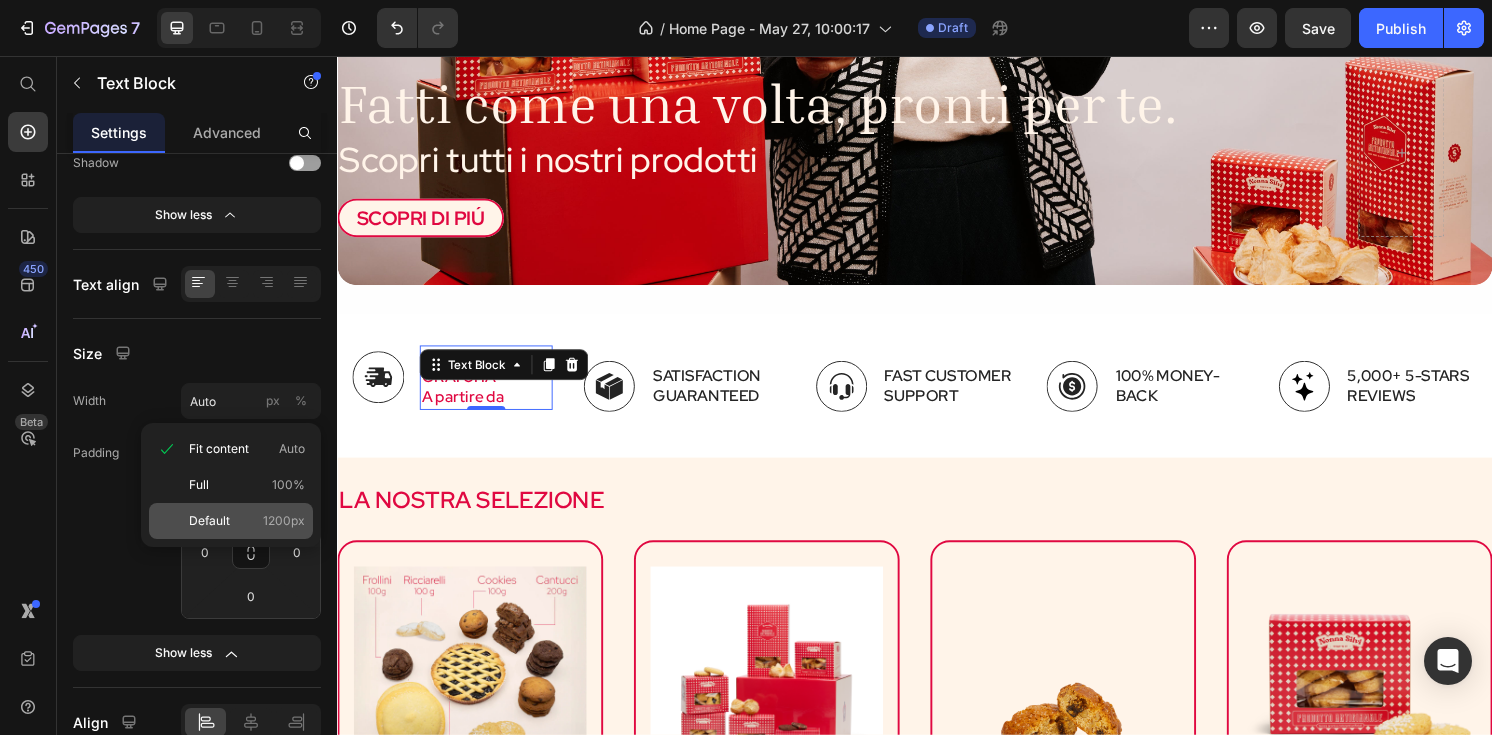 click on "Default 1200px" 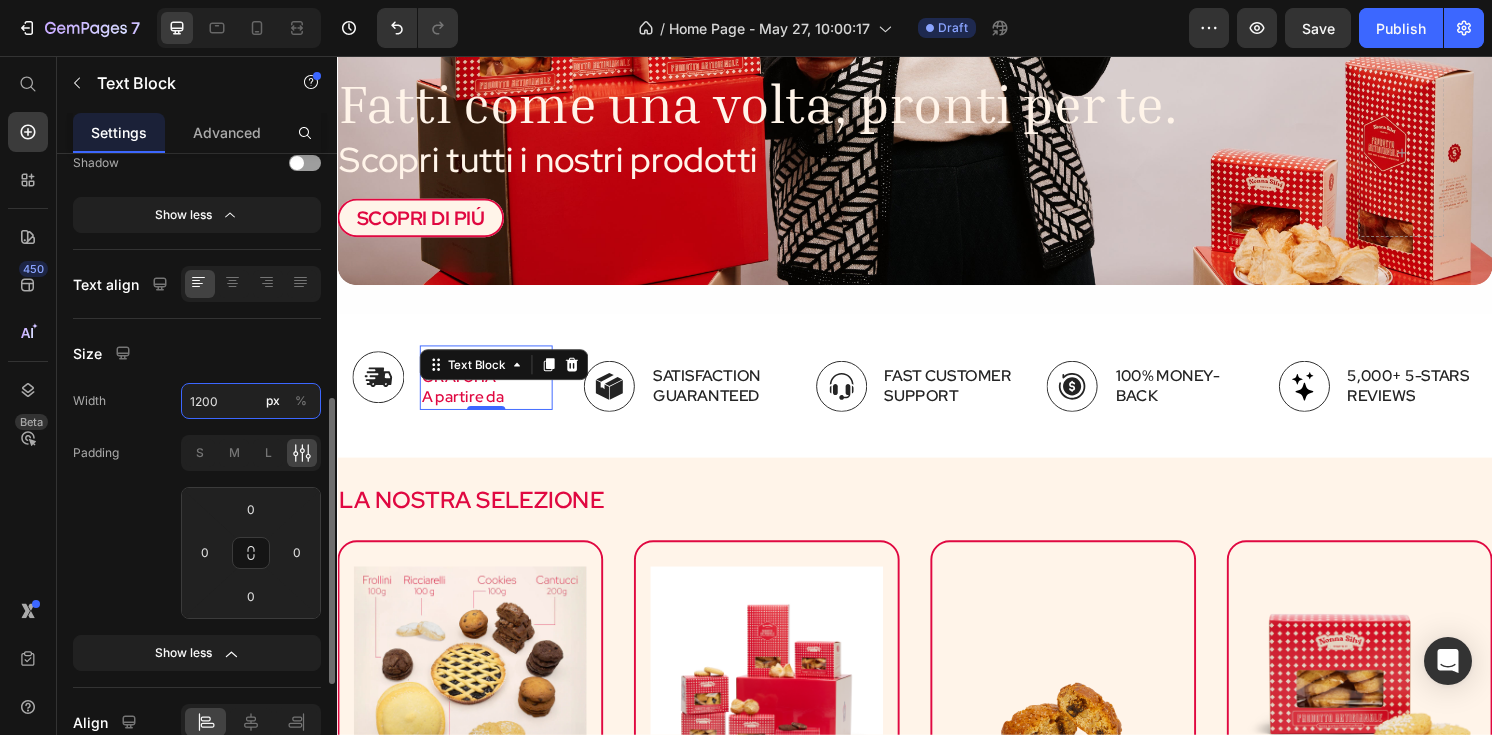 click on "1200" at bounding box center [251, 401] 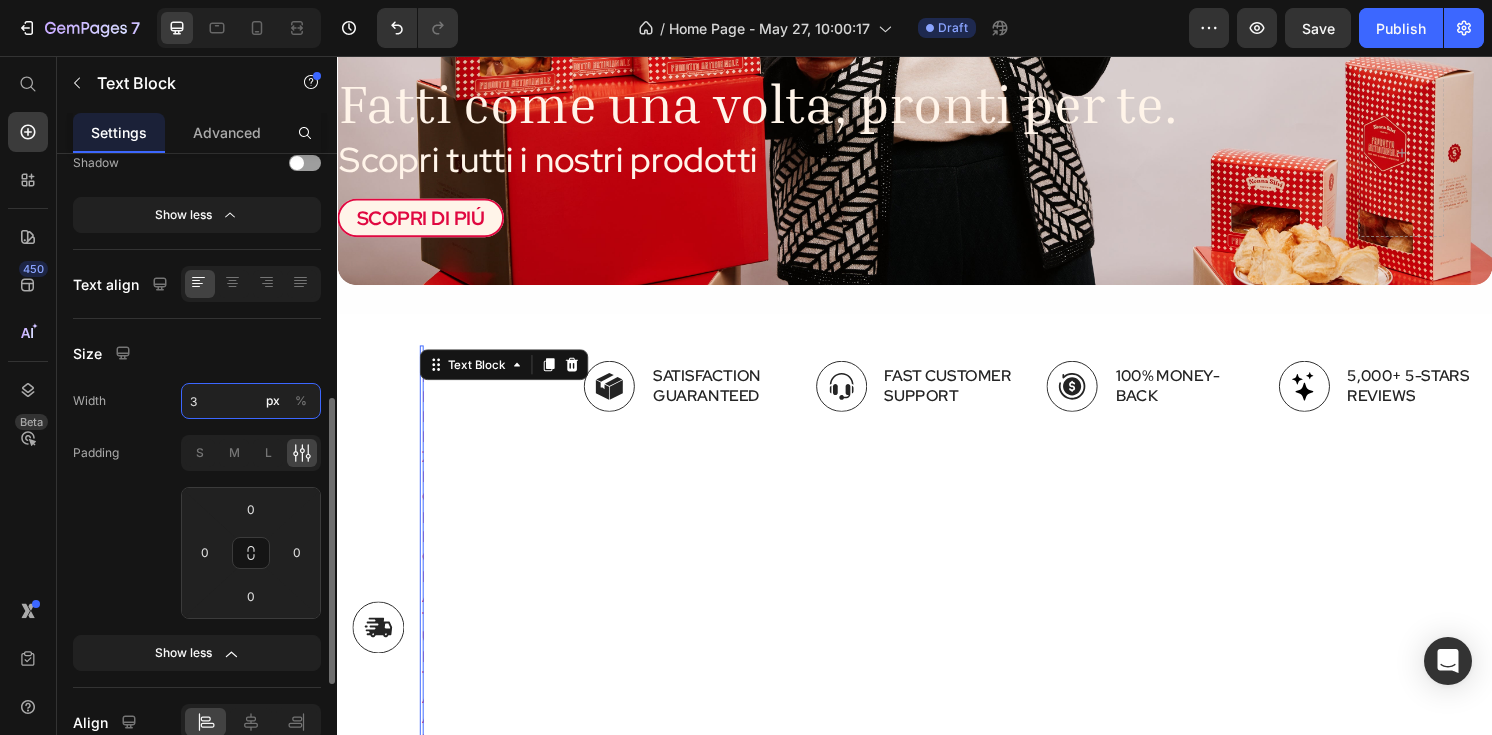 click on "3" at bounding box center (251, 401) 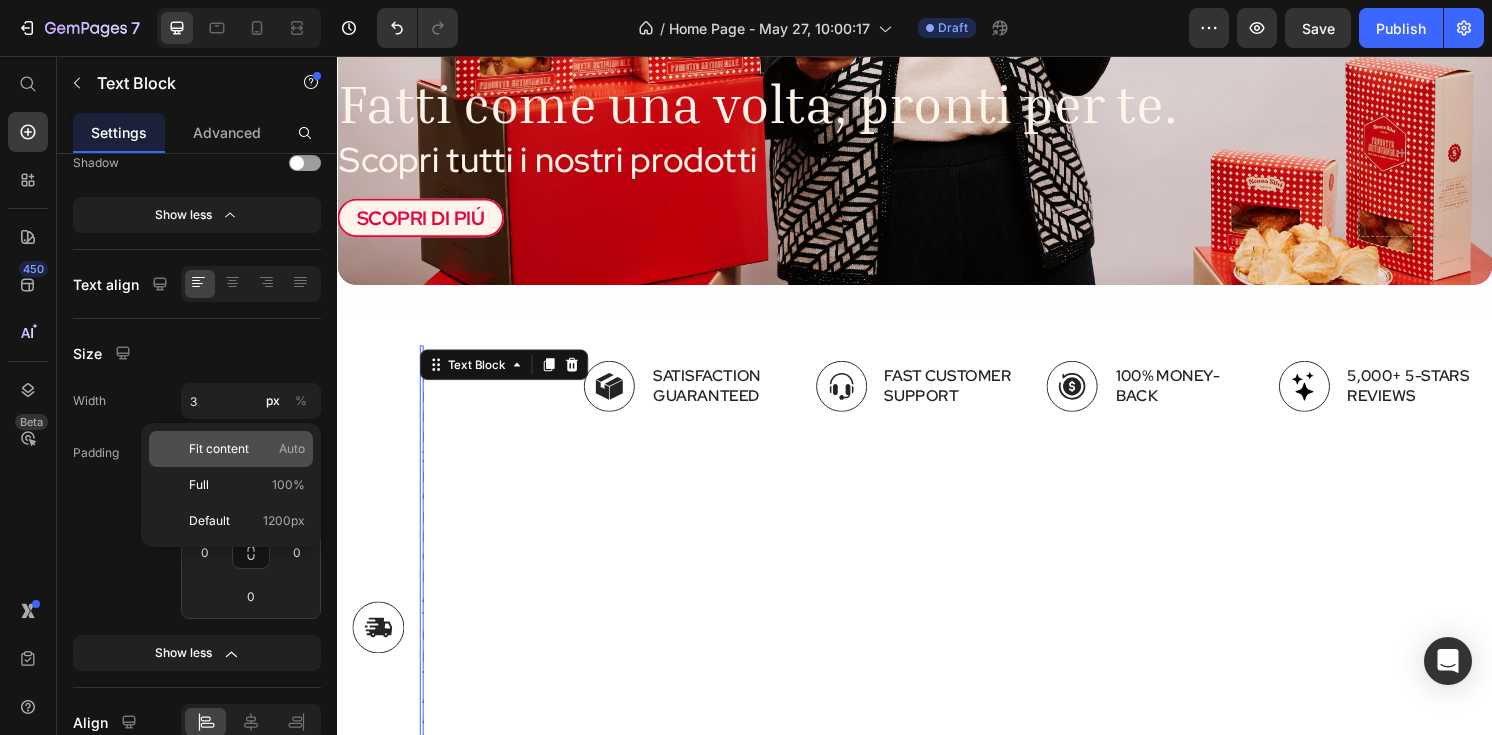 click on "Fit content" at bounding box center [219, 449] 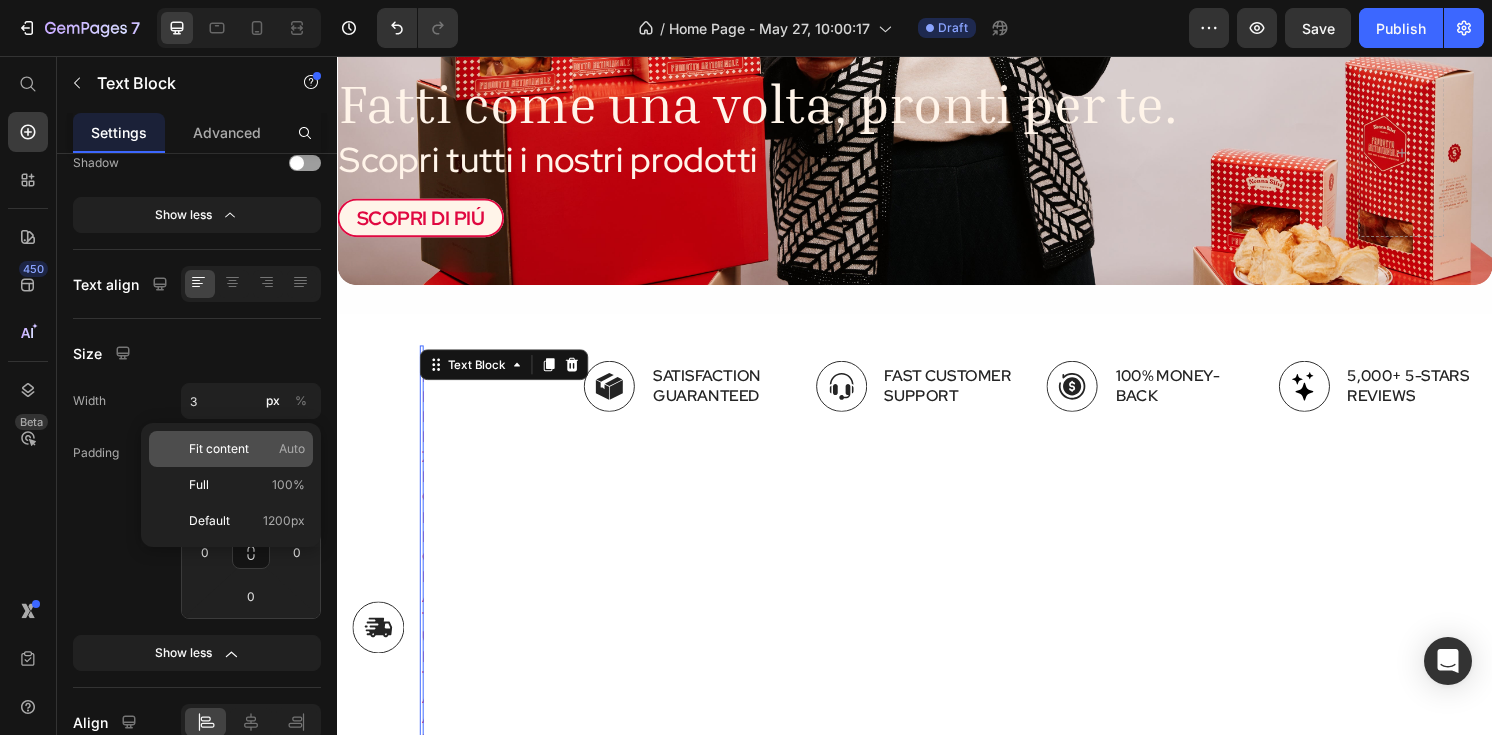 type on "Auto" 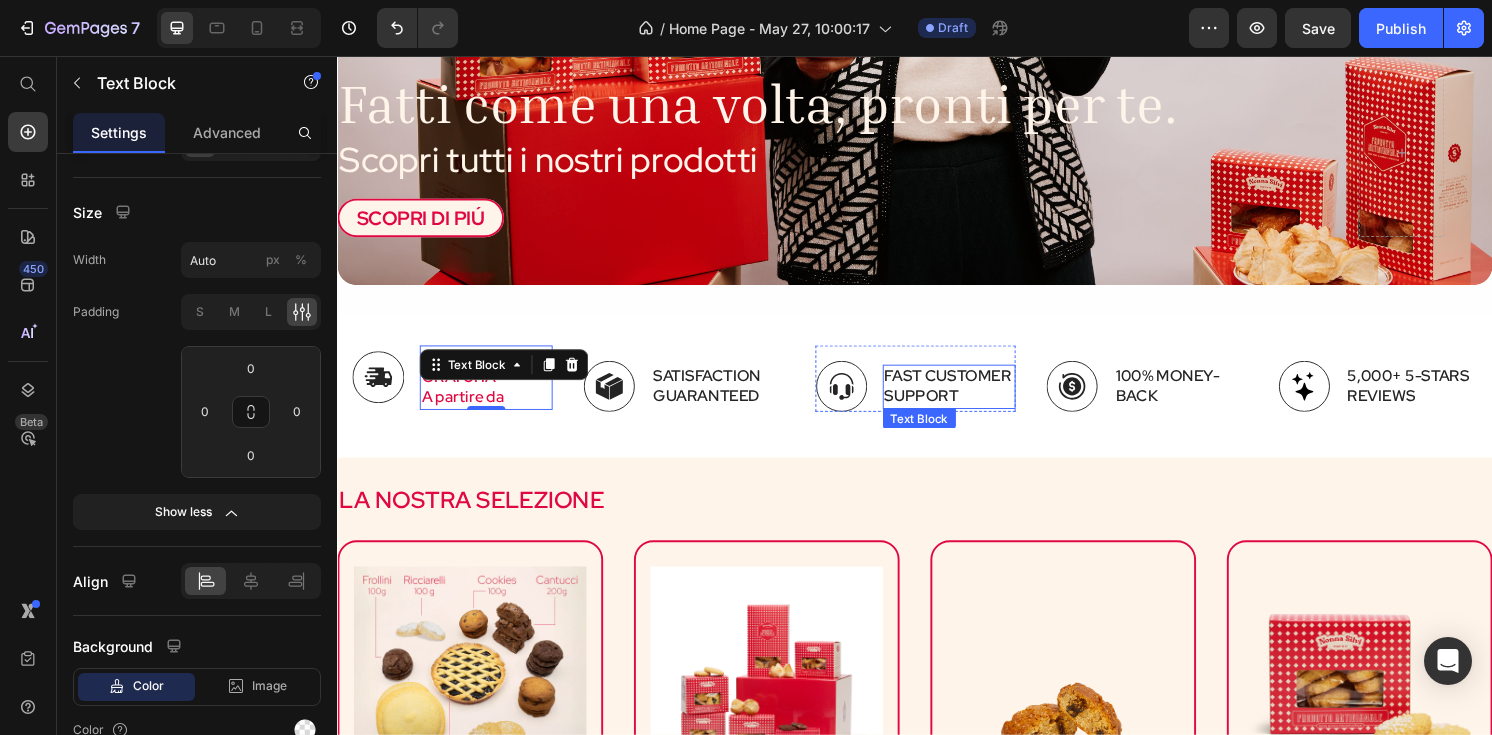 scroll, scrollTop: 257, scrollLeft: 0, axis: vertical 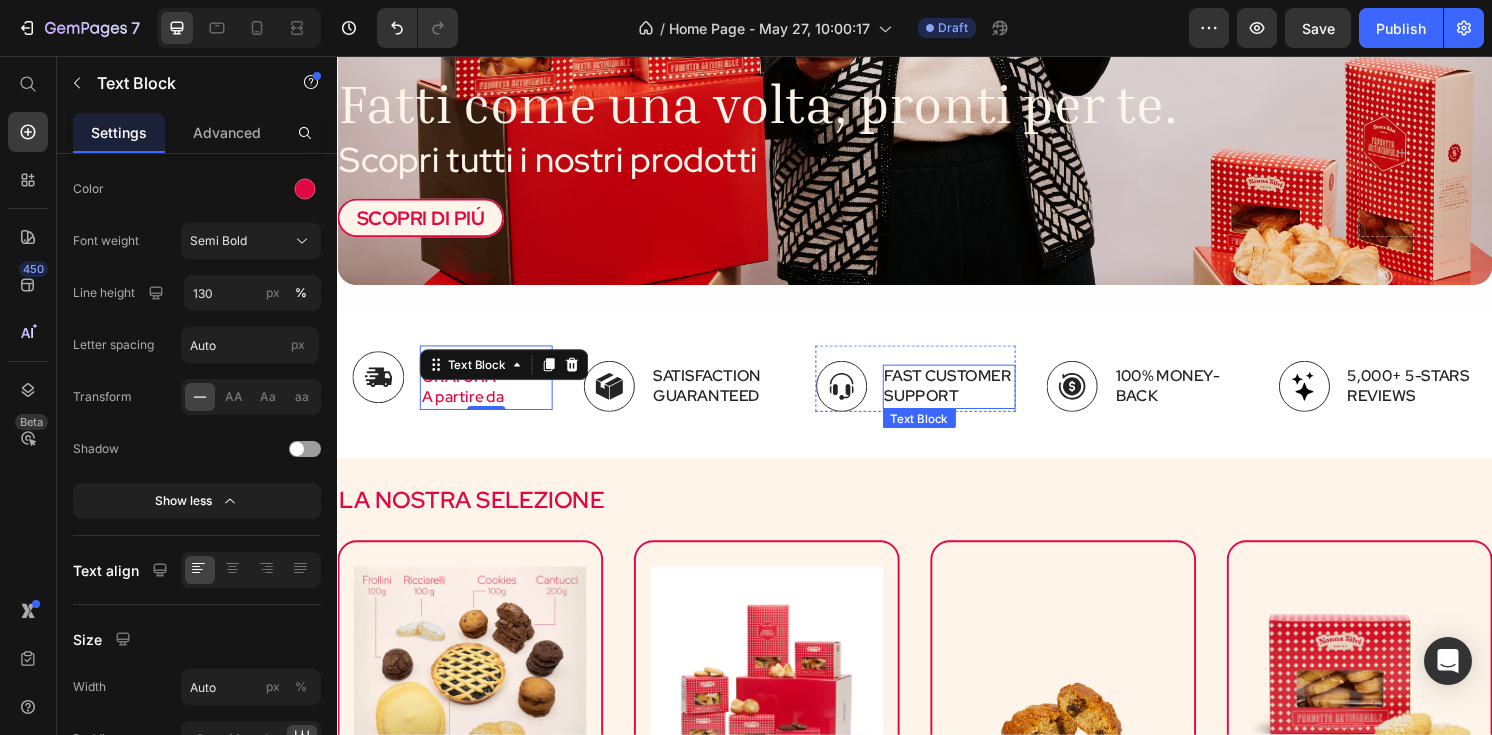 click on "Fast Customer Support" at bounding box center [972, 399] 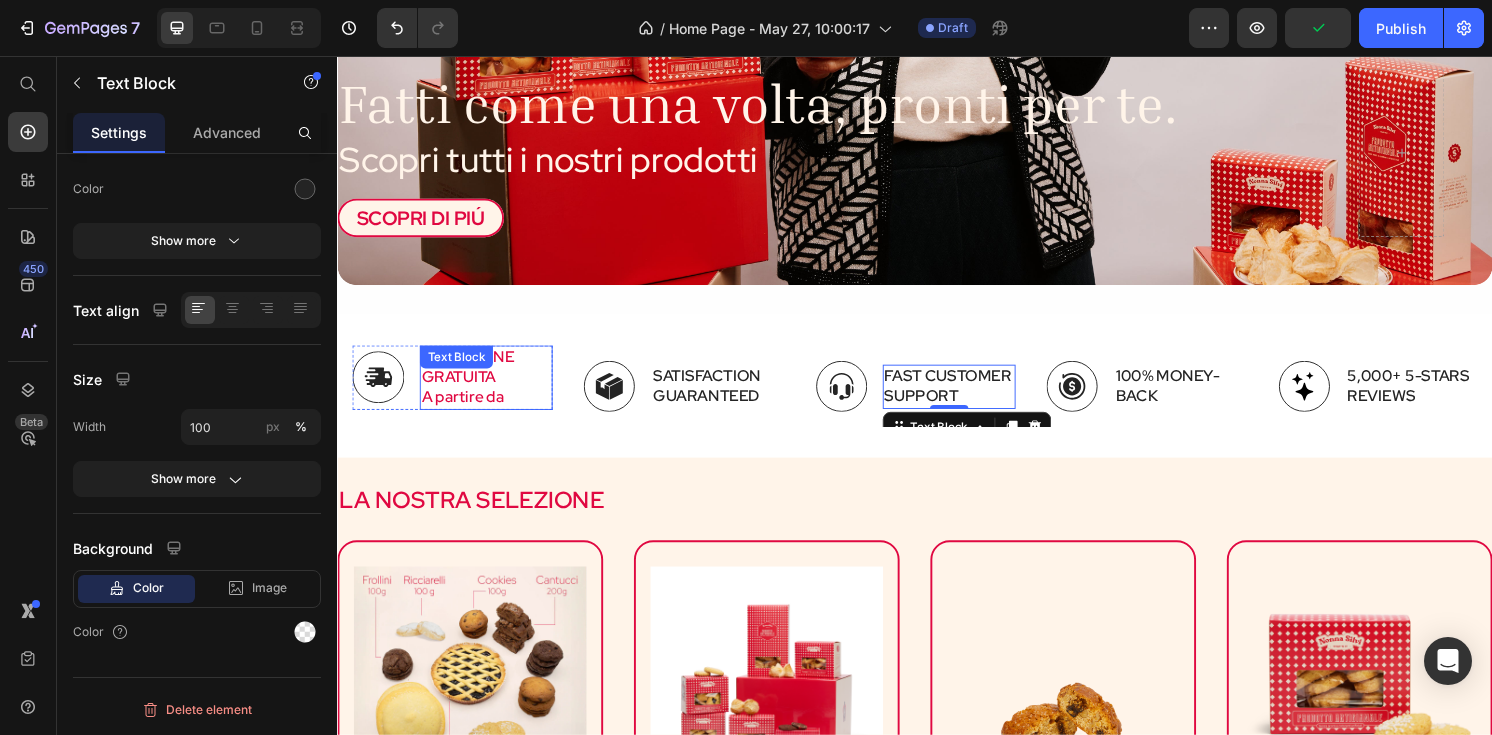 click on "SPEDIZIONE GRATUITA" at bounding box center [491, 379] 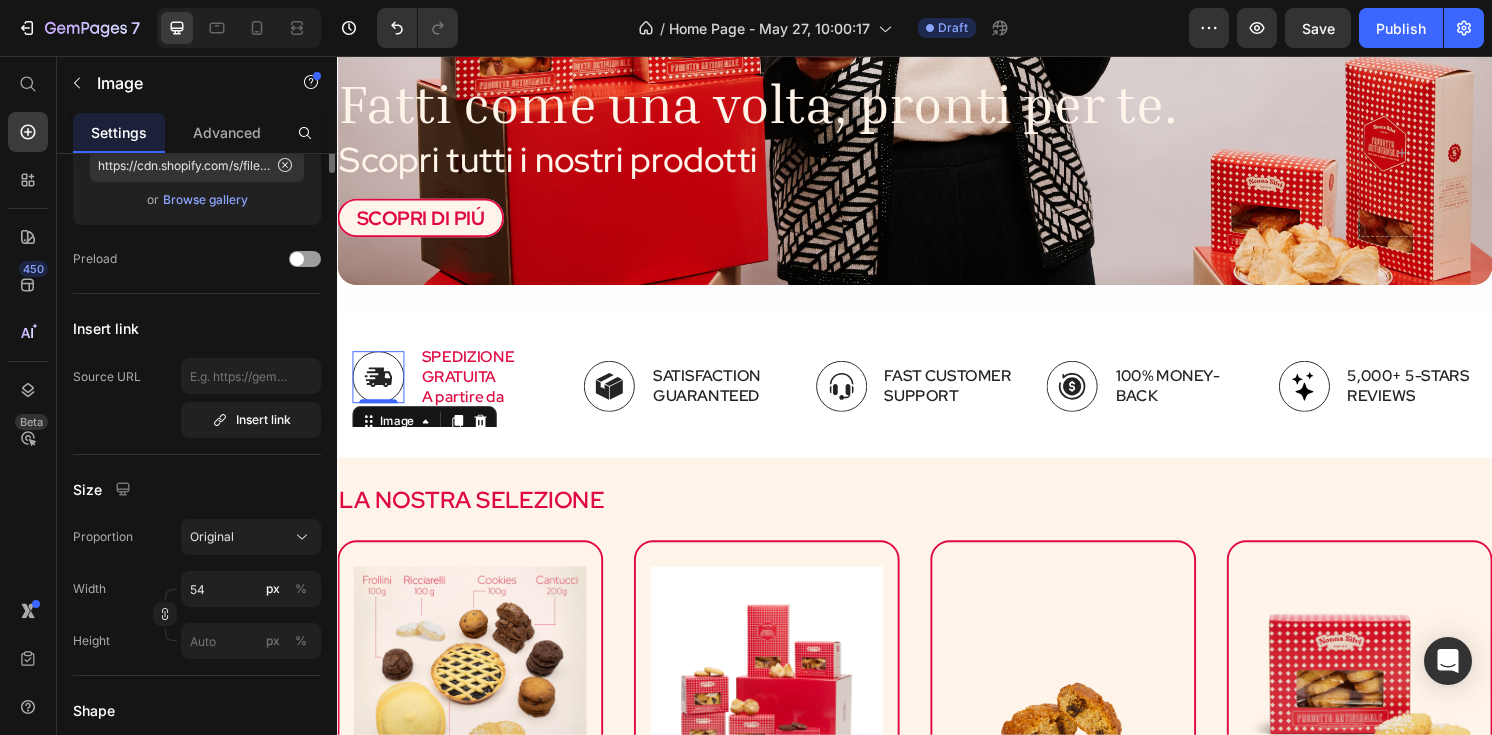 click at bounding box center [379, 389] 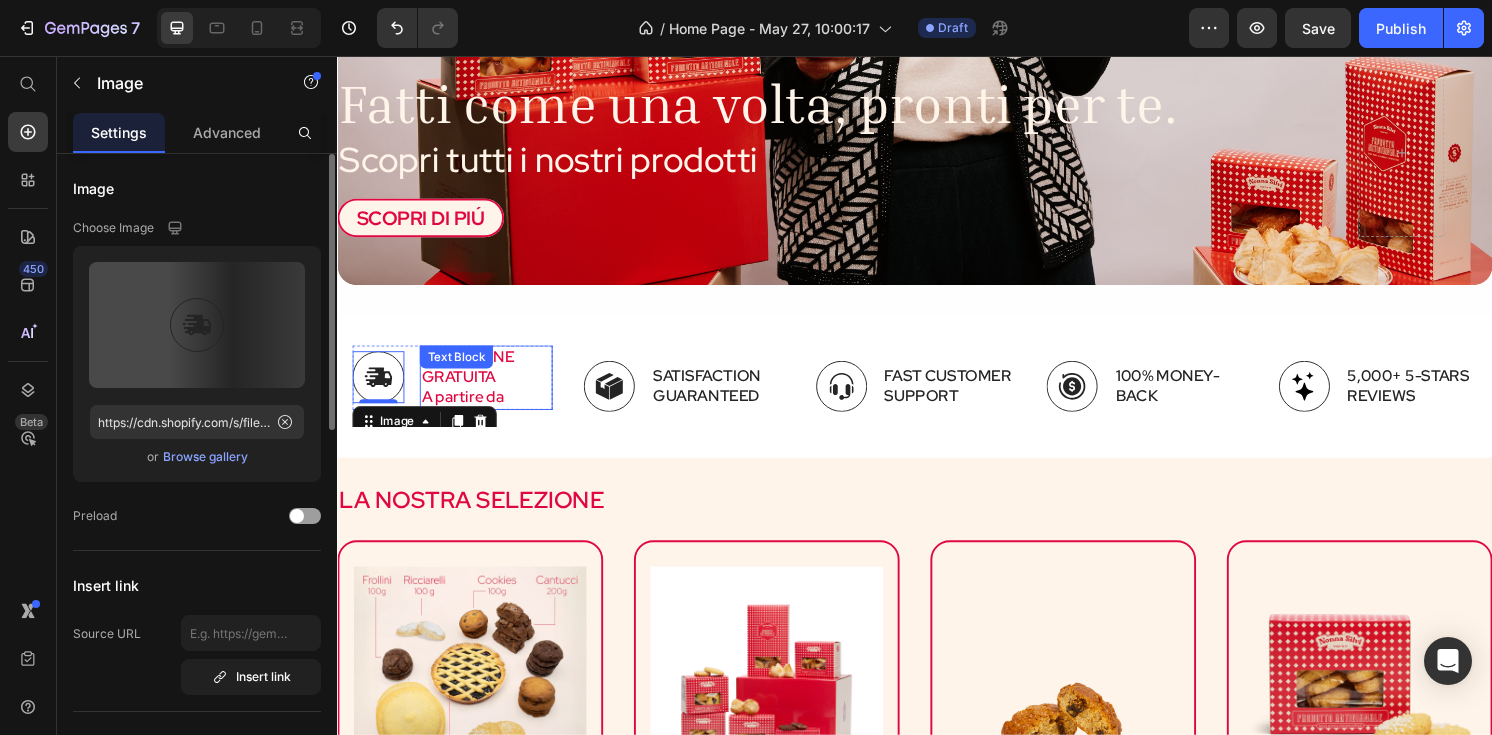 click on "A partire da" at bounding box center [491, 410] 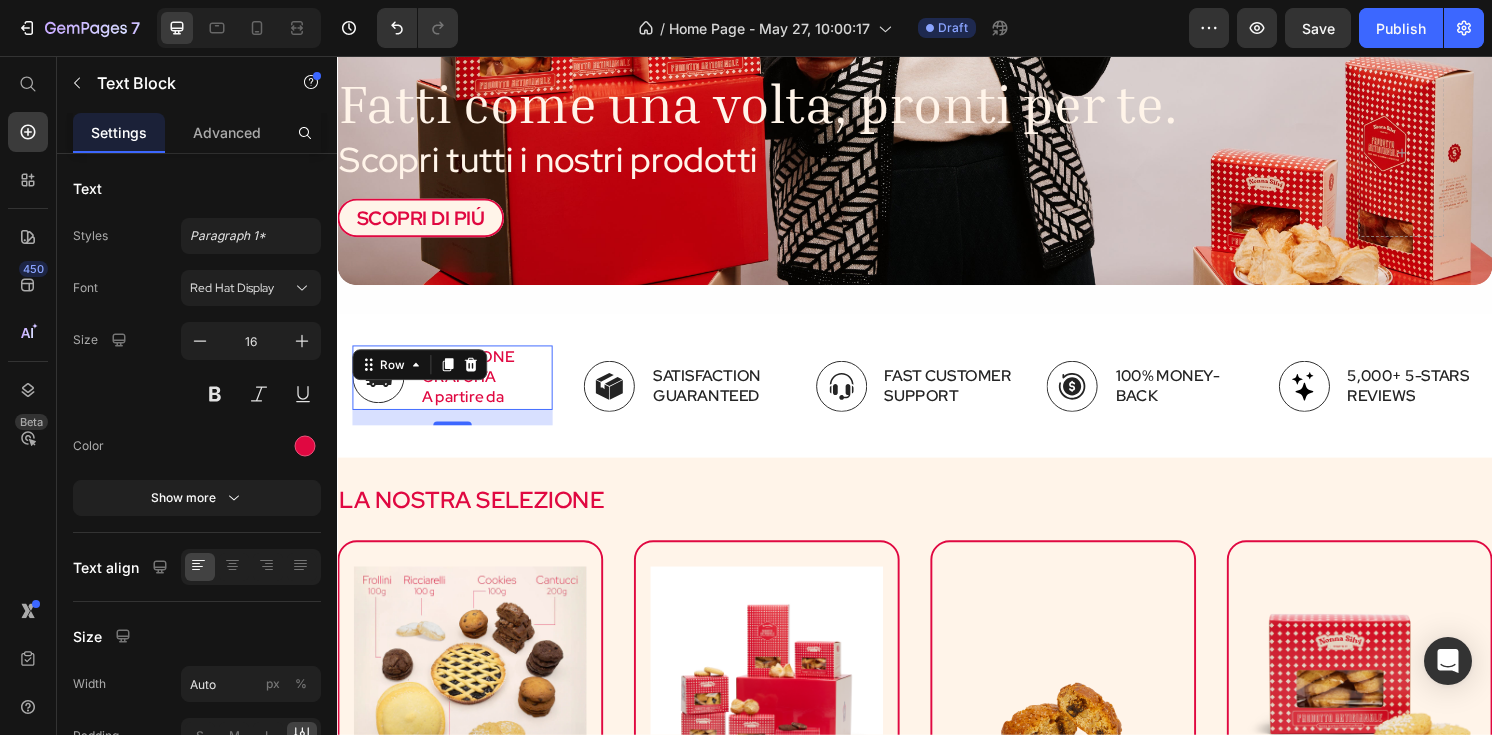 click on "Image" at bounding box center [379, 389] 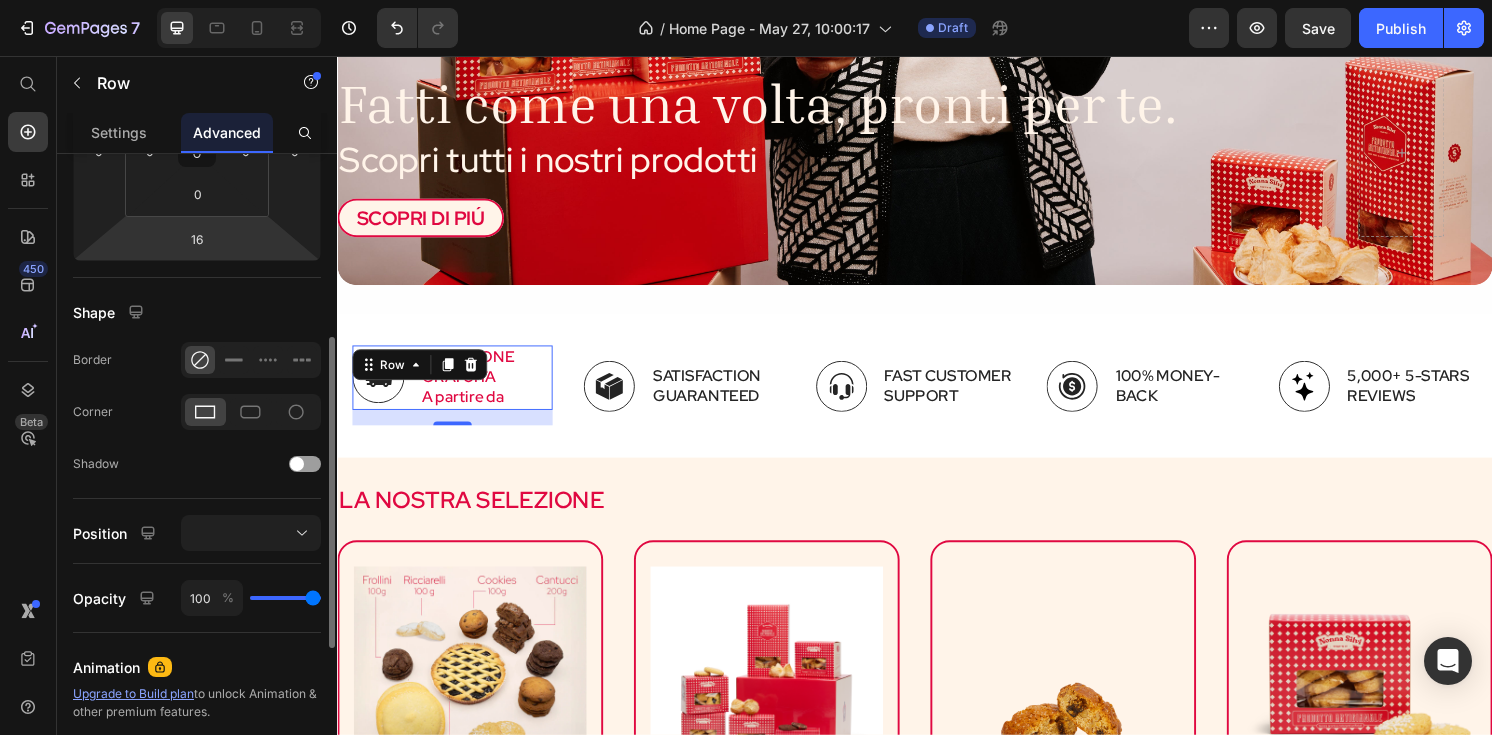 scroll, scrollTop: 395, scrollLeft: 0, axis: vertical 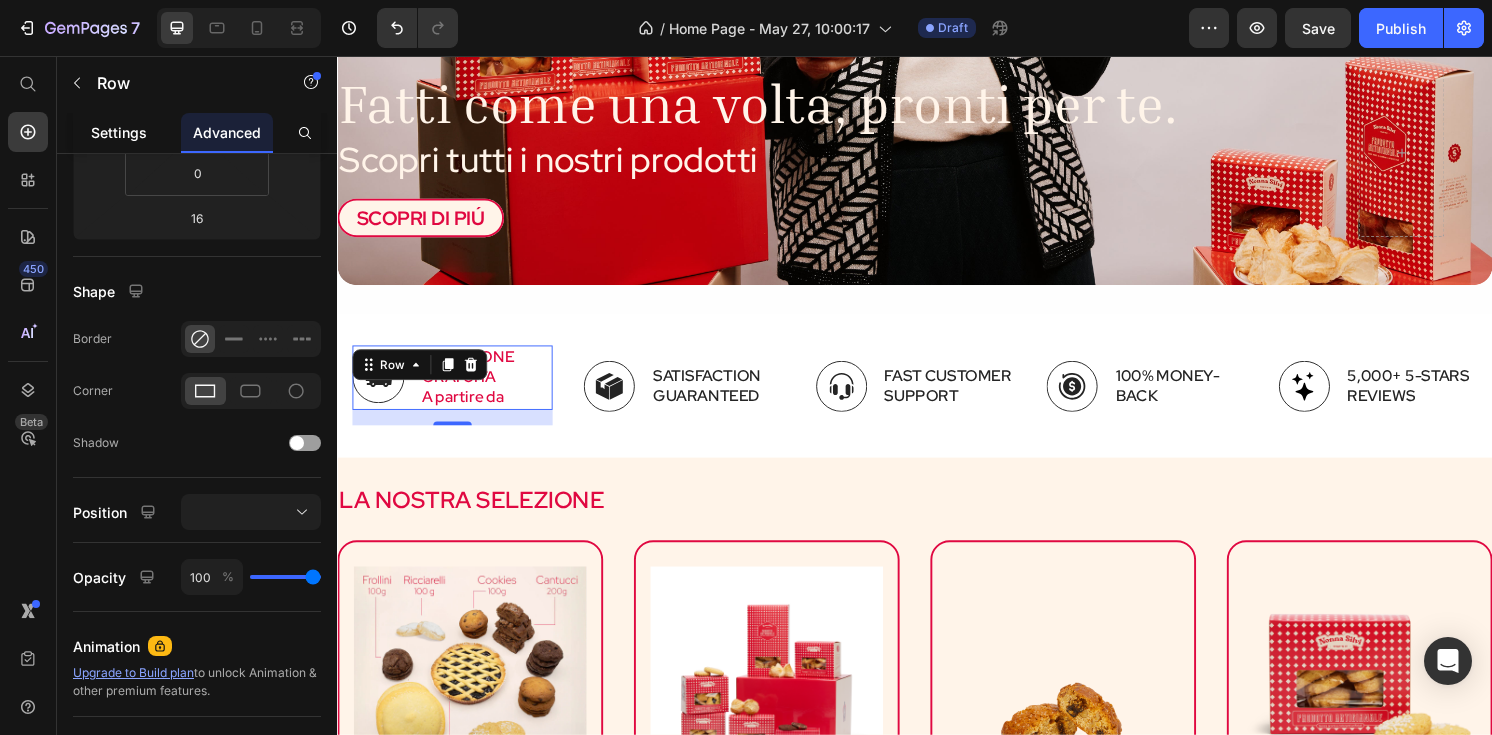 click on "Settings" at bounding box center (119, 132) 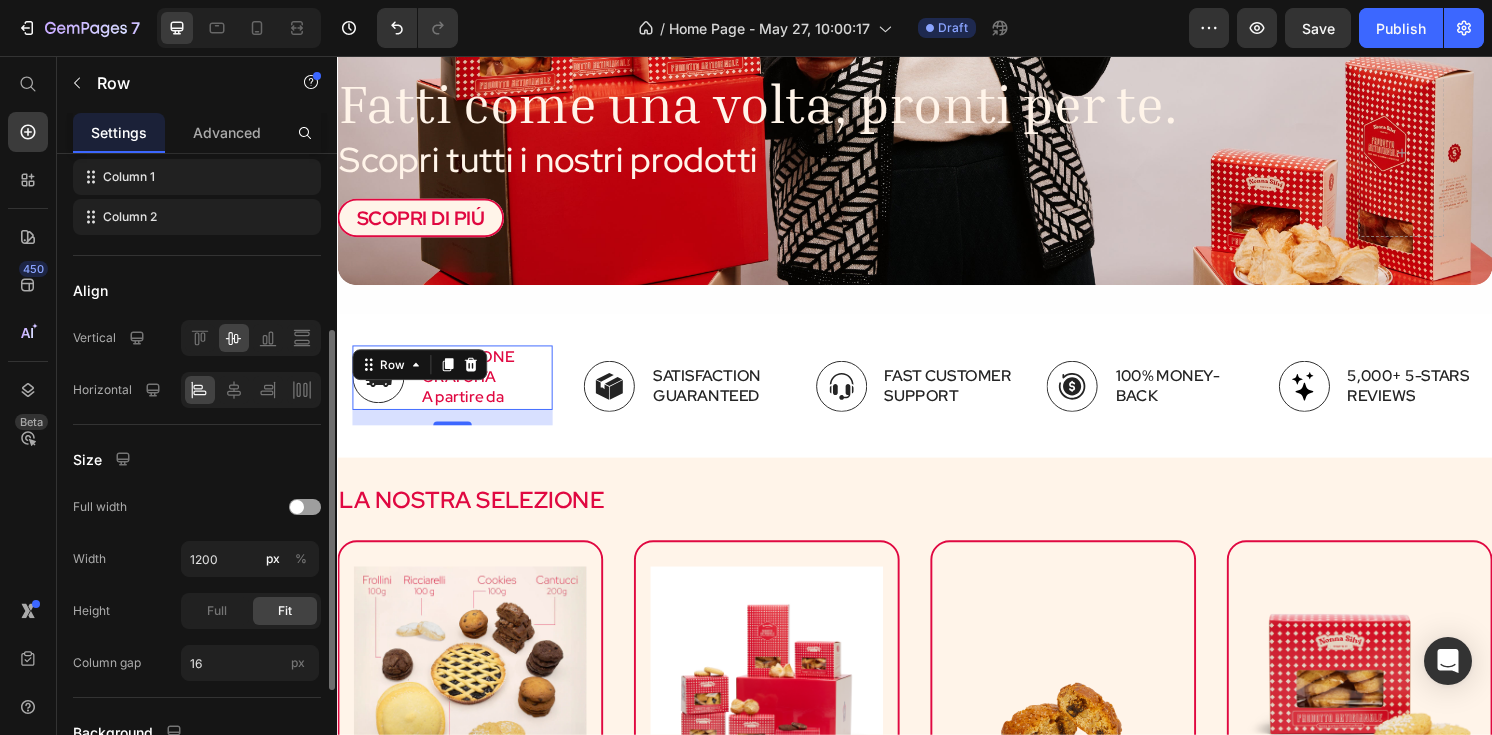 scroll, scrollTop: 309, scrollLeft: 0, axis: vertical 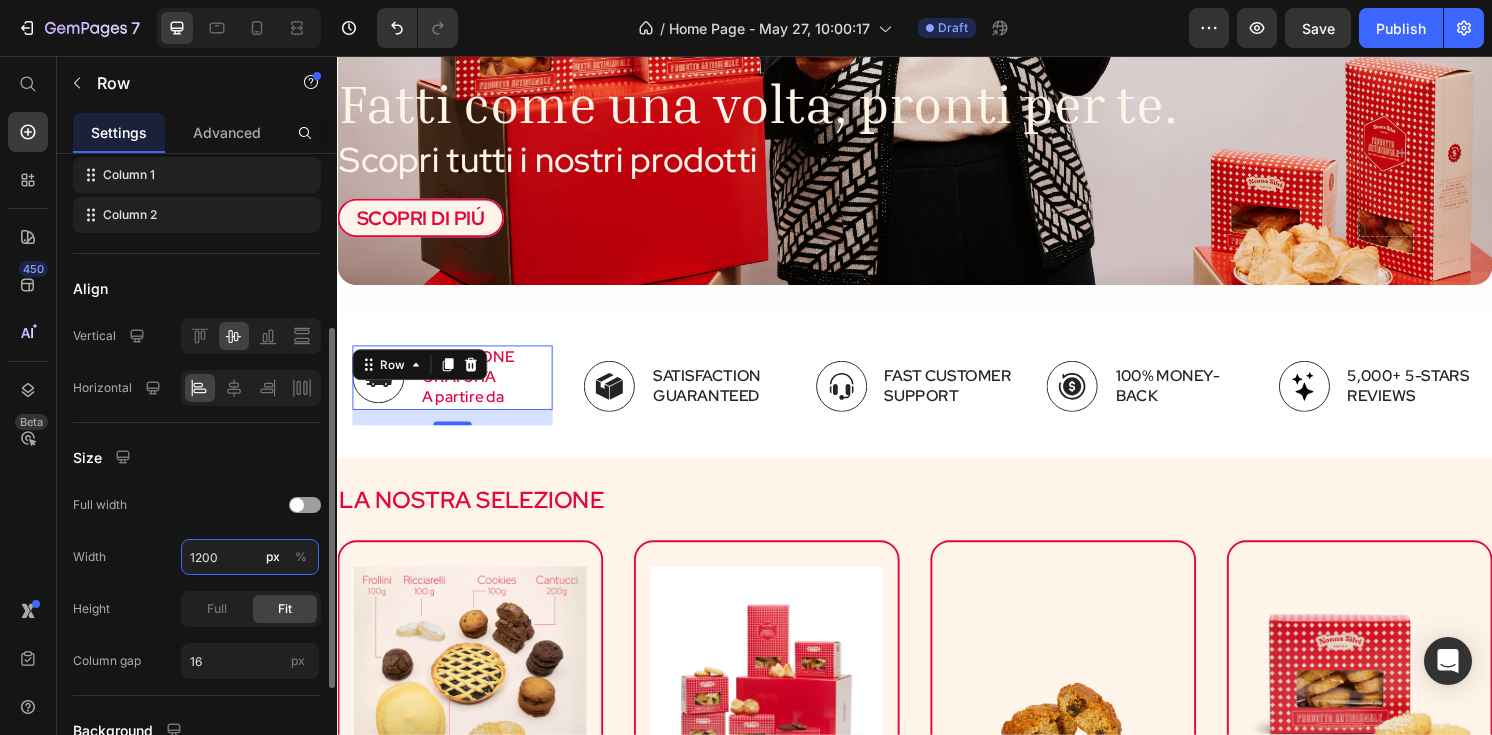 click on "1200" at bounding box center [250, 557] 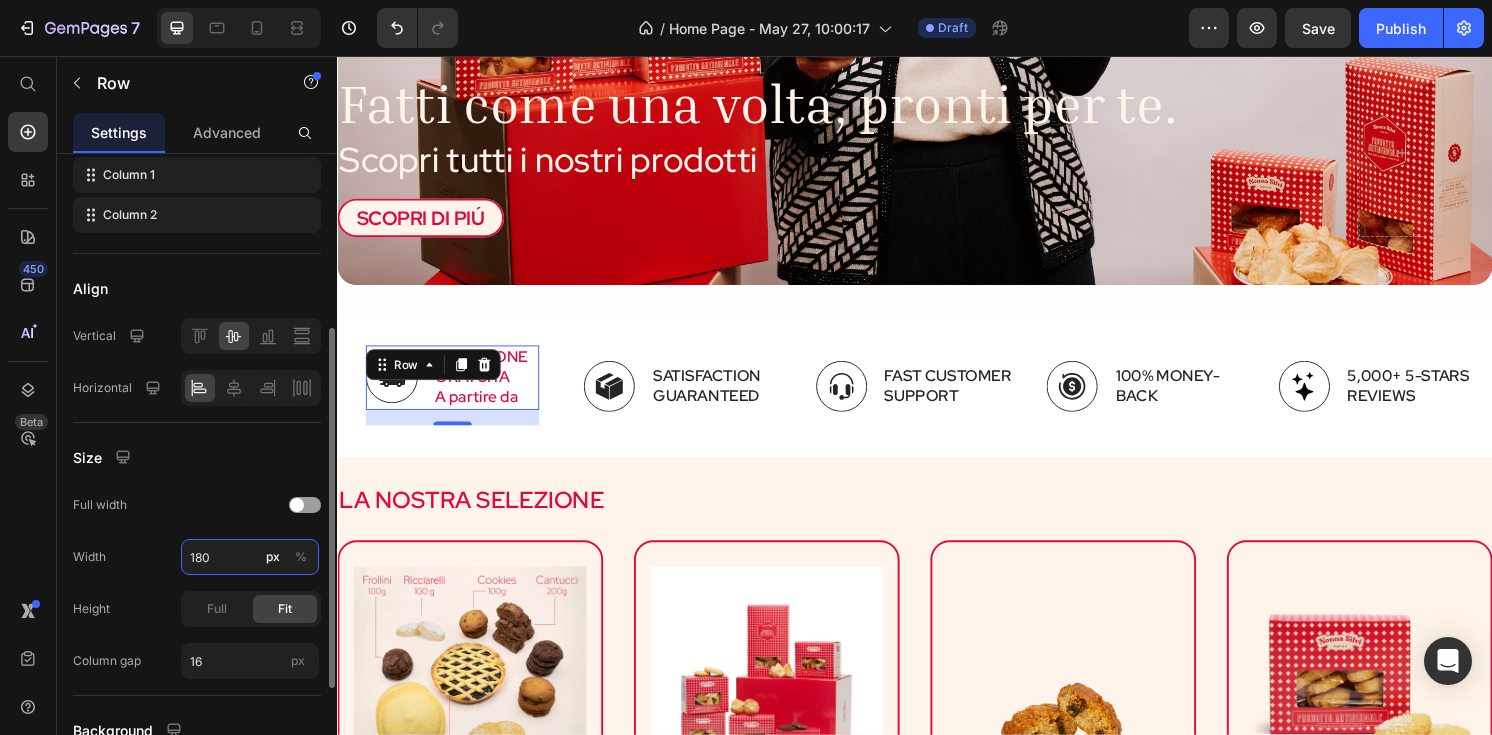 type on "1800" 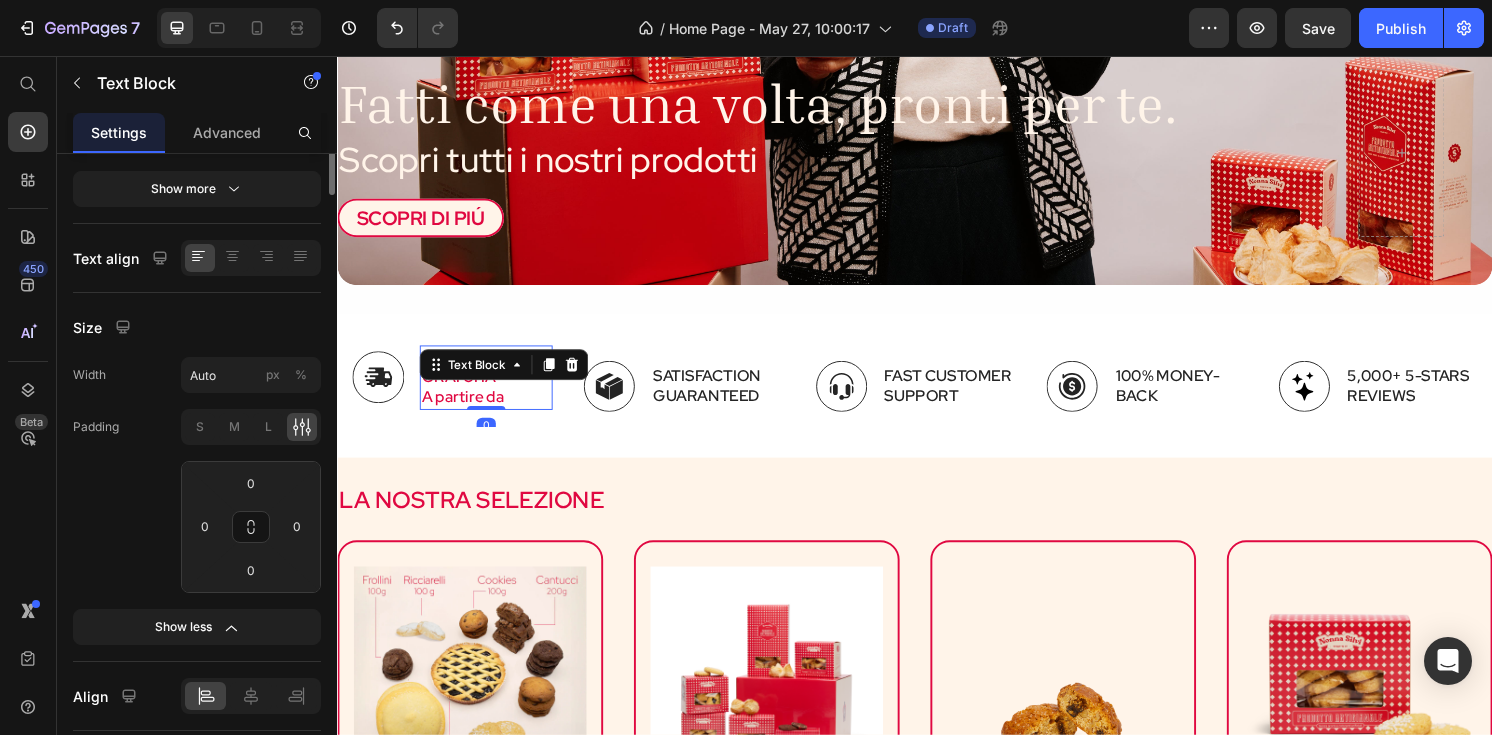 click on "SPEDIZIONE GRATUITA A partire da  Text Block   0" at bounding box center [491, 389] 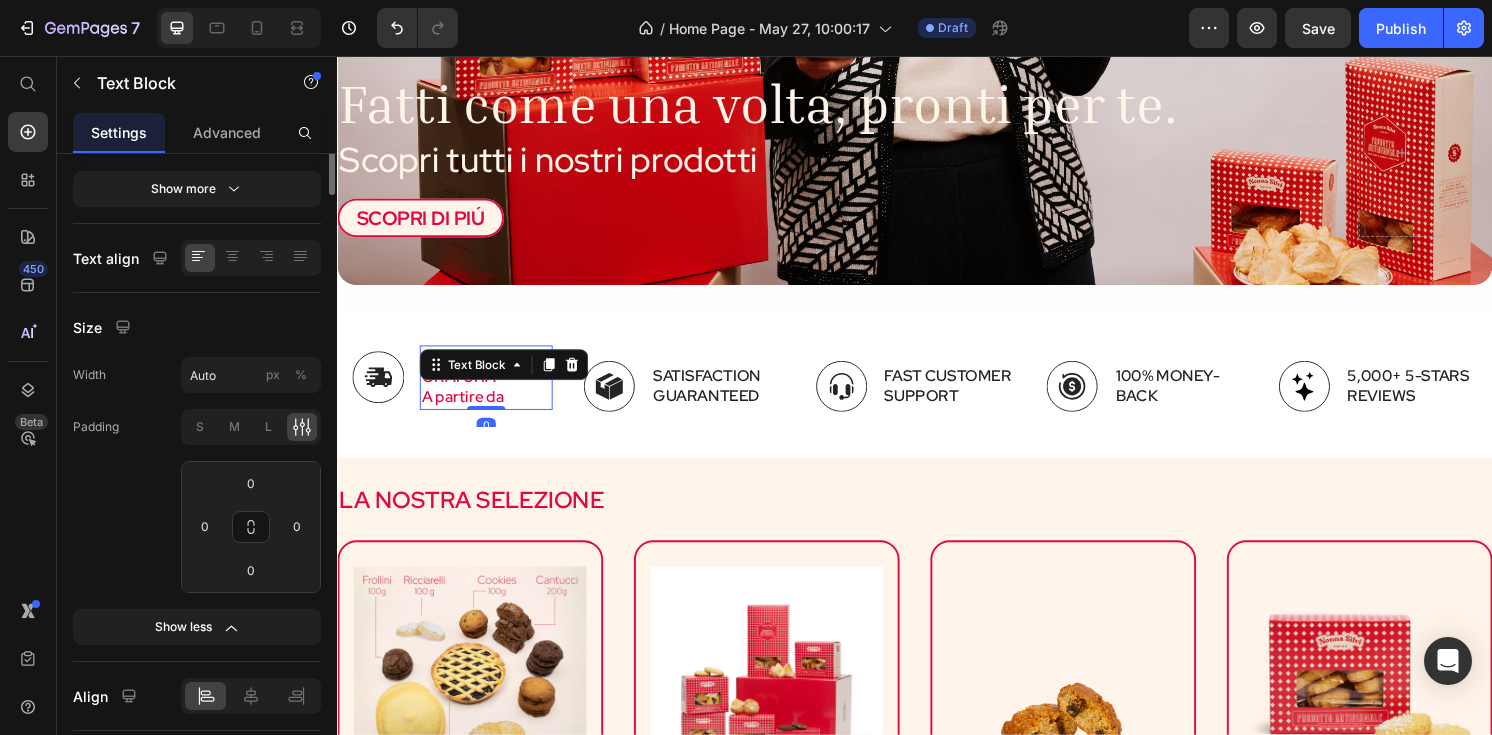 scroll, scrollTop: 0, scrollLeft: 0, axis: both 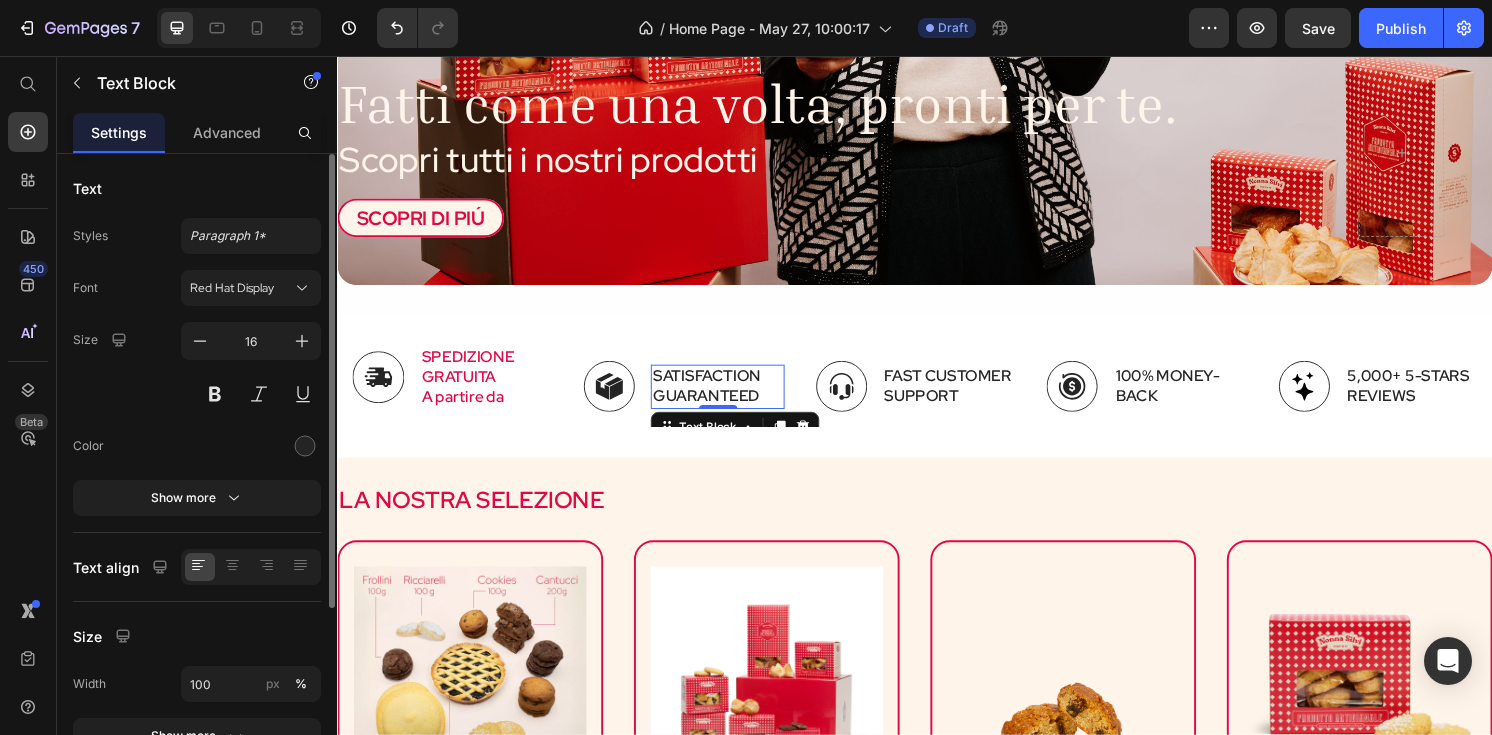 click on "Satisfaction Guaranteed" at bounding box center [731, 399] 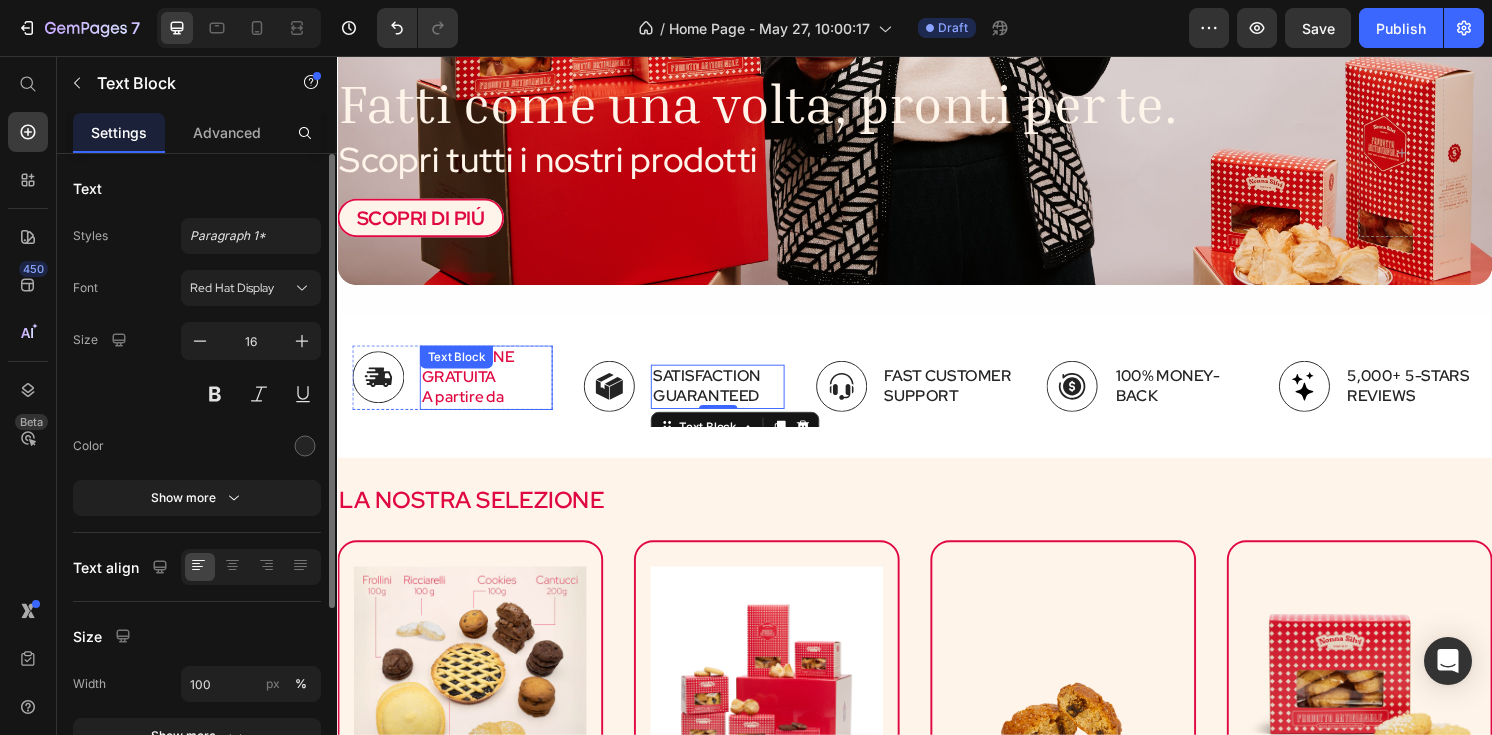 click on "A partire da" at bounding box center [491, 410] 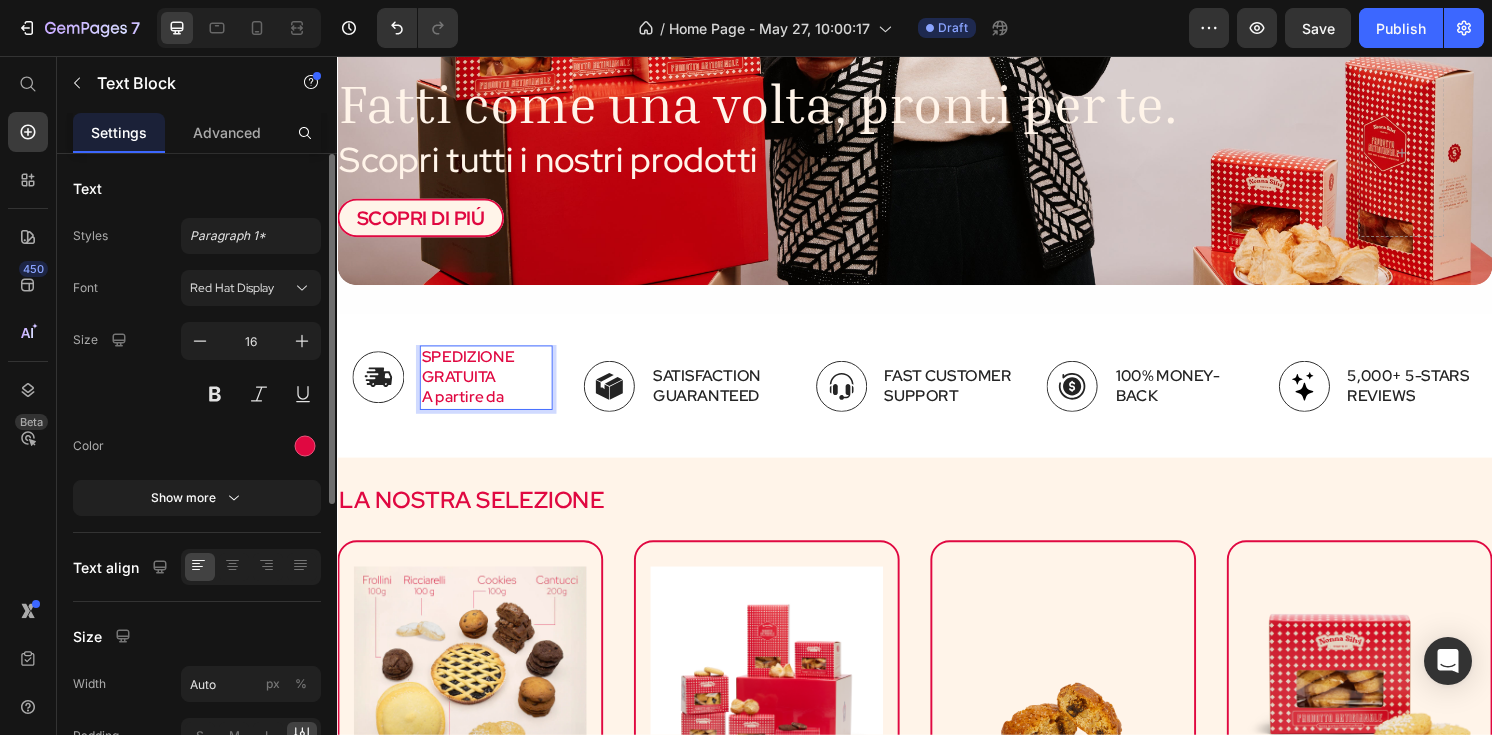 click on "A partire da" at bounding box center (491, 410) 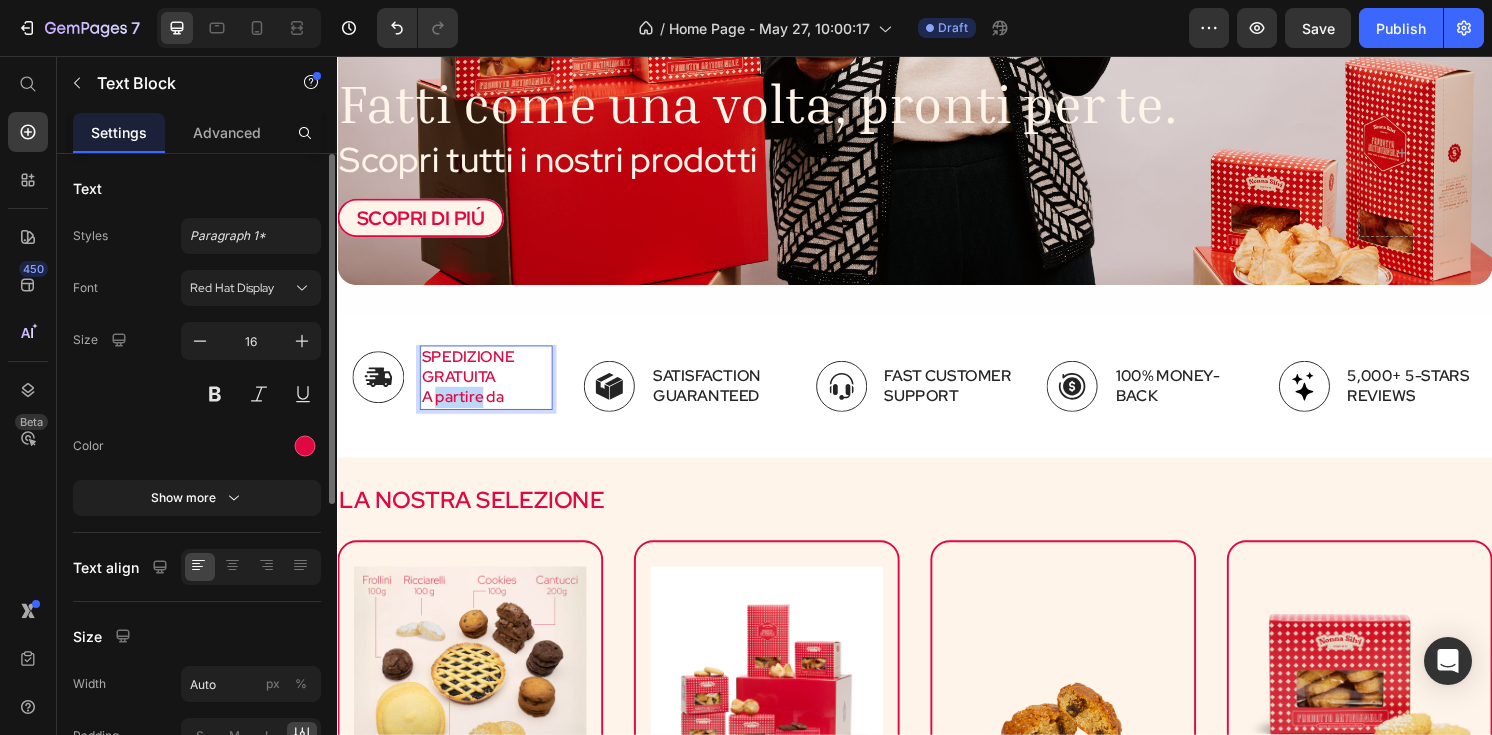 click on "A partire da" at bounding box center [491, 410] 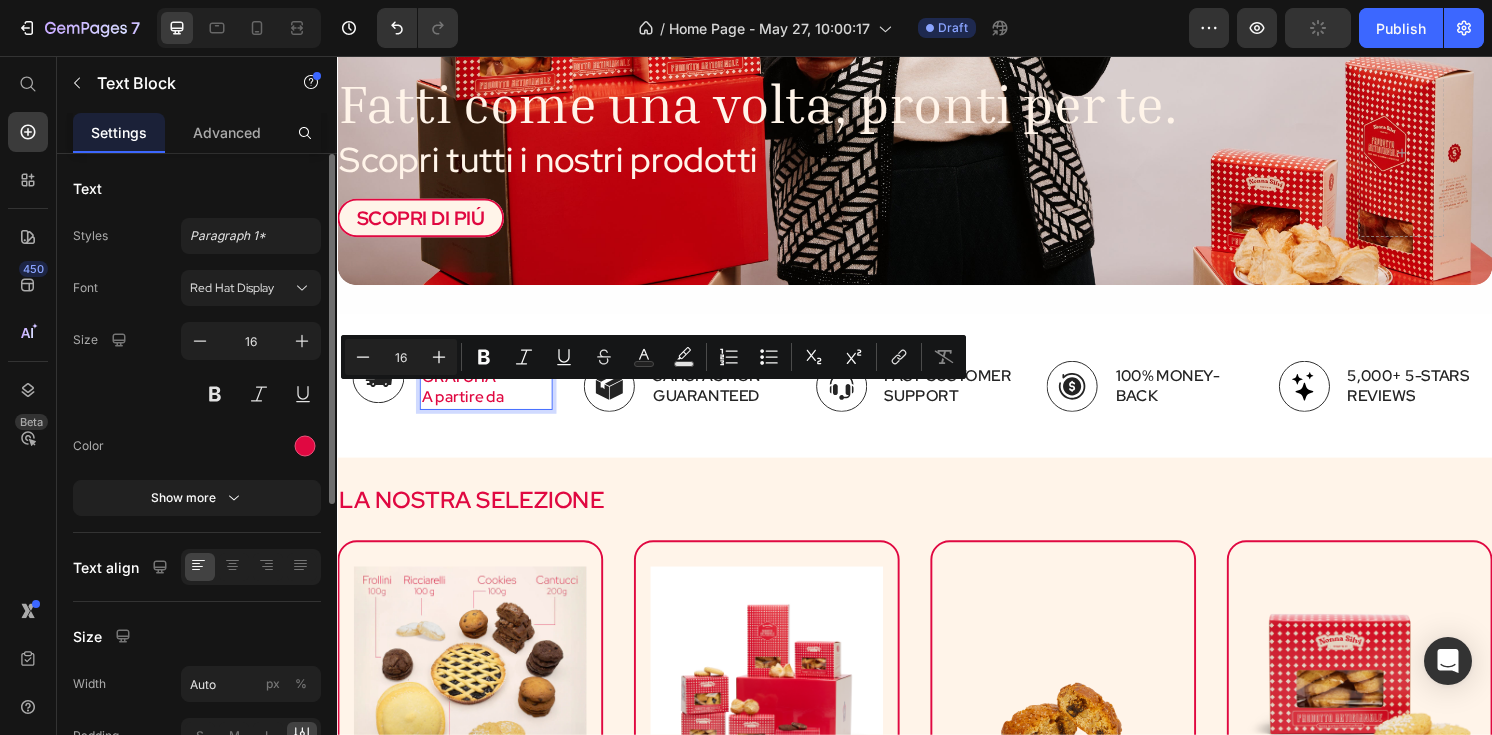 click on "A partire da" at bounding box center [491, 410] 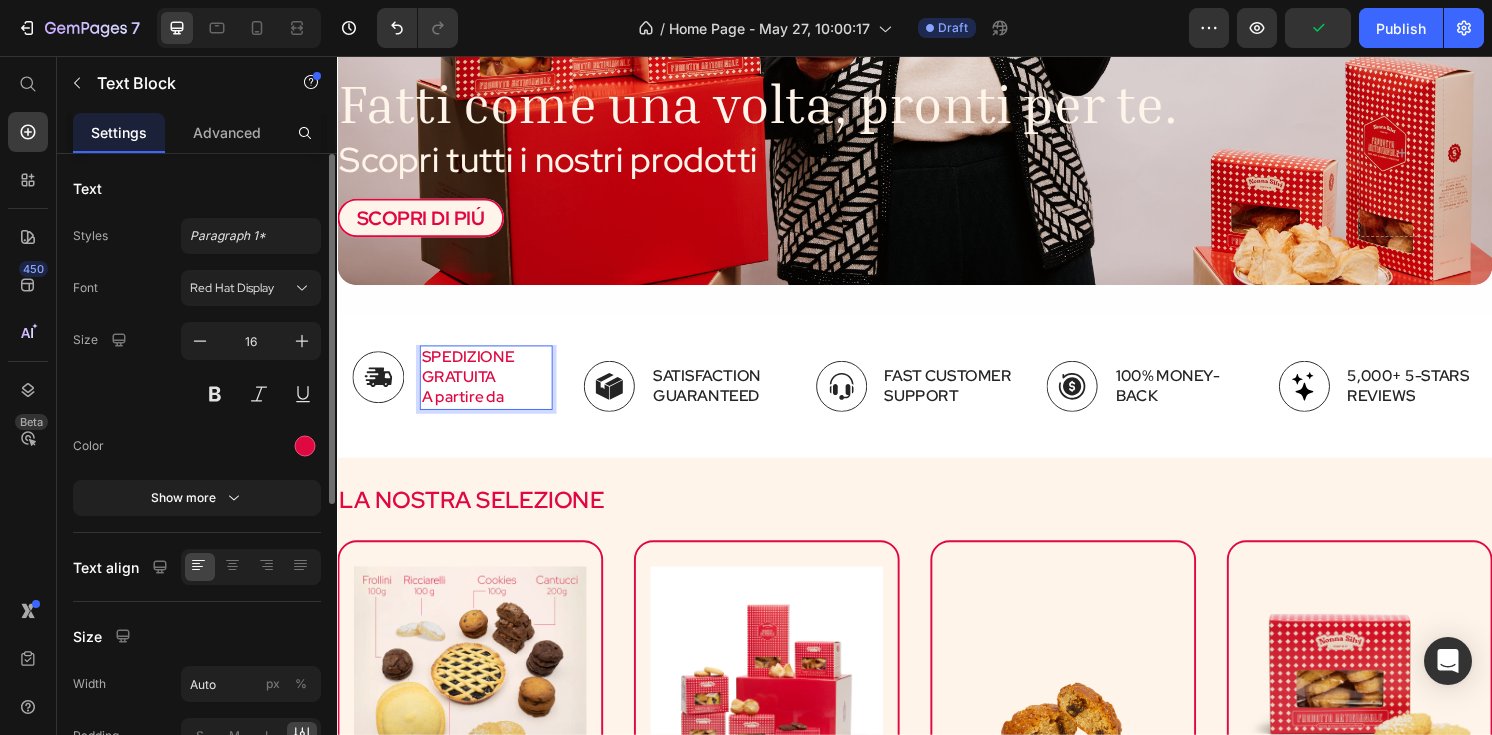 drag, startPoint x: 511, startPoint y: 412, endPoint x: 425, endPoint y: 413, distance: 86.00581 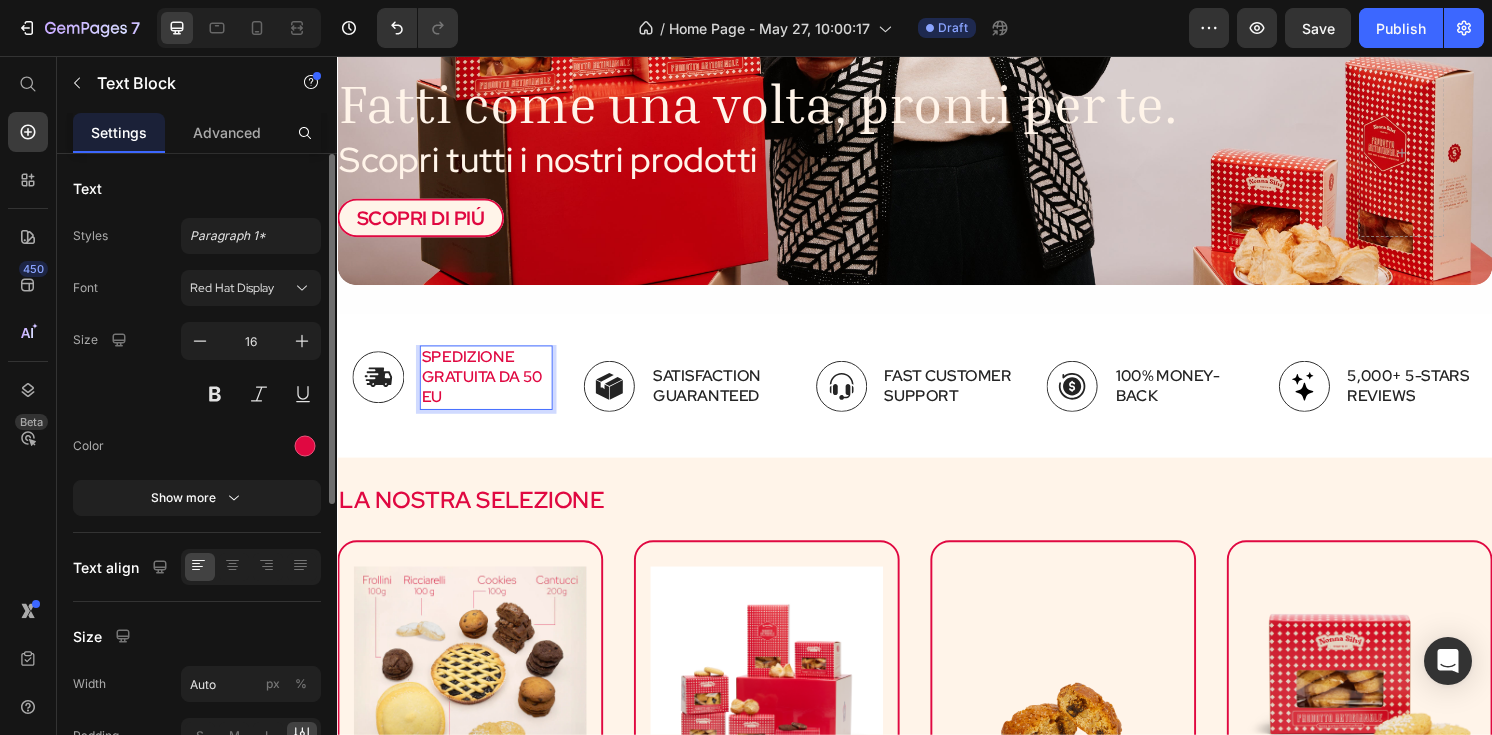 scroll, scrollTop: 519, scrollLeft: 0, axis: vertical 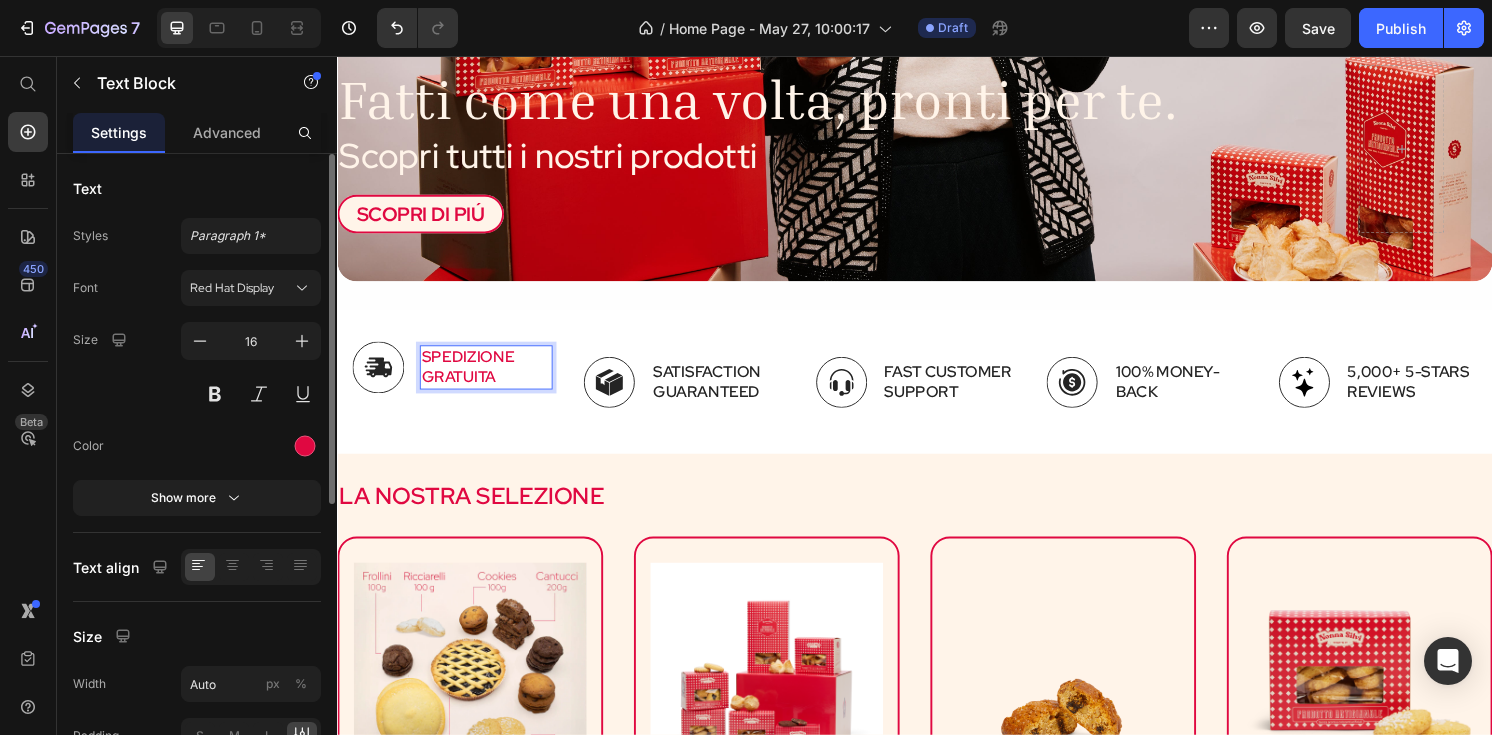 click on "SPEDIZIONE GRATUITA" at bounding box center (491, 379) 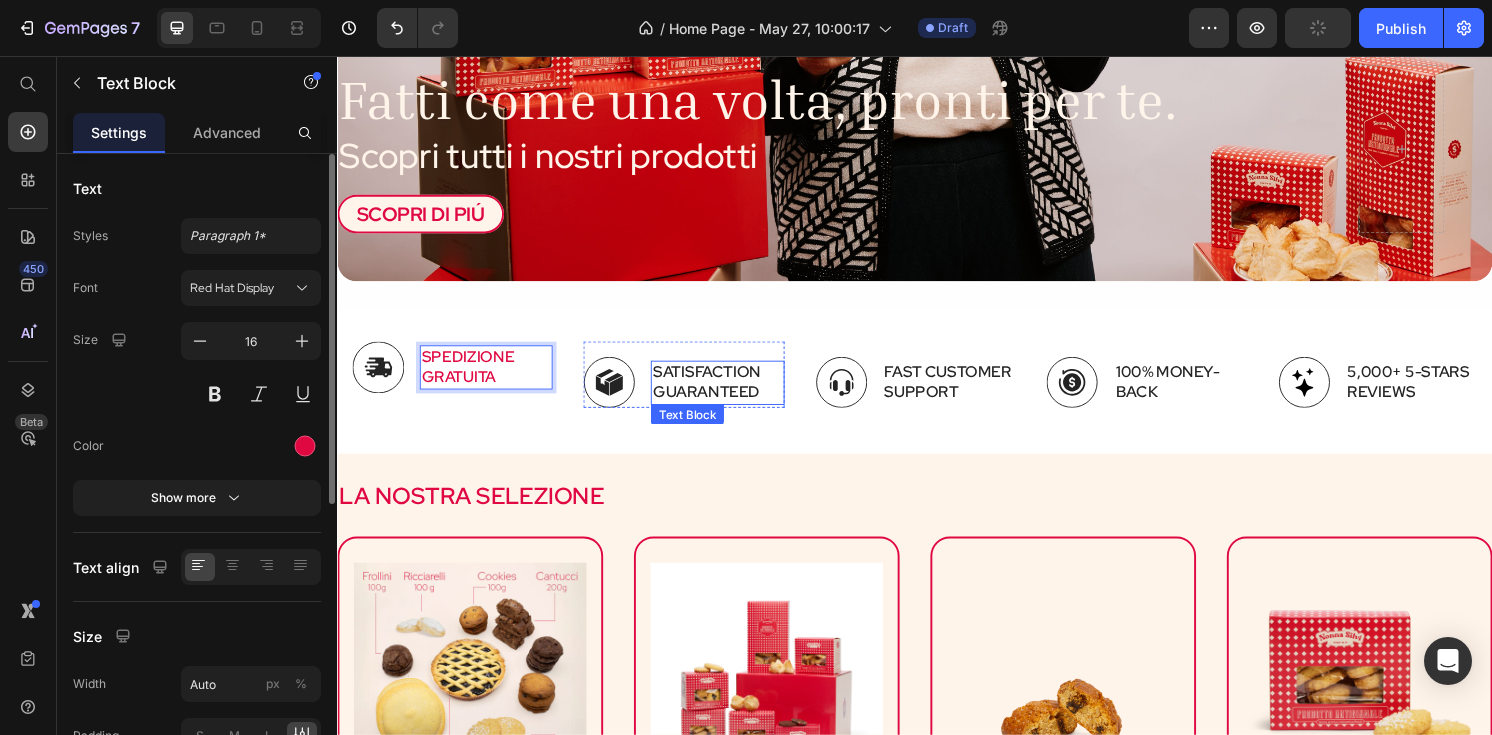 click on "Satisfaction Guaranteed" at bounding box center (731, 395) 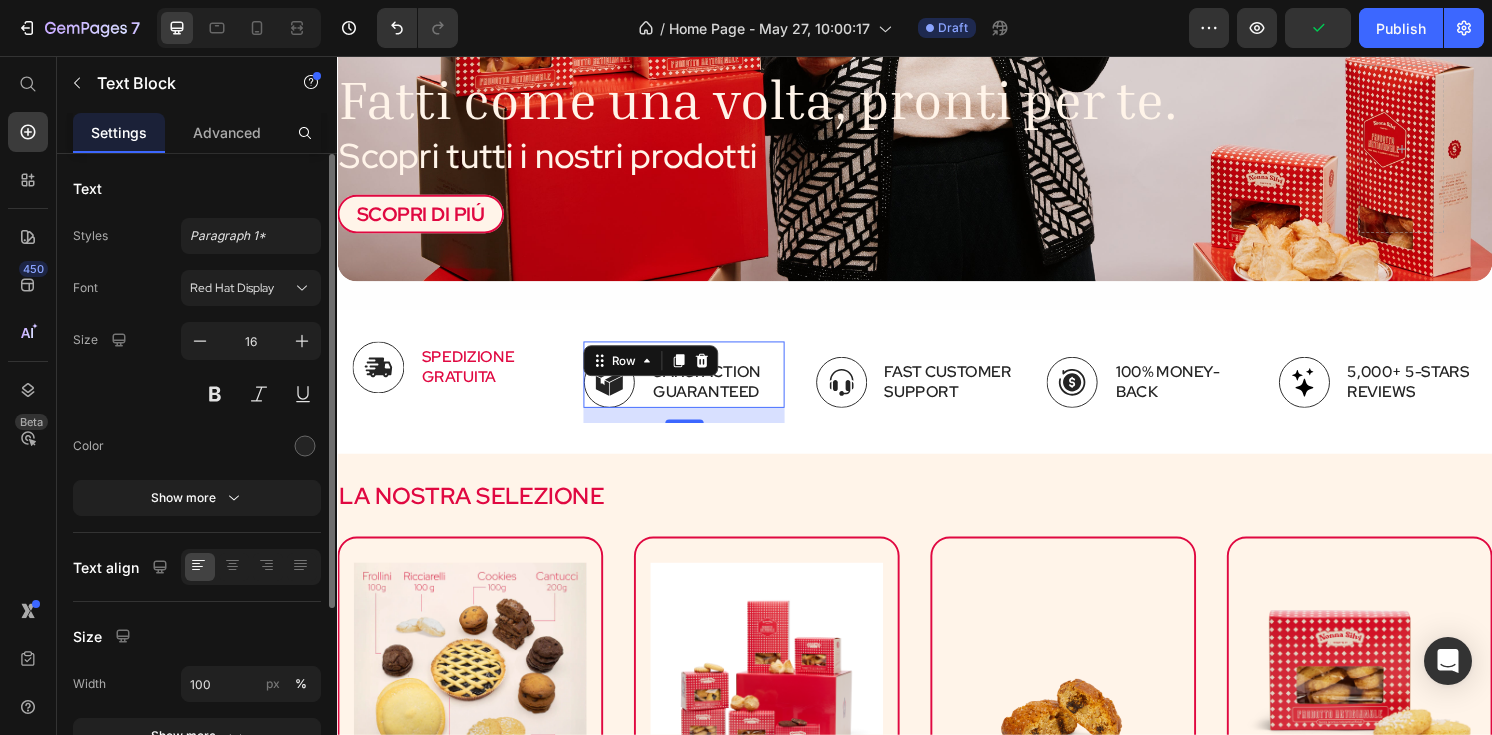 click on "Image Satisfaction Guaranteed Text Block Row   16" at bounding box center (696, 386) 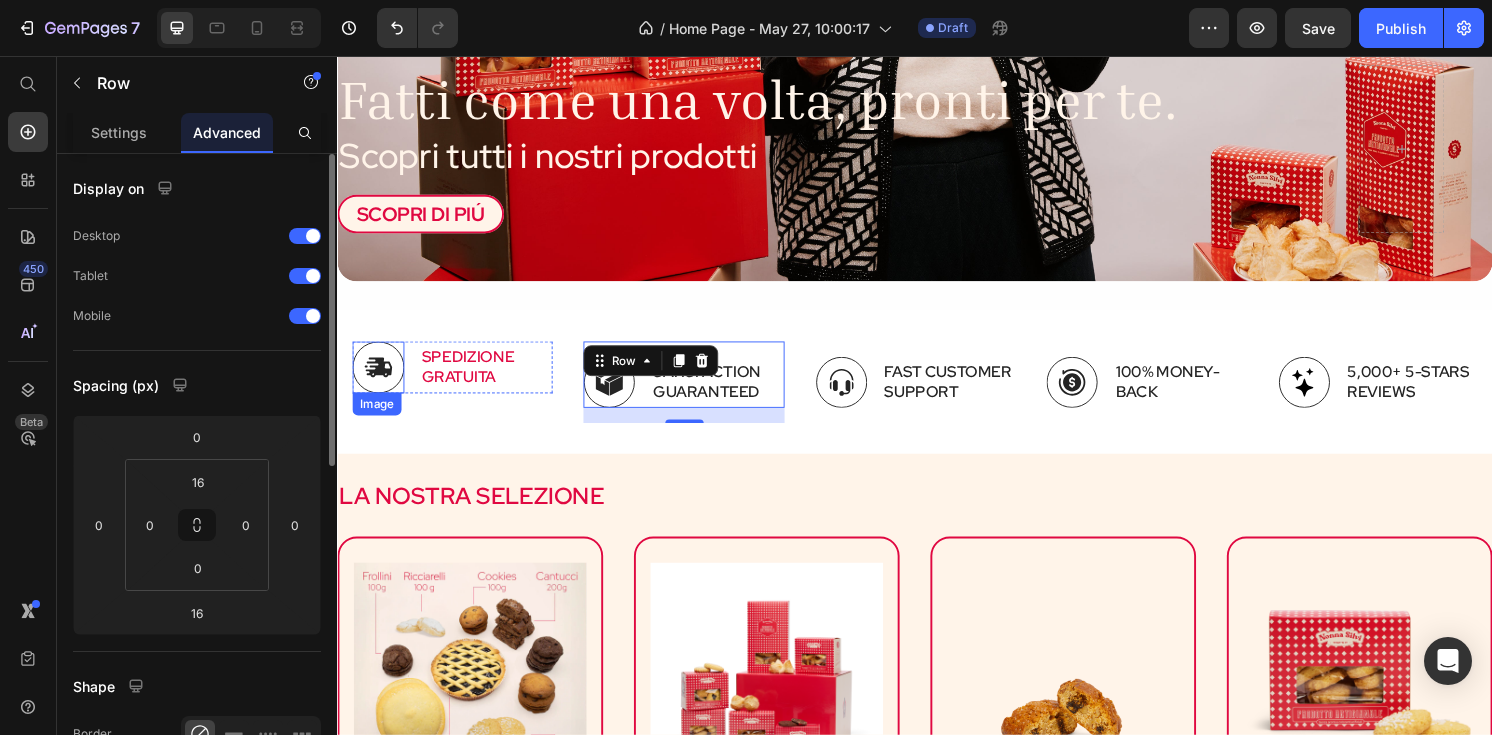 click at bounding box center (379, 379) 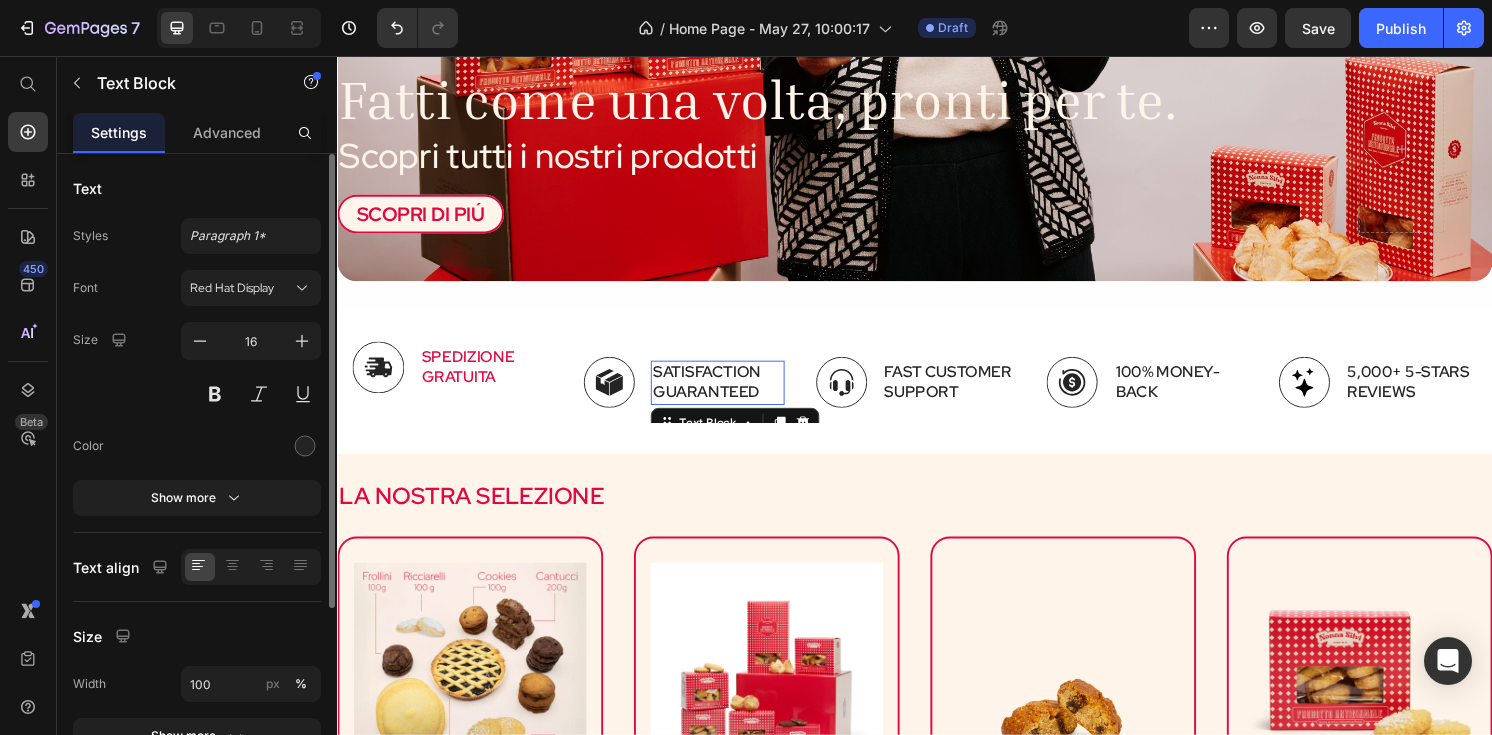 click on "Satisfaction Guaranteed" at bounding box center (731, 395) 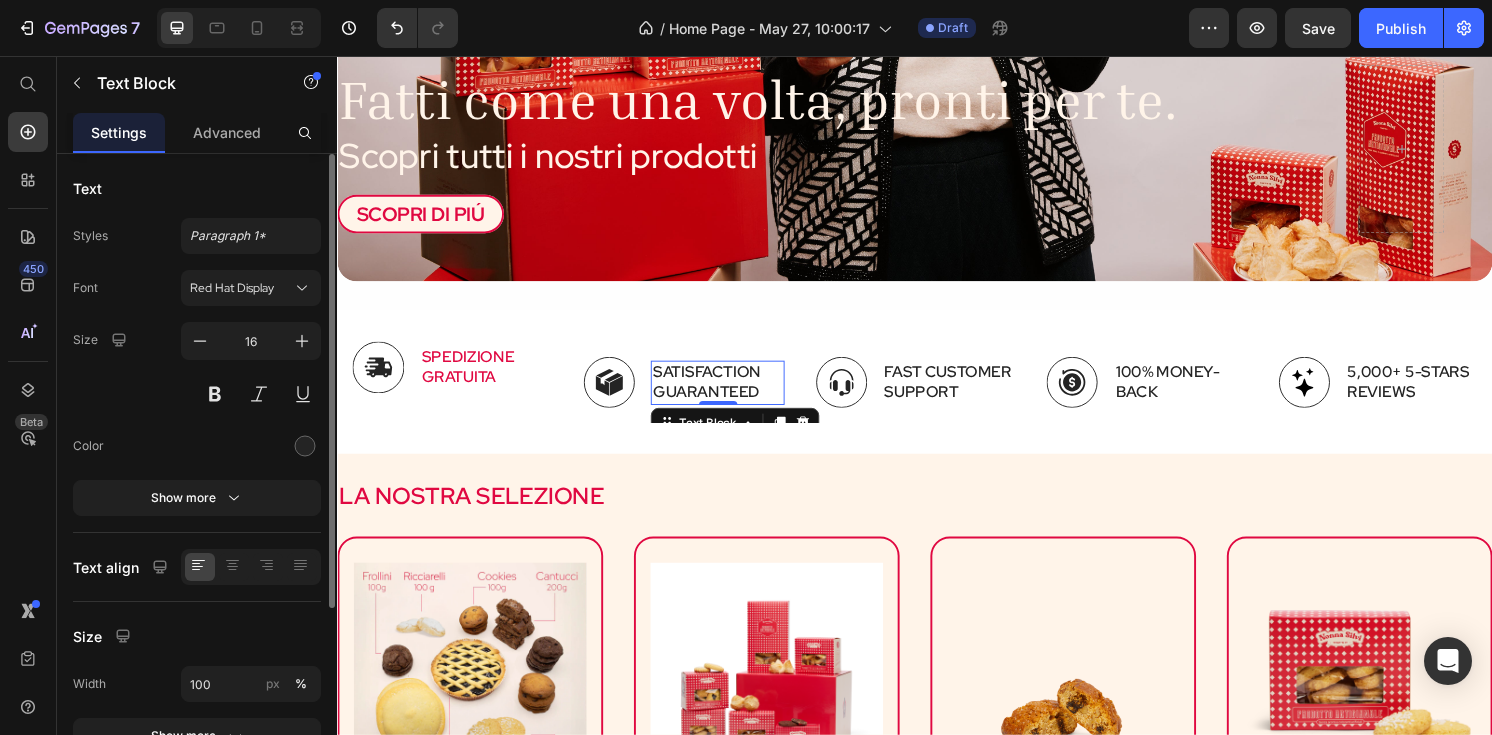 click on "Satisfaction Guaranteed" at bounding box center [731, 395] 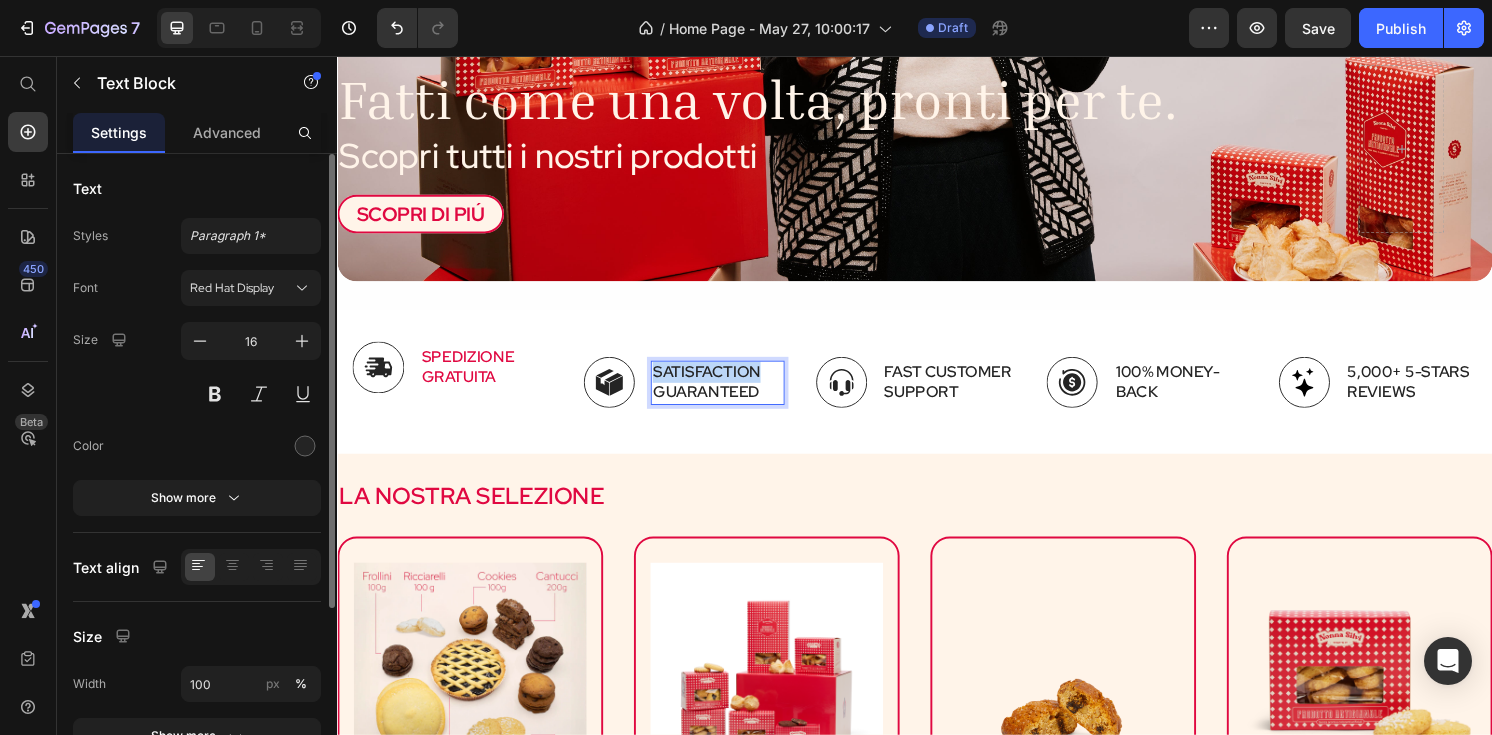 click on "Satisfaction Guaranteed" at bounding box center [731, 395] 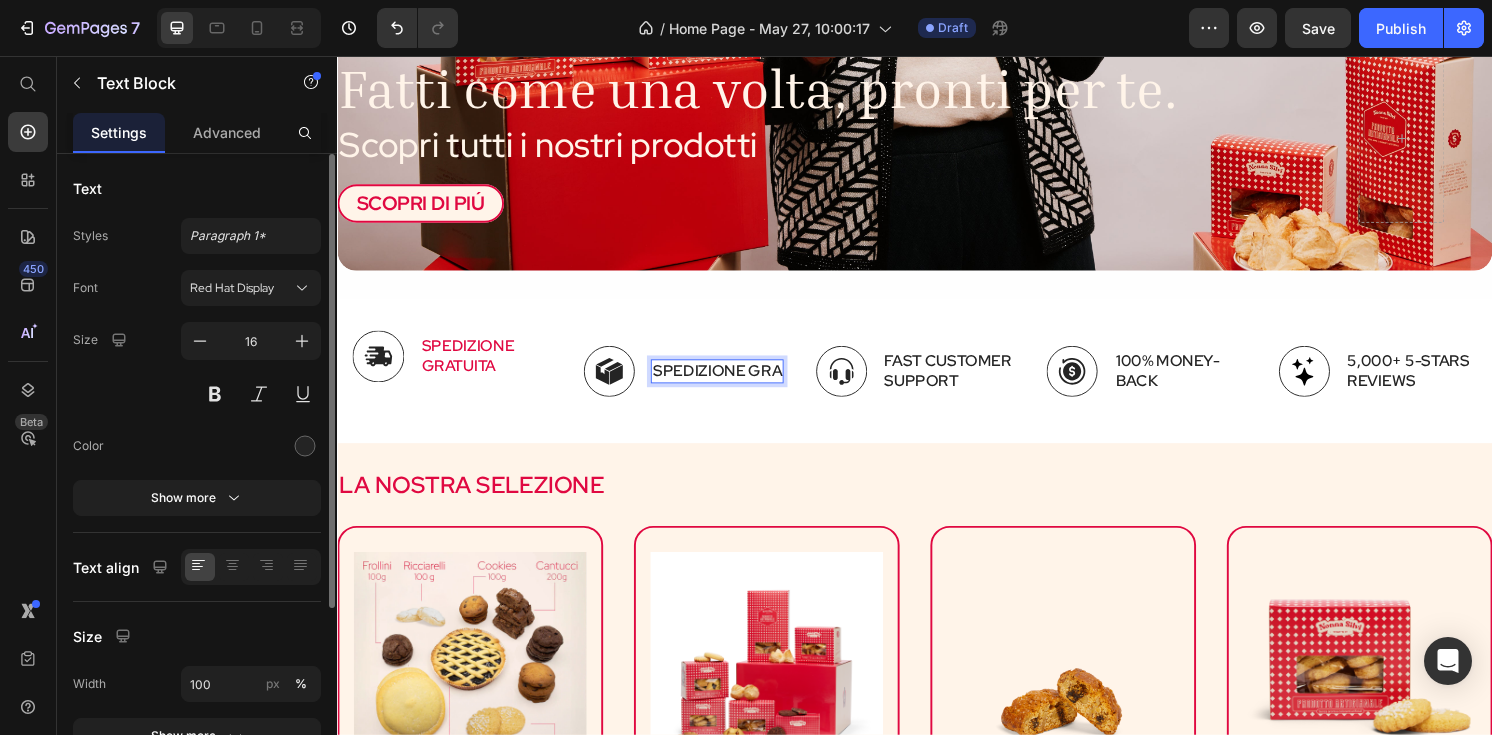 scroll, scrollTop: 519, scrollLeft: 0, axis: vertical 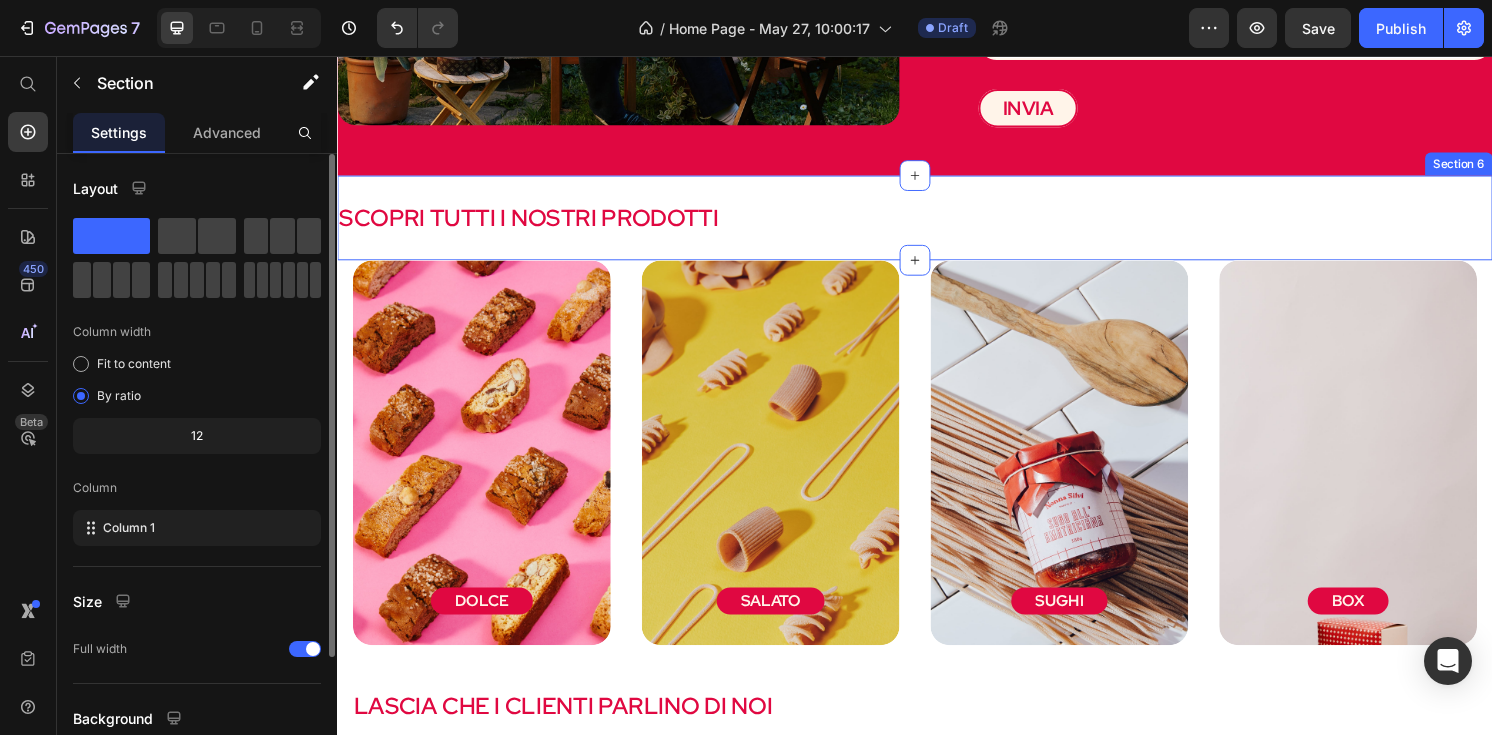 click on "SCOPRI TUTTI I NOSTRI PRODOTTI Heading Section 6" at bounding box center [937, 224] 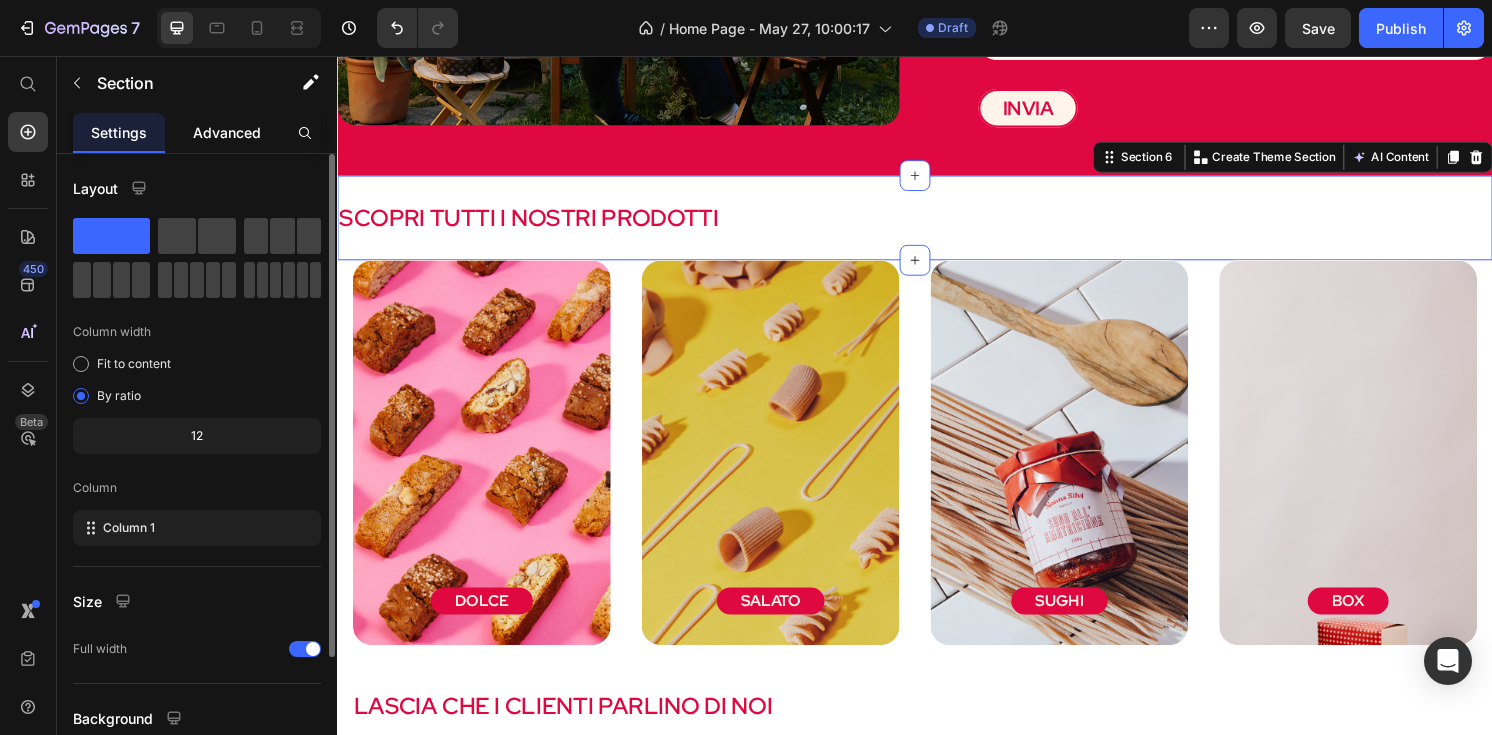 click on "Advanced" at bounding box center [227, 132] 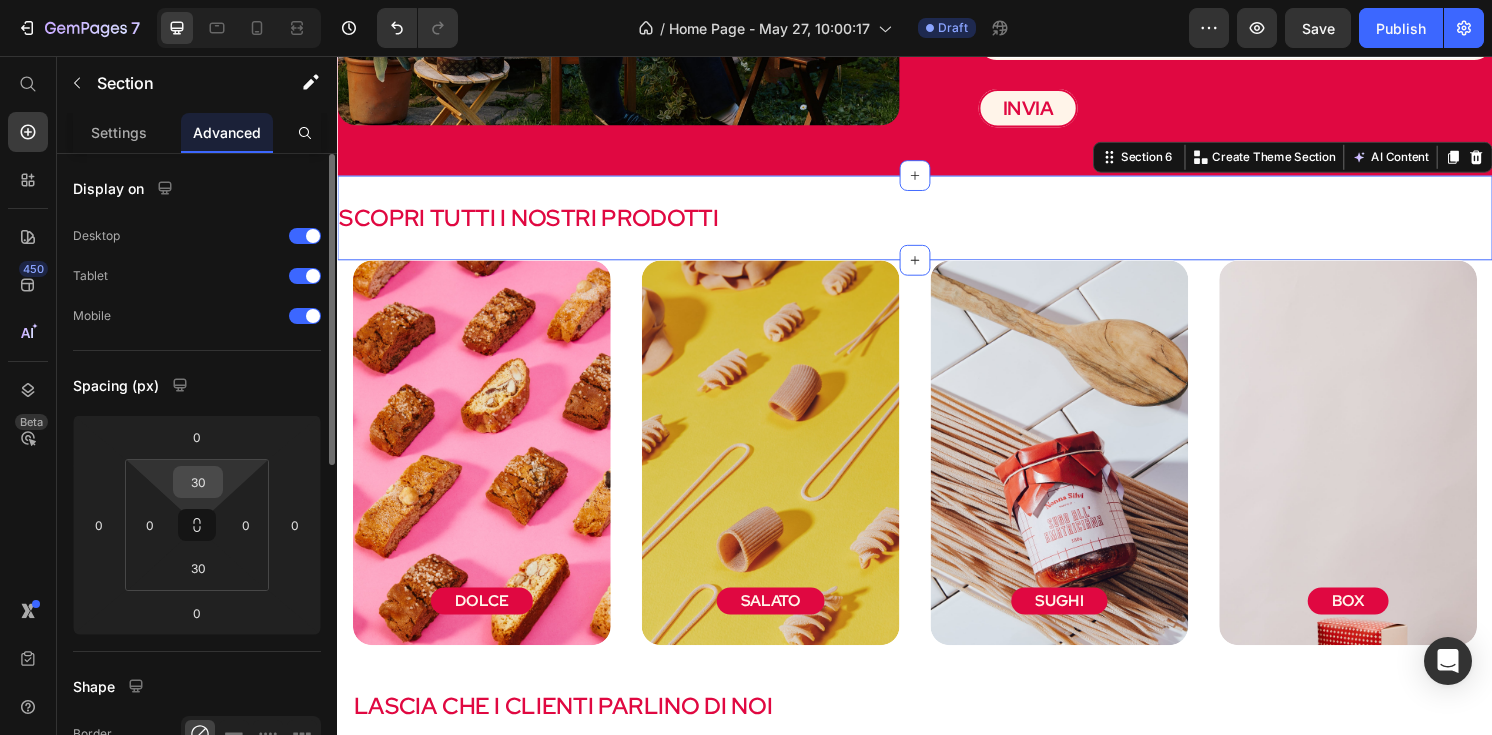 click on "30" at bounding box center [198, 482] 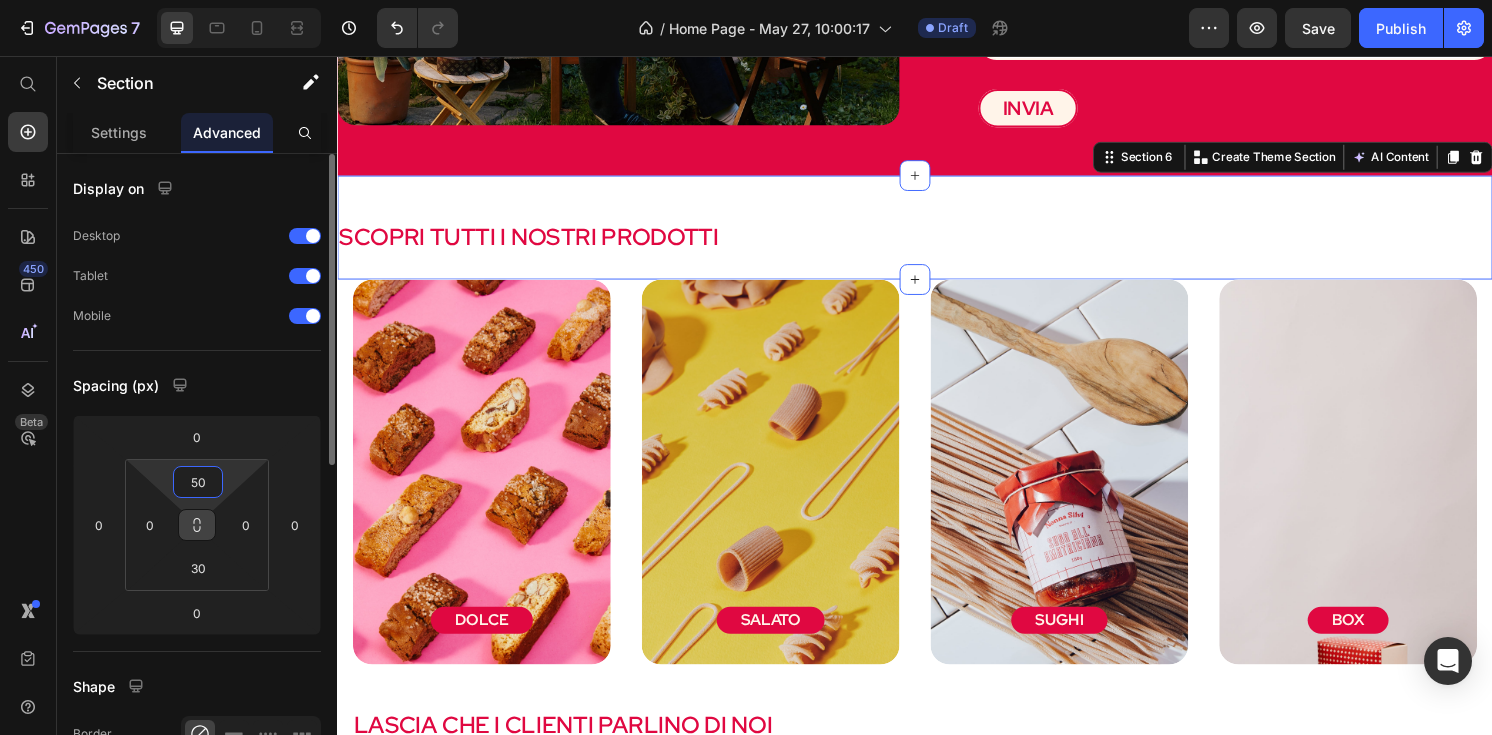 type on "5" 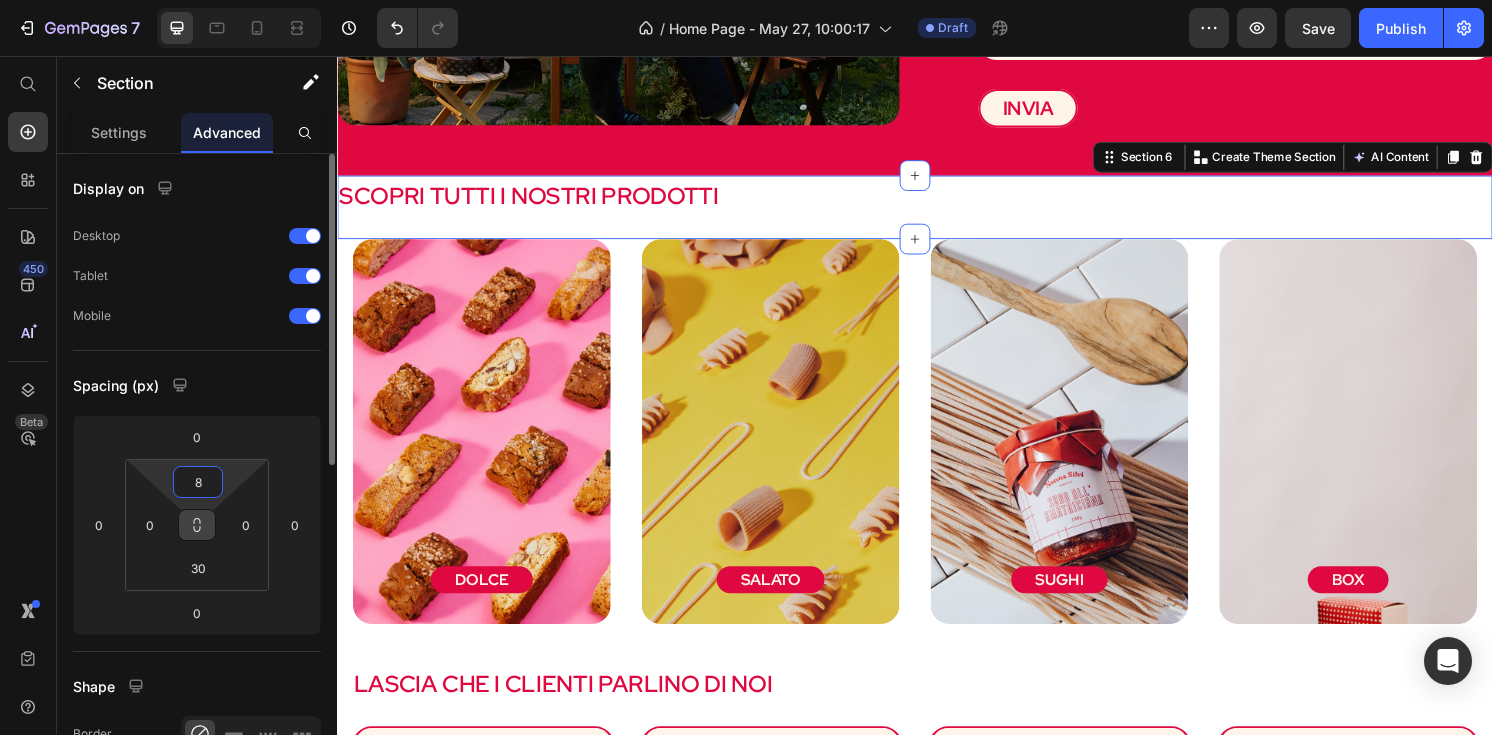 type on "80" 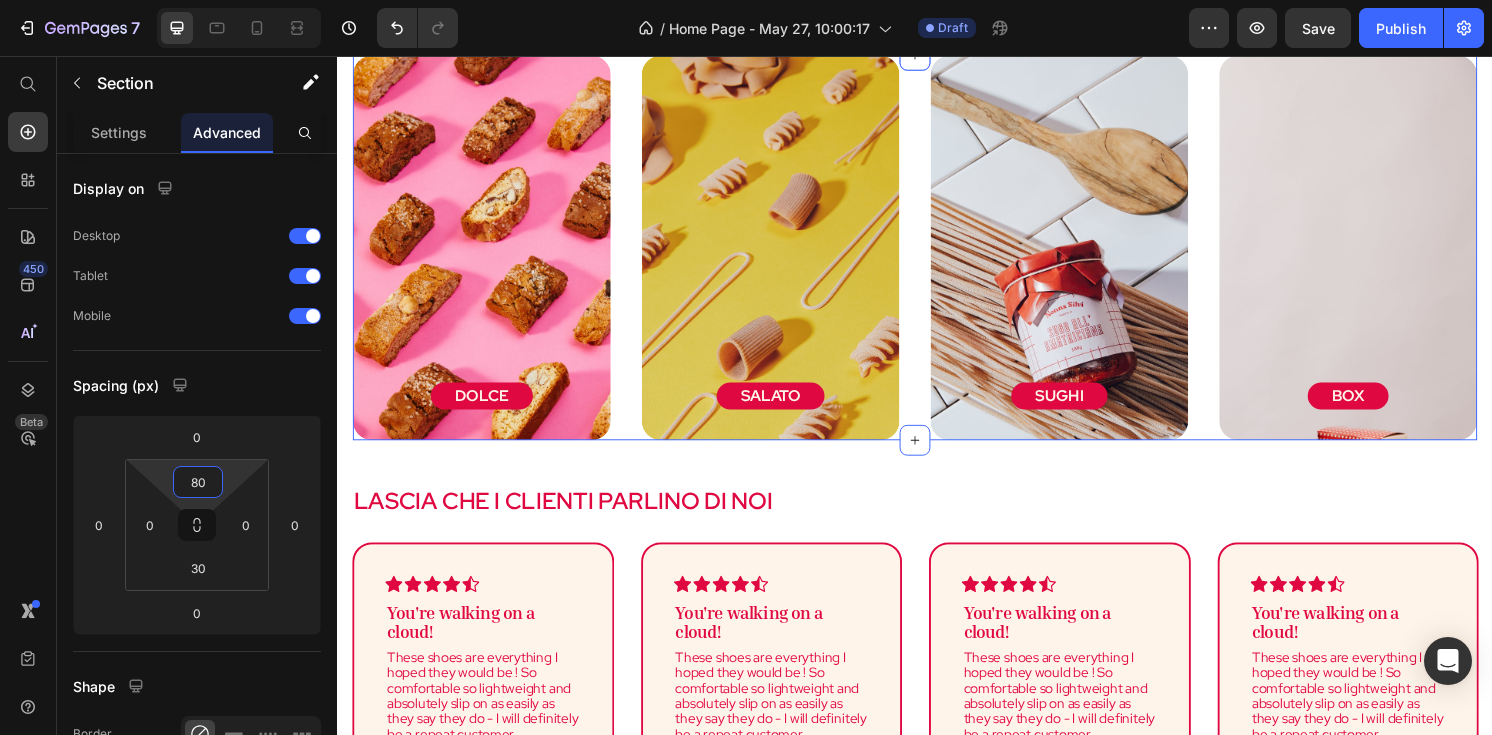 scroll, scrollTop: 2236, scrollLeft: 0, axis: vertical 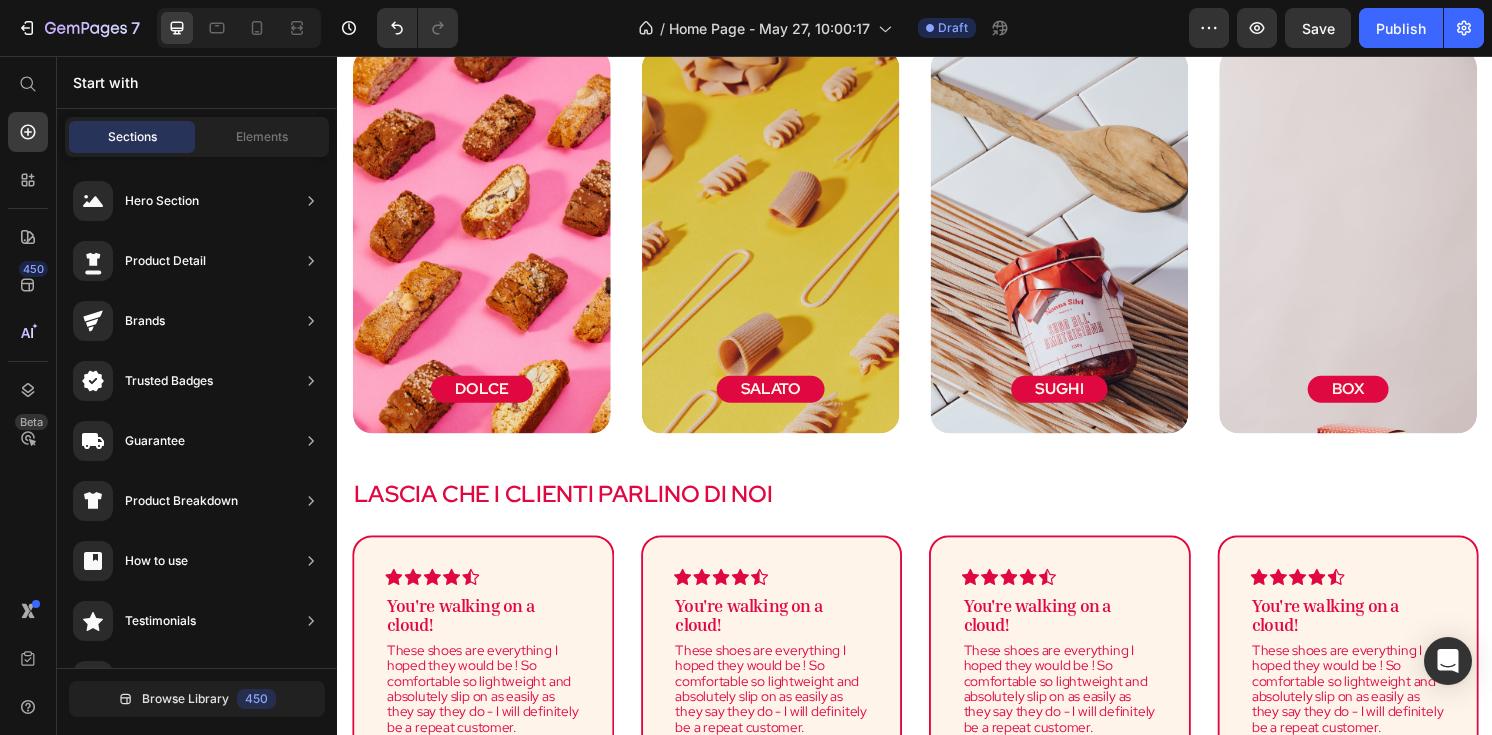 click on "Entra a far parte della community di Nonna Silvi Heading Iscriviti alla newsletter per non perdere novità, contenuti inediti e sconti esclusivi Text Block Text Field Text Field Email Field Contact Form INVIA Button Image Hero Banner Section 5 SCOPRI TUTTI I NOSTRI PRODOTTI Heading Section 6 DOLCE Button Hero Banner SALATO Button Hero Banner SUGHI Button Hero Banner BOX Button Hero Banner Section 7 LASCIA CHE I CLIENTI PARLINO DI NOI Heading
Icon
Icon
Icon
Icon
Icon Row You're walking on a cloud! Text block These shoes are everything I hoped they would be ! So comfortable so lightweight and absolutely slip on as easily as they say they do - I will definitely be a repeat customer. Text block Ryan S. Text block Row
Icon
Icon
Icon
Icon
Icon Row You're walking on a cloud! Text block Text block Ryan S. Text block Row
Icon
Row" at bounding box center (937, -618) 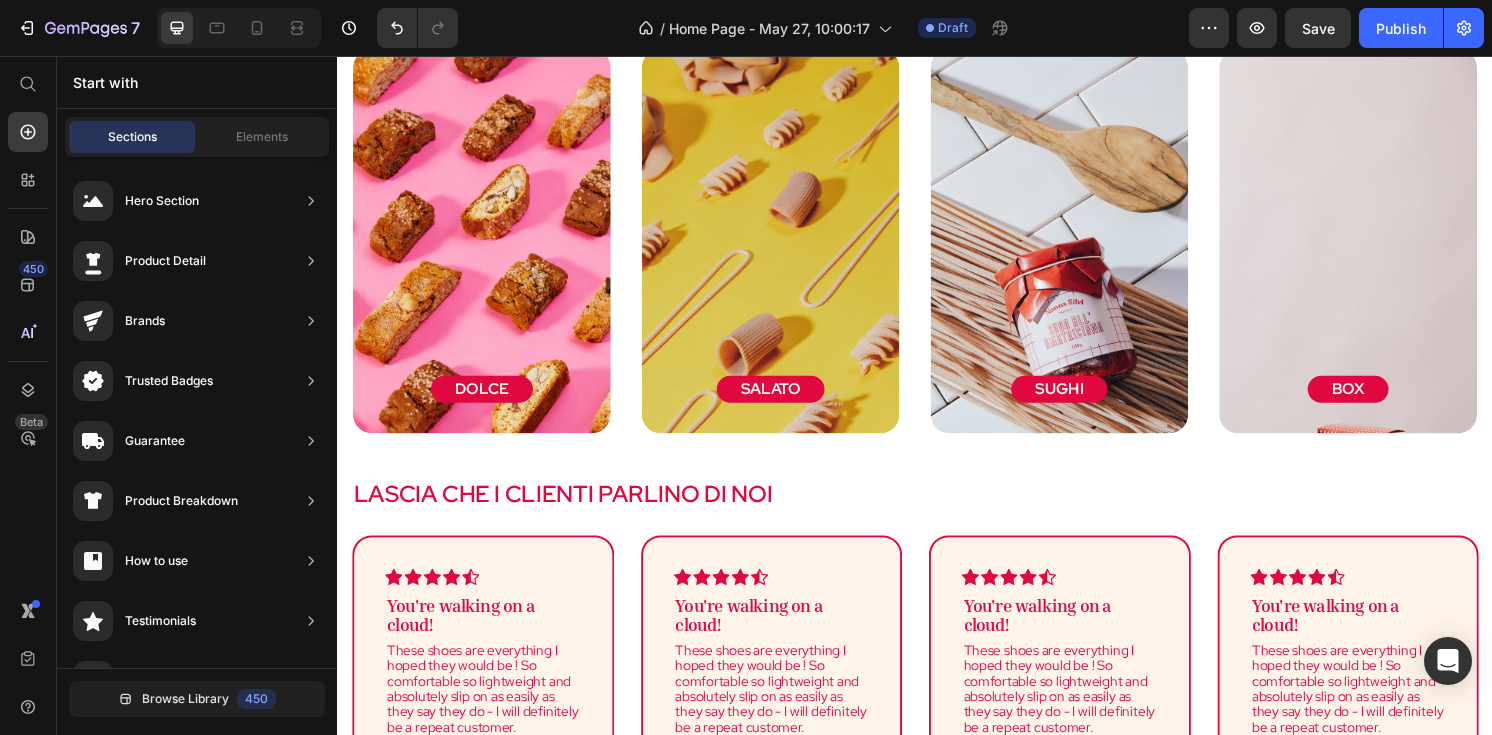 click on "Entra a far parte della community di Nonna Silvi Heading Iscriviti alla newsletter per non perdere novità, contenuti inediti e sconti esclusivi Text Block Text Field Text Field Email Field Contact Form INVIA Button Image Hero Banner Section 5 SCOPRI TUTTI I NOSTRI PRODOTTI Heading Section 6 DOLCE Button Hero Banner SALATO Button Hero Banner SUGHI Button Hero Banner BOX Button Hero Banner Section 7 LASCIA CHE I CLIENTI PARLINO DI NOI Heading
Icon
Icon
Icon
Icon
Icon Row You're walking on a cloud! Text block These shoes are everything I hoped they would be ! So comfortable so lightweight and absolutely slip on as easily as they say they do - I will definitely be a repeat customer. Text block Ryan S. Text block Row
Icon
Icon
Icon
Icon
Icon Row You're walking on a cloud! Text block Text block Ryan S. Text block Row
Icon
Row" at bounding box center (937, -618) 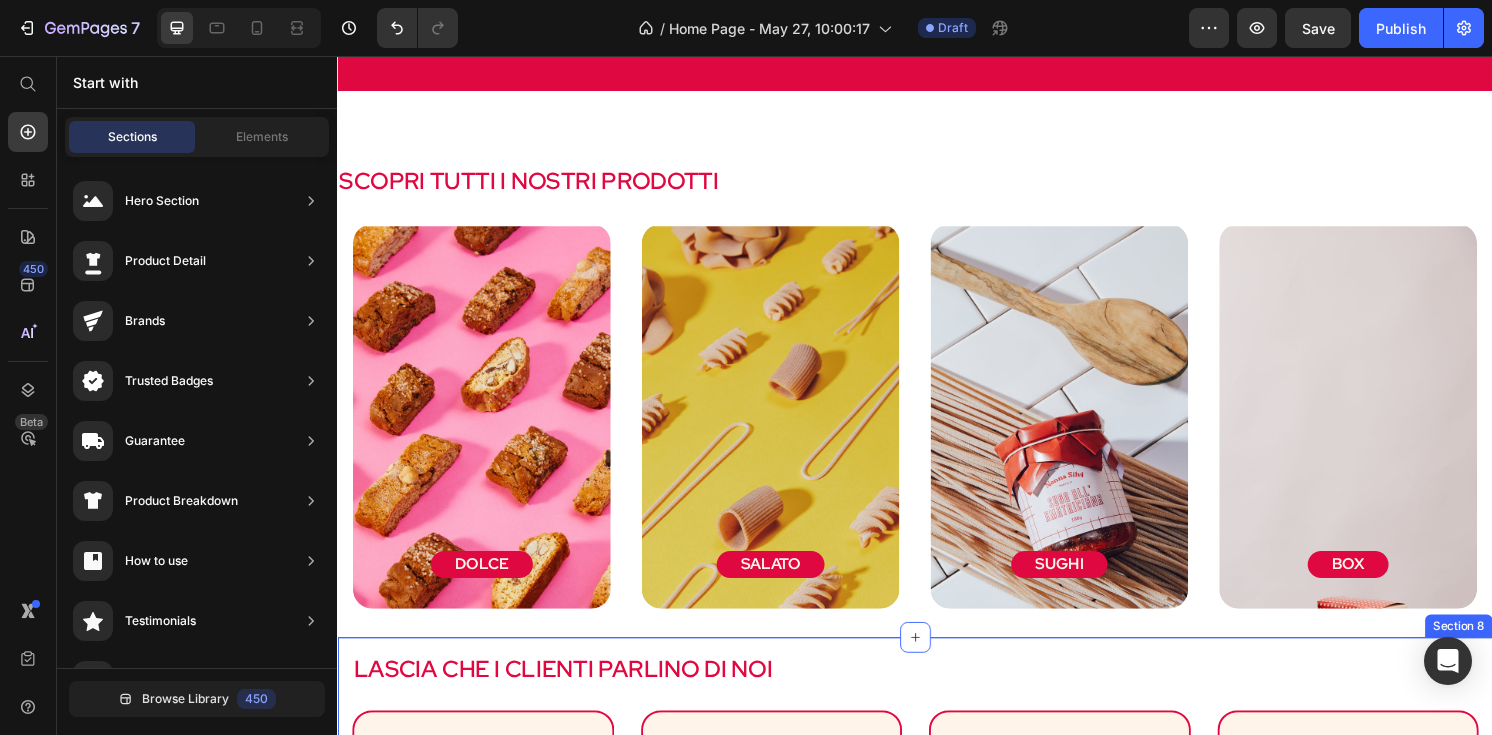 scroll, scrollTop: 1915, scrollLeft: 0, axis: vertical 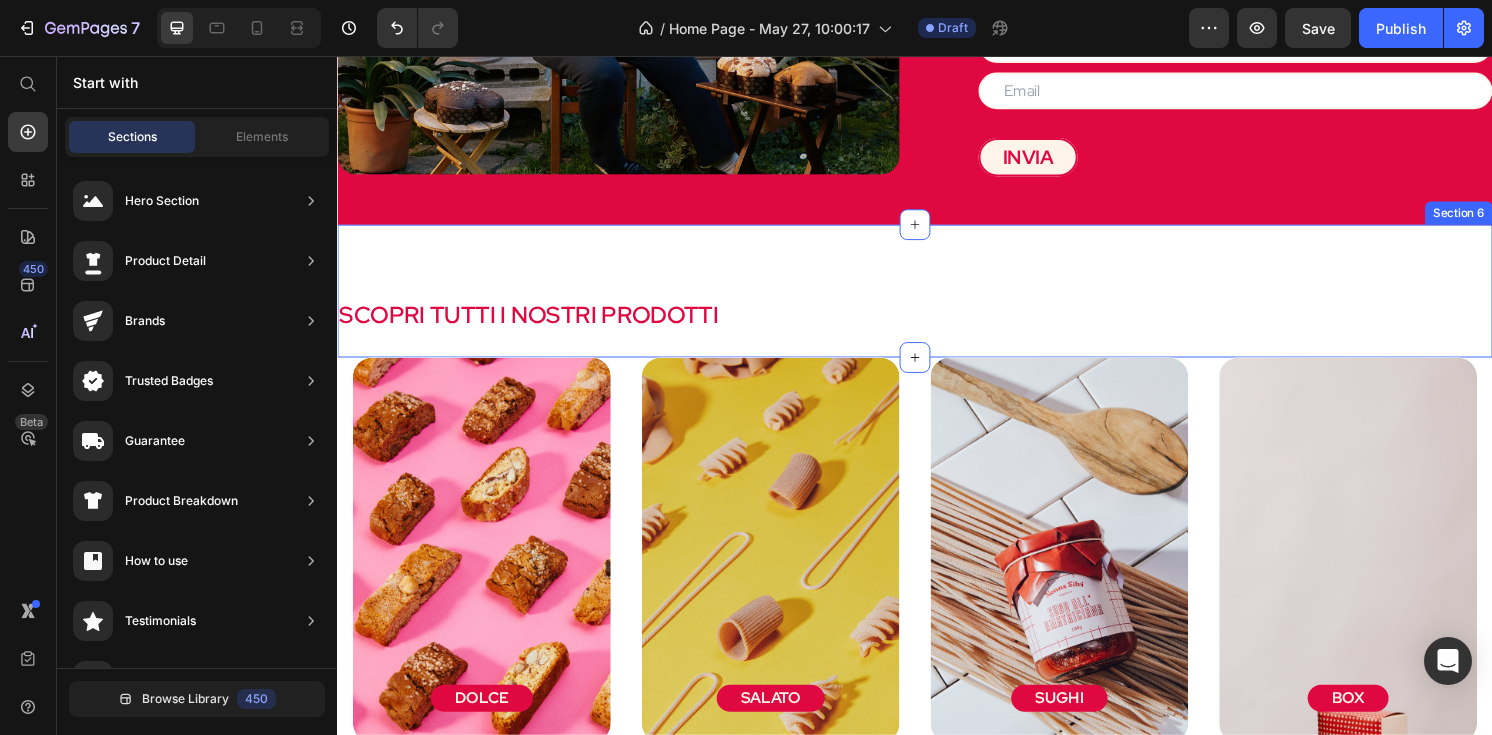 click on "SCOPRI TUTTI I NOSTRI PRODOTTI Heading Section 6" at bounding box center [937, 300] 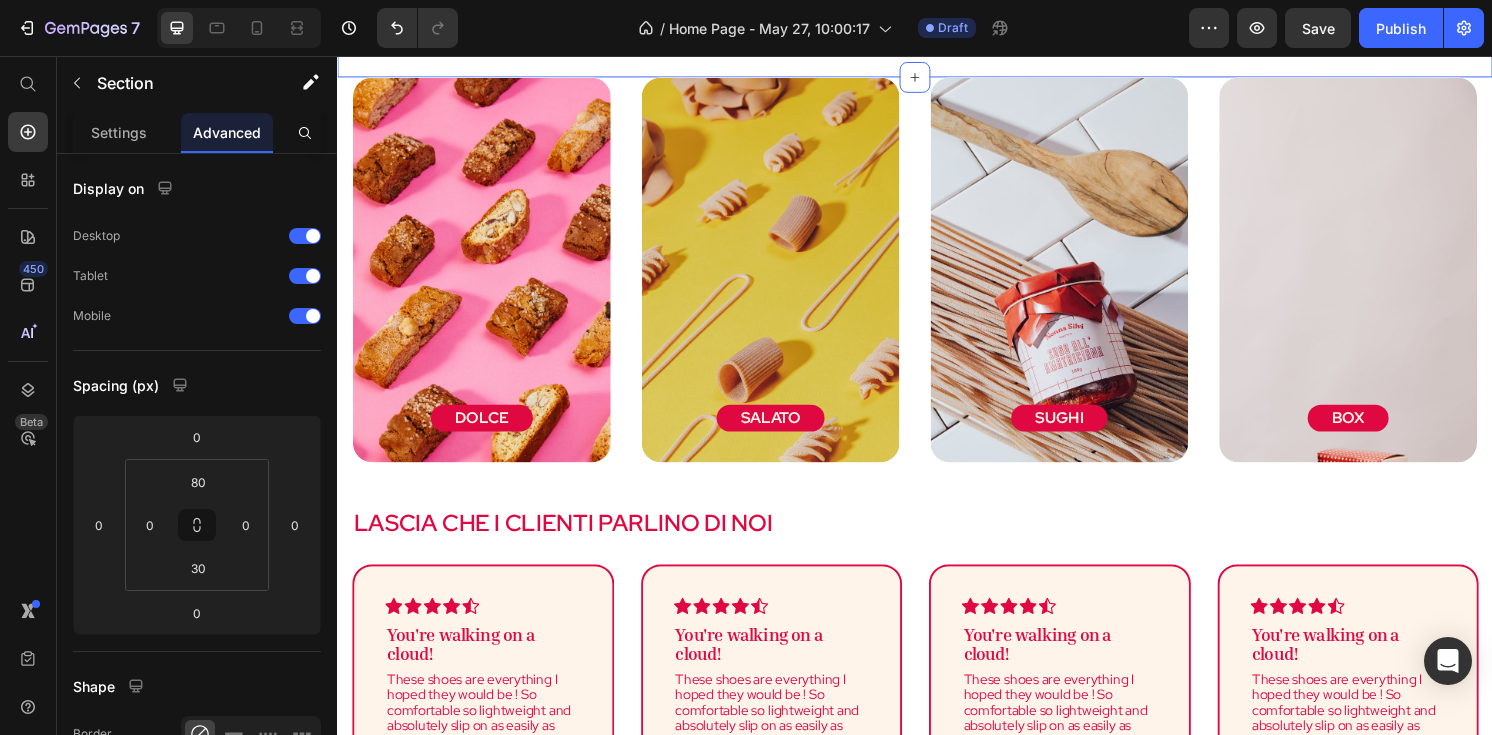scroll, scrollTop: 2259, scrollLeft: 0, axis: vertical 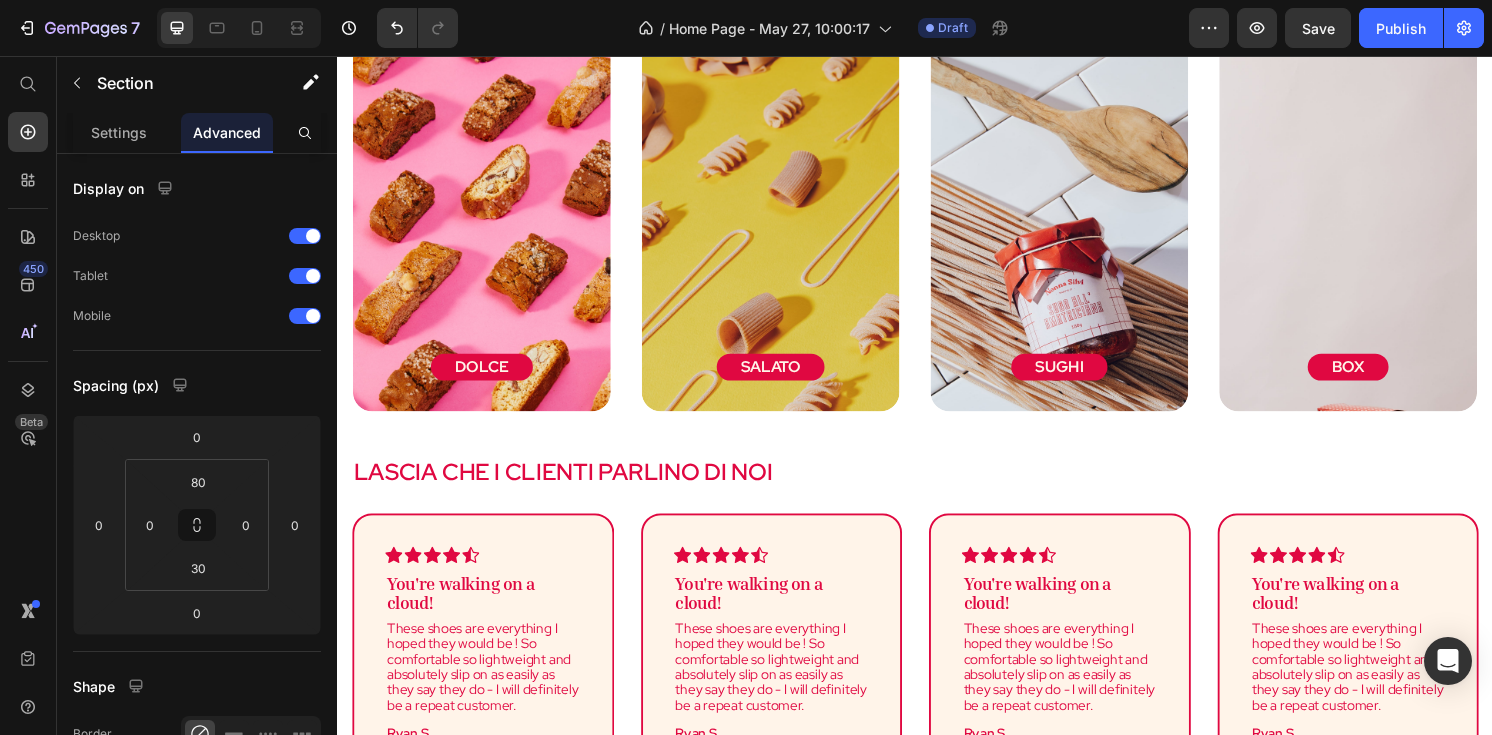 click on "Entra a far parte della community di Nonna Silvi Heading Iscriviti alla newsletter per non perdere novità, contenuti inediti e sconti esclusivi Text Block Text Field Text Field Email Field Contact Form INVIA Button Image Hero Banner Section 5 SCOPRI TUTTI I NOSTRI PRODOTTI Heading Section 6   You can create reusable sections Create Theme Section AI Content Write with GemAI What would you like to describe here? Tone and Voice Persuasive Product Biscotti da Inzuppo (200gr) Show more Generate DOLCE Button Hero Banner SALATO Button Hero Banner SUGHI Button Hero Banner BOX Button Hero Banner Section 7 LASCIA CHE I CLIENTI PARLINO DI NOI Heading
Icon
Icon
Icon
Icon
Icon Row You're walking on a cloud! Text block These shoes are everything I hoped they would be ! So comfortable so lightweight and absolutely slip on as easily as they say they do - I will definitely be a repeat customer. Text block Ryan S. Text block Row" at bounding box center (937, -641) 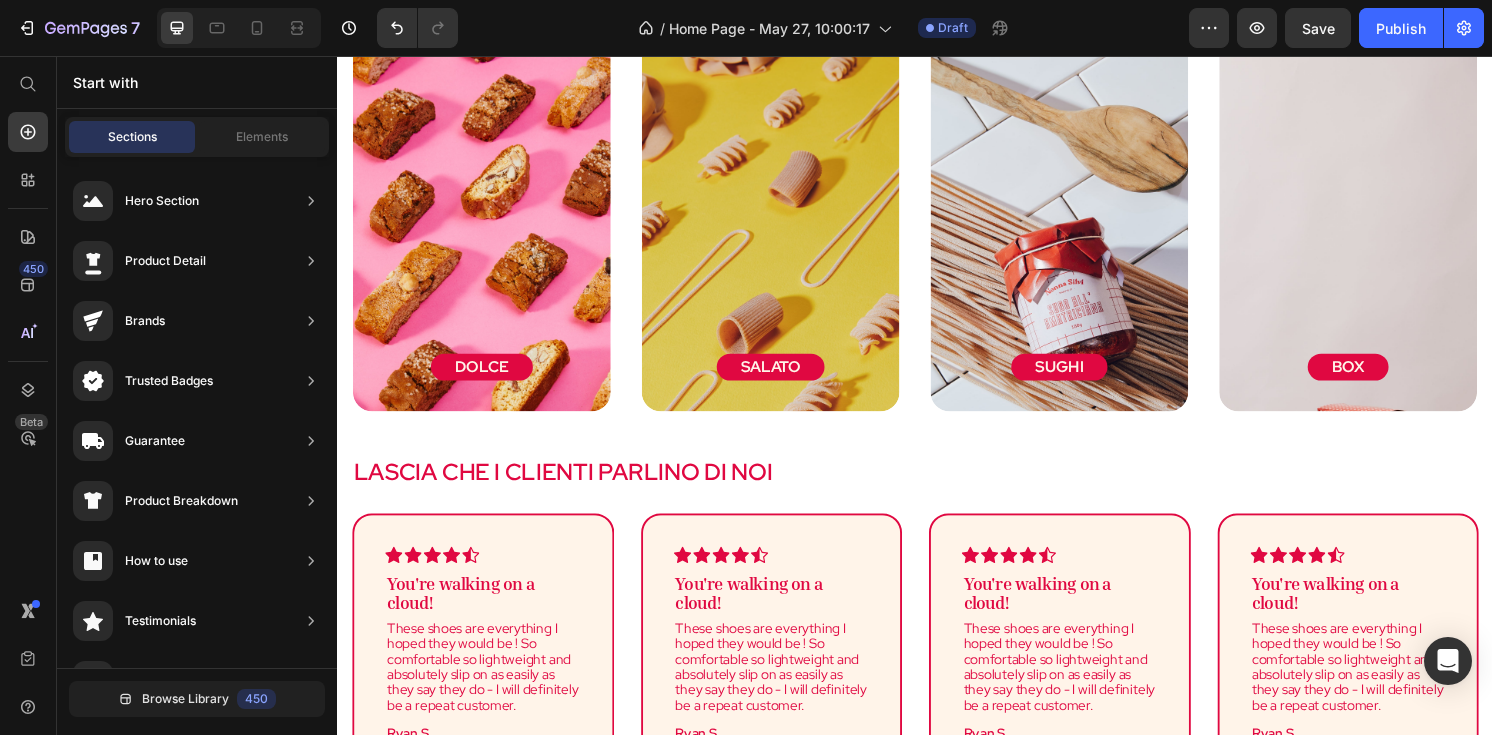 click on "DOLCE Button Hero Banner SALATO Button Hero Banner SUGHI Button Hero Banner BOX Button Hero Banner Section 7" at bounding box center (937, 225) 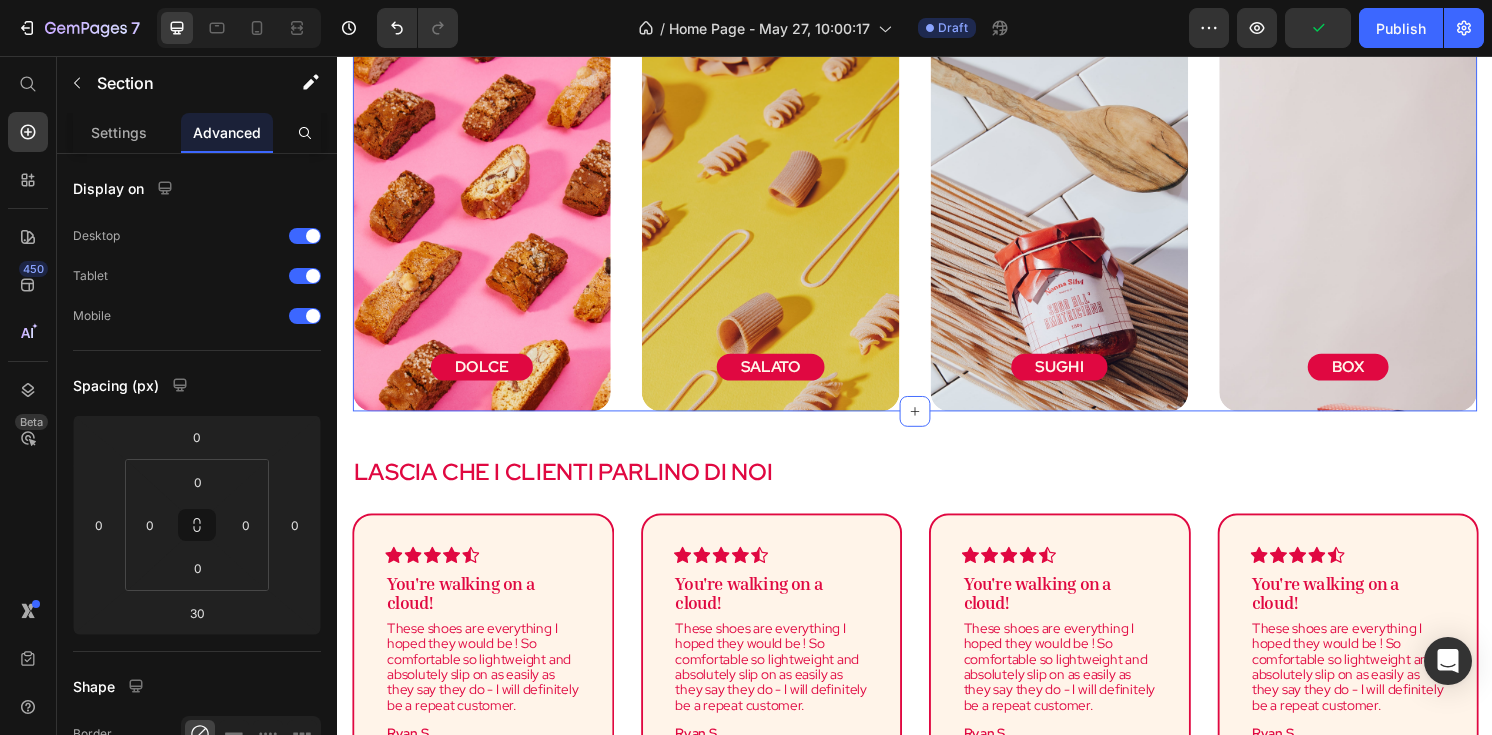 click on "DOLCE Button Hero Banner SALATO Button Hero Banner SUGHI Button Hero Banner BOX Button Hero Banner Section 7" at bounding box center (937, 225) 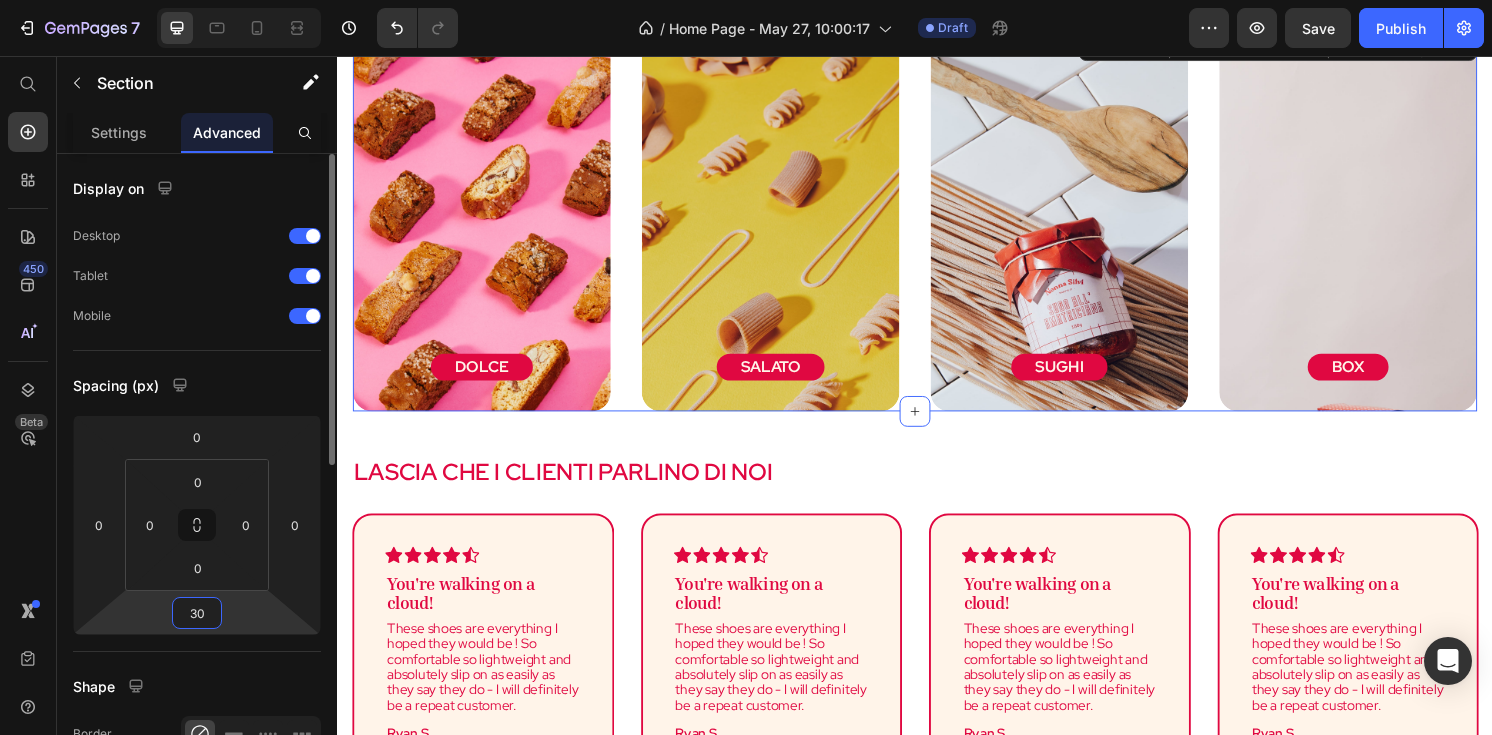 click on "30" at bounding box center [197, 613] 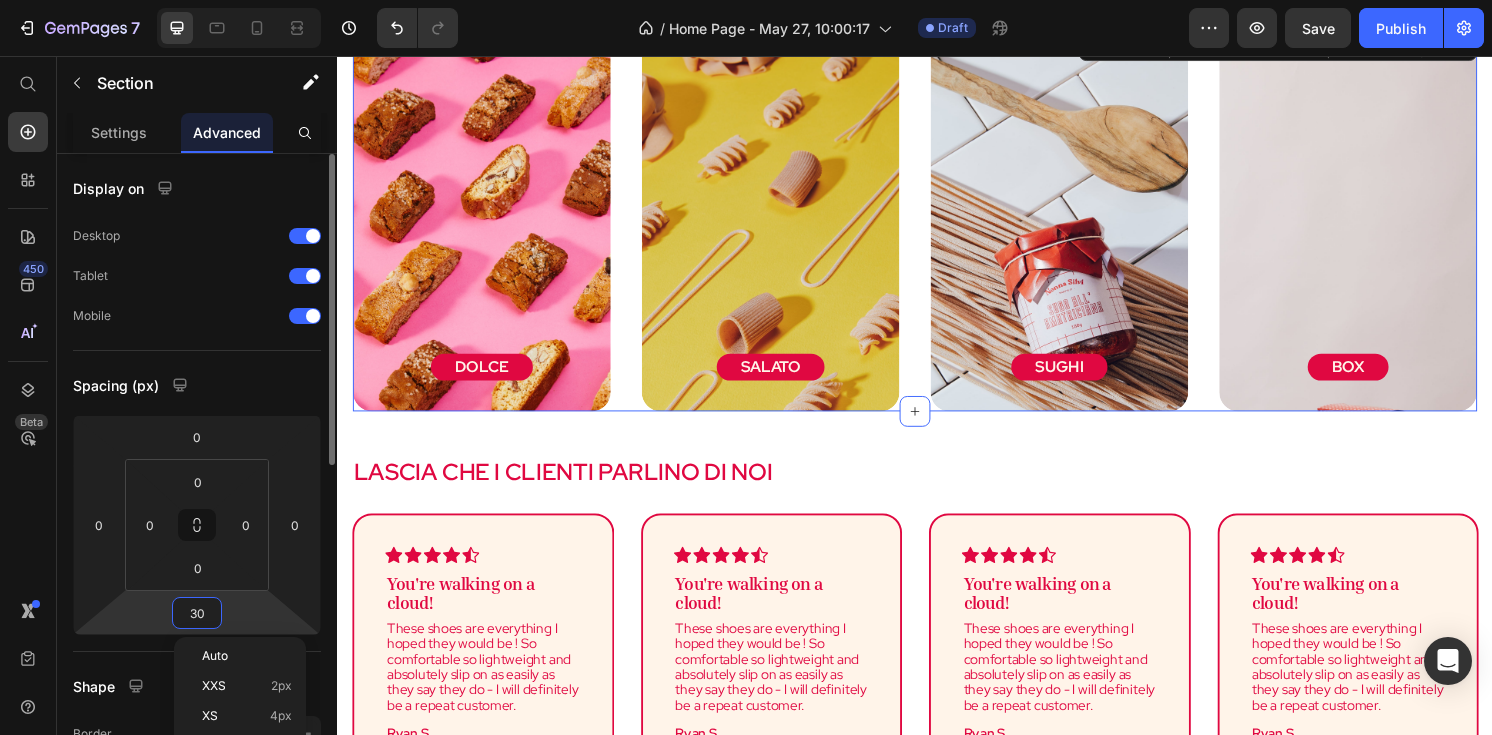 type on "0" 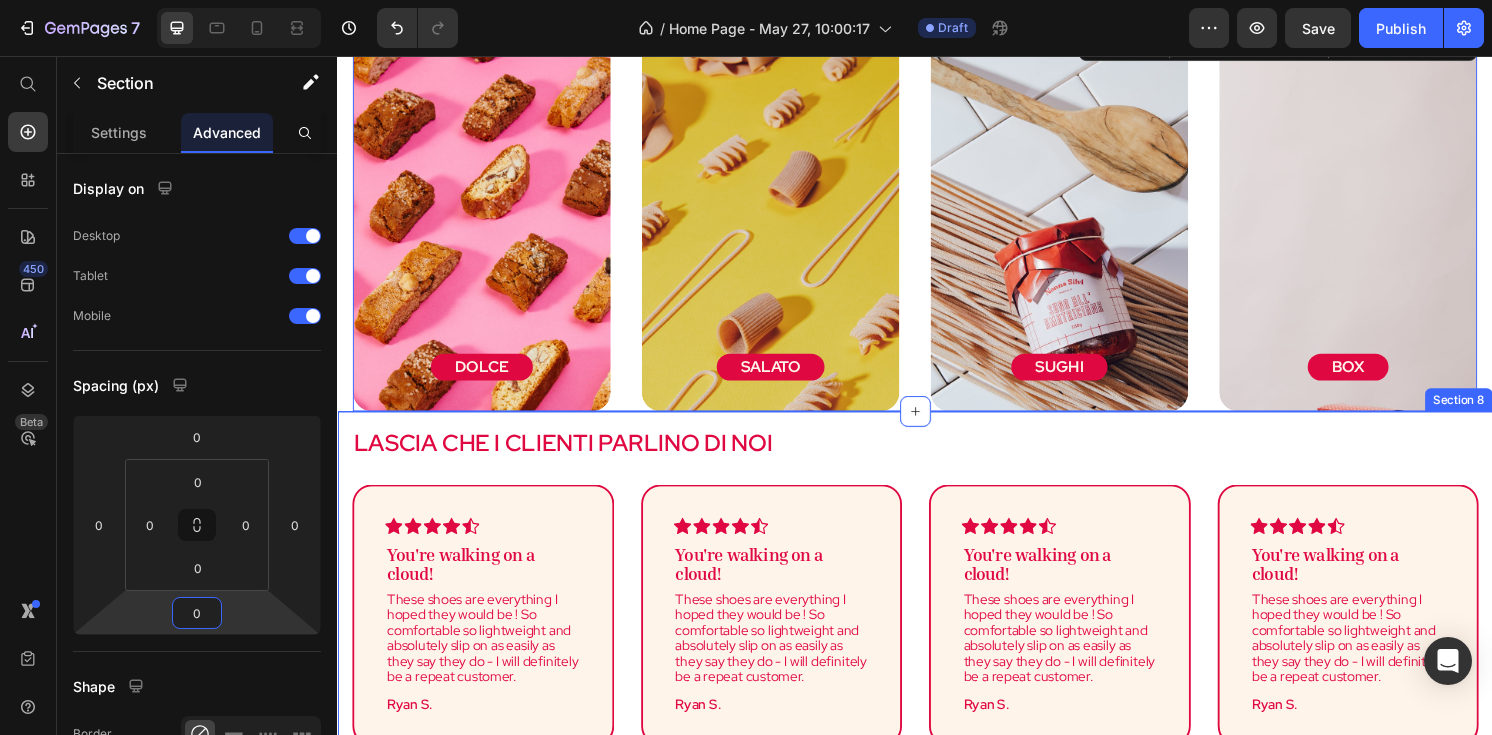 click on "LASCIA CHE I CLIENTI PARLINO DI NOI Heading
Icon
Icon
Icon
Icon
Icon Row You're walking on a cloud! Text block These shoes are everything I hoped they would be ! So comfortable so lightweight and absolutely slip on as easily as they say they do - I will definitely be a repeat customer. Text block Ryan S. Text block Row
Icon
Icon
Icon
Icon
Icon Row You're walking on a cloud! Text block These shoes are everything I hoped they would be ! So comfortable so lightweight and absolutely slip on as easily as they say they do - I will definitely be a repeat customer. Text block Ryan S. Text block Row
Icon
Icon
Icon
Icon
Icon Row You're walking on a cloud! Text block Text block Ryan S. Text block Row
Icon
Icon
Icon
Icon" at bounding box center [937, 637] 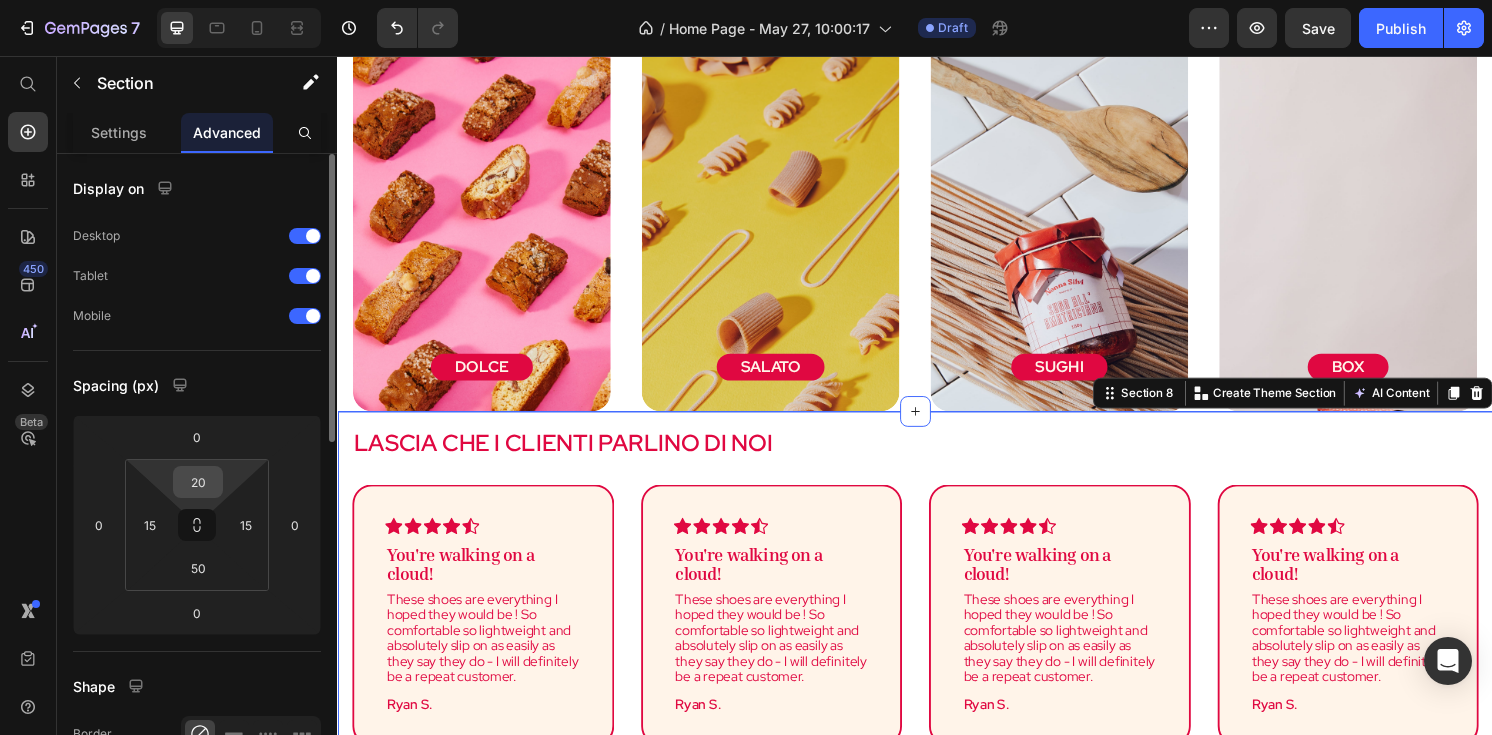 click on "20" at bounding box center (198, 482) 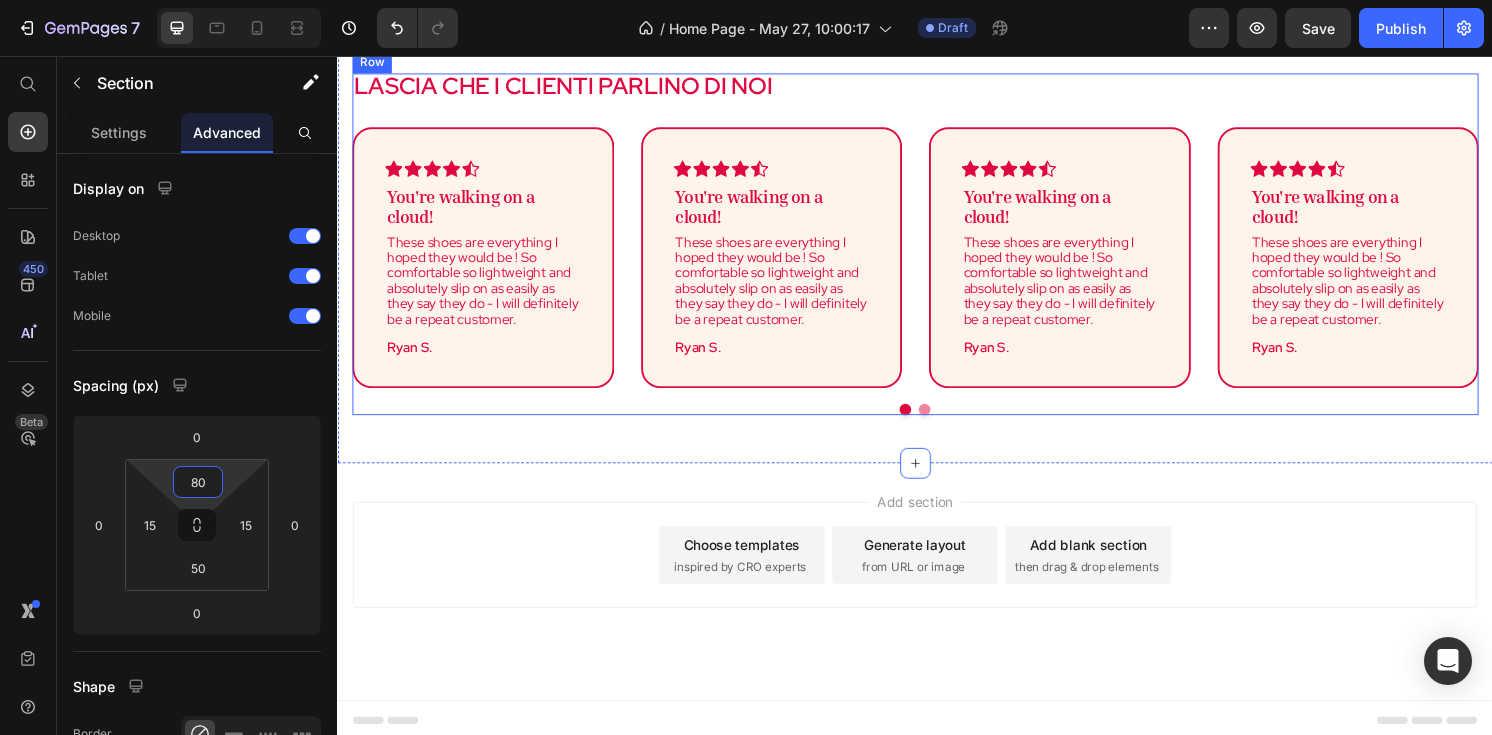 scroll, scrollTop: 2695, scrollLeft: 0, axis: vertical 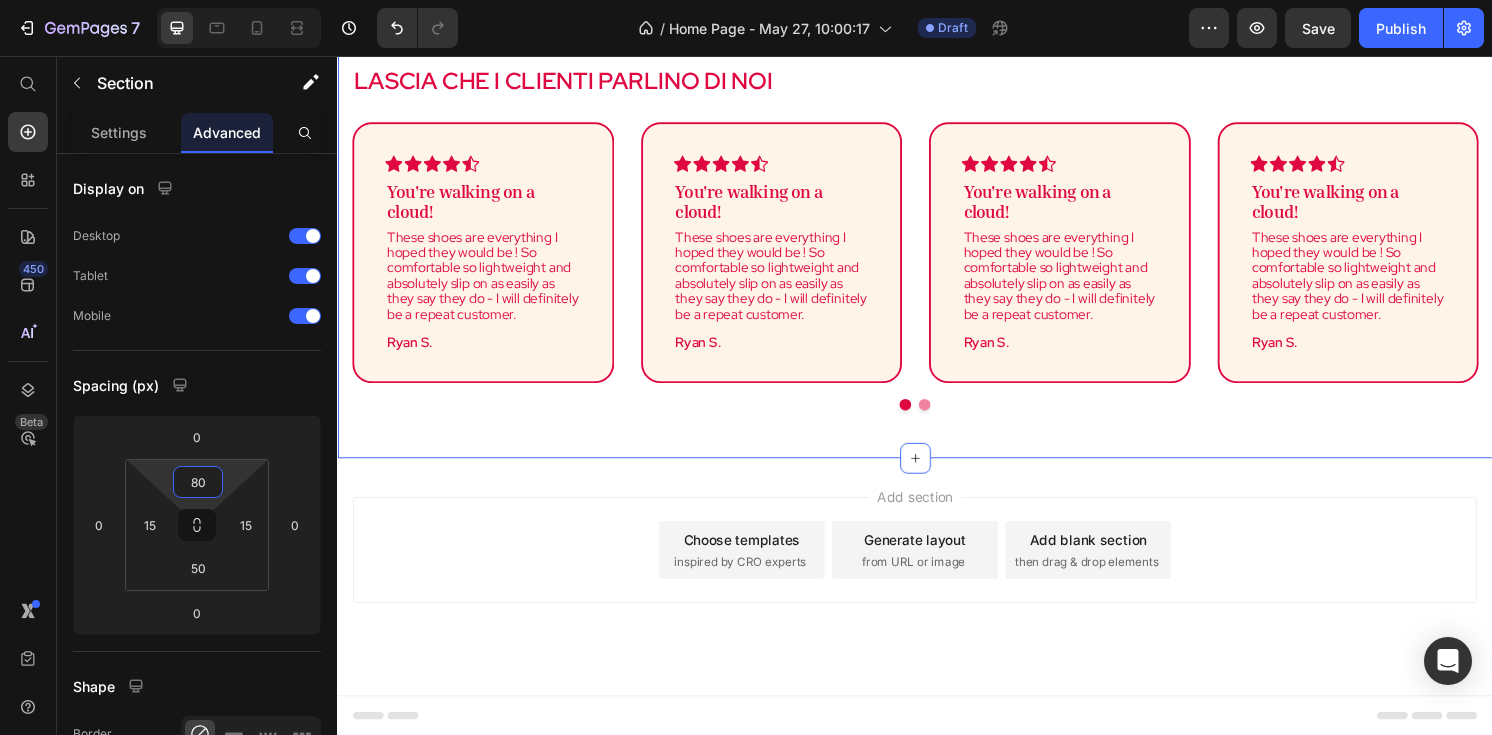 type on "80" 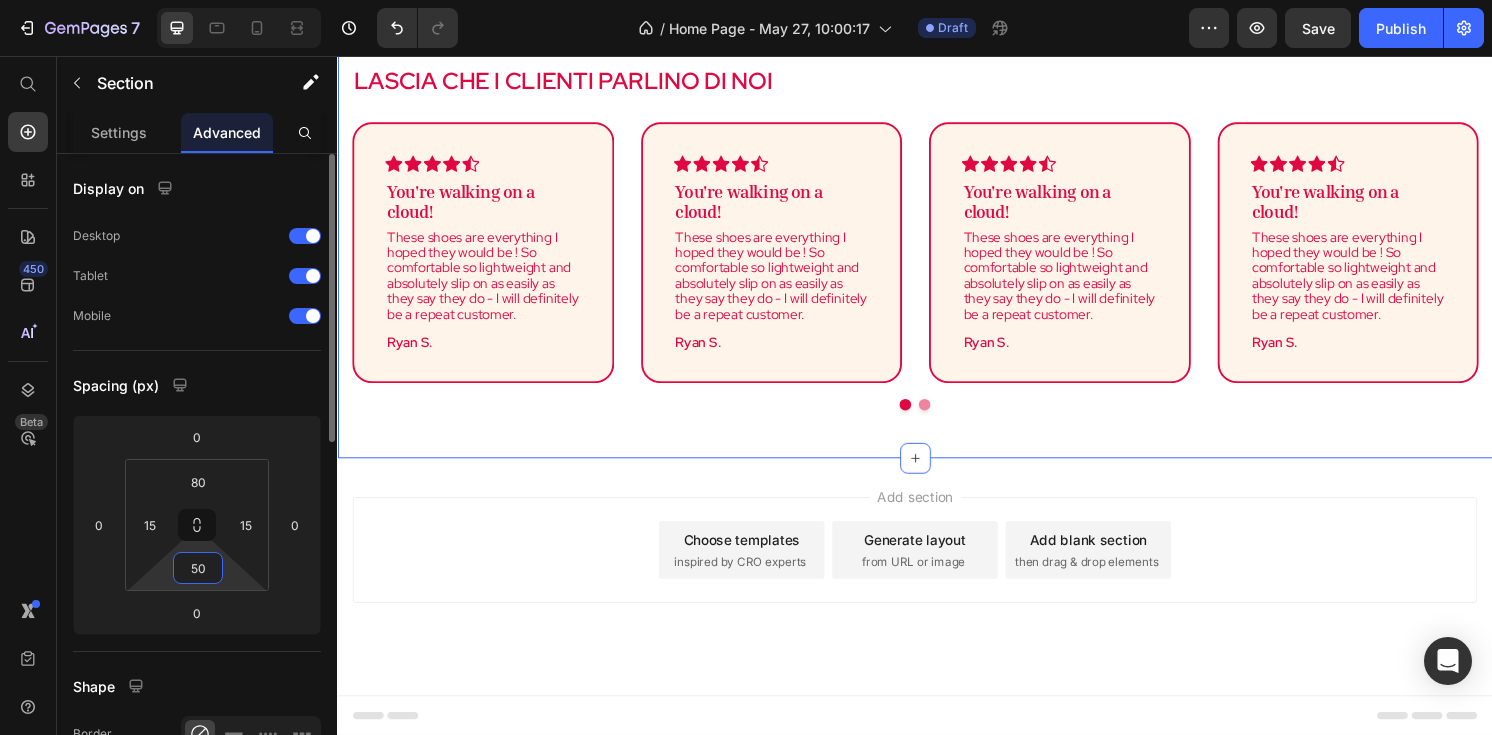 click on "50" at bounding box center [198, 568] 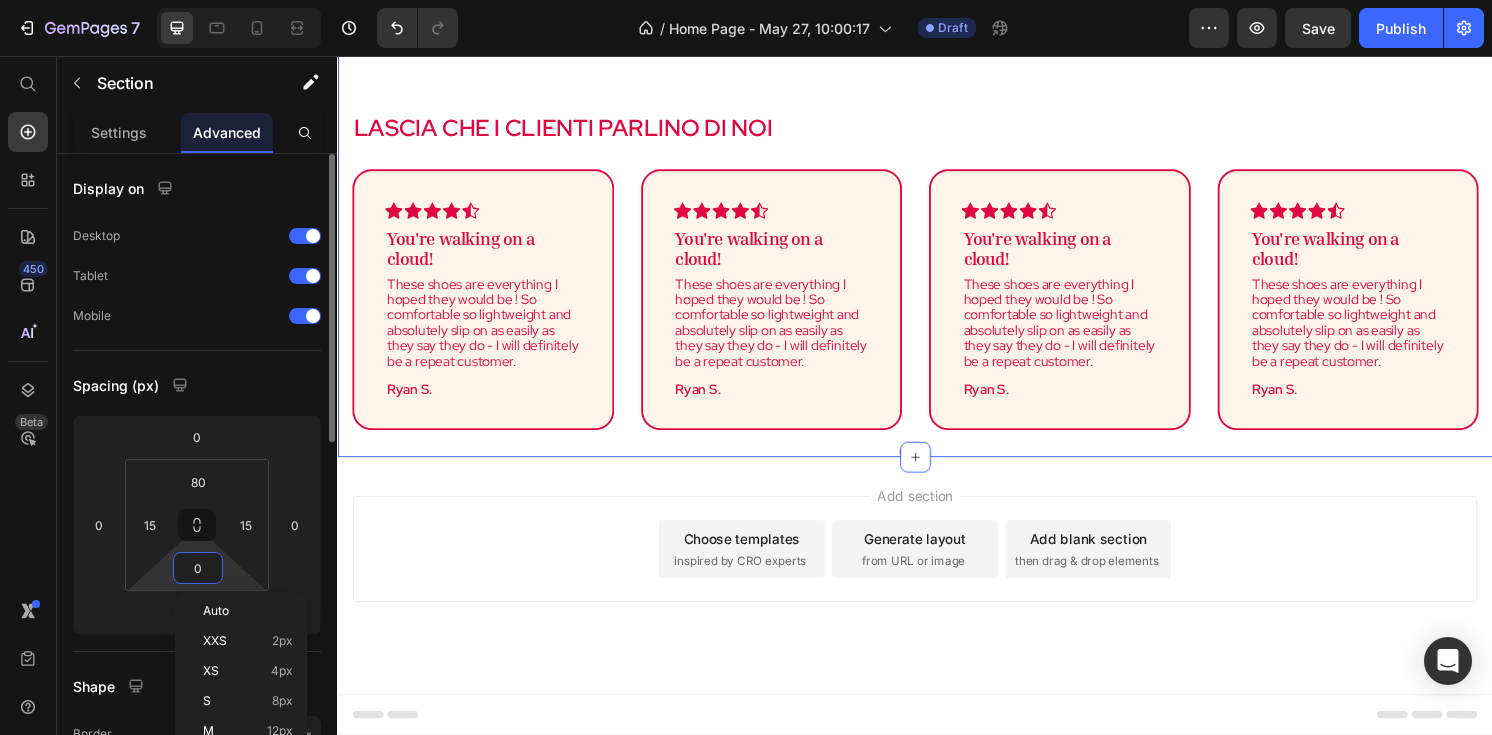 scroll, scrollTop: 2645, scrollLeft: 0, axis: vertical 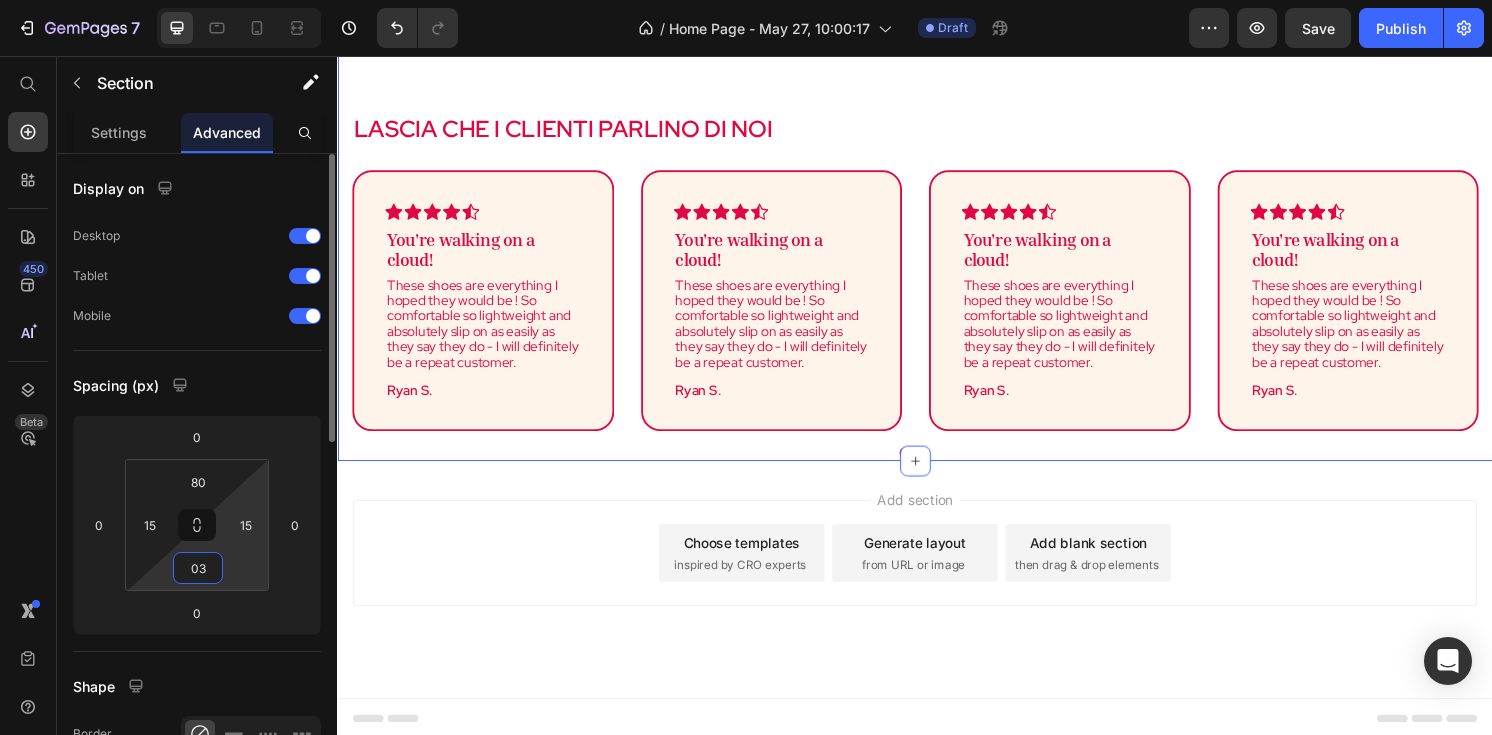 type on "0" 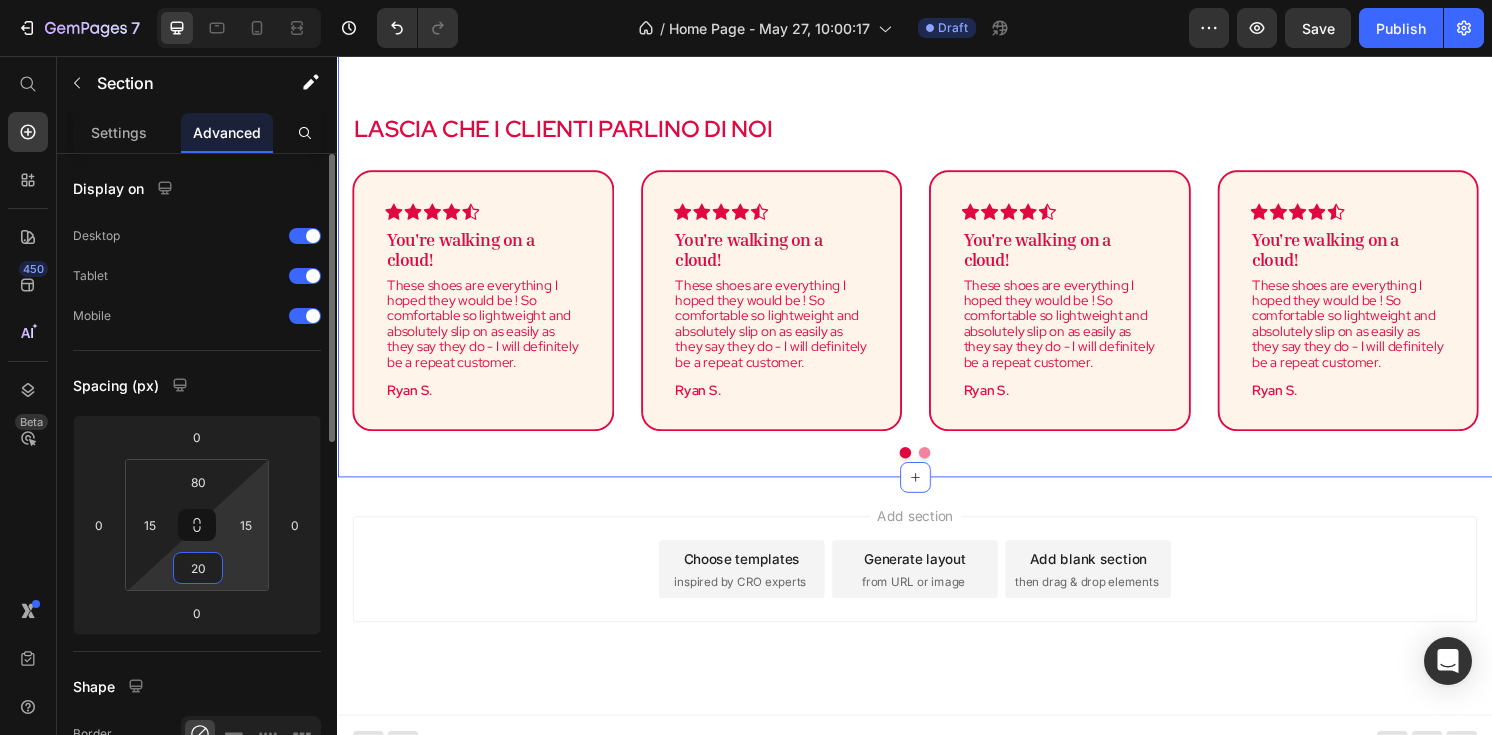 type on "2" 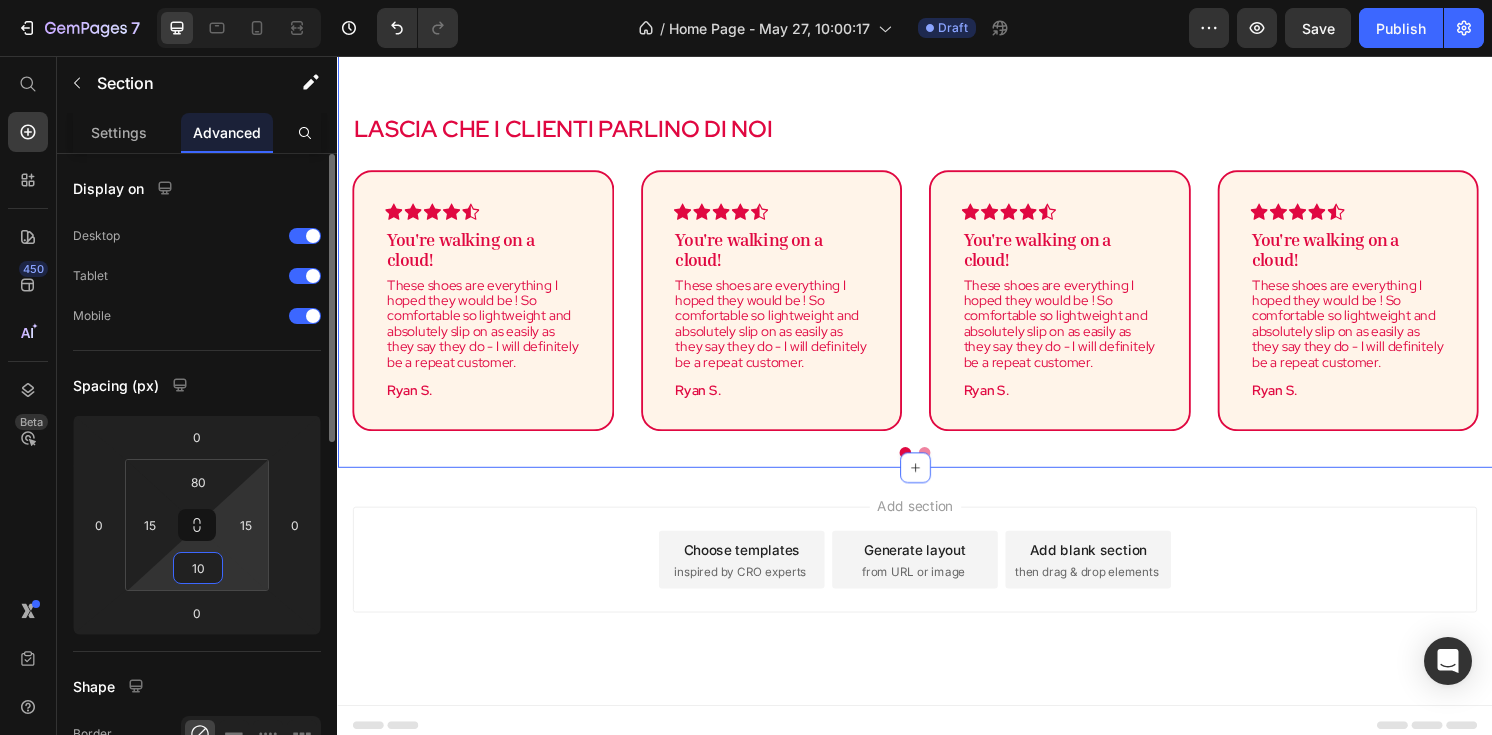 type on "1" 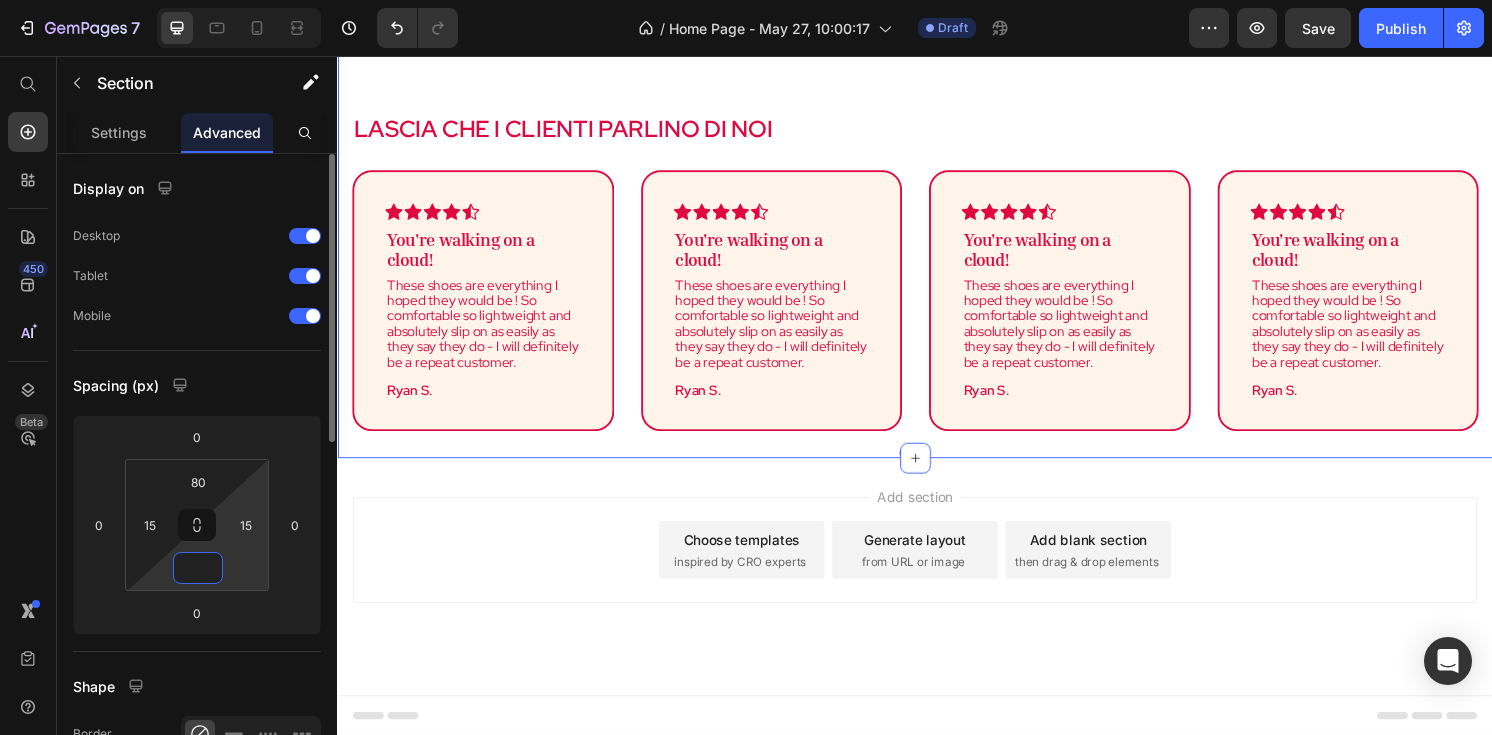 type on "5" 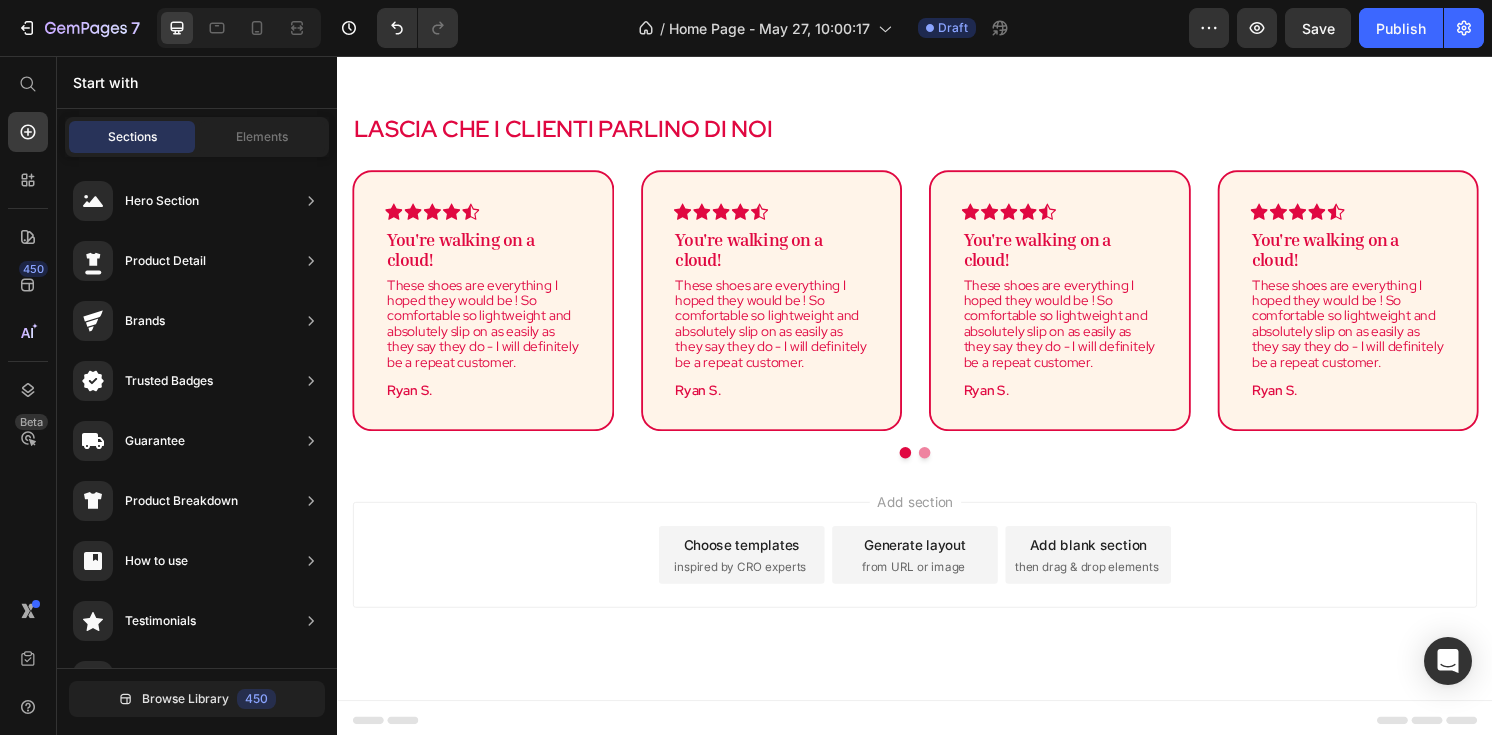 click on "Add section Choose templates inspired by CRO experts Generate layout from URL or image Add blank section then drag & drop elements" at bounding box center [937, 602] 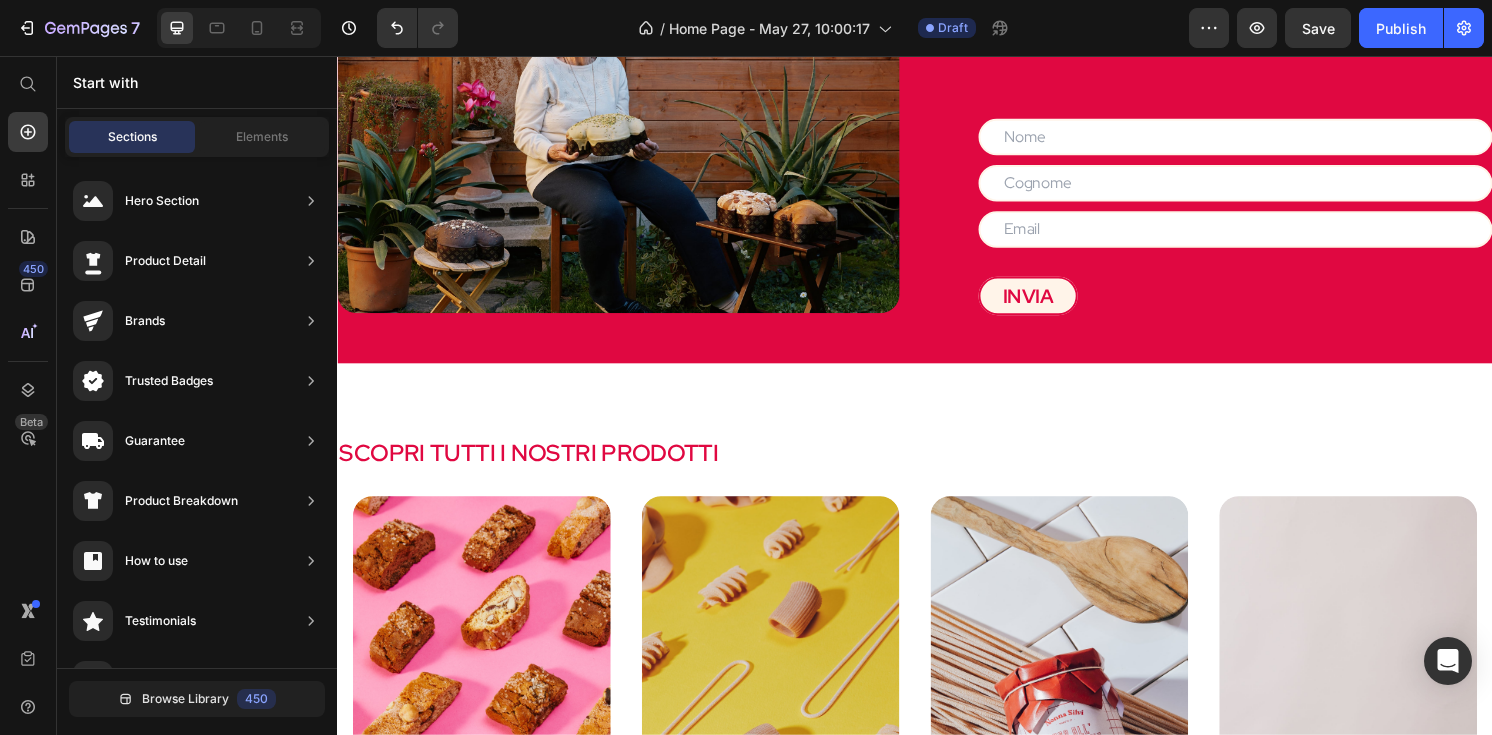 scroll, scrollTop: 1736, scrollLeft: 0, axis: vertical 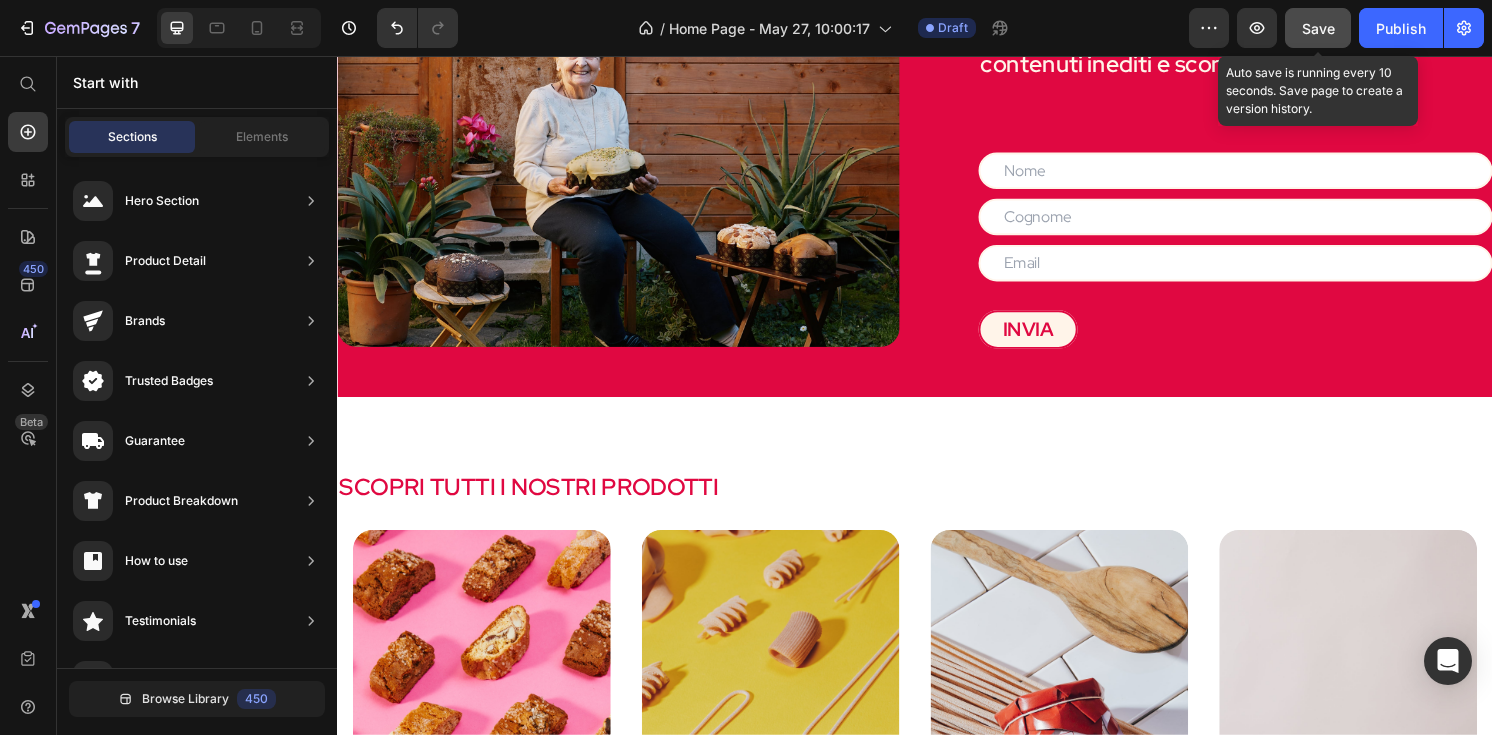 click on "Save" at bounding box center [1318, 28] 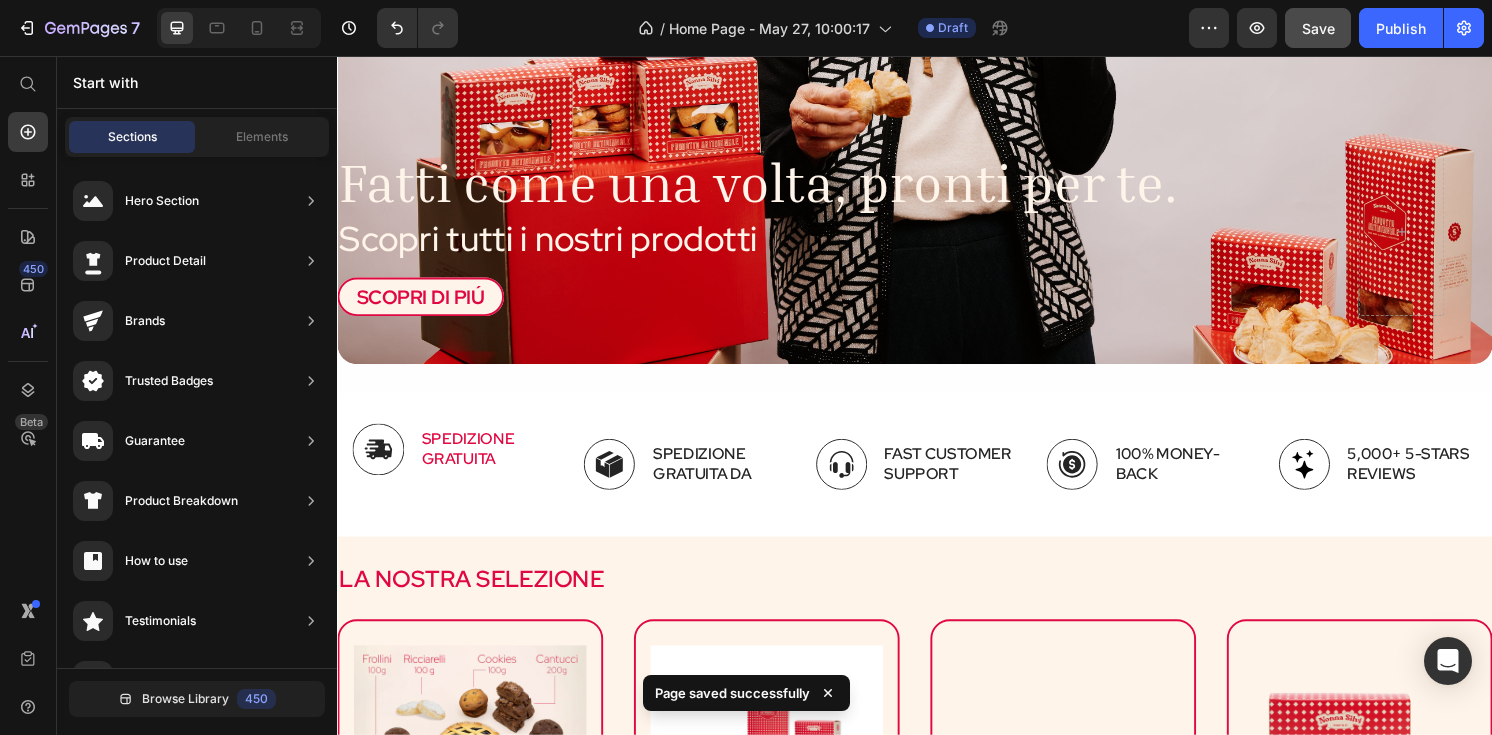 scroll, scrollTop: 389, scrollLeft: 0, axis: vertical 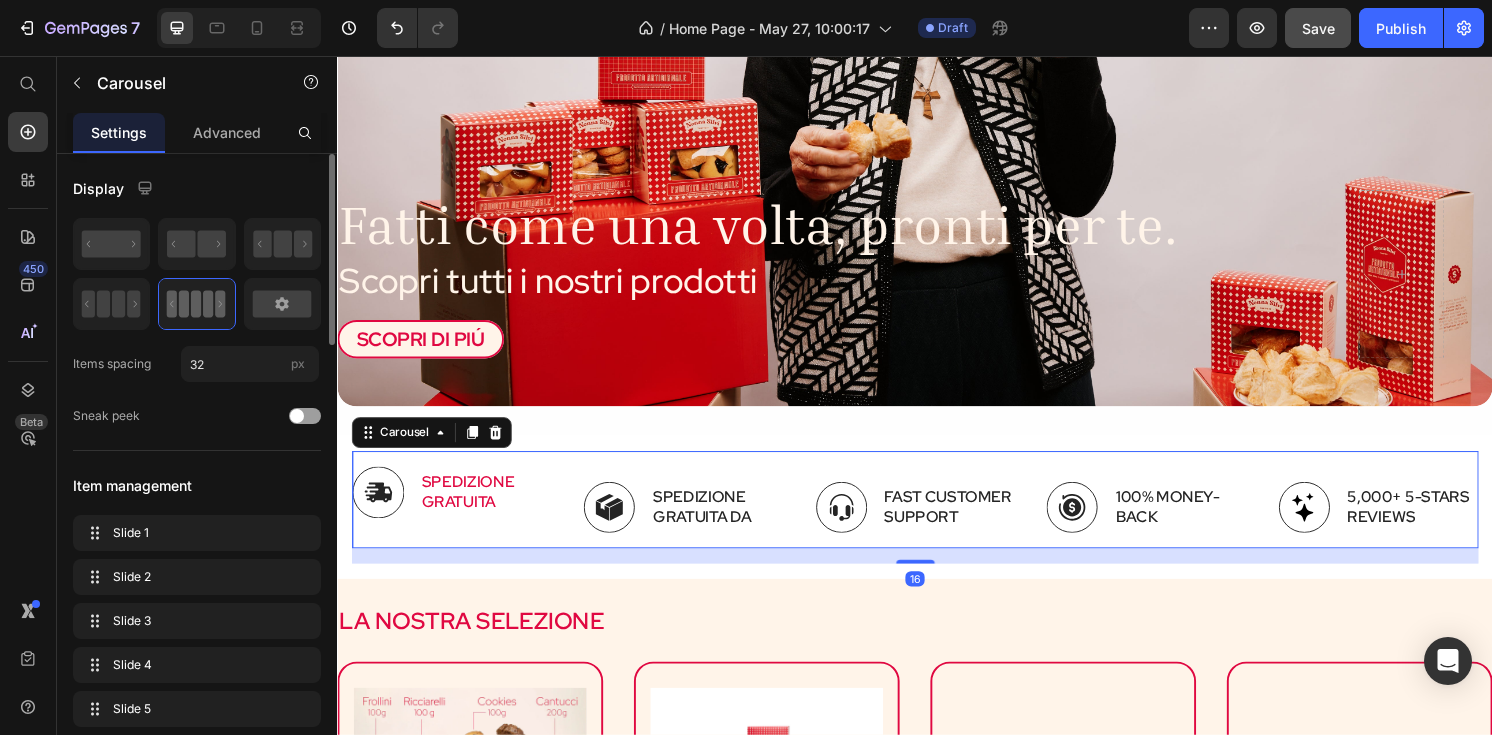 click on "Image SPEDIZIONE GRATUITA  Text Block Row Image SPEDIZIONE GRATUITA DA  Text Block Row Image Fast Customer Support Text Block Row Image 100% Money-Back Text Block Row Image 5,000+ 5-Stars Reviews Text Block Row Carousel   16" at bounding box center [937, 516] 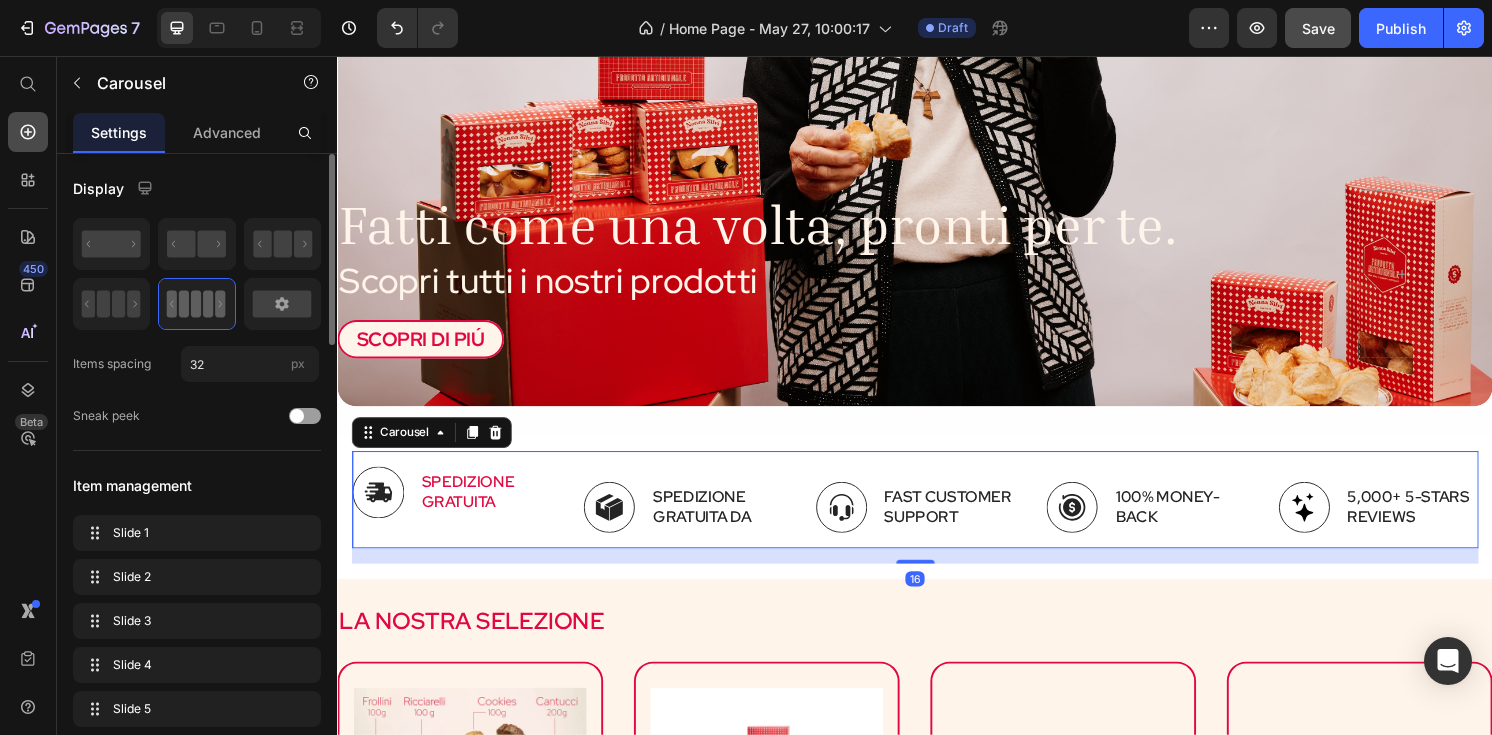click 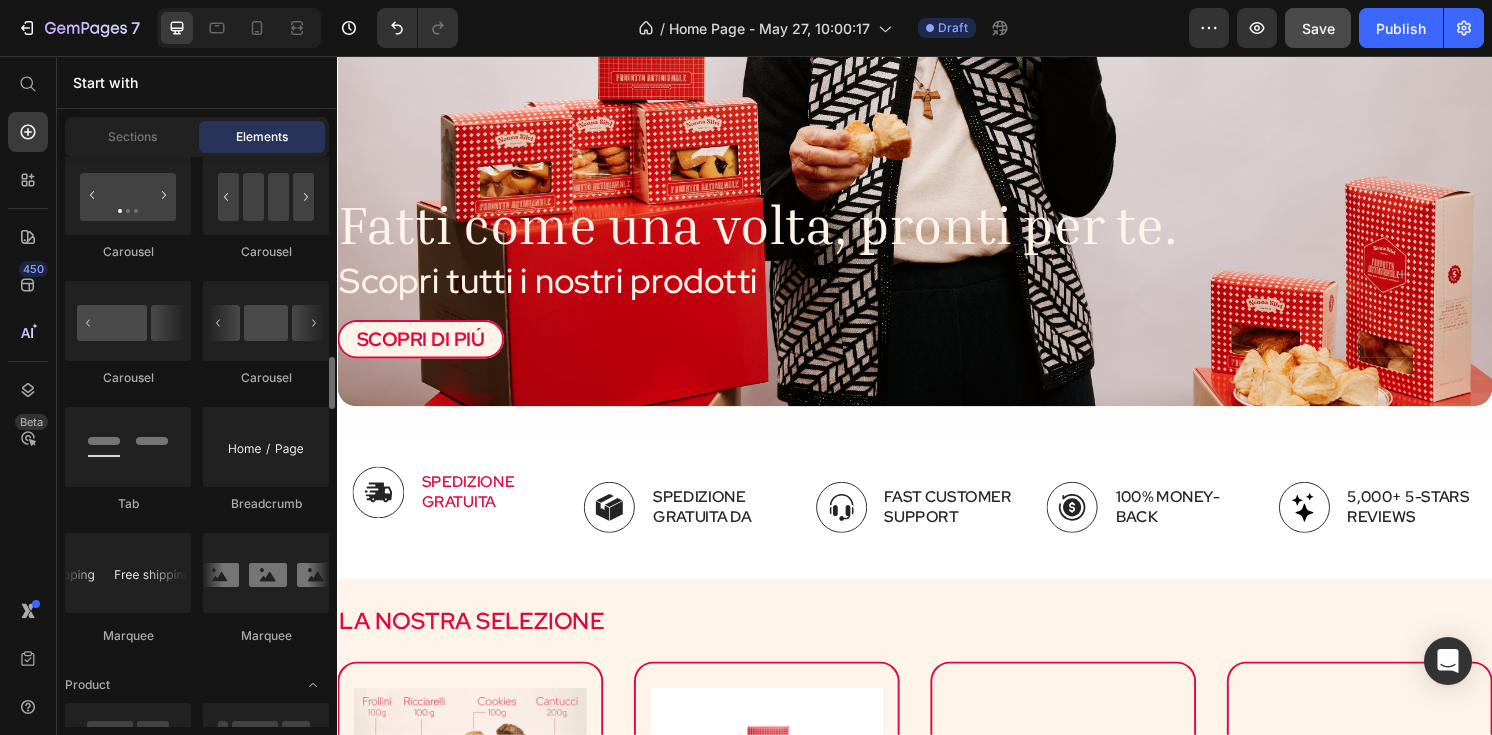 scroll, scrollTop: 2173, scrollLeft: 0, axis: vertical 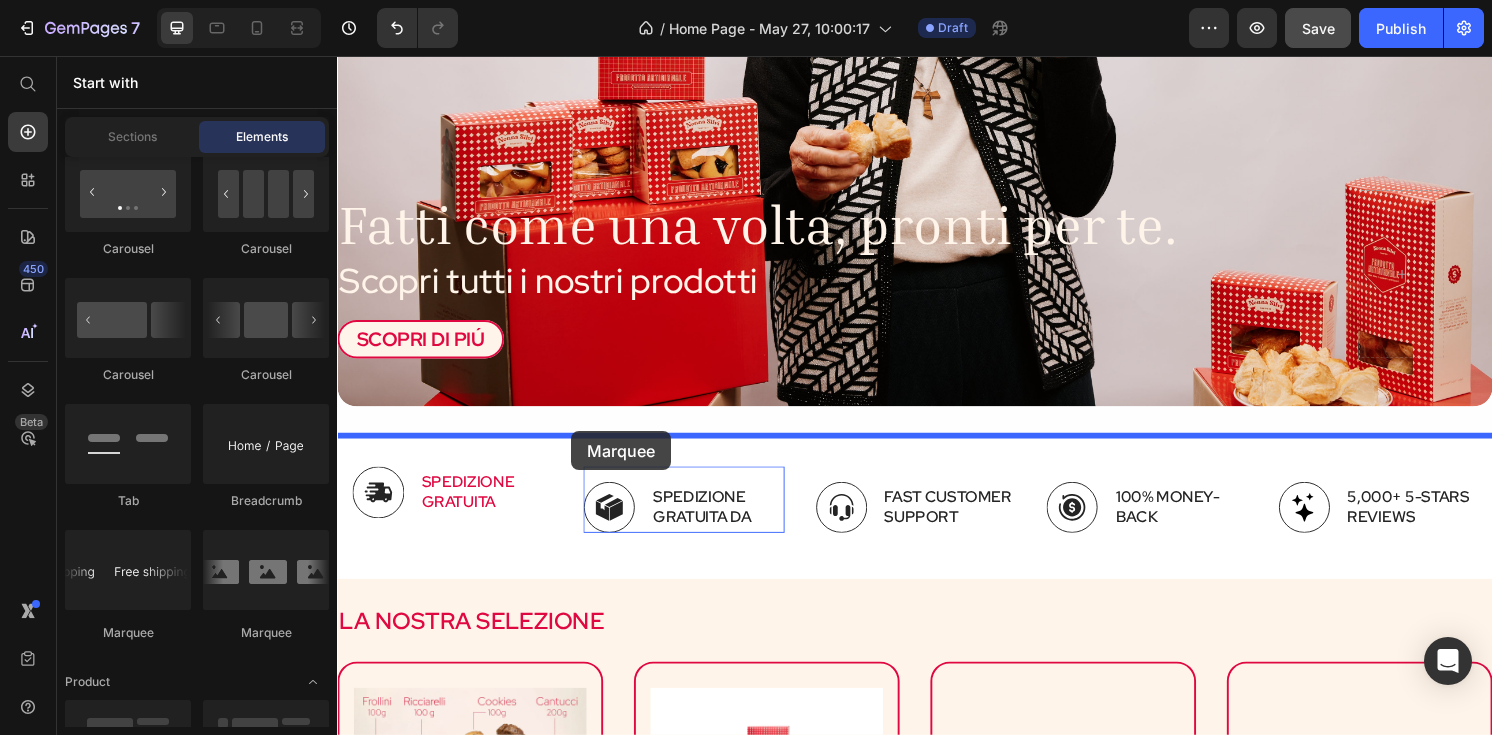 drag, startPoint x: 474, startPoint y: 649, endPoint x: 580, endPoint y: 446, distance: 229.00873 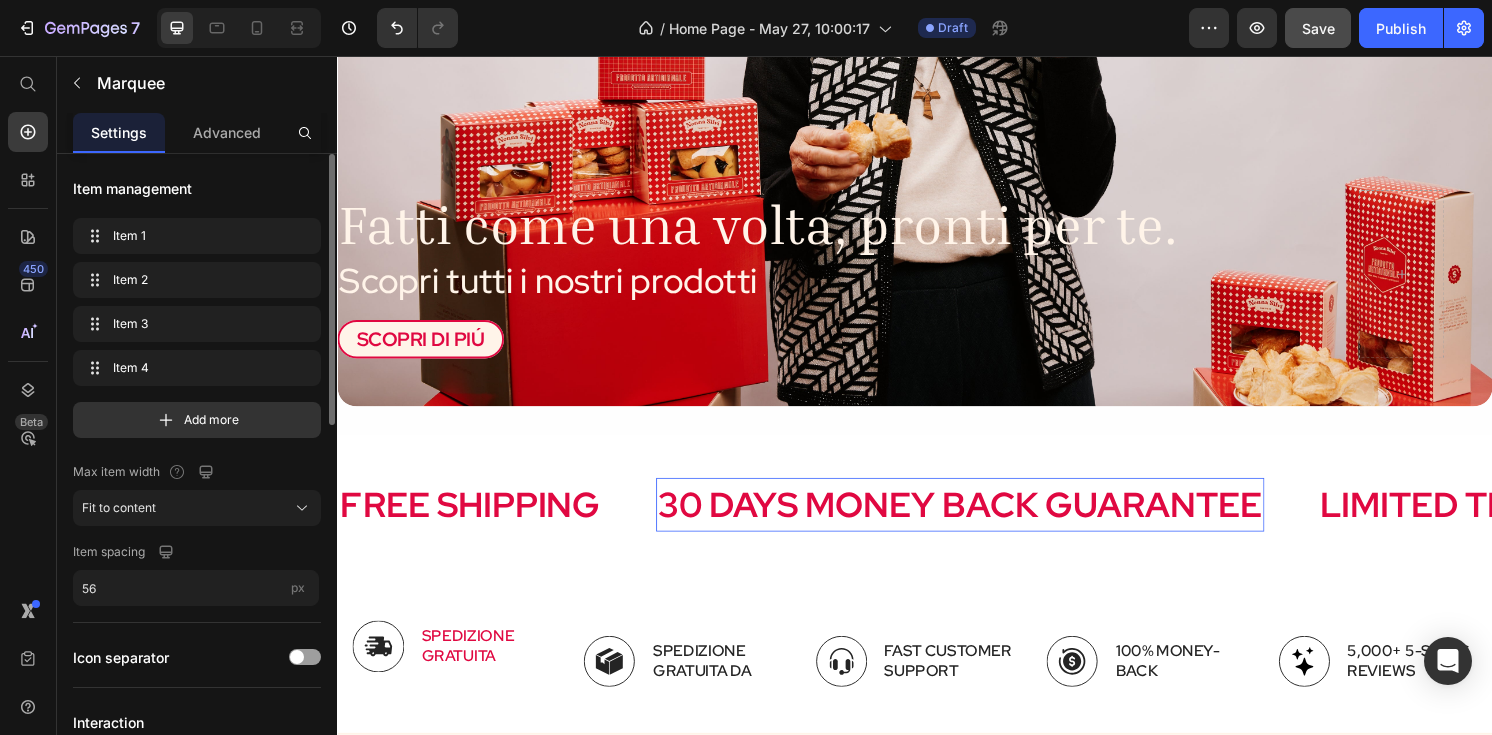 click on "30 DAYS MONEY BACK GUARANTEE" at bounding box center [984, 522] 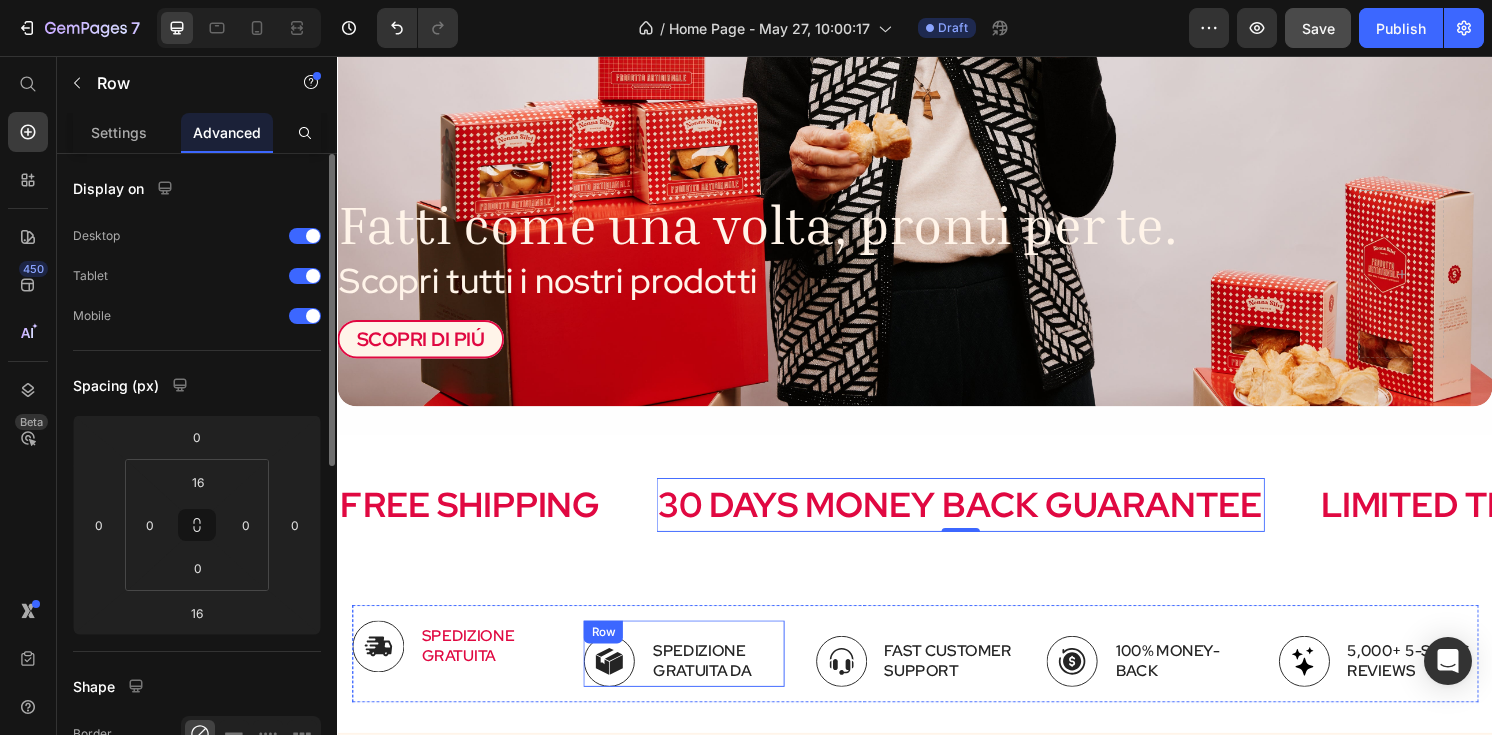 click on "Row" at bounding box center [612, 654] 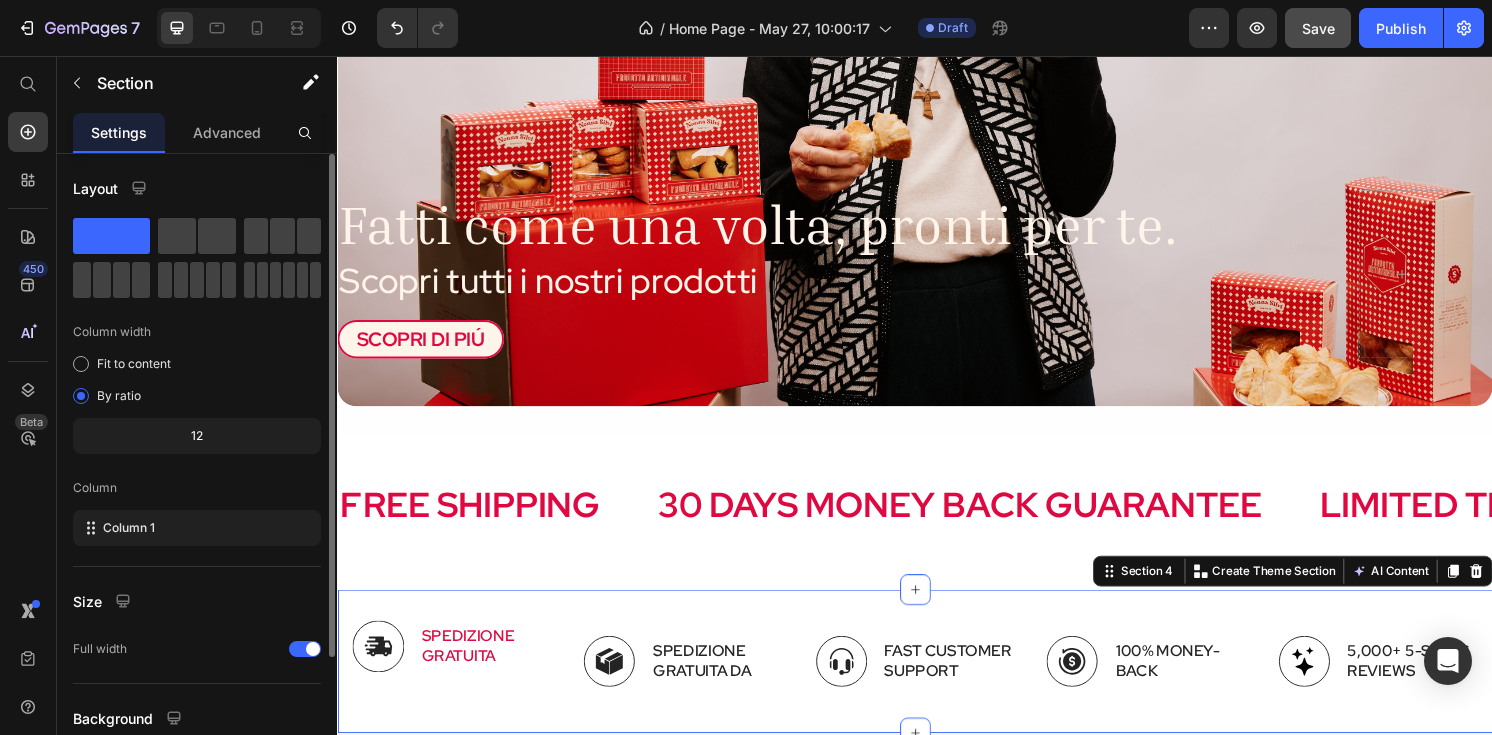 click on "Image SPEDIZIONE GRATUITA  Text Block Row Image SPEDIZIONE GRATUITA DA  Text Block Row Image Fast Customer Support Text Block Row Image 100% Money-Back Text Block Row Image 5,000+ 5-Stars Reviews Text Block Row Carousel Section 4   You can create reusable sections Create Theme Section AI Content Write with GemAI What would you like to describe here? Tone and Voice Persuasive Product Biscotti da Inzuppo (200gr) Show more Generate" at bounding box center [937, 684] 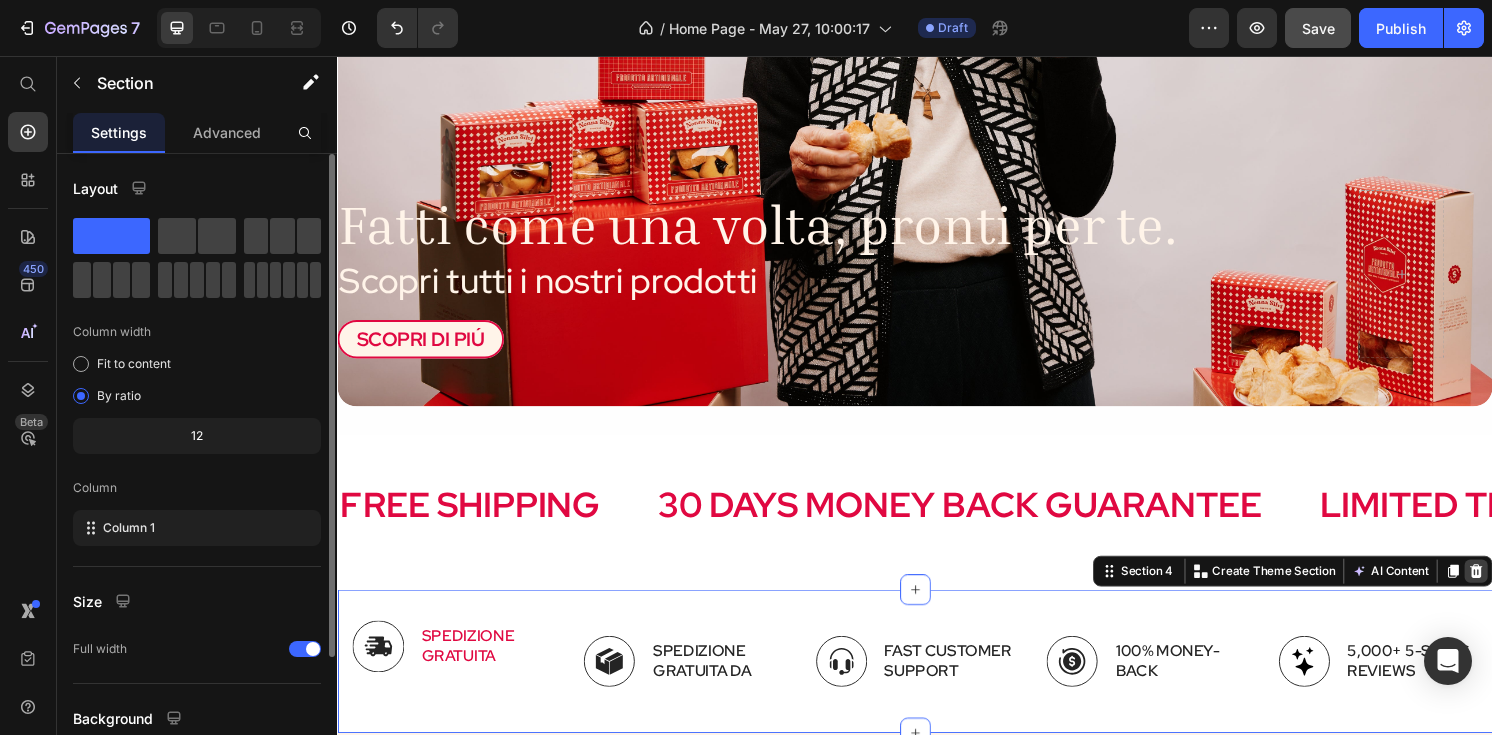 click 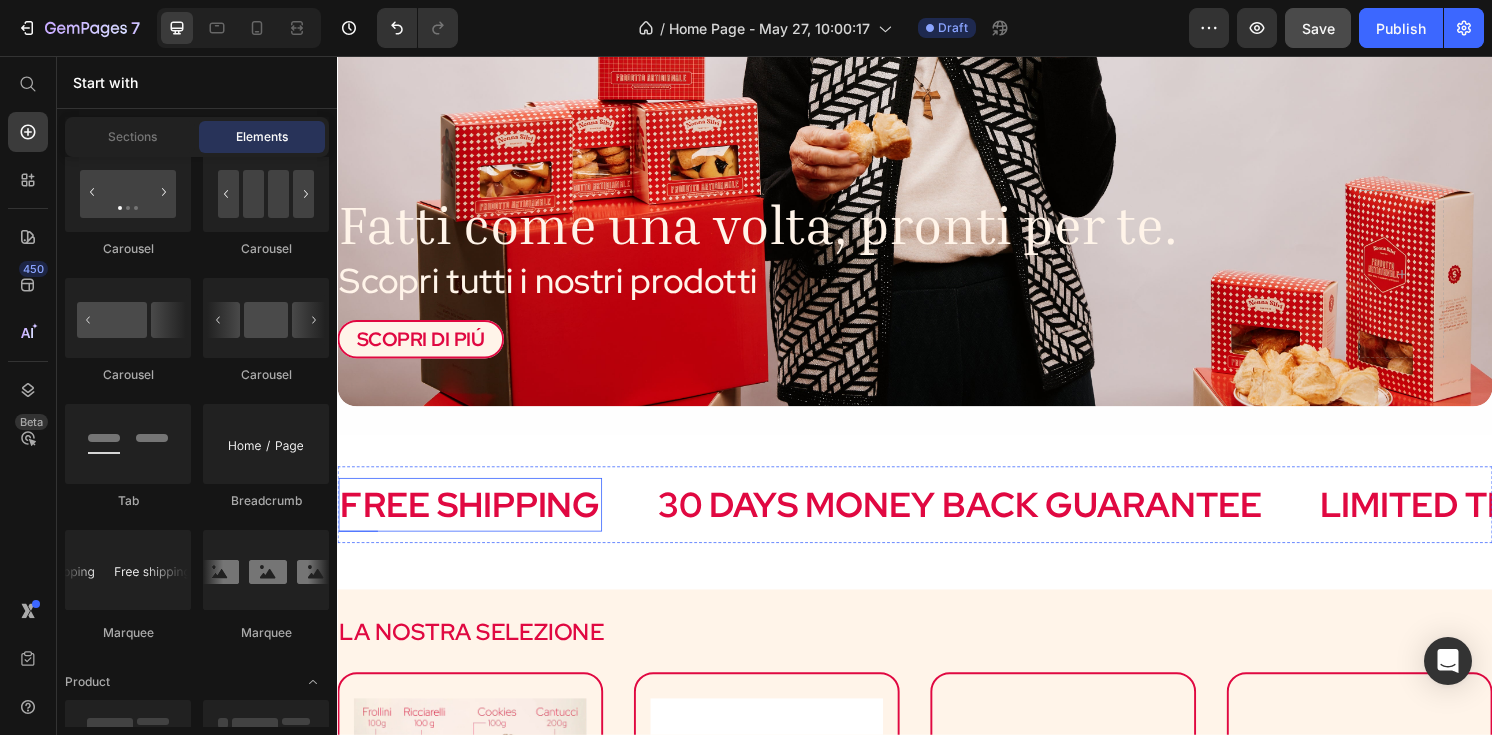 click on "FREE SHIPPING" at bounding box center (475, 522) 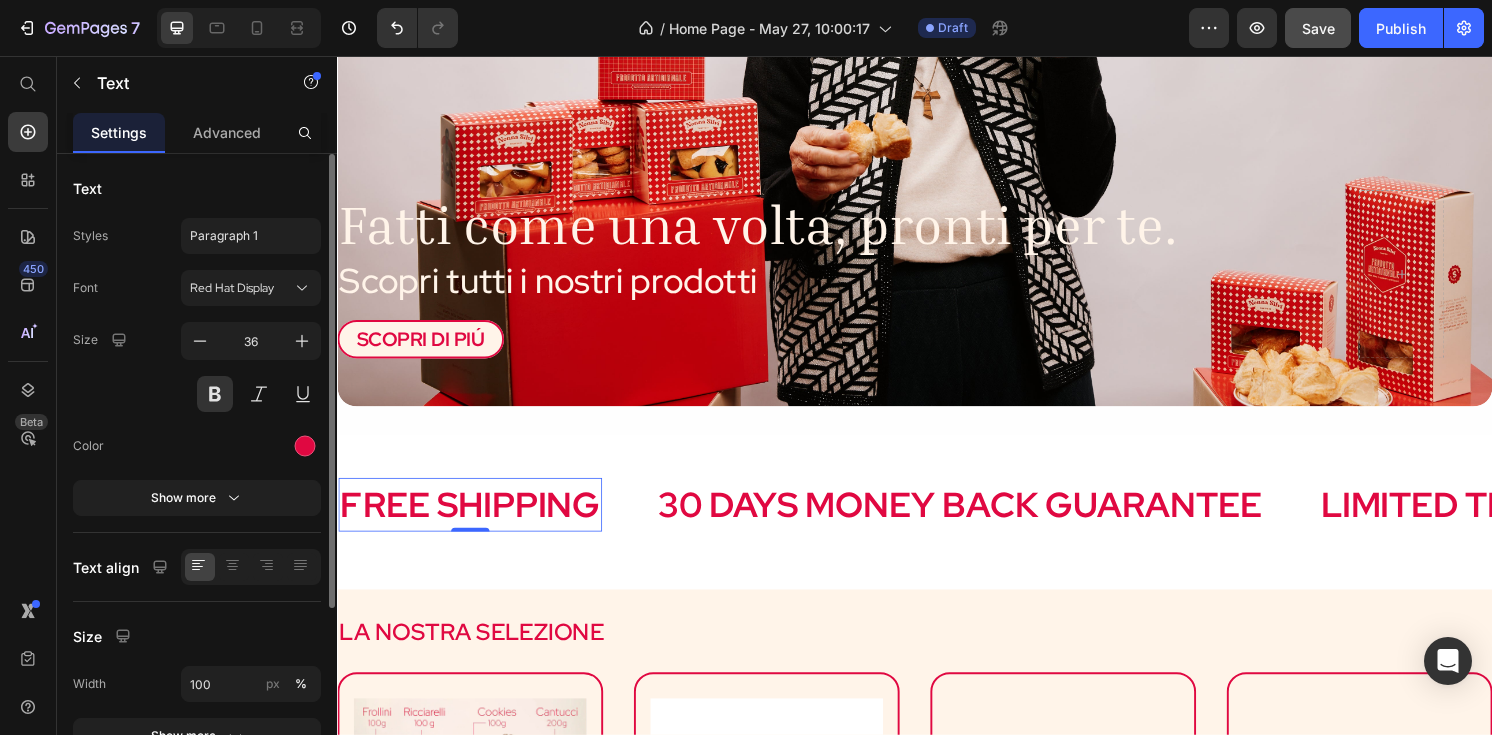 click on "FREE SHIPPING" at bounding box center [475, 522] 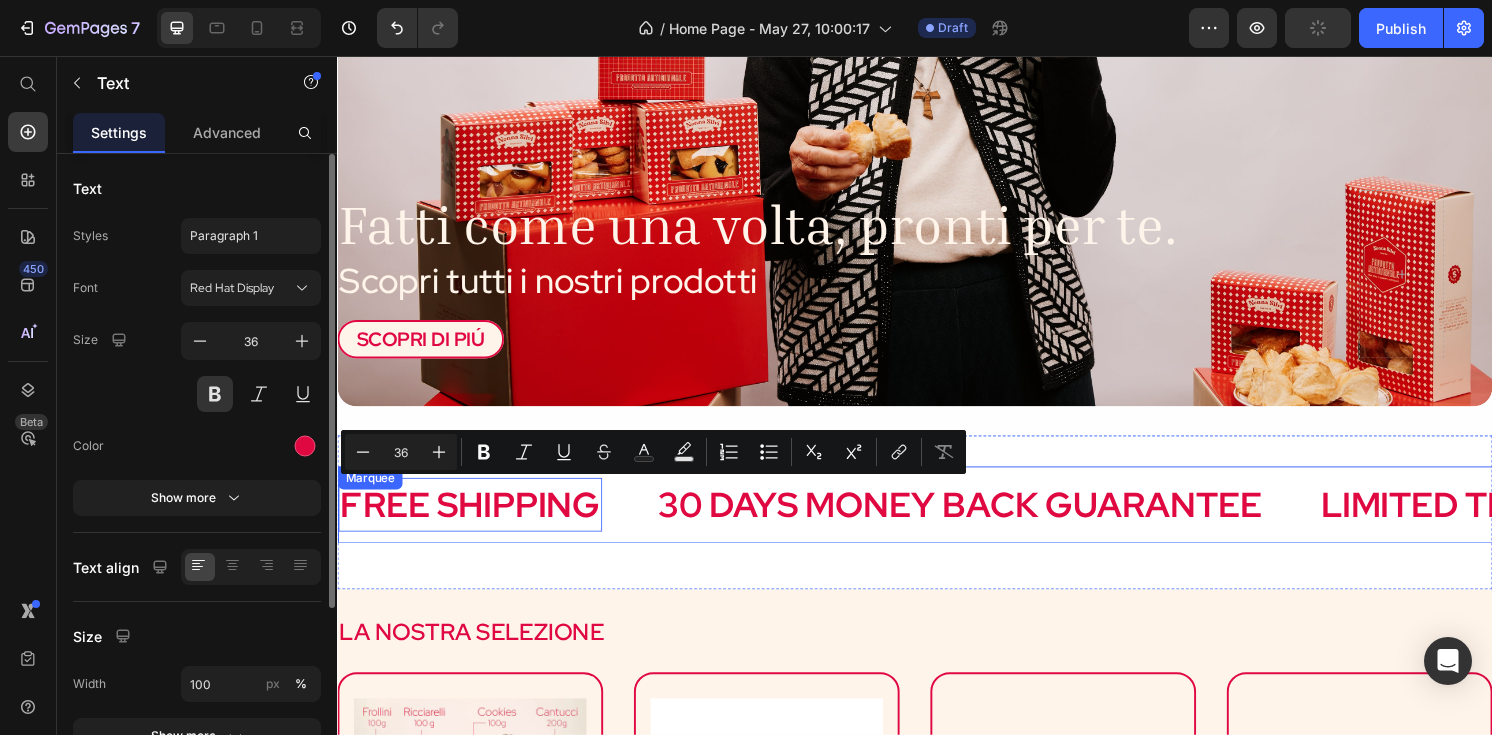 click on "FREE SHIPPING Text   0 30 DAYS MONEY BACK GUARANTEE Text LIMITED TIME 50% OFF SALE Text LIFE TIME WARRANTY Text FREE SHIPPING Text   0 30 DAYS MONEY BACK GUARANTEE Text LIMITED TIME 50% OFF SALE Text LIFE TIME WARRANTY Text Marquee" at bounding box center [937, 522] 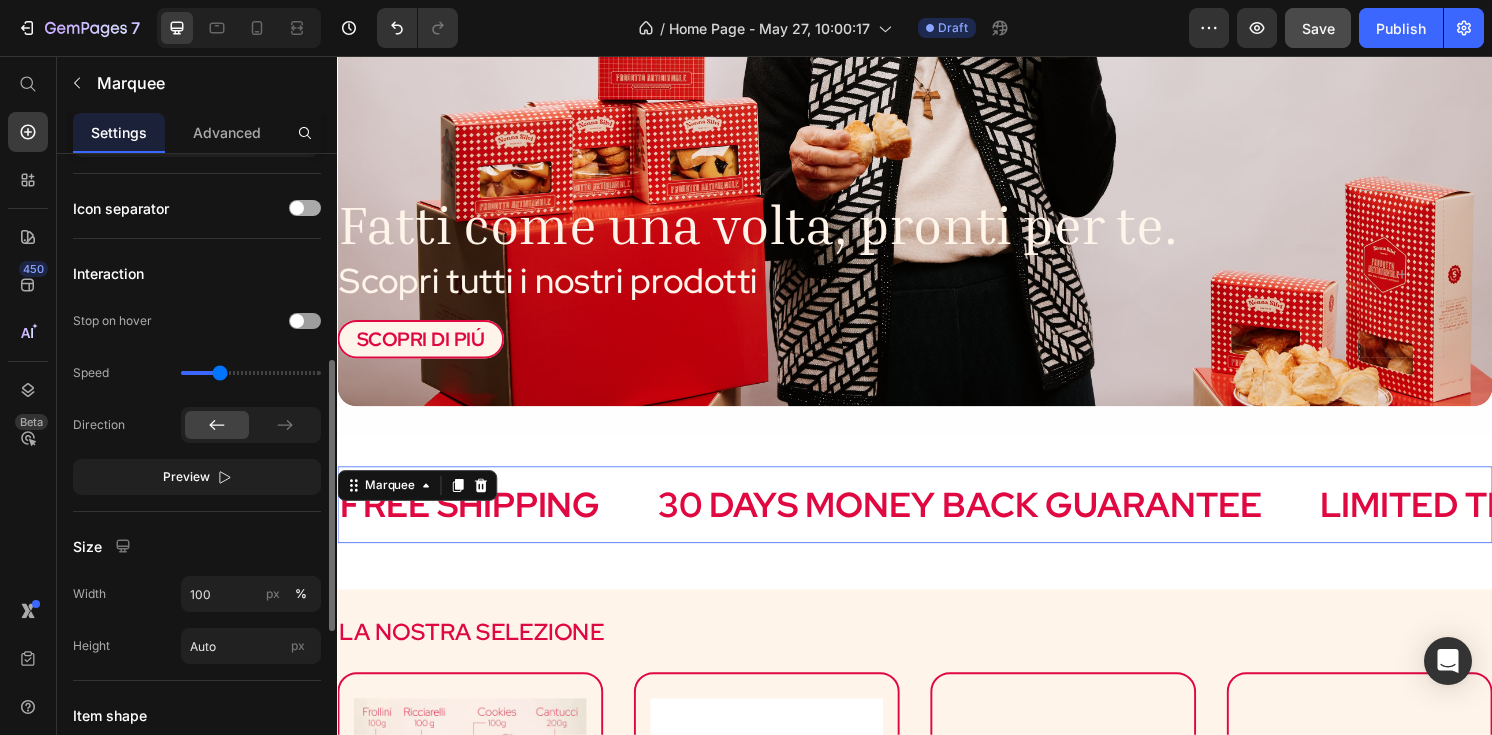 scroll, scrollTop: 459, scrollLeft: 0, axis: vertical 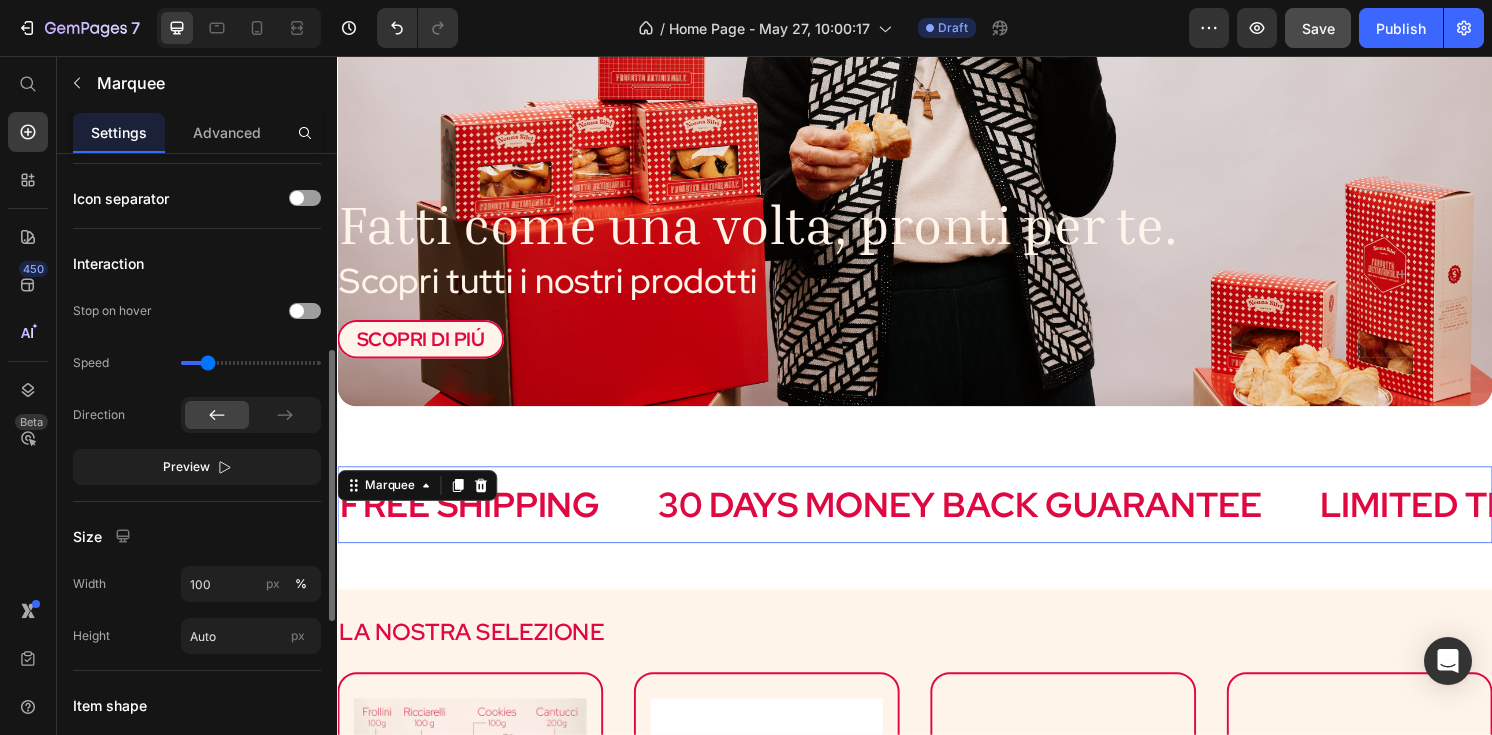 drag, startPoint x: 219, startPoint y: 364, endPoint x: 208, endPoint y: 367, distance: 11.401754 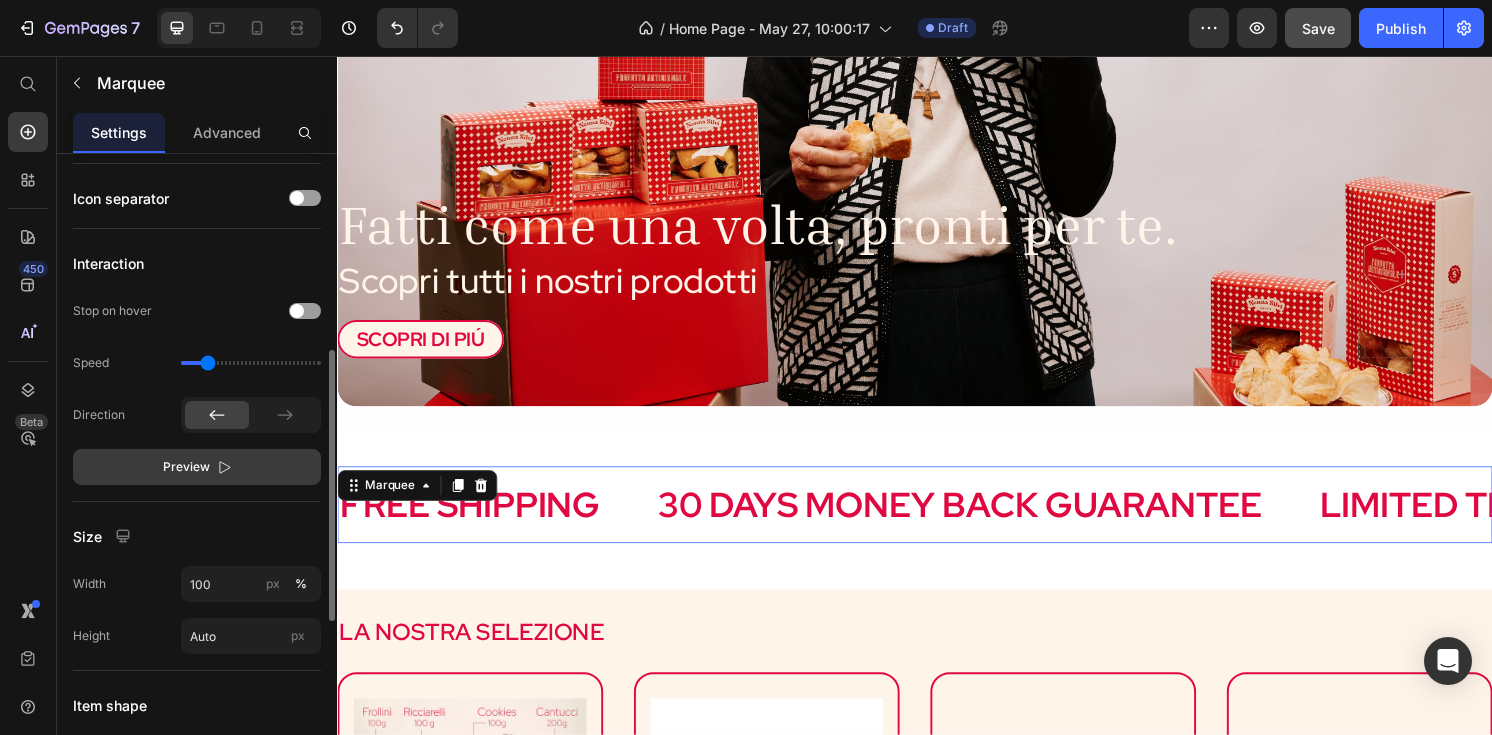 click on "Preview" at bounding box center [197, 467] 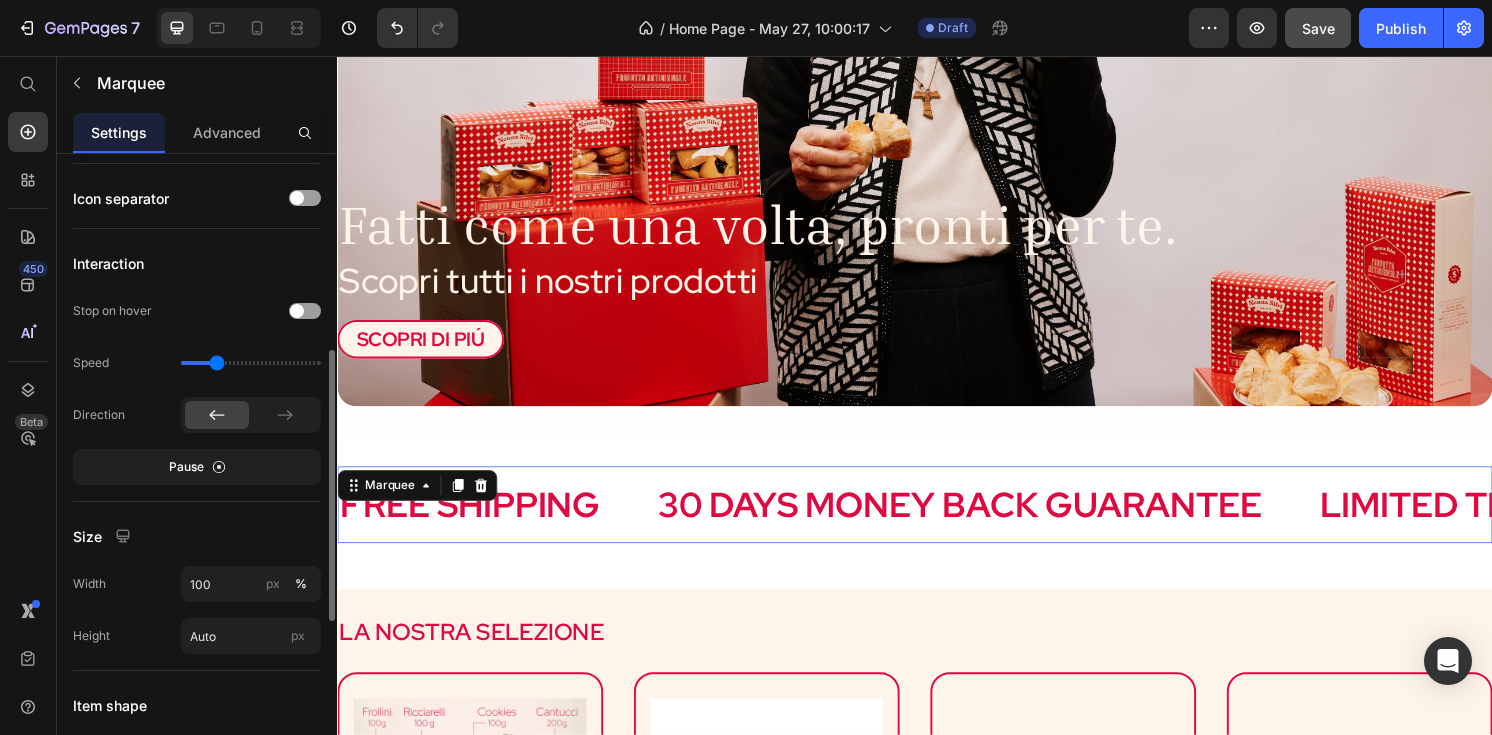 drag, startPoint x: 205, startPoint y: 360, endPoint x: 218, endPoint y: 361, distance: 13.038404 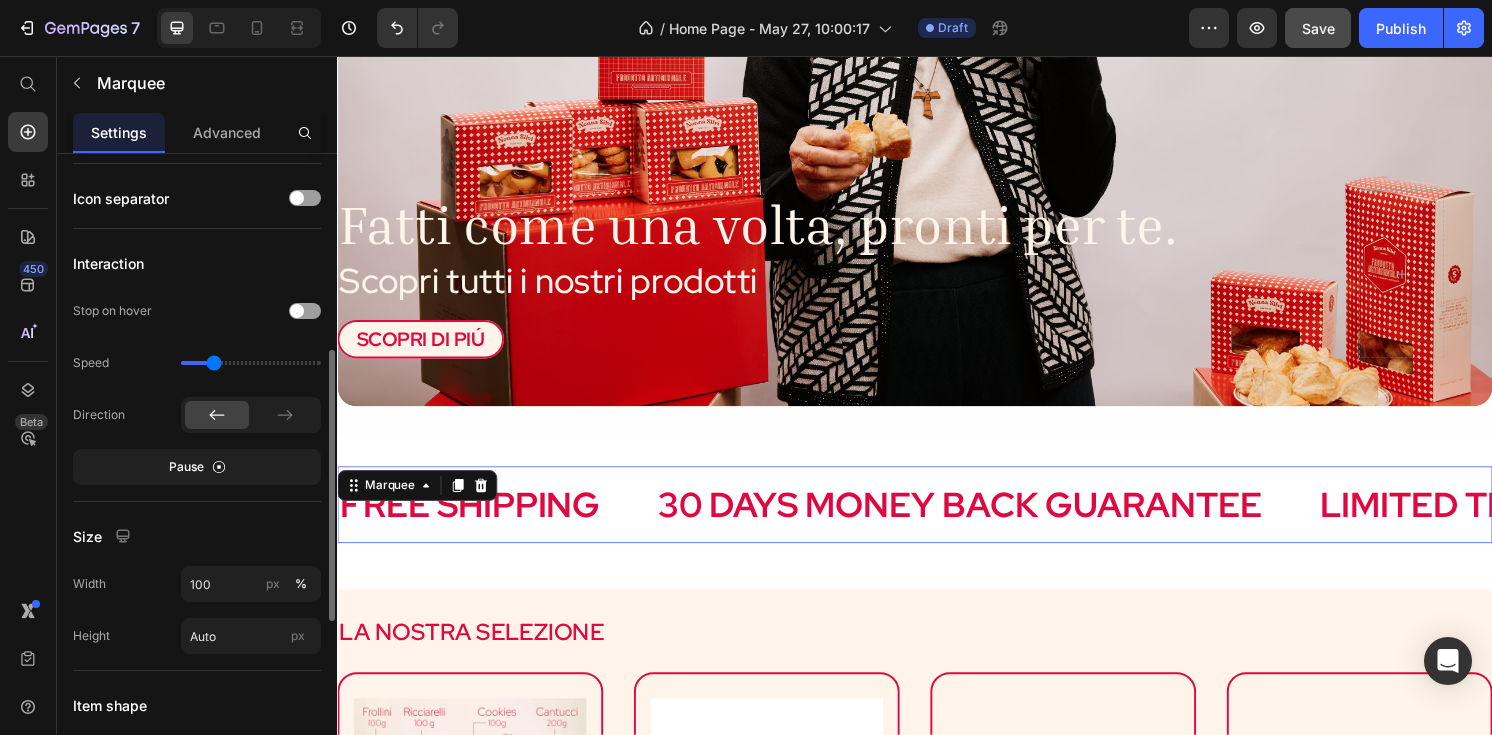 type on "0.8" 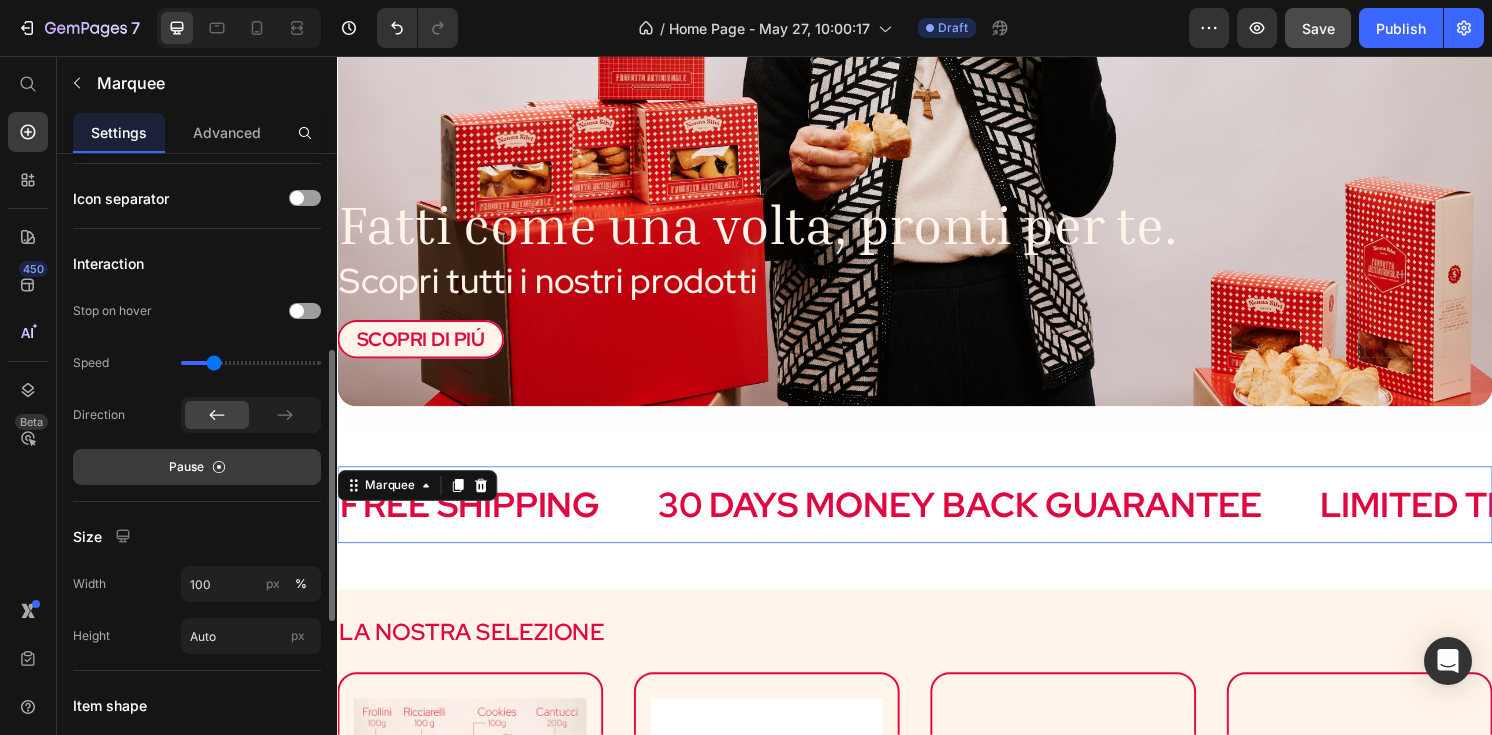 scroll, scrollTop: 464, scrollLeft: 0, axis: vertical 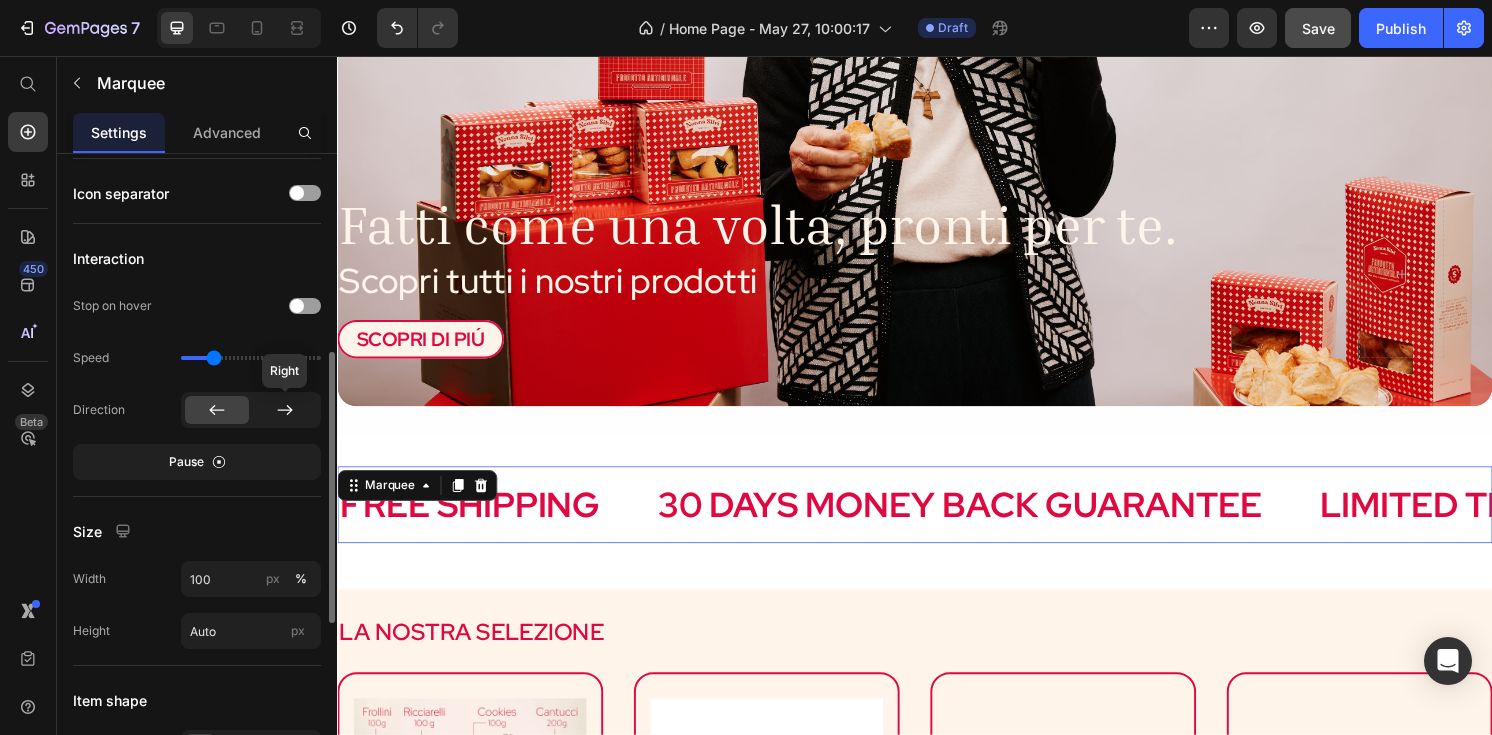 click 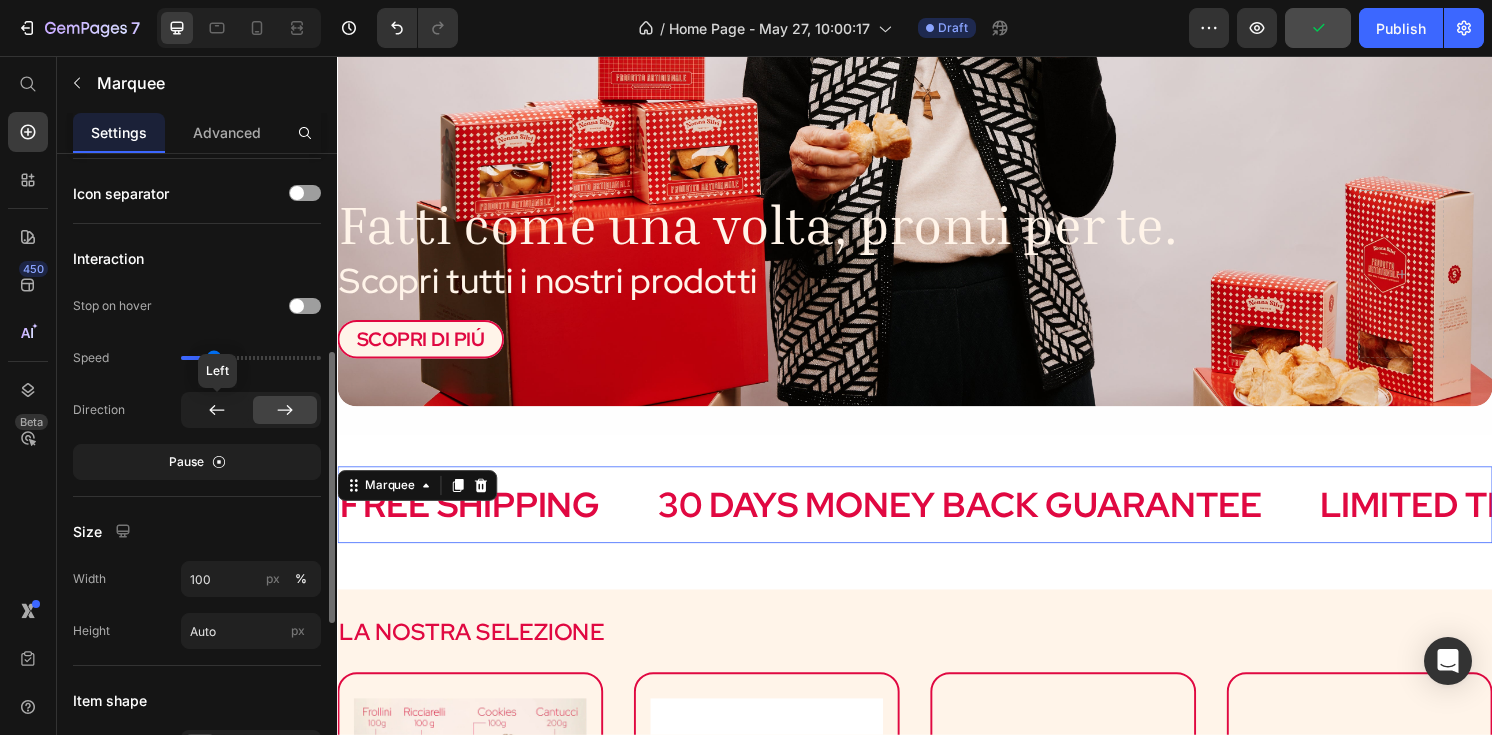 click 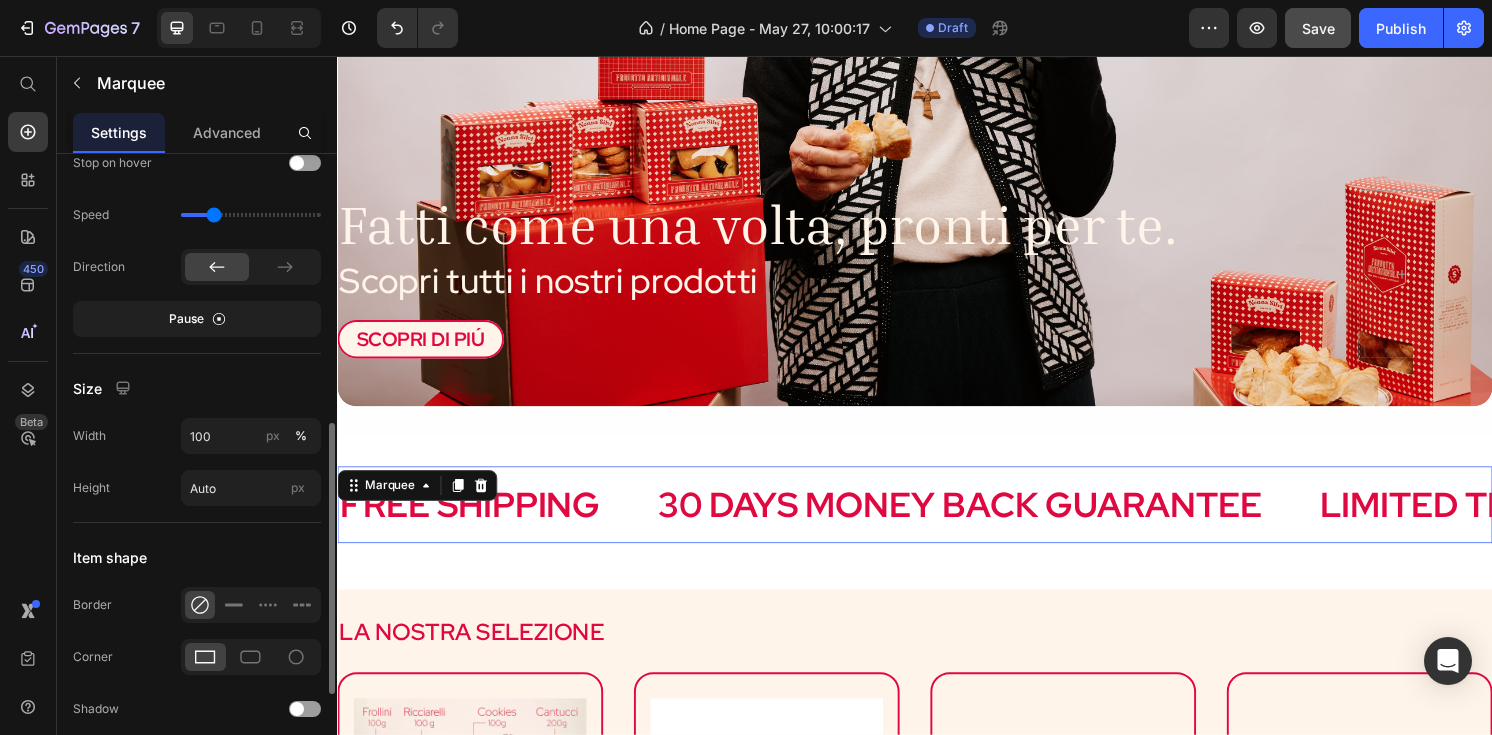 scroll, scrollTop: 616, scrollLeft: 0, axis: vertical 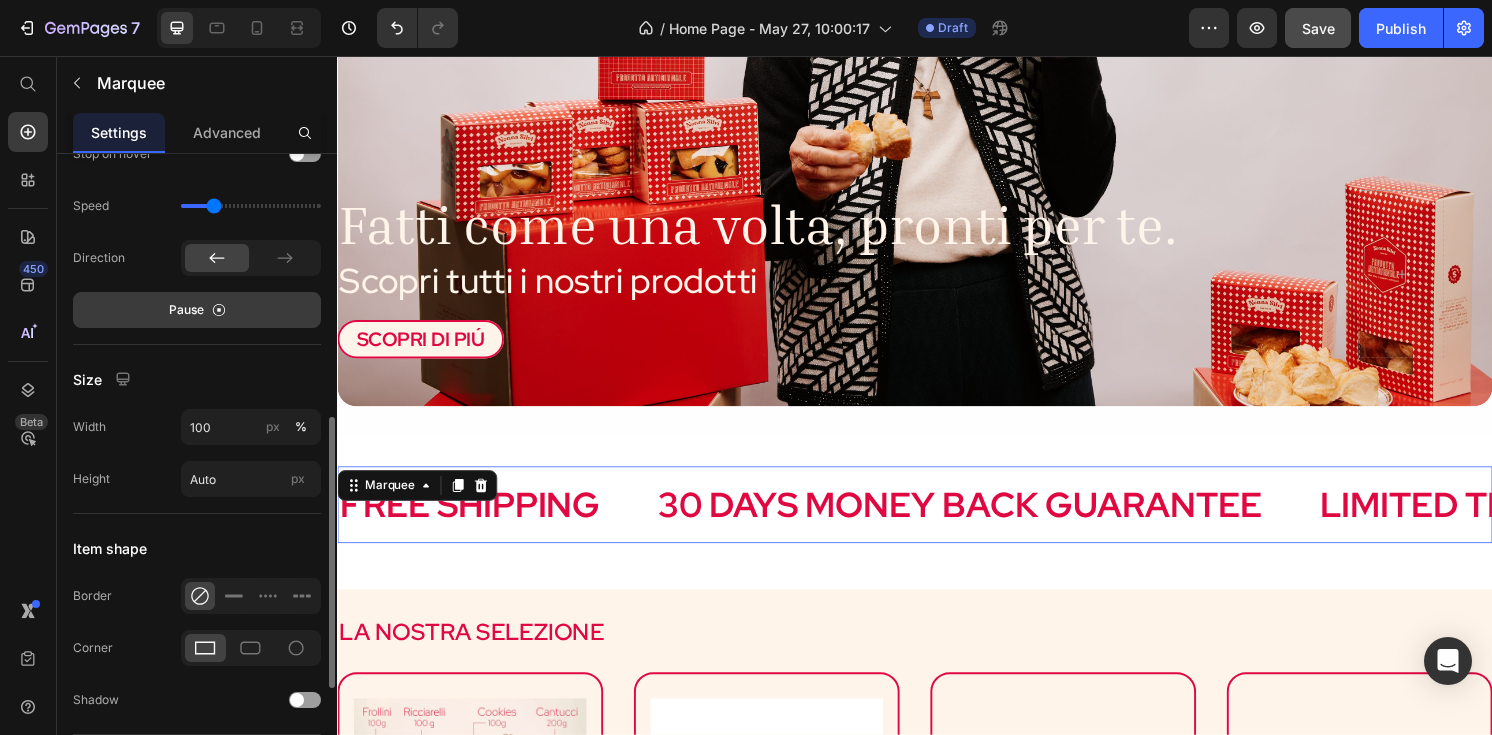click on "Pause" at bounding box center [197, 310] 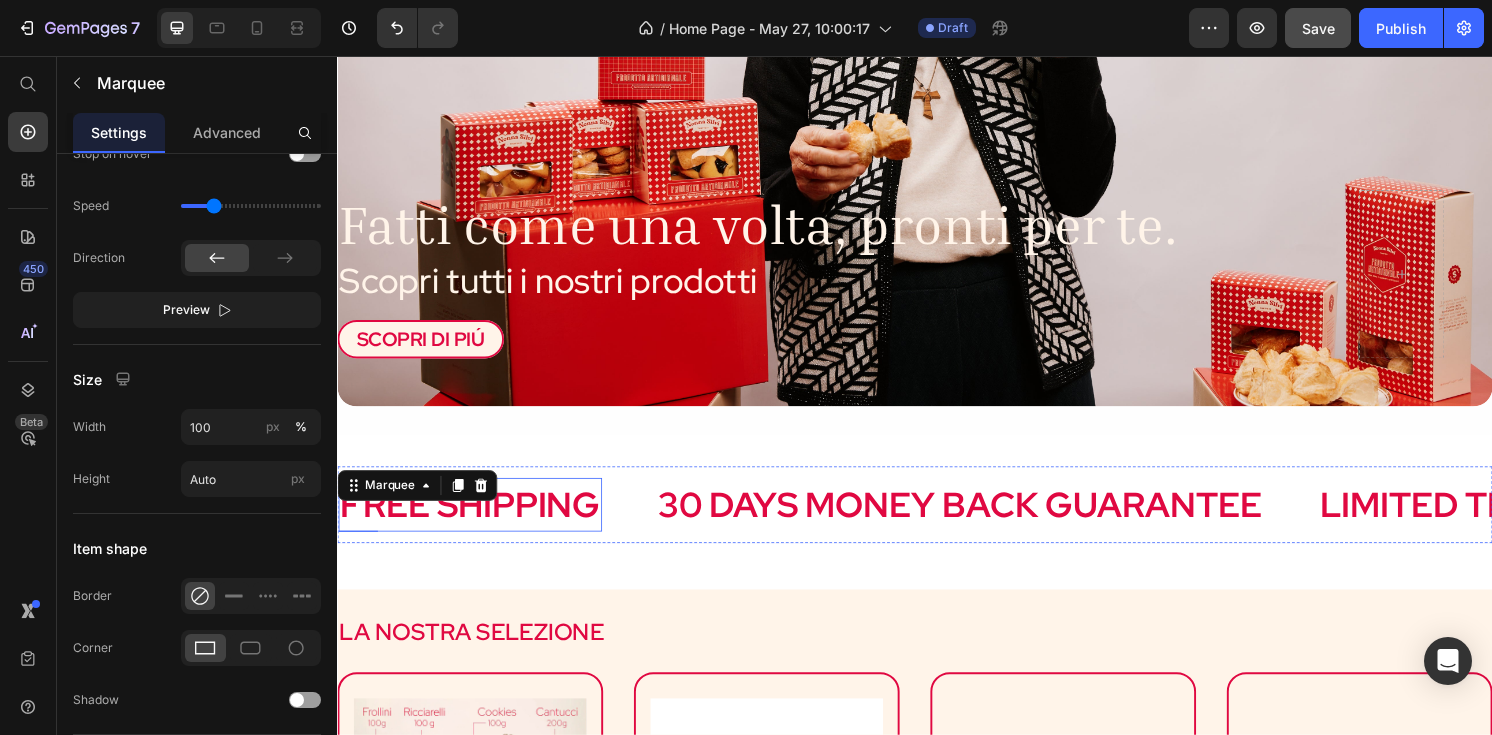 click on "FREE SHIPPING" at bounding box center (273, 522) 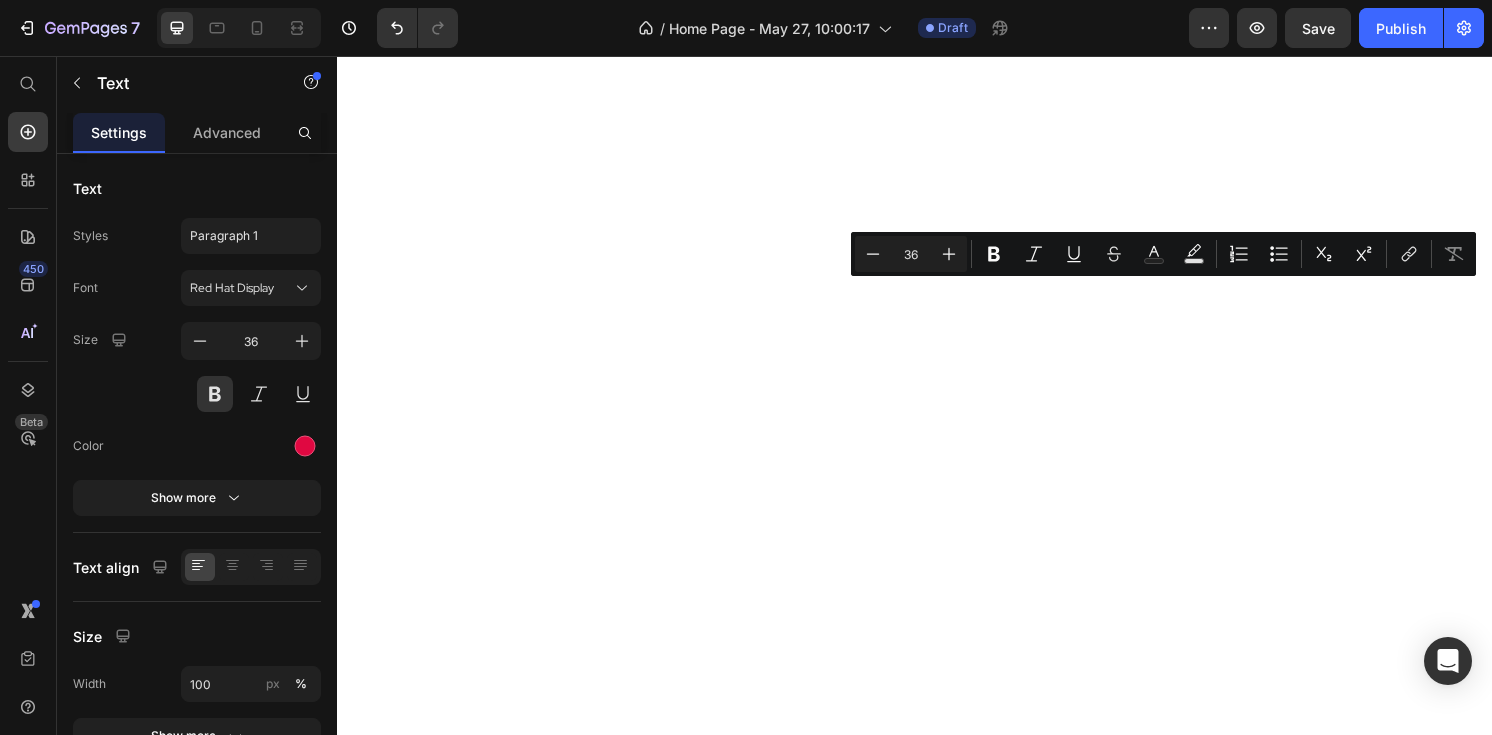 scroll, scrollTop: 0, scrollLeft: 0, axis: both 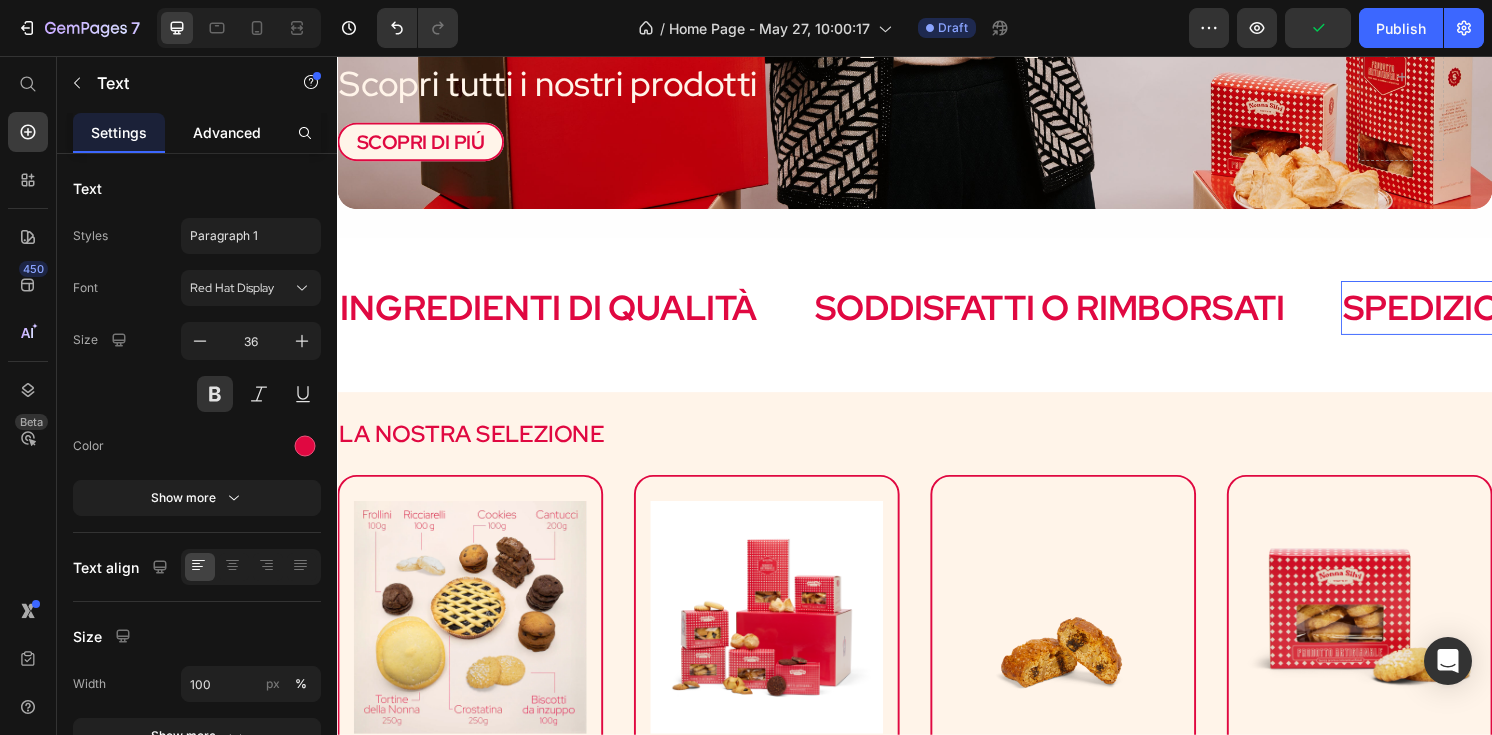 click on "Advanced" at bounding box center [227, 132] 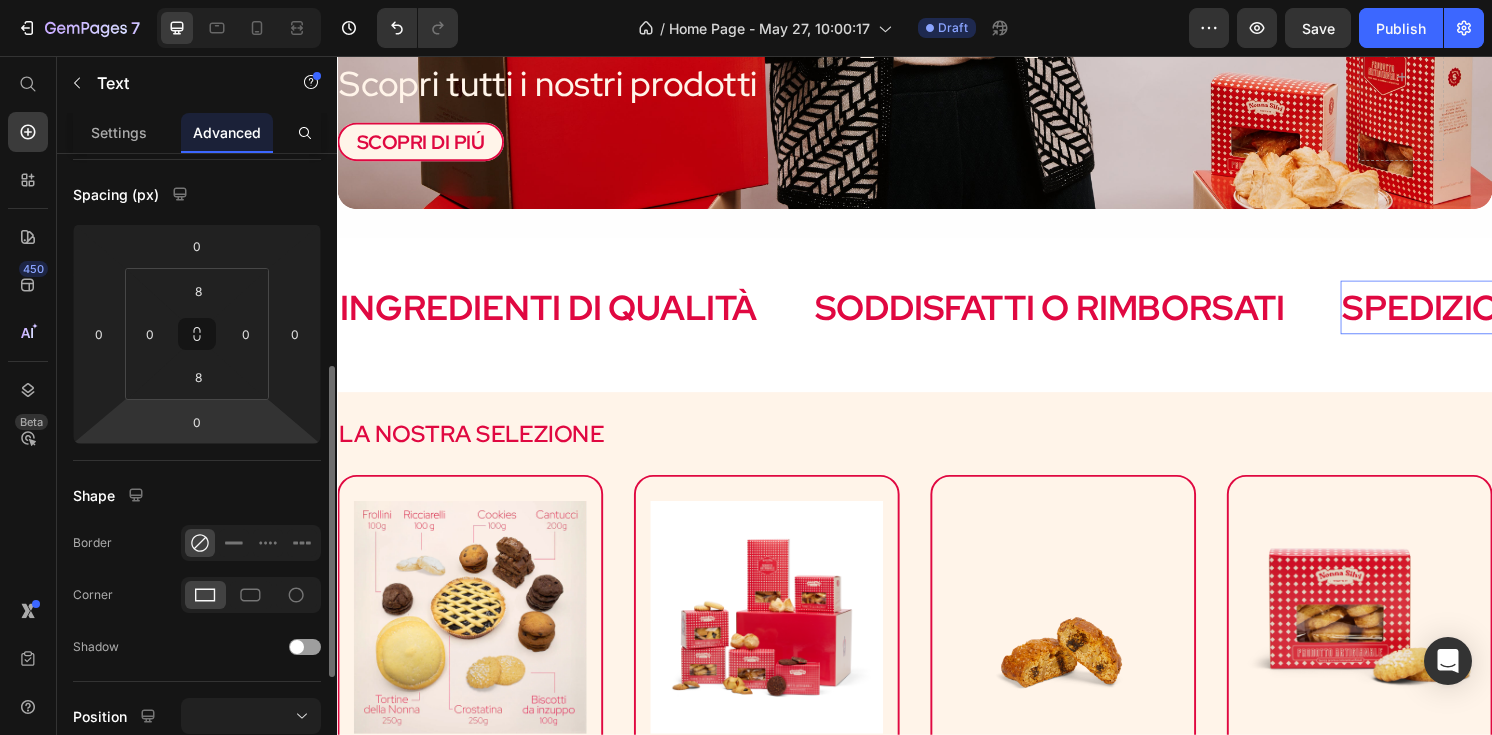 scroll, scrollTop: 0, scrollLeft: 0, axis: both 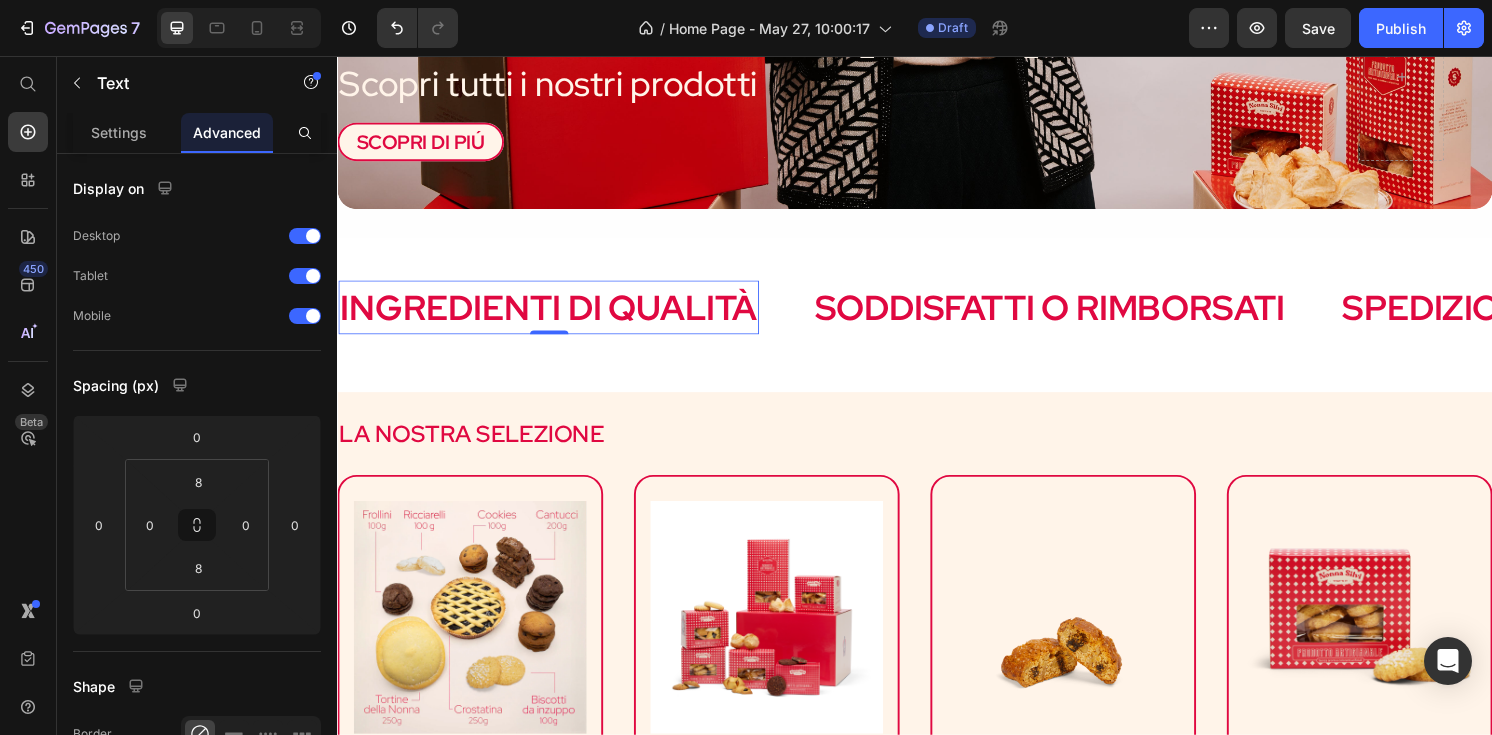 click on "INGREDIENTI DI QUALITà Text   0" at bounding box center [556, 317] 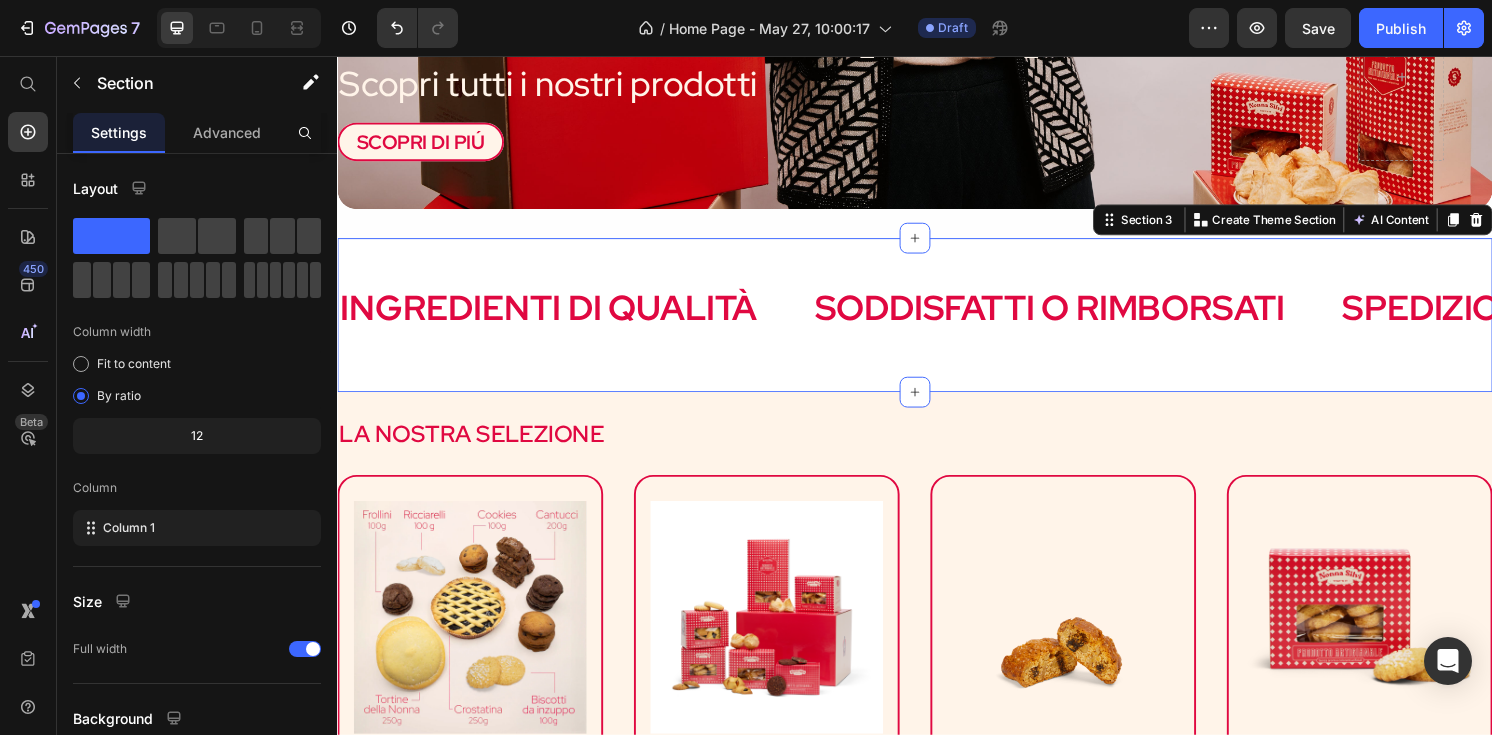 click on "INGREDIENTI DI QUALITà Text SODDISFATTI O RIMBORSATI Text SPEDIZIONE GRATUITA A PARTIRE DA 50 EUR Text LIFE TIME WARRANTY Text INGREDIENTI DI QUALITà Text SODDISFATTI O RIMBORSATI Text SPEDIZIONE GRATUITA A PARTIRE DA 50 EUR Text LIFE TIME WARRANTY Text Marquee Section 3   You can create reusable sections Create Theme Section AI Content Write with GemAI What would you like to describe here? Tone and Voice Persuasive Product Biscotti da Inzuppo (200gr) Show more Generate" at bounding box center [937, 325] 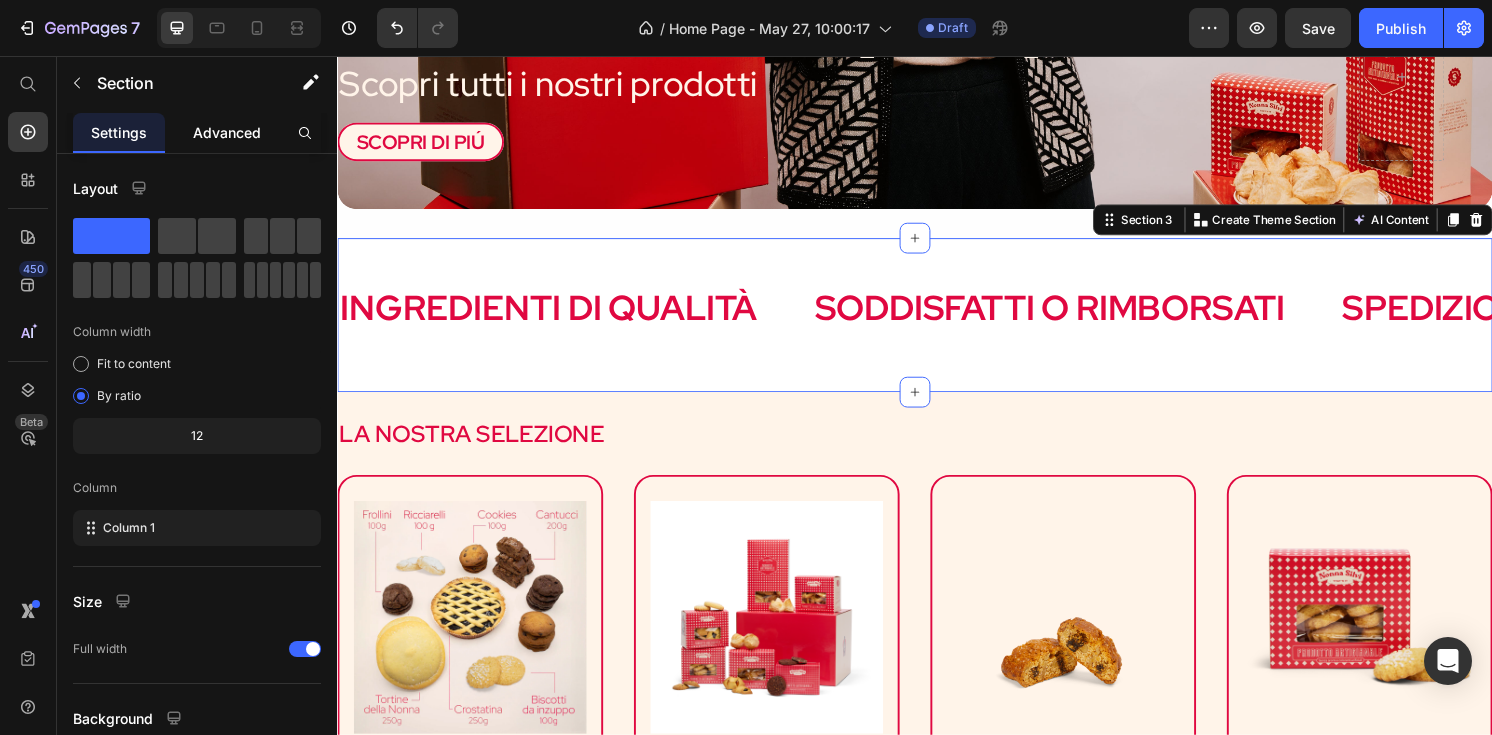 click on "Advanced" at bounding box center [227, 132] 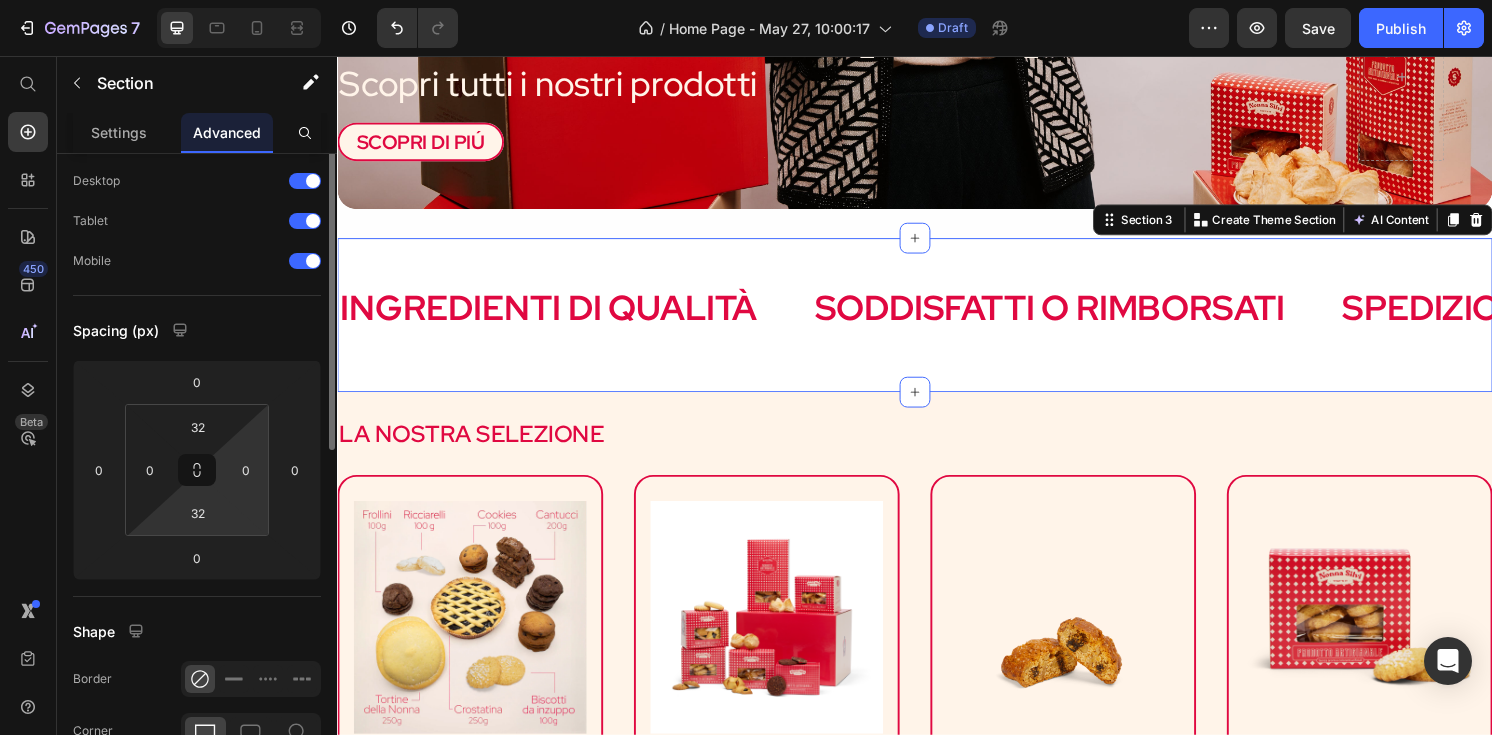 scroll, scrollTop: 61, scrollLeft: 0, axis: vertical 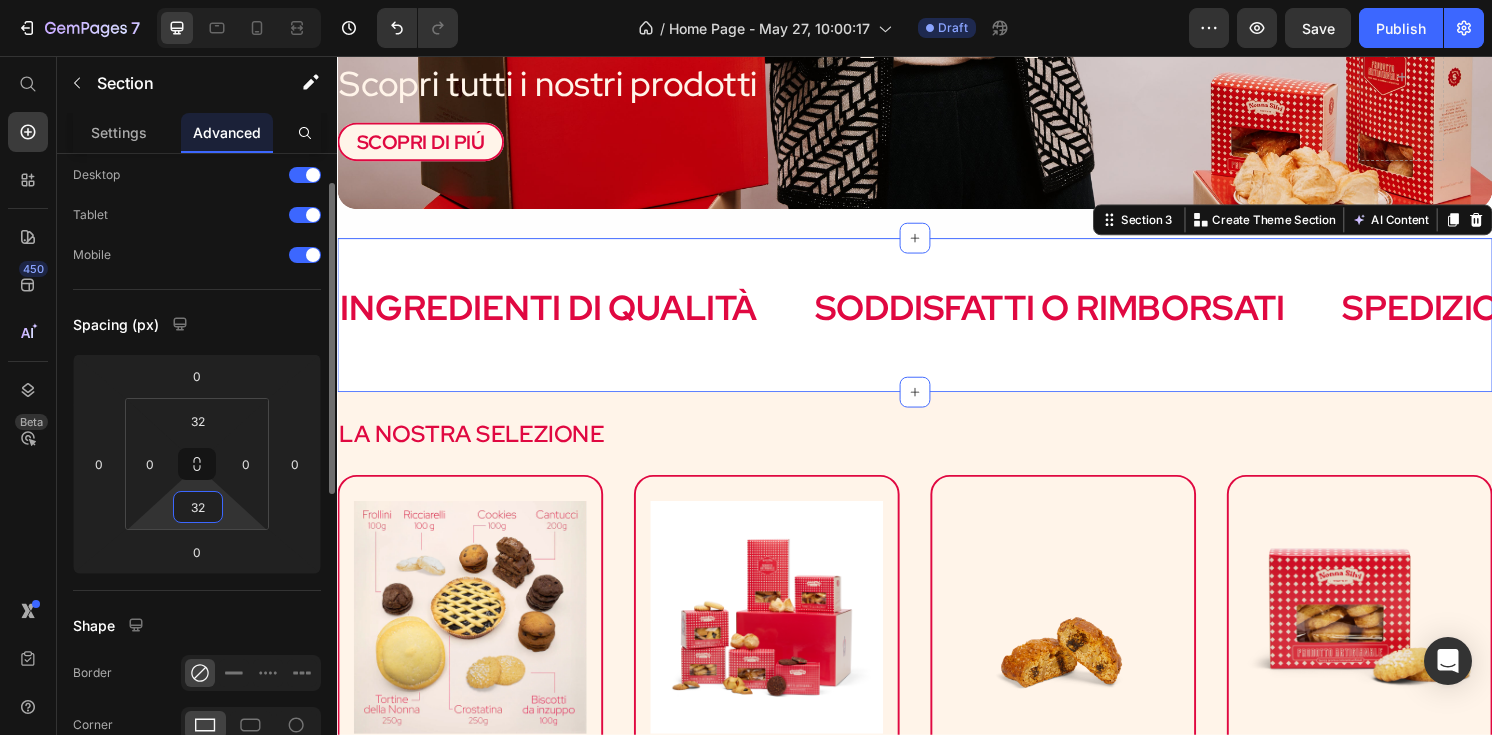 click on "32" at bounding box center (198, 507) 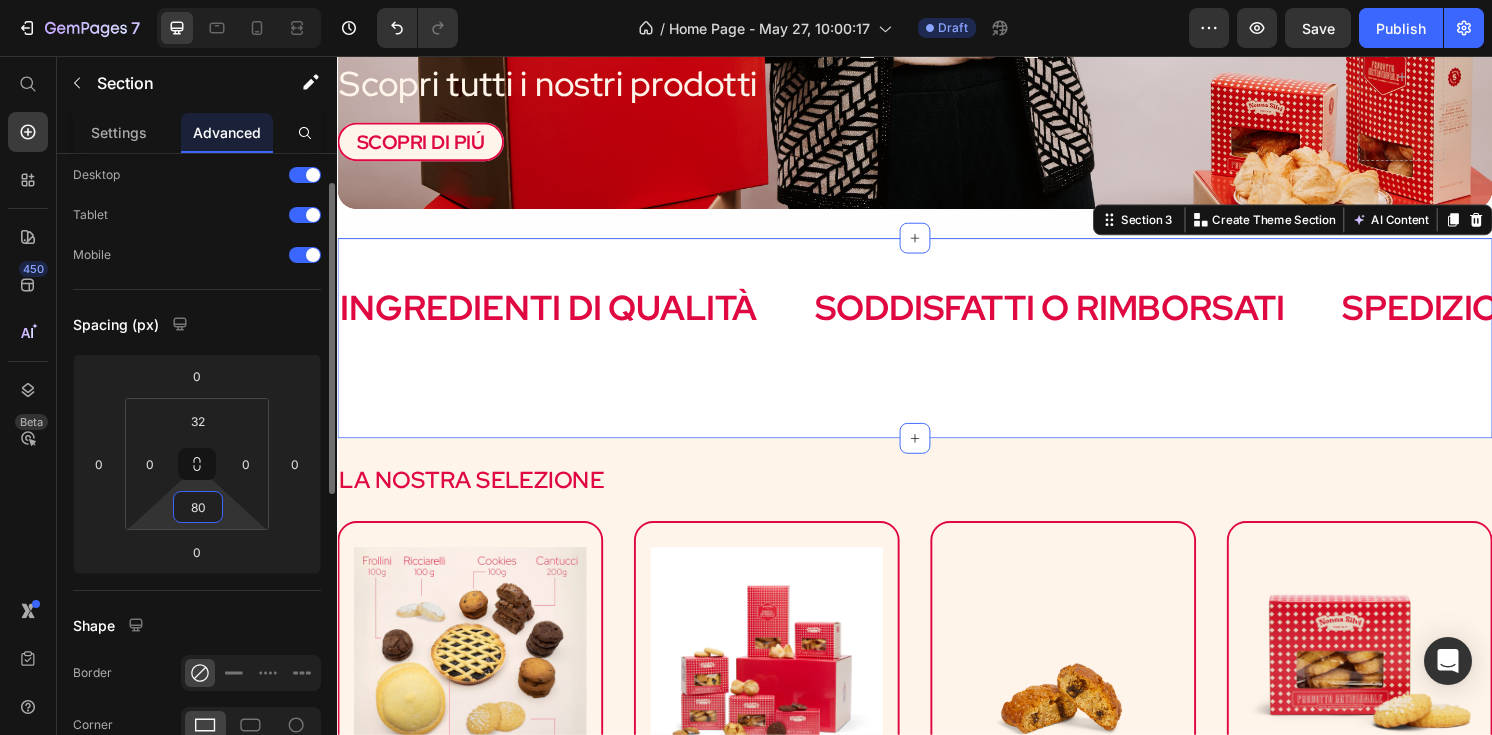 type on "8" 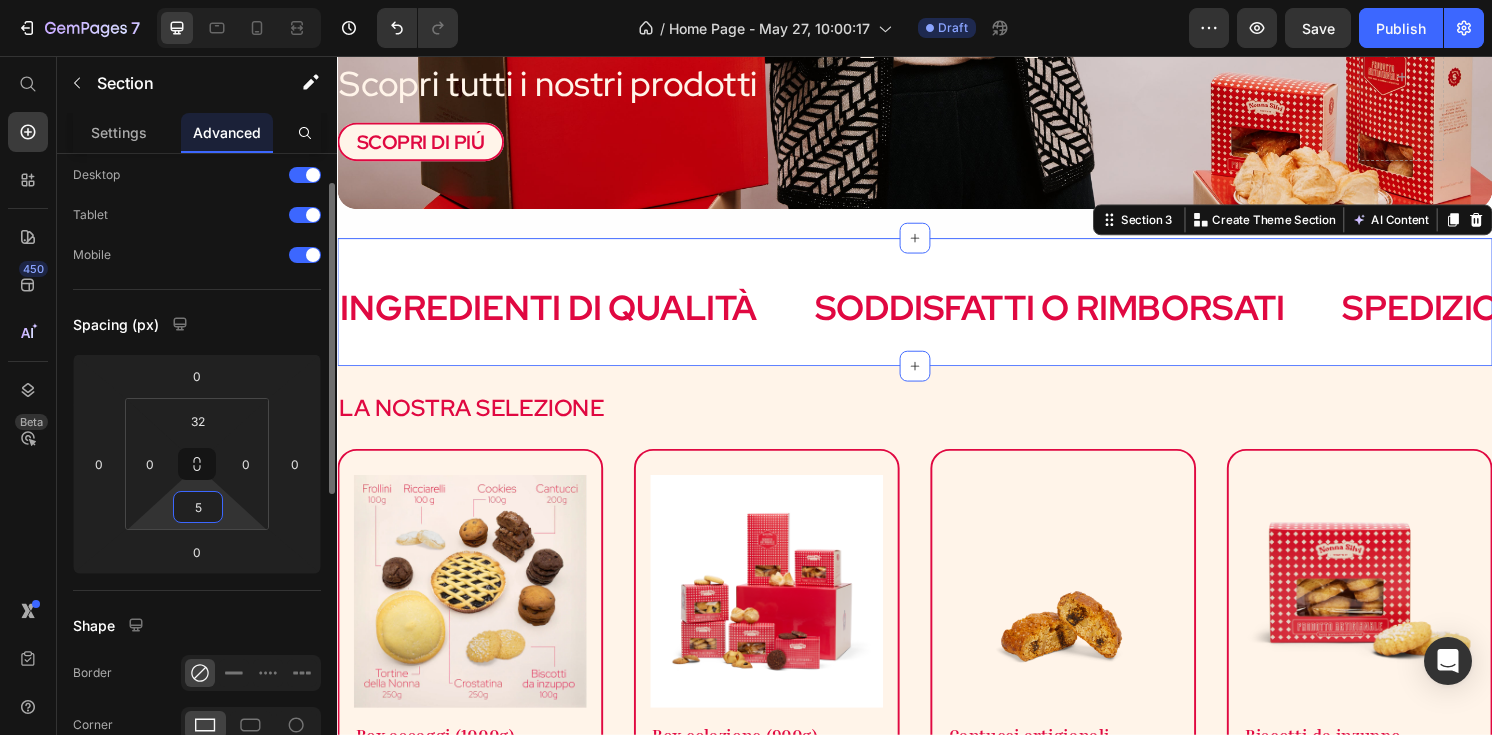 type on "50" 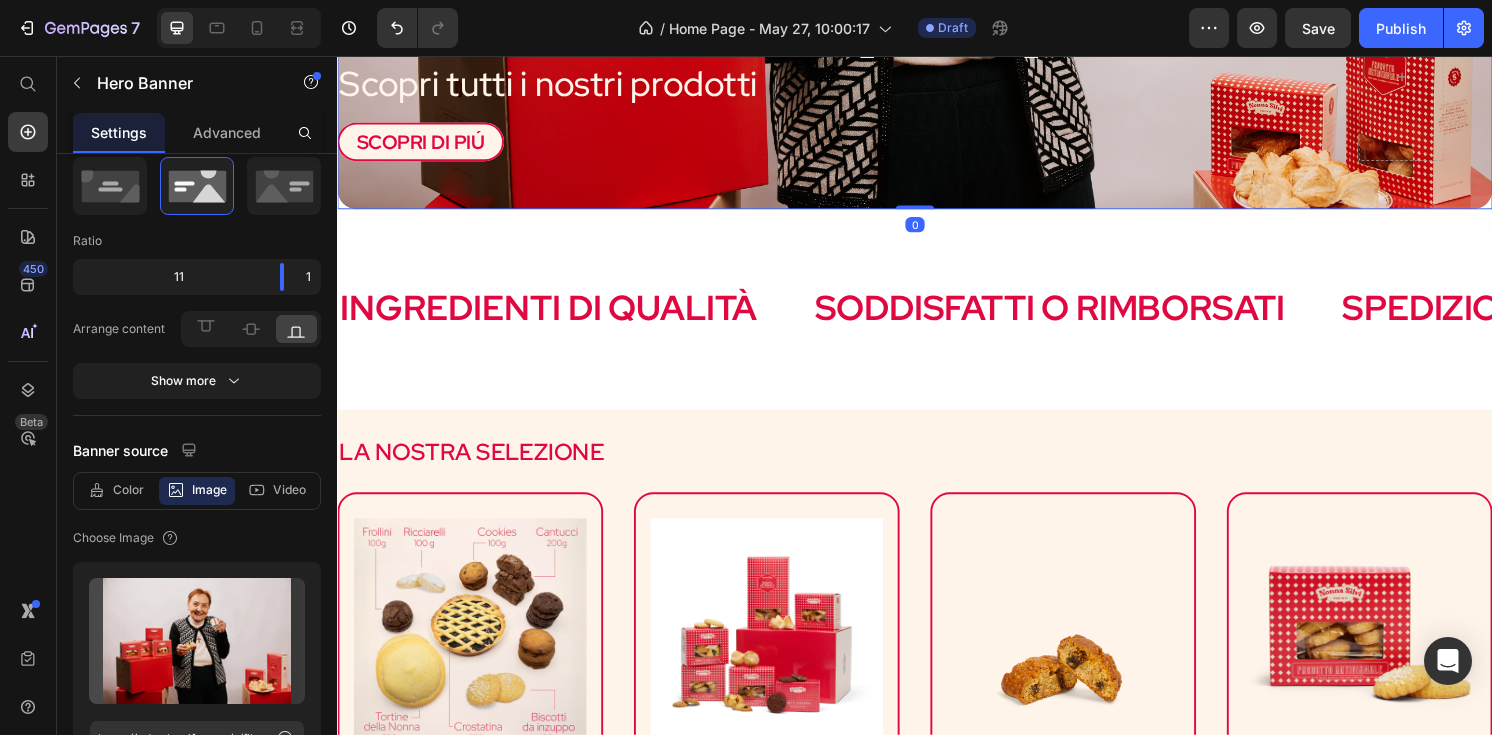 click on "Fatti come una volta, pronti per te. Heading Scopri tutti i nostri prodotti Text Block SCOPRI DI PIÚ Button" at bounding box center (937, 102) 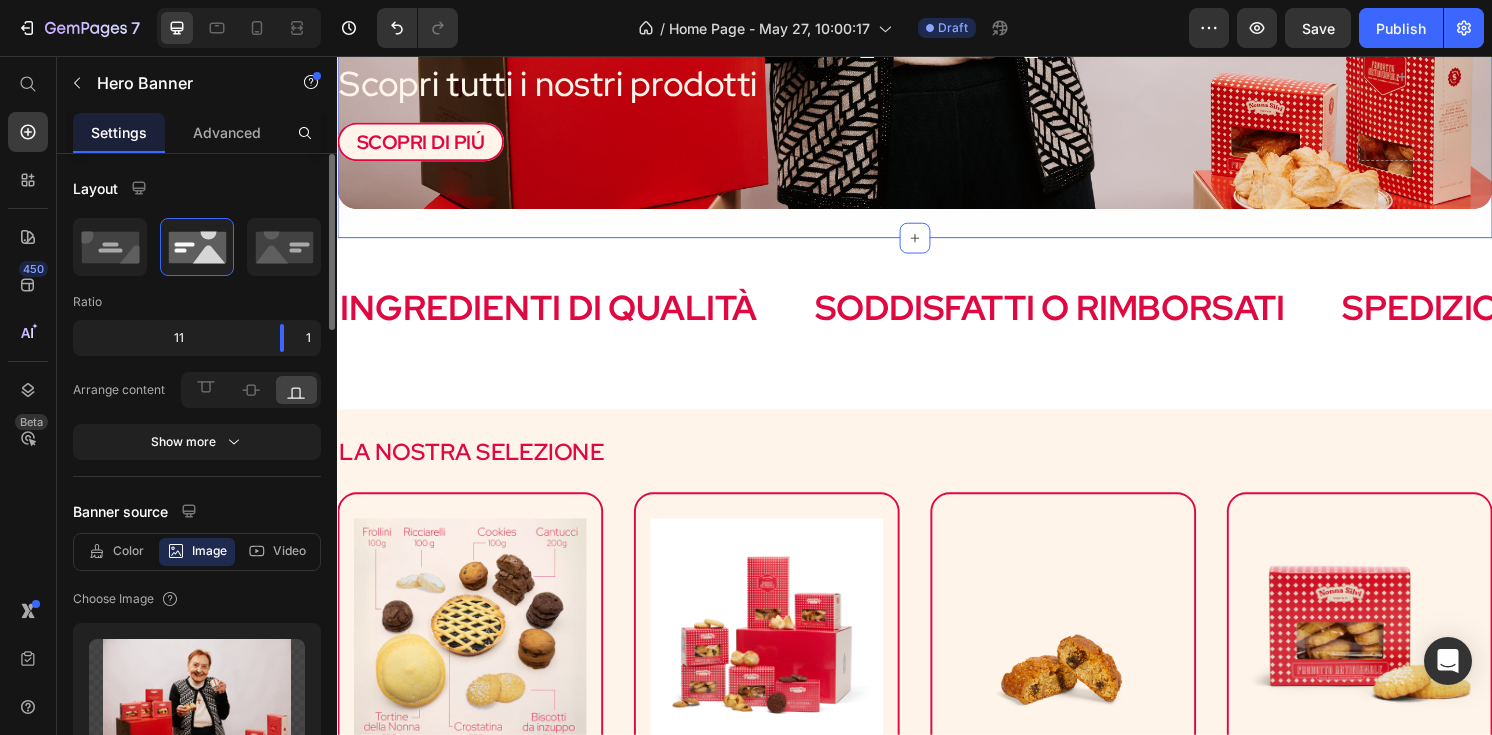 click on "Fatti come una volta, pronti per te. Heading Scopri tutti i nostri prodotti Text Block SCOPRI DI PIÚ Button
Hero Banner Section 2   You can create reusable sections Create Theme Section AI Content Write with GemAI What would you like to describe here? Tone and Voice Persuasive Product Biscotti da Inzuppo (200gr) Show more Generate" at bounding box center [937, -96] 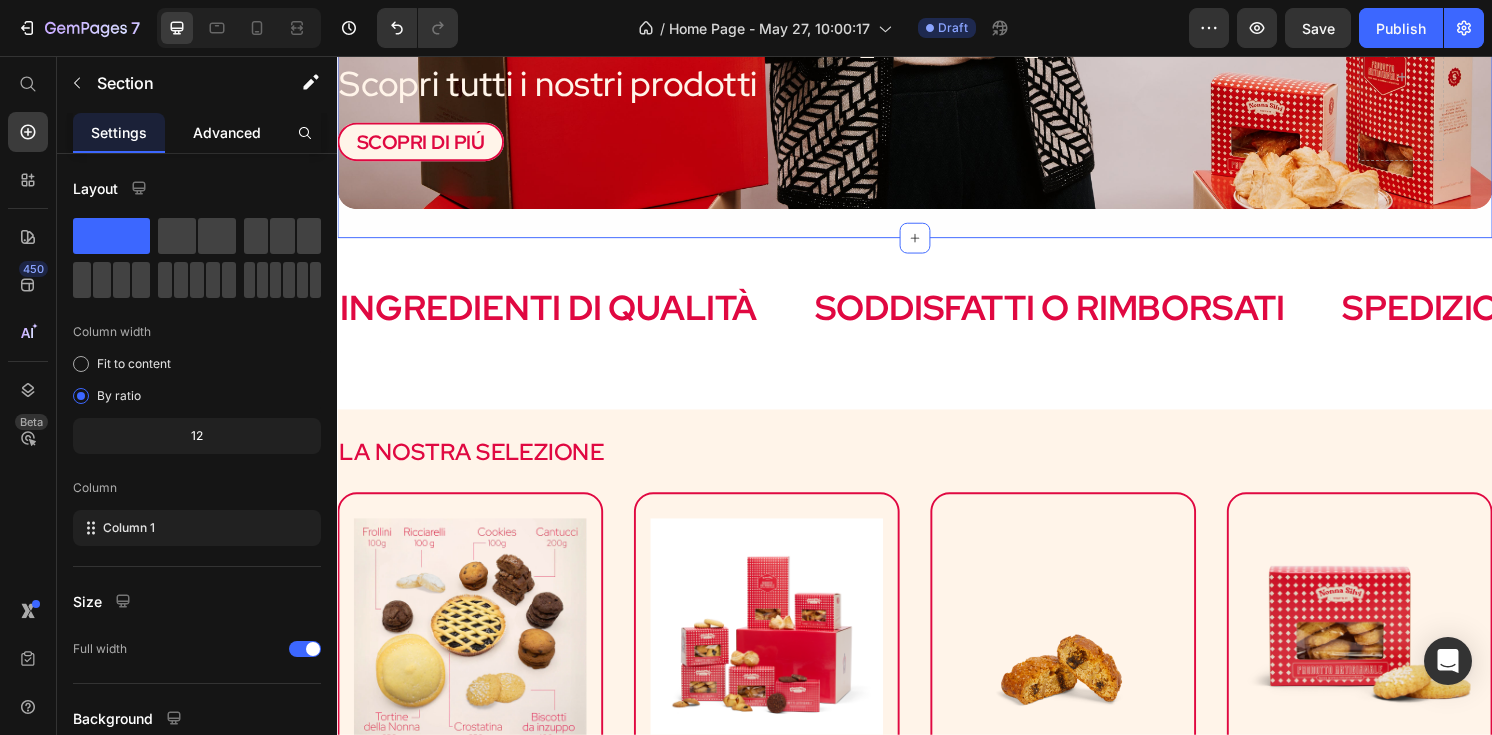 click on "Advanced" at bounding box center [227, 132] 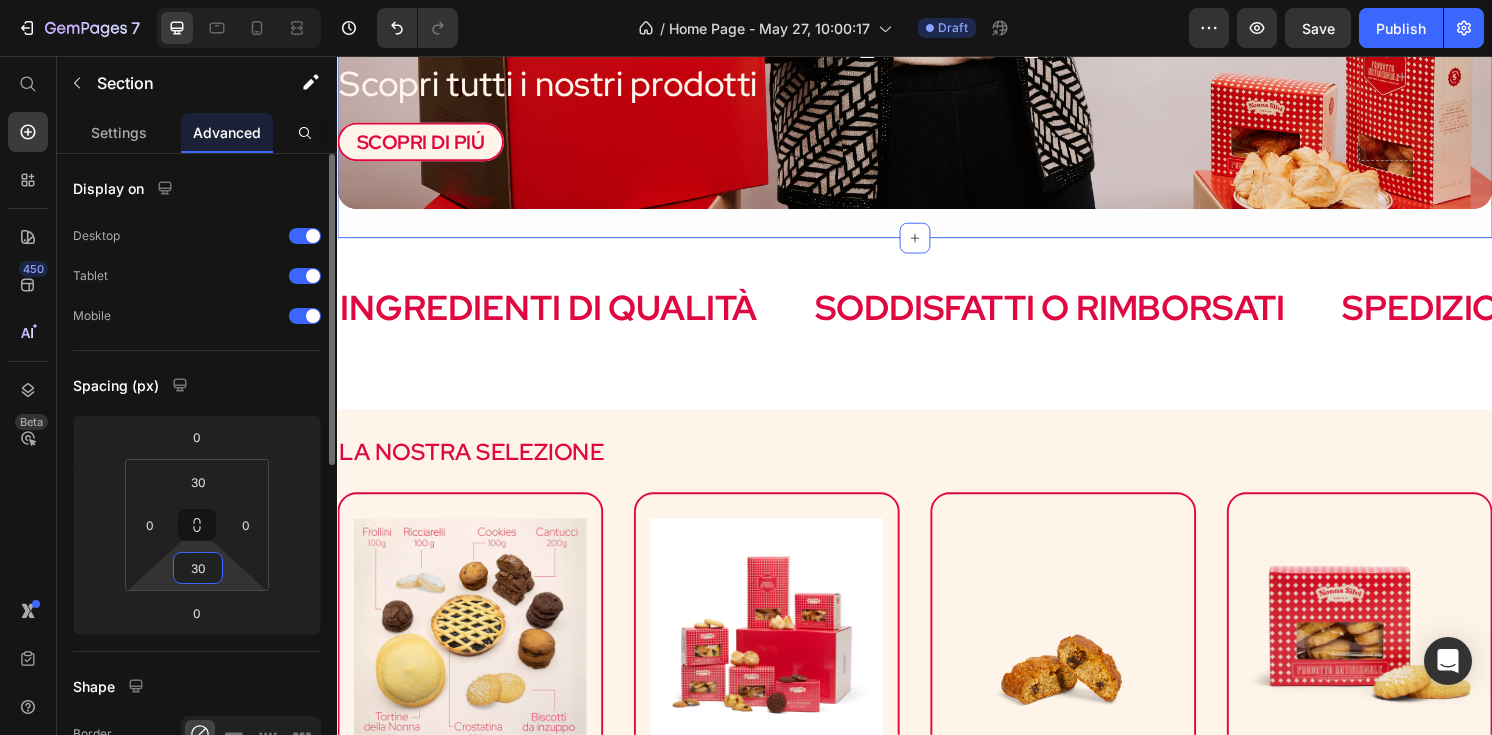 click on "30" at bounding box center (198, 568) 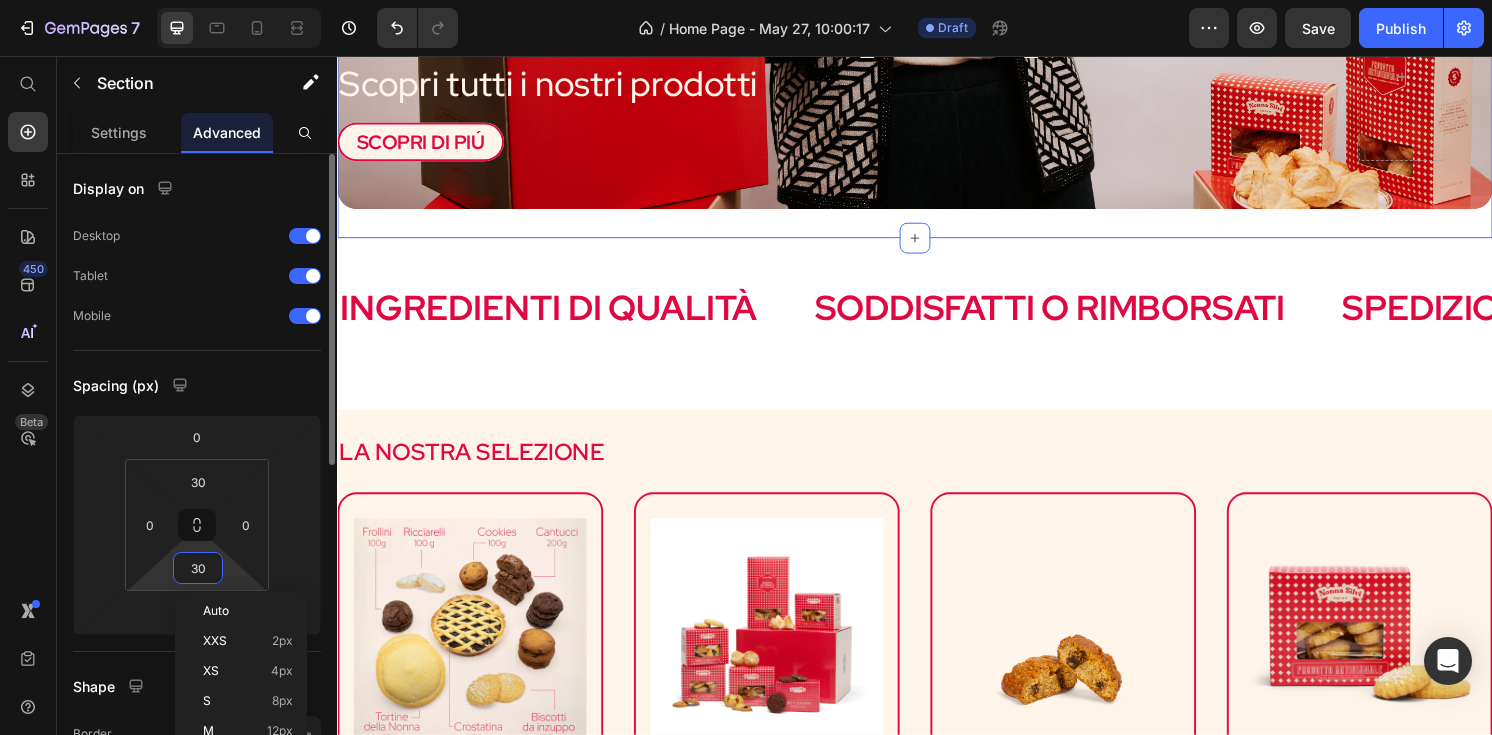 type on "0" 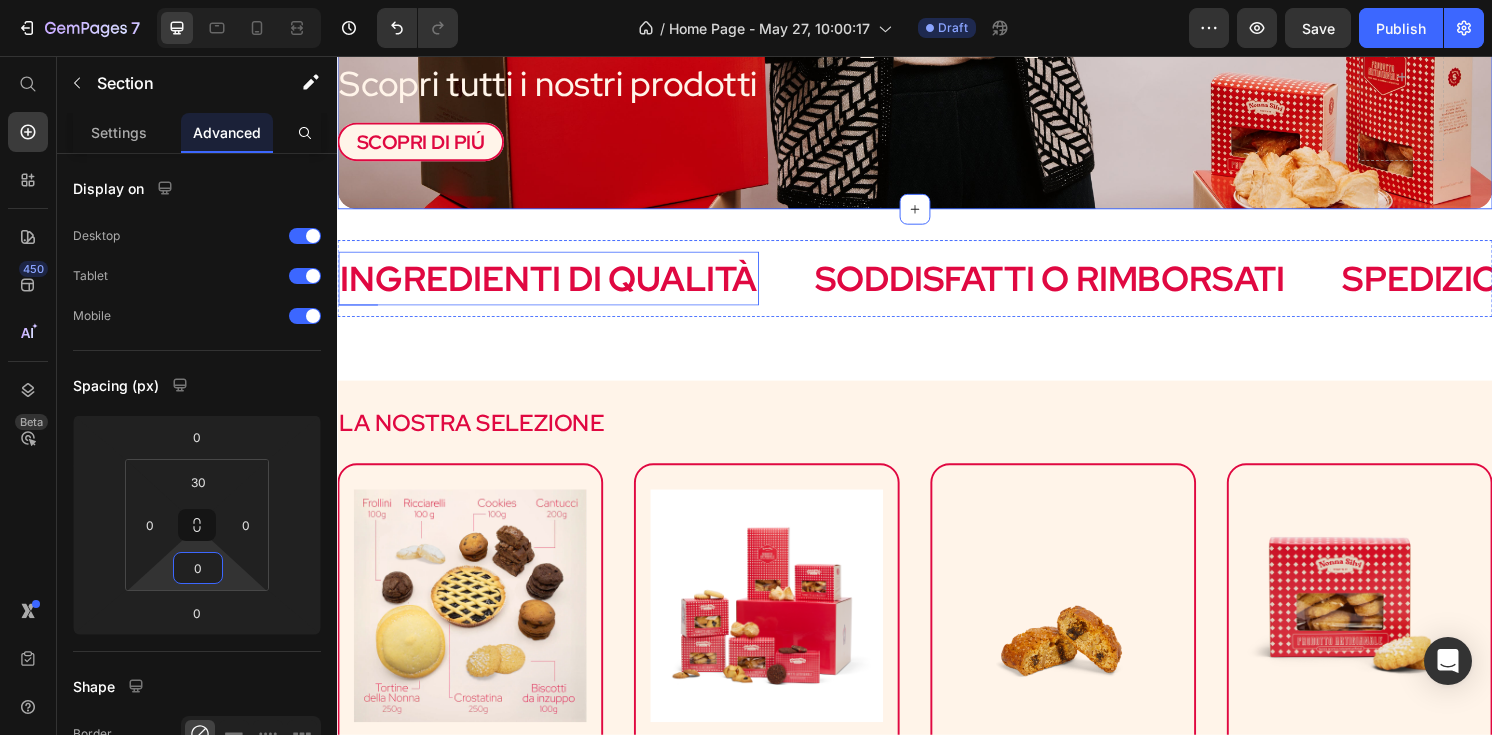 click on "INGREDIENTI DI QUALITà Text" at bounding box center [556, 287] 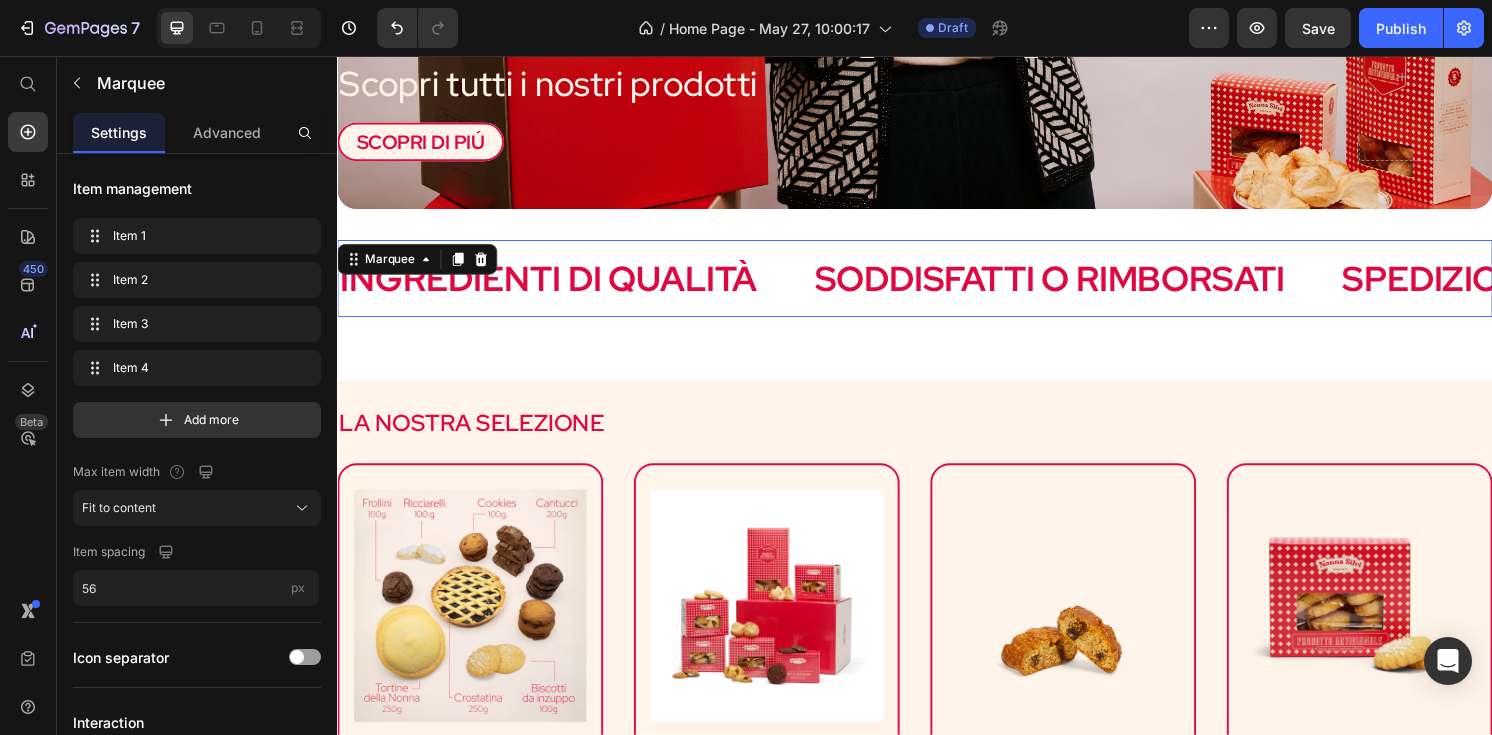 click on "INGREDIENTI DI QUALITà Text SODDISFATTI O RIMBORSATI Text SPEDIZIONE GRATUITA A PARTIRE DA 50 EUR Text LIFE TIME WARRANTY Text INGREDIENTI DI QUALITà Text SODDISFATTI O RIMBORSATI Text SPEDIZIONE GRATUITA A PARTIRE DA 50 EUR Text LIFE TIME WARRANTY Text Marquee   16" at bounding box center (937, 287) 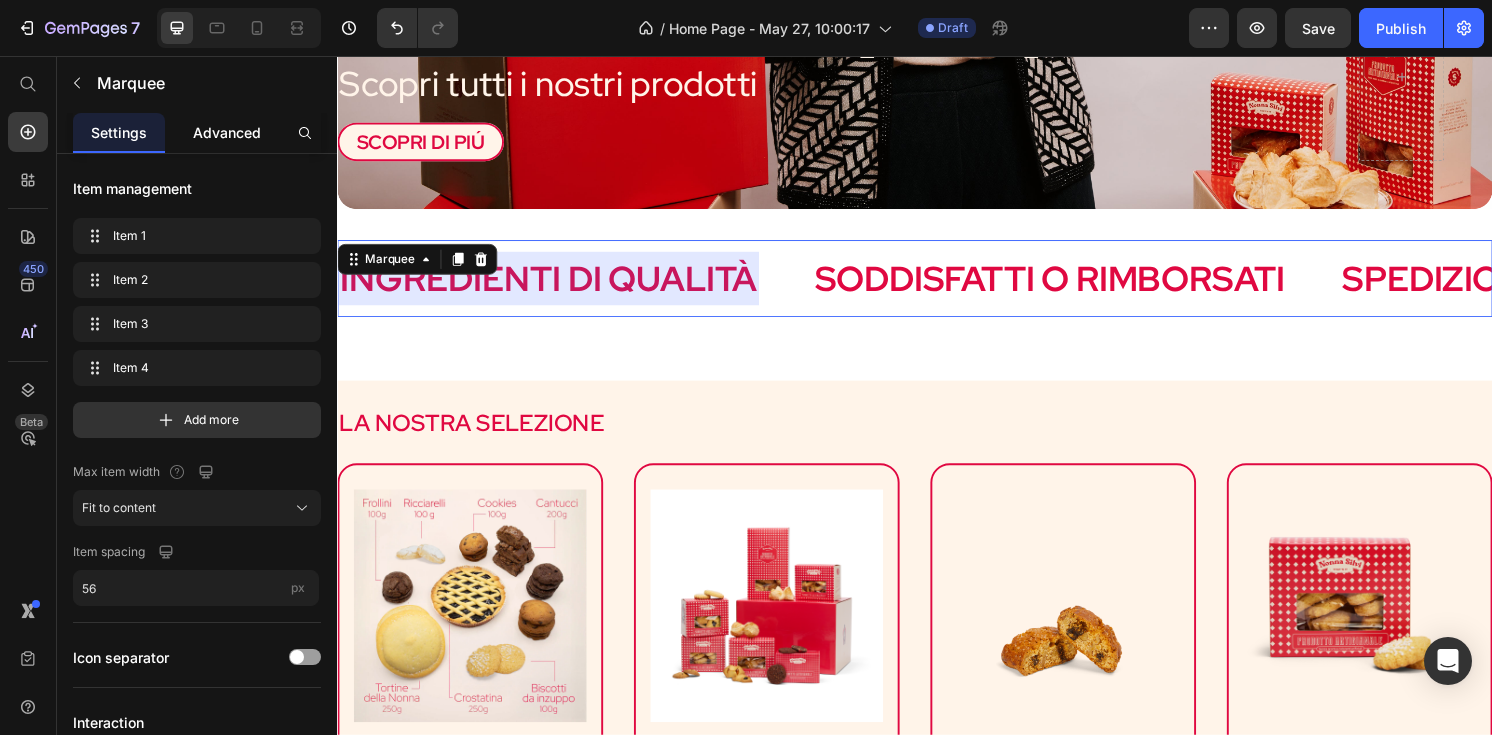 click on "Advanced" at bounding box center [227, 132] 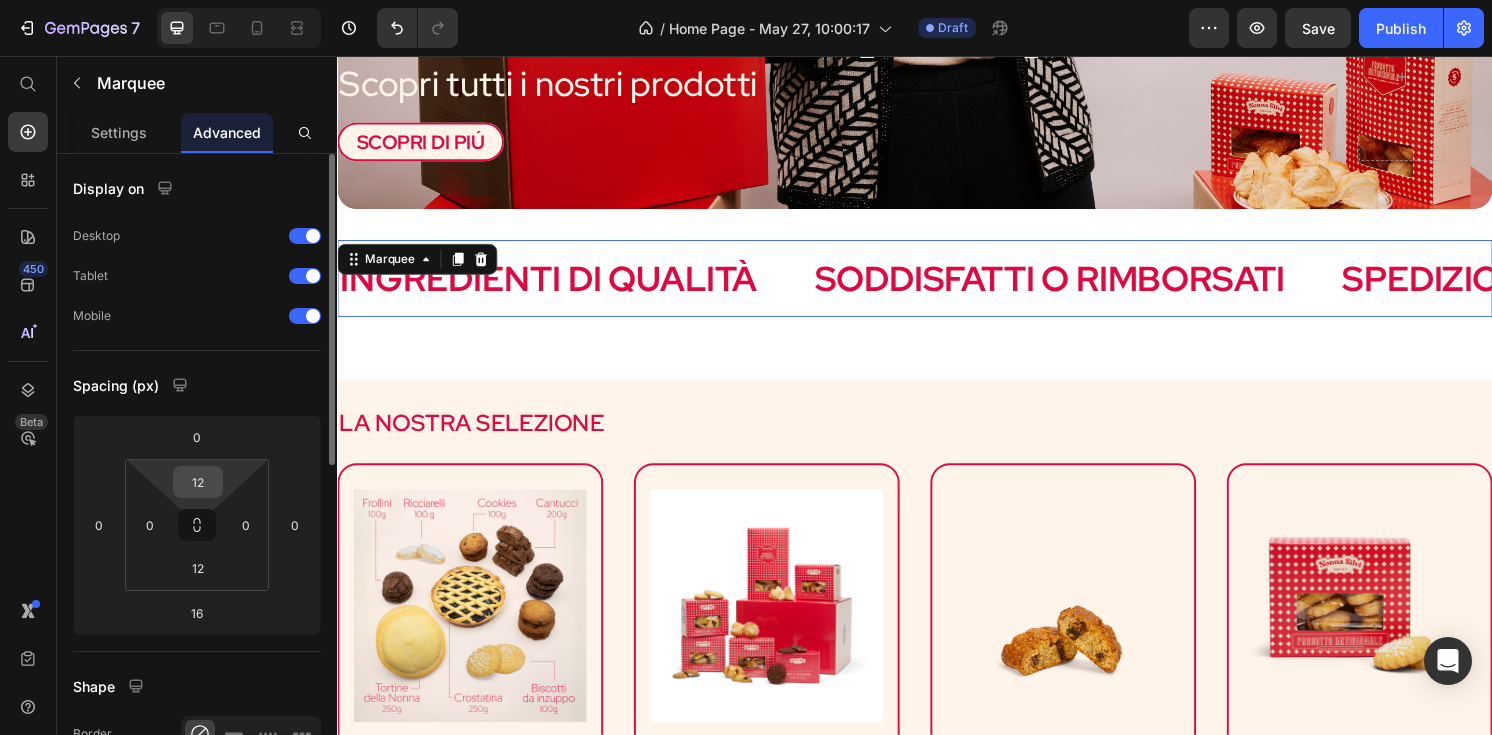 click on "12" at bounding box center (198, 482) 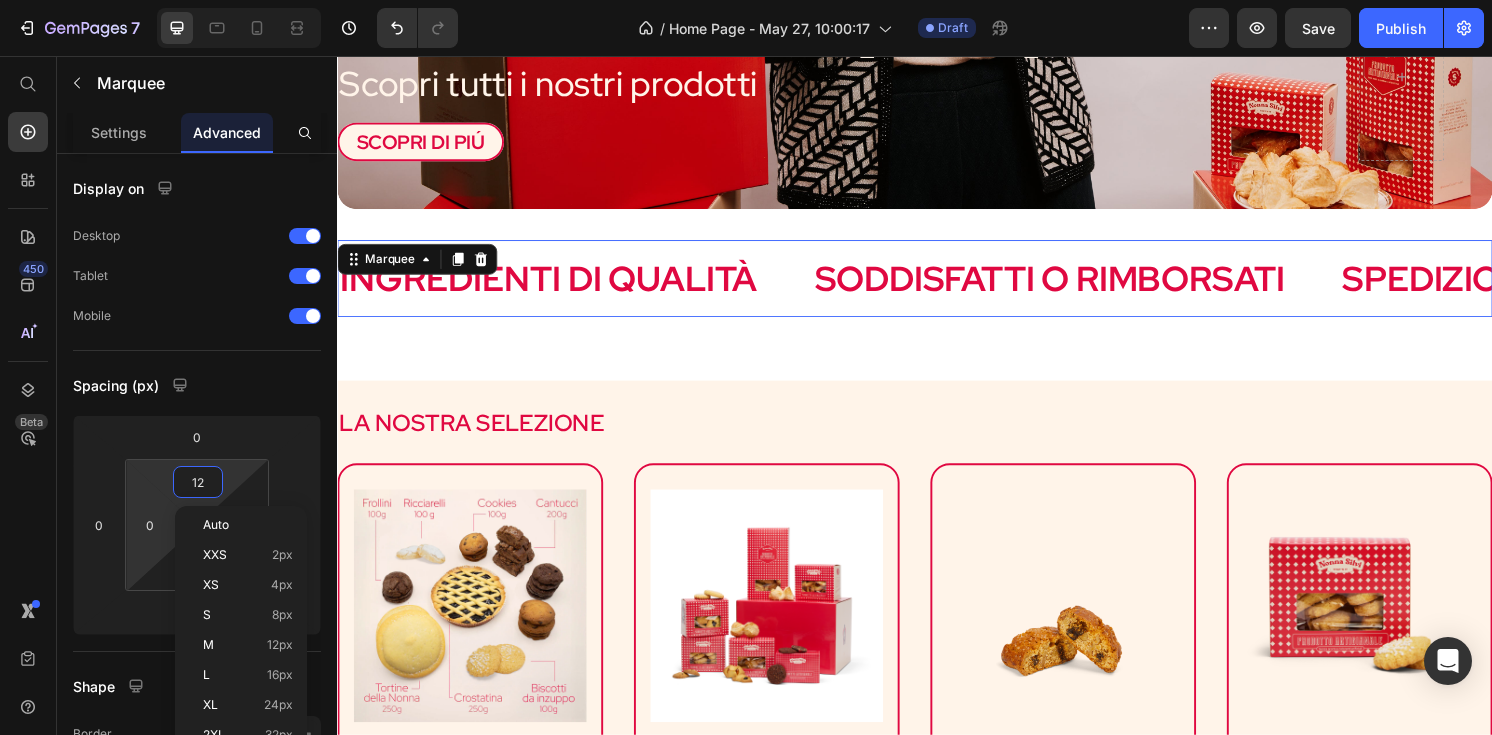 click on "7   /  Home Page - May 27, 10:00:17 Draft Preview  Save   Publish  450 Beta Start with Sections Elements Hero Section Product Detail Brands Trusted Badges Guarantee Product Breakdown How to use Testimonials Compare Bundle FAQs Social Proof Brand Story Product List Collection Blog List Contact Sticky Add to Cart Custom Footer Browse Library 450 Layout
Row
Row
Row
Row Text
Heading
Text Block Button
Button
Button
Sticky Back to top Media
Image" at bounding box center [746, 0] 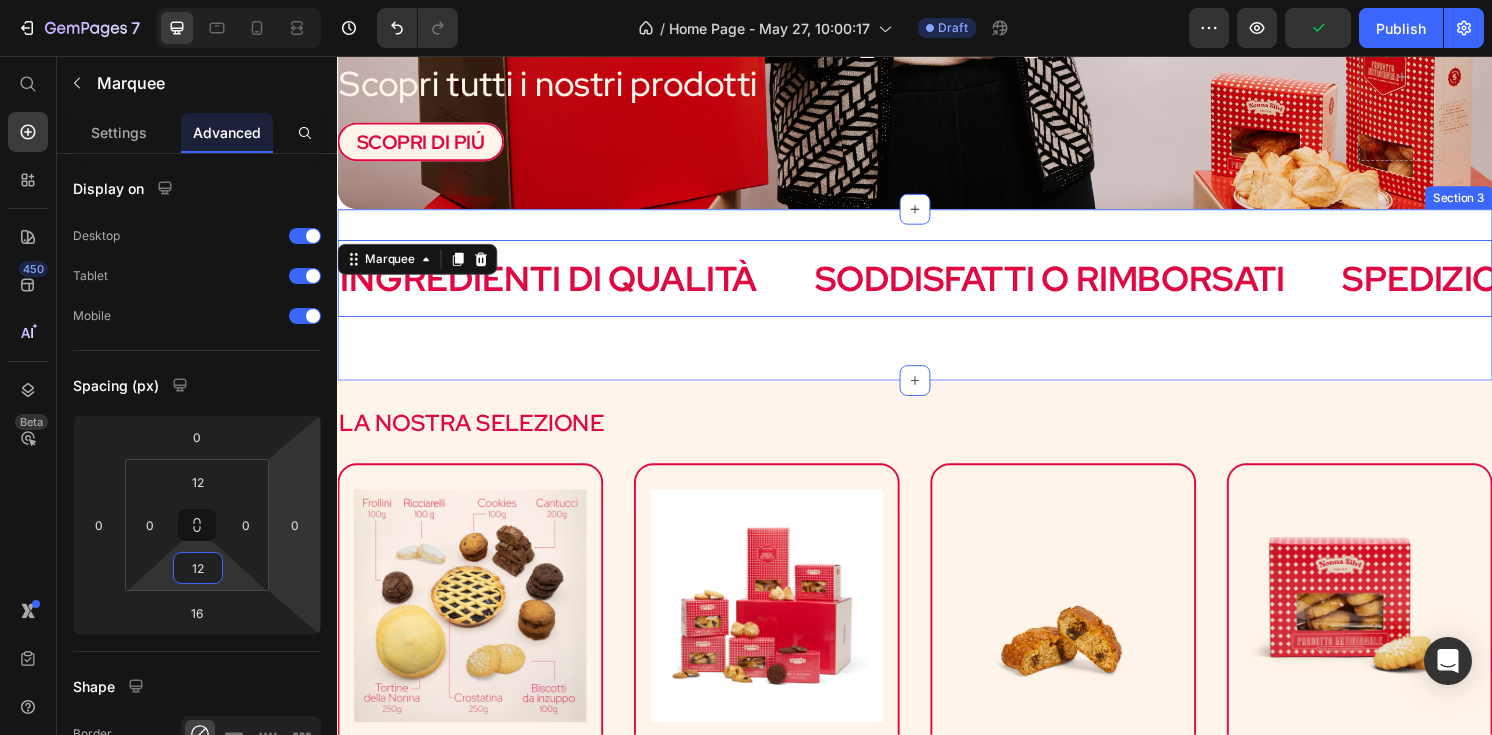 click on "INGREDIENTI DI QUALITà Text SODDISFATTI O RIMBORSATI Text SPEDIZIONE GRATUITA A PARTIRE DA 50 EUR Text LIFE TIME WARRANTY Text INGREDIENTI DI QUALITà Text SODDISFATTI O RIMBORSATI Text SPEDIZIONE GRATUITA A PARTIRE DA 50 EUR Text LIFE TIME WARRANTY Text Marquee   16 Section 3" at bounding box center (937, 304) 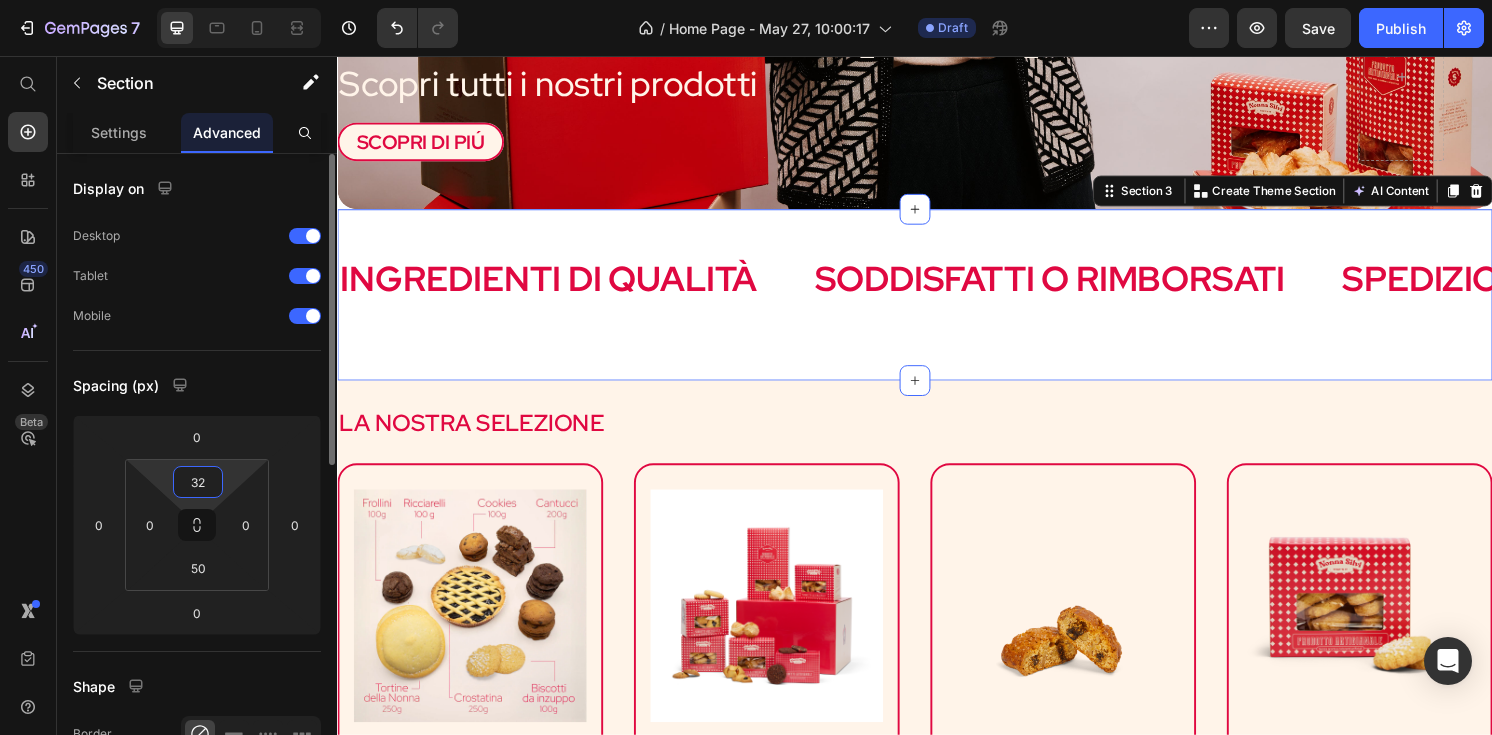 click on "32" at bounding box center [198, 482] 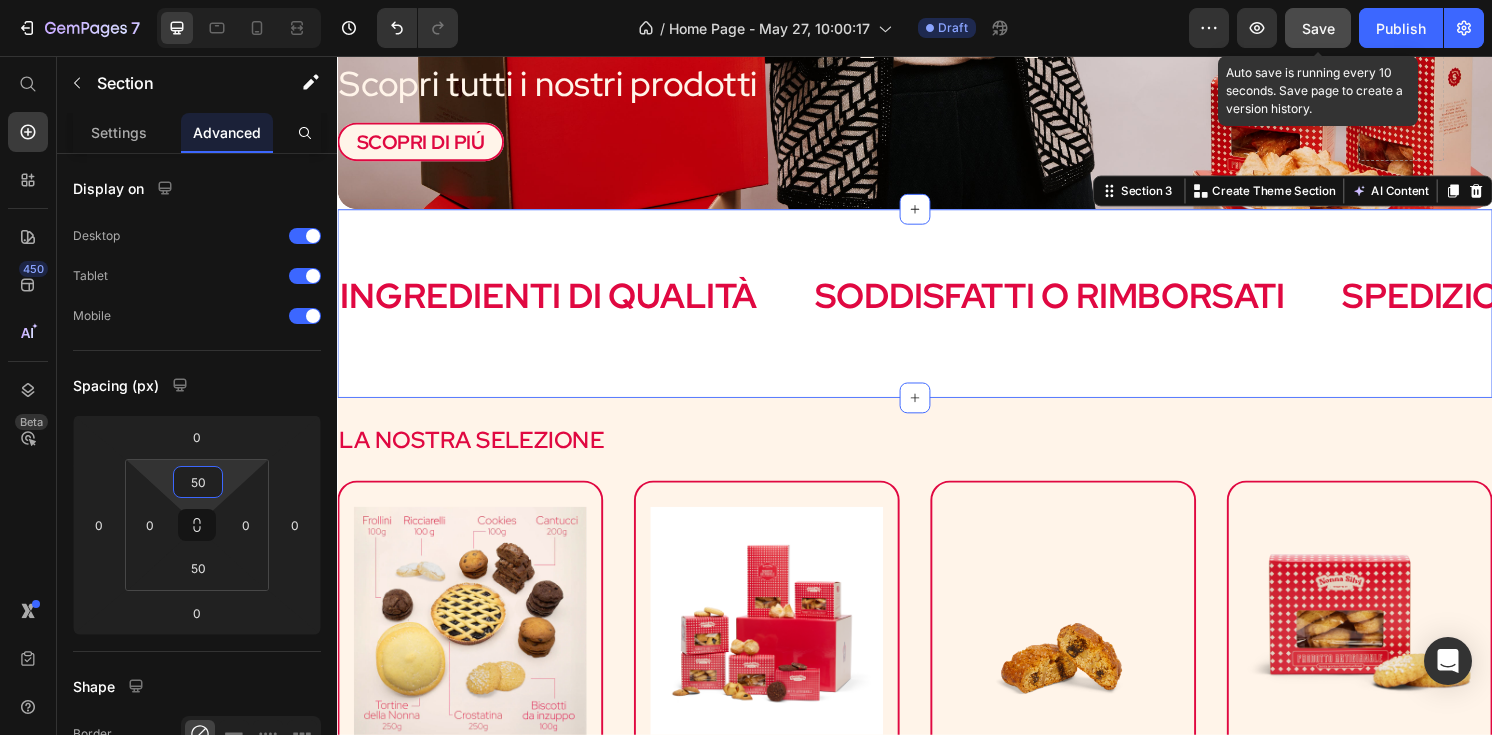type on "50" 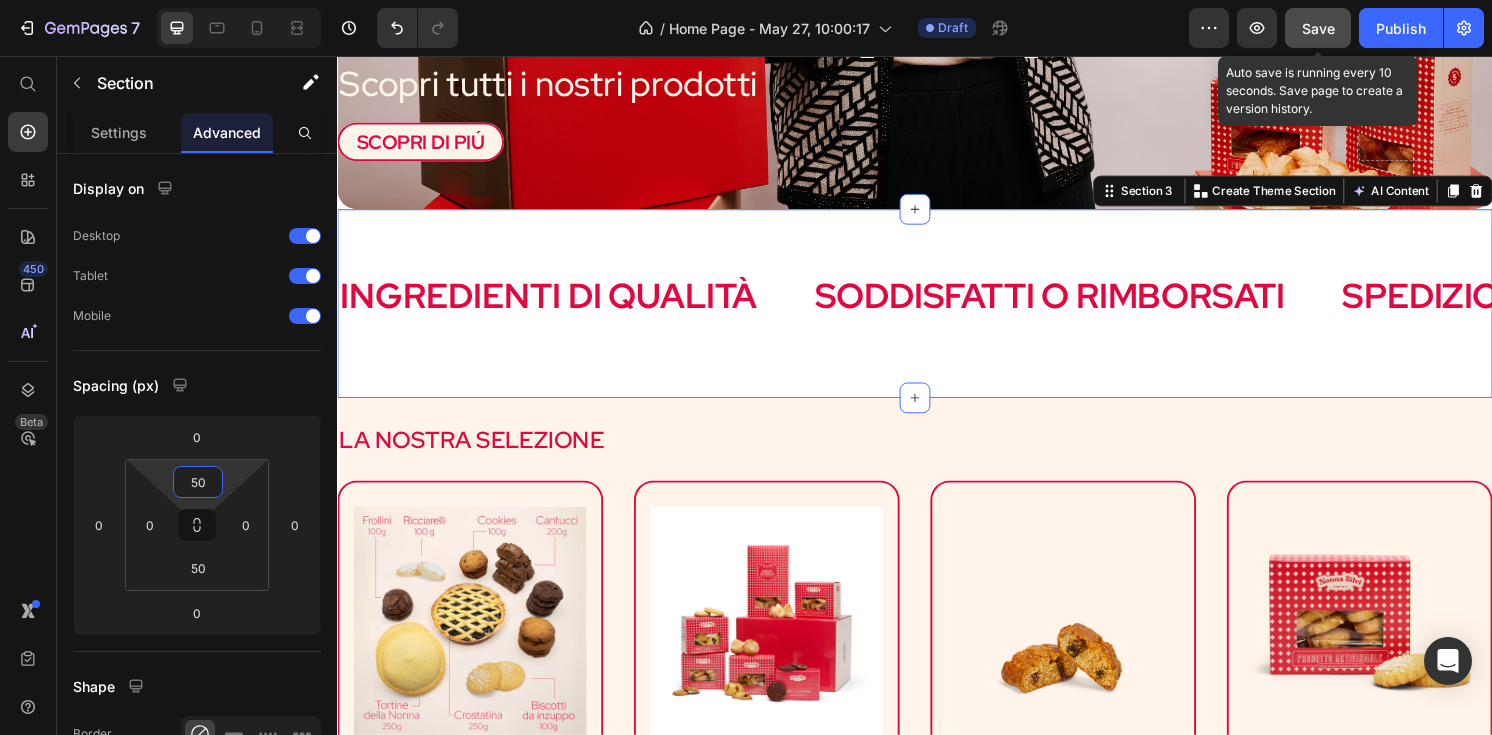 click on "Save" at bounding box center (1318, 28) 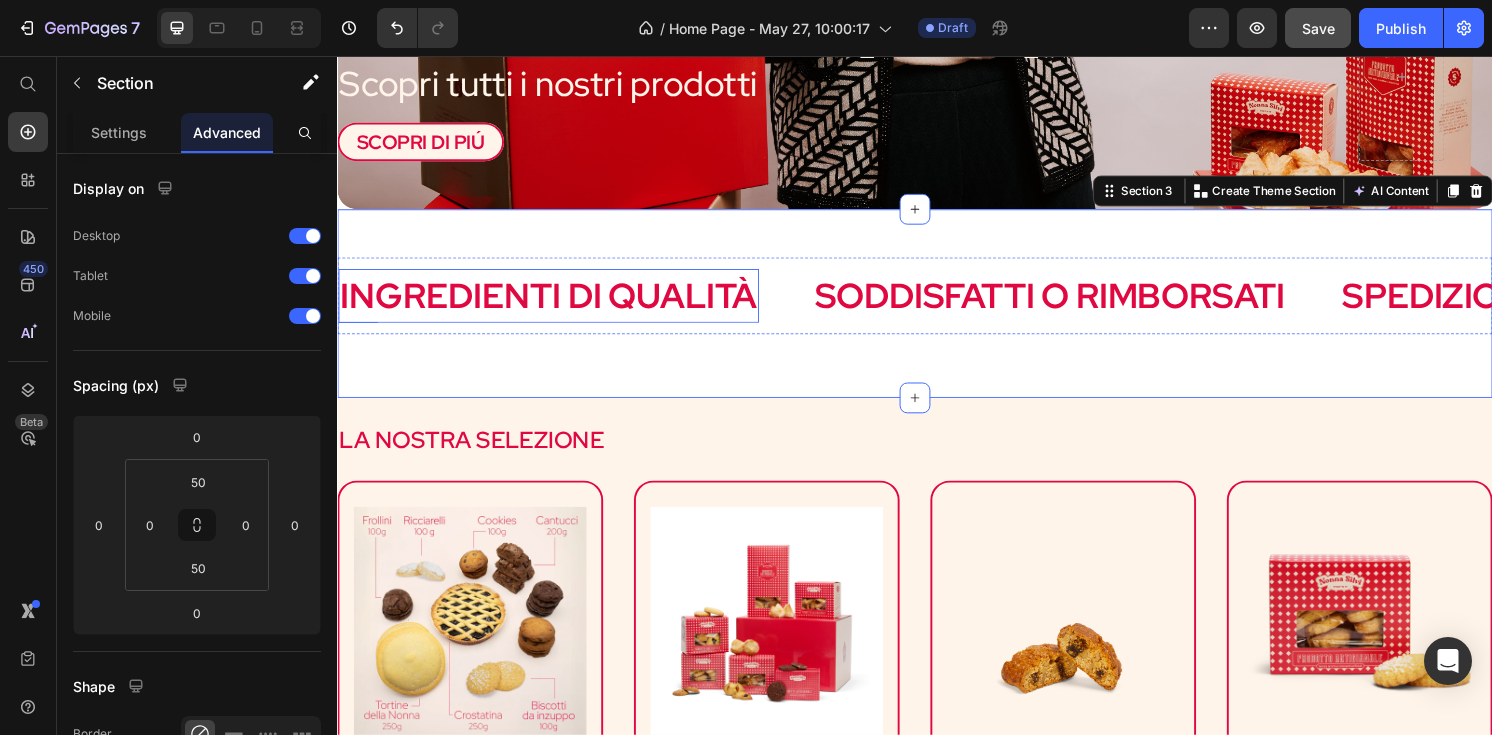 click on "INGREDIENTI DI QUALITà" at bounding box center (556, 305) 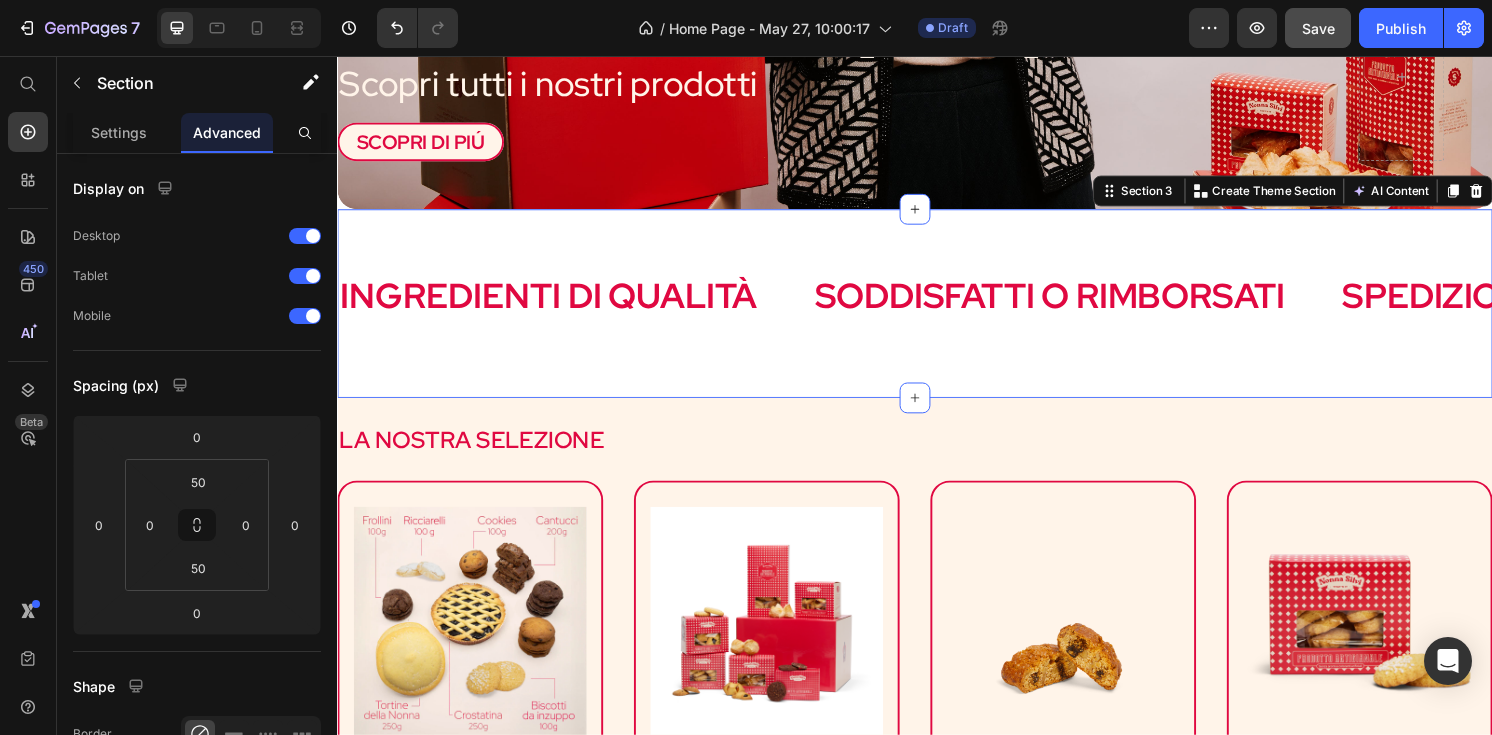 click on "INGREDIENTI DI QUALITà Text SODDISFATTI O RIMBORSATI Text SPEDIZIONE GRATUITA A PARTIRE DA 50 EUR Text LIFE TIME WARRANTY Text INGREDIENTI DI QUALITà Text SODDISFATTI O RIMBORSATI Text SPEDIZIONE GRATUITA A PARTIRE DA 50 EUR Text LIFE TIME WARRANTY Text Marquee Section 3   You can create reusable sections Create Theme Section AI Content Write with GemAI What would you like to describe here? Tone and Voice Persuasive Product Biscotti da Inzuppo (200gr) Show more Generate" at bounding box center [937, 313] 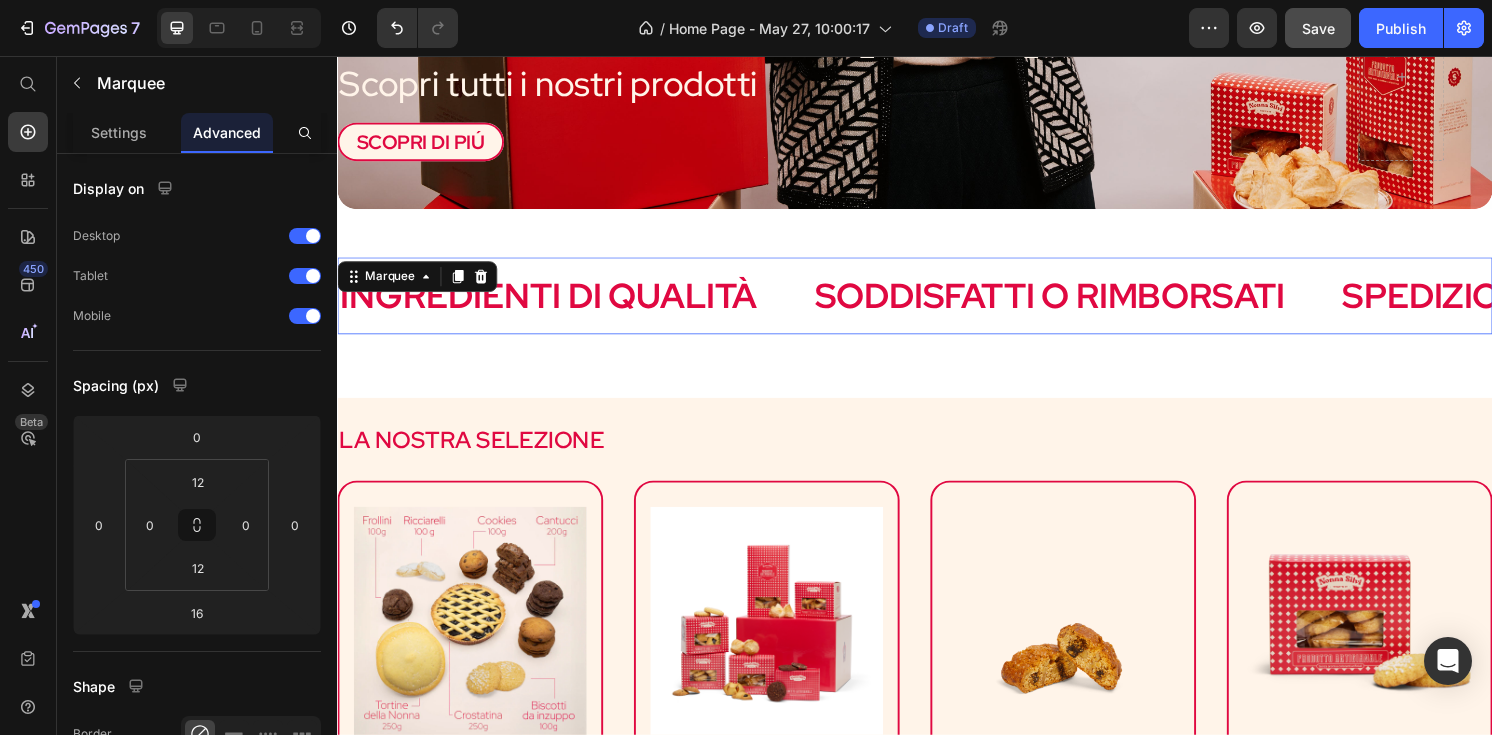 click on "INGREDIENTI DI QUALITà Text SODDISFATTI O RIMBORSATI Text SPEDIZIONE GRATUITA A PARTIRE DA 50 EUR Text LIFE TIME WARRANTY Text INGREDIENTI DI QUALITà Text SODDISFATTI O RIMBORSATI Text SPEDIZIONE GRATUITA A PARTIRE DA 50 EUR Text LIFE TIME WARRANTY Text Marquee   16" at bounding box center [937, 305] 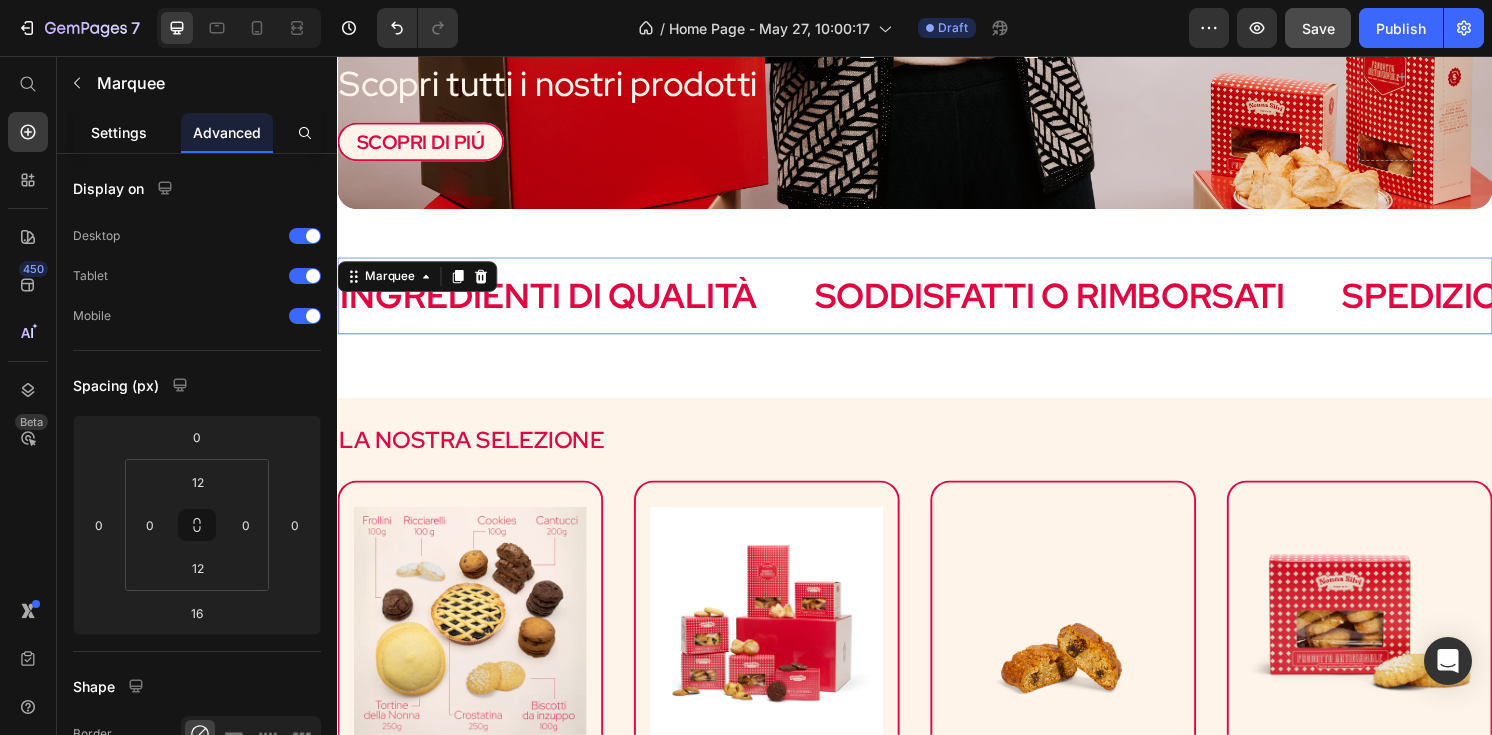 click on "Settings" 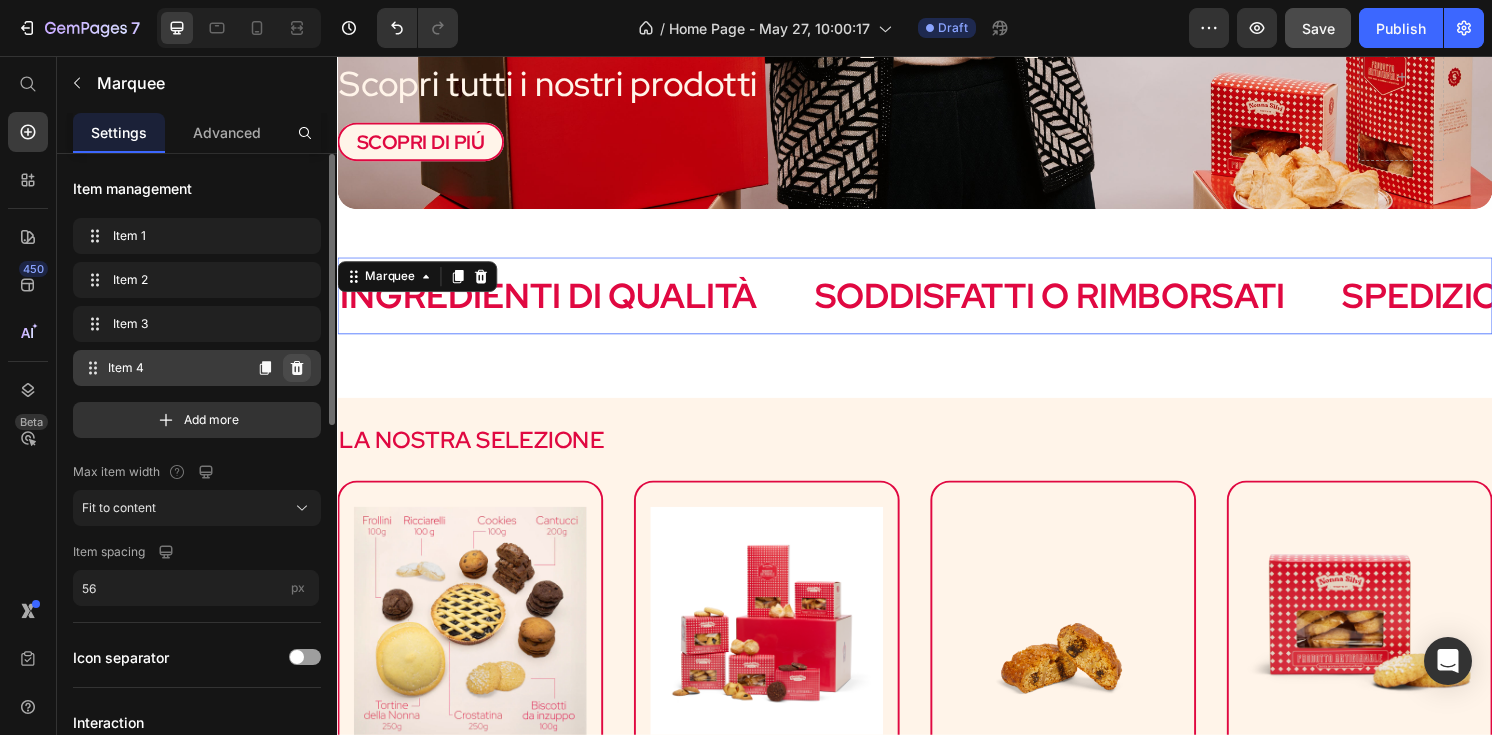 click 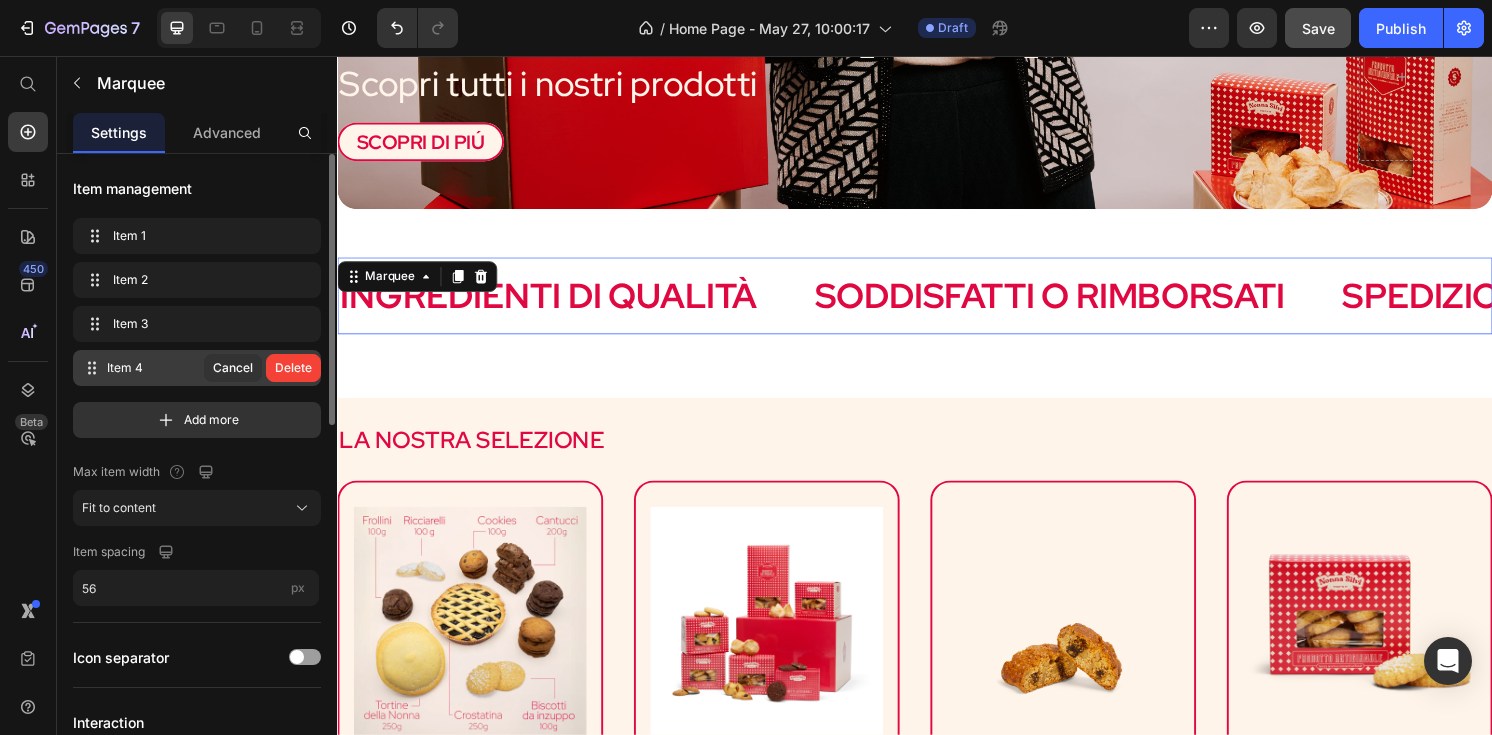 click on "Delete" at bounding box center (293, 368) 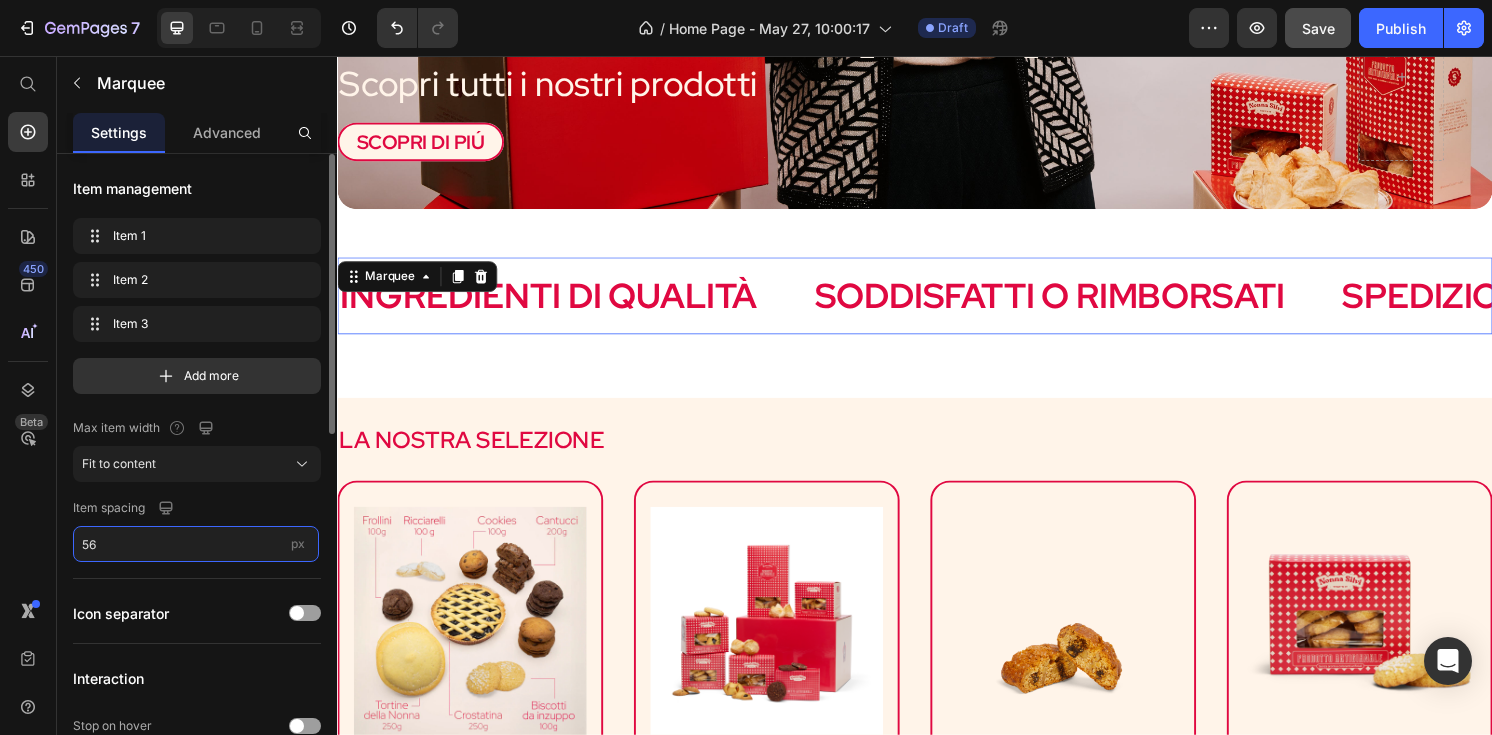 click on "56" at bounding box center (196, 544) 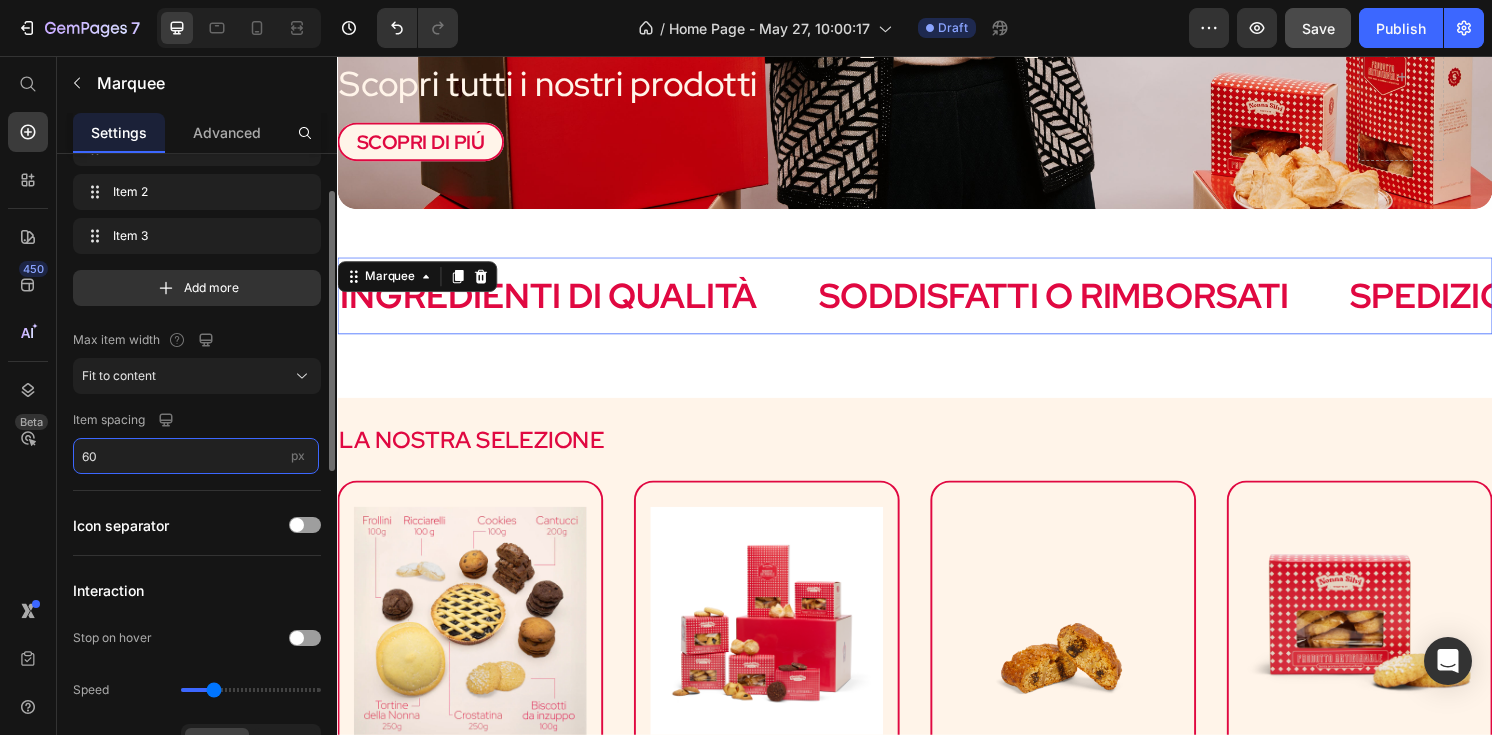 scroll, scrollTop: 90, scrollLeft: 0, axis: vertical 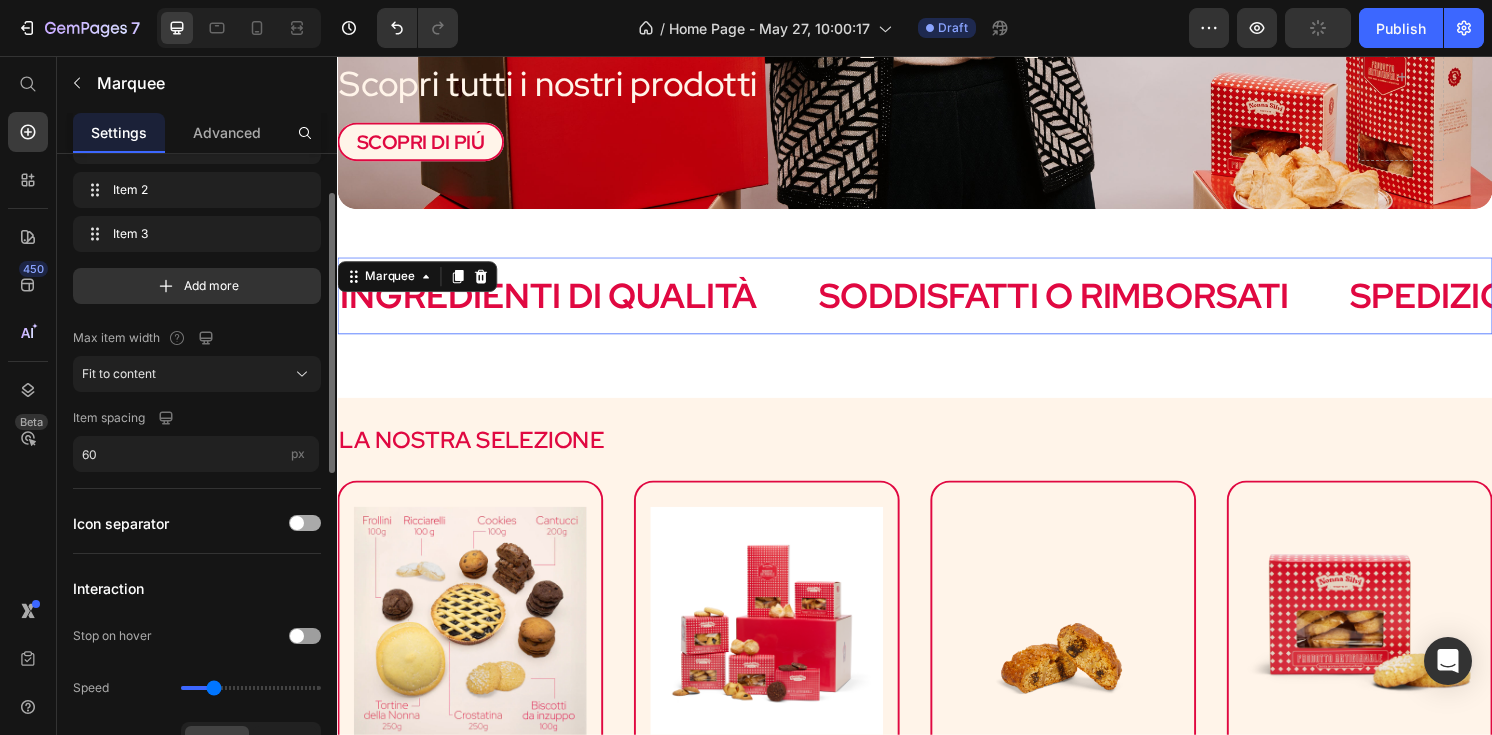type on "56" 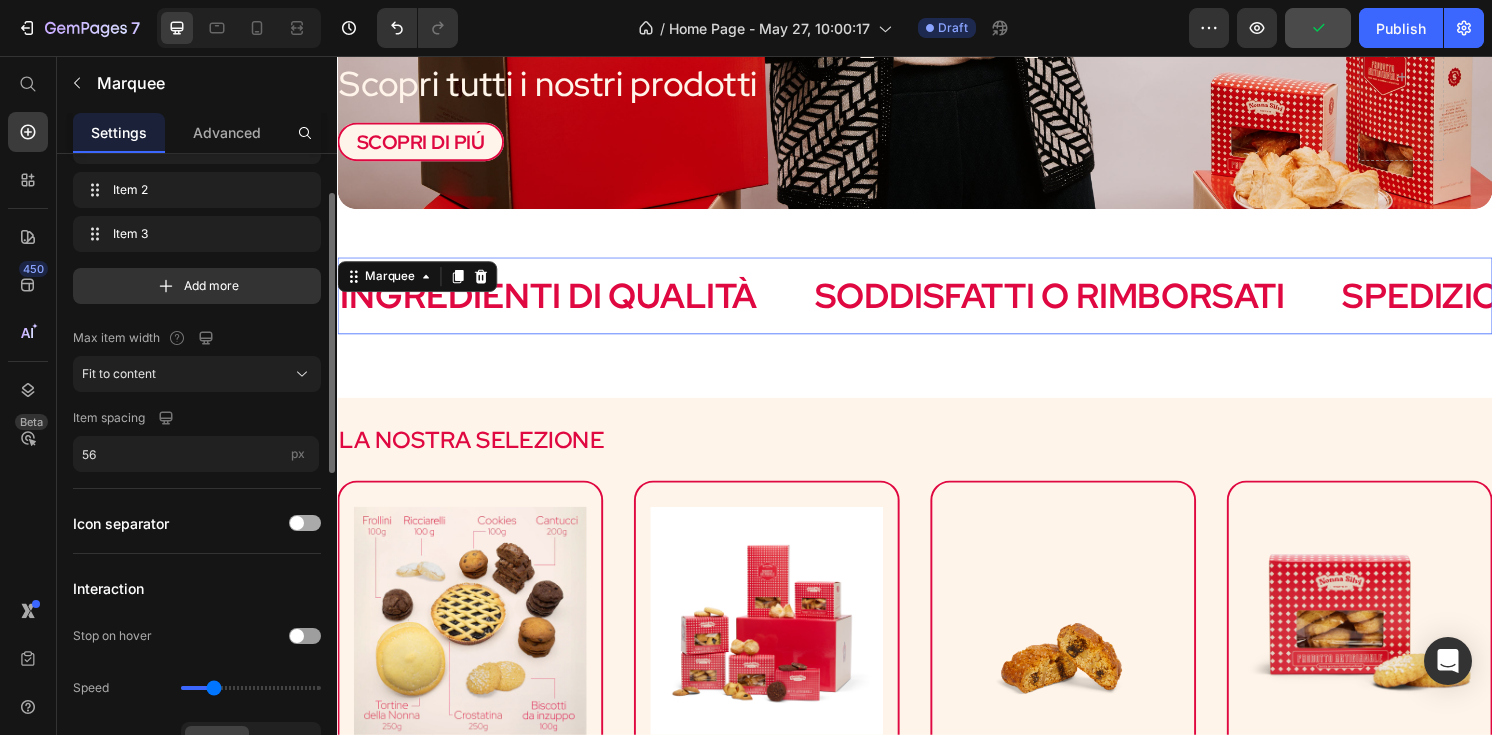 click at bounding box center (297, 523) 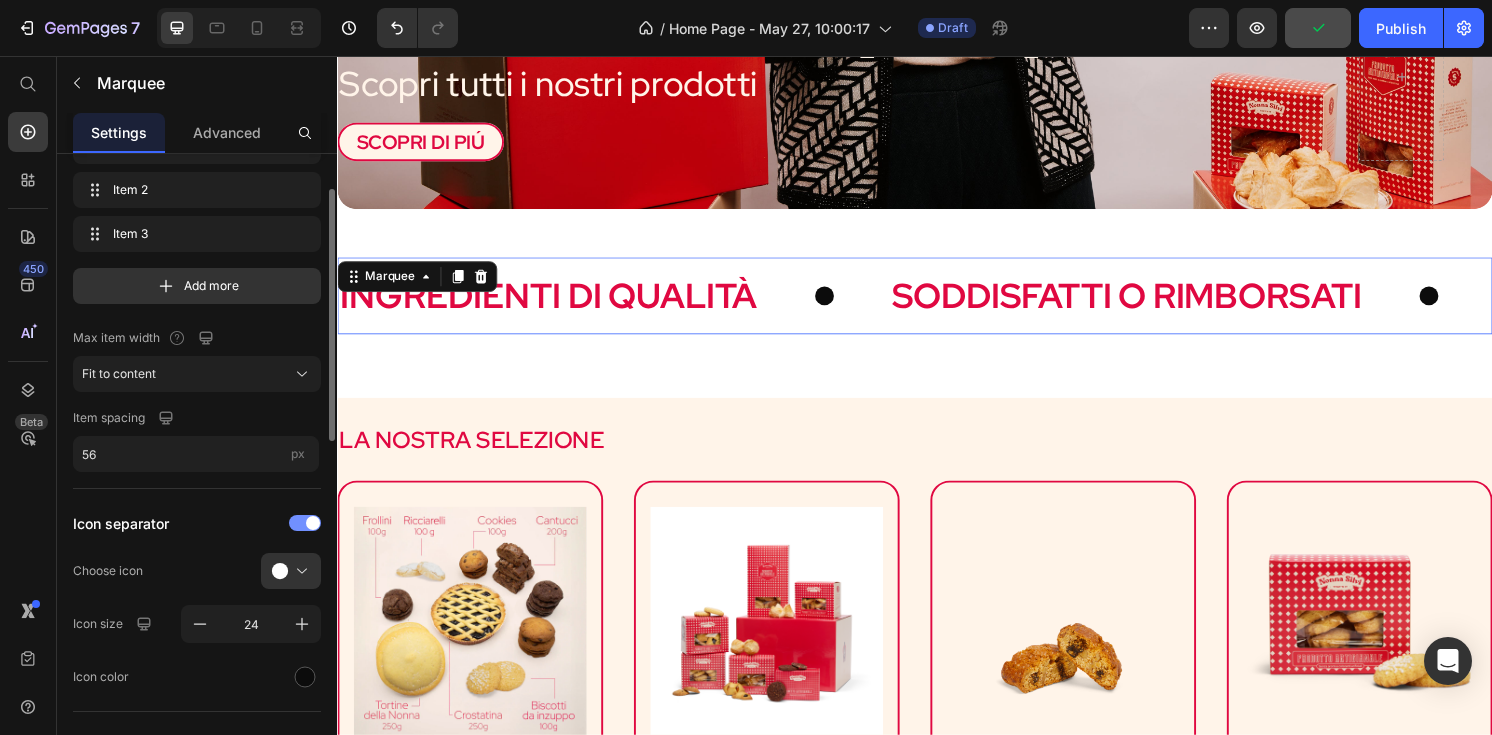 click at bounding box center [305, 523] 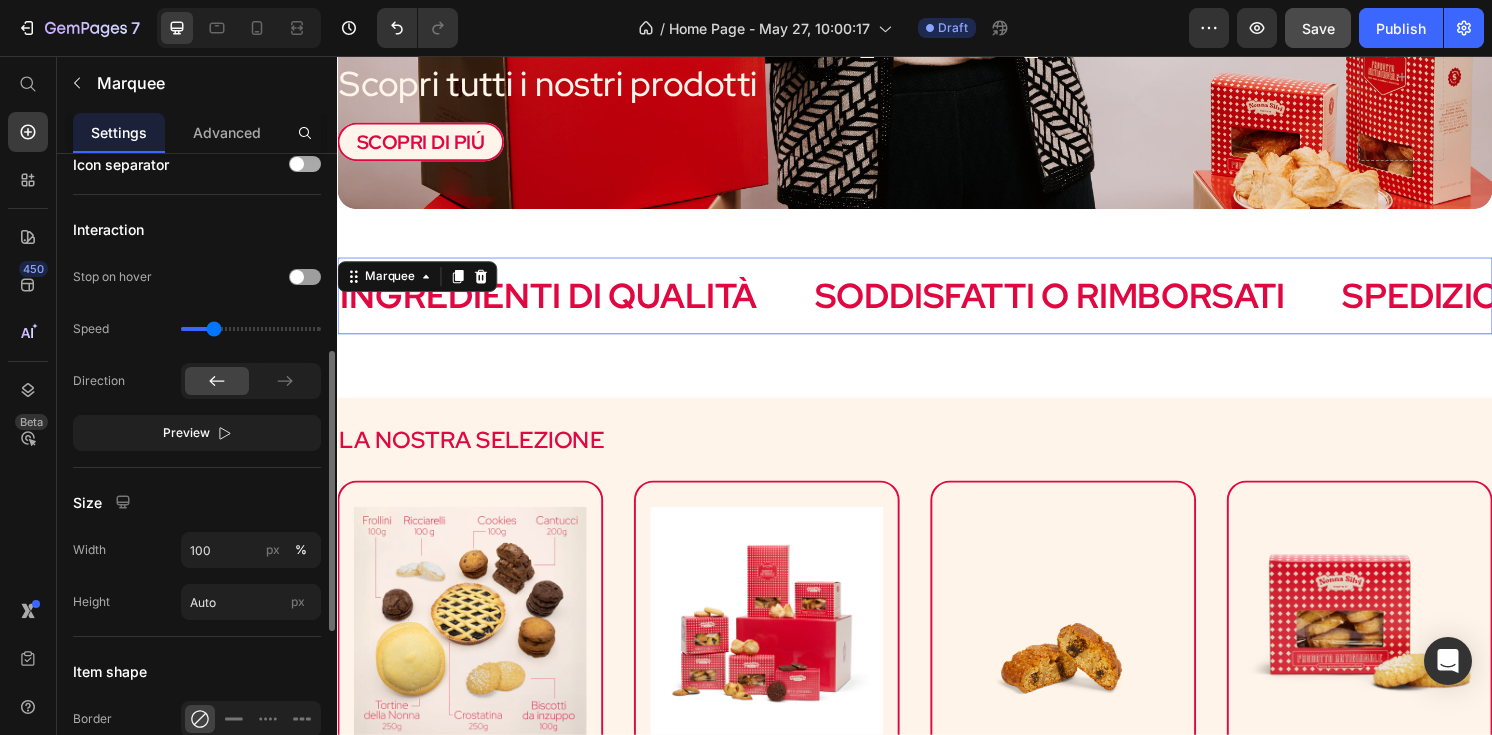 scroll, scrollTop: 473, scrollLeft: 0, axis: vertical 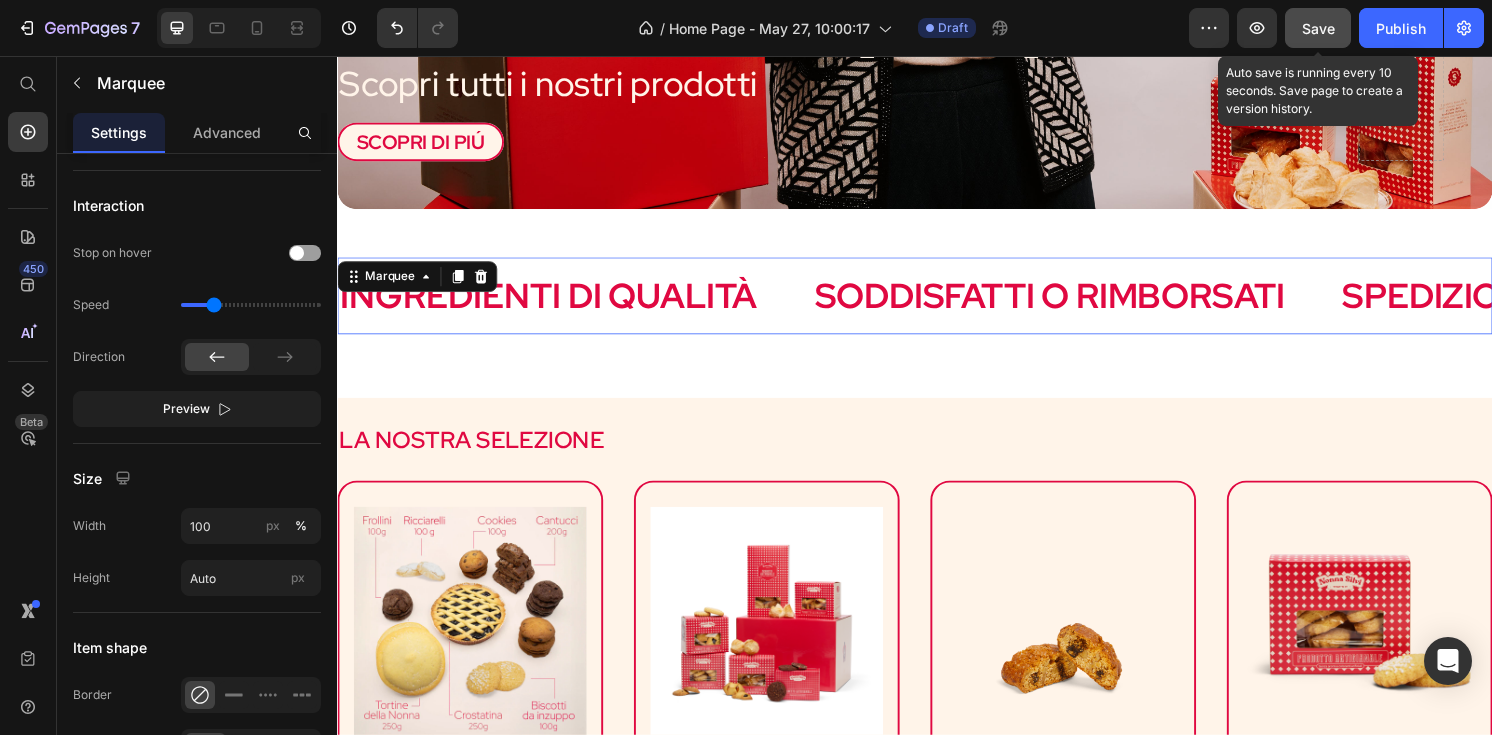 click on "Save" 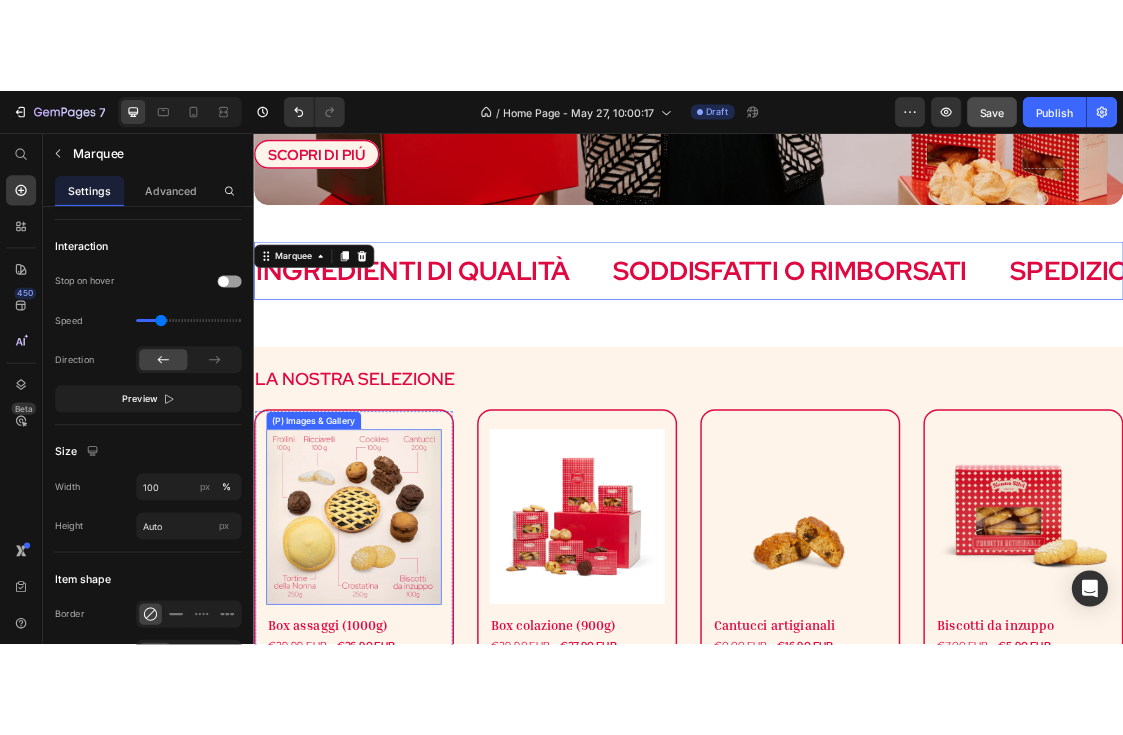scroll, scrollTop: 657, scrollLeft: 0, axis: vertical 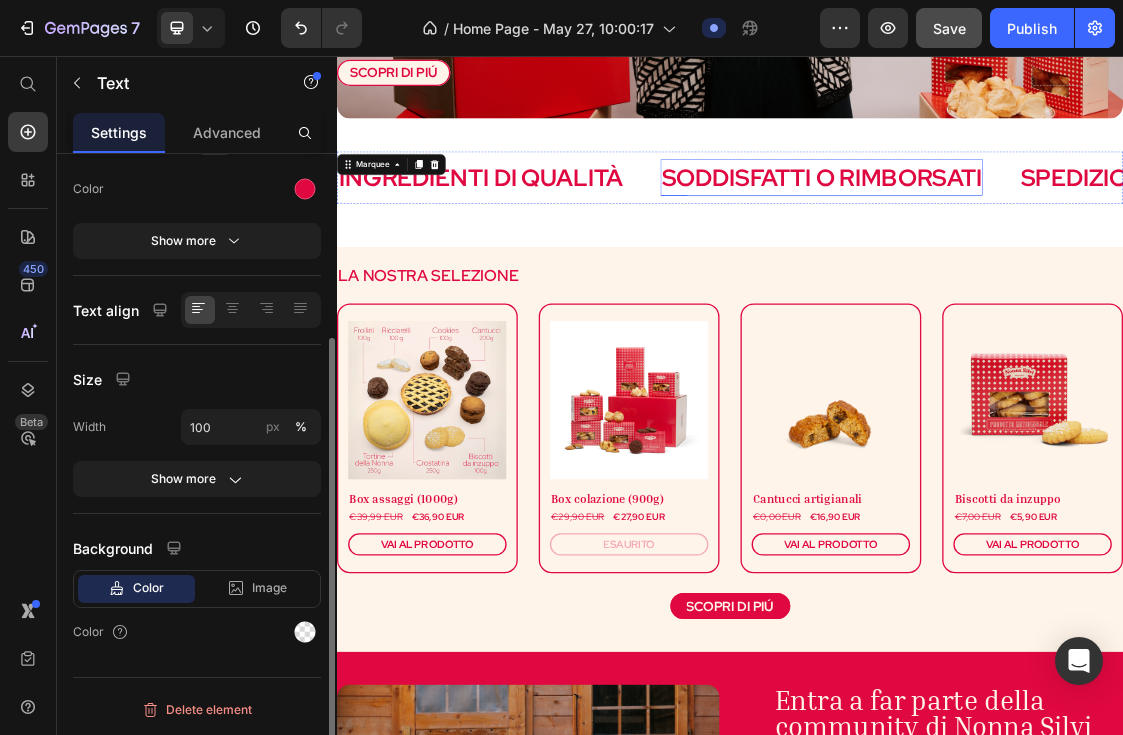 click on "SODDISFATTI O RIMBORSATI" at bounding box center (1077, 242) 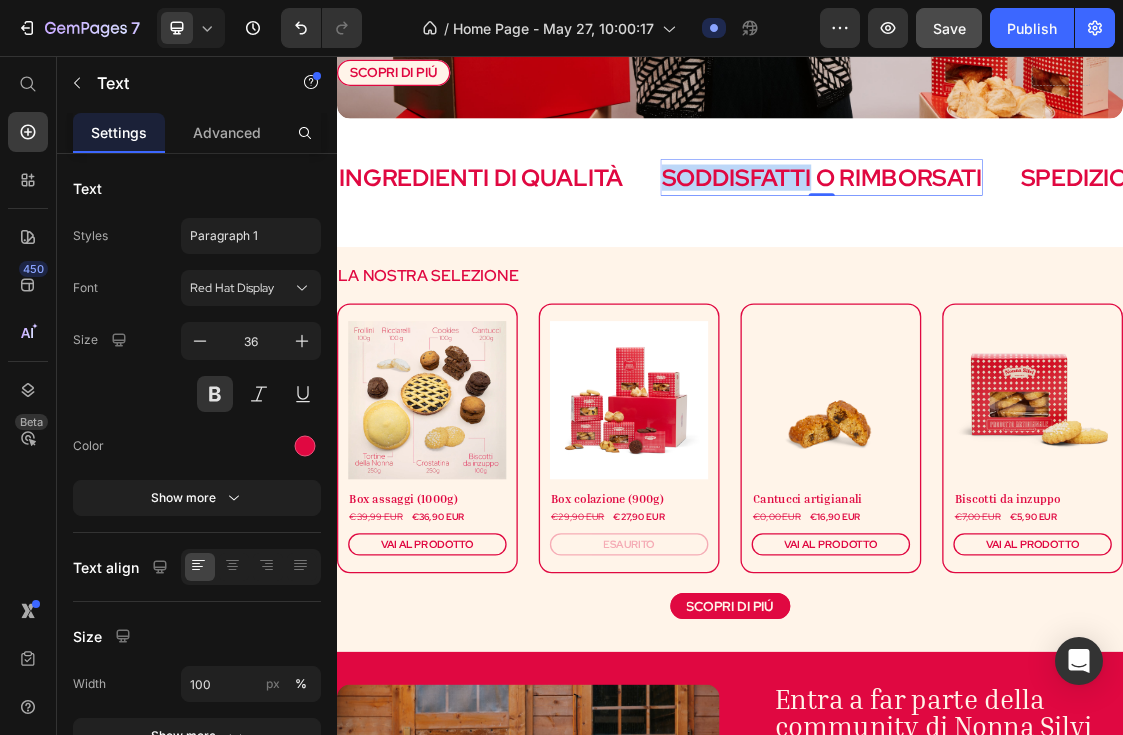 click on "SODDISFATTI O RIMBORSATI" at bounding box center [1077, 242] 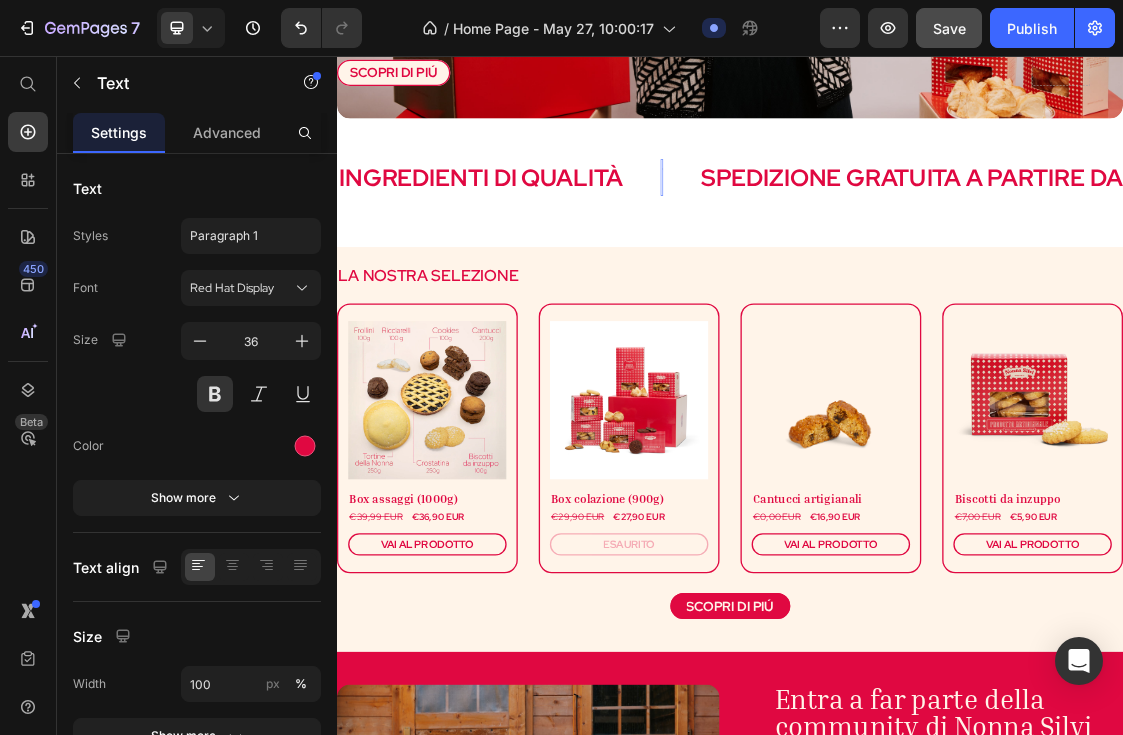 scroll, scrollTop: 639, scrollLeft: 0, axis: vertical 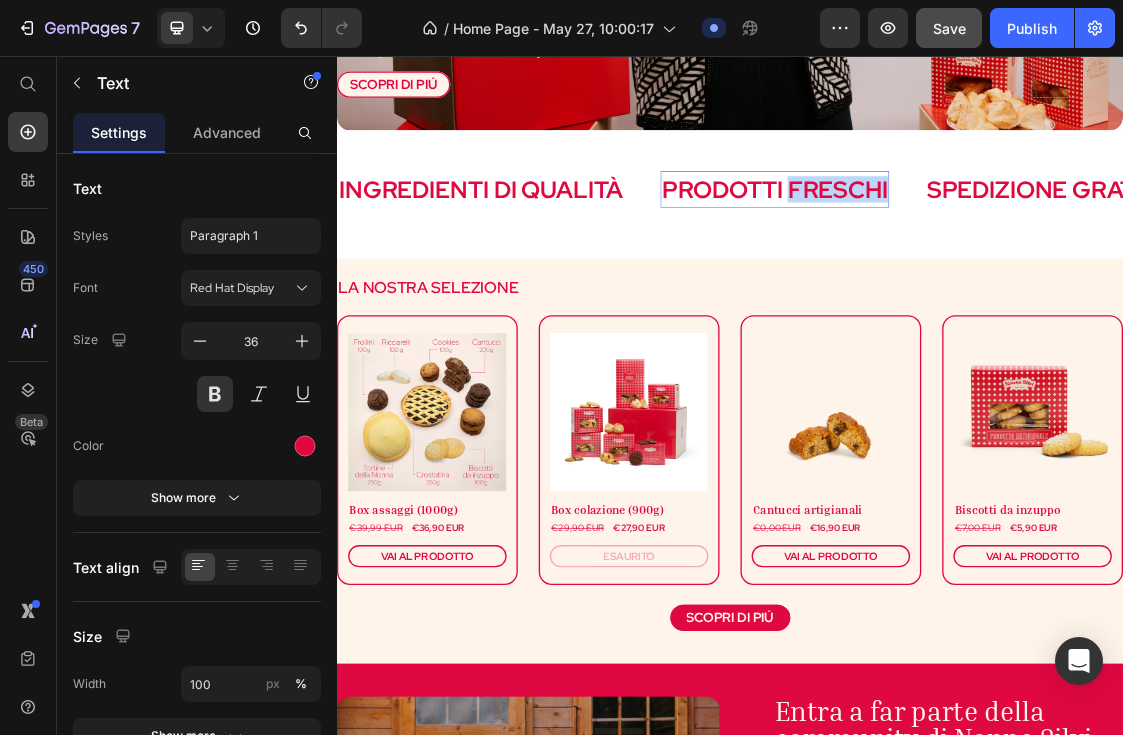 click on "PRODOTTI FRESCHI" at bounding box center (1005, 260) 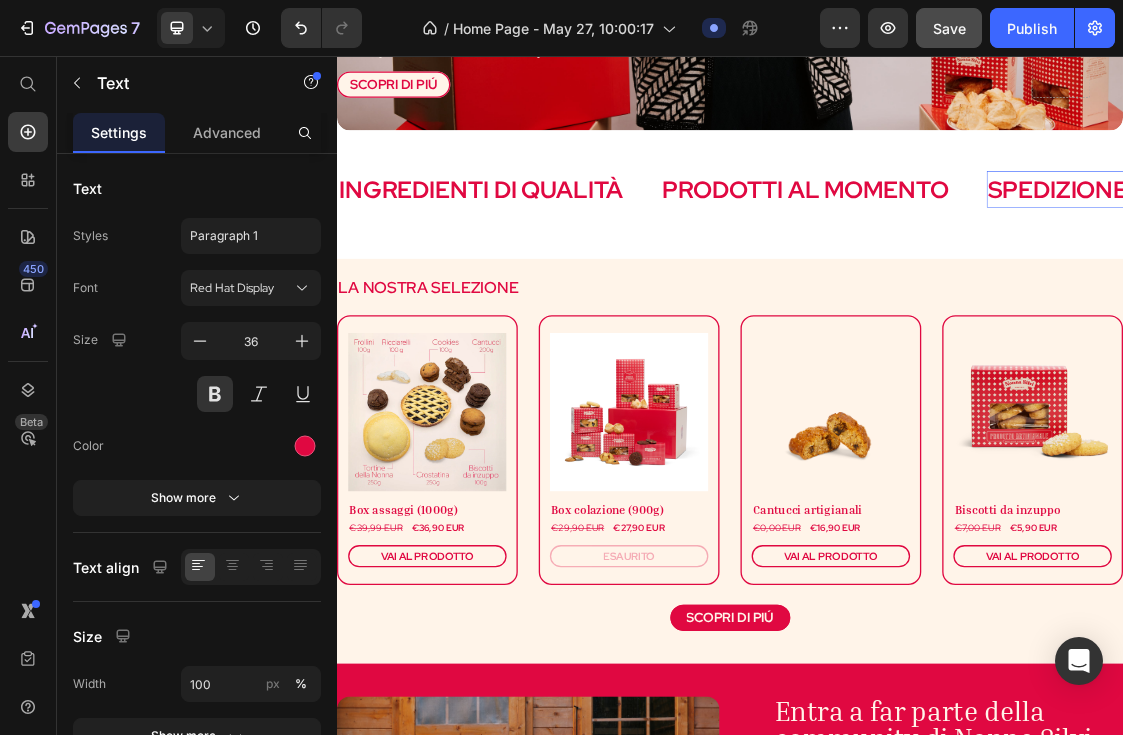 click on "SPEDIZIONE GRATUITA A PARTIRE DA 50 EUR" at bounding box center [1719, 260] 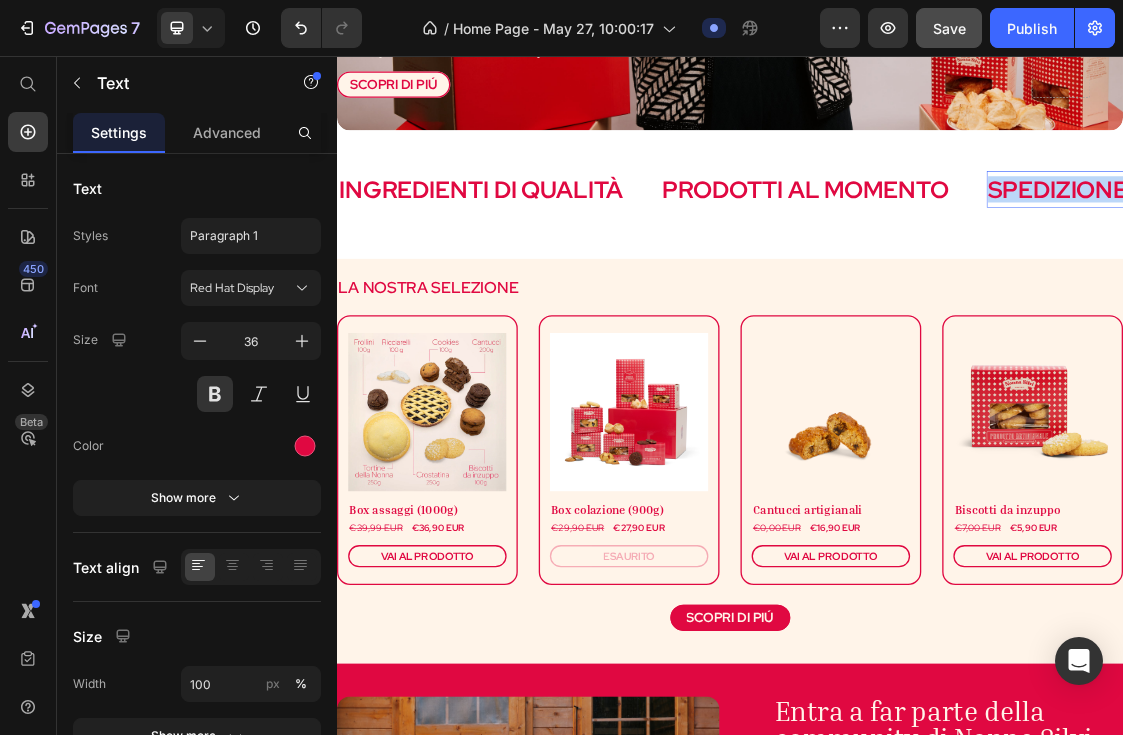 click on "SPEDIZIONE GRATUITA A PARTIRE DA 50 EUR" at bounding box center [1719, 260] 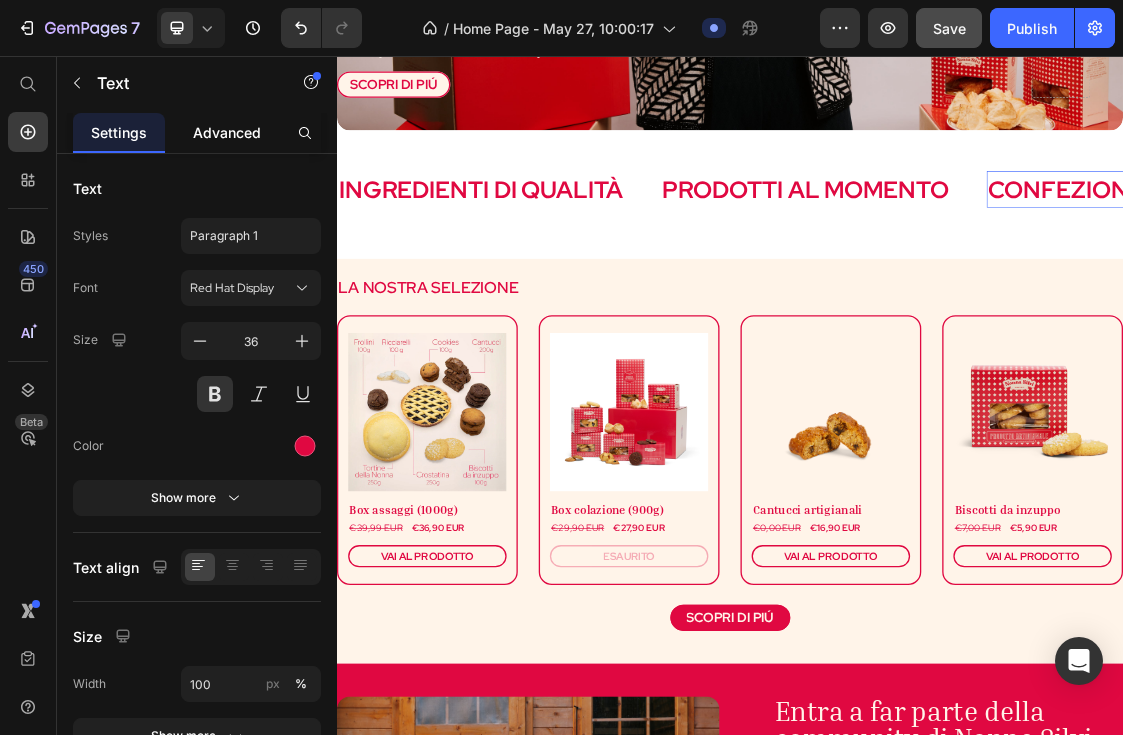 click on "Advanced" at bounding box center [227, 132] 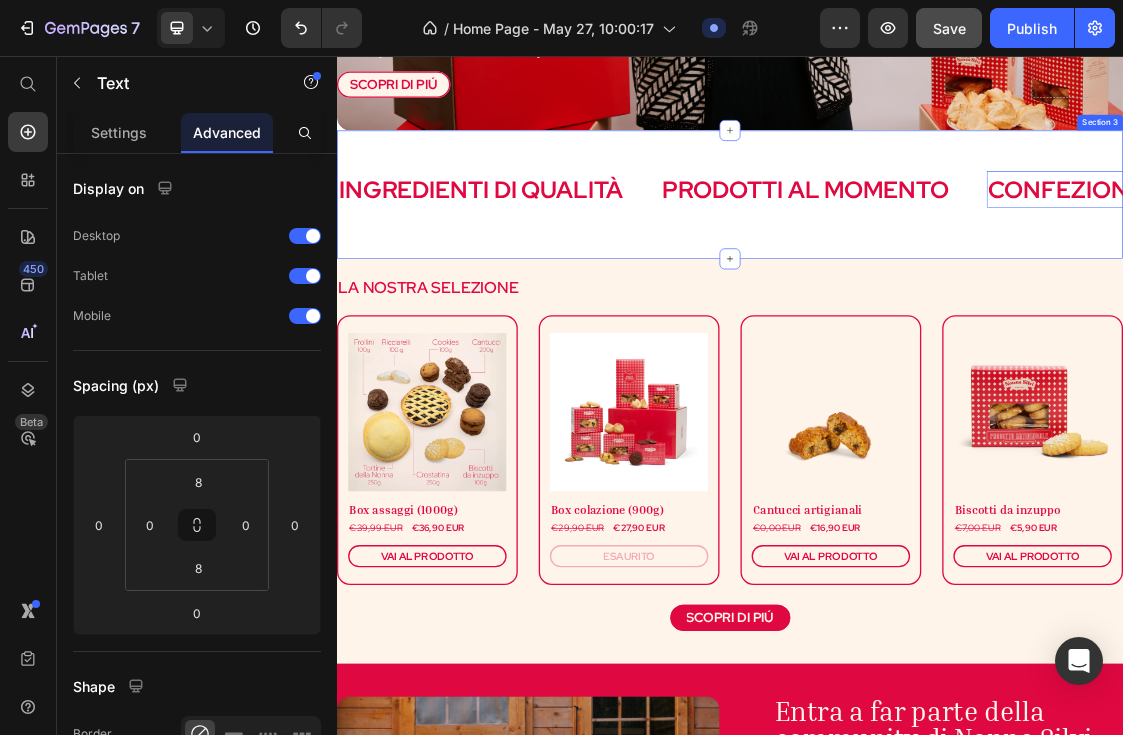 click on "INGREDIENTI DI QUALITà Text PRODOTTI AL MOMENTO Text CONFEZIONATI CON GURA GRATUITA A PARTIRE DA 50 EUR Text   0 INGREDIENTI DI QUALITà Text PRODOTTI AL MOMENTO Text CONFEZIONATI CON GURA GRATUITA A PARTIRE DA 50 EUR Text   0 Marquee Section 3" at bounding box center (937, 268) 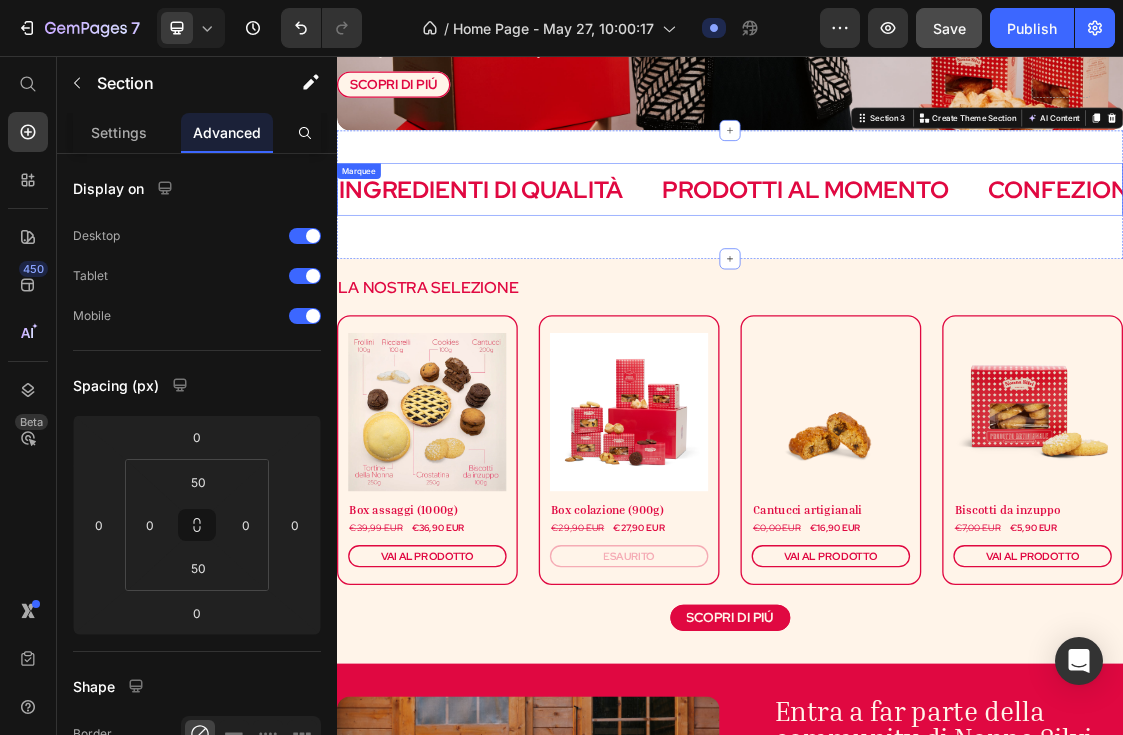 click on "INGREDIENTI DI QUALITà Text PRODOTTI AL MOMENTO Text CONFEZIONATI CON GURA GRATUITA A PARTIRE DA 50 EUR Text INGREDIENTI DI QUALITà Text PRODOTTI AL MOMENTO Text CONFEZIONATI CON GURA GRATUITA A PARTIRE DA 50 EUR Text Marquee" at bounding box center [937, 260] 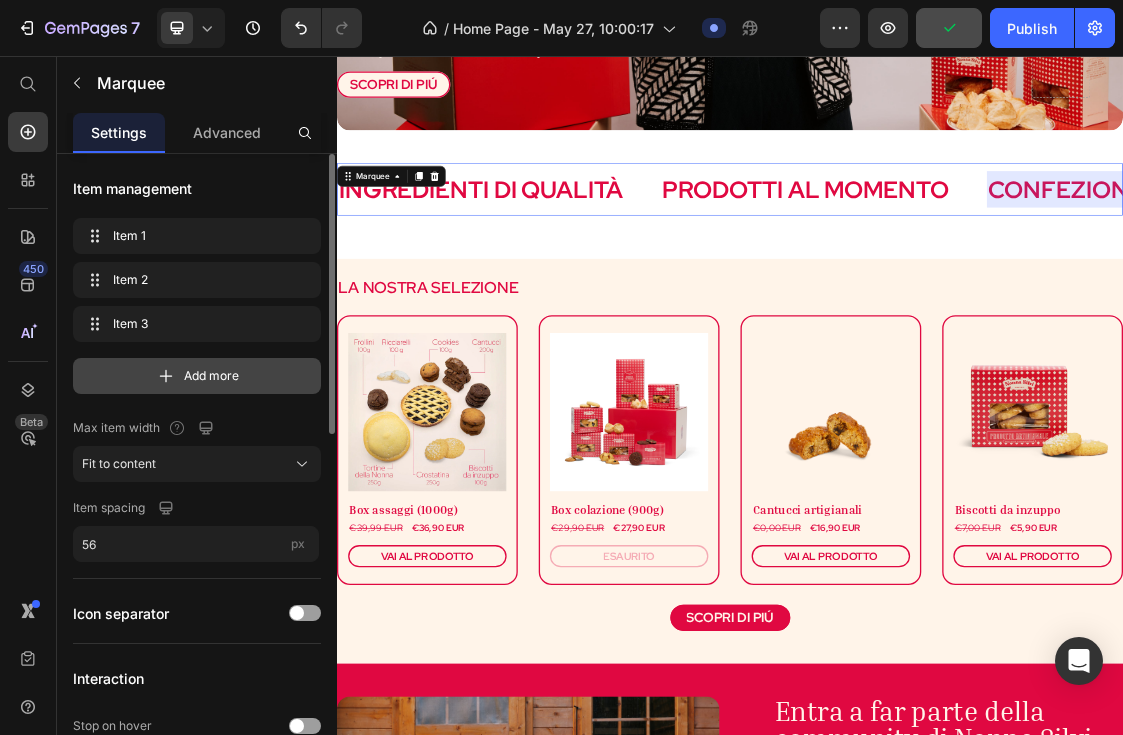 click on "Add more" at bounding box center [197, 376] 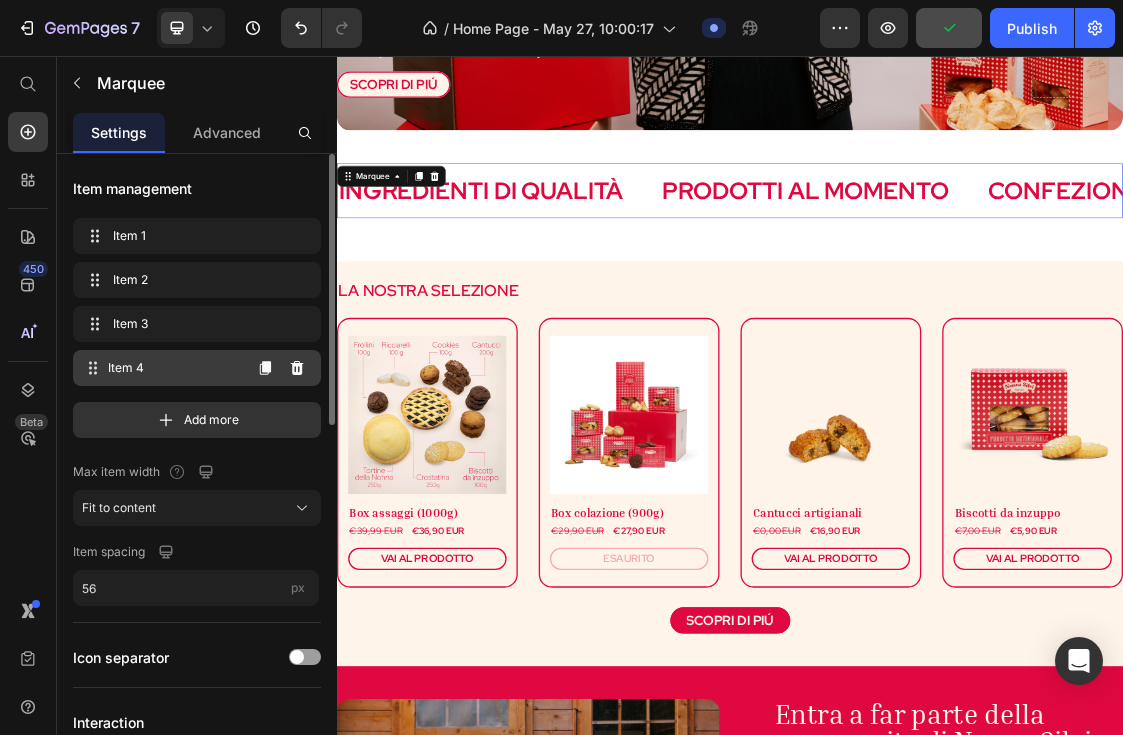 click on "Item 4" at bounding box center [174, 368] 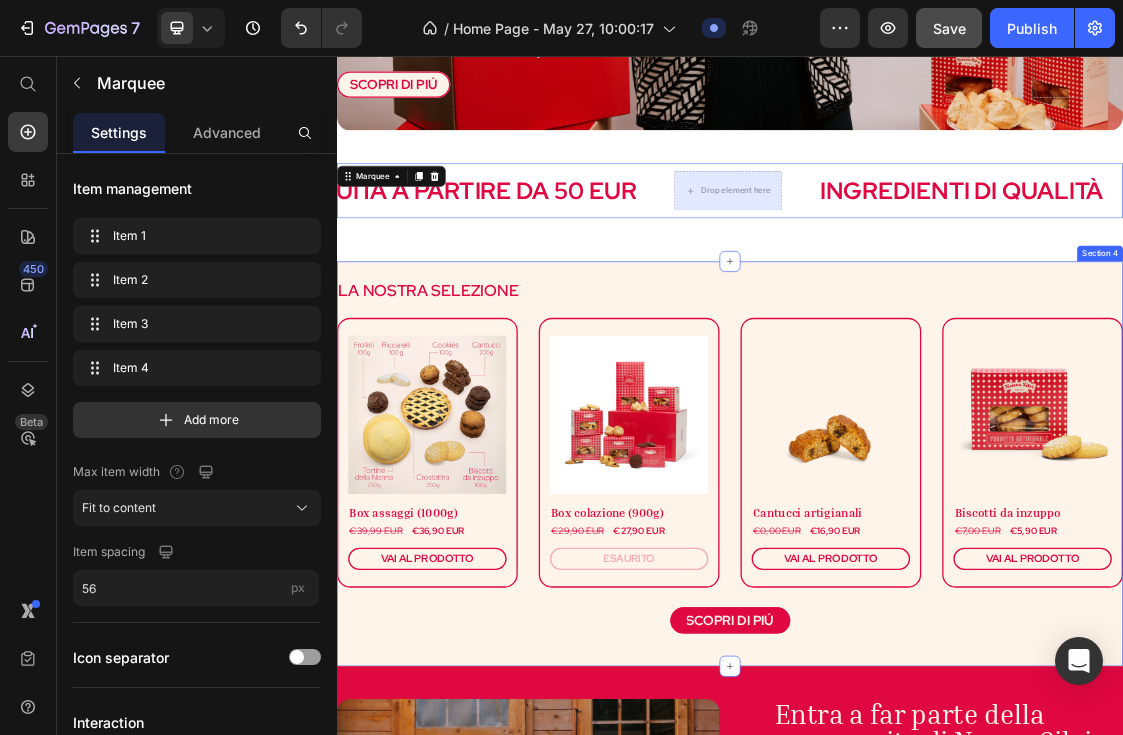 scroll, scrollTop: 0, scrollLeft: 1574, axis: horizontal 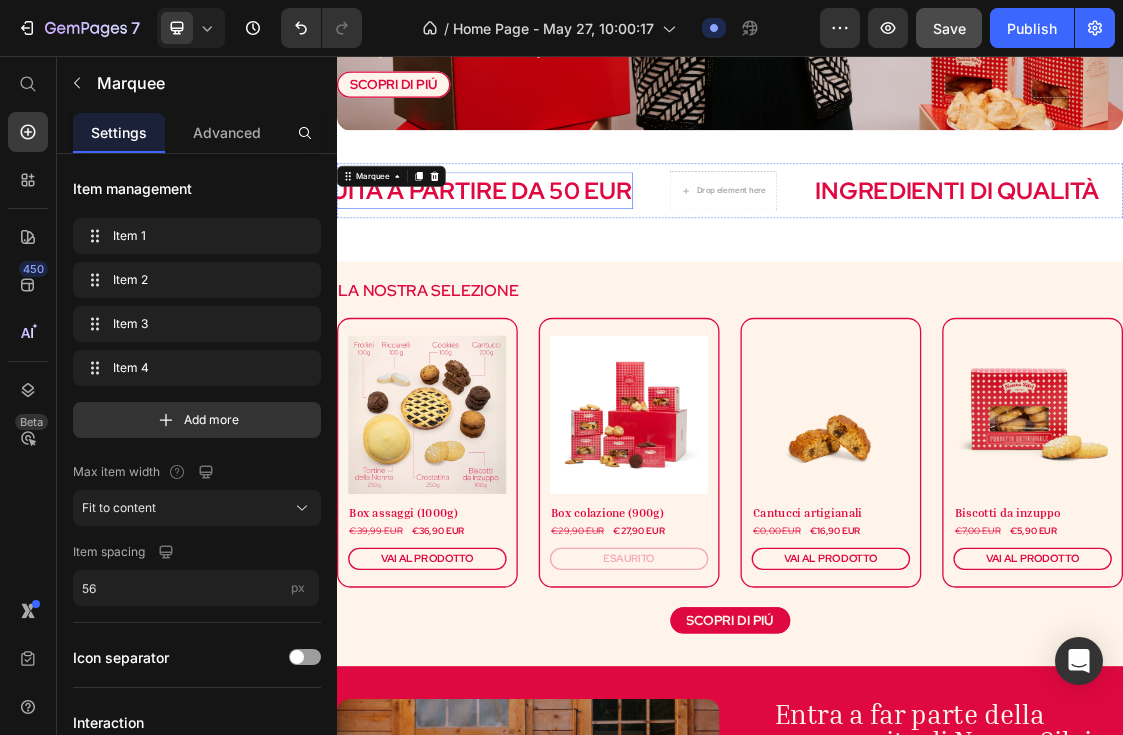 click on "CONFEZIONATI CON GURA GRATUITA A PARTIRE DA 50 EUR" at bounding box center (272, 262) 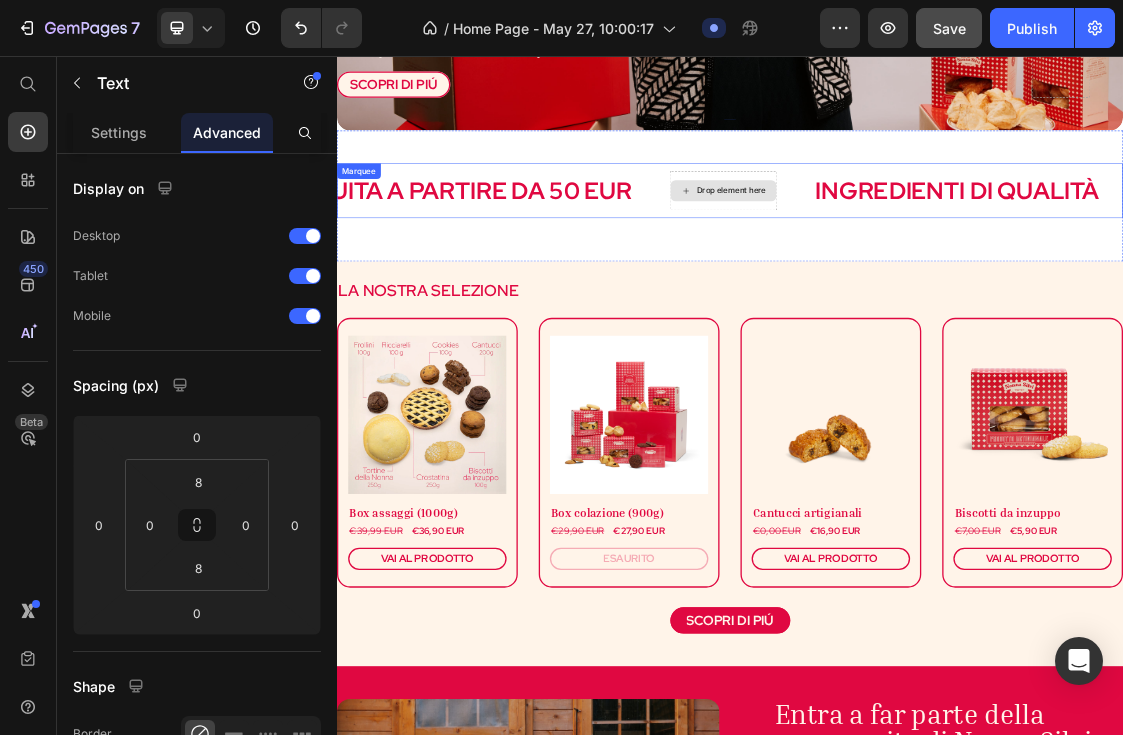 click on "Drop element here" at bounding box center [927, 262] 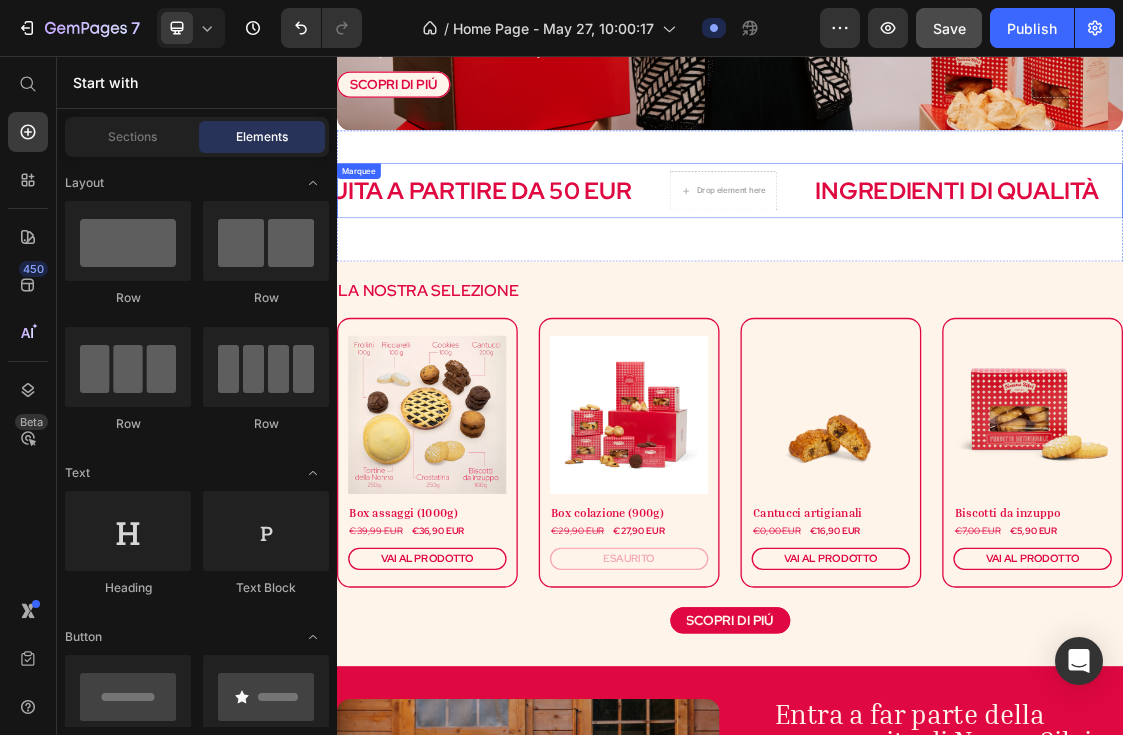 click on "INGREDIENTI DI QUALITà Text PRODOTTI AL MOMENTO Text CONFEZIONATI CON GURA GRATUITA A PARTIRE DA 50 EUR Text
Drop element here" at bounding box center [-86, 262] 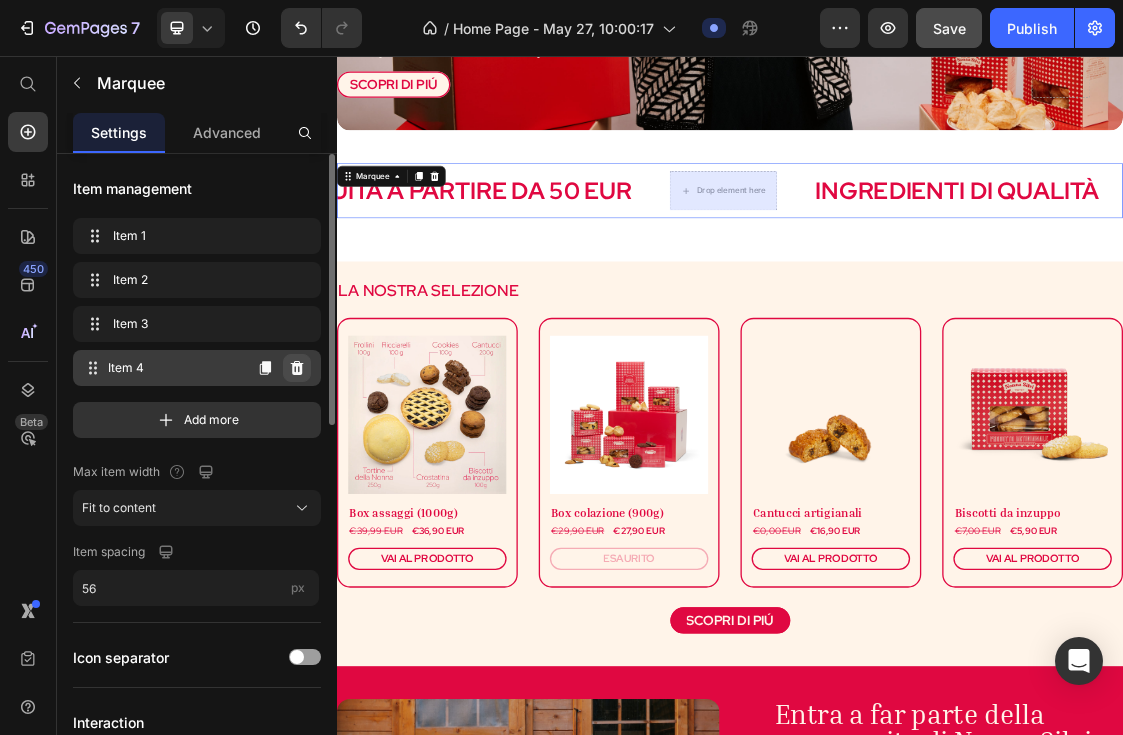 click 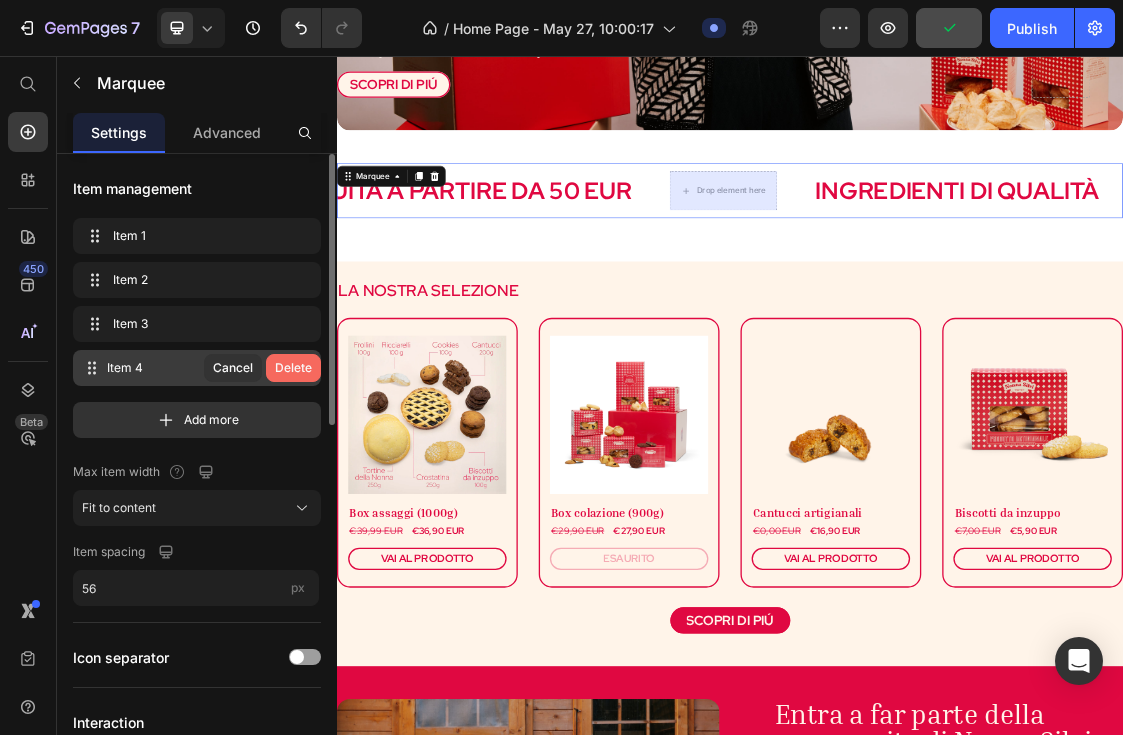 click on "Delete" at bounding box center (293, 368) 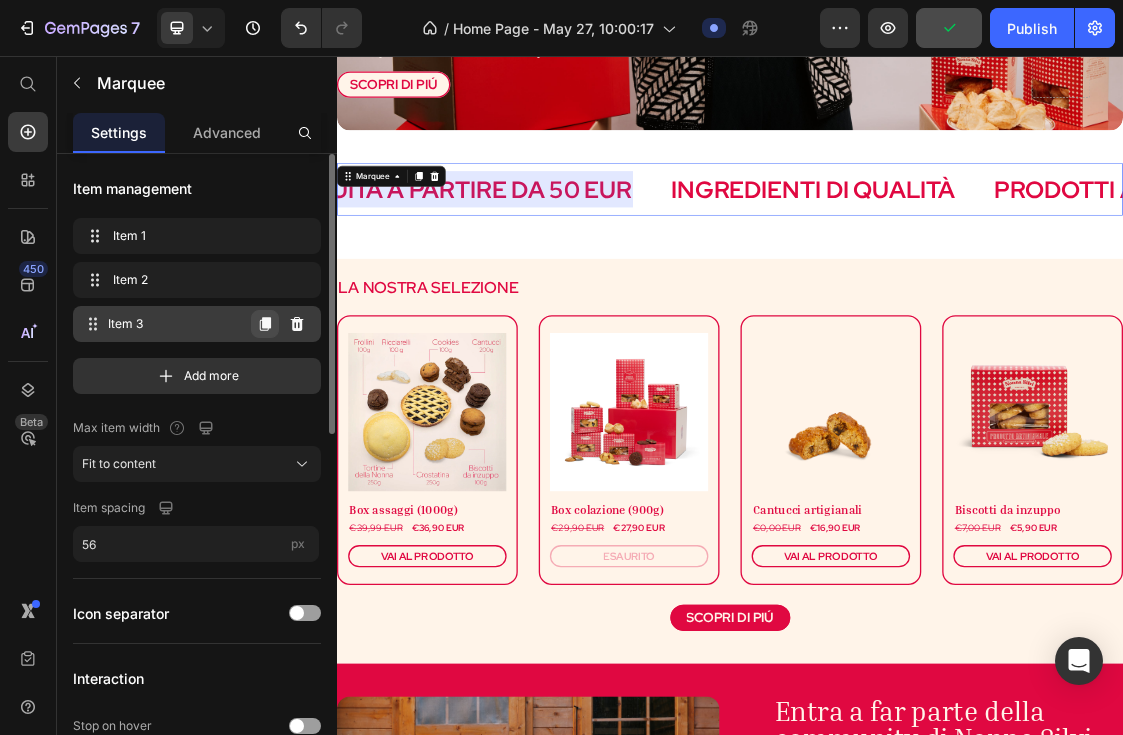 click 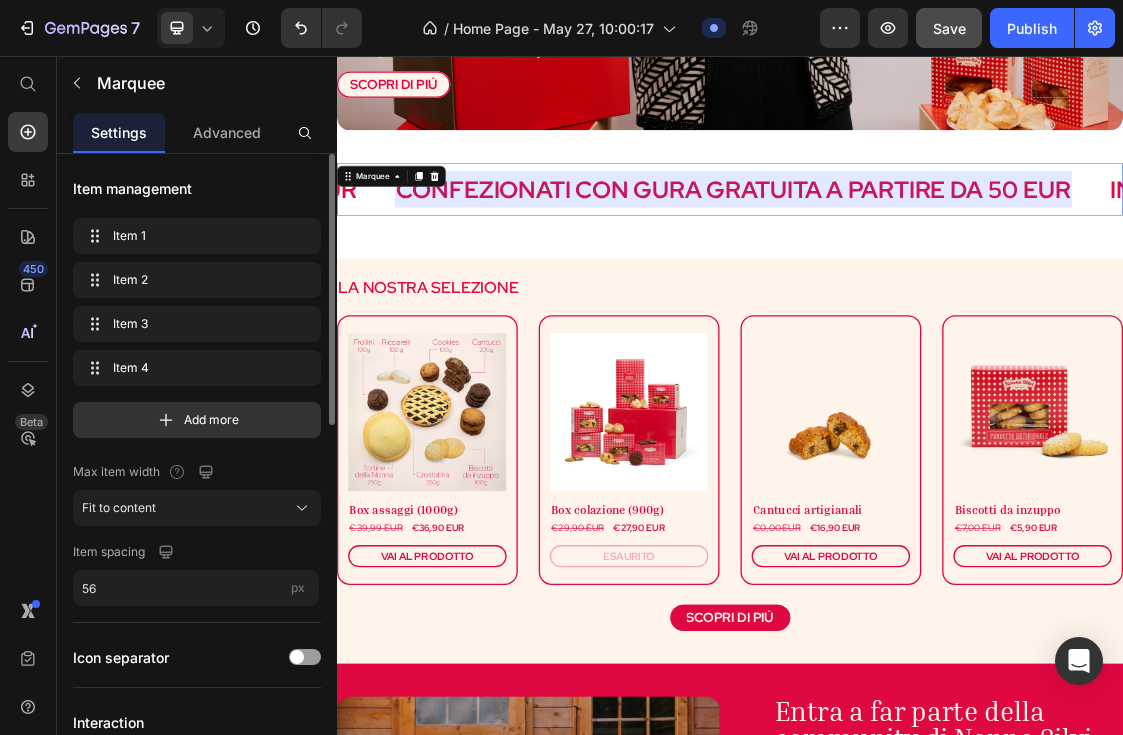 scroll, scrollTop: 0, scrollLeft: 2011, axis: horizontal 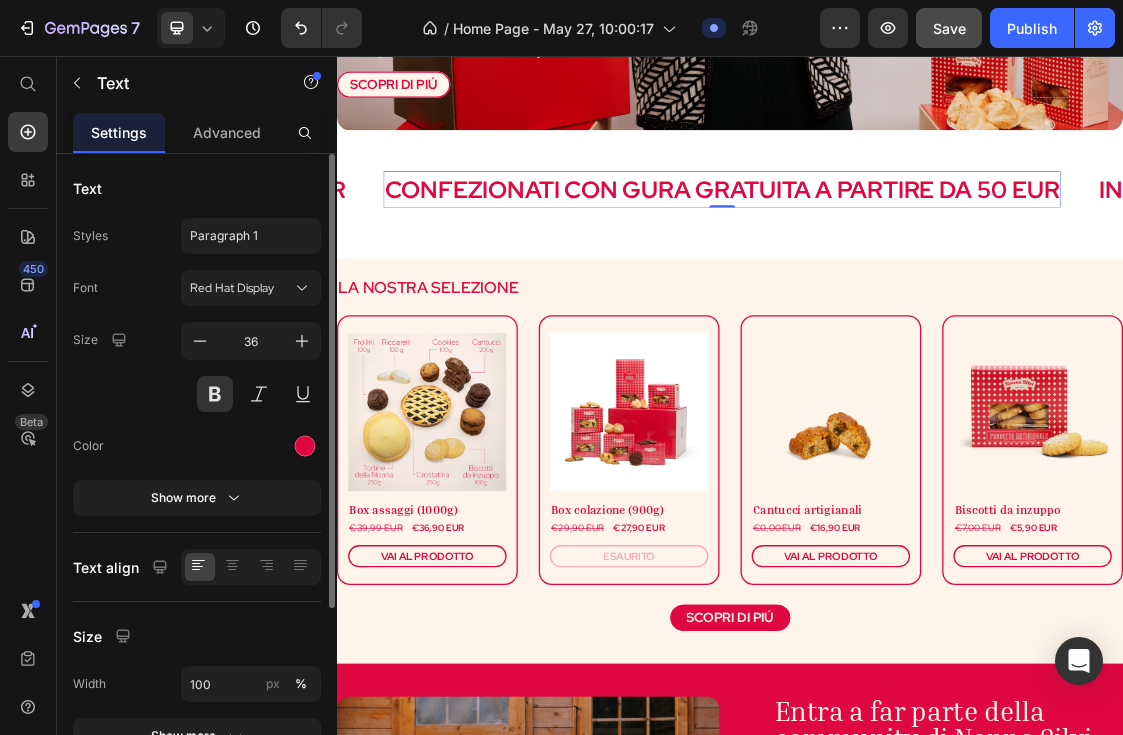 click on "CONFEZIONATI CON GURA GRATUITA A PARTIRE DA 50 EUR" at bounding box center [925, 260] 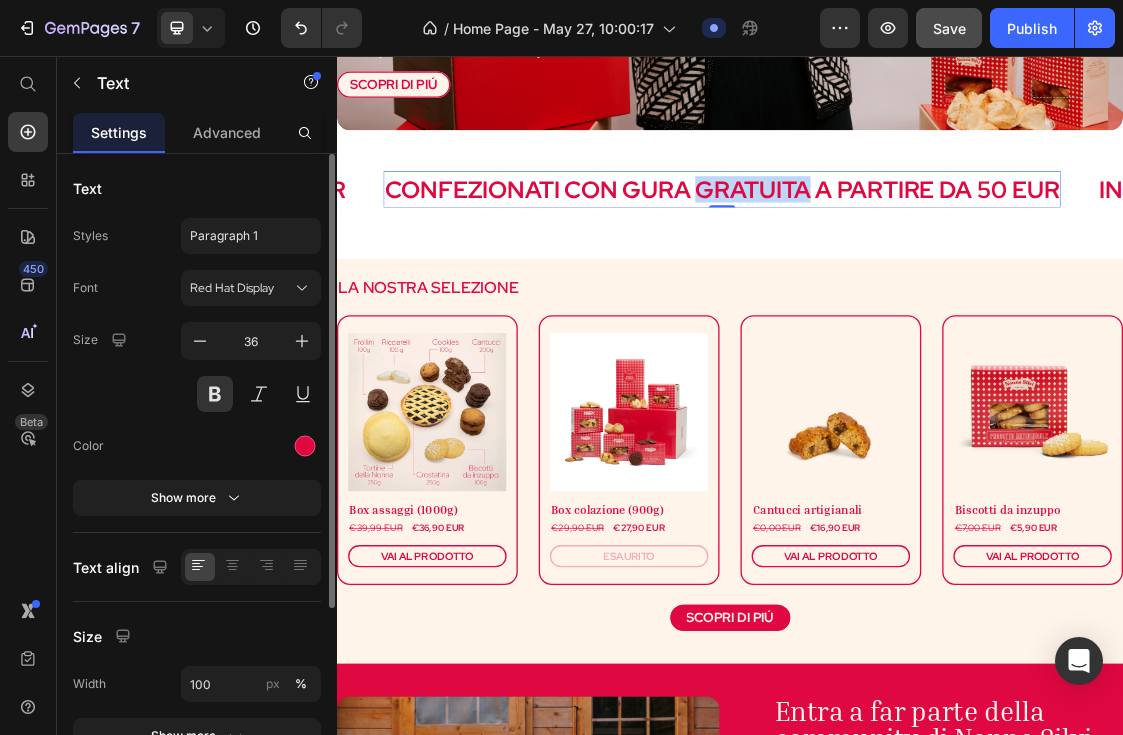 click on "CONFEZIONATI CON GURA GRATUITA A PARTIRE DA 50 EUR" at bounding box center [925, 260] 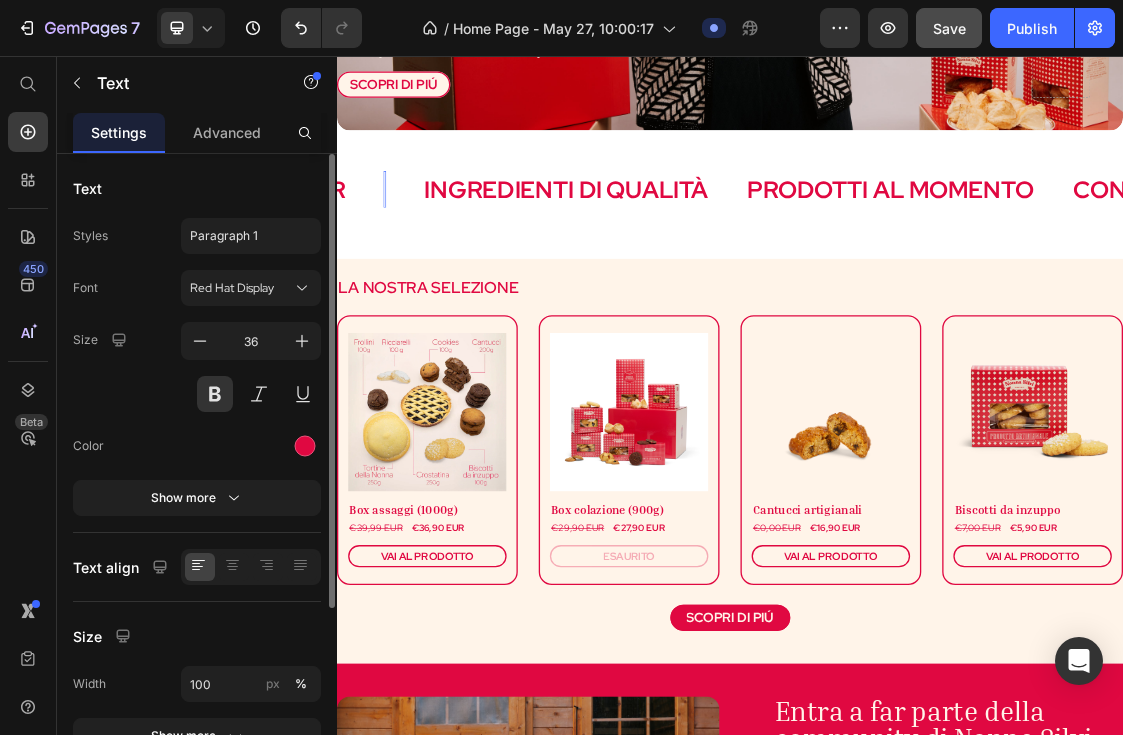 scroll, scrollTop: 621, scrollLeft: 0, axis: vertical 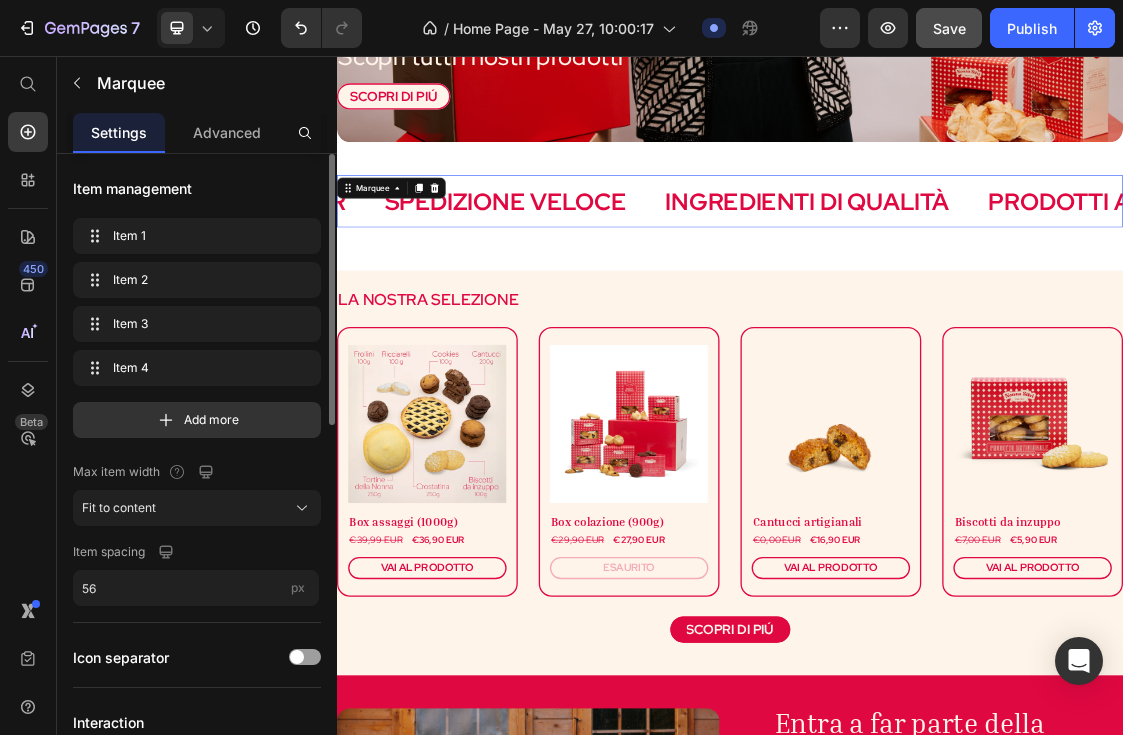 click on "INGREDIENTI DI QUALITà Text" at bounding box center (1082, 278) 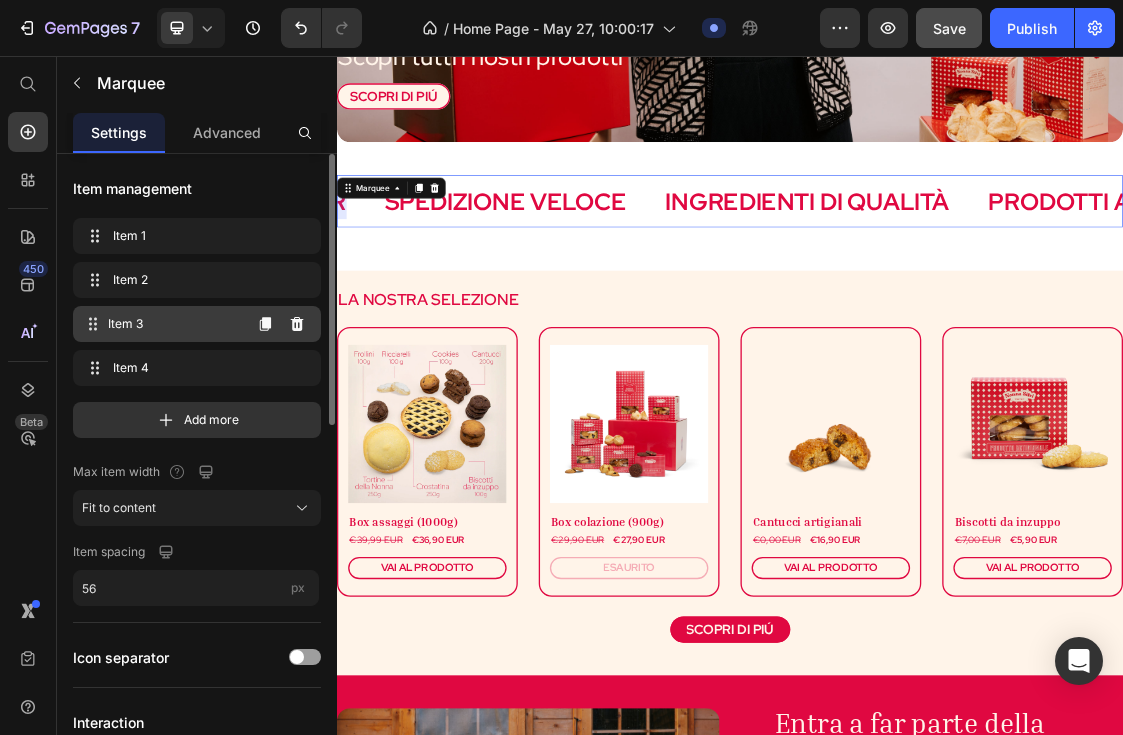 click on "Item 3" at bounding box center (174, 324) 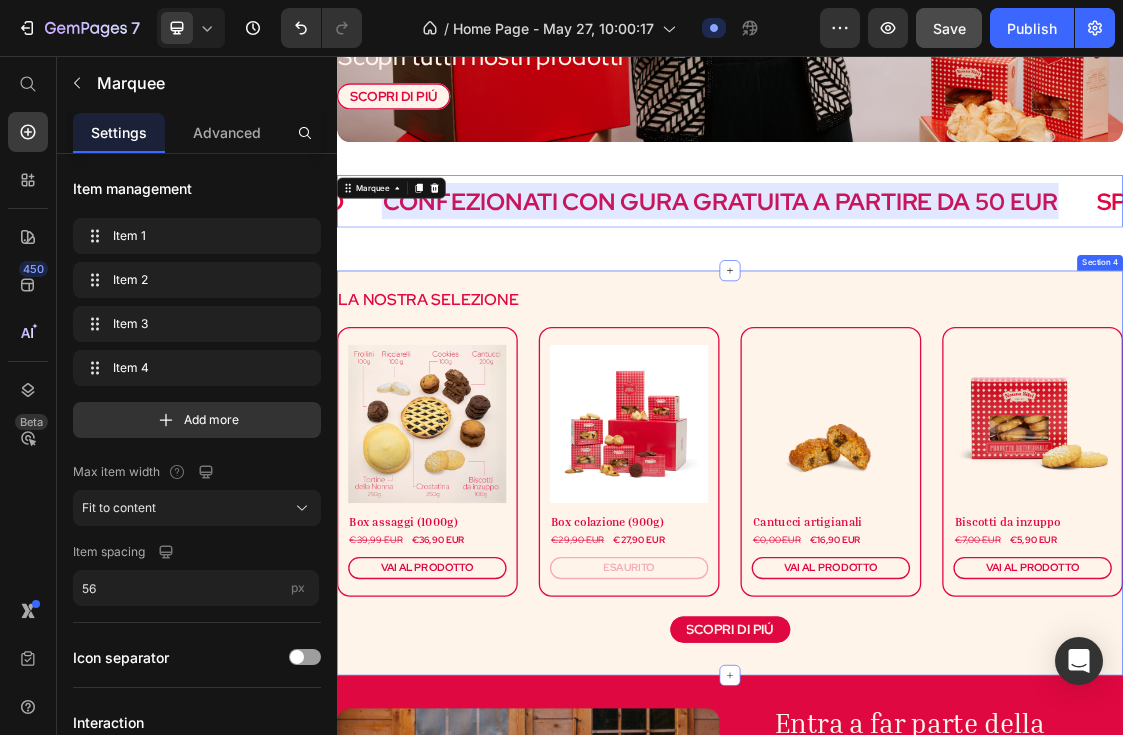 scroll, scrollTop: 0, scrollLeft: 917, axis: horizontal 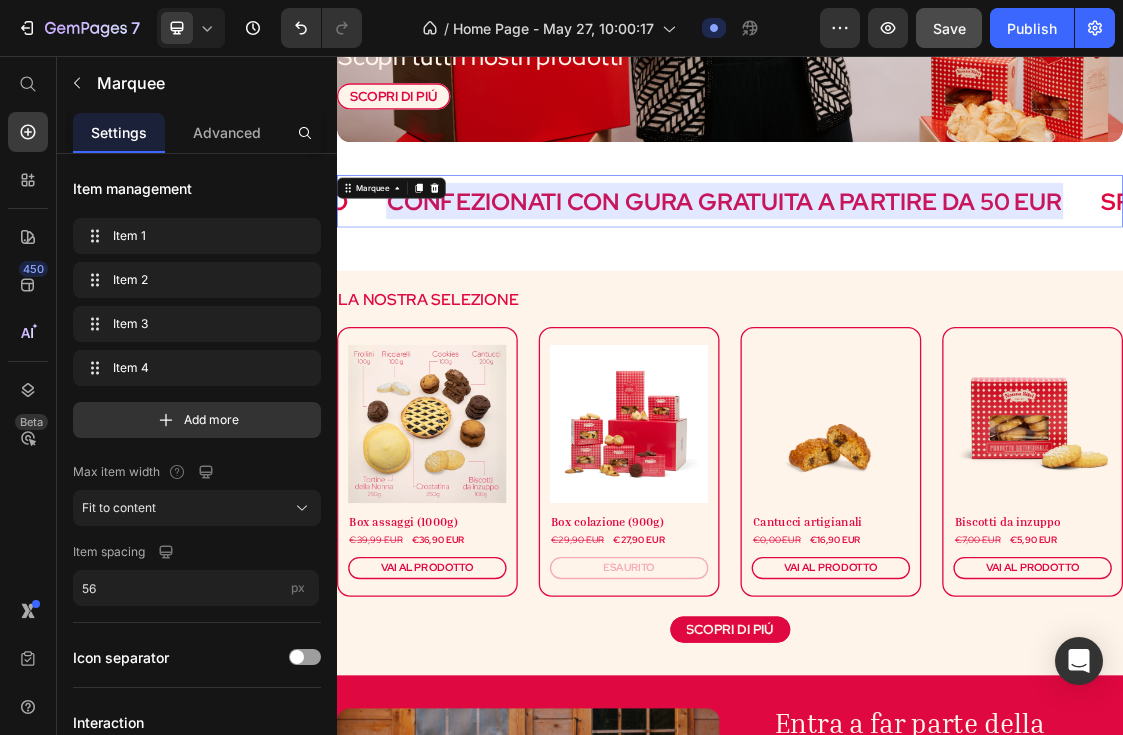 click at bounding box center [929, 278] 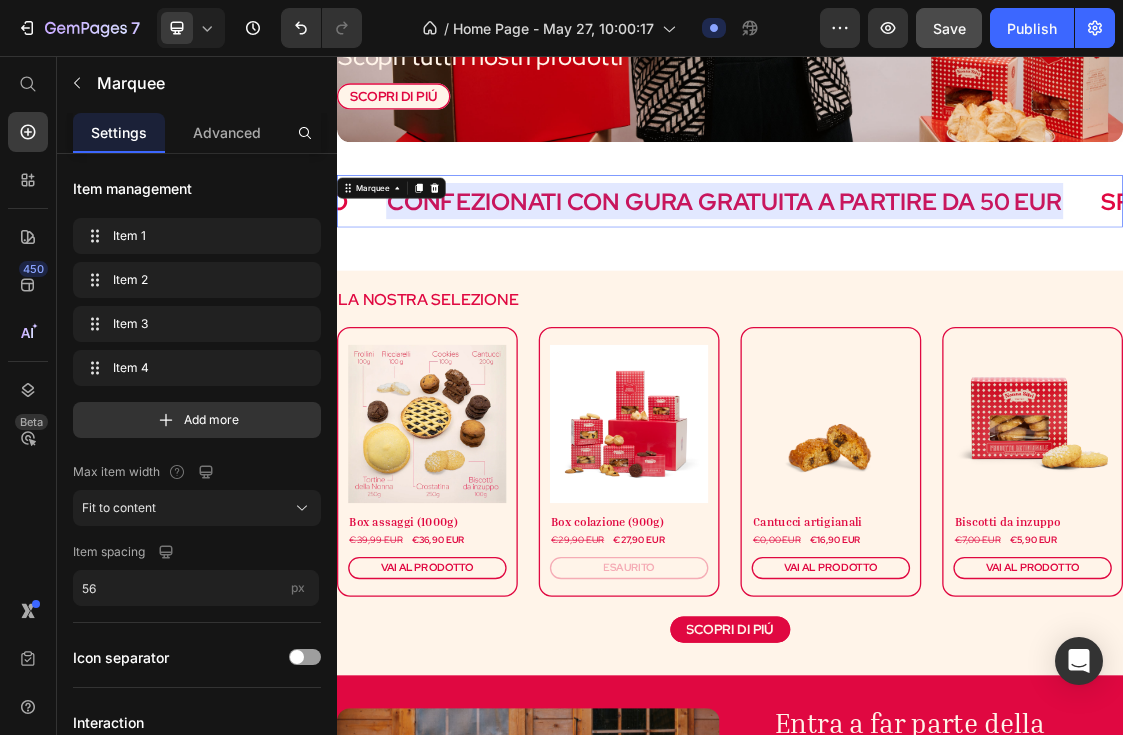 click at bounding box center [929, 278] 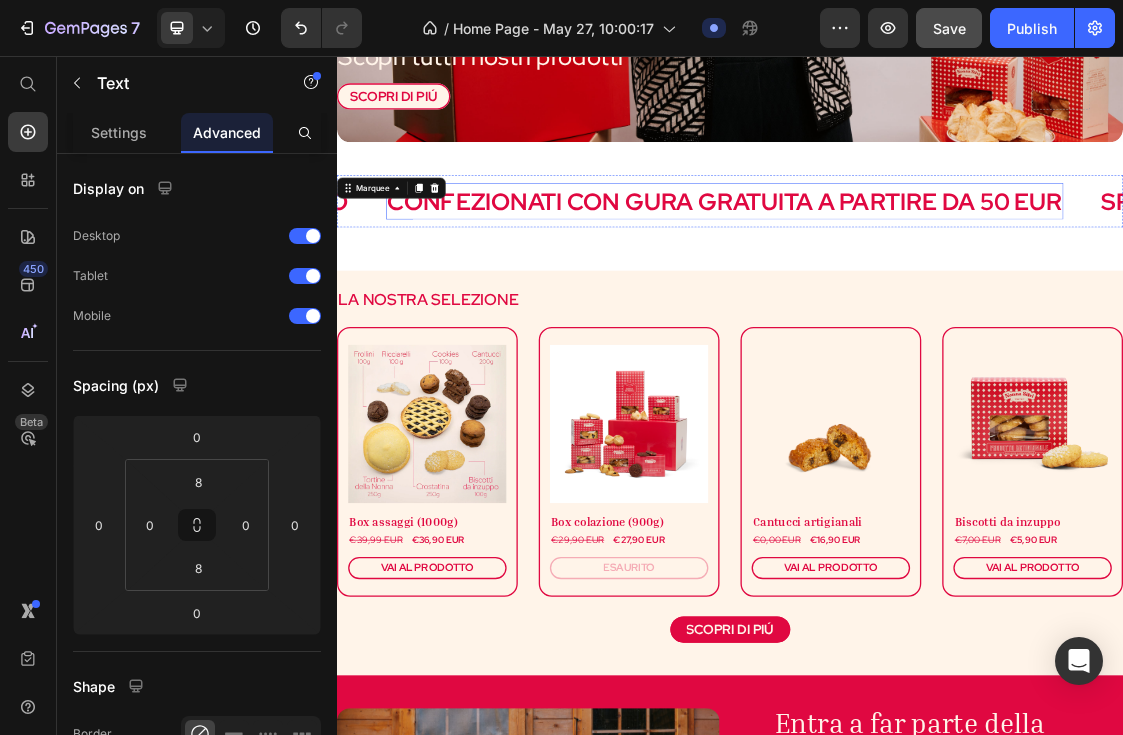 click on "CONFEZIONATI CON GURA GRATUITA A PARTIRE DA 50 EUR" at bounding box center [929, 278] 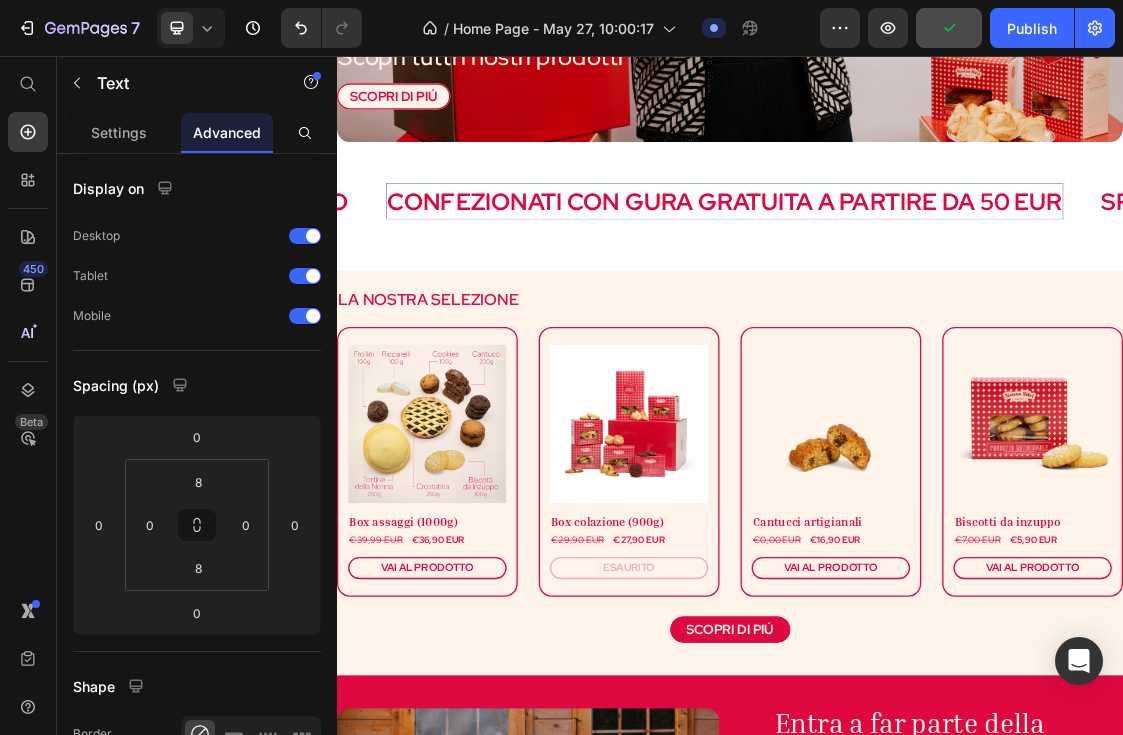 click on "CONFEZIONATI CON GURA GRATUITA A PARTIRE DA 50 EUR" at bounding box center (929, 278) 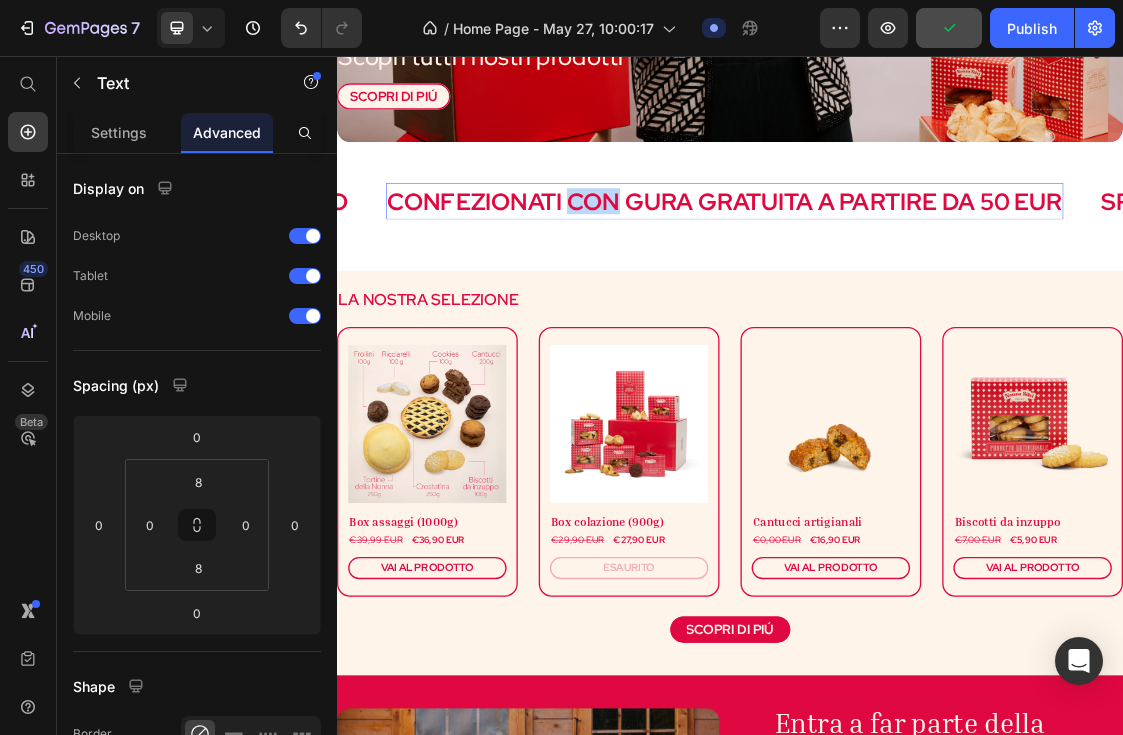 click on "CONFEZIONATI CON GURA GRATUITA A PARTIRE DA 50 EUR" at bounding box center [929, 278] 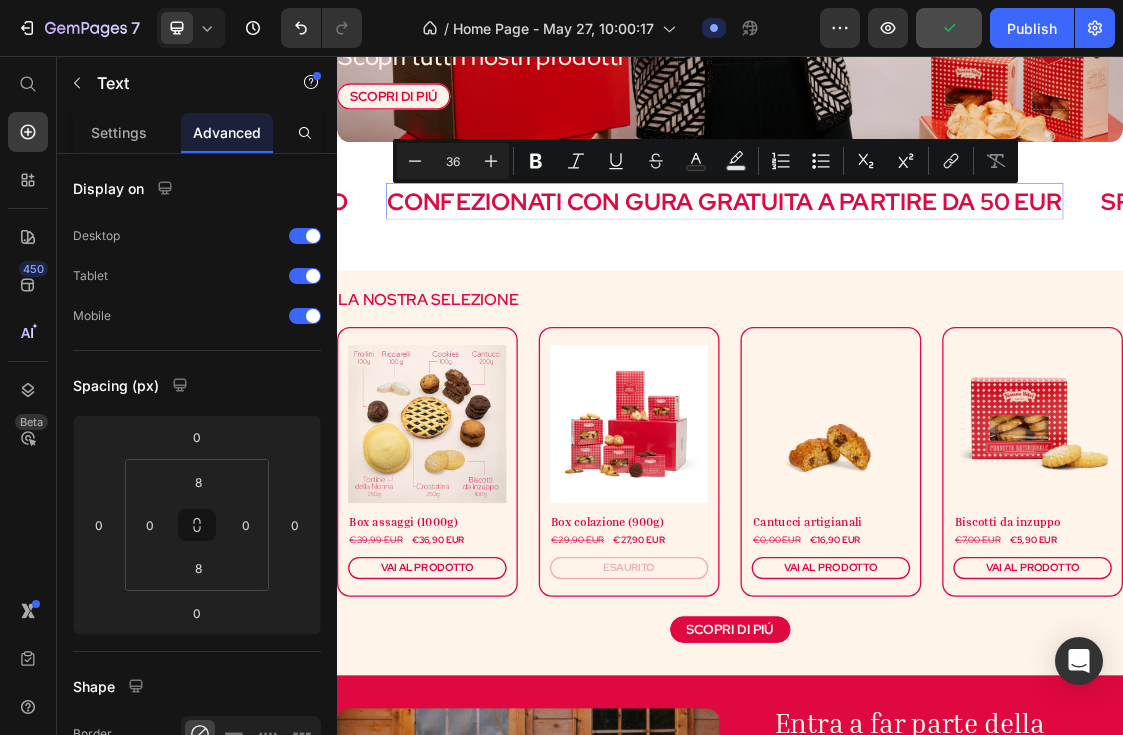 click on "CONFEZIONATI CON GURA GRATUITA A PARTIRE DA 50 EUR" at bounding box center [929, 278] 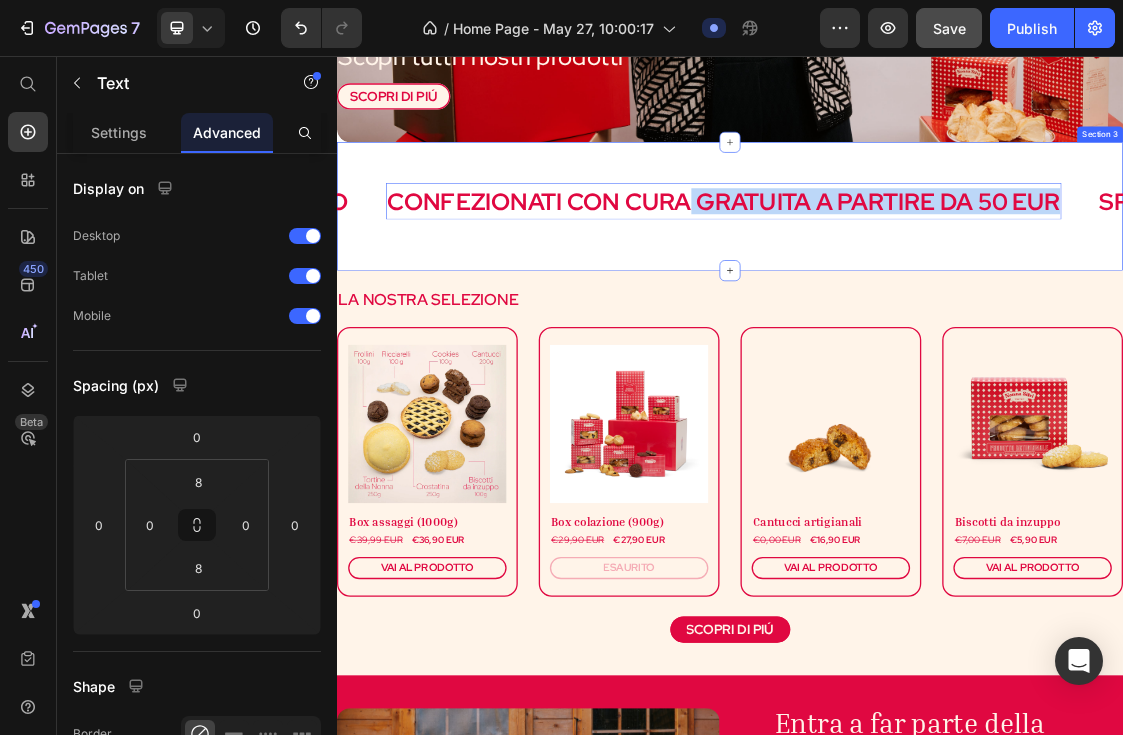 drag, startPoint x: 884, startPoint y: 274, endPoint x: 1456, endPoint y: 315, distance: 573.4675 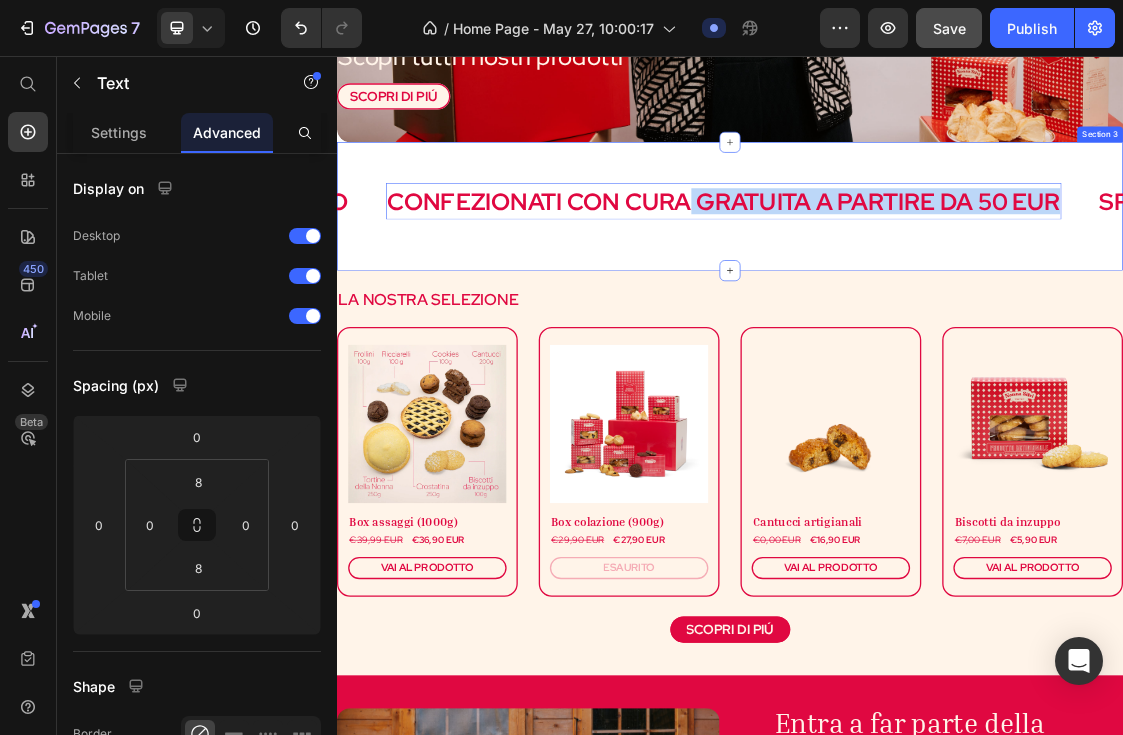 click on "INGREDIENTI DI QUALITà Text PRODOTTI AL MOMENTO Text CONFEZIONATI CON CURA GRATUITA A PARTIRE DA 50 EUR Text   0 SPEDIZIONE VELOCE Text INGREDIENTI DI QUALITà Text PRODOTTI AL MOMENTO Text CONFEZIONATI CON CURA GRATUITA A PARTIRE DA 50 EUR Text   0 SPEDIZIONE VELOCE Text Marquee" at bounding box center [937, 278] 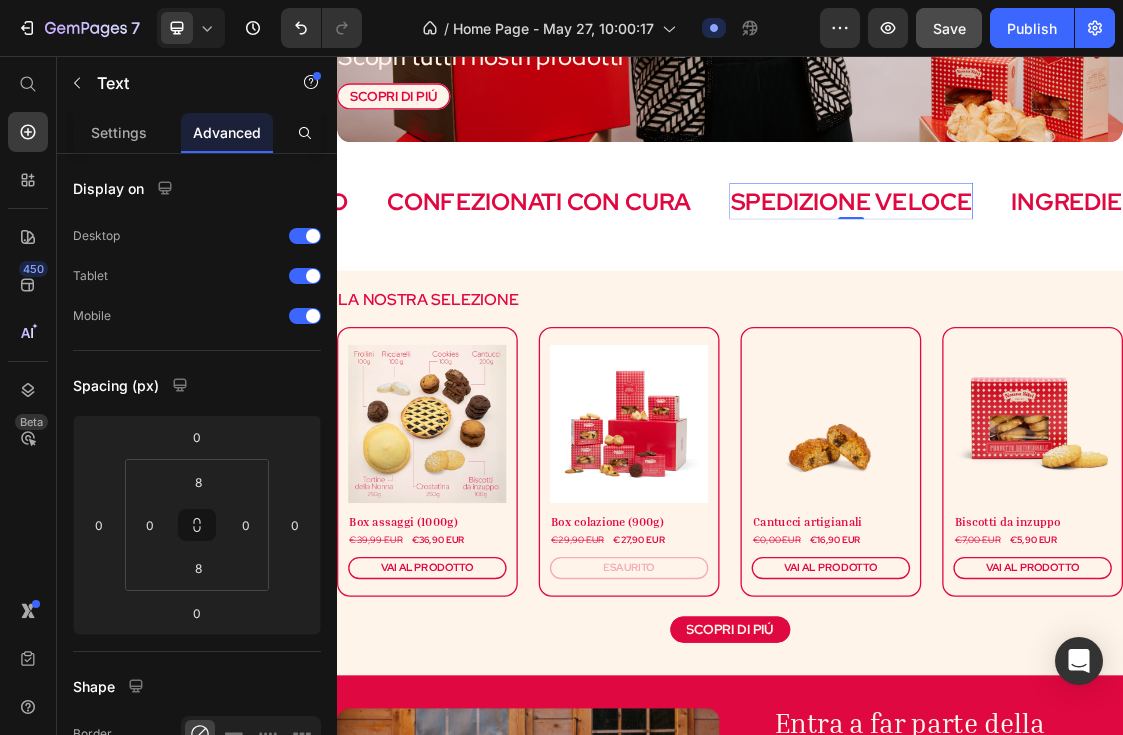 click on "SPEDIZIONE VELOCE" at bounding box center [1122, 278] 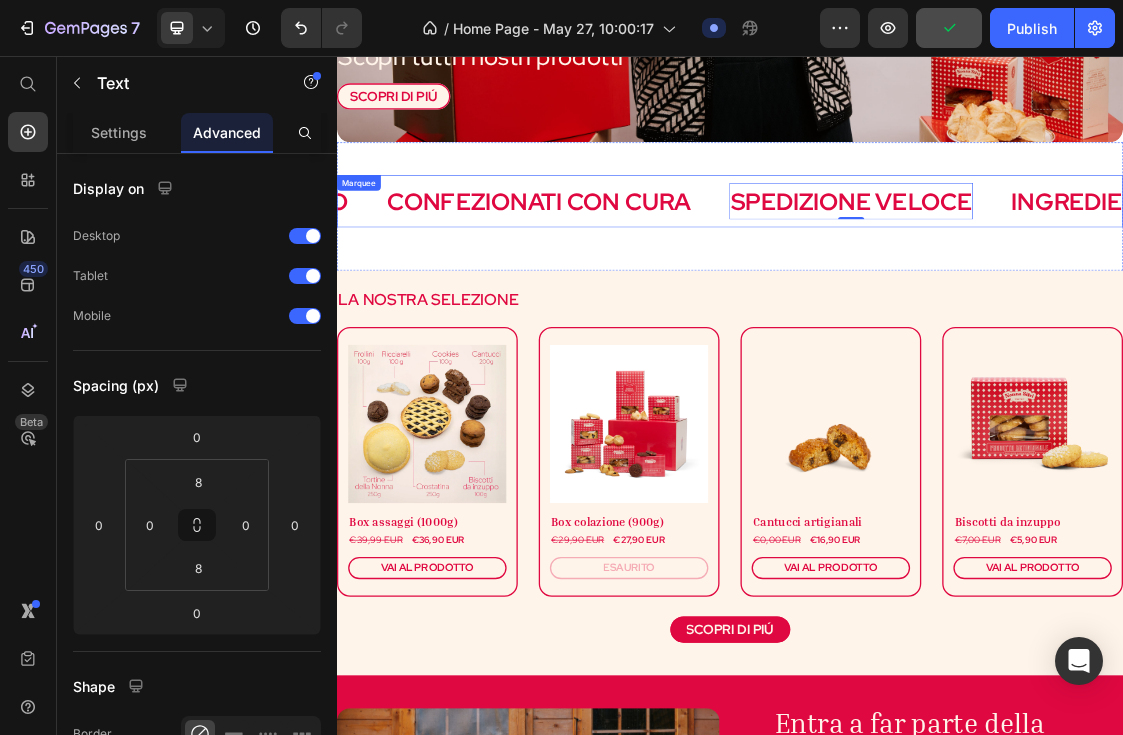 click on "INGREDIENTI DI QUALITà Text PRODOTTI AL MOMENTO Text CONFEZIONATI CON CURA Text SPEDIZIONE VELOCE Text   0 INGREDIENTI DI QUALITà Text PRODOTTI AL MOMENTO Text CONFEZIONATI CON CURA Text SPEDIZIONE VELOCE Text   0 Marquee" at bounding box center [937, 278] 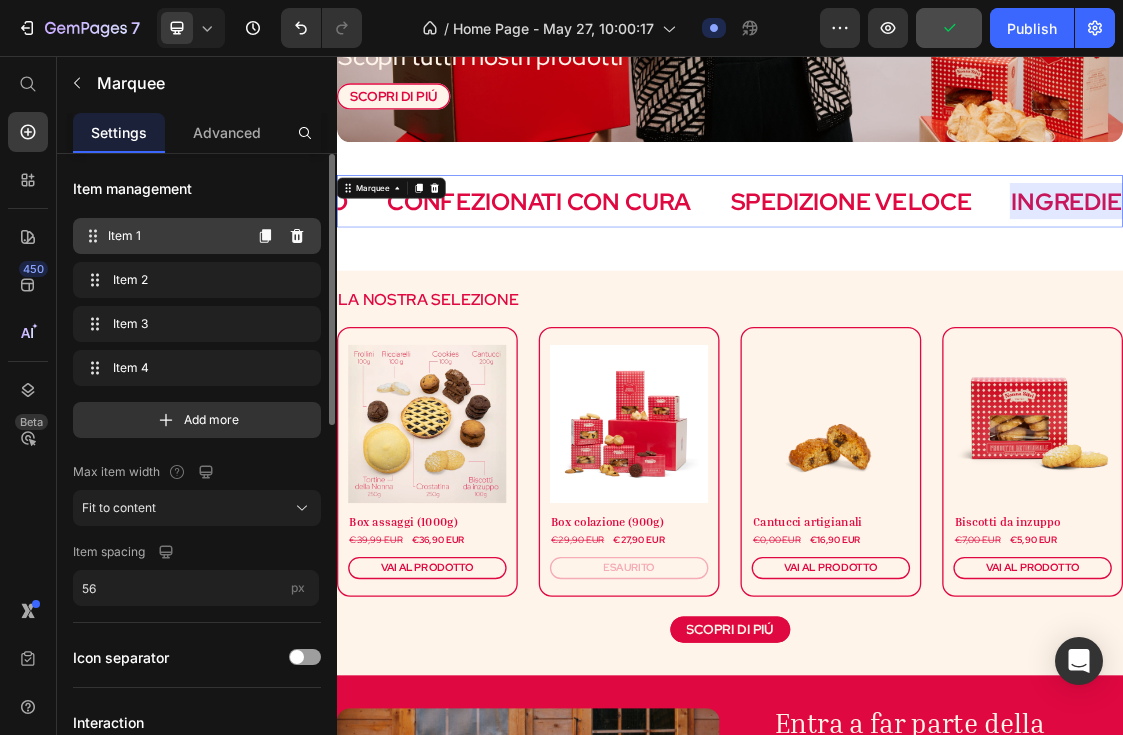 click on "Item 1" at bounding box center [174, 236] 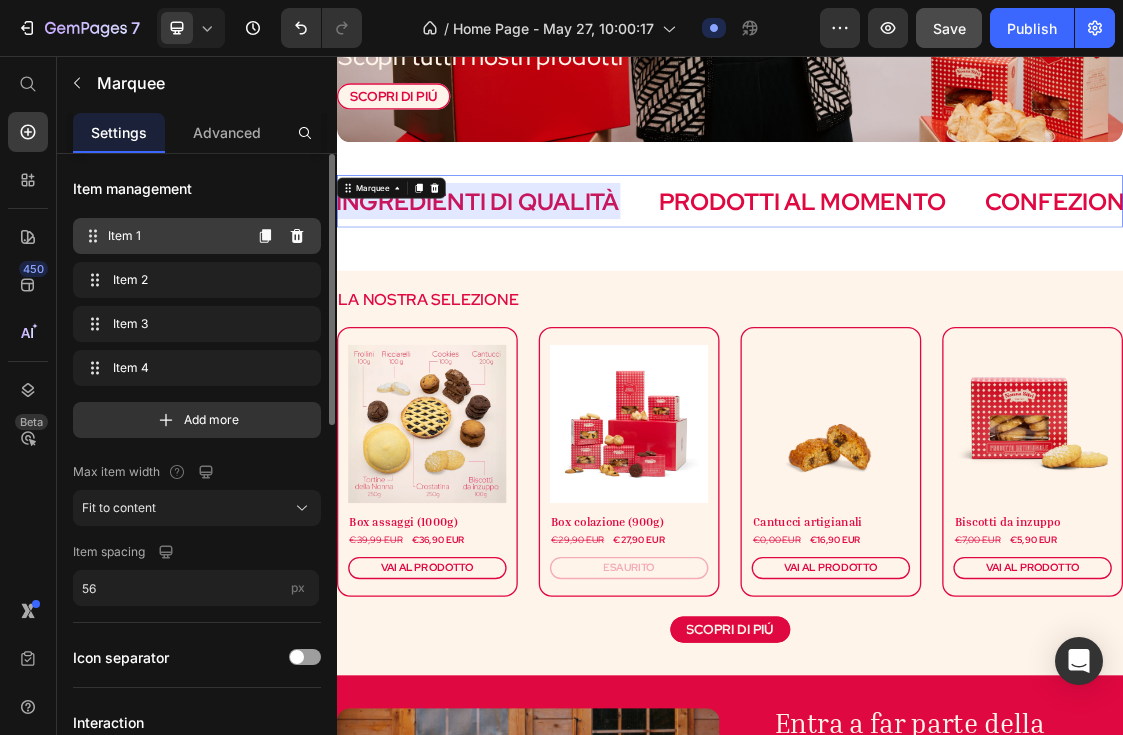 scroll, scrollTop: 0, scrollLeft: 0, axis: both 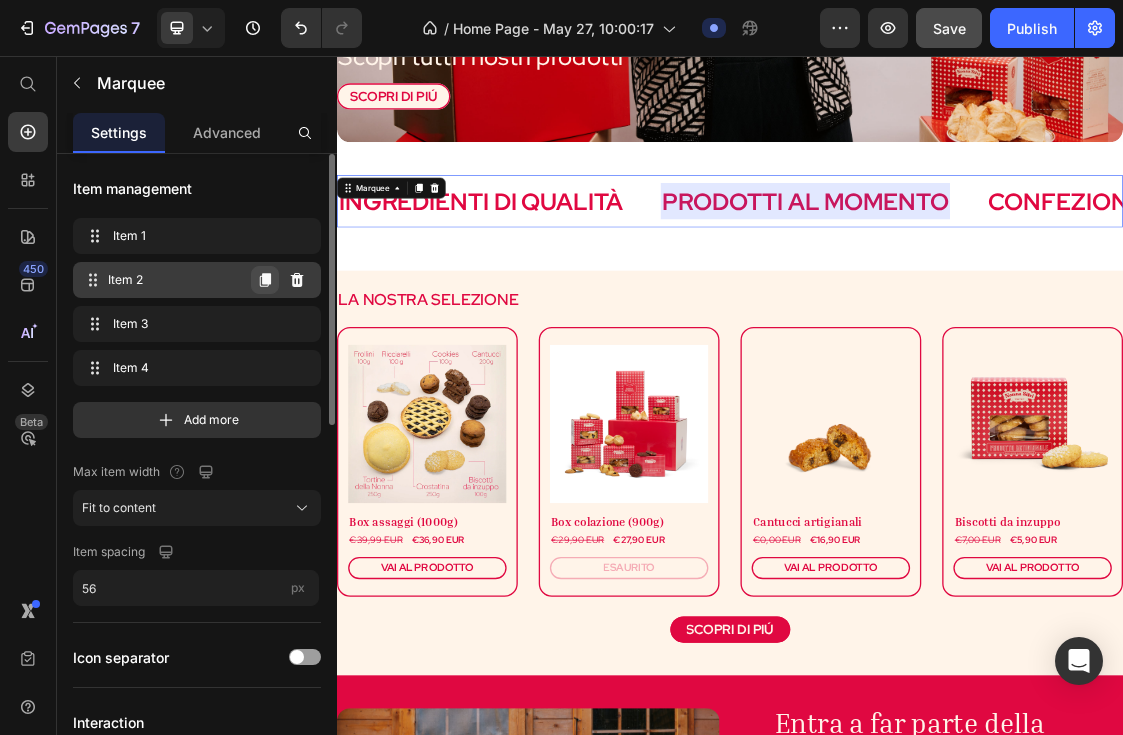 click 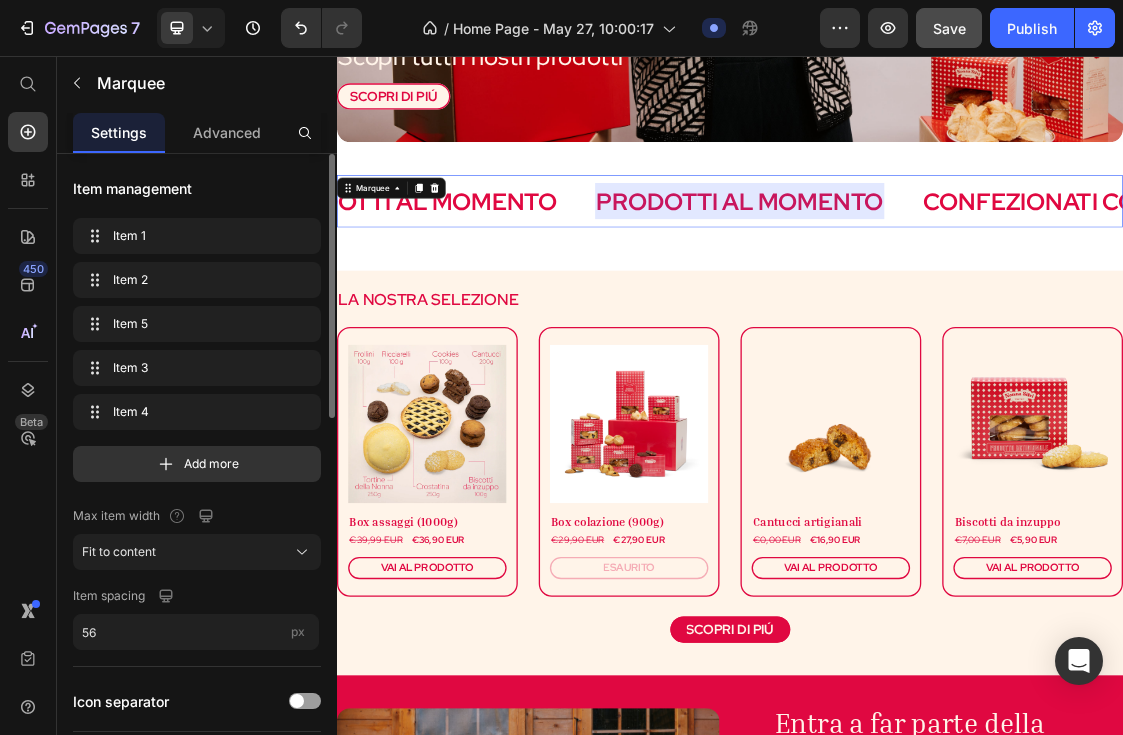 scroll, scrollTop: 0, scrollLeft: 621, axis: horizontal 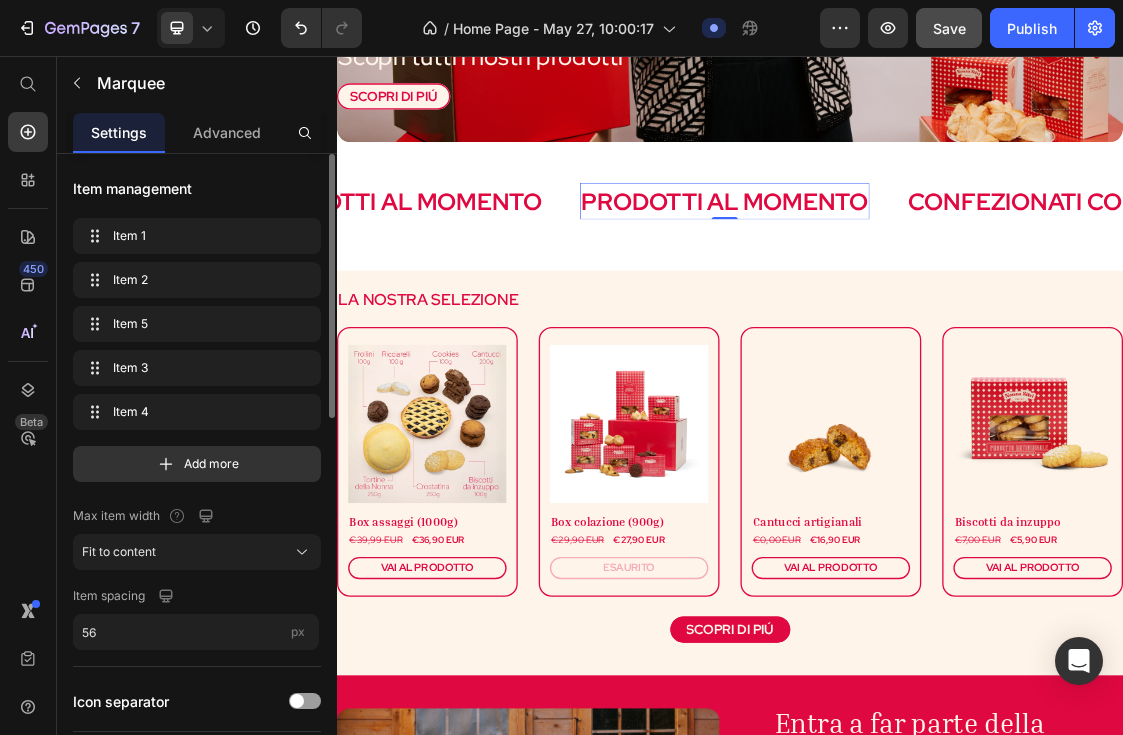 click on "PRODOTTI AL MOMENTO" at bounding box center [929, 278] 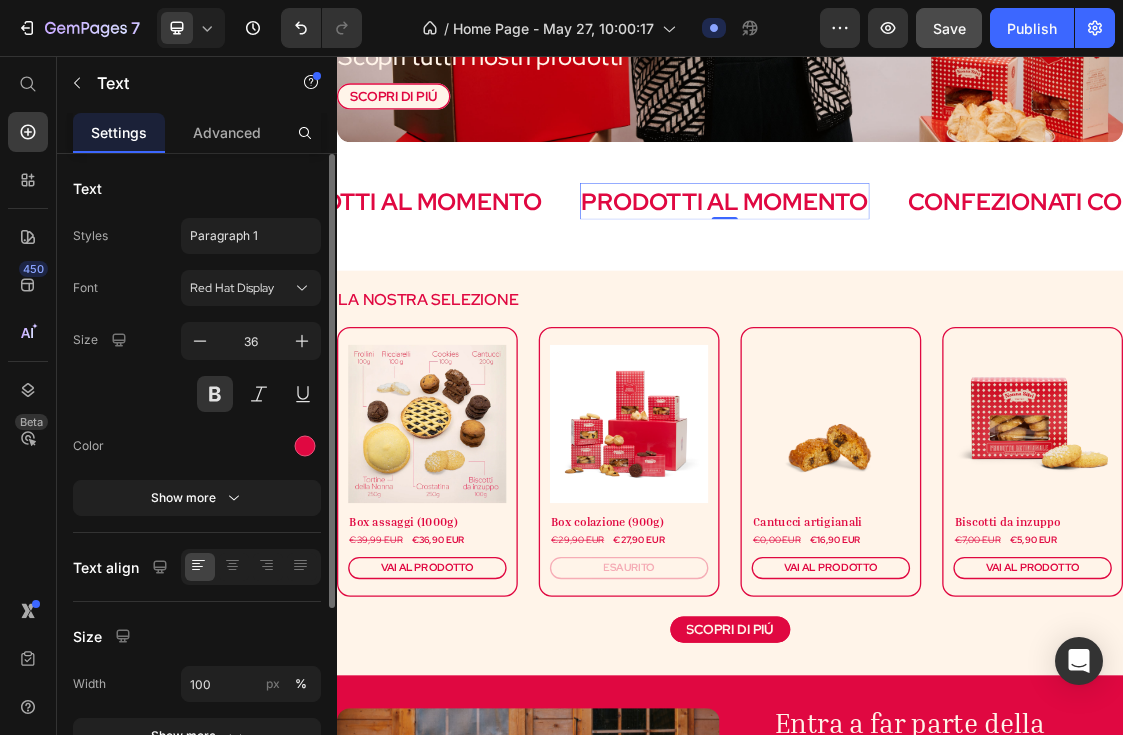 click on "PRODOTTI AL MOMENTO" at bounding box center [929, 278] 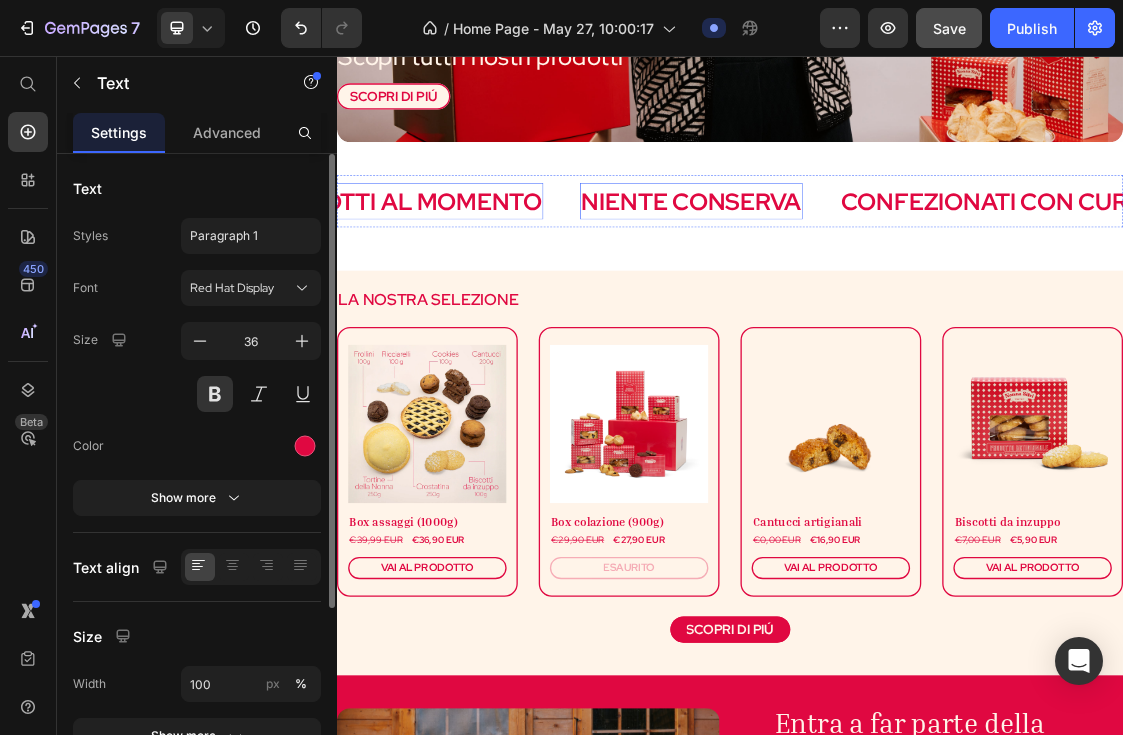 click on "PRODOTTI AL MOMENTO" at bounding box center (431, 278) 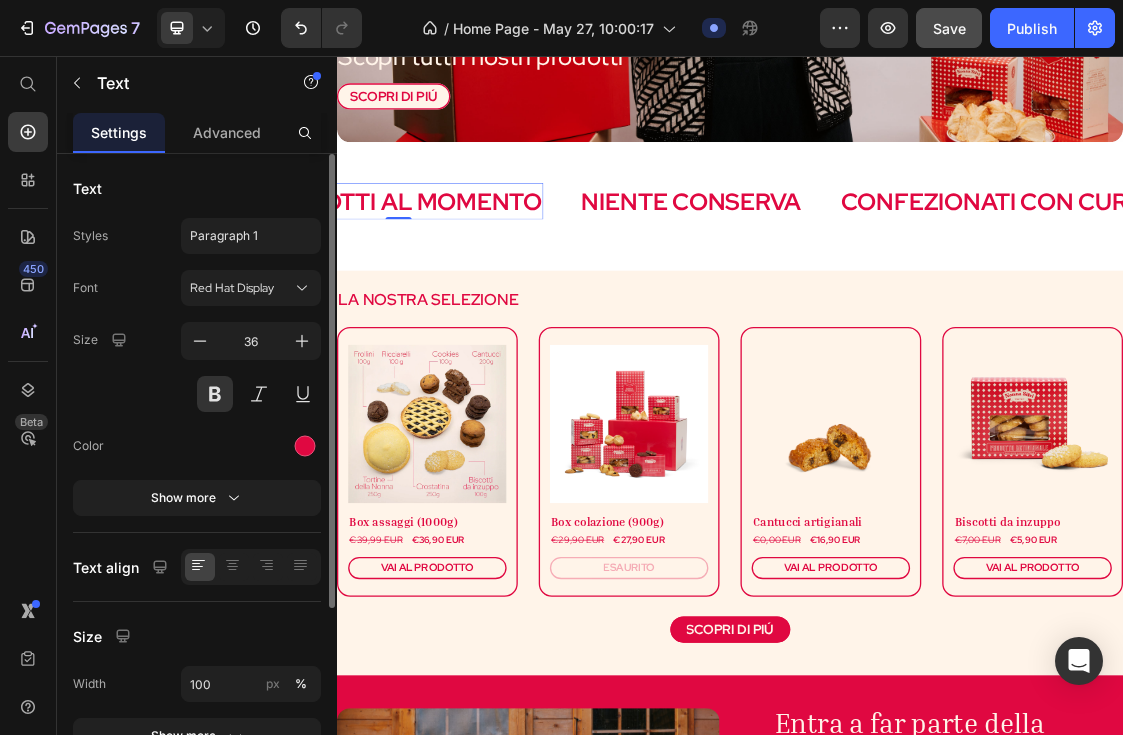 scroll, scrollTop: 0, scrollLeft: 0, axis: both 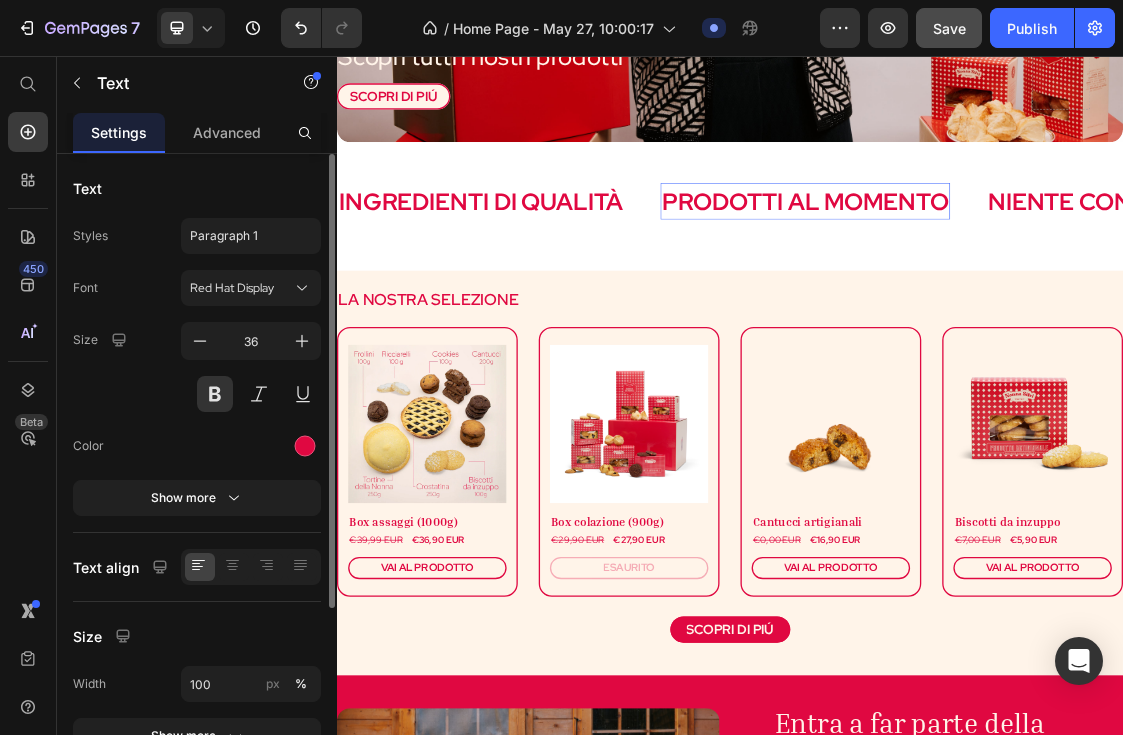 click on "PRODOTTI AL MOMENTO" at bounding box center [1052, 278] 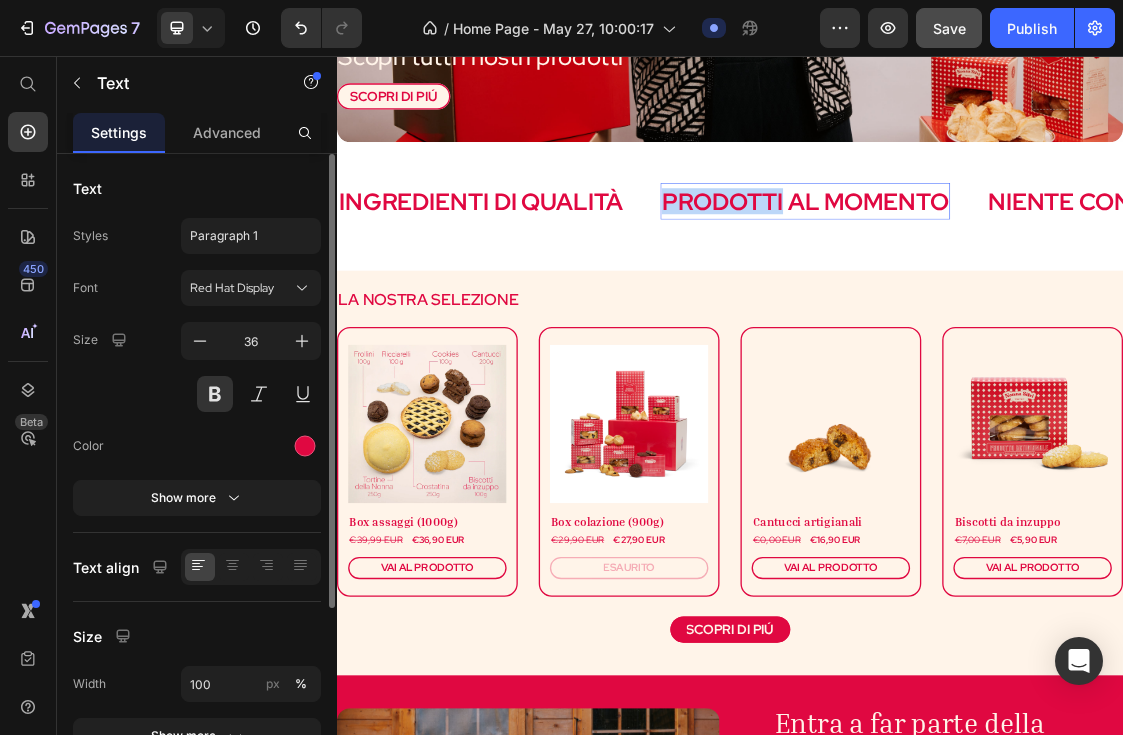 click on "PRODOTTI AL MOMENTO" at bounding box center (1052, 278) 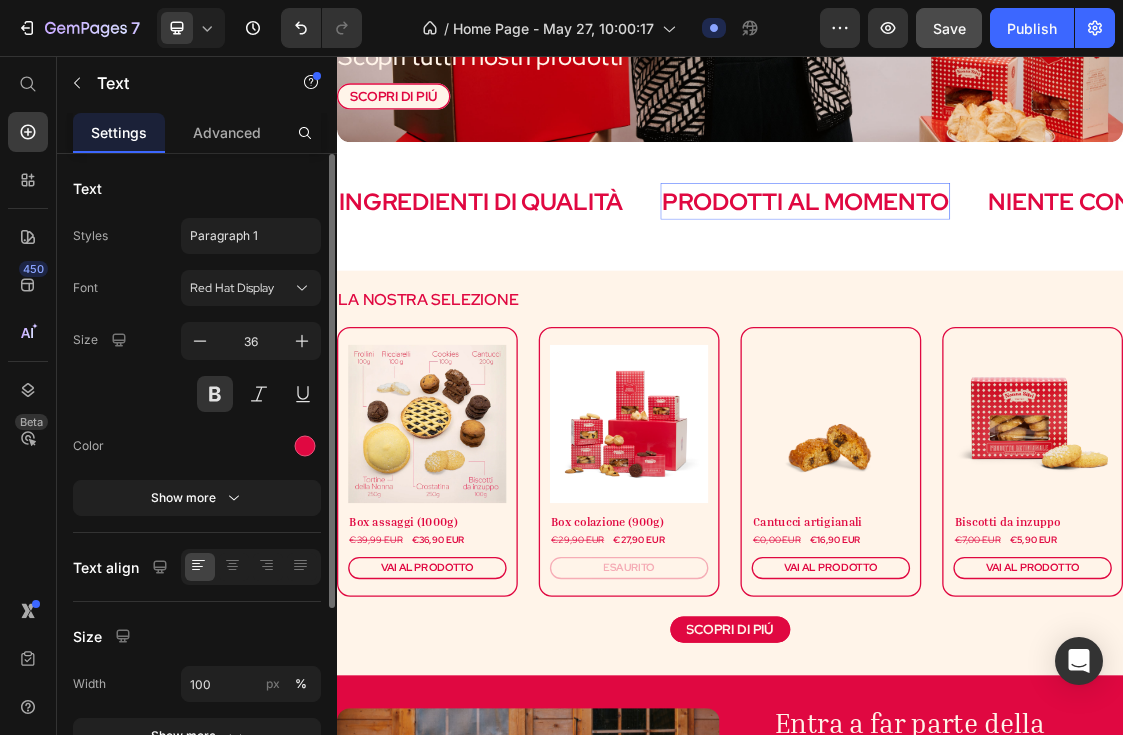 click on "PRODOTTI AL MOMENTO" at bounding box center (1052, 278) 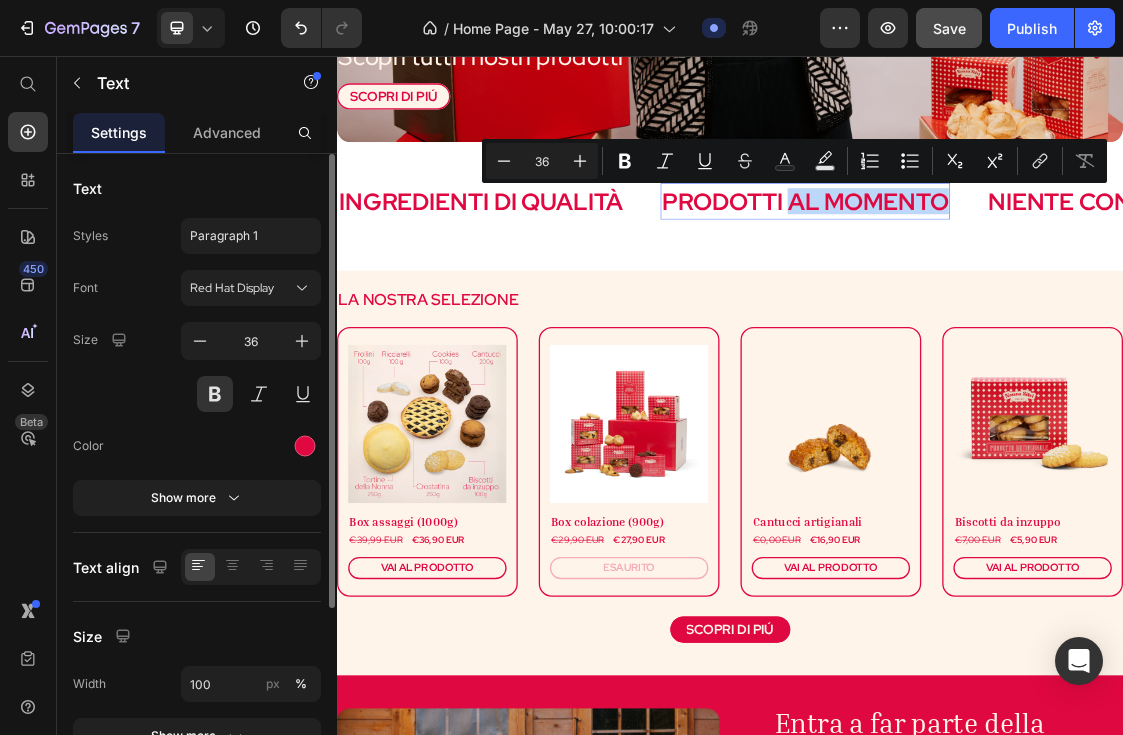 drag, startPoint x: 1029, startPoint y: 276, endPoint x: 1269, endPoint y: 277, distance: 240.00209 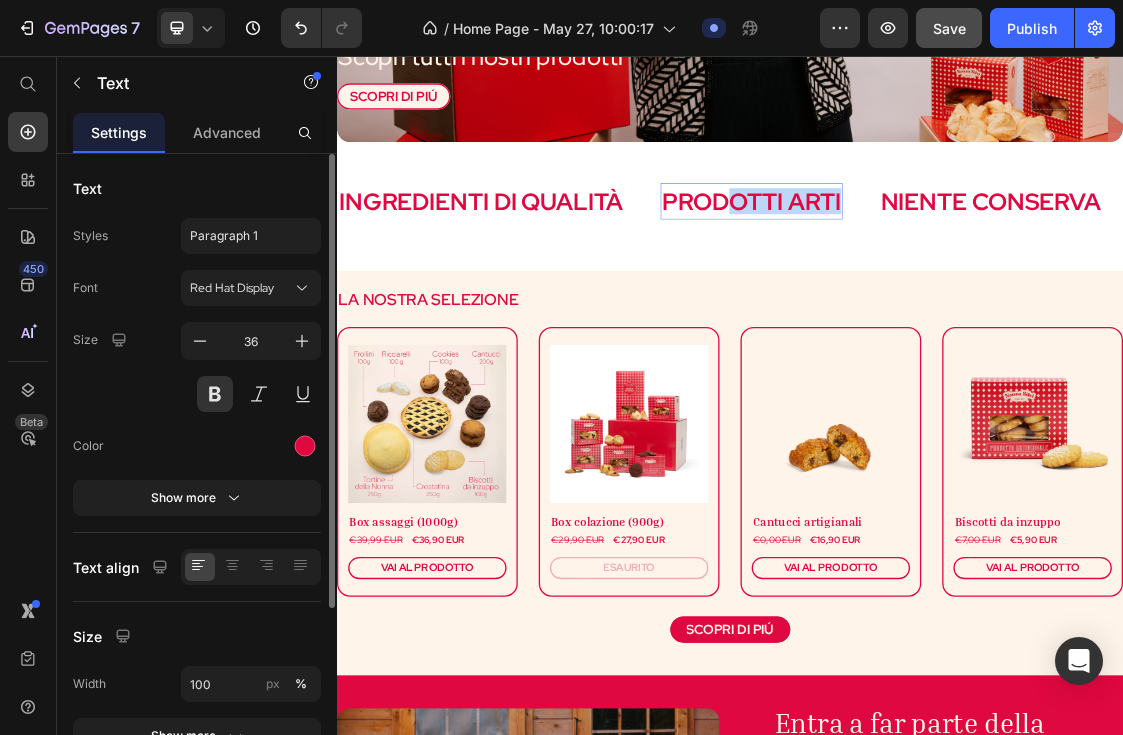 click on "PRODOTTI ARTI" at bounding box center [970, 278] 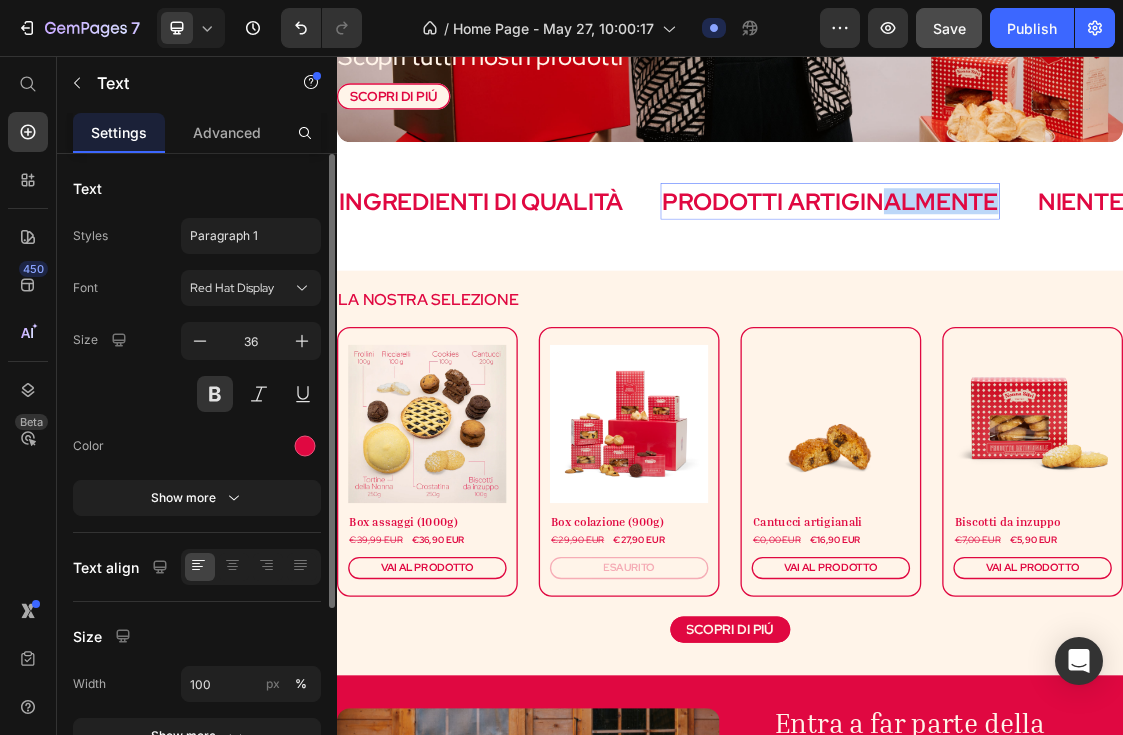 click on "PRODOTTI ARTIGINALMENTE" at bounding box center [1090, 278] 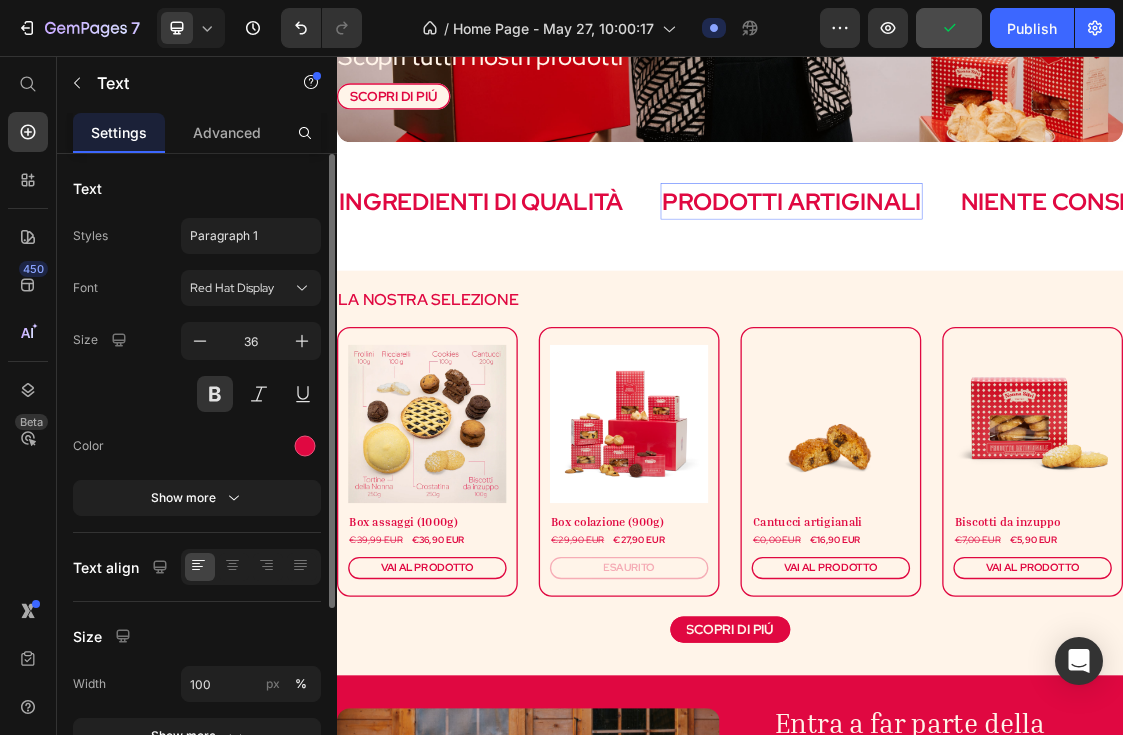 click on "PRODOTTI ARTIGINALI" at bounding box center (1031, 278) 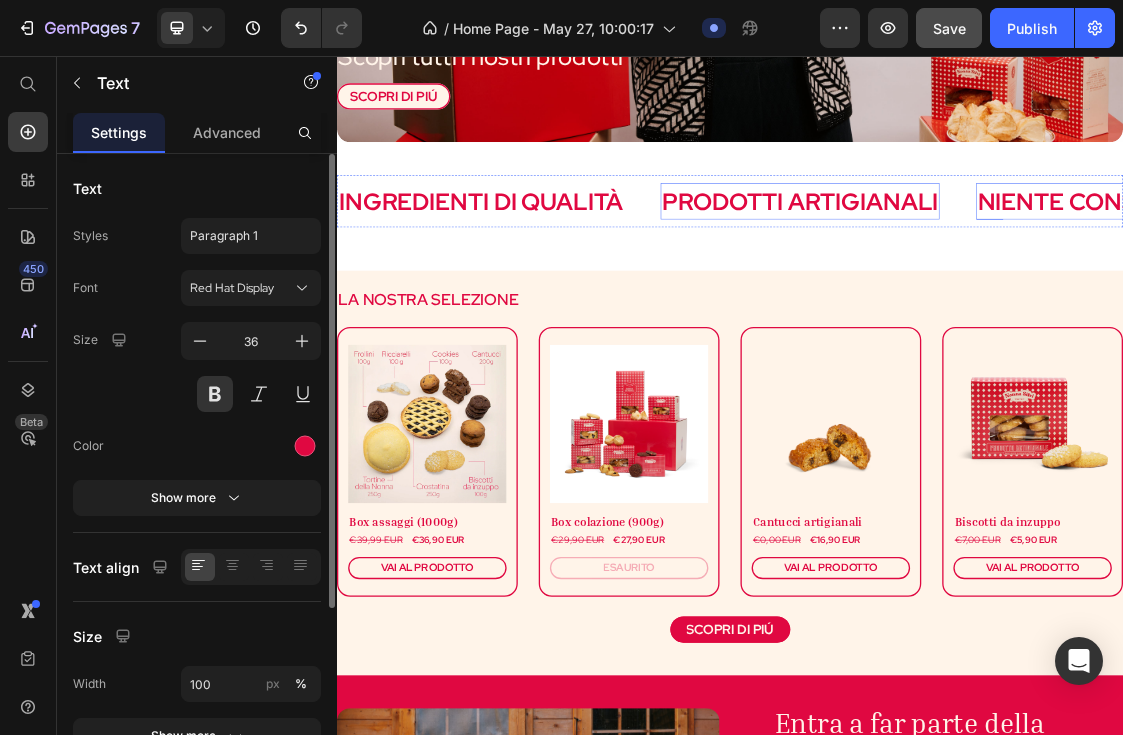 click on "NIENTE CONSERVA" at bounding box center [1483, 278] 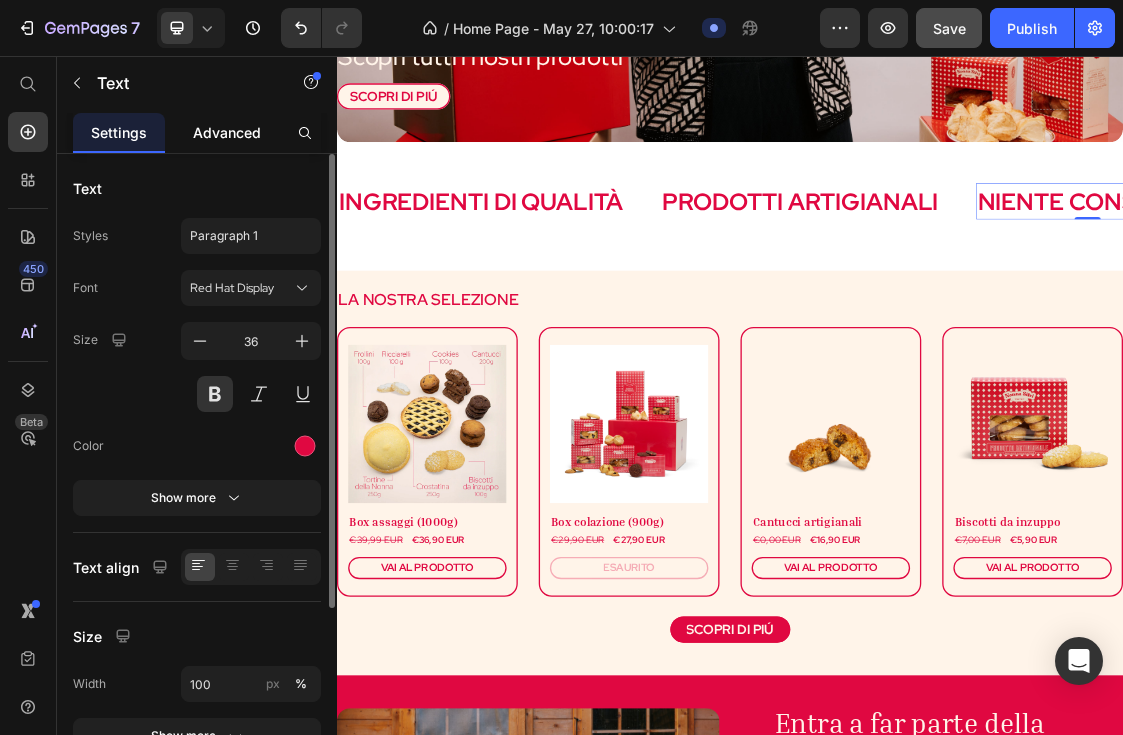 click on "Advanced" 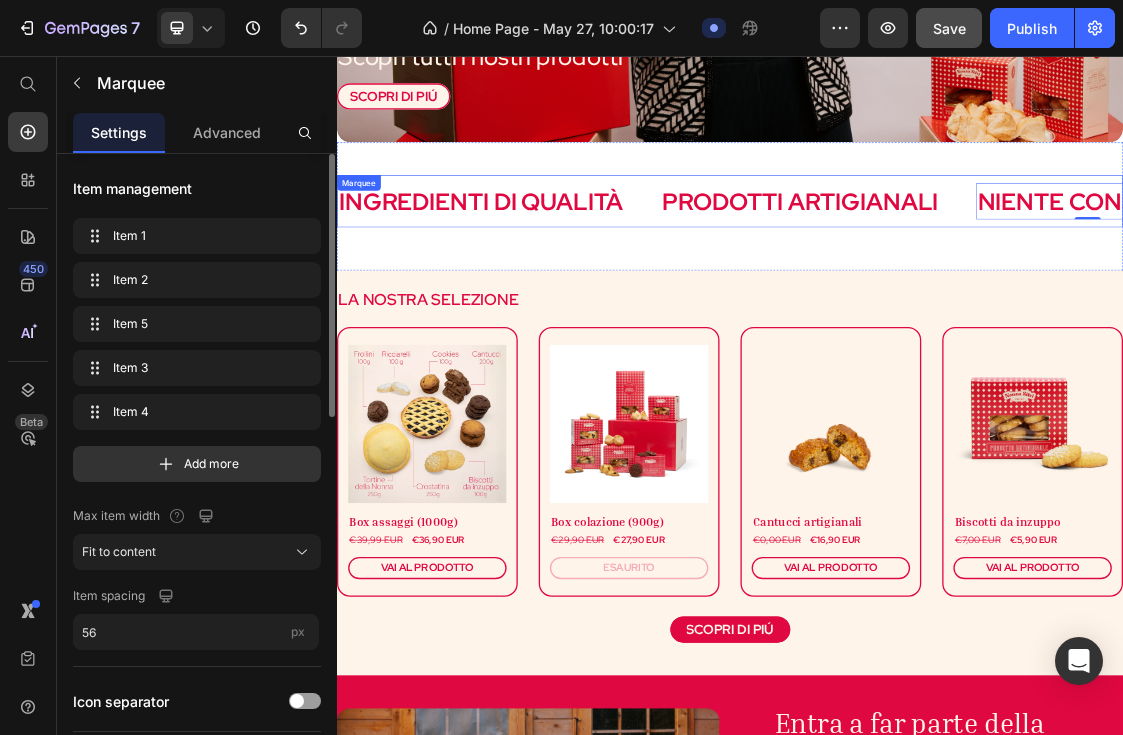 click on "INGREDIENTI DI QUALITà Text PRODOTTI ARTIGIANALI Text NIENTE CONSERVA Text   0 CONFEZIONATI CON CURA Text SPEDIZIONE VELOCE Text INGREDIENTI DI QUALITà Text PRODOTTI ARTIGIANALI Text NIENTE CONSERVA Text   0 CONFEZIONATI CON CURA Text SPEDIZIONE VELOCE Text Marquee" at bounding box center (937, 278) 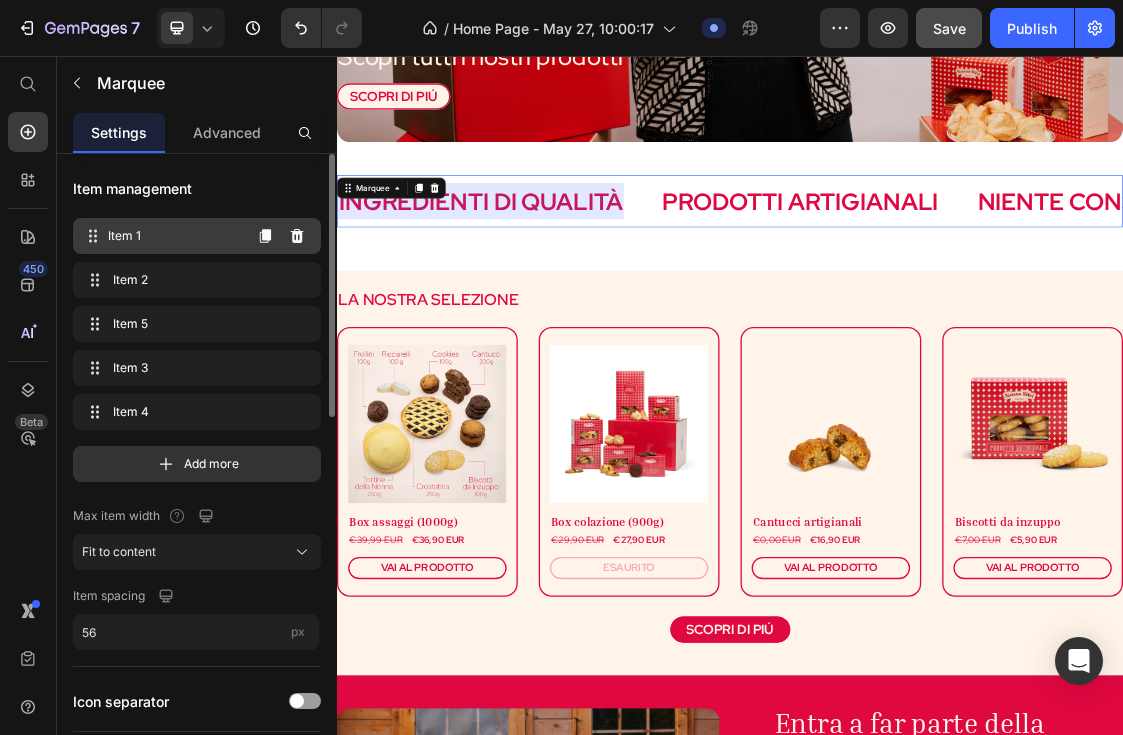 click on "Item 1" at bounding box center [174, 236] 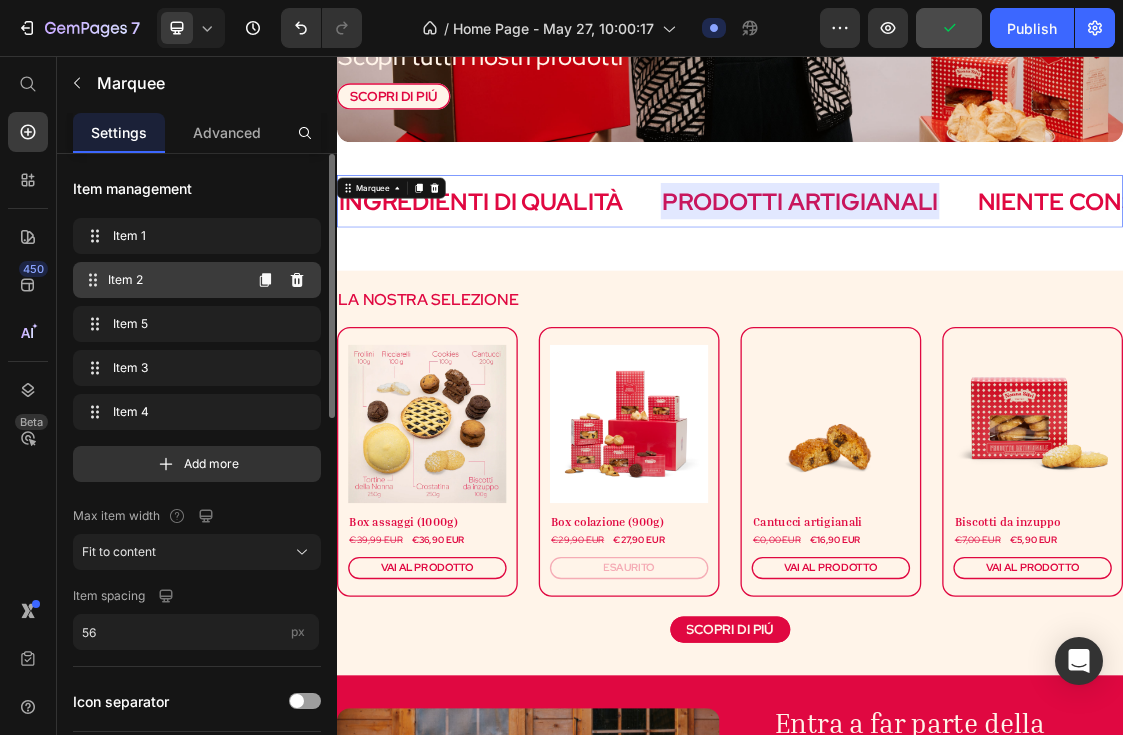 click on "Item 2" at bounding box center [174, 280] 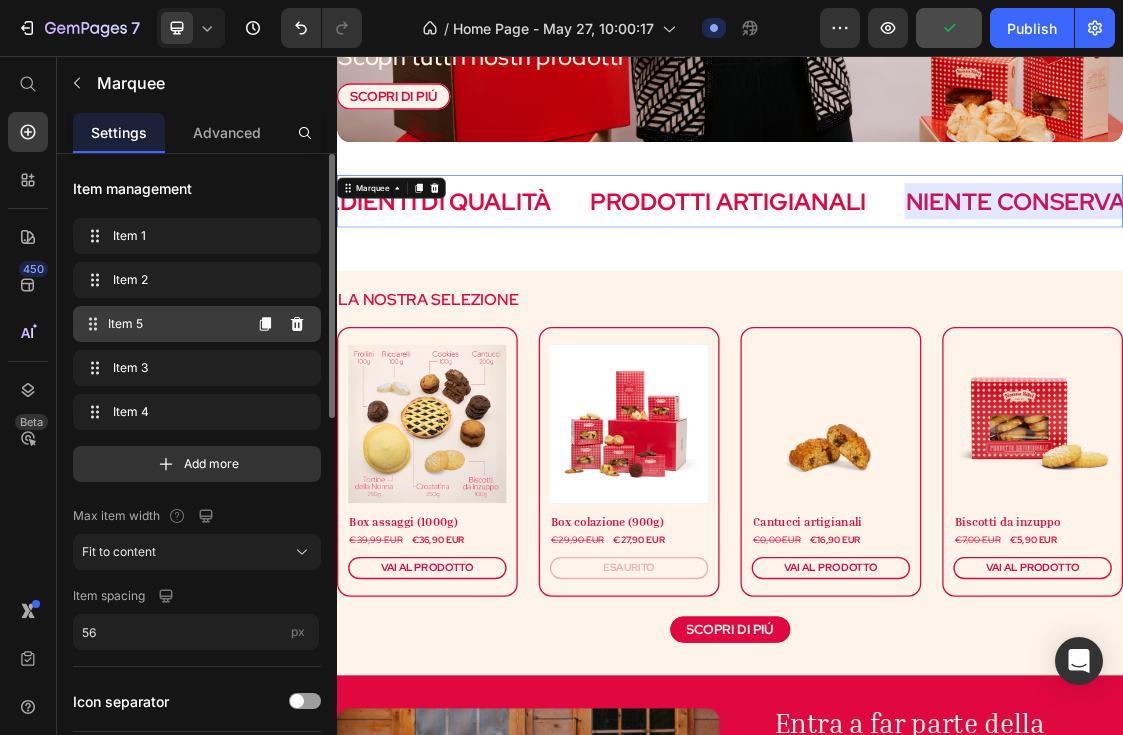 click on "Item 5" at bounding box center (174, 324) 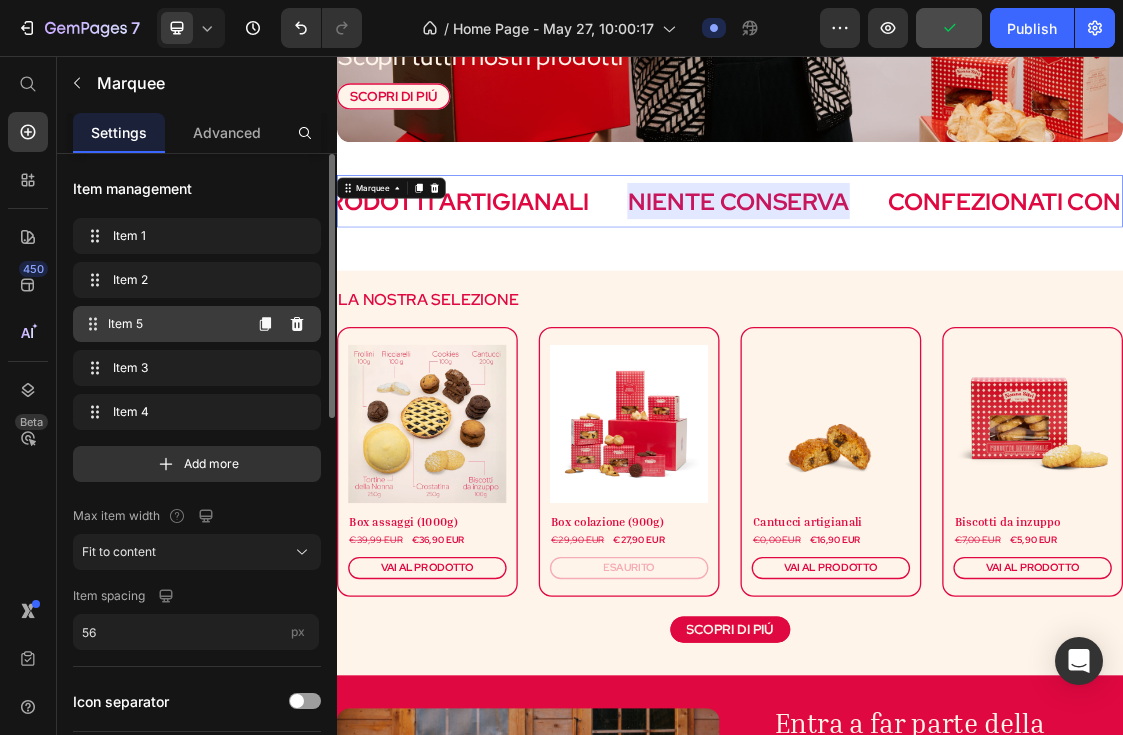 scroll, scrollTop: 0, scrollLeft: 550, axis: horizontal 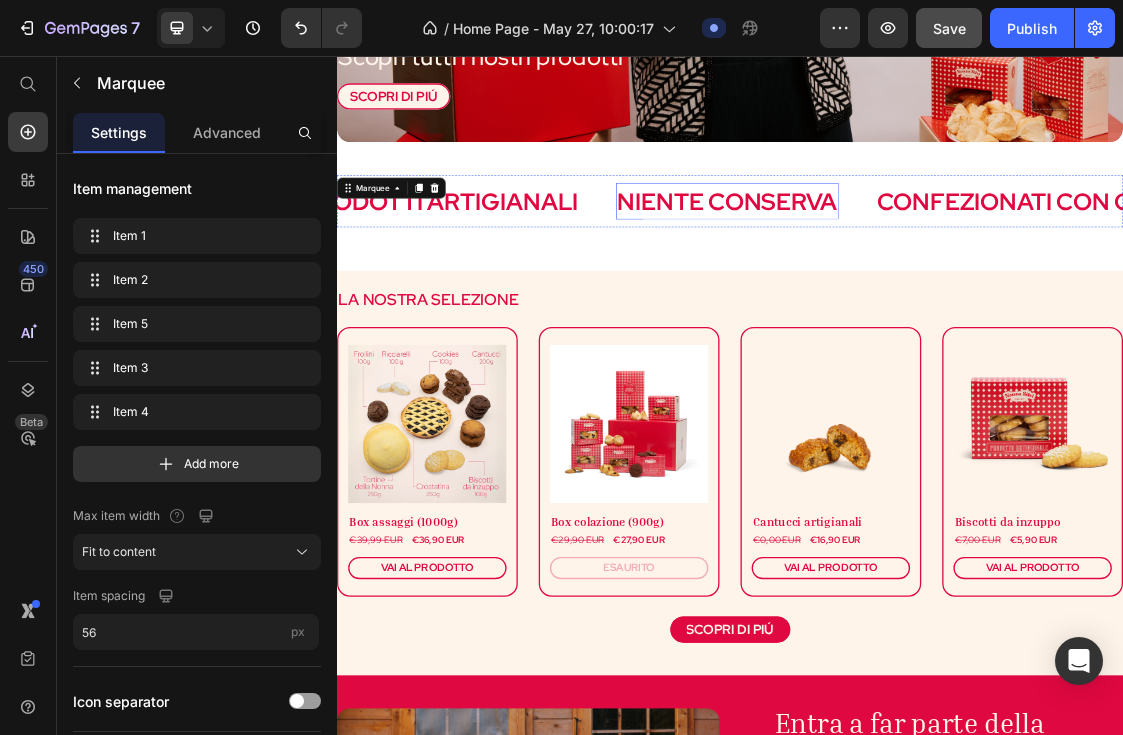 click on "NIENTE CONSERVA" at bounding box center [933, 278] 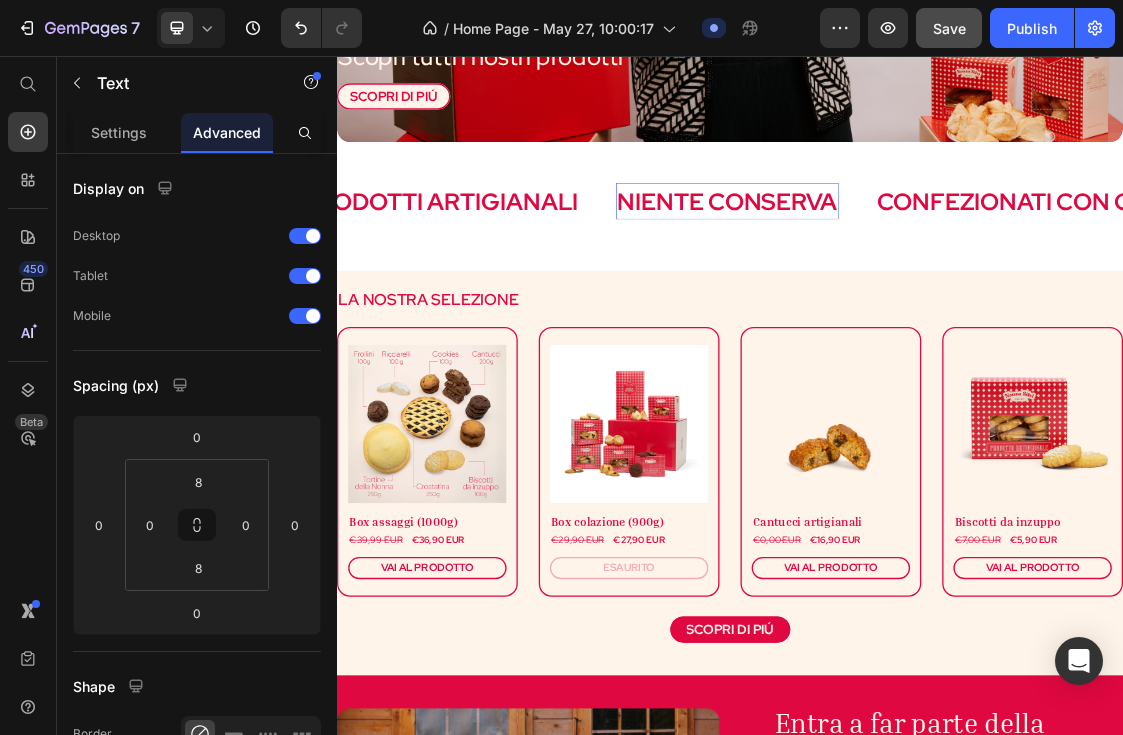 click on "NIENTE CONSERVA" at bounding box center [933, 278] 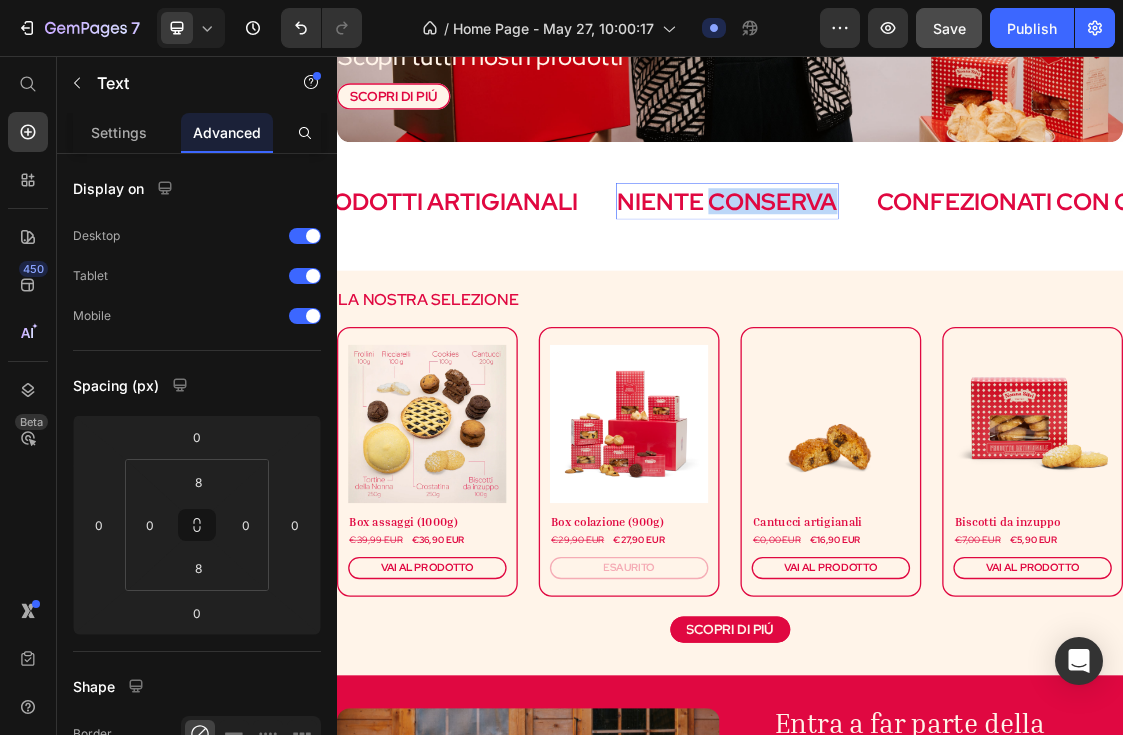 click on "NIENTE CONSERVA" at bounding box center [933, 278] 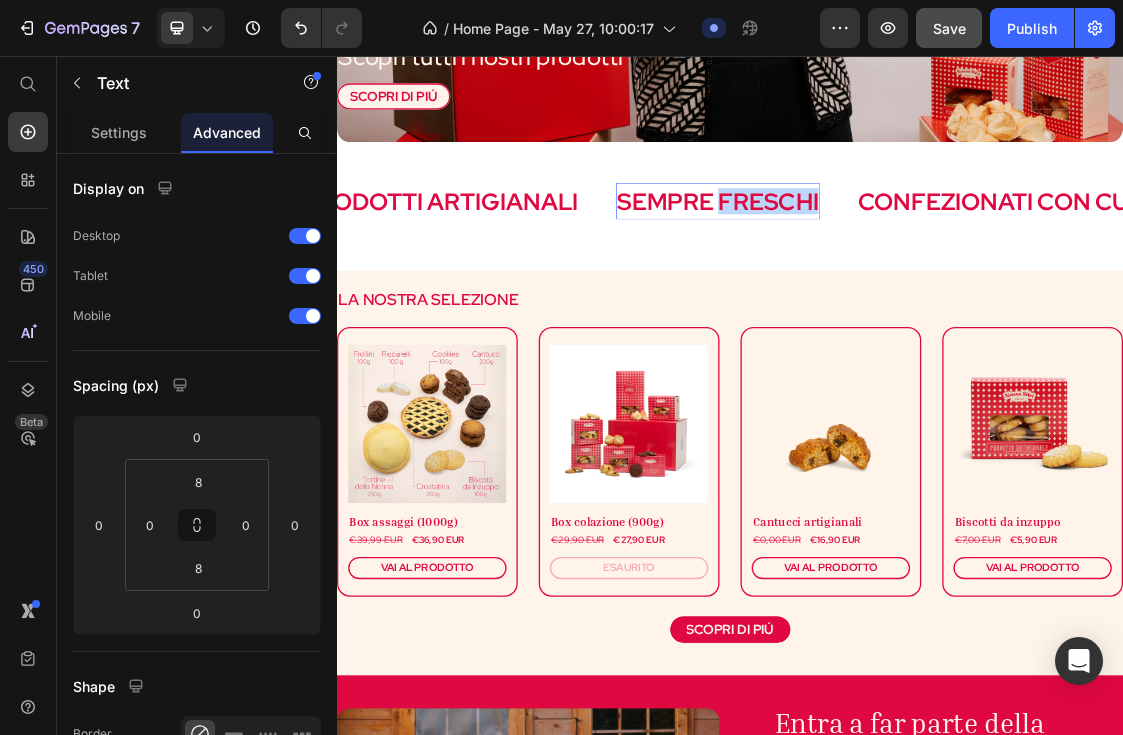 click on "SEMPRE FRESCHI" at bounding box center [918, 278] 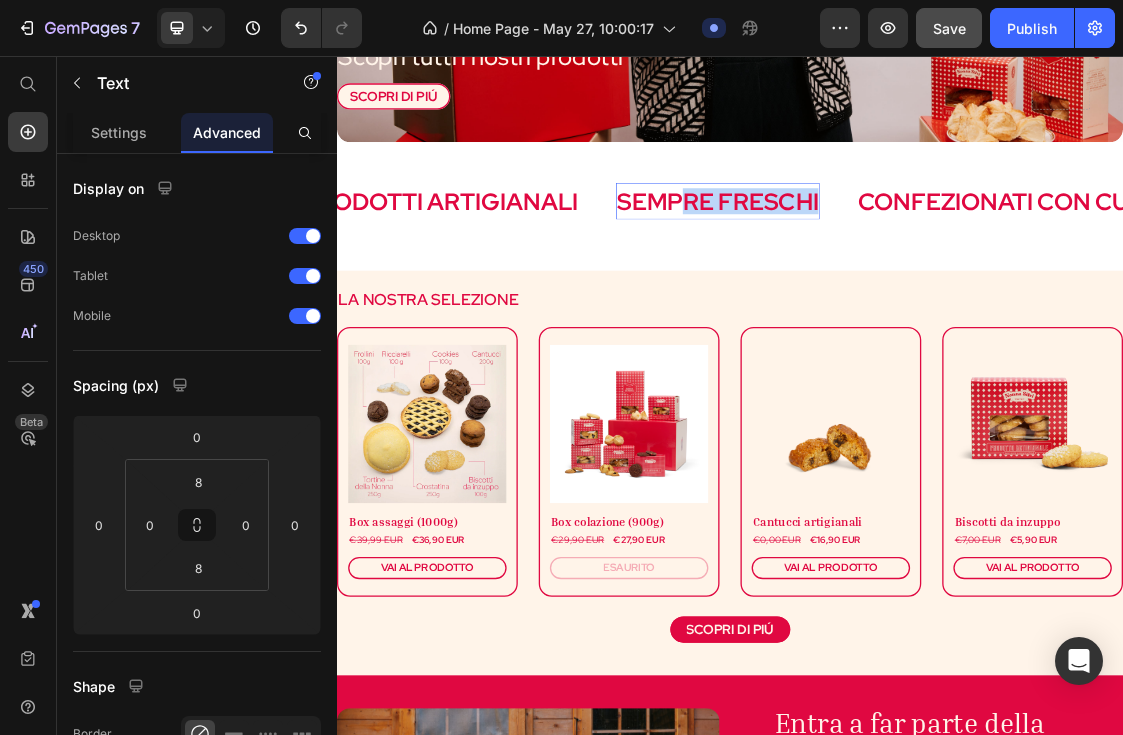 click on "SEMPRE FRESCHI" at bounding box center [918, 278] 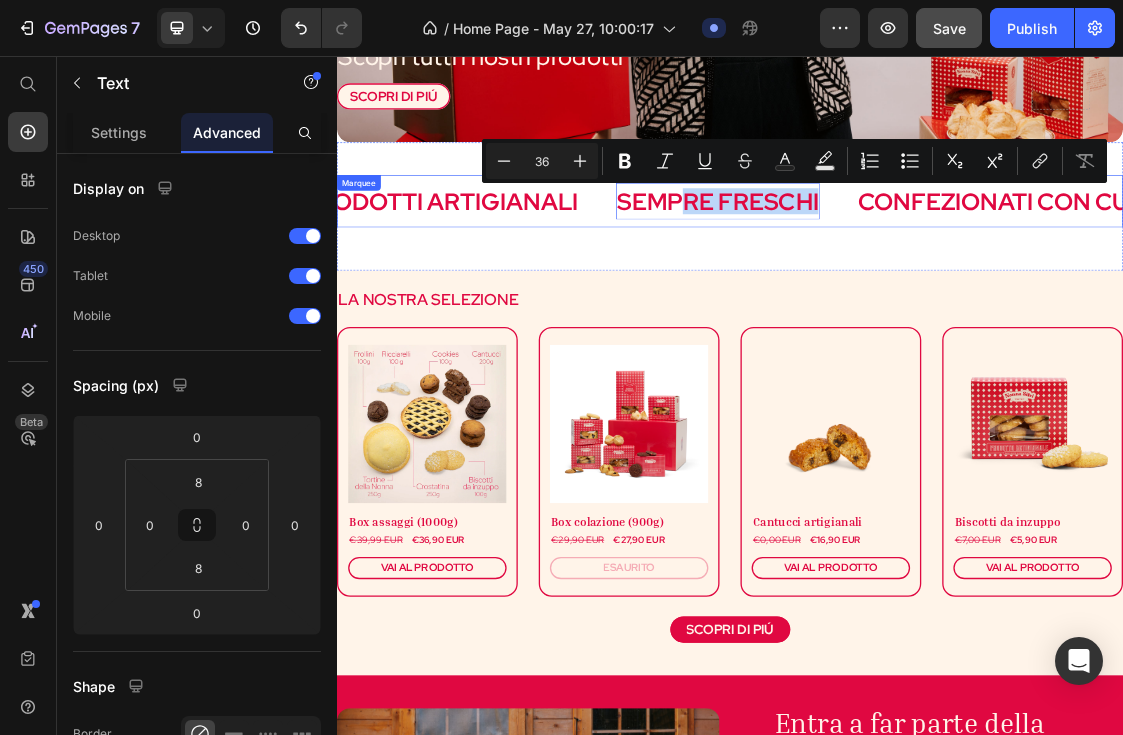 click on "INGREDIENTI DI QUALITà Text PRODOTTI ARTIGIANALI Text SEMPRE FRESCHI Text   0 CONFEZIONATI CON CURA Text SPEDIZIONE VELOCE Text INGREDIENTI DI QUALITà Text PRODOTTI ARTIGIANALI Text SEMPRE FRESCHI Text   0 CONFEZIONATI CON CURA Text SPEDIZIONE VELOCE Text Marquee" at bounding box center (937, 278) 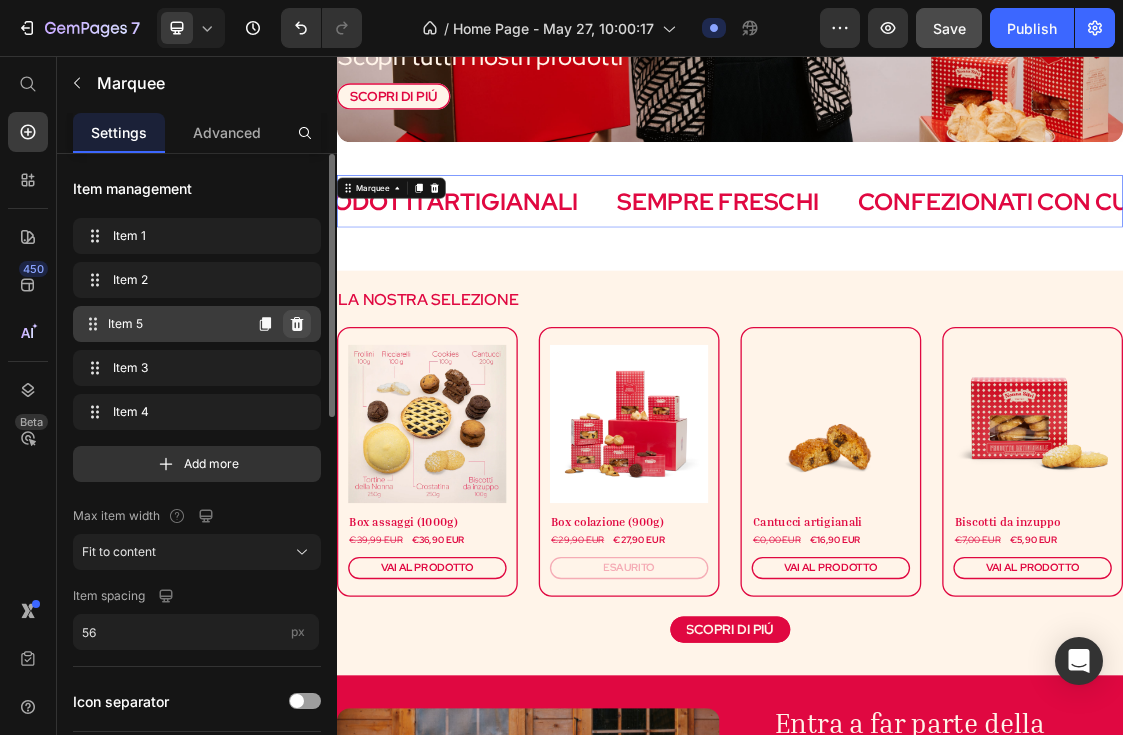 click 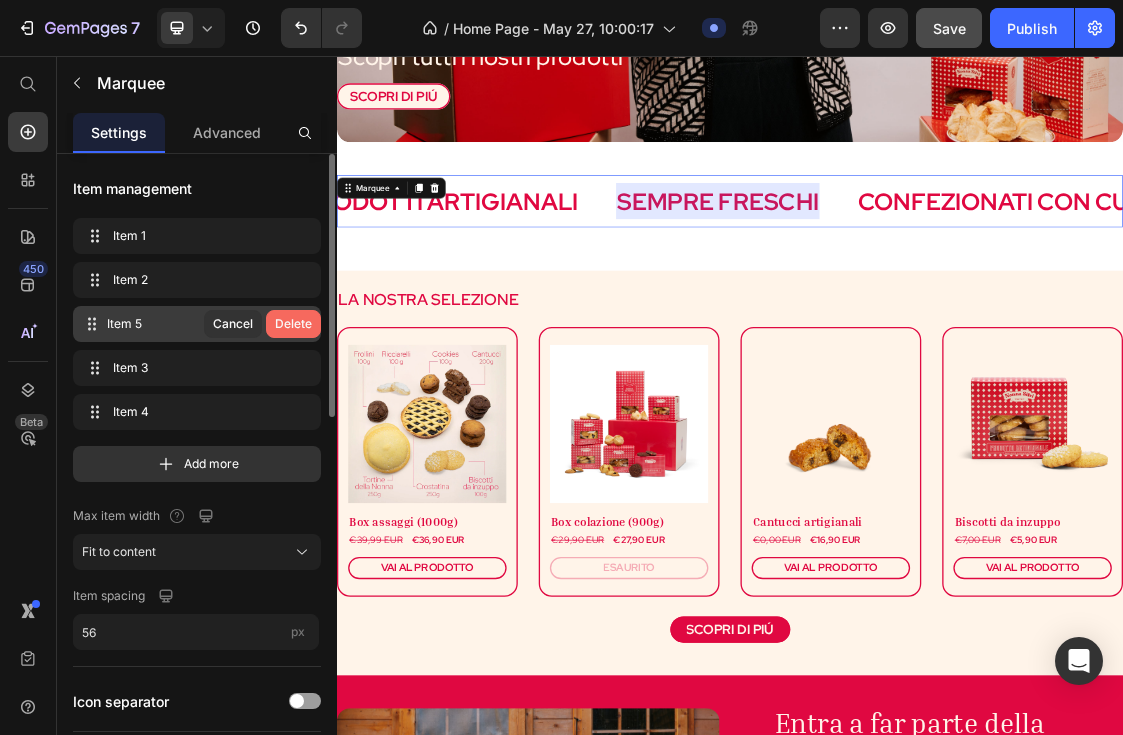 click on "Delete" at bounding box center (293, 324) 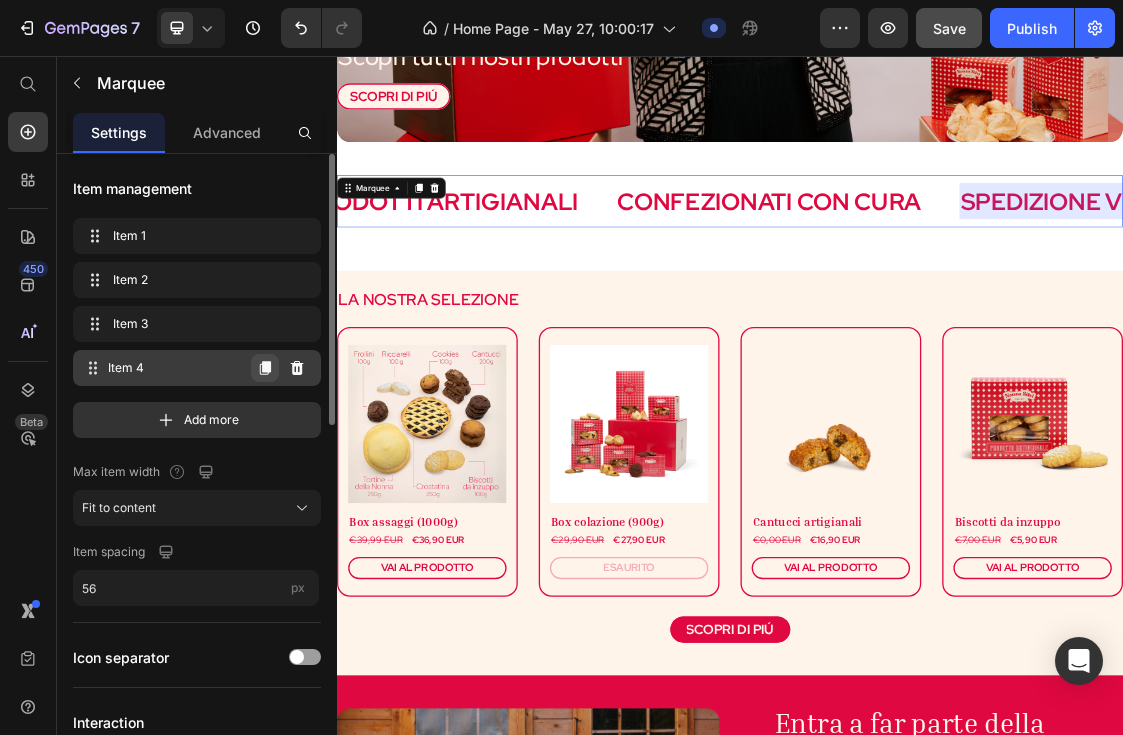 click 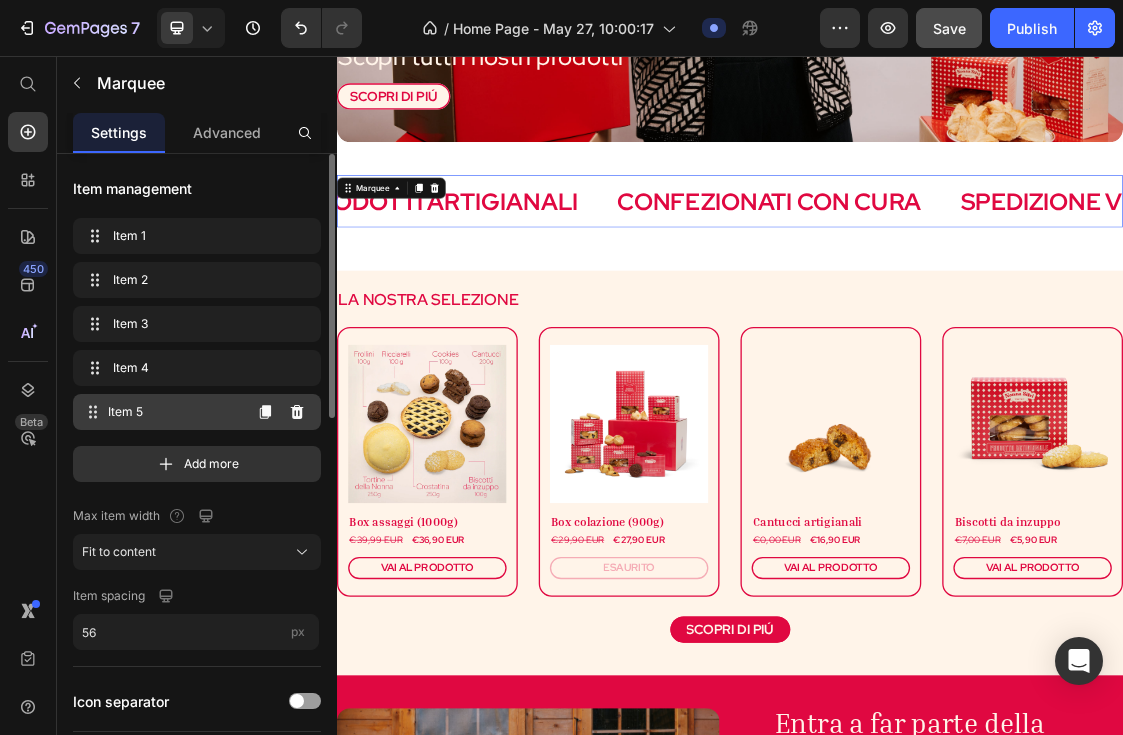 click on "Item 5" at bounding box center (174, 412) 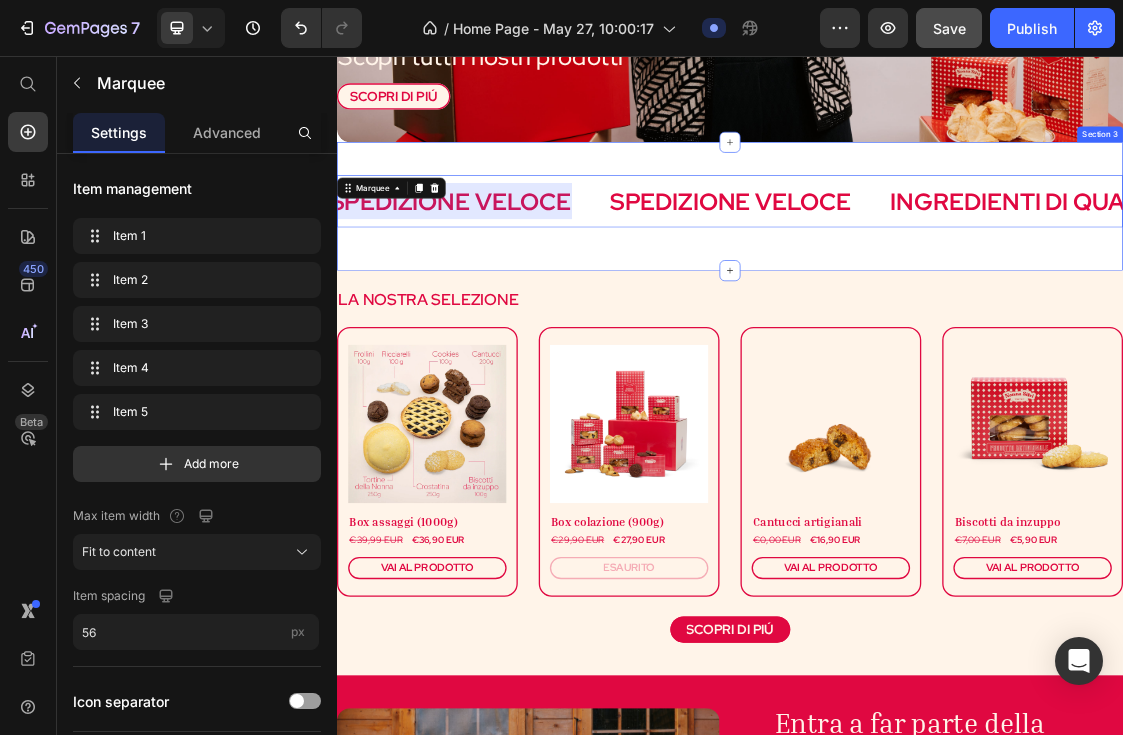 scroll, scrollTop: 0, scrollLeft: 1522, axis: horizontal 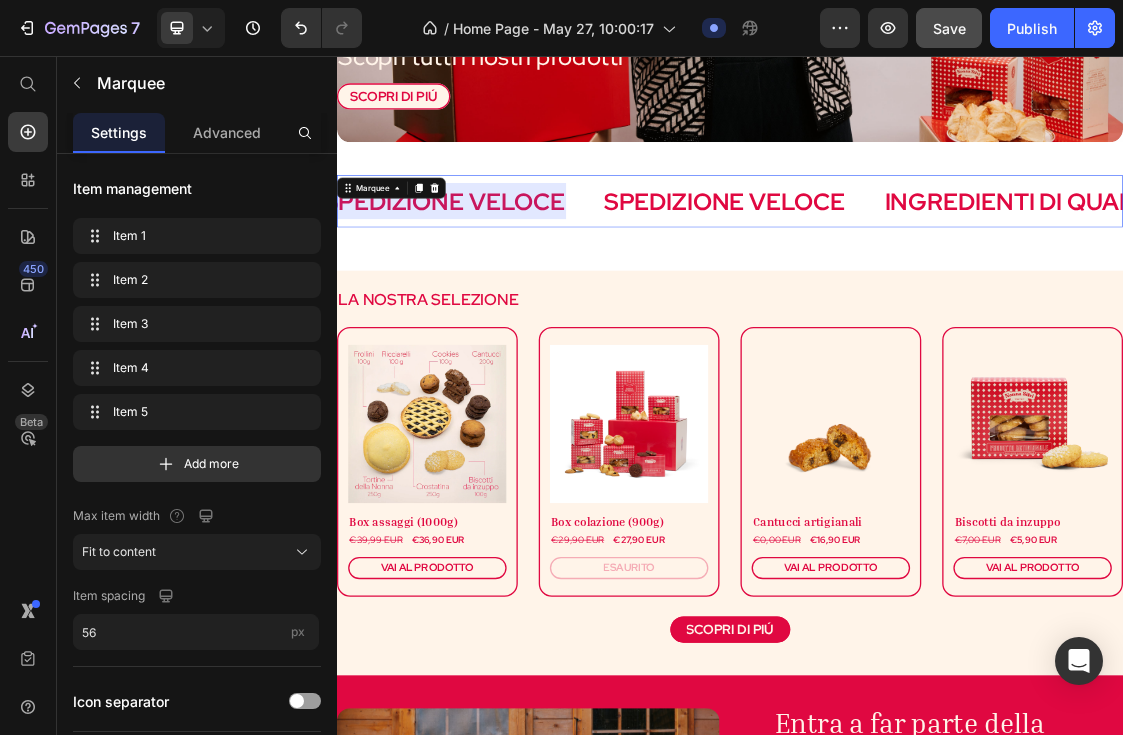 click at bounding box center (501, 278) 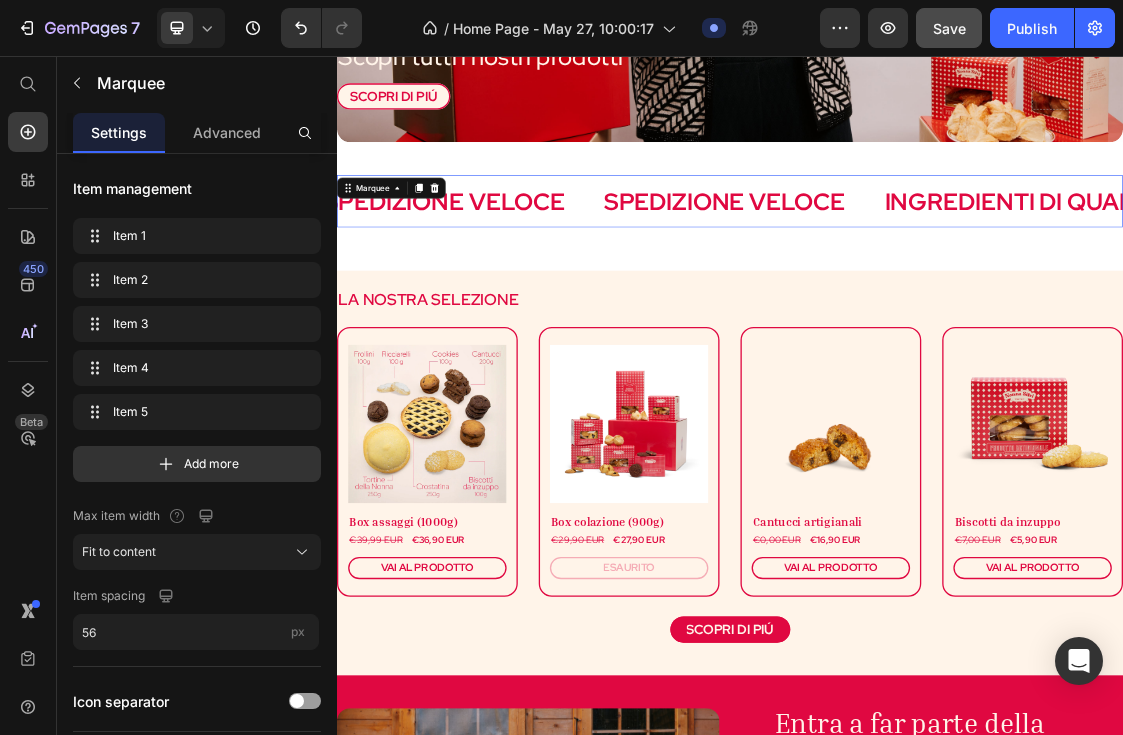 click on "SPEDIZIONE VELOCE" at bounding box center (501, 278) 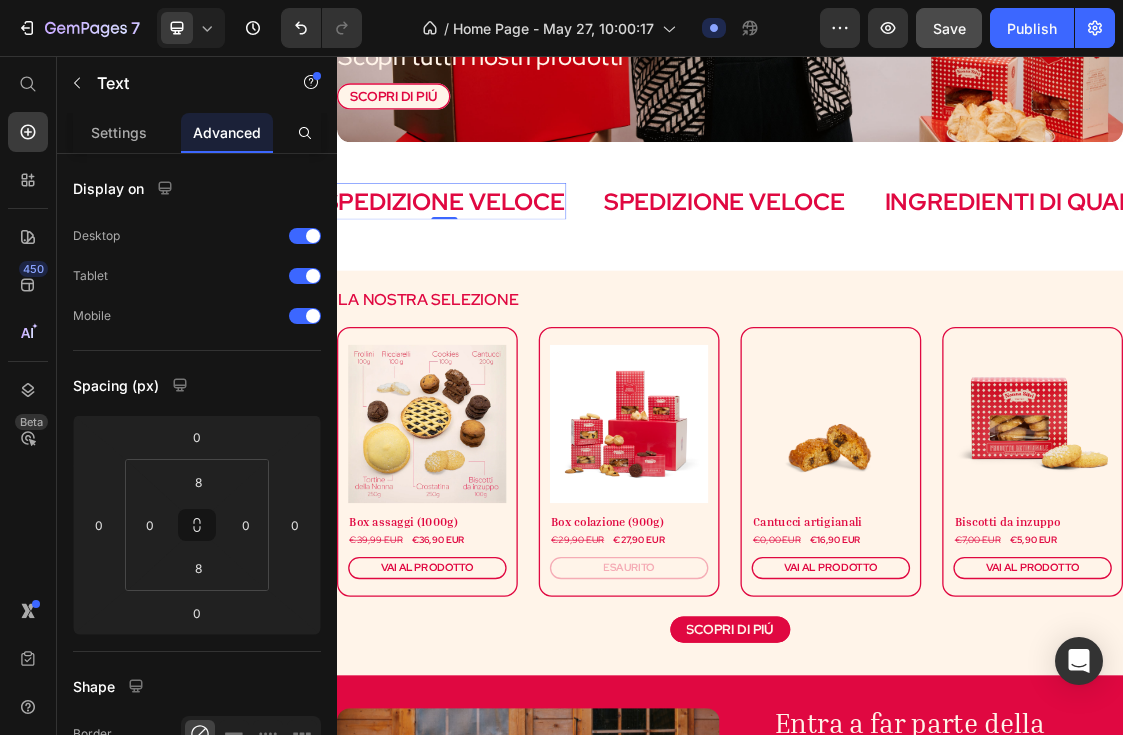 scroll, scrollTop: 0, scrollLeft: 908, axis: horizontal 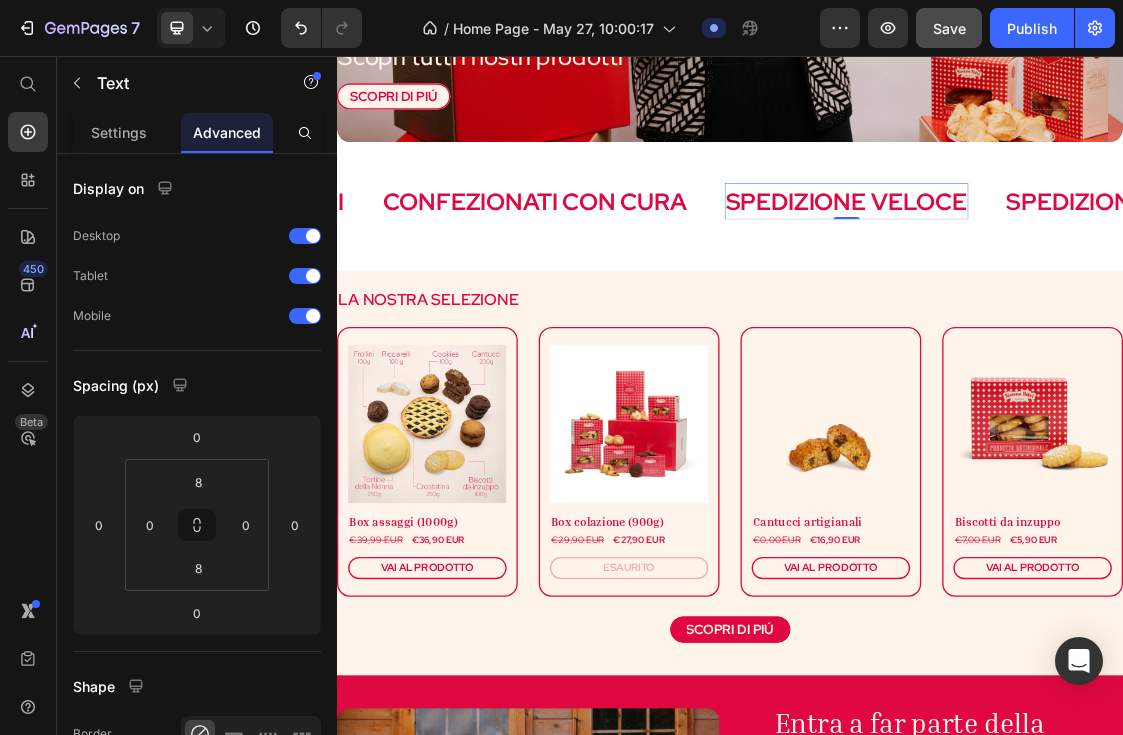click on "CONFEZIONATI CON CURA" at bounding box center [639, 278] 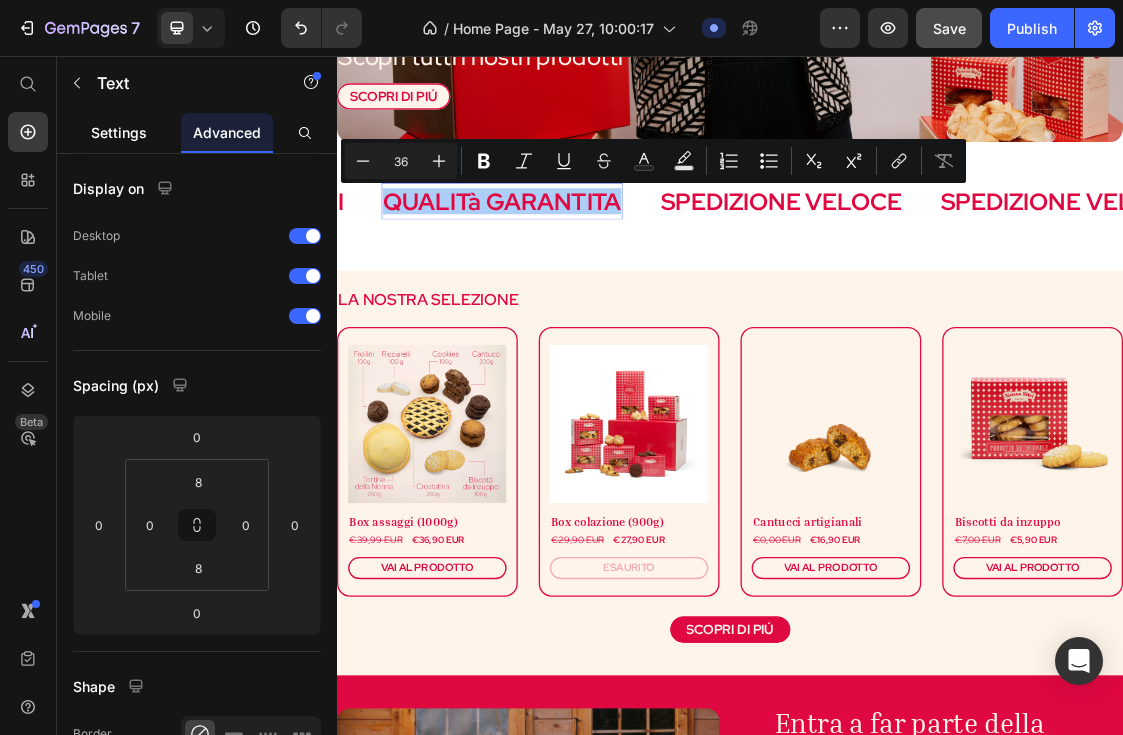 click on "Settings" at bounding box center [119, 132] 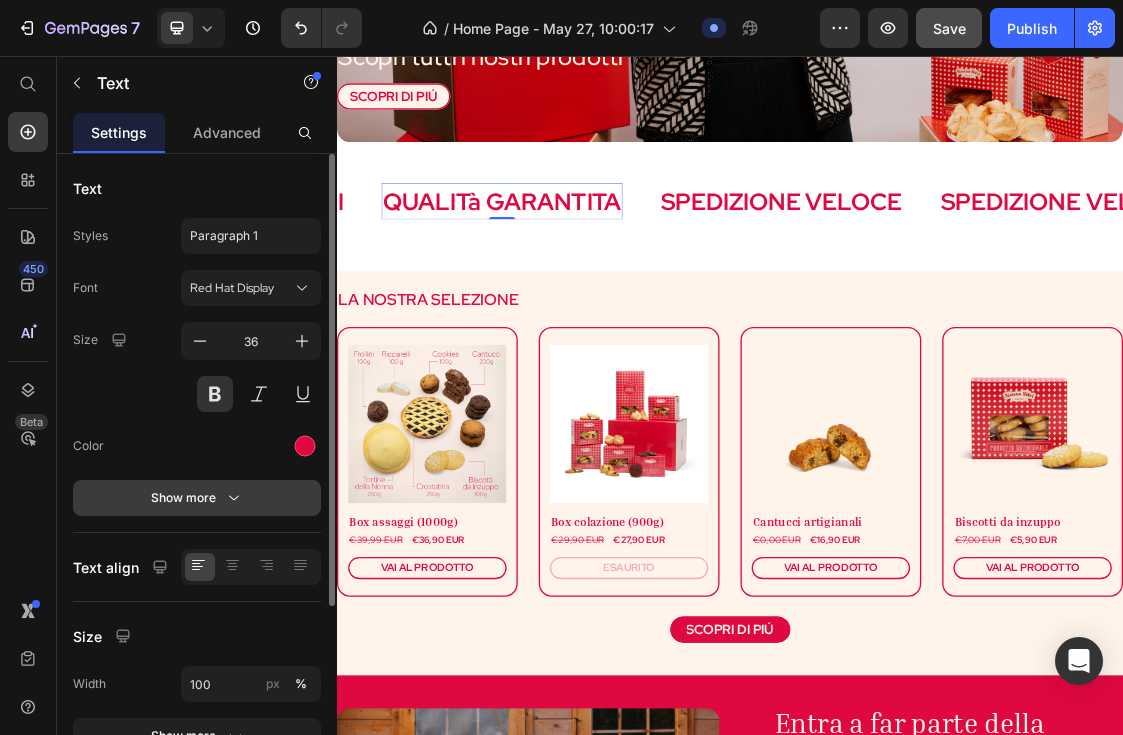 click on "Show more" at bounding box center (197, 498) 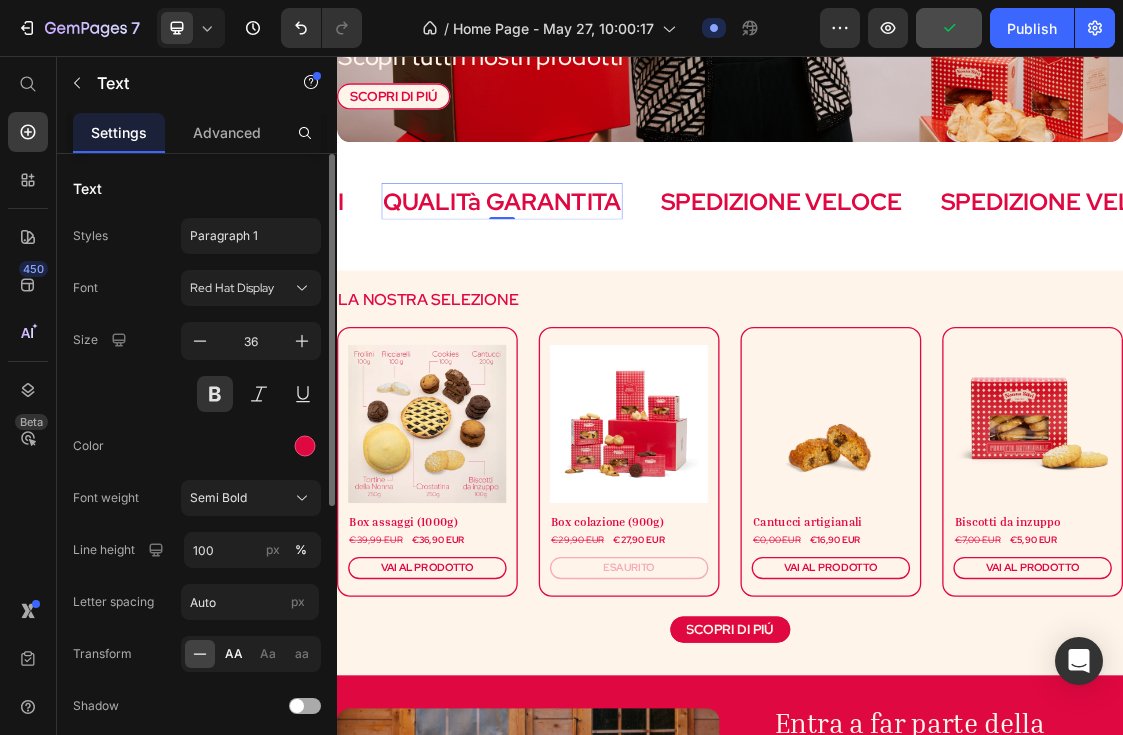 click on "AA" 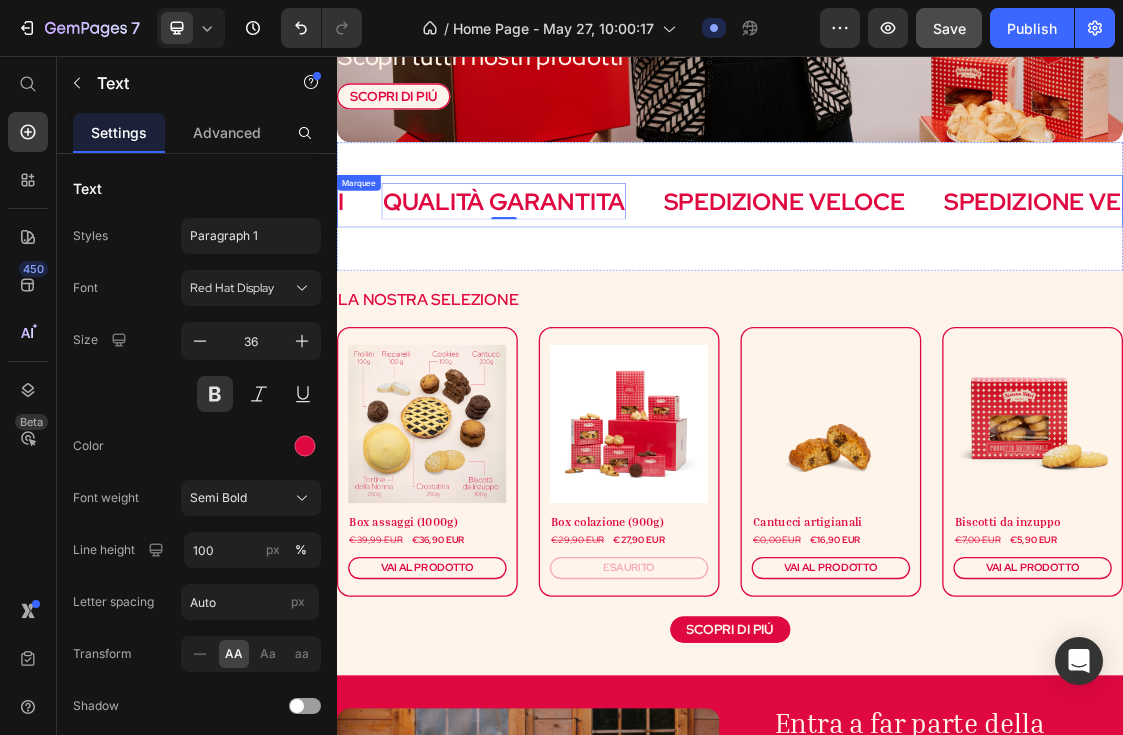 click on "QUALITà GARANTITA Text   0" at bounding box center [619, 278] 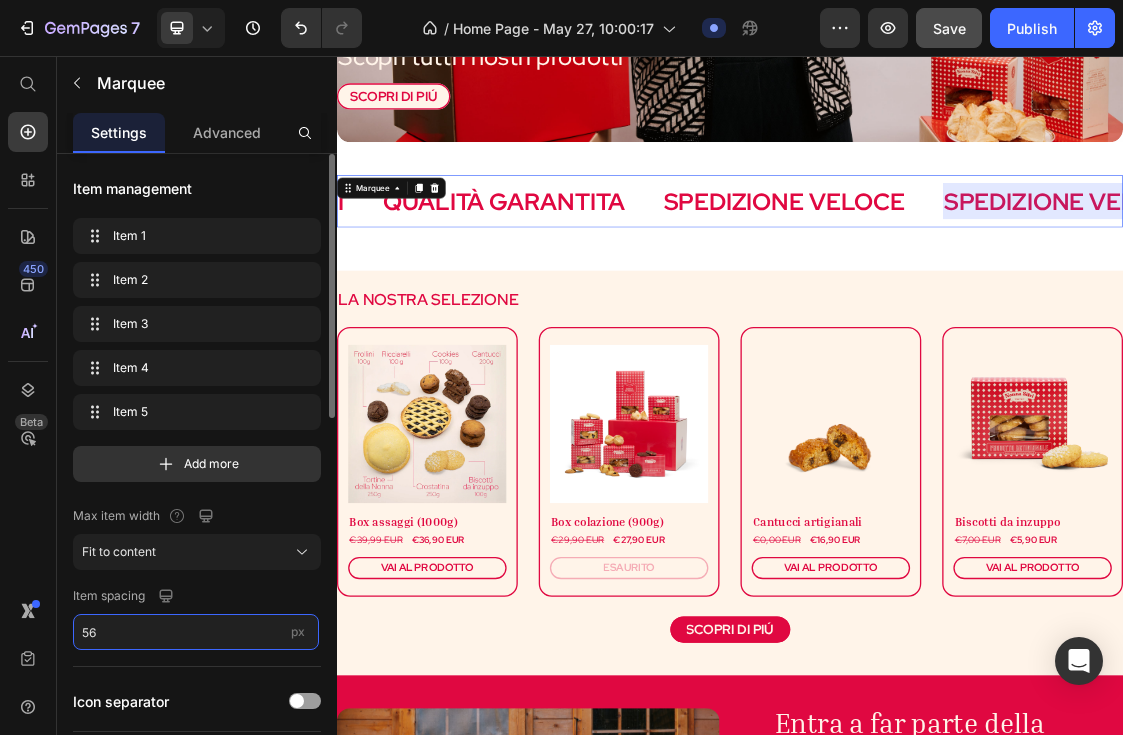 click on "56" at bounding box center (196, 632) 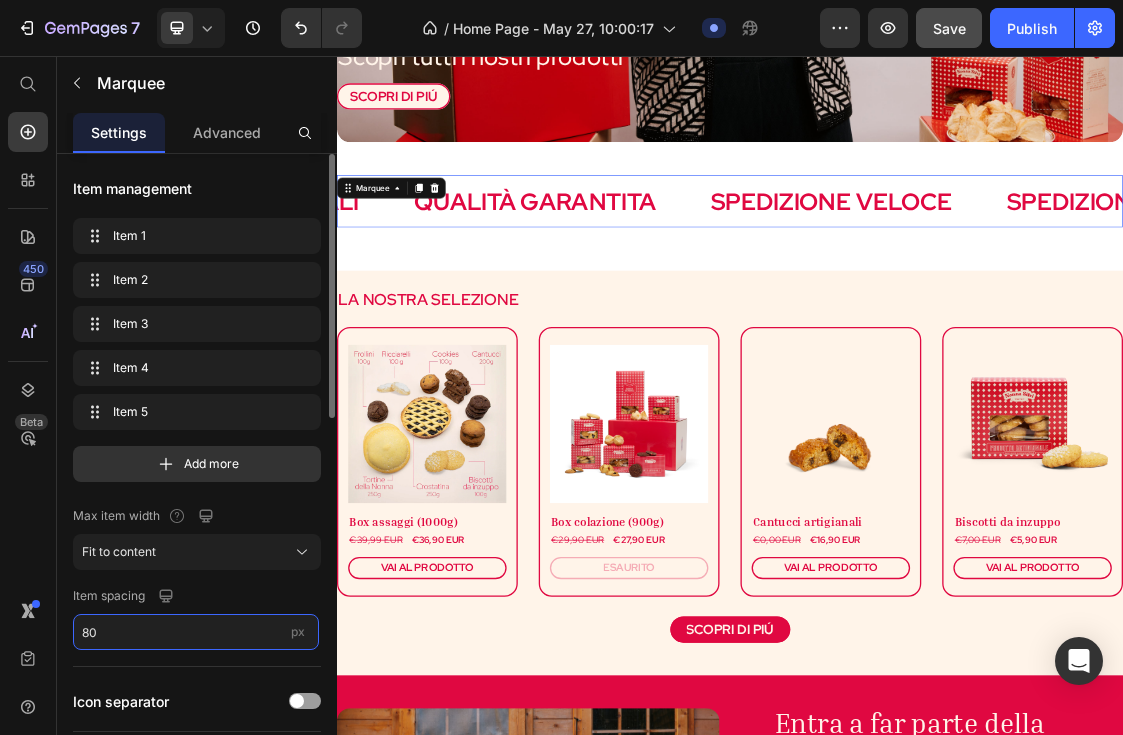 drag, startPoint x: 110, startPoint y: 631, endPoint x: 74, endPoint y: 631, distance: 36 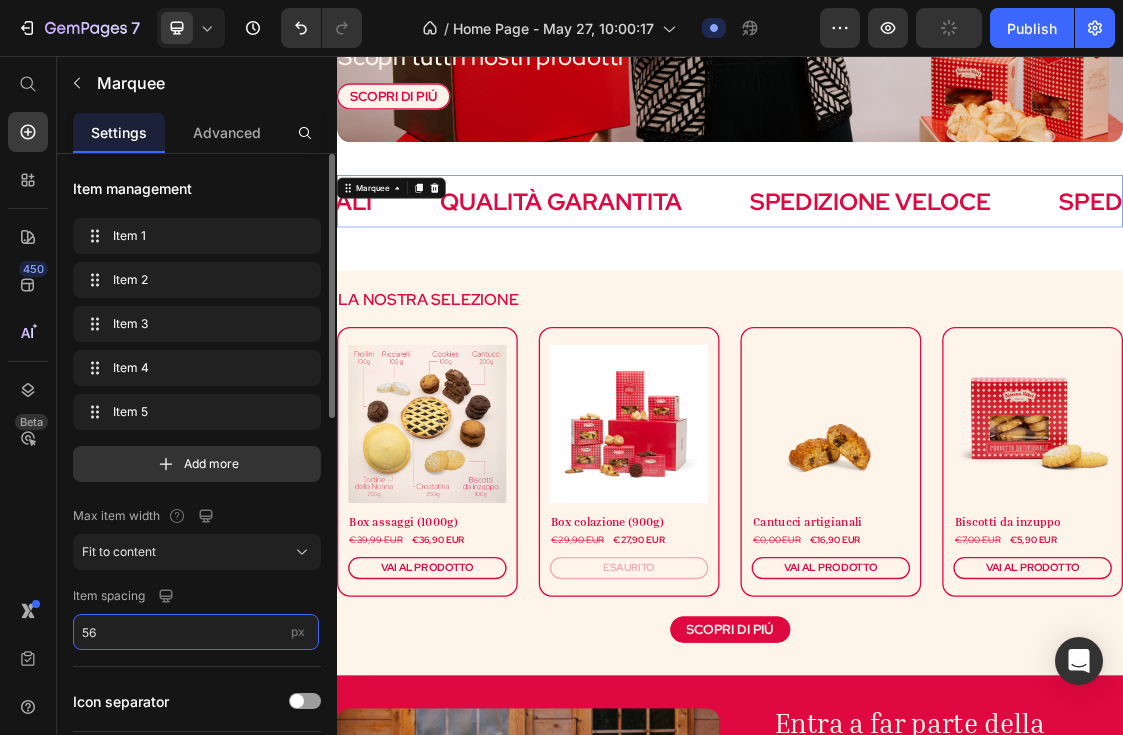 type on "5" 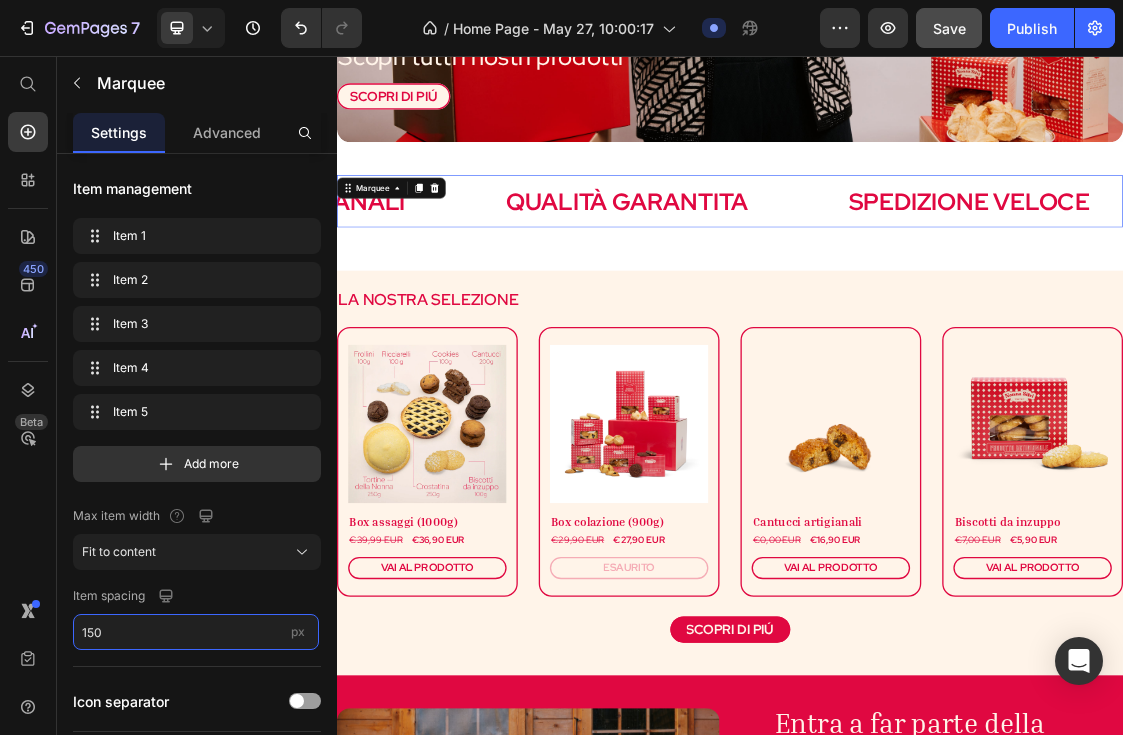 type on "150" 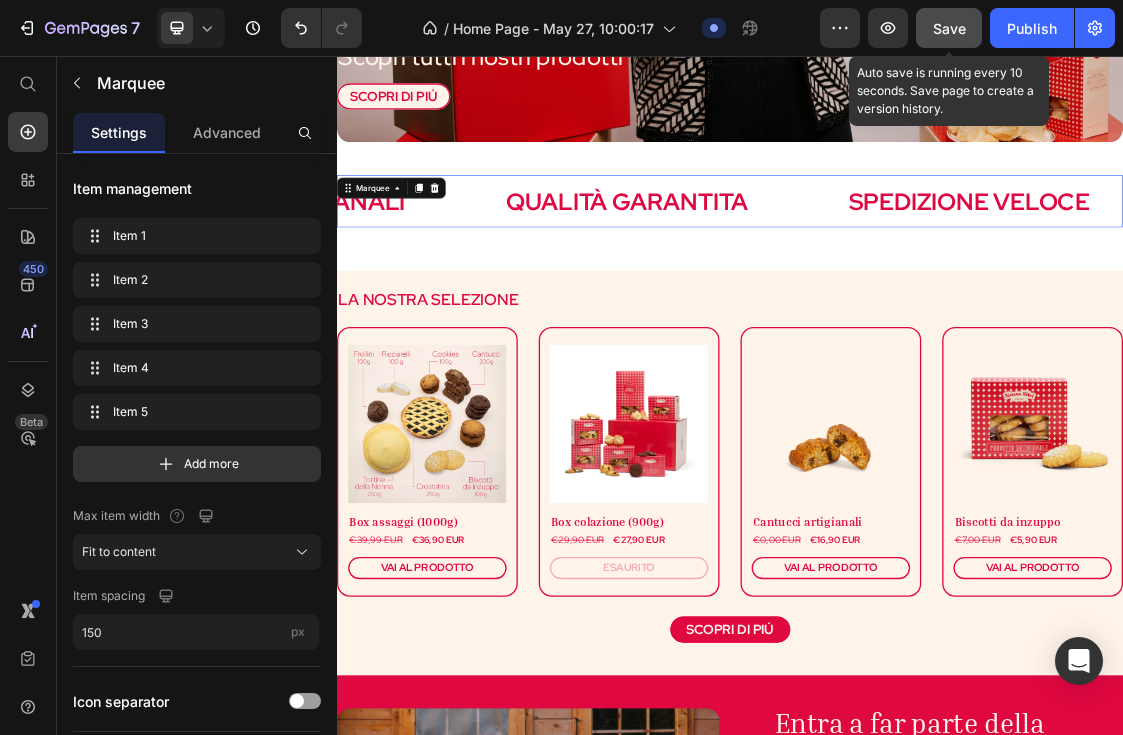 click on "Save" at bounding box center [949, 28] 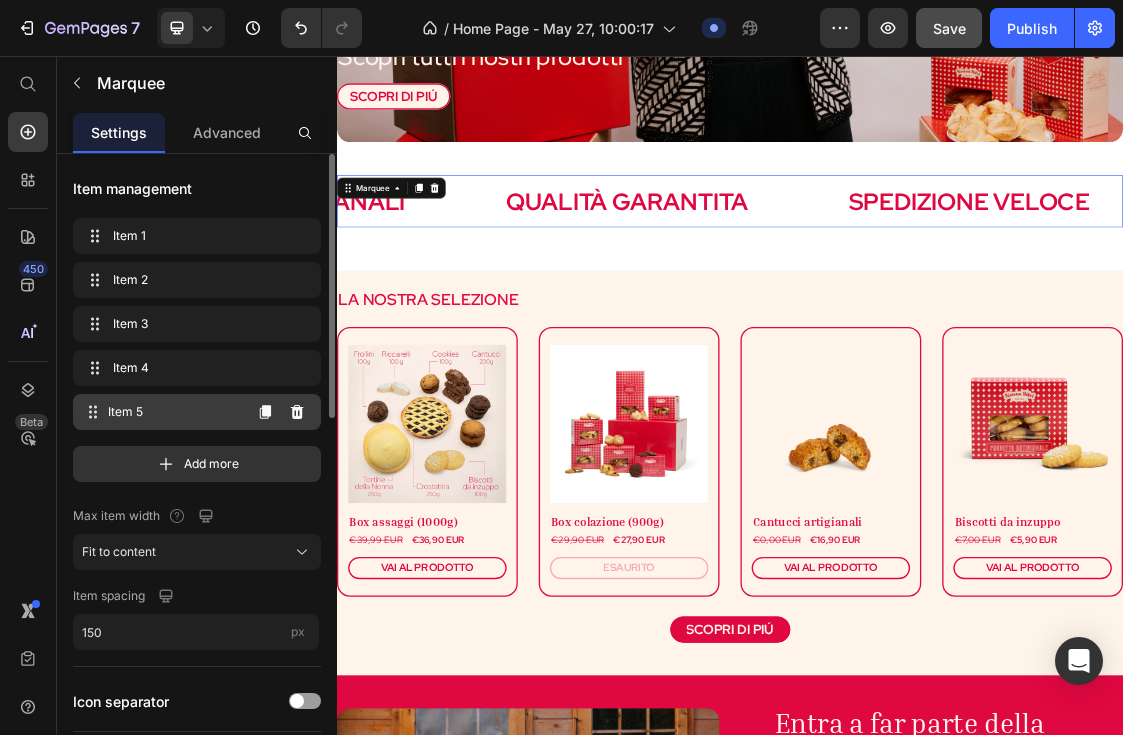 click on "Item 5" at bounding box center (174, 412) 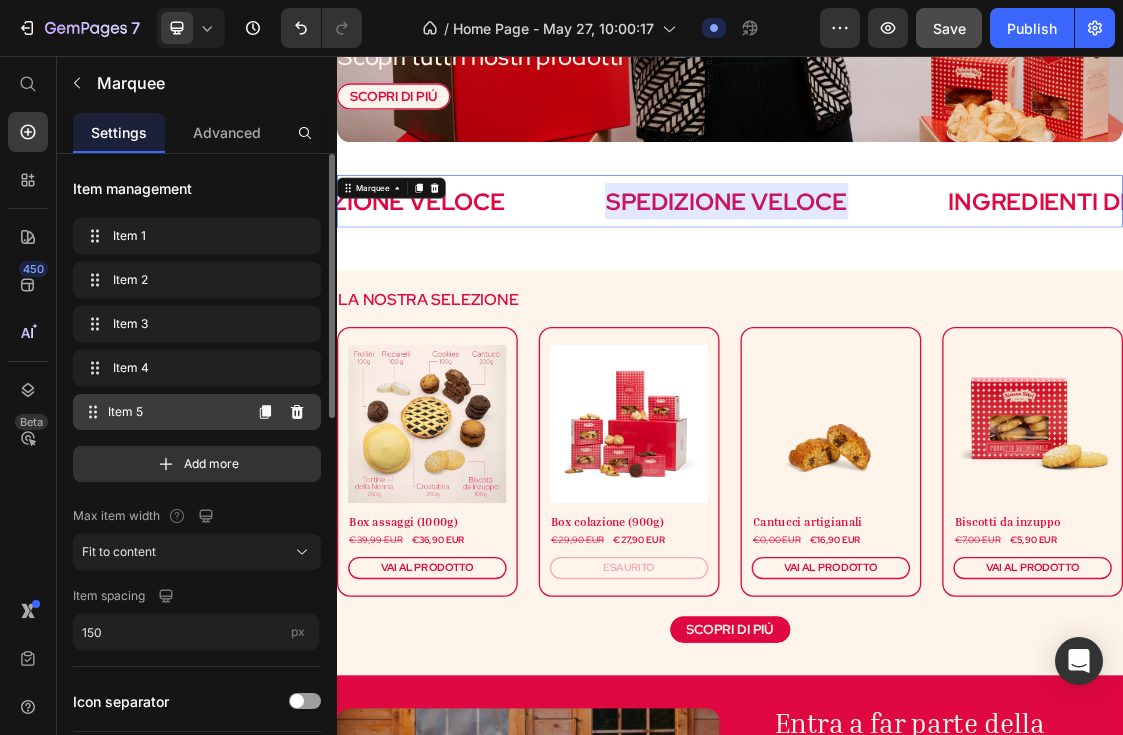 scroll, scrollTop: 0, scrollLeft: 1802, axis: horizontal 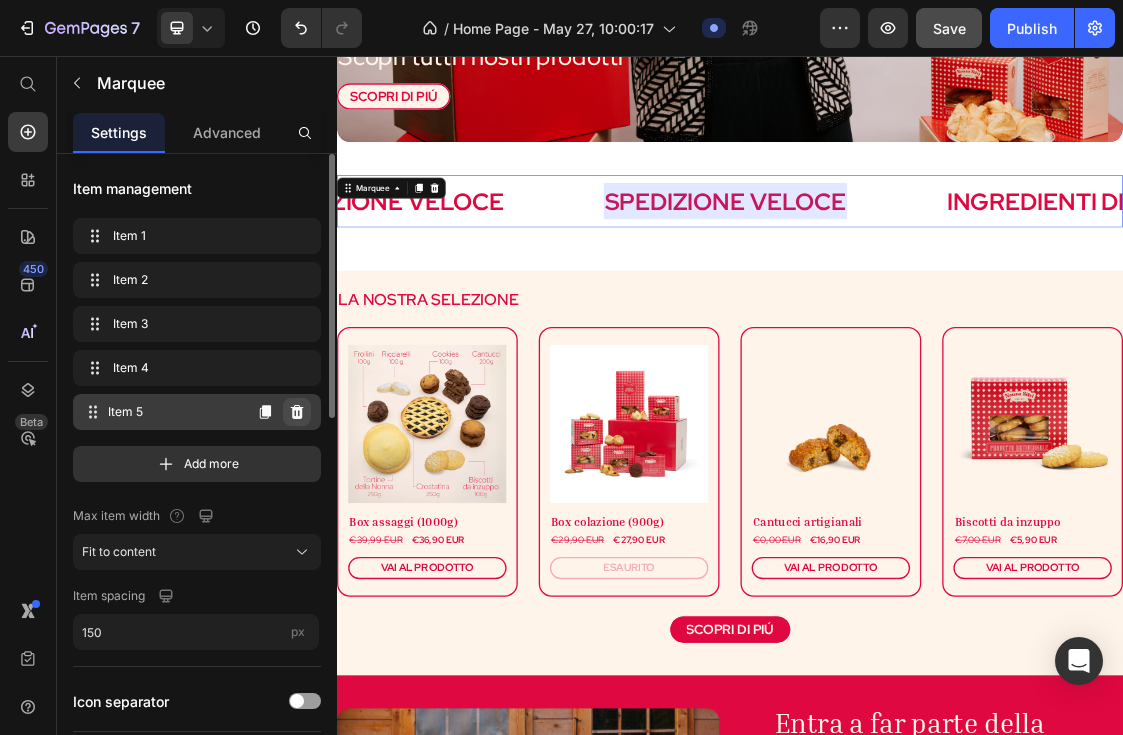 click 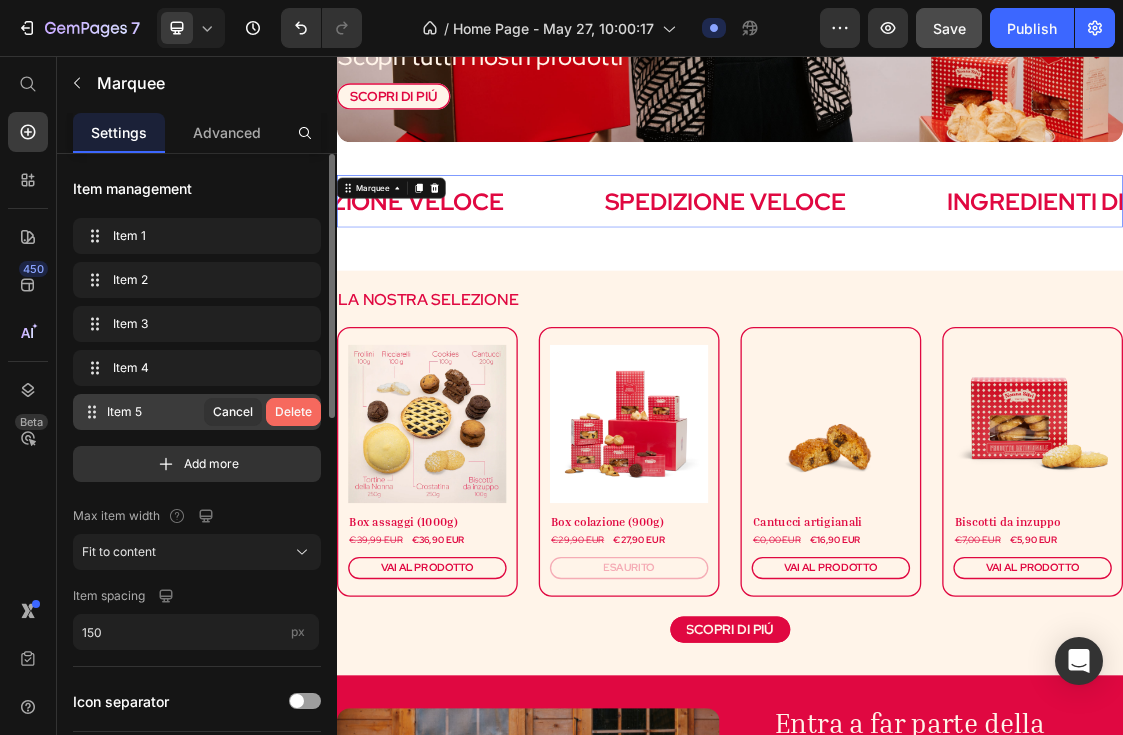 click on "Delete" at bounding box center (293, 412) 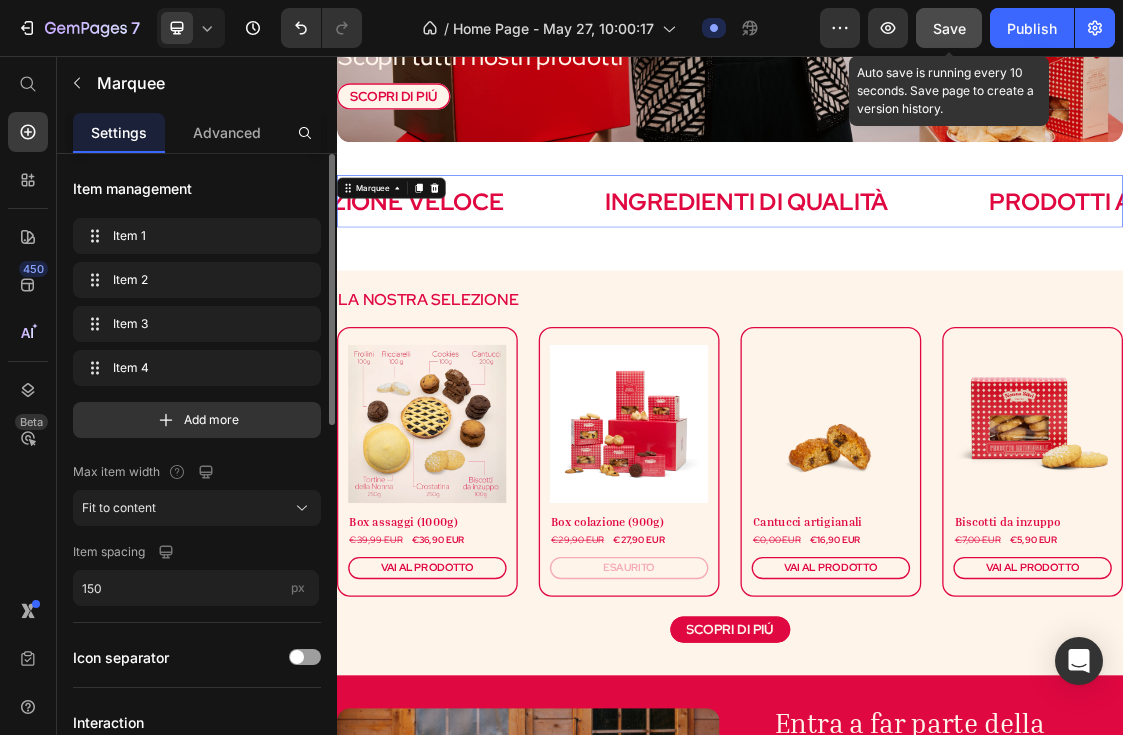 click on "Save" at bounding box center (949, 28) 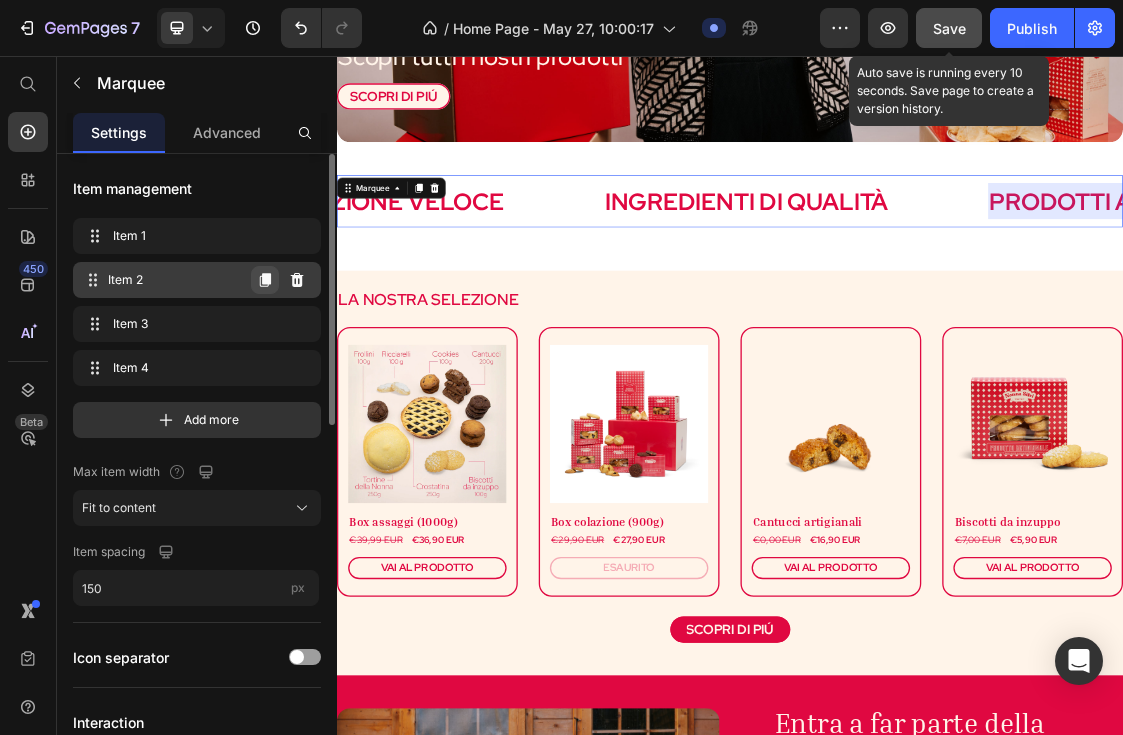 click 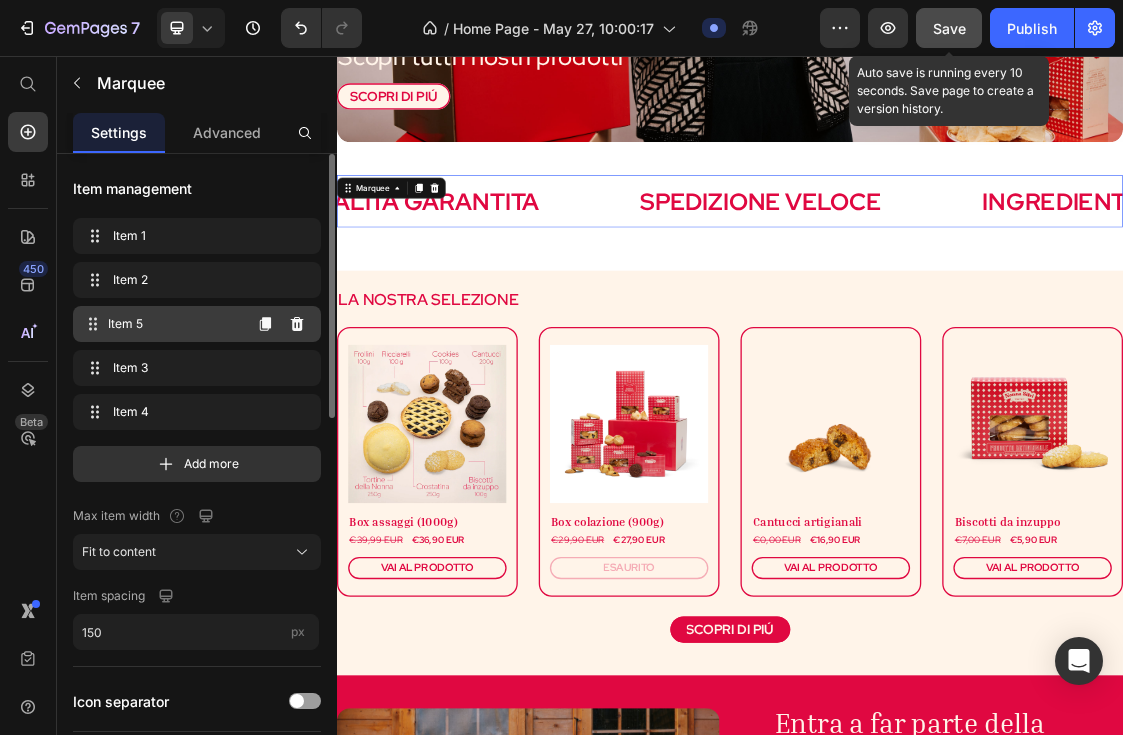 click on "Item 5" at bounding box center [174, 324] 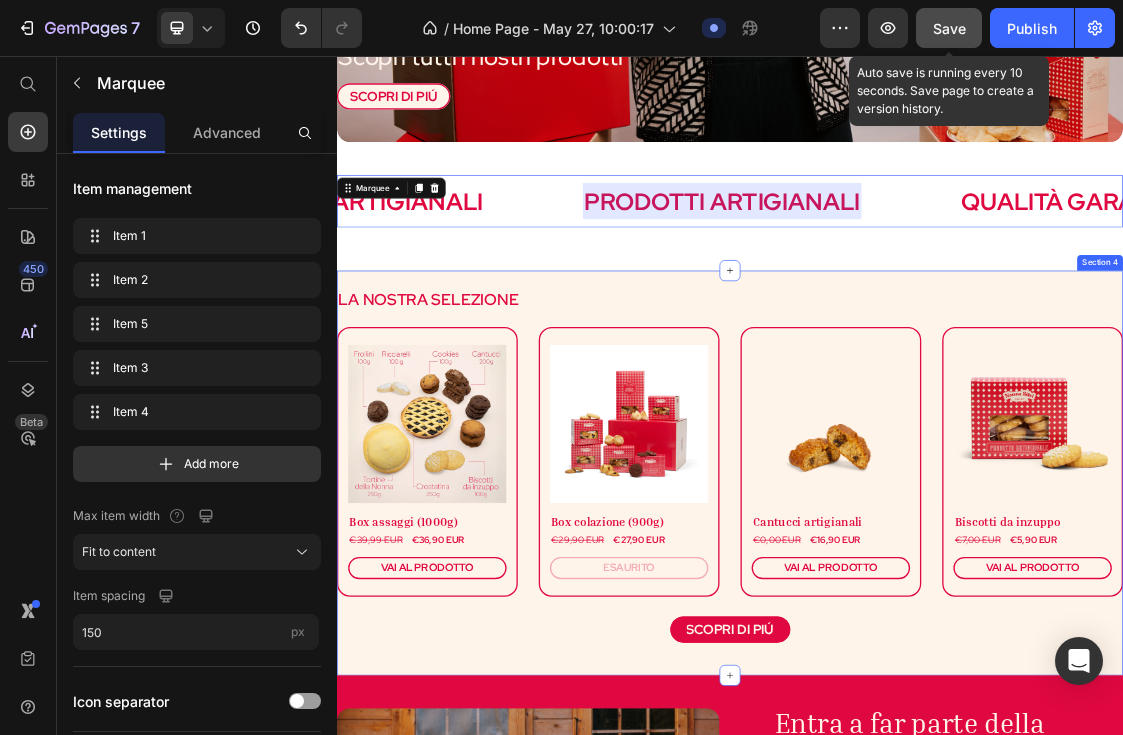 scroll, scrollTop: 0, scrollLeft: 782, axis: horizontal 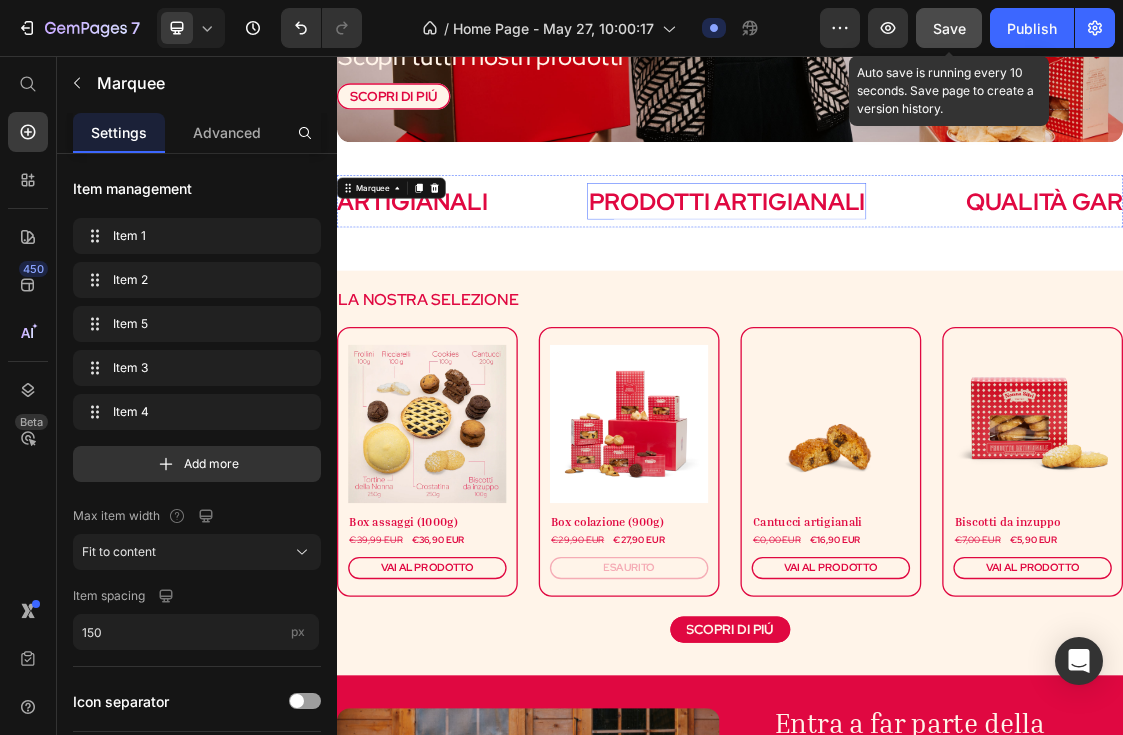 click on "PRODOTTI ARTIGIANALI" at bounding box center (932, 278) 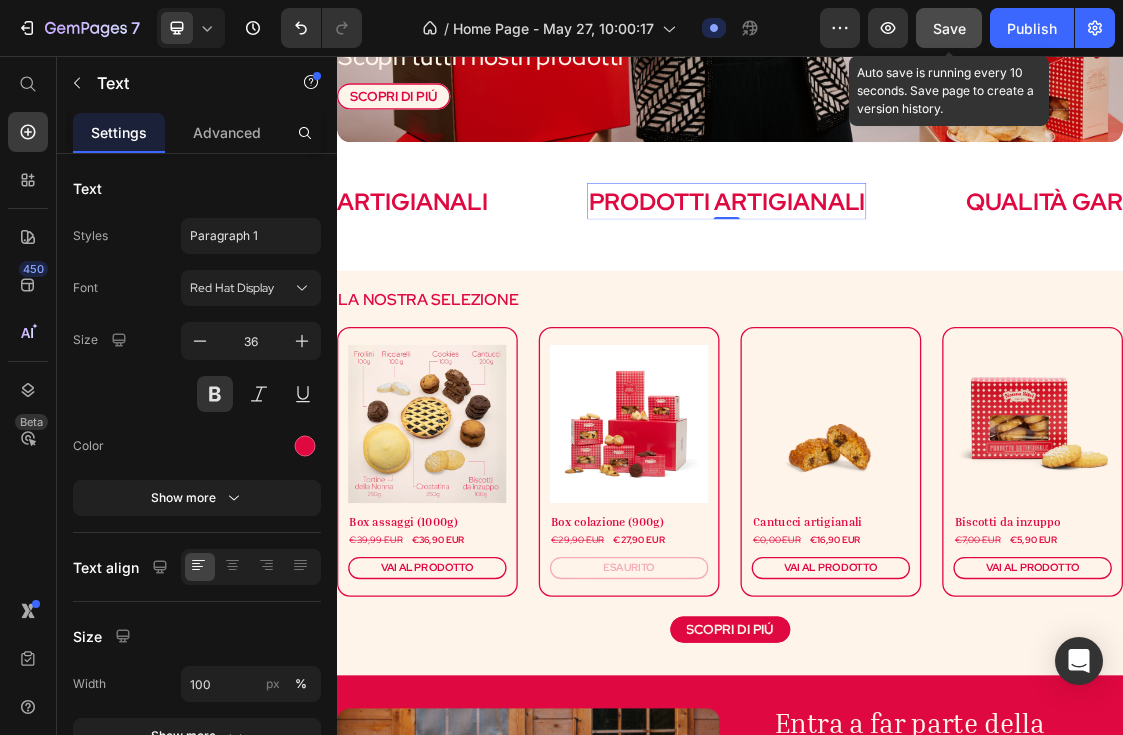 click on "PRODOTTI ARTIGIANALI" at bounding box center (932, 278) 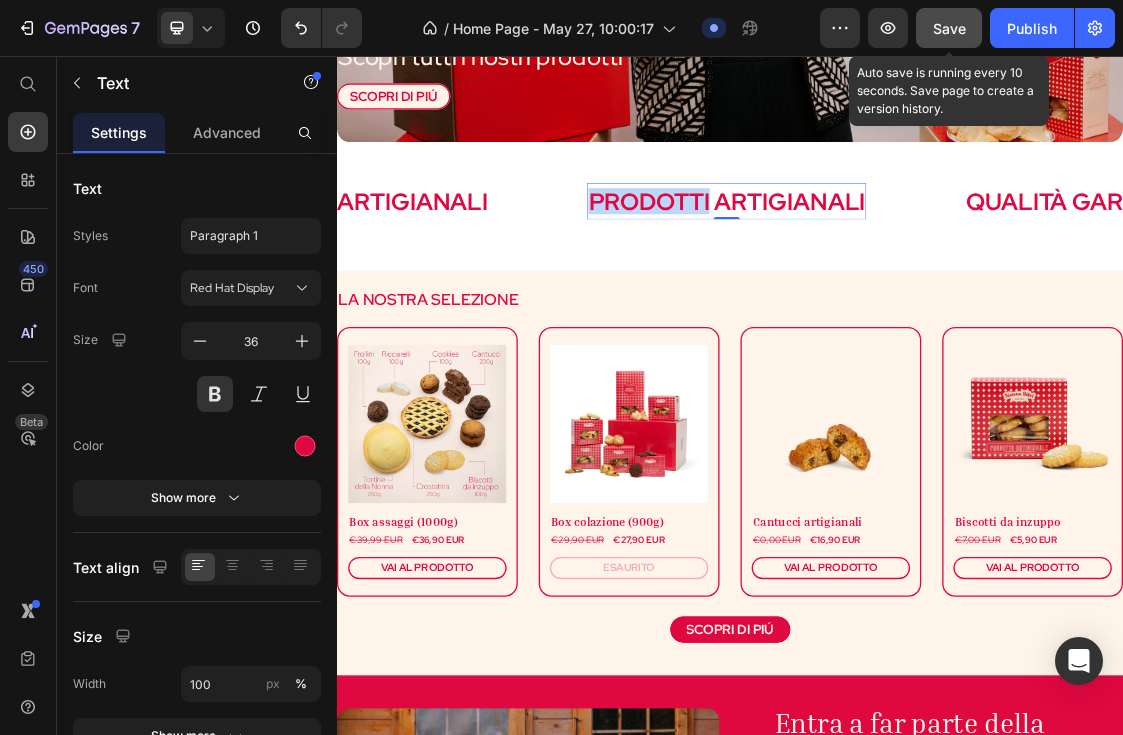 click on "PRODOTTI ARTIGIANALI" at bounding box center (932, 278) 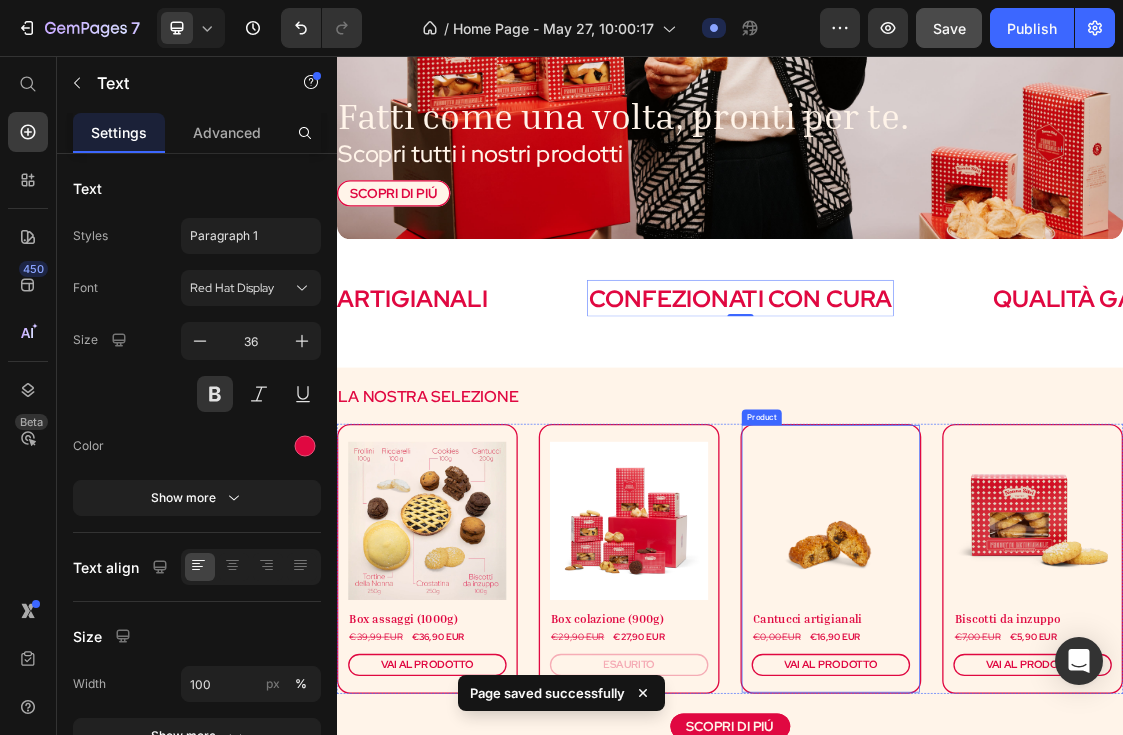 scroll, scrollTop: 467, scrollLeft: 0, axis: vertical 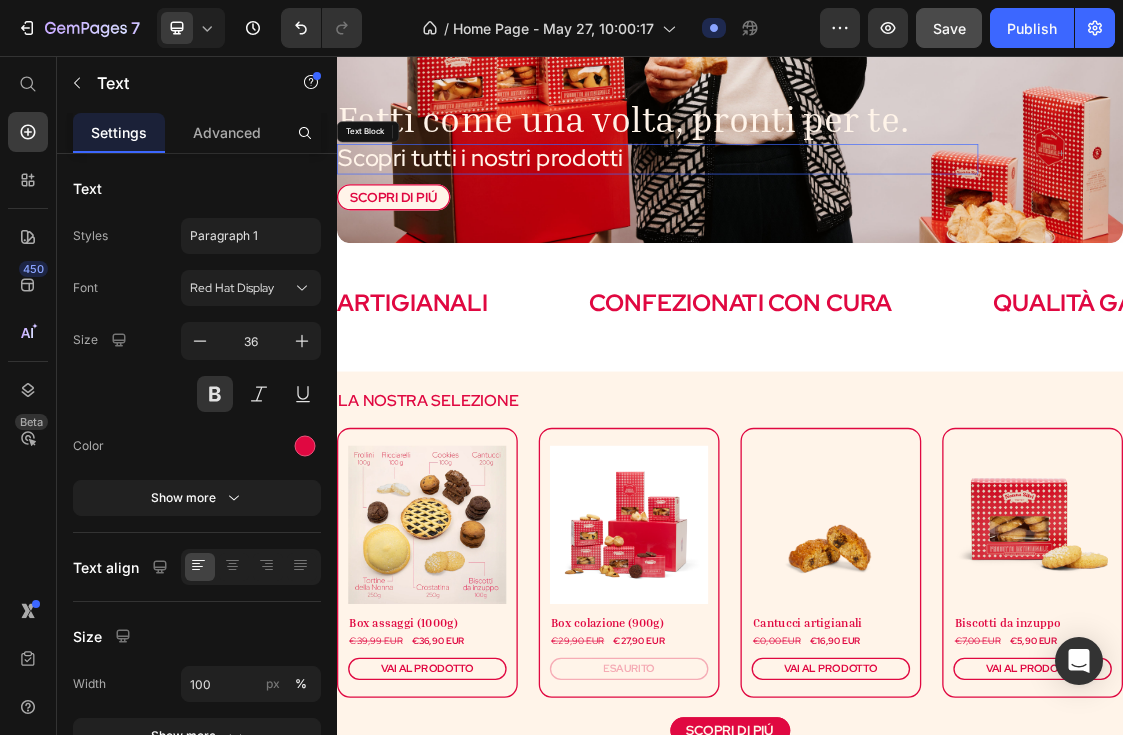 click on "Scopri tutti i nostri prodotti" at bounding box center (556, 211) 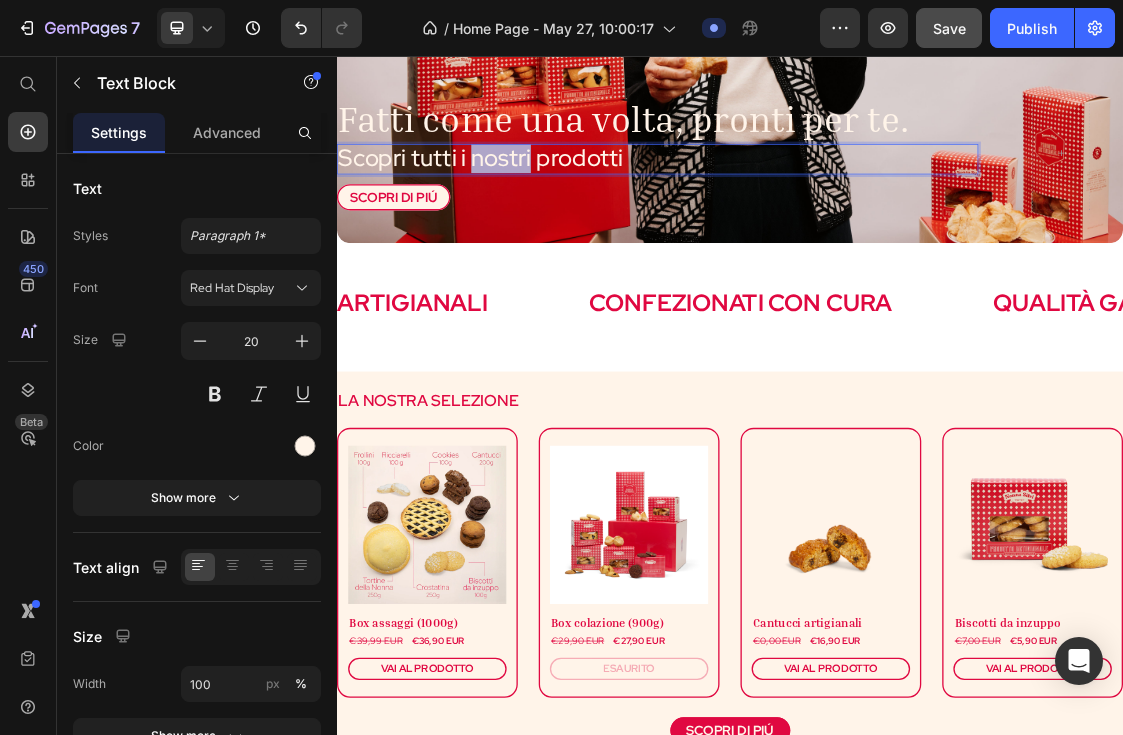 click on "Scopri tutti i nostri prodotti" at bounding box center [556, 211] 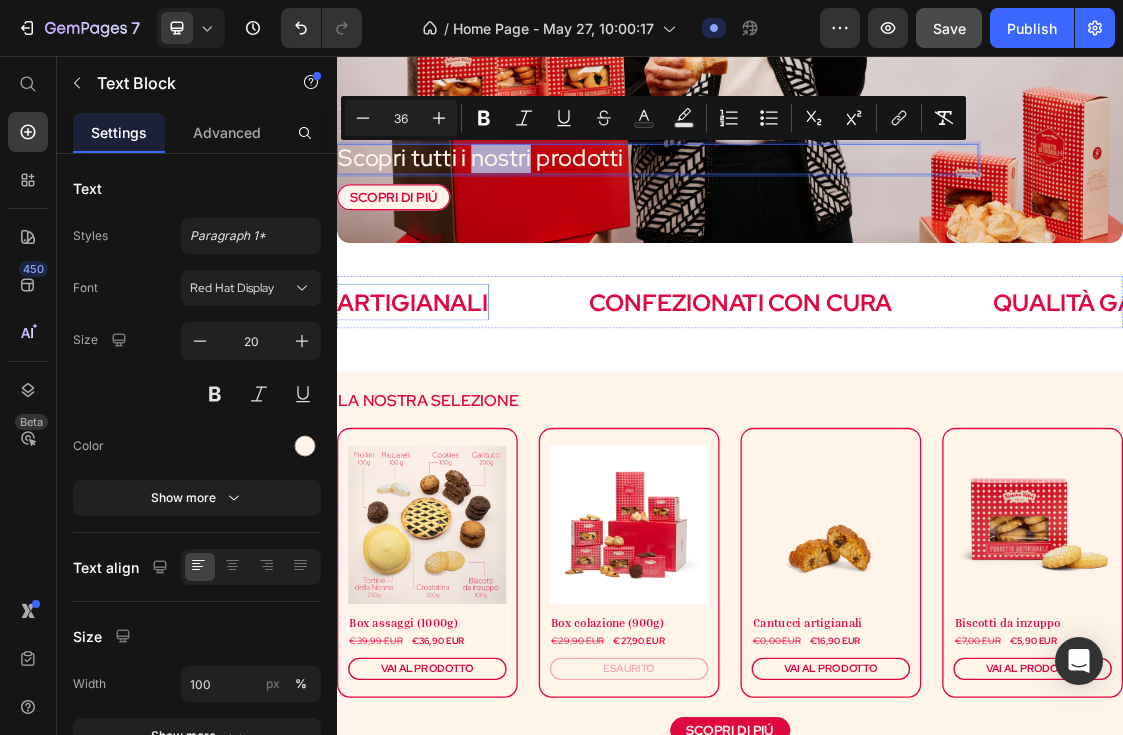 click on "PRODOTTI ARTIGIANALI" at bounding box center [356, 432] 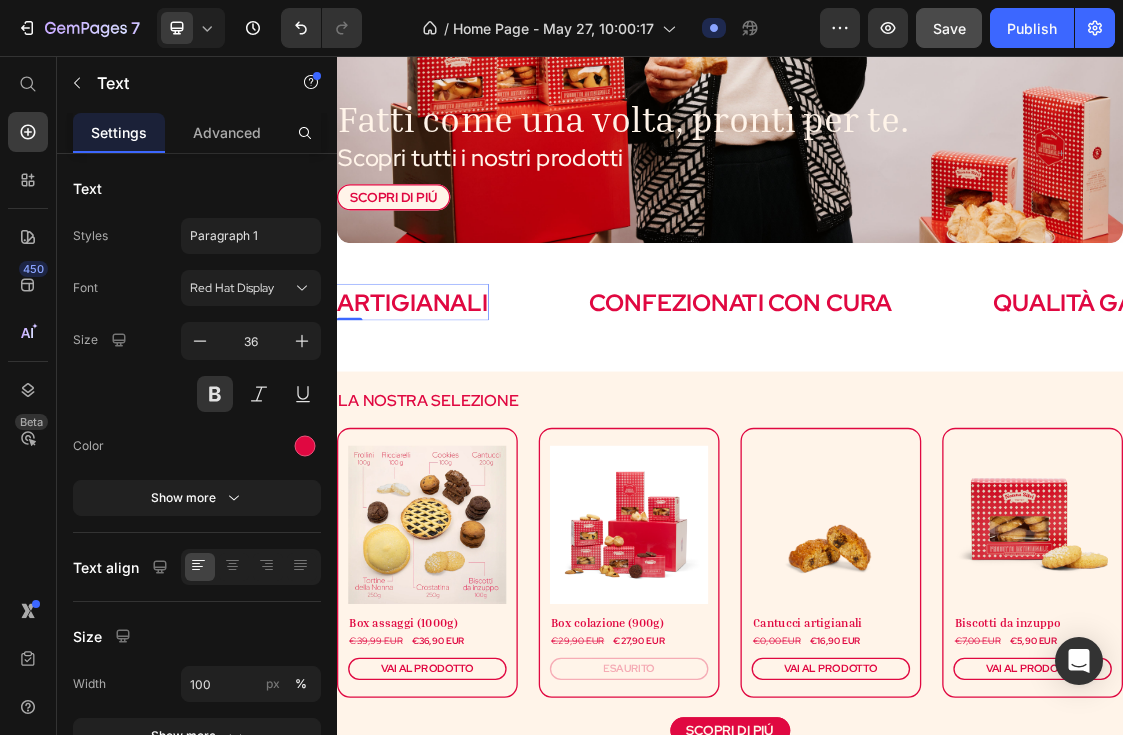 scroll, scrollTop: 0, scrollLeft: 0, axis: both 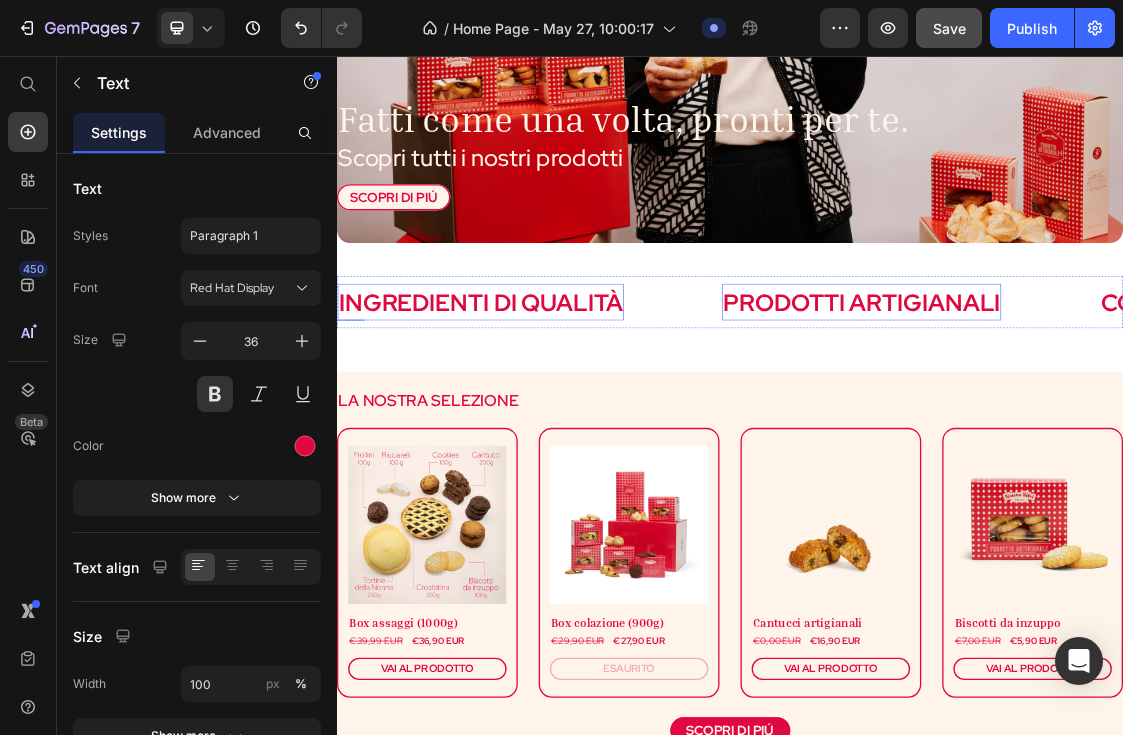 click on "INGREDIENTI DI QUALITà" at bounding box center [556, 432] 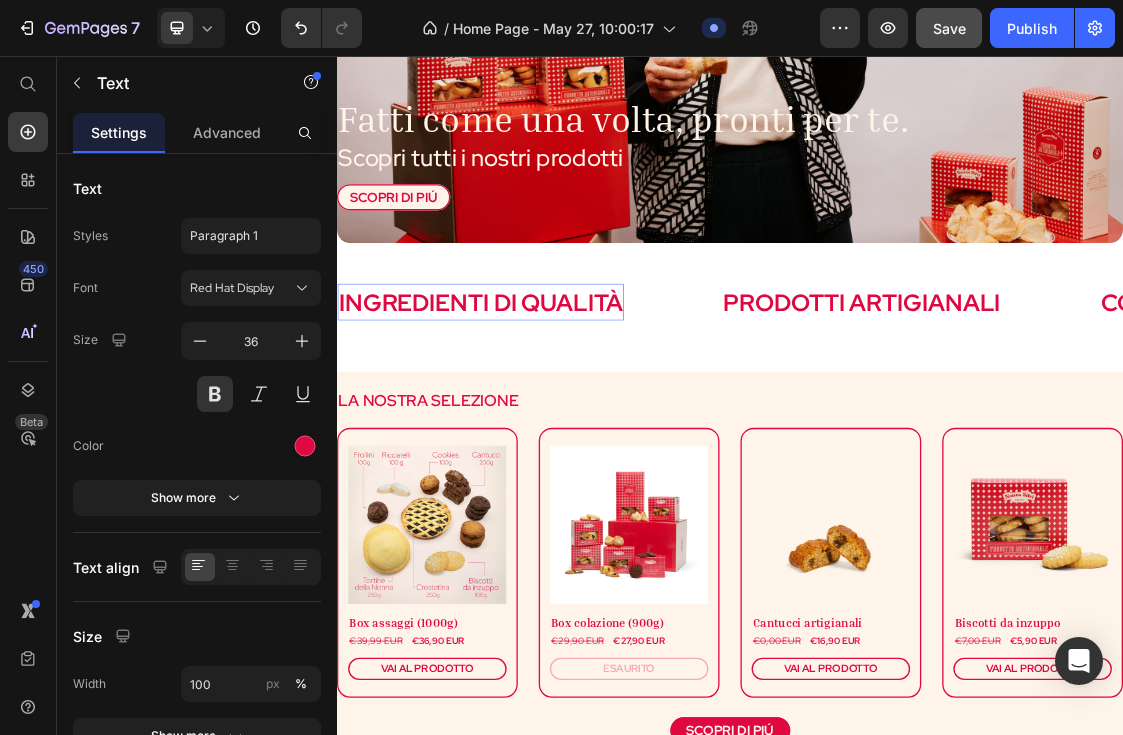 click on "INGREDIENTI DI QUALITà" at bounding box center (556, 432) 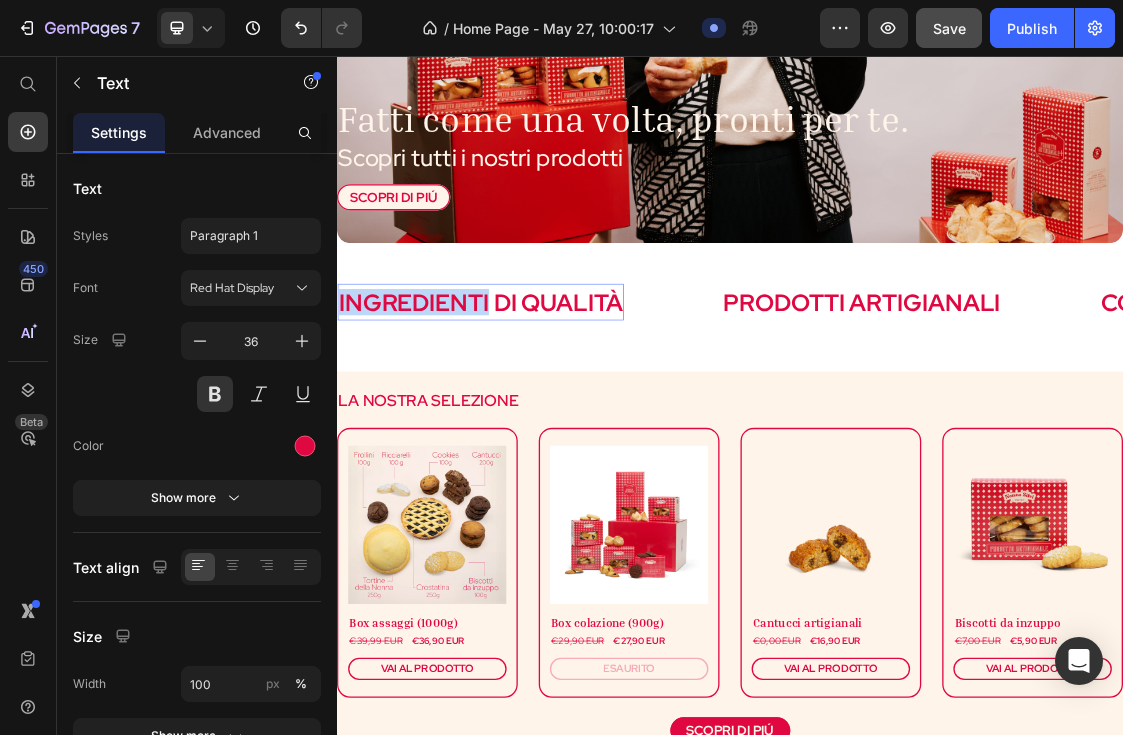 click on "INGREDIENTI DI QUALITà" at bounding box center [556, 432] 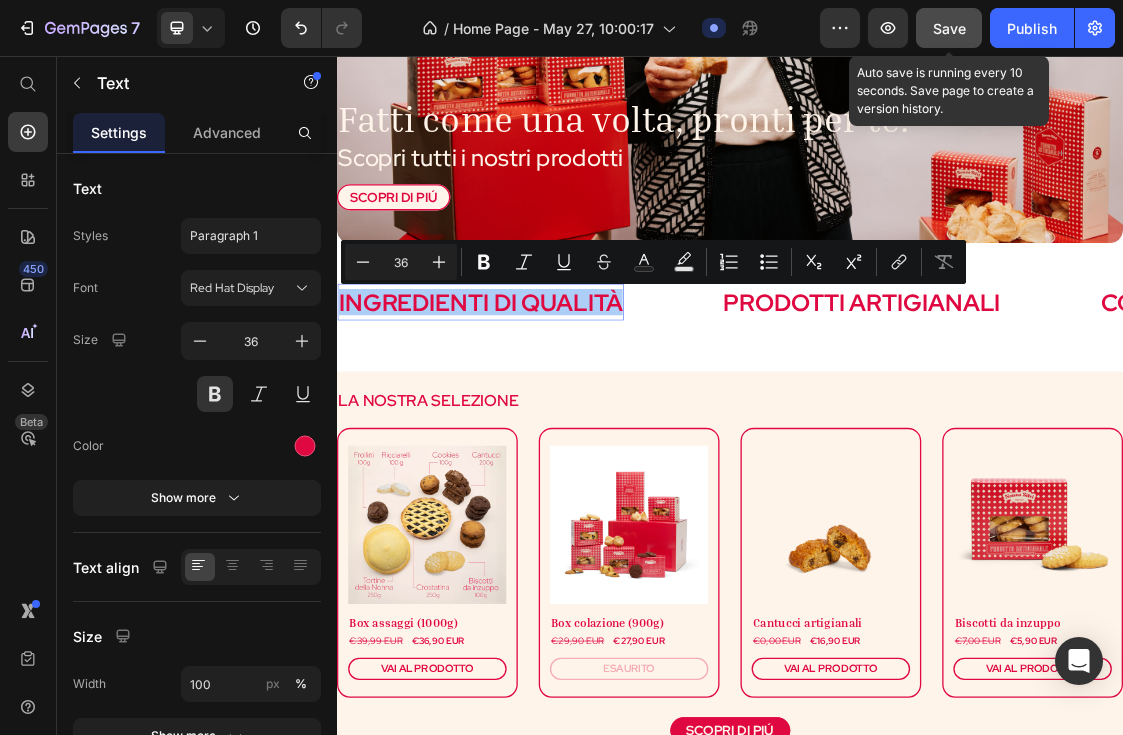 click on "Save" at bounding box center [949, 28] 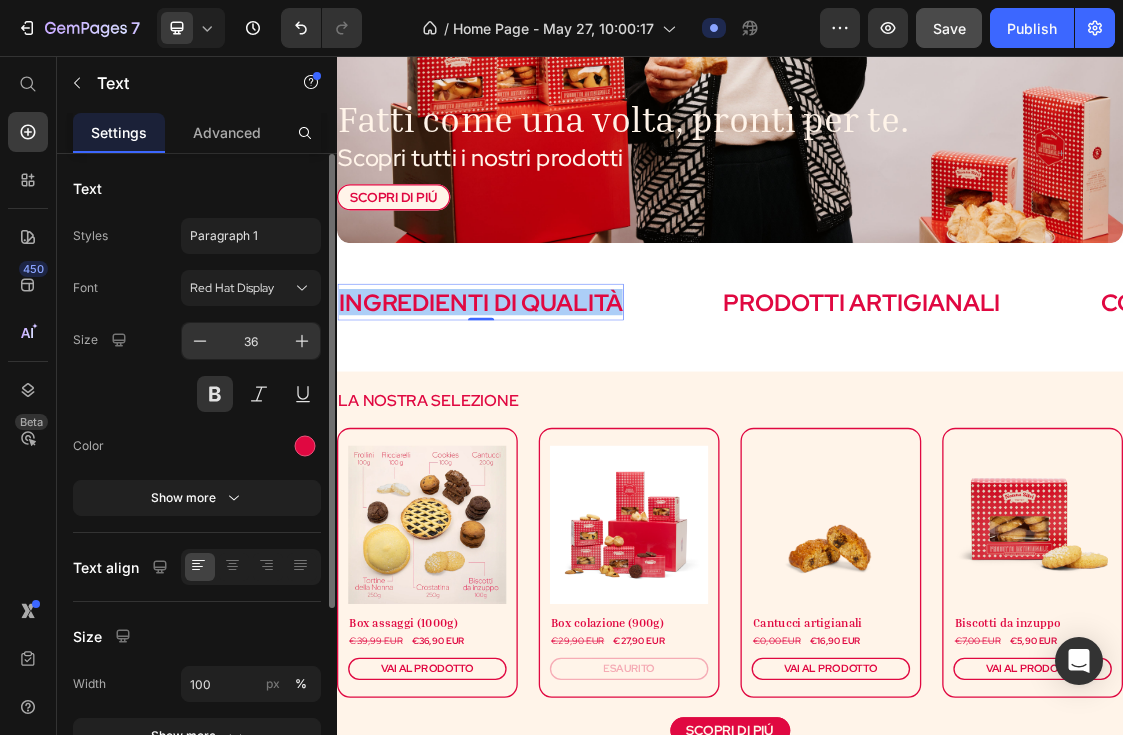 click on "36" at bounding box center (251, 341) 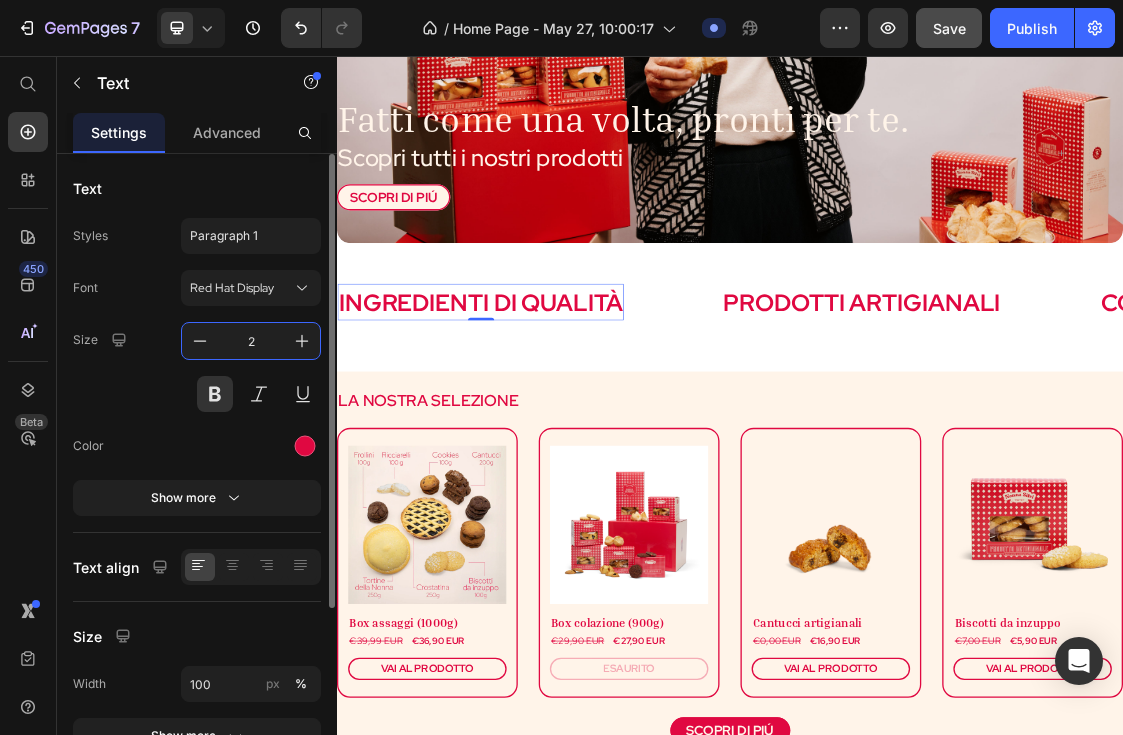 type on "20" 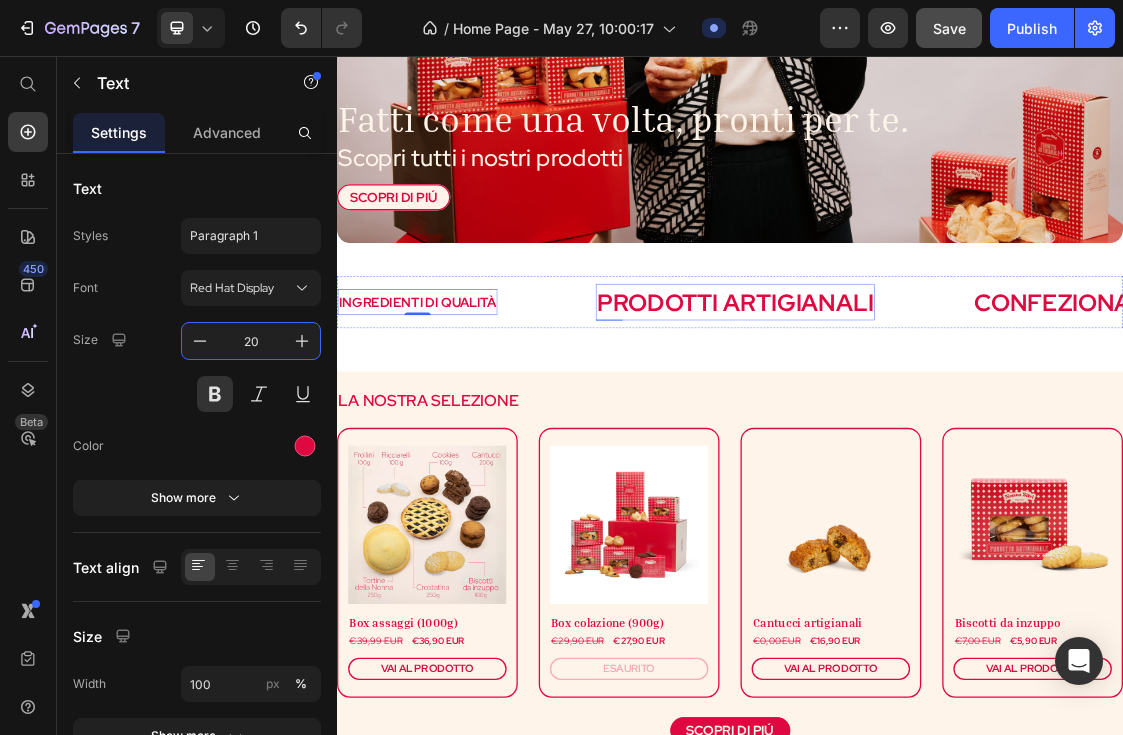 click on "PRODOTTI ARTIGIANALI" at bounding box center [945, 432] 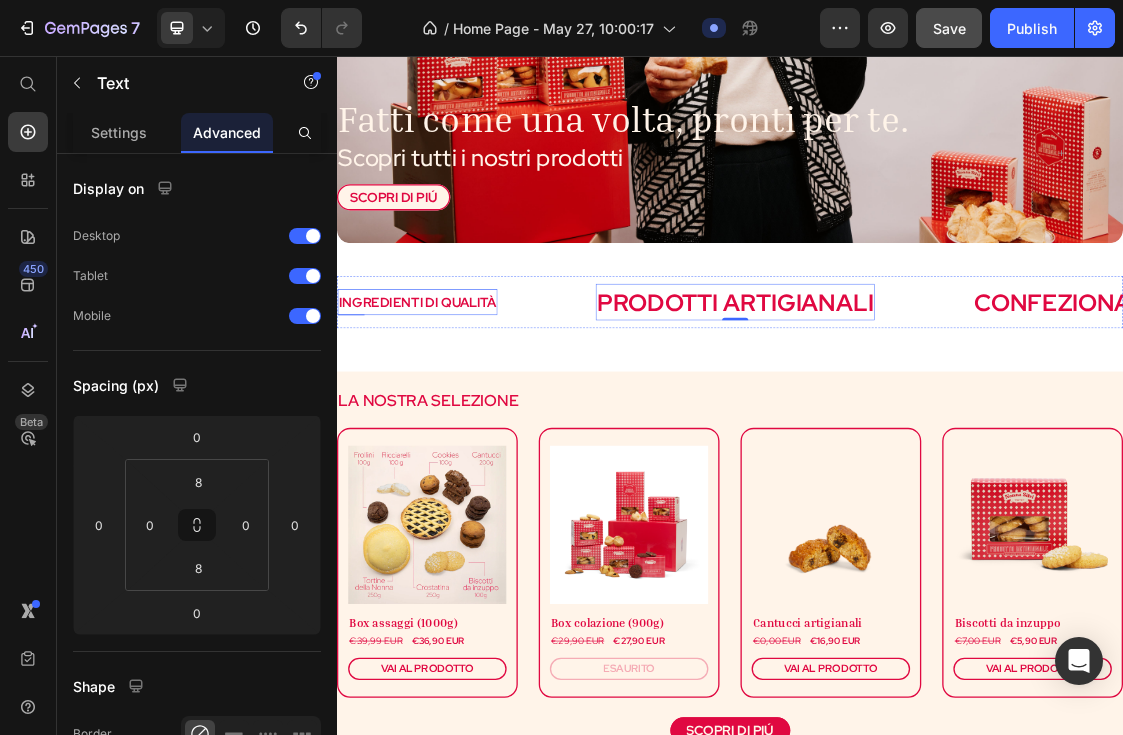 click on "INGREDIENTI DI QUALITà" at bounding box center [460, 432] 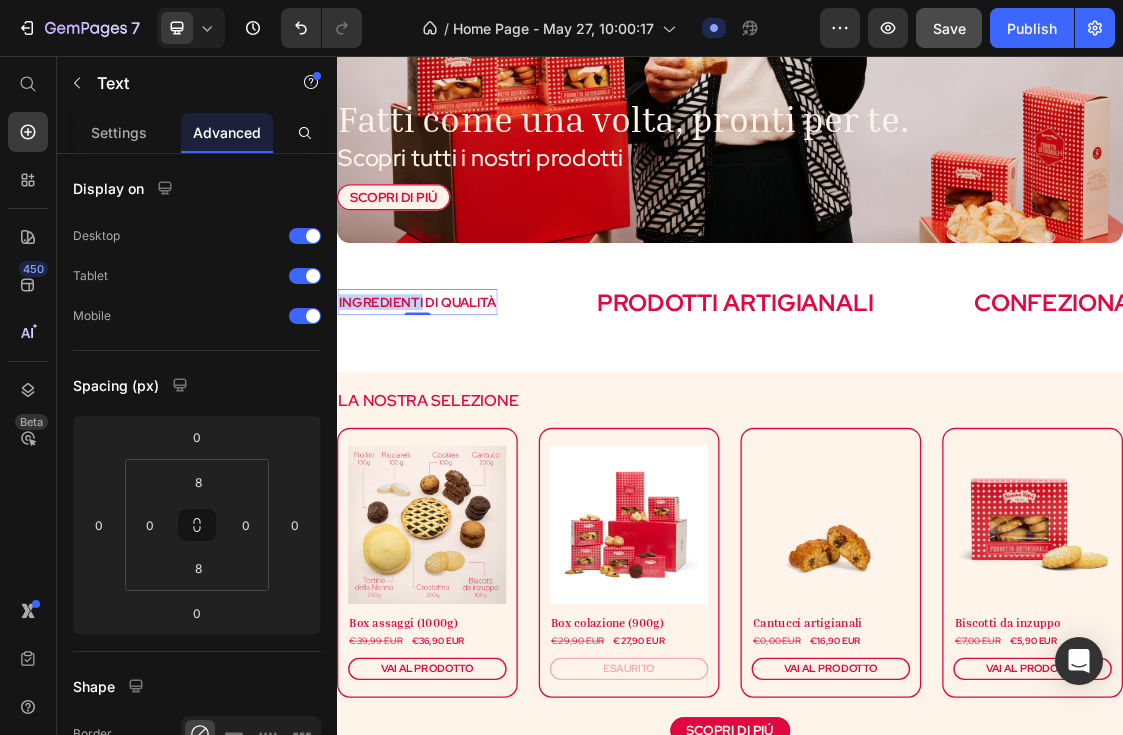 click on "INGREDIENTI DI QUALITà" at bounding box center (460, 432) 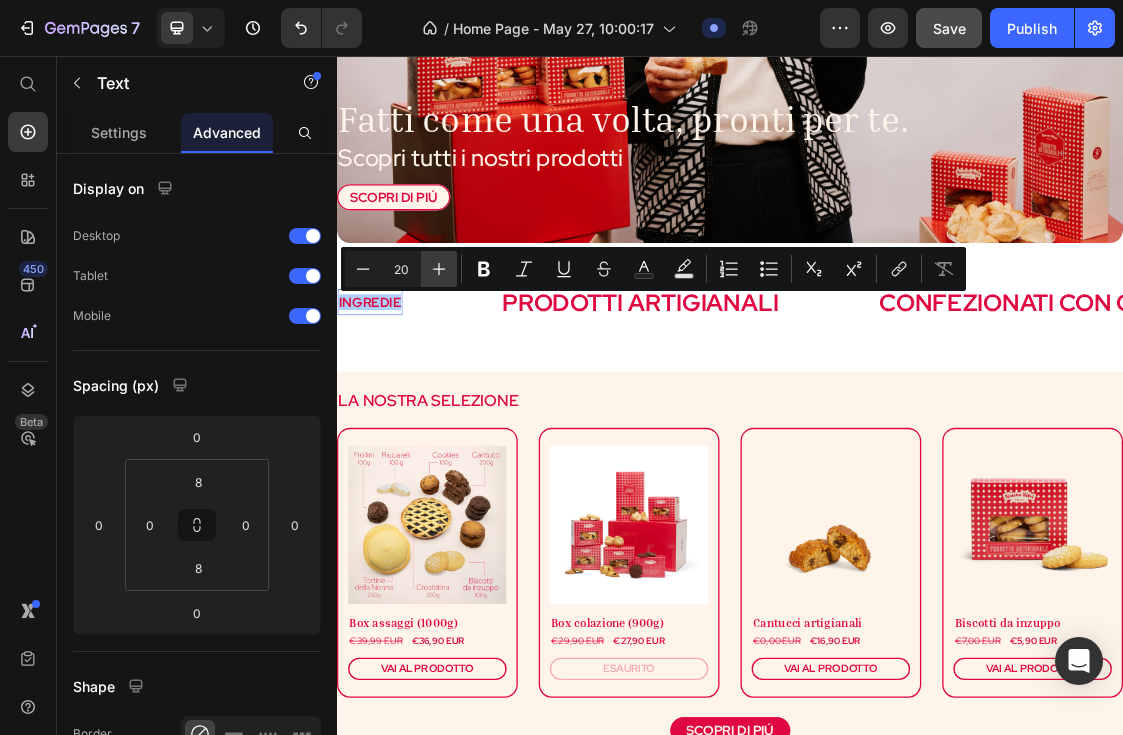 click 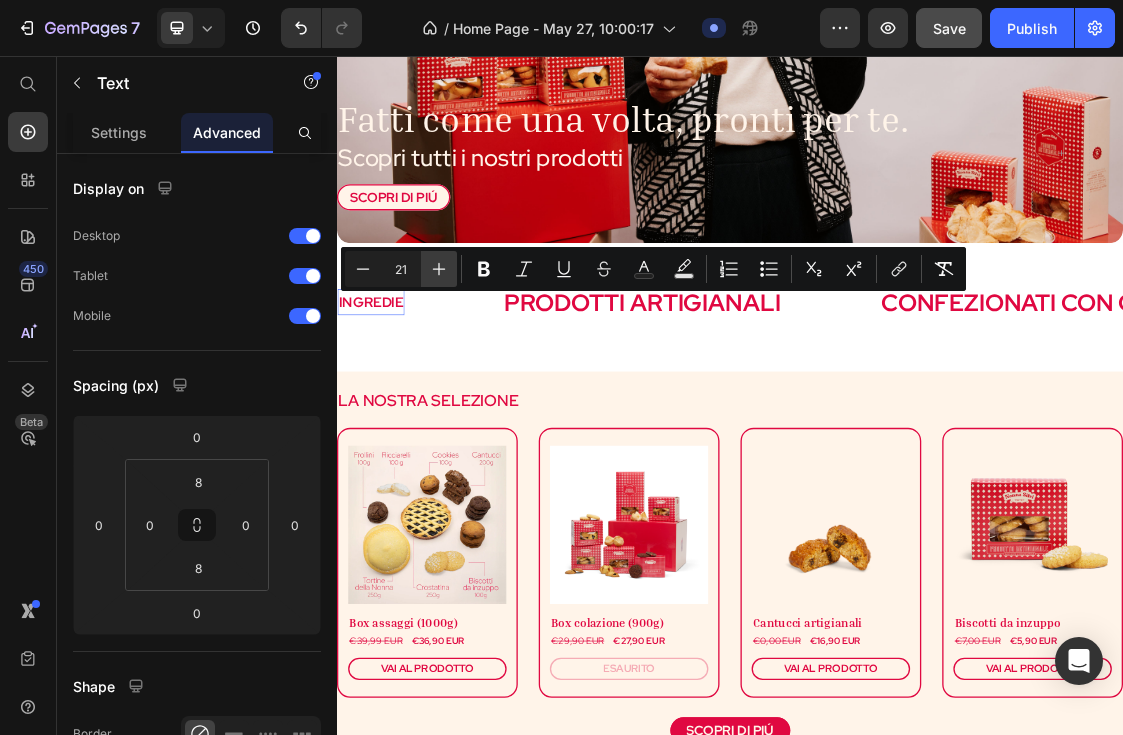 click 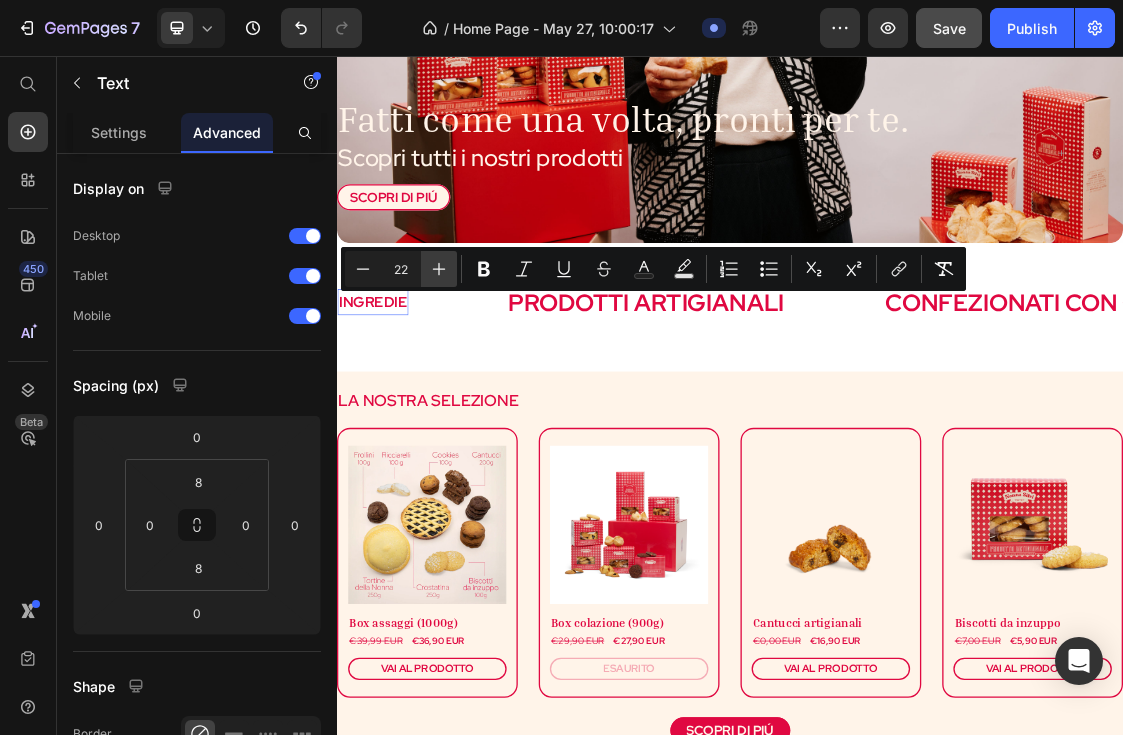 click 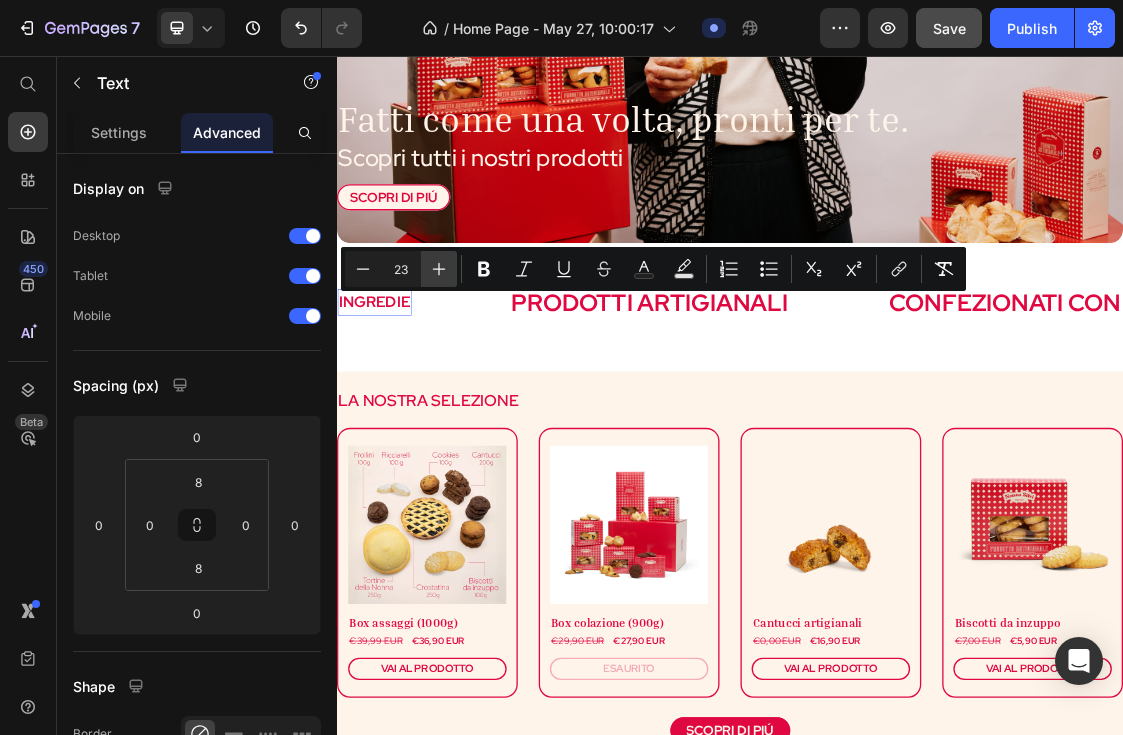 click 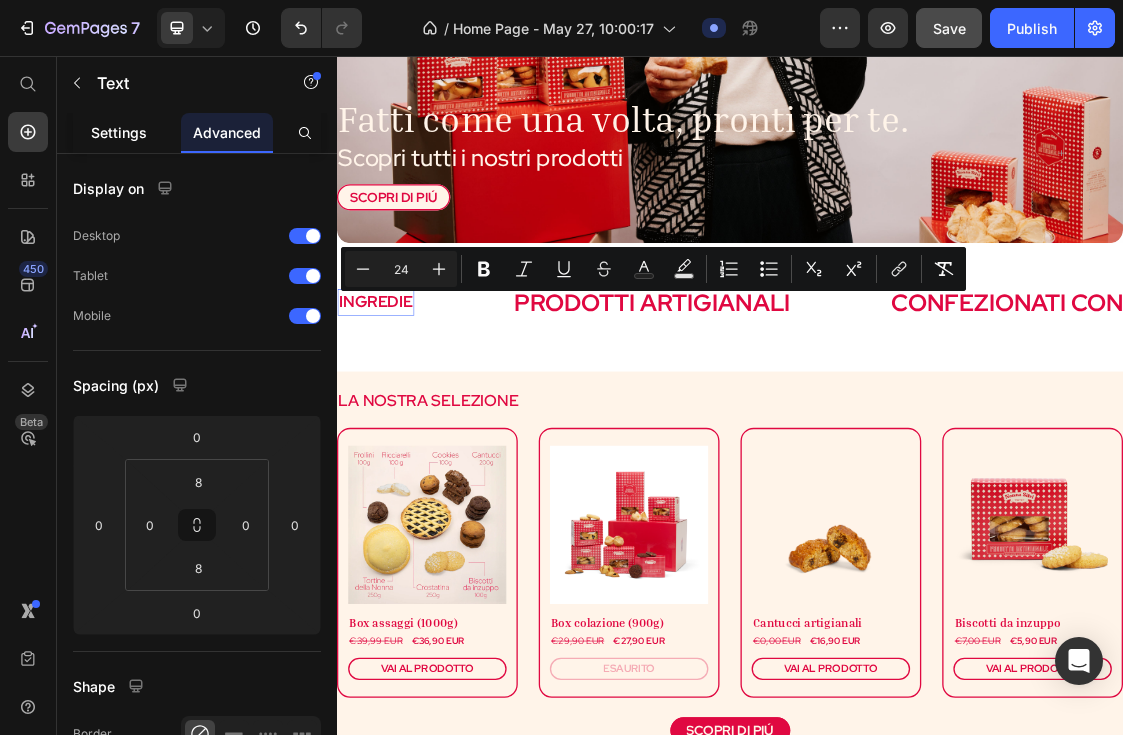 click on "Settings" 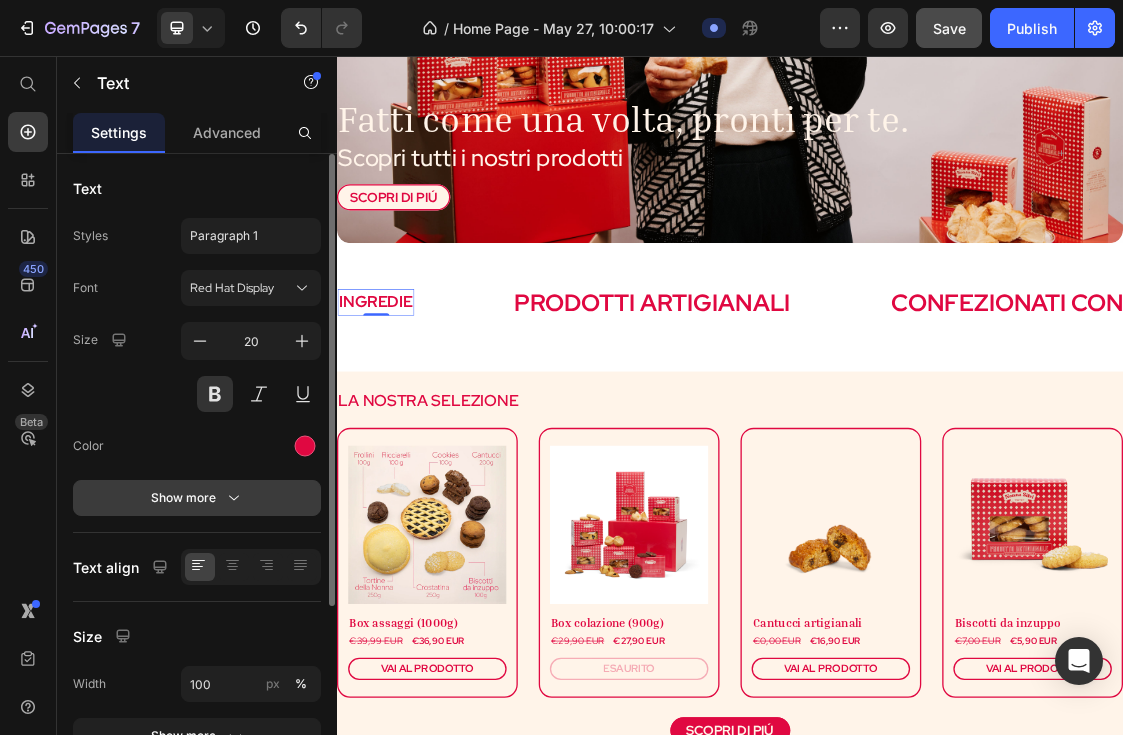 click on "Show more" at bounding box center [197, 498] 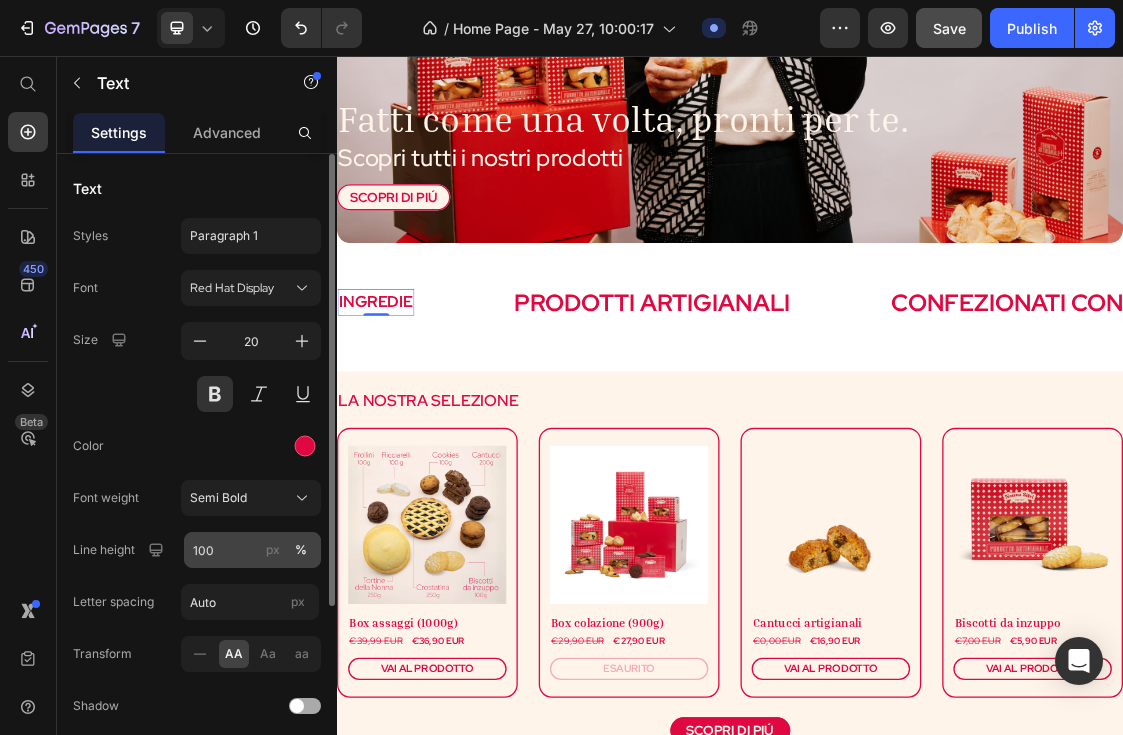 click on "px" at bounding box center (273, 550) 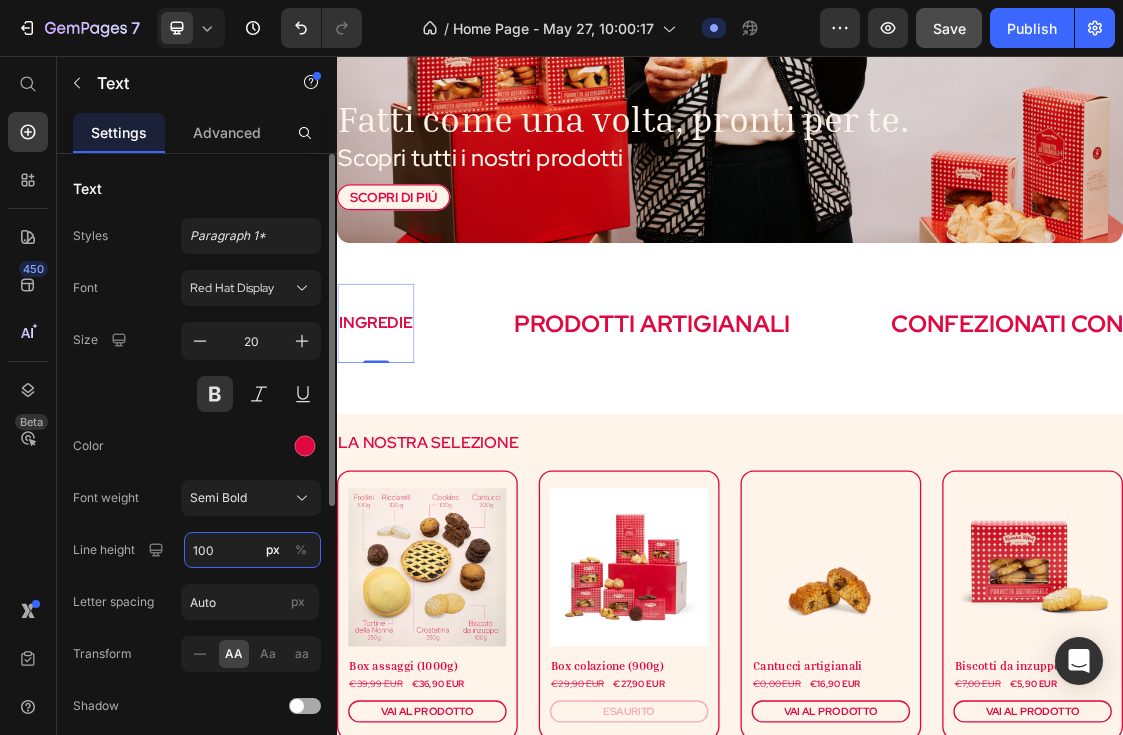 drag, startPoint x: 221, startPoint y: 551, endPoint x: 191, endPoint y: 551, distance: 30 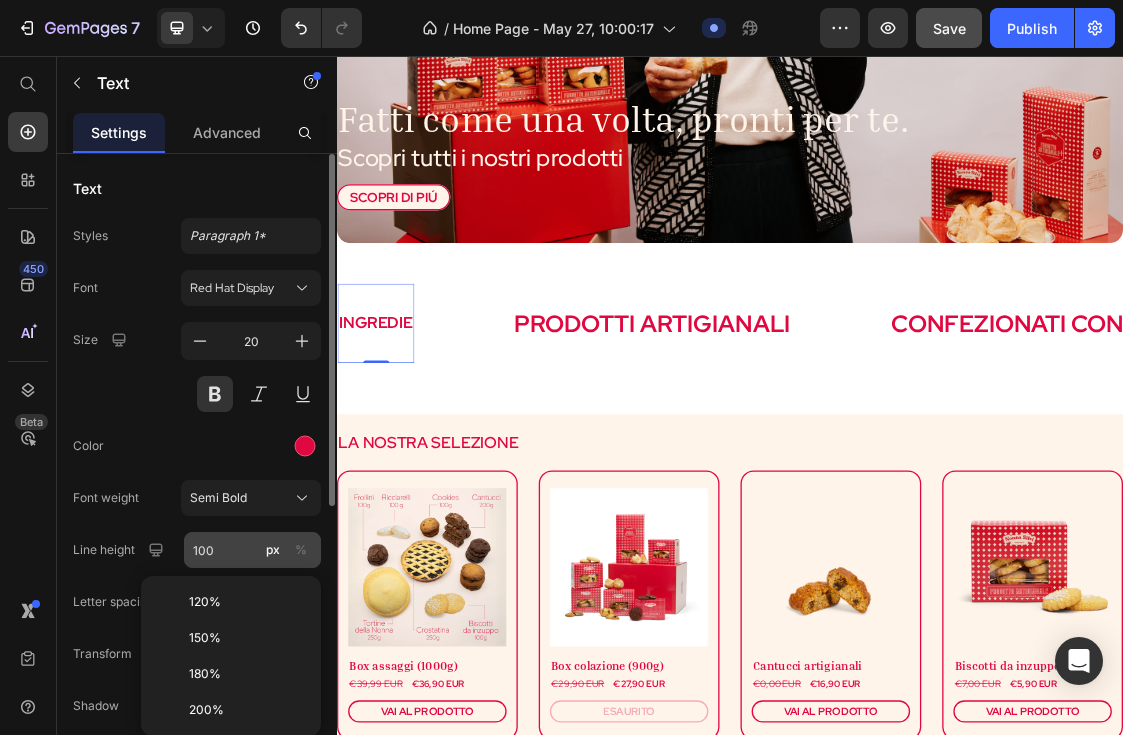 click on "%" 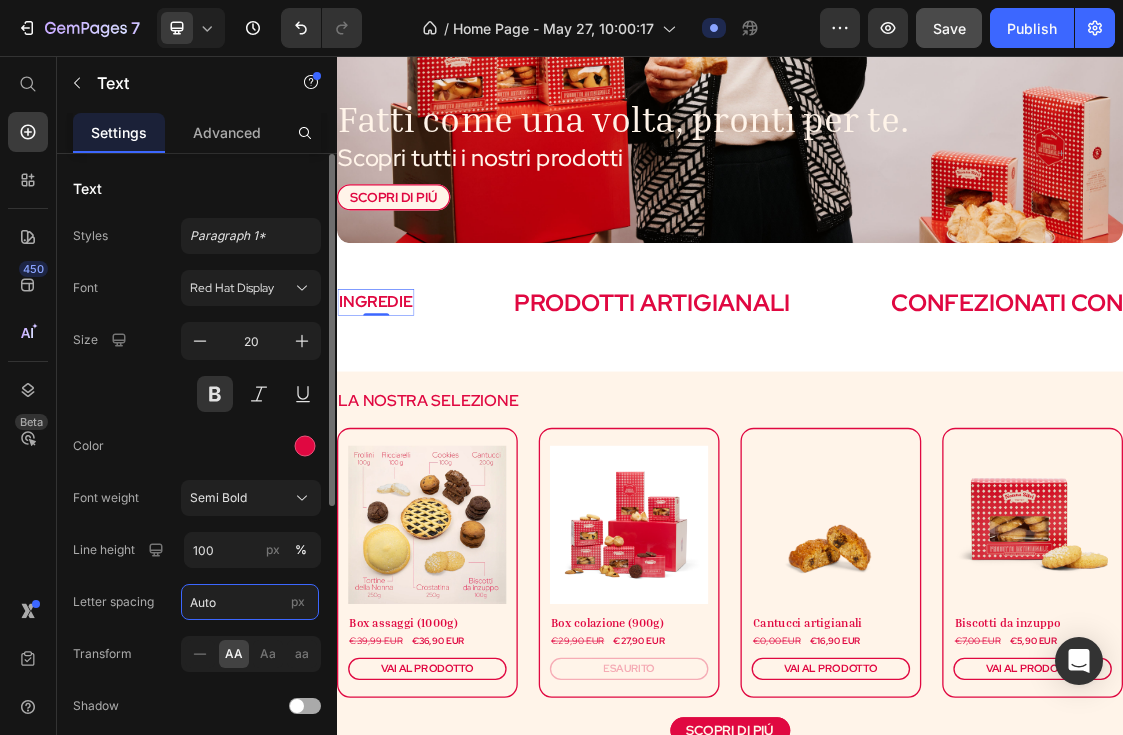click on "Auto" at bounding box center (250, 602) 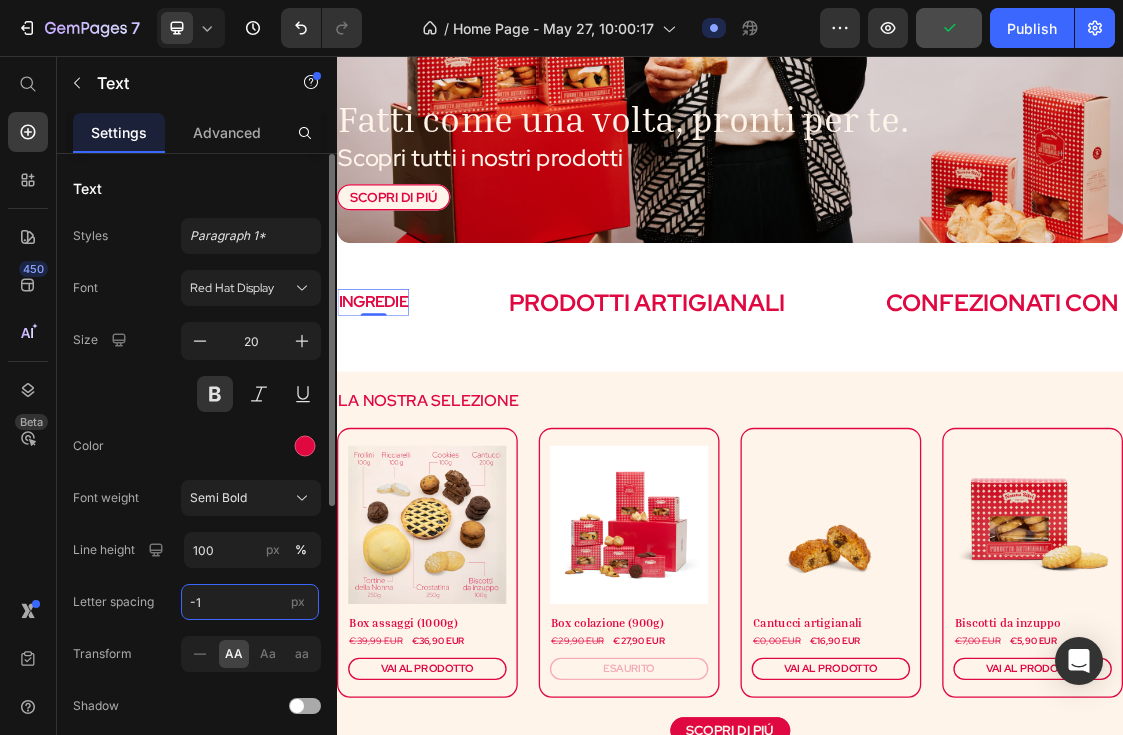 type on "-" 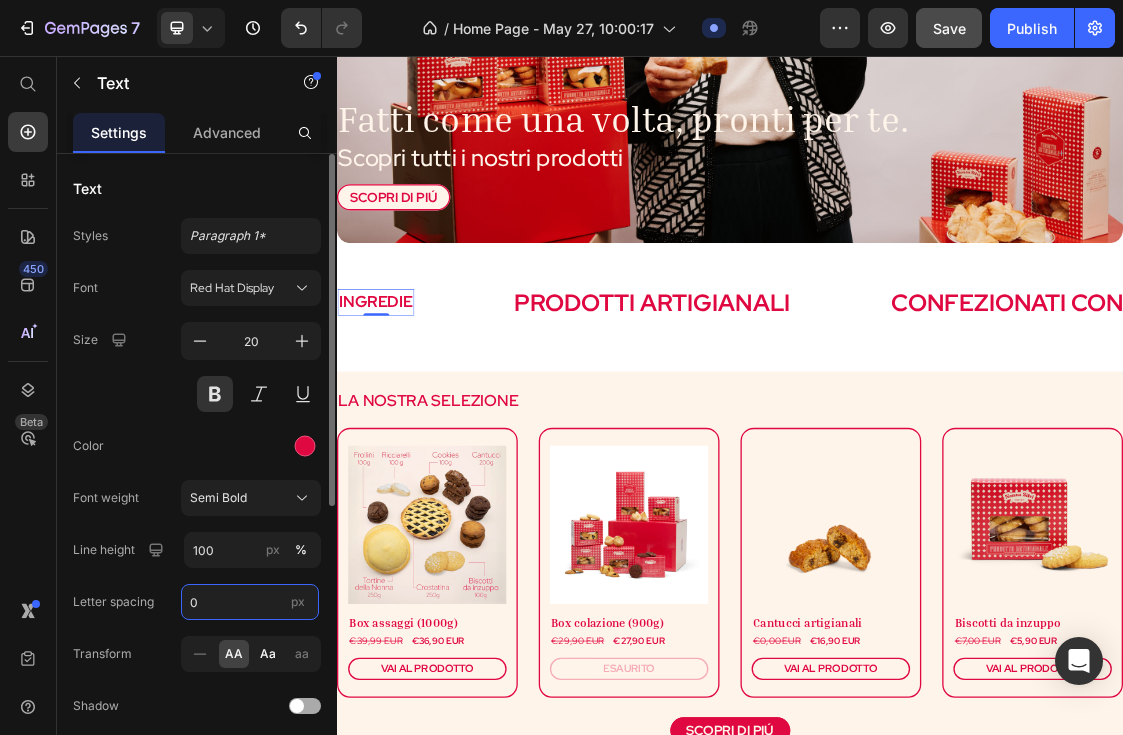 type on "0" 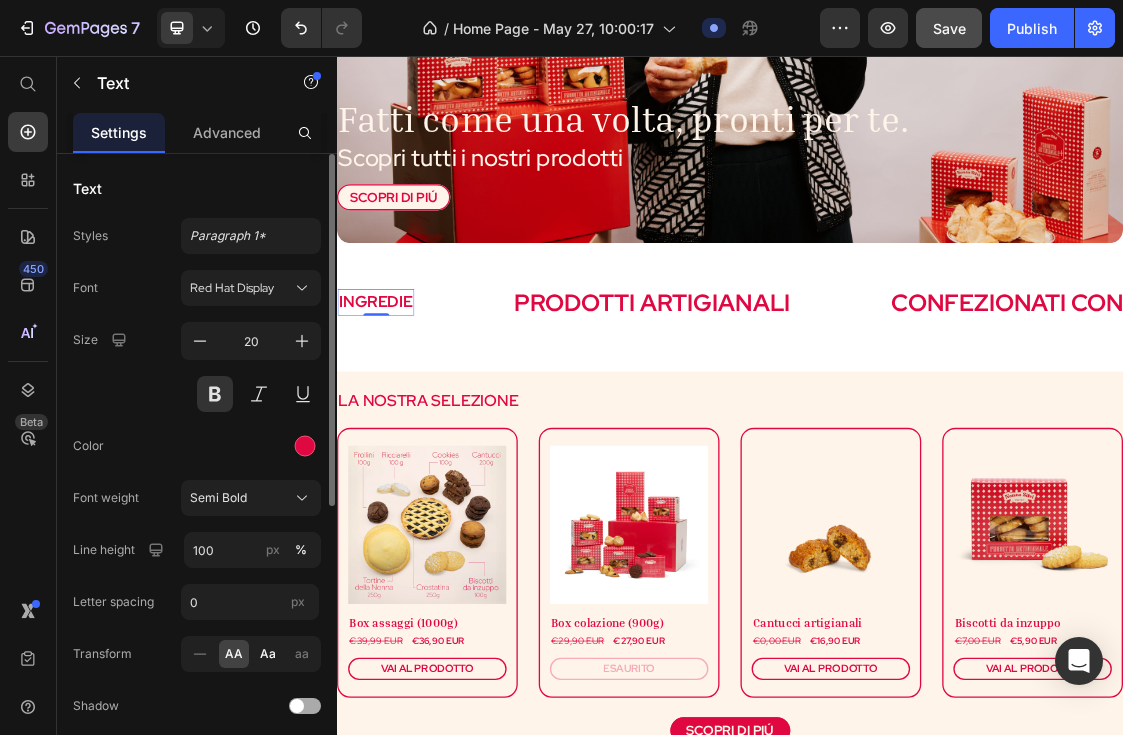 click on "Aa" 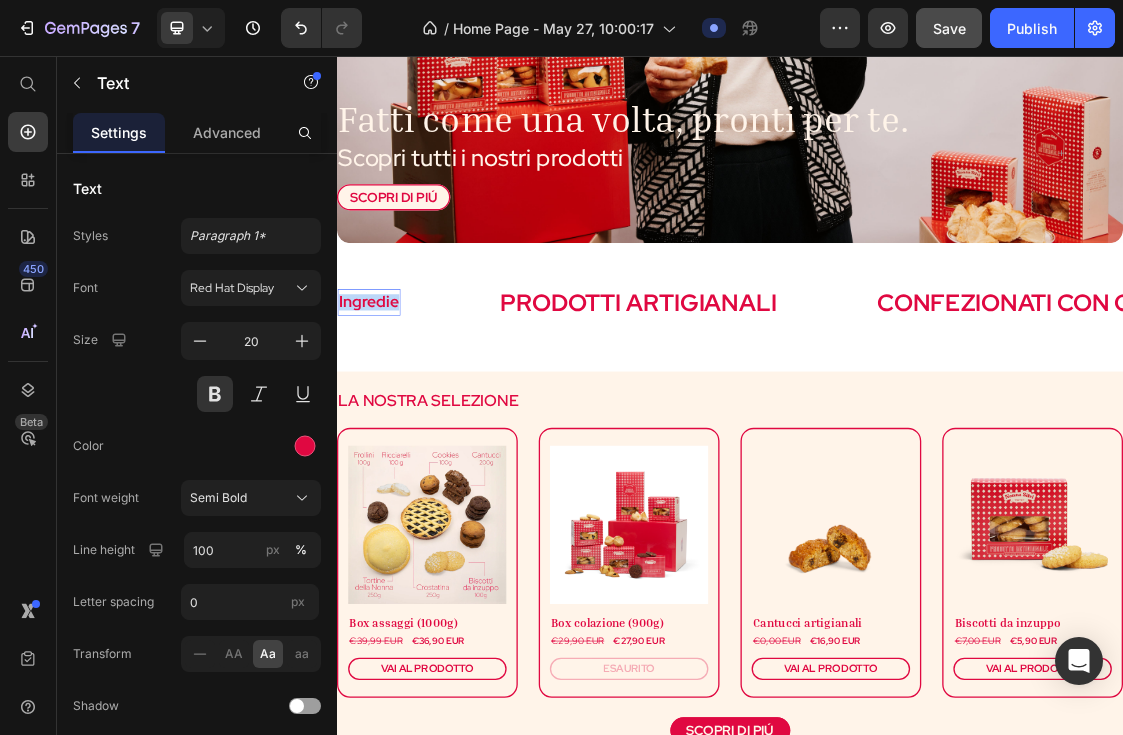 click on "ingredie" at bounding box center (386, 431) 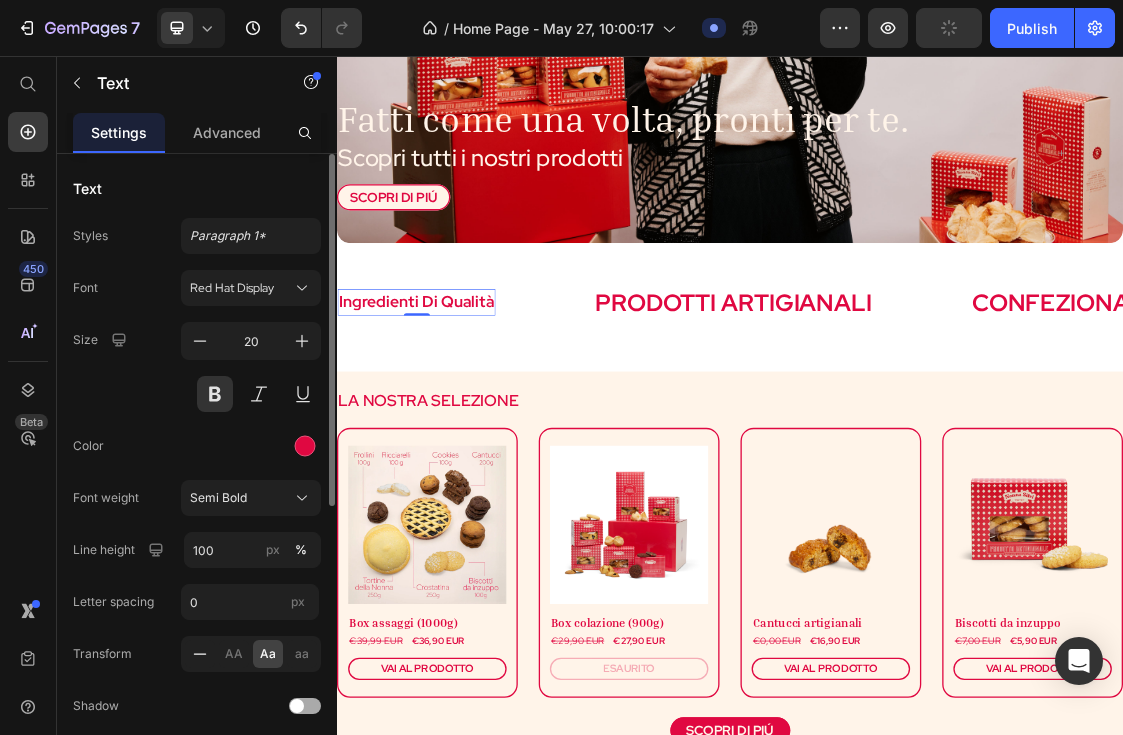 click 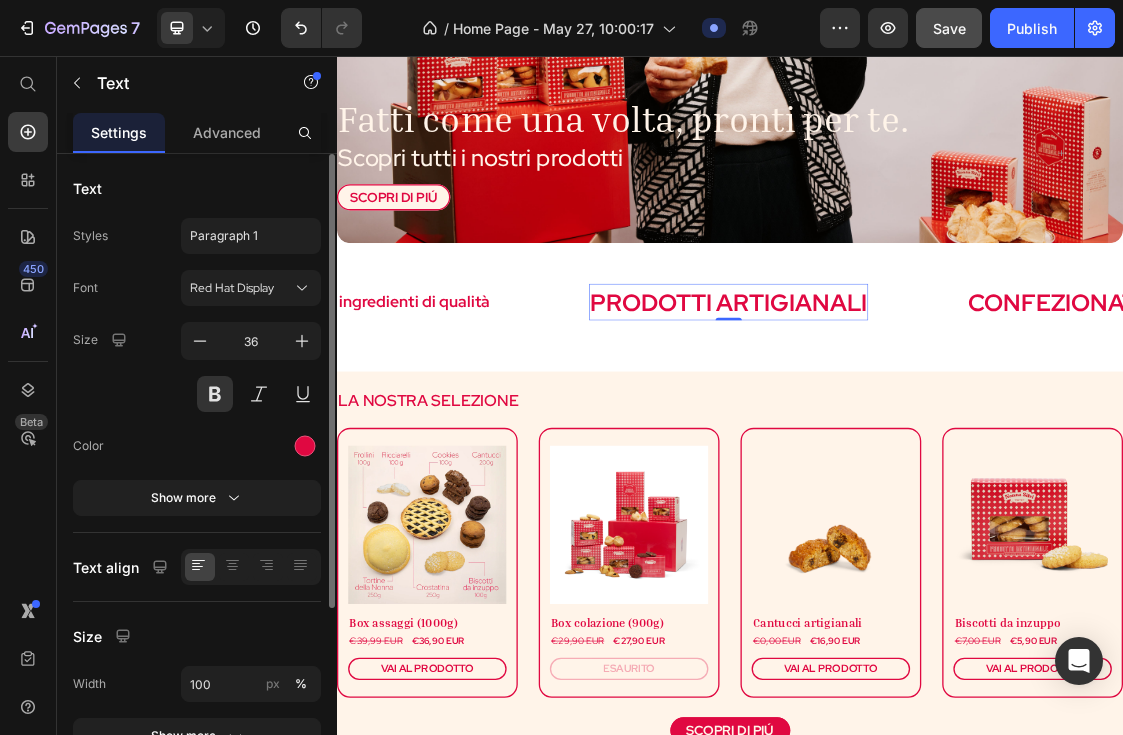 click on "PRODOTTI ARTIGIANALI" at bounding box center [935, 432] 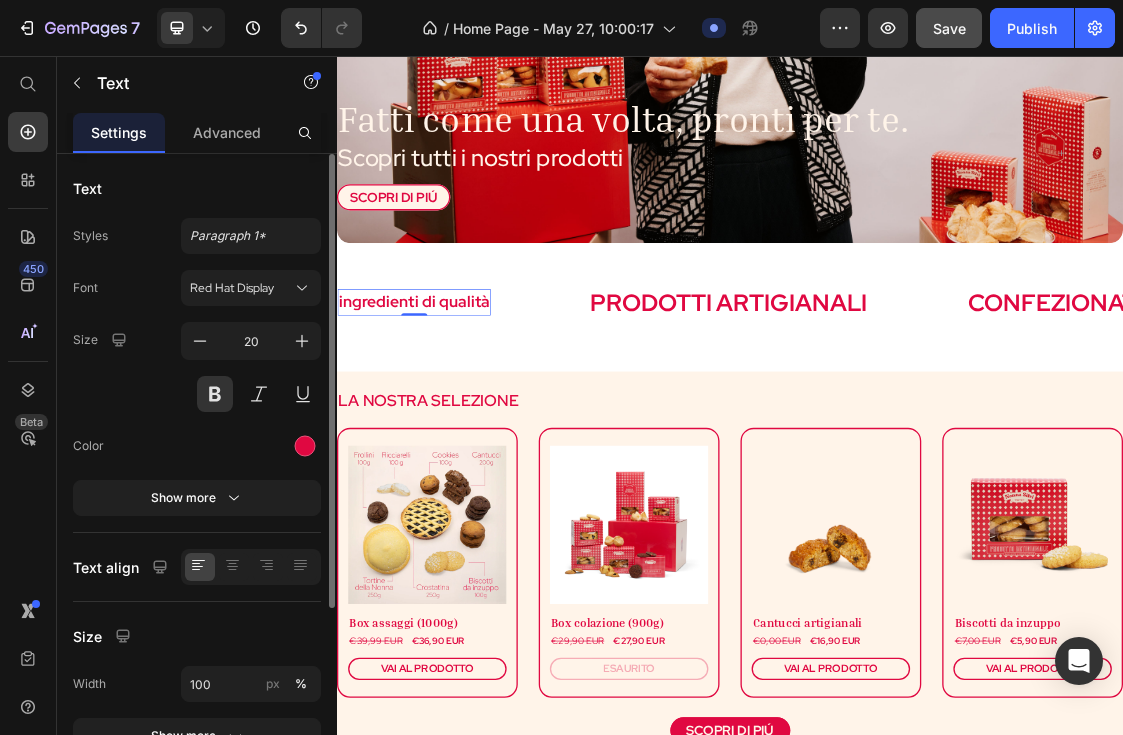 click on "ingredienti di qualità" at bounding box center [455, 431] 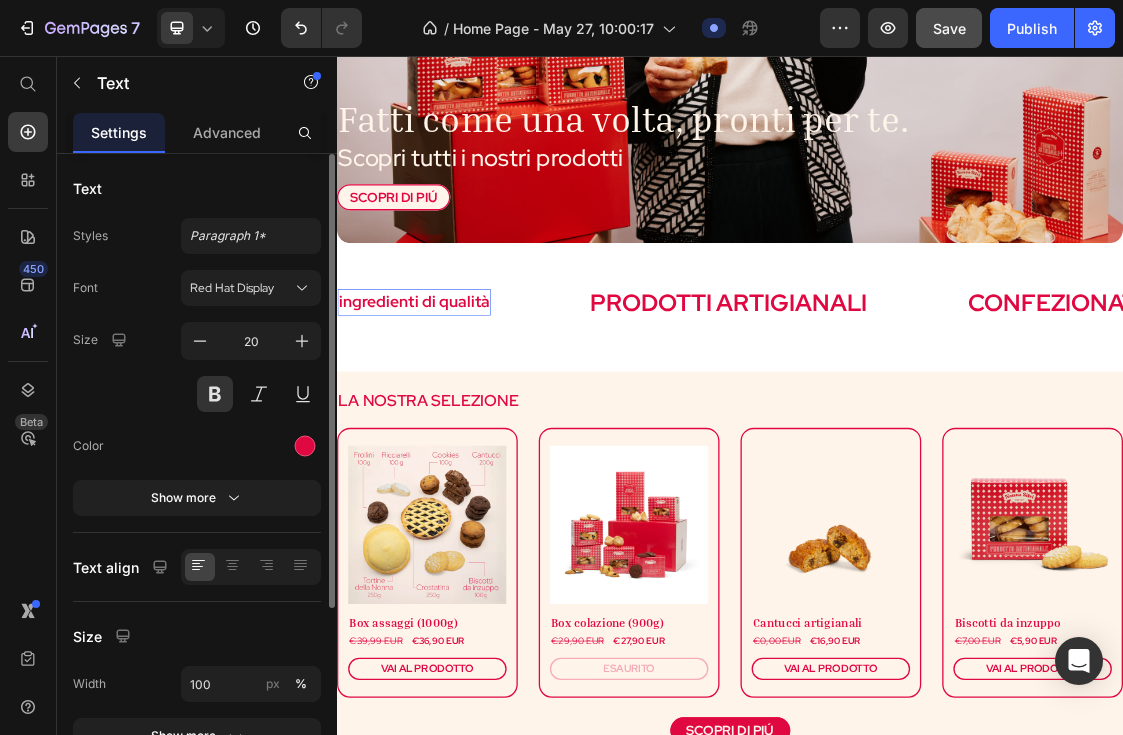 click on "ingredienti di qualità" at bounding box center [455, 431] 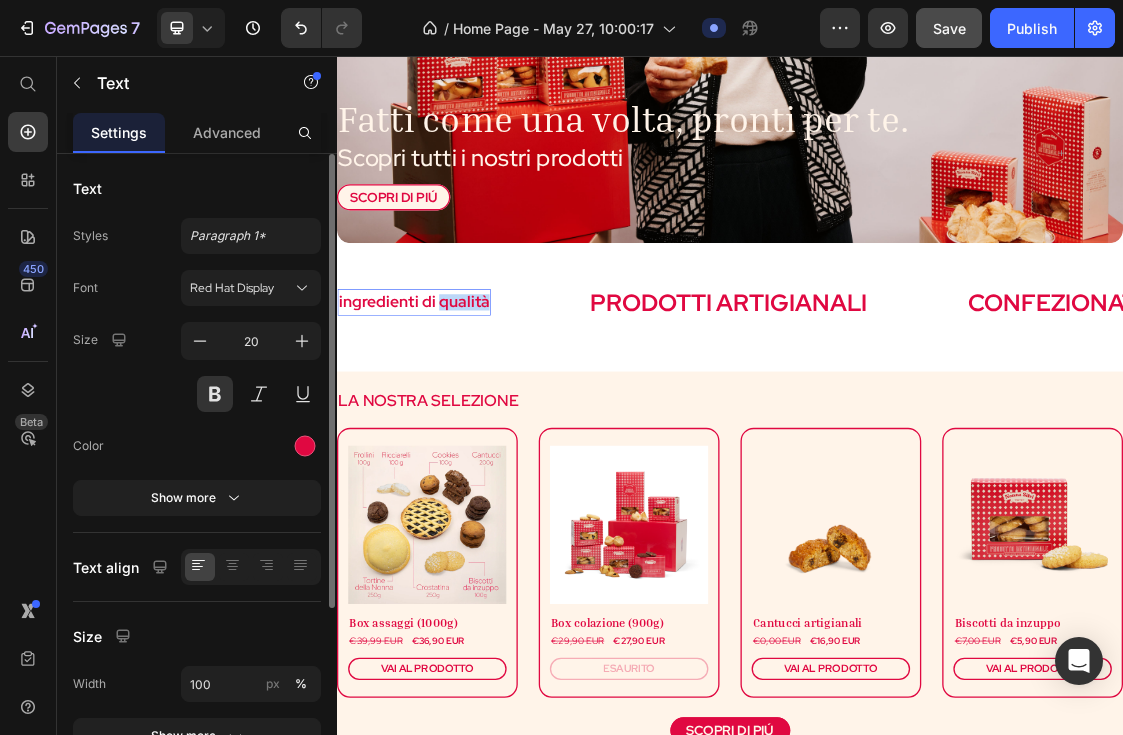 click on "ingredienti di qualità" at bounding box center (455, 431) 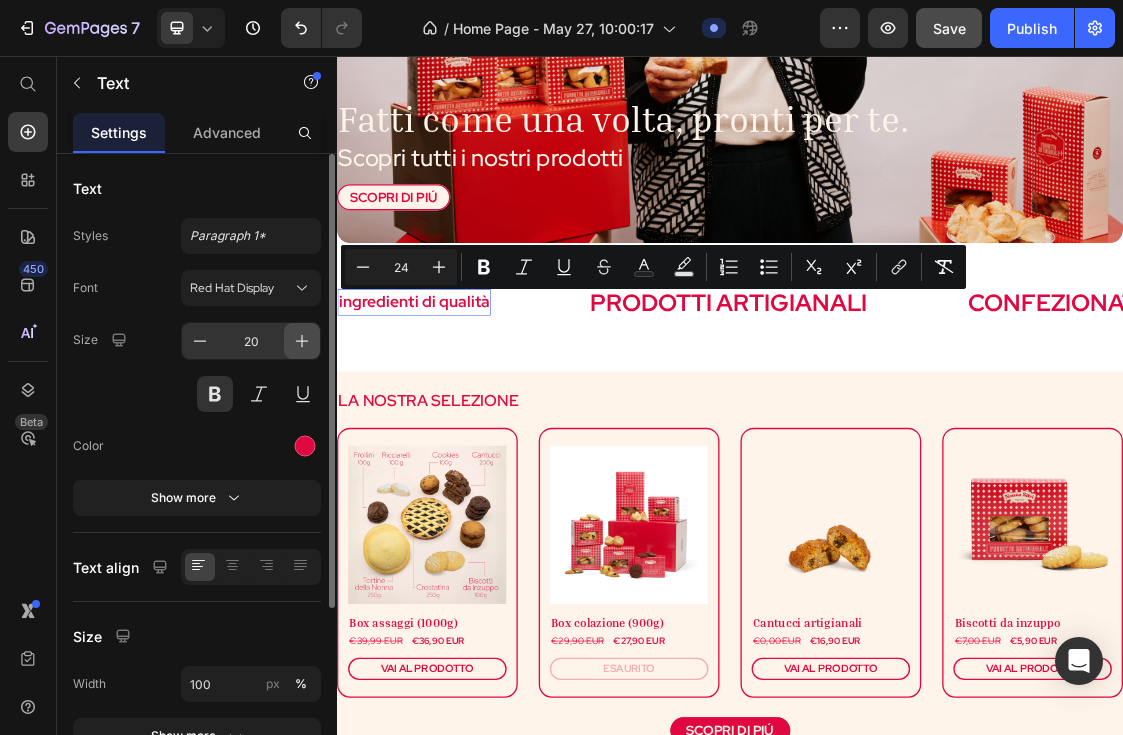 click 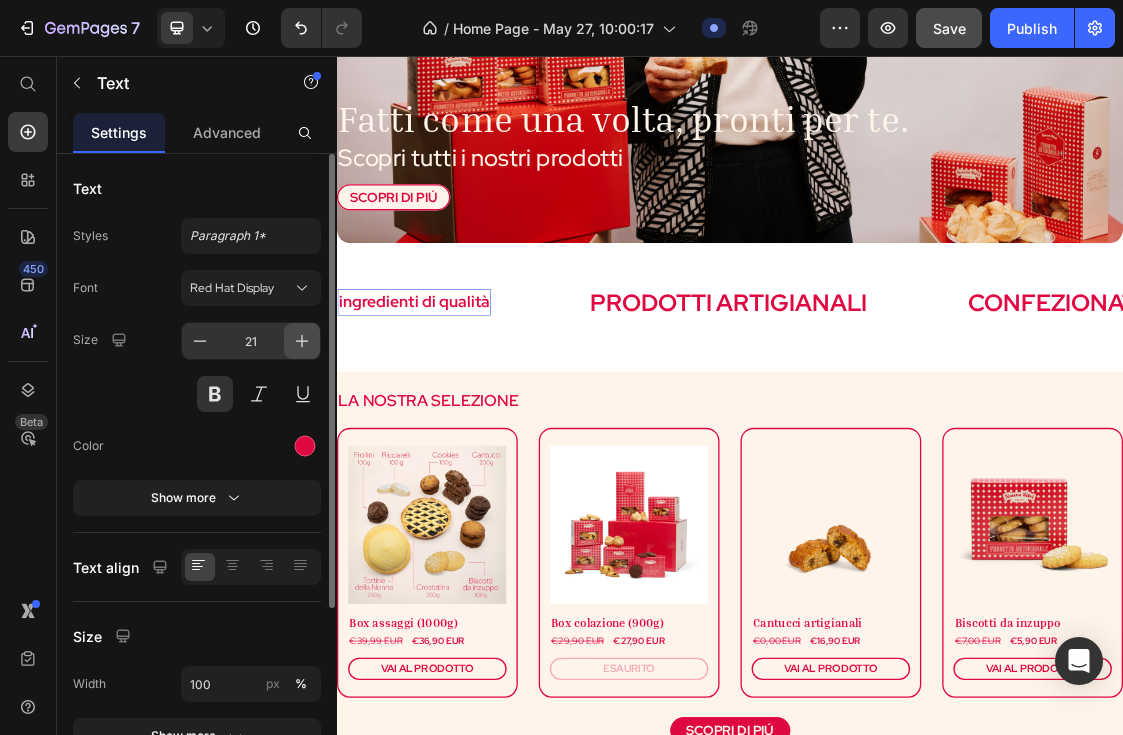 click 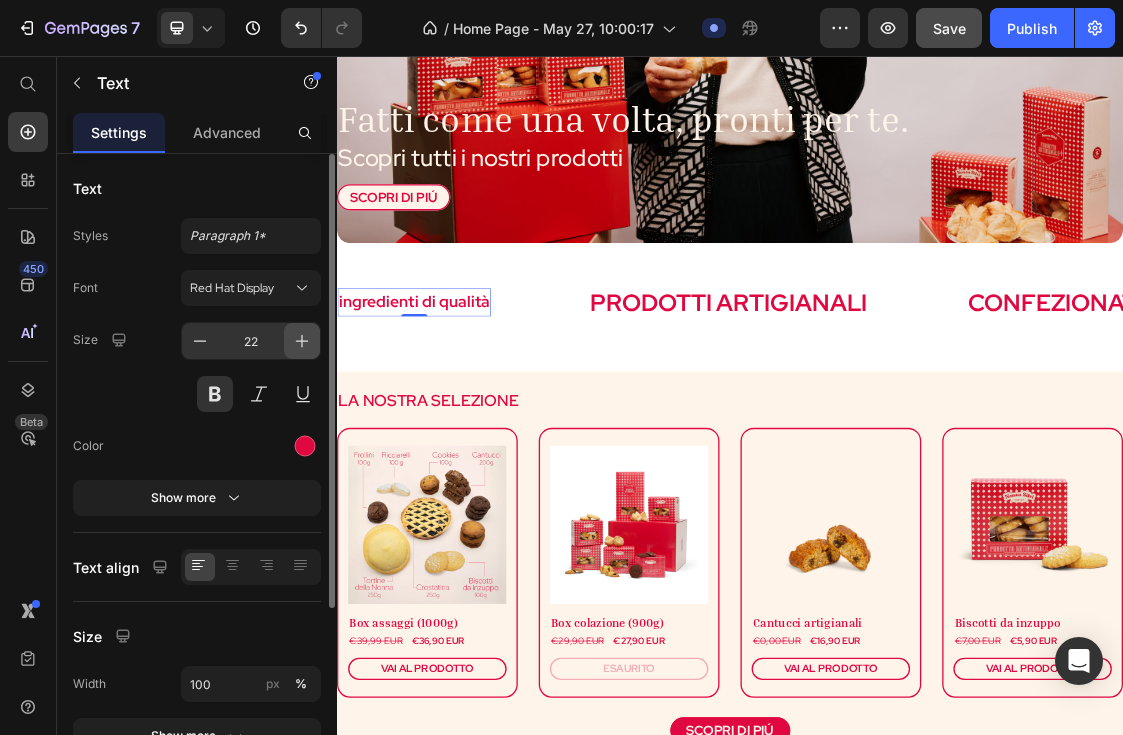 click 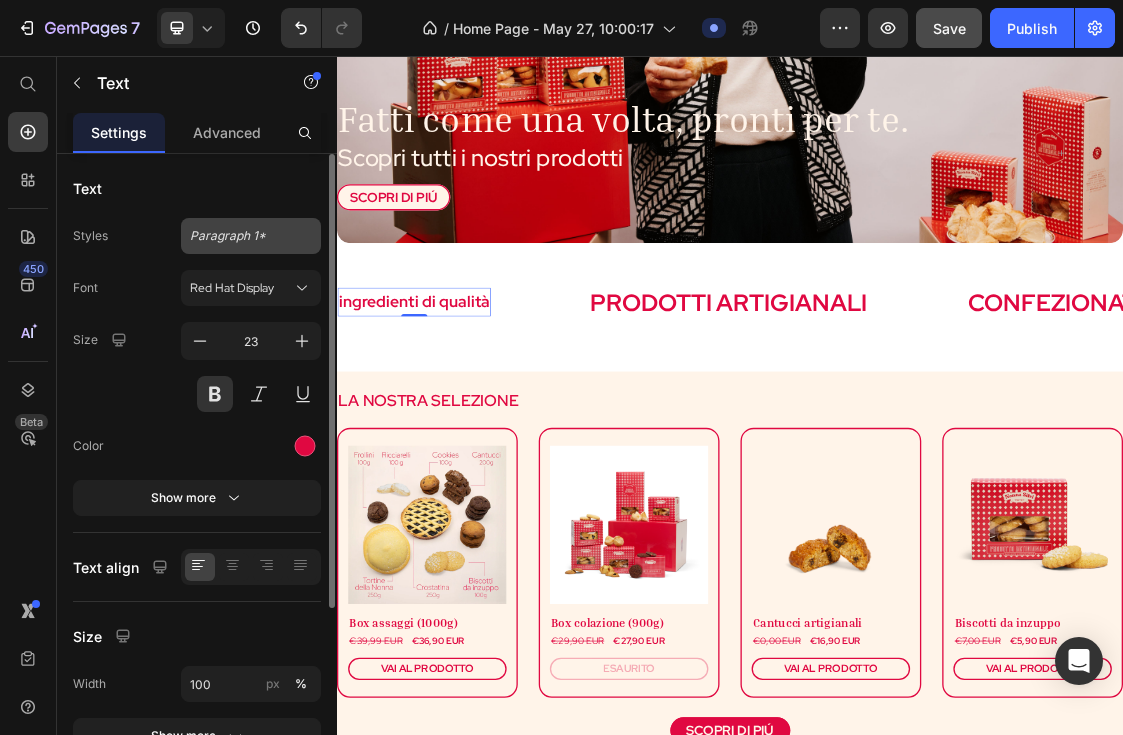 click on "Paragraph 1*" at bounding box center [239, 236] 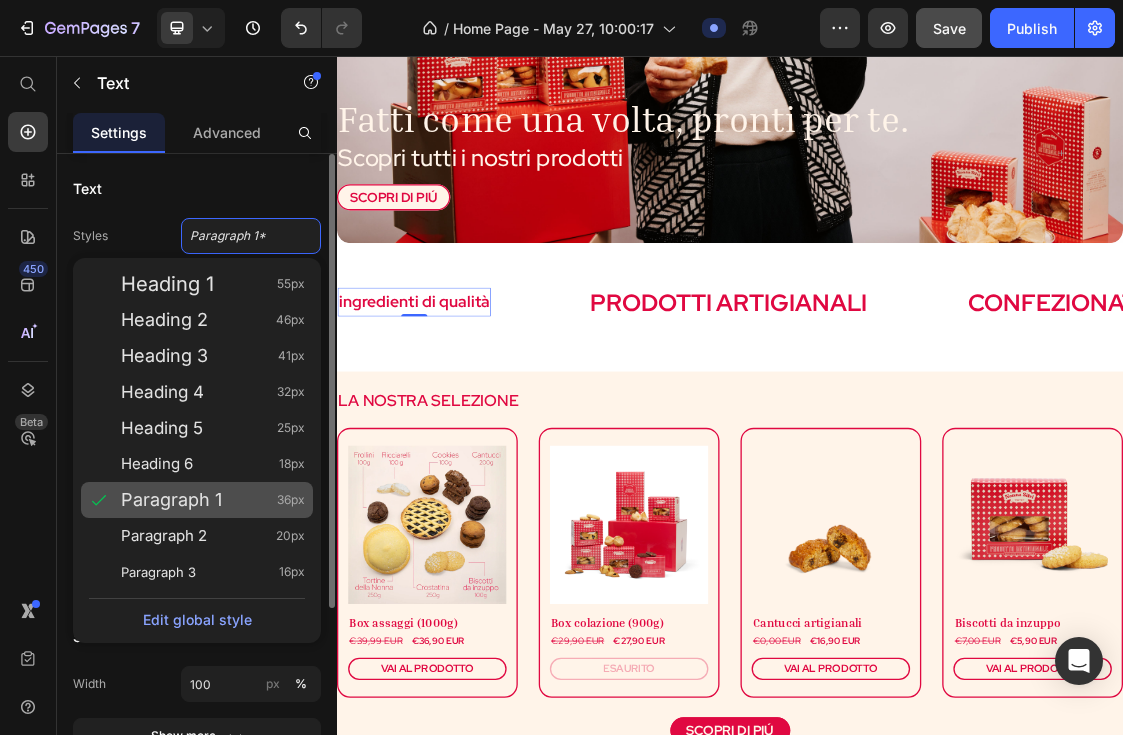 click on "Paragraph 1 36px" at bounding box center [213, 500] 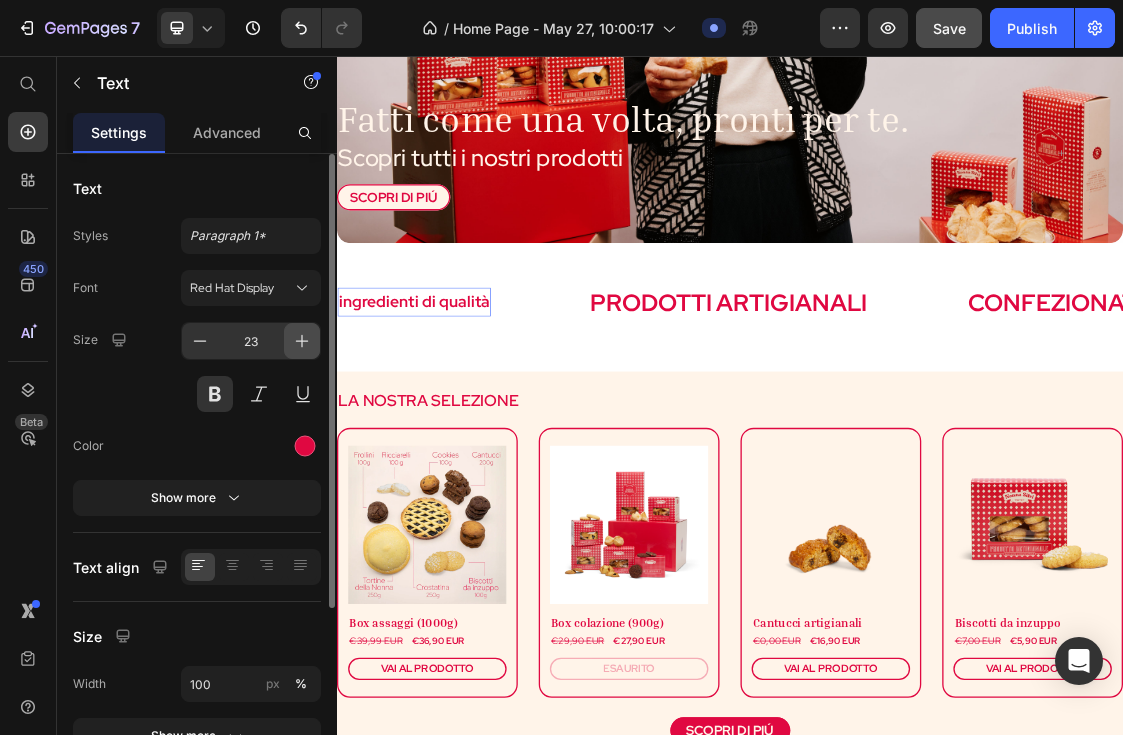 click 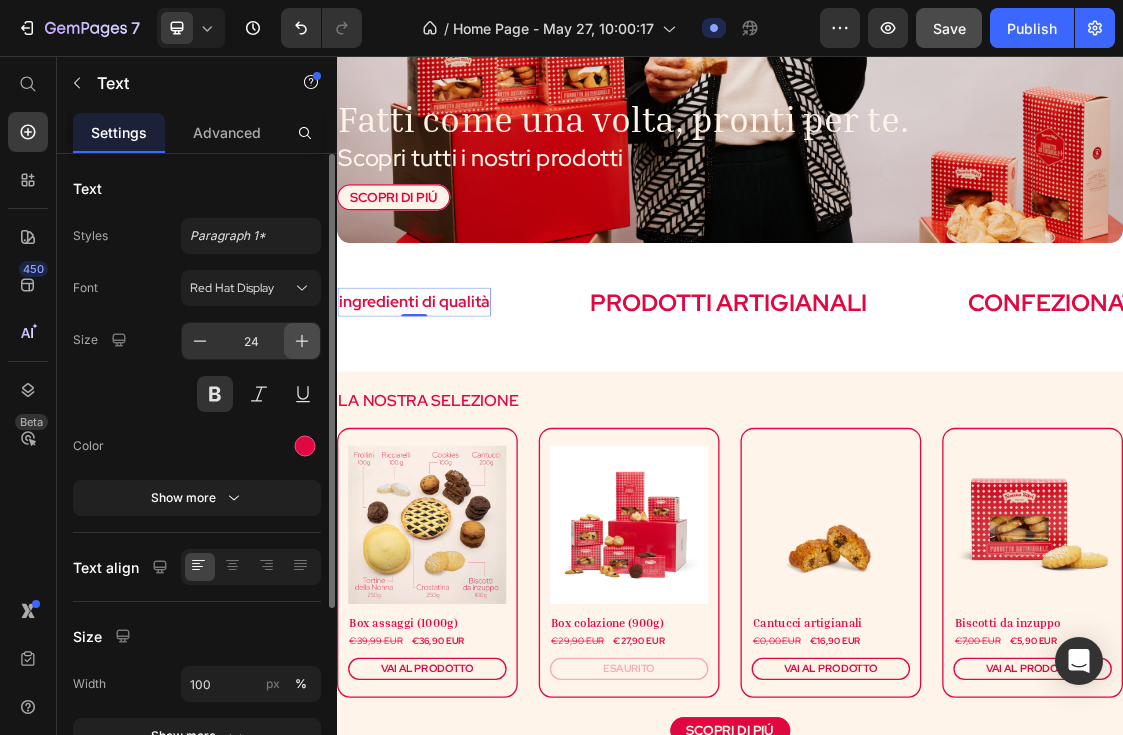 click 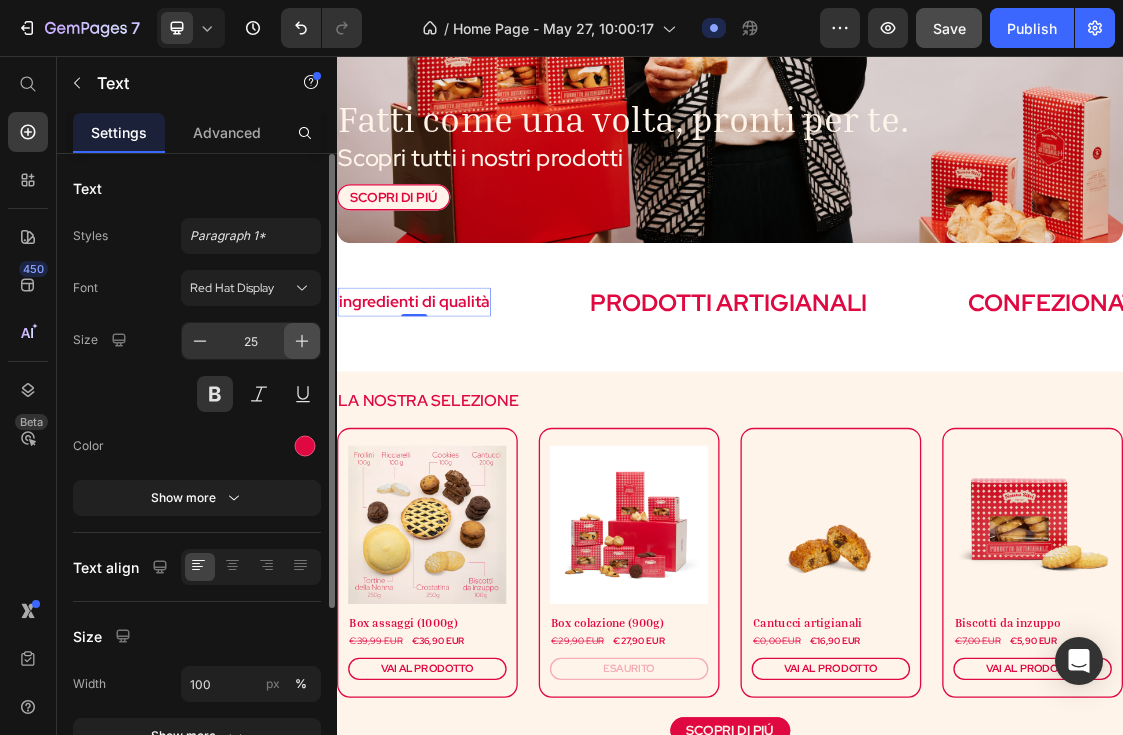 click 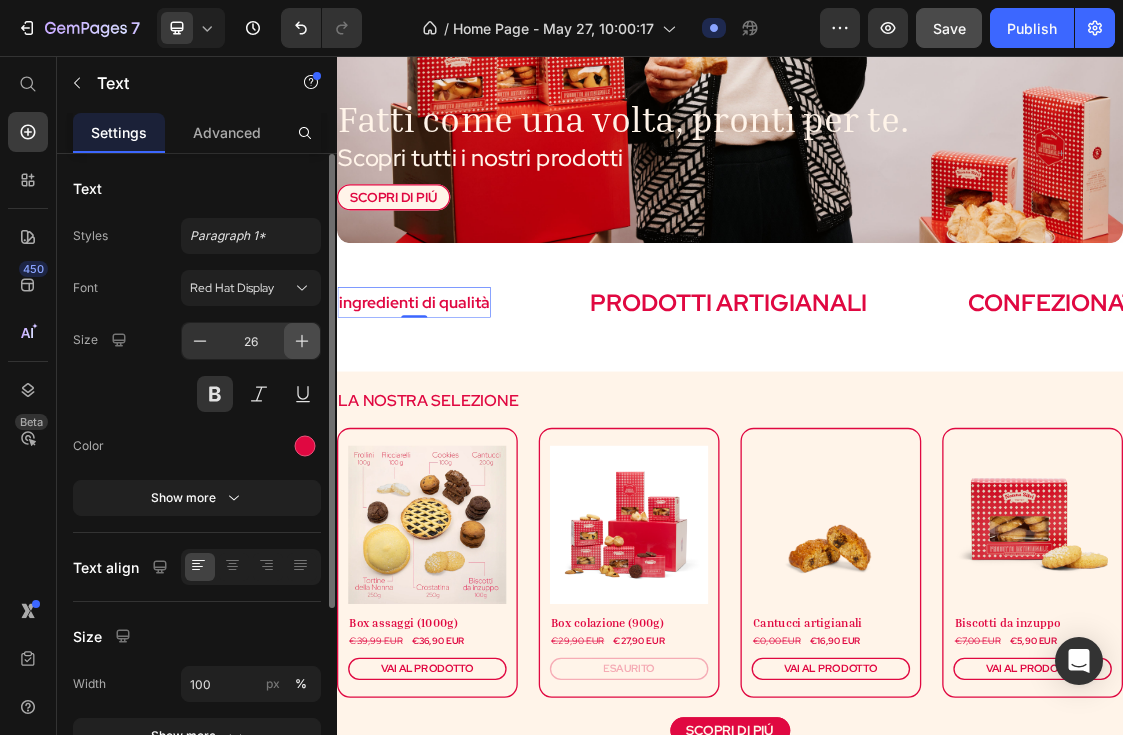 click 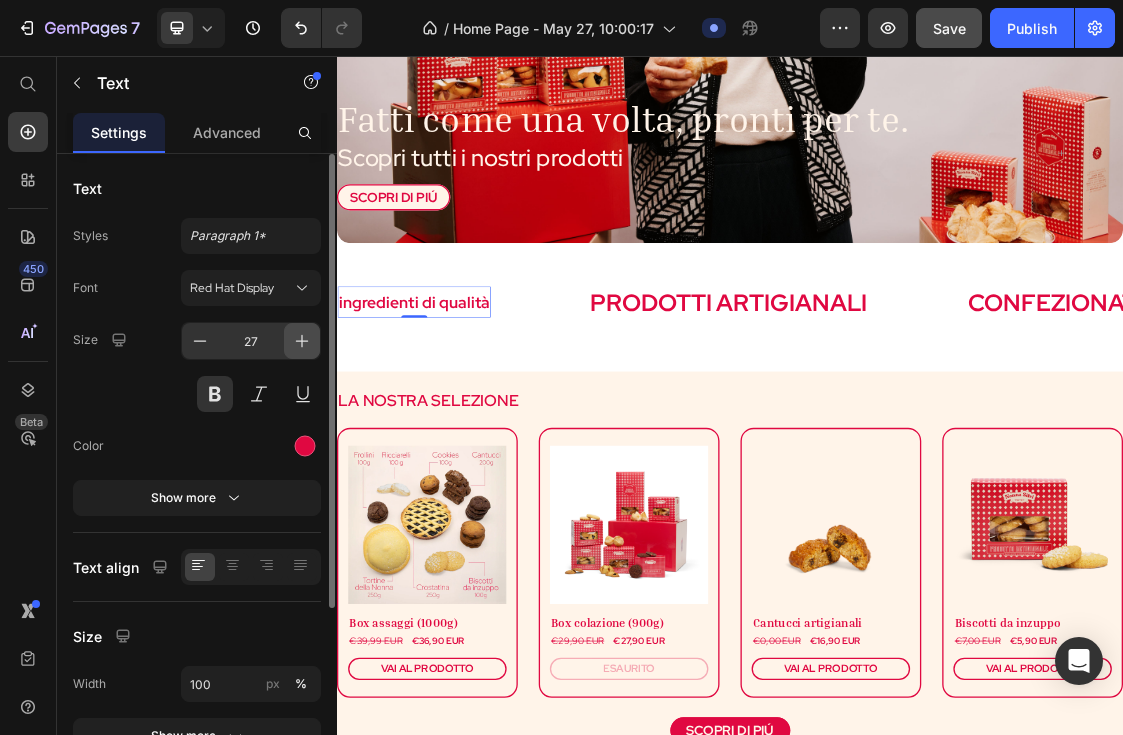 click 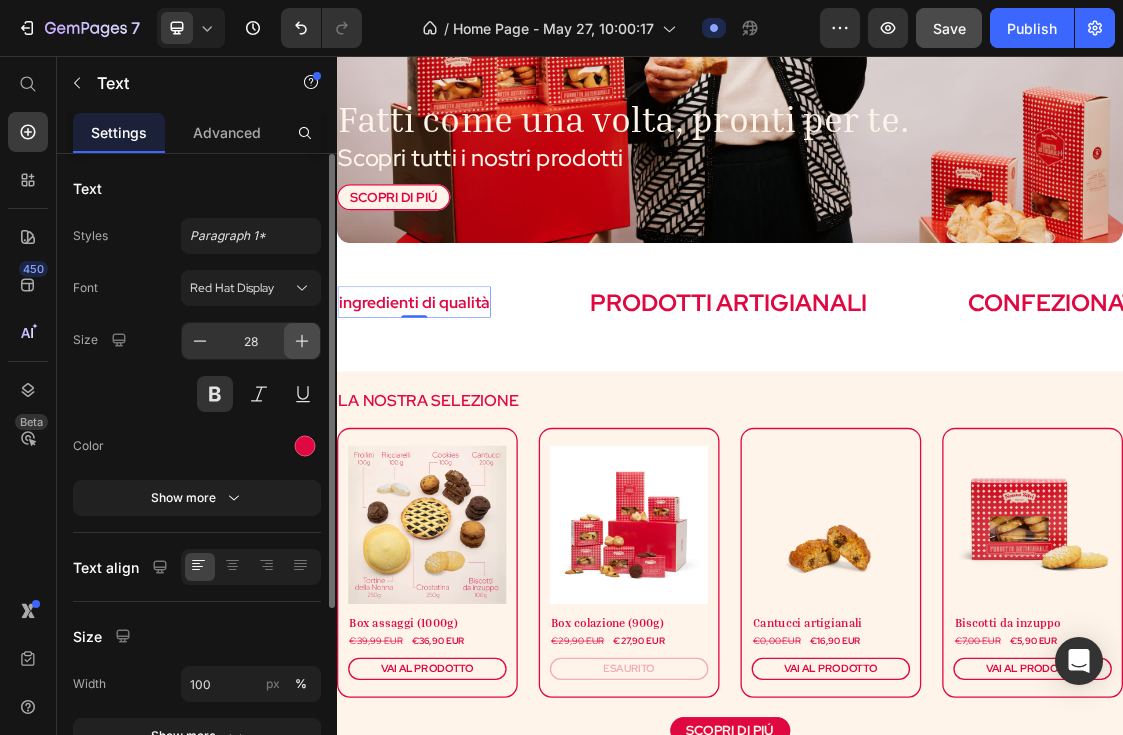 click 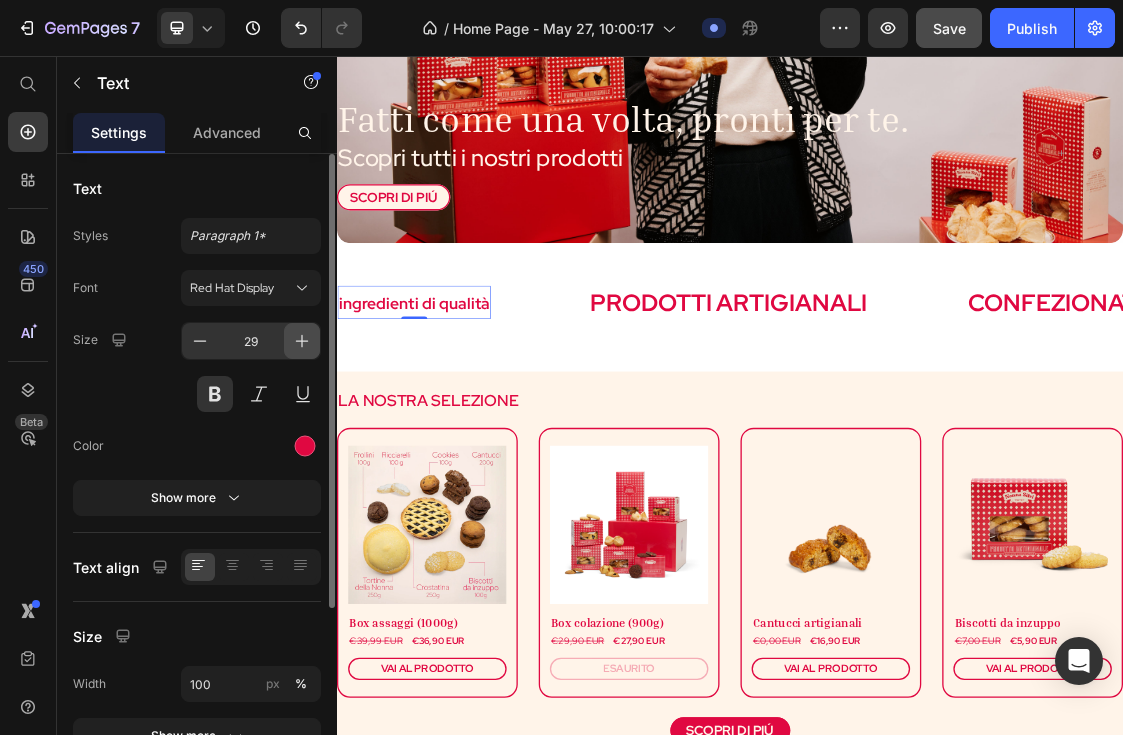 click 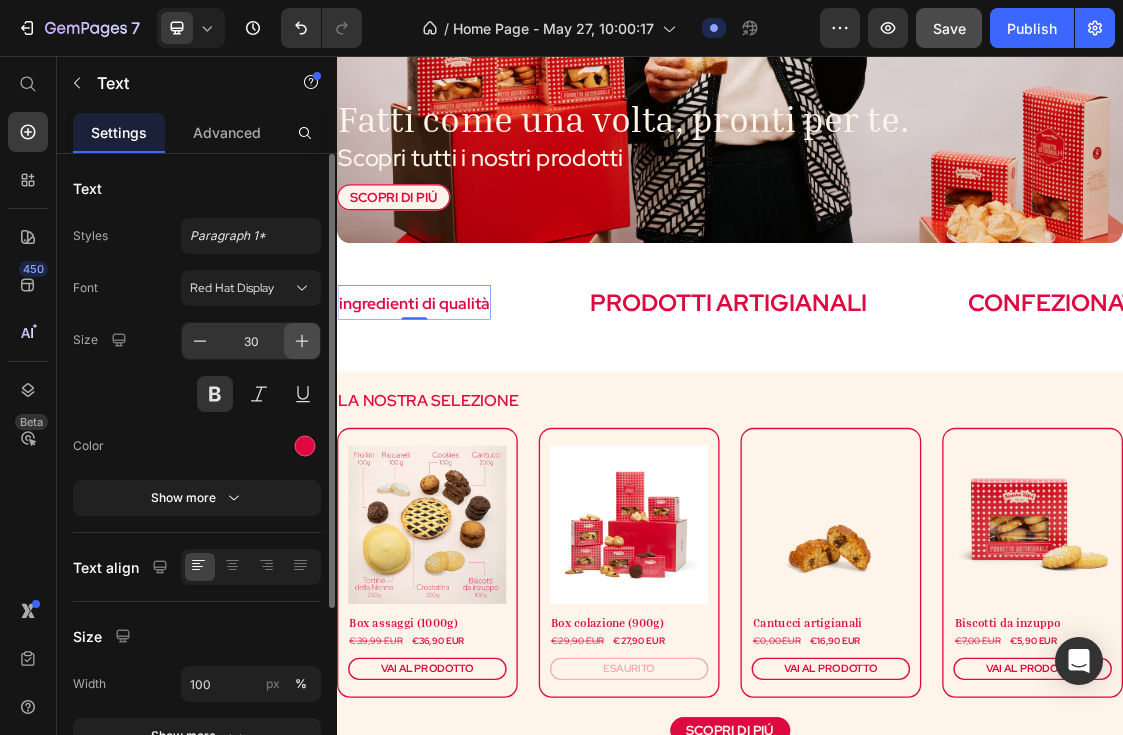 click 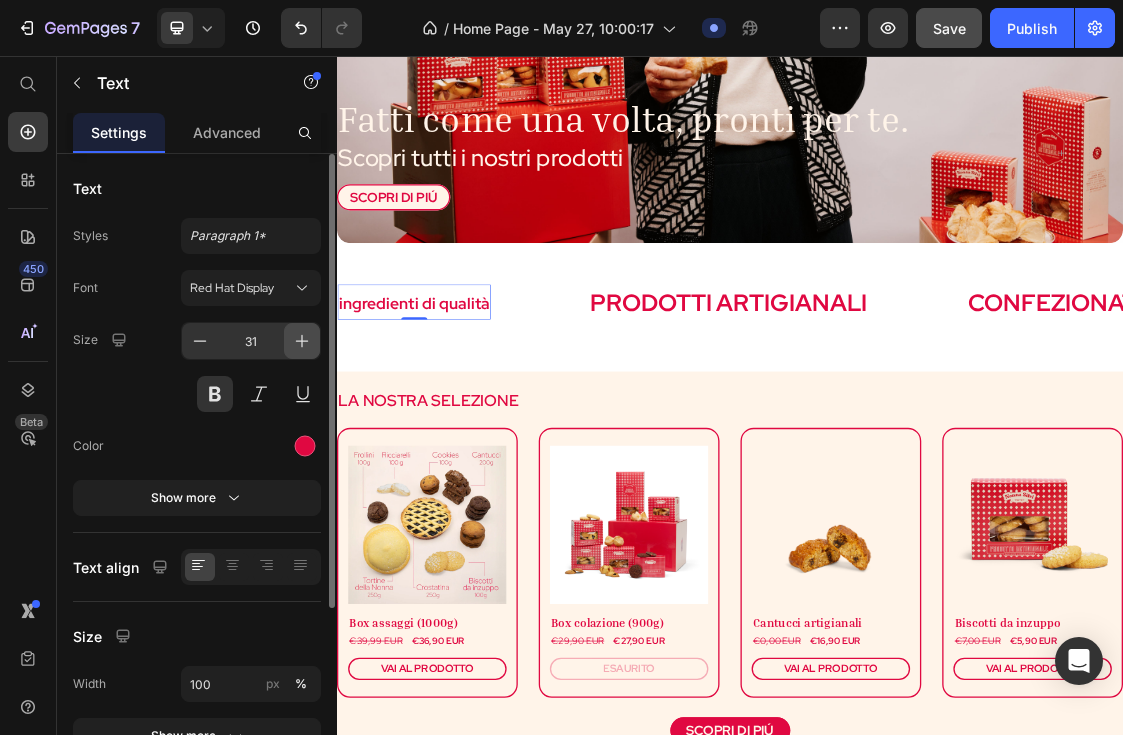 click 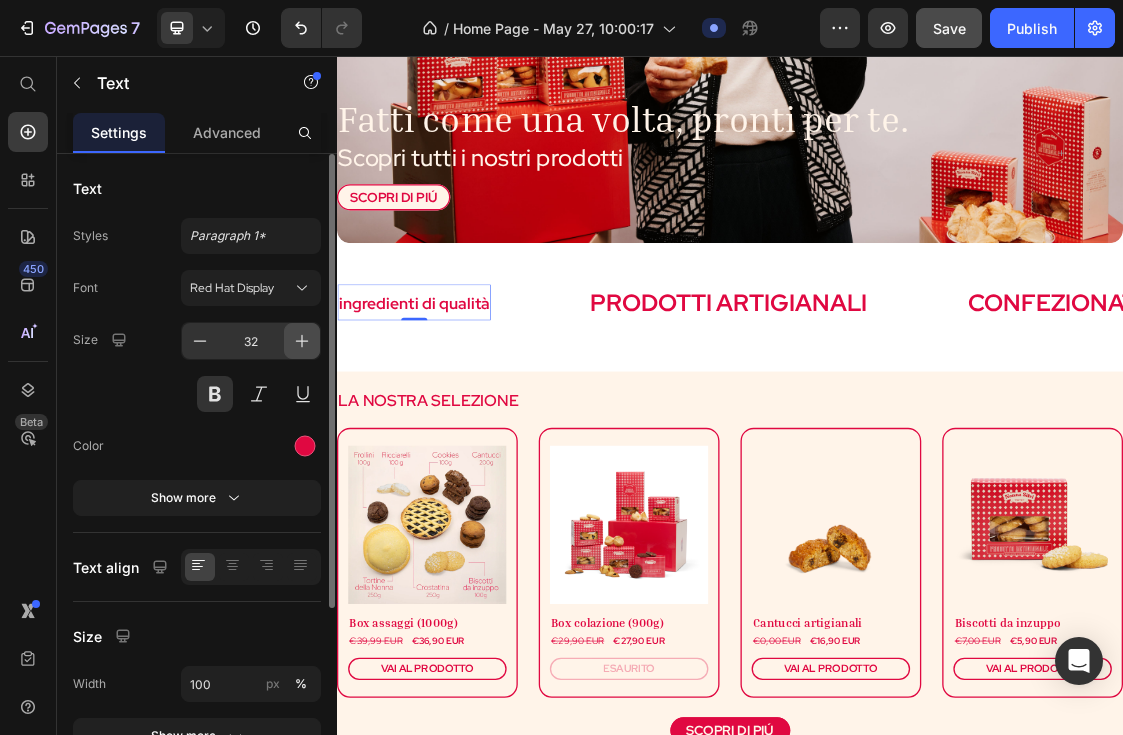 click 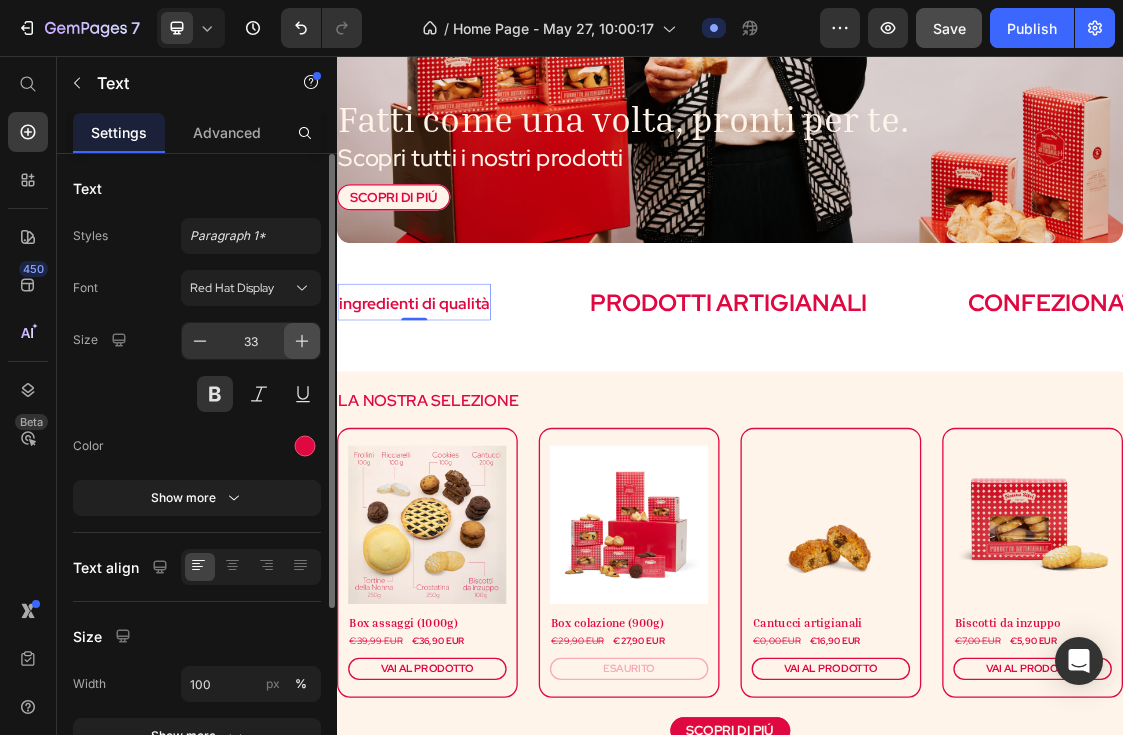 click 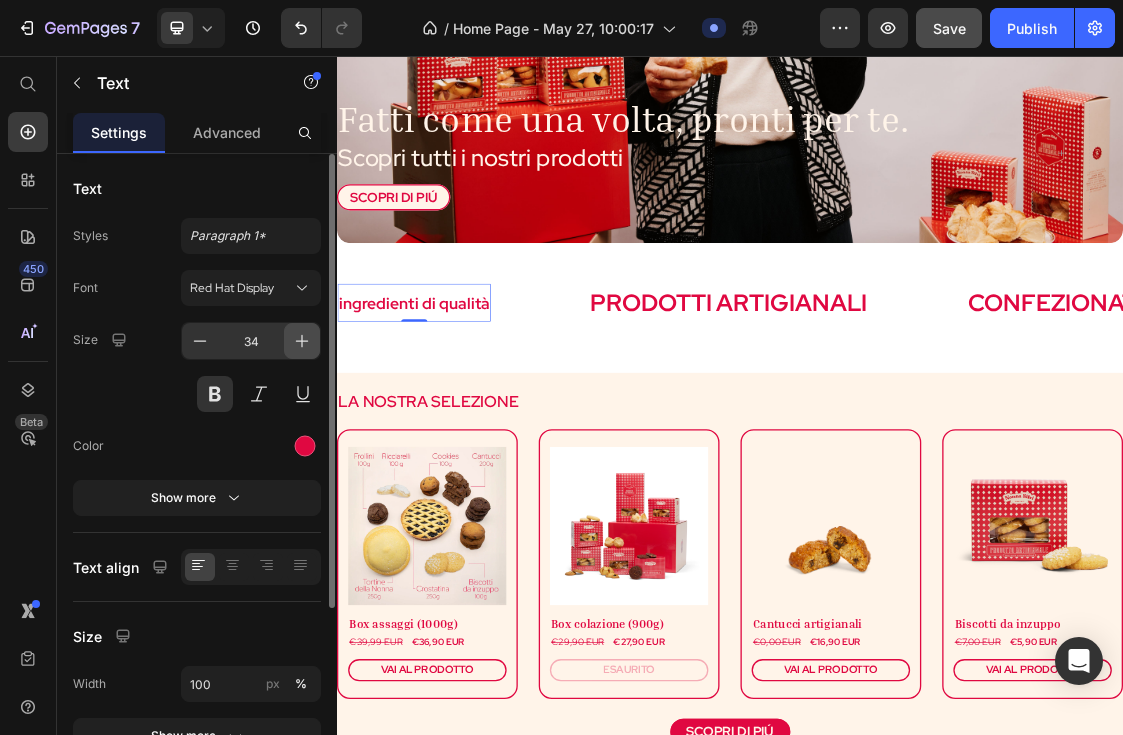 click 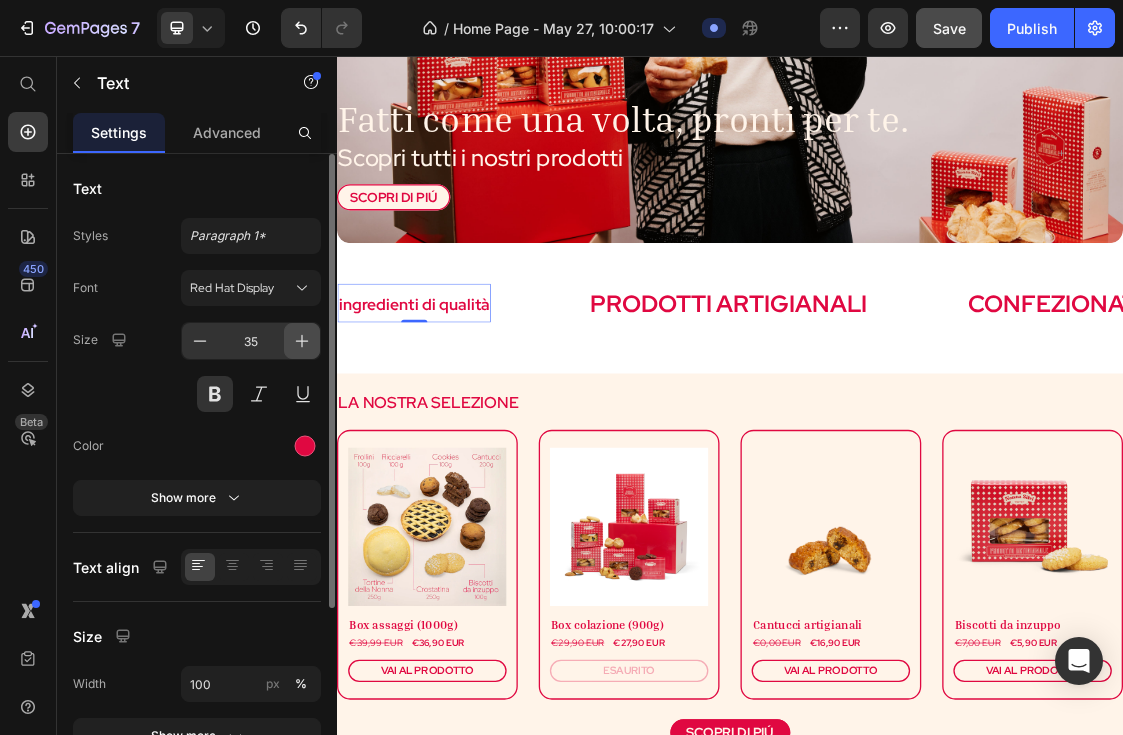 click 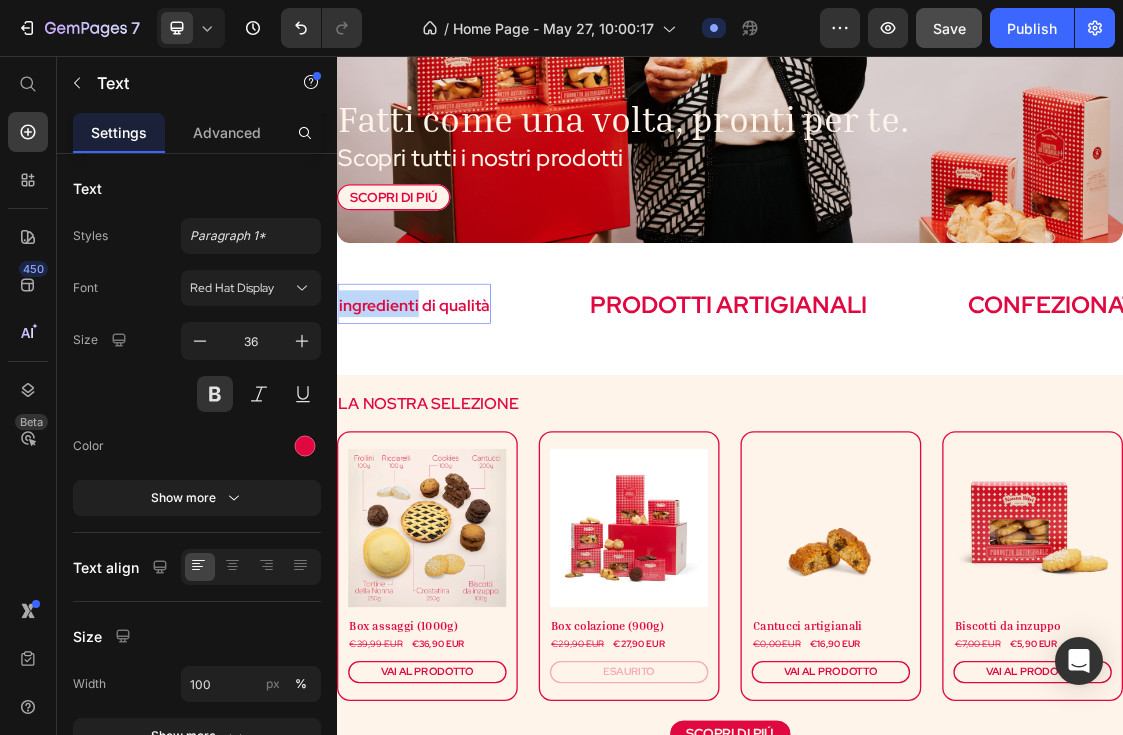 click on "ingredienti di qualità" at bounding box center [455, 436] 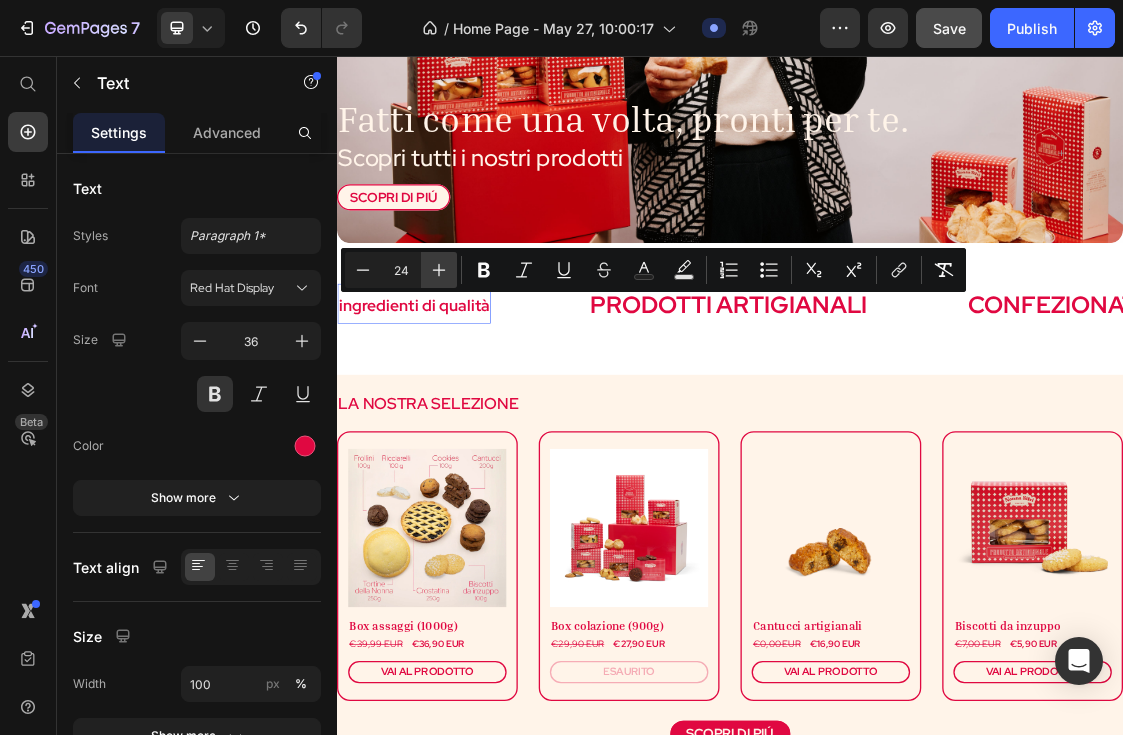 click 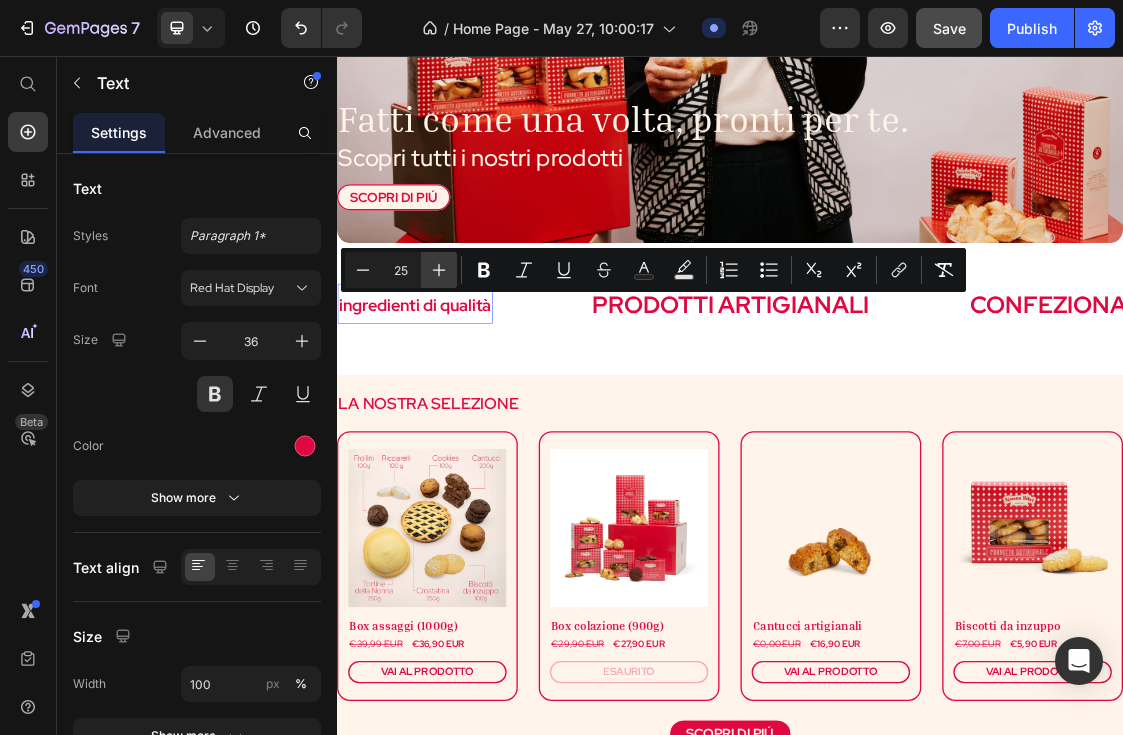 click 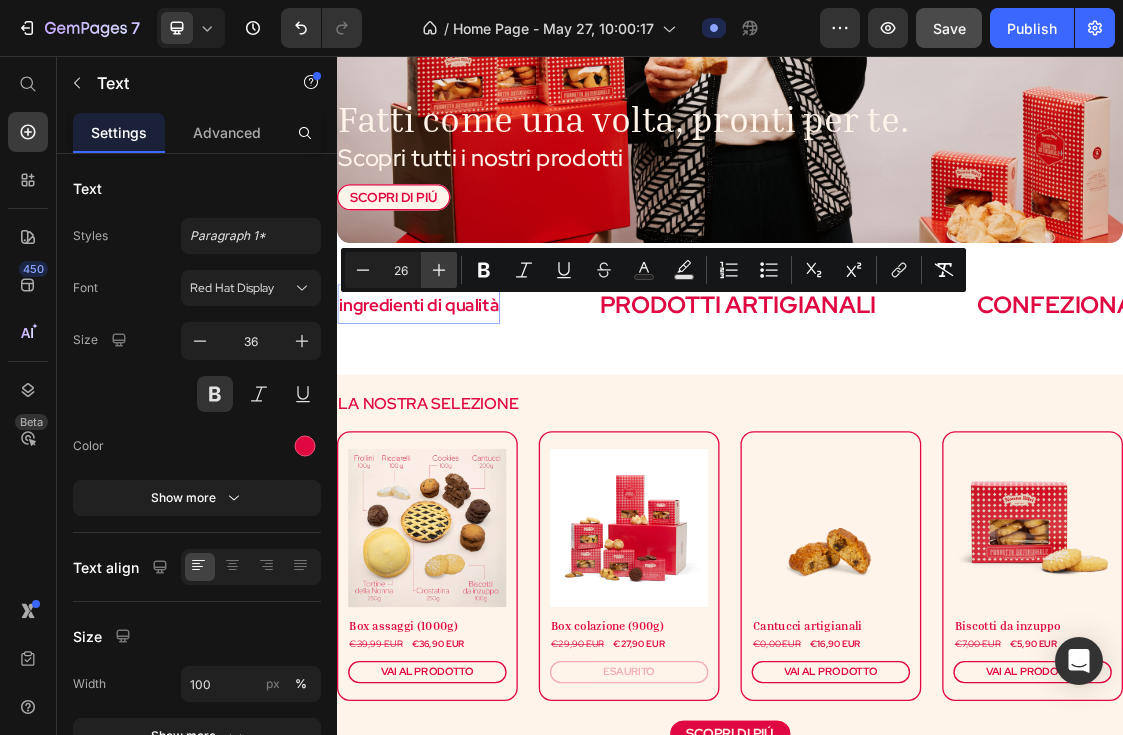 click 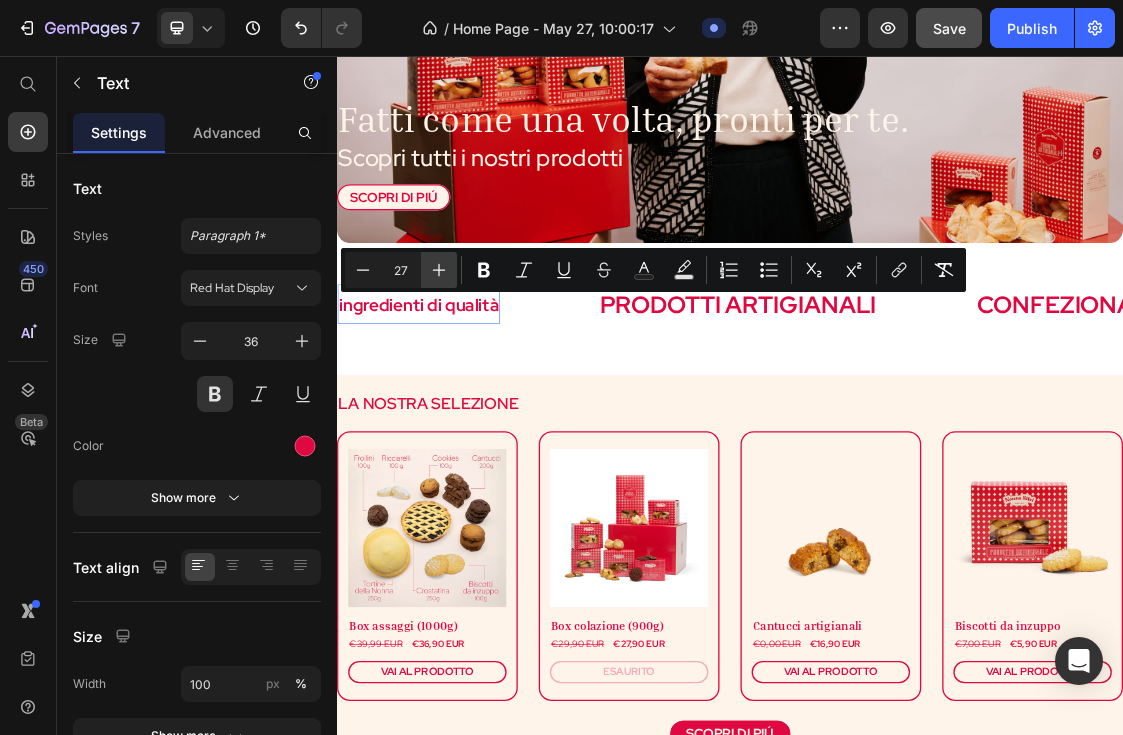 click 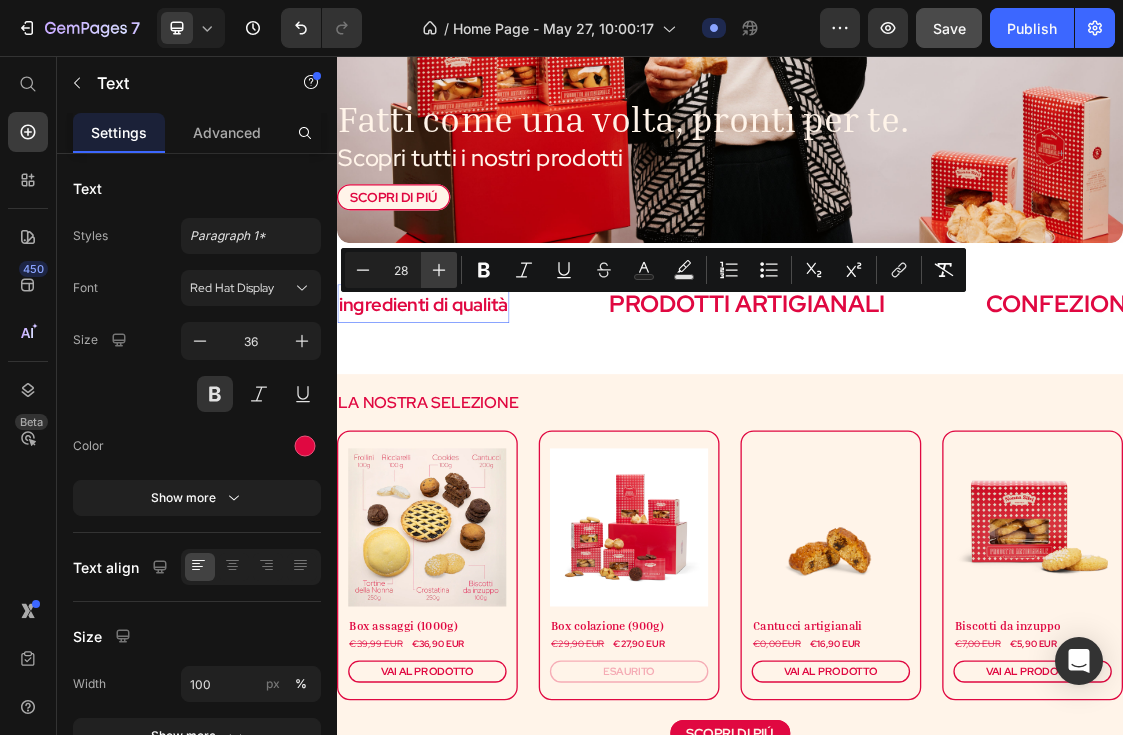 click on "Plus" at bounding box center (439, 270) 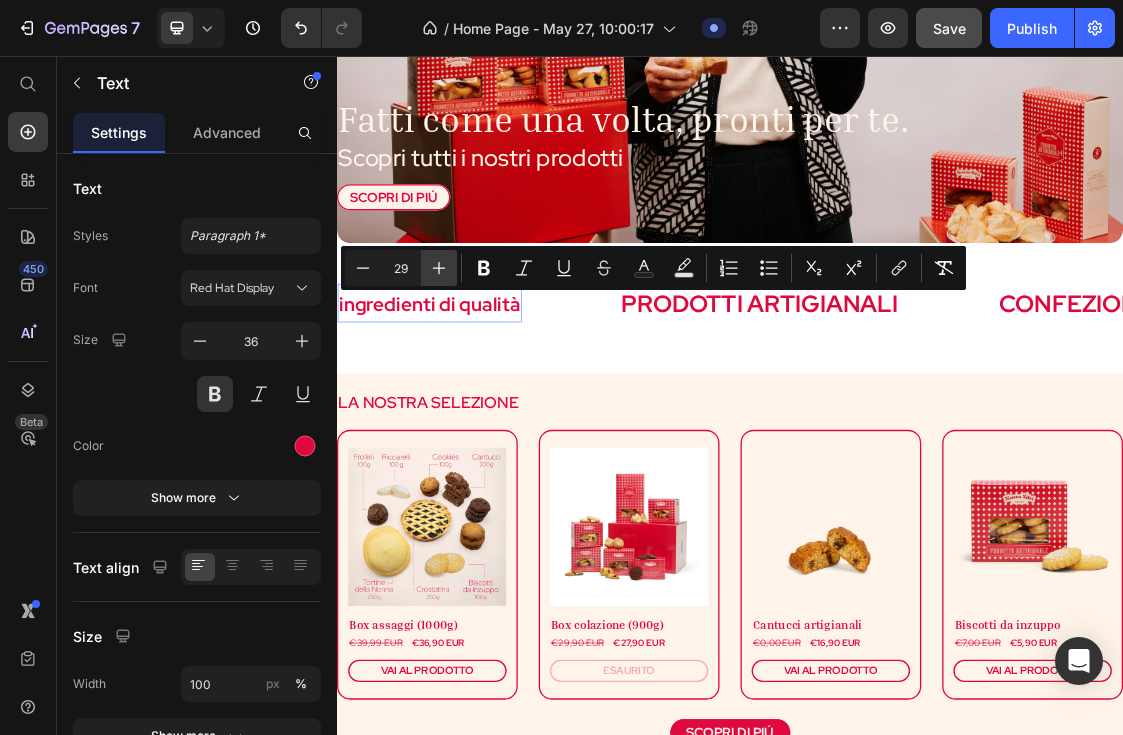 click on "Plus" at bounding box center (439, 268) 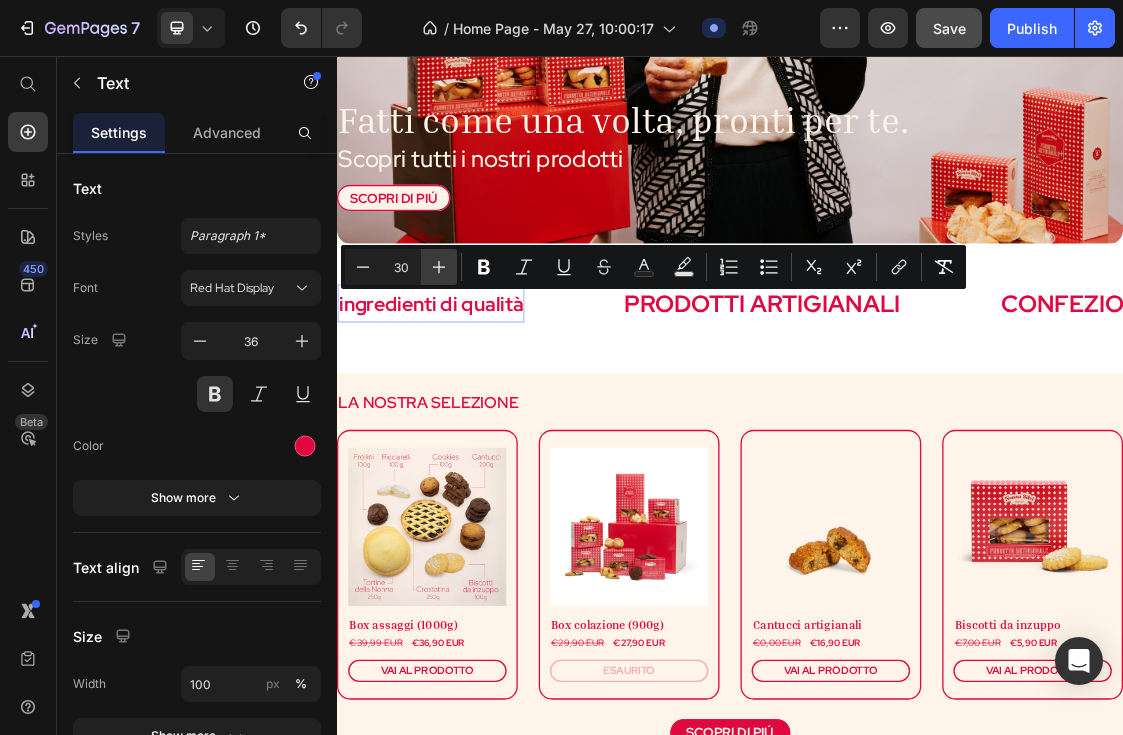 click on "Plus" at bounding box center [439, 267] 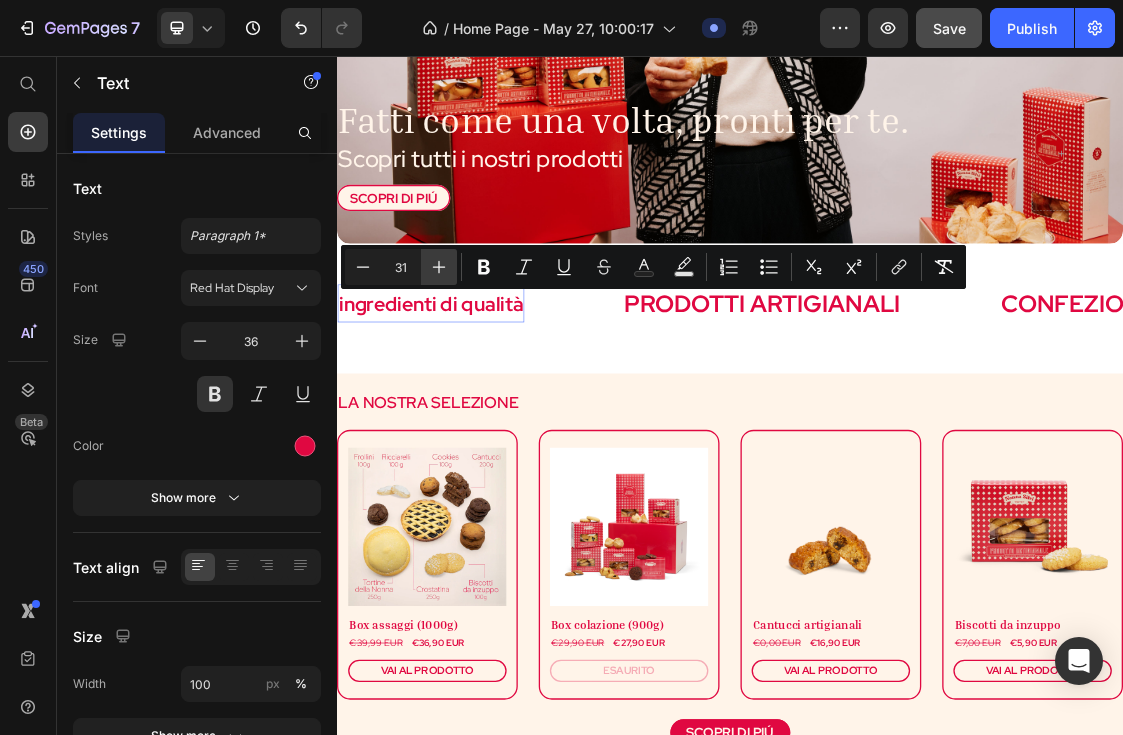 click on "Plus" at bounding box center [439, 267] 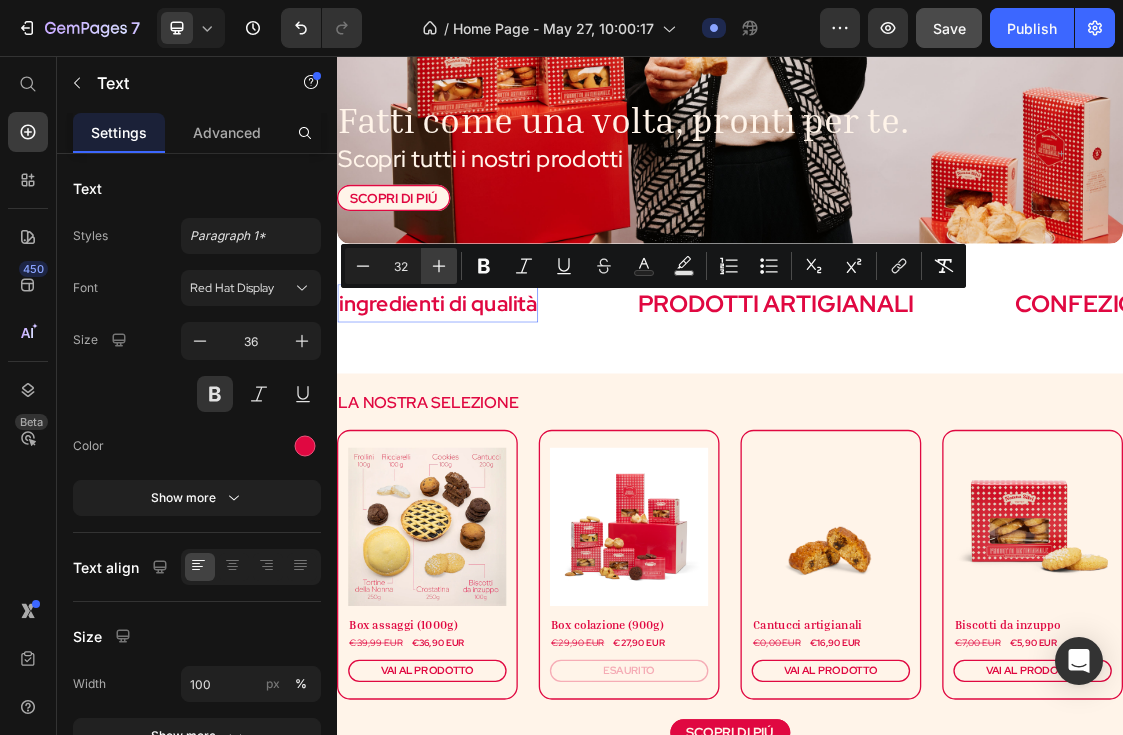 click on "Plus" at bounding box center (439, 266) 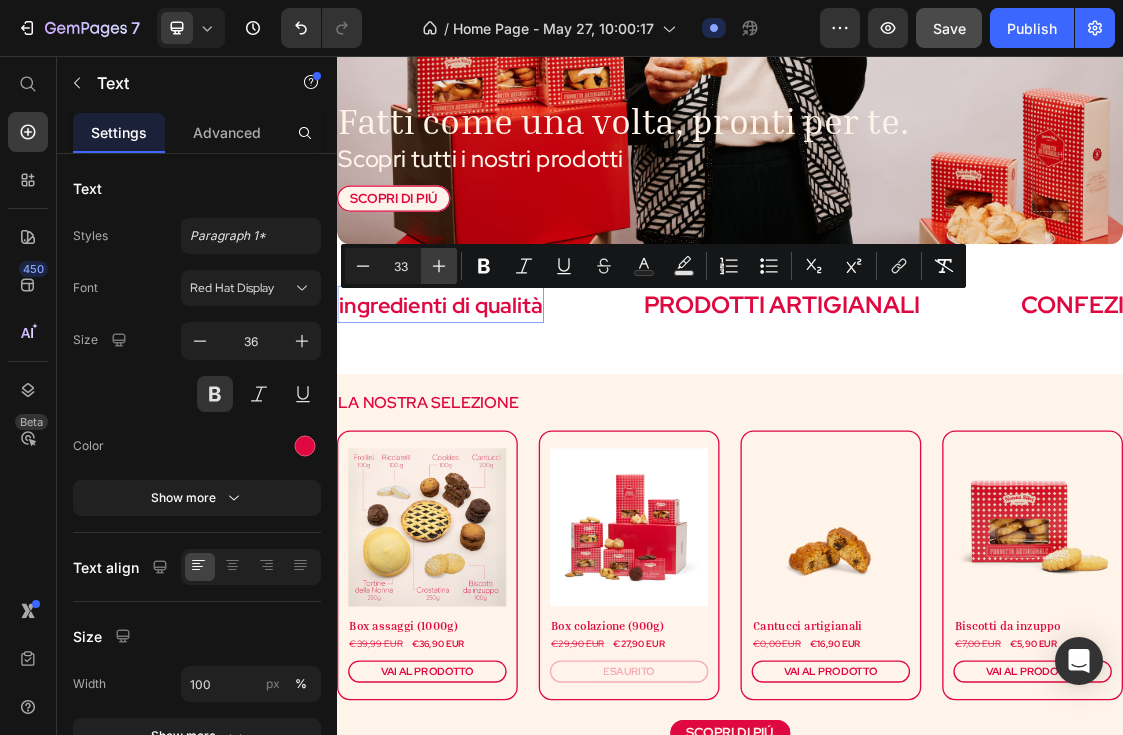 click on "Plus" at bounding box center [439, 266] 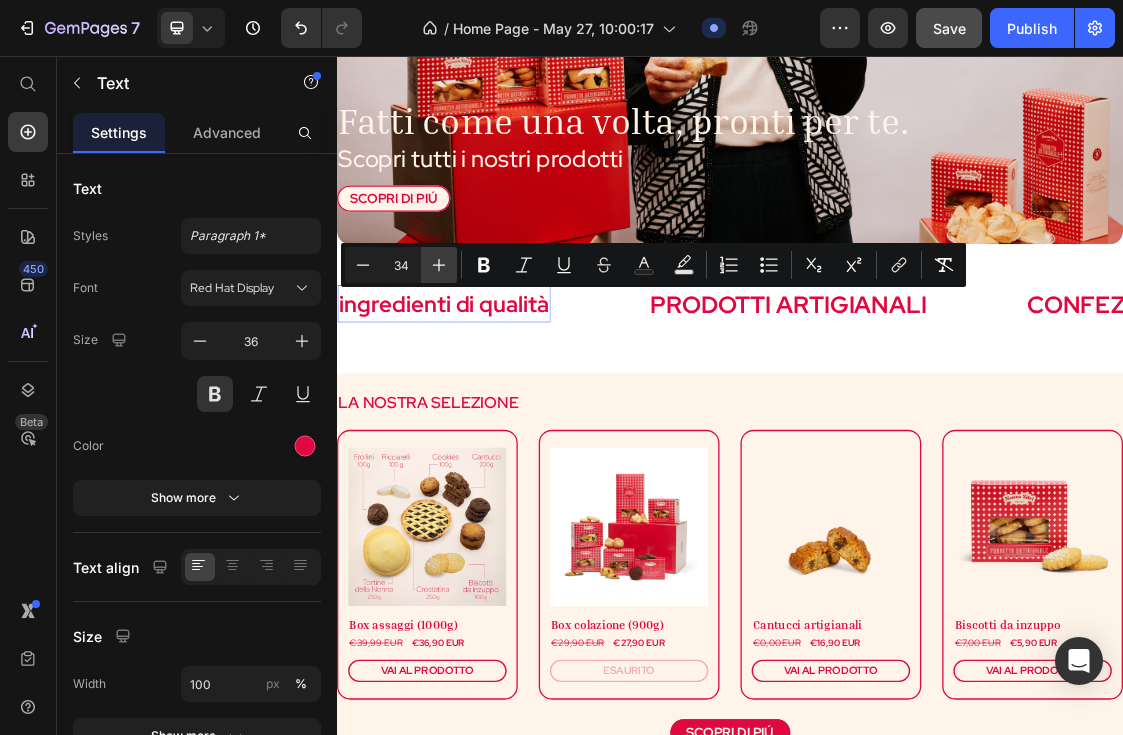 click on "Plus" at bounding box center (439, 265) 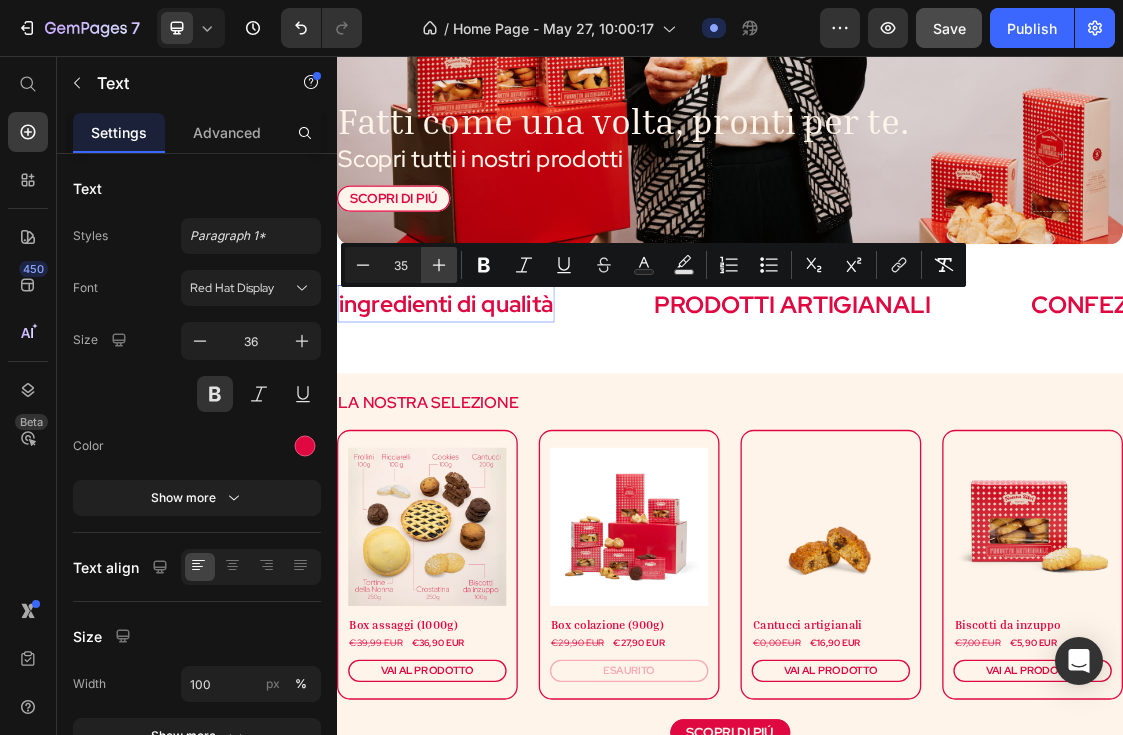 scroll, scrollTop: 464, scrollLeft: 0, axis: vertical 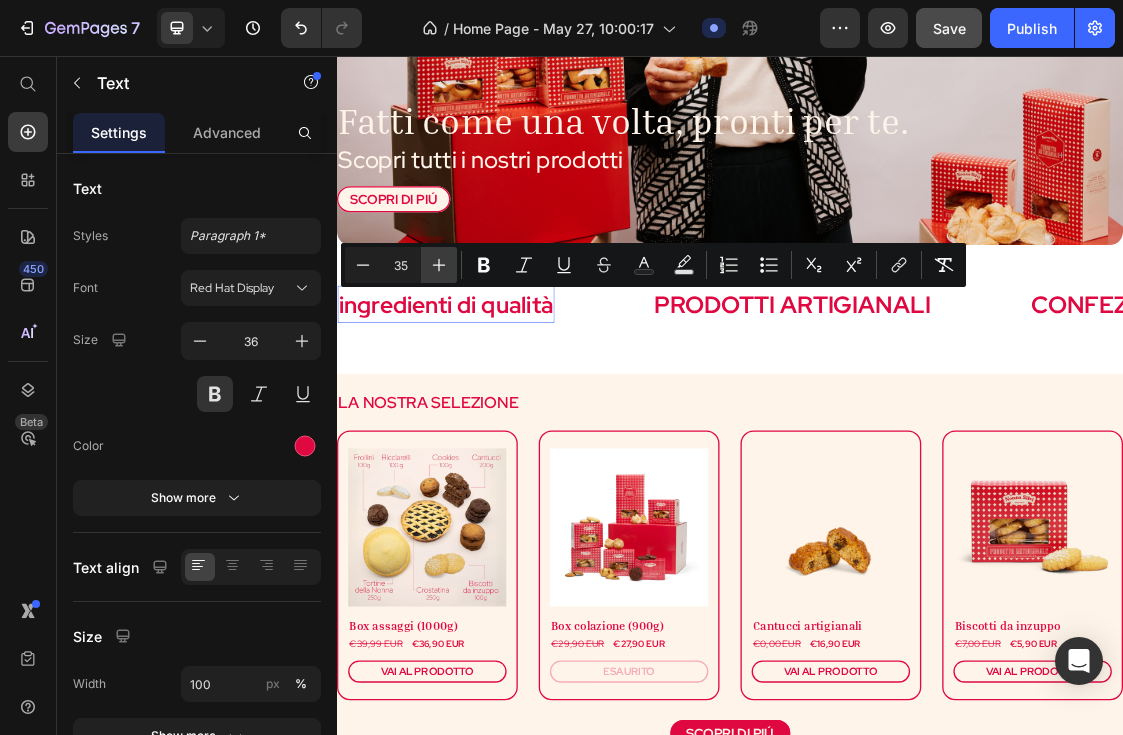 click on "Plus" at bounding box center (439, 265) 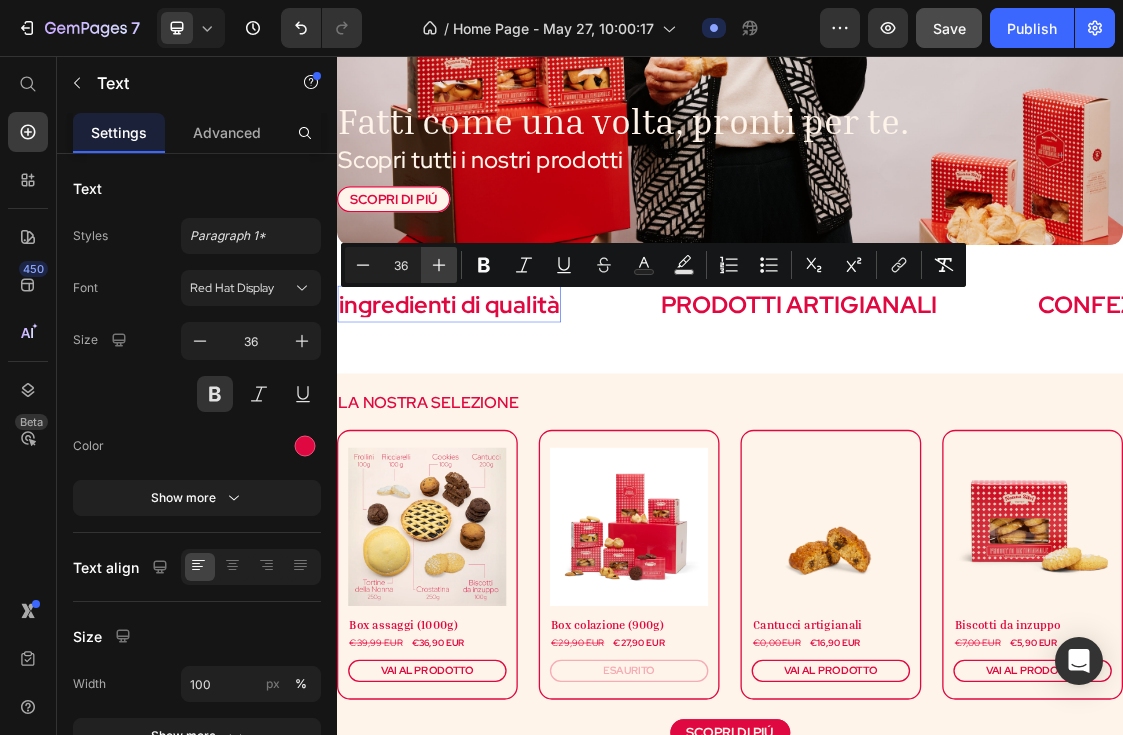 click on "Plus" at bounding box center [439, 265] 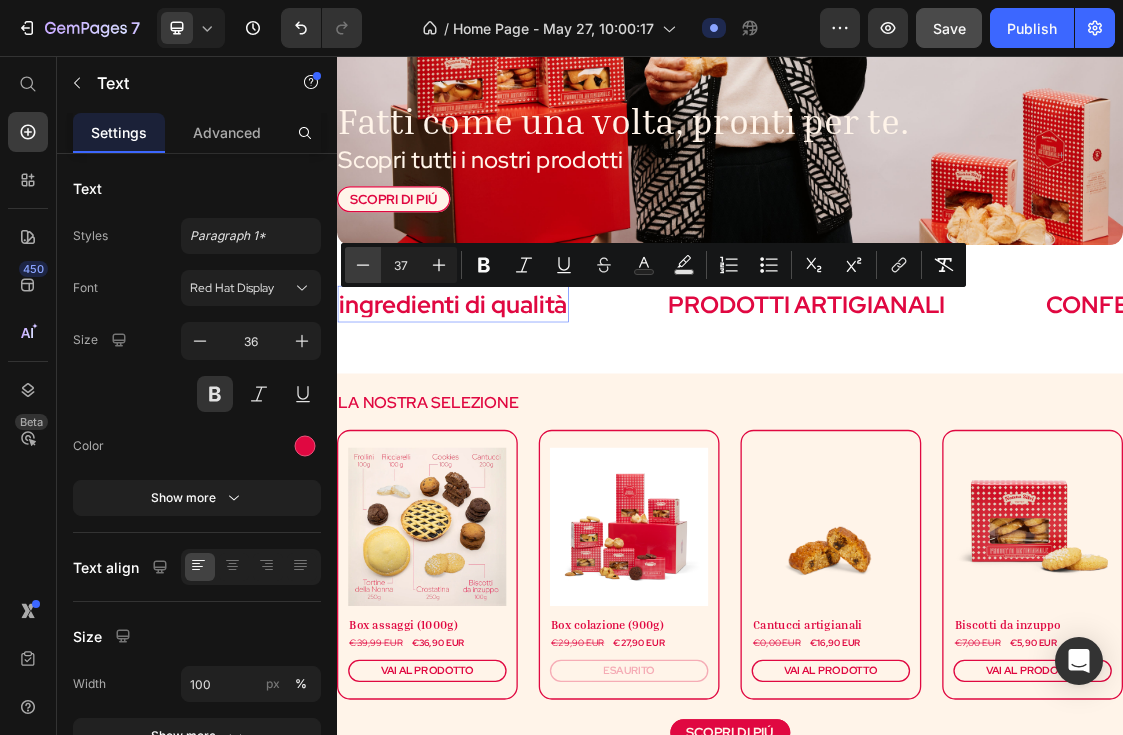 click 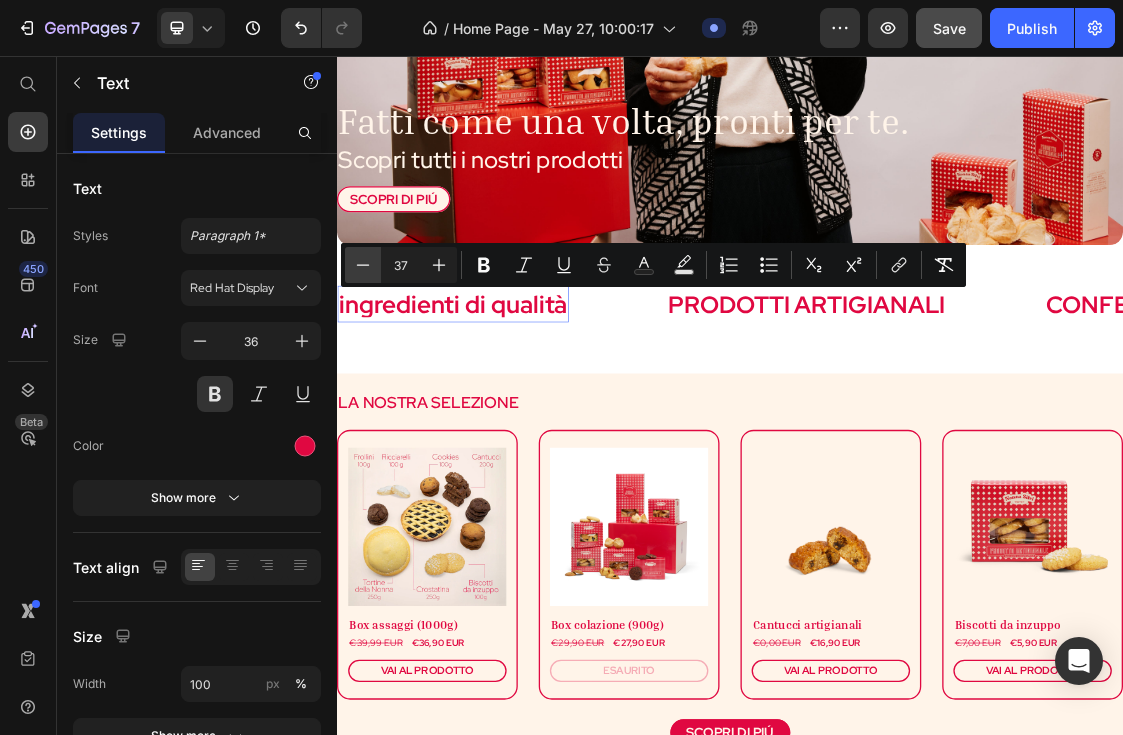 type on "36" 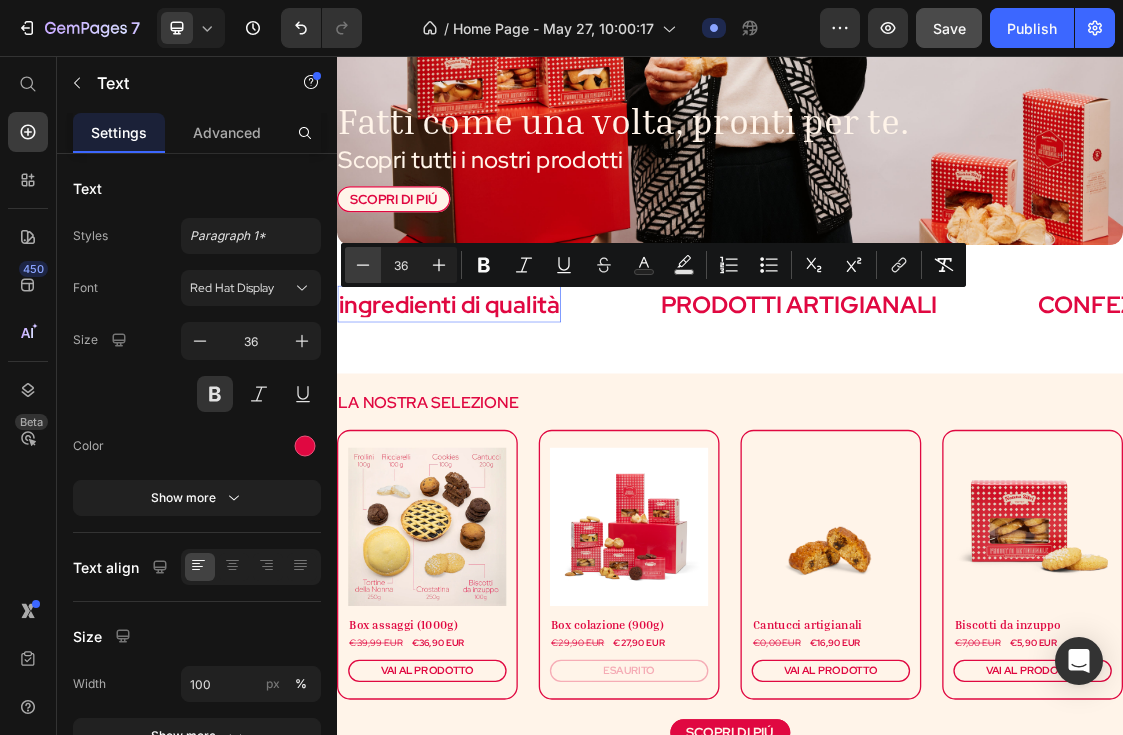 scroll, scrollTop: 464, scrollLeft: 0, axis: vertical 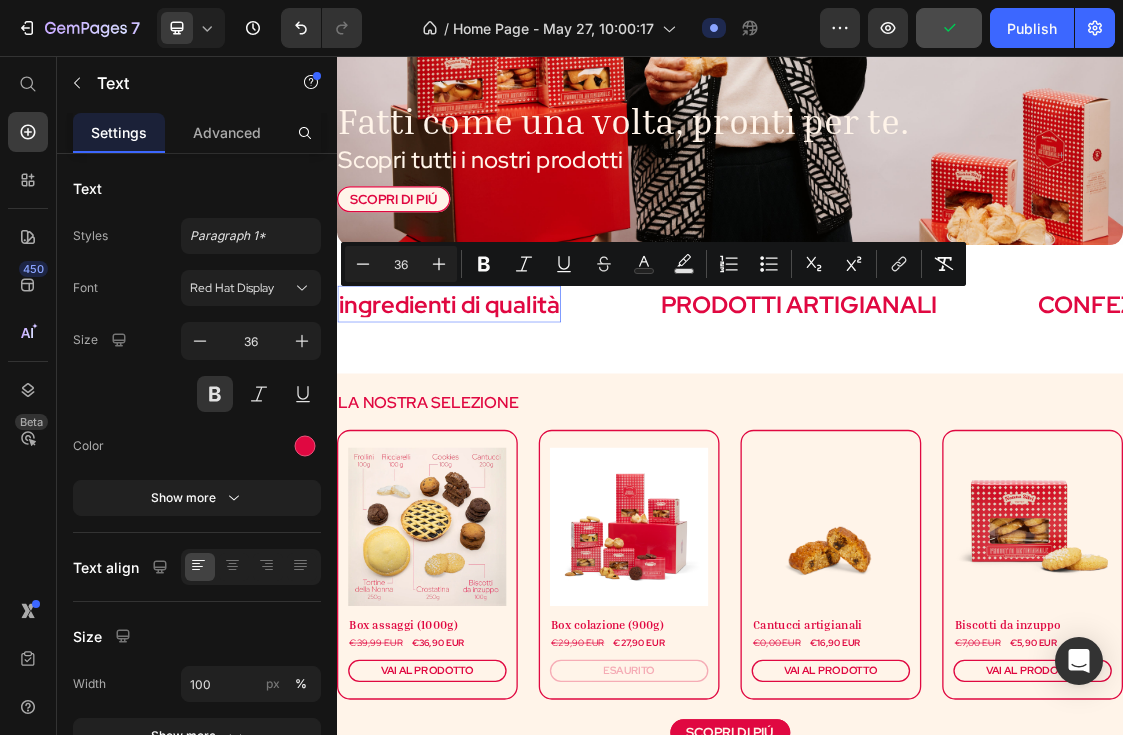 click on "ingredienti di qualità" at bounding box center [508, 435] 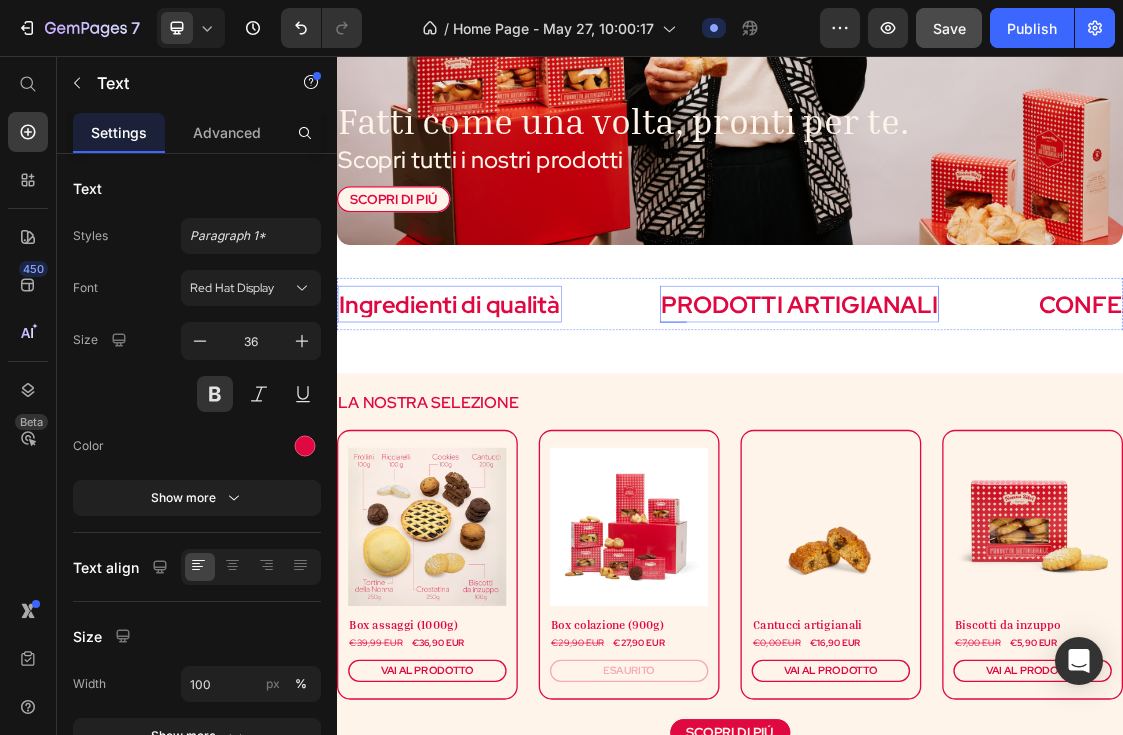 click on "PRODOTTI ARTIGIANALI" at bounding box center (1043, 435) 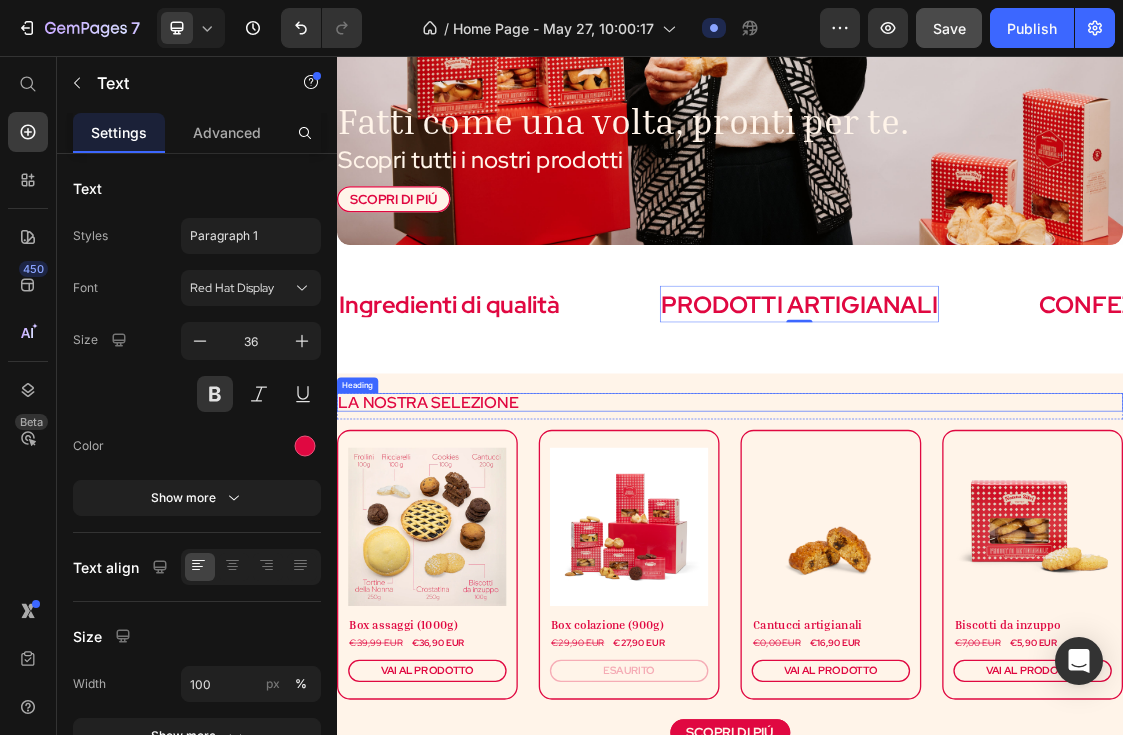 click on "LA NOSTRA SELEZIONE" at bounding box center (476, 584) 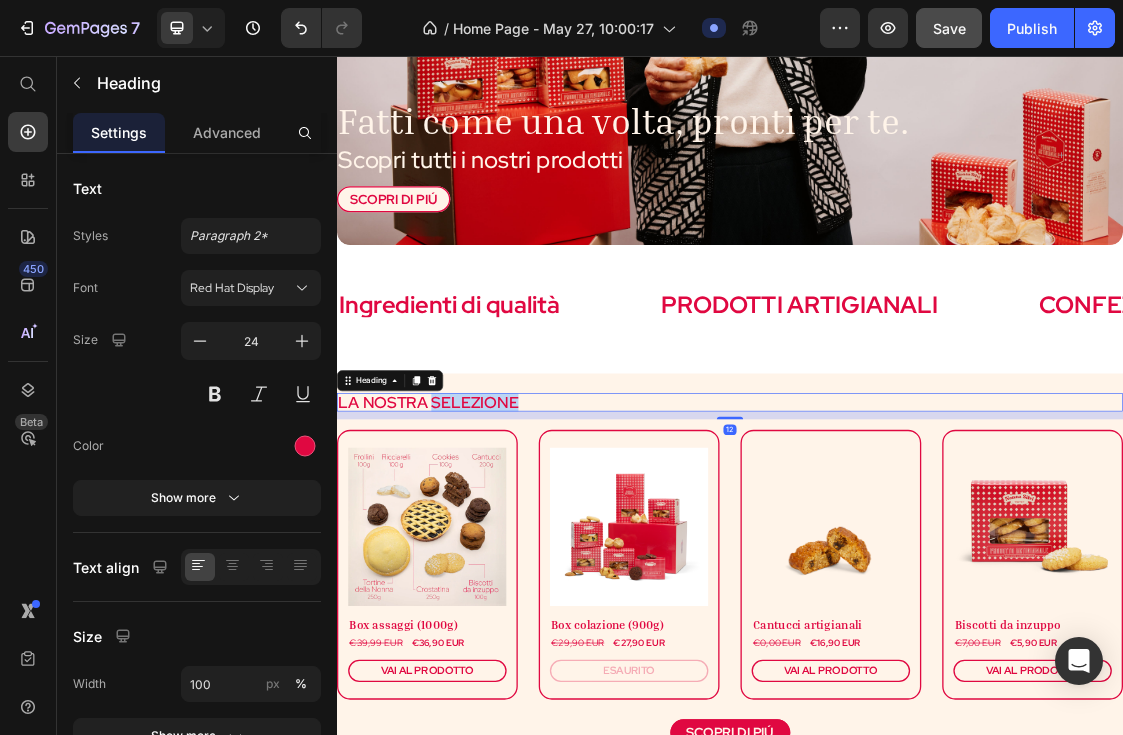 click on "LA NOSTRA SELEZIONE" at bounding box center [476, 584] 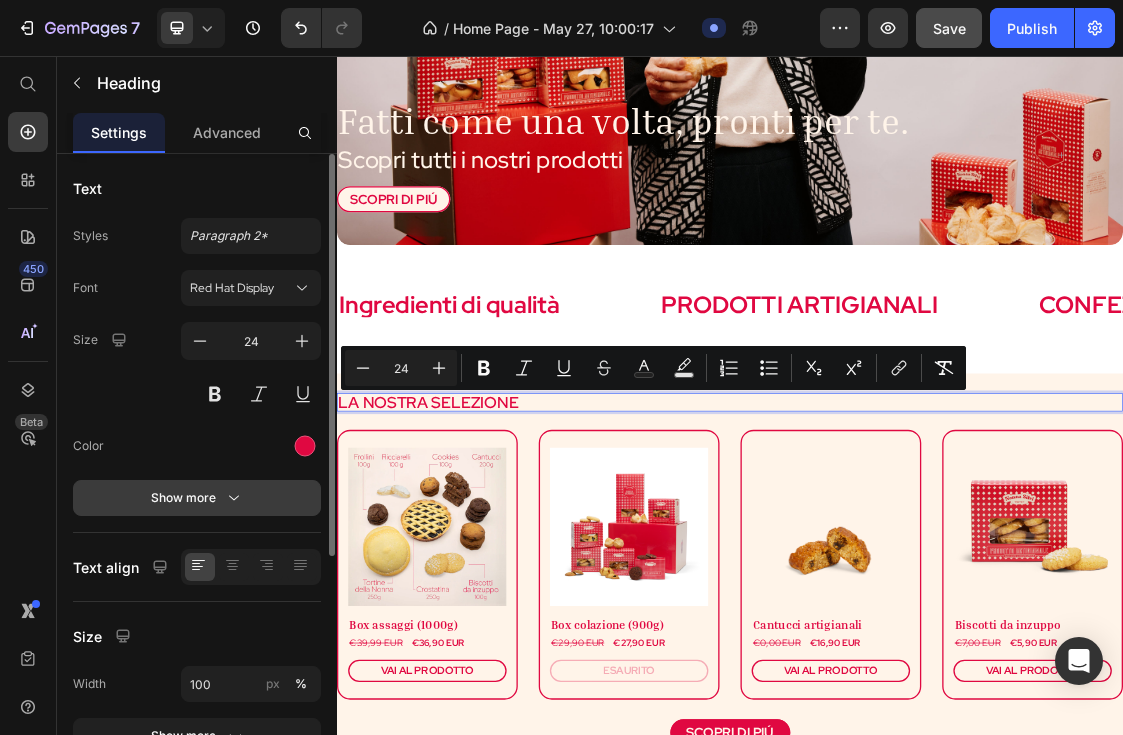 click on "Show more" at bounding box center (197, 498) 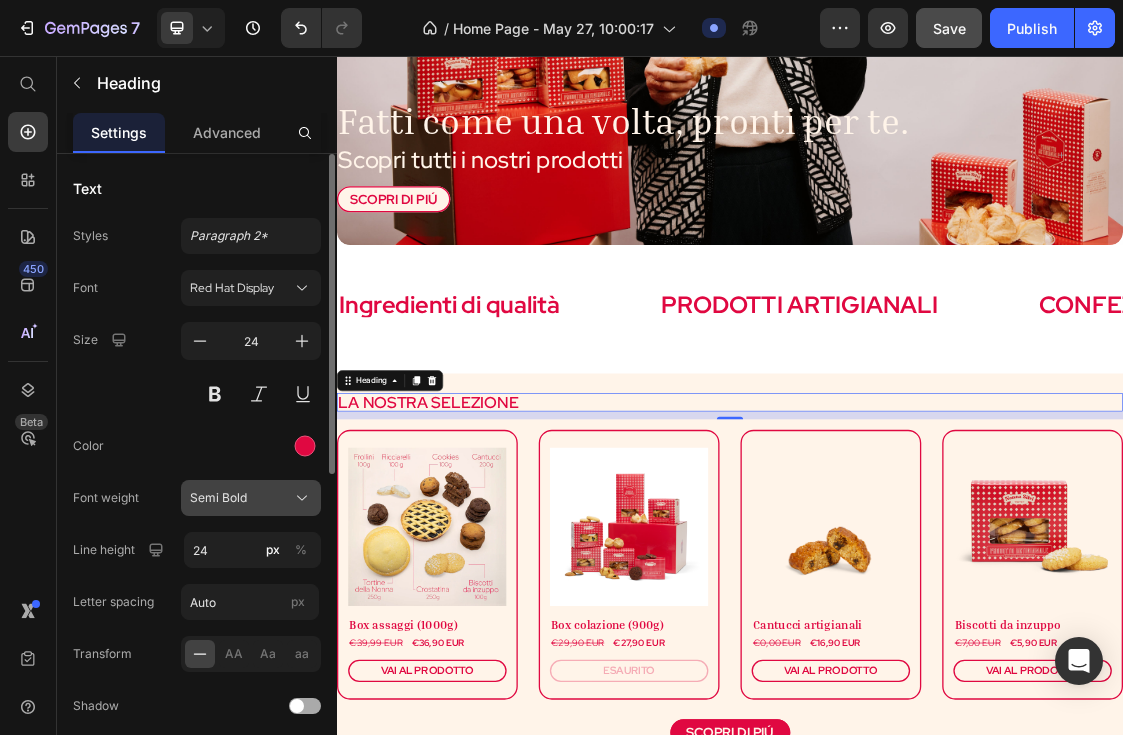 click on "Semi Bold" 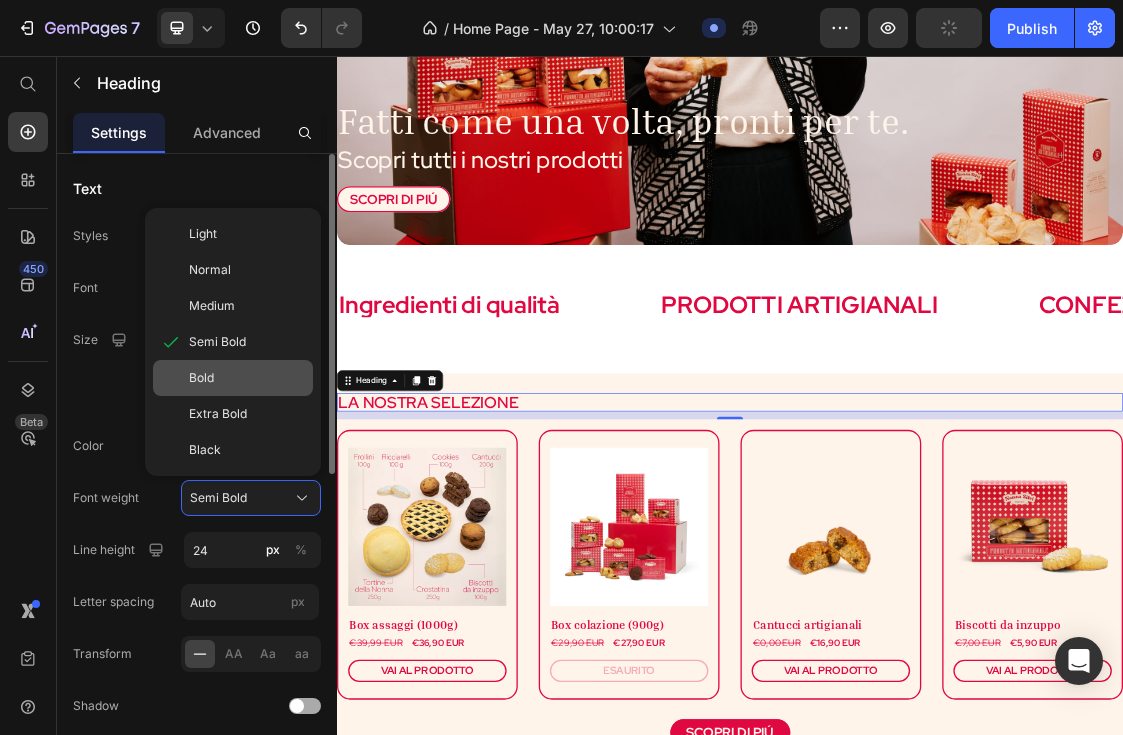 click on "Bold" at bounding box center [247, 378] 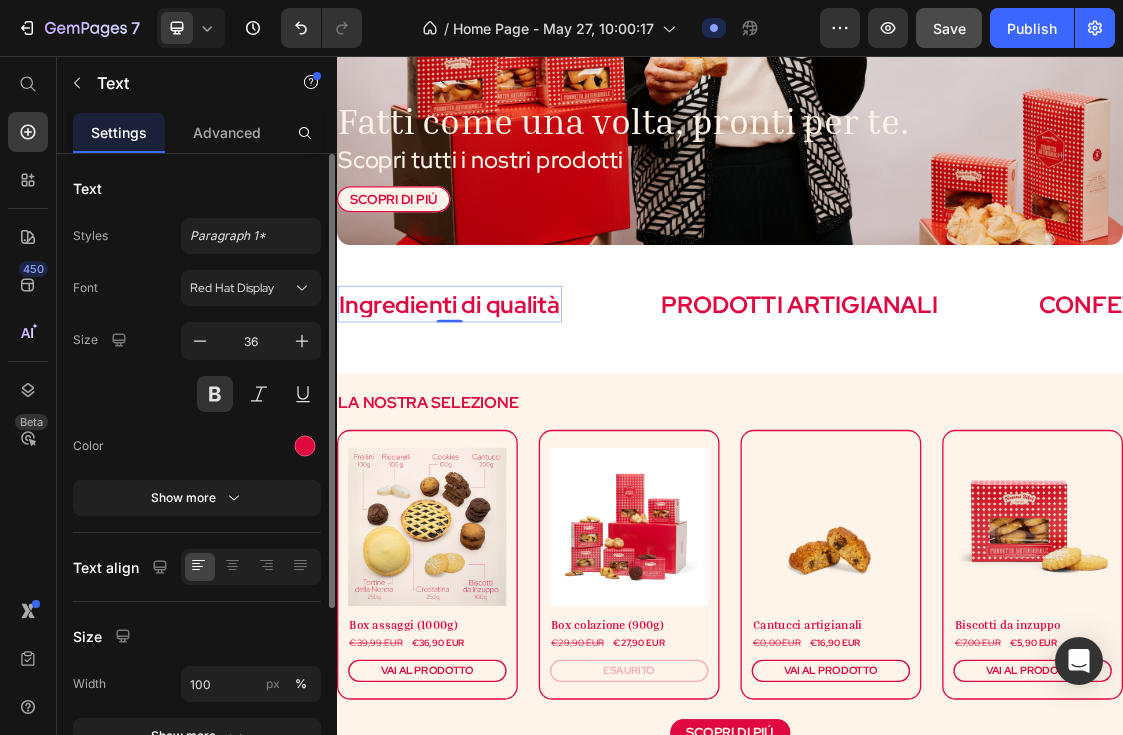 click on "Ingredienti di qualità" at bounding box center [509, 435] 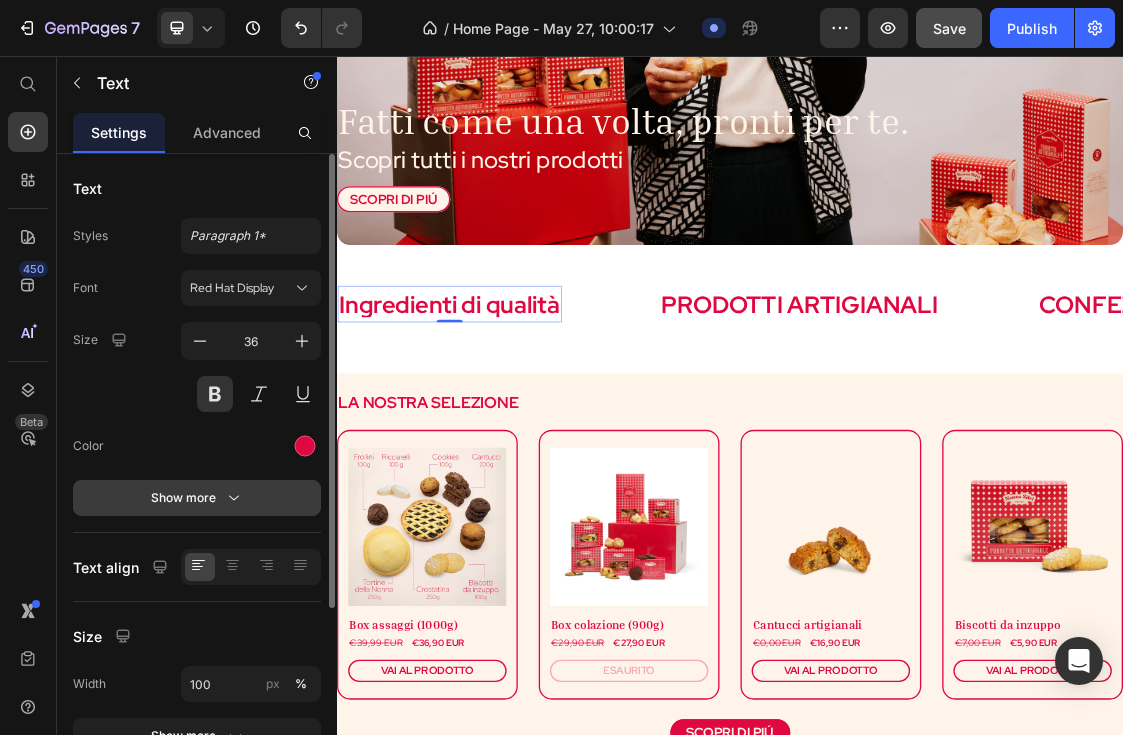 click on "Show more" at bounding box center (197, 498) 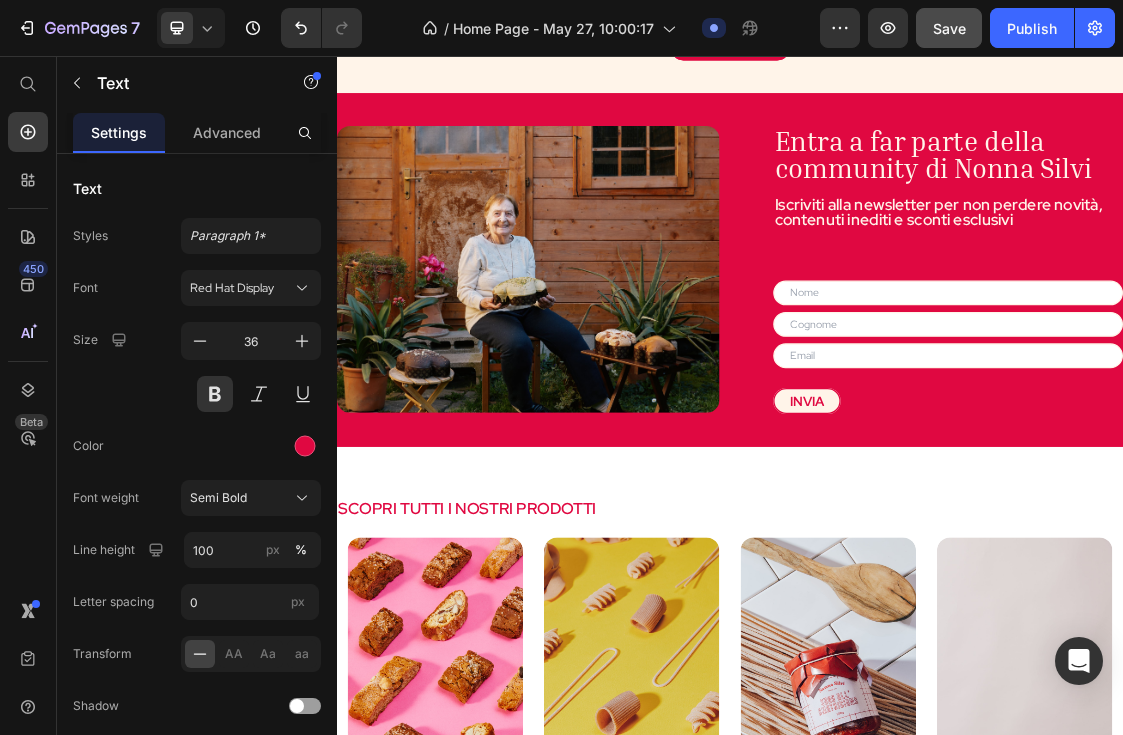 scroll, scrollTop: 1581, scrollLeft: 0, axis: vertical 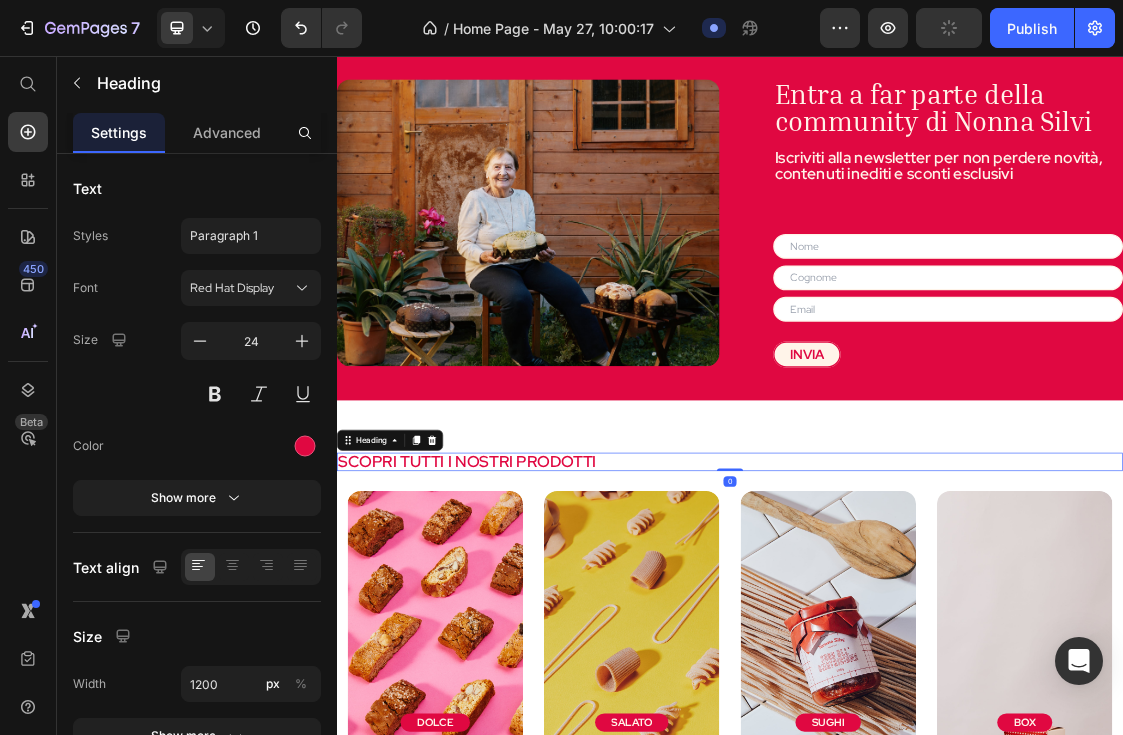 click on "SCOPRI TUTTI I NOSTRI PRODOTTI" at bounding box center (536, 675) 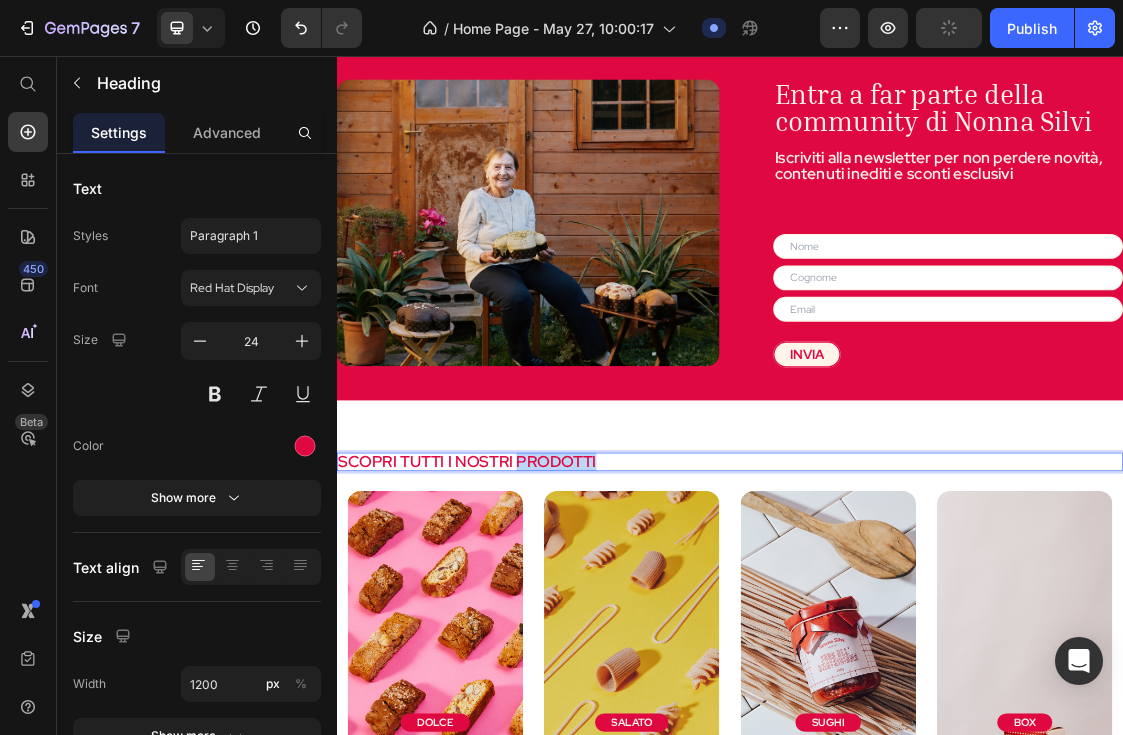 click on "SCOPRI TUTTI I NOSTRI PRODOTTI" at bounding box center (536, 675) 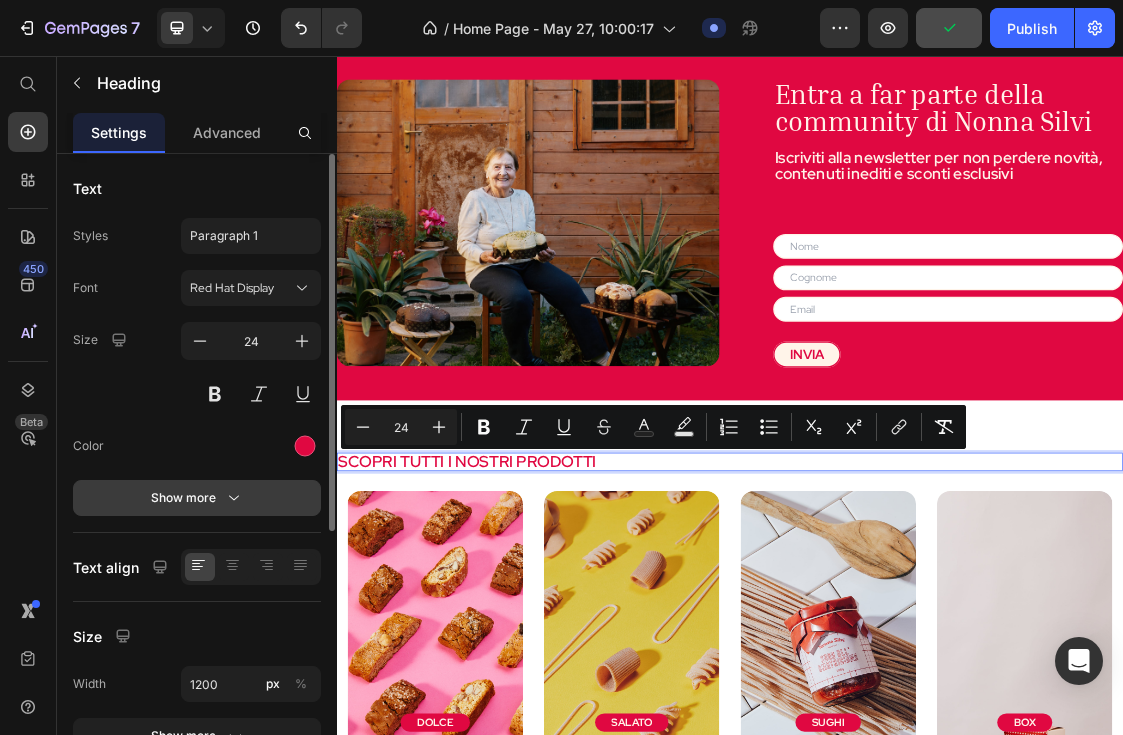 click on "Show more" at bounding box center [197, 498] 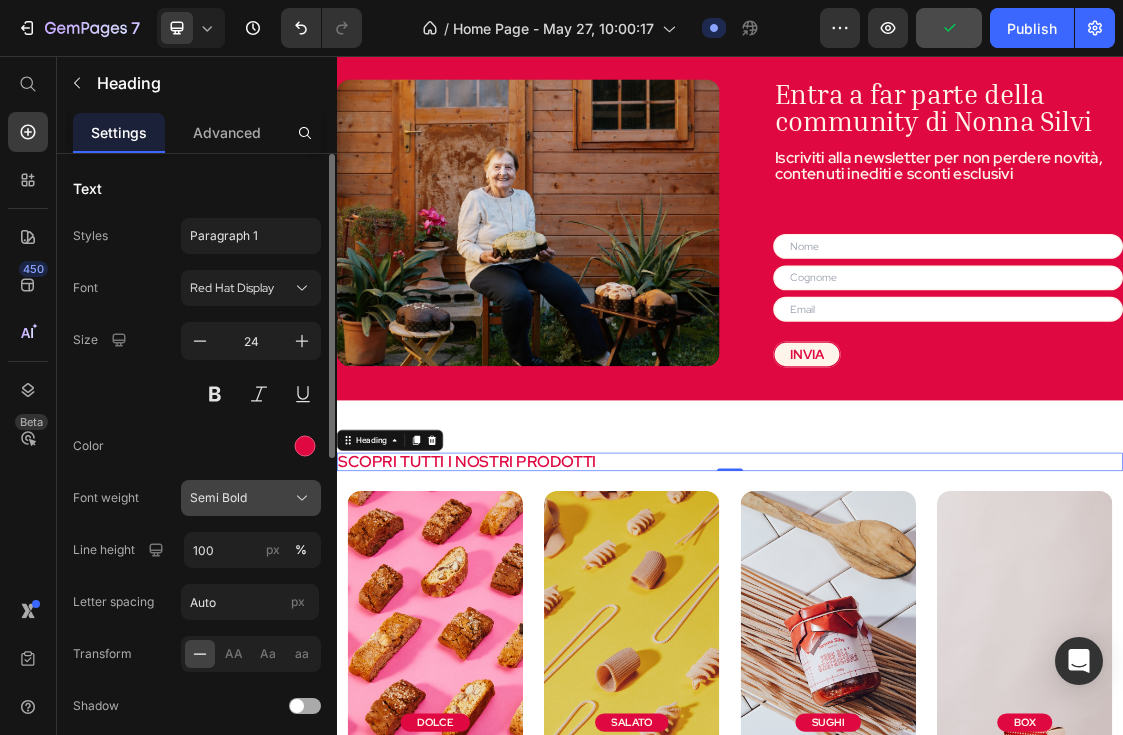 click on "Semi Bold" 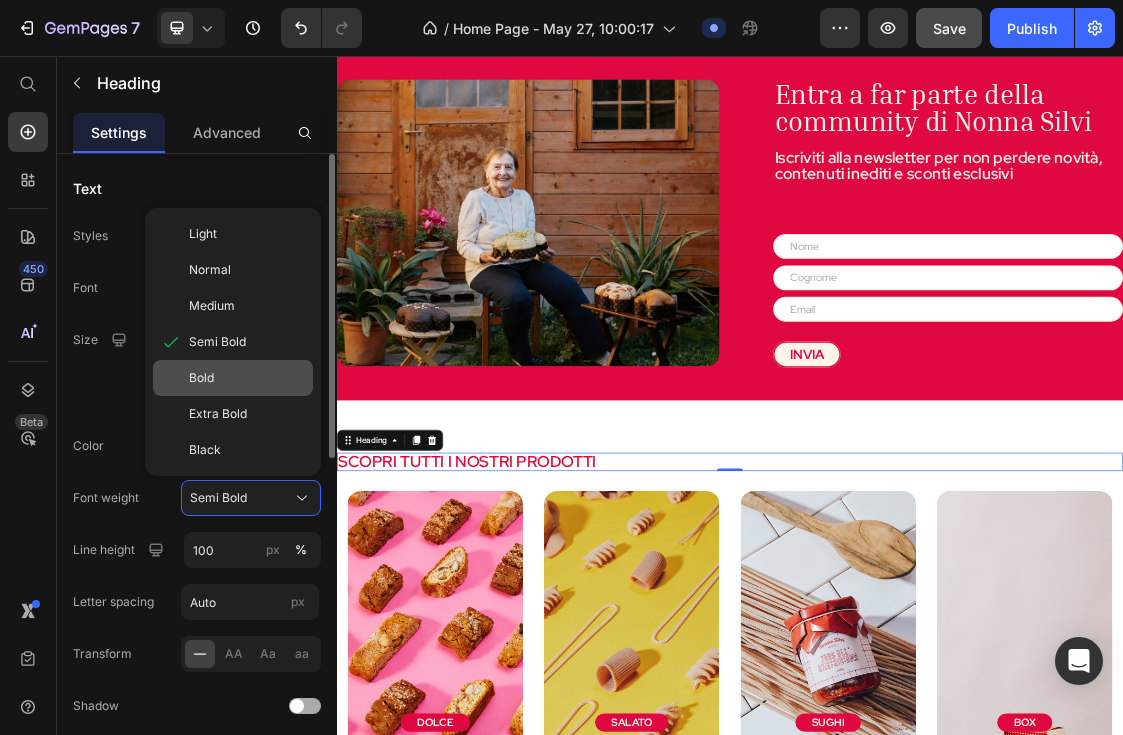 click on "Bold" at bounding box center [247, 378] 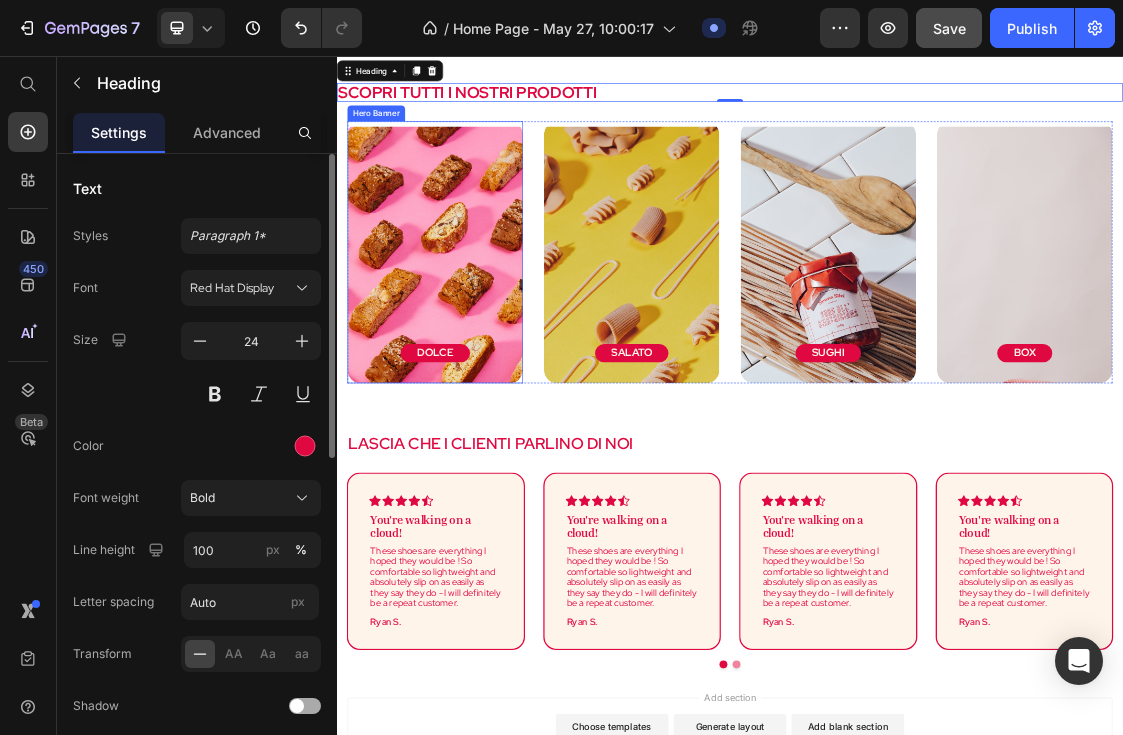 scroll, scrollTop: 2155, scrollLeft: 0, axis: vertical 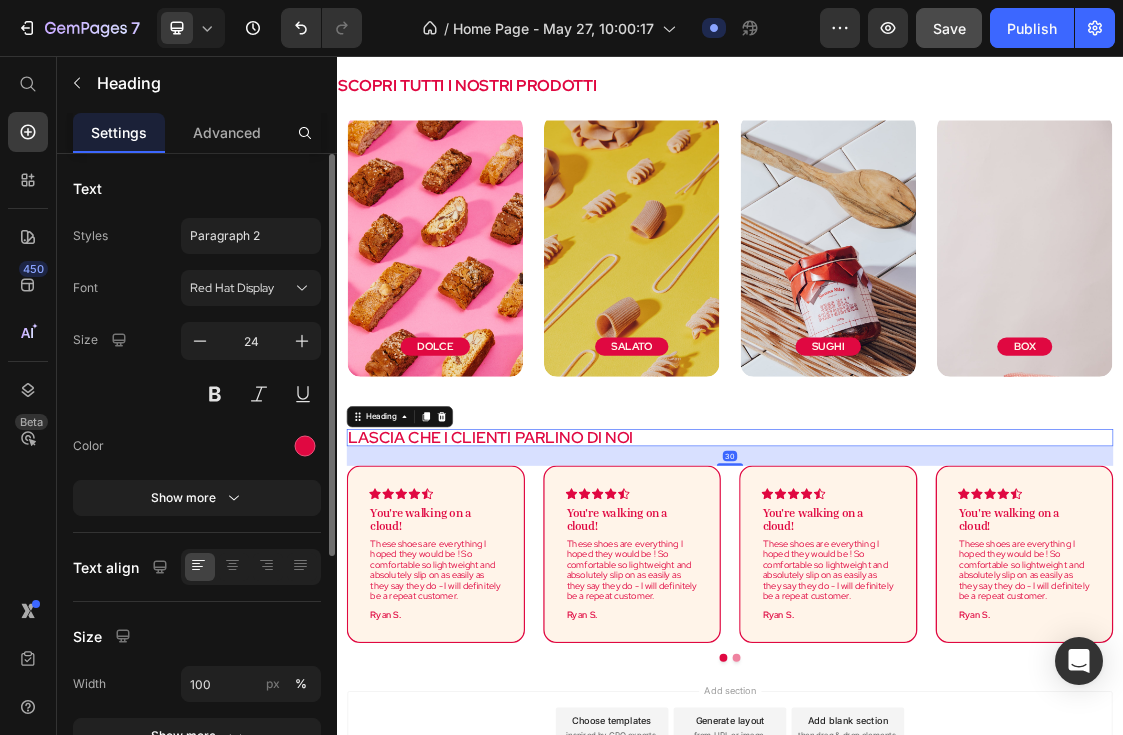 click on "LASCIA CHE I CLIENTI PARLINO DI NOI" at bounding box center [571, 638] 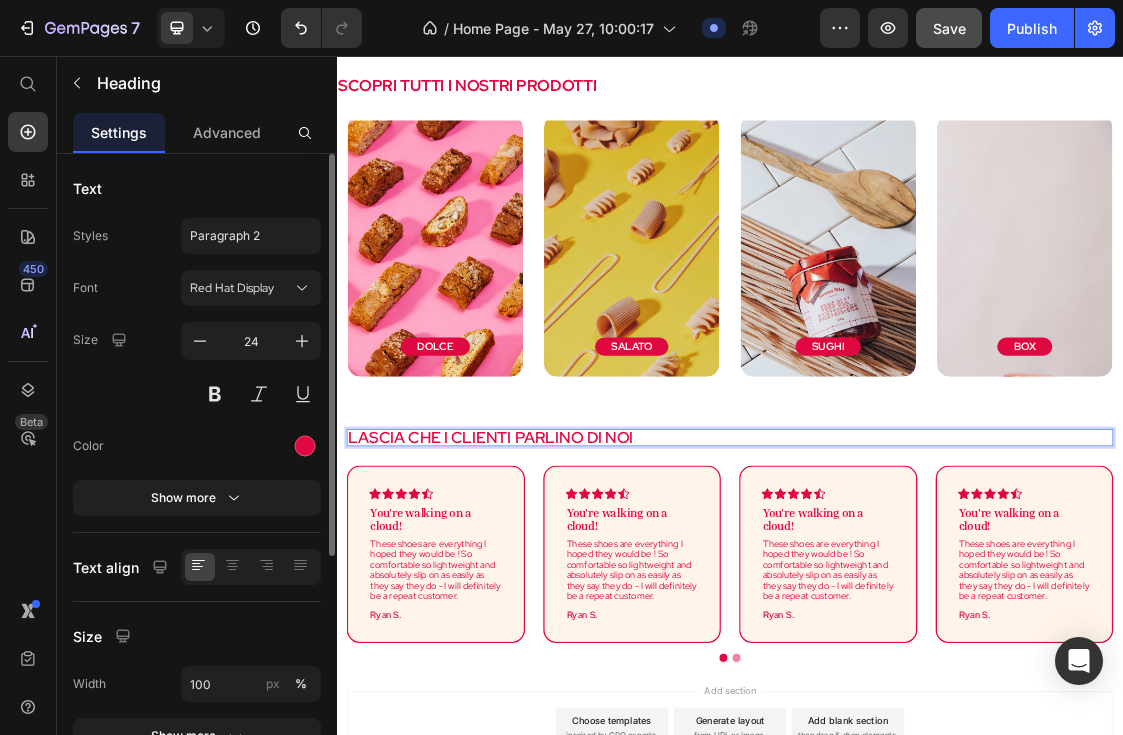 click on "LASCIA CHE I CLIENTI PARLINO DI NOI" at bounding box center (571, 638) 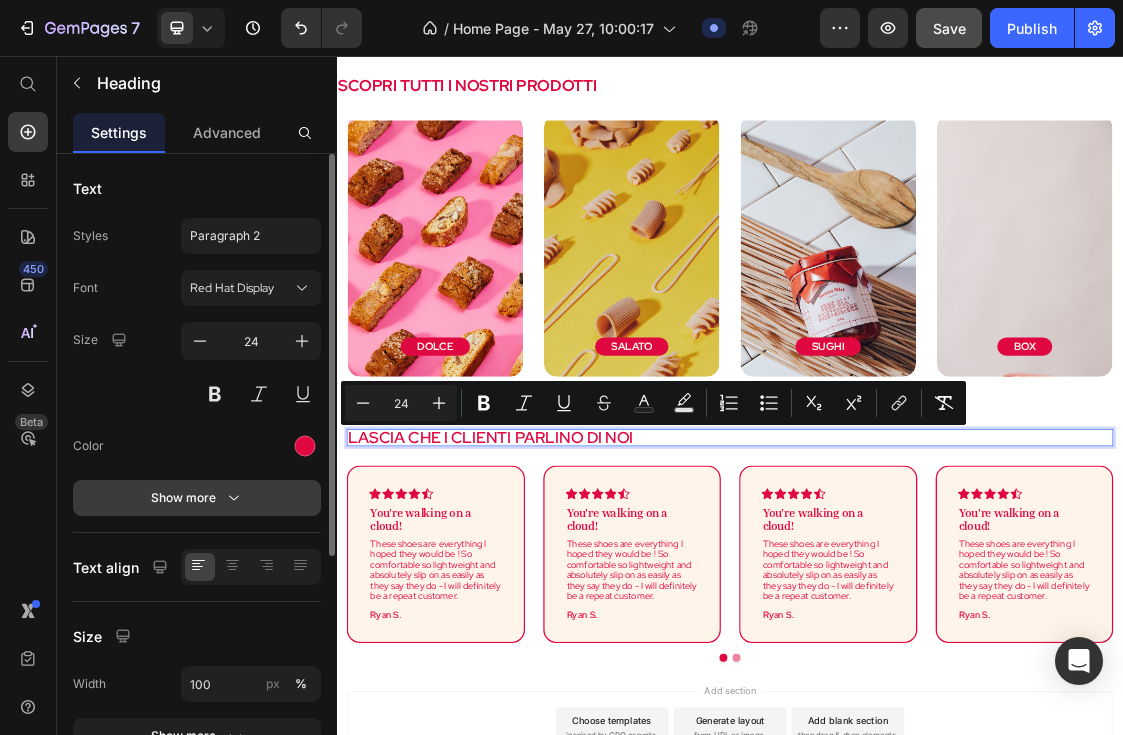 click 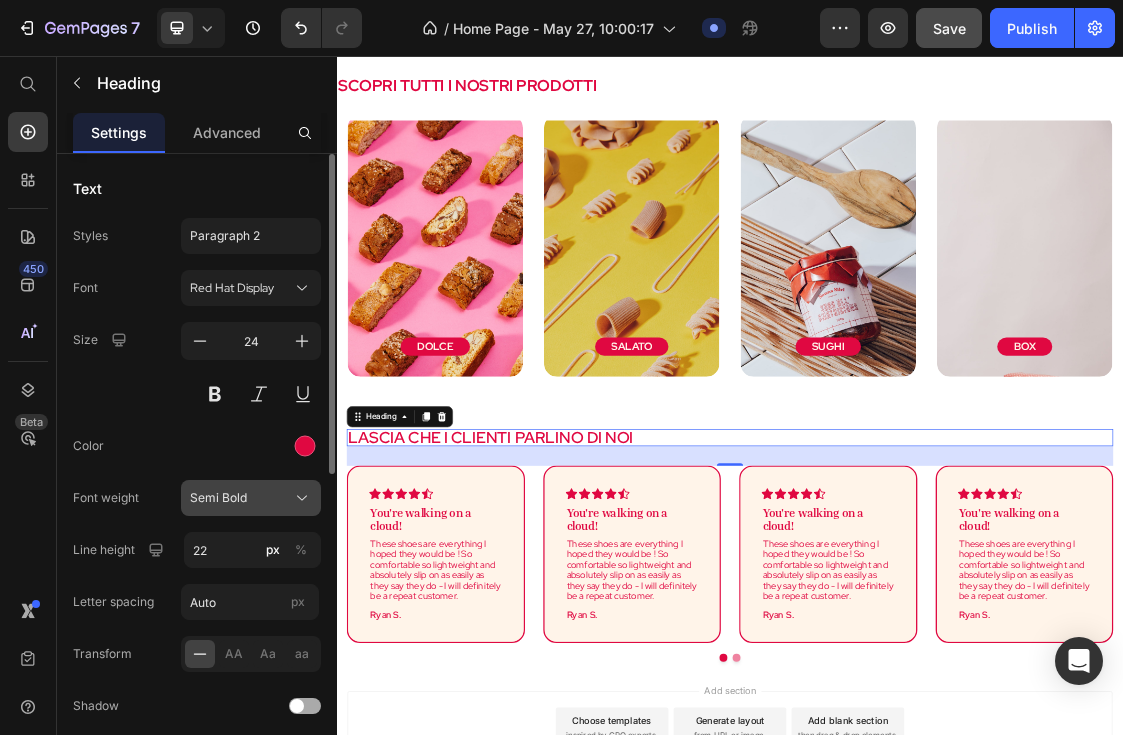 click on "Semi Bold" 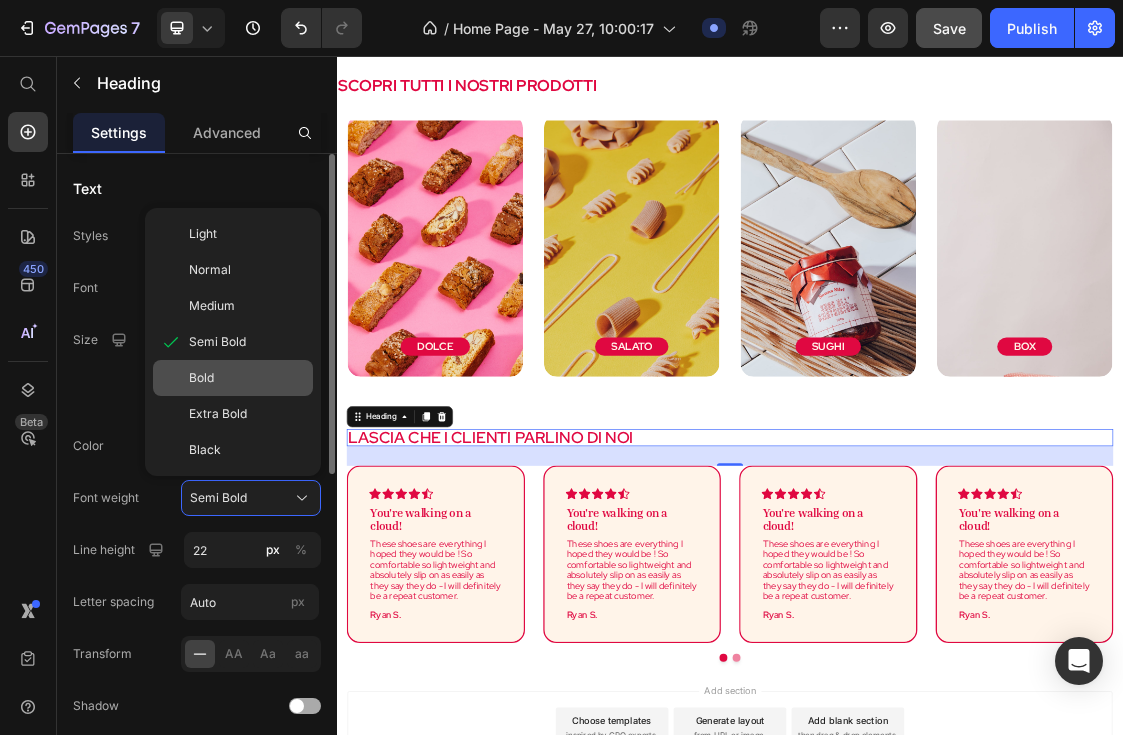 click on "Bold" at bounding box center [247, 378] 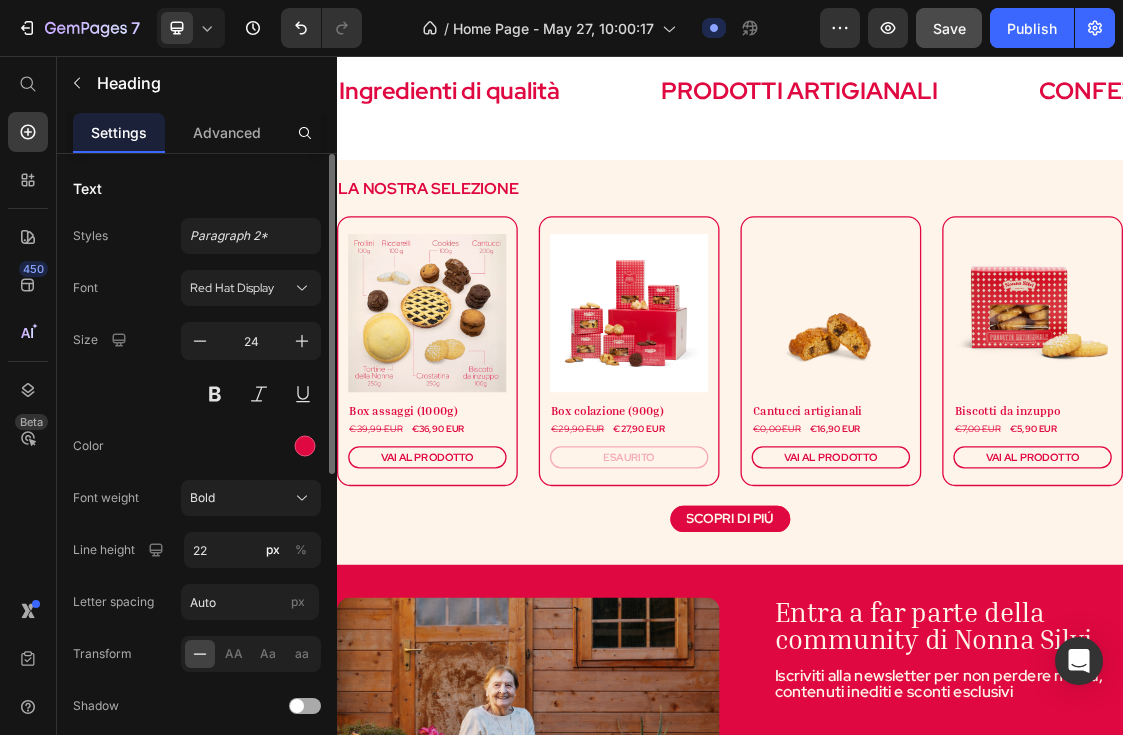 scroll, scrollTop: 795, scrollLeft: 0, axis: vertical 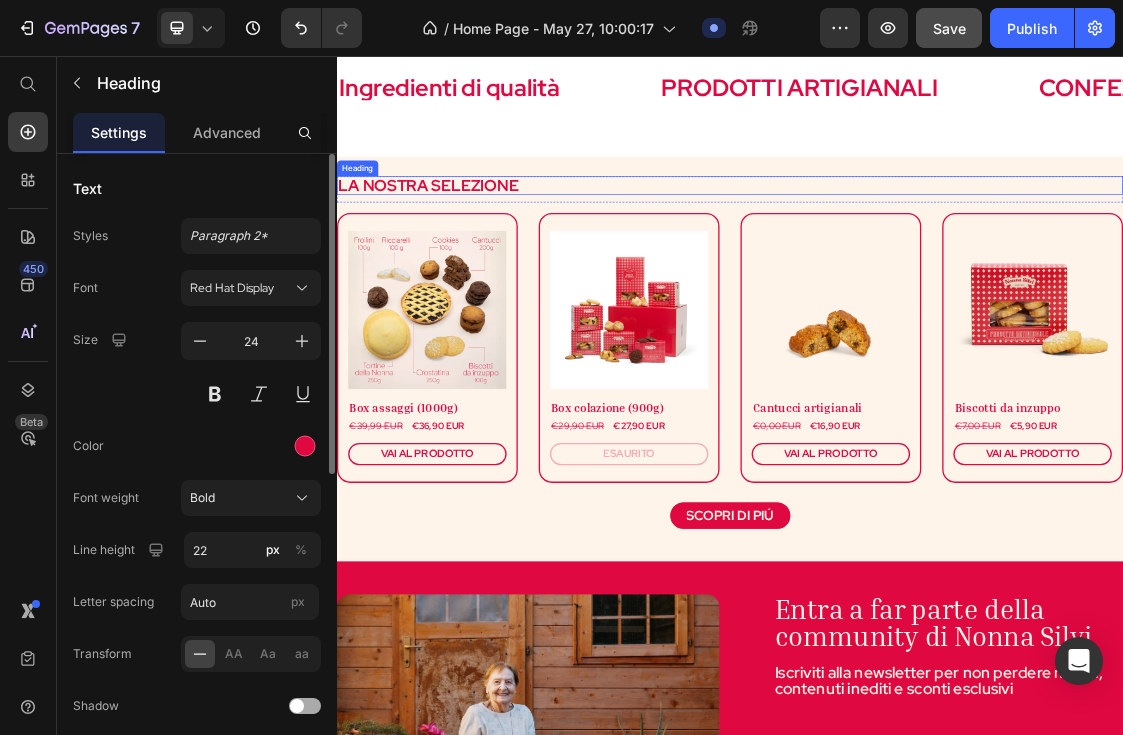 click on "LA NOSTRA SELEZIONE" at bounding box center [476, 253] 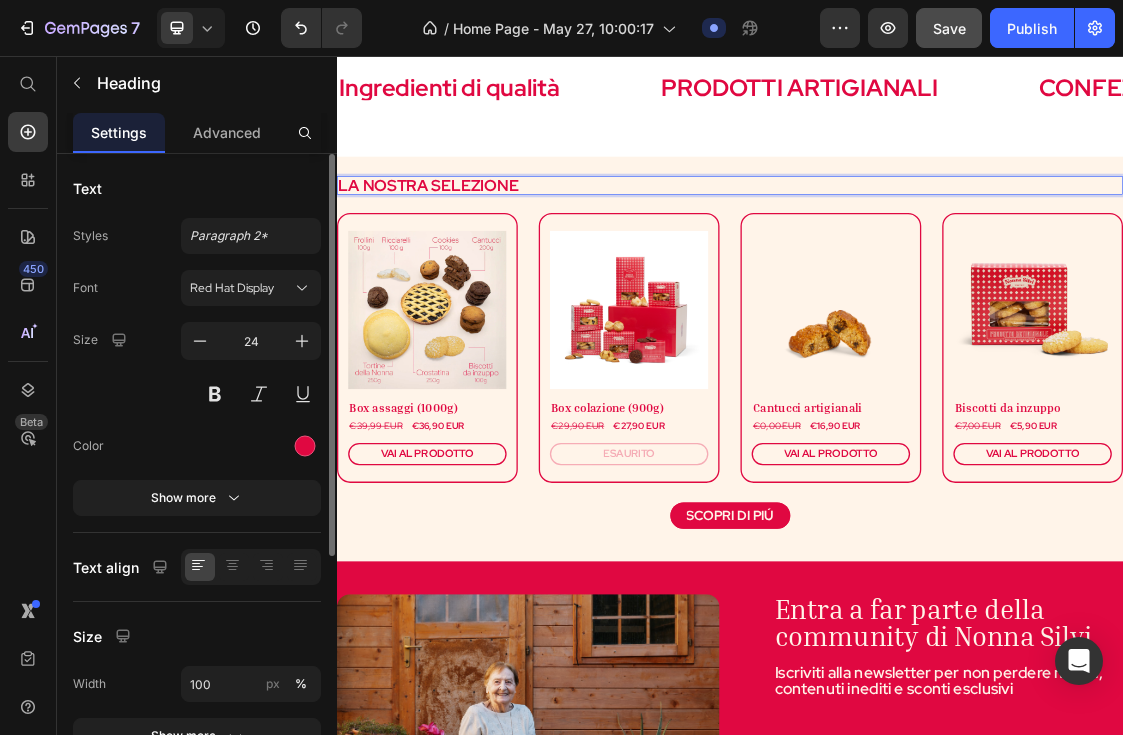 click on "LA NOSTRA SELEZIONE" at bounding box center [476, 253] 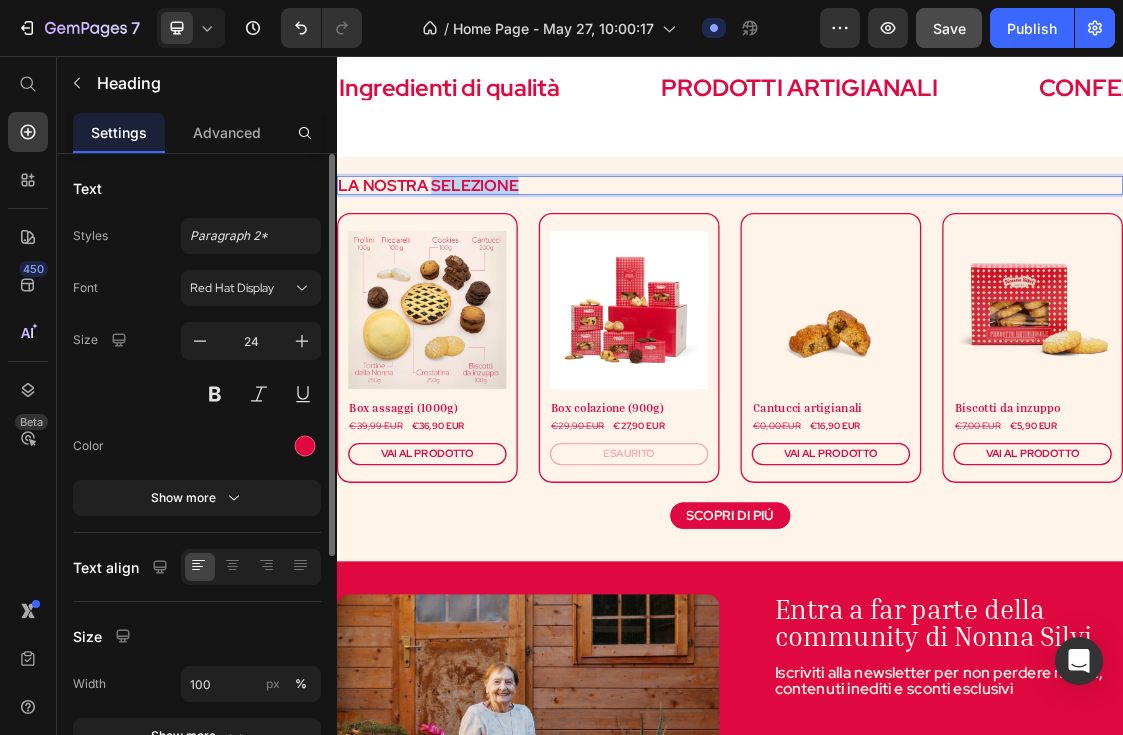 click on "LA NOSTRA SELEZIONE" at bounding box center (476, 253) 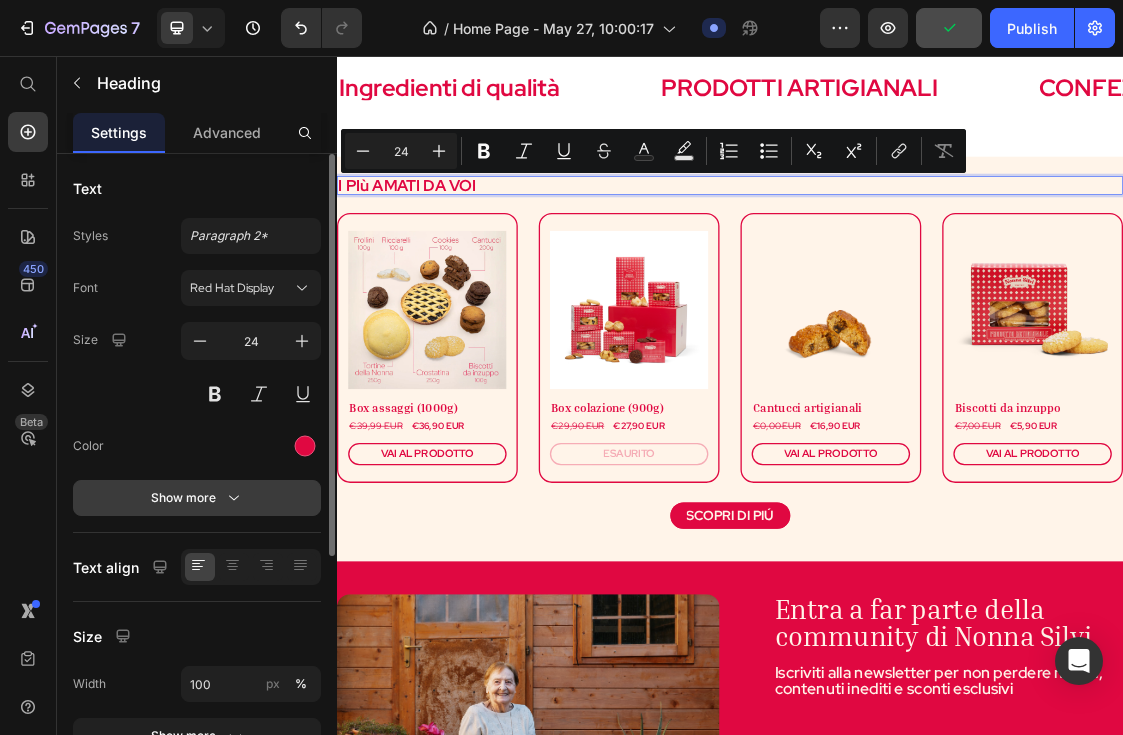 click on "Show more" at bounding box center (197, 498) 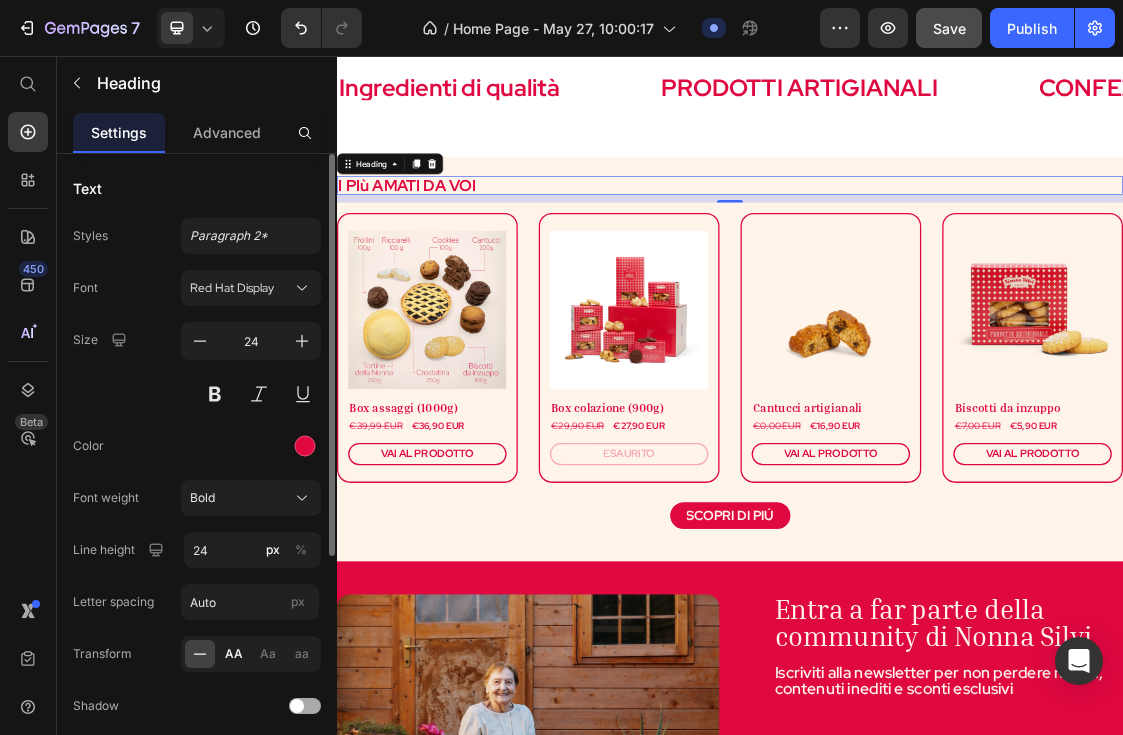 click on "AA" 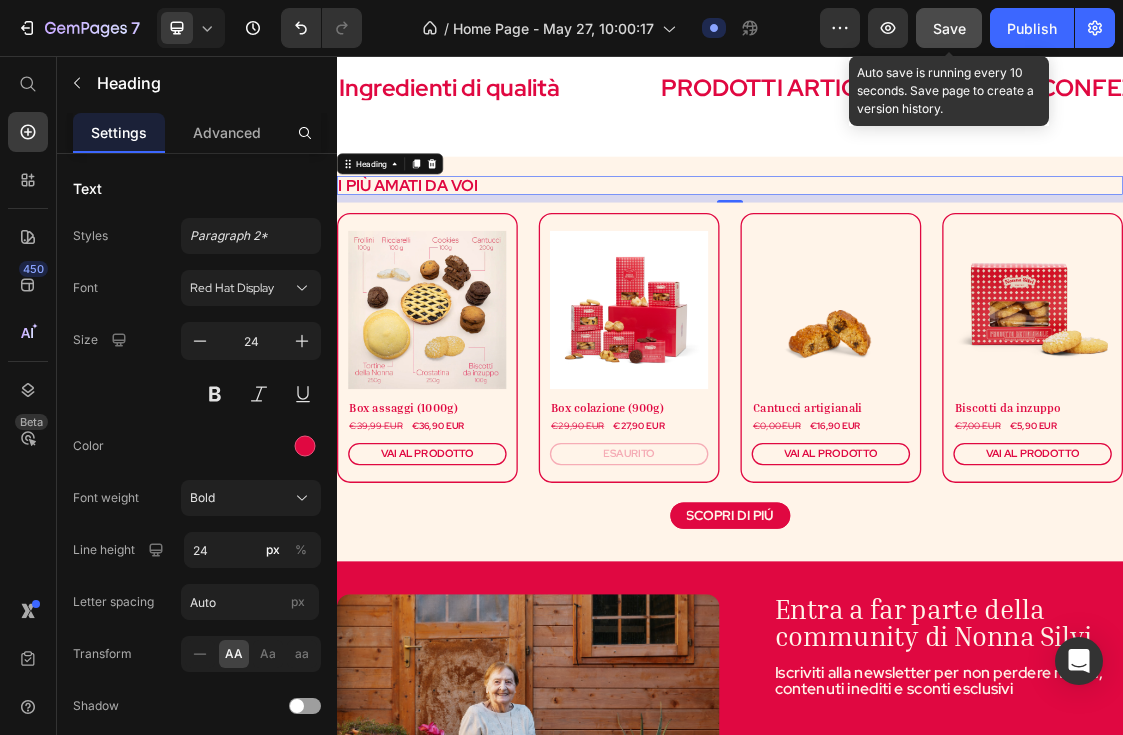 click on "Save" at bounding box center [949, 28] 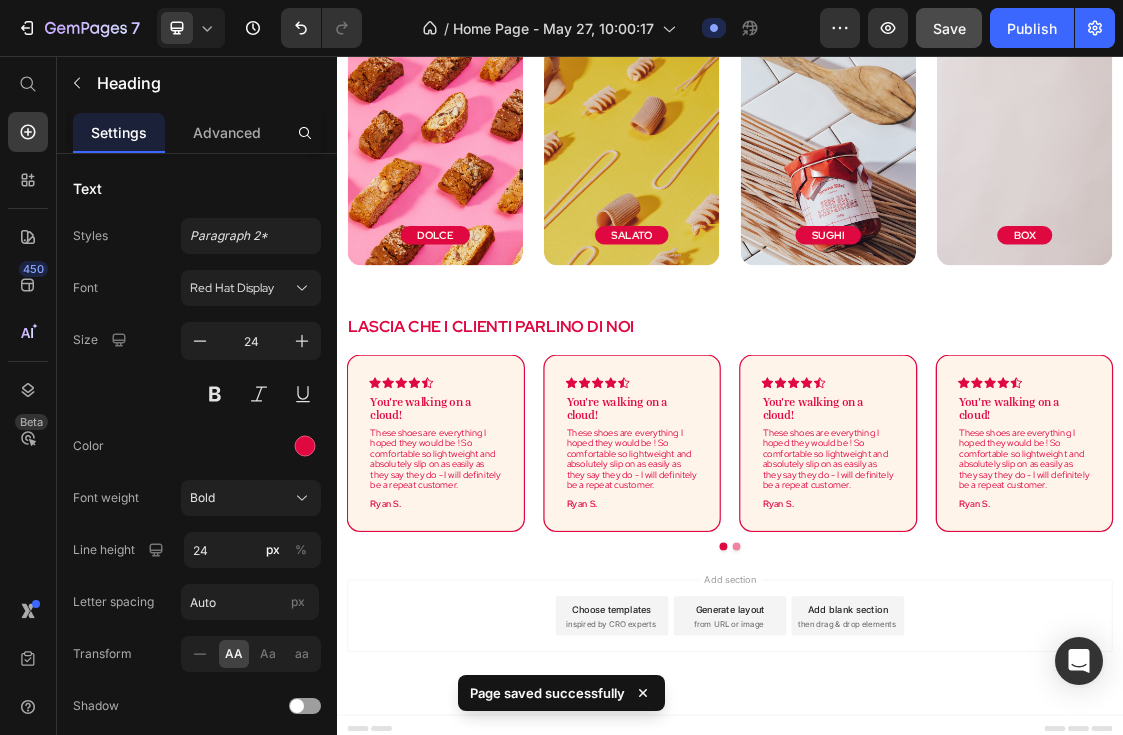 scroll, scrollTop: 2328, scrollLeft: 0, axis: vertical 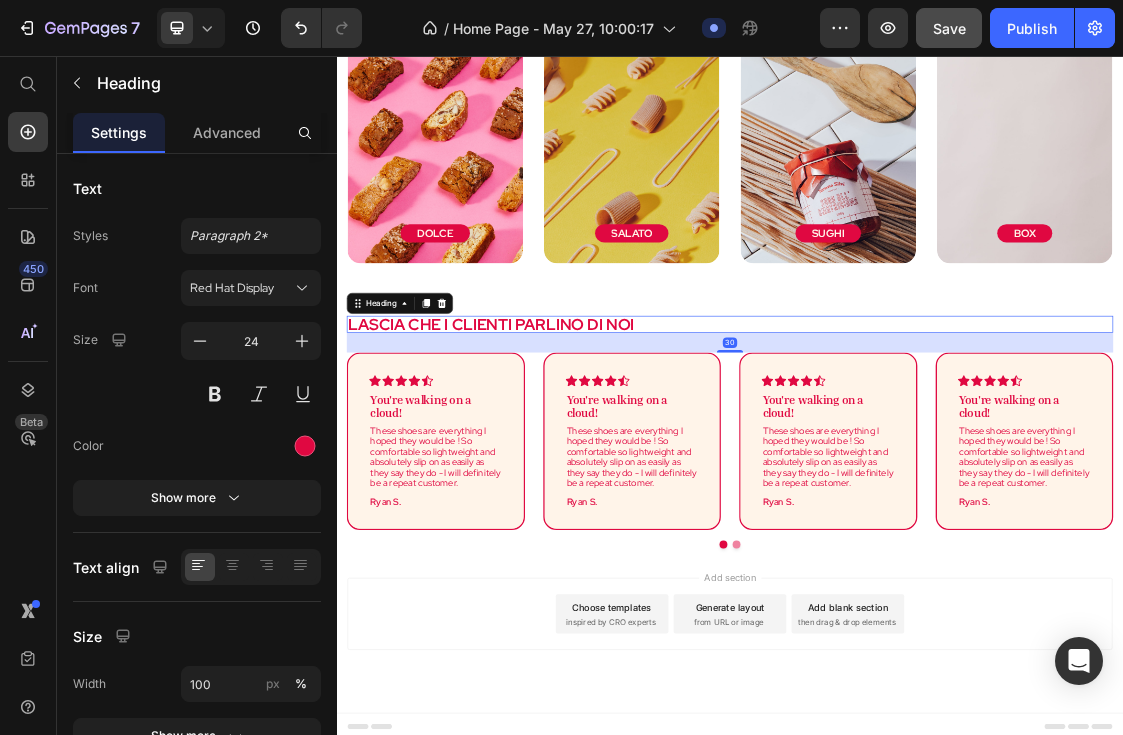 click on "LASCIA CHE I CLIENTI PARLINO DI NOI" at bounding box center [572, 465] 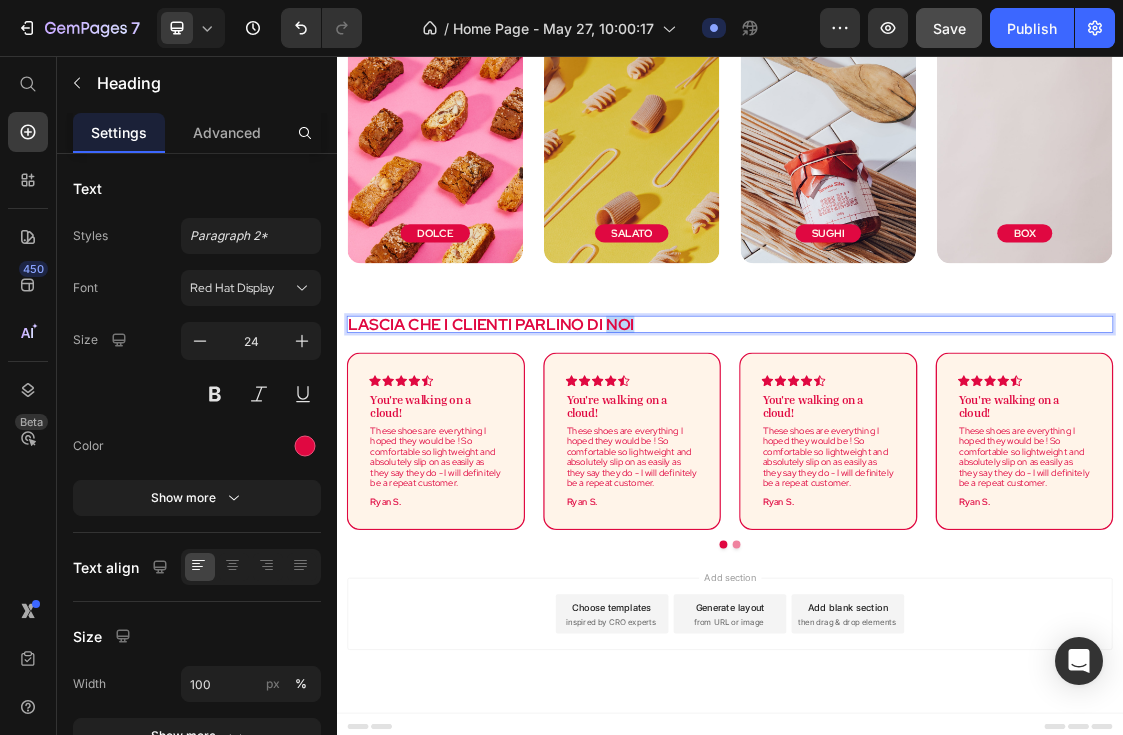 click on "LASCIA CHE I CLIENTI PARLINO DI NOI" at bounding box center (572, 465) 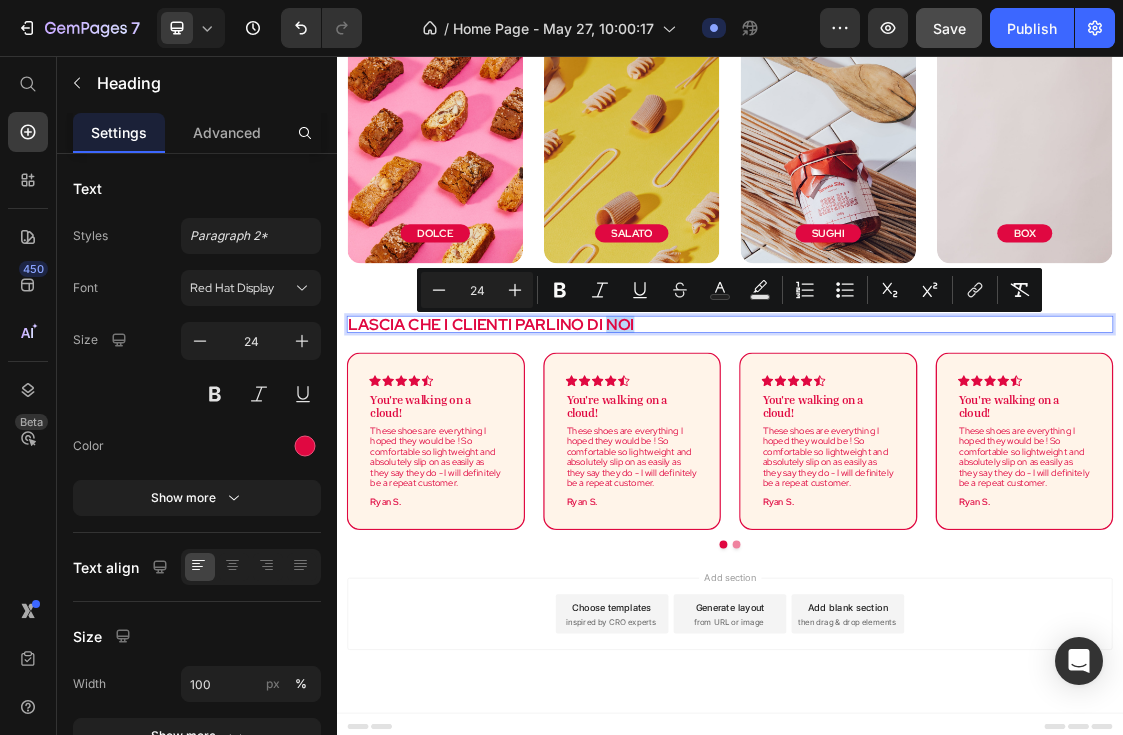 click on "LASCIA CHE I CLIENTI PARLINO DI NOI" at bounding box center [937, 466] 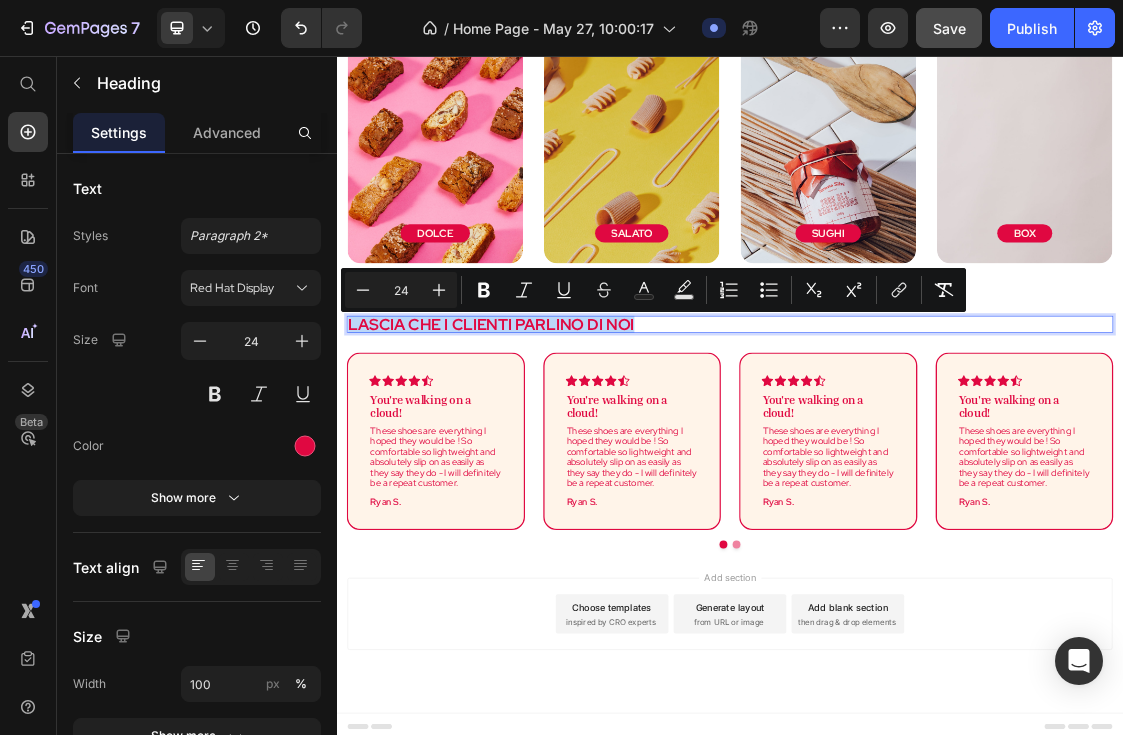 drag, startPoint x: 815, startPoint y: 467, endPoint x: 362, endPoint y: 466, distance: 453.0011 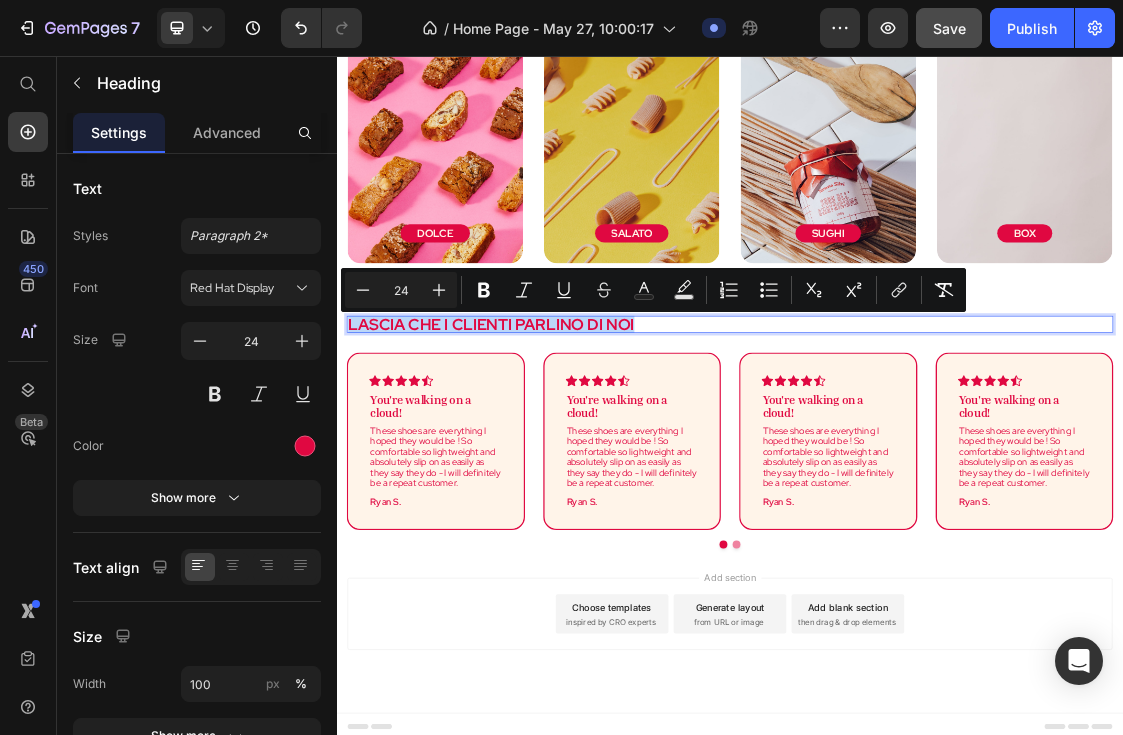 click on "LASCIA CHE I CLIENTI PARLINO DI NOI" at bounding box center [937, 466] 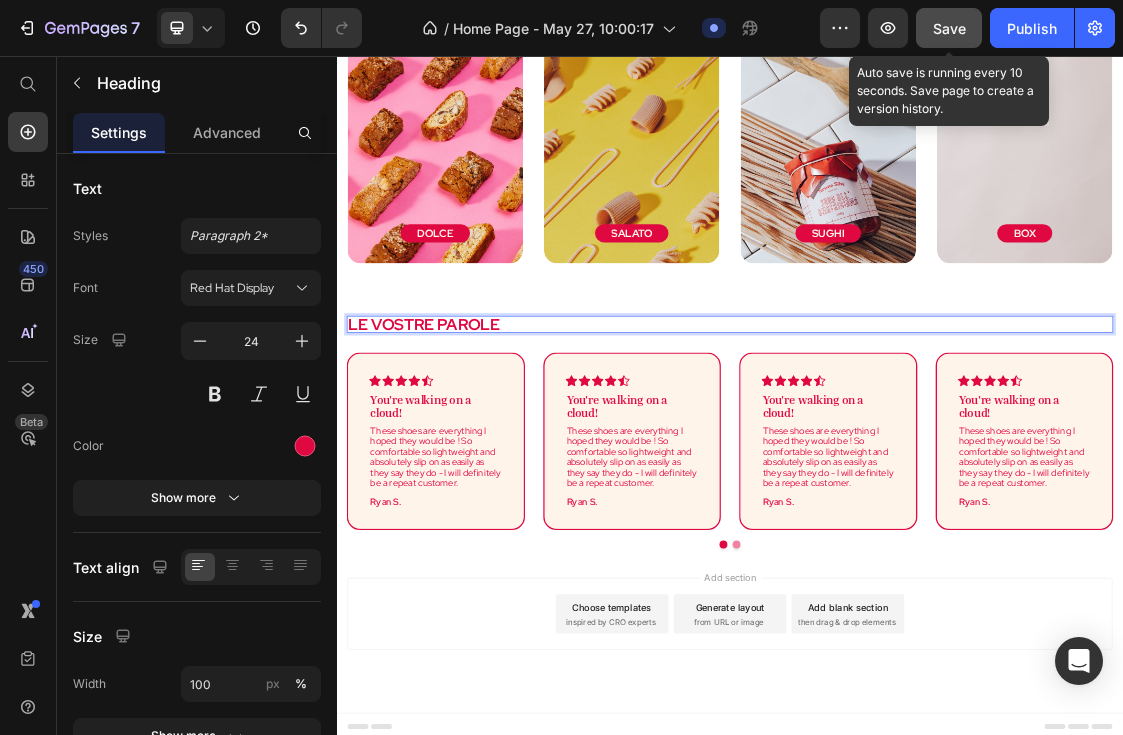 click on "Save" at bounding box center (949, 28) 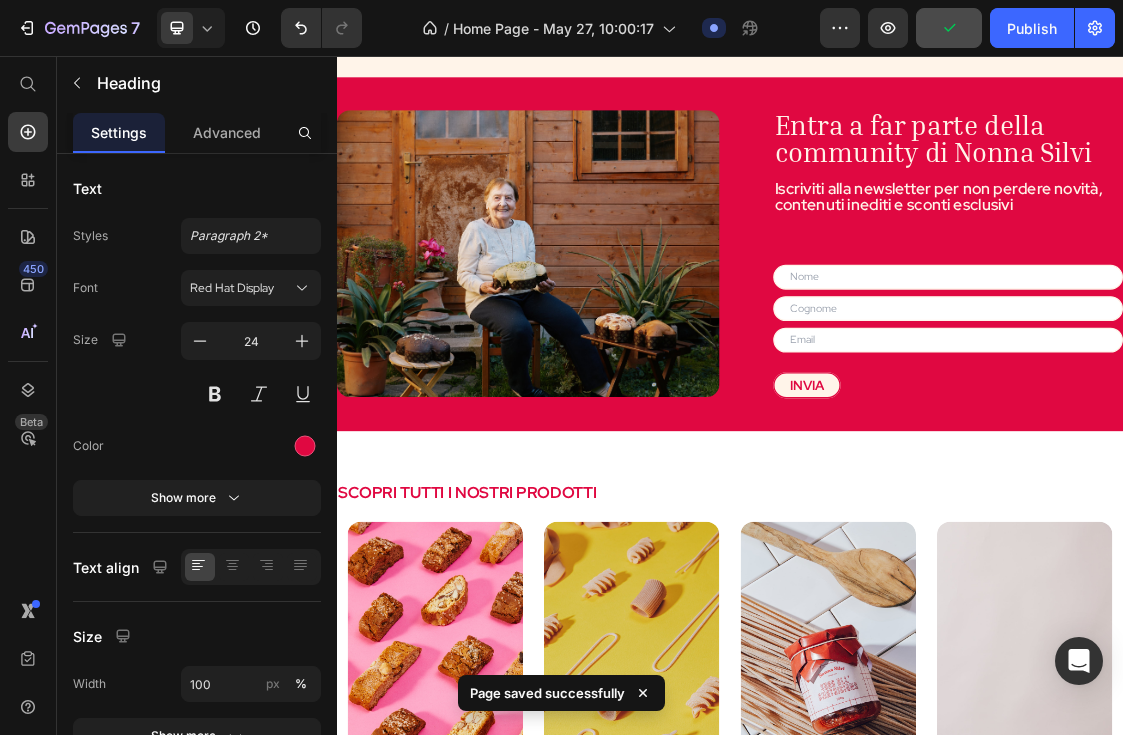 scroll, scrollTop: 1533, scrollLeft: 0, axis: vertical 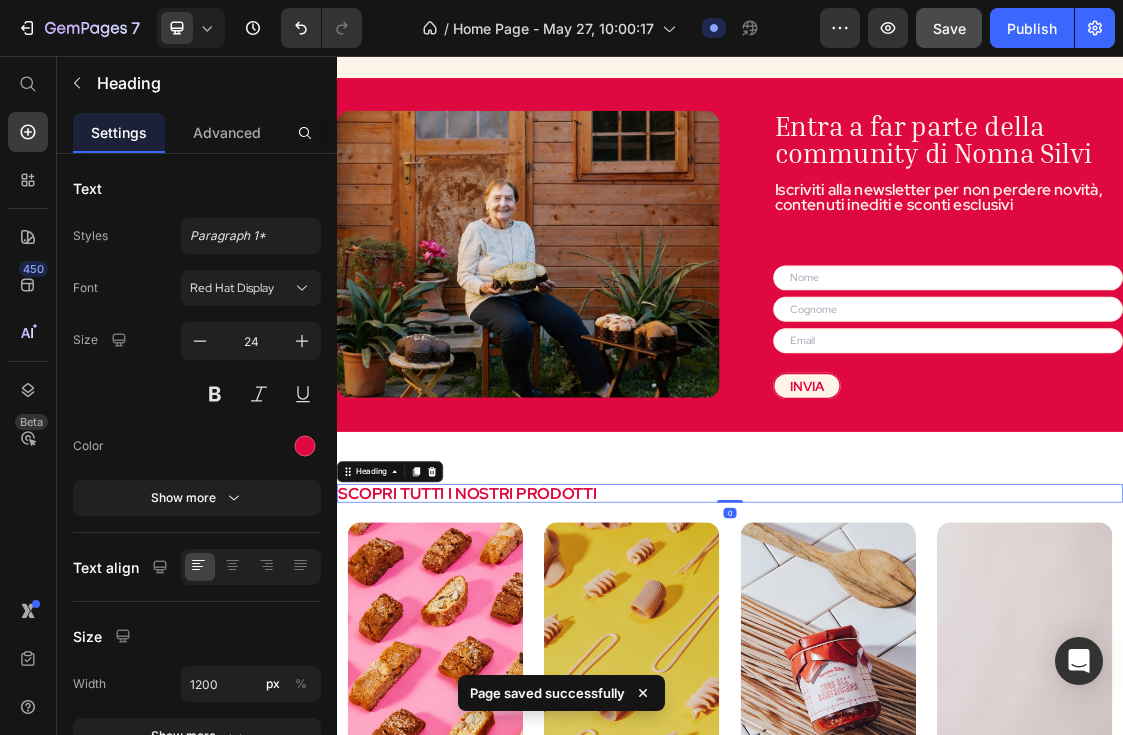 click on "SCOPRI TUTTI I NOSTRI PRODOTTI" at bounding box center [536, 723] 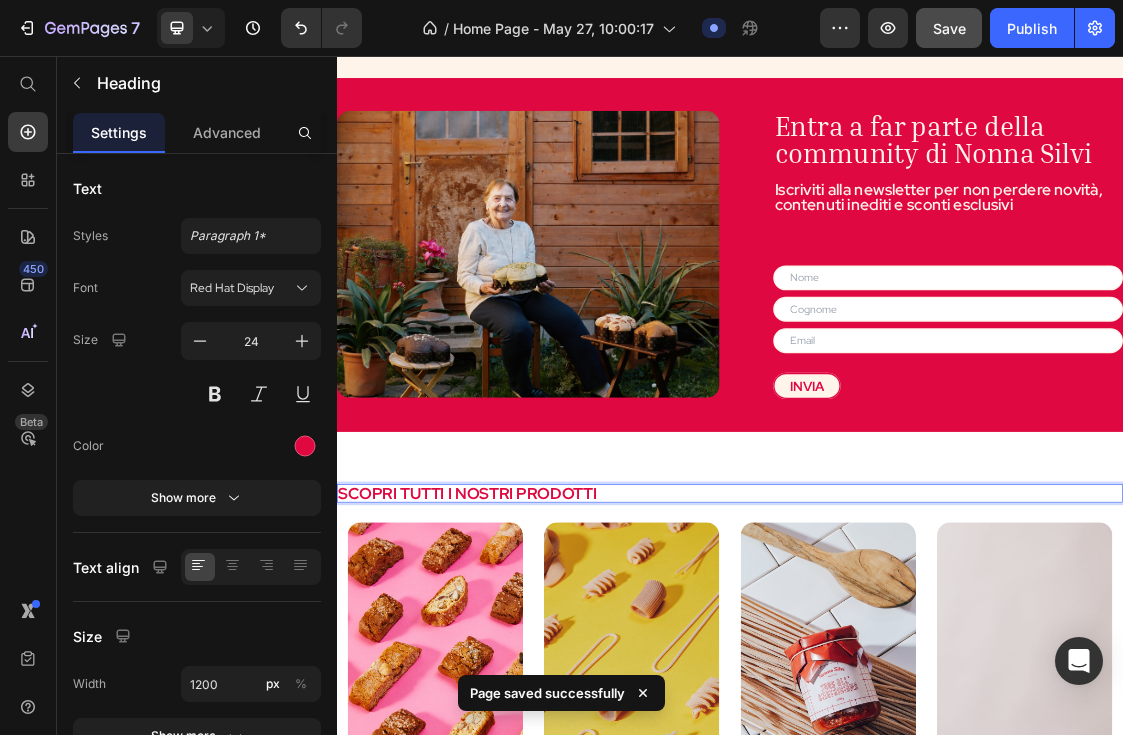 click on "SCOPRI TUTTI I NOSTRI PRODOTTI" at bounding box center [536, 723] 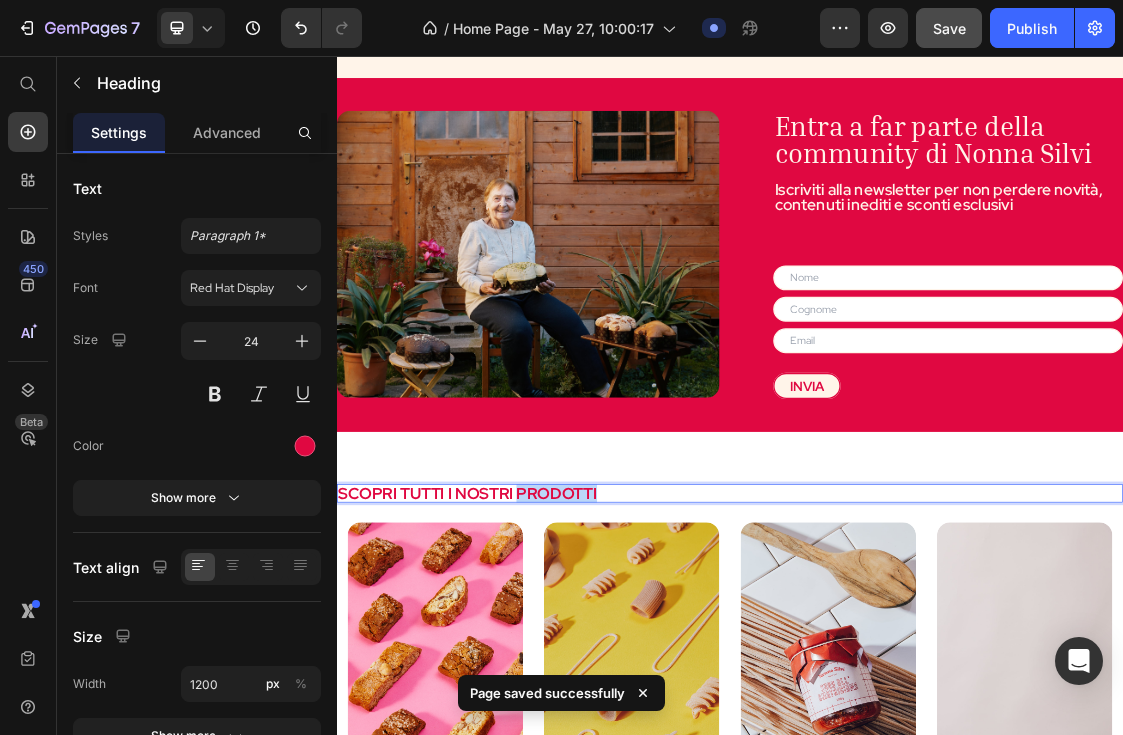 click on "SCOPRI TUTTI I NOSTRI PRODOTTI" at bounding box center (536, 723) 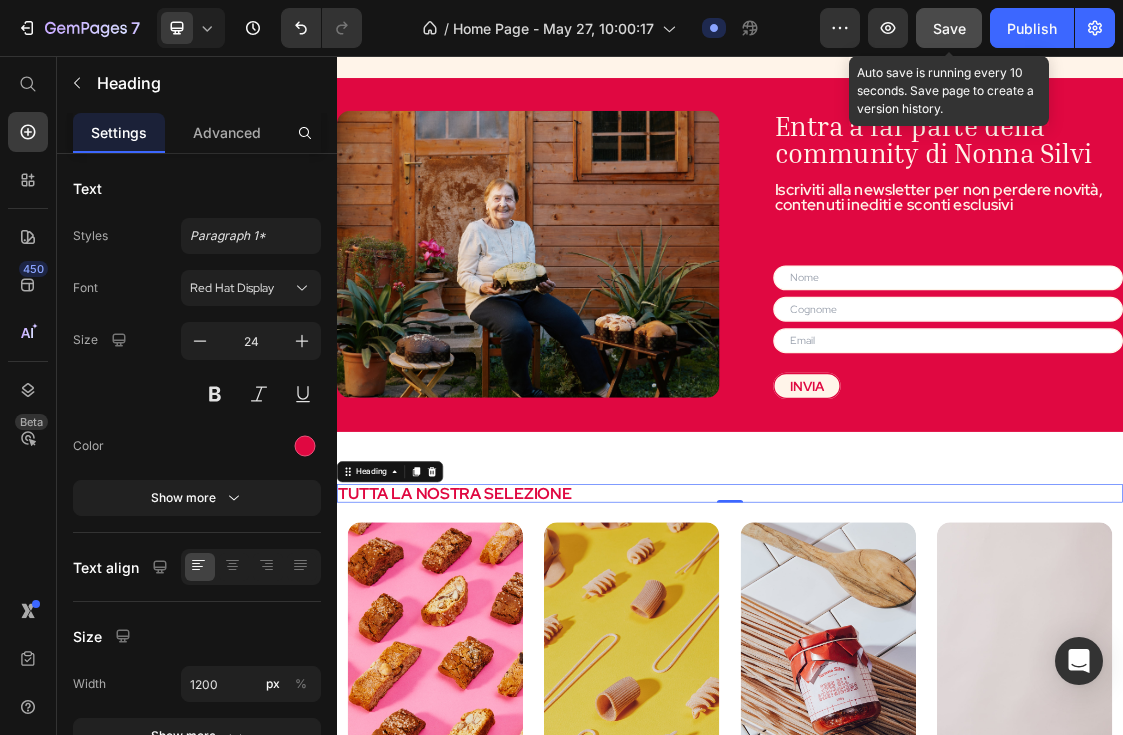 click on "Save" at bounding box center [949, 28] 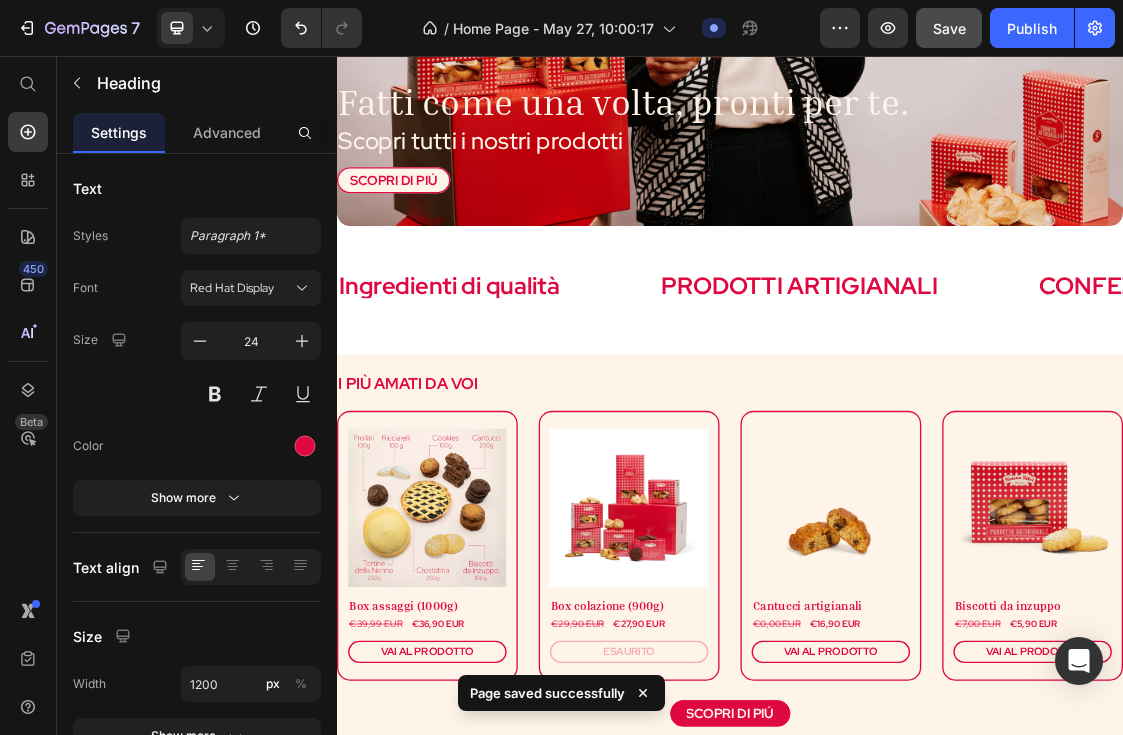 scroll, scrollTop: 465, scrollLeft: 0, axis: vertical 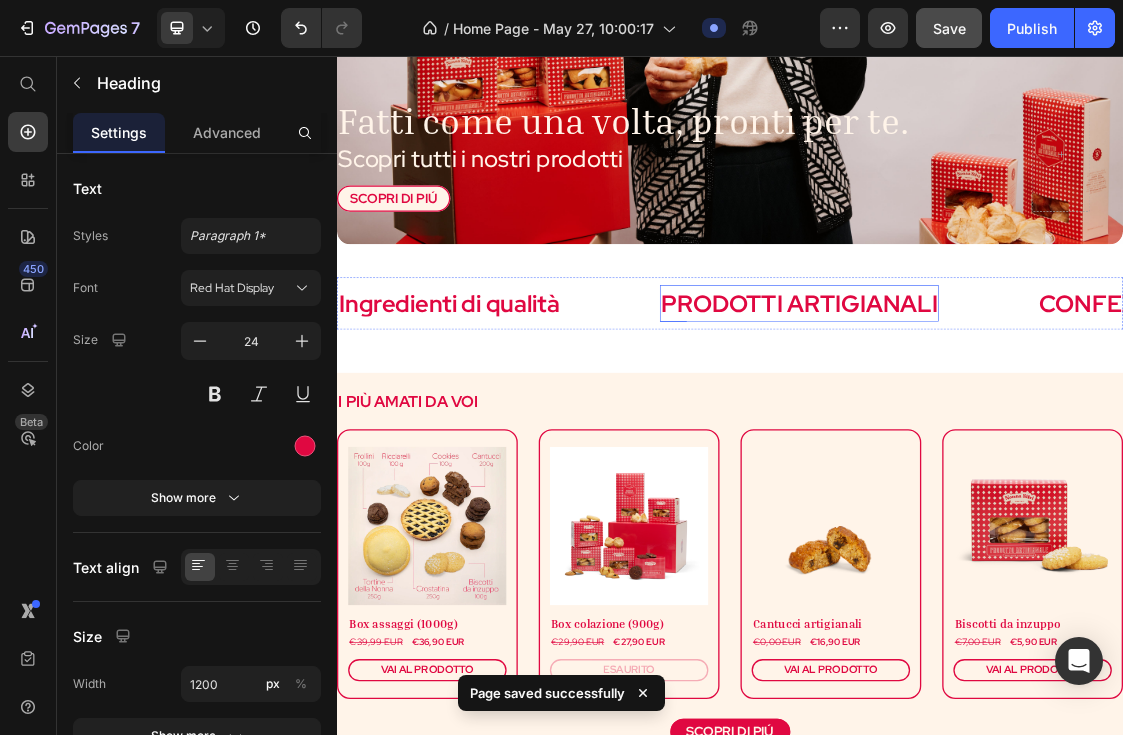 click on "PRODOTTI ARTIGIANALI" at bounding box center [1043, 434] 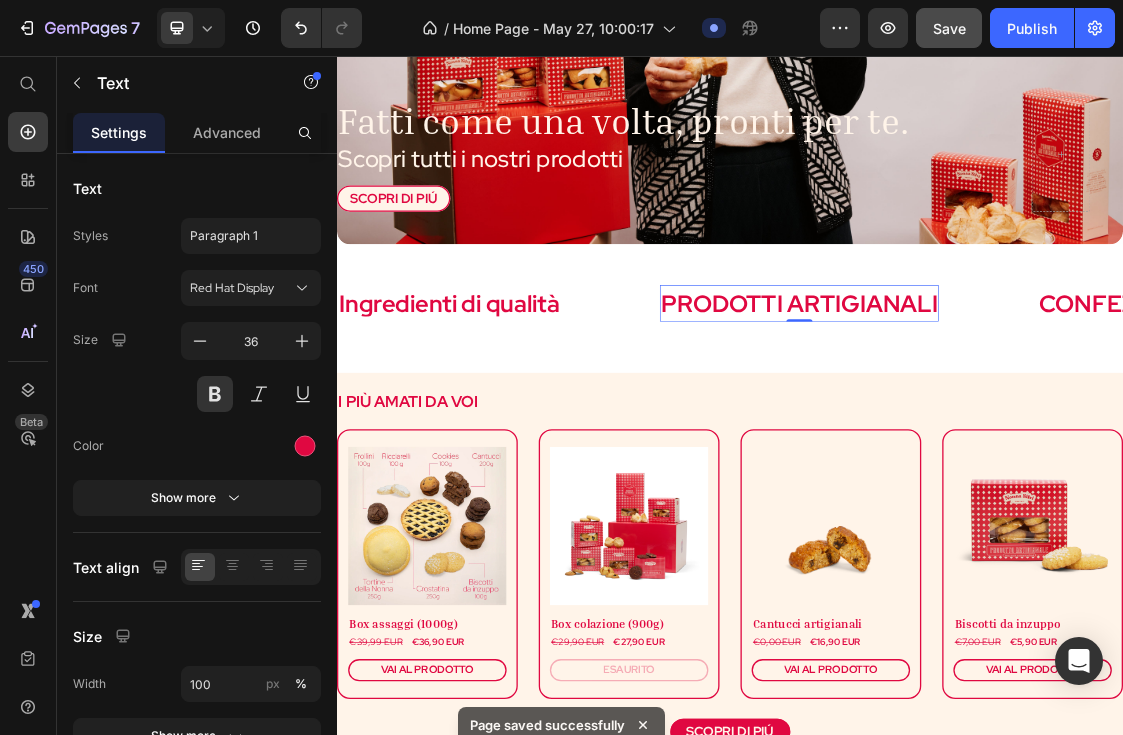 click on "PRODOTTI ARTIGIANALI" at bounding box center [1043, 434] 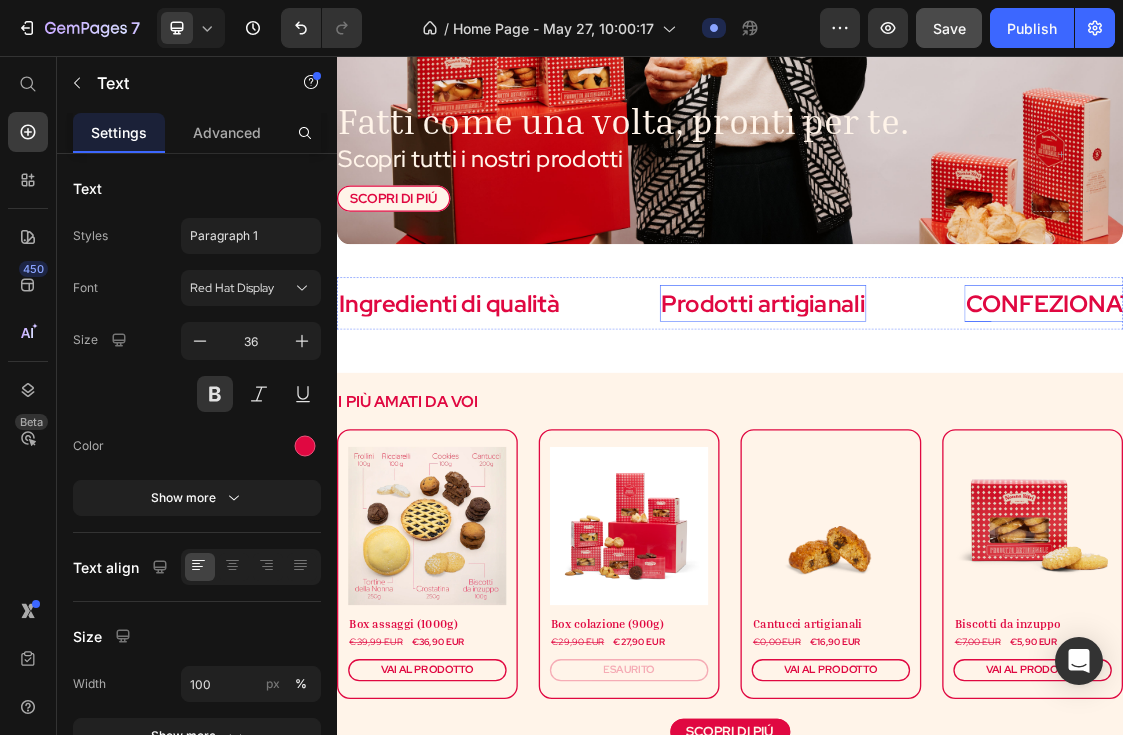 click on "CONFEZIONATI CON CURA" at bounding box center (1529, 434) 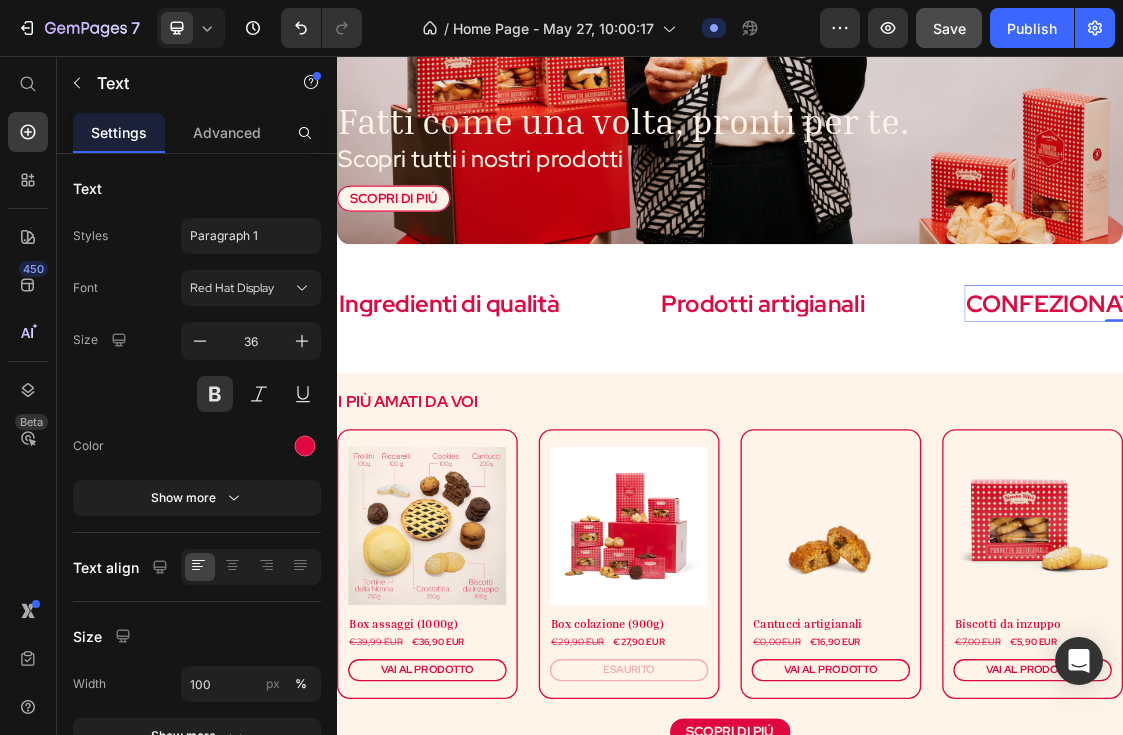 click on "CONFEZIONATI CON CURA" at bounding box center (1529, 434) 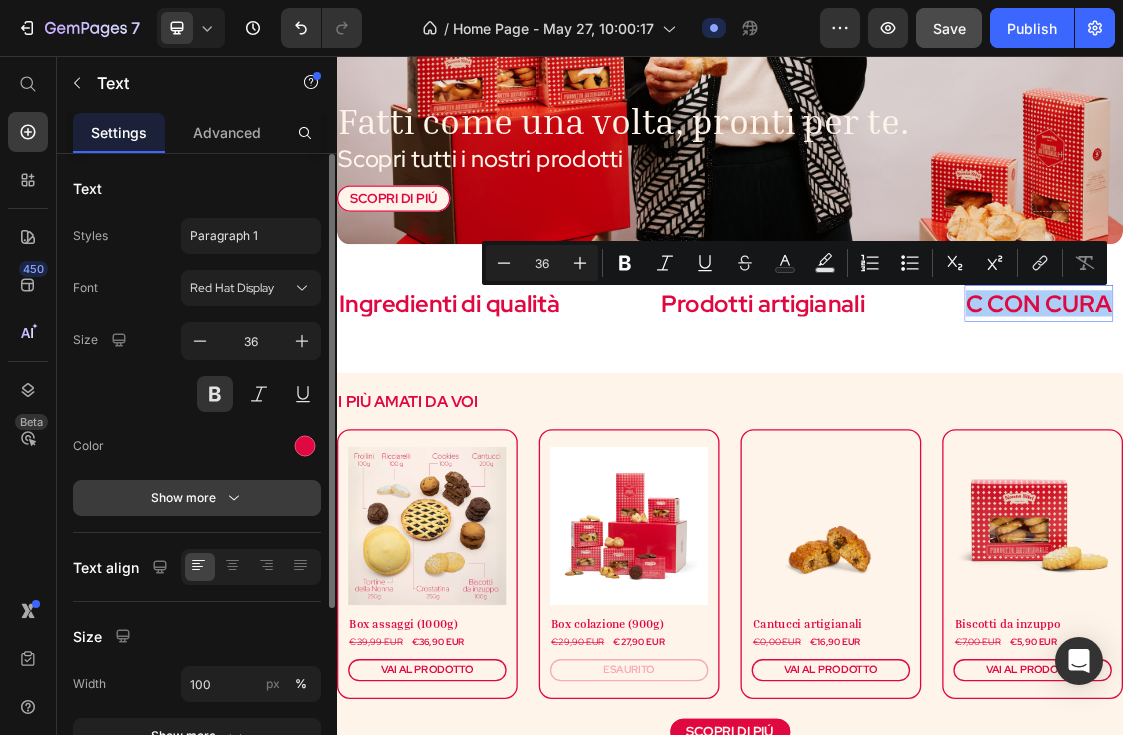 click on "Show more" at bounding box center (197, 498) 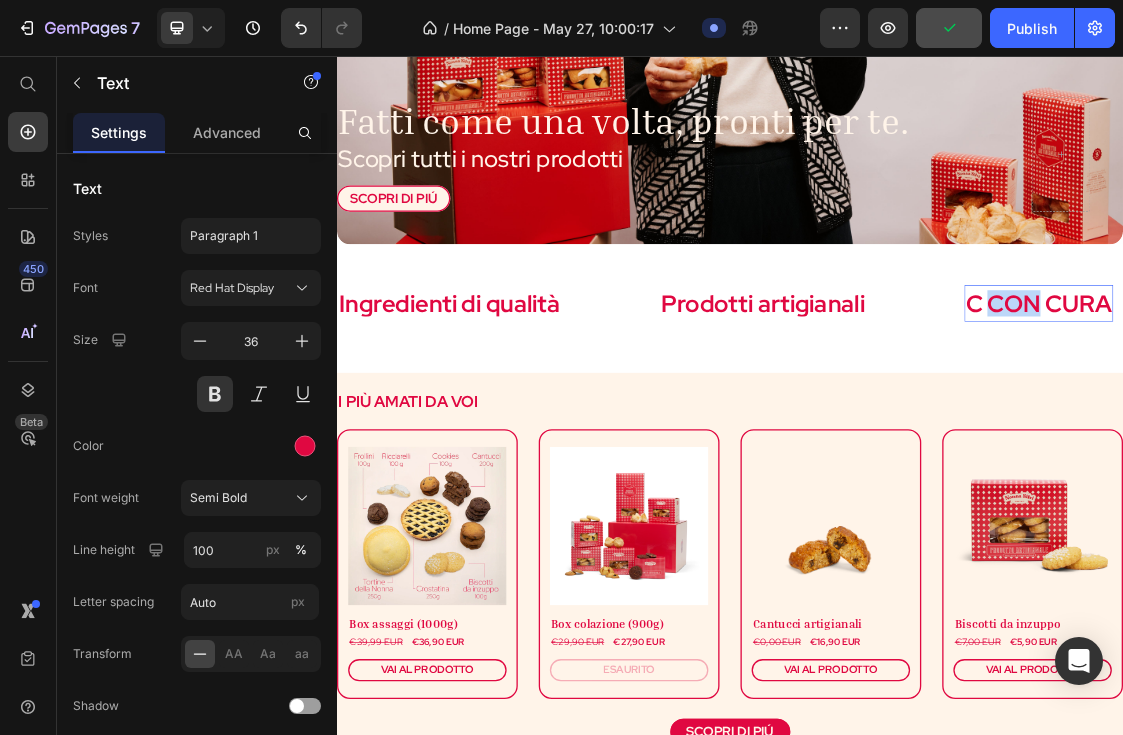 click on "C CON CURA" at bounding box center [1408, 434] 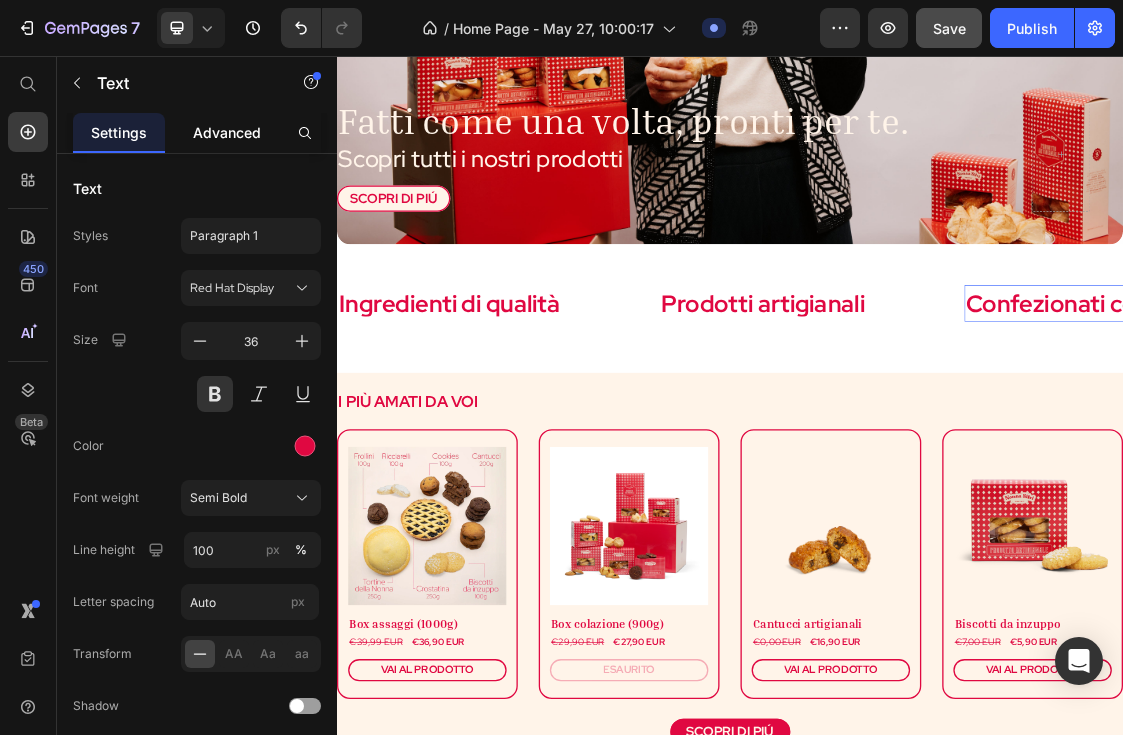 click on "Advanced" at bounding box center [227, 132] 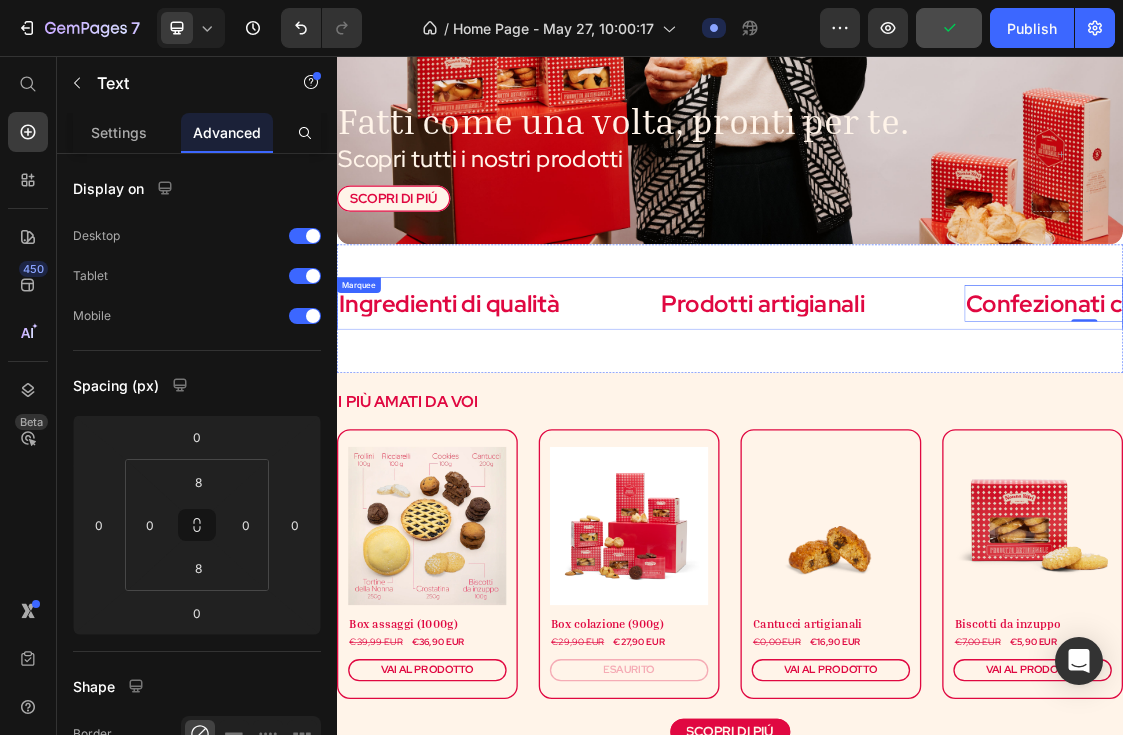 click on "Ingredienti di qualità Text Prodotti artigianali Text Confezionati con cura Text   0 QUALITà GARANTITA Text SPEDIZIONE VELOCE Text Ingredienti di qualità Text Prodotti artigianali Text Confezionati con cura Text   0 QUALITà GARANTITA Text SPEDIZIONE VELOCE Text Marquee" at bounding box center (937, 434) 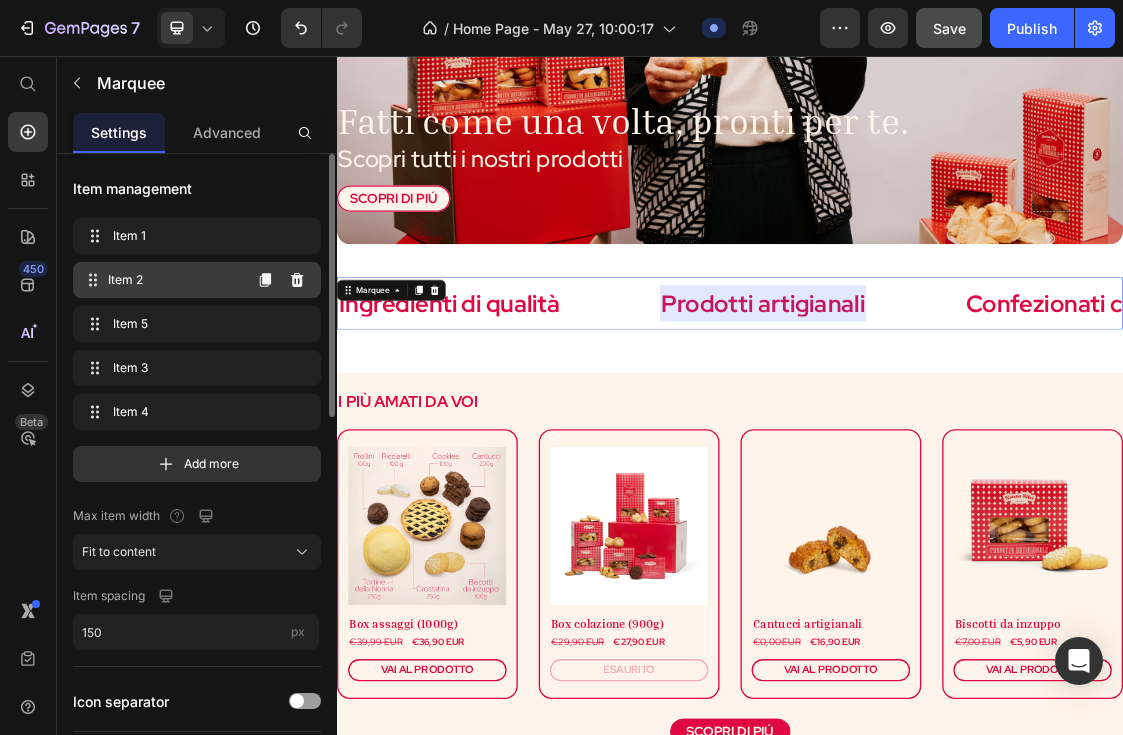 click on "Item 2" at bounding box center [174, 280] 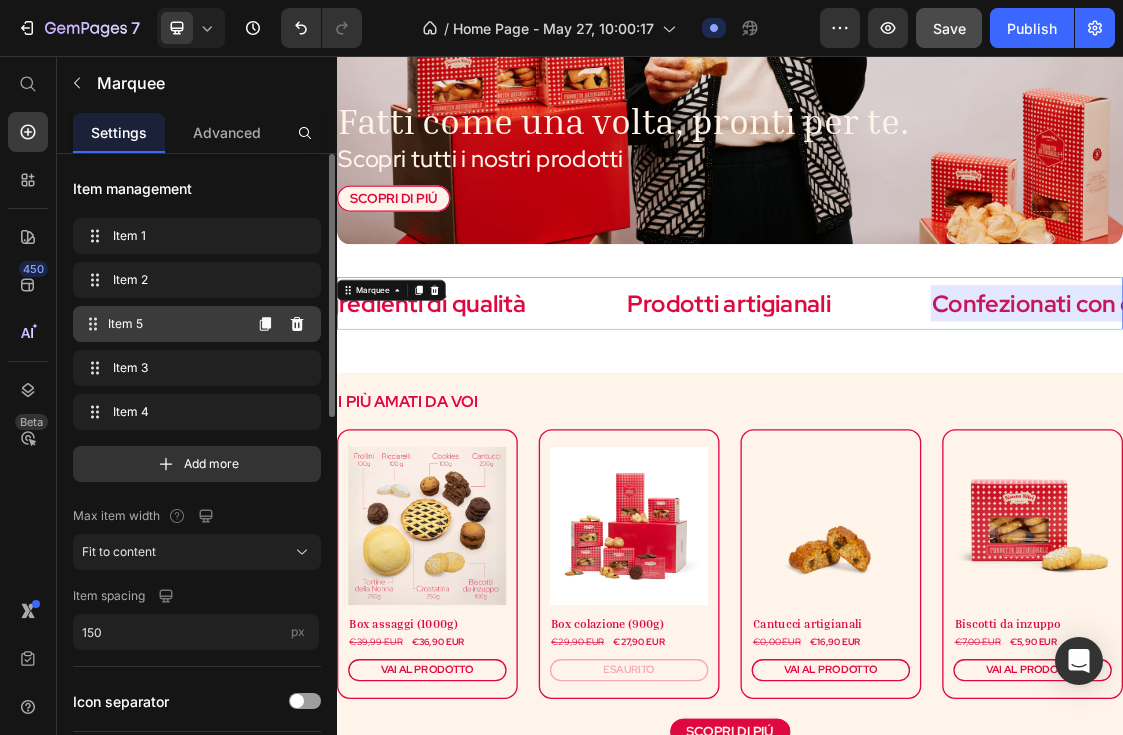 click on "Item 5" at bounding box center (174, 324) 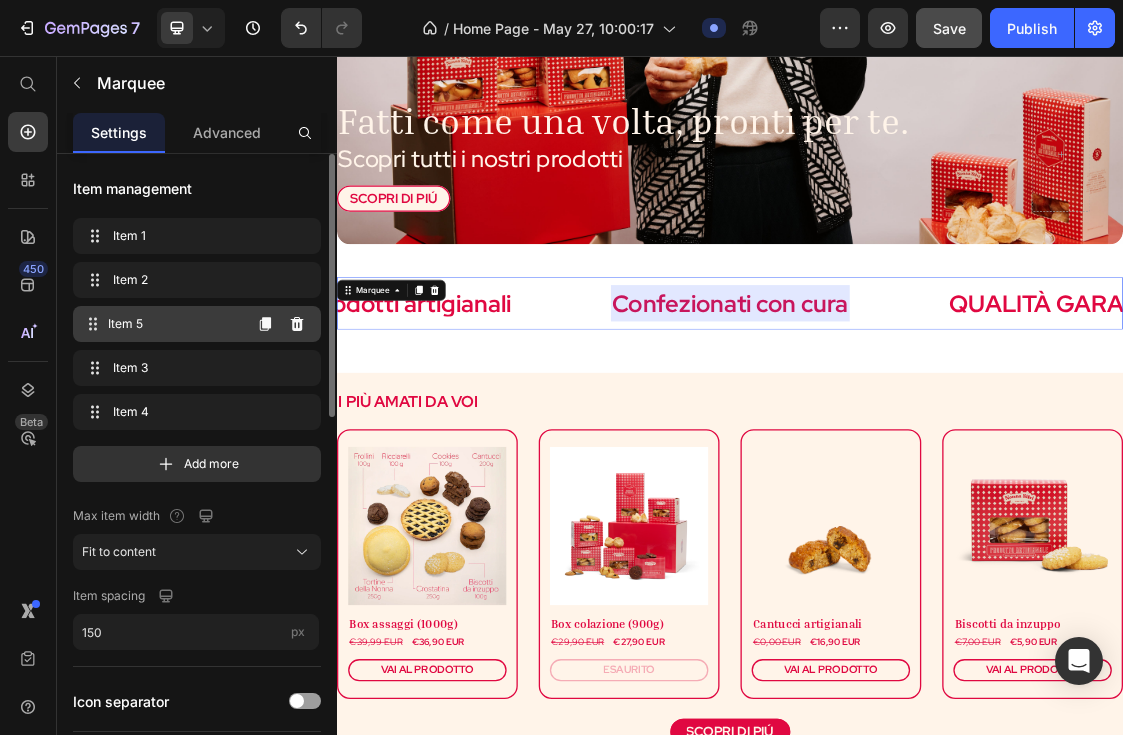 scroll, scrollTop: 0, scrollLeft: 543, axis: horizontal 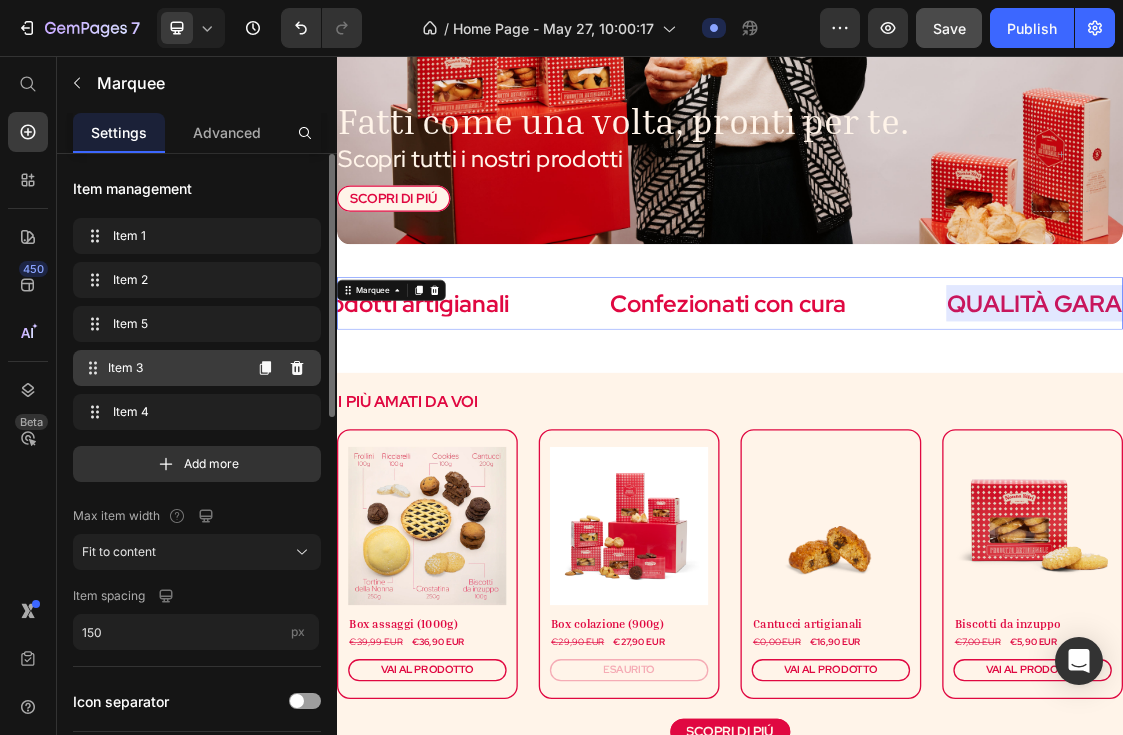 click on "Item 3" at bounding box center [174, 368] 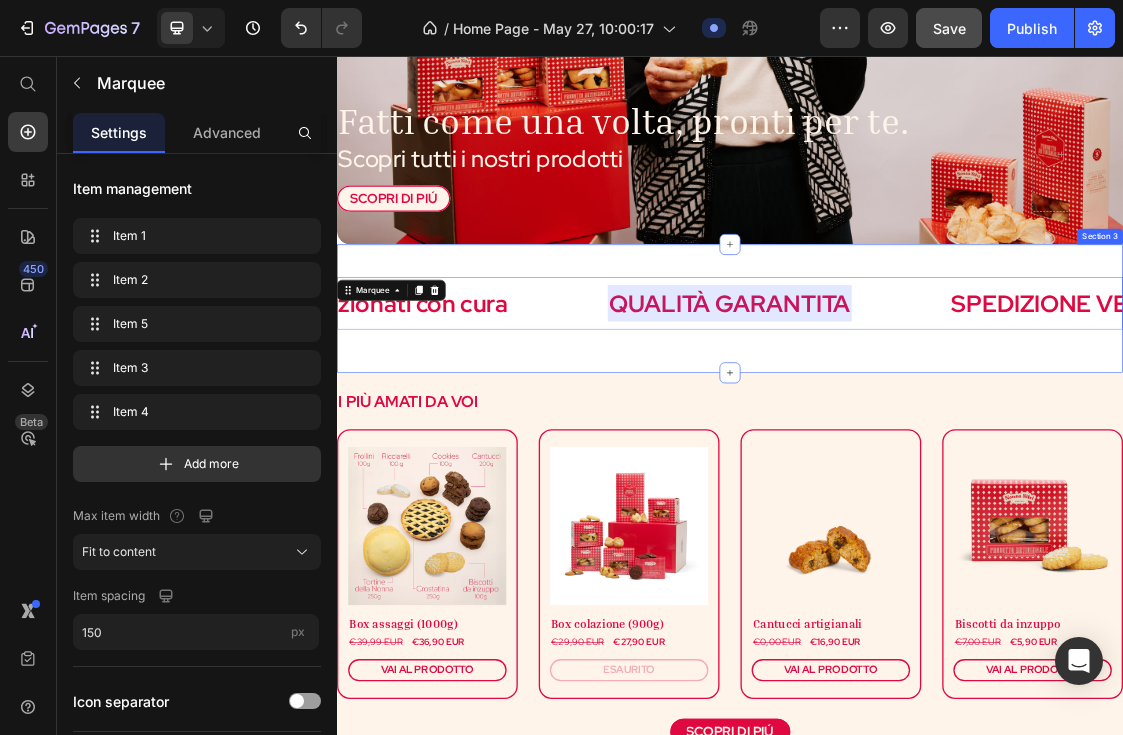scroll, scrollTop: 0, scrollLeft: 1063, axis: horizontal 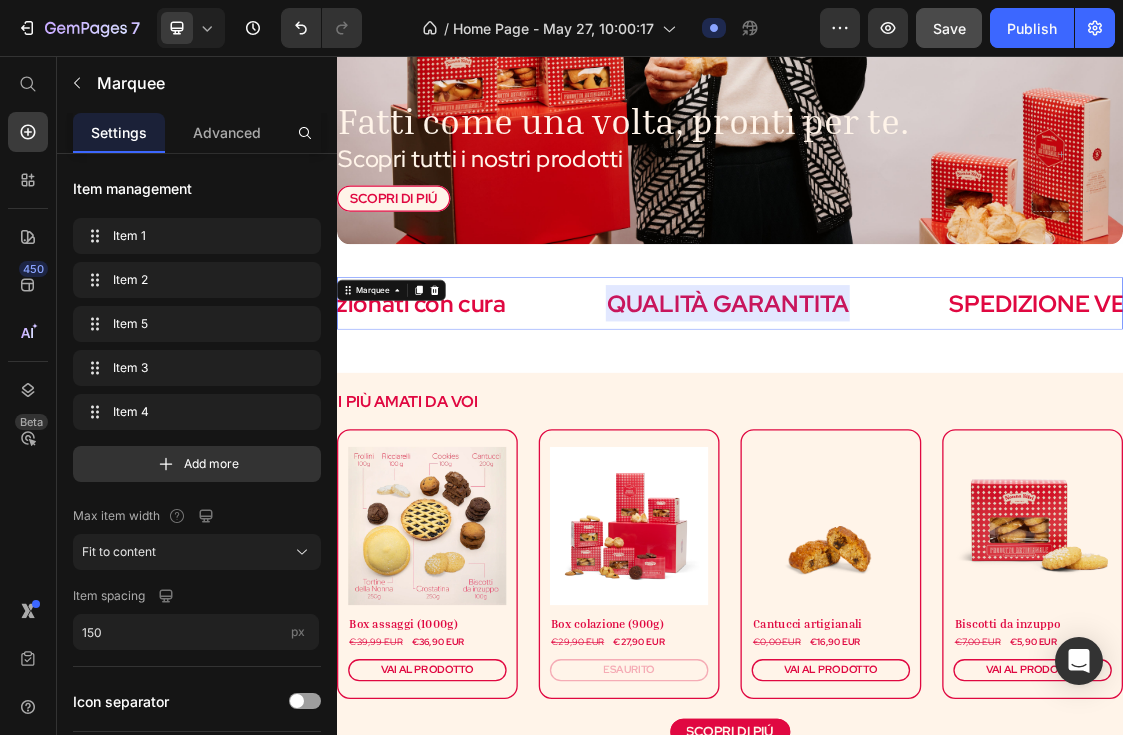 click at bounding box center (933, 434) 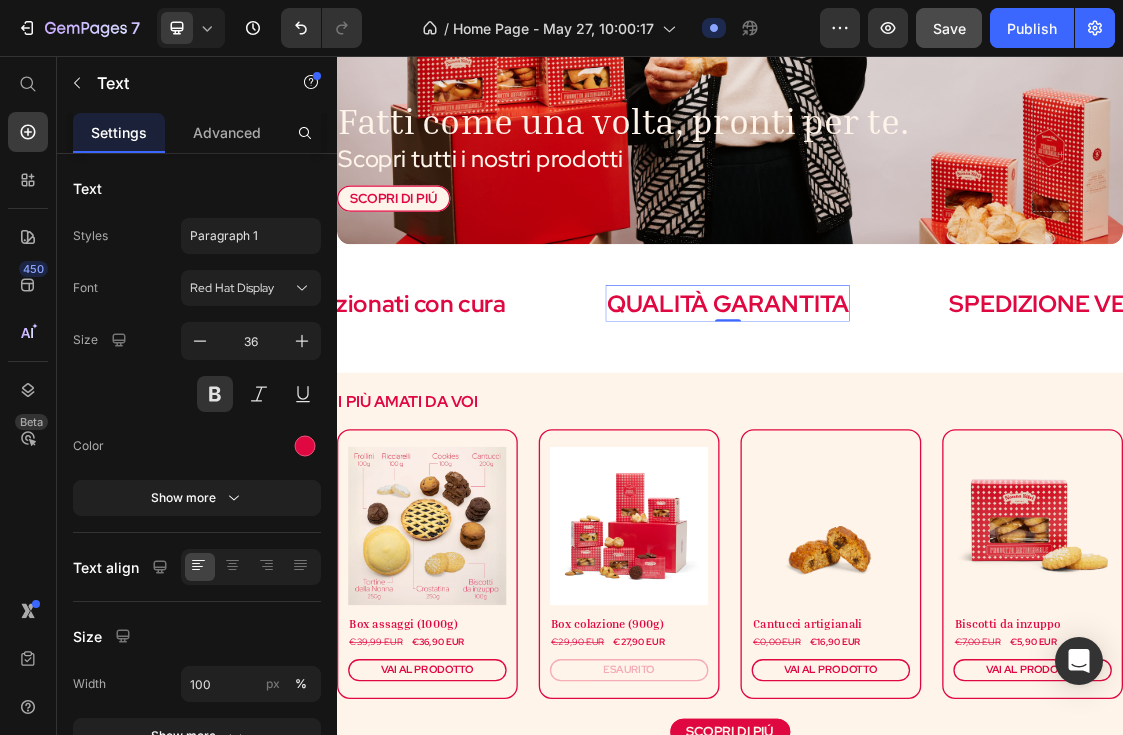 click on "QUALITà GARANTITA" at bounding box center (933, 434) 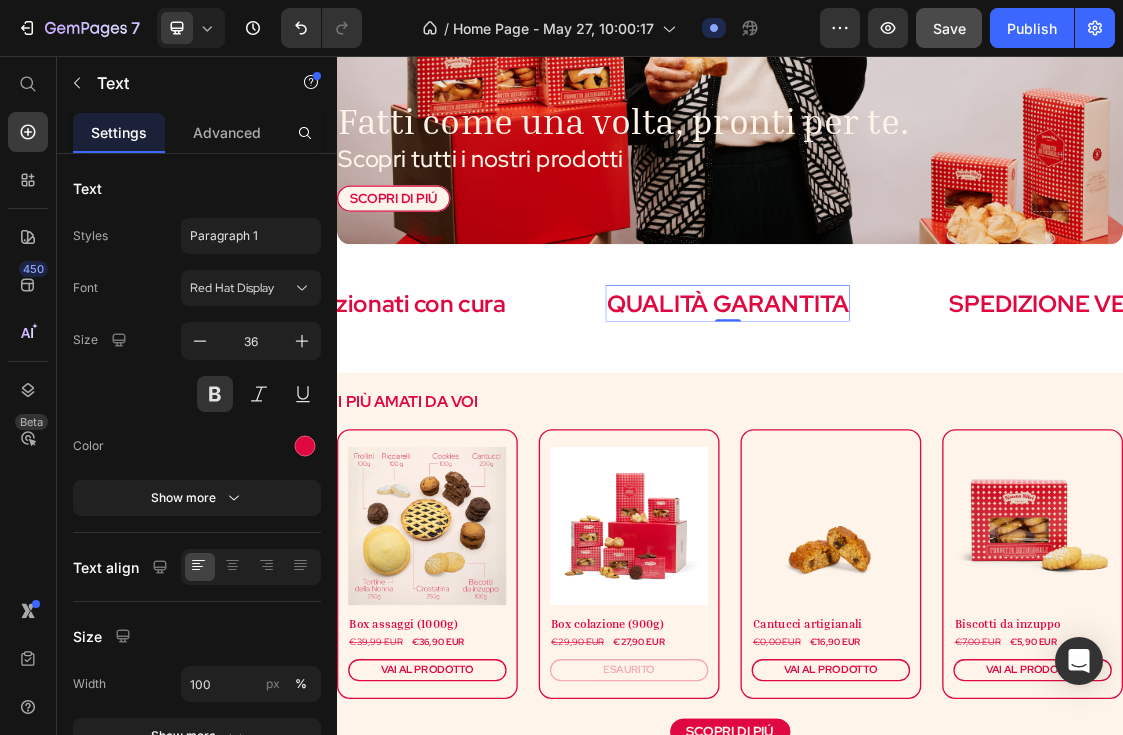 click on "QUALITà GARANTITA" at bounding box center (933, 434) 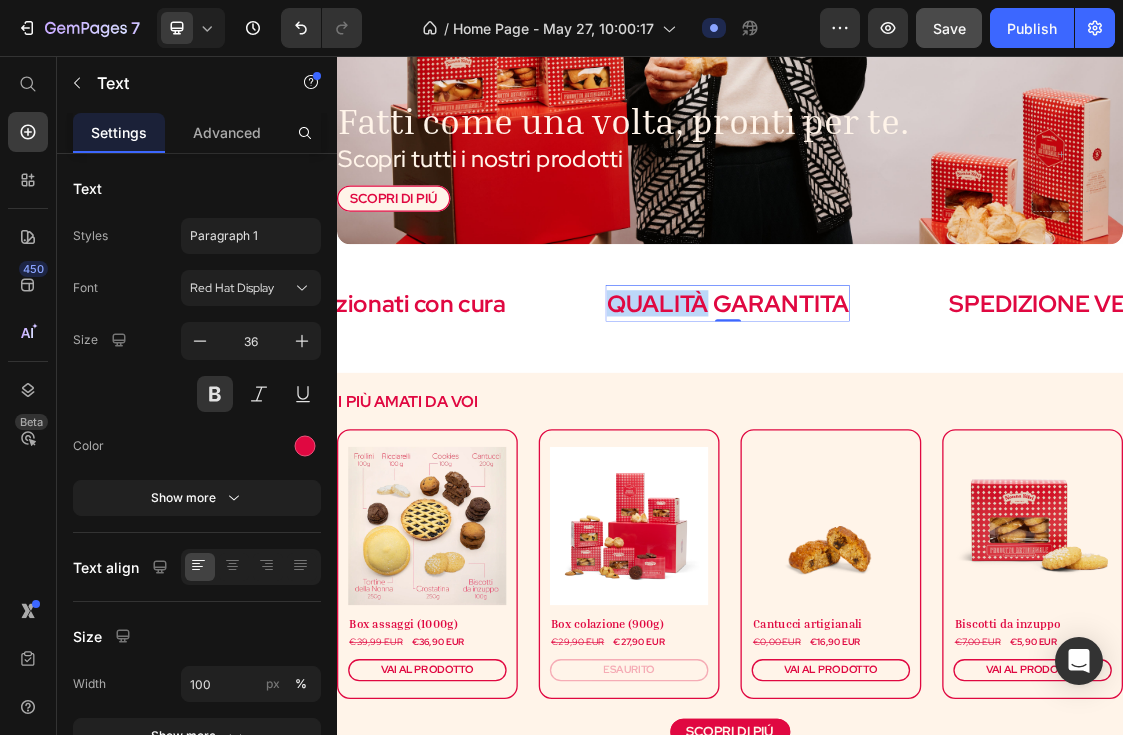 click on "QUALITà GARANTITA" at bounding box center [933, 434] 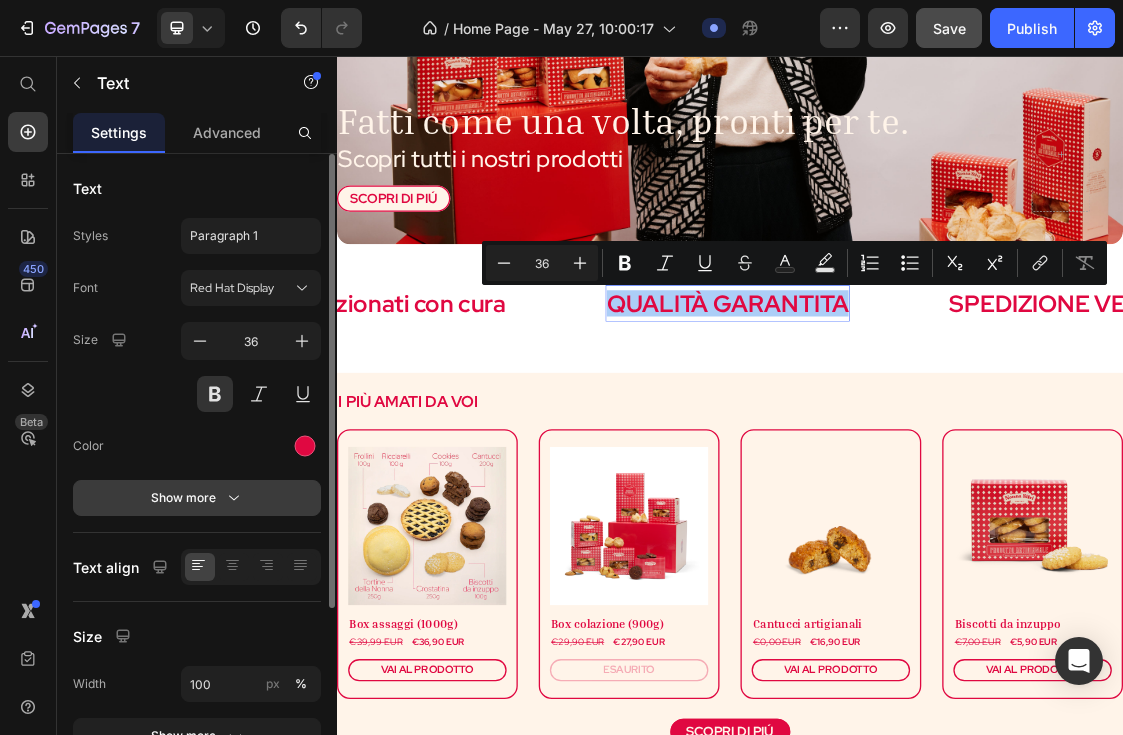 click on "Show more" at bounding box center (197, 498) 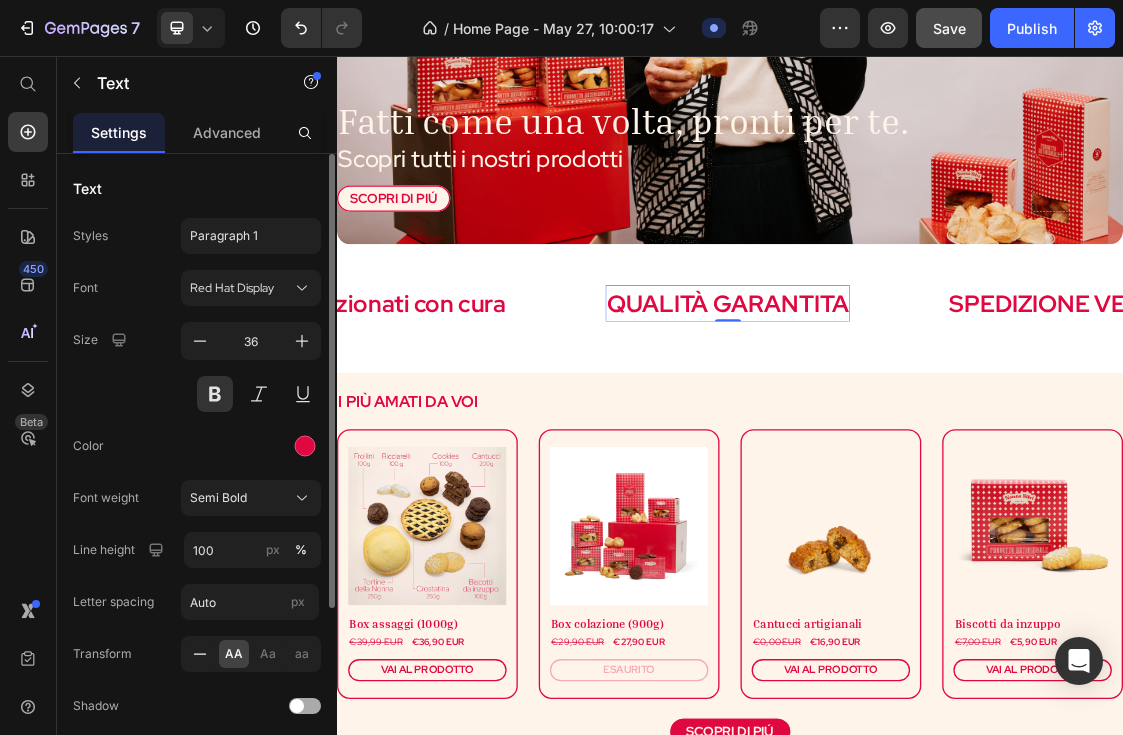 click 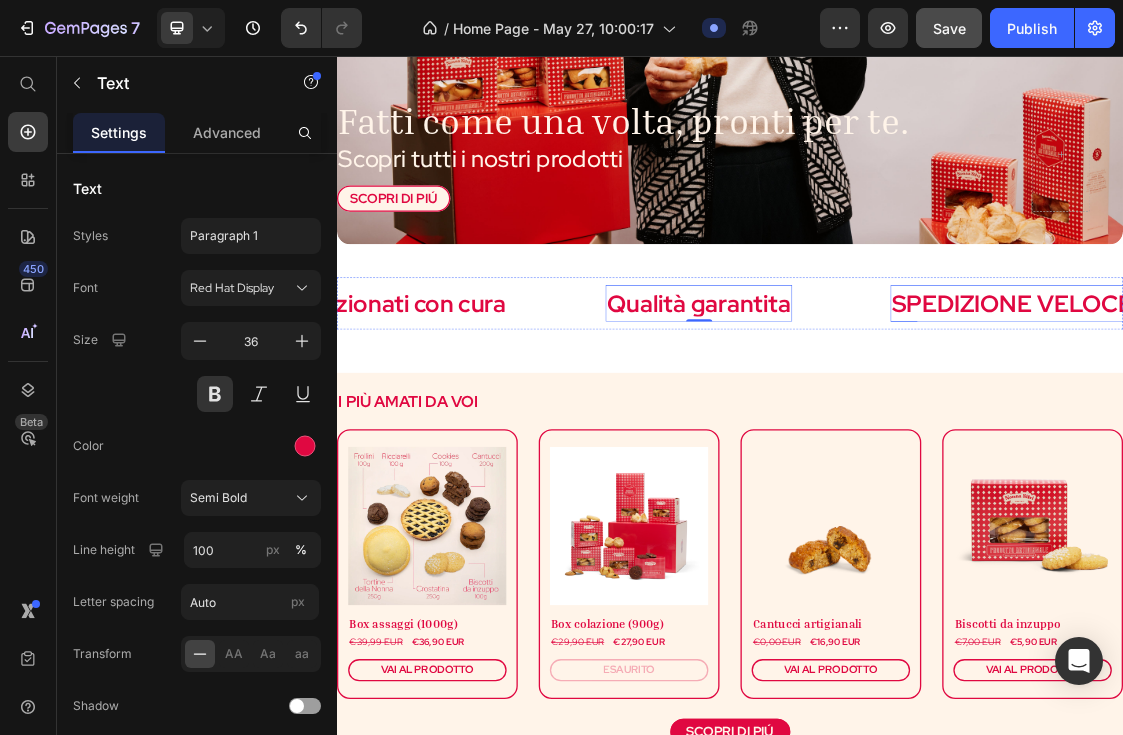click on "SPEDIZIONE VELOCE" at bounding box center [1368, 434] 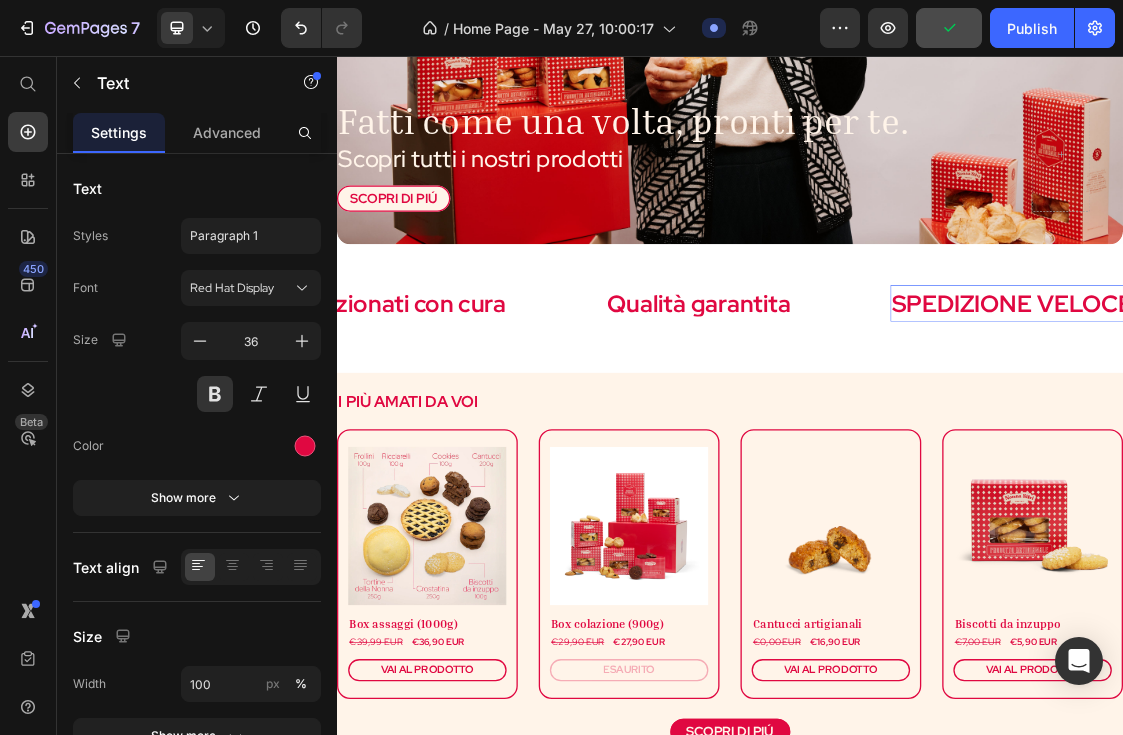 click on "SPEDIZIONE VELOCE" at bounding box center [1368, 434] 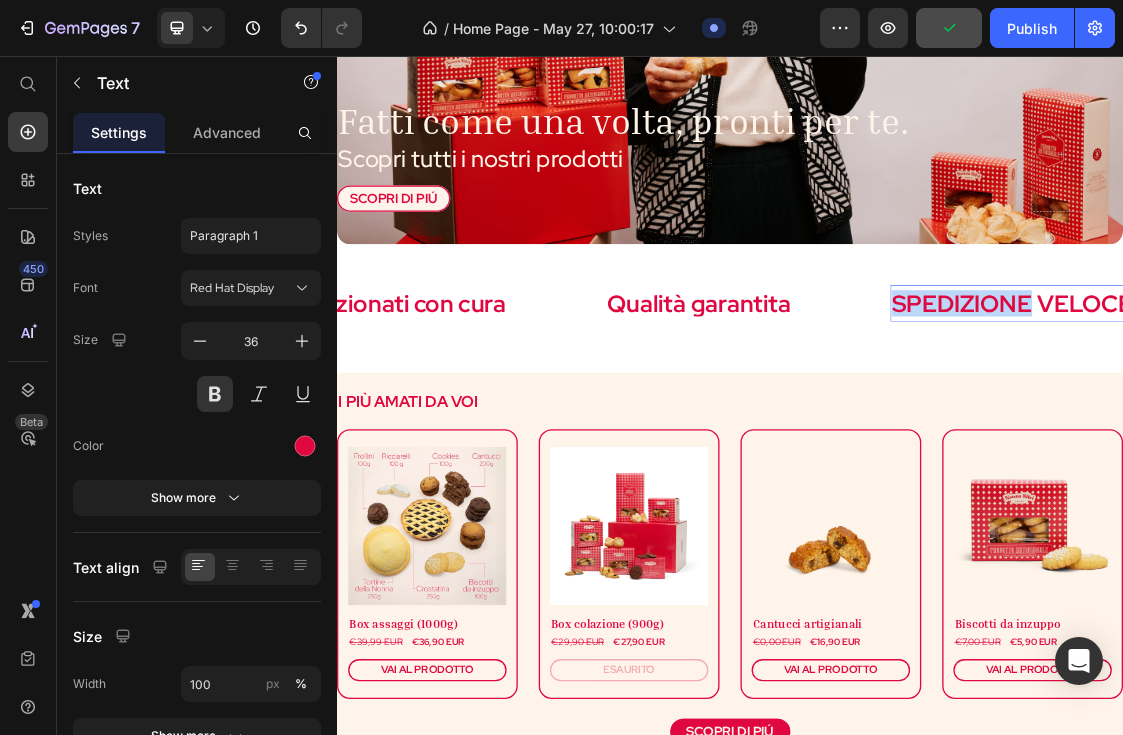 click on "SPEDIZIONE VELOCE" at bounding box center [1368, 434] 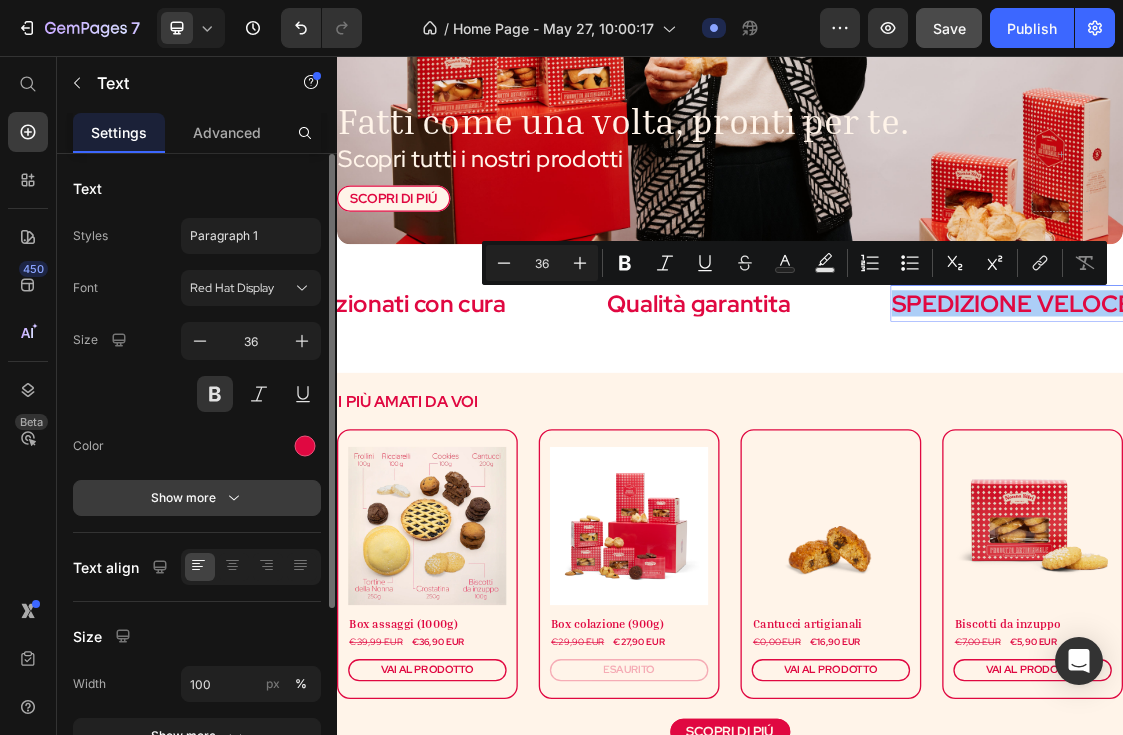 click 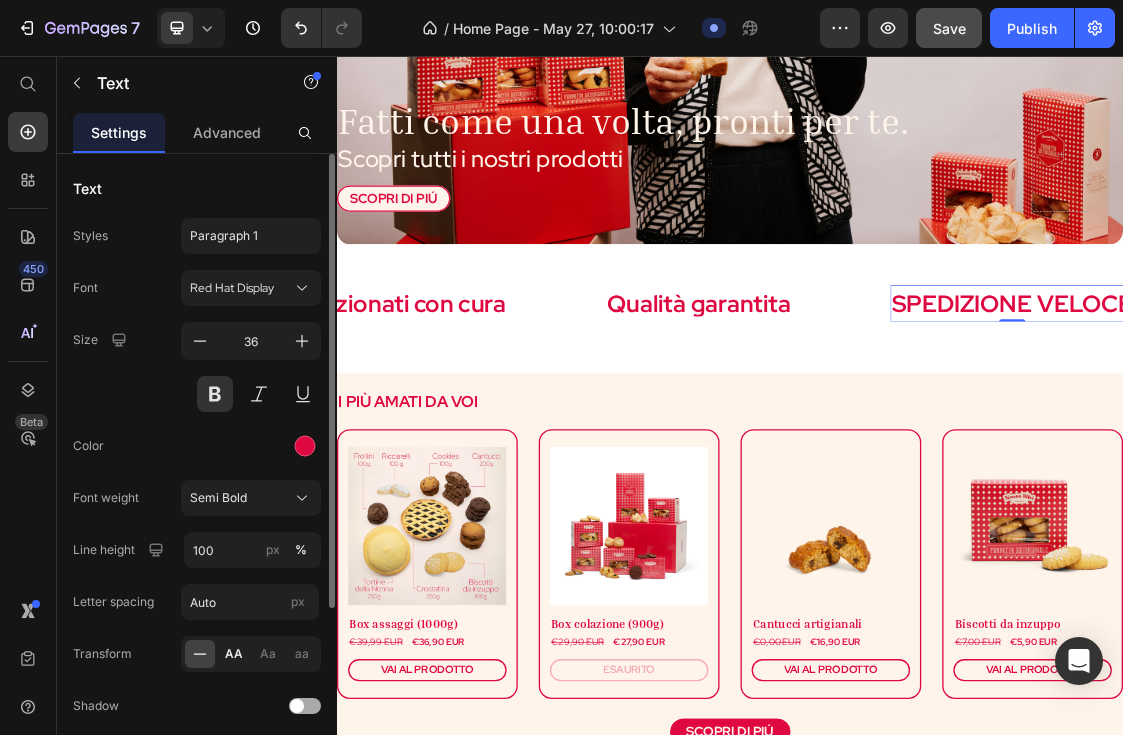 click on "AA" 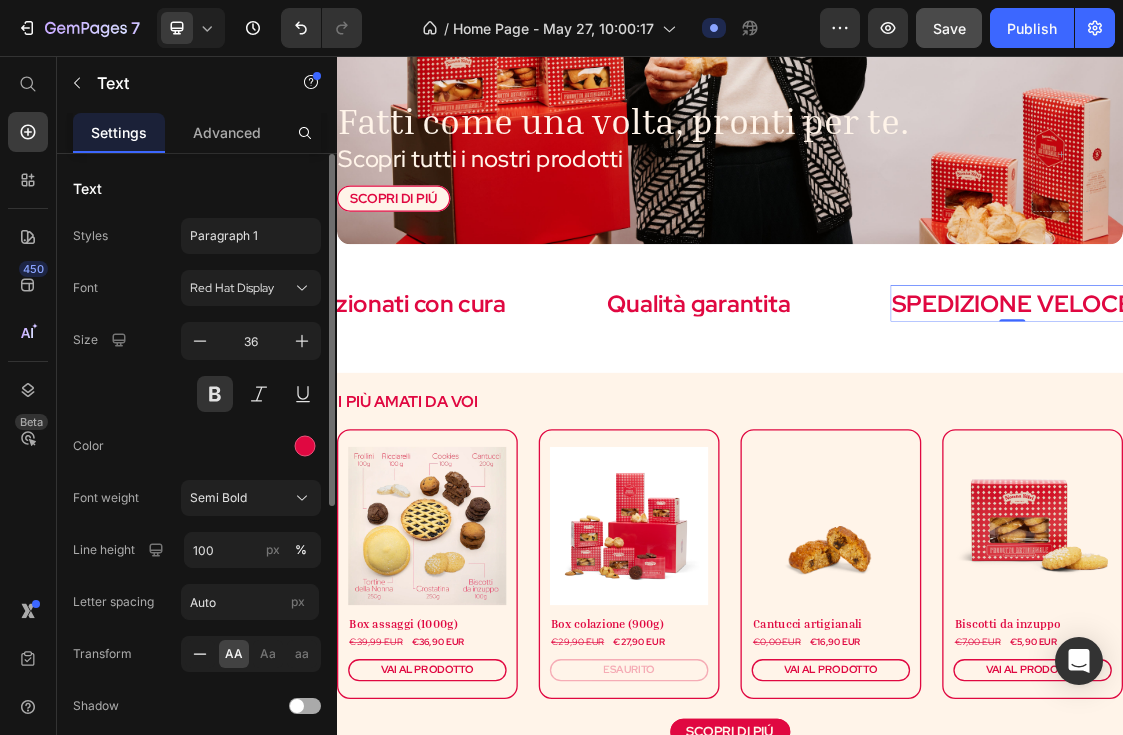 click 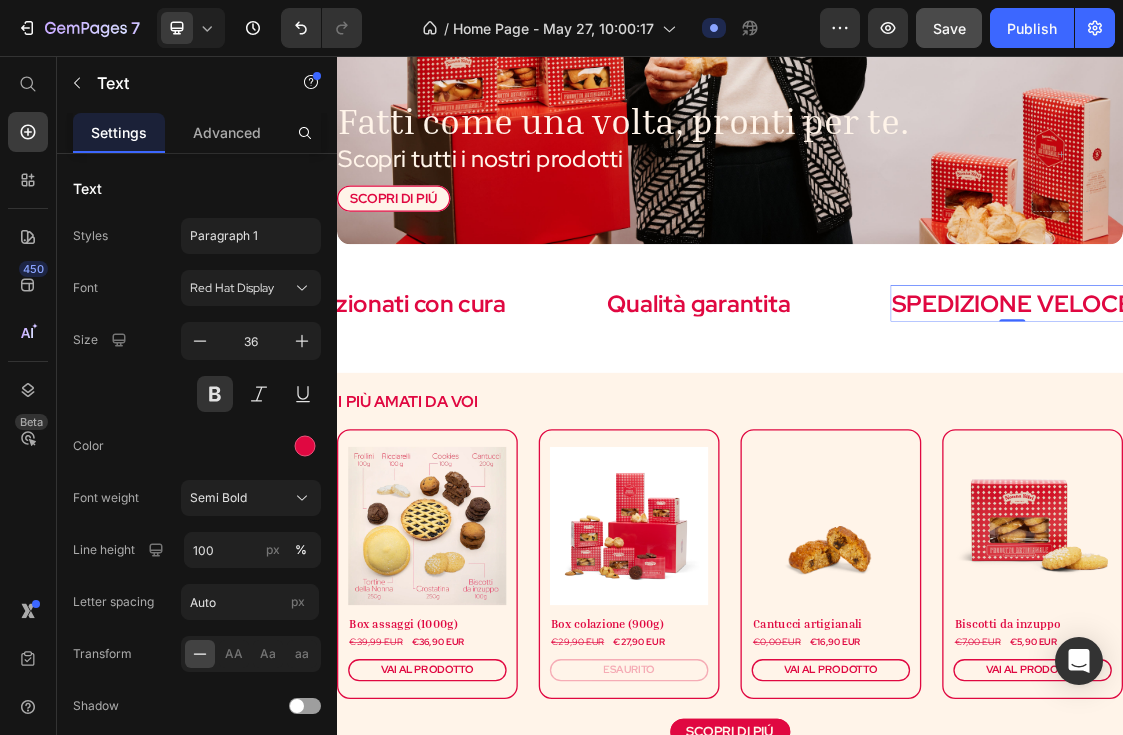 click on "SPEDIZIONE VELOCE Text   0" at bounding box center (1368, 434) 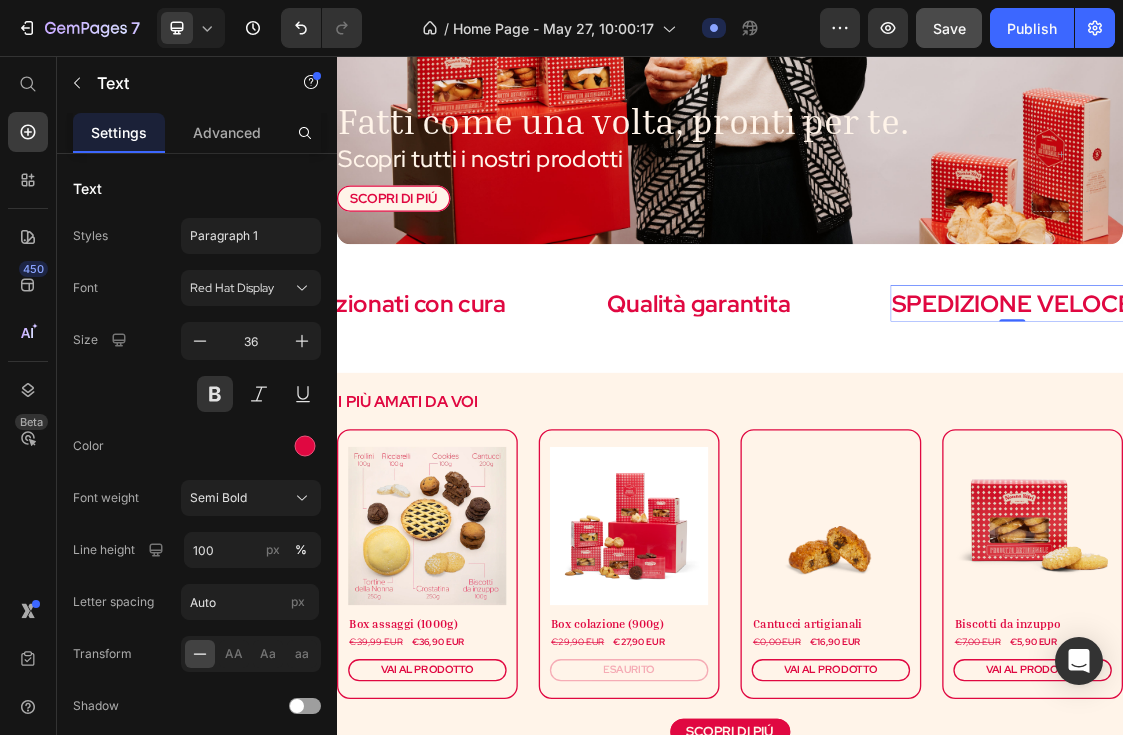 click on "SPEDIZIONE VELOCE Text   0" at bounding box center (1368, 434) 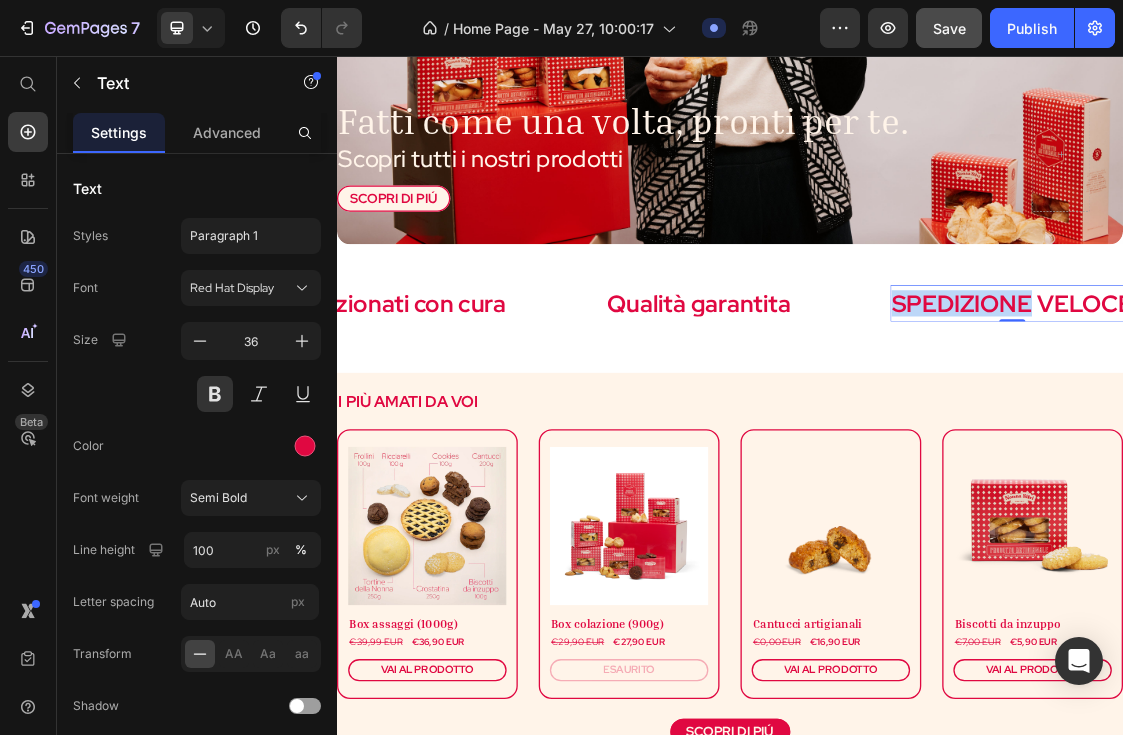 click on "SPEDIZIONE VELOCE" at bounding box center [1368, 434] 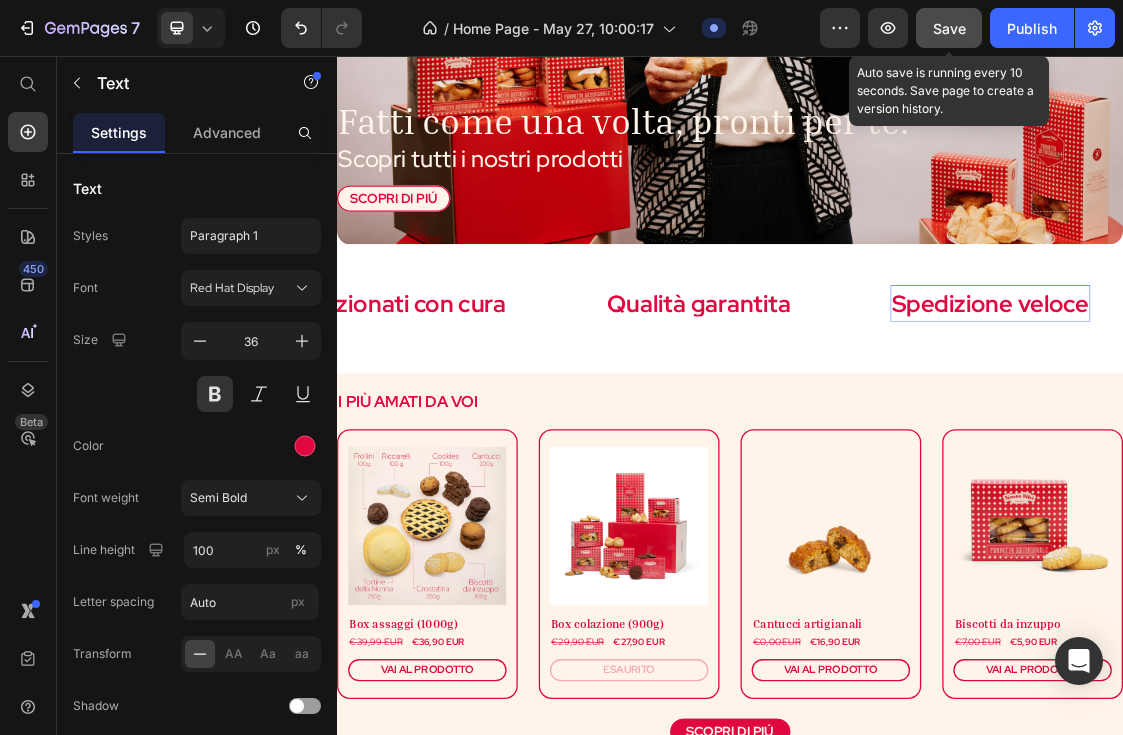 click on "Save" at bounding box center [949, 28] 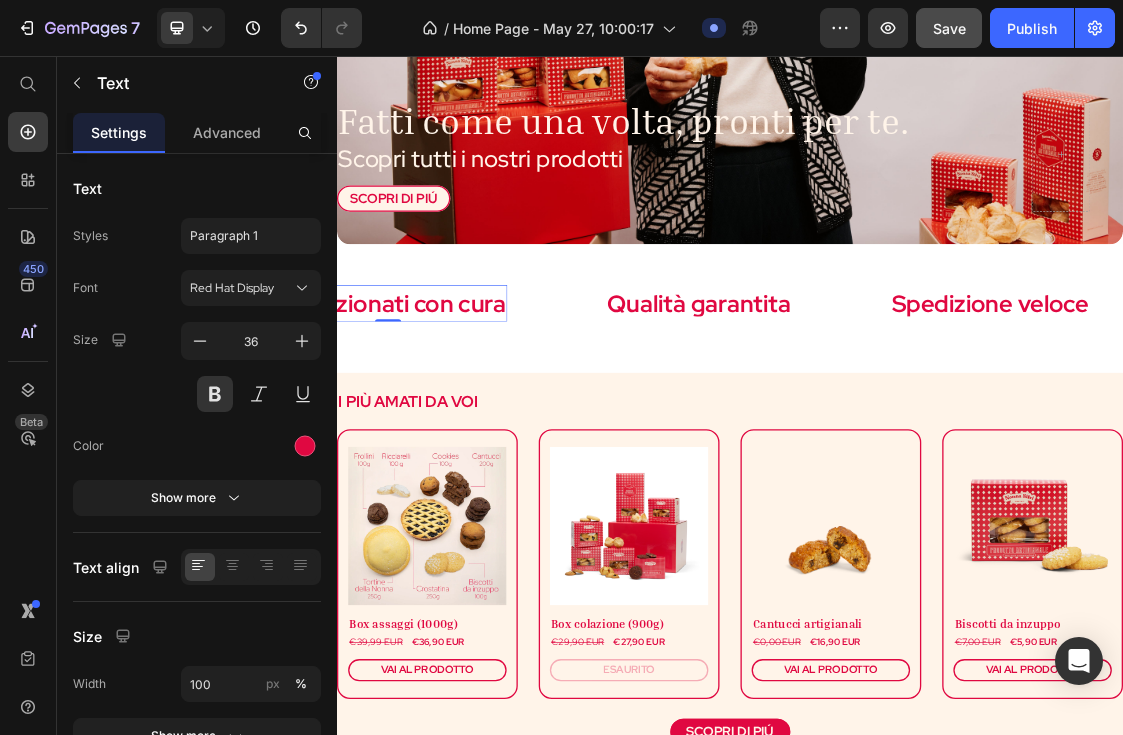 click on "Confezionati con cura" at bounding box center (414, 434) 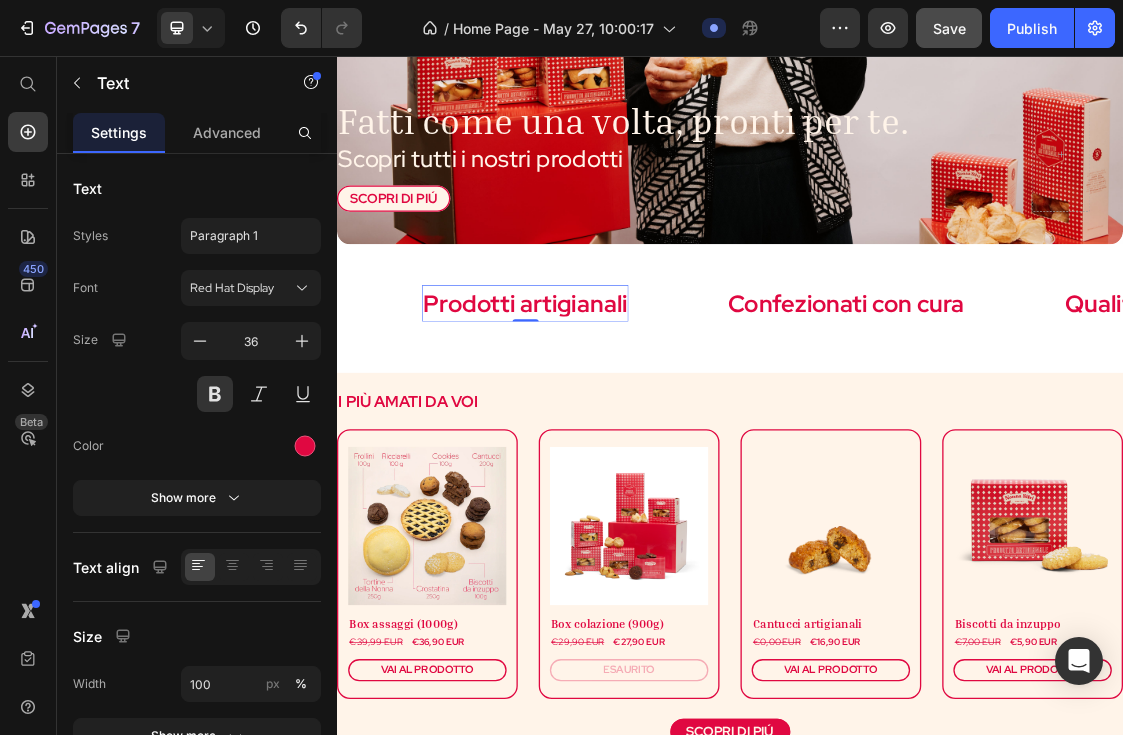 click on "Prodotti artigianali" at bounding box center [624, 434] 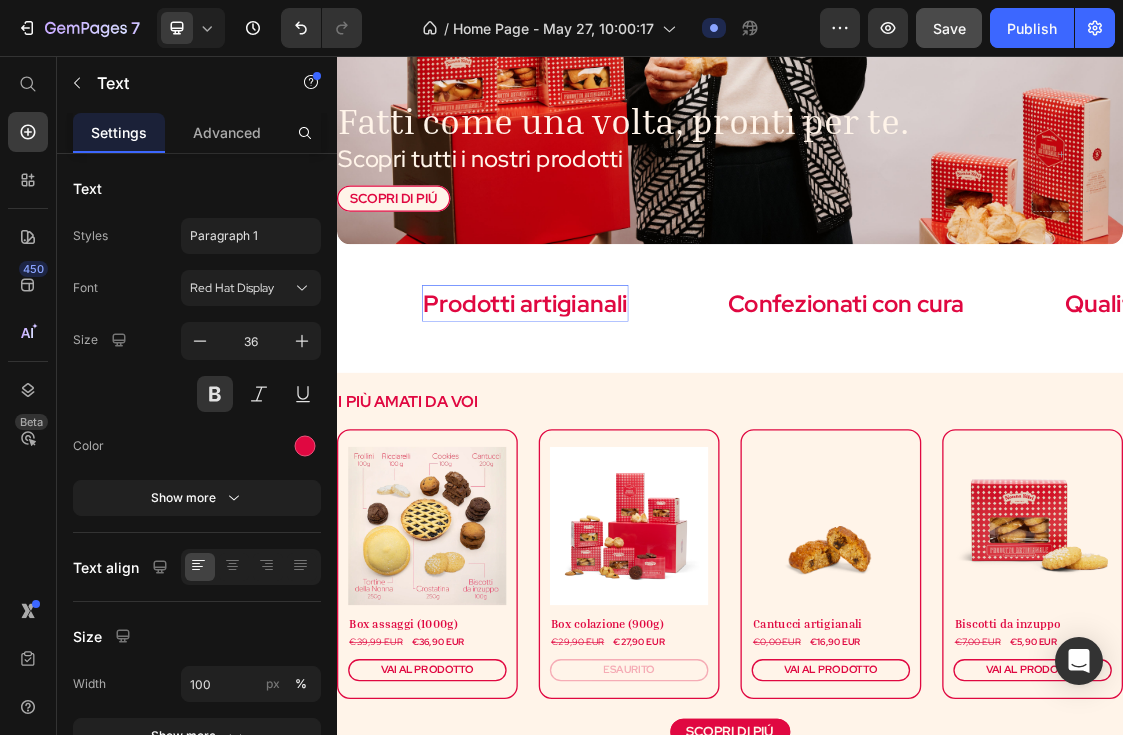 click on "Prodotti artigianali" at bounding box center (624, 434) 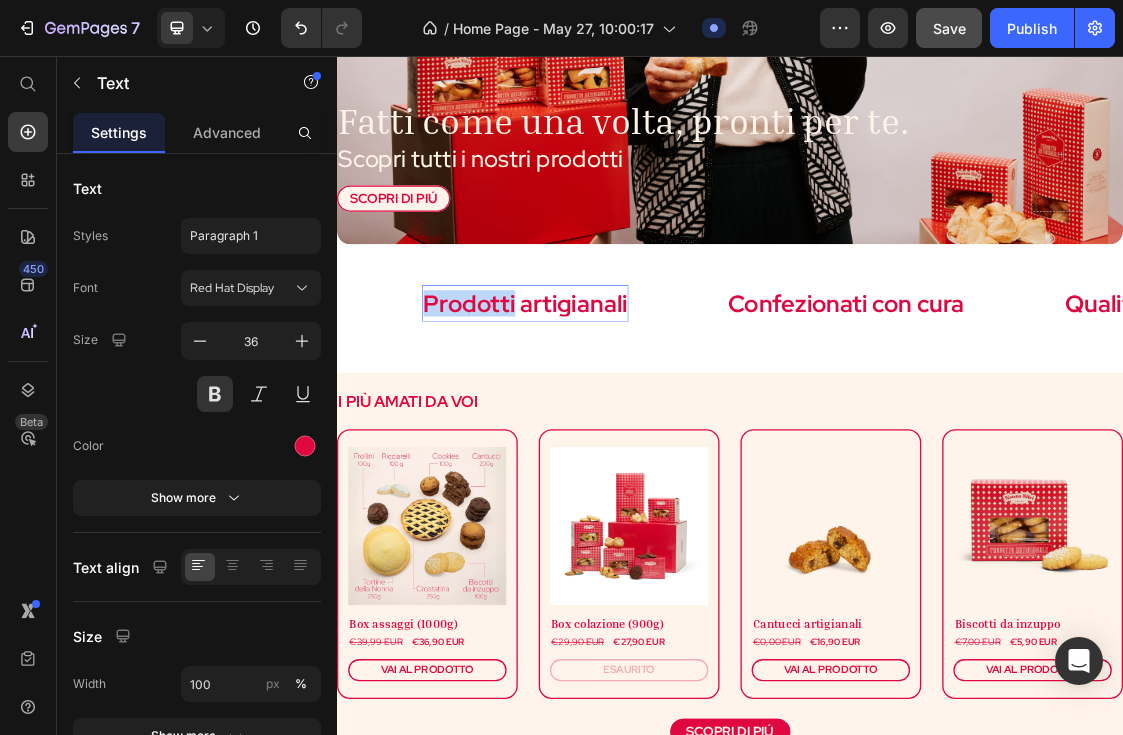 click on "Prodotti artigianali" at bounding box center (624, 434) 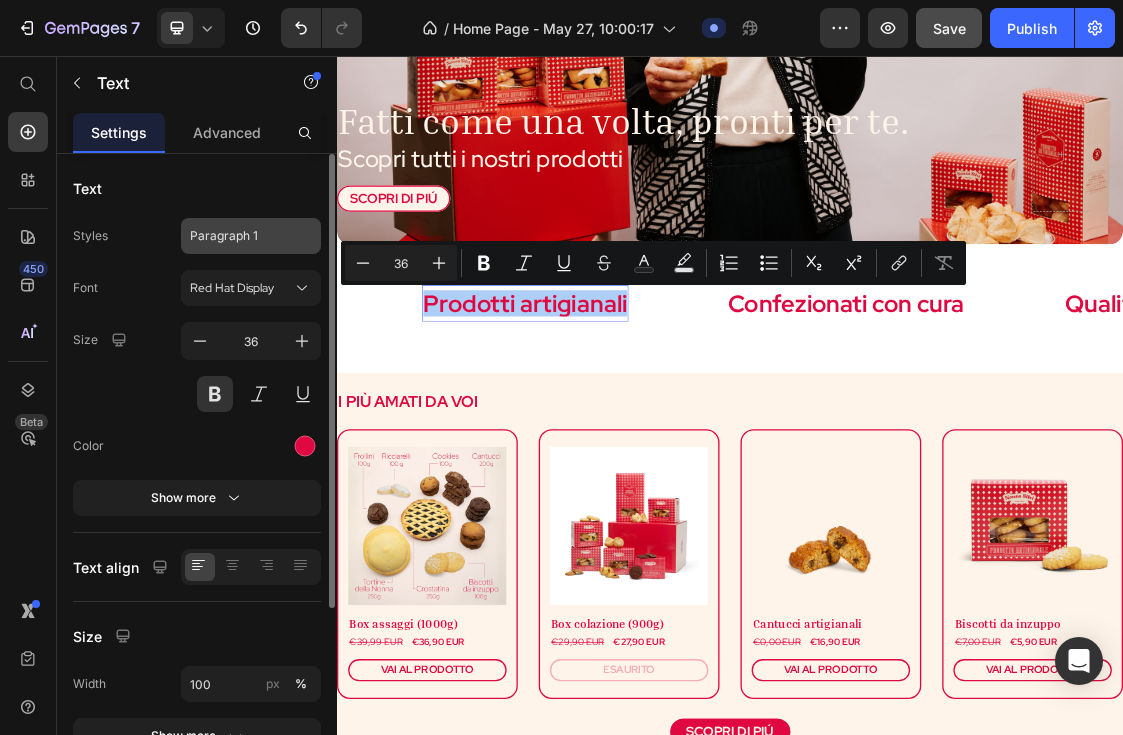 click on "Paragraph 1" at bounding box center (239, 236) 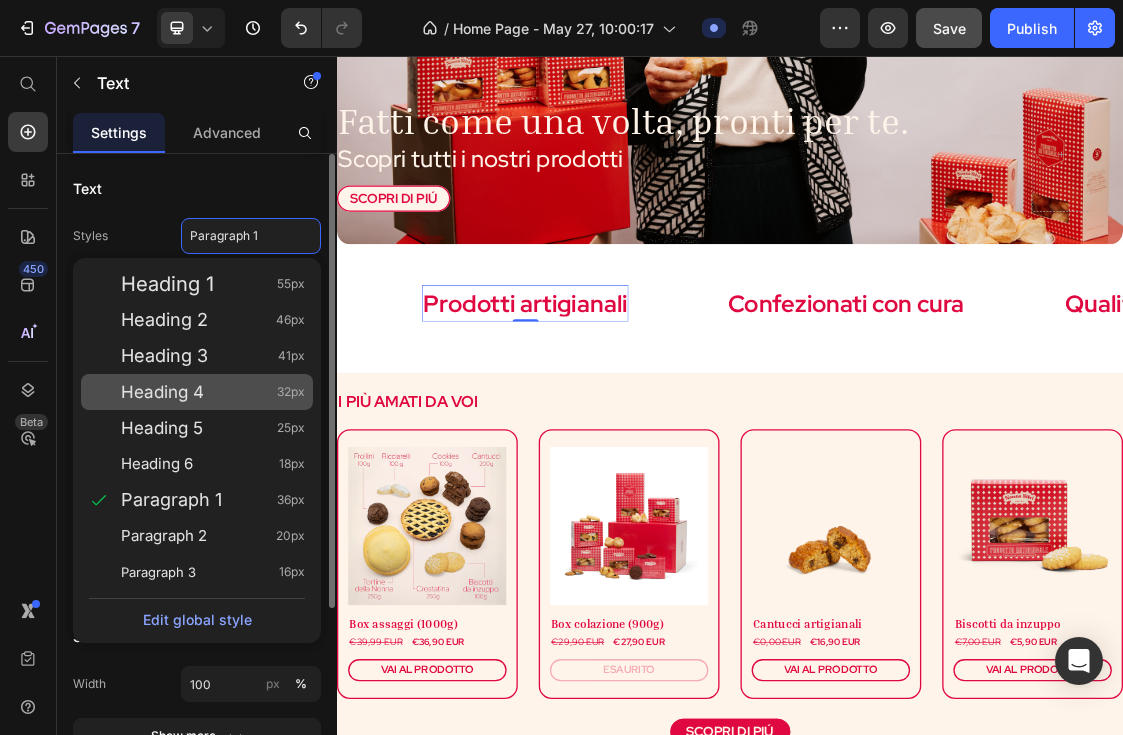 click on "Heading 4 32px" 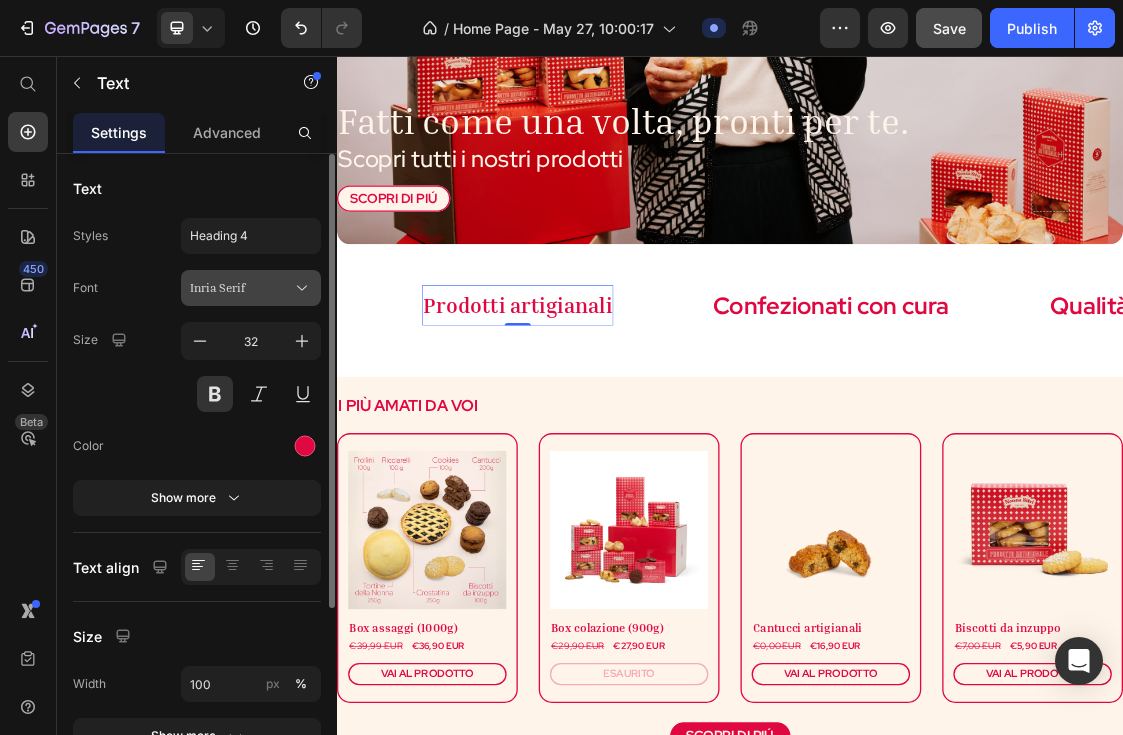 click on "Inria Serif" at bounding box center (241, 288) 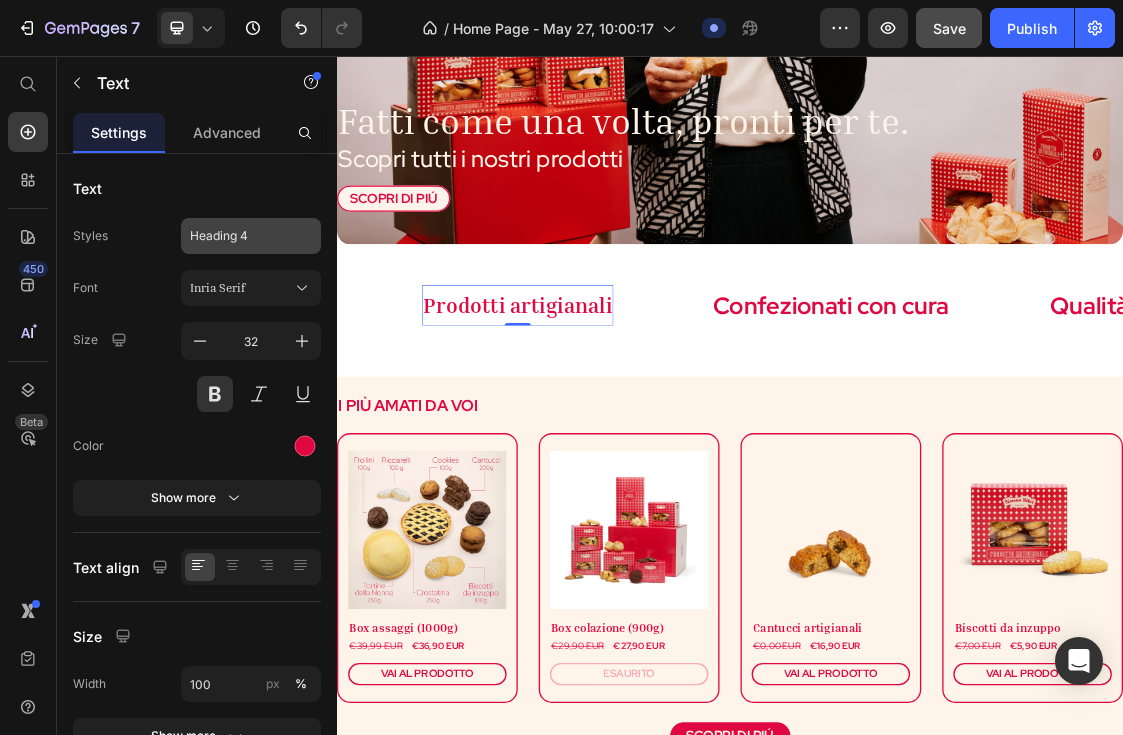 click on "Heading 4" at bounding box center [239, 236] 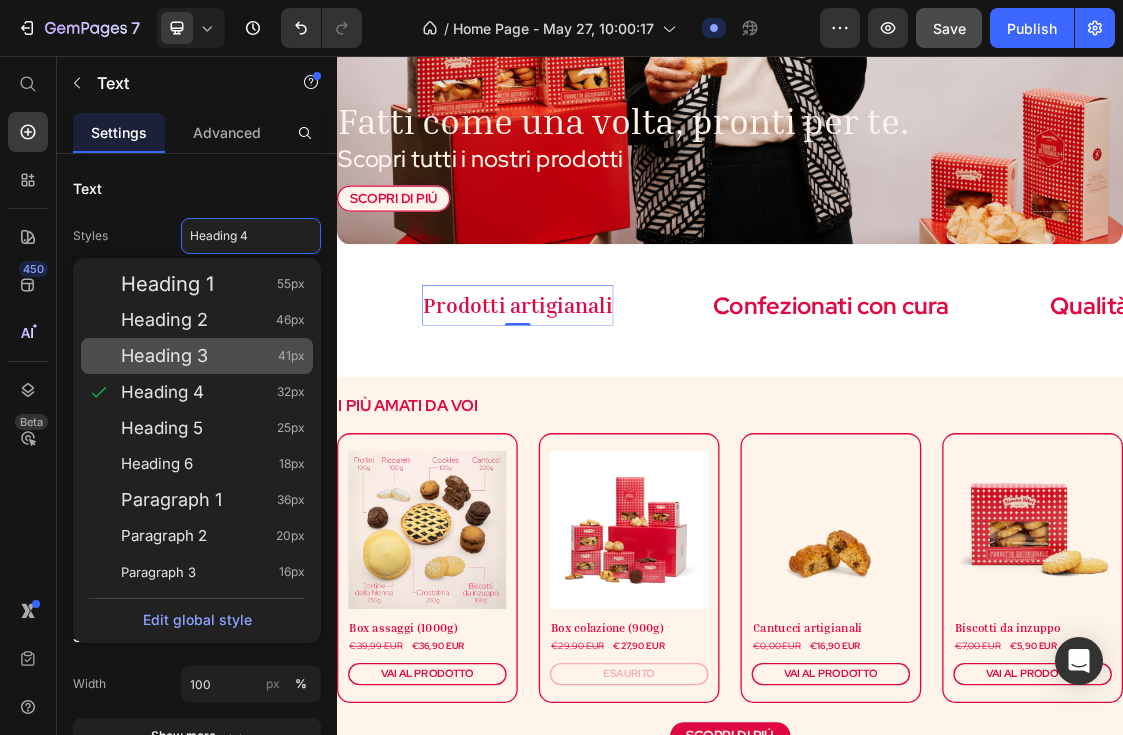 click on "41px" at bounding box center (291, 356) 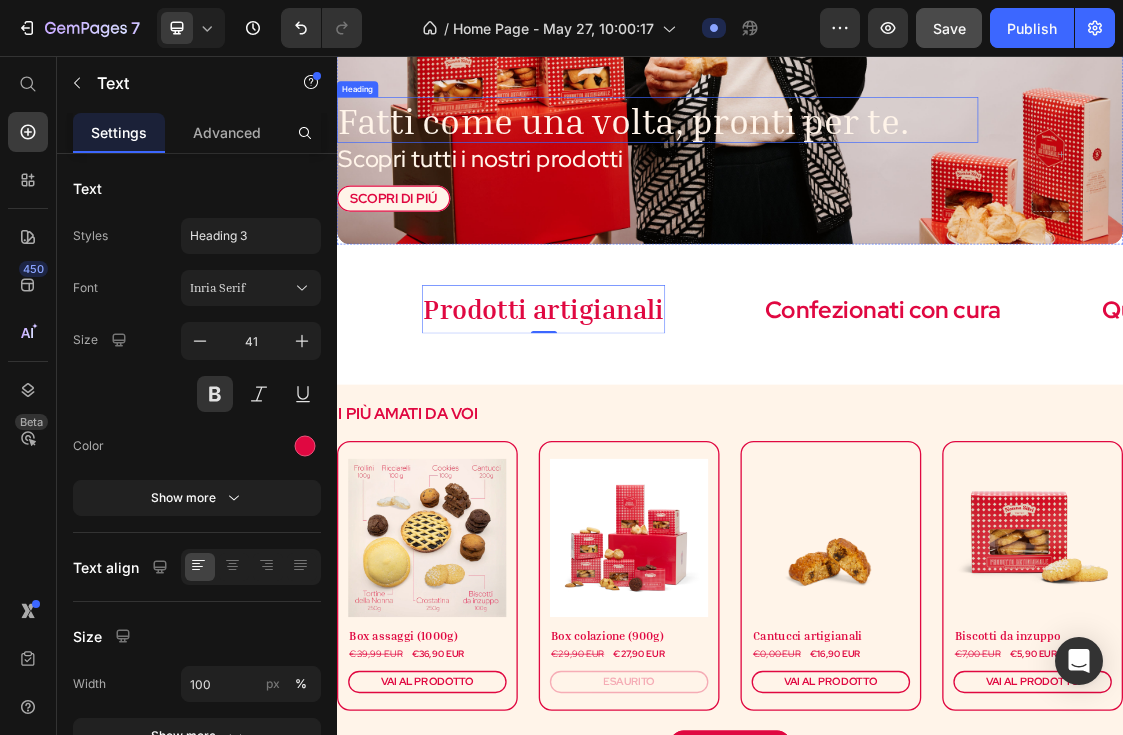 click on "Fatti come una volta, pronti per te." at bounding box center [826, 154] 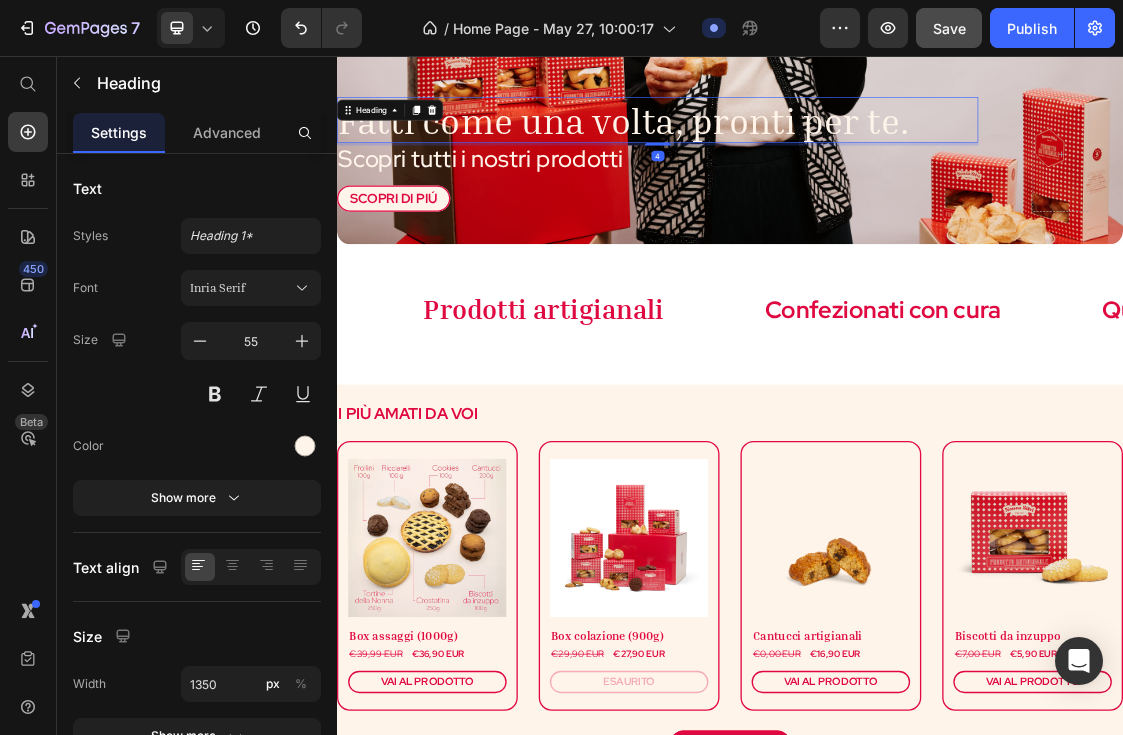 click on "Fatti come una volta, pronti per te." at bounding box center [826, 154] 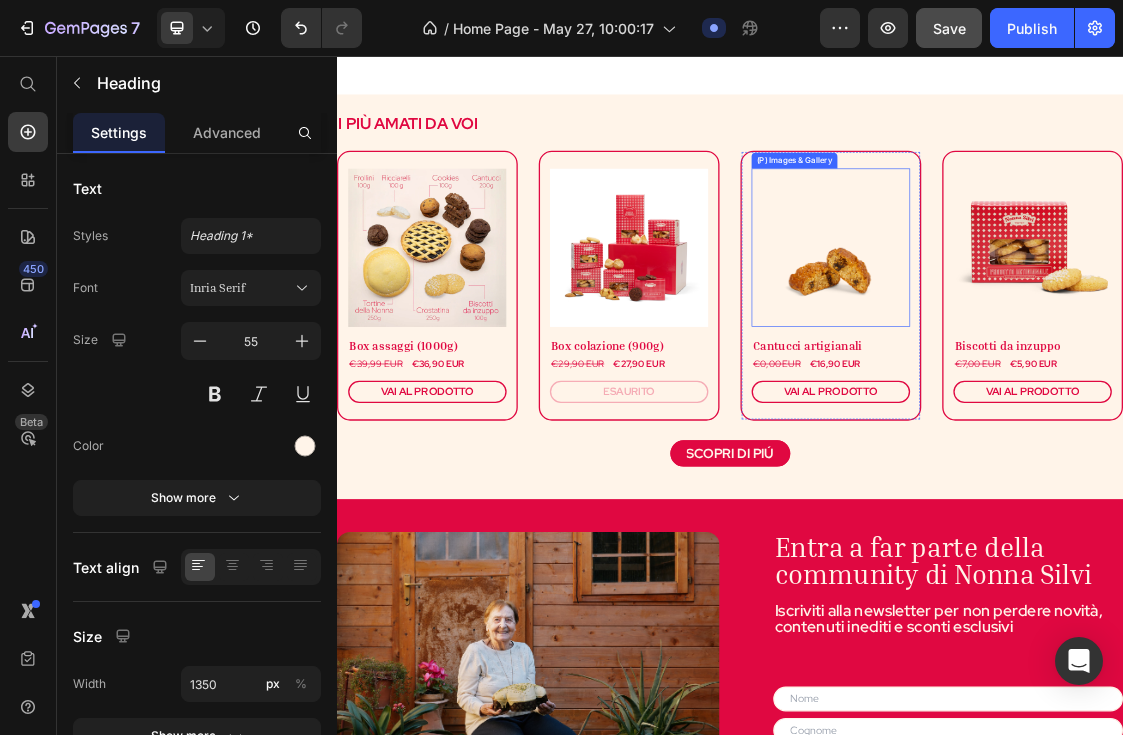 scroll, scrollTop: 1181, scrollLeft: 0, axis: vertical 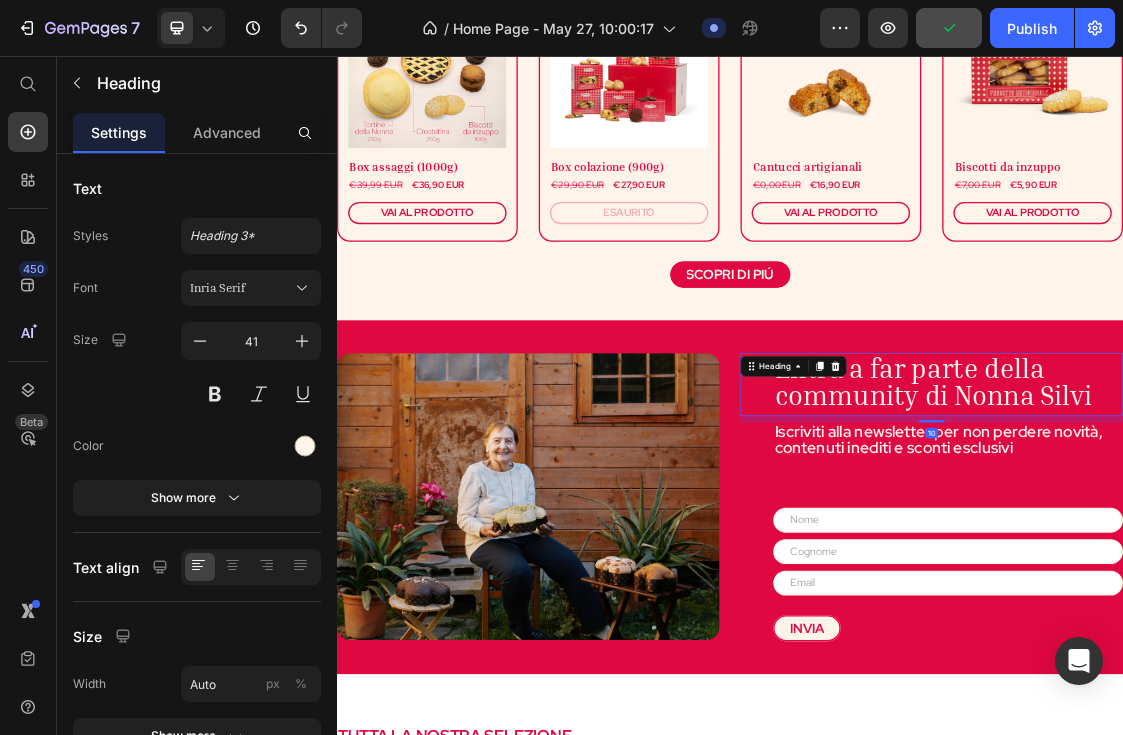 click on "Entra a far parte della community di Nonna Silvi" at bounding box center (1247, 558) 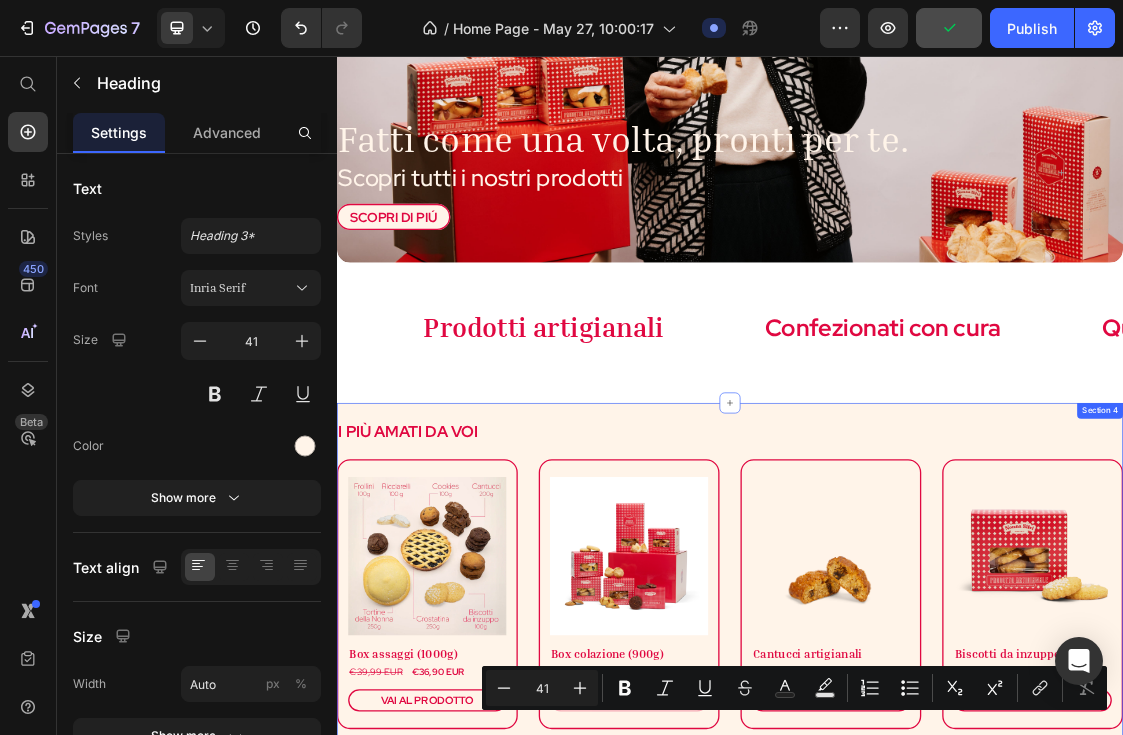 scroll, scrollTop: 303, scrollLeft: 0, axis: vertical 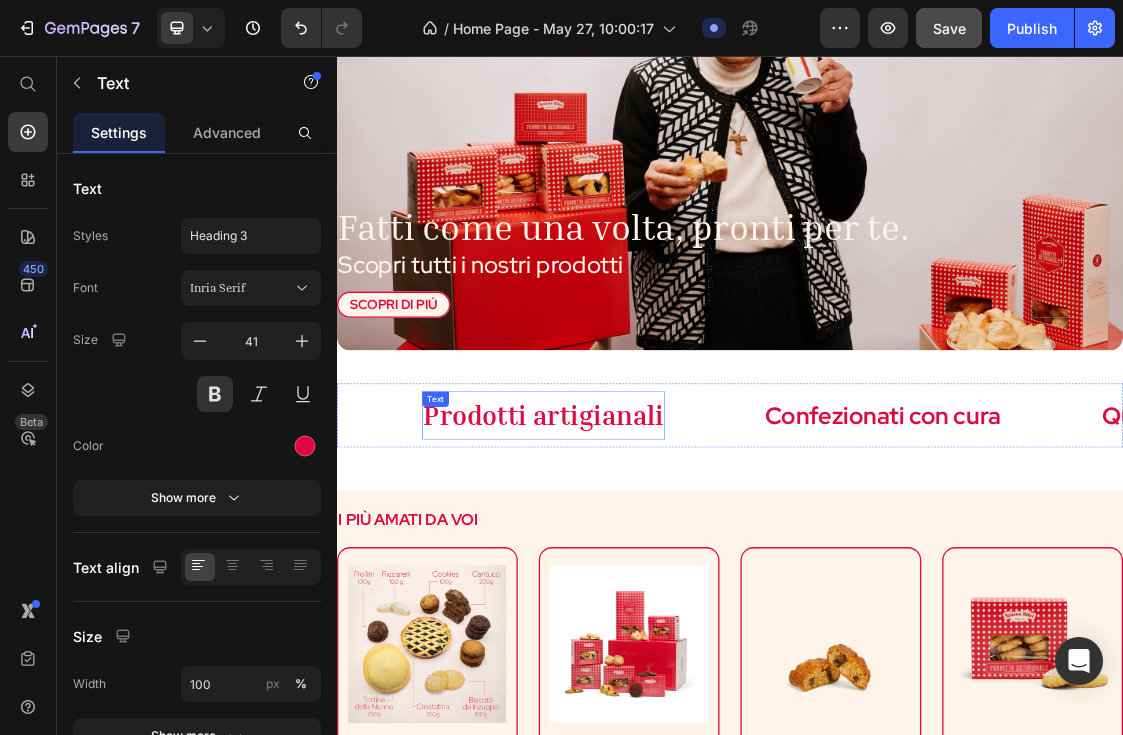 click on "Prodotti artigianali" at bounding box center [652, 604] 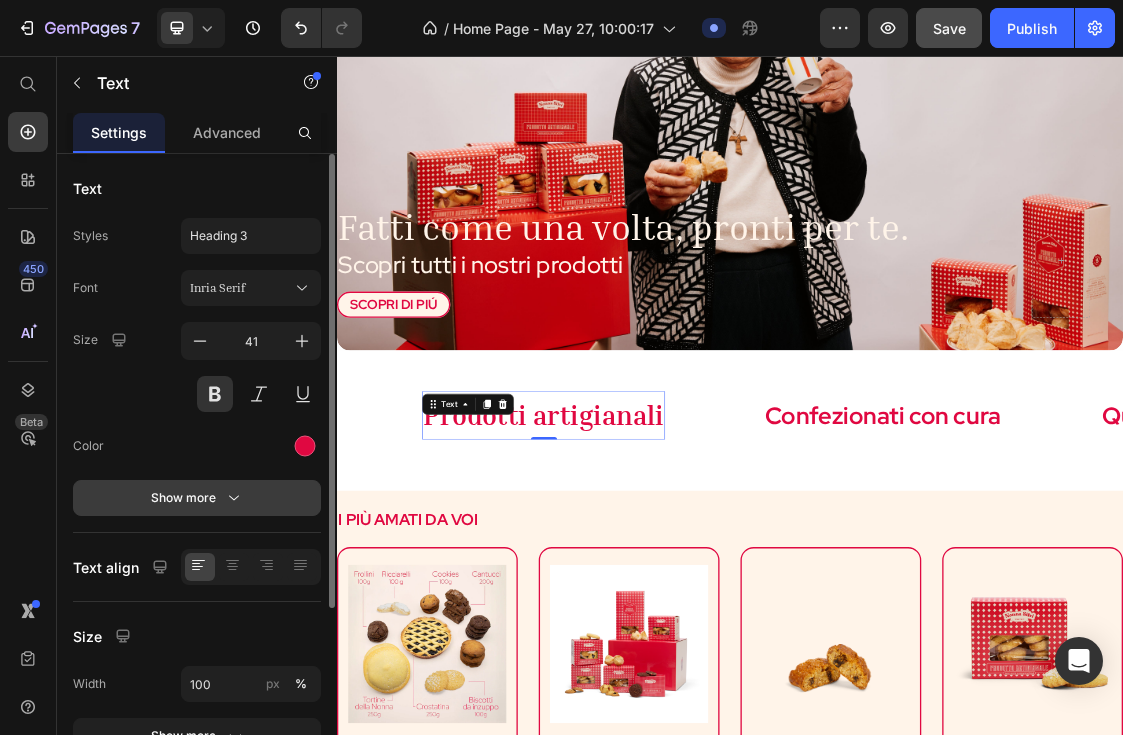 click on "Show more" at bounding box center (197, 498) 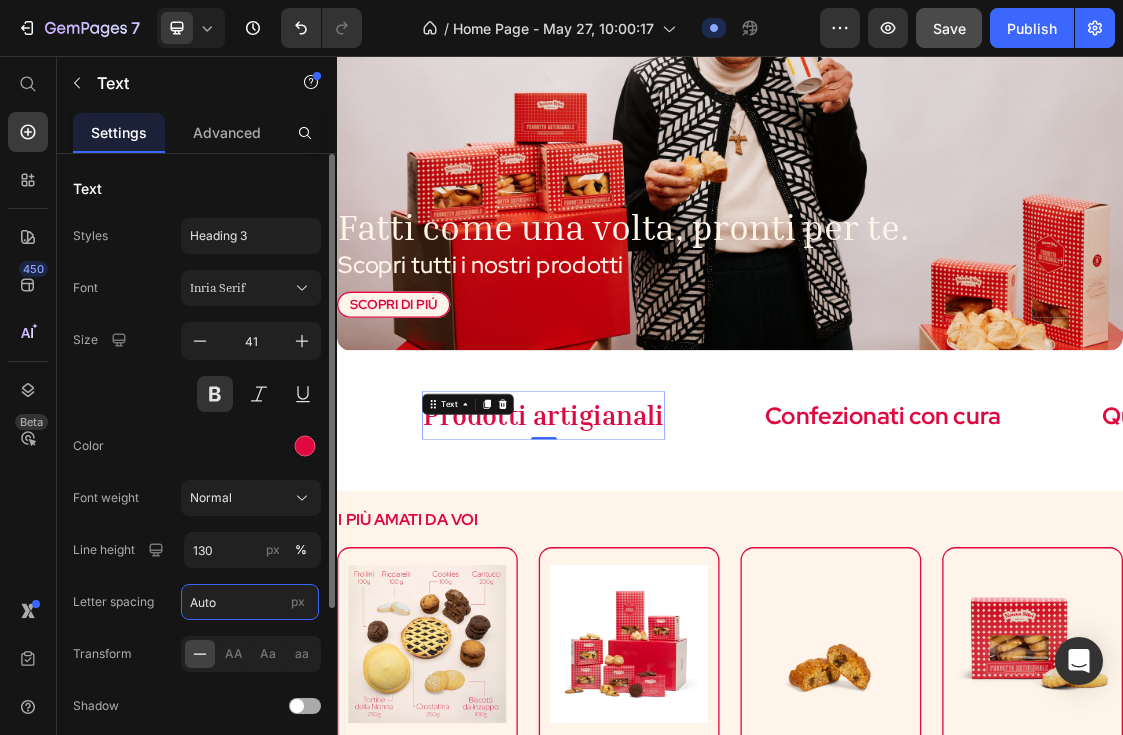 click on "Auto" at bounding box center (250, 602) 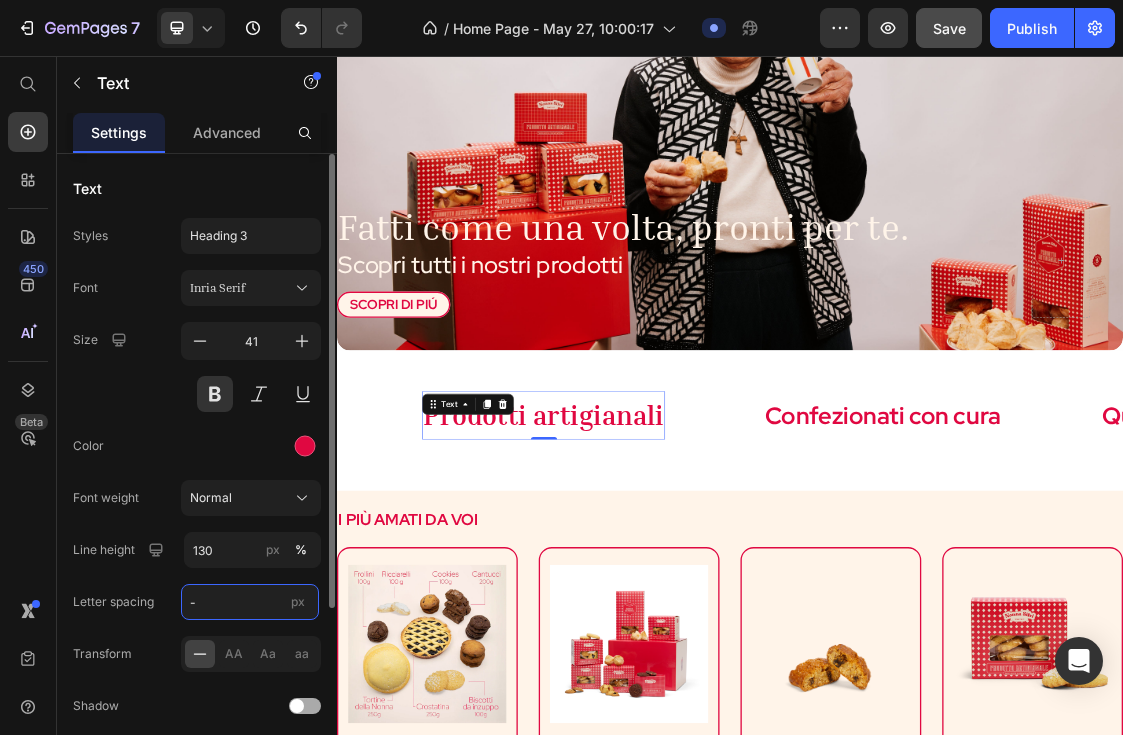 type on "-1" 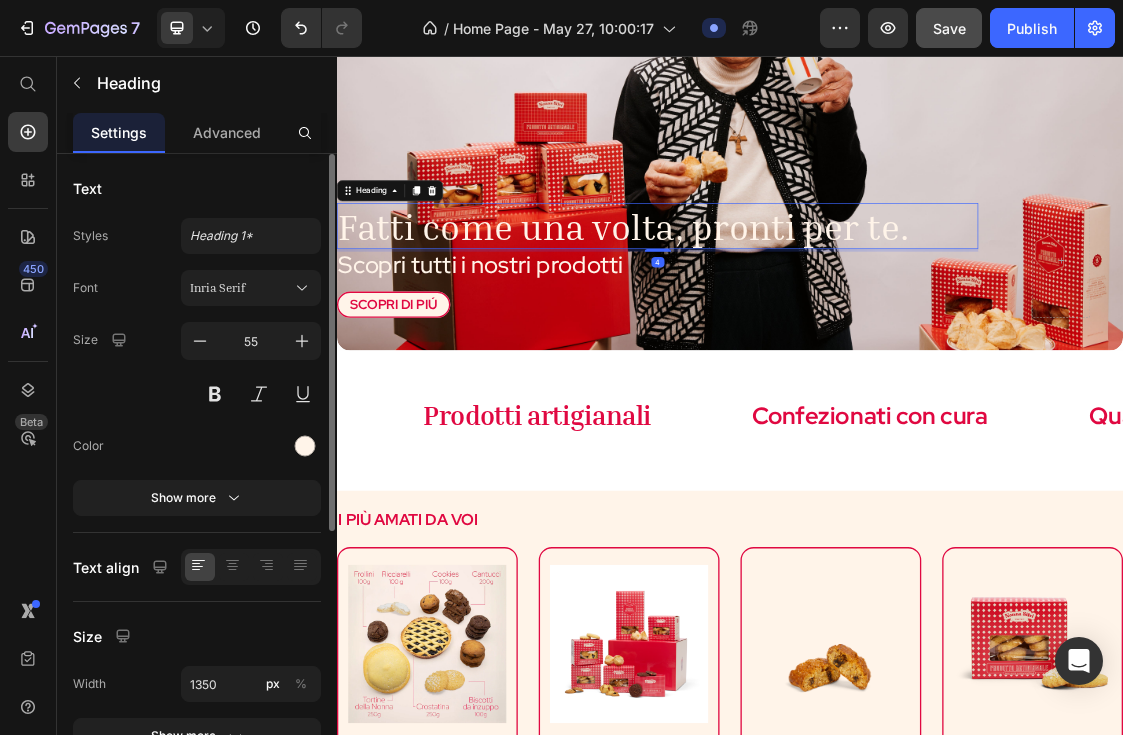 click on "Fatti come una volta, pronti per te." at bounding box center [826, 316] 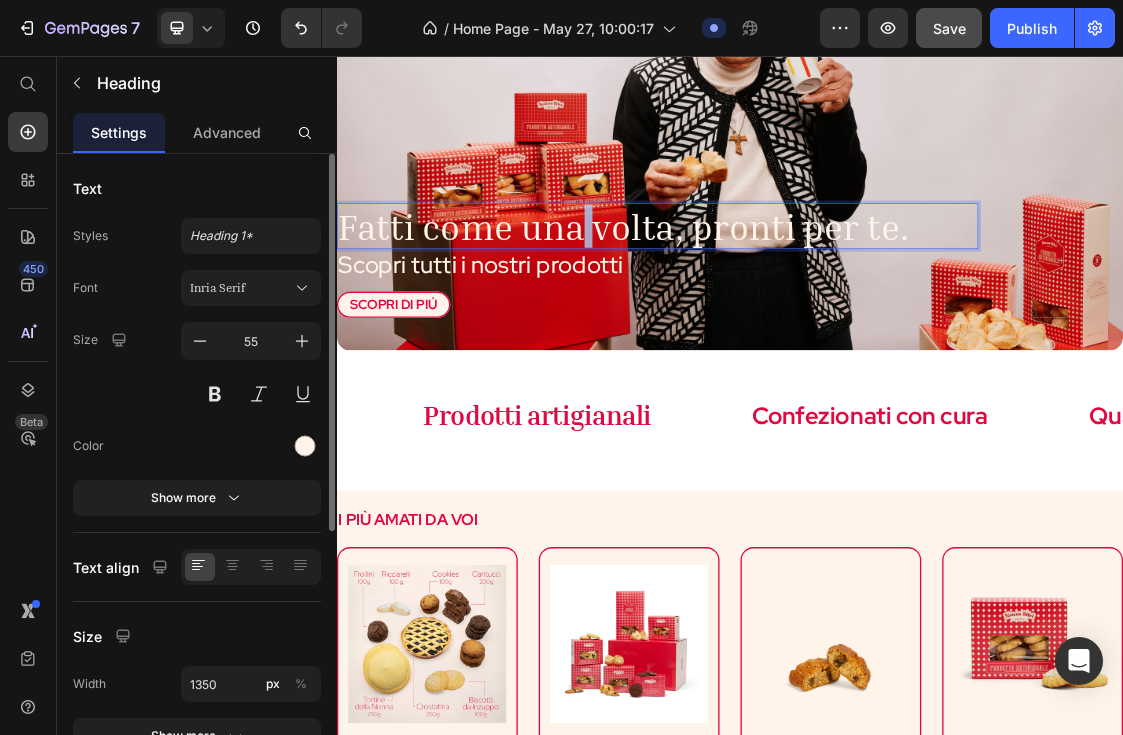 click on "Fatti come una volta, pronti per te." at bounding box center (826, 316) 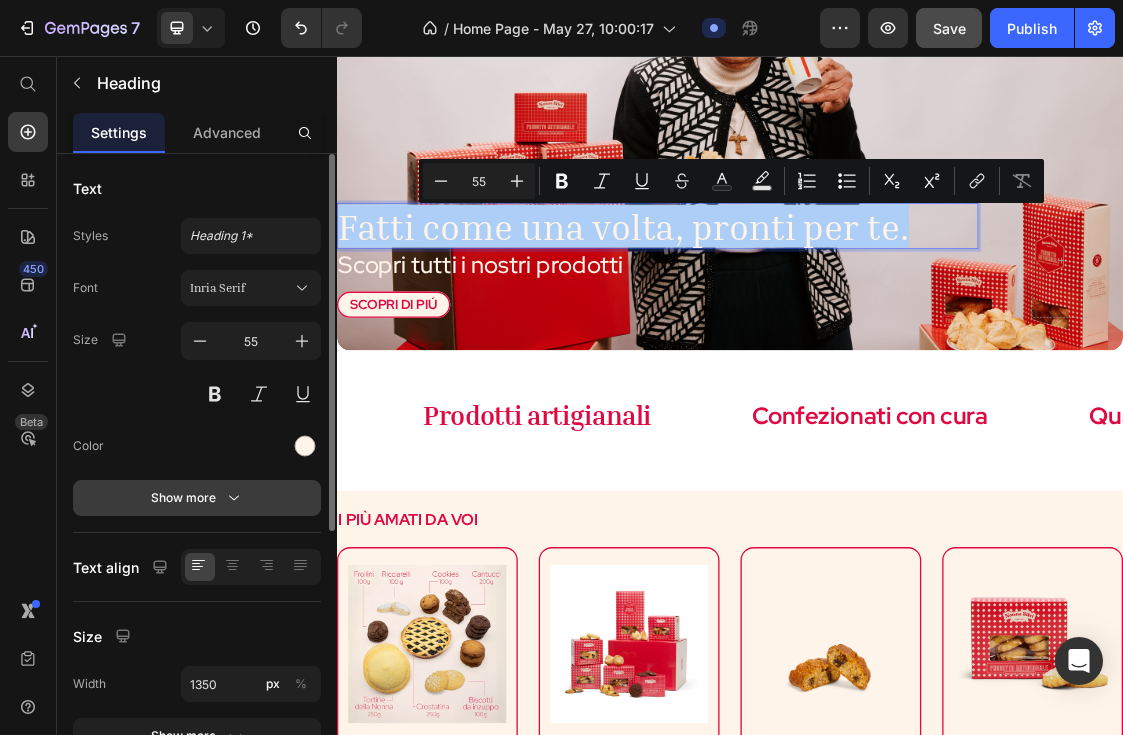 click on "Show more" at bounding box center [197, 498] 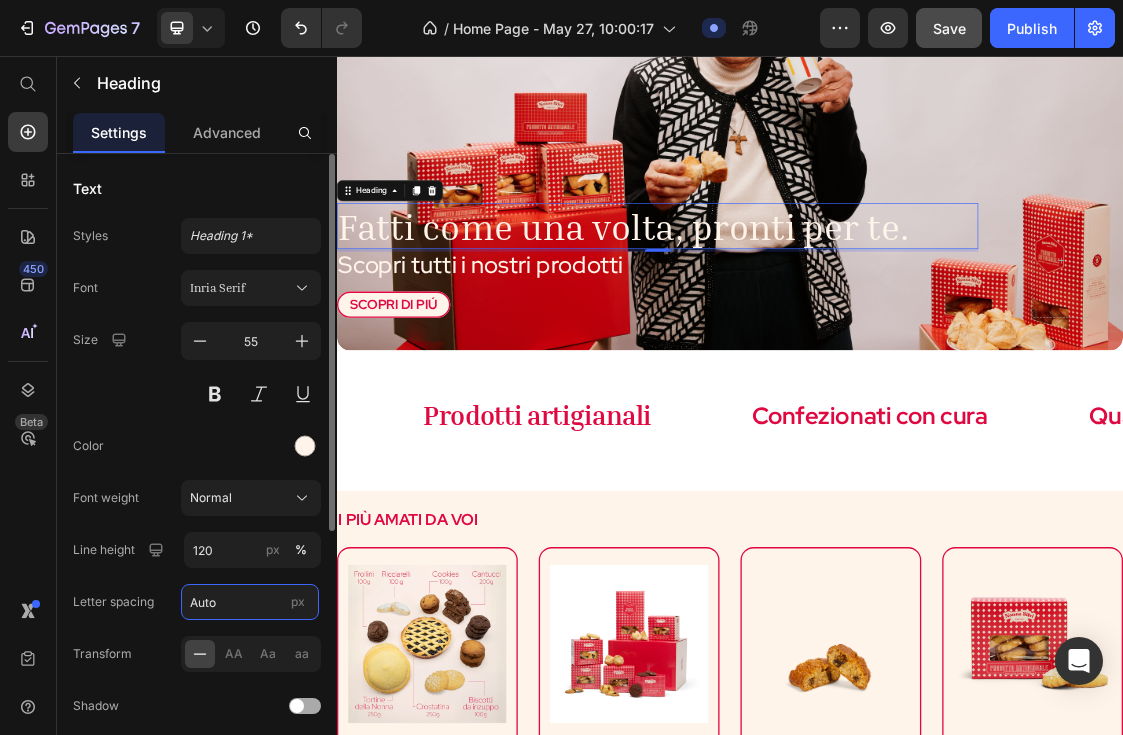 click on "Auto" at bounding box center (250, 602) 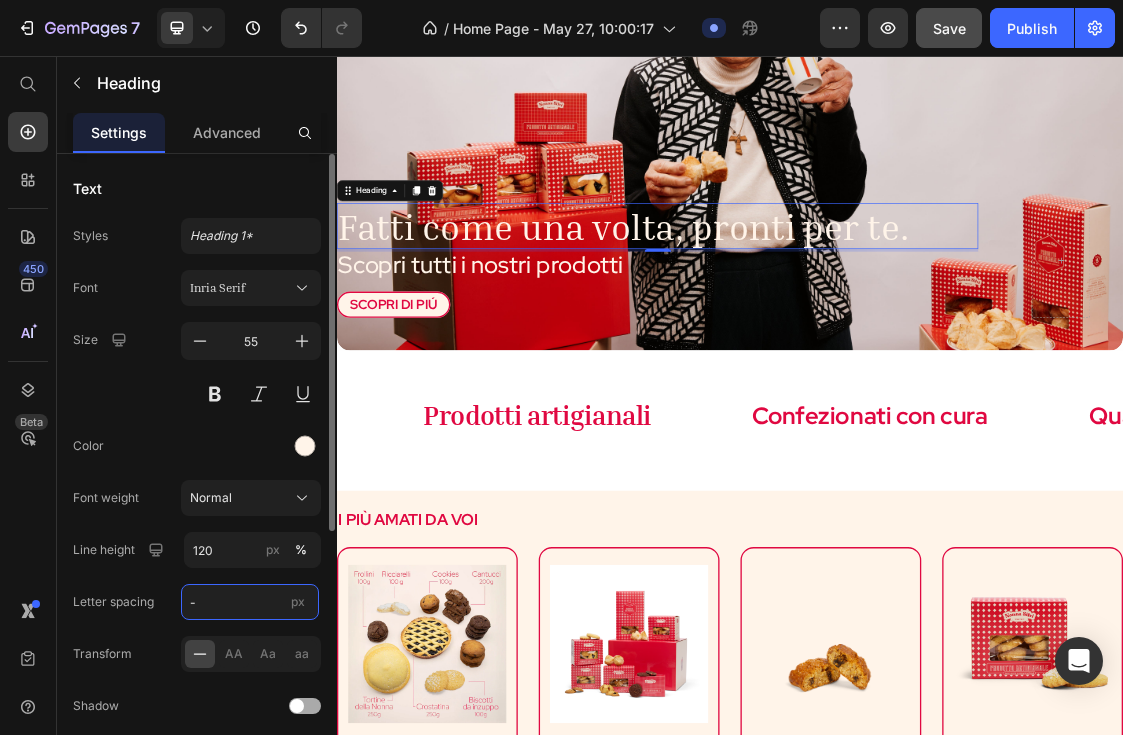 type on "-1" 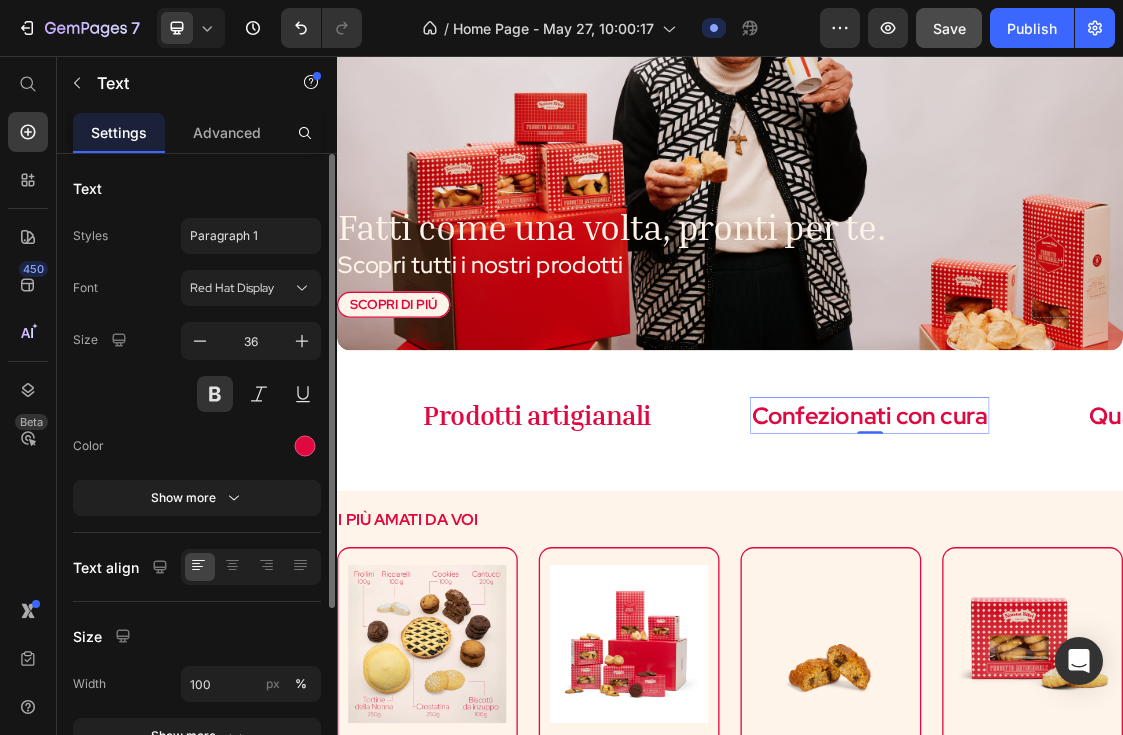 click on "Confezionati con cura" at bounding box center [1150, 605] 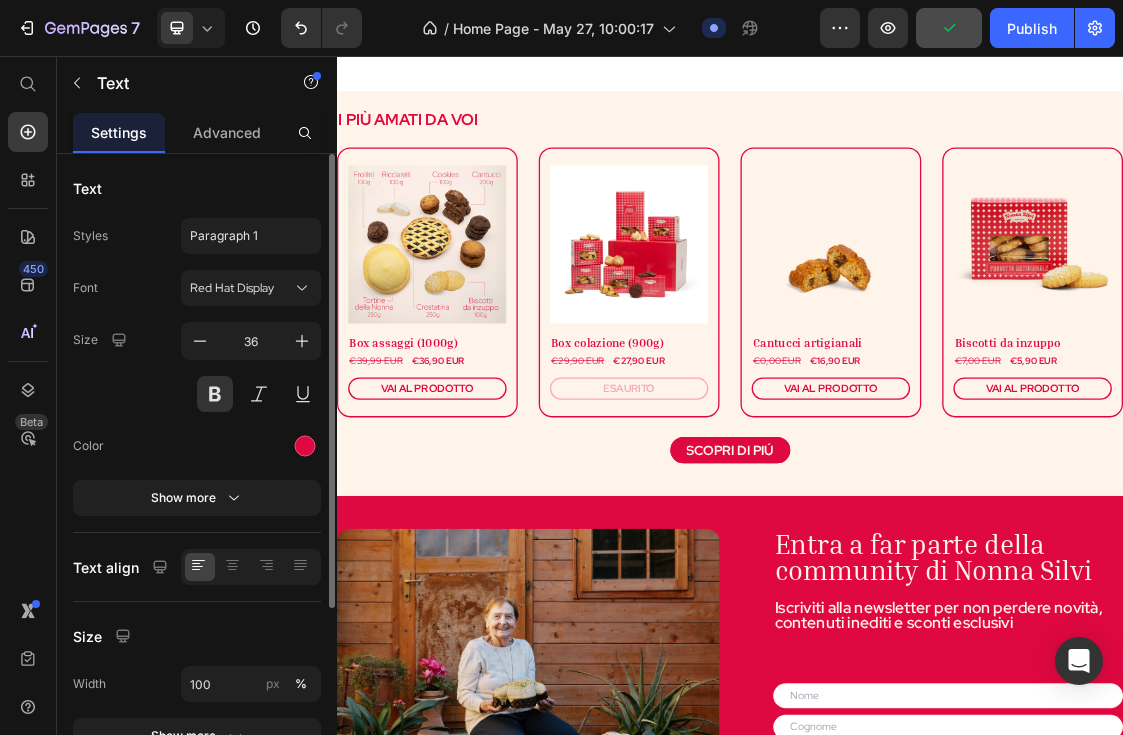 scroll, scrollTop: 1012, scrollLeft: 0, axis: vertical 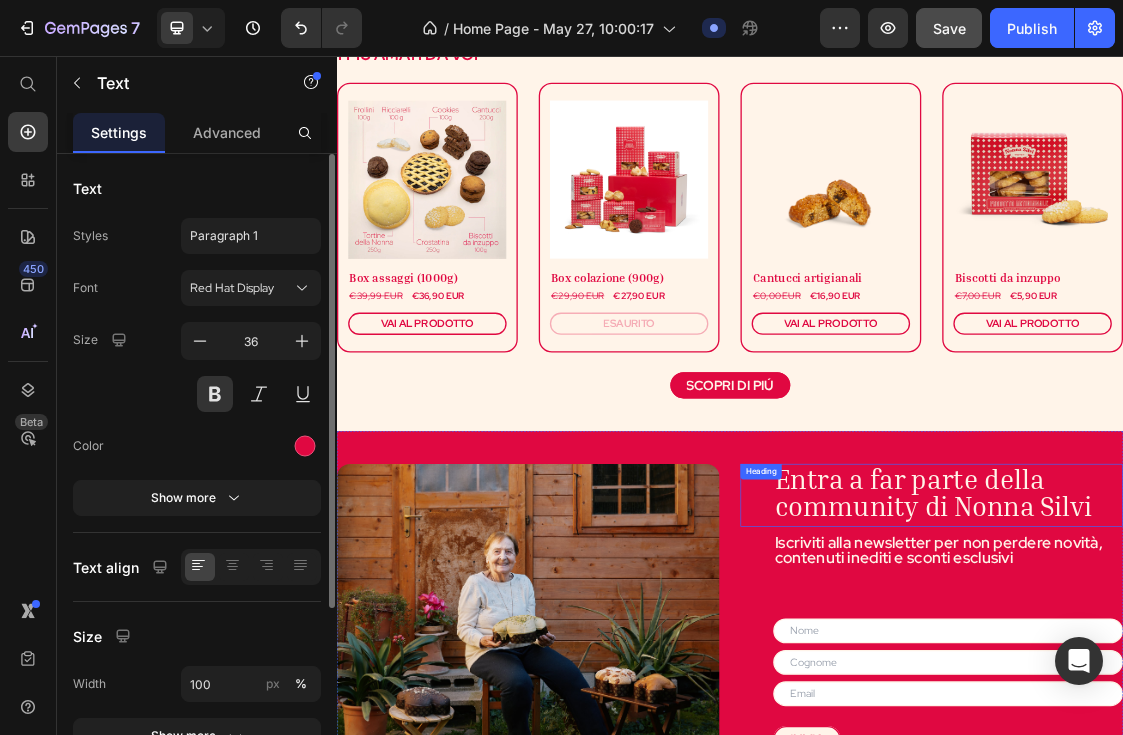 click on "Entra a far parte della community di Nonna Silvi" at bounding box center (1247, 722) 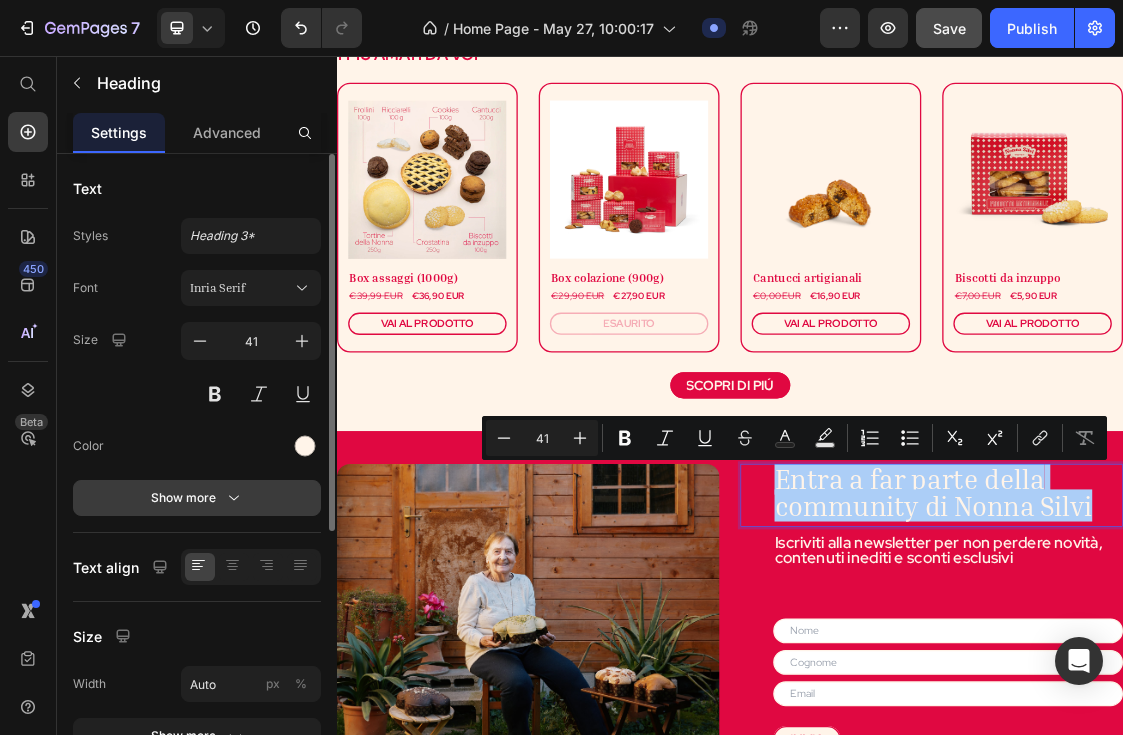 click on "Show more" at bounding box center (197, 498) 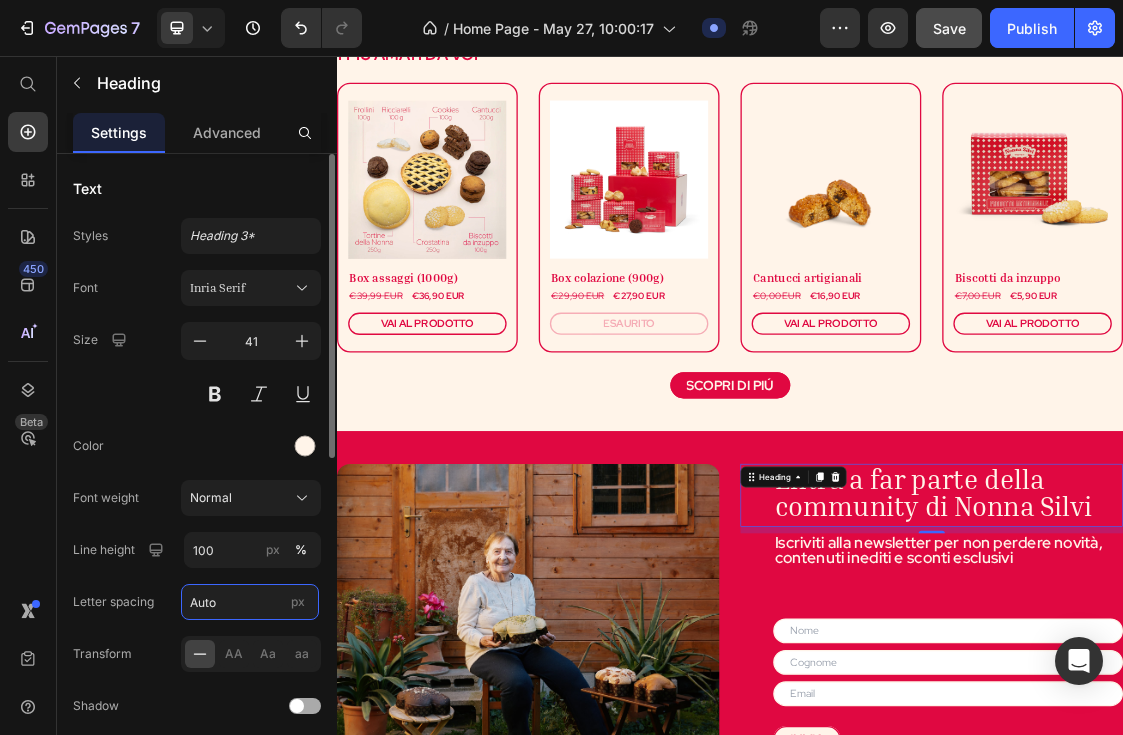 click on "Auto" at bounding box center [250, 602] 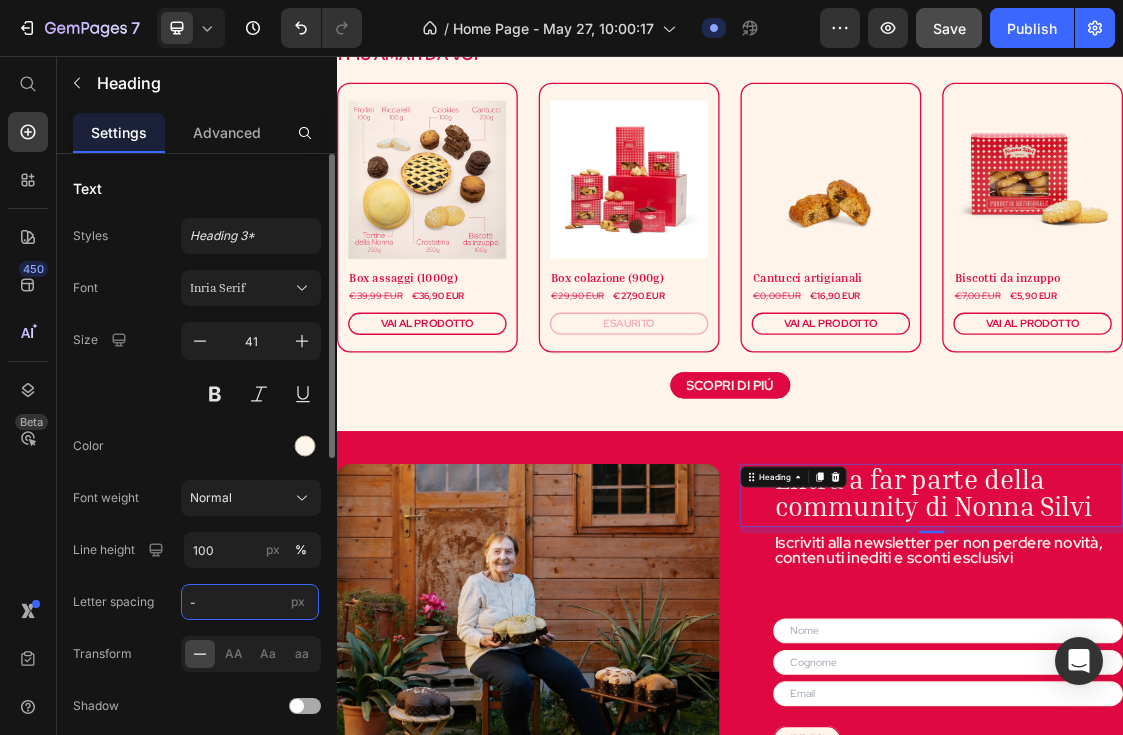 type on "-1" 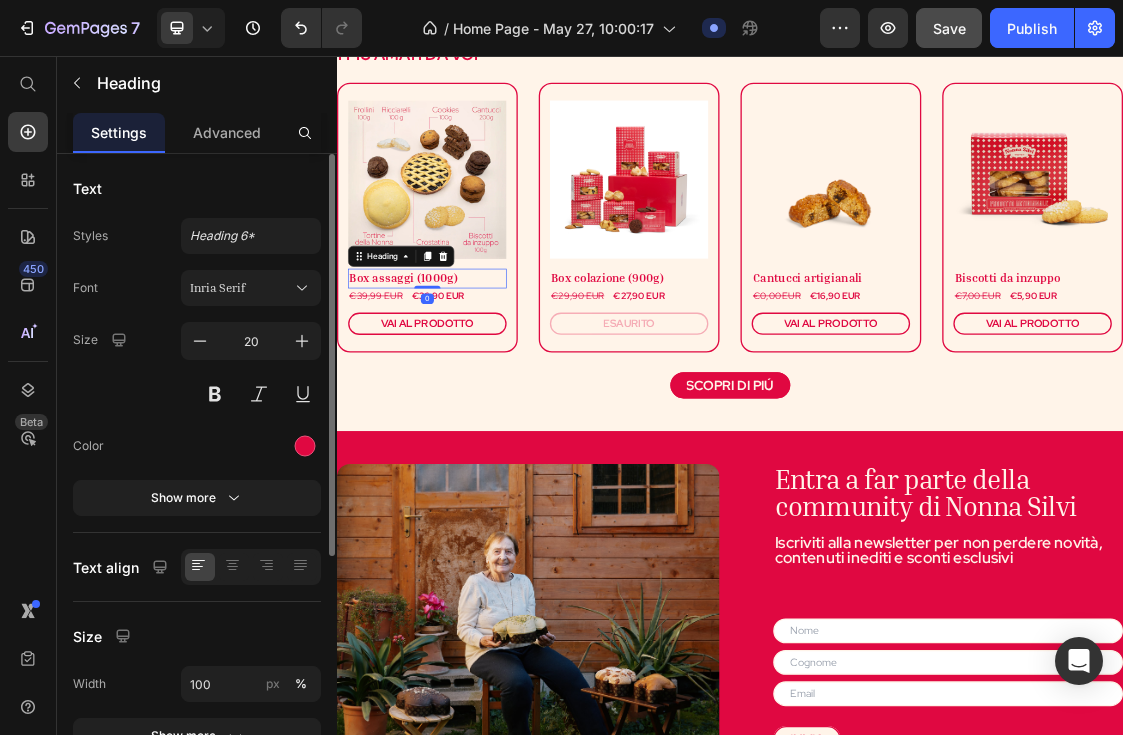 click on "Box assaggi (1000g)" at bounding box center (438, 394) 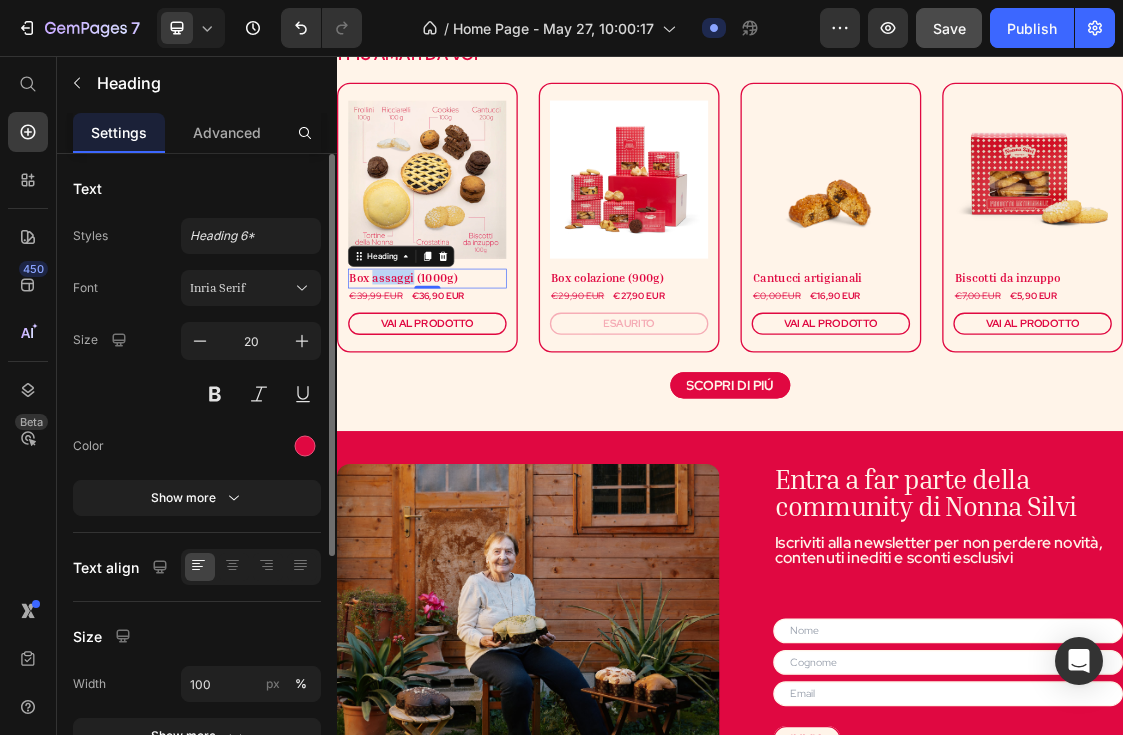 click on "Box assaggi (1000g)" at bounding box center (438, 394) 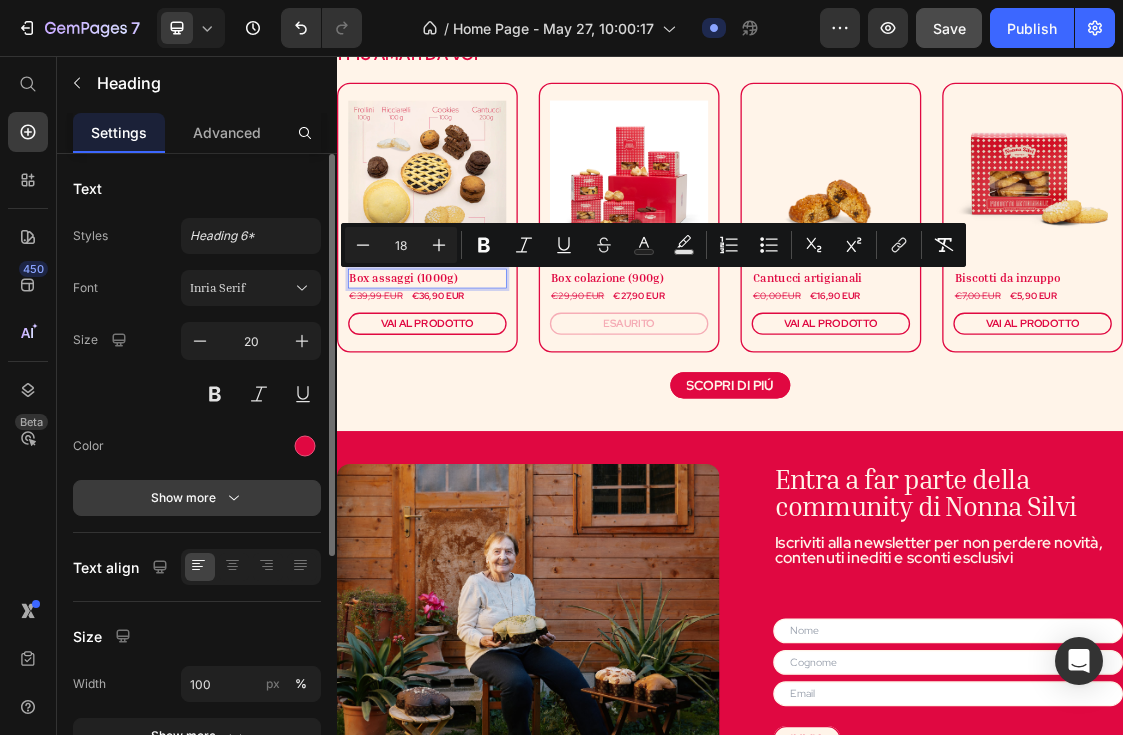 click on "Show more" at bounding box center (197, 498) 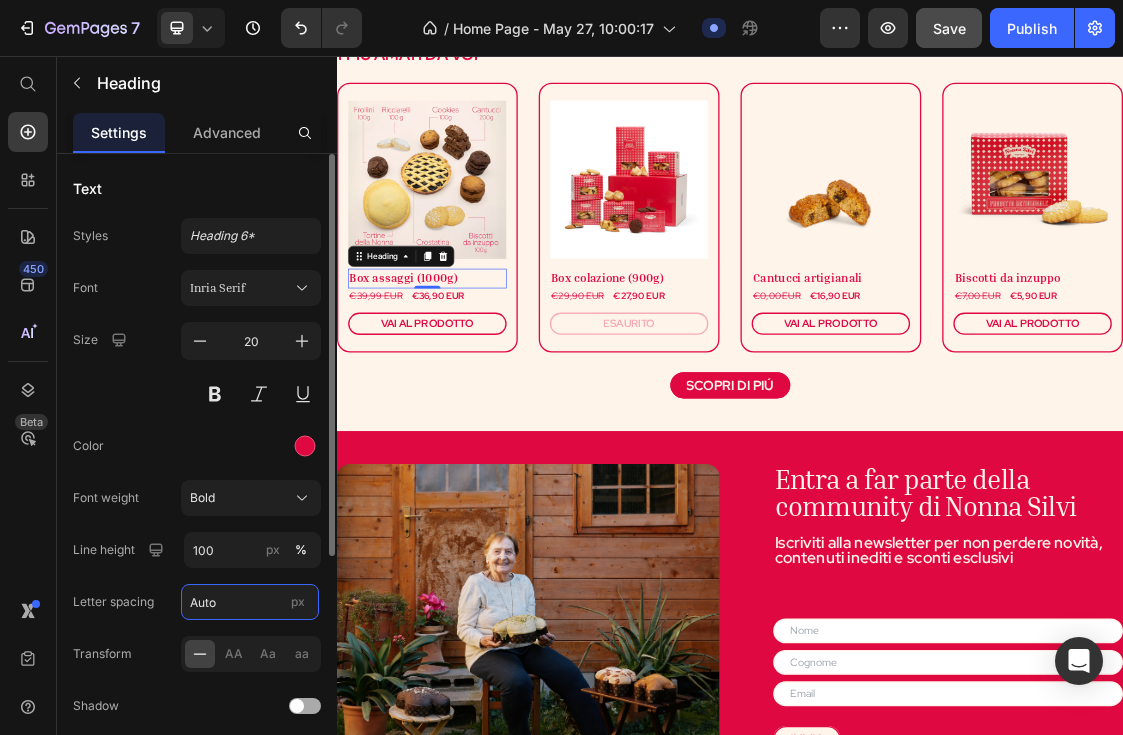 click on "Auto" at bounding box center (250, 602) 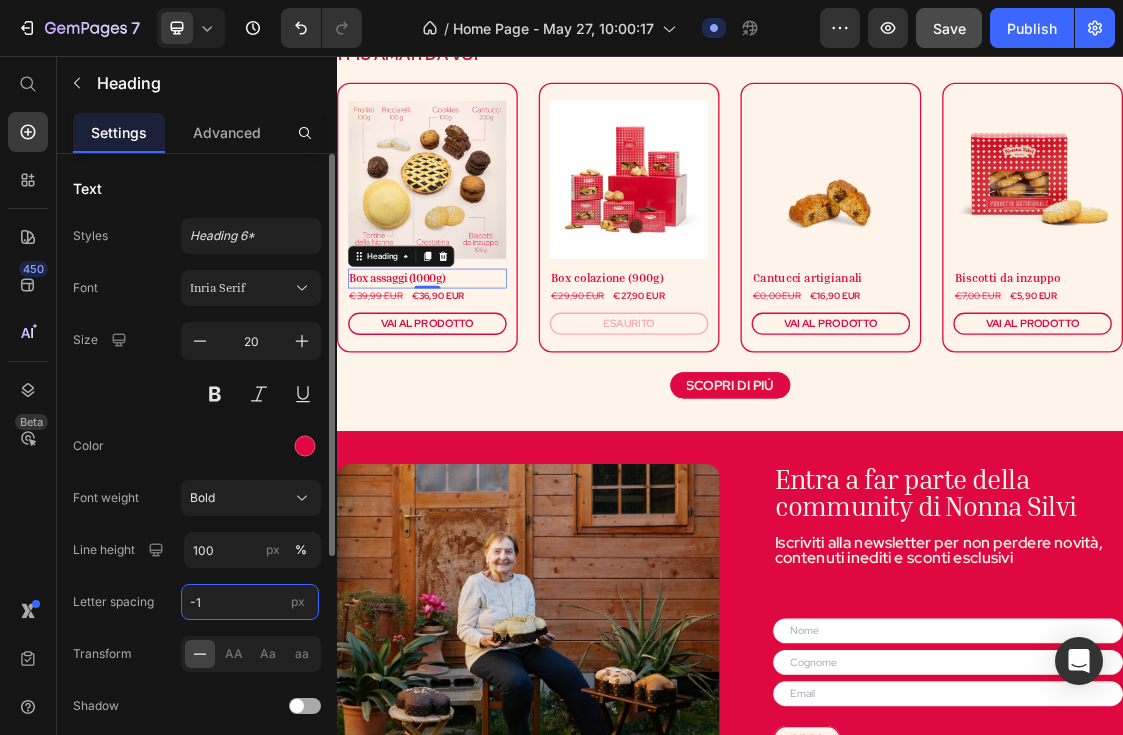 type on "-" 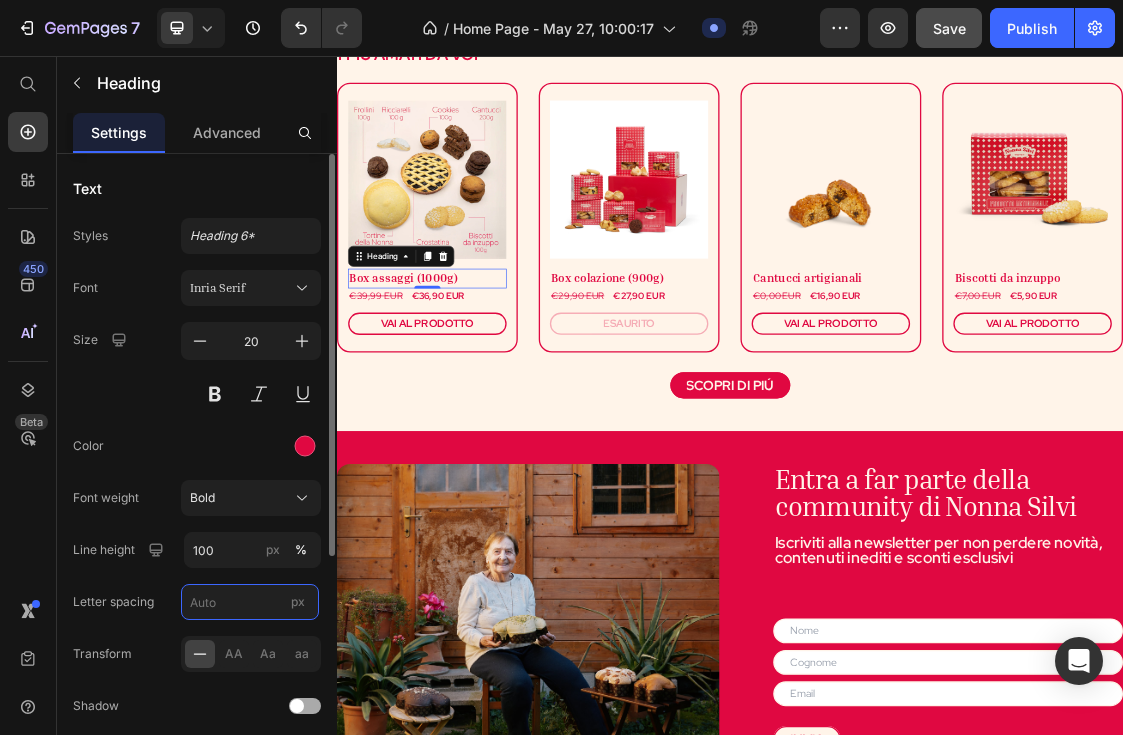 type on "0" 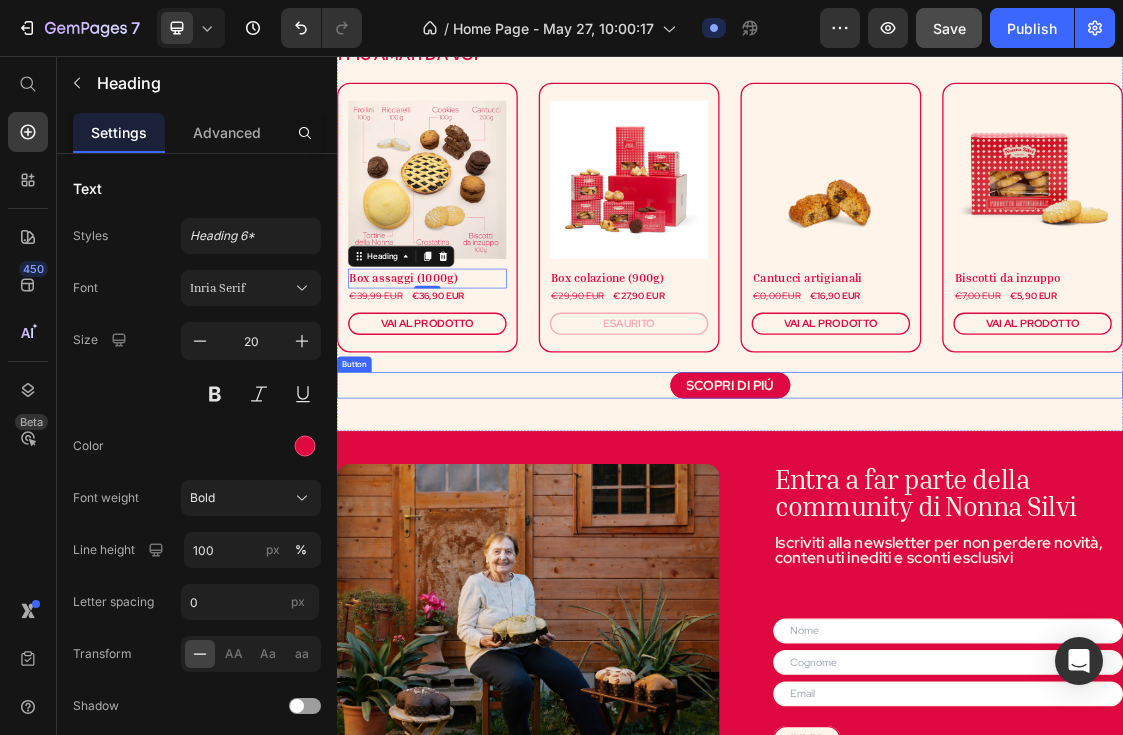 click on "SCOPRI DI PIÚ Button" at bounding box center [937, 559] 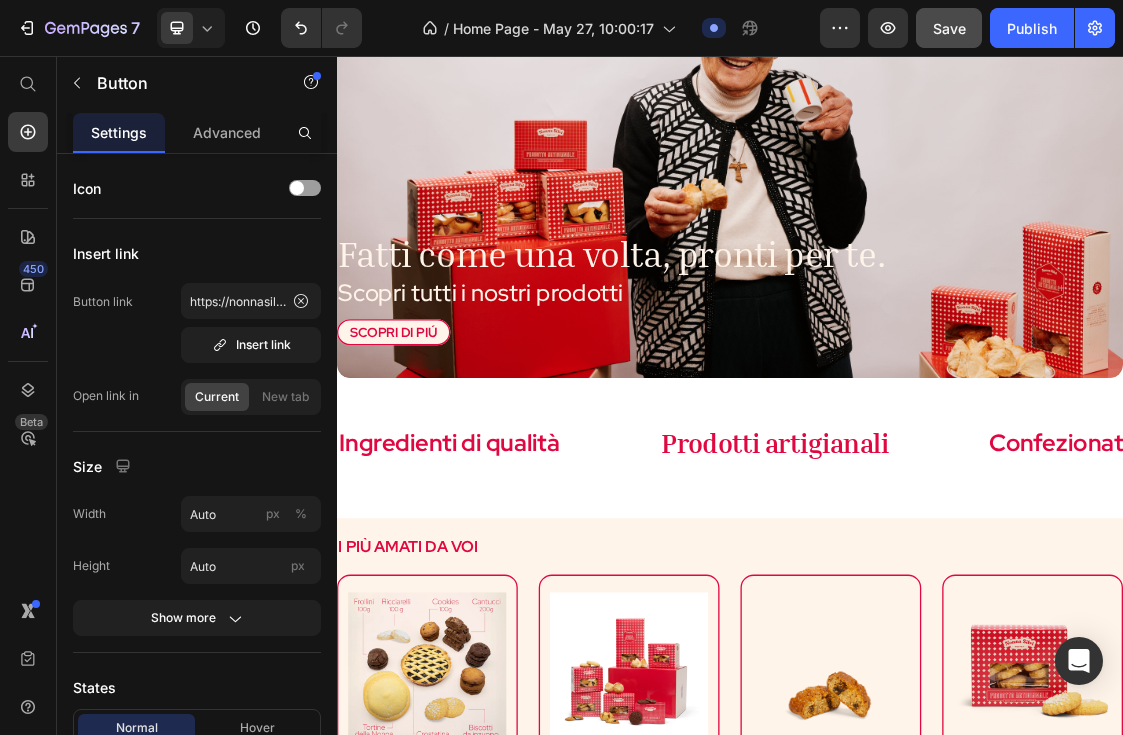 scroll, scrollTop: 244, scrollLeft: 0, axis: vertical 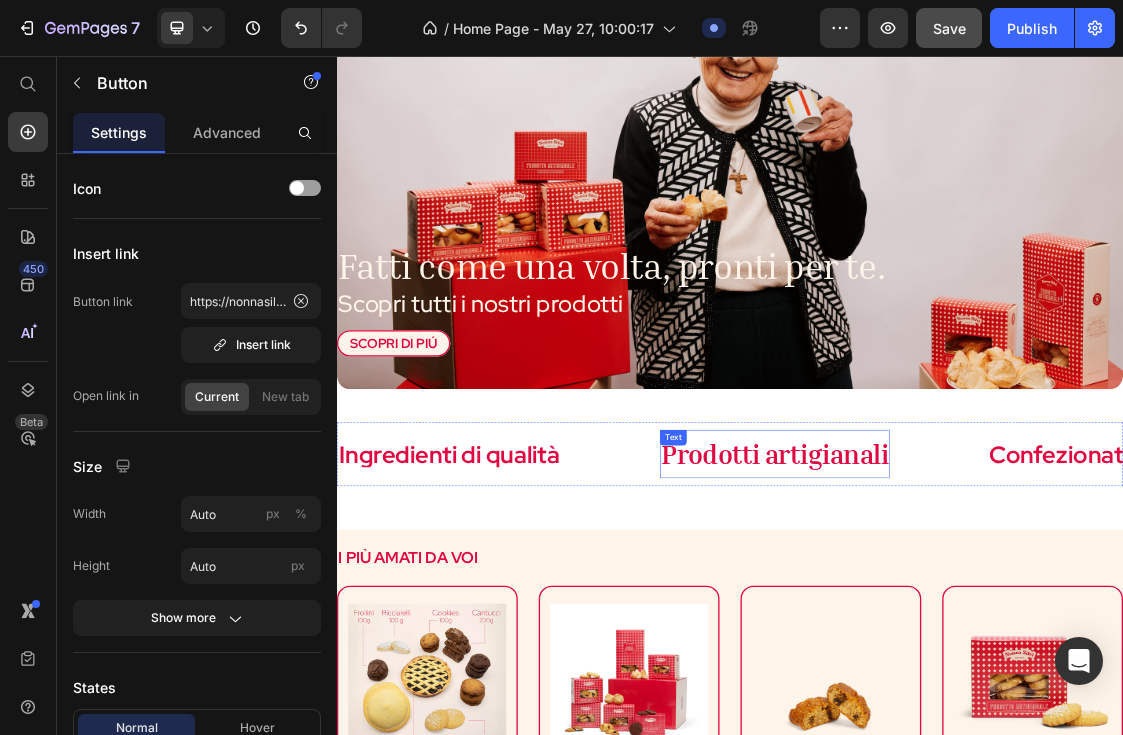 click on "Prodotti artigianali" at bounding box center [1005, 663] 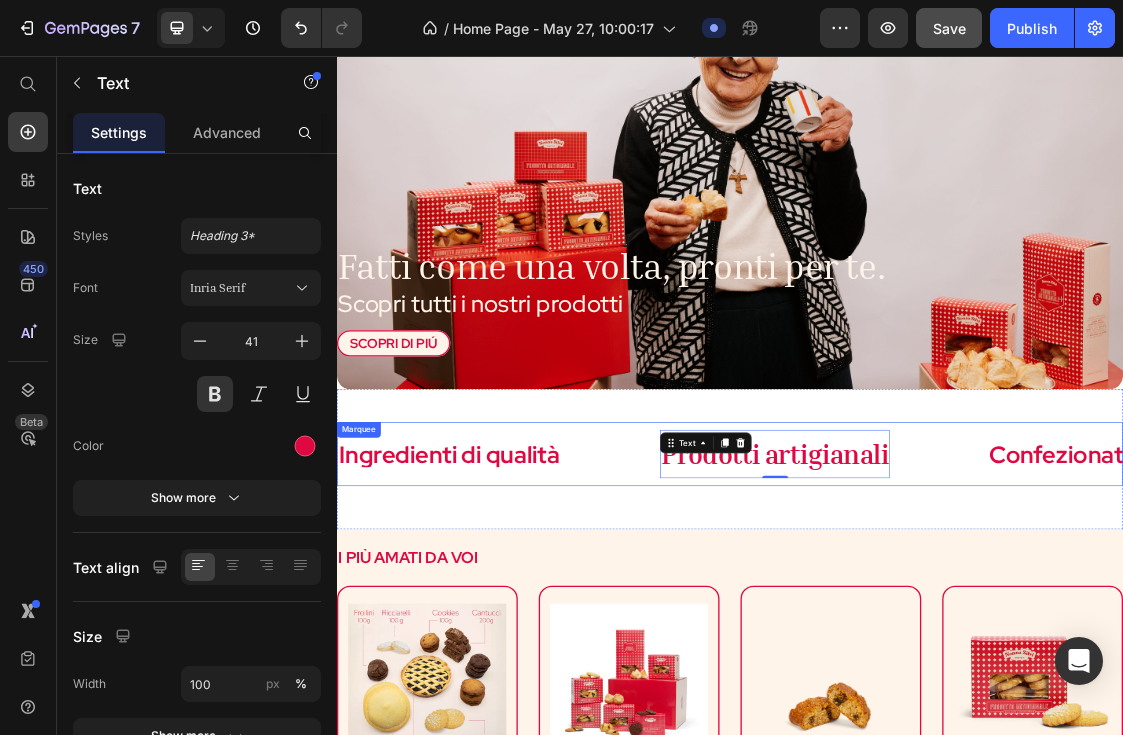 click on "Ingredienti di qualità Text Prodotti artigianali Text   0 Confezionati con cura Text Qualità garantita Text Spedizione veloce Text Ingredienti di qualità Text Prodotti artigianali Text   0 Confezionati con cura Text Qualità garantita Text Spedizione veloce Text Marquee" at bounding box center (937, 663) 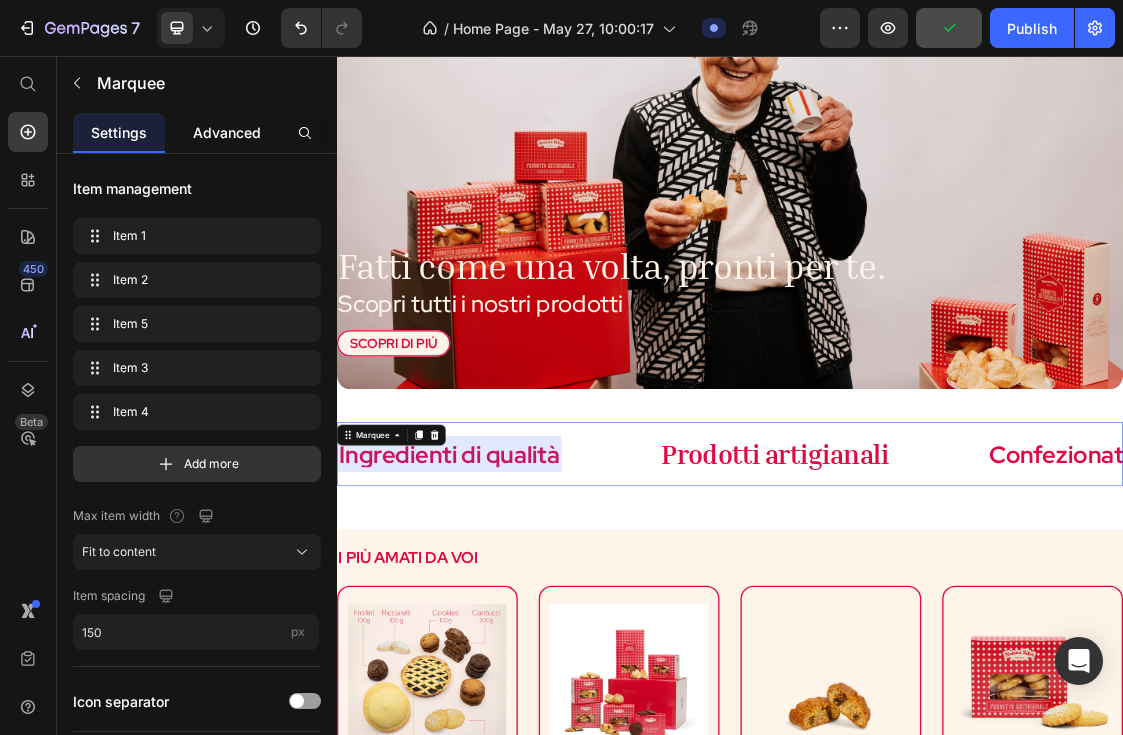 click on "Advanced" at bounding box center (227, 132) 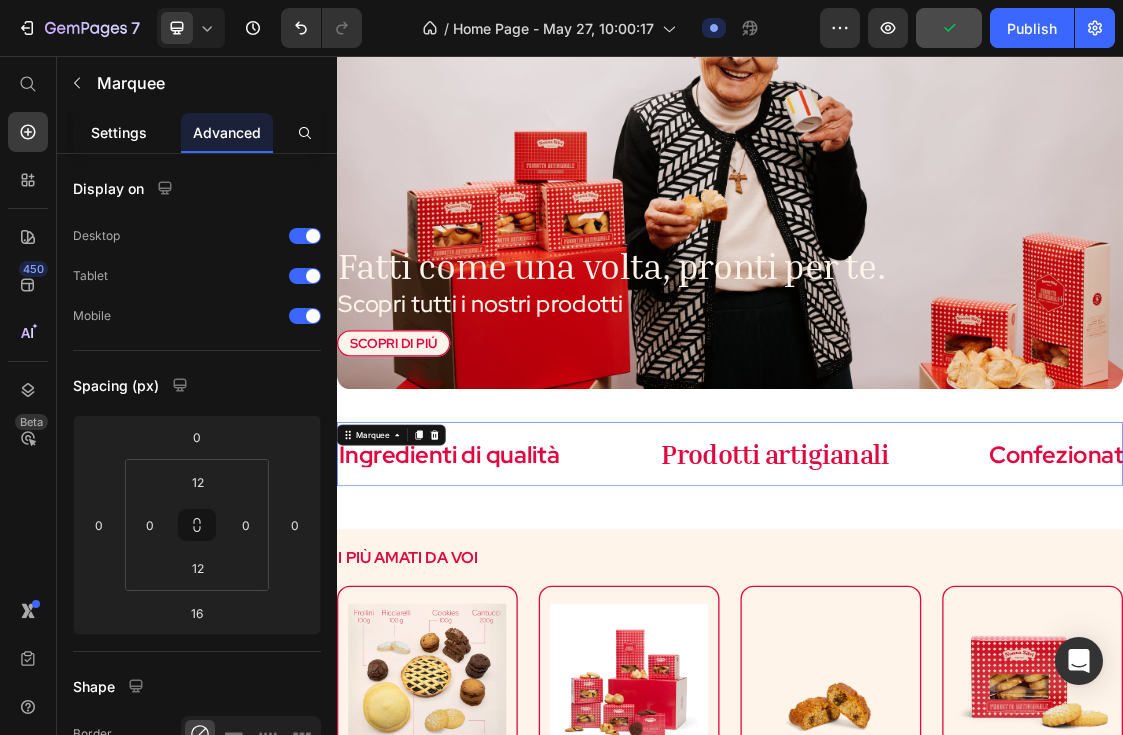 click on "Settings" 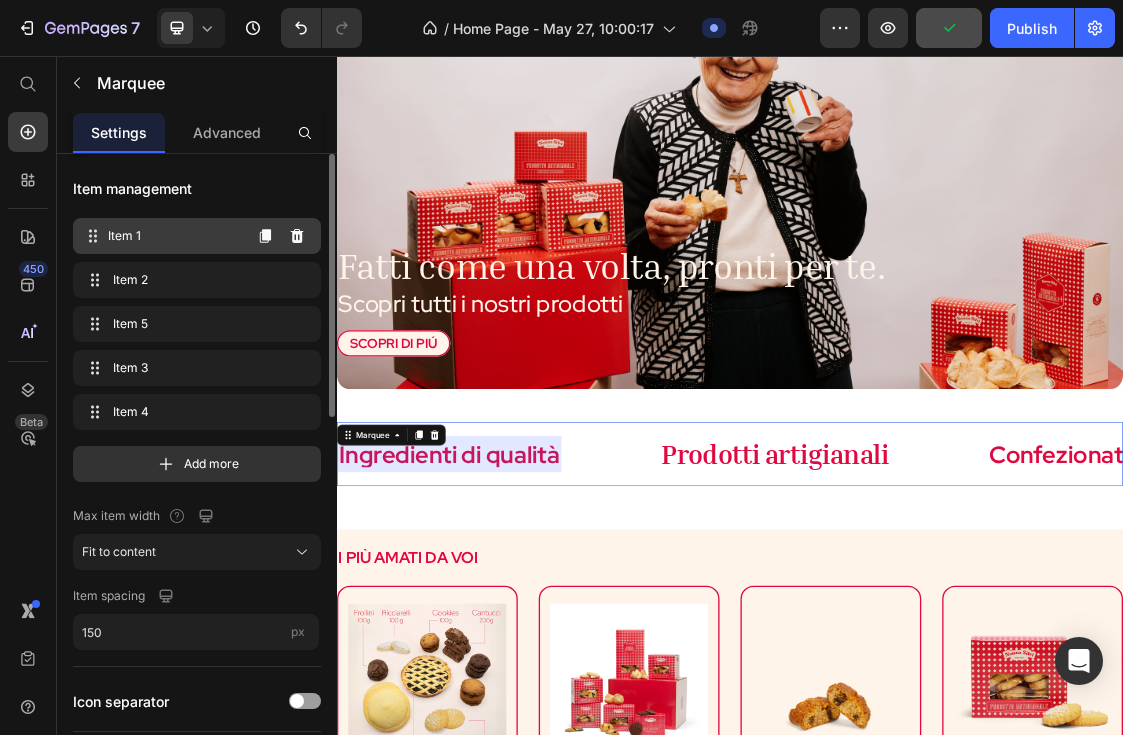 click on "Item 1" at bounding box center (174, 236) 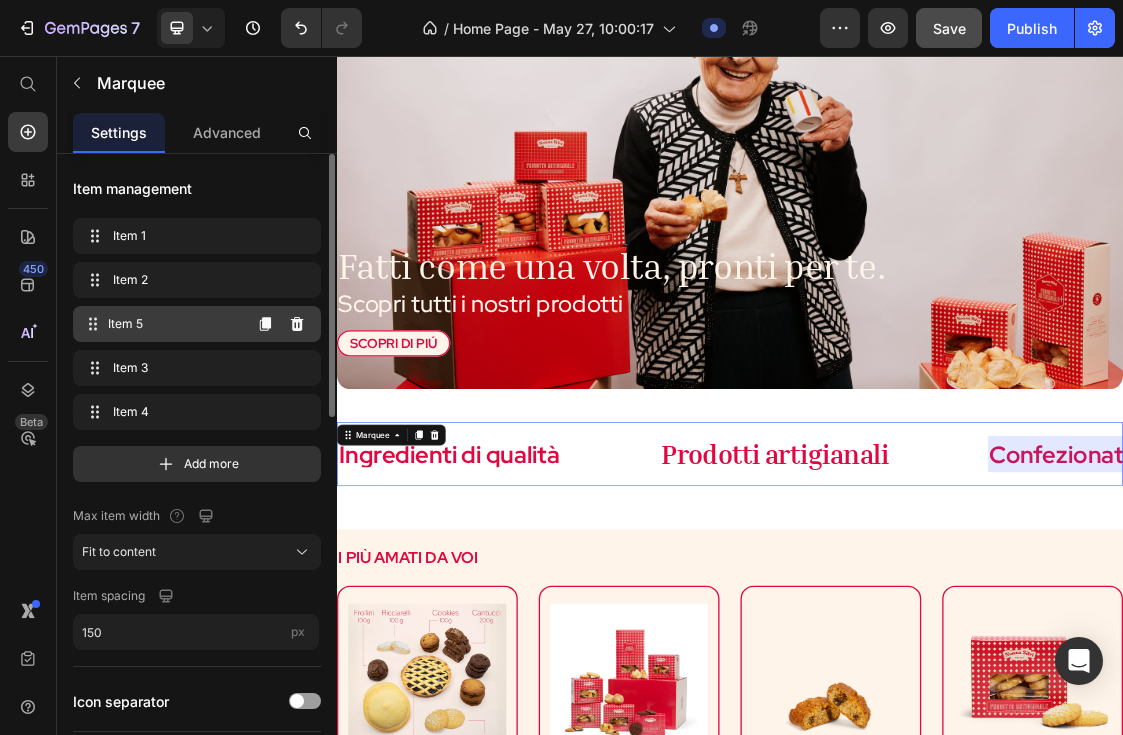 click on "Item 5" at bounding box center [174, 324] 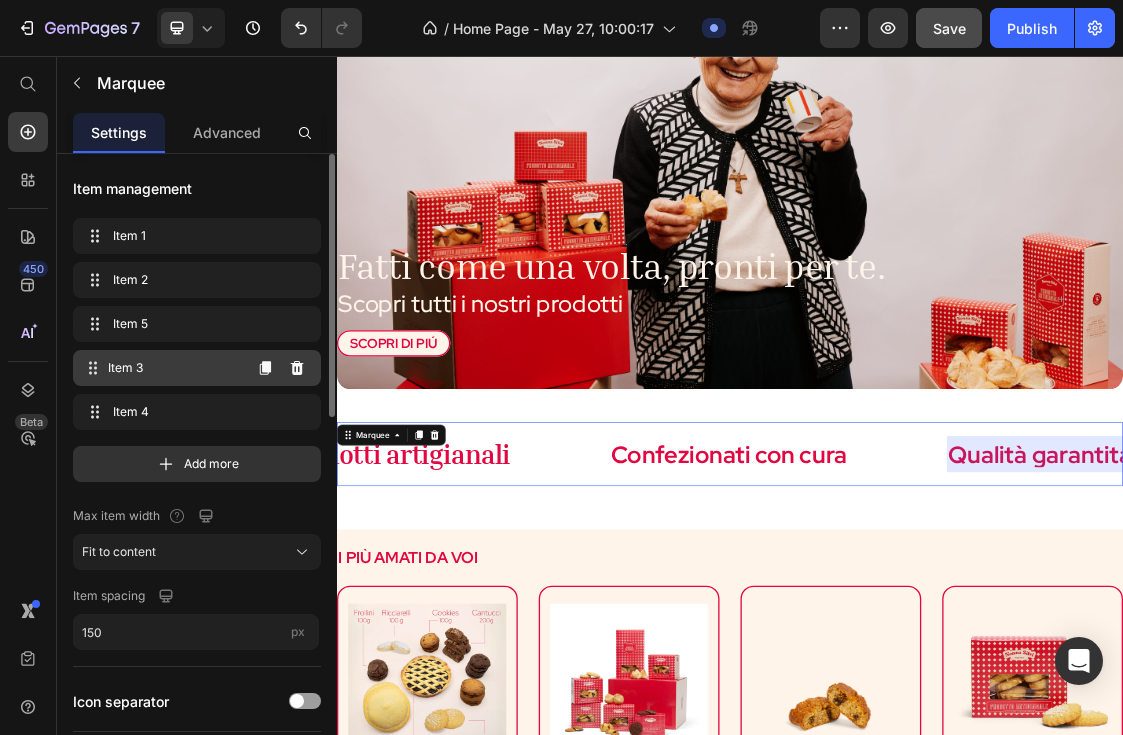 click on "Item 3" at bounding box center [174, 368] 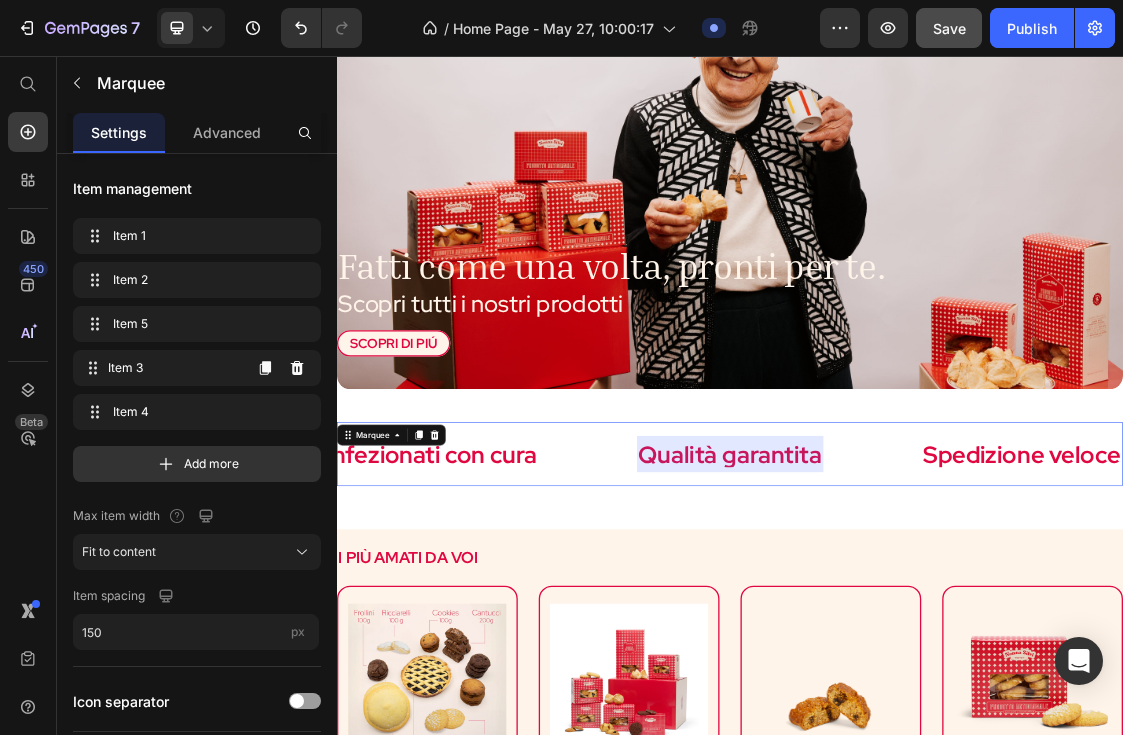 scroll, scrollTop: 0, scrollLeft: 1052, axis: horizontal 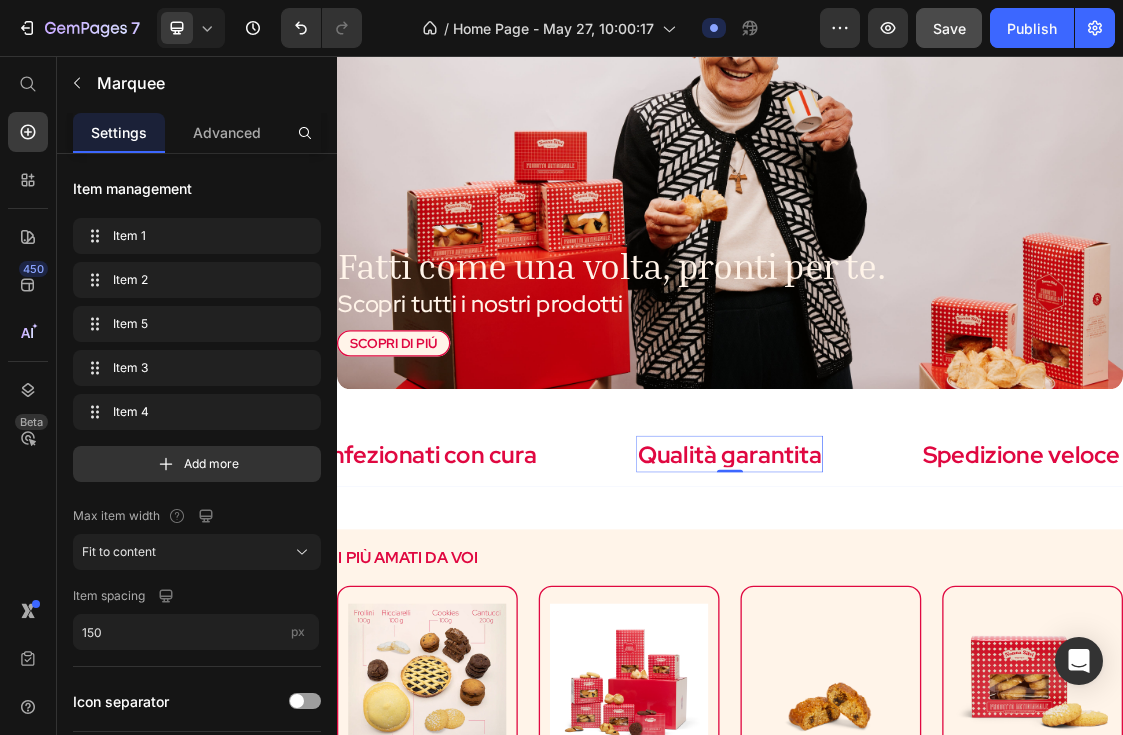 click on "Qualità garantita" at bounding box center [936, 664] 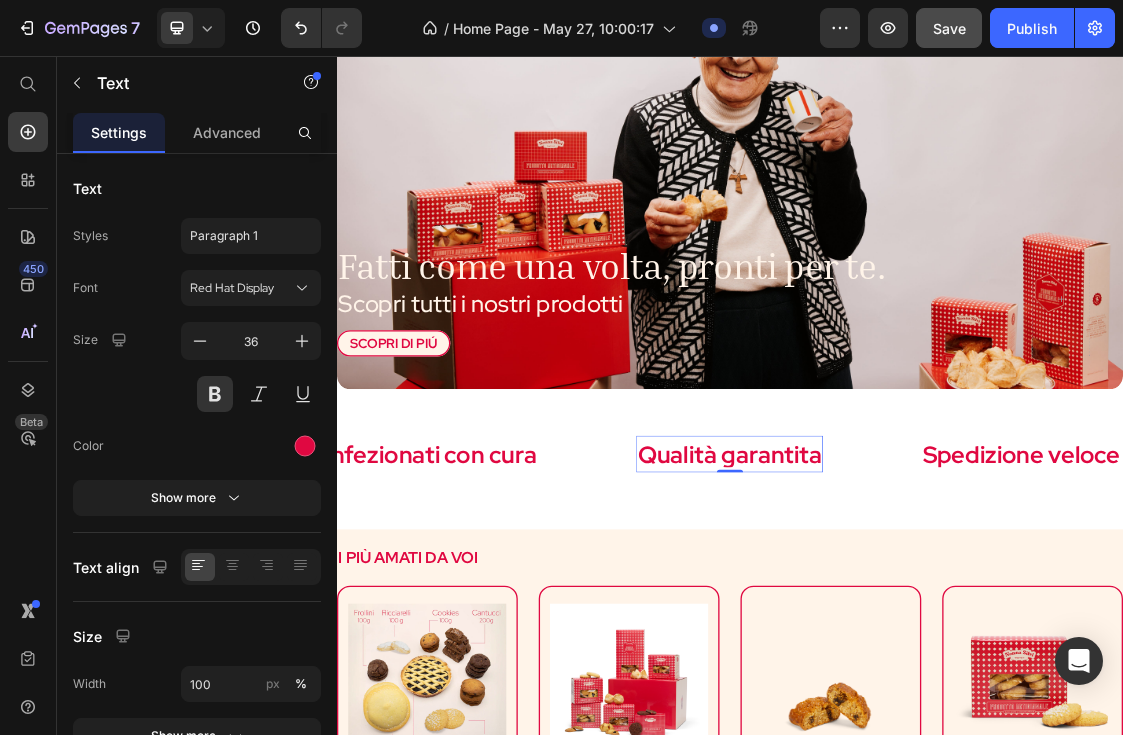 click on "Qualità garantita" at bounding box center (936, 664) 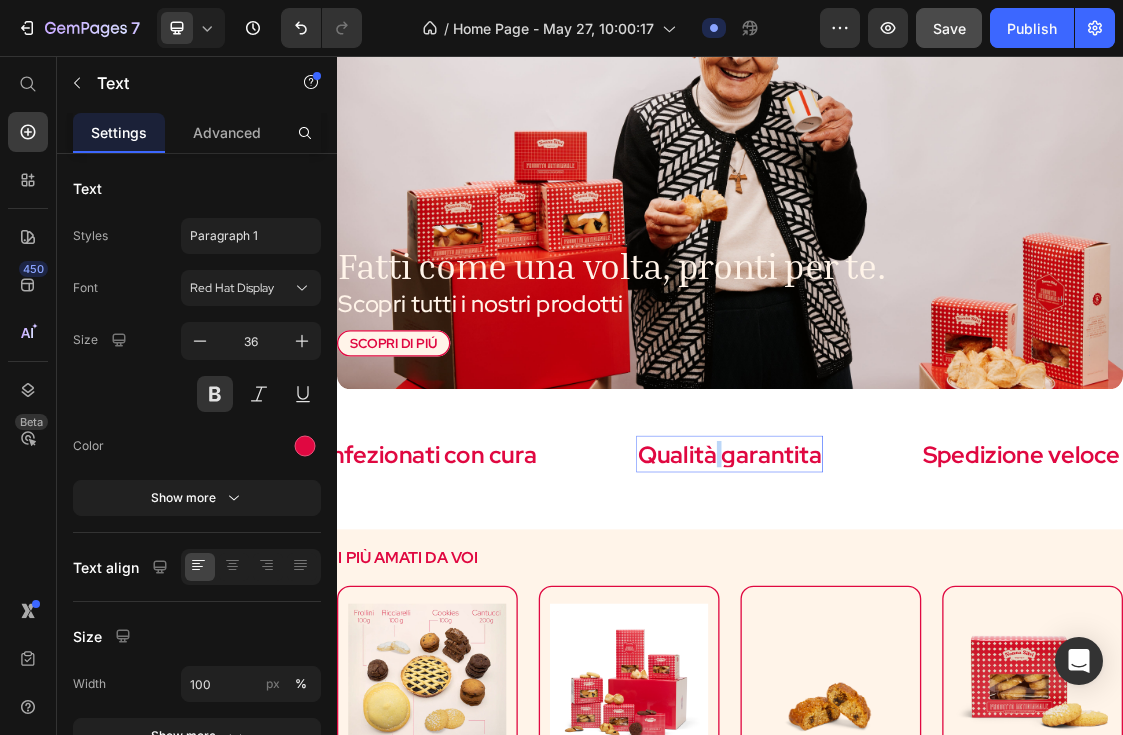 click on "Qualità garantita" at bounding box center [936, 664] 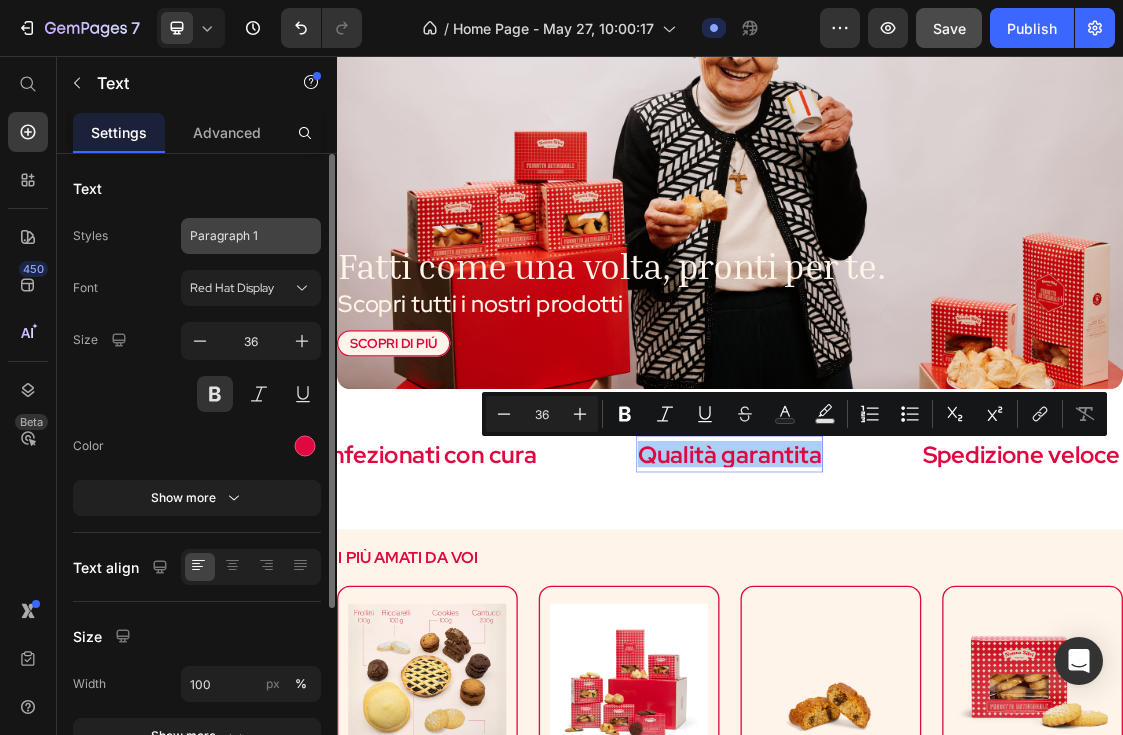 click on "Paragraph 1" at bounding box center [239, 236] 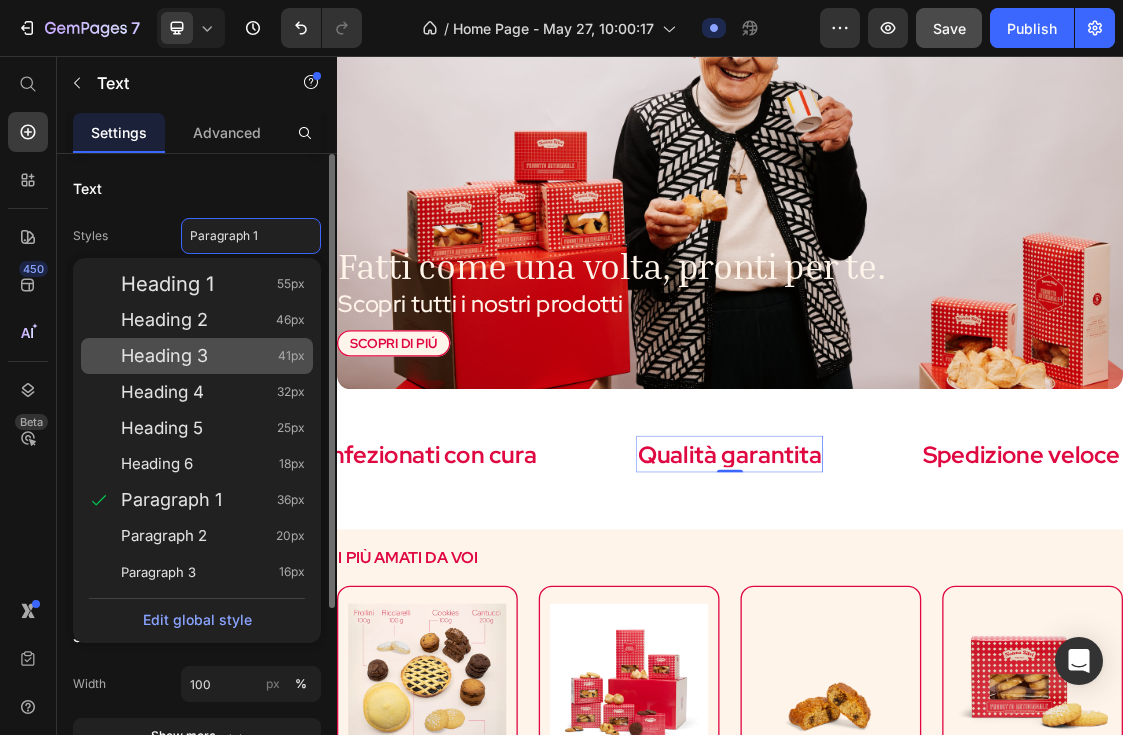click on "Heading 3 41px" at bounding box center [213, 356] 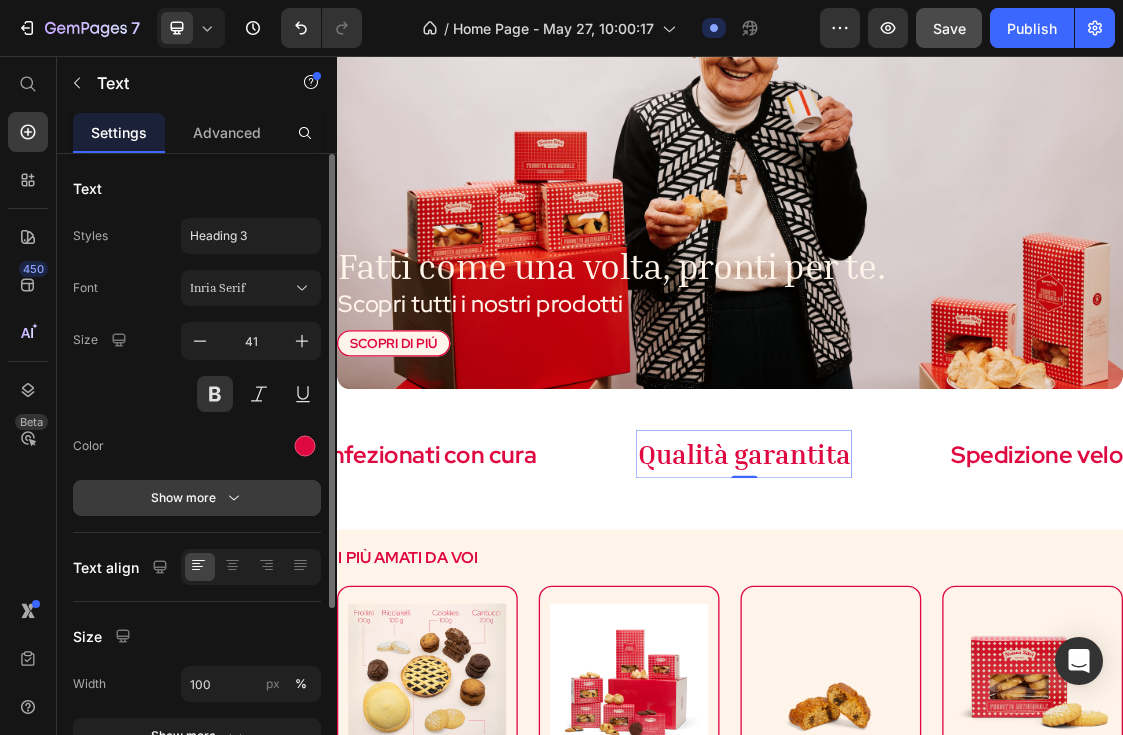 click on "Show more" at bounding box center (197, 498) 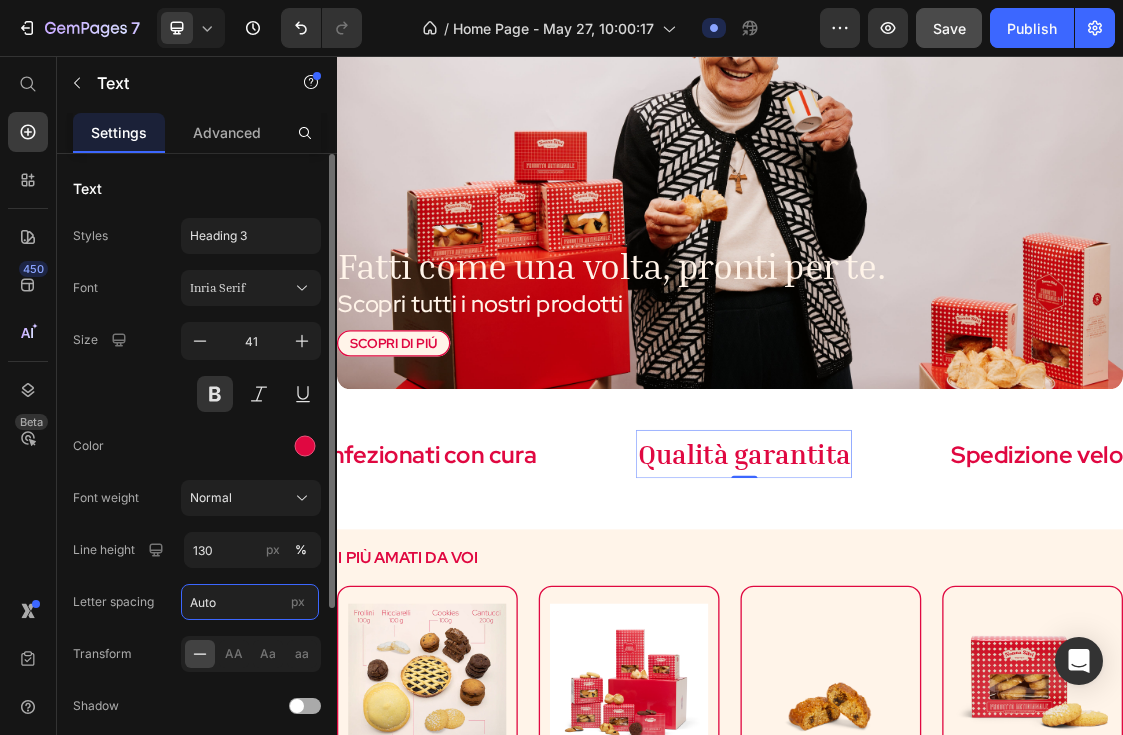 click on "Auto" at bounding box center (250, 602) 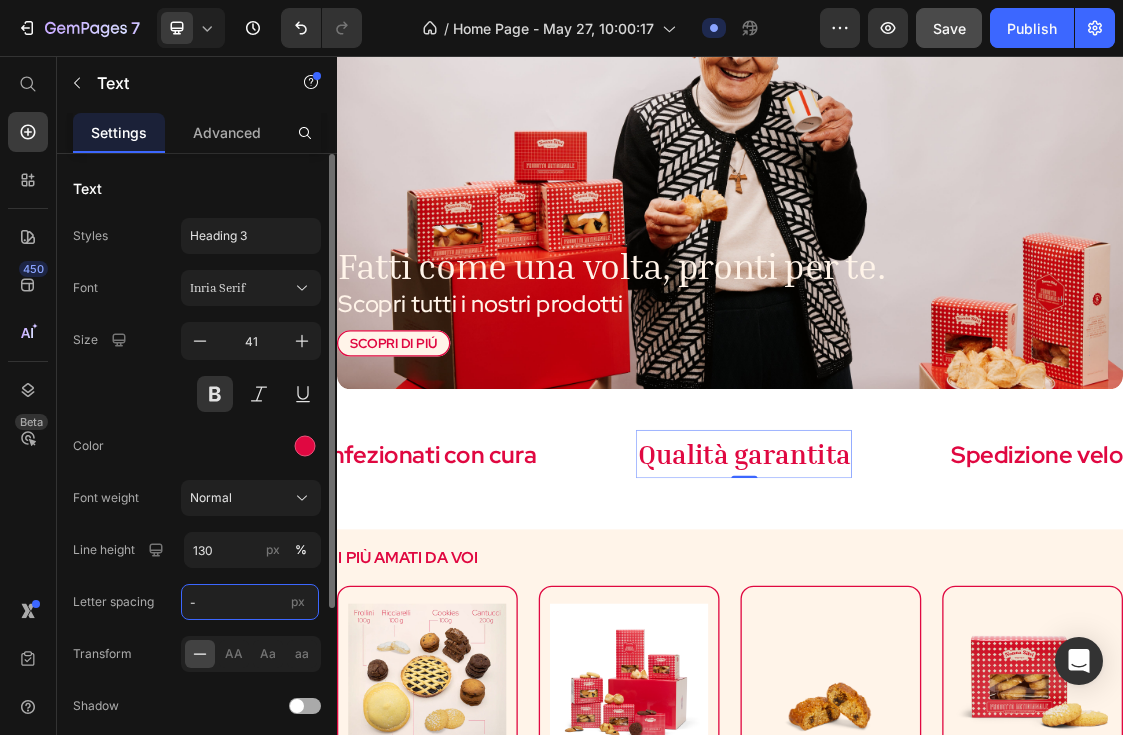 type on "-1" 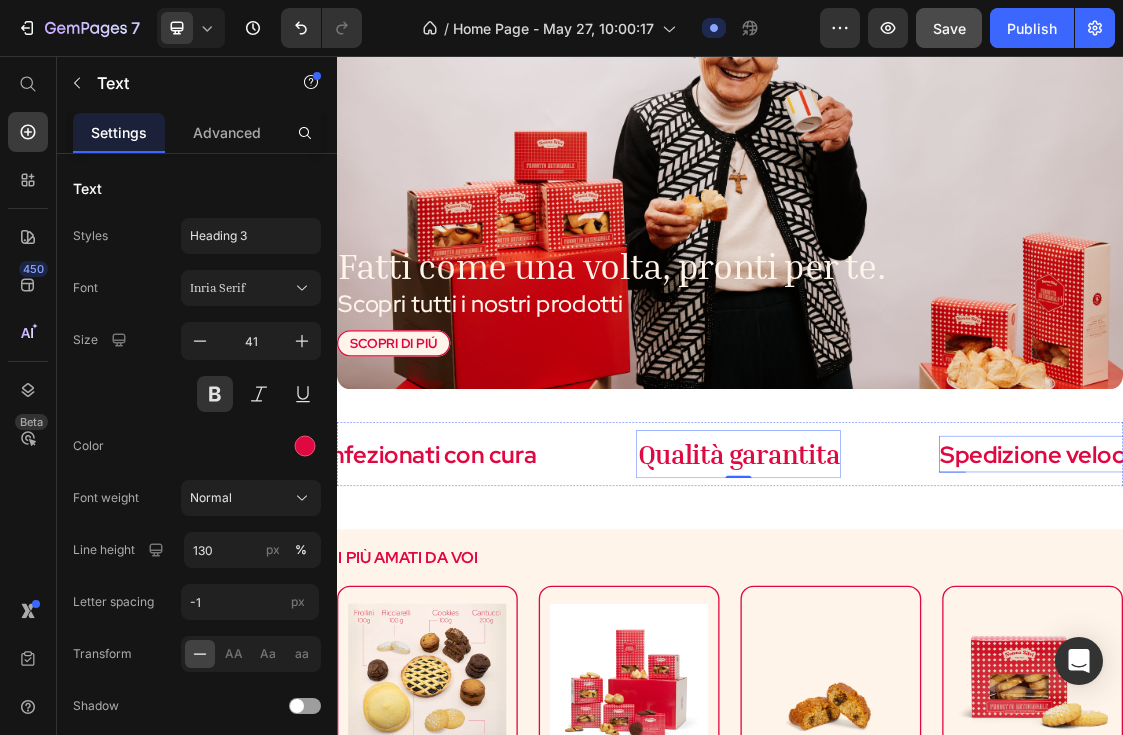 click on "Spedizione veloce" at bounding box center [1408, 664] 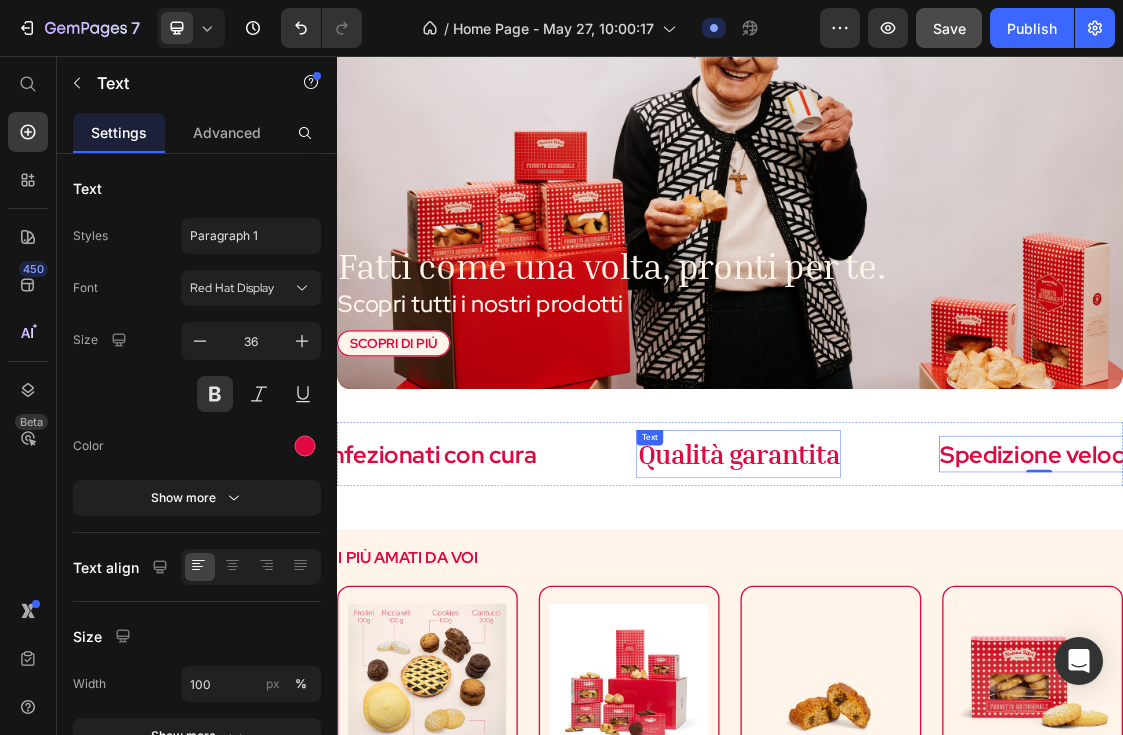 click on "Qualità garantita" at bounding box center [950, 663] 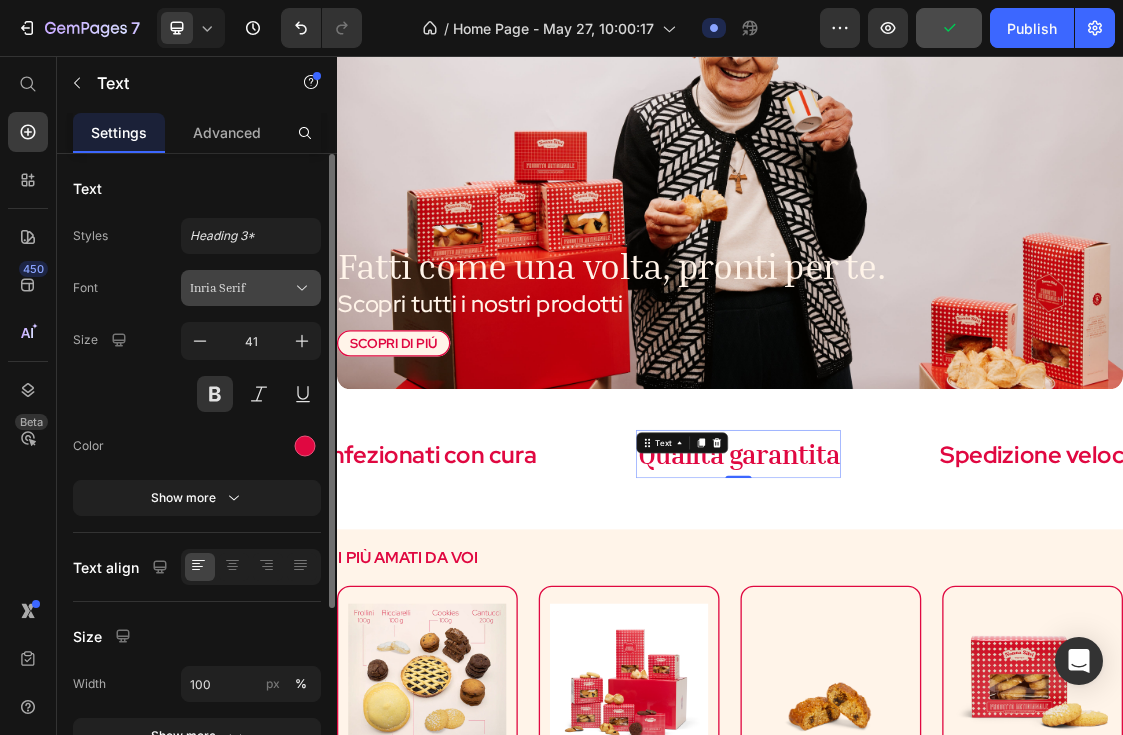click 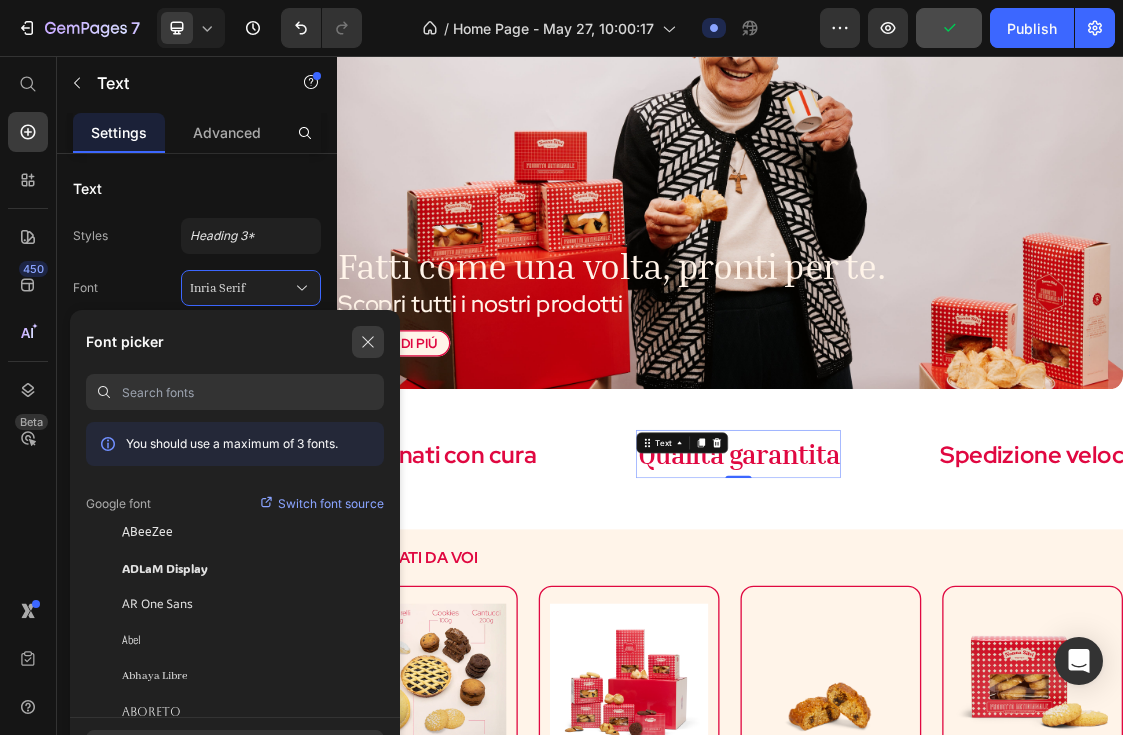 click 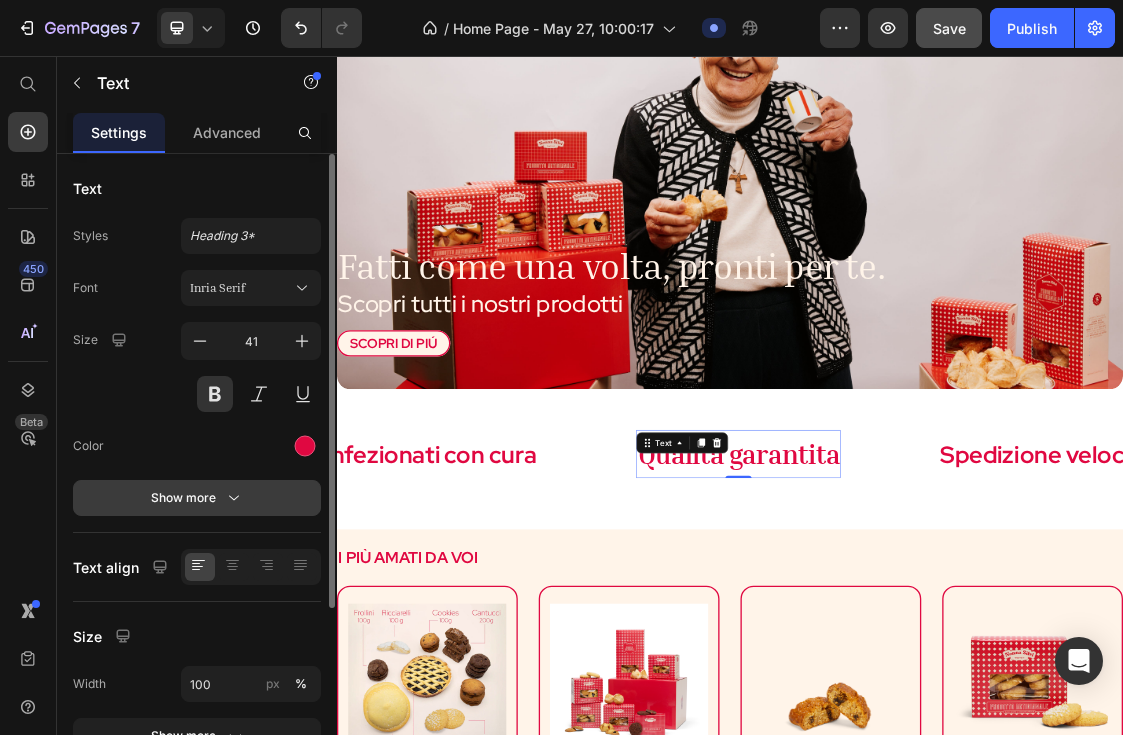 click on "Show more" at bounding box center [197, 498] 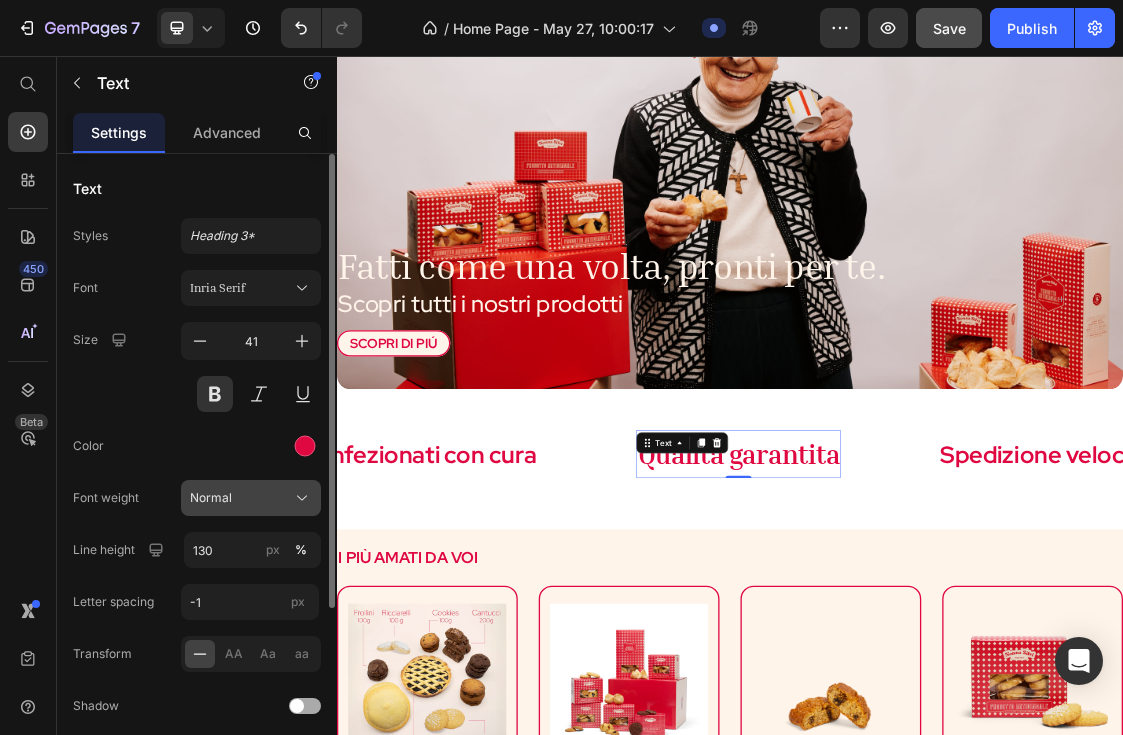 click on "Normal" 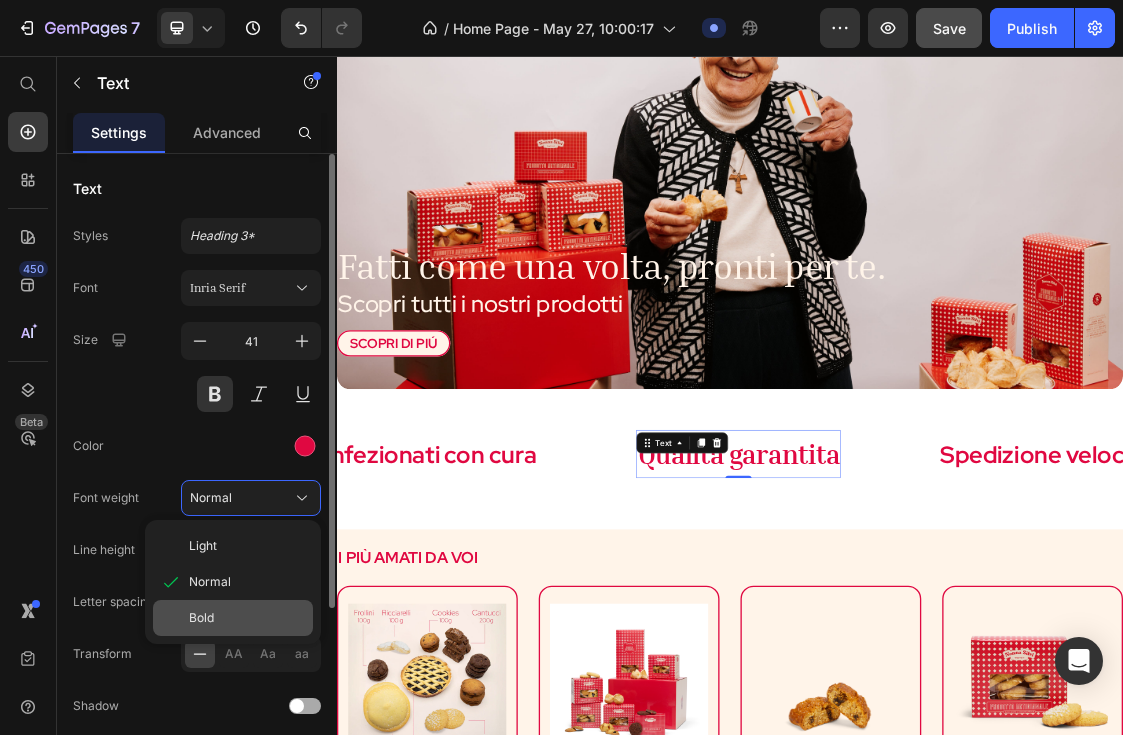 click on "Bold" at bounding box center [247, 618] 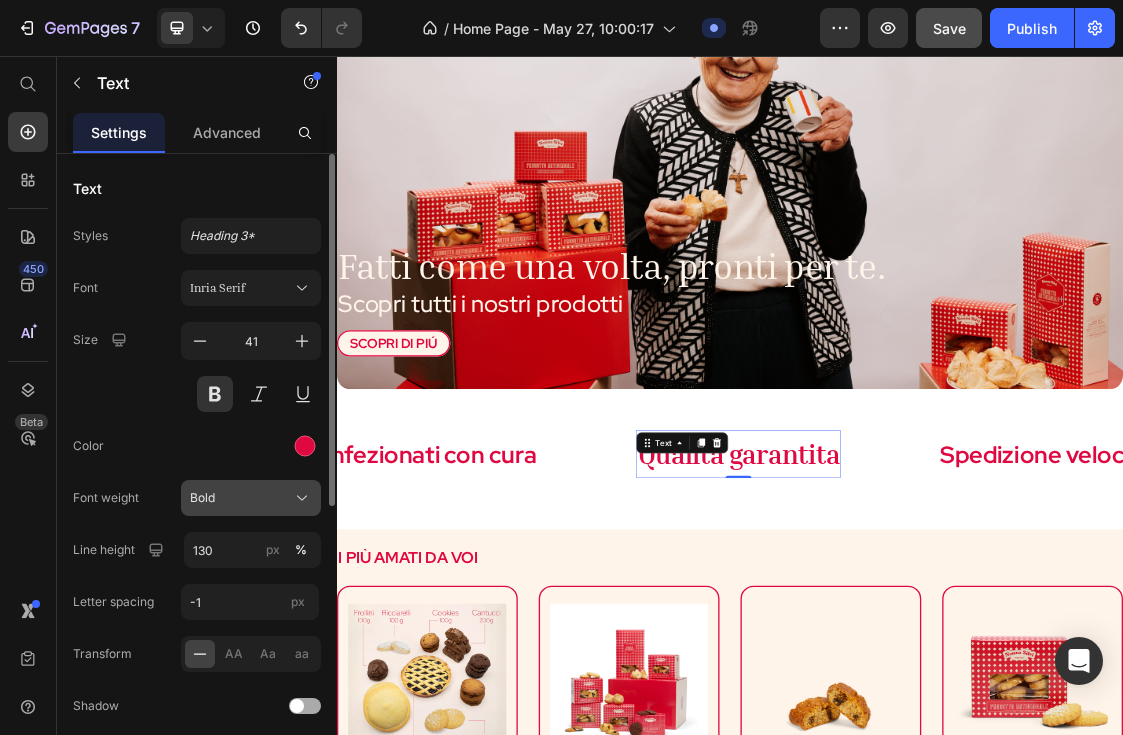 click on "Bold" 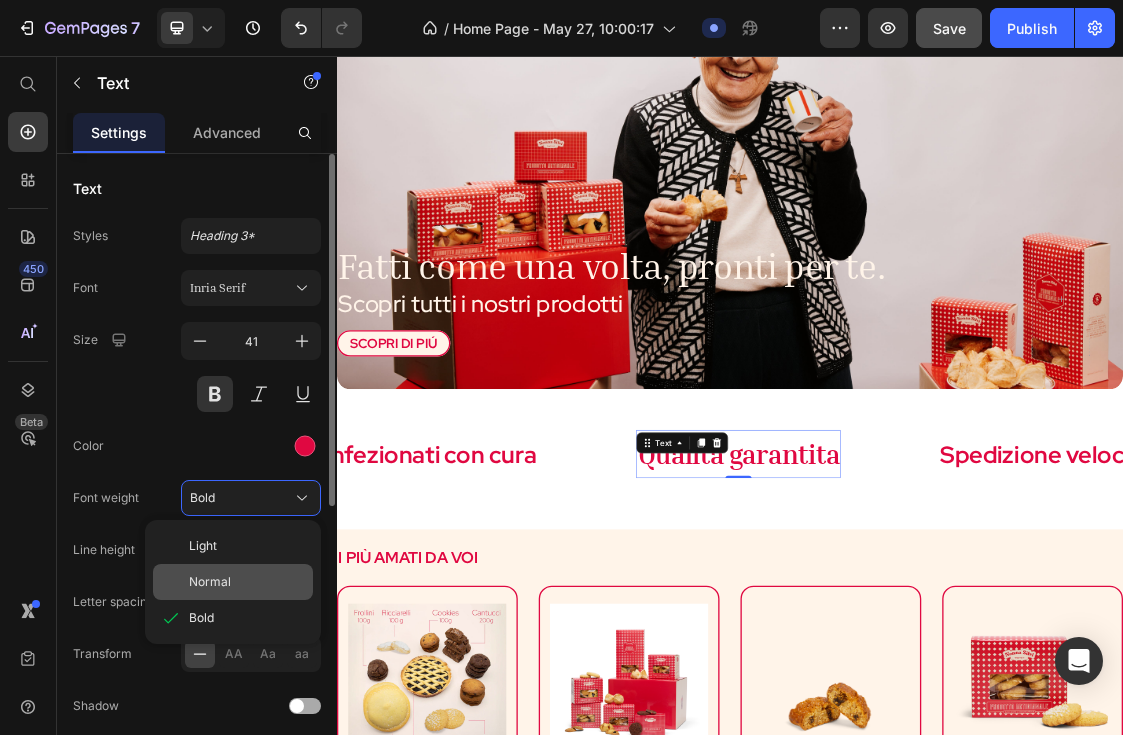 click on "Normal" at bounding box center [247, 582] 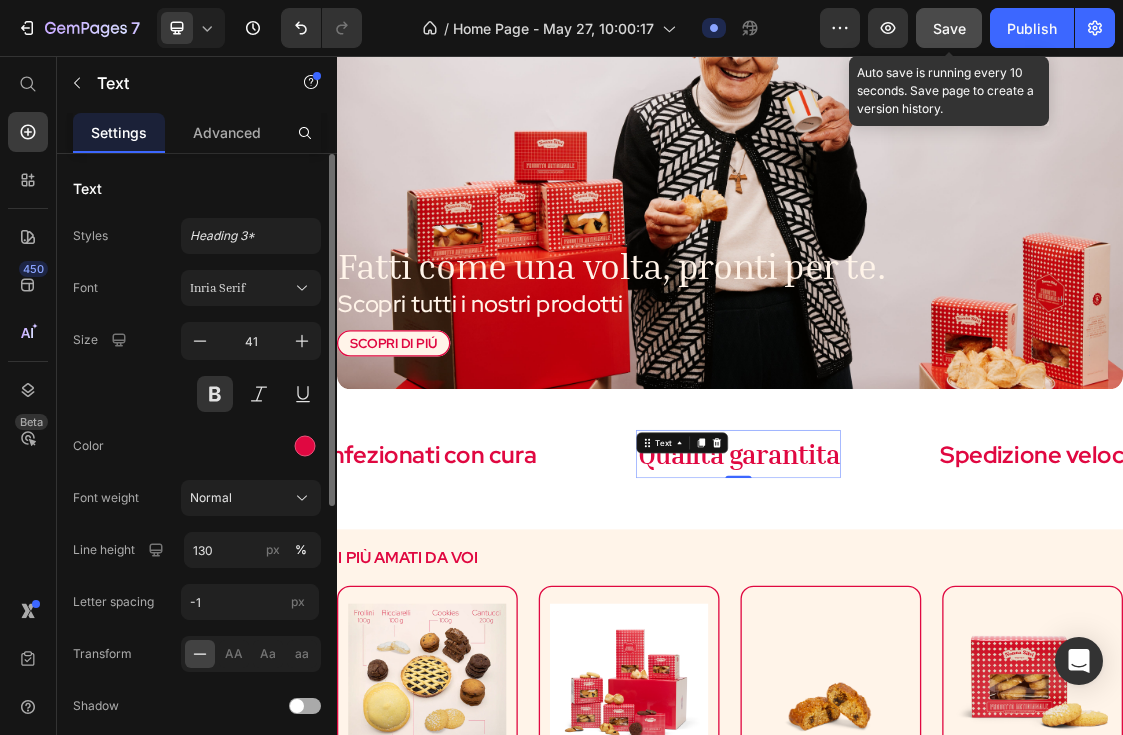click on "Save" 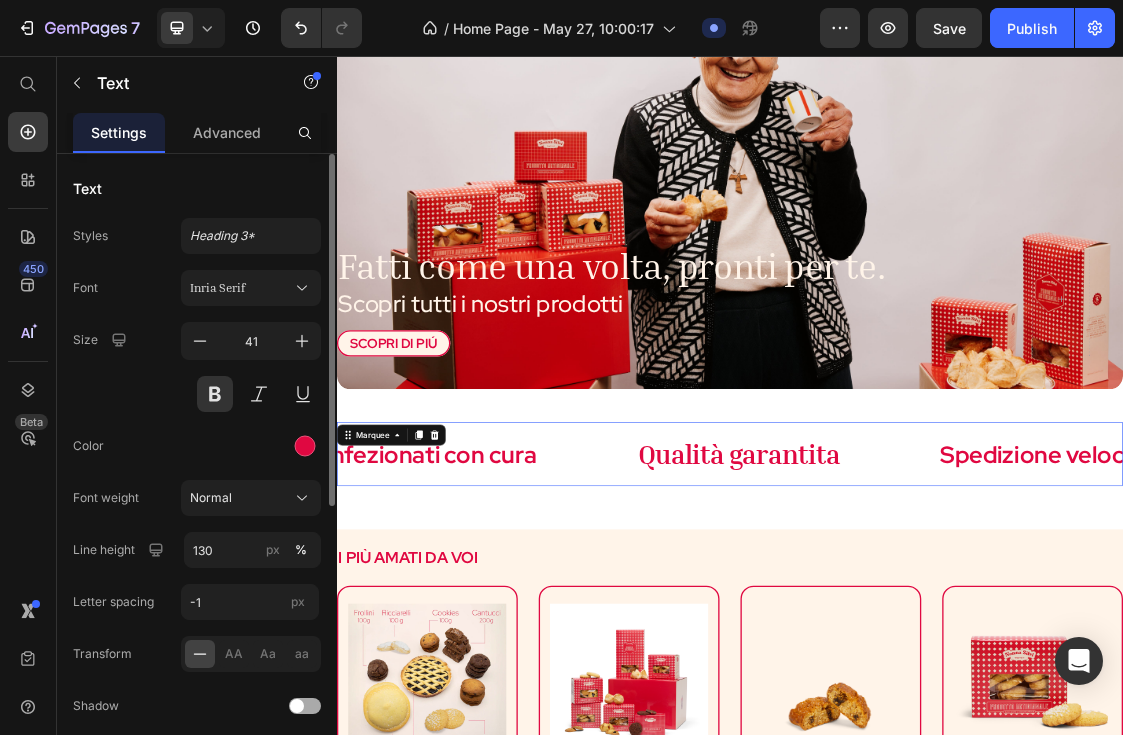 click on "Qualità garantita Text" at bounding box center (1025, 663) 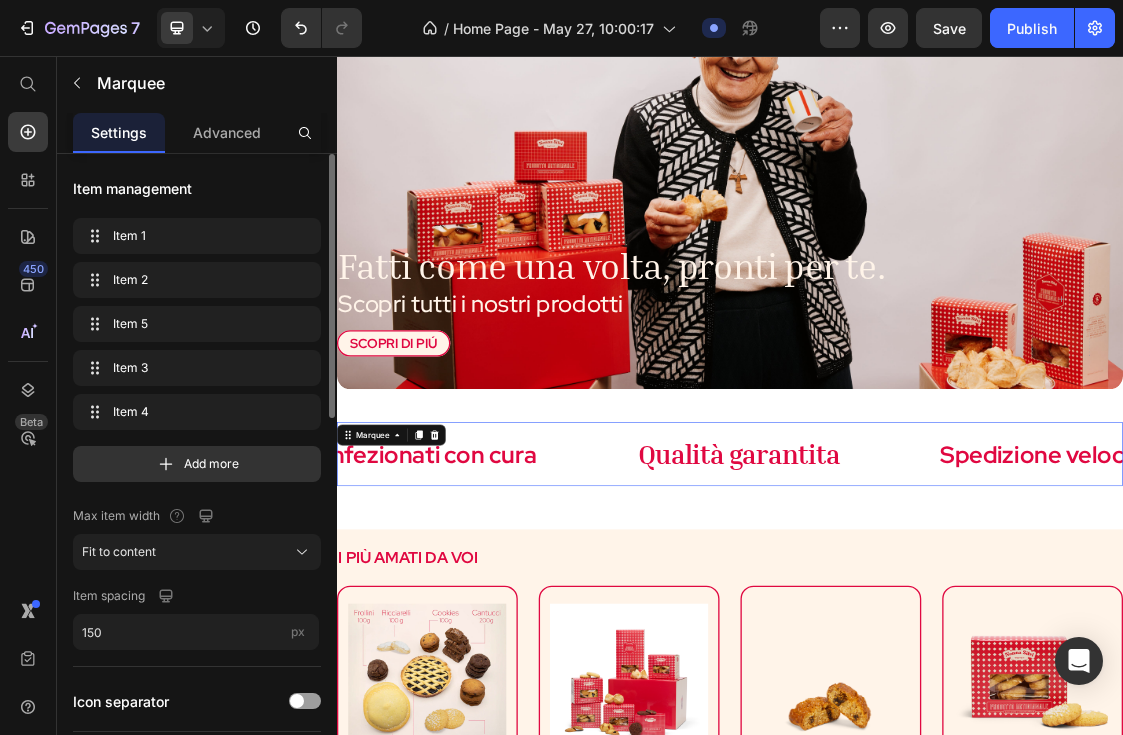click on "Ingredienti di qualità Text Prodotti artigianali Text Confezionati con cura Text Qualità garantita Text Spedizione veloce Text Ingredienti di qualità Text Prodotti artigianali Text Confezionati con cura Text Qualità garantita Text Spedizione veloce Text Marquee   16" at bounding box center (937, 663) 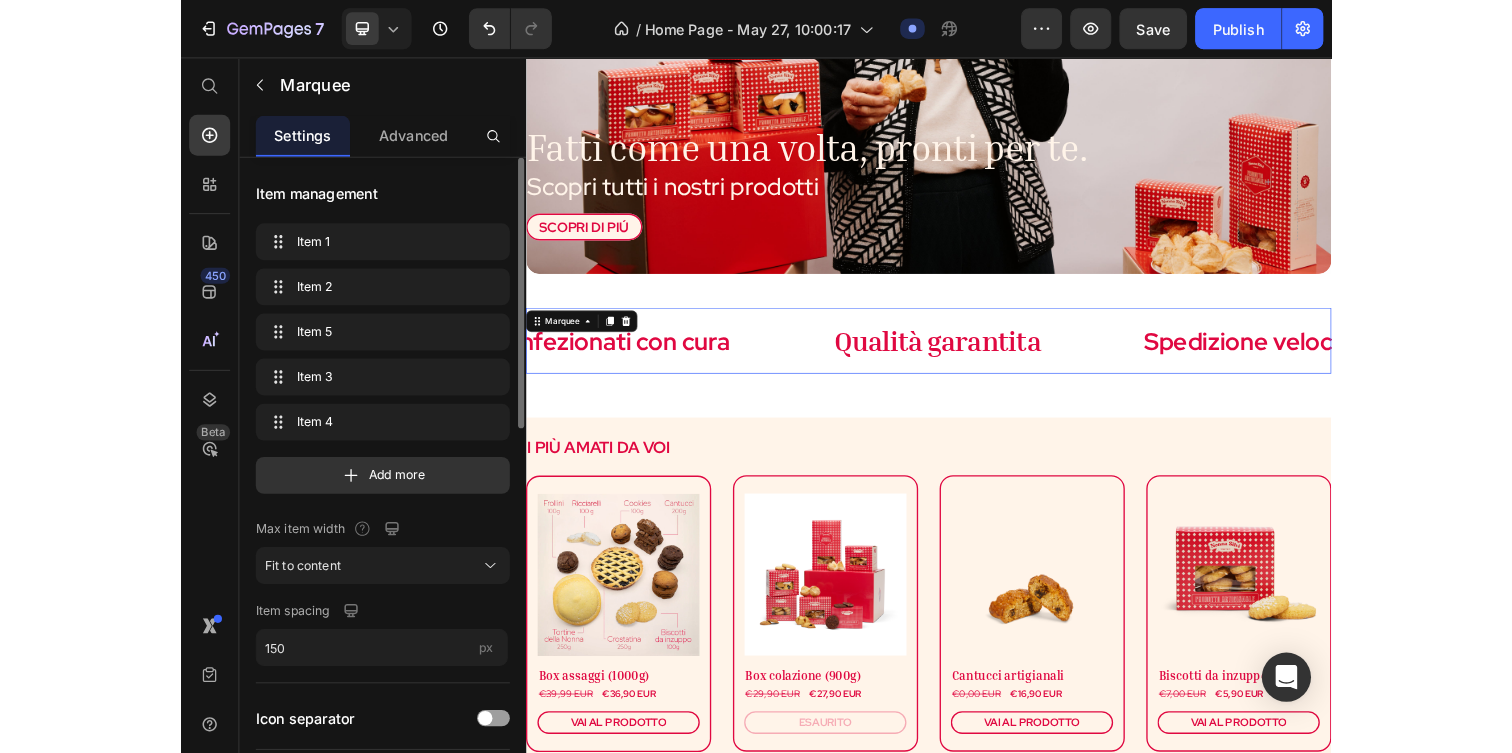 scroll, scrollTop: 436, scrollLeft: 0, axis: vertical 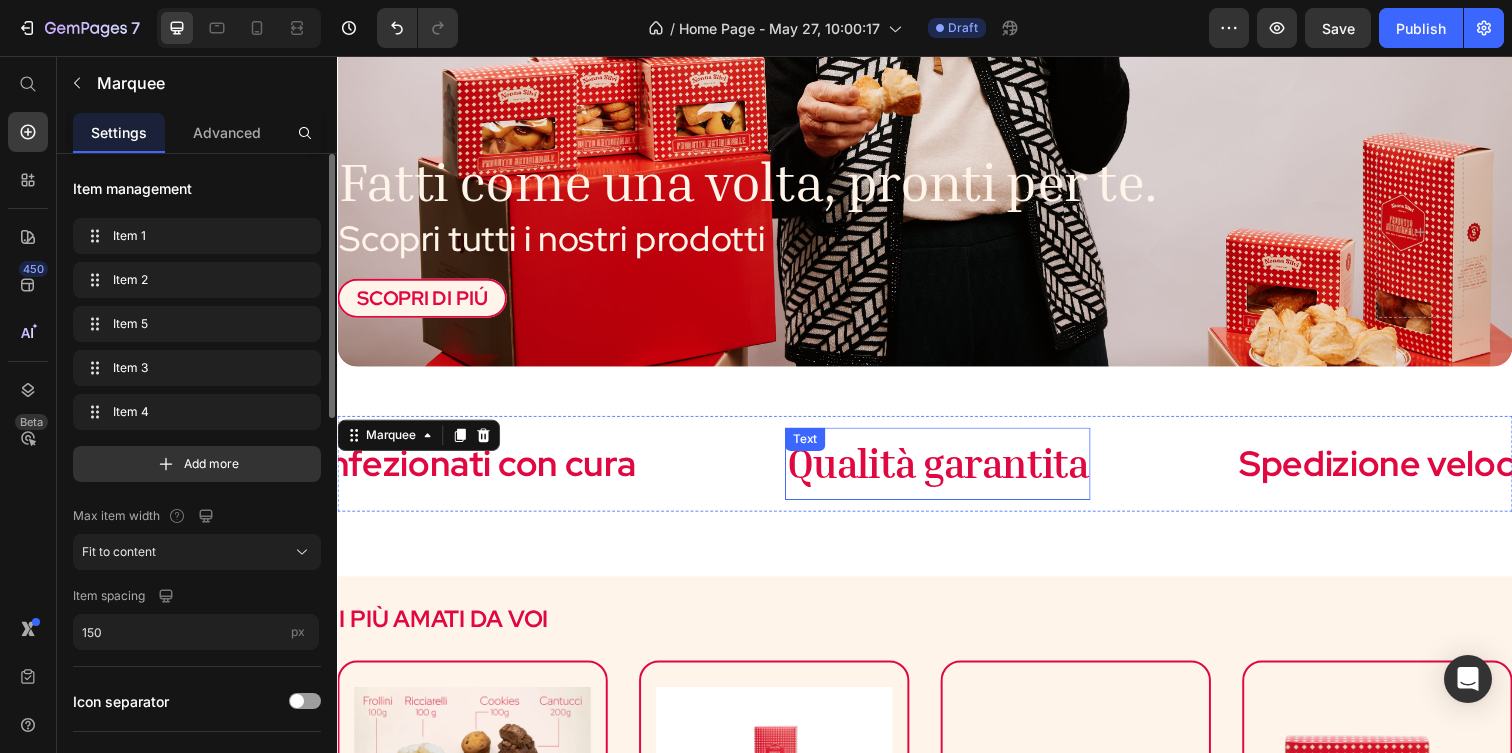 click on "Qualità garantita Text" at bounding box center (950, 471) 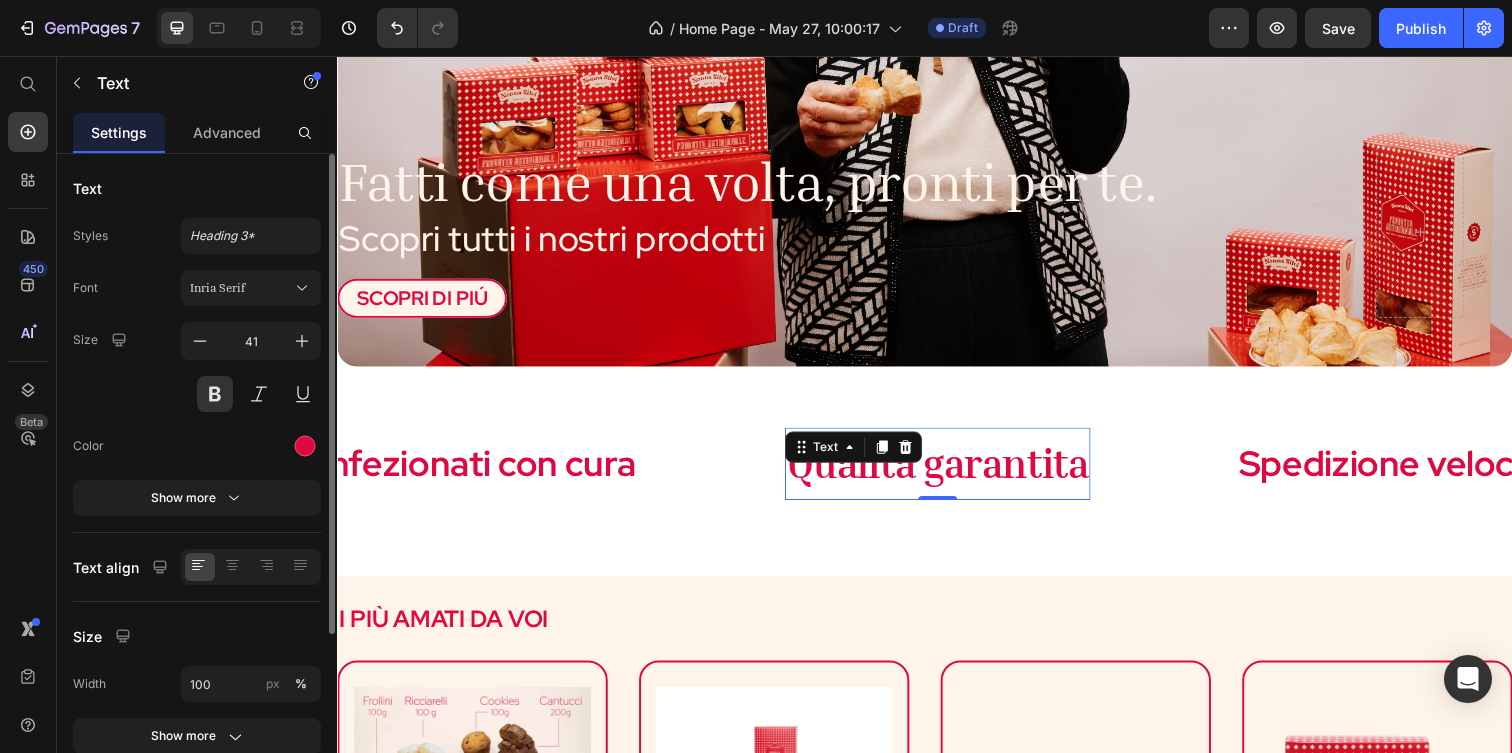 click on "Text" at bounding box center [864, 455] 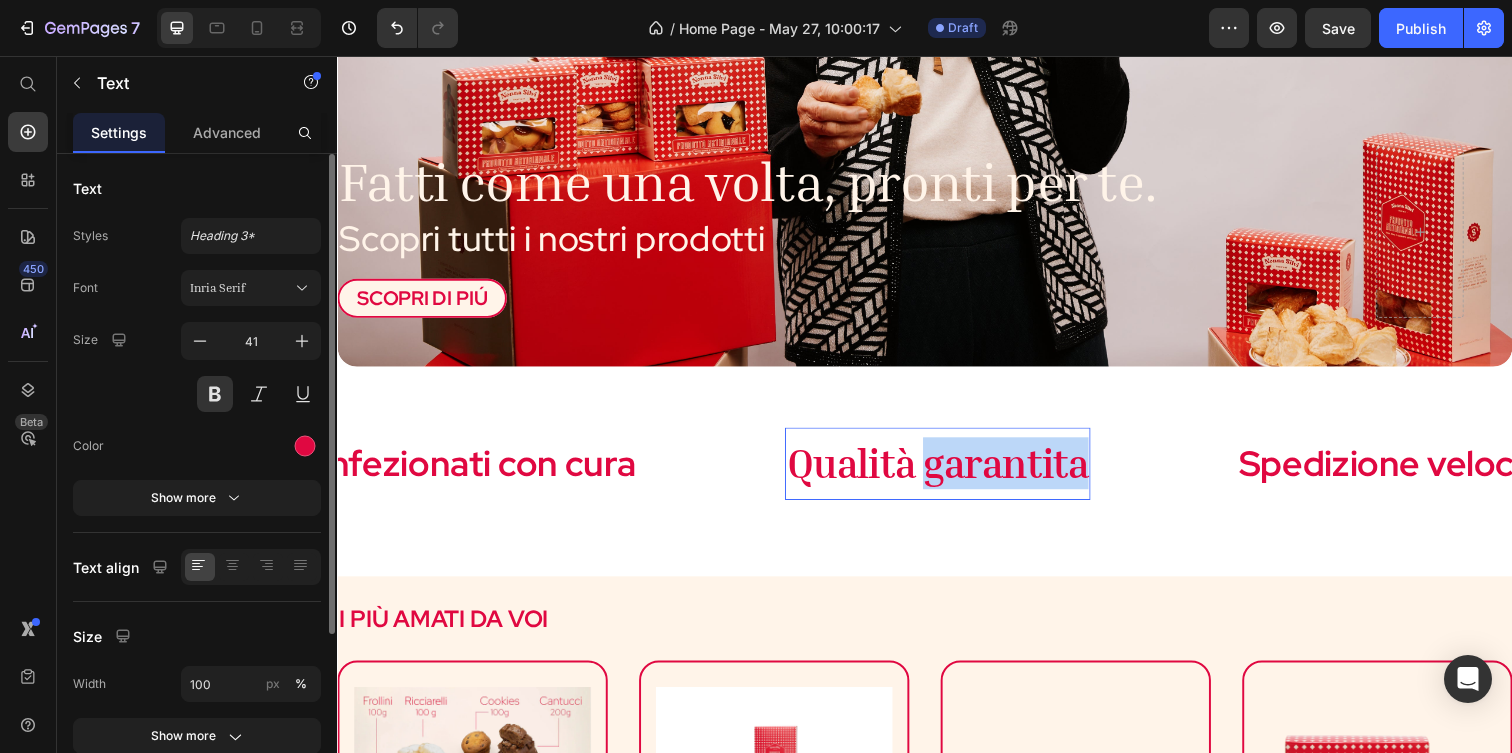 click on "Qualità garantita" at bounding box center [950, 471] 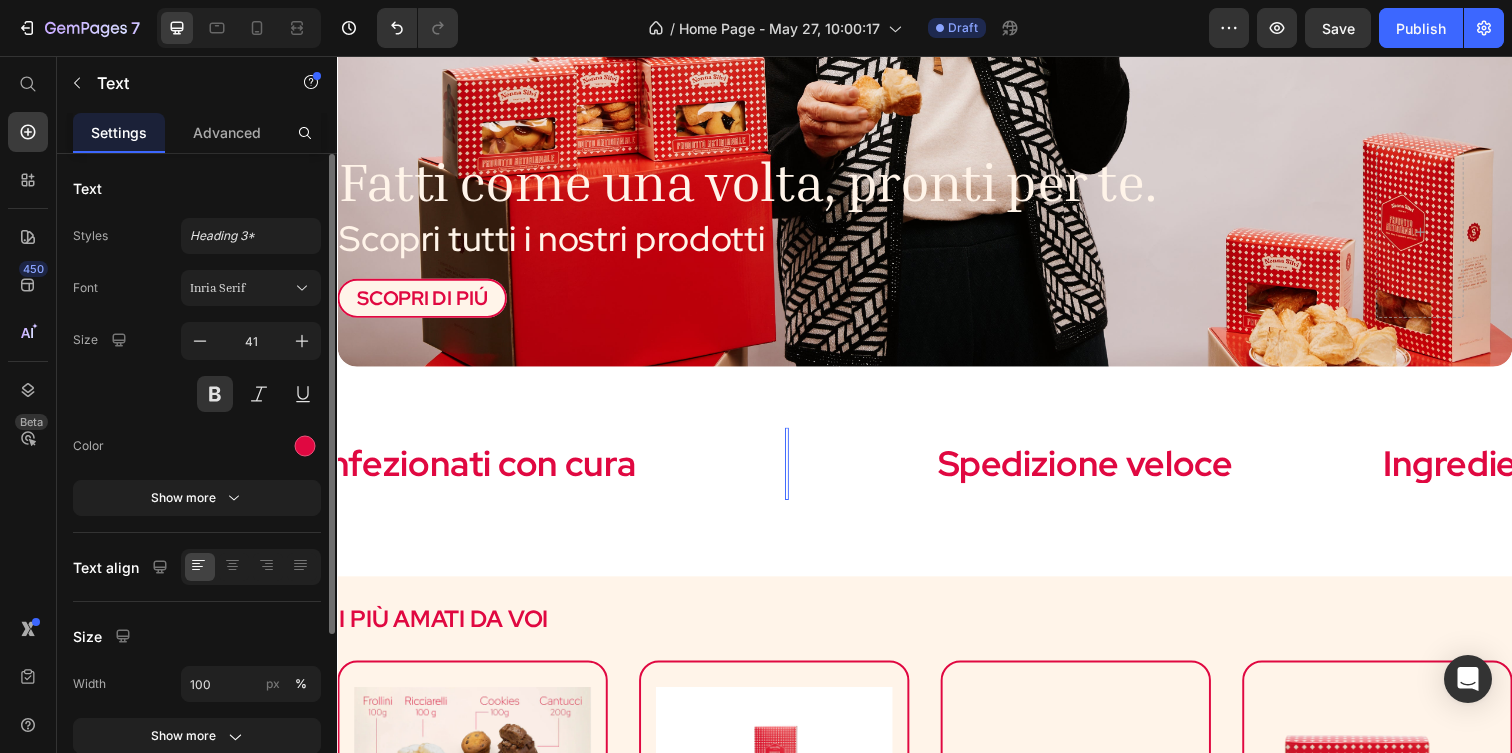 scroll, scrollTop: 409, scrollLeft: 0, axis: vertical 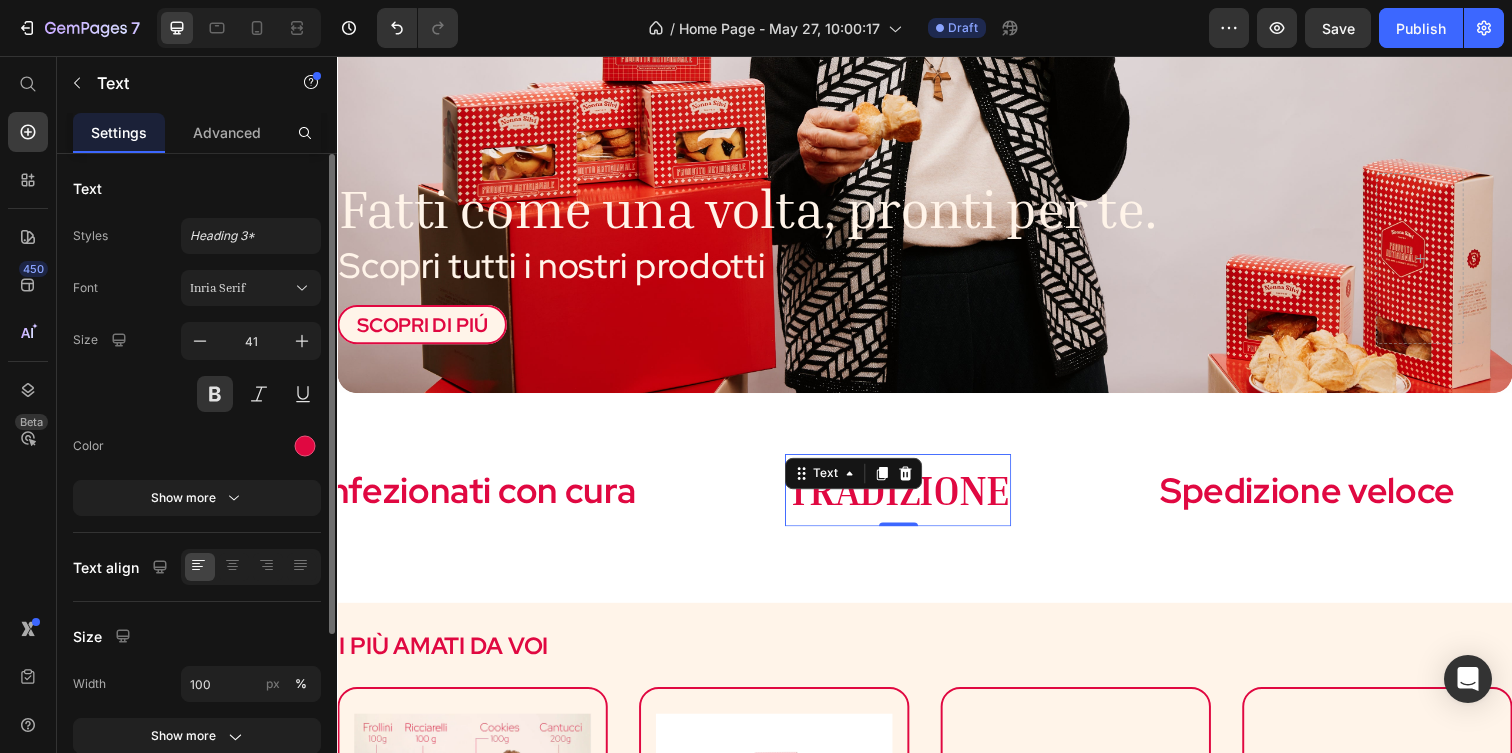 click on "TRADIZIONE" at bounding box center [909, 498] 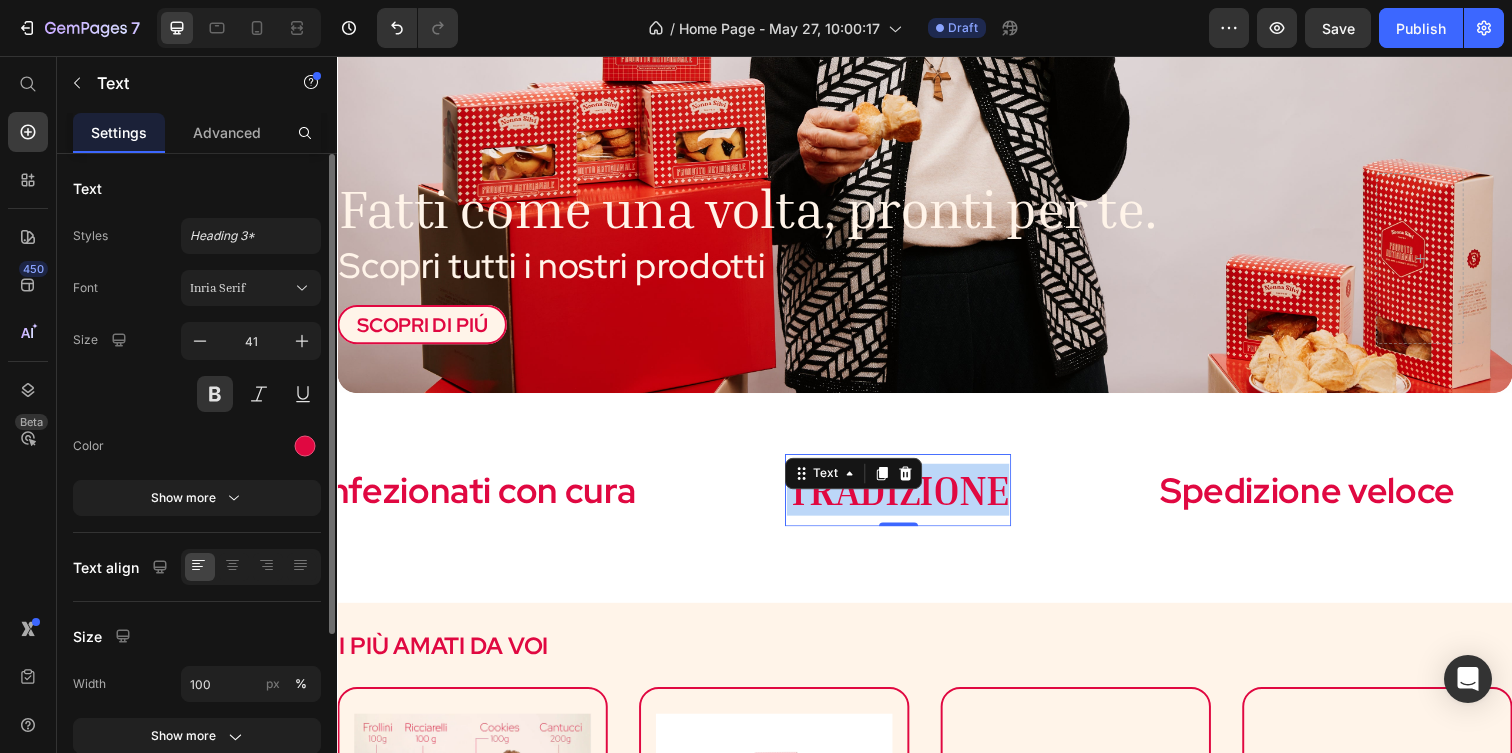 click on "TRADIZIONE" at bounding box center [909, 498] 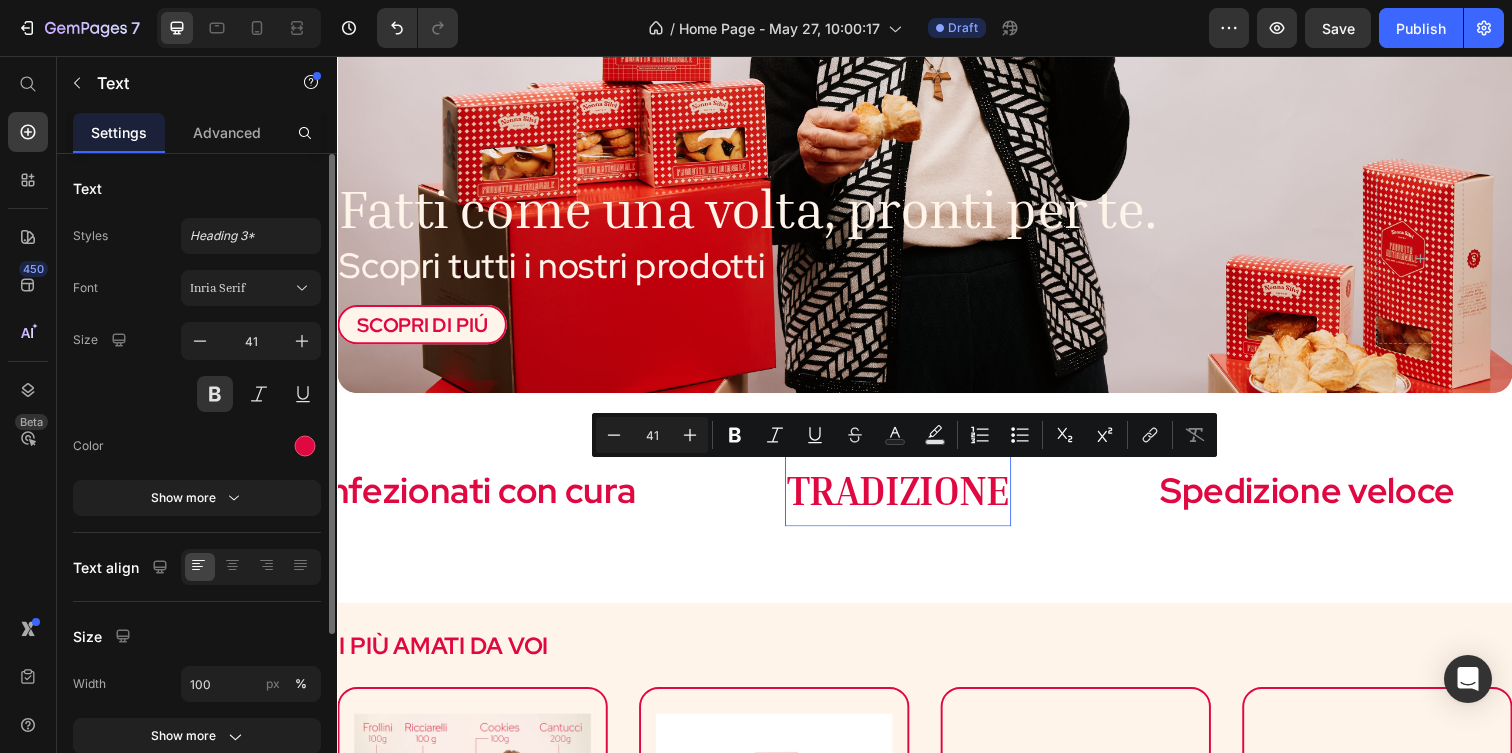 scroll, scrollTop: 0, scrollLeft: 1154, axis: horizontal 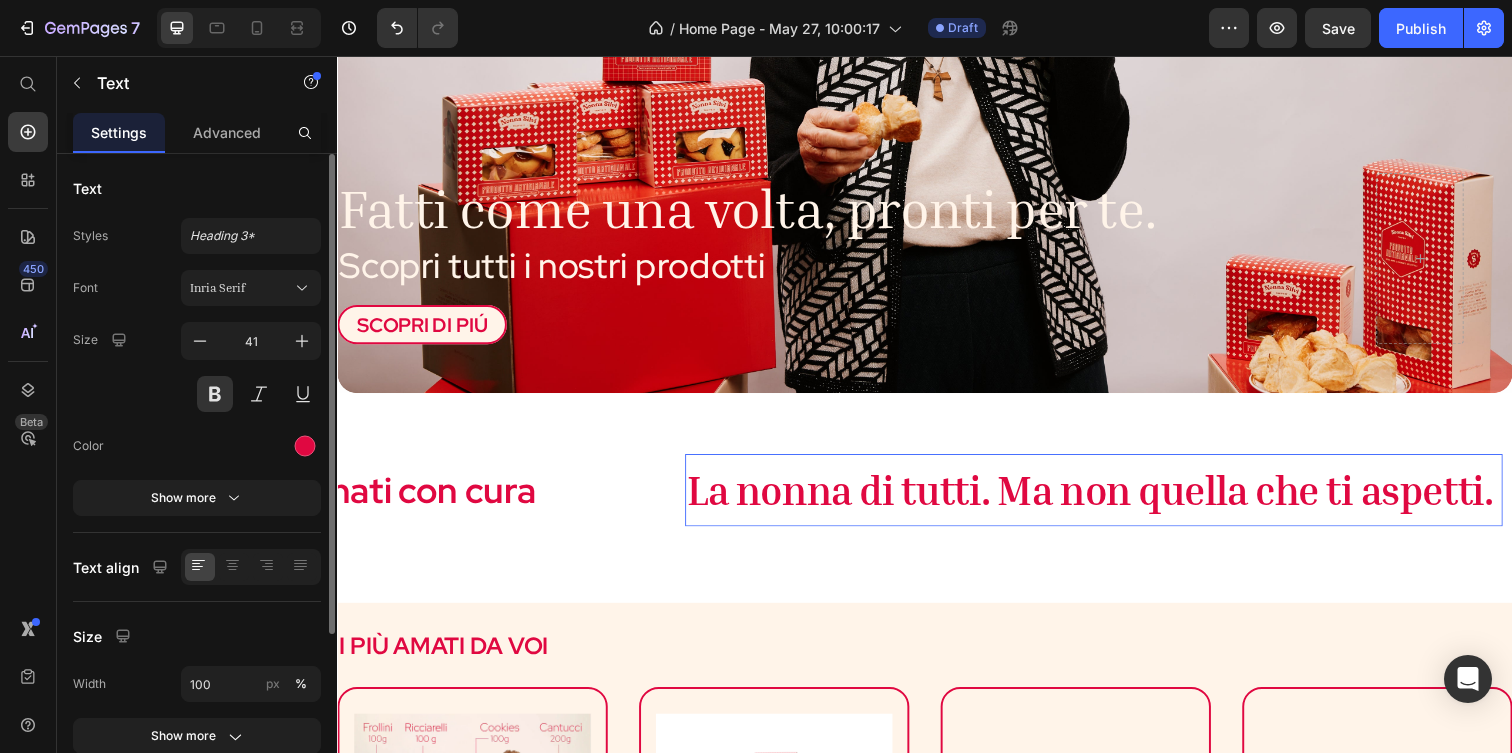 click on "La nonna di tutti. Ma non quella che ti aspetti." at bounding box center [1105, 498] 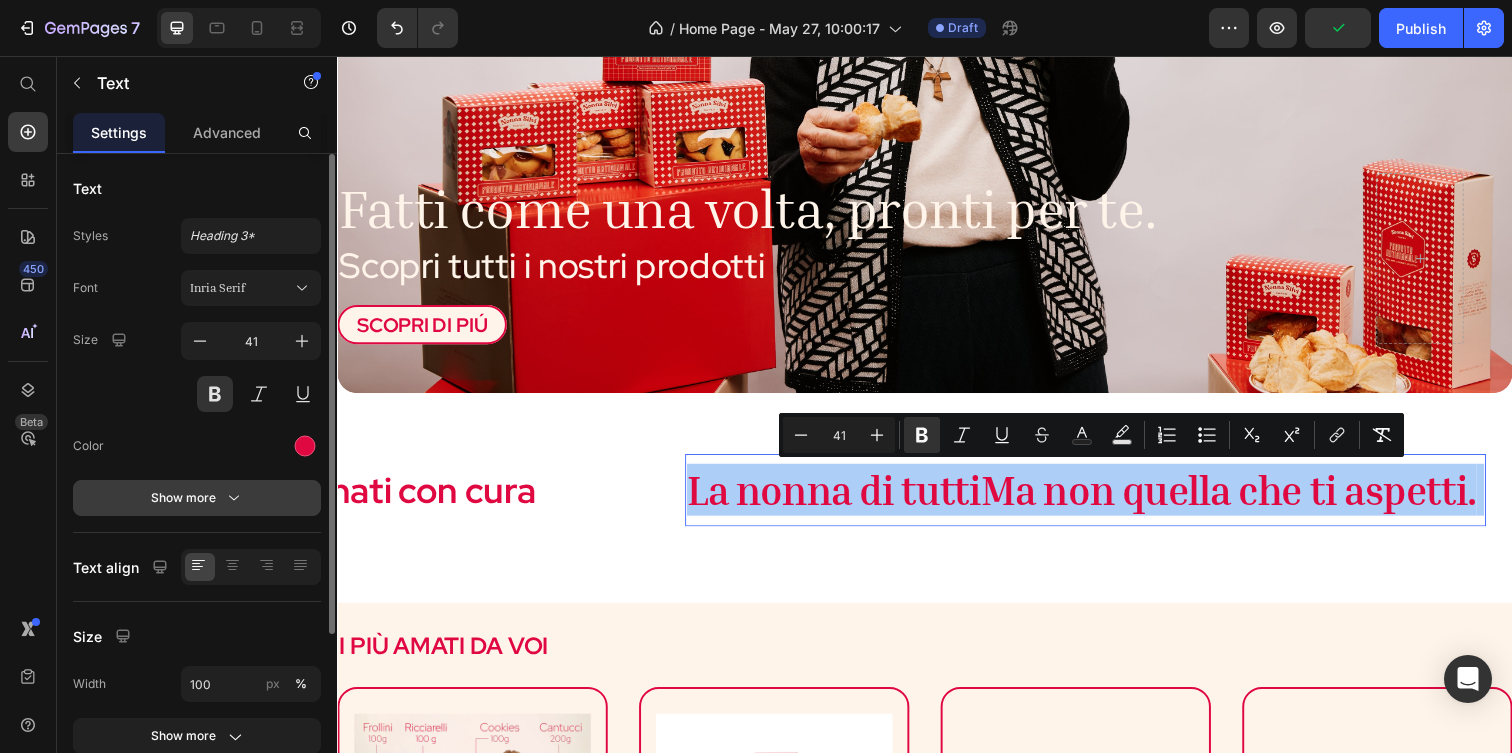 click on "Show more" at bounding box center (197, 498) 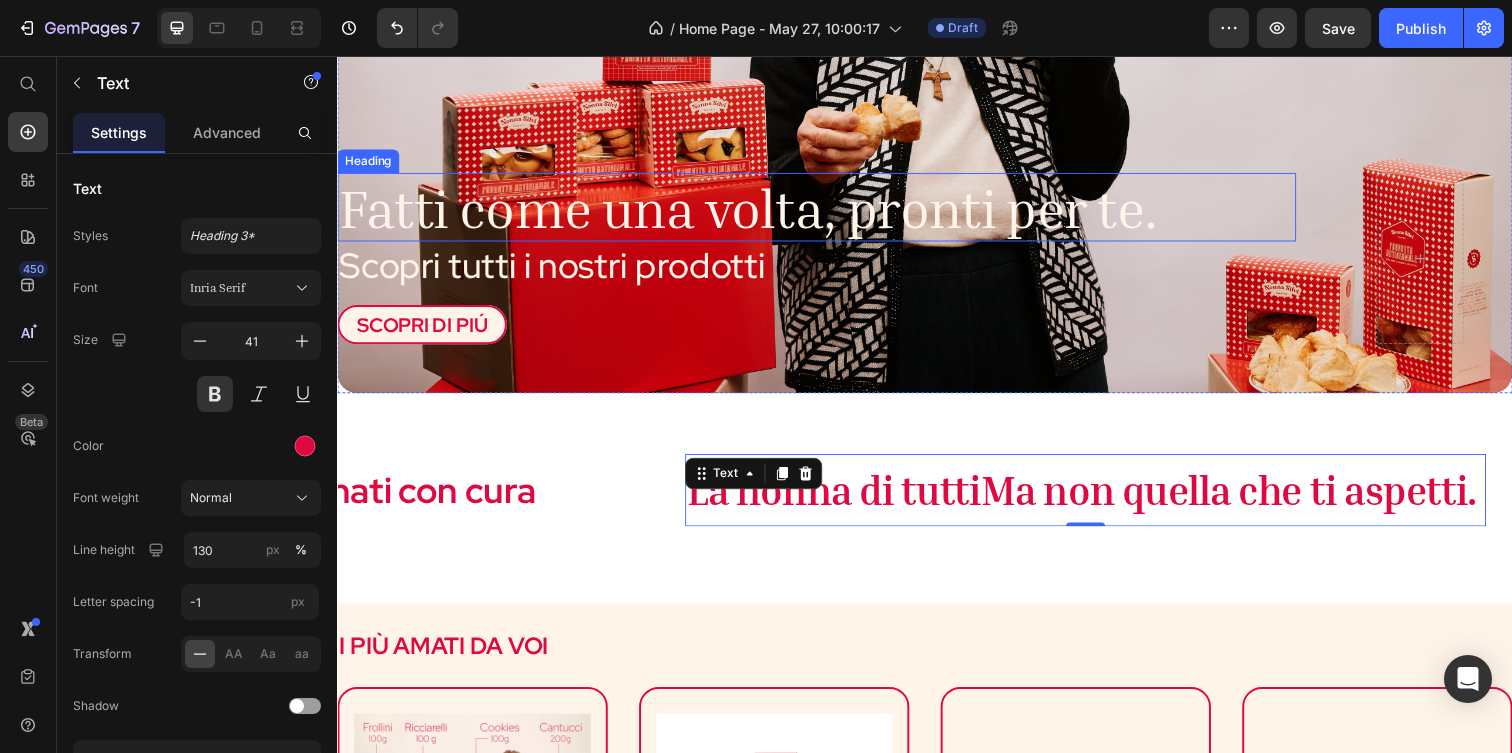 click on "Fatti come una volta, pronti per te." at bounding box center [826, 210] 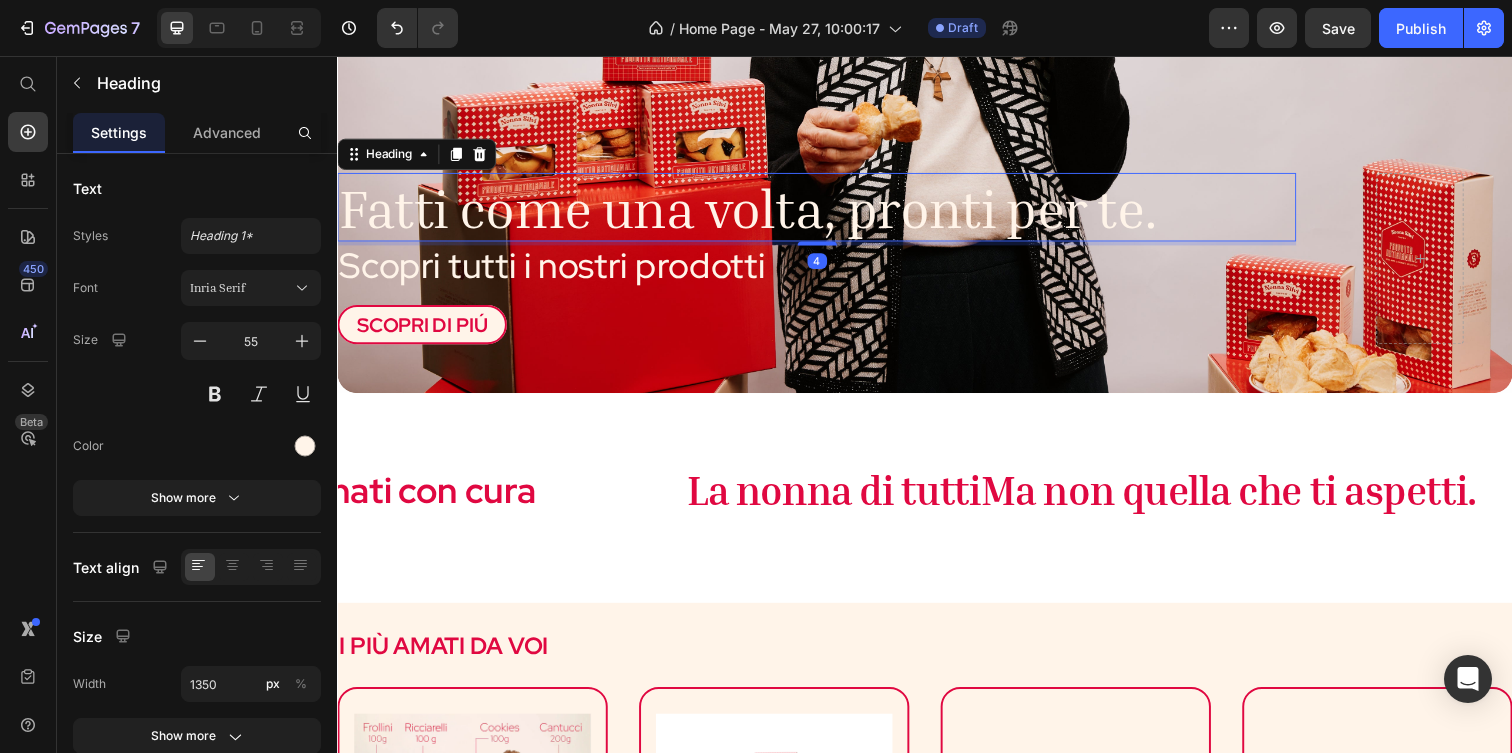 click on "Fatti come una volta, pronti per te." at bounding box center [826, 210] 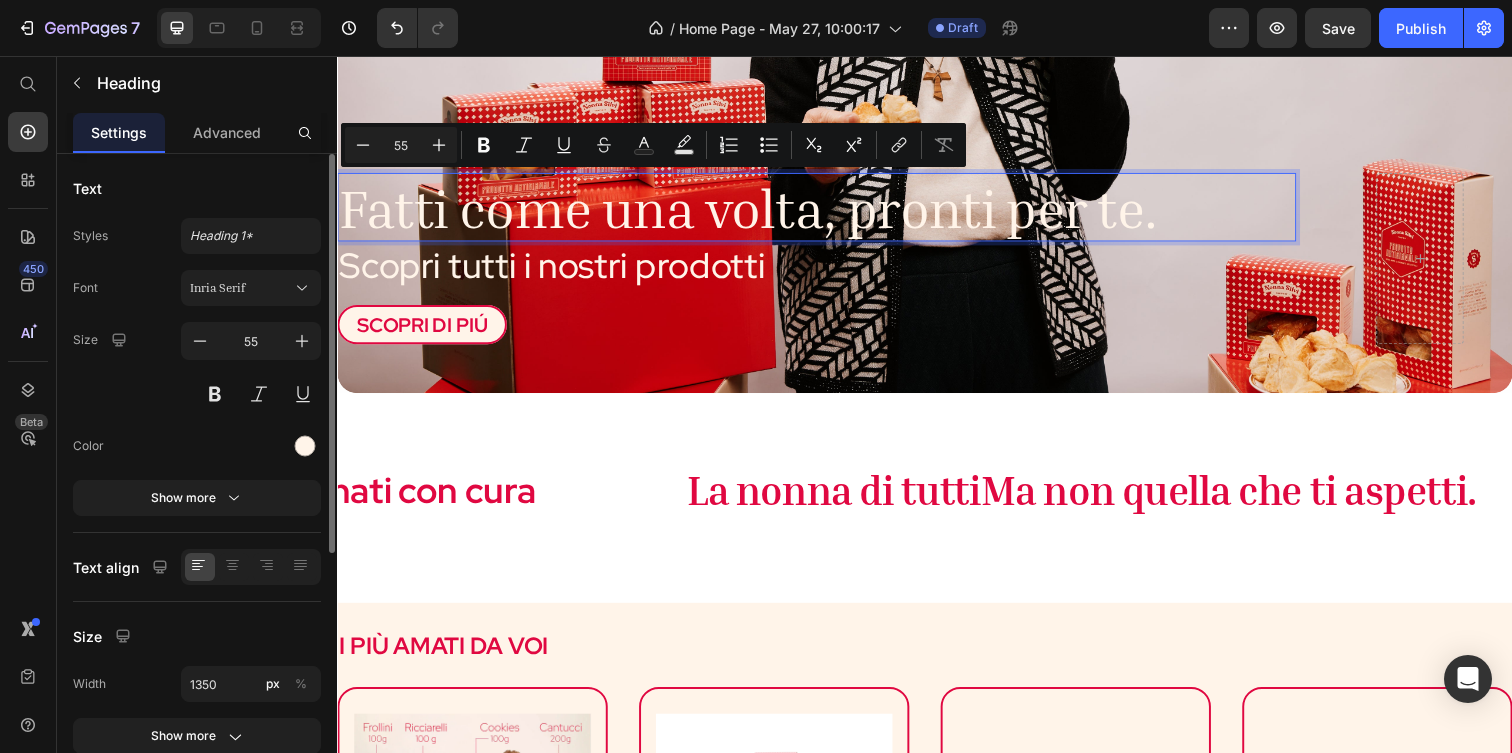 click on "Font Inria Serif Size 55 Color Show more" at bounding box center [197, 393] 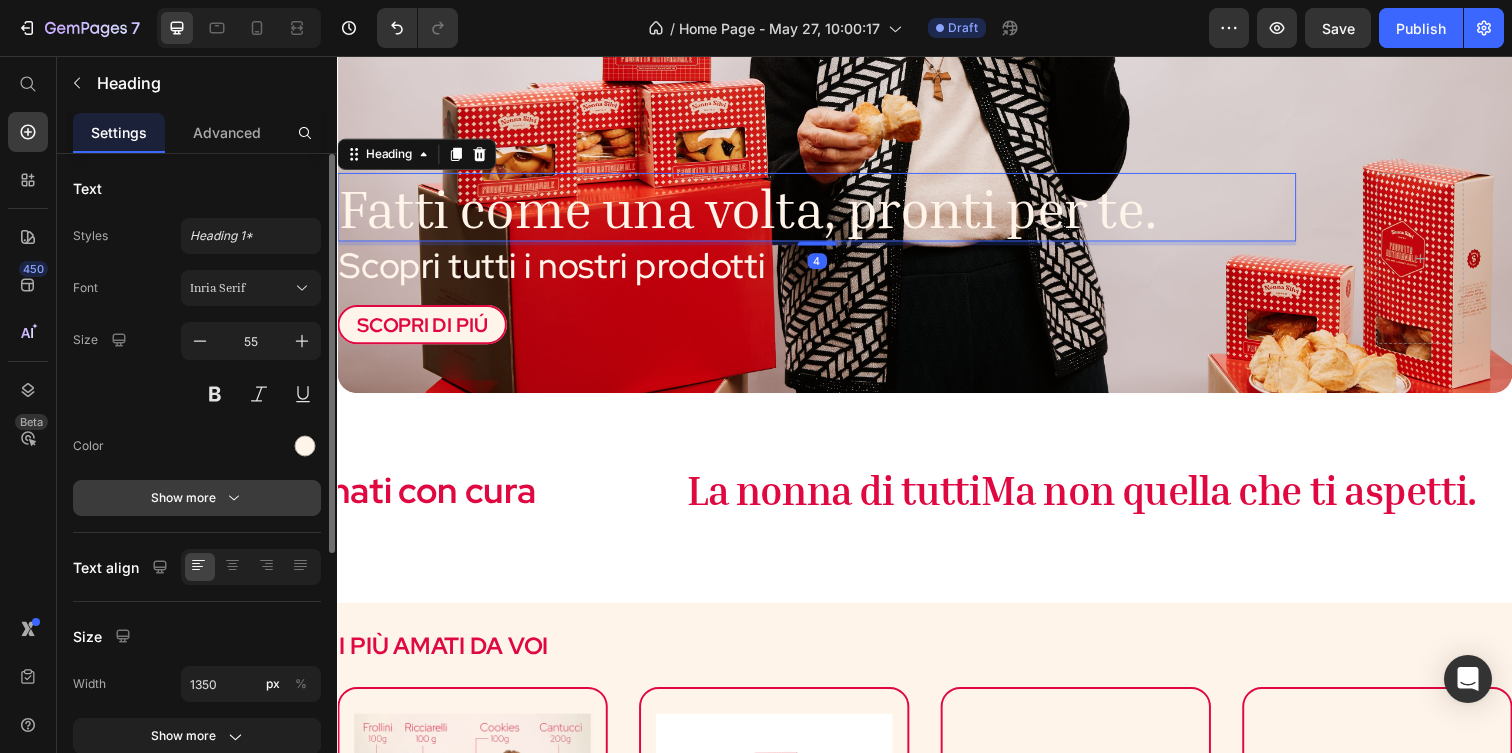 click on "Show more" at bounding box center (197, 498) 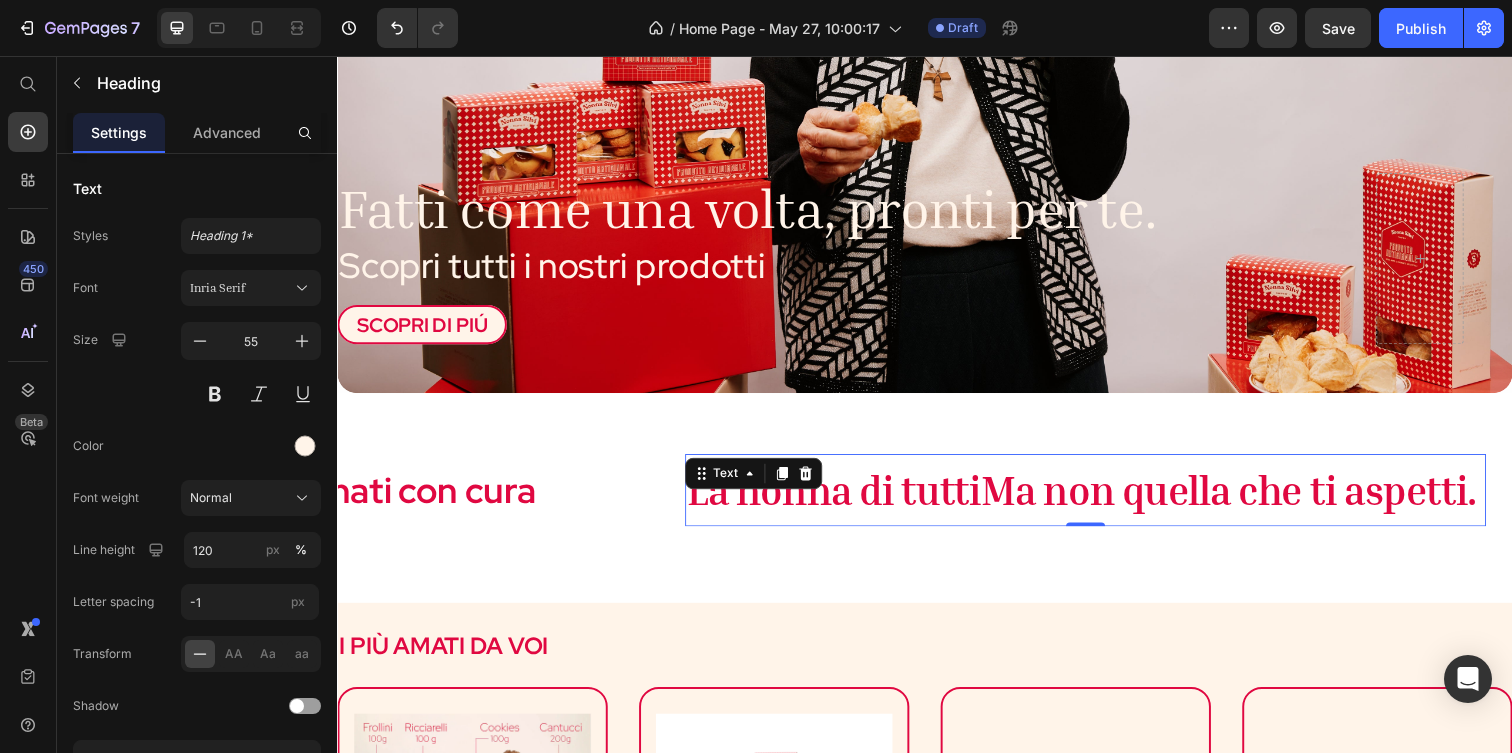 click on "La nonna di tuttiMa non quella che ti aspetti." at bounding box center [1097, 498] 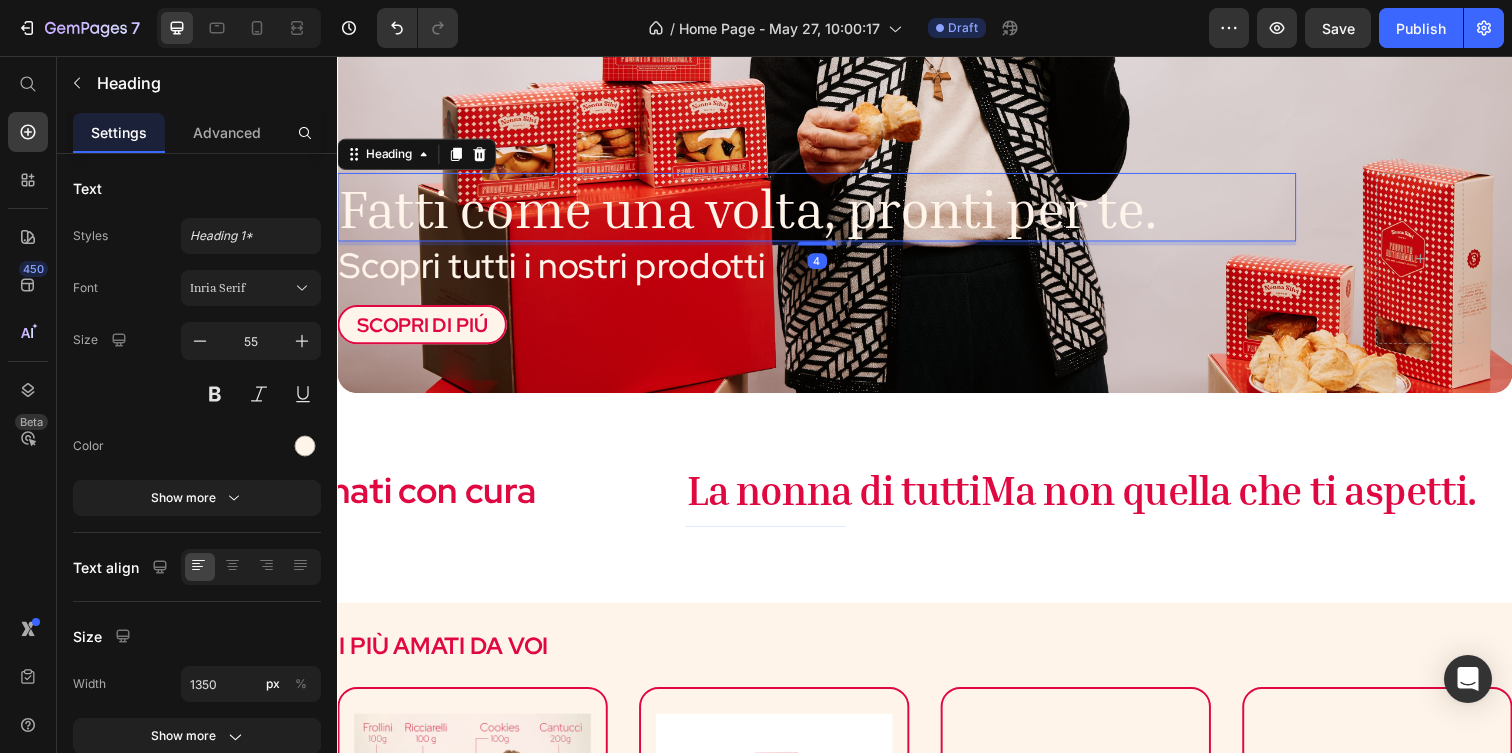 click on "Fatti come una volta, pronti per te." at bounding box center [826, 210] 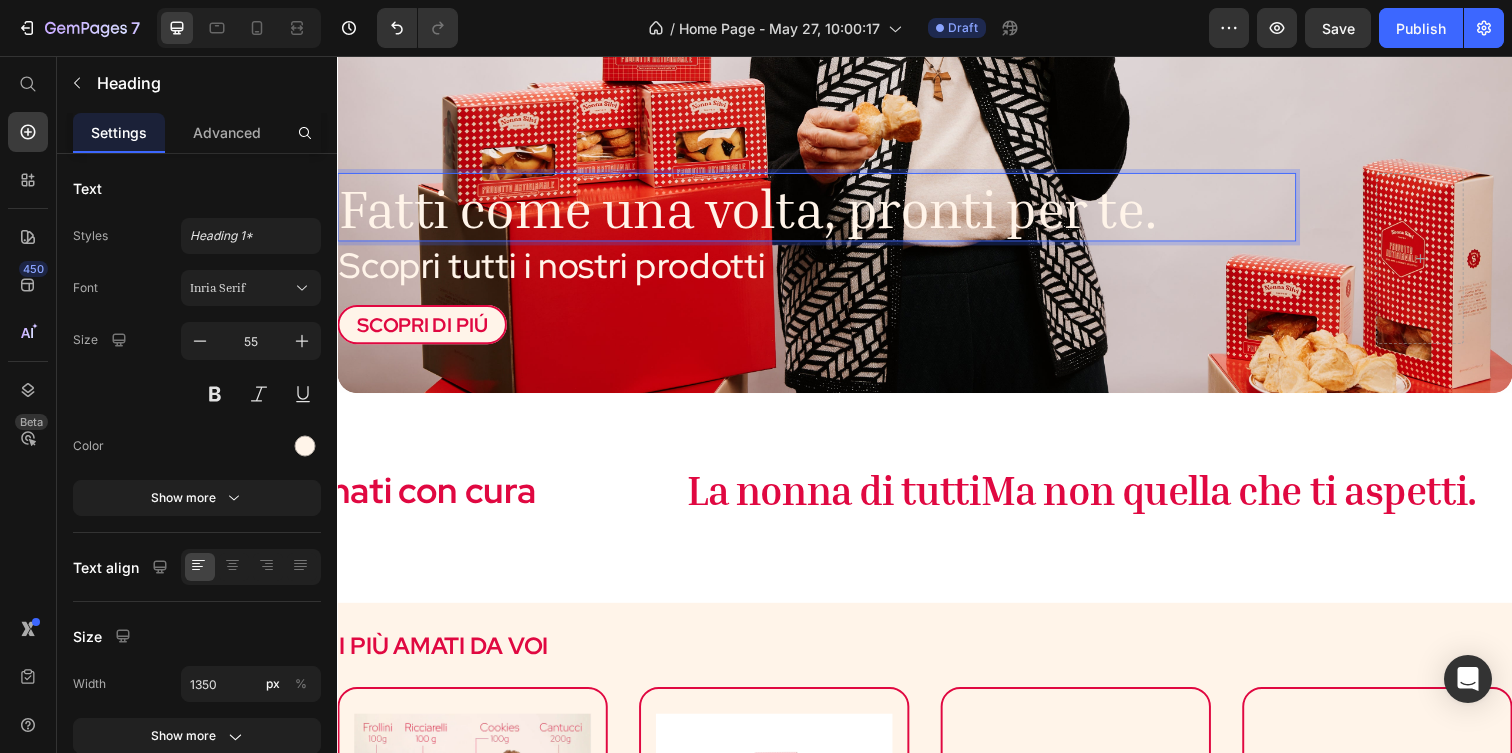 click on "Fatti come una volta, pronti per te." at bounding box center (826, 210) 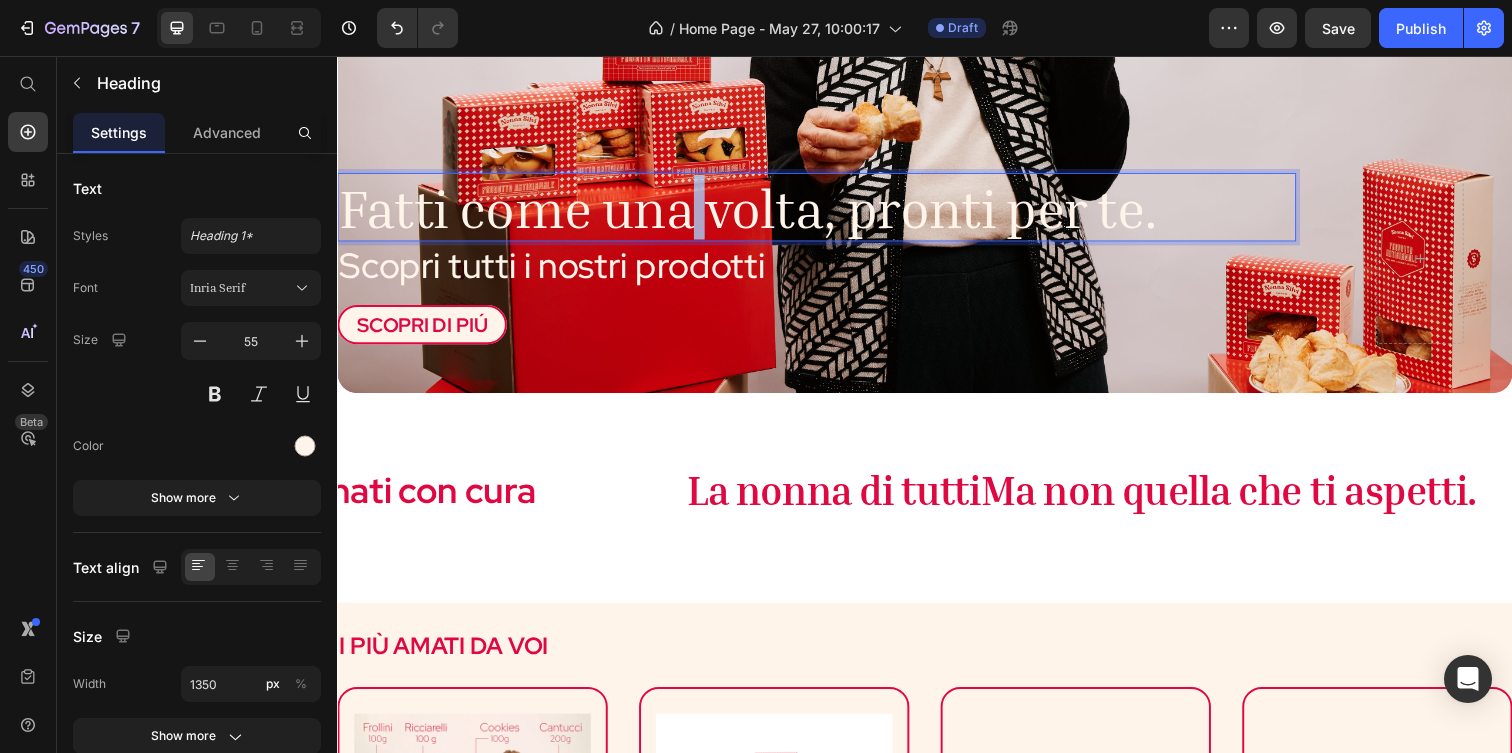 click on "Fatti come una volta, pronti per te." at bounding box center [826, 210] 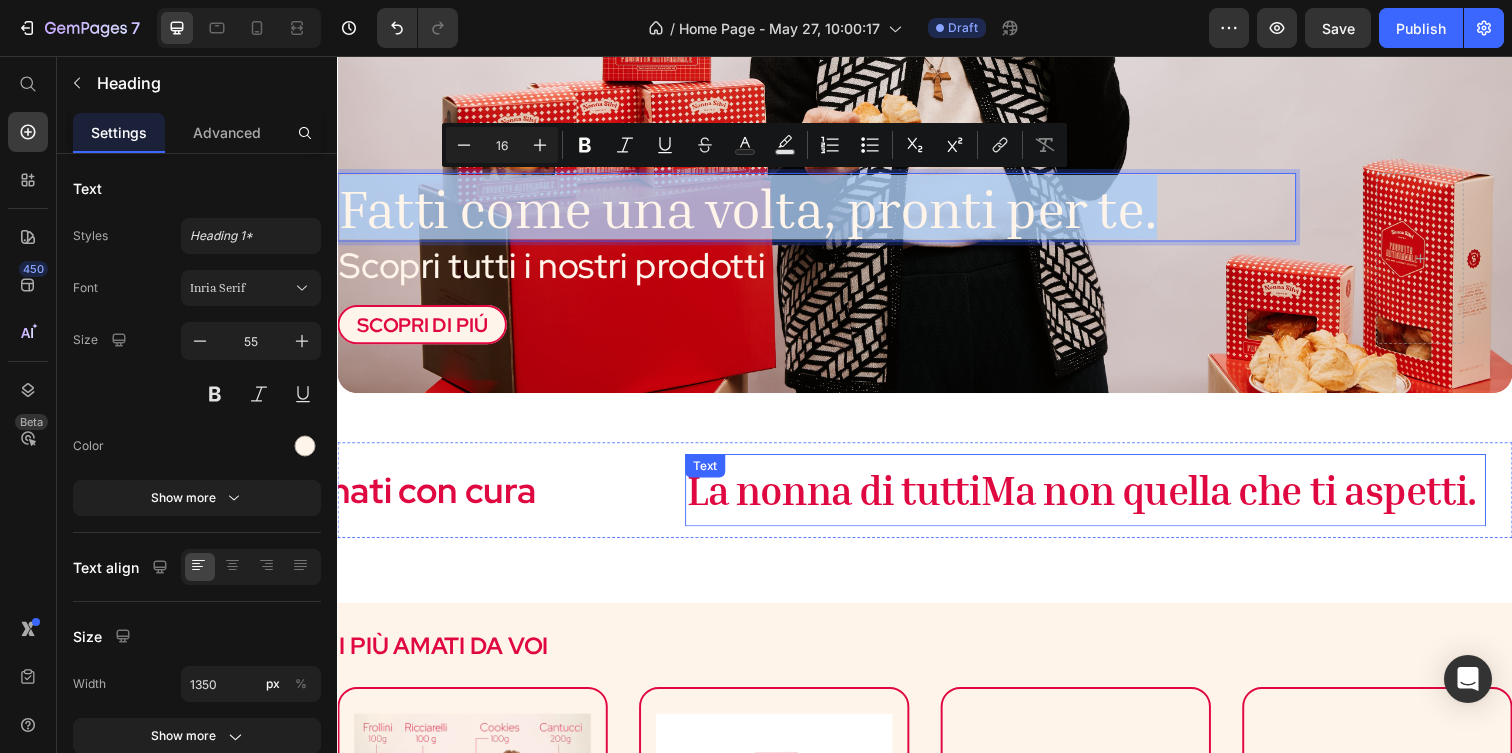 click on "La nonna di tuttiMa non quella che ti aspetti." at bounding box center (1097, 498) 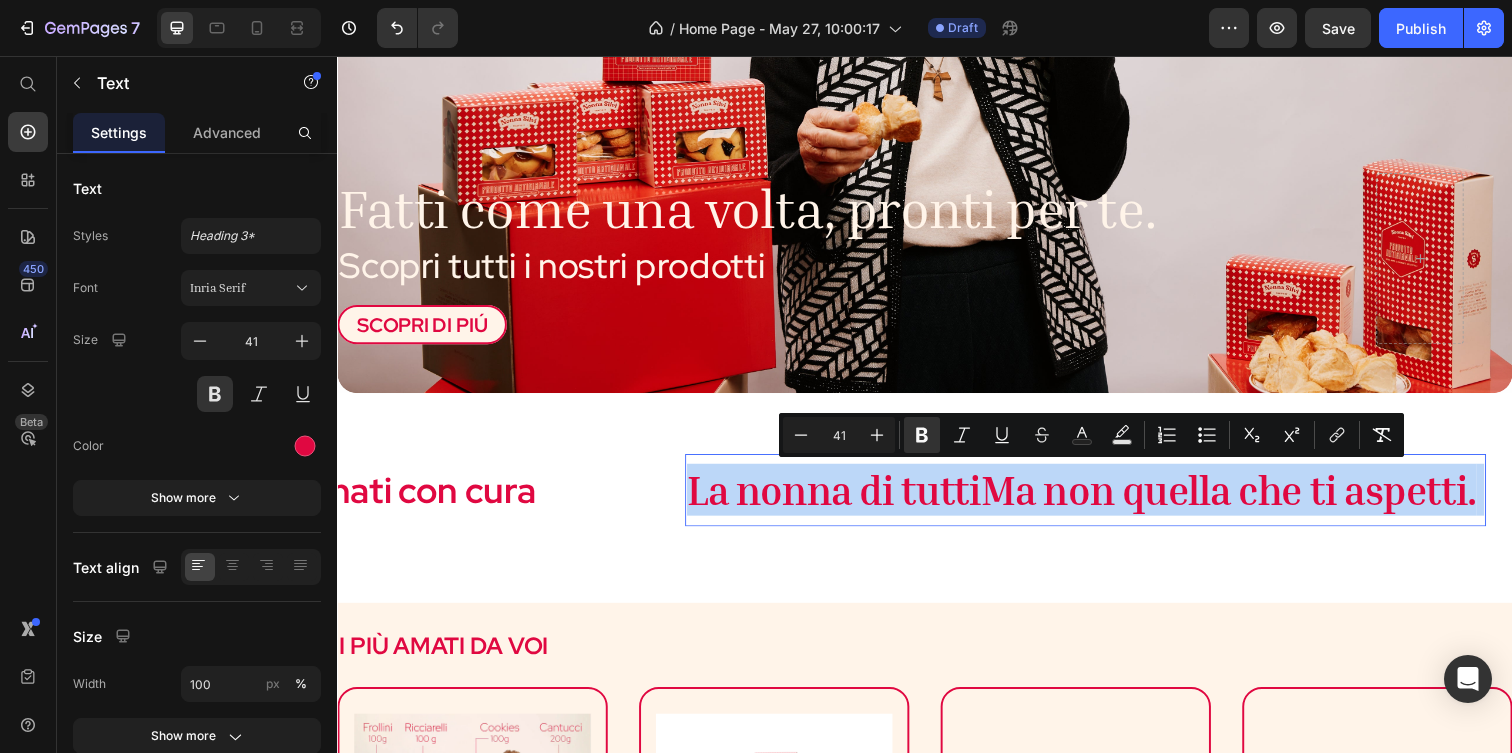 click on "La nonna di tuttiMa non quella che ti aspetti." at bounding box center [1097, 498] 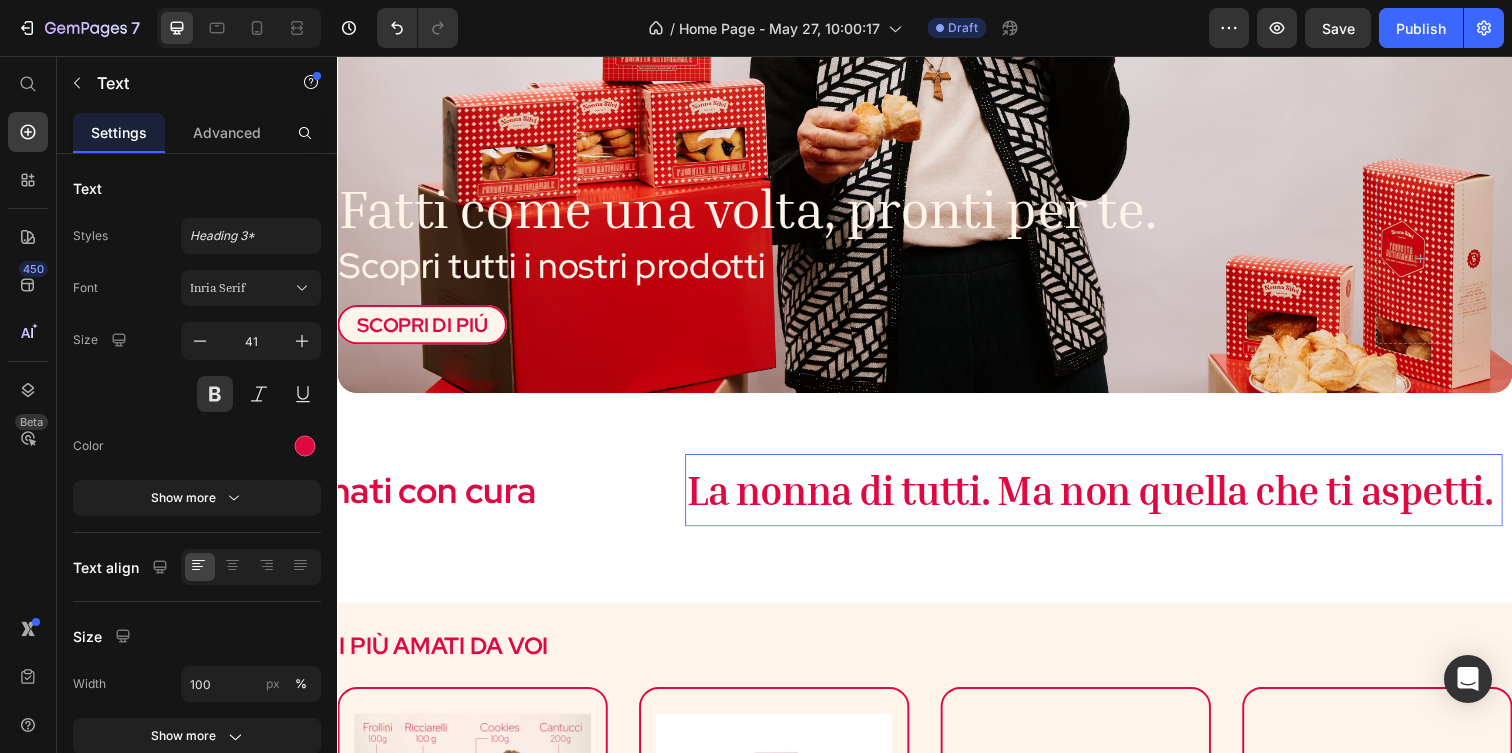 click on "La nonna di tutti. Ma non quella che ti aspetti." at bounding box center [1105, 498] 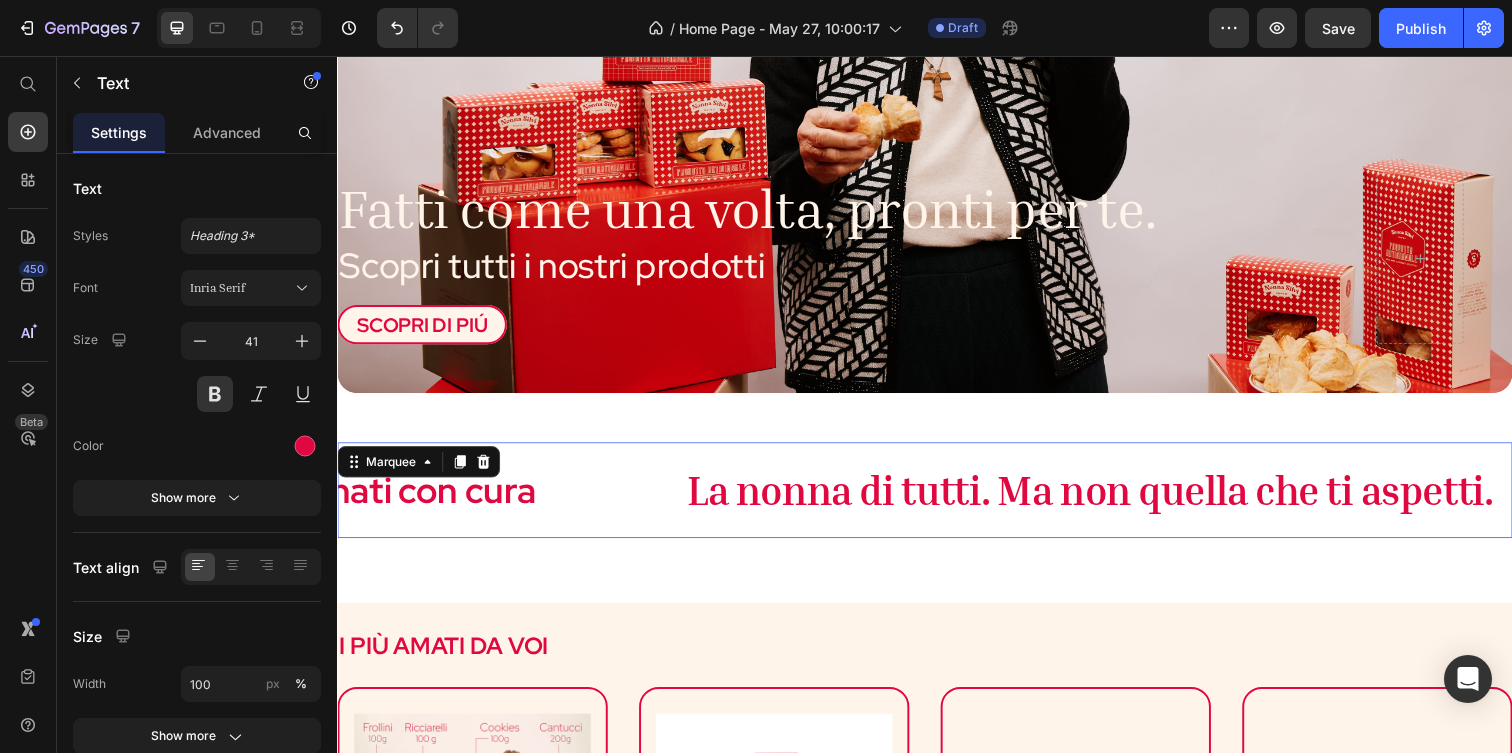 click on "Ingredienti di qualità Text Prodotti artigianali Text Confezionati con cura Text La nonna di tutti. Ma non quella che ti aspetti.   Text Spedizione veloce Text" at bounding box center (658, 498) 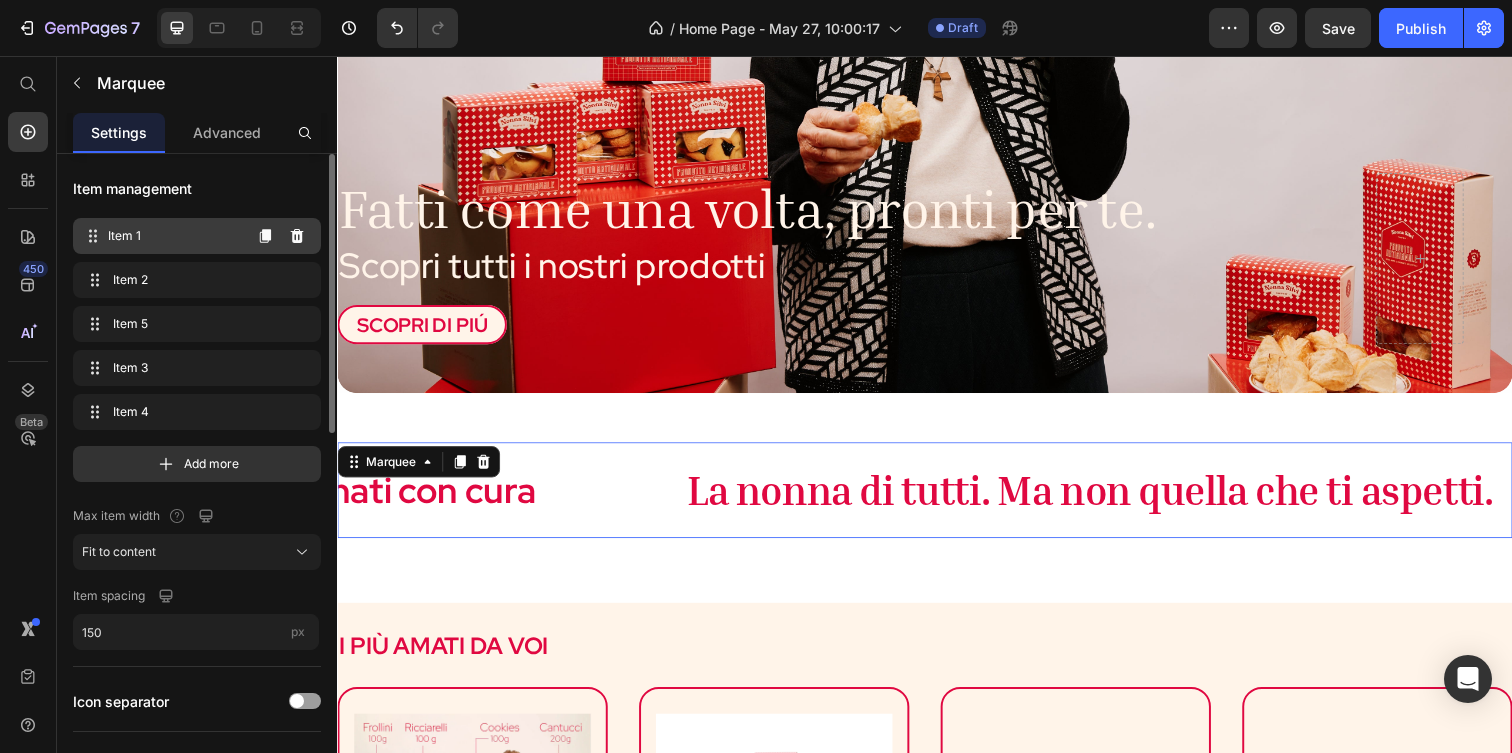 click on "Item 1" at bounding box center (174, 236) 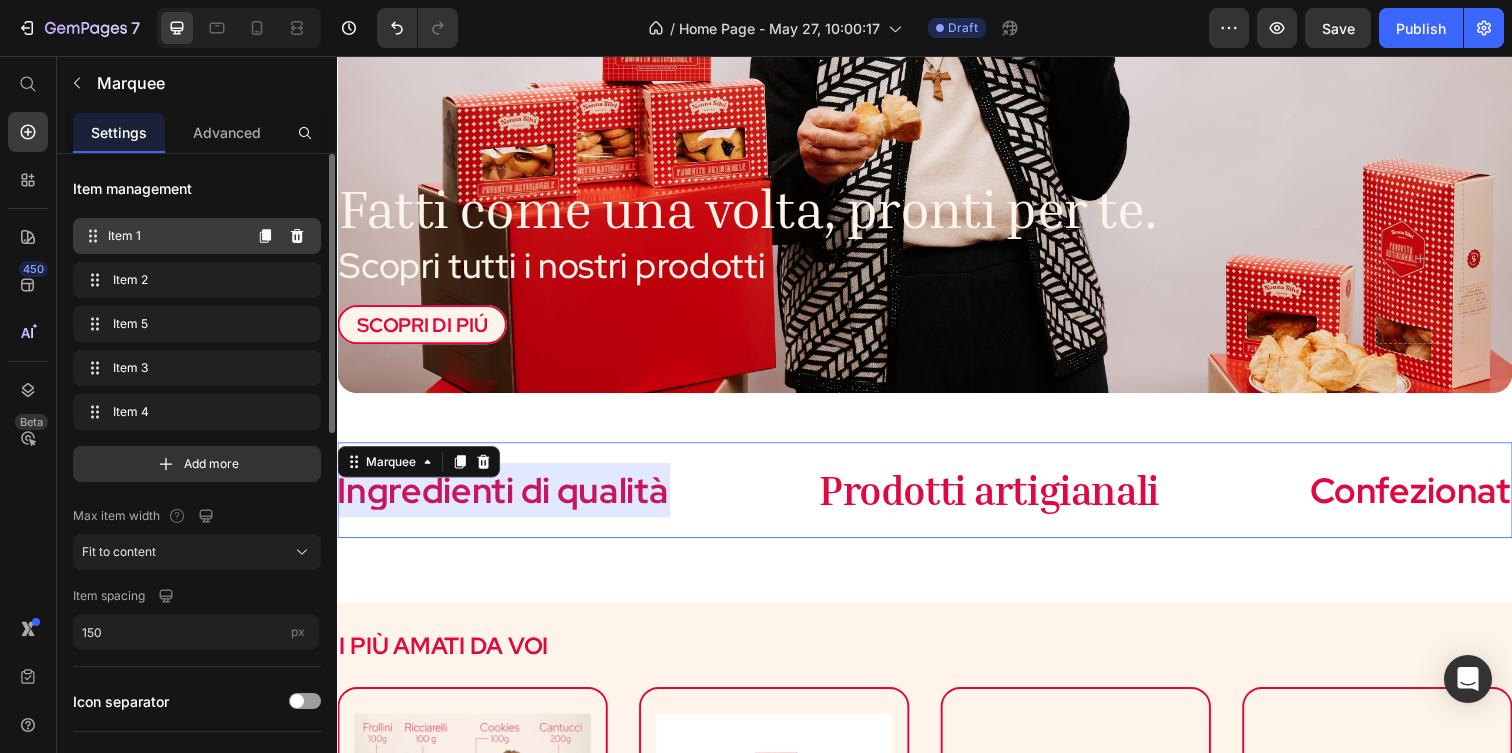 scroll, scrollTop: 0, scrollLeft: 0, axis: both 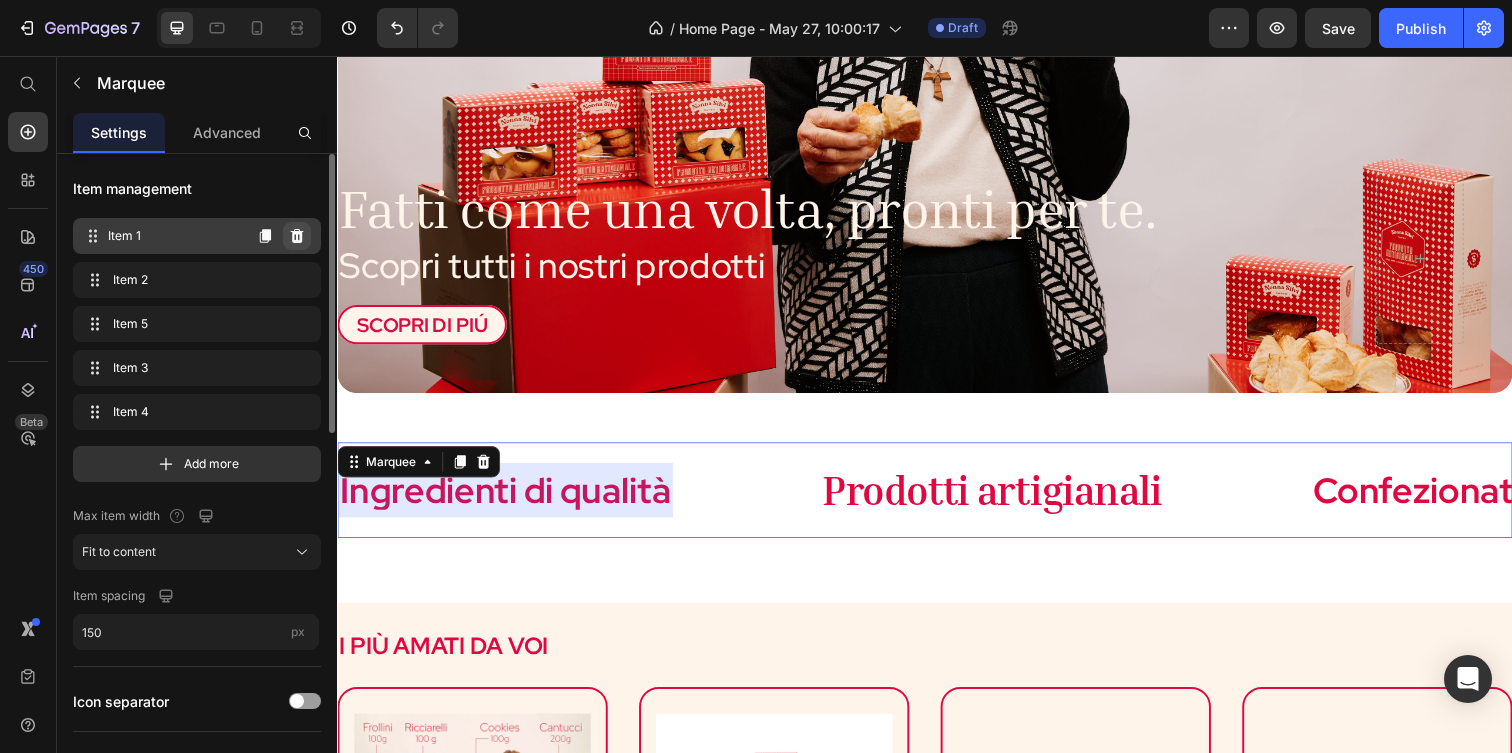 click 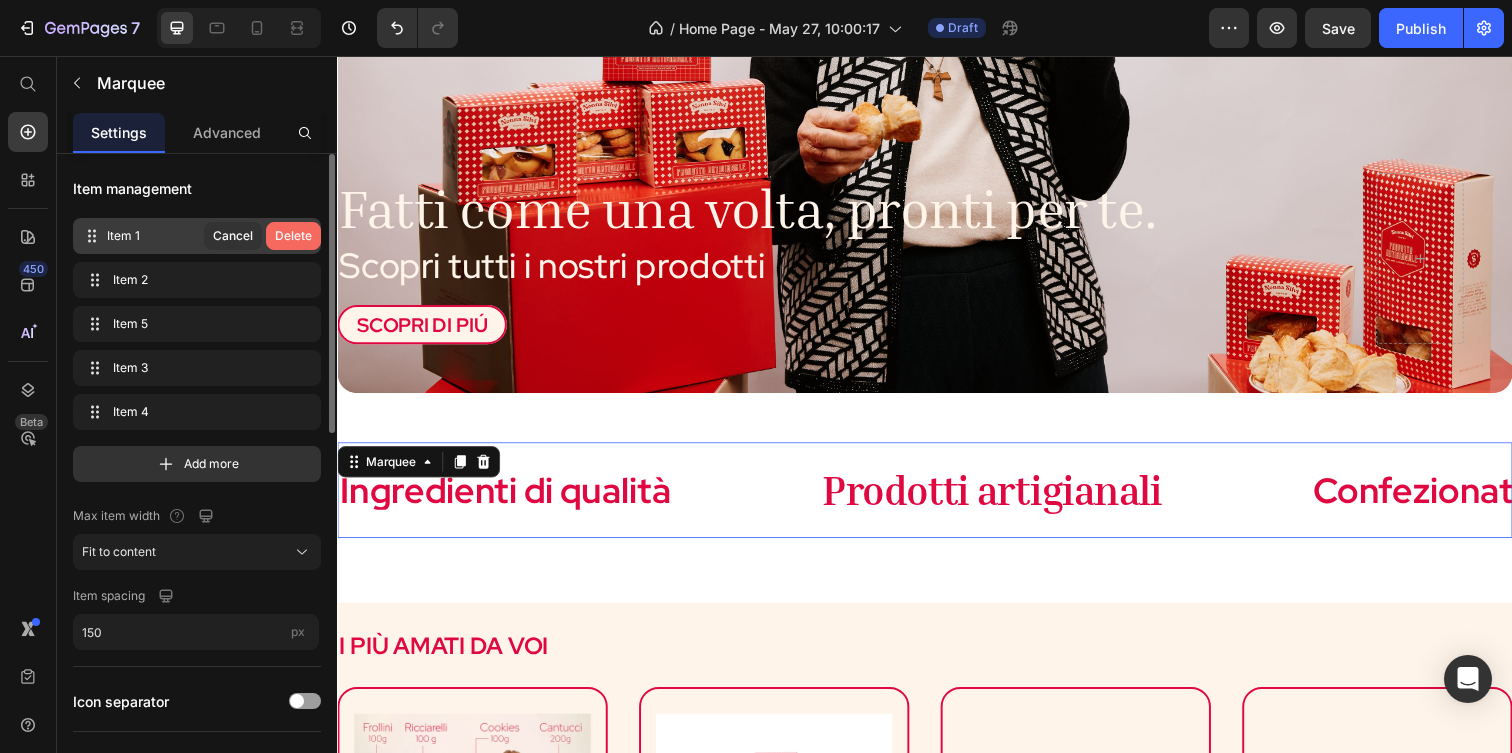 click on "Delete" at bounding box center [293, 236] 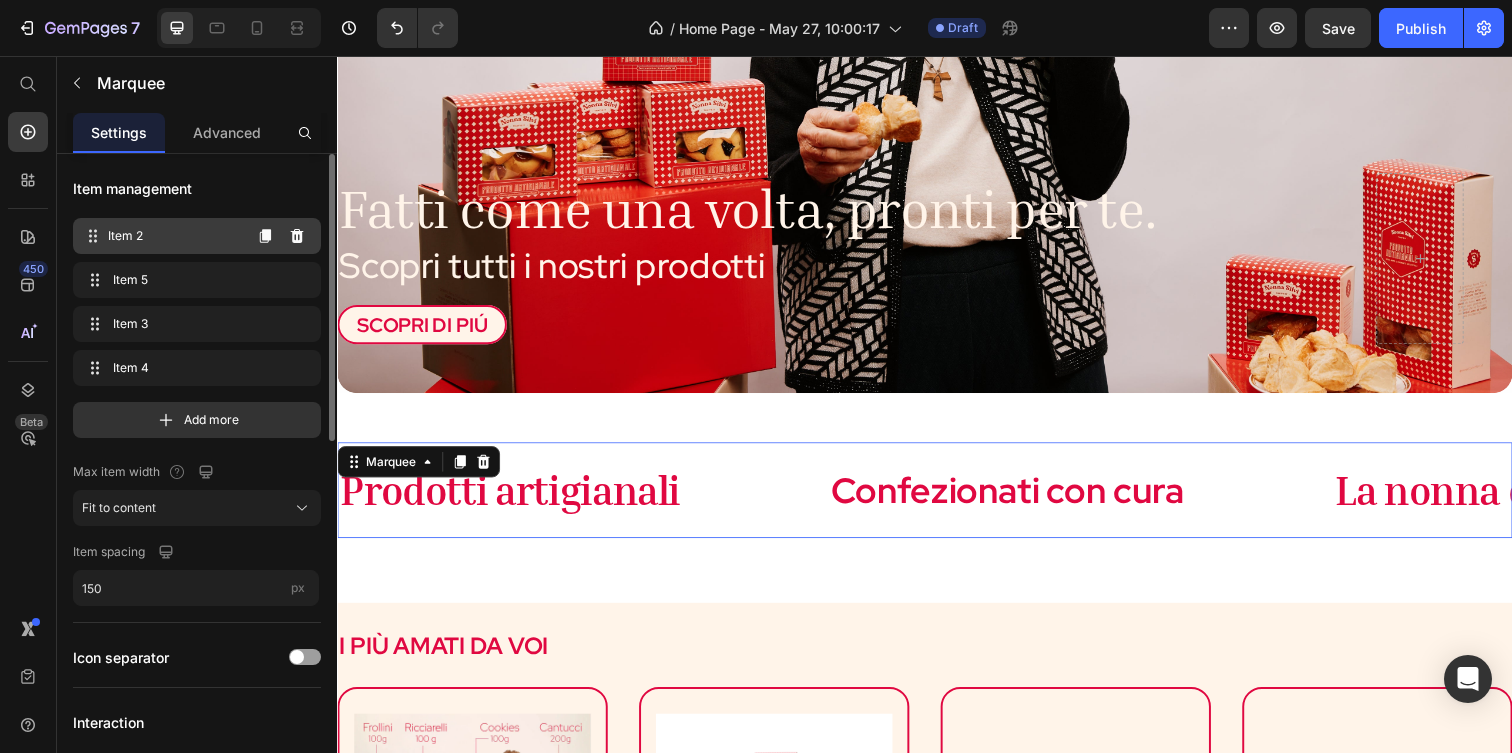 click on "Item 2" at bounding box center (174, 236) 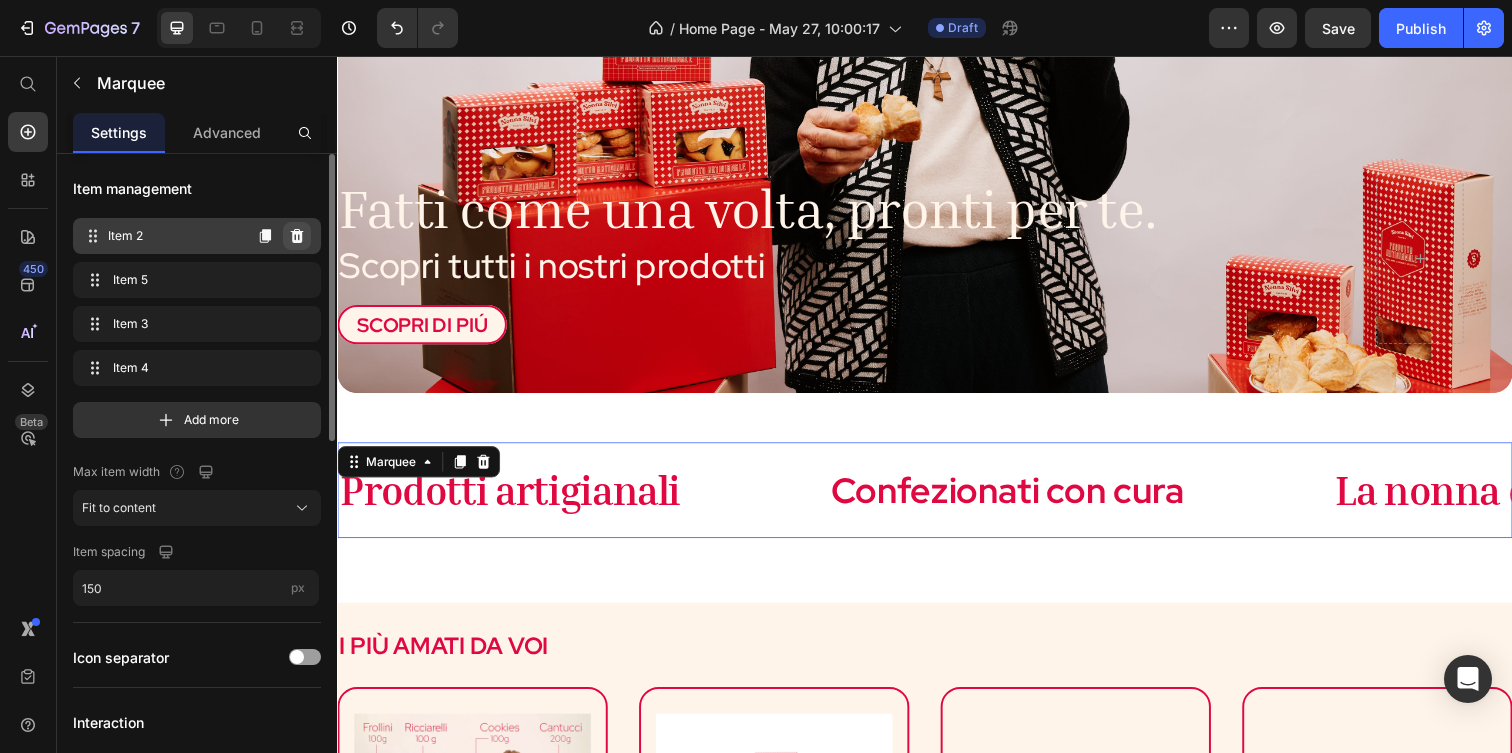 click 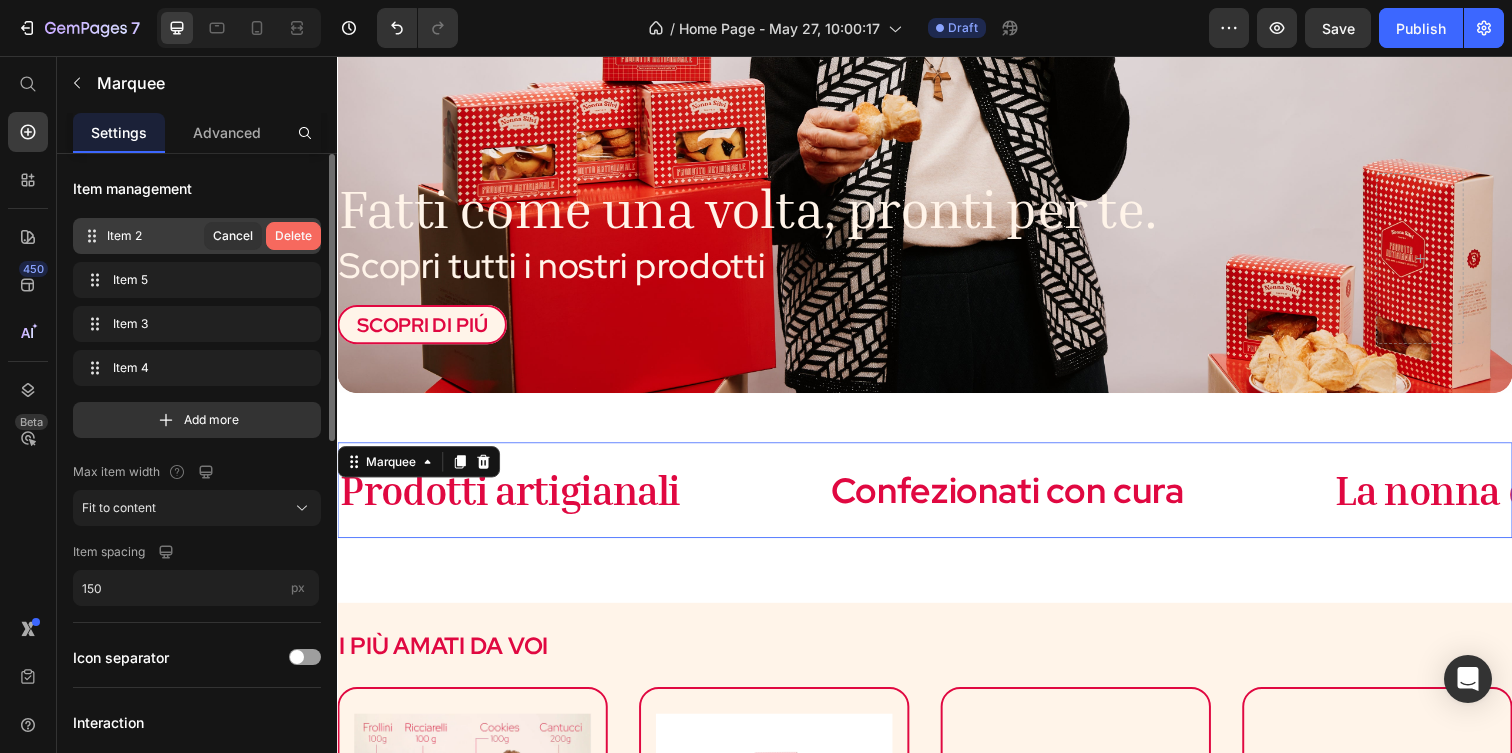 click on "Delete" at bounding box center [293, 236] 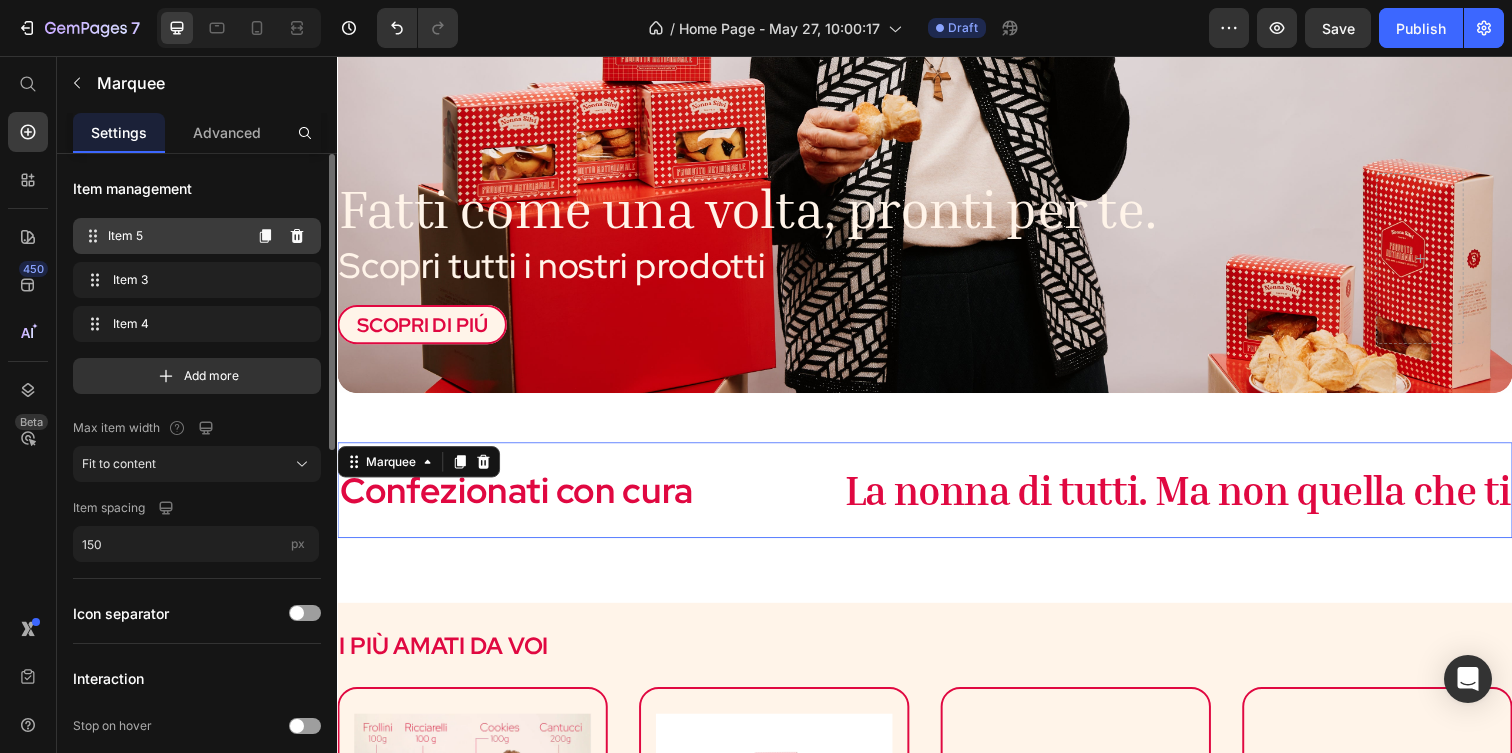 click on "Item 5" at bounding box center [174, 236] 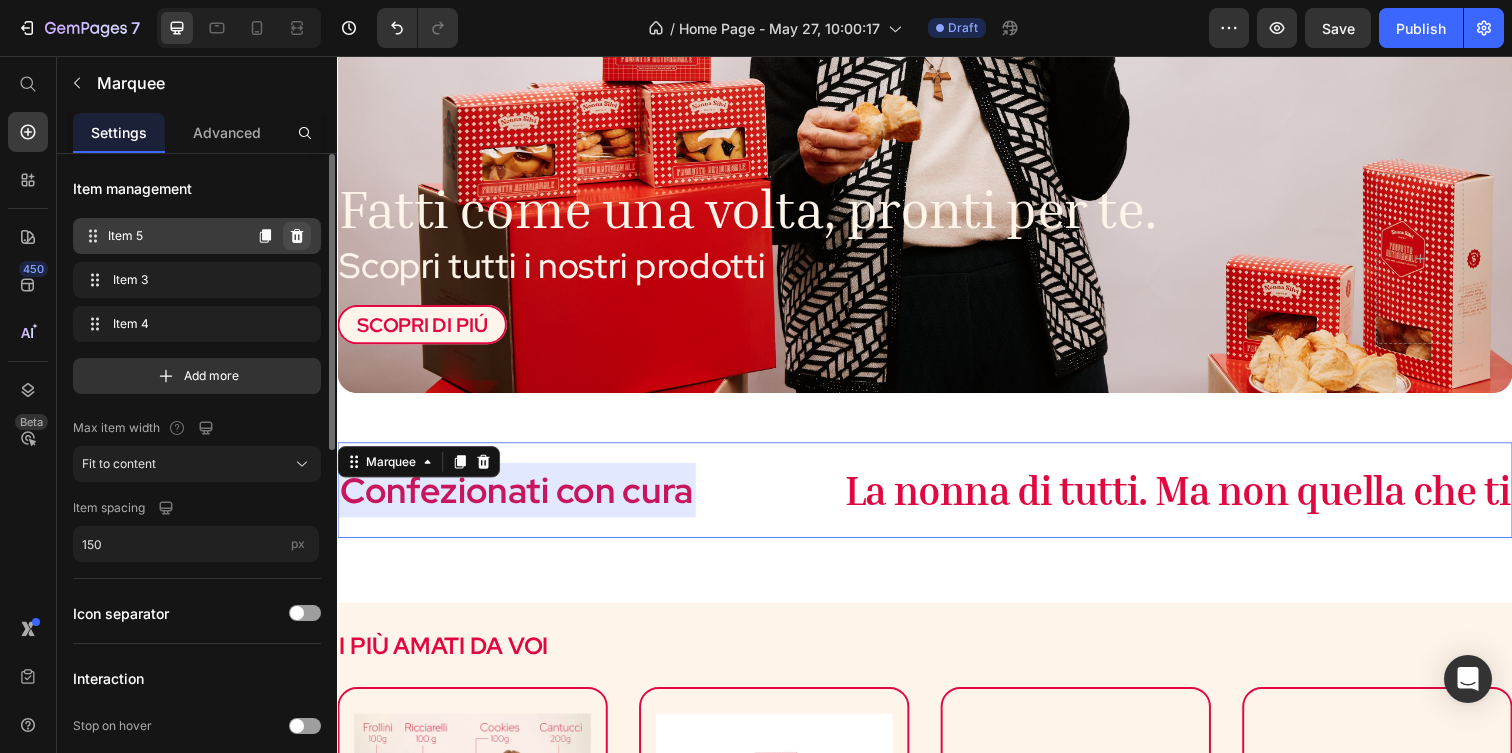 click 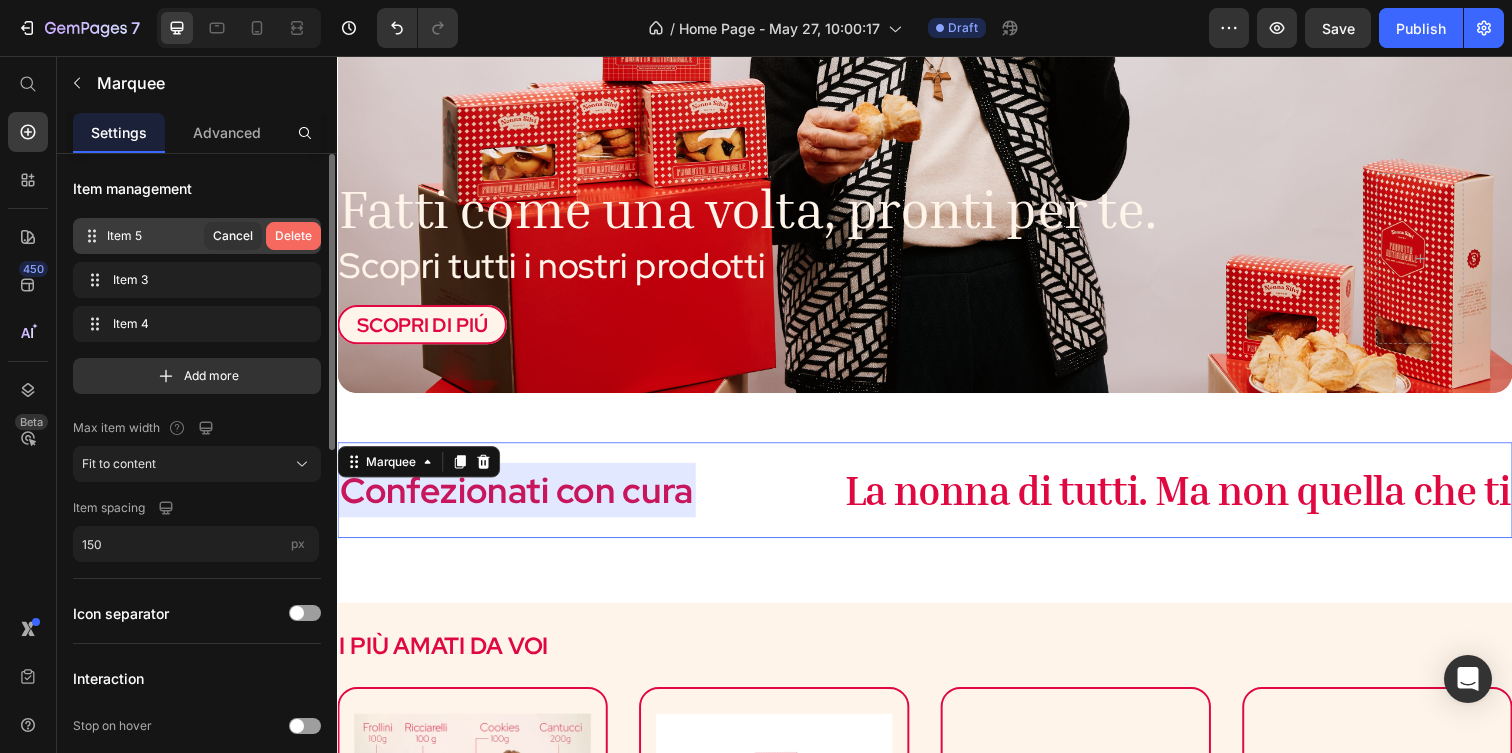 click on "Delete" at bounding box center (293, 236) 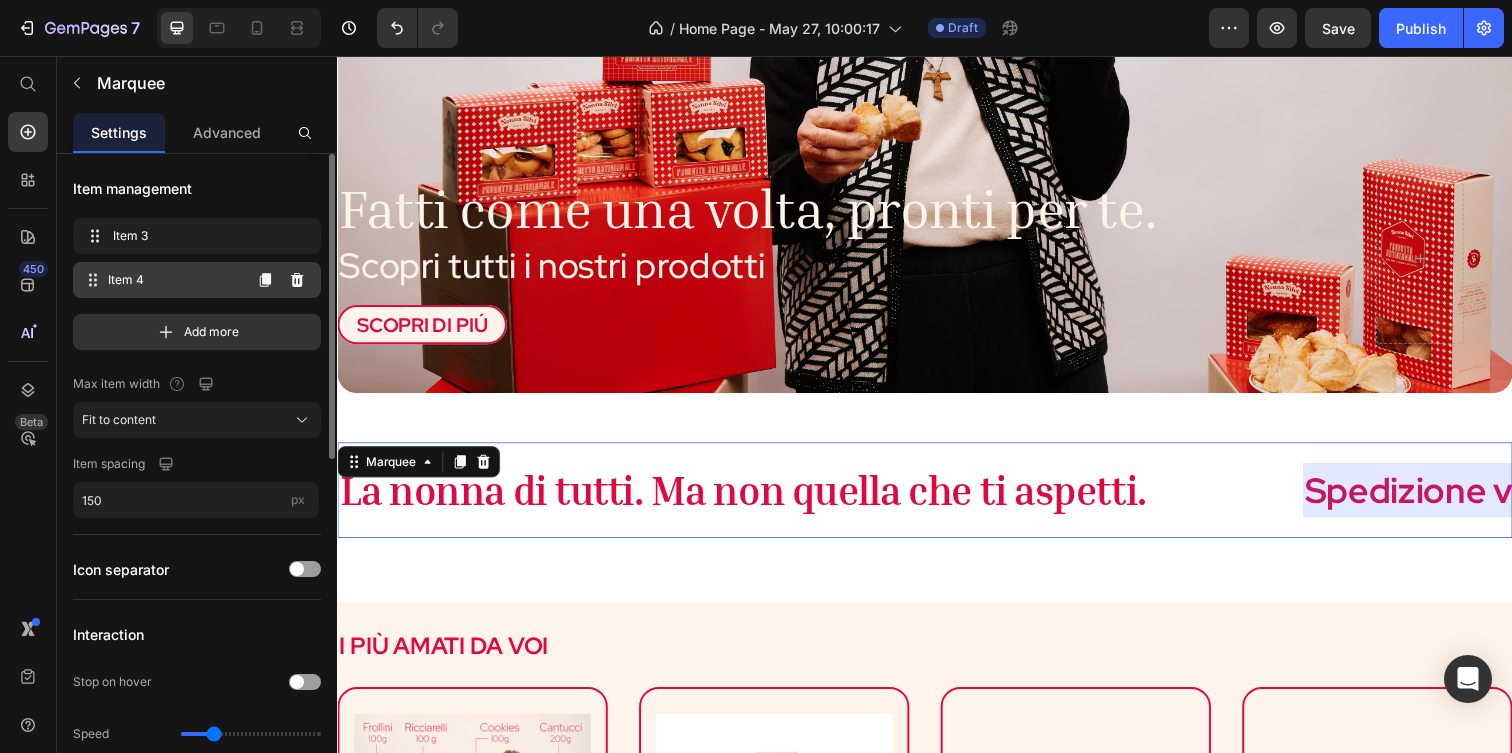 click on "Item 4 Item 4" at bounding box center [161, 280] 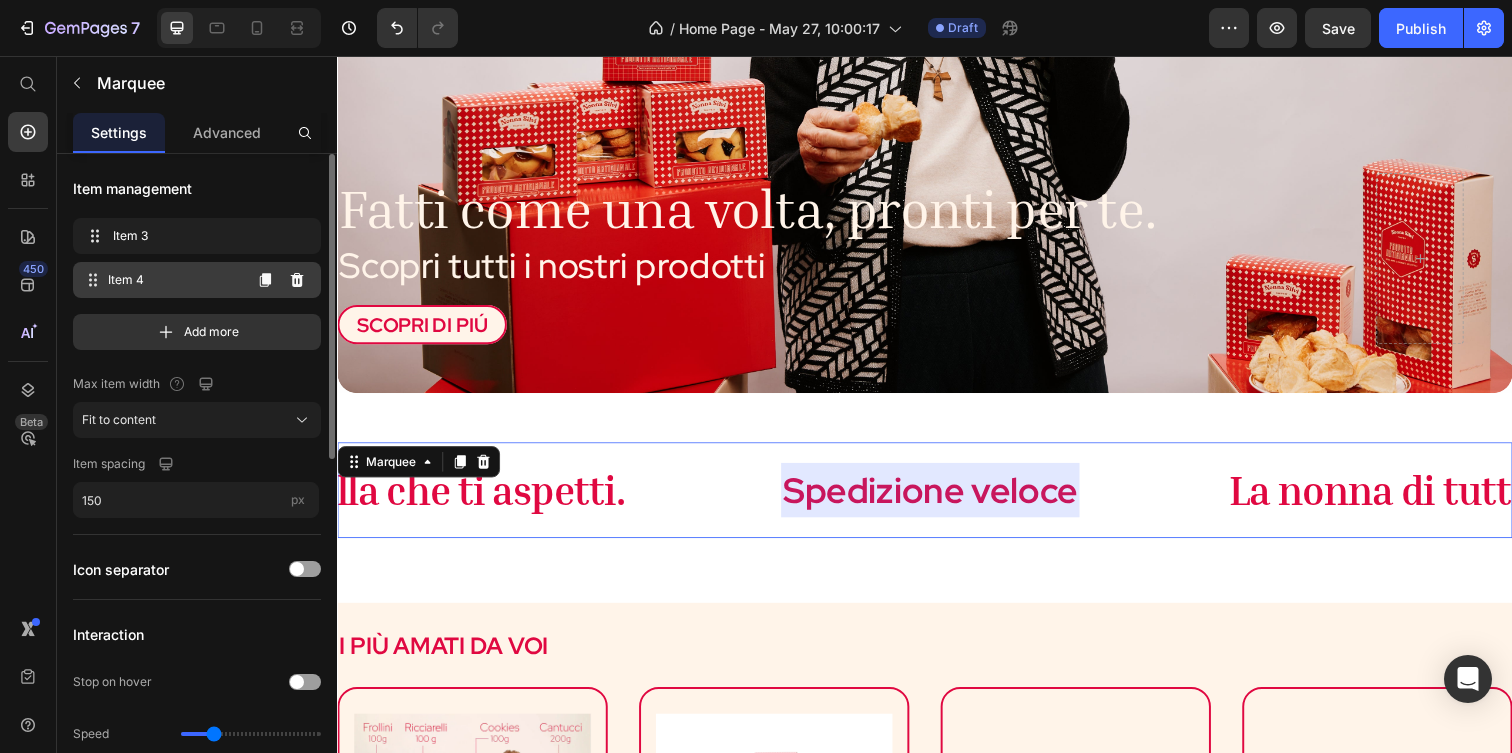scroll, scrollTop: 0, scrollLeft: 538, axis: horizontal 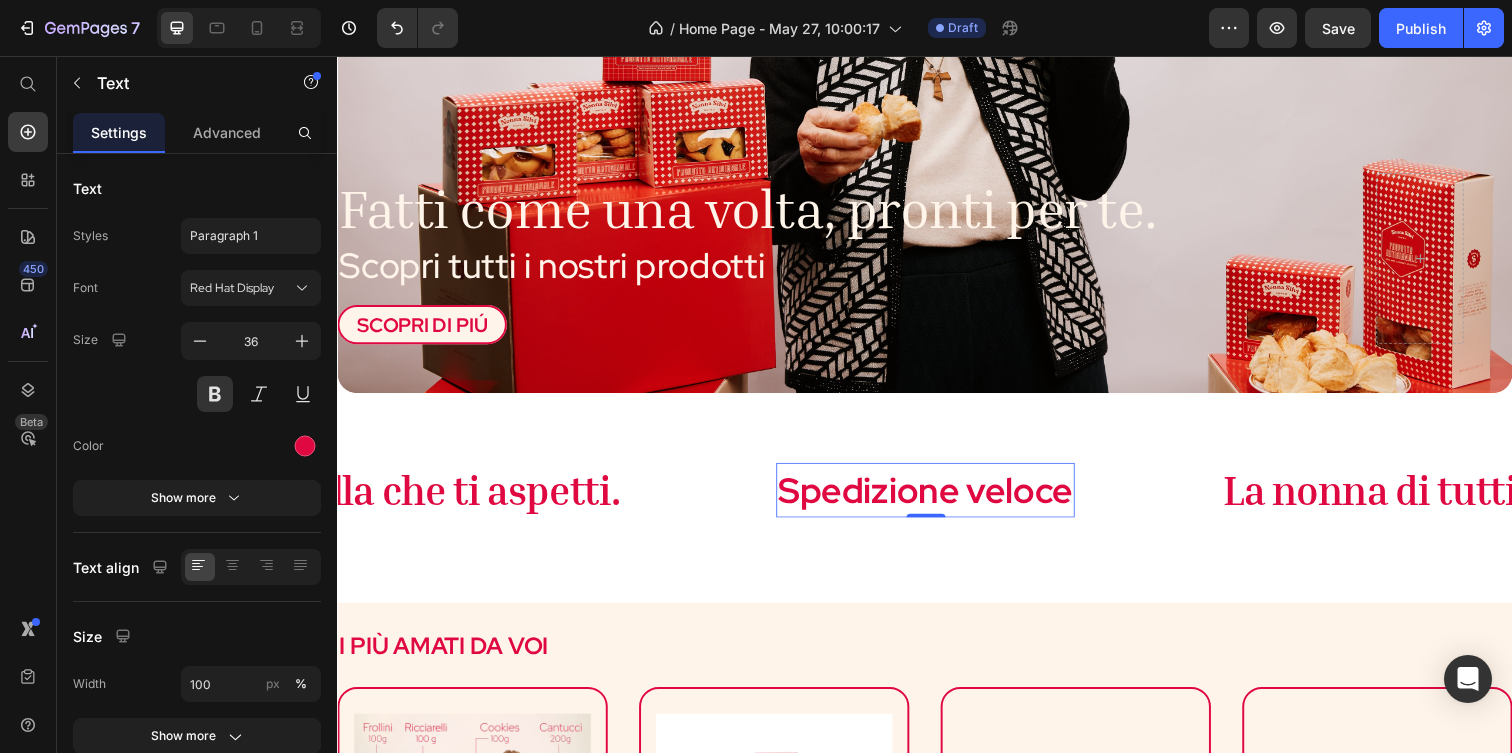 click on "Spedizione veloce" at bounding box center (937, 499) 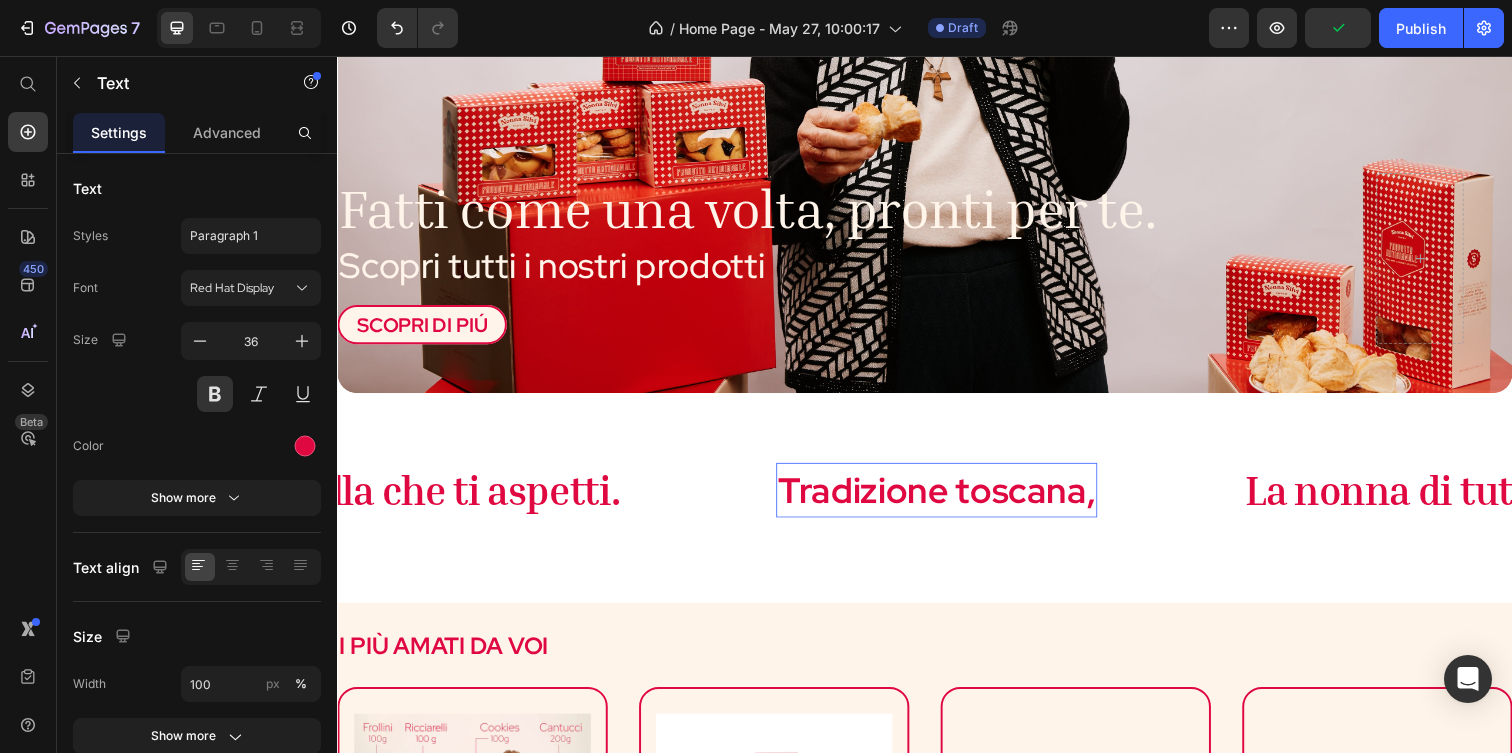 click on "Tradizione toscana," at bounding box center (949, 499) 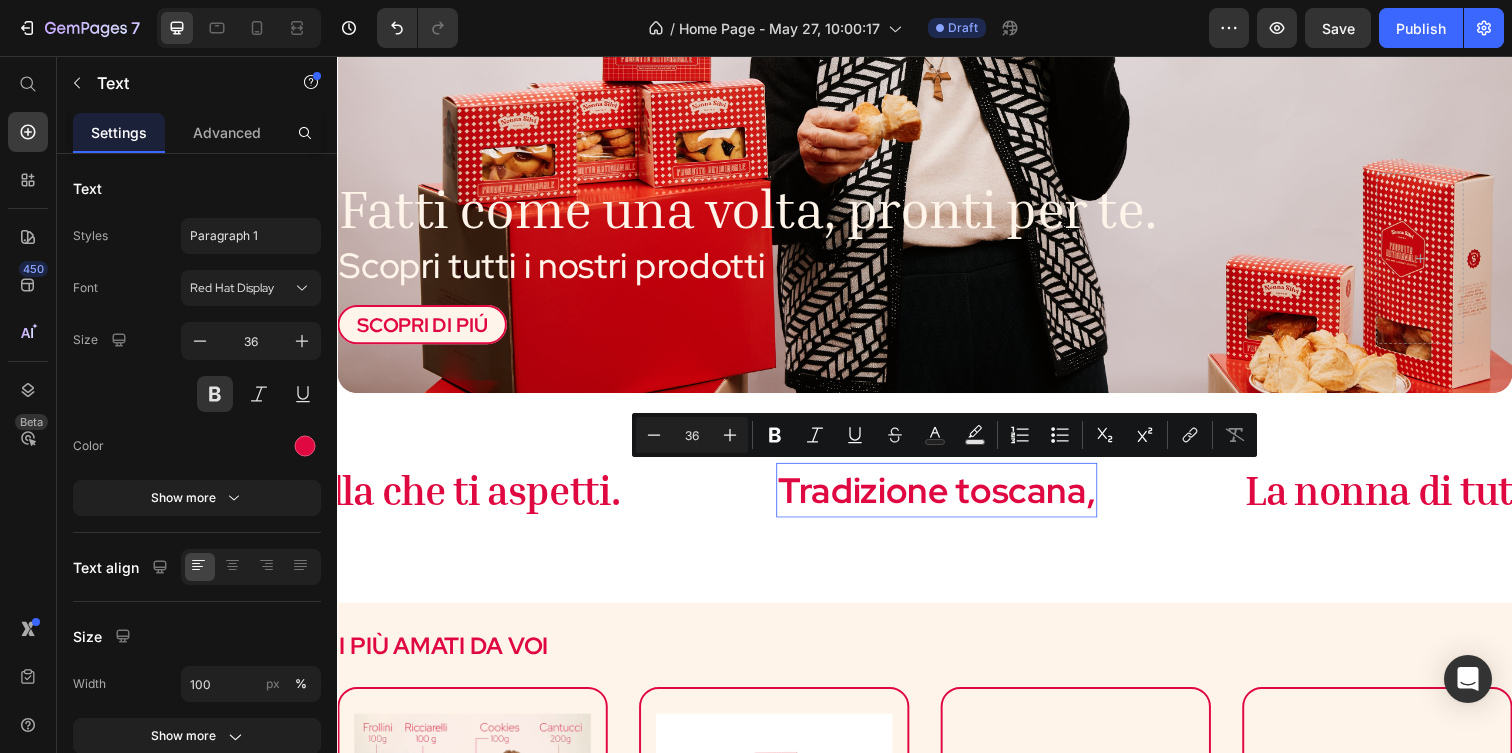 click on "Tradizione toscana," at bounding box center (949, 499) 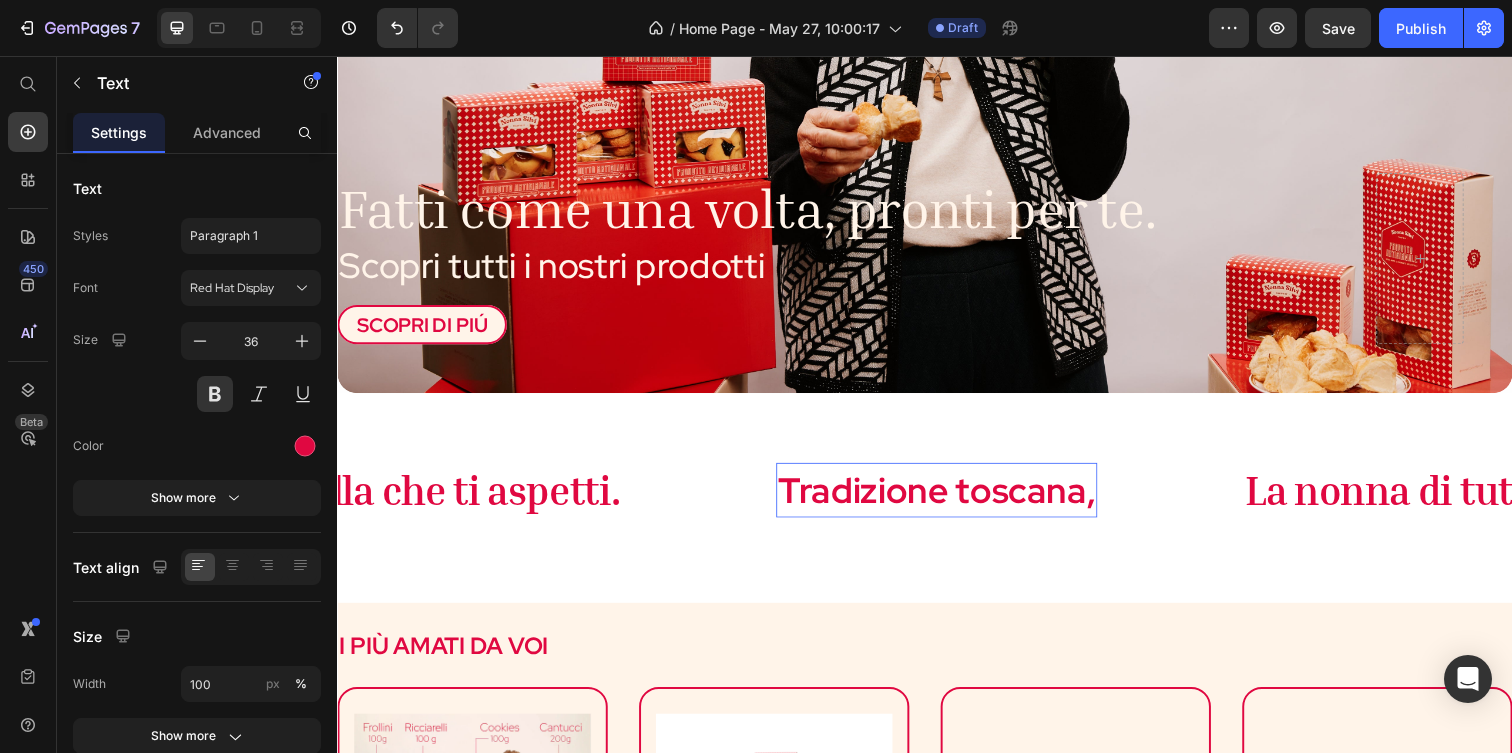 click on "Tradizione toscana," at bounding box center (949, 499) 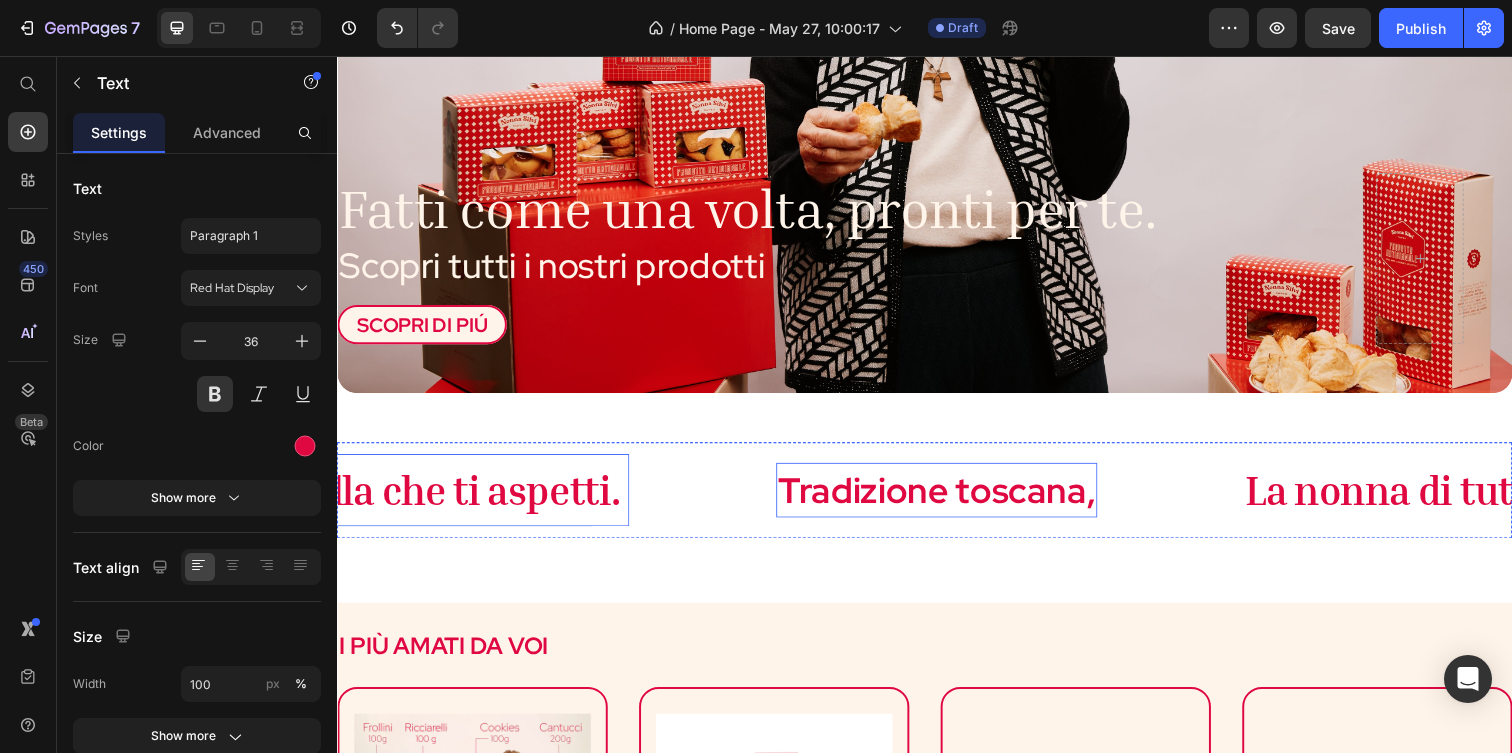 click on "La nonna di tutti. Ma non quella che ti aspetti." at bounding box center [213, 498] 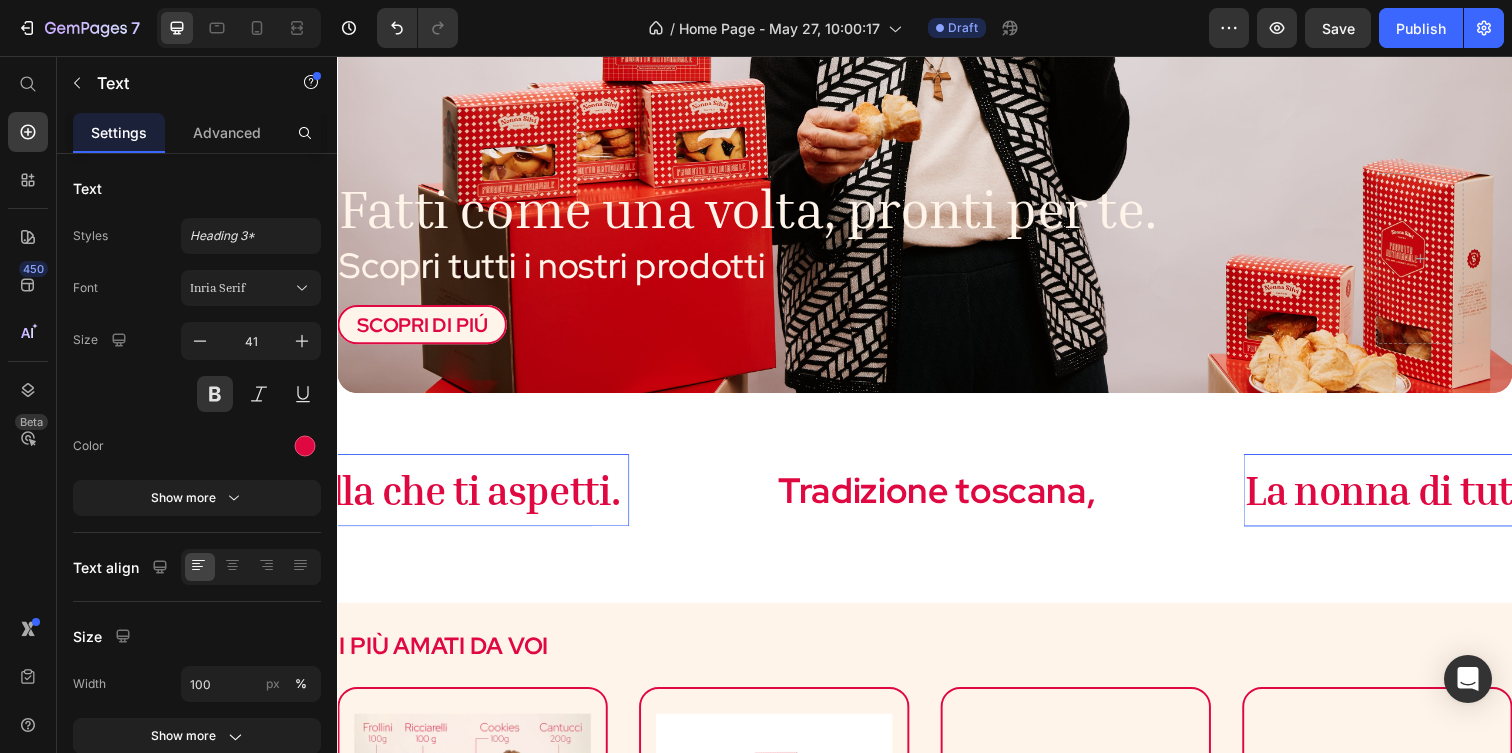 scroll, scrollTop: 0, scrollLeft: 0, axis: both 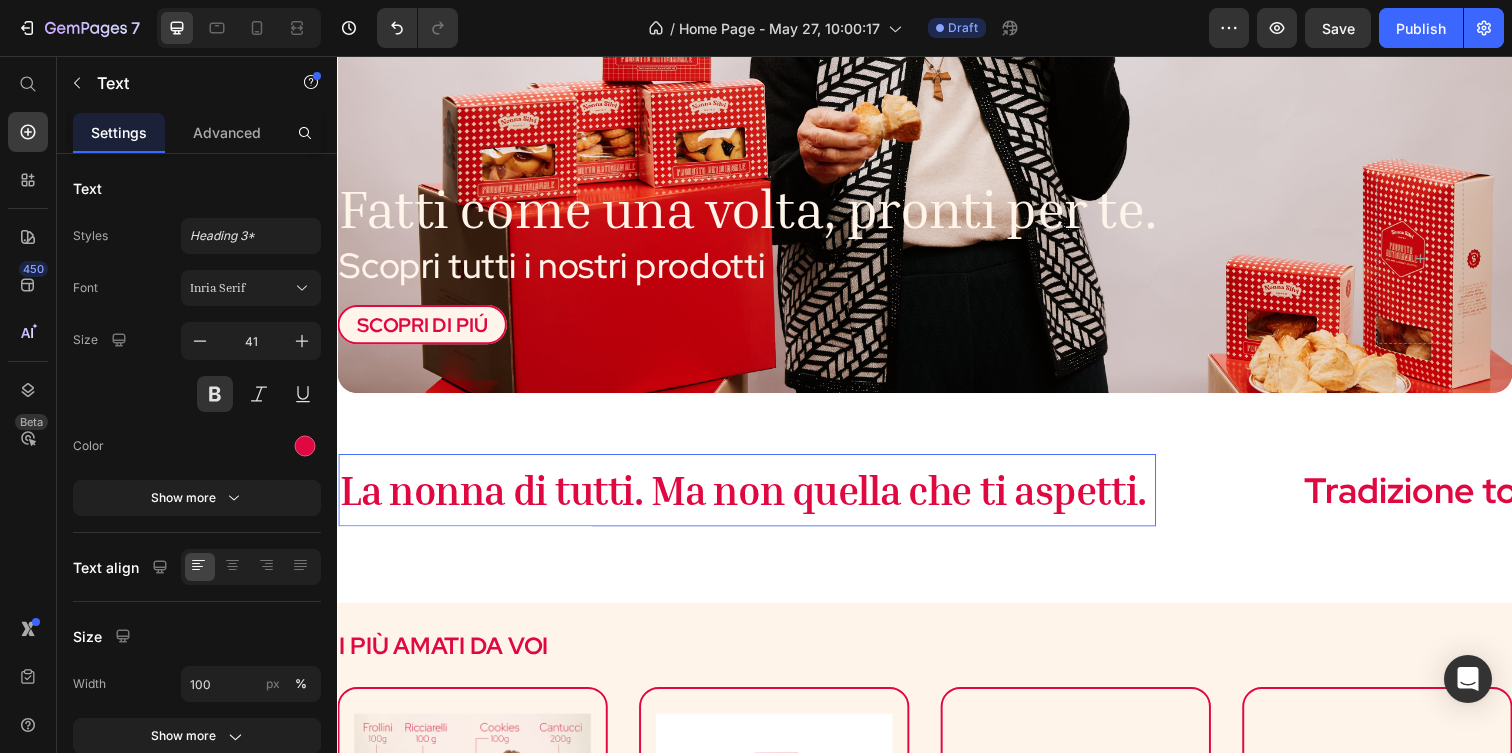 click on "La nonna di tutti. Ma non quella che ti aspetti." at bounding box center [751, 498] 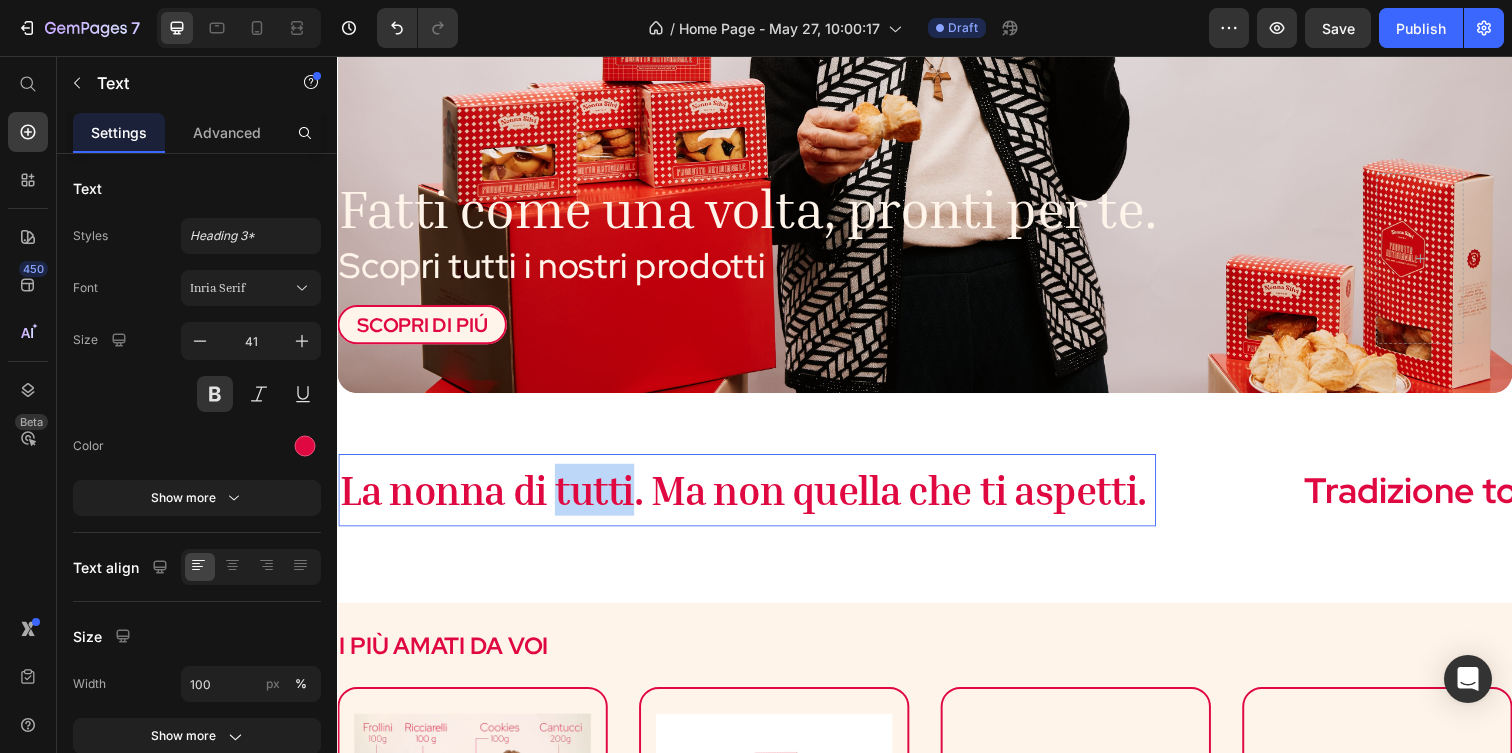 click on "La nonna di tutti. Ma non quella che ti aspetti." at bounding box center (751, 498) 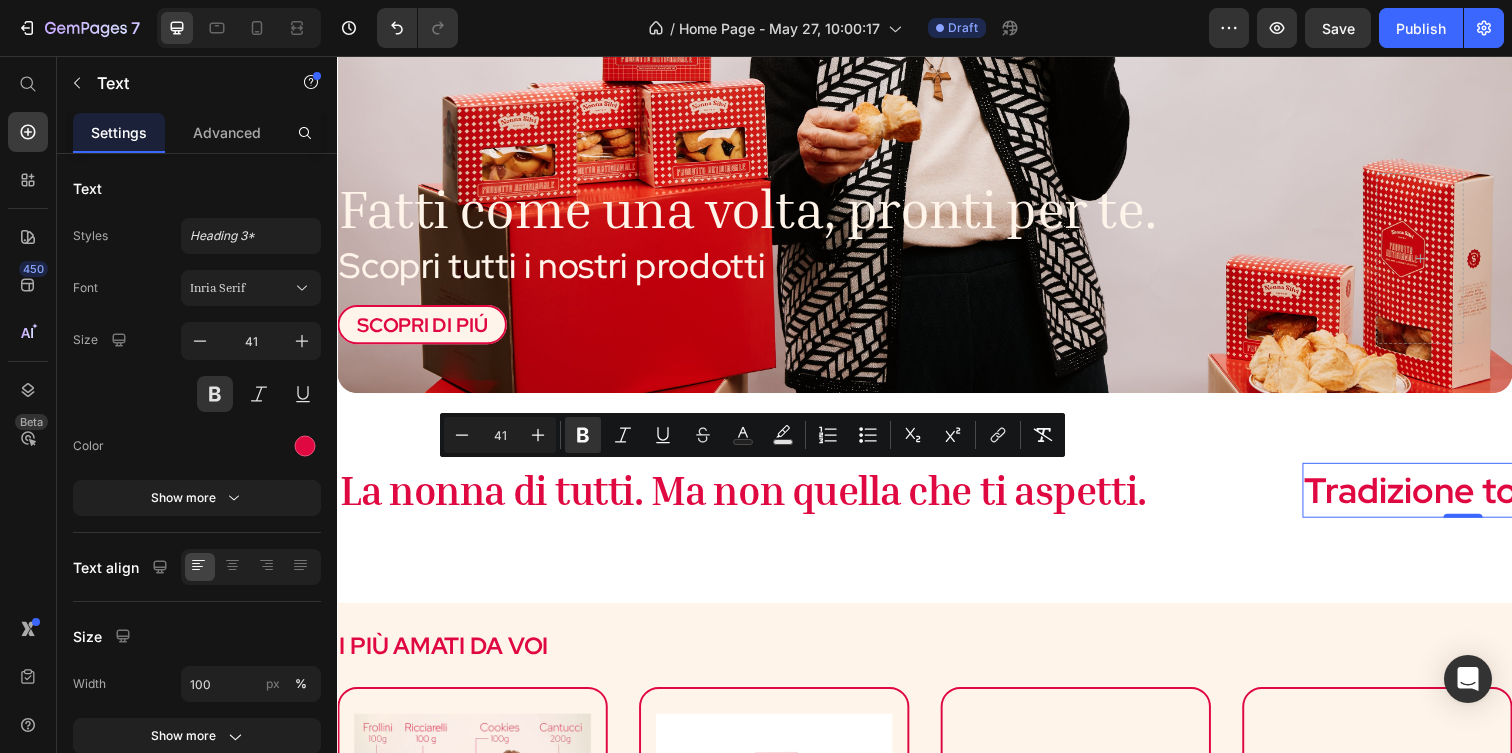 click on "Tradizione toscana," at bounding box center (1487, 499) 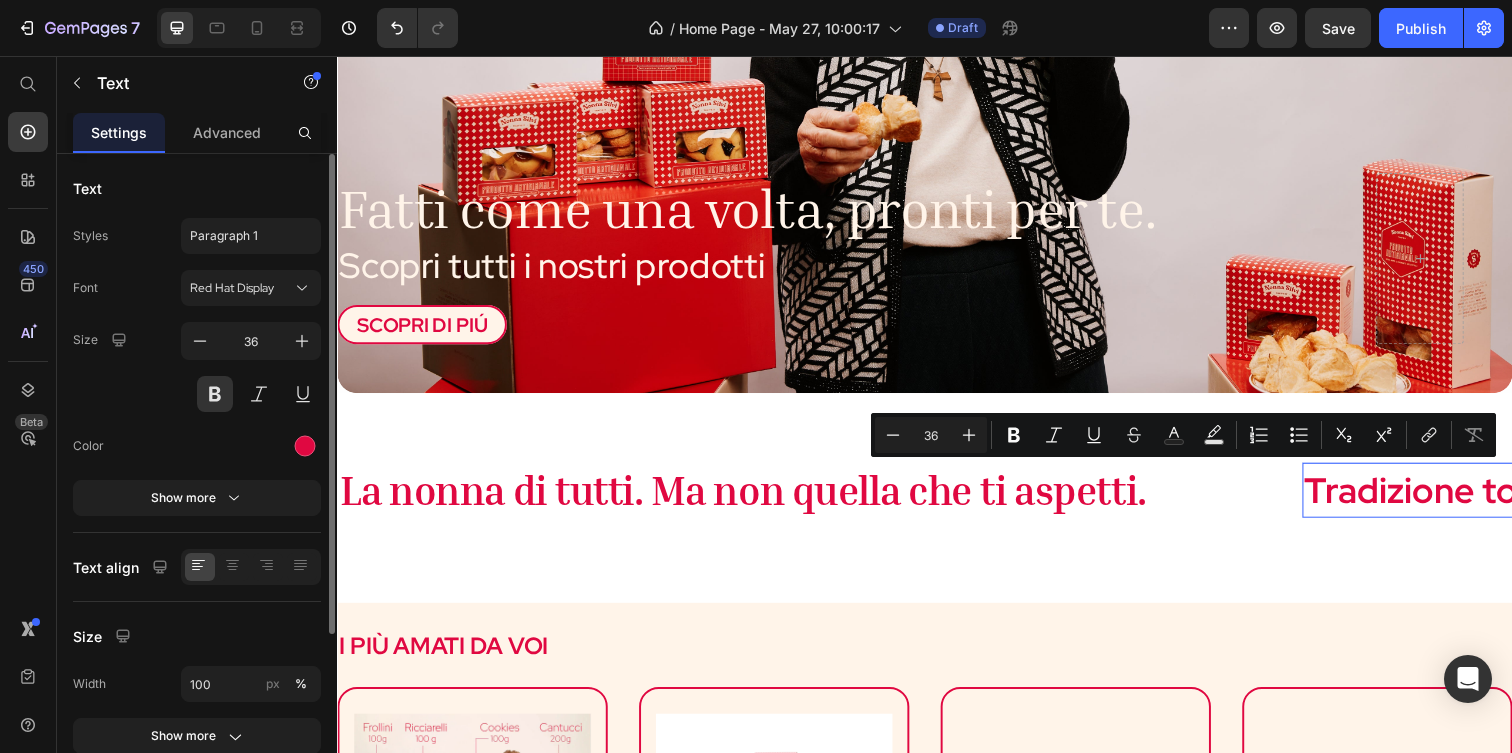click on "Text Styles Paragraph 1 Font Red Hat Display Size 36 Color Show more" 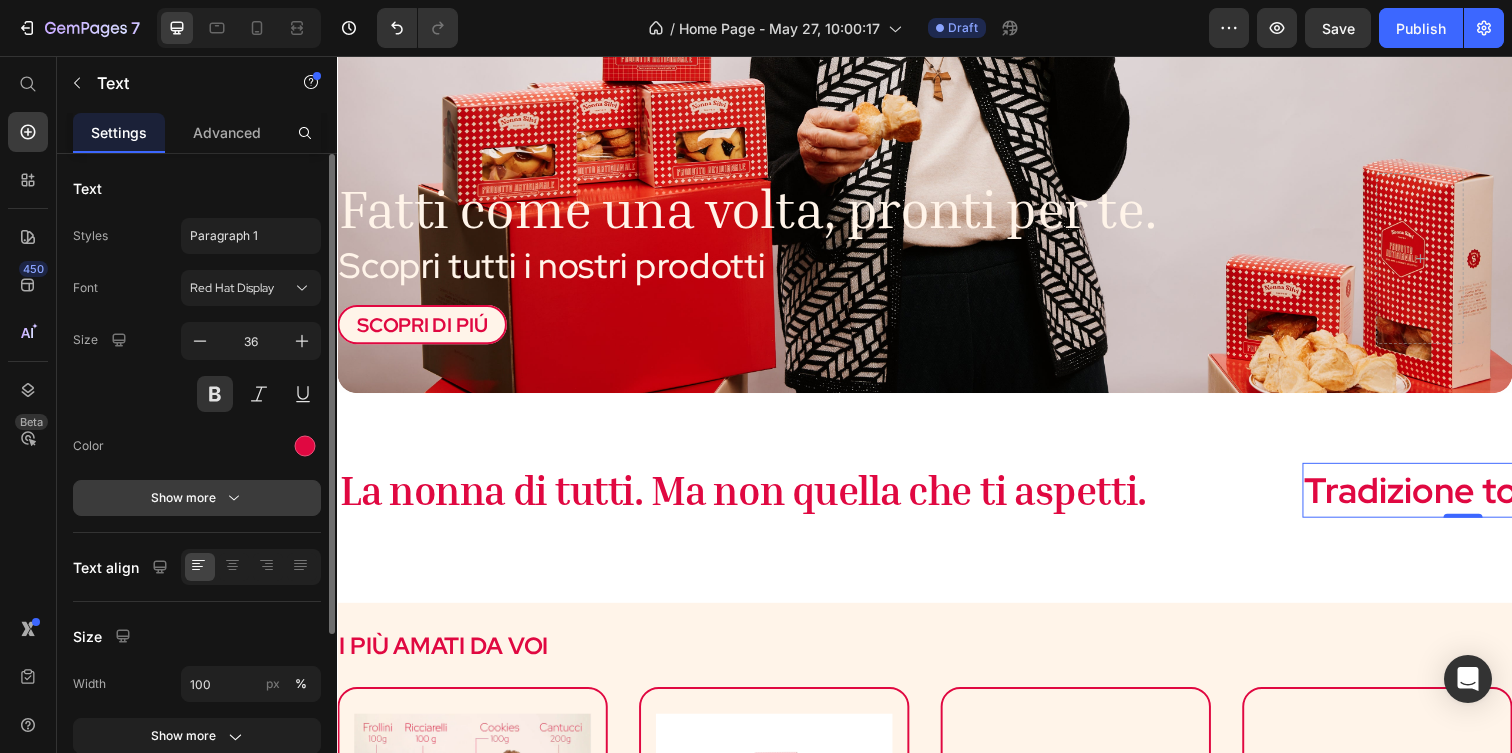 click on "Show more" at bounding box center (197, 498) 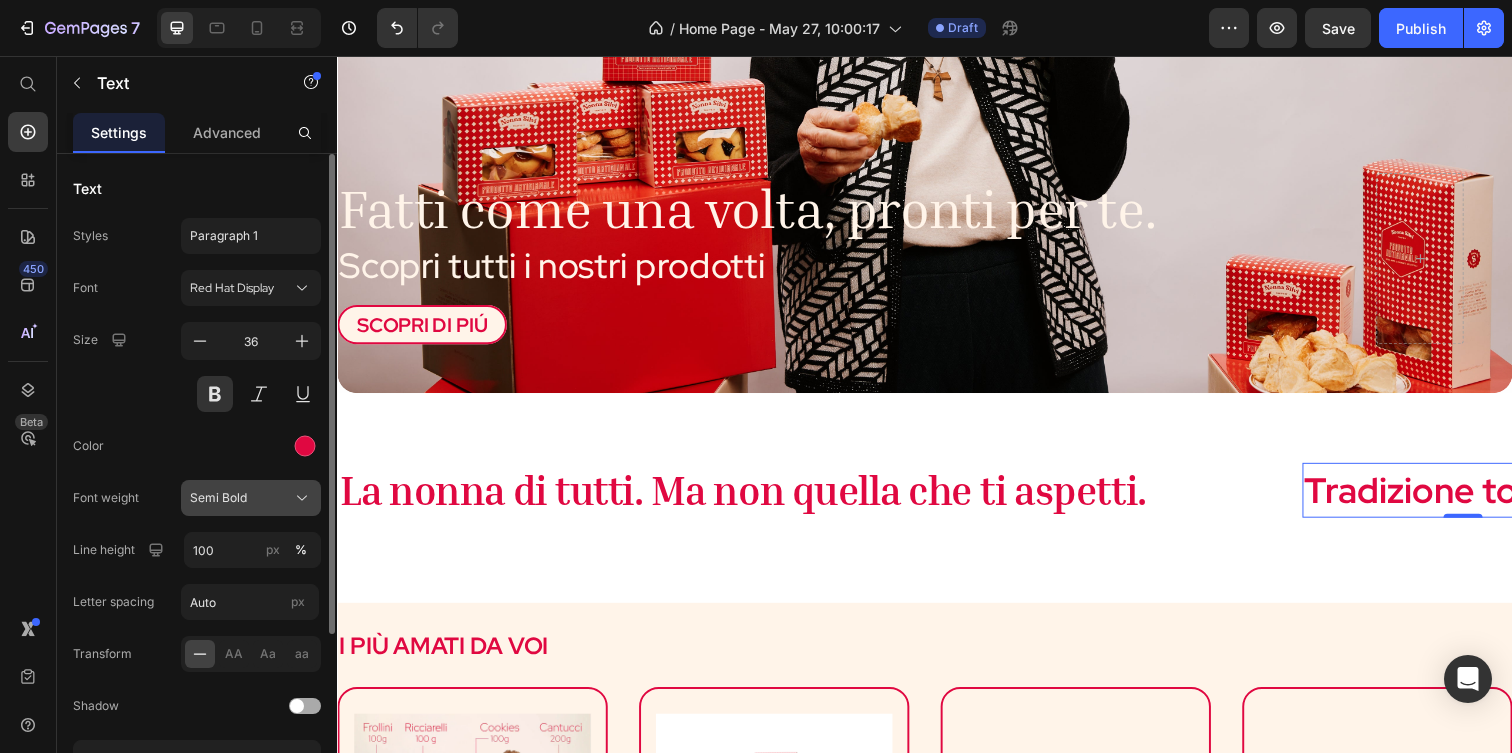 click on "Semi Bold" 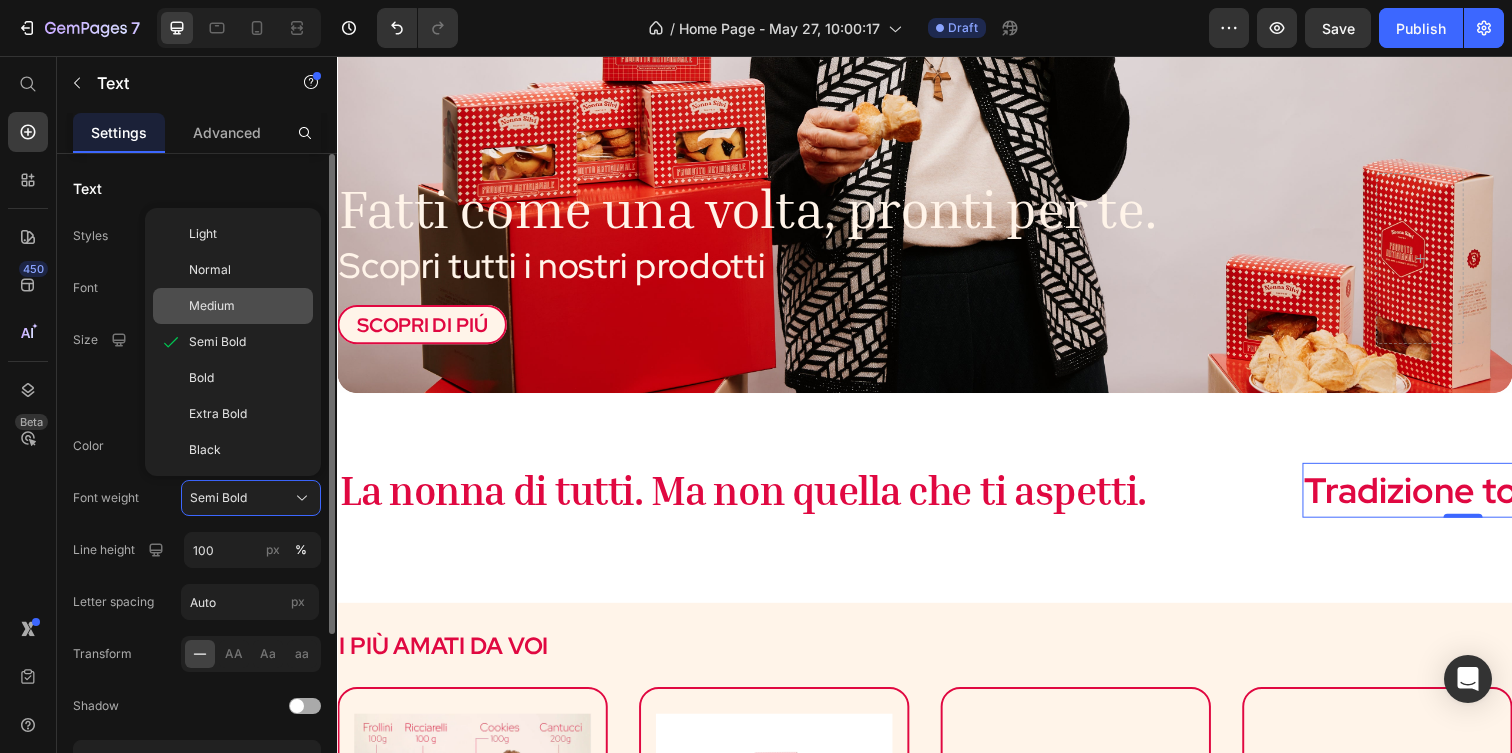 click on "Medium" at bounding box center (247, 306) 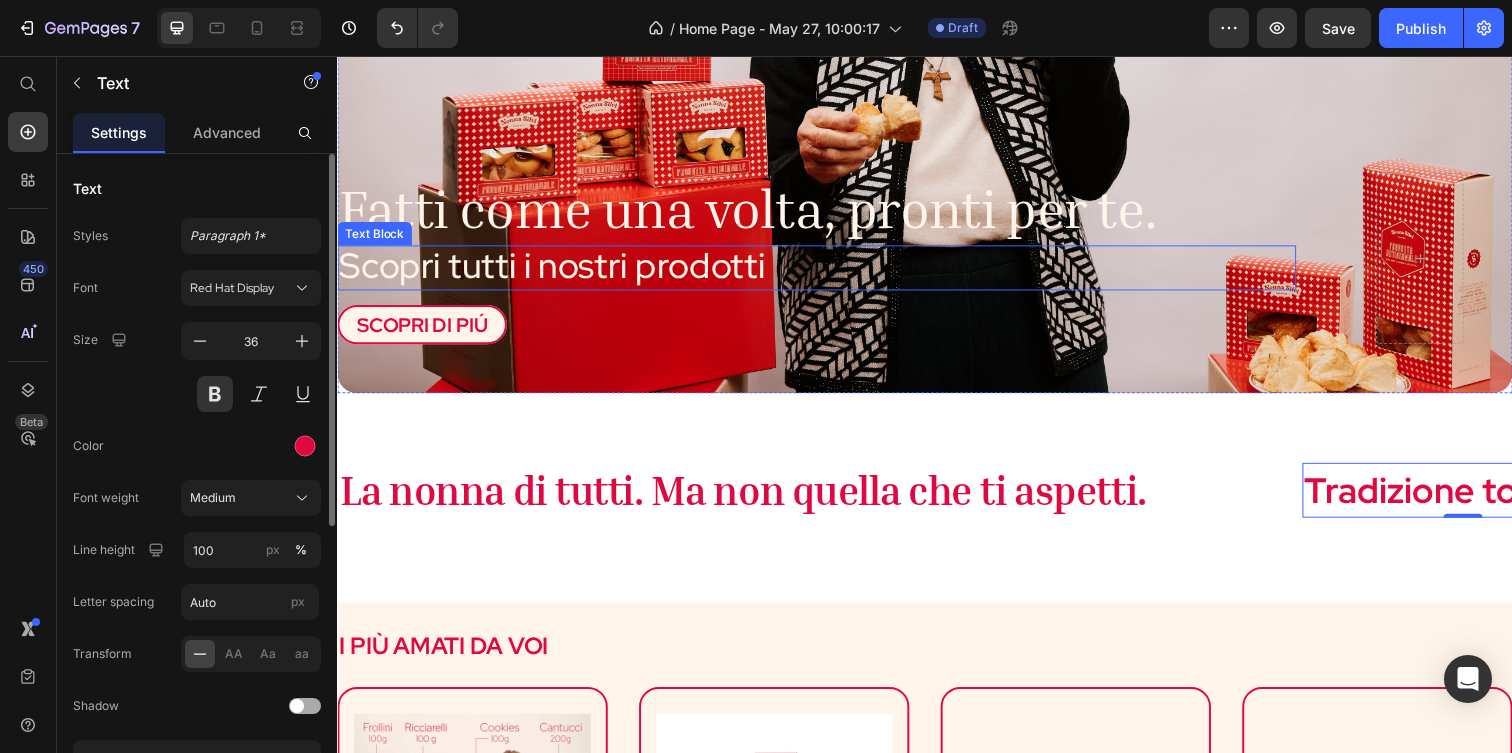 click on "Scopri tutti i nostri prodotti" at bounding box center [556, 269] 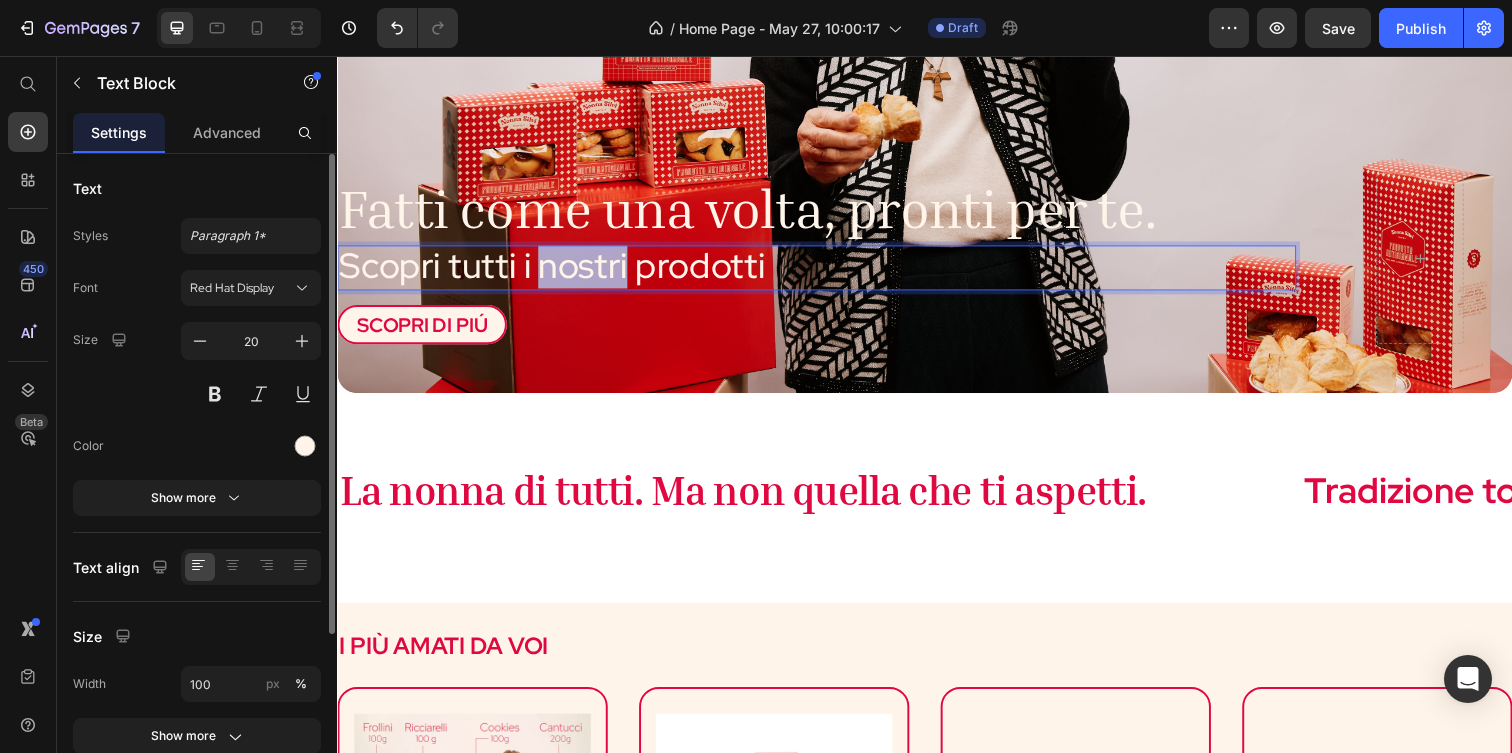 click on "Scopri tutti i nostri prodotti" at bounding box center [556, 269] 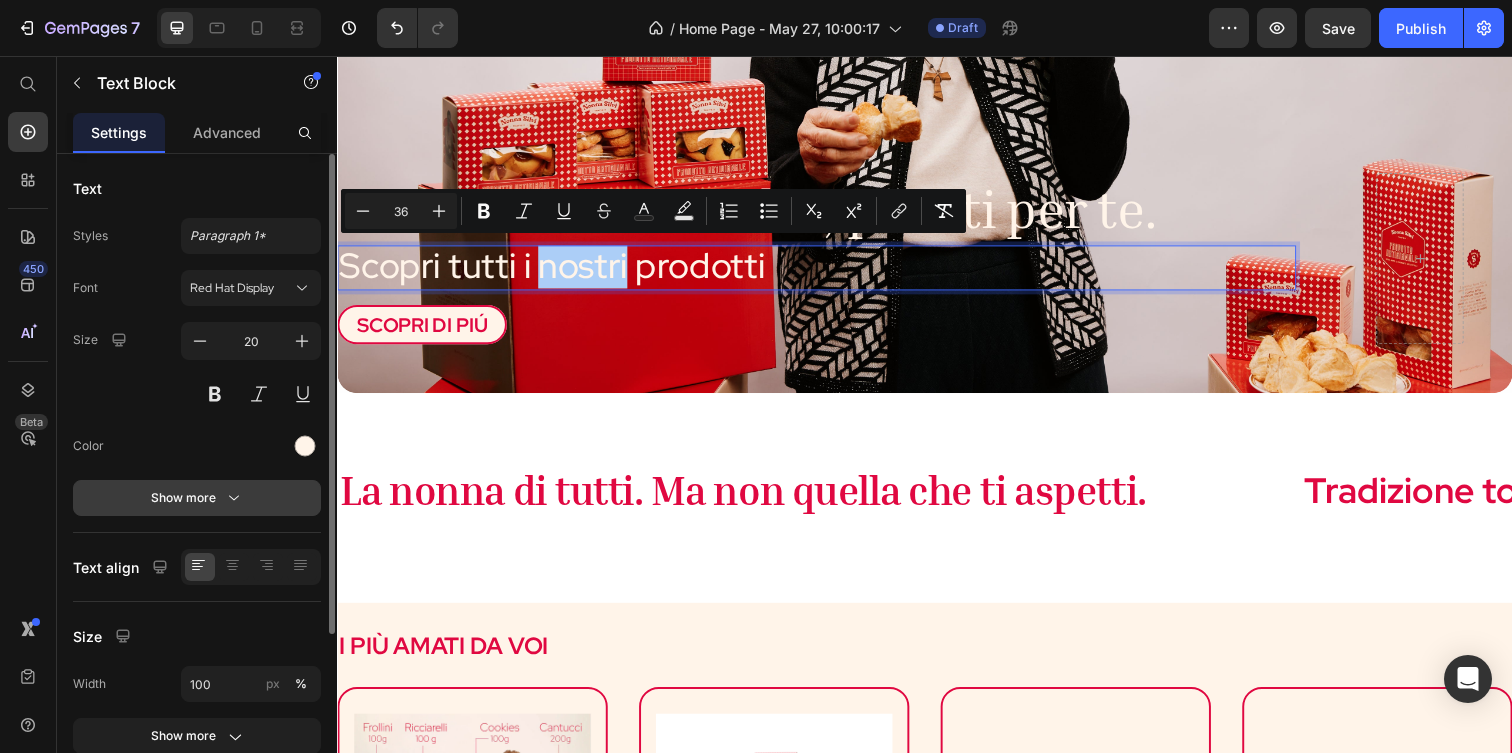 click on "Show more" at bounding box center (197, 498) 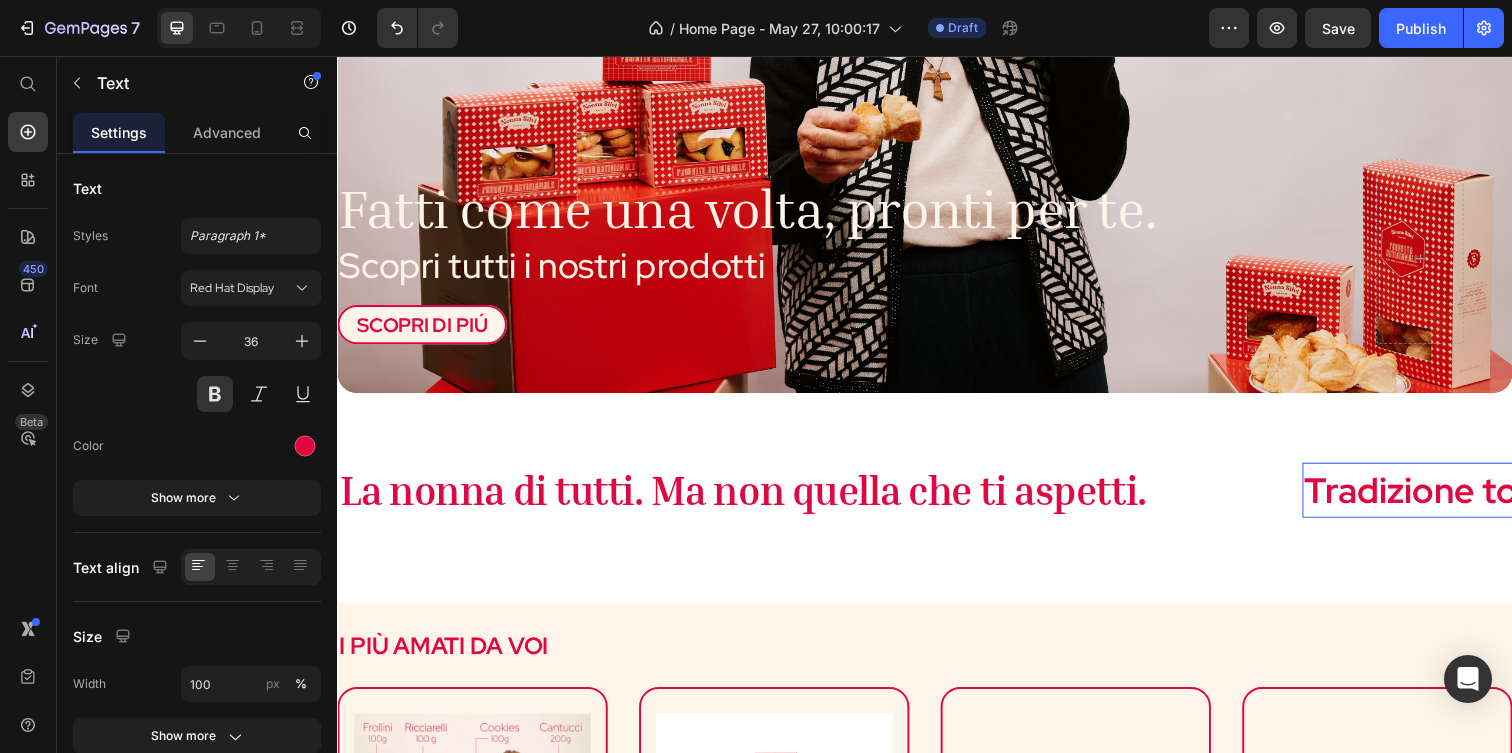 click on "Tradizione toscana," at bounding box center (1487, 499) 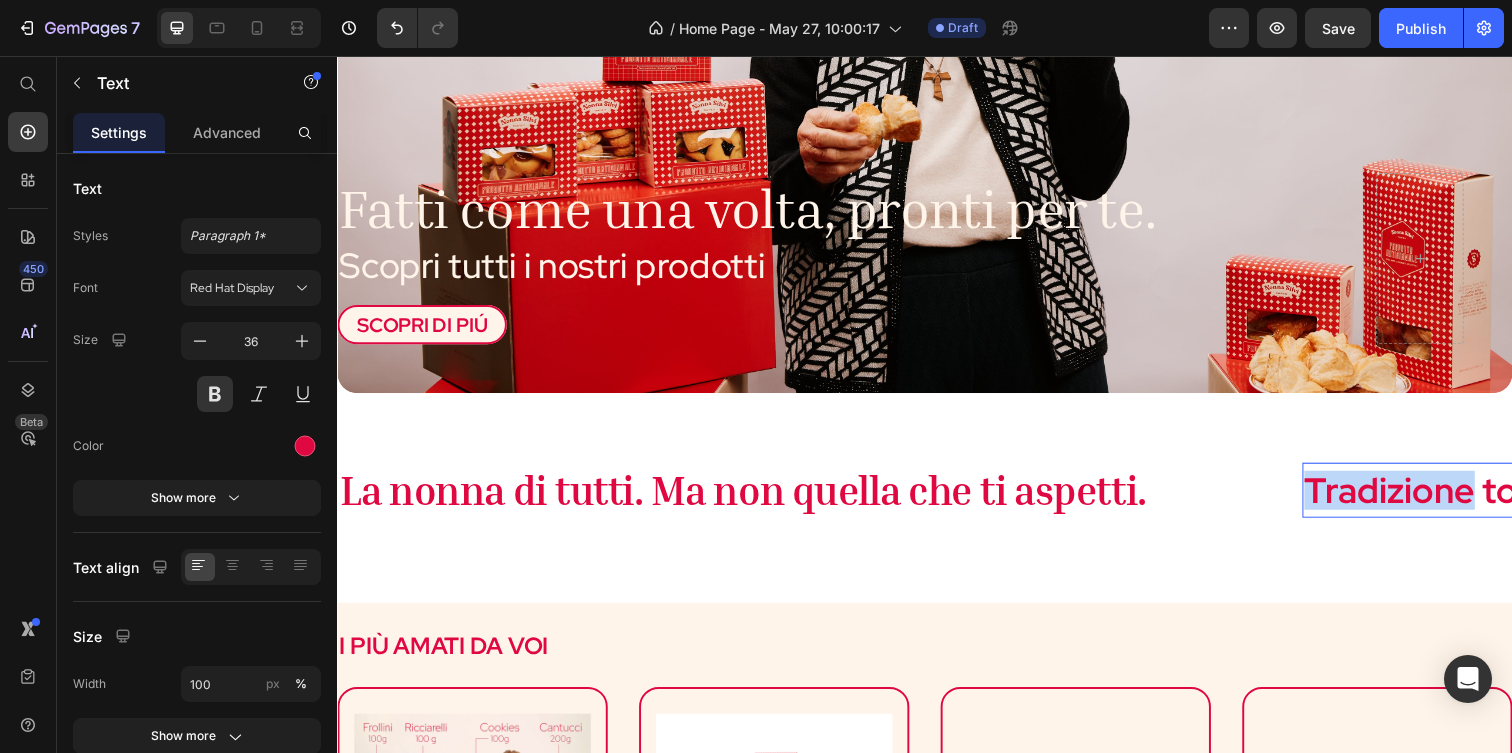 click on "Tradizione toscana," at bounding box center [1487, 499] 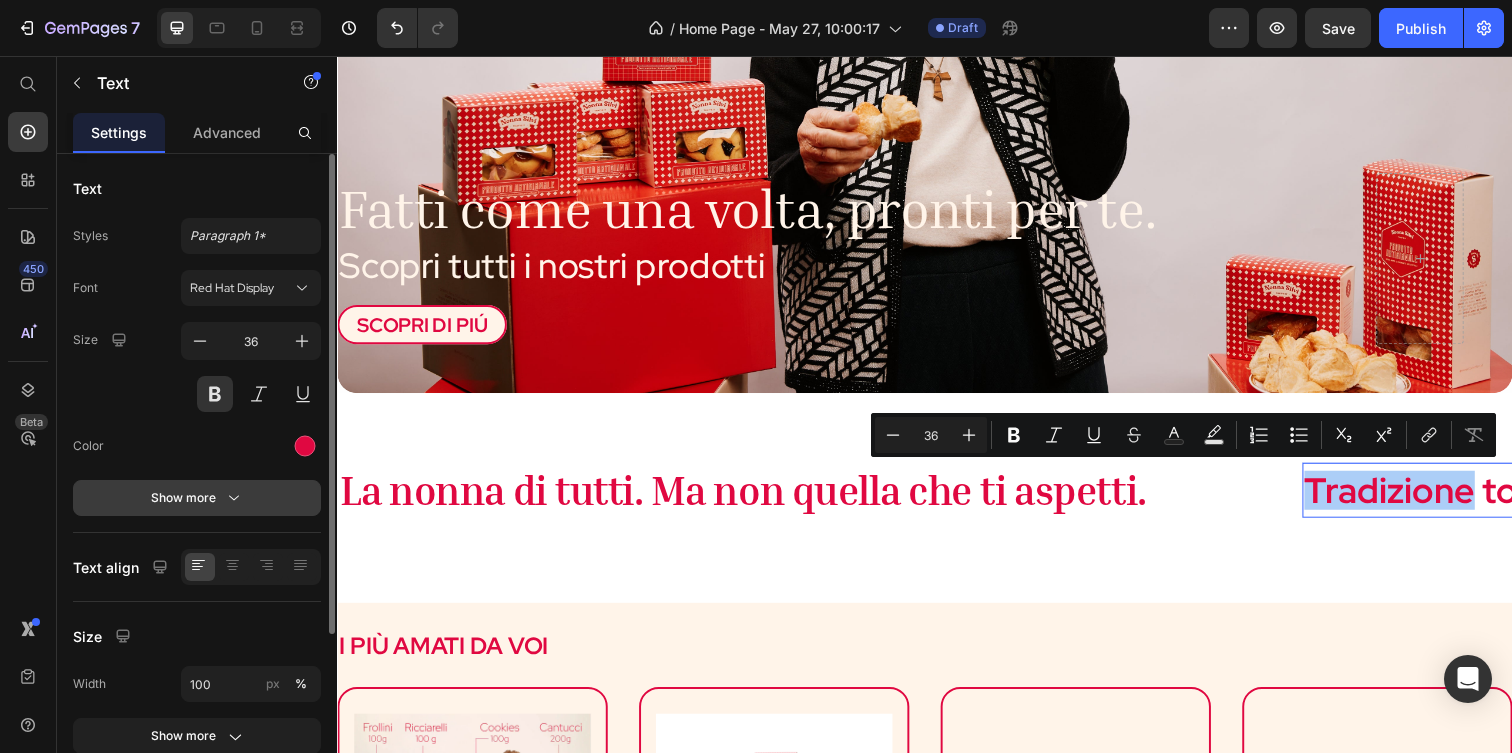 click on "Show more" at bounding box center (197, 498) 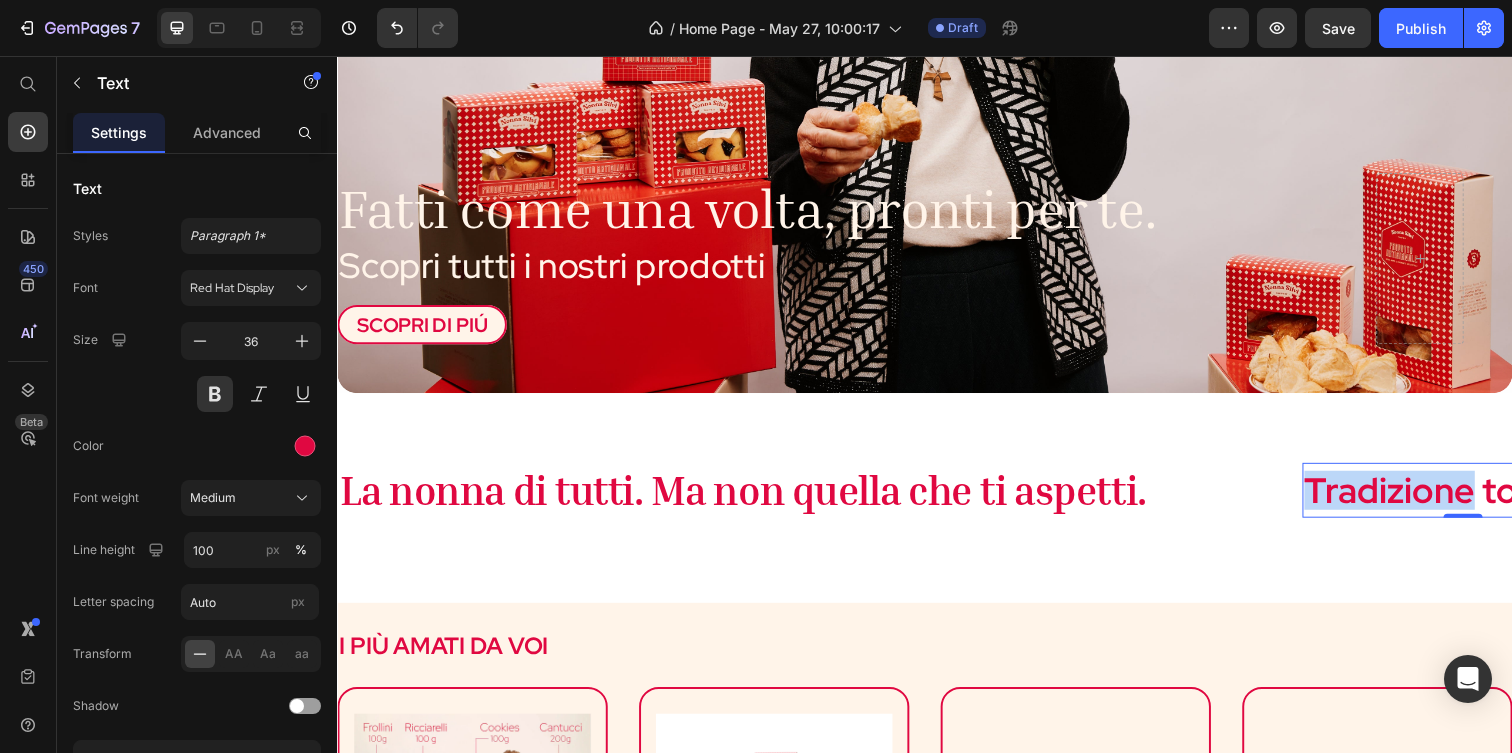 click on "Tradizione toscana," at bounding box center [1487, 499] 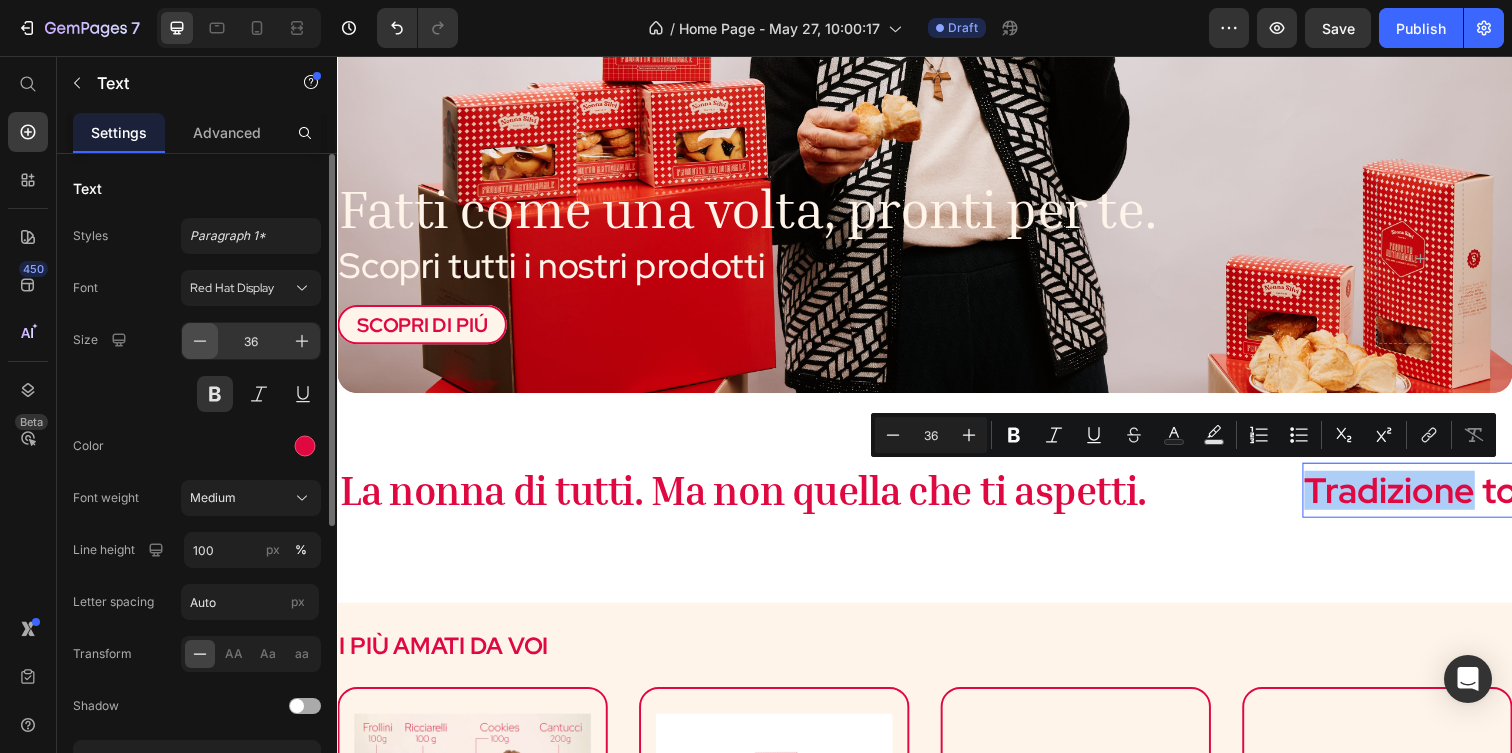 click 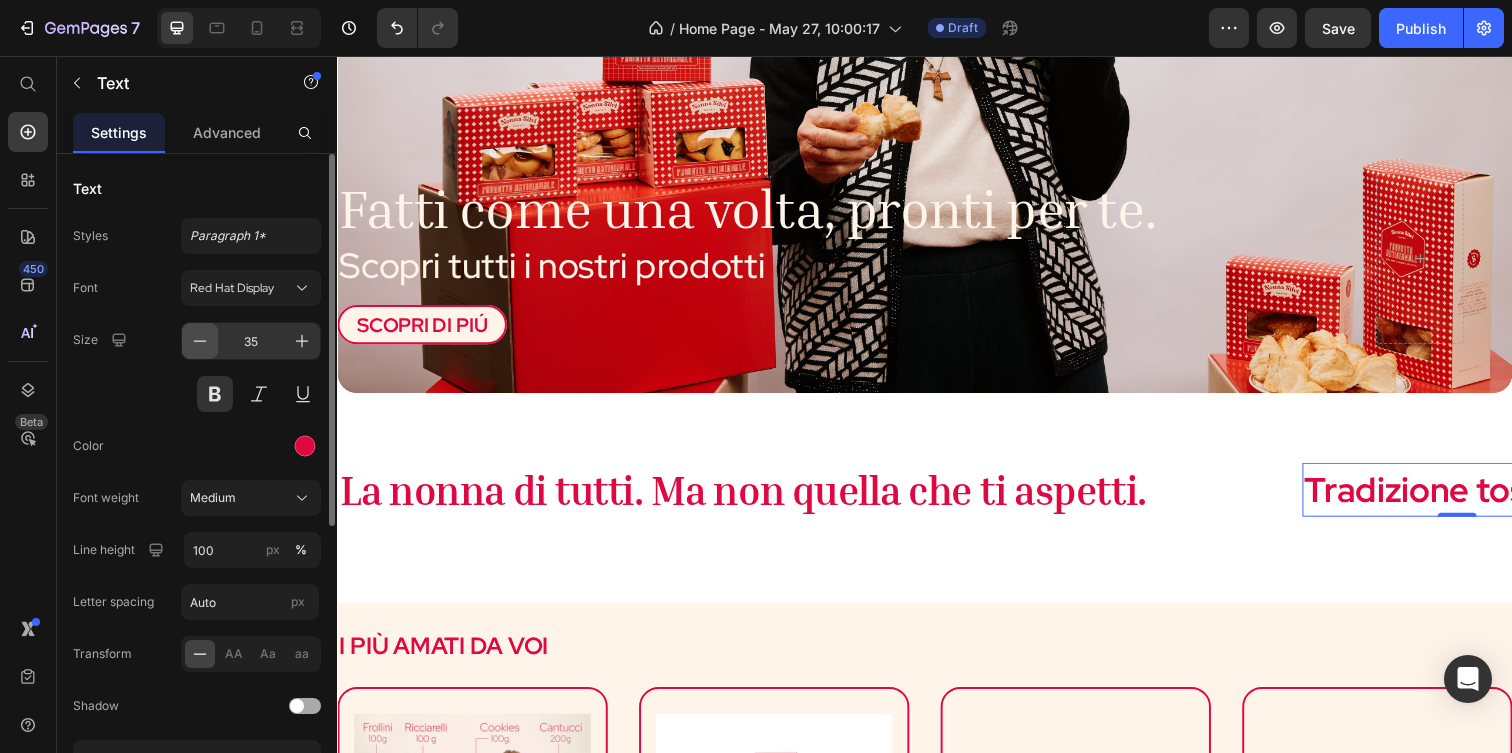 click 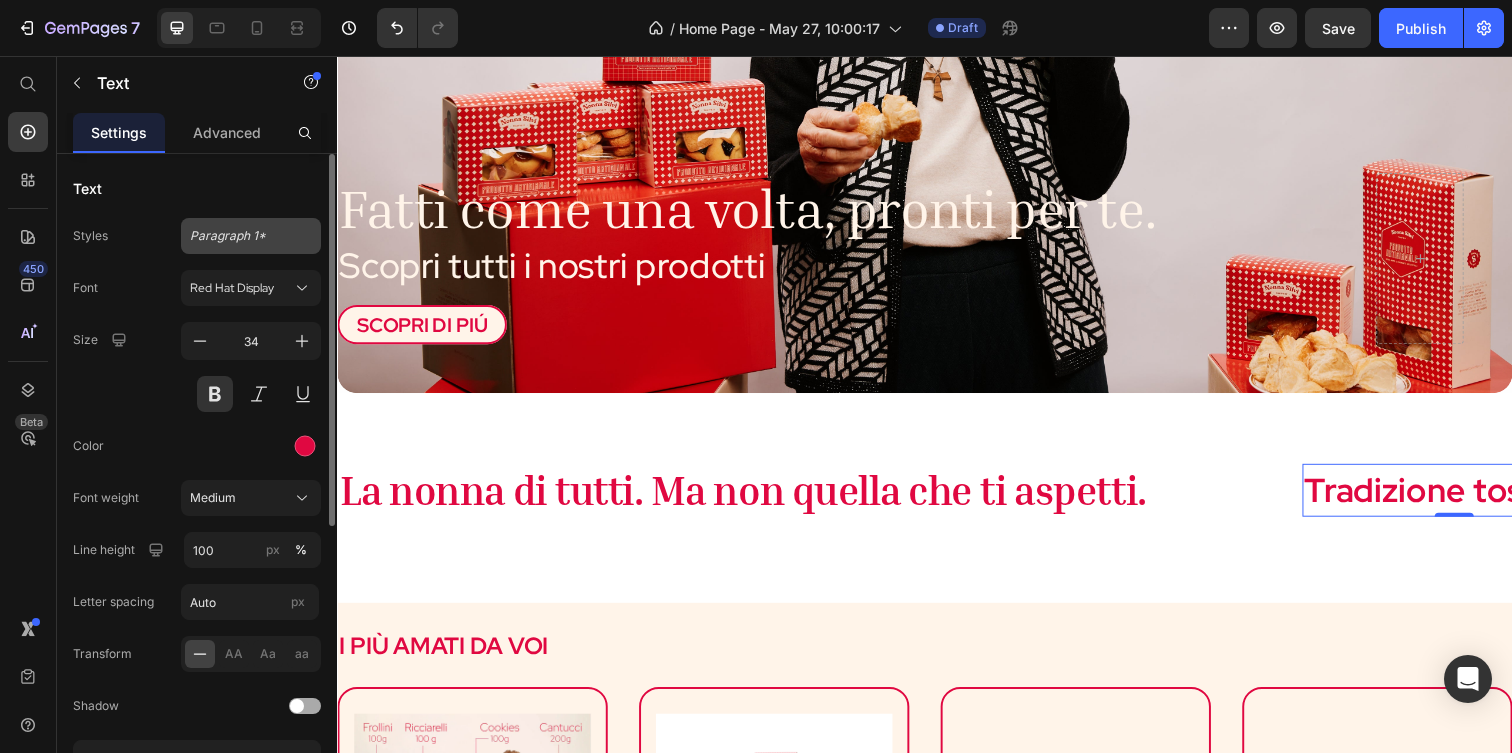 click on "Paragraph 1*" at bounding box center (251, 236) 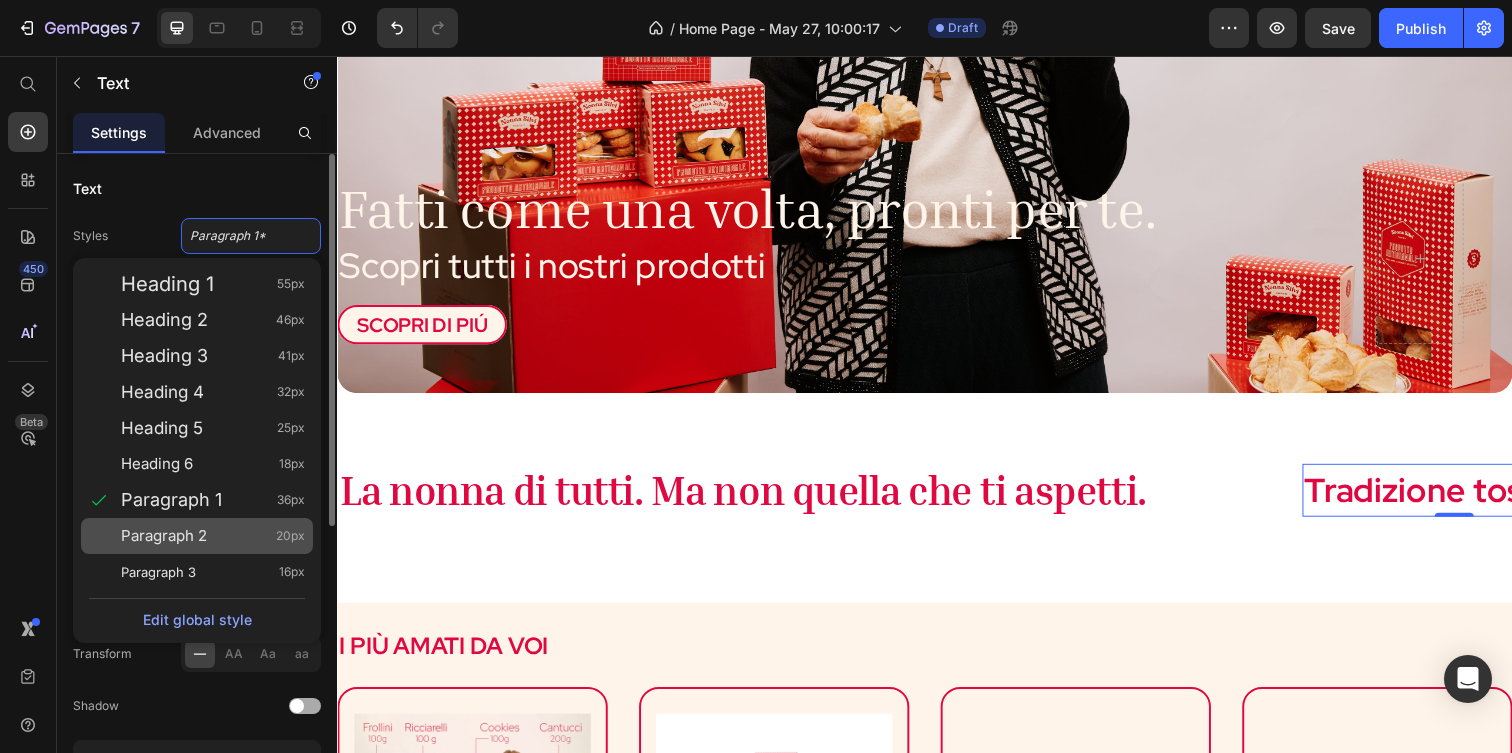 click on "20px" at bounding box center [290, 536] 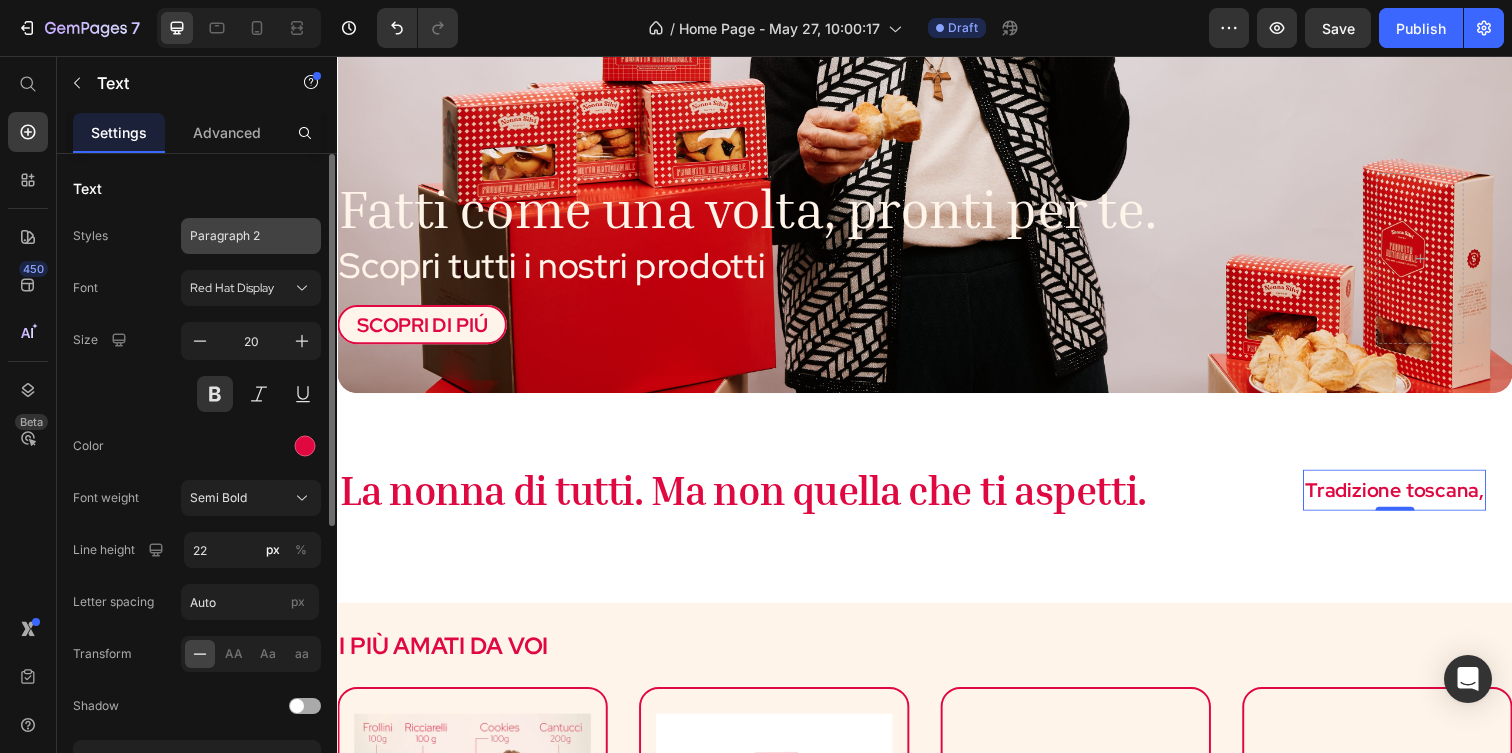 click on "Paragraph 2" at bounding box center [239, 236] 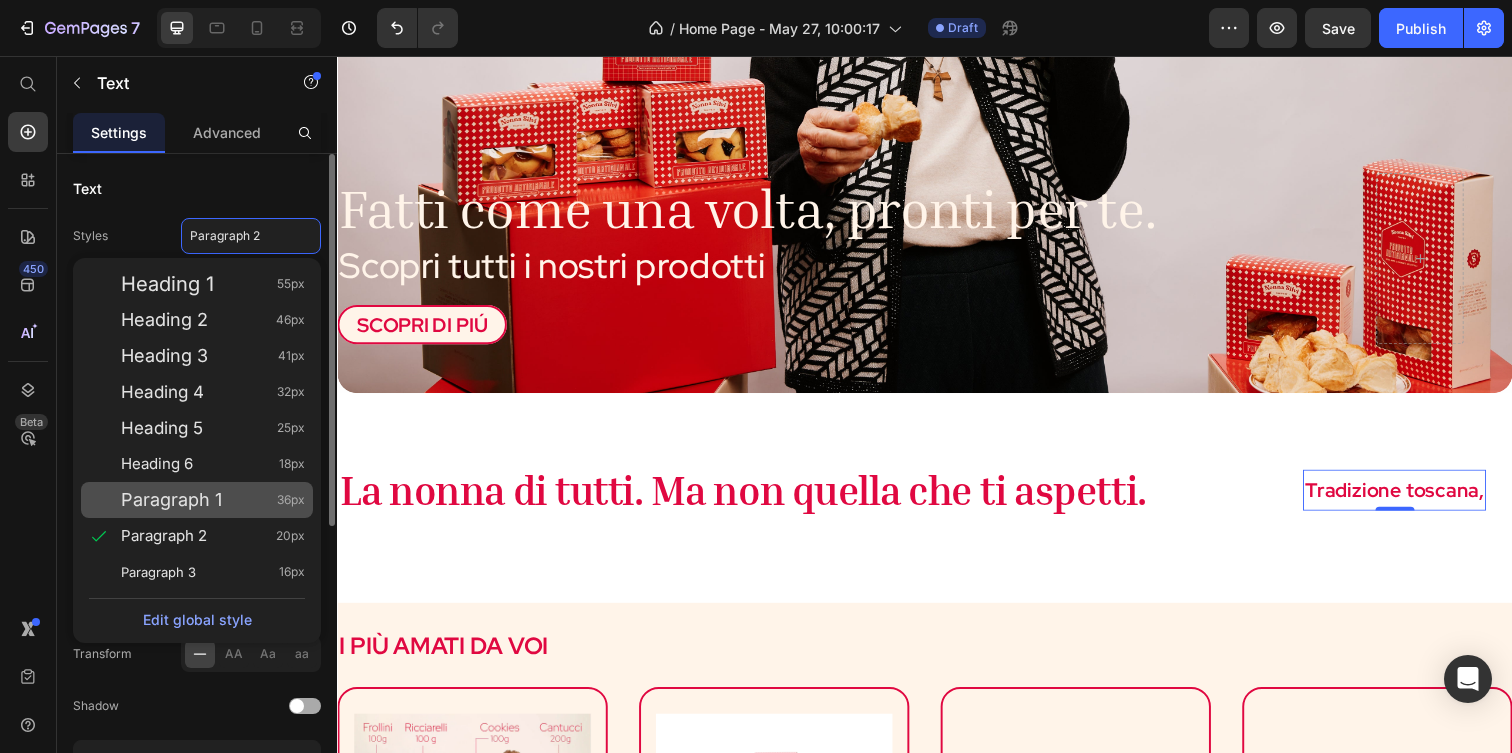 click on "36px" at bounding box center [291, 500] 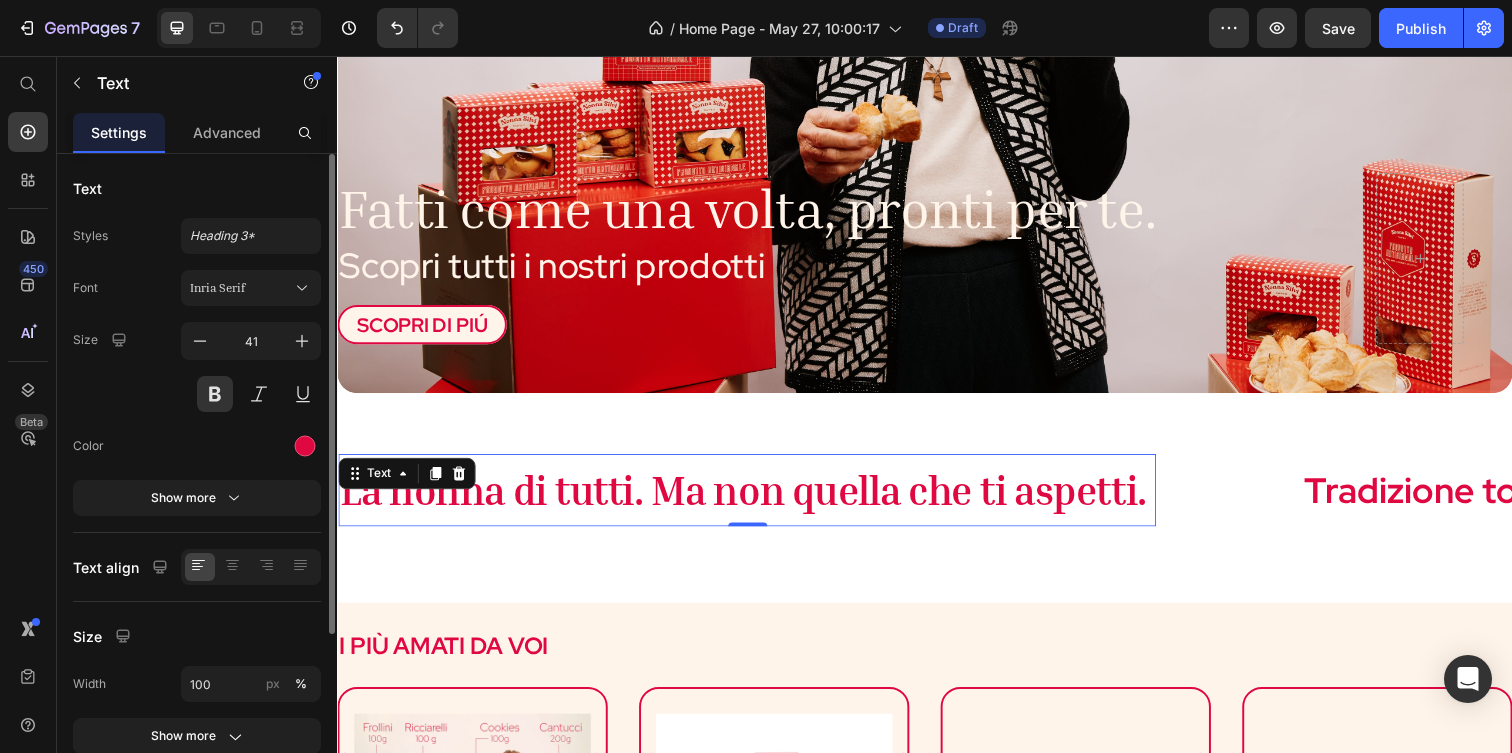click on "La nonna di tutti. Ma non quella che ti aspetti." at bounding box center [751, 498] 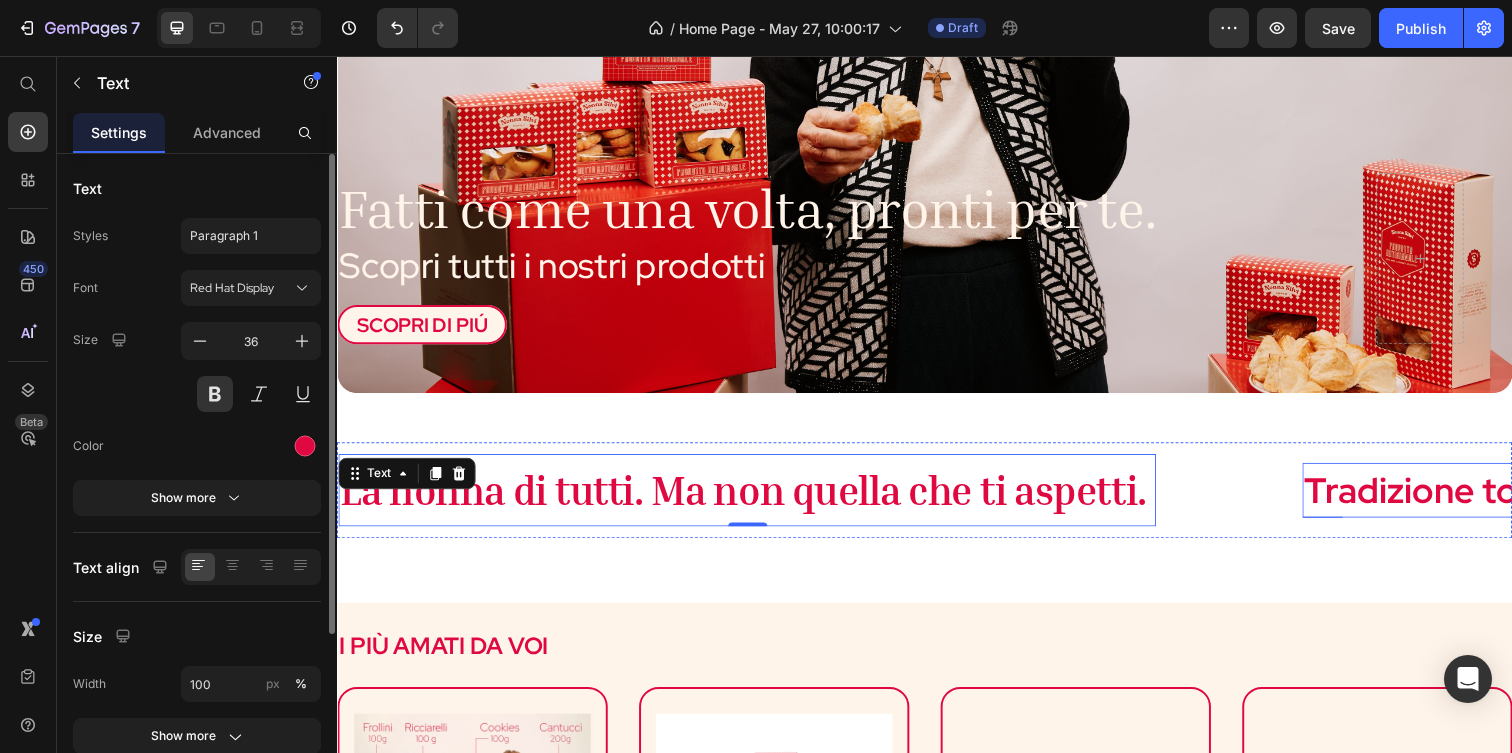 click on "Tradizione toscana," at bounding box center (1487, 499) 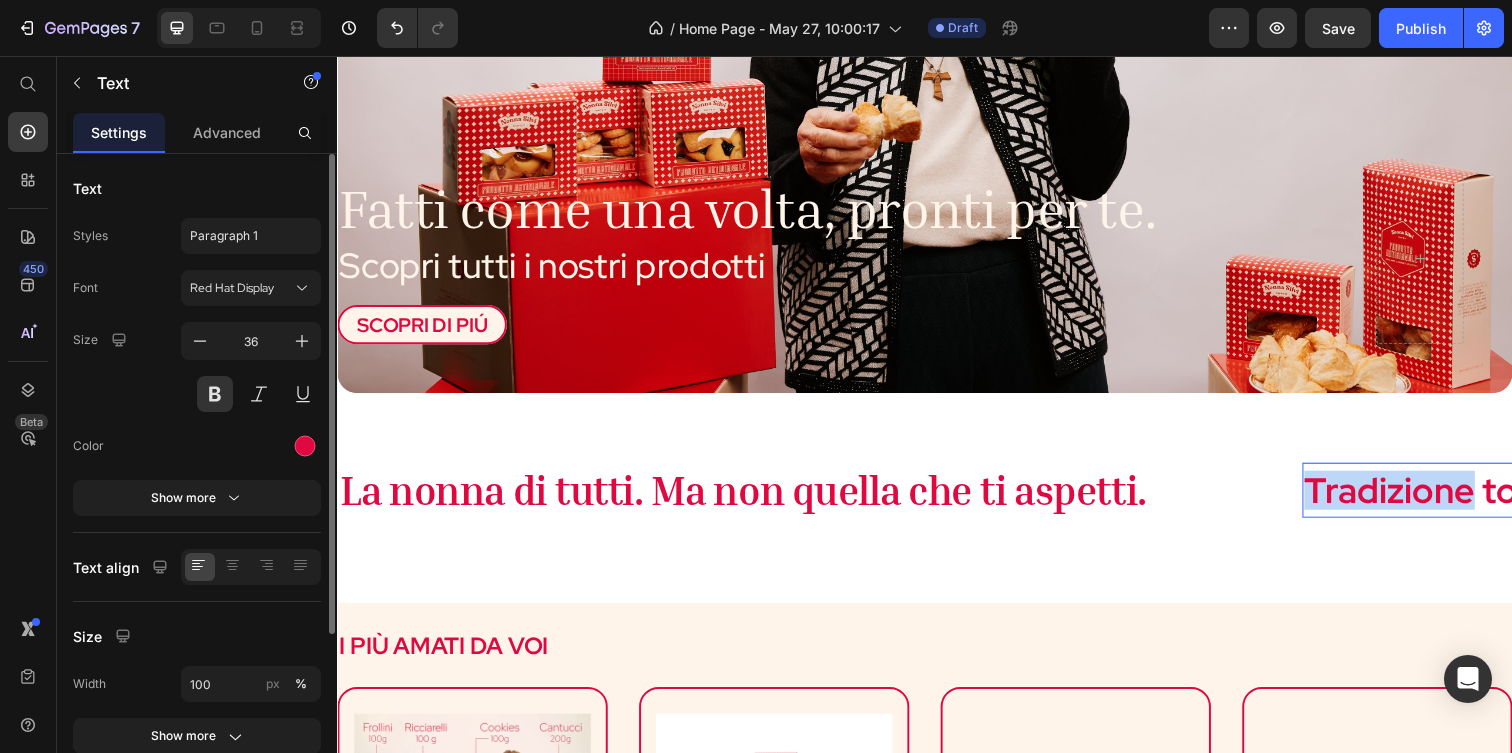 click on "Tradizione toscana," at bounding box center [1487, 499] 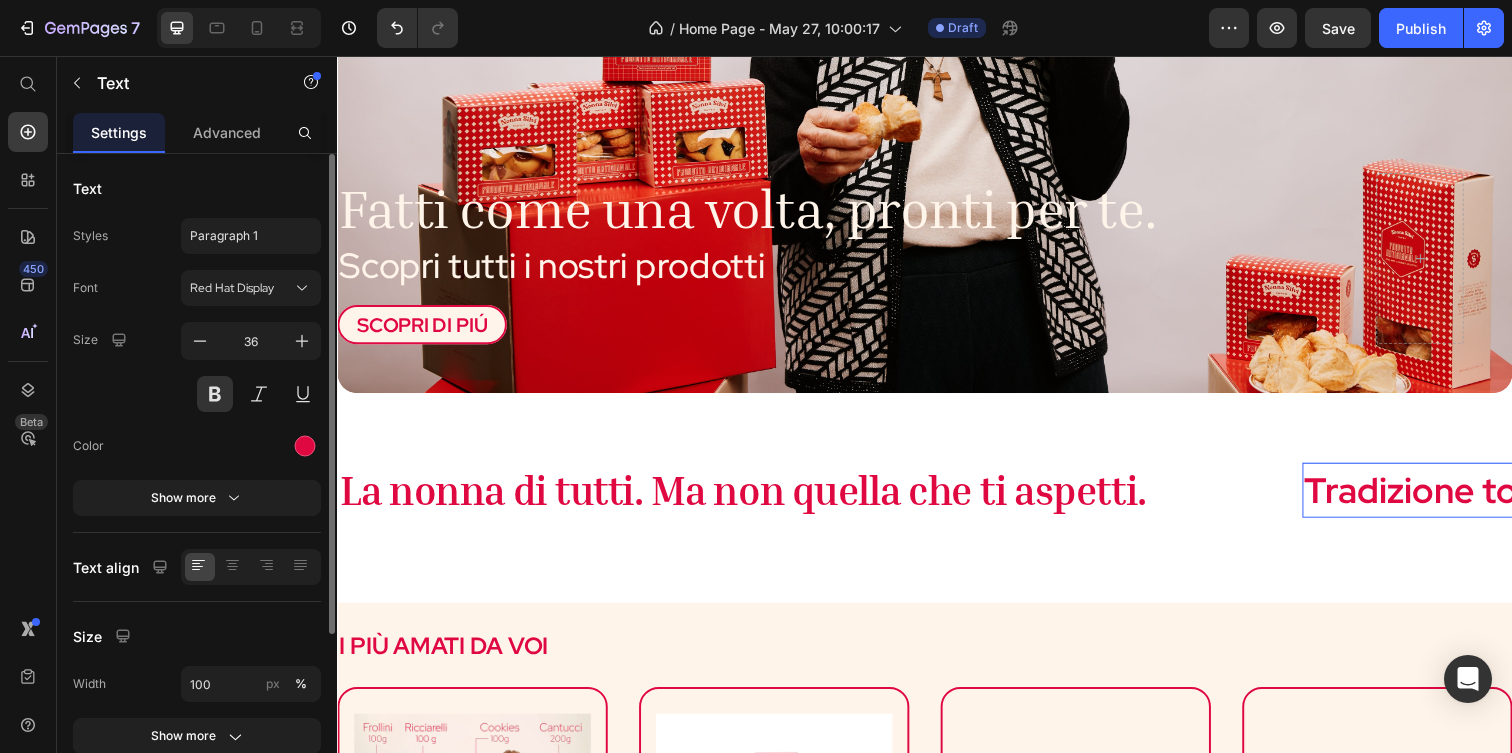 scroll, scrollTop: 0, scrollLeft: 605, axis: horizontal 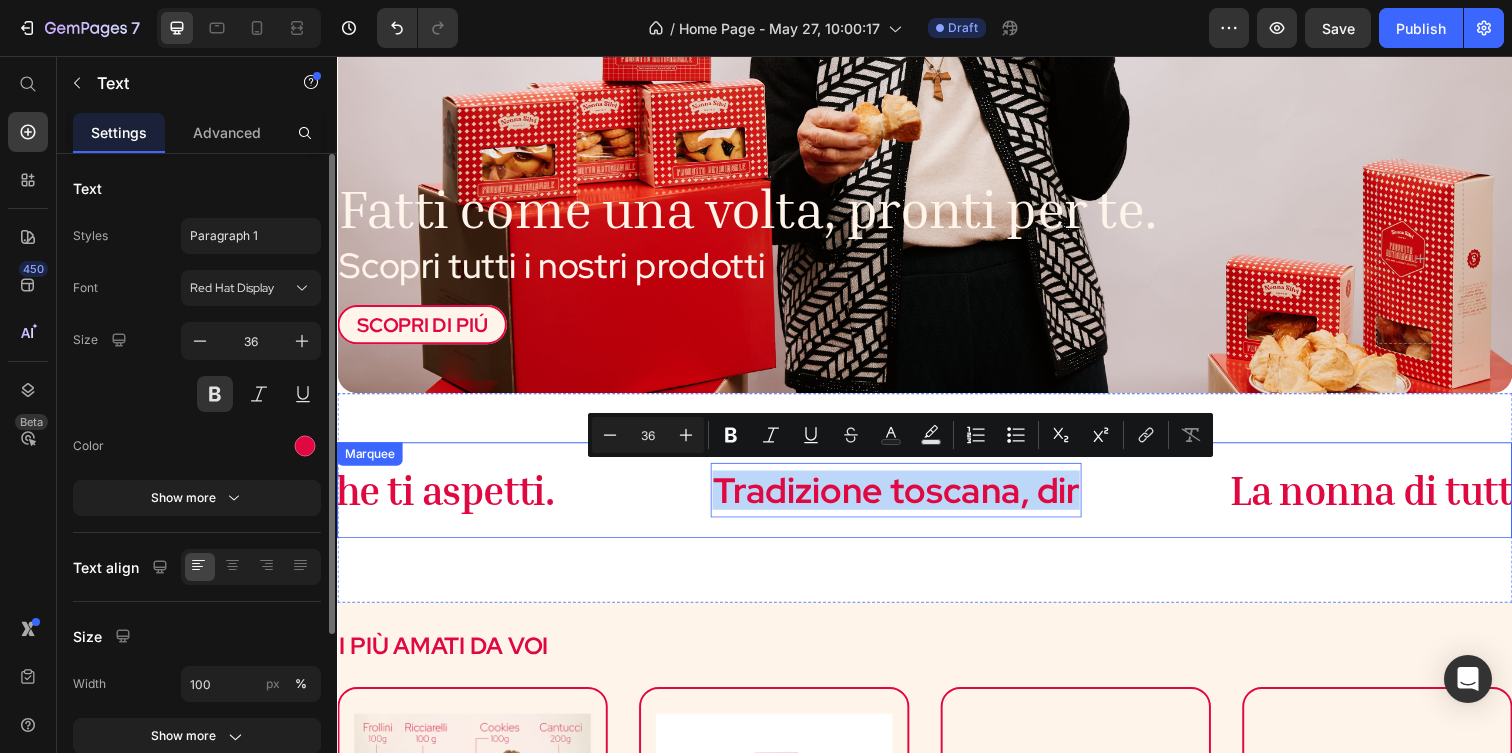 drag, startPoint x: 1093, startPoint y: 502, endPoint x: 681, endPoint y: 501, distance: 412.00122 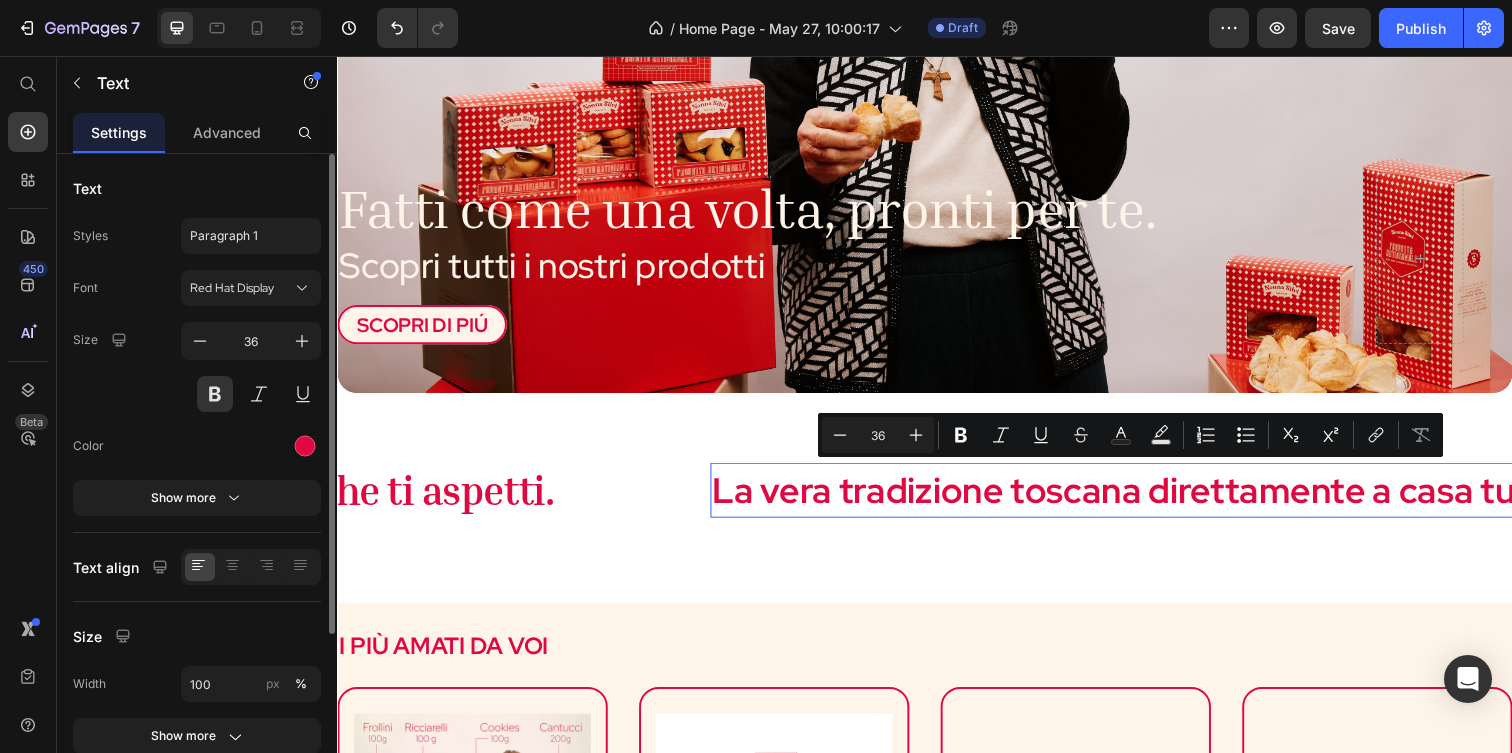 click on "La vera tradizione toscana direttamente a casa tua" at bounding box center [1140, 499] 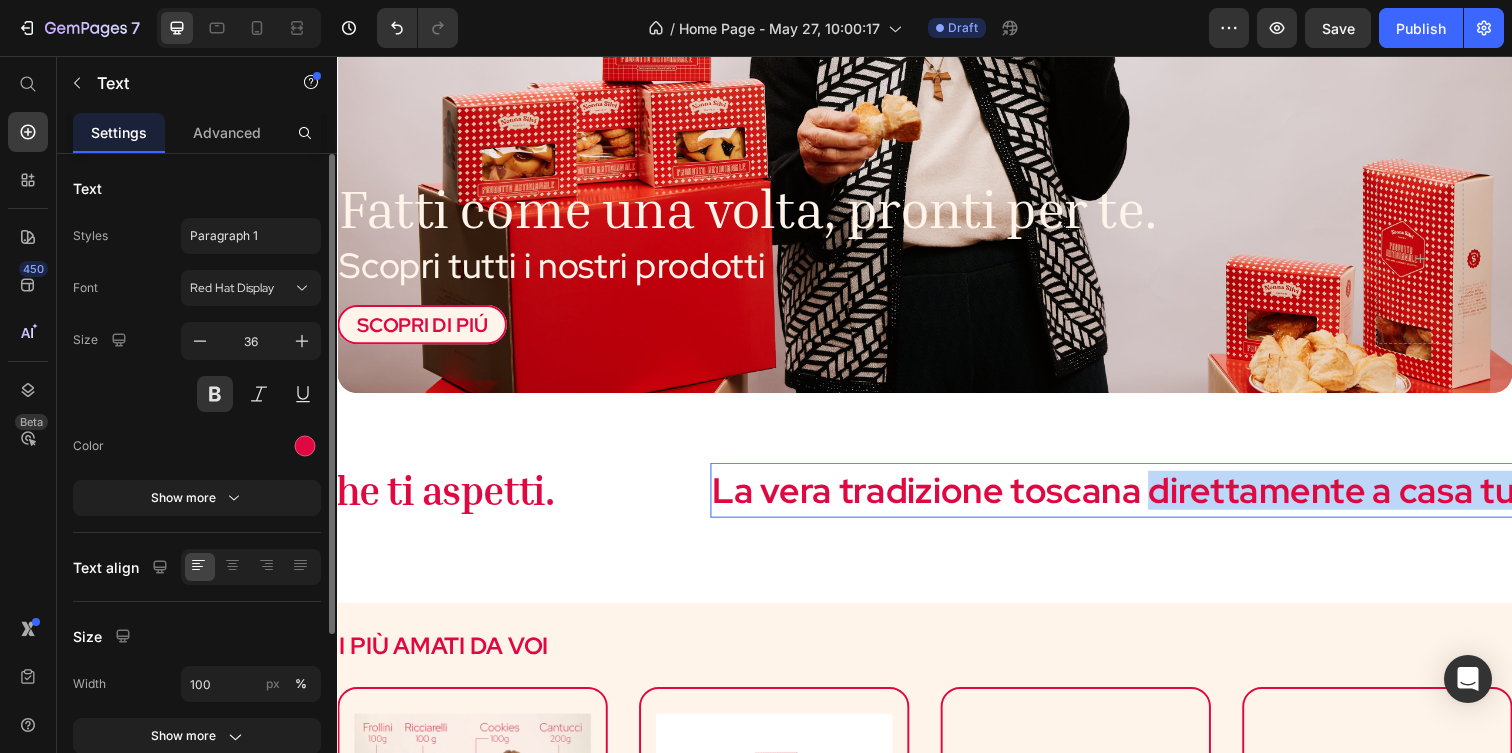 drag, startPoint x: 1167, startPoint y: 501, endPoint x: 1536, endPoint y: 506, distance: 369.03387 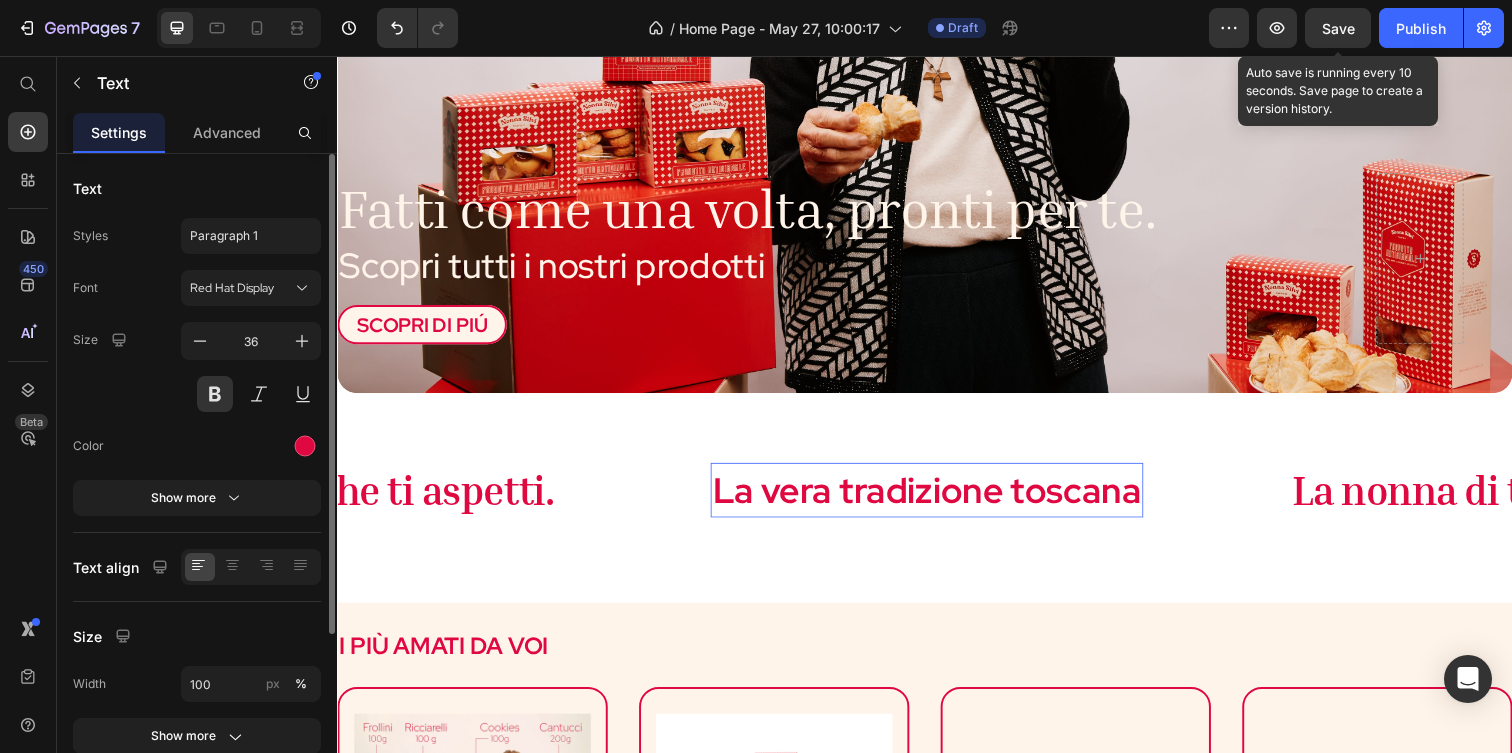 click on "Save" at bounding box center (1338, 28) 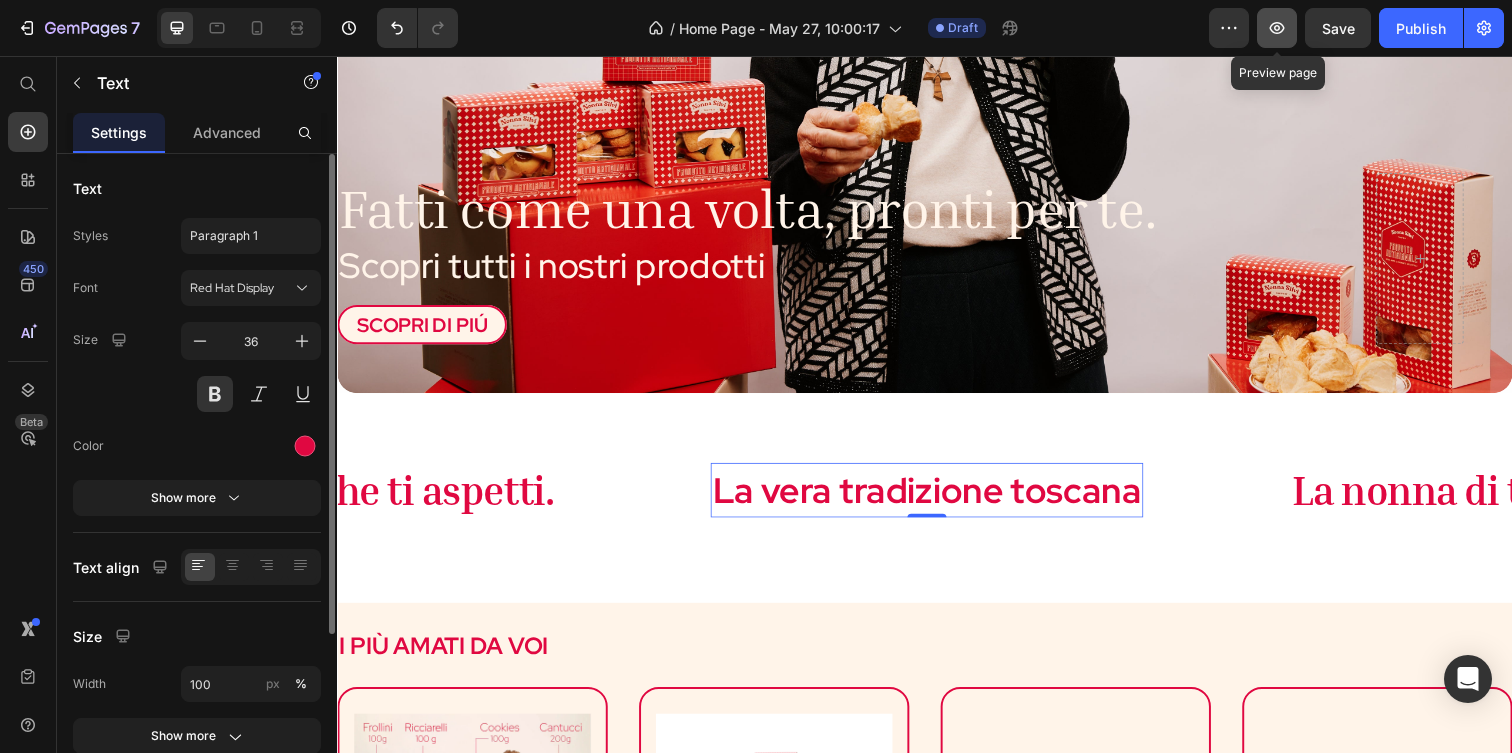 click 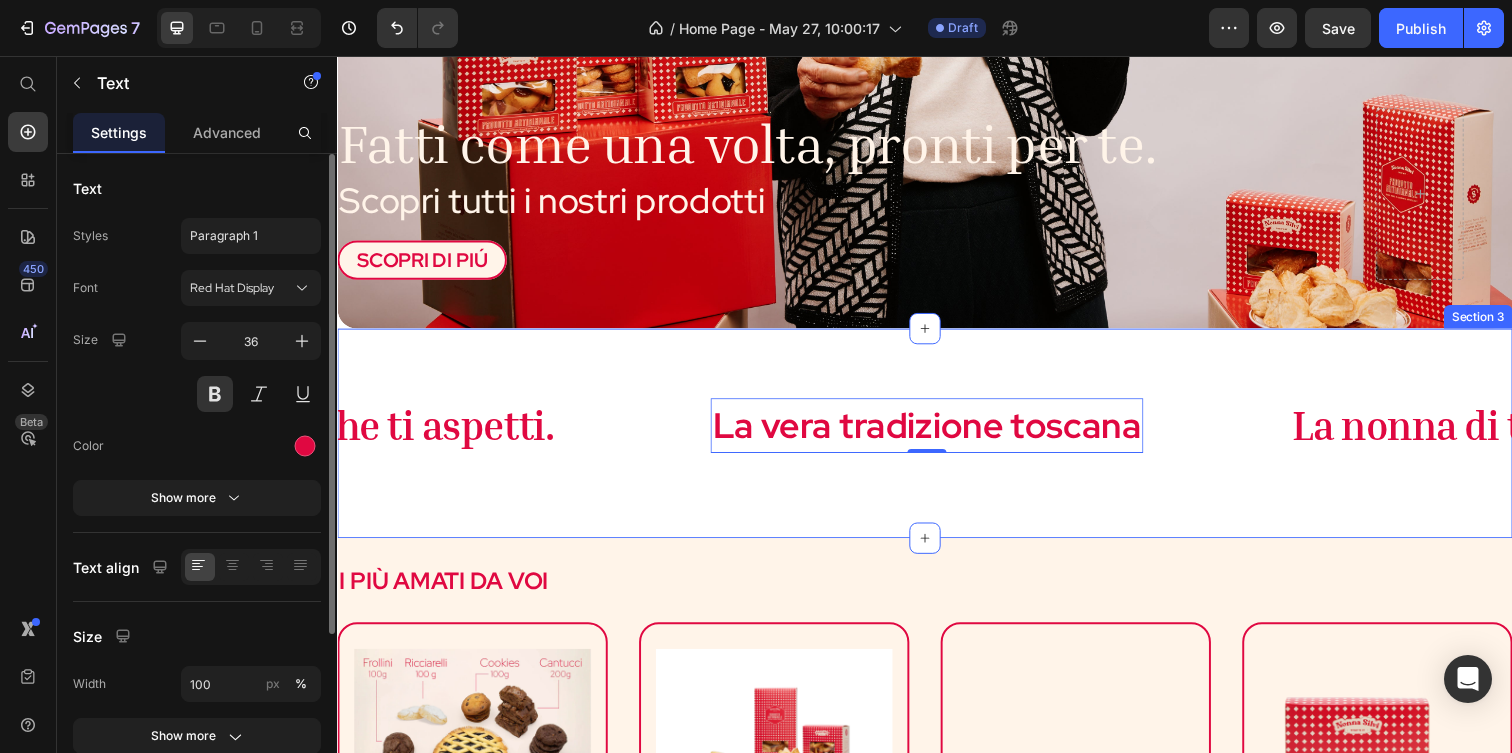 scroll, scrollTop: 476, scrollLeft: 0, axis: vertical 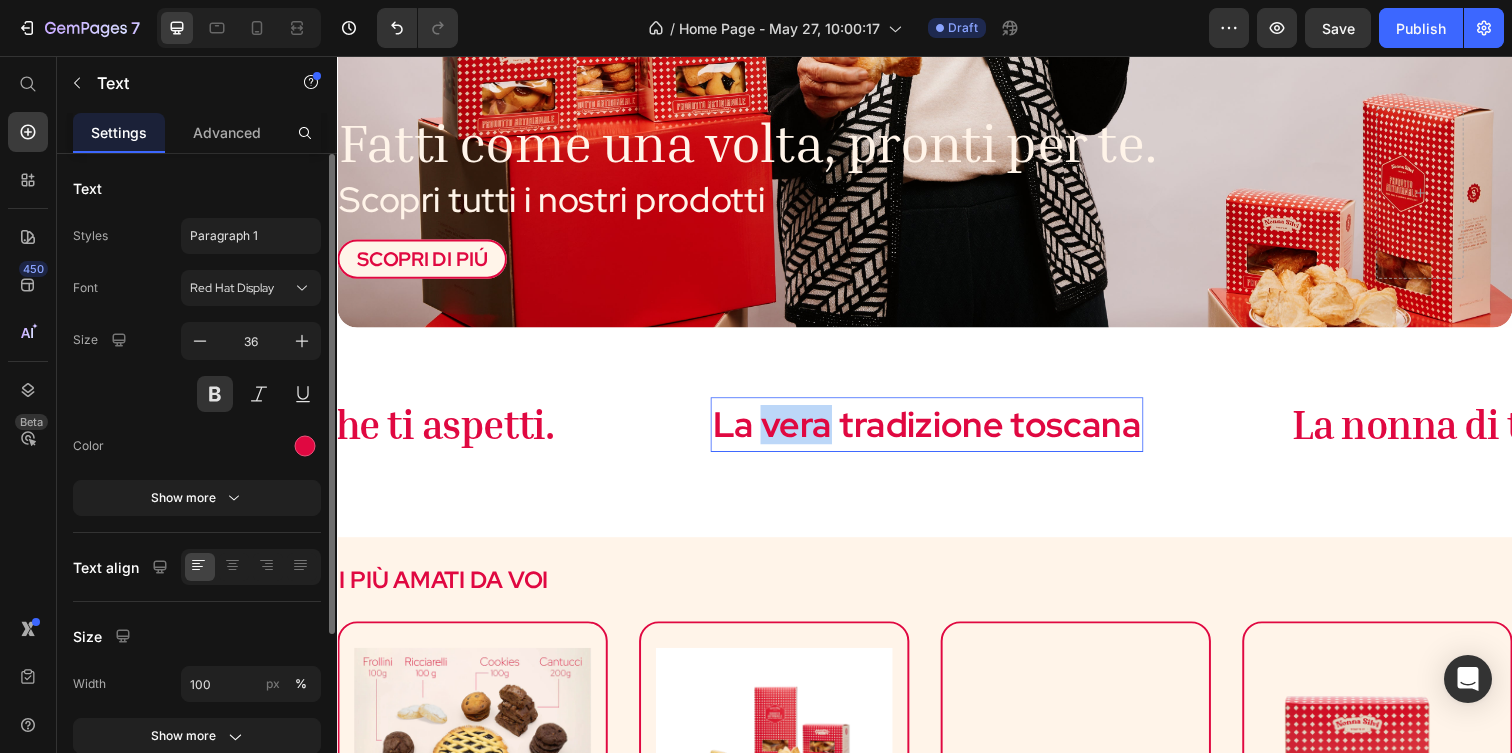 click on "La vera tradizione toscana" at bounding box center (939, 432) 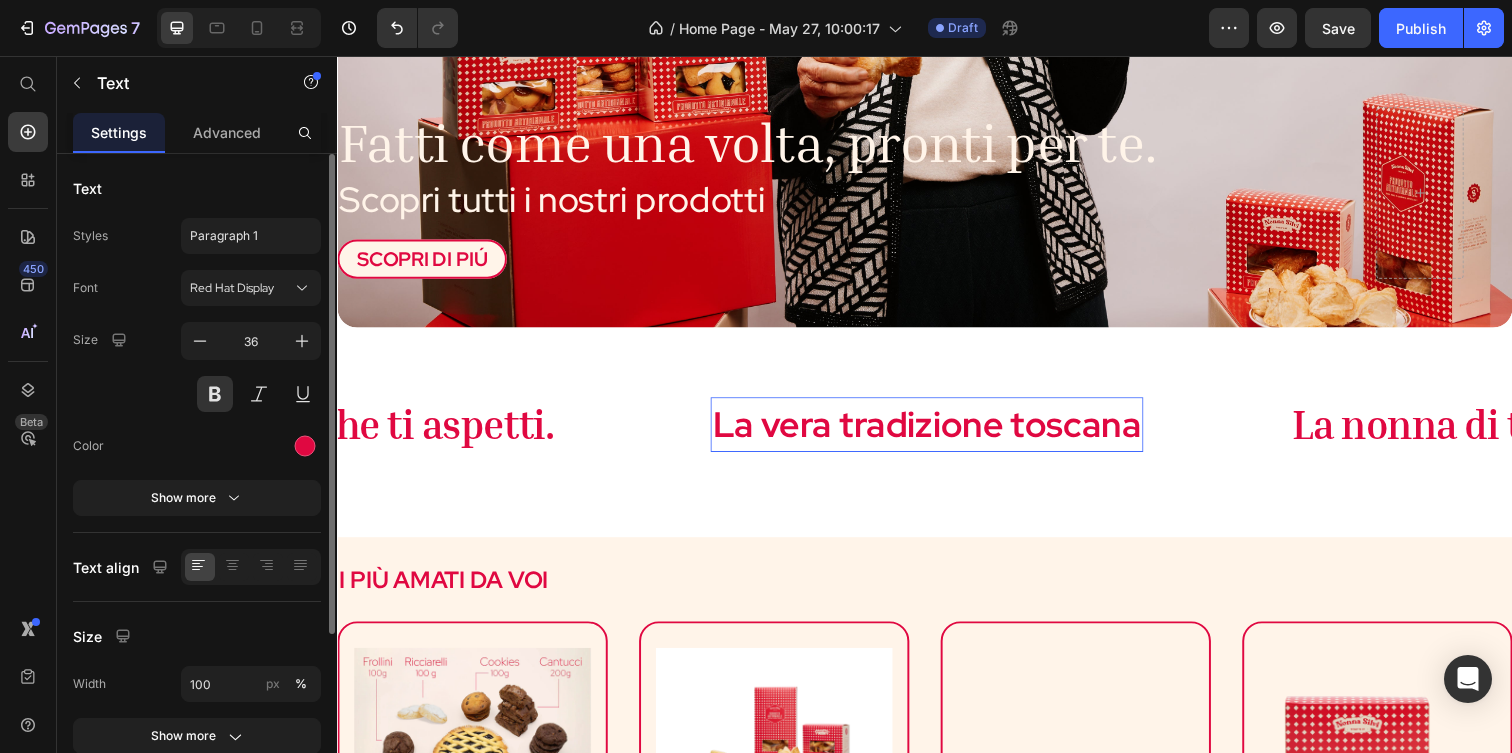 click on "La vera tradizione toscana" at bounding box center (939, 432) 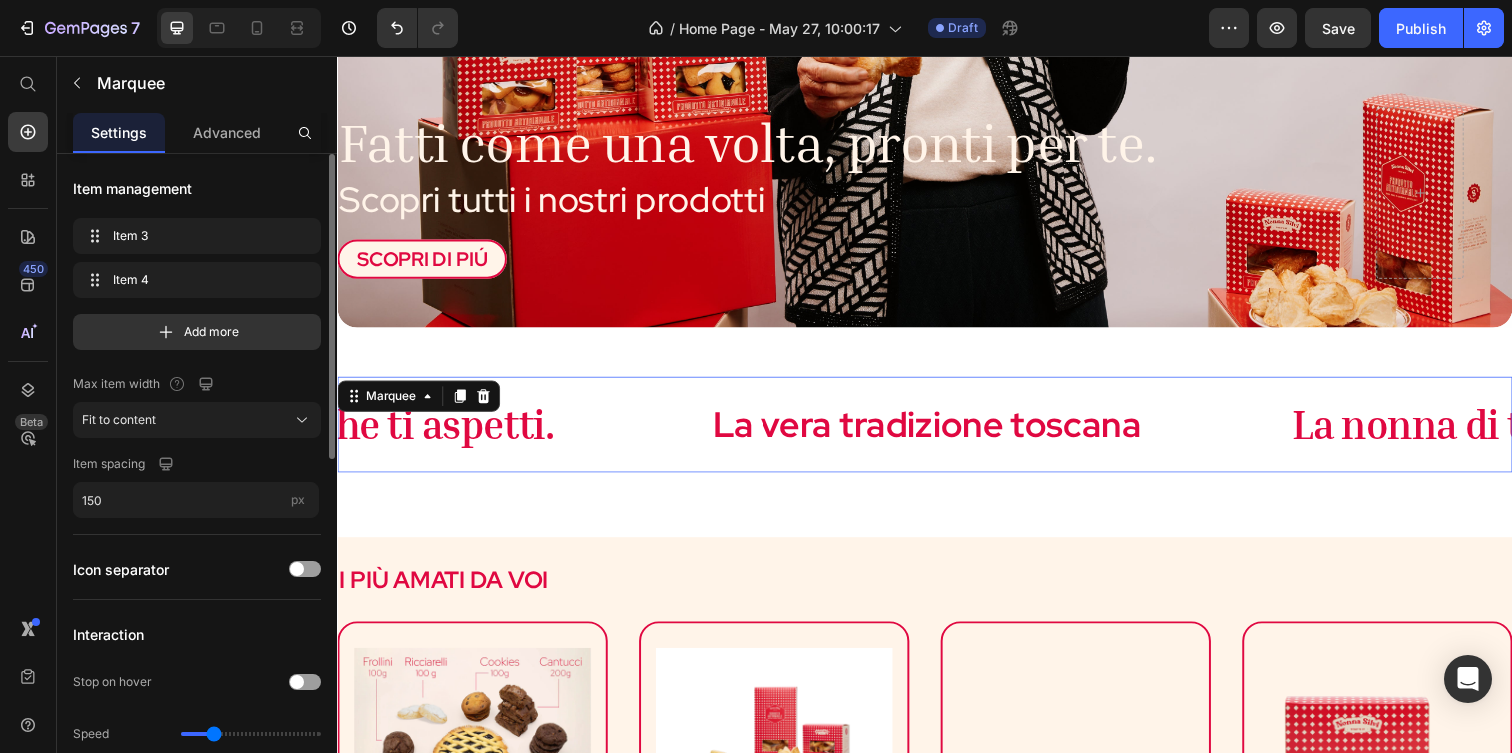 click on "La nonna di tutti. Ma non quella che ti aspetti.   Text" at bounding box center [225, 431] 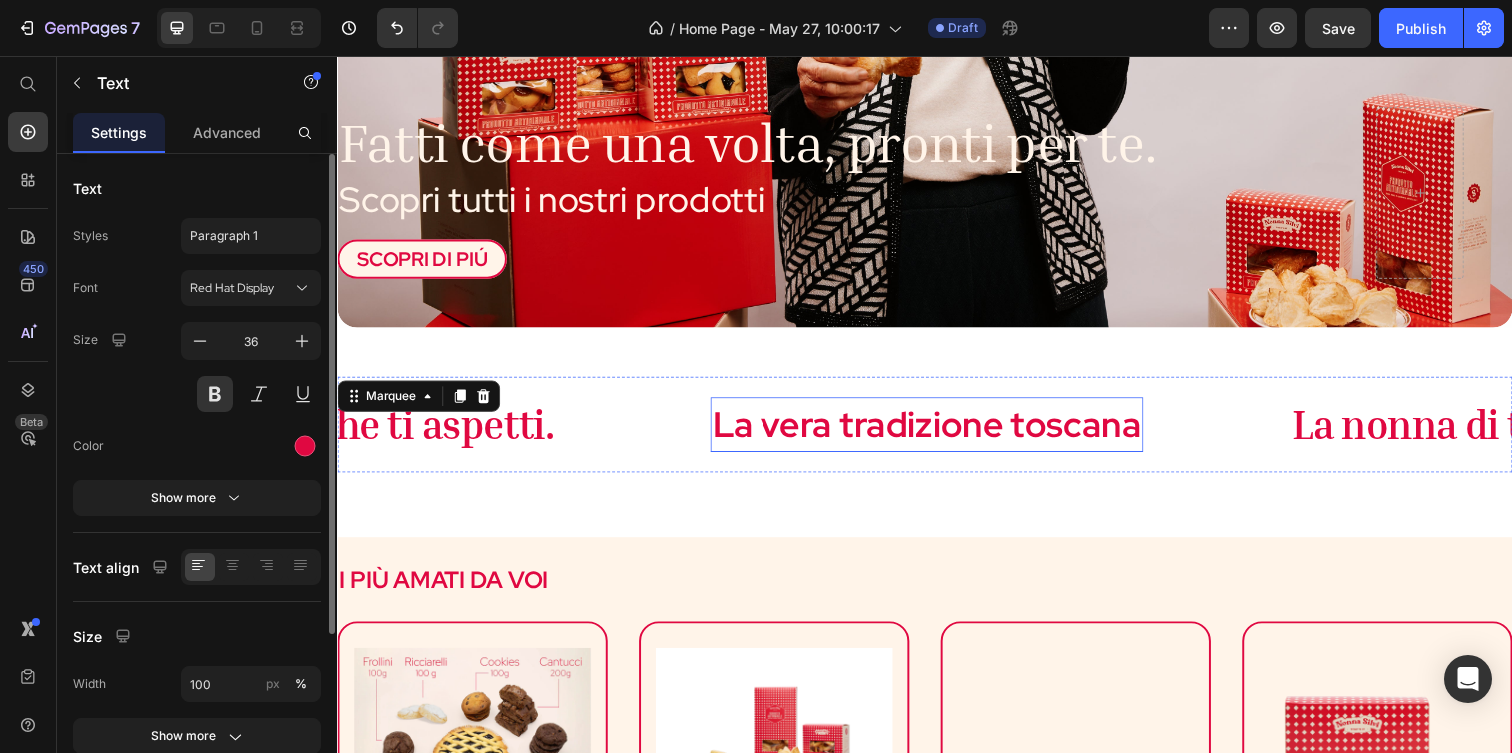 click on "La vera tradizione toscana" at bounding box center [939, 432] 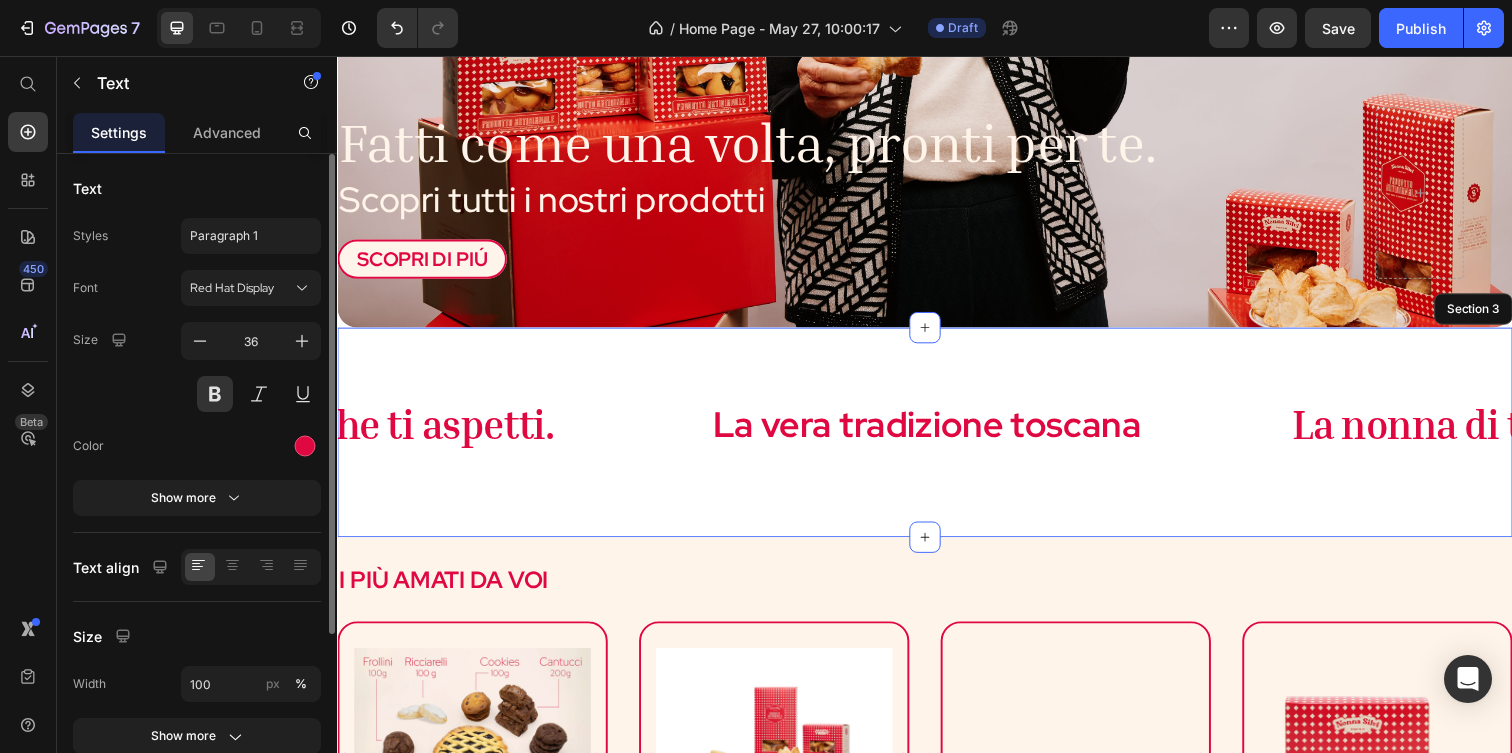 click on "La nonna di tutti. Ma non quella che ti aspetti.   Text La vera tradizione toscana  Text   0 La nonna di tutti. Ma non quella che ti aspetti.   Text La vera tradizione toscana  Text   0 Marquee Section 3" at bounding box center (937, 439) 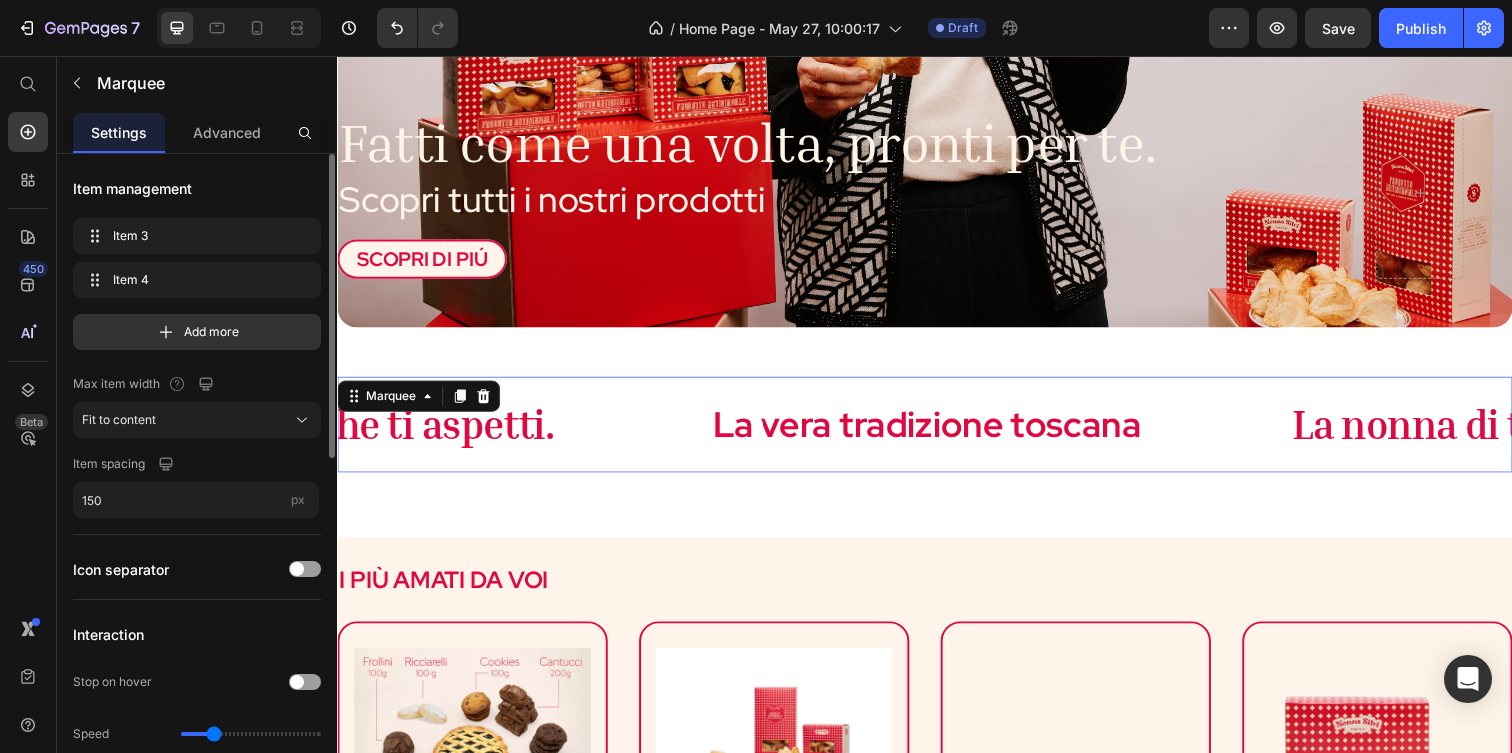 click on "La nonna di tutti. Ma non quella che ti aspetti.   Text La vera tradizione toscana  Text La nonna di tutti. Ma non quella che ti aspetti.   Text La vera tradizione toscana  Text Marquee   16" at bounding box center [937, 431] 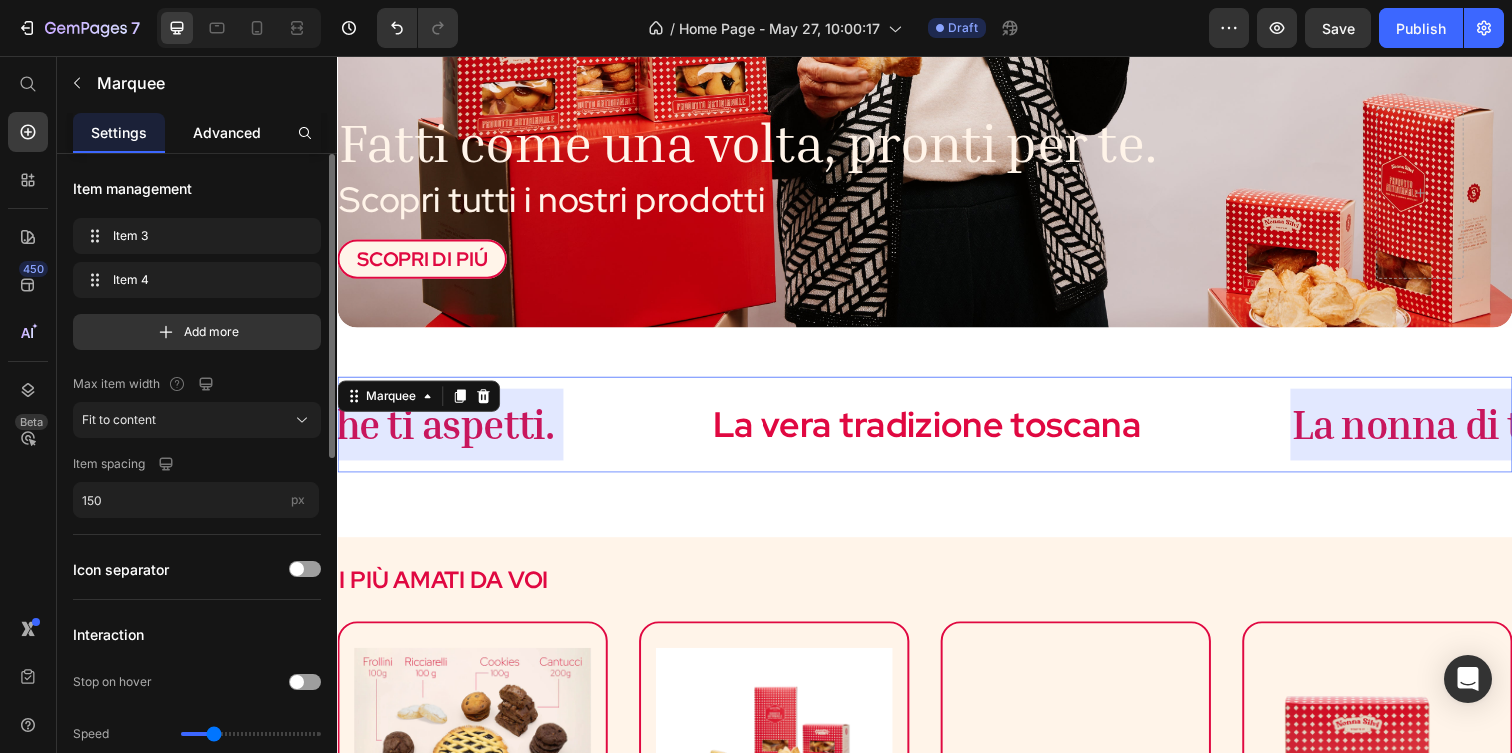 click on "Advanced" 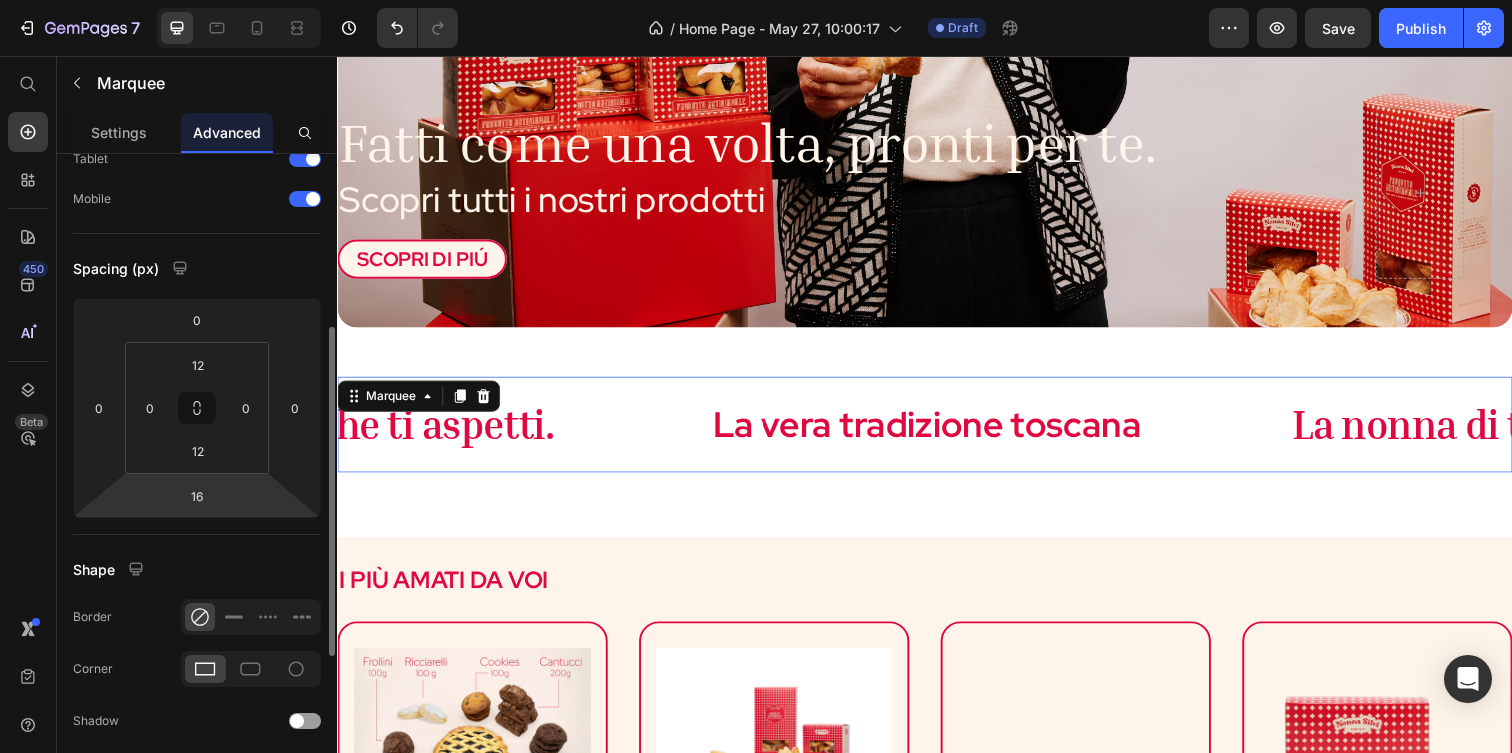 scroll, scrollTop: 100, scrollLeft: 0, axis: vertical 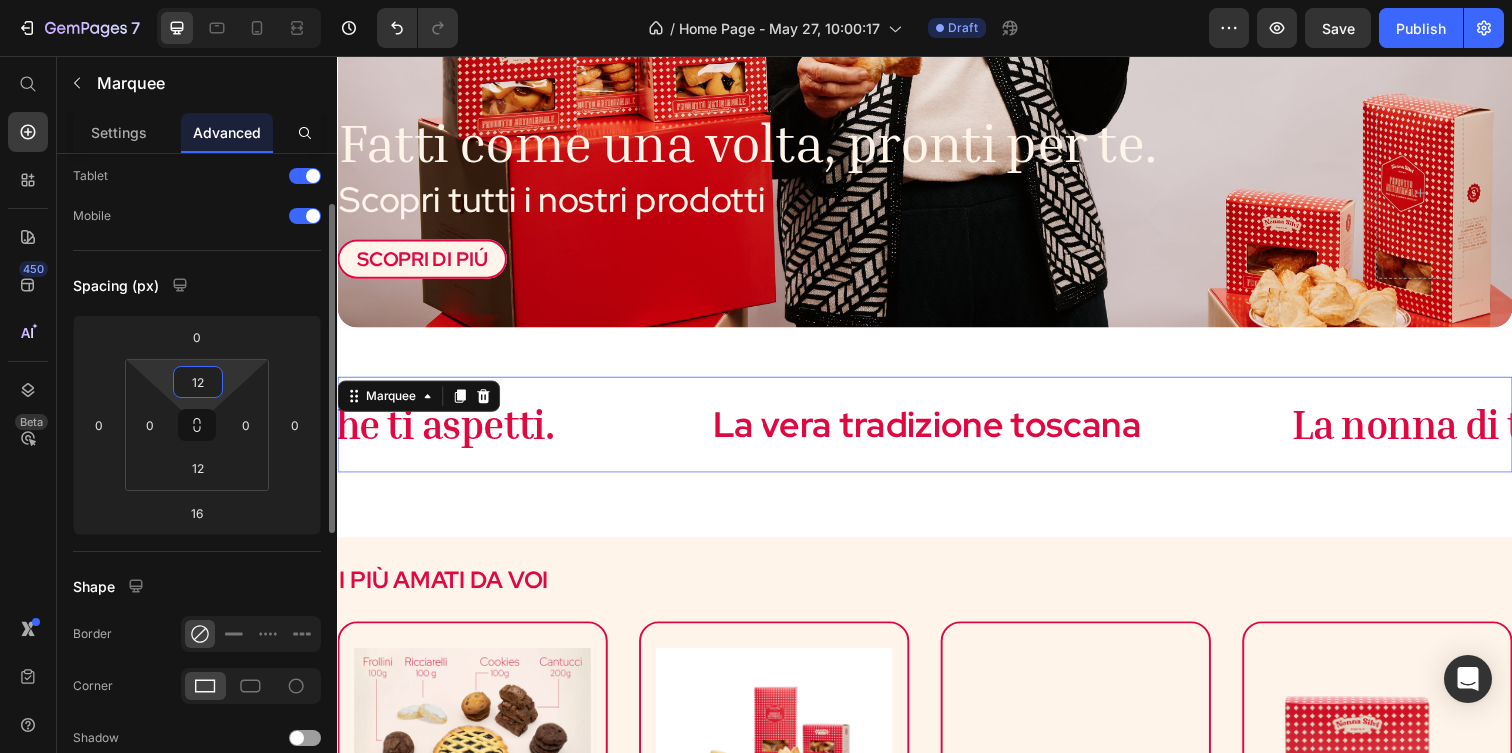 click on "12" at bounding box center (198, 382) 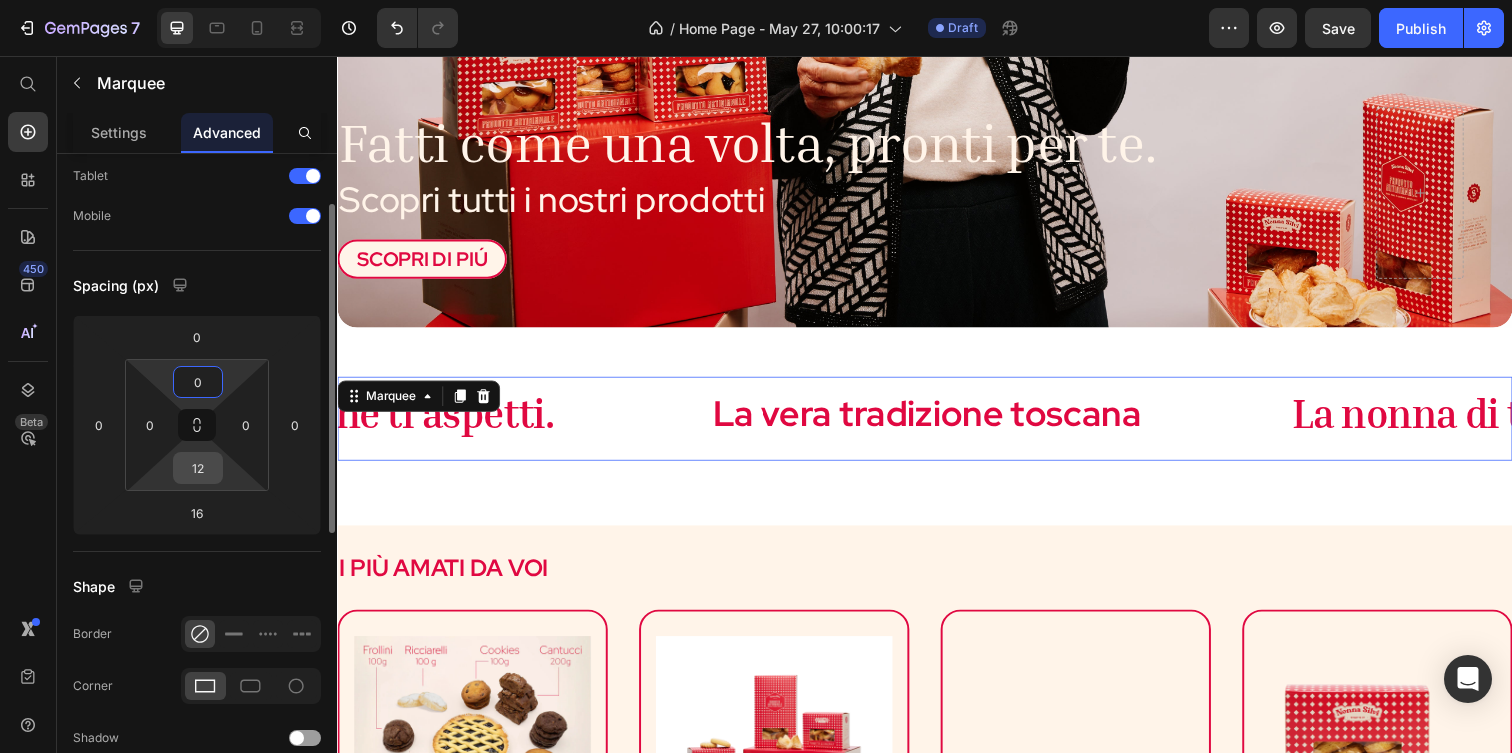 type on "0" 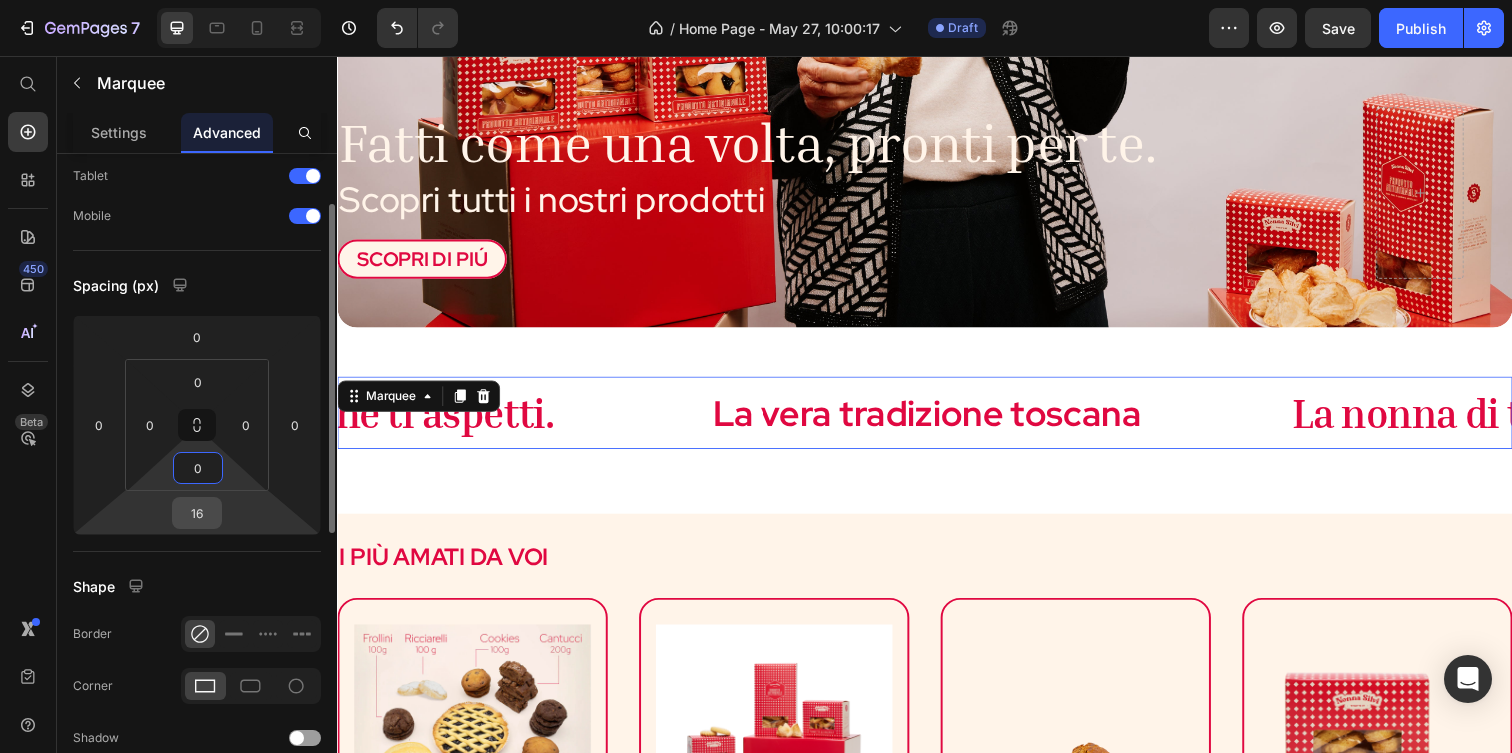 type on "0" 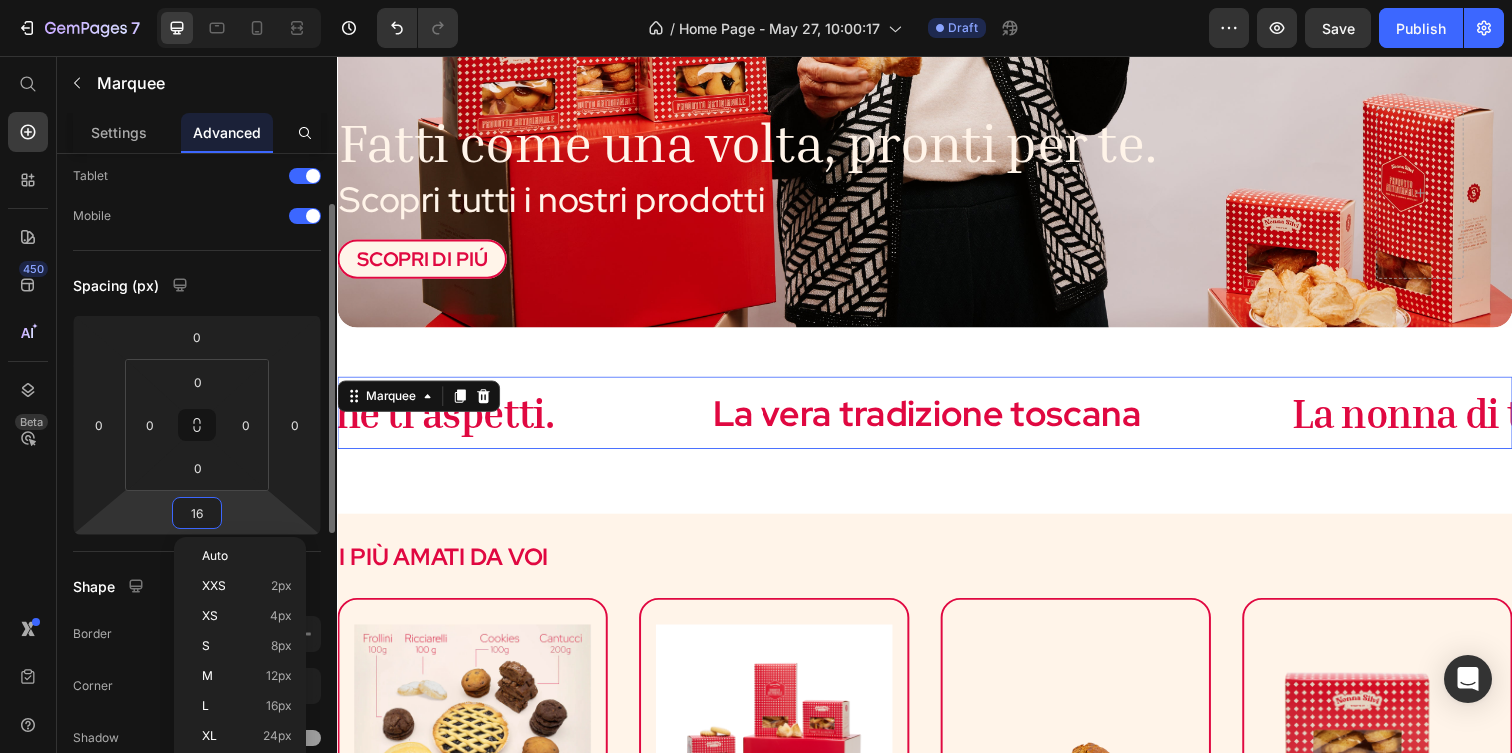 type on "0" 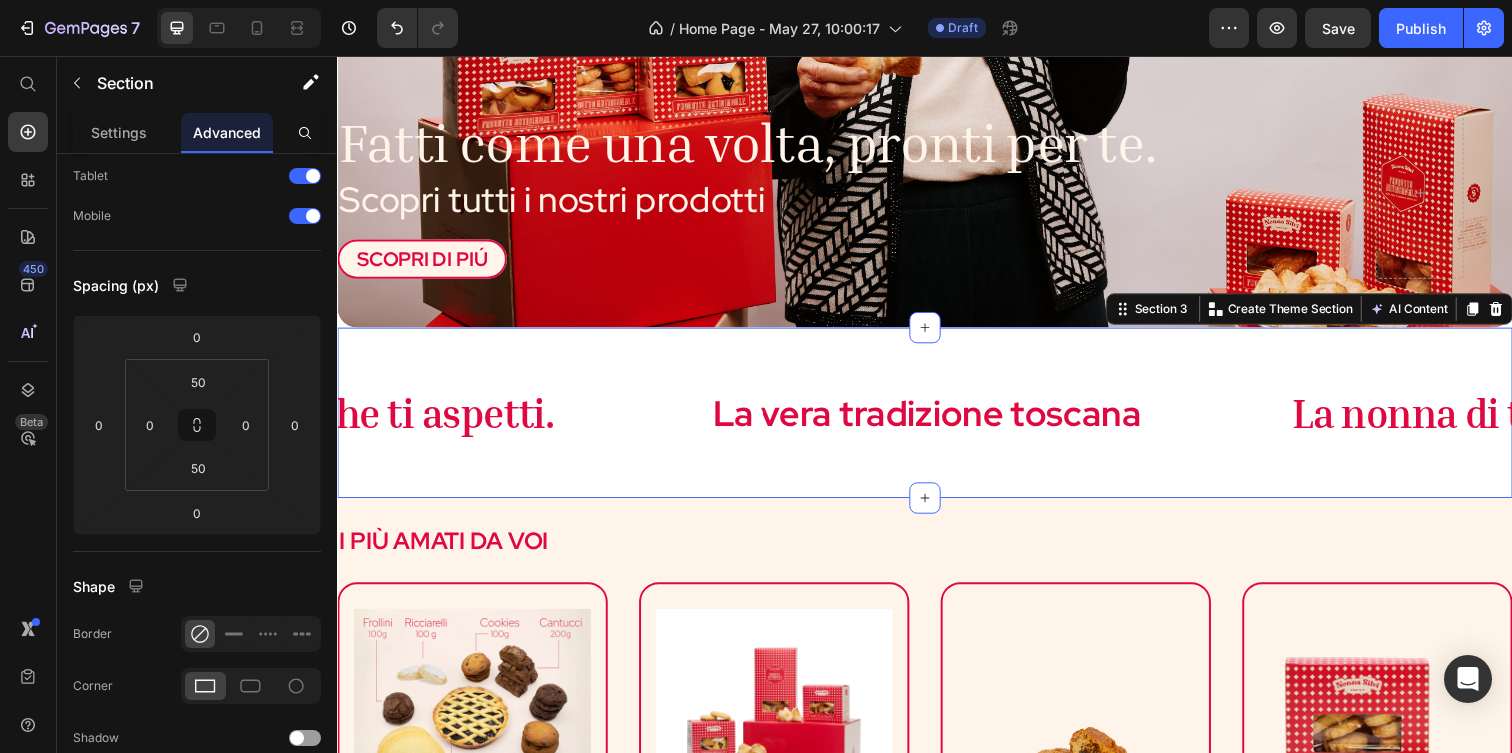 click on "La nonna di tutti. Ma non quella che ti aspetti.   Text La vera tradizione toscana  Text La nonna di tutti. Ma non quella che ti aspetti.   Text La vera tradizione toscana  Text Marquee Section 3   You can create reusable sections Create Theme Section AI Content Write with GemAI What would you like to describe here? Tone and Voice Persuasive Product Biscotti da Inzuppo (200gr) Show more Generate" at bounding box center (937, 419) 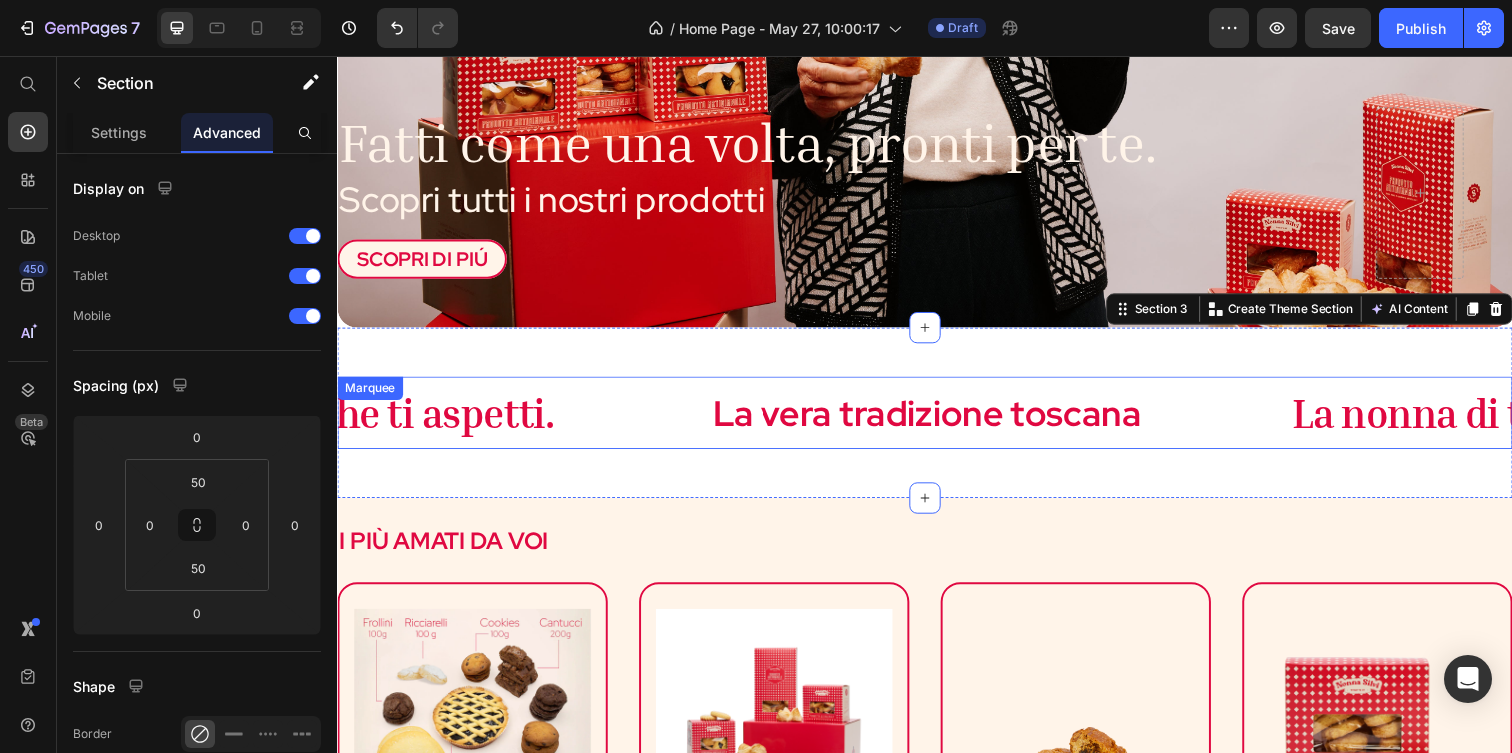 click on "La nonna di tutti. Ma non quella che ti aspetti.   Text" at bounding box center (225, 419) 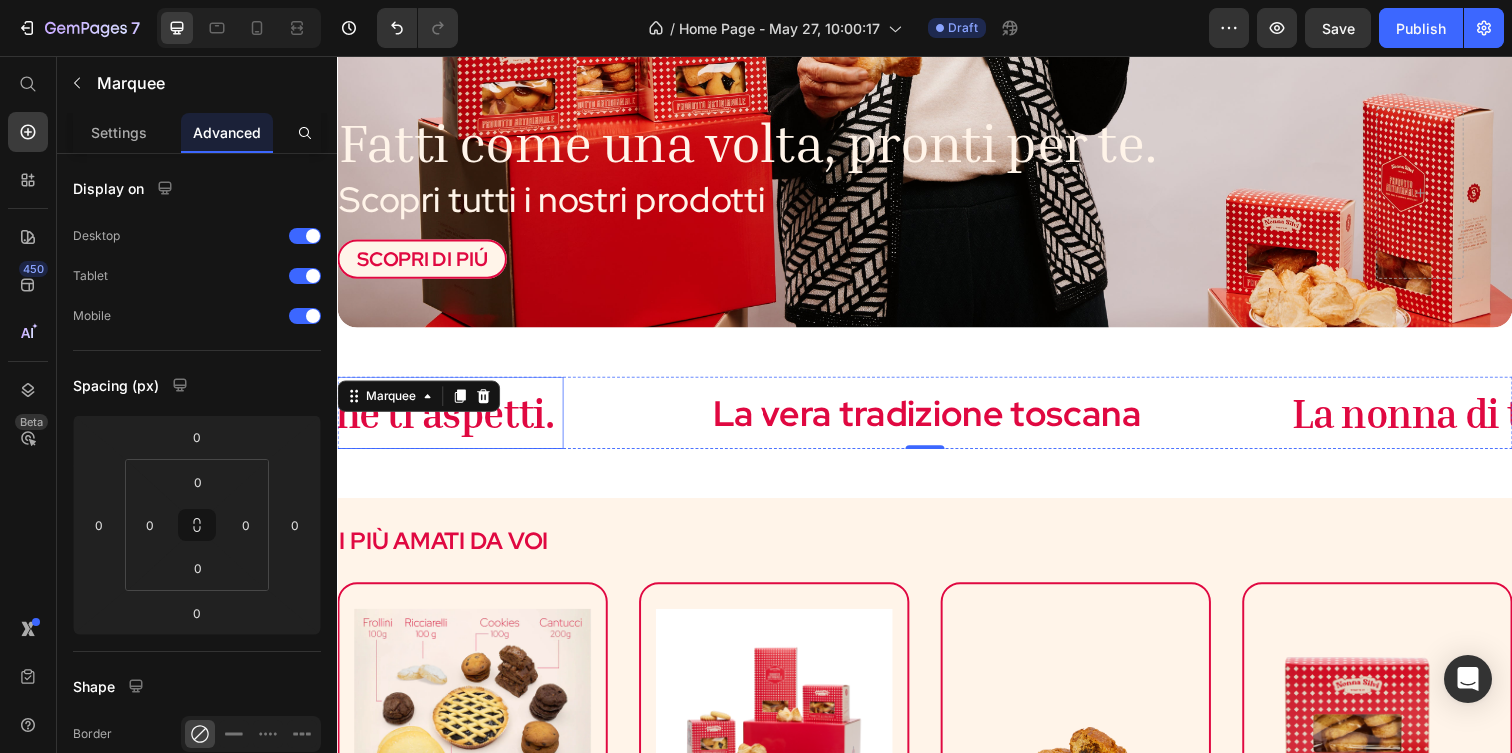 click on "La nonna di tutti. Ma non quella che ti aspetti." at bounding box center [146, 419] 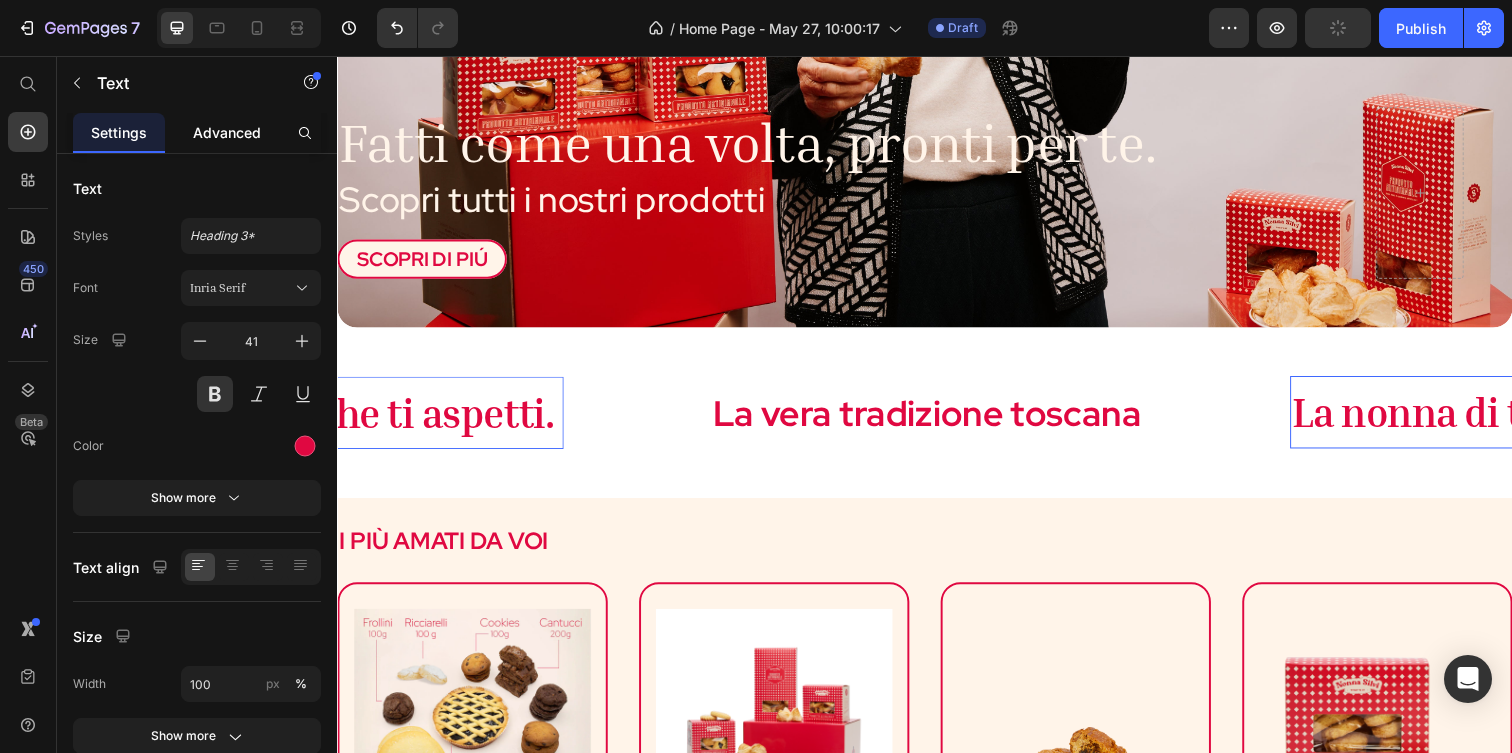 click on "Advanced" 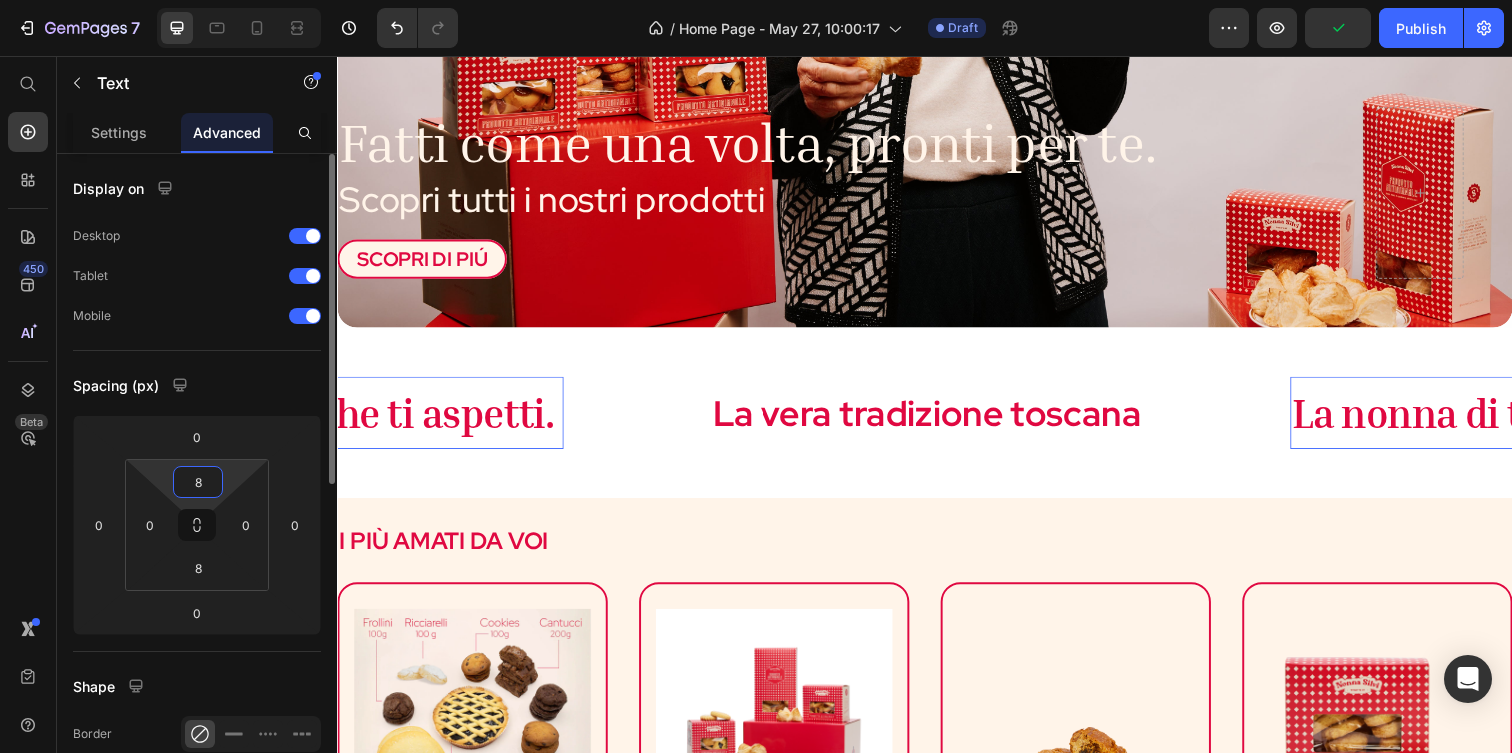 click on "8" at bounding box center (198, 482) 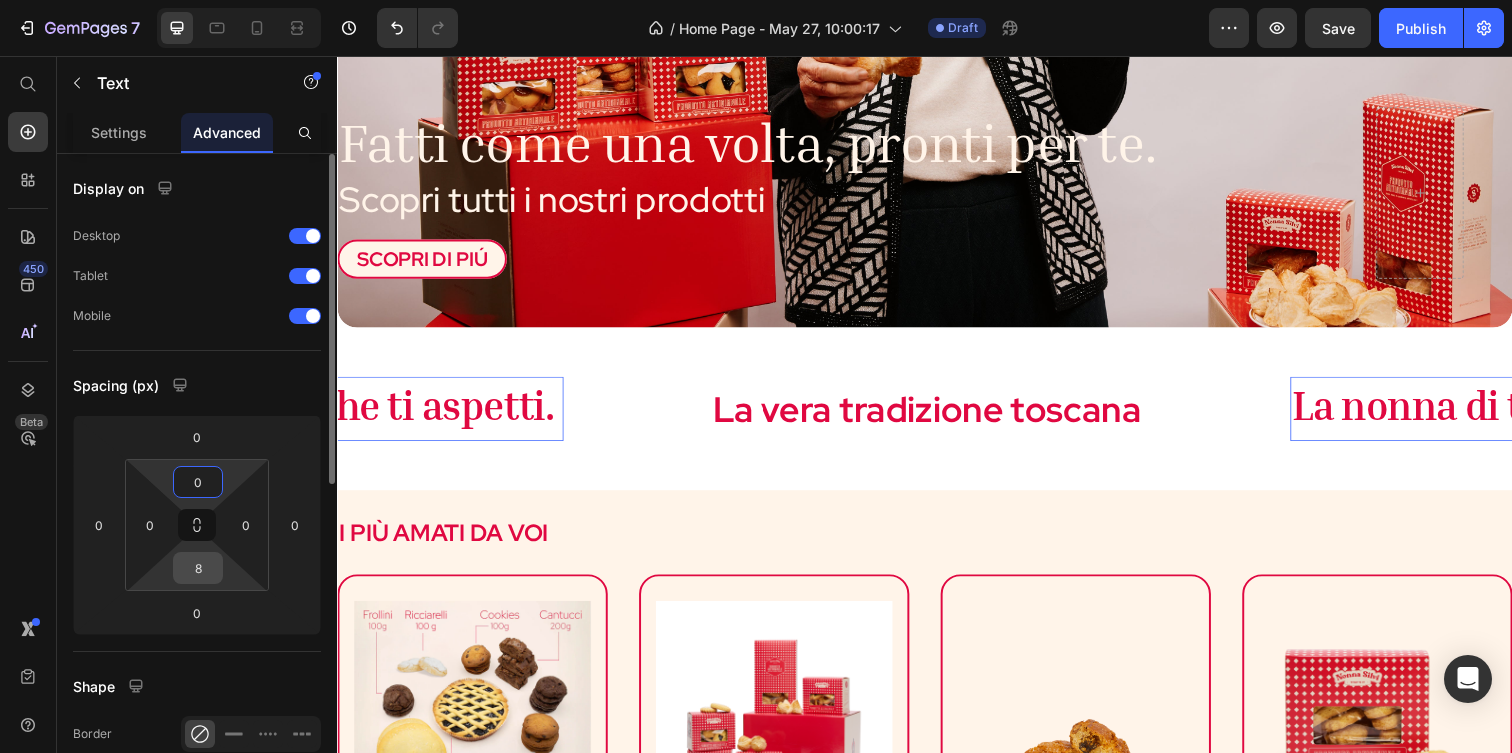 type on "0" 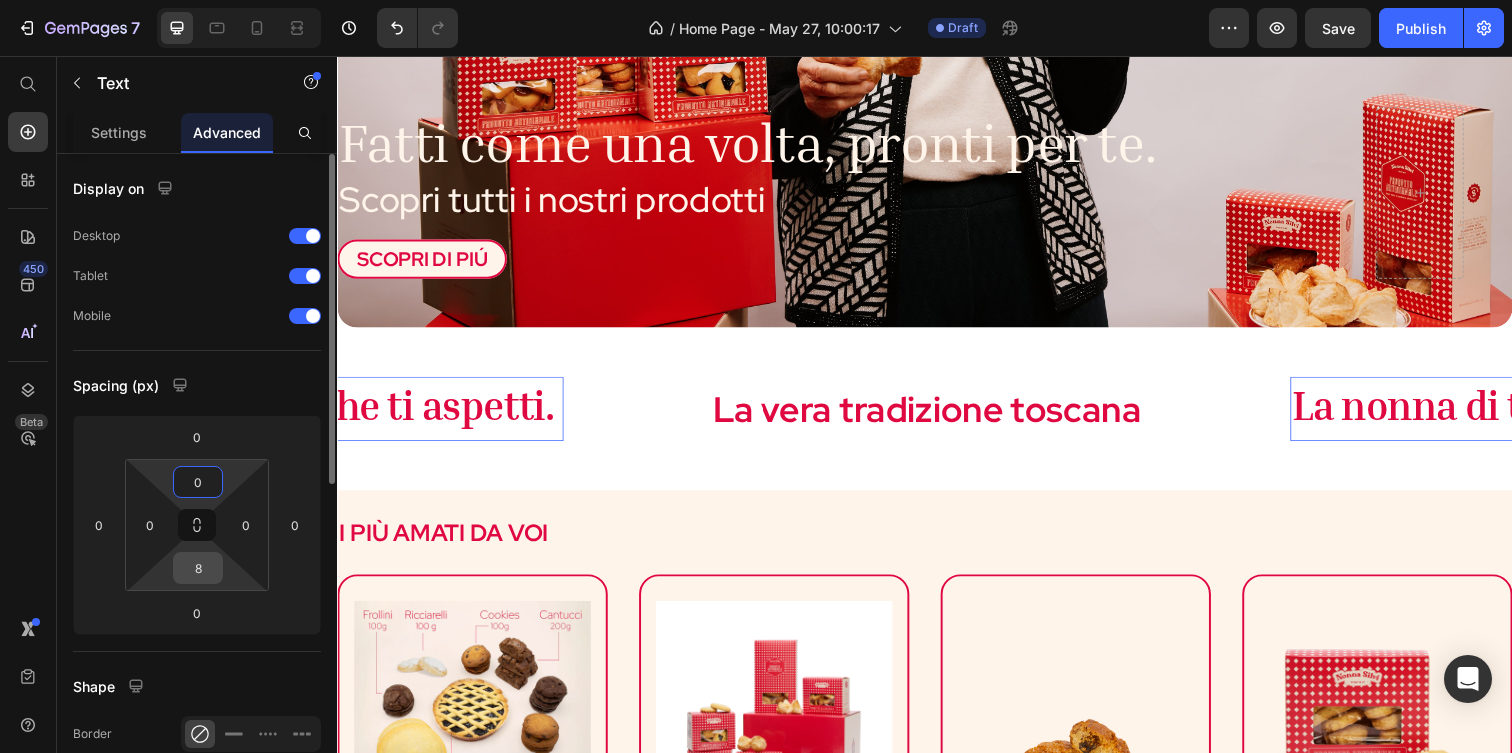 click on "8" at bounding box center [198, 568] 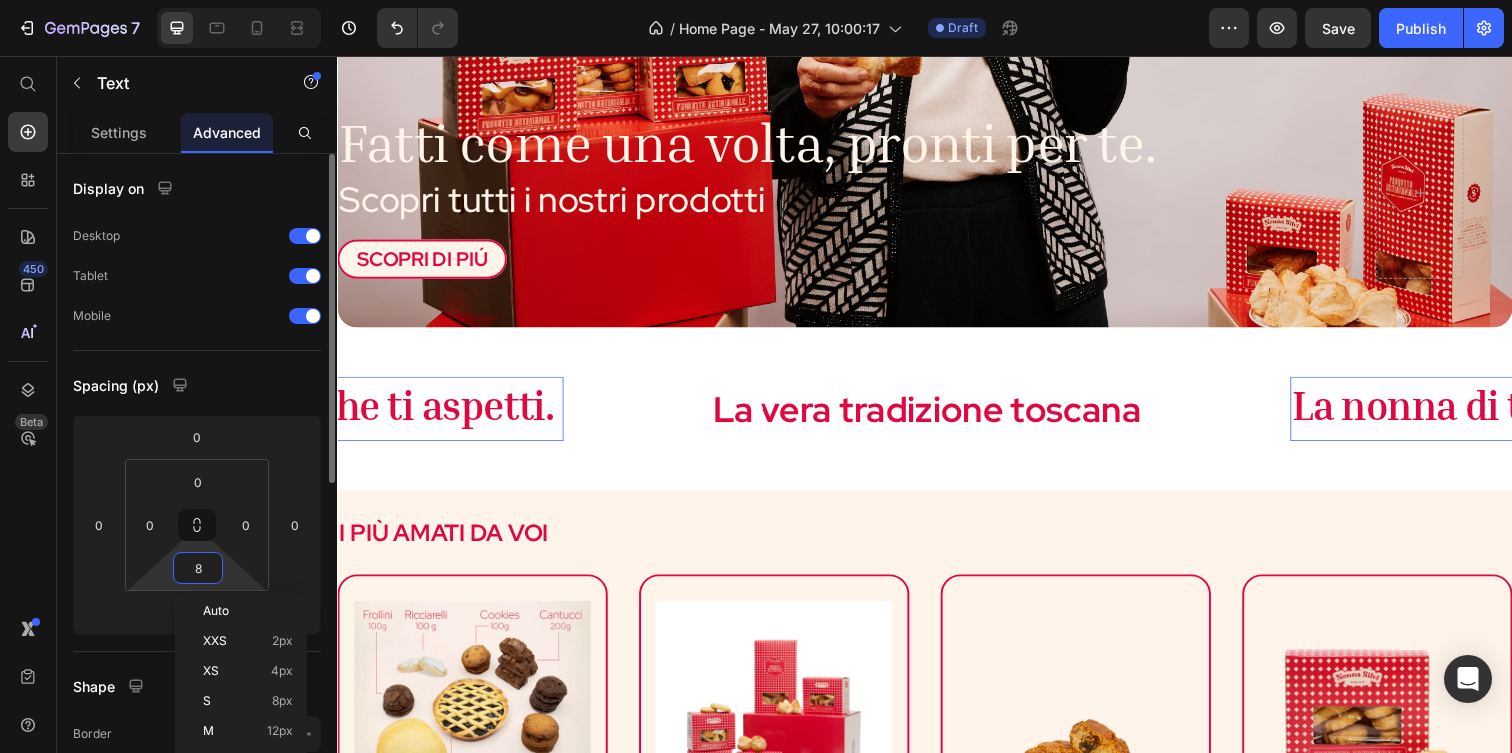 type on "0" 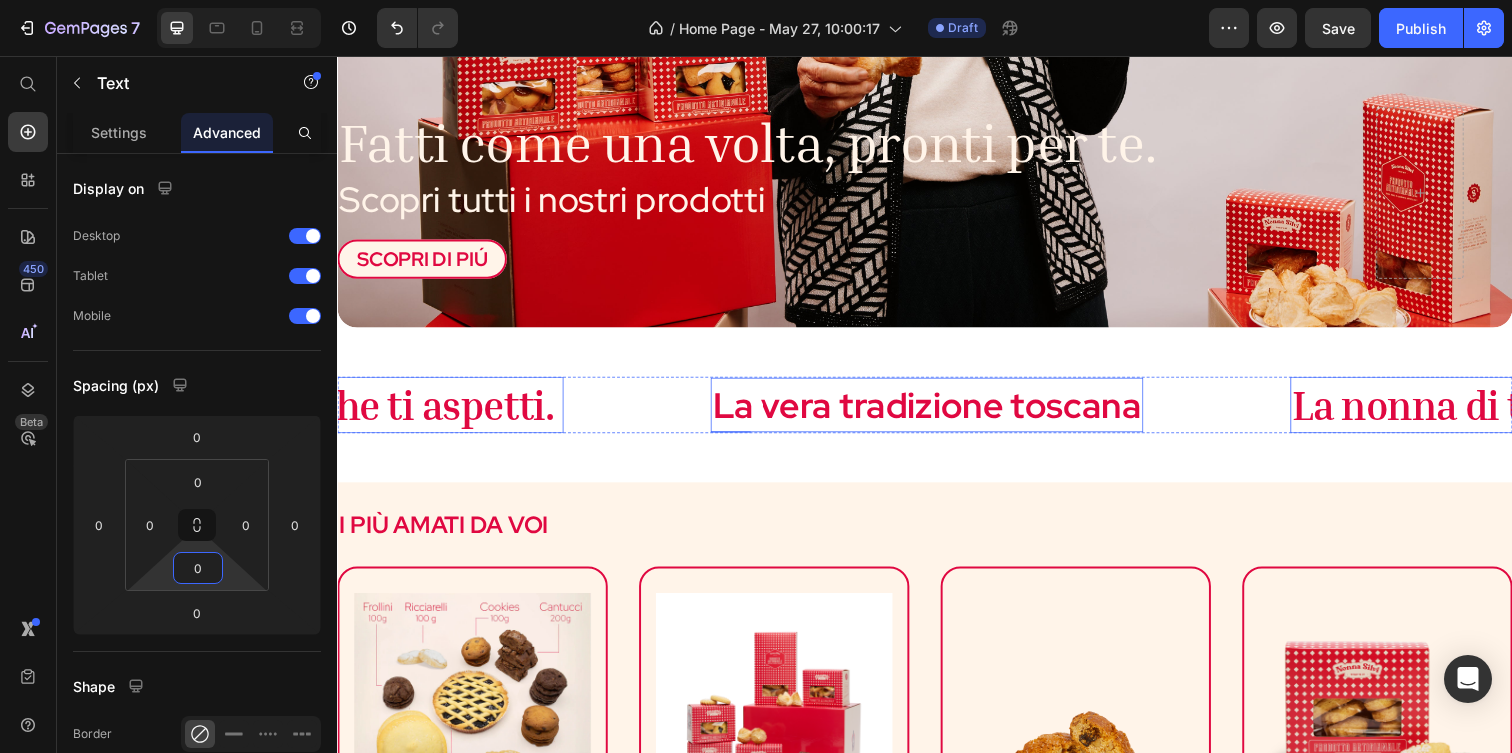 click on "La vera tradizione toscana  Text" at bounding box center (939, 412) 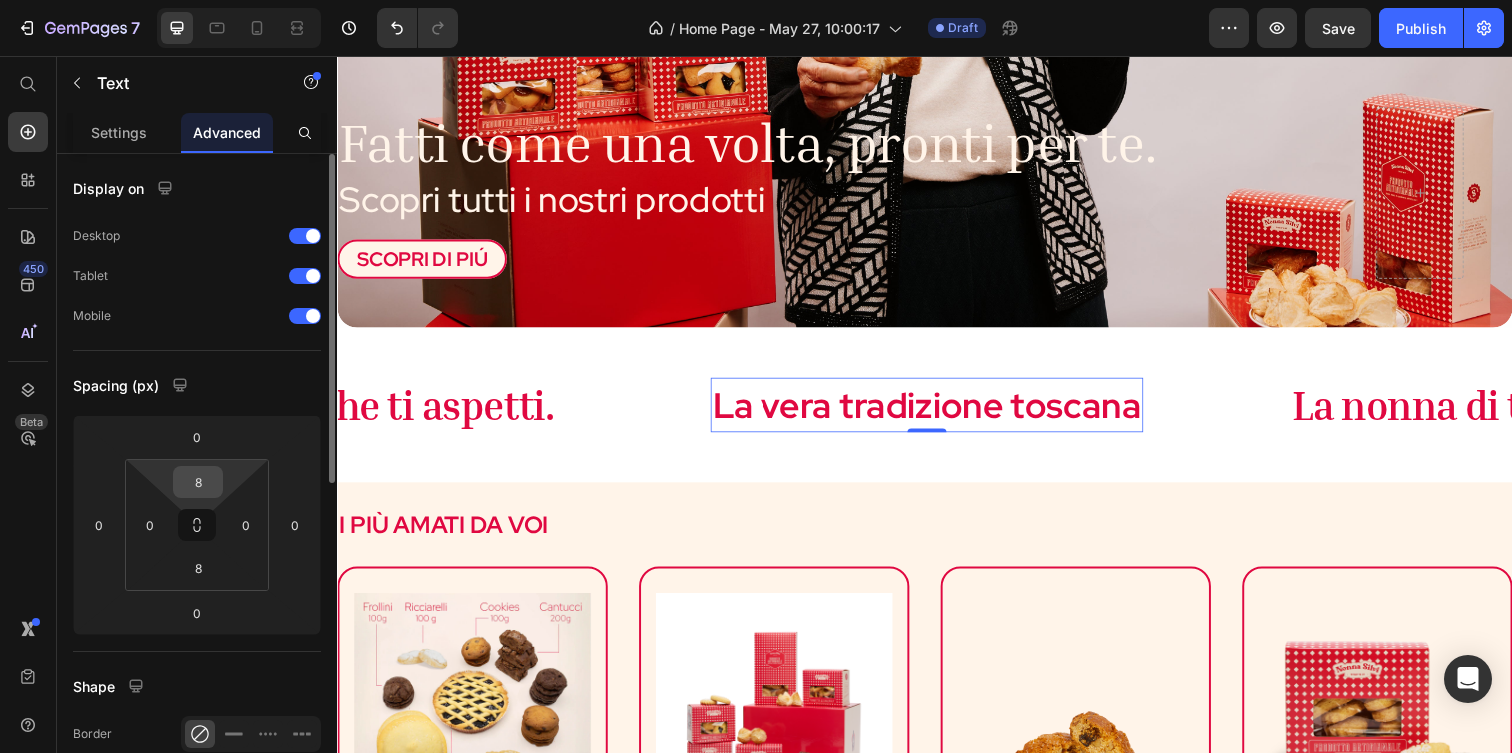 click on "8" at bounding box center (198, 482) 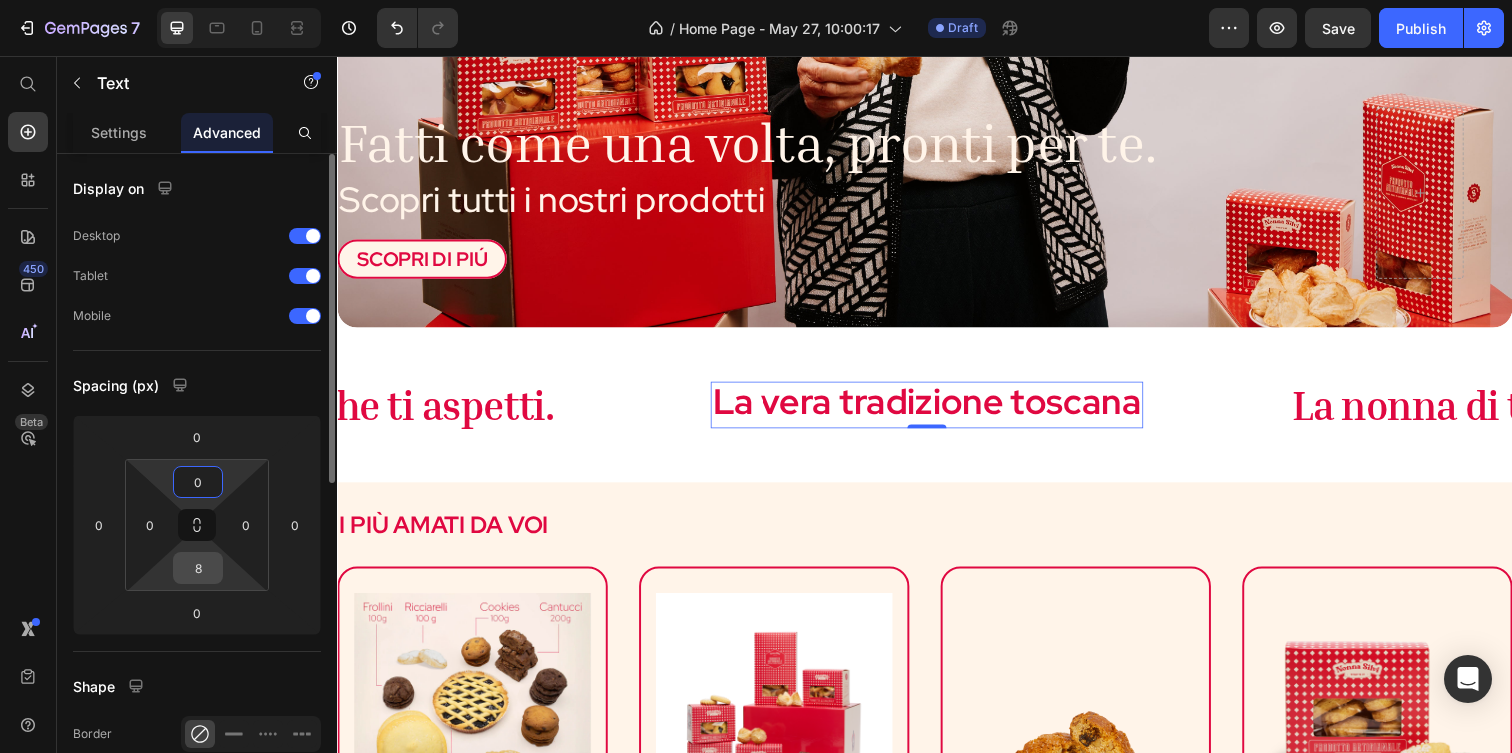 type on "0" 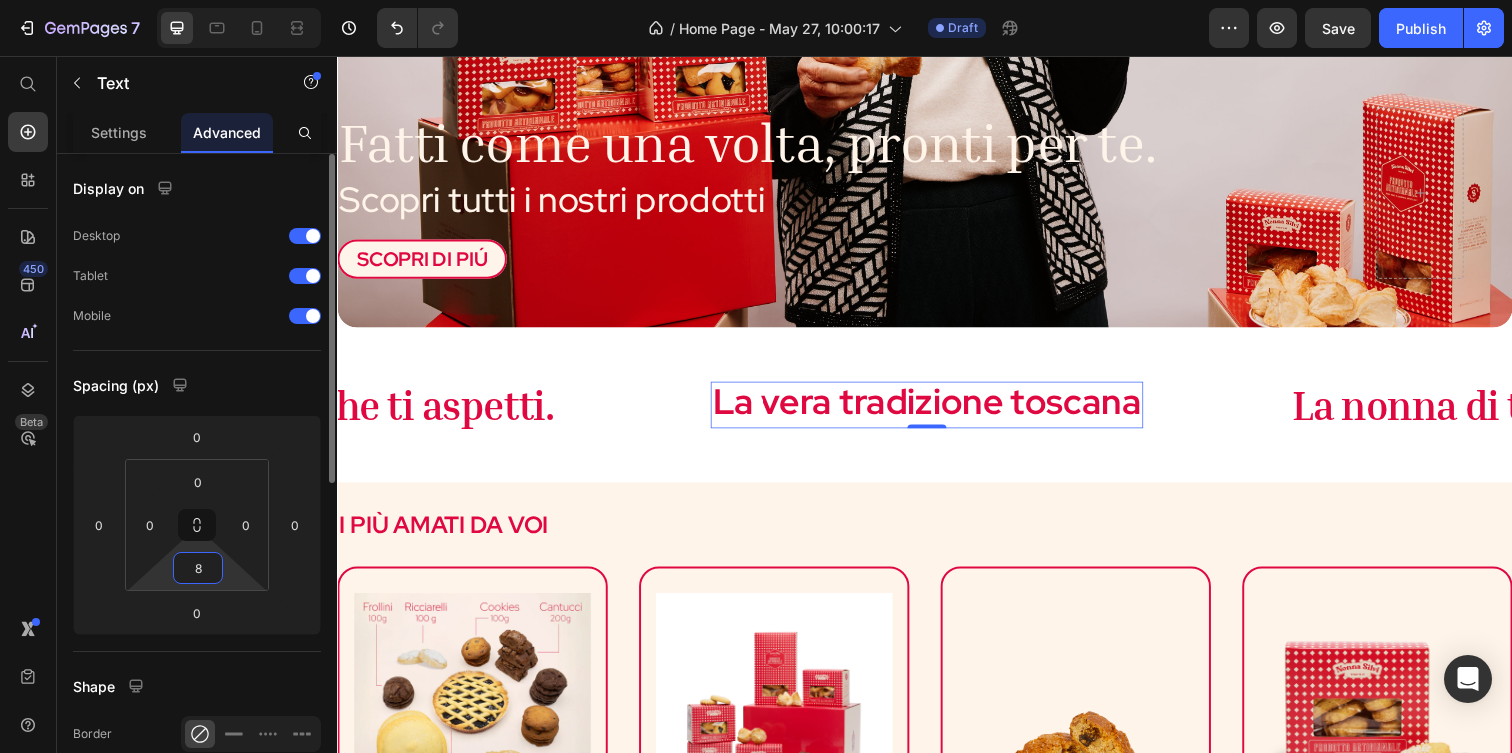 click on "8" at bounding box center (198, 568) 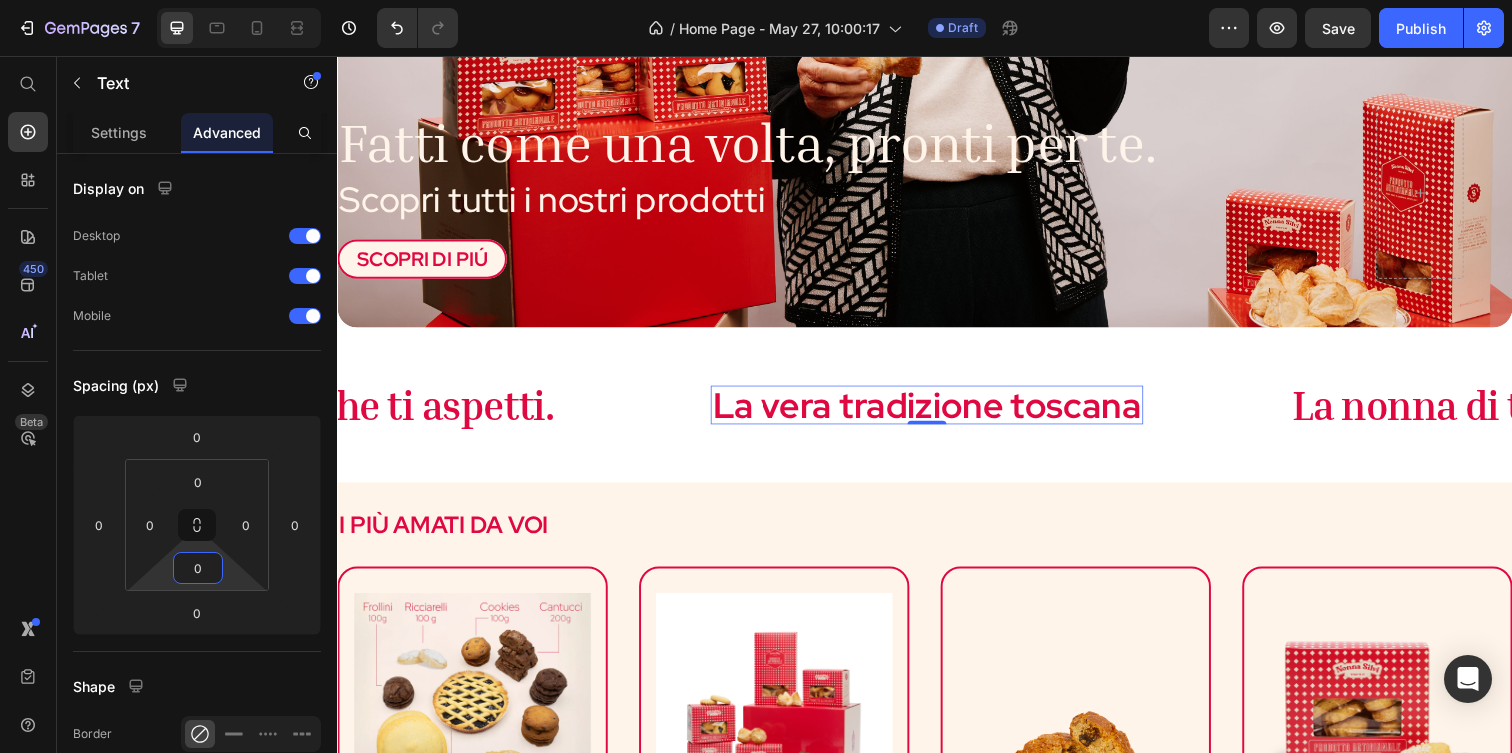 type on "0" 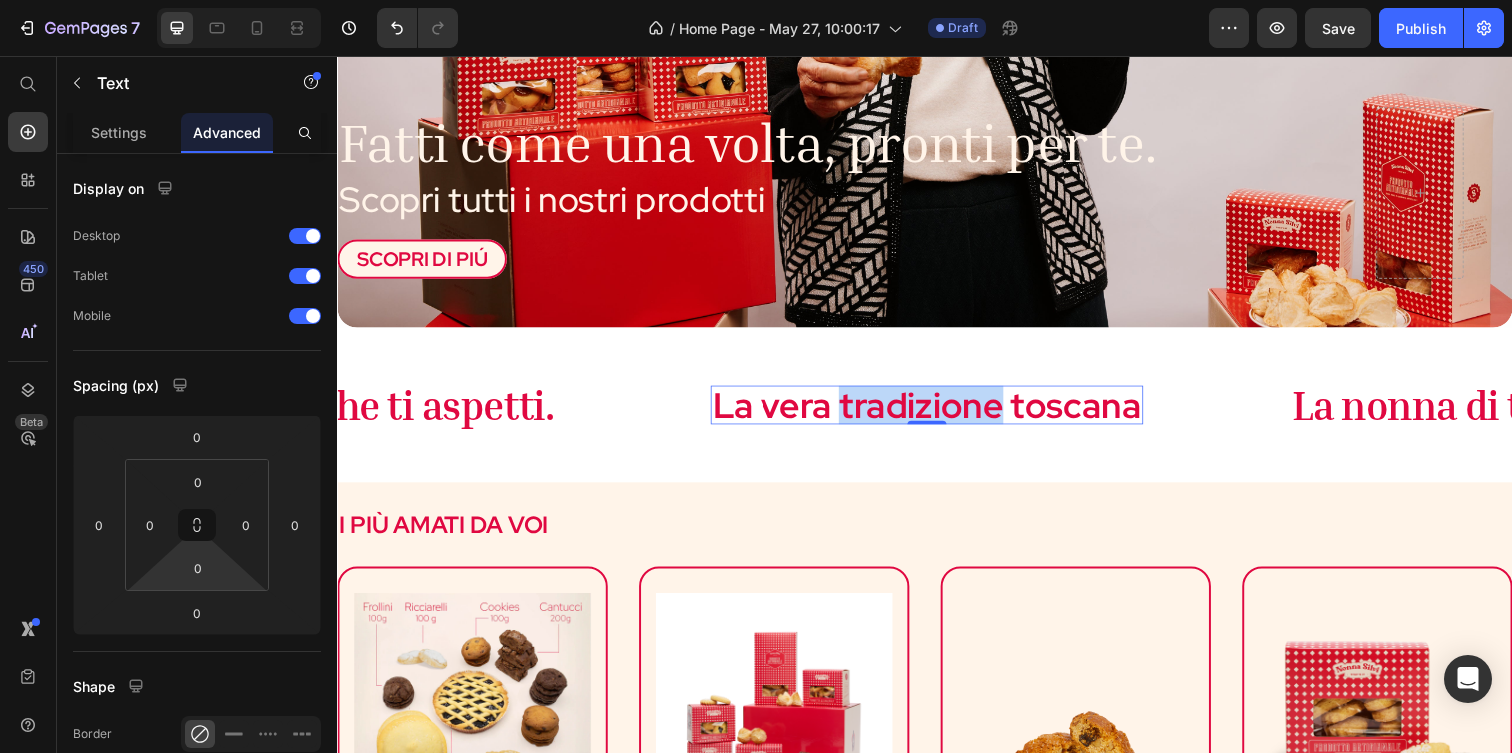 click on "La vera tradizione toscana" at bounding box center [939, 412] 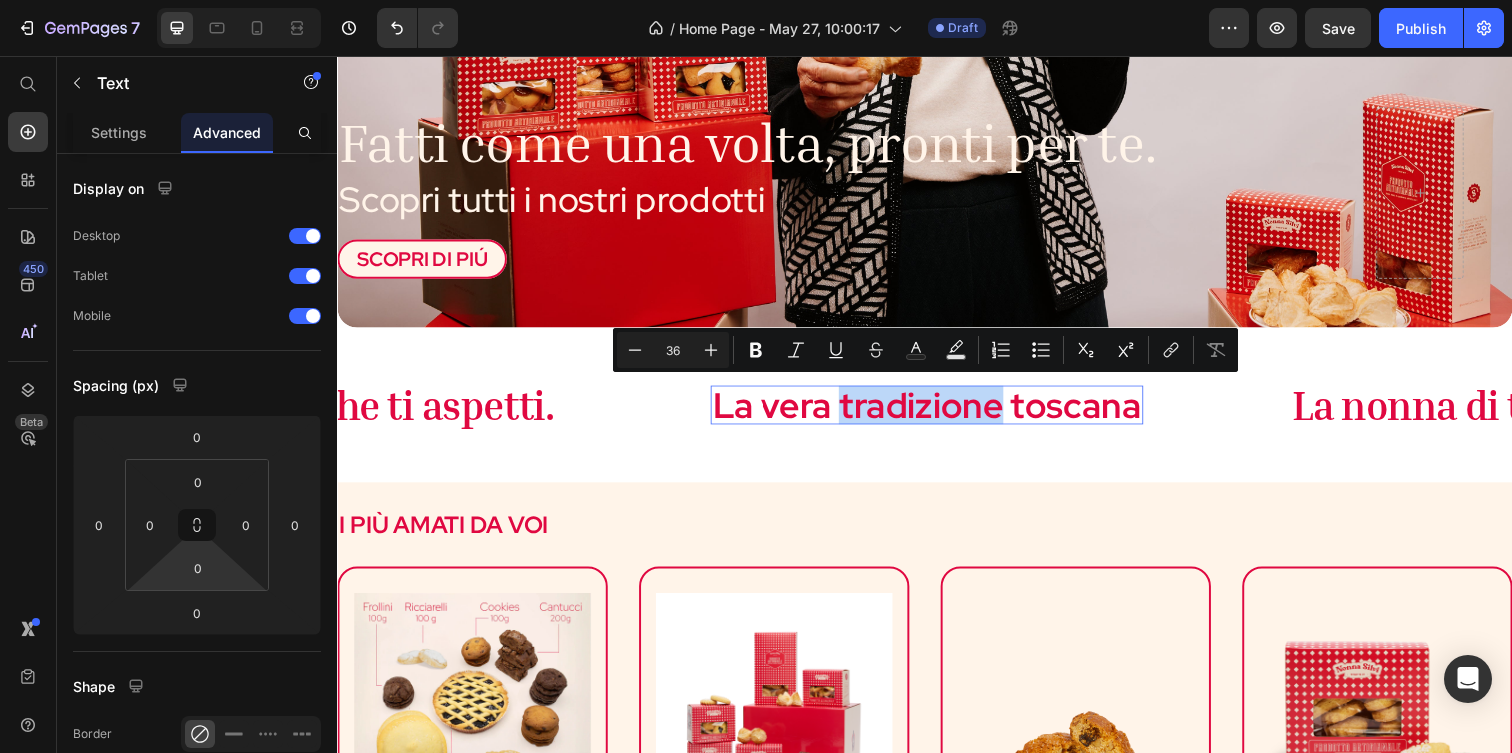click on "La vera tradizione toscana" at bounding box center (939, 412) 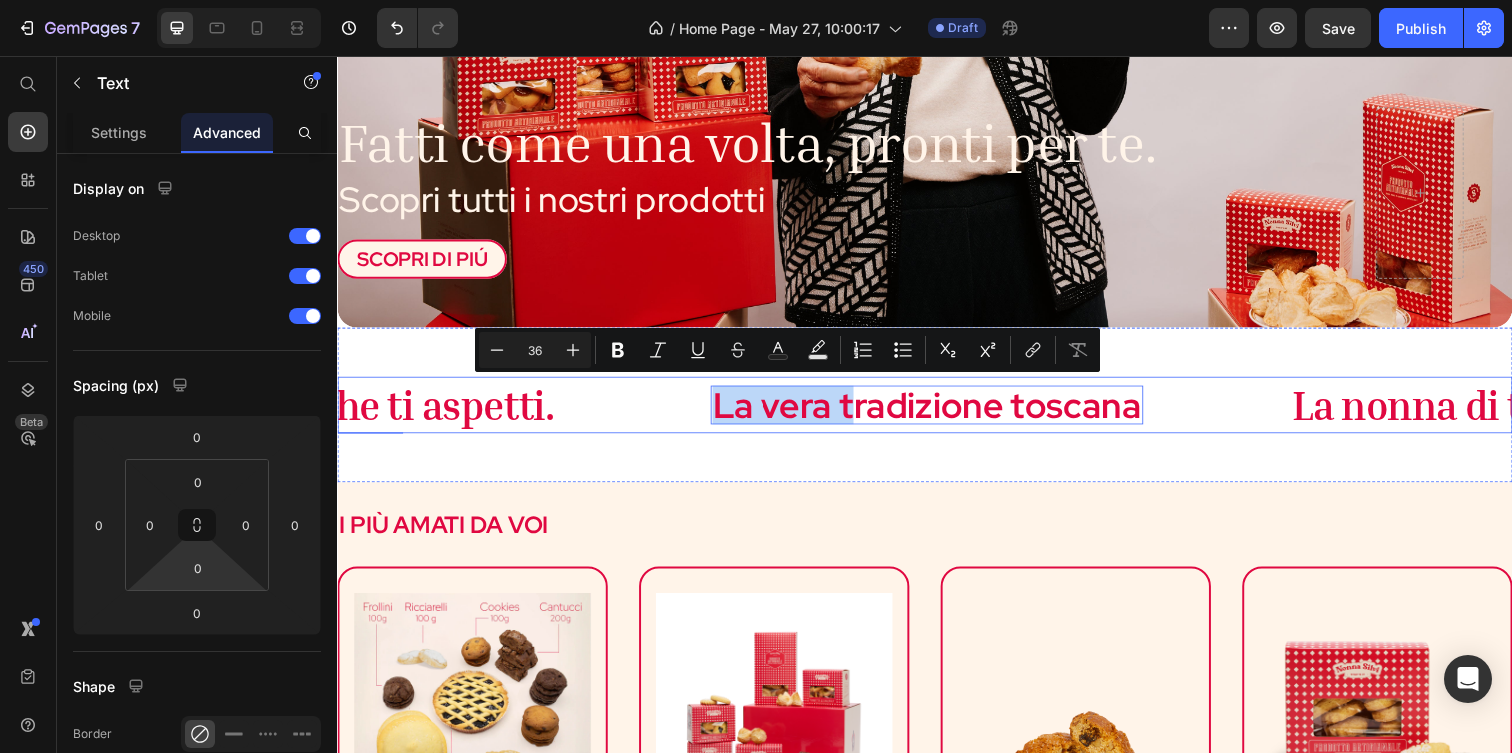 drag, startPoint x: 864, startPoint y: 411, endPoint x: 685, endPoint y: 411, distance: 179 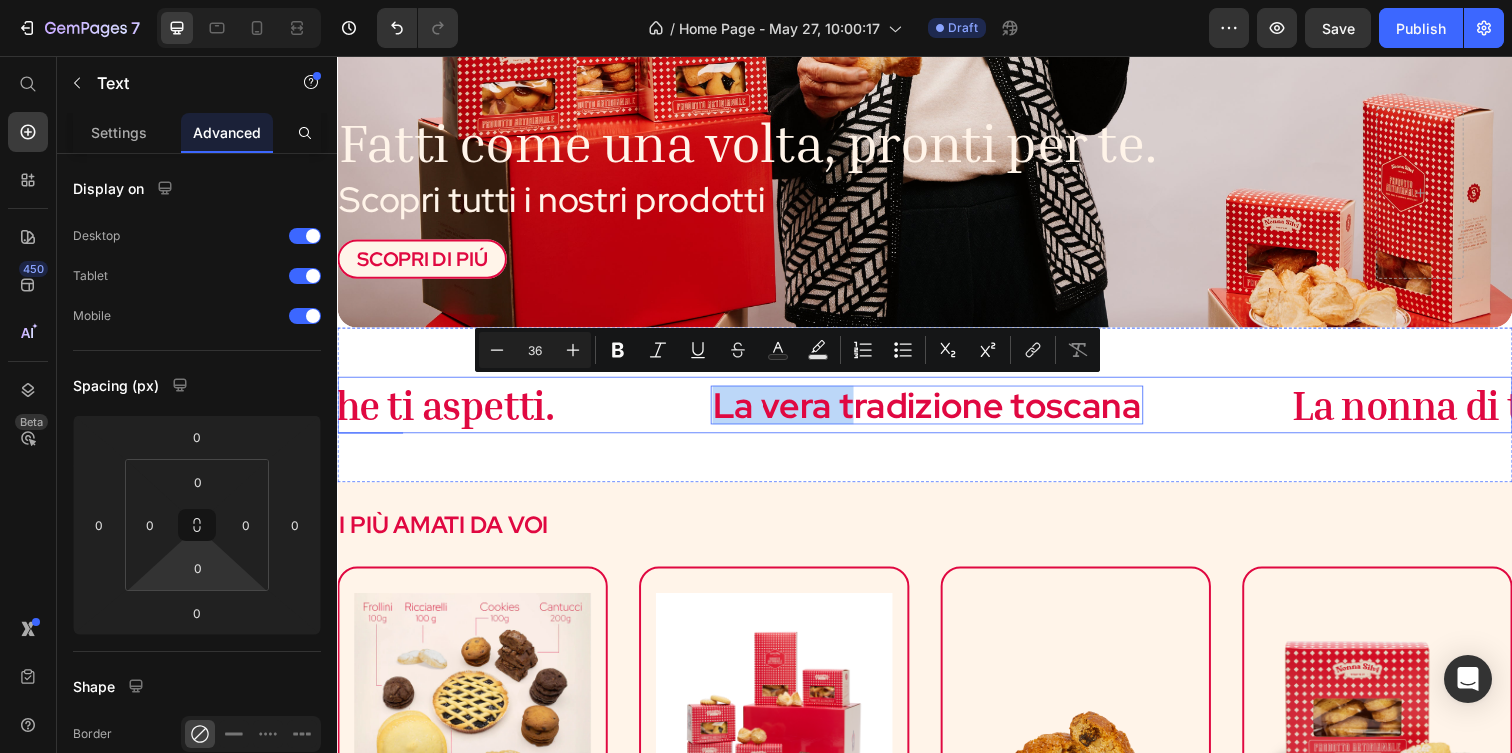 click on "La nonna di tutti. Ma non quella che ti aspetti.   Text La vera tradizione toscana  Text   0" at bounding box center (521, 411) 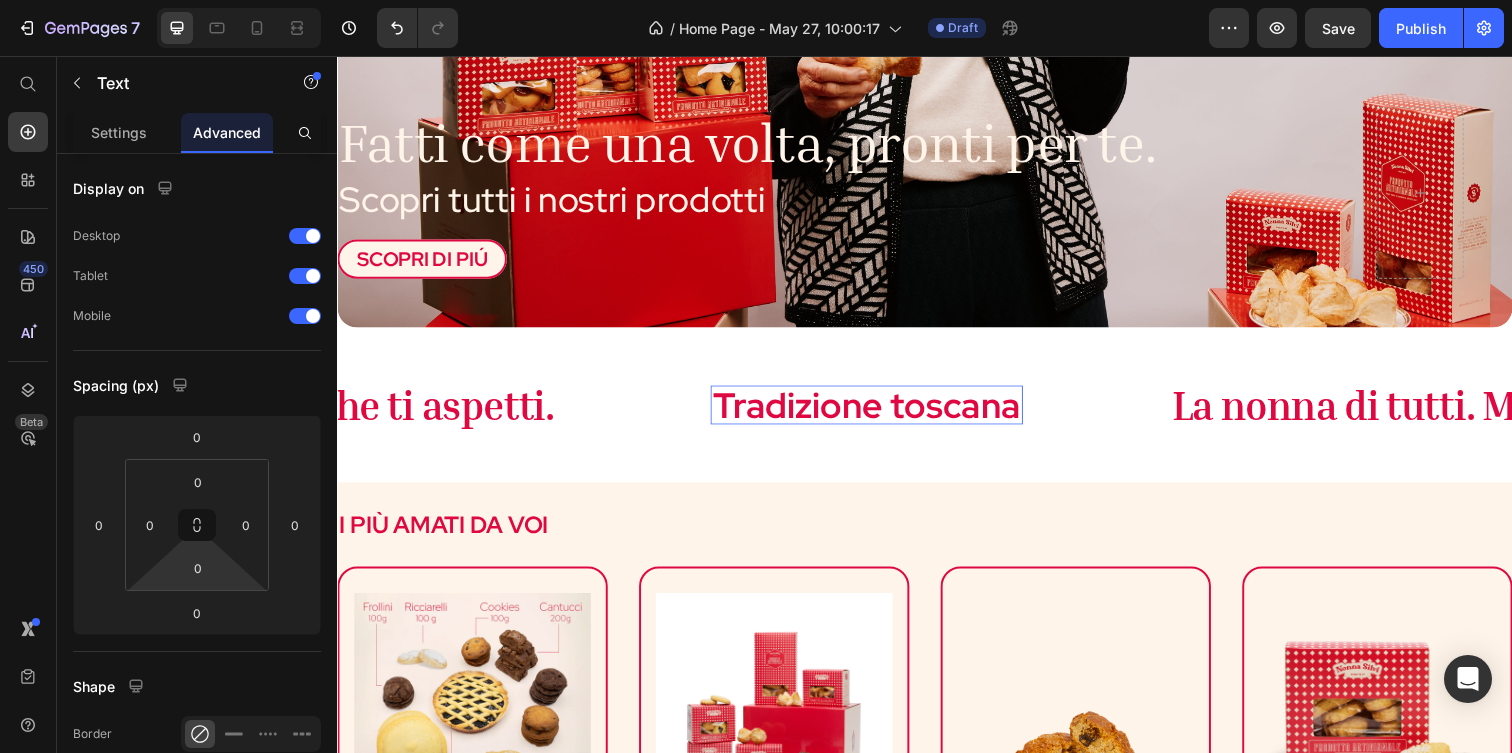 click on "Tradizione toscana" at bounding box center (877, 412) 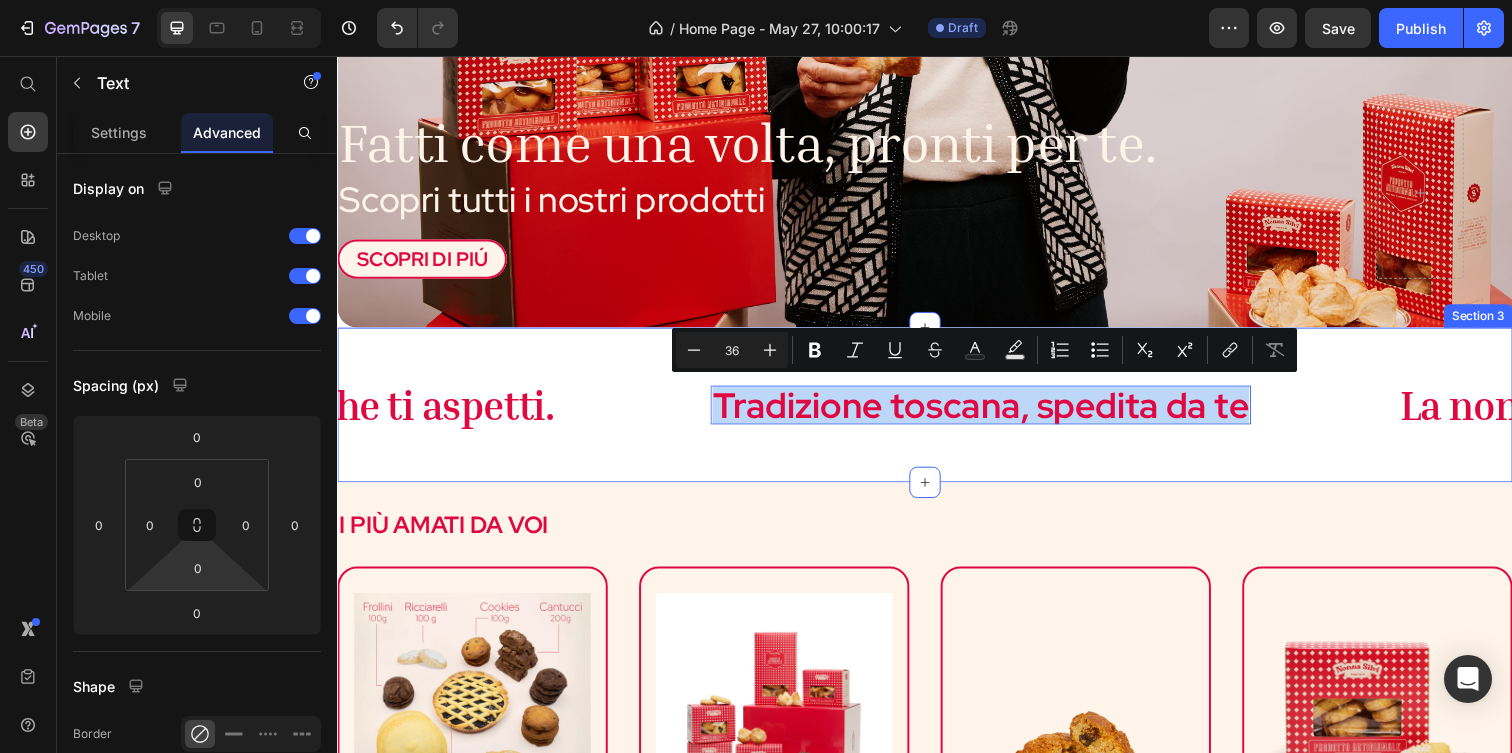 drag, startPoint x: 722, startPoint y: 406, endPoint x: 1310, endPoint y: 457, distance: 590.2076 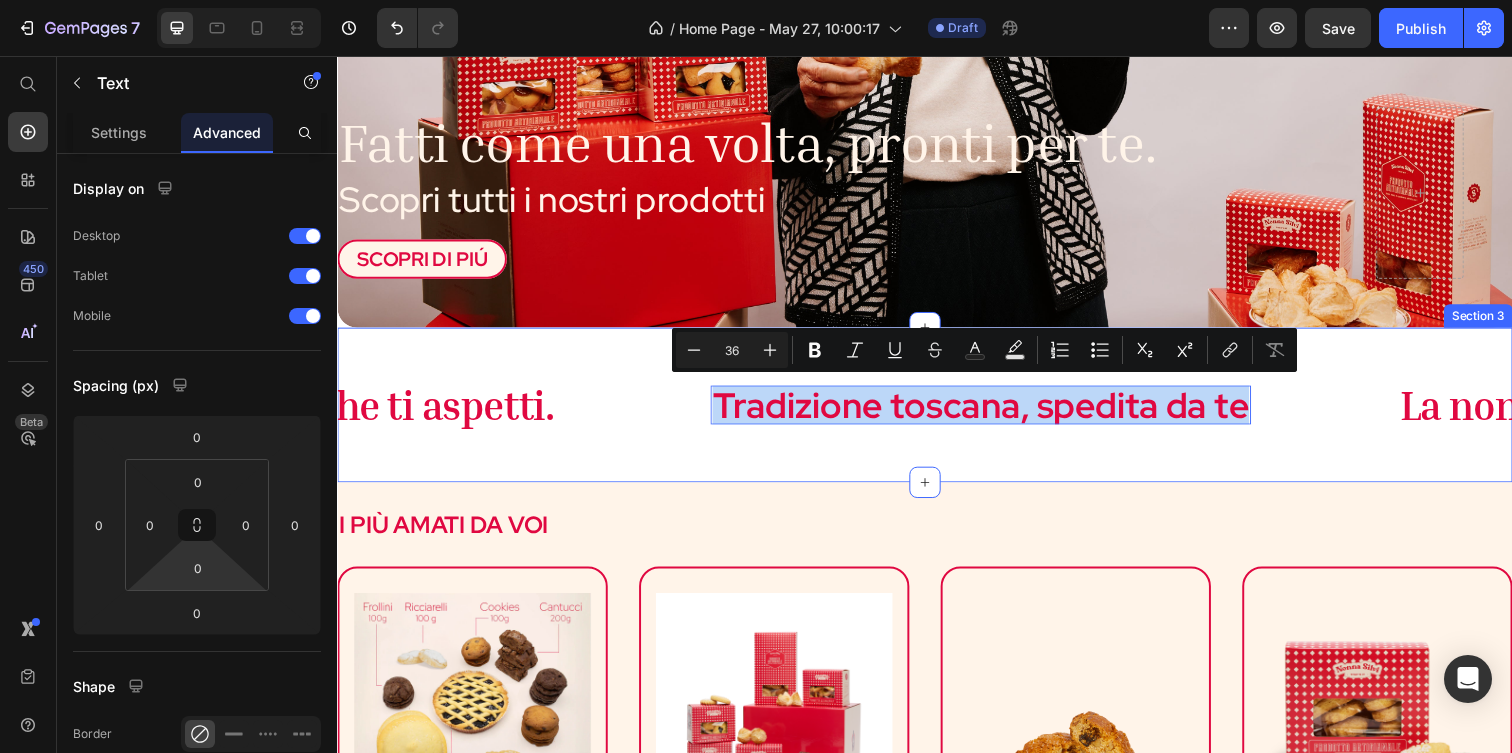 click on "La nonna di tutti. Ma non quella che ti aspetti.   Text Tradizione toscana, spedita da te Text   0 La nonna di tutti. Ma non quella che ti aspetti.   Text Tradizione toscana, spedita da te Text   0 Marquee Section 3" at bounding box center [937, 411] 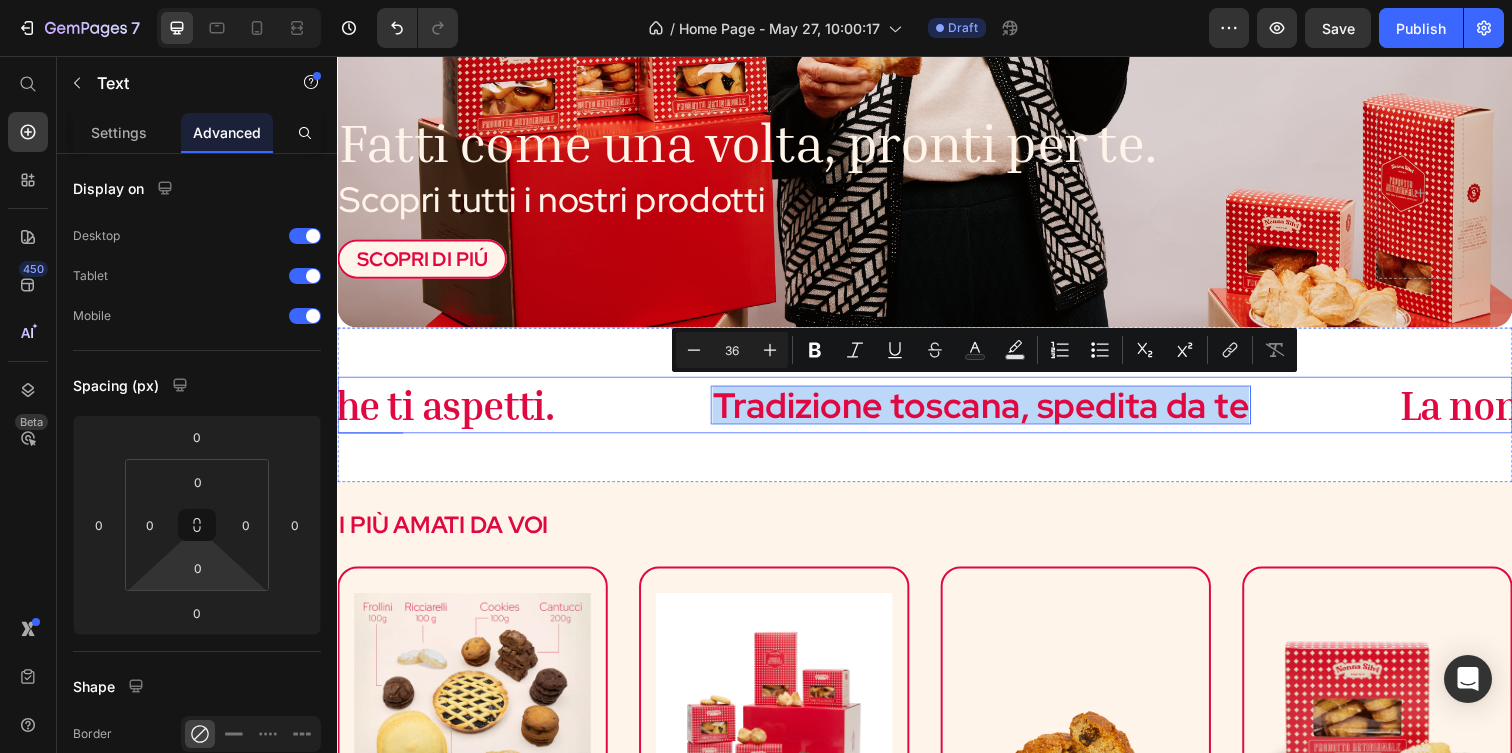 click on "Tradizione toscana, spedita da te" at bounding box center (994, 412) 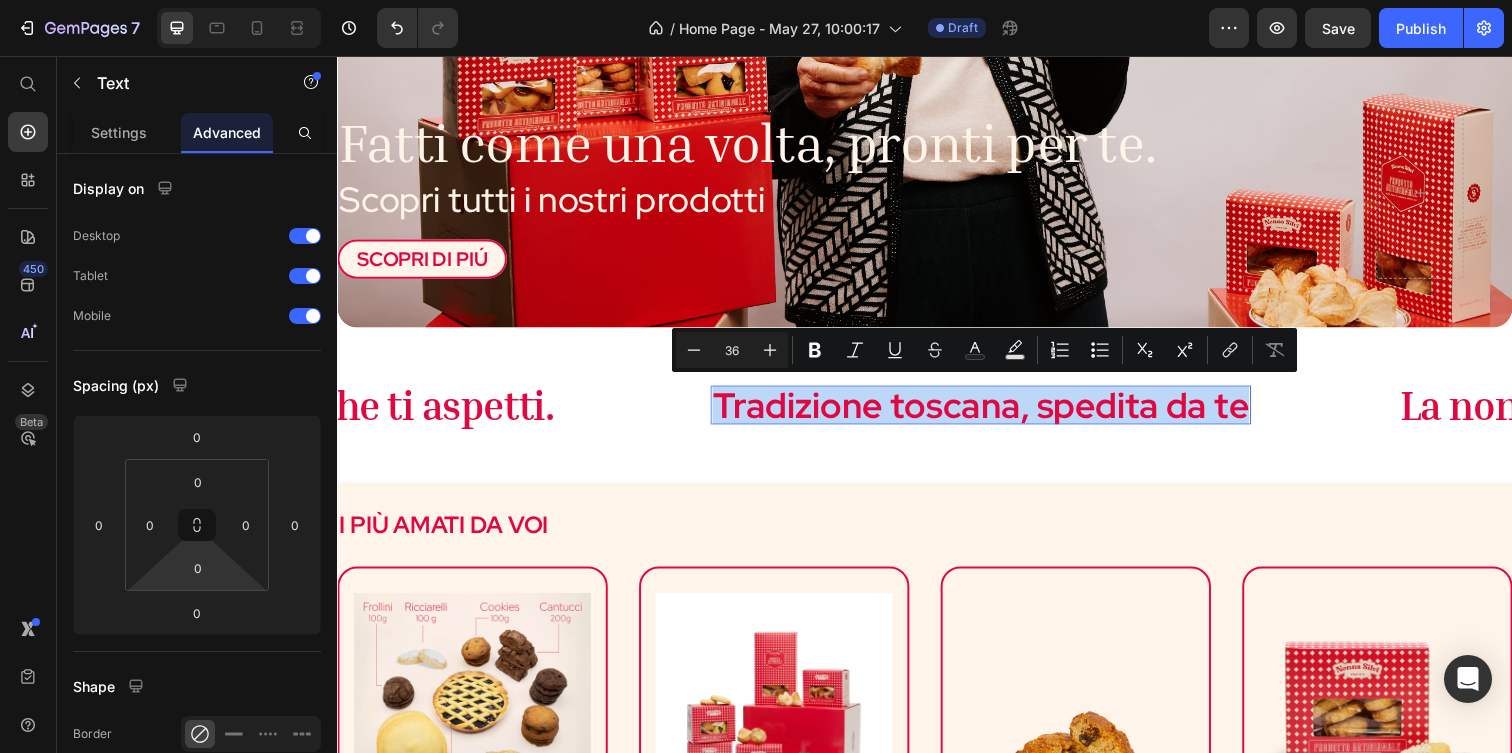 click on "Tradizione toscana, spedita da te" at bounding box center [994, 412] 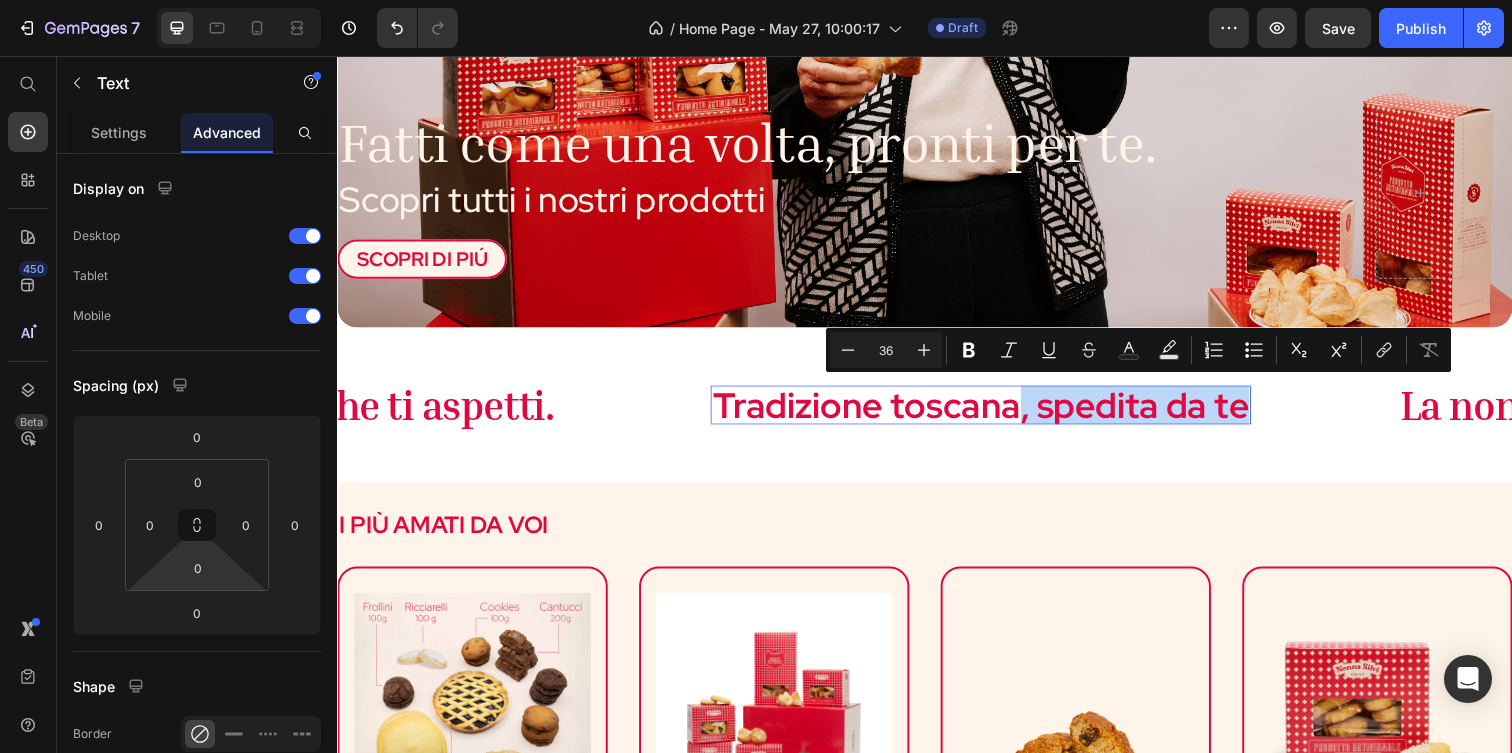 drag, startPoint x: 1262, startPoint y: 415, endPoint x: 1035, endPoint y: 414, distance: 227.0022 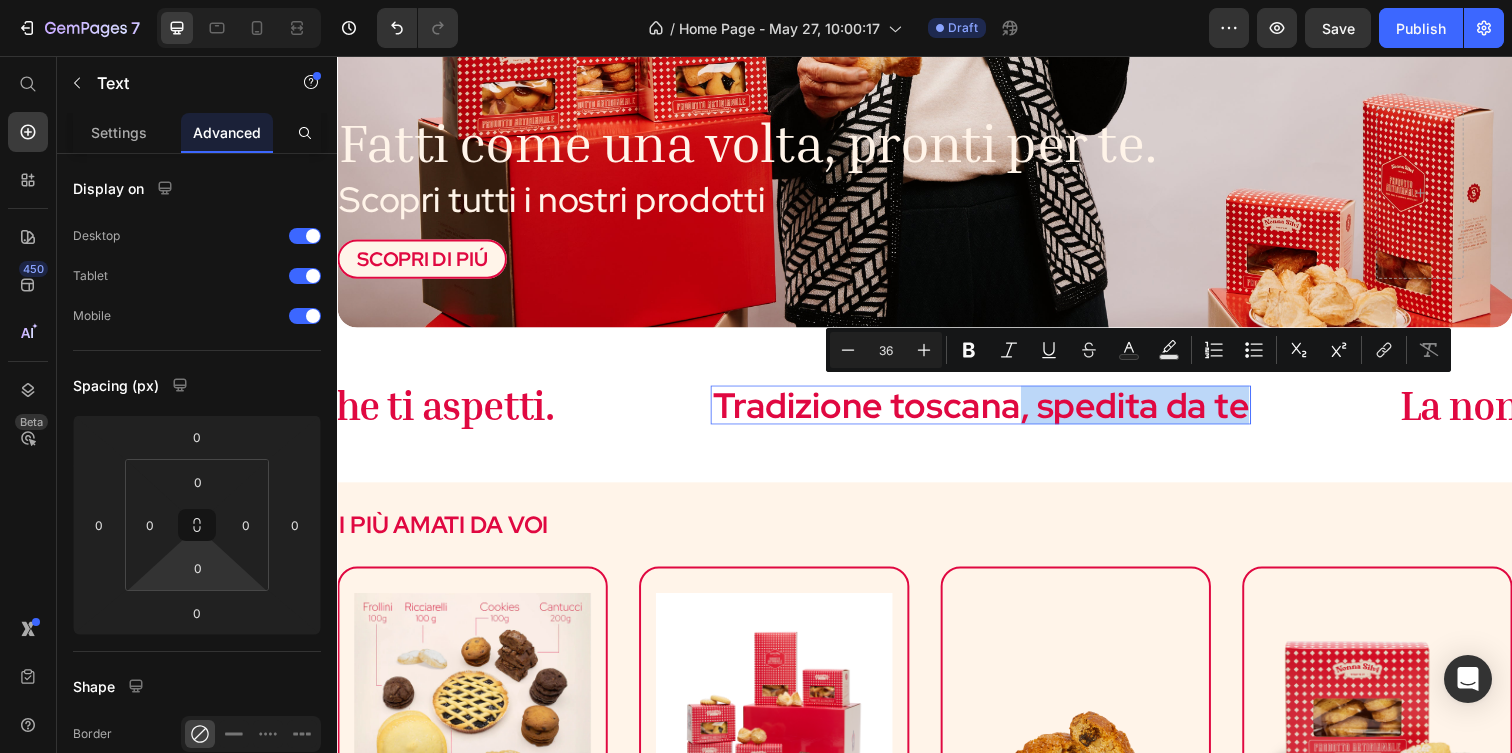 click on "Tradizione toscana, spedita da te" at bounding box center (994, 412) 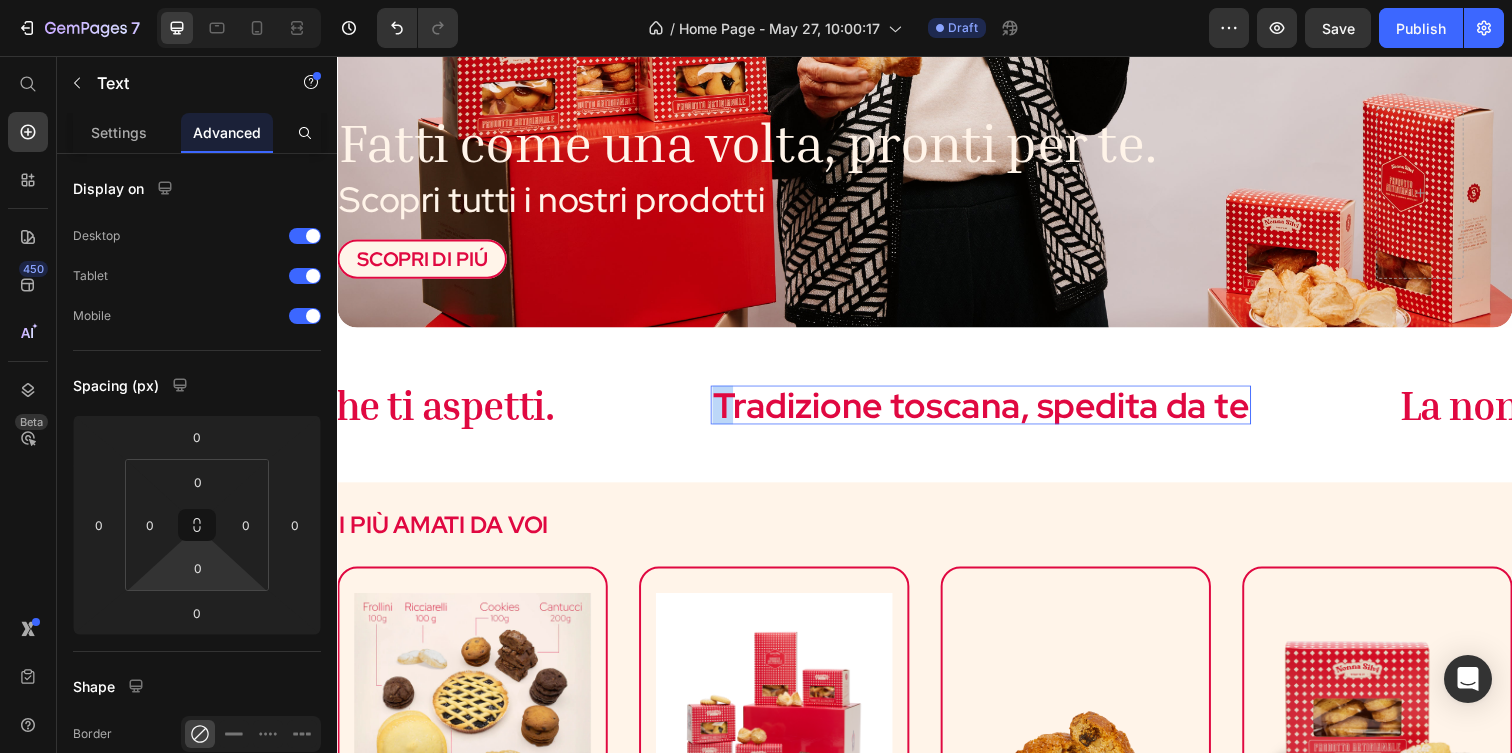 drag, startPoint x: 733, startPoint y: 407, endPoint x: 716, endPoint y: 407, distance: 17 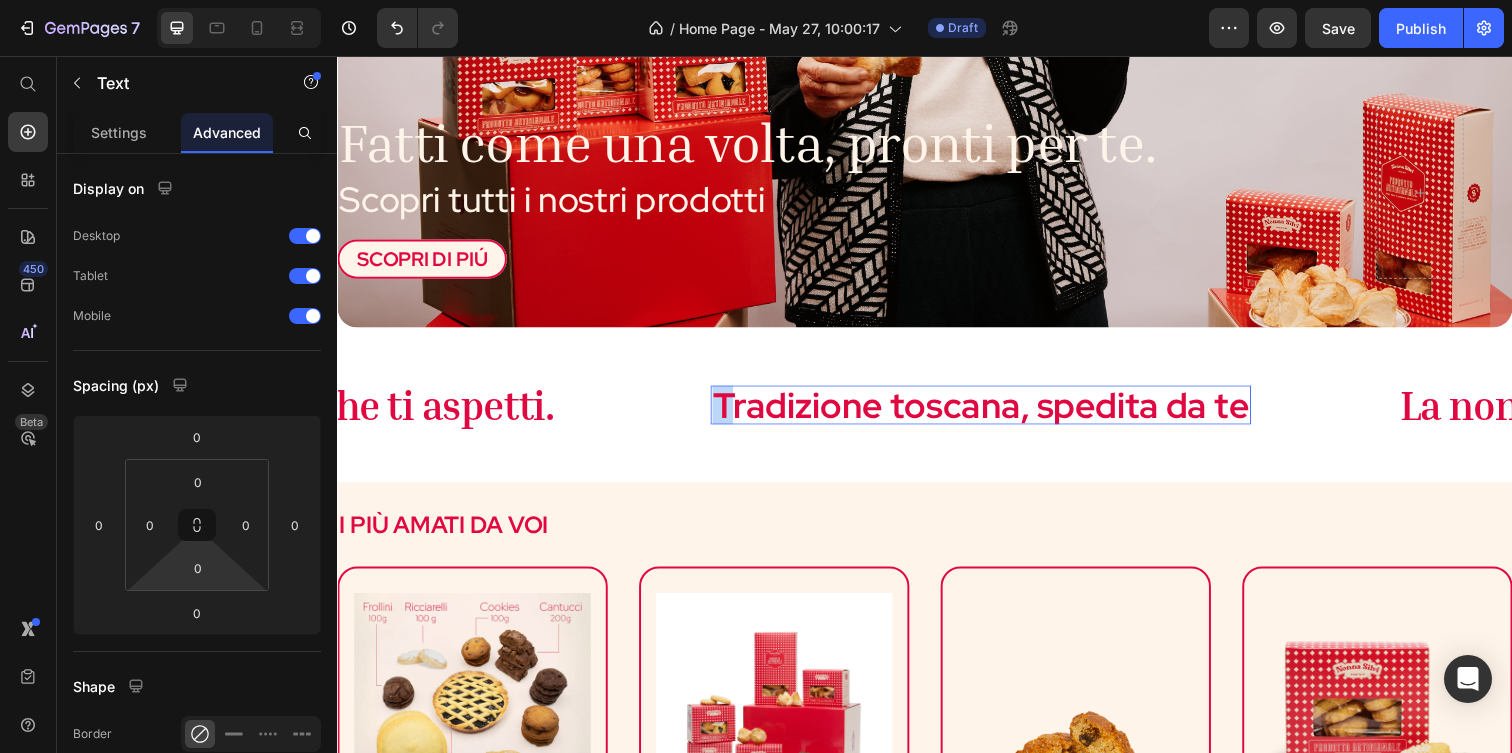 click on "Tradizione toscana, spedita da te" at bounding box center [994, 412] 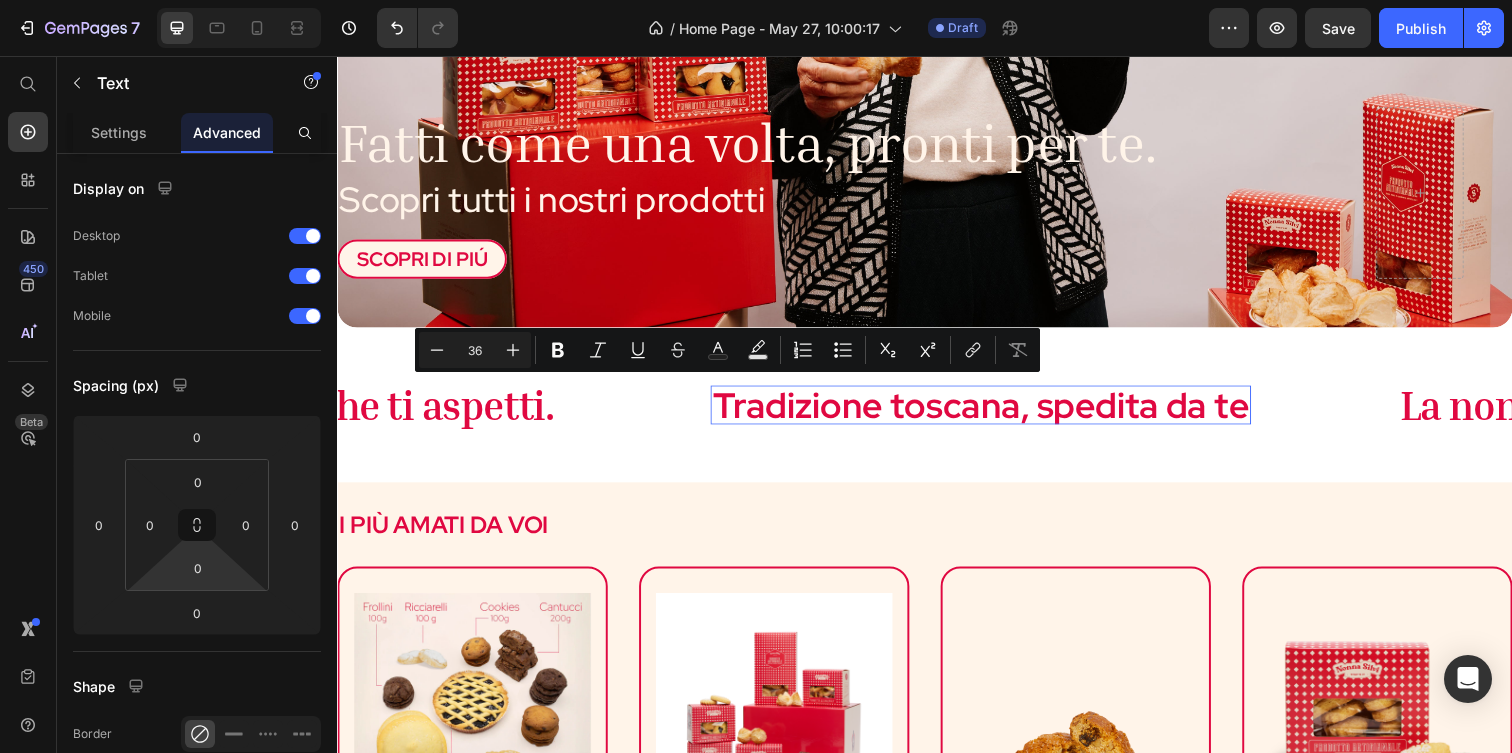 click on "Tradizione toscana, spedita da te" at bounding box center [994, 412] 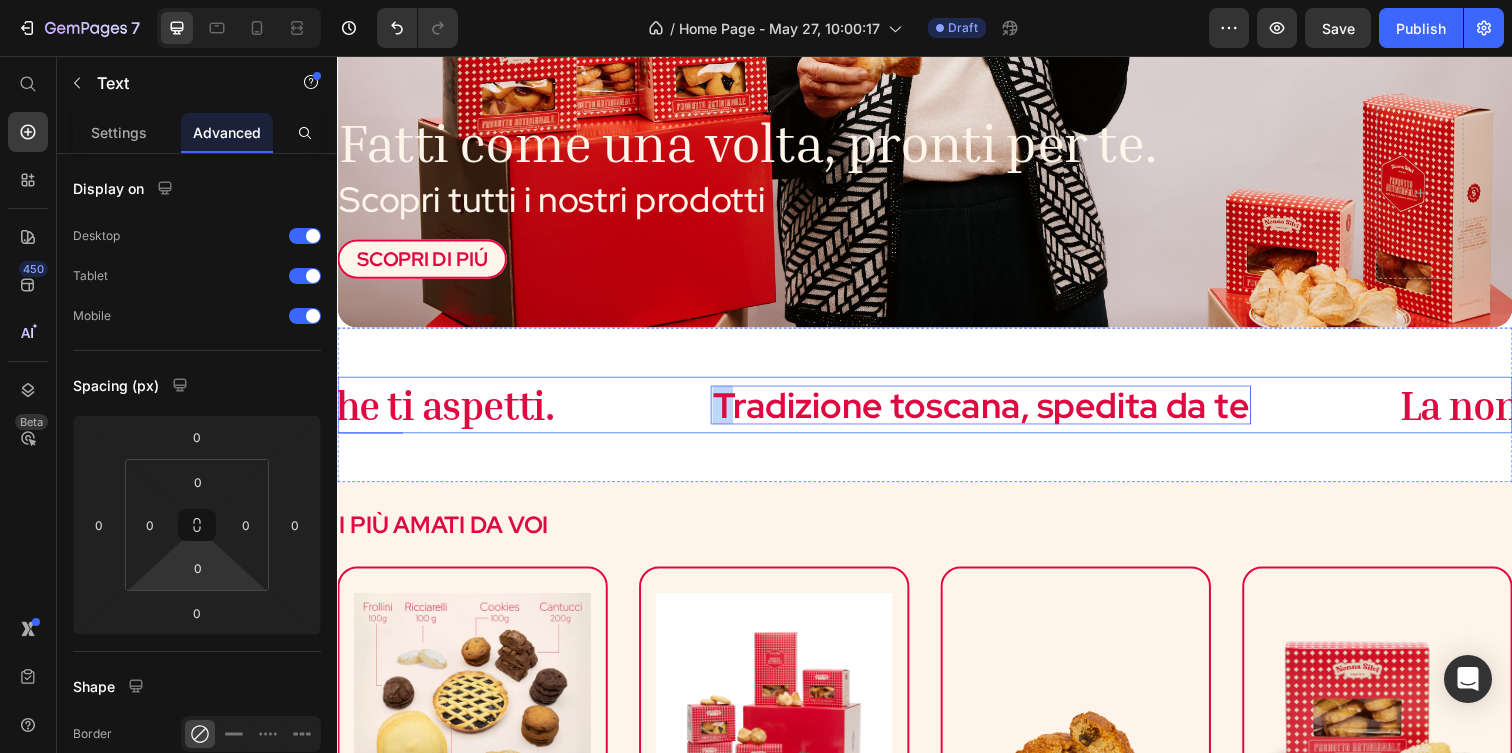 drag, startPoint x: 734, startPoint y: 411, endPoint x: 709, endPoint y: 411, distance: 25 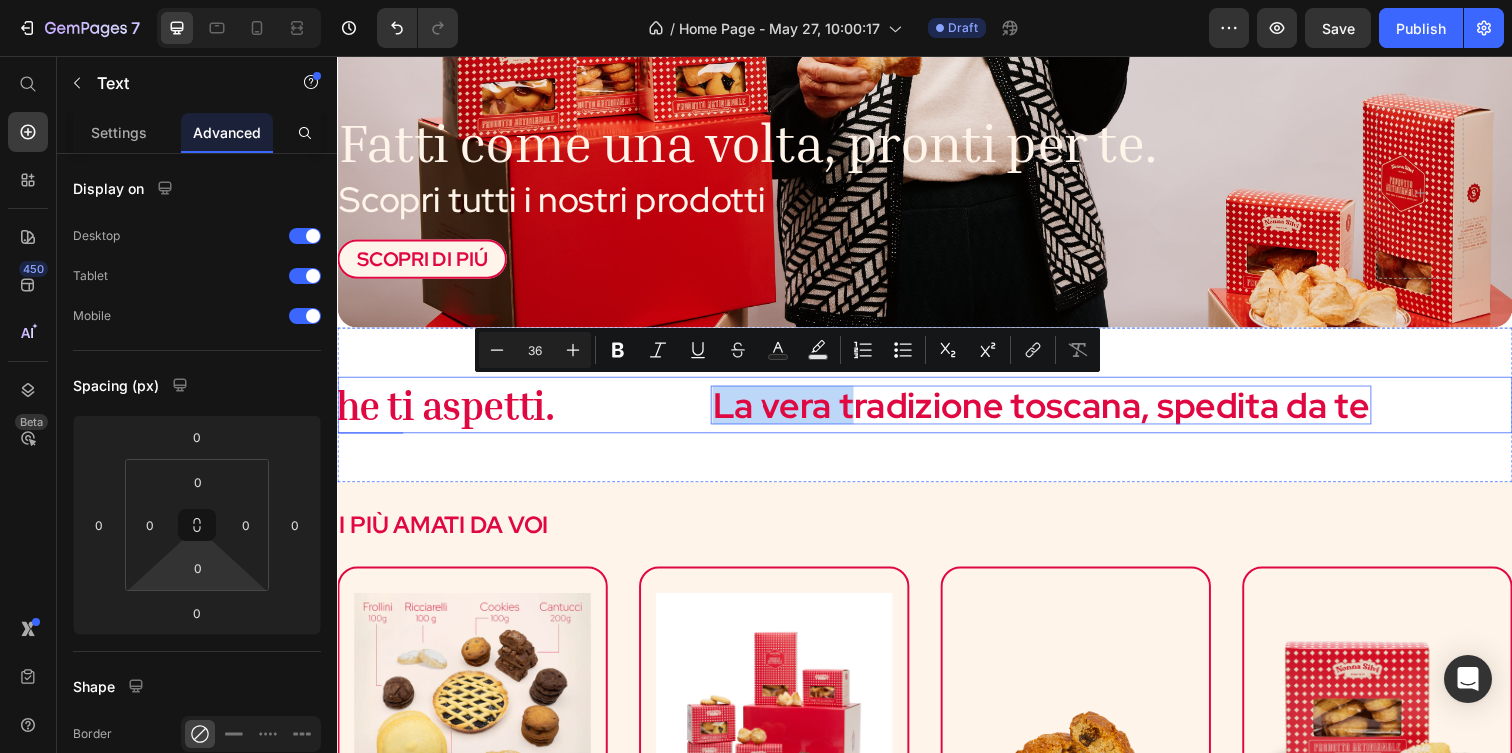 drag, startPoint x: 858, startPoint y: 417, endPoint x: 712, endPoint y: 416, distance: 146.00342 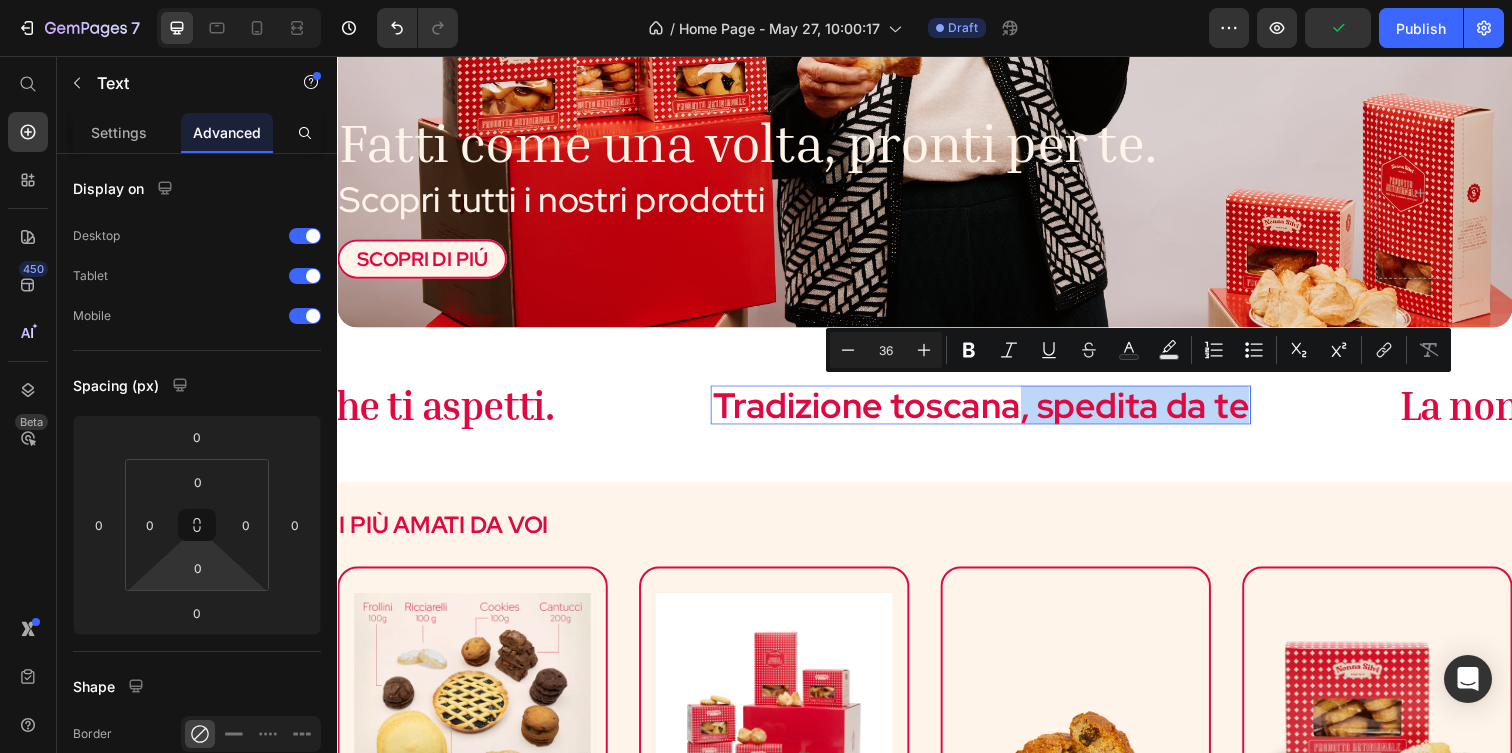 drag, startPoint x: 1032, startPoint y: 414, endPoint x: 1259, endPoint y: 424, distance: 227.22015 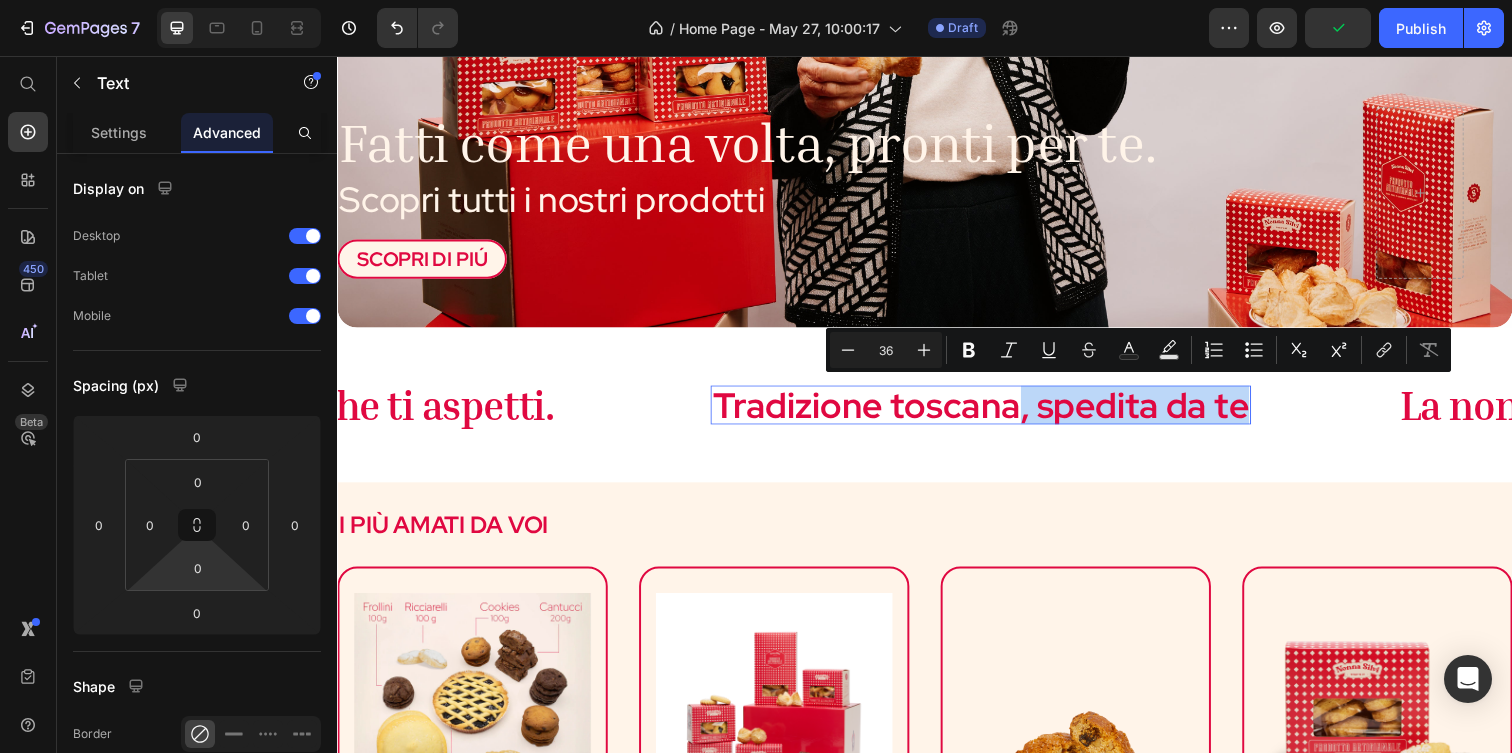 click on "Tradizione toscana, spedita da te" at bounding box center (994, 412) 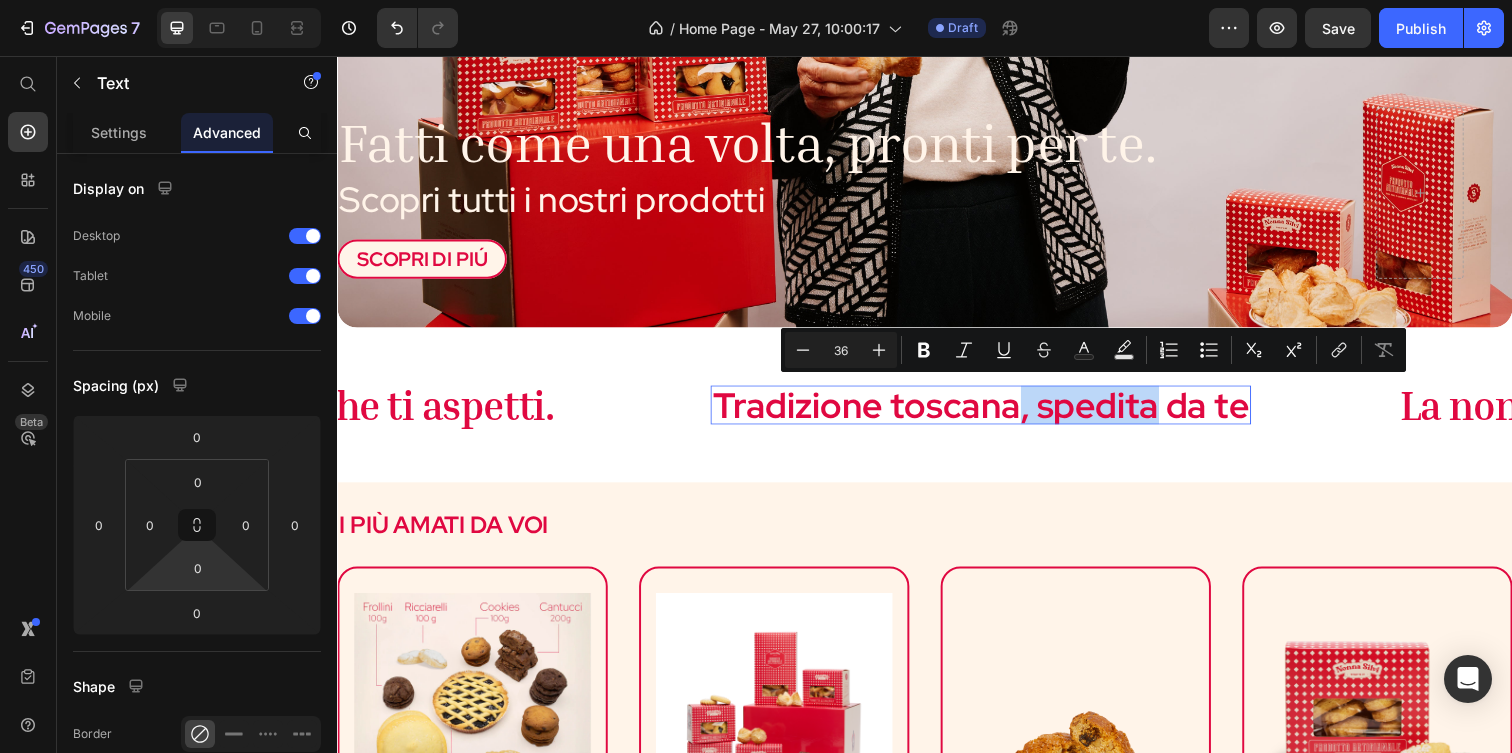drag, startPoint x: 1174, startPoint y: 411, endPoint x: 1035, endPoint y: 411, distance: 139 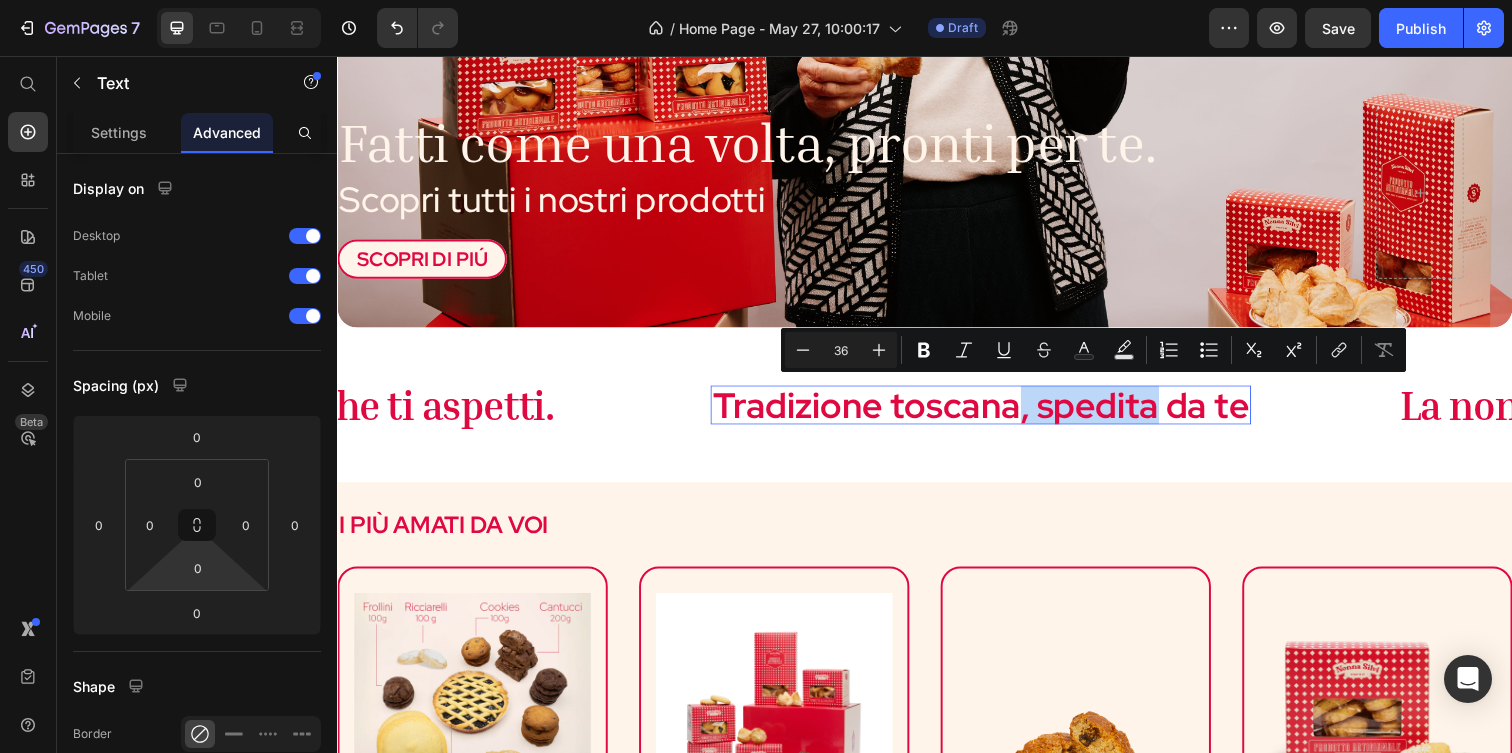 click on "Tradizione toscana, spedita da te" at bounding box center (994, 412) 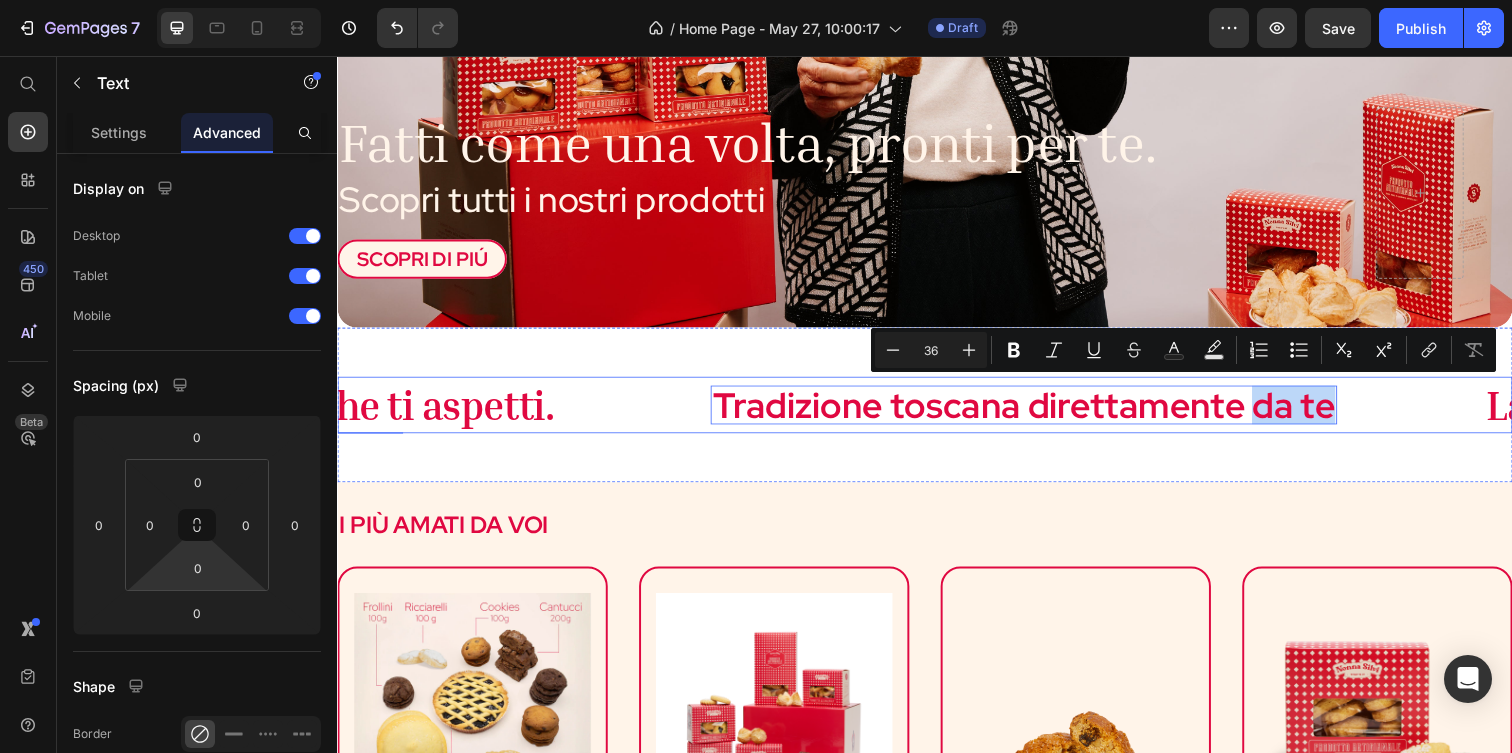 drag, startPoint x: 1274, startPoint y: 415, endPoint x: 1361, endPoint y: 427, distance: 87.823685 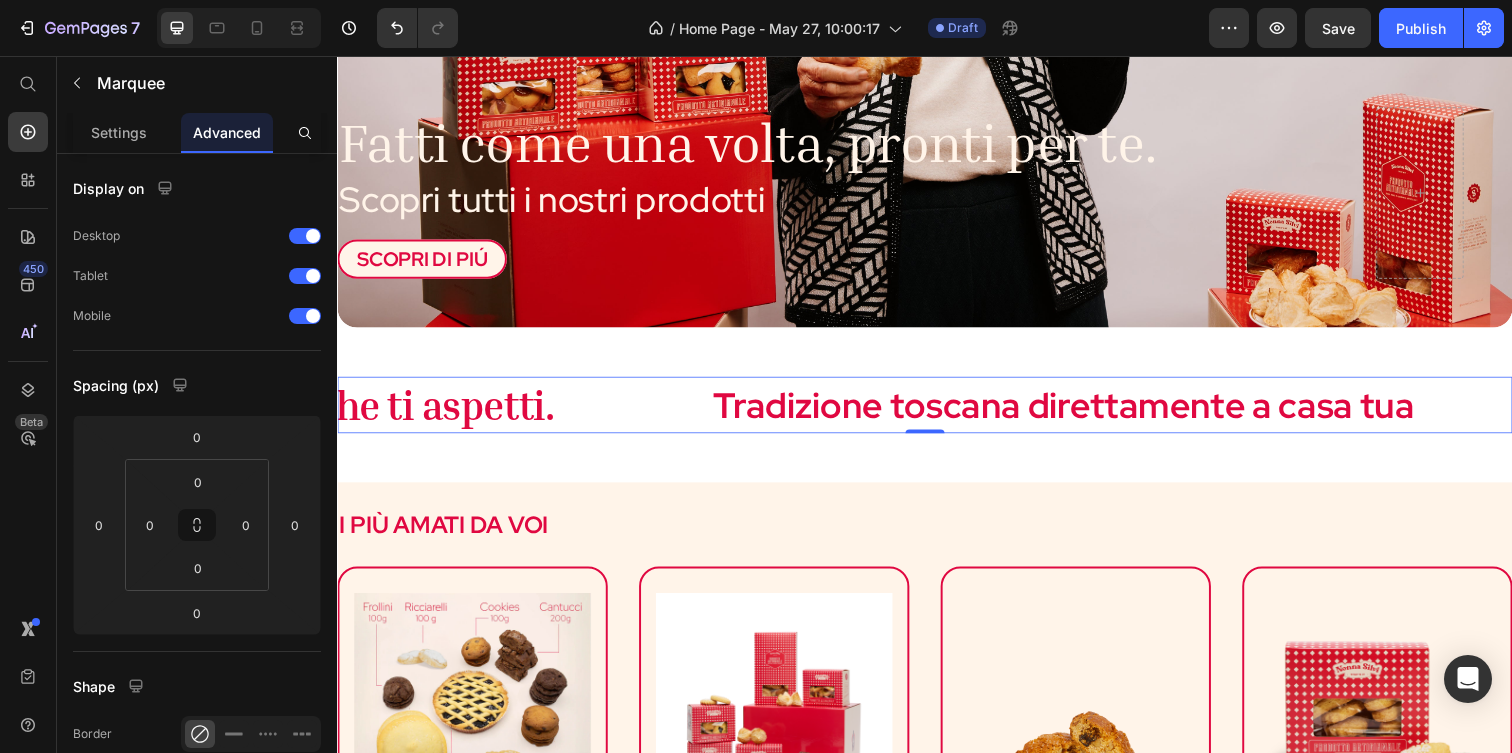 click on "La nonna di tutti. Ma non quella che ti aspetti.   Text" at bounding box center [225, 411] 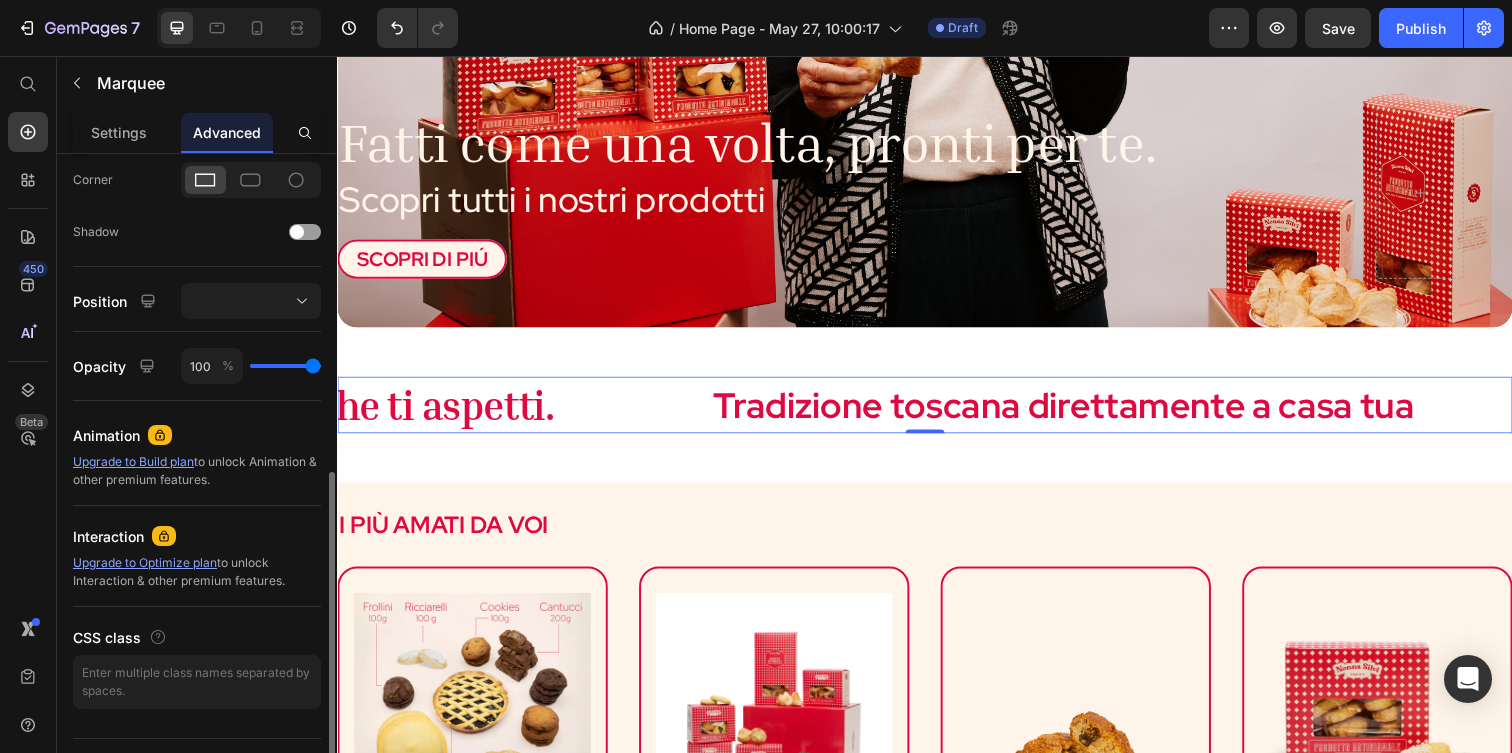 scroll, scrollTop: 617, scrollLeft: 0, axis: vertical 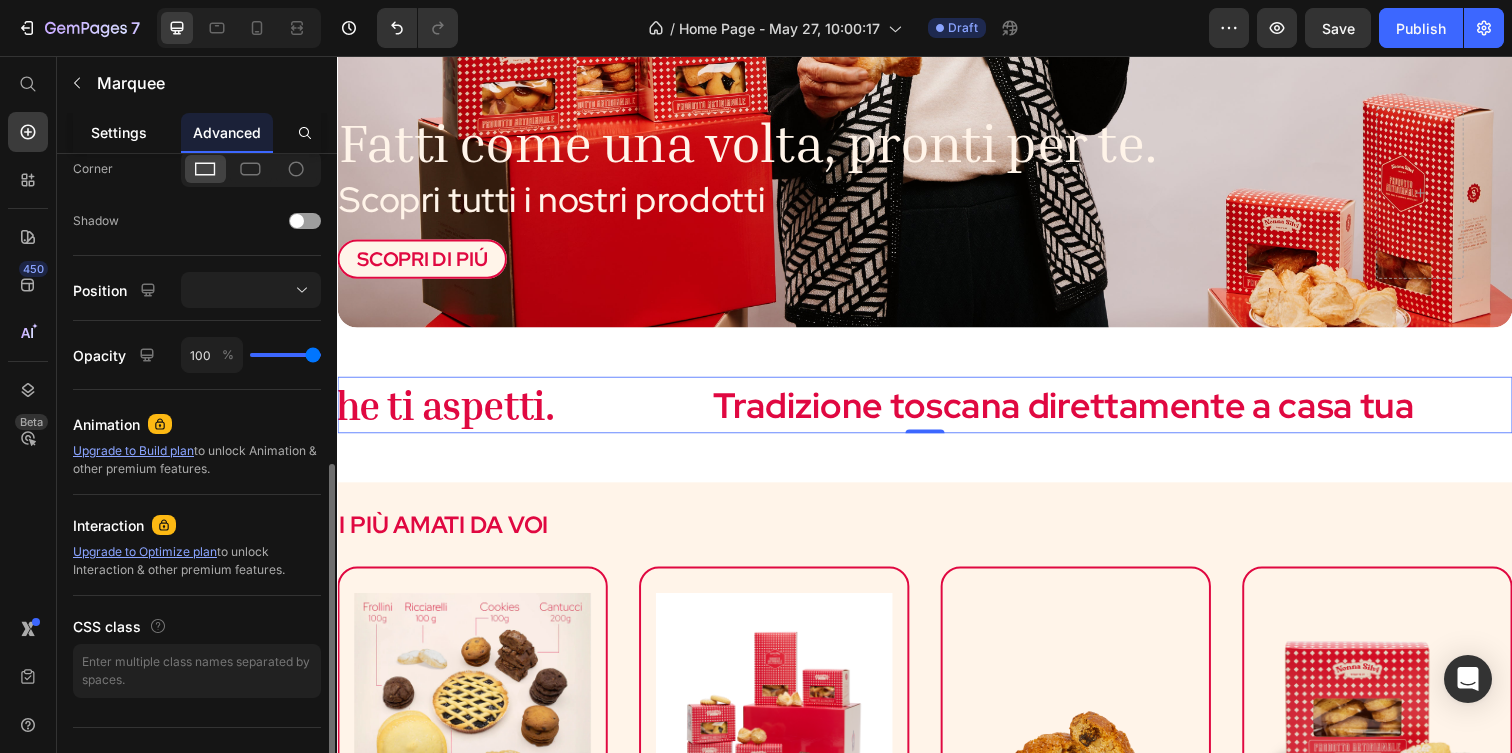 click on "Settings" at bounding box center [119, 132] 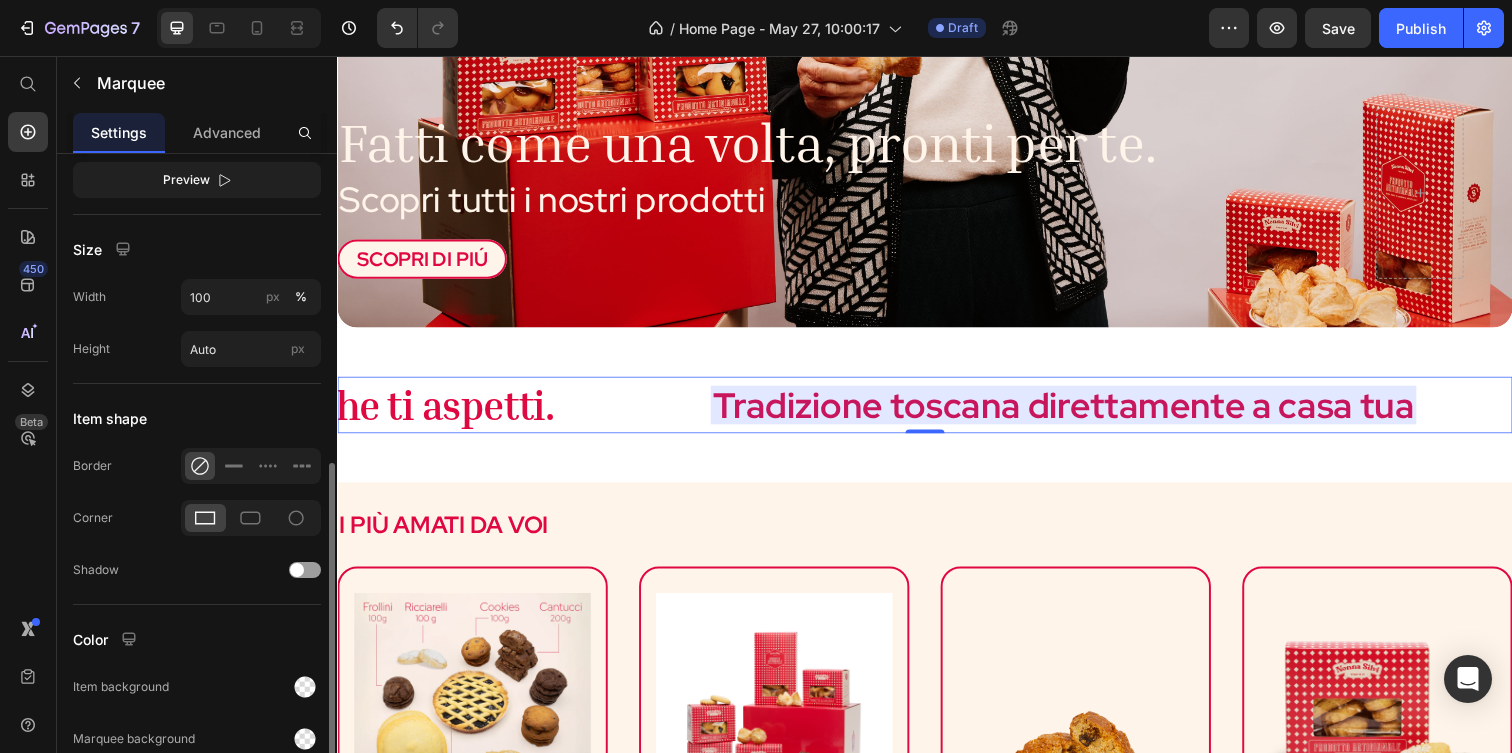 scroll, scrollTop: 753, scrollLeft: 0, axis: vertical 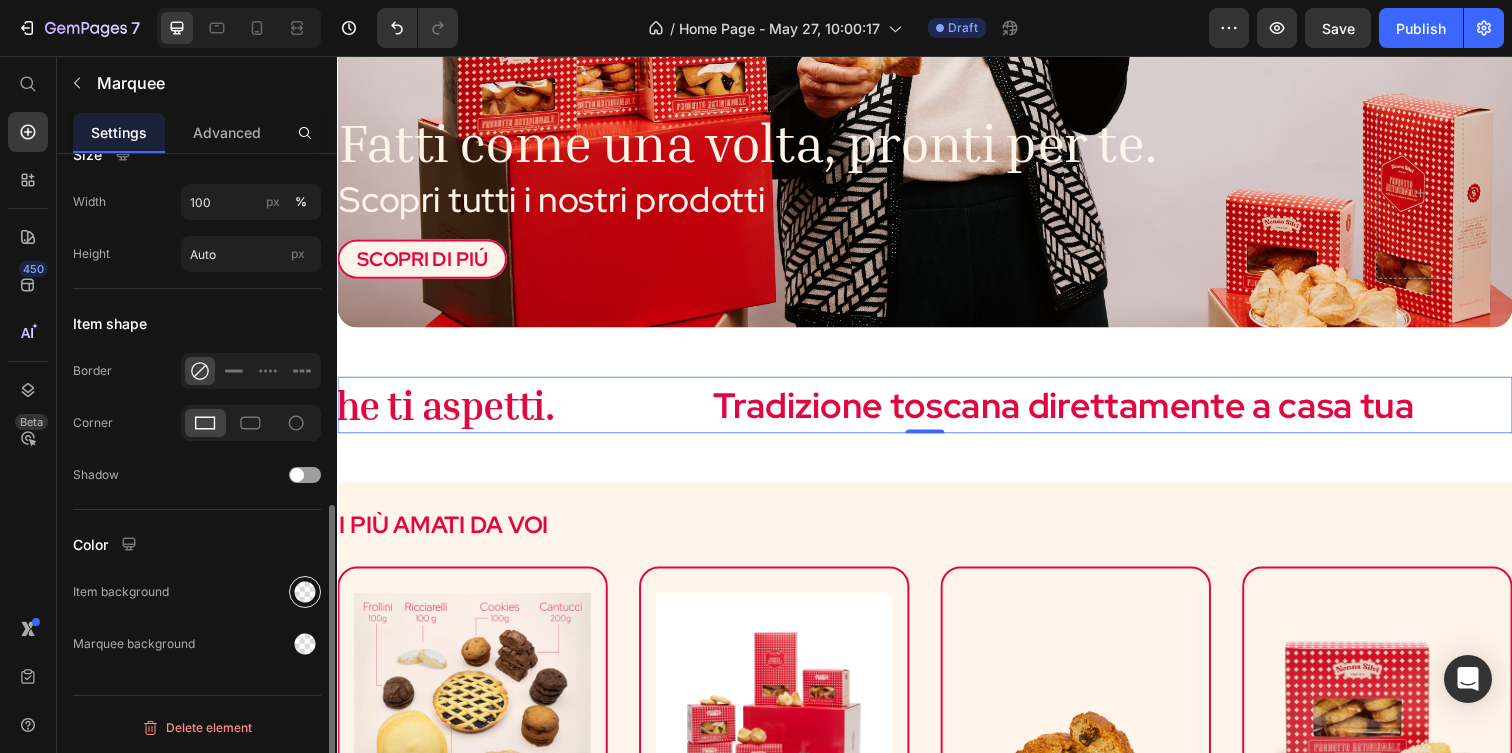click at bounding box center (305, 592) 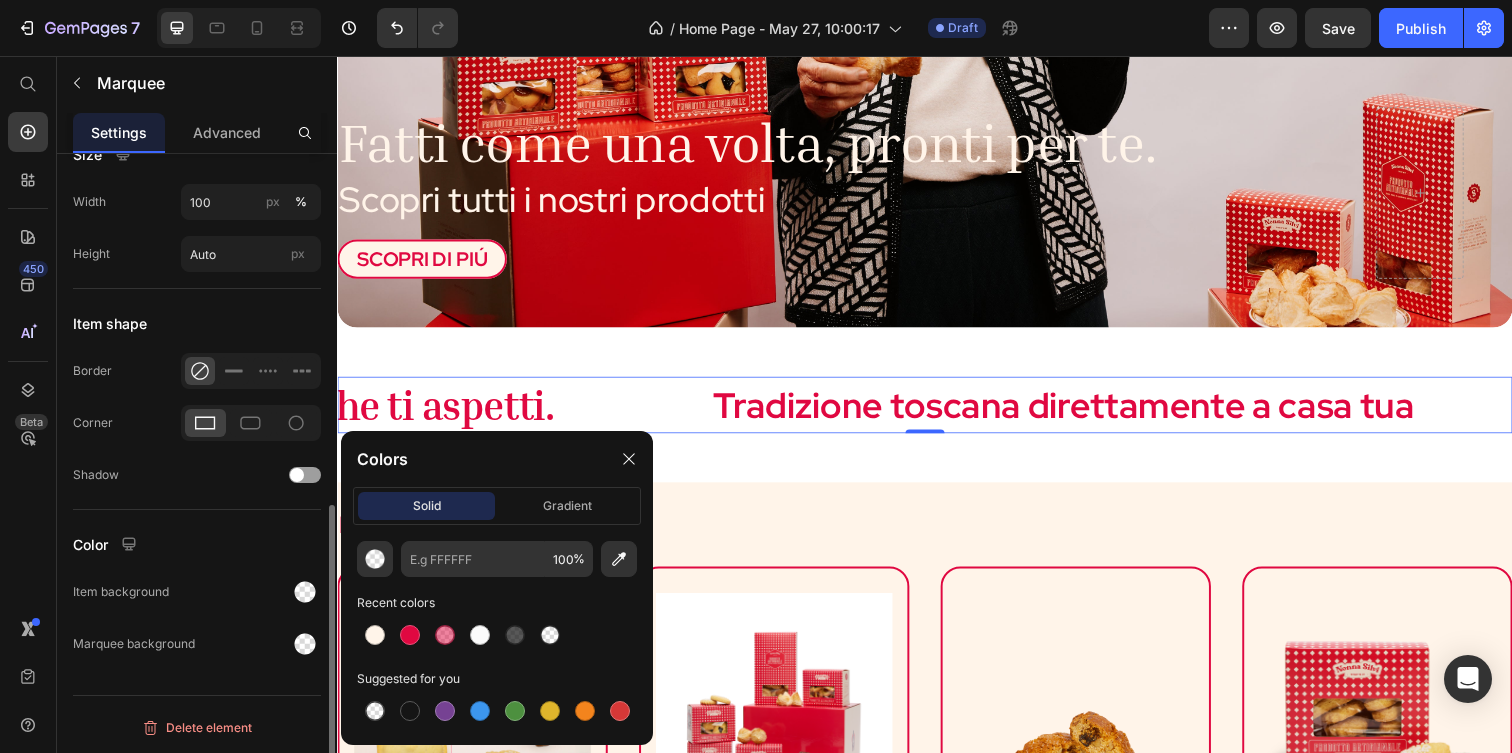 click on "Marquee background" 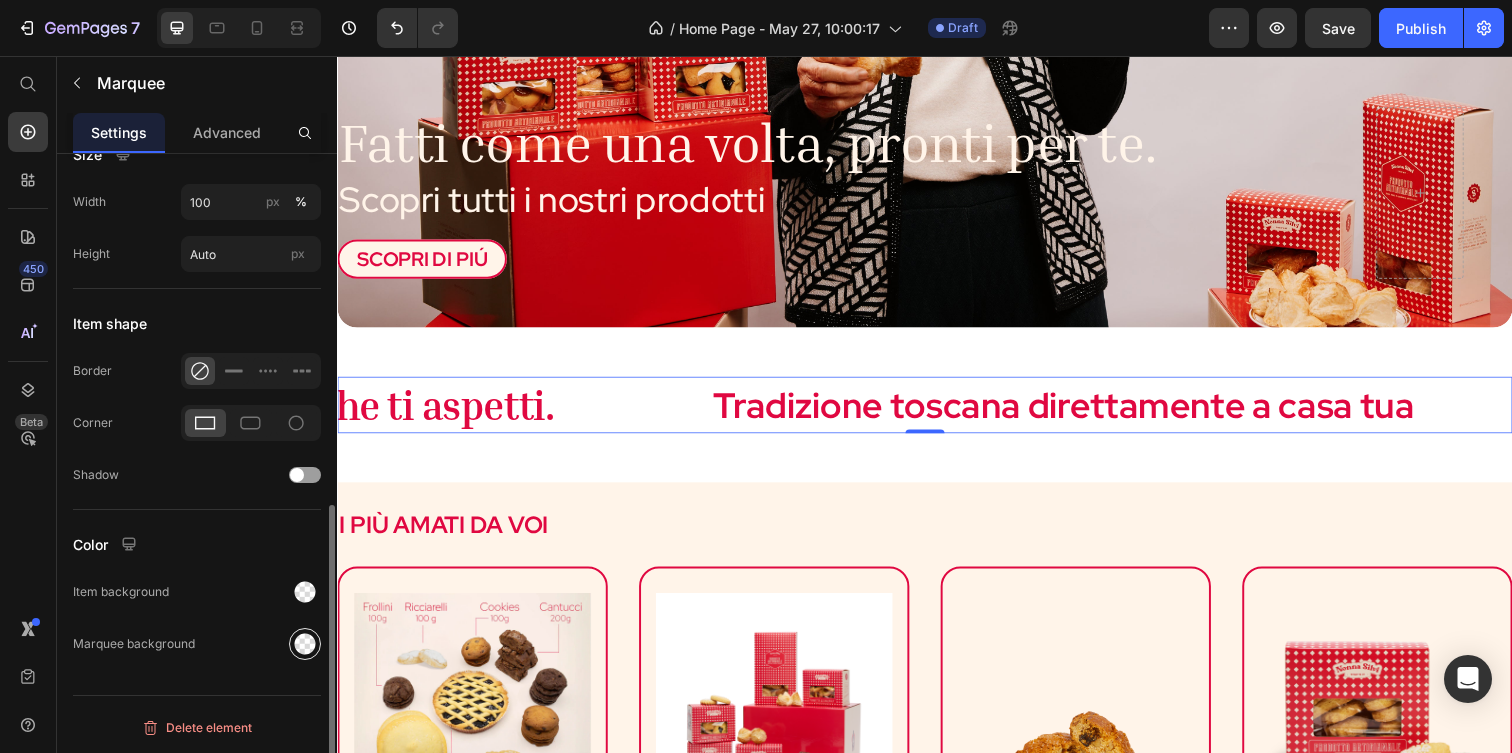 click 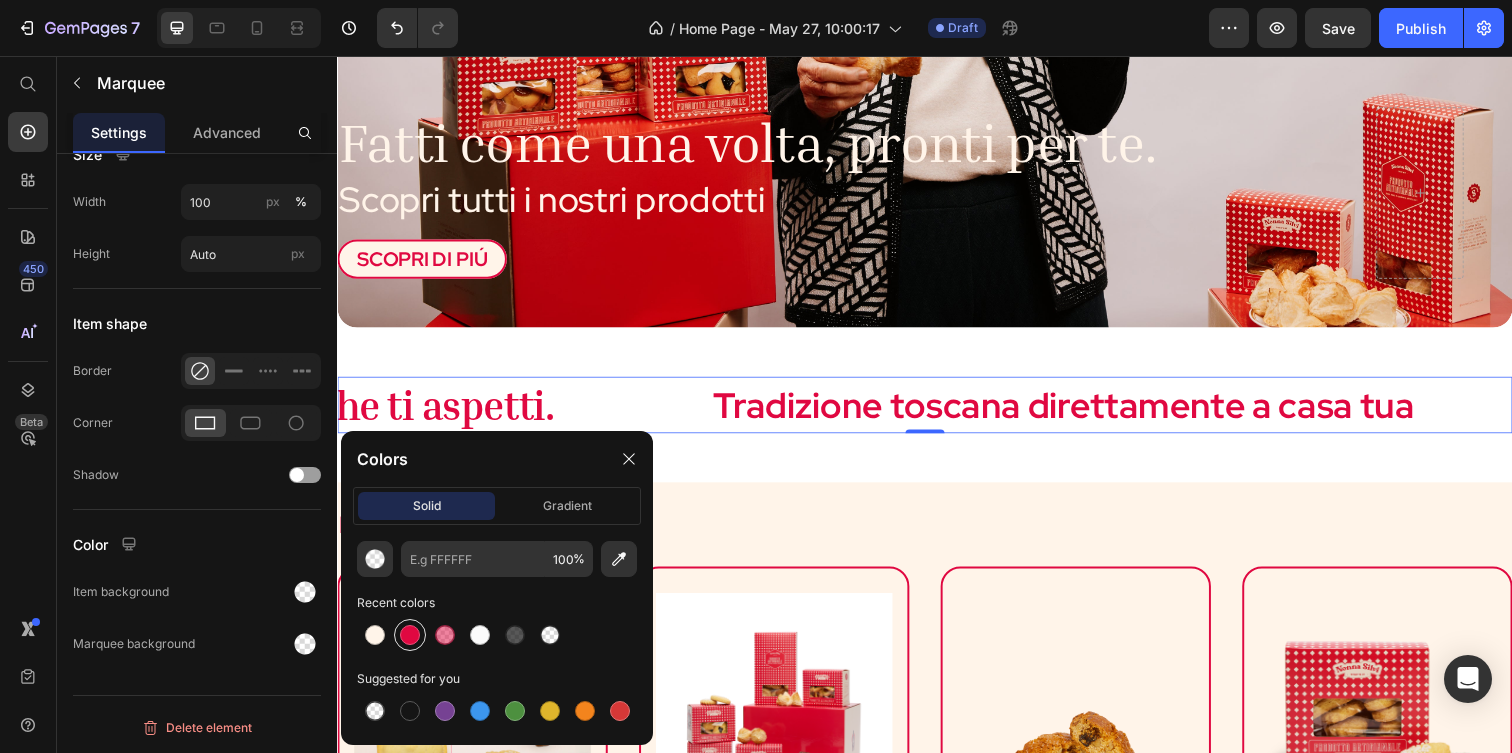 click at bounding box center [410, 635] 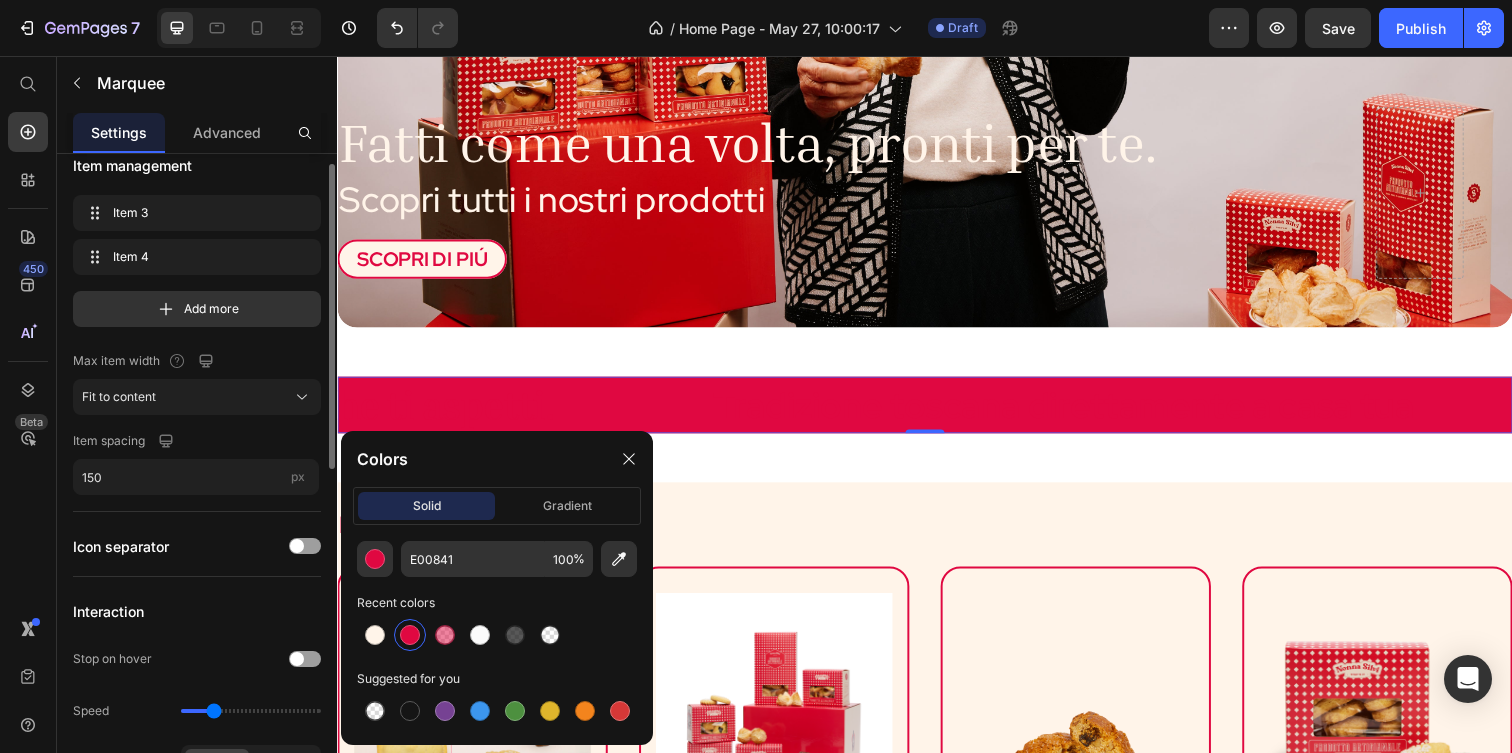 scroll, scrollTop: 0, scrollLeft: 0, axis: both 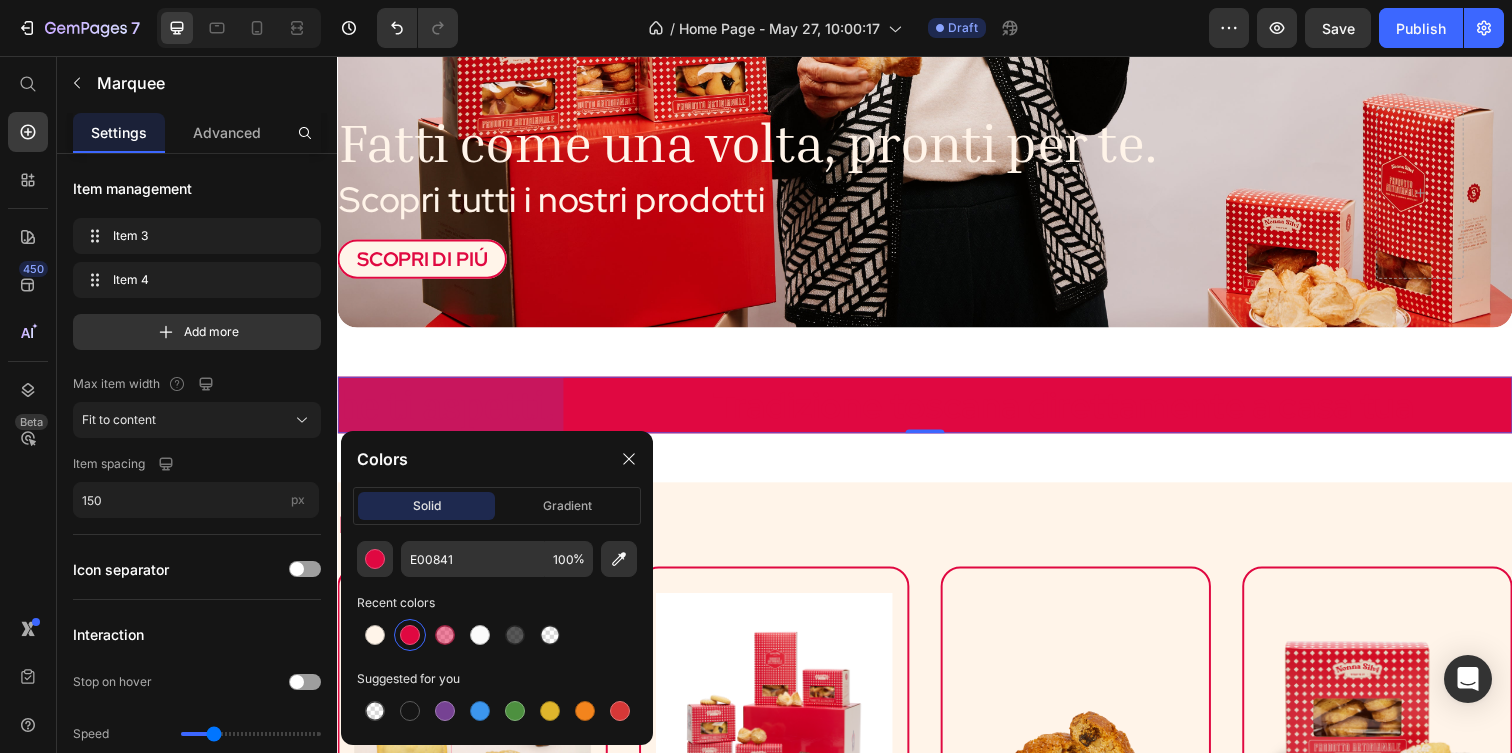 click at bounding box center [150, 411] 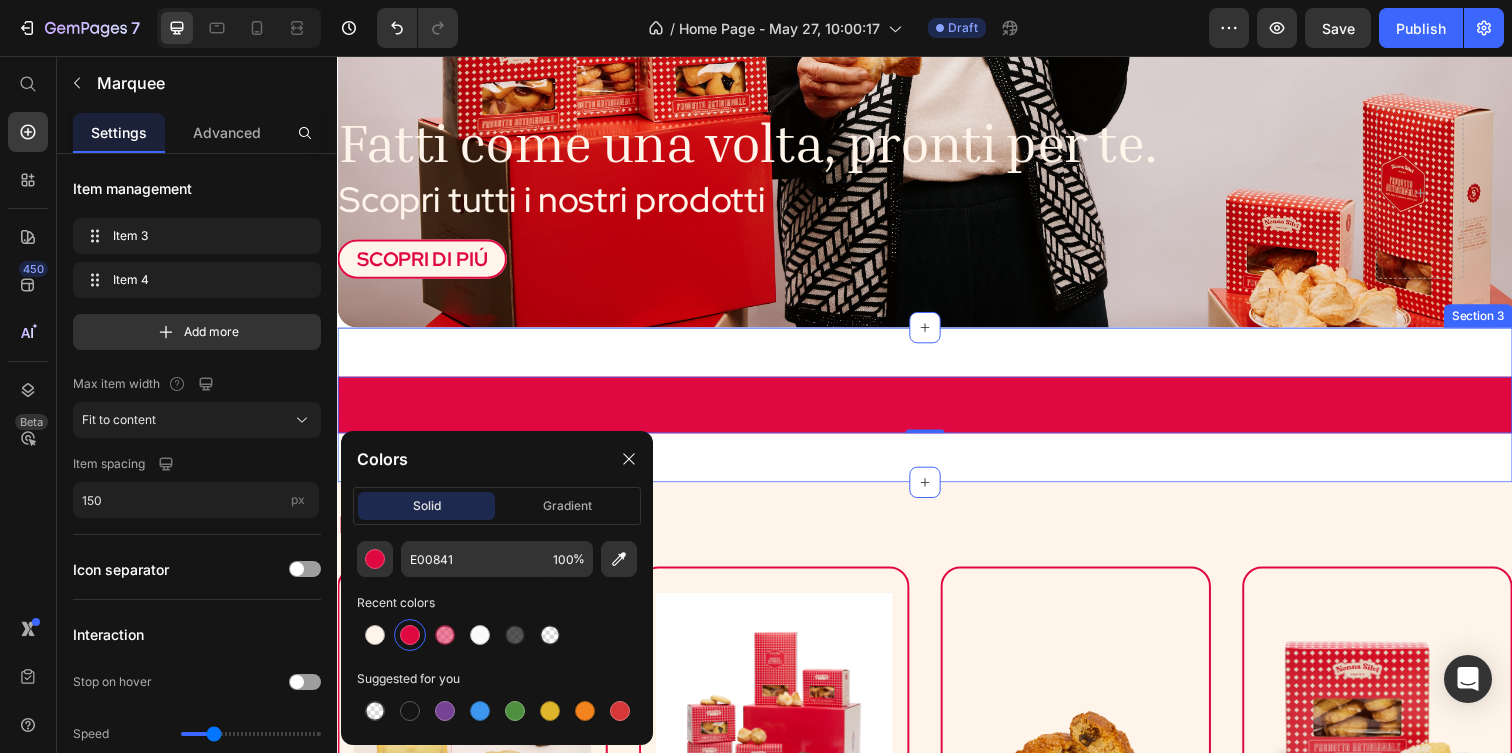 click on "La nonna di tutti. Ma non quella che ti aspetti.   Text Tradizione toscana direttamente a casa tua Text La nonna di tutti. Ma non quella che ti aspetti.   Text Tradizione toscana direttamente a casa tua Text Marquee   0 Section 3" at bounding box center [937, 411] 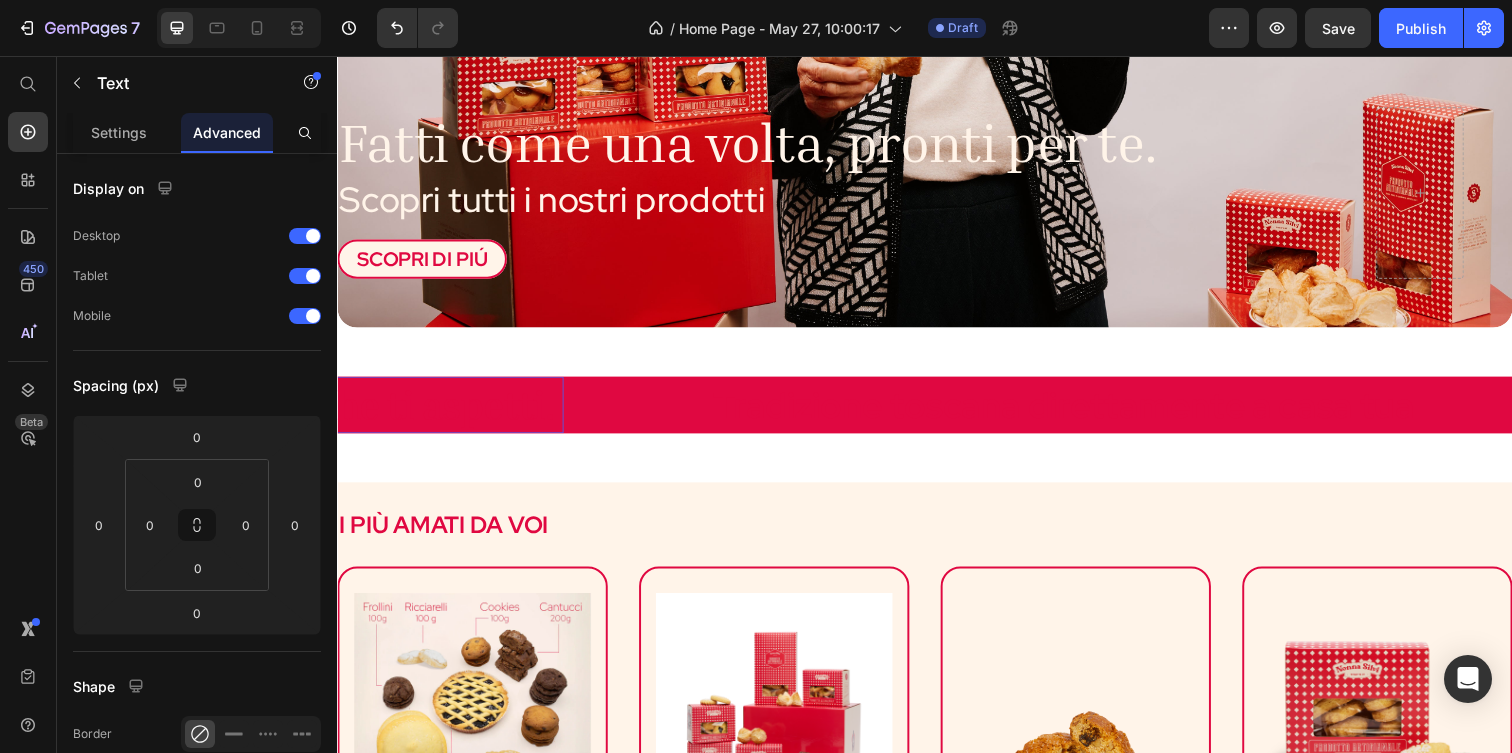 click on "La nonna di tutti. Ma non quella che ti aspetti." at bounding box center [146, 411] 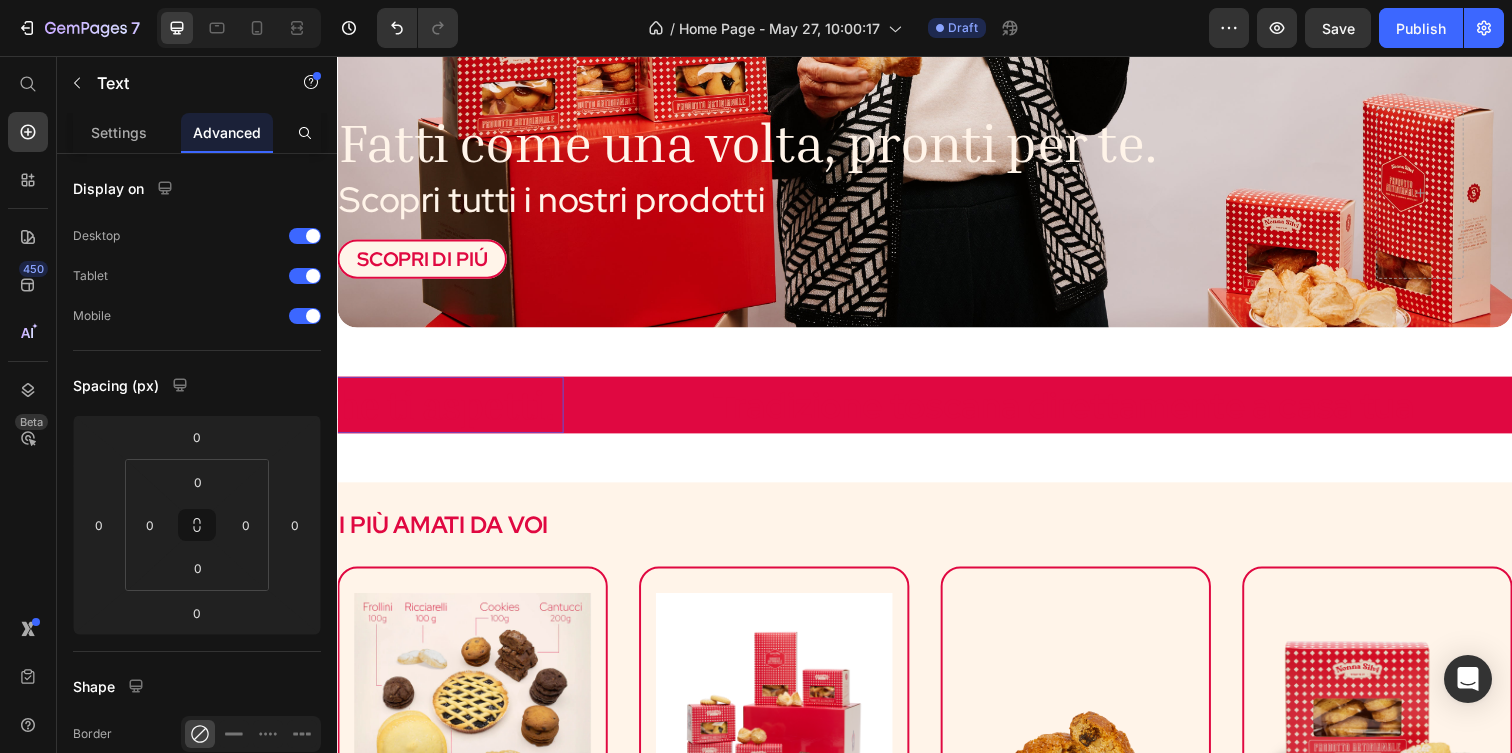 click on "La nonna di tutti. Ma non quella che ti aspetti." at bounding box center [146, 411] 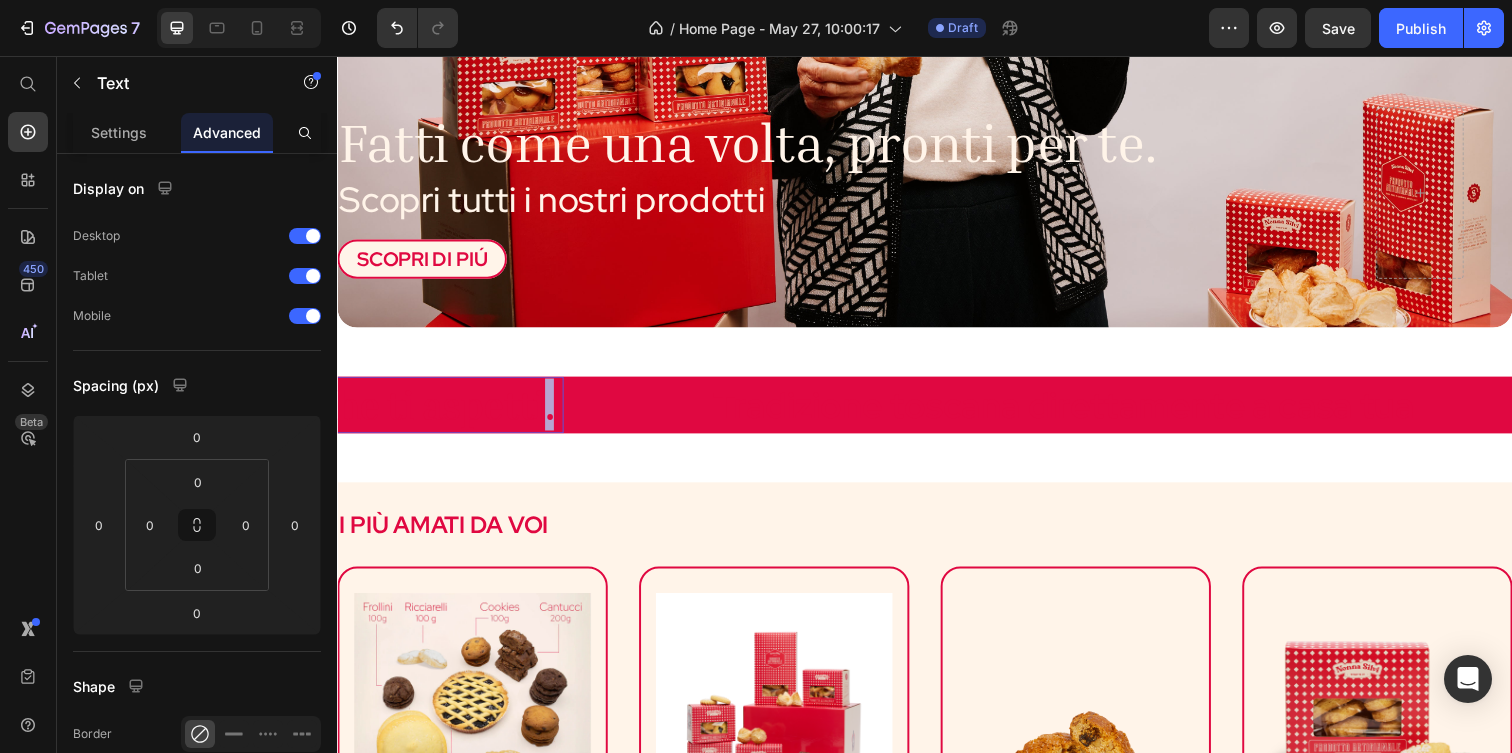 click on "La nonna di tutti. Ma non quella che ti aspetti." at bounding box center (146, 411) 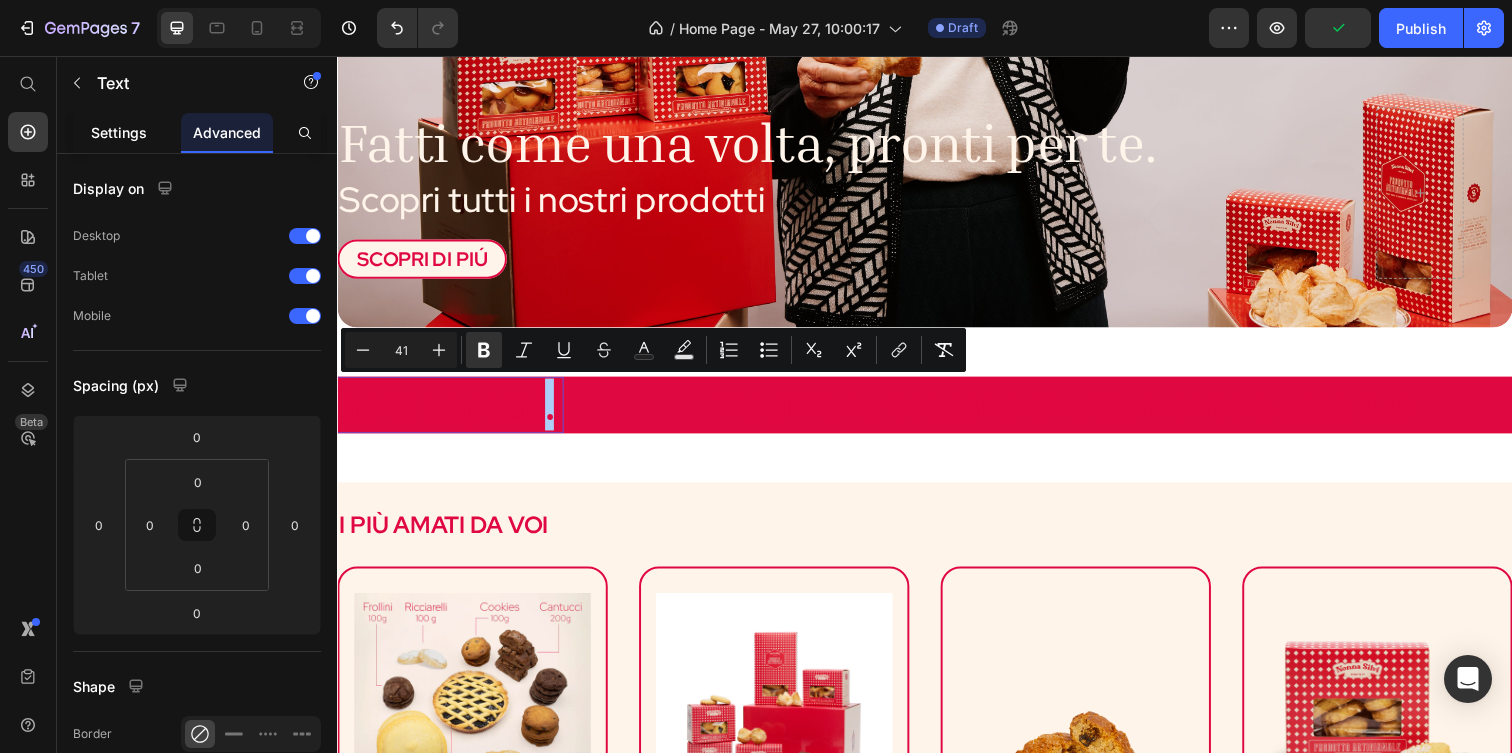 click on "Settings" at bounding box center [119, 132] 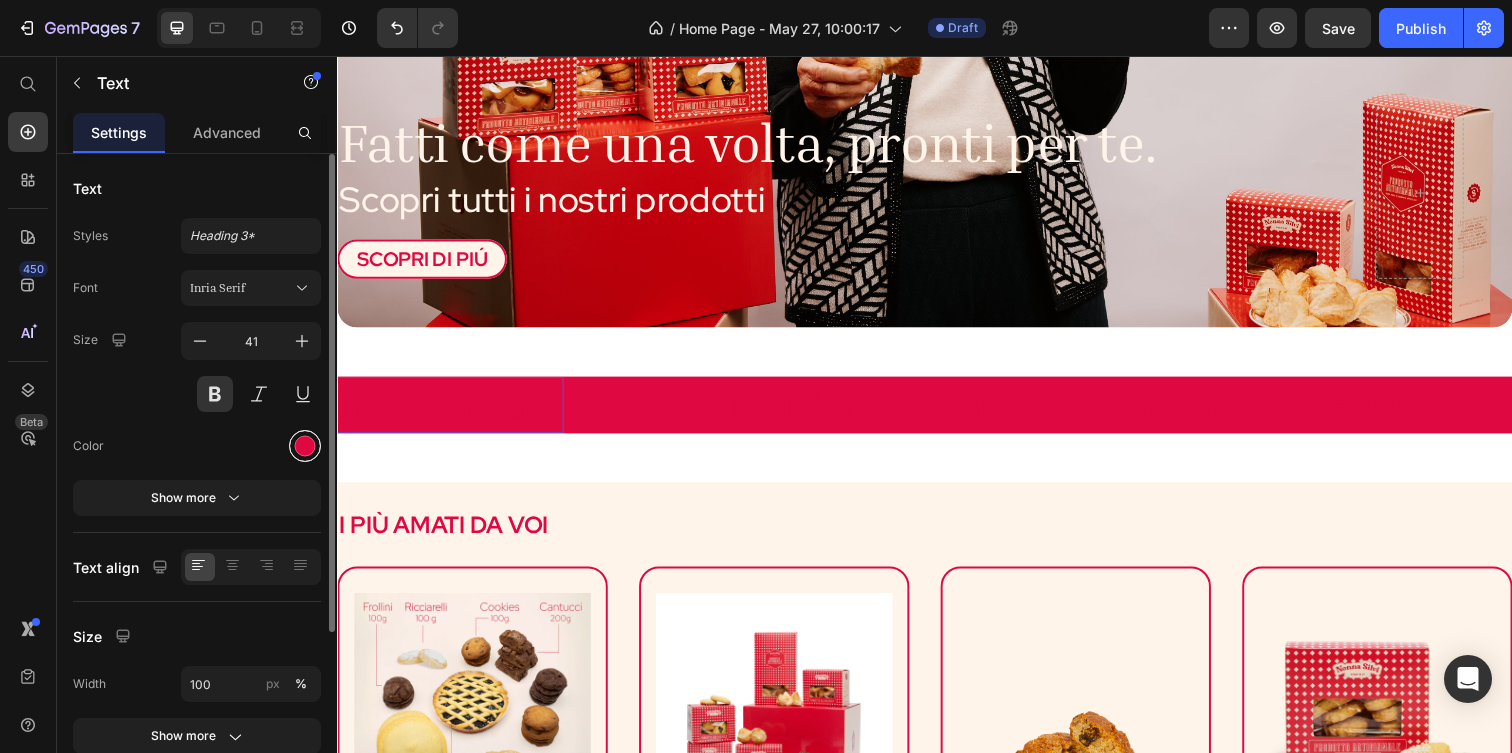 click at bounding box center [305, 446] 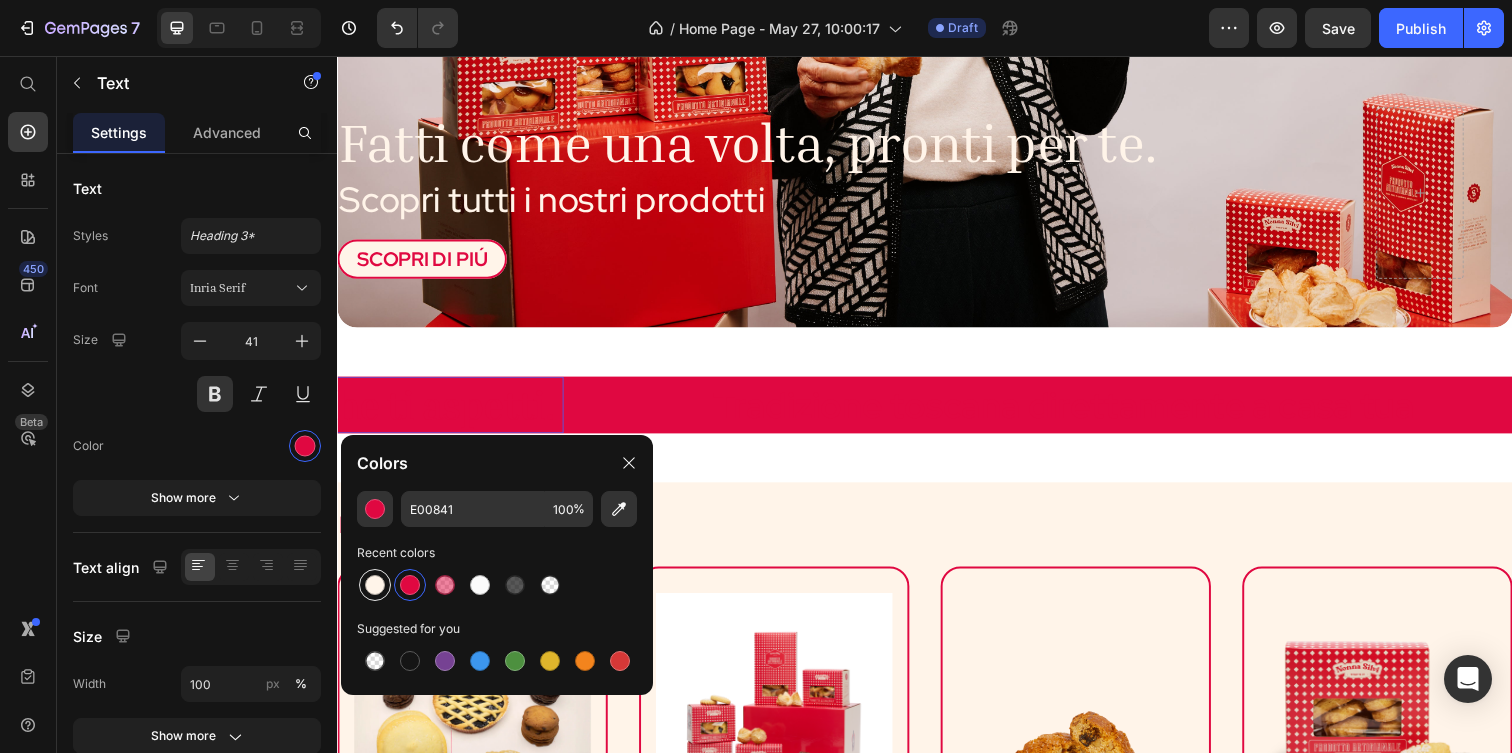 click at bounding box center [375, 585] 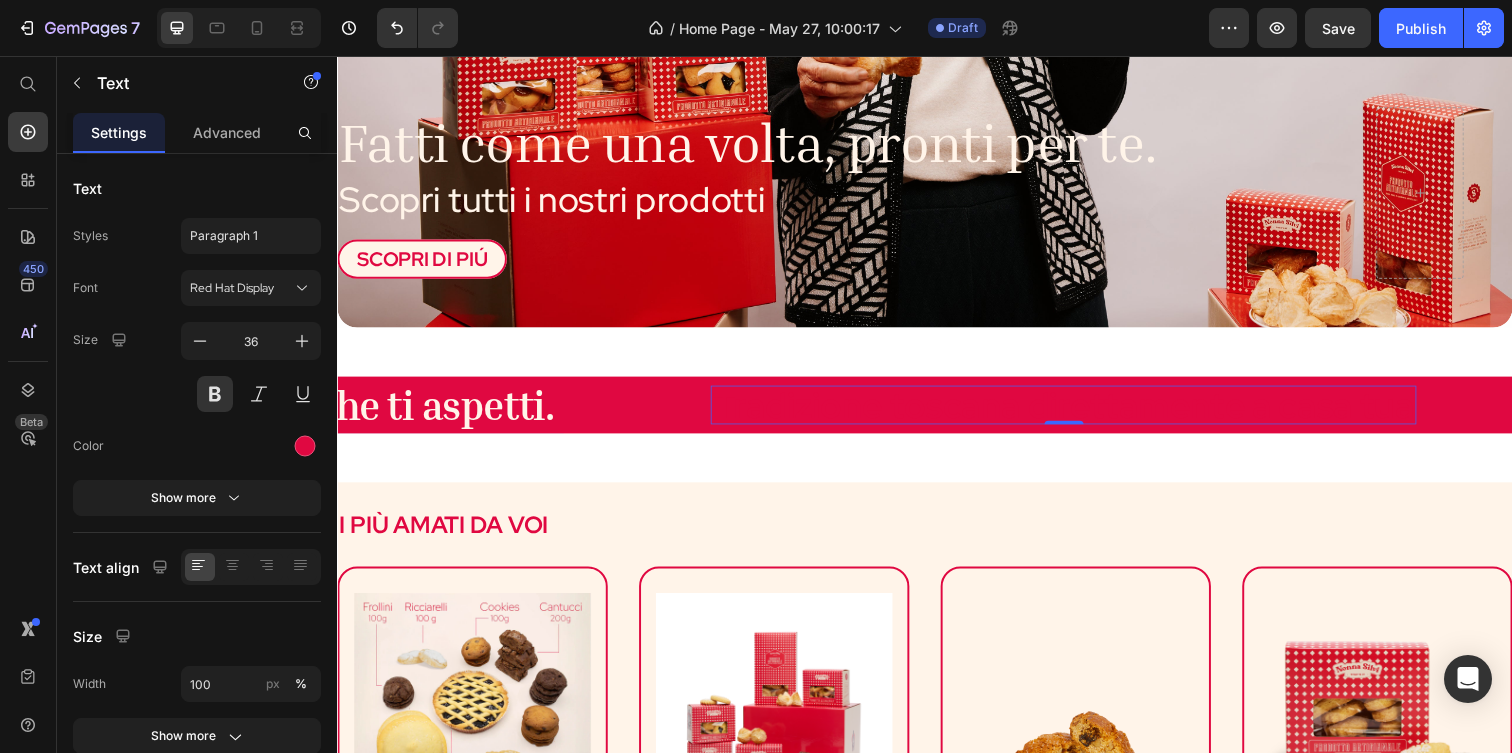 click on "Tradizione toscana direttamente a casa tua" at bounding box center [1078, 412] 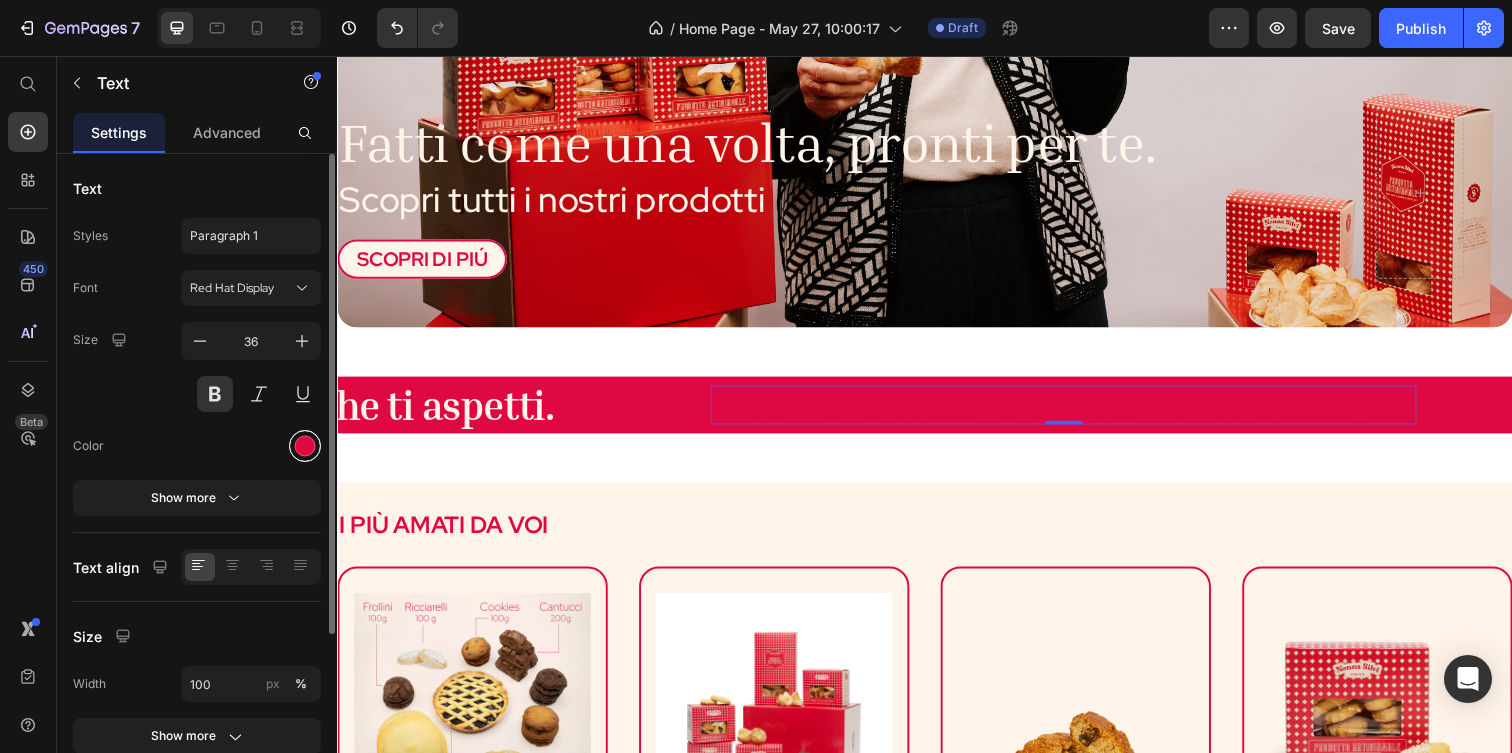 click at bounding box center [305, 446] 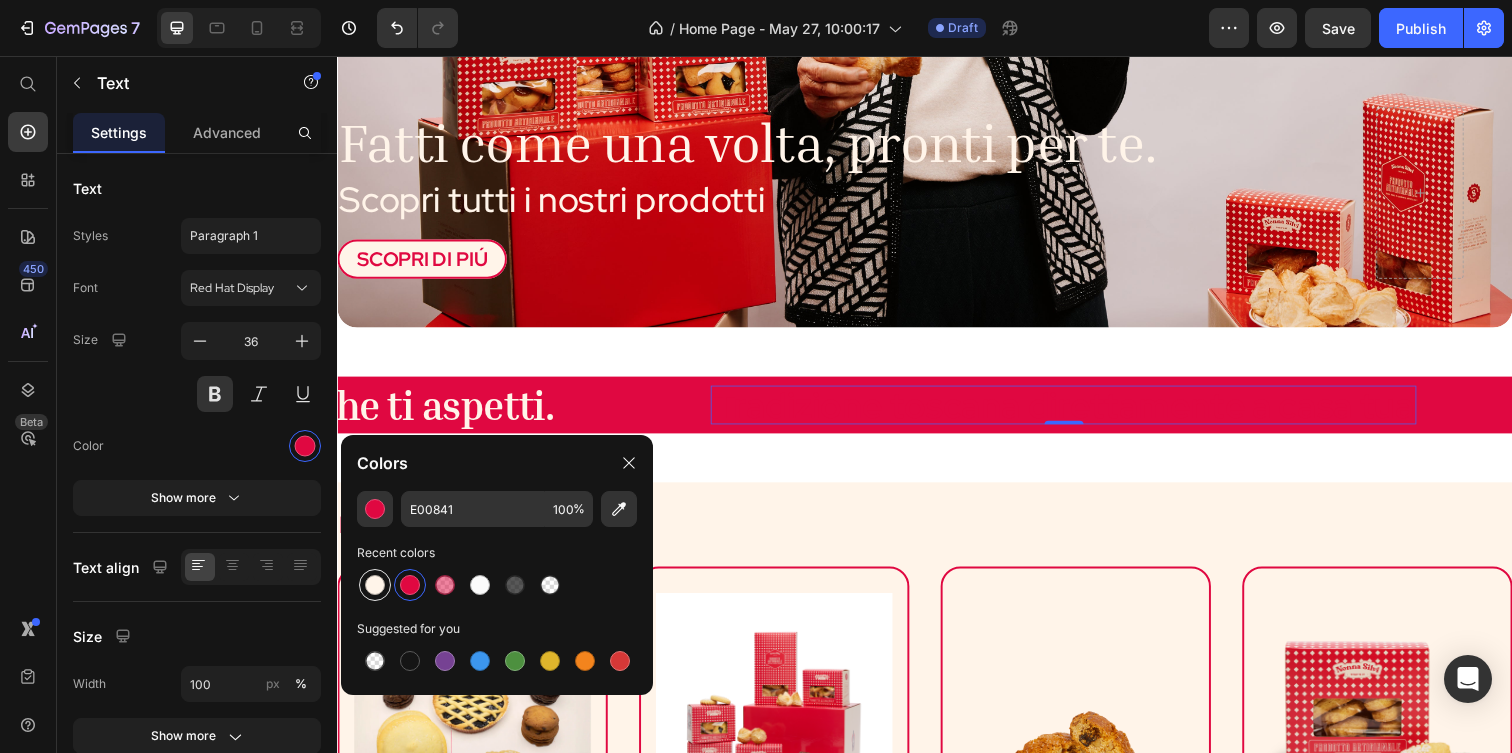 click at bounding box center (375, 585) 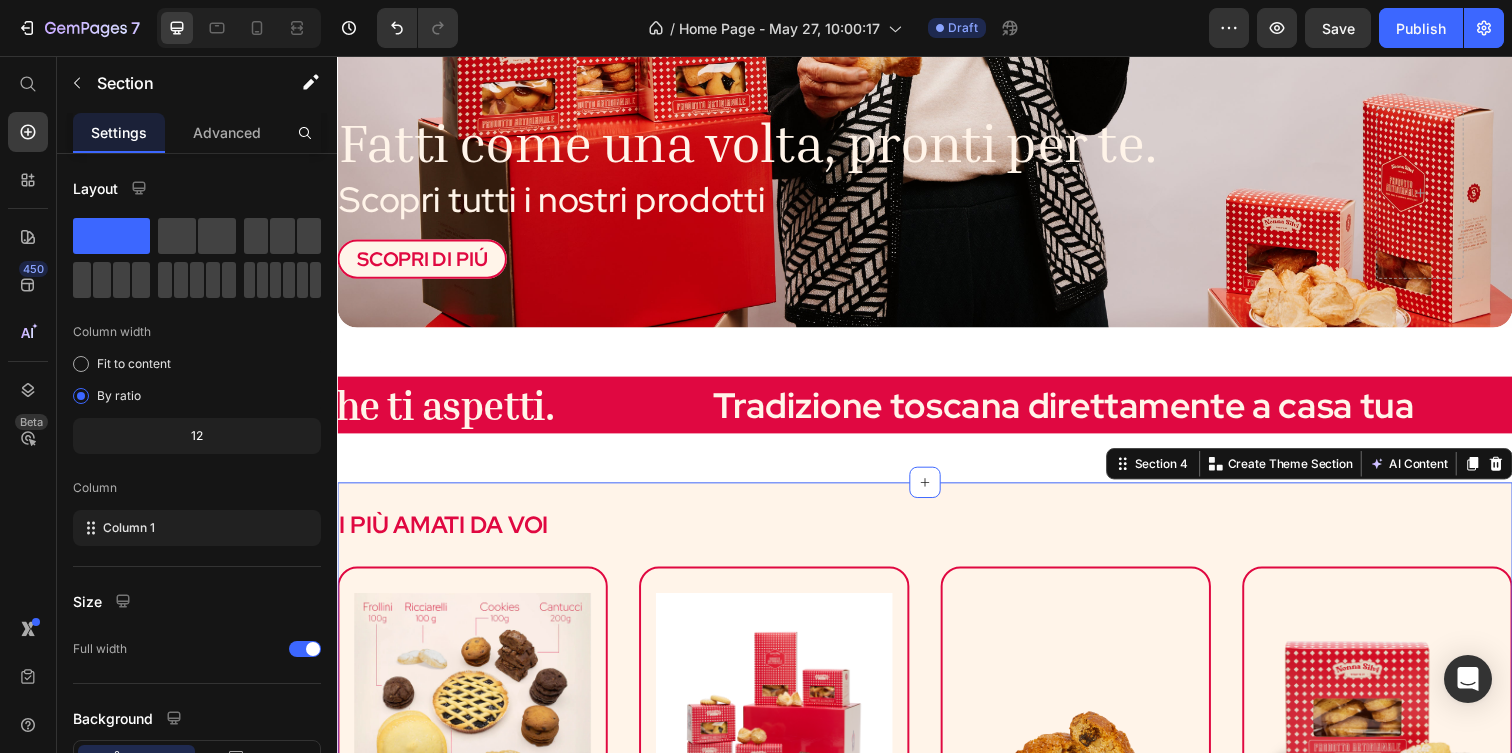 click on "I PIù AMATI DA VOI Heading Row (P) Images & Gallery Box assaggi (1000g) Heading €39,99 EUR (P) Price €36,90 EUR (P) Price Row VAI AL PRODOTTO (P) Cart Button Product (P) Images & Gallery Box colazione (900g) Heading €29,90 EUR (P) Price €27,90 EUR (P) Price Row ESAURITO (P) Cart Button Product (P) Images & Gallery Cantucci artigianali Heading €0,00 EUR (P) Price €16,90 EUR (P) Price Row VAI AL PRODOTTO (P) Cart Button Product (P) Images & Gallery Biscotti da inzuppo Heading €7,00 EUR (P) Price €5,90 EUR (P) Price Row VAI AL PRODOTTO (P) Cart Button Product Row SCOPRI DI PIÚ Button Section 4   You can create reusable sections Create Theme Section AI Content Write with GemAI What would you like to describe here? Tone and Voice Persuasive Product Biscotti da Inzuppo (200gr) Show more Generate" at bounding box center [937, 800] 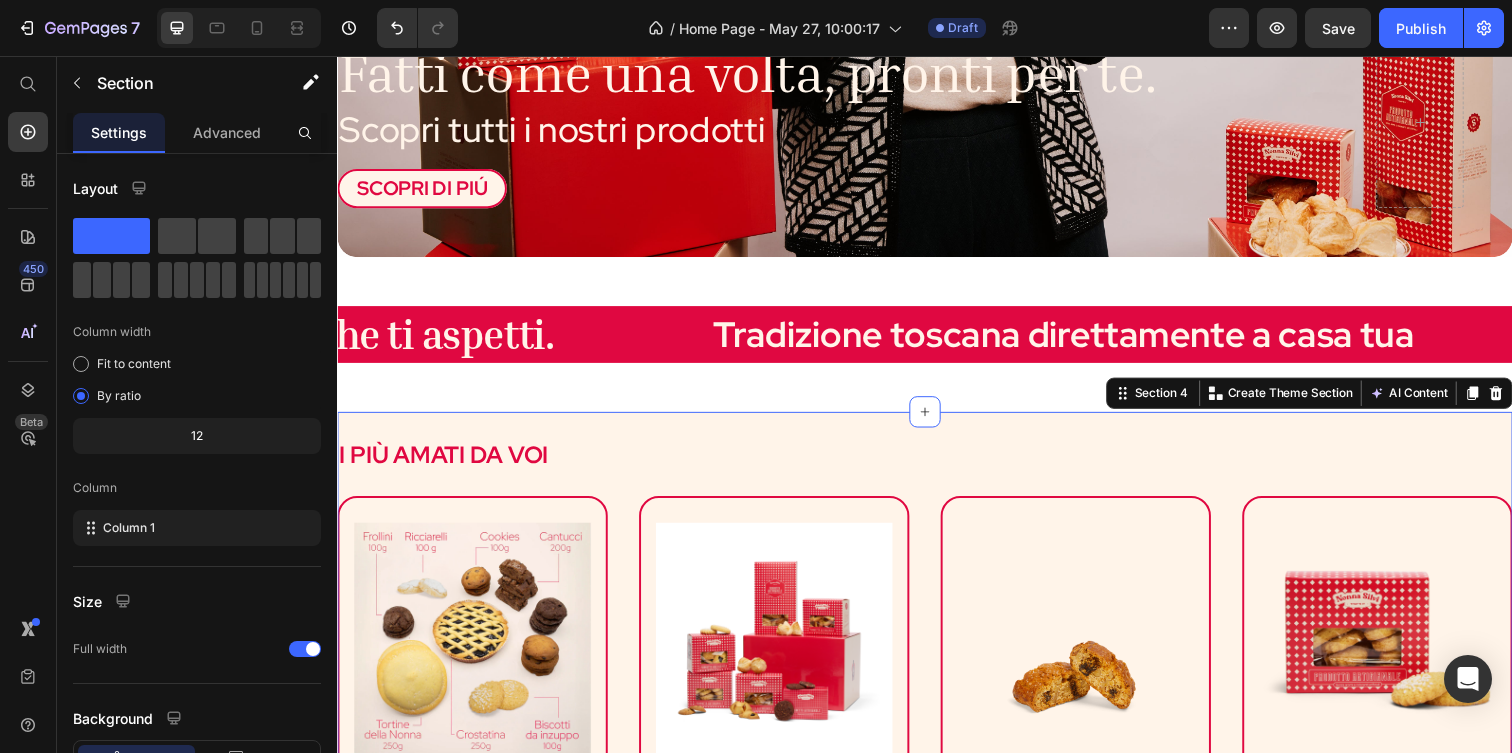 scroll, scrollTop: 547, scrollLeft: 0, axis: vertical 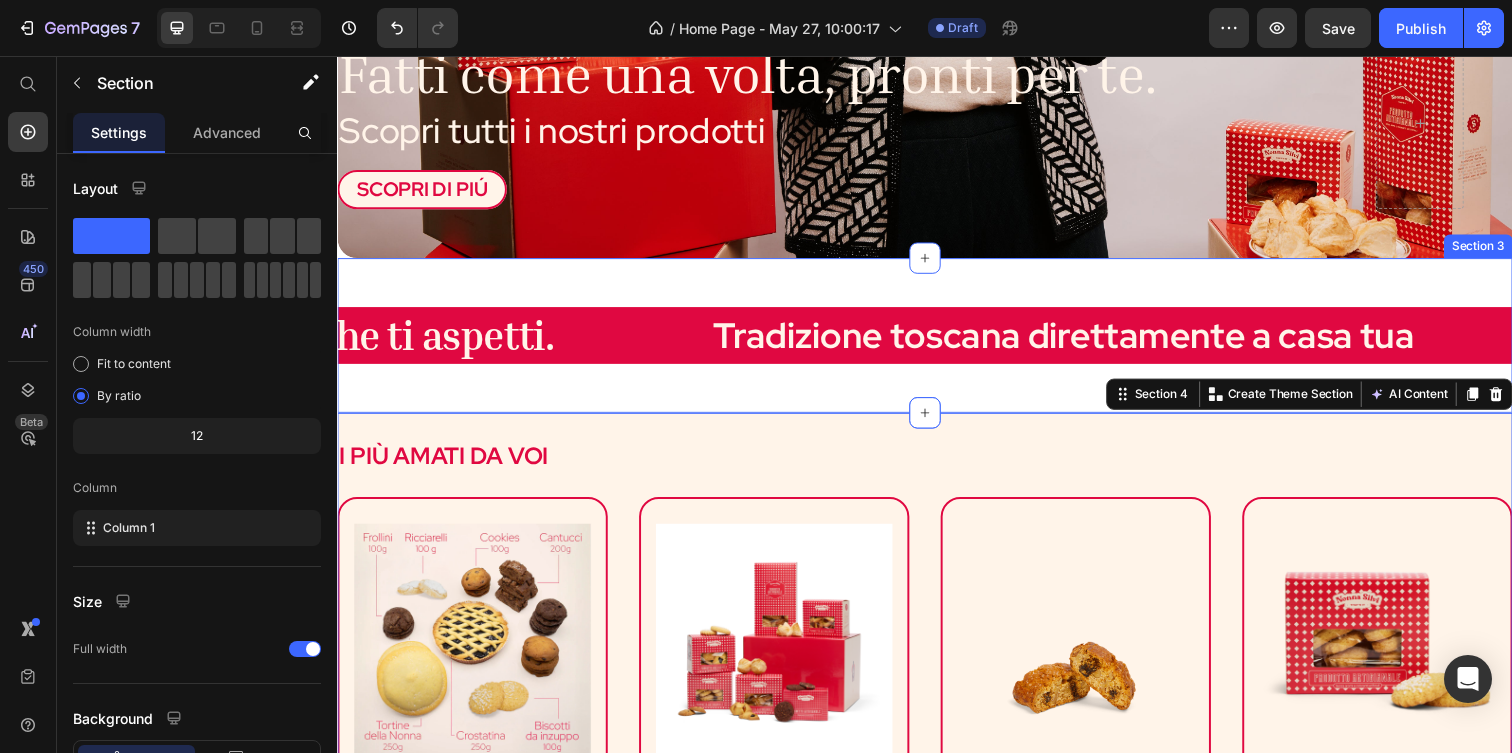click on "La nonna di tutti. Ma non quella che ti aspetti.   Text Tradizione toscana direttamente a casa tua Text La nonna di tutti. Ma non quella che ti aspetti.   Text Tradizione toscana direttamente a casa tua Text Marquee Section 3" at bounding box center (937, 340) 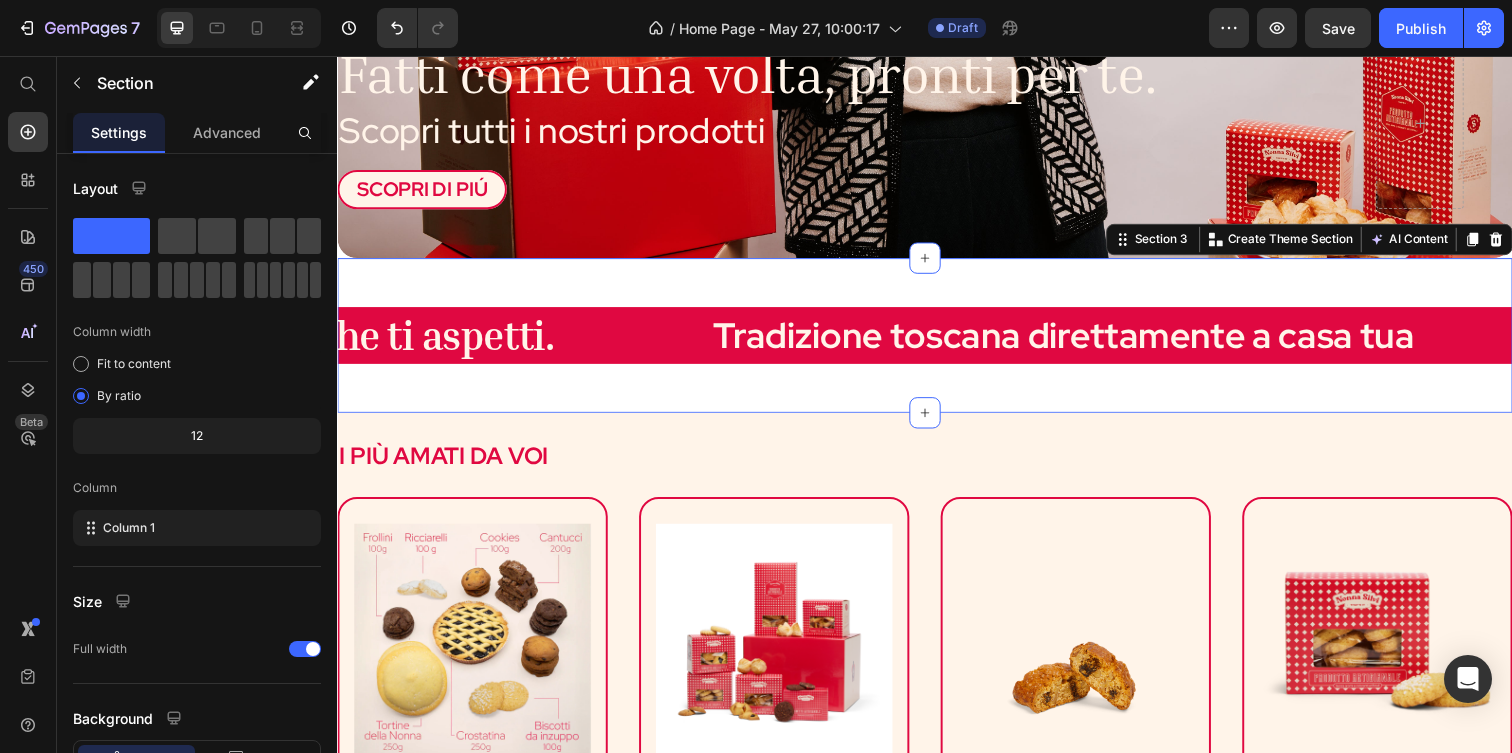 click on "La nonna di tutti. Ma non quella che ti aspetti.   Text Tradizione toscana direttamente a casa tua Text La nonna di tutti. Ma non quella che ti aspetti.   Text Tradizione toscana direttamente a casa tua Text Marquee Section 3   You can create reusable sections Create Theme Section AI Content Write with GemAI What would you like to describe here? Tone and Voice Persuasive Product Biscotti da Inzuppo (200gr) Show more Generate" at bounding box center (937, 340) 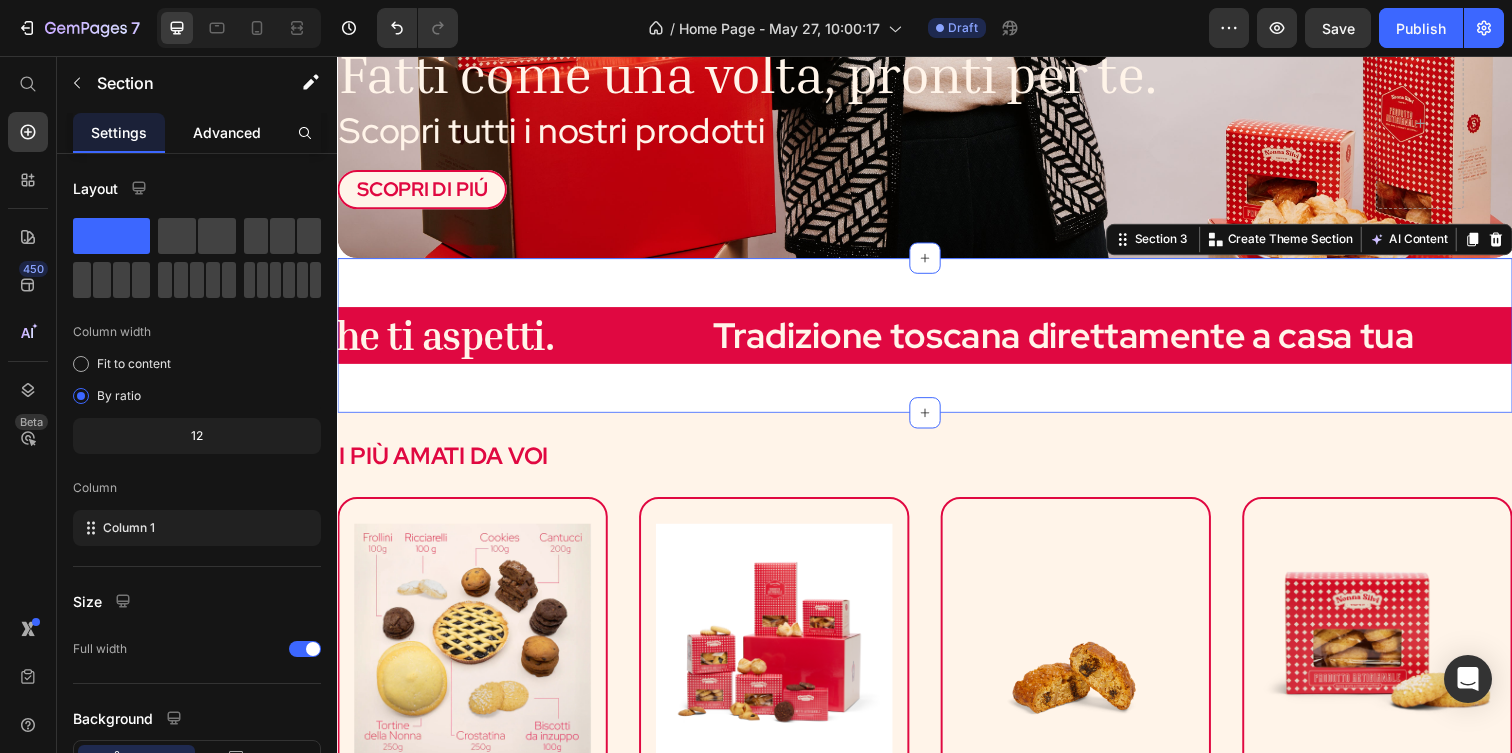 click on "Advanced" at bounding box center [227, 132] 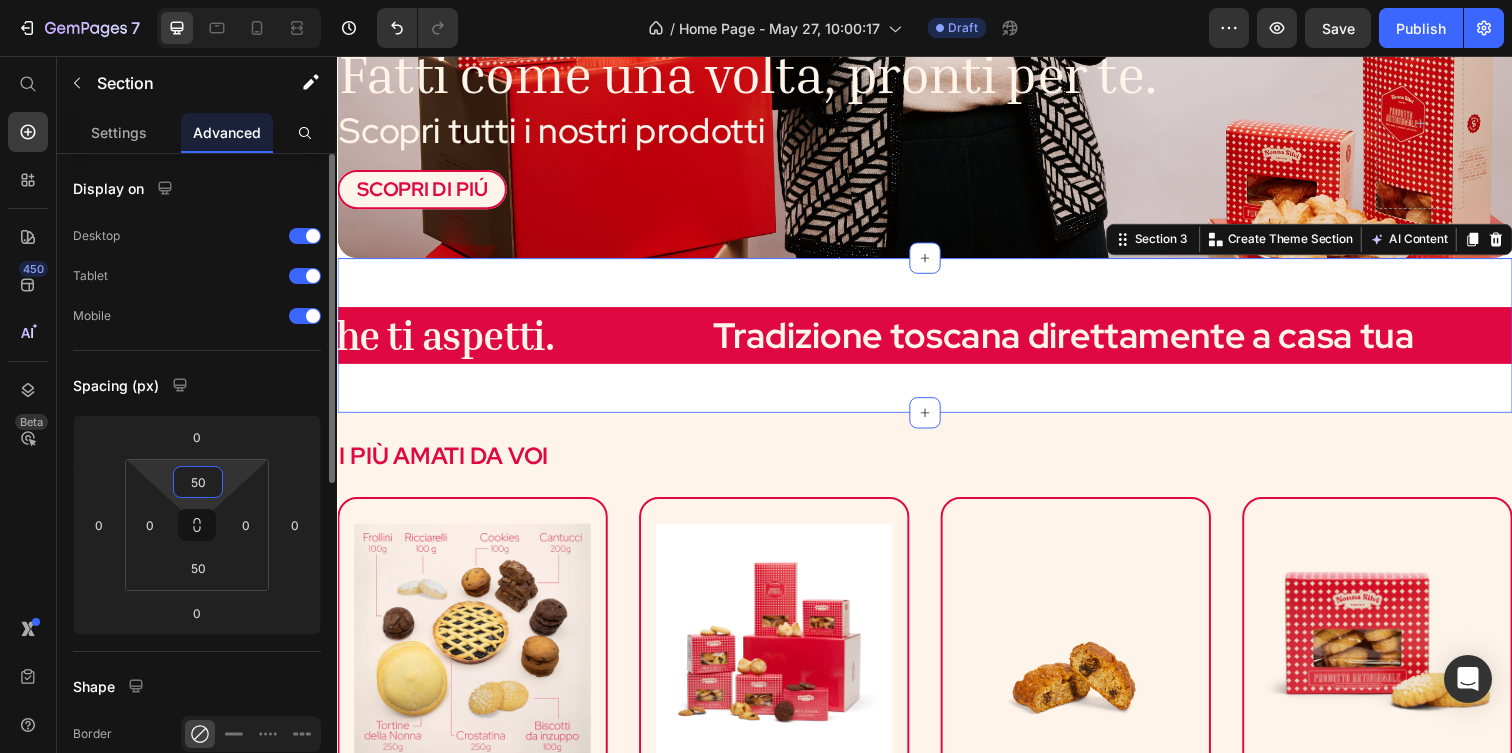 click on "50" at bounding box center (198, 482) 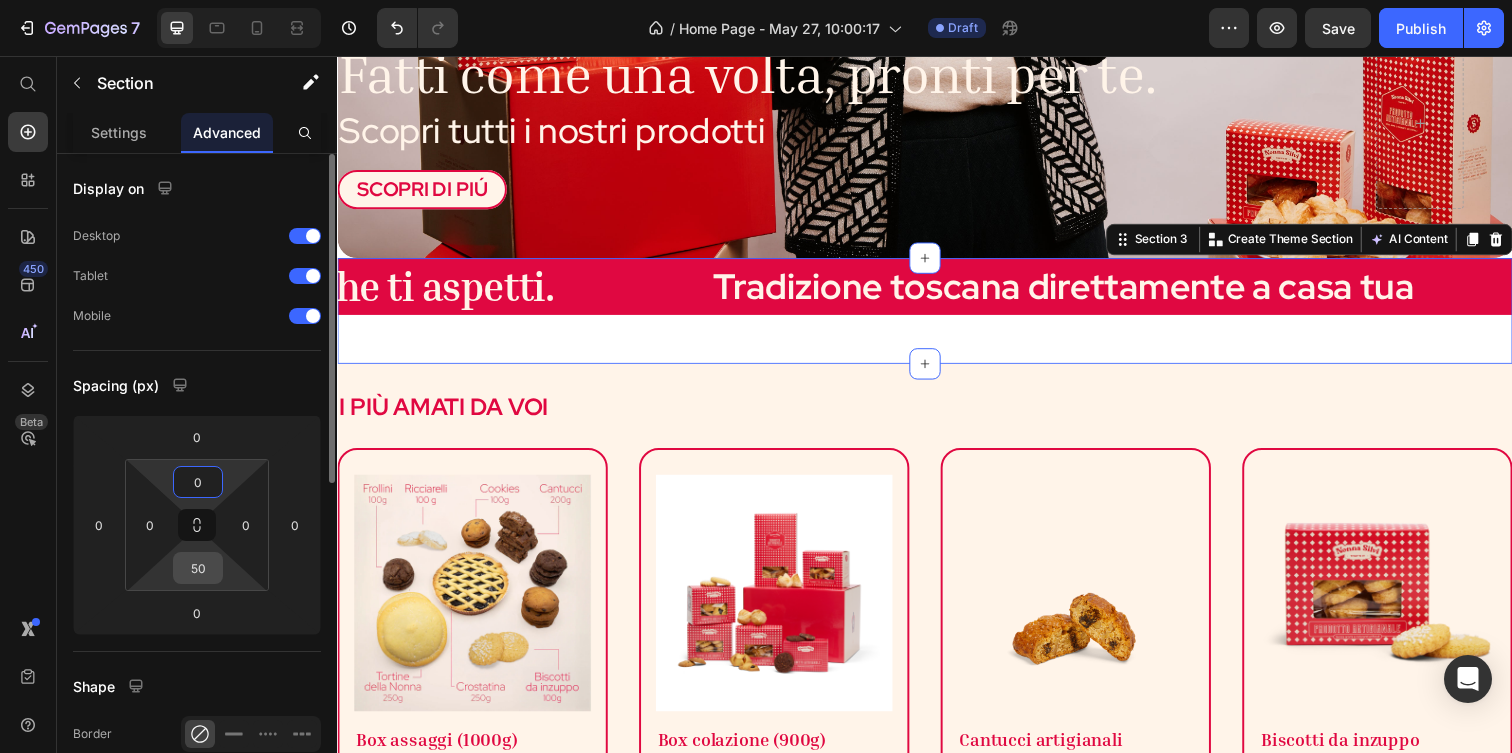 type on "0" 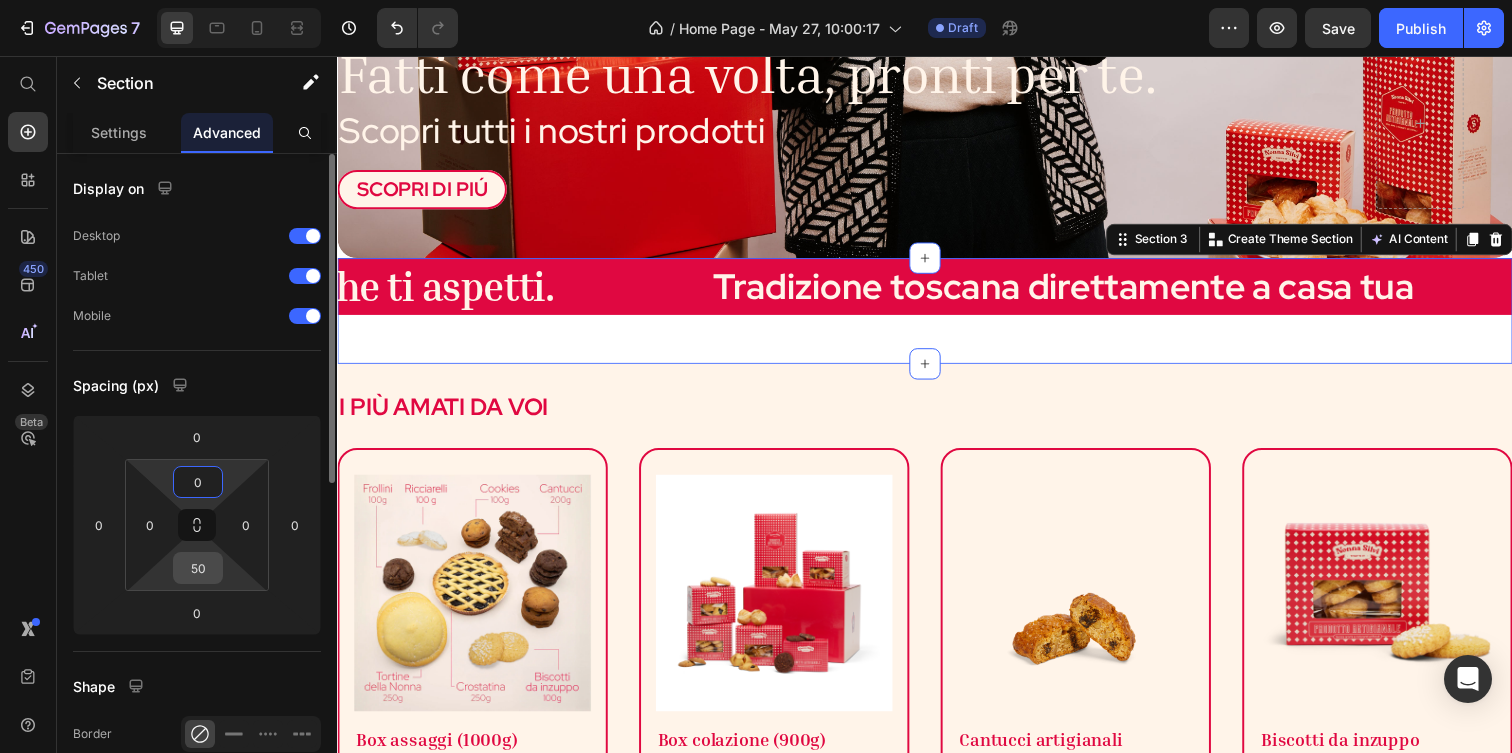click on "50" at bounding box center [198, 568] 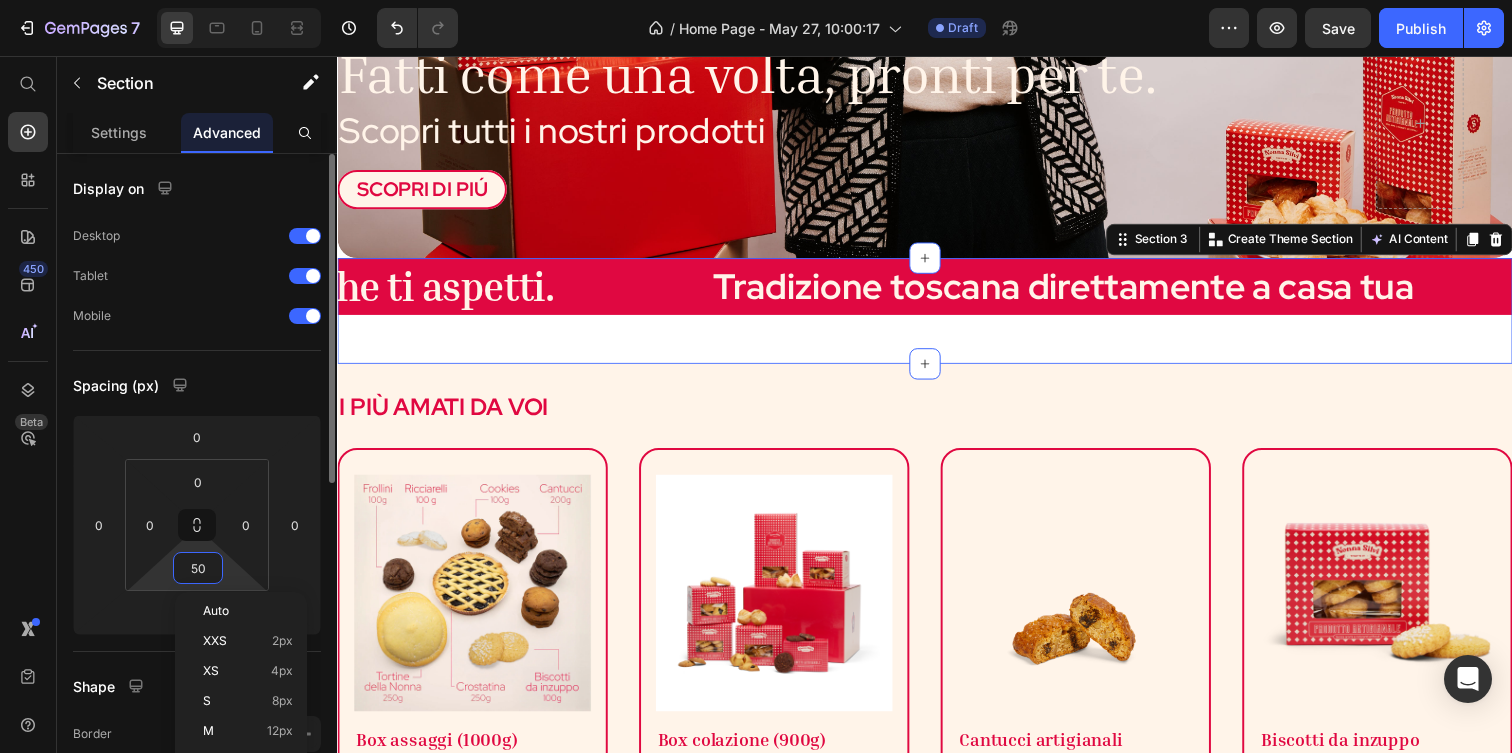 type on "0" 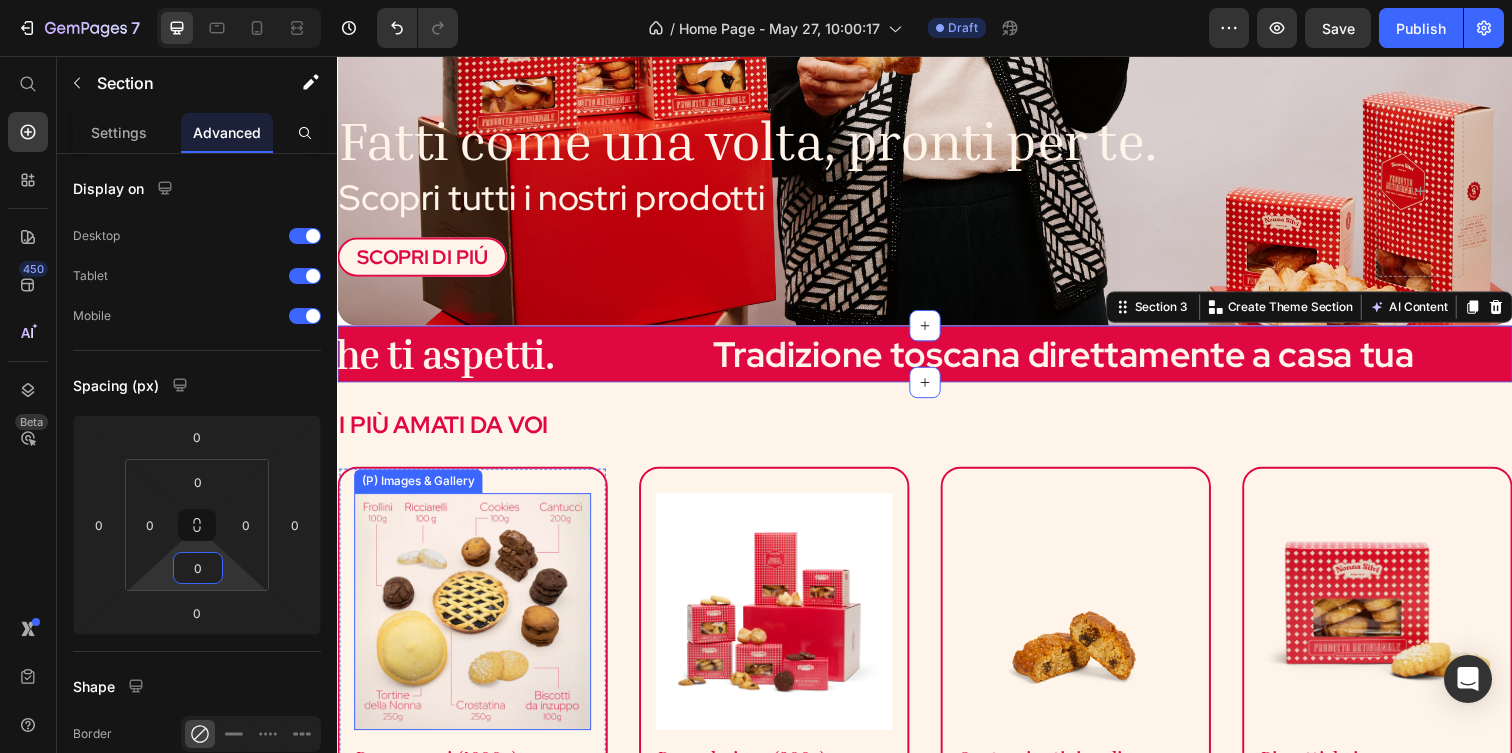 scroll, scrollTop: 473, scrollLeft: 0, axis: vertical 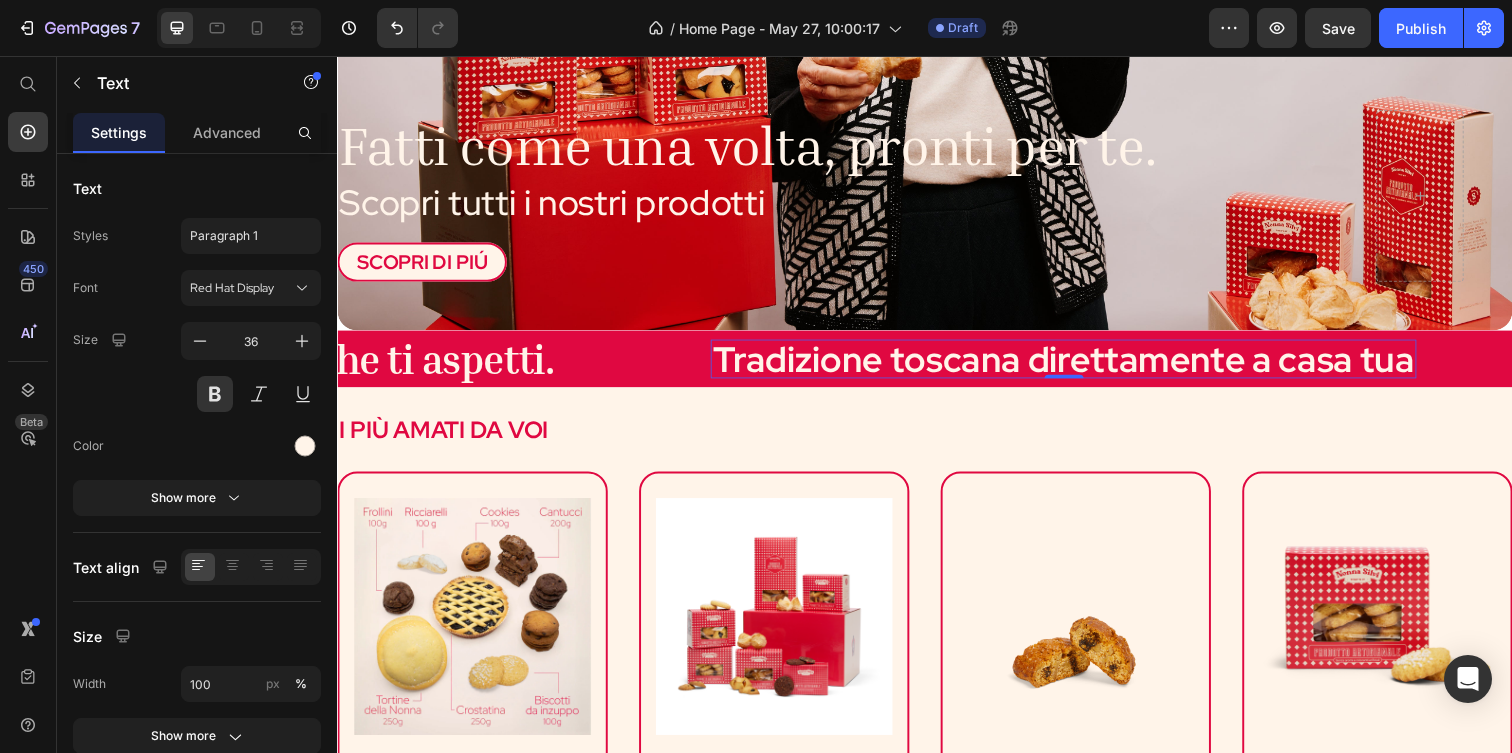 click on "Tradizione toscana direttamente a casa tua" at bounding box center [1078, 365] 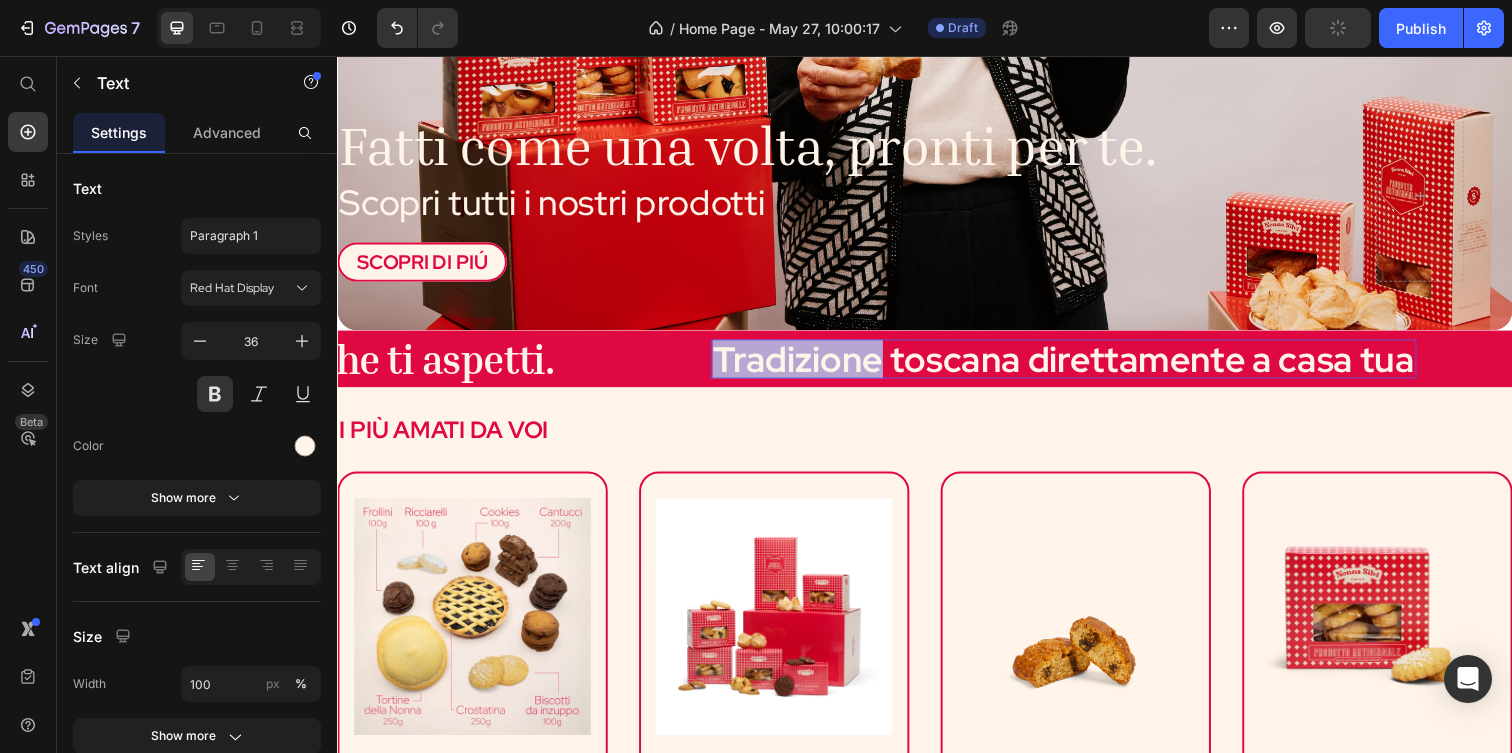 click on "Tradizione toscana direttamente a casa tua" at bounding box center (1078, 365) 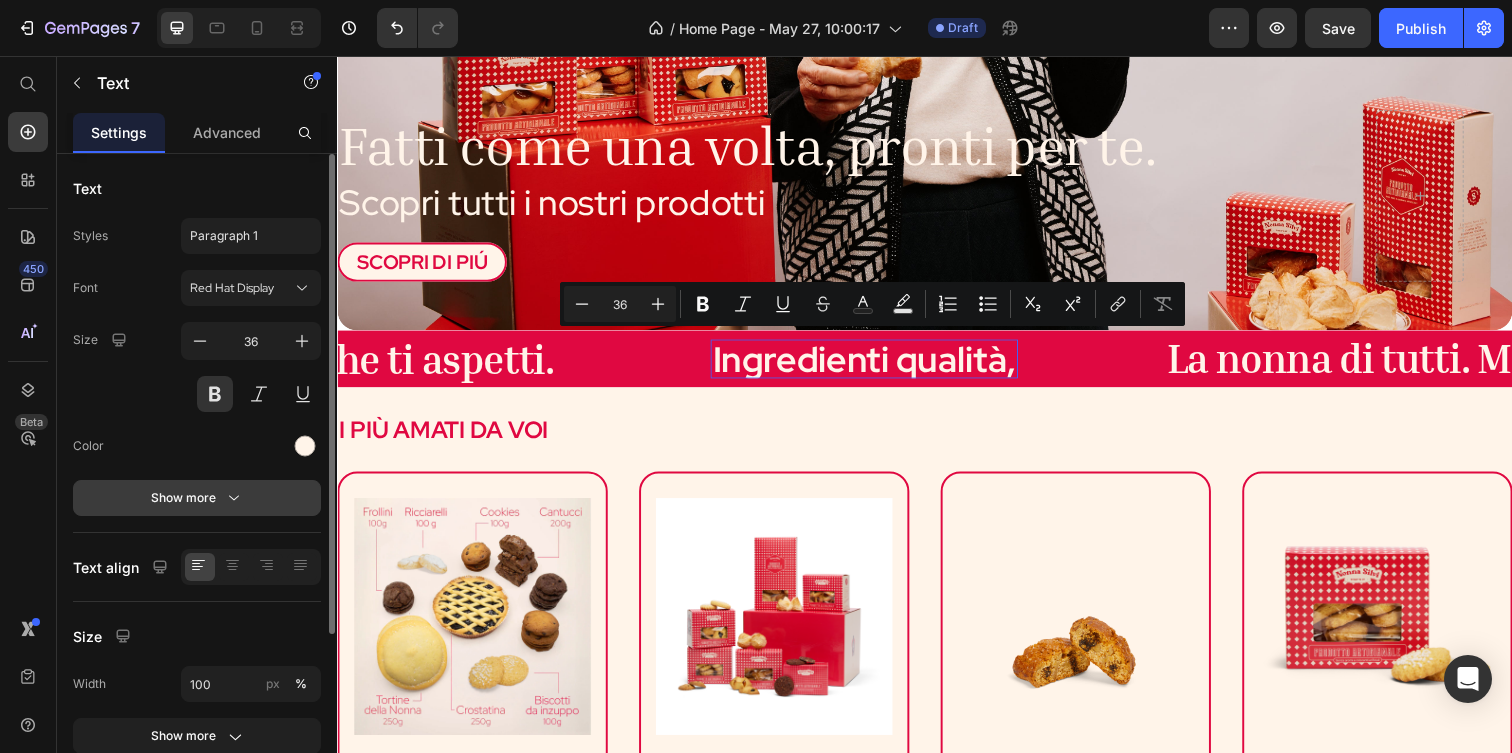 click on "Show more" at bounding box center [197, 498] 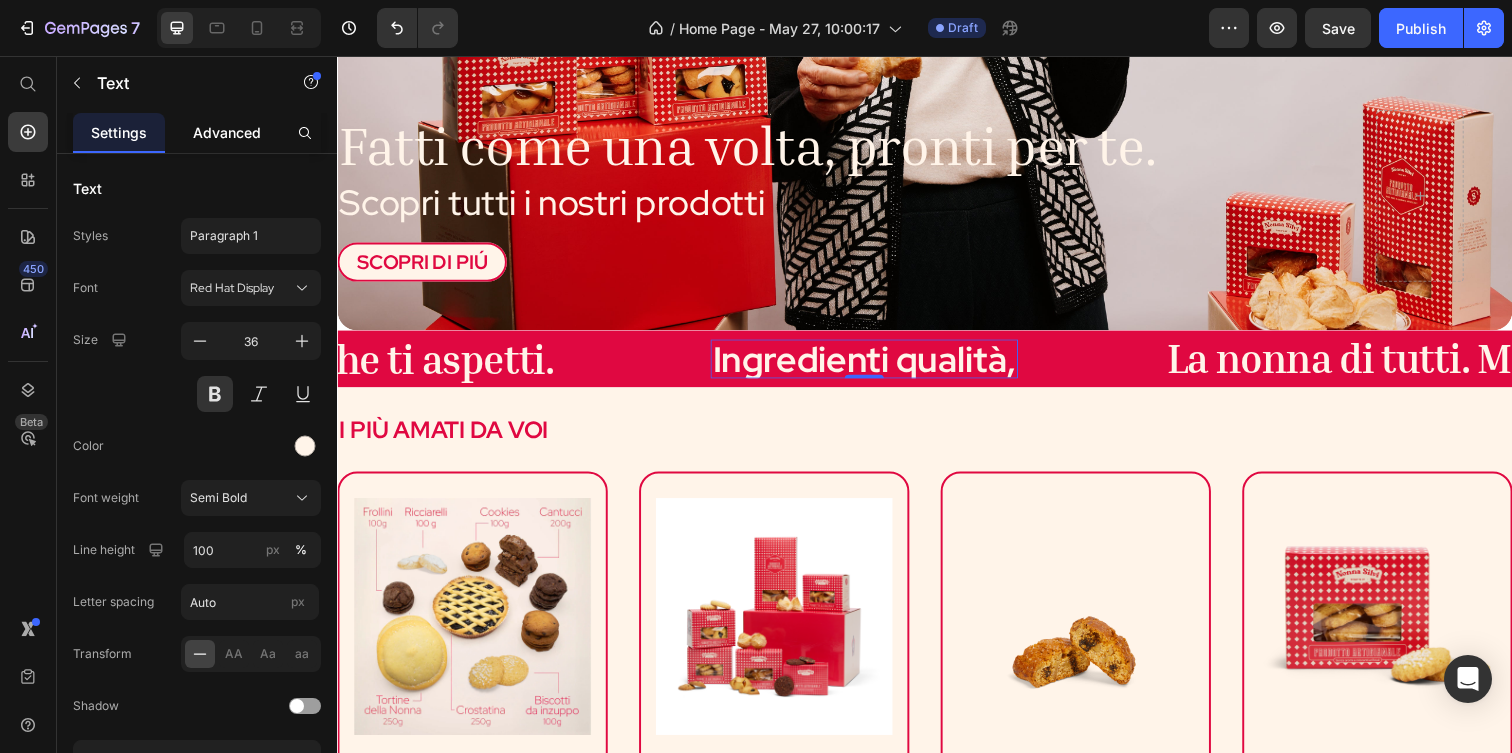 click on "Advanced" at bounding box center (227, 132) 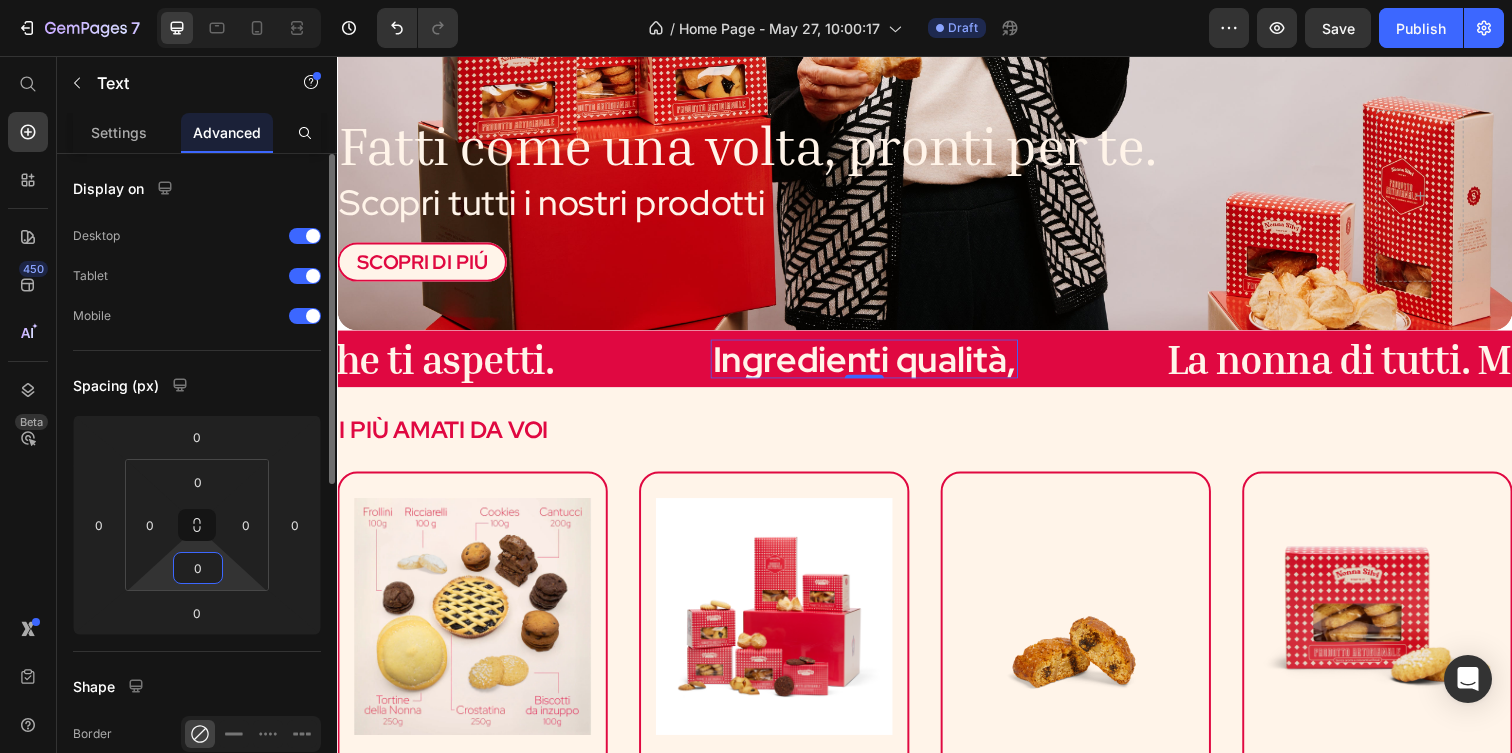 click on "0" at bounding box center (198, 568) 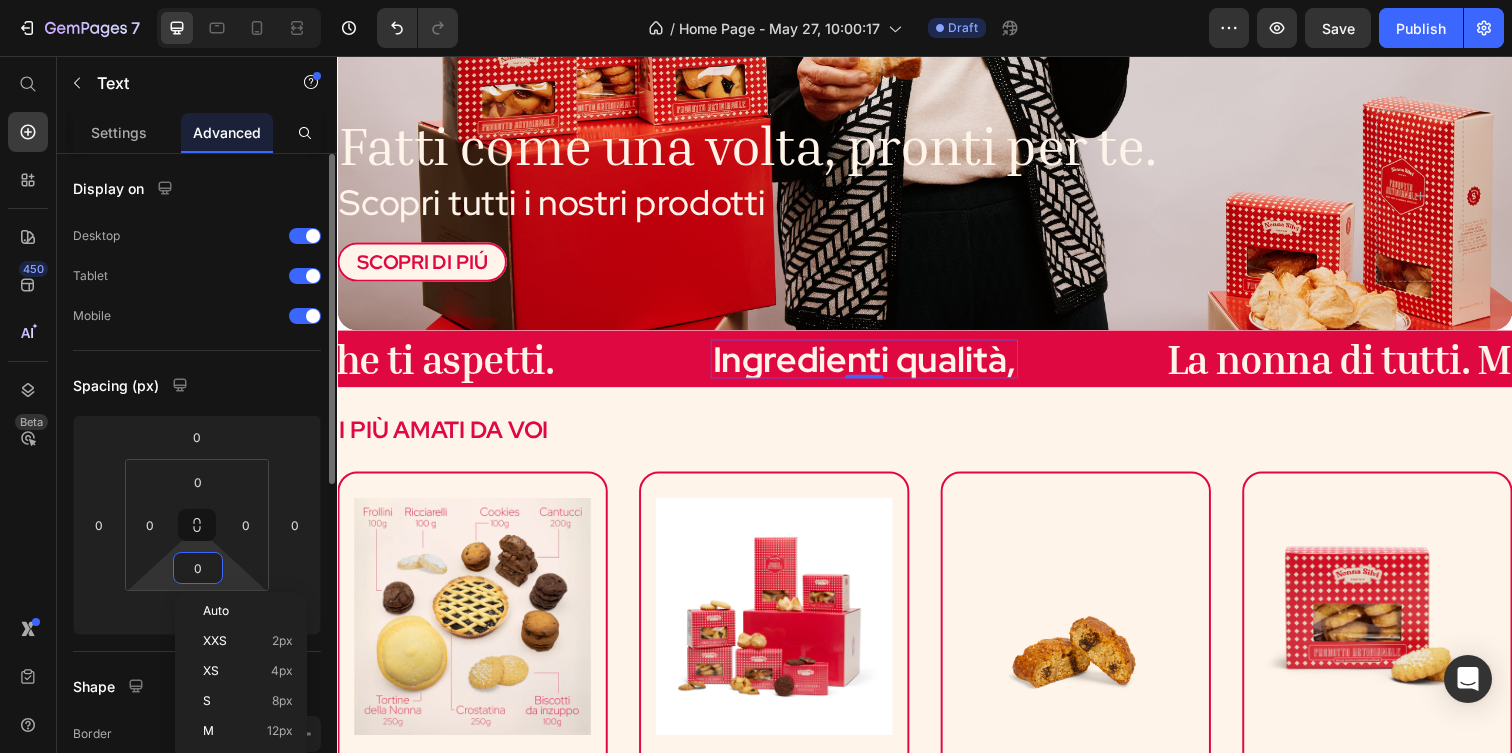 type on "5" 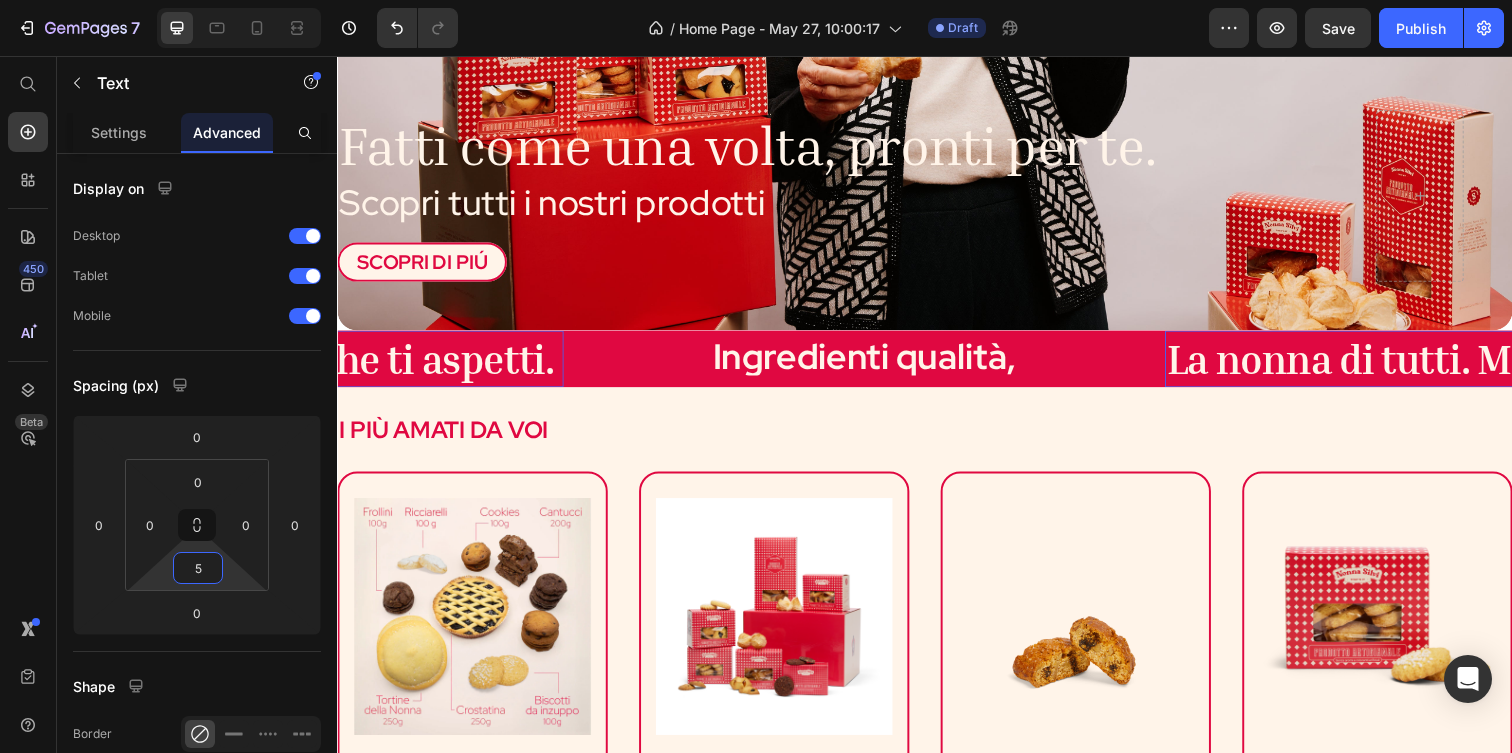 click on "La nonna di tutti. Ma non quella che ti aspetti." at bounding box center [146, 364] 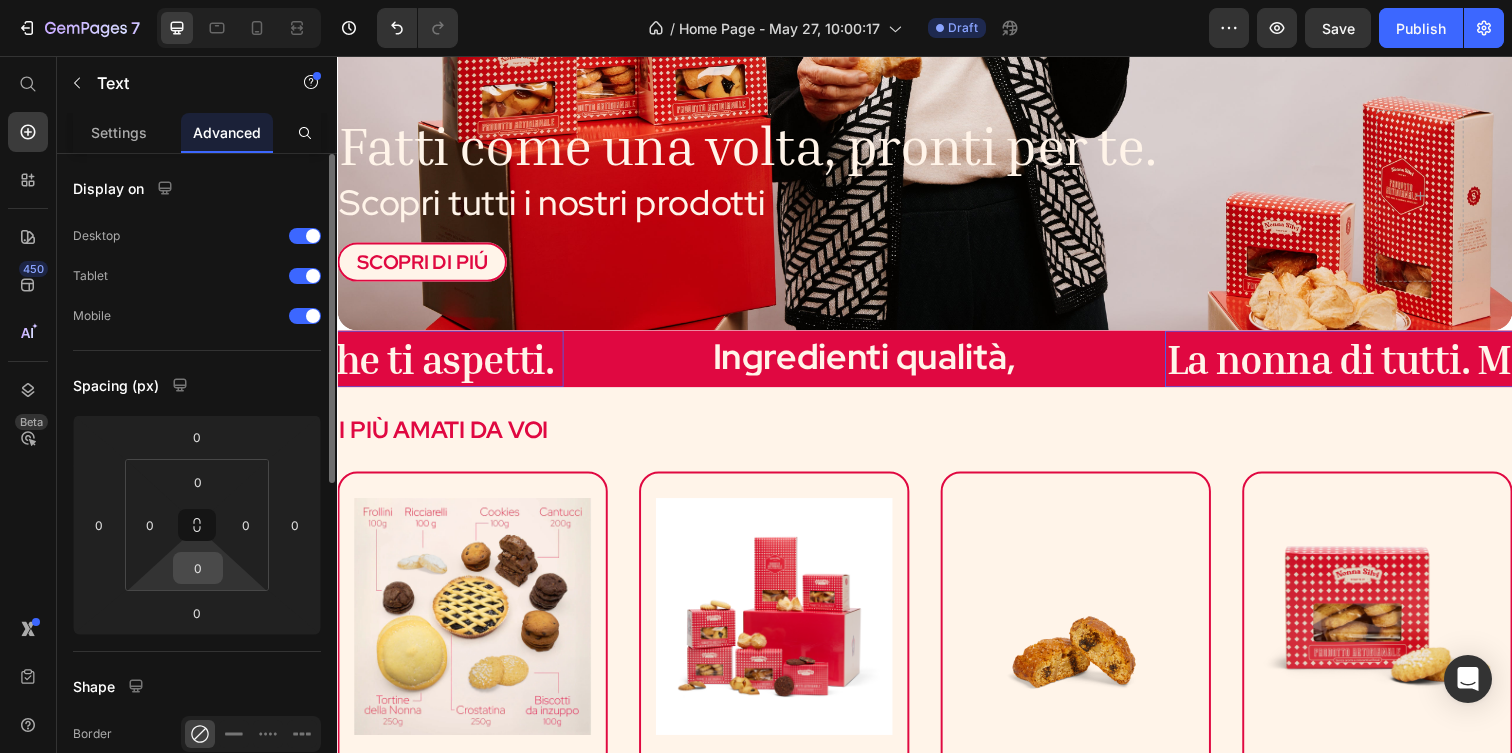 click on "0" at bounding box center [198, 568] 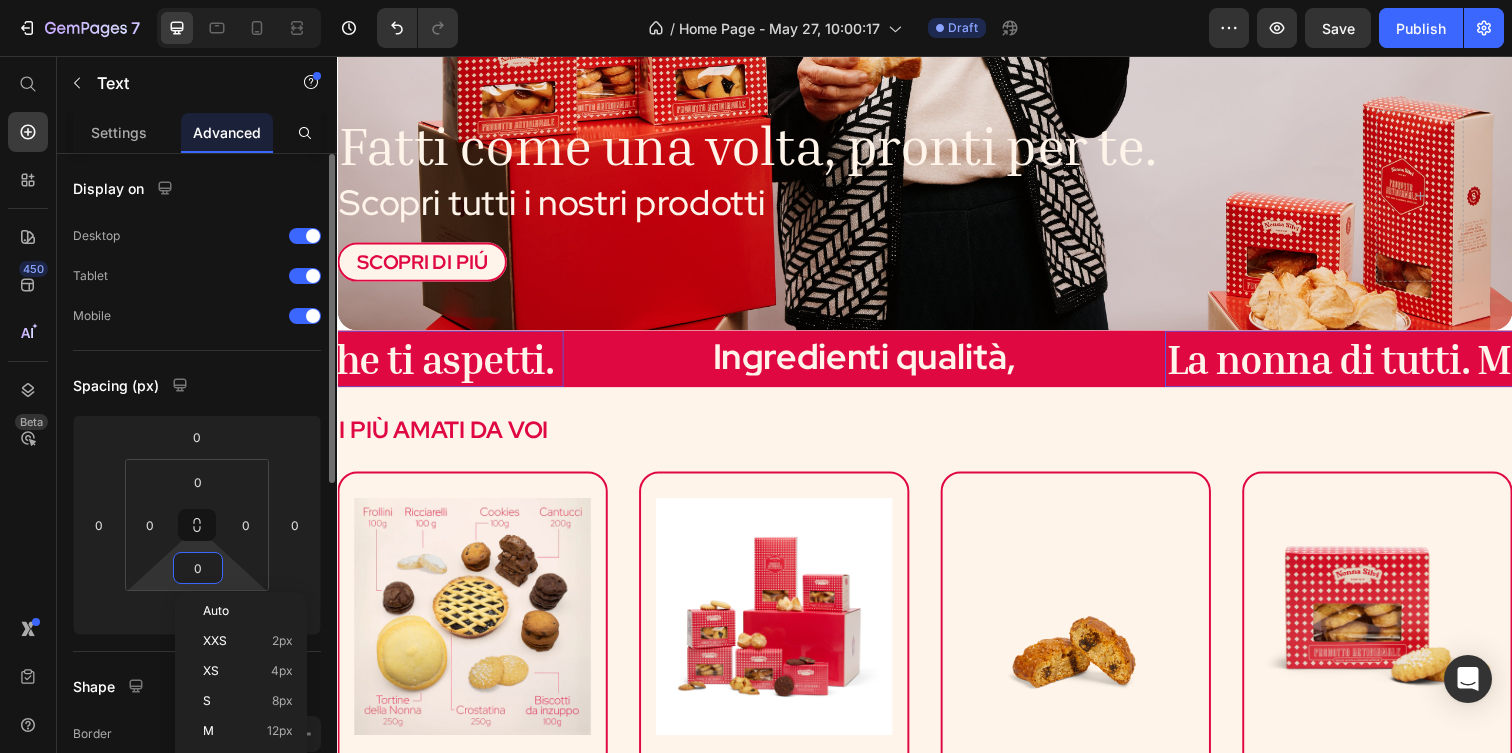 type on "5" 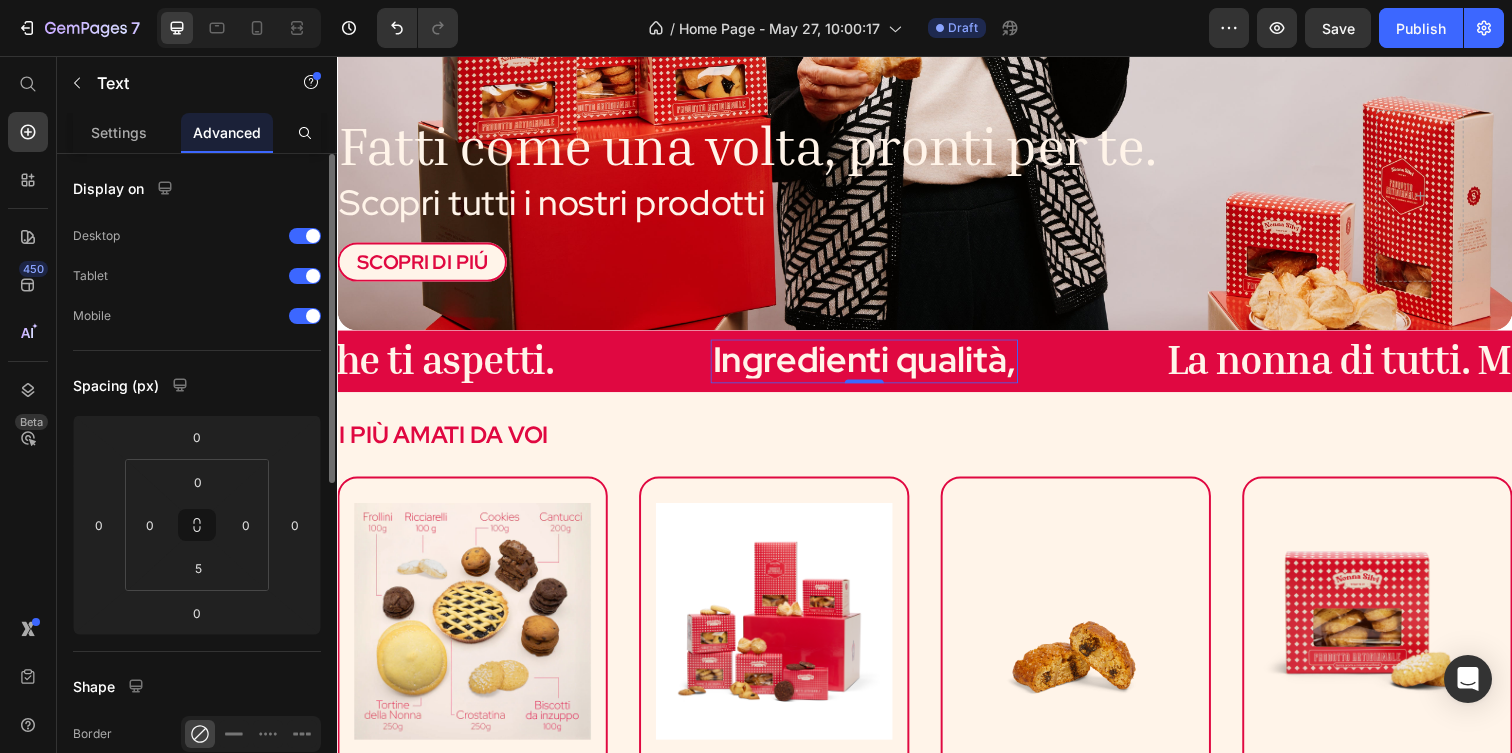 click on "Ingredienti qualità," at bounding box center (875, 365) 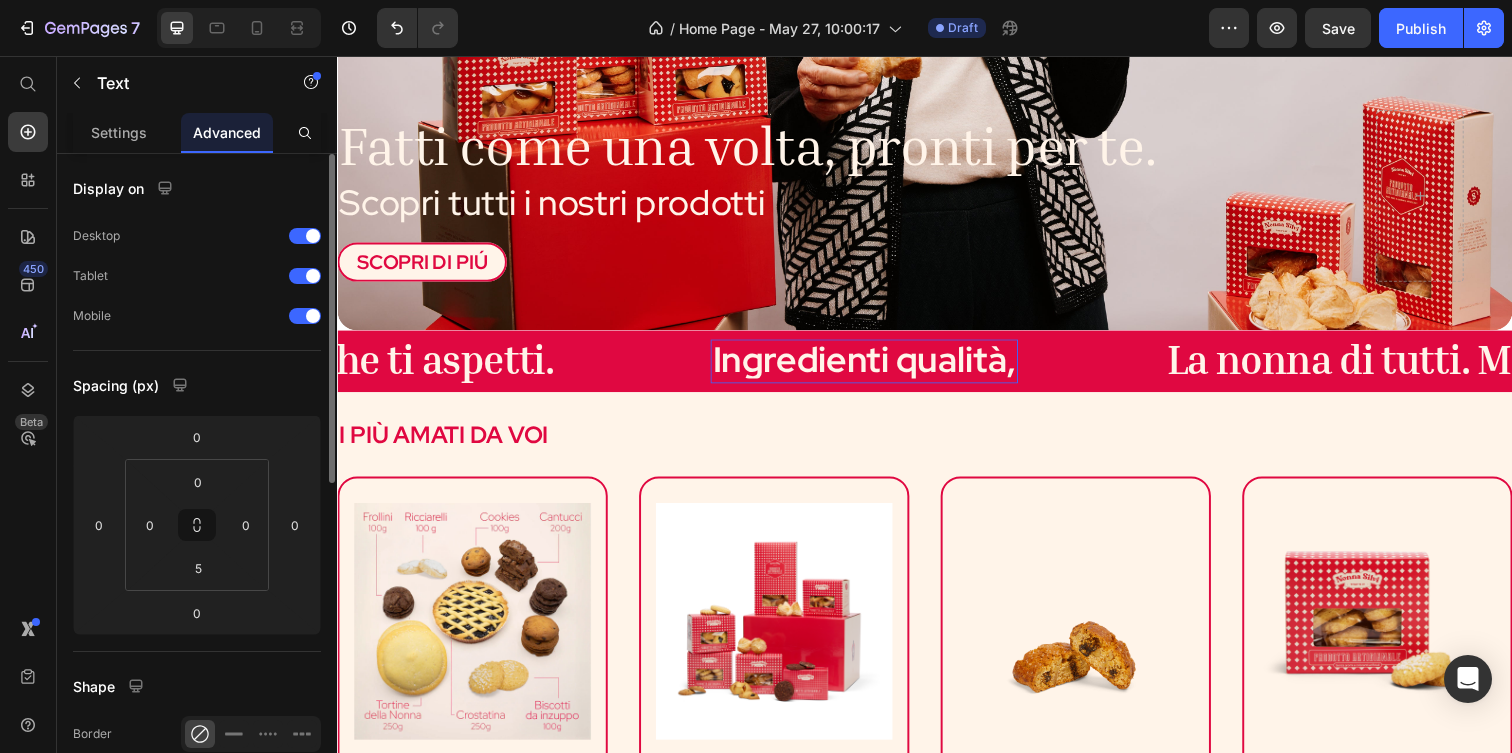 click on "Ingredienti qualità," at bounding box center (875, 365) 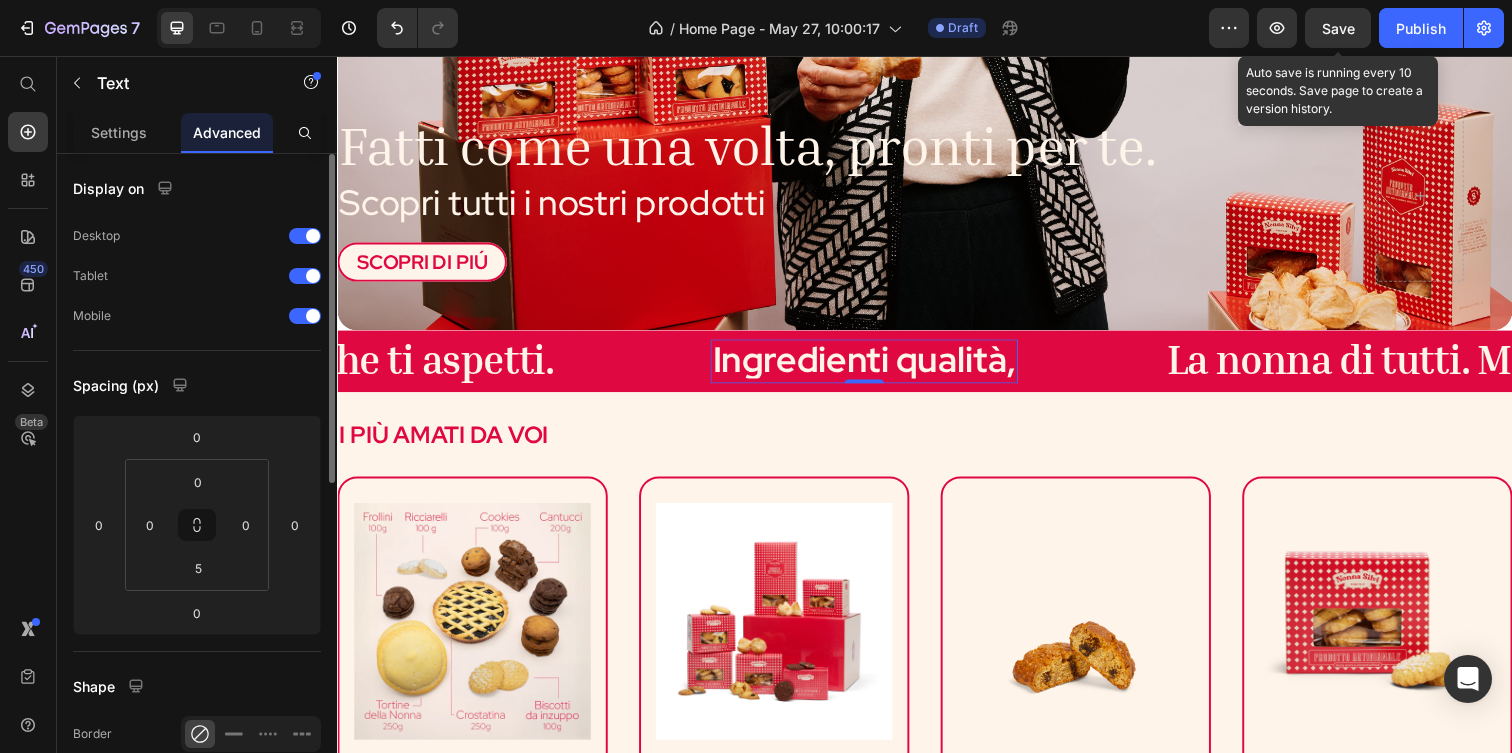 click on "Save" at bounding box center (1338, 28) 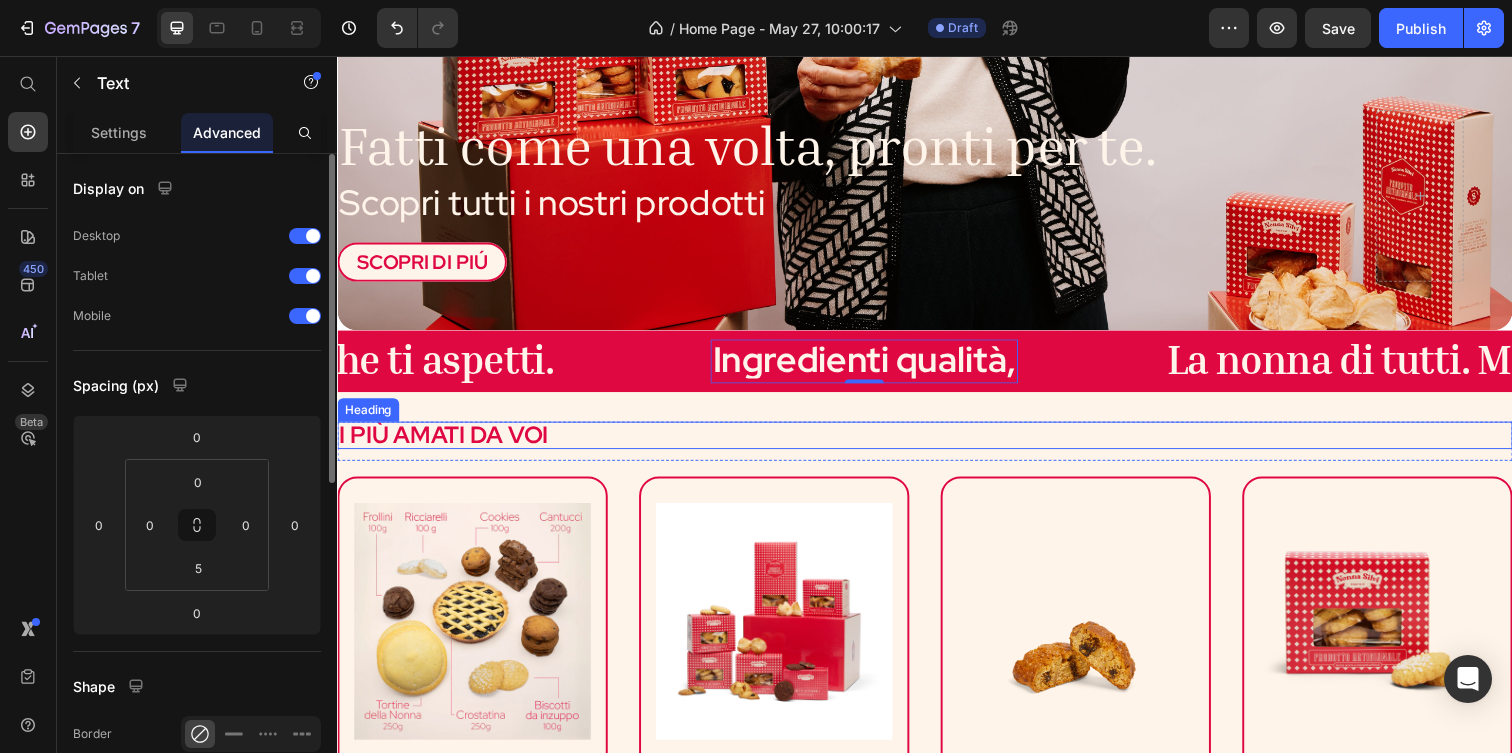 click on "I PIù AMATI DA VOI" at bounding box center [937, 443] 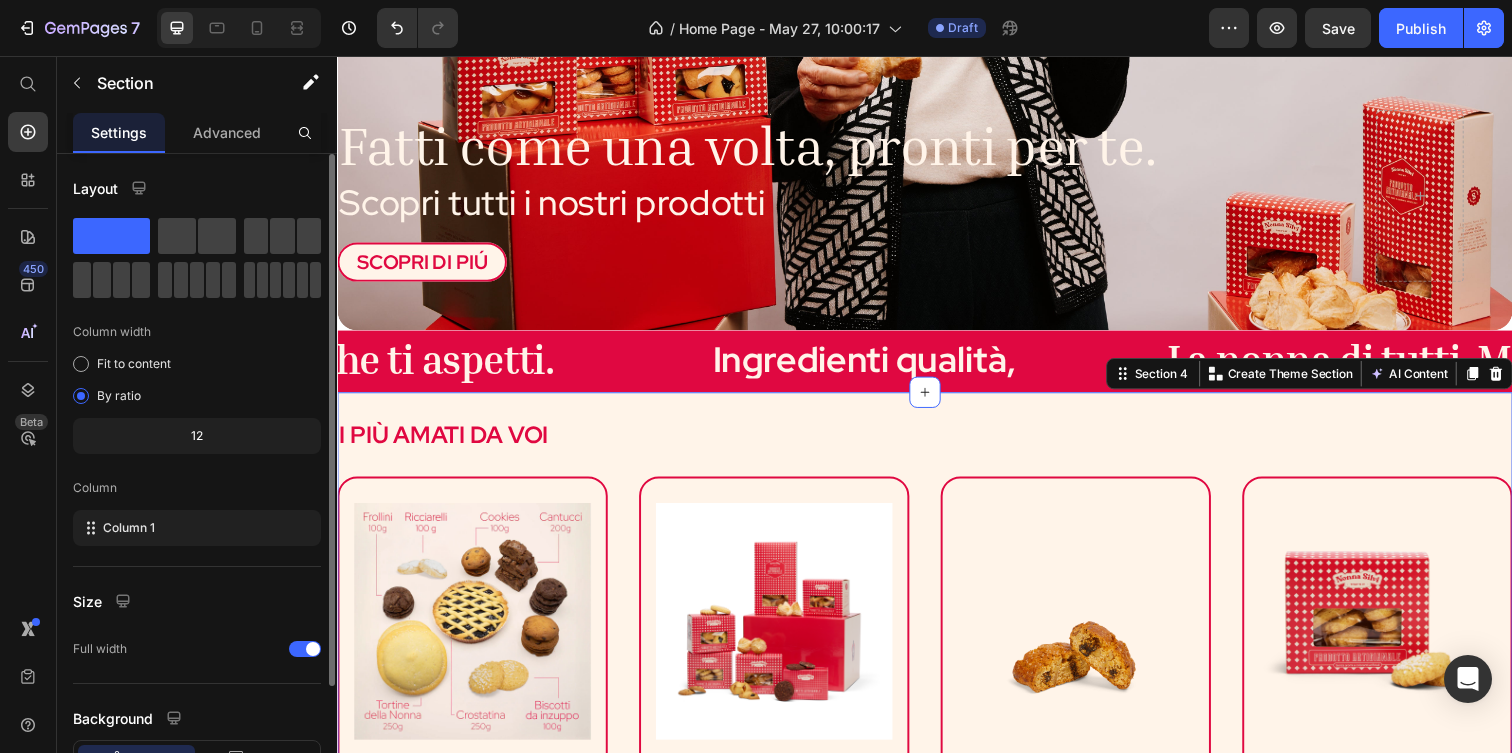 click on "I PIù AMATI DA VOI Heading Row (P) Images & Gallery Box assaggi (1000g) Heading €39,99 EUR (P) Price €36,90 EUR (P) Price Row VAI AL PRODOTTO (P) Cart Button Product (P) Images & Gallery Box colazione (900g) Heading €29,90 EUR (P) Price €27,90 EUR (P) Price Row ESAURITO (P) Cart Button Product (P) Images & Gallery Cantucci artigianali Heading €0,00 EUR (P) Price €16,90 EUR (P) Price Row VAI AL PRODOTTO (P) Cart Button Product (P) Images & Gallery Biscotti da inzuppo Heading €7,00 EUR (P) Price €5,90 EUR (P) Price Row VAI AL PRODOTTO (P) Cart Button Product Row SCOPRI DI PIÚ Button Section 4   You can create reusable sections Create Theme Section AI Content Write with GemAI What would you like to describe here? Tone and Voice Persuasive Product Biscotti da Inzuppo (200gr) Show more Generate" at bounding box center [937, 708] 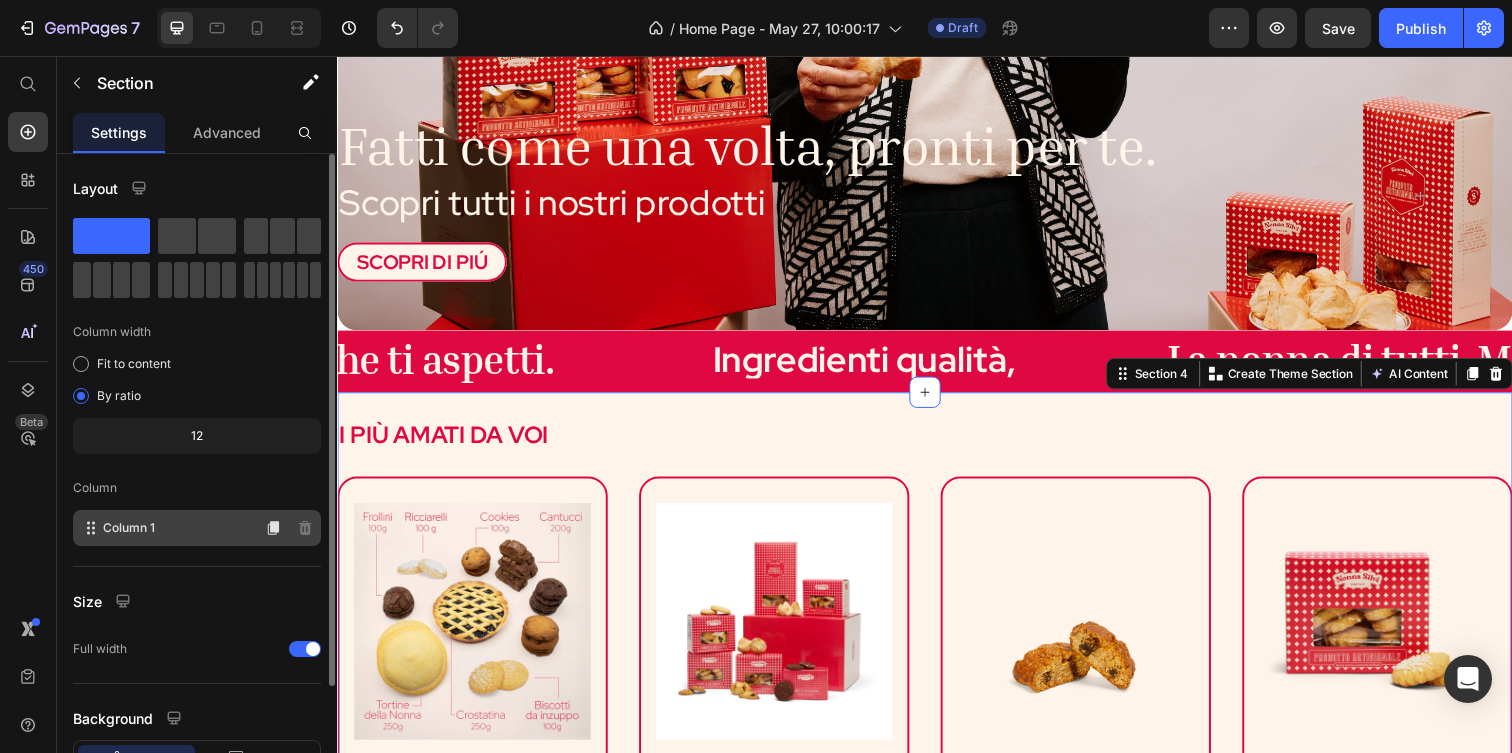 scroll, scrollTop: 152, scrollLeft: 0, axis: vertical 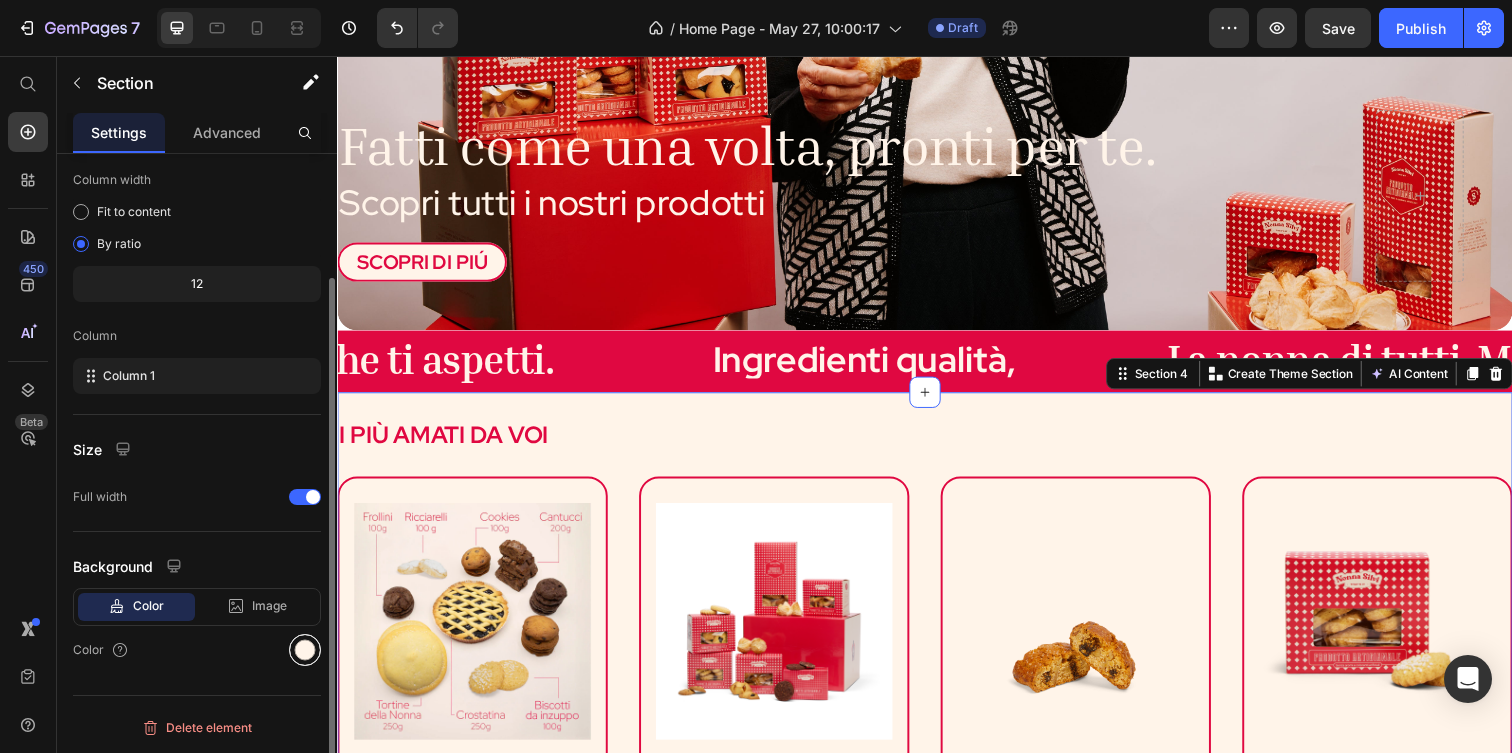 click at bounding box center (305, 650) 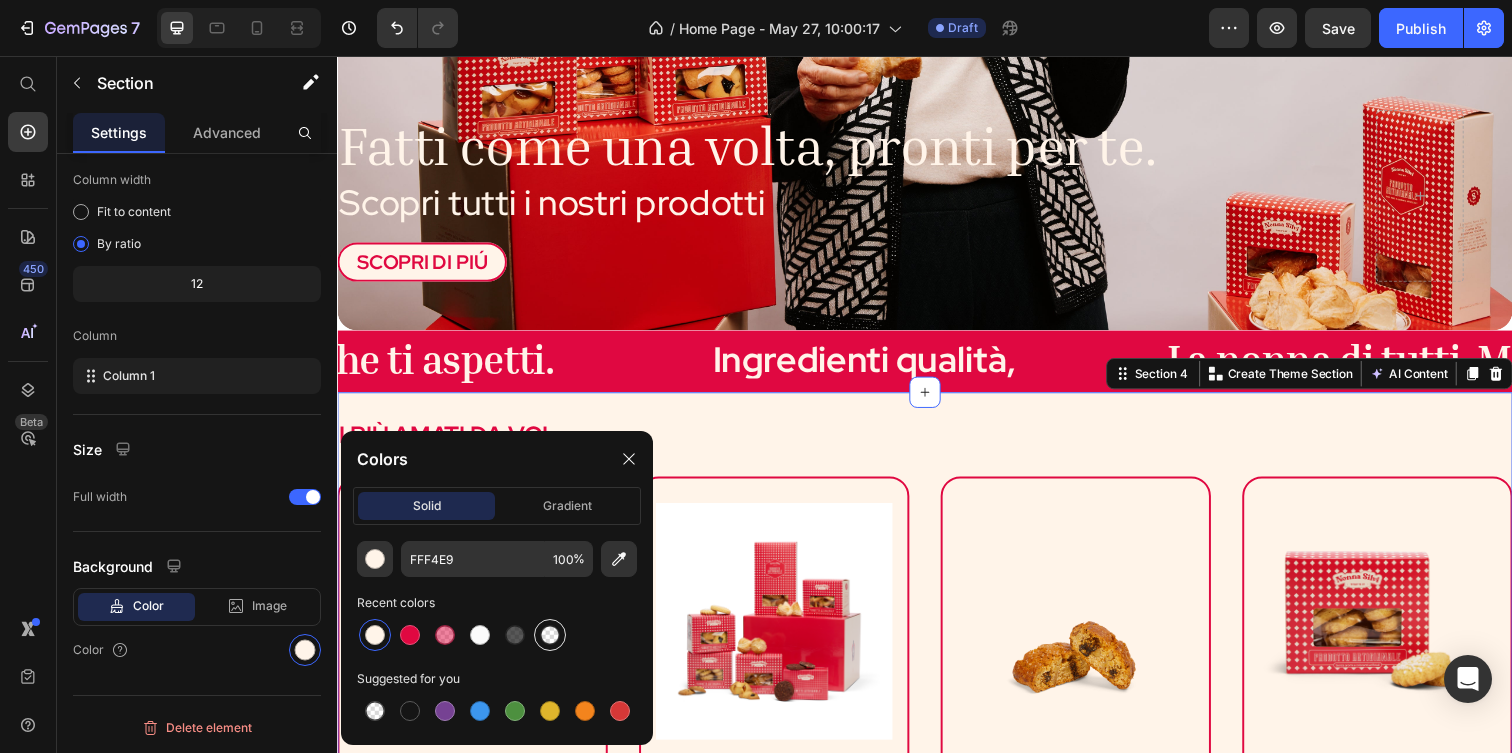 click at bounding box center [550, 635] 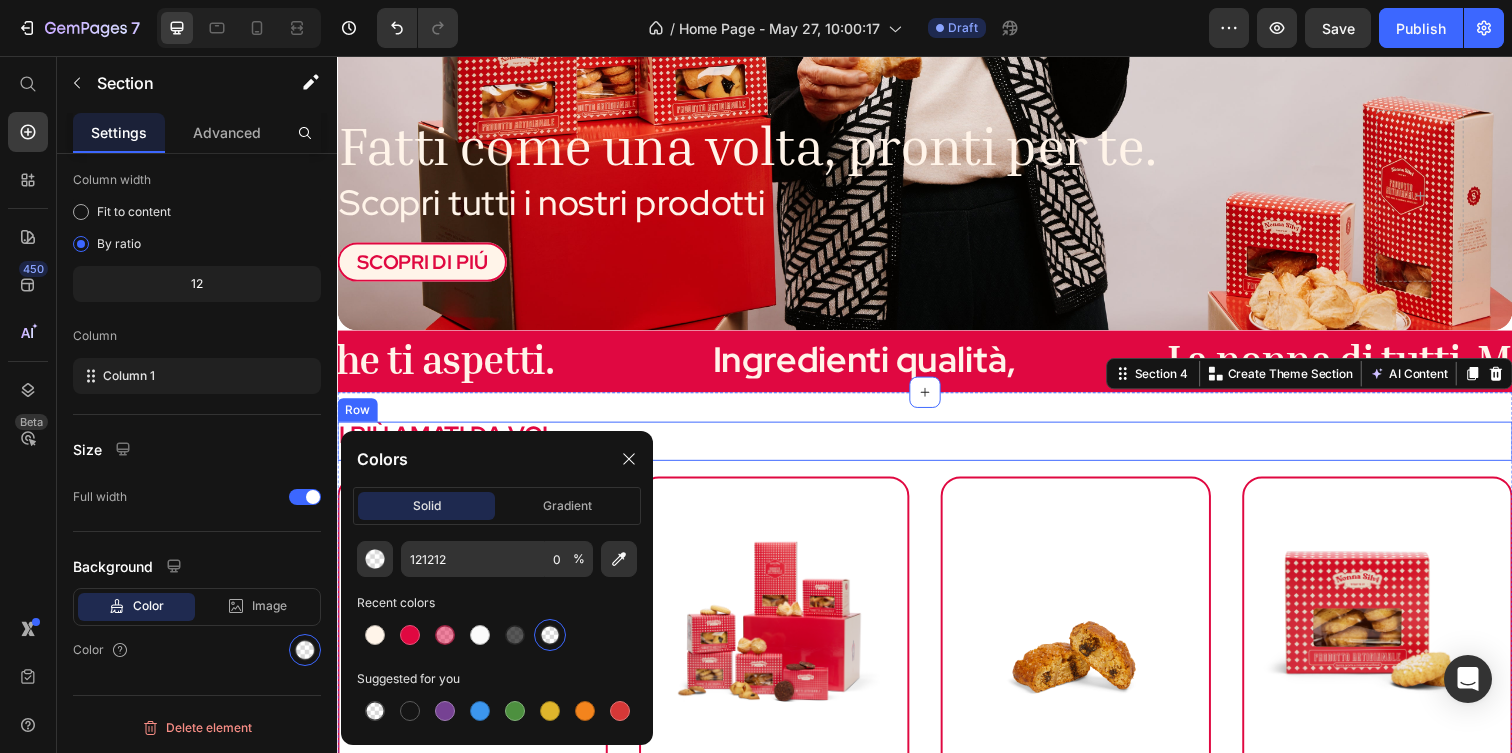 click on "I PIù AMATI DA VOI" at bounding box center (937, 443) 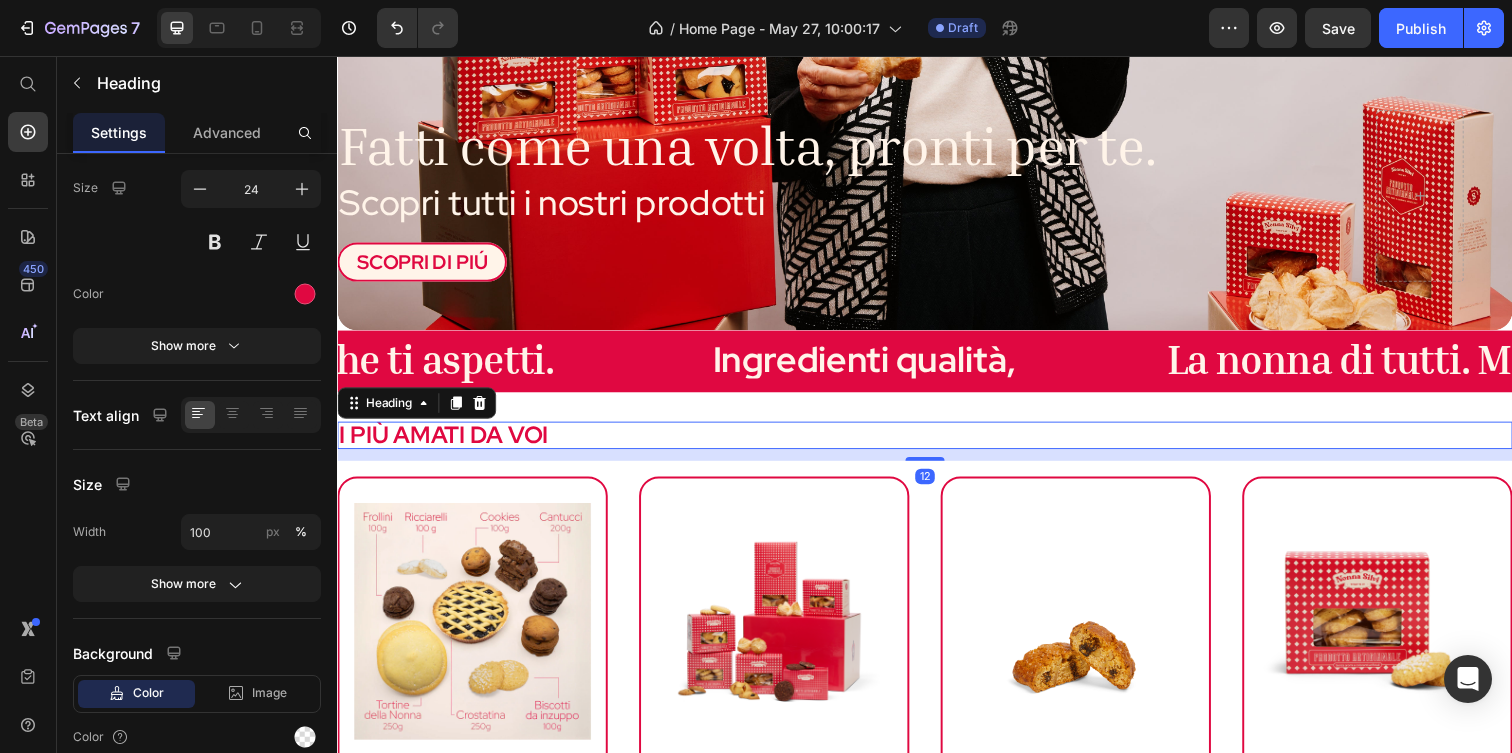 scroll, scrollTop: 0, scrollLeft: 0, axis: both 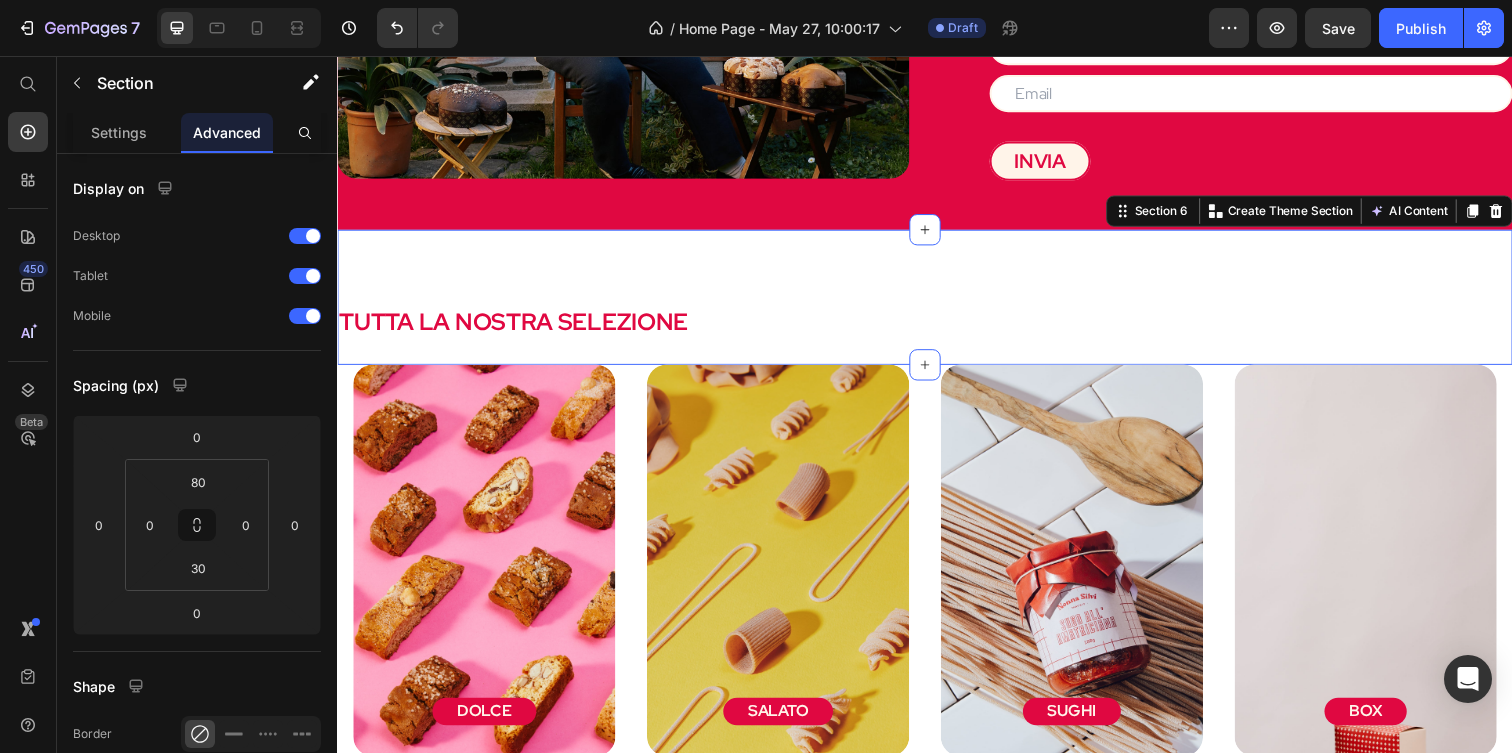 click on "TUTTA LA NOSTRA SELEZIONE Heading Section 6   You can create reusable sections Create Theme Section AI Content Write with GemAI What would you like to describe here? Tone and Voice Persuasive Product Biscotti da Inzuppo (200gr) Show more Generate" at bounding box center (937, 302) 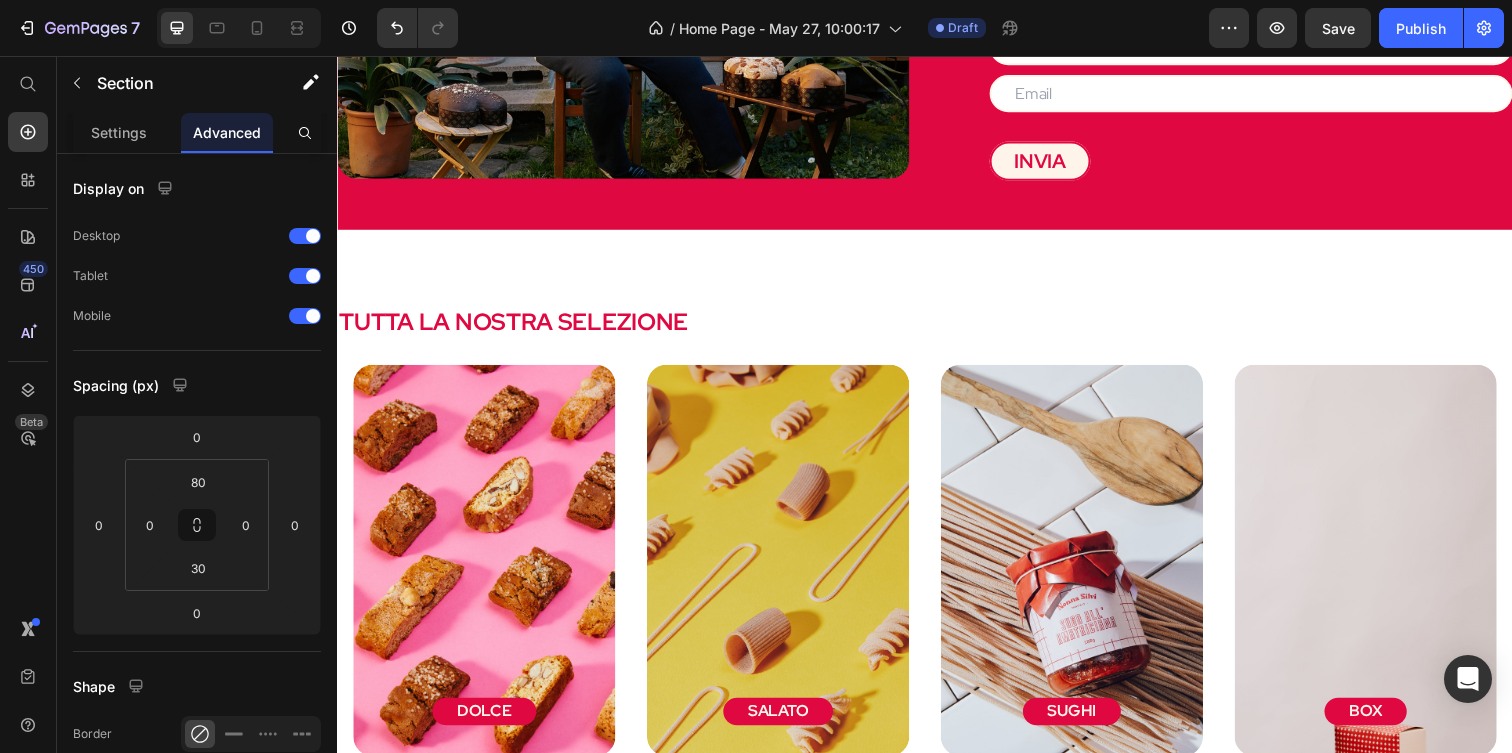 click on "DOLCE Button Hero Banner SALATO Button Hero Banner SUGHI Button Hero Banner BOX Button Hero Banner Section 7" at bounding box center [937, 571] 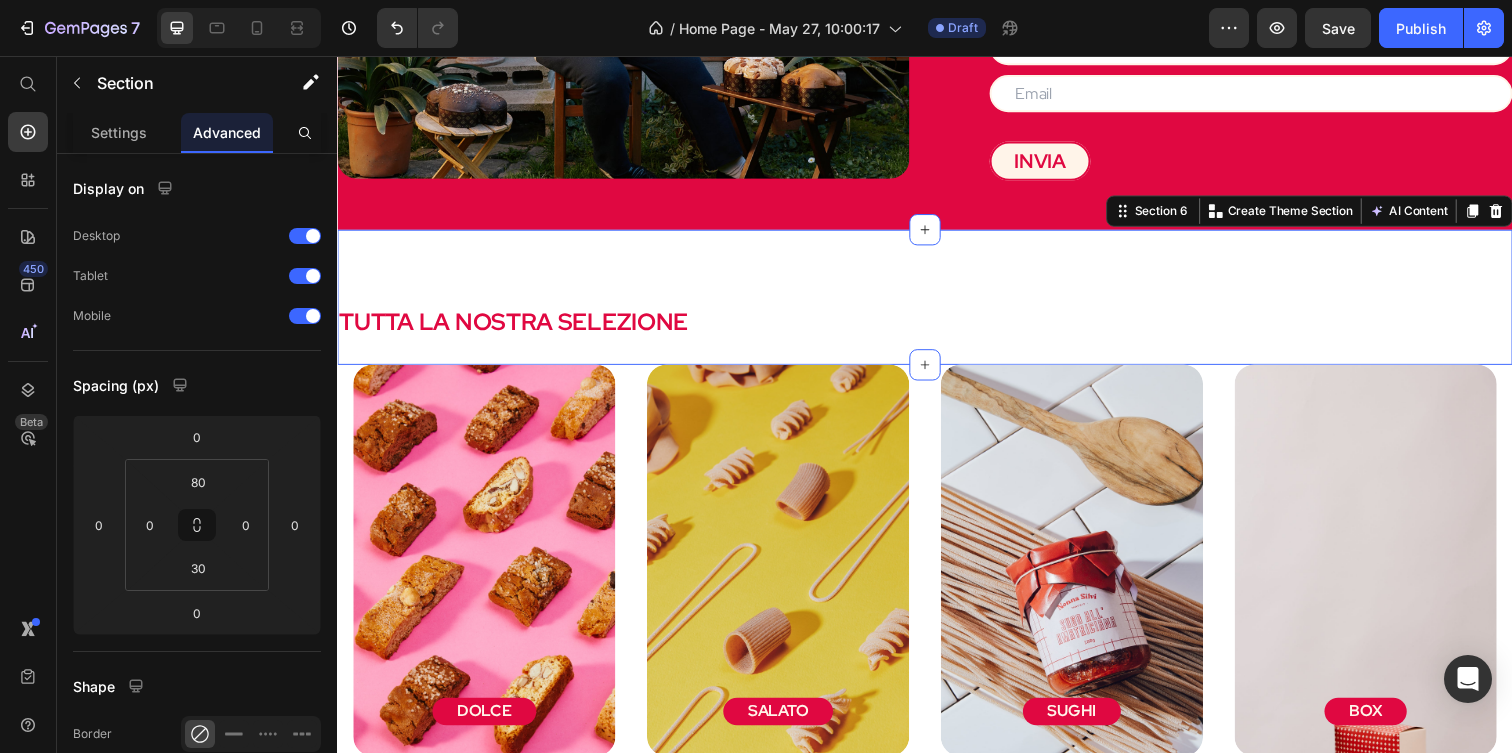 click on "TUTTA LA NOSTRA SELEZIONE Heading Section 6   You can create reusable sections Create Theme Section AI Content Write with GemAI What would you like to describe here? Tone and Voice Persuasive Product Biscotti da Inzuppo (200gr) Show more Generate" at bounding box center (937, 302) 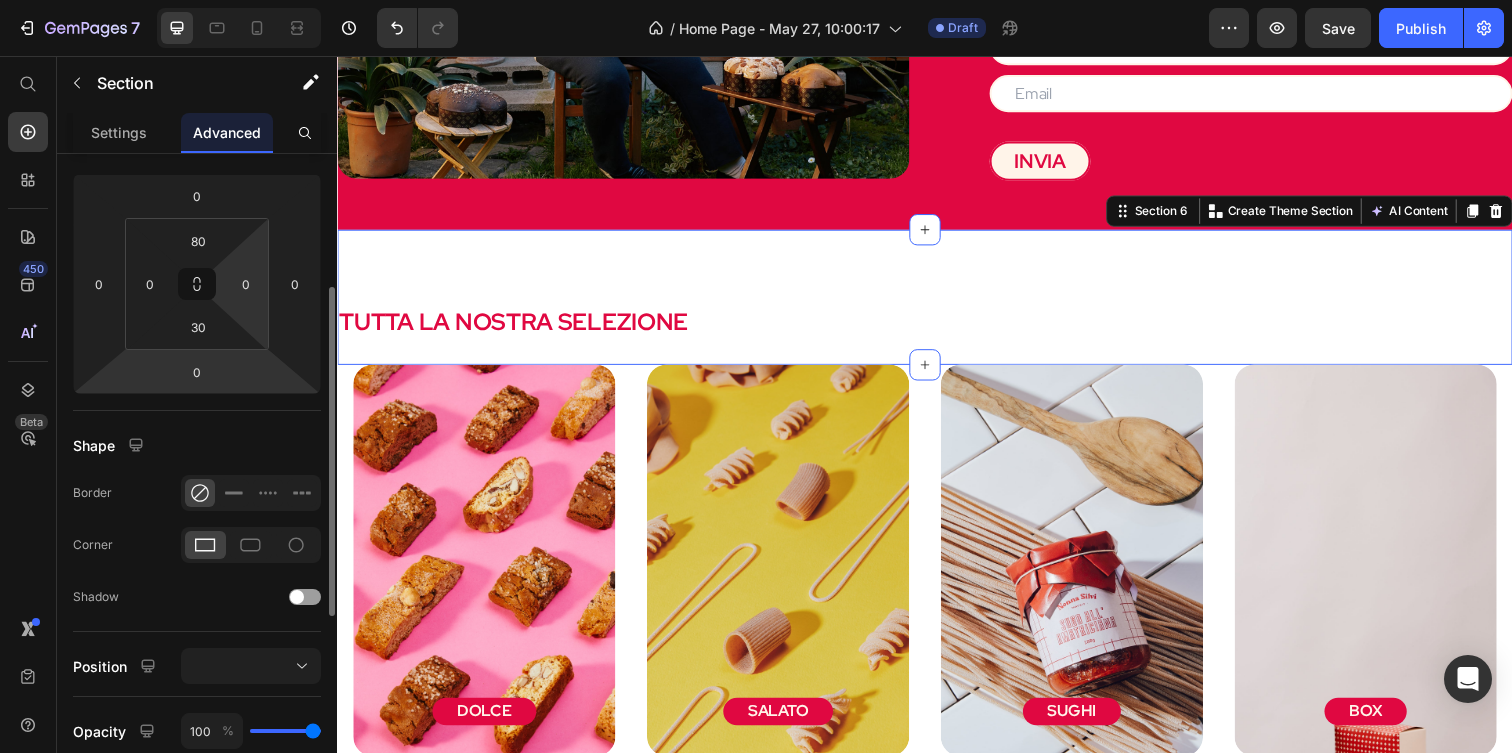 scroll, scrollTop: 649, scrollLeft: 0, axis: vertical 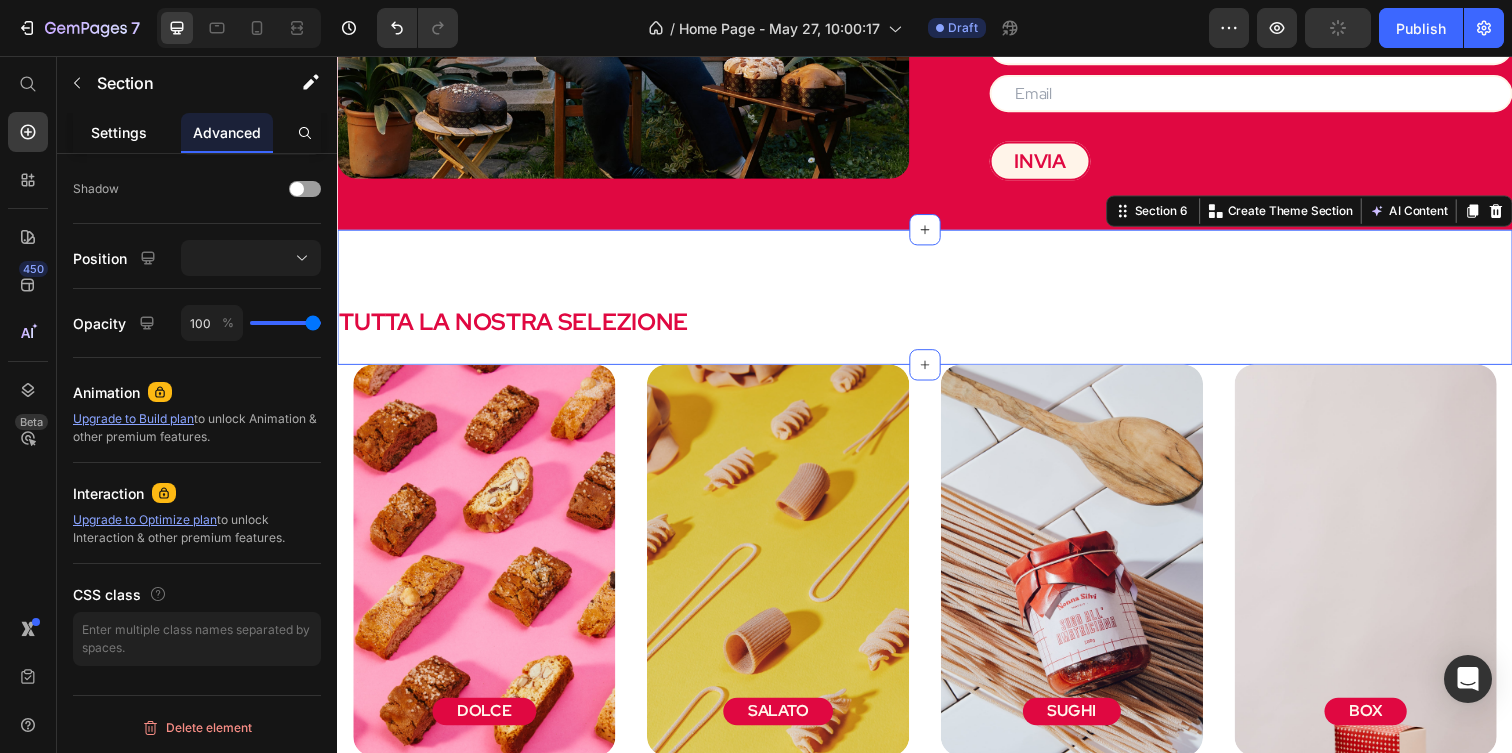 click on "Settings" at bounding box center [119, 132] 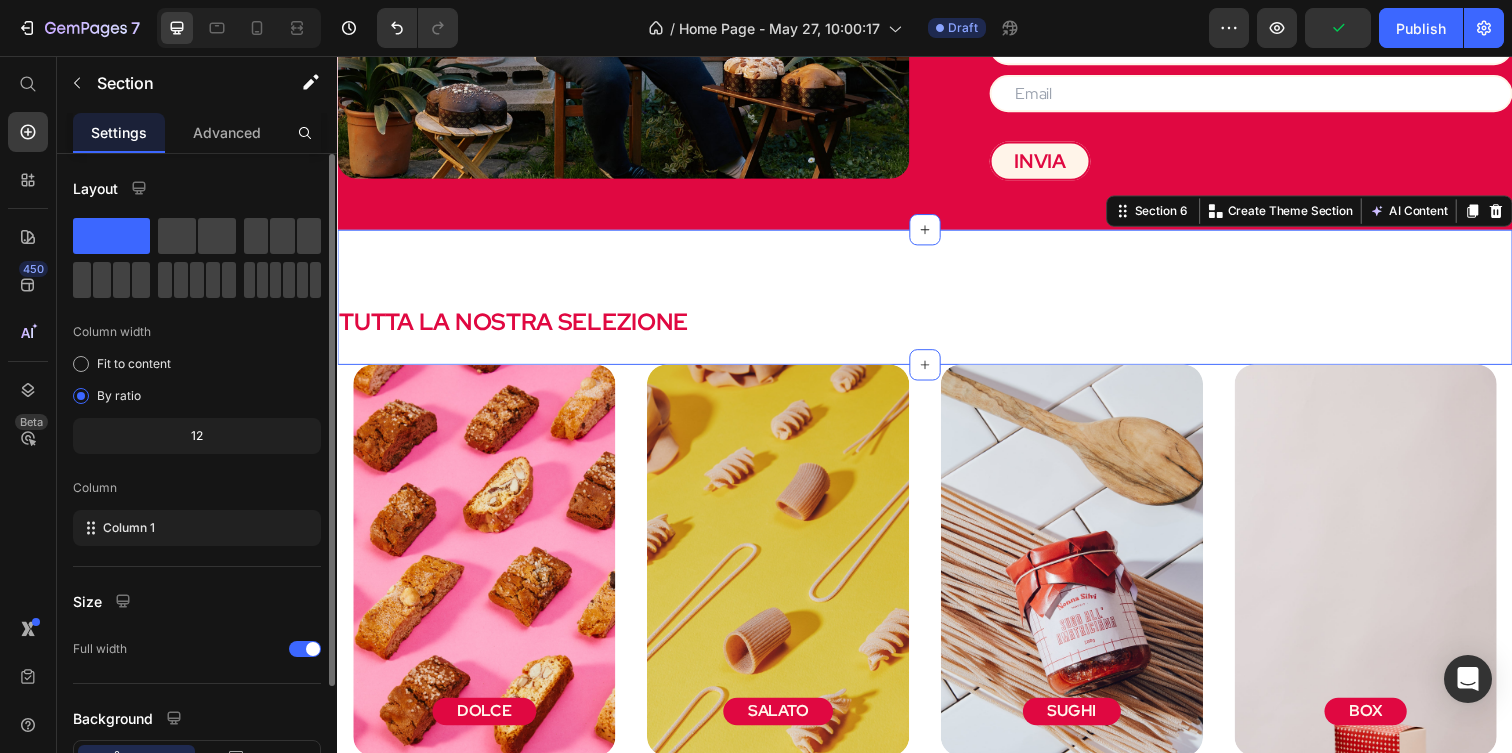 scroll, scrollTop: 152, scrollLeft: 0, axis: vertical 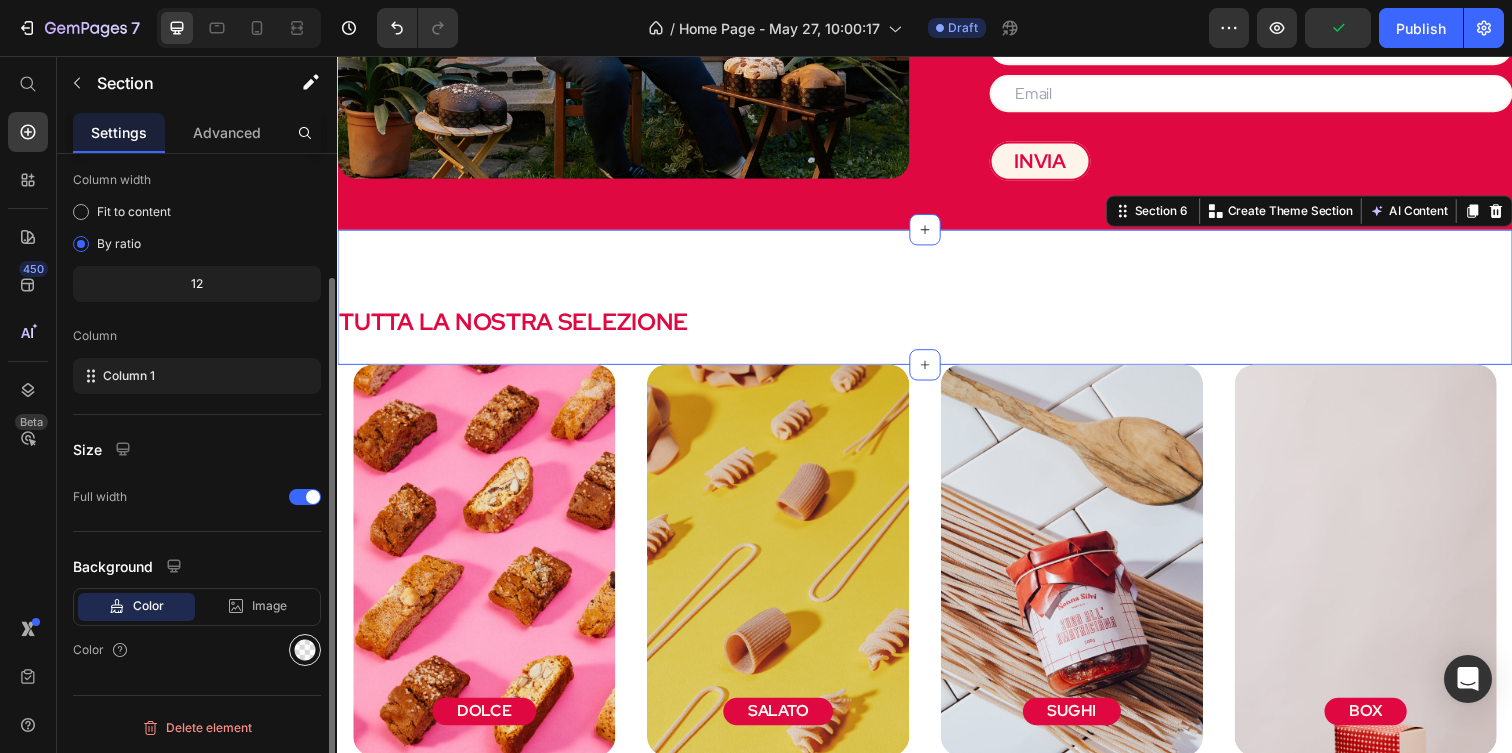click at bounding box center [305, 650] 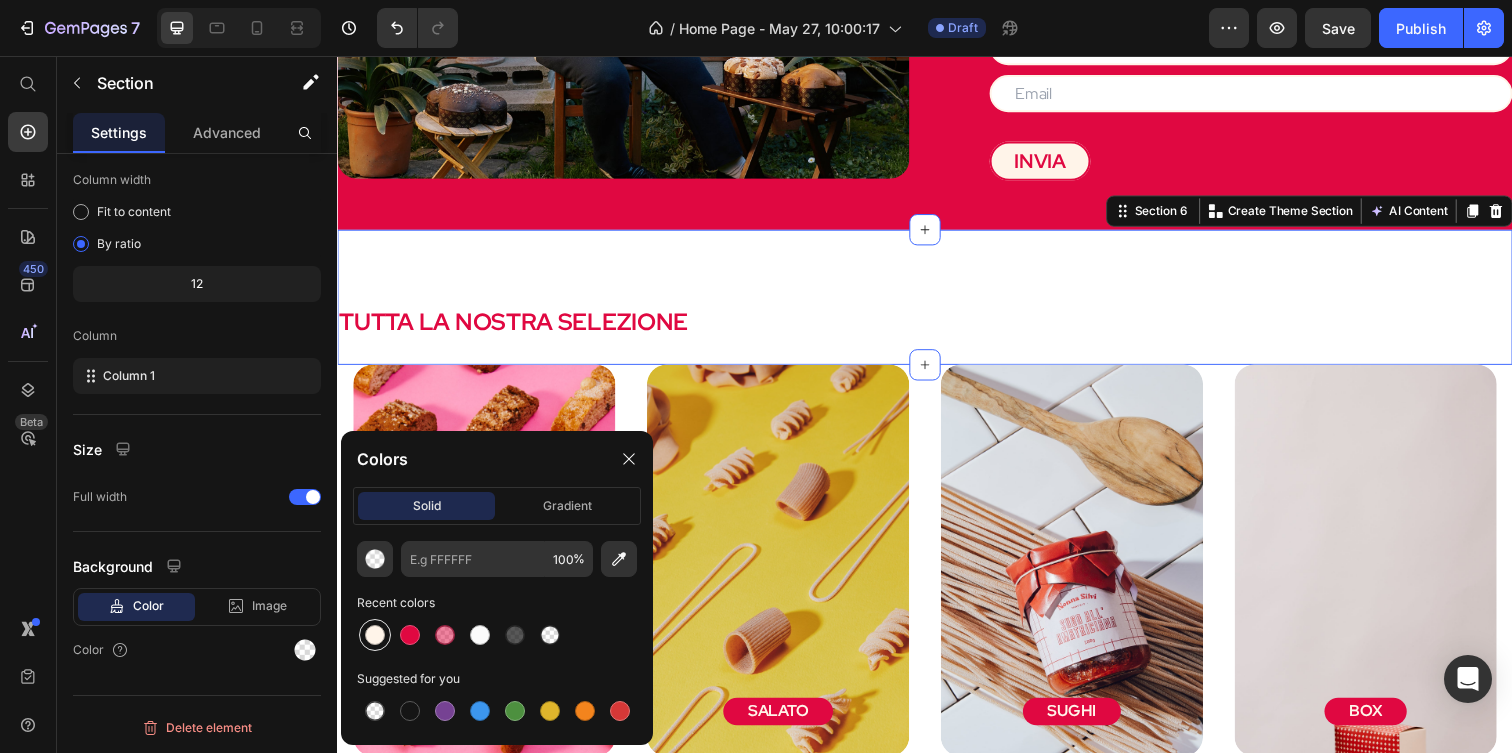 click at bounding box center (375, 635) 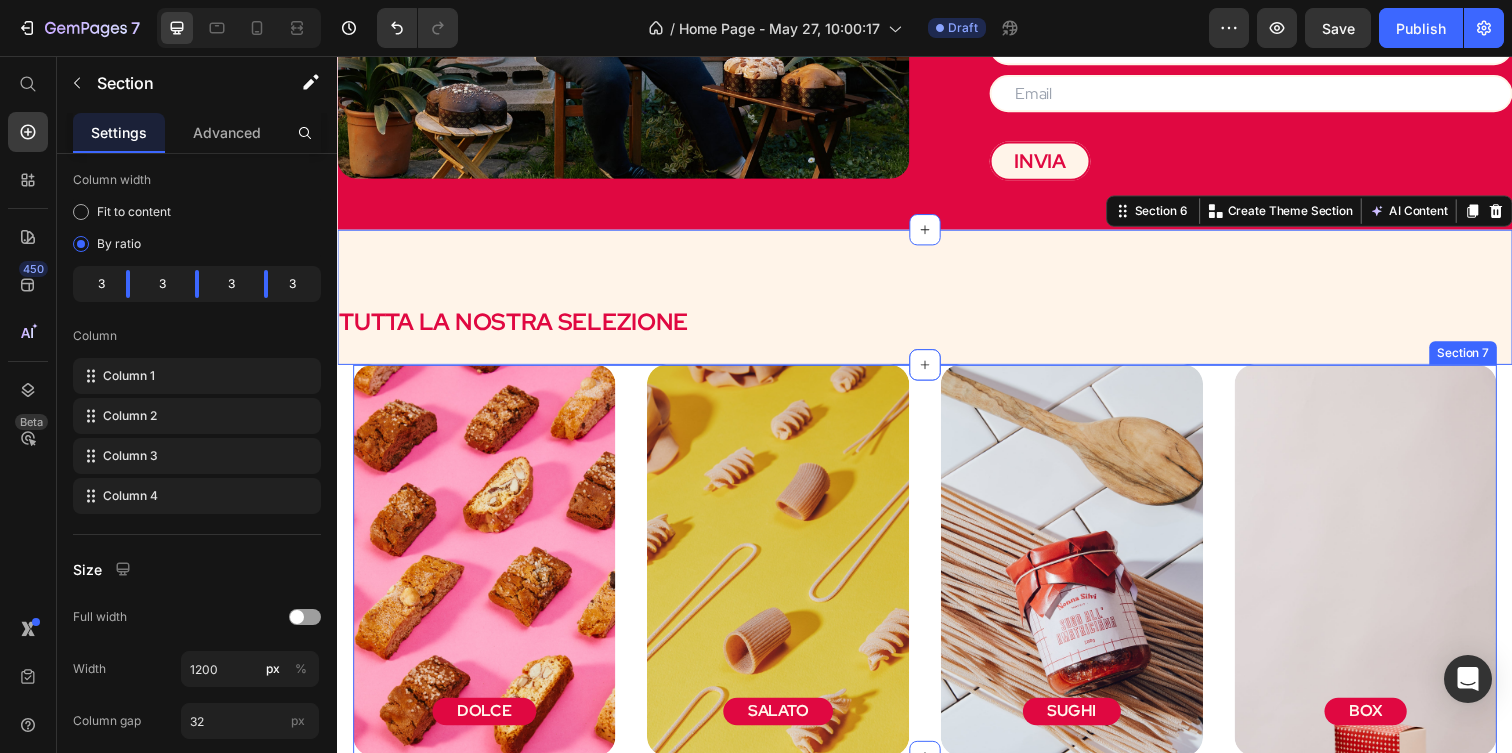 click on "DOLCE Button Hero Banner SALATO Button Hero Banner SUGHI Button Hero Banner BOX Button Hero Banner Section 7" at bounding box center [937, 571] 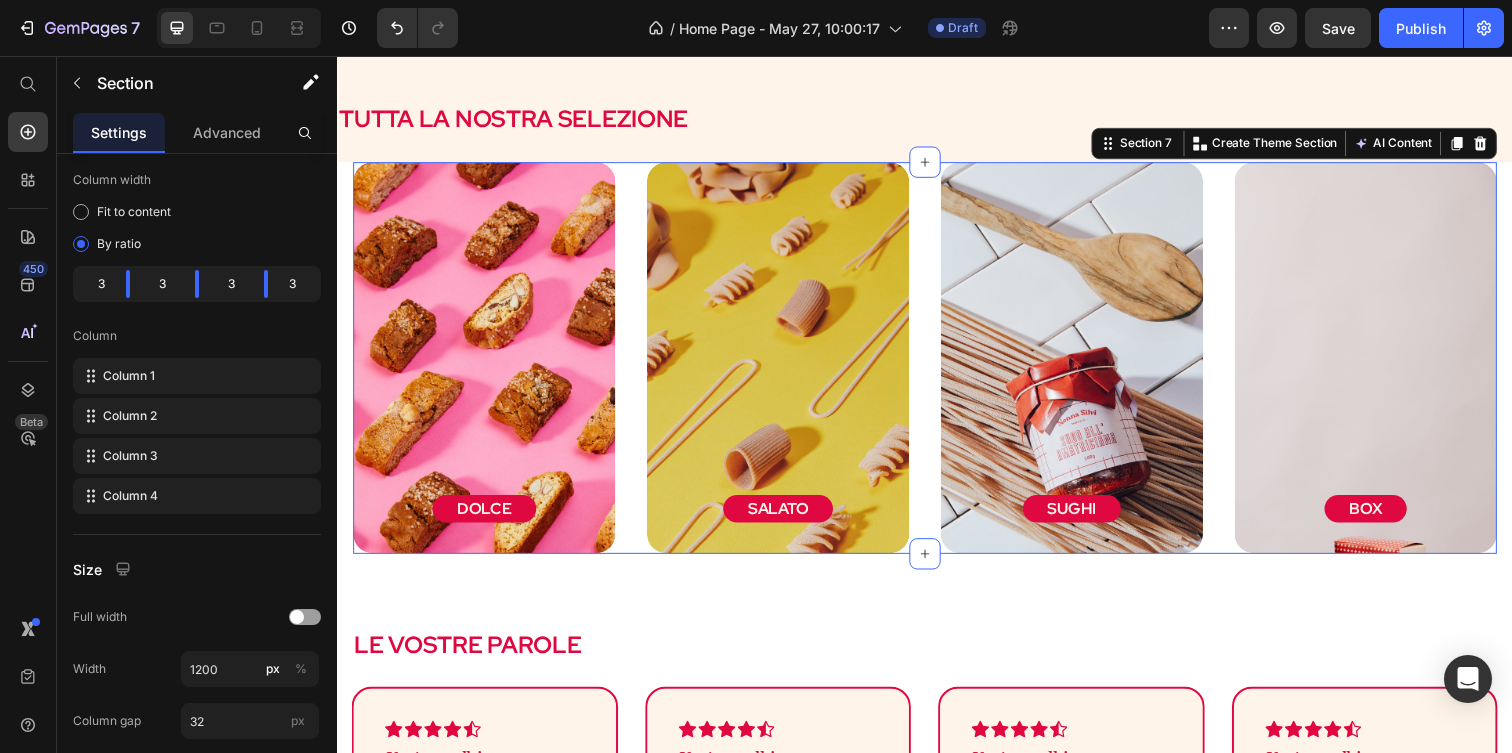 scroll, scrollTop: 2030, scrollLeft: 0, axis: vertical 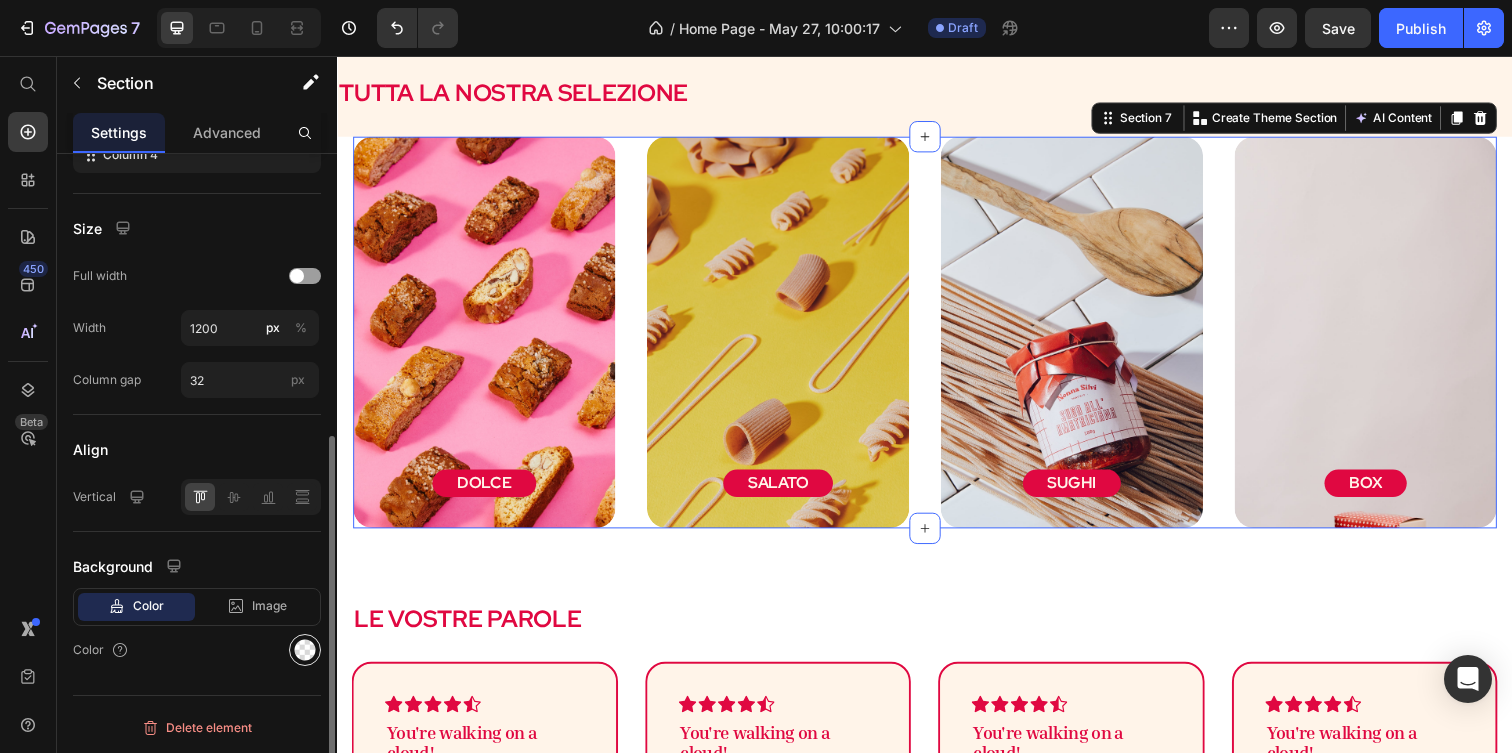 click at bounding box center (305, 650) 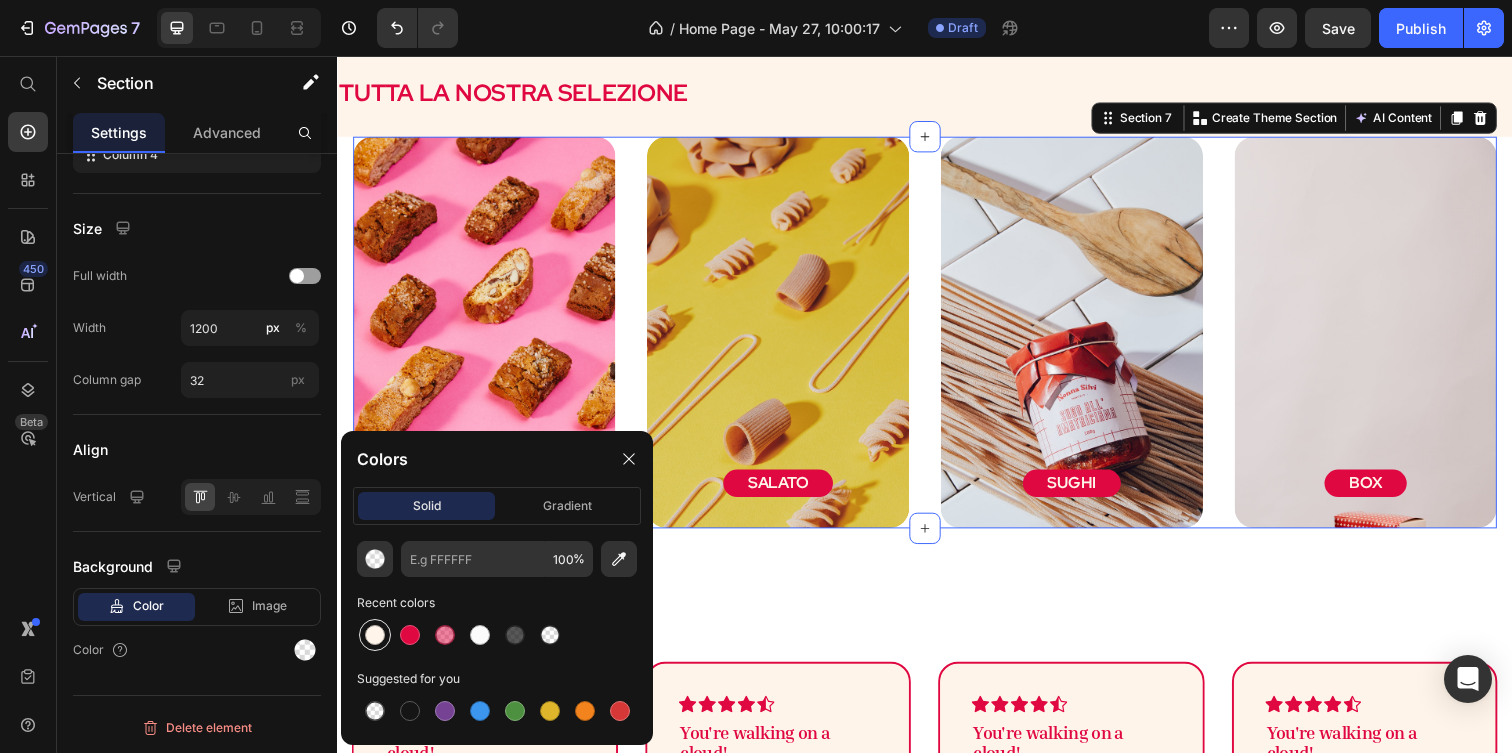 click at bounding box center [375, 635] 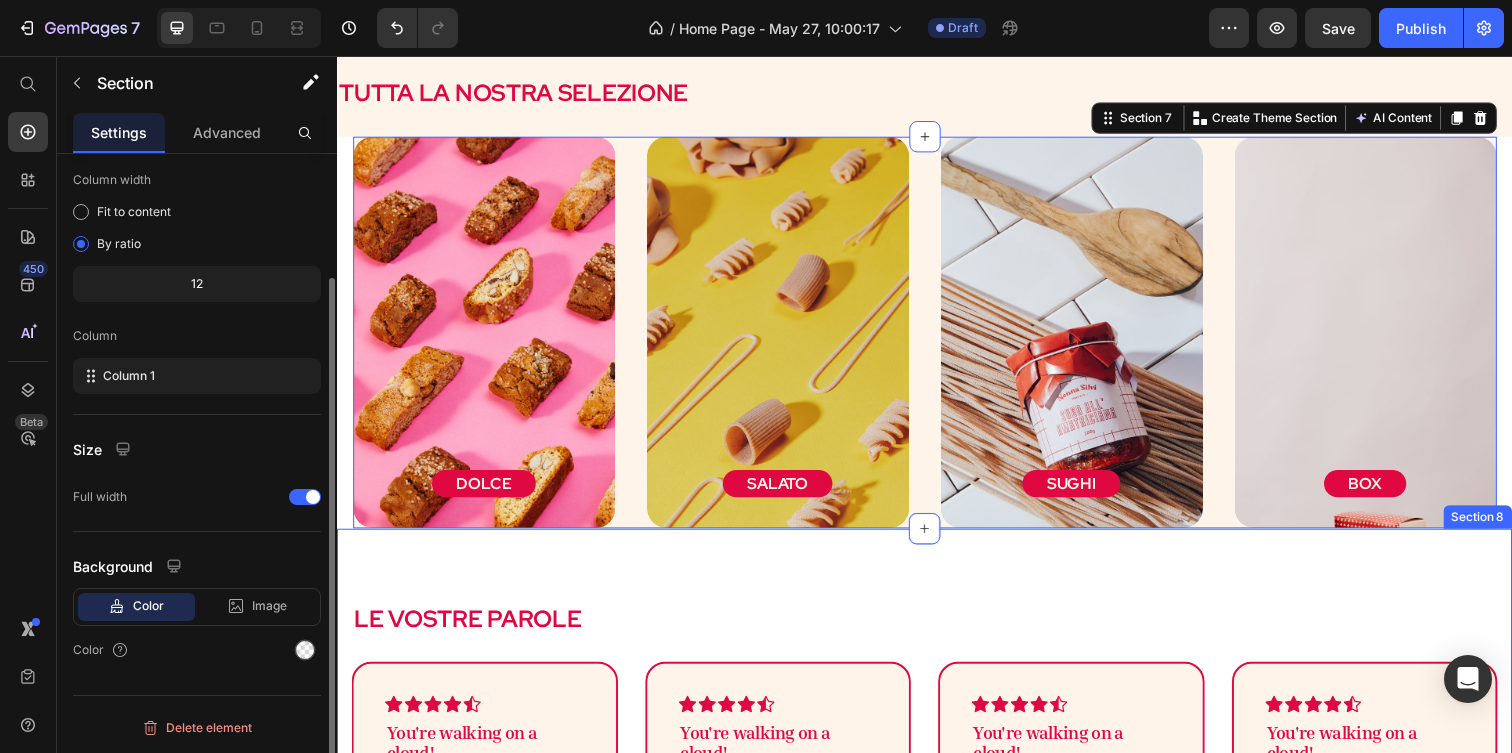 click on "LE VOSTRE PAROLE Heading
Icon
Icon
Icon
Icon
Icon Row You're walking on a cloud! Text block These shoes are everything I hoped they would be ! So comfortable so lightweight and absolutely slip on as easily as they say they do - I will definitely be a repeat customer. Text block [FIRST] [LAST]. Text block Row
Icon
Icon
Icon
Icon
Icon Row You're walking on a cloud! Text block These shoes are everything I hoped they would be ! So comfortable so lightweight and absolutely slip on as easily as they say they do - I will definitely be a repeat customer. Text block [FIRST] [LAST]. Text block Row
Icon
Icon
Icon
Icon
Icon Row You're walking on a cloud! Text block Text block [FIRST] [LAST]. Text block Row
Icon
Icon
Icon
Icon
Icon" at bounding box center [937, 758] 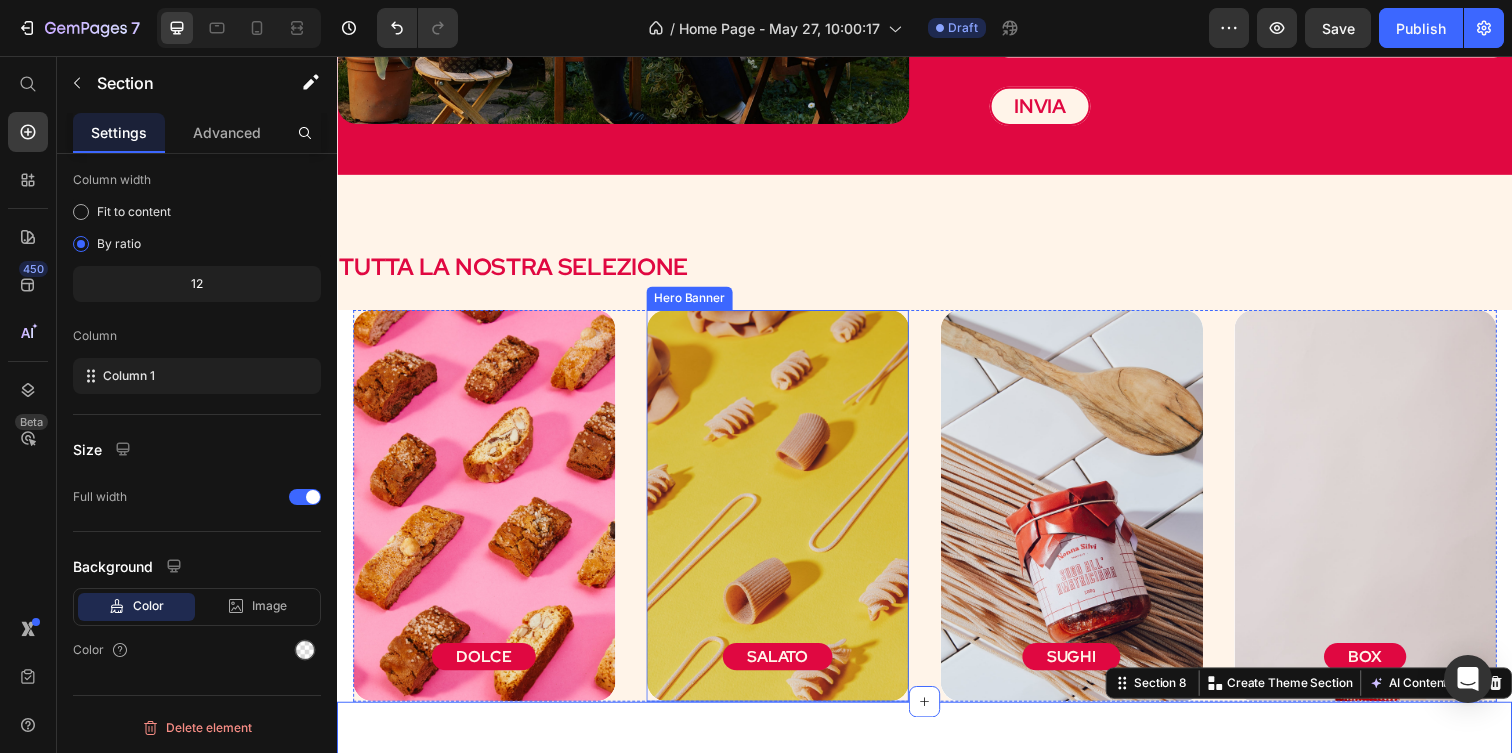 scroll, scrollTop: 1843, scrollLeft: 0, axis: vertical 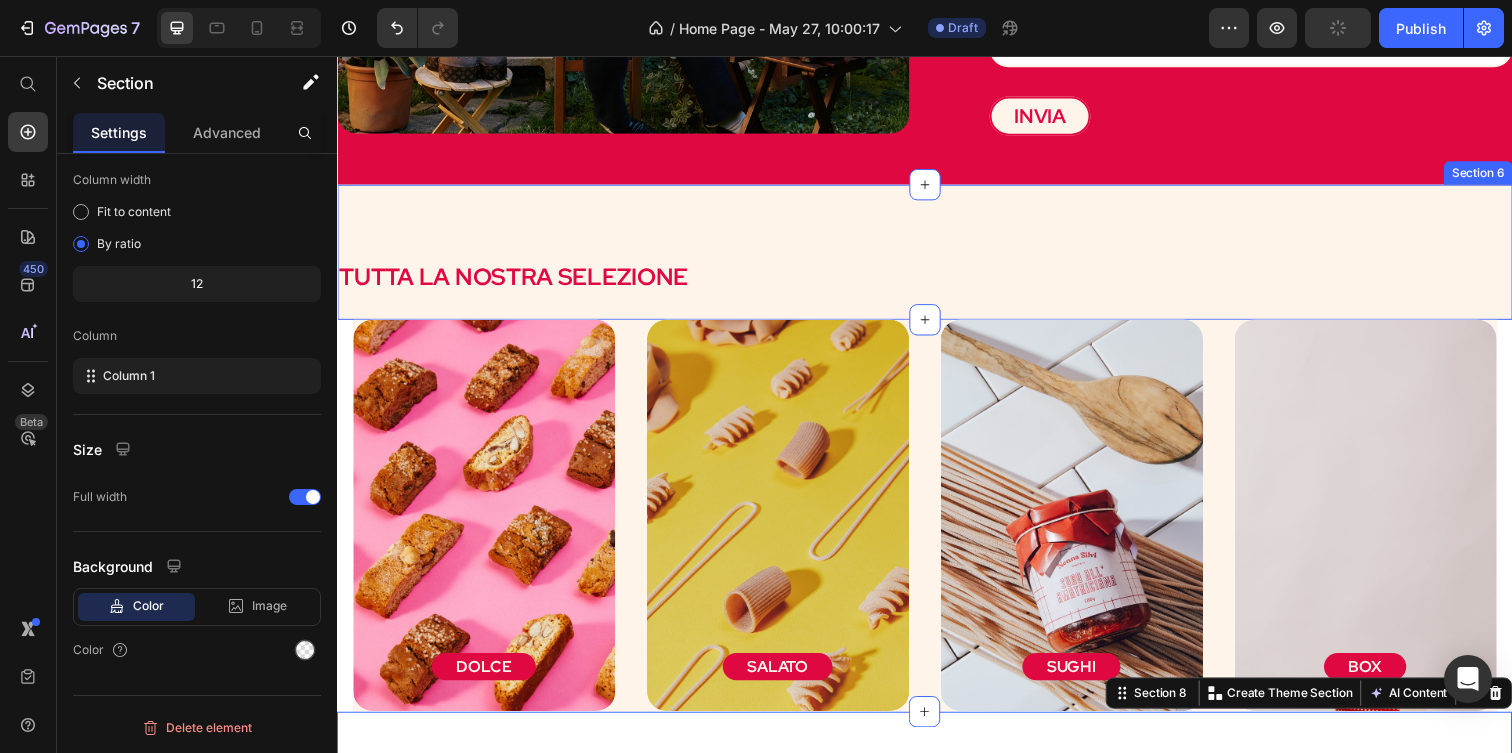 click on "TUTTA LA NOSTRA SELEZIONE Heading Section 6" at bounding box center [937, 256] 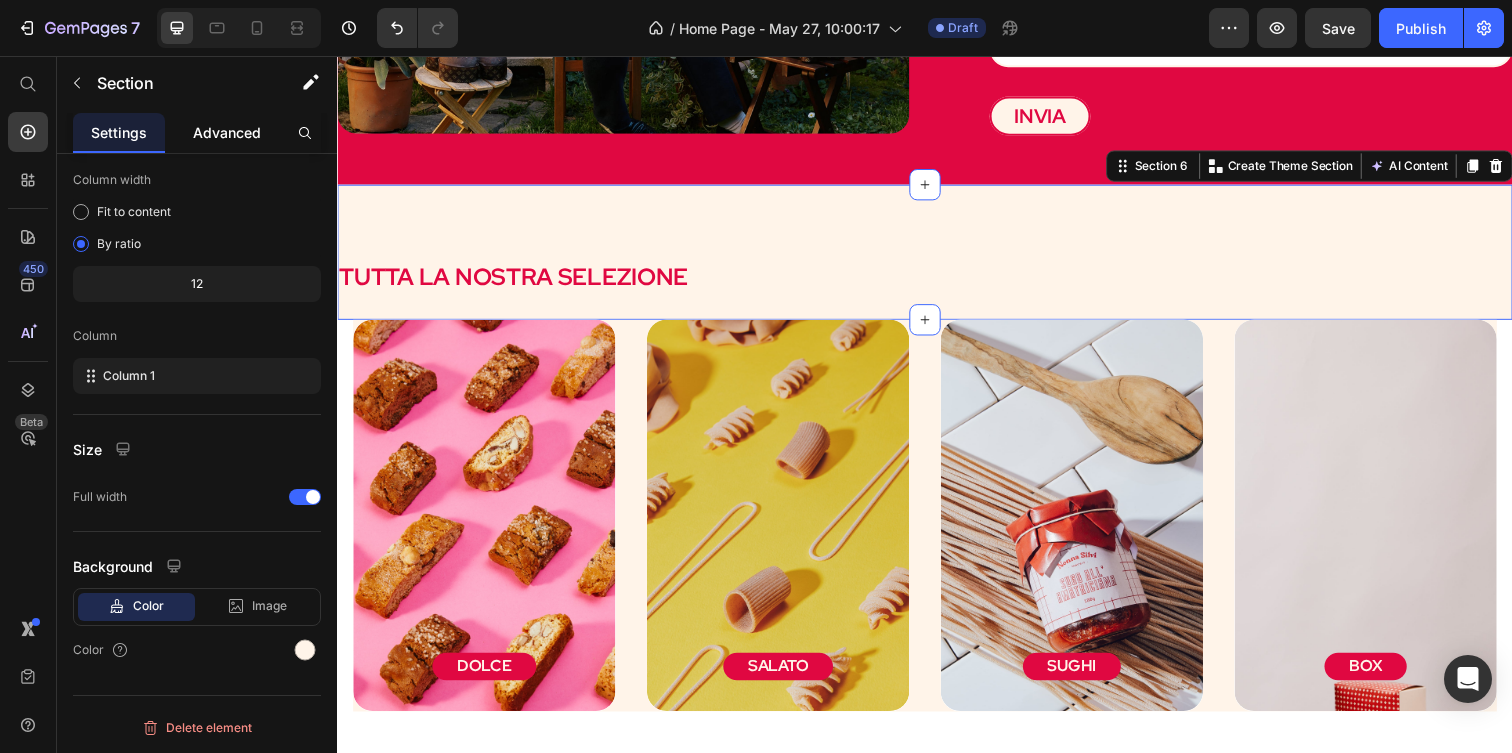 click on "Advanced" at bounding box center [227, 132] 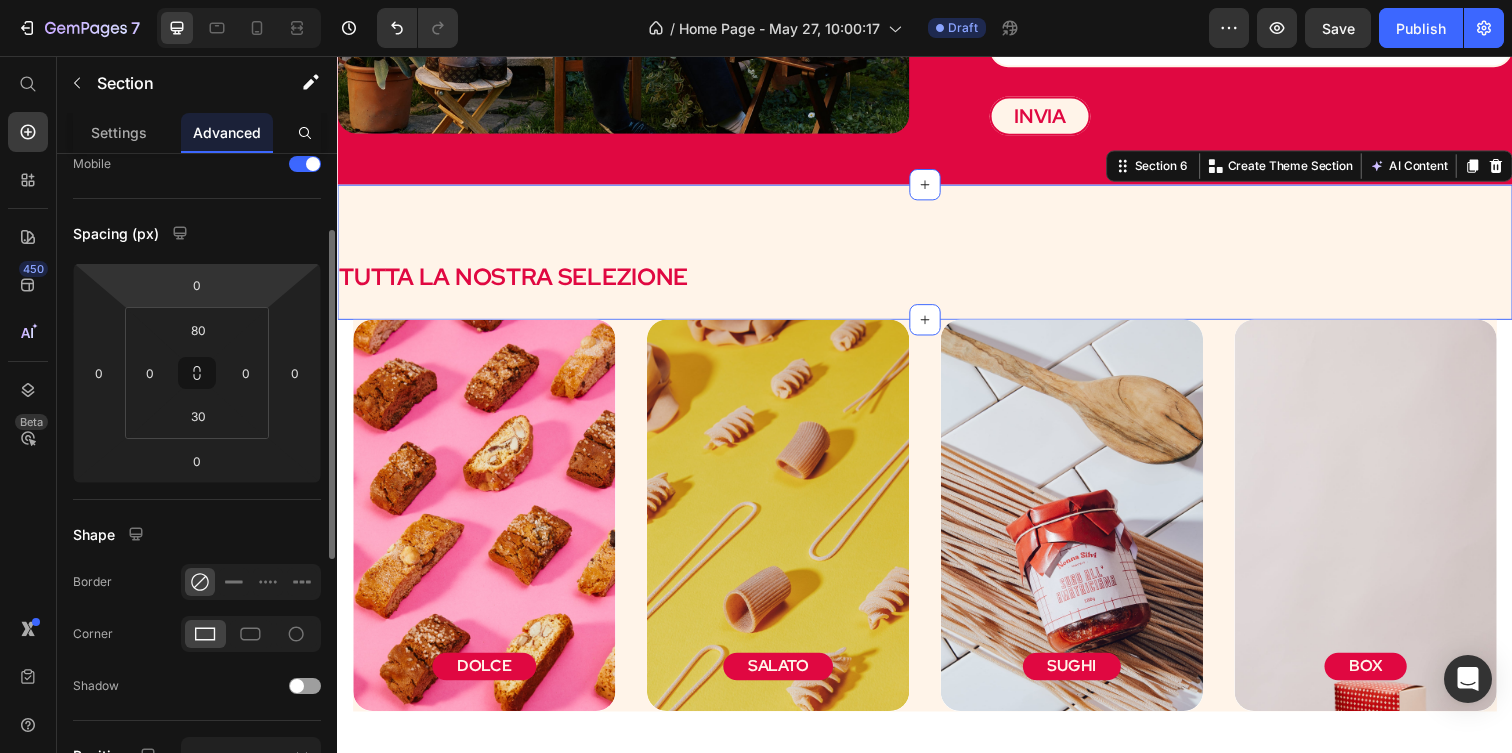 scroll, scrollTop: 0, scrollLeft: 0, axis: both 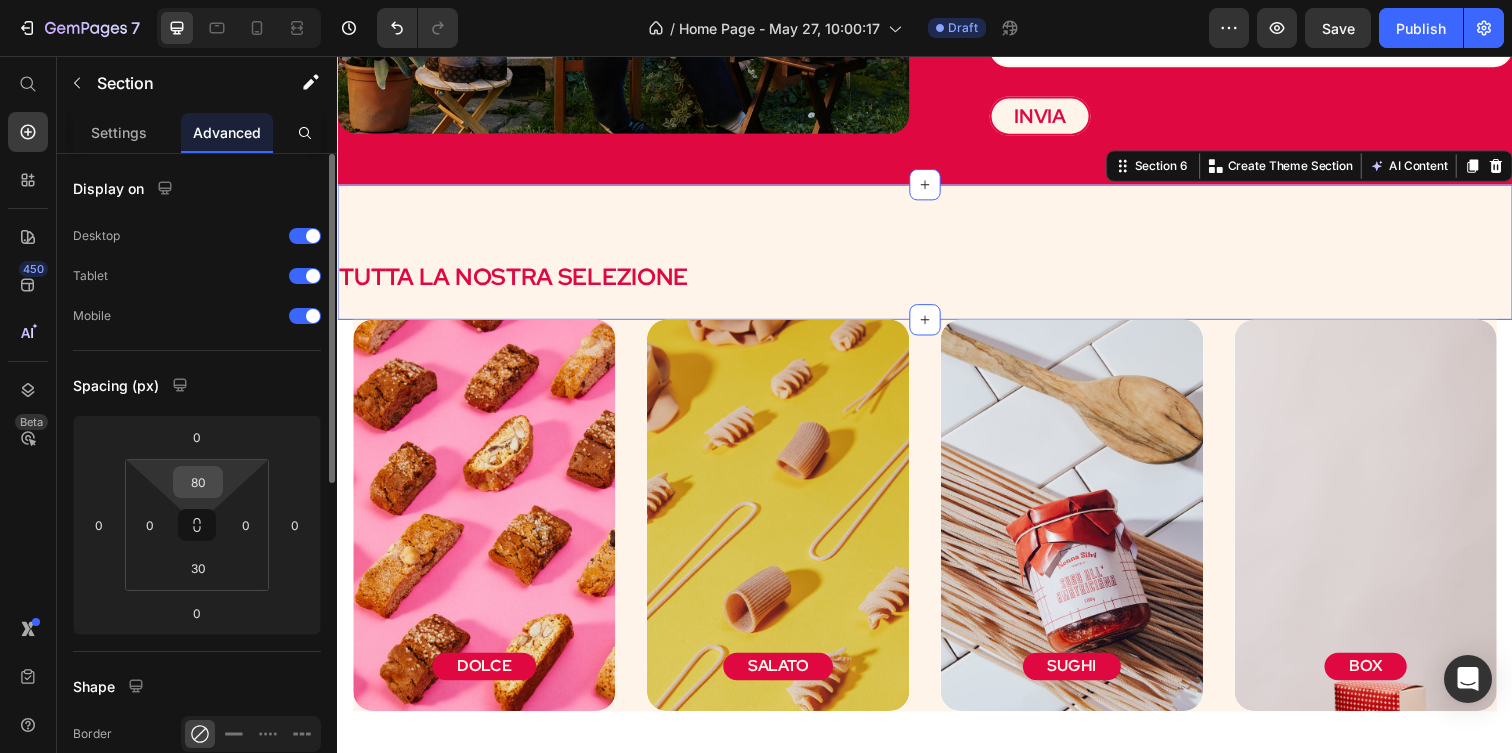 click on "80" at bounding box center (198, 482) 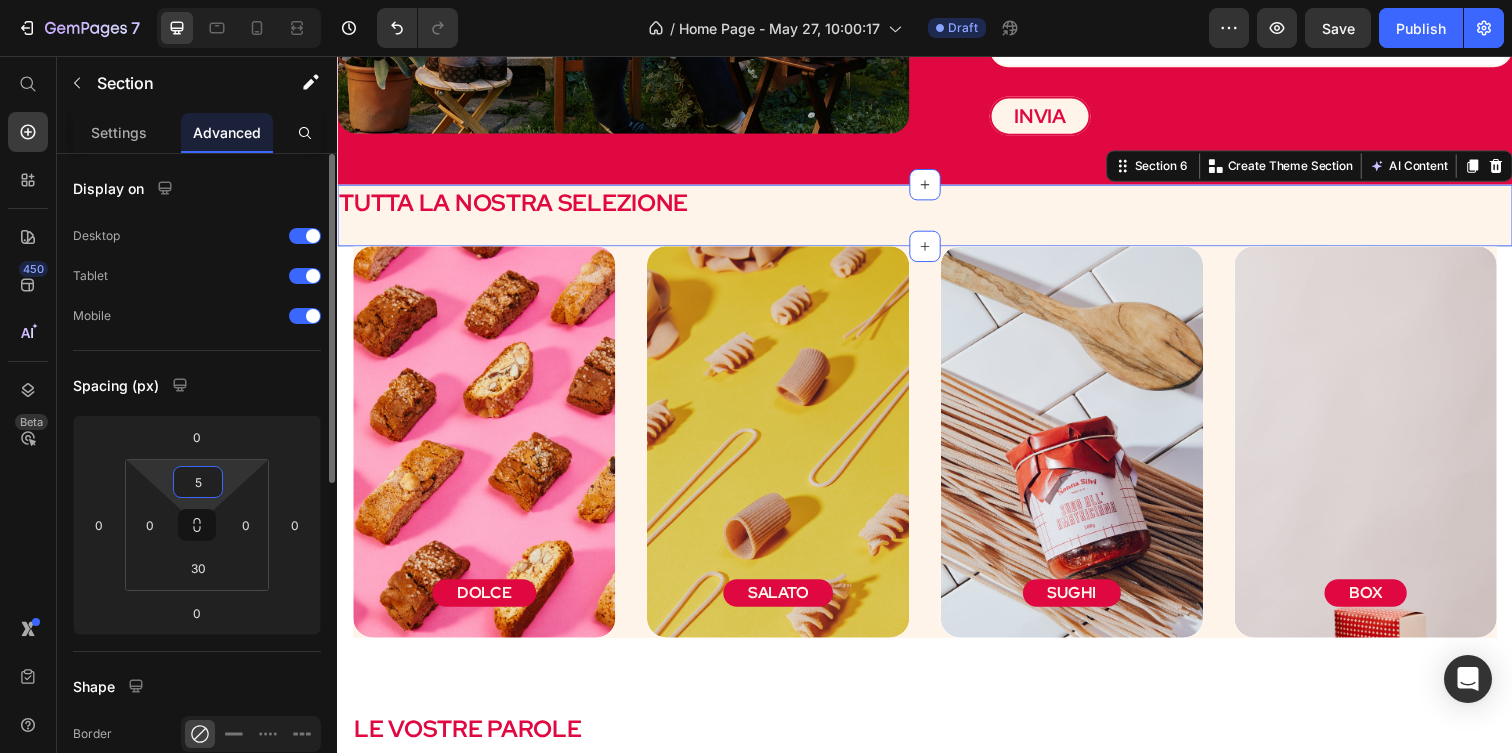 type on "50" 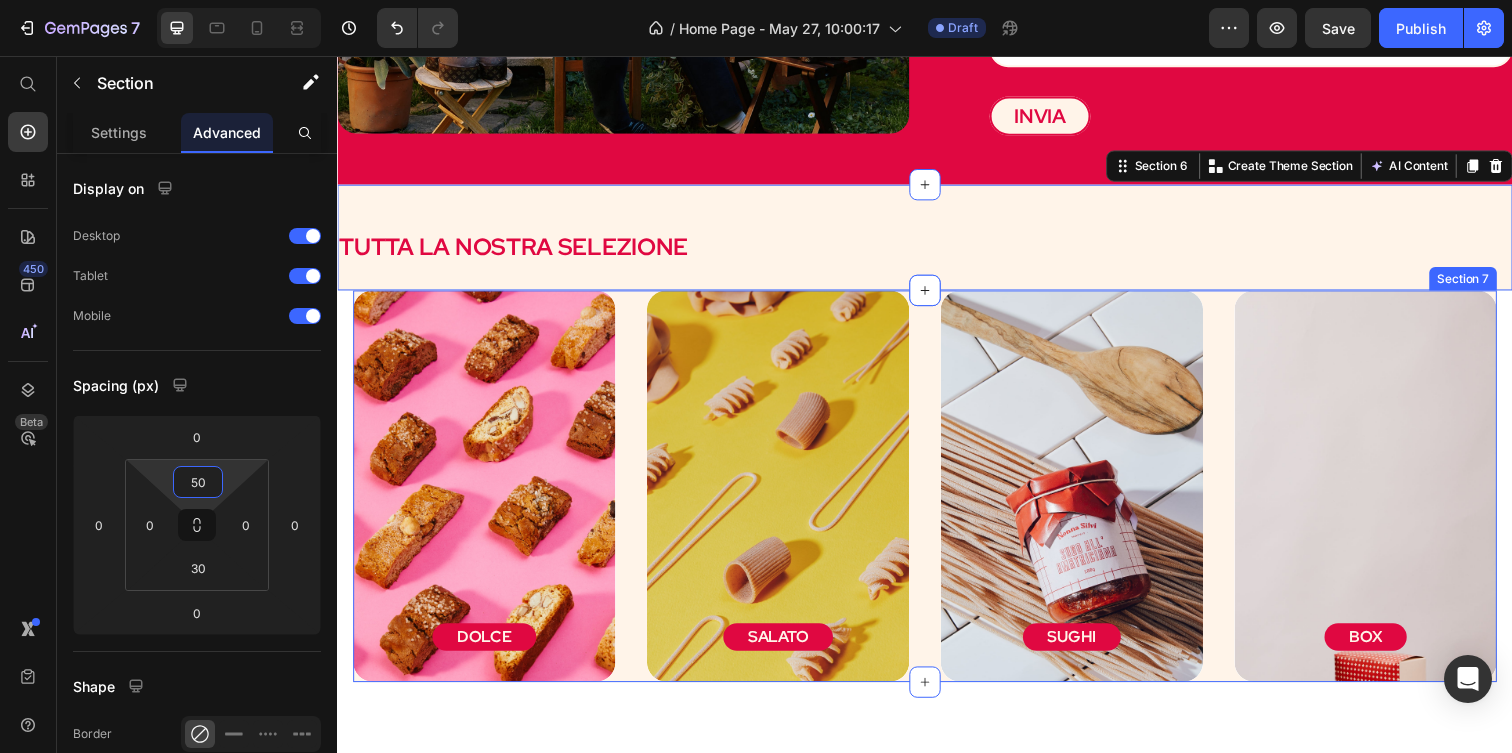 click on "DOLCE Button Hero Banner SALATO Button Hero Banner SUGHI Button Hero Banner BOX Button Hero Banner Section 7" at bounding box center (937, 495) 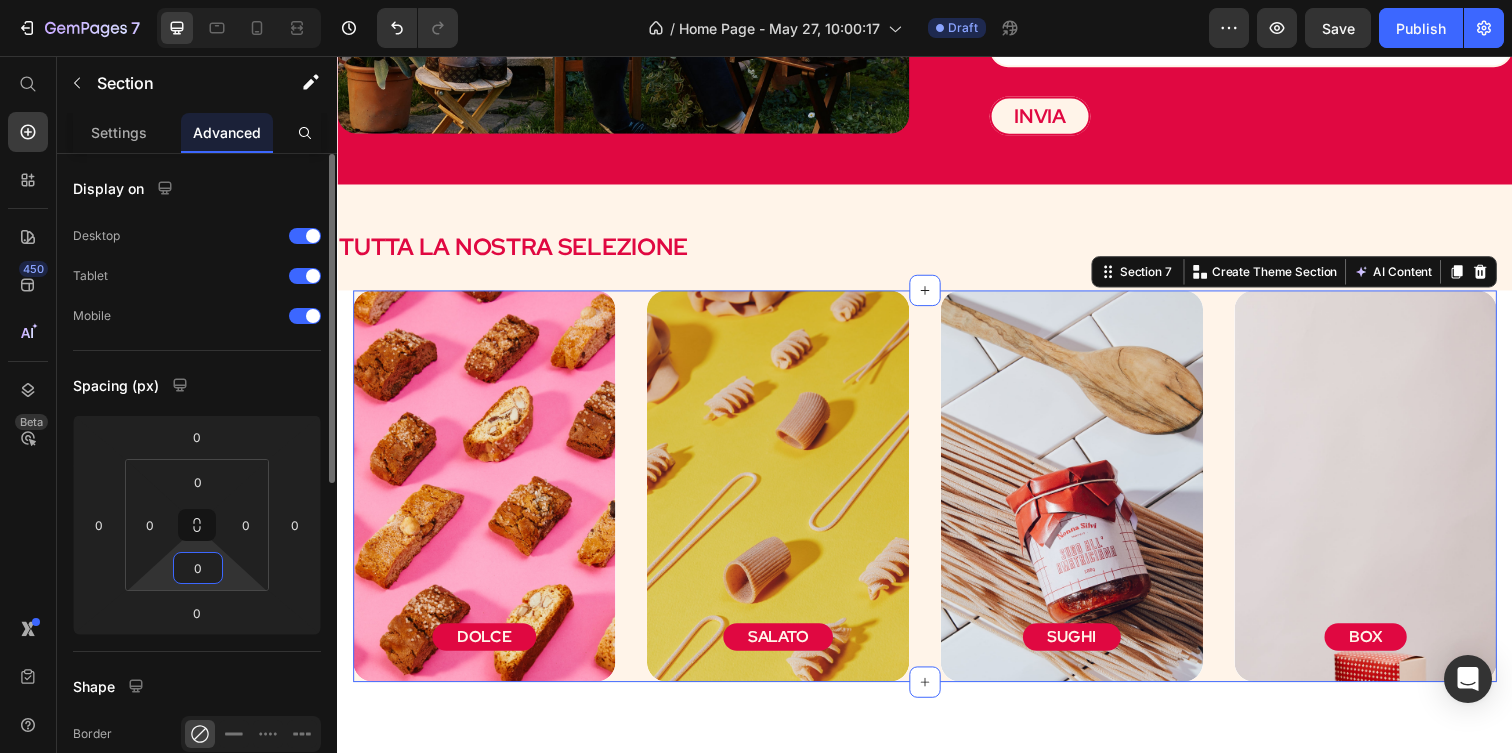 click on "0" at bounding box center [198, 568] 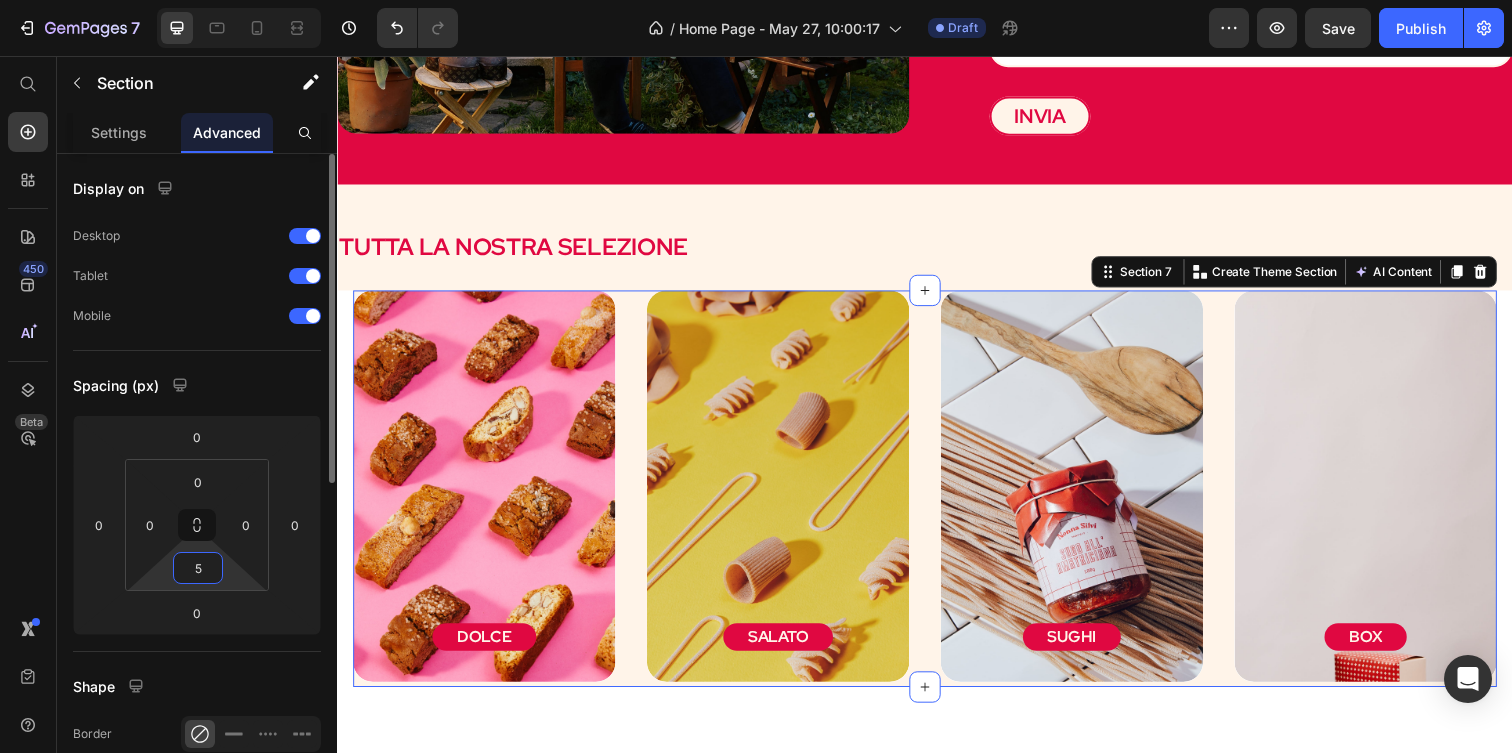 type on "50" 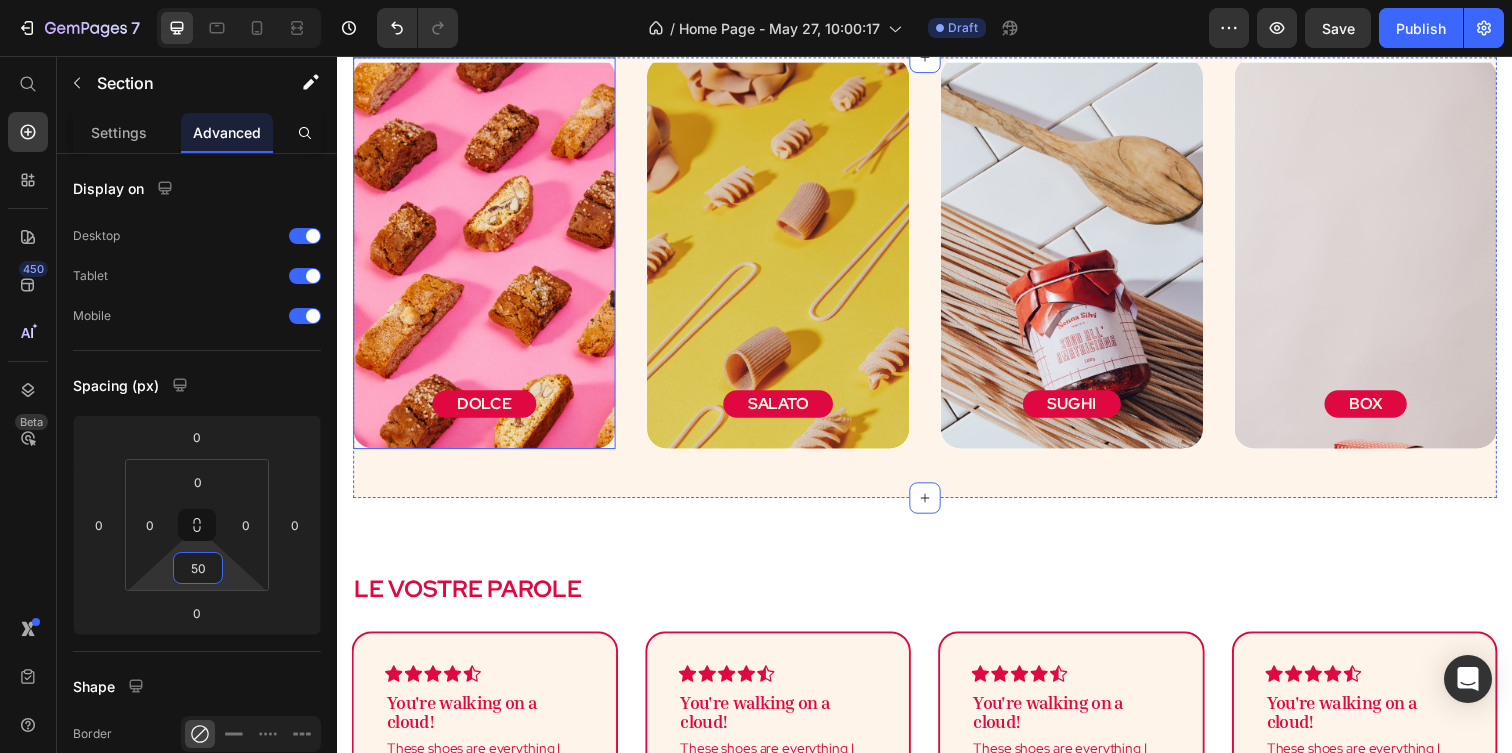 scroll, scrollTop: 2088, scrollLeft: 0, axis: vertical 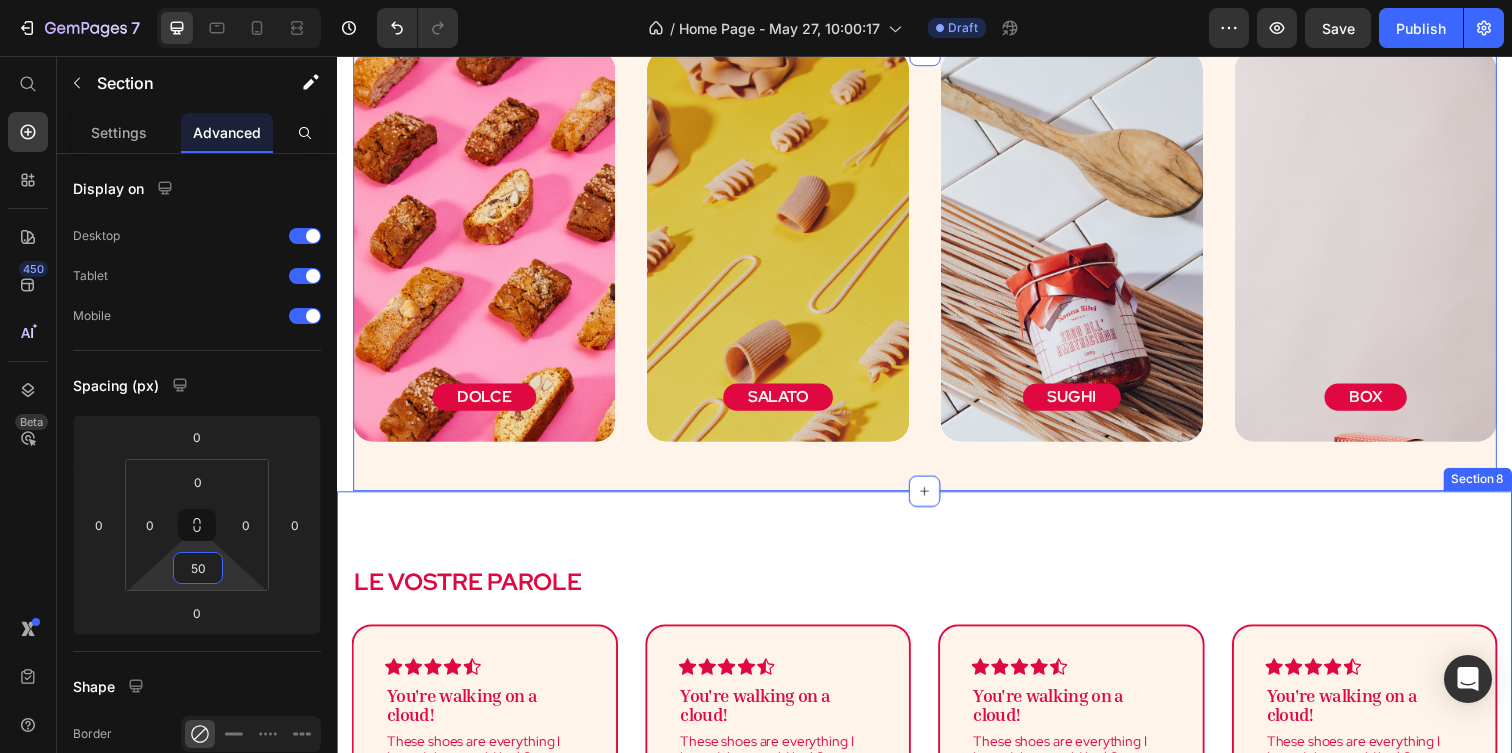 click on "LE VOSTRE PAROLE Heading
Icon
Icon
Icon
Icon
Icon Row You're walking on a cloud! Text block These shoes are everything I hoped they would be ! So comfortable so lightweight and absolutely slip on as easily as they say they do - I will definitely be a repeat customer. Text block [FIRST] [LAST]. Text block Row
Icon
Icon
Icon
Icon
Icon Row You're walking on a cloud! Text block These shoes are everything I hoped they would be ! So comfortable so lightweight and absolutely slip on as easily as they say they do - I will definitely be a repeat customer. Text block [FIRST] [LAST]. Text block Row
Icon
Icon
Icon
Icon
Icon Row You're walking on a cloud! Text block Text block [FIRST] [LAST]. Text block Row
Icon
Icon
Icon
Icon
Icon" at bounding box center (937, 720) 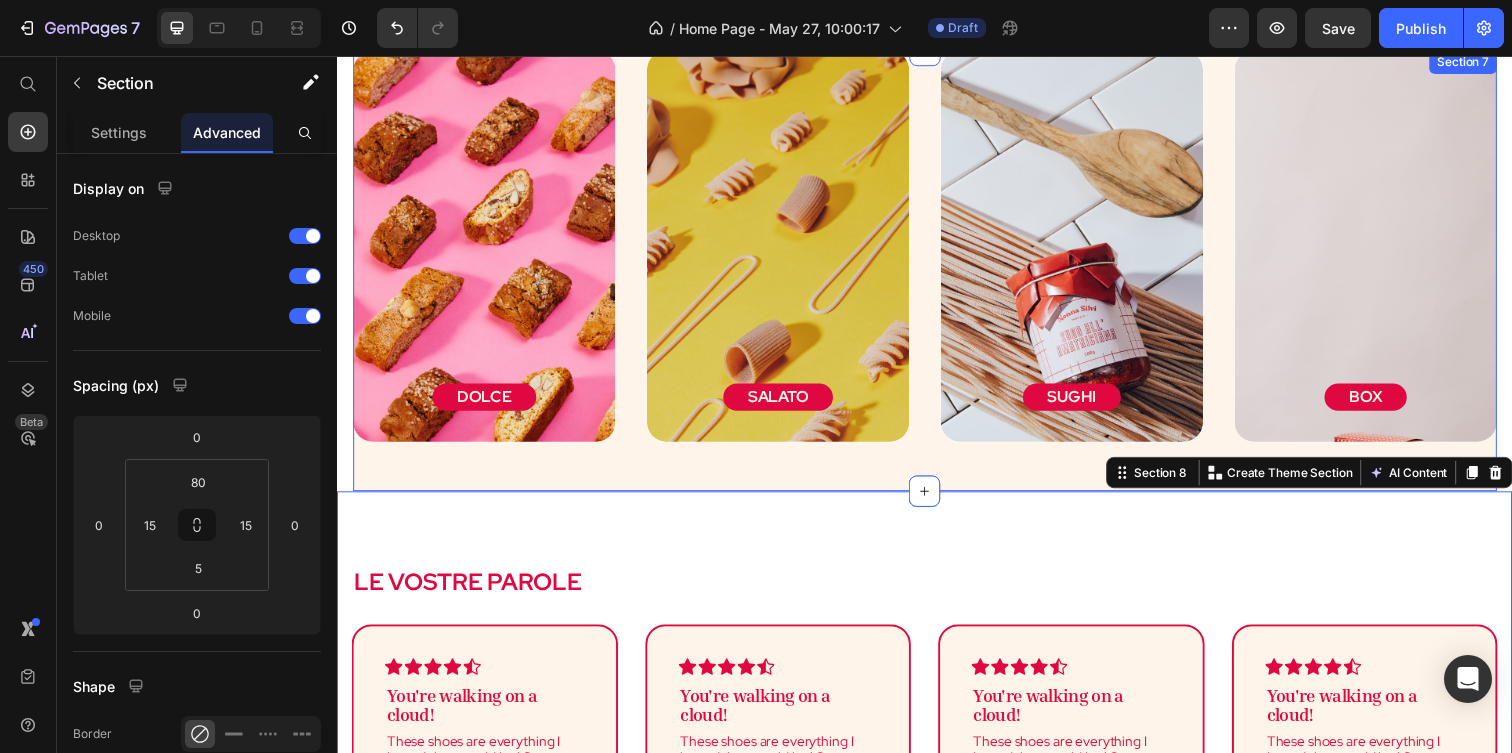 click on "DOLCE Button Hero Banner SALATO Button Hero Banner SUGHI Button Hero Banner BOX Button Hero Banner Section 7" at bounding box center (937, 275) 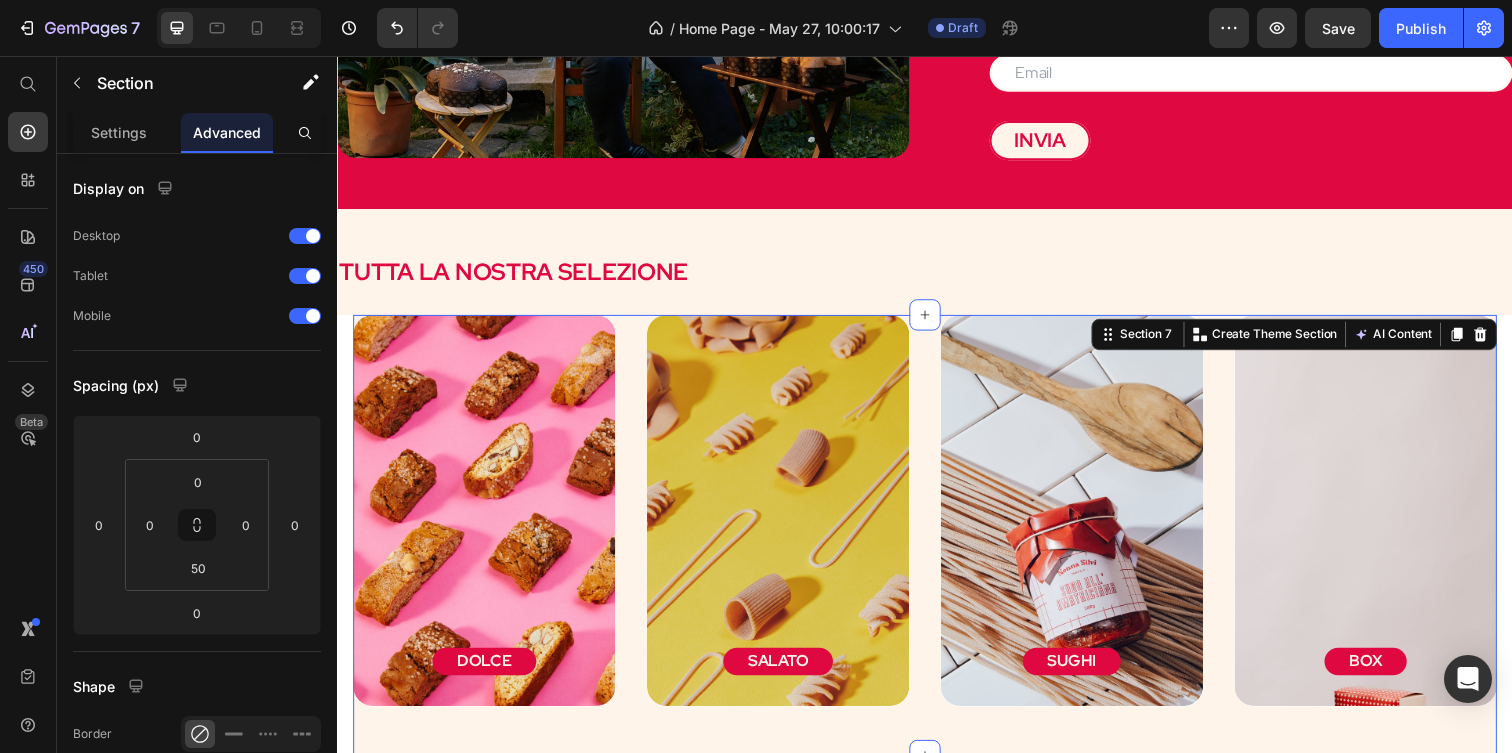 scroll, scrollTop: 1718, scrollLeft: 0, axis: vertical 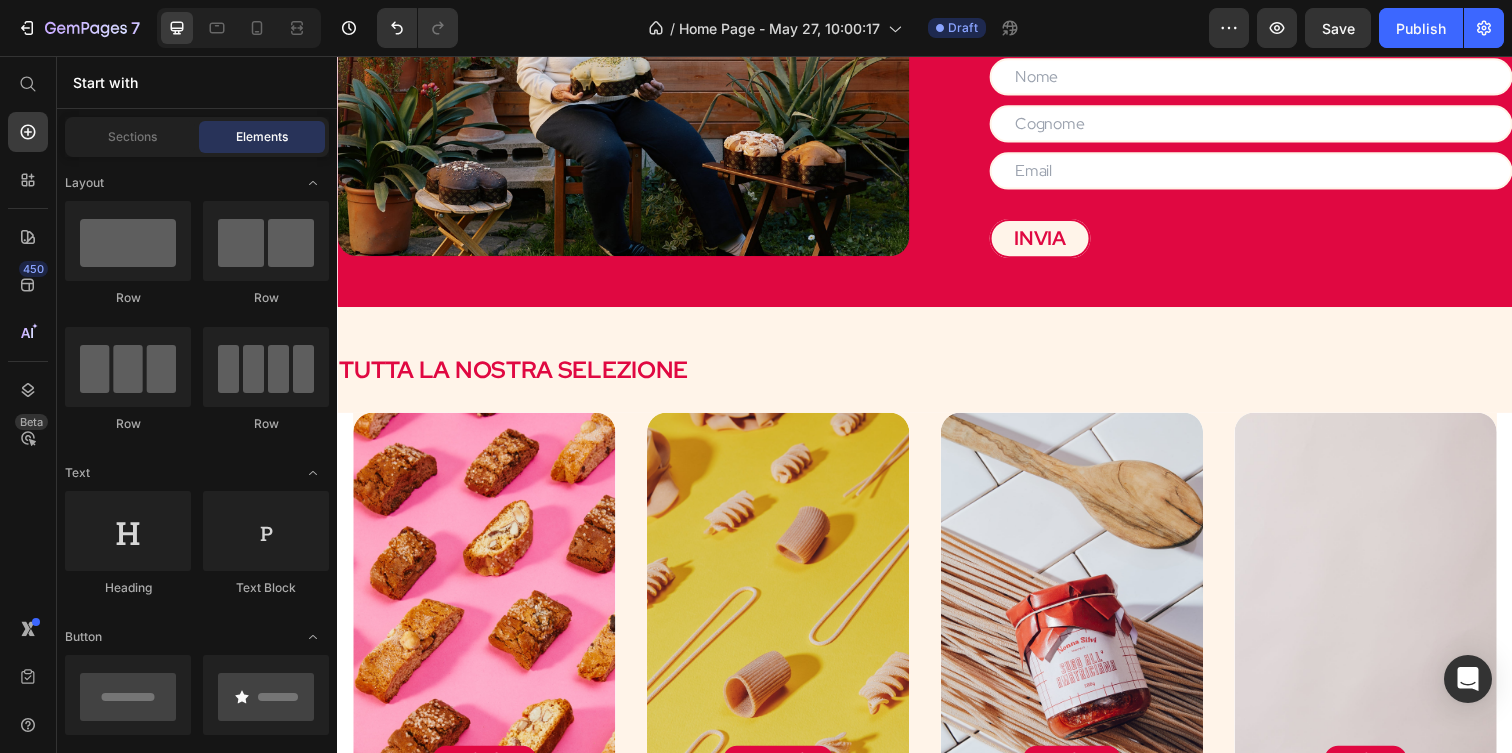 click on "DOLCE Button Hero Banner SALATO Button Hero Banner SUGHI Button Hero Banner BOX Button Hero Banner Section 7" at bounding box center (937, 645) 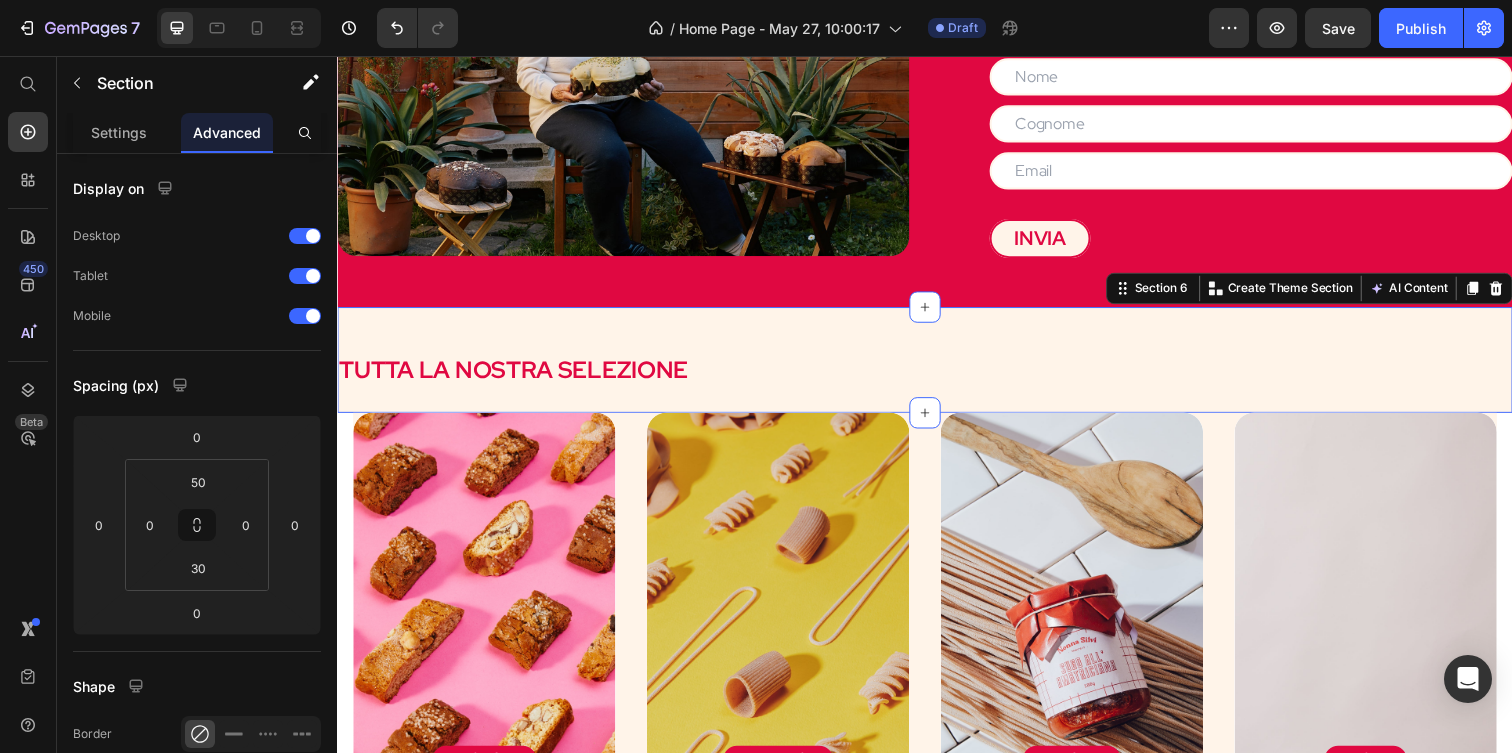 click on "TUTTA LA NOSTRA SELEZIONE Heading Section 6   You can create reusable sections Create Theme Section AI Content Write with GemAI What would you like to describe here? Tone and Voice Persuasive Product Biscotti da Inzuppo (200gr) Show more Generate" at bounding box center (937, 366) 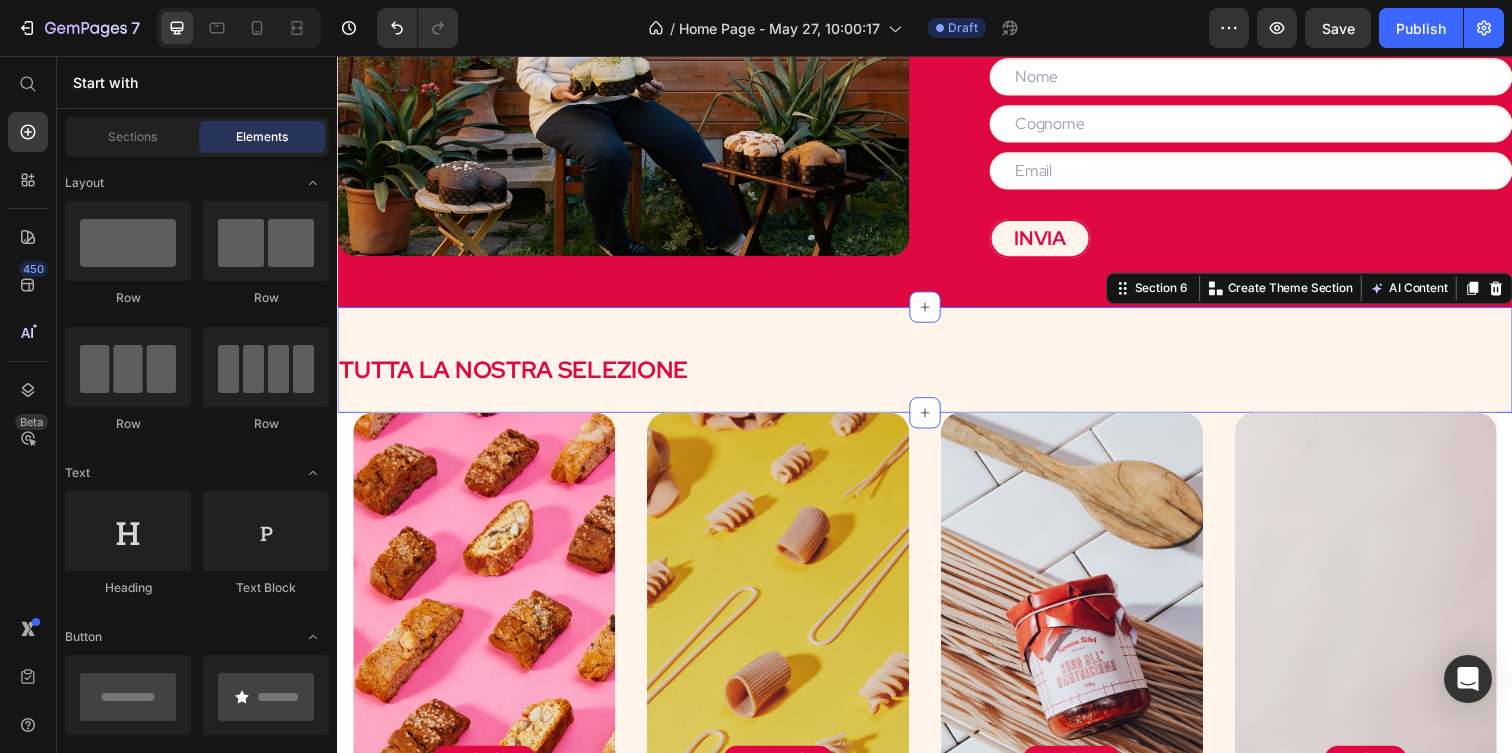 click on "DOLCE Button Hero Banner SALATO Button Hero Banner SUGHI Button Hero Banner BOX Button Hero Banner Section 7" at bounding box center (937, 645) 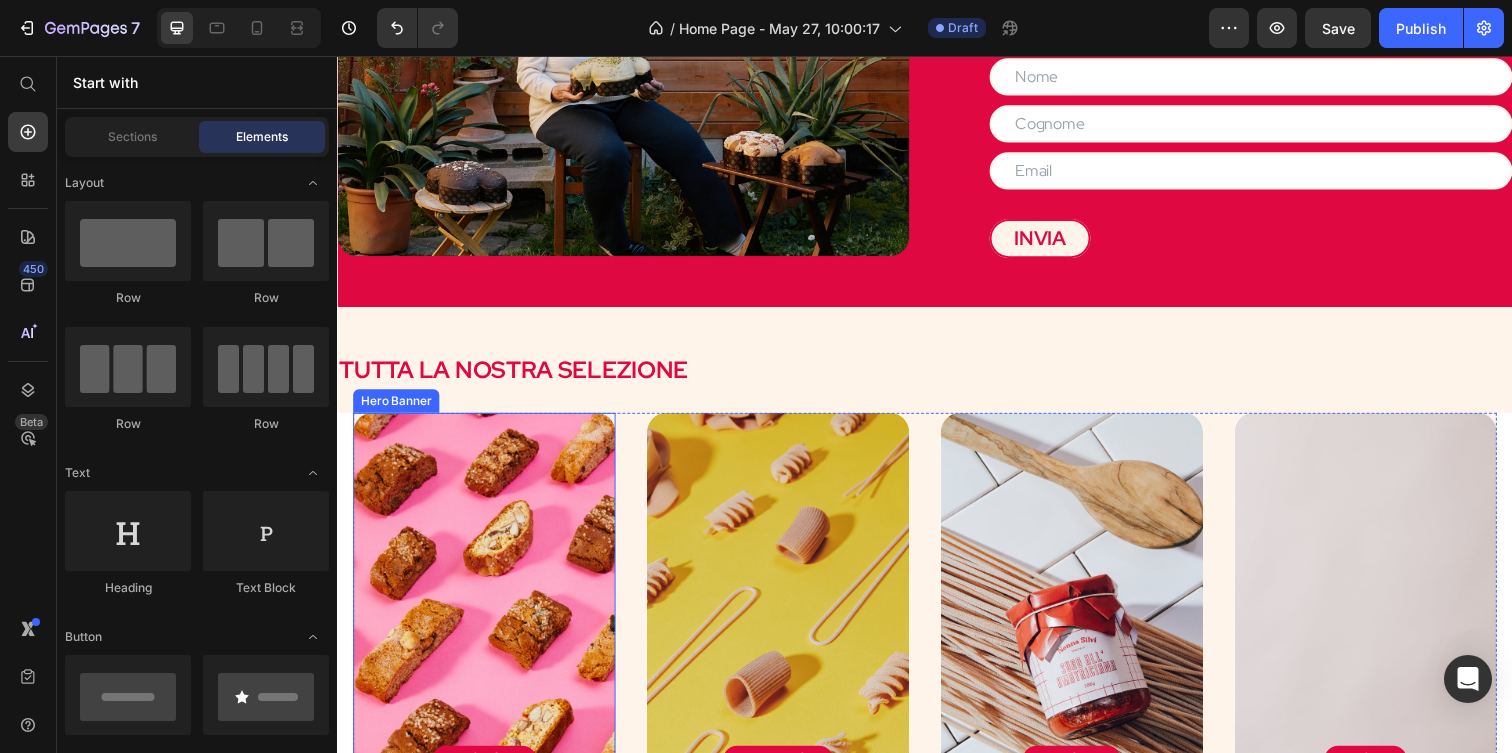click on "DOLCE Button Hero Banner" at bounding box center (487, 620) 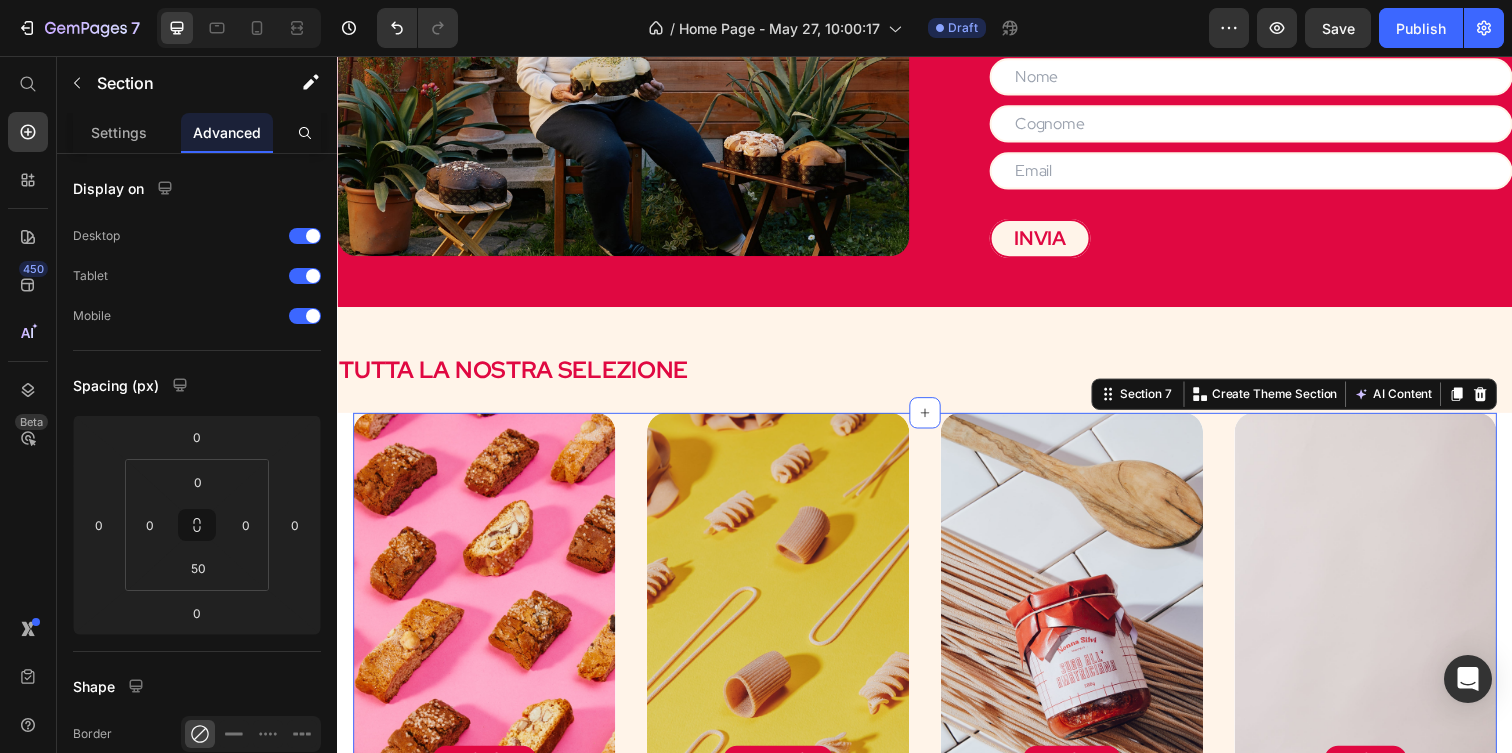 click on "DOLCE Button Hero Banner SALATO Button Hero Banner SUGHI Button Hero Banner BOX Button Hero Banner Section 7   You can create reusable sections Create Theme Section AI Content Write with GemAI What would you like to describe here? Tone and Voice Persuasive Product Biscotti da Inzuppo (200gr) Show more Generate" at bounding box center [937, 645] 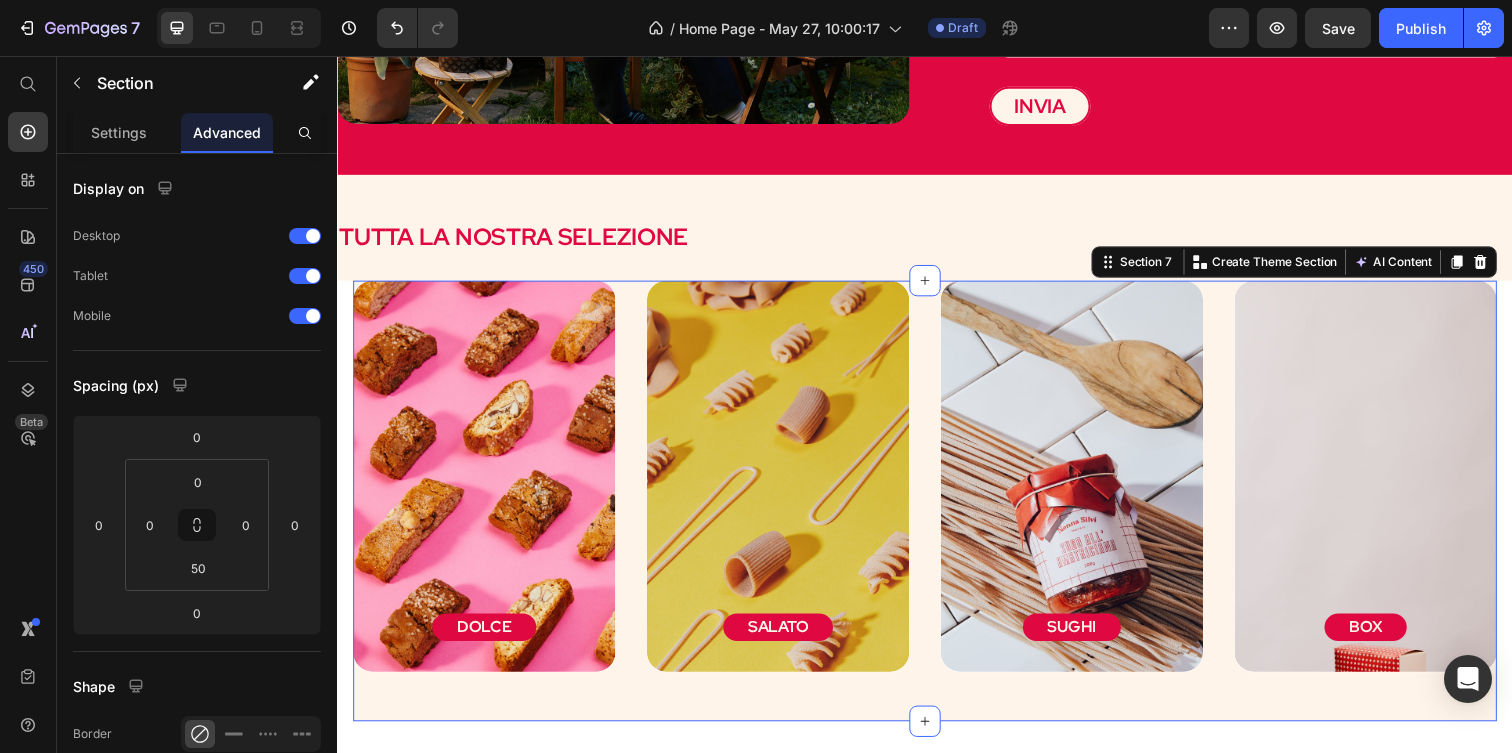 scroll, scrollTop: 1859, scrollLeft: 0, axis: vertical 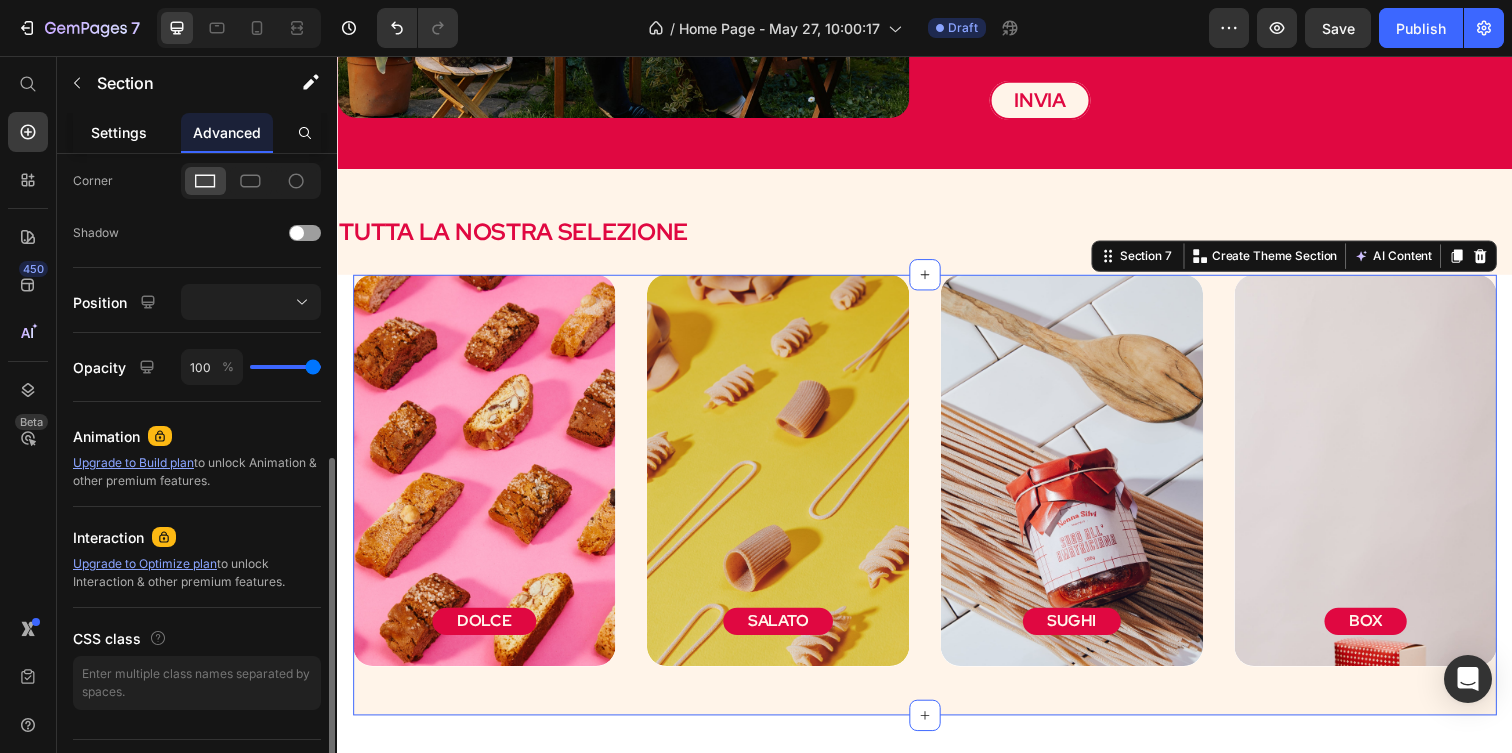 click on "Settings" at bounding box center (119, 132) 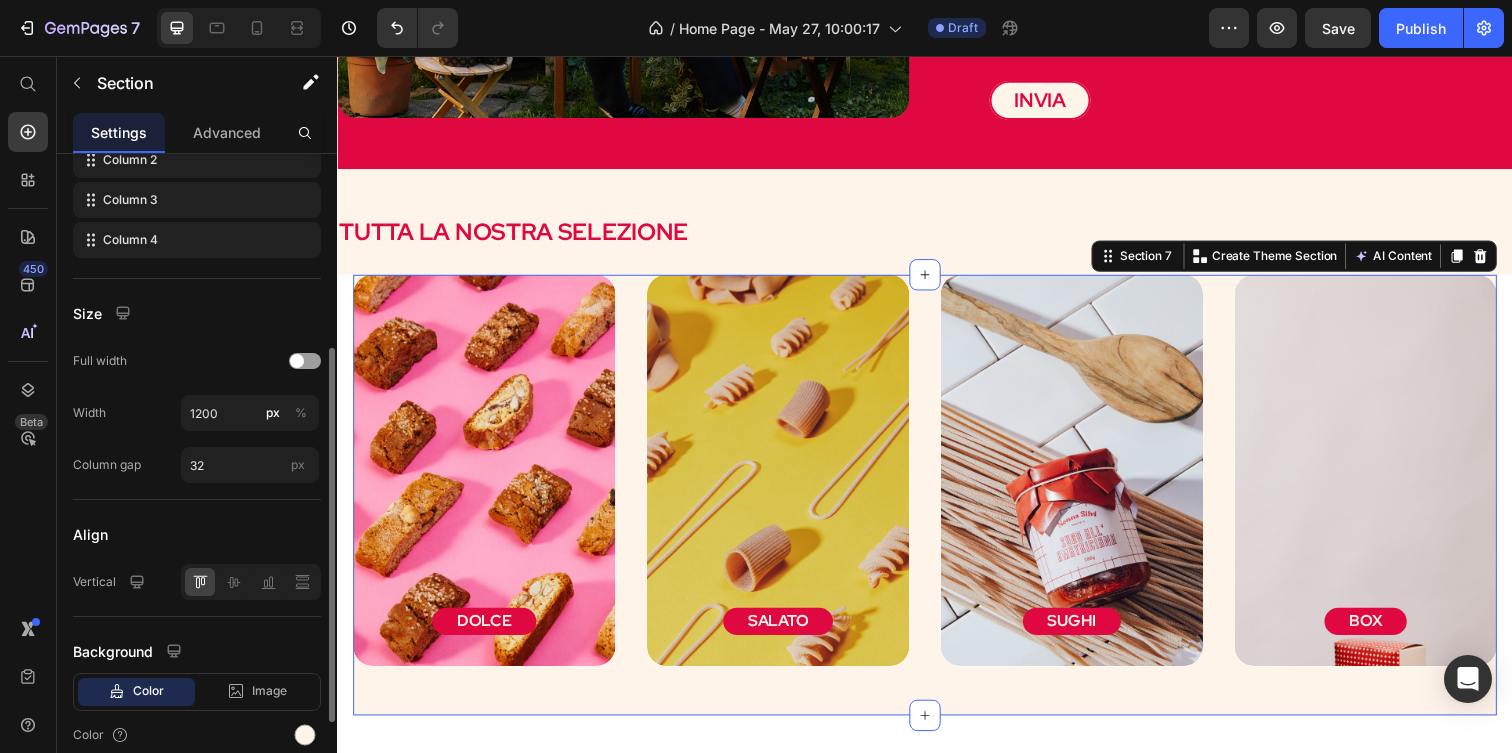 scroll, scrollTop: 430, scrollLeft: 0, axis: vertical 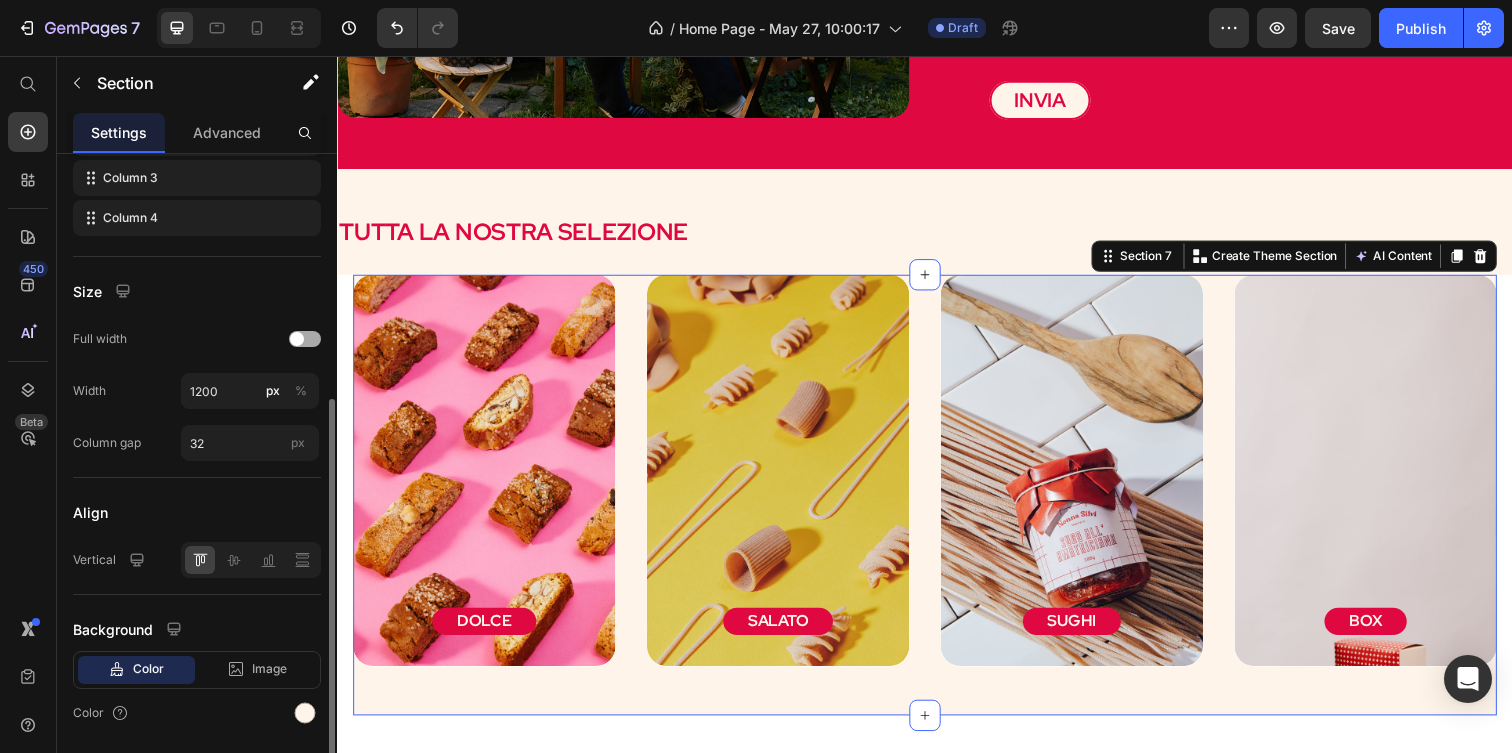 click at bounding box center (305, 339) 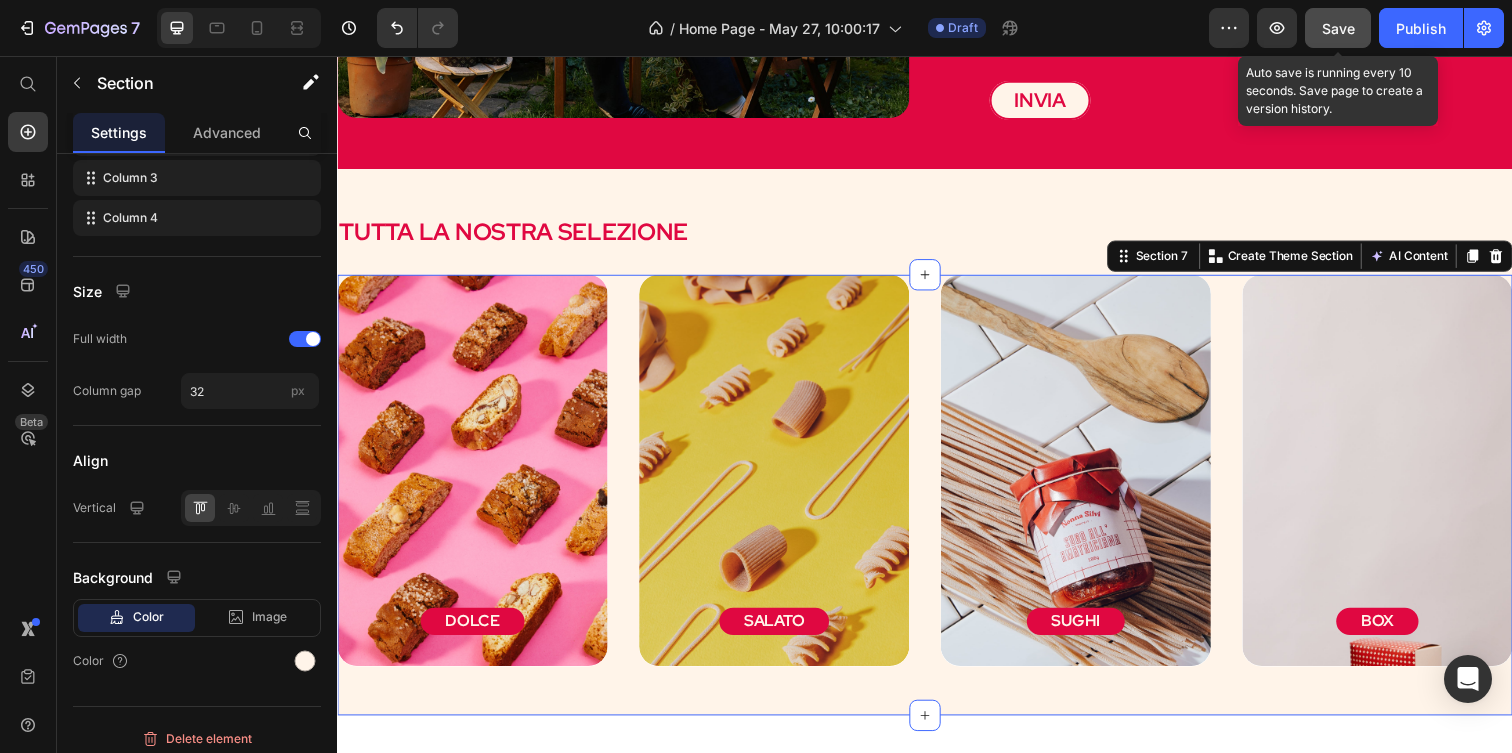 click on "Save" 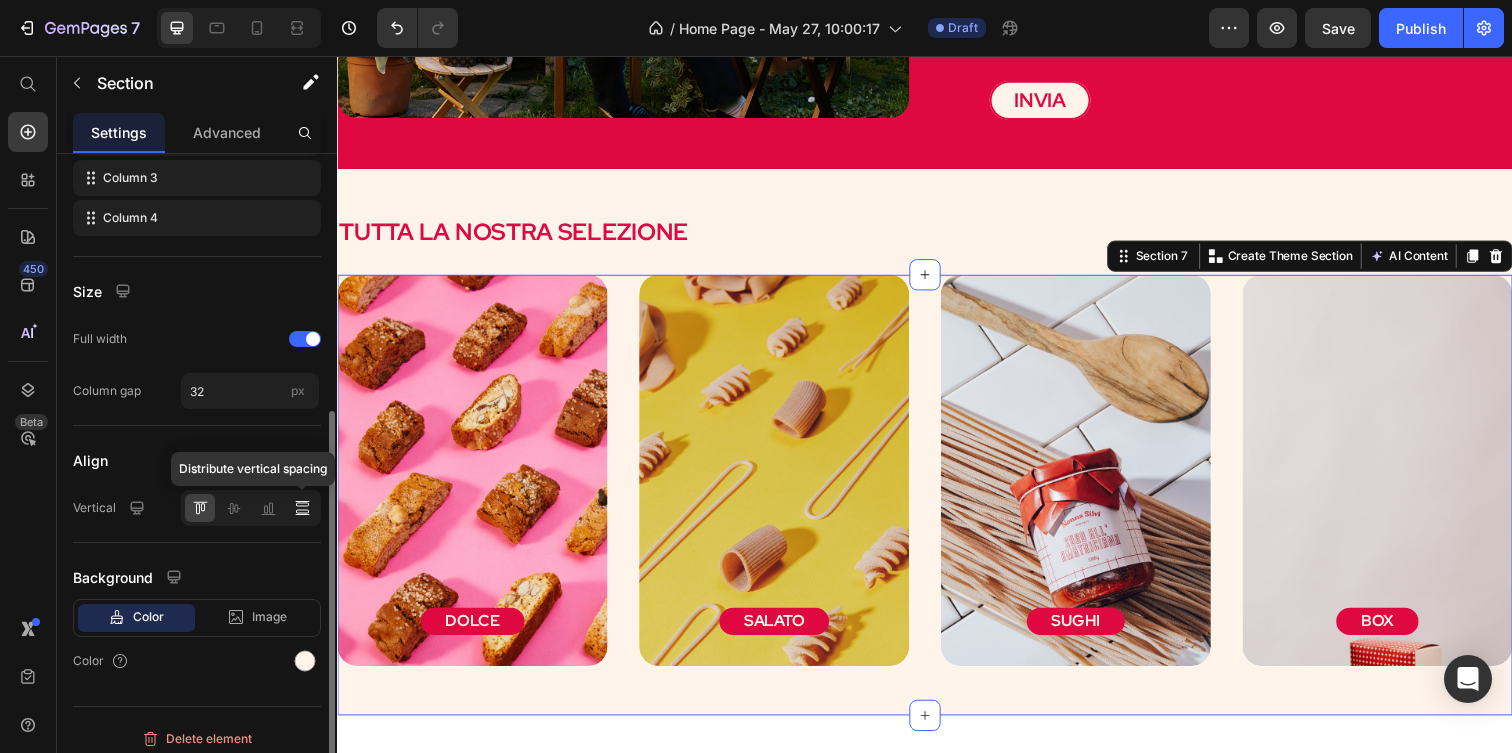 scroll, scrollTop: 441, scrollLeft: 0, axis: vertical 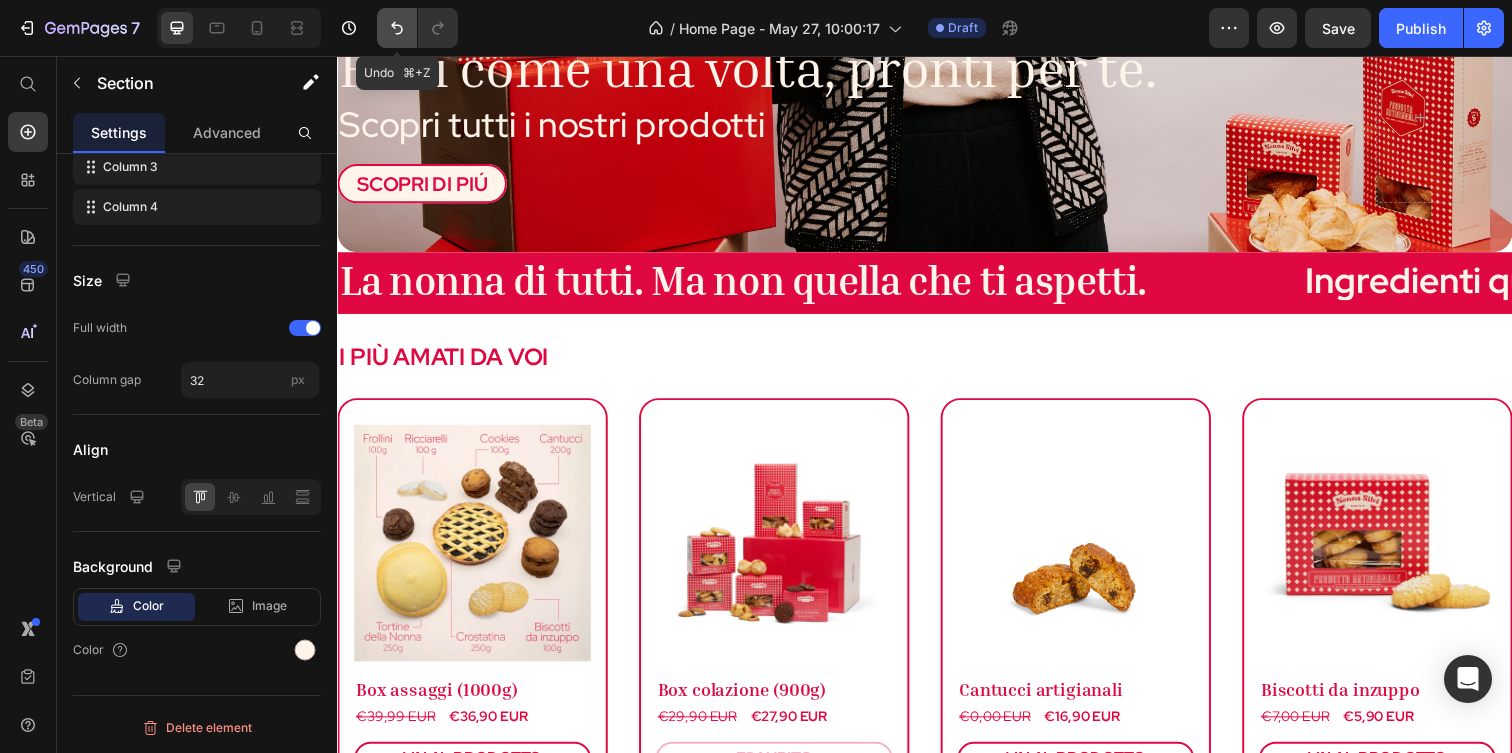 click 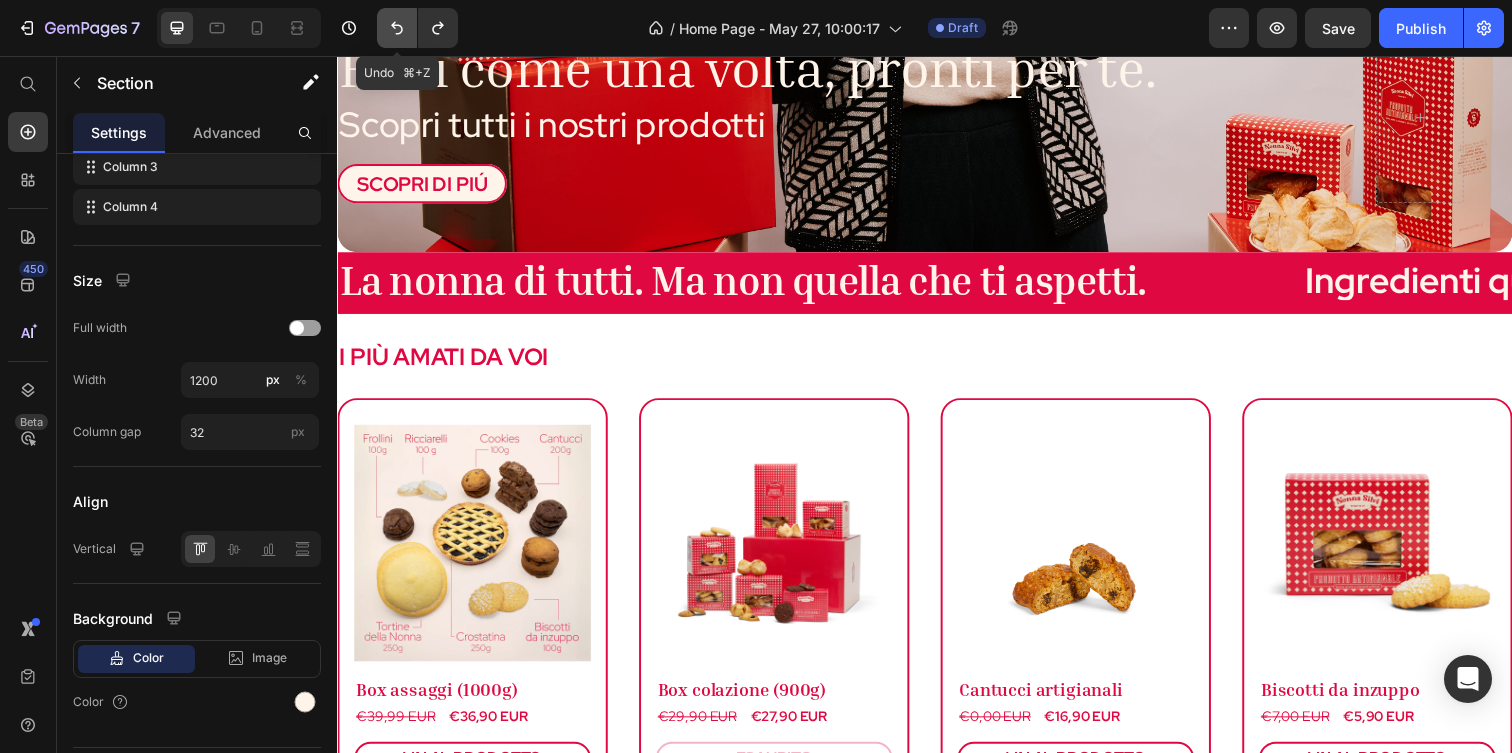 click 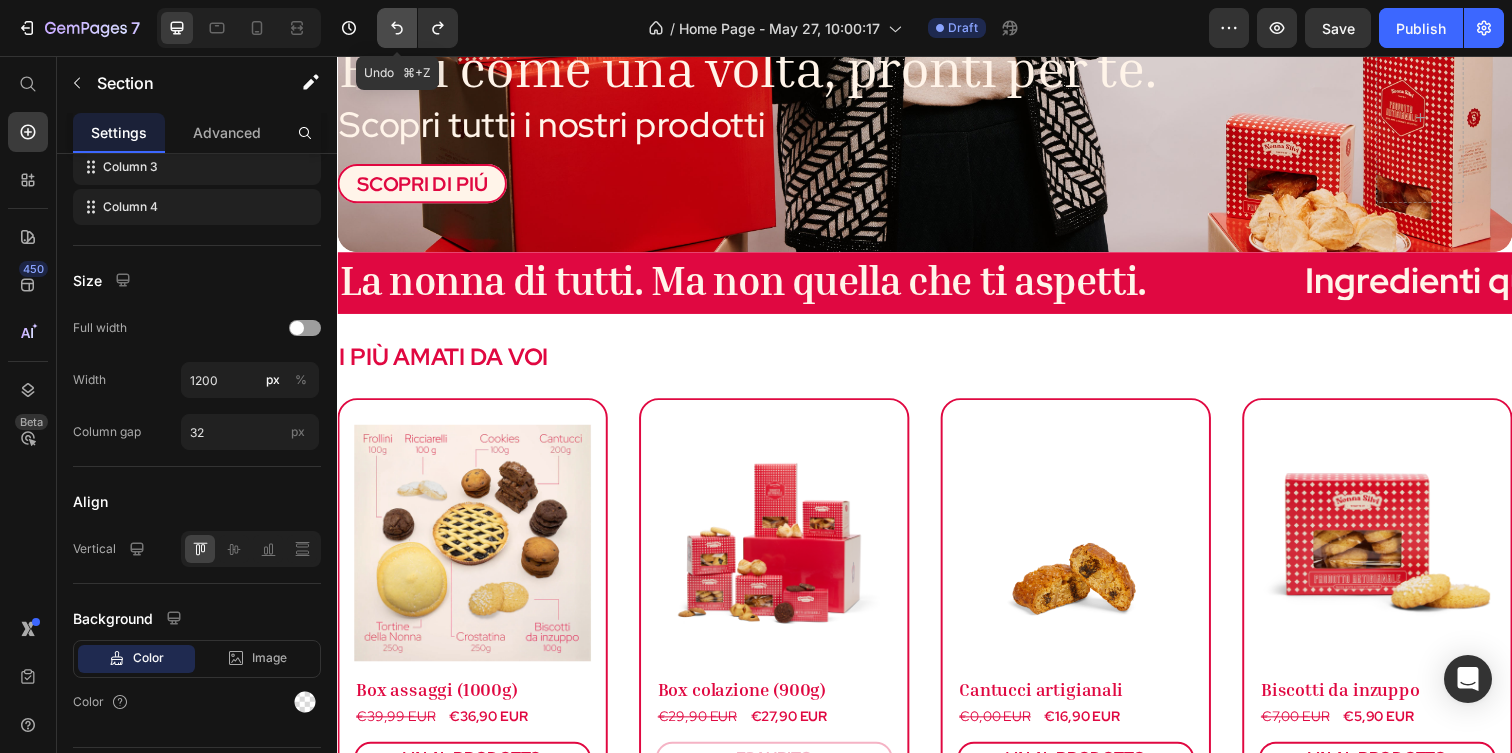 click 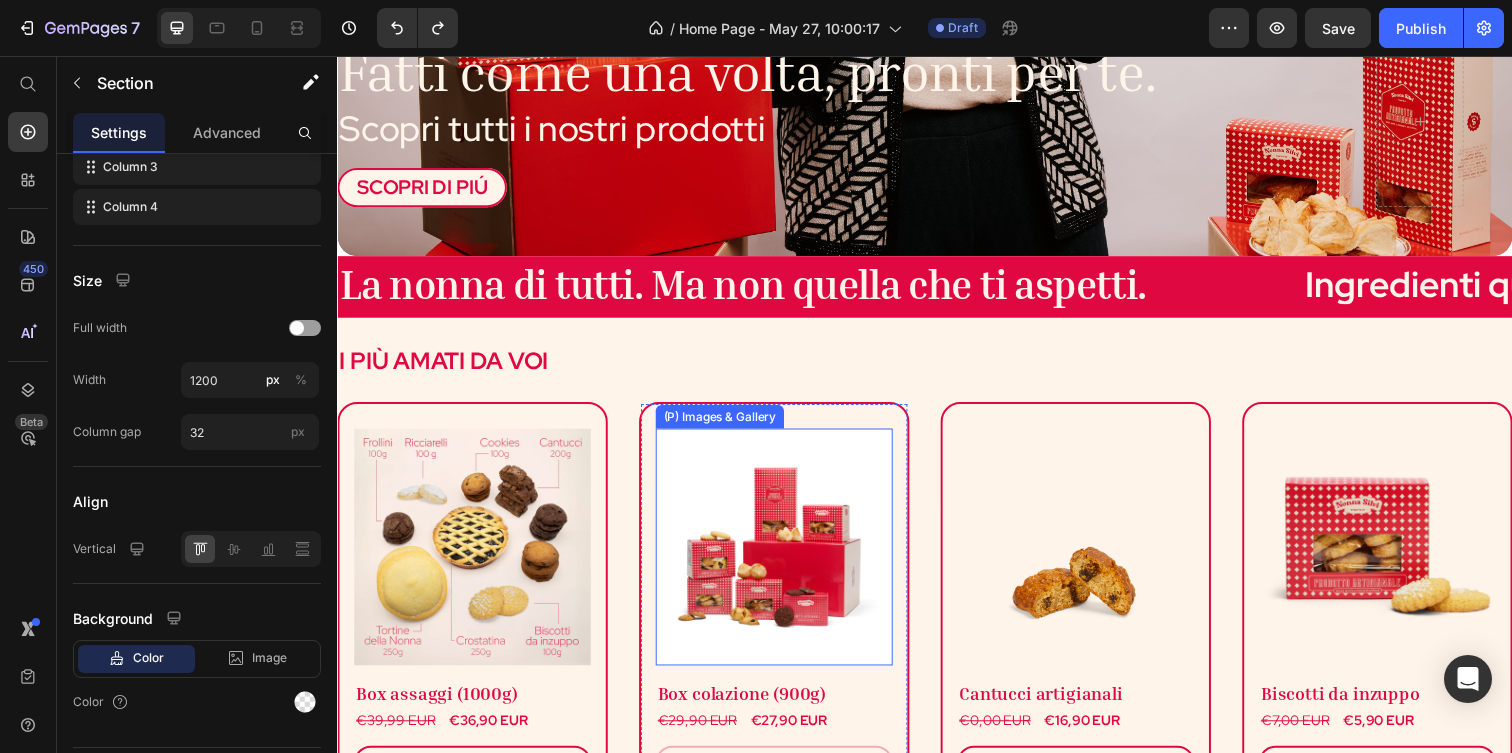 scroll, scrollTop: 527, scrollLeft: 0, axis: vertical 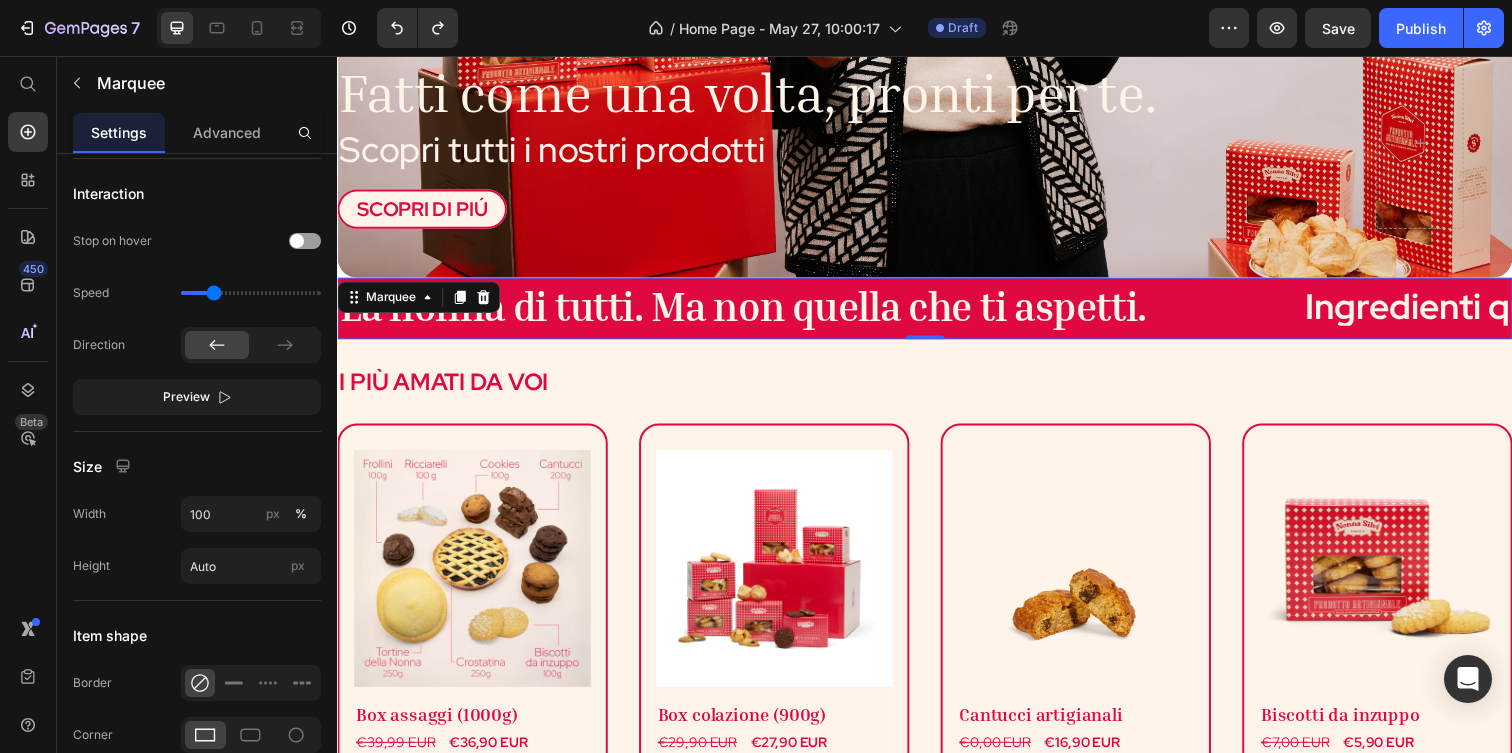 click on "La nonna di tutti. Ma non quella che ti aspetti.   Text" at bounding box center [830, 313] 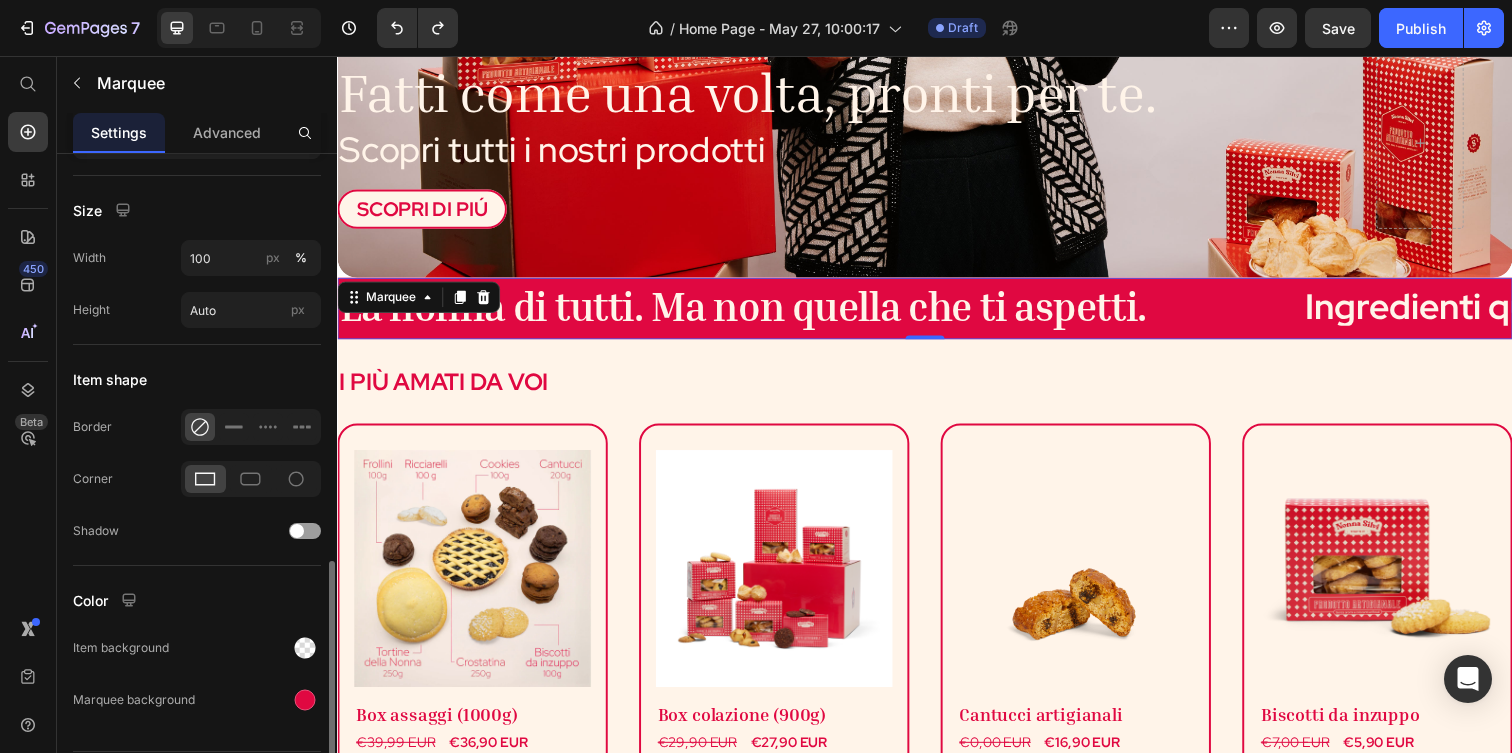 scroll, scrollTop: 753, scrollLeft: 0, axis: vertical 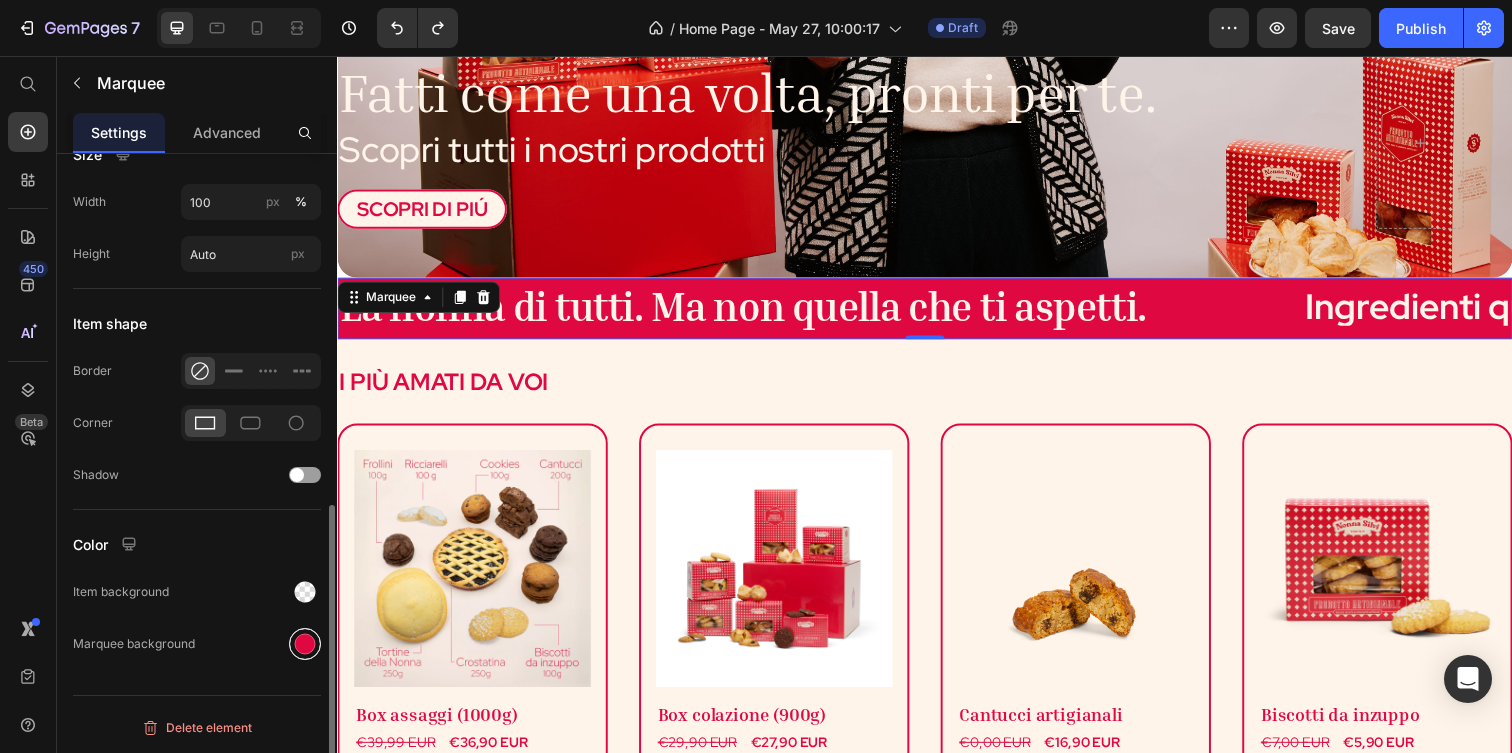 click at bounding box center [305, 644] 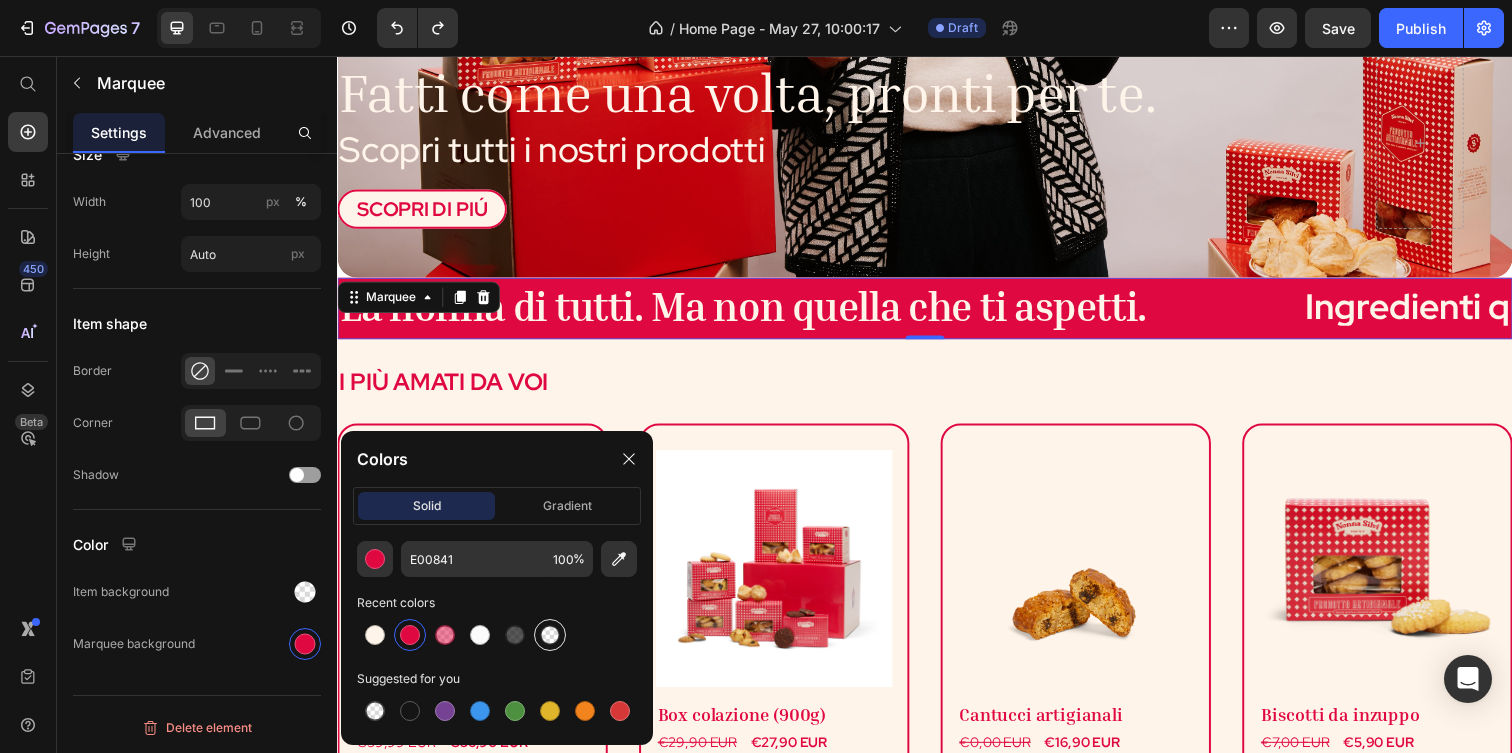 click at bounding box center [550, 635] 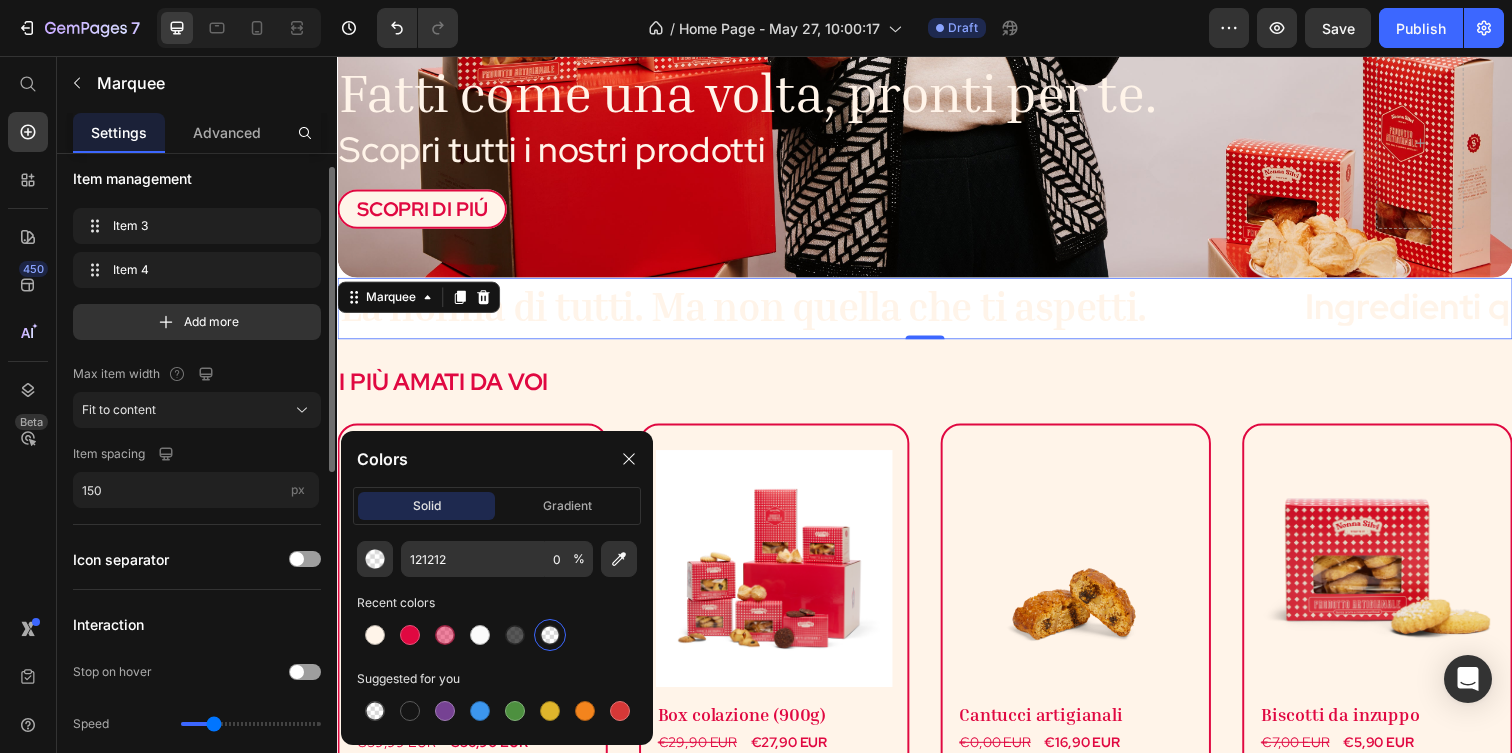 scroll, scrollTop: 0, scrollLeft: 0, axis: both 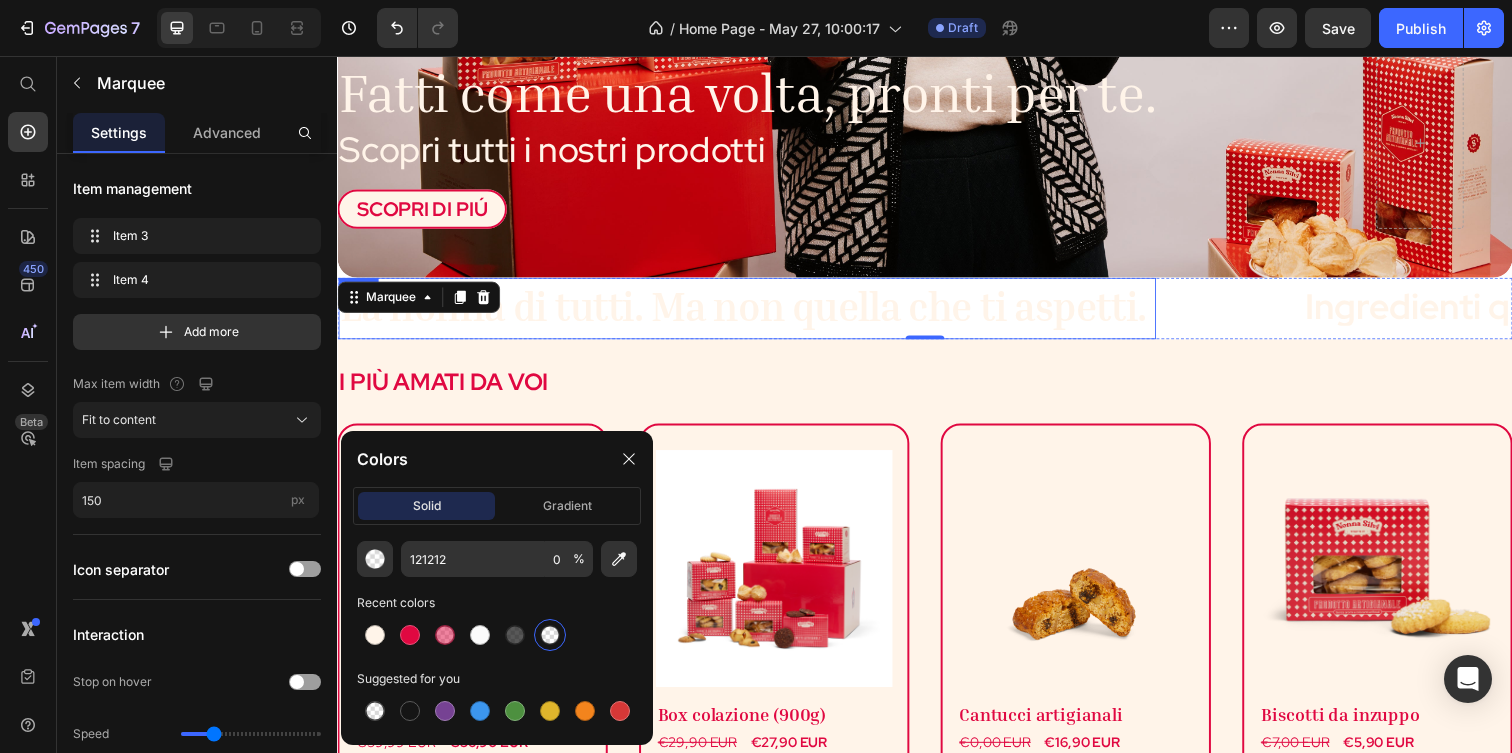 click on "La nonna di tutti. Ma non quella che ti aspetti." at bounding box center (751, 310) 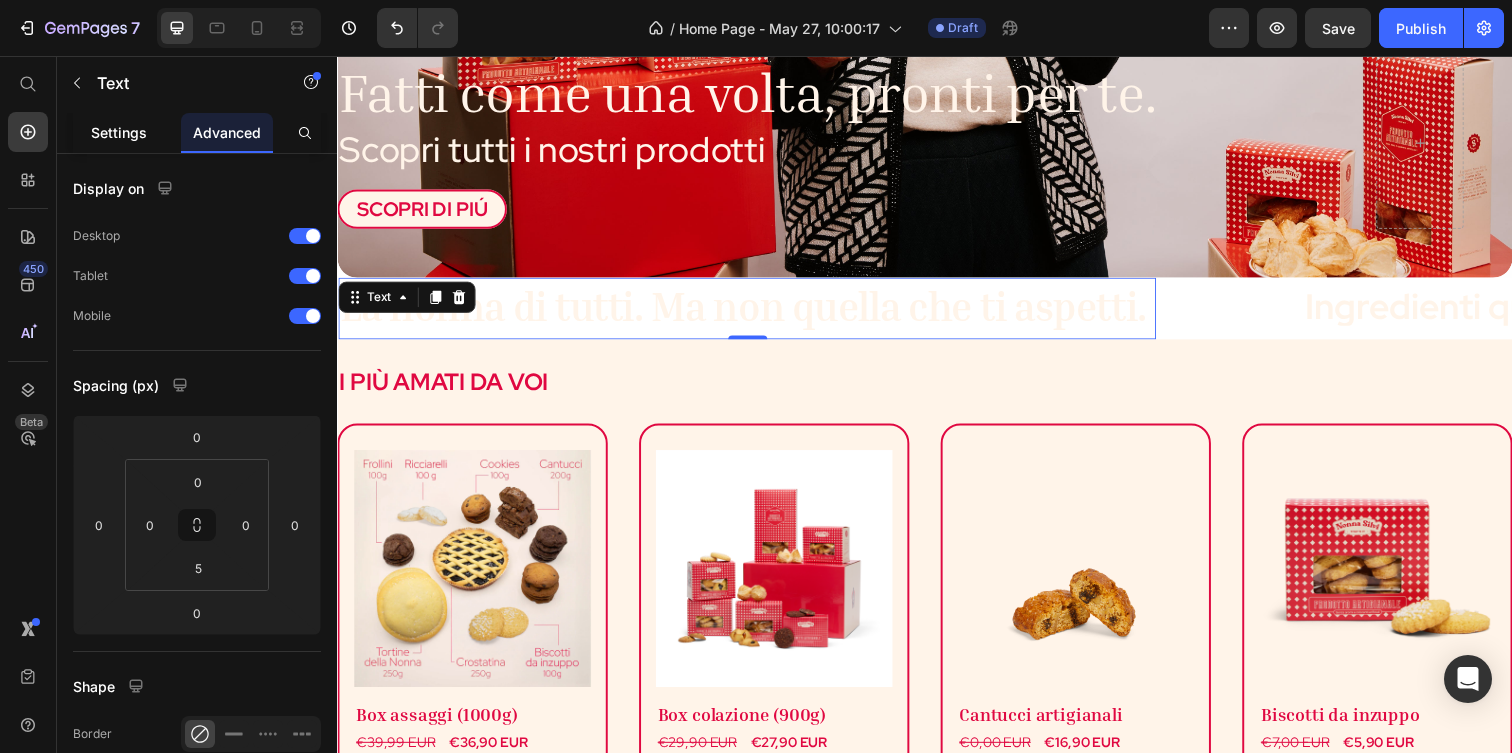 click on "Settings" at bounding box center [119, 132] 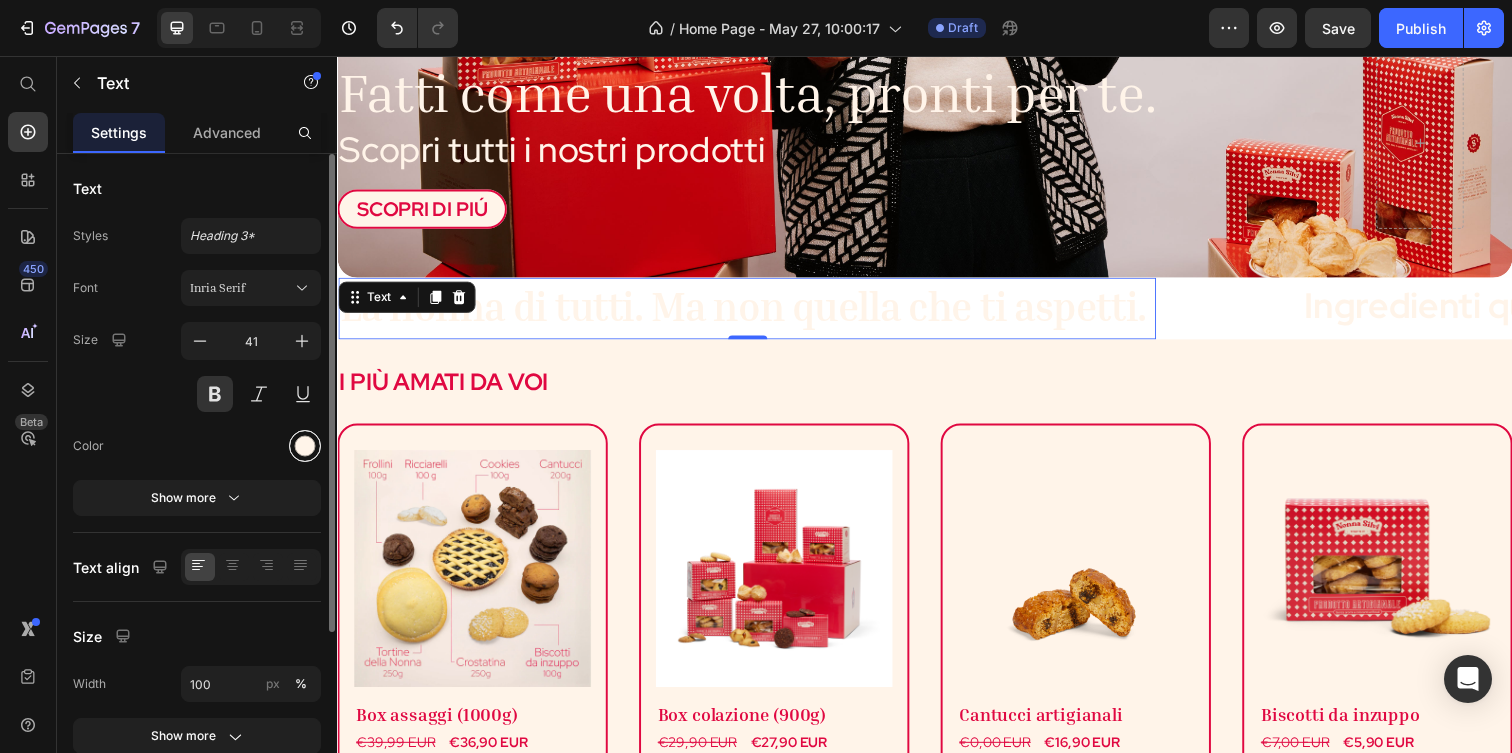 click at bounding box center [305, 446] 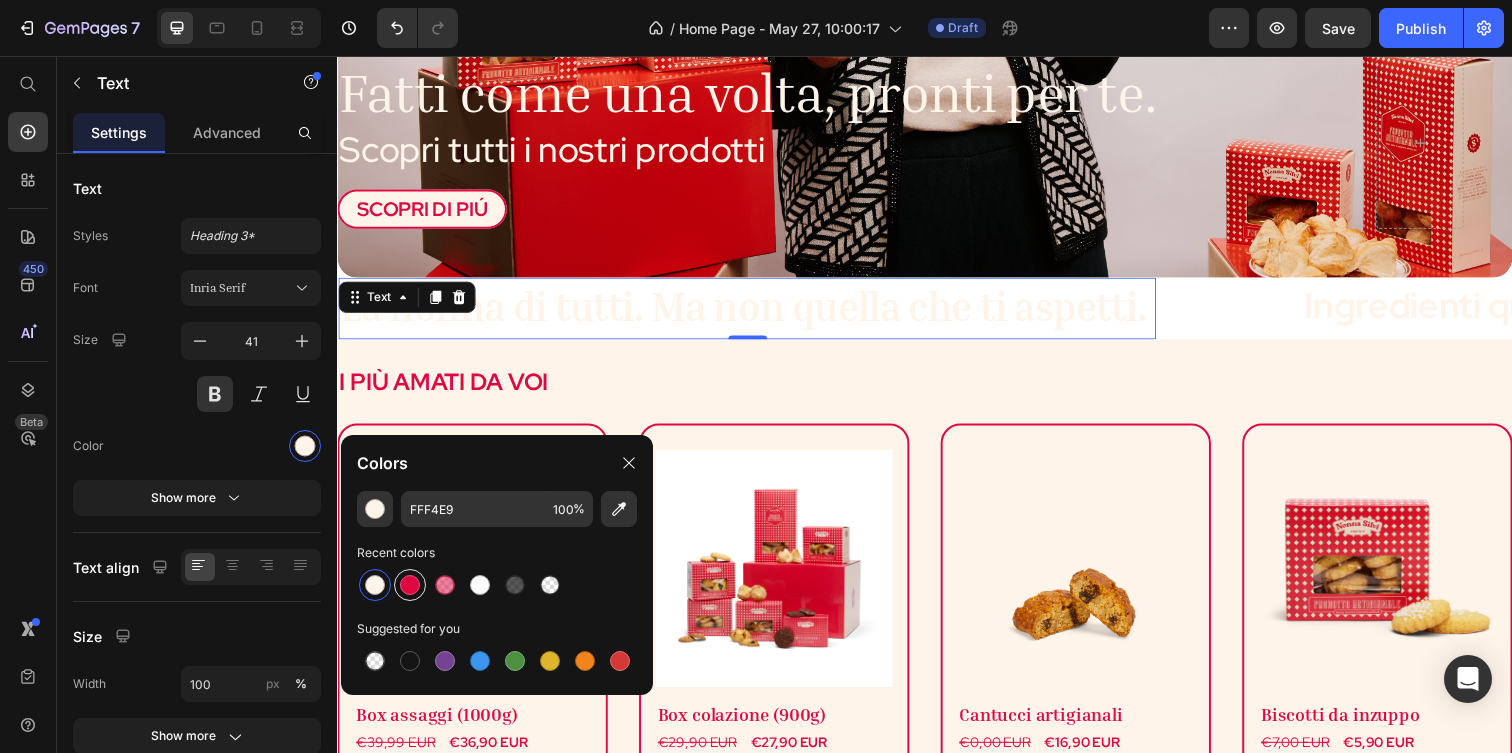 click at bounding box center (410, 585) 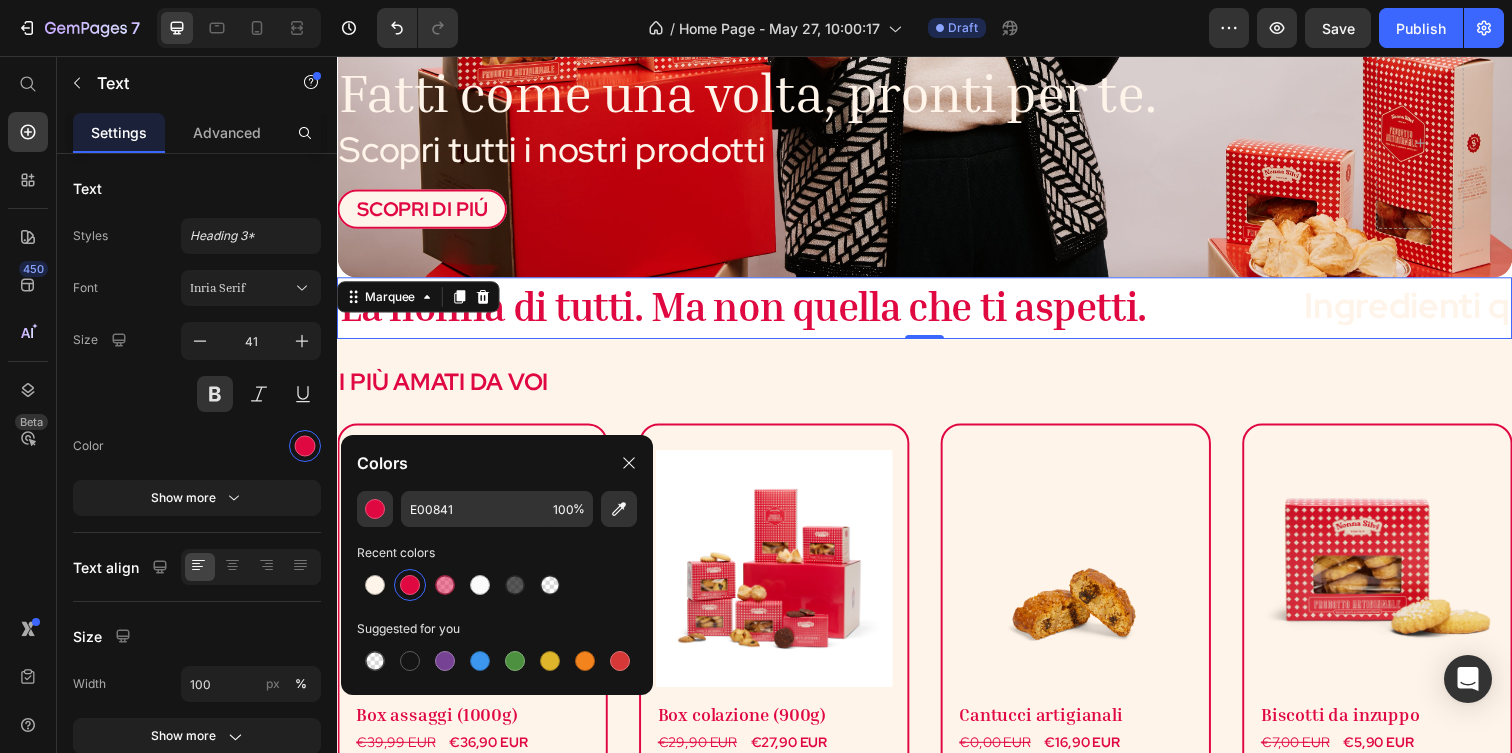 click on "La nonna di tutti. Ma non quella che ti aspetti.   Text" at bounding box center (830, 313) 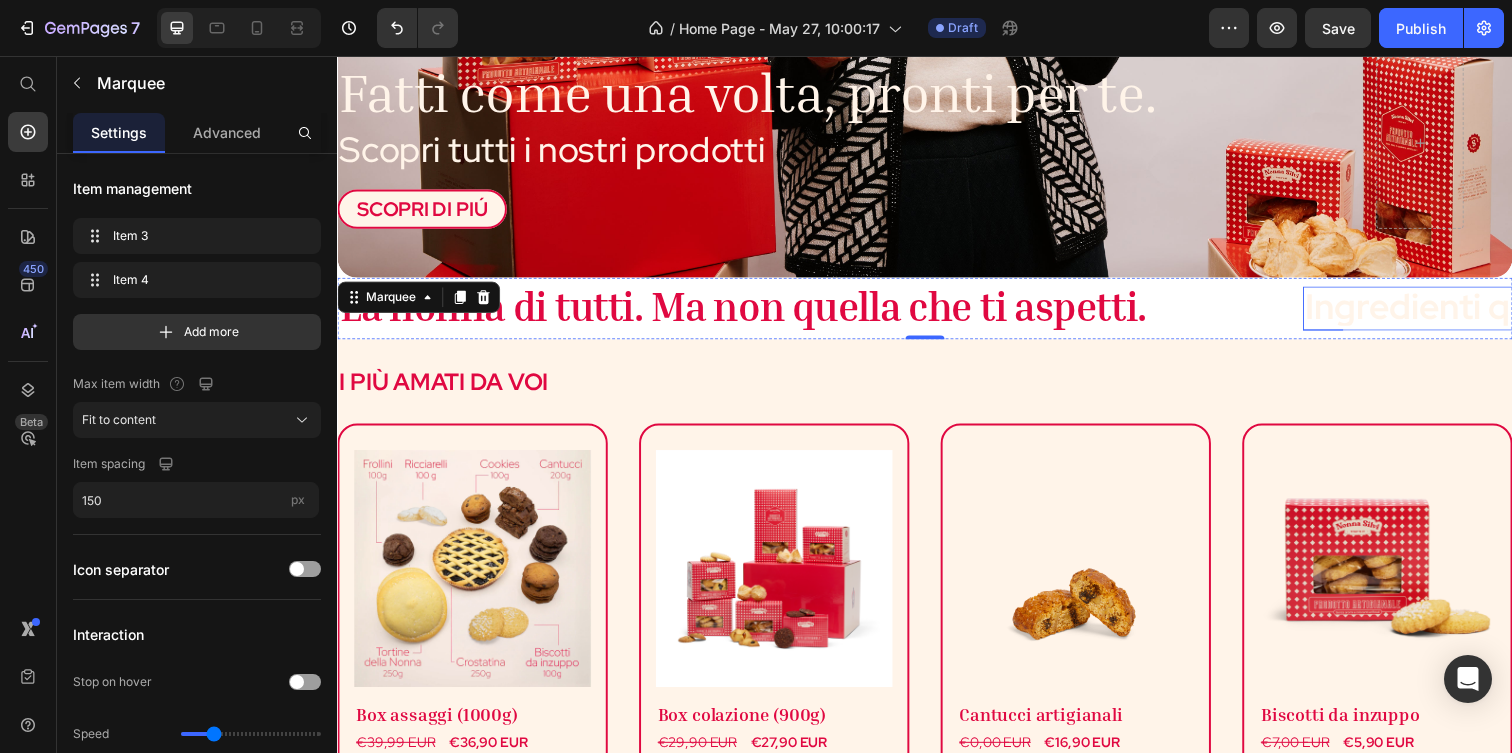 click on "Ingredienti qualità," at bounding box center [1480, 311] 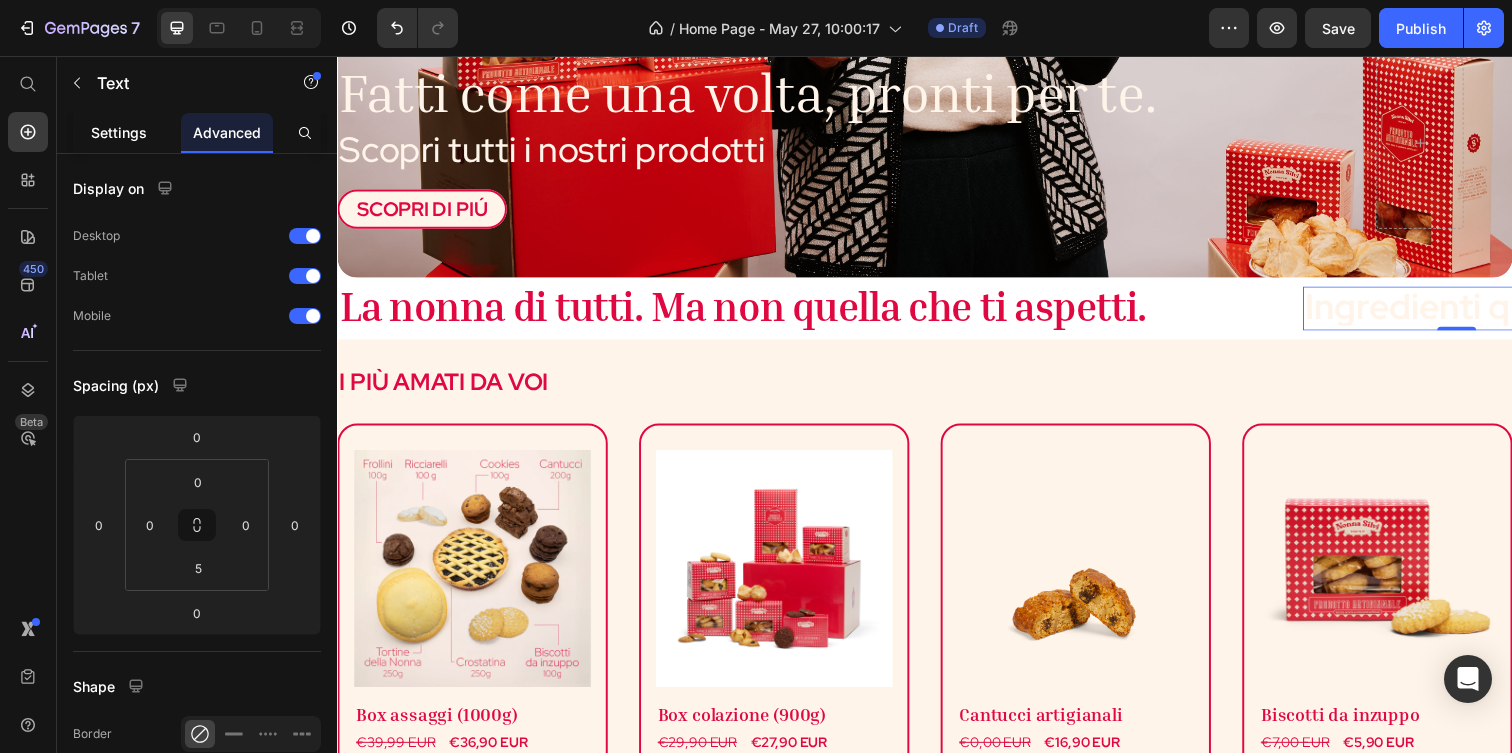 click on "Settings" at bounding box center [119, 132] 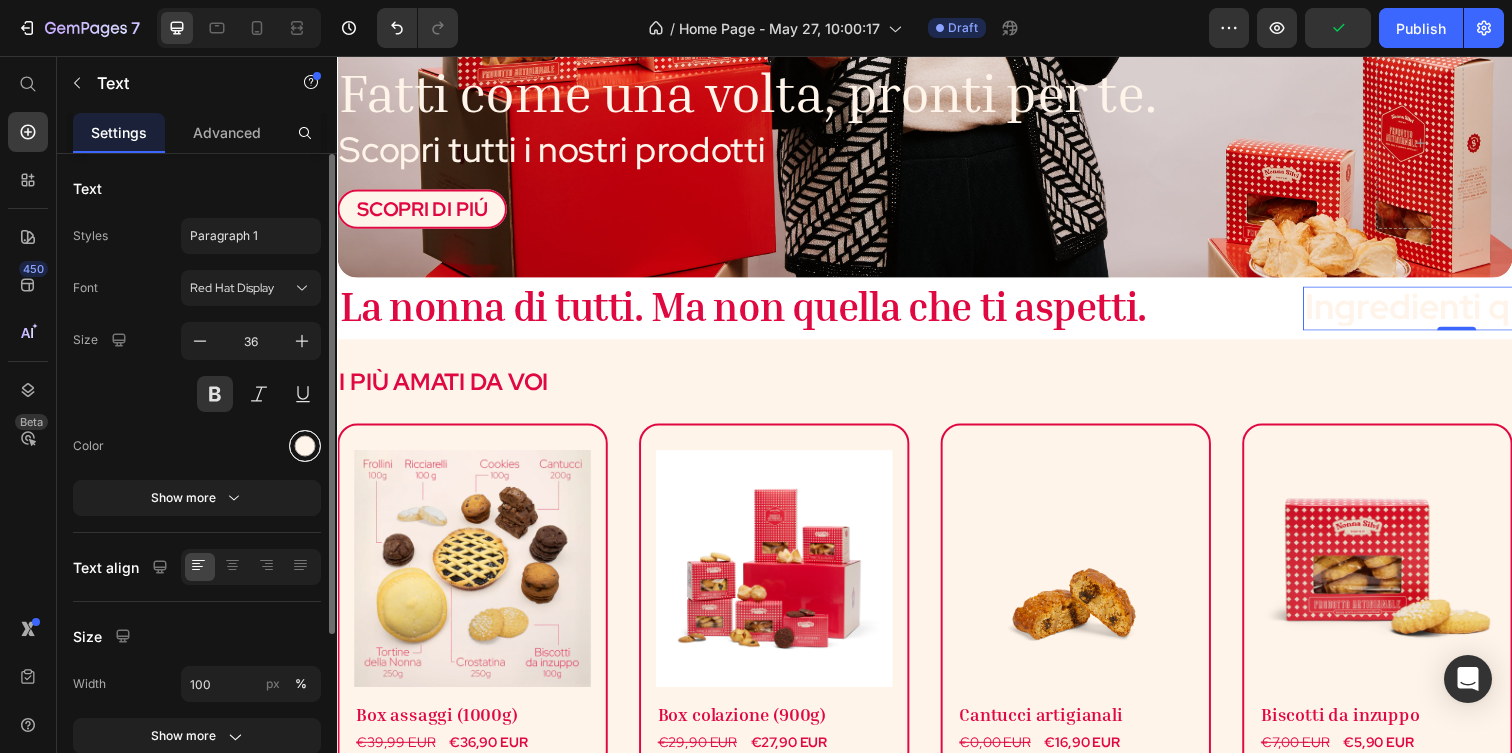 click at bounding box center [305, 446] 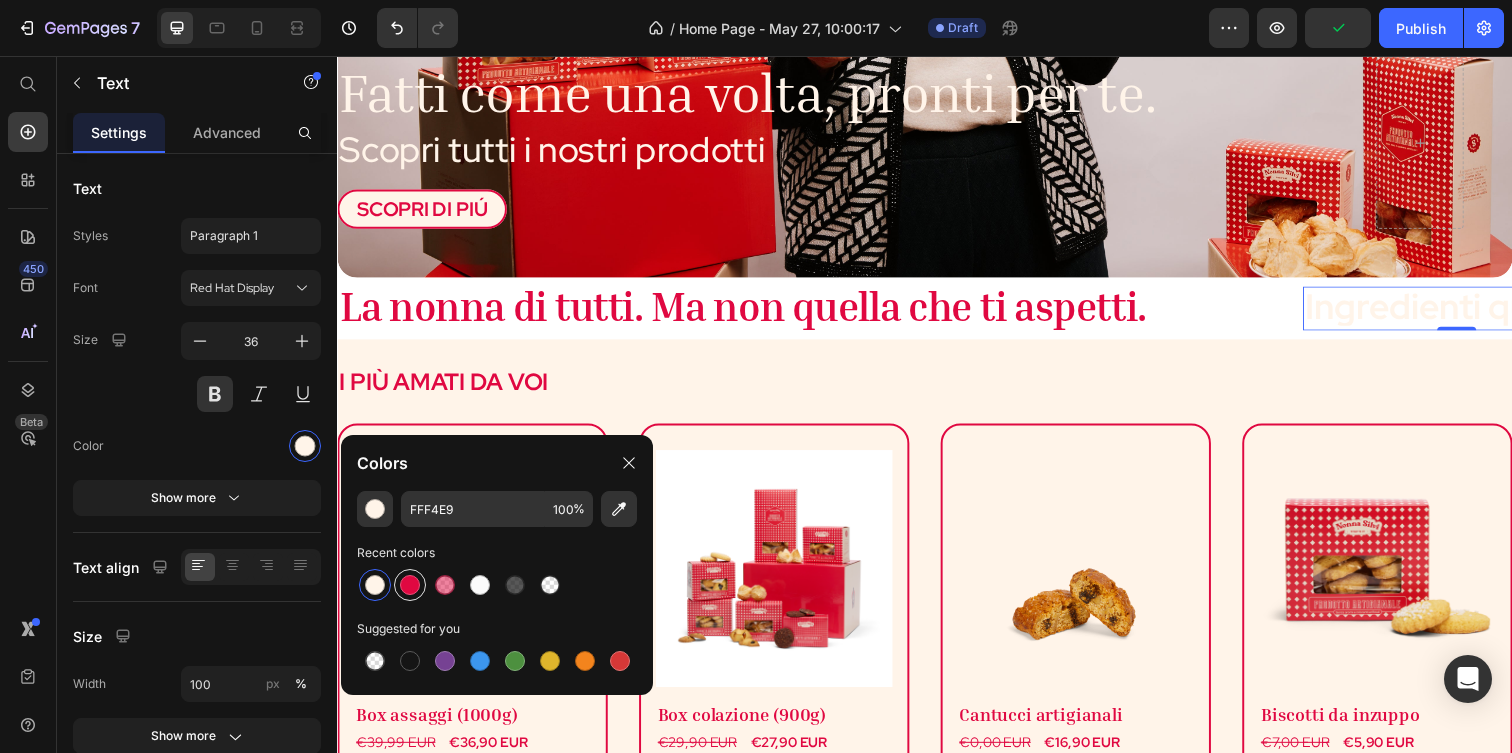 click at bounding box center [410, 585] 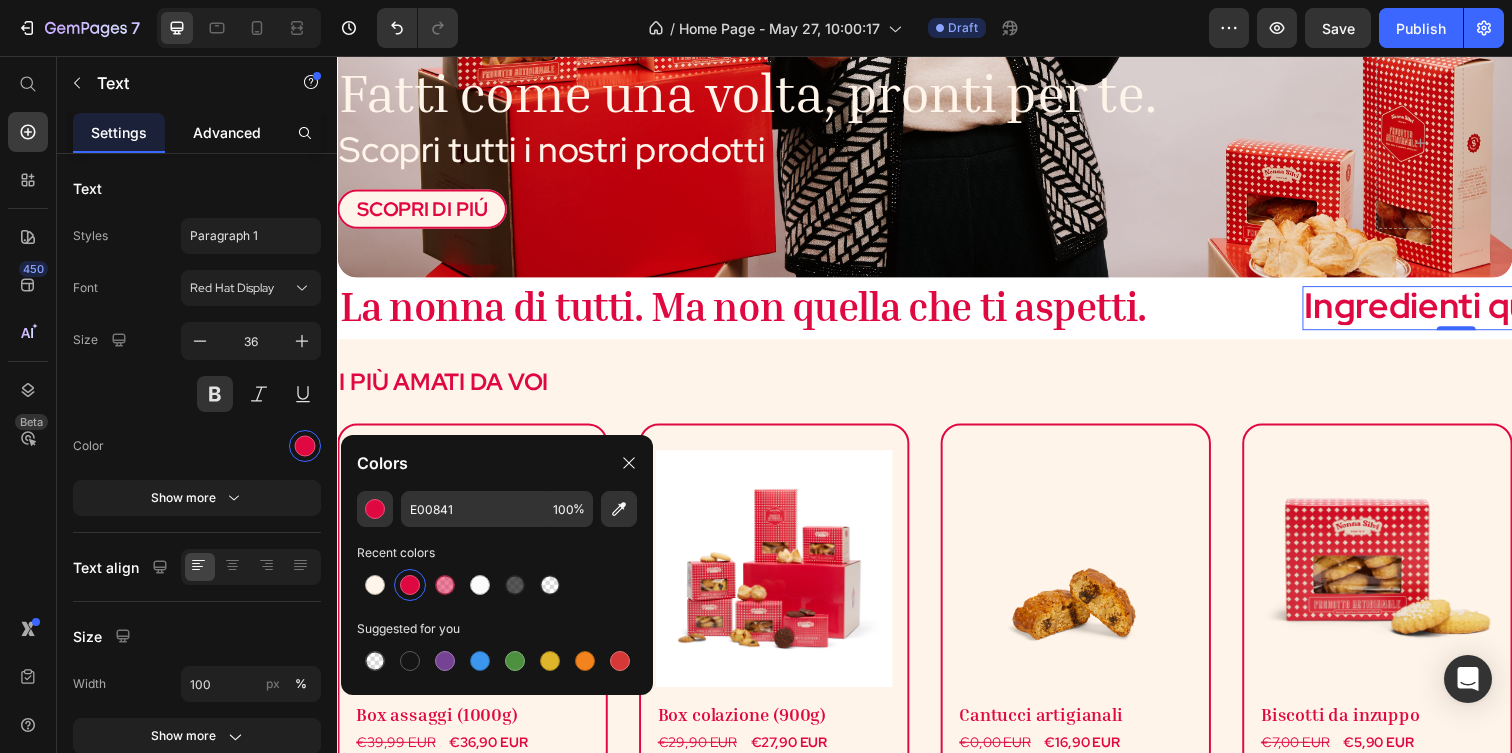 click on "Advanced" at bounding box center [227, 132] 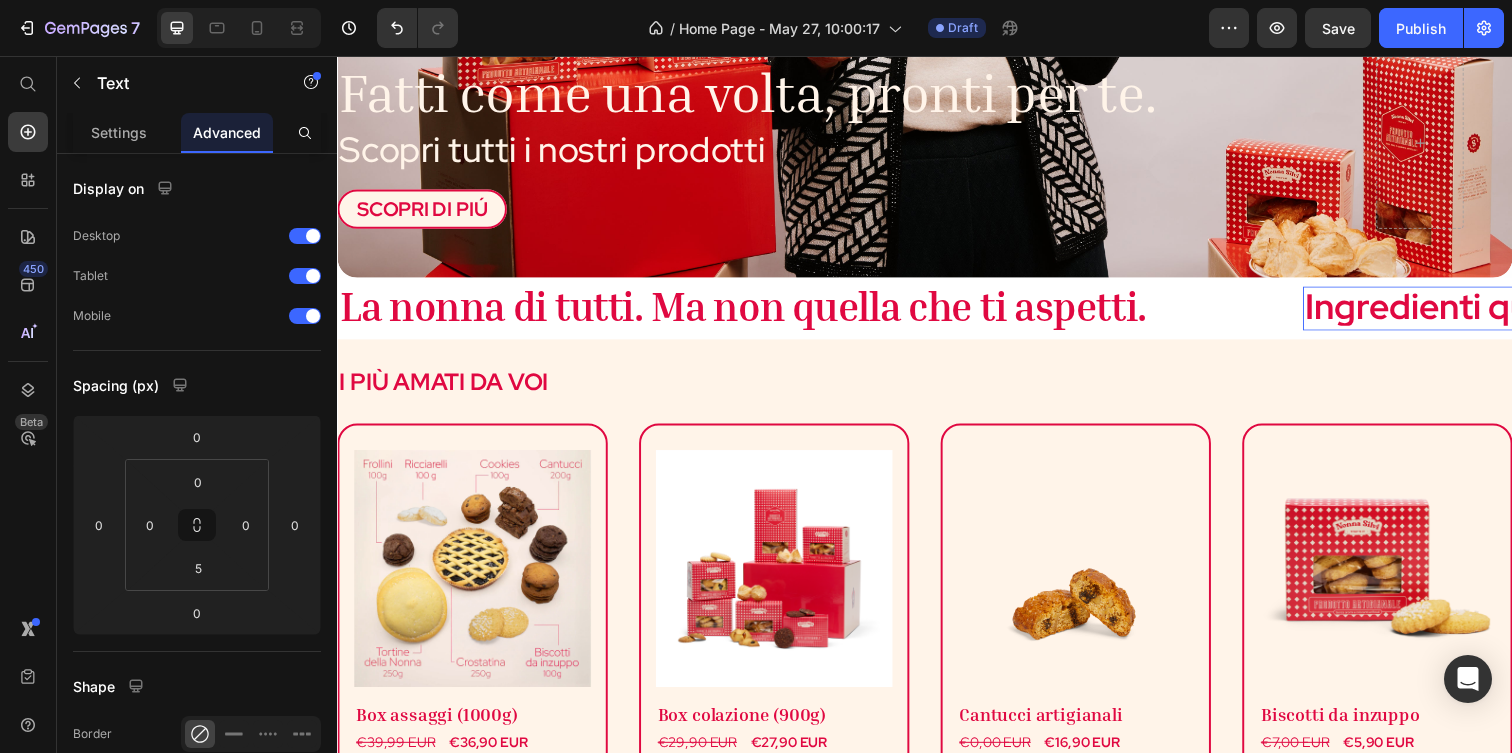 click on "Ingredienti qualità," at bounding box center [1480, 311] 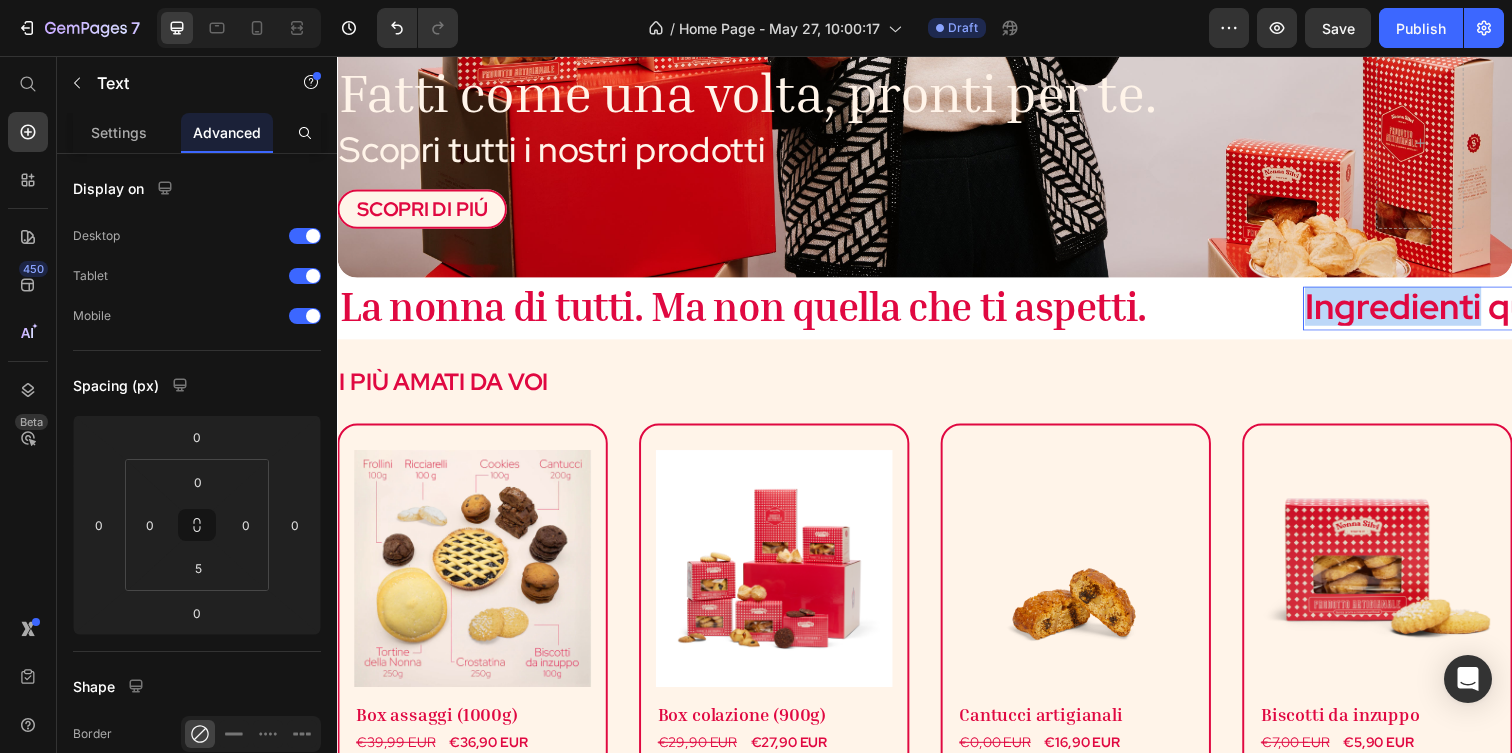 click on "Ingredienti qualità," at bounding box center [1480, 311] 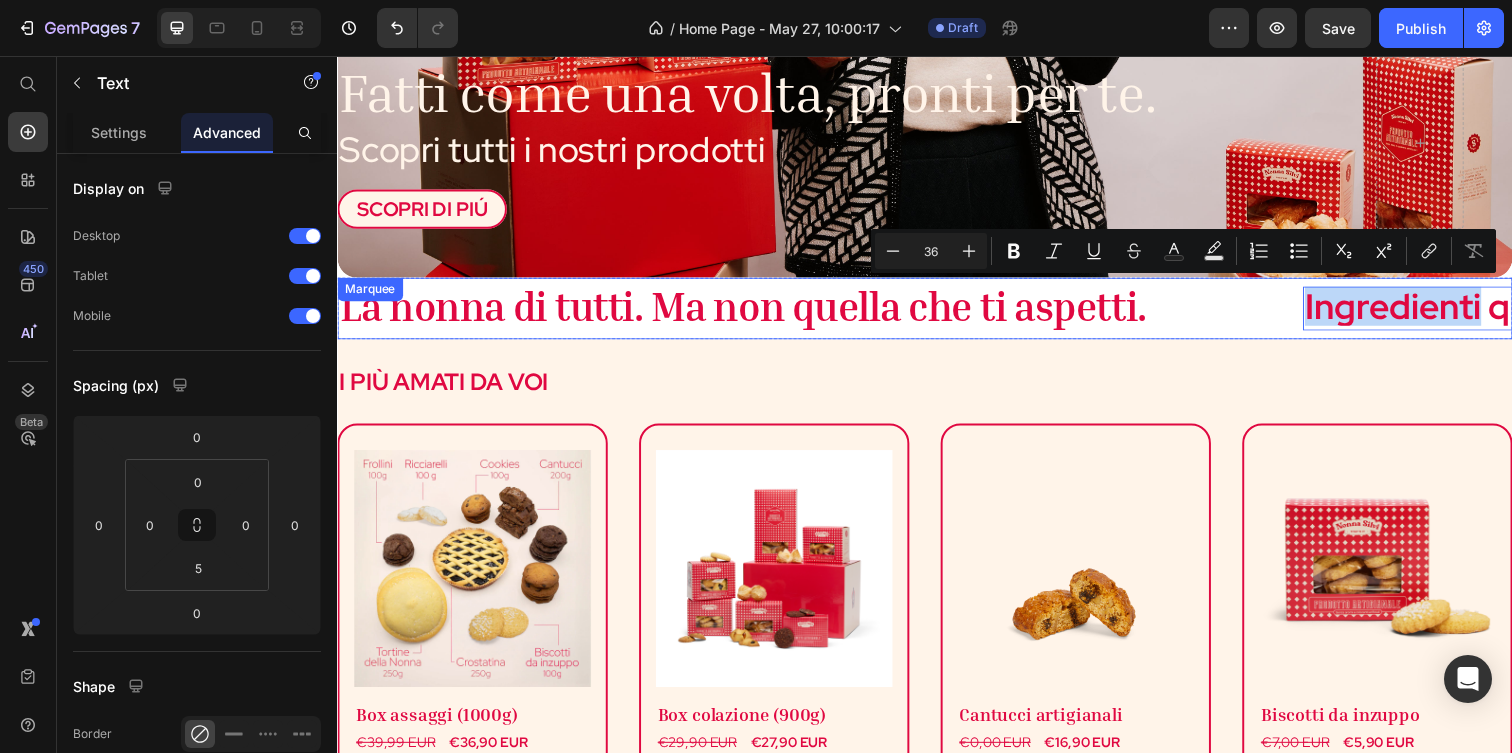 click on "La nonna di tutti. Ma non quella che ti aspetti.   Text" at bounding box center [830, 313] 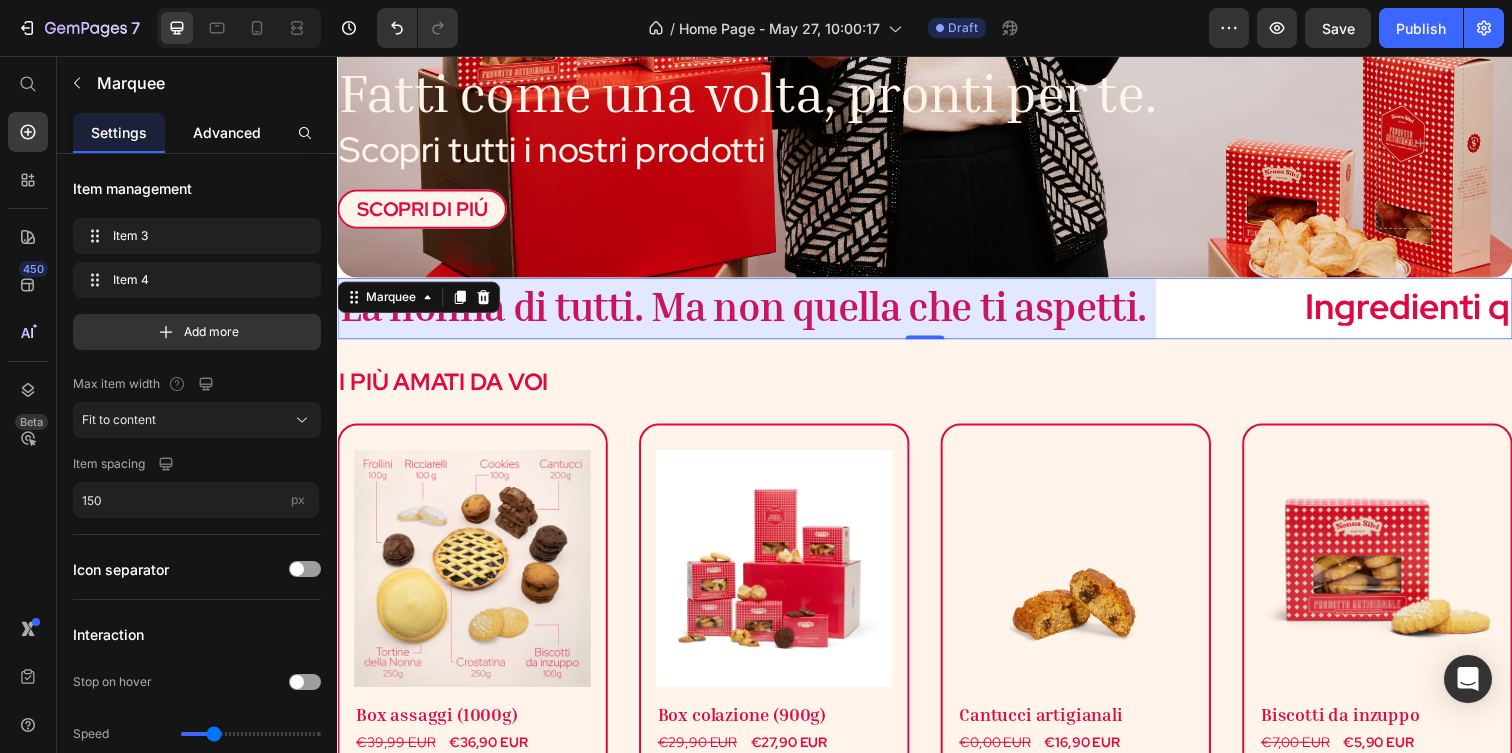 click on "Advanced" at bounding box center [227, 132] 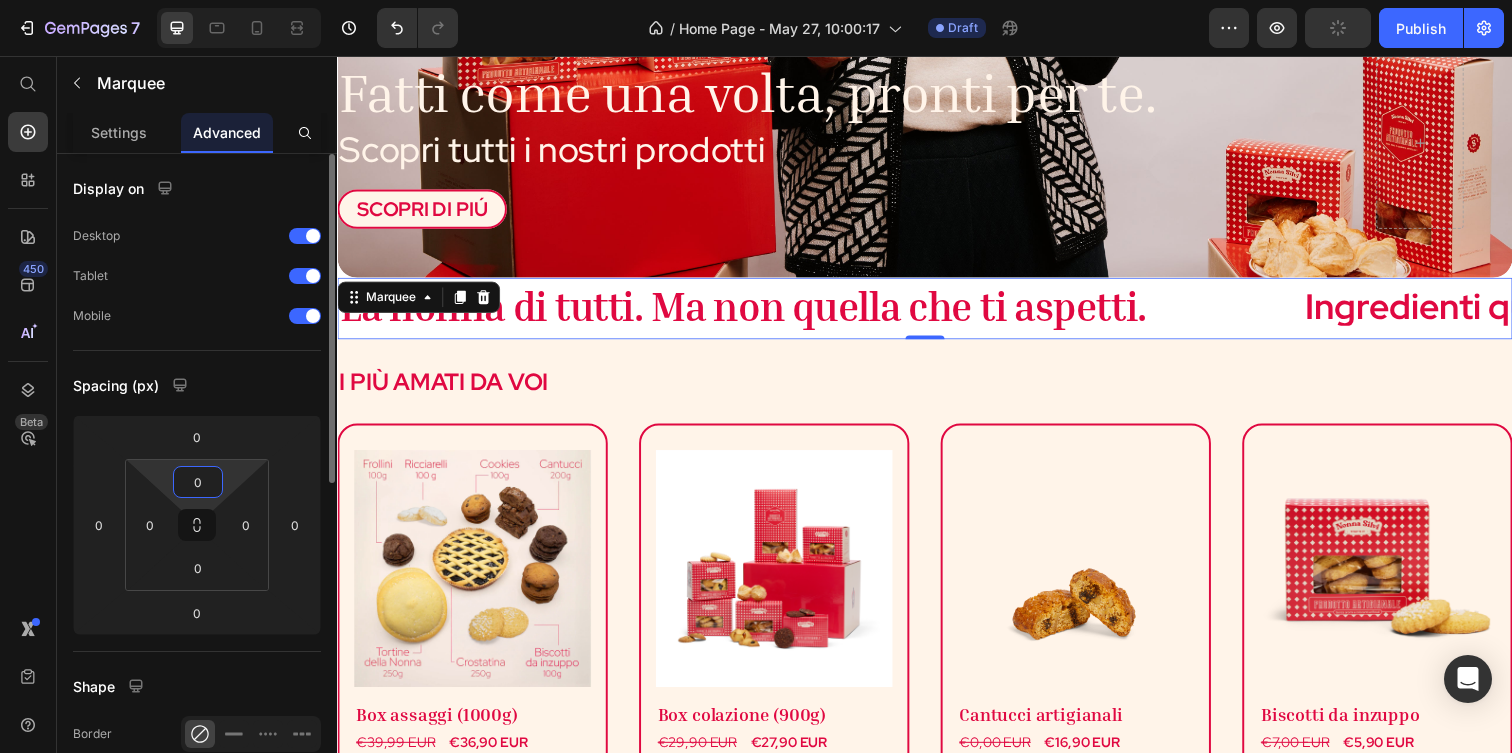 click on "0" at bounding box center (198, 482) 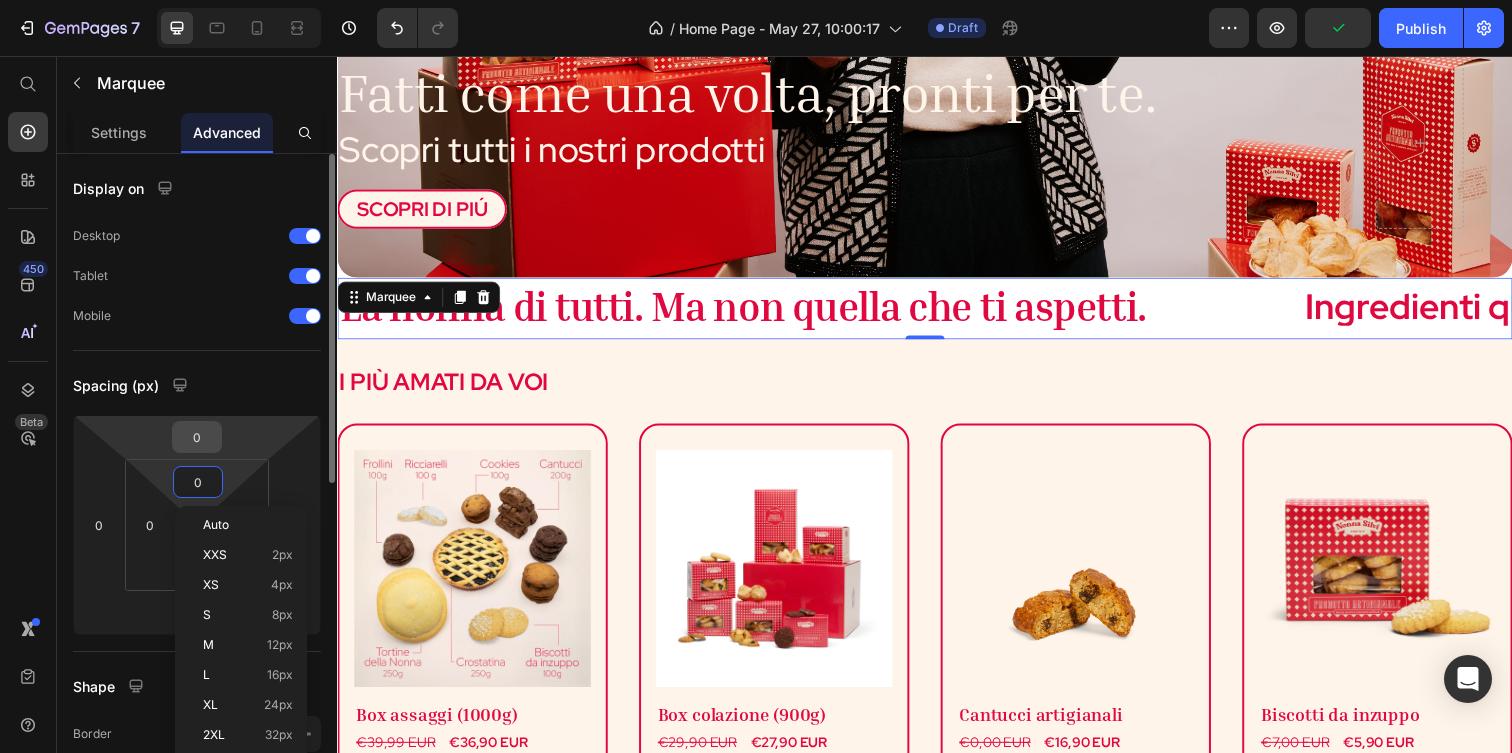 click on "0" at bounding box center [197, 437] 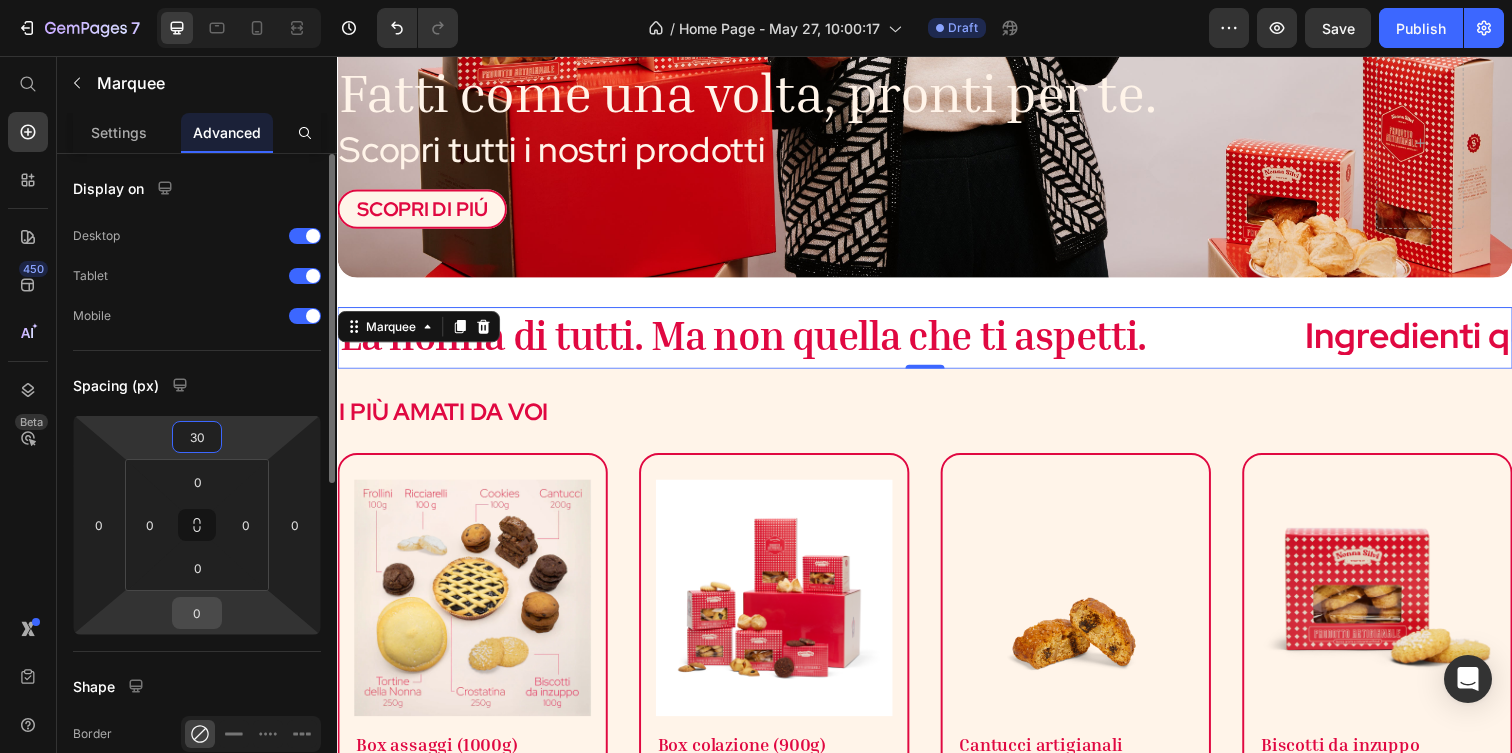 type on "30" 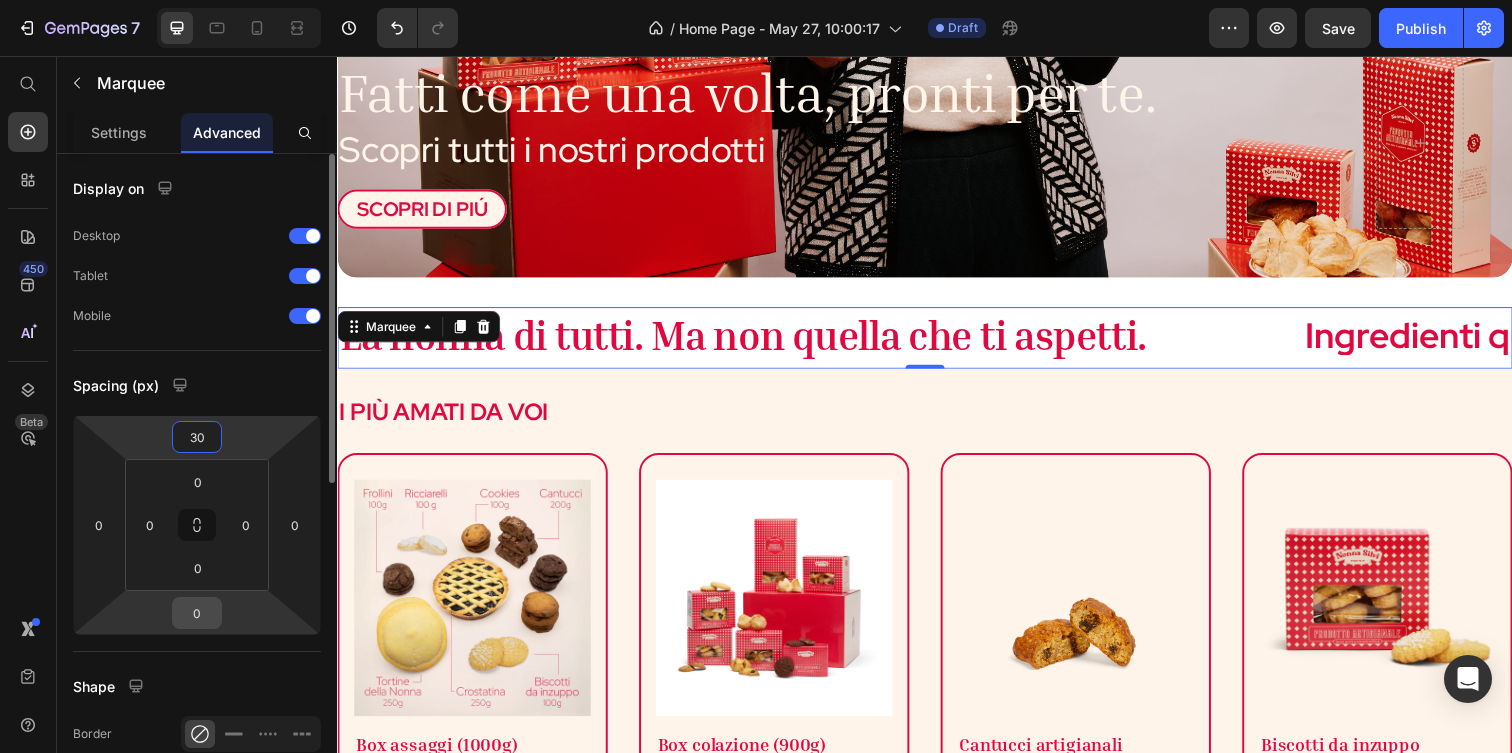 click on "0" at bounding box center [197, 613] 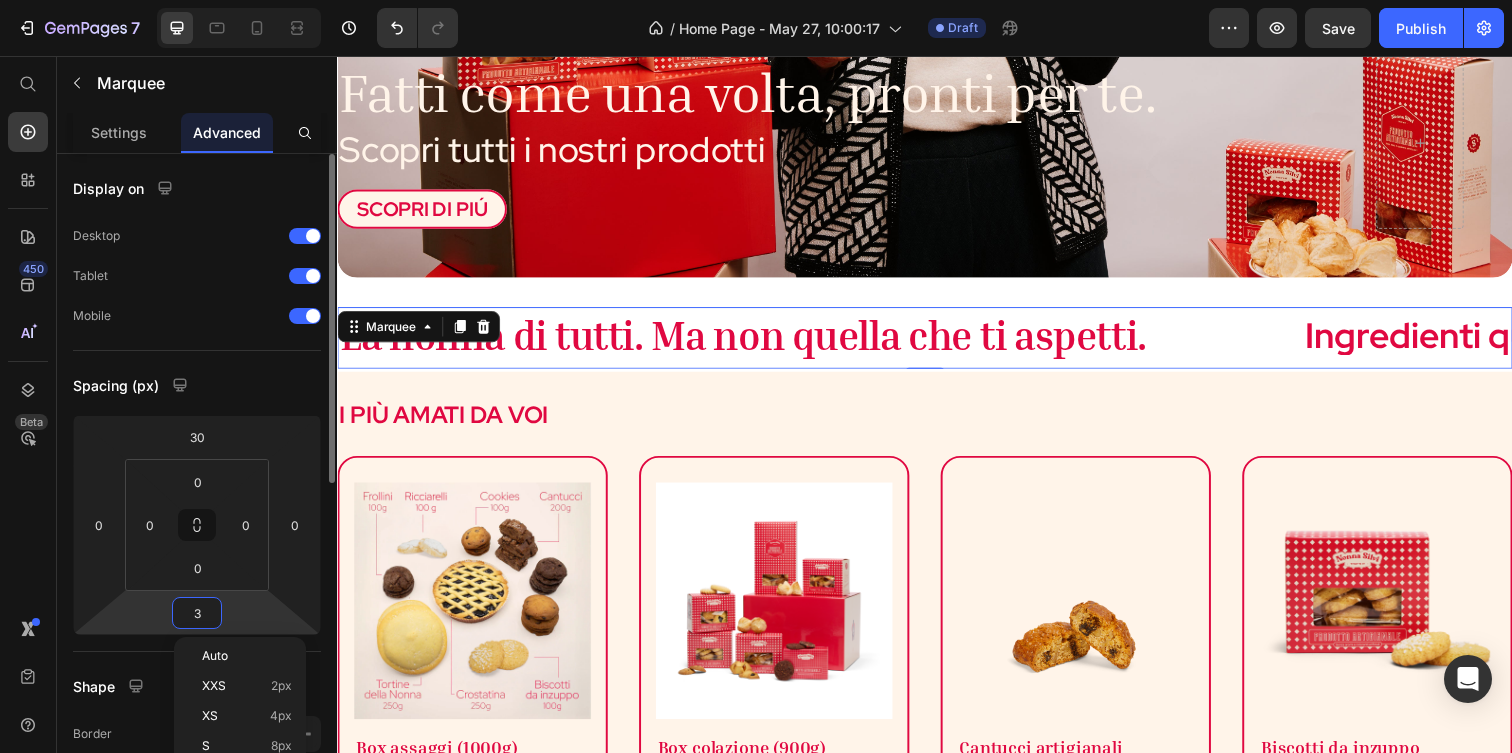 type on "30" 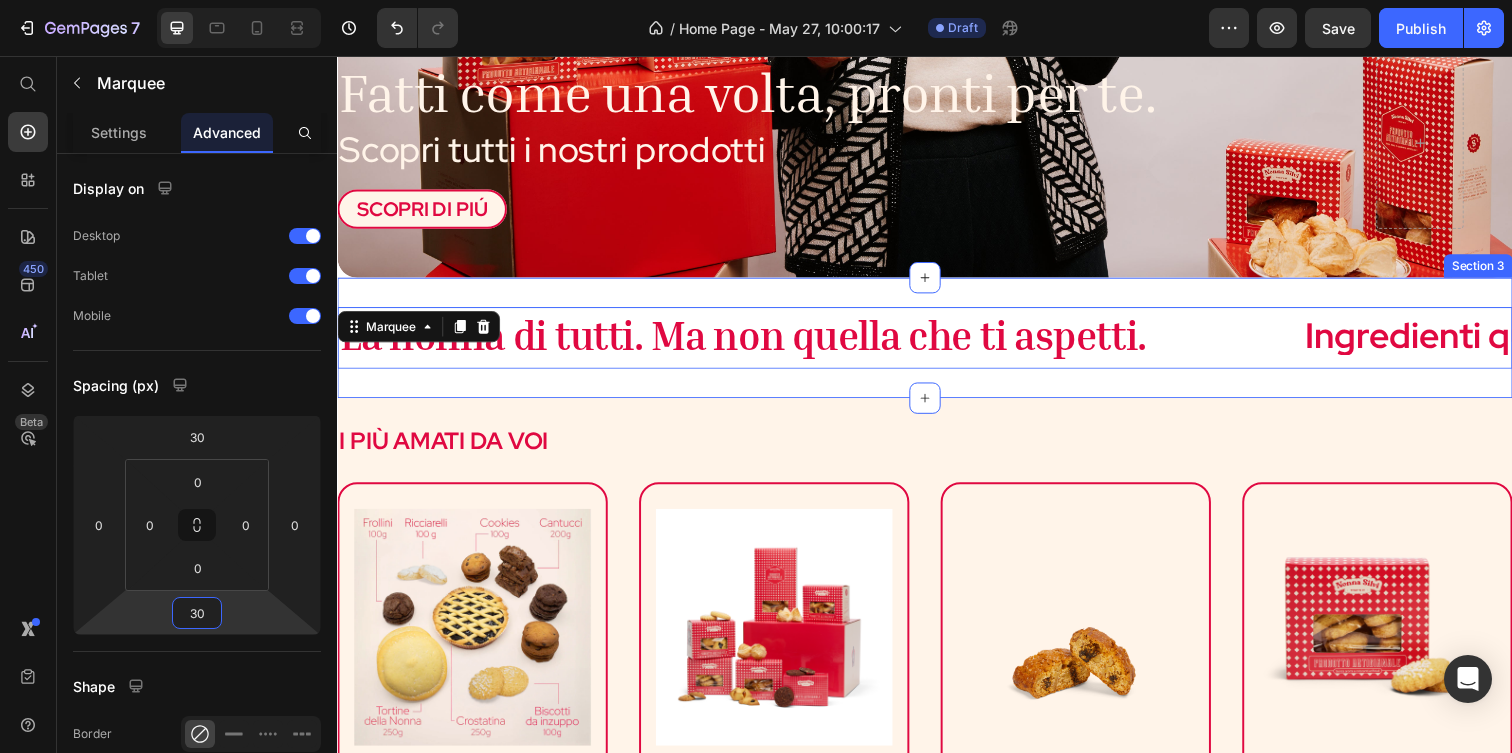 click on "La nonna di tutti. Ma non quella che ti aspetti.   Text Ingredienti qualità,  Text La nonna di tutti. Ma non quella che ti aspetti.   Text Ingredienti qualità,  Text Marquee   30" at bounding box center [937, 343] 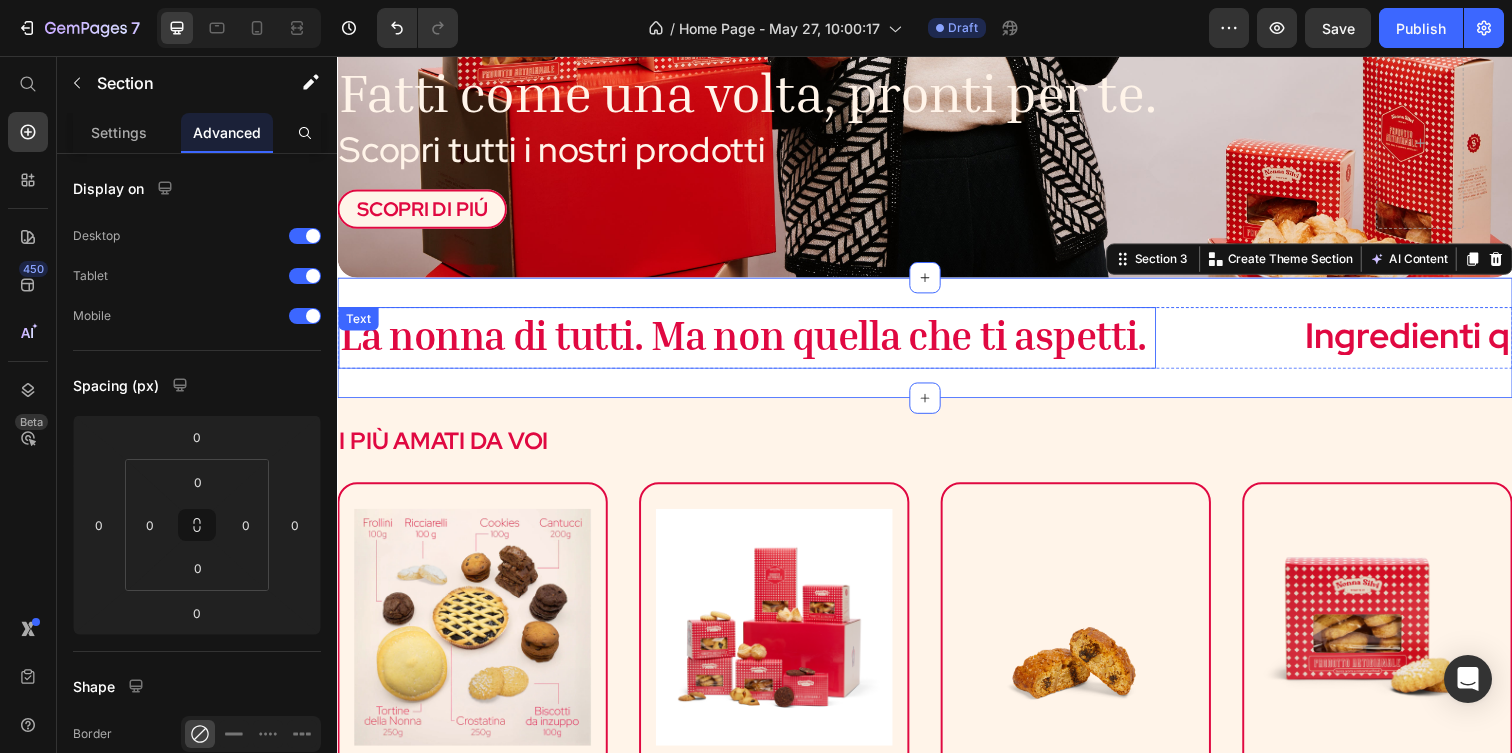 click on "La nonna di tutti. Ma non quella che ti aspetti." at bounding box center [751, 340] 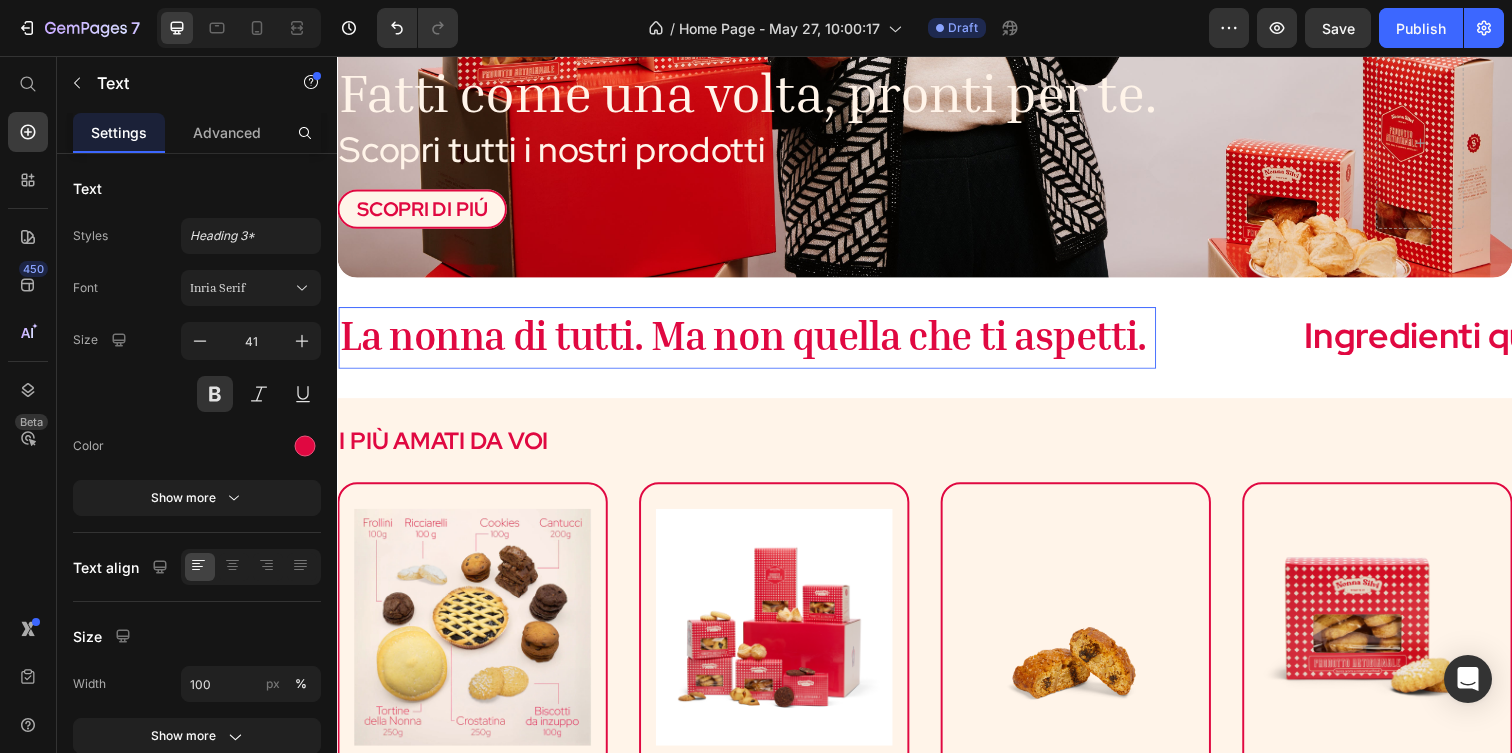 click on "La nonna di tutti. Ma non quella che ti aspetti." at bounding box center (751, 340) 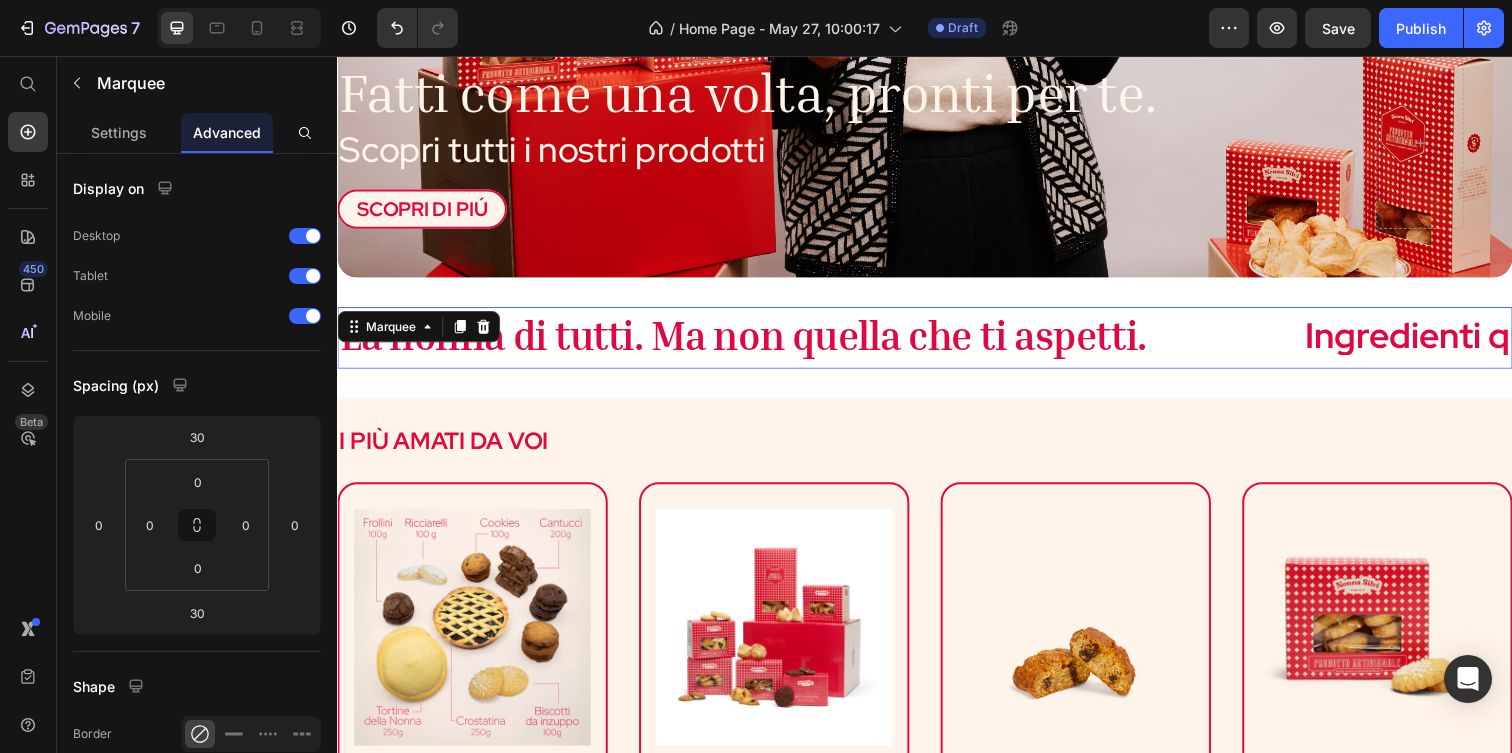 click on "La nonna di tutti. Ma non quella che ti aspetti.   Text" at bounding box center [830, 343] 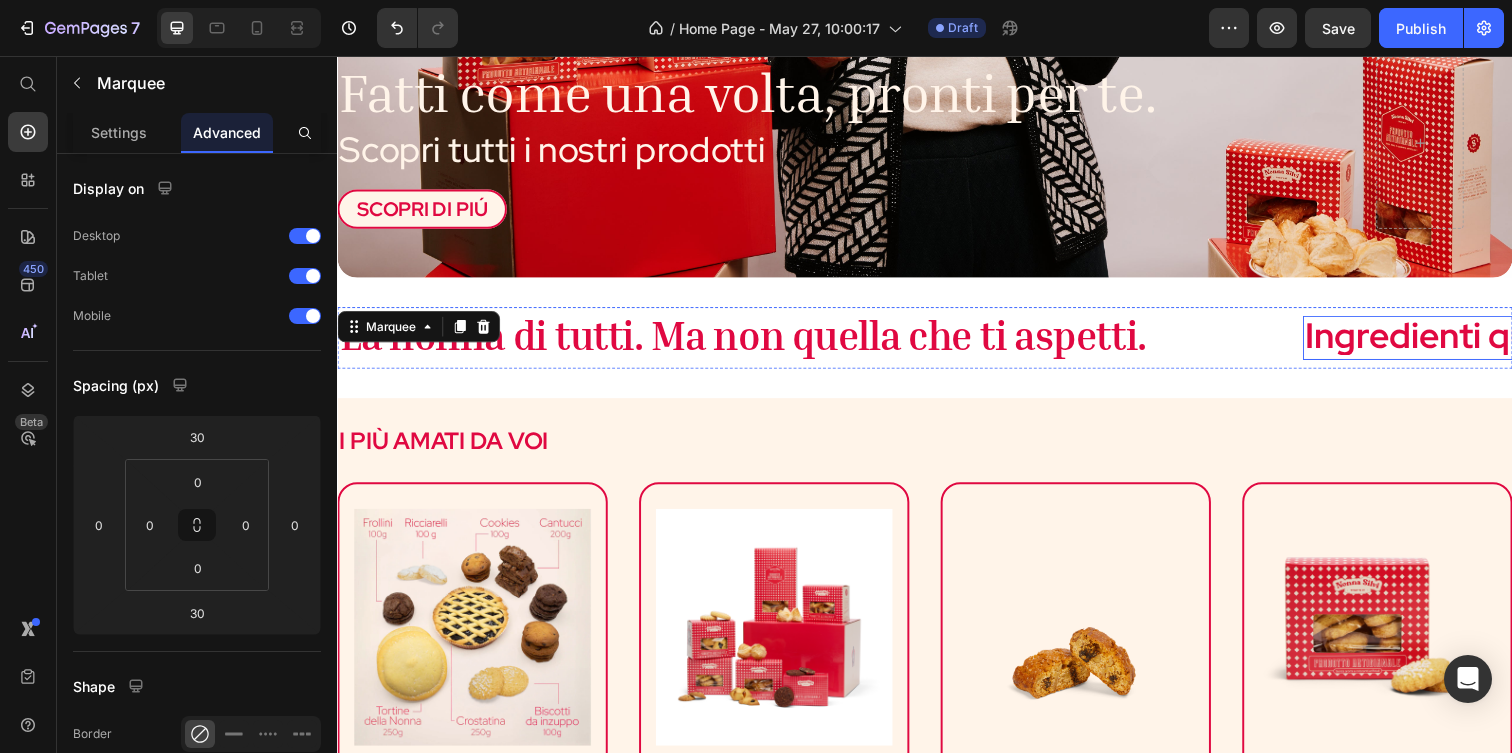 click on "Ingredienti qualità," at bounding box center (1480, 341) 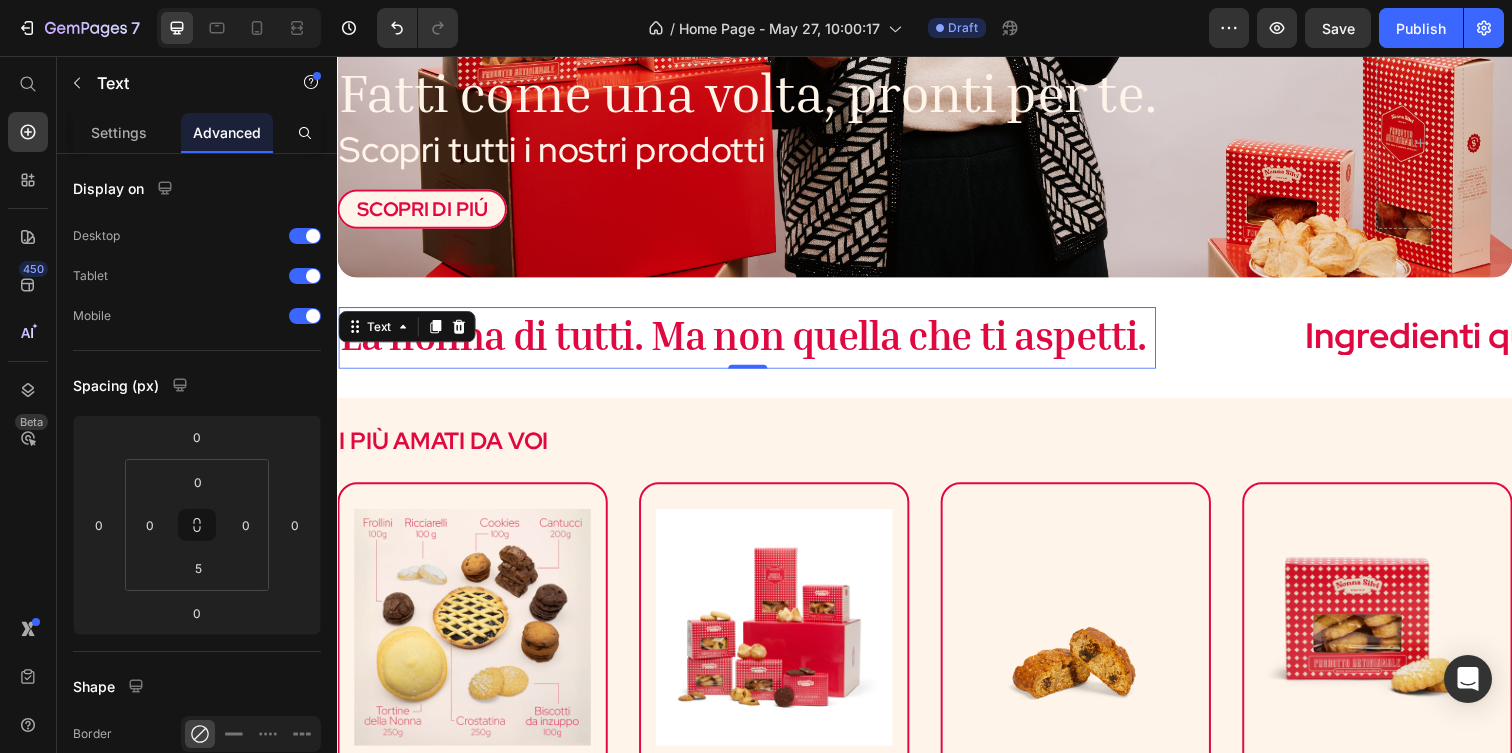 click on "La nonna di tutti. Ma non quella che ti aspetti." at bounding box center [755, 340] 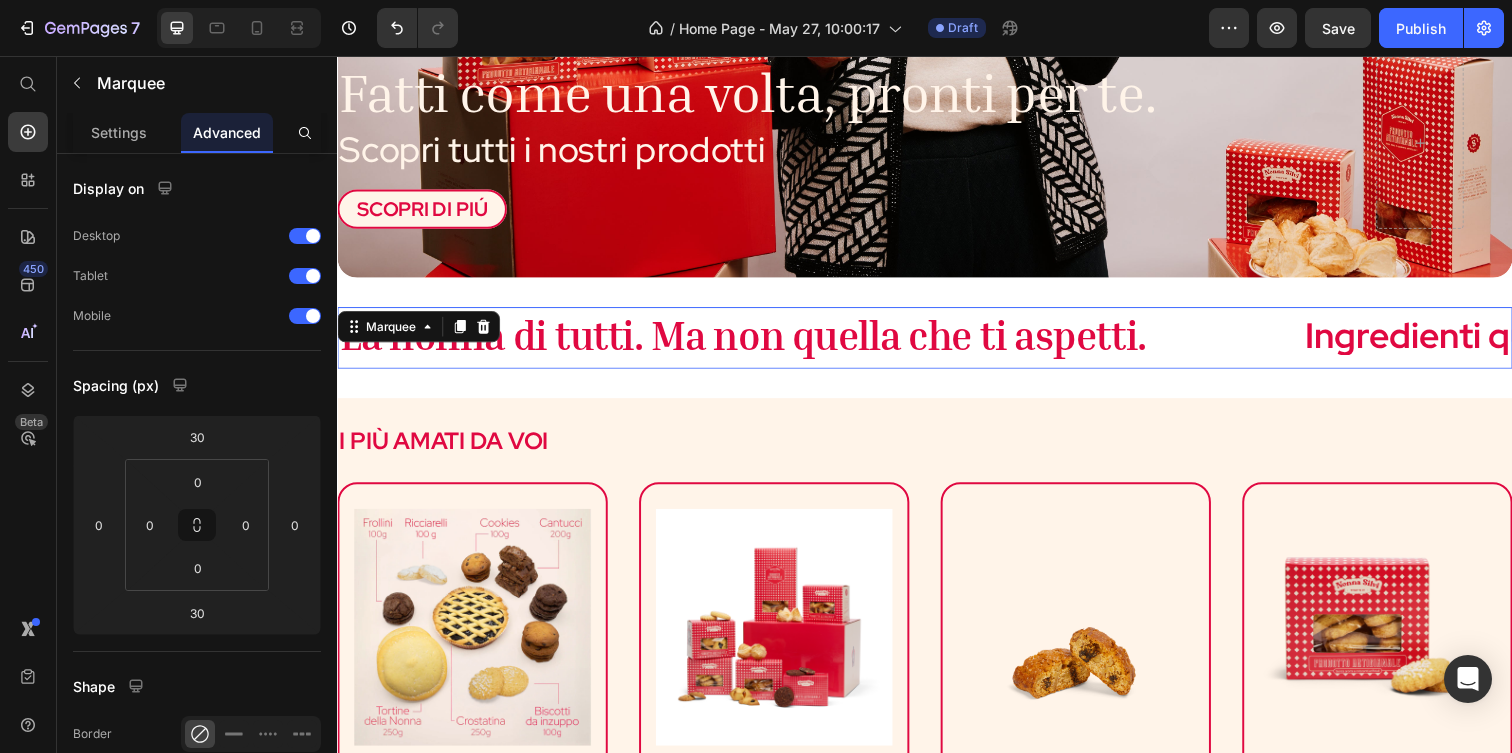click on "La nonna di tutti. Ma non quella che ti aspetti.   Text" at bounding box center [830, 343] 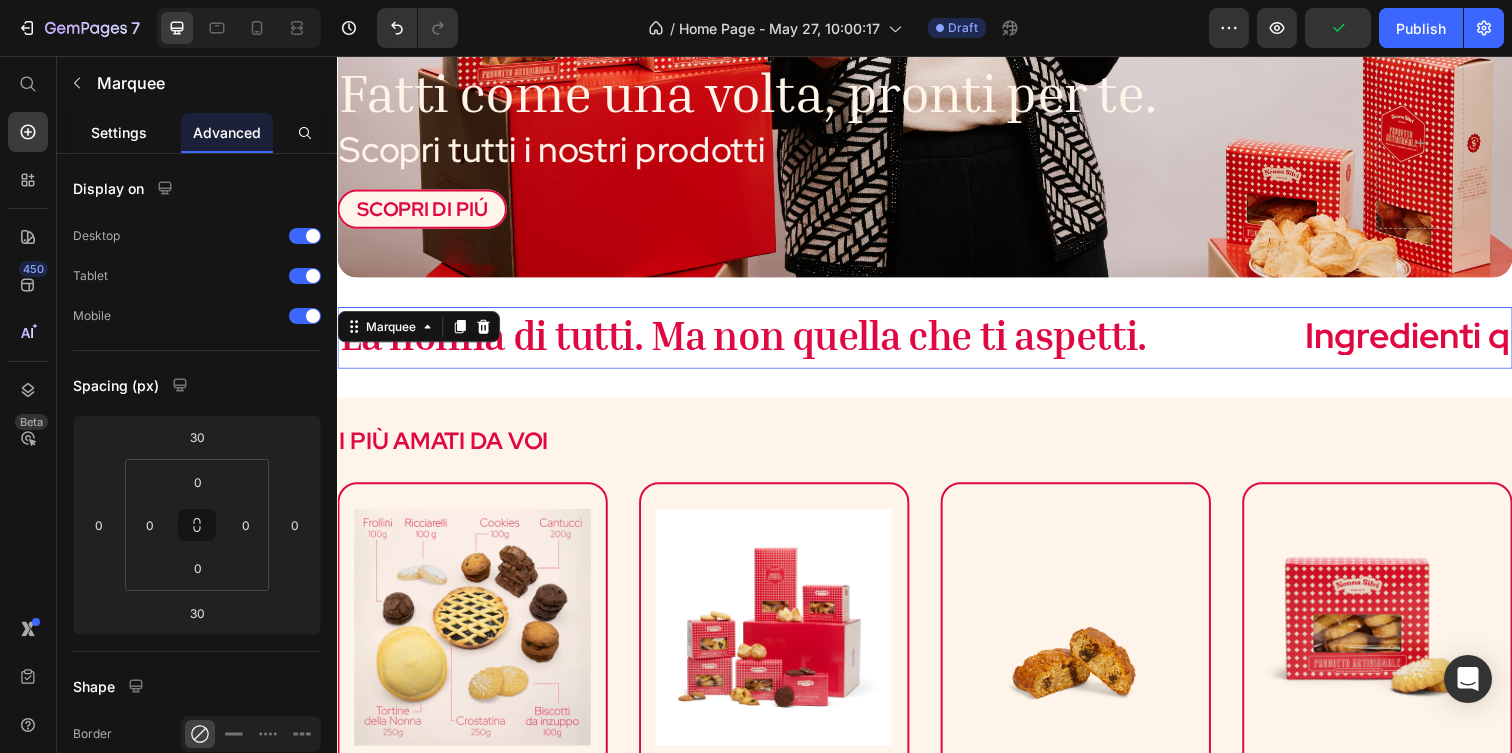 click on "Settings" 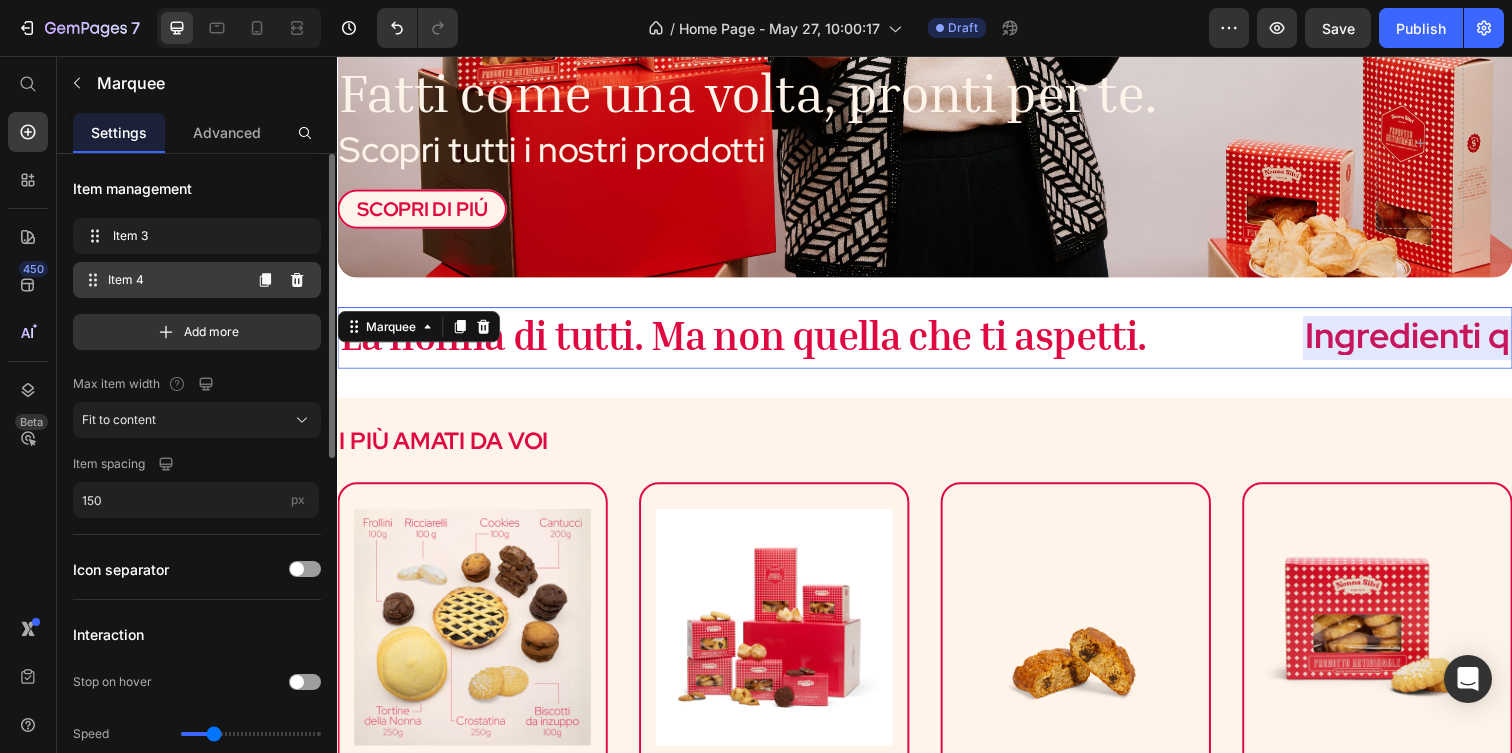 click on "Item 4" at bounding box center (174, 280) 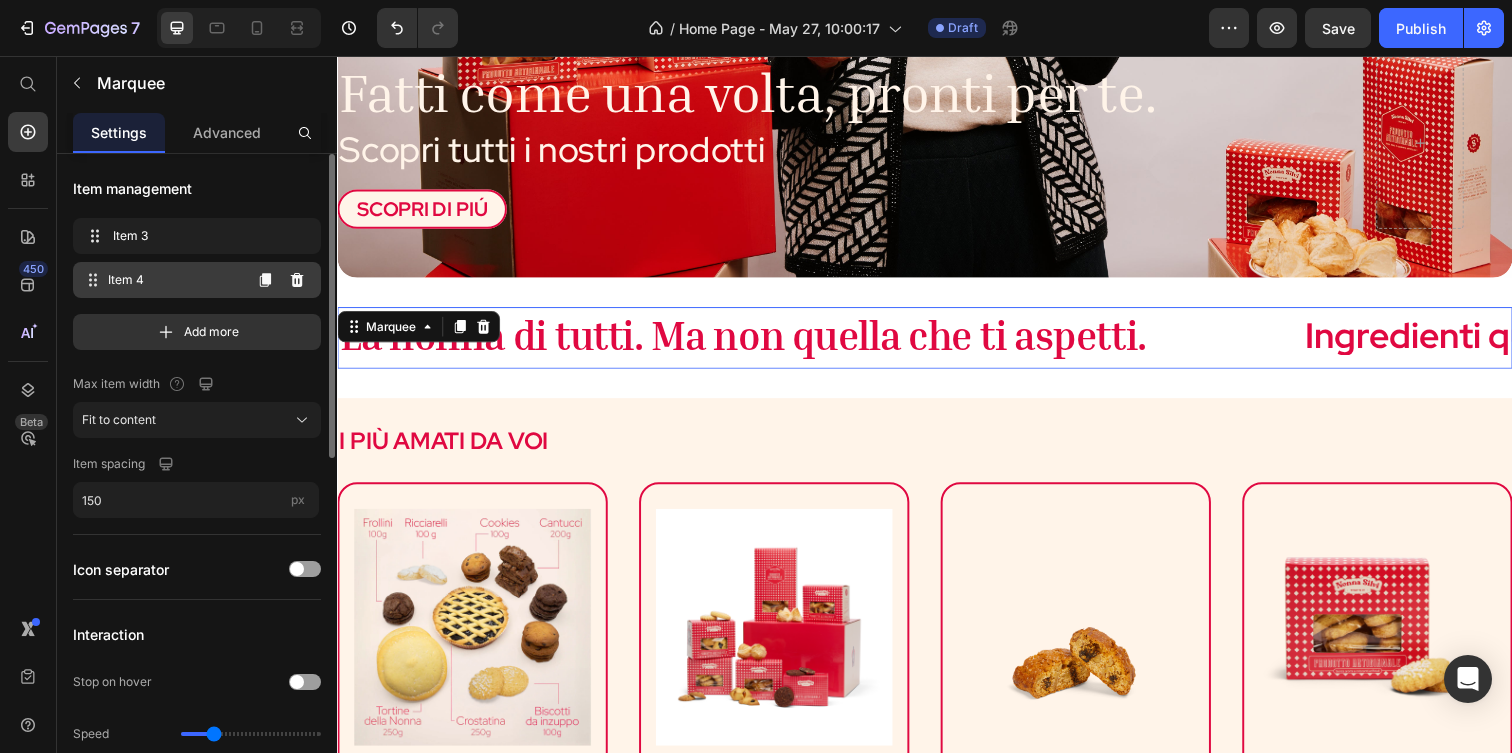 click on "Item 4" at bounding box center (174, 280) 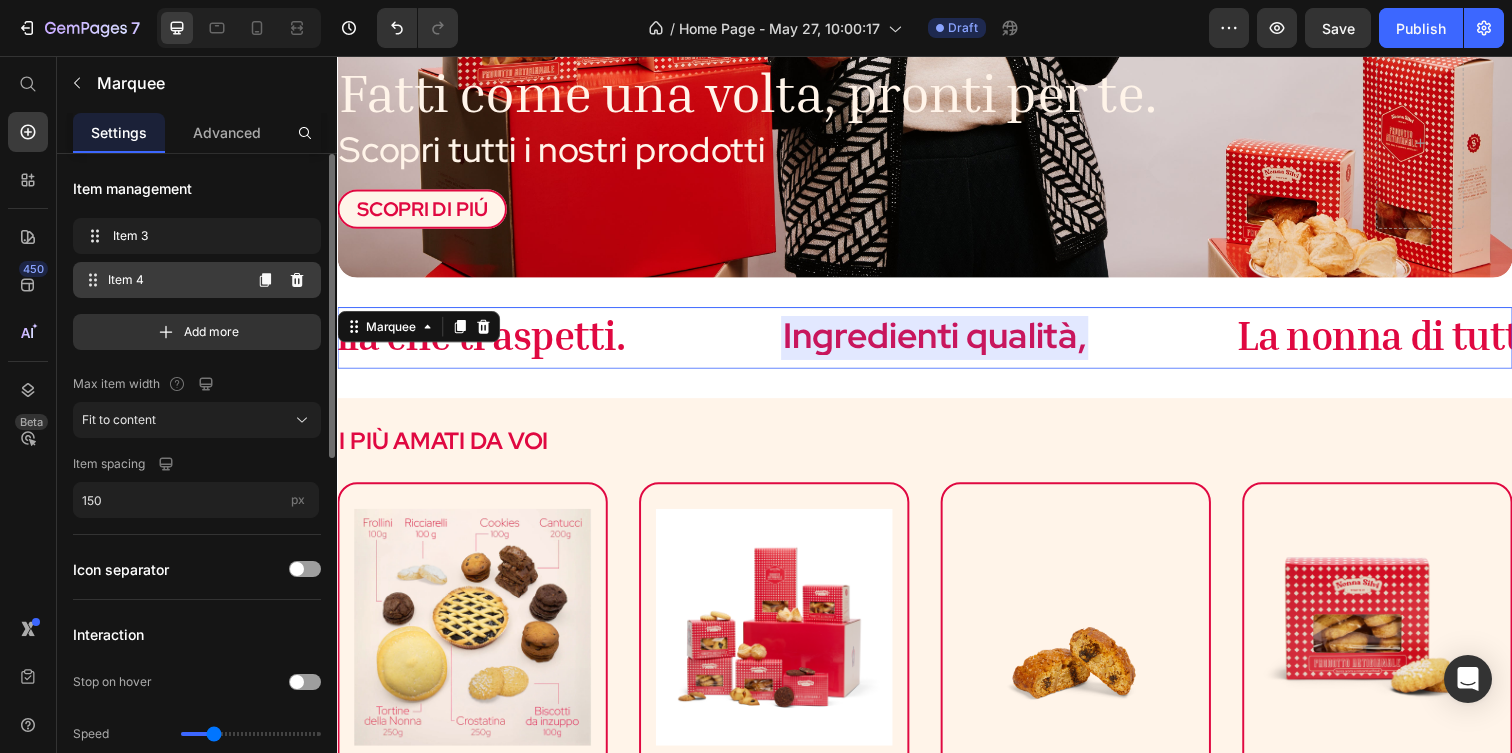 scroll, scrollTop: 0, scrollLeft: 546, axis: horizontal 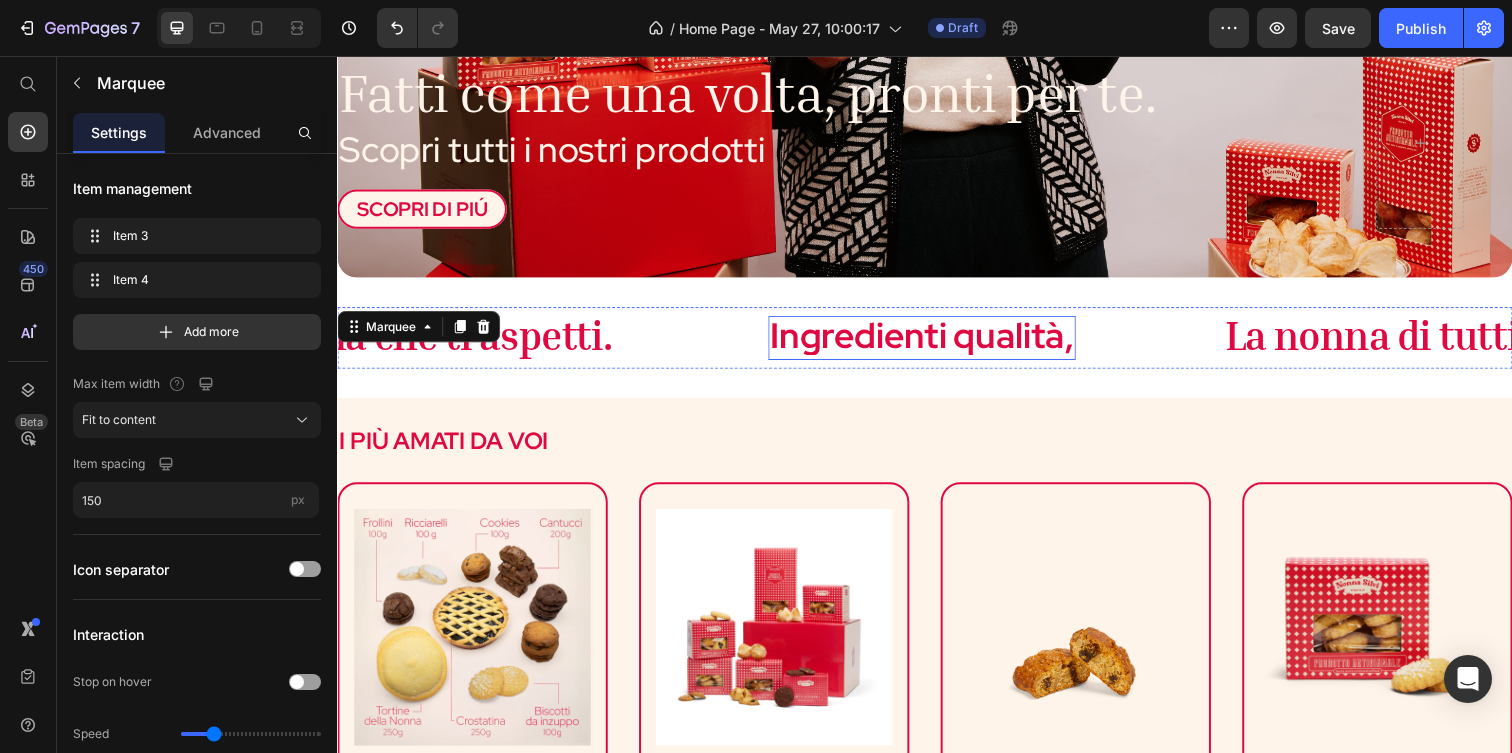 click on "Ingredienti qualità," at bounding box center [934, 341] 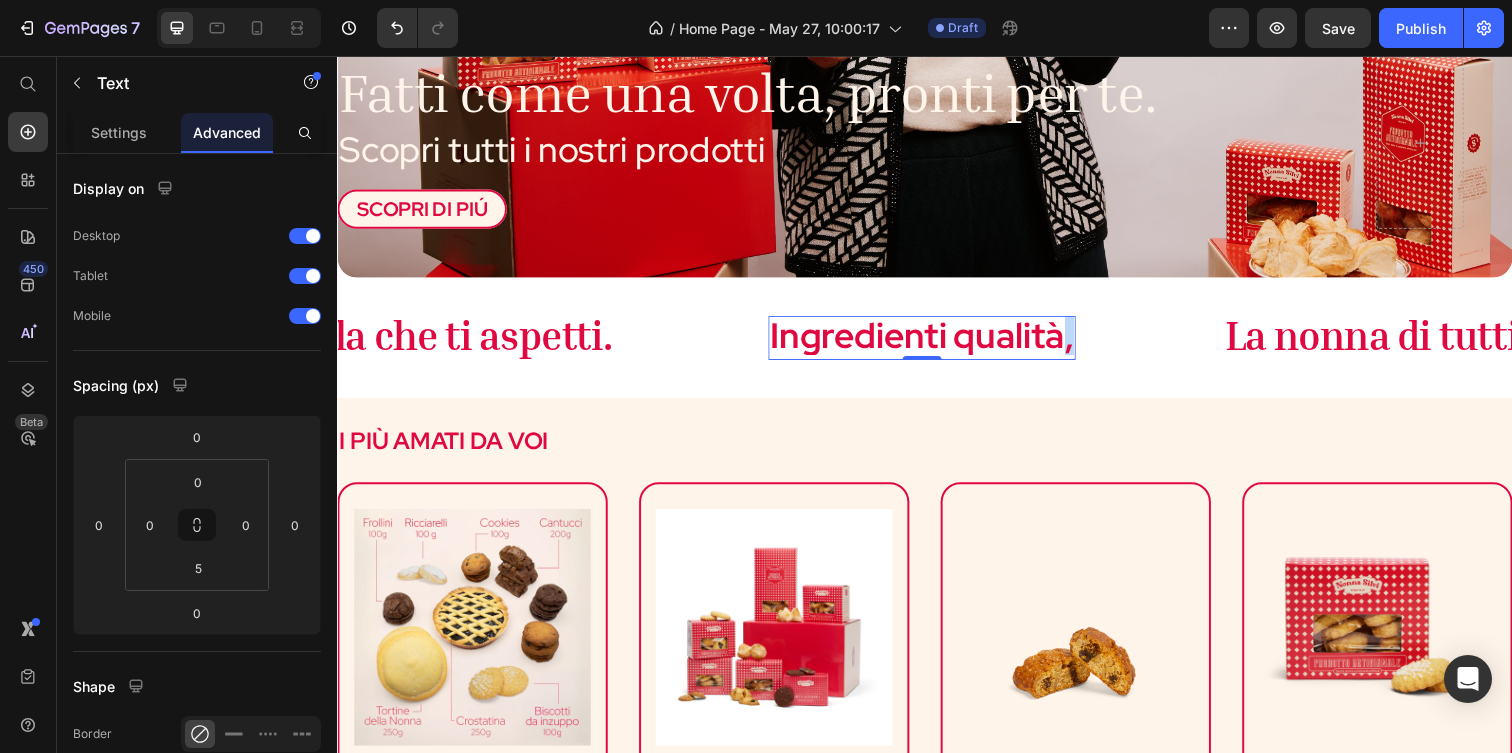 click on "Ingredienti qualità," at bounding box center [934, 341] 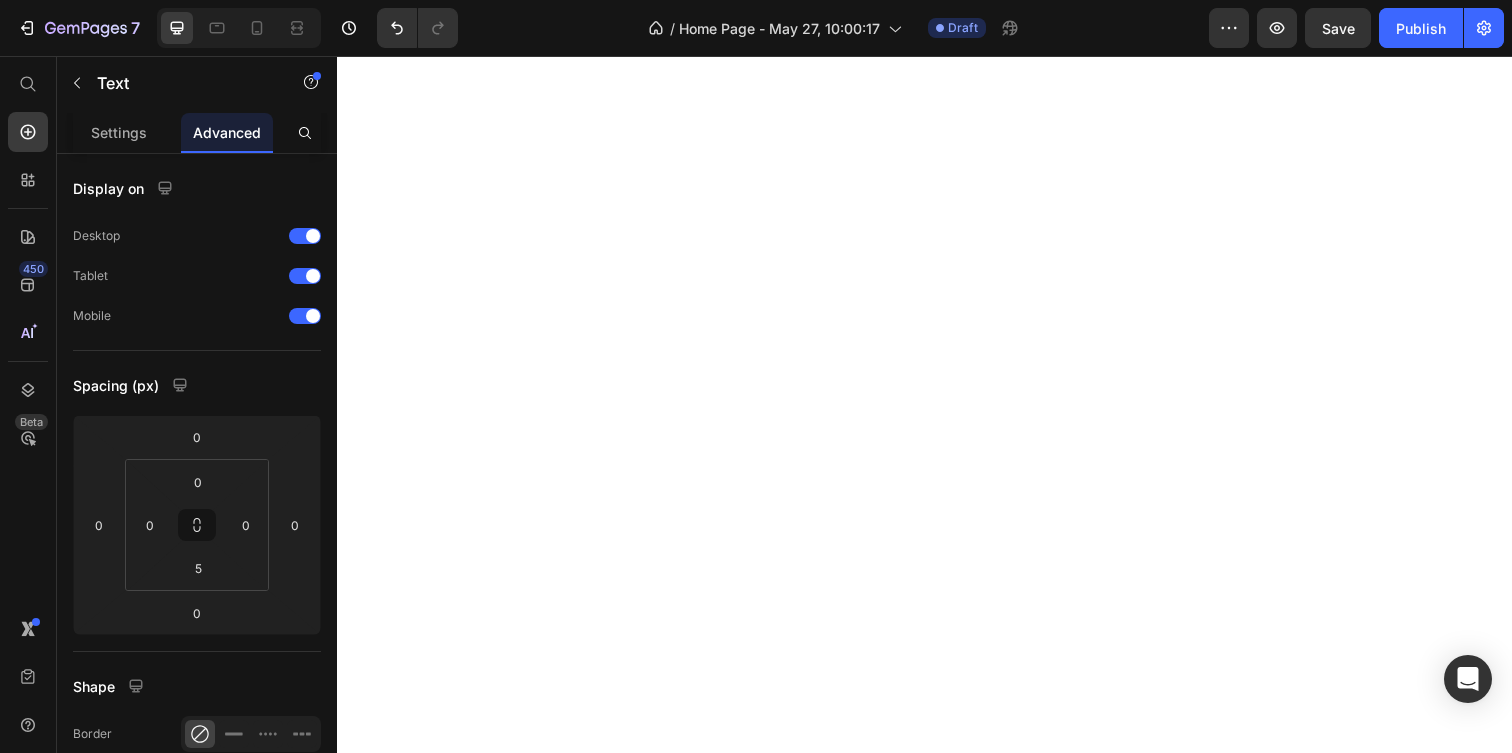 scroll, scrollTop: 0, scrollLeft: 0, axis: both 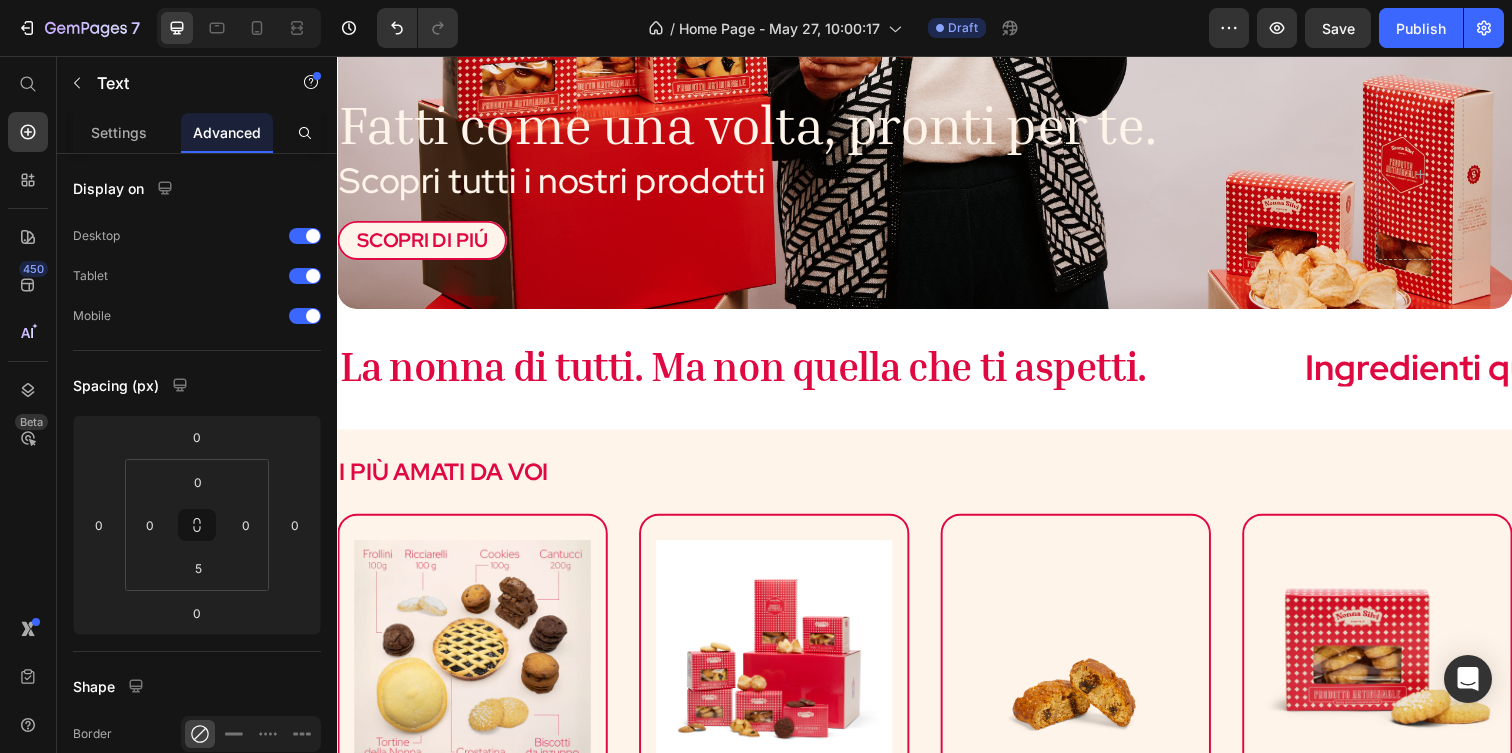 click on "Ingredienti qualità," at bounding box center (1480, 373) 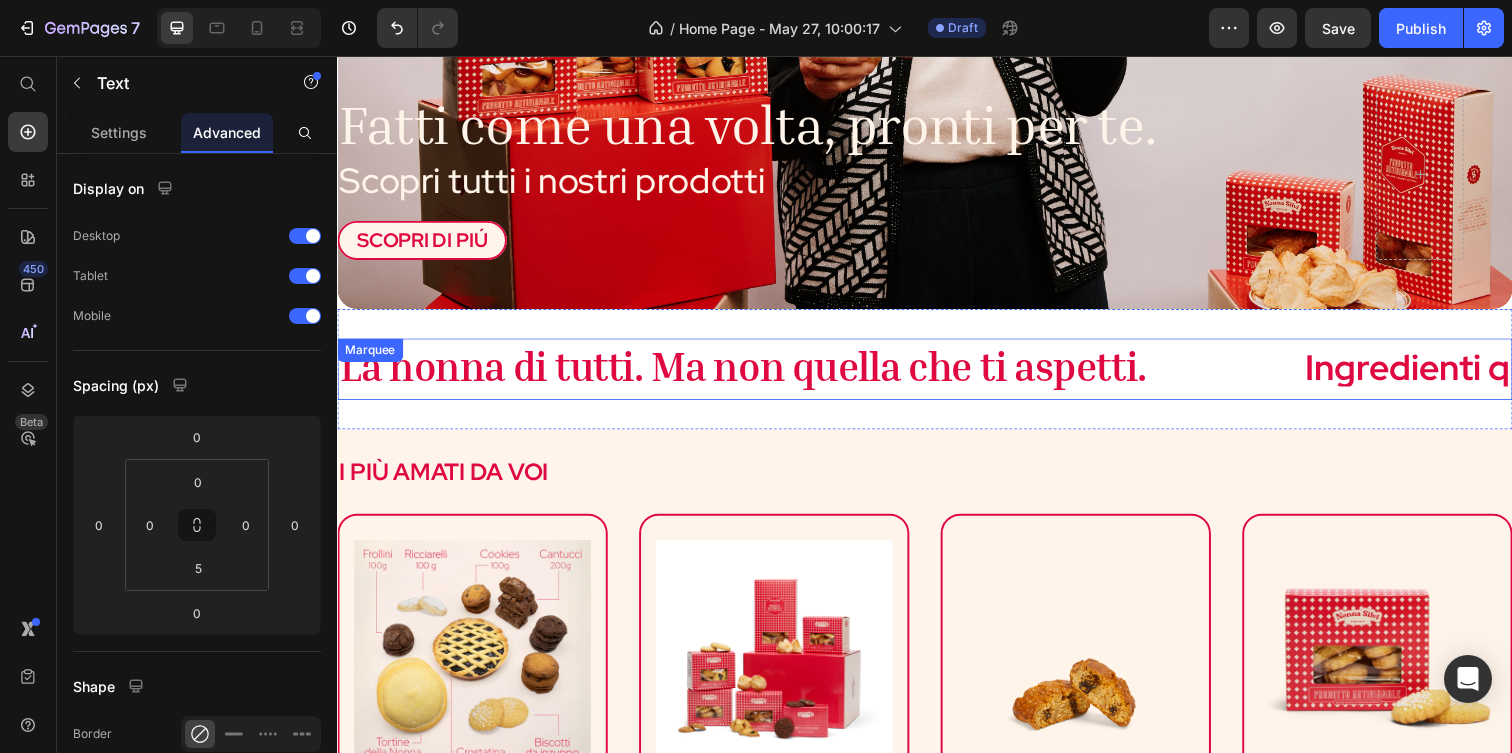 click on "La nonna di tutti. Ma non quella che ti aspetti.   Text Ingredienti qualità,  Text" at bounding box center [1062, 375] 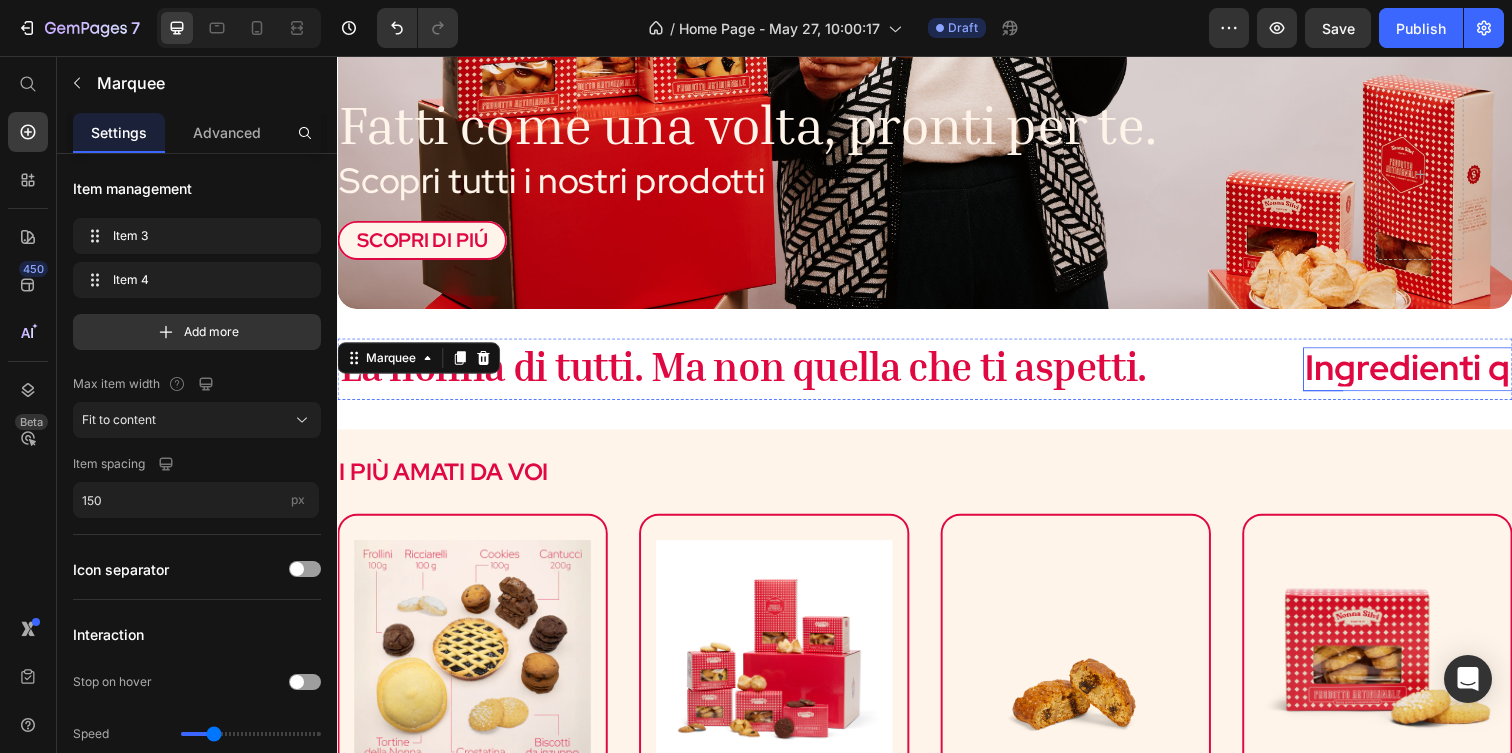 click on "Ingredienti qualità," at bounding box center [1480, 373] 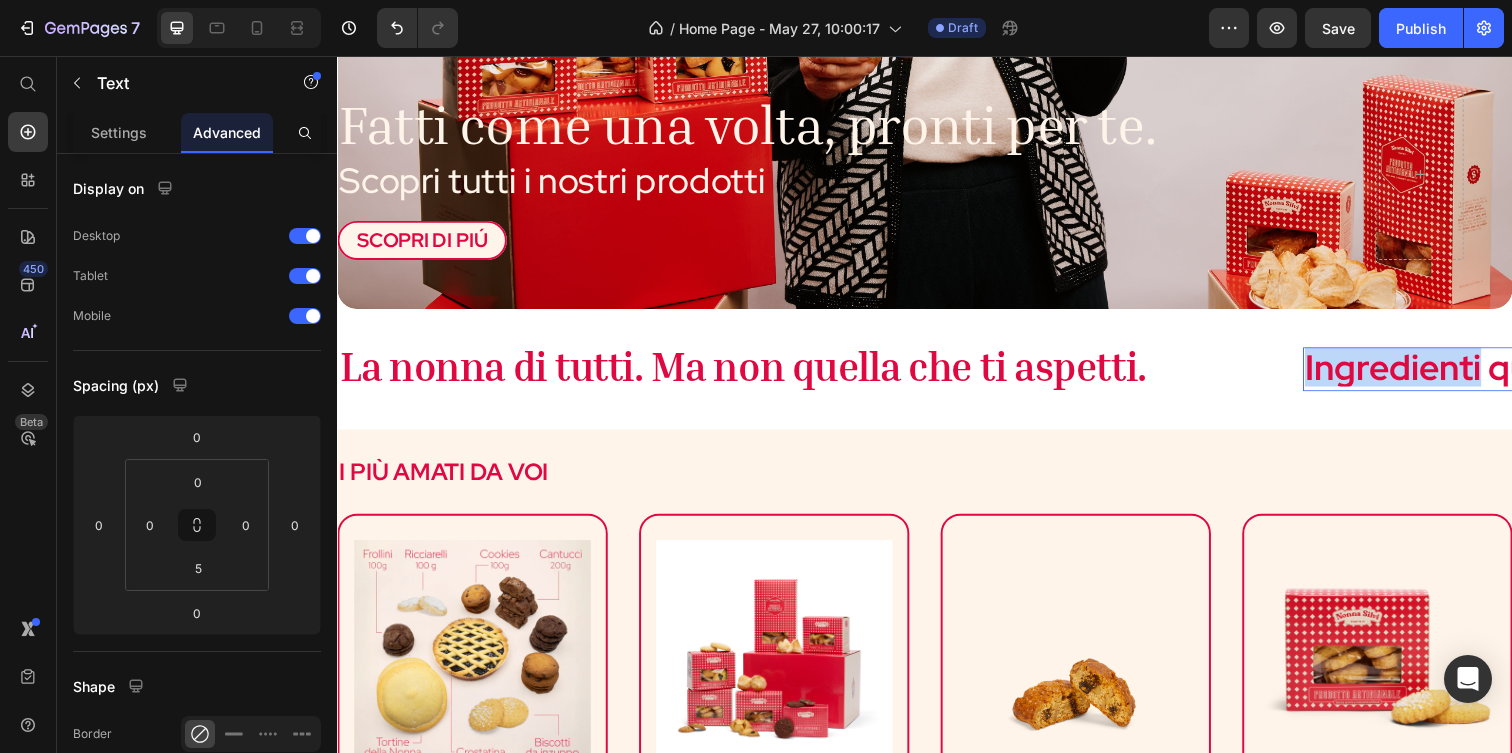 click on "Ingredienti qualità," at bounding box center (1480, 373) 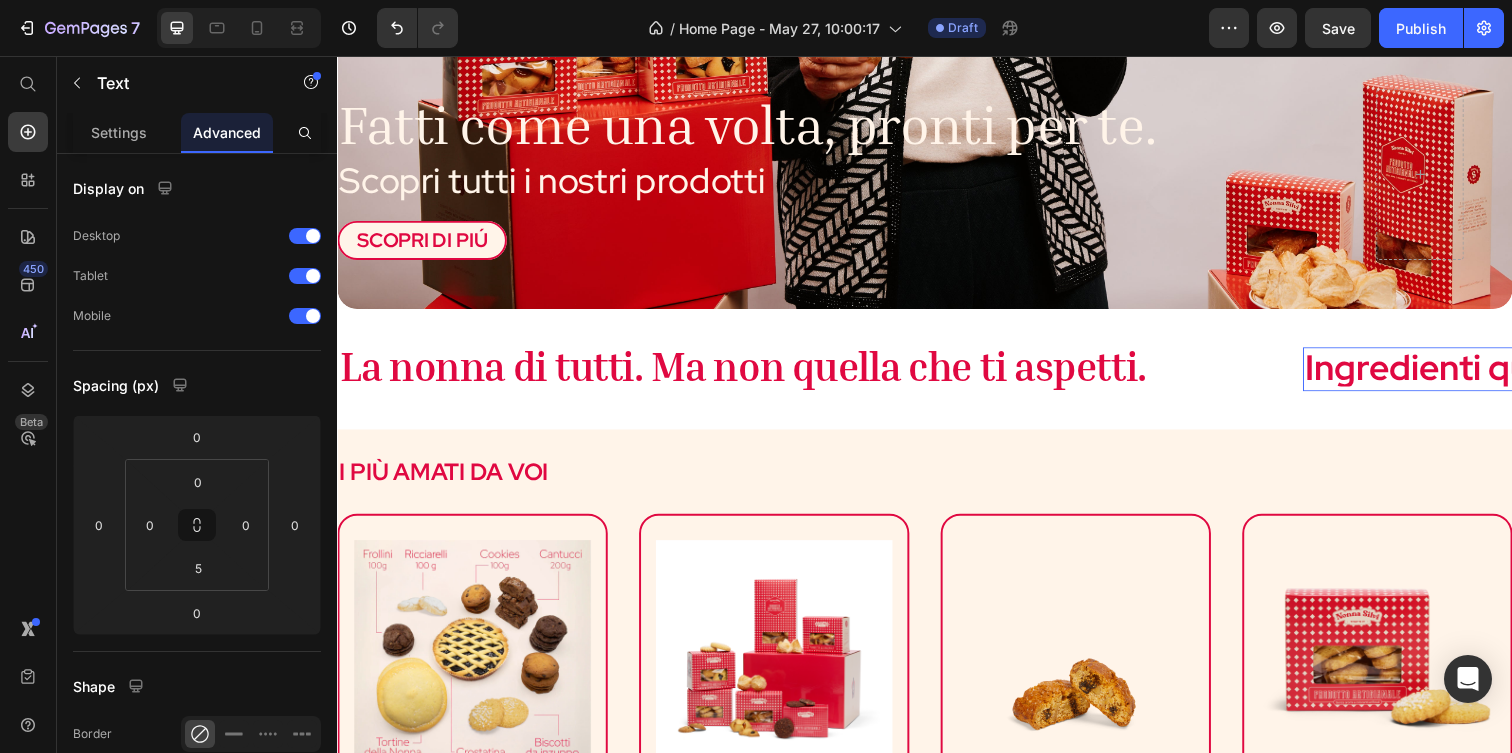 scroll, scrollTop: 0, scrollLeft: 618, axis: horizontal 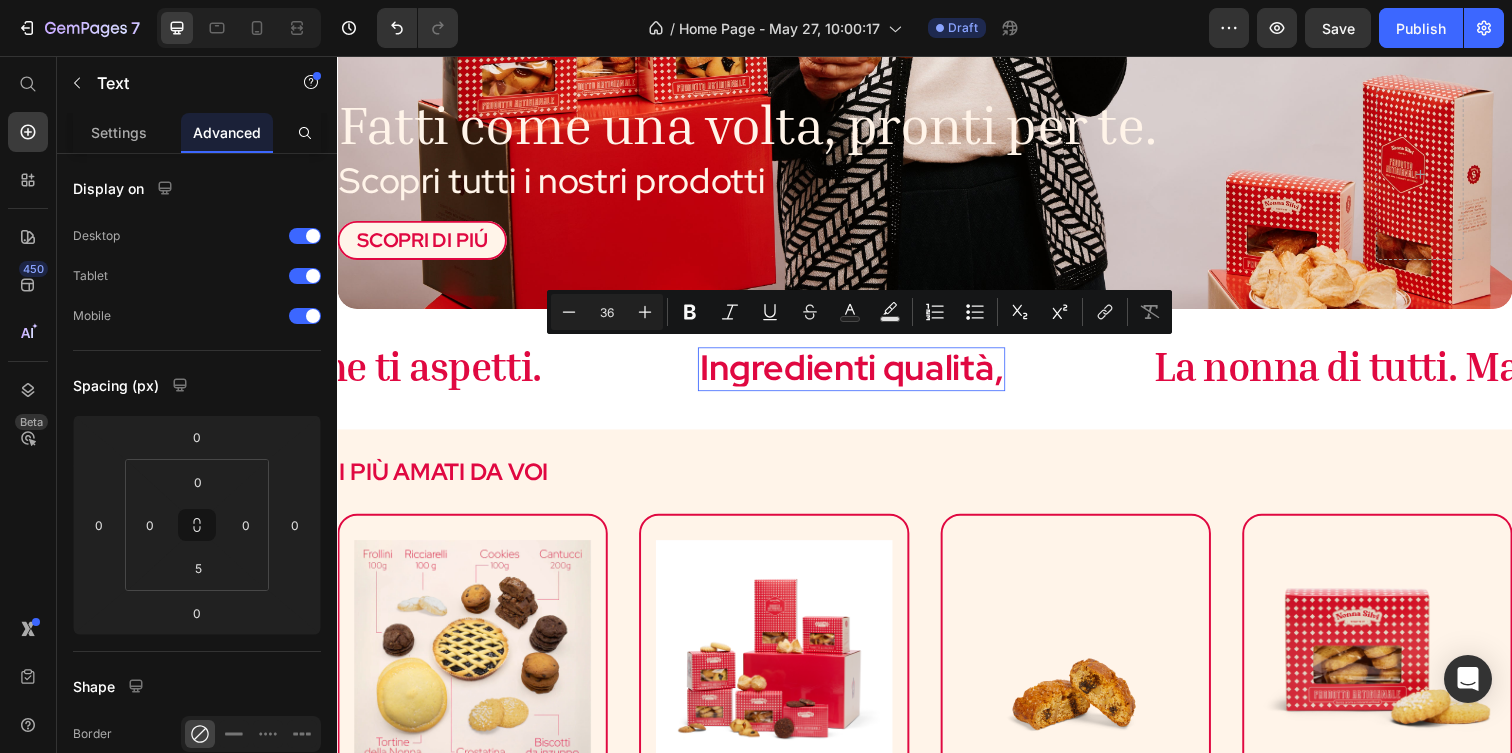 copy on "Ingredienti qualità," 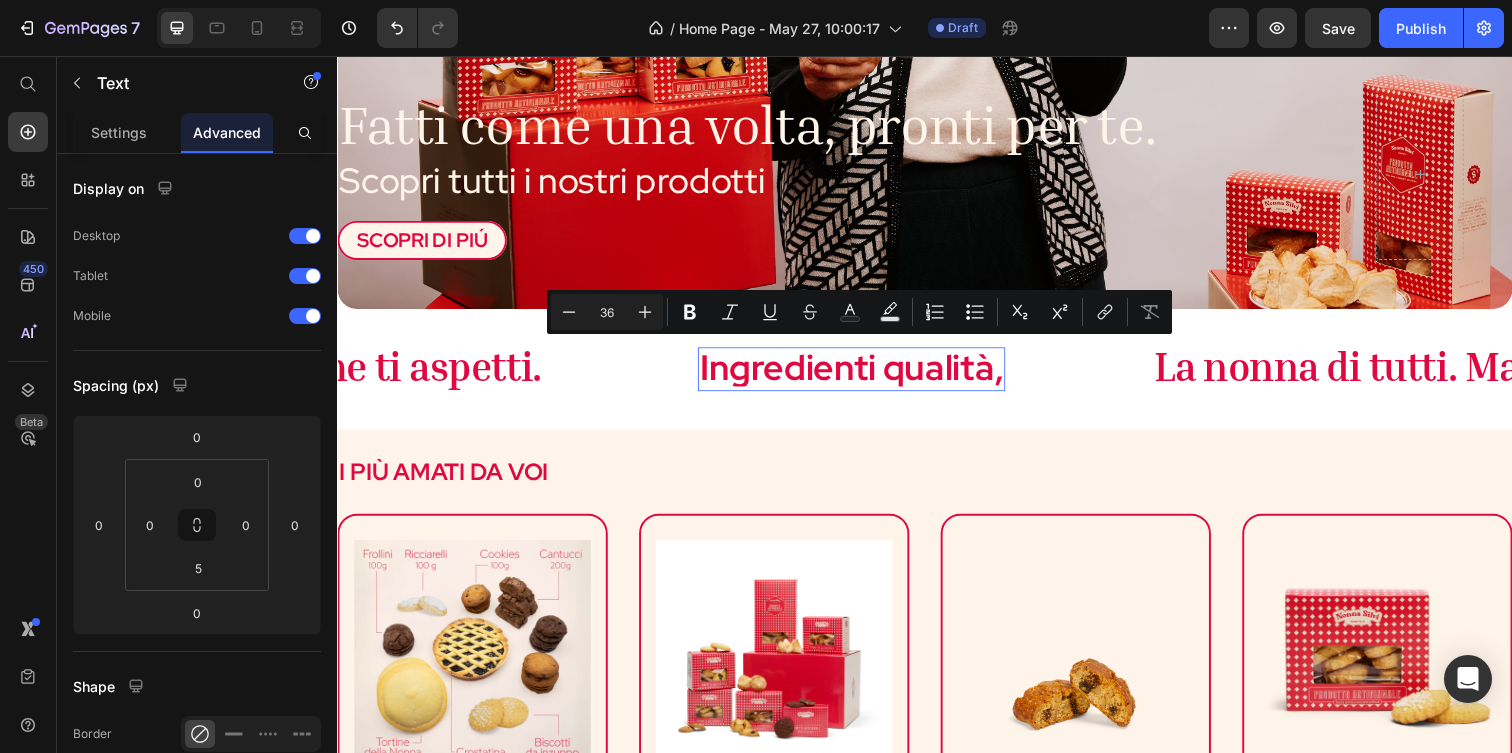 click on "Ingredienti qualità," at bounding box center [862, 373] 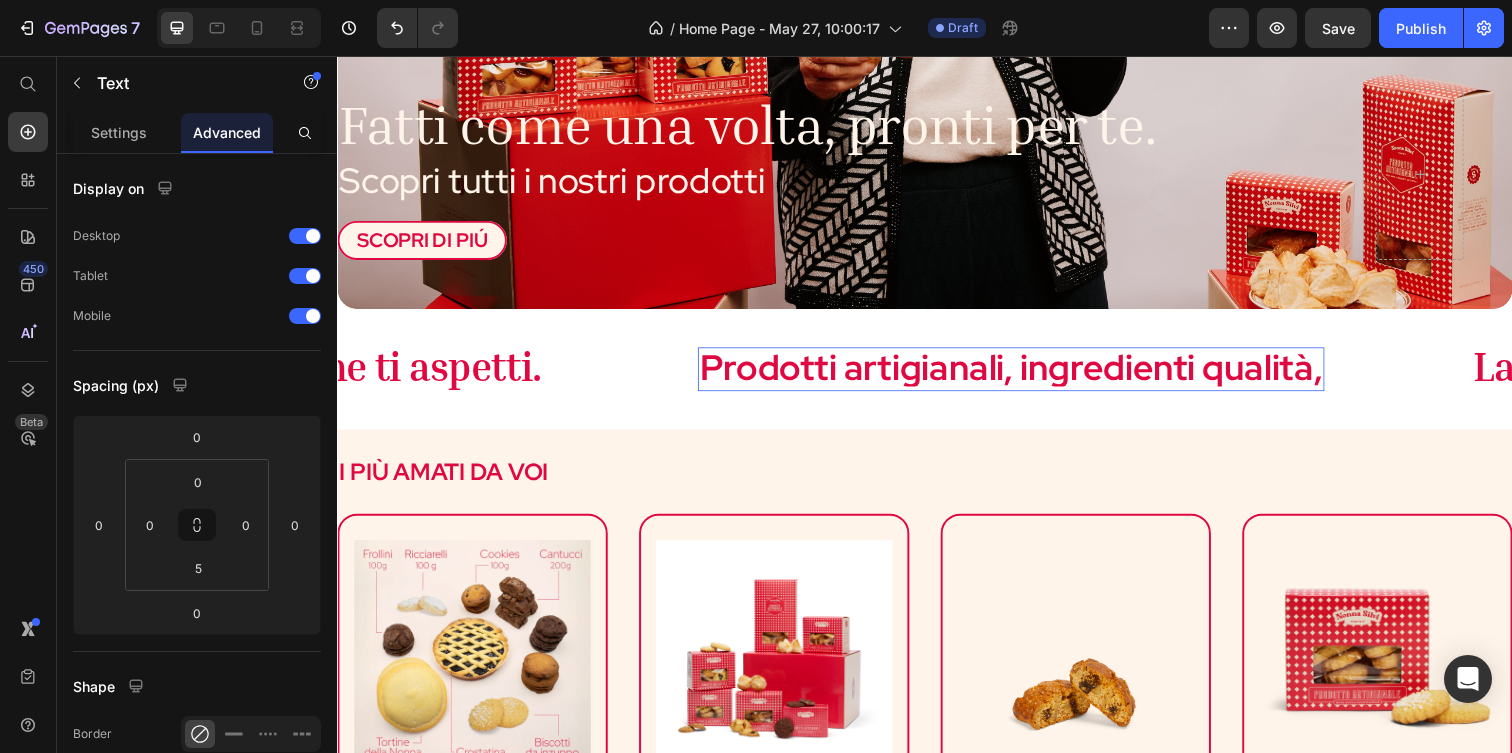 click on "Prodotti artigianali, ingredienti qualità," at bounding box center (1025, 373) 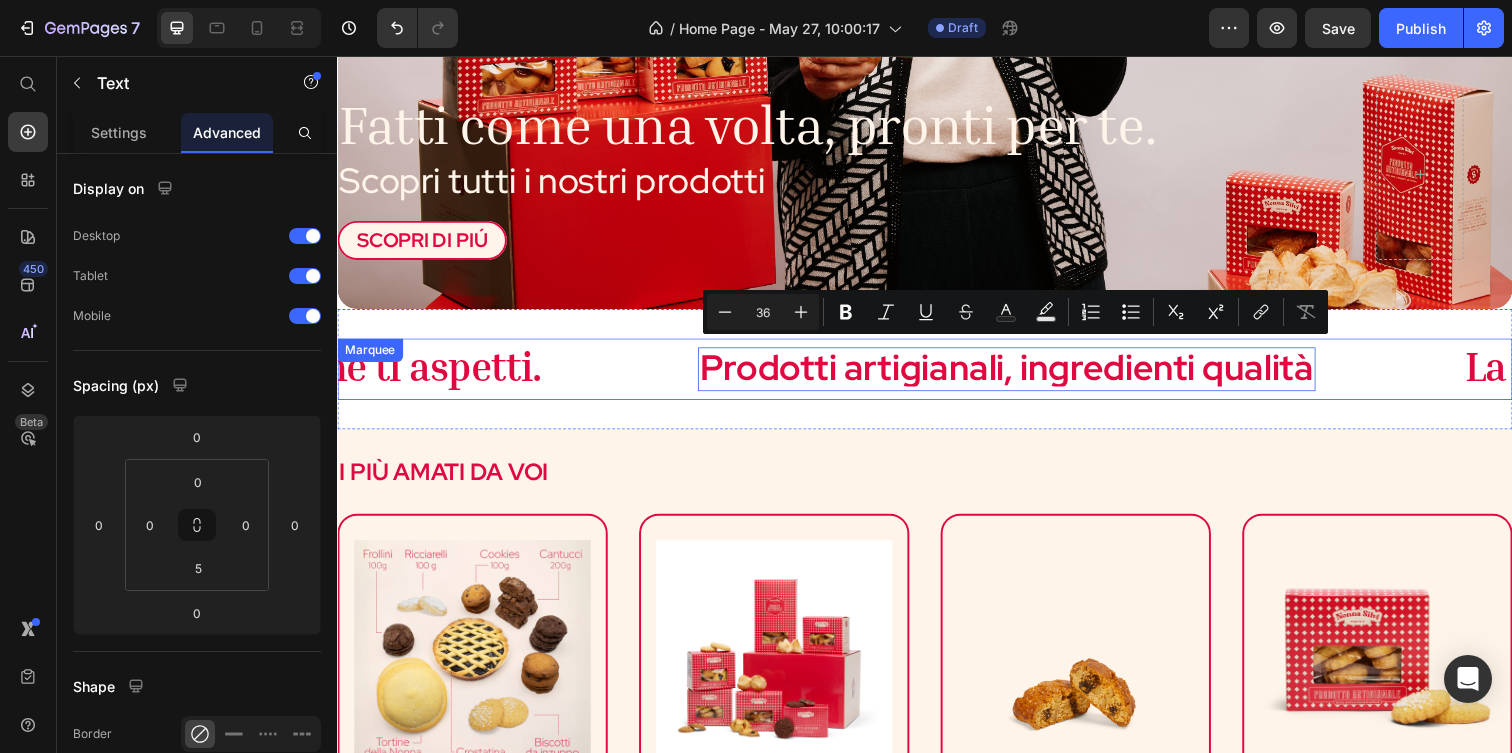 copy on "Prodotti artigianali, ingredienti qualità" 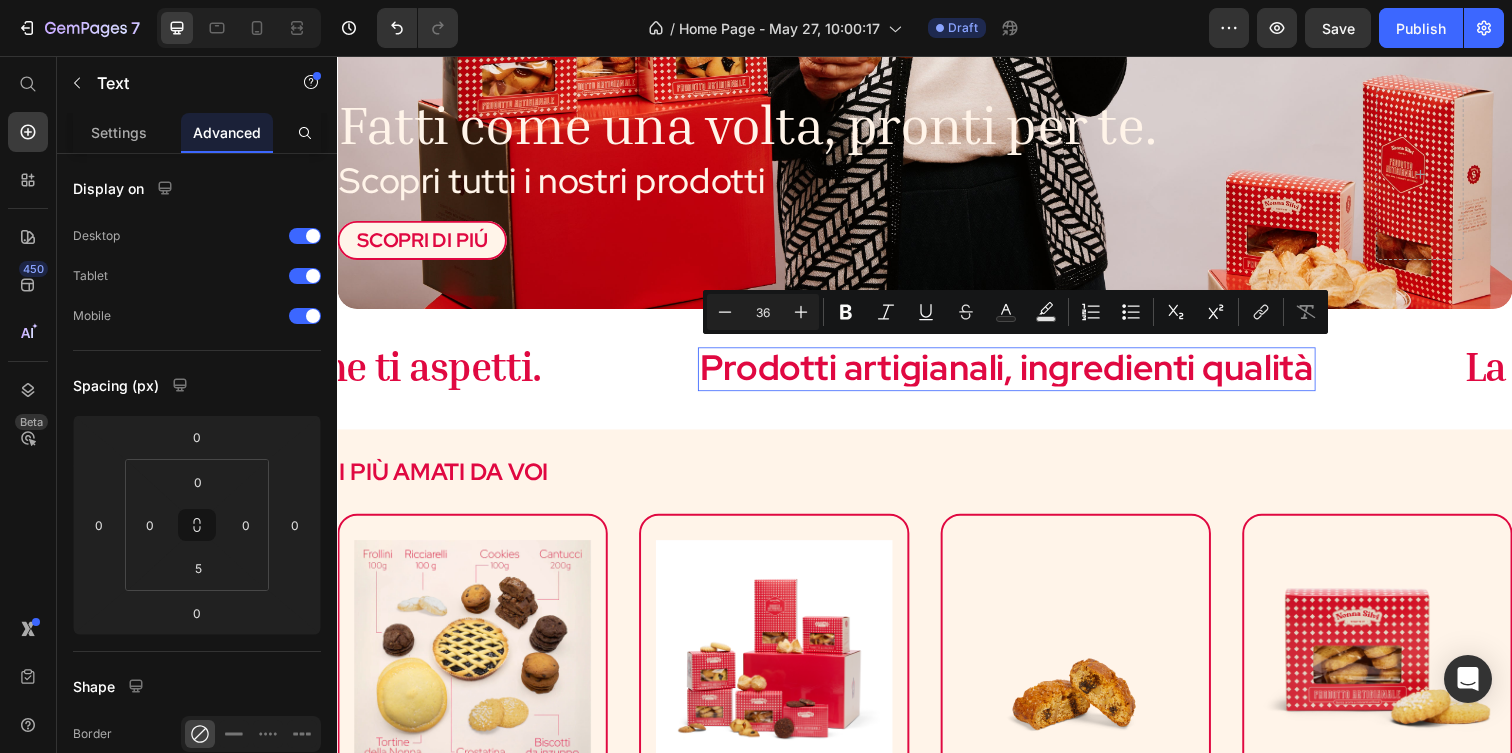 click on "Prodotti artigianali, ingredienti qualità" at bounding box center (1020, 373) 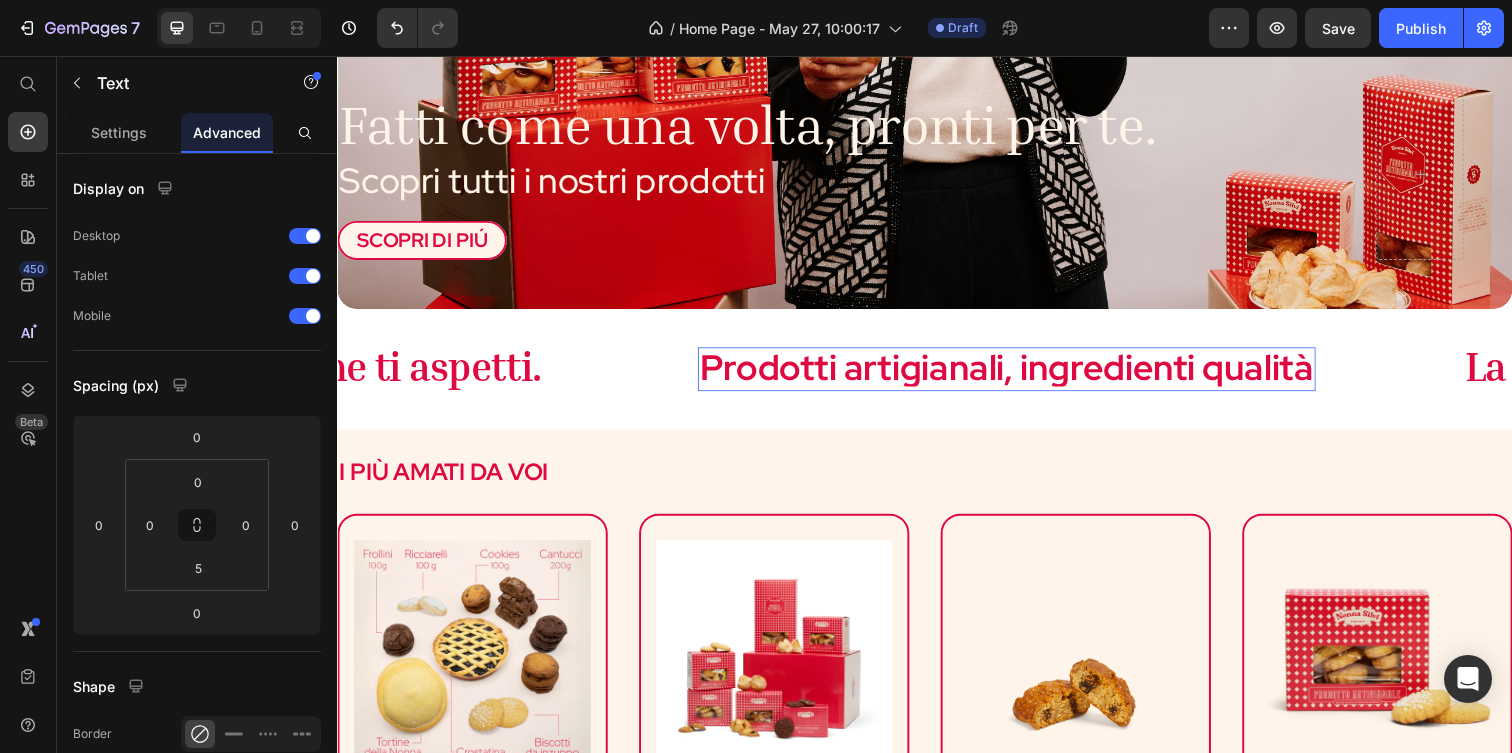 click on "Prodotti artigianali, ingredienti qualità" at bounding box center [1020, 373] 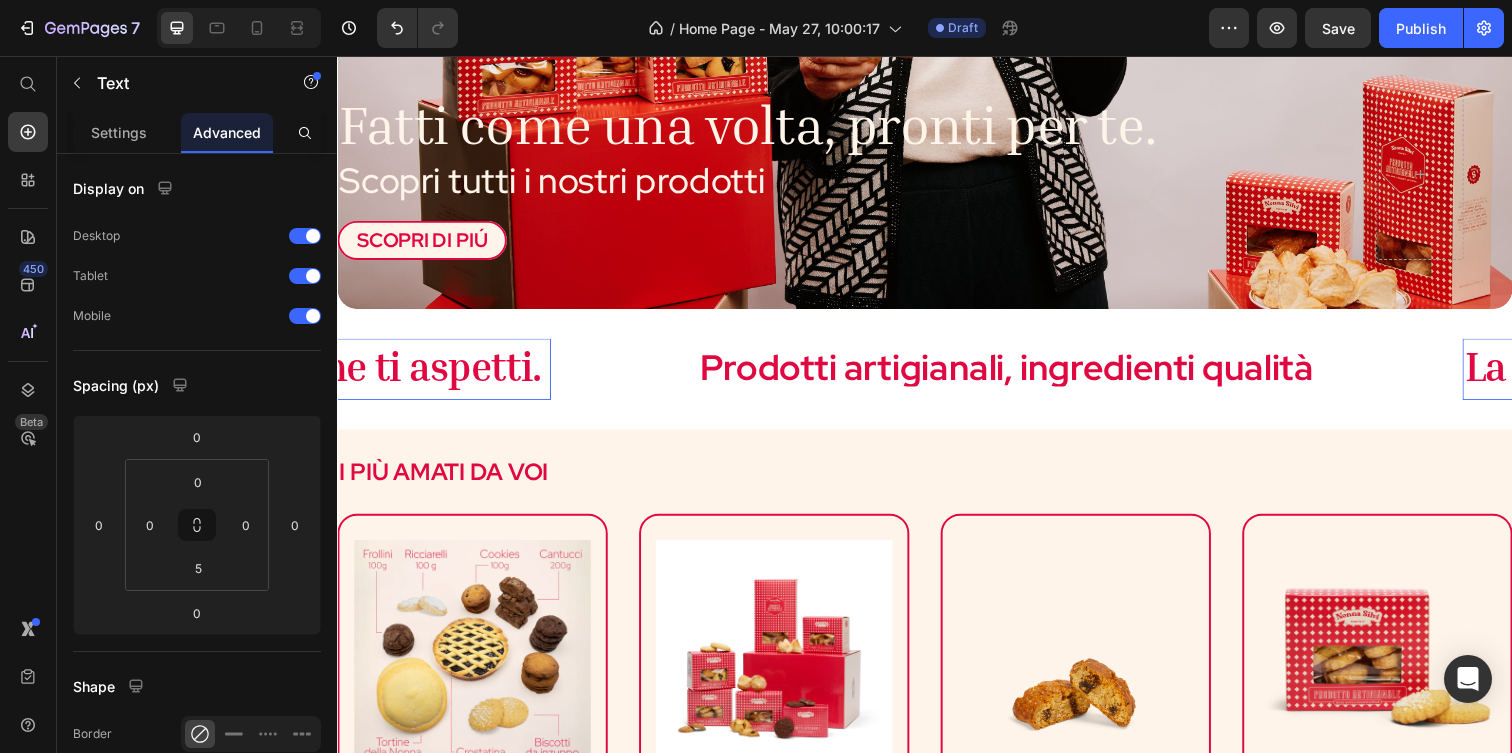 click on "La nonna di tutti. Ma non quella che ti aspetti." at bounding box center (133, 372) 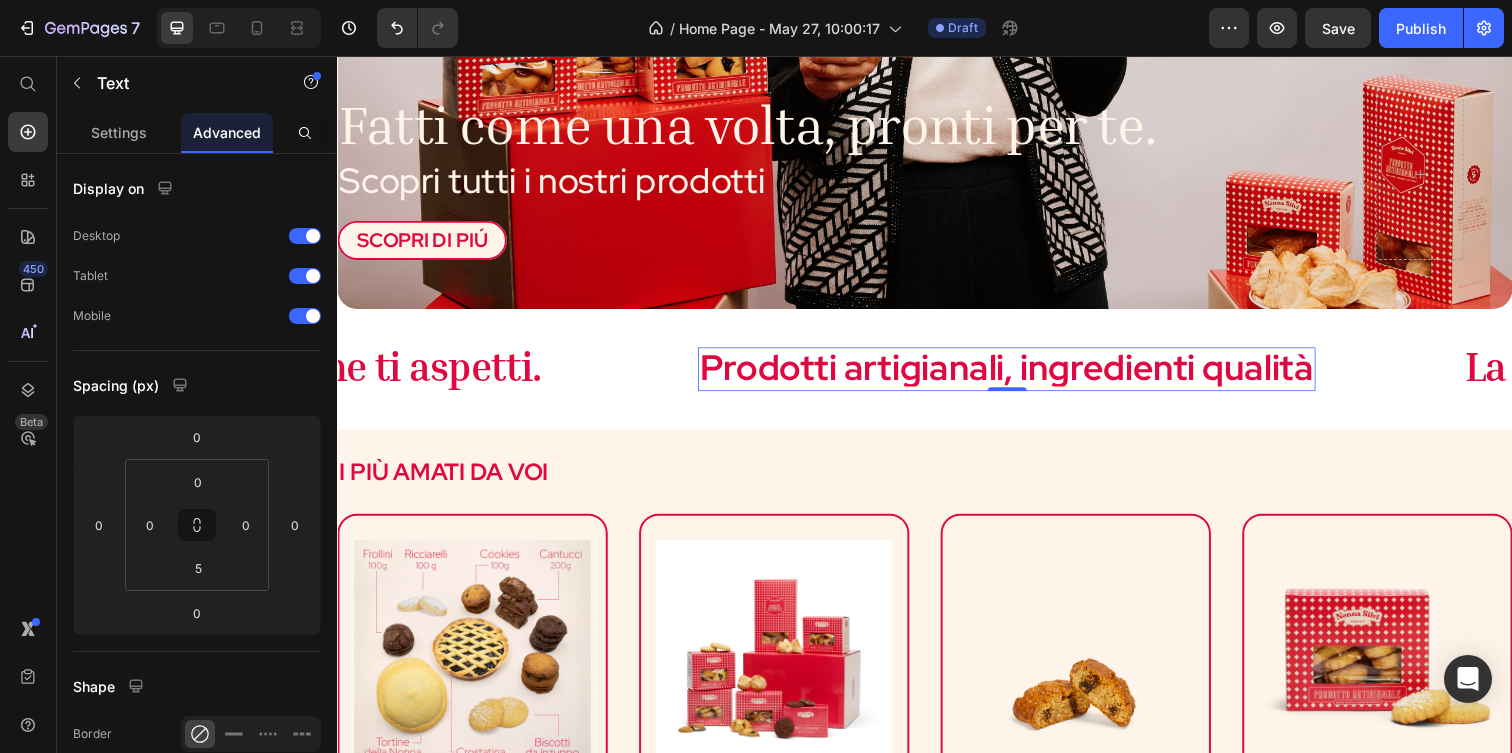 click on "Prodotti artigianali, ingredienti qualità" at bounding box center (1020, 373) 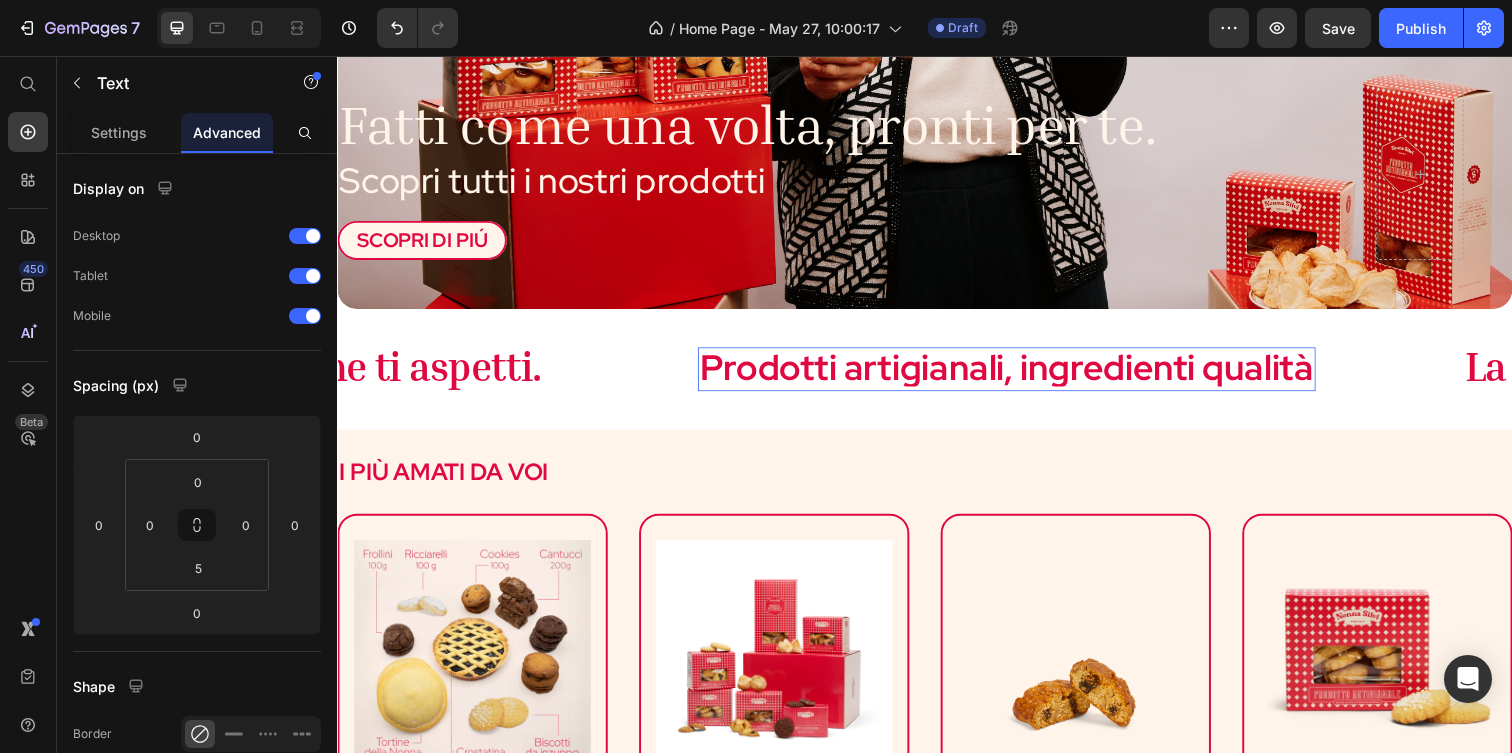 click on "Prodotti artigianali, ingredienti qualità" at bounding box center [1020, 373] 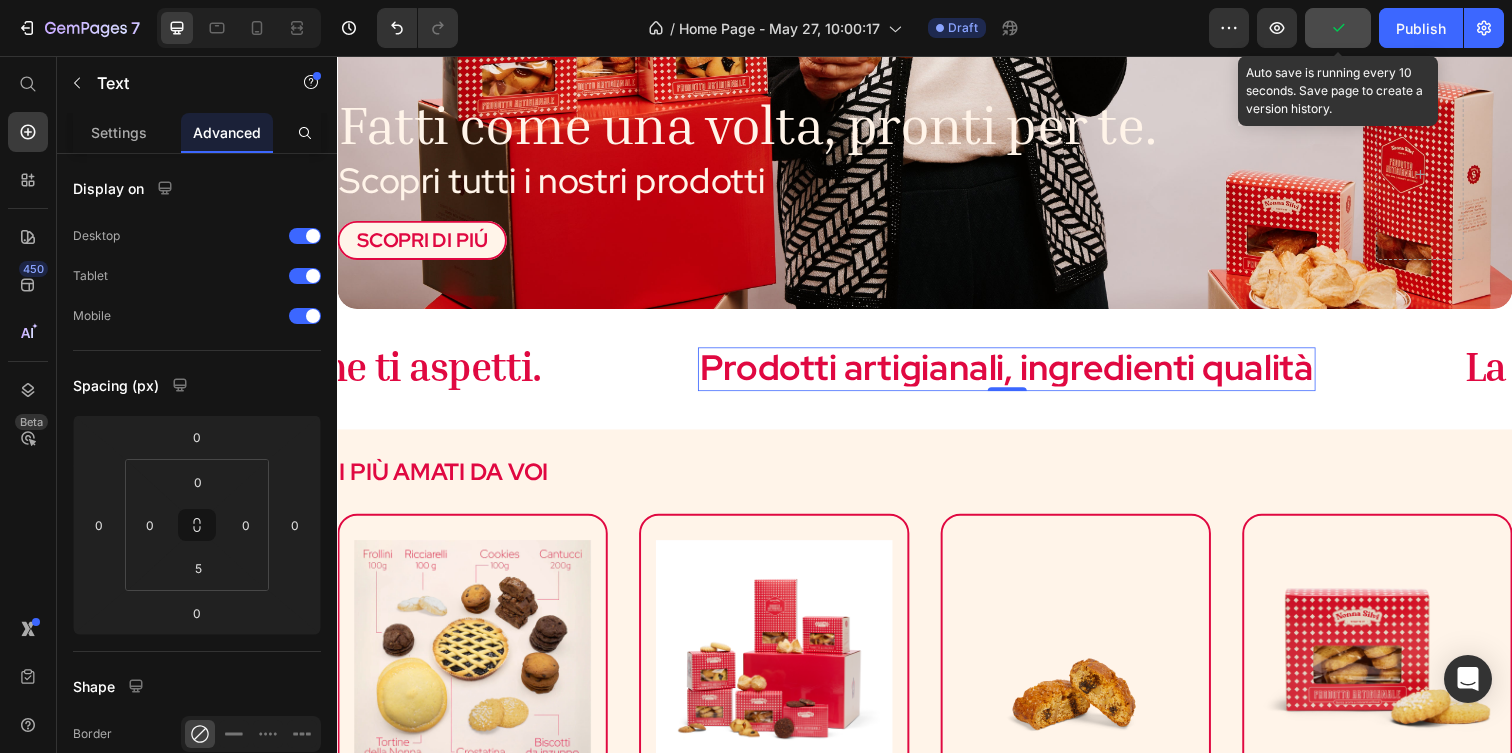 click 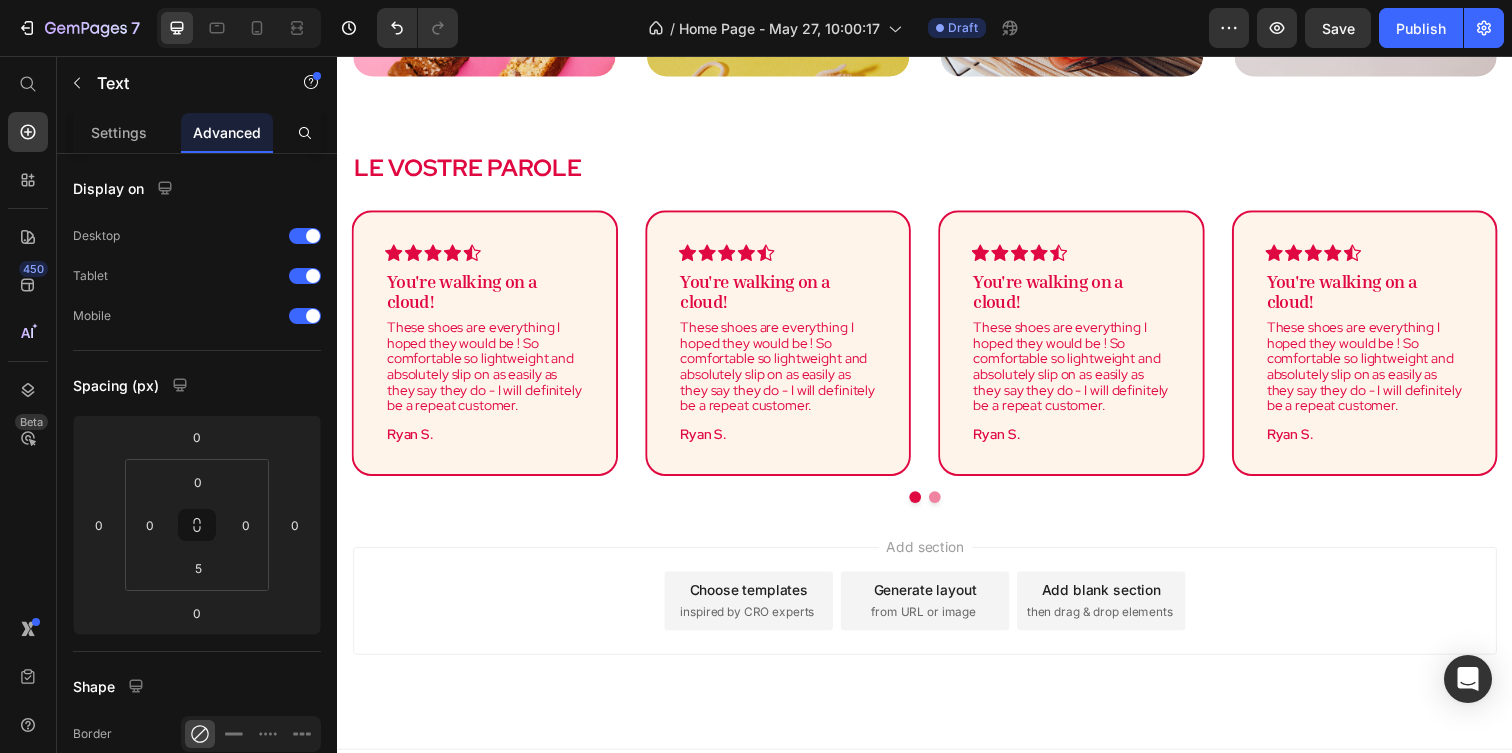 scroll, scrollTop: 2587, scrollLeft: 0, axis: vertical 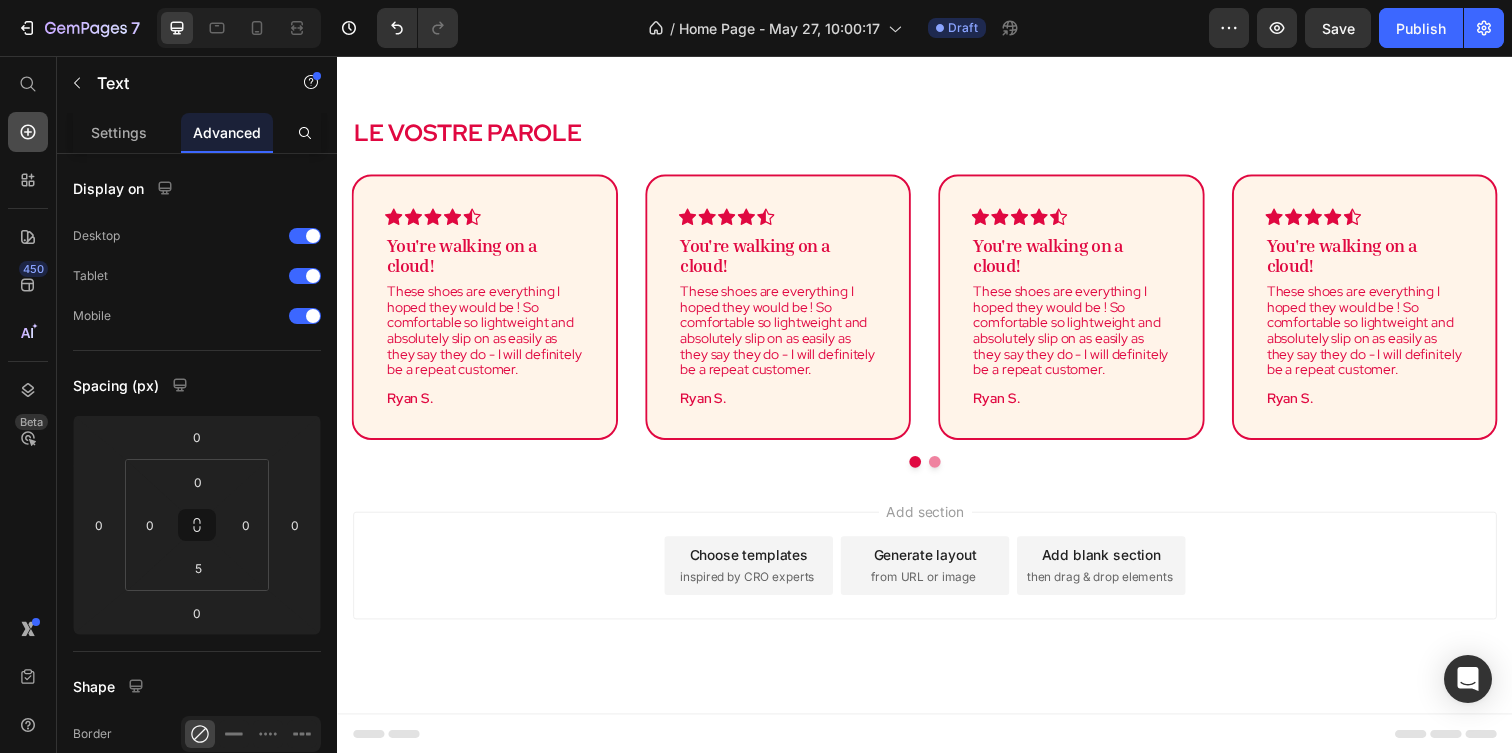 click 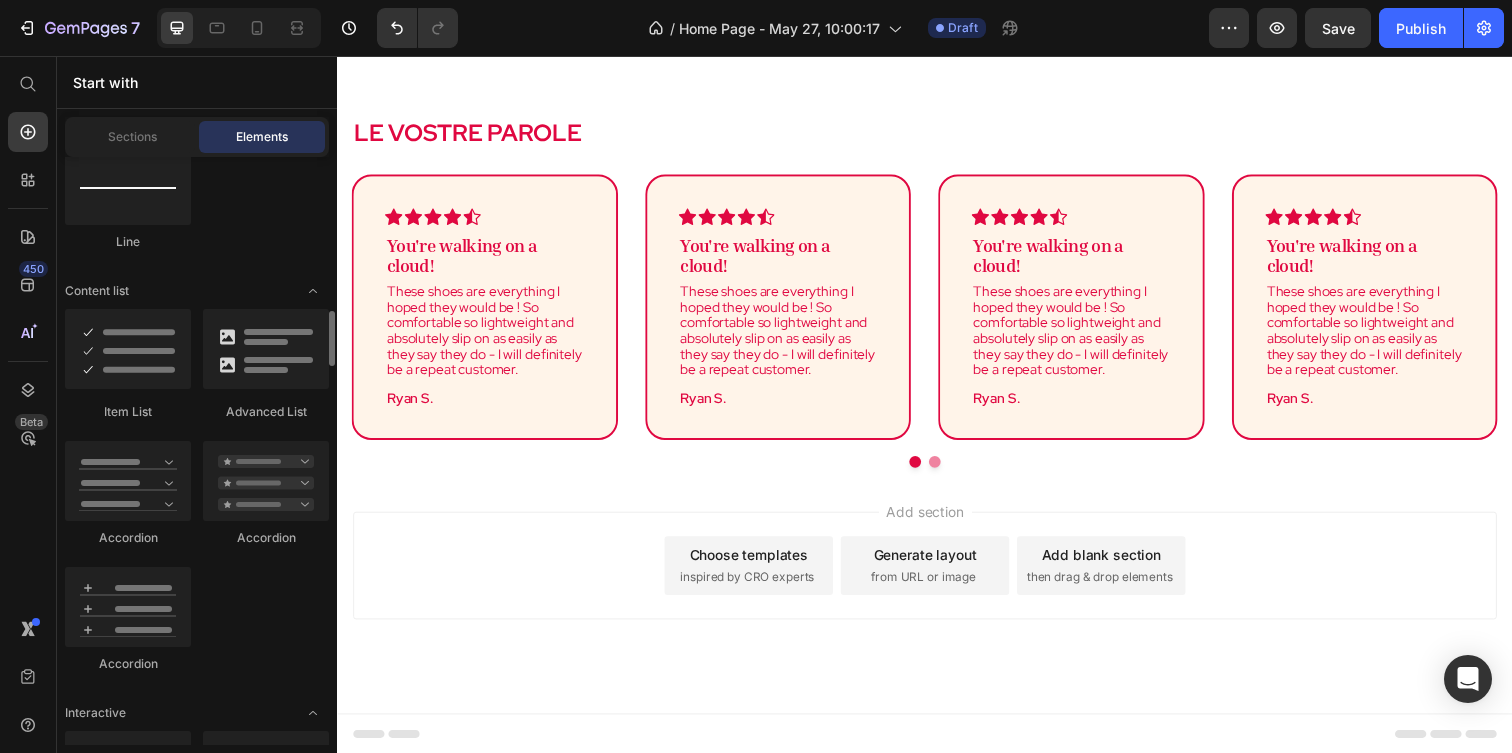 scroll, scrollTop: 1600, scrollLeft: 0, axis: vertical 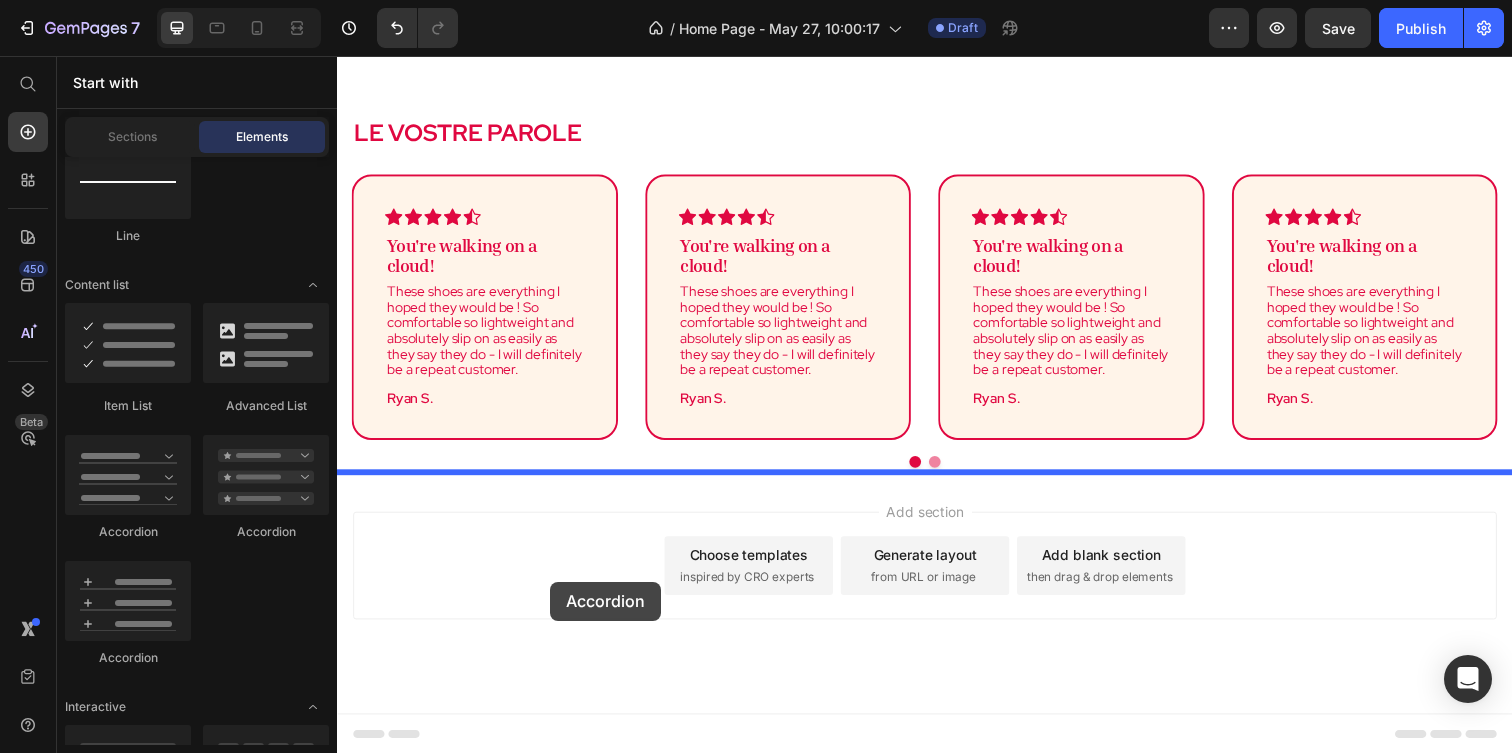 drag, startPoint x: 486, startPoint y: 673, endPoint x: 552, endPoint y: 590, distance: 106.04244 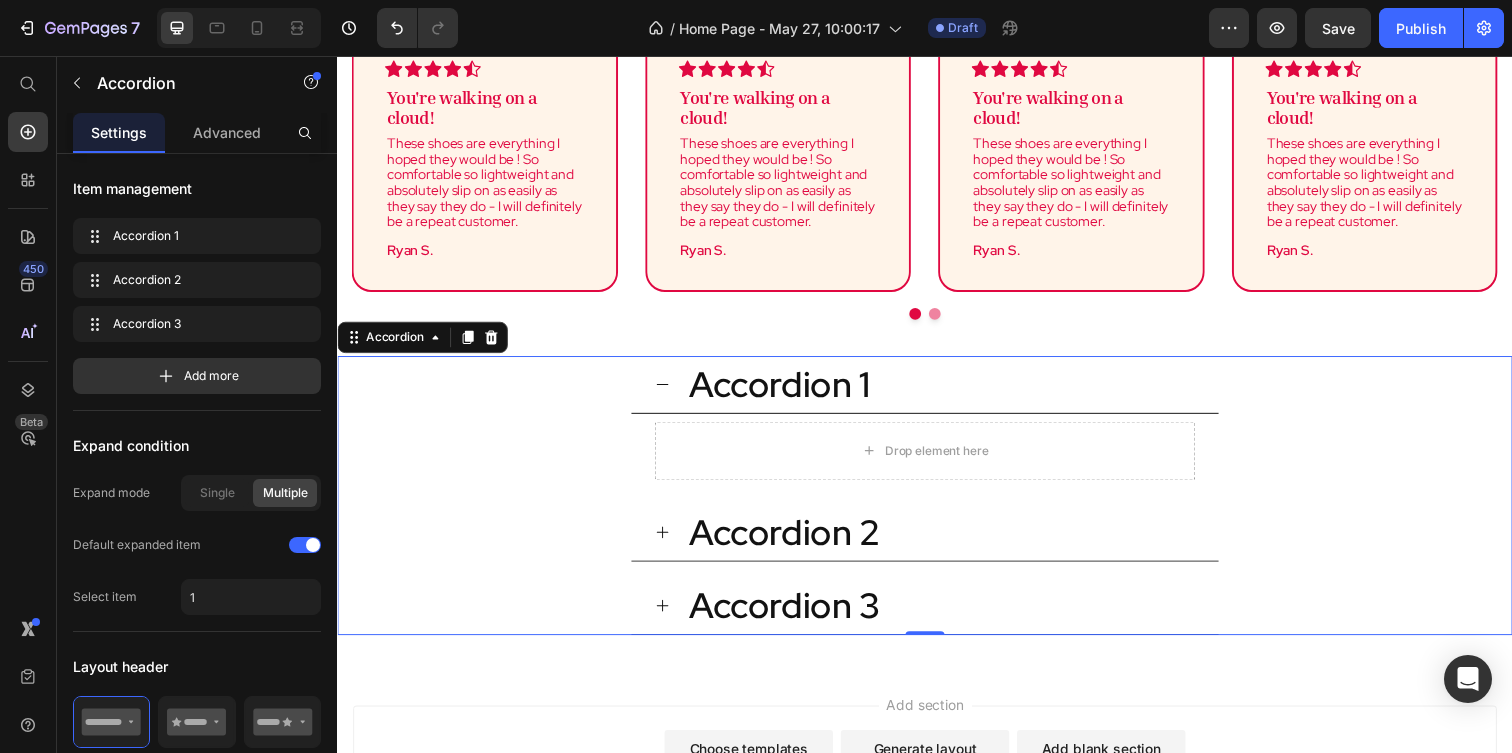 scroll, scrollTop: 2740, scrollLeft: 0, axis: vertical 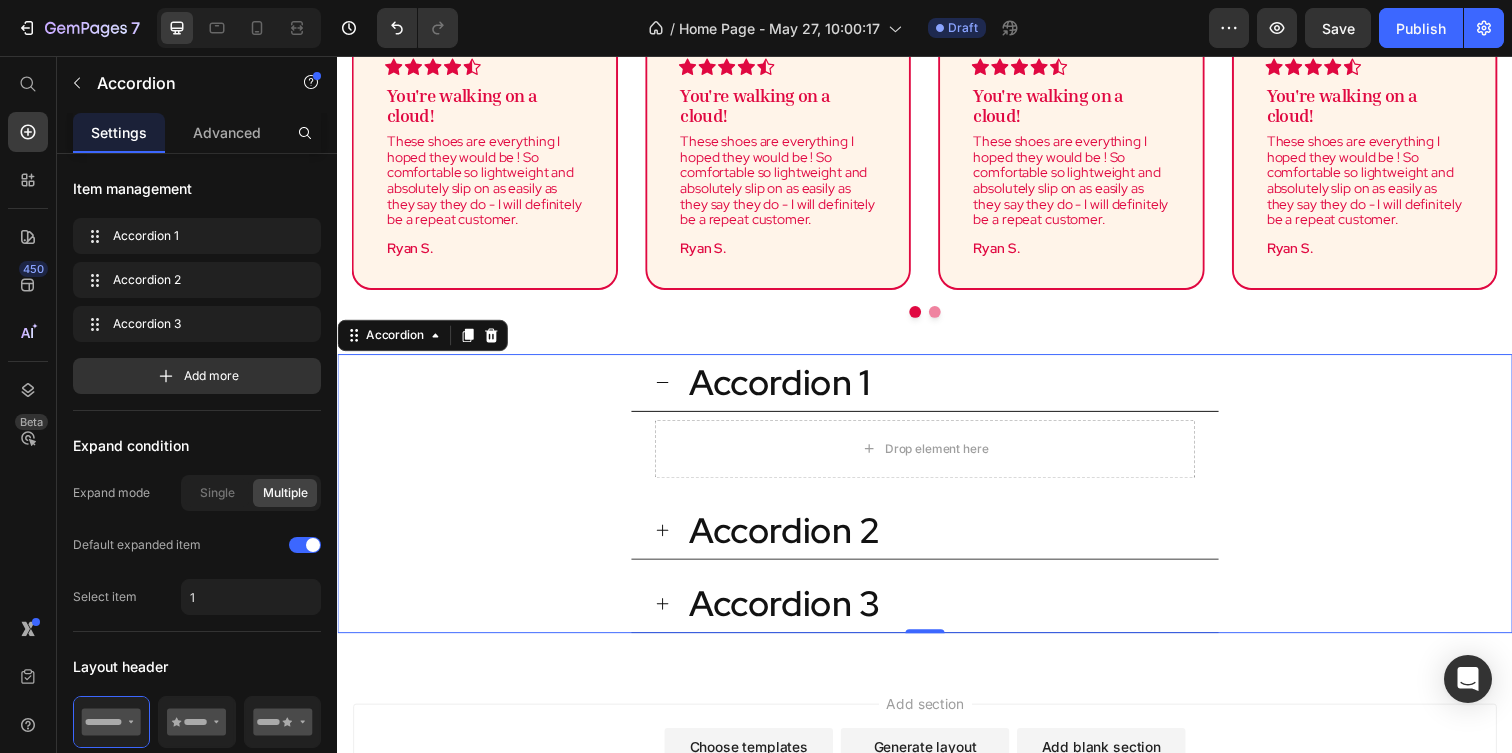 click 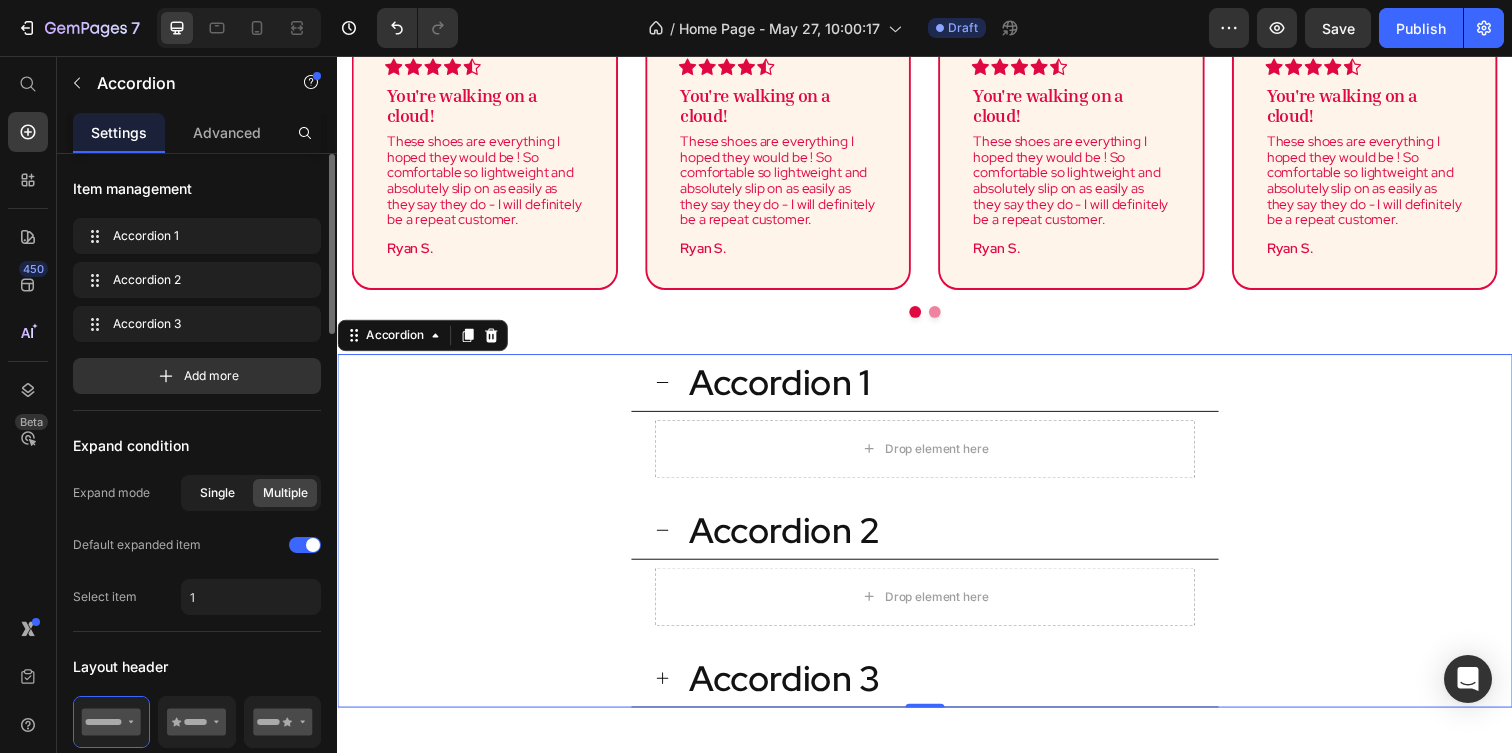 click on "Single" 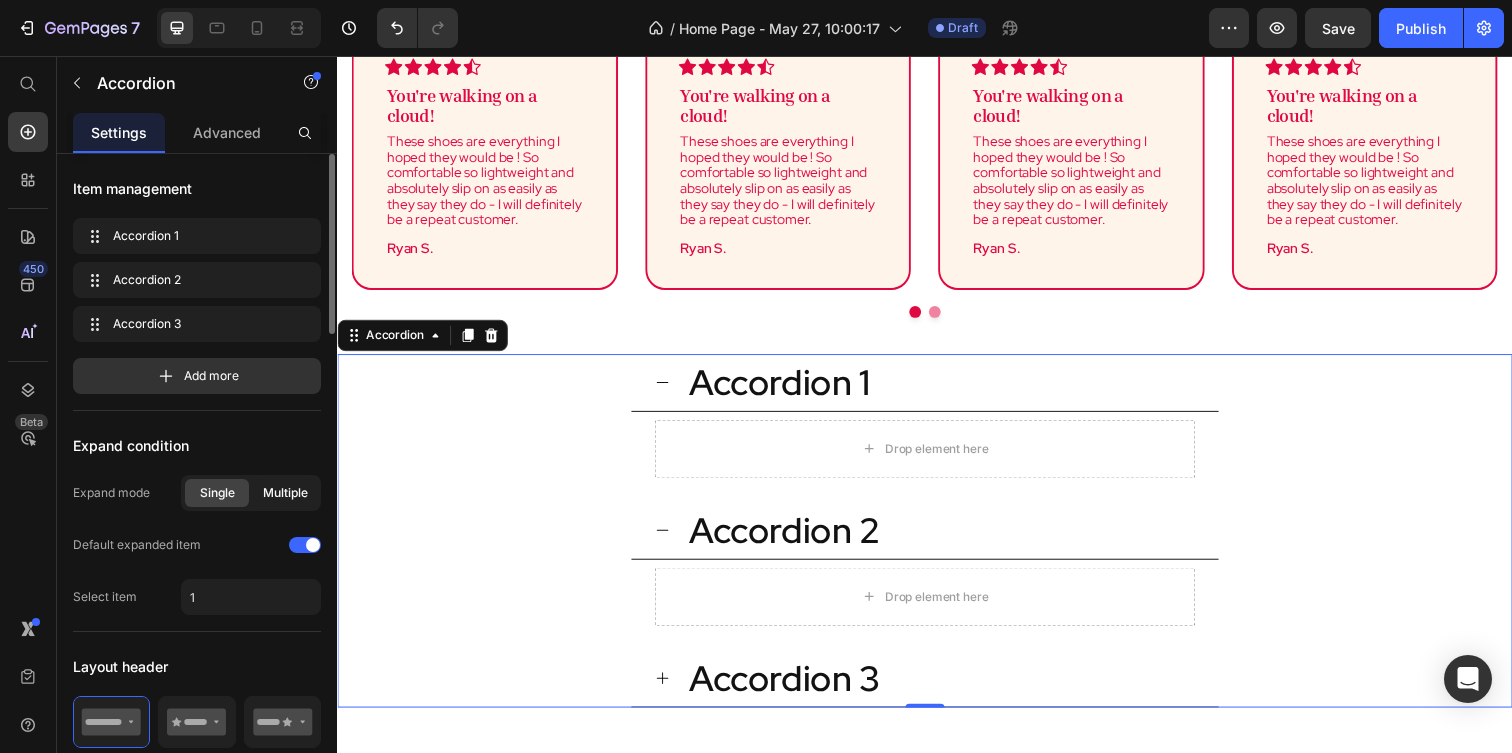 click on "Multiple" 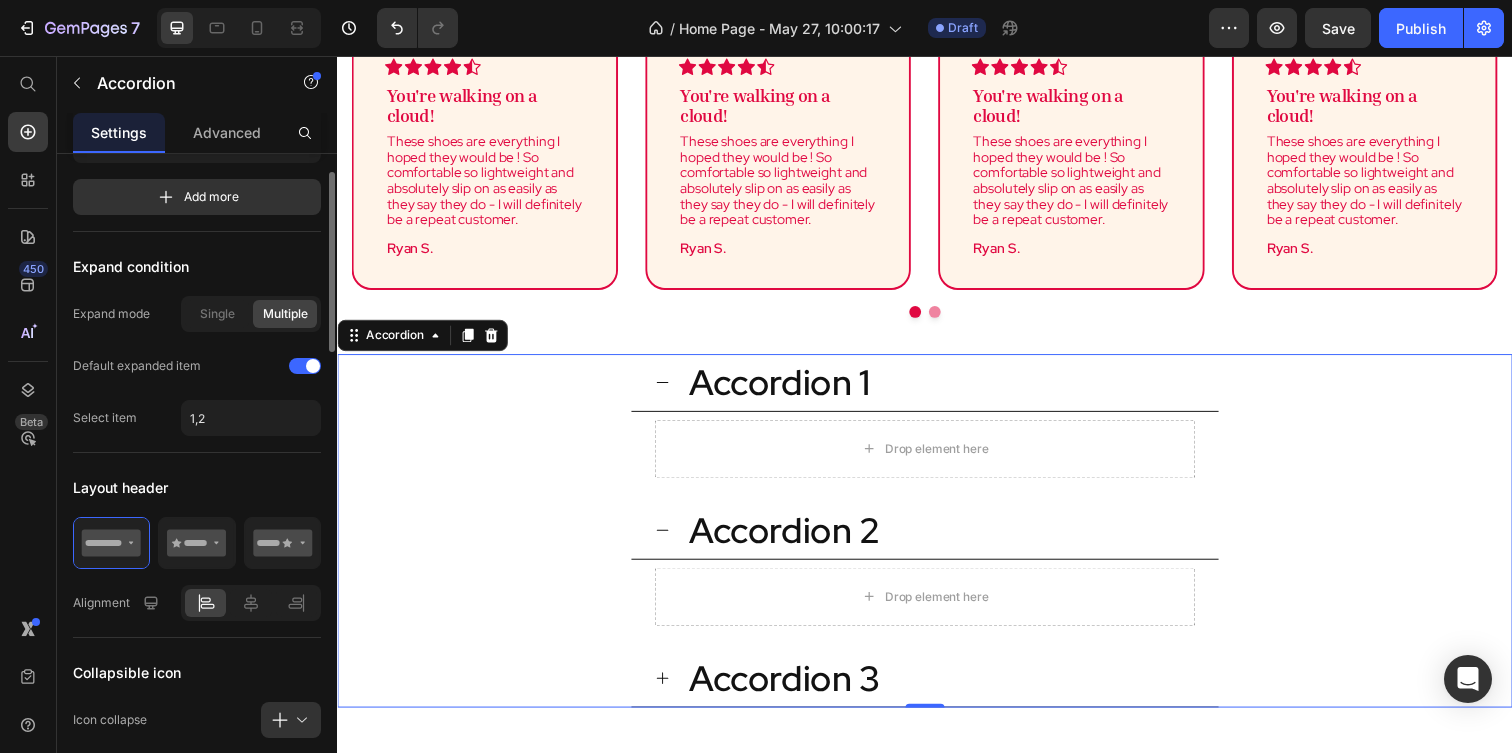 scroll, scrollTop: 195, scrollLeft: 0, axis: vertical 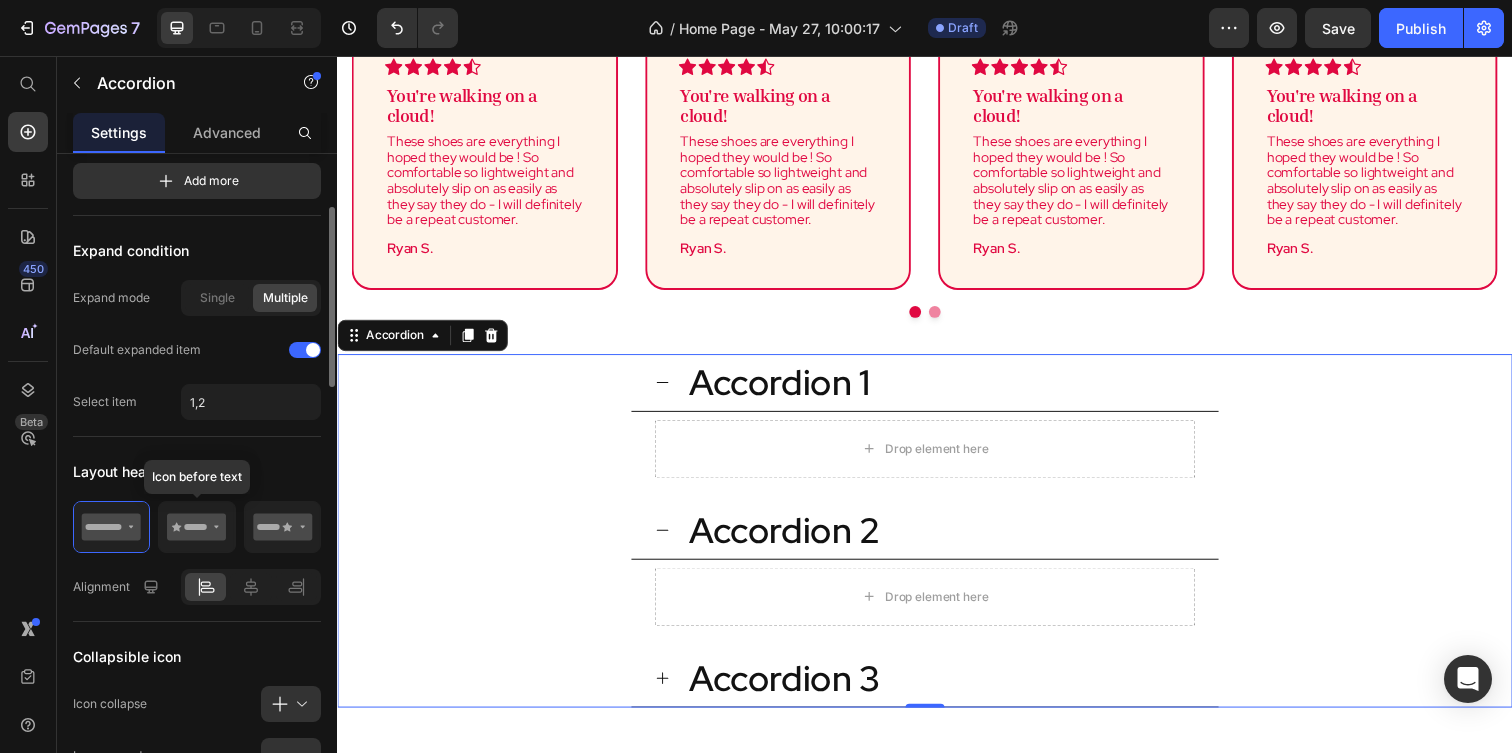 click 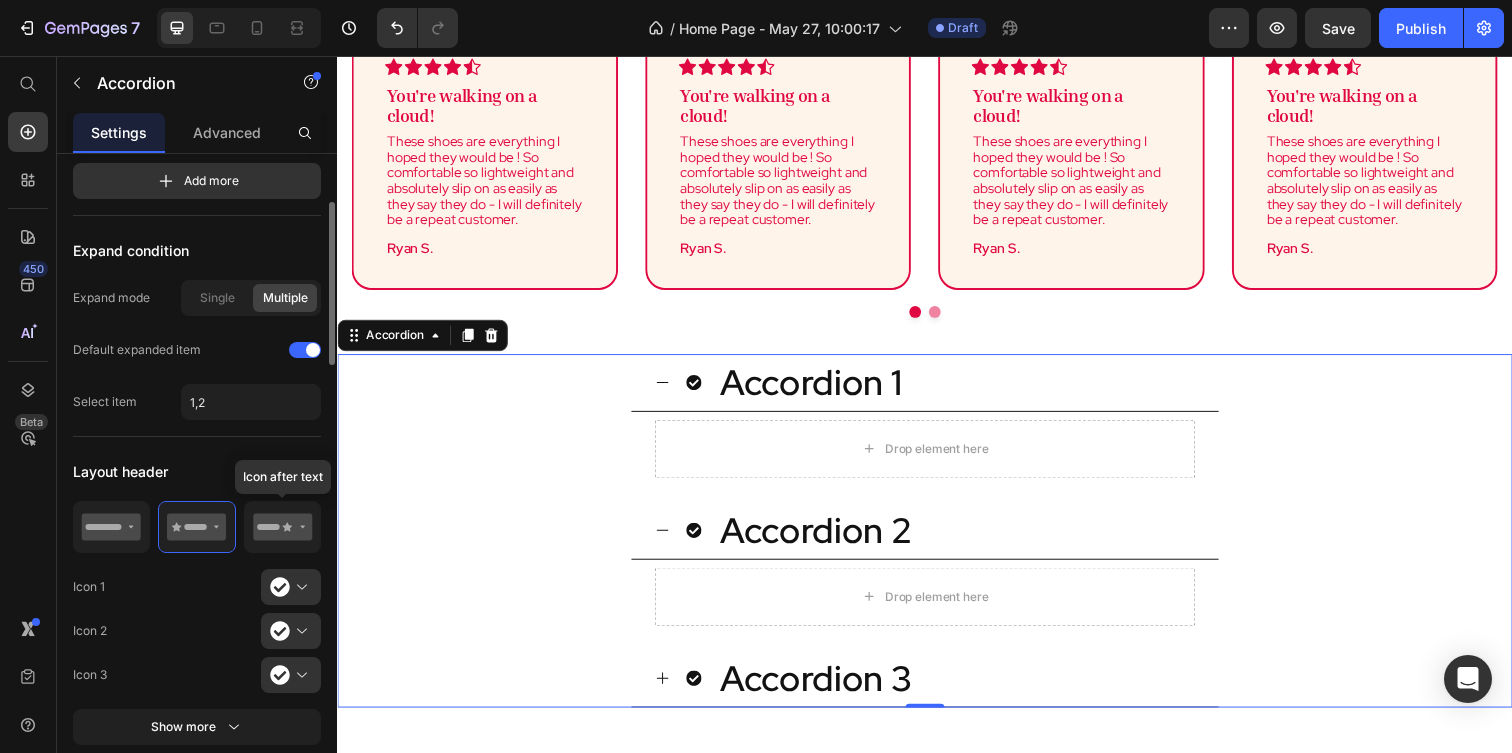 click 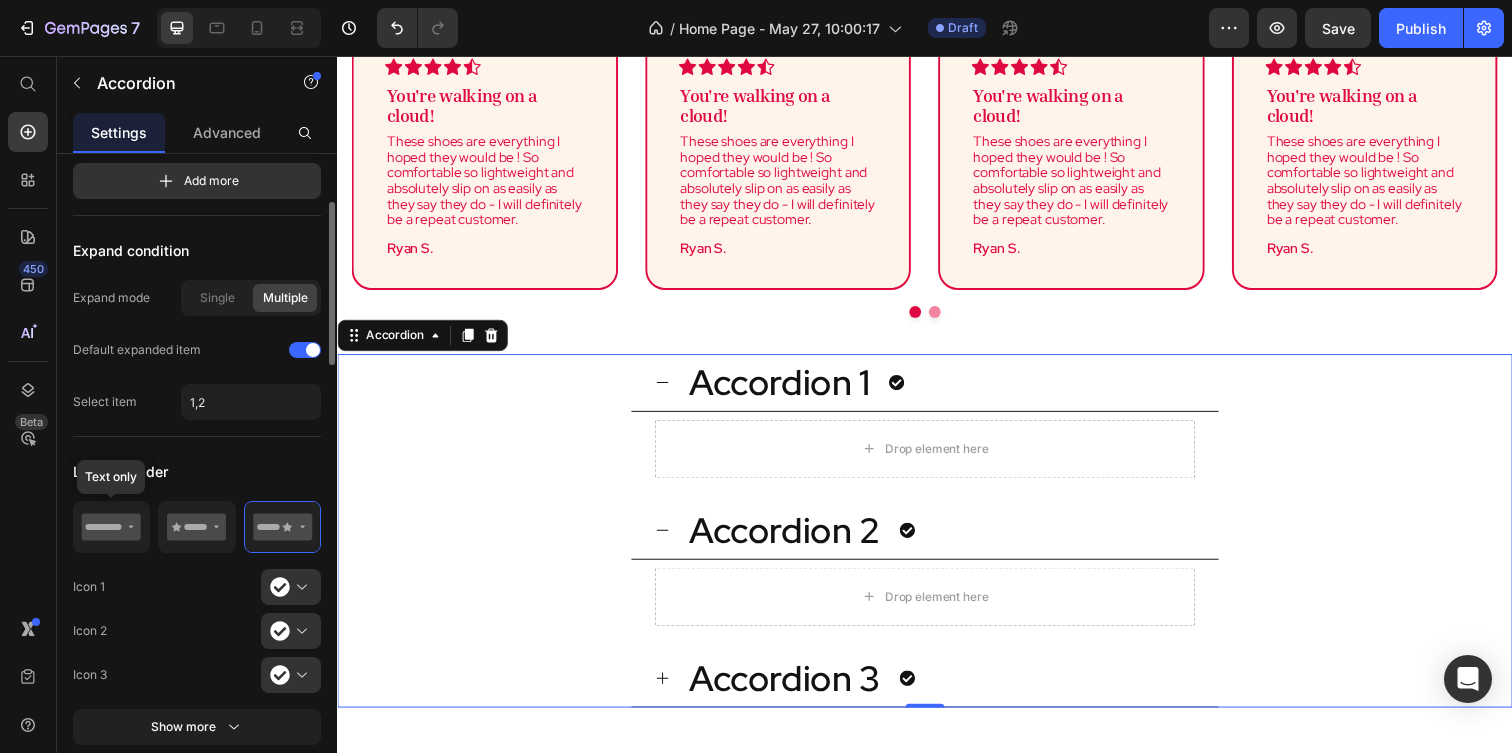 click 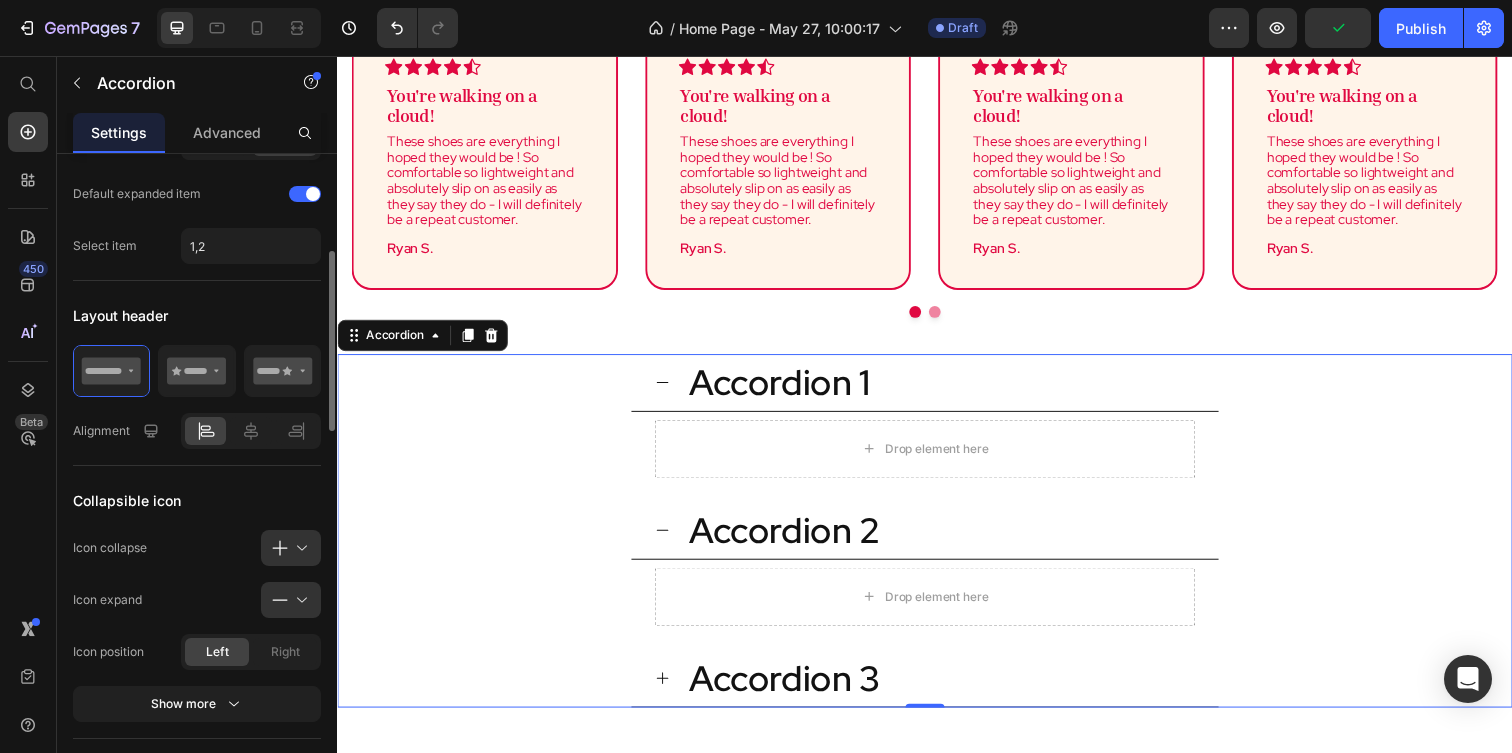 scroll, scrollTop: 352, scrollLeft: 0, axis: vertical 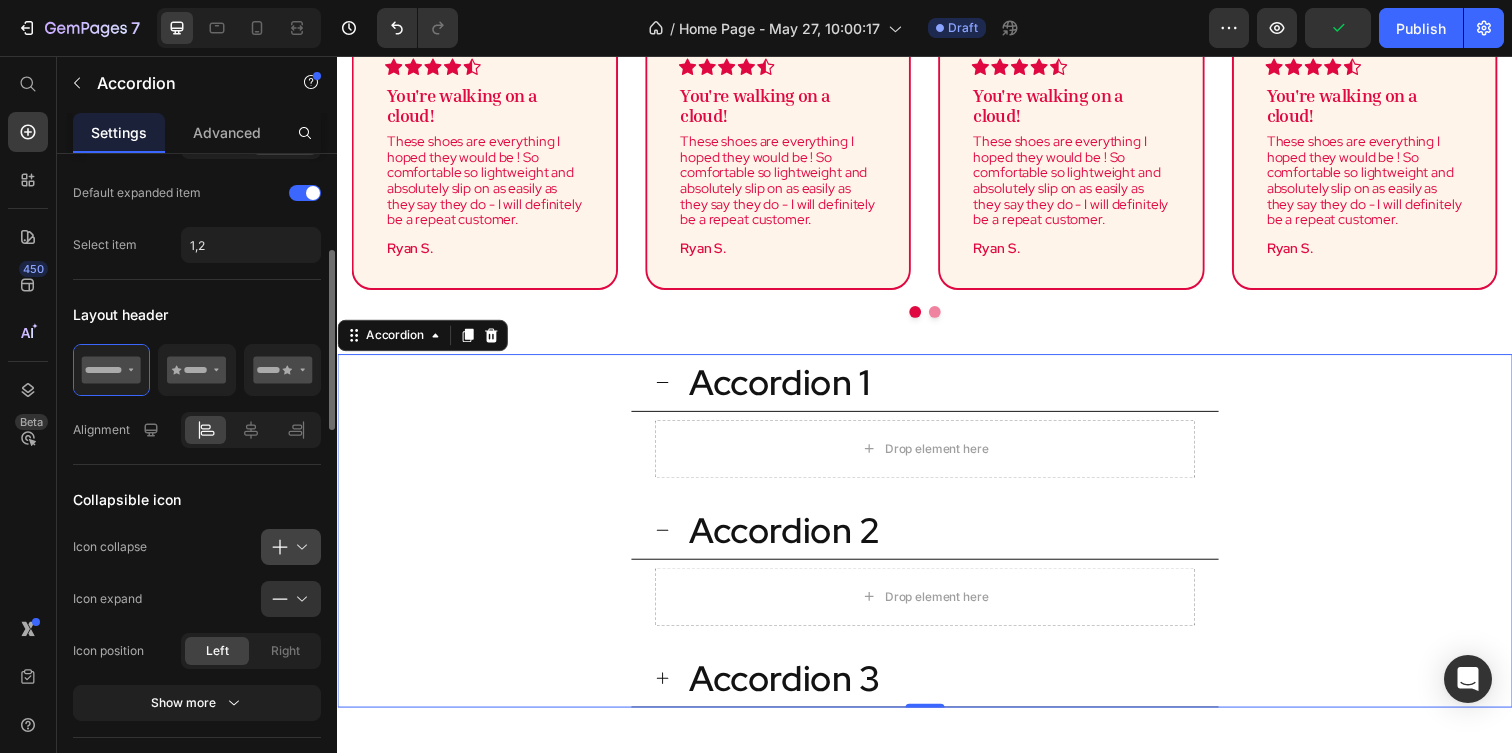 click at bounding box center [299, 547] 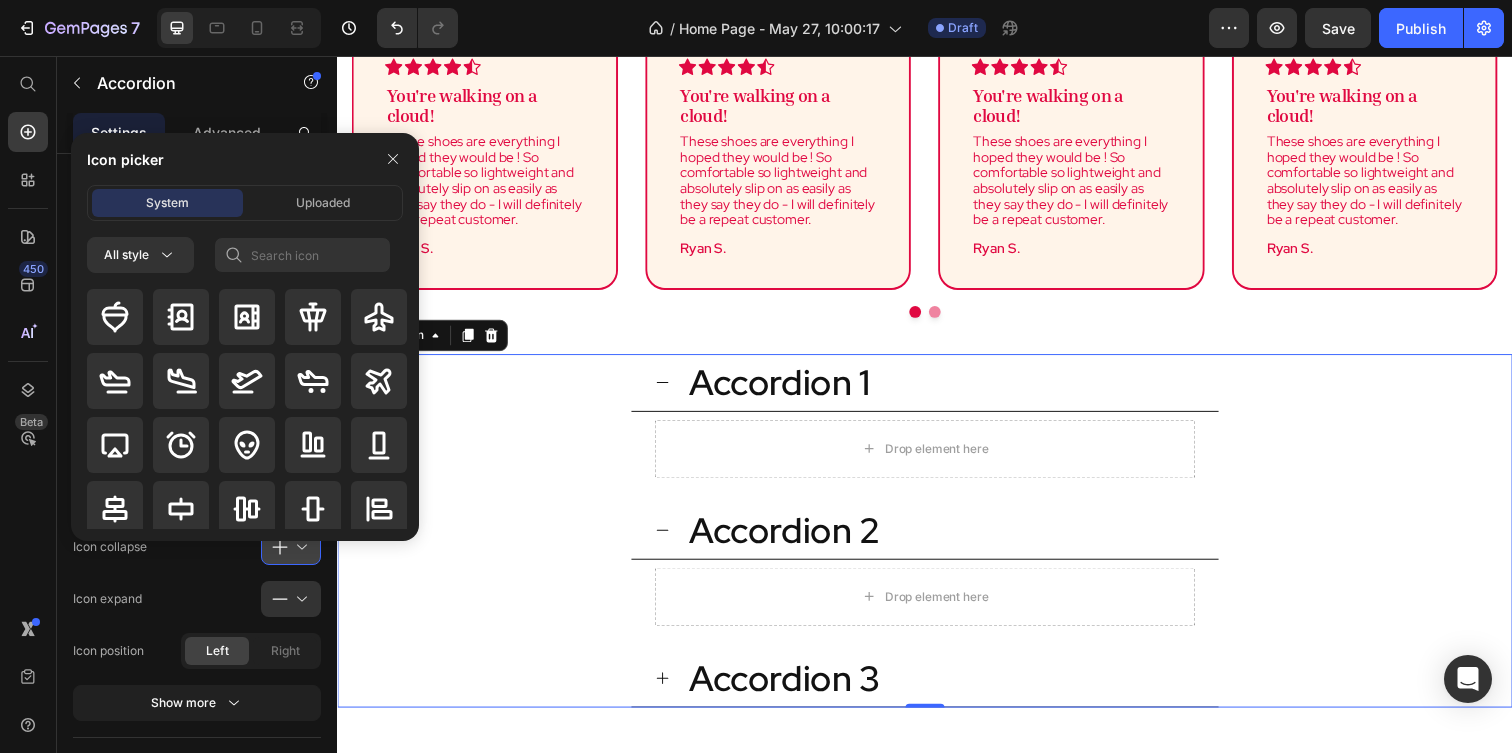 click at bounding box center [299, 547] 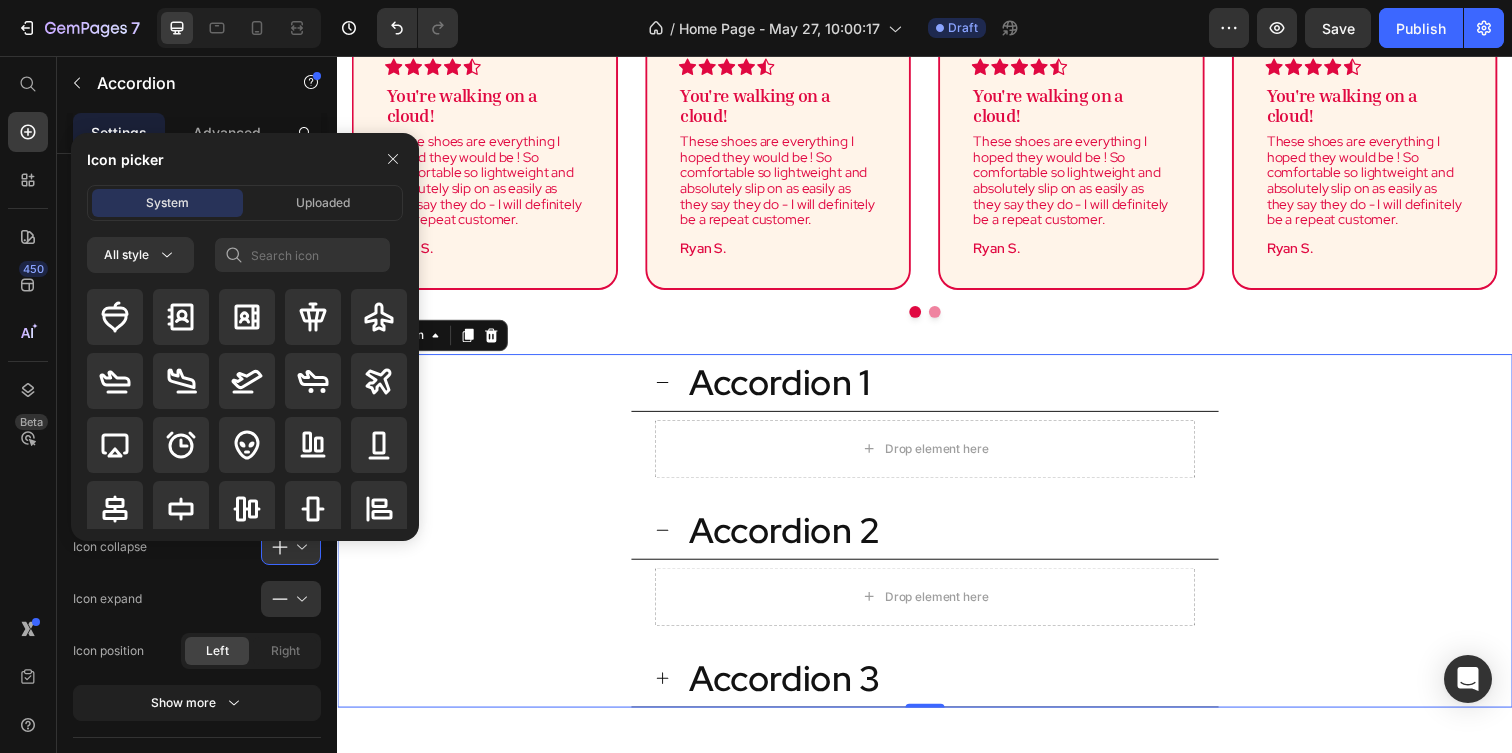click 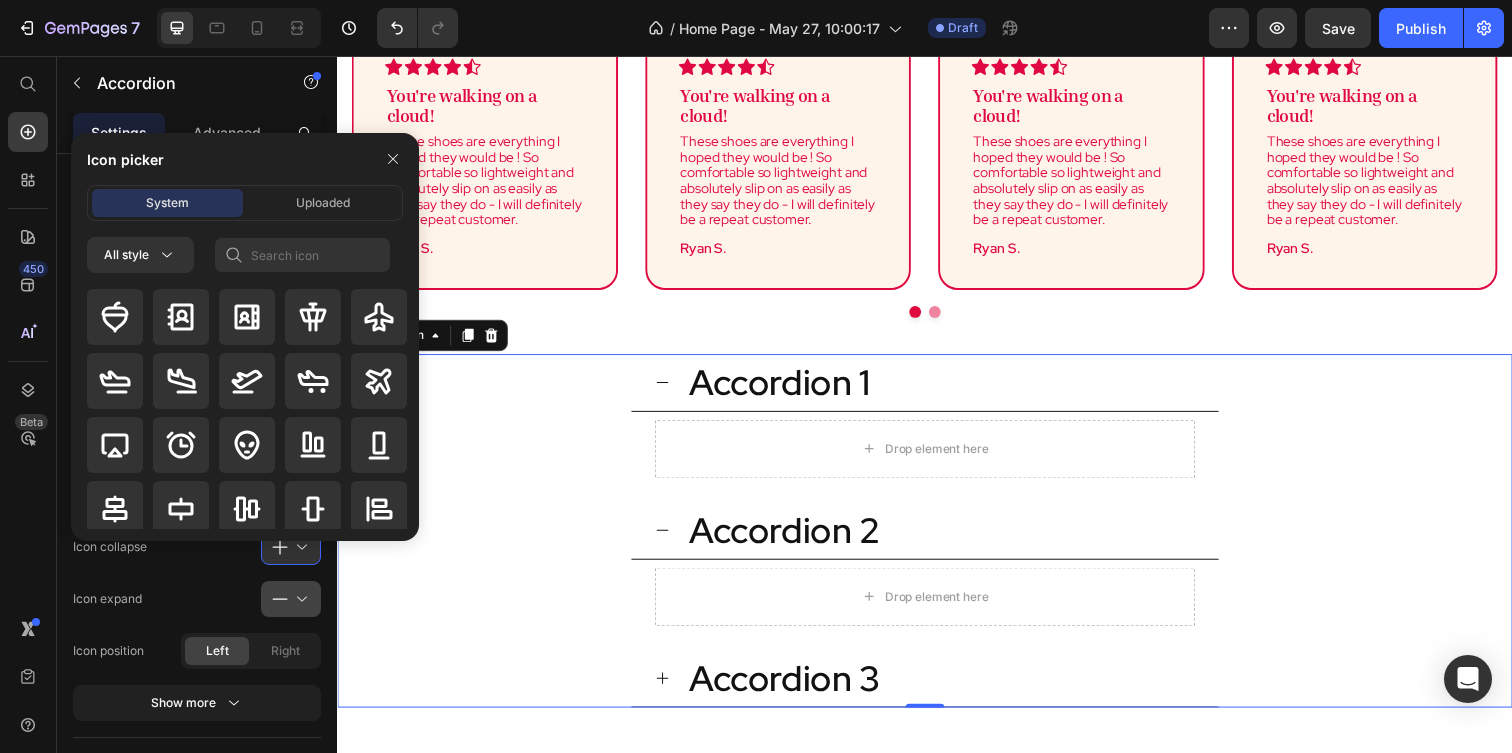 click at bounding box center [299, 599] 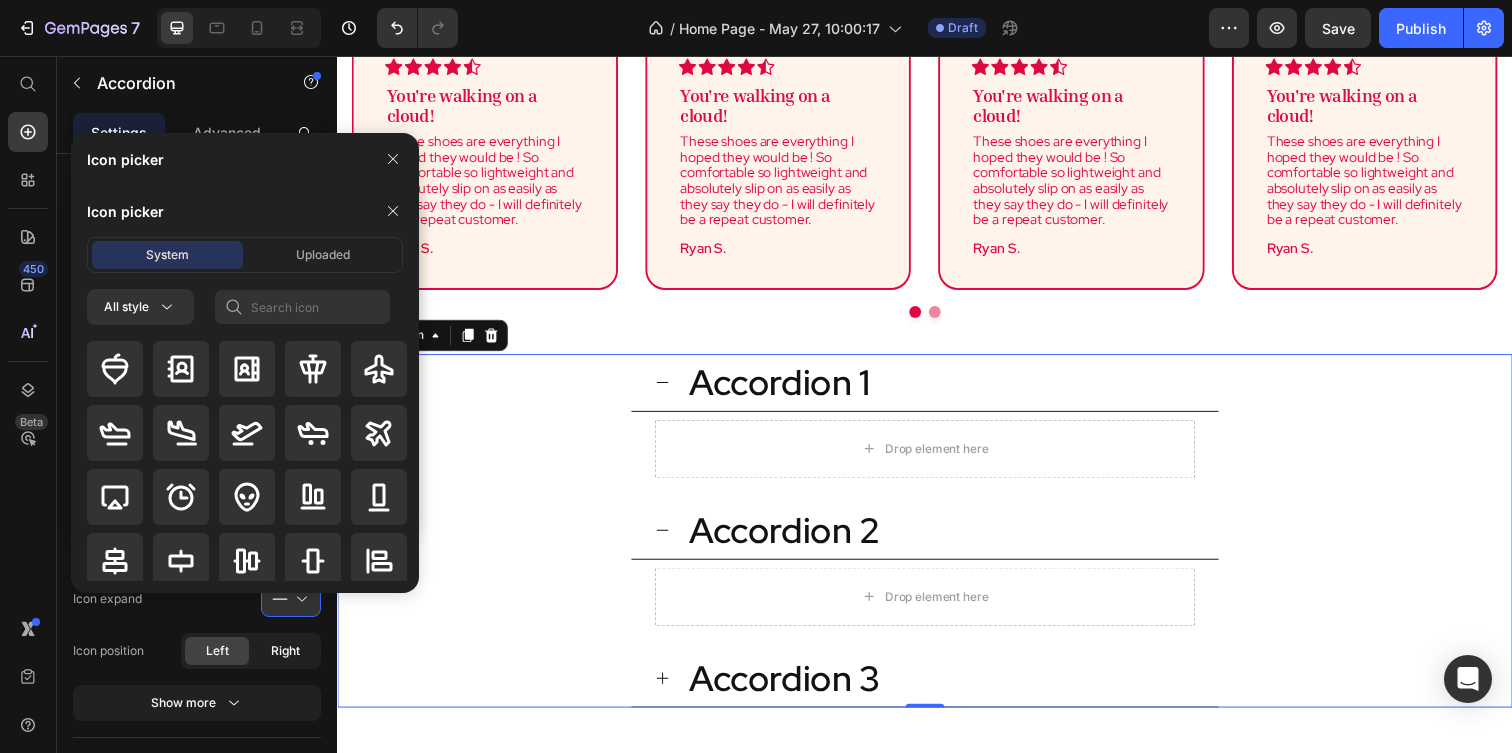 click on "Right" 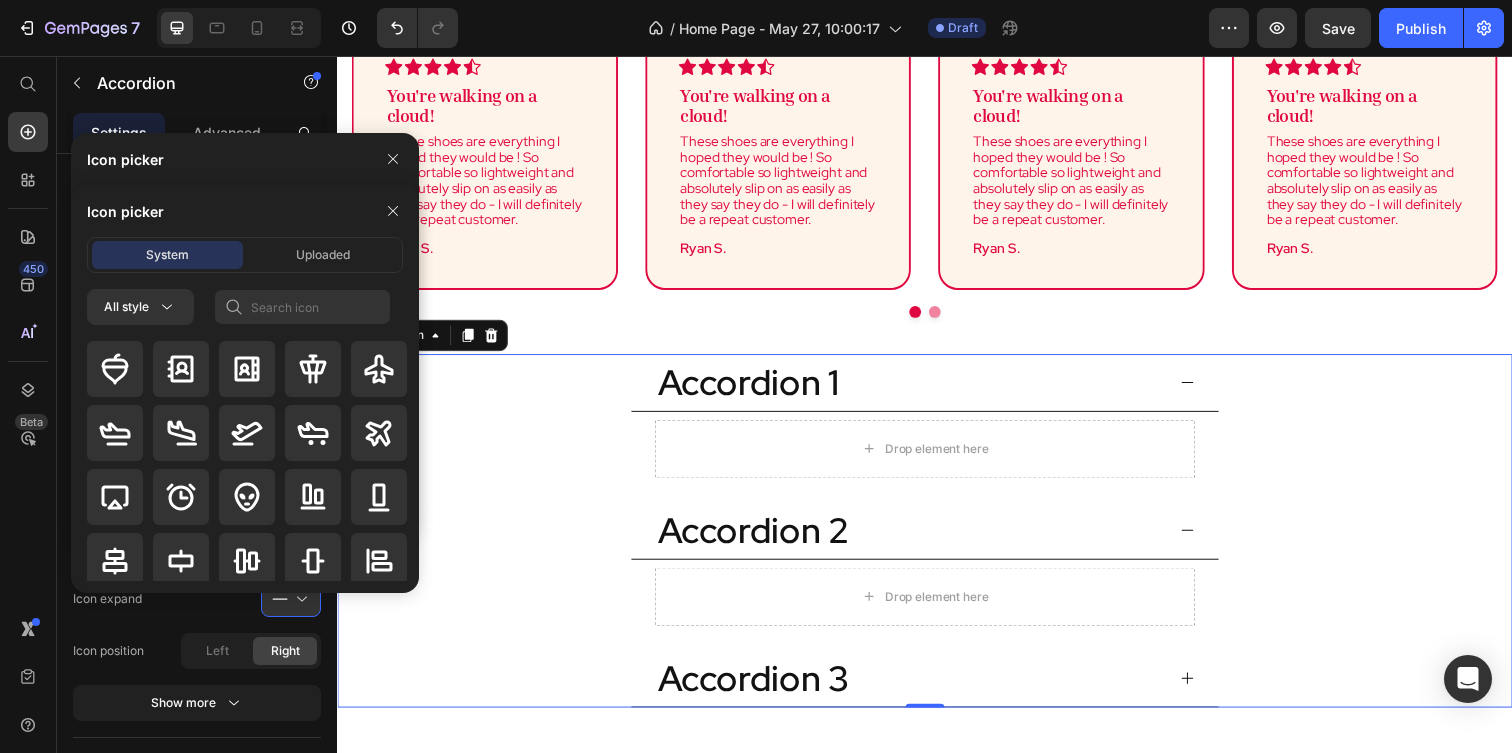 click 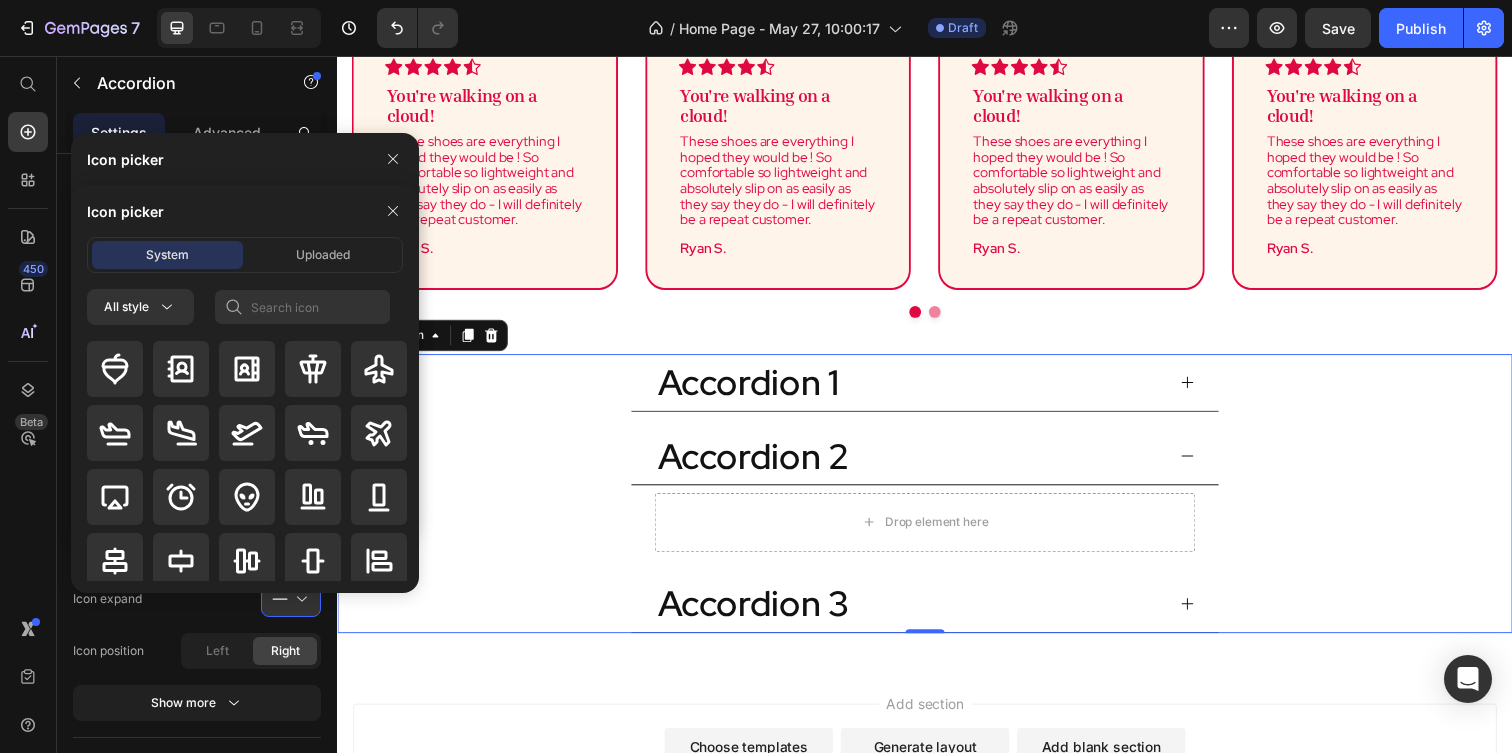 click 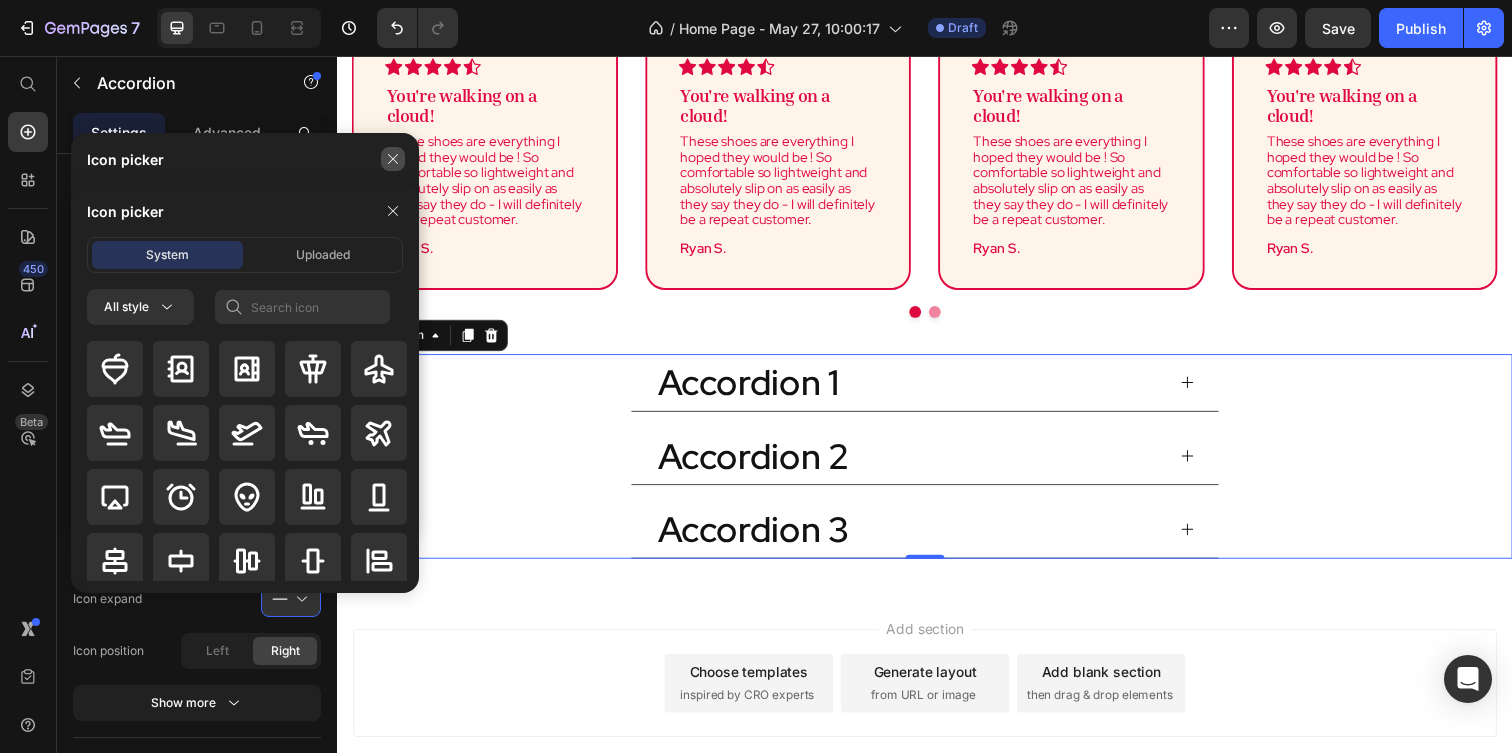click at bounding box center [393, 159] 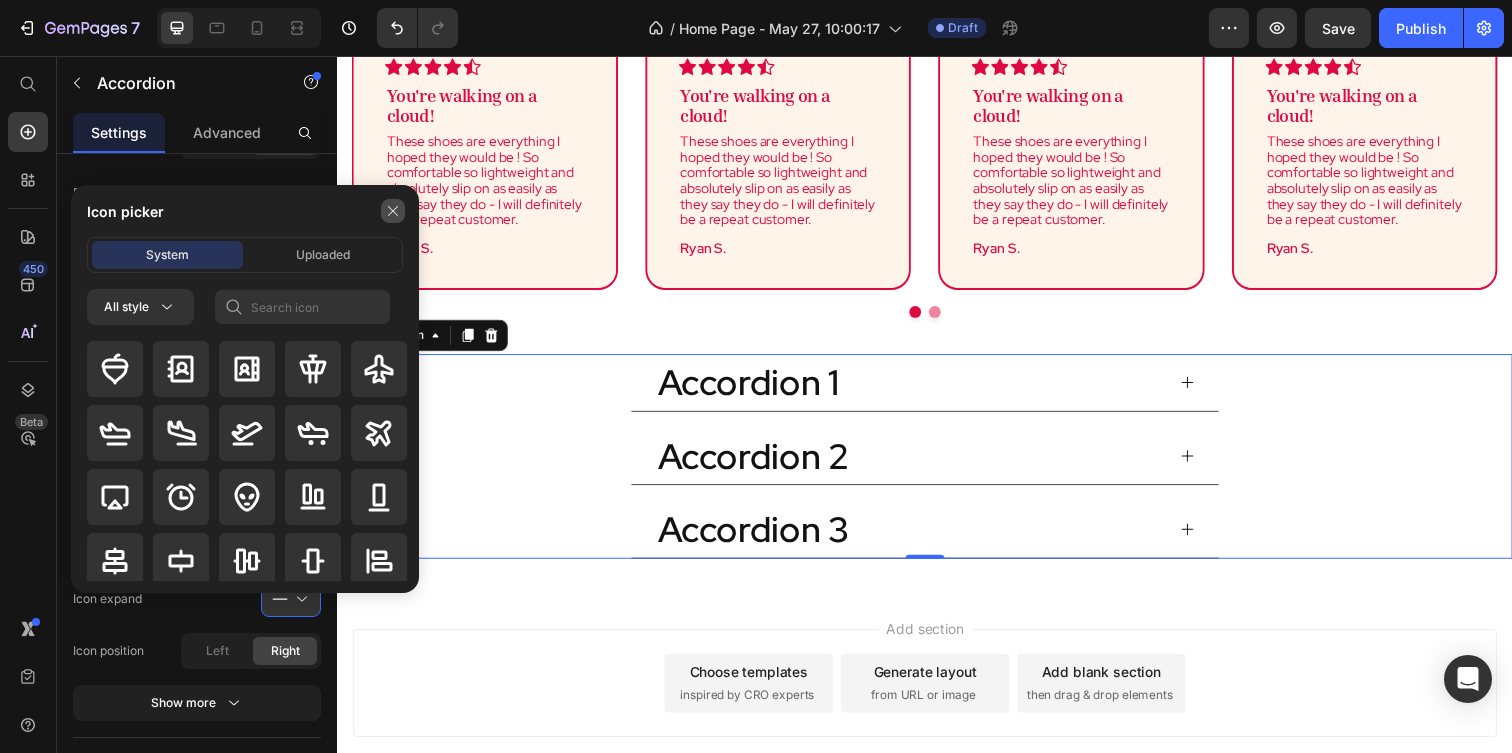 click 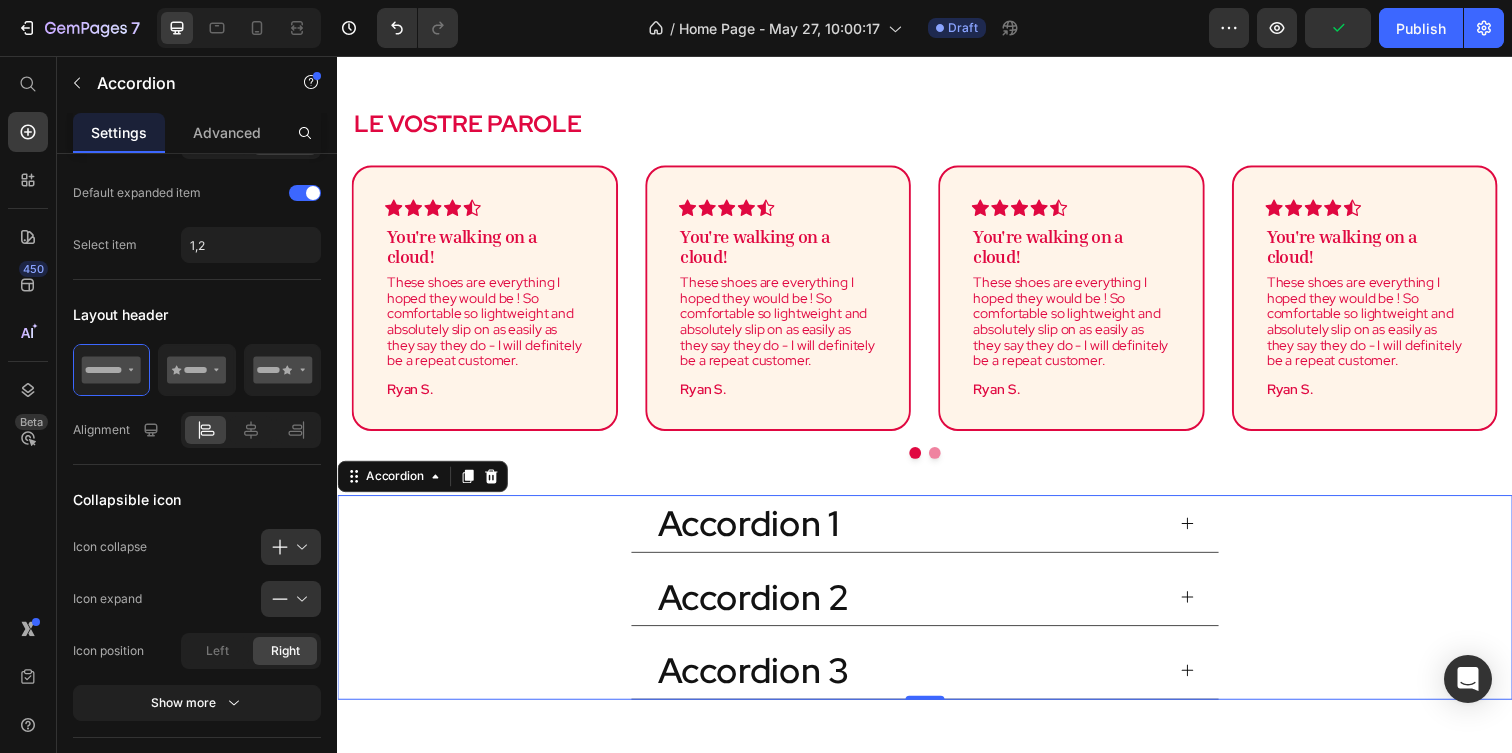 scroll, scrollTop: 2595, scrollLeft: 0, axis: vertical 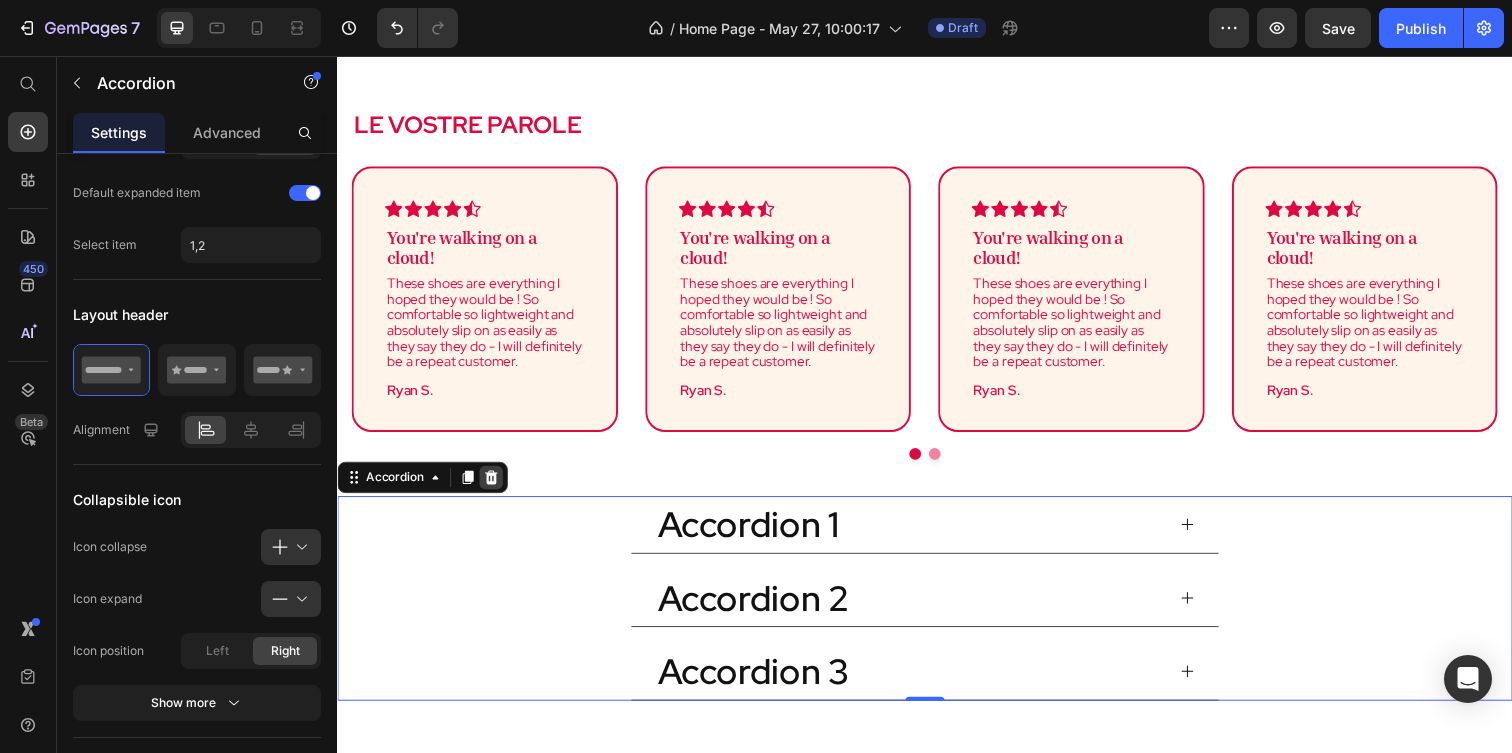 click 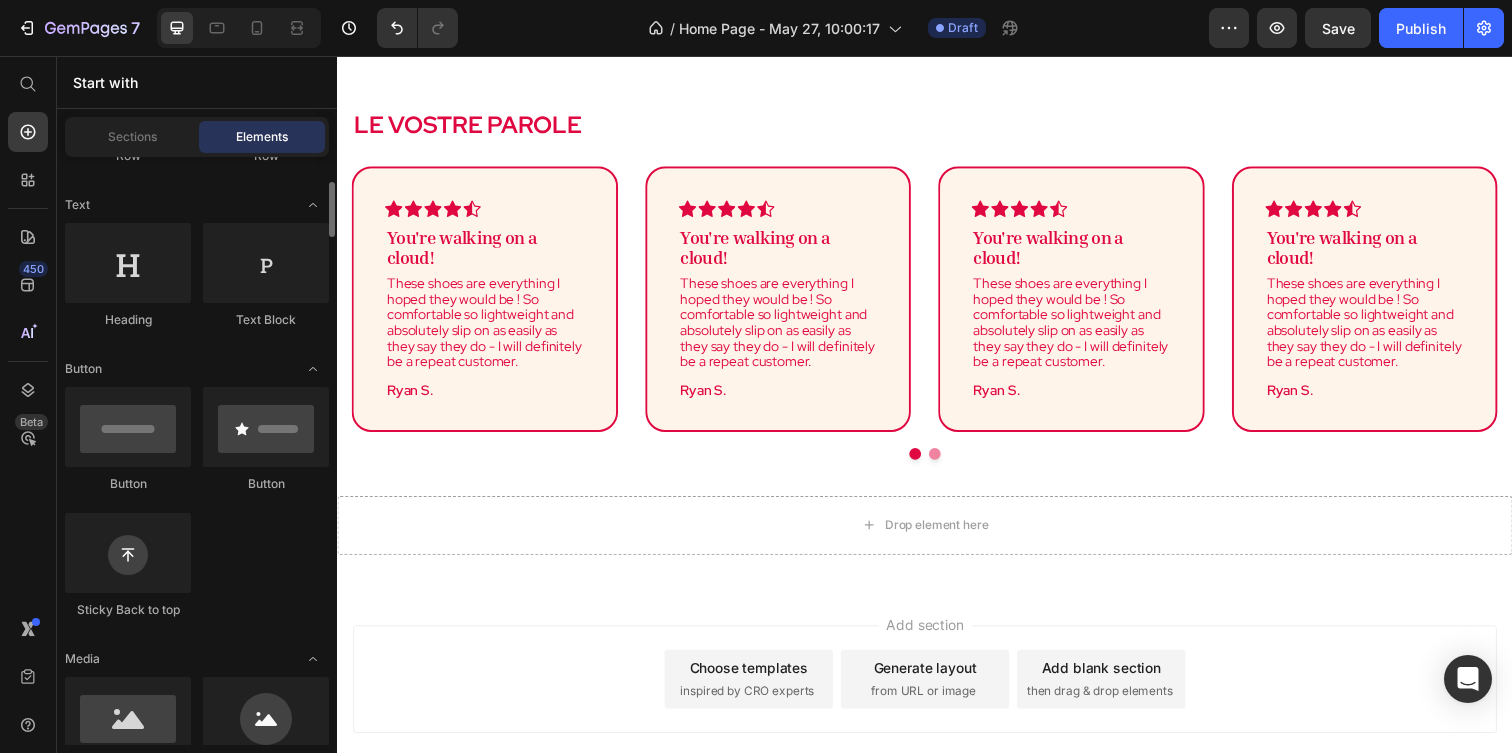 scroll, scrollTop: 260, scrollLeft: 0, axis: vertical 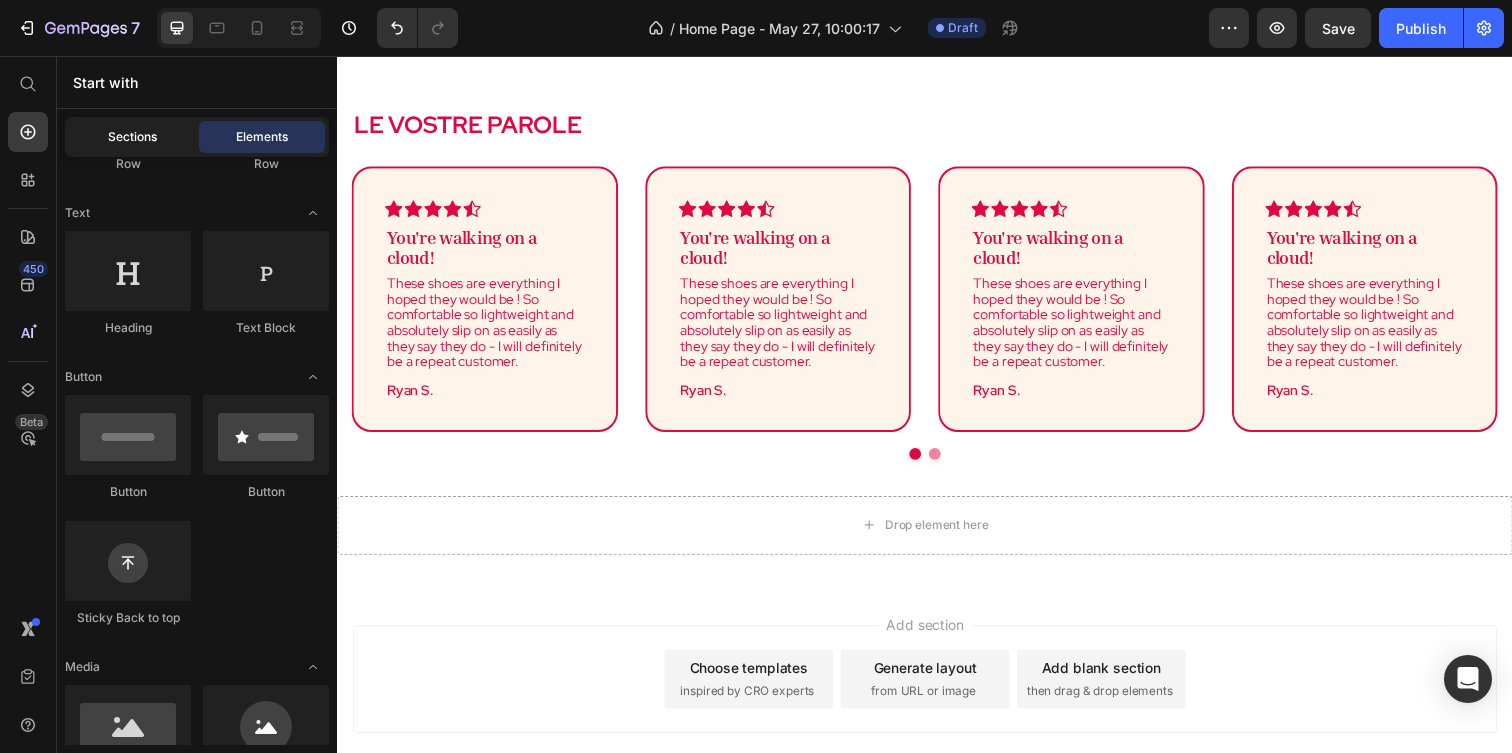 click on "Sections" at bounding box center (132, 137) 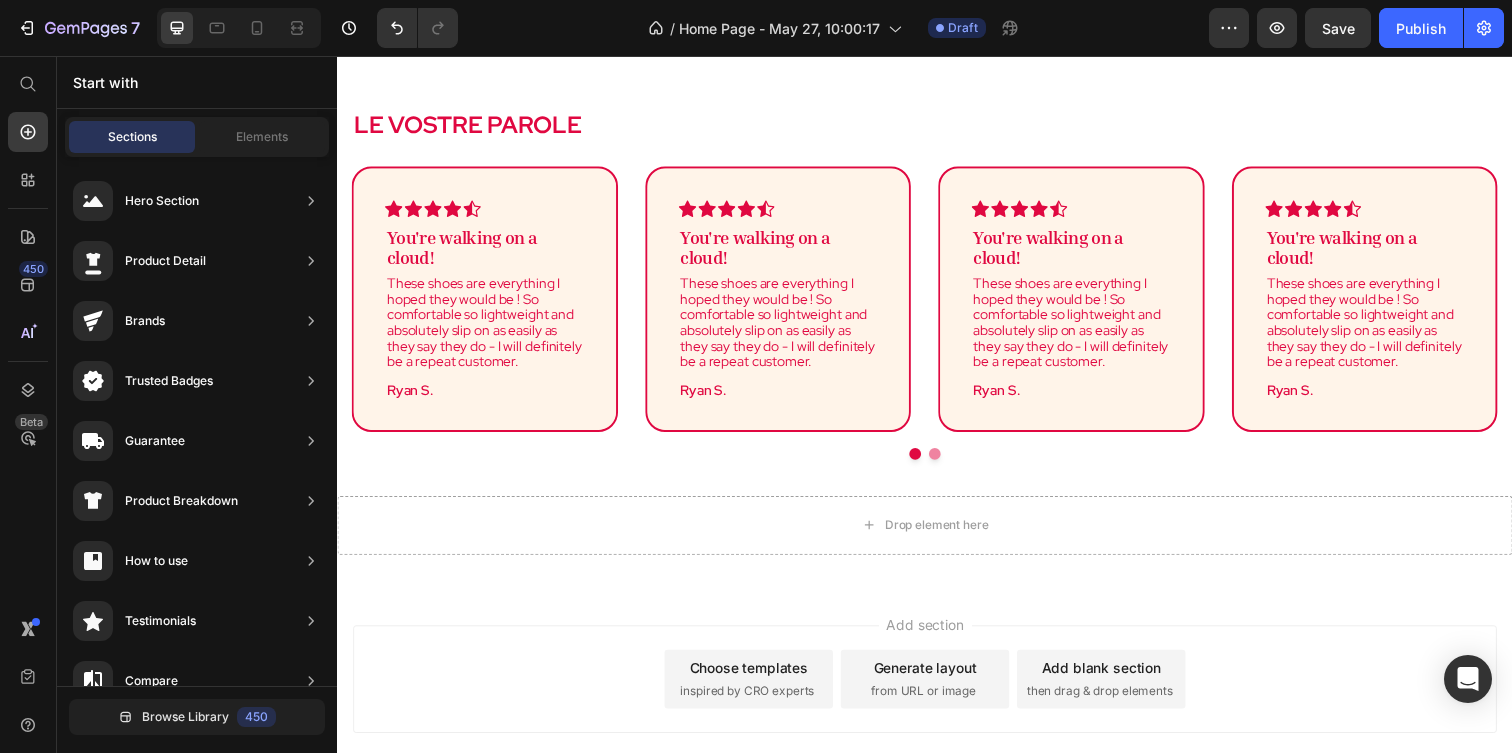 scroll, scrollTop: 150, scrollLeft: 0, axis: vertical 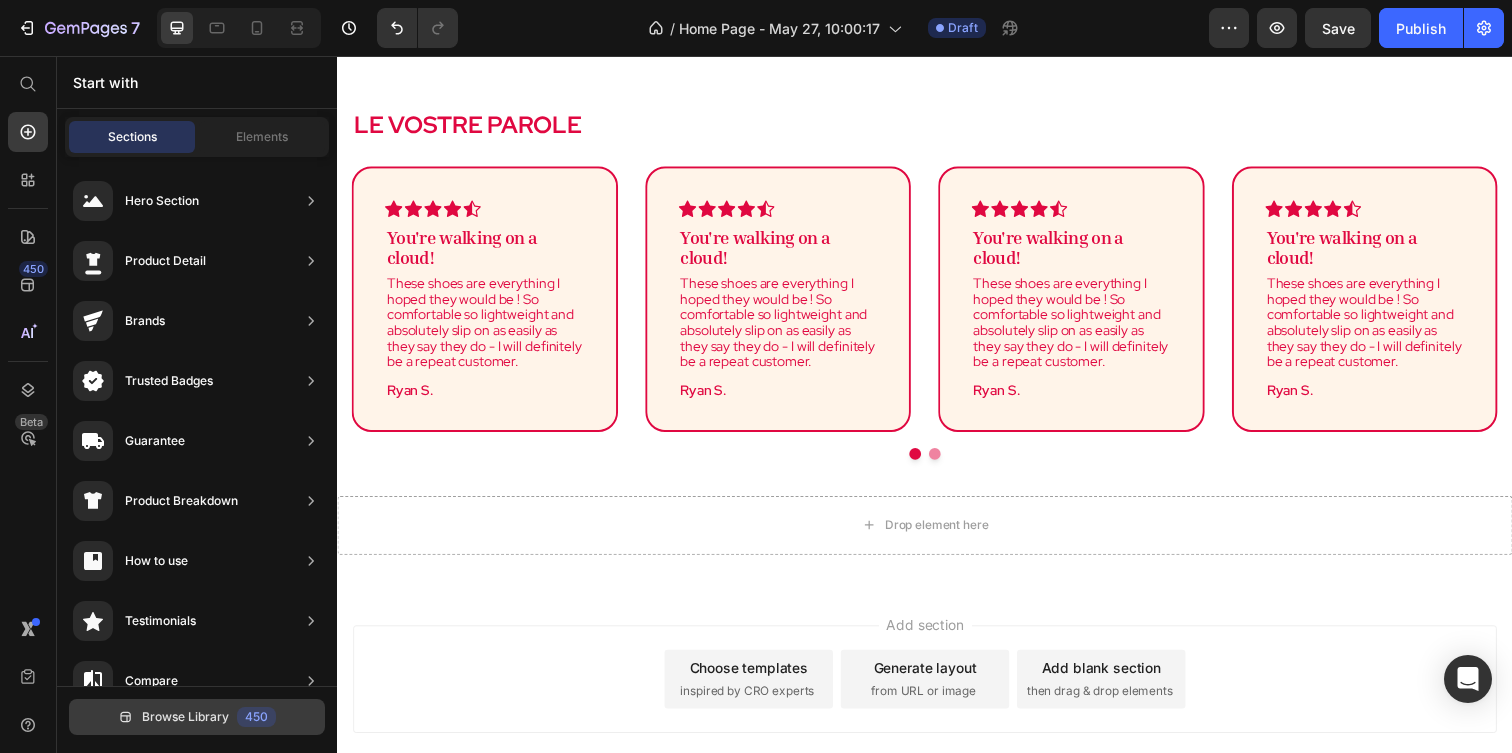 click on "Browse Library" at bounding box center (185, 717) 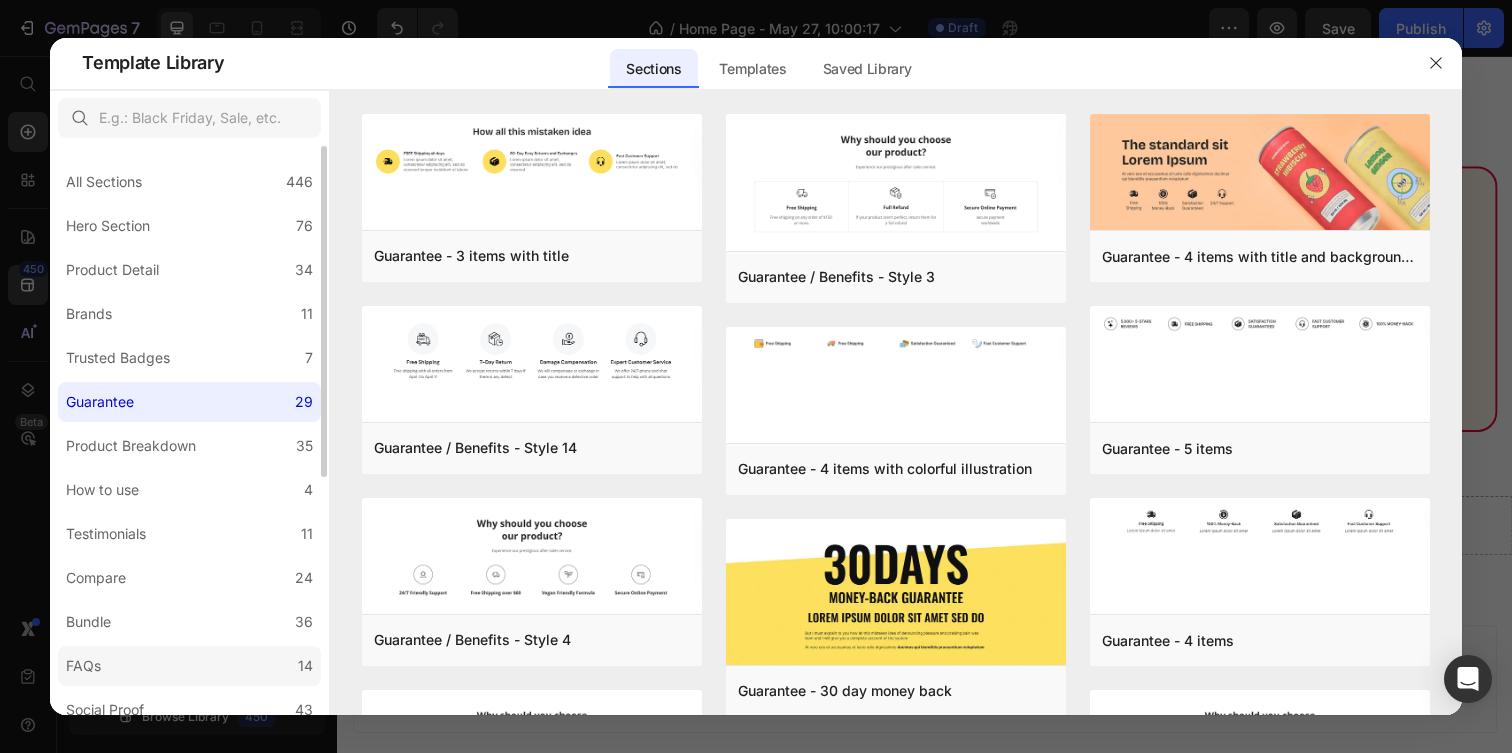 click on "FAQs 14" 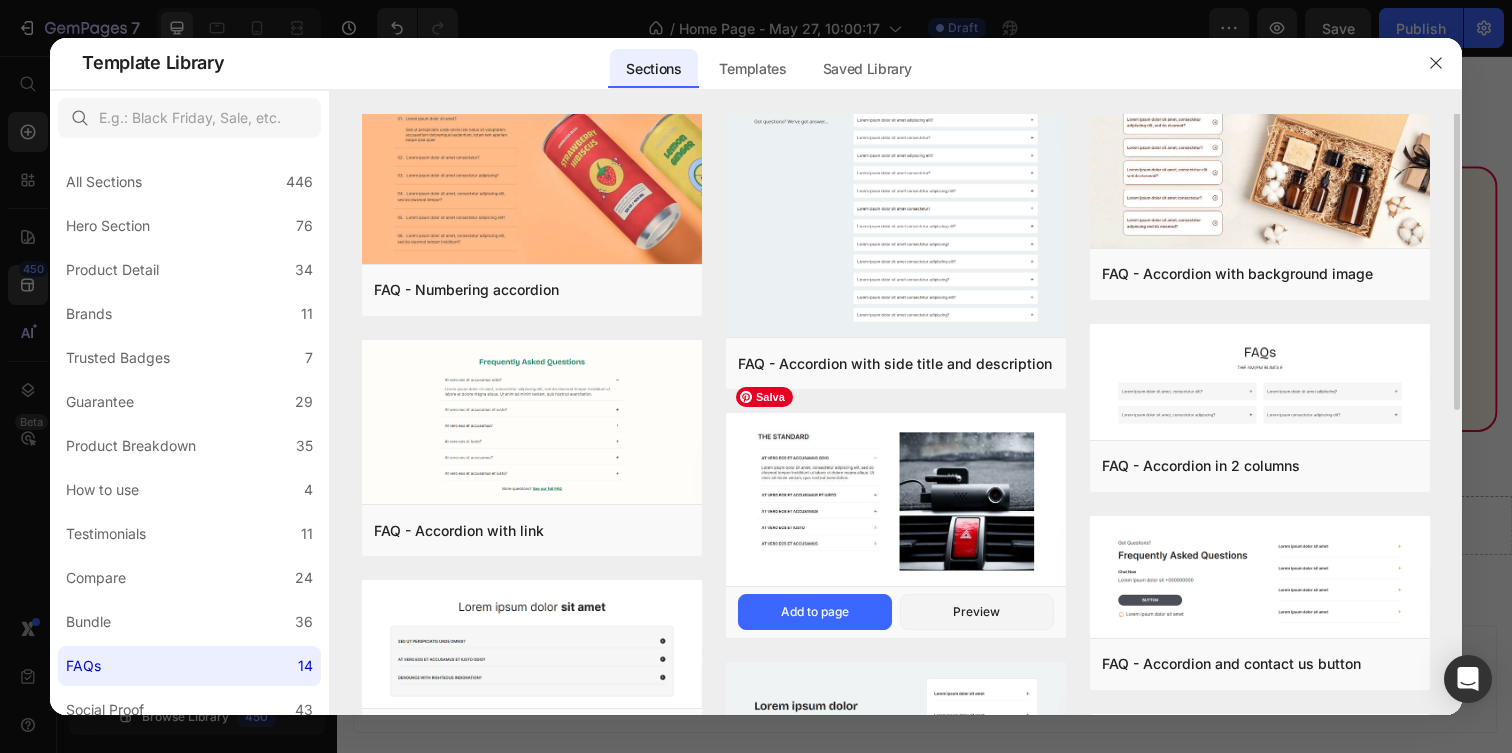 scroll, scrollTop: 0, scrollLeft: 0, axis: both 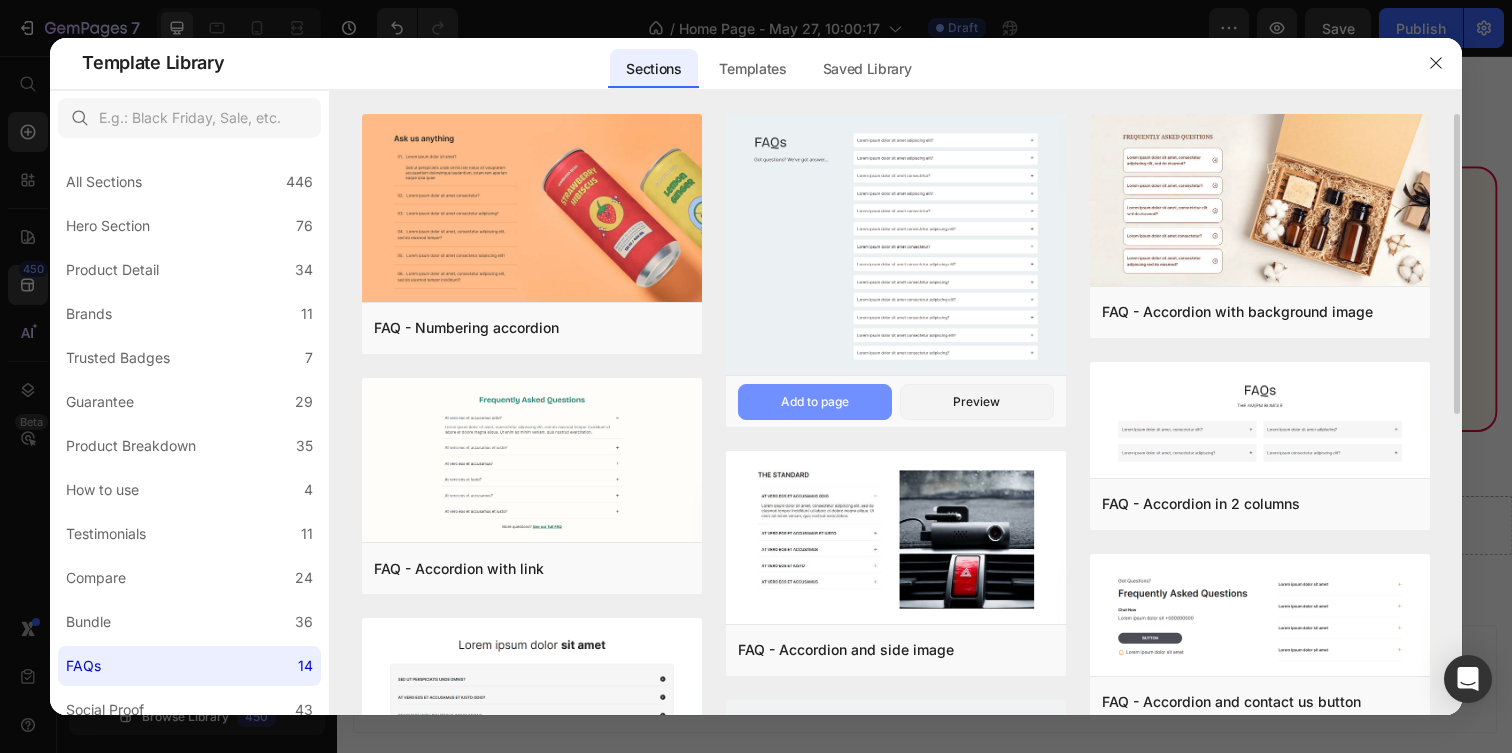 click on "Add to page" at bounding box center [815, 402] 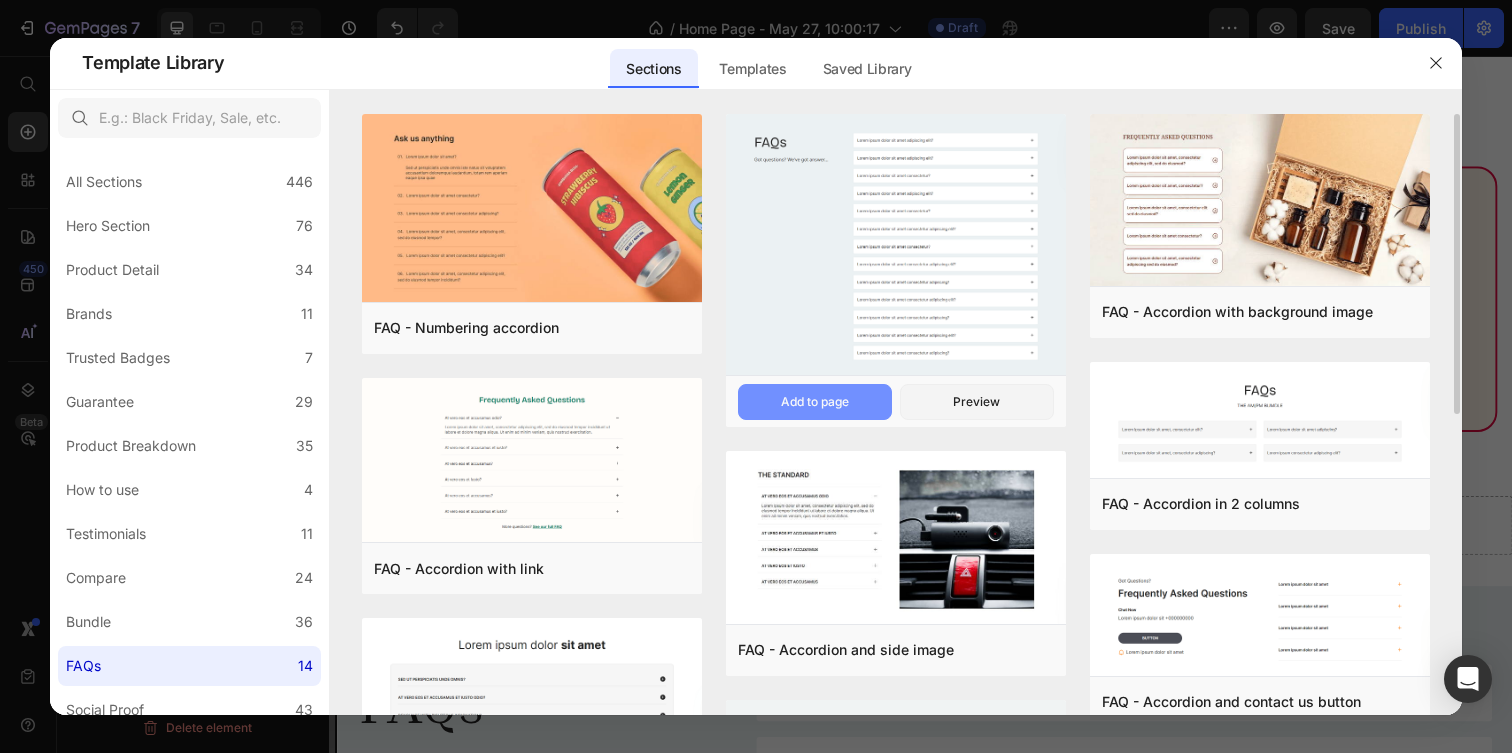 scroll, scrollTop: 0, scrollLeft: 0, axis: both 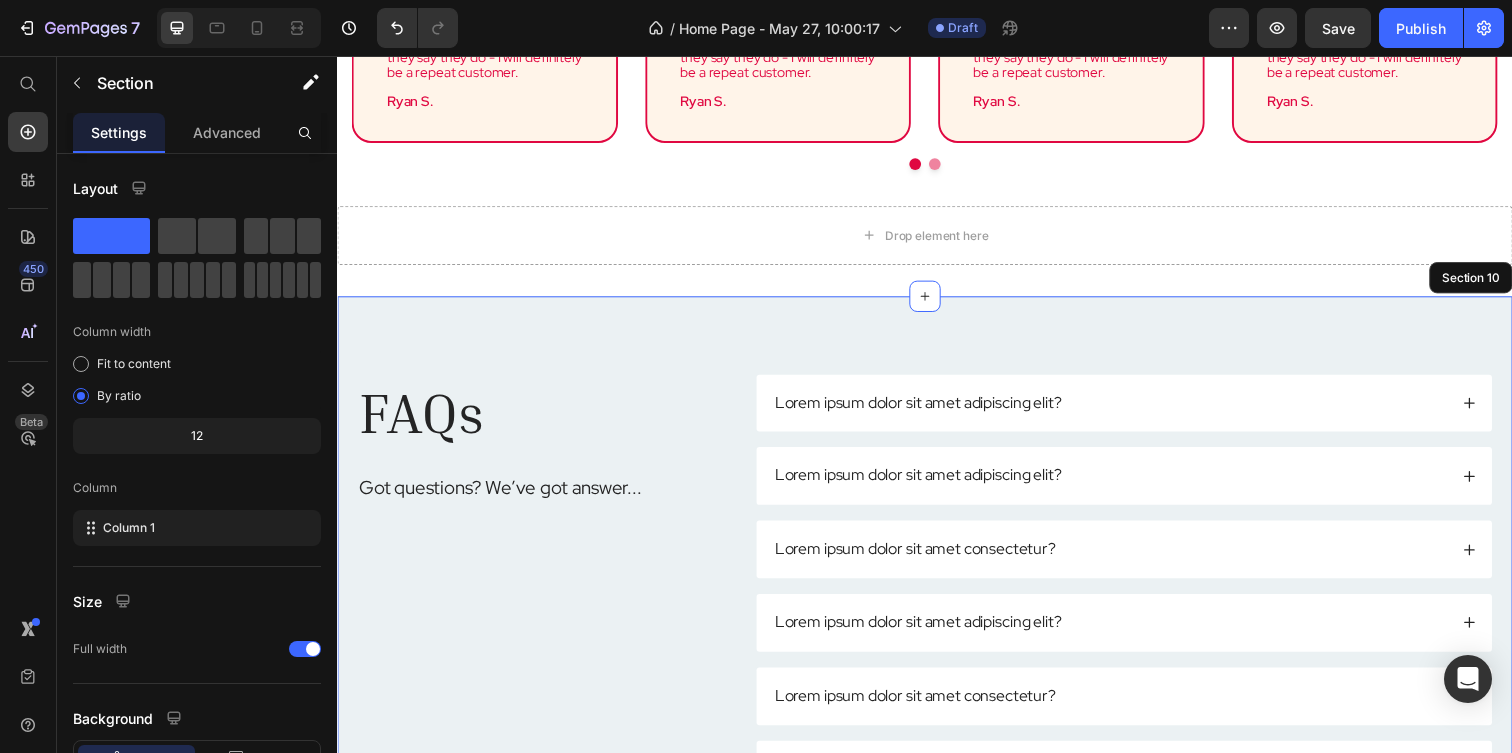 click on "FAQs Heading Got questions? We’ve got answer... Text Block
Lorem ipsum dolor sit amet adipiscing elit?
Lorem ipsum dolor sit amet adipiscing elit?
Lorem ipsum dolor sit amet consectetur?
Lorem ipsum dolor sit amet adipiscing elit?
Lorem ipsum dolor sit amet consectetur?
Lorem ipsum dolor sit amet consectetur adipiscing elit?
Lorem ipsum dolor sit amet consectetur?
Lorem ipsum dolor sit amet consectetur adipiscing elit?
Lorem ipsum dolor sit amet consectetur adipiscing?
Lorem ipsum dolor sit amet consectetur adipiscing elit?
Lorem ipsum dolor sit amet consectetur adipiscing?
Lorem ipsum dolor sit amet consectetur adipiscing elit?
Lorem ipsum dolor sit amet consectetur adipiscing? Accordion Row Section 10" at bounding box center [937, 859] 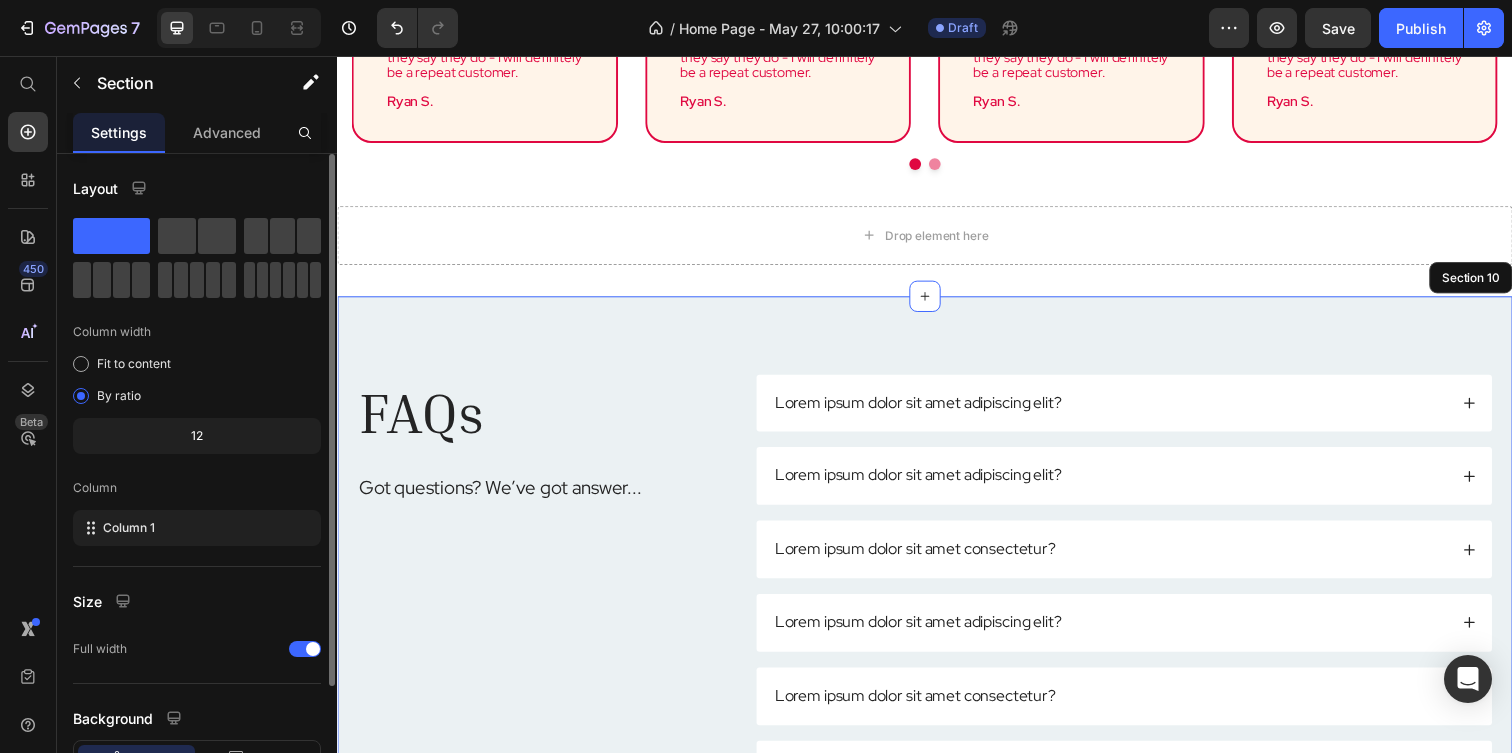 scroll, scrollTop: 152, scrollLeft: 0, axis: vertical 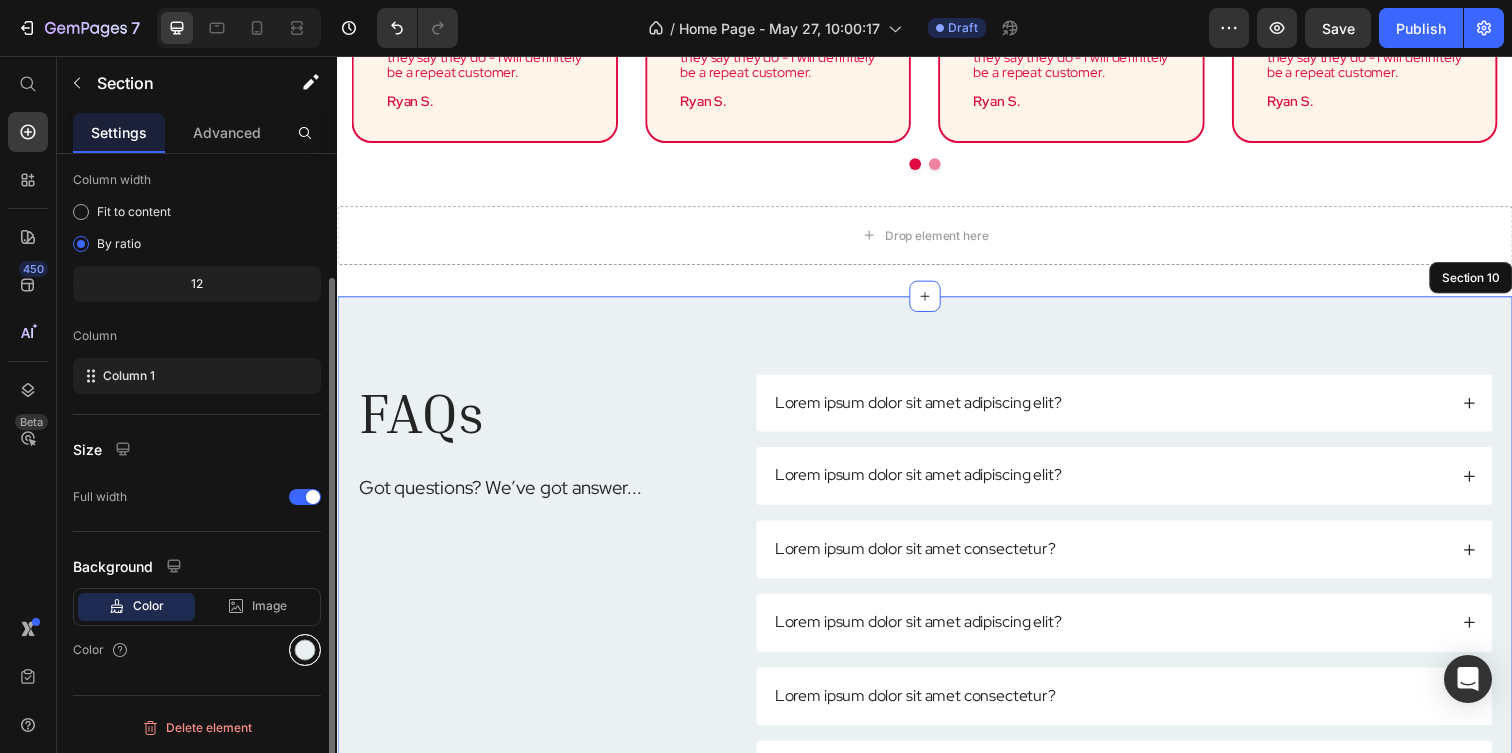 click at bounding box center [305, 650] 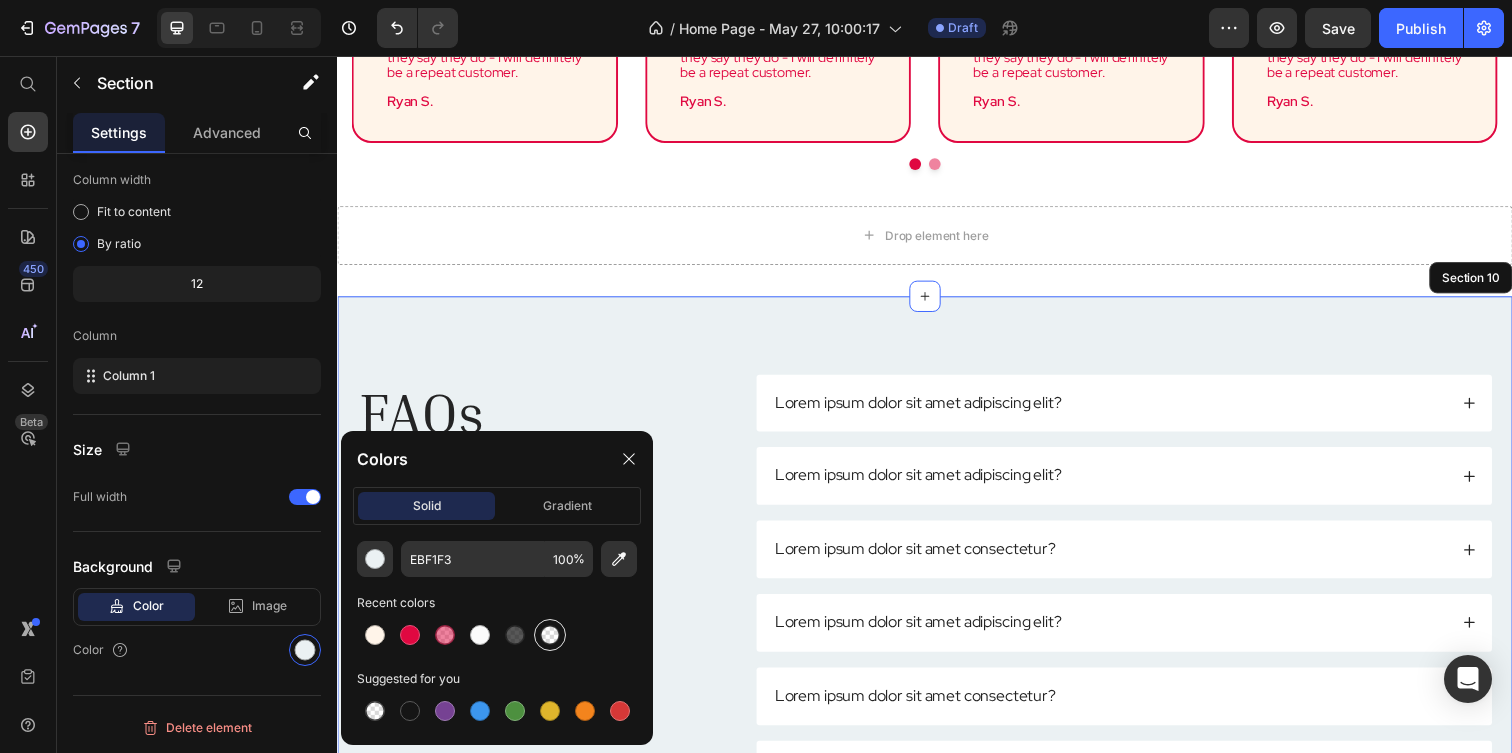 click at bounding box center [550, 635] 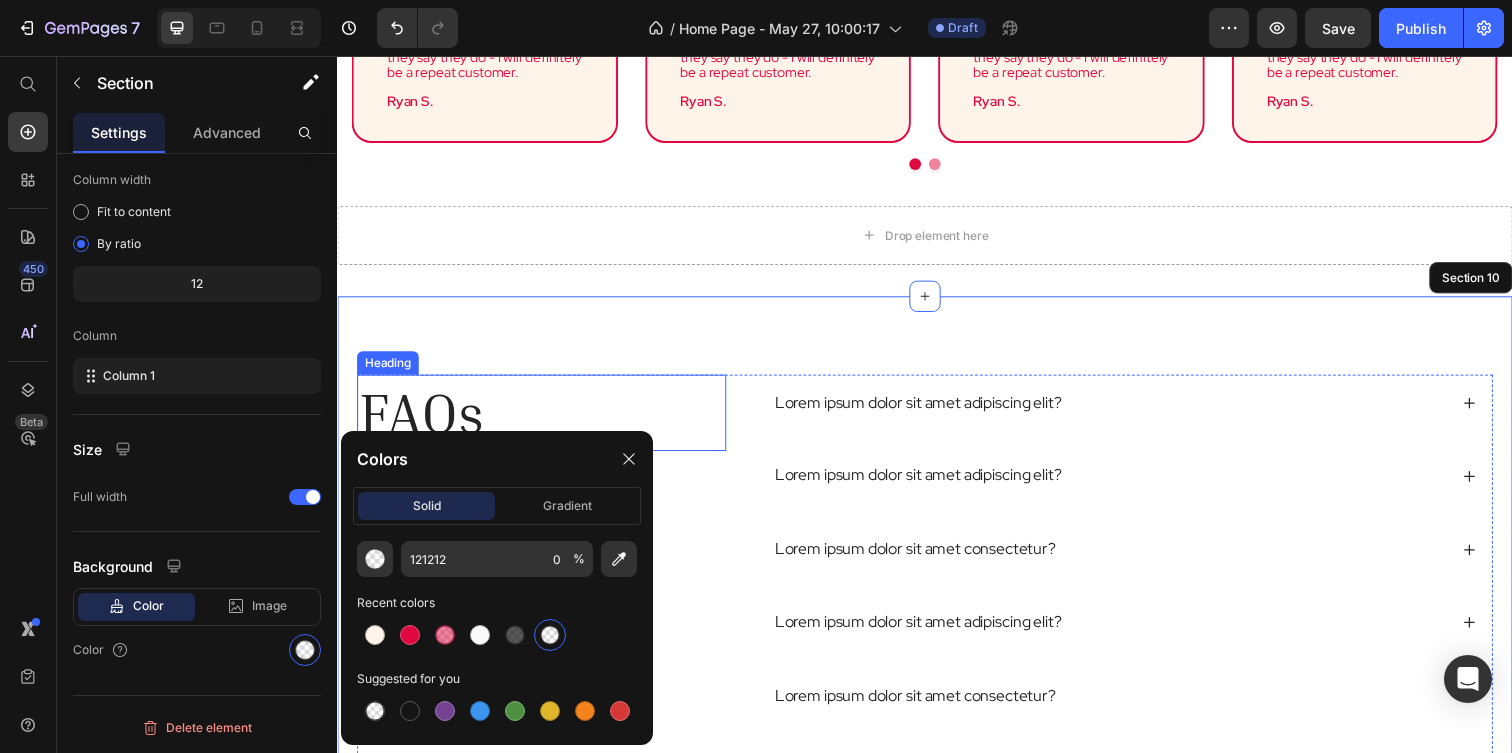 click on "FAQs" at bounding box center [545, 420] 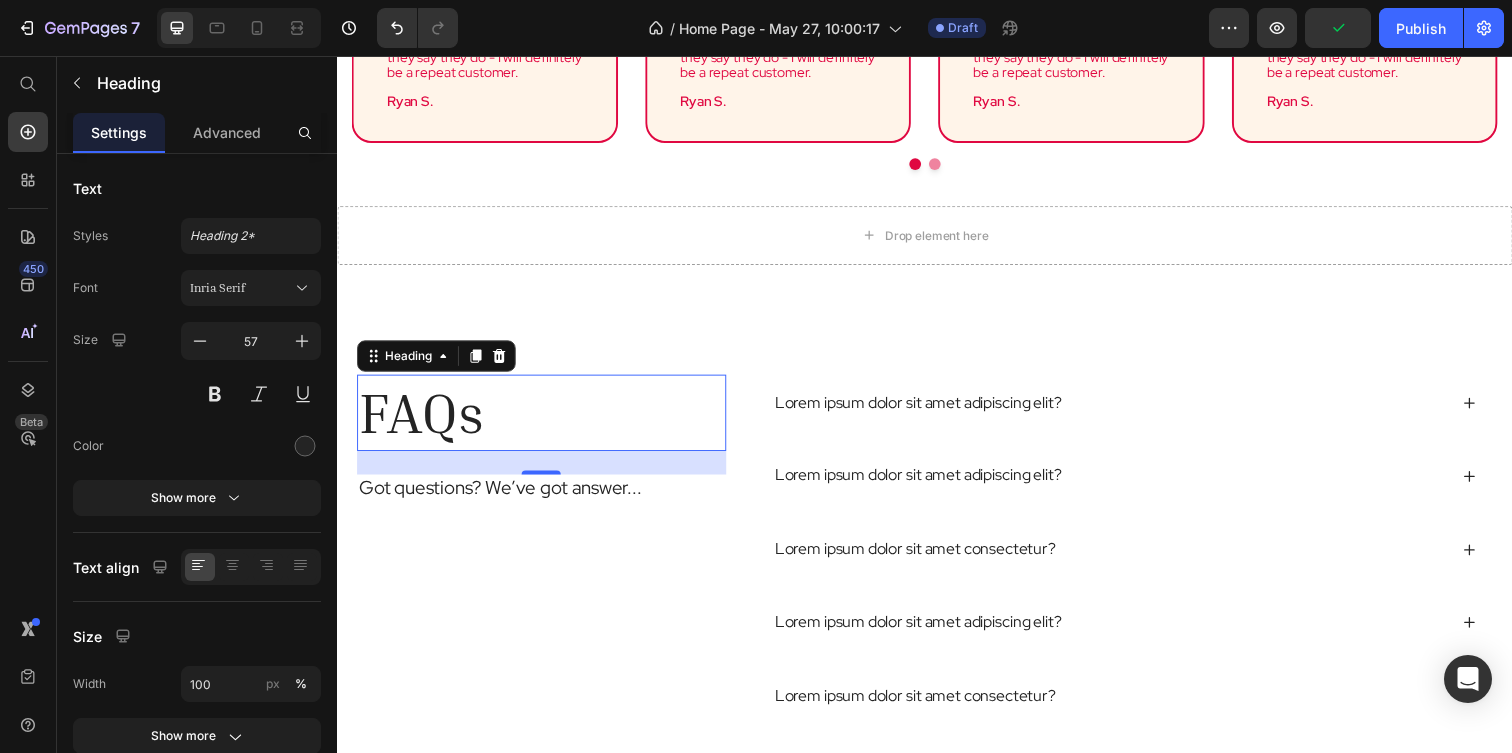 click on "FAQs" at bounding box center [545, 420] 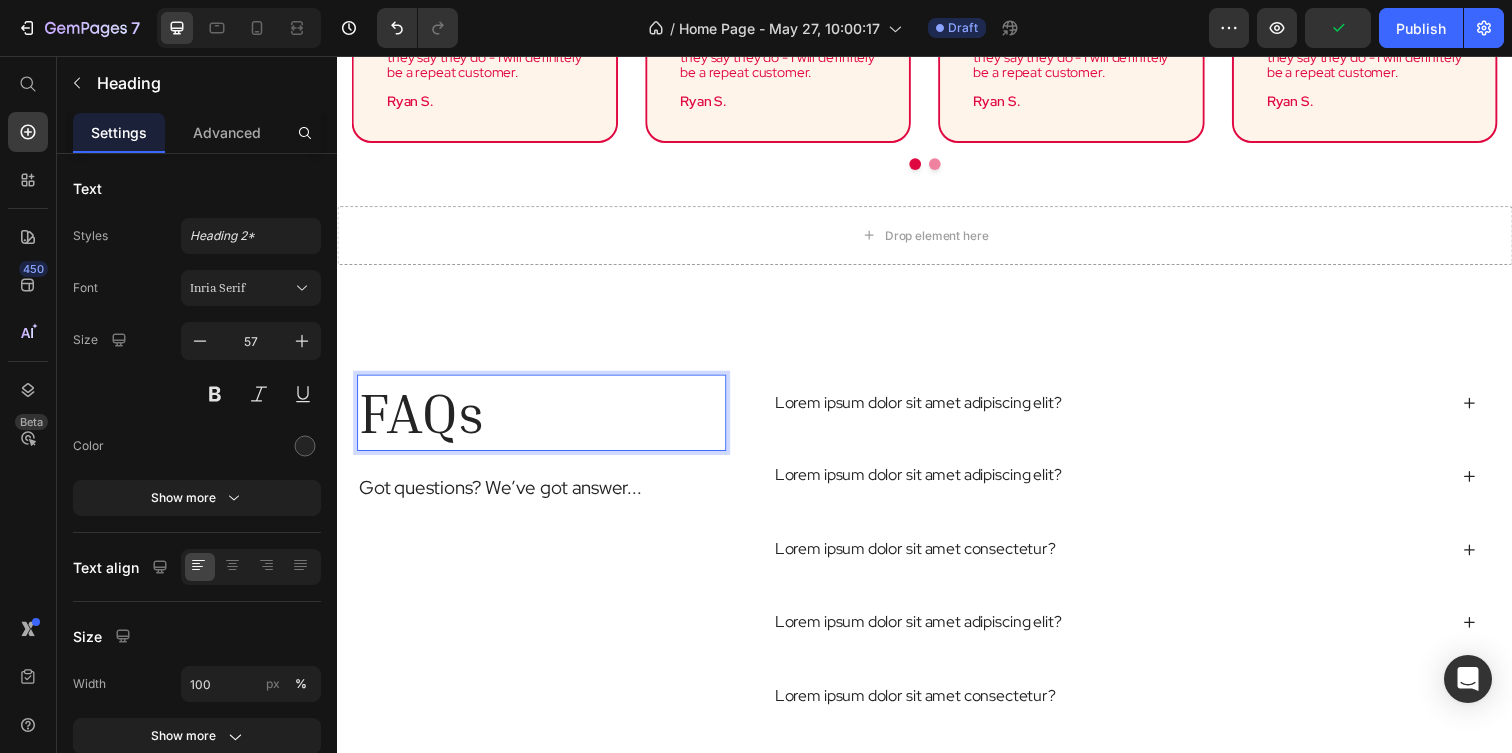 click on "FAQs" at bounding box center (545, 420) 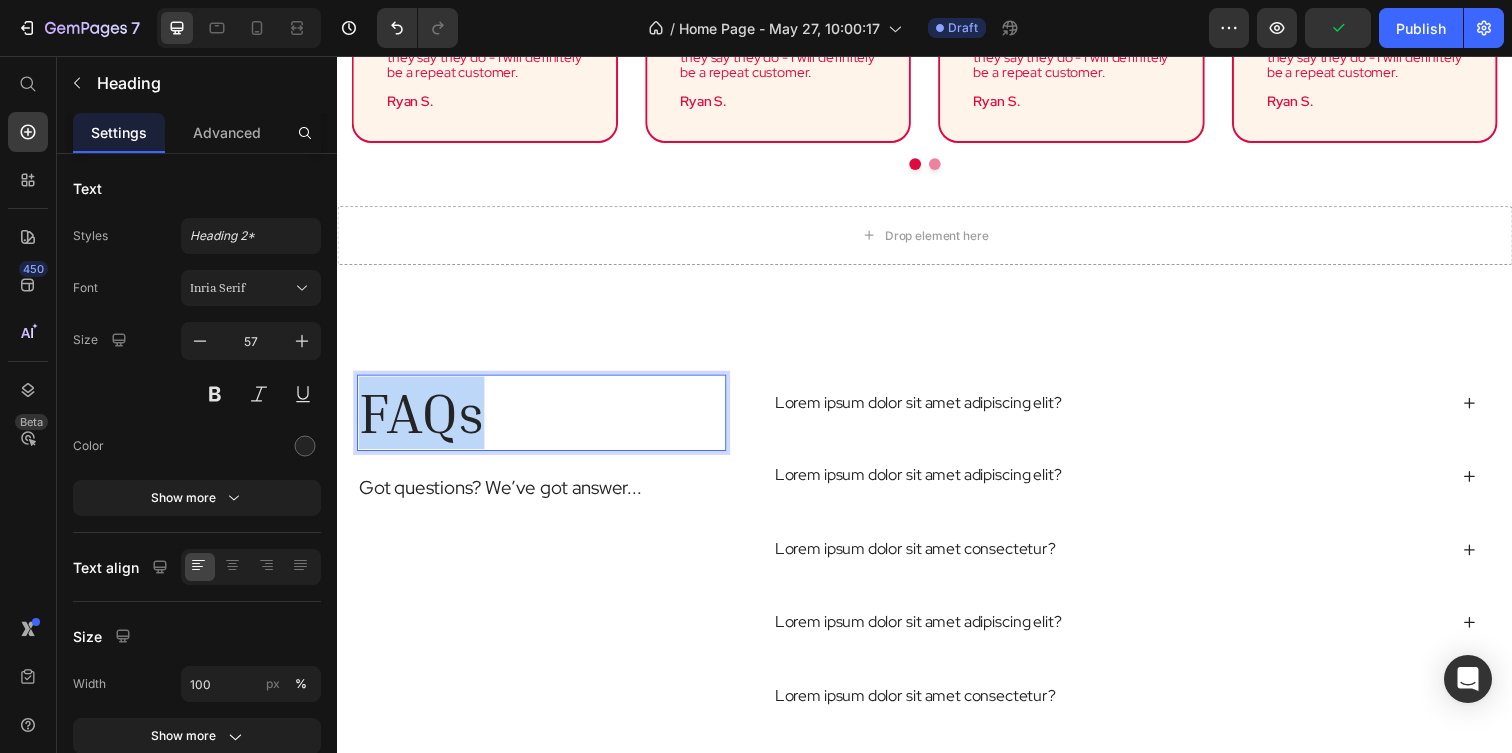 drag, startPoint x: 495, startPoint y: 429, endPoint x: 364, endPoint y: 429, distance: 131 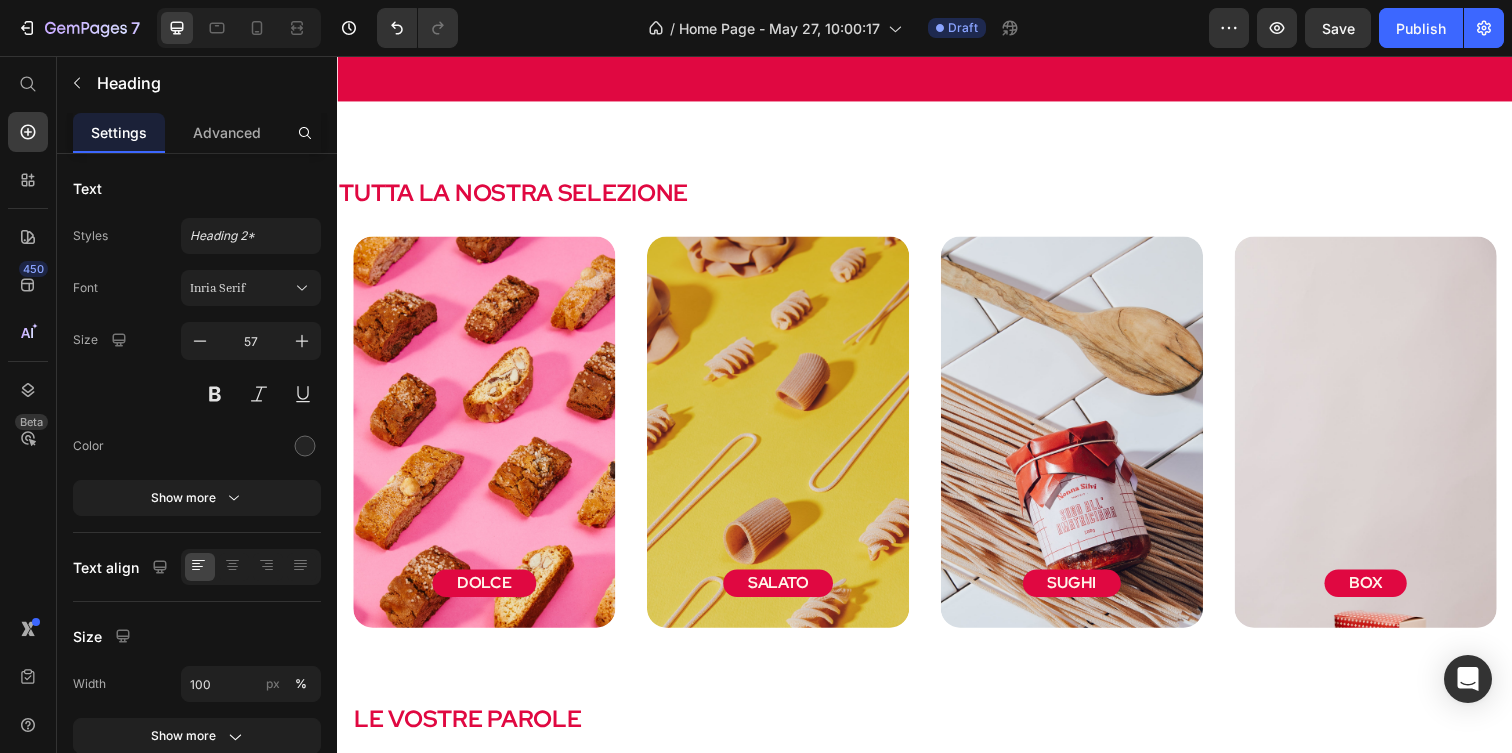 type on "16" 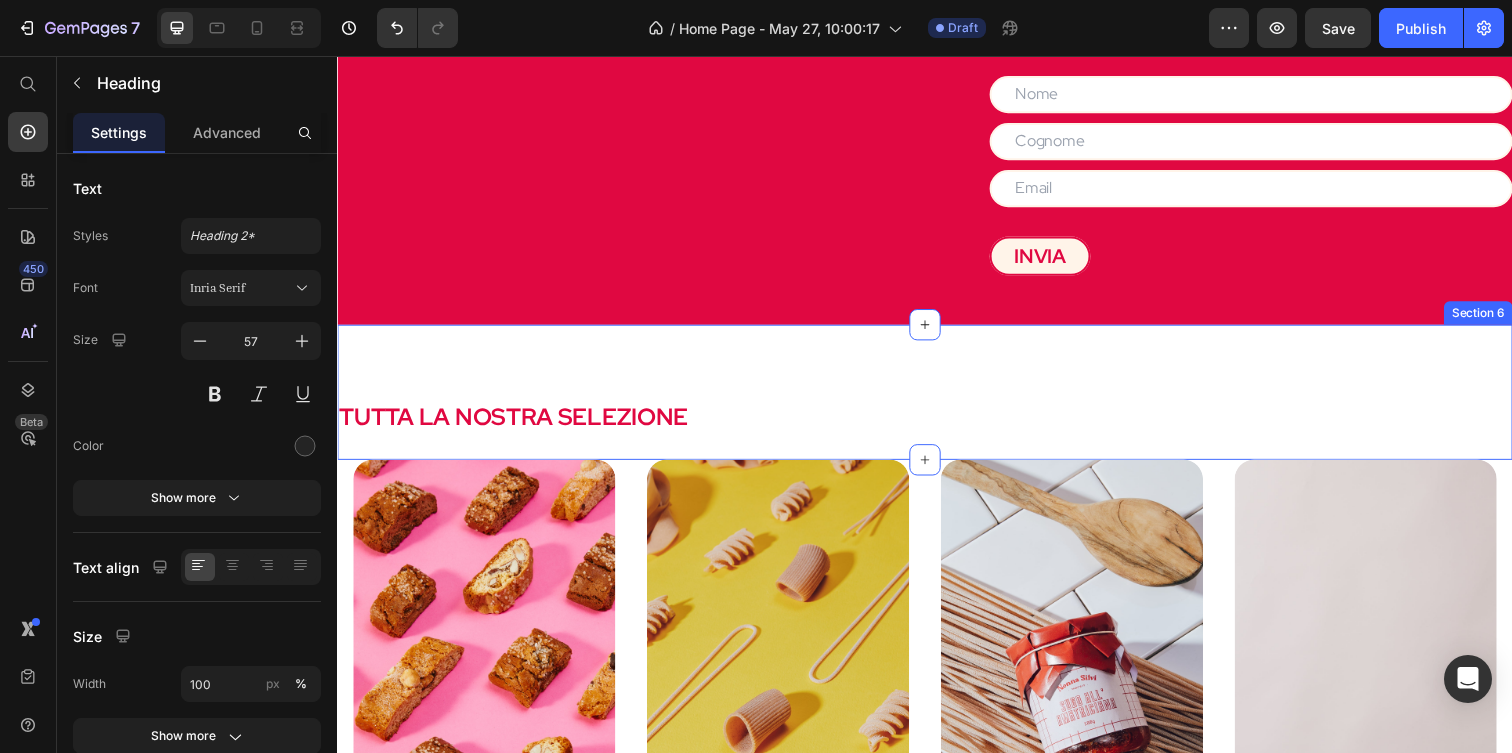 scroll, scrollTop: 1310, scrollLeft: 0, axis: vertical 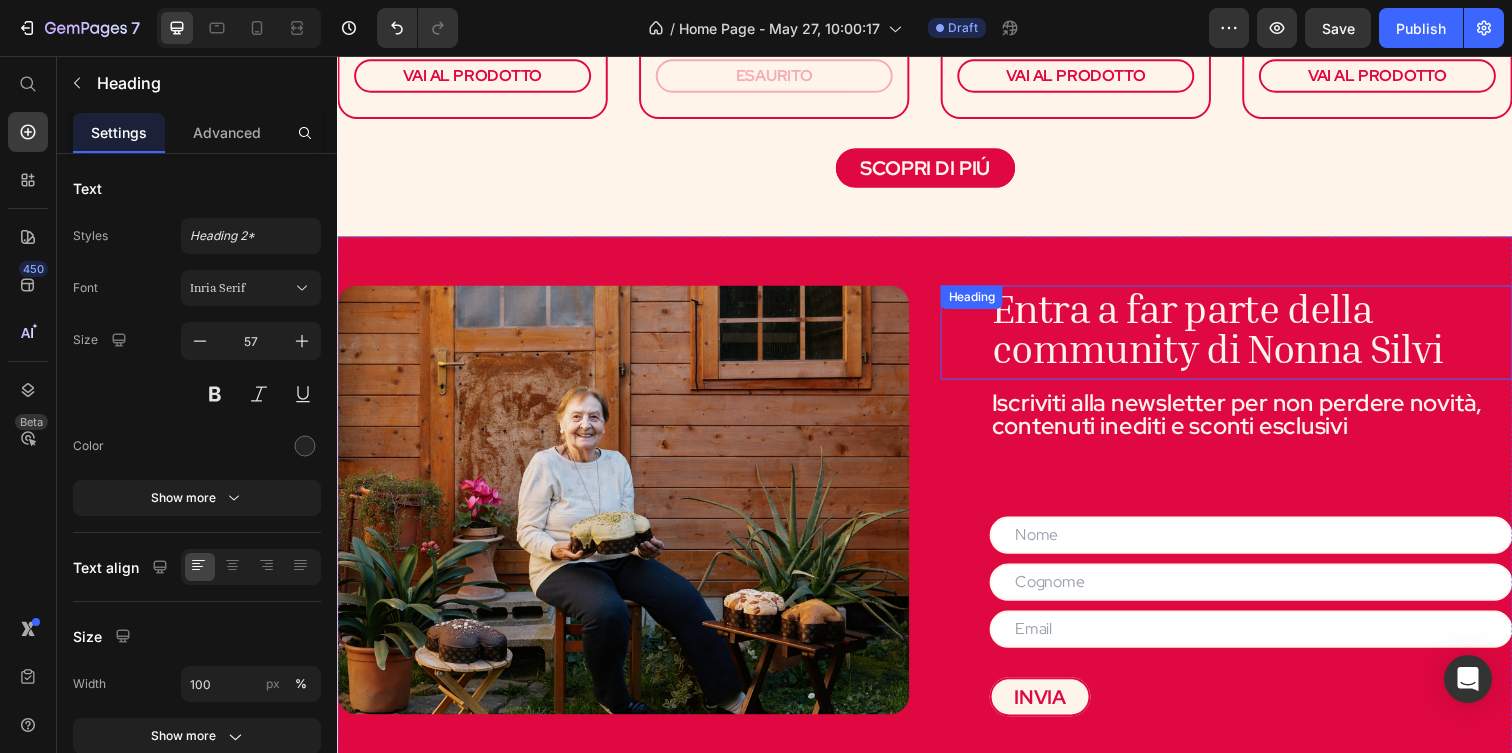 click on "Entra a far parte della community di Nonna Silvi" at bounding box center (1235, 338) 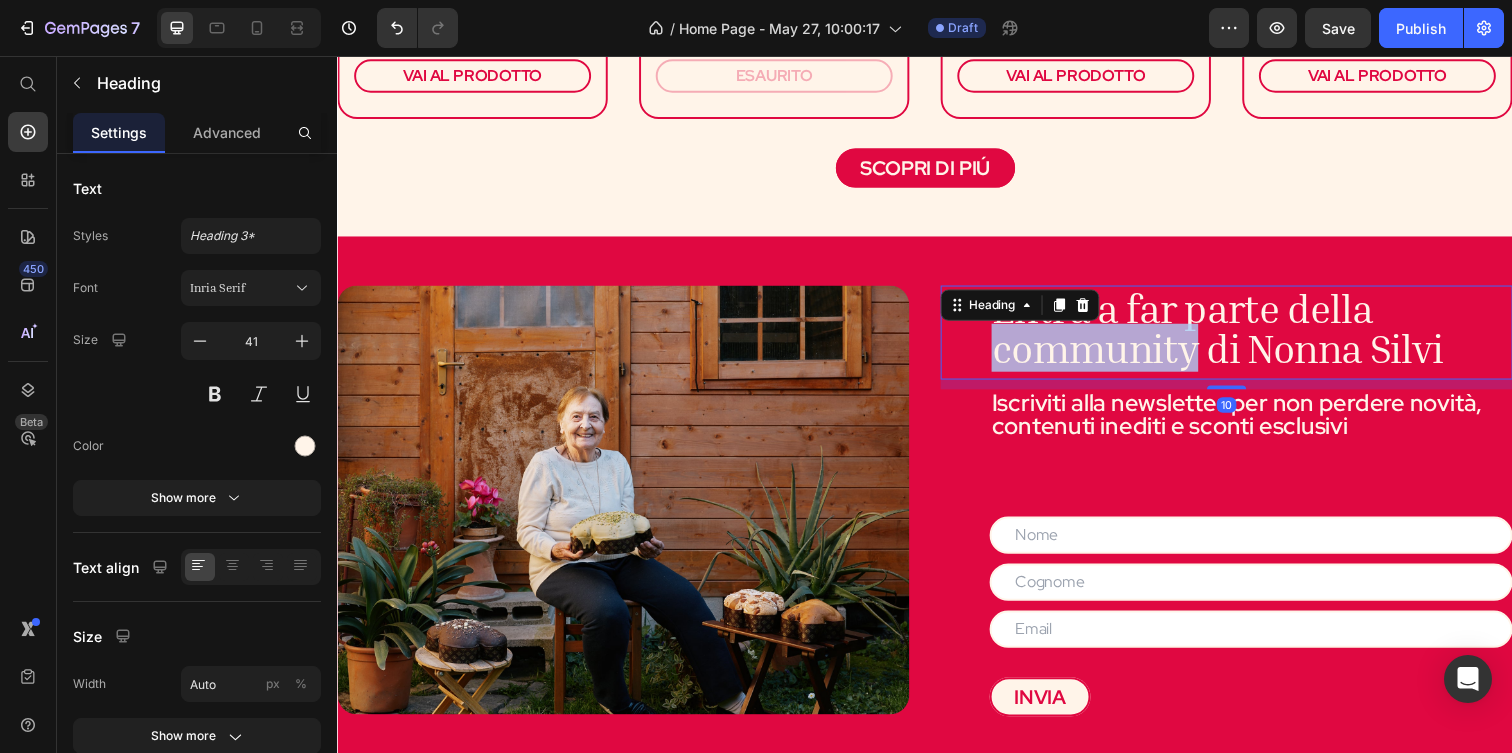 click on "Entra a far parte della community di Nonna Silvi" at bounding box center (1235, 338) 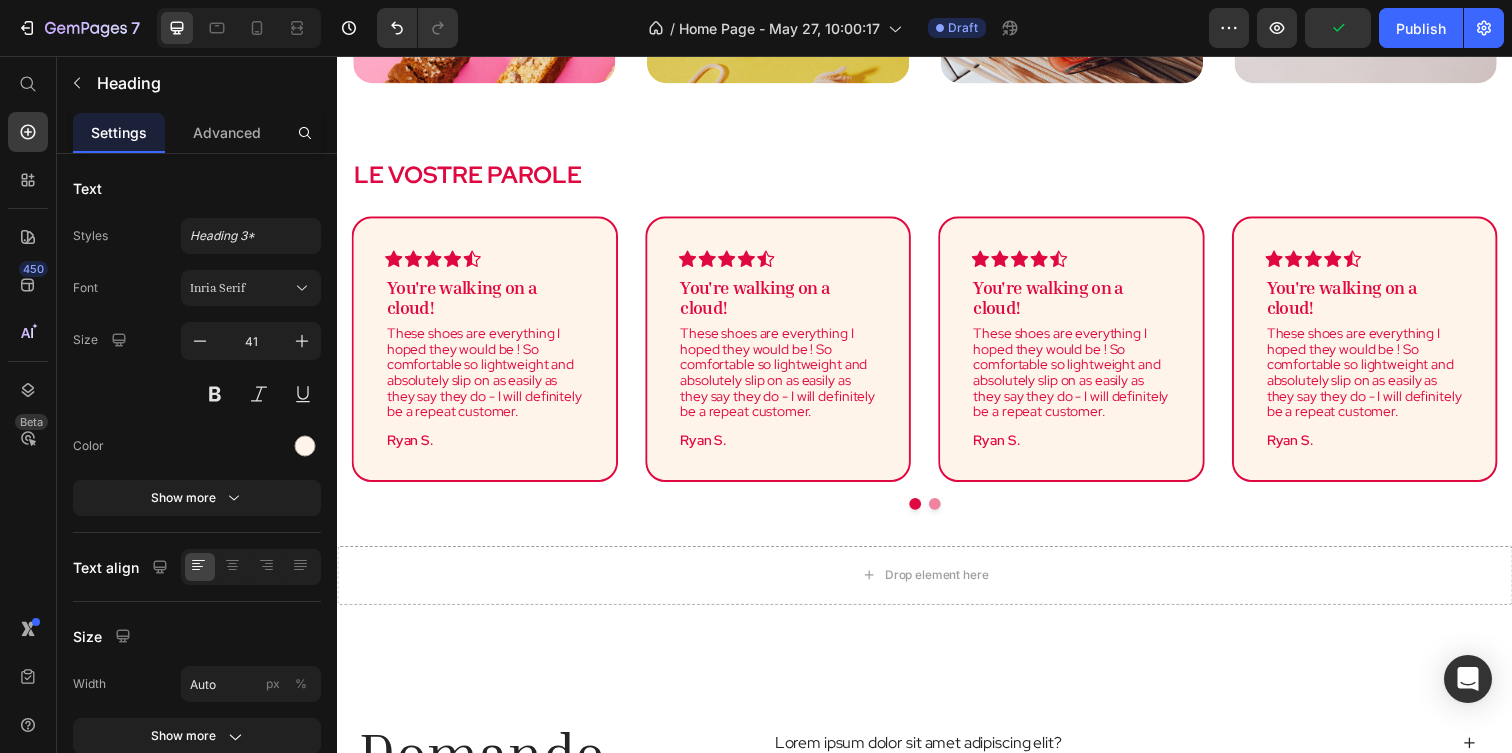 type on "16" 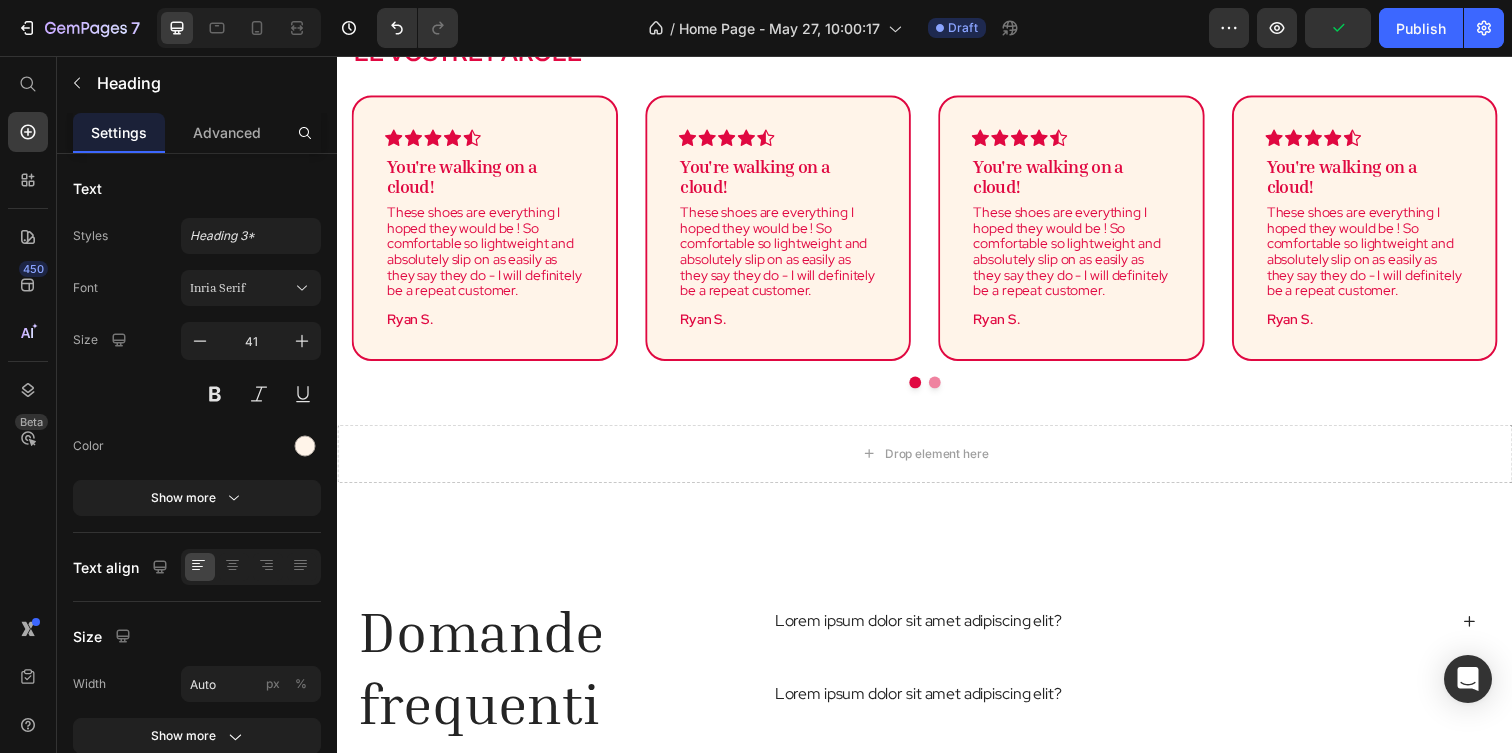 scroll, scrollTop: 2819, scrollLeft: 0, axis: vertical 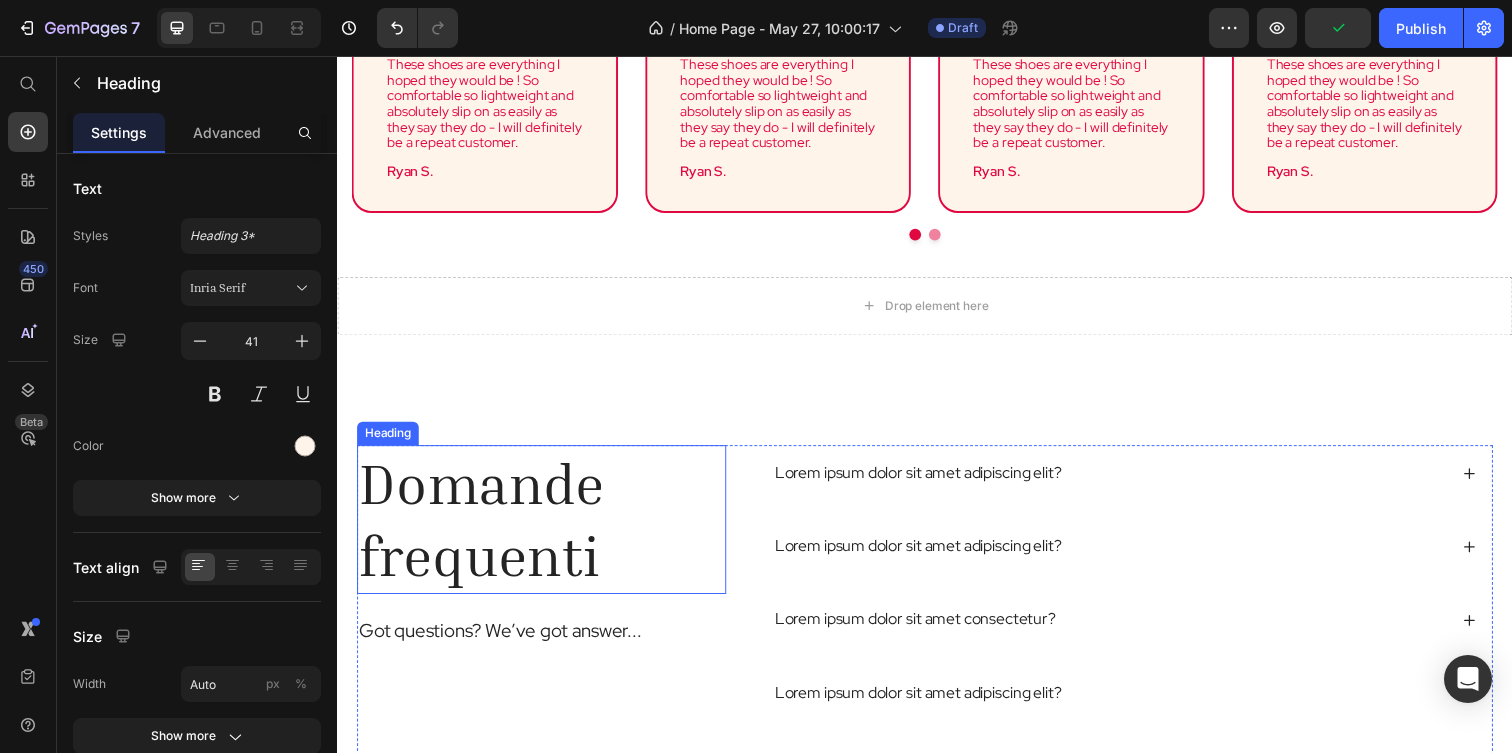 click on "Domande frequenti" at bounding box center (545, 529) 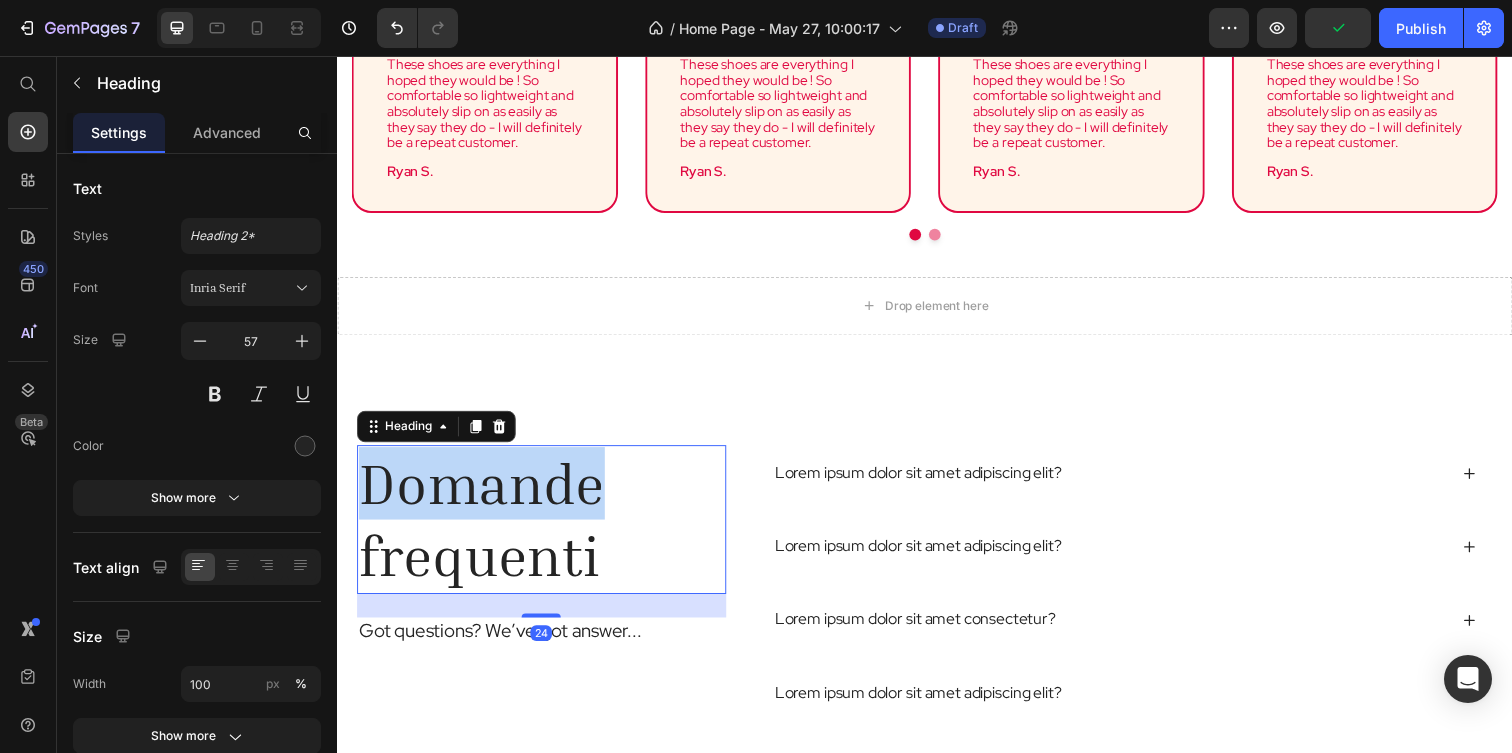 click on "Domande frequenti" at bounding box center [545, 529] 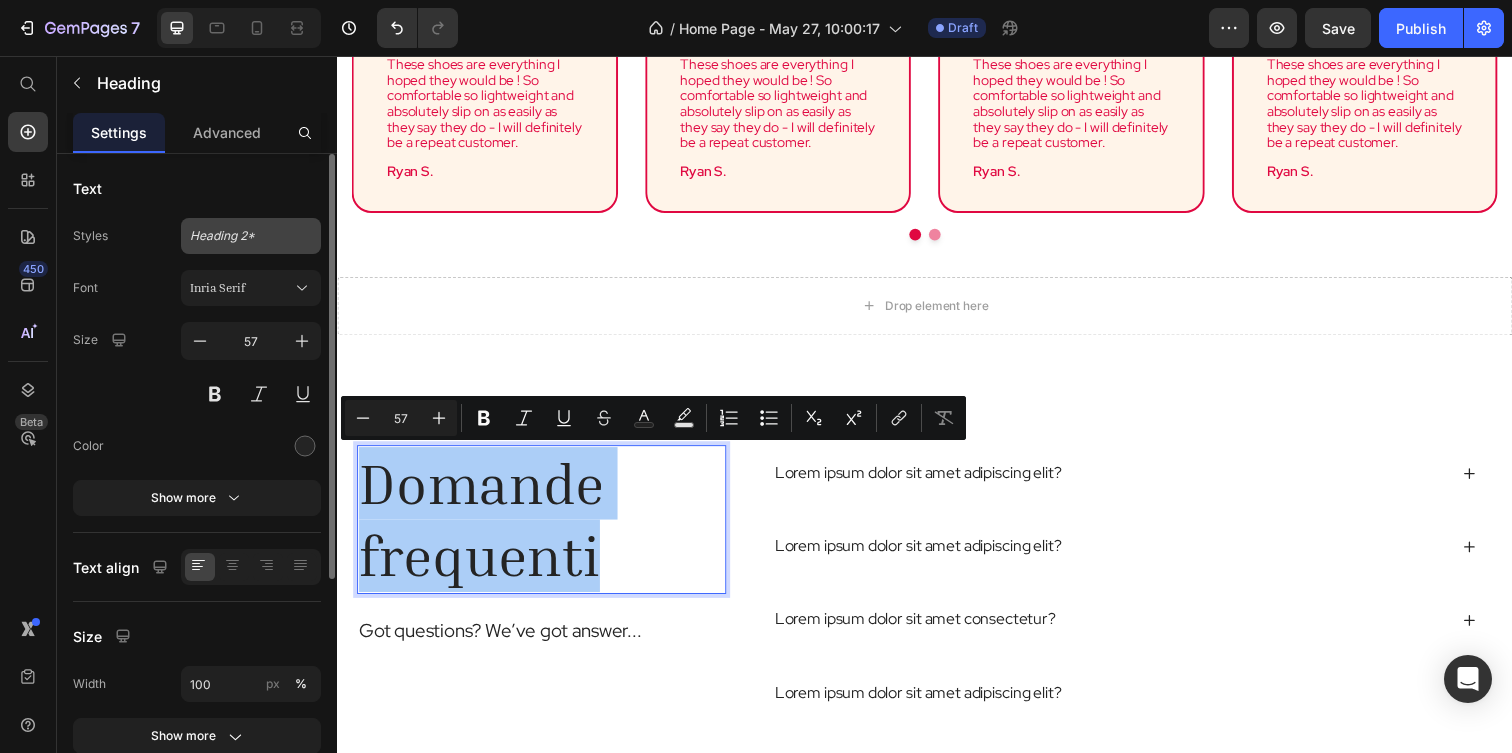 click on "Heading 2*" at bounding box center (251, 236) 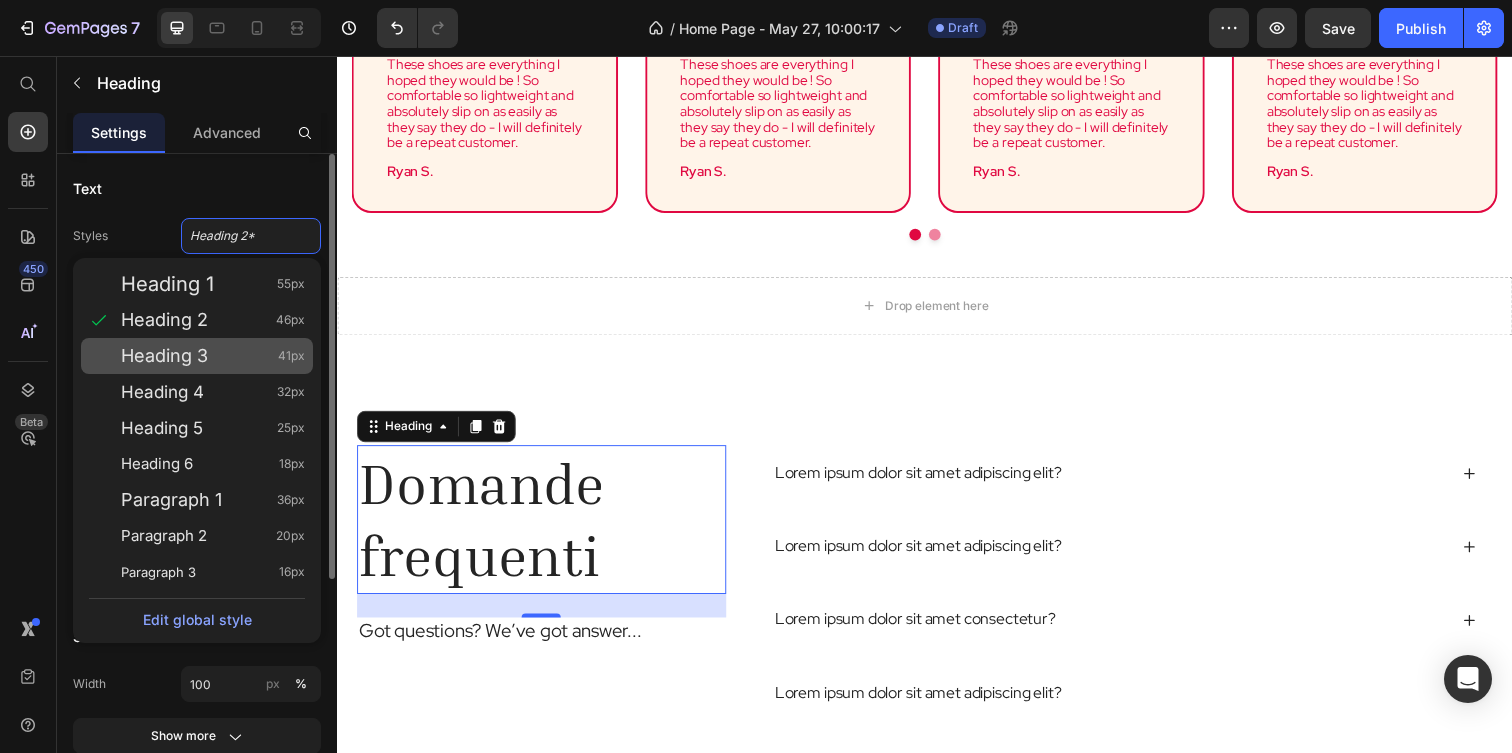 click on "Heading 3 41px" 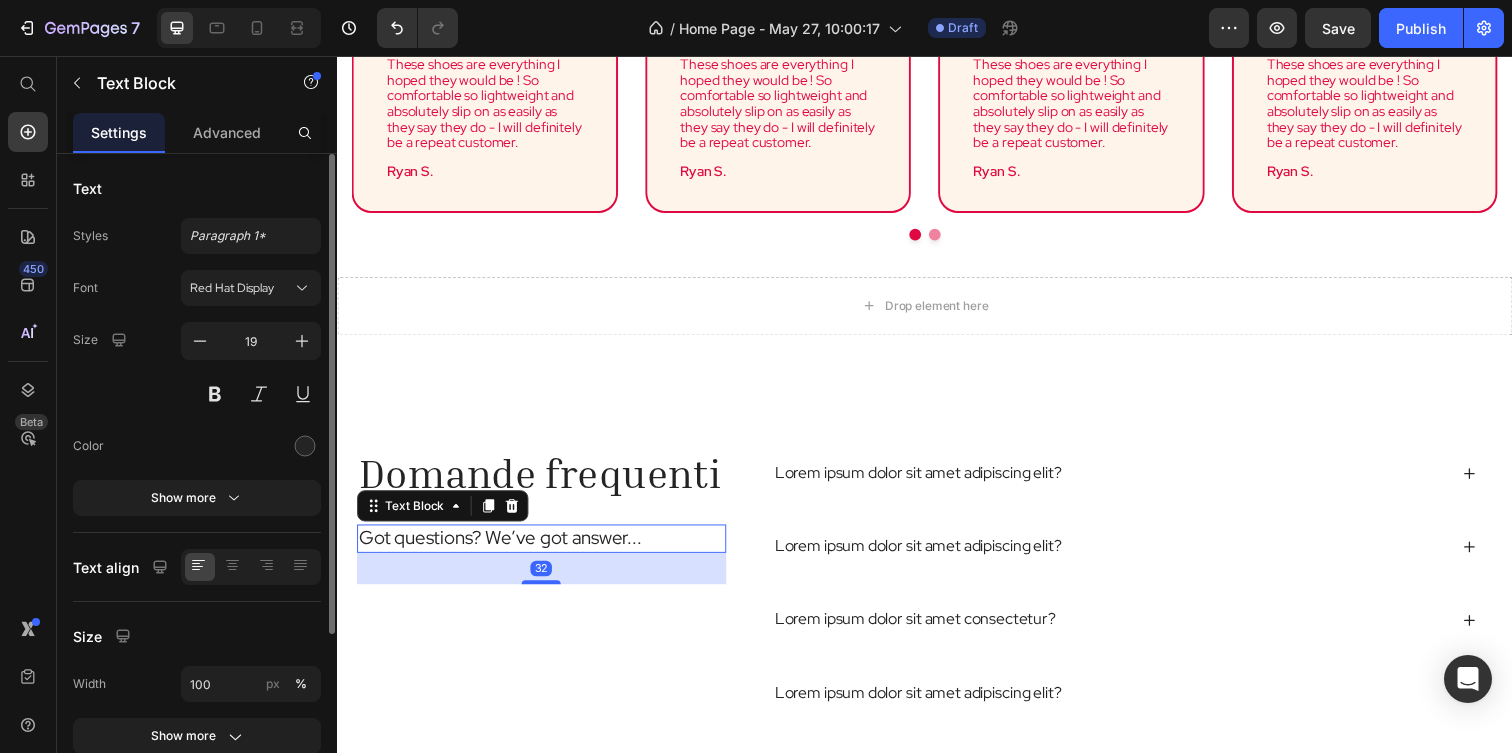 click on "Got questions? We’ve got answer..." at bounding box center [545, 548] 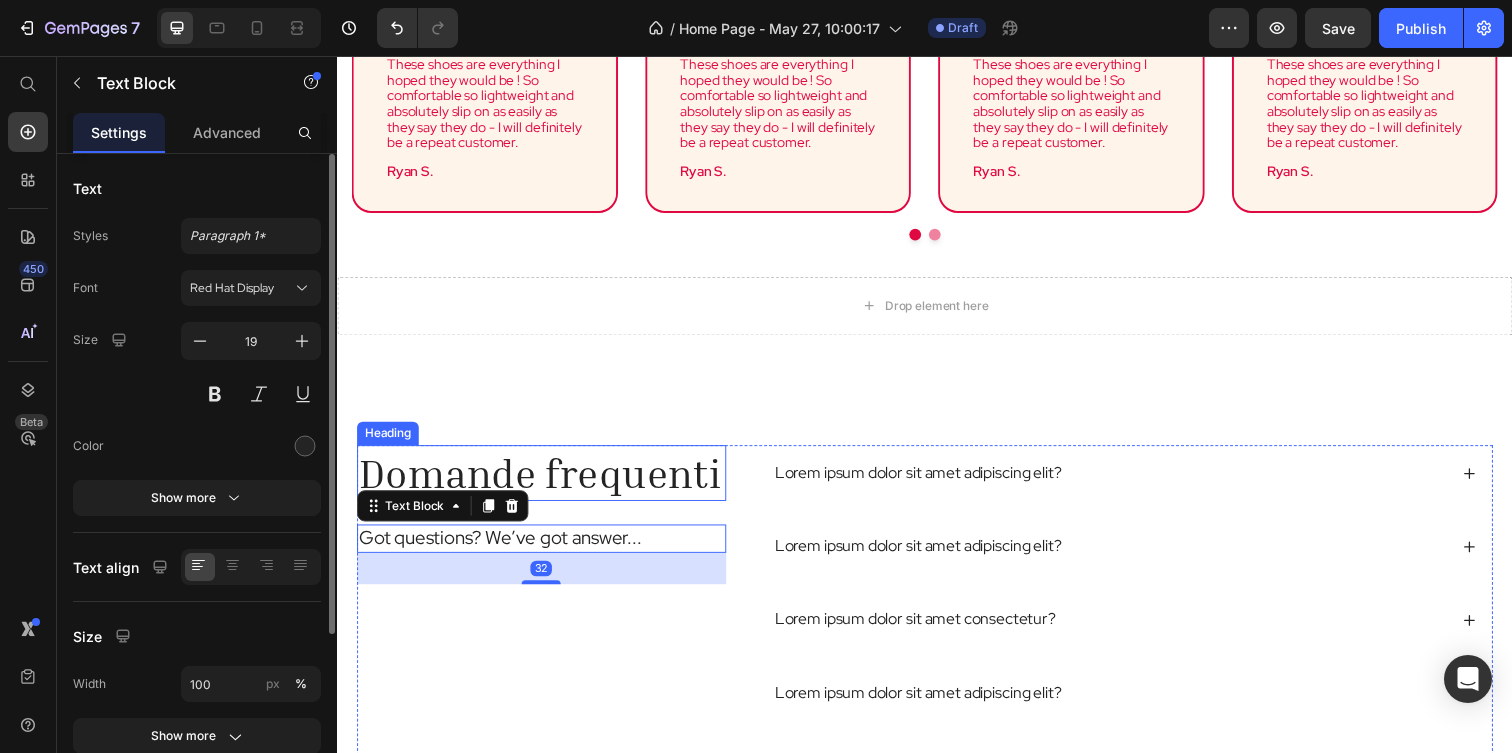 click on "Domande frequenti" at bounding box center [545, 481] 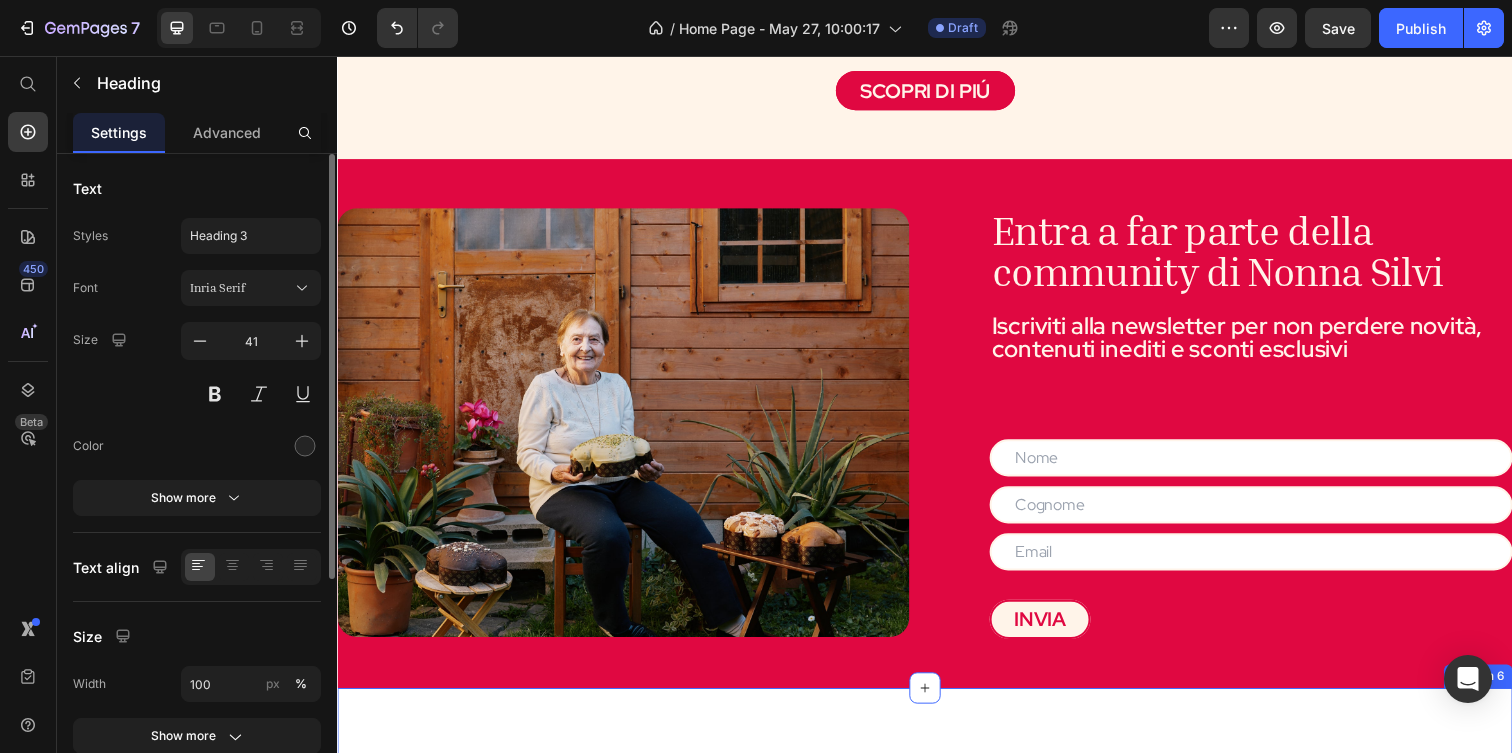 scroll, scrollTop: 1346, scrollLeft: 0, axis: vertical 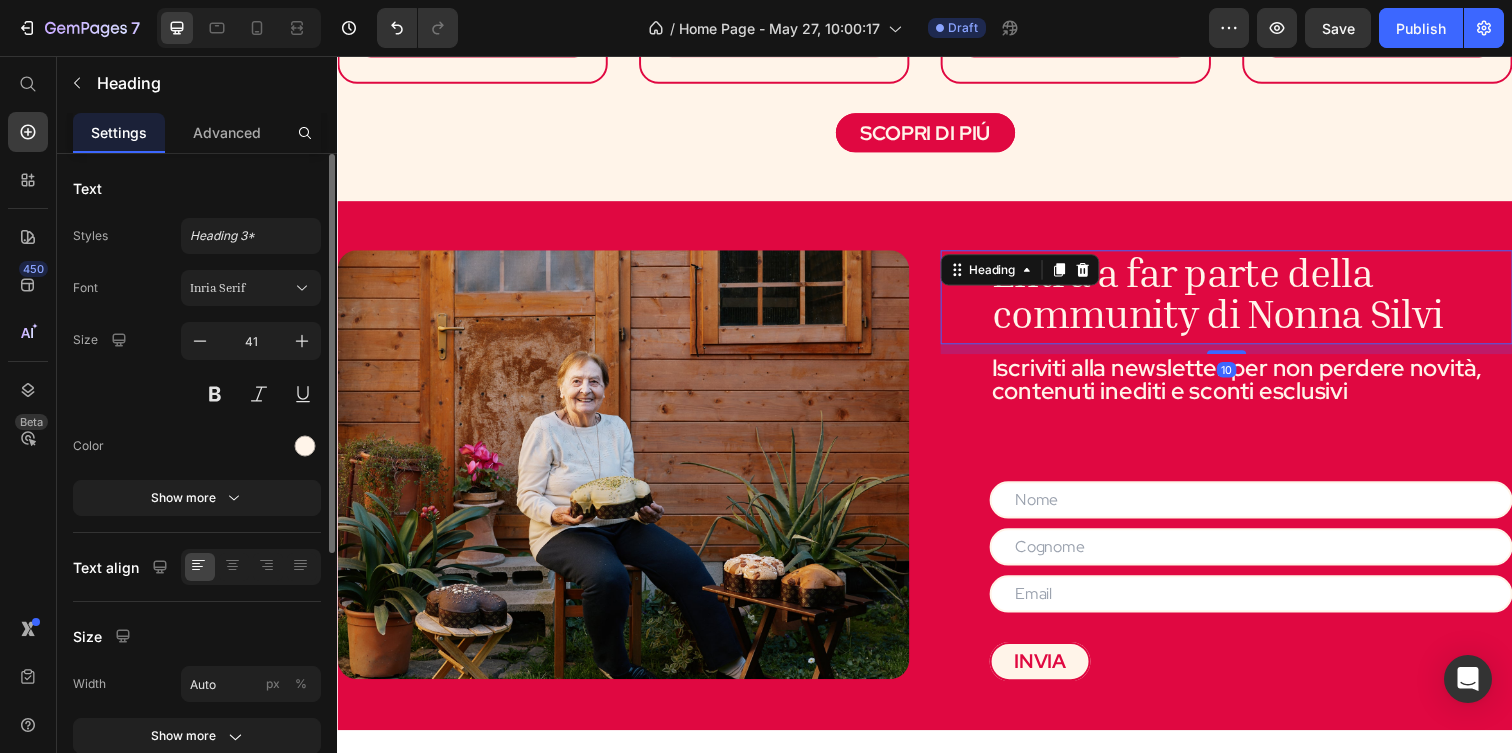 click on "Entra a far parte della community di Nonna Silvi" at bounding box center (1235, 302) 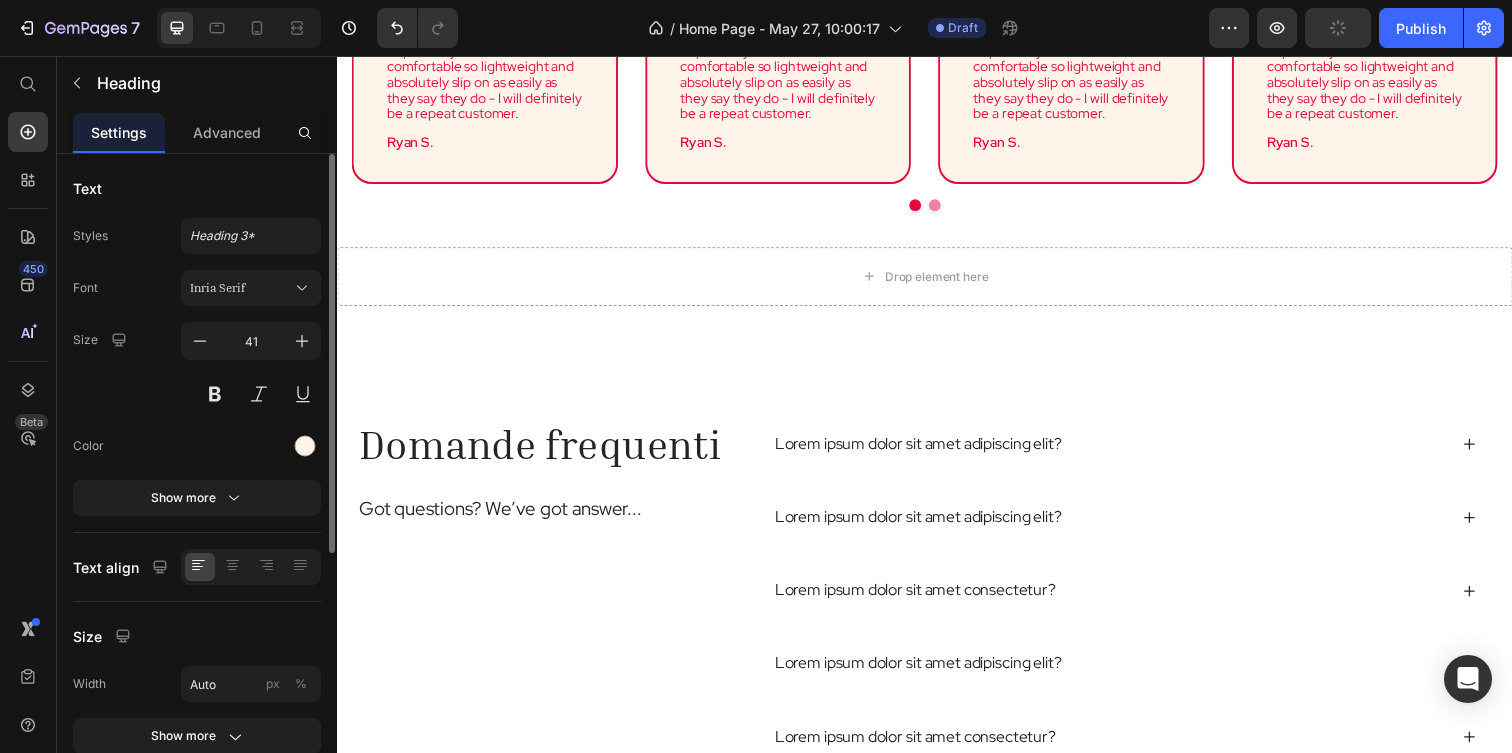 scroll, scrollTop: 2956, scrollLeft: 0, axis: vertical 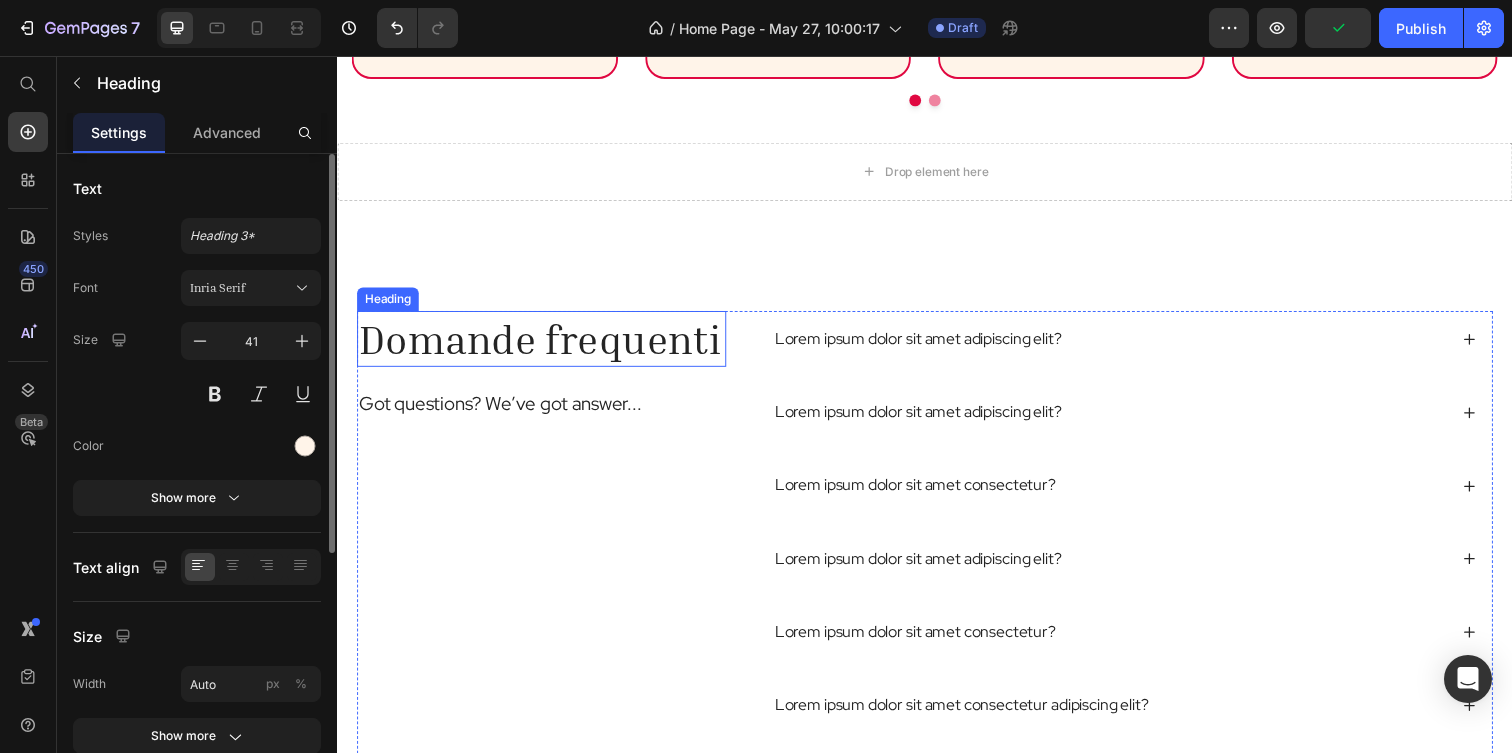 click on "Domande frequenti" at bounding box center [545, 344] 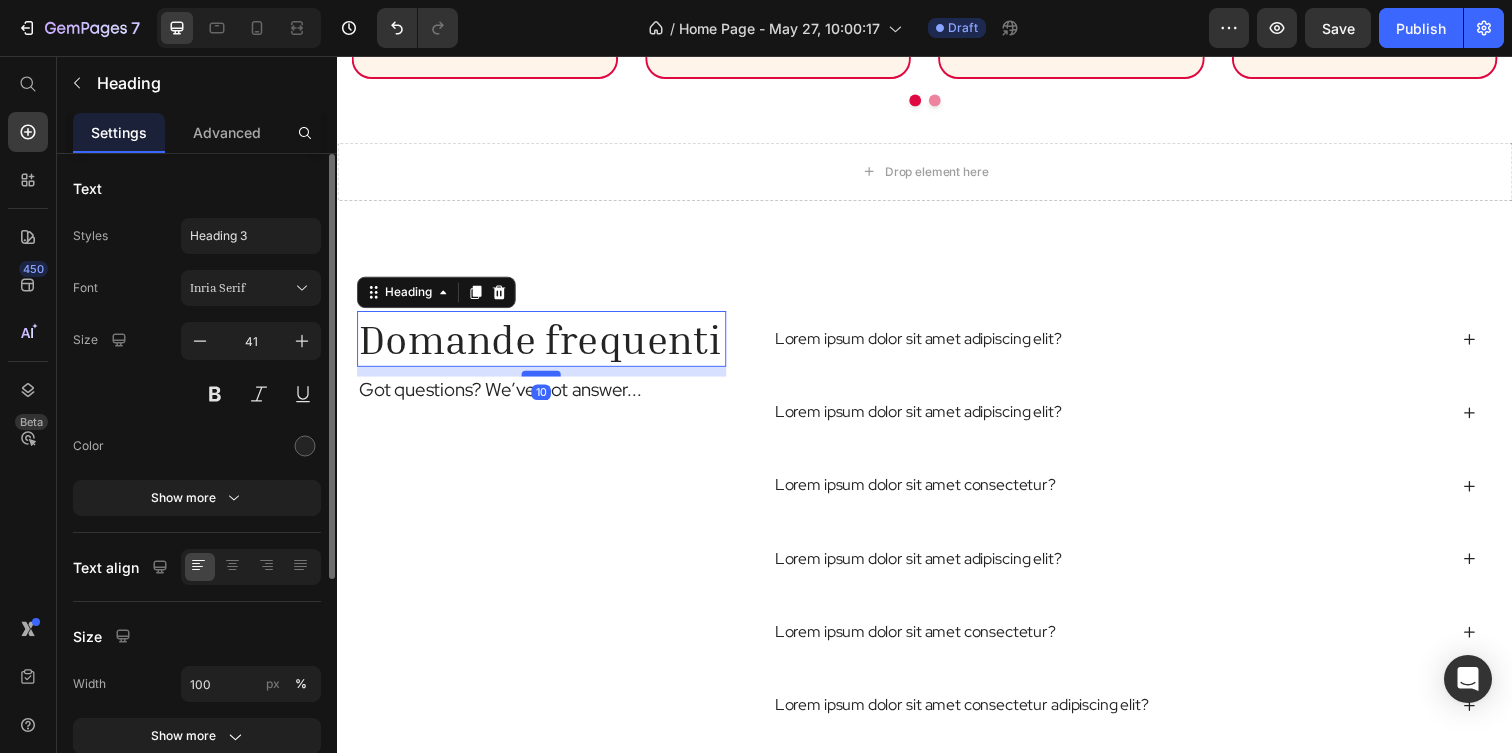 drag, startPoint x: 538, startPoint y: 393, endPoint x: 552, endPoint y: 379, distance: 19.79899 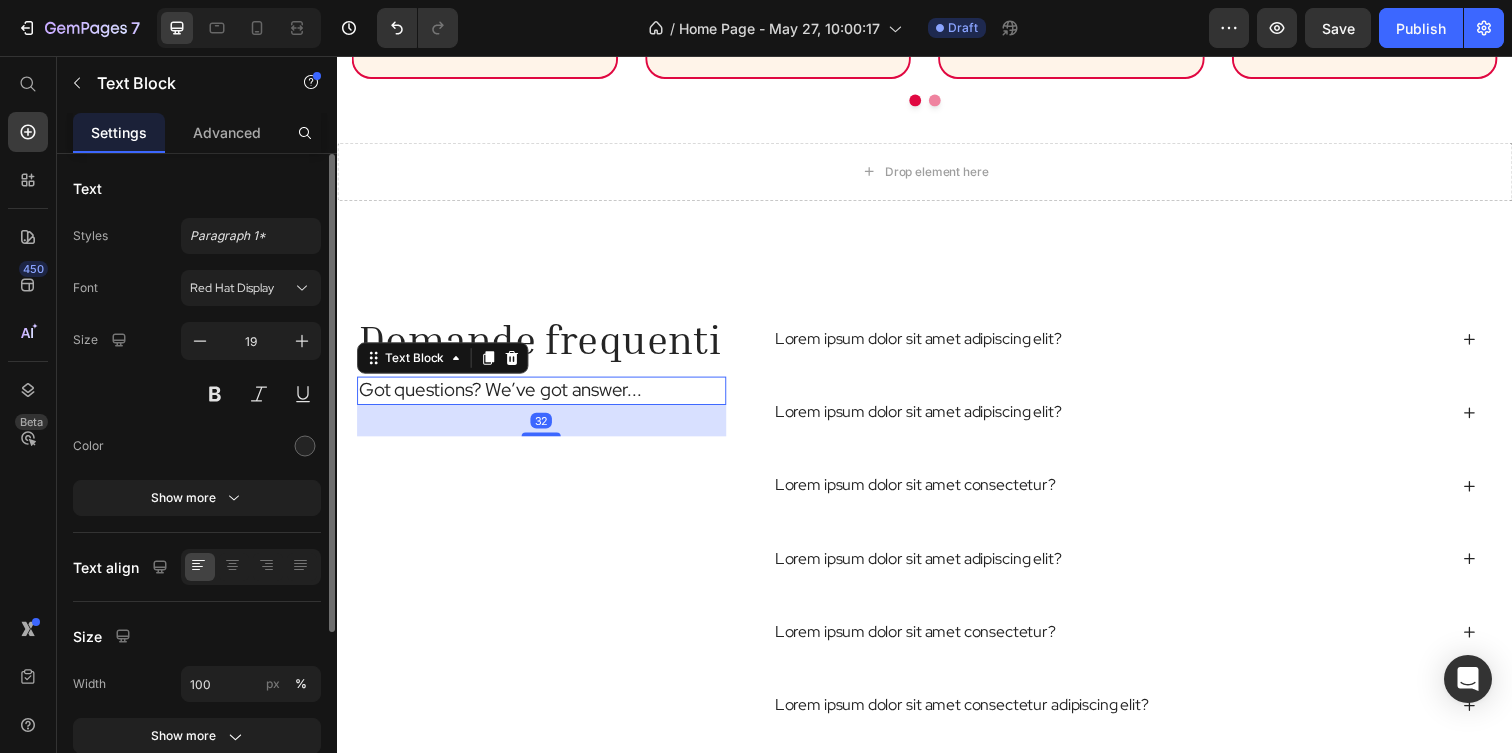 click on "Got questions? We’ve got answer..." at bounding box center [545, 397] 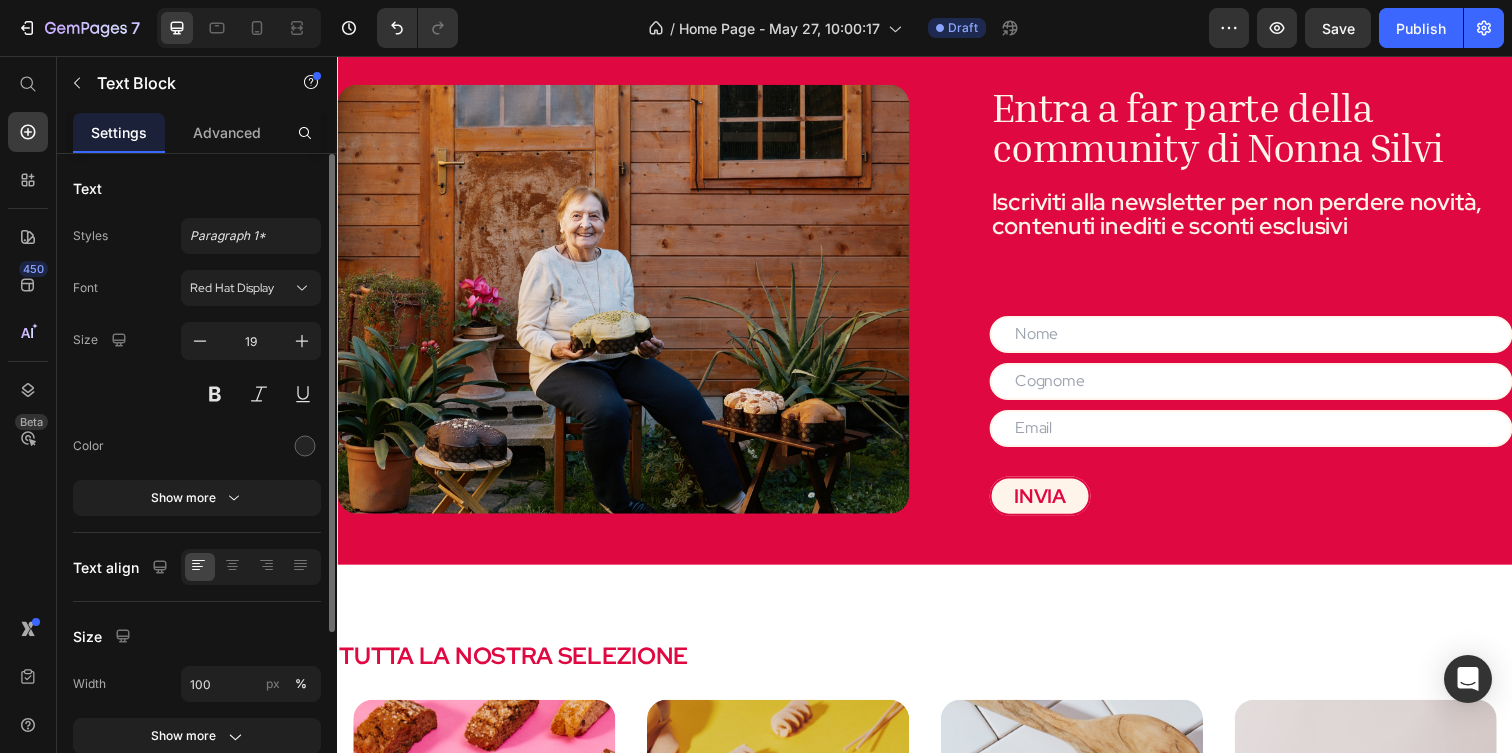 scroll, scrollTop: 1172, scrollLeft: 0, axis: vertical 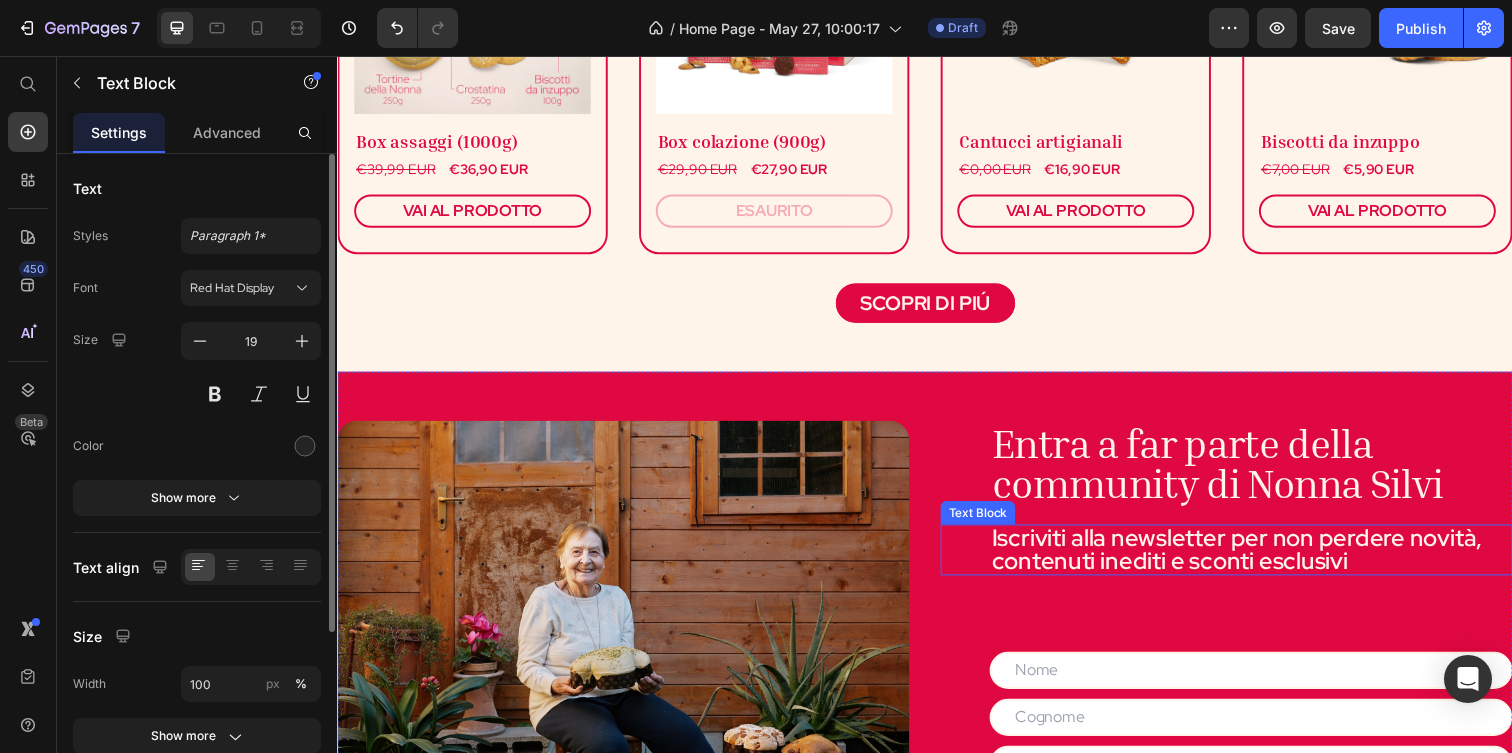 click on "Iscriviti alla newsletter per non perdere novità, contenuti inediti e sconti esclusivi" at bounding box center [1270, 560] 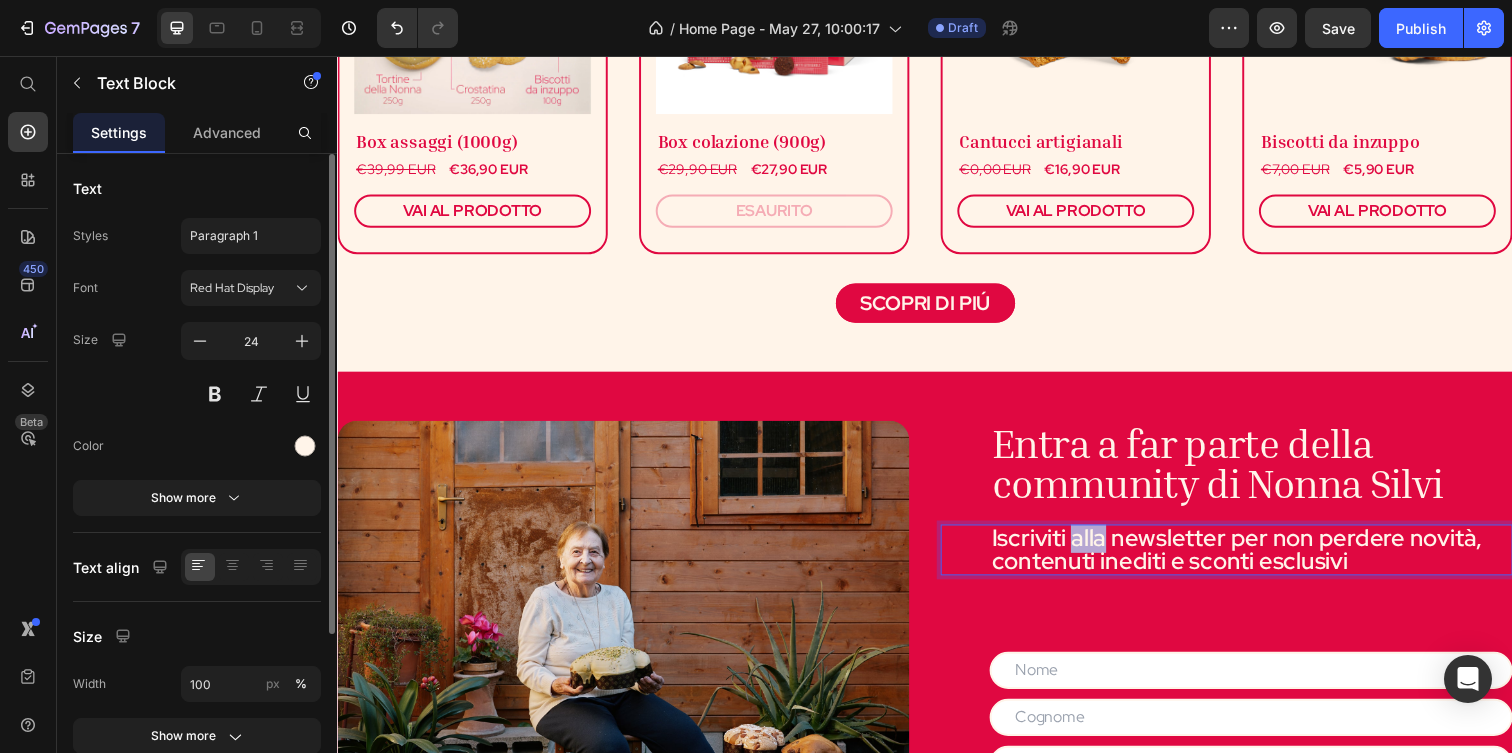 click on "Iscriviti alla newsletter per non perdere novità, contenuti inediti e sconti esclusivi" at bounding box center (1270, 560) 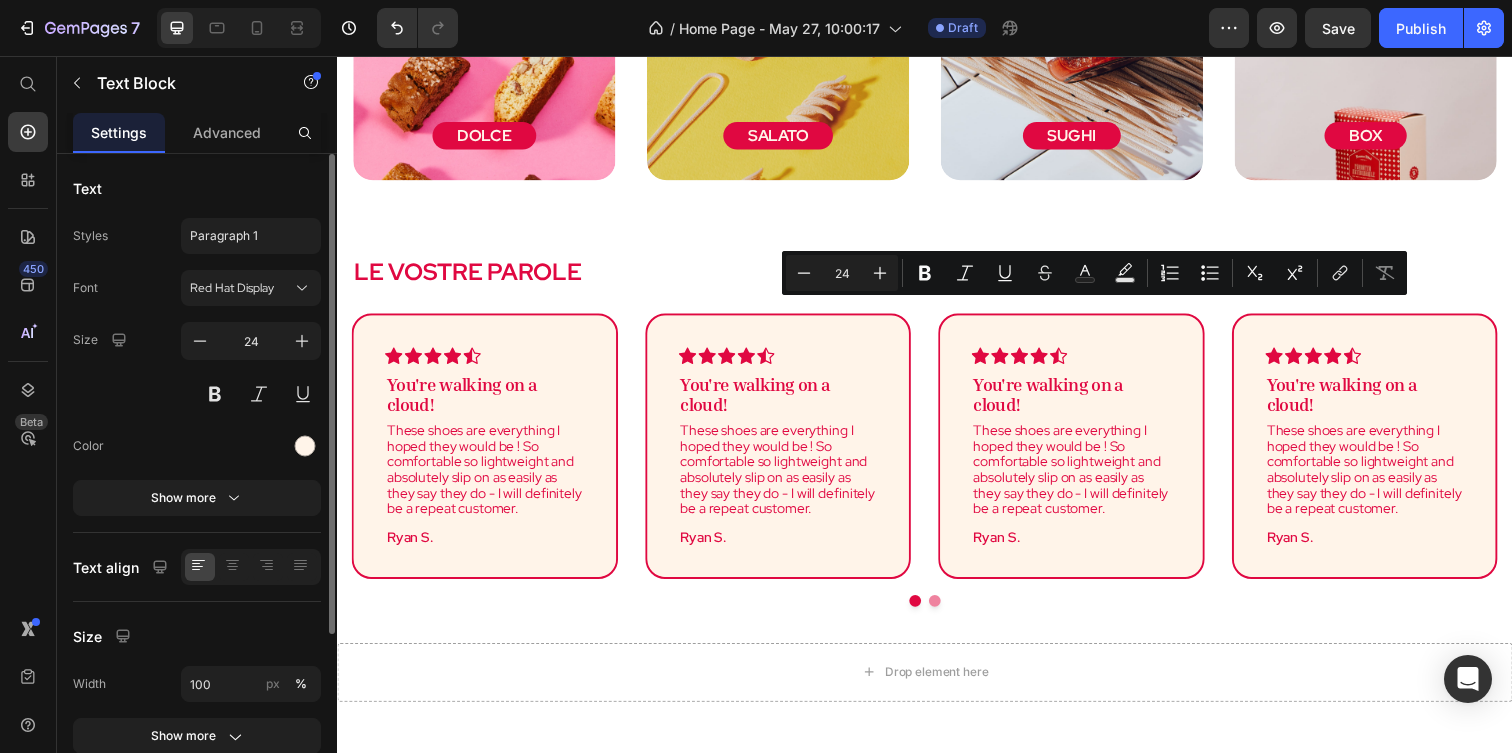 type on "16" 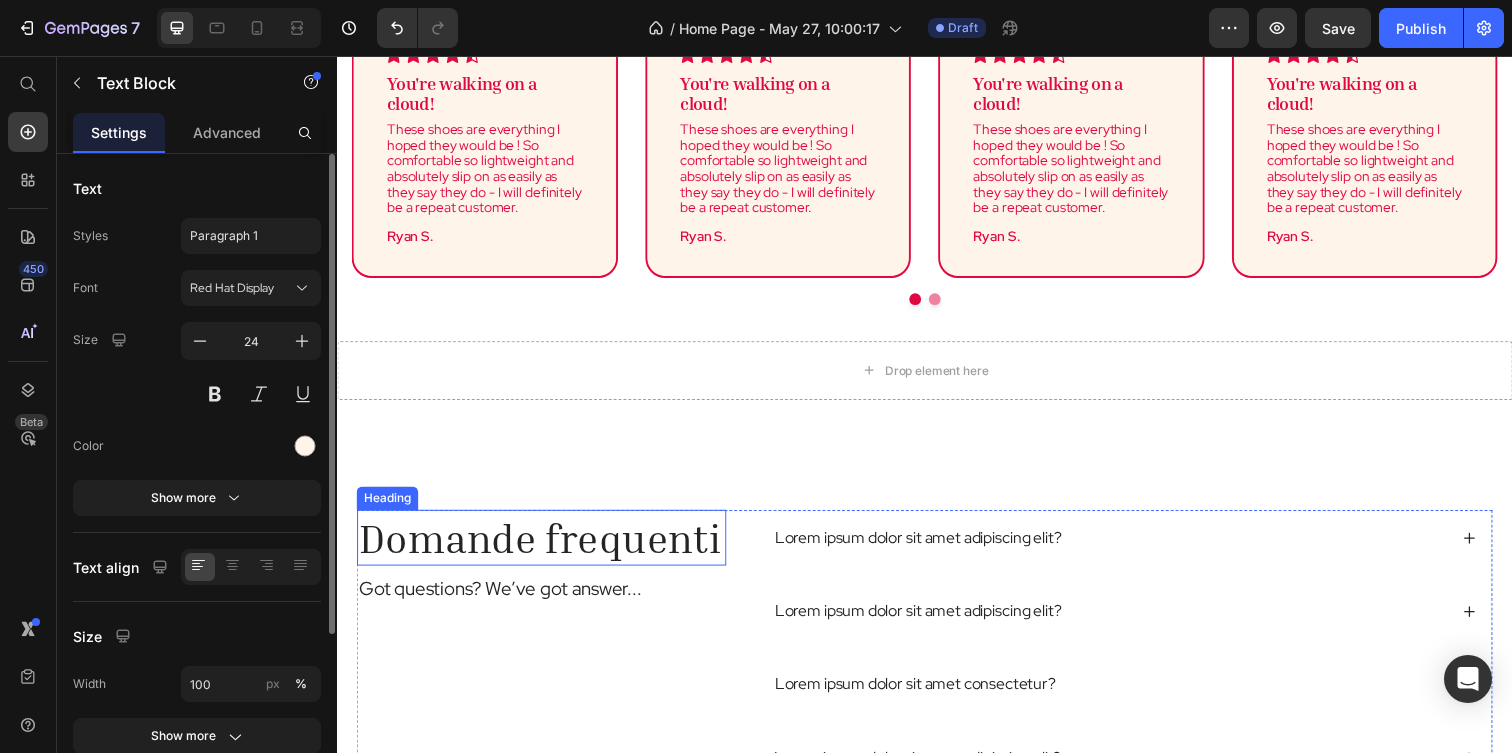 scroll, scrollTop: 2759, scrollLeft: 0, axis: vertical 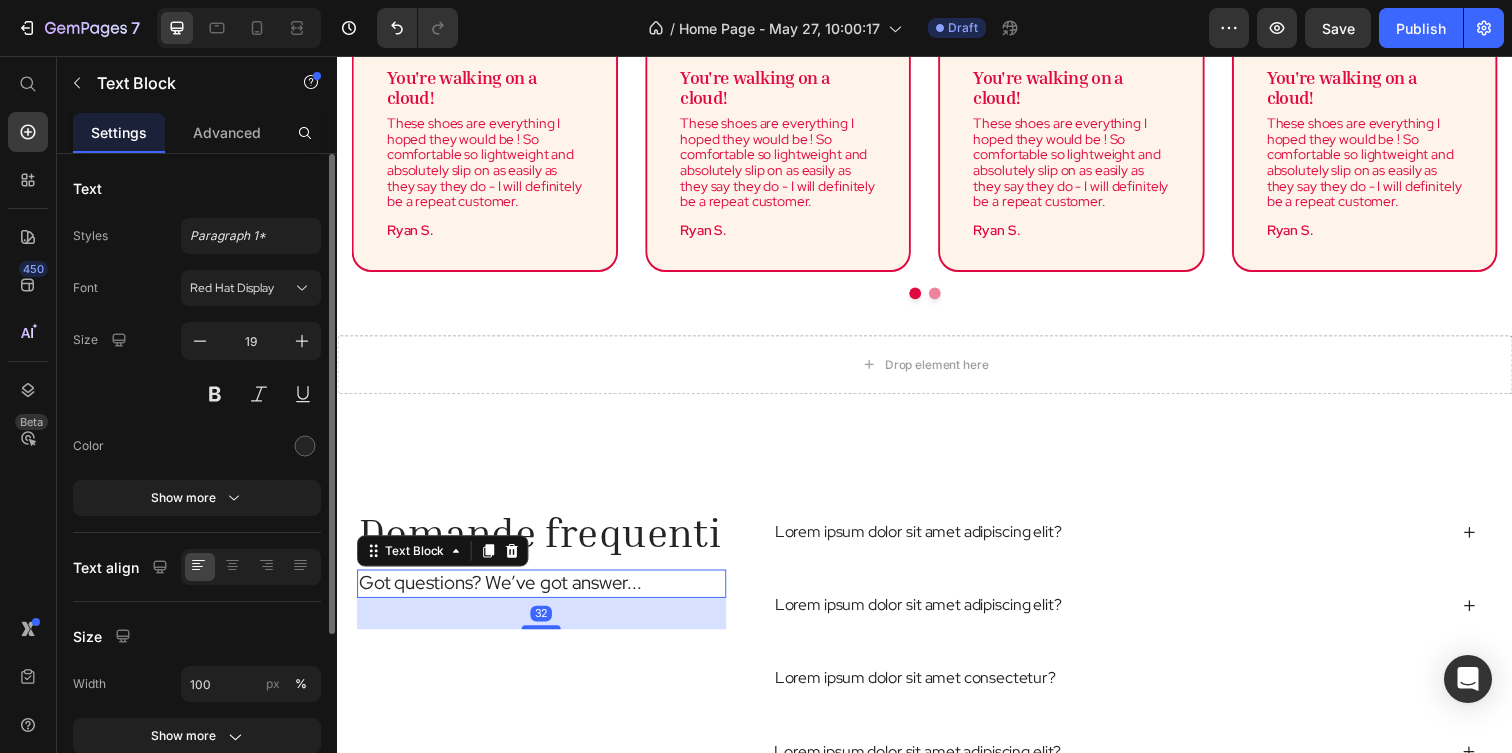 click on "Got questions? We’ve got answer..." at bounding box center [545, 594] 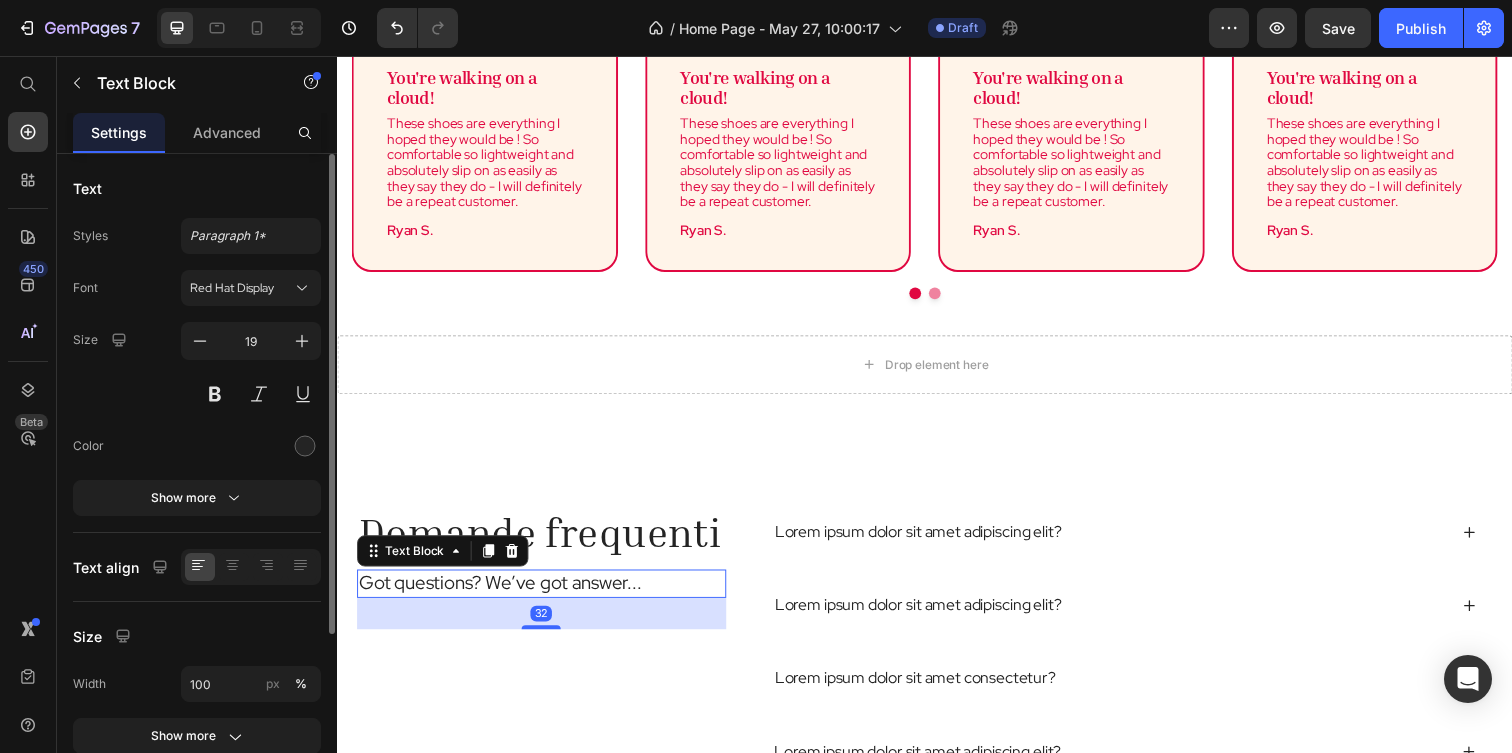 click on "Got questions? We’ve got answer..." at bounding box center [545, 594] 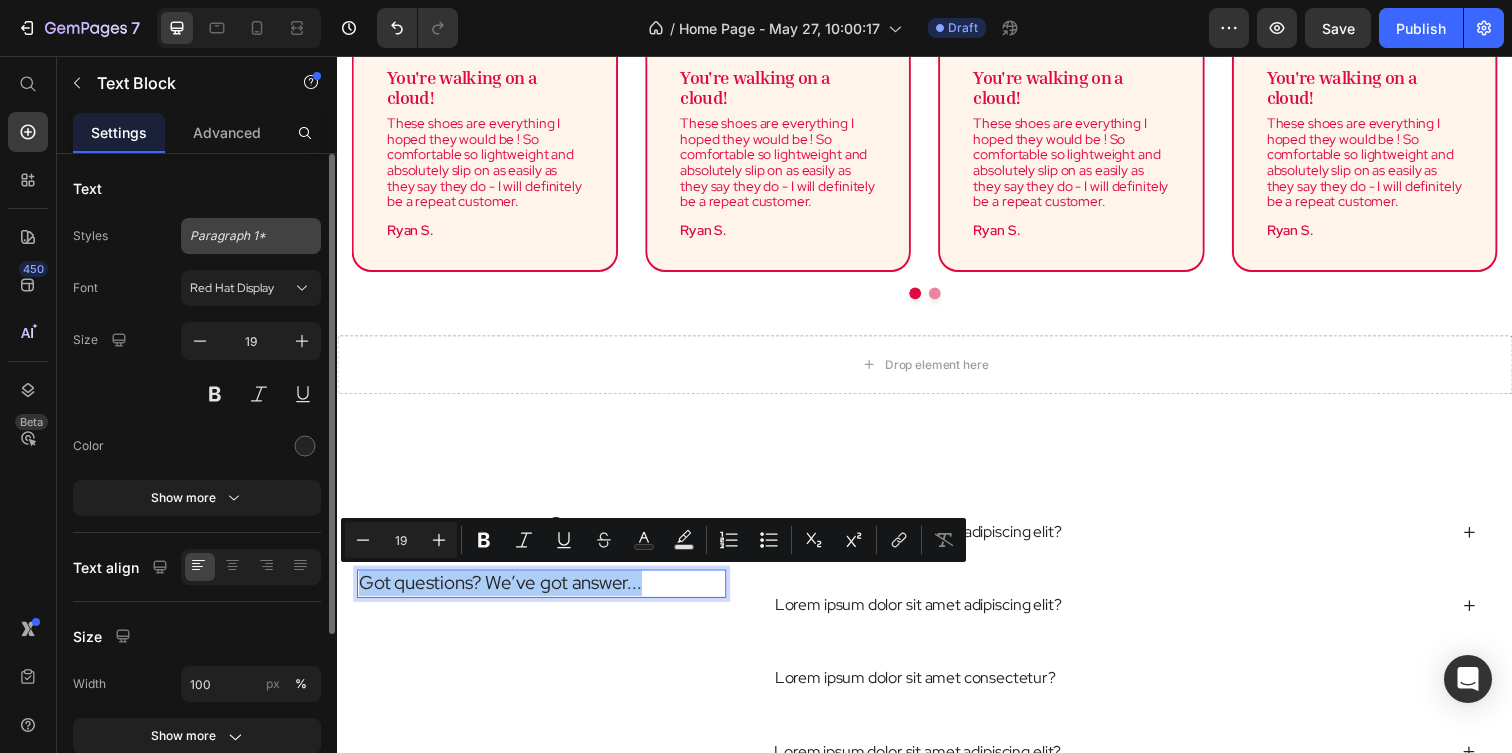 click on "Paragraph 1*" 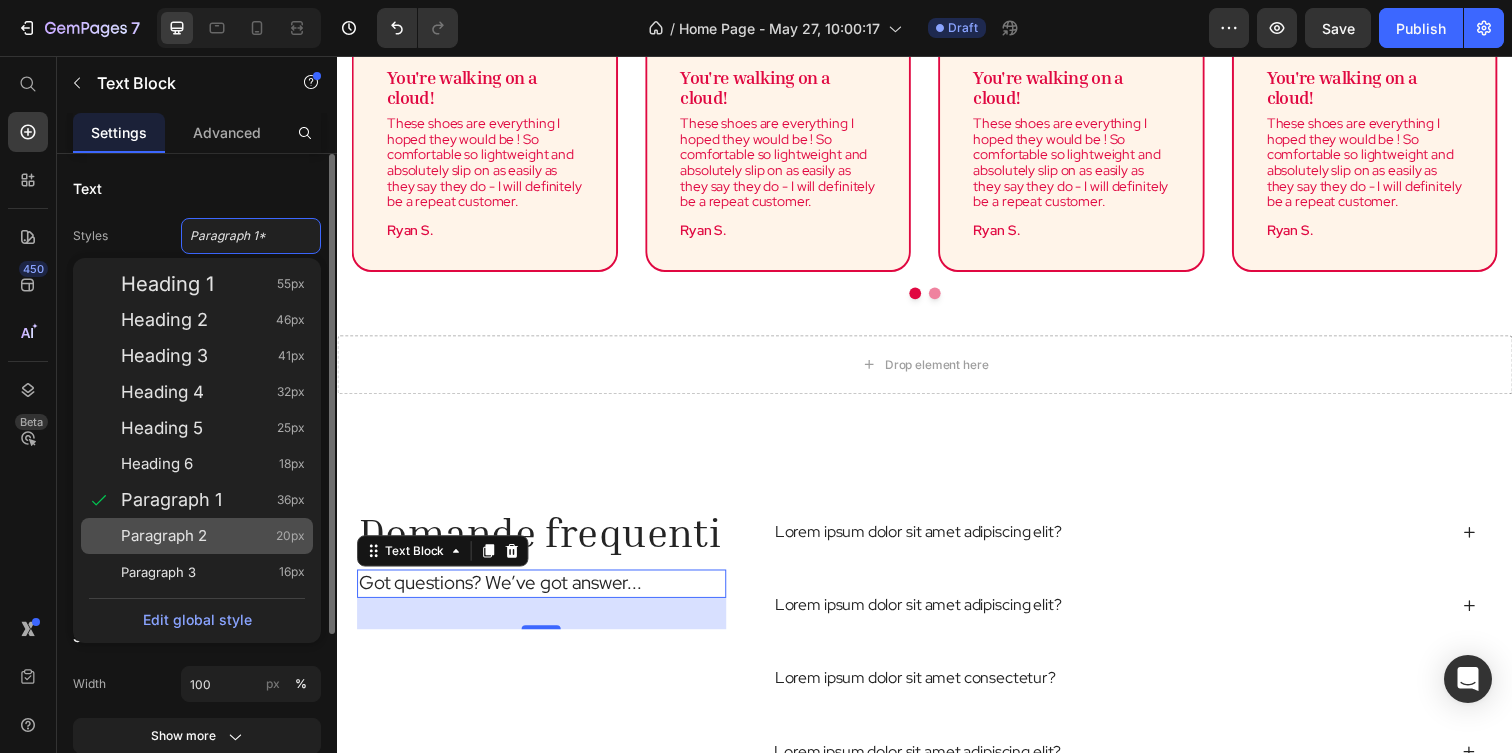 click on "20px" at bounding box center (290, 536) 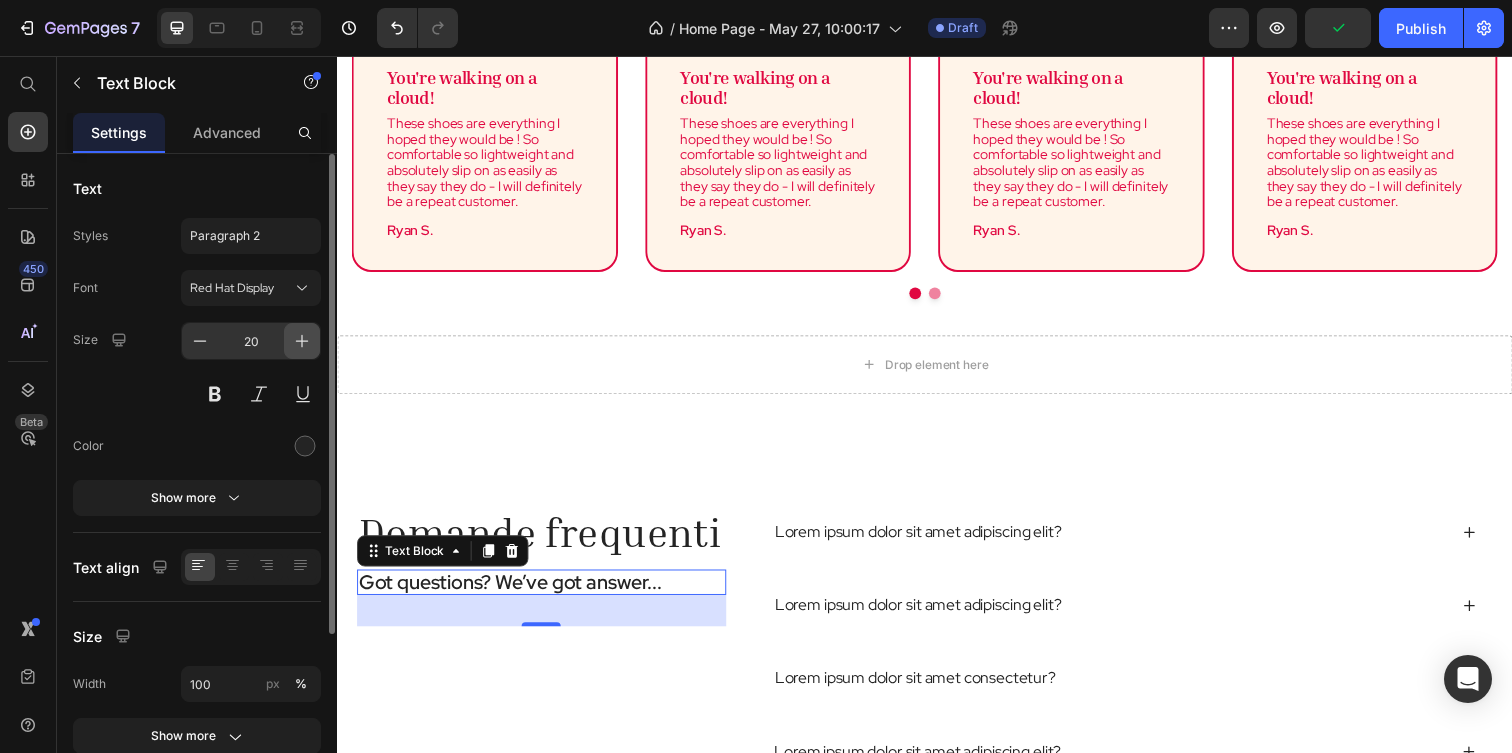 click 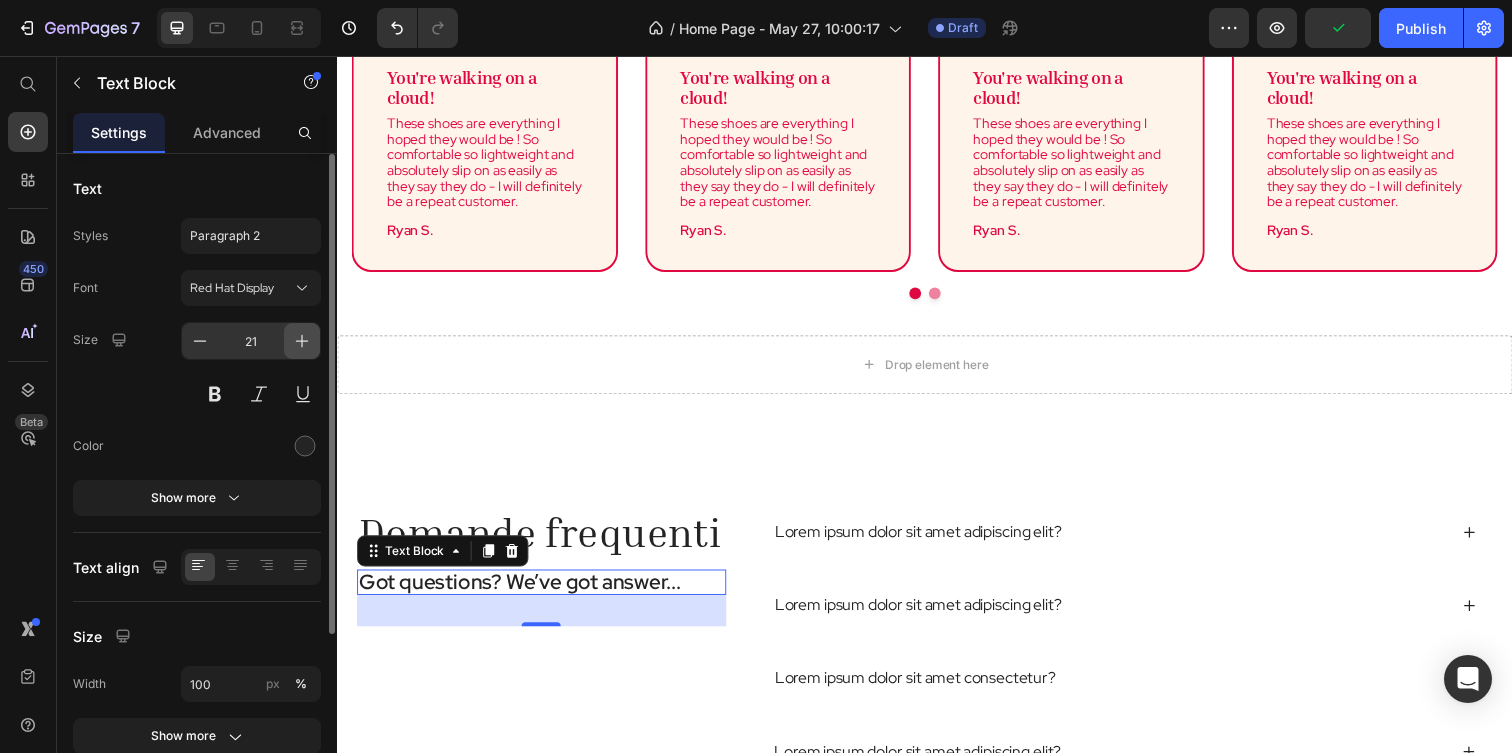 click 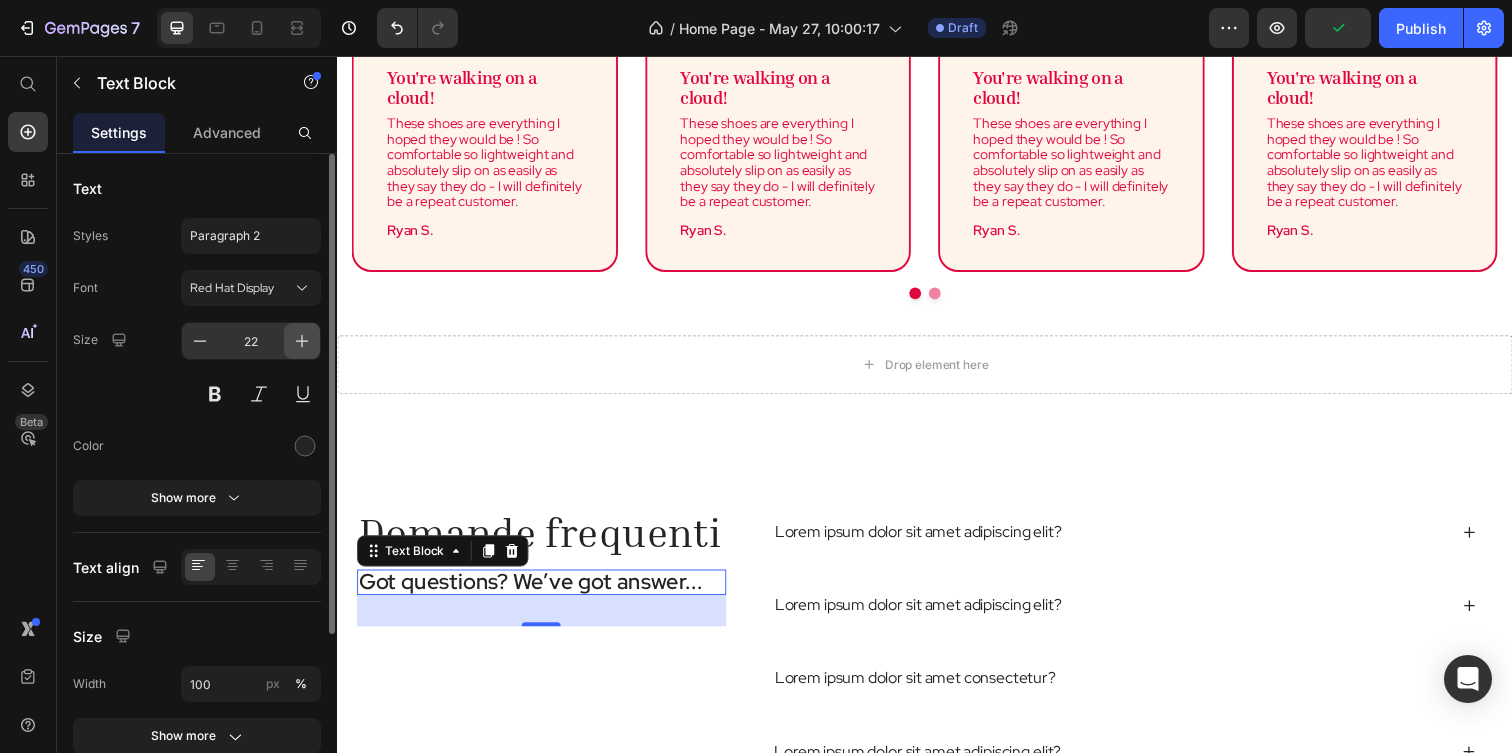 click 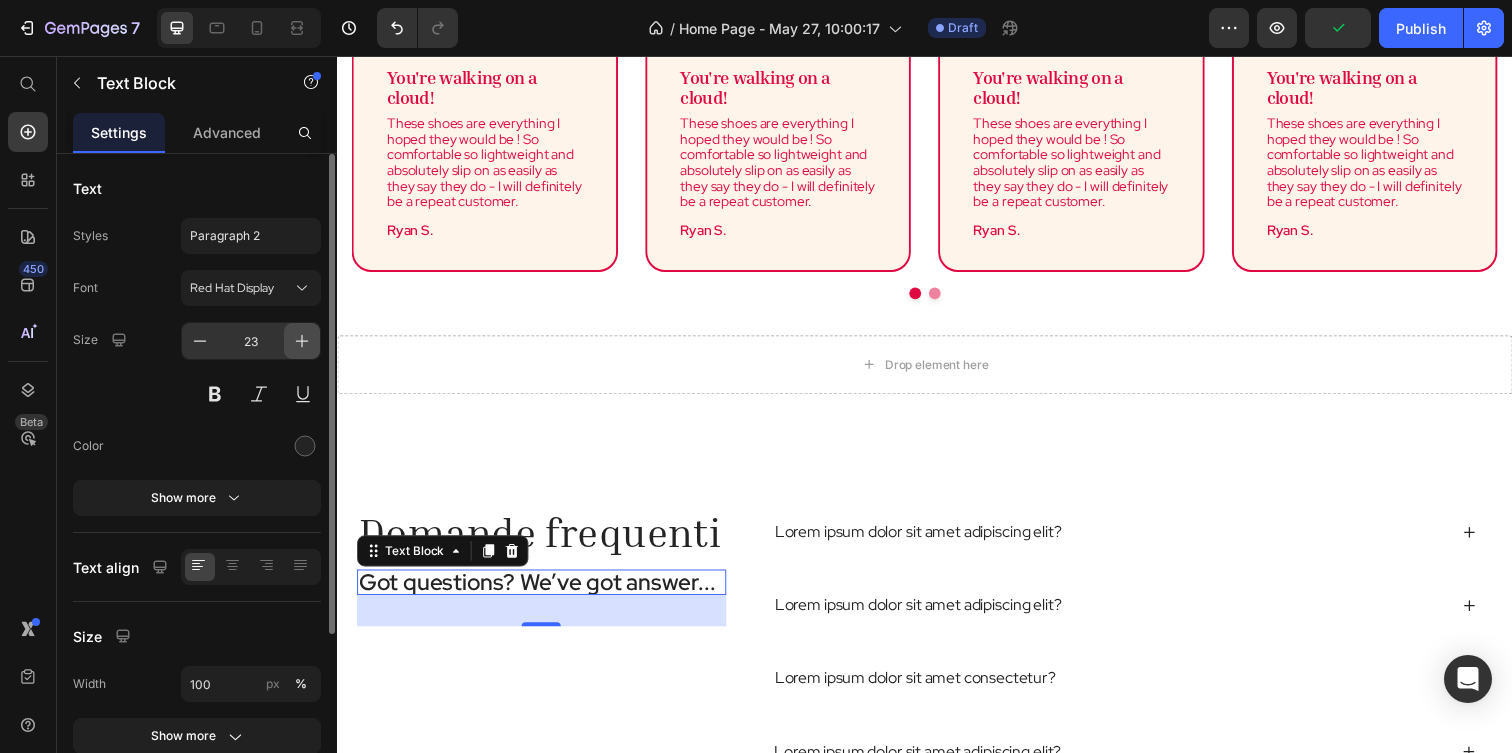 click 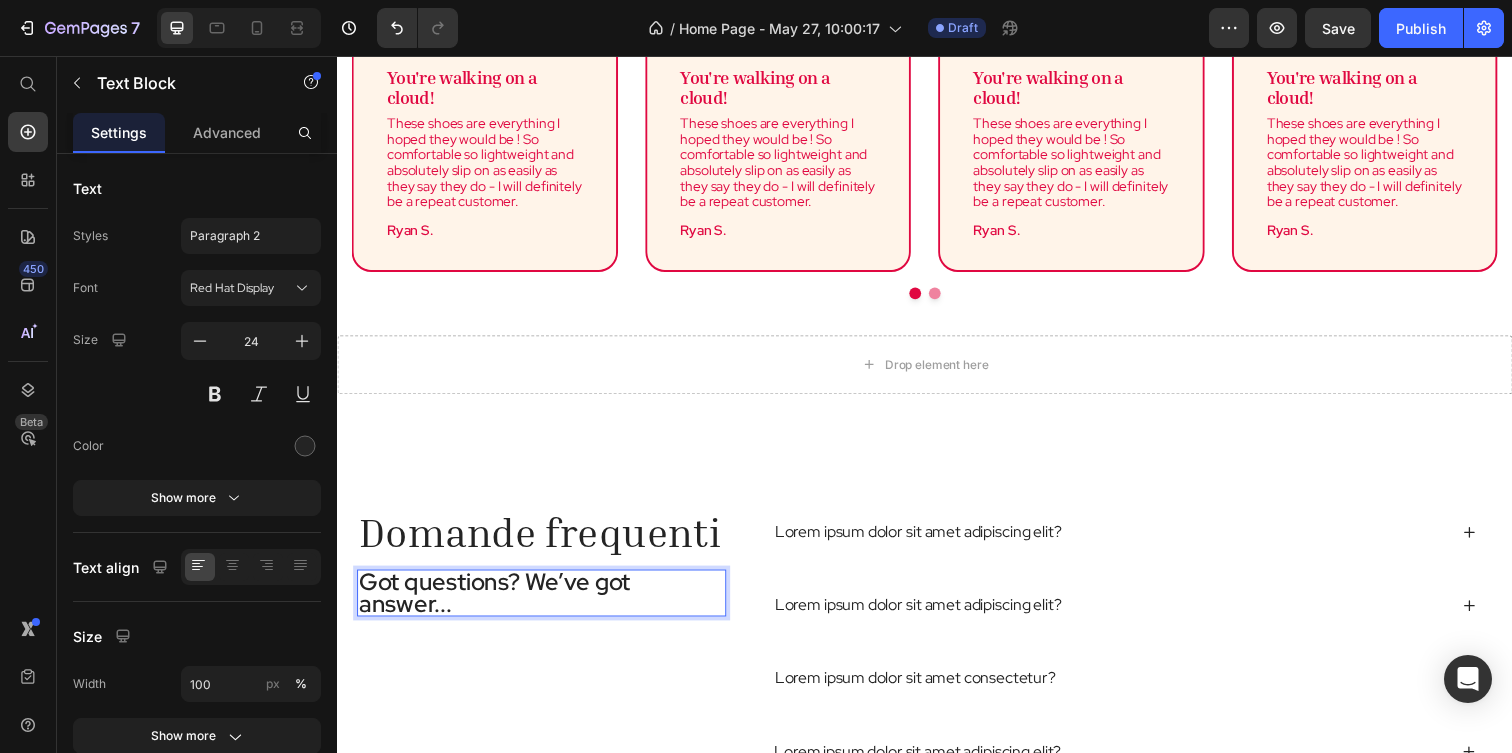 click on "Got questions? We’ve got answer..." at bounding box center [545, 604] 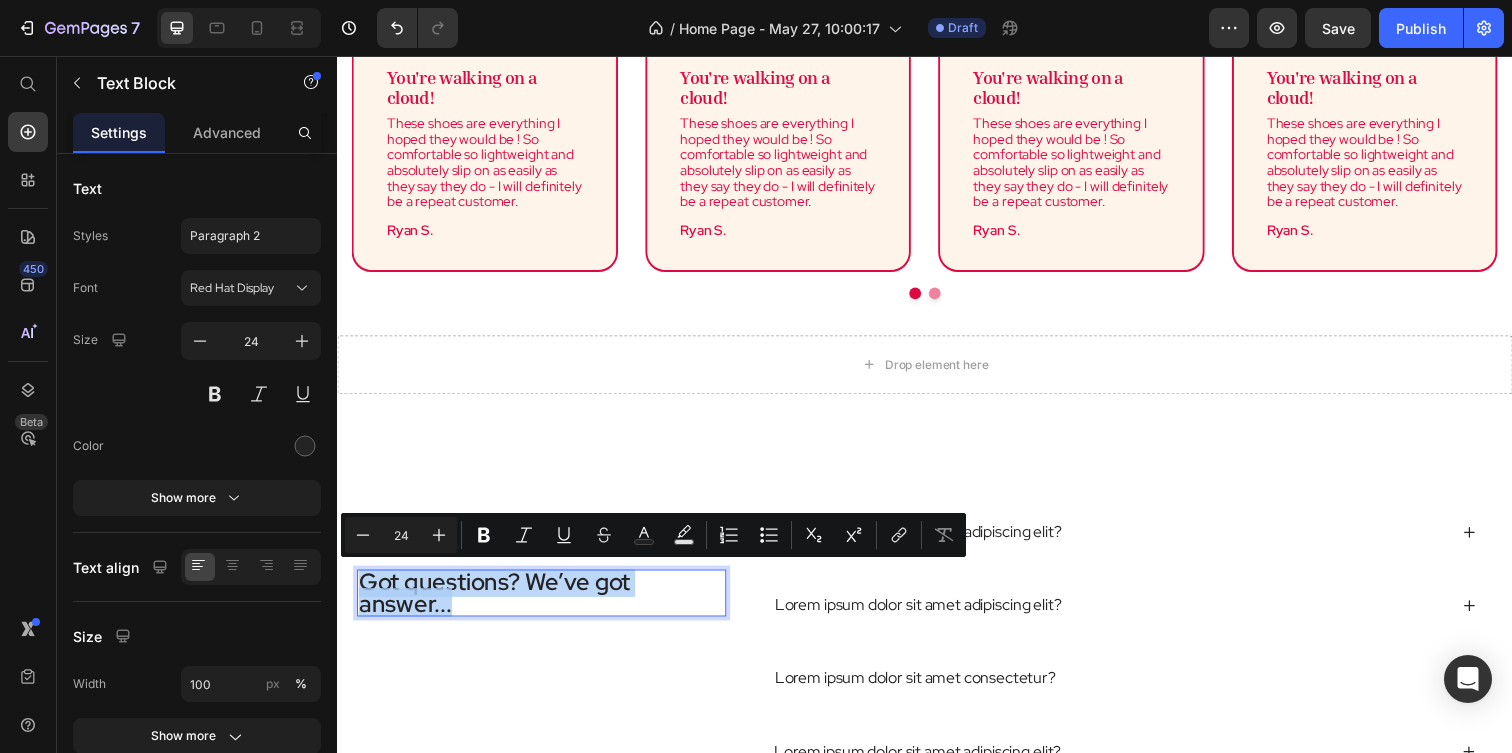 drag, startPoint x: 495, startPoint y: 616, endPoint x: 367, endPoint y: 587, distance: 131.24405 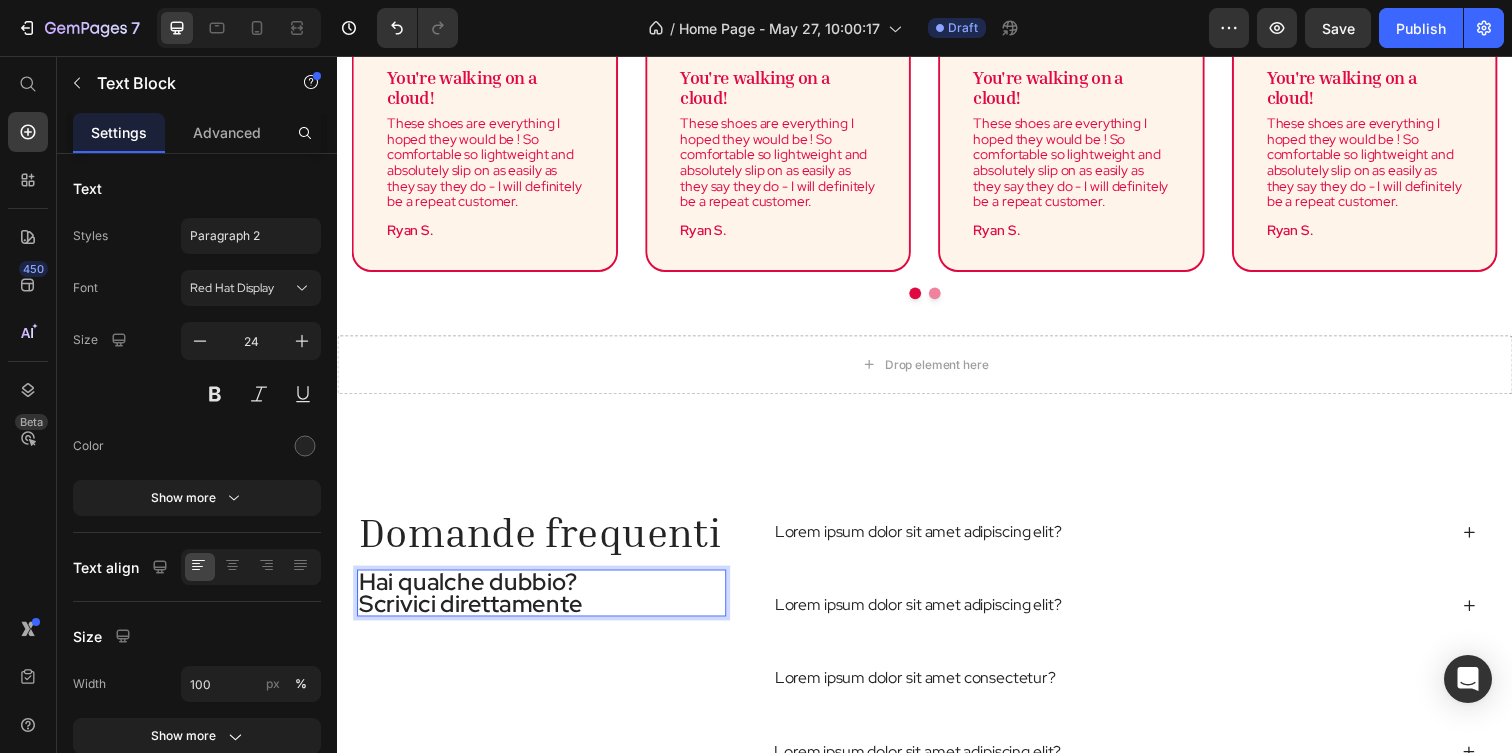 click on "Scrivici direttamente" at bounding box center (545, 615) 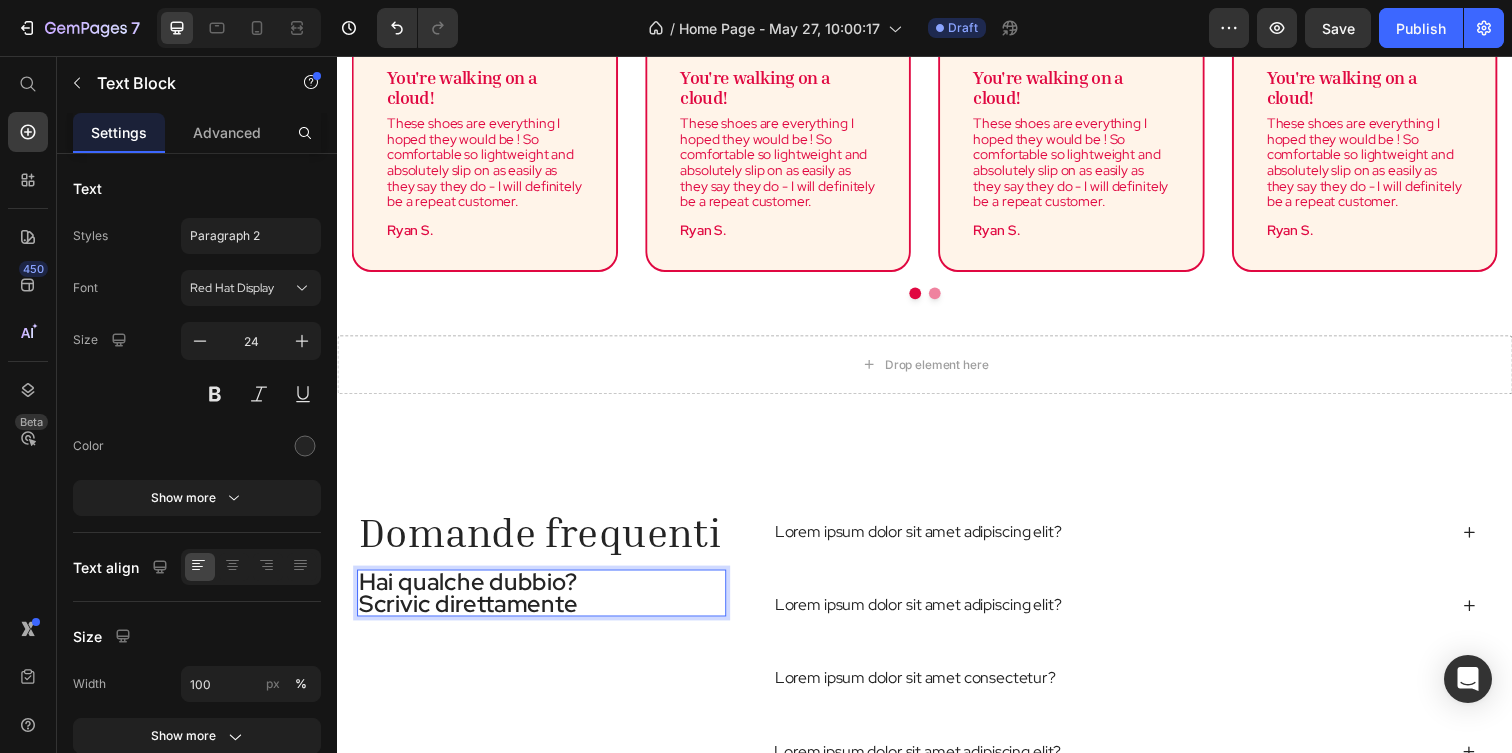 scroll, scrollTop: 3, scrollLeft: 0, axis: vertical 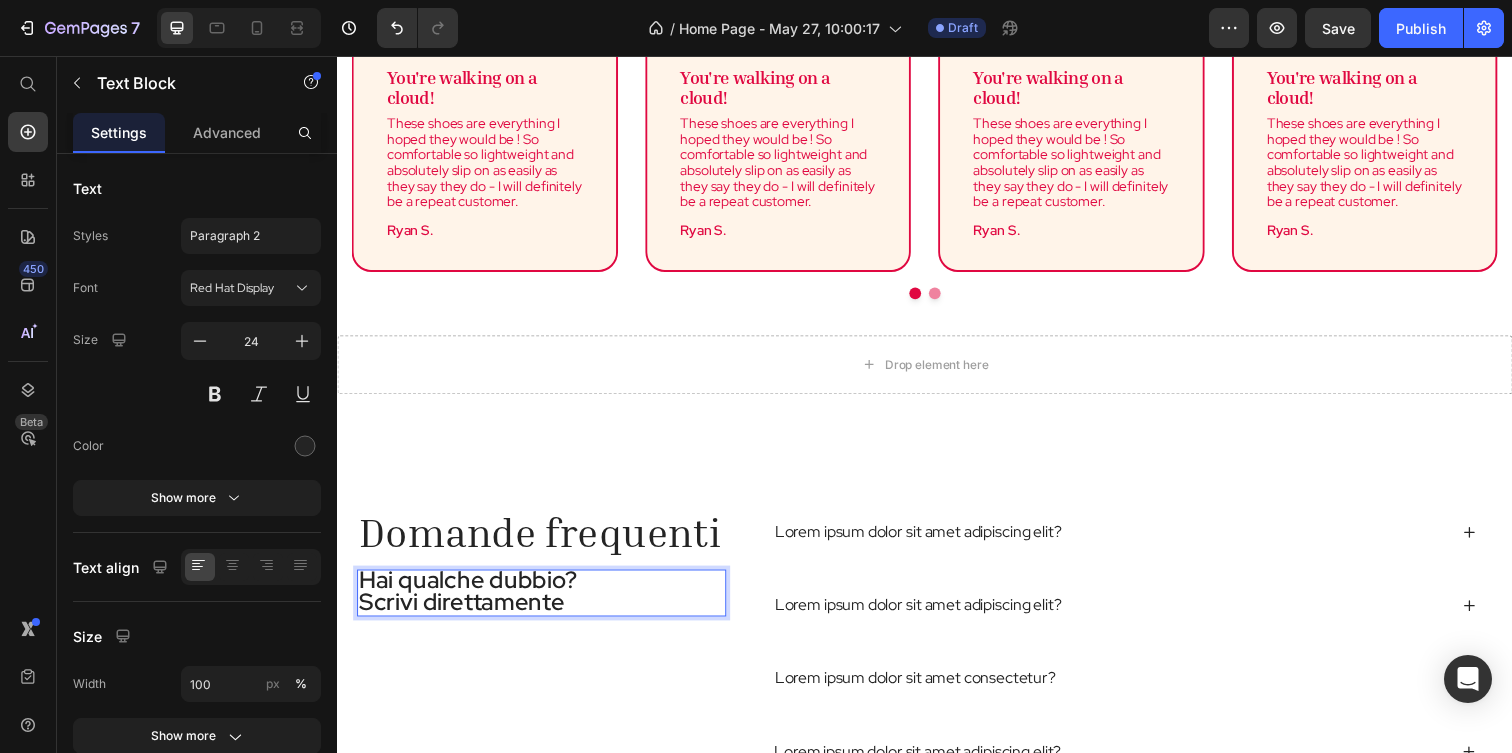 click on "Scrivi direttamente" at bounding box center [545, 613] 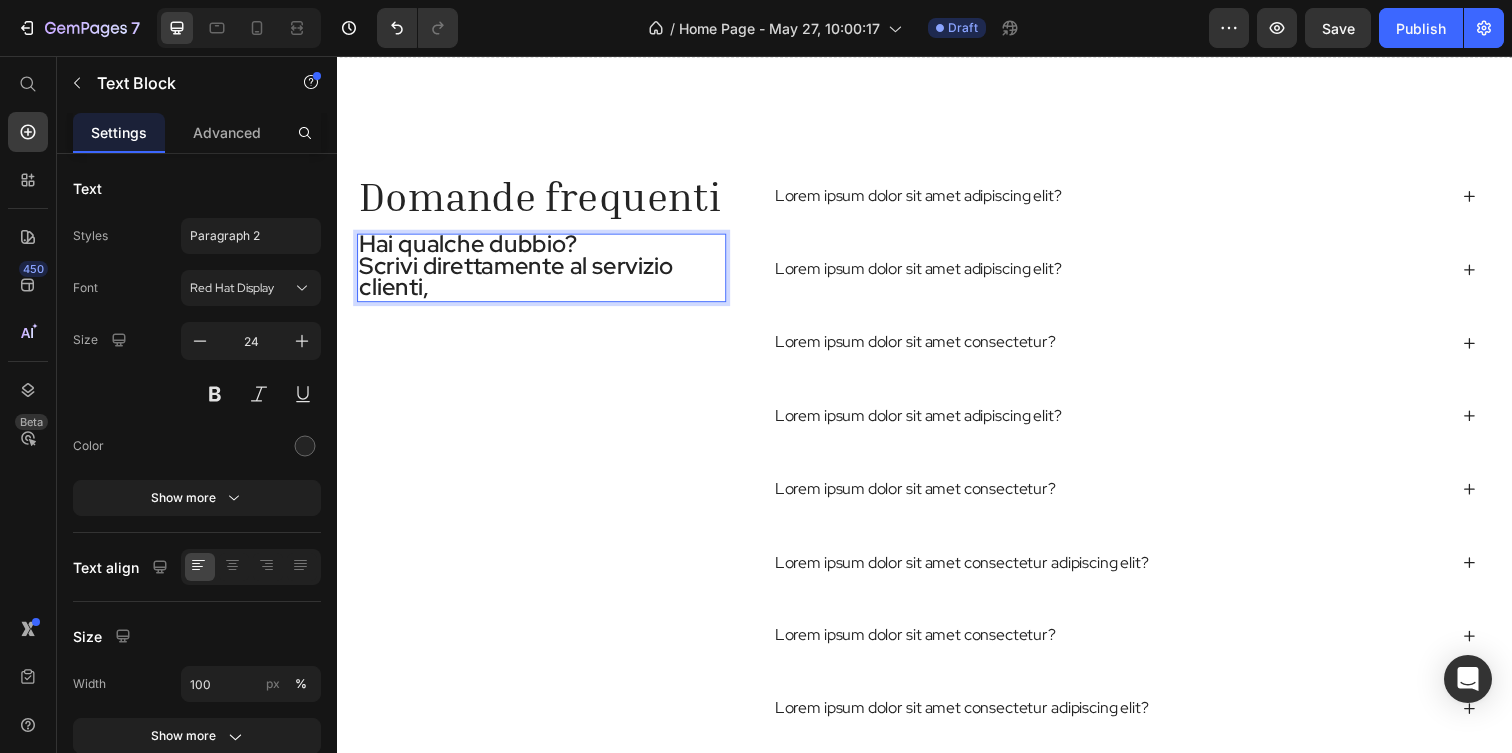 scroll, scrollTop: 3103, scrollLeft: 0, axis: vertical 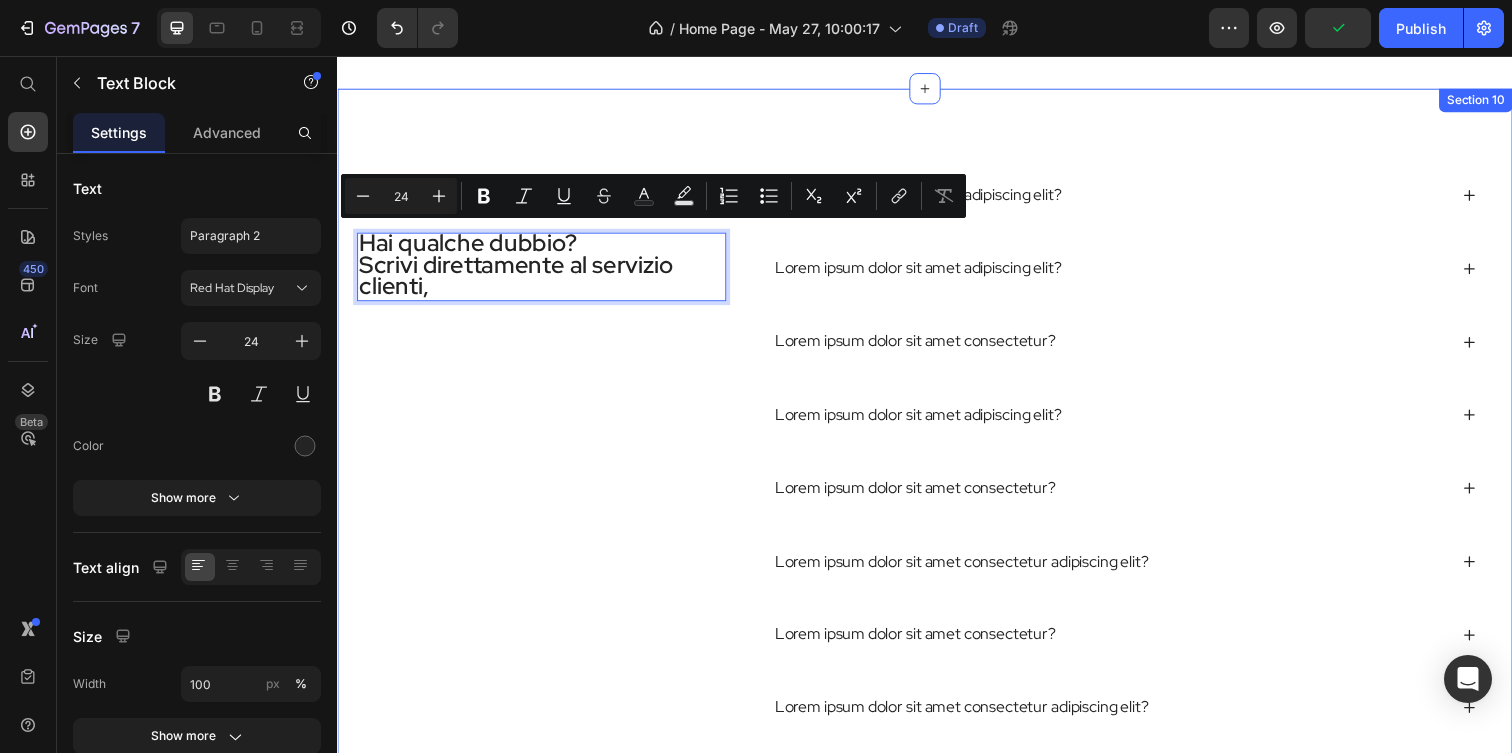 drag, startPoint x: 468, startPoint y: 294, endPoint x: 341, endPoint y: 249, distance: 134.73679 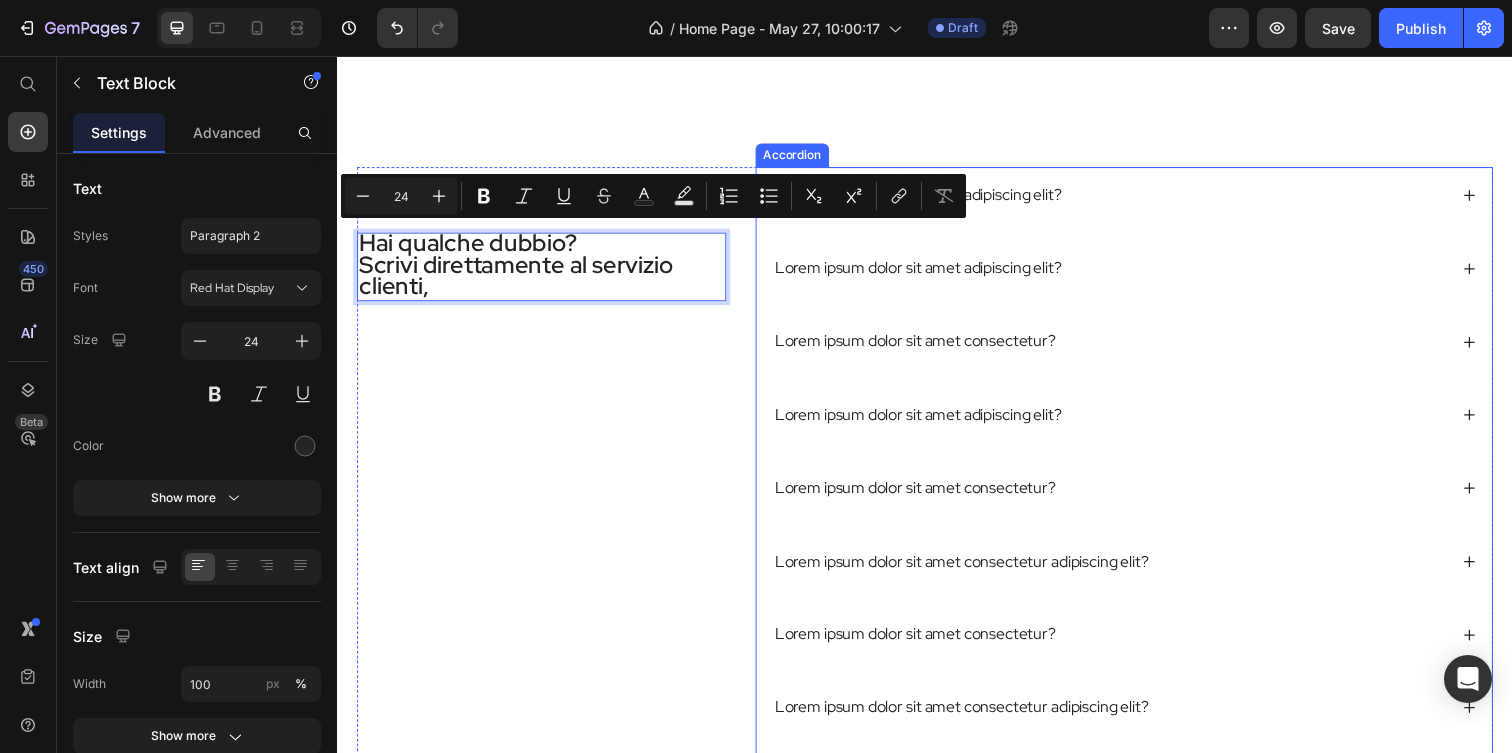 click on "Lorem ipsum dolor sit amet adipiscing elit?" at bounding box center [930, 198] 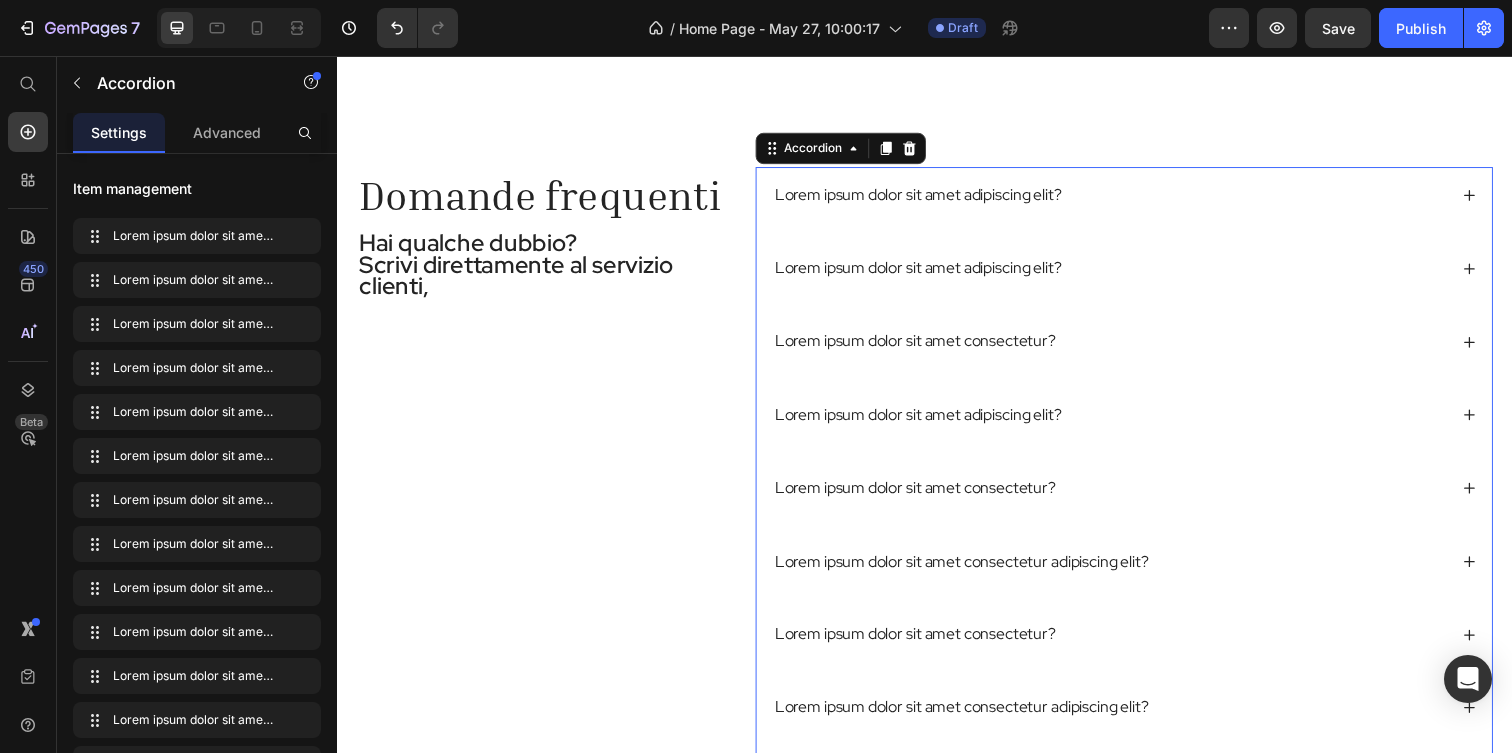 click on "Lorem ipsum dolor sit amet adipiscing elit?" at bounding box center [930, 198] 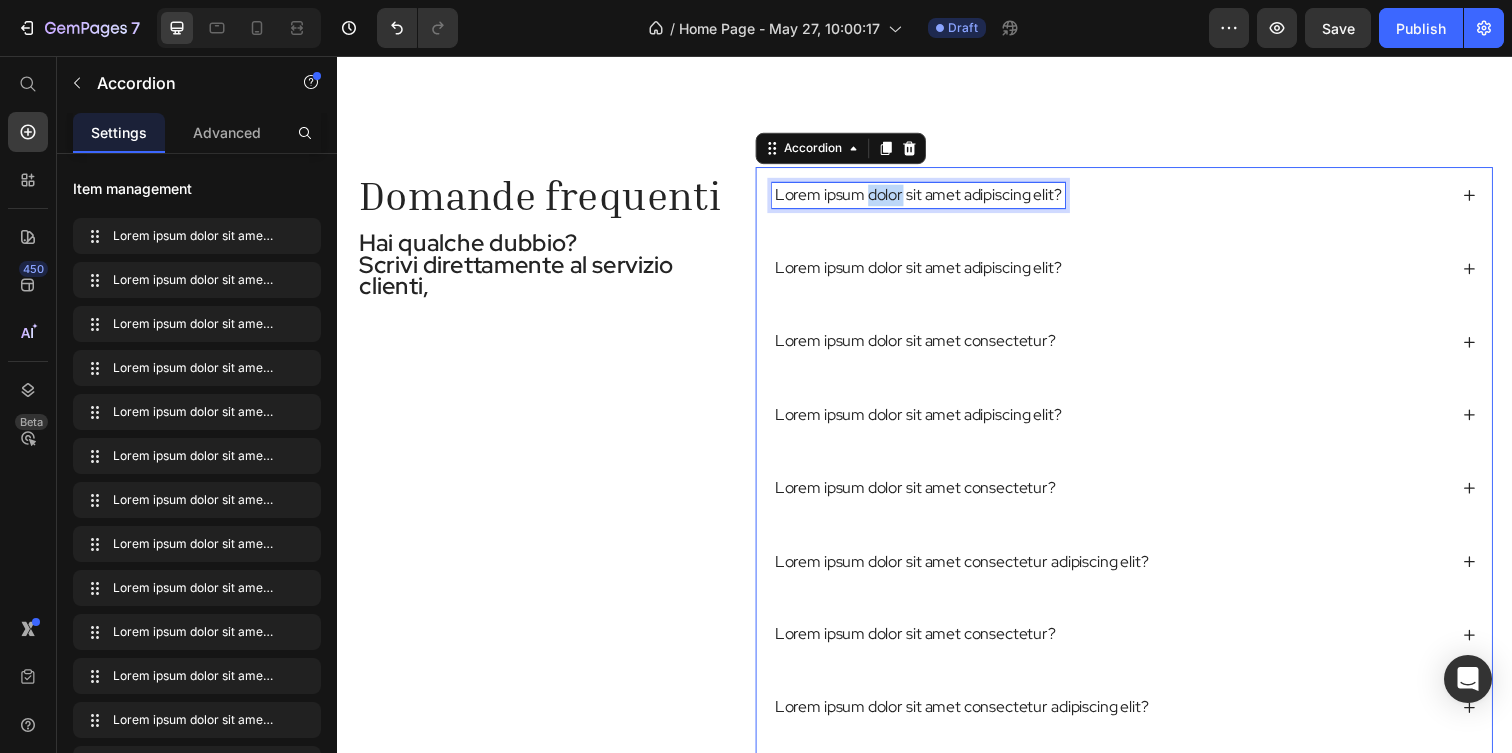 click on "Lorem ipsum dolor sit amet adipiscing elit?" at bounding box center (930, 198) 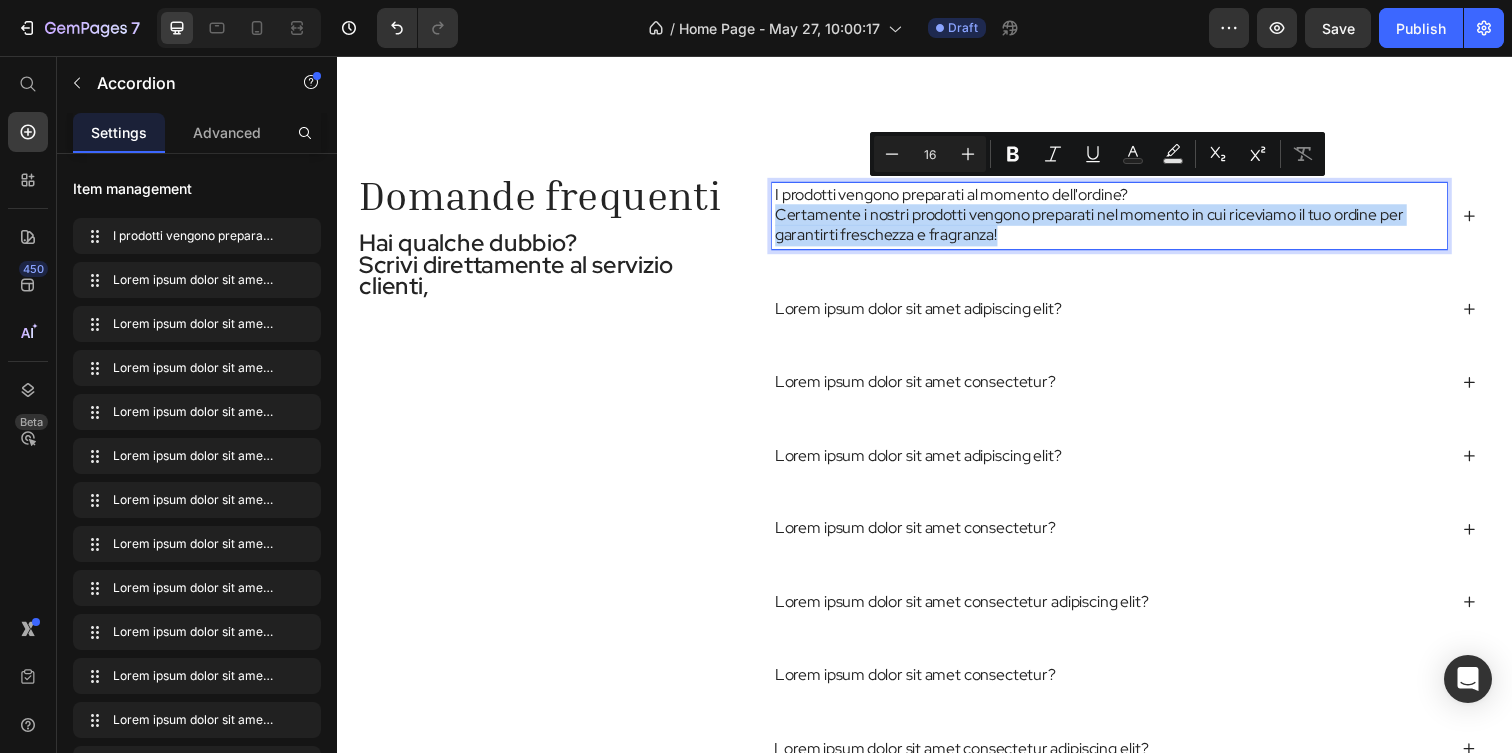 drag, startPoint x: 1152, startPoint y: 198, endPoint x: 1157, endPoint y: 301, distance: 103.121284 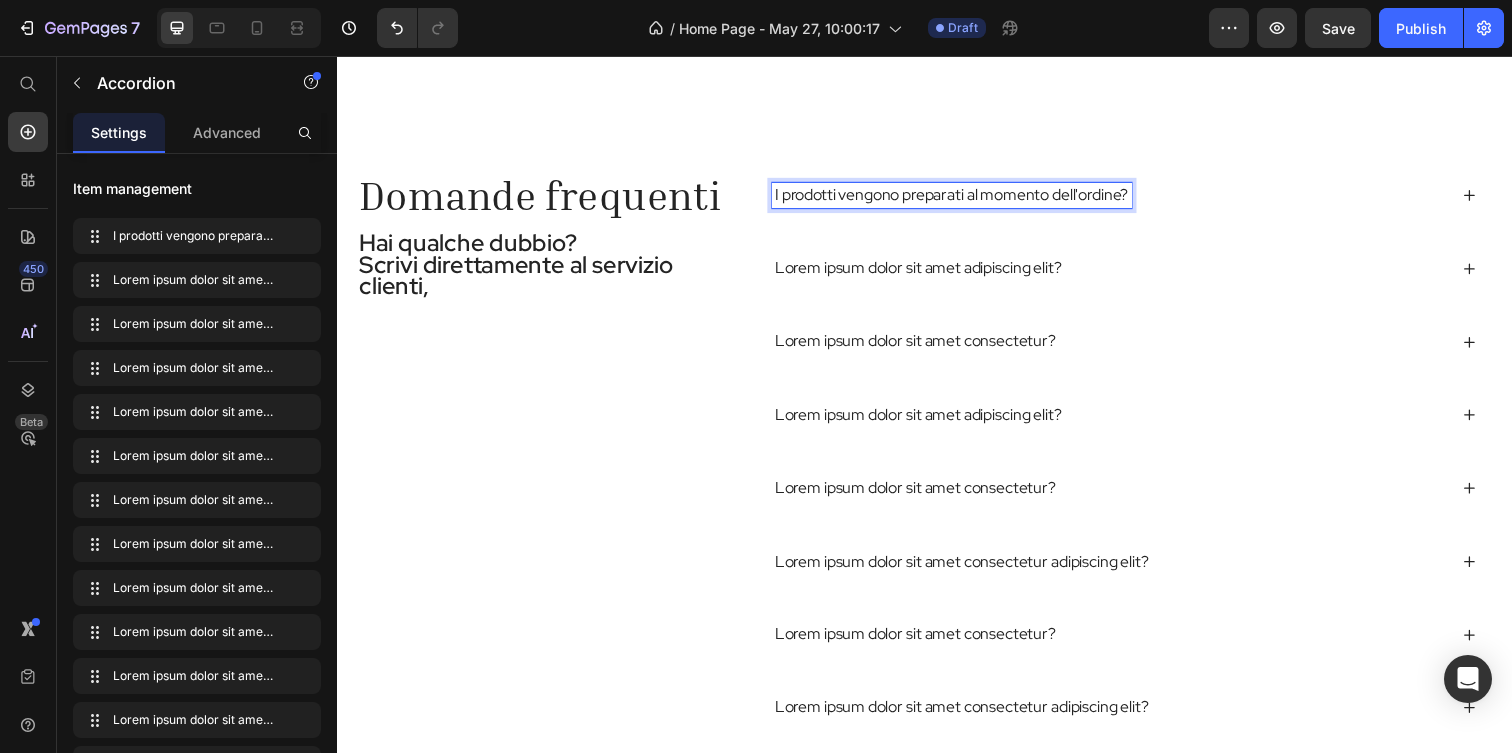 click 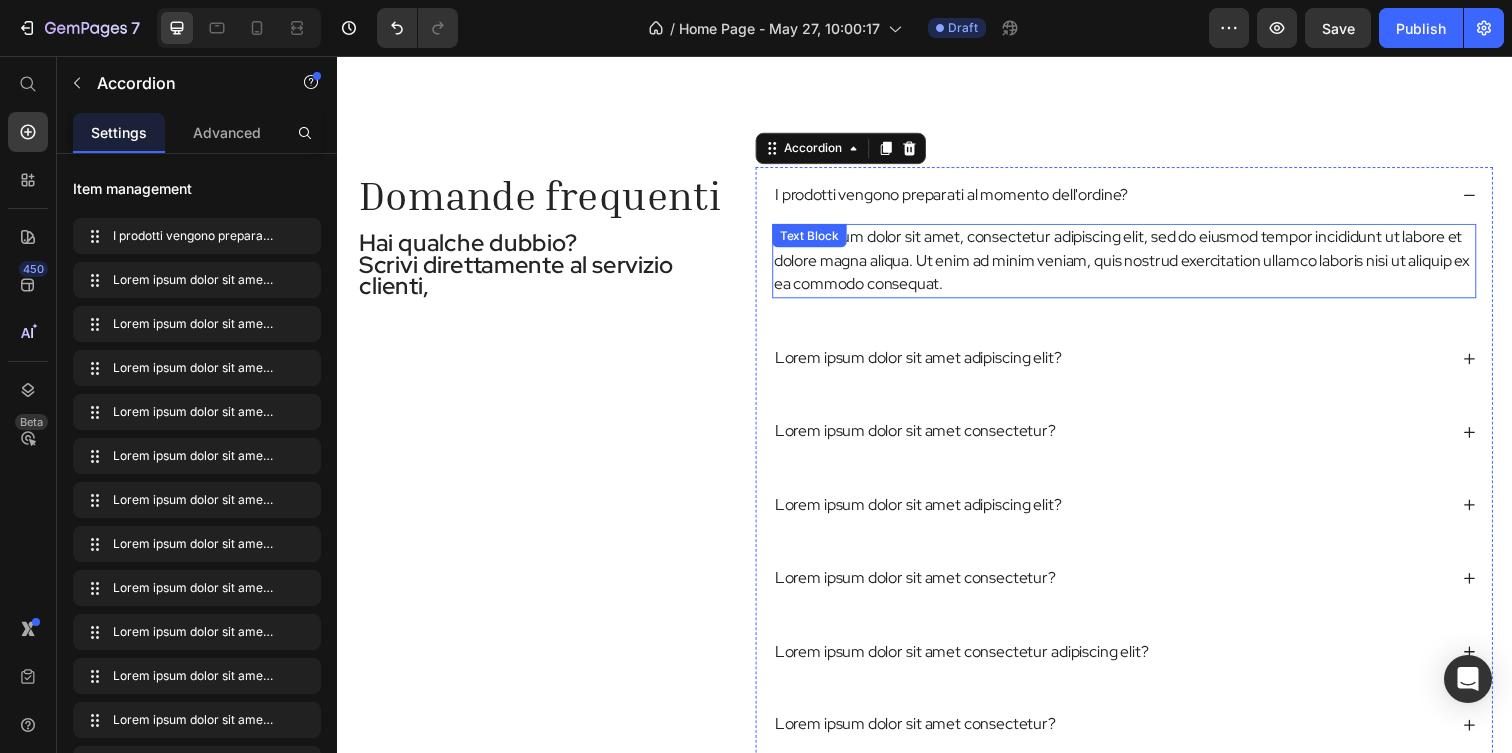 click on "Lorem ipsum dolor sit amet, consectetur adipiscing elit, sed do eiusmod tempor incididunt ut labore et dolore magna aliqua. Ut enim ad minim veniam, quis nostrud exercitation ullamco laboris nisi ut aliquip ex ea commodo consequat." at bounding box center [1140, 265] 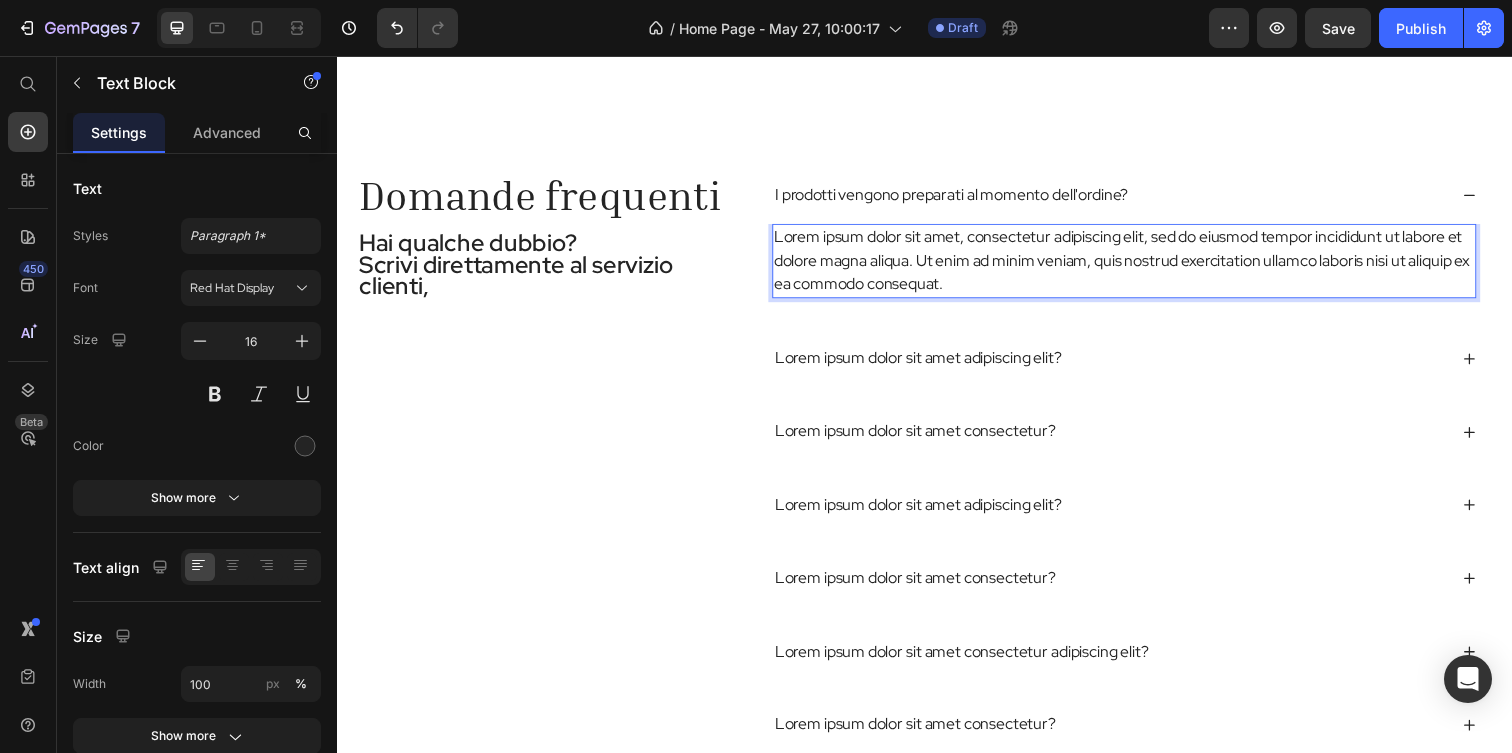 click on "Lorem ipsum dolor sit amet, consectetur adipiscing elit, sed do eiusmod tempor incididunt ut labore et dolore magna aliqua. Ut enim ad minim veniam, quis nostrud exercitation ullamco laboris nisi ut aliquip ex ea commodo consequat." at bounding box center (1140, 265) 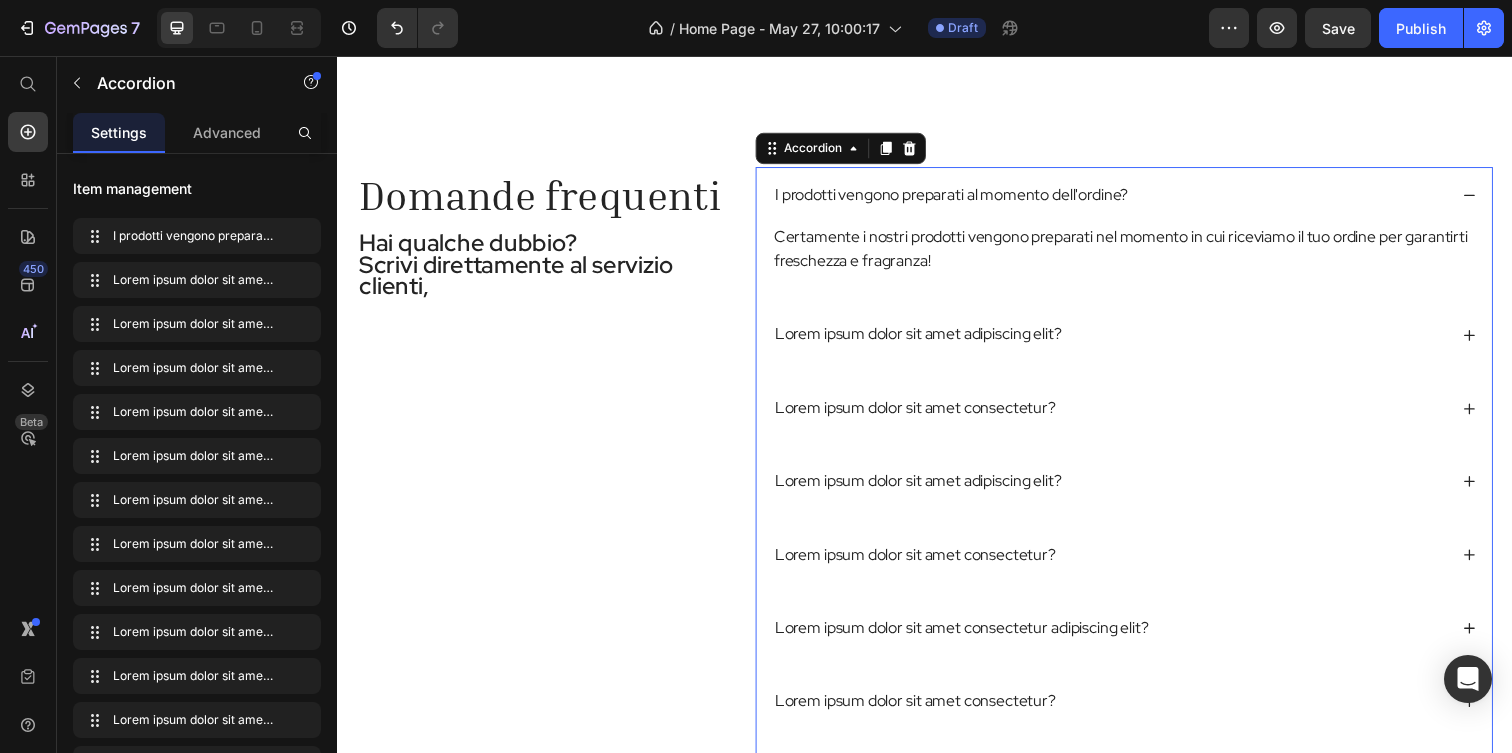 click on "Lorem ipsum dolor sit amet adipiscing elit?" at bounding box center (930, 340) 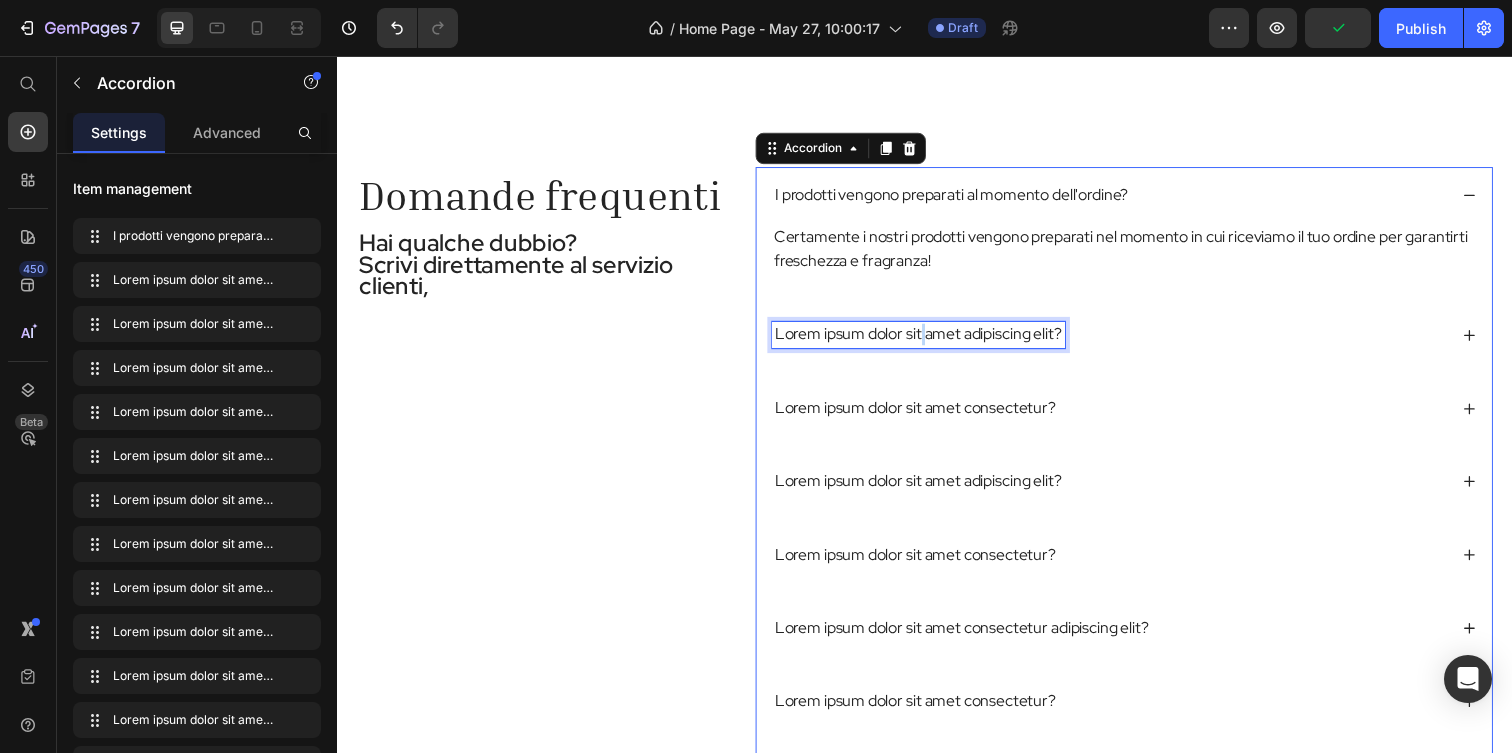 click on "Lorem ipsum dolor sit amet adipiscing elit?" at bounding box center (930, 340) 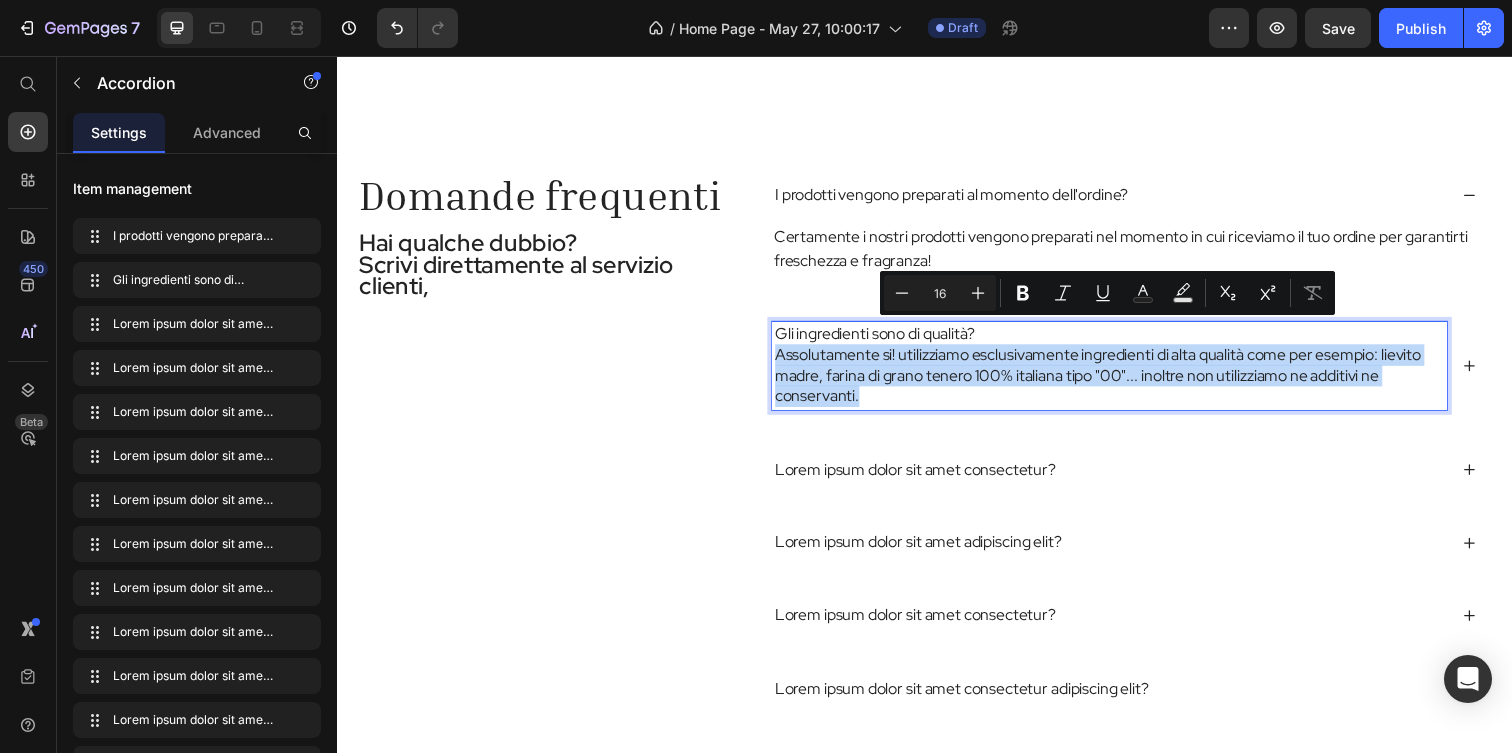 drag, startPoint x: 1000, startPoint y: 341, endPoint x: 1012, endPoint y: 444, distance: 103.69667 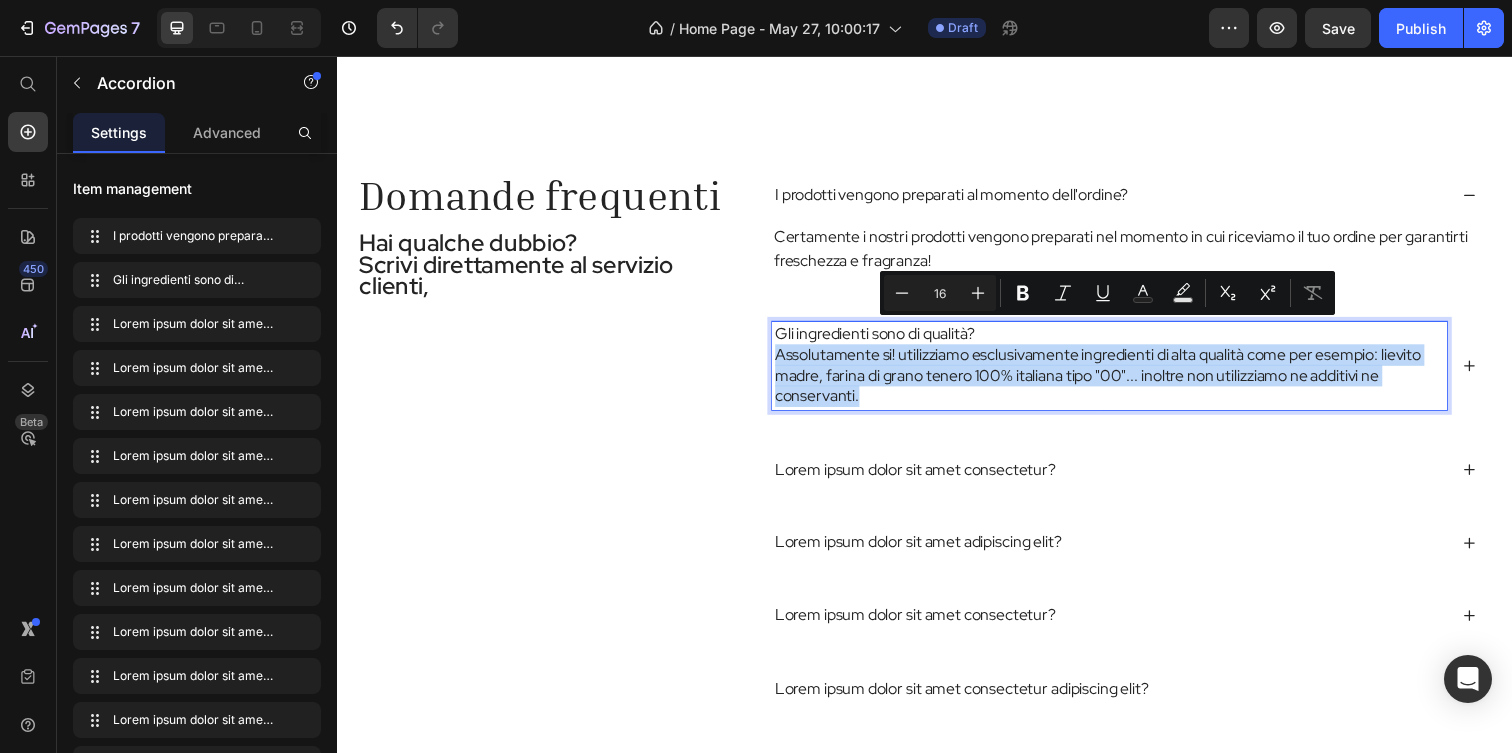 click on "I prodotti vengono preparati al momento dell'ordine? Certamente i nostri prodotti vengono preparati nel momento in cui riceviamo il tuo ordine per garantirti freschezza e fragranza! Text Block
Gli ingredienti sono di qualità? Assolutamente si! utilizziamo esclusivamente ingredienti di alta qualità come per esempio: lievito madre, farina di grano tenero 100% italiana tipo "00"... inoltre non utilizziamo ne additivi ne conservanti.
Lorem ipsum dolor sit amet consectetur?
Lorem ipsum dolor sit amet adipiscing elit?
Lorem ipsum dolor sit amet consectetur?
Lorem ipsum dolor sit amet consectetur adipiscing elit?
Lorem ipsum dolor sit amet consectetur?
Lorem ipsum dolor sit amet consectetur adipiscing elit?
Lorem ipsum dolor sit amet consectetur adipiscing?
Lorem ipsum dolor sit amet consectetur adipiscing elit?" at bounding box center [1140, 712] 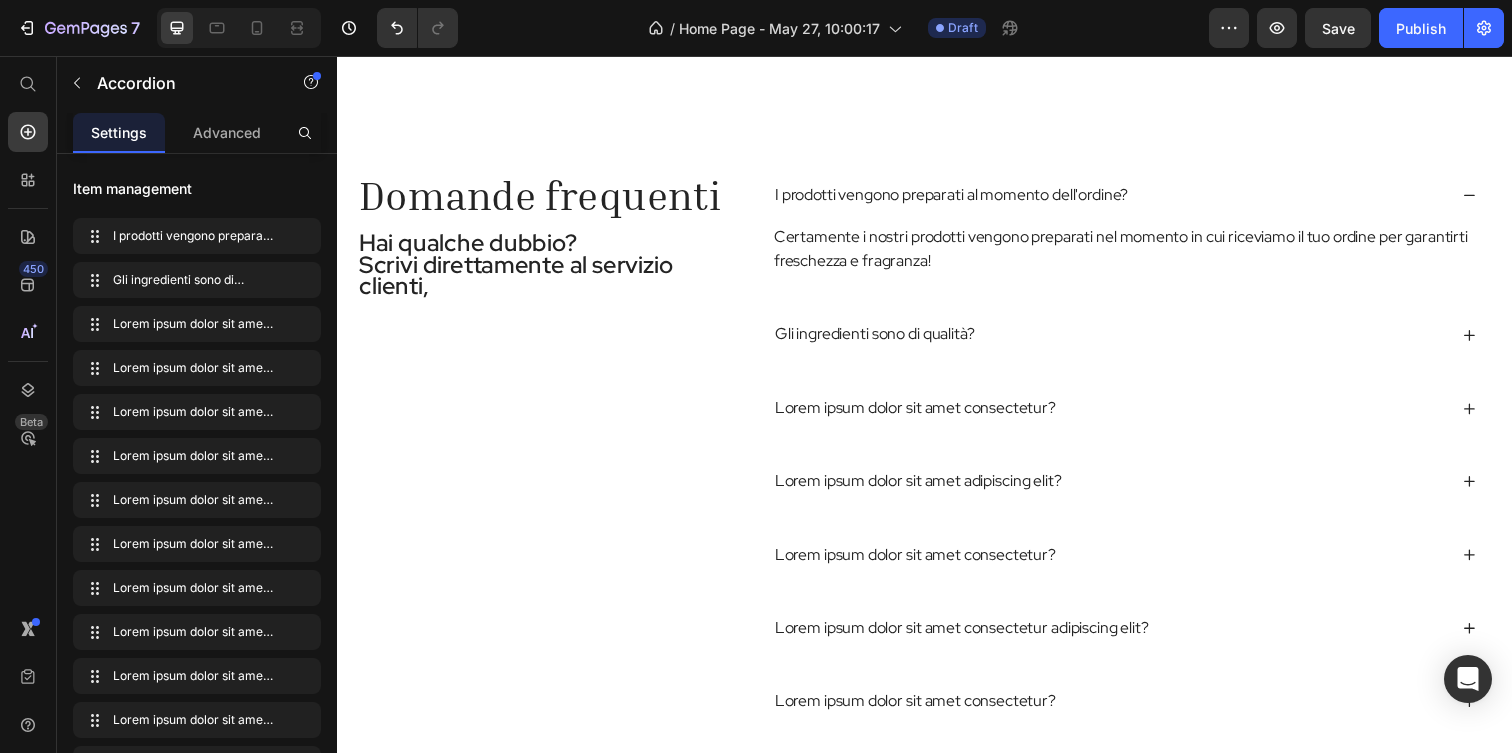 click 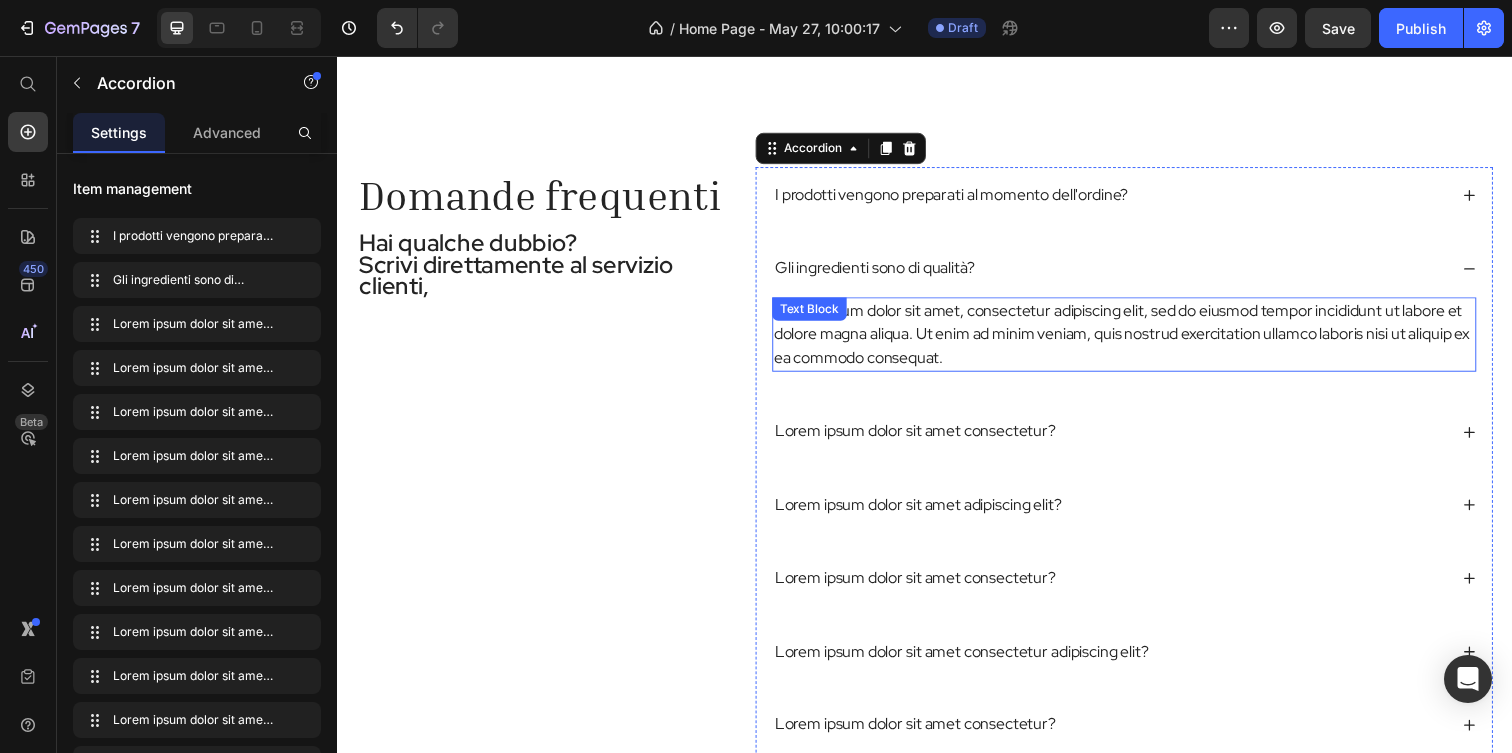 click on "Lorem ipsum dolor sit amet, consectetur adipiscing elit, sed do eiusmod tempor incididunt ut labore et dolore magna aliqua. Ut enim ad minim veniam, quis nostrud exercitation ullamco laboris nisi ut aliquip ex ea commodo consequat." at bounding box center [1140, 340] 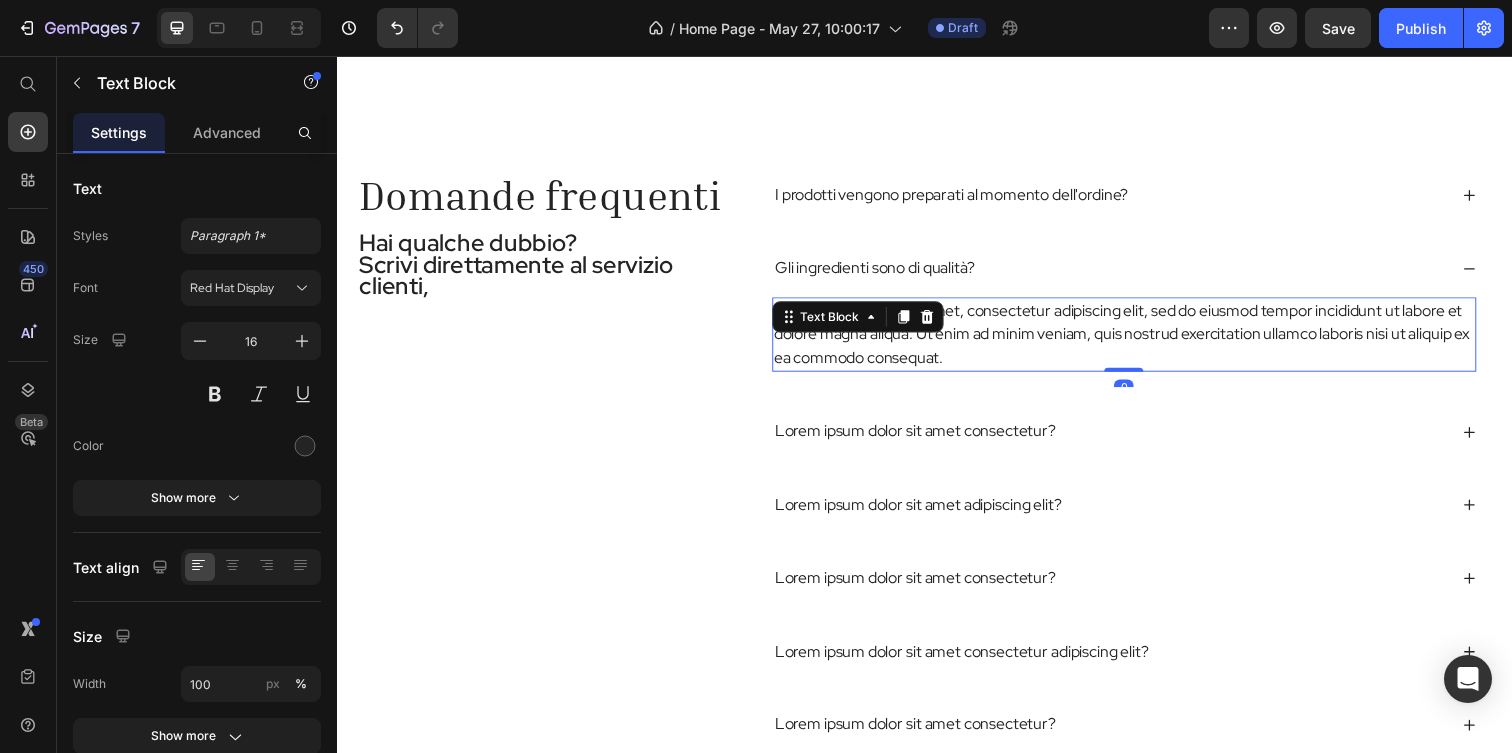 click on "Lorem ipsum dolor sit amet, consectetur adipiscing elit, sed do eiusmod tempor incididunt ut labore et dolore magna aliqua. Ut enim ad minim veniam, quis nostrud exercitation ullamco laboris nisi ut aliquip ex ea commodo consequat." at bounding box center [1140, 340] 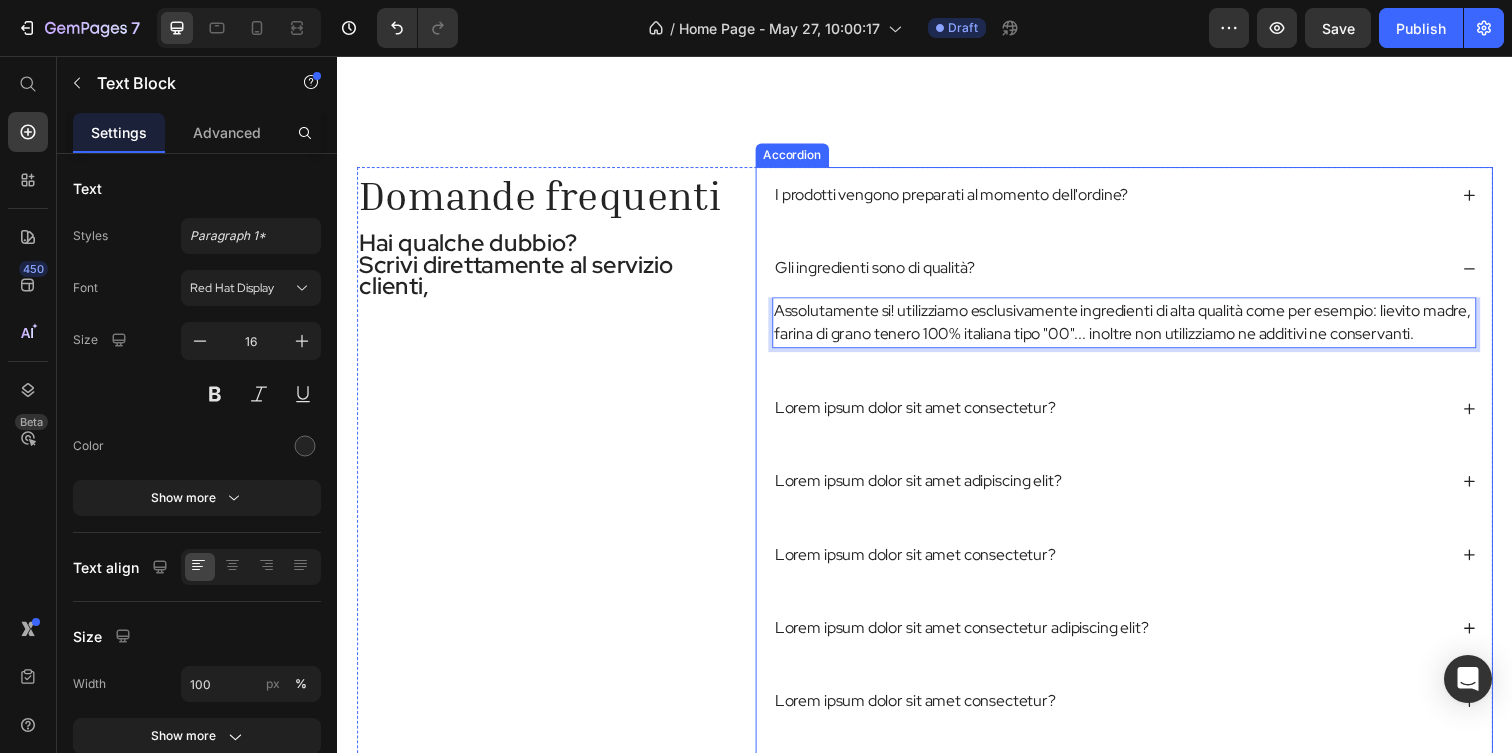 click on "Lorem ipsum dolor sit amet consectetur?" at bounding box center (927, 415) 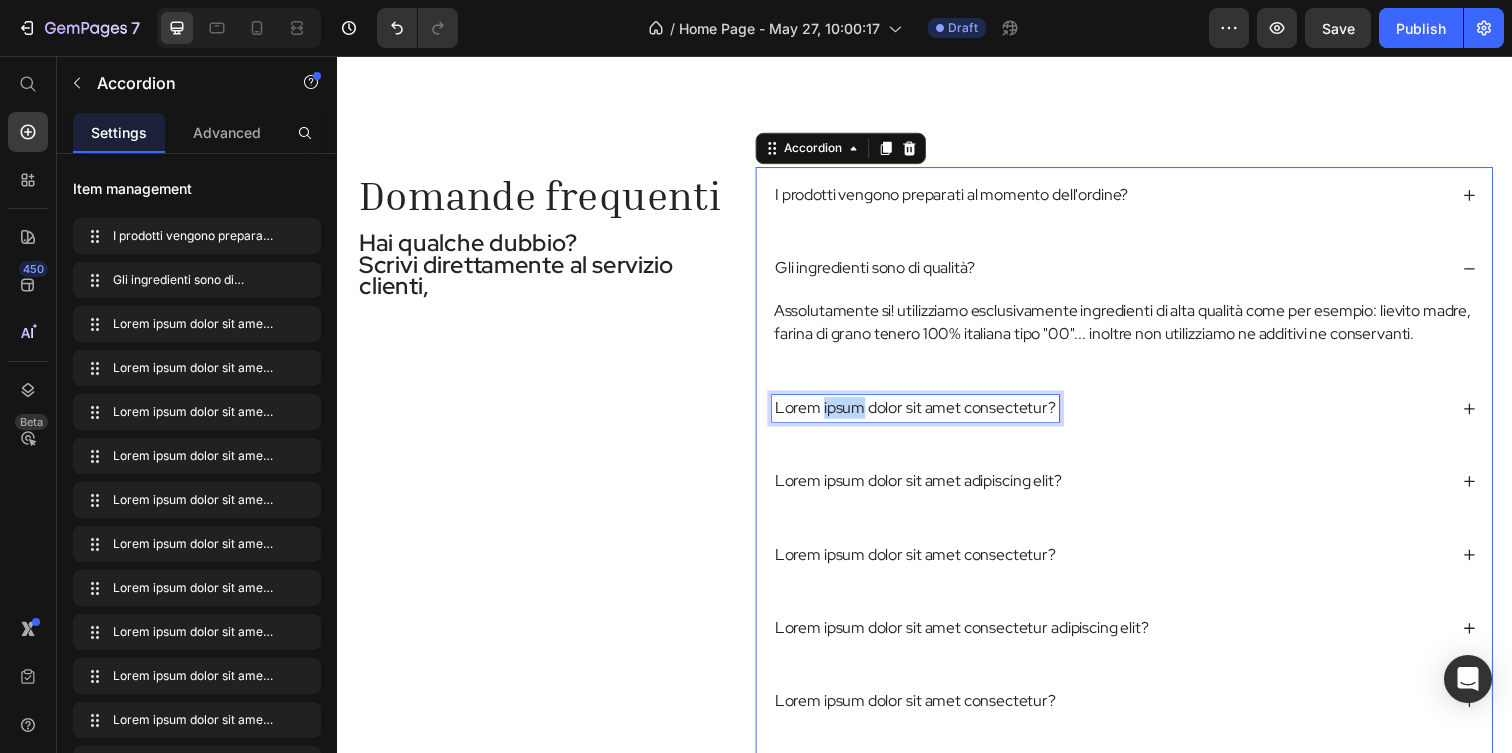 click on "Lorem ipsum dolor sit amet consectetur?" at bounding box center (927, 415) 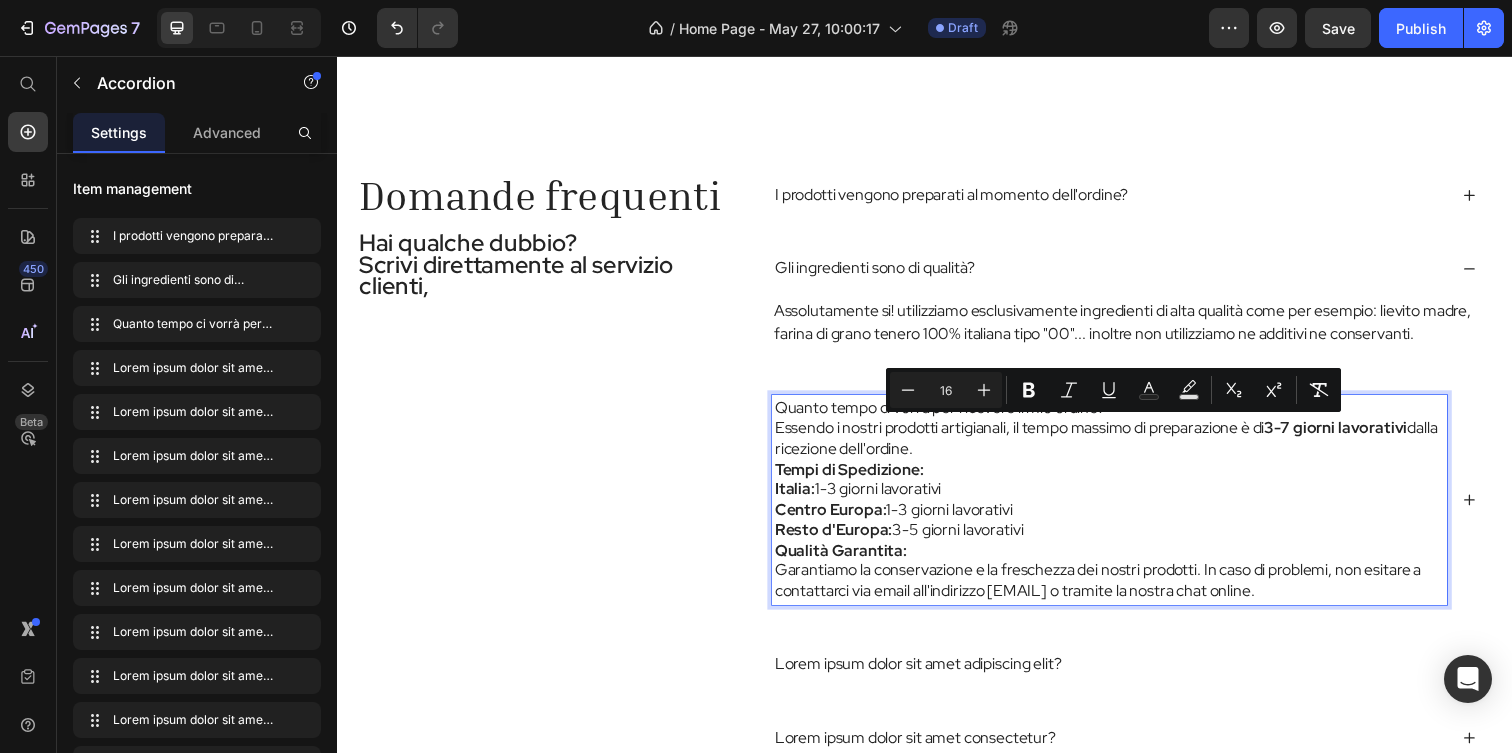 drag, startPoint x: 1132, startPoint y: 440, endPoint x: 1171, endPoint y: 655, distance: 218.50858 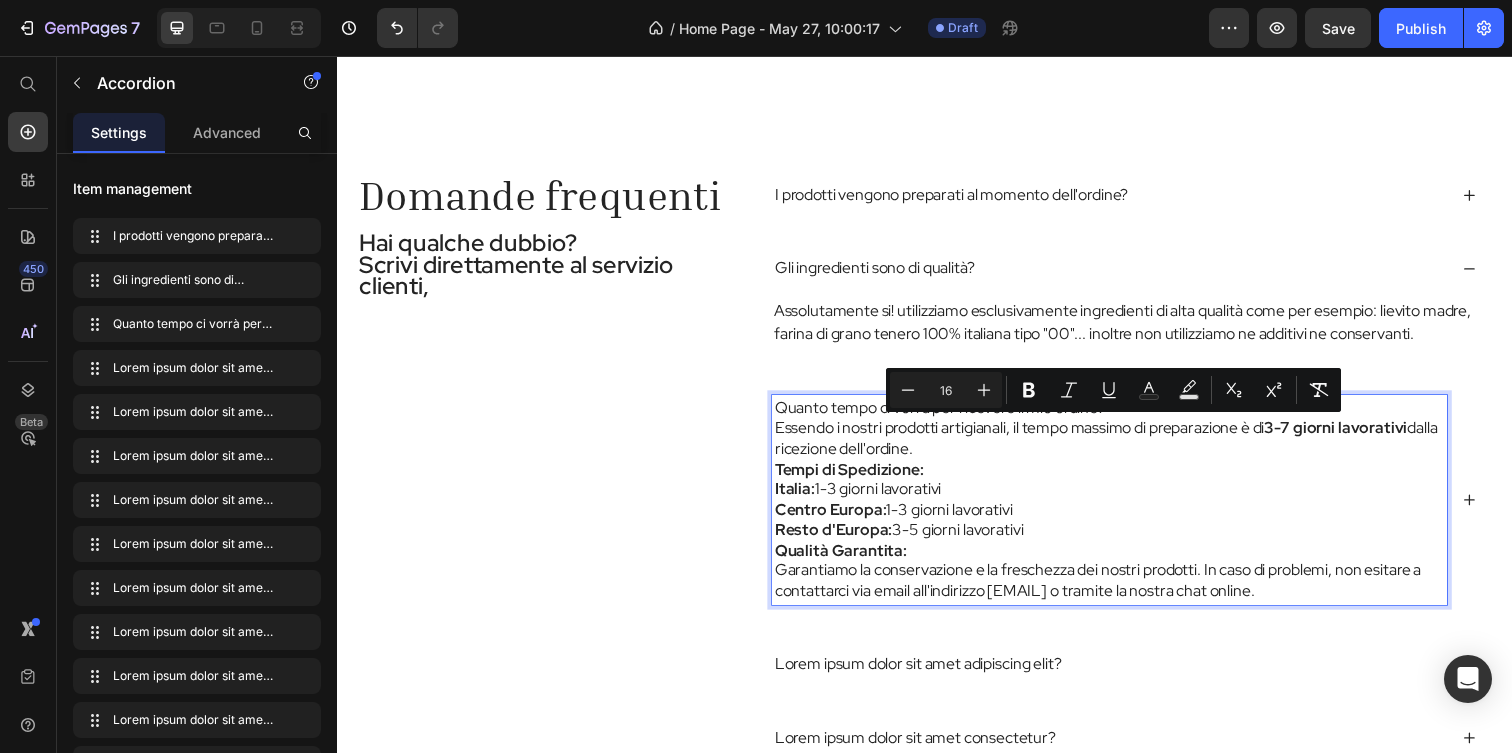 click on "I prodotti vengono preparati al momento dell'ordine?
Gli ingredienti sono di qualità? Assolutamente si! utilizziamo esclusivamente ingredienti di alta qualità come per esempio: lievito madre, farina di grano tenero 100% italiana tipo "00"... inoltre non utilizziamo ne additivi ne conservanti. Text Block
Quanto tempo ci vorrà per ricevere il mio ordine? Essendo i nostri prodotti artigianali, il tempo massimo di preparazione è di  3-7 giorni lavorativi  dalla ricezione dell'ordine. Tempi di Spedizione: Italia:  1-3 giorni lavorativi Centro Europa:  1-3 giorni lavorativi Resto d'Europa:  3-5 giorni lavorativi Qualità Garantita: Garantiamo la conservazione e la freschezza dei nostri prodotti. In caso di problemi, non esitare a contattarci via email all'indirizzo info@nonansilvi.com o tramite la nostra chat online.
Lorem ipsum dolor sit amet adipiscing elit?
Lorem ipsum dolor sit amet consectetur?" at bounding box center (1140, 775) 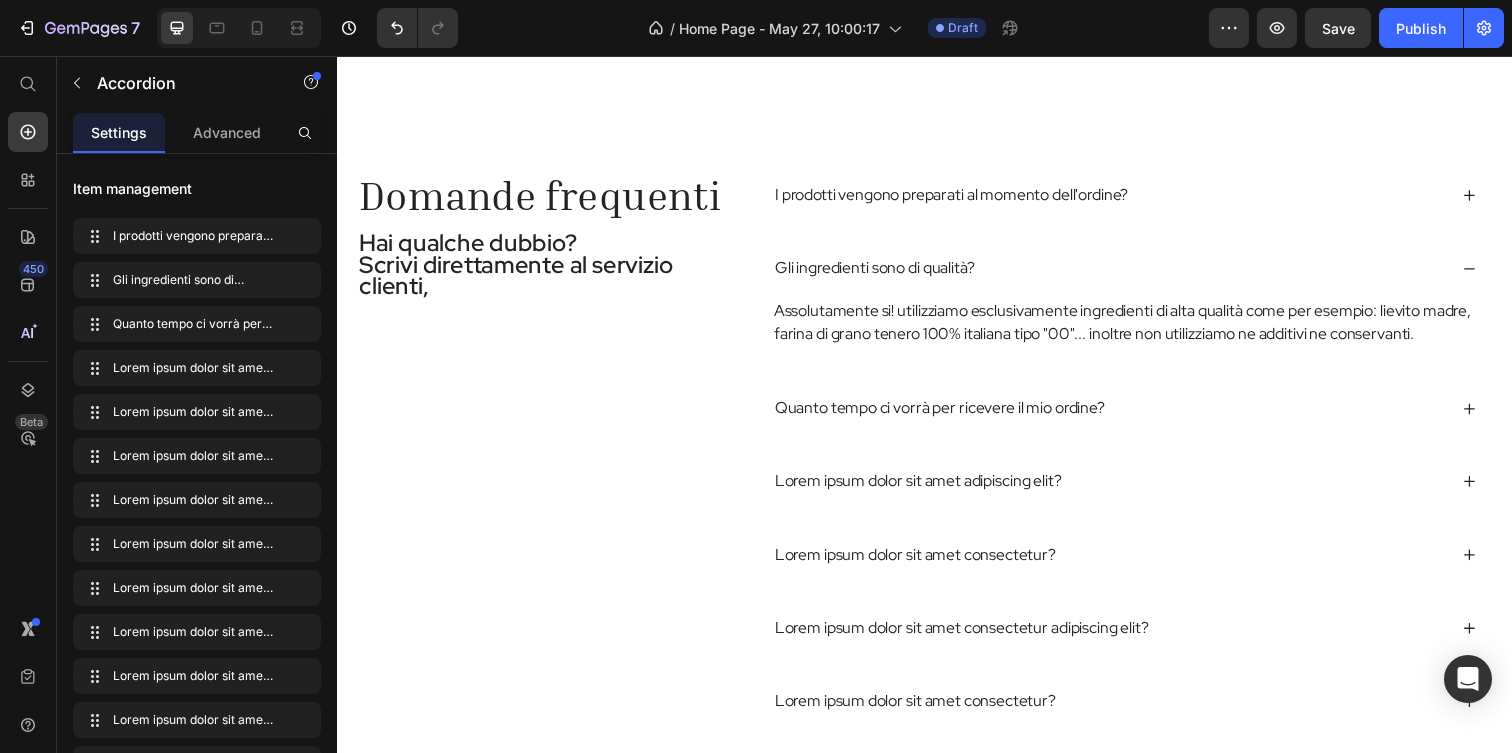 click 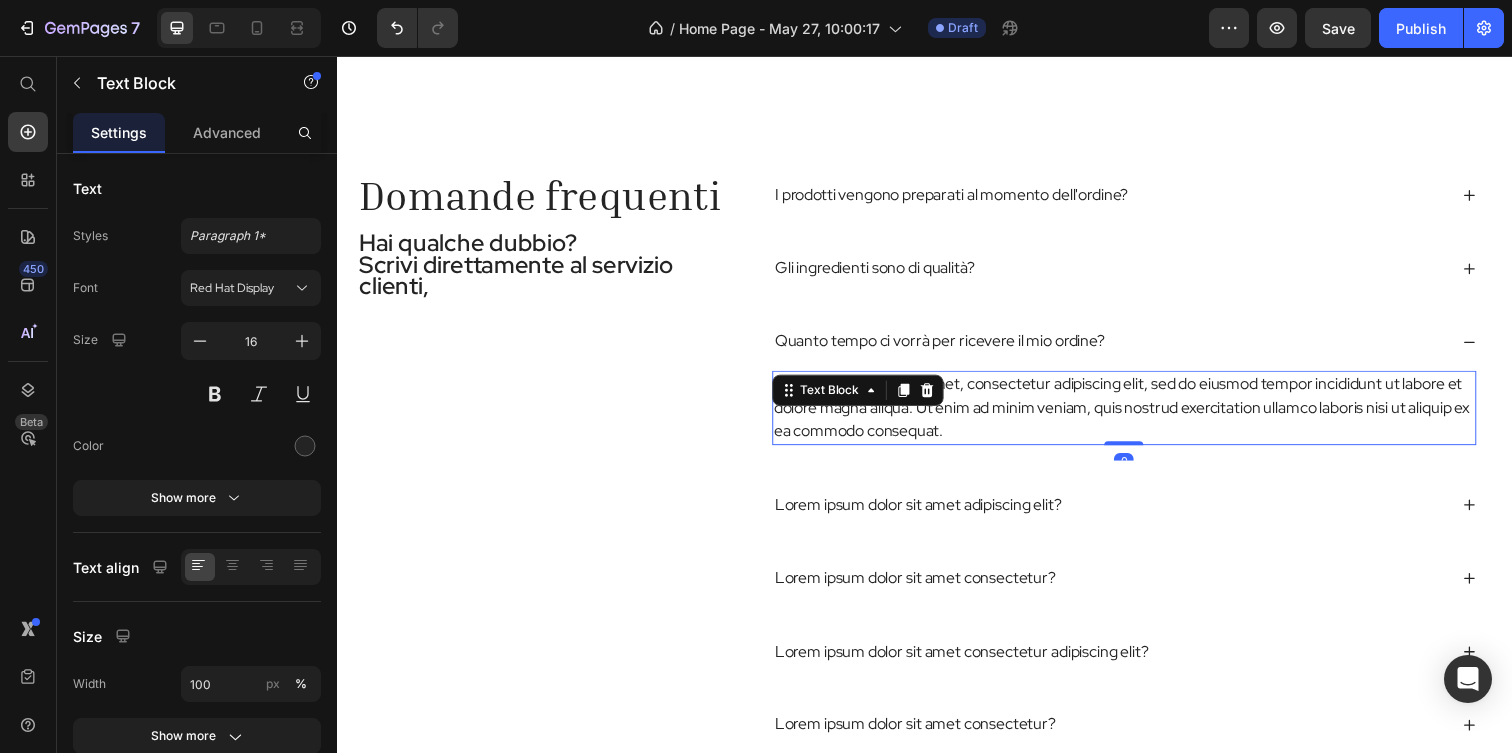 click on "Lorem ipsum dolor sit amet, consectetur adipiscing elit, sed do eiusmod tempor incididunt ut labore et dolore magna aliqua. Ut enim ad minim veniam, quis nostrud exercitation ullamco laboris nisi ut aliquip ex ea commodo consequat." at bounding box center (1140, 415) 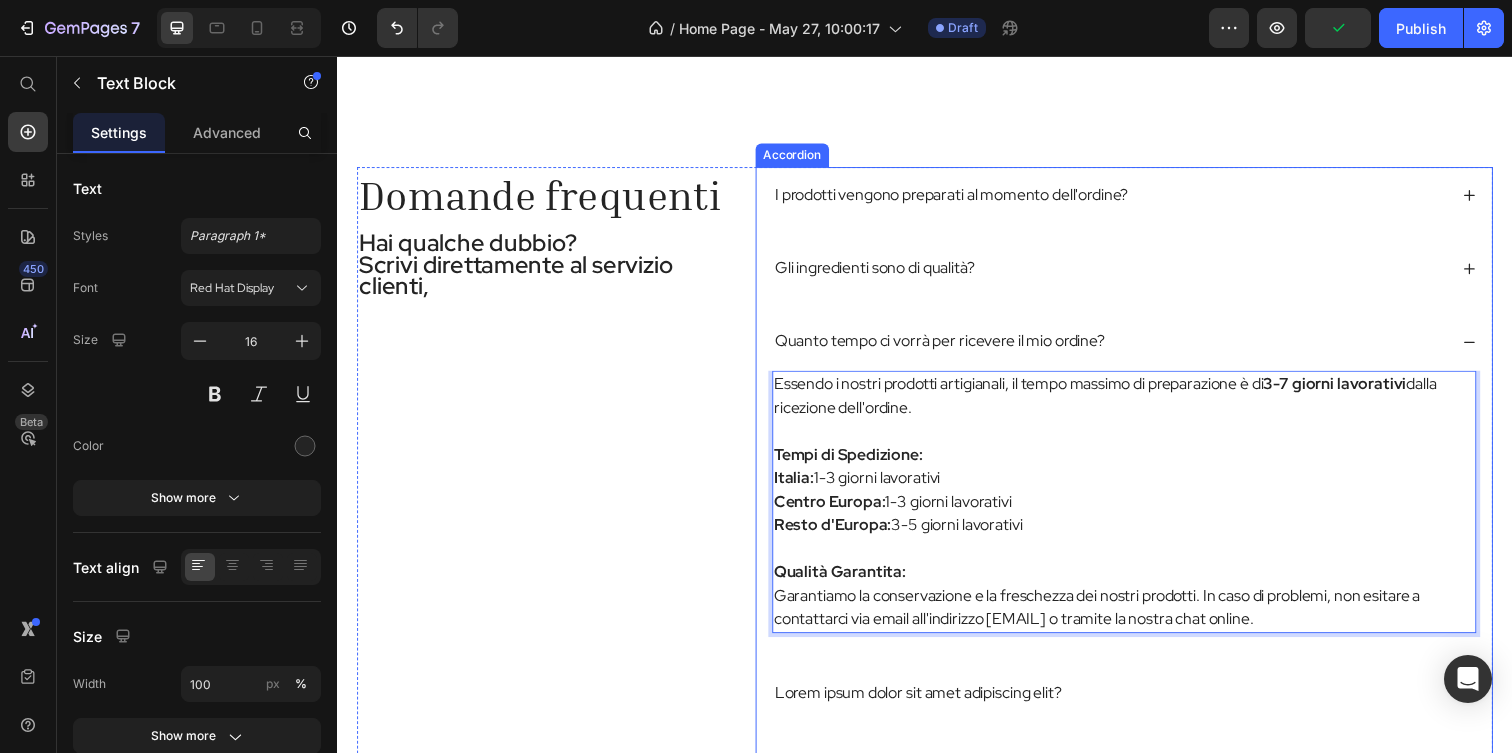 click on "Lorem ipsum dolor sit amet adipiscing elit?" at bounding box center (930, 706) 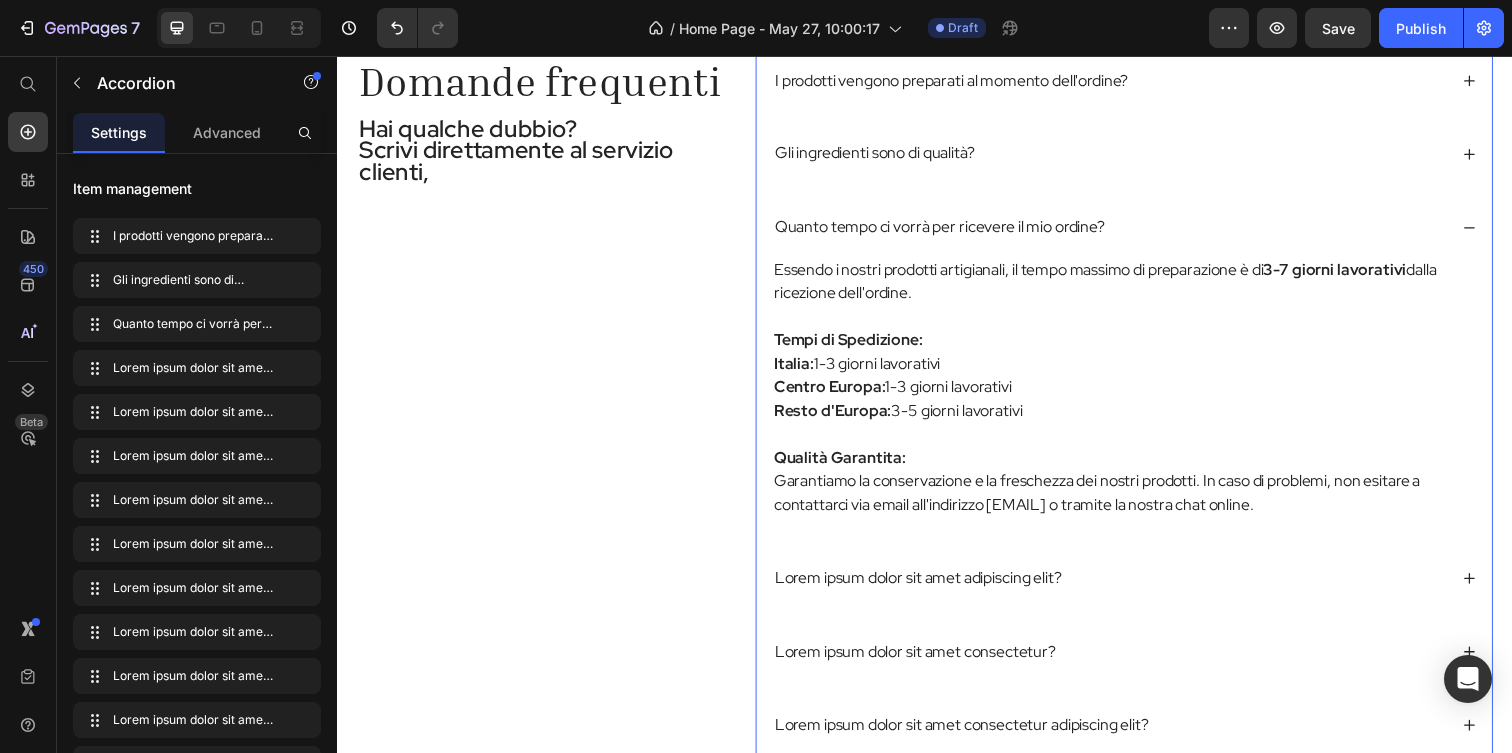 scroll, scrollTop: 3221, scrollLeft: 0, axis: vertical 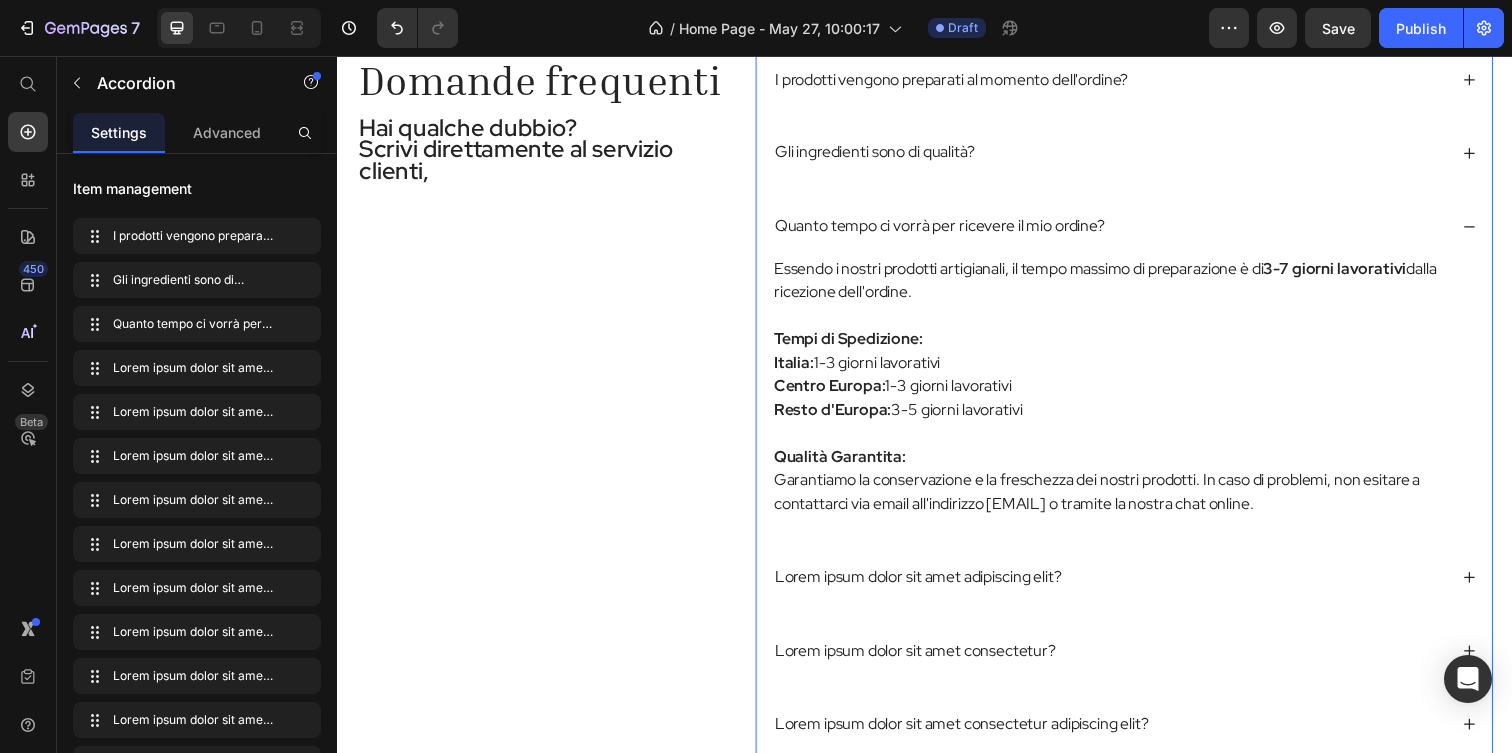 click 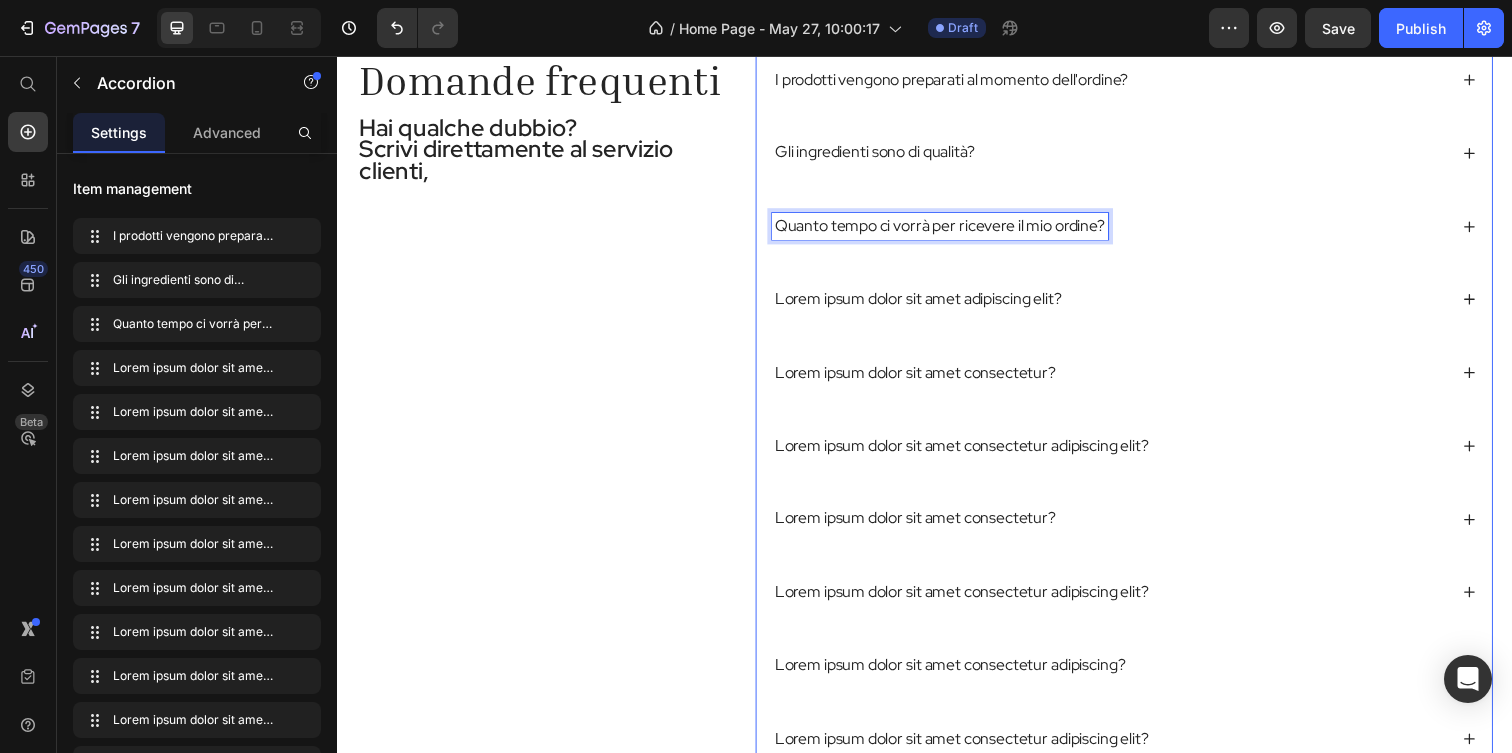 click on "Quanto tempo ci vorrà per ricevere il mio ordine?" at bounding box center [952, 229] 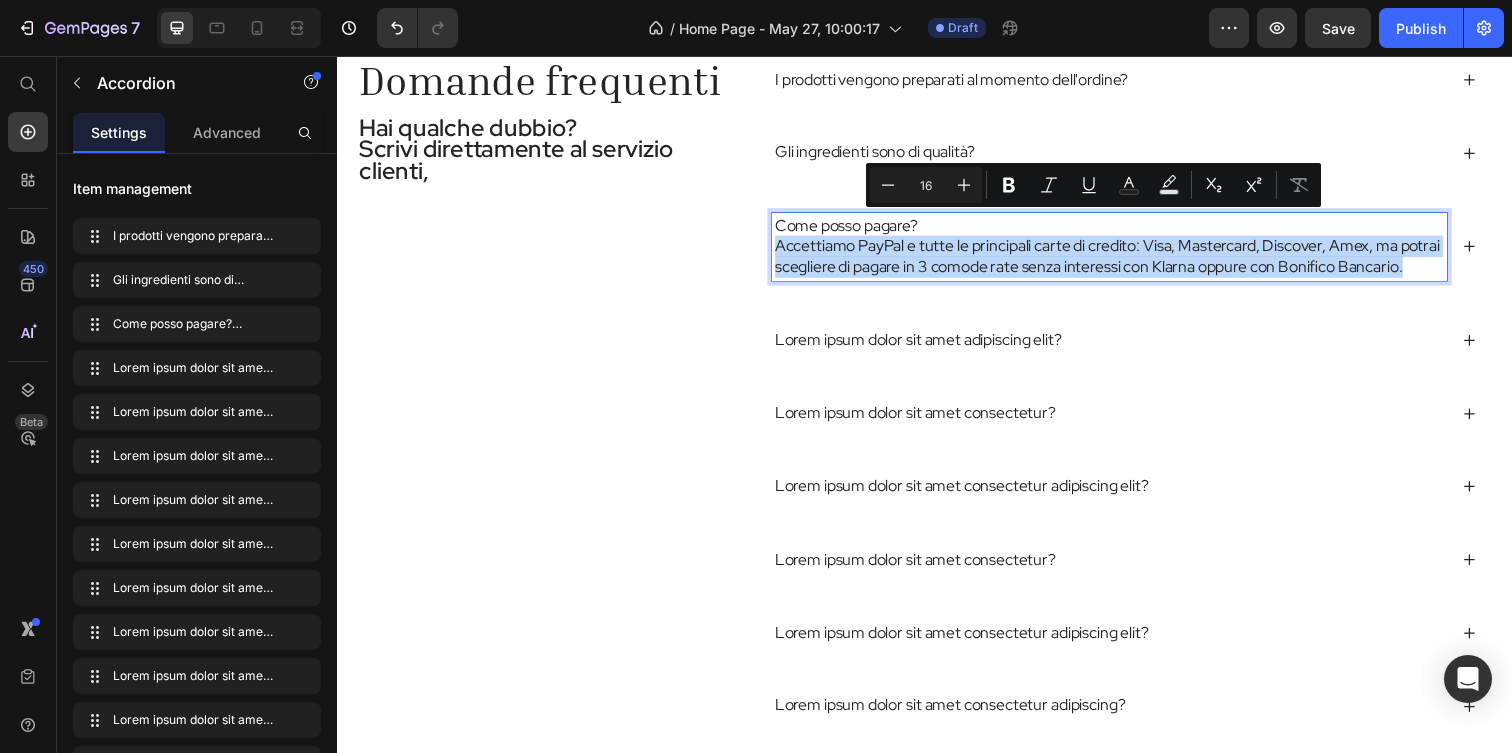 drag, startPoint x: 939, startPoint y: 222, endPoint x: 948, endPoint y: 368, distance: 146.27713 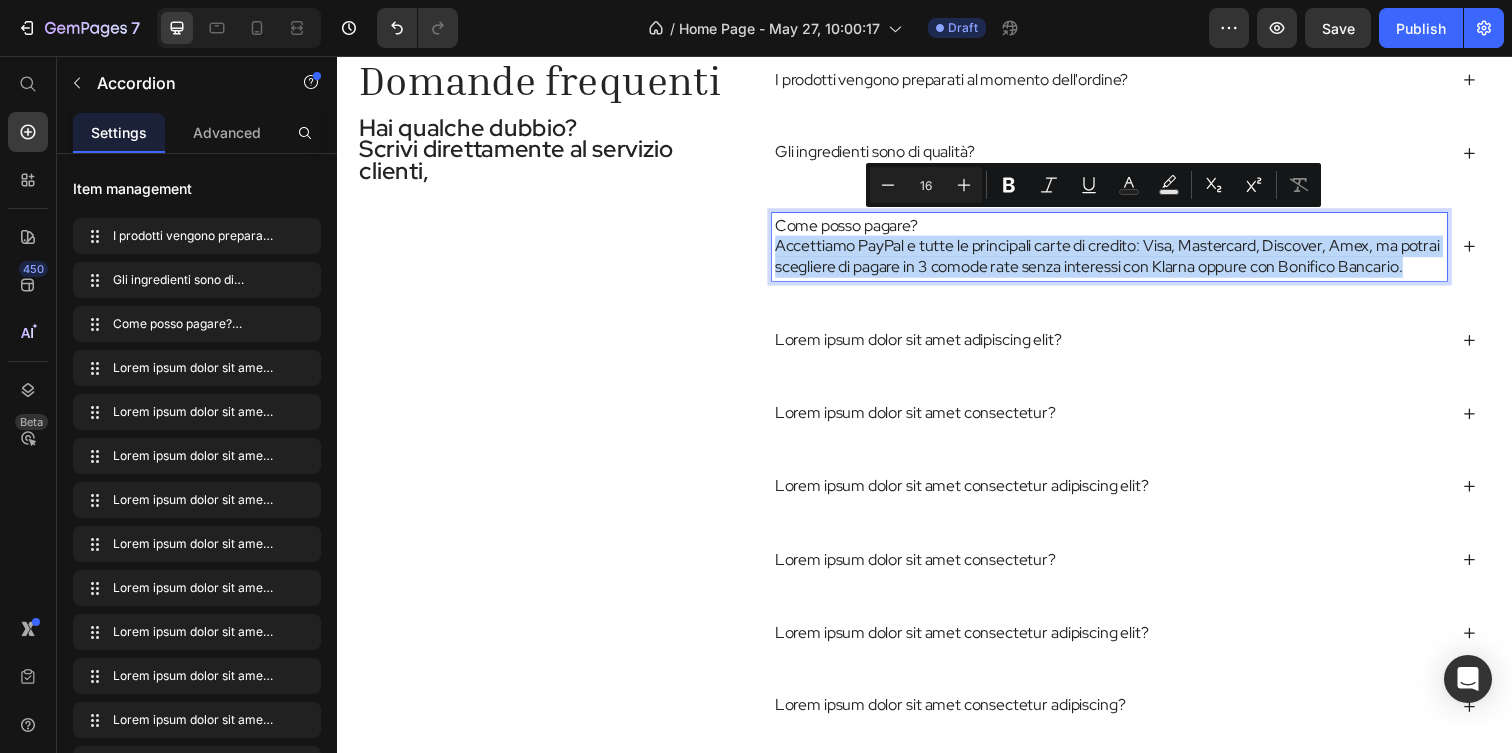 click on "I prodotti vengono preparati al momento dell'ordine?
Gli ingredienti sono di qualità?
Come posso pagare? Accettiamo PayPal e tutte le principali carte di credito: Visa, Mastercard, Discover, Amex, ma potrai scegliere di pagare in 3 comode rate senza interessi con Klarna oppure con Bonifico Bancario.
Lorem ipsum dolor sit amet adipiscing elit?
Lorem ipsum dolor sit amet consectetur?
Lorem ipsum dolor sit amet consectetur adipiscing elit?
Lorem ipsum dolor sit amet consectetur?
Lorem ipsum dolor sit amet consectetur adipiscing elit?
Lorem ipsum dolor sit amet consectetur adipiscing?
Lorem ipsum dolor sit amet consectetur adipiscing elit?
Lorem ipsum dolor sit amet consectetur adipiscing?
Lorem ipsum dolor sit amet consectetur adipiscing elit?
Lorem ipsum dolor sit amet consectetur adipiscing?" at bounding box center (1140, 550) 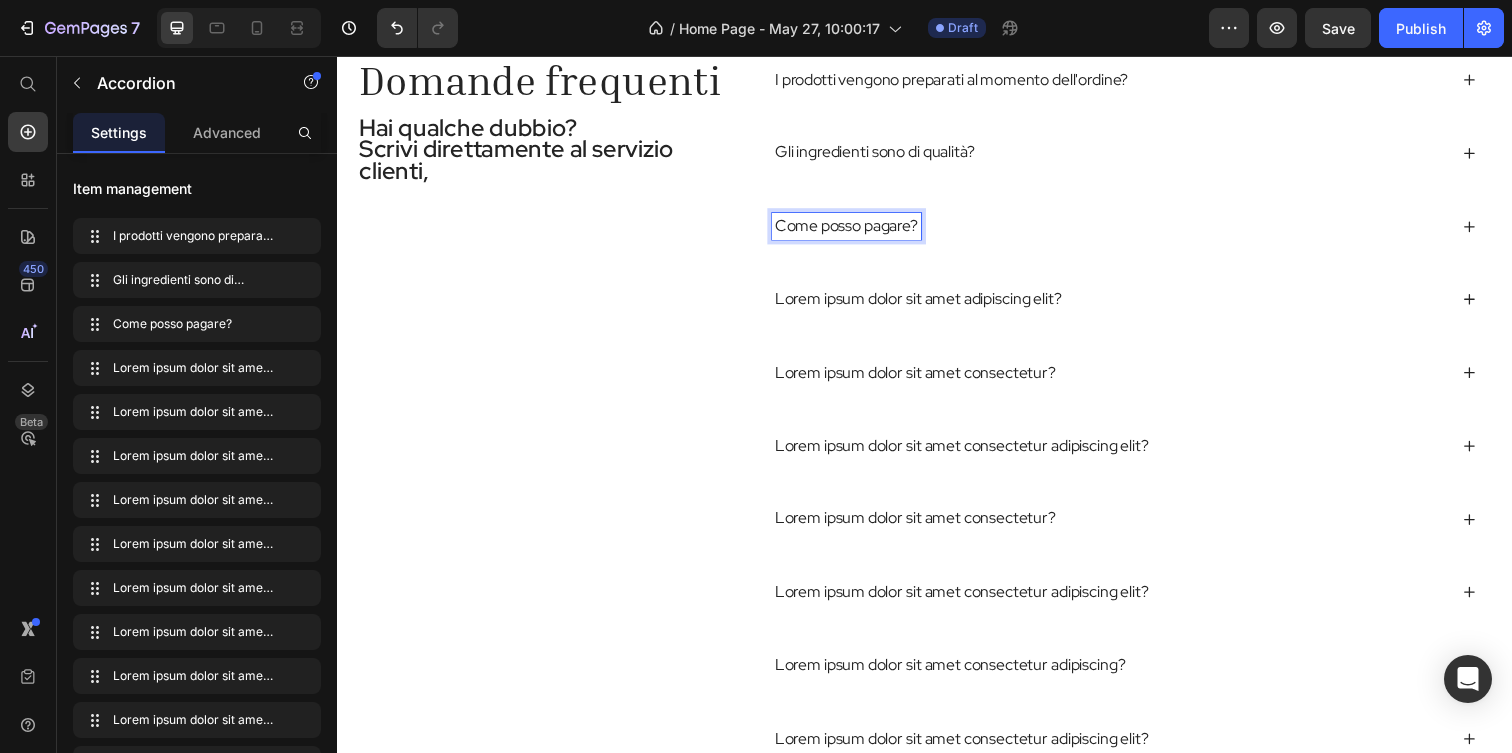 click 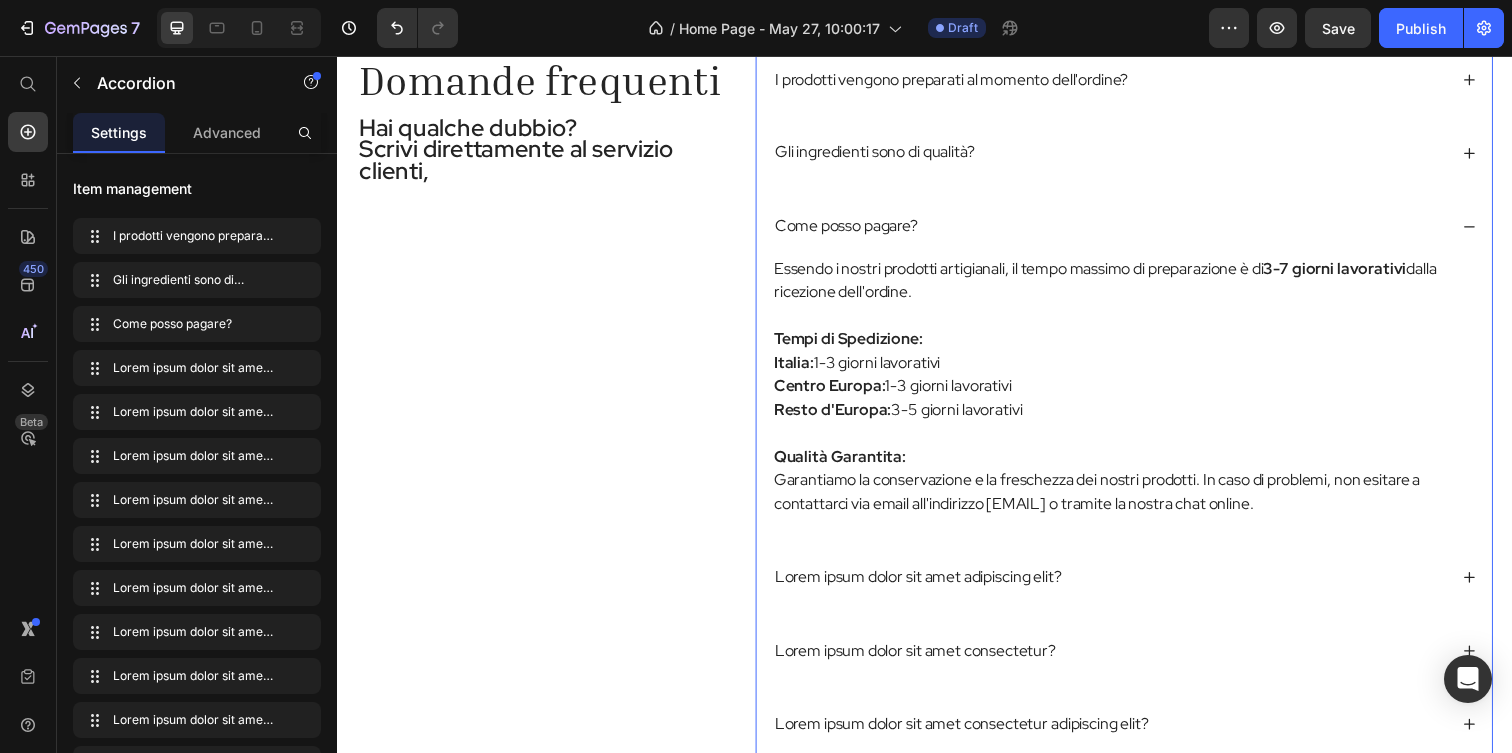 click 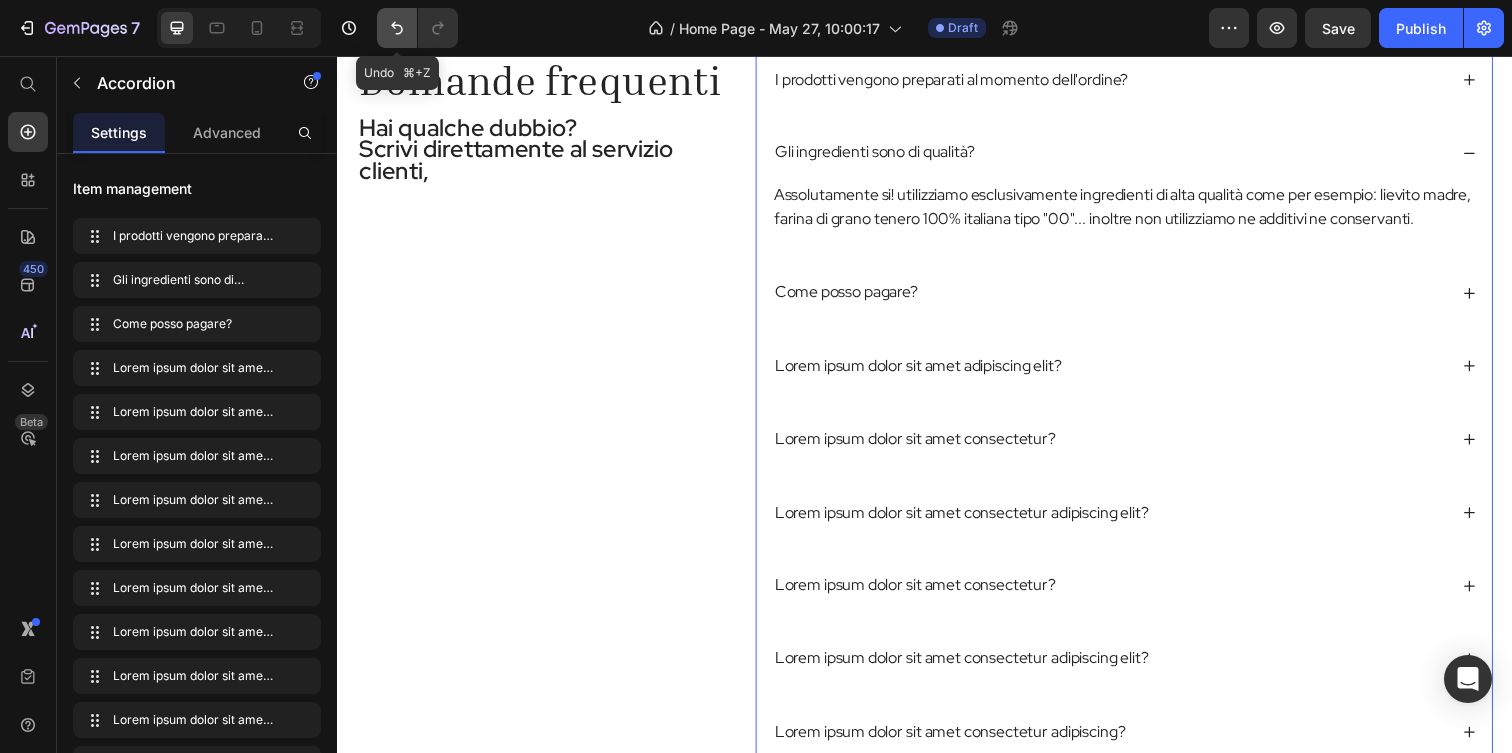 click 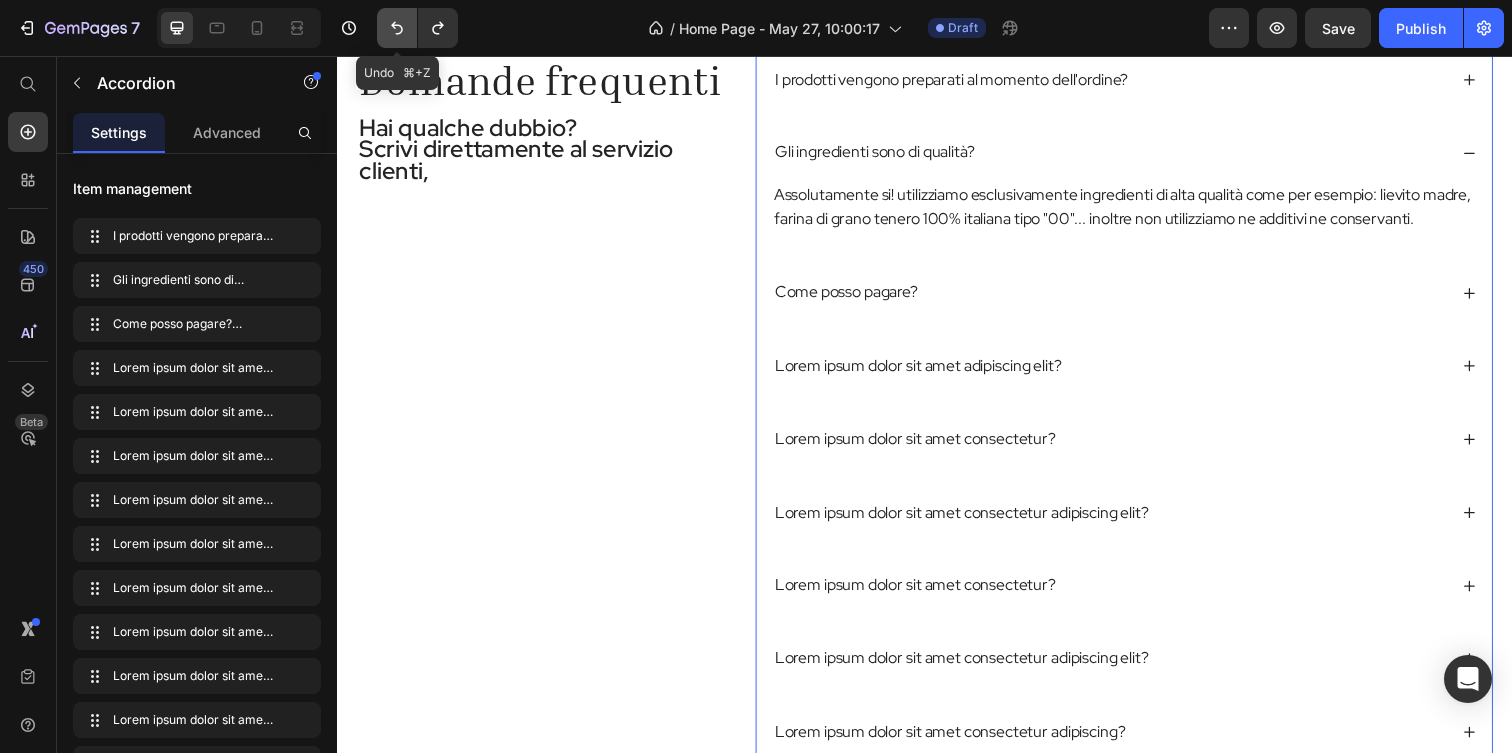 click 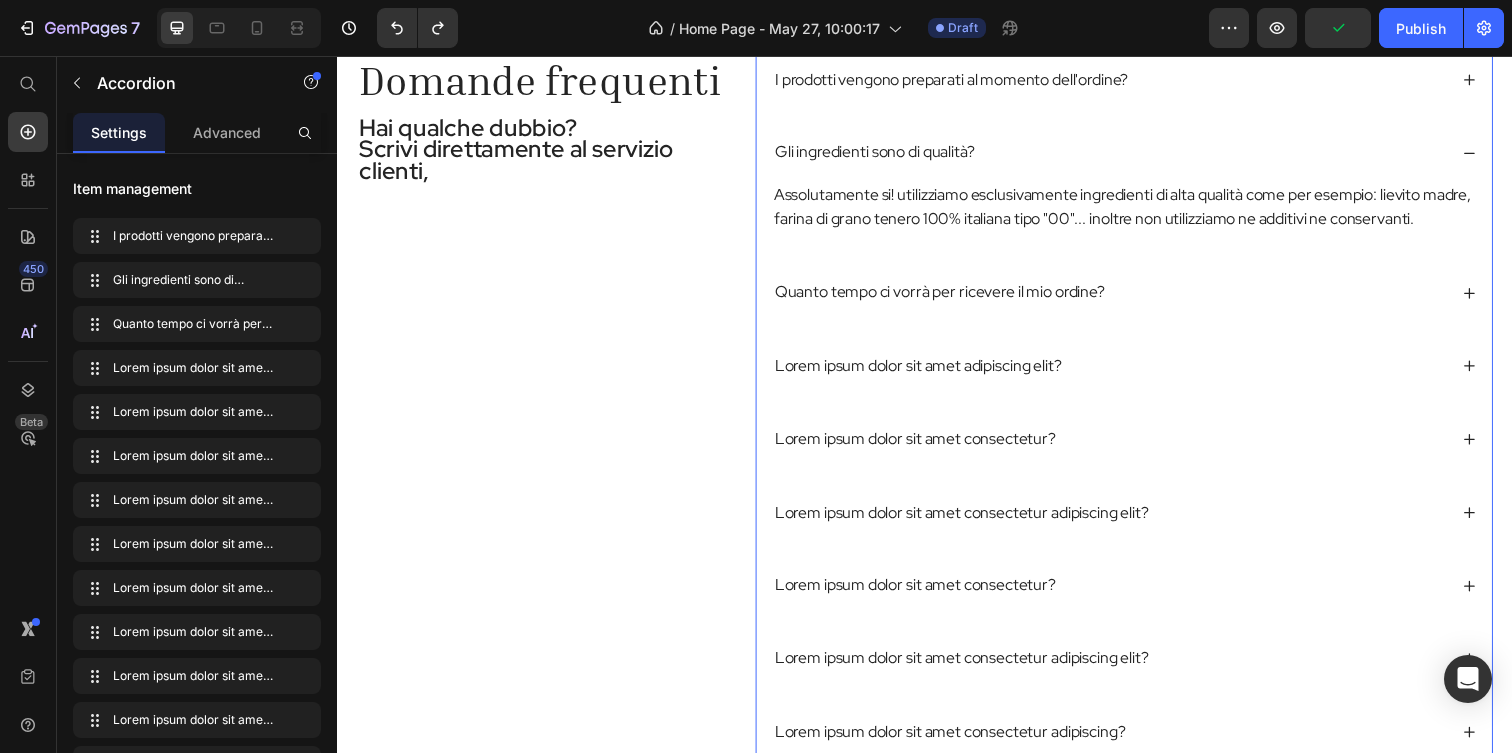 click on "Quanto tempo ci vorrà per ricevere il mio ordine?" at bounding box center [1140, 297] 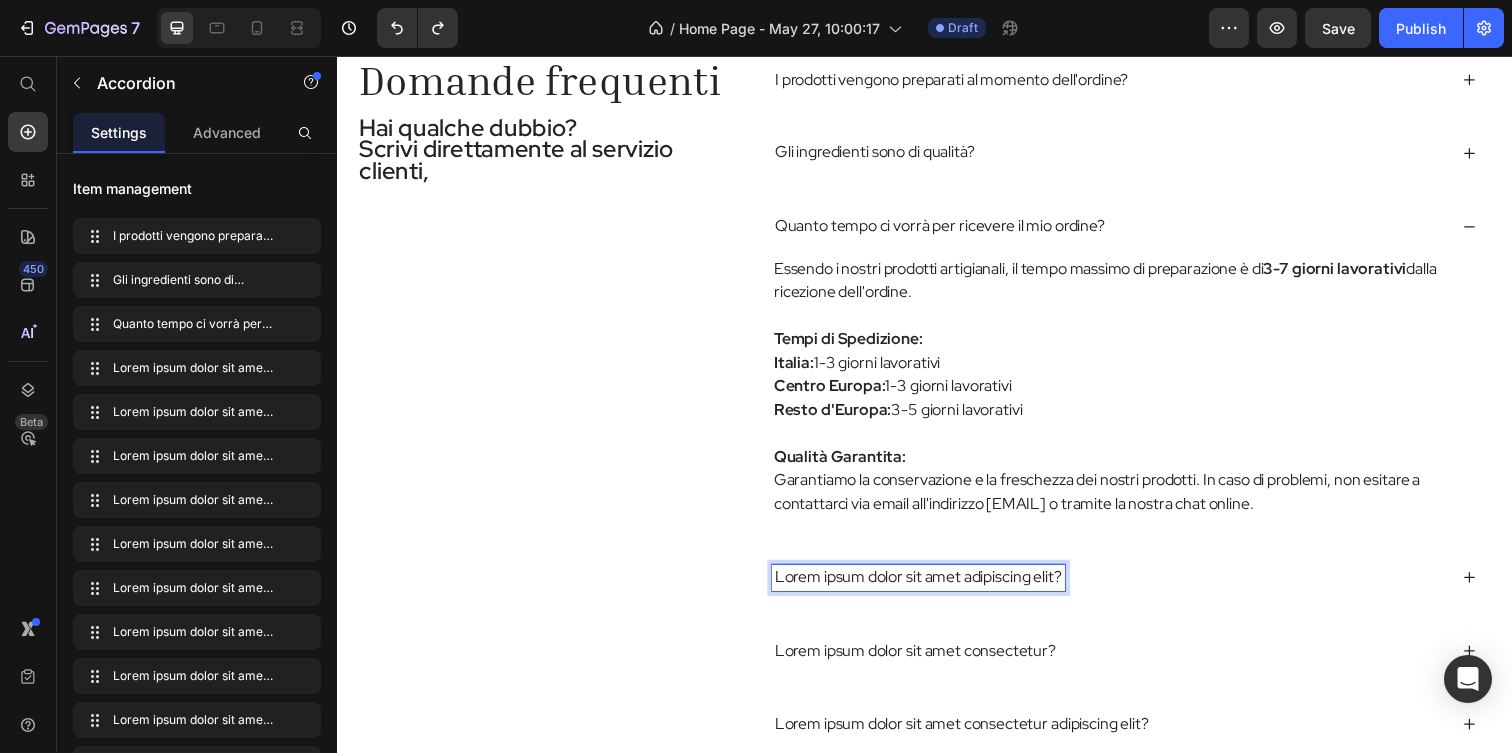 click on "Lorem ipsum dolor sit amet adipiscing elit?" at bounding box center (930, 588) 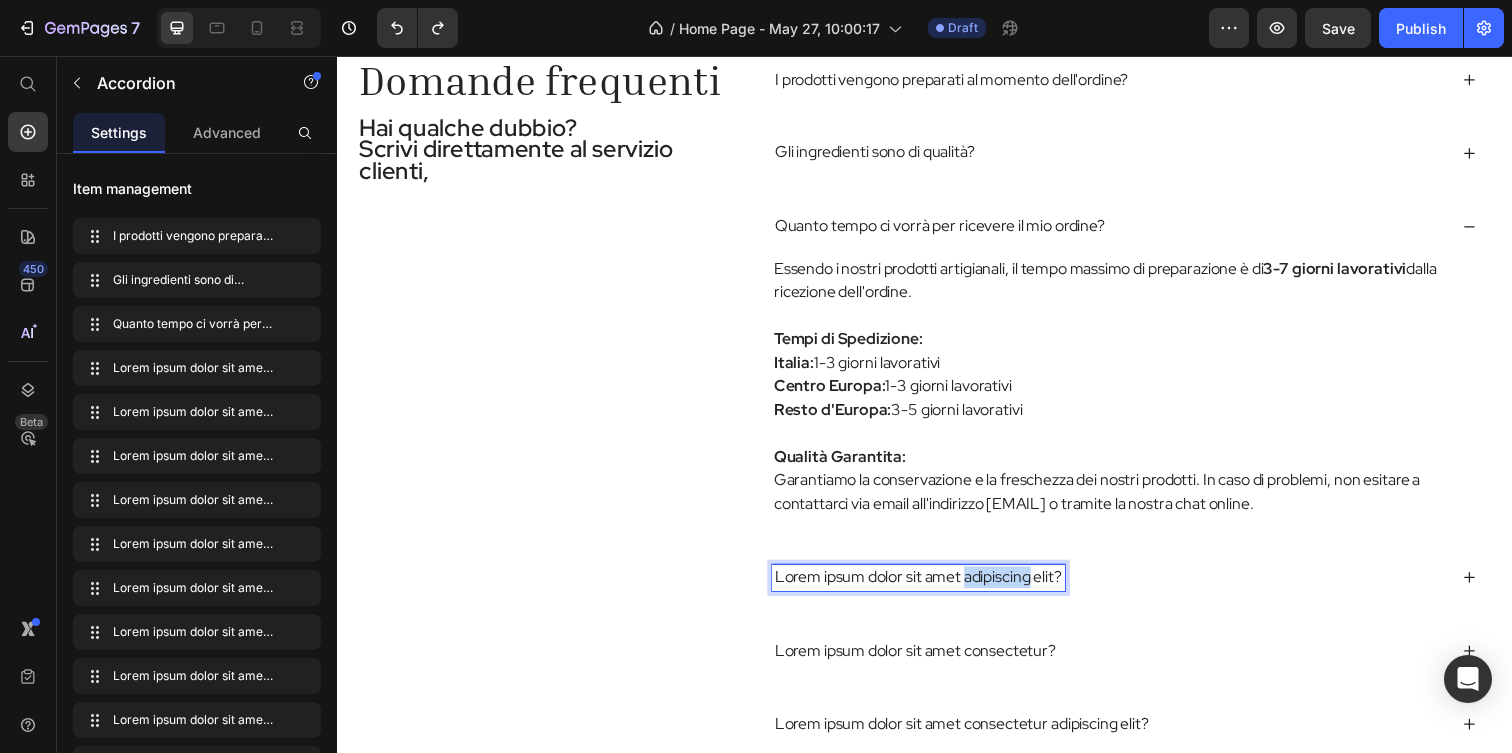 click on "Lorem ipsum dolor sit amet adipiscing elit?" at bounding box center [930, 588] 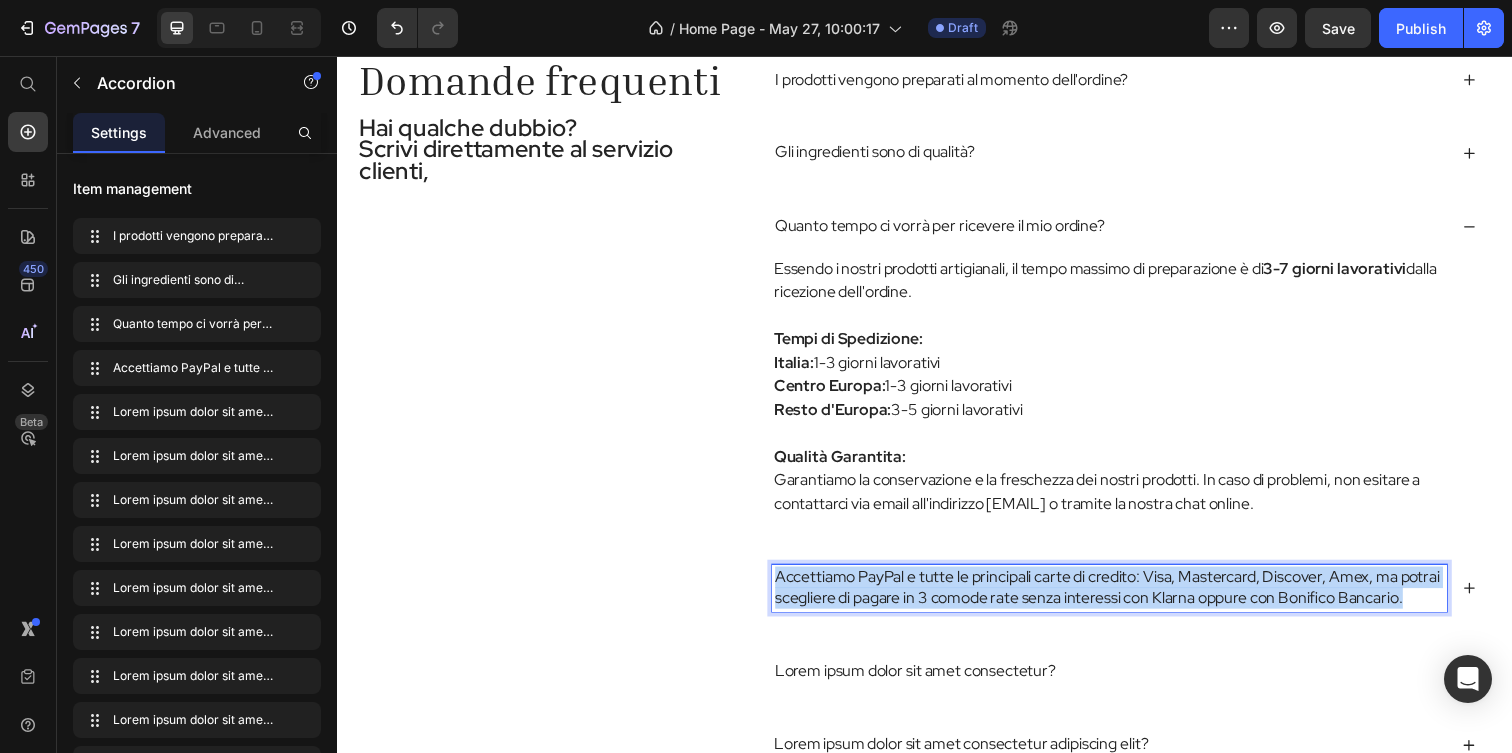 drag, startPoint x: 882, startPoint y: 629, endPoint x: 774, endPoint y: 576, distance: 120.30378 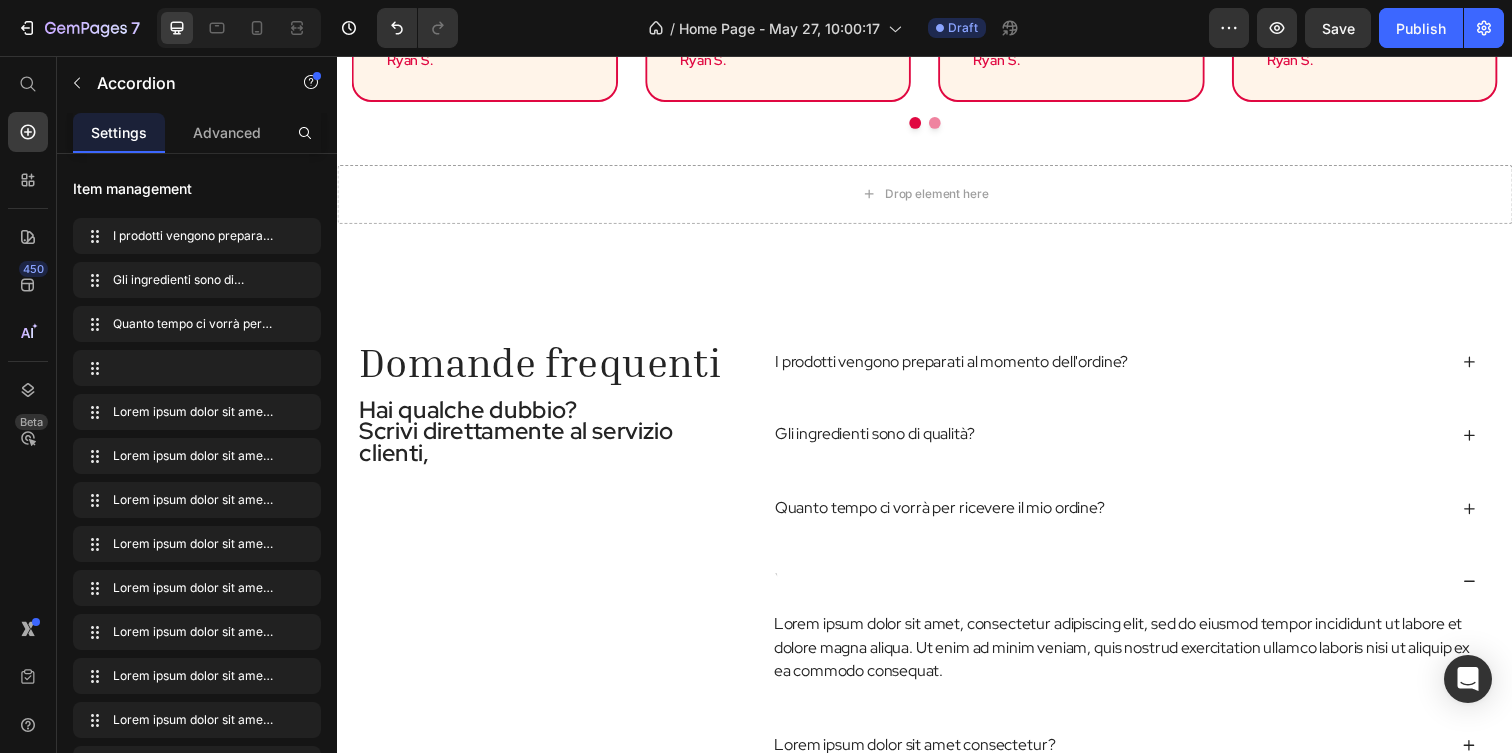 scroll, scrollTop: 2948, scrollLeft: 0, axis: vertical 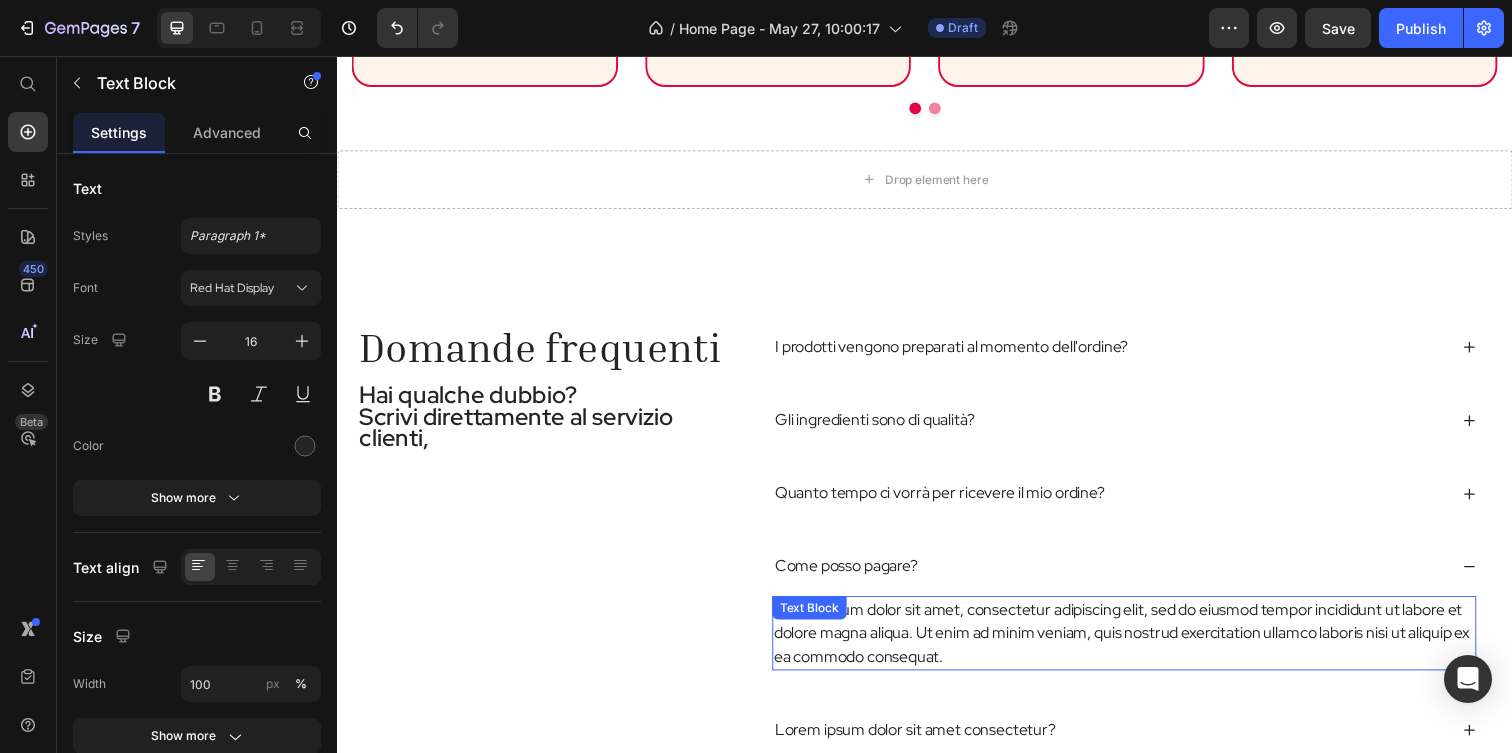 click on "Lorem ipsum dolor sit amet, consectetur adipiscing elit, sed do eiusmod tempor incididunt ut labore et dolore magna aliqua. Ut enim ad minim veniam, quis nostrud exercitation ullamco laboris nisi ut aliquip ex ea commodo consequat." at bounding box center (1140, 645) 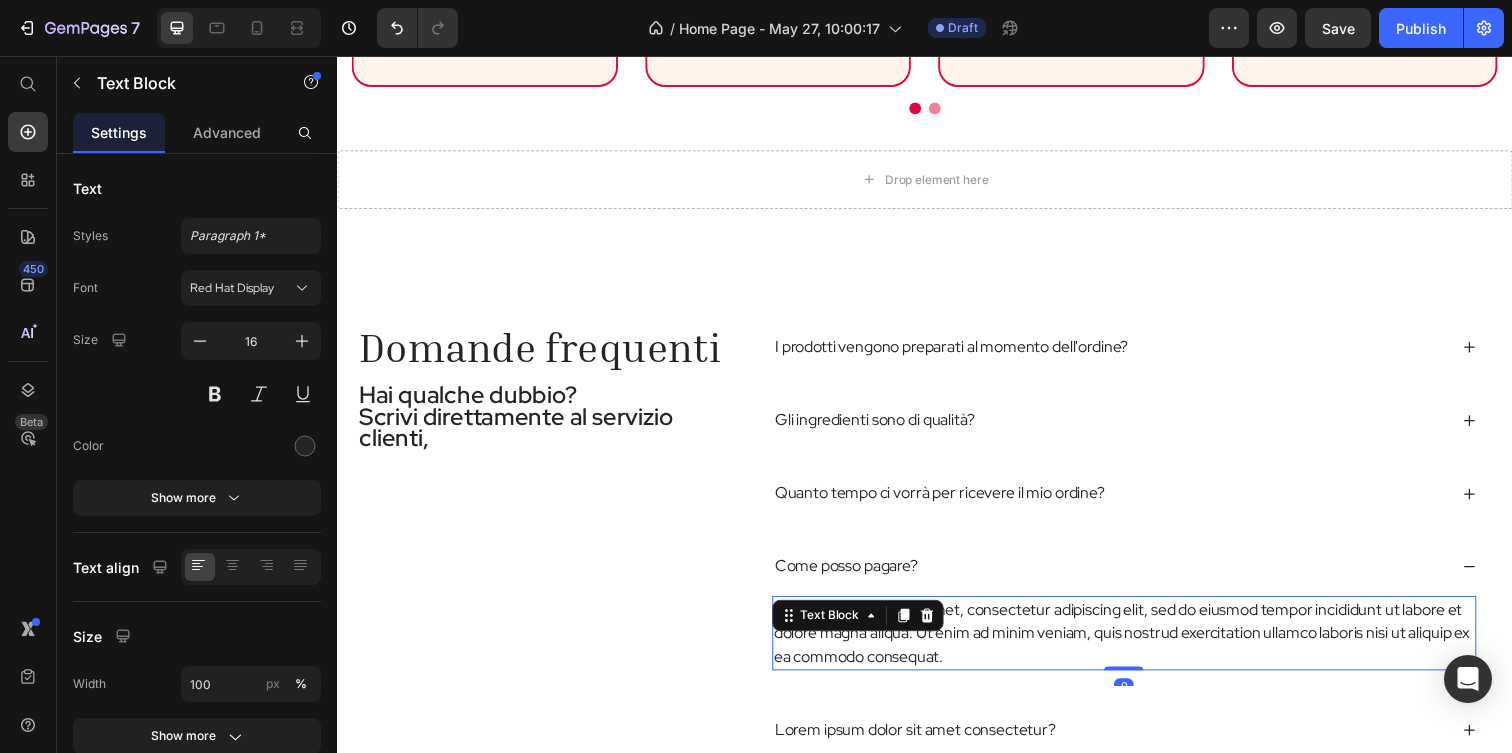 click on "Lorem ipsum dolor sit amet, consectetur adipiscing elit, sed do eiusmod tempor incididunt ut labore et dolore magna aliqua. Ut enim ad minim veniam, quis nostrud exercitation ullamco laboris nisi ut aliquip ex ea commodo consequat." at bounding box center (1140, 645) 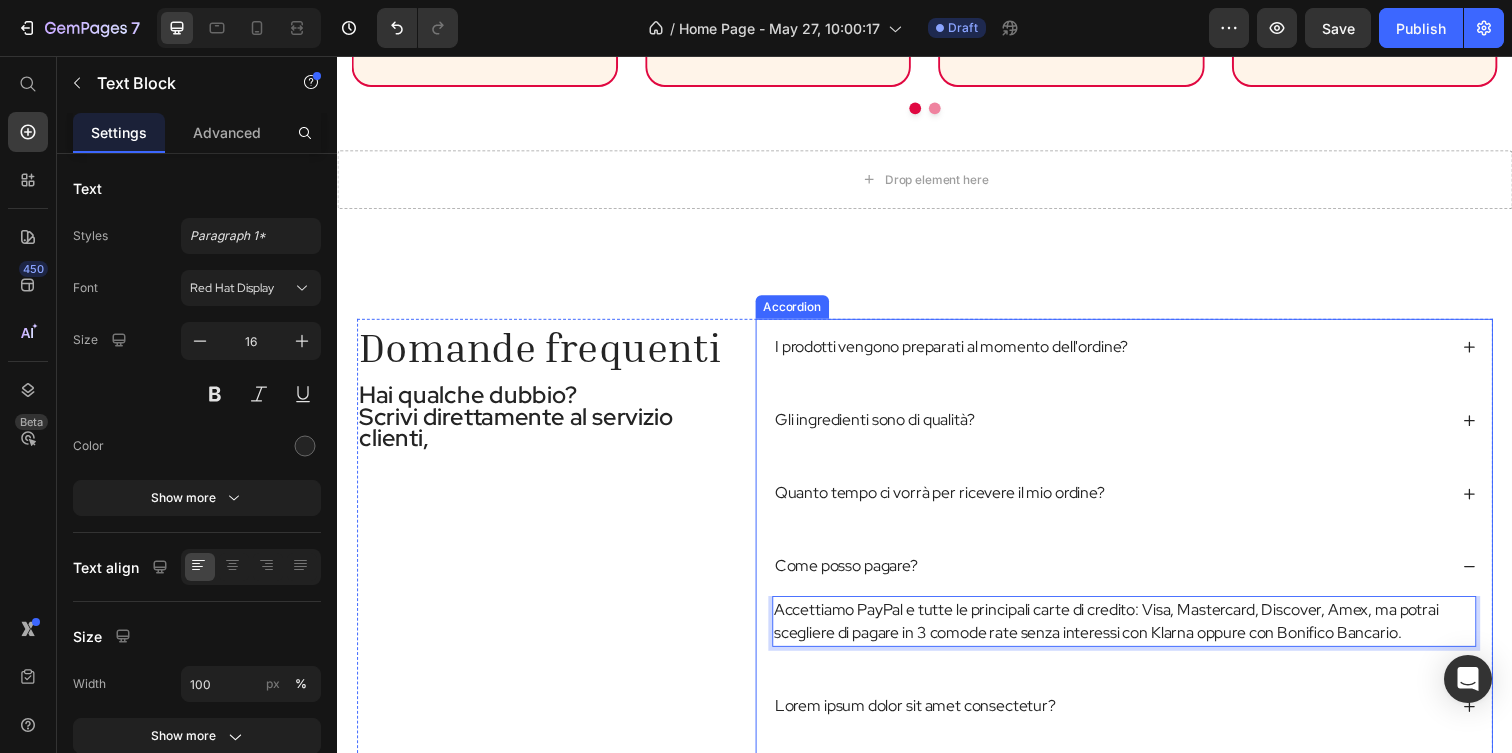 click on "Lorem ipsum dolor sit amet consectetur?" at bounding box center [927, 720] 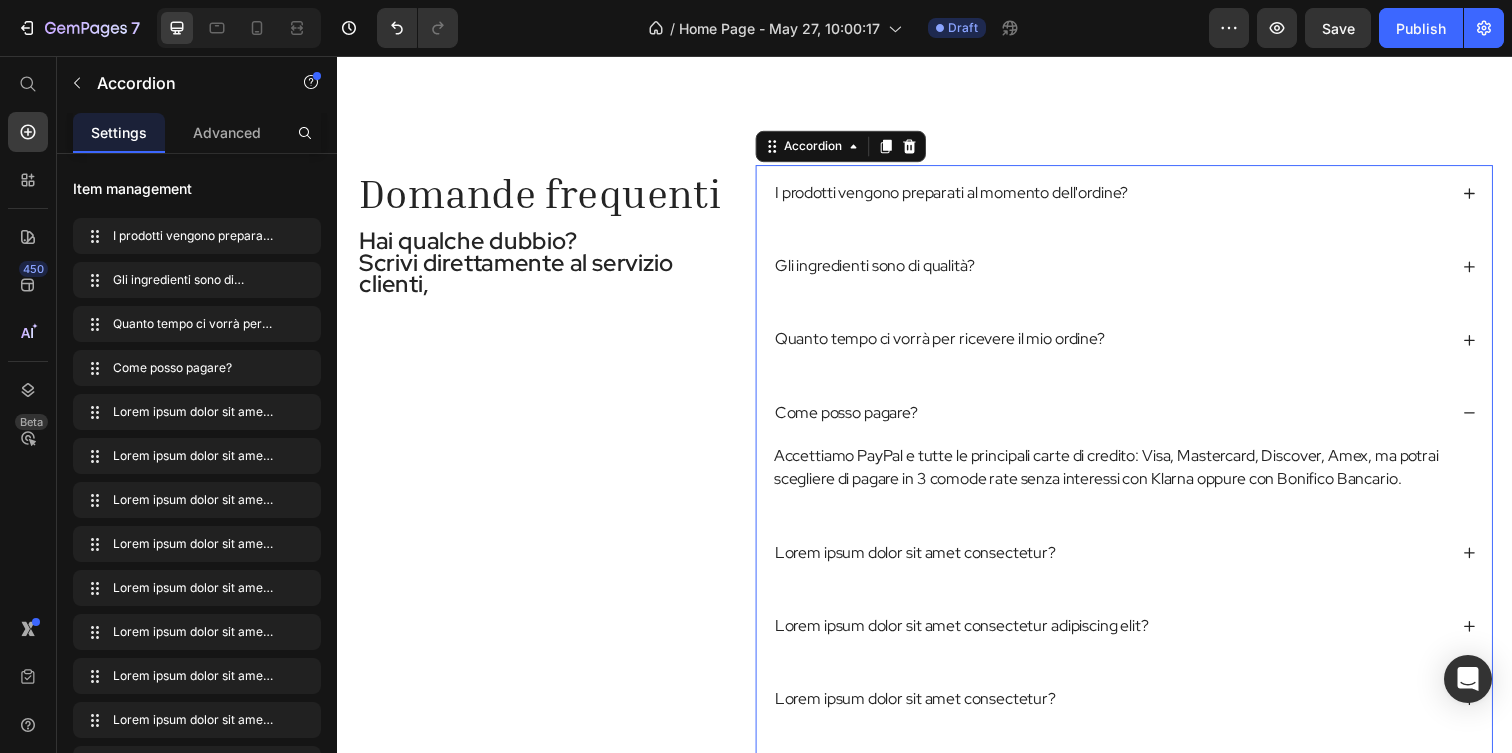 scroll, scrollTop: 3145, scrollLeft: 0, axis: vertical 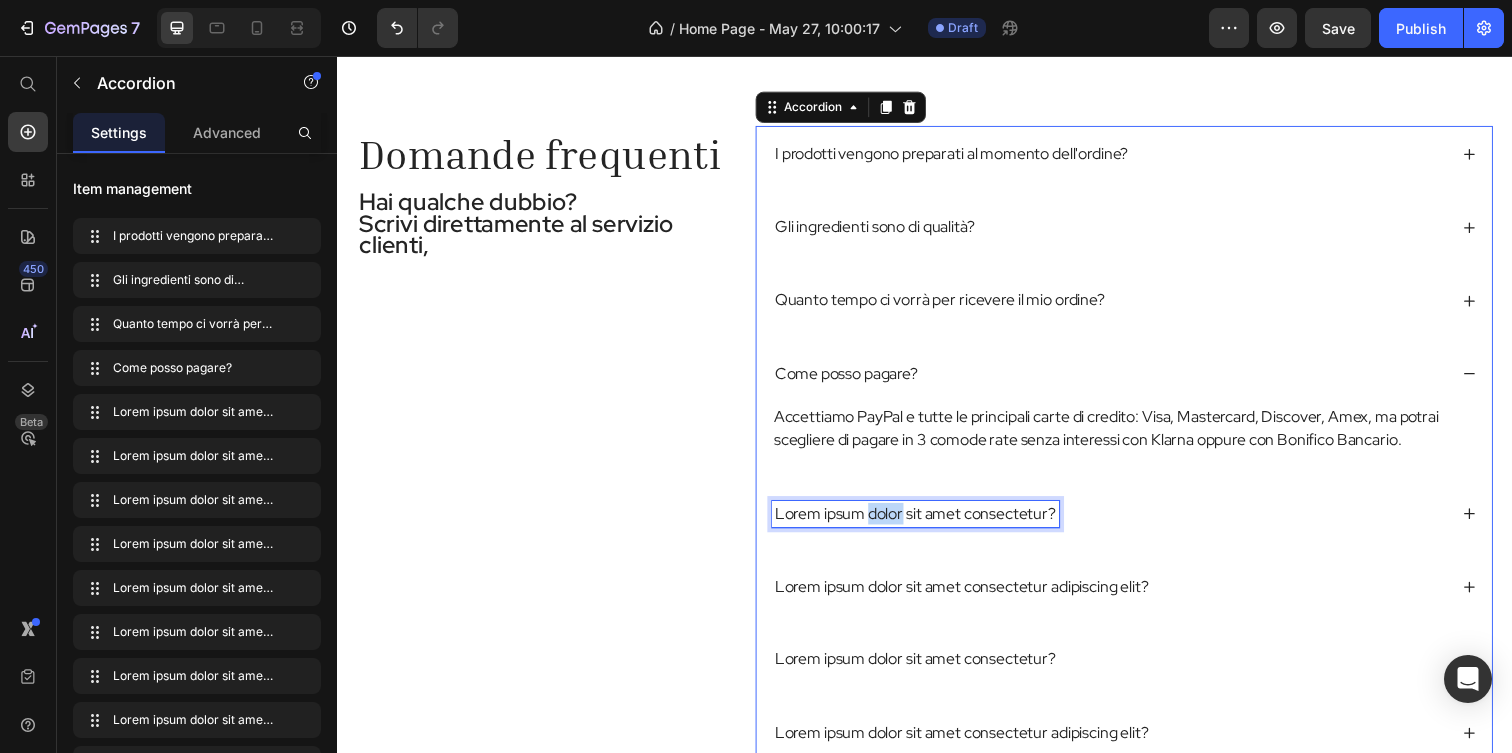 click on "Lorem ipsum dolor sit amet consectetur?" at bounding box center [927, 523] 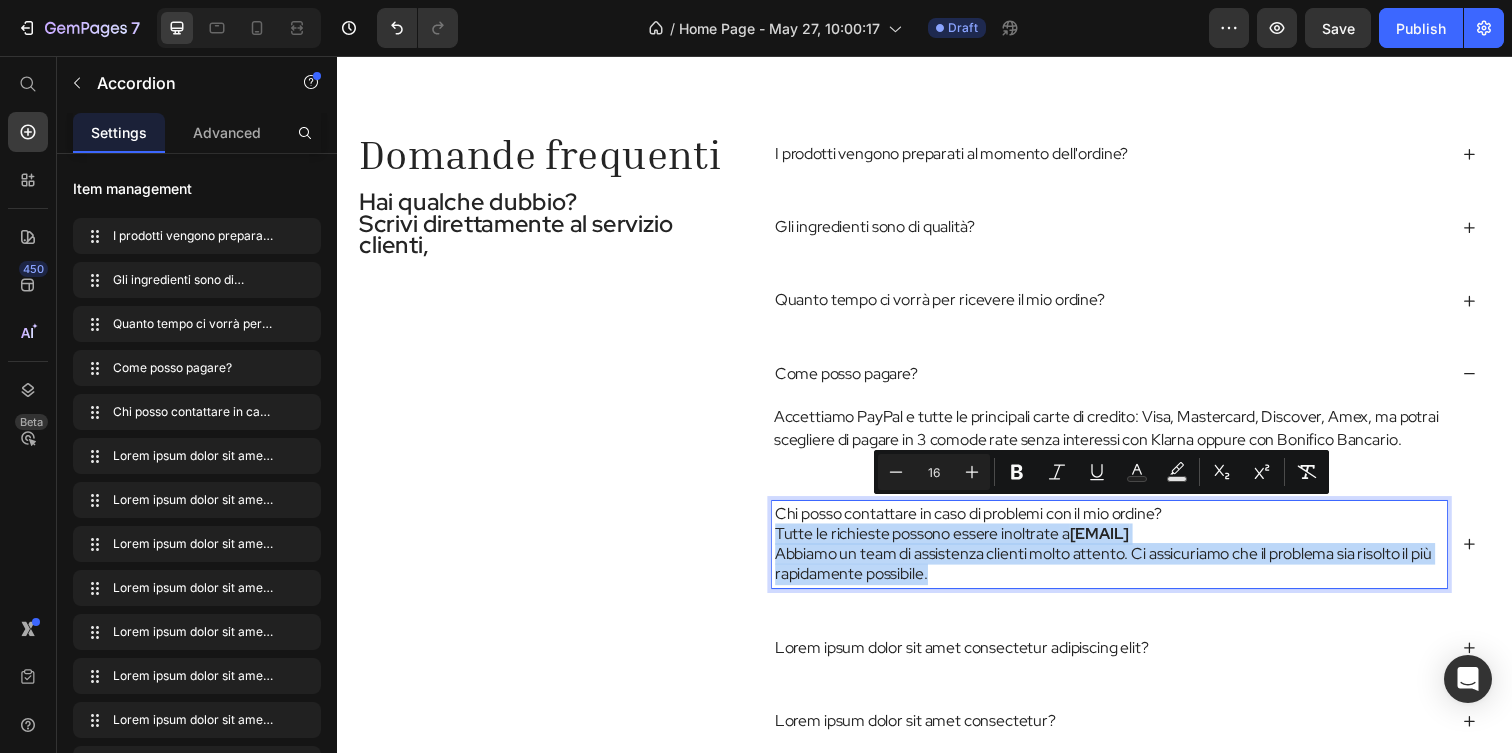 drag, startPoint x: 1189, startPoint y: 524, endPoint x: 1190, endPoint y: 605, distance: 81.00617 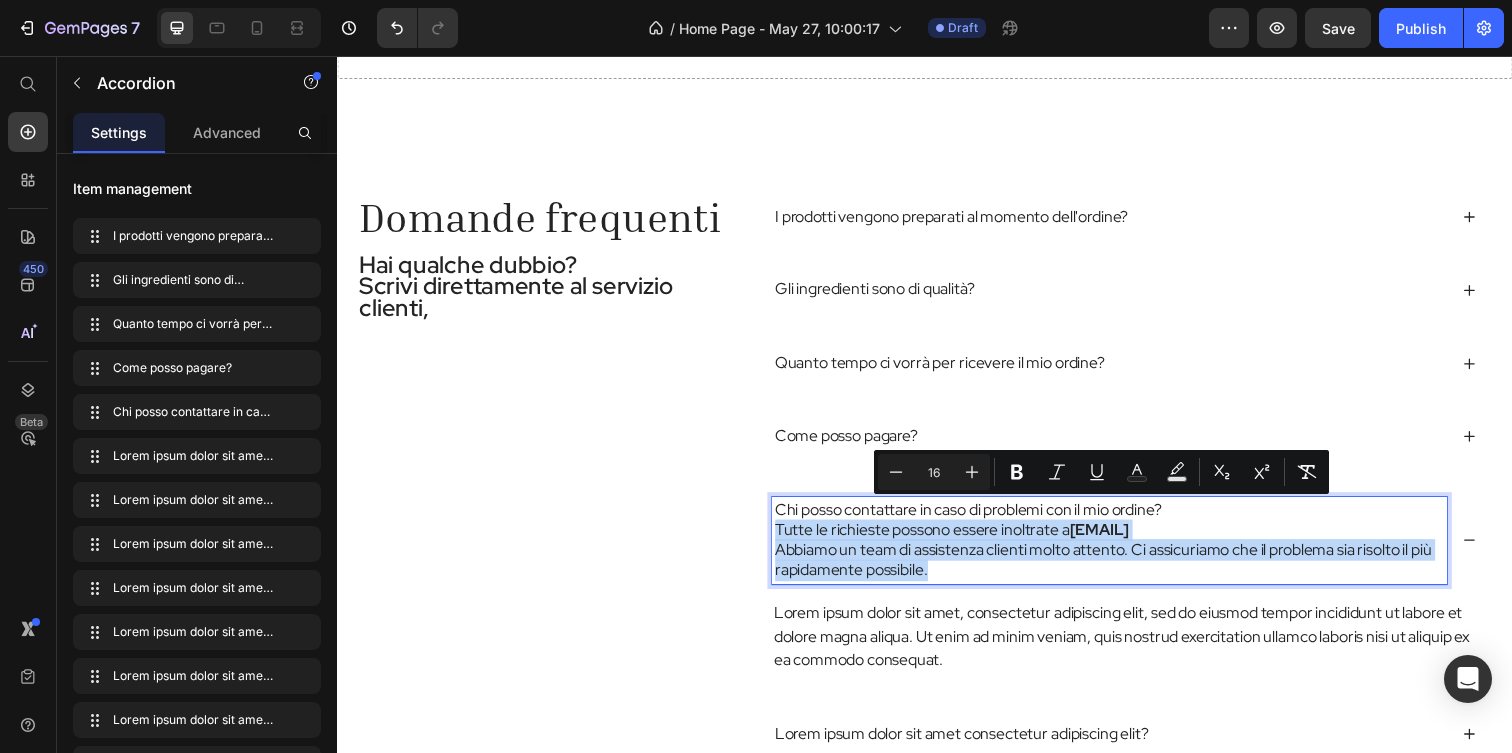 scroll, scrollTop: 3077, scrollLeft: 0, axis: vertical 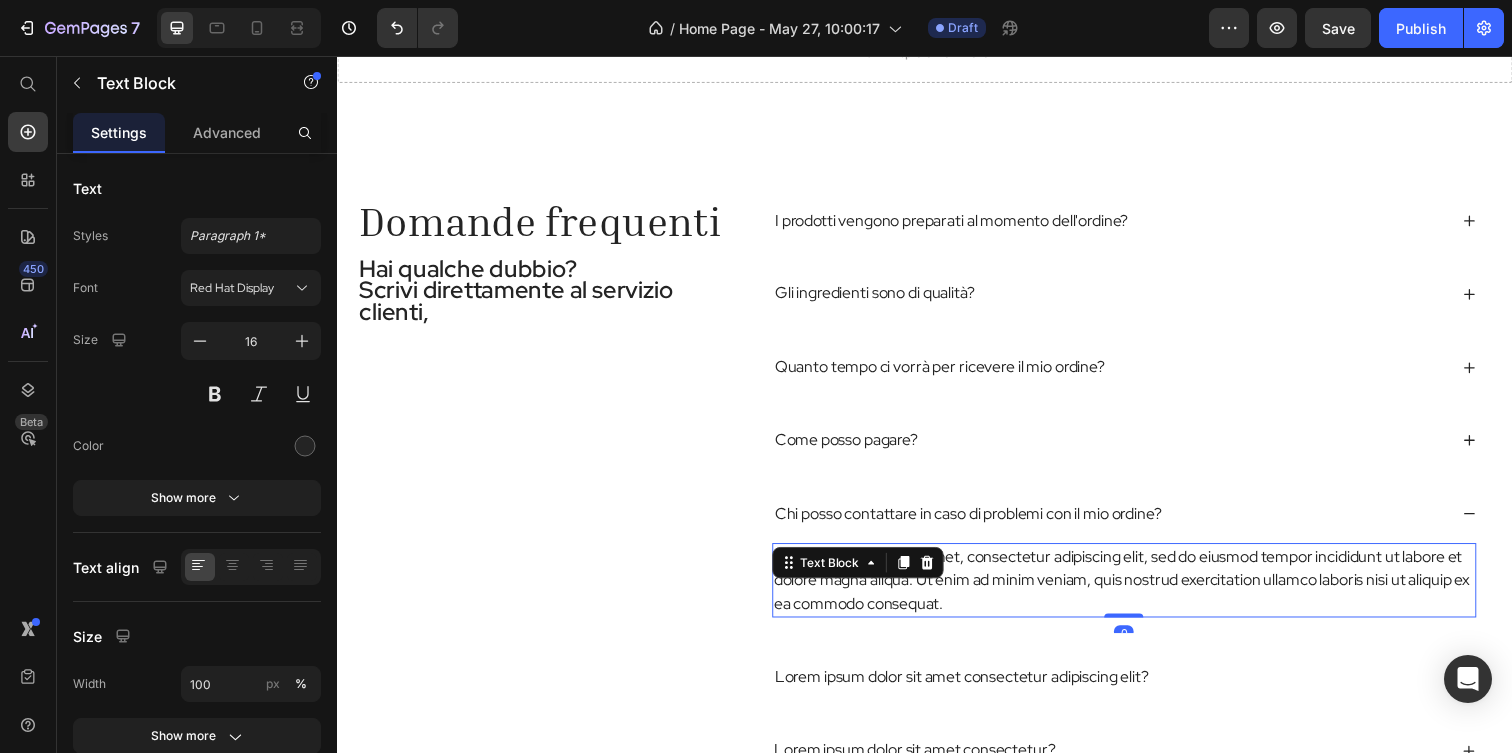 click on "Lorem ipsum dolor sit amet, consectetur adipiscing elit, sed do eiusmod tempor incididunt ut labore et dolore magna aliqua. Ut enim ad minim veniam, quis nostrud exercitation ullamco laboris nisi ut aliquip ex ea commodo consequat." at bounding box center (1140, 591) 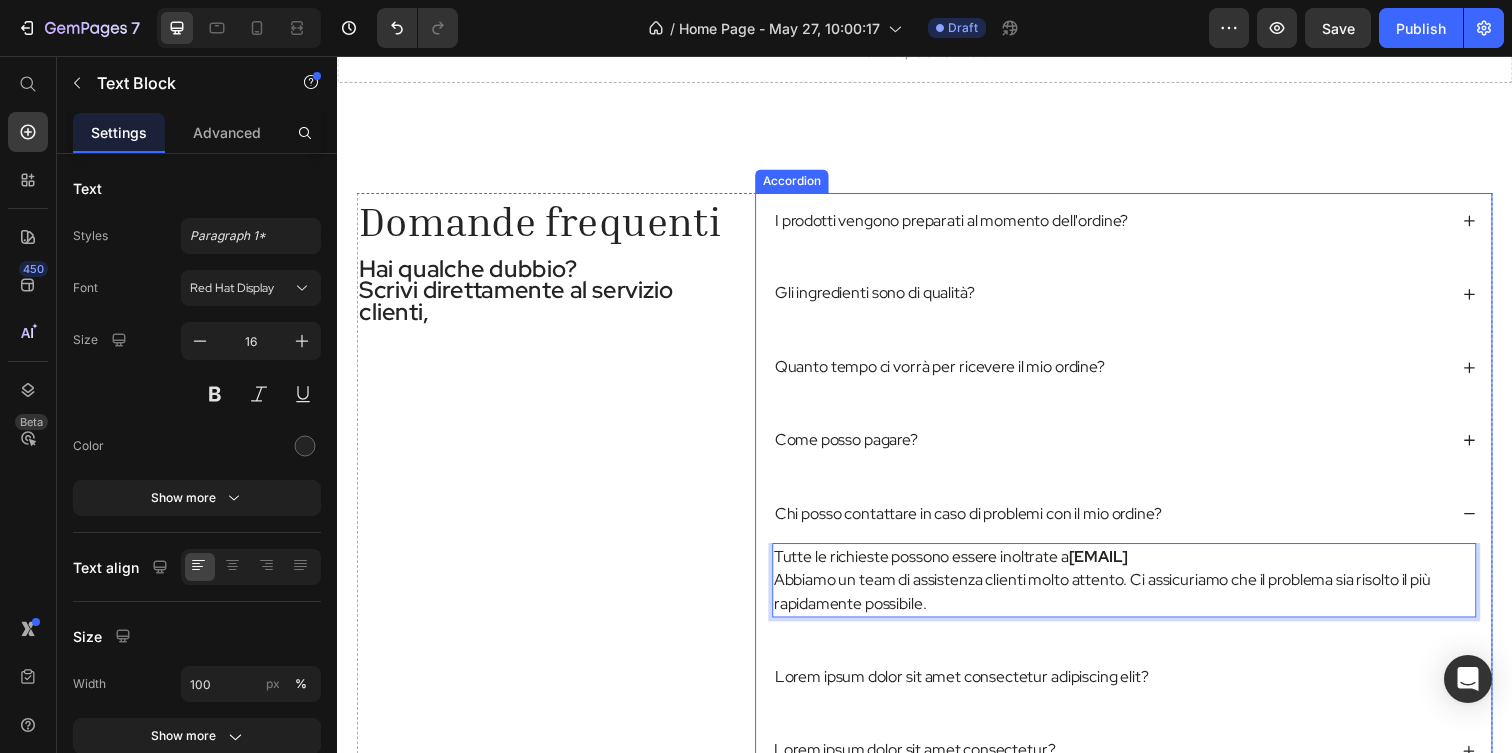 click on "Lorem ipsum dolor sit amet consectetur adipiscing elit?" at bounding box center [975, 690] 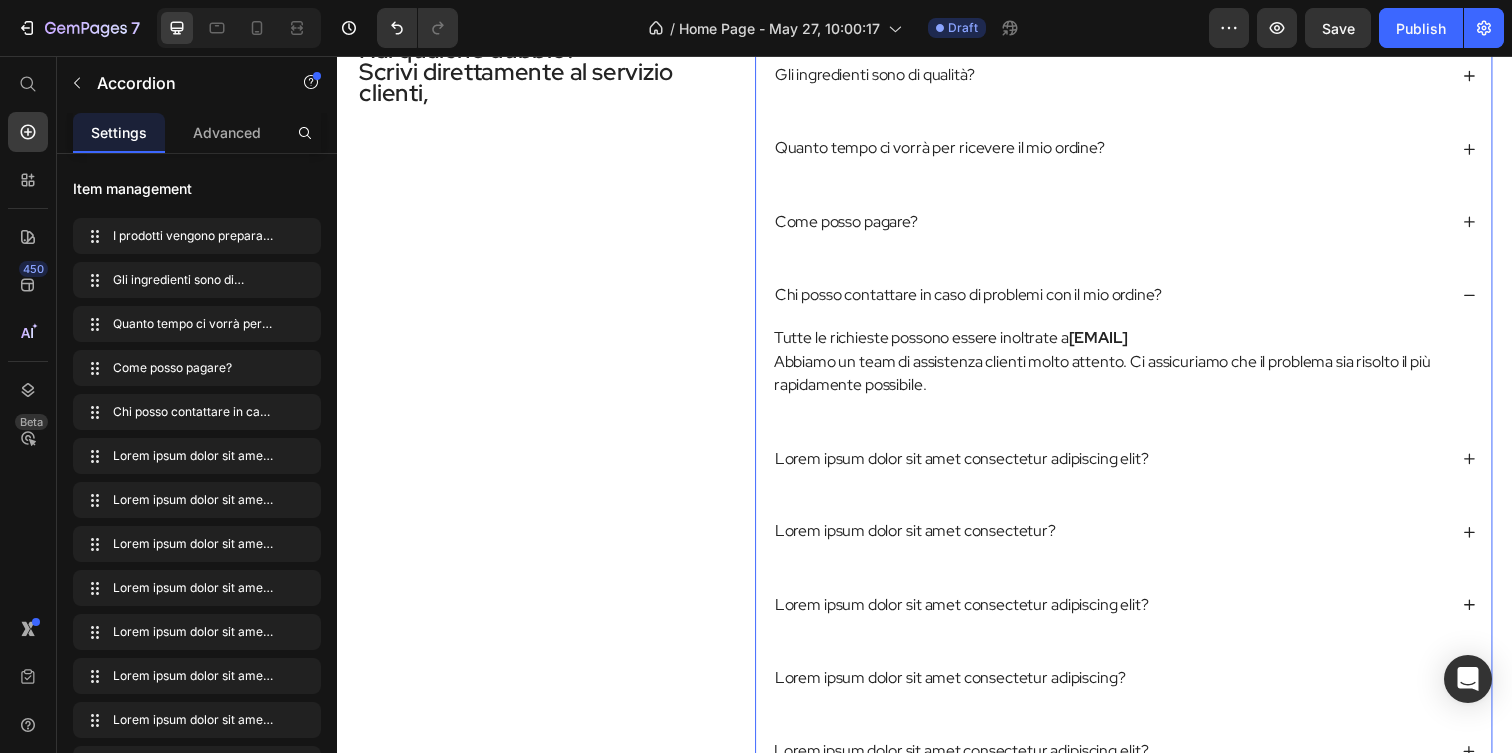 scroll, scrollTop: 3318, scrollLeft: 0, axis: vertical 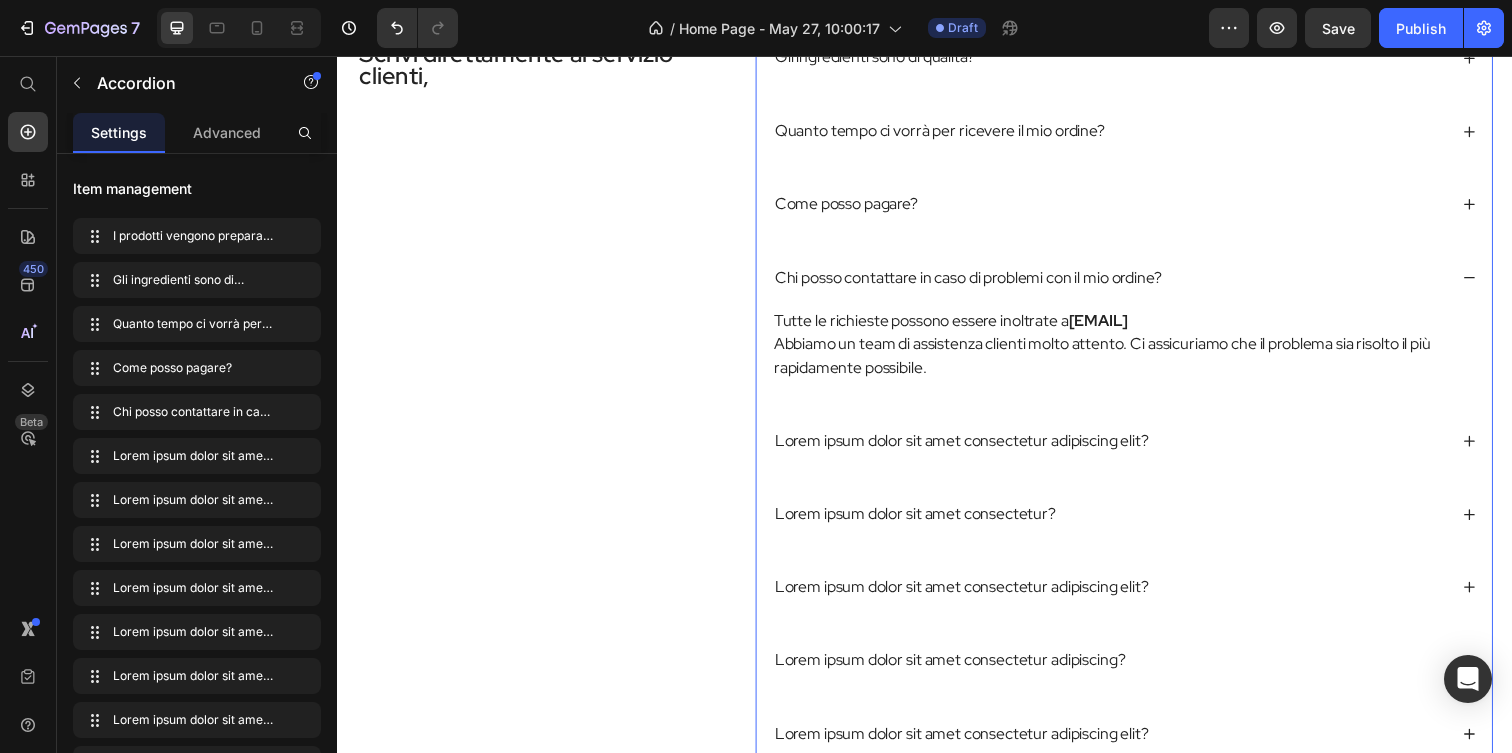 click on "Lorem ipsum dolor sit amet consectetur adipiscing elit?" at bounding box center (975, 449) 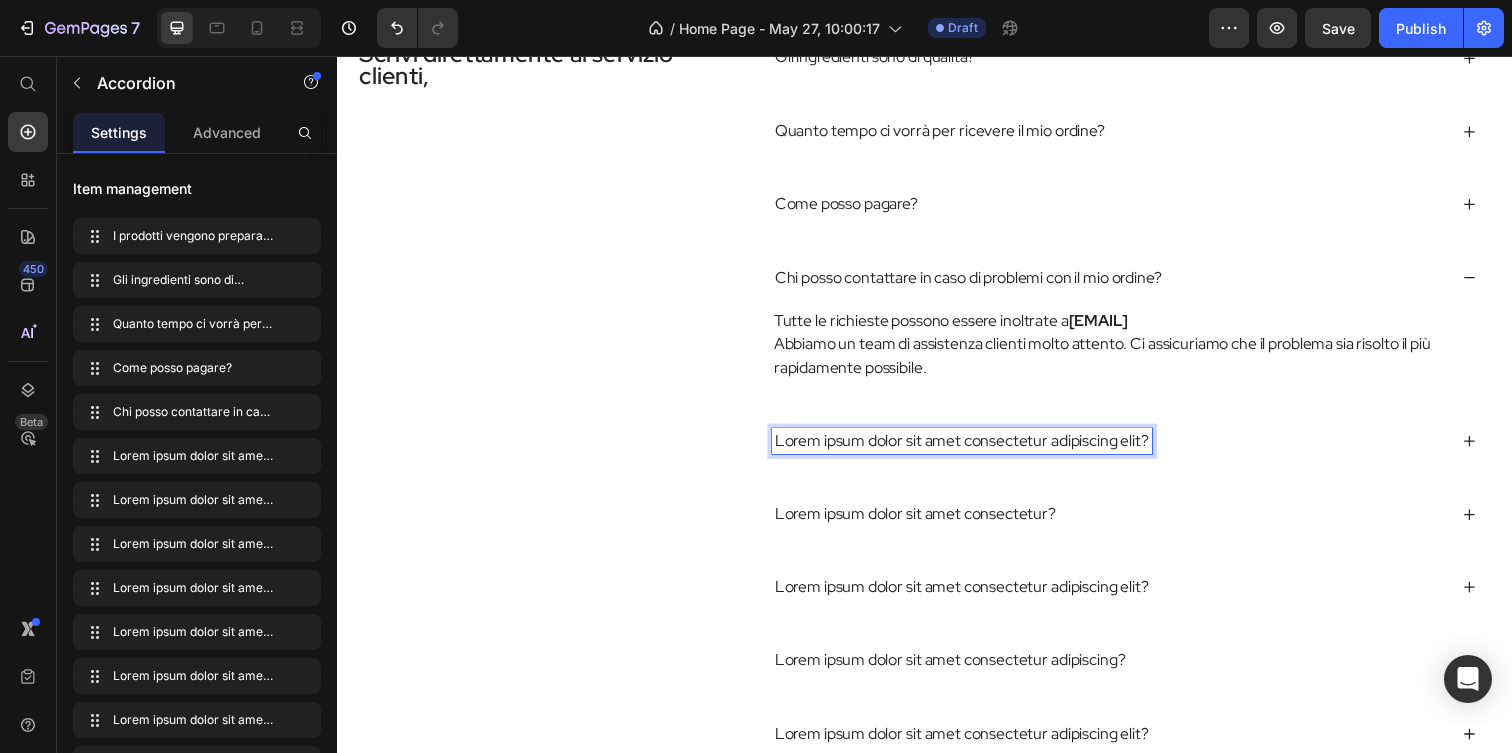 click on "Lorem ipsum dolor sit amet consectetur adipiscing elit?" at bounding box center (1125, 449) 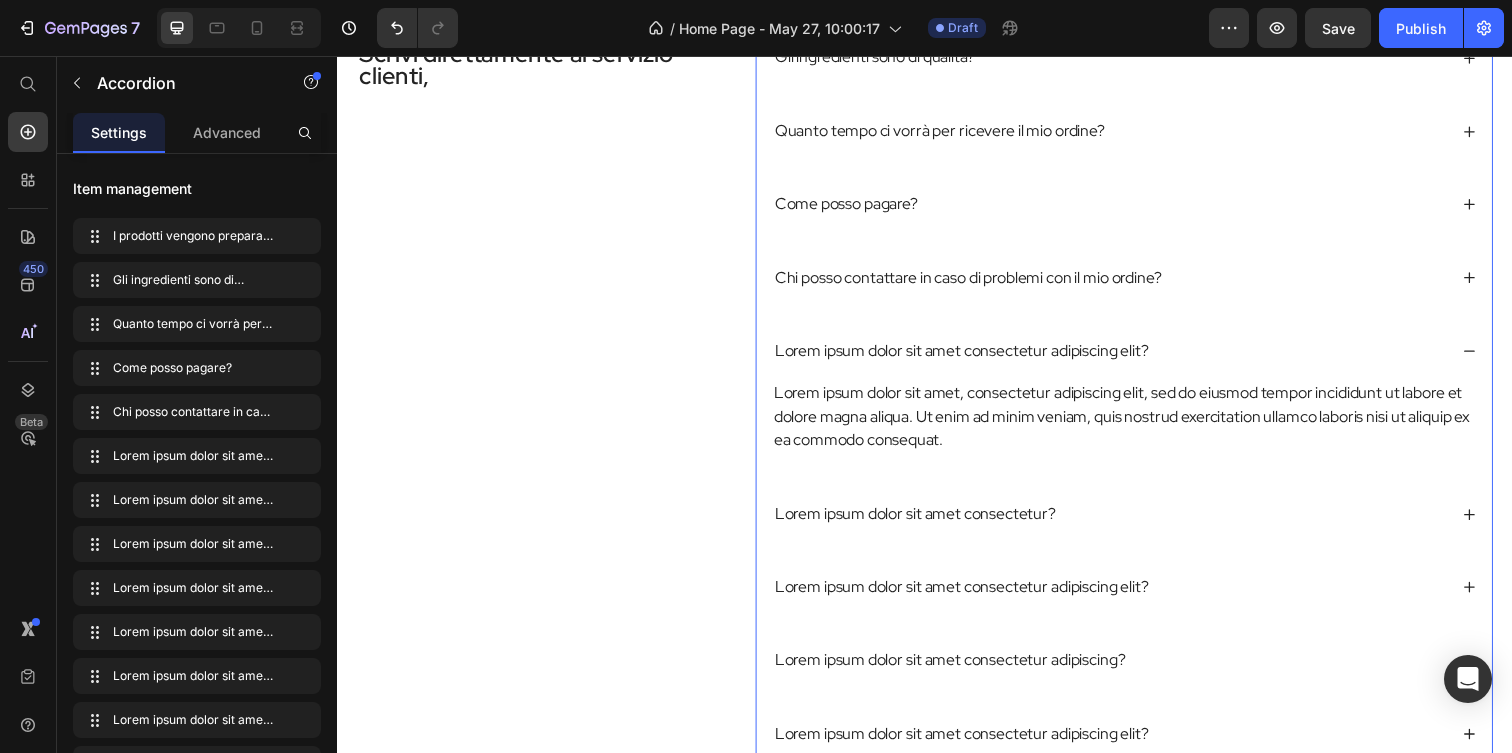 click on "Lorem ipsum dolor sit amet consectetur adipiscing elit?" at bounding box center (1125, 357) 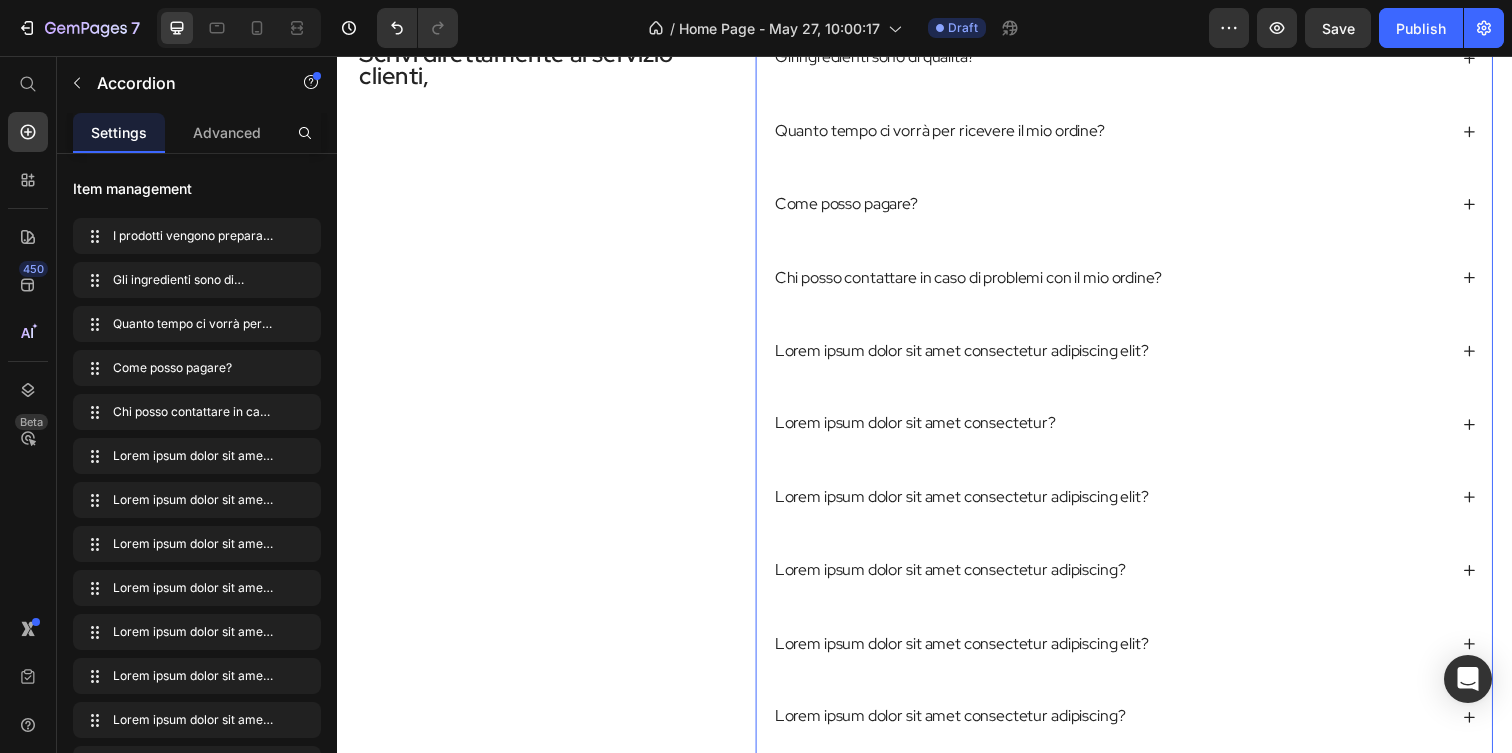 click on "Lorem ipsum dolor sit amet consectetur adipiscing elit?" at bounding box center (975, 357) 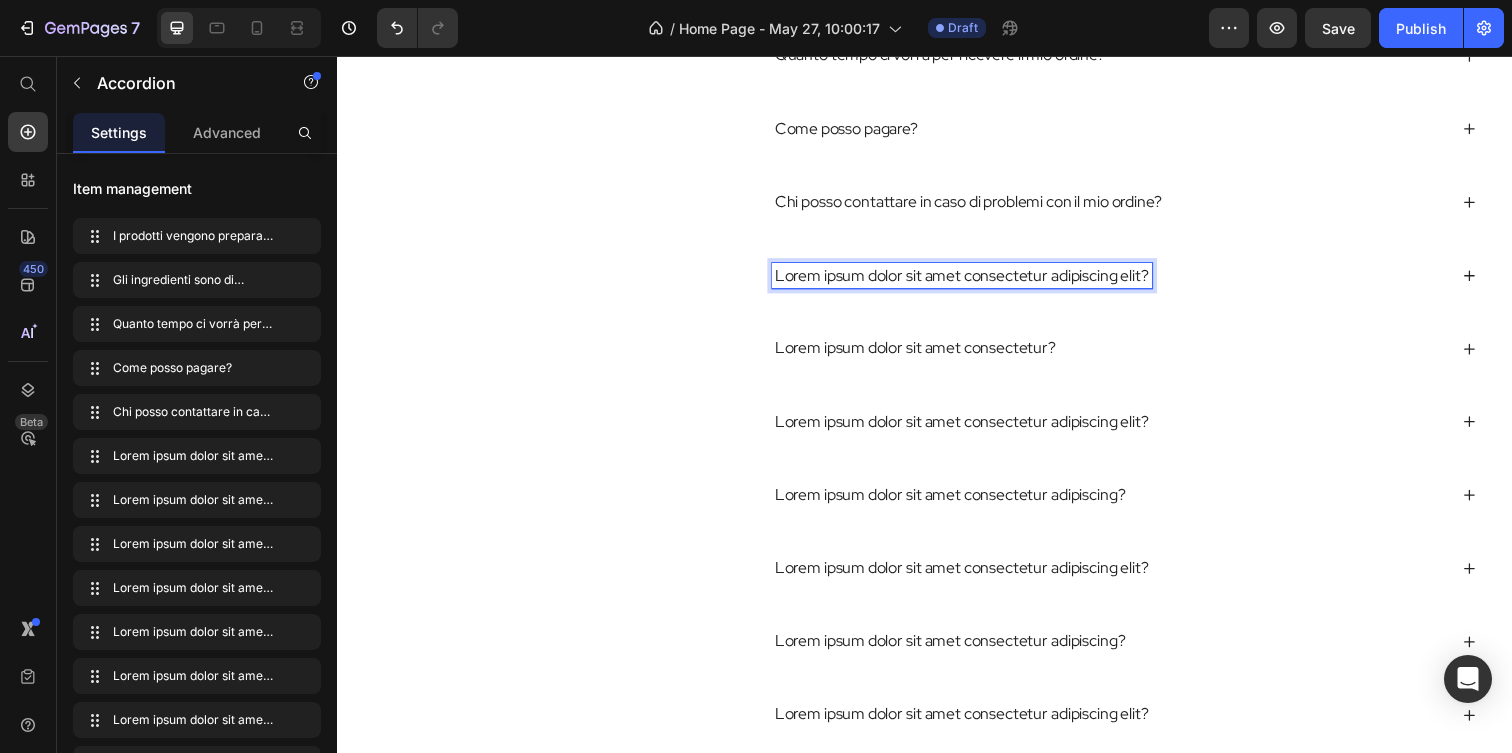 scroll, scrollTop: 3372, scrollLeft: 0, axis: vertical 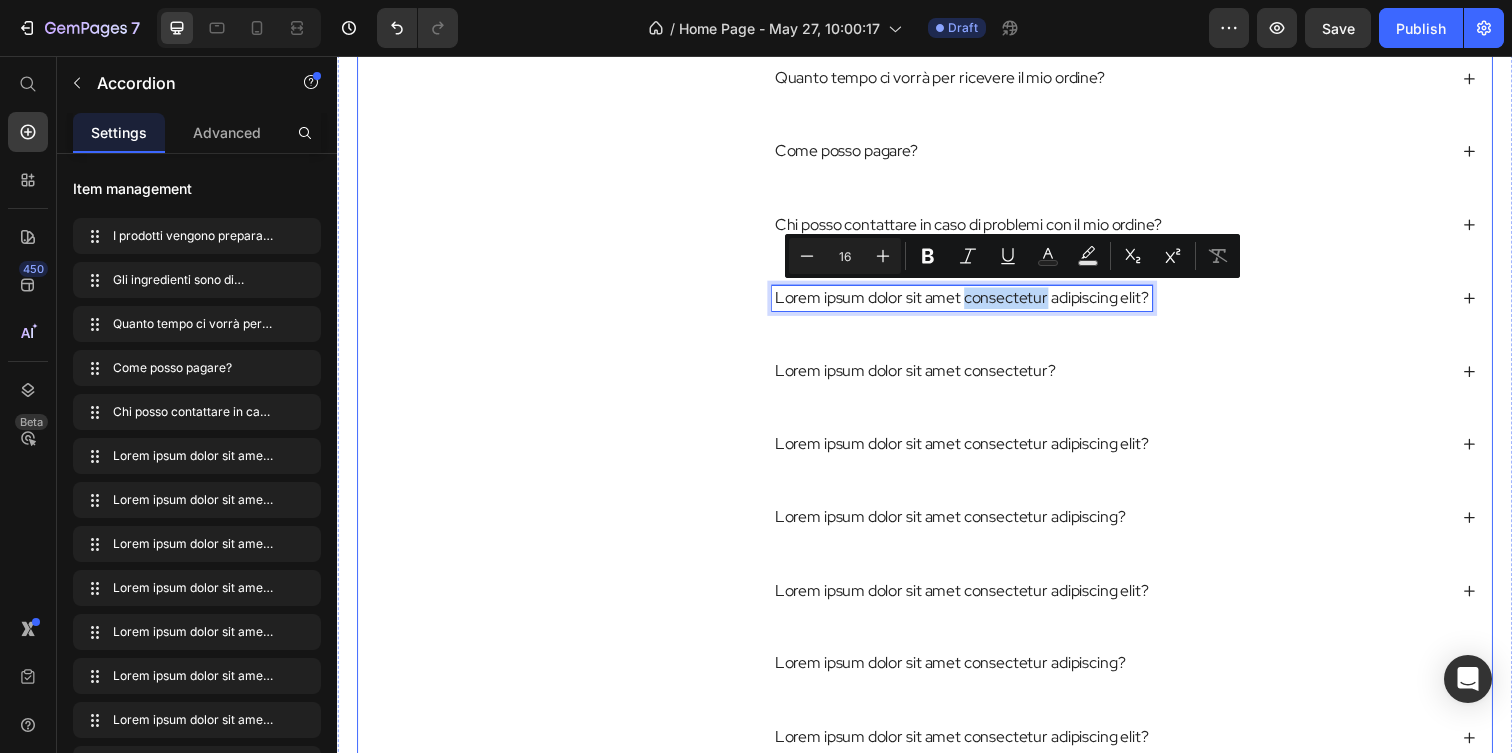 click on "Lorem ipsum dolor sit amet consectetur adipiscing elit?" at bounding box center [1140, 303] 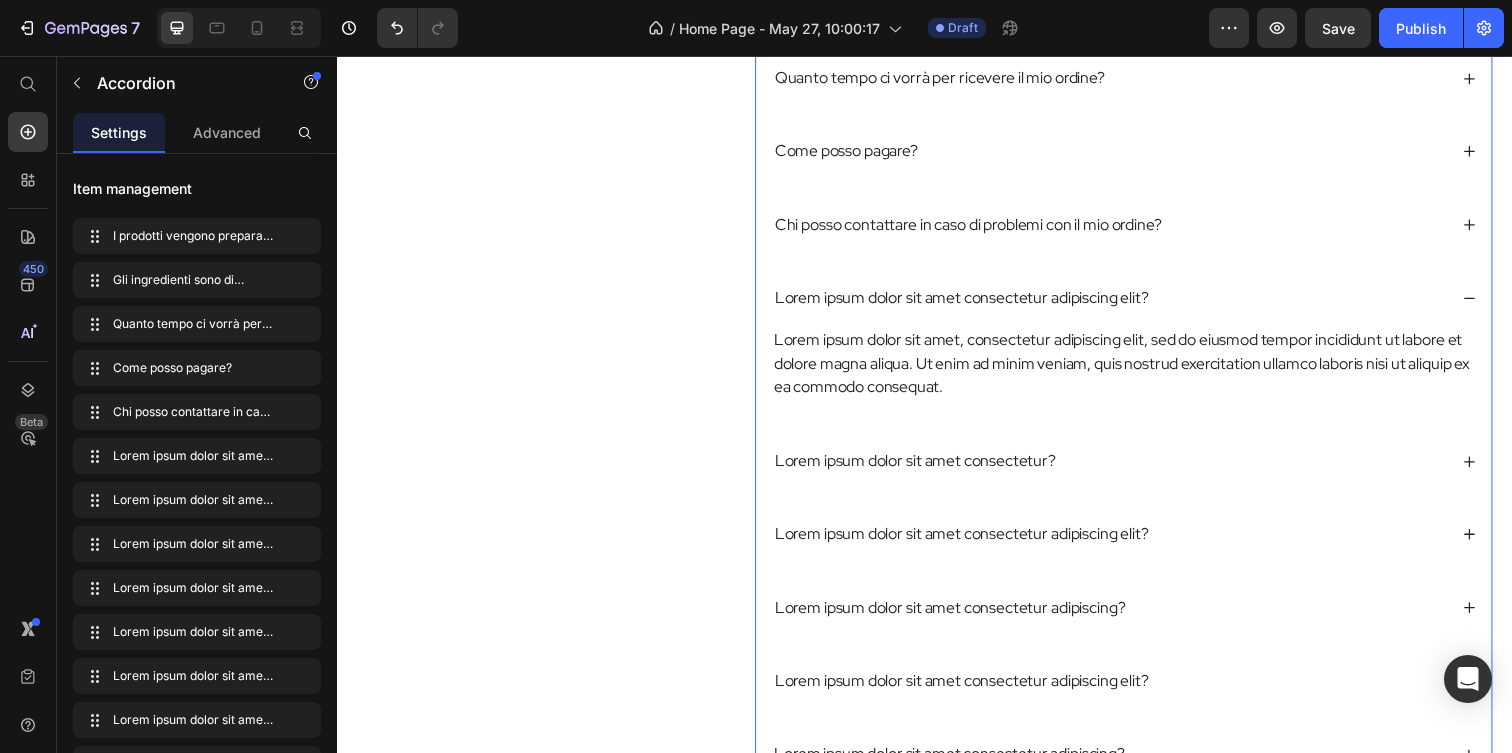 click on "Lorem ipsum dolor sit amet consectetur adipiscing elit?" at bounding box center [975, 303] 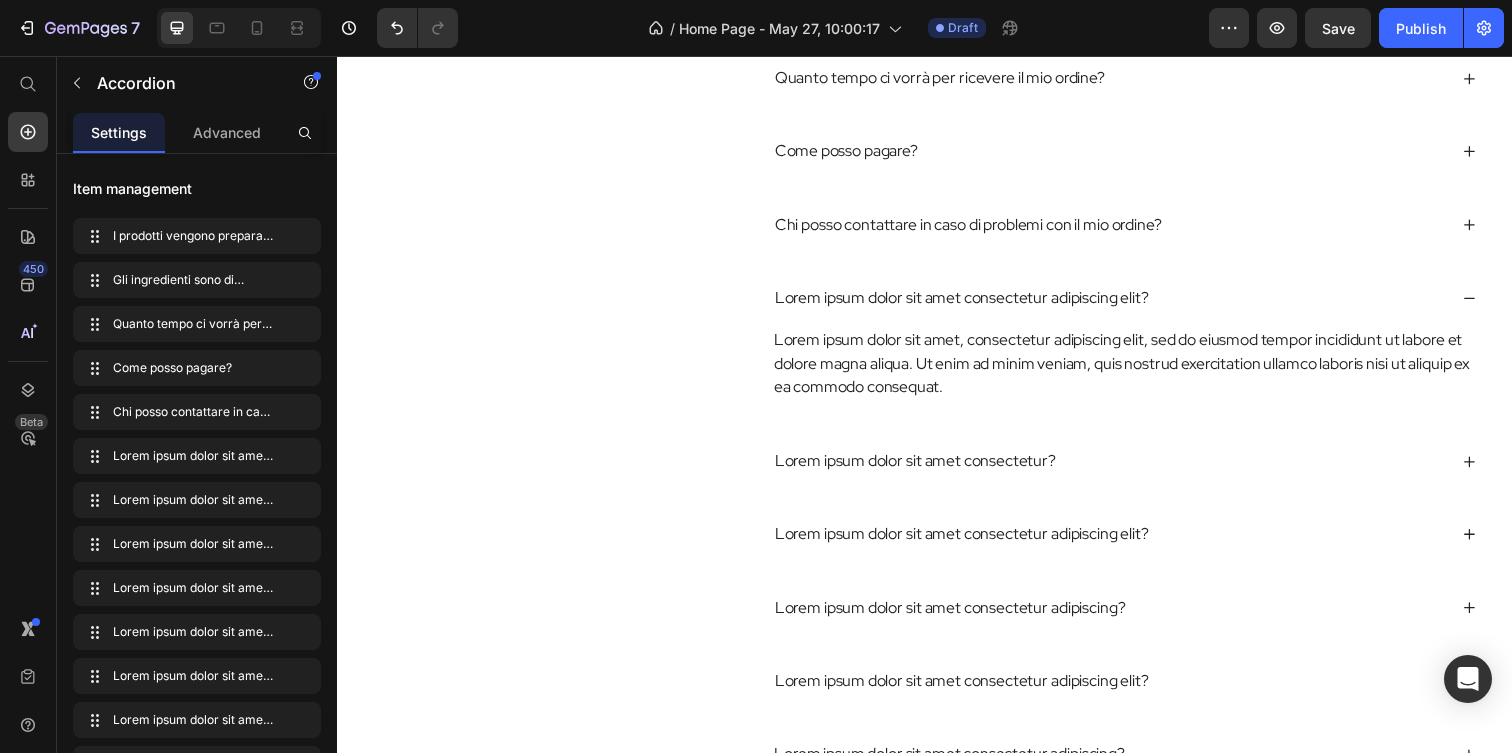 click on "Lorem ipsum dolor sit amet consectetur adipiscing elit?" at bounding box center [1140, 303] 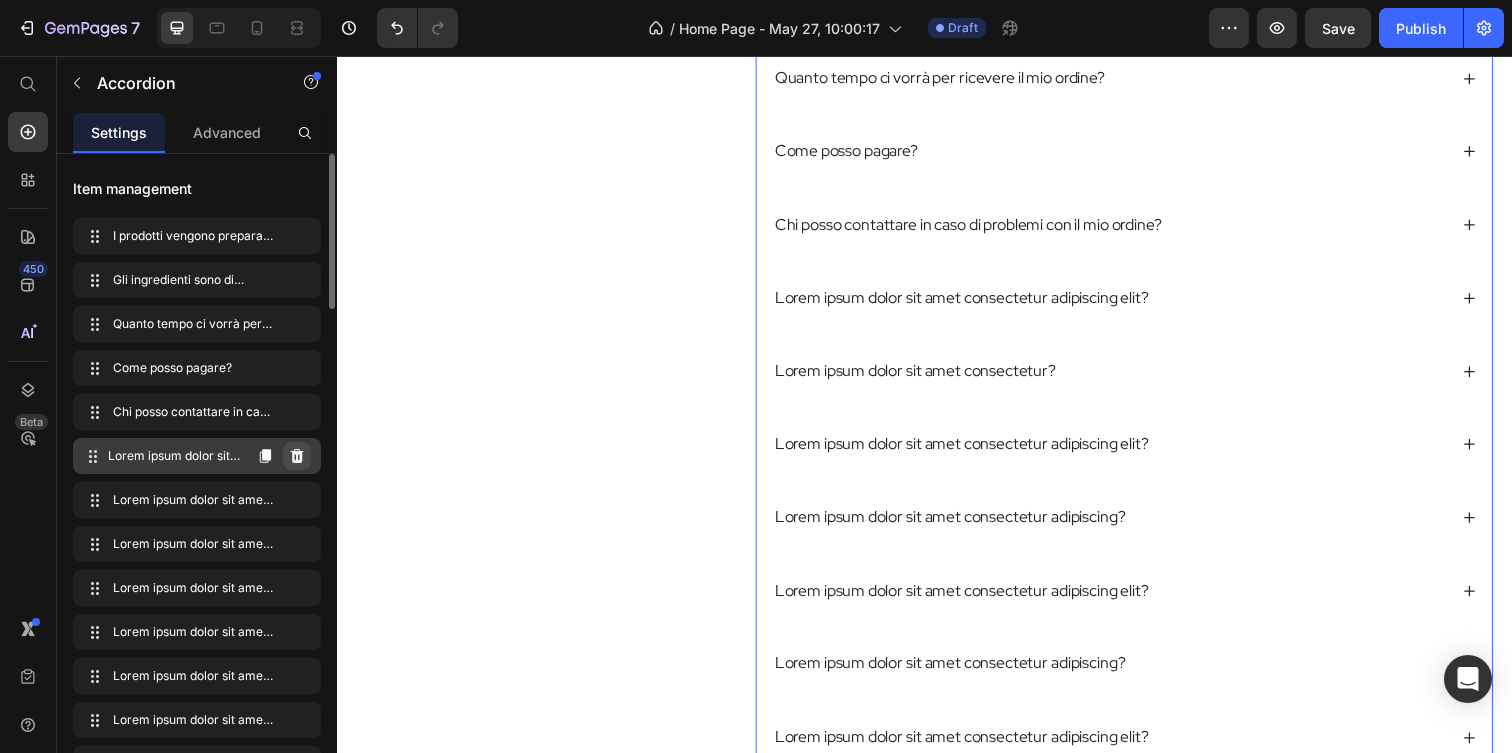 click 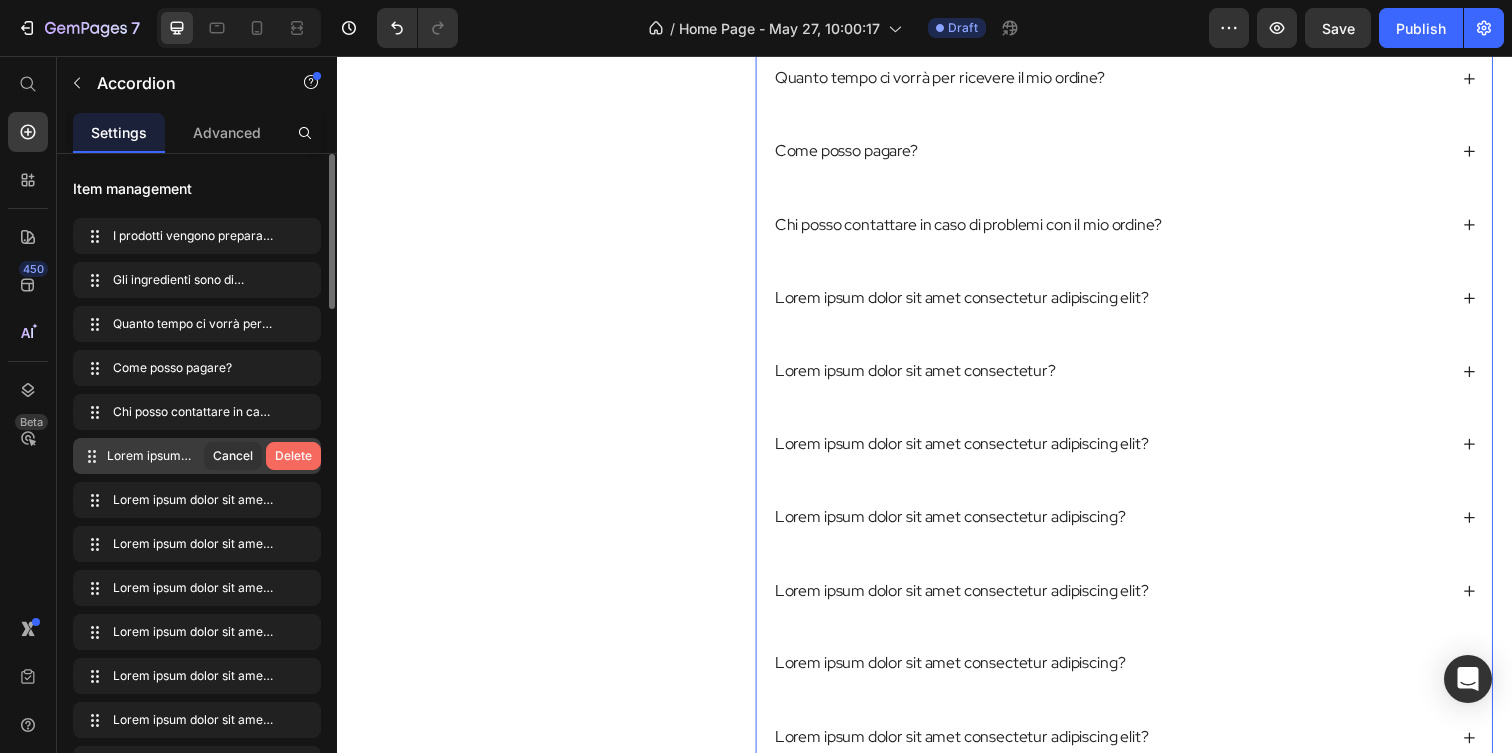 click on "Delete" at bounding box center (293, 456) 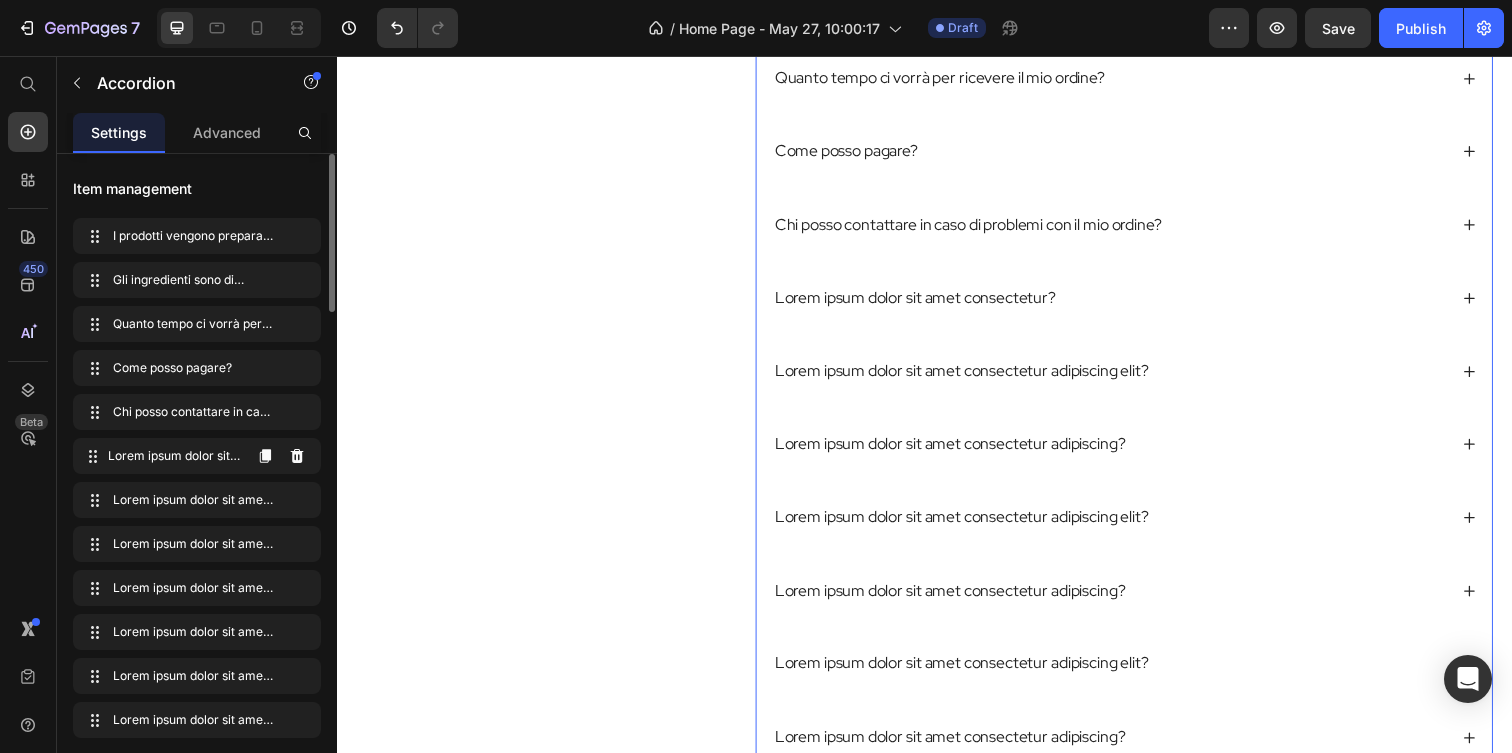 click 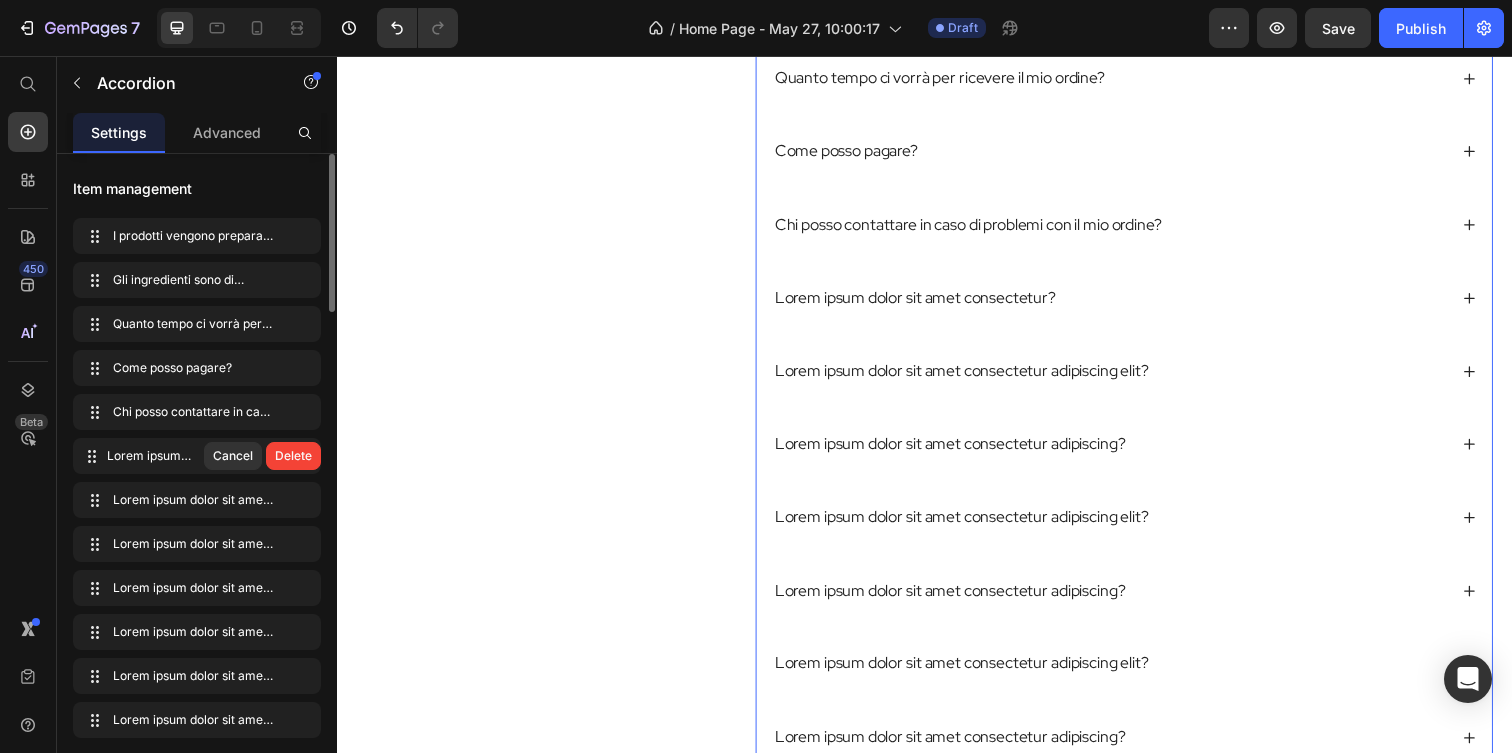 click on "Delete" at bounding box center [293, 456] 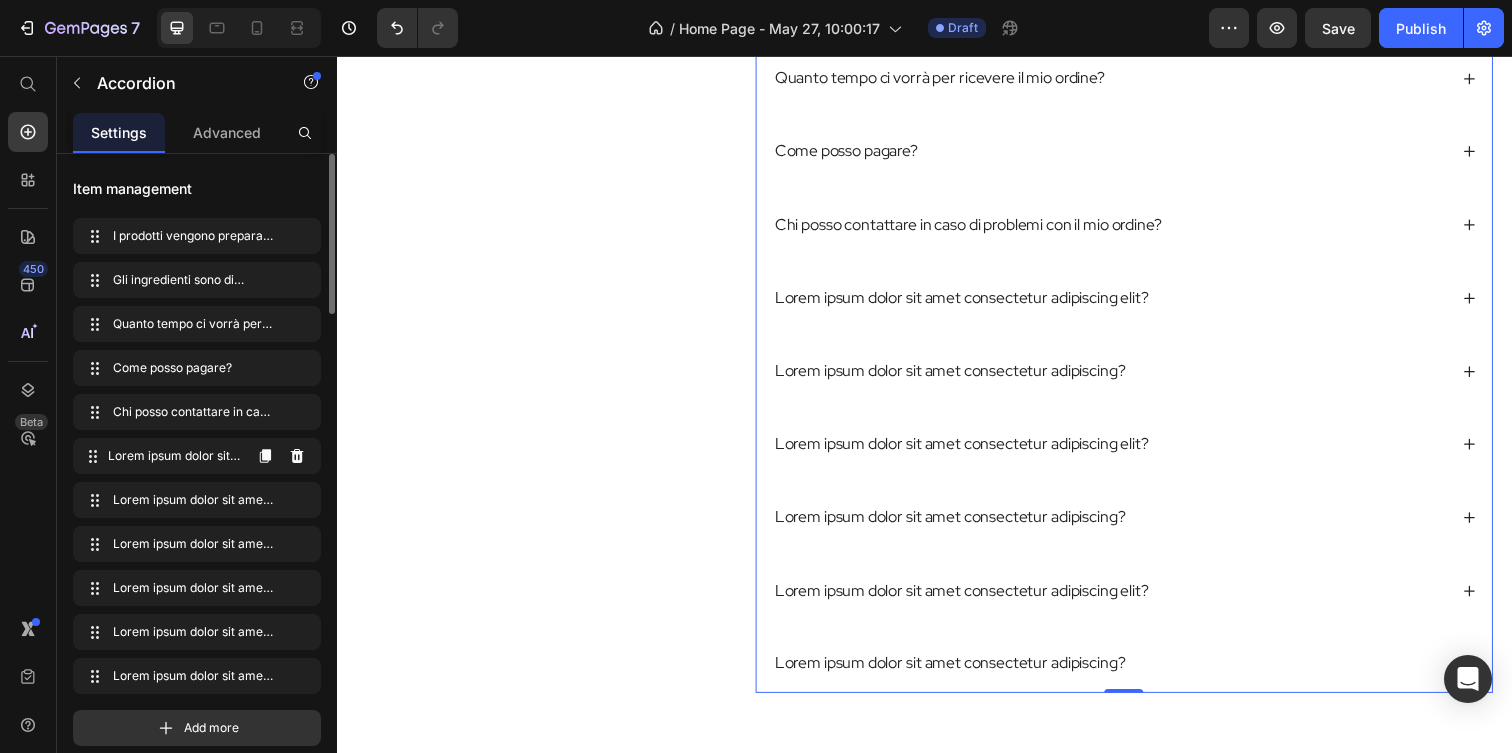 click 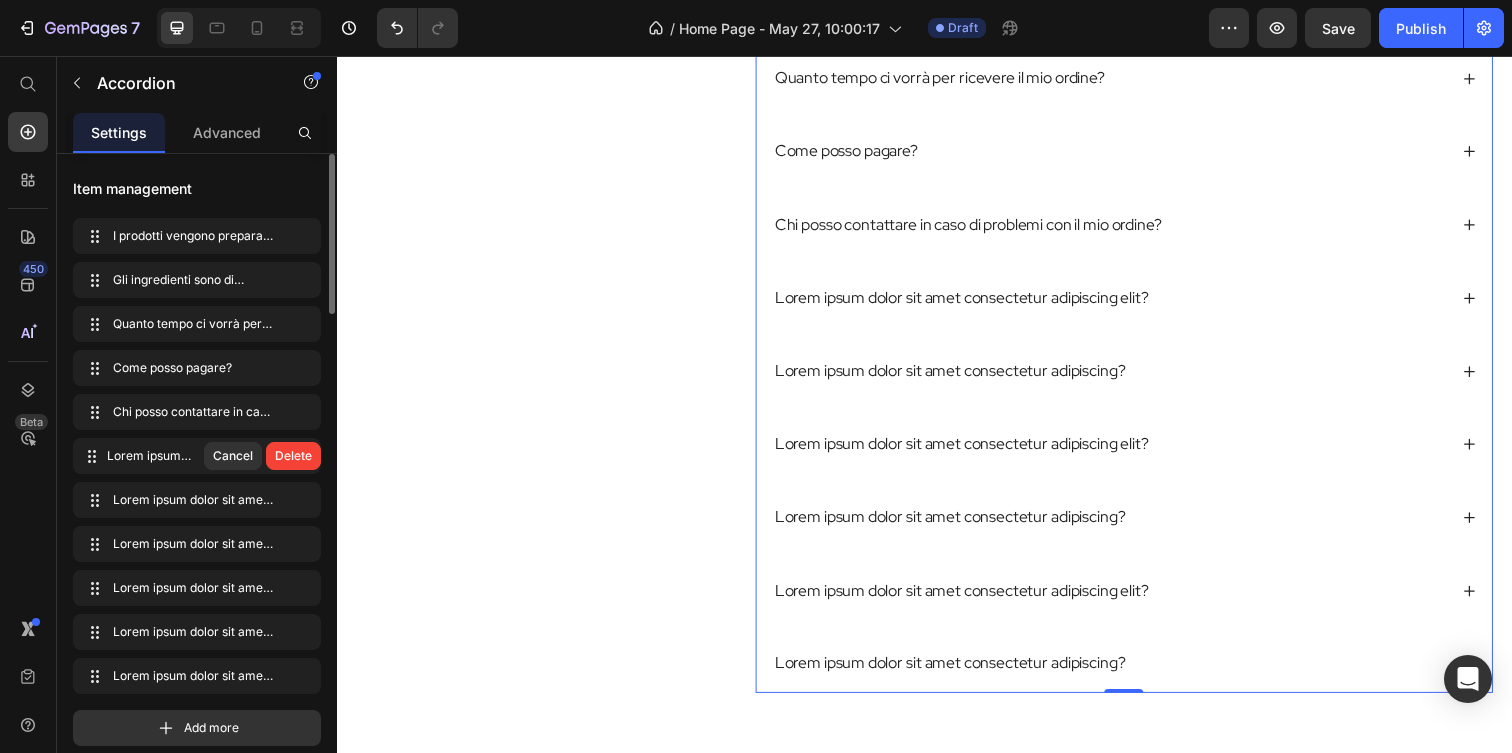 click on "Delete" at bounding box center [293, 456] 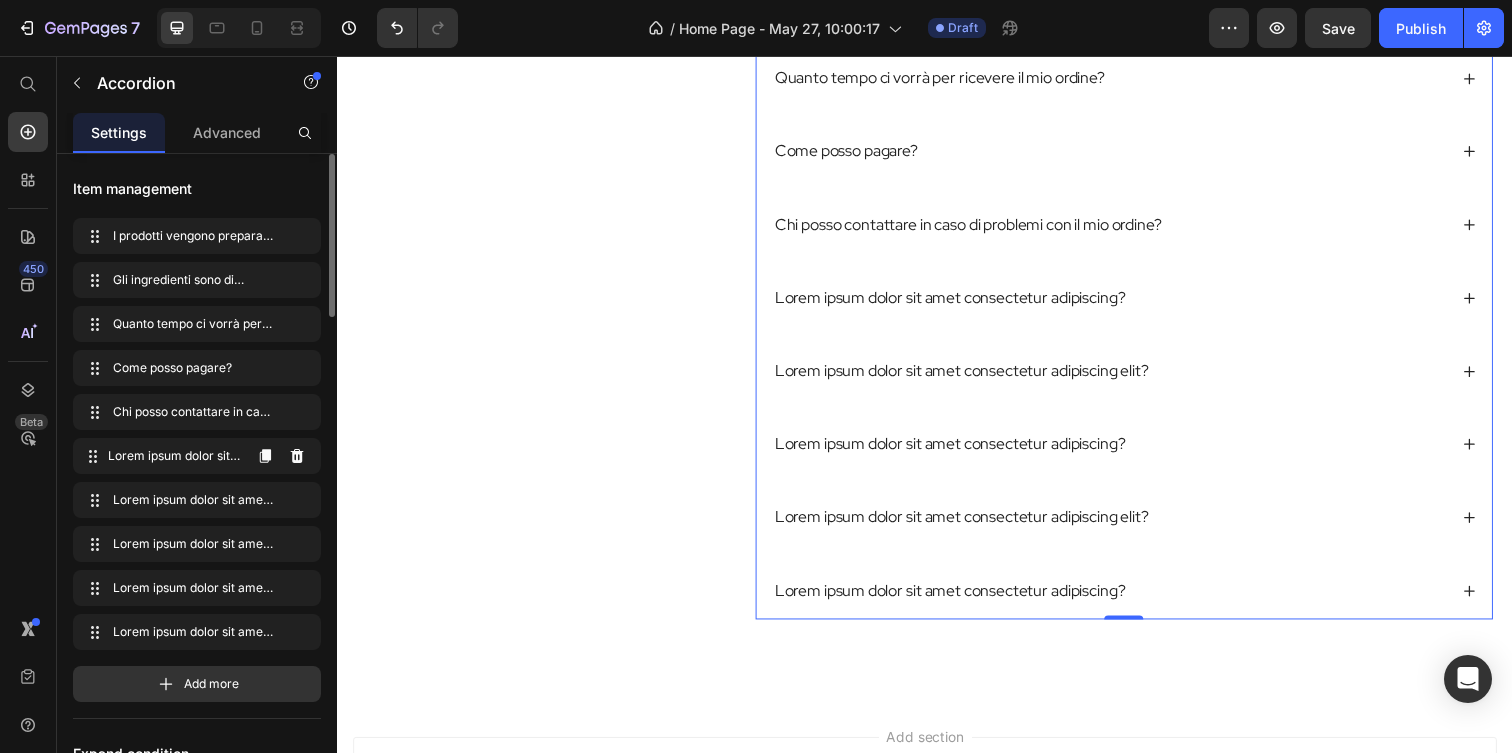 click 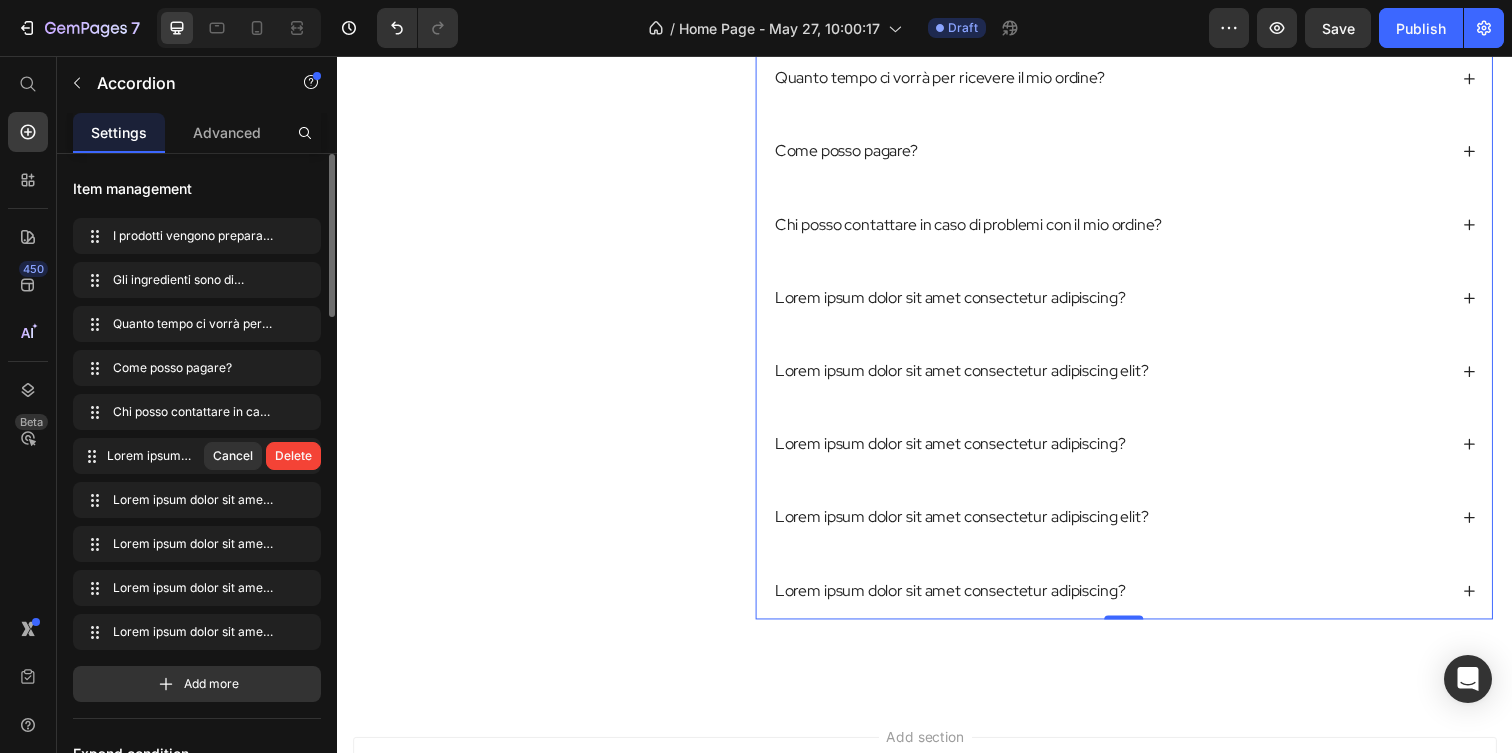 click on "Delete" at bounding box center [293, 456] 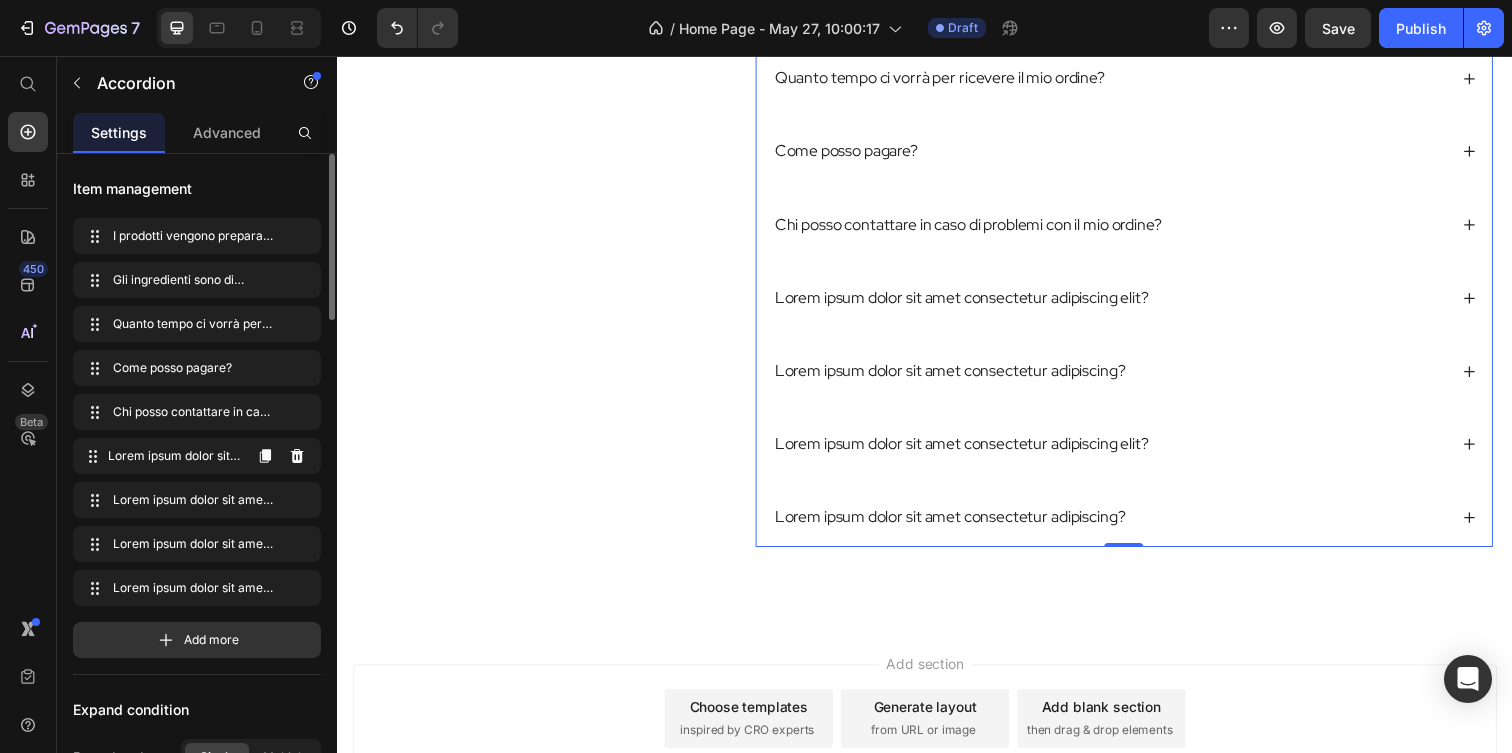 click 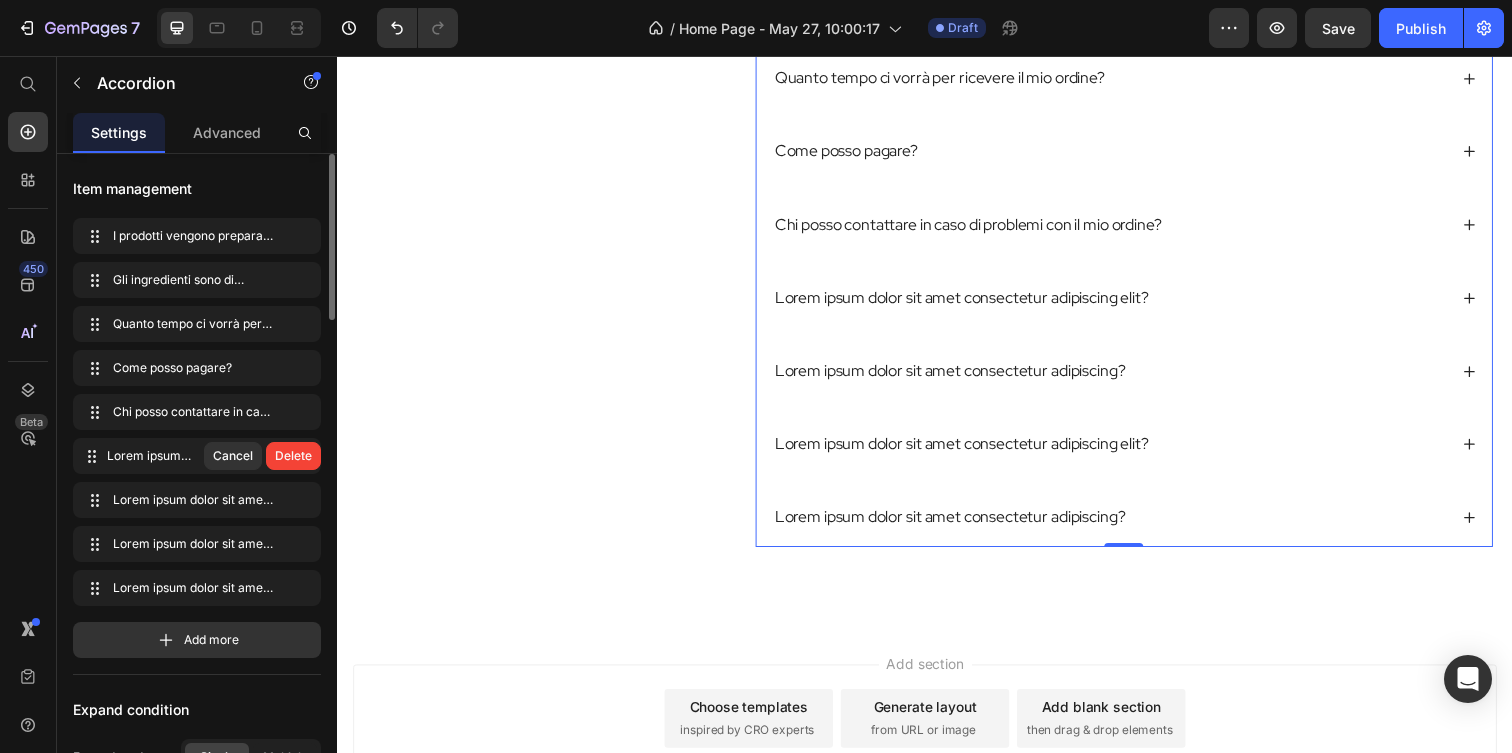 click on "Delete" at bounding box center (293, 456) 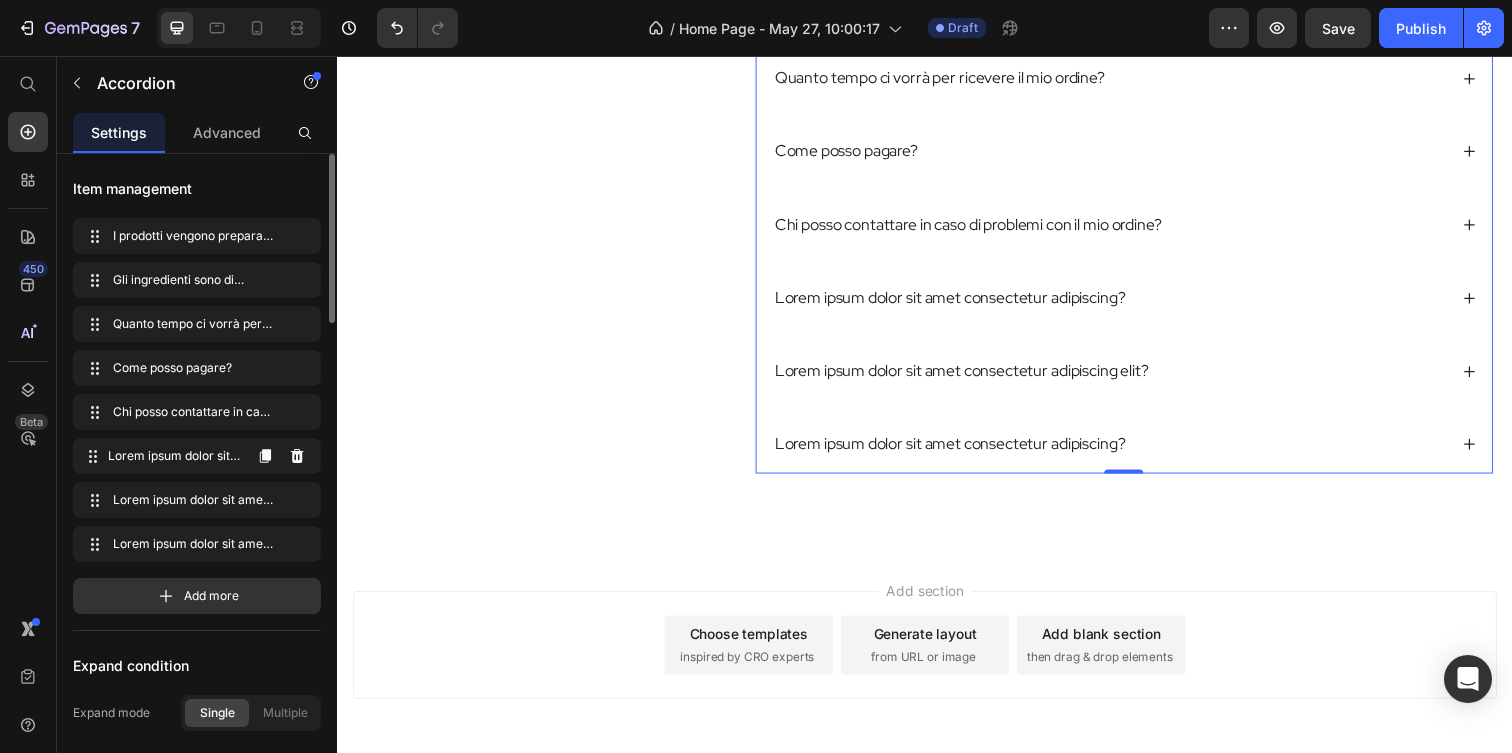 click 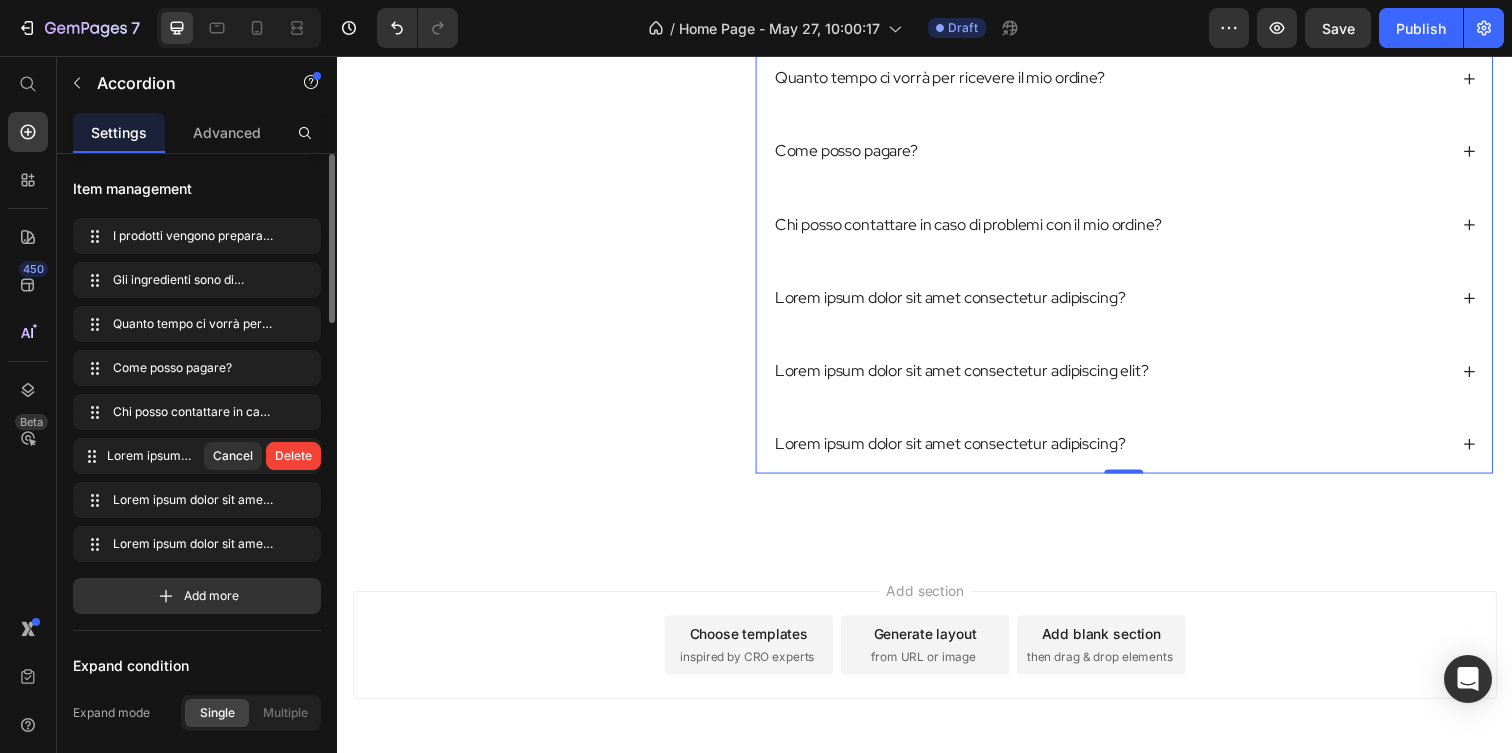 click on "Delete" at bounding box center [293, 456] 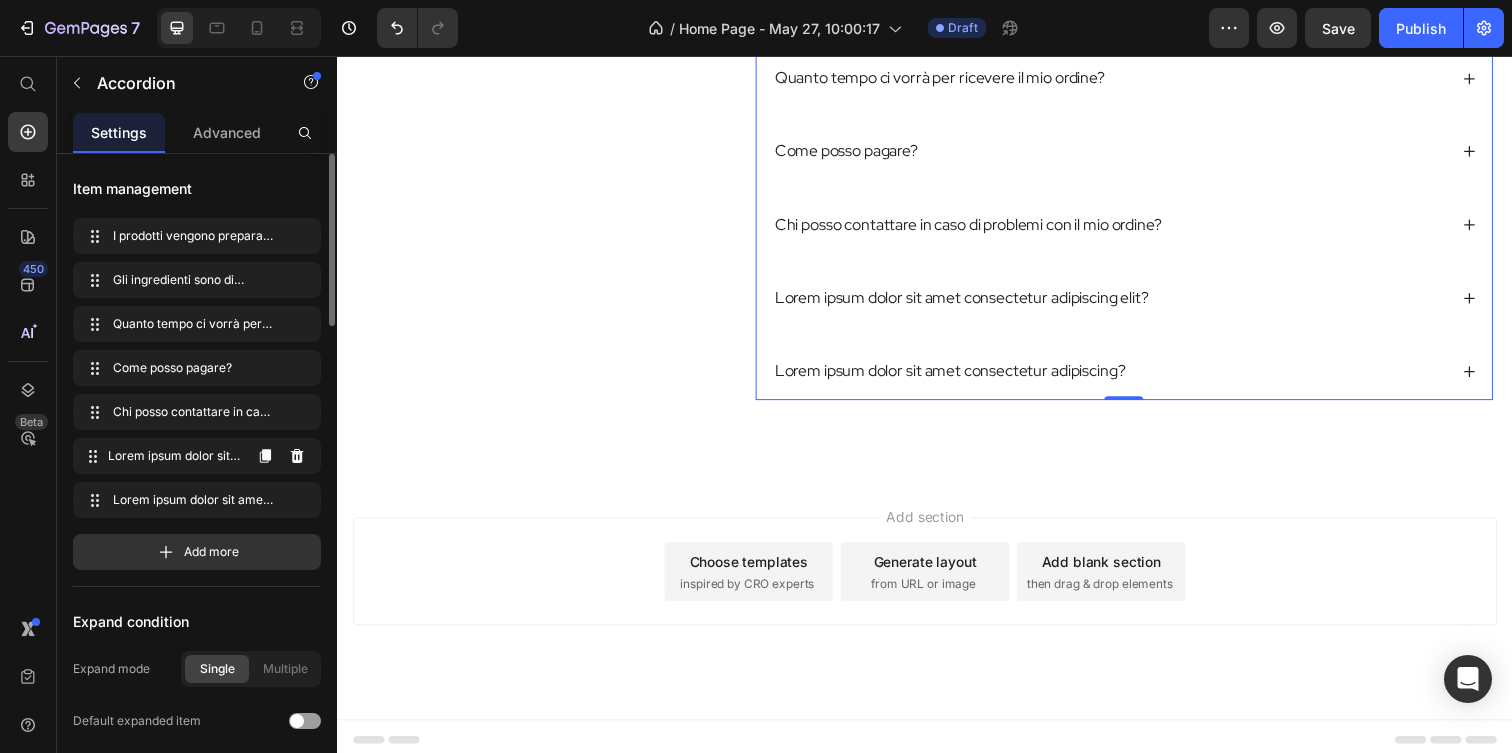 click 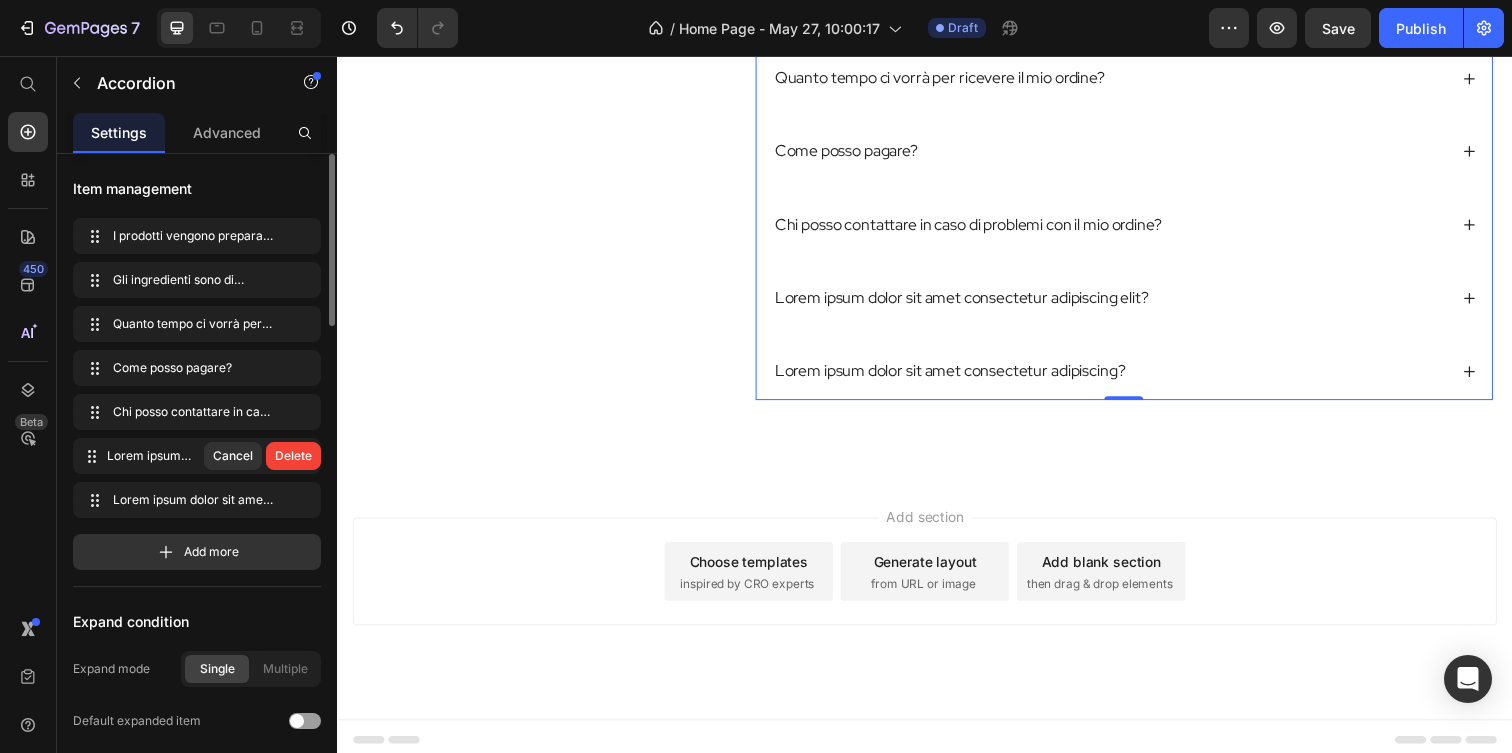 click on "Delete" at bounding box center [293, 456] 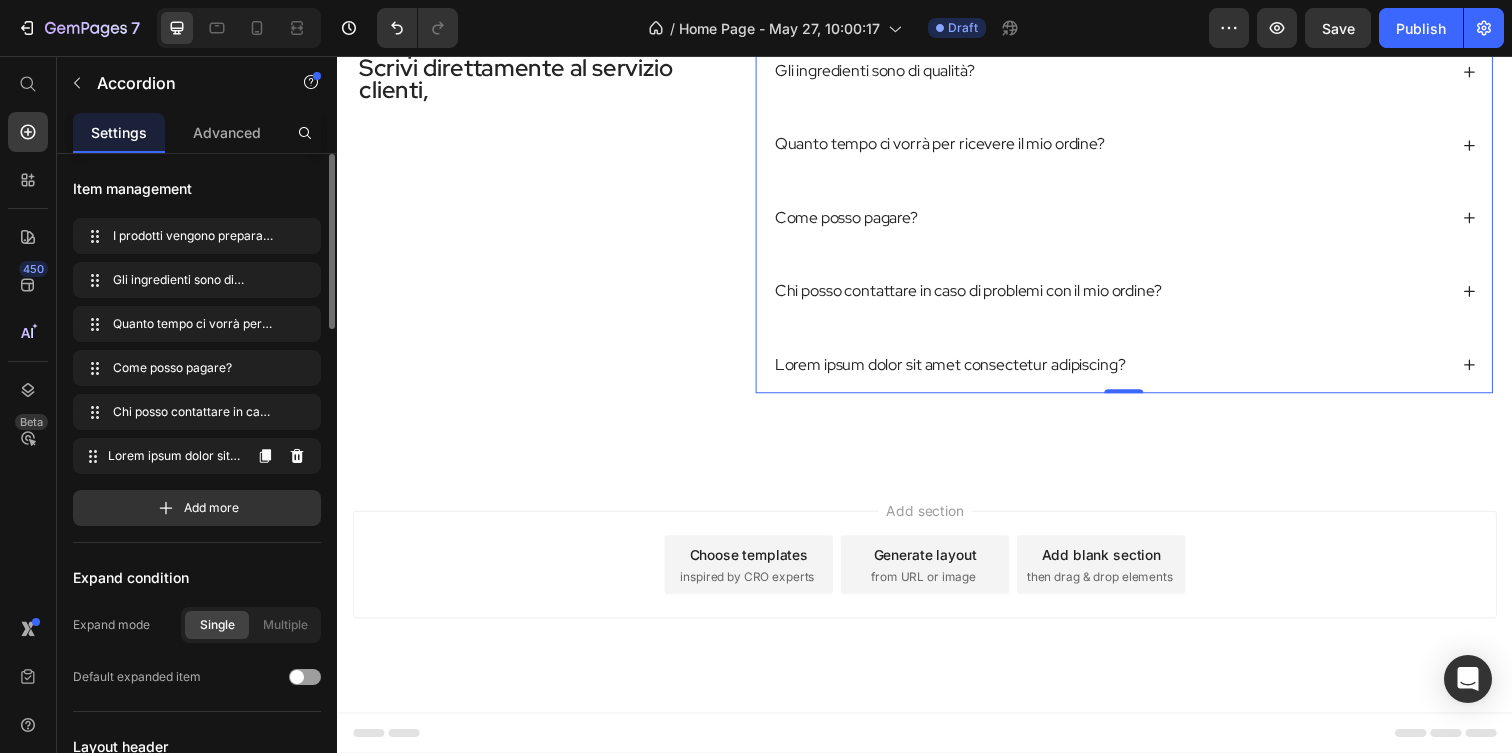 click 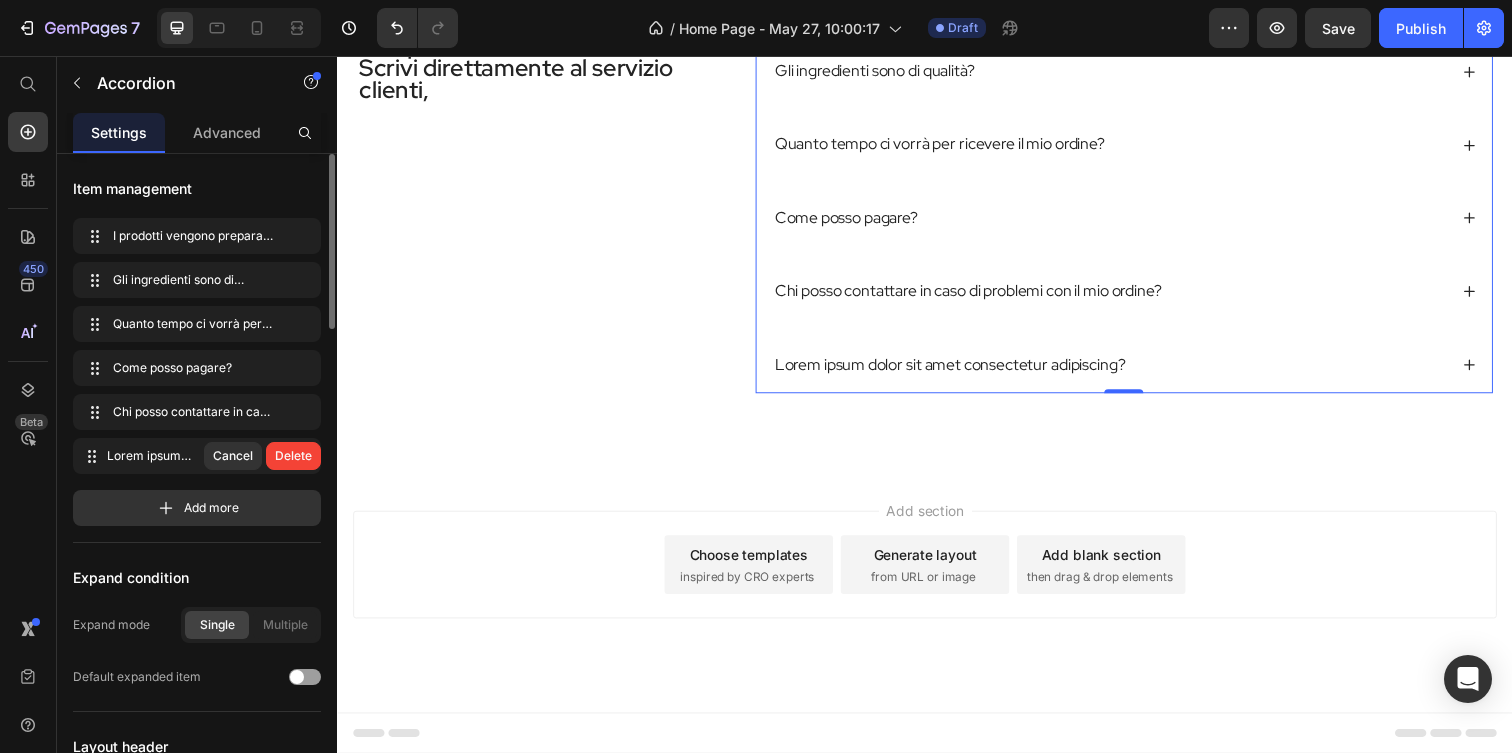 click on "Delete" at bounding box center [293, 456] 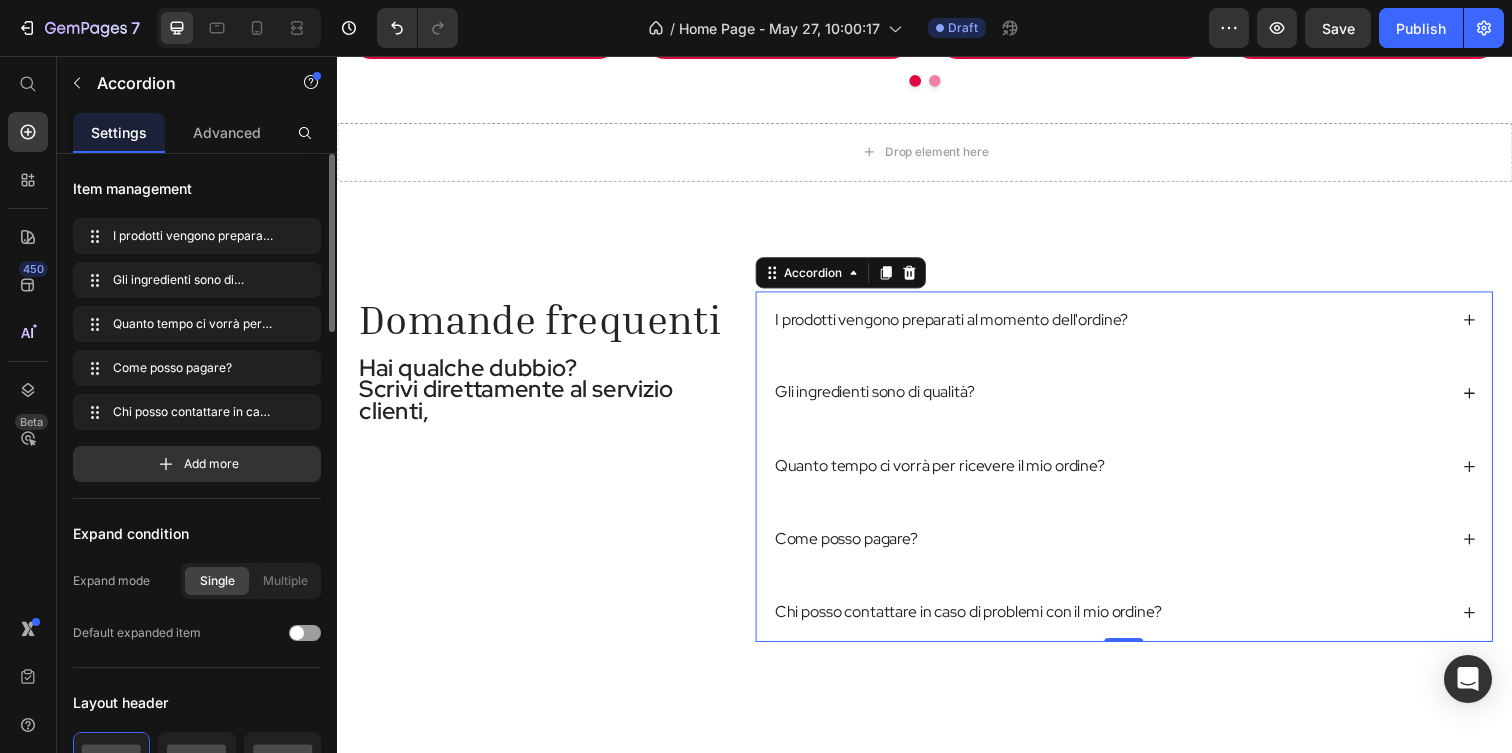scroll, scrollTop: 3012, scrollLeft: 0, axis: vertical 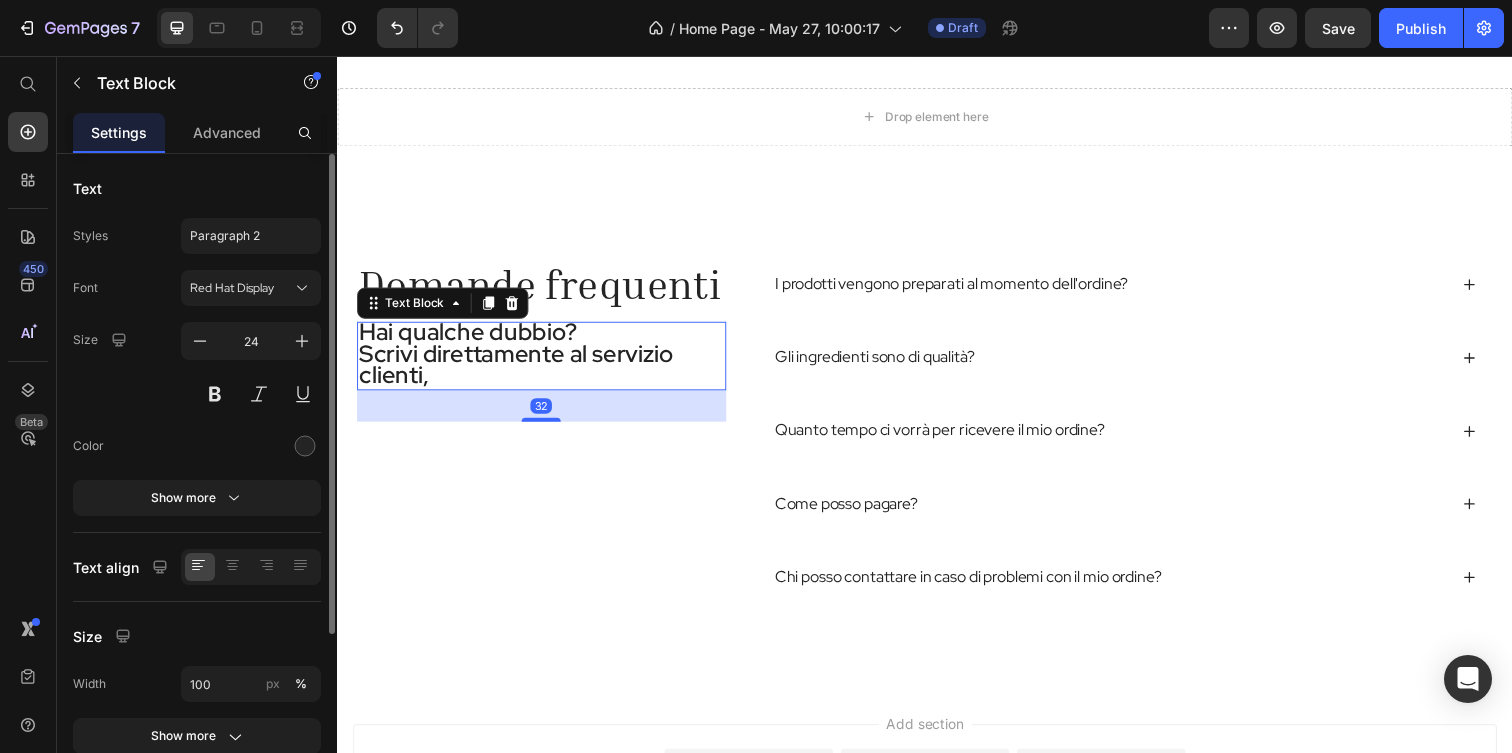click on "Scrivi direttamente al servizio clienti," at bounding box center (545, 371) 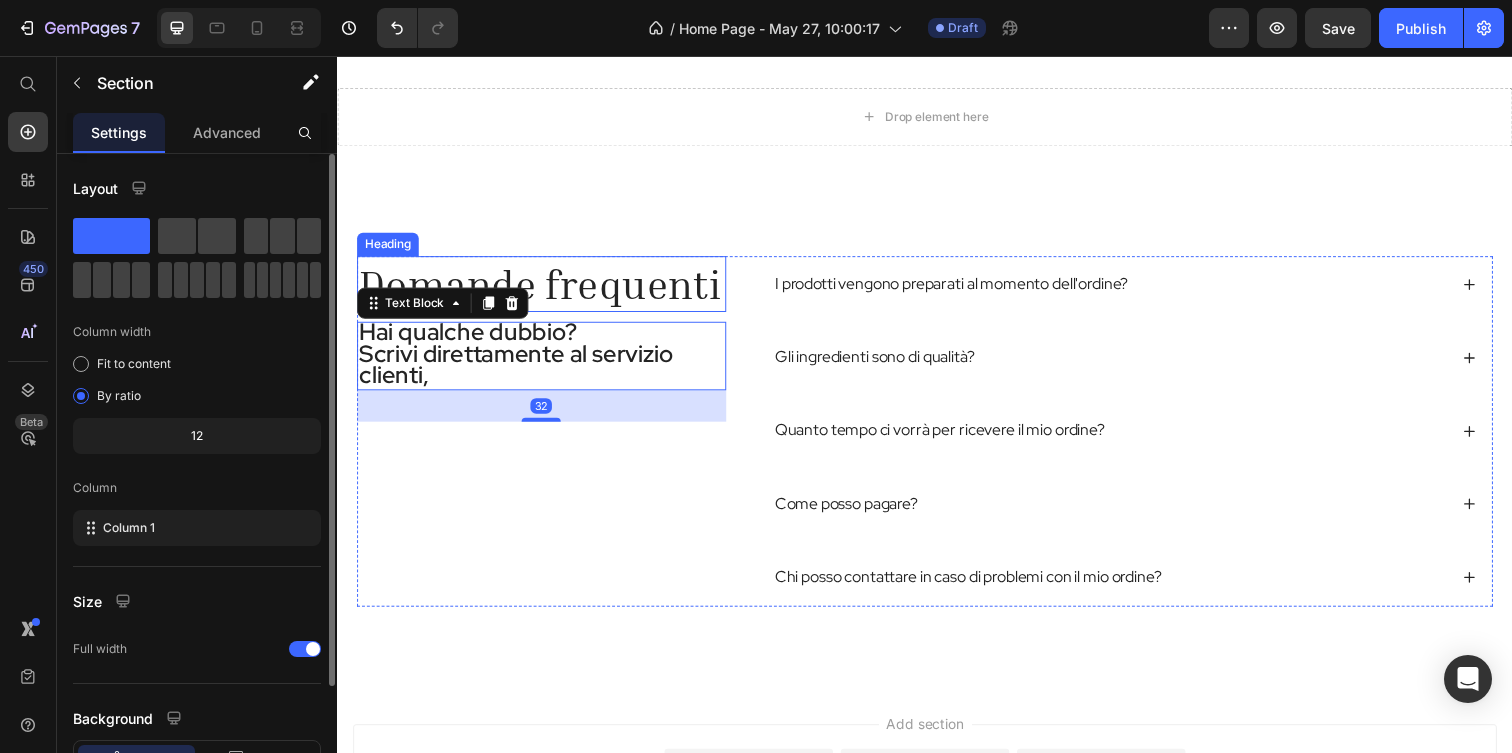 click on "Domande frequenti Heading Hai qualche dubbio? Scrivi direttamente al servizio clienti,  Text Block   32
I prodotti vengono preparati al momento dell'ordine?
Gli ingredienti sono di qualità?
Quanto tempo ci vorrà per ricevere il mio ordine?
Come posso pagare?
Chi posso contattare in caso di problemi con il mio ordine? Accordion Row Section 10" at bounding box center (937, 439) 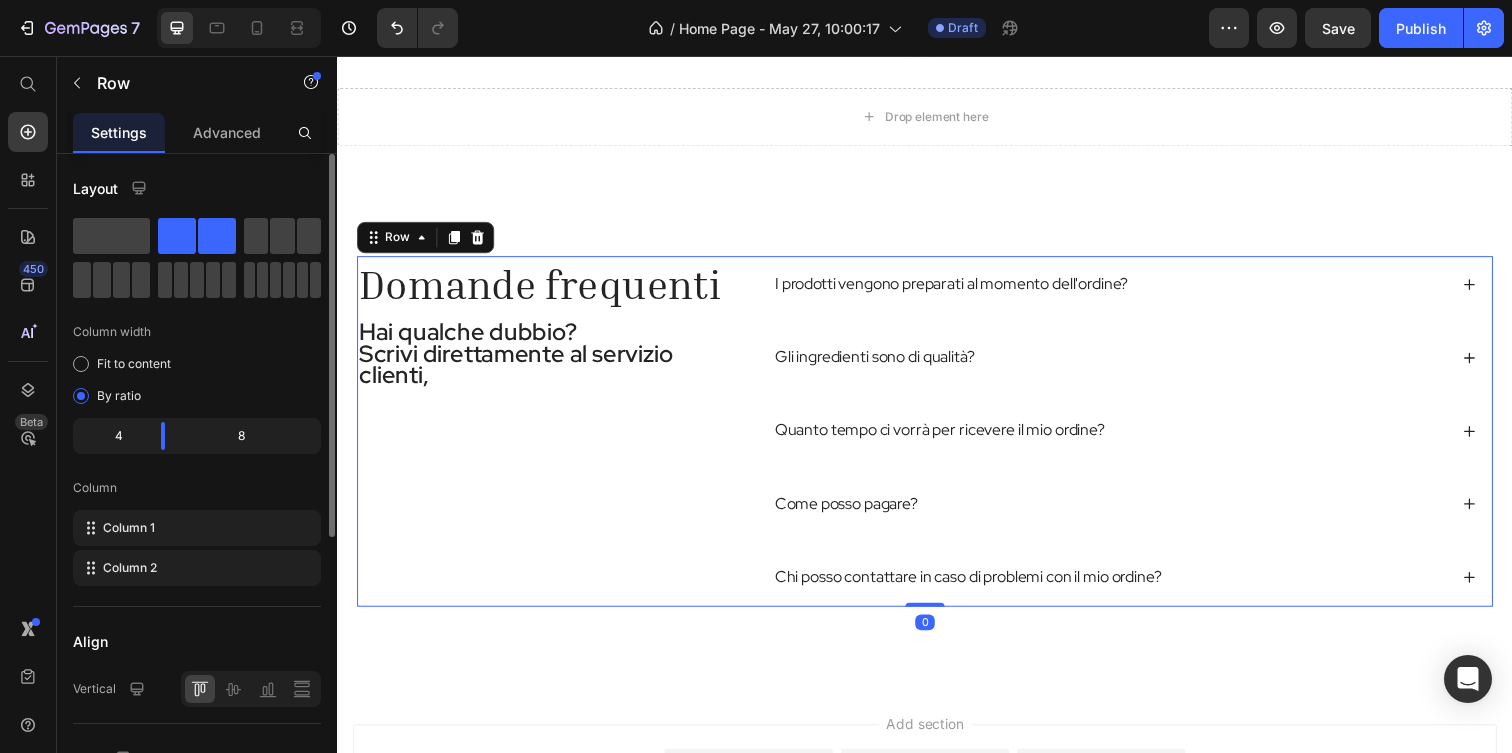 click on "Domande frequenti Heading Hai qualche dubbio? Scrivi direttamente al servizio clienti,  Text Block
I prodotti vengono preparati al momento dell'ordine?
Gli ingredienti sono di qualità?
Quanto tempo ci vorrà per ricevere il mio ordine?
Come posso pagare?
Chi posso contattare in caso di problemi con il mio ordine? Accordion Row   0" at bounding box center (937, 439) 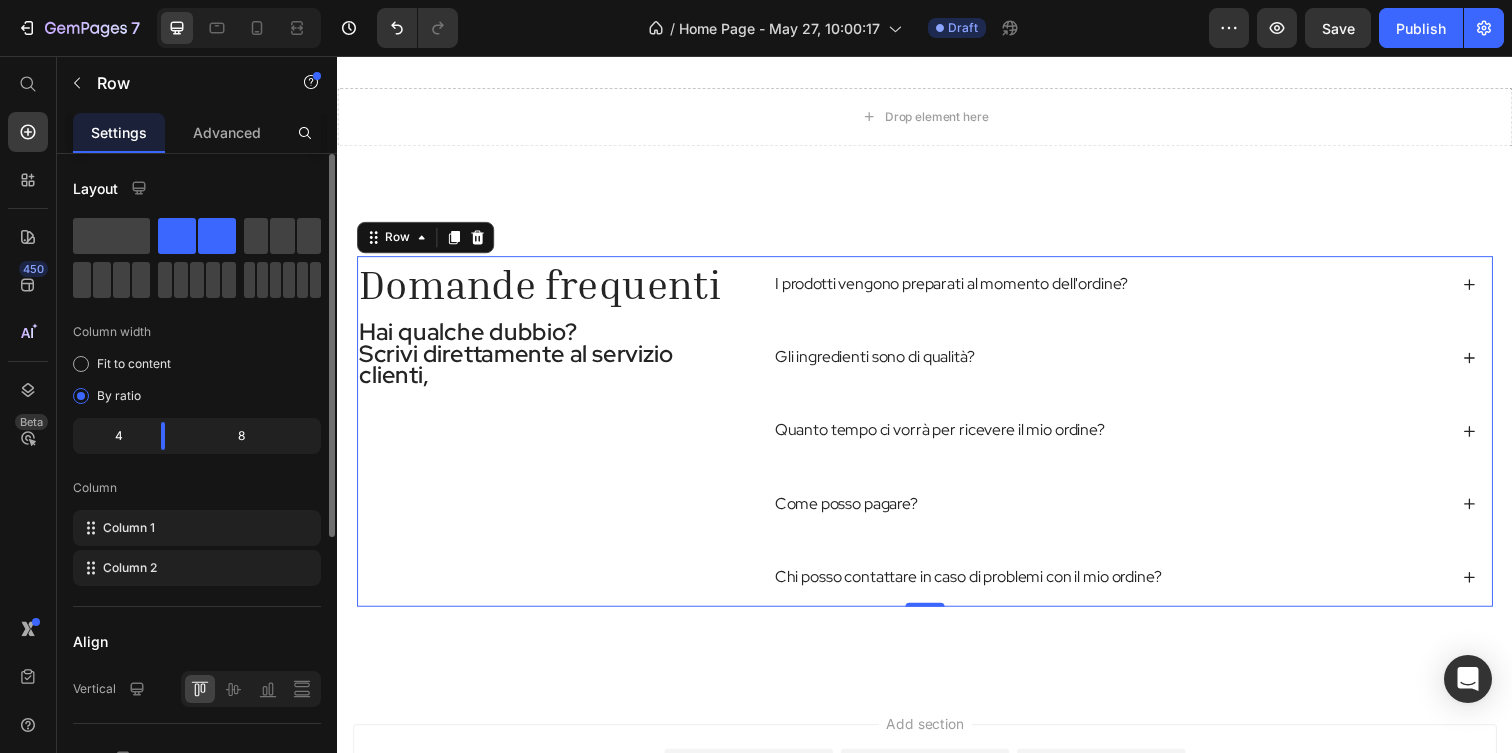 drag, startPoint x: 122, startPoint y: 436, endPoint x: 112, endPoint y: 437, distance: 10.049875 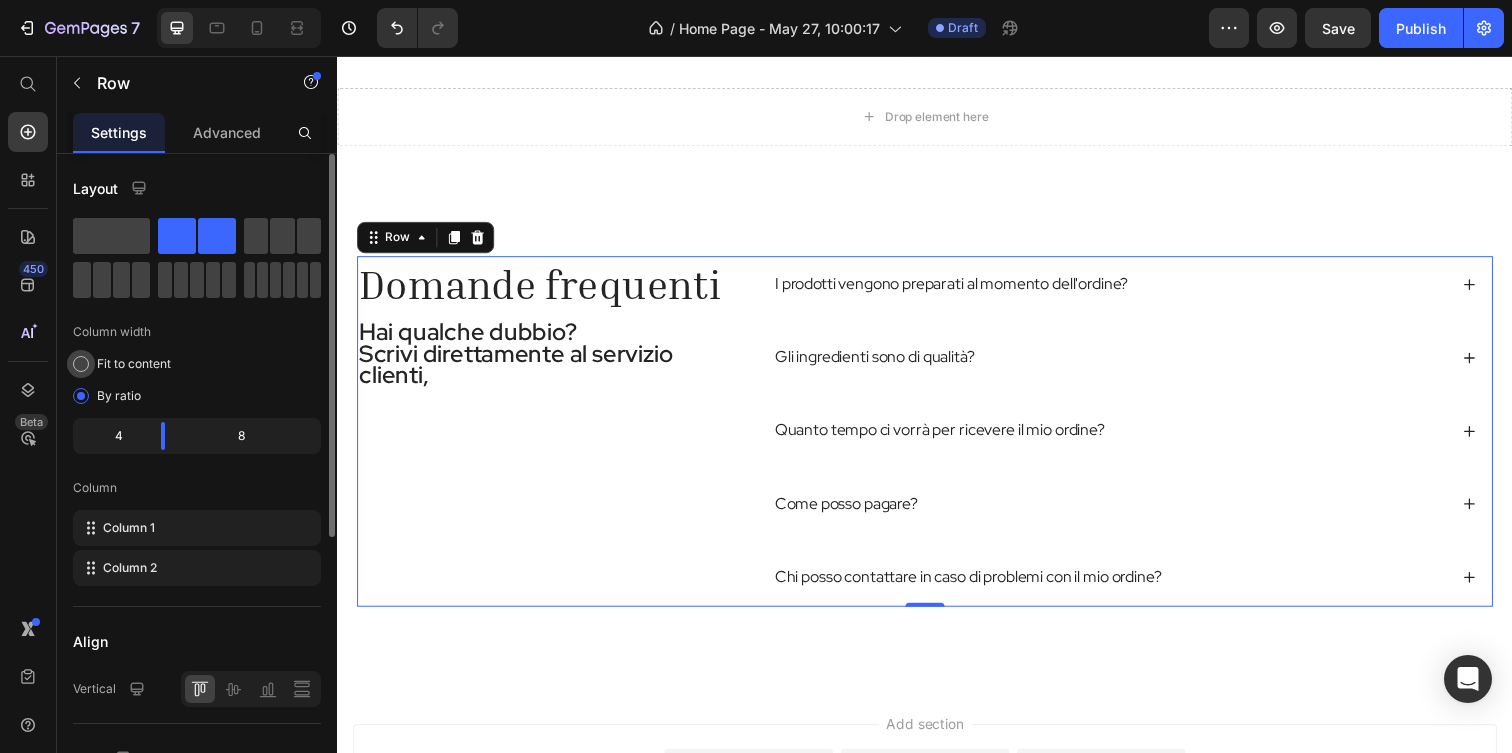 click on "Fit to content" at bounding box center (134, 364) 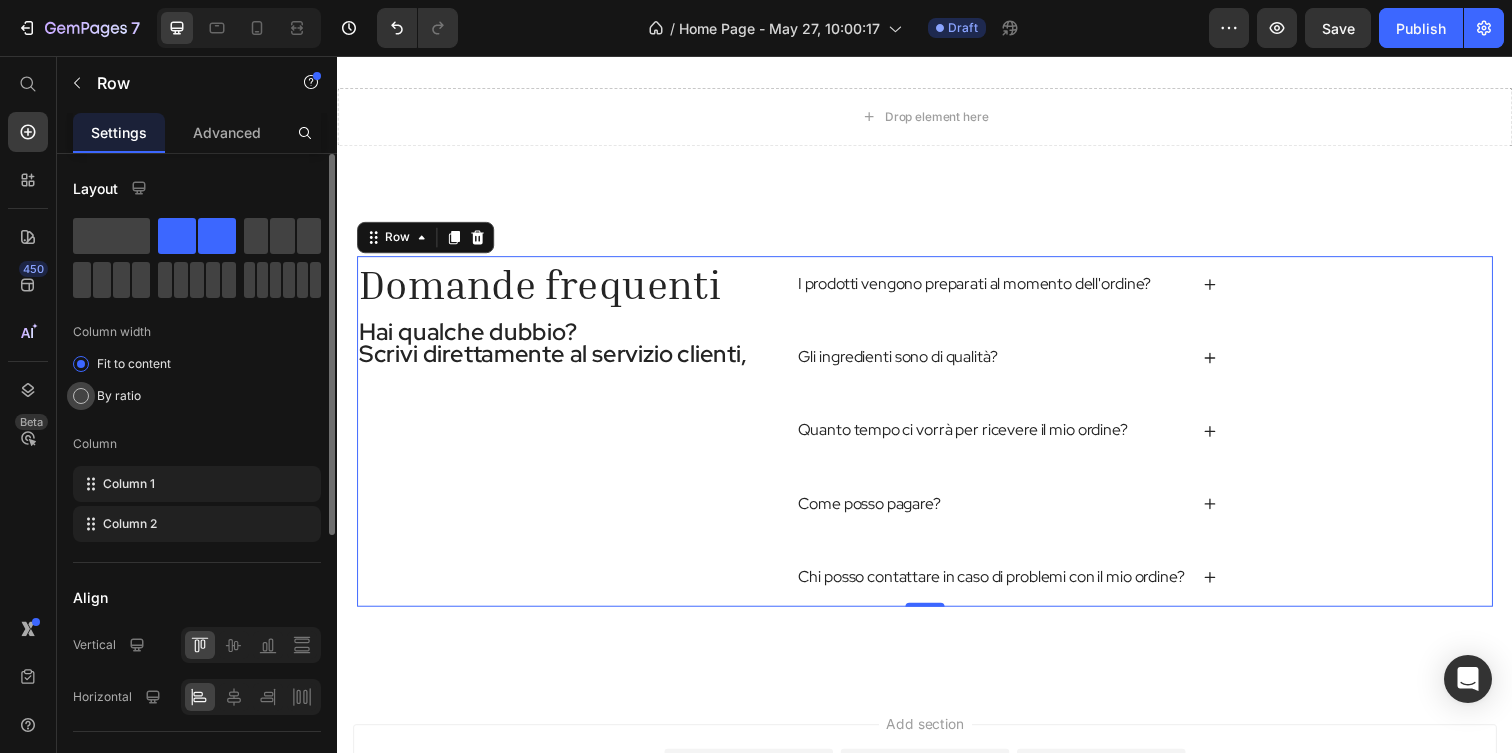 click on "By ratio" at bounding box center (119, 396) 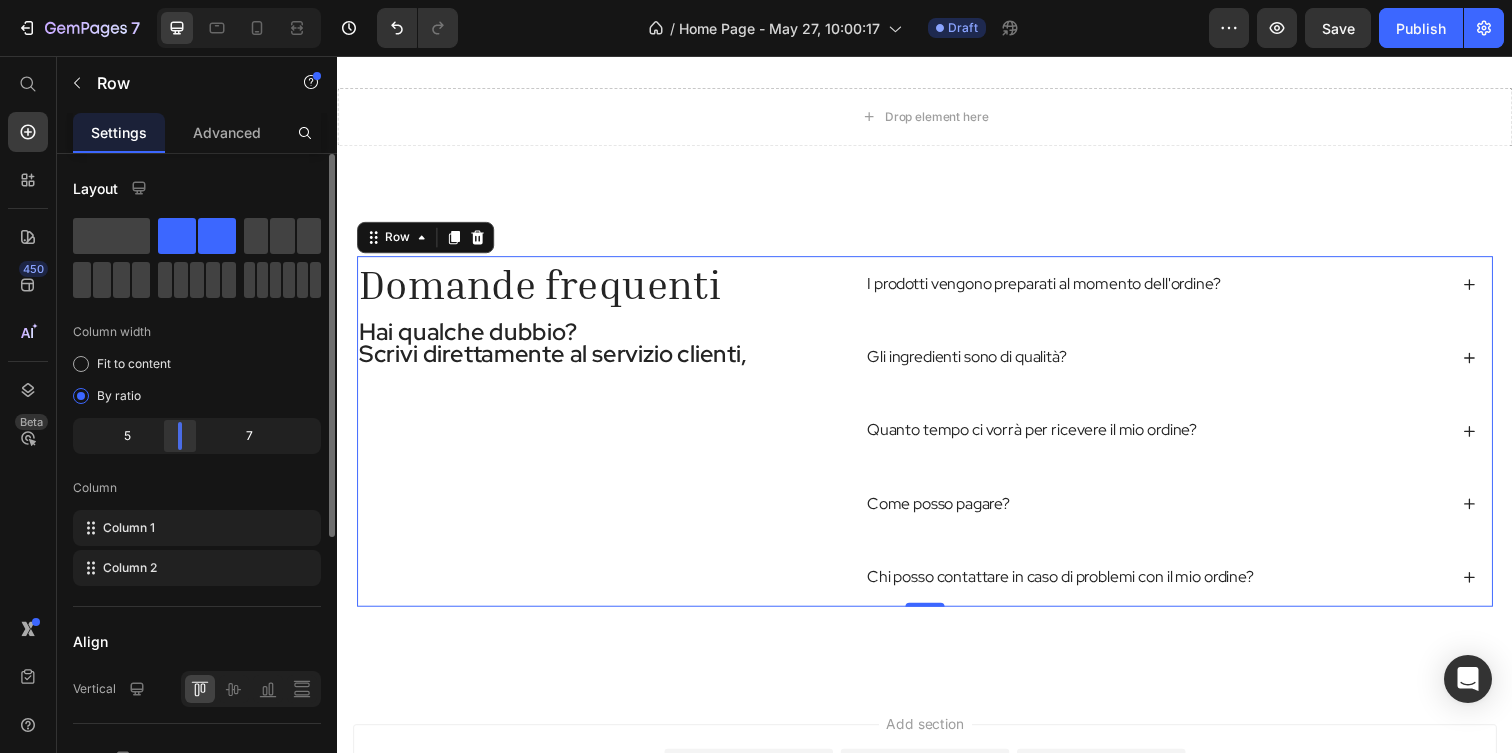 drag, startPoint x: 163, startPoint y: 439, endPoint x: 175, endPoint y: 439, distance: 12 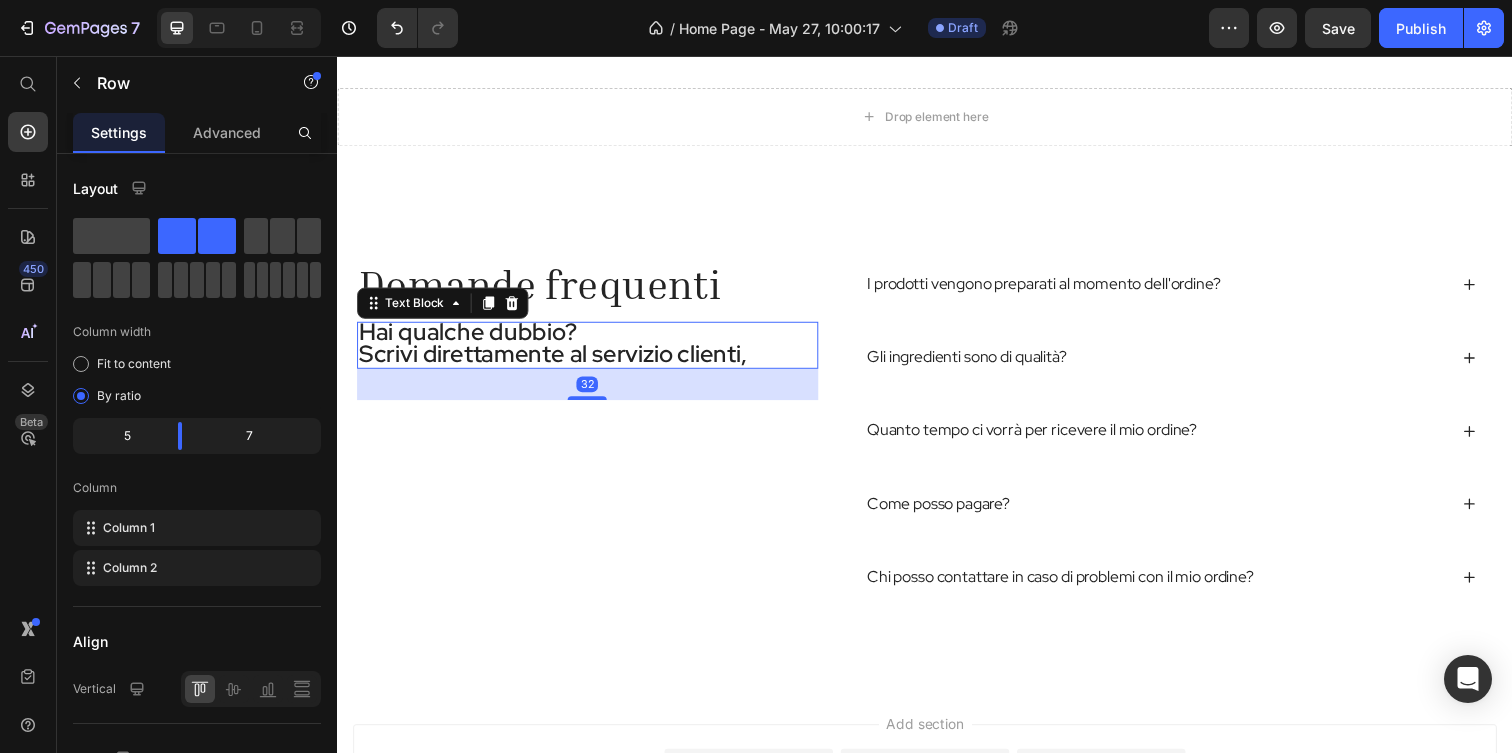 click on "Scrivi direttamente al servizio clienti," at bounding box center [592, 360] 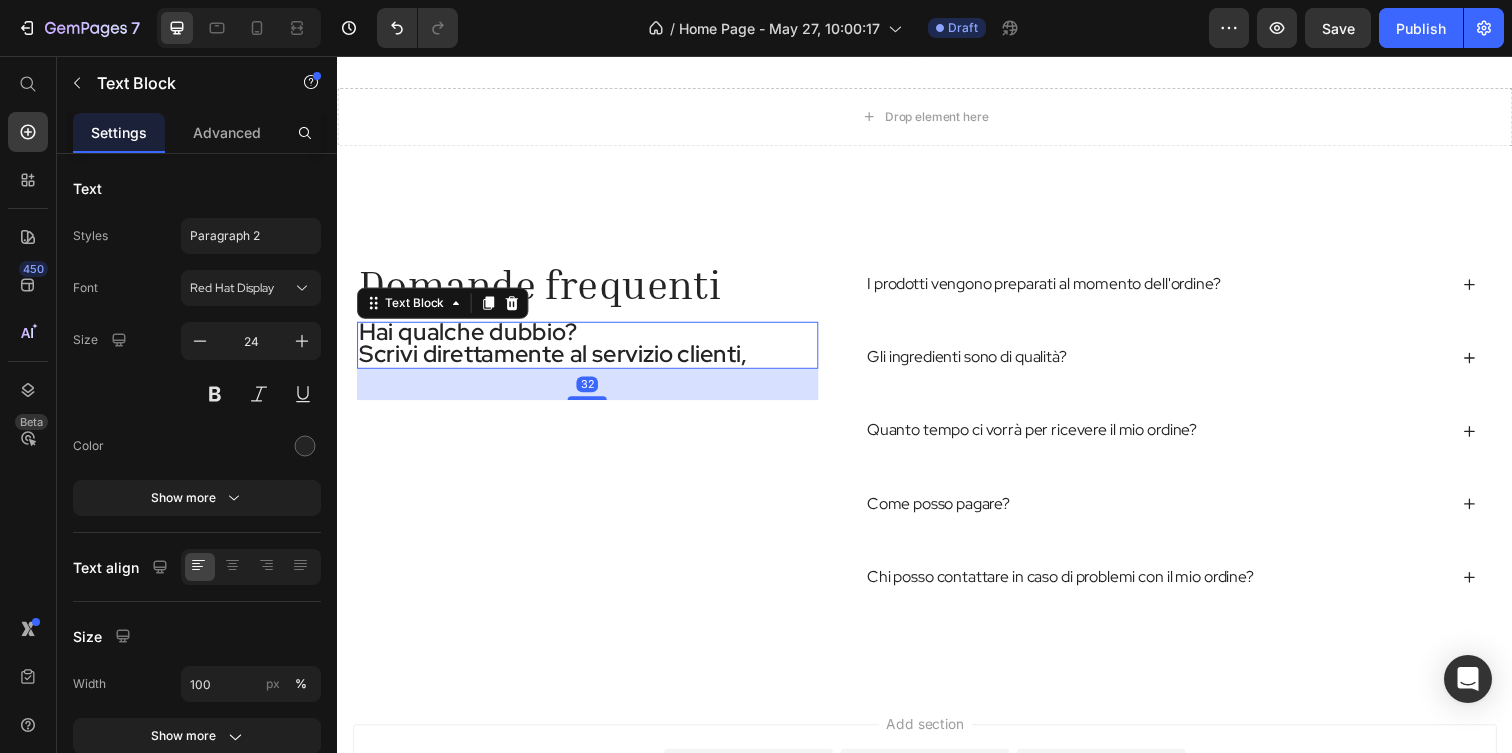 scroll, scrollTop: 0, scrollLeft: 0, axis: both 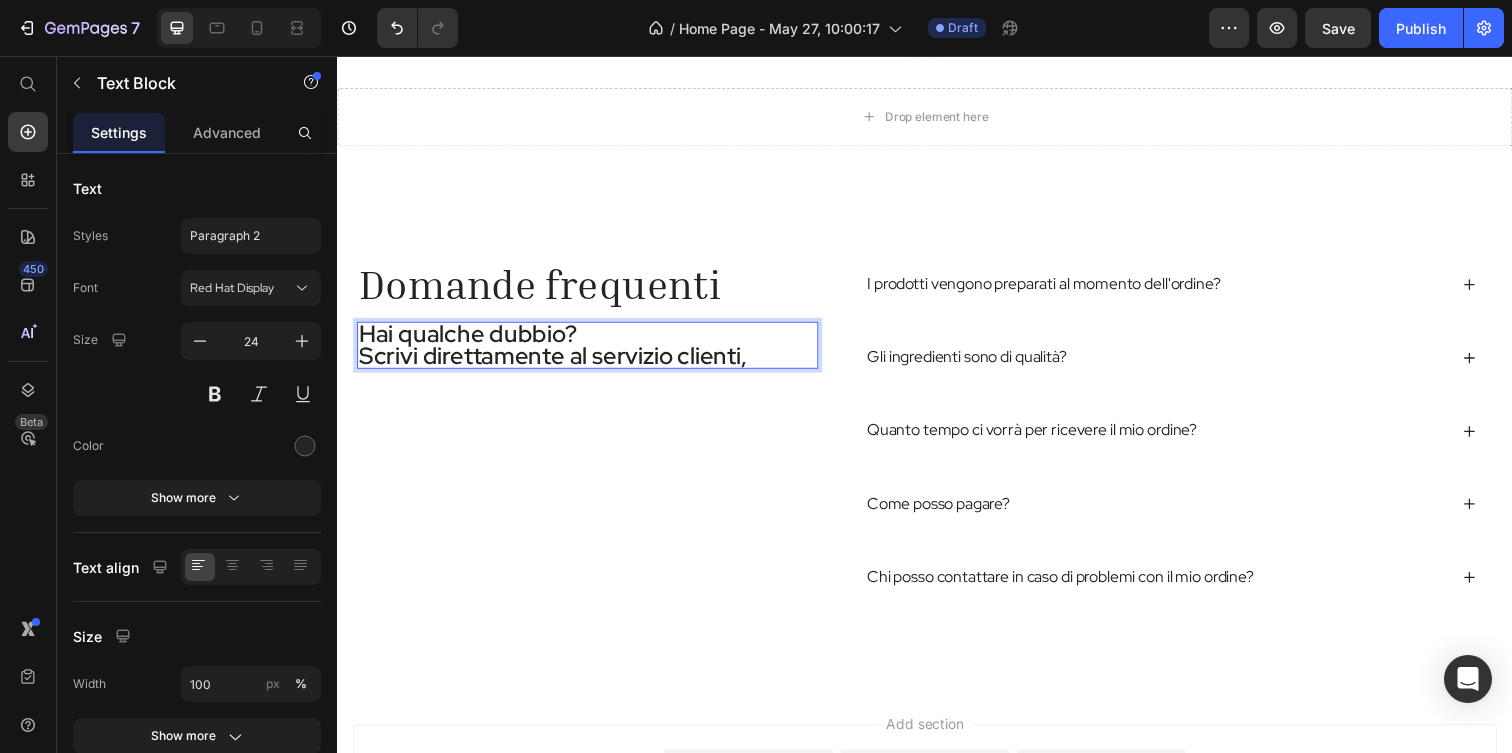 click on "Scrivi direttamente al servizio clienti," at bounding box center (592, 362) 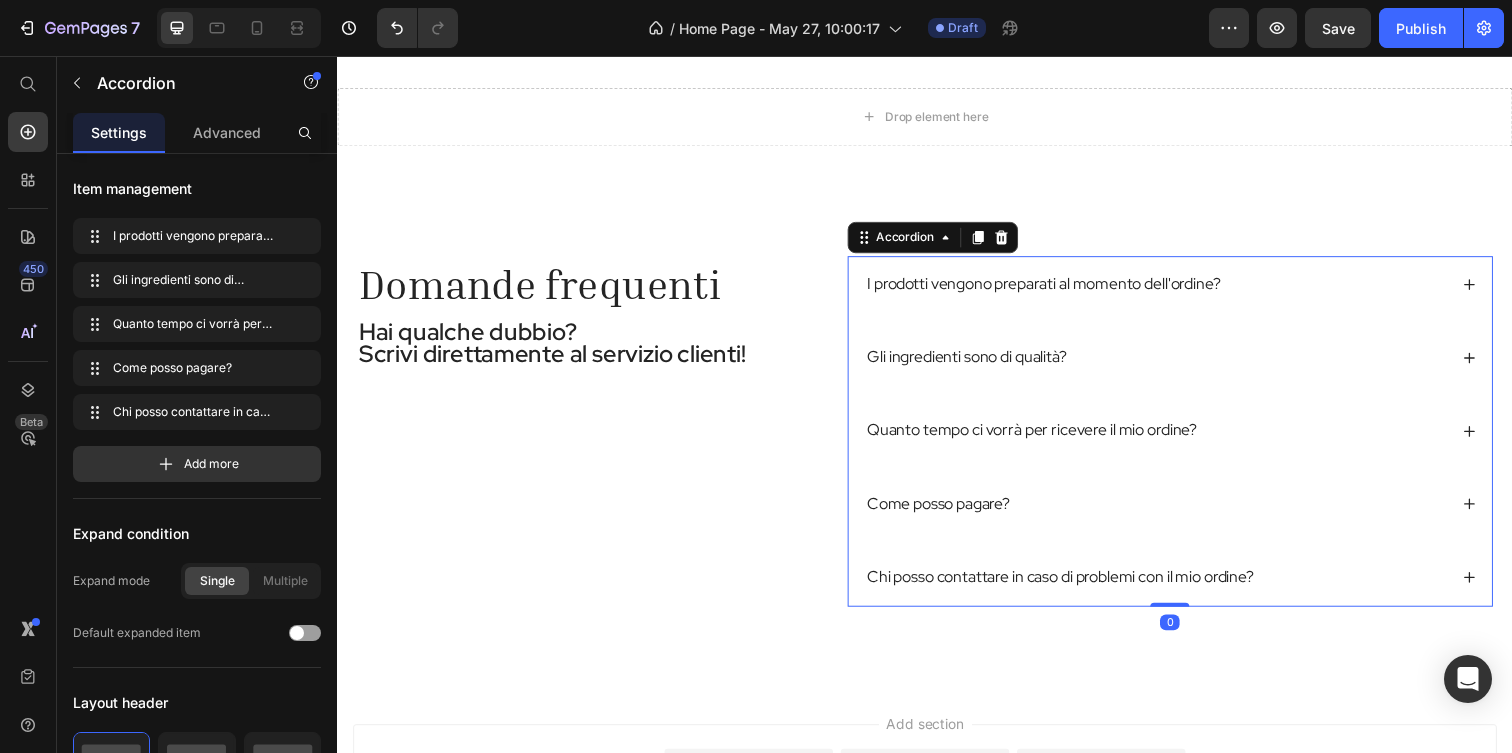 click on "Quanto tempo ci vorrà per ricevere il mio ordine?" at bounding box center (1187, 438) 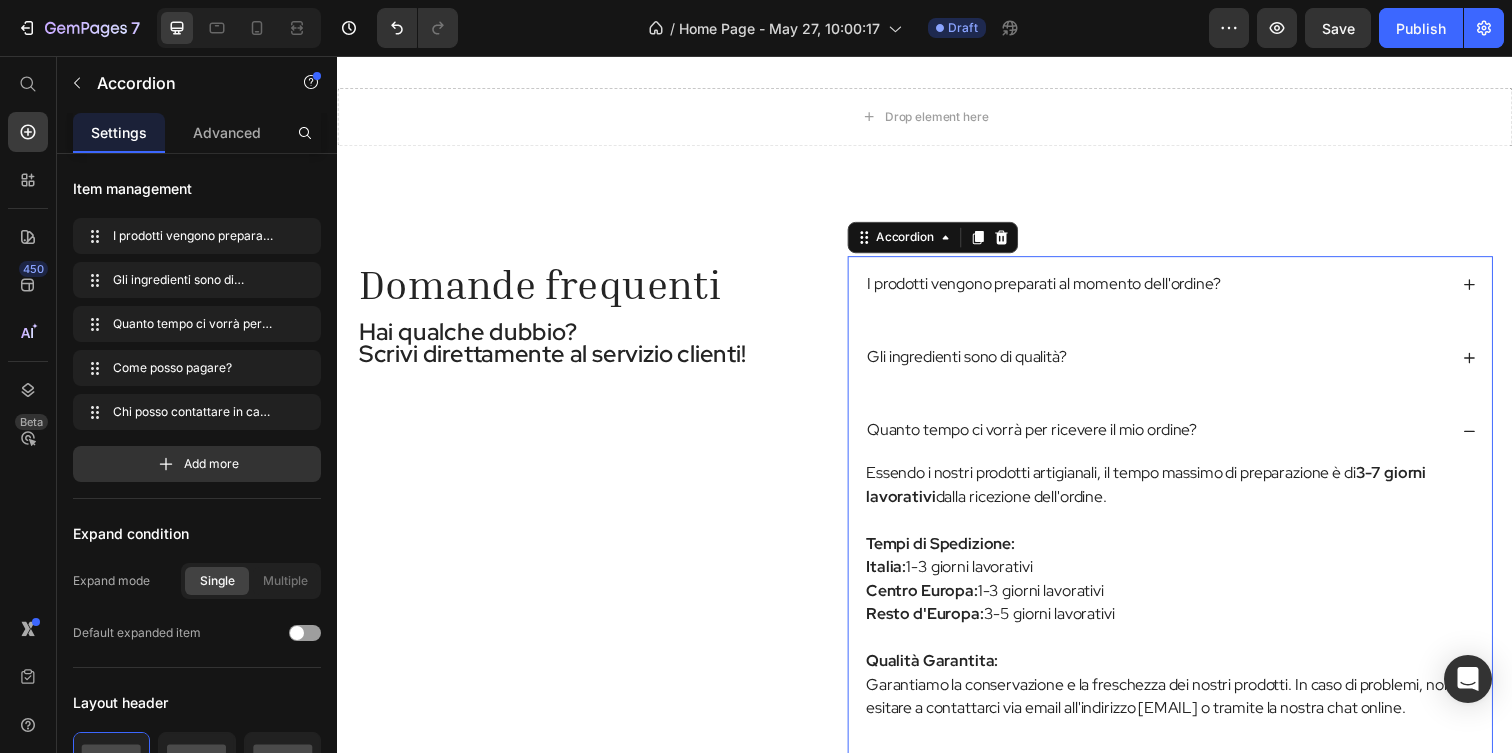 click 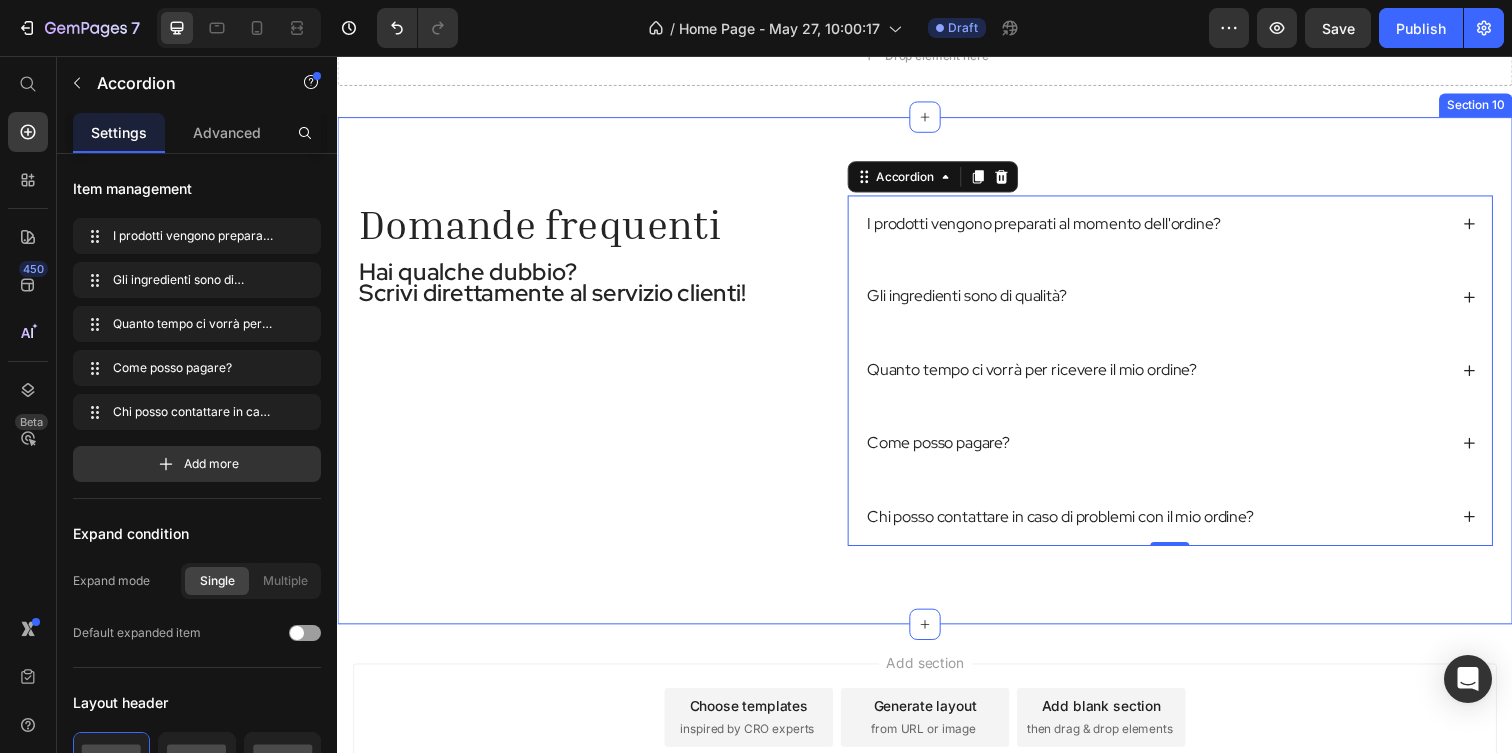 scroll, scrollTop: 3085, scrollLeft: 0, axis: vertical 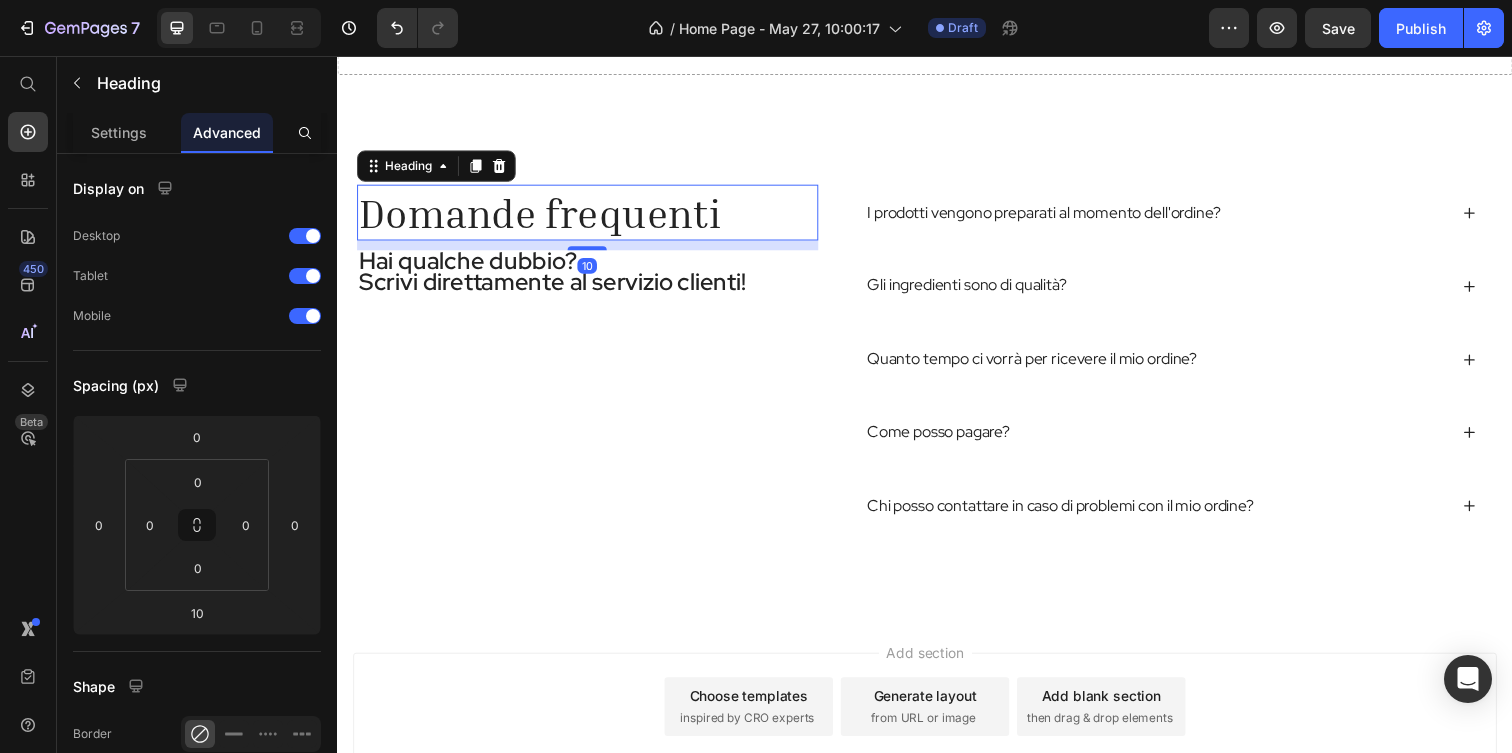 click on "Domande frequenti" at bounding box center [592, 215] 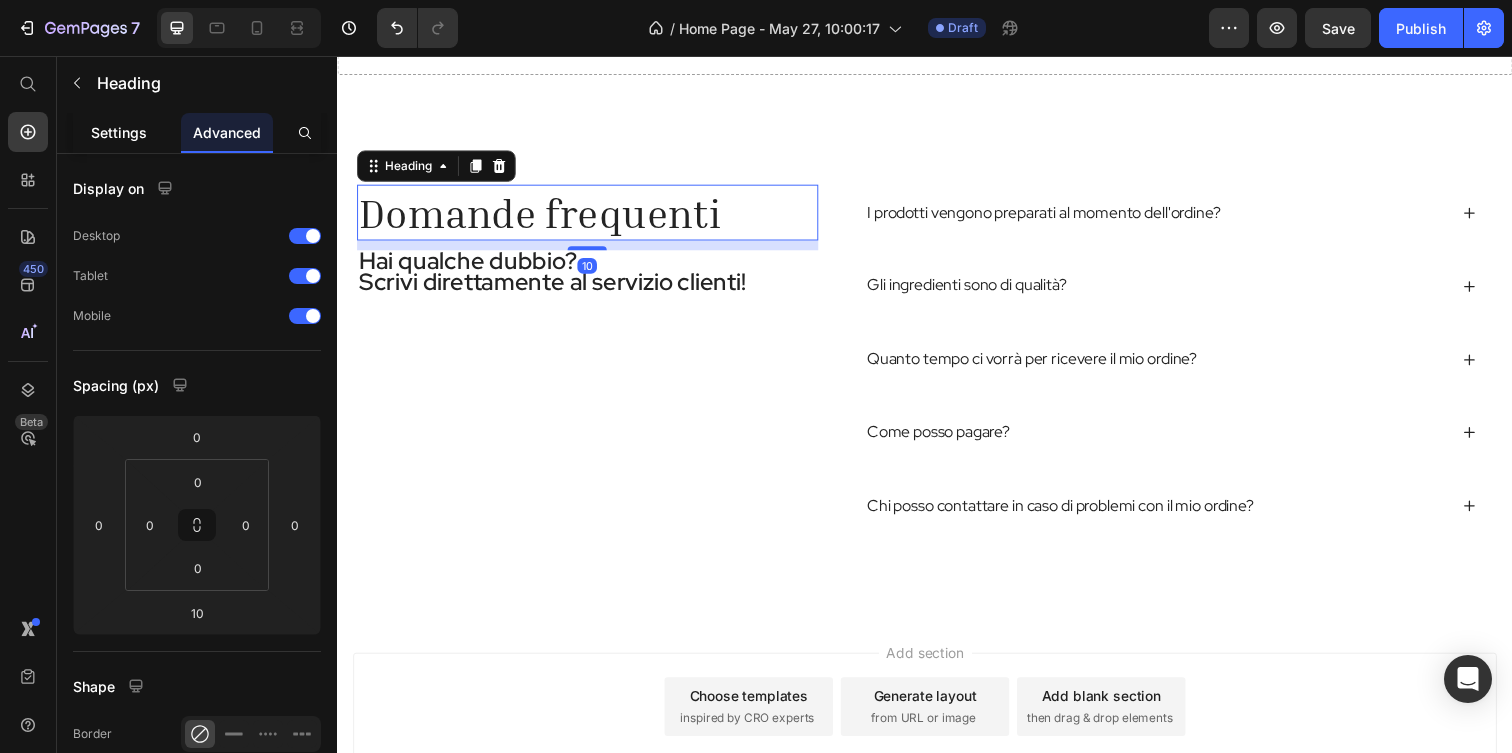 click on "Settings" at bounding box center (119, 132) 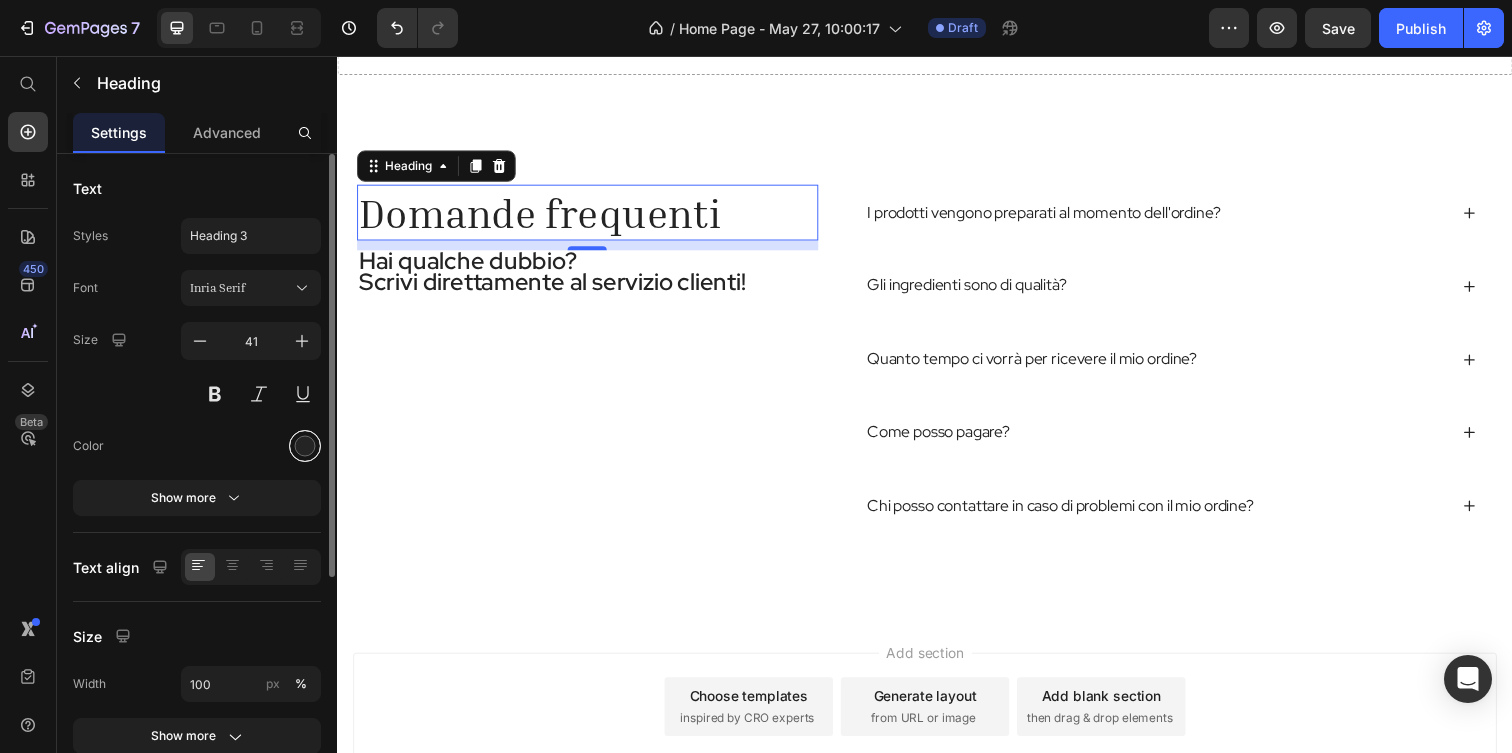 click at bounding box center (305, 446) 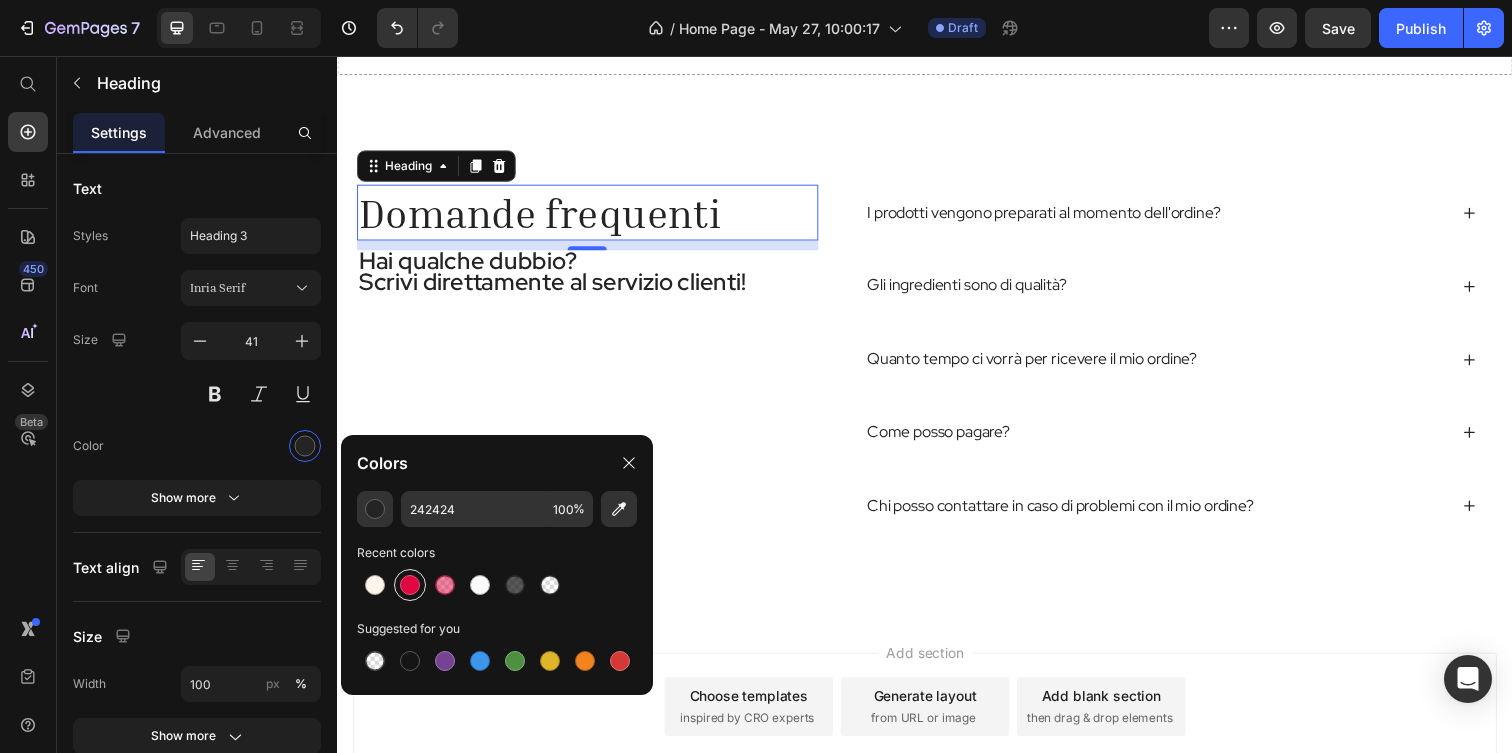 click at bounding box center [410, 585] 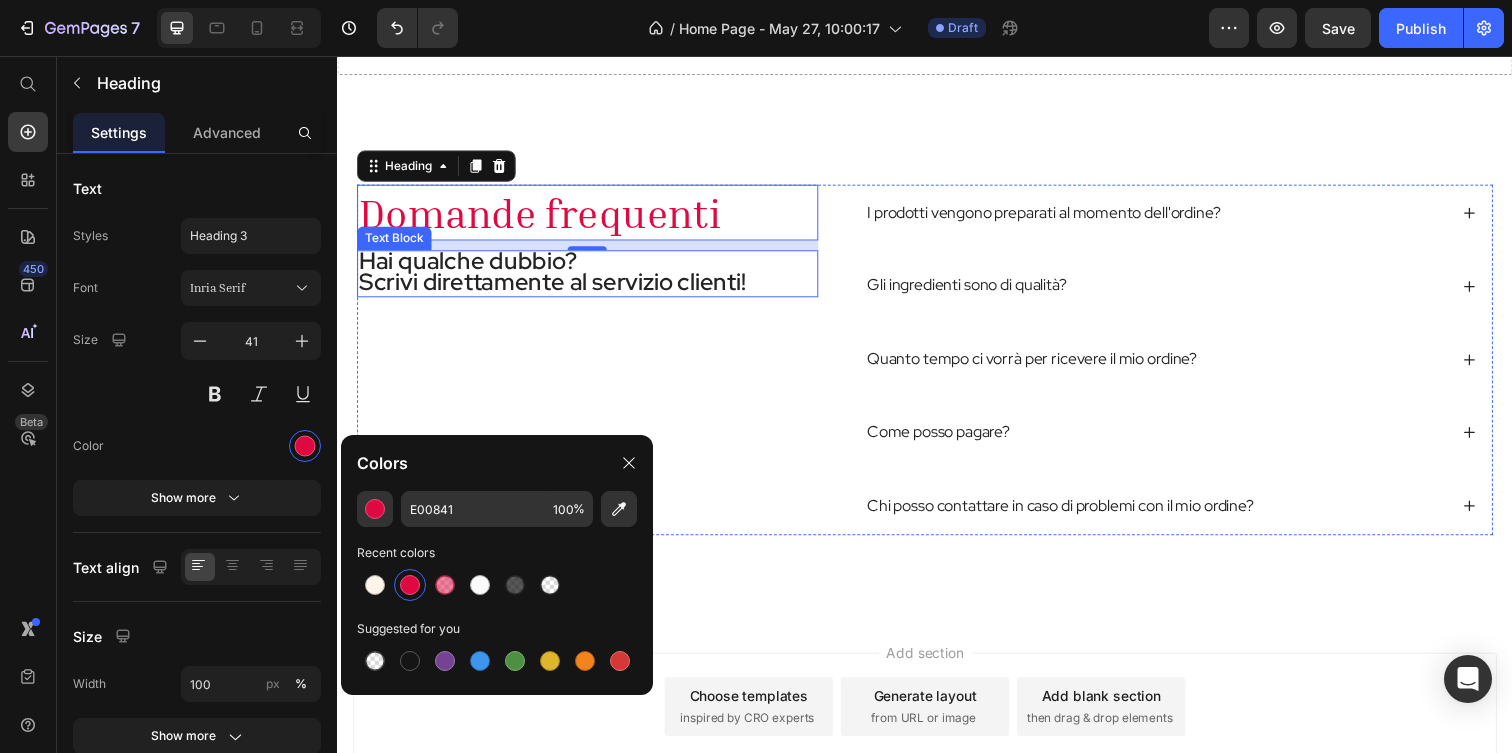 click on "Scrivi direttamente al servizio clienti!" at bounding box center [592, 287] 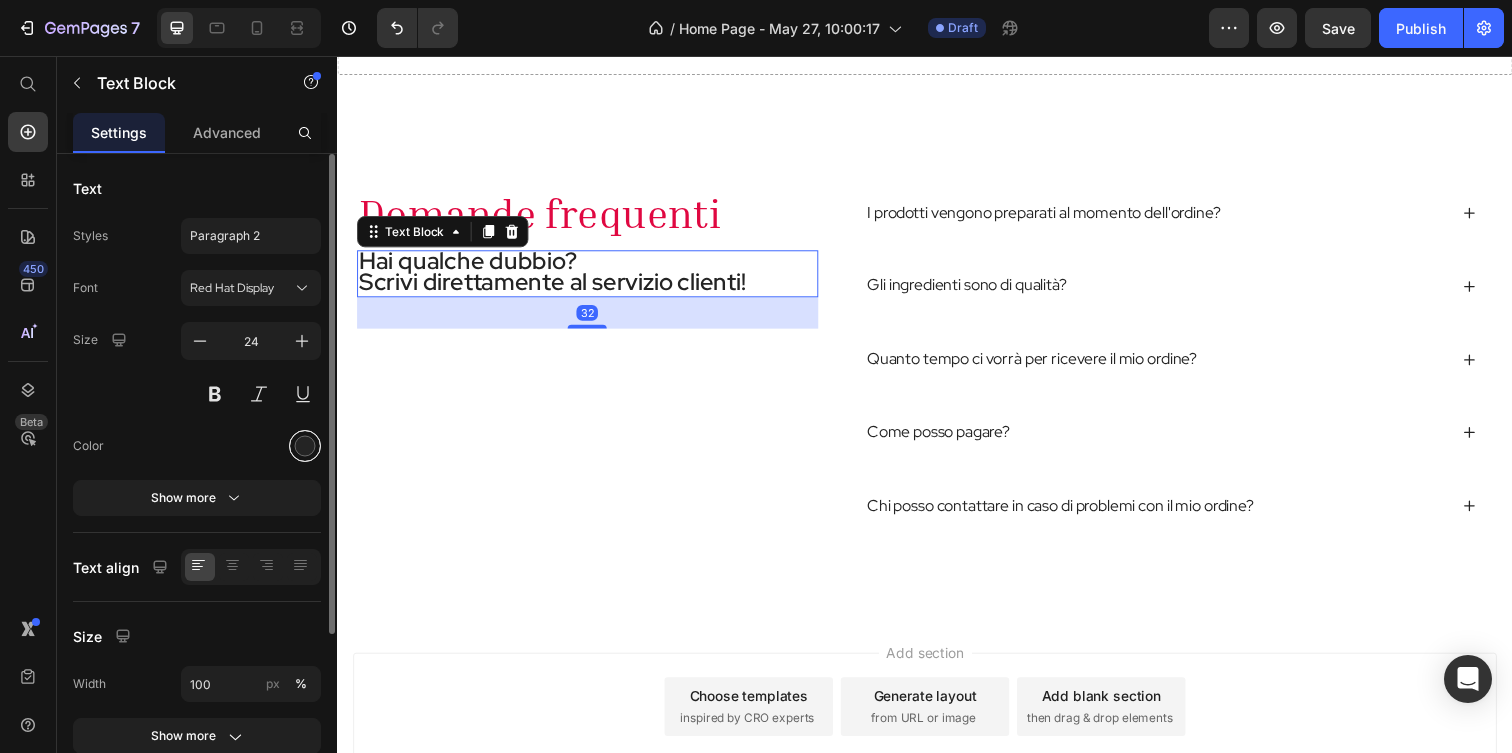 click at bounding box center [305, 446] 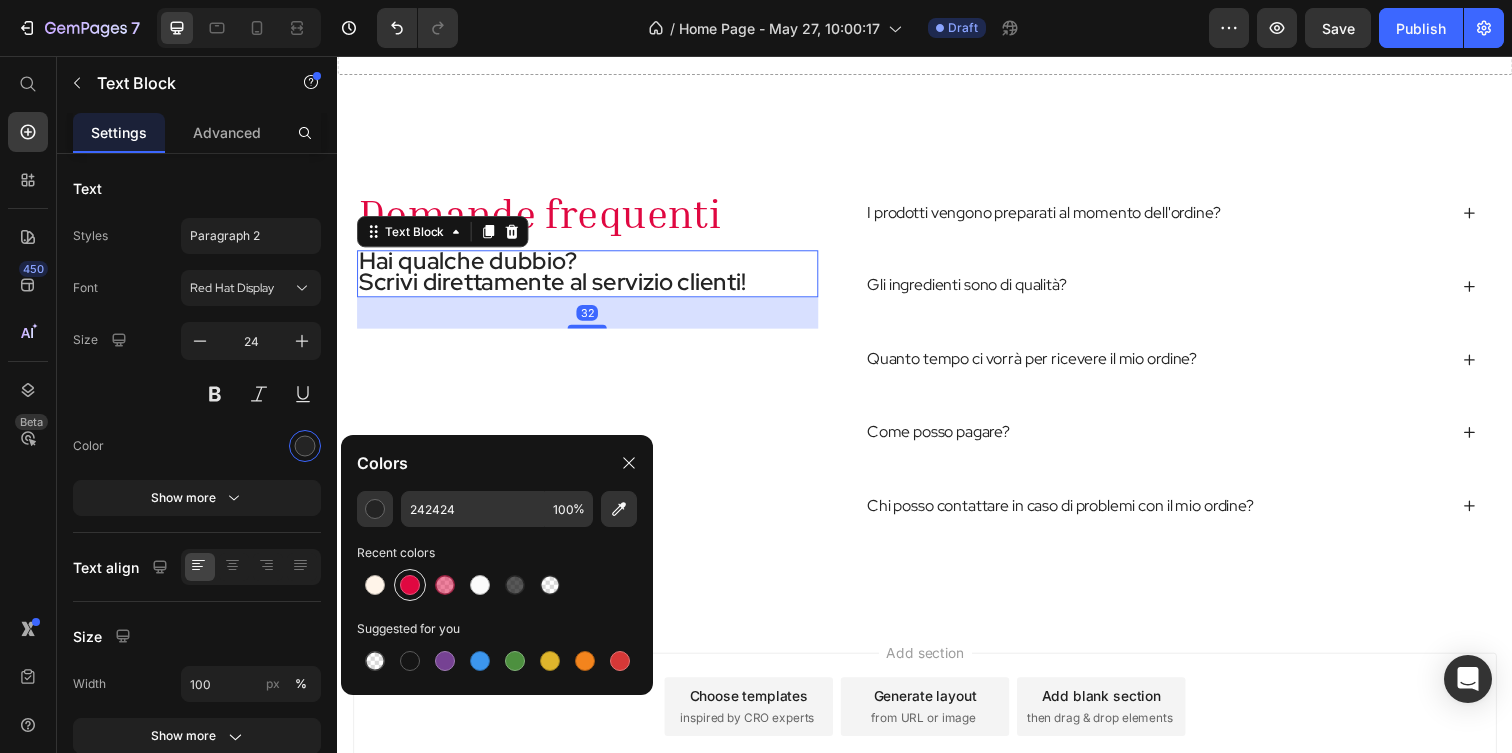click at bounding box center [410, 585] 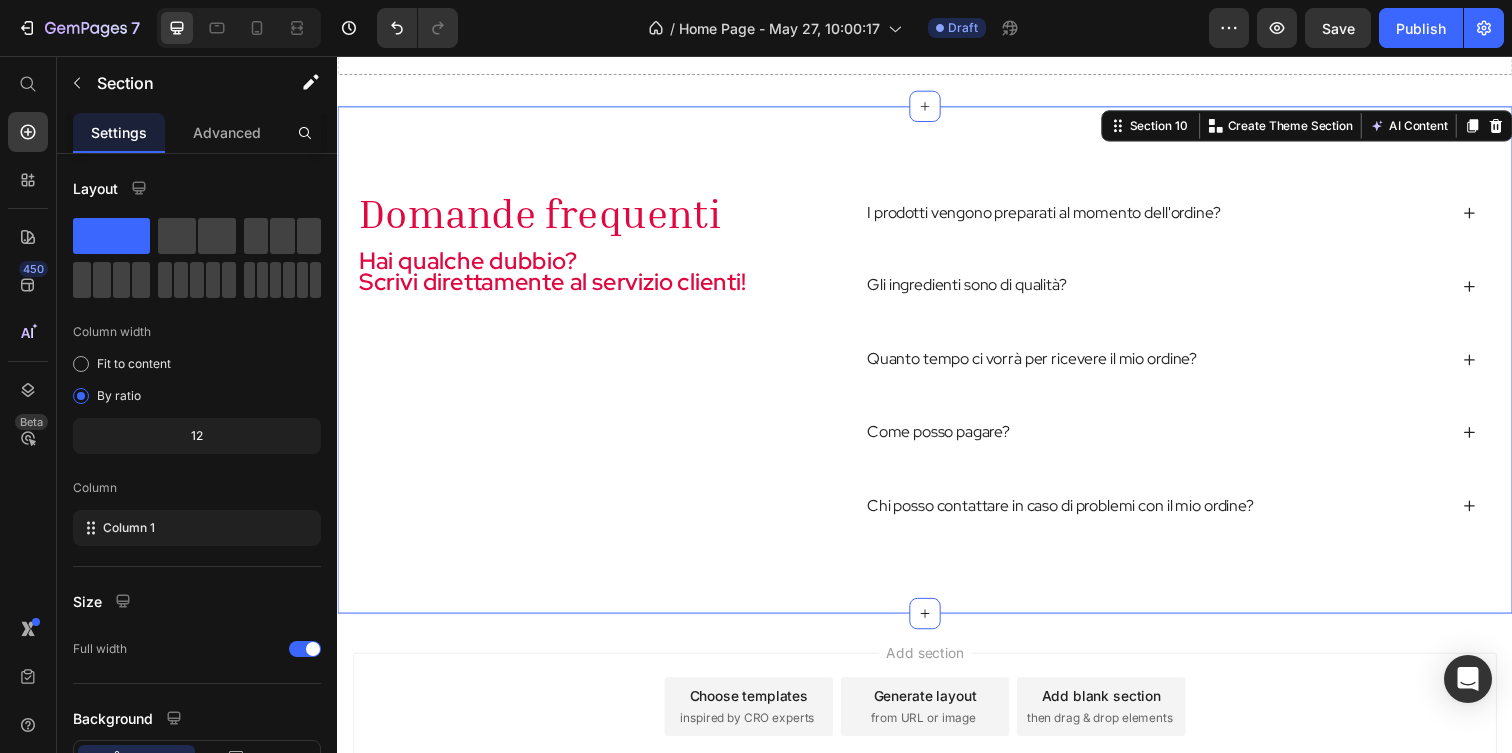 click on "Domande frequenti Heading Hai qualche dubbio? Scrivi direttamente al servizio clienti! Text Block
I prodotti vengono preparati al momento dell'ordine?
Gli ingredienti sono di qualità?
Quanto tempo ci vorrà per ricevere il mio ordine?
Come posso pagare?
Chi posso contattare in caso di problemi con il mio ordine? Accordion Row Section 10   You can create reusable sections Create Theme Section AI Content Write with GemAI What would you like to describe here? Tone and Voice Persuasive Product Biscotti da Inzuppo (200gr) Show more Generate" at bounding box center (937, 366) 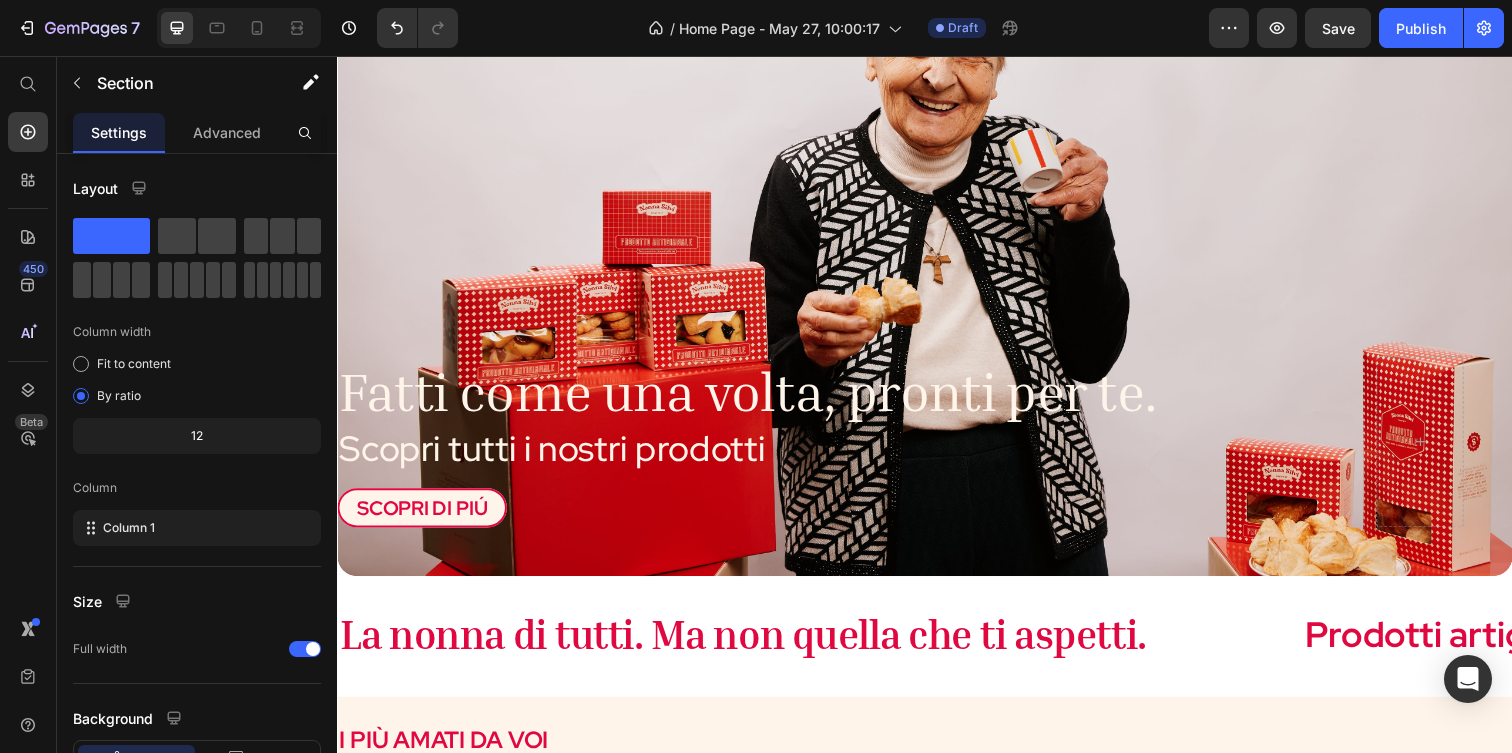scroll, scrollTop: 18, scrollLeft: 0, axis: vertical 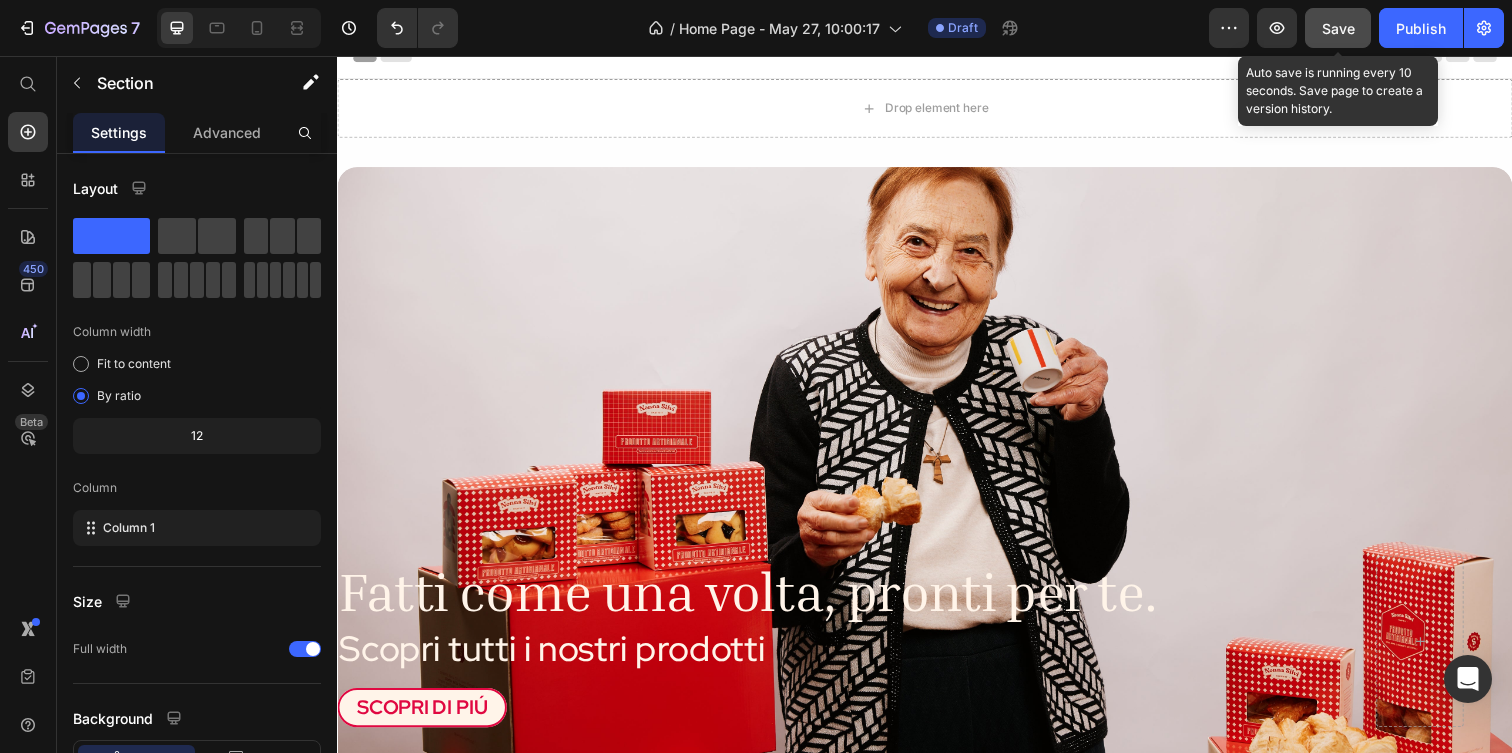 click on "Save" at bounding box center [1338, 28] 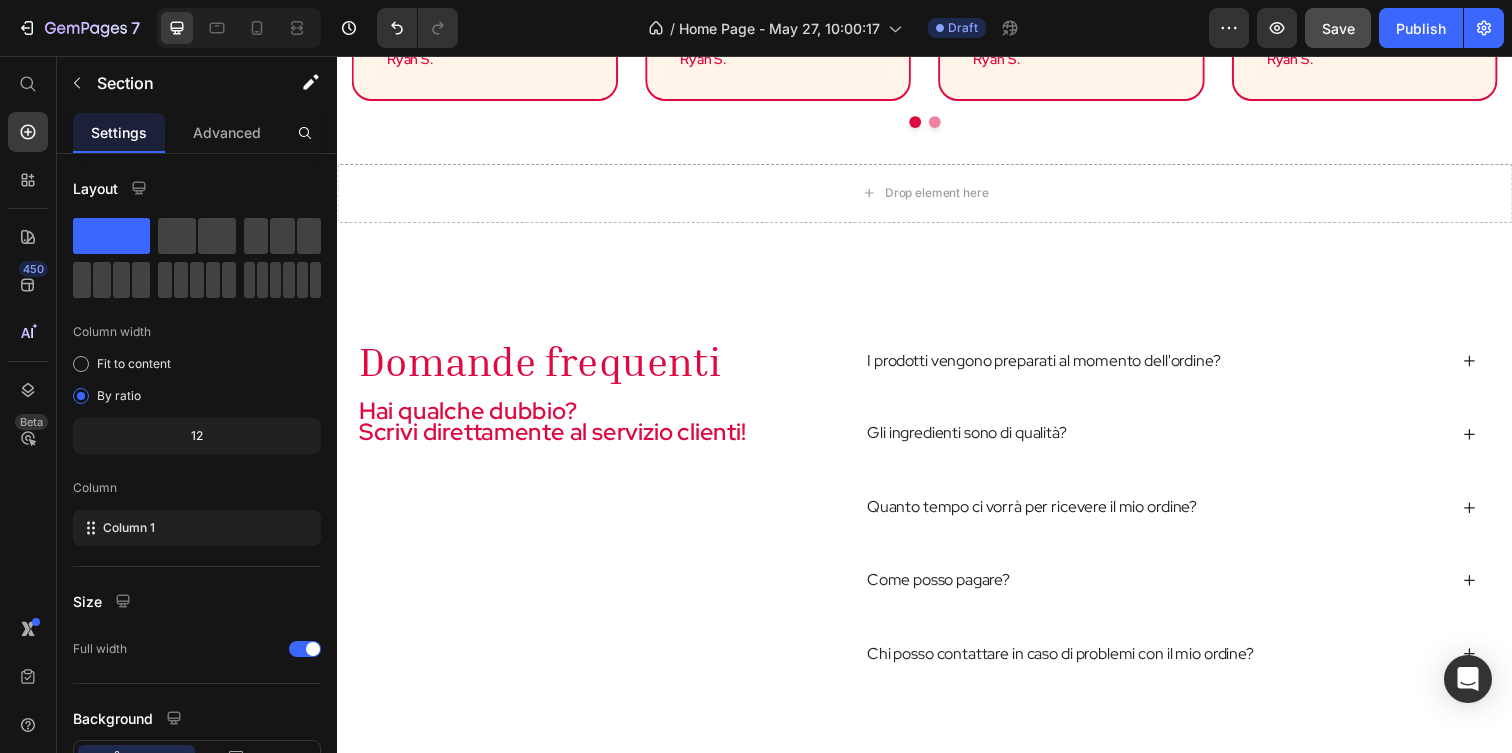 scroll, scrollTop: 2951, scrollLeft: 0, axis: vertical 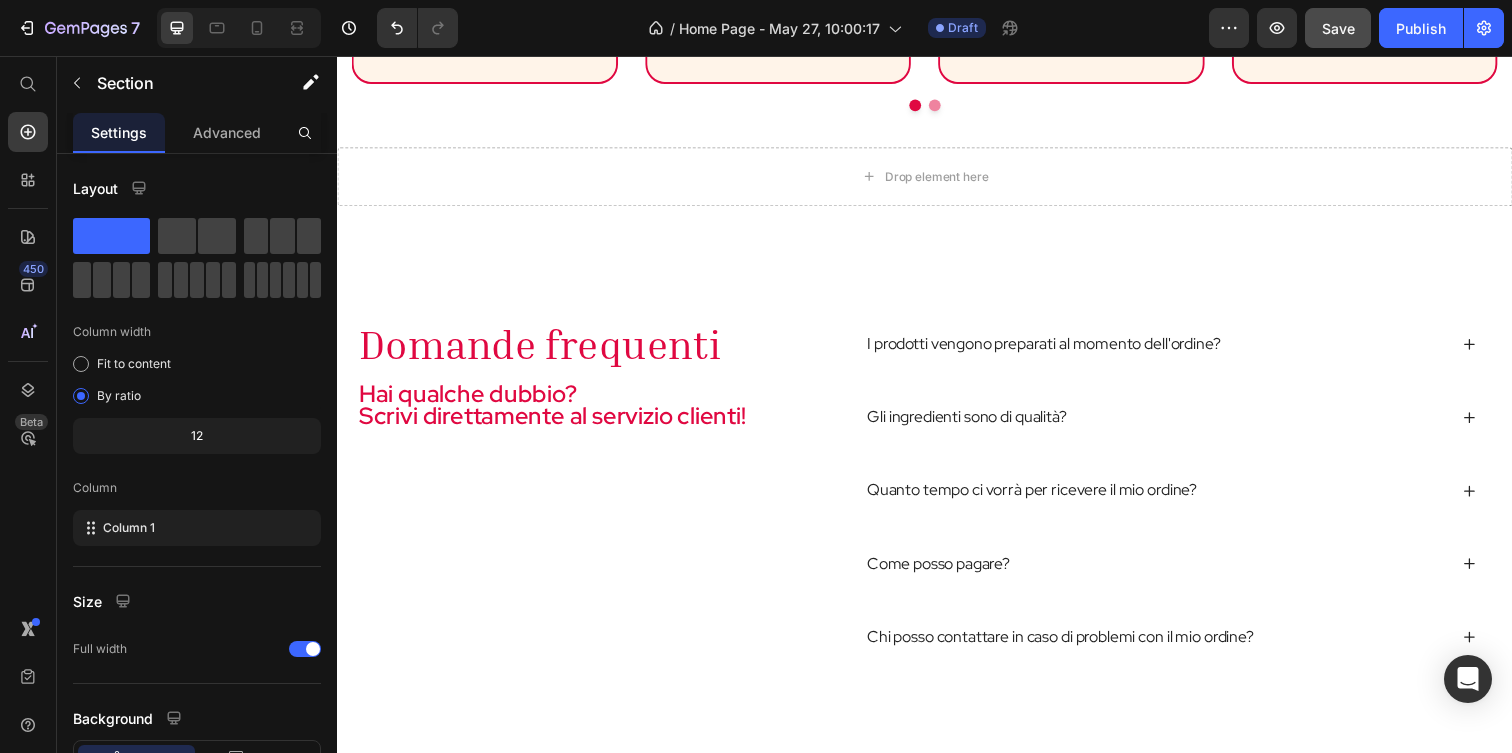 click on "Domande frequenti Heading Hai qualche dubbio? Scrivi direttamente al servizio clienti! Text Block
I prodotti vengono preparati al momento dell'ordine?
Gli ingredienti sono di qualità?
Quanto tempo ci vorrà per ricevere il mio ordine?
Come posso pagare?
Chi posso contattare in caso di problemi con il mio ordine? Accordion Row Section 10" at bounding box center (937, 500) 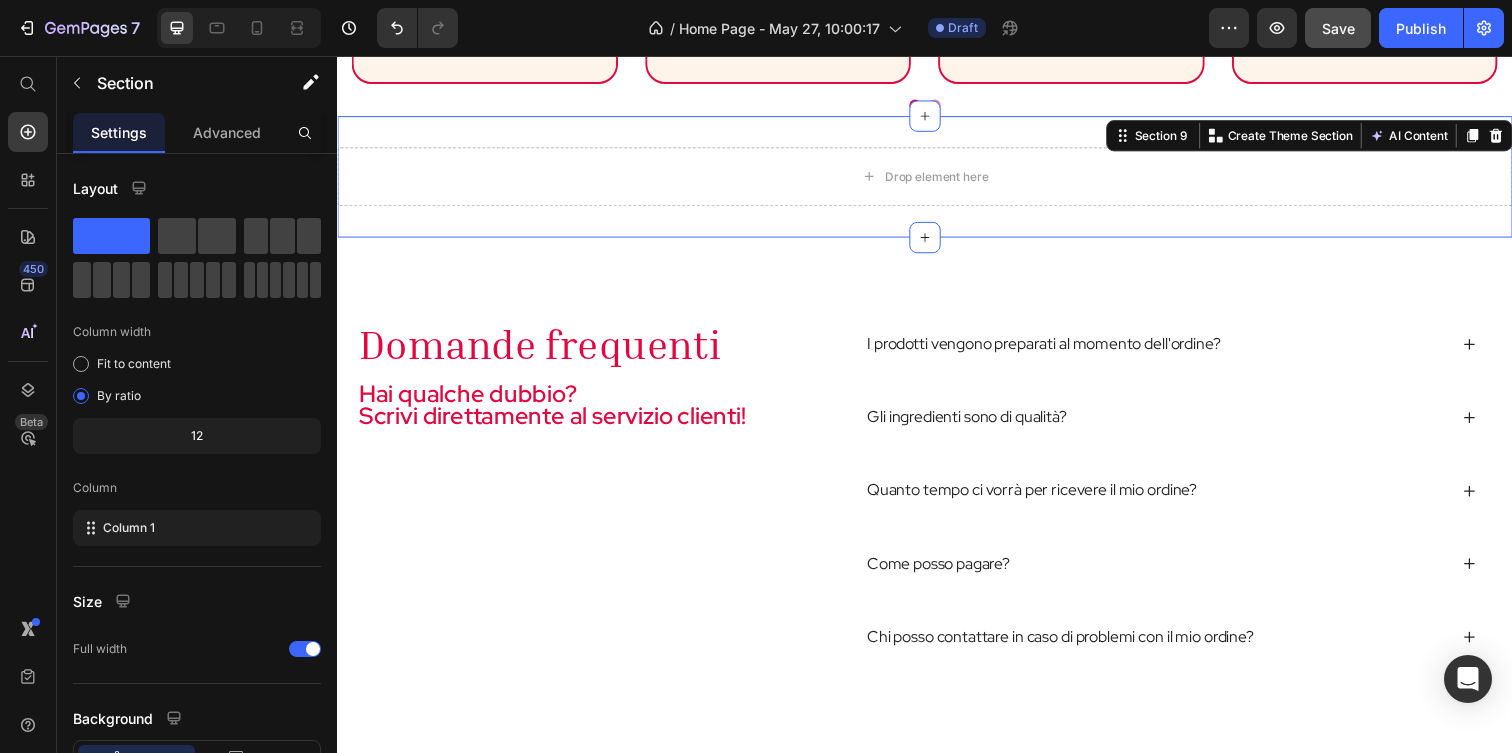 click on "Drop element here Section 9   You can create reusable sections Create Theme Section AI Content Write with GemAI What would you like to describe here? Tone and Voice Persuasive Product Show more Generate" at bounding box center [937, 179] 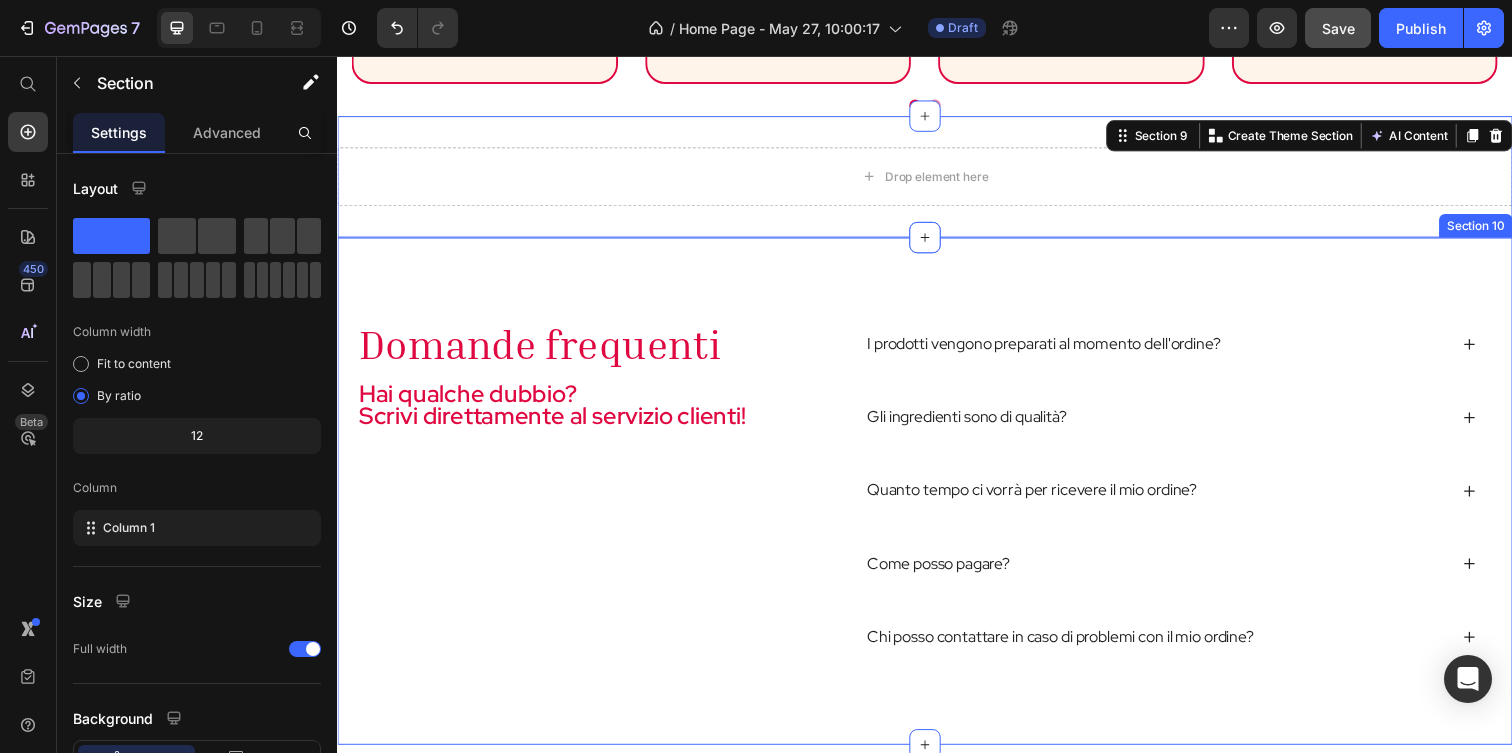 click on "Domande frequenti Heading Hai qualche dubbio? Scrivi direttamente al servizio clienti! Text Block
I prodotti vengono preparati al momento dell'ordine?
Gli ingredienti sono di qualità?
Quanto tempo ci vorrà per ricevere il mio ordine?
Come posso pagare?
Chi posso contattare in caso di problemi con il mio ordine? Accordion Row Section 10" at bounding box center (937, 500) 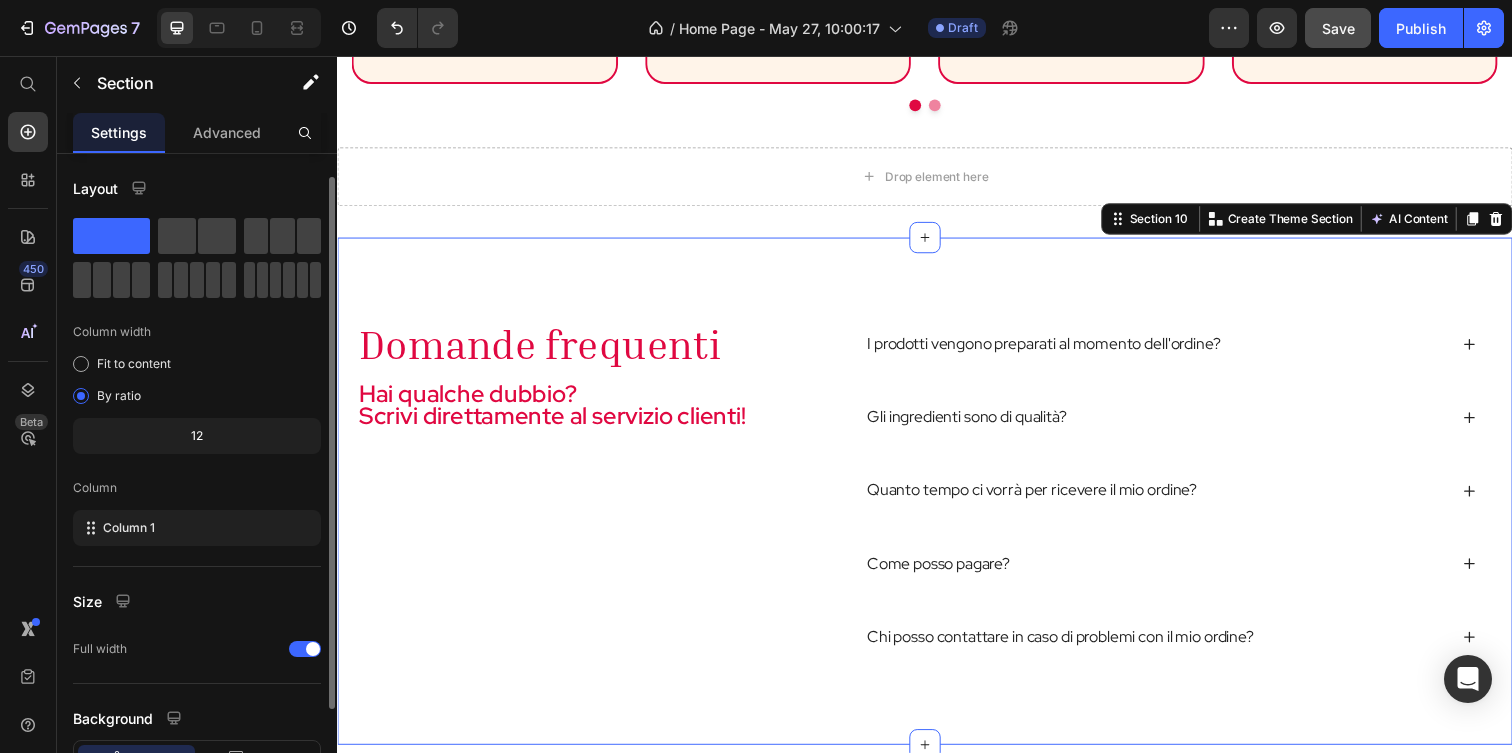 scroll, scrollTop: 152, scrollLeft: 0, axis: vertical 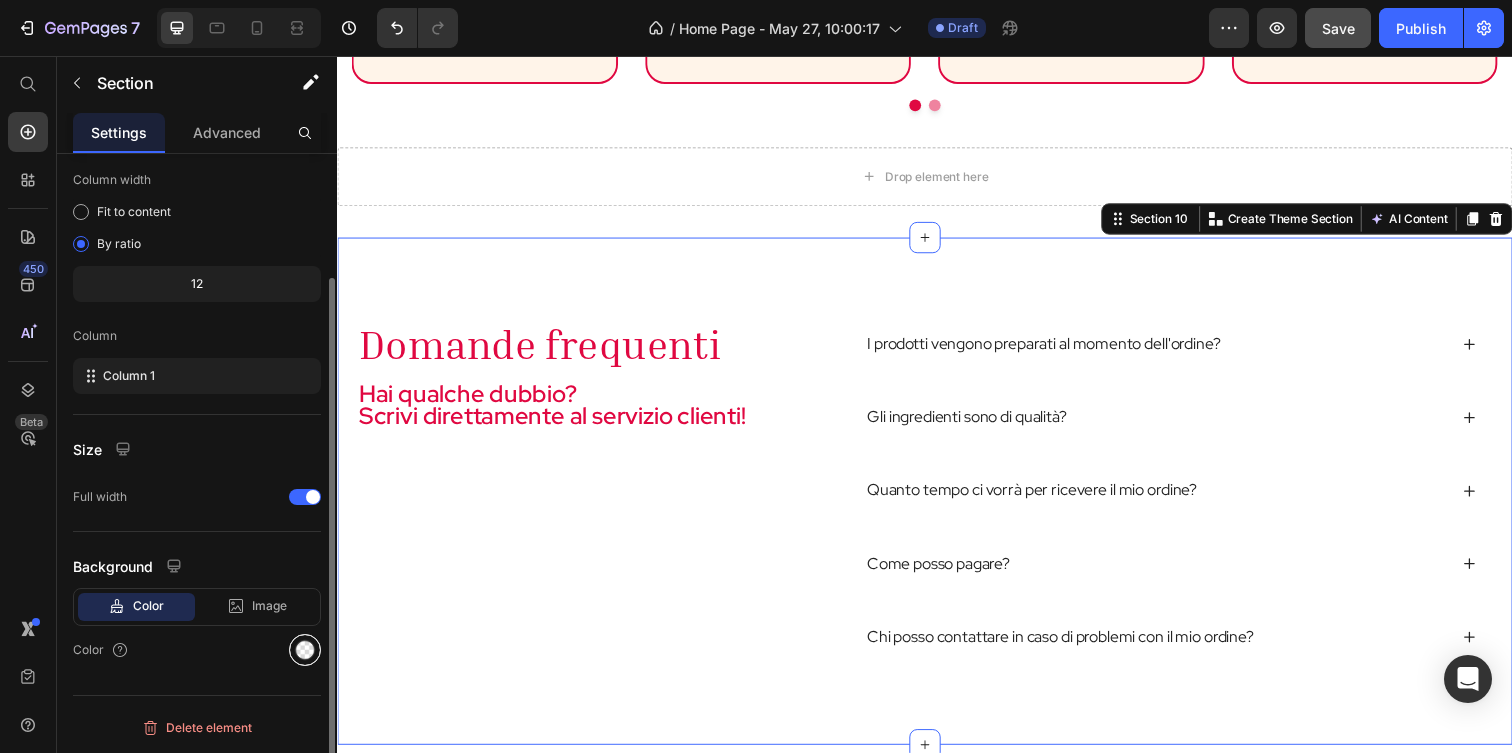 click at bounding box center [305, 650] 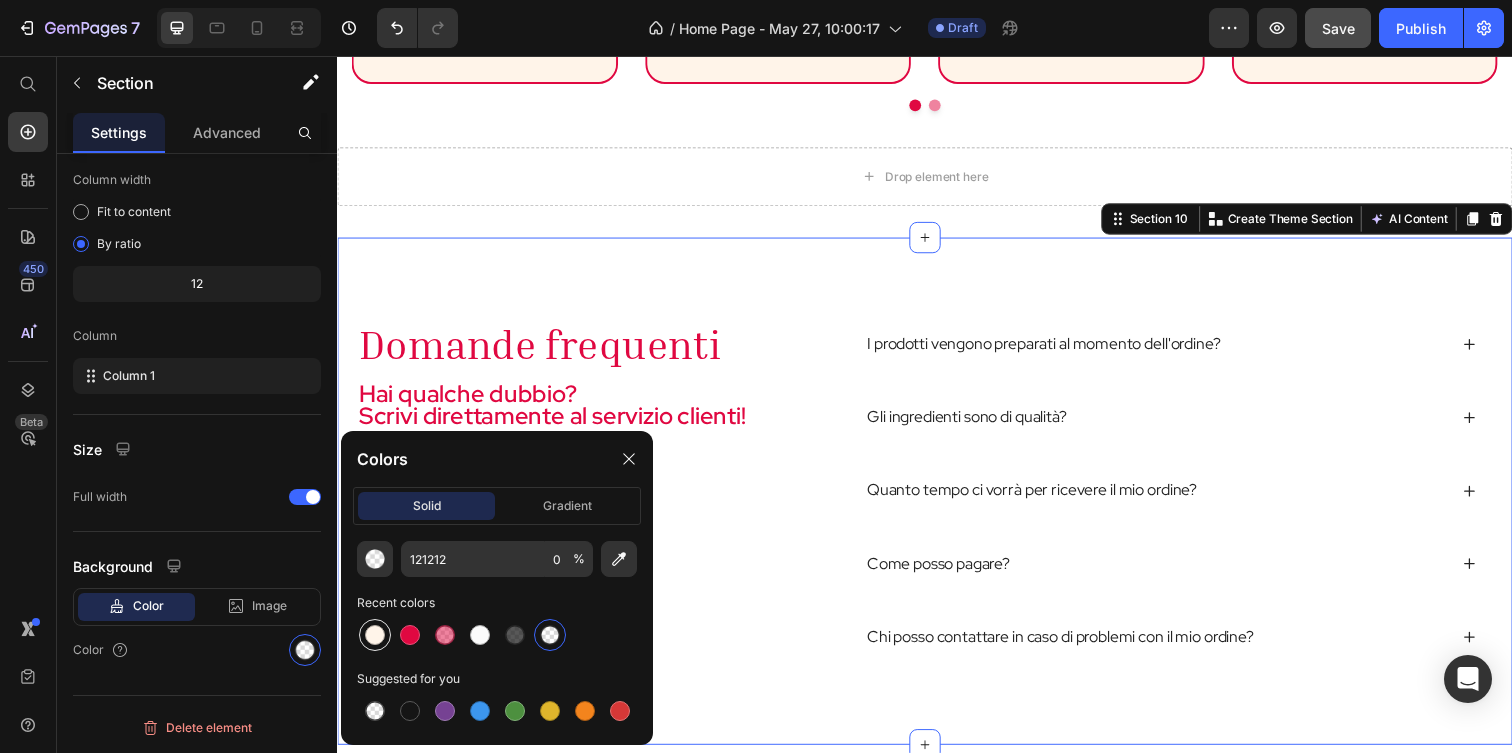 click at bounding box center [375, 635] 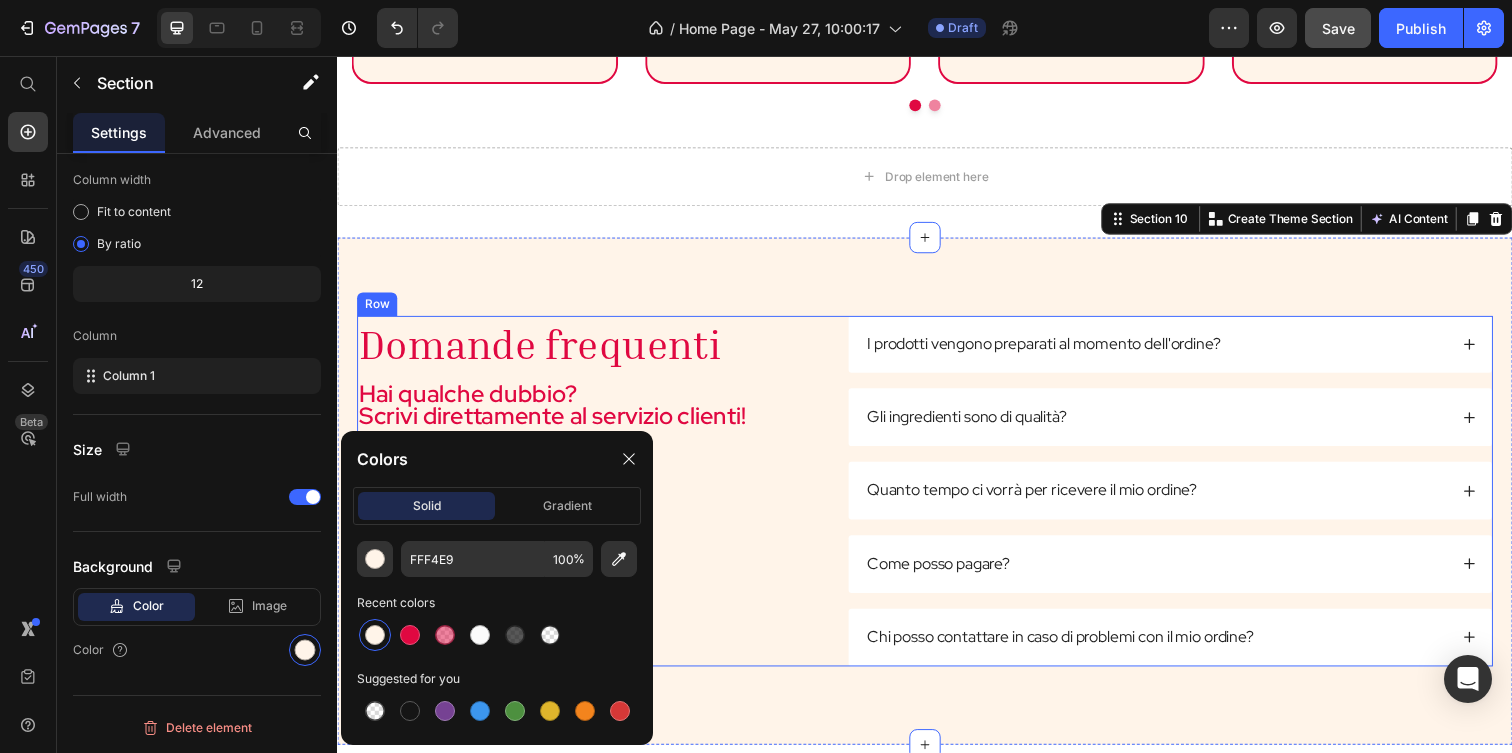 click on "Domande frequenti Heading Hai qualche dubbio? Scrivi direttamente al servizio clienti! Text Block" at bounding box center (592, 500) 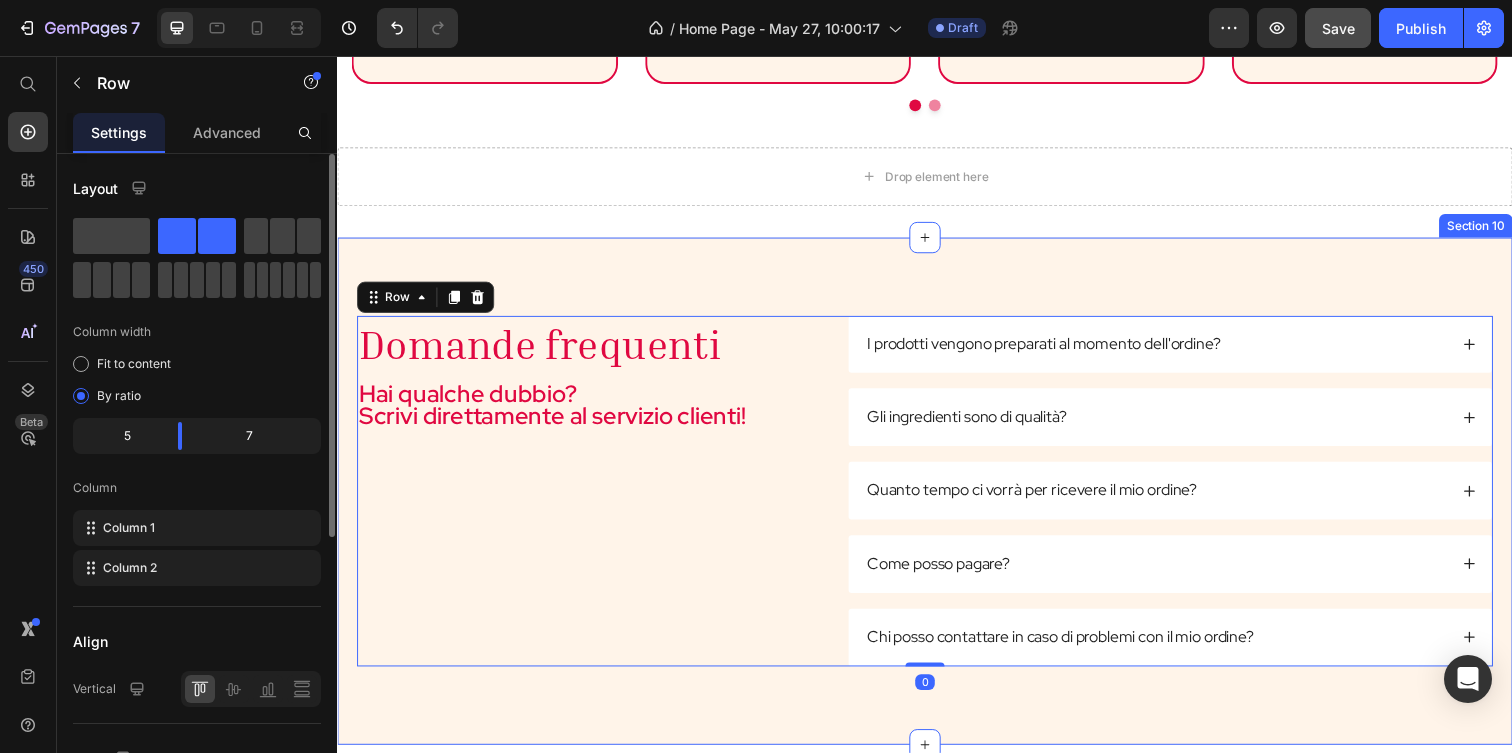 click on "Domande frequenti Heading Hai qualche dubbio? Scrivi direttamente al servizio clienti! Text Block
I prodotti vengono preparati al momento dell'ordine?
Gli ingredienti sono di qualità?
Quanto tempo ci vorrà per ricevere il mio ordine?
Come posso pagare?
Chi posso contattare in caso di problemi con il mio ordine? Accordion Row   0 Section 10" at bounding box center (937, 500) 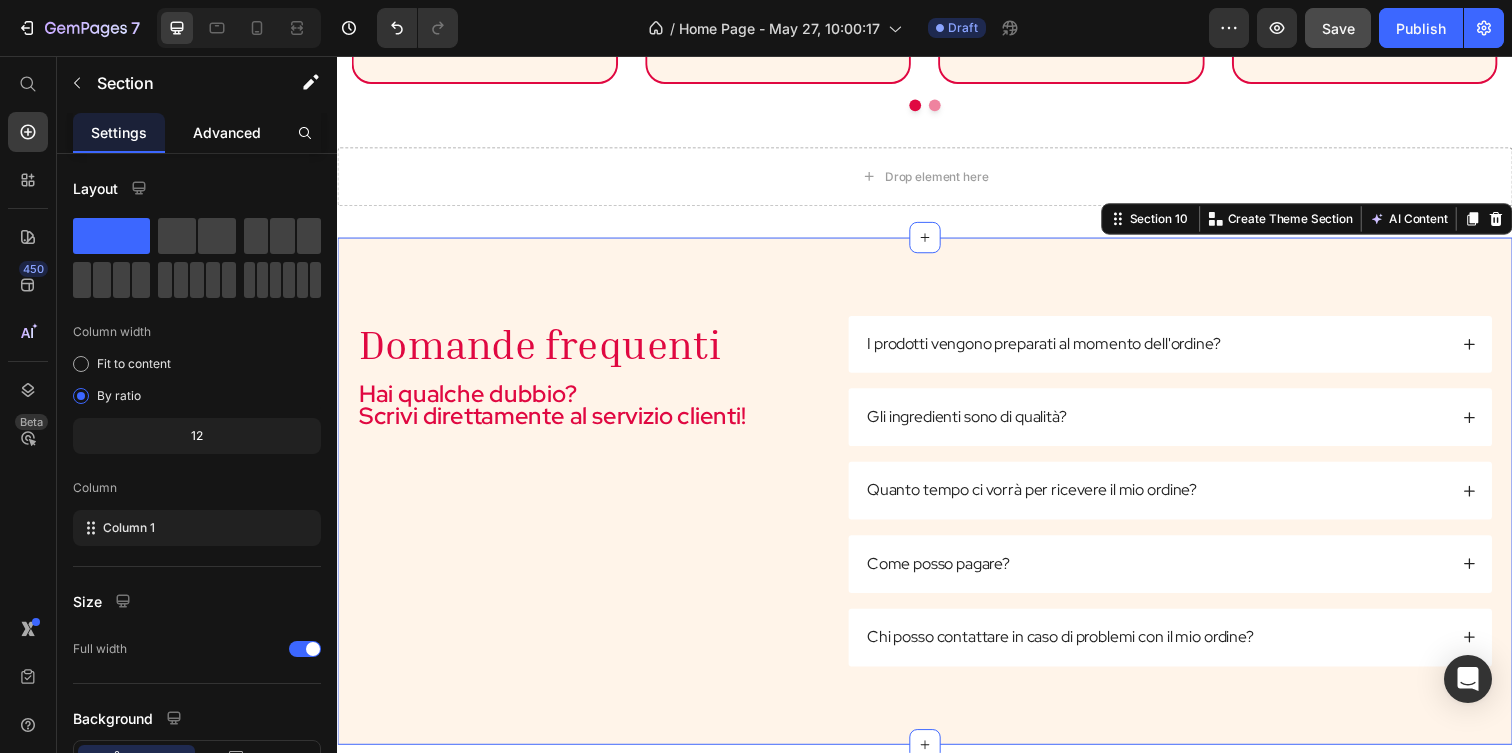 click on "Advanced" at bounding box center [227, 132] 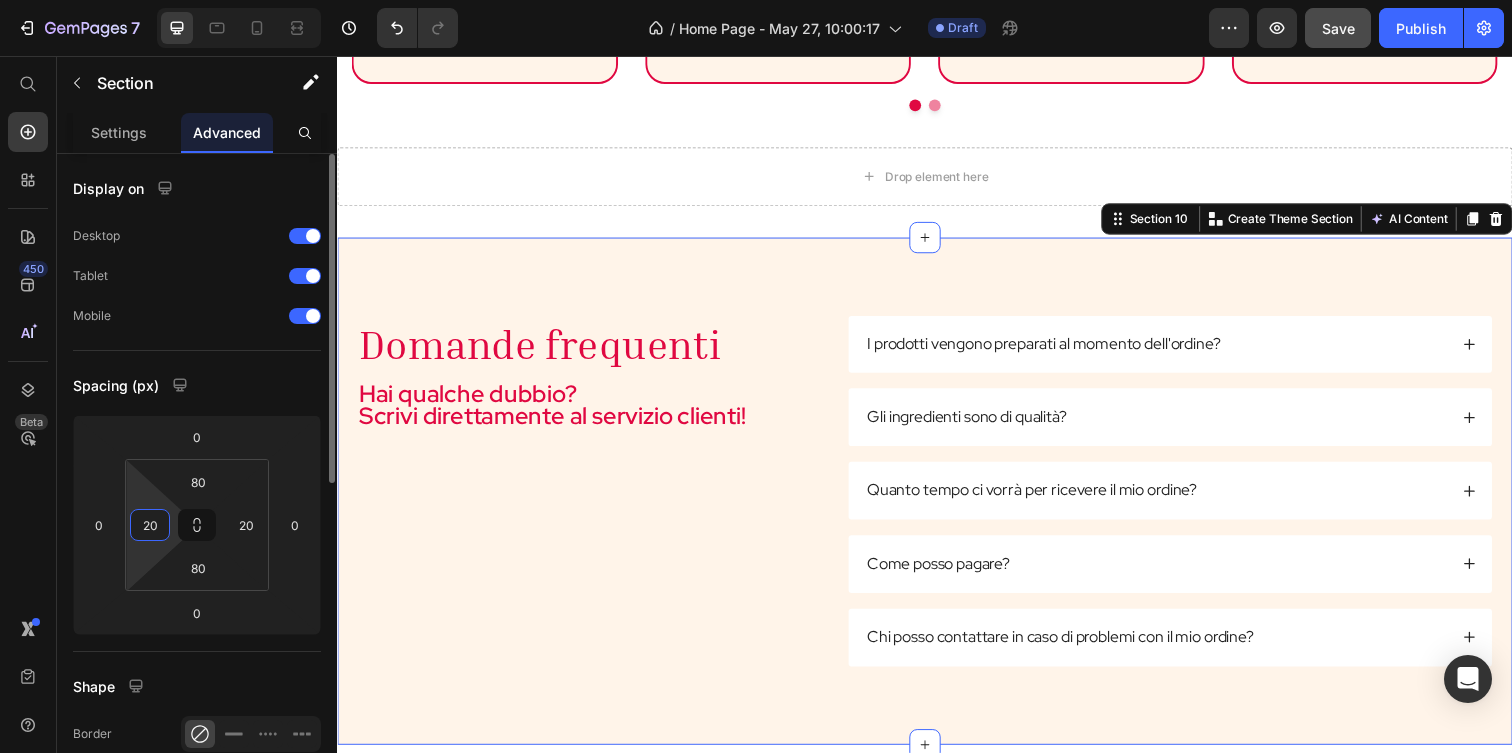 click on "20" at bounding box center [150, 525] 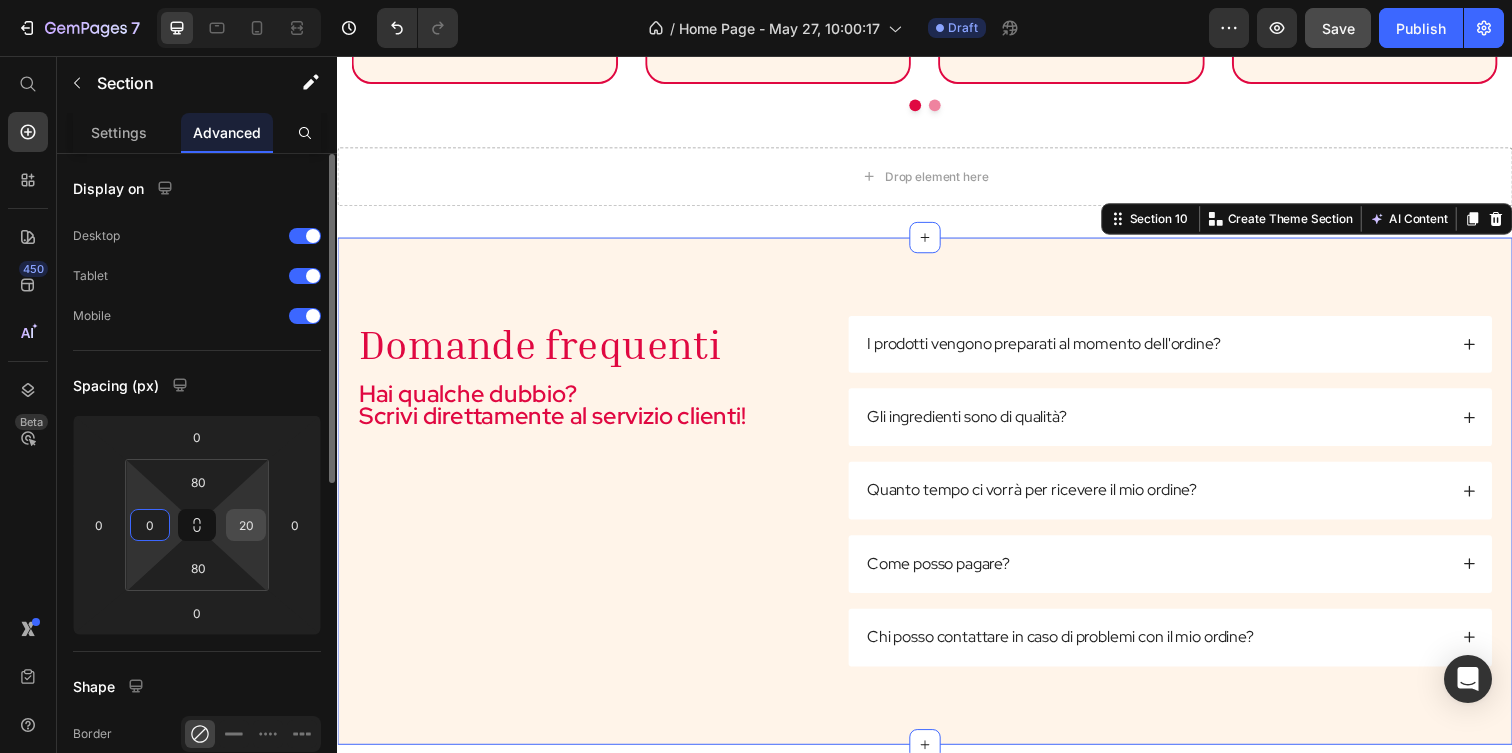 type on "0" 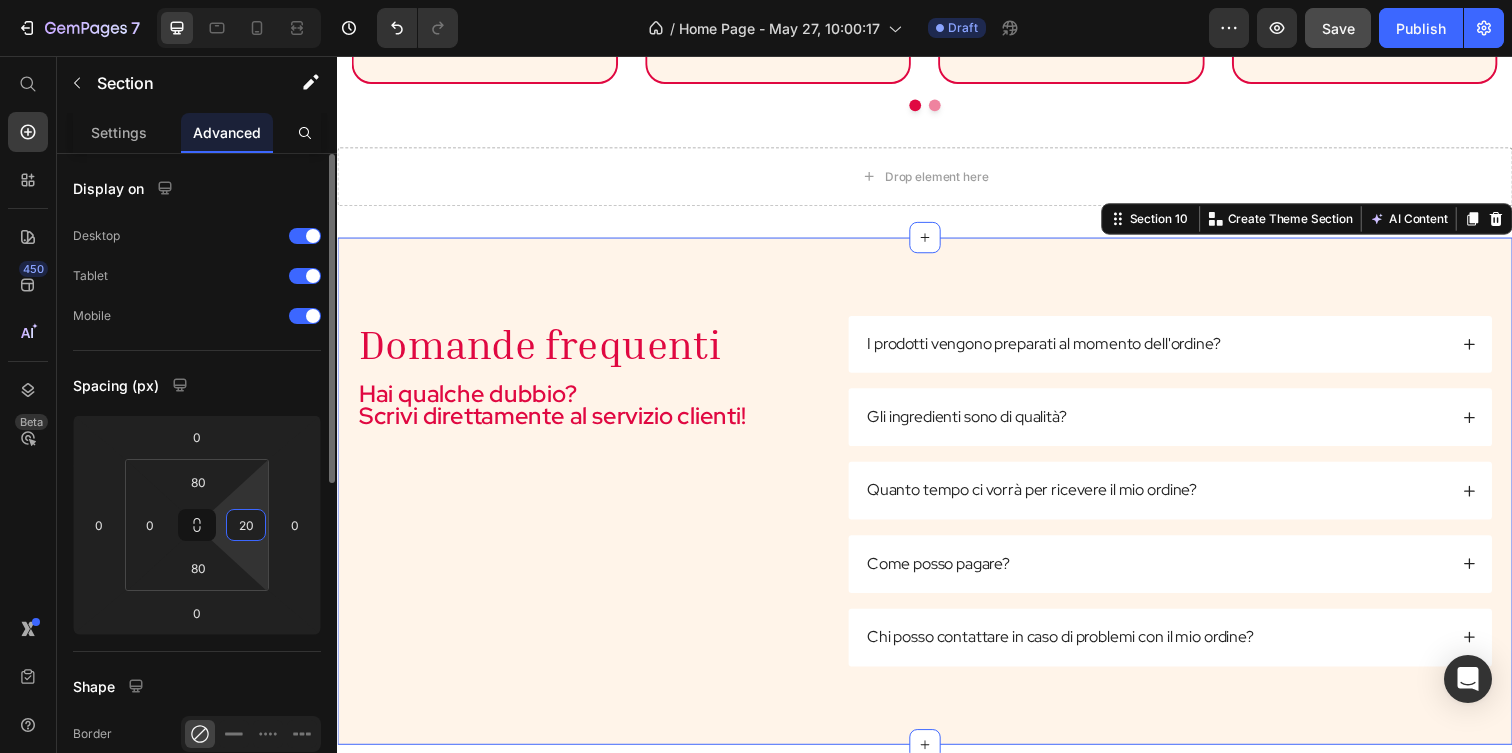click on "20" at bounding box center [246, 525] 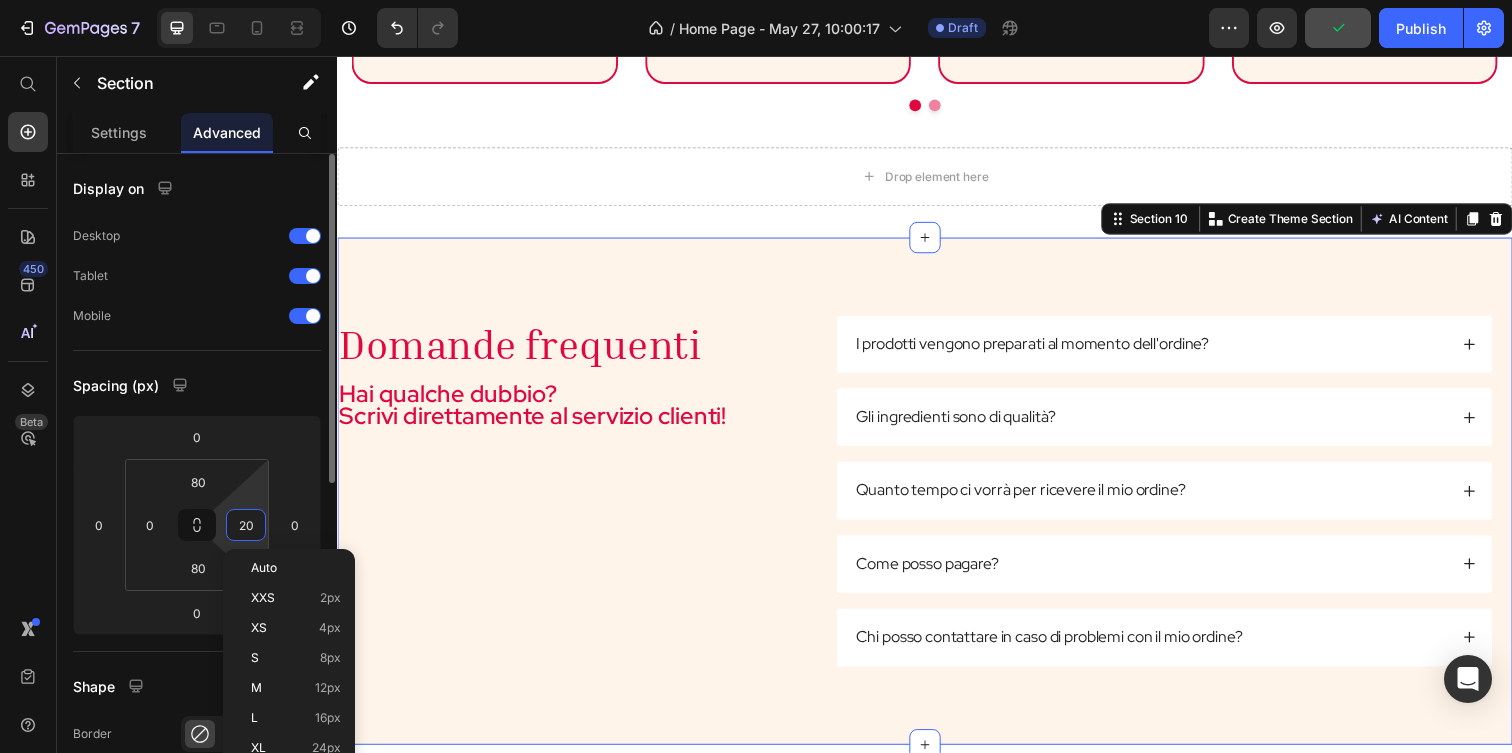 type on "0" 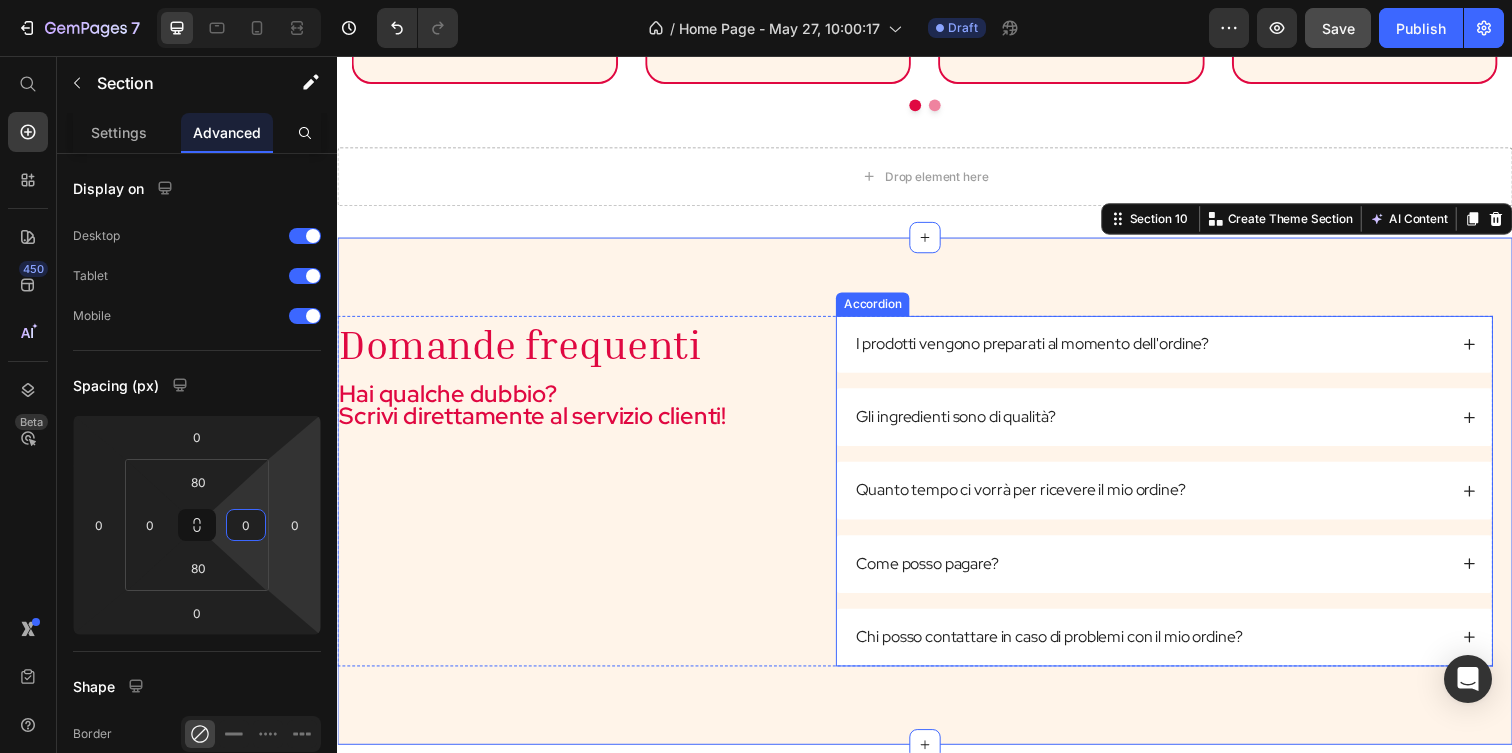 click on "I prodotti vengono preparati al momento dell'ordine?" at bounding box center (1166, 350) 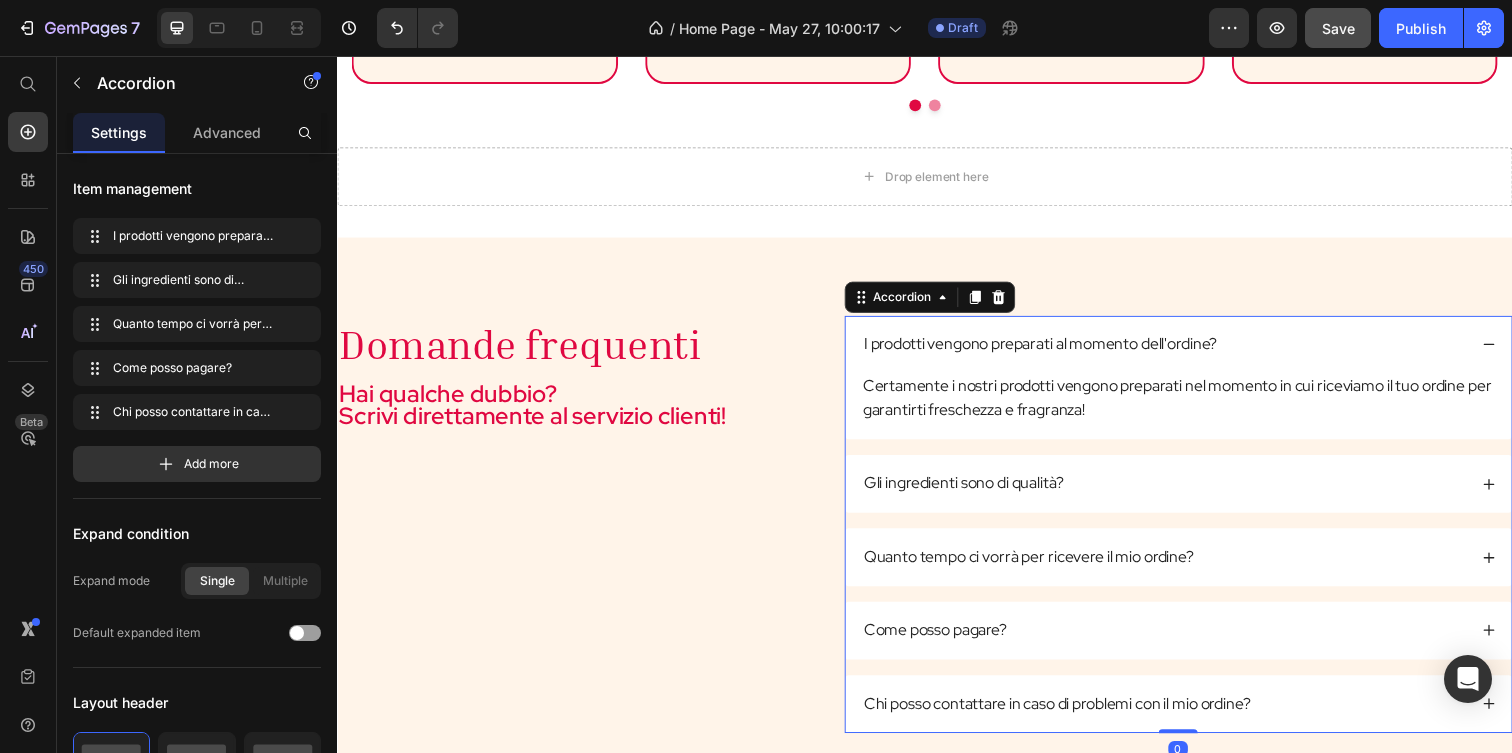 click on "I prodotti vengono preparati al momento dell'ordine?" at bounding box center (1196, 350) 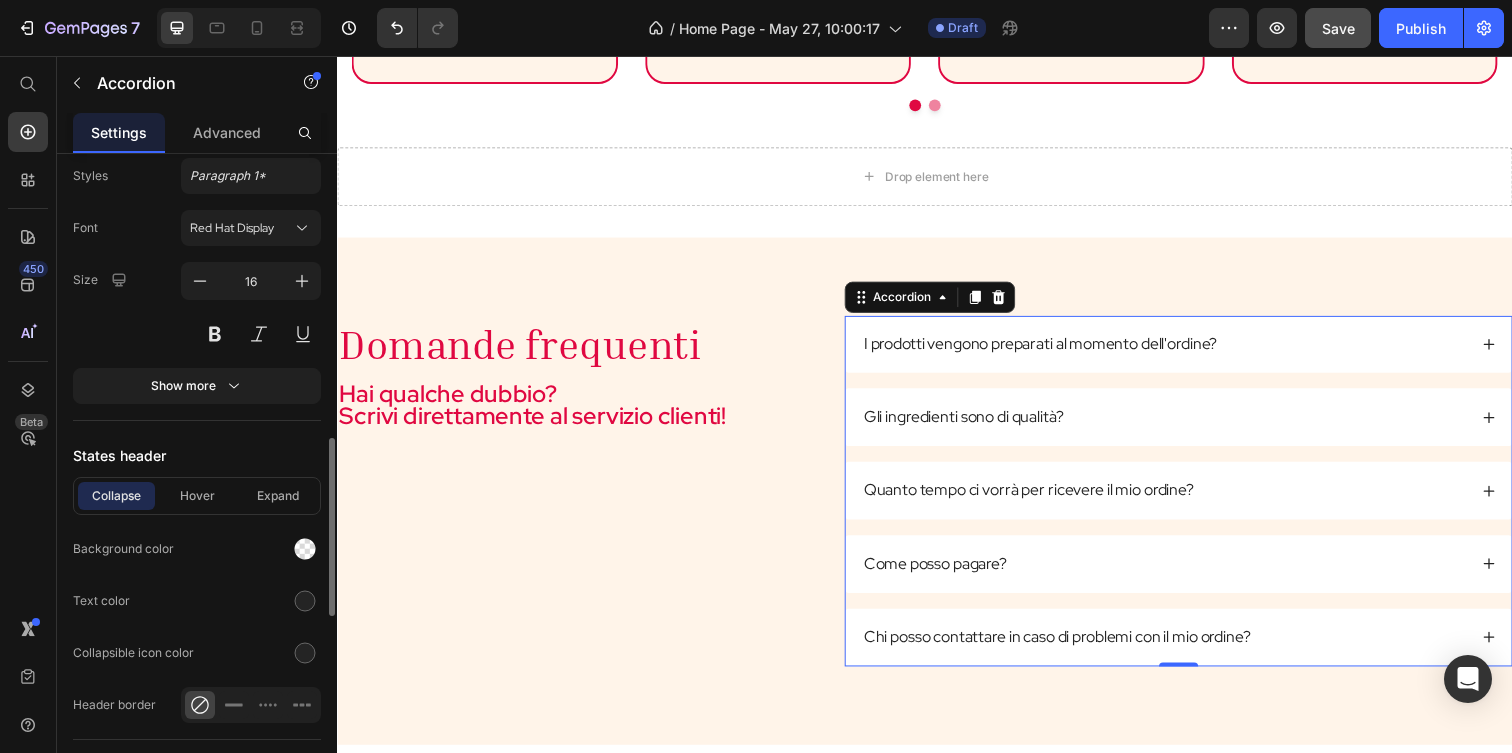 scroll, scrollTop: 1035, scrollLeft: 0, axis: vertical 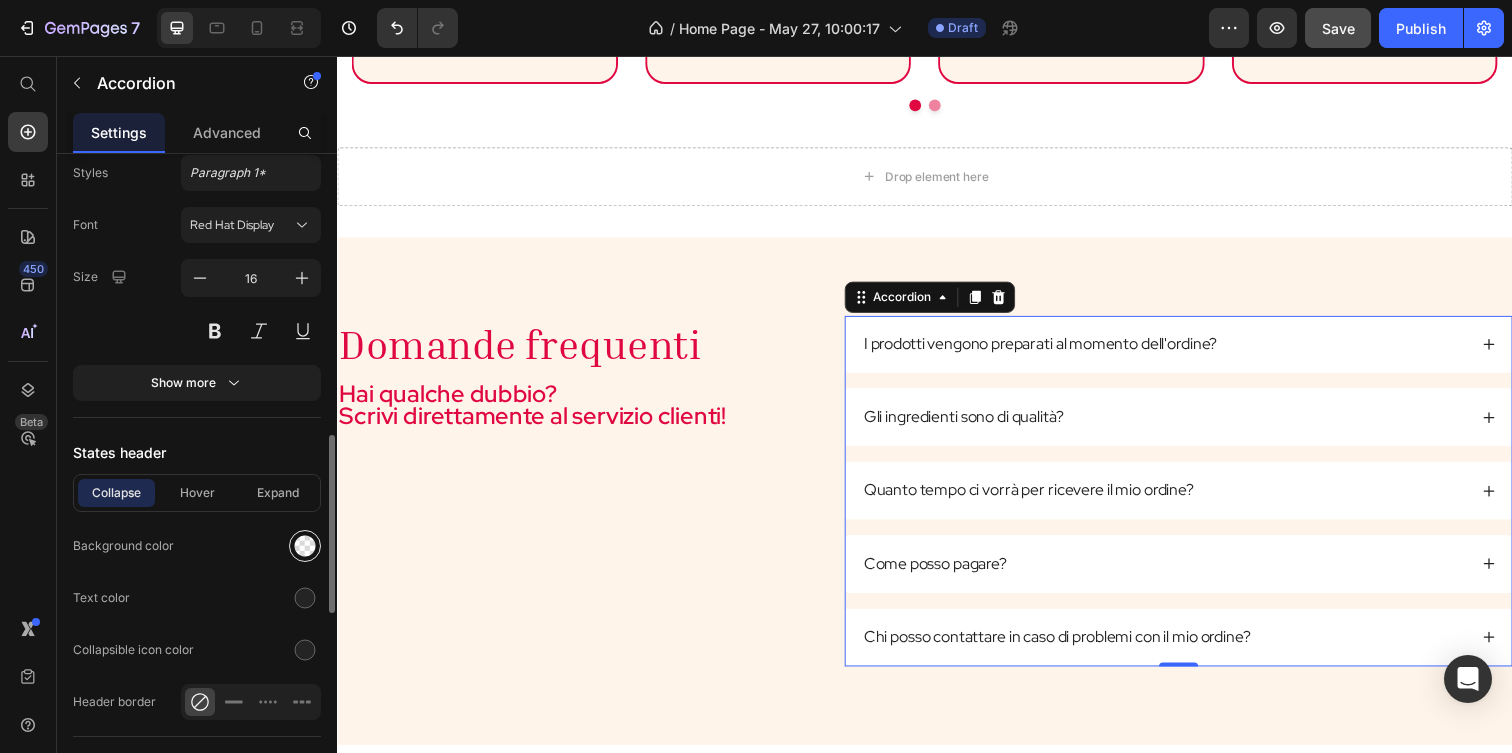 click at bounding box center (305, 546) 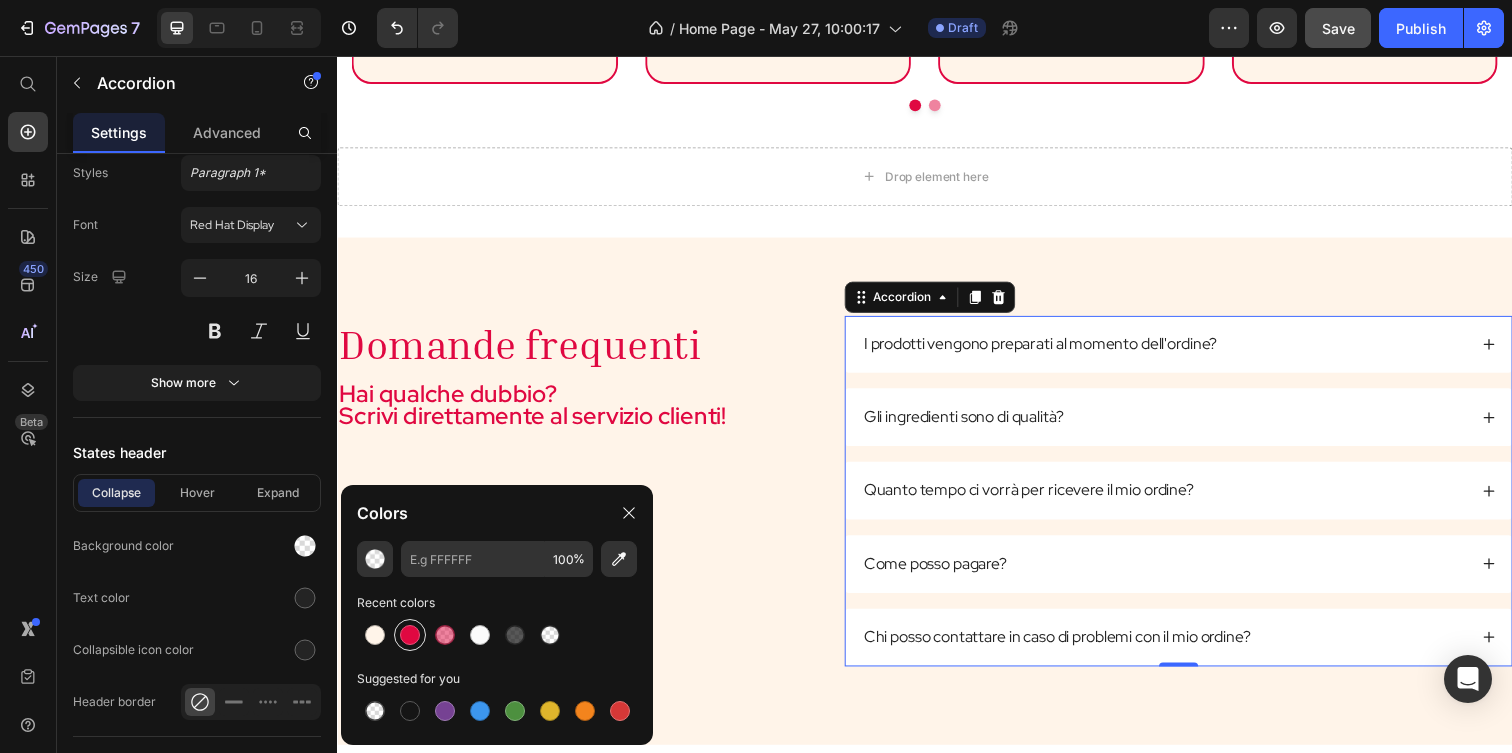 click at bounding box center [410, 635] 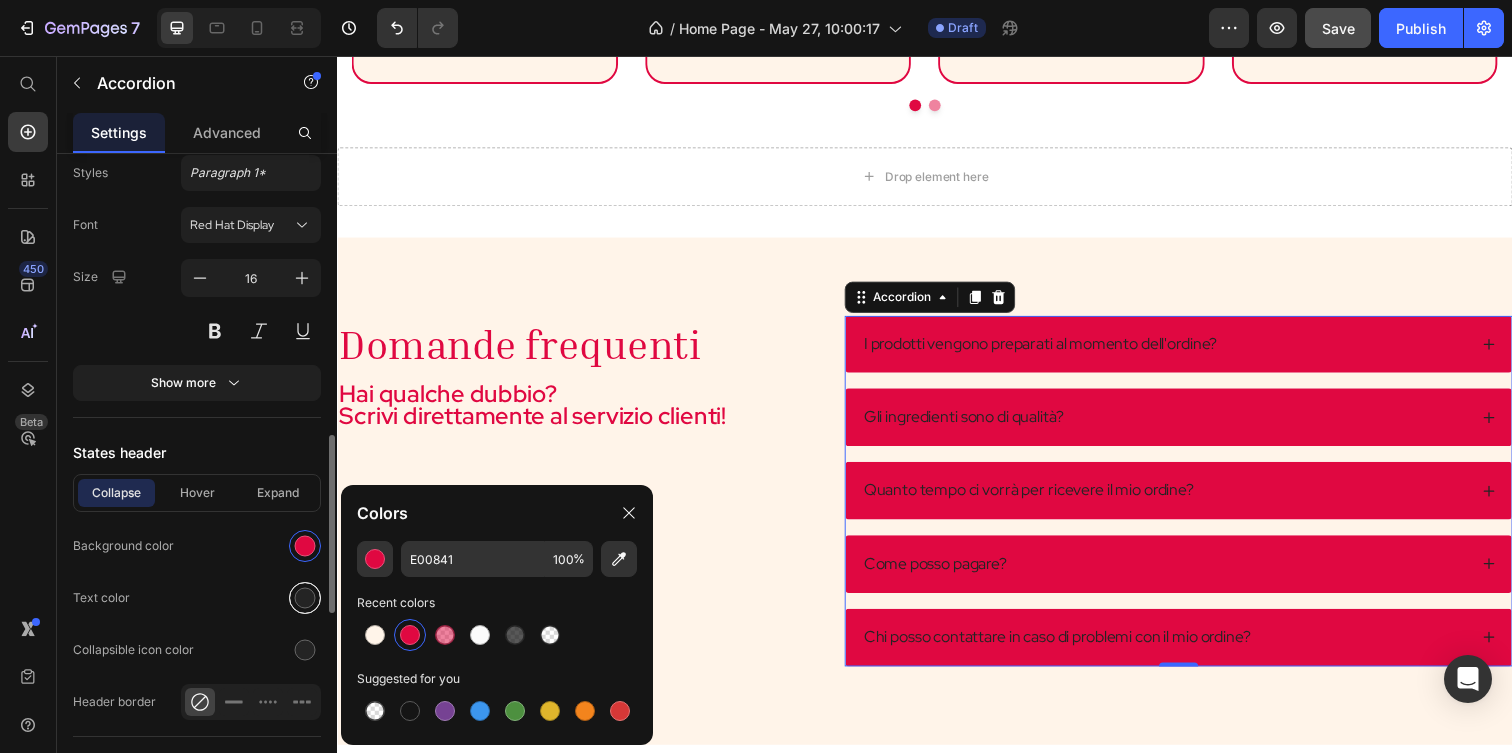 click at bounding box center (305, 598) 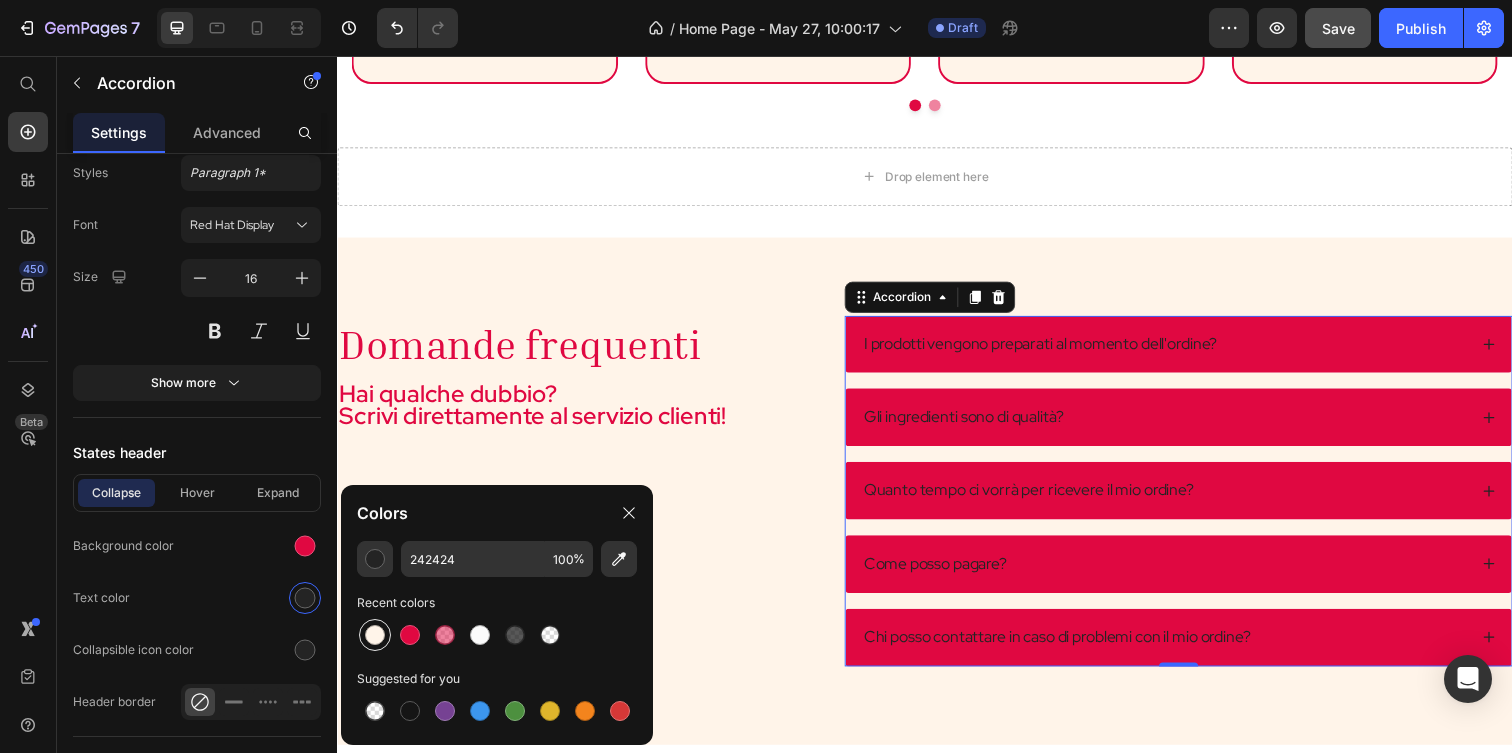 click at bounding box center [375, 635] 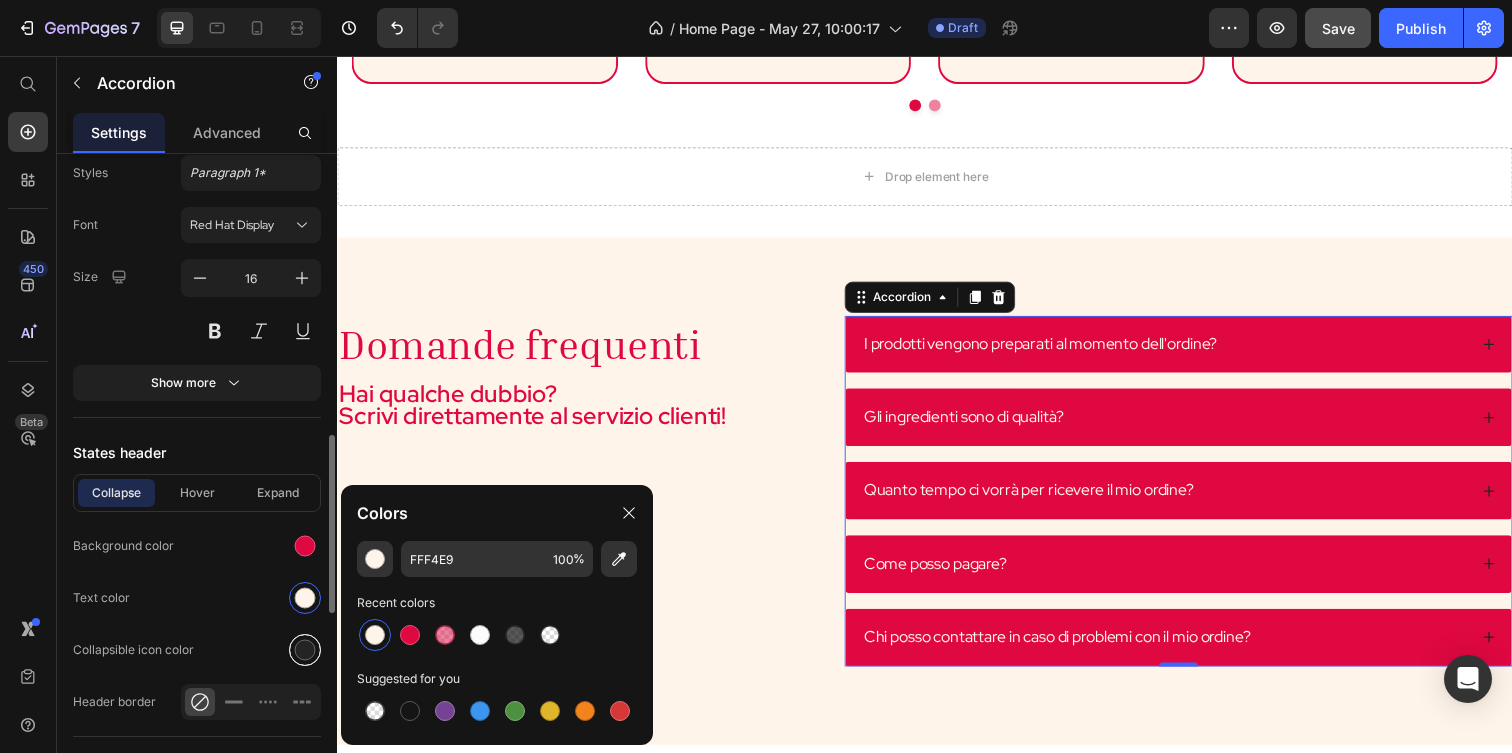 click at bounding box center [305, 650] 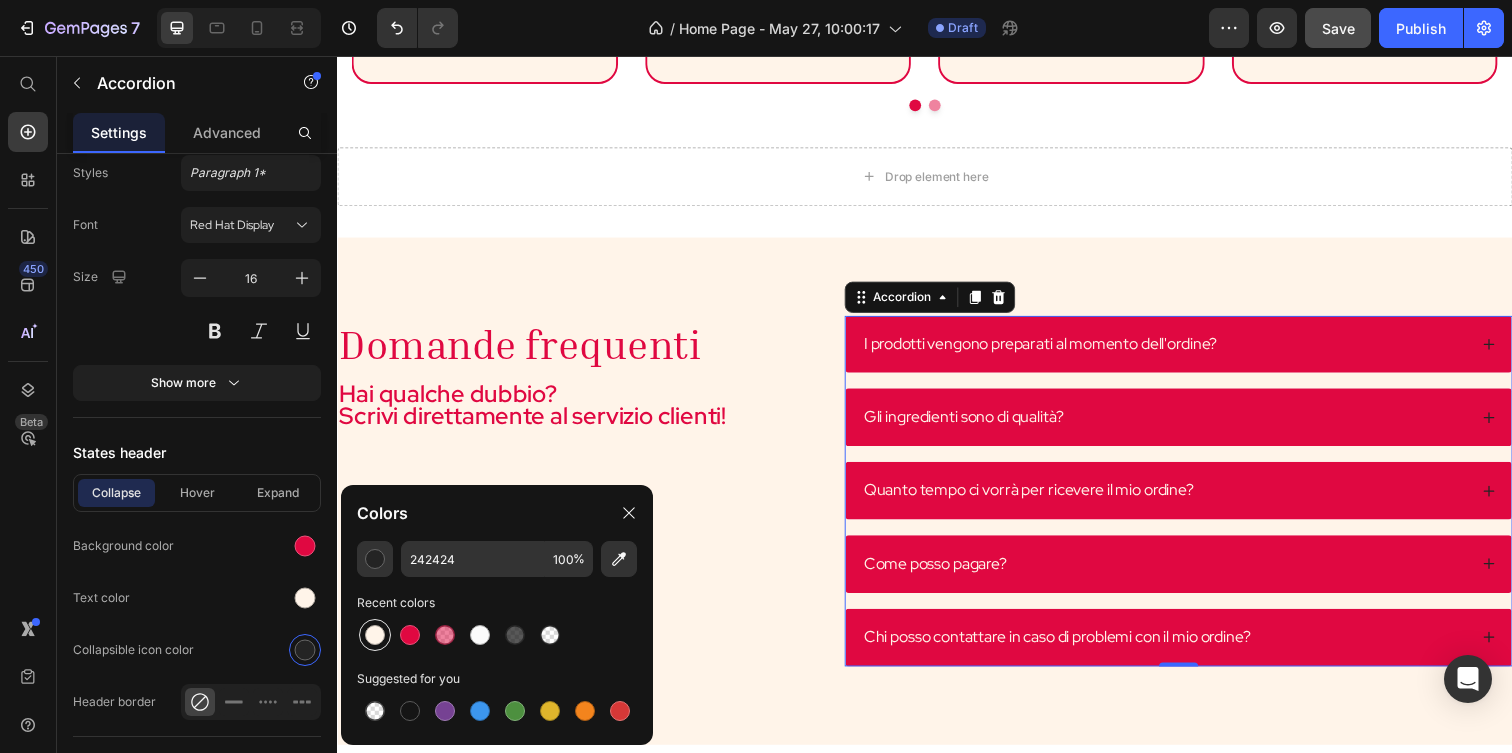 click at bounding box center [375, 635] 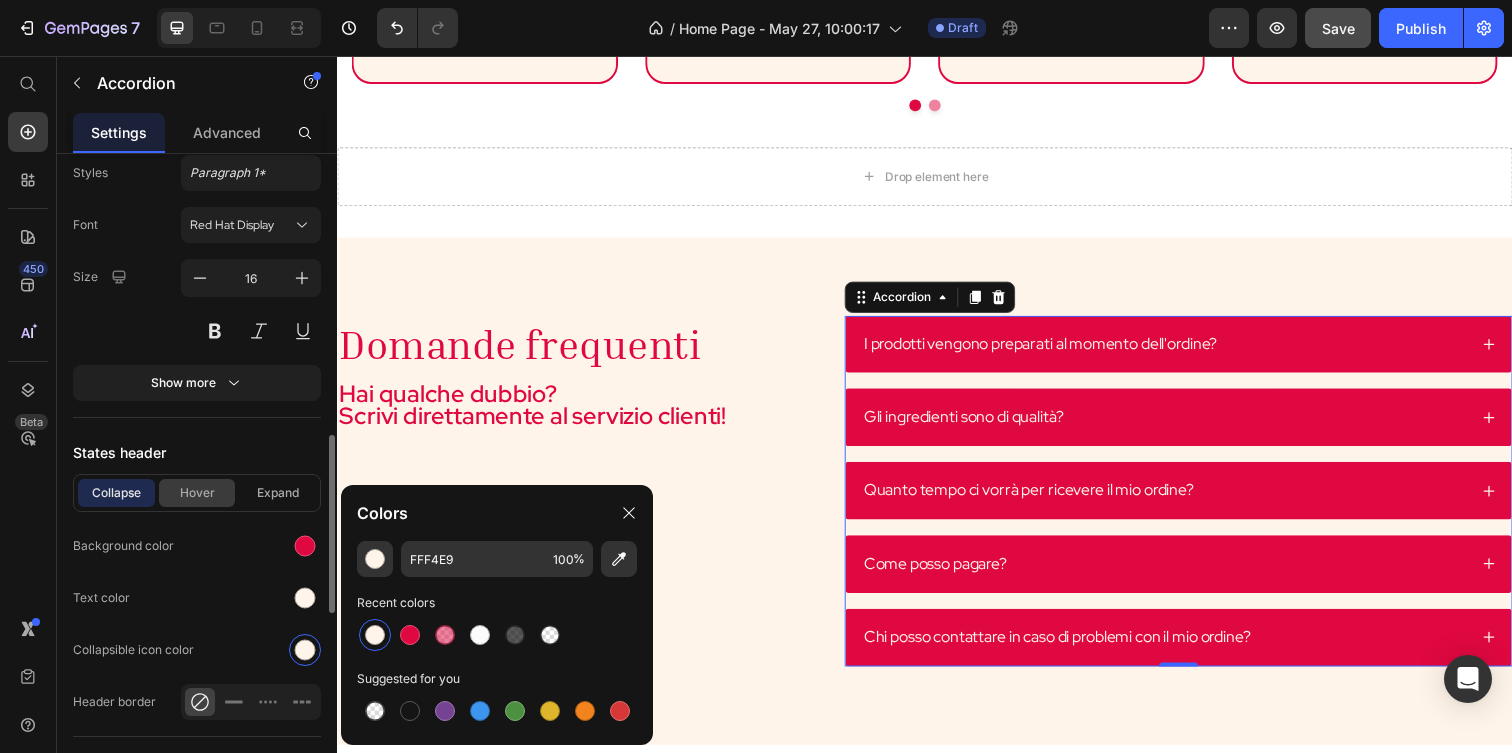 click on "Hover" at bounding box center (197, 493) 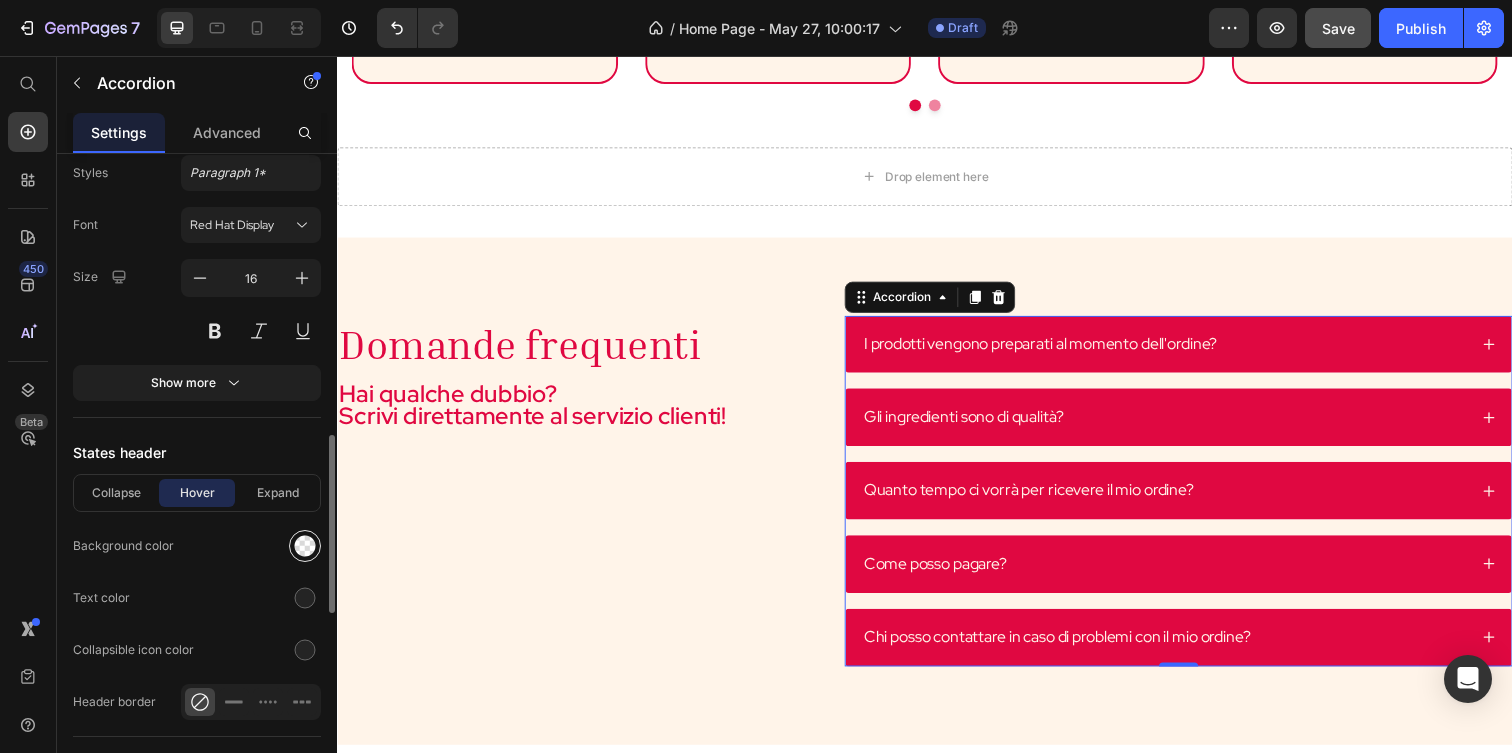 click at bounding box center (305, 546) 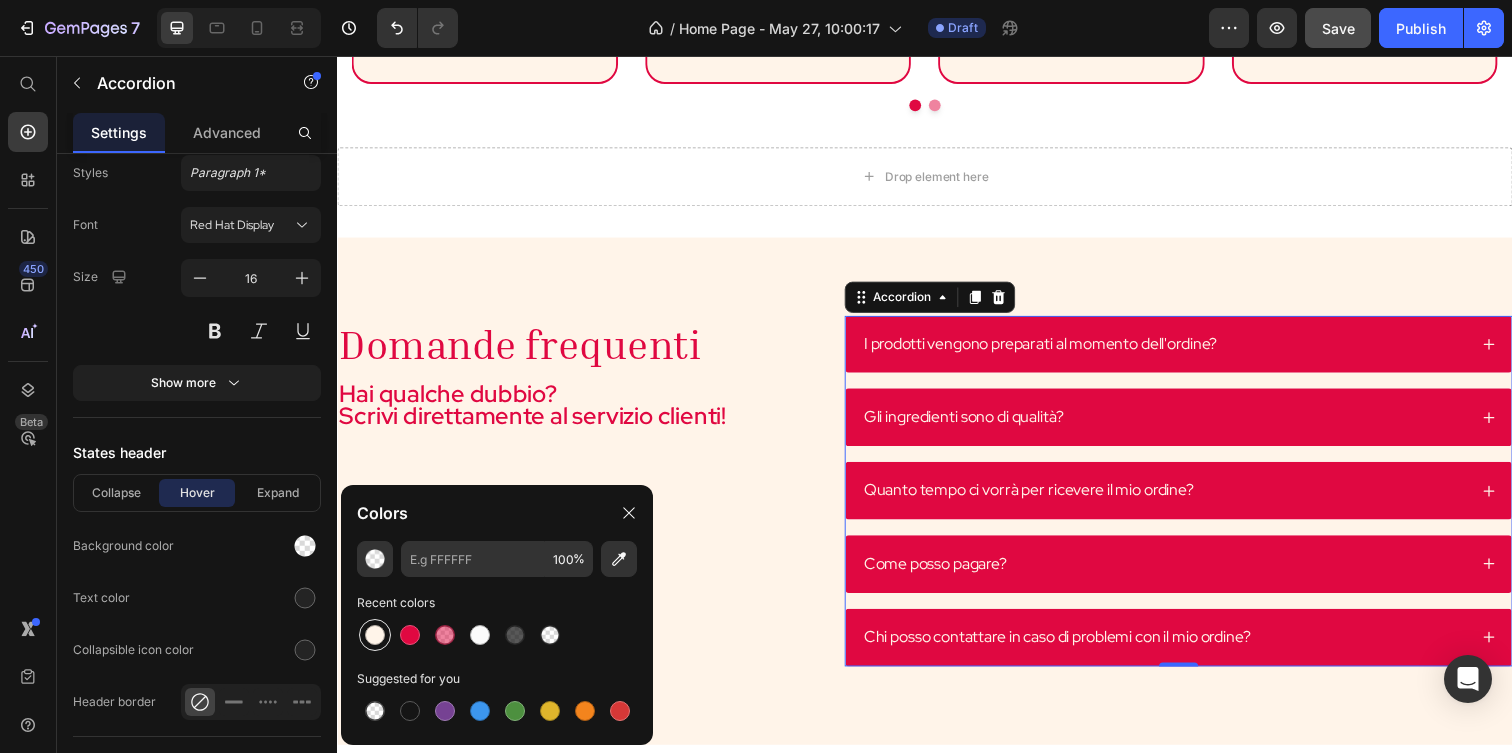 click at bounding box center [375, 635] 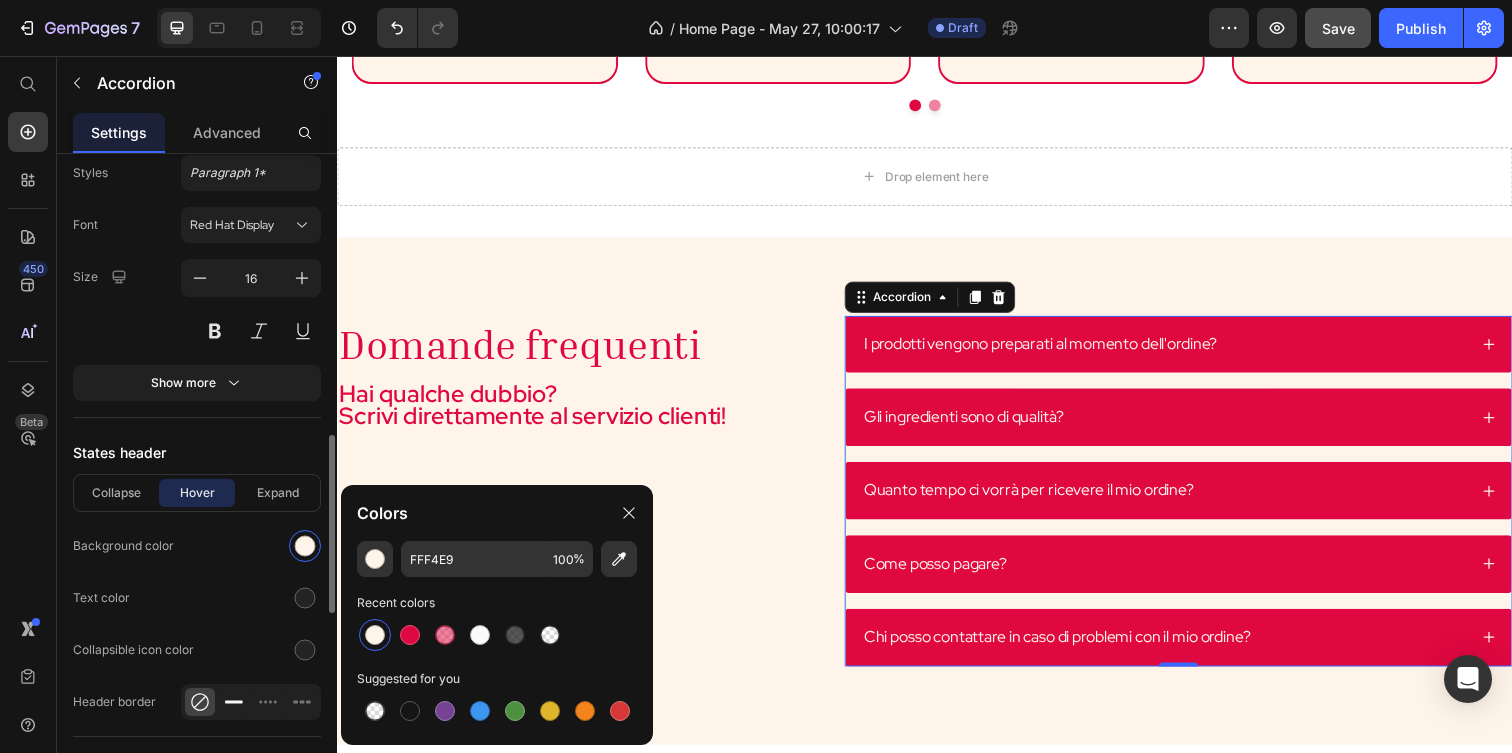 click 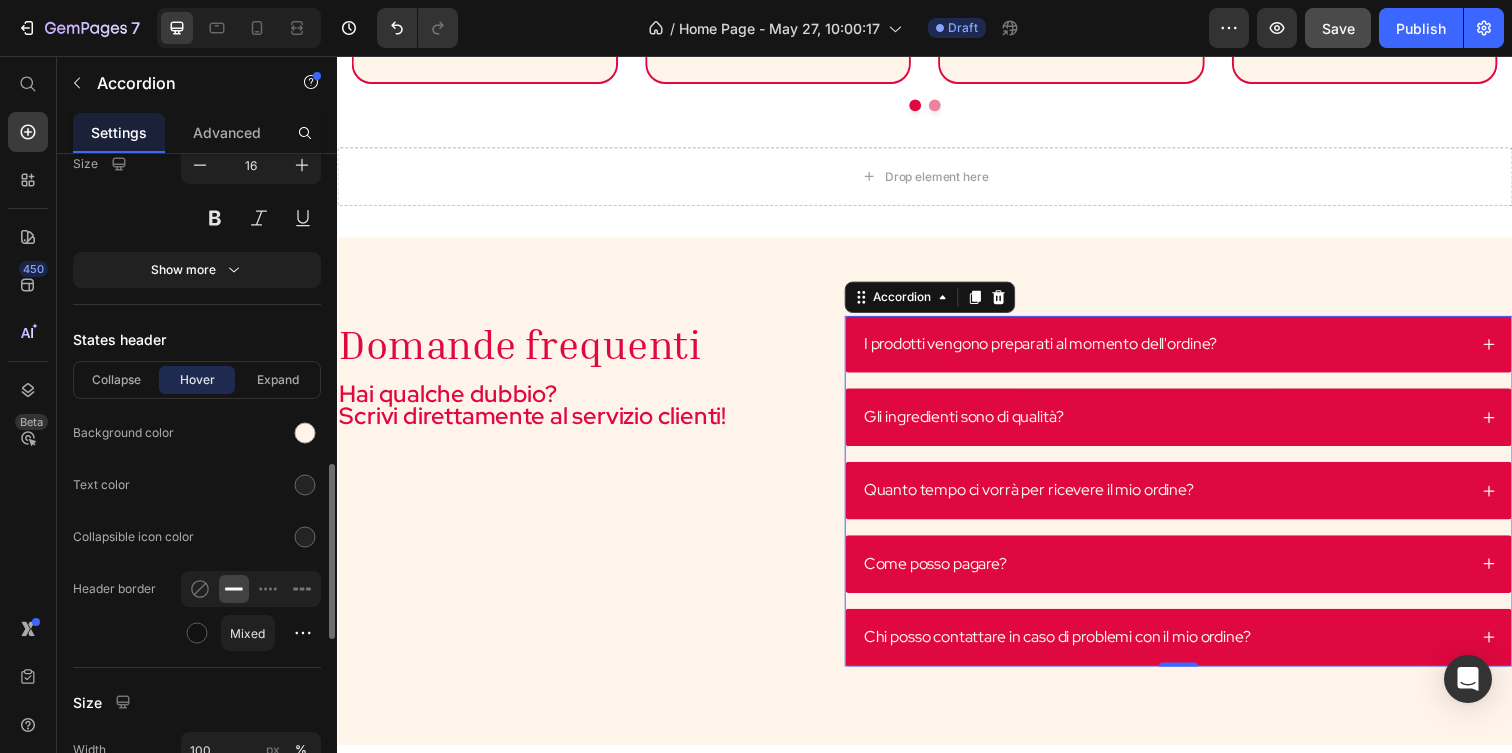 scroll, scrollTop: 1151, scrollLeft: 0, axis: vertical 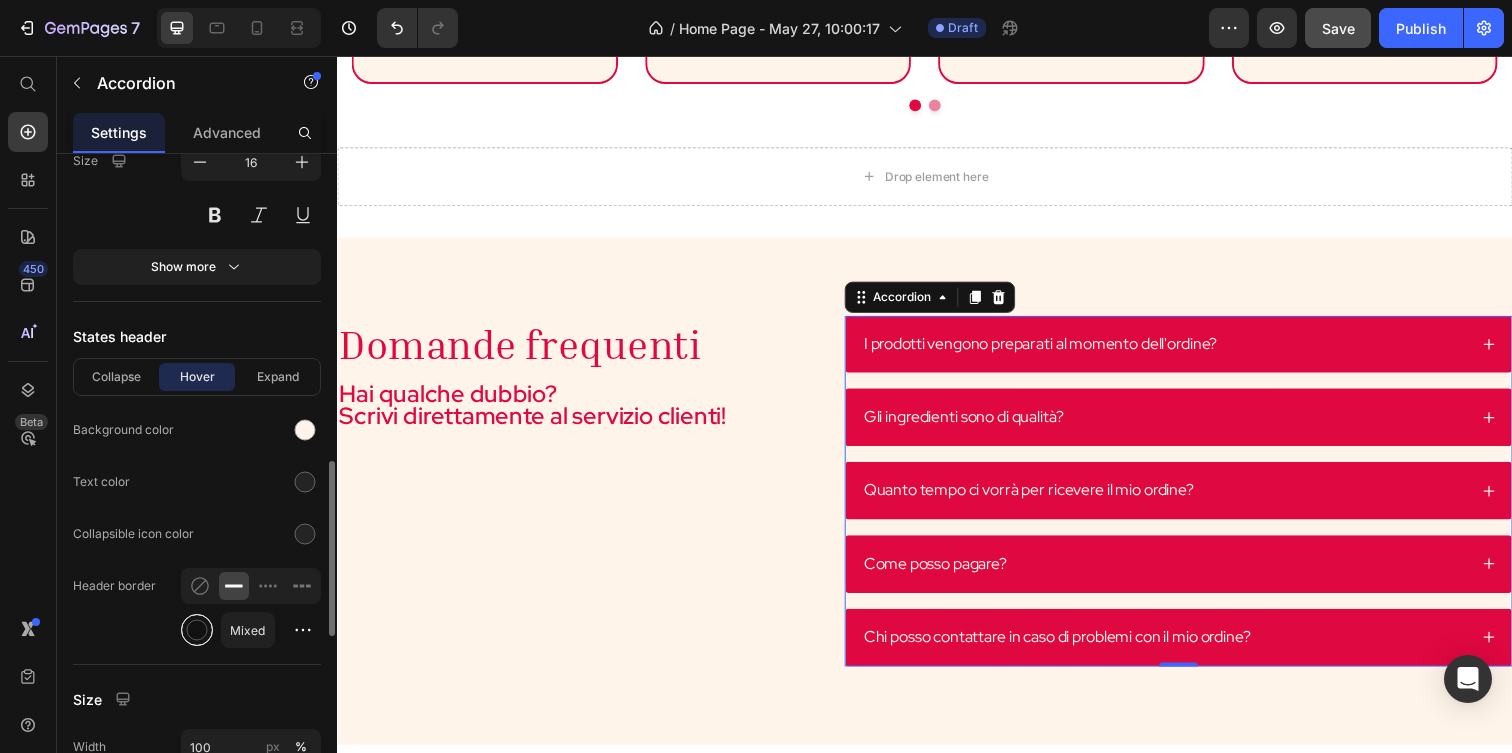 click at bounding box center (197, 630) 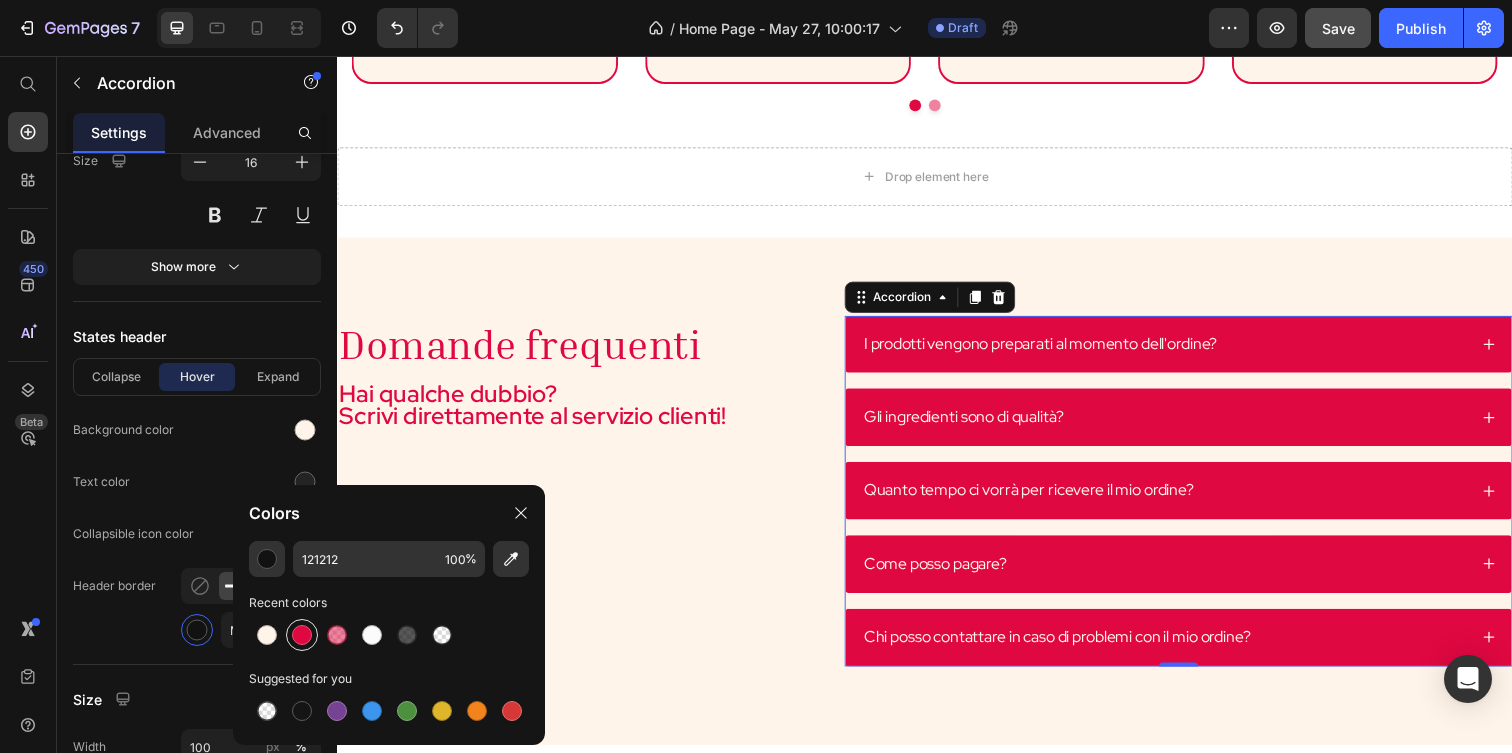 click at bounding box center [302, 635] 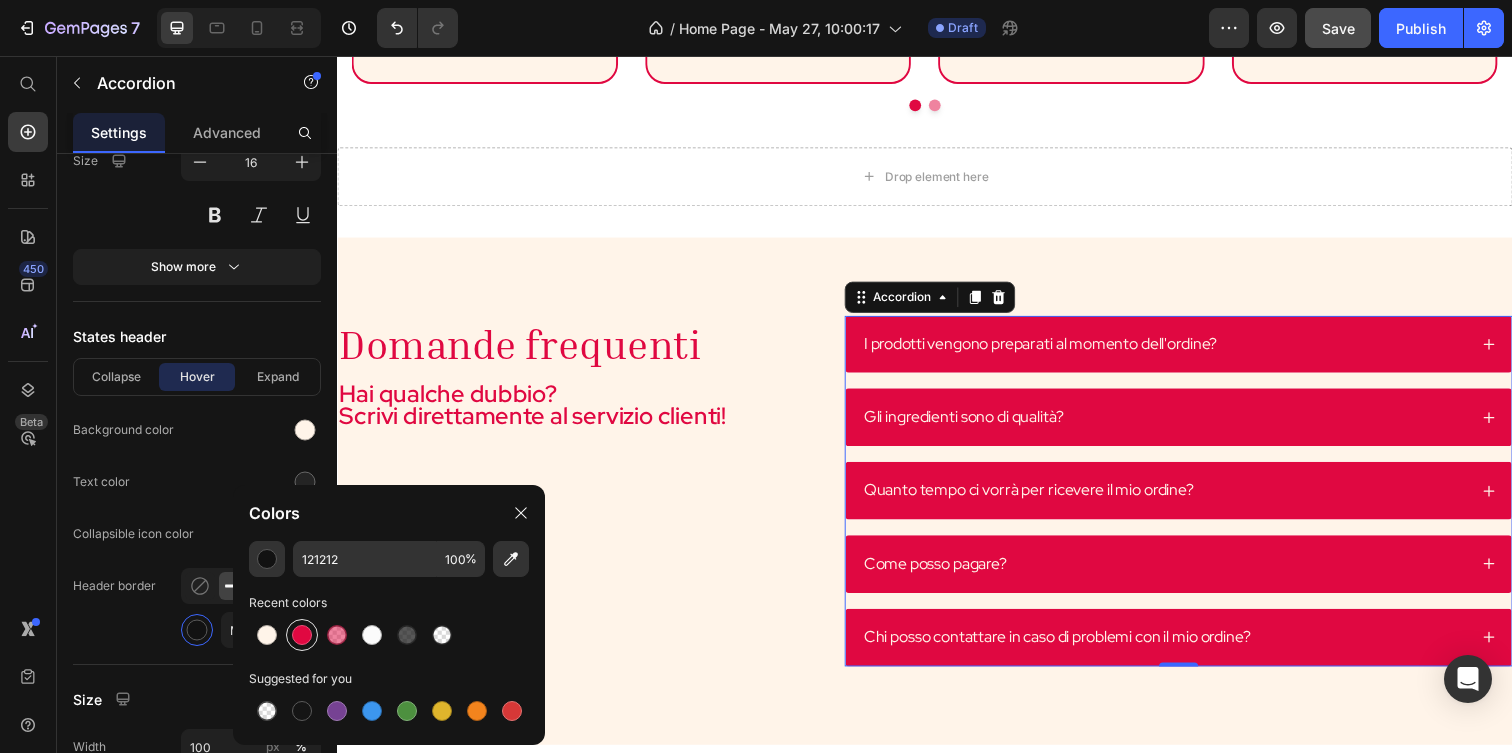 type on "E00841" 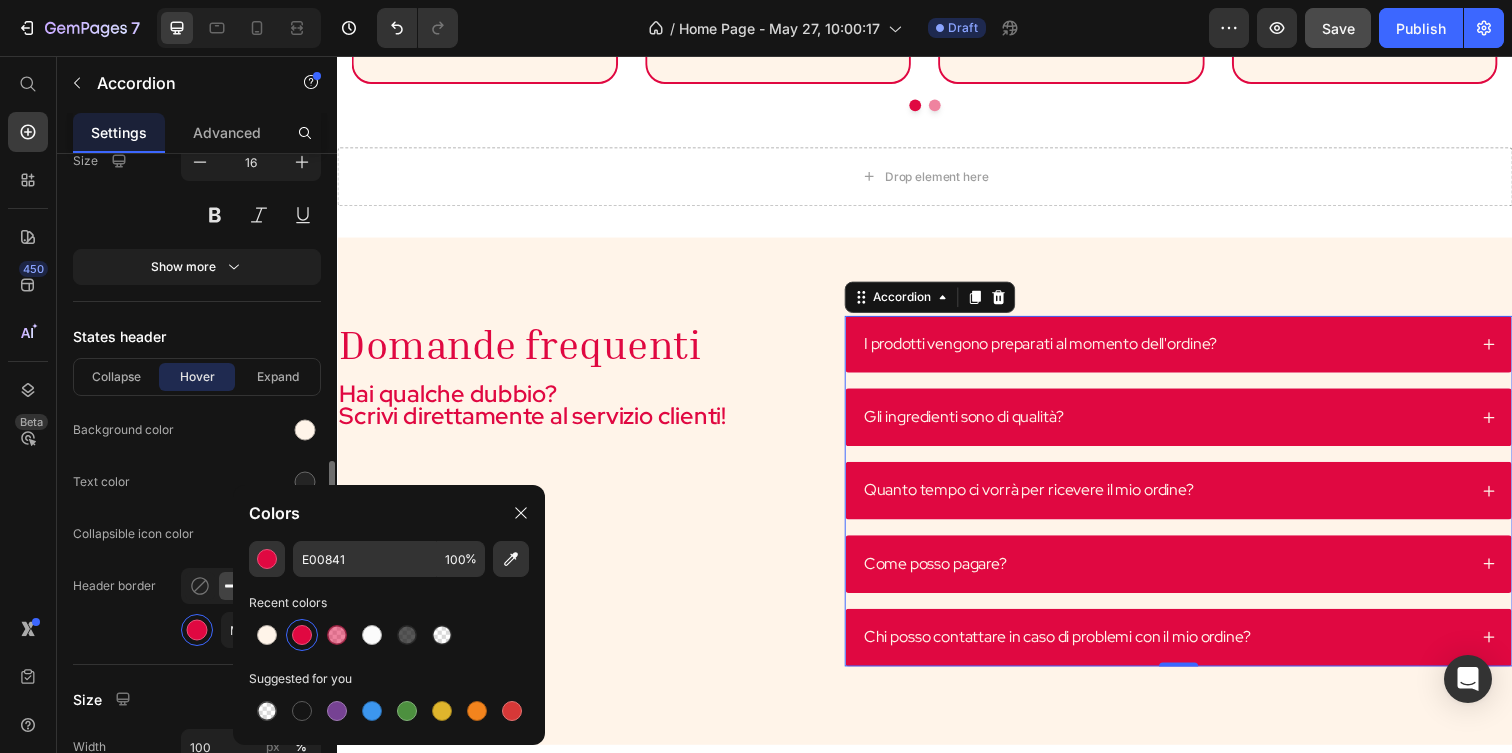 click on "Header border Mixed" 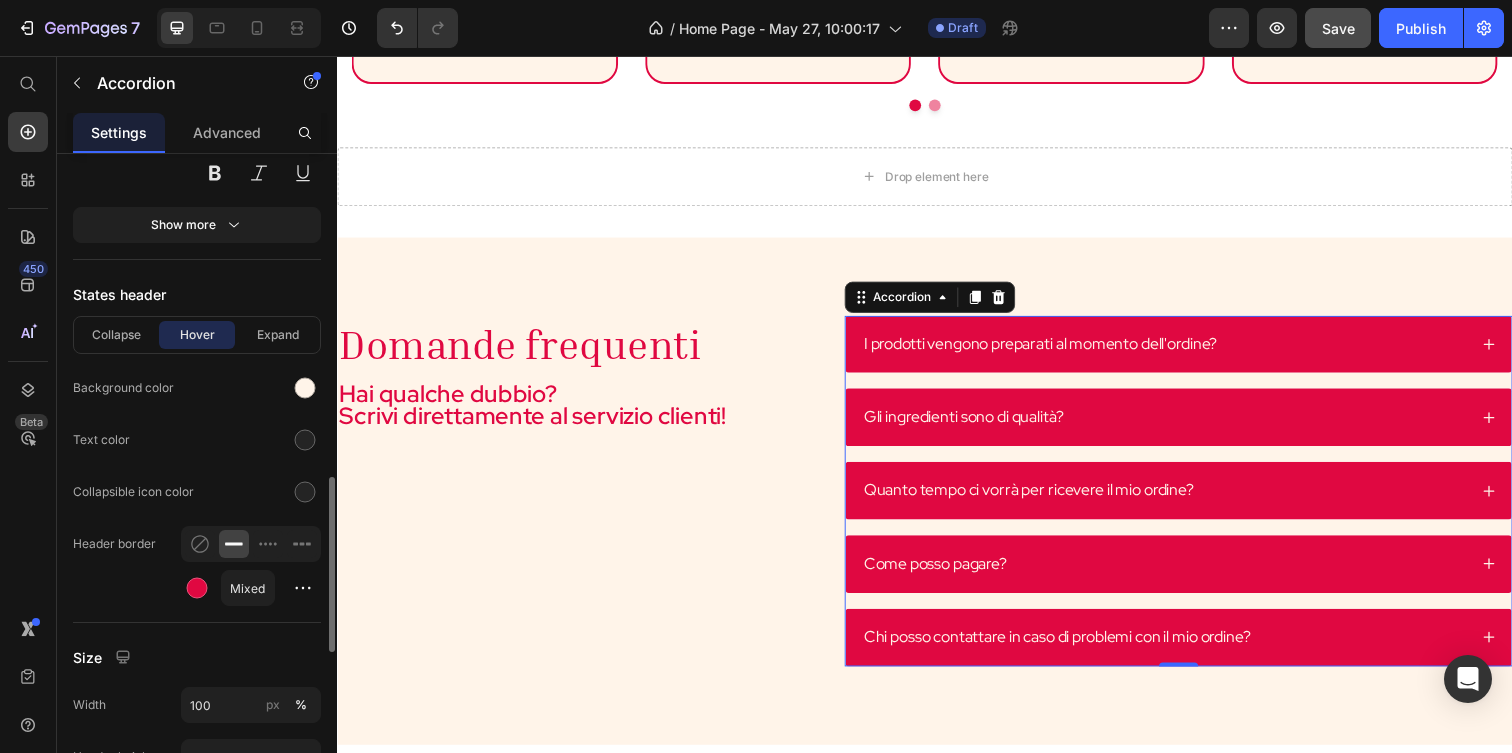 scroll, scrollTop: 1204, scrollLeft: 0, axis: vertical 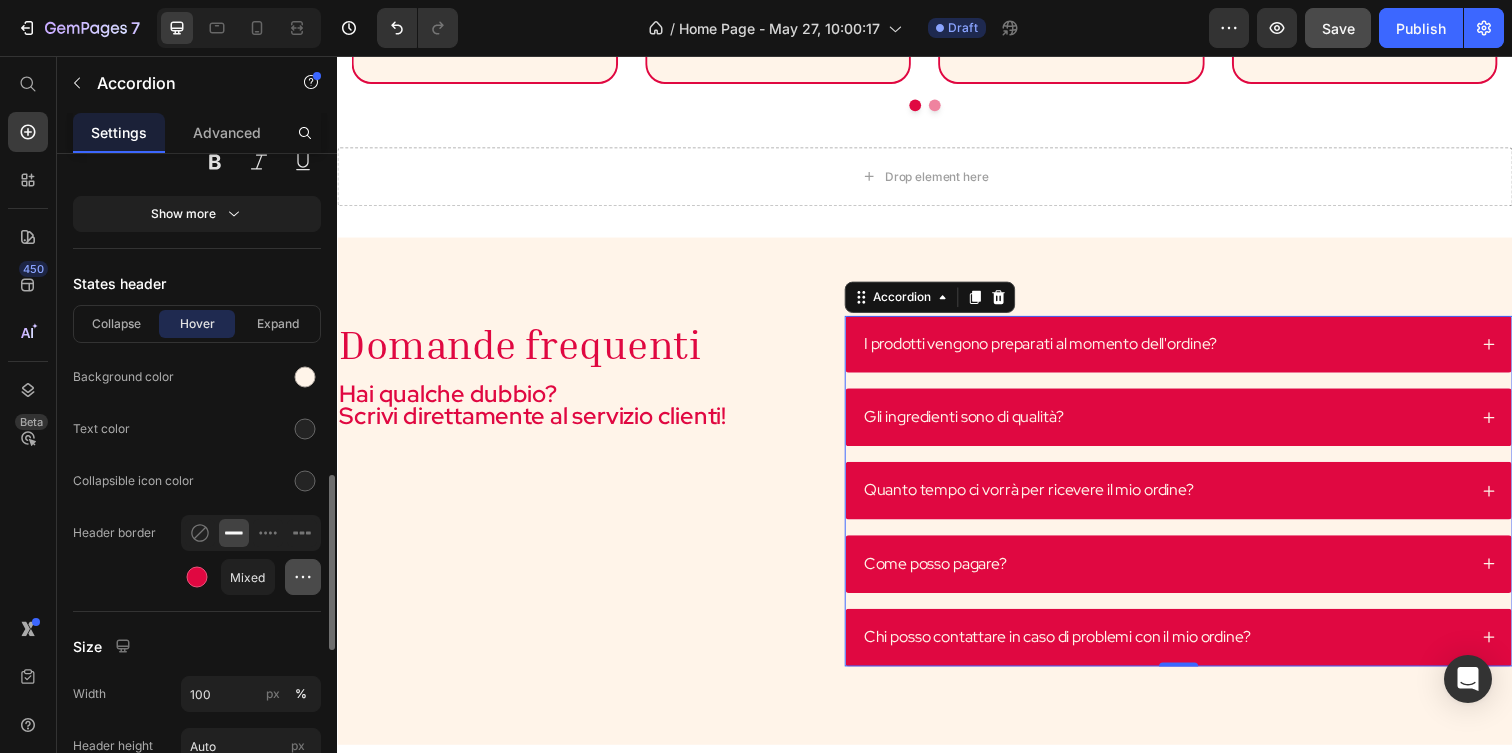 click 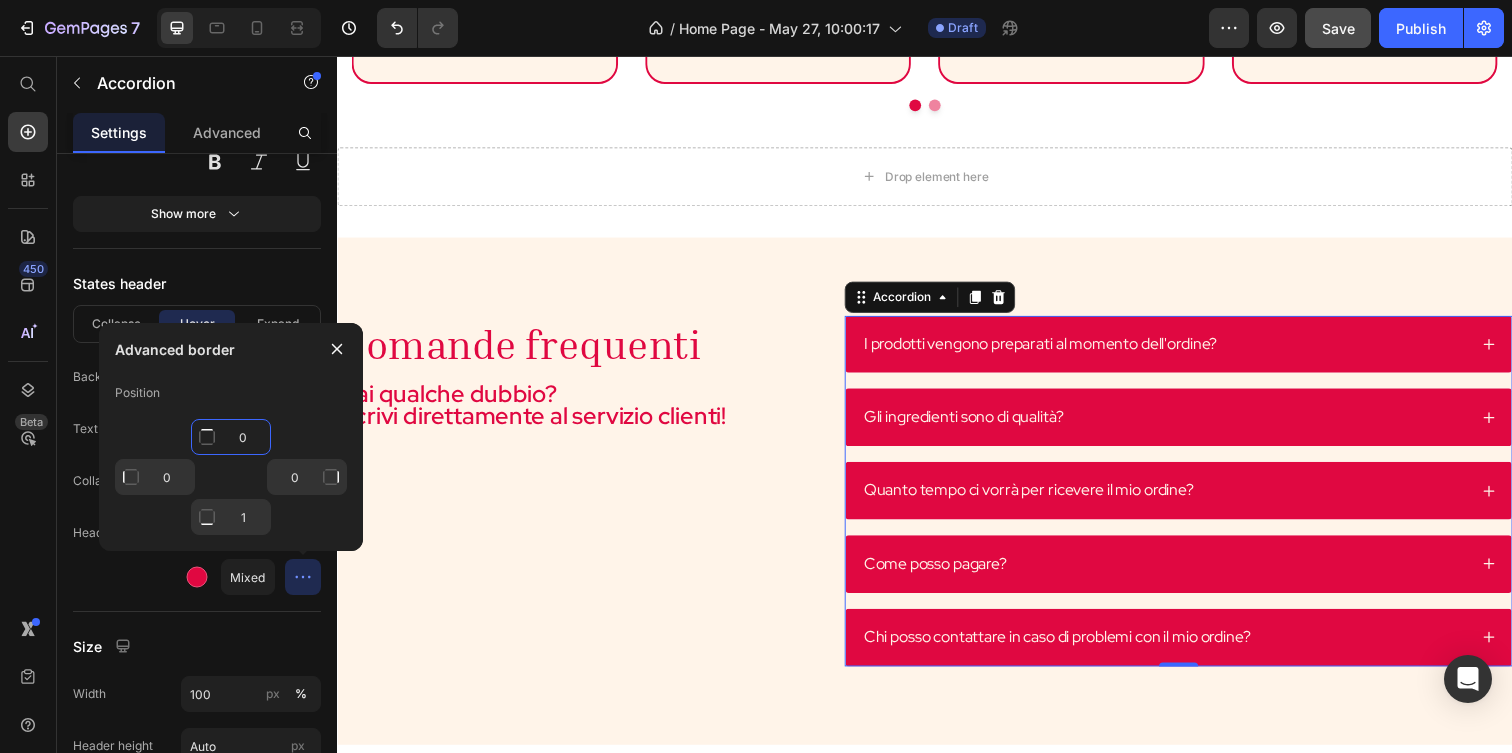 click on "0" 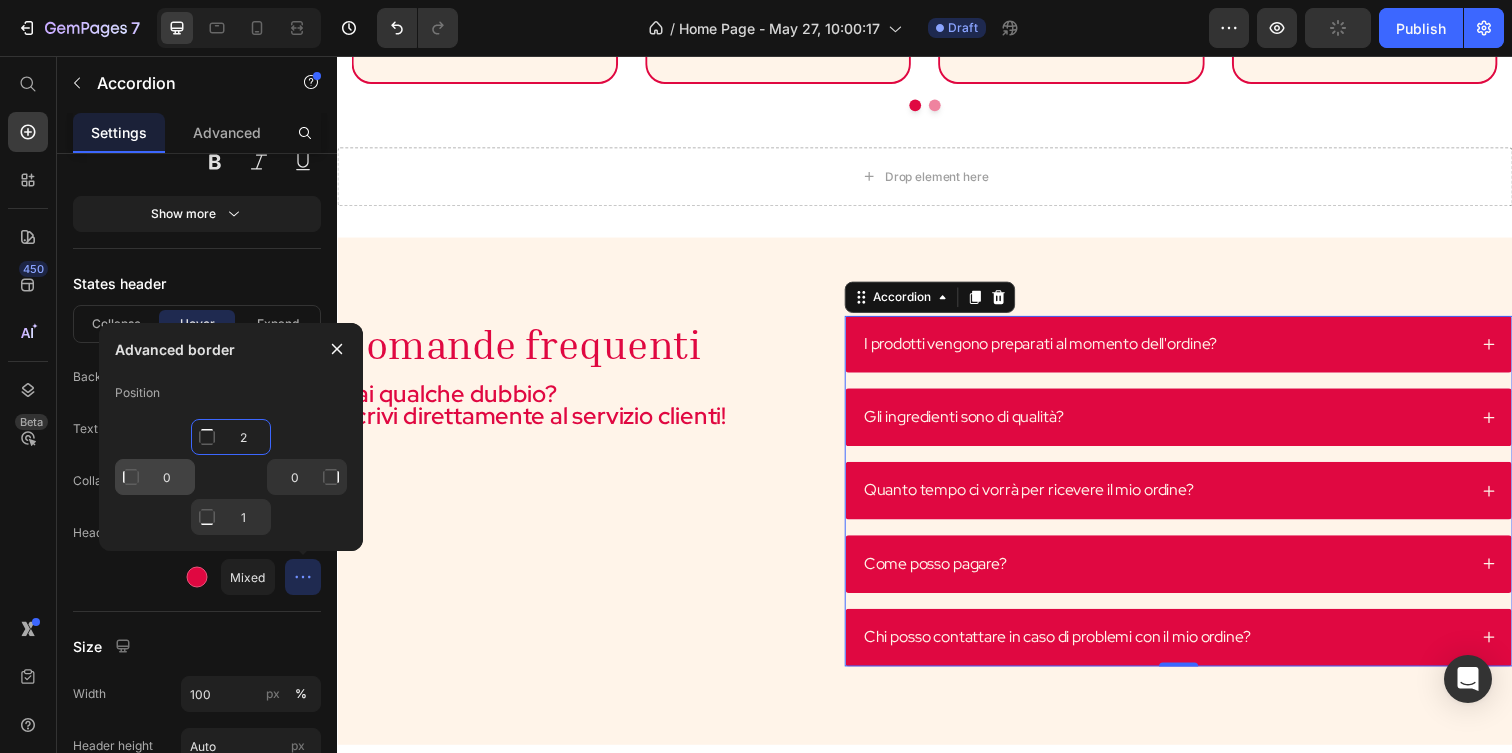 type on "0" 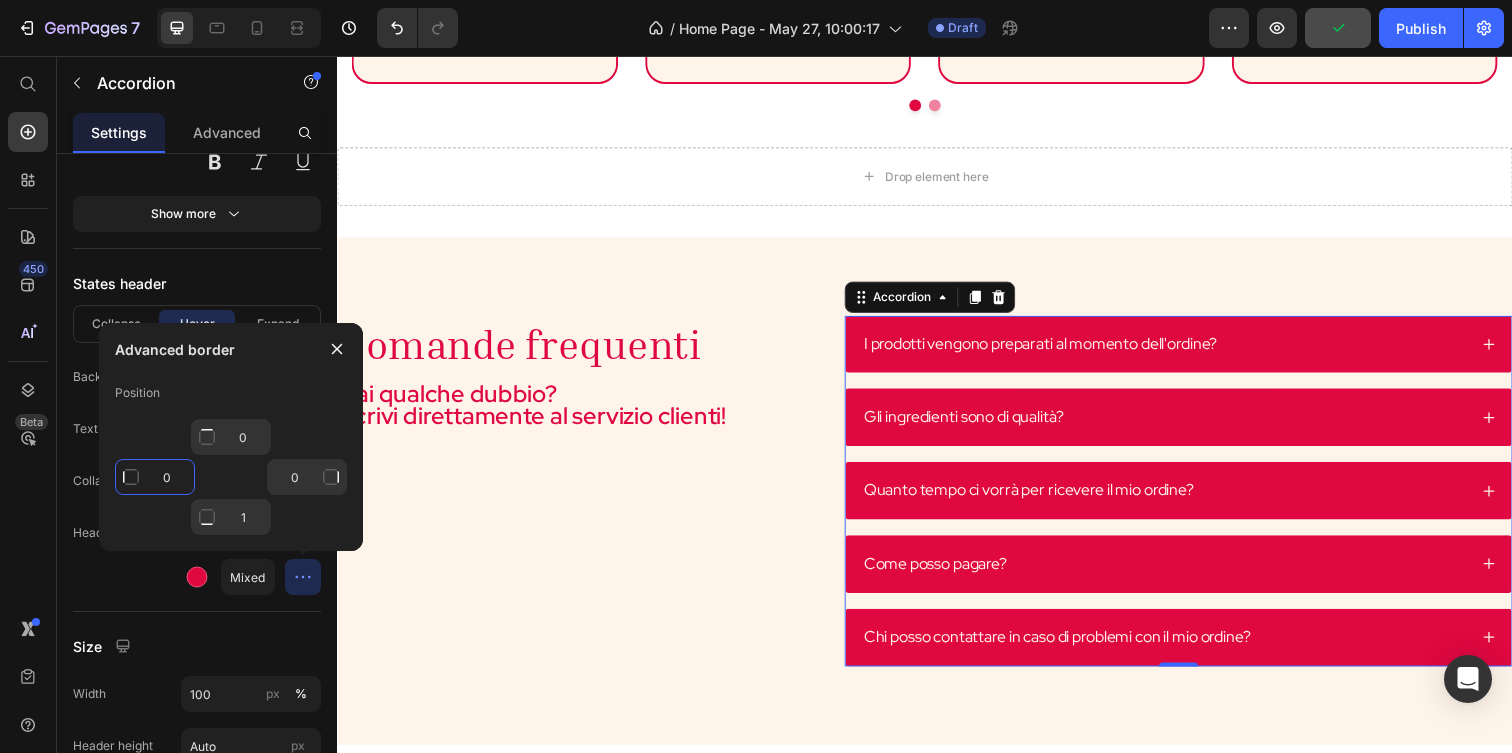 click on "0" 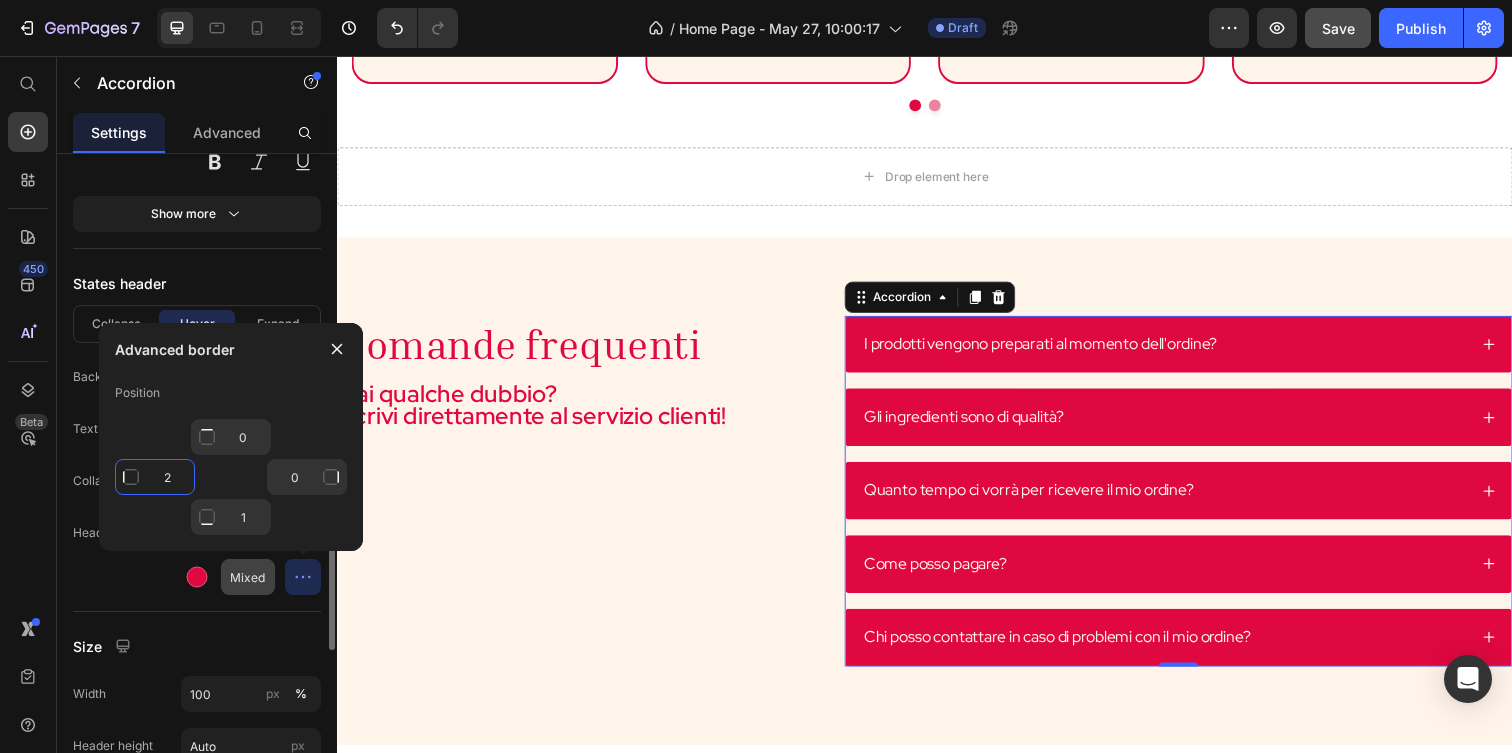 type on "2" 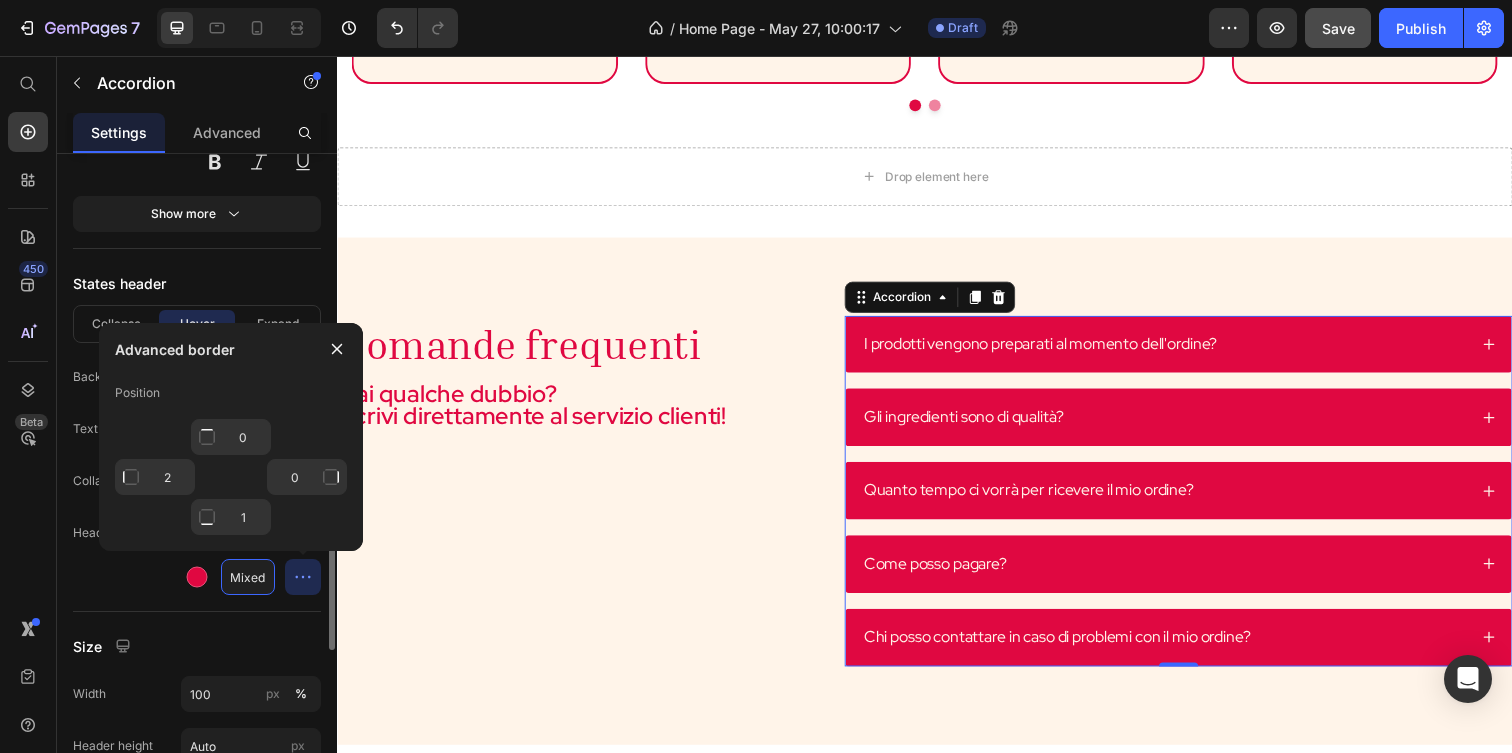 click on "Mixed" at bounding box center [248, 577] 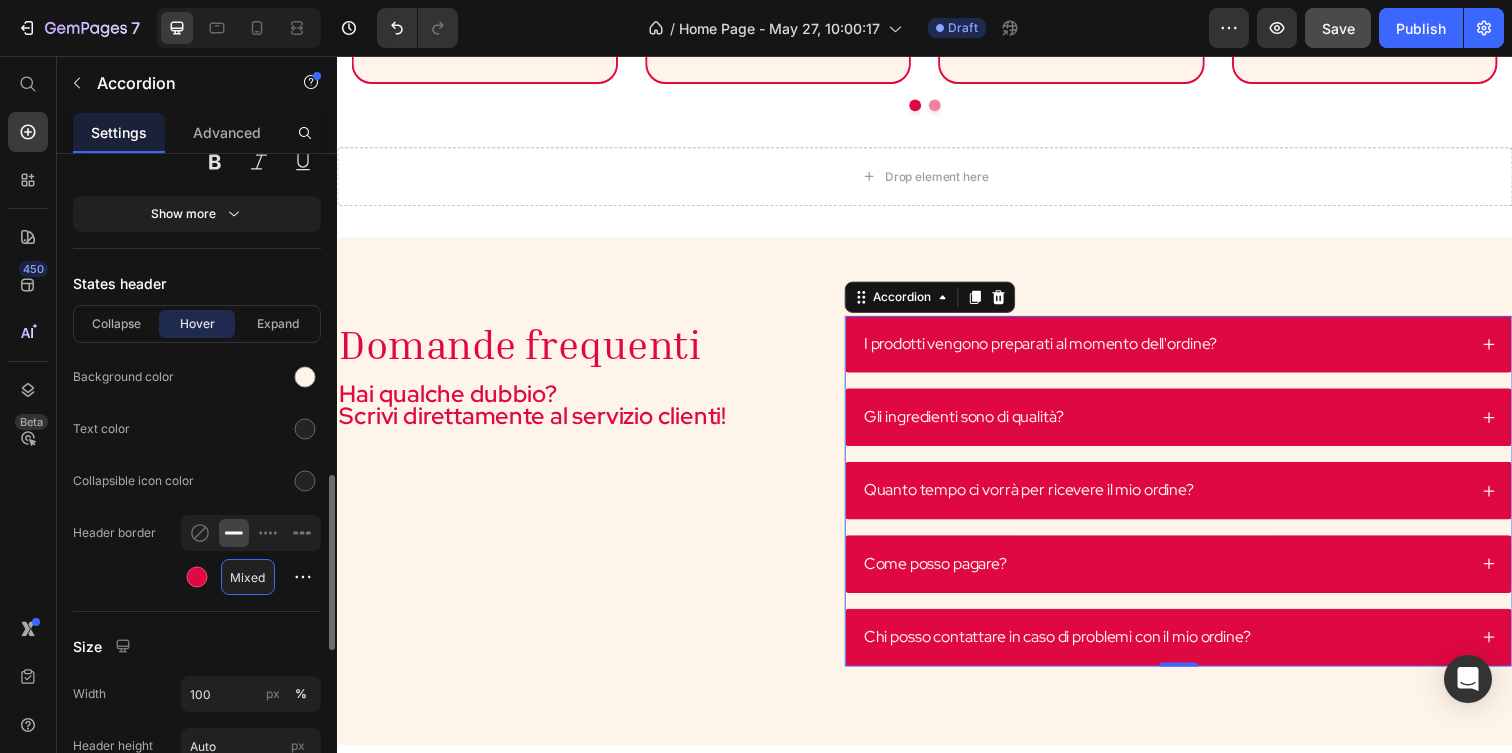 click on "Mixed" at bounding box center (248, 577) 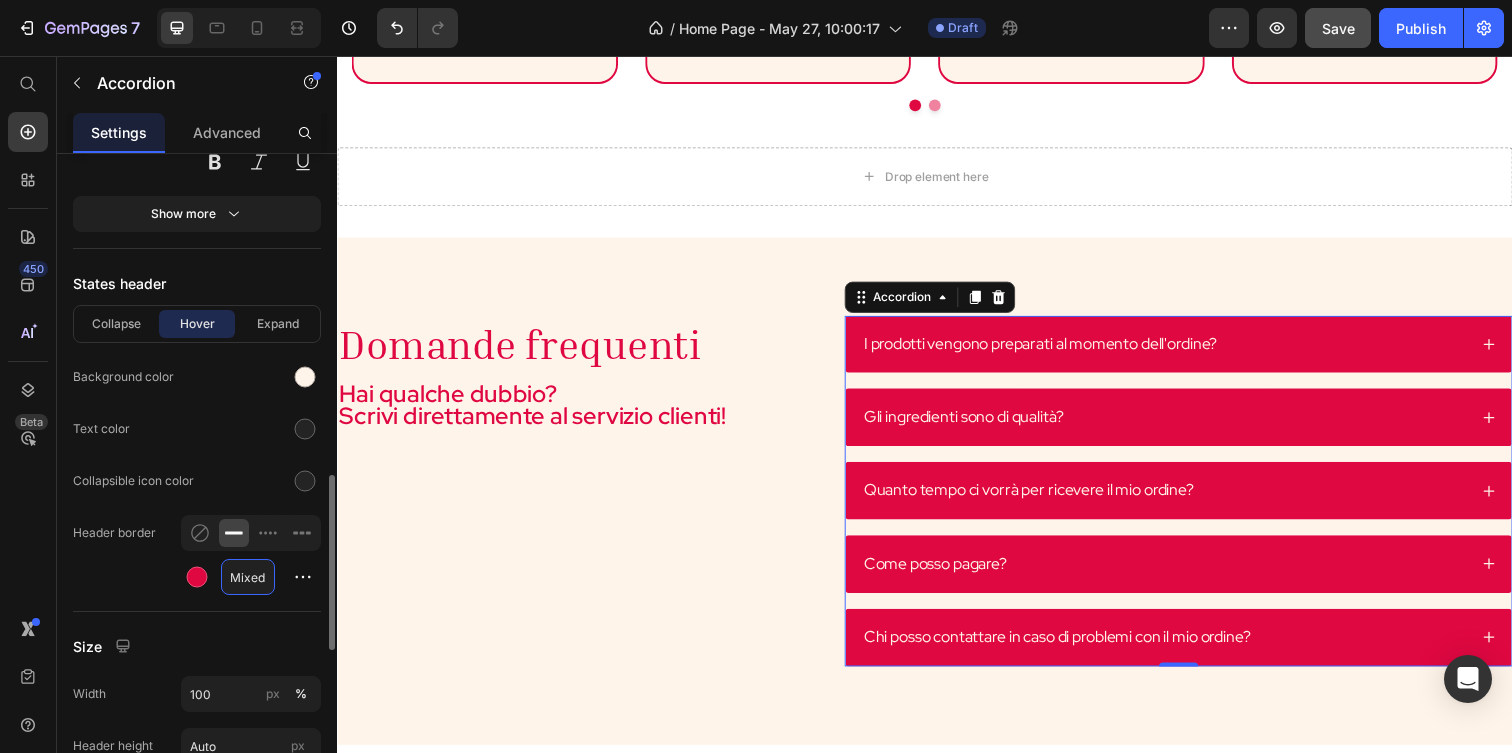 click on "Mixed" at bounding box center [248, 577] 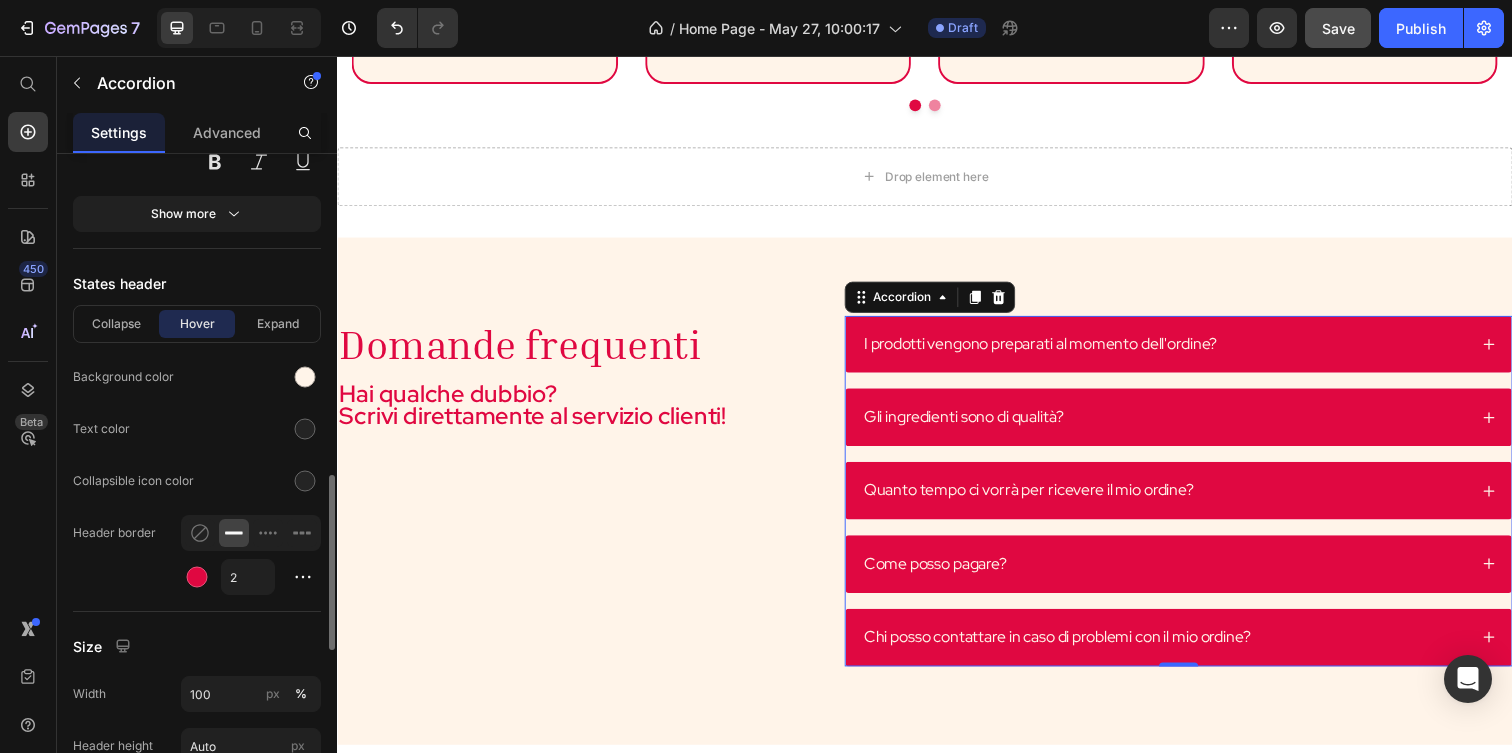 type on "2" 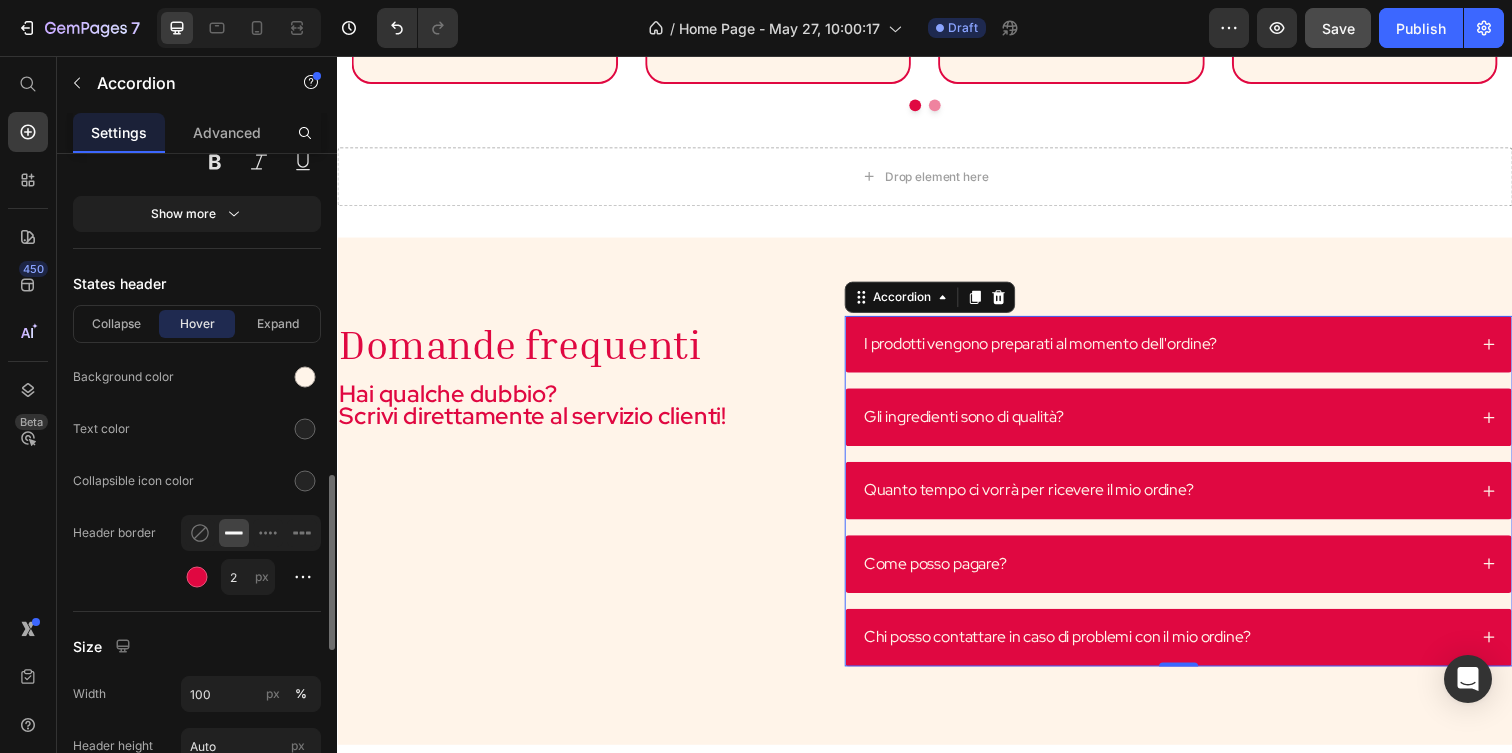 click on "States header Collapse Hover Expand Background color Text color Collapsible icon color Header border 2 px" 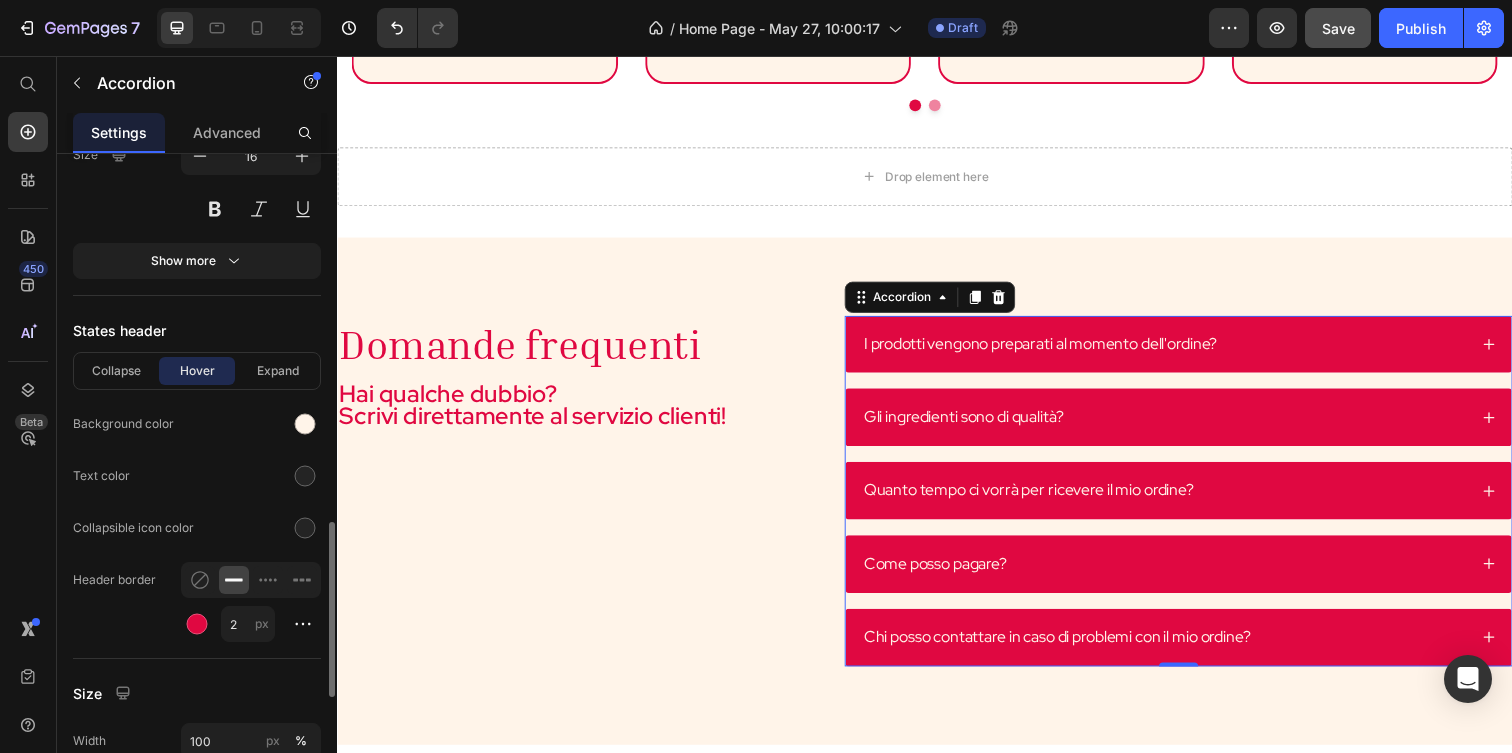 scroll, scrollTop: 1155, scrollLeft: 0, axis: vertical 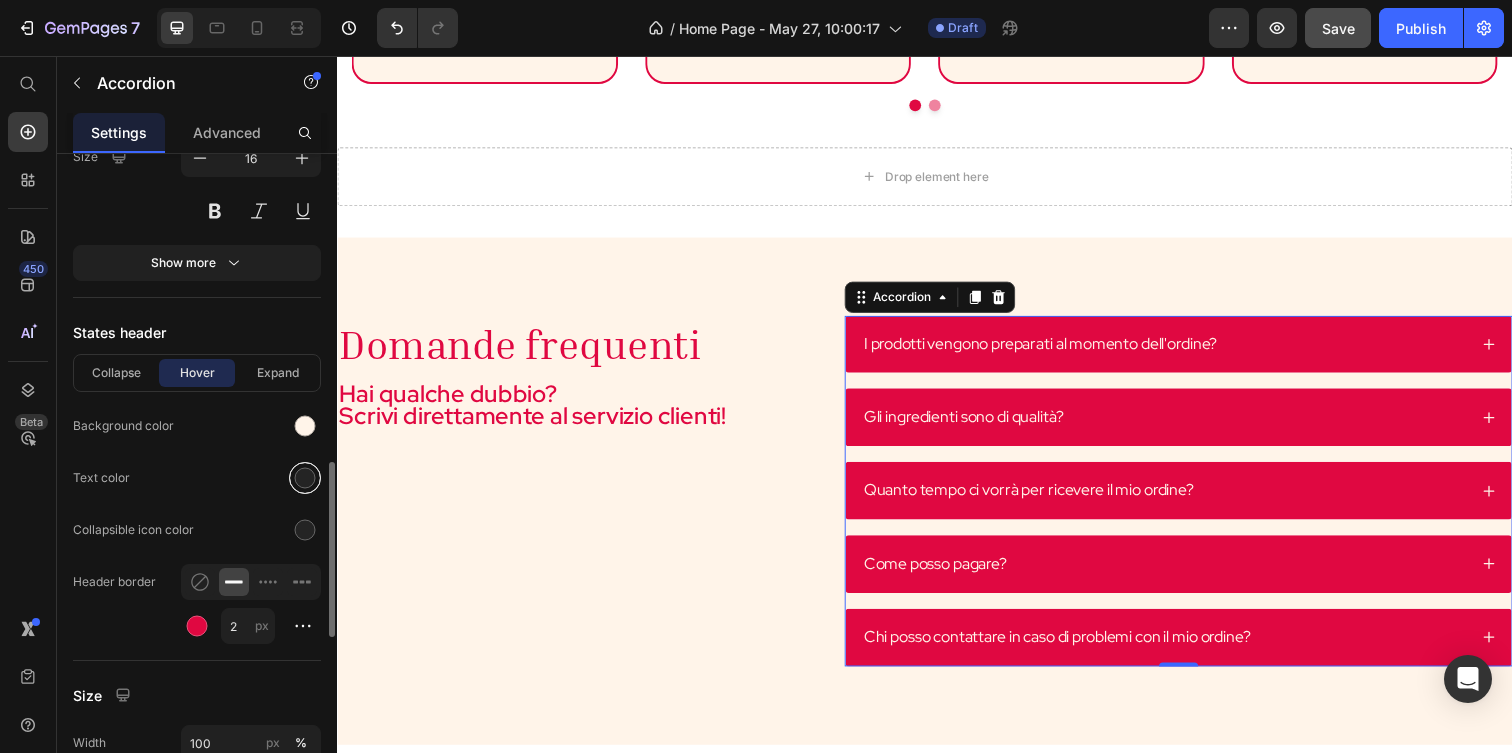 click at bounding box center [305, 478] 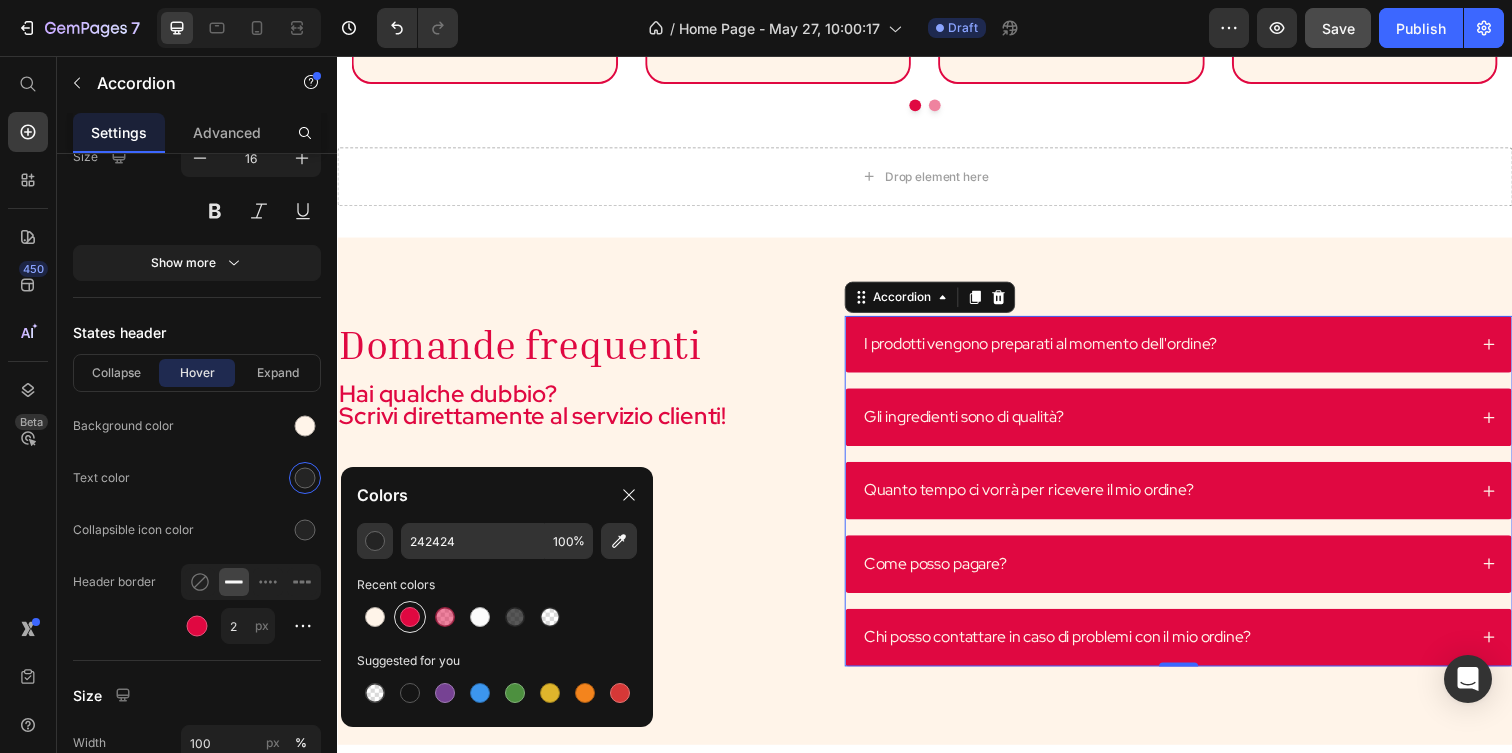click at bounding box center (410, 617) 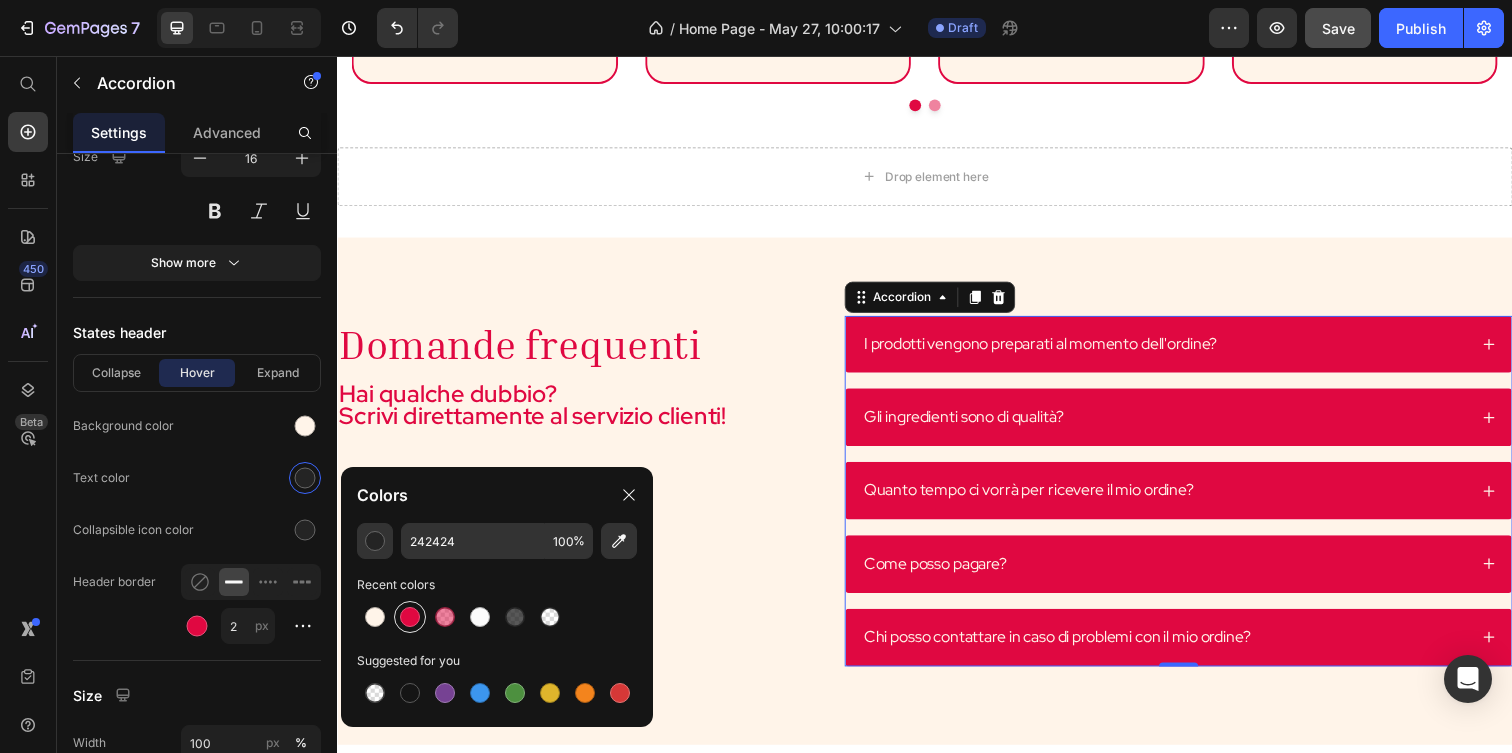 type on "E00841" 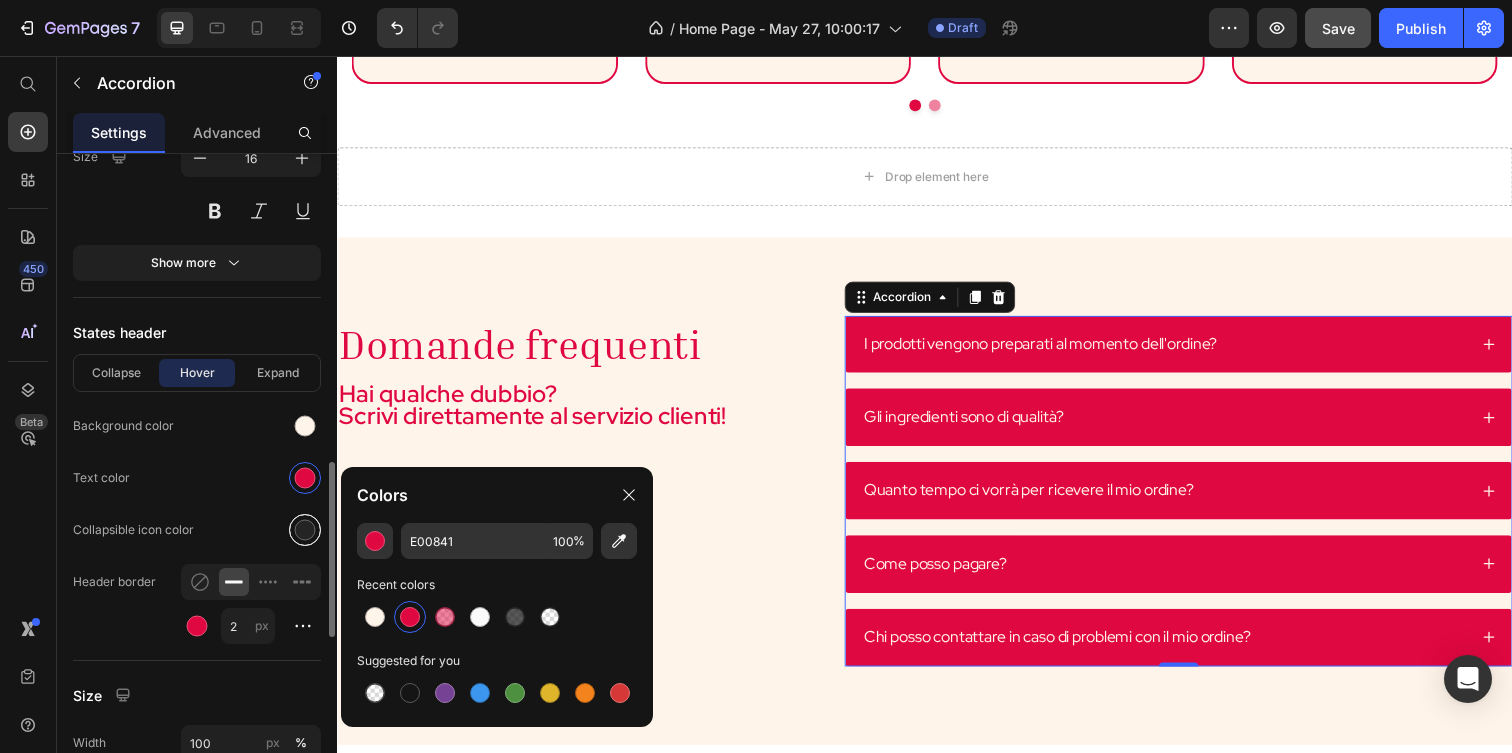 click at bounding box center (305, 530) 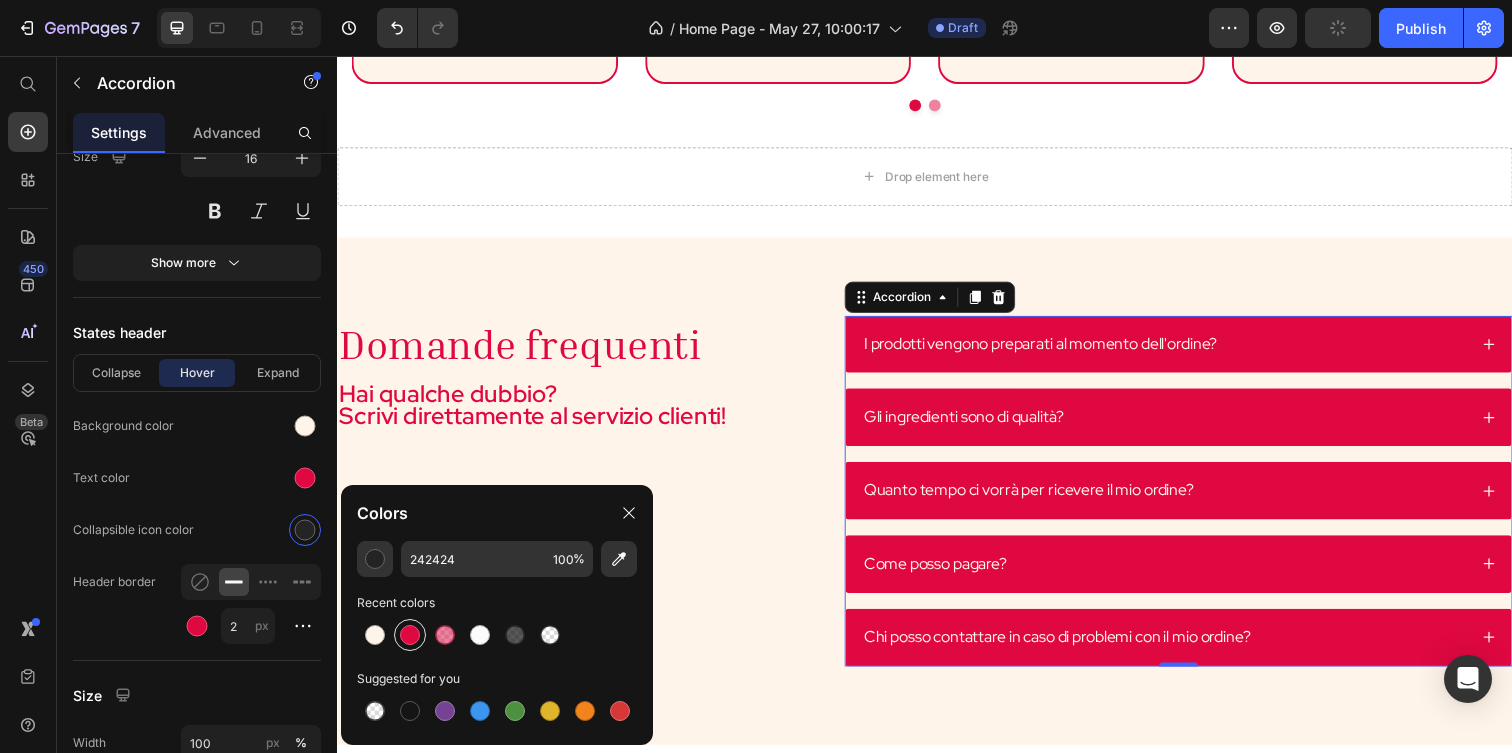click at bounding box center (410, 635) 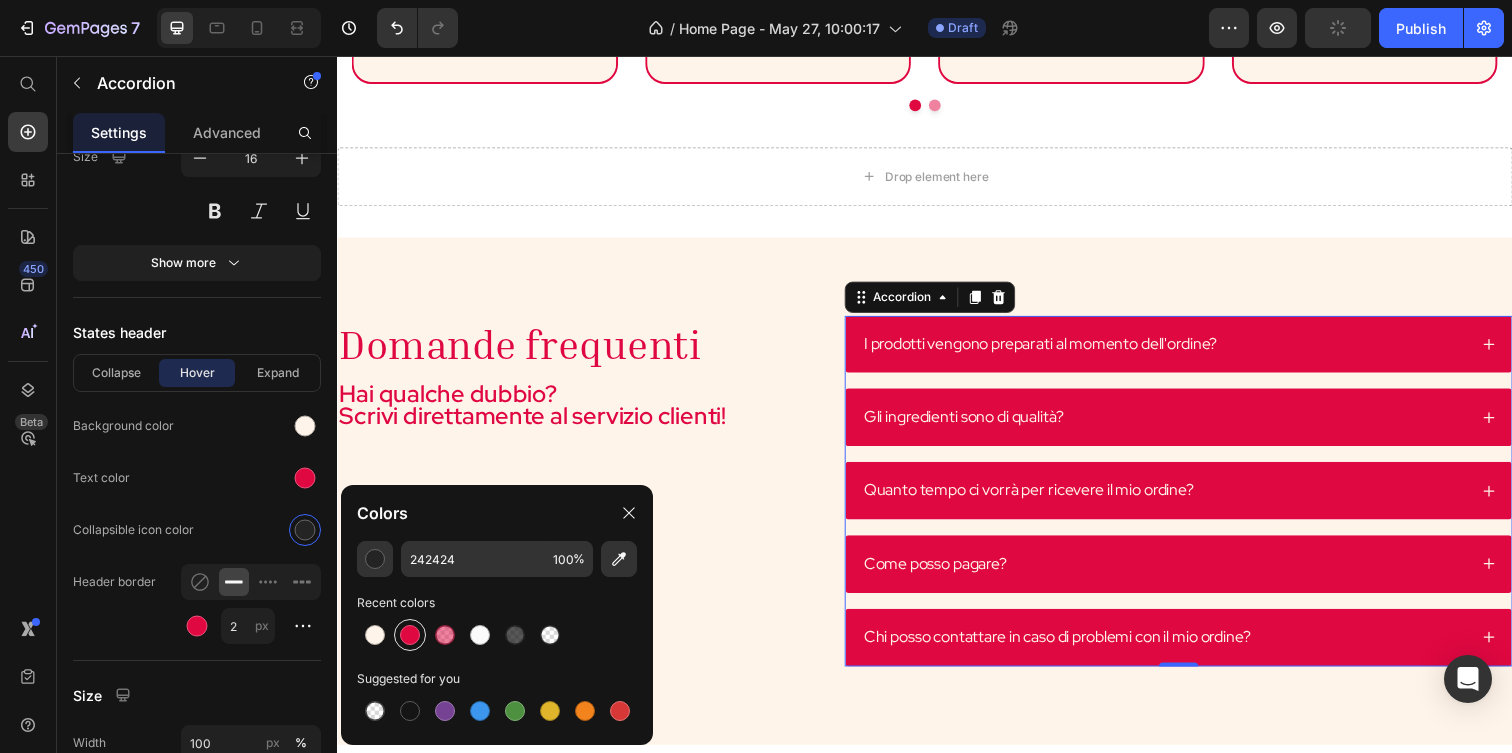 type on "E00841" 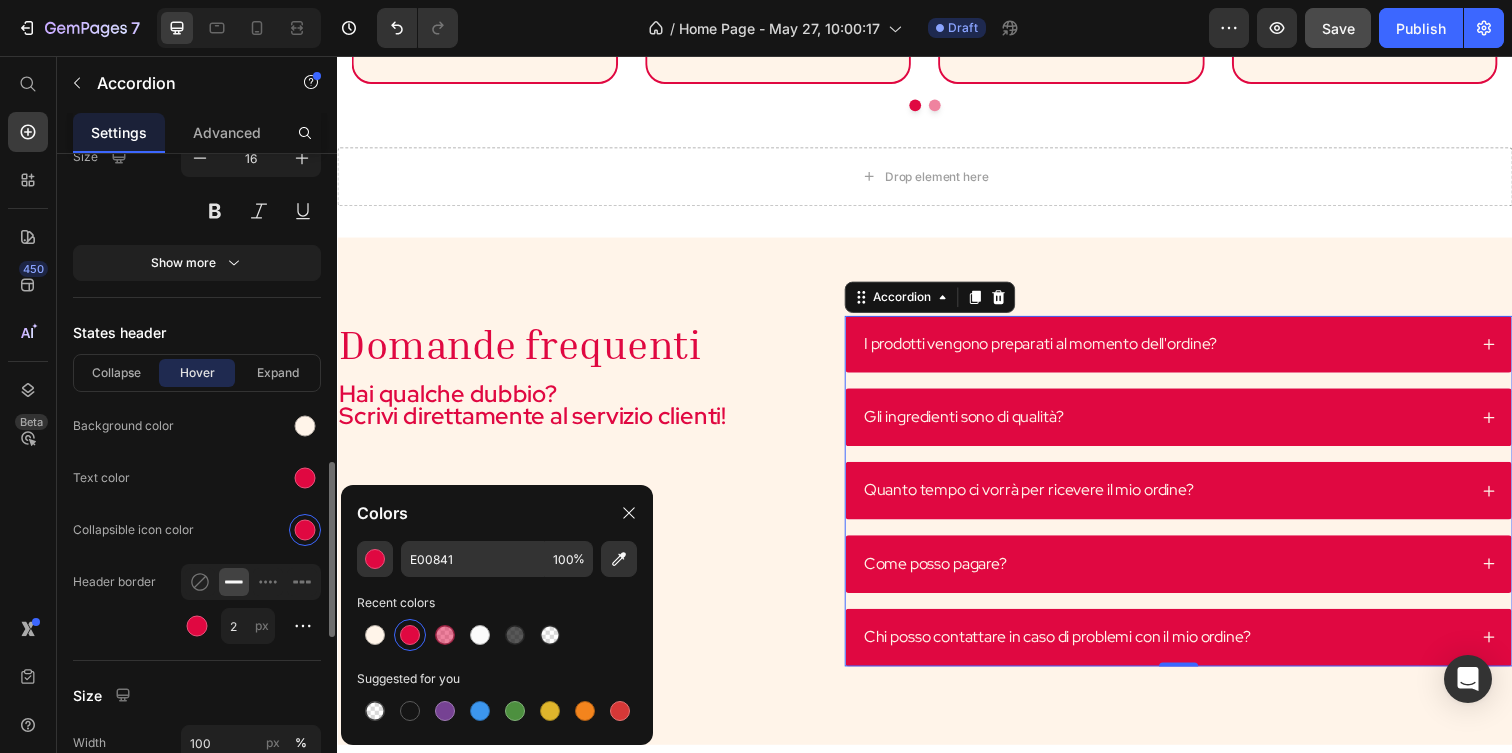 click on "Text color" 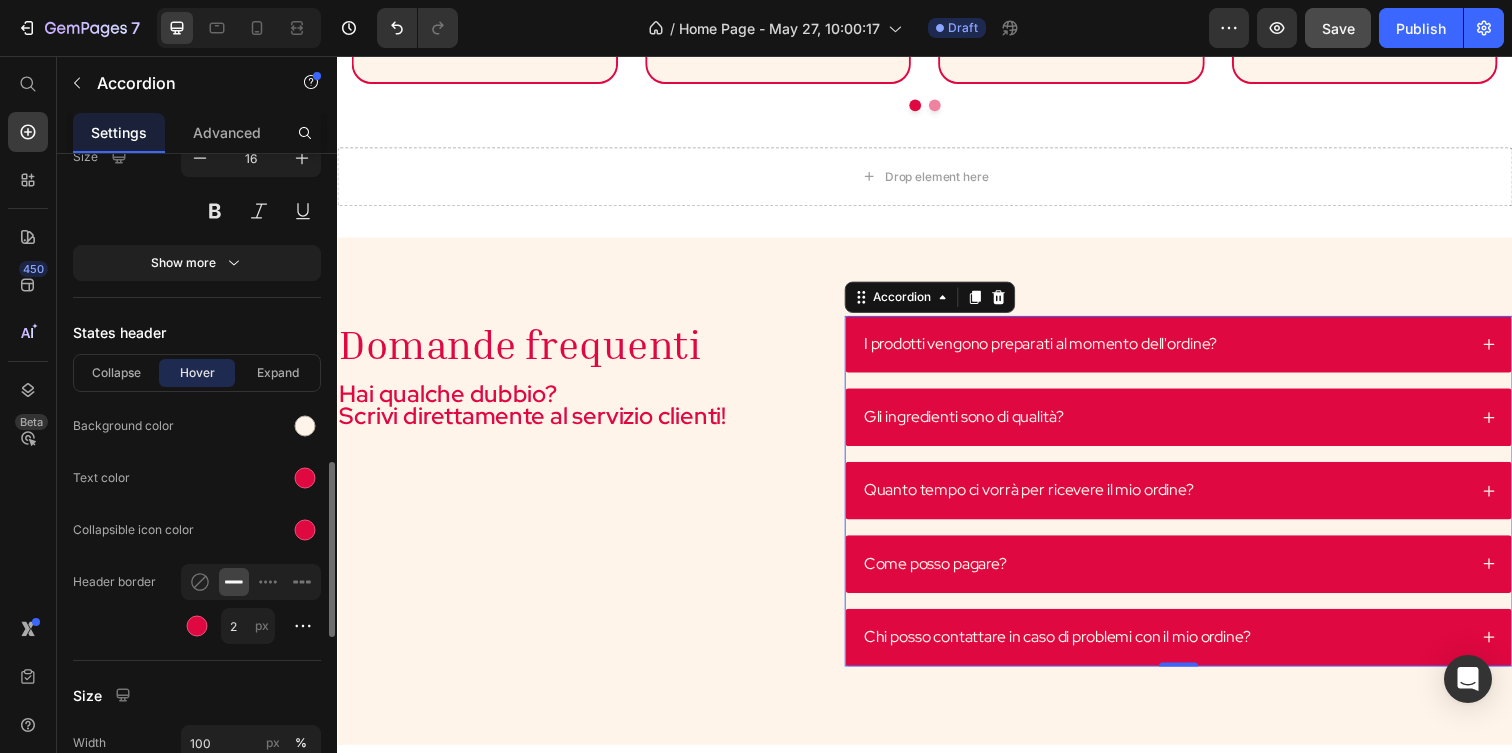 scroll, scrollTop: 1166, scrollLeft: 0, axis: vertical 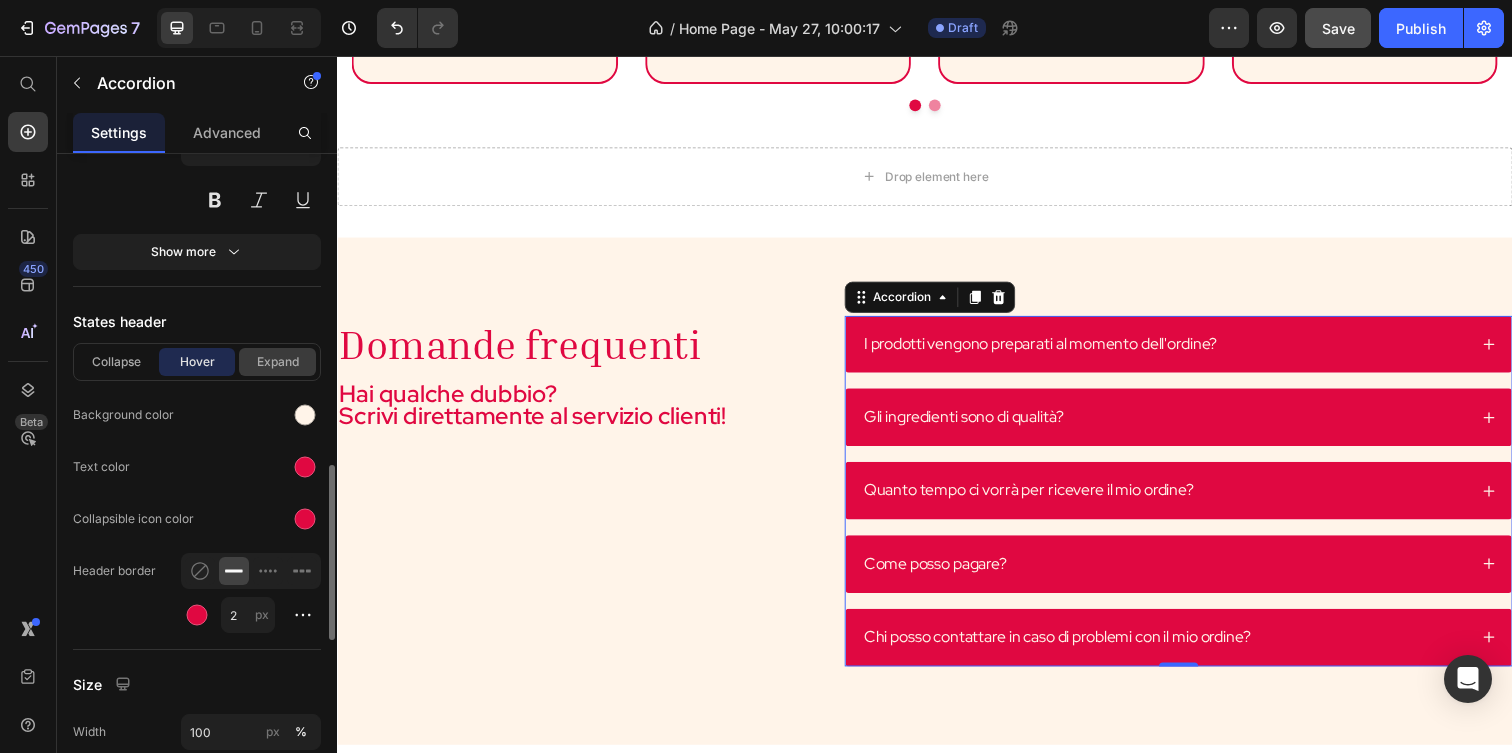 click on "Expand" at bounding box center (277, 362) 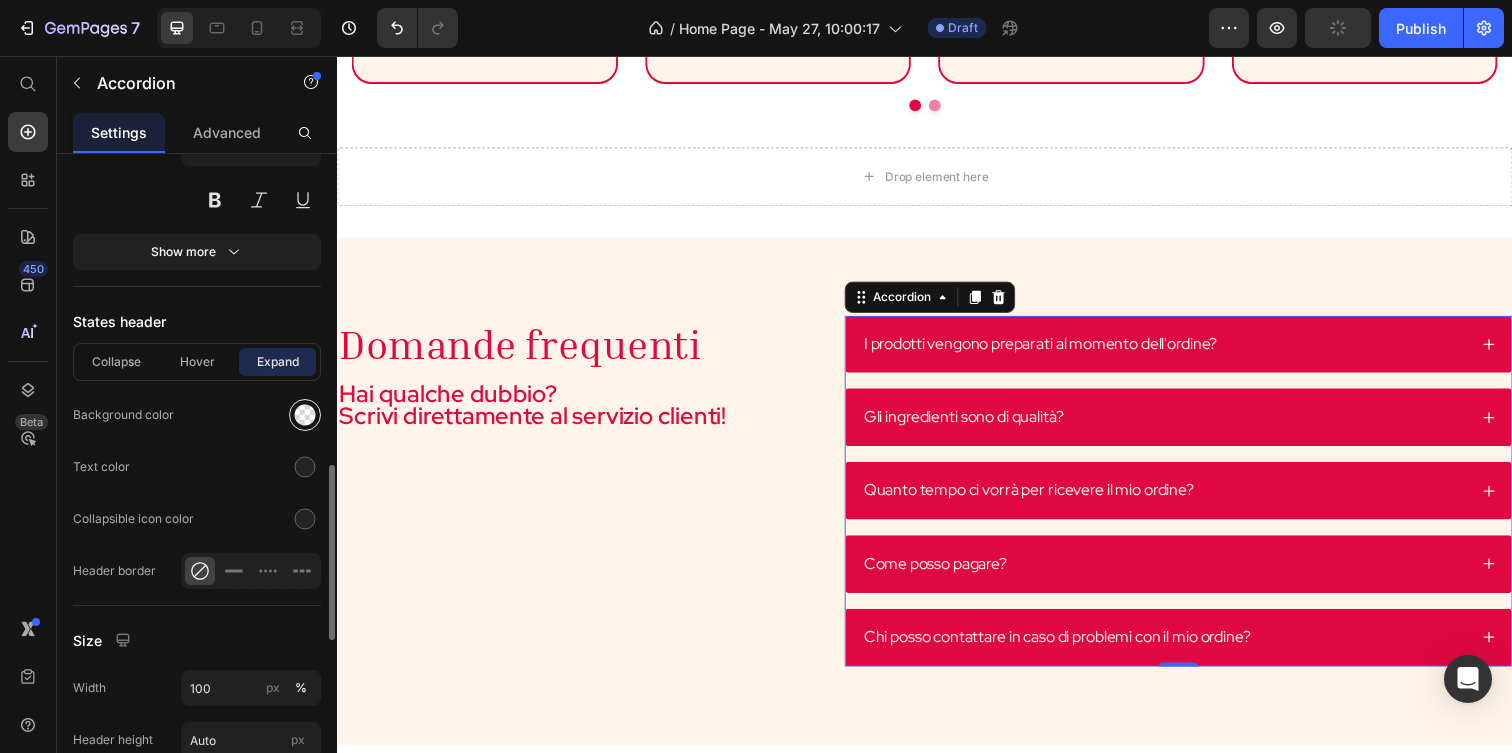 click at bounding box center [305, 415] 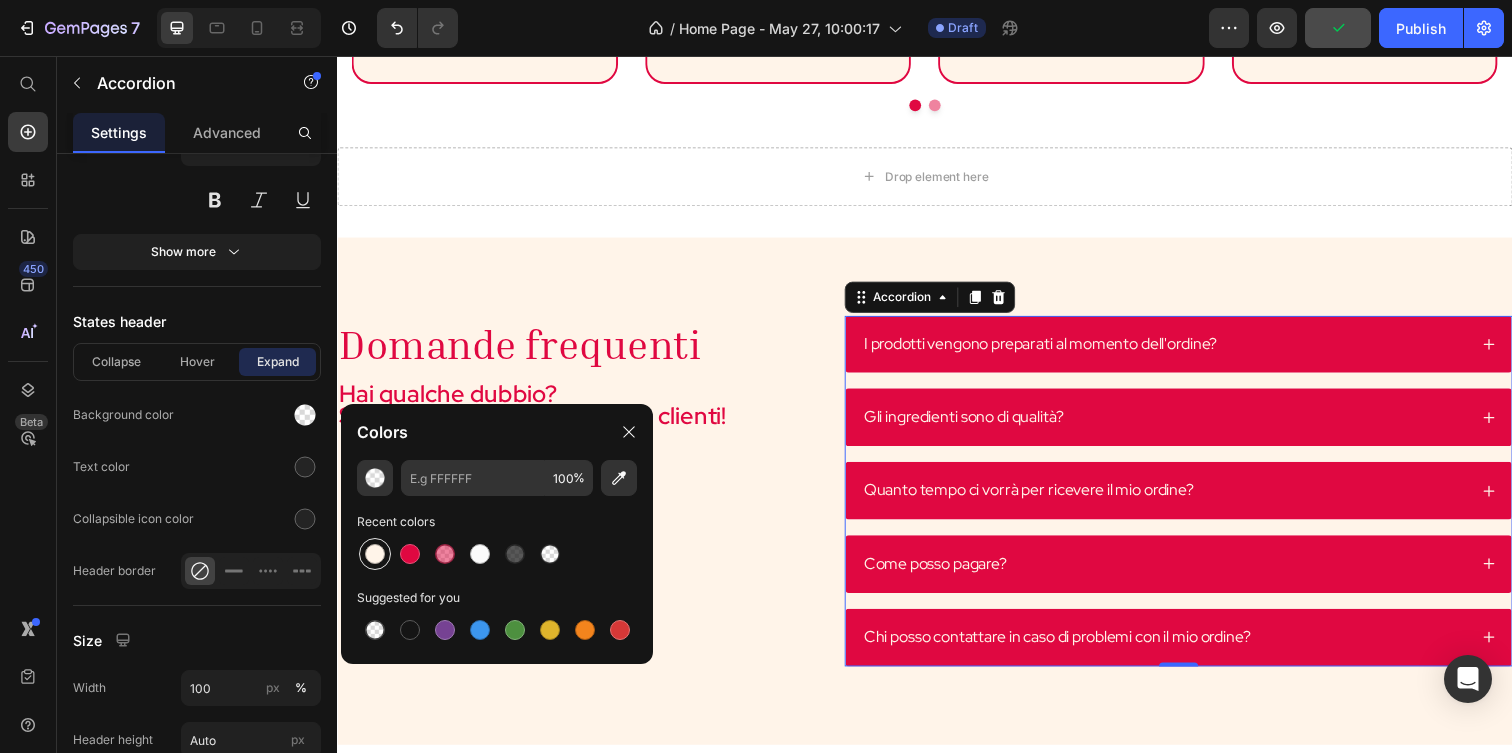 click at bounding box center [375, 554] 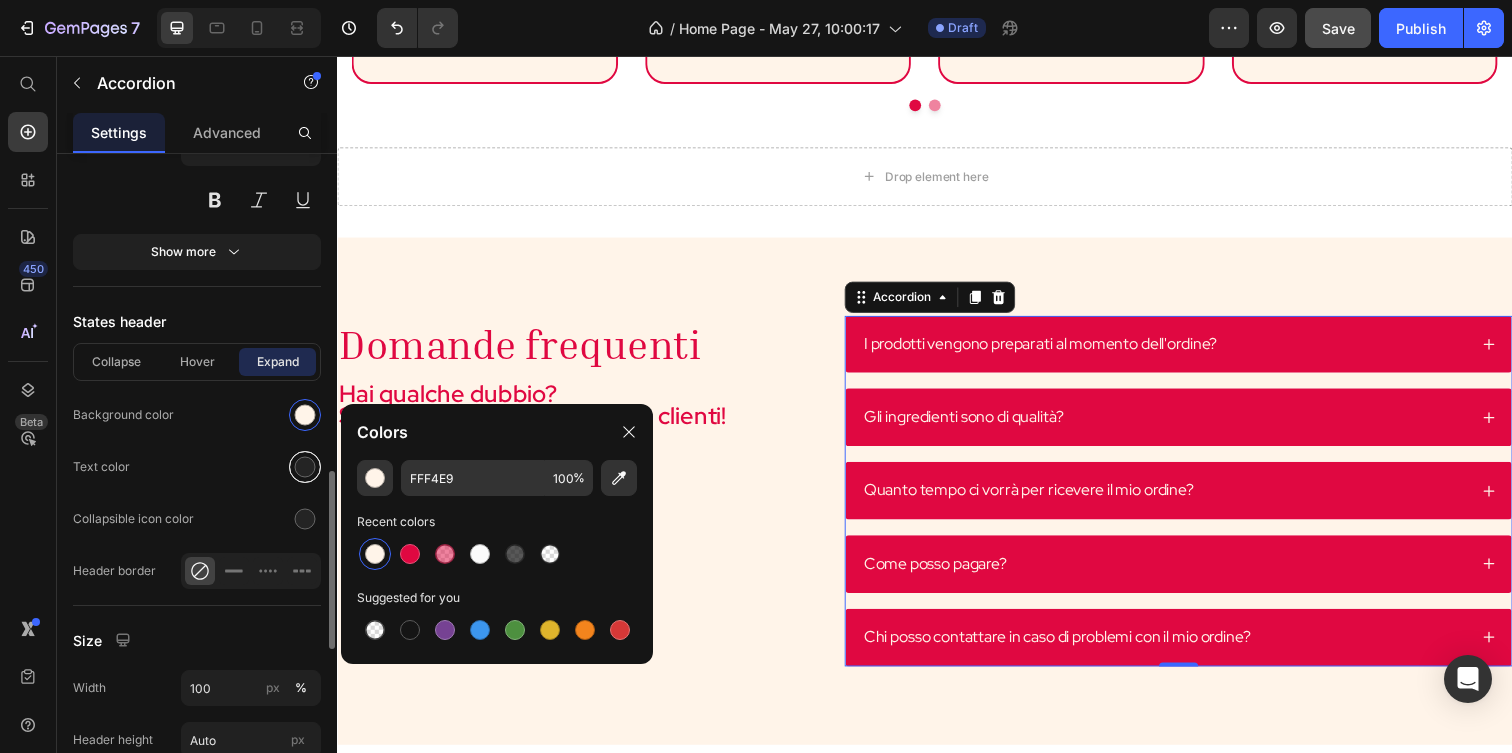 click at bounding box center (305, 467) 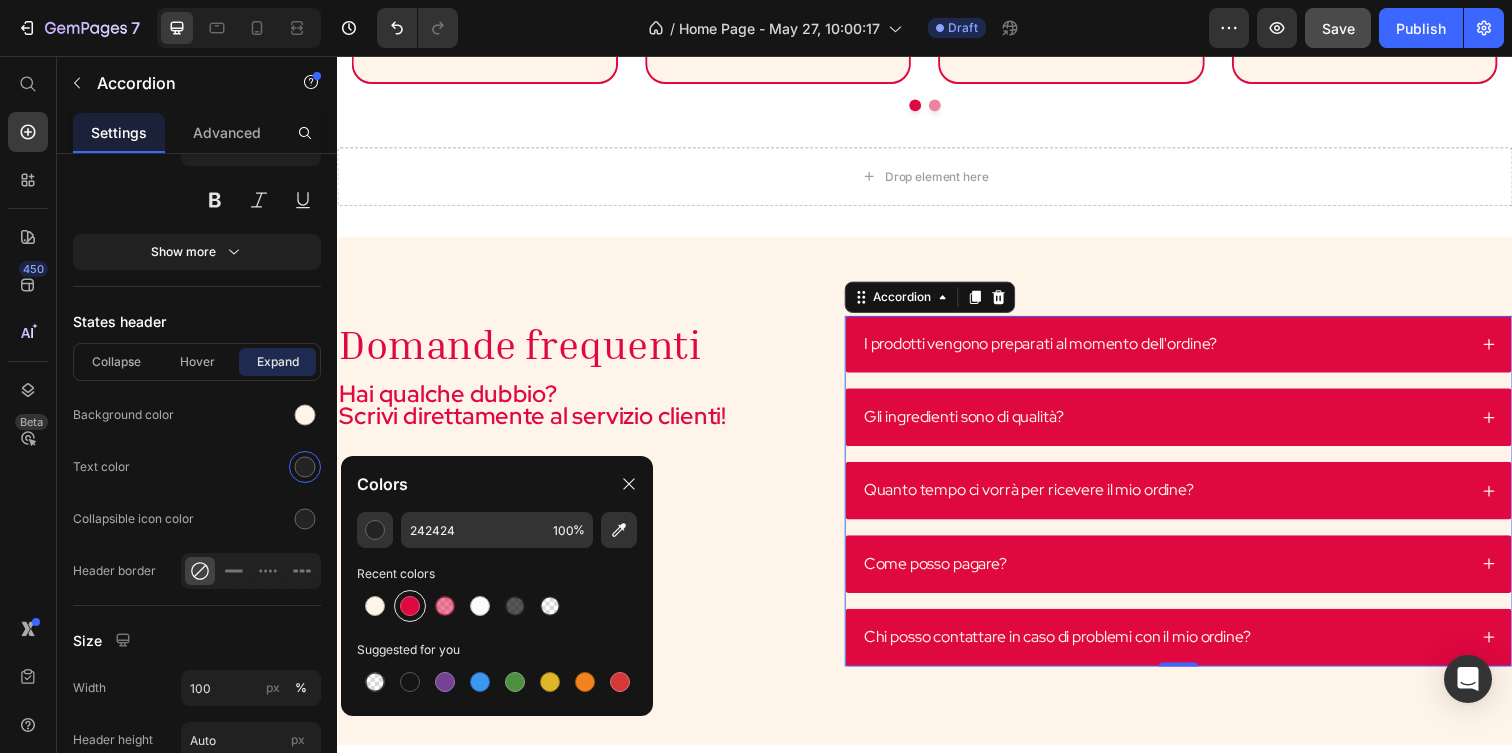 click at bounding box center [410, 606] 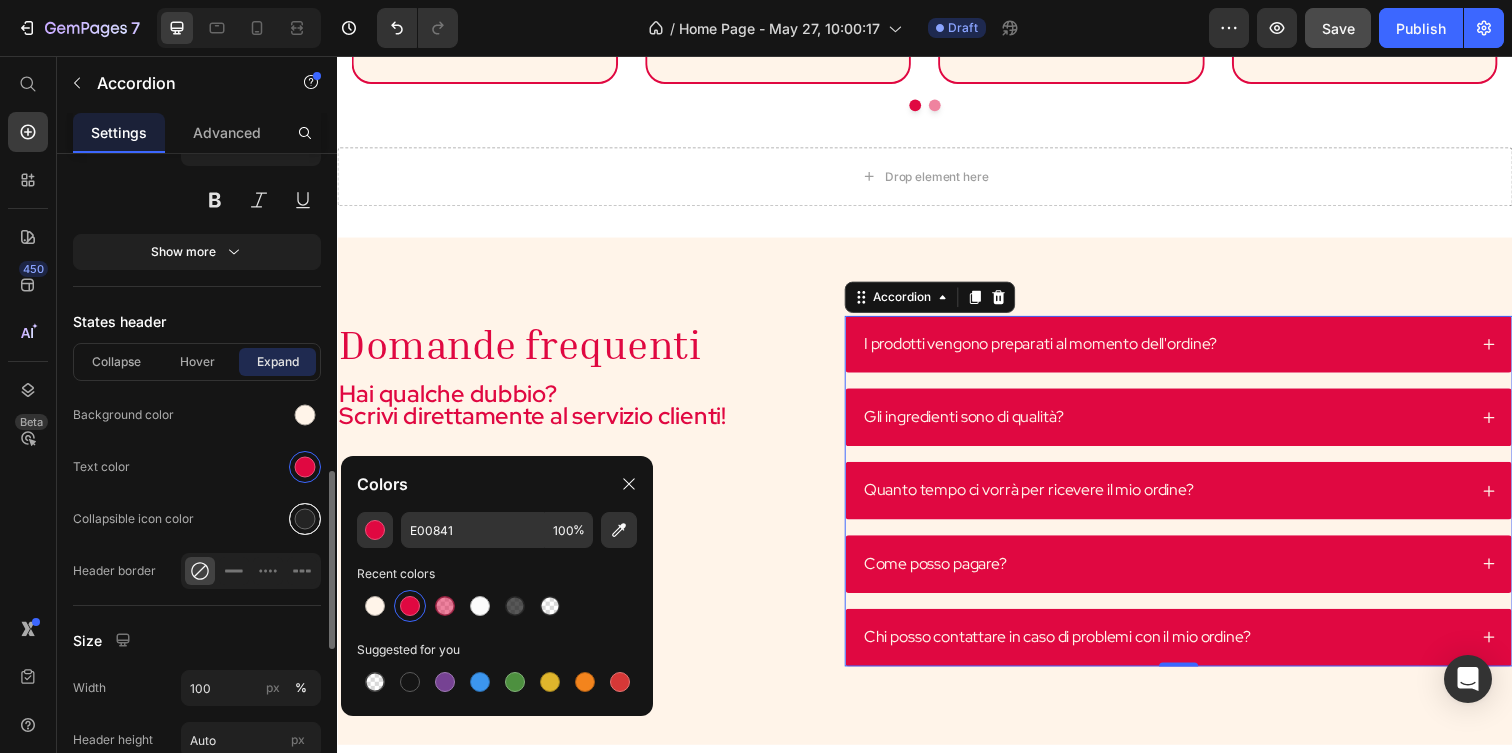 click at bounding box center (305, 519) 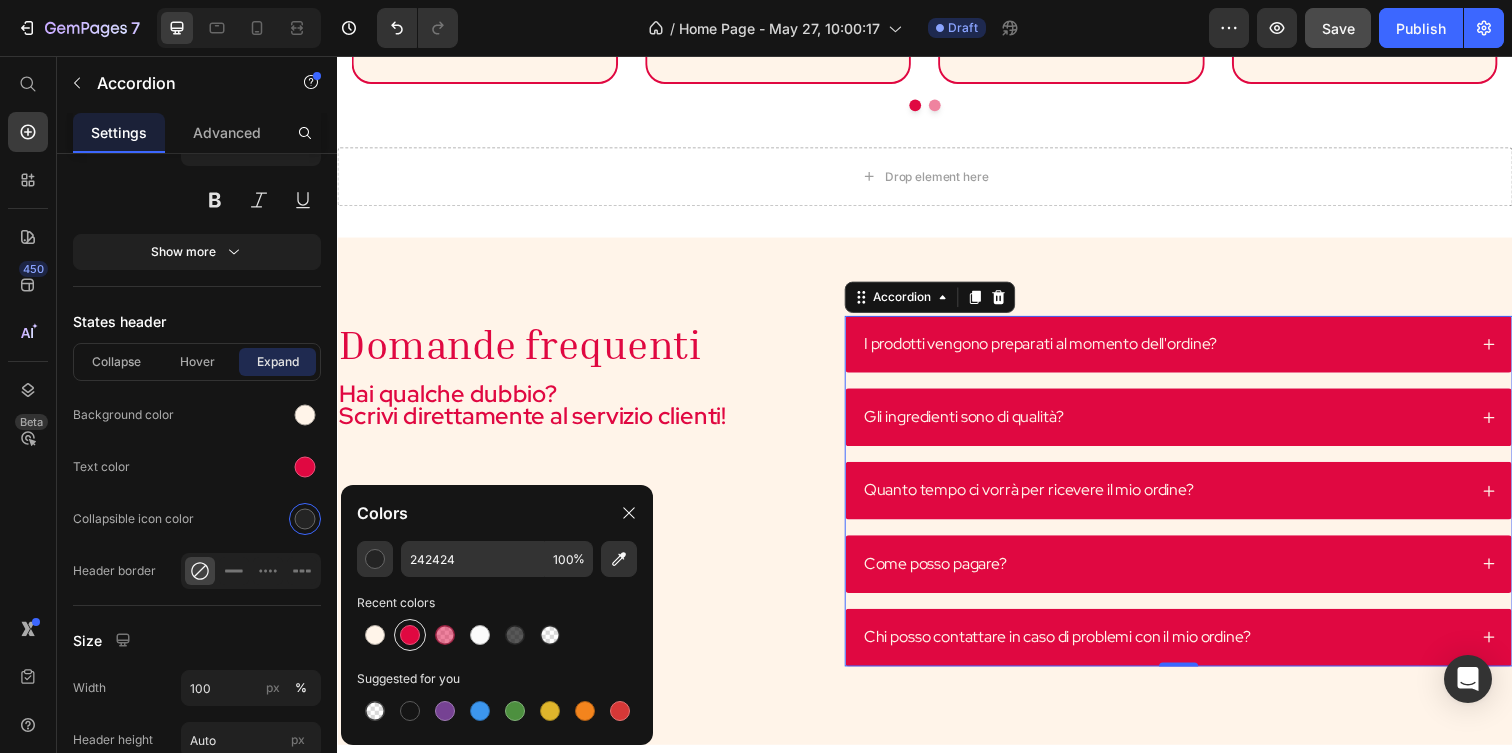 click at bounding box center (410, 635) 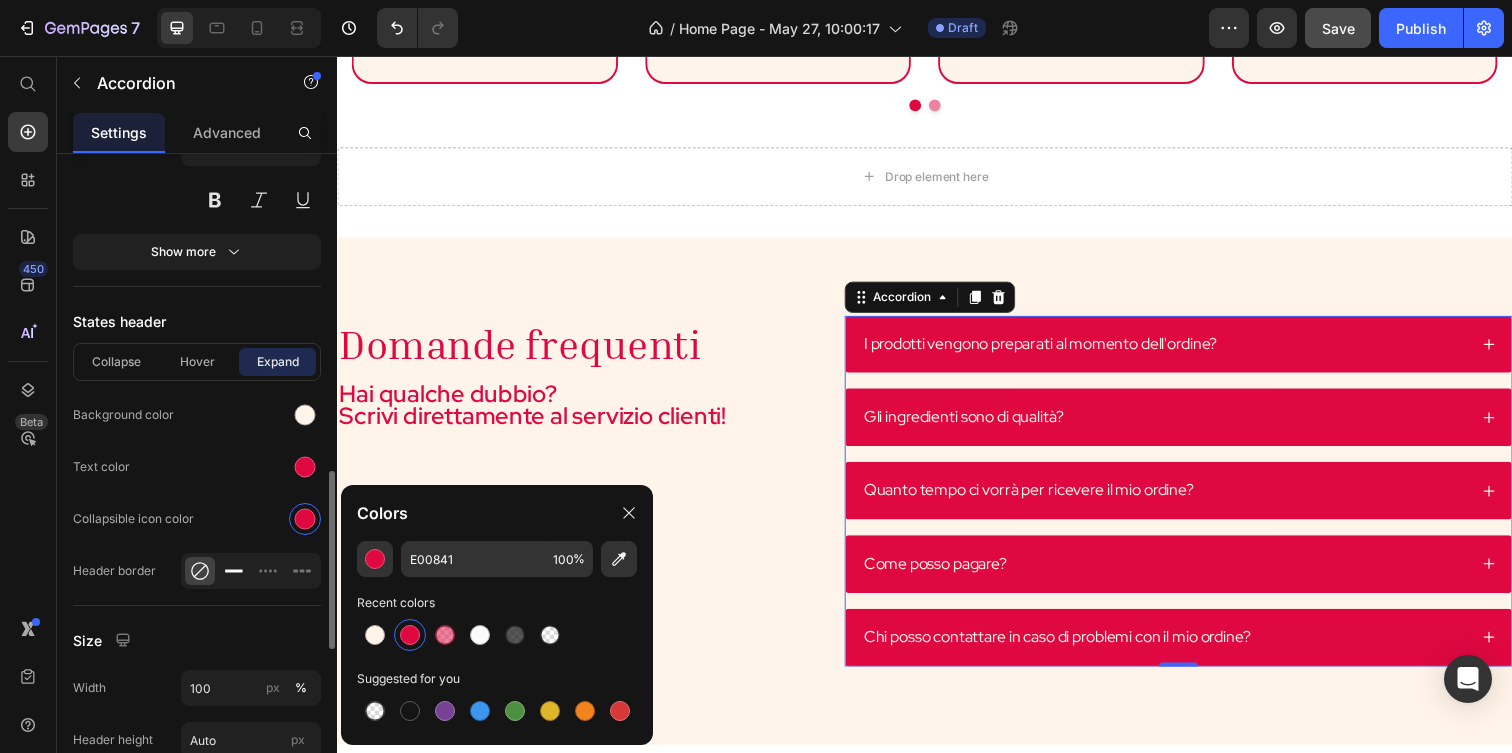 click 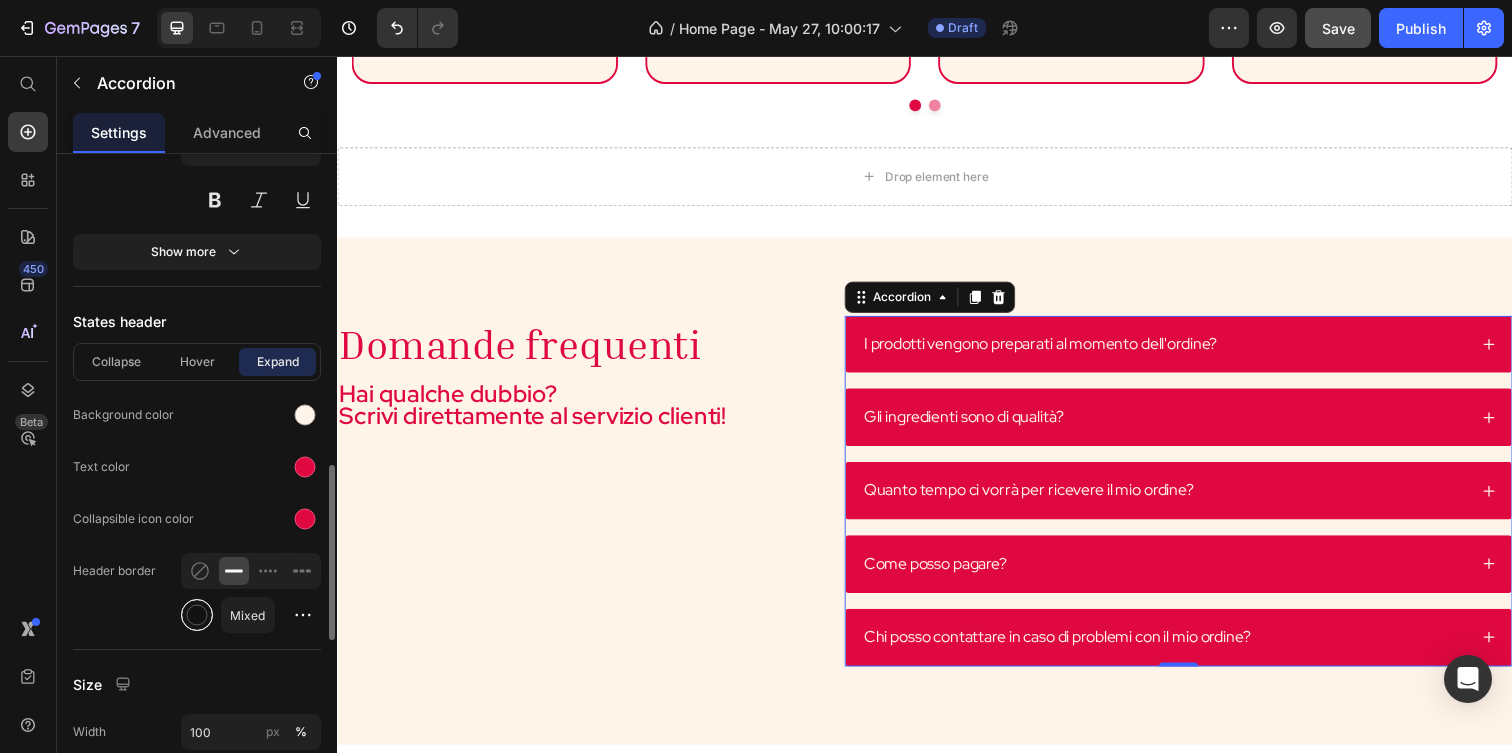 click at bounding box center [197, 615] 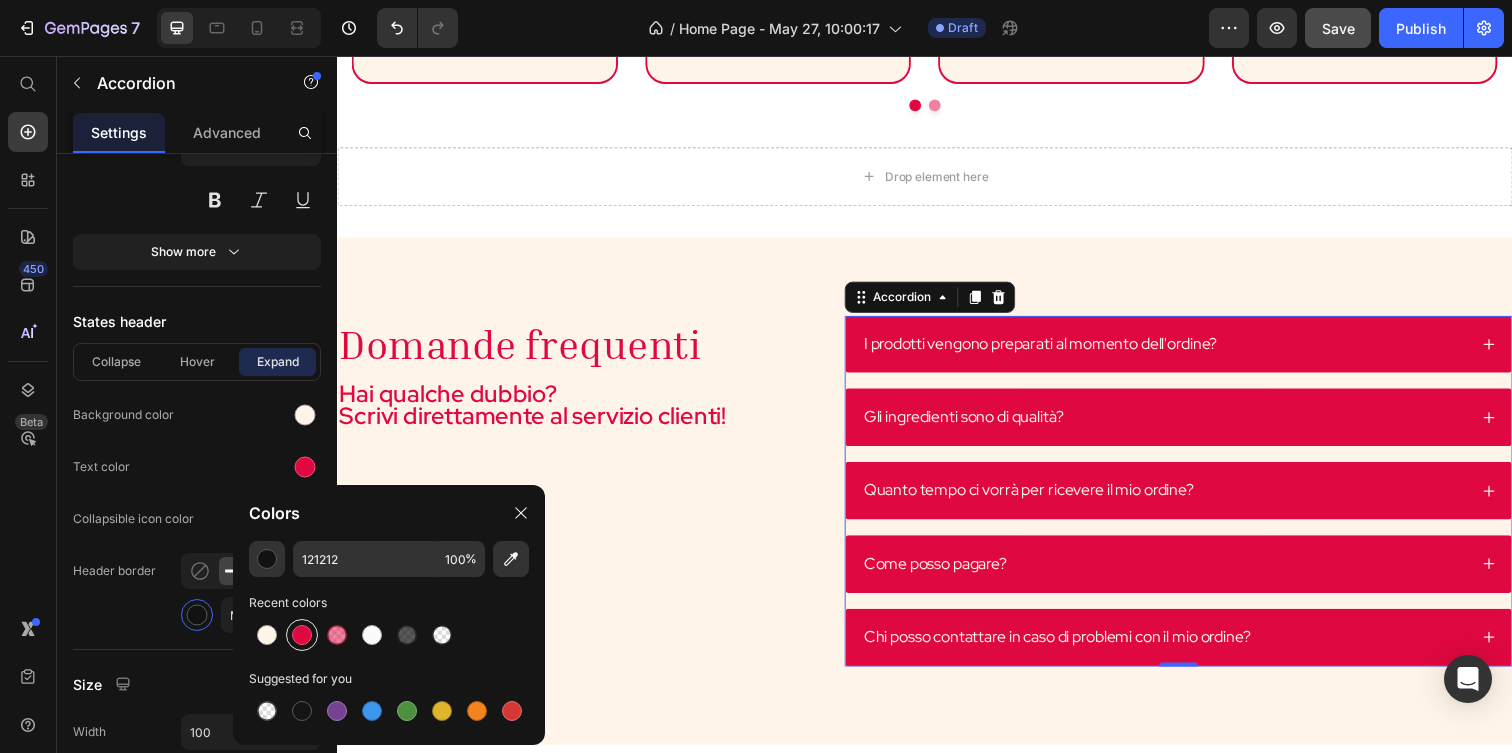 click at bounding box center (302, 635) 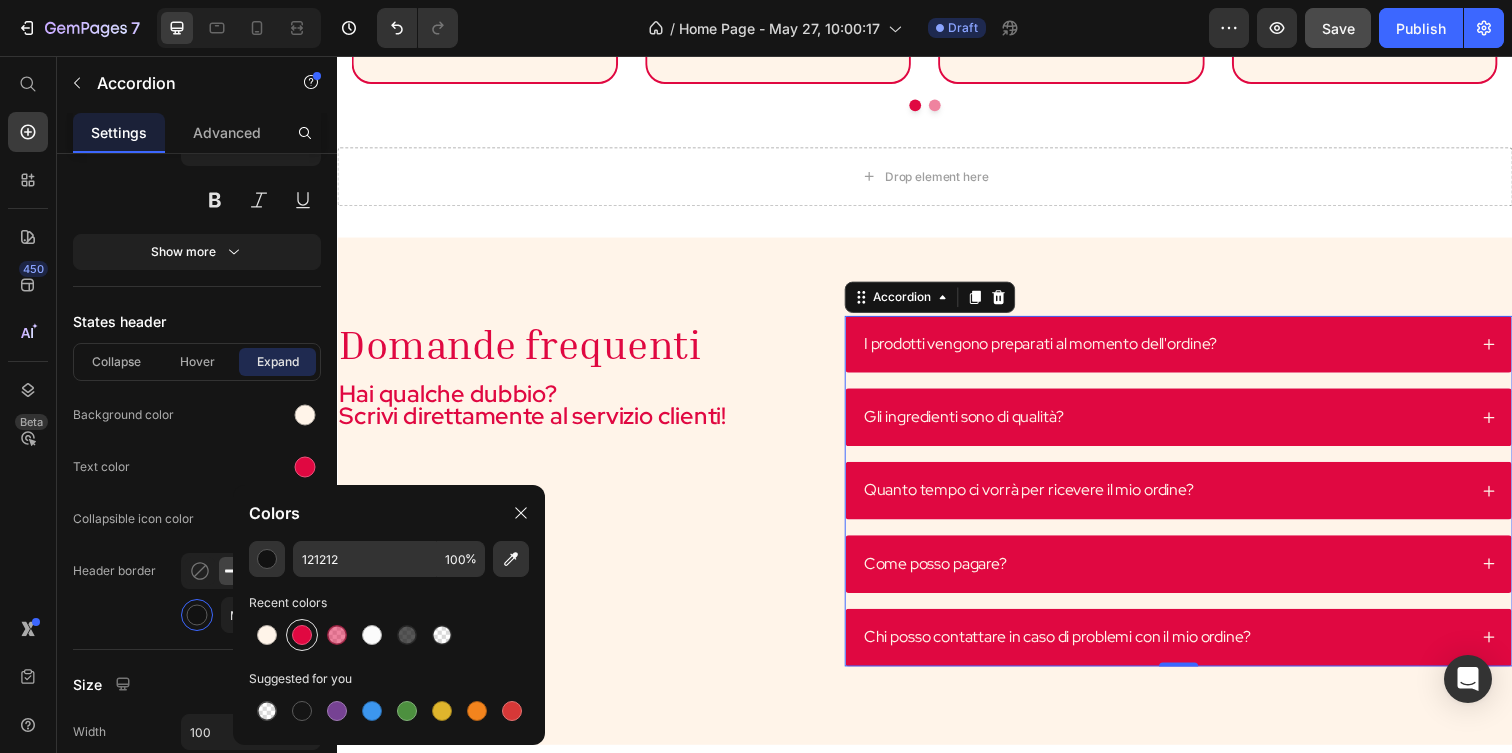 type on "E00841" 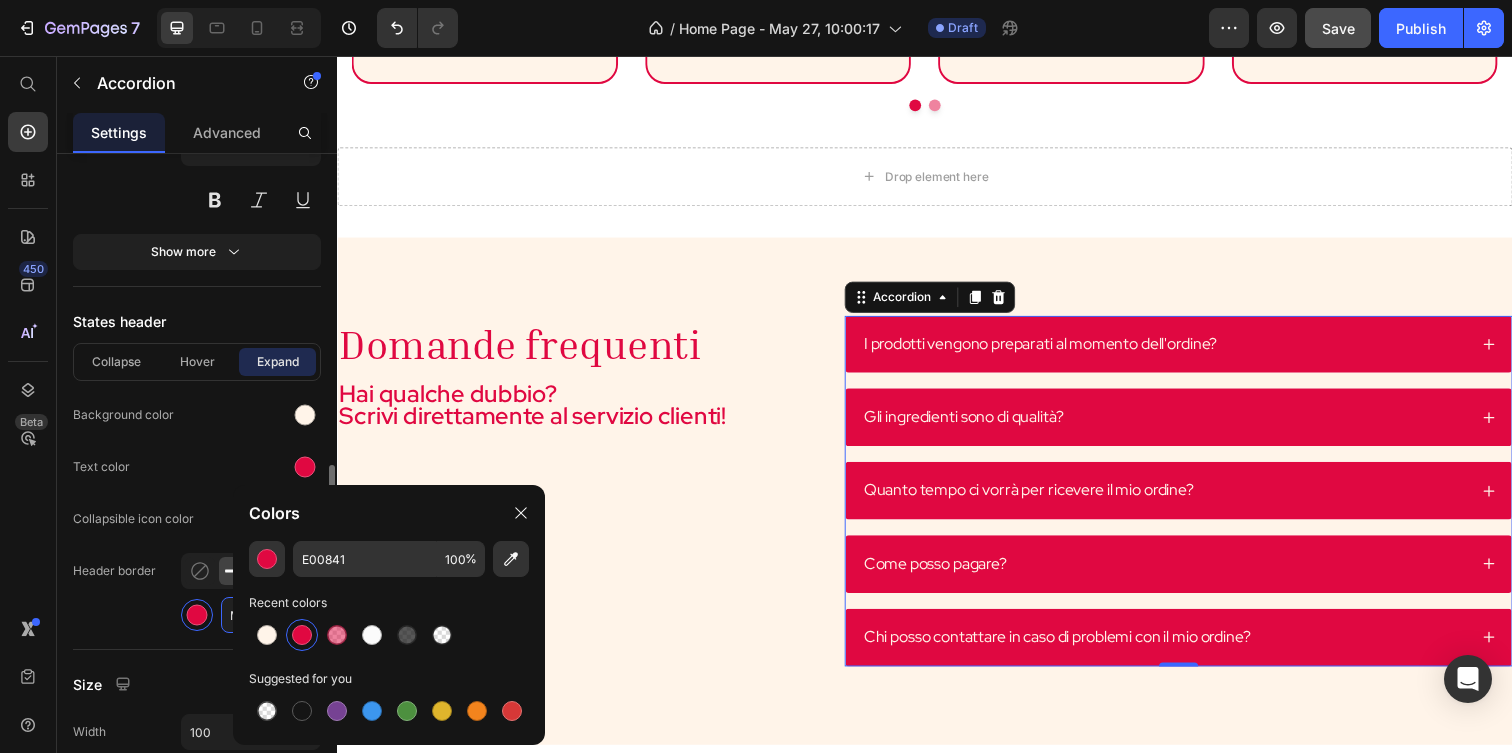 click on "Mixed" at bounding box center [248, 615] 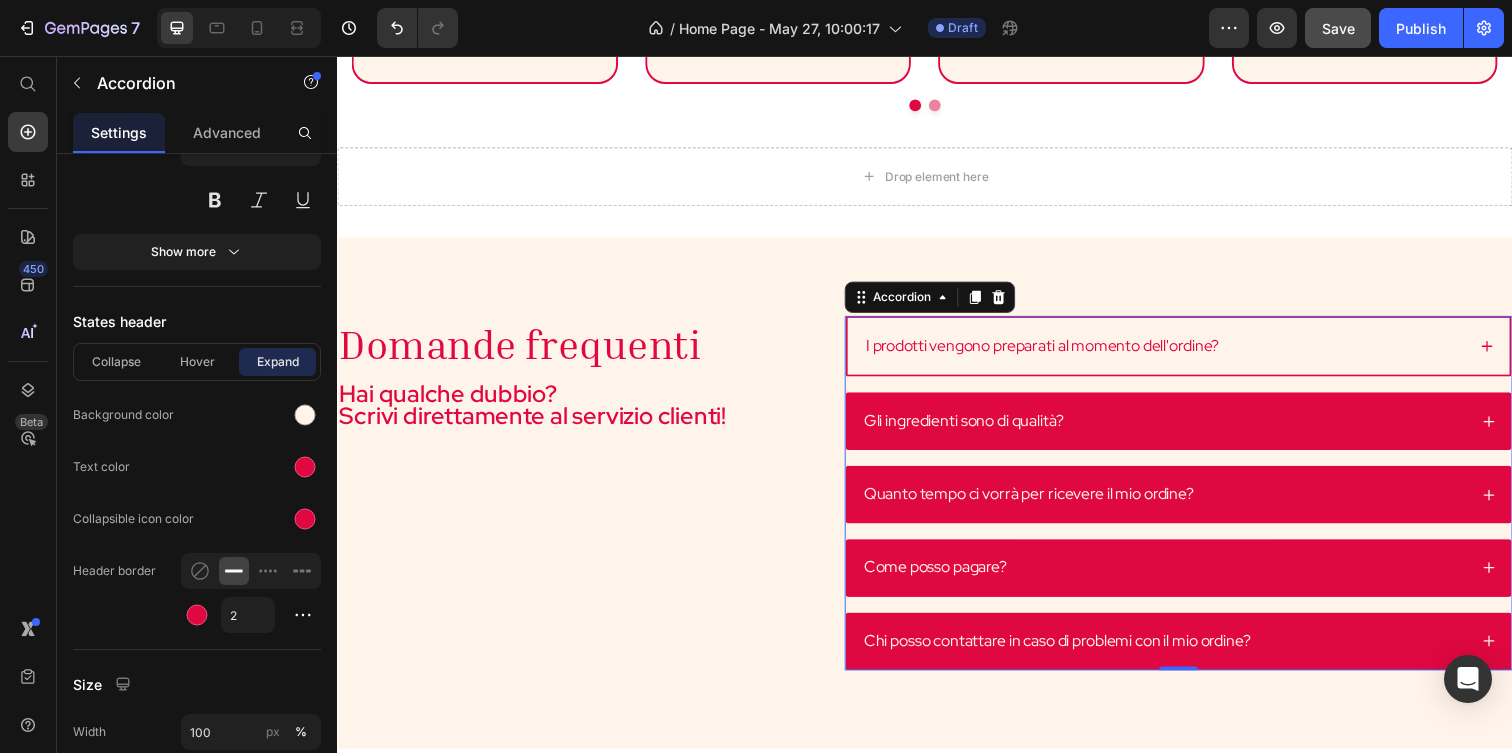 type on "2" 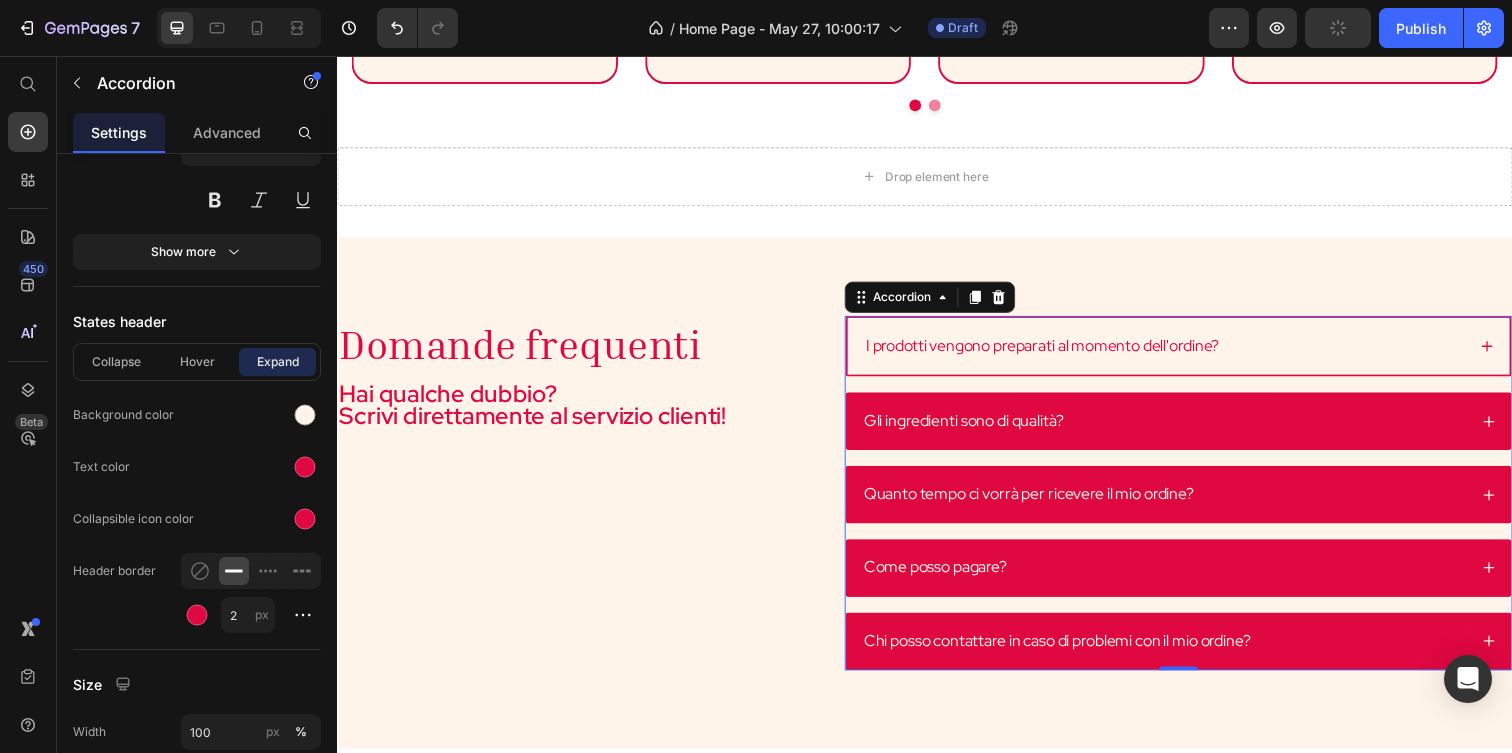 click 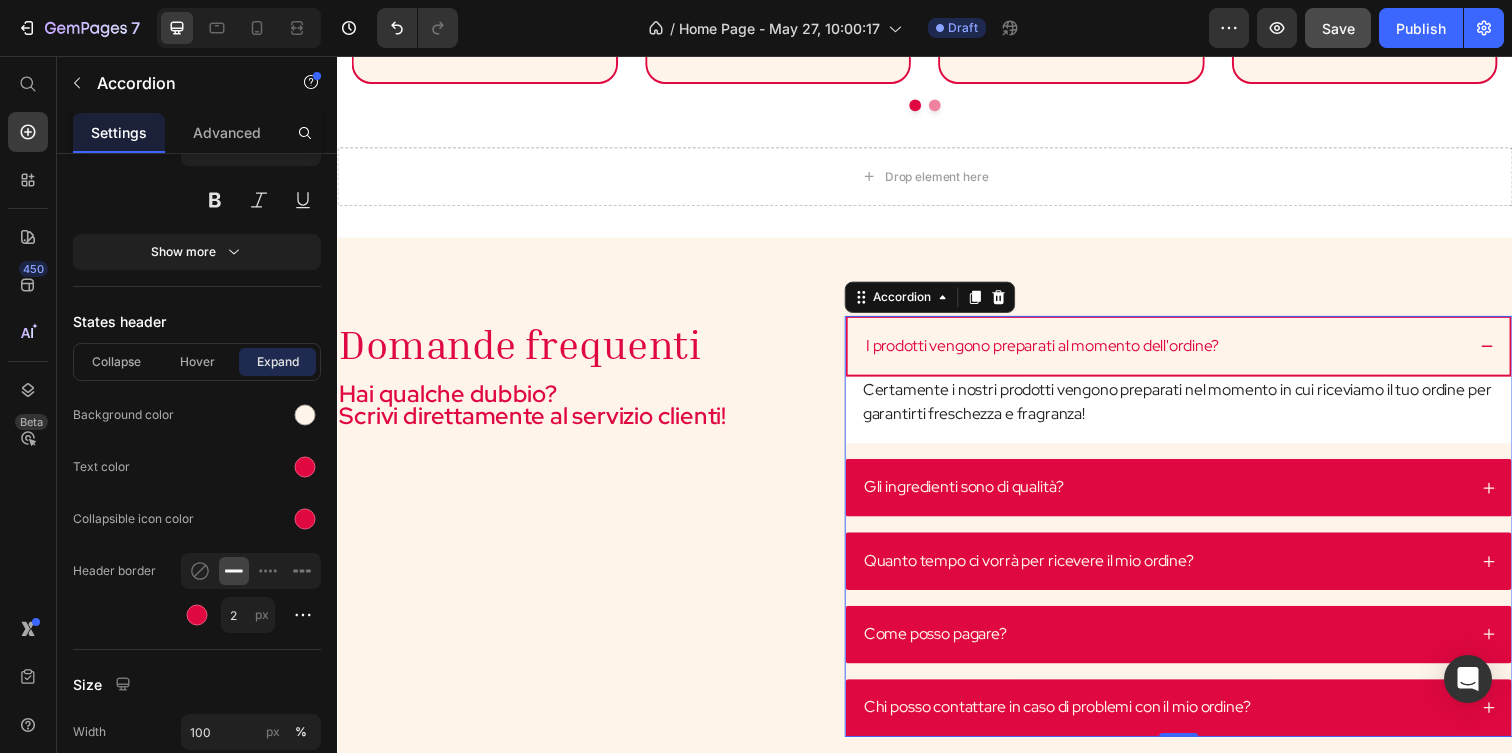 click on "Certamente i nostri prodotti vengono preparati nel momento in cui riceviamo il tuo ordine per garantirti freschezza e fragranza! Text Block" at bounding box center [1196, 417] 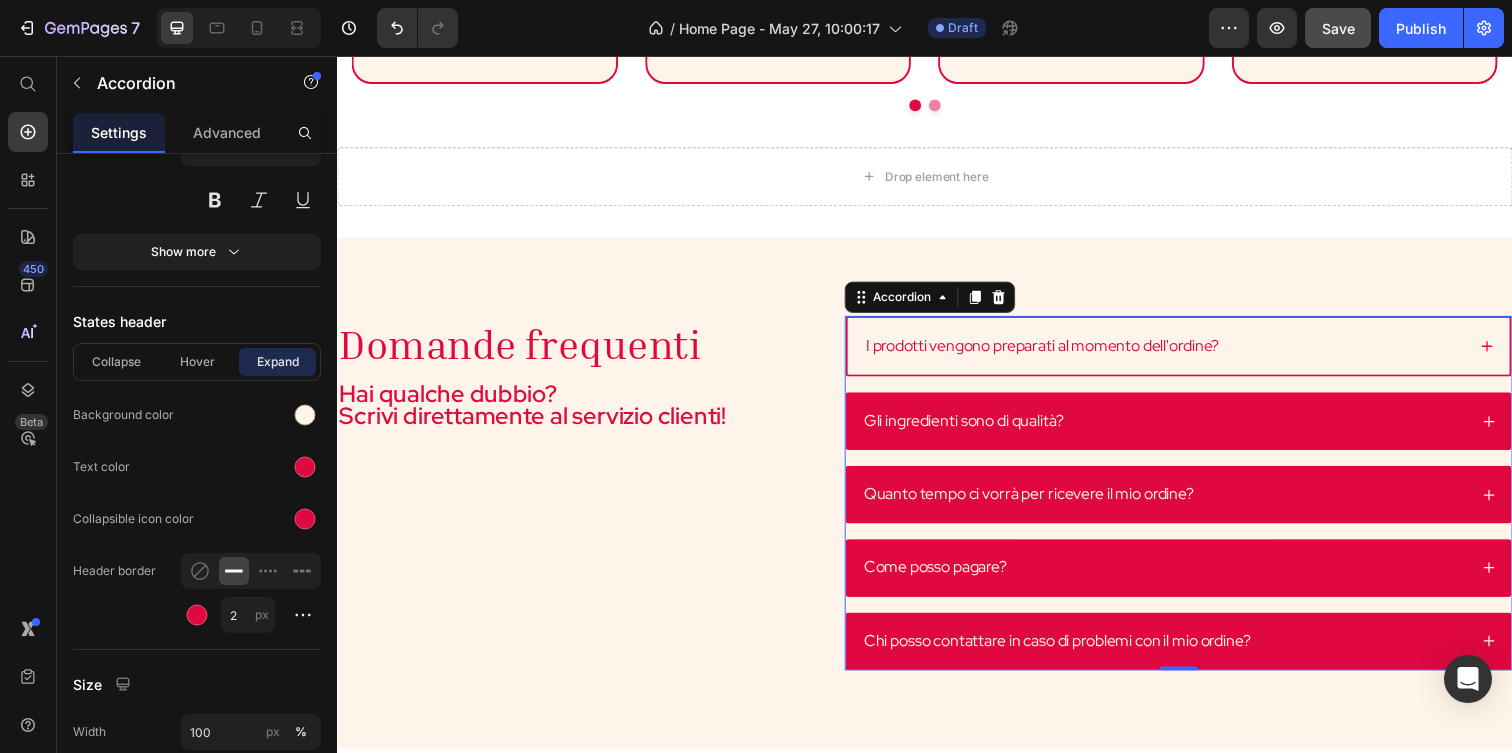 click 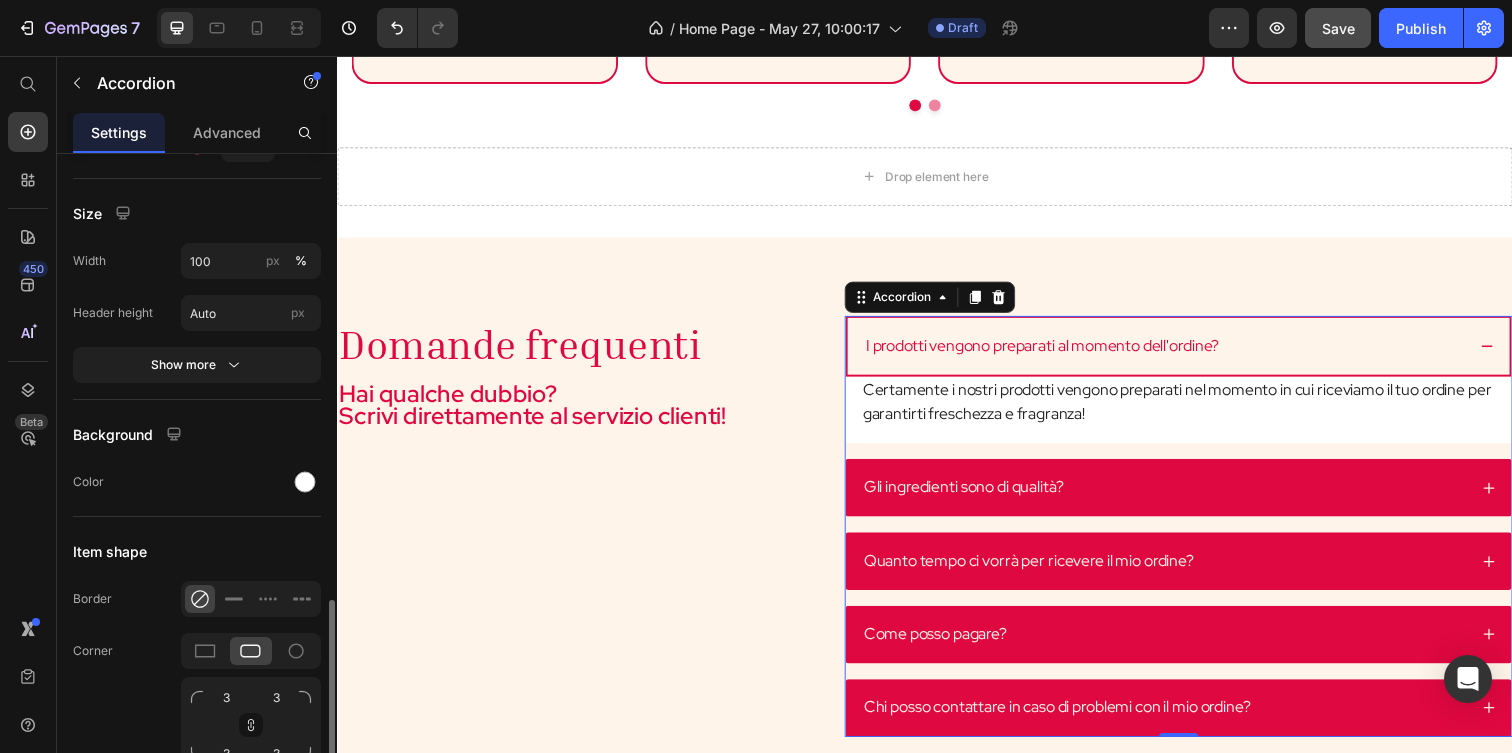 scroll, scrollTop: 1661, scrollLeft: 0, axis: vertical 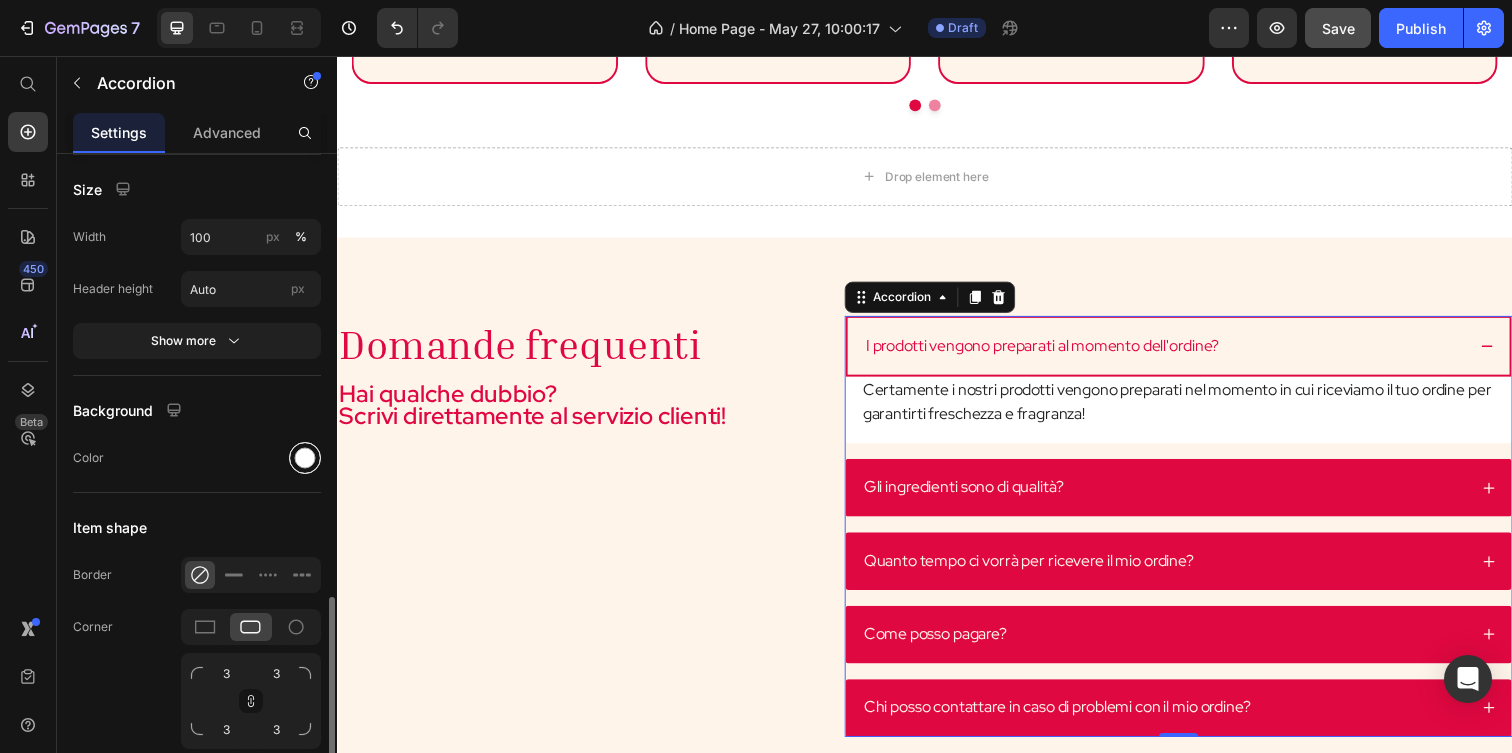click at bounding box center [305, 458] 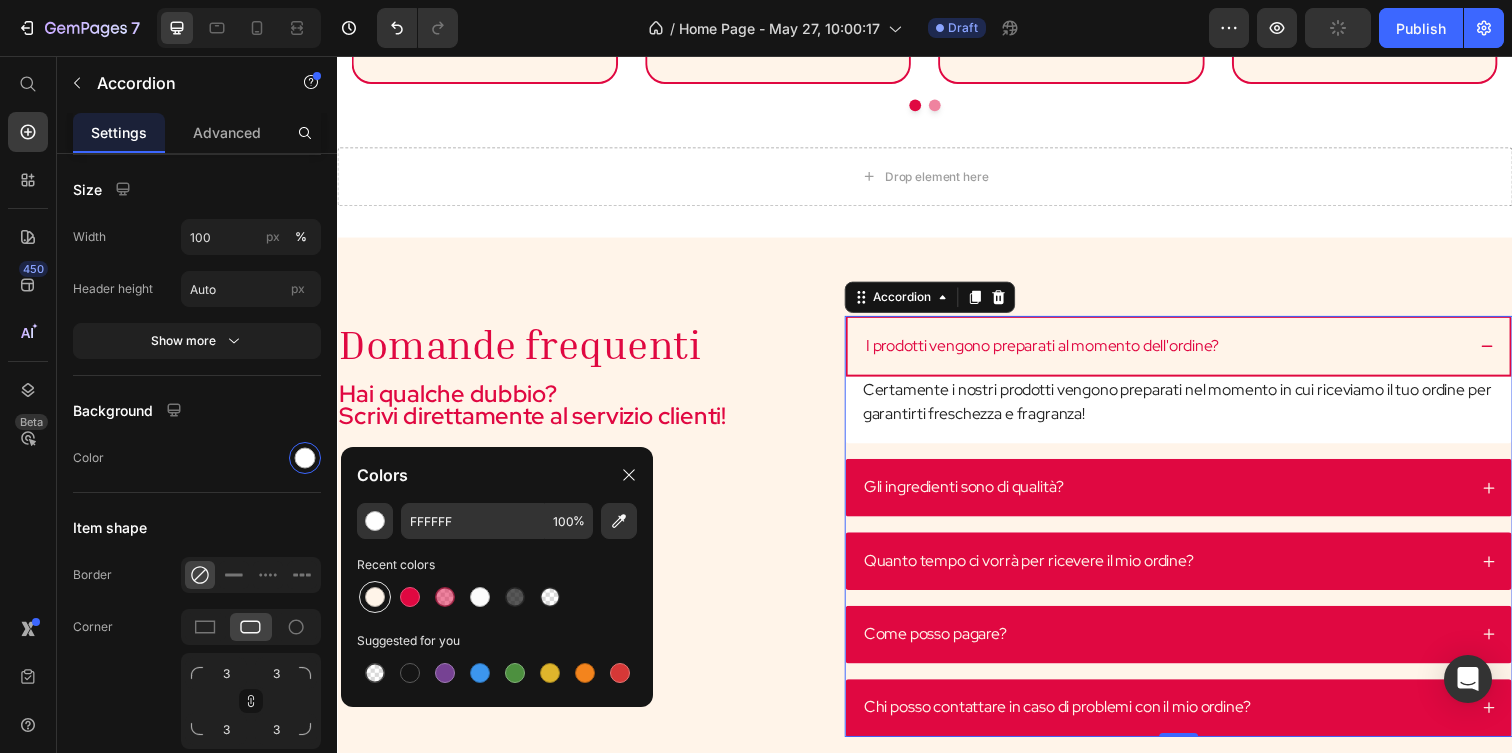 click at bounding box center (375, 597) 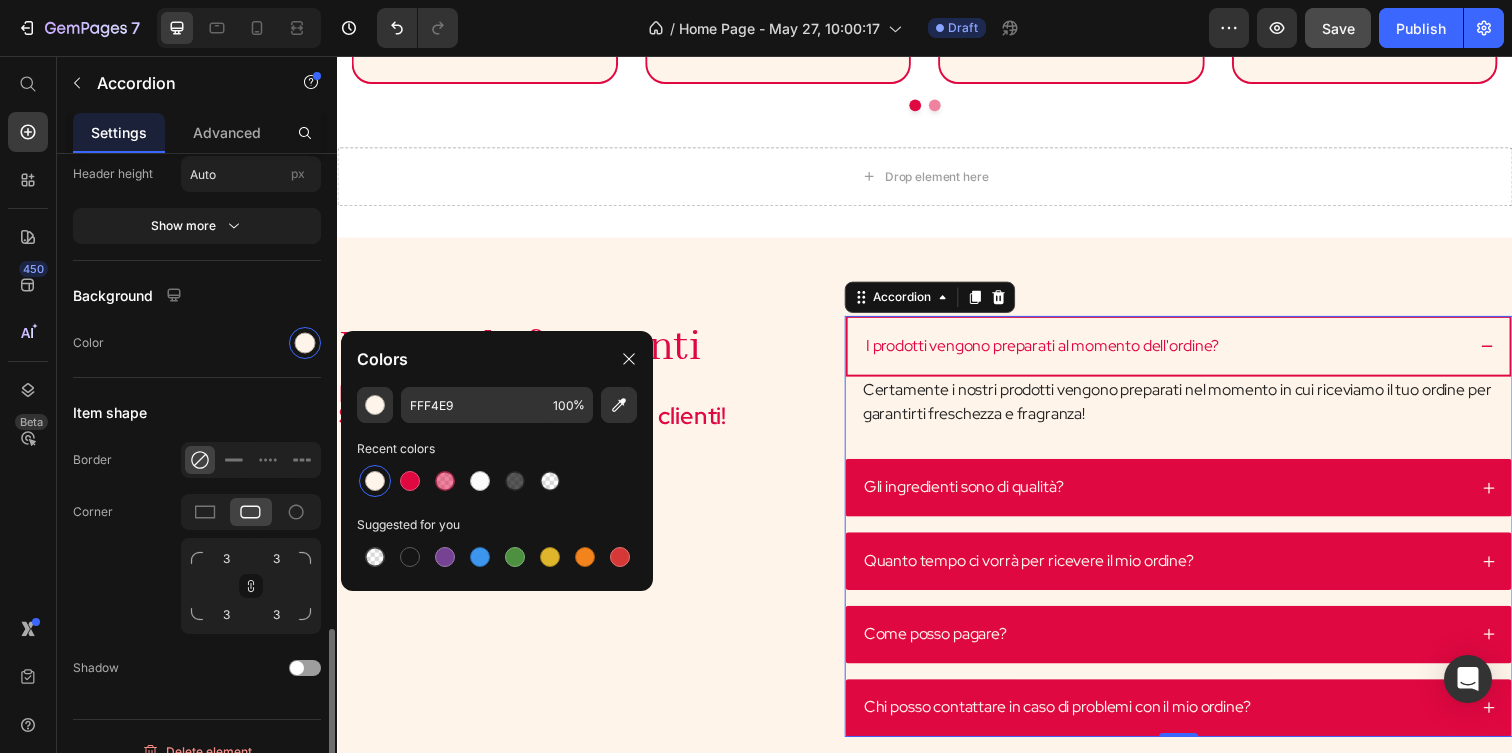 scroll, scrollTop: 1777, scrollLeft: 0, axis: vertical 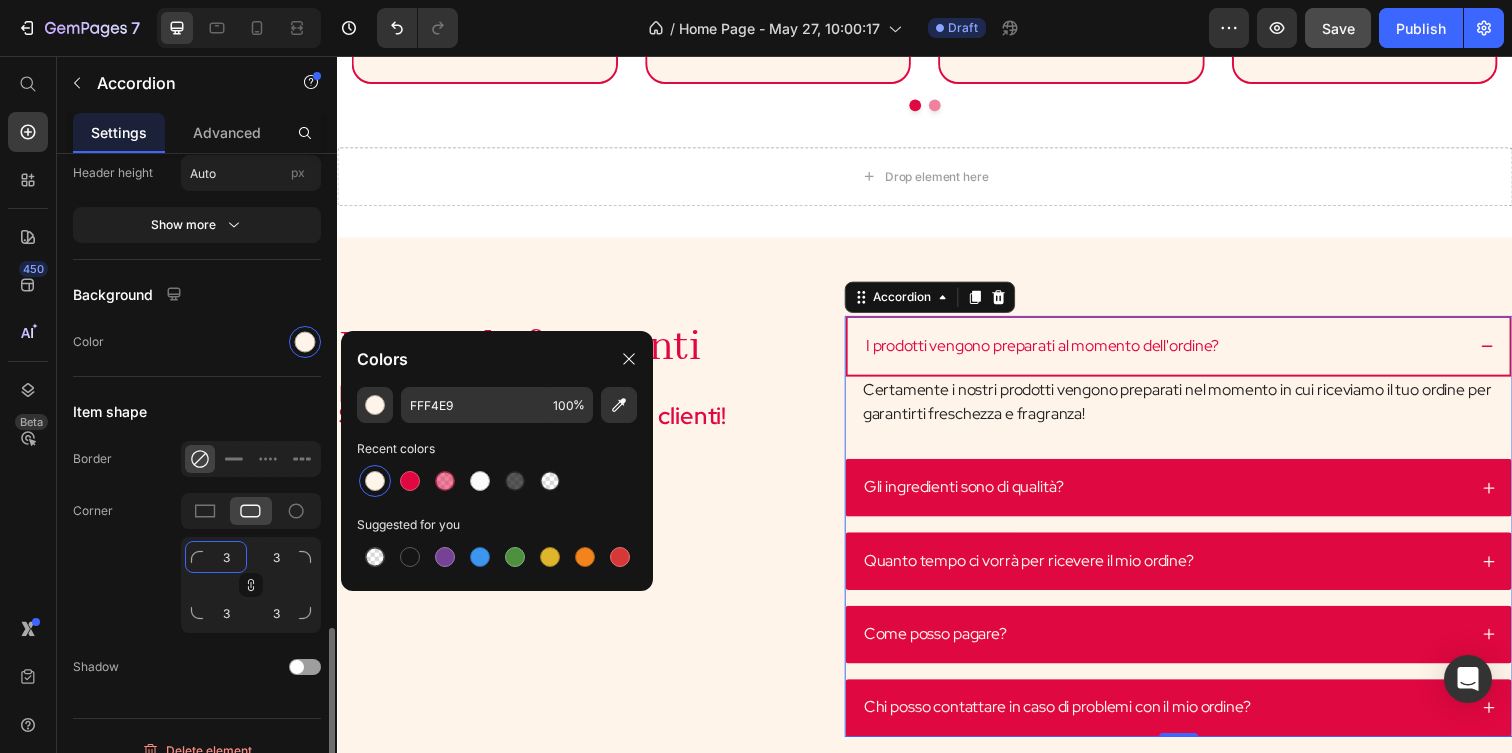 click on "3" 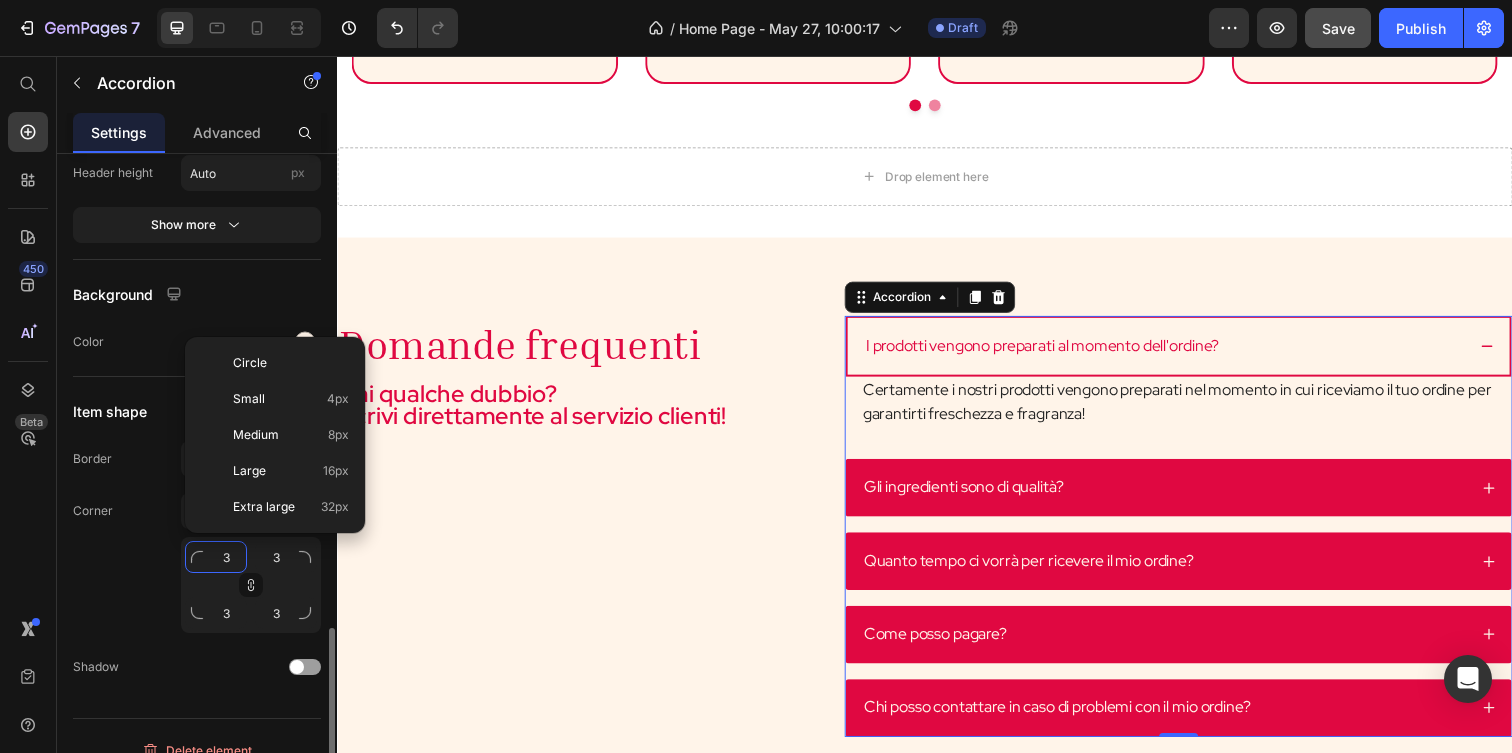 type on "2" 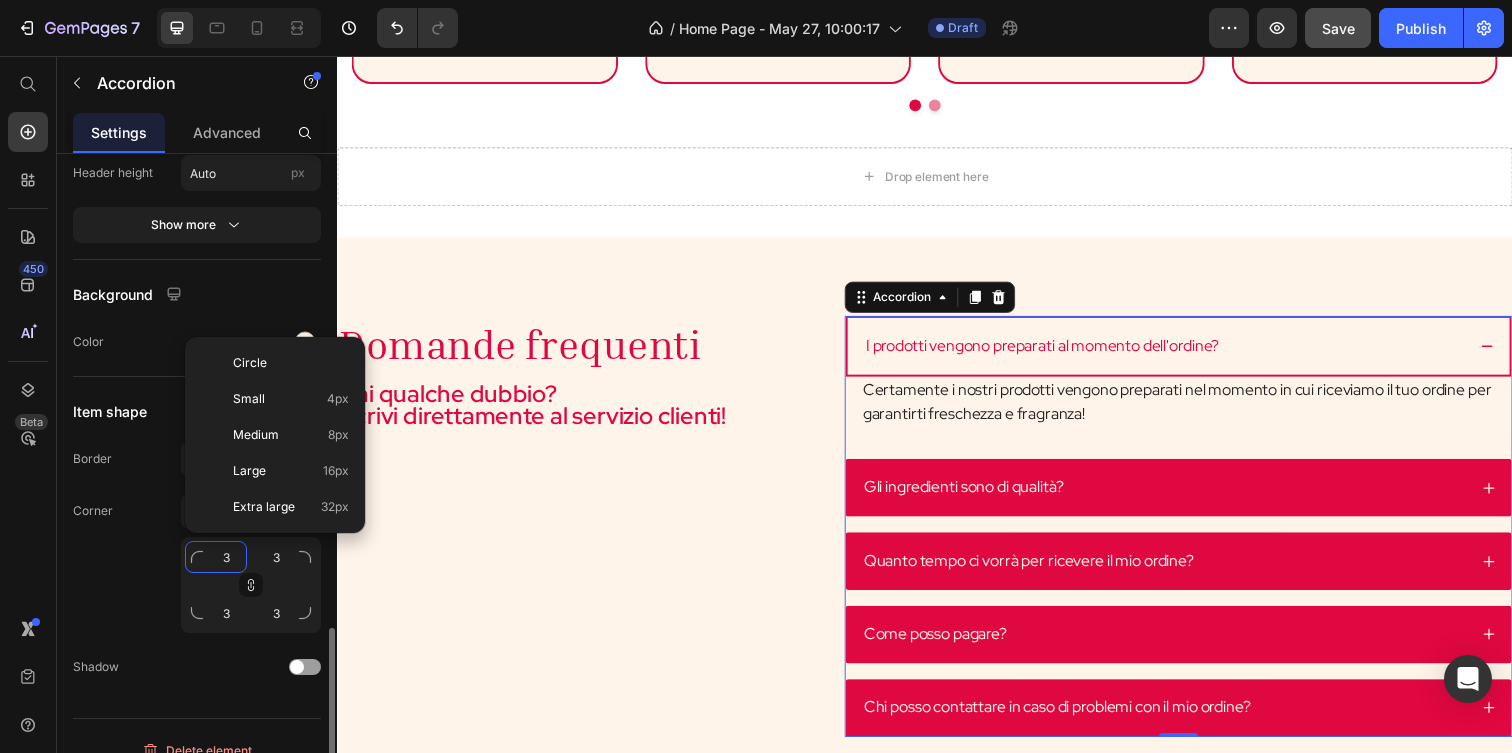 type on "2" 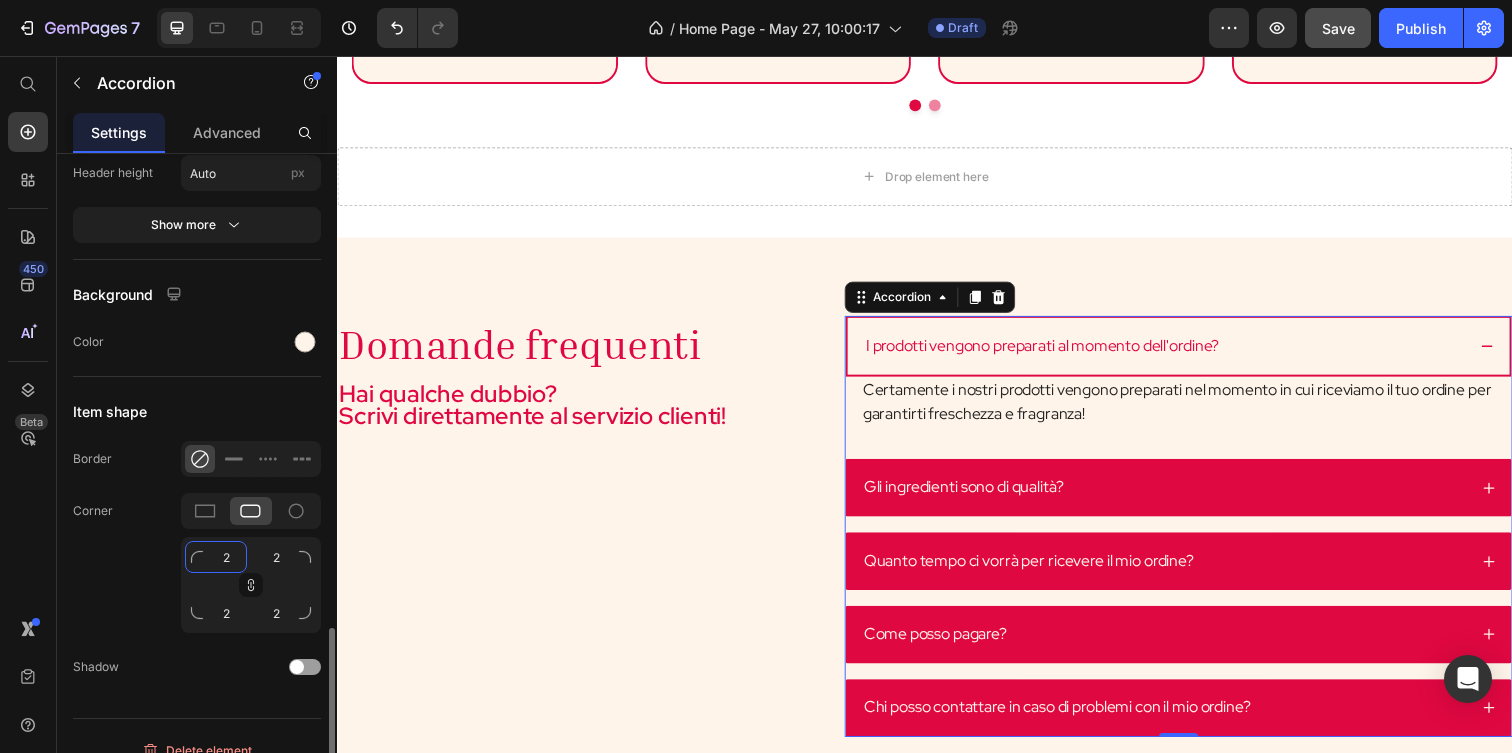 type on "20" 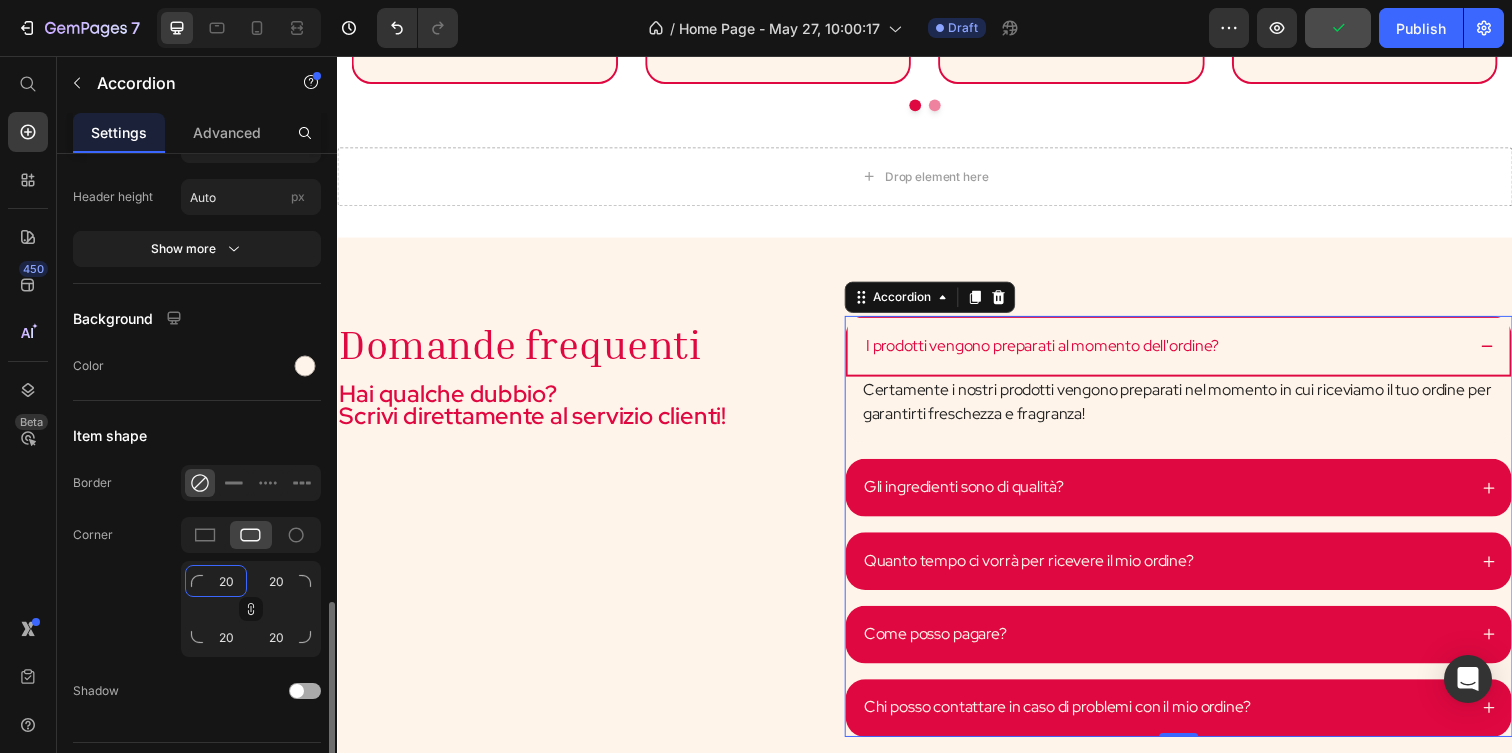 scroll, scrollTop: 1724, scrollLeft: 0, axis: vertical 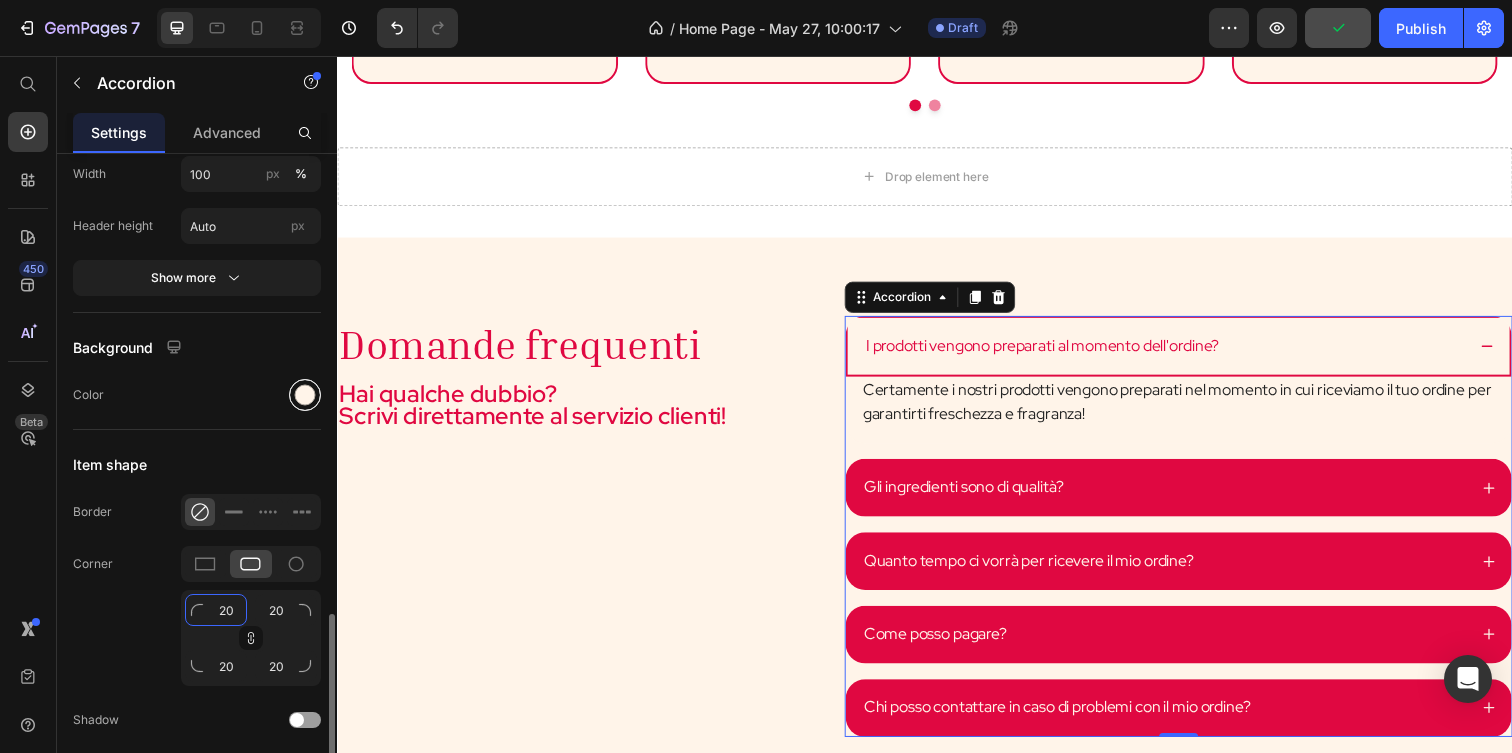 type on "20" 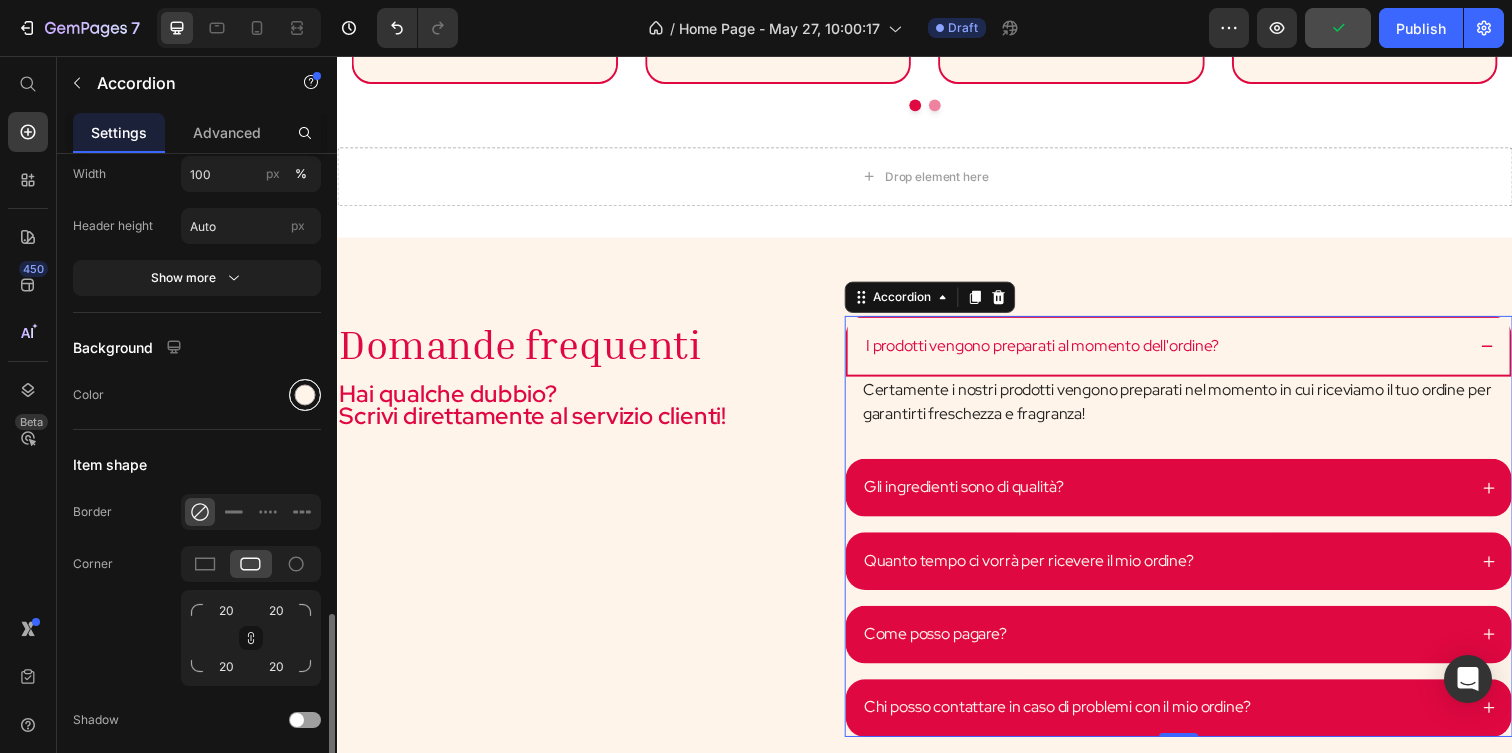 click at bounding box center (305, 395) 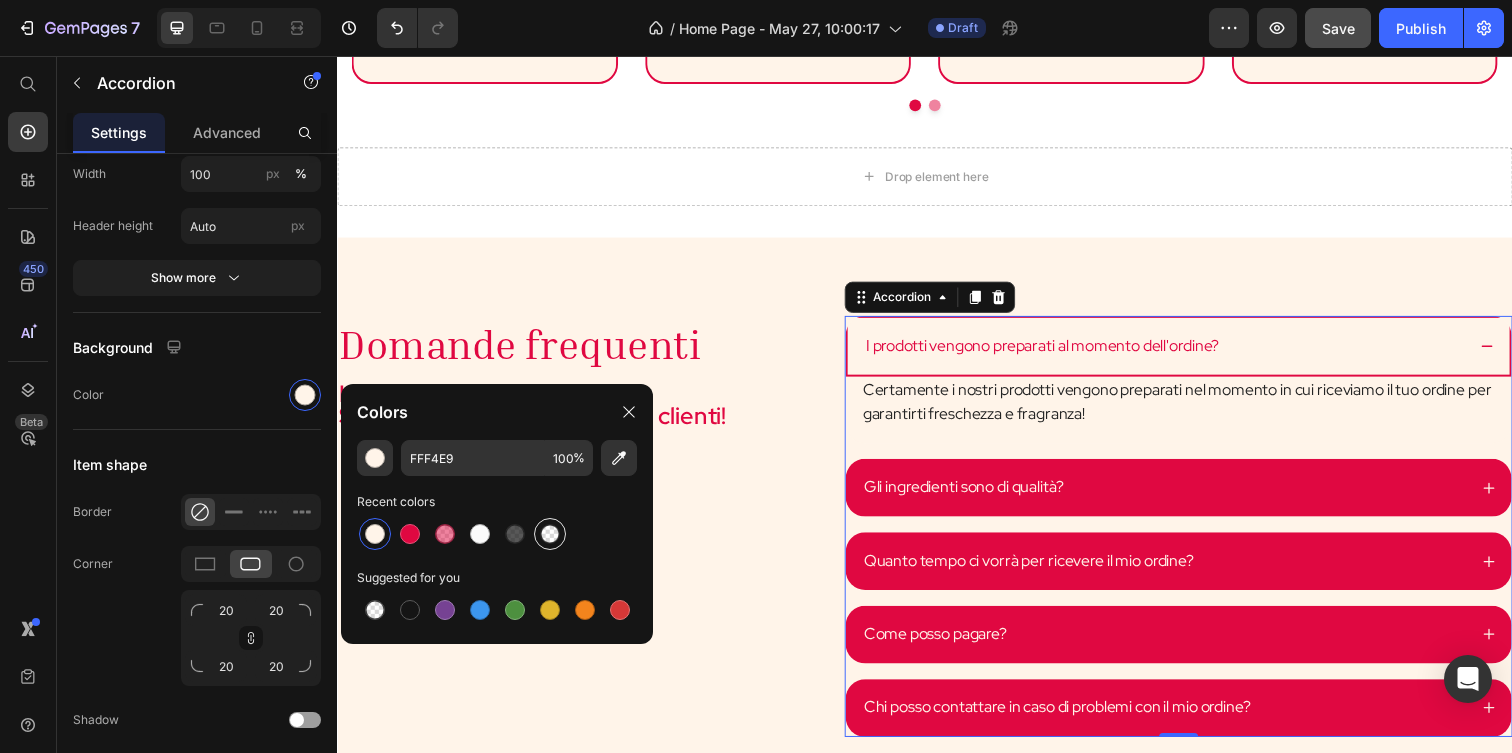 click at bounding box center (550, 534) 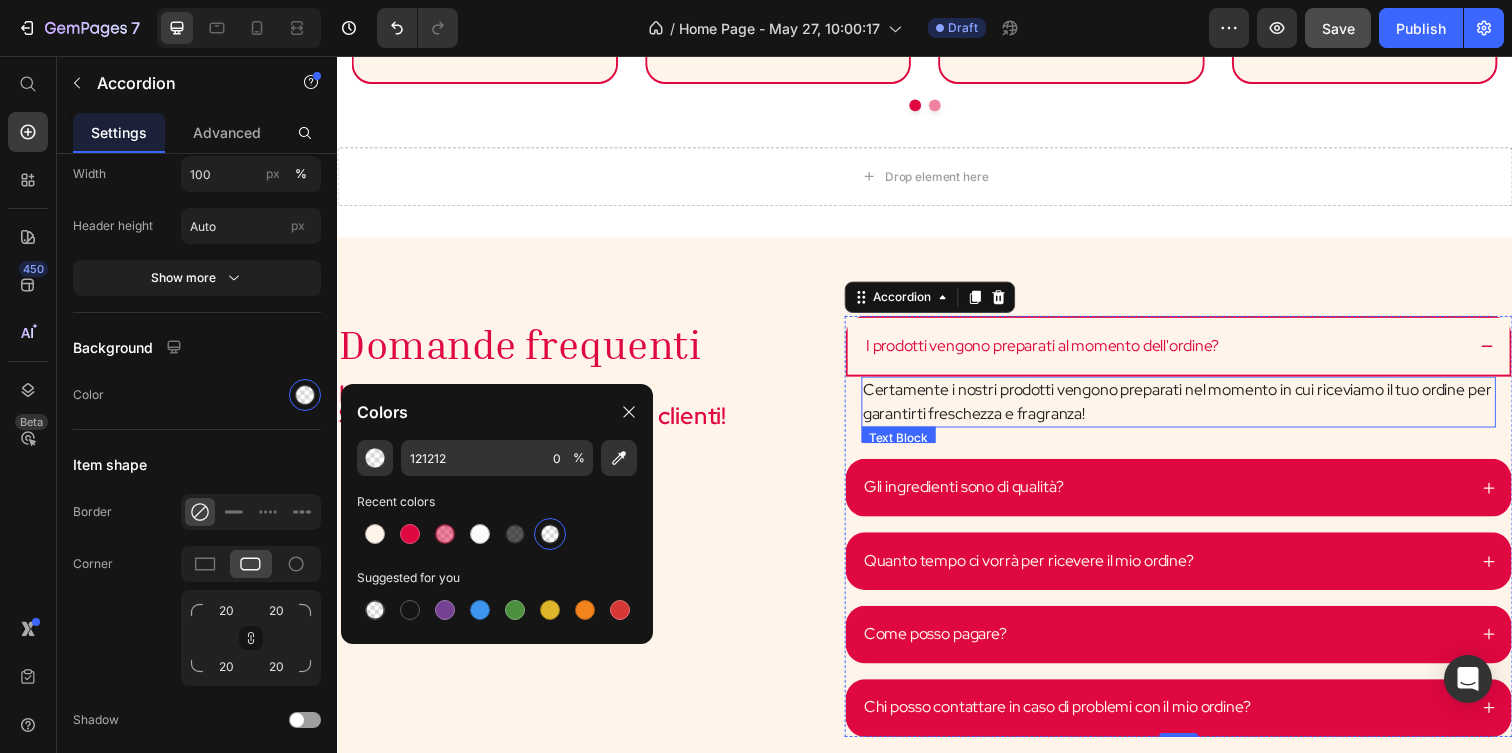 scroll, scrollTop: 0, scrollLeft: 0, axis: both 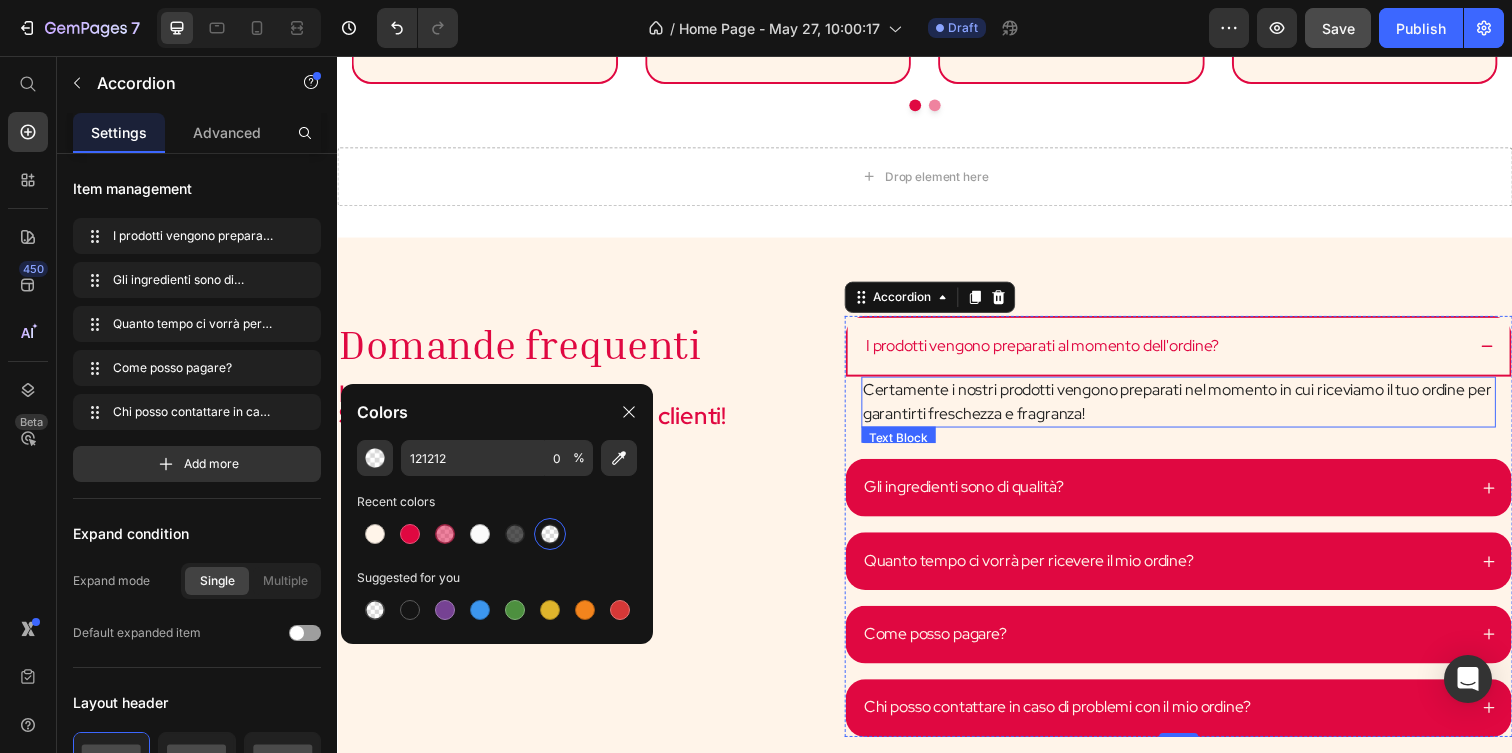 click on "Certamente i nostri prodotti vengono preparati nel momento in cui riceviamo il tuo ordine per garantirti freschezza e fragranza!" at bounding box center (1196, 409) 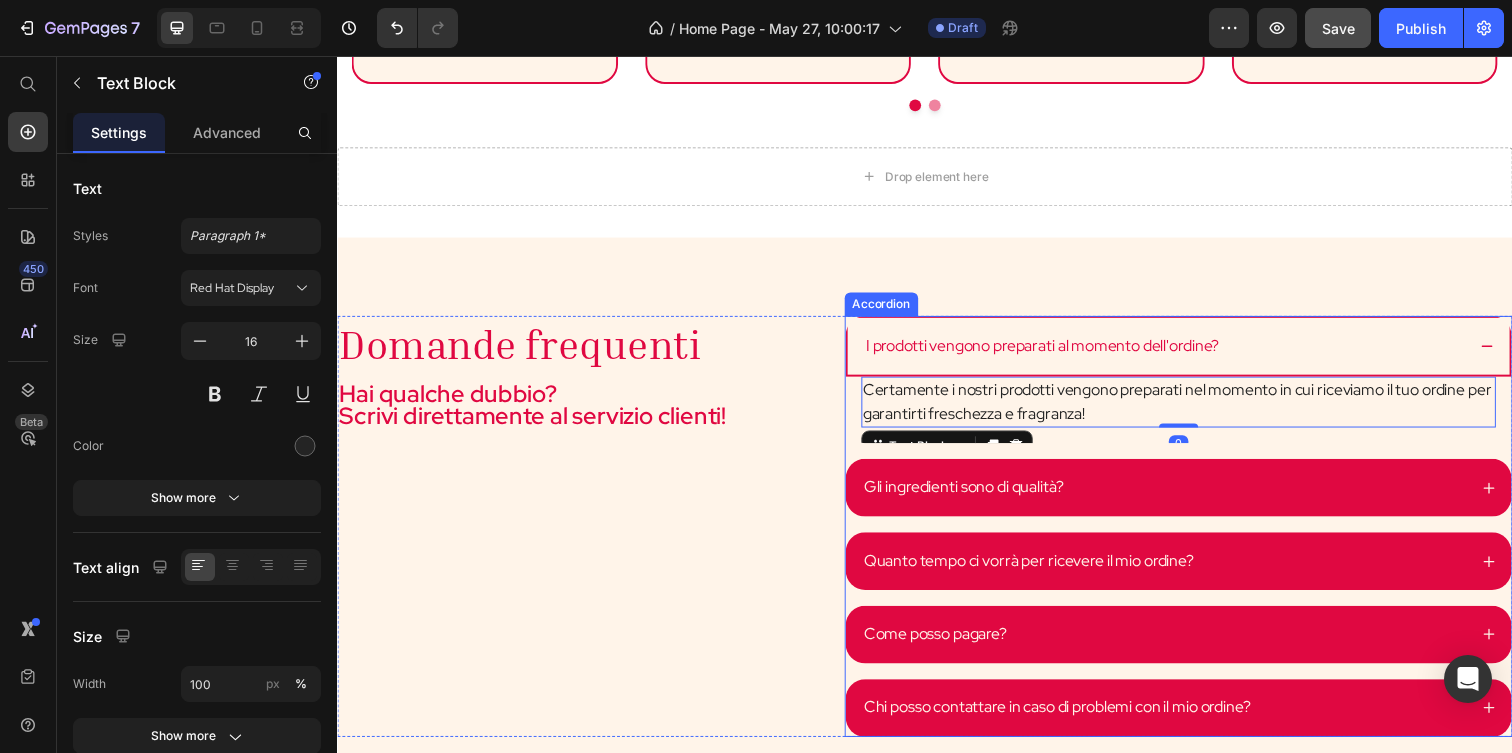 click 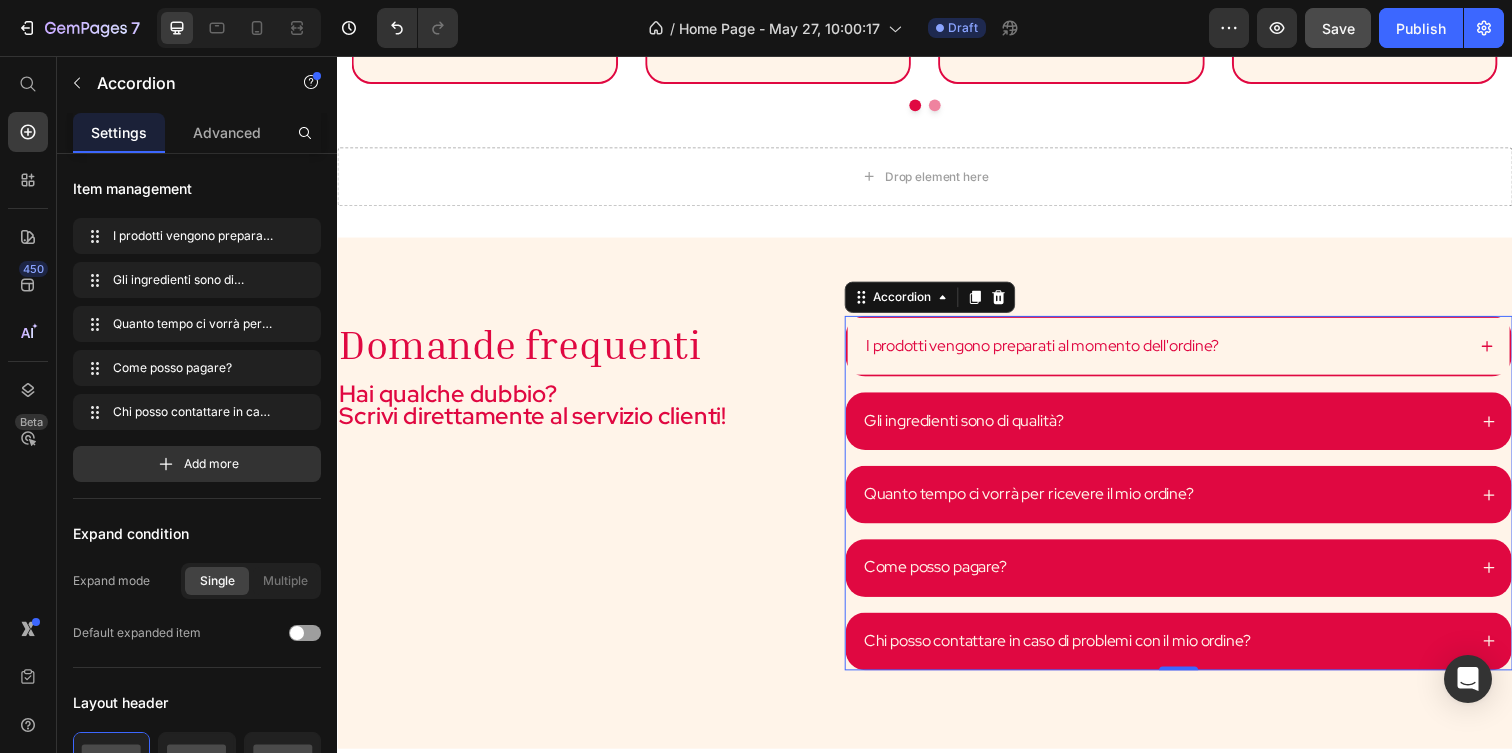 click 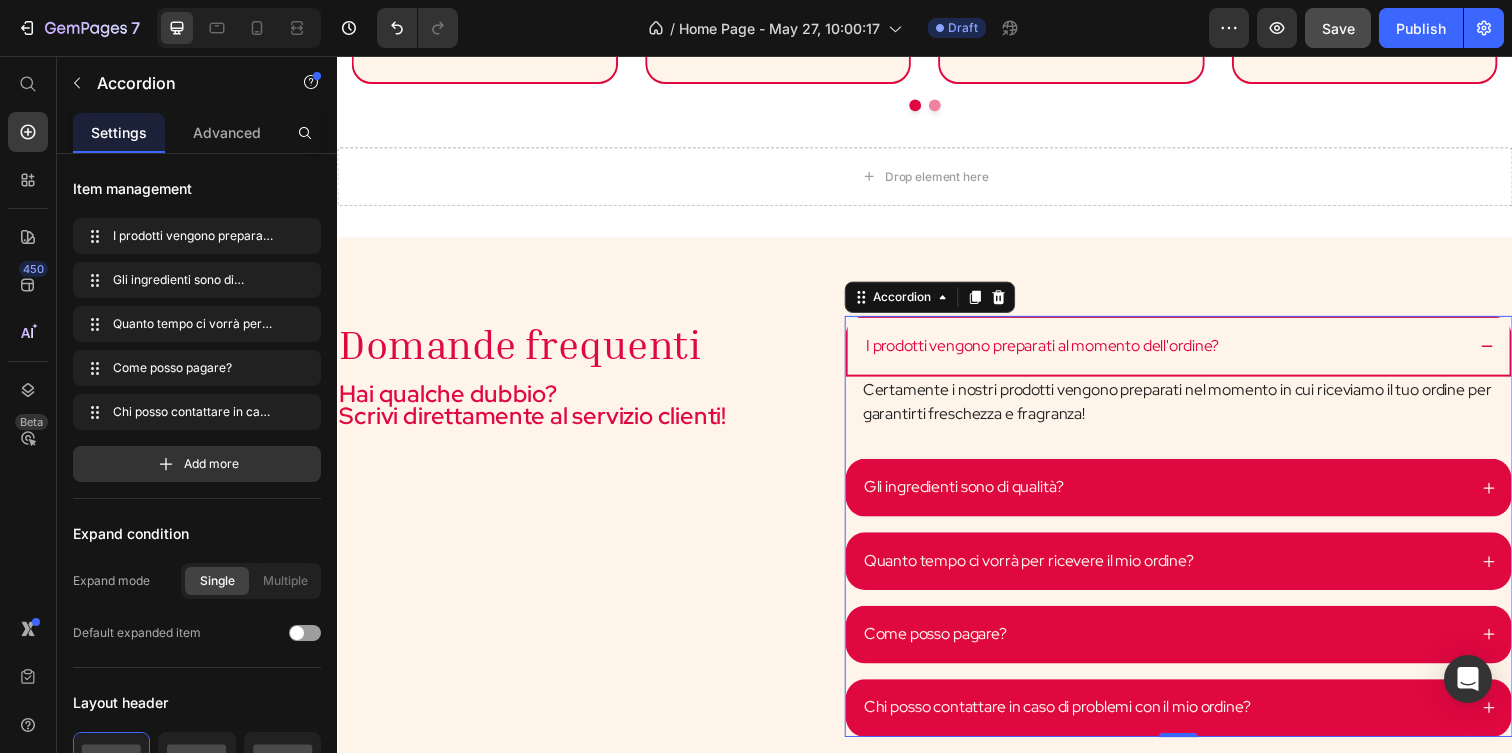 click 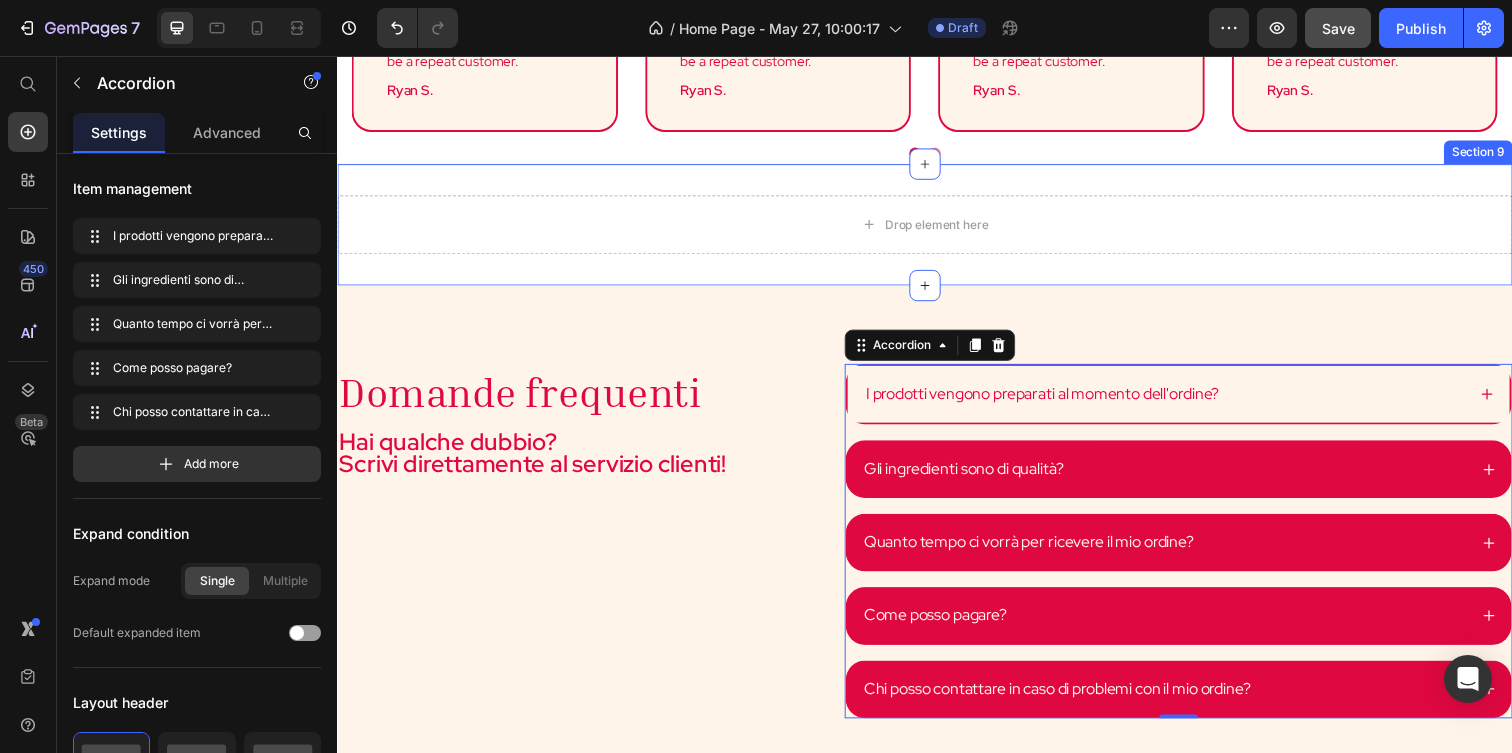 scroll, scrollTop: 2891, scrollLeft: 0, axis: vertical 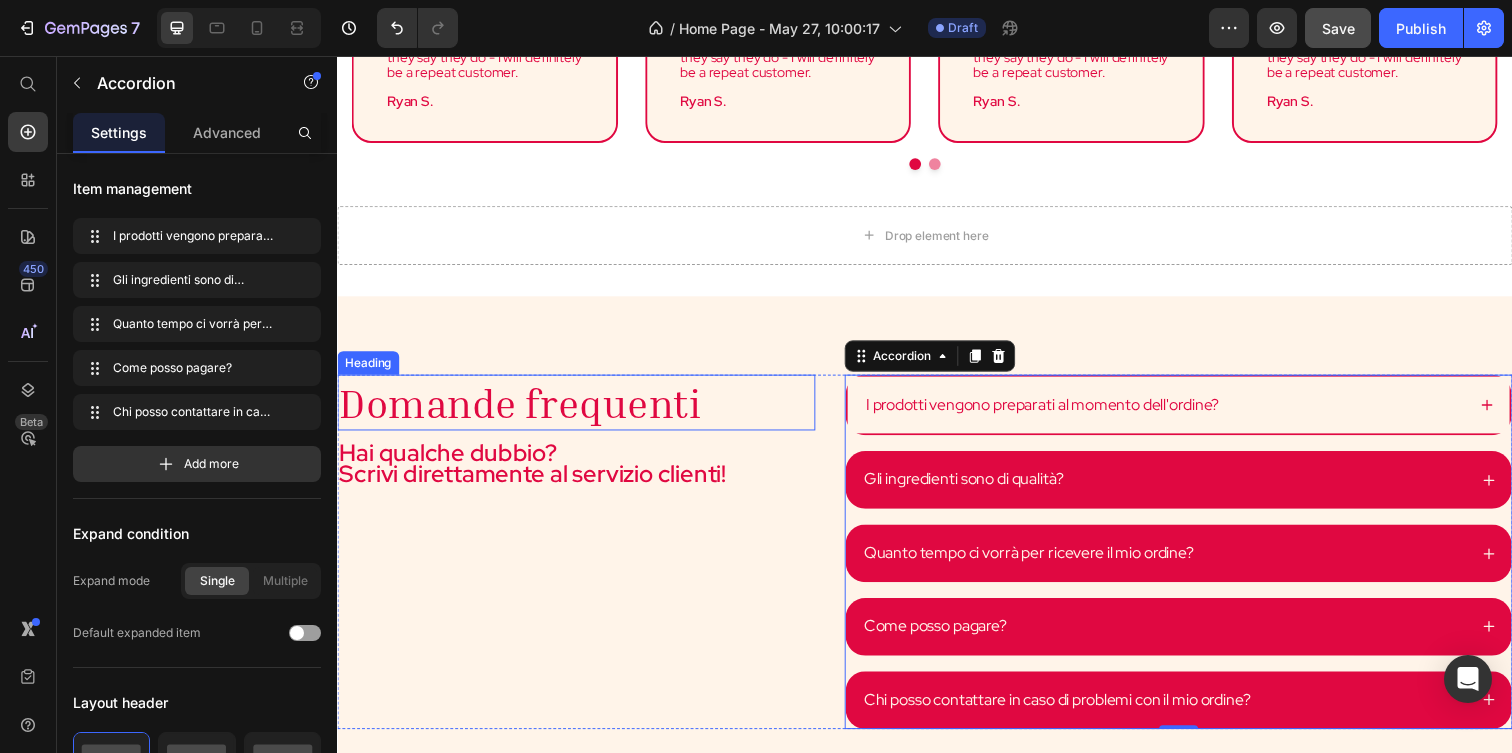 click on "Domande frequenti" at bounding box center [581, 409] 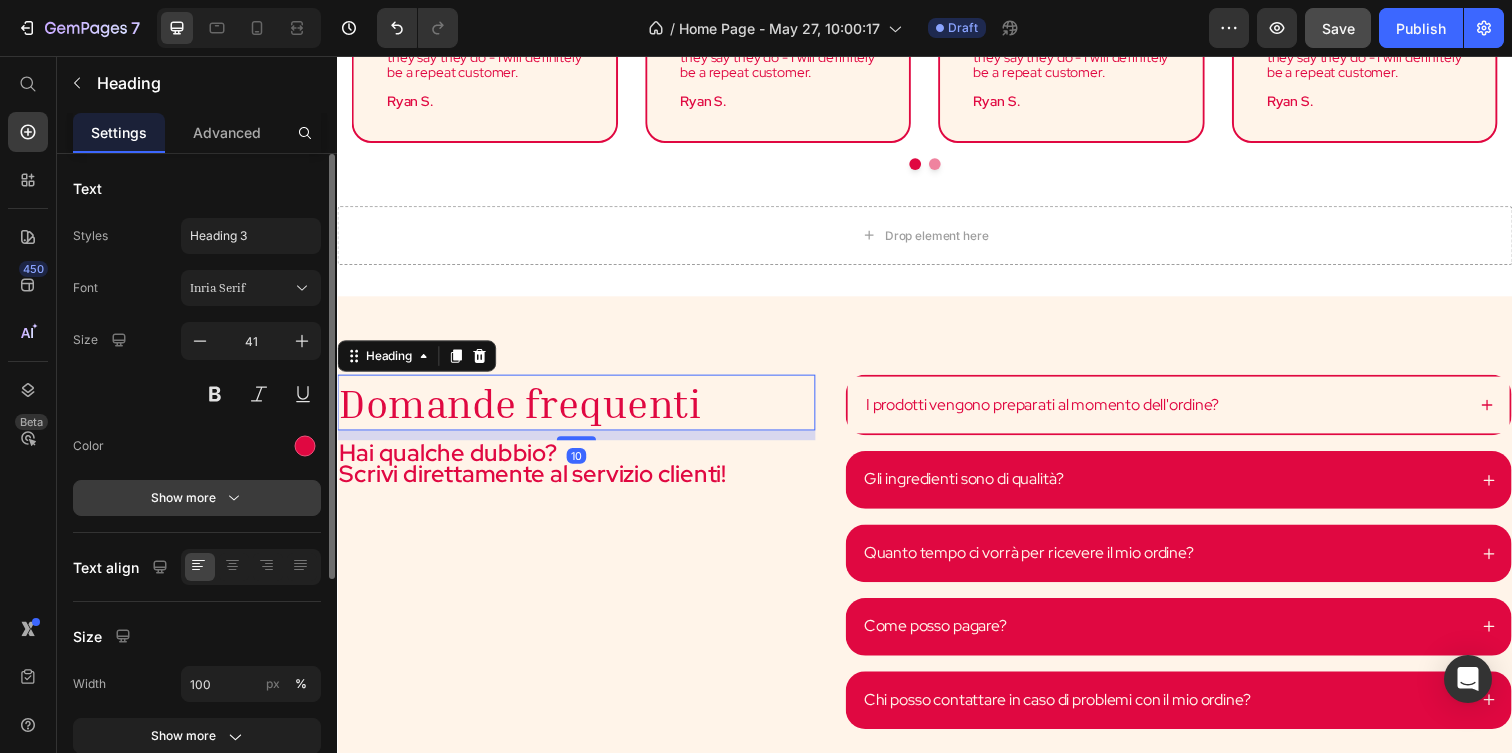 click 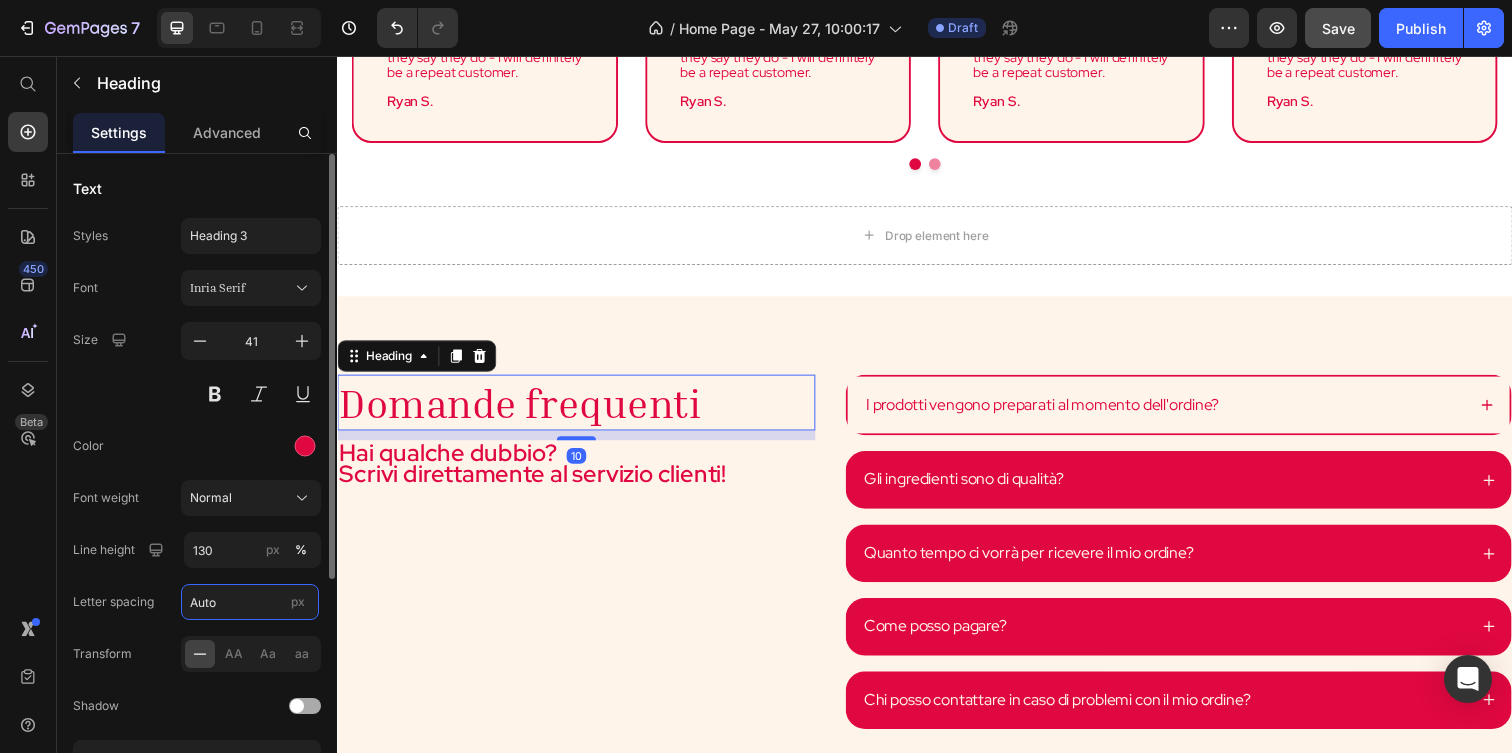 click on "Auto" at bounding box center [250, 602] 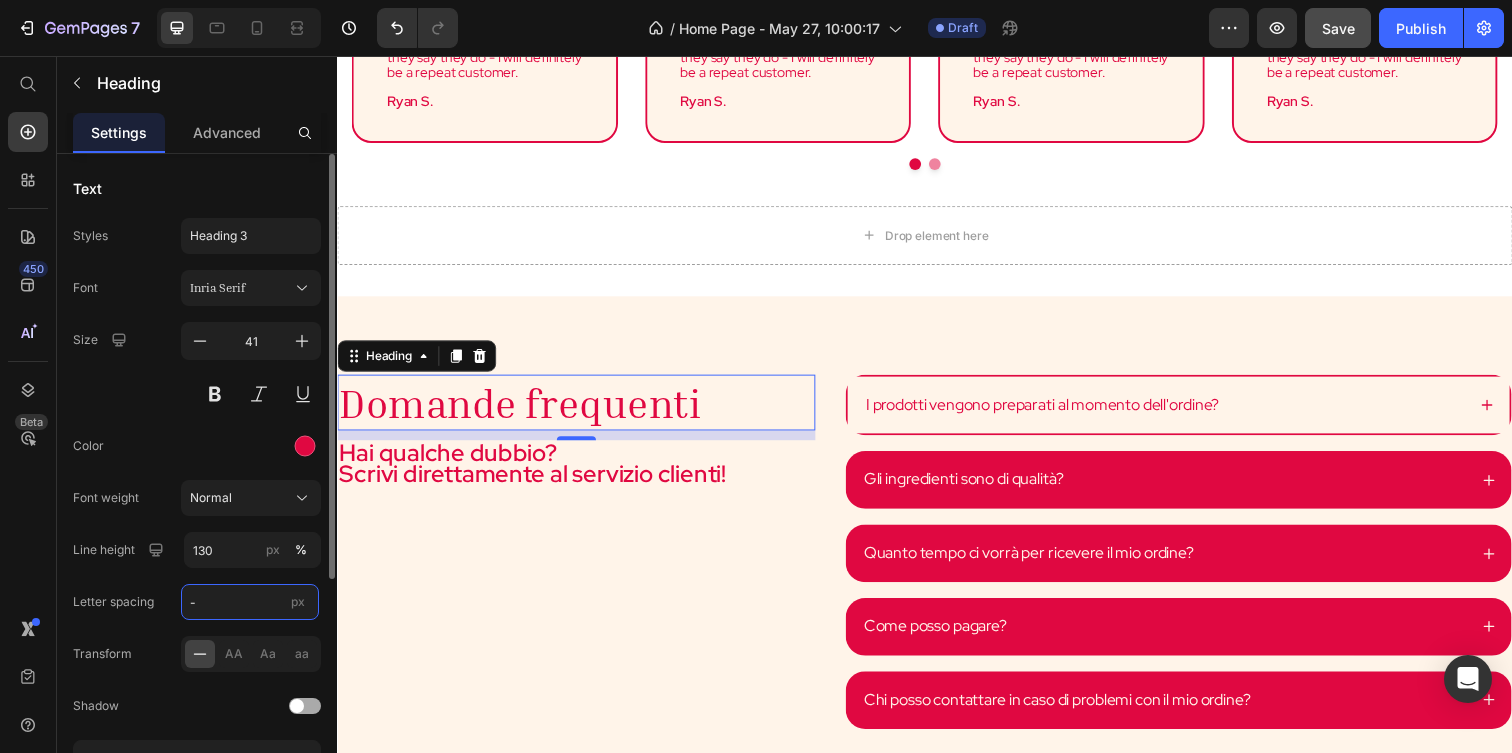 type on "-1" 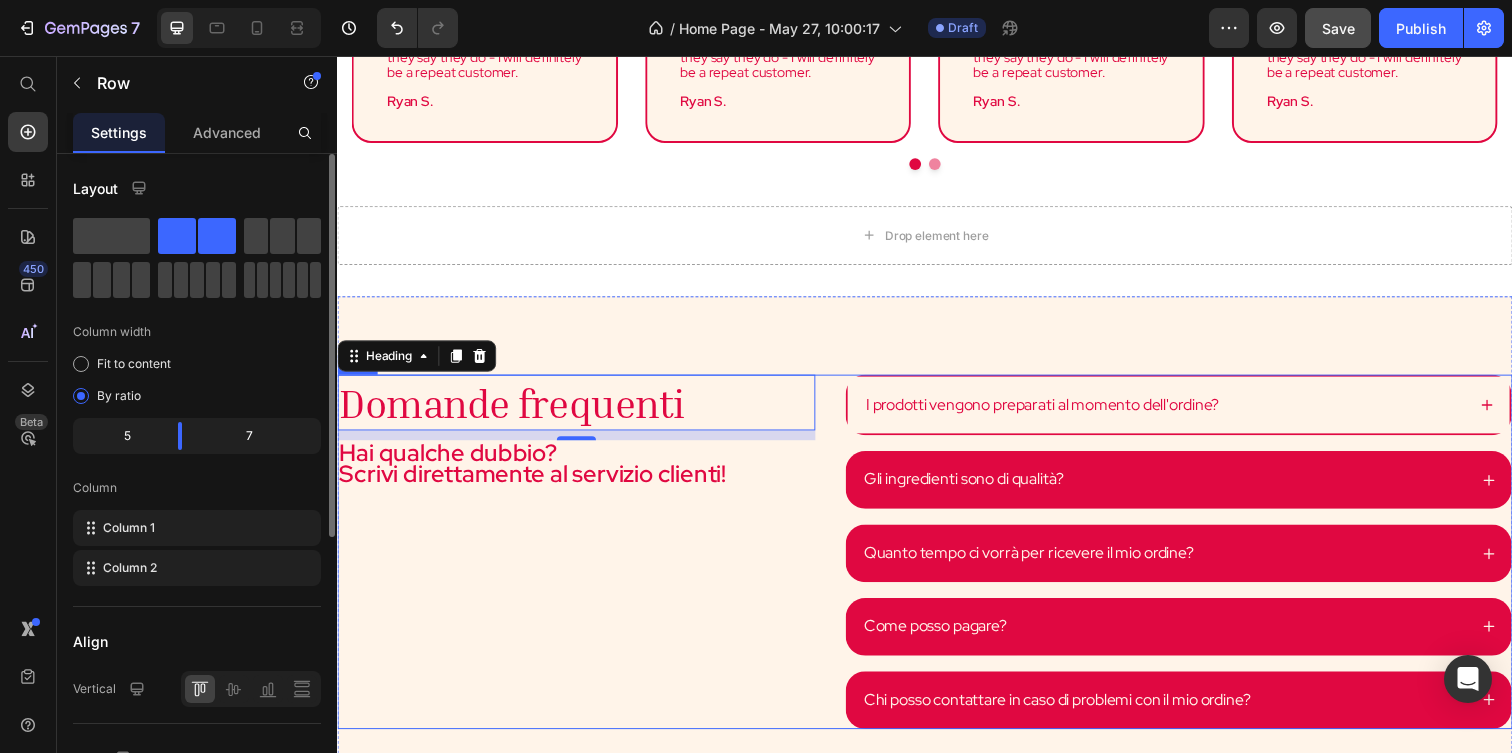 click on "Domande frequenti Heading   10 Hai qualche dubbio? Scrivi direttamente al servizio clienti! Text Block" at bounding box center (581, 562) 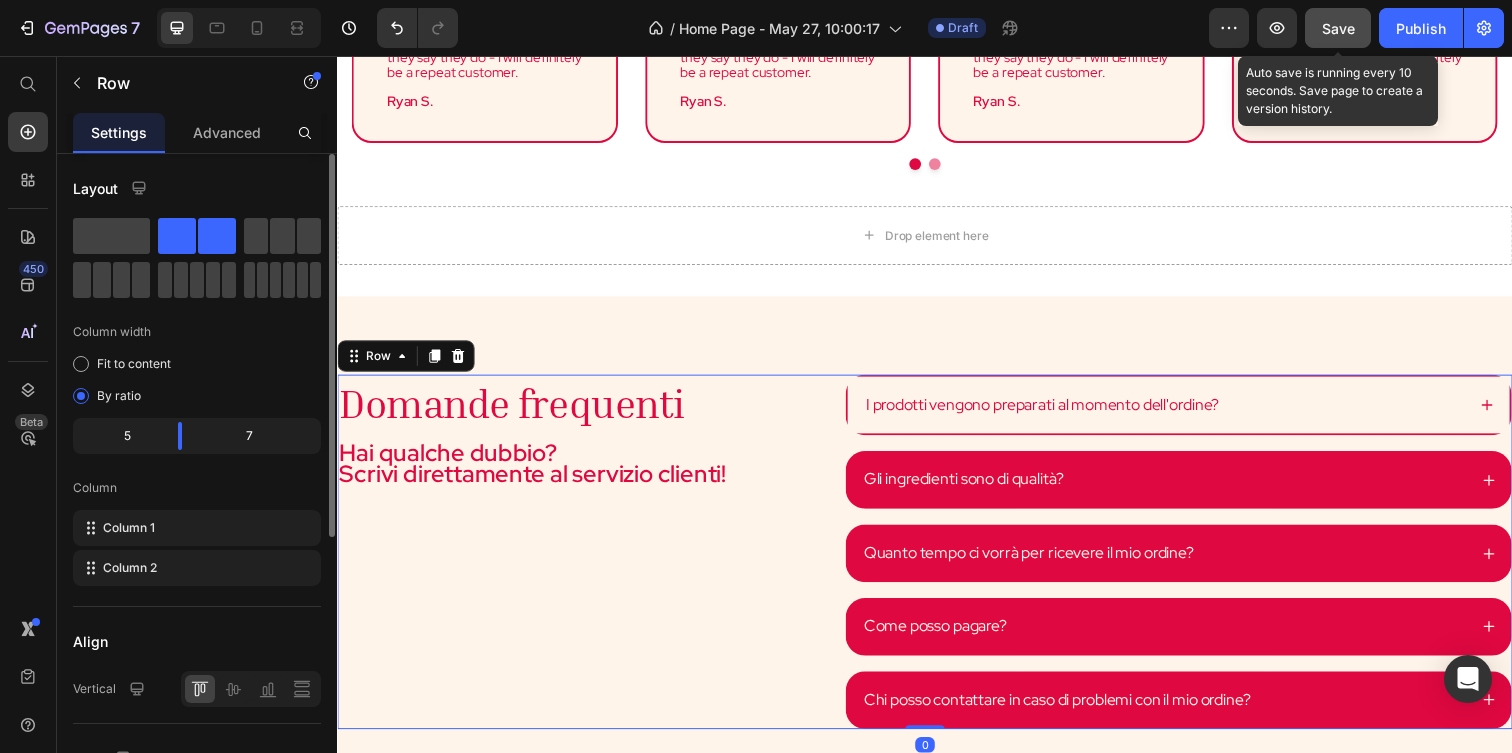 click on "Save" at bounding box center [1338, 28] 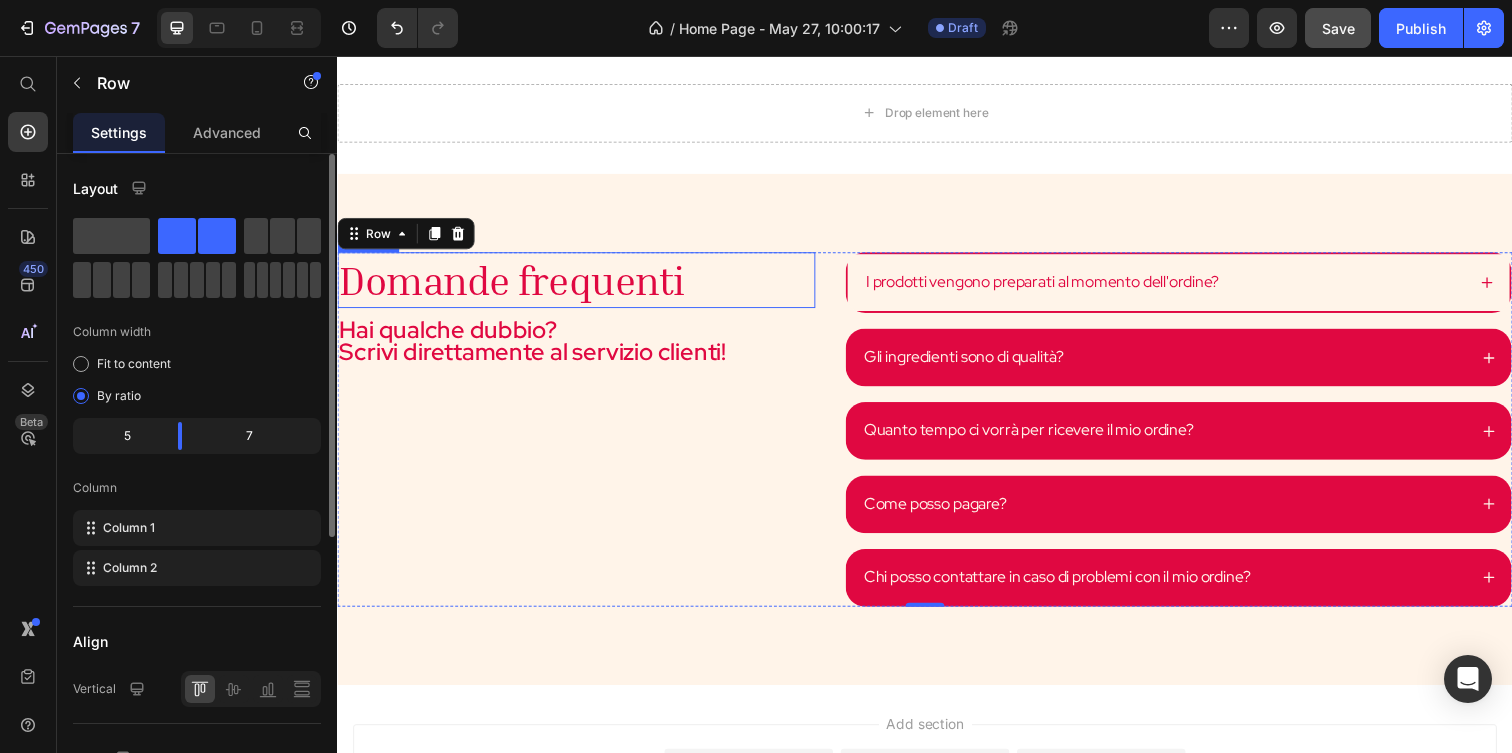 scroll, scrollTop: 3018, scrollLeft: 0, axis: vertical 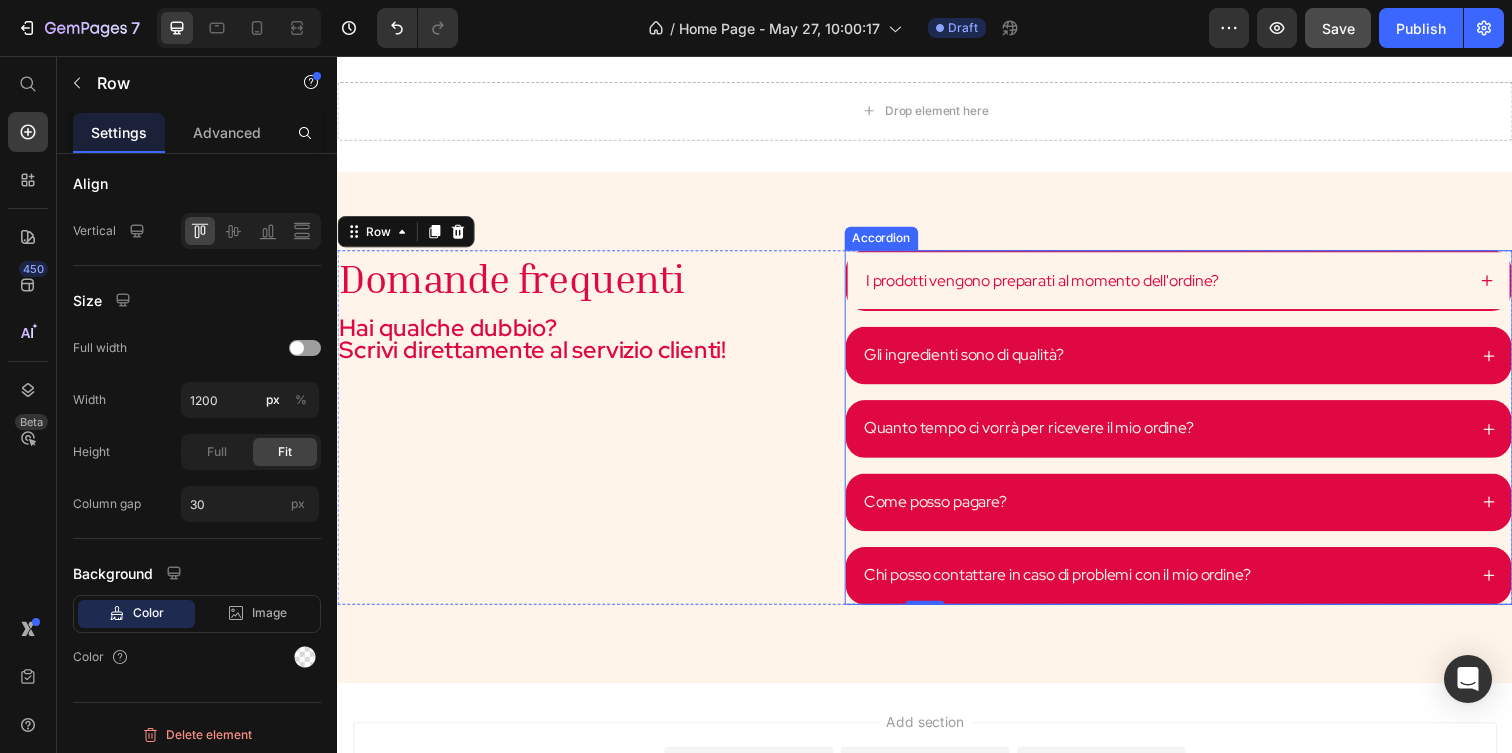 click on "I prodotti vengono preparati al momento dell'ordine?" at bounding box center [1196, 285] 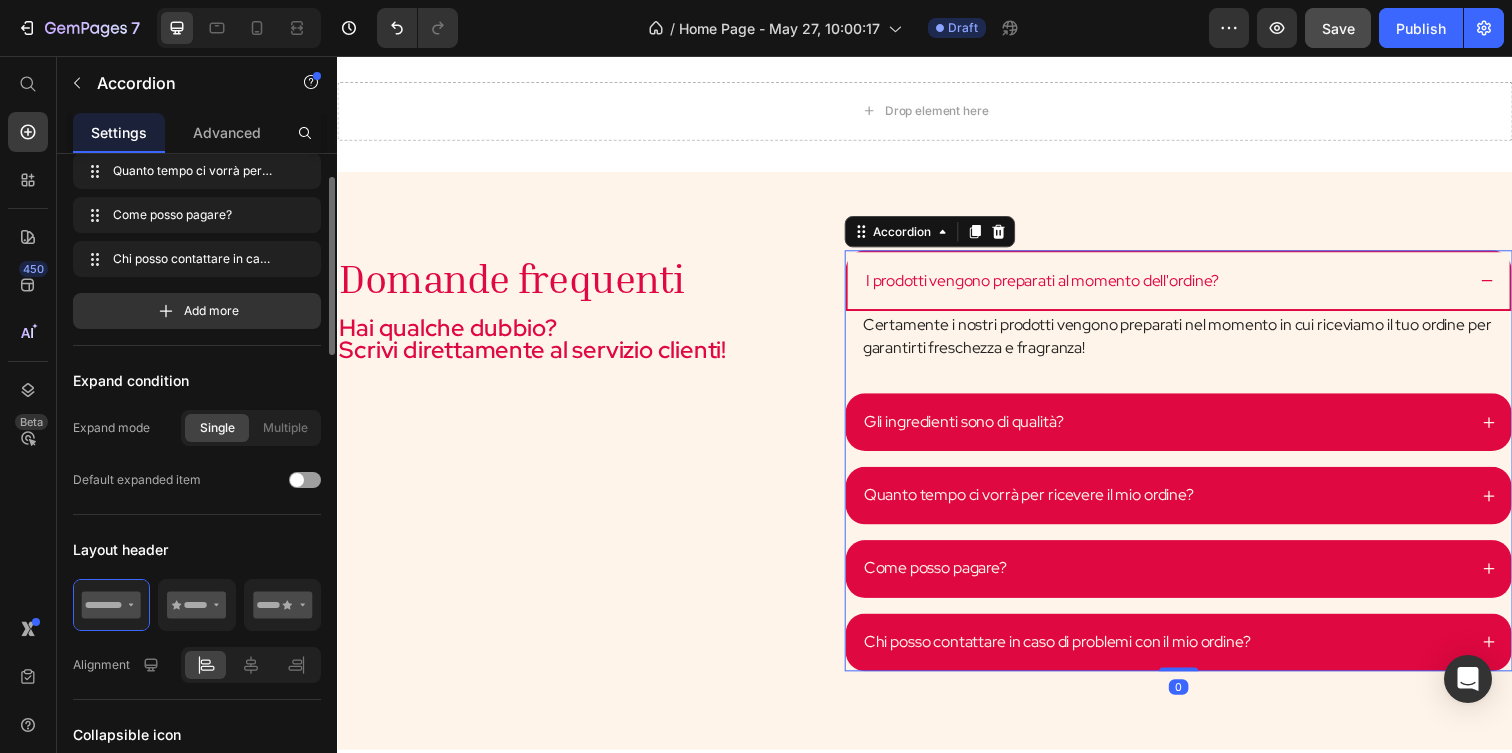 scroll, scrollTop: 211, scrollLeft: 0, axis: vertical 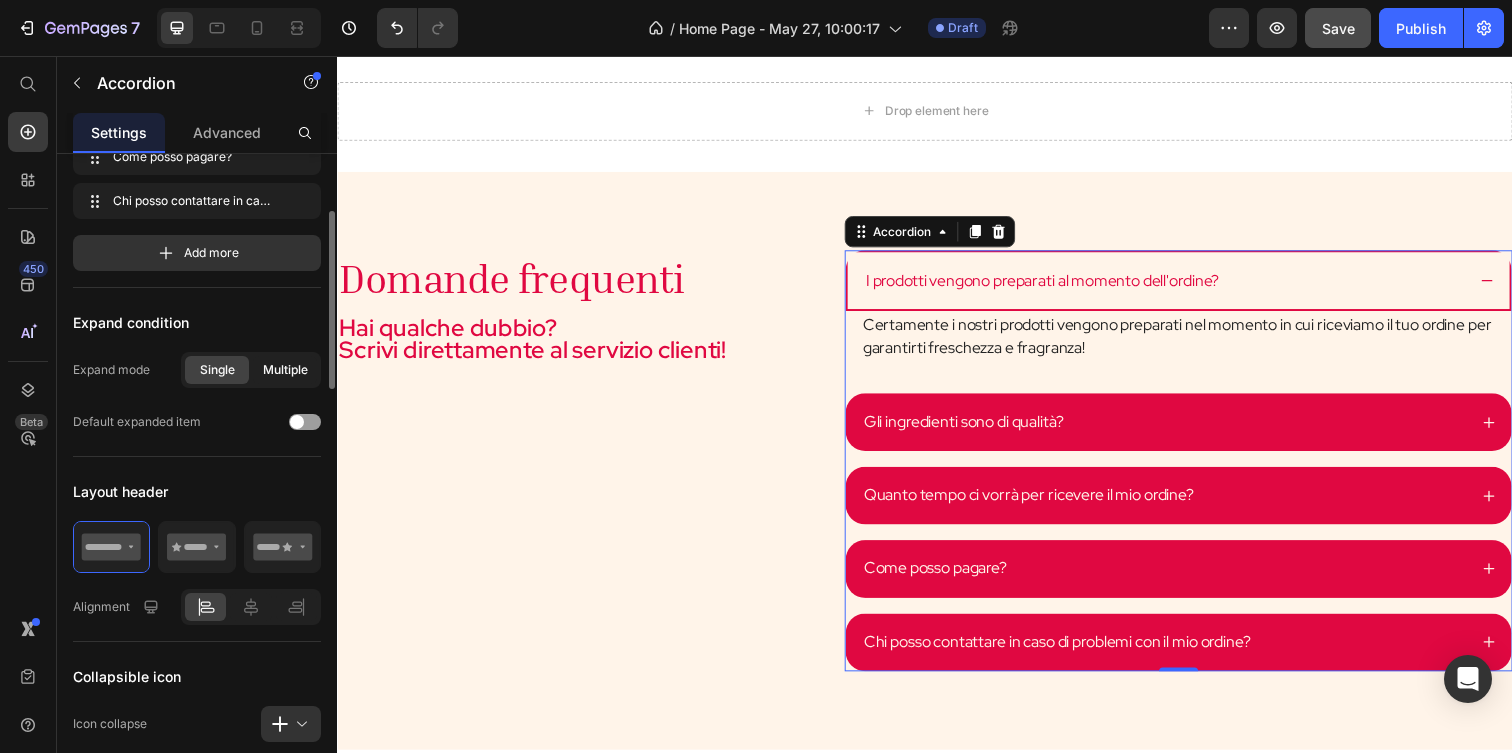 click on "Multiple" 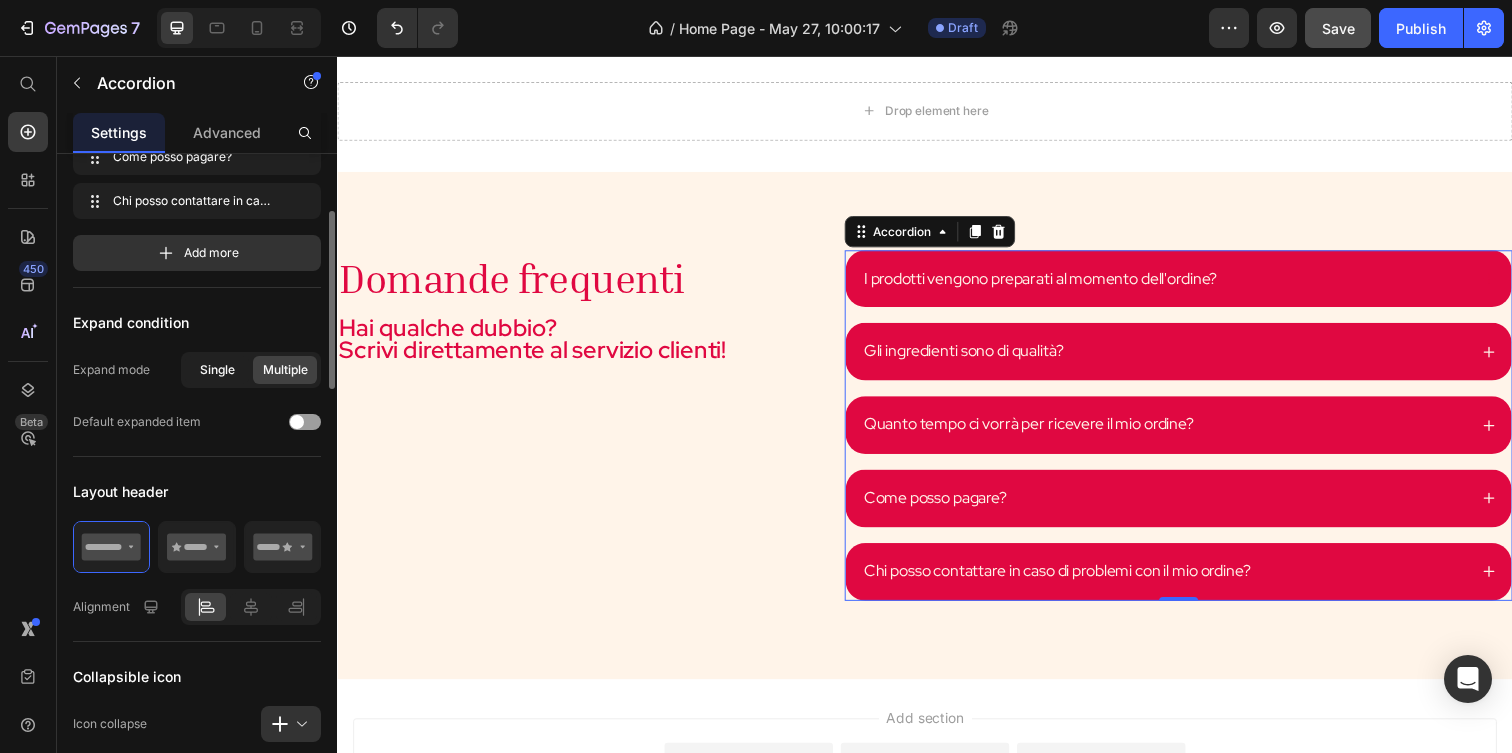 click on "Single" 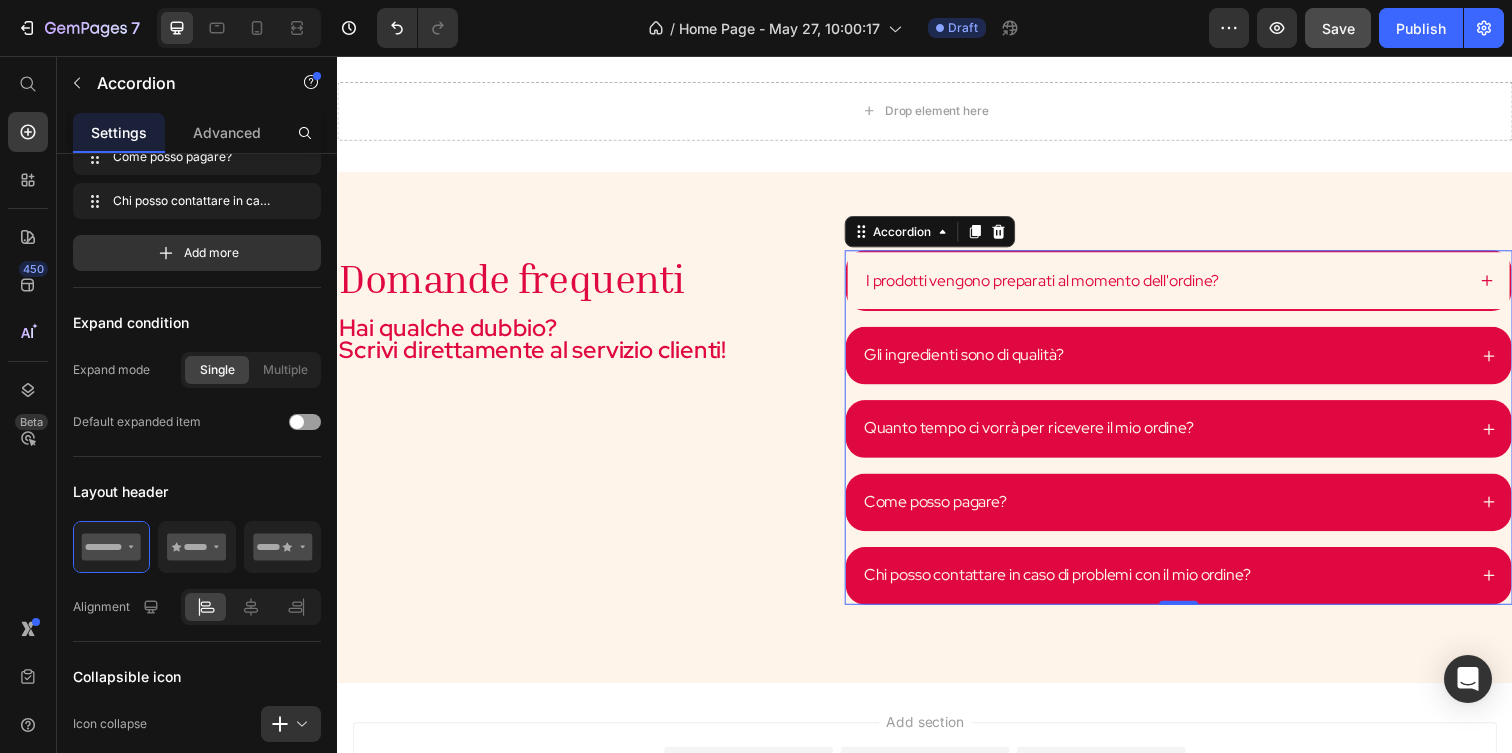 click on "I prodotti vengono preparati al momento dell'ordine?" at bounding box center [1196, 285] 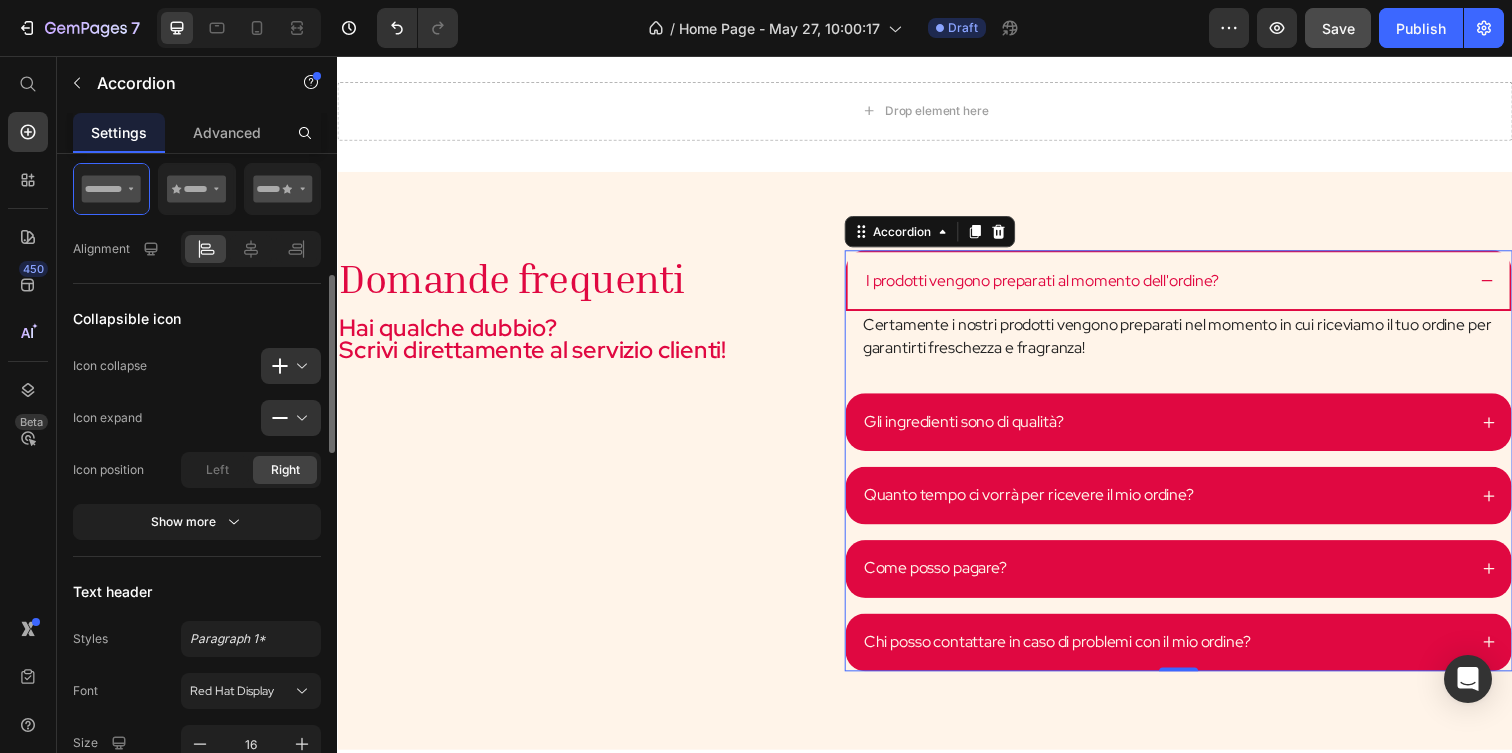 scroll, scrollTop: 571, scrollLeft: 0, axis: vertical 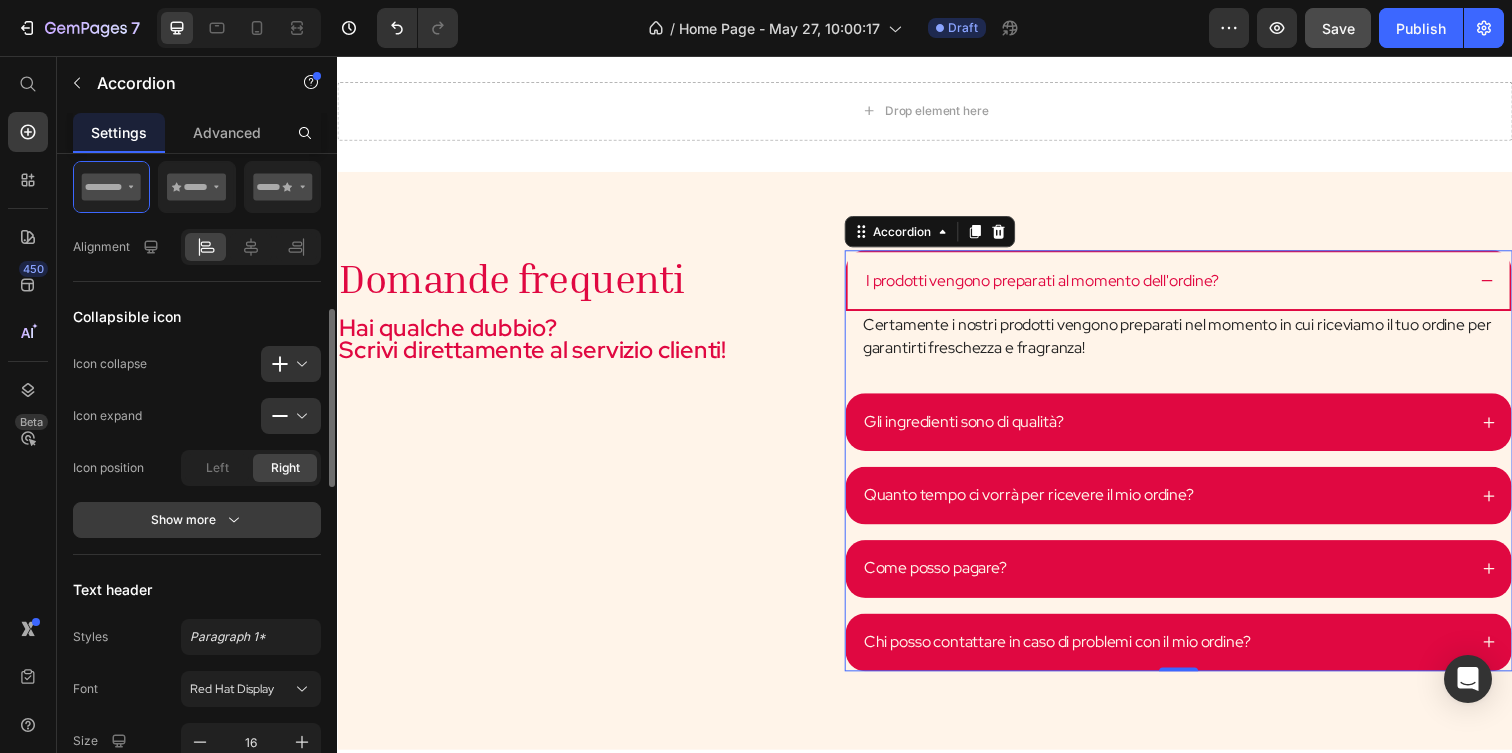 click on "Show more" at bounding box center [197, 520] 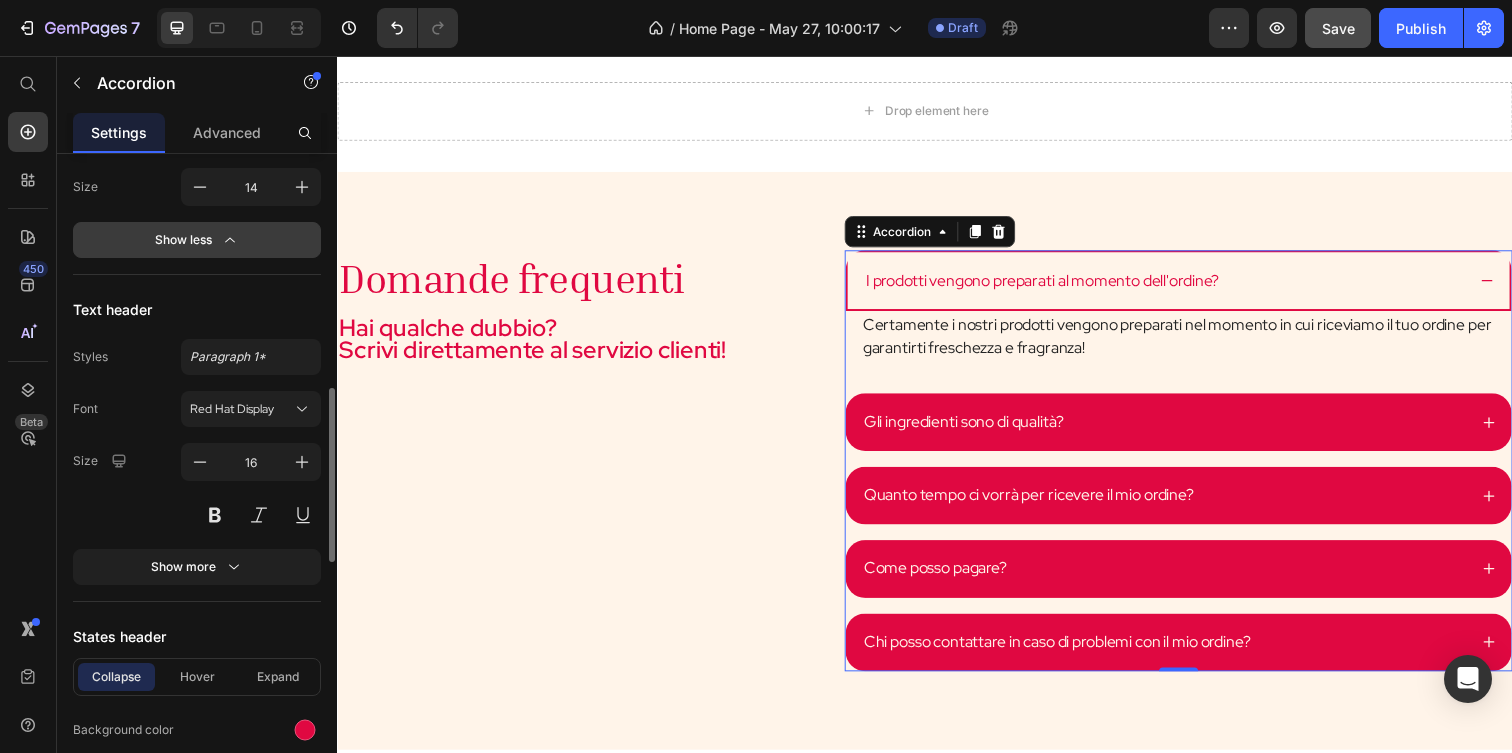 scroll, scrollTop: 909, scrollLeft: 0, axis: vertical 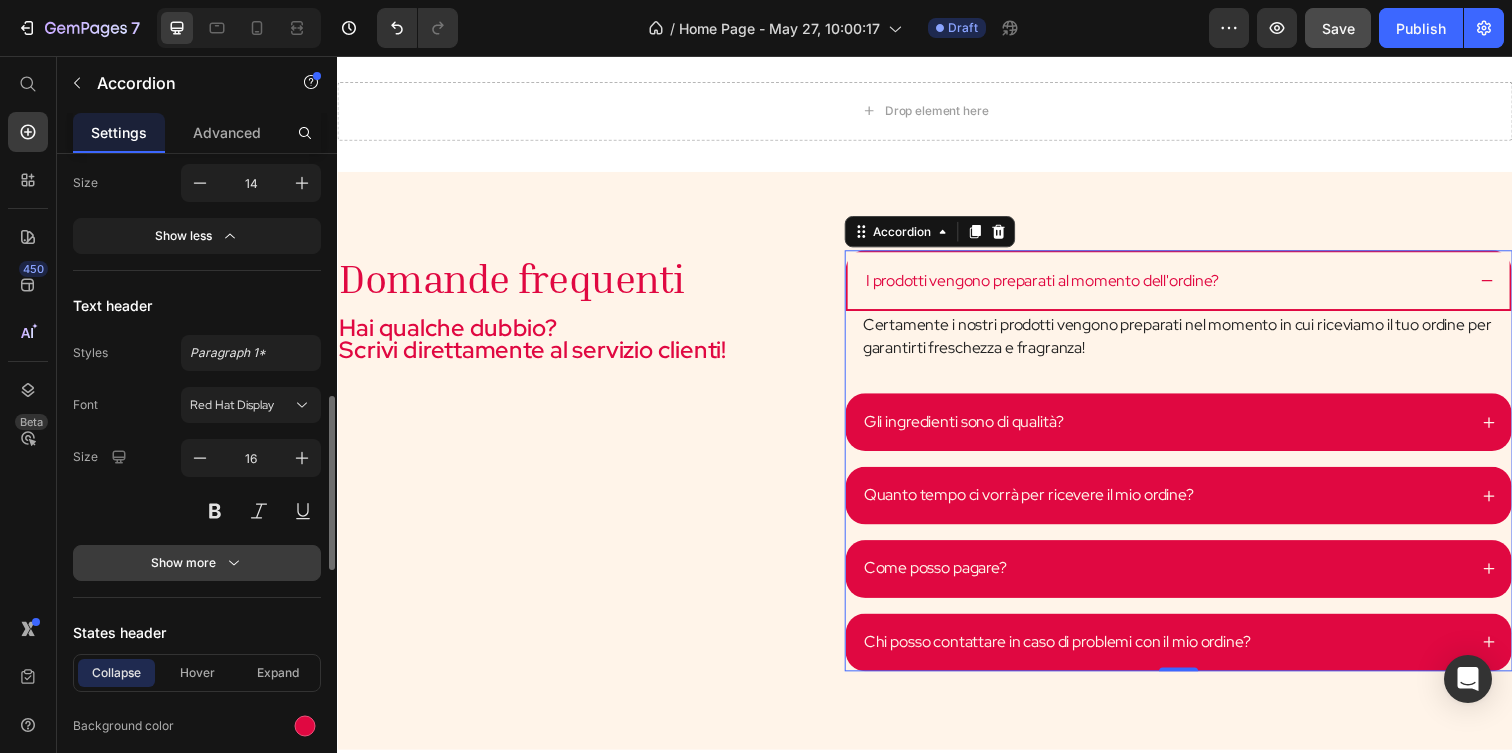 click on "Show more" at bounding box center [197, 563] 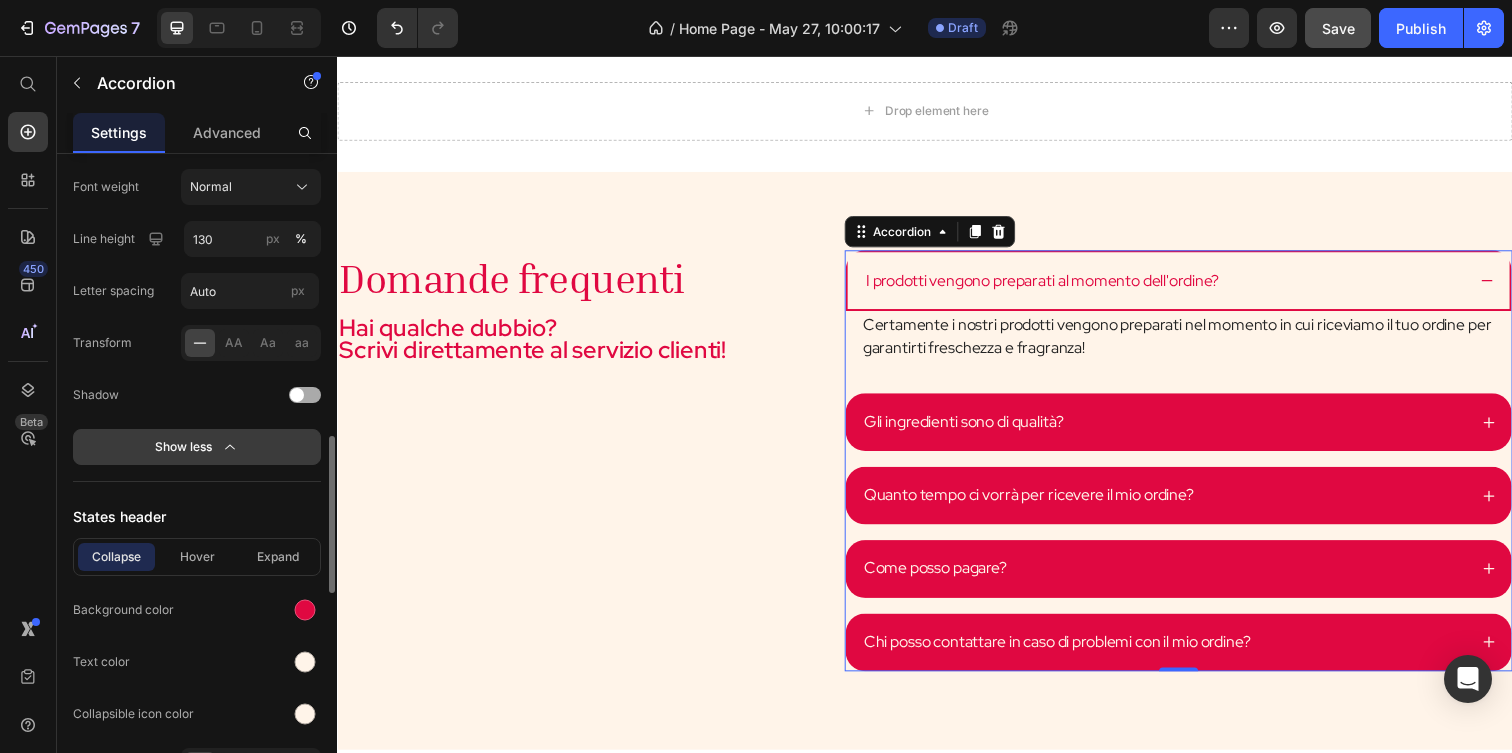 scroll, scrollTop: 1418, scrollLeft: 0, axis: vertical 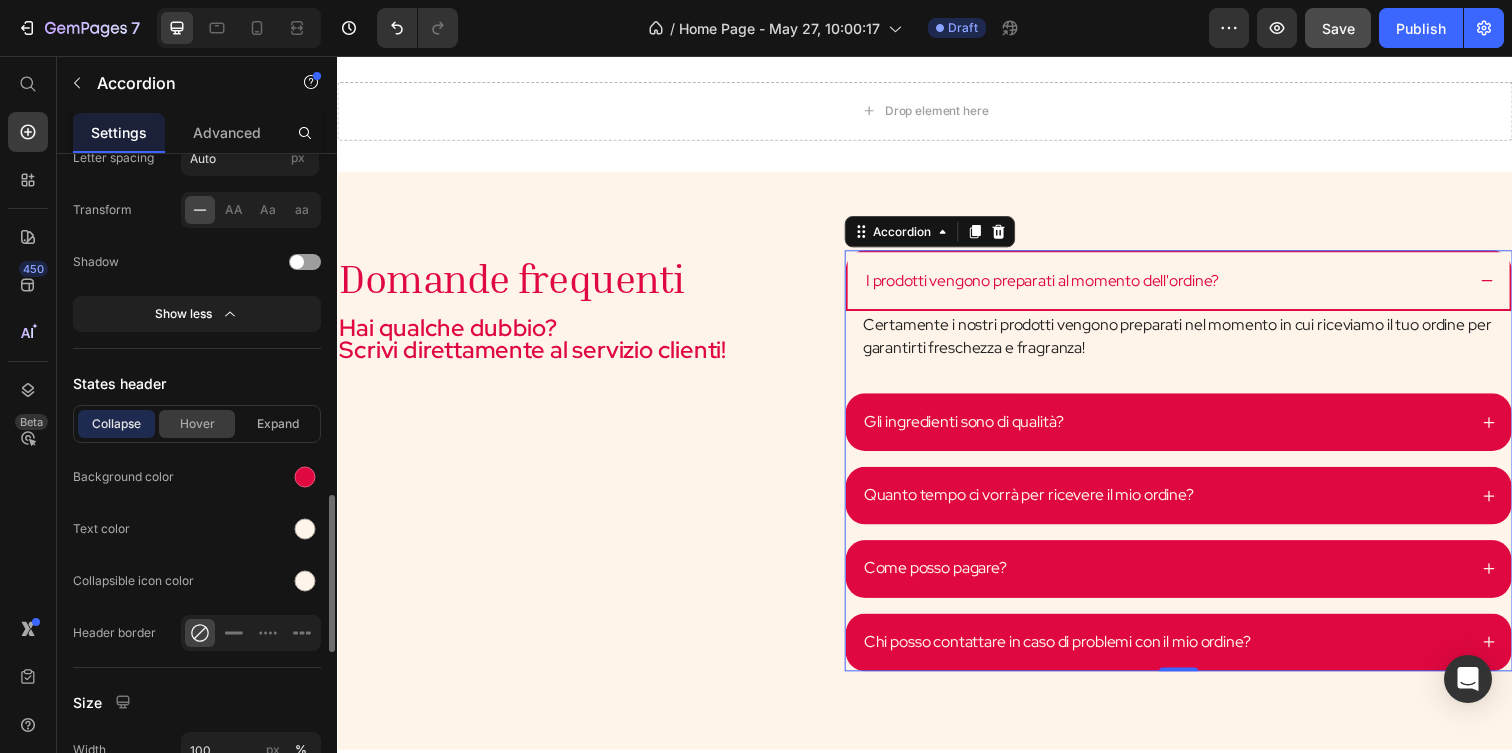 click on "Hover" at bounding box center (197, 424) 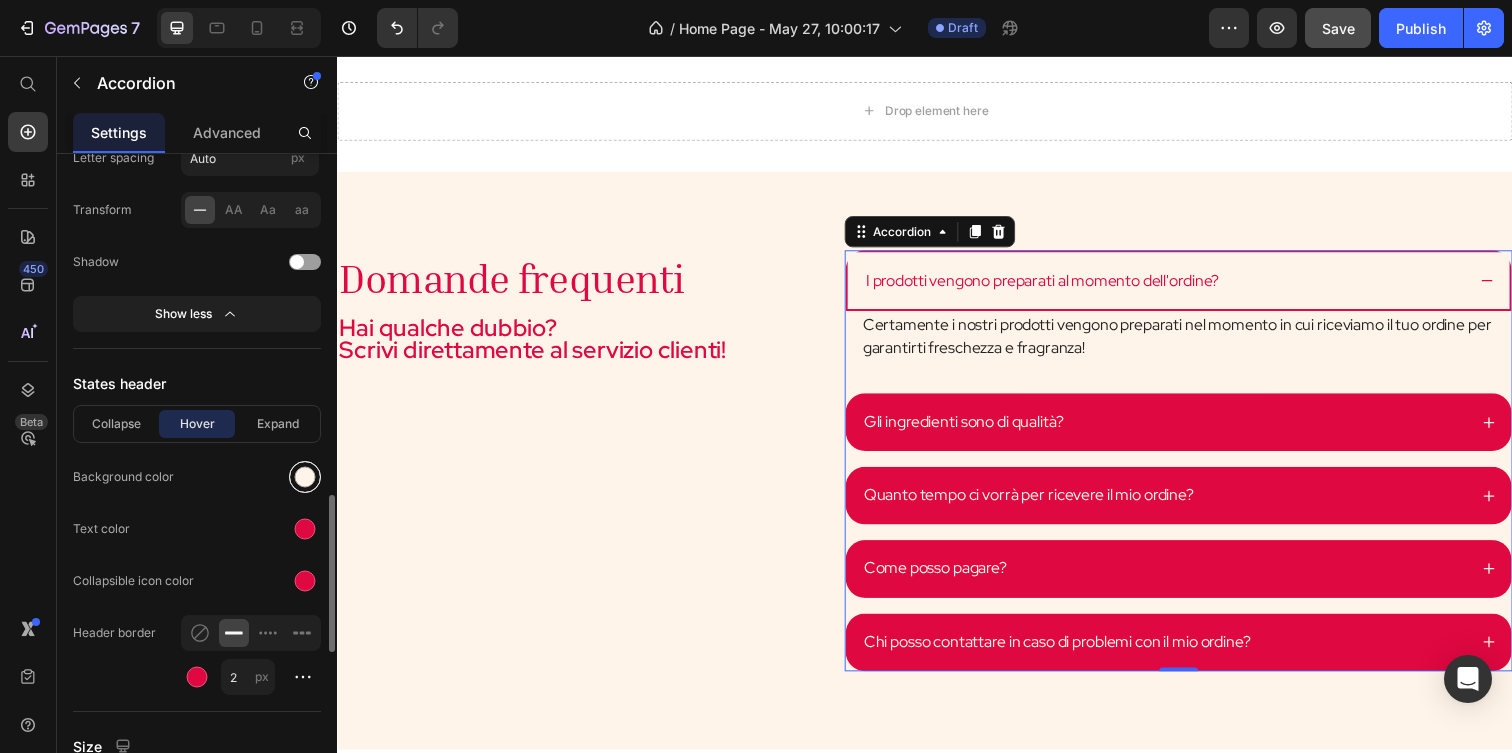 click at bounding box center [305, 477] 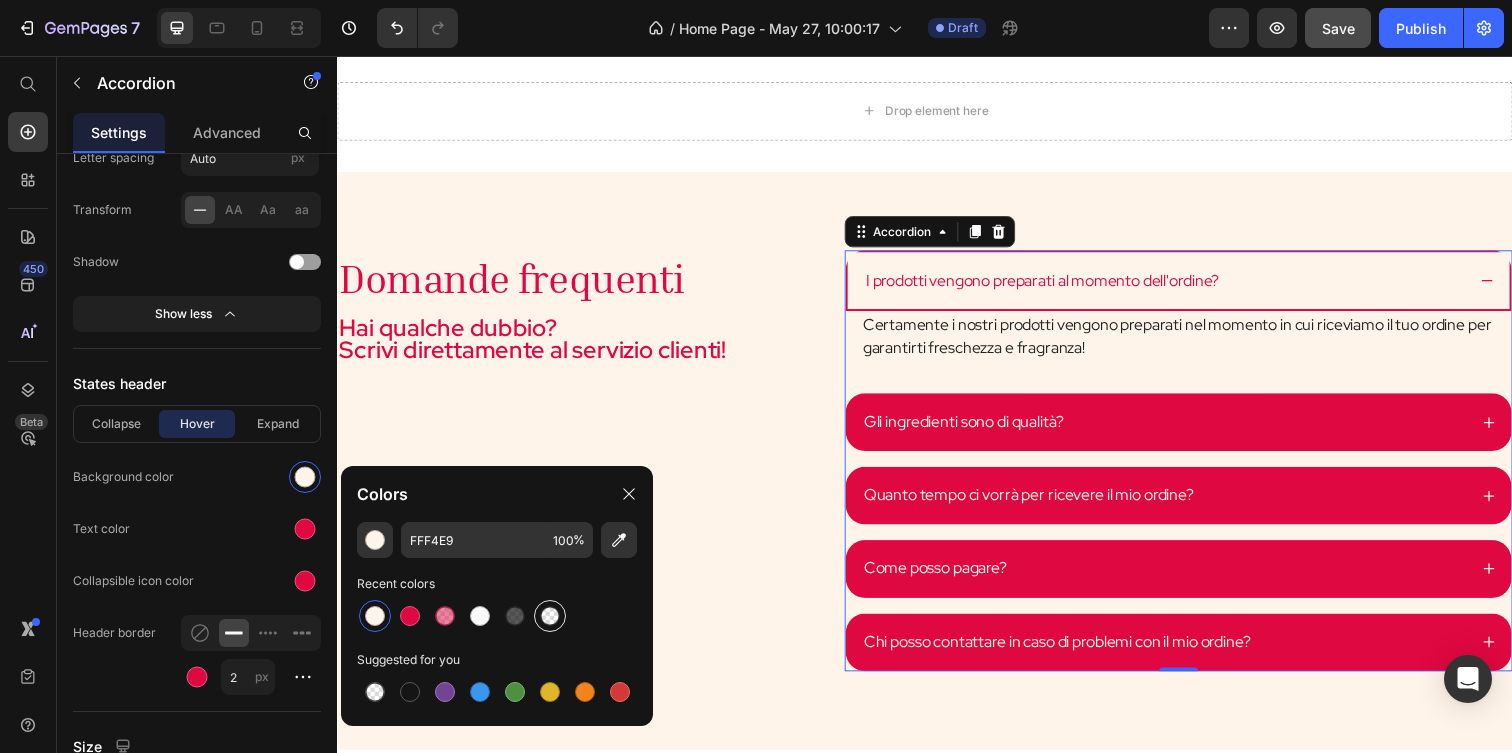 click at bounding box center [550, 616] 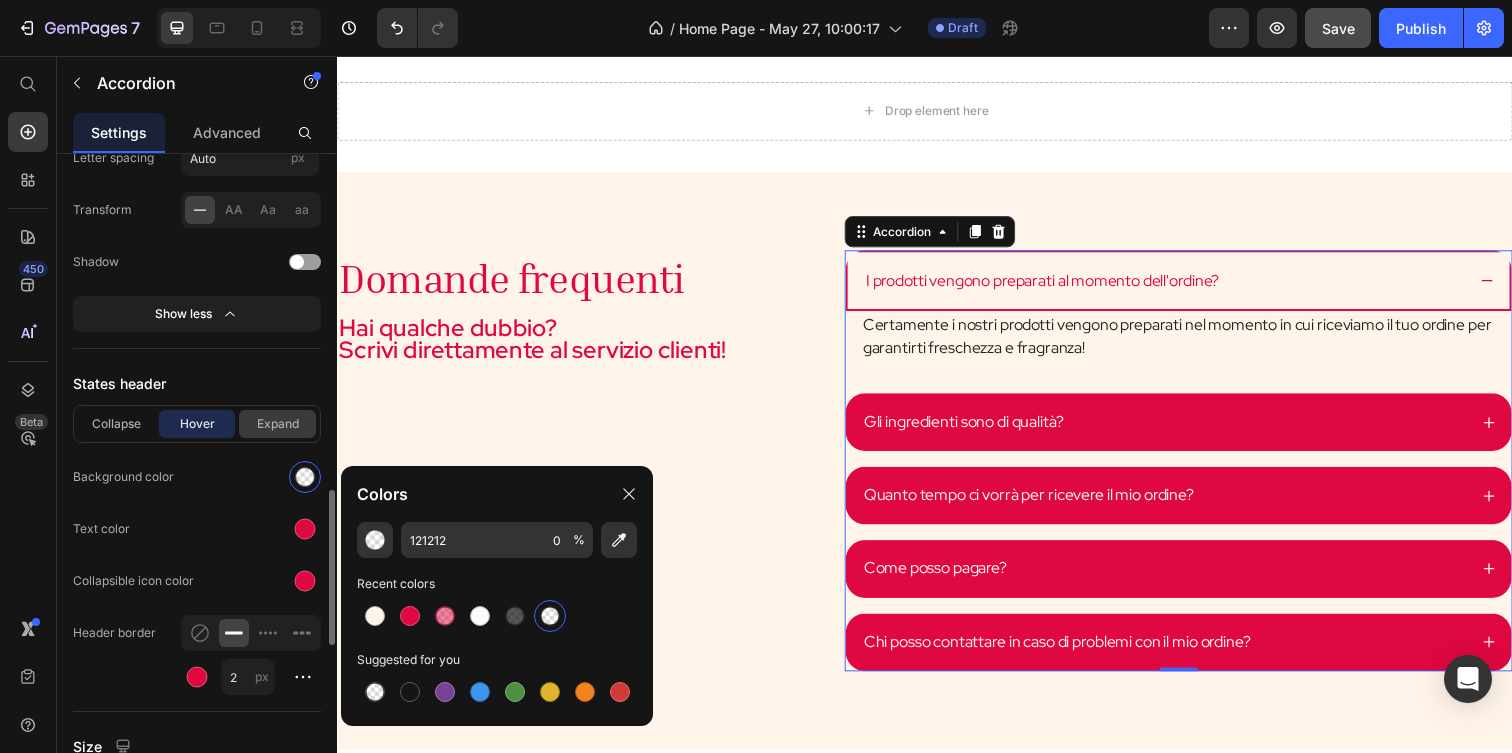 click on "Expand" at bounding box center [277, 424] 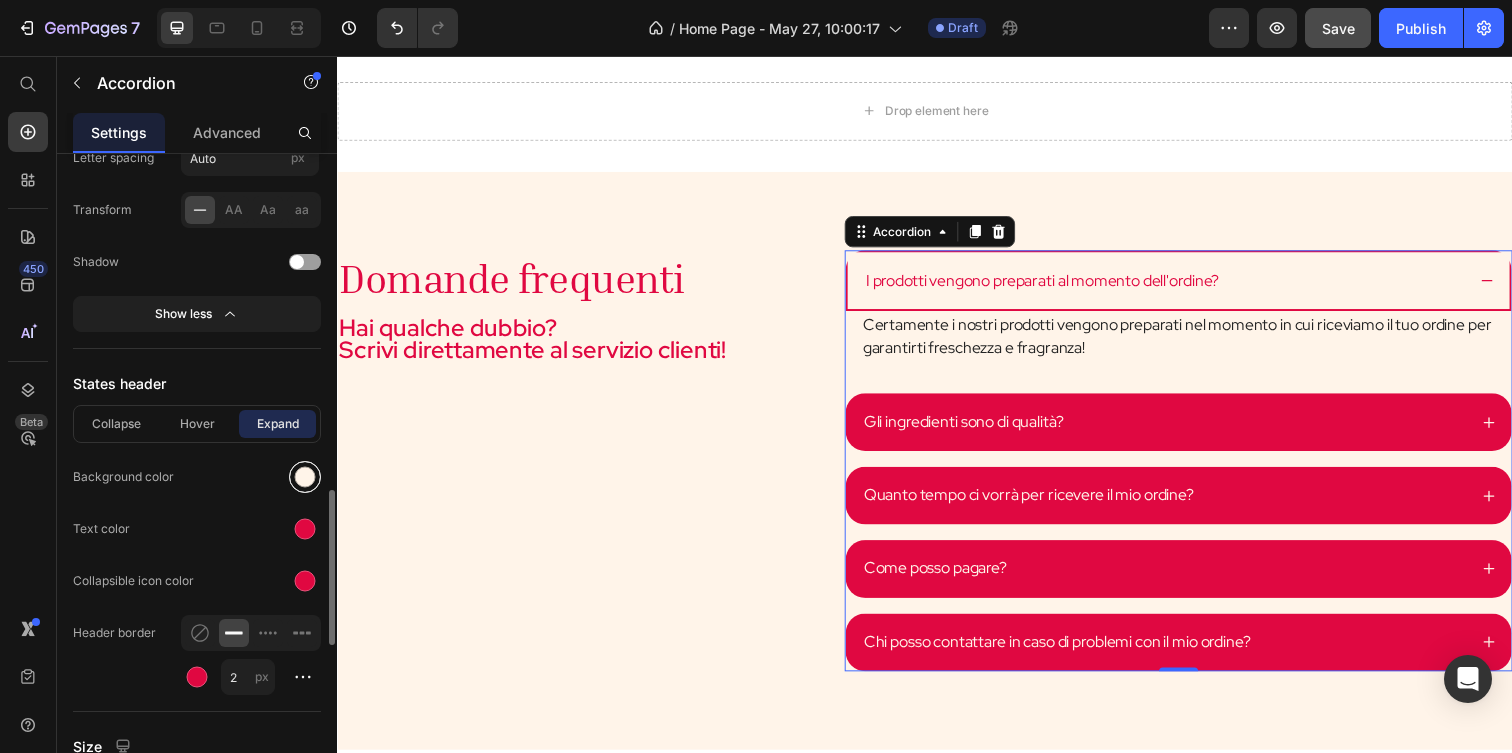 click at bounding box center [305, 477] 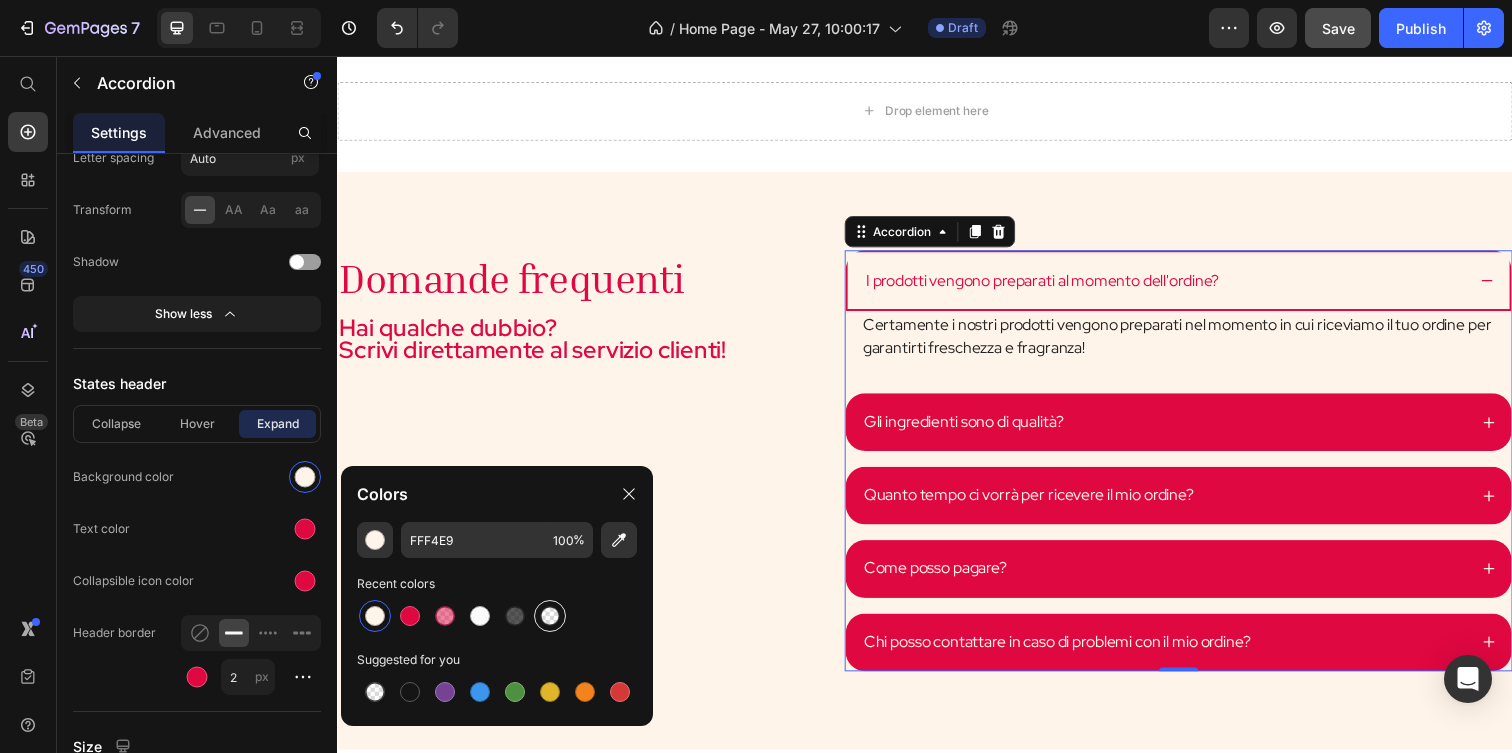 click at bounding box center (550, 616) 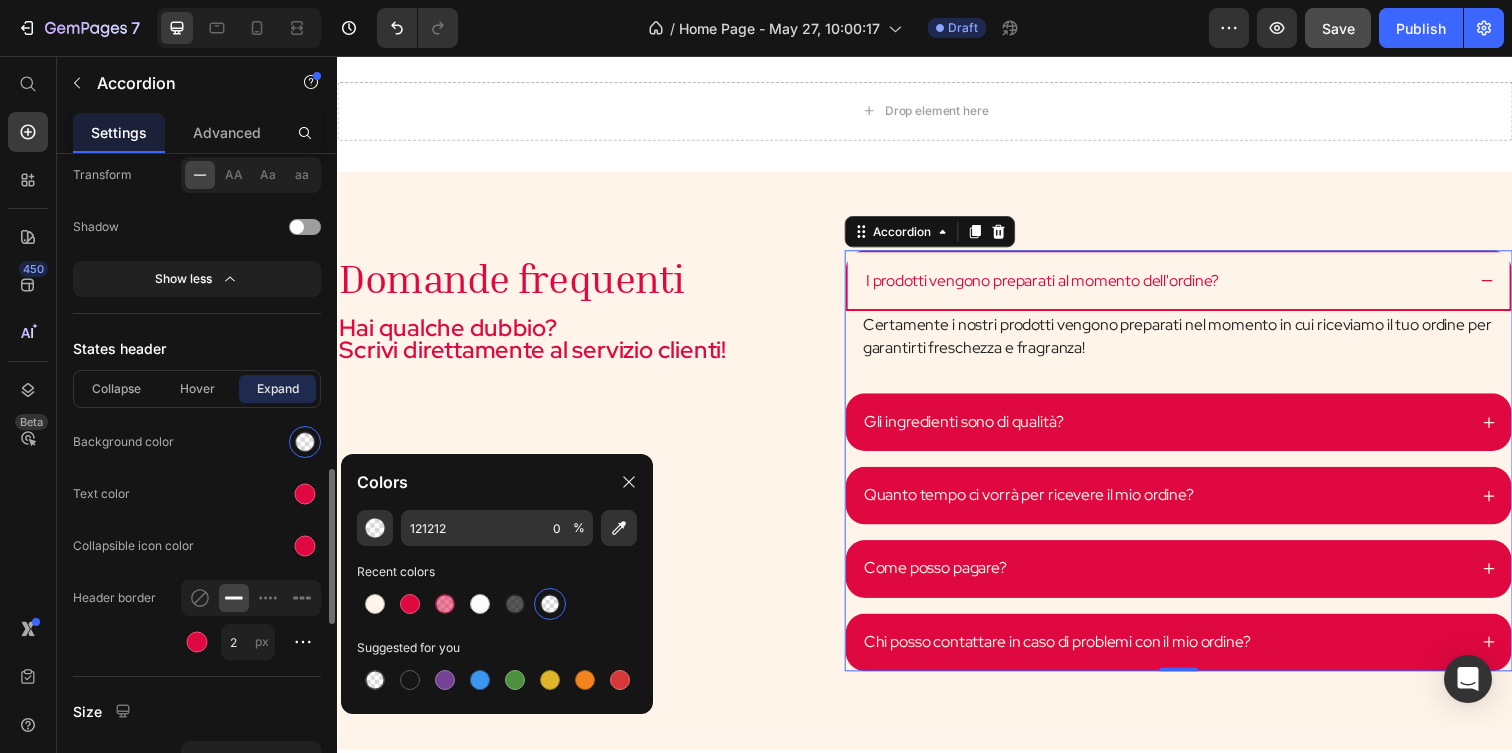 scroll, scrollTop: 1456, scrollLeft: 0, axis: vertical 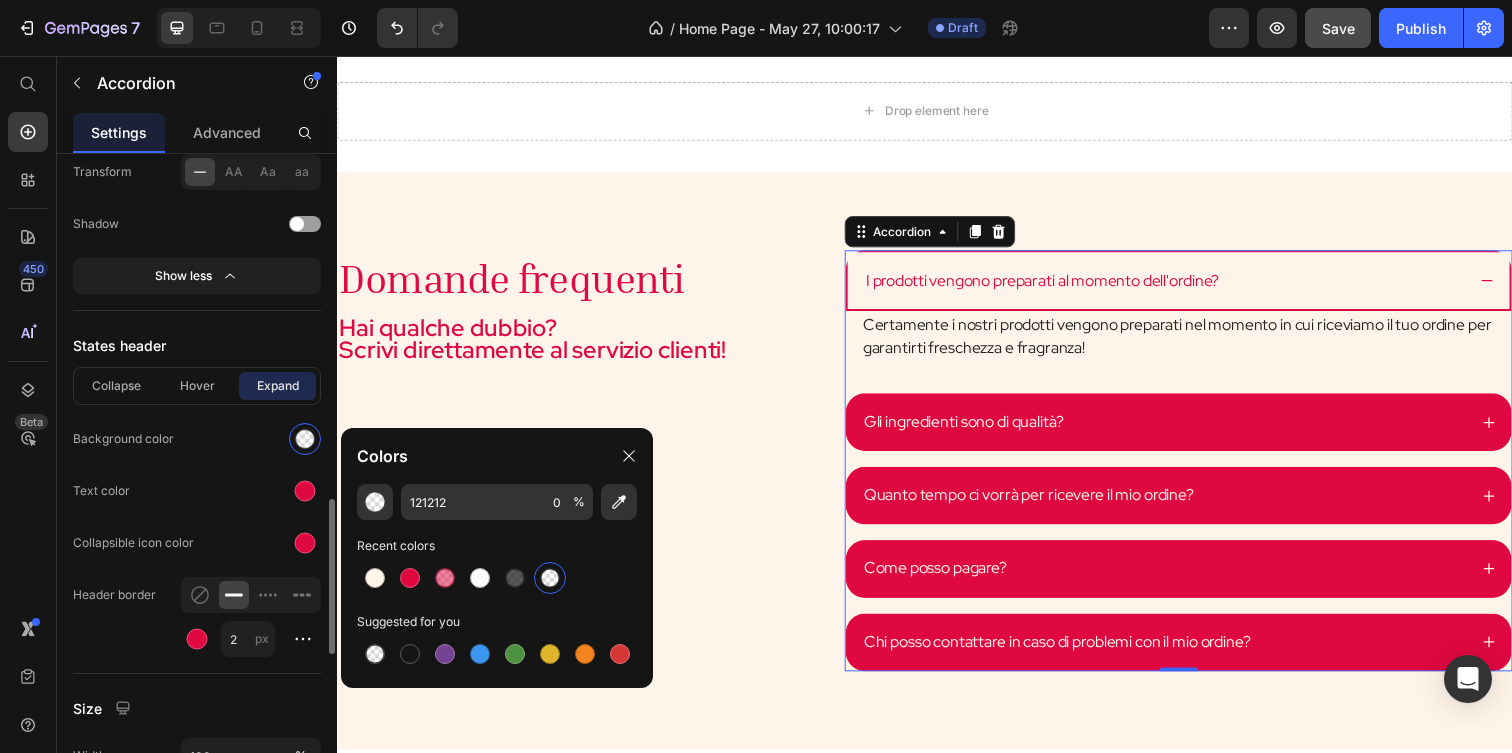 click on "Collapsible icon color" 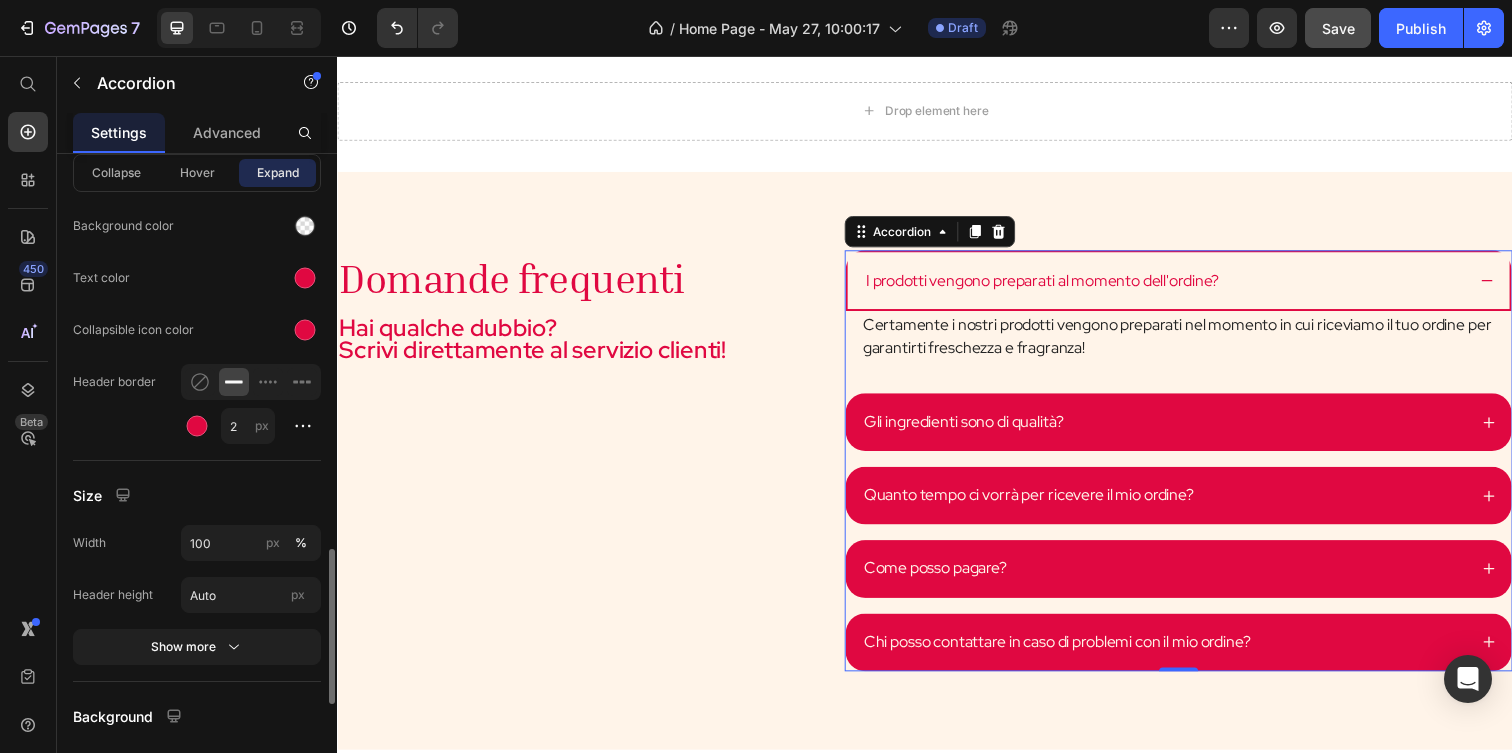 scroll, scrollTop: 1687, scrollLeft: 0, axis: vertical 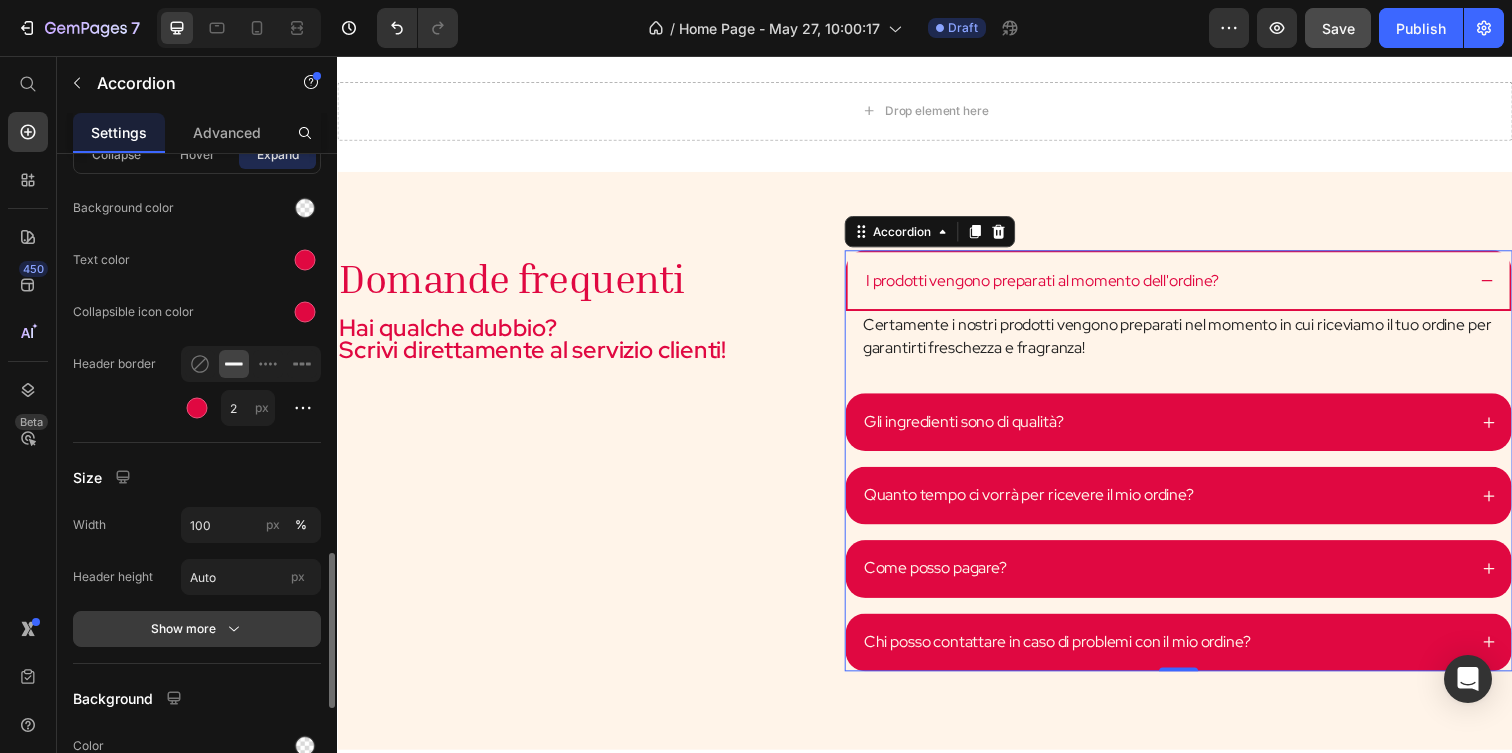 click 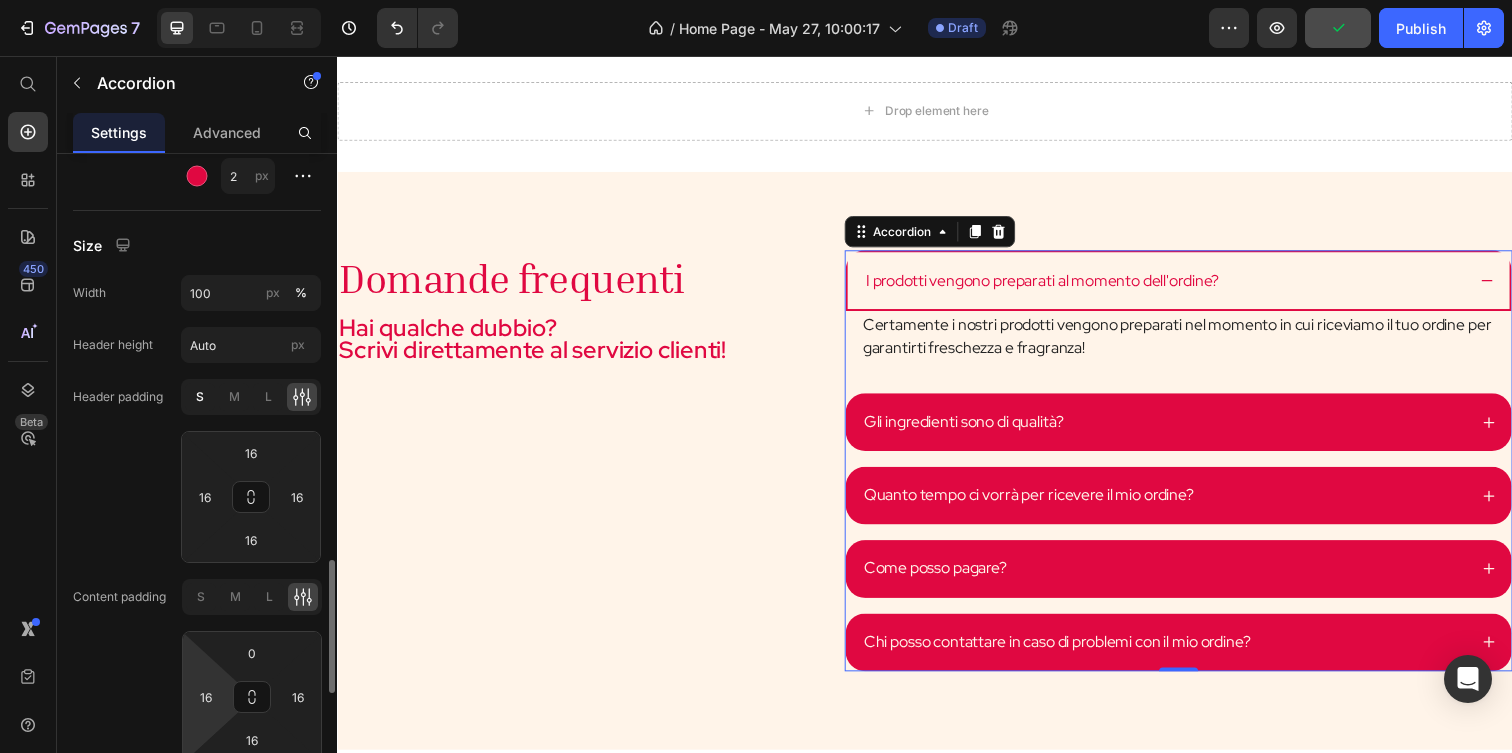 scroll, scrollTop: 1909, scrollLeft: 0, axis: vertical 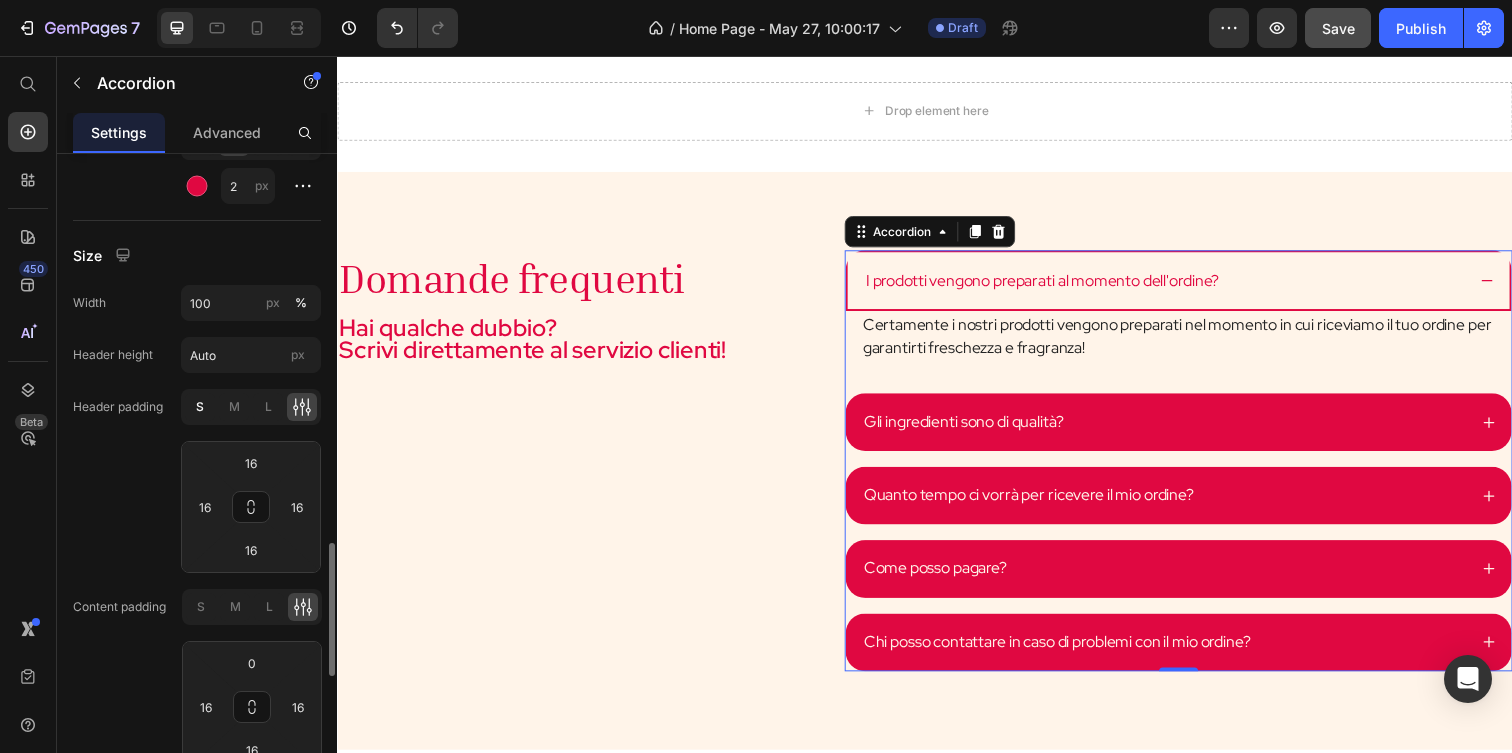 click on "S" 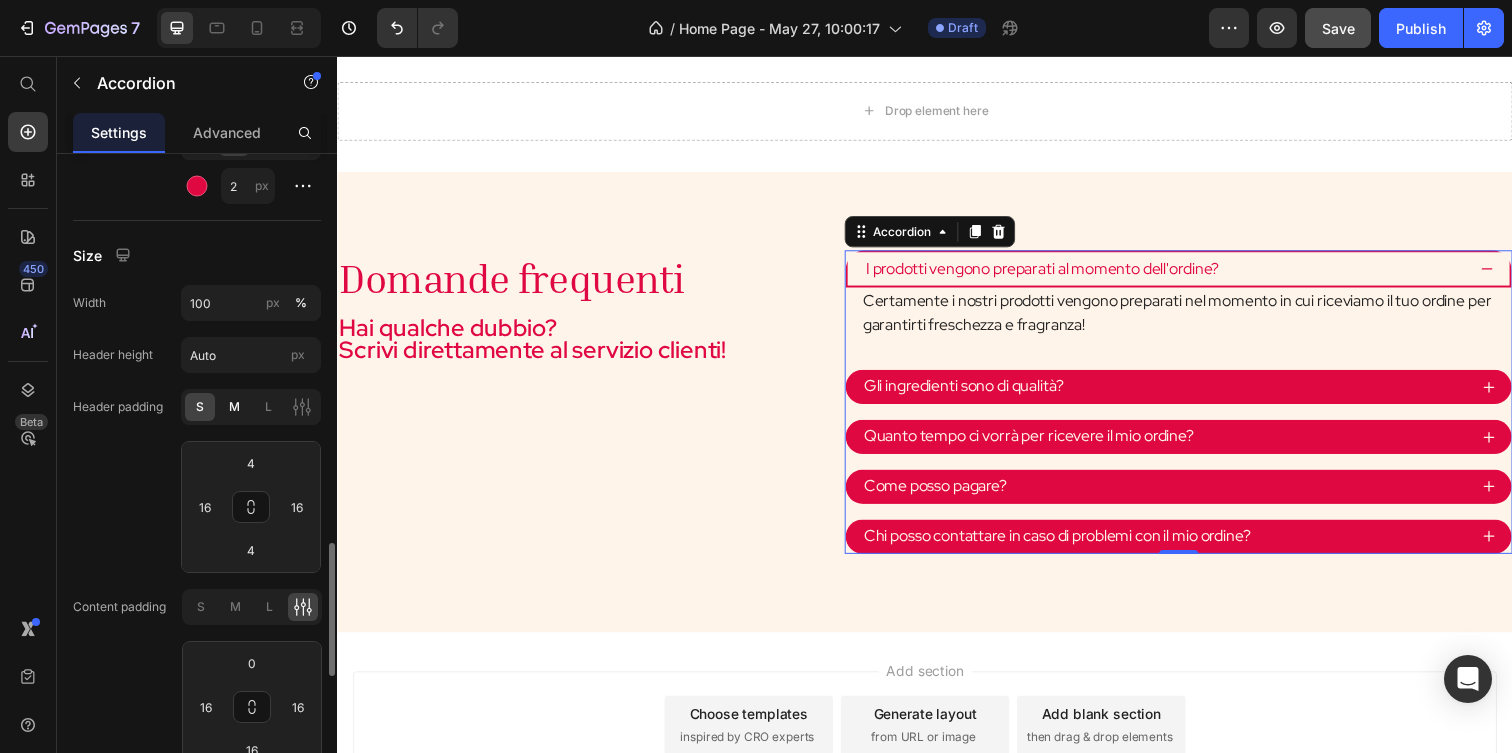 click on "M" 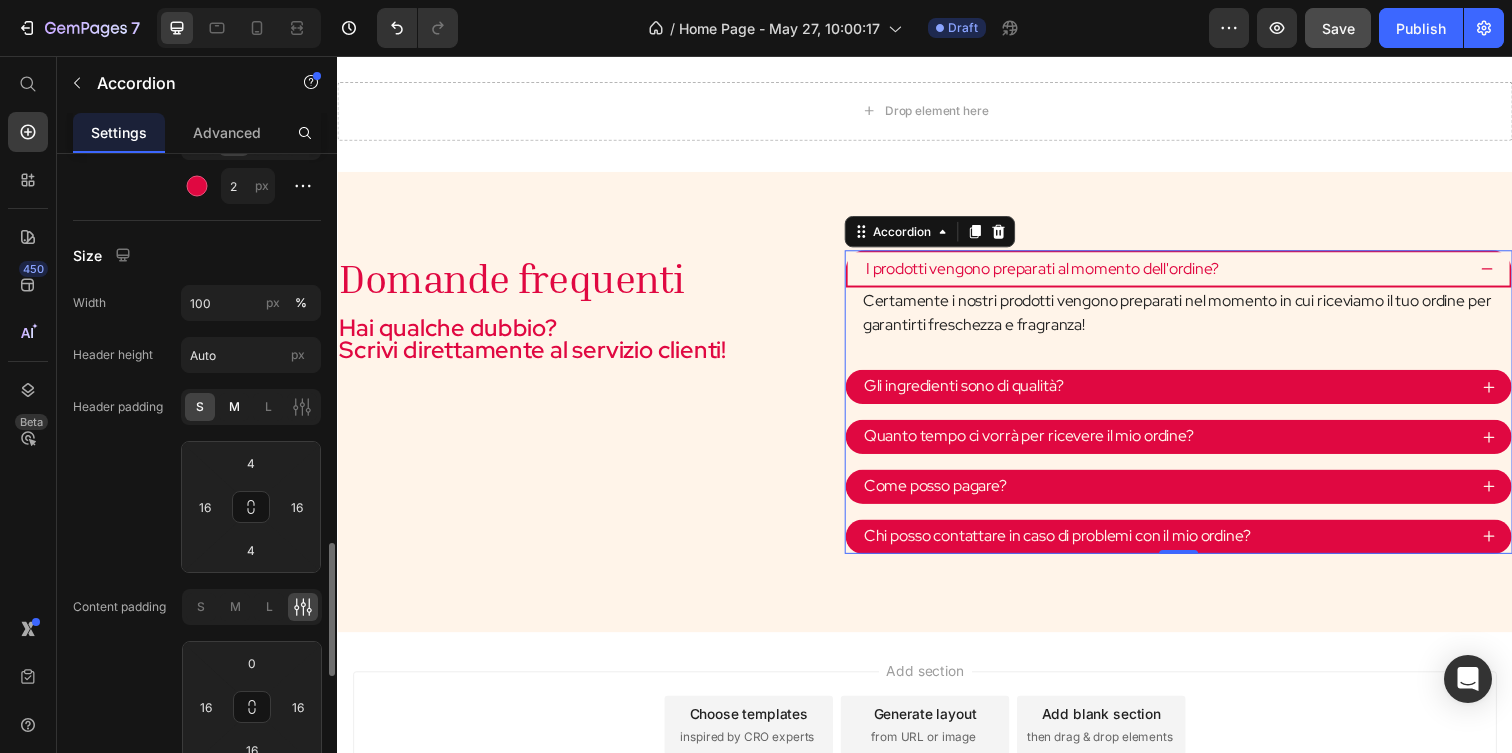 type on "8" 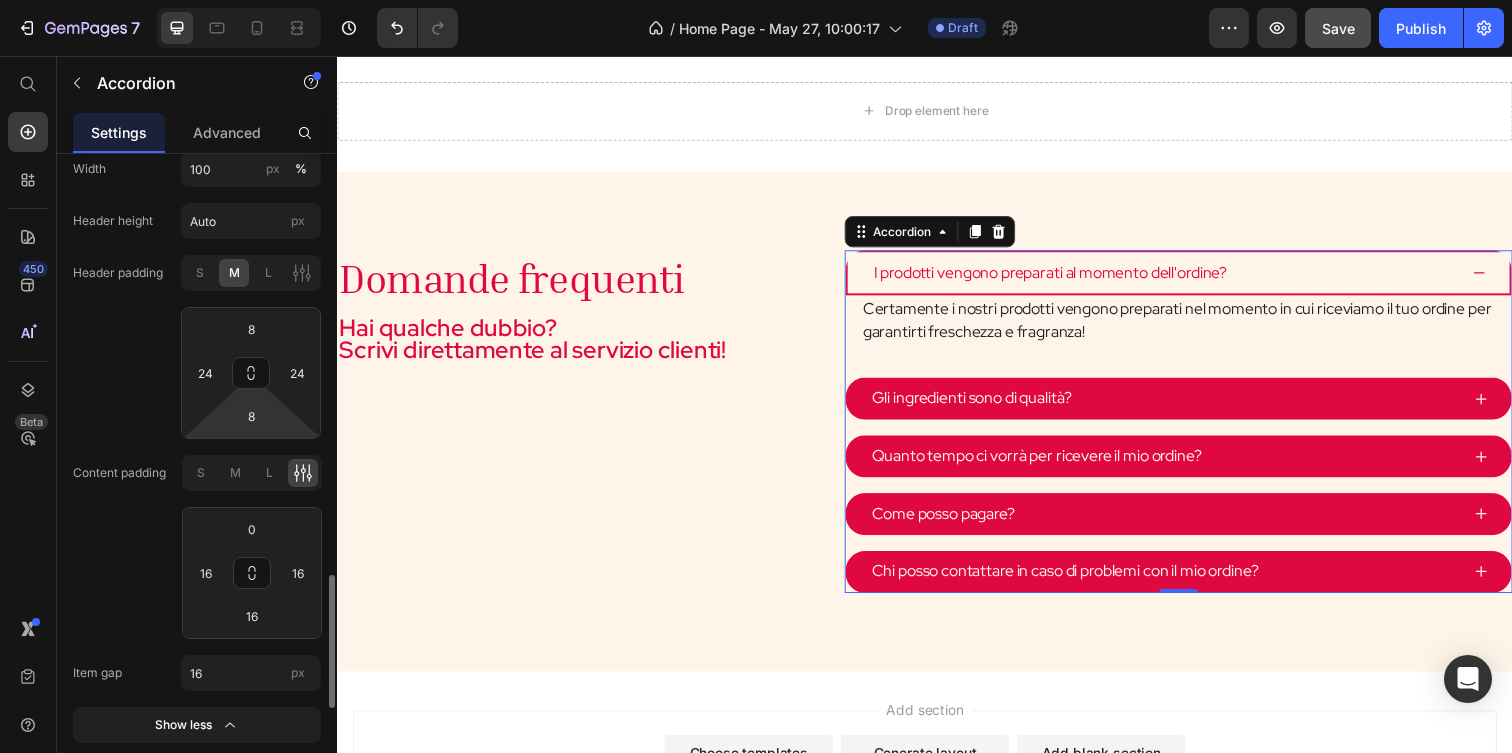 scroll, scrollTop: 2055, scrollLeft: 0, axis: vertical 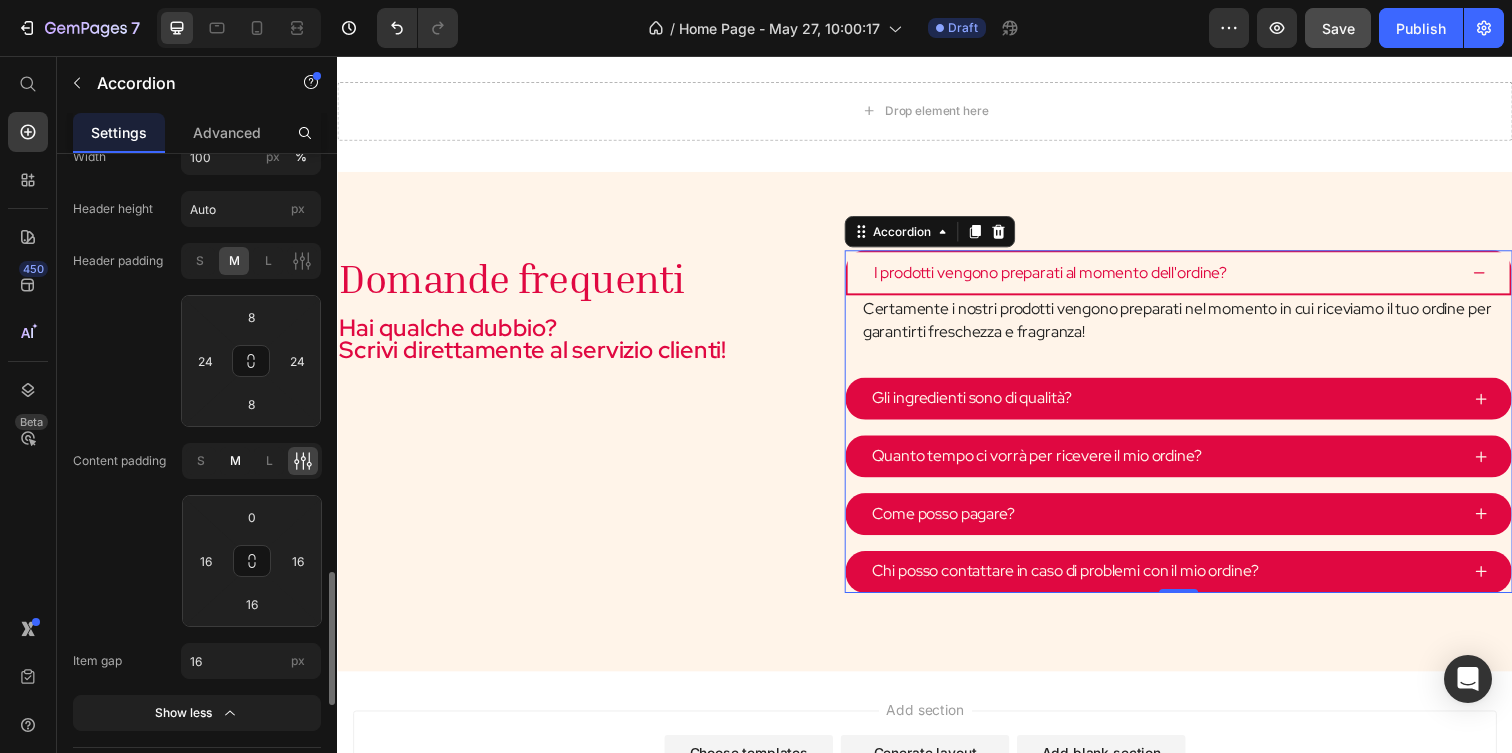 click on "M" 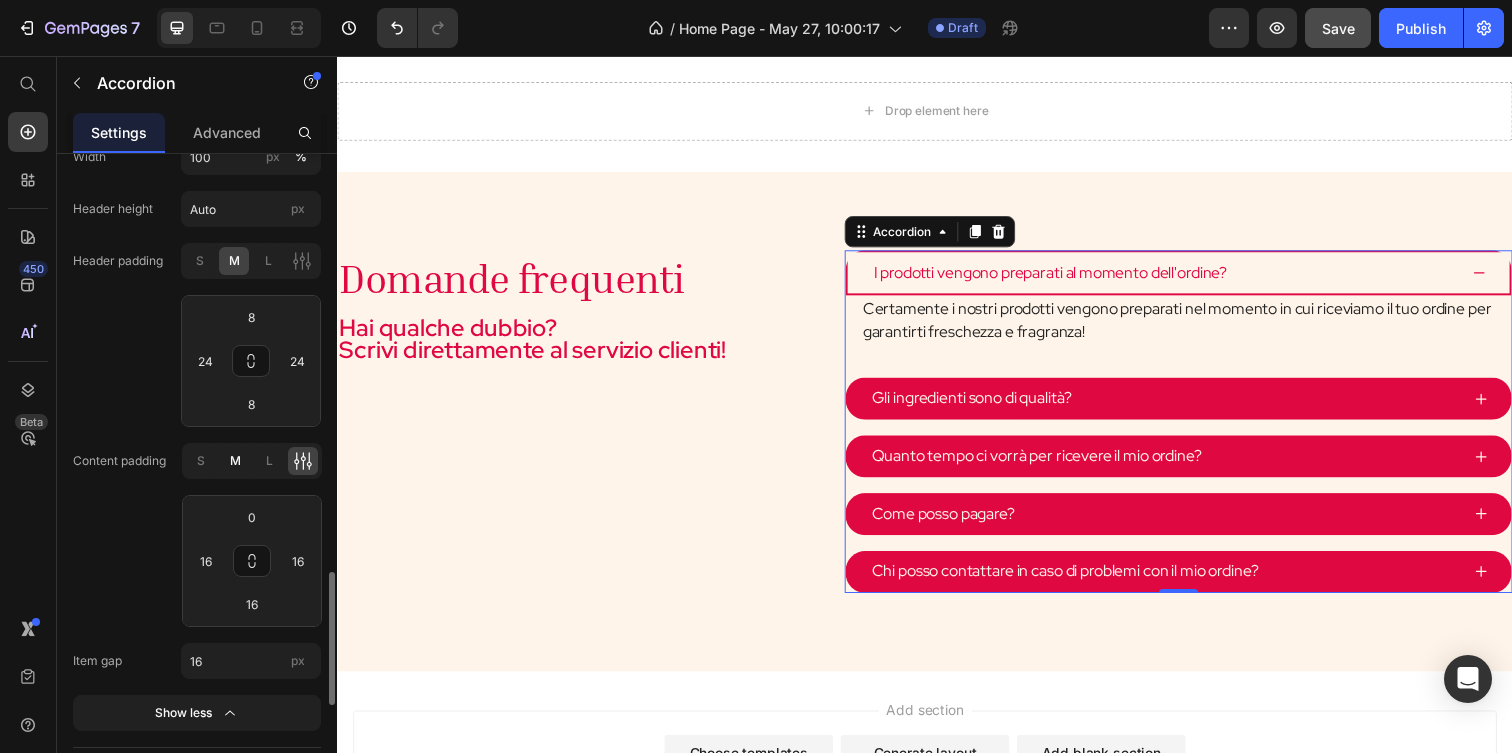 type on "8" 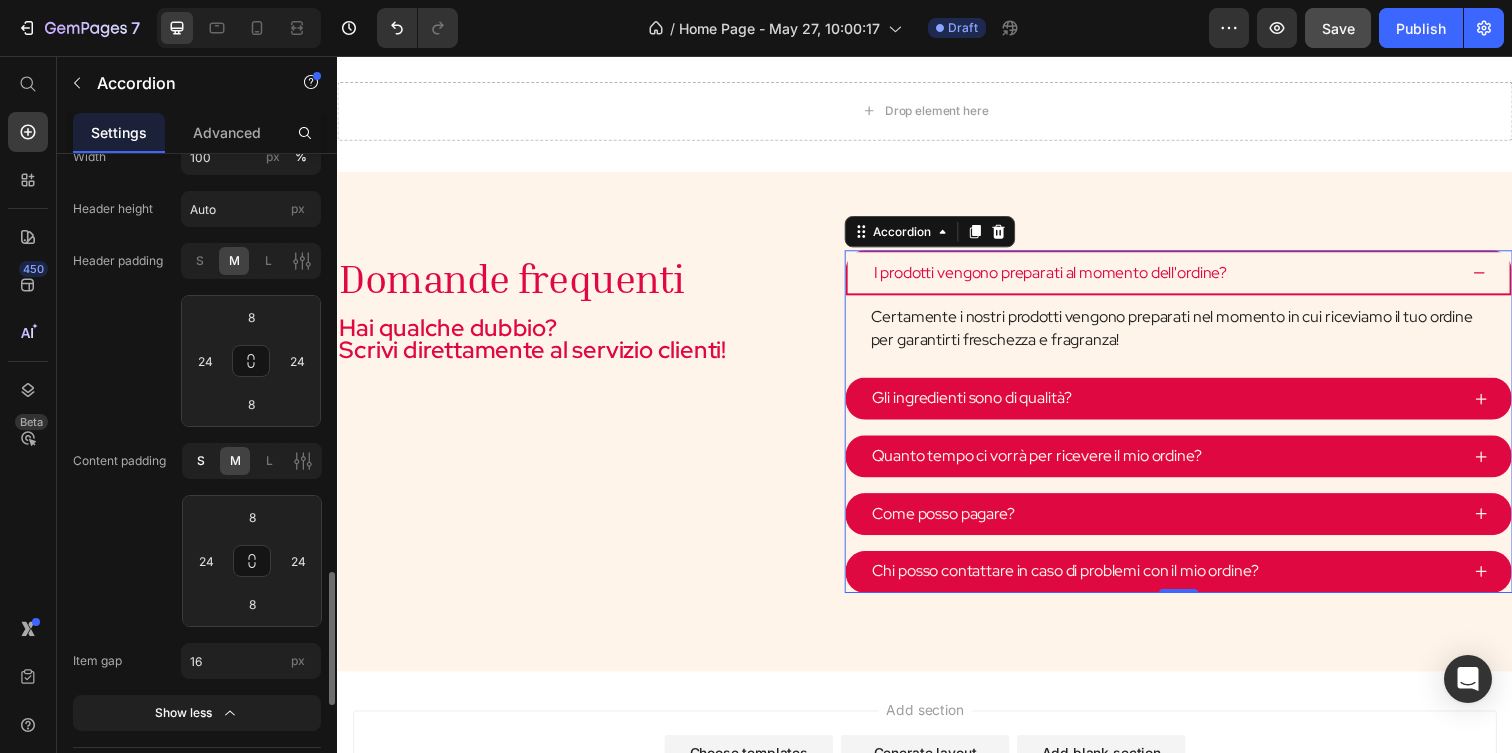 click on "S" 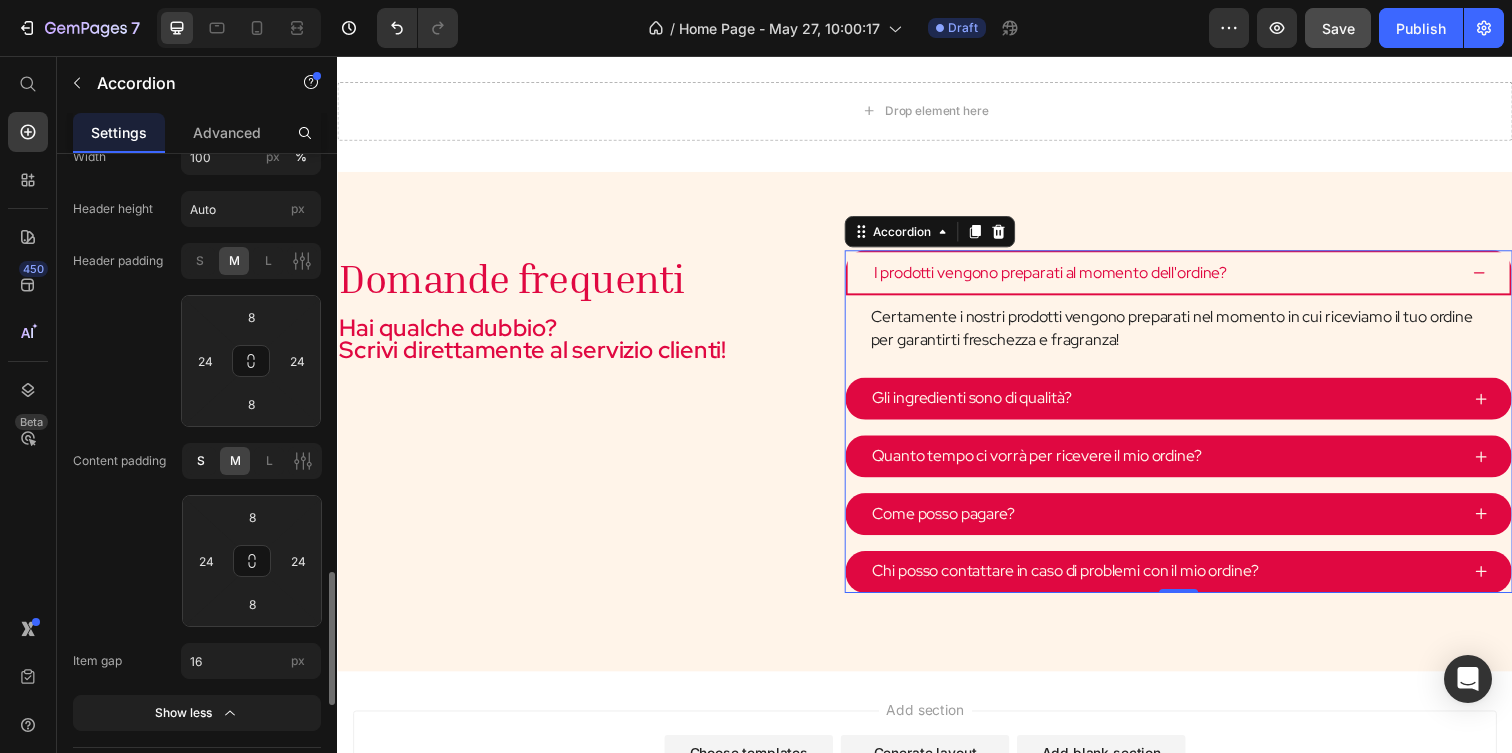 type on "4" 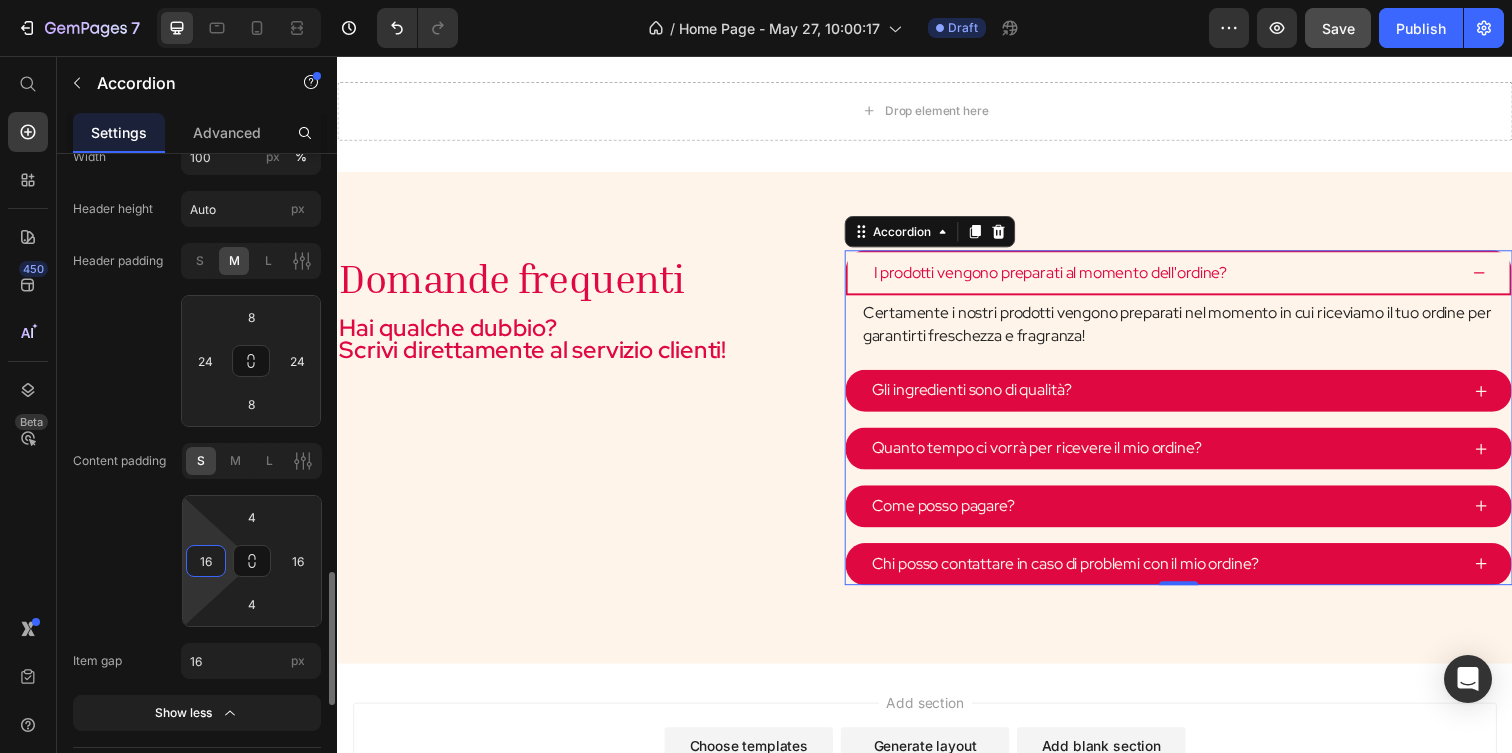 click on "16" at bounding box center (206, 561) 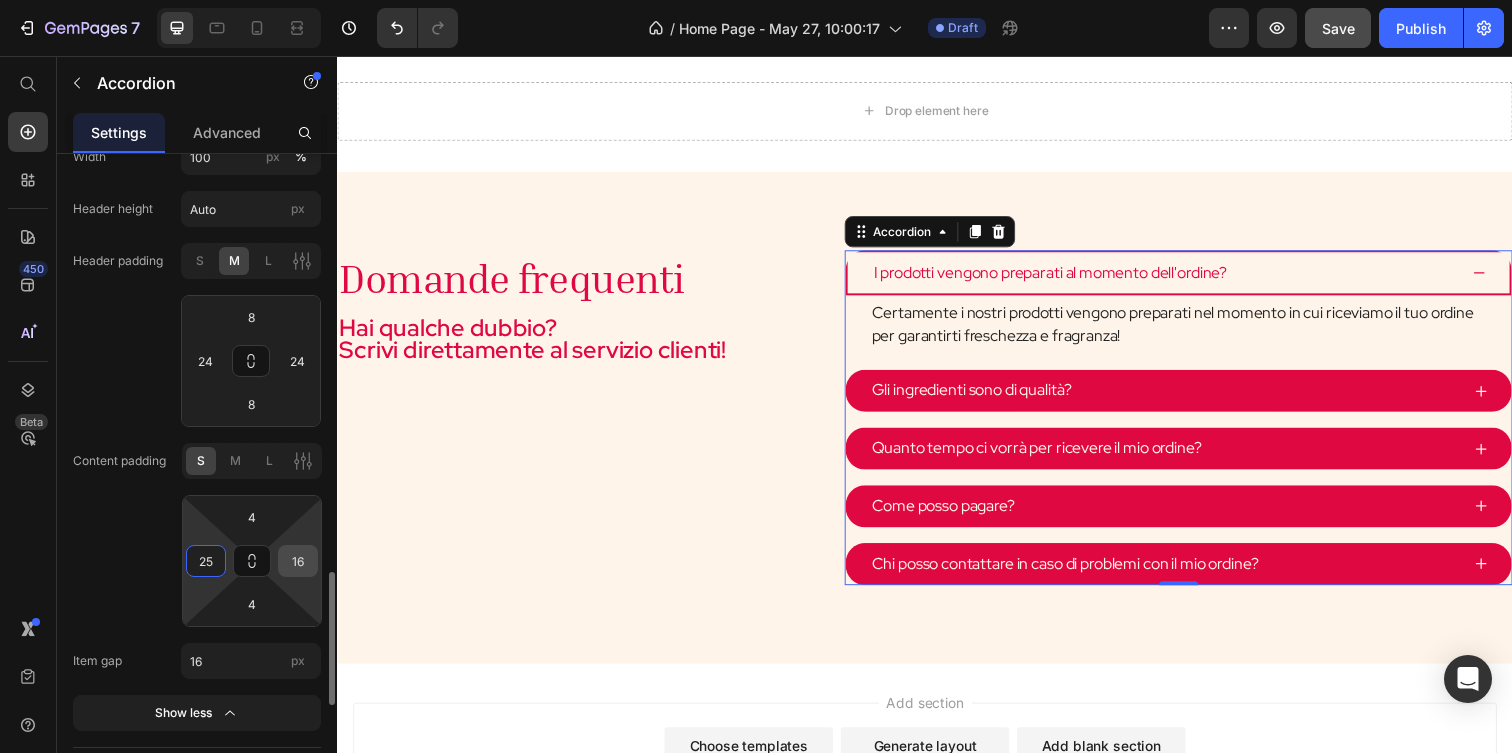 type on "25" 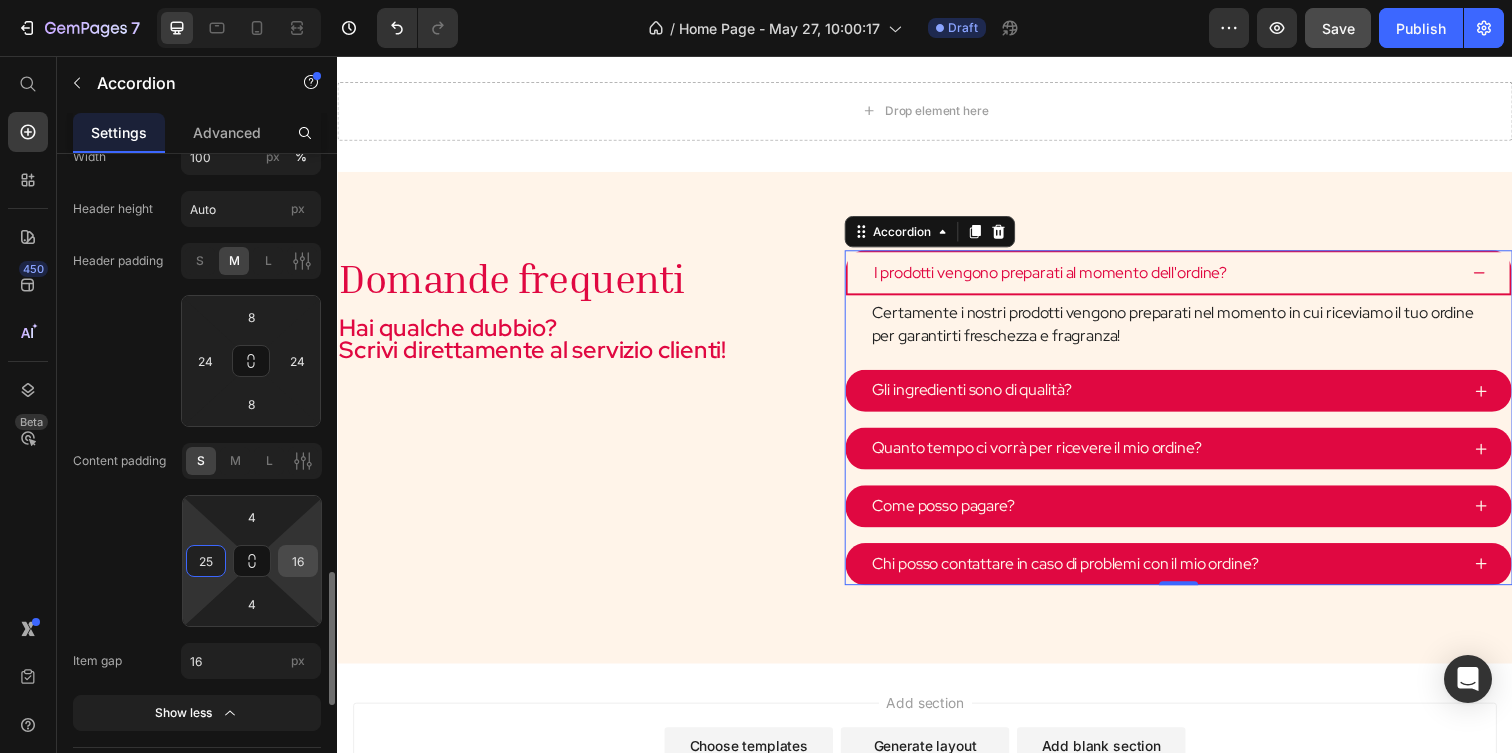 click on "16" at bounding box center [298, 561] 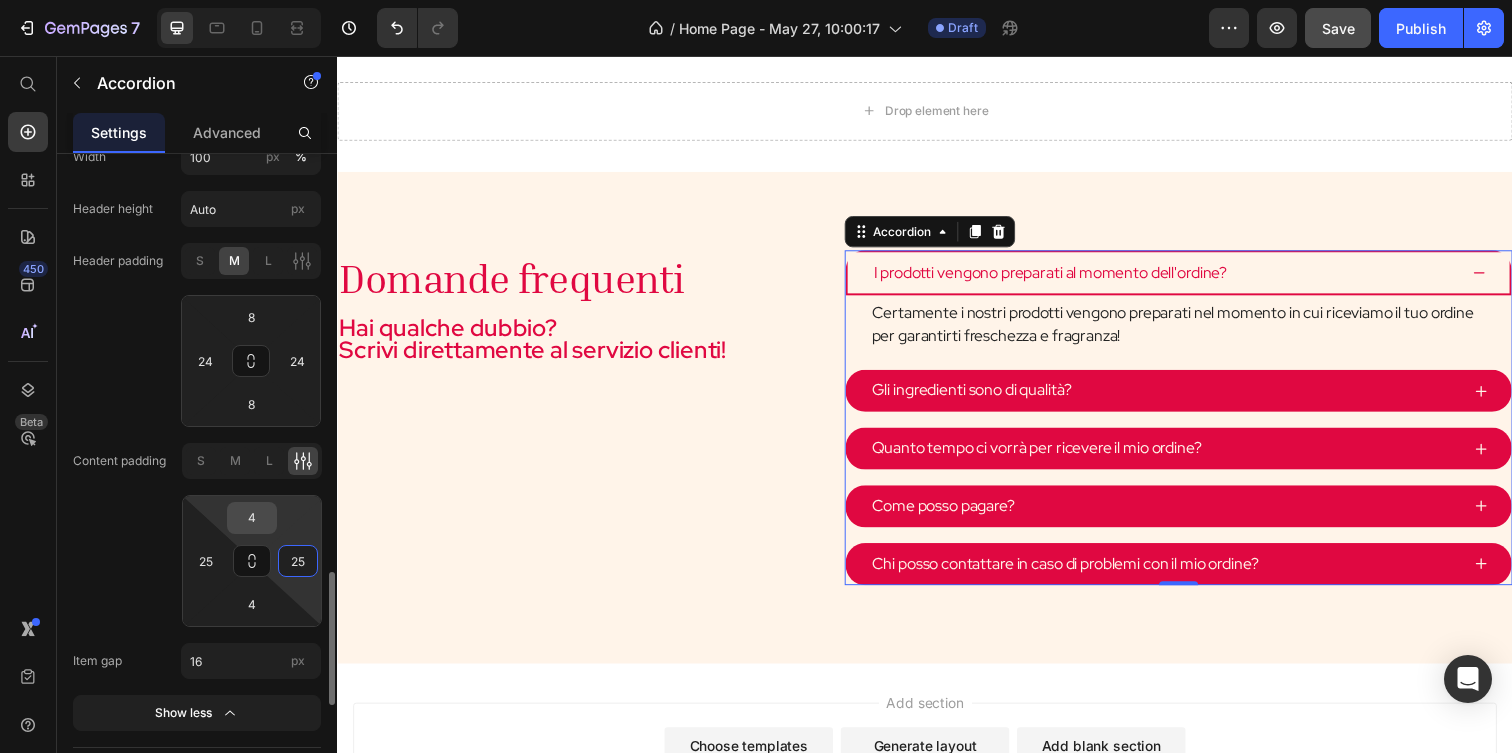 type on "25" 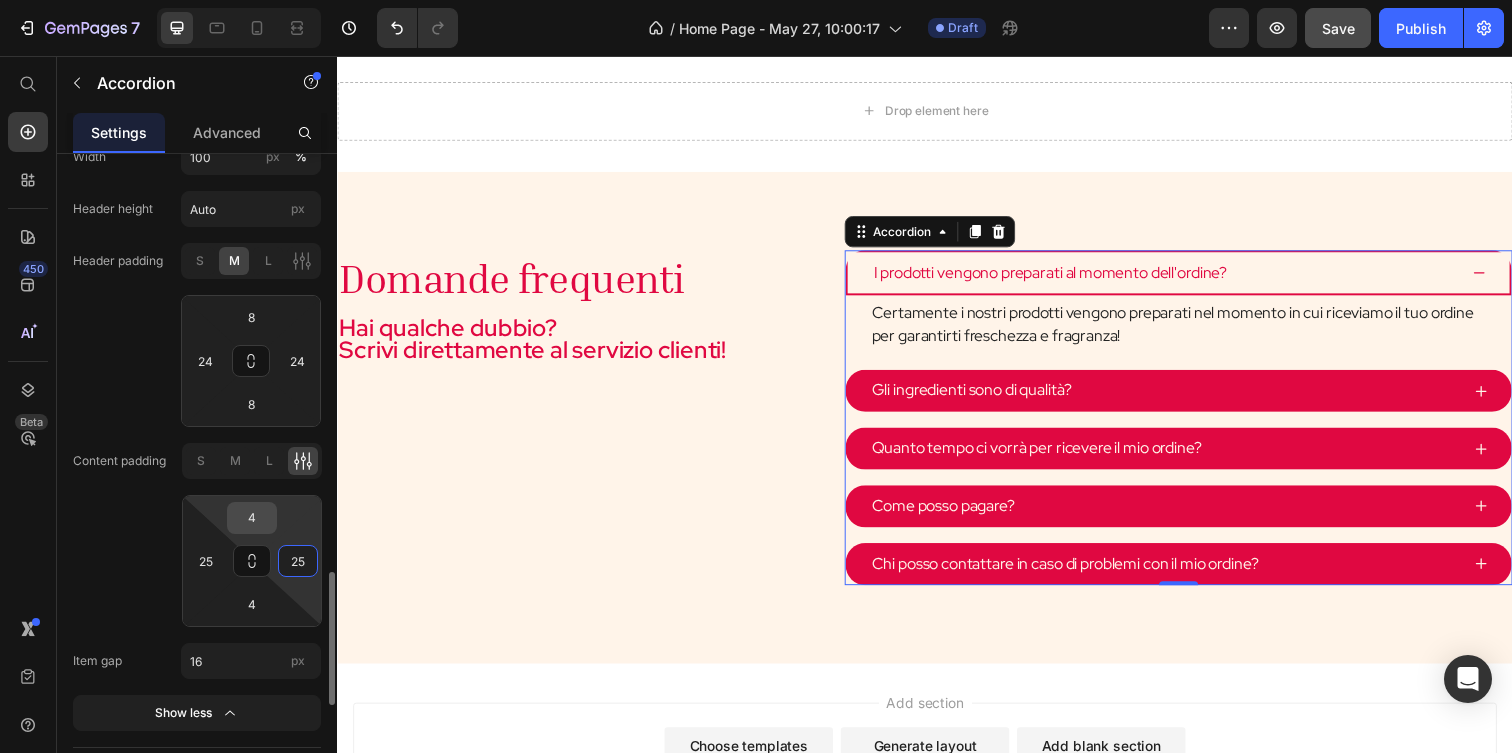 click on "4" at bounding box center [252, 518] 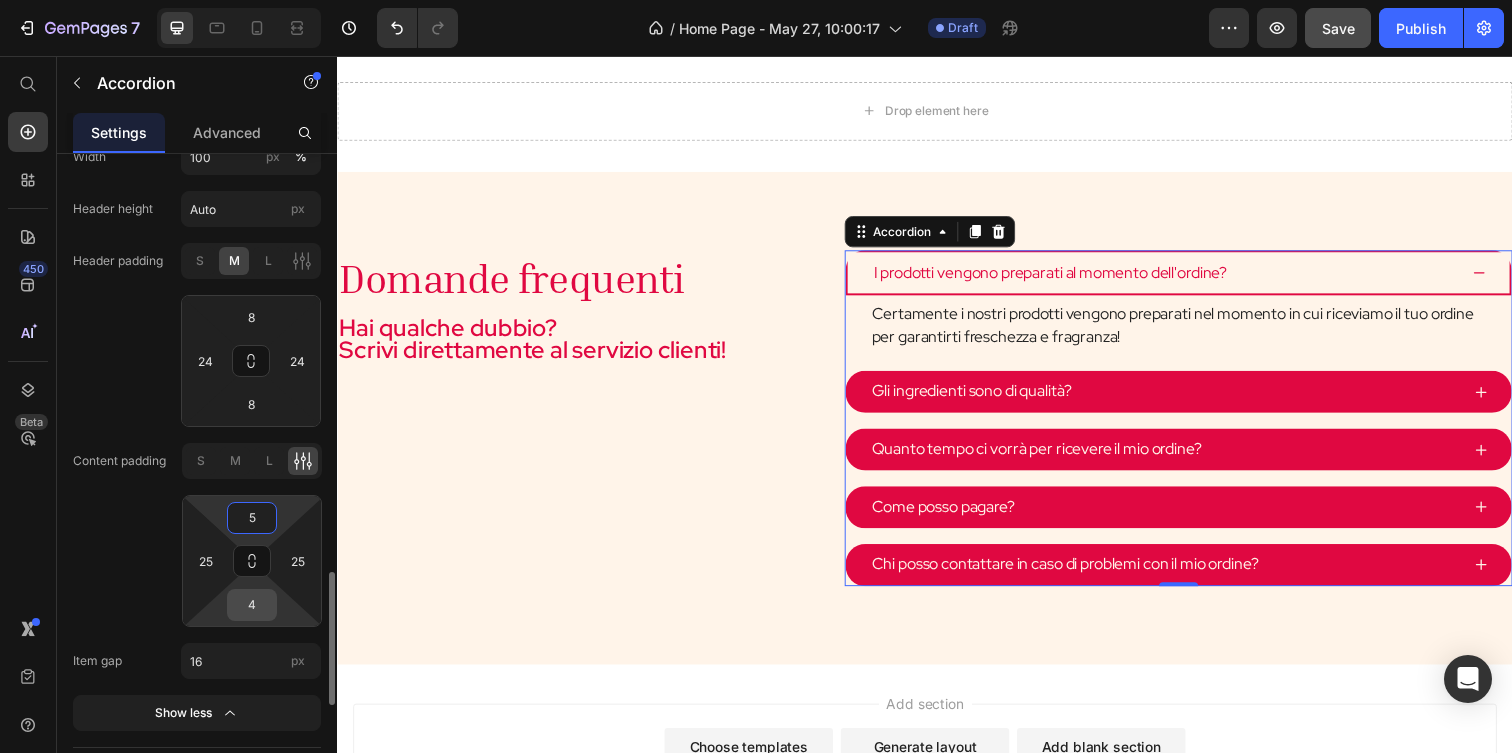 type on "5" 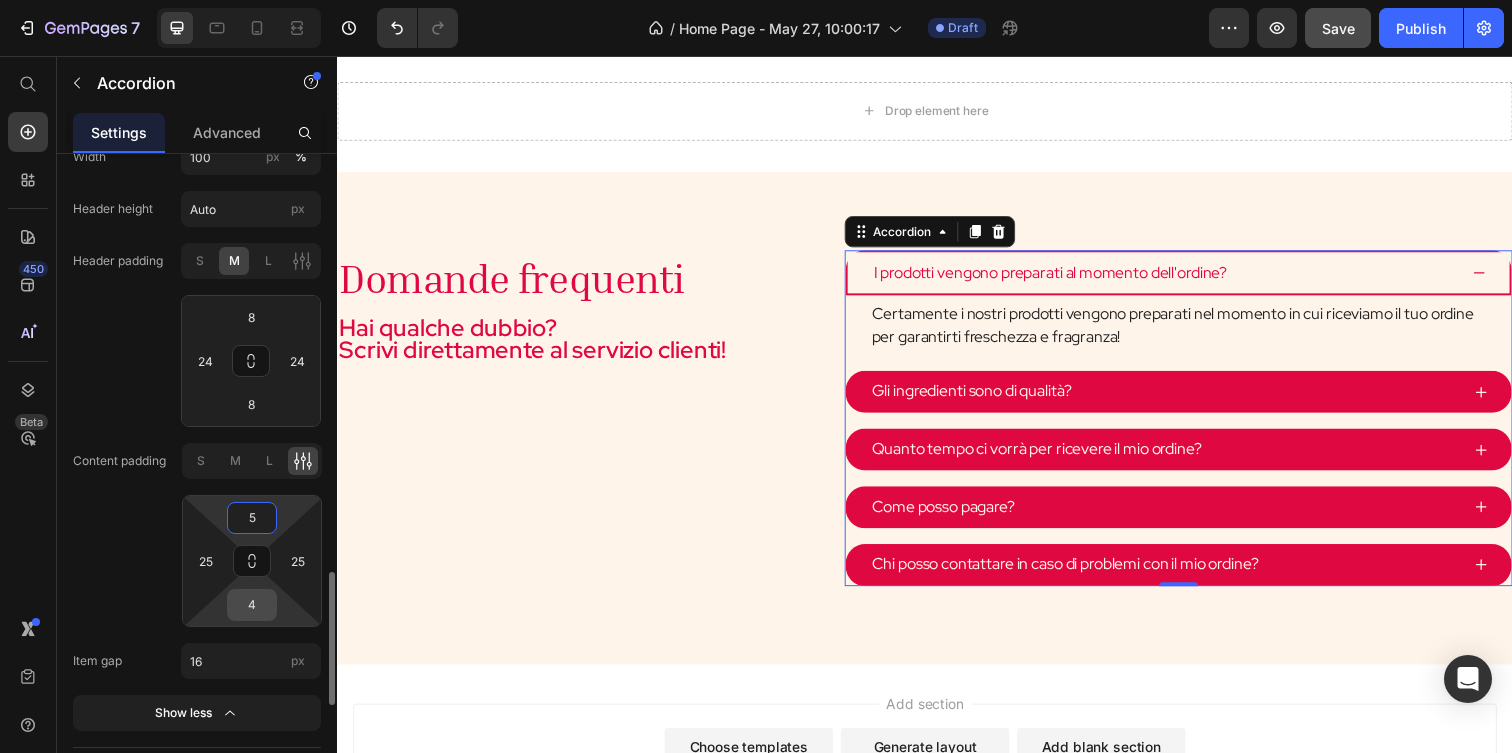 click on "4" at bounding box center [252, 605] 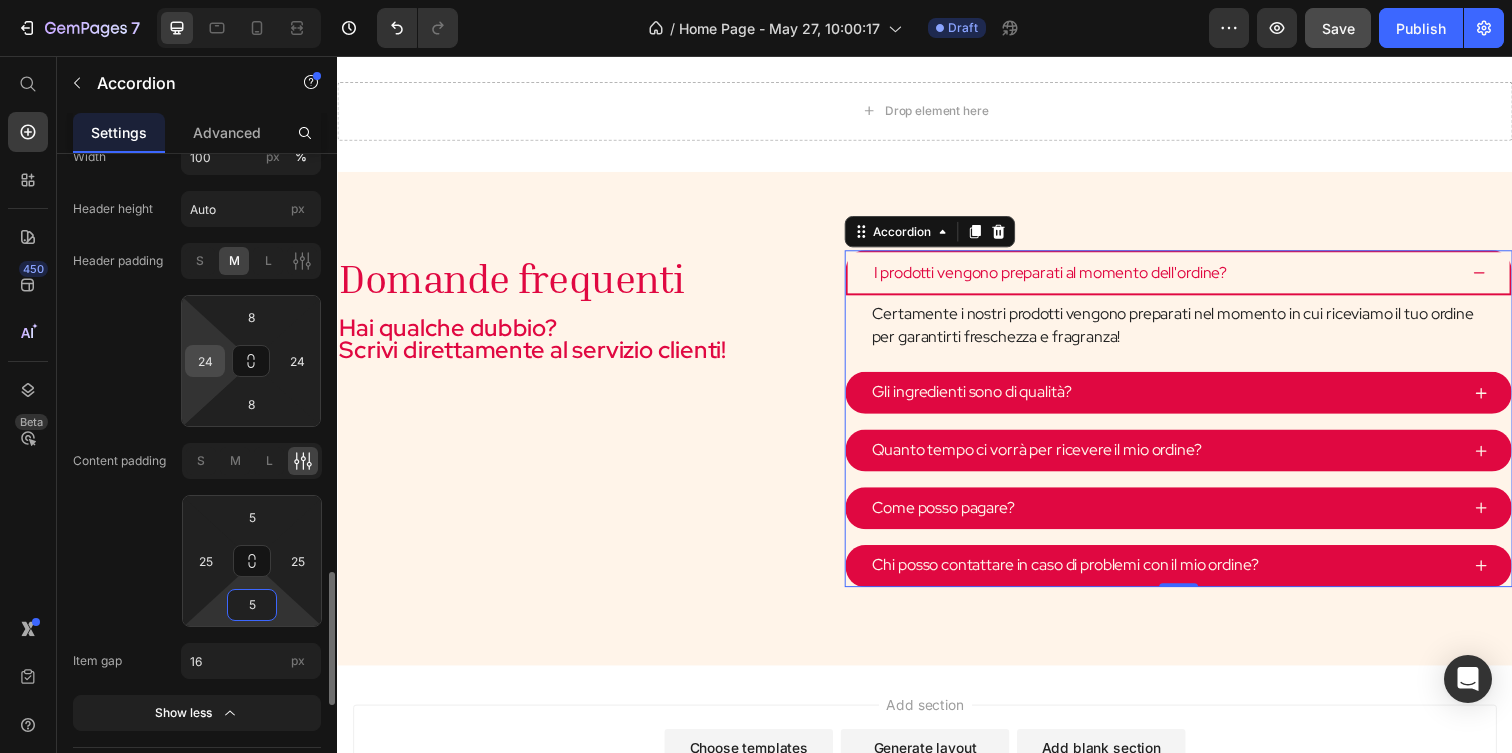type on "5" 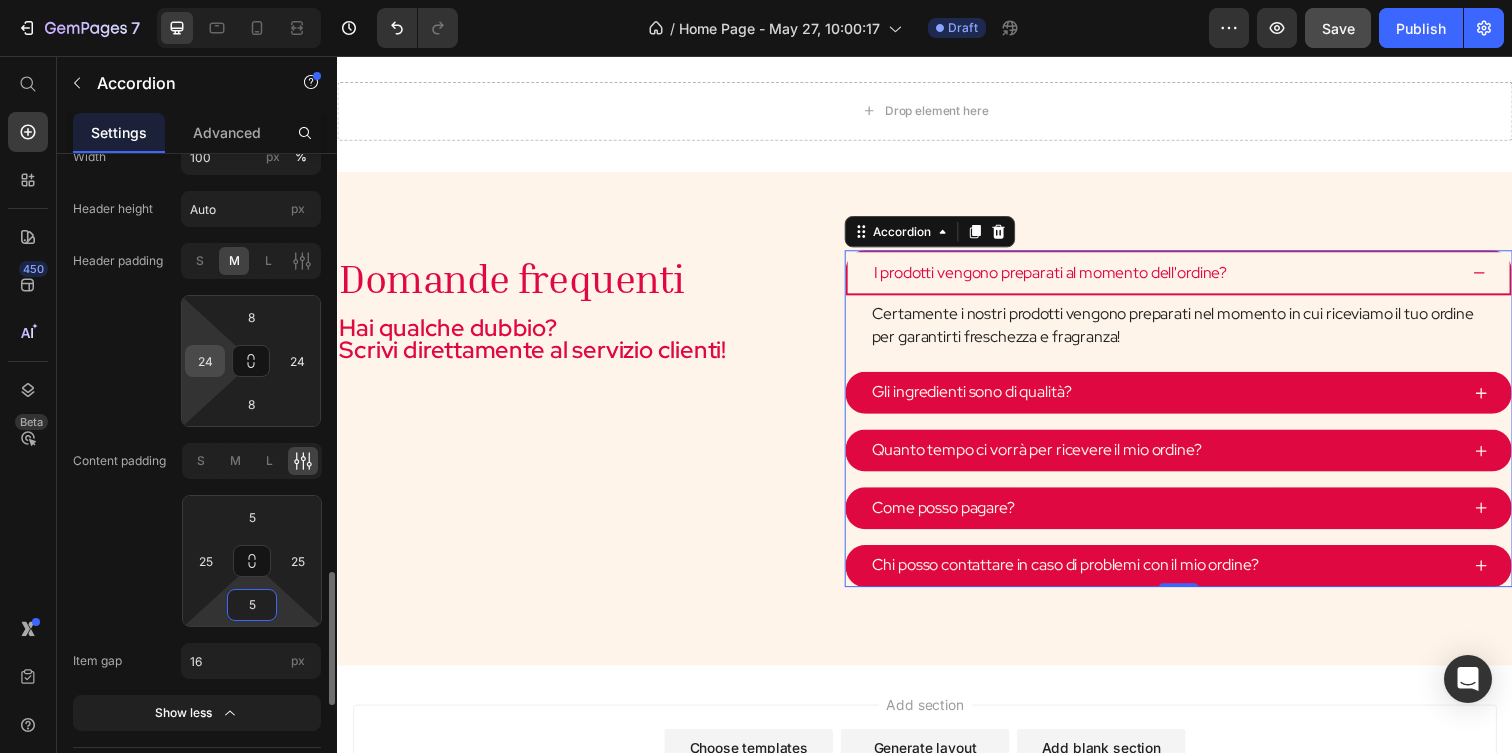 click on "24" at bounding box center [205, 361] 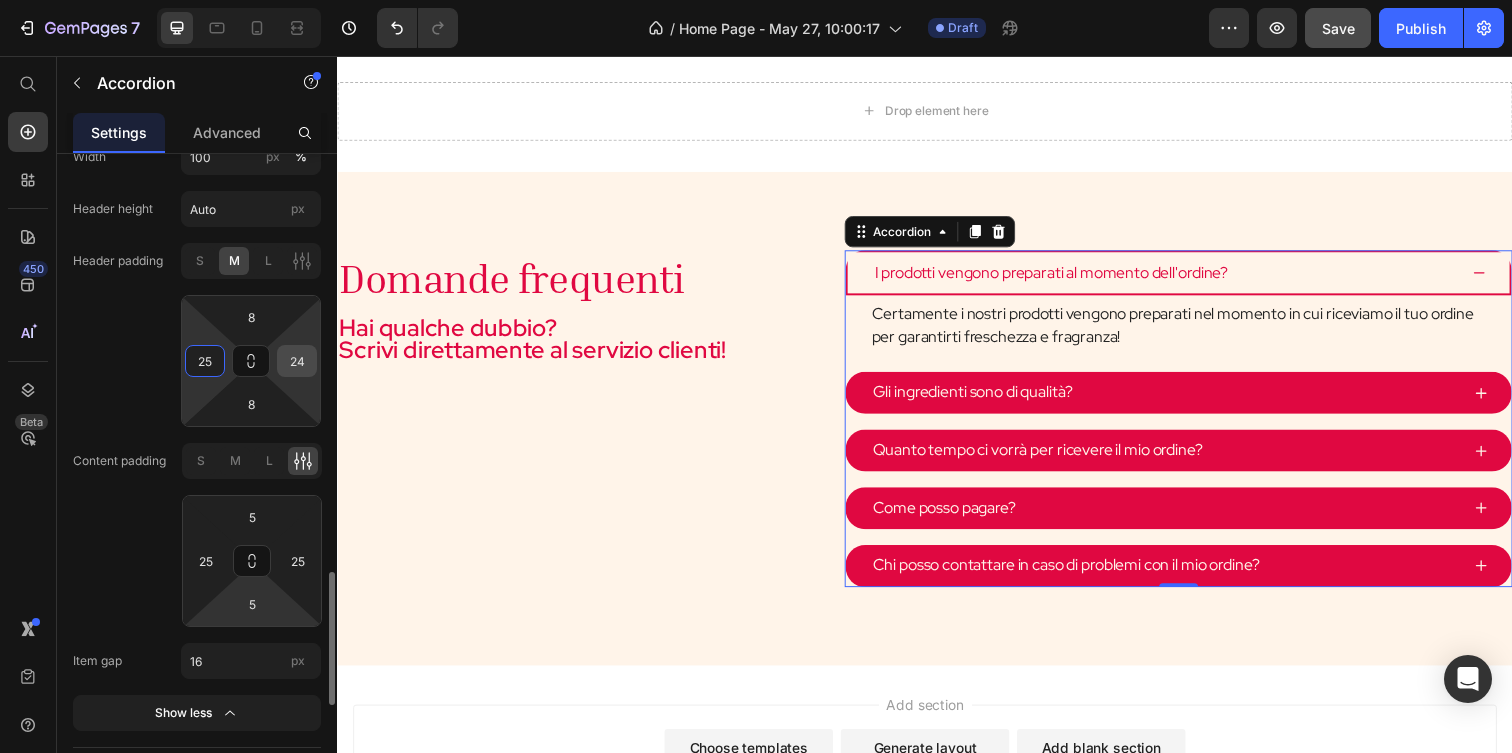 type on "25" 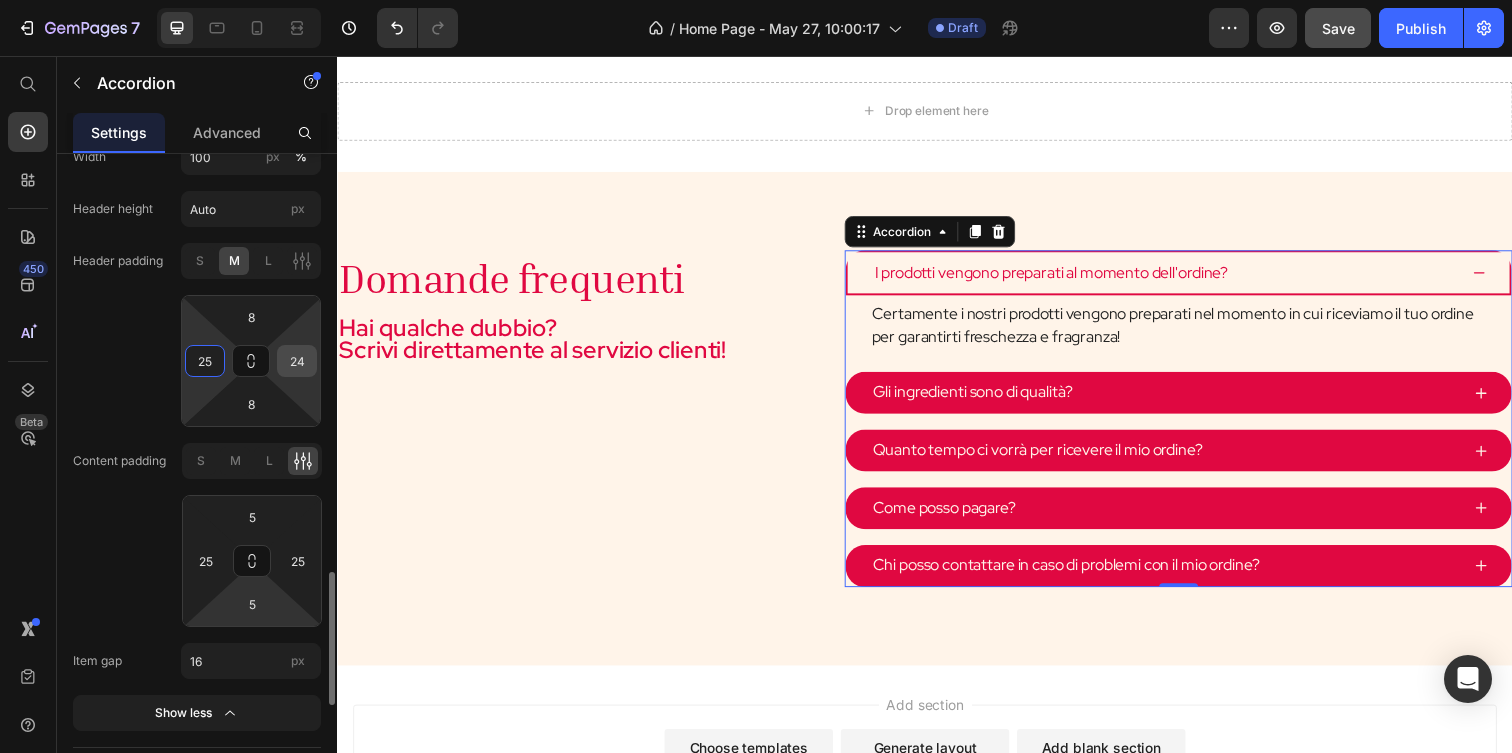 click on "24" at bounding box center [297, 361] 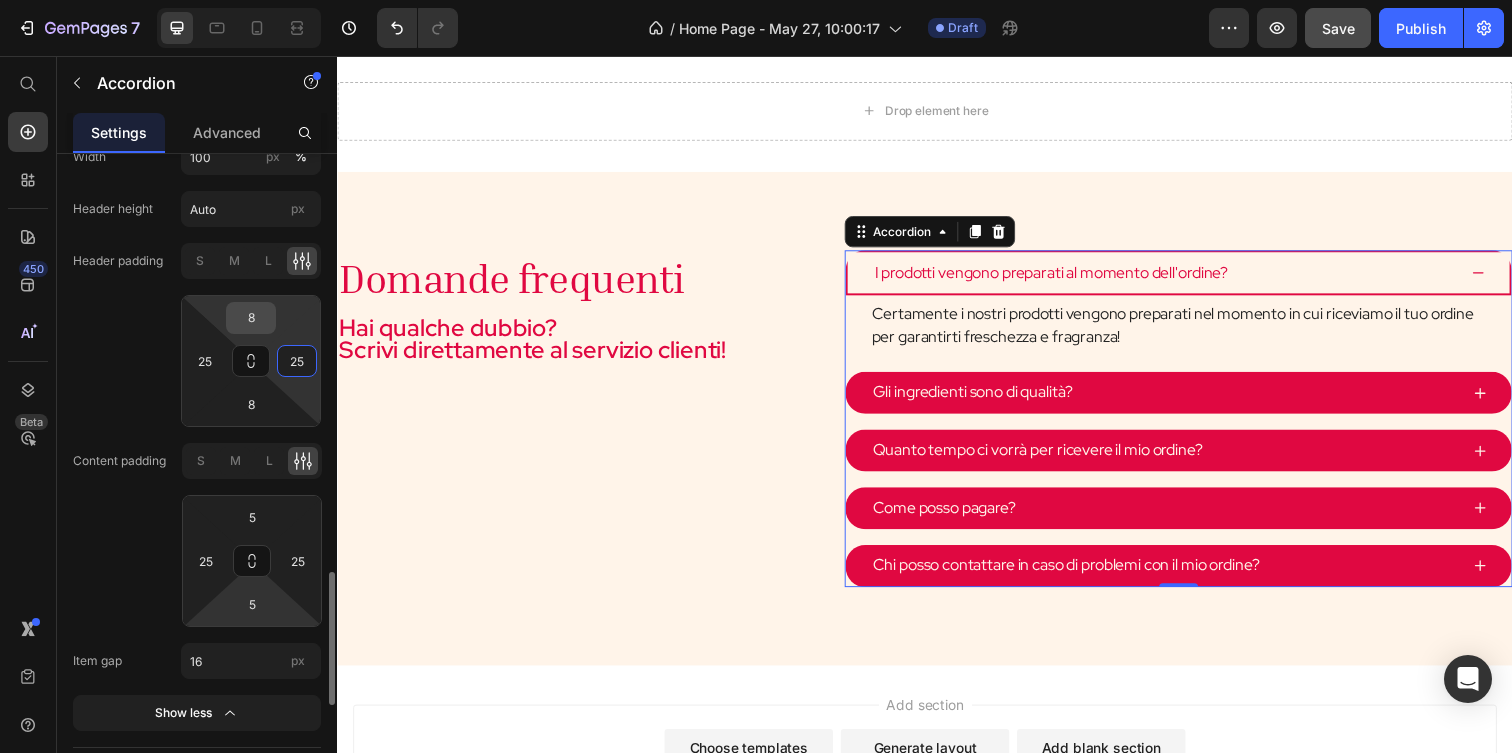type on "25" 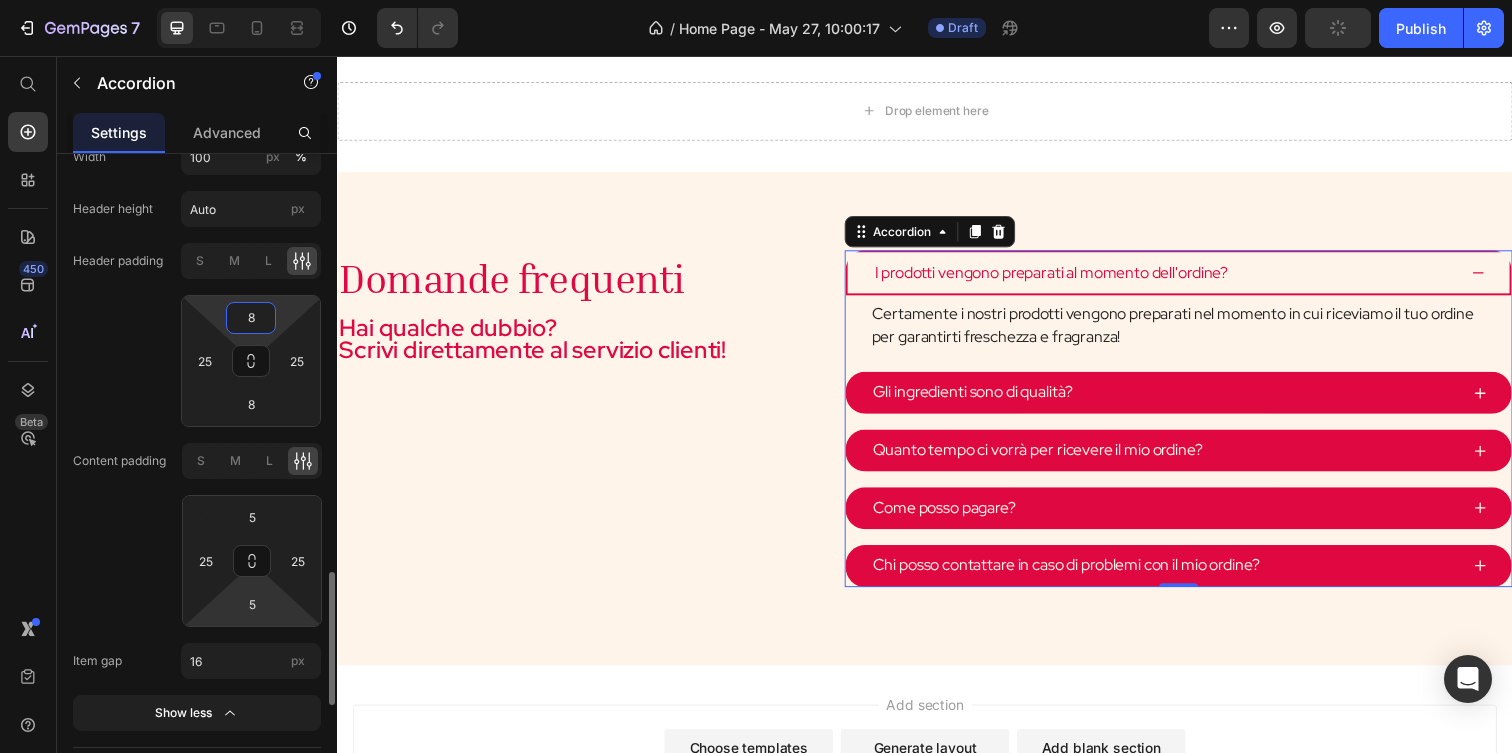 click on "8" at bounding box center [251, 318] 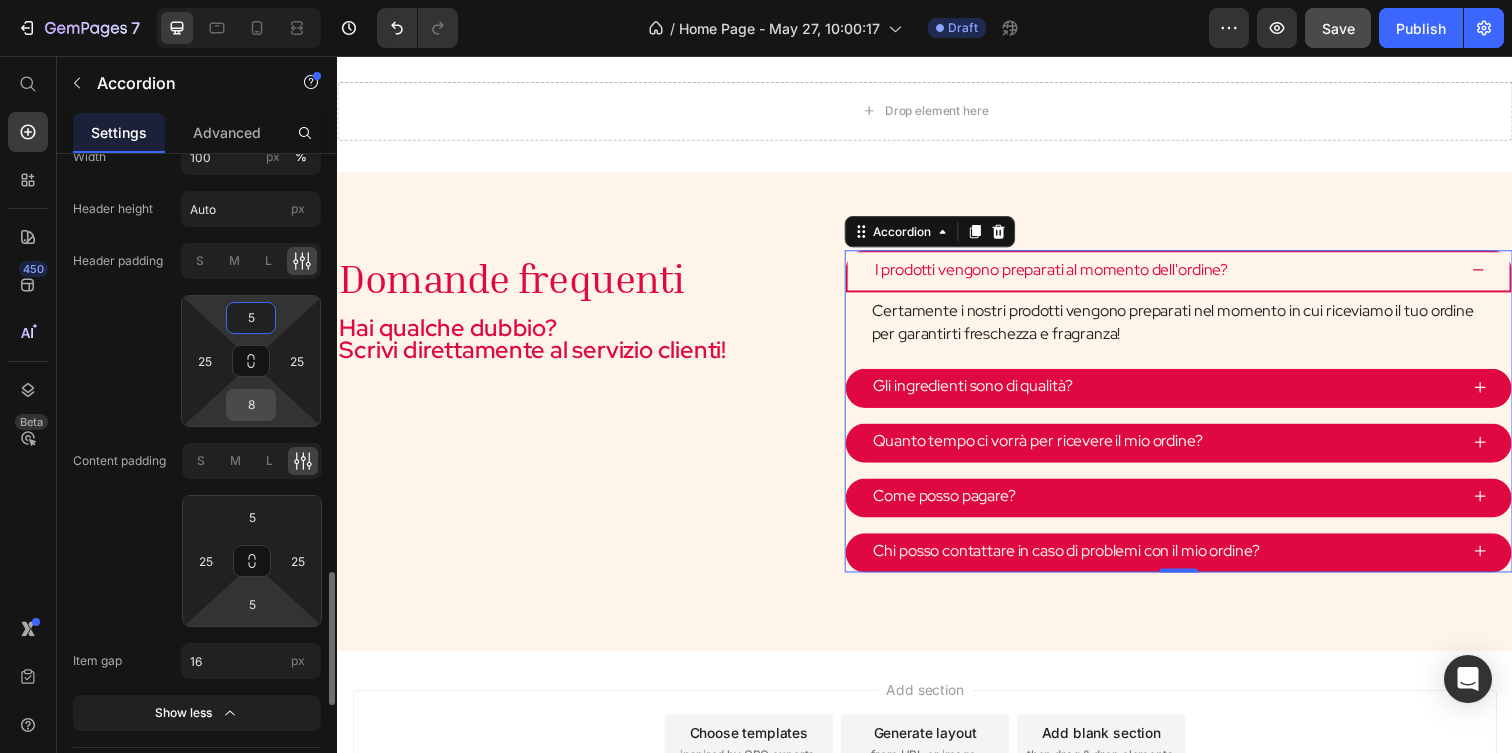 type on "5" 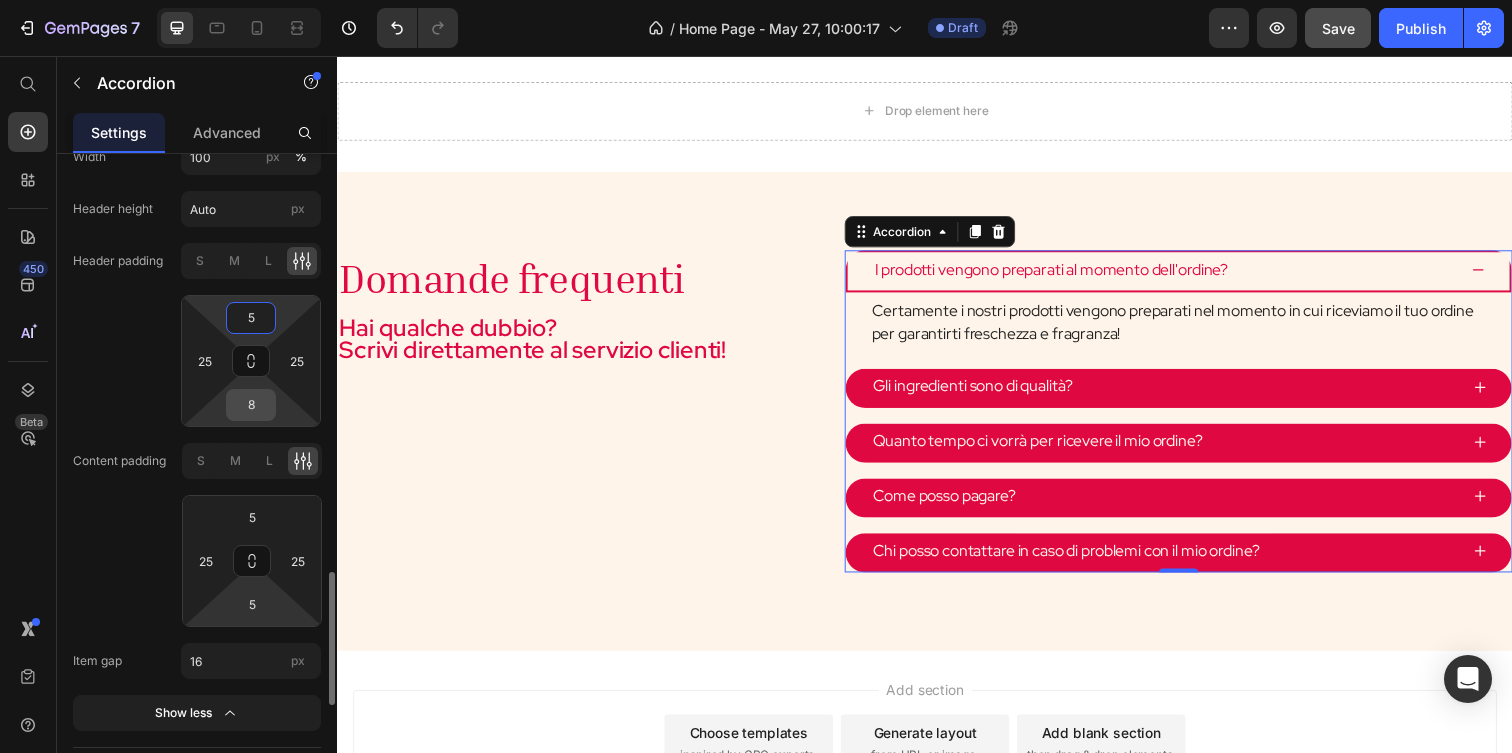 click on "8" at bounding box center [251, 405] 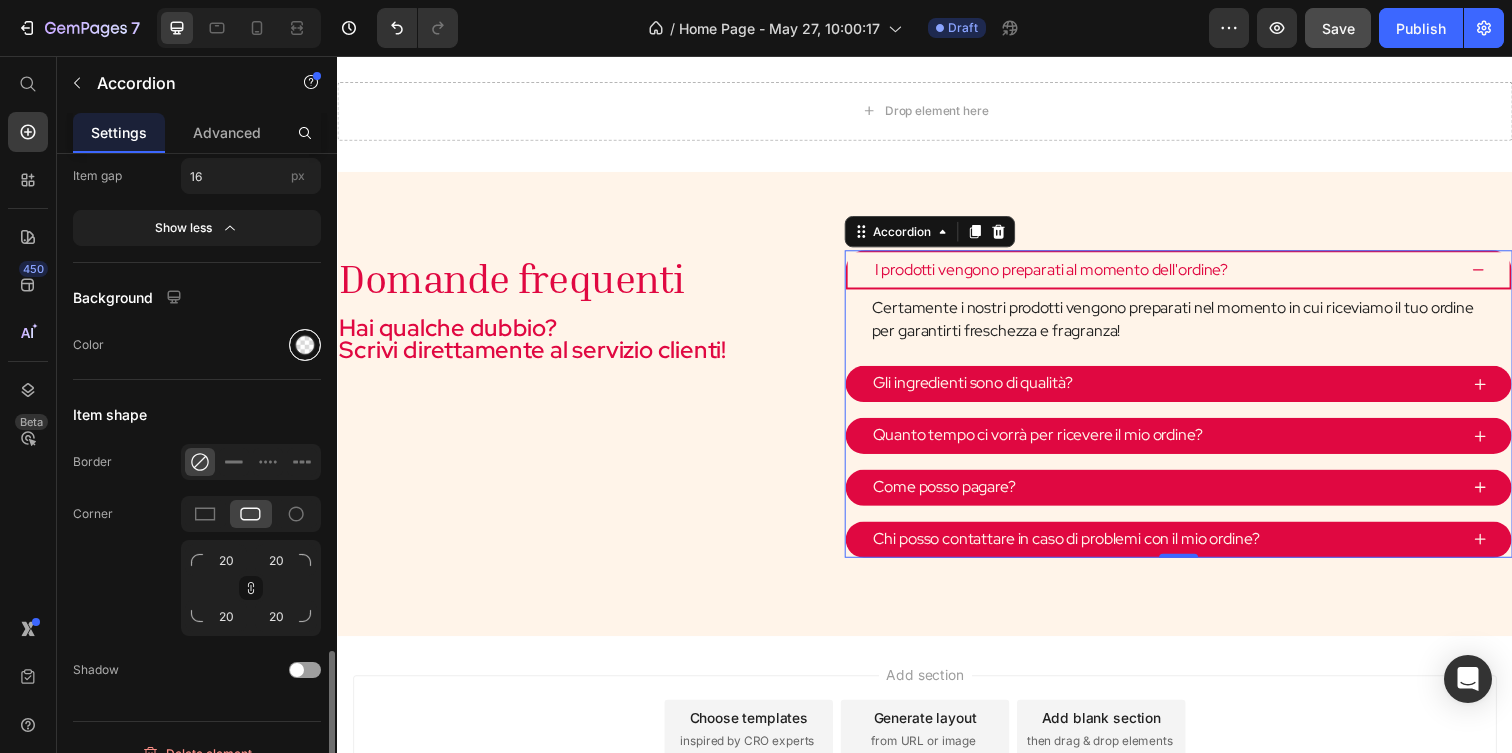 scroll, scrollTop: 2566, scrollLeft: 0, axis: vertical 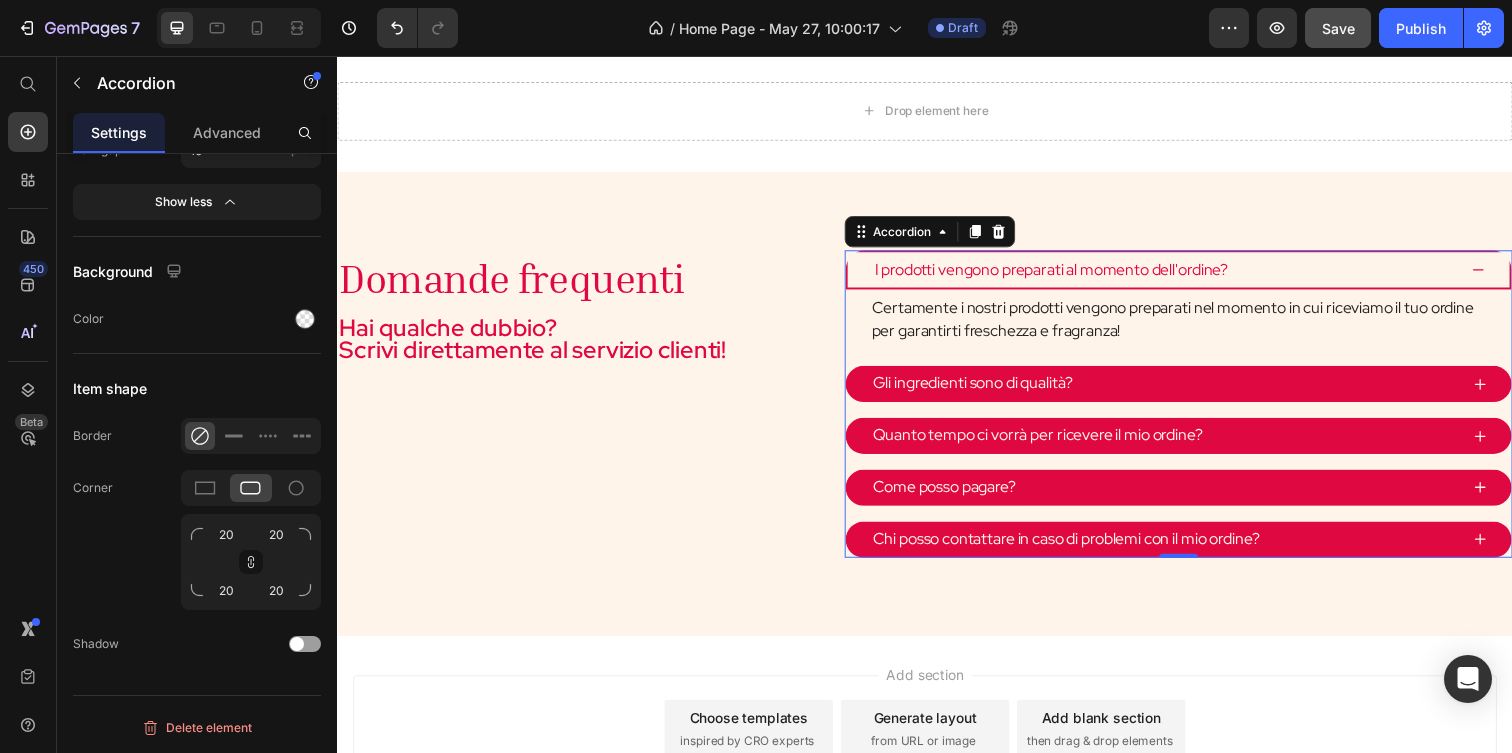 type on "5" 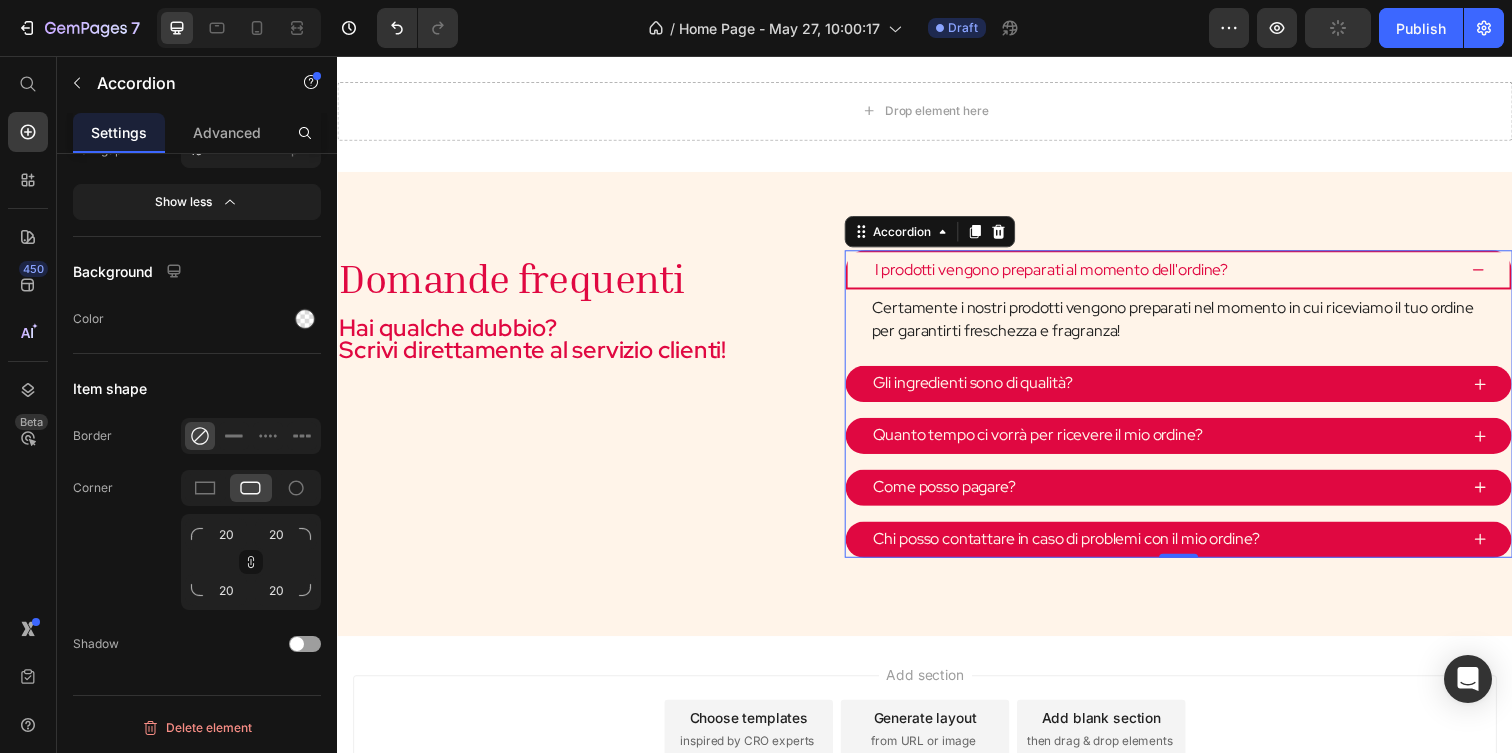 click on "I prodotti vengono preparati al momento dell'ordine?" at bounding box center [1181, 274] 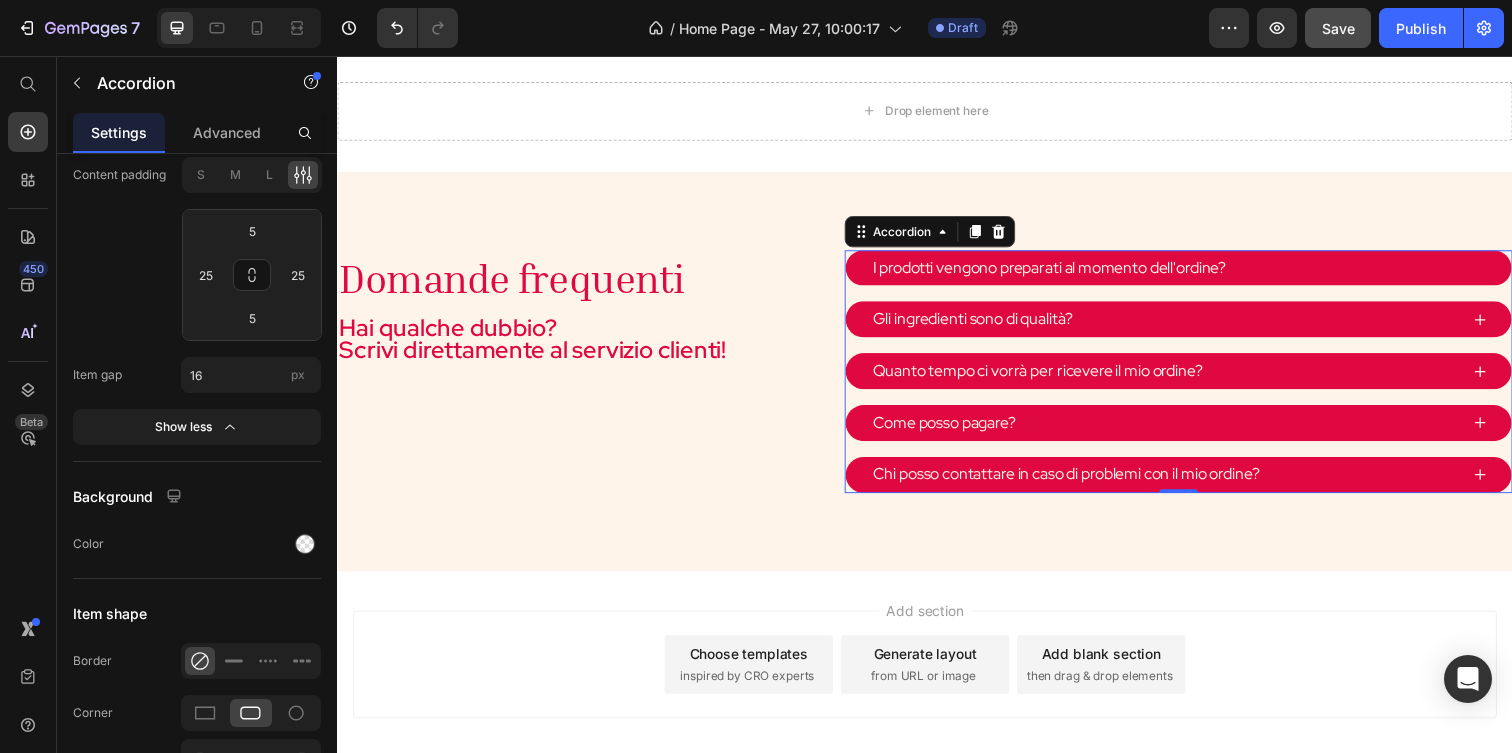 scroll, scrollTop: 2262, scrollLeft: 0, axis: vertical 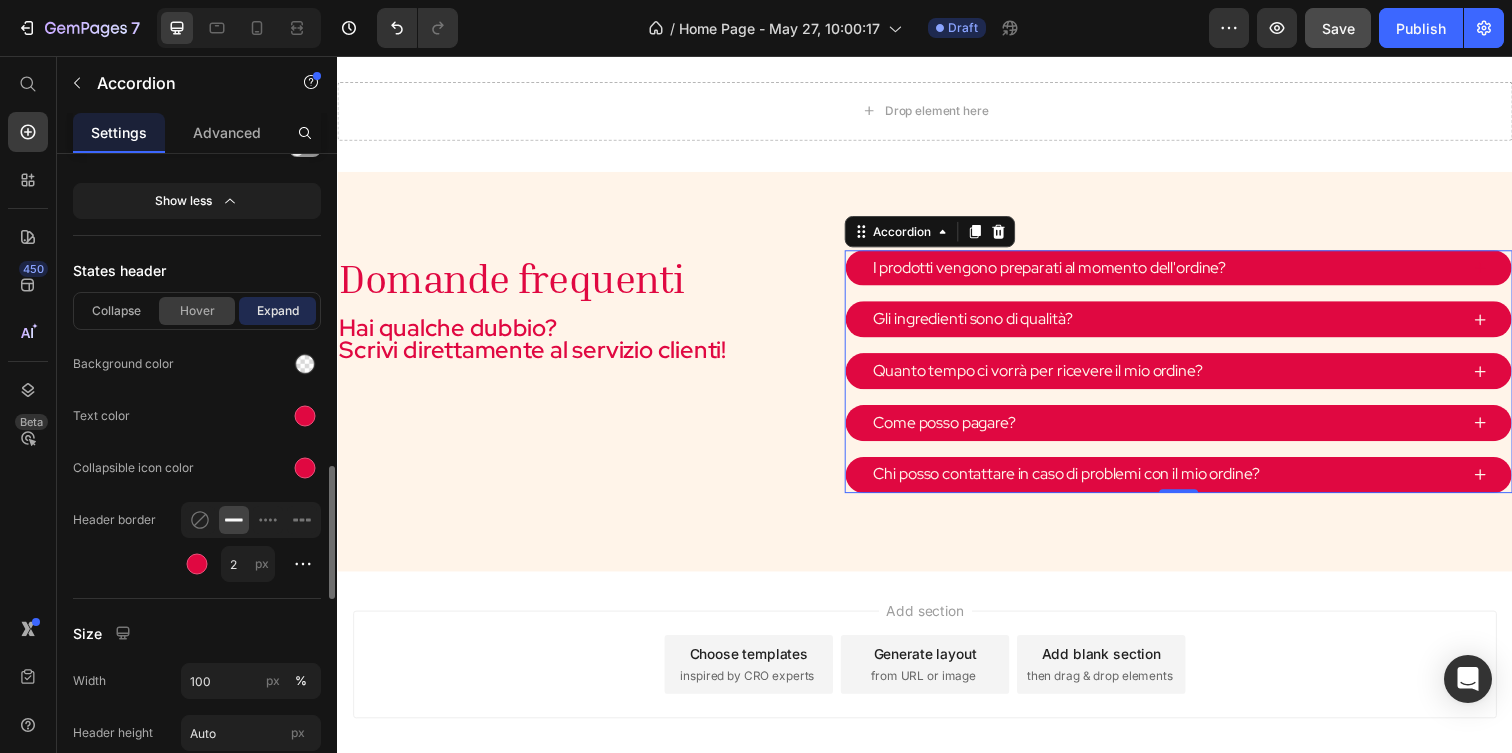 click on "Hover" at bounding box center [197, 311] 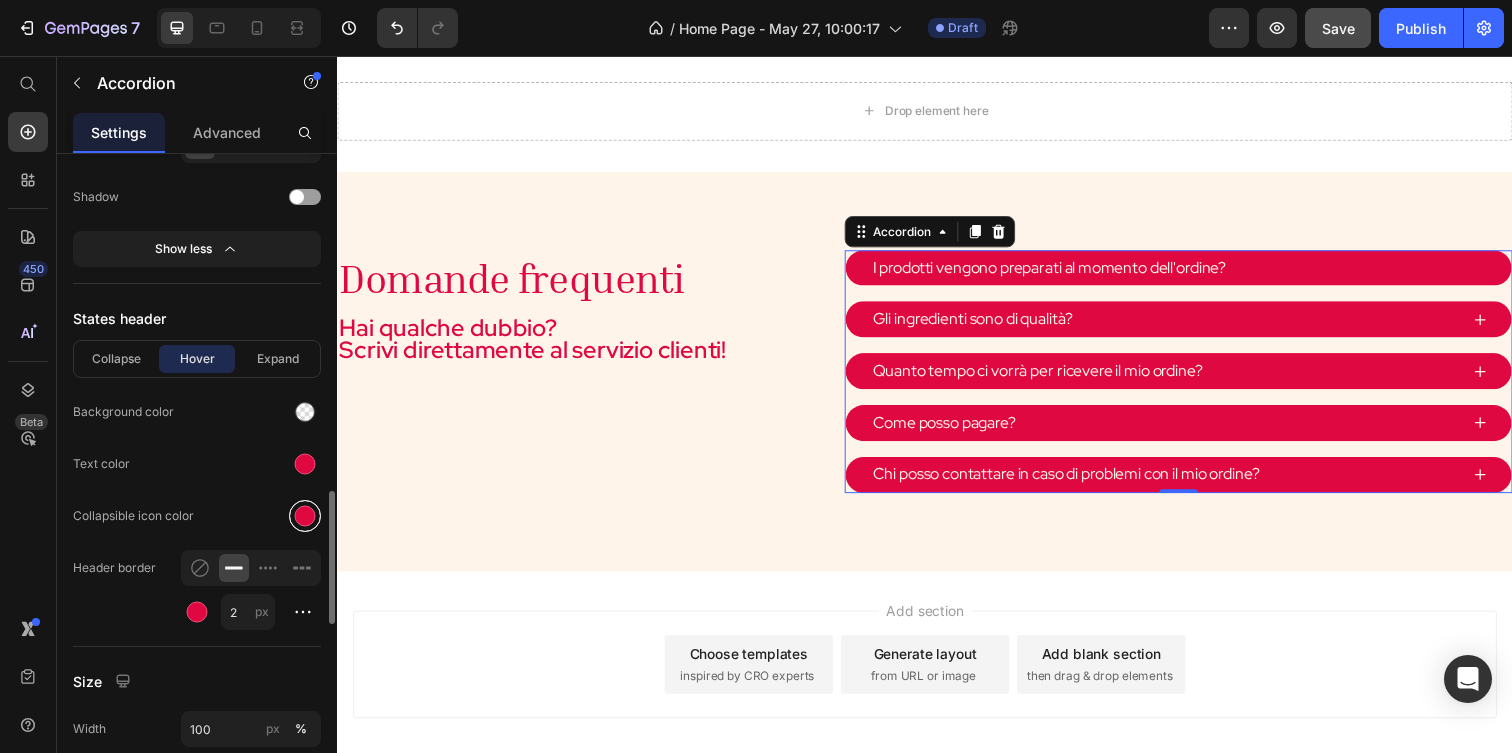 scroll, scrollTop: 1469, scrollLeft: 0, axis: vertical 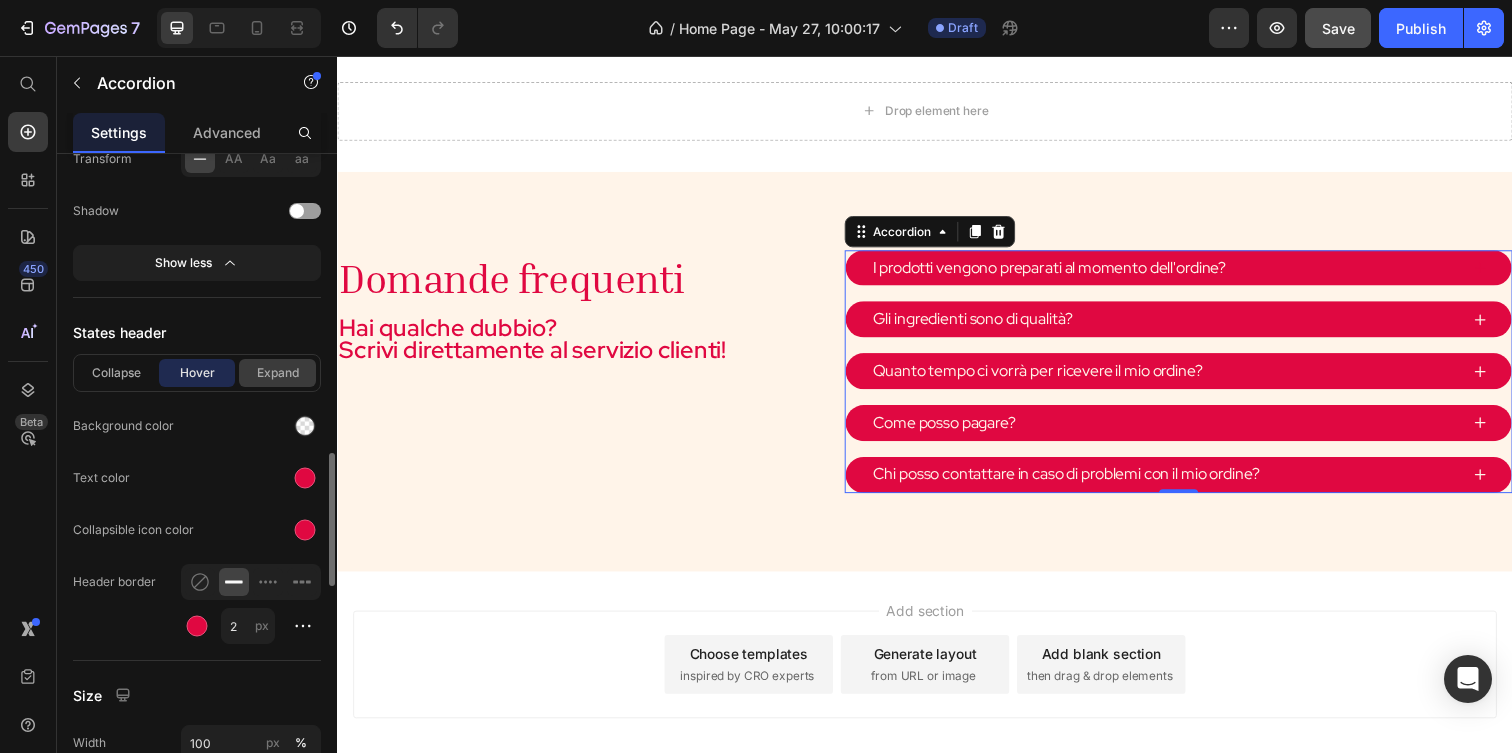 click on "Expand" at bounding box center [277, 373] 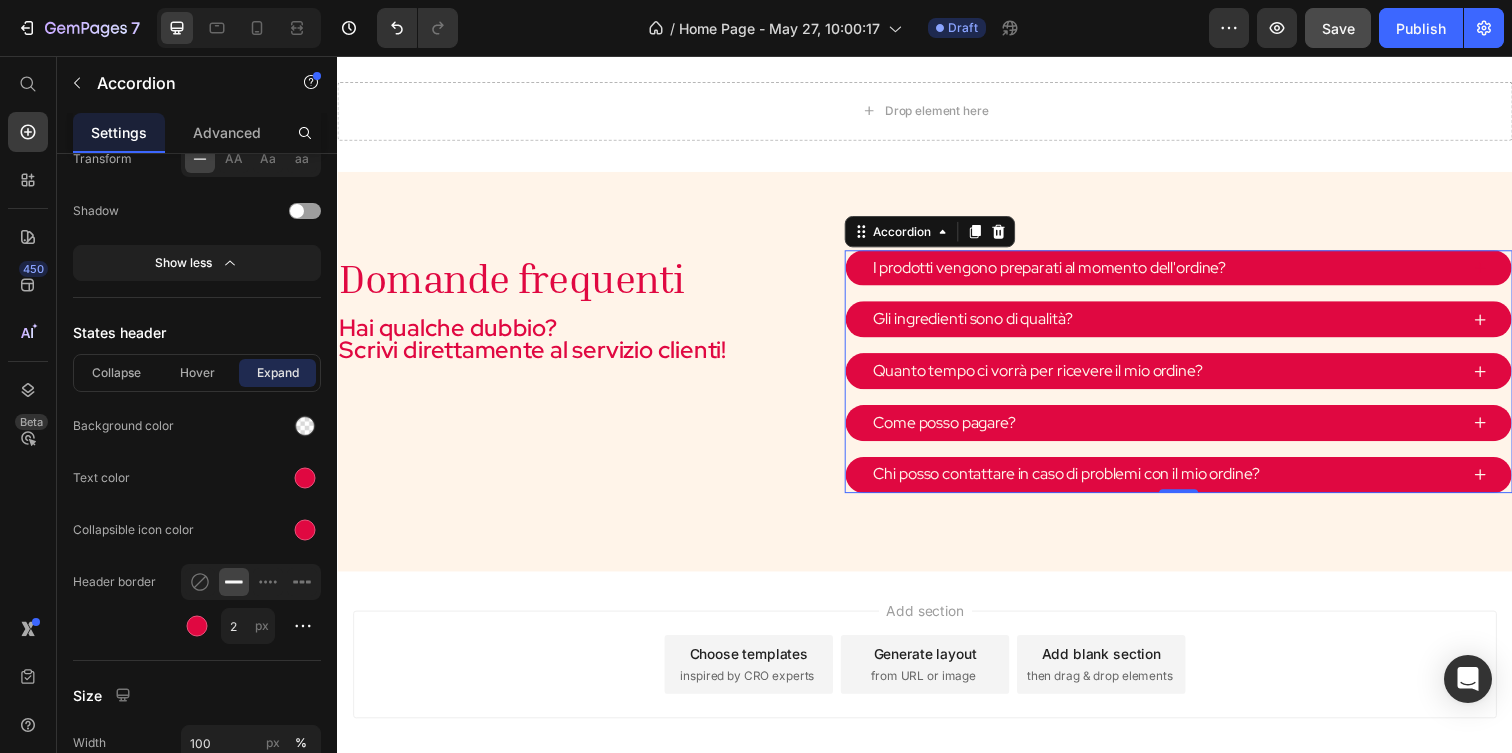 click 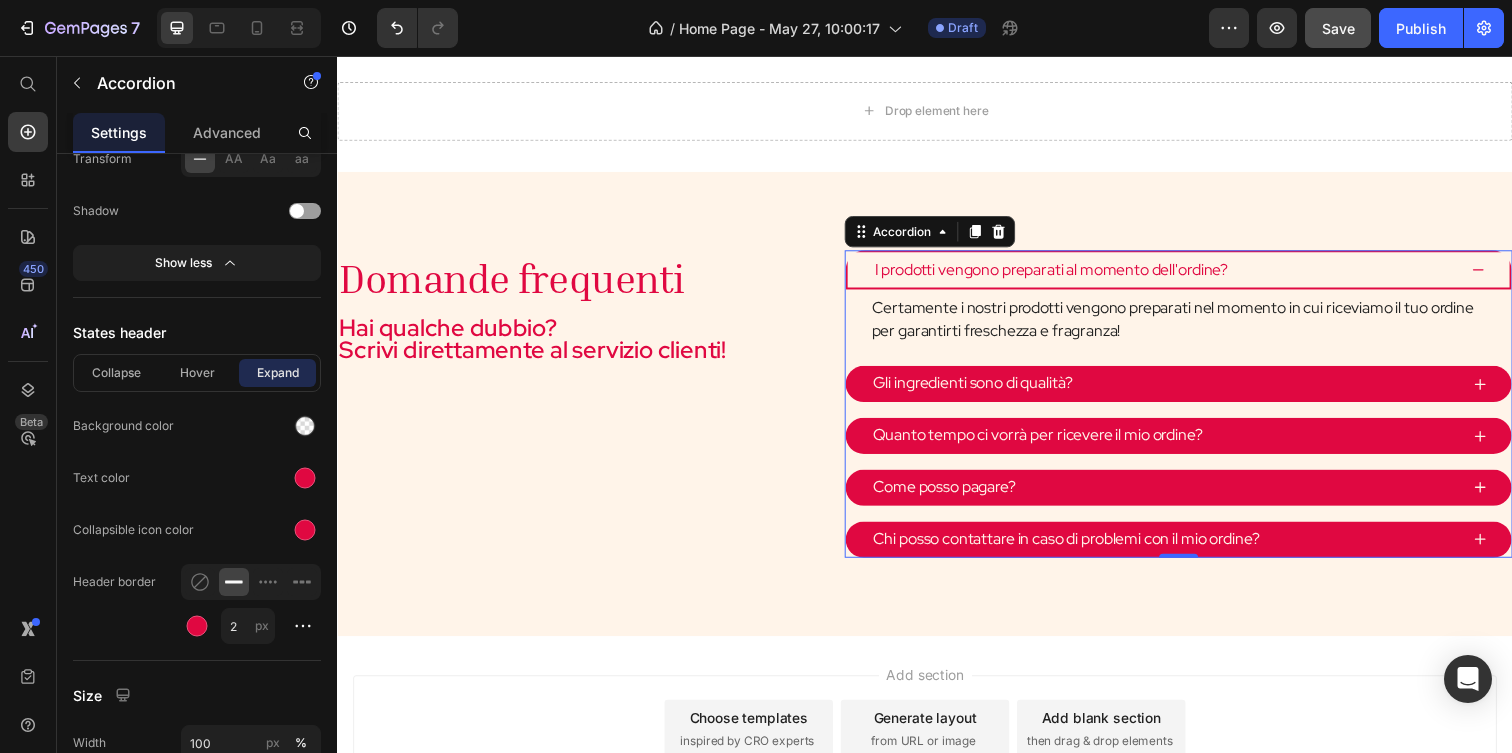 click 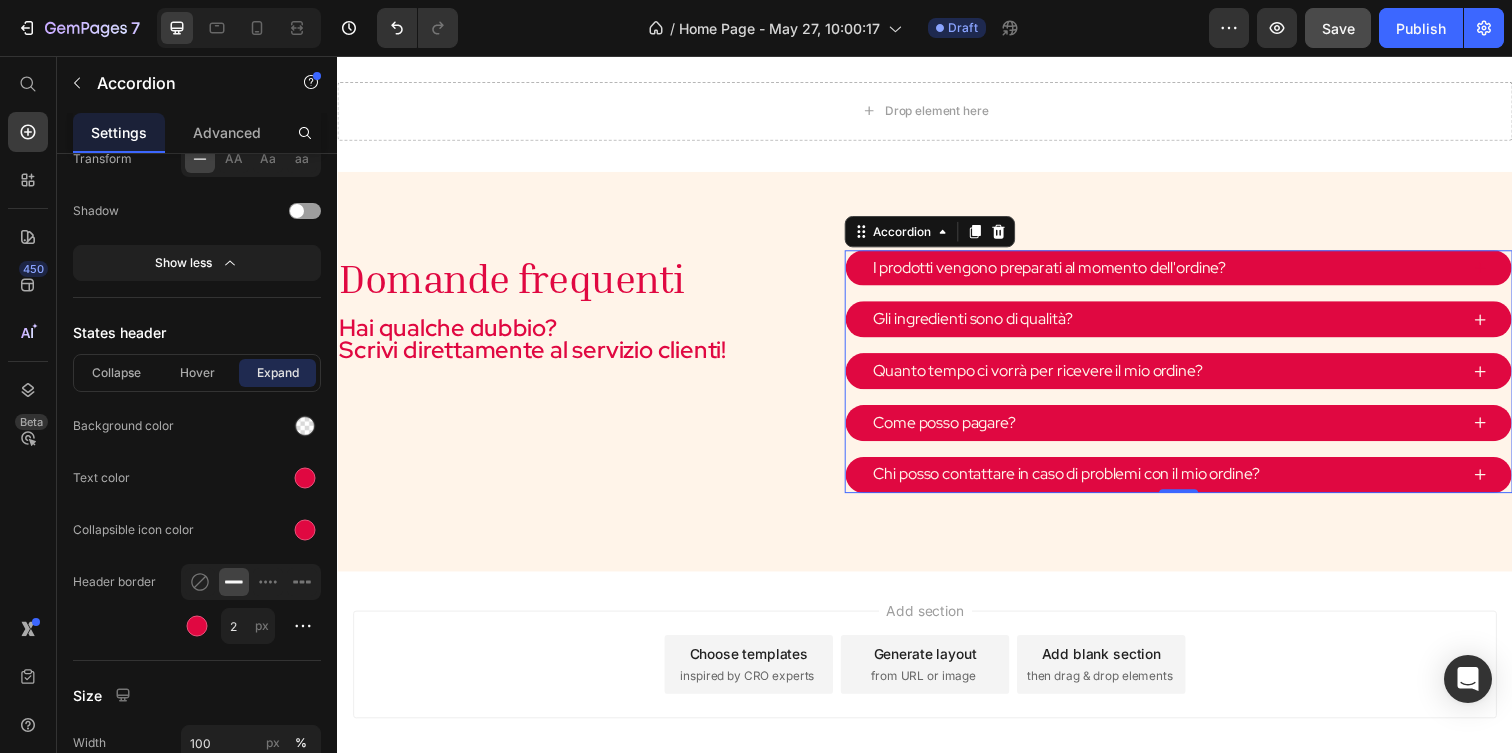 click 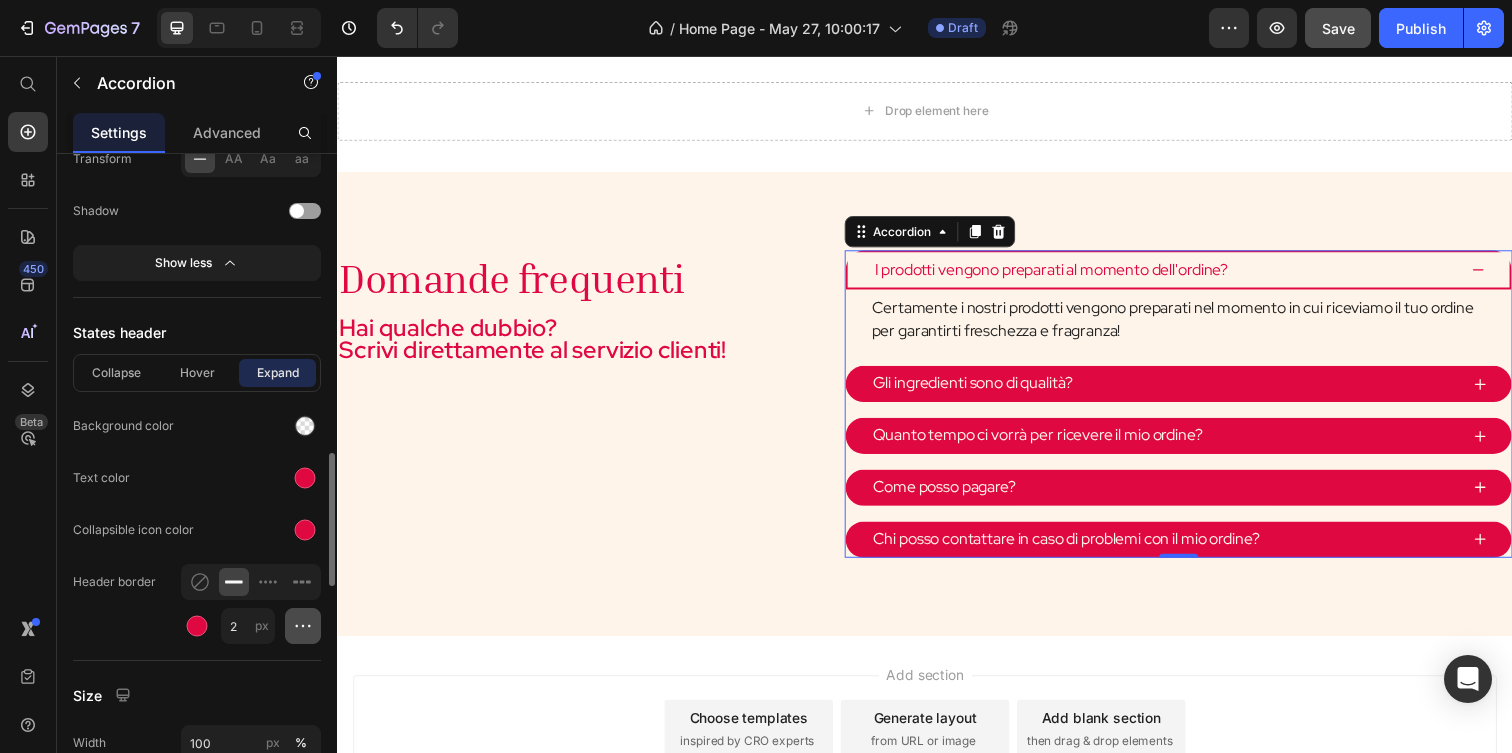 click 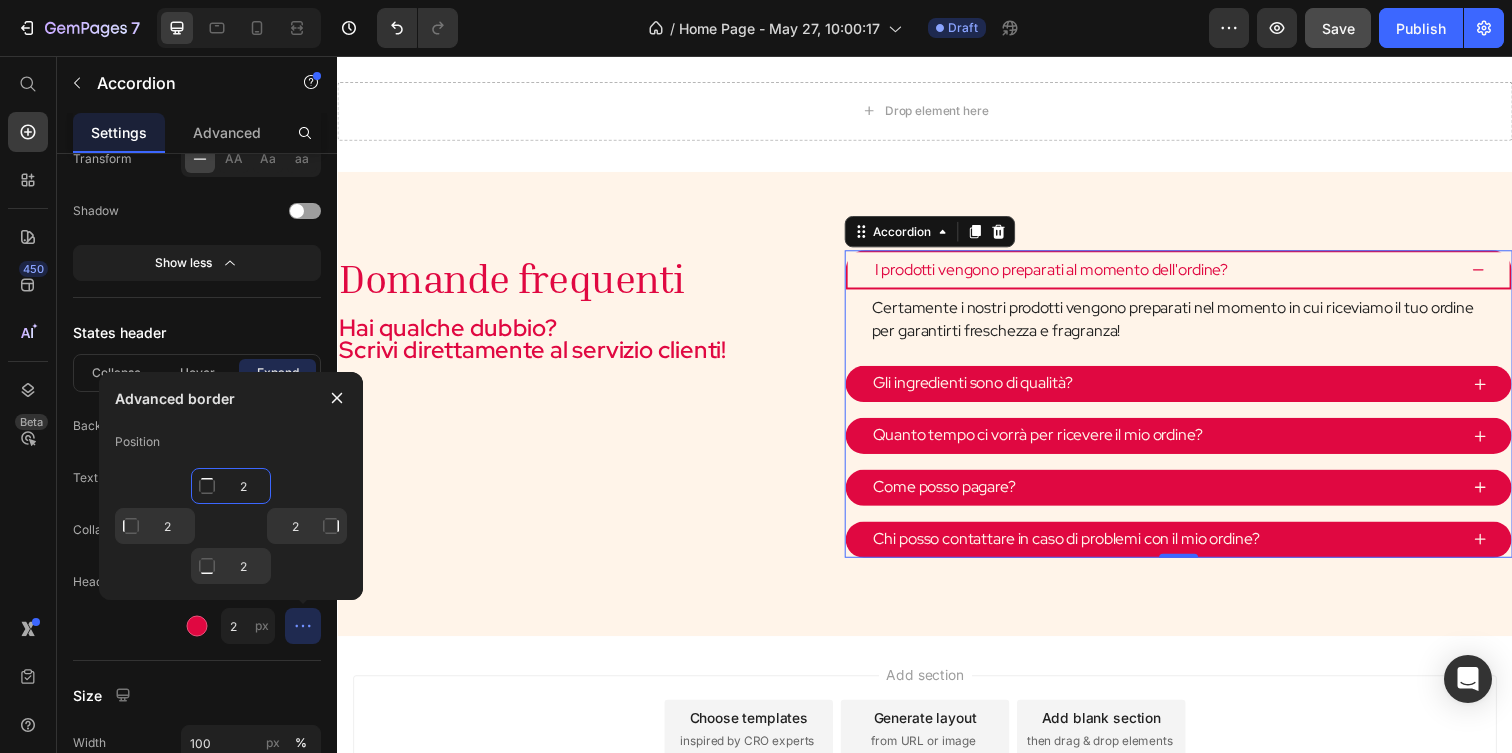 click on "2" 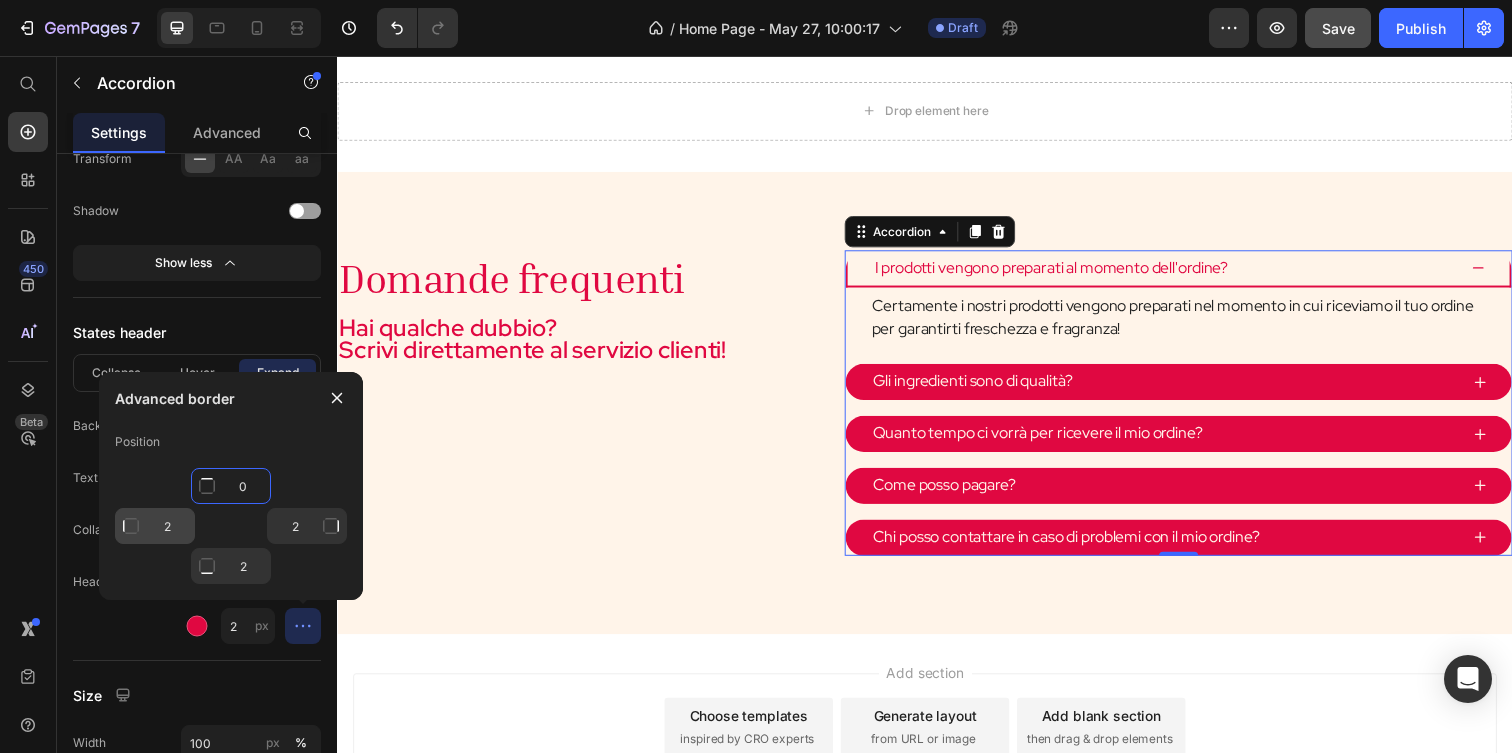 type on "0" 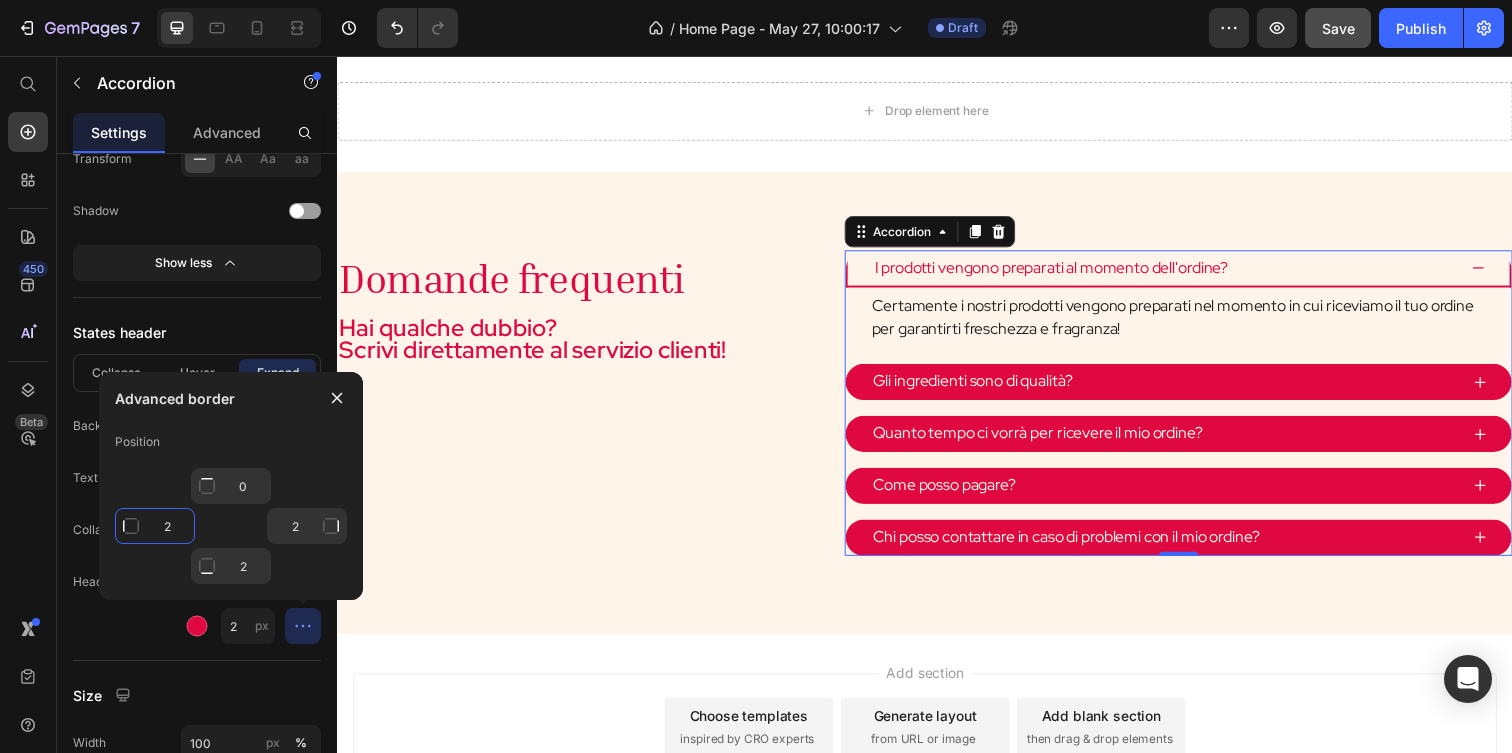 type on "Mixed" 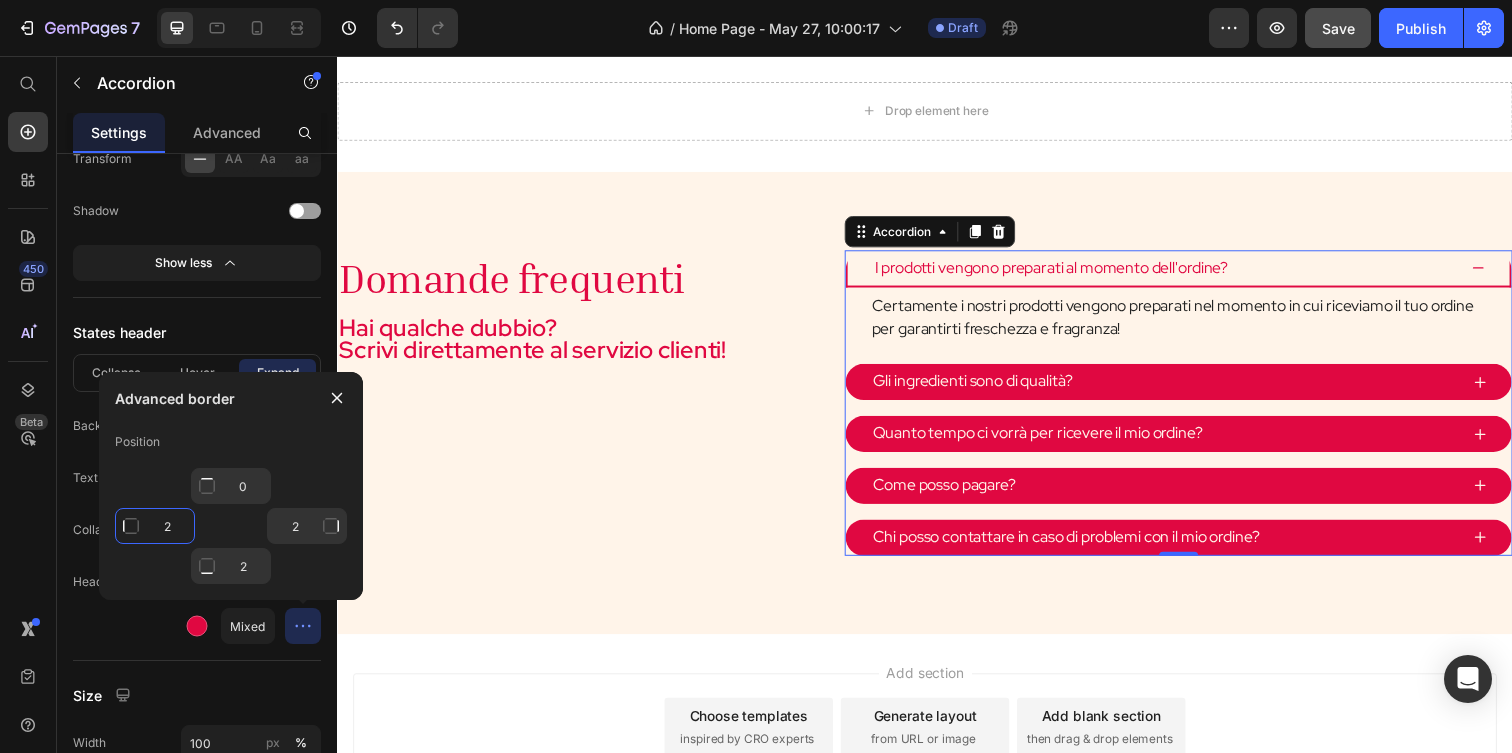click on "2" 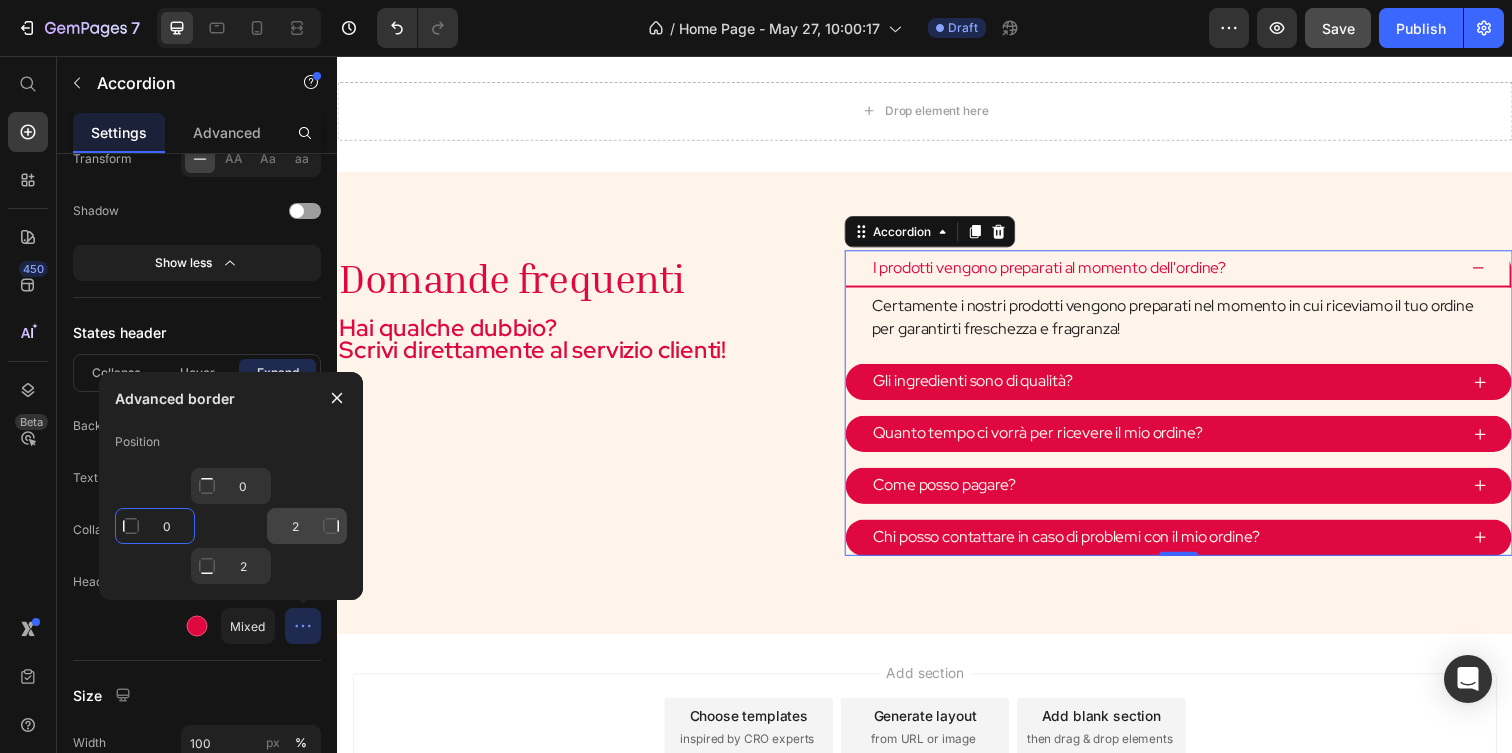 type on "0" 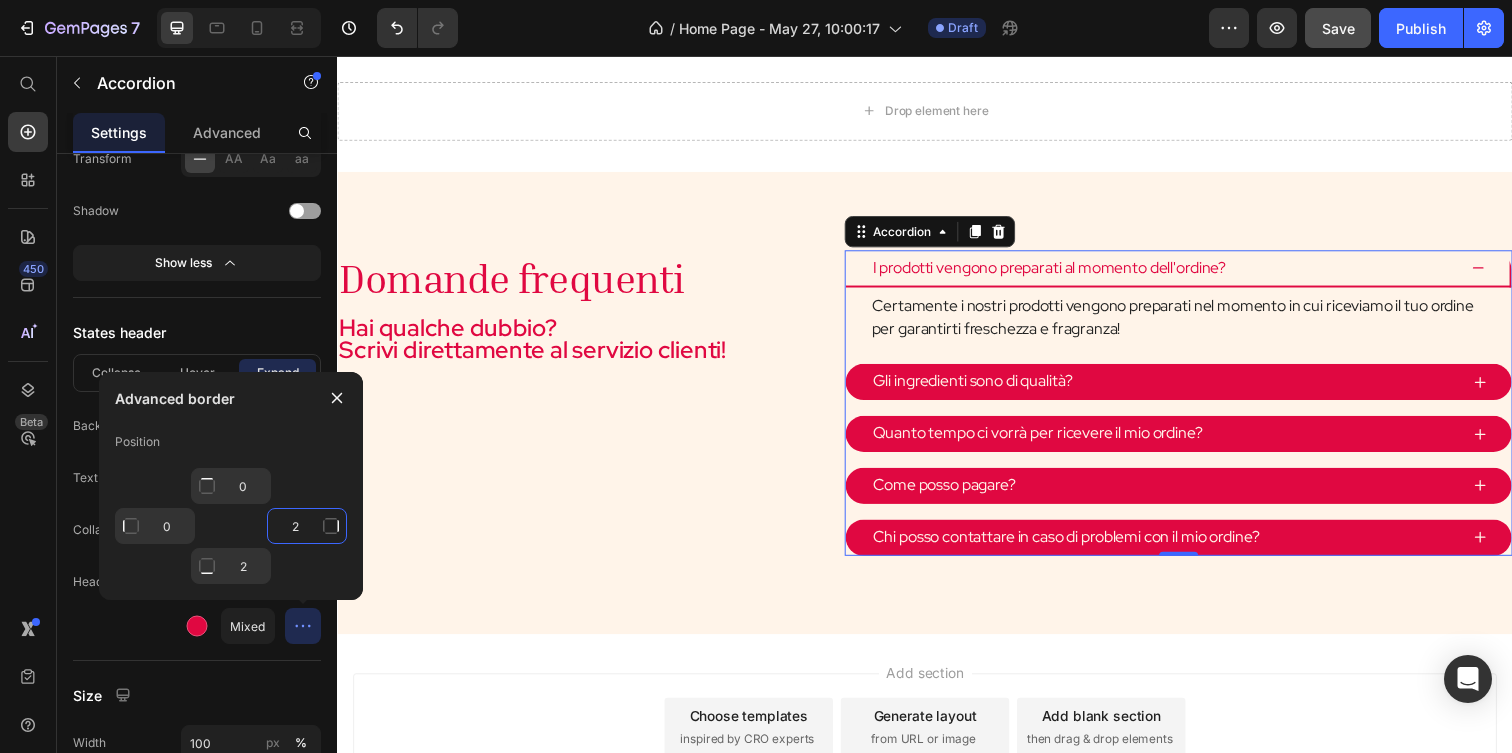 click on "2" 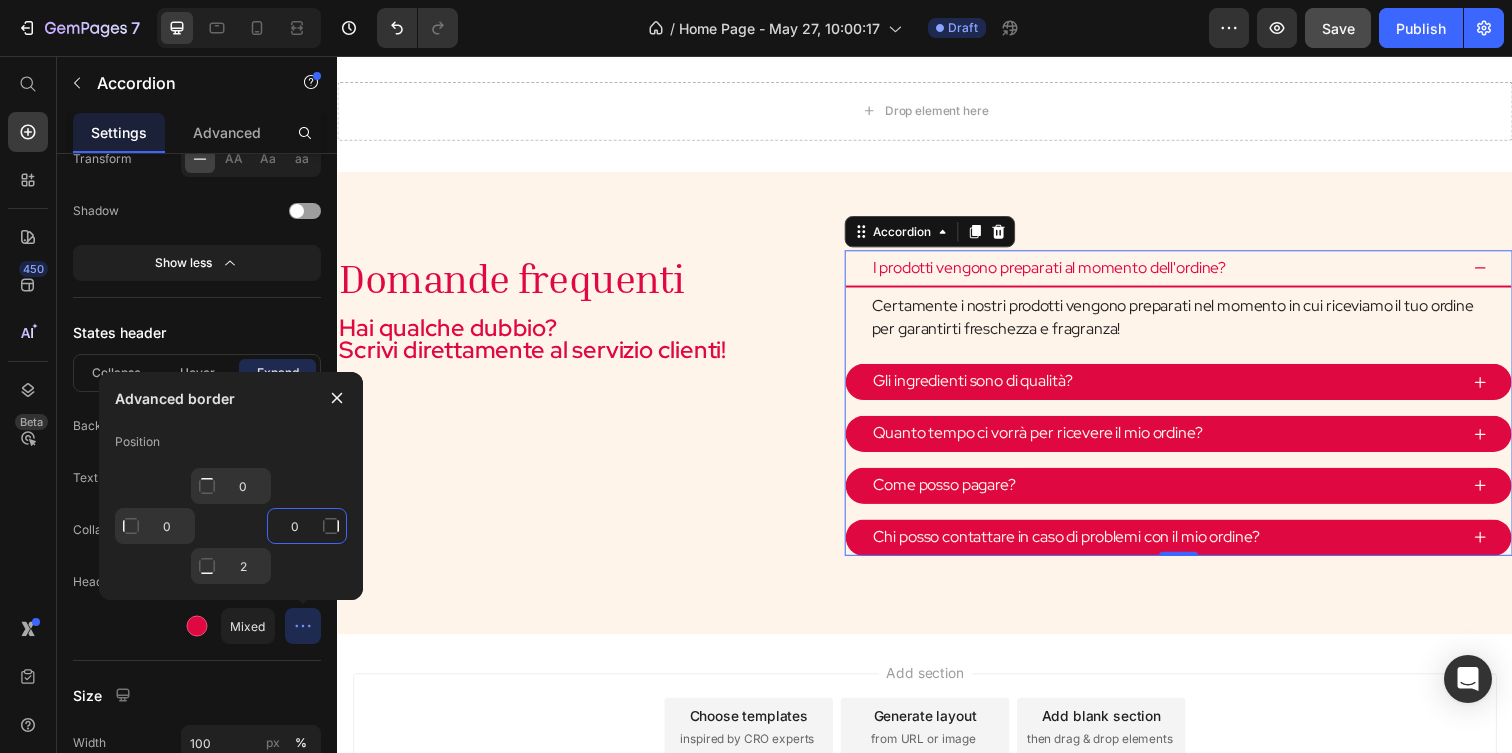 type on "0" 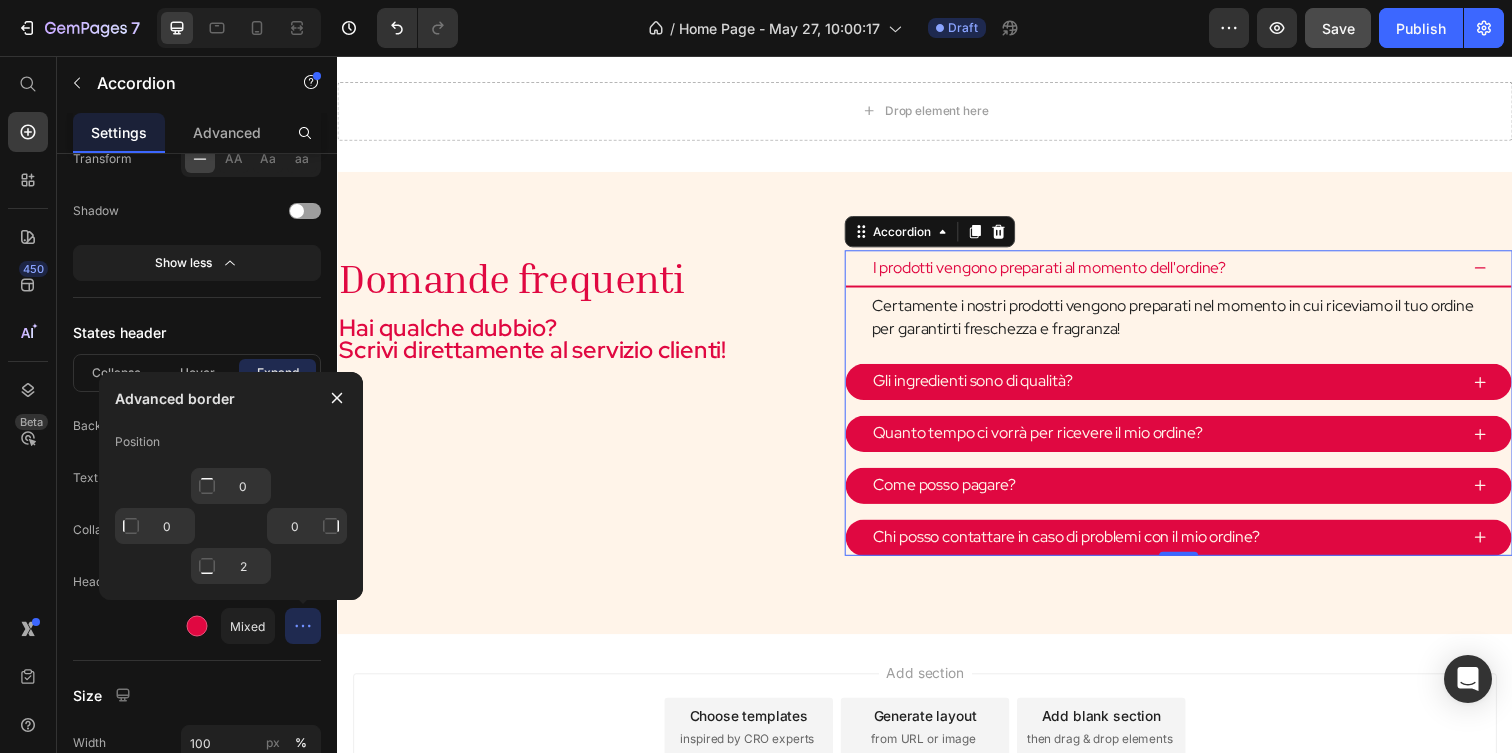 click on "Header border Mixed" 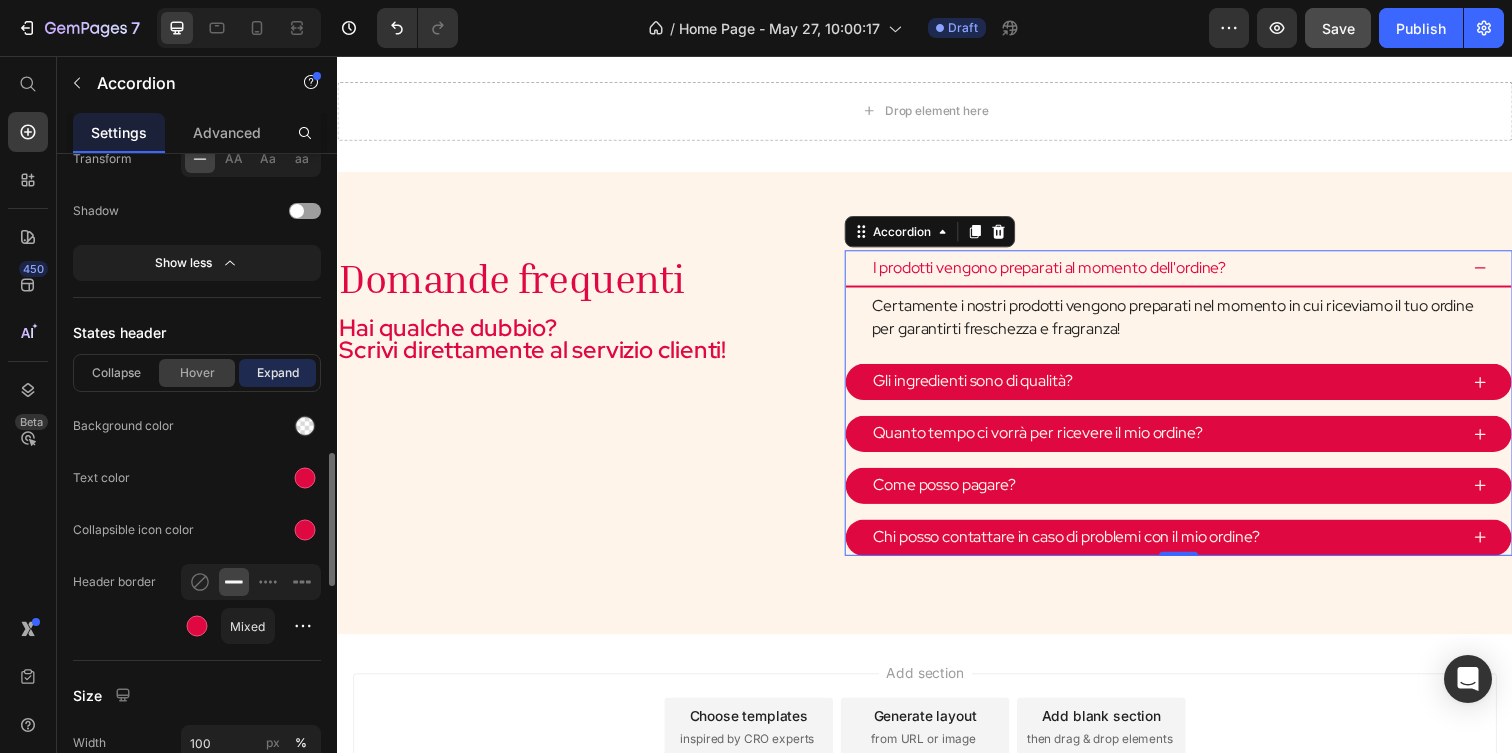 click on "Hover" at bounding box center (197, 373) 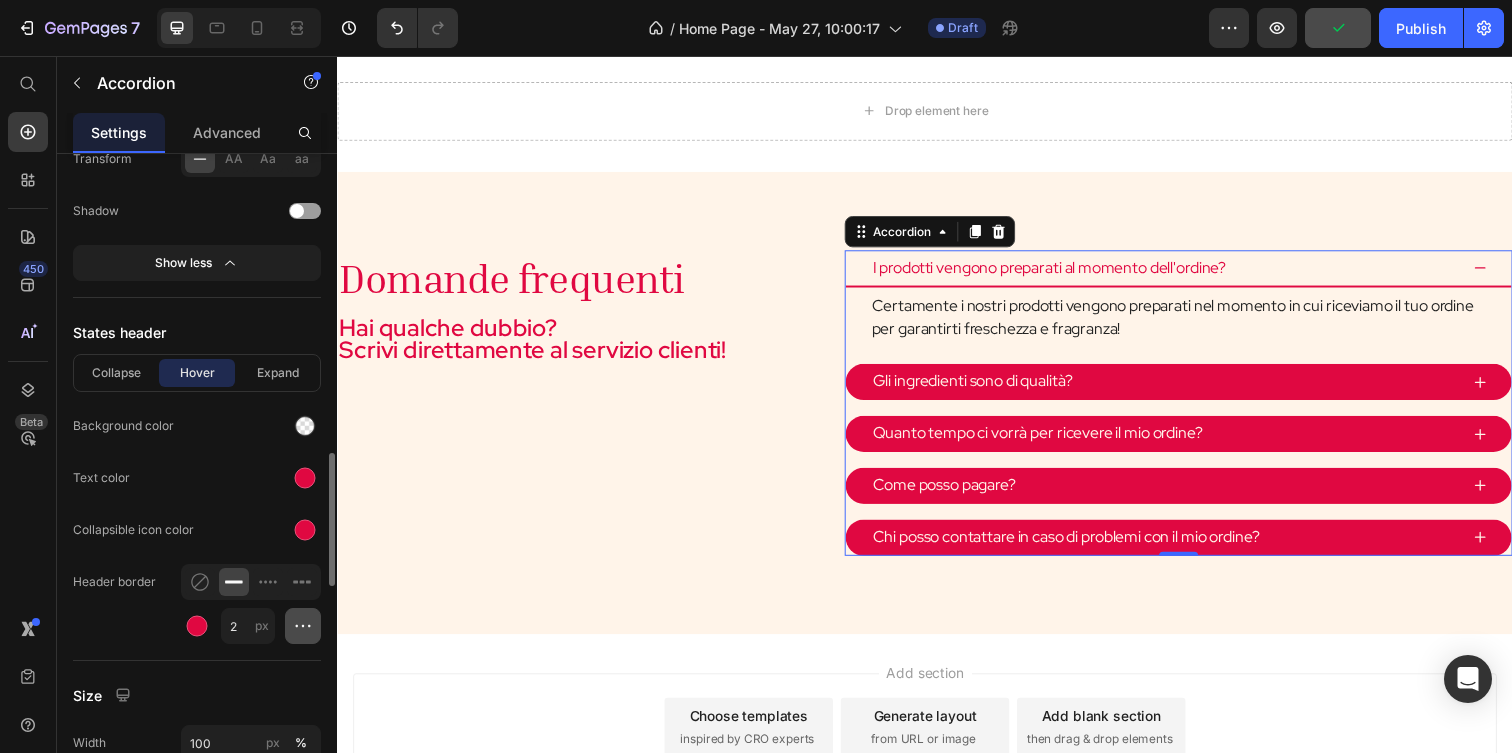 click 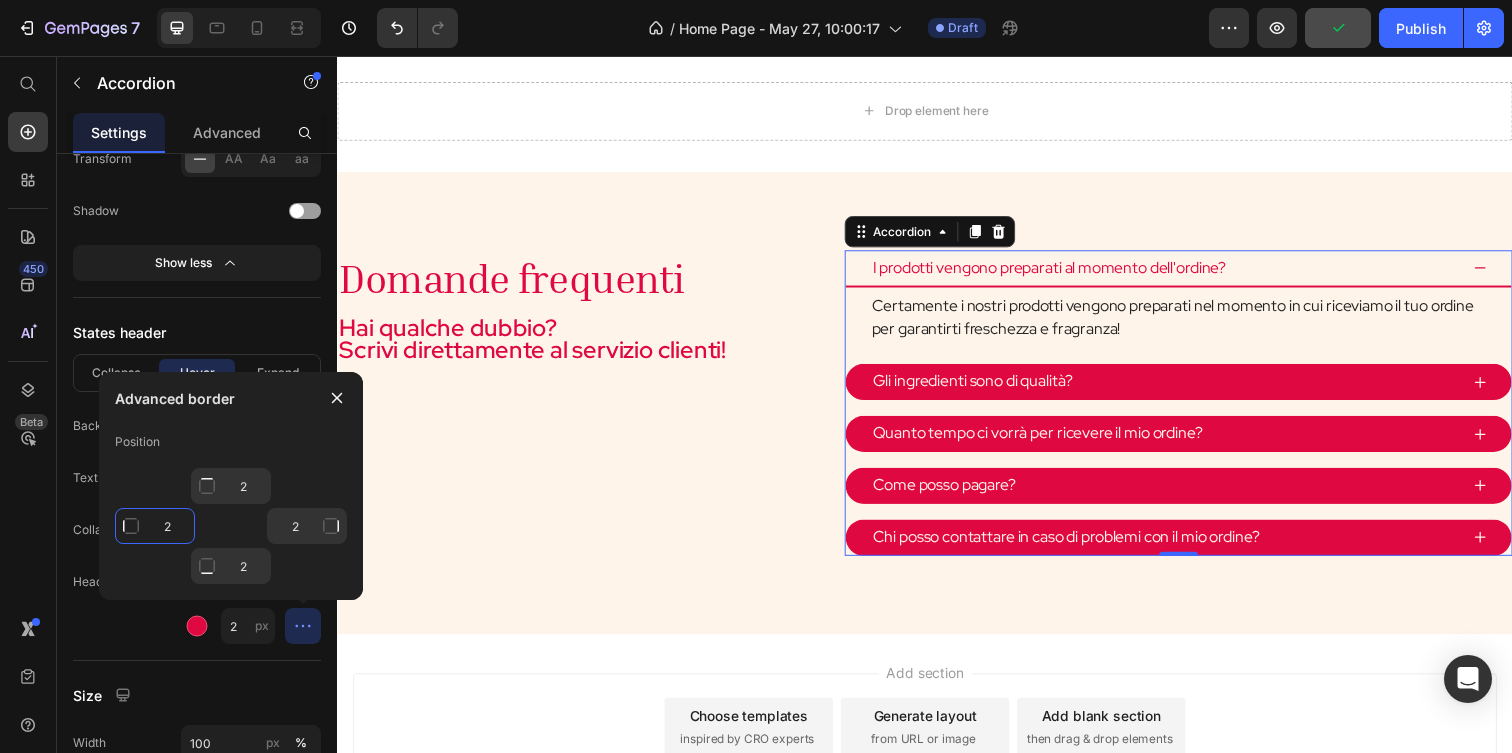 click on "2" 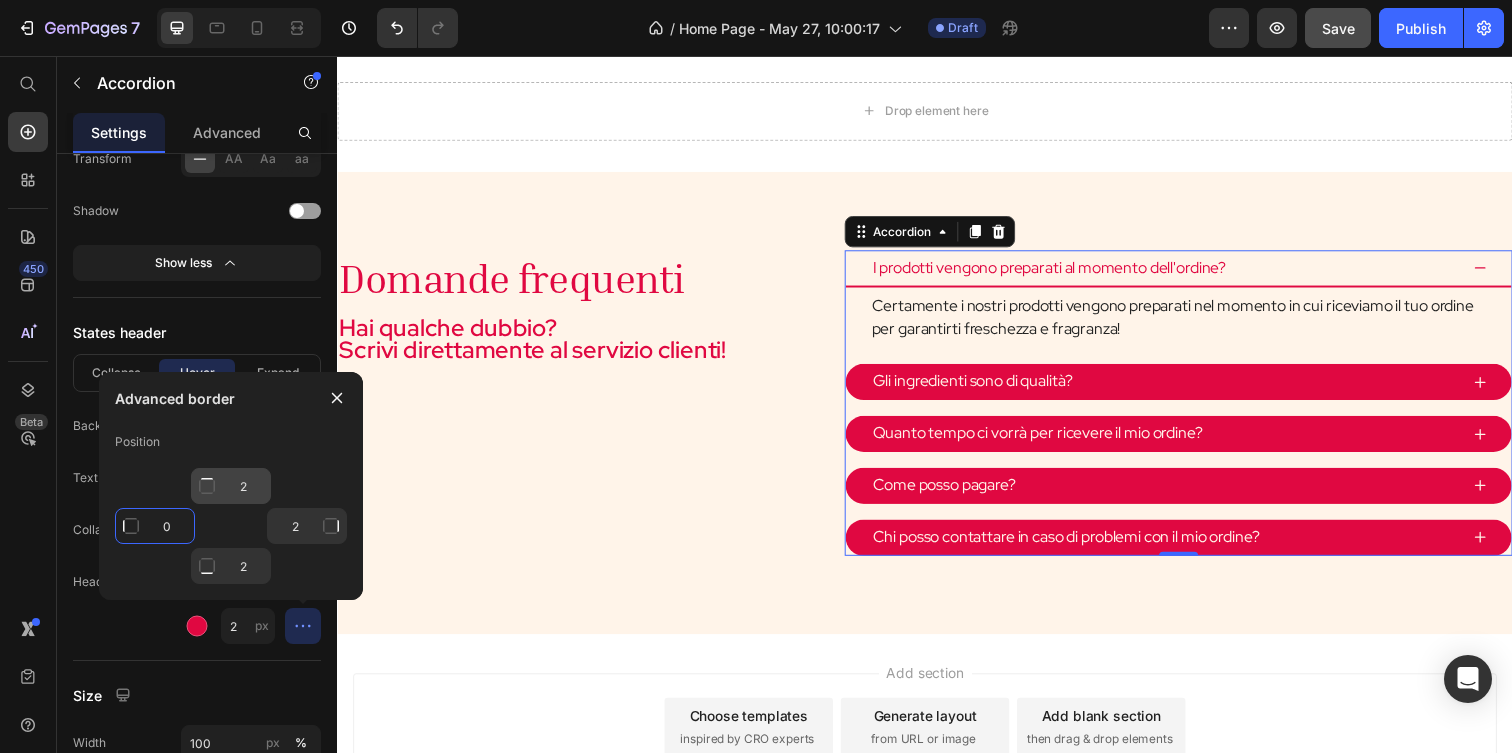 type on "0" 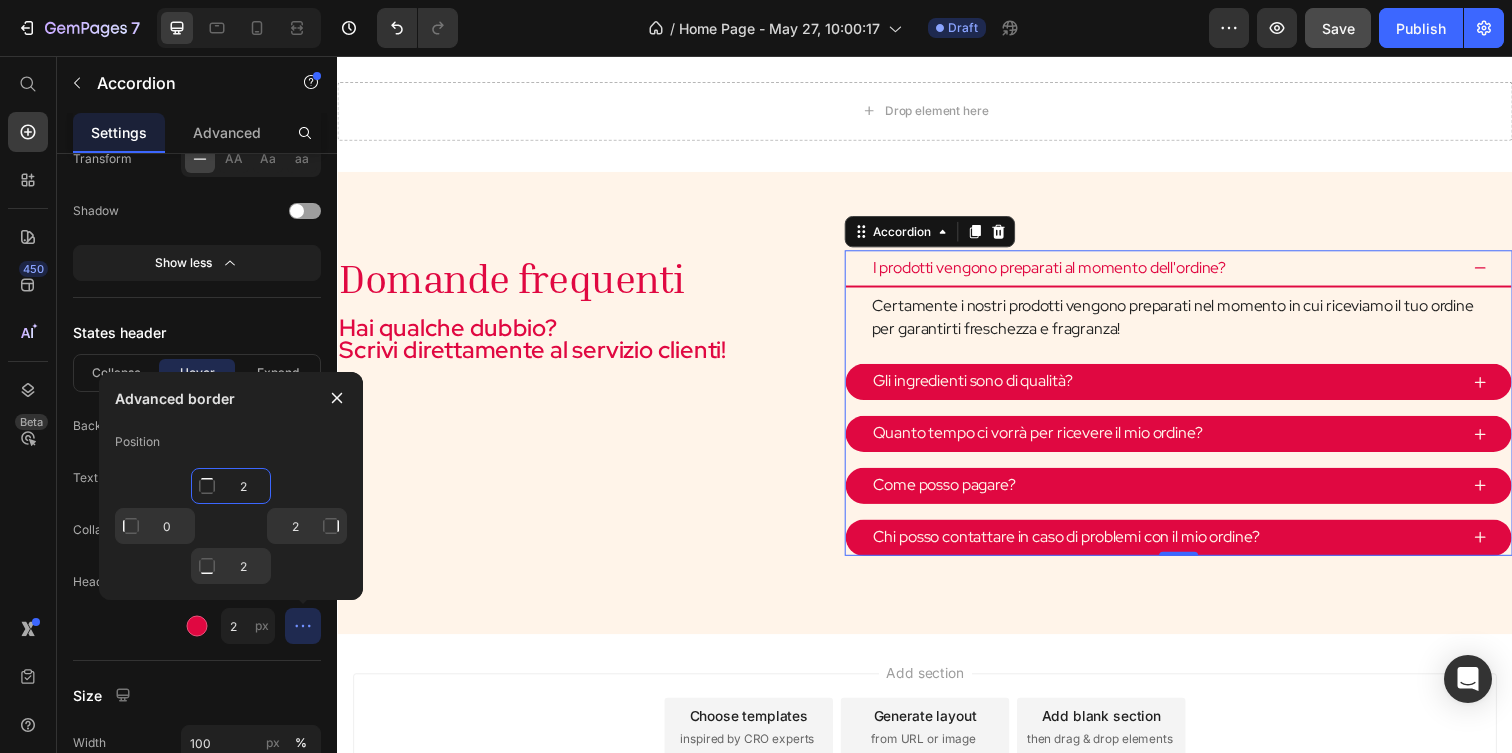 type on "Mixed" 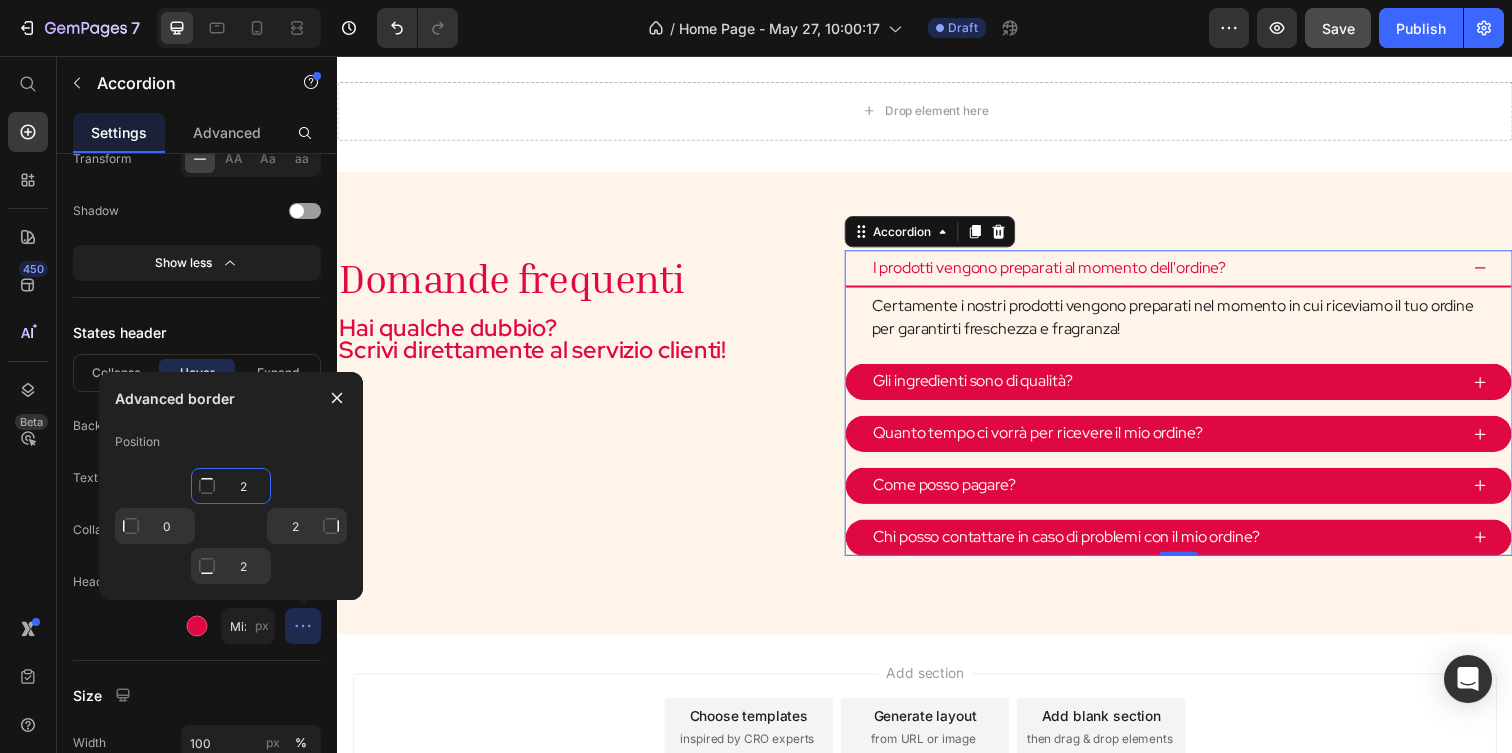 click on "2" 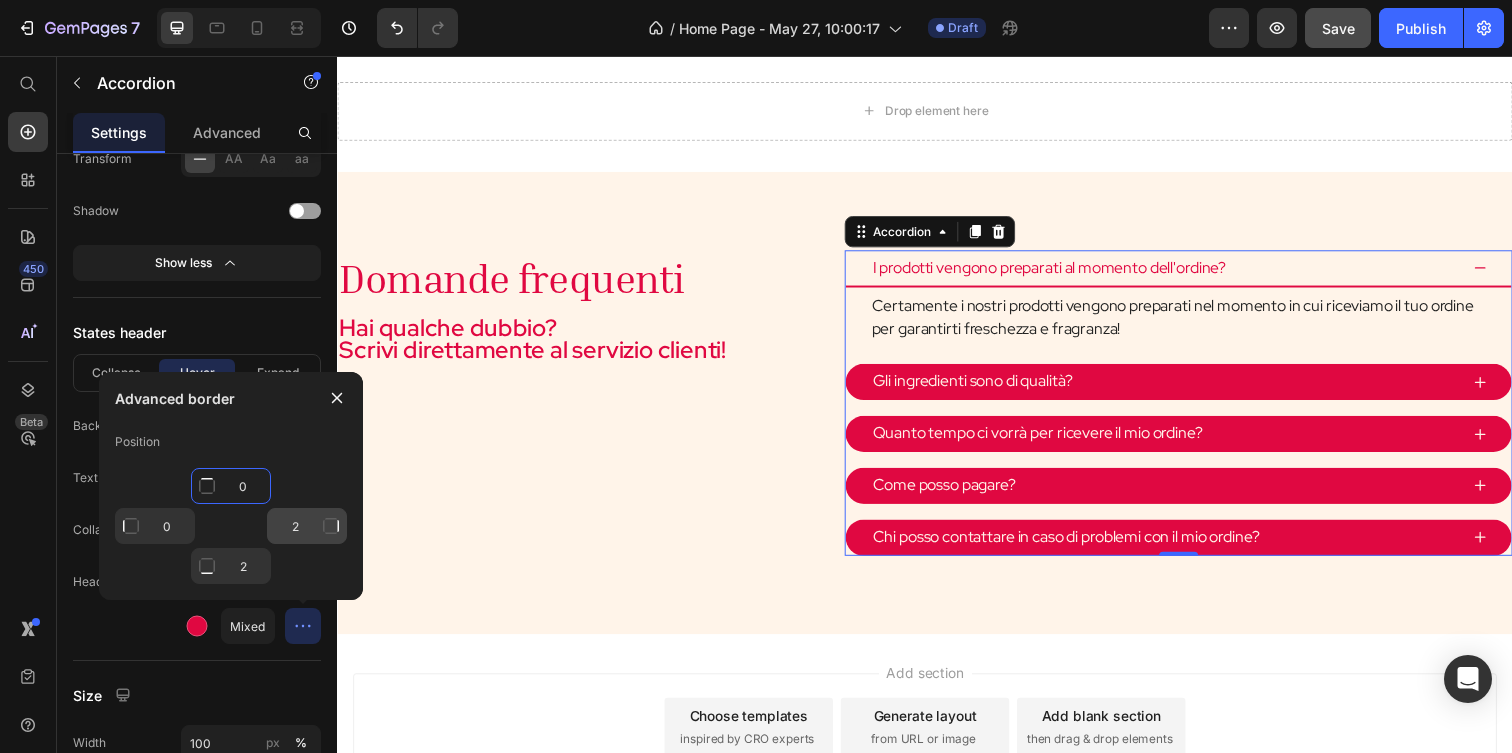 type on "0" 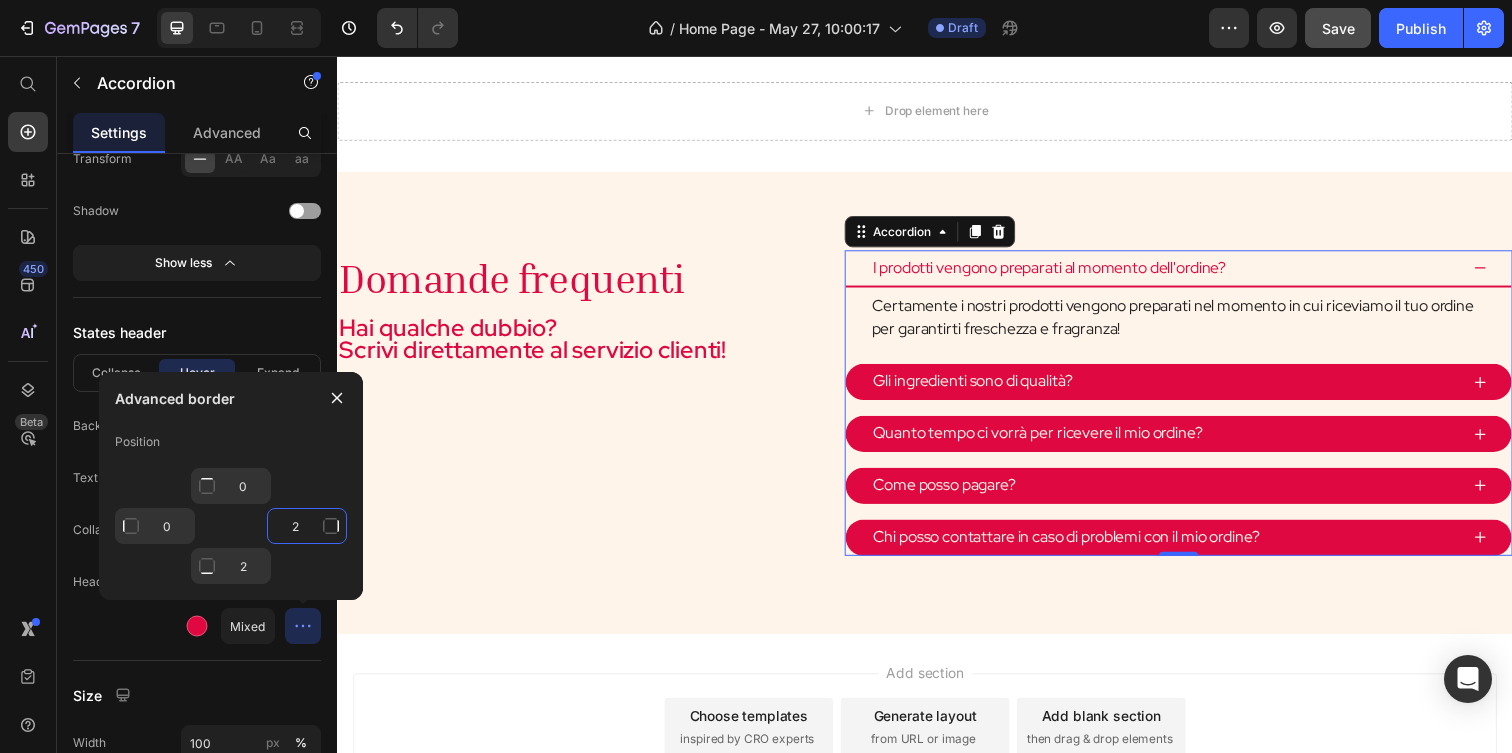 click on "2" 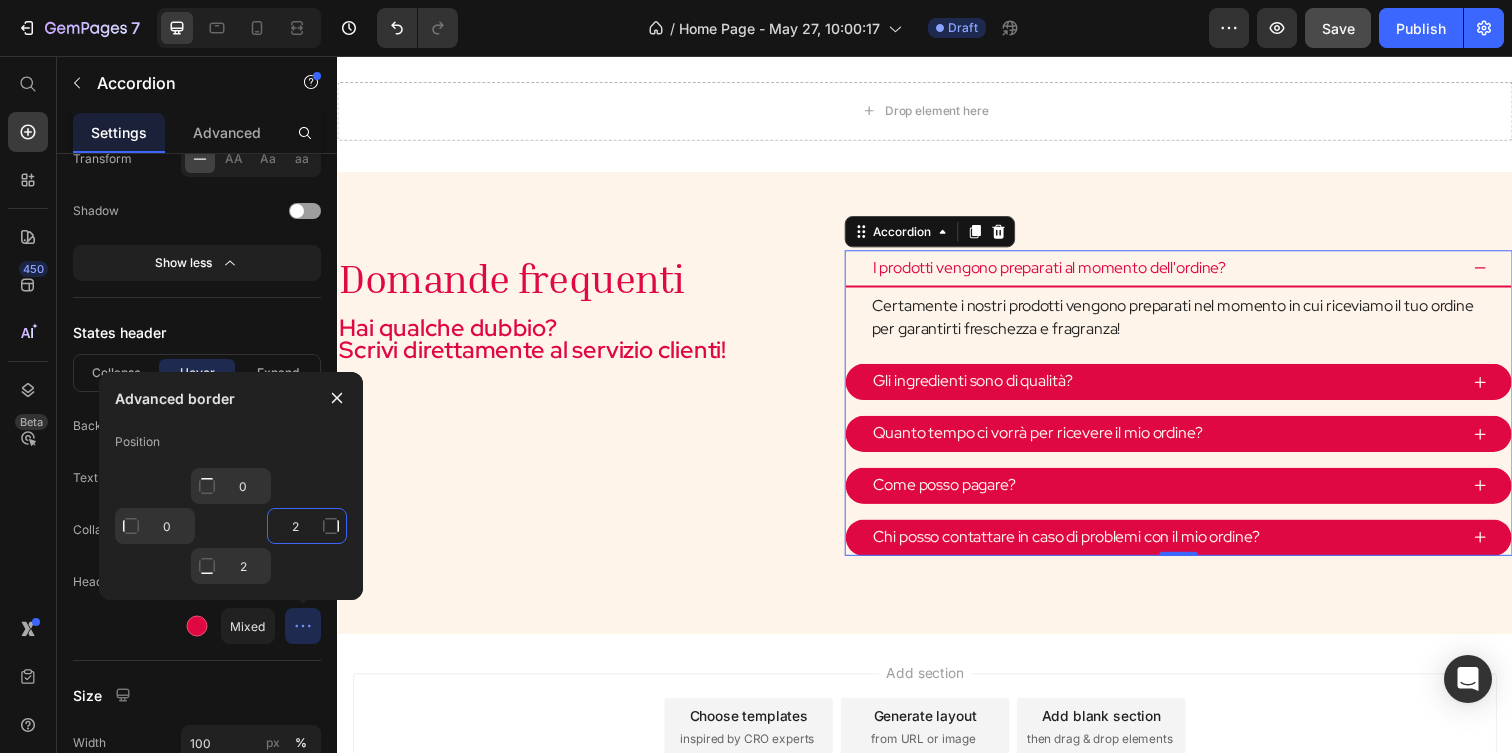 type 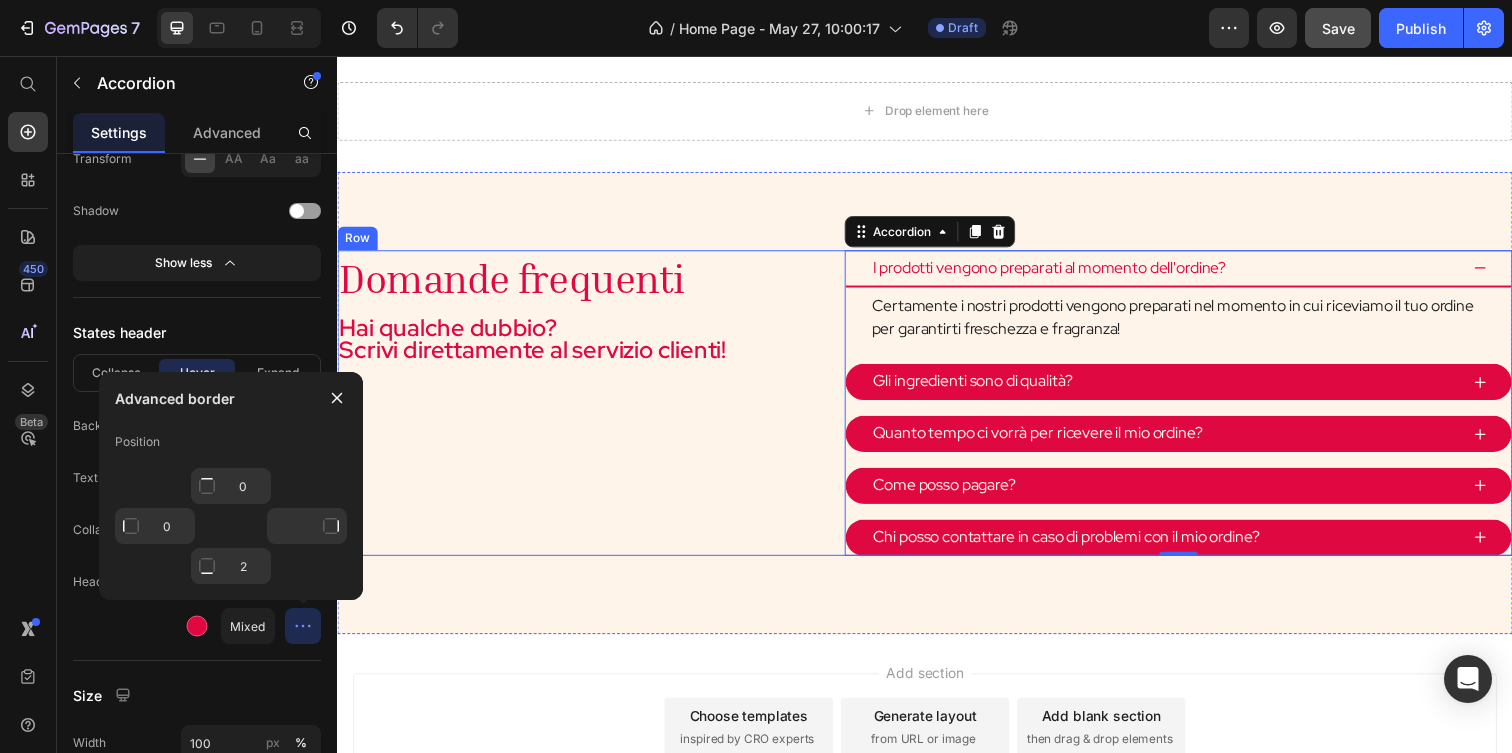 click on "Domande frequenti Heading Hai qualche dubbio? Scrivi direttamente al servizio clienti! Text Block" at bounding box center (581, 410) 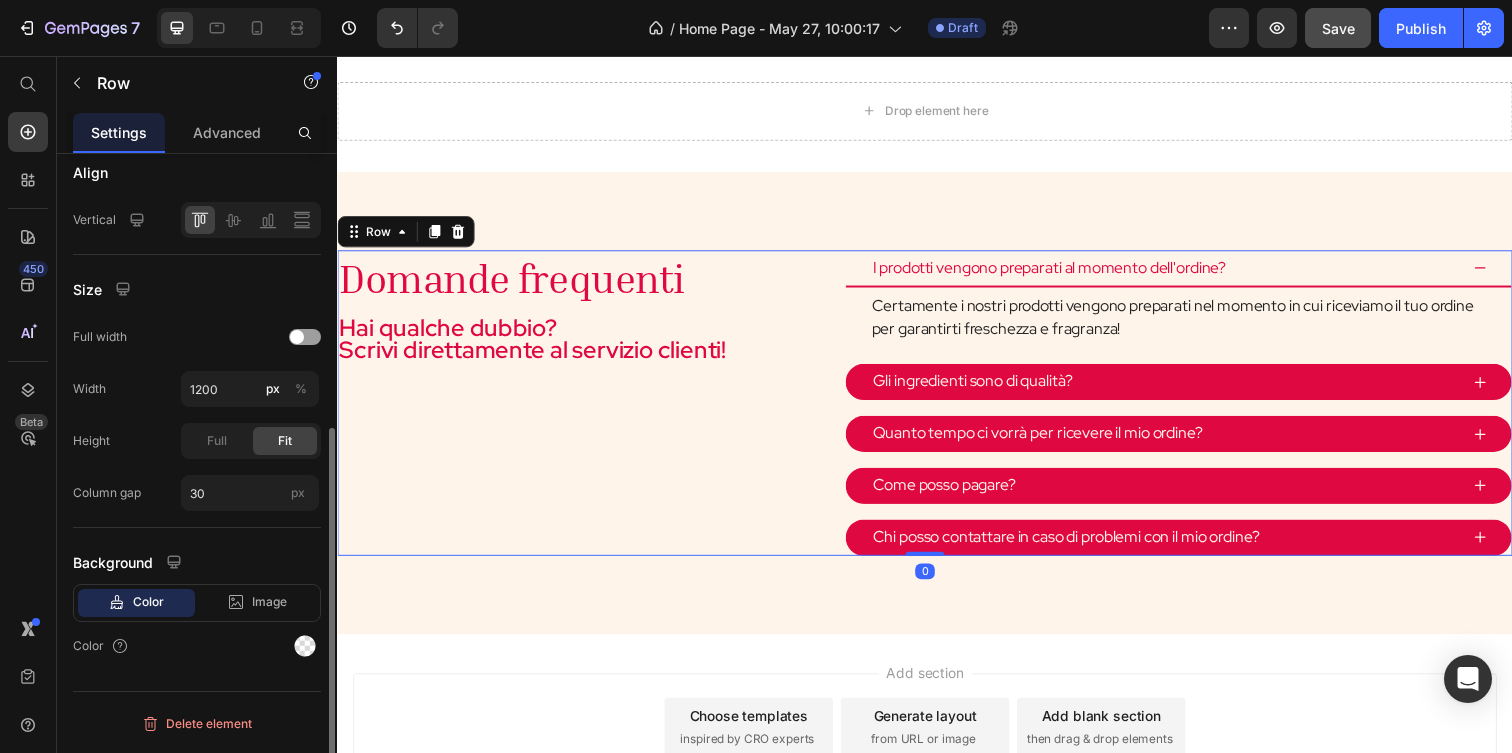 scroll, scrollTop: 0, scrollLeft: 0, axis: both 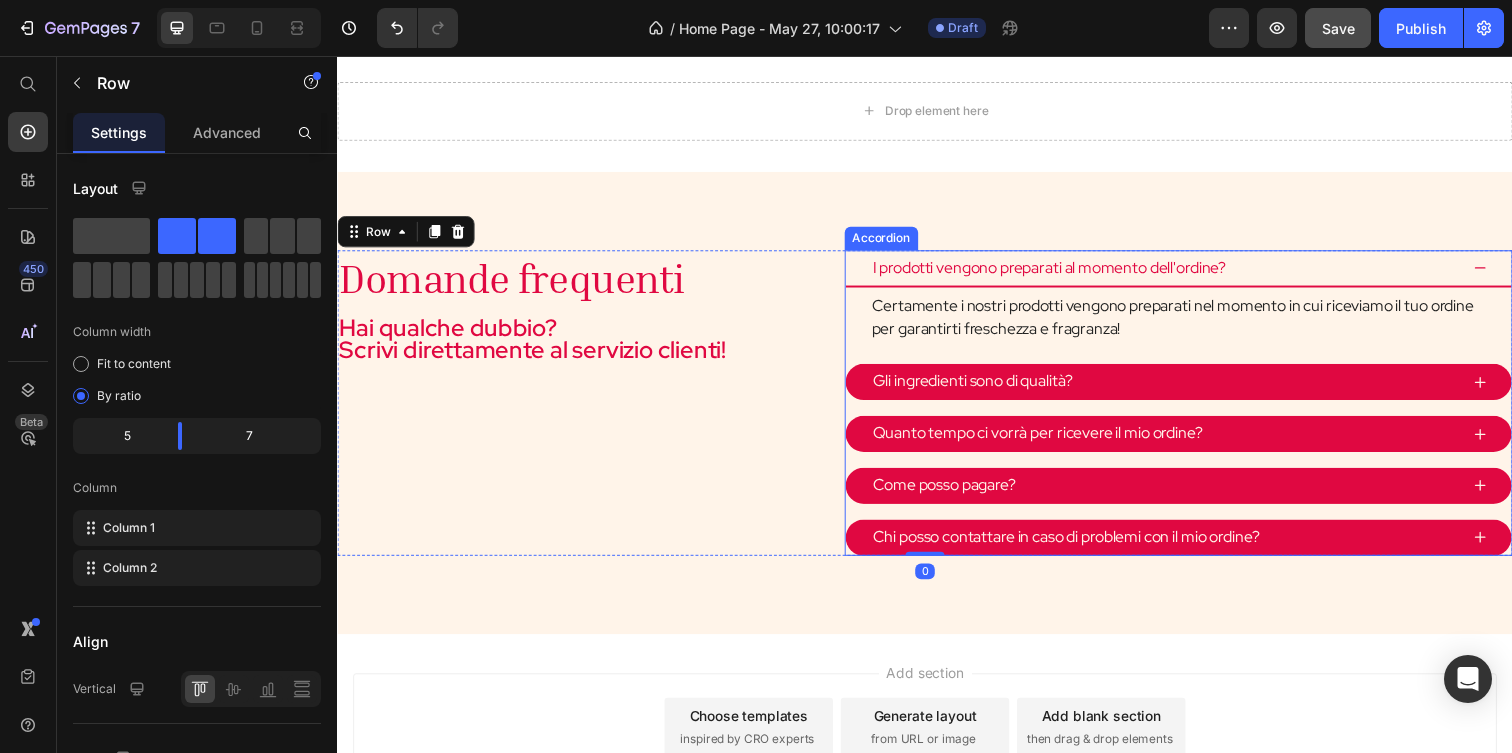 click 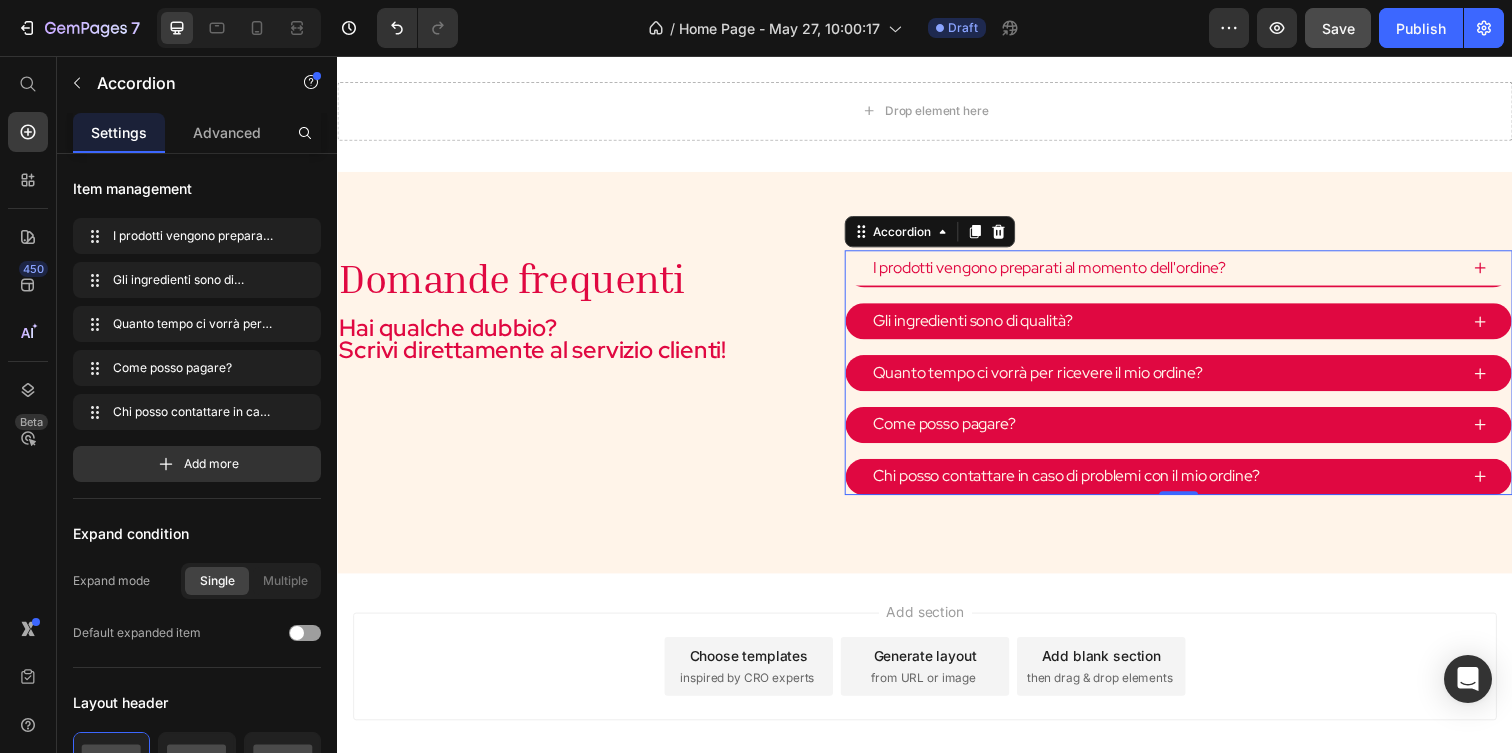 click on "I prodotti vengono preparati al momento dell'ordine?" at bounding box center [1064, 272] 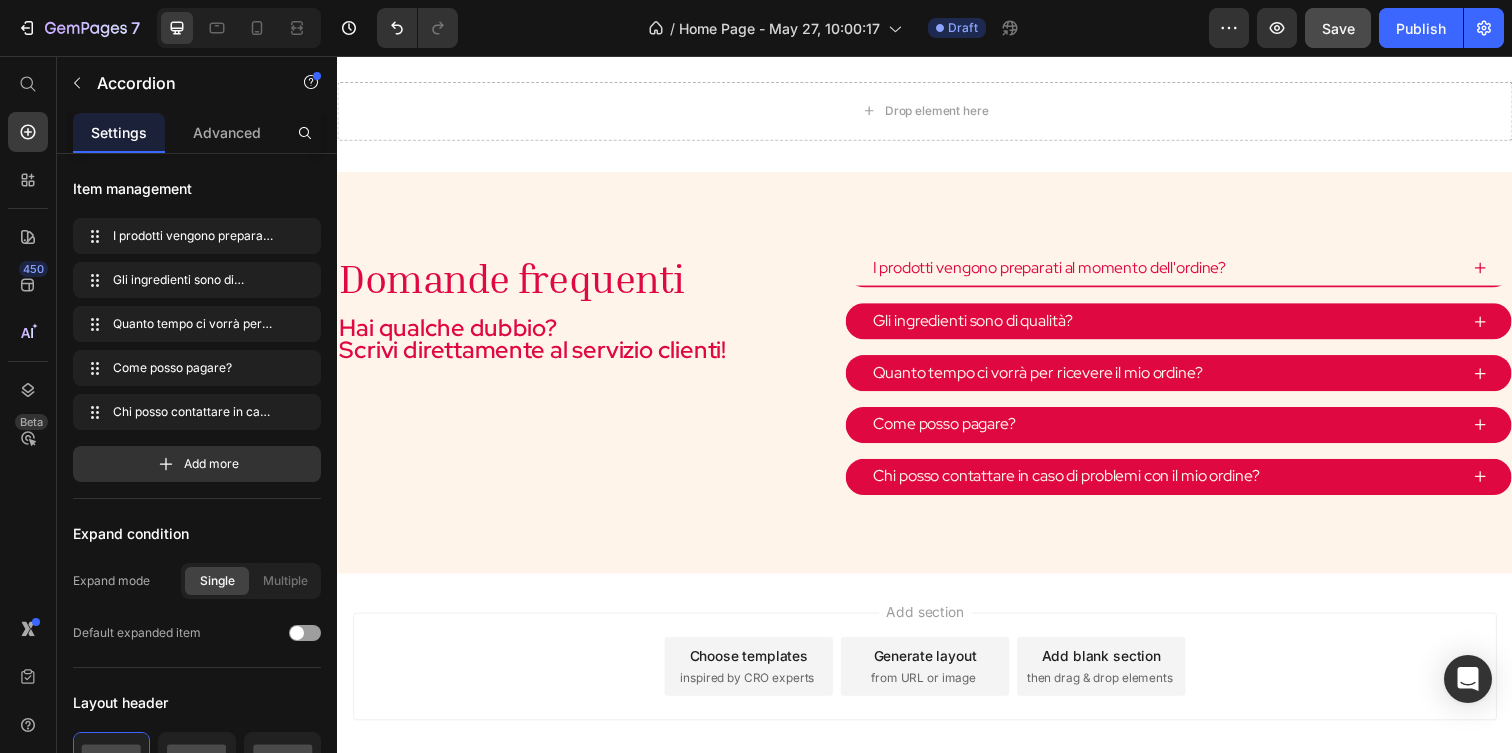 click on "I prodotti vengono preparati al momento dell'ordine?" at bounding box center (1196, 273) 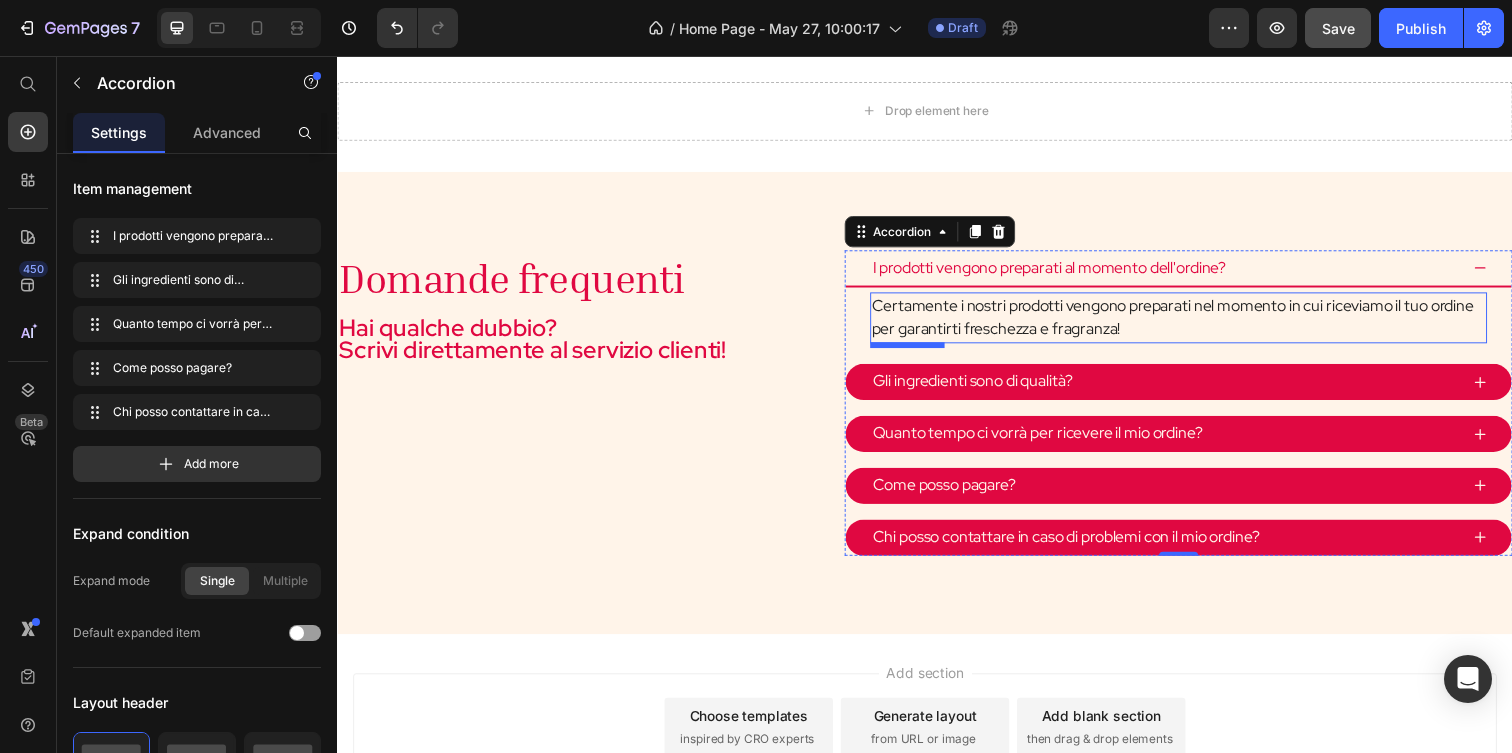 click on "Certamente i nostri prodotti vengono preparati nel momento in cui riceviamo il tuo ordine per garantirti freschezza e fragranza!" at bounding box center (1196, 323) 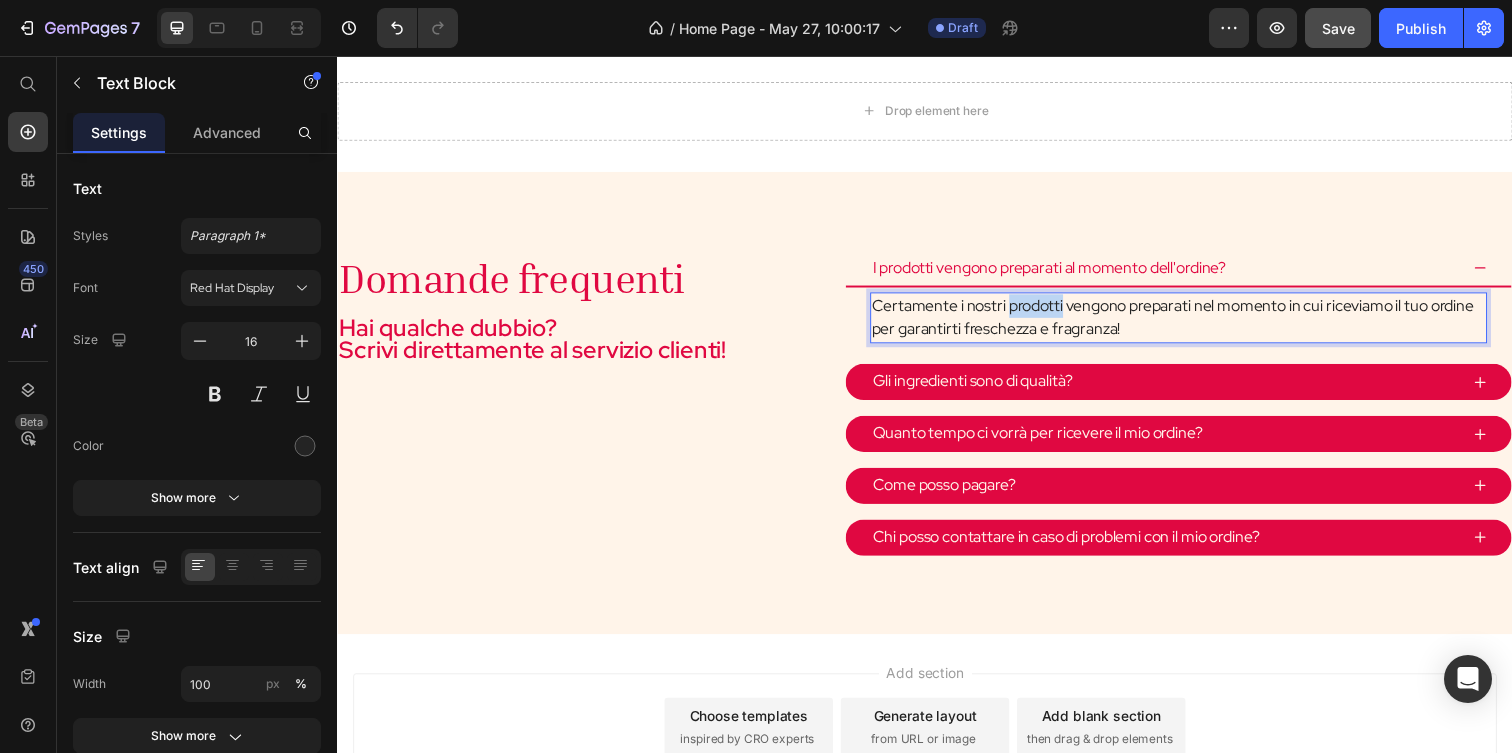 click on "Certamente i nostri prodotti vengono preparati nel momento in cui riceviamo il tuo ordine per garantirti freschezza e fragranza!" at bounding box center [1196, 323] 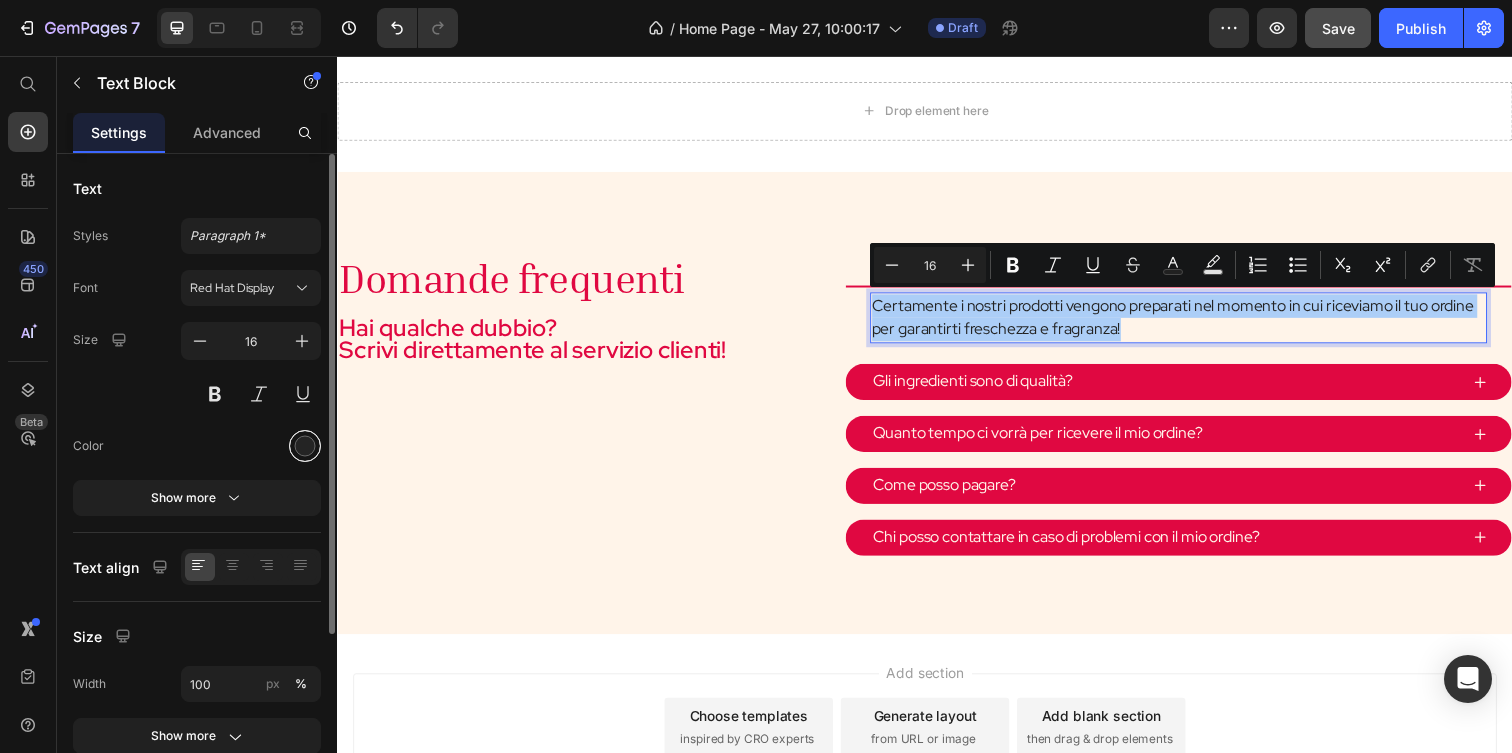 click at bounding box center [305, 446] 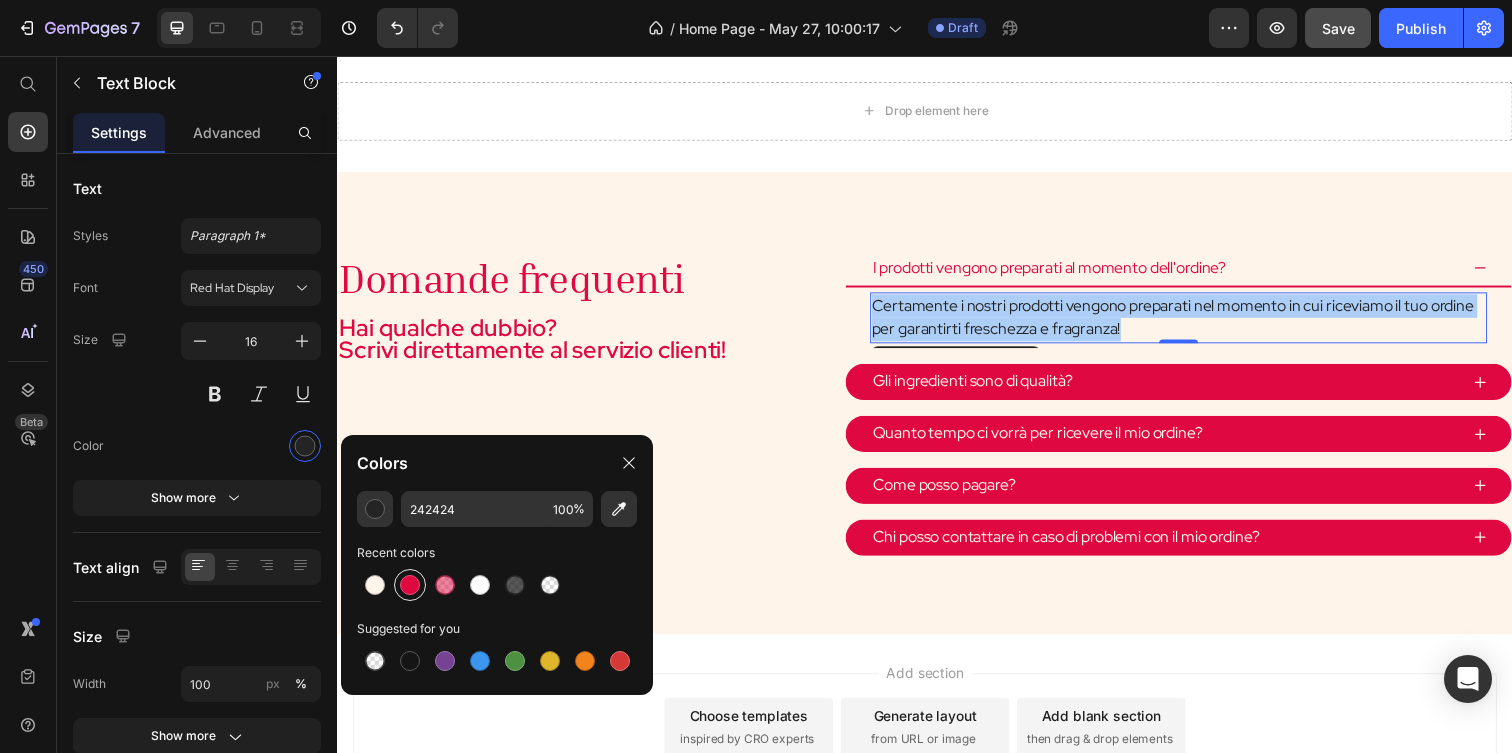 click at bounding box center [410, 585] 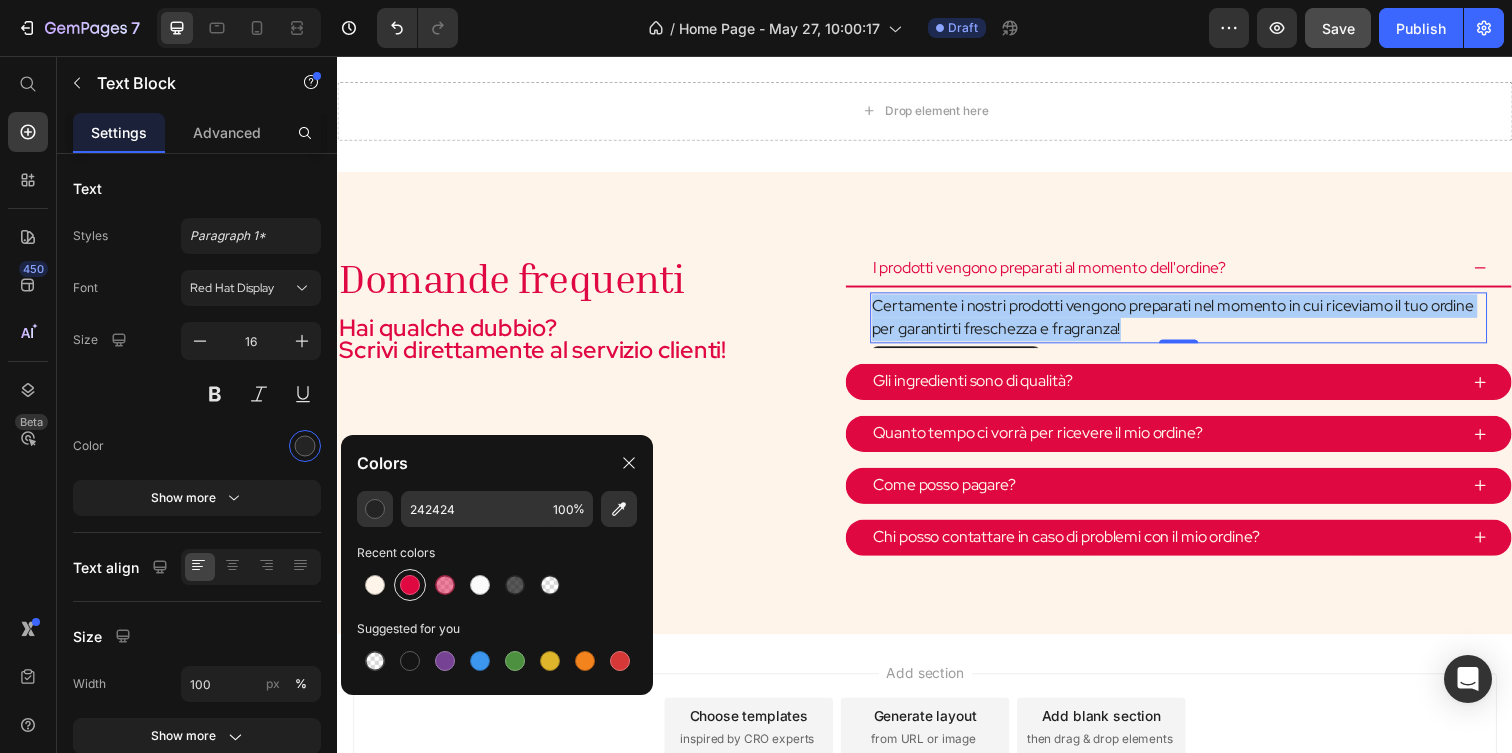 type on "E00841" 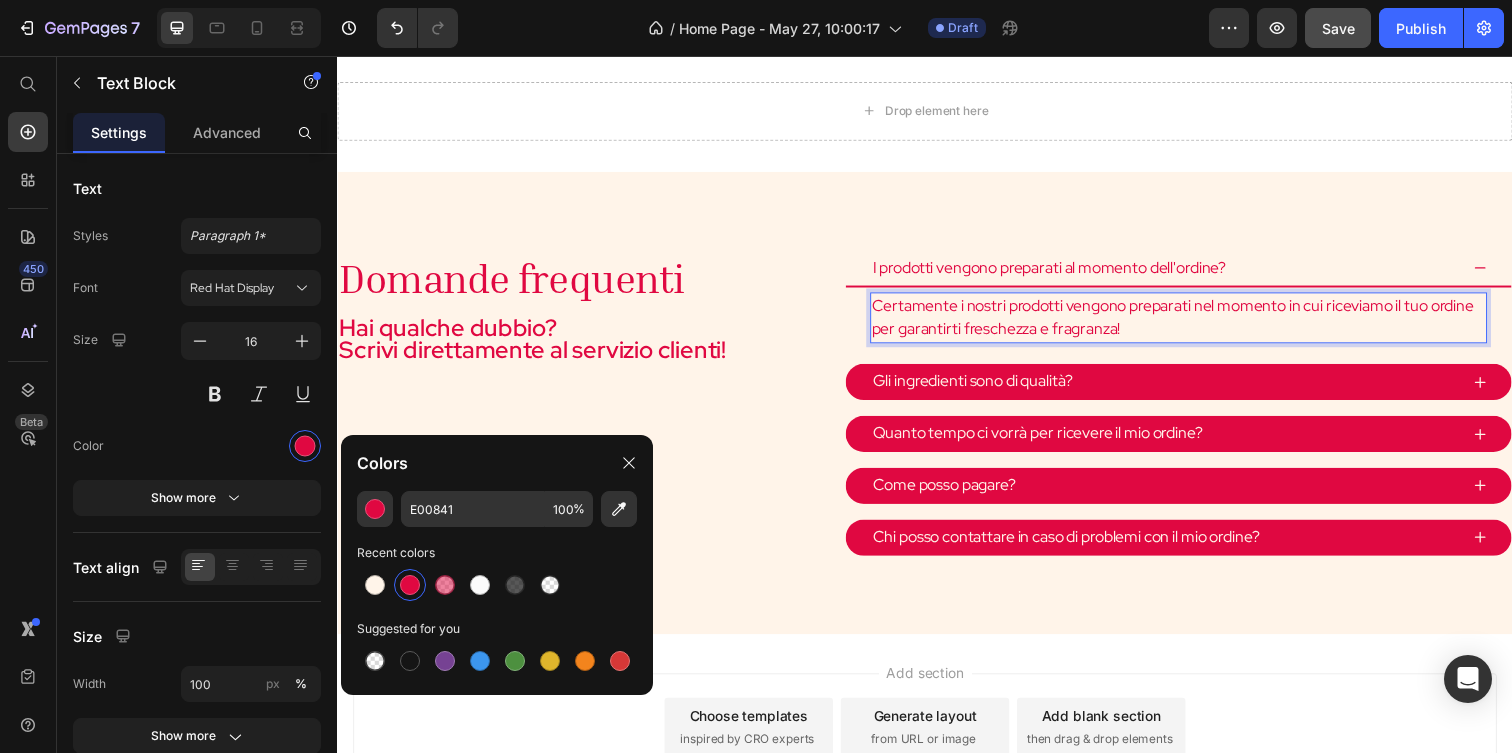 click on "Certamente i nostri prodotti vengono preparati nel momento in cui riceviamo il tuo ordine per garantirti freschezza e fragranza!" at bounding box center (1196, 323) 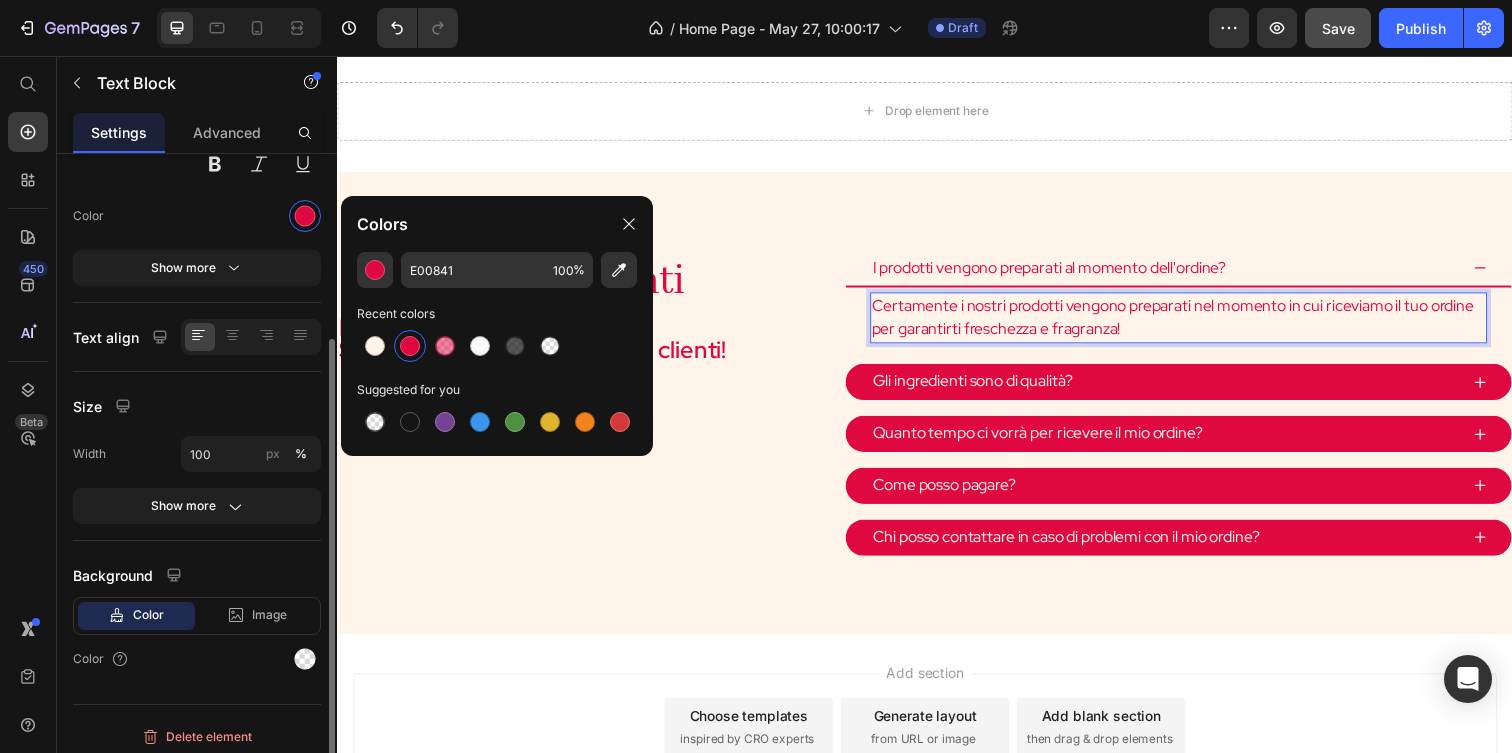 scroll, scrollTop: 239, scrollLeft: 0, axis: vertical 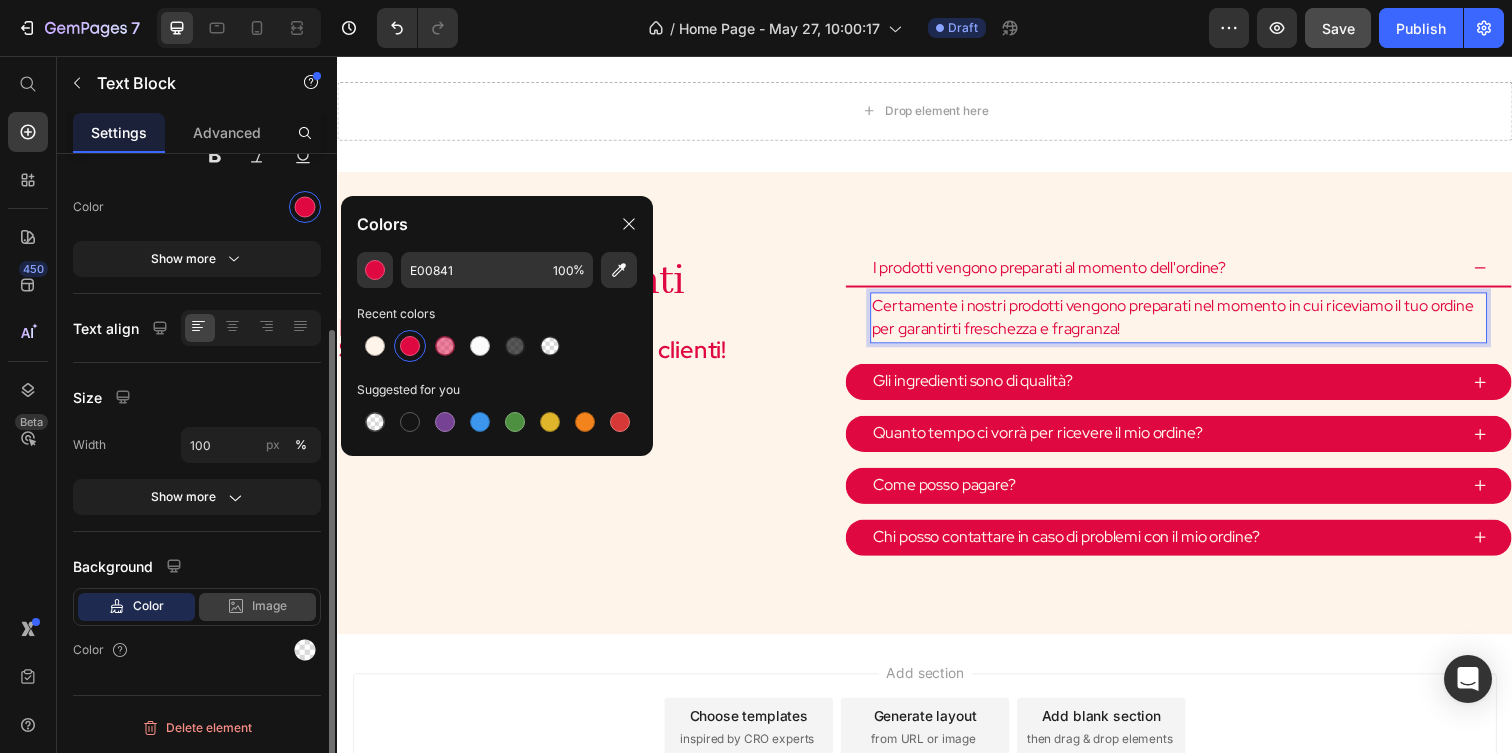 click 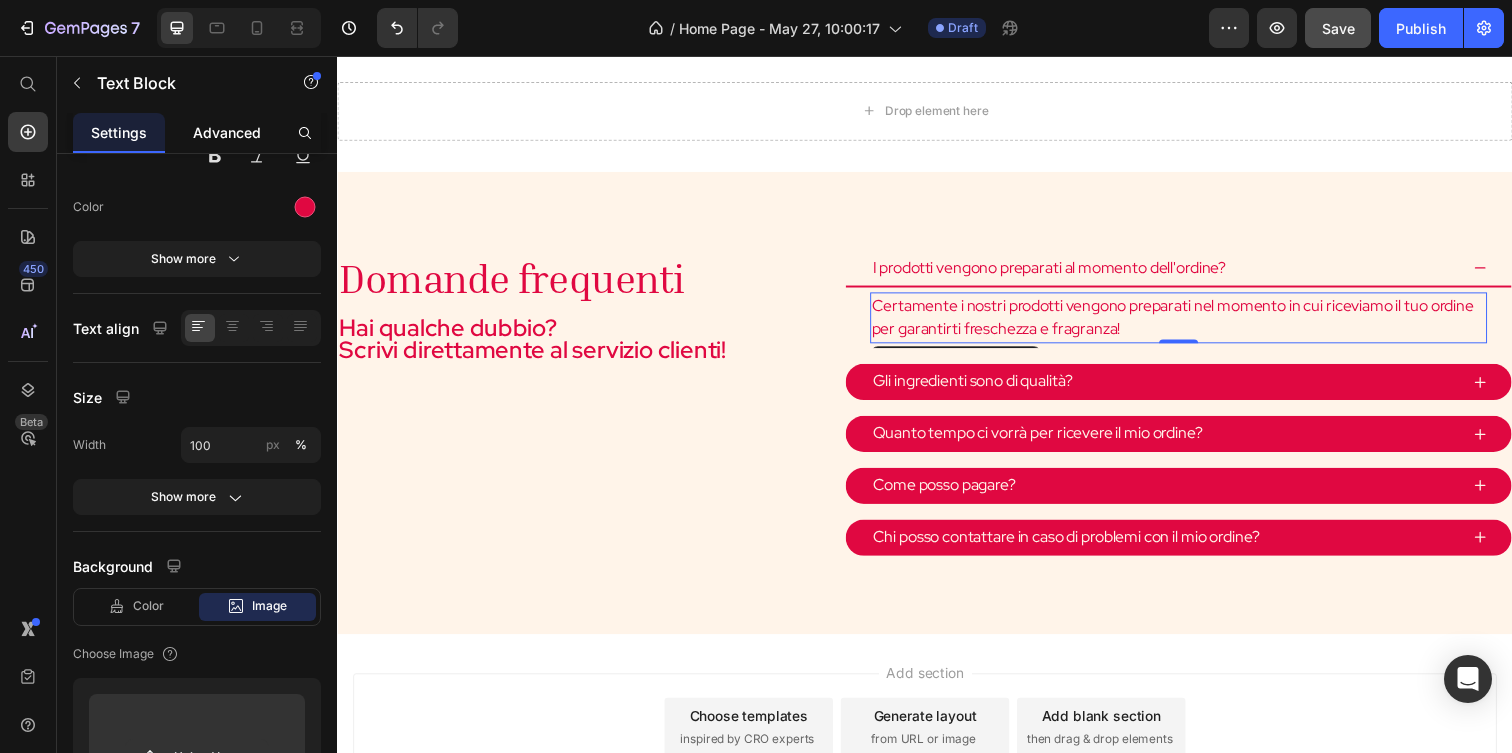 click on "Advanced" at bounding box center (227, 132) 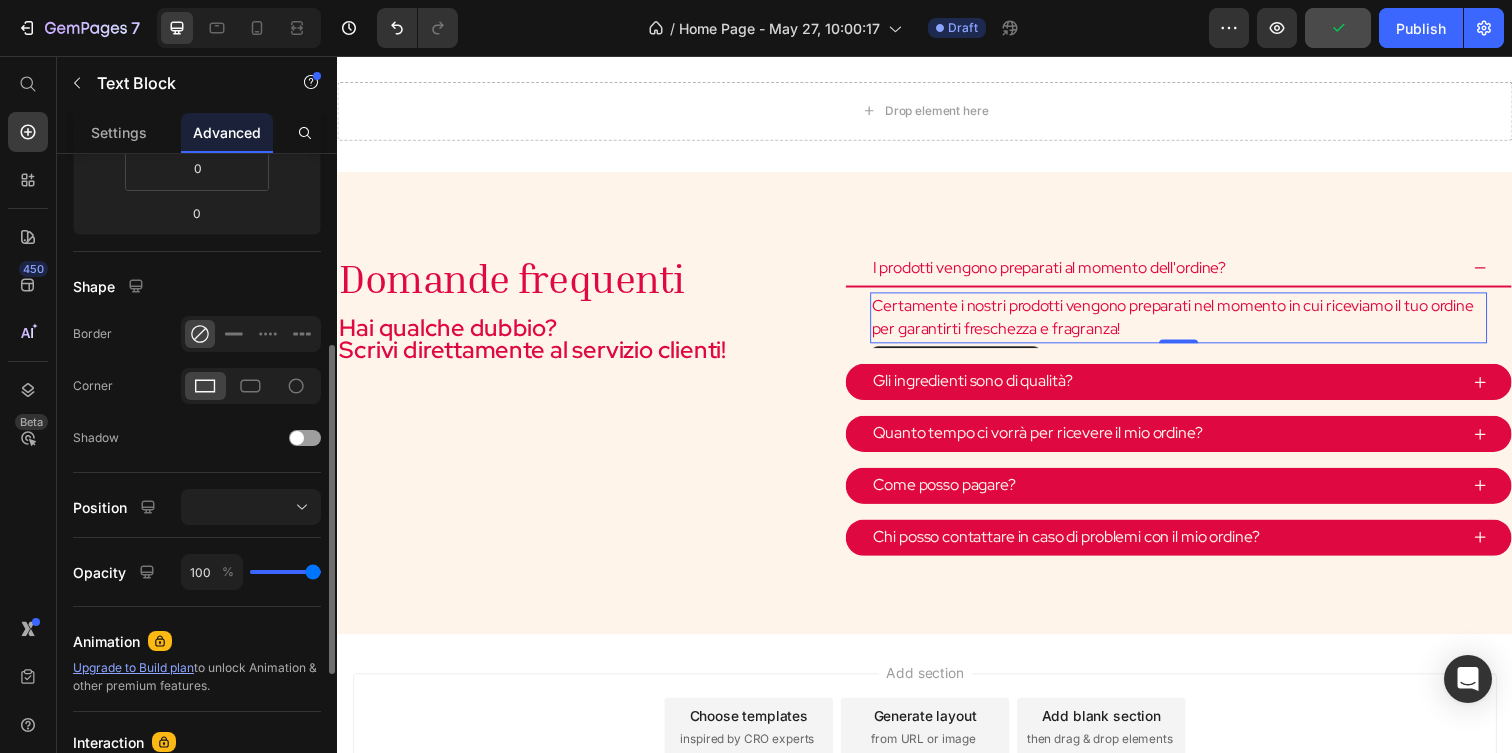 scroll, scrollTop: 384, scrollLeft: 0, axis: vertical 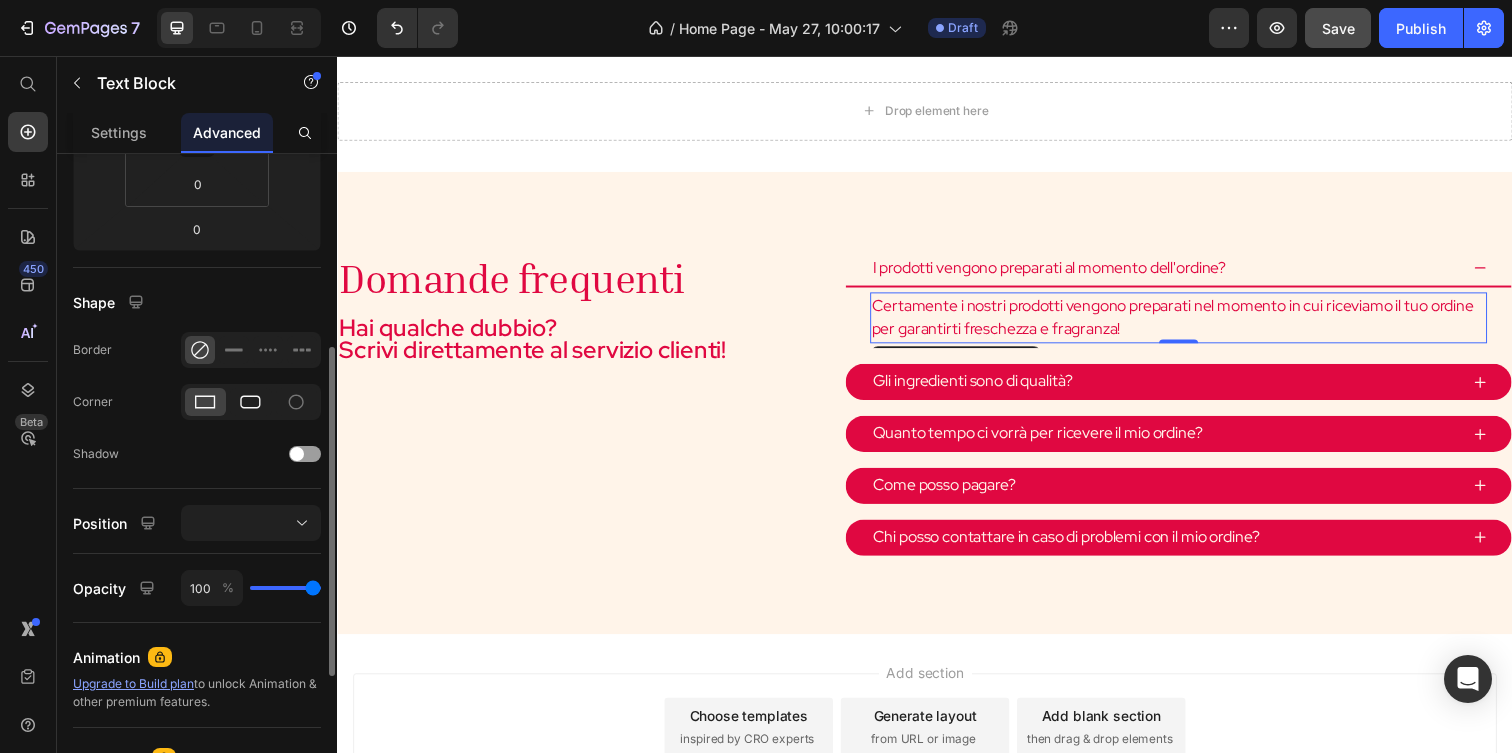 click 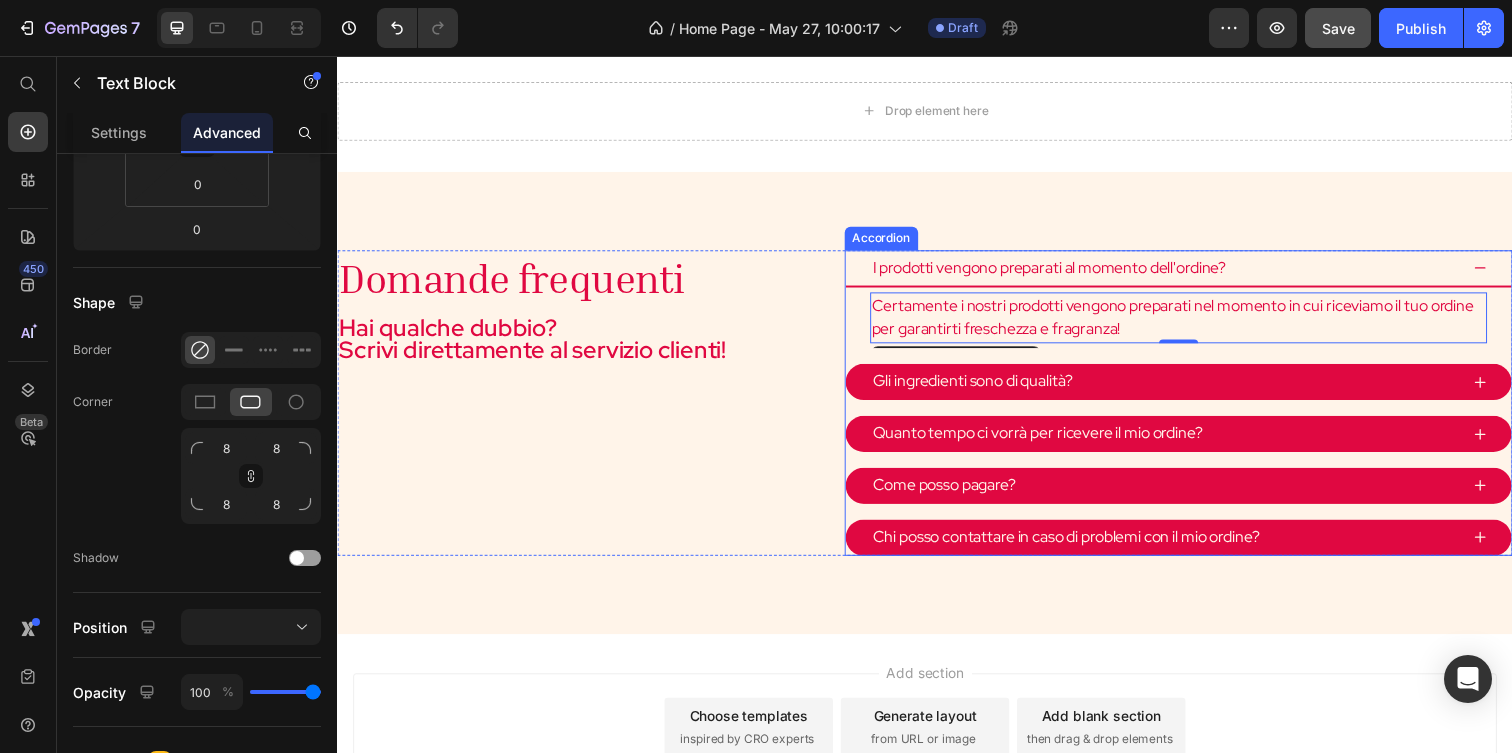click on "Domande frequenti Heading Hai qualche dubbio? Scrivi direttamente al servizio clienti! Text Block
I prodotti vengono preparati al momento dell'ordine? Certamente i nostri prodotti vengono preparati nel momento in cui riceviamo il tuo ordine per garantirti freschezza e fragranza! Text Block   0
Gli ingredienti sono di qualità?
Quanto tempo ci vorrà per ricevere il mio ordine?
Come posso pagare?
Chi posso contattare in caso di problemi con il mio ordine? Accordion Row" at bounding box center (937, 410) 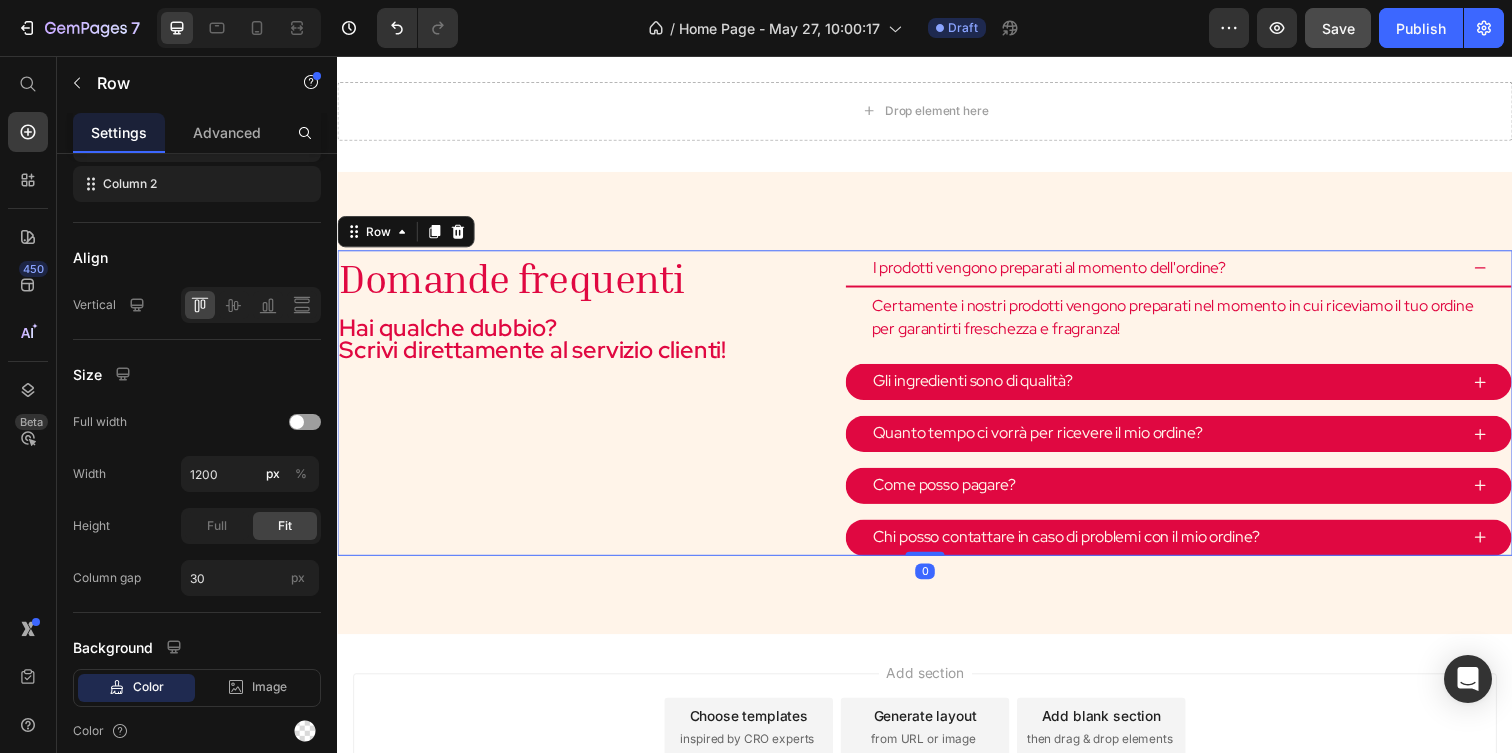 scroll, scrollTop: 0, scrollLeft: 0, axis: both 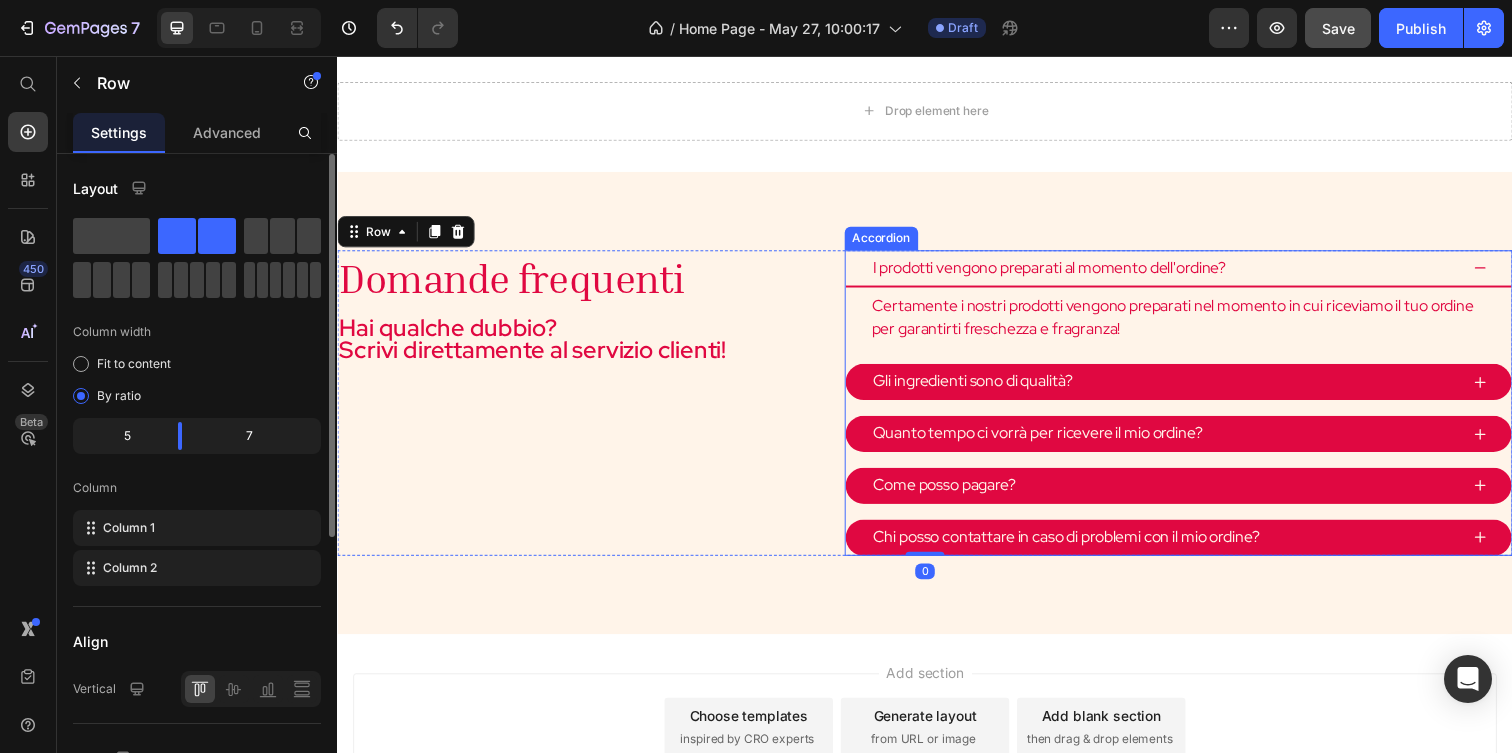click on "I prodotti vengono preparati al momento dell'ordine?" at bounding box center (1196, 273) 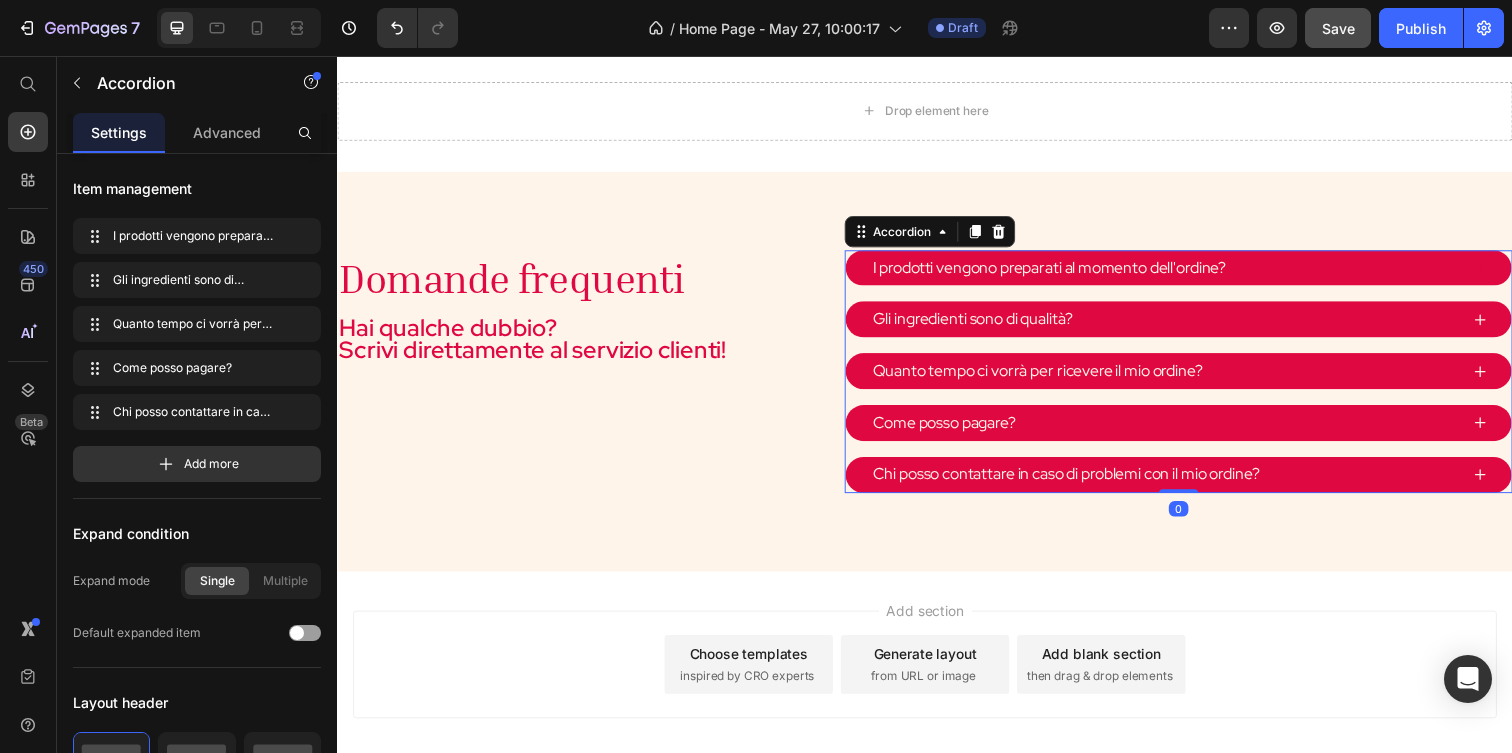 click 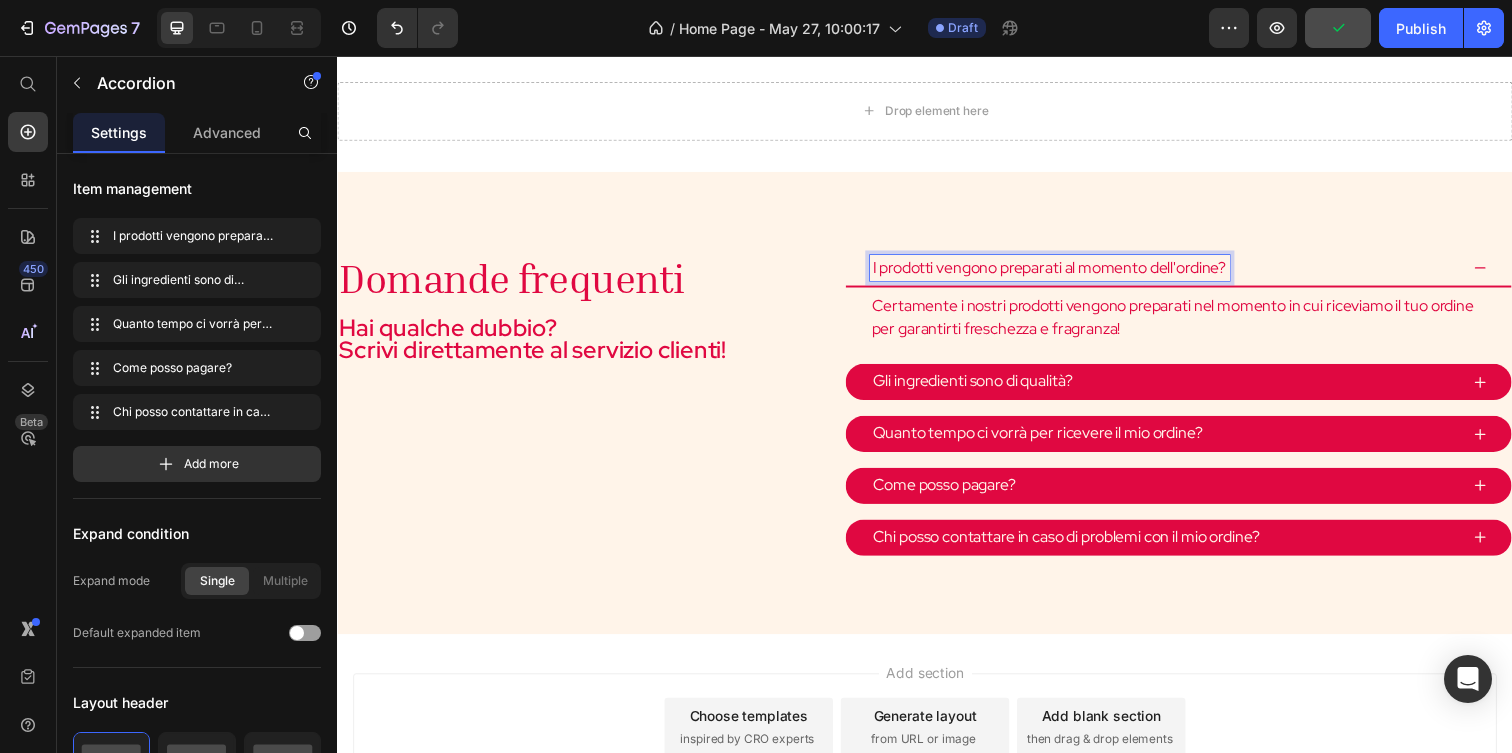 click on "I prodotti vengono preparati al momento dell'ordine?" at bounding box center [1064, 272] 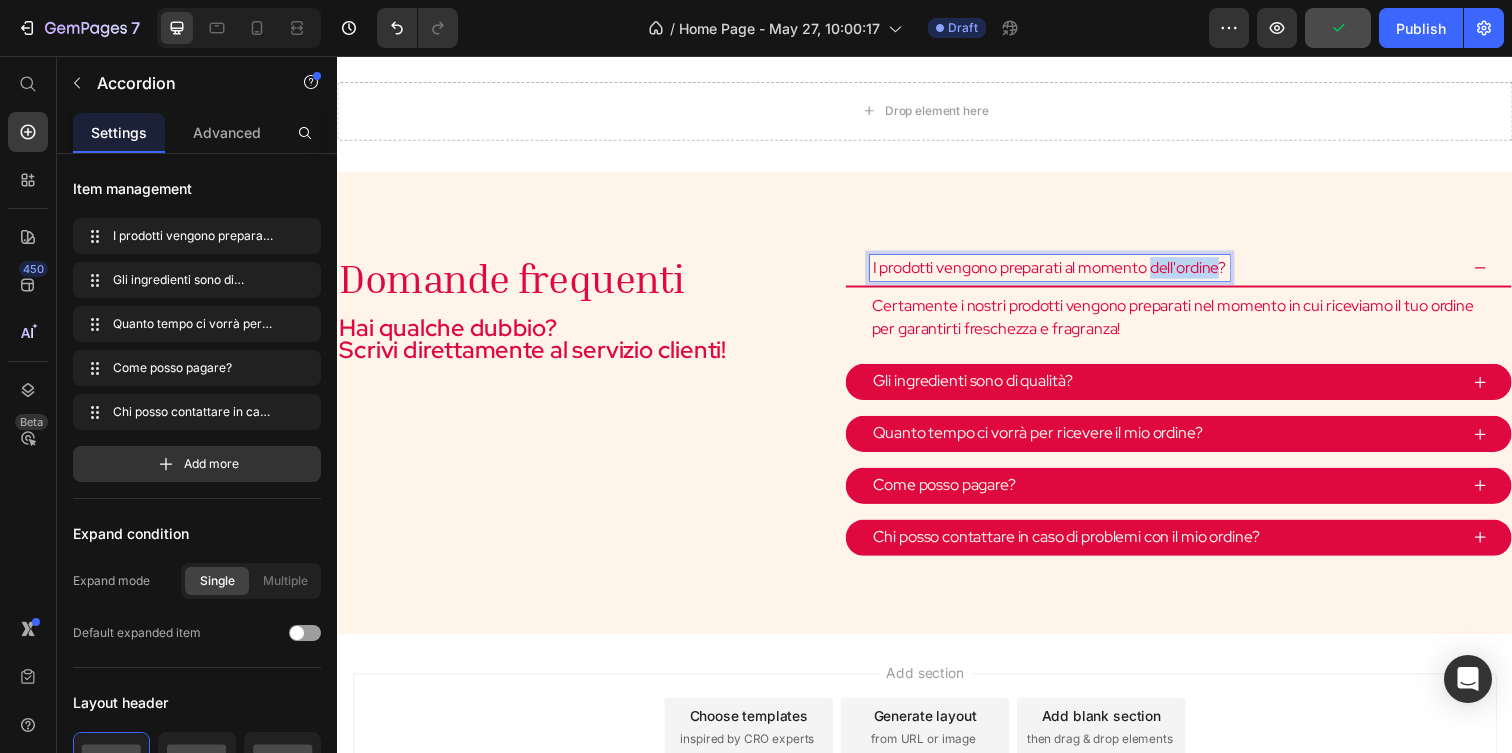 click on "I prodotti vengono preparati al momento dell'ordine?" at bounding box center [1064, 272] 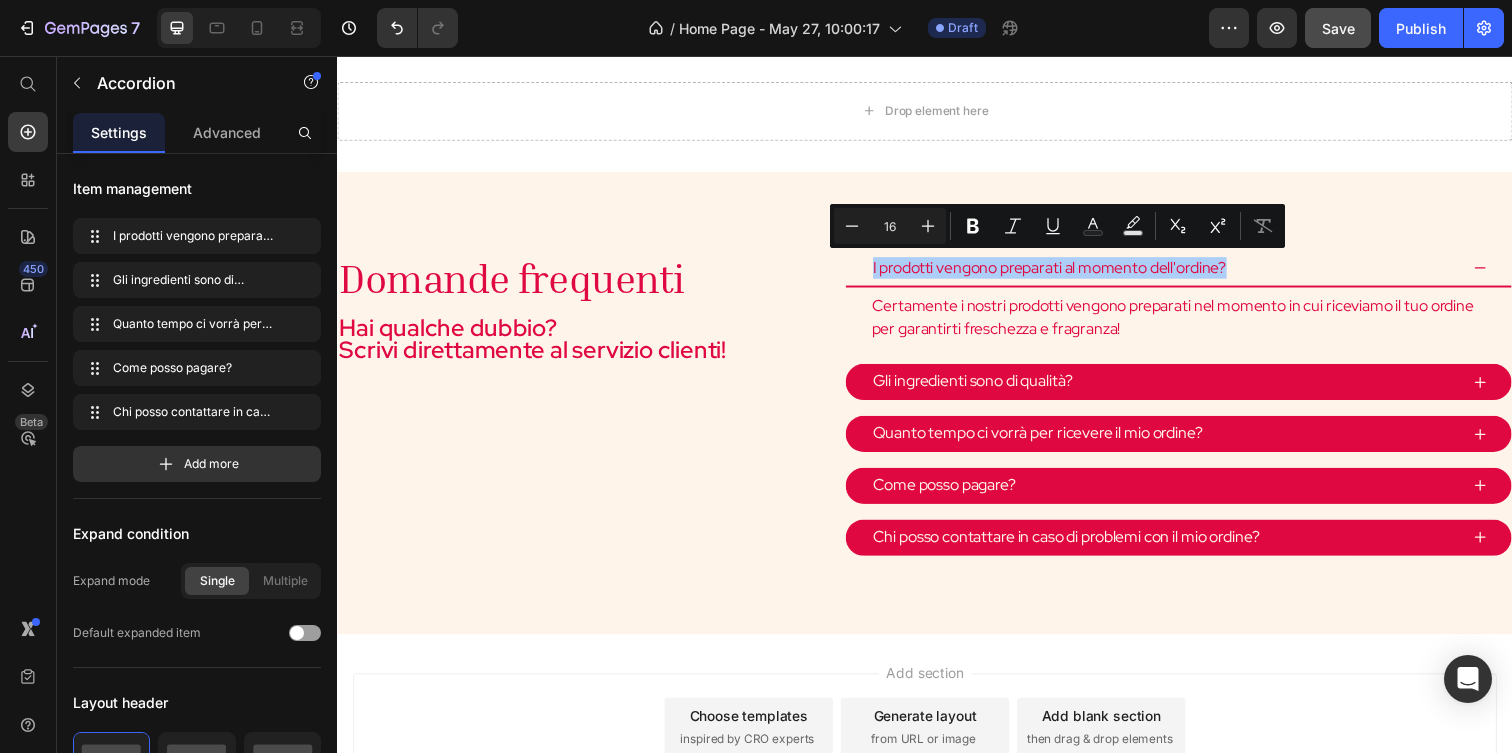 click on "Settings" at bounding box center [119, 132] 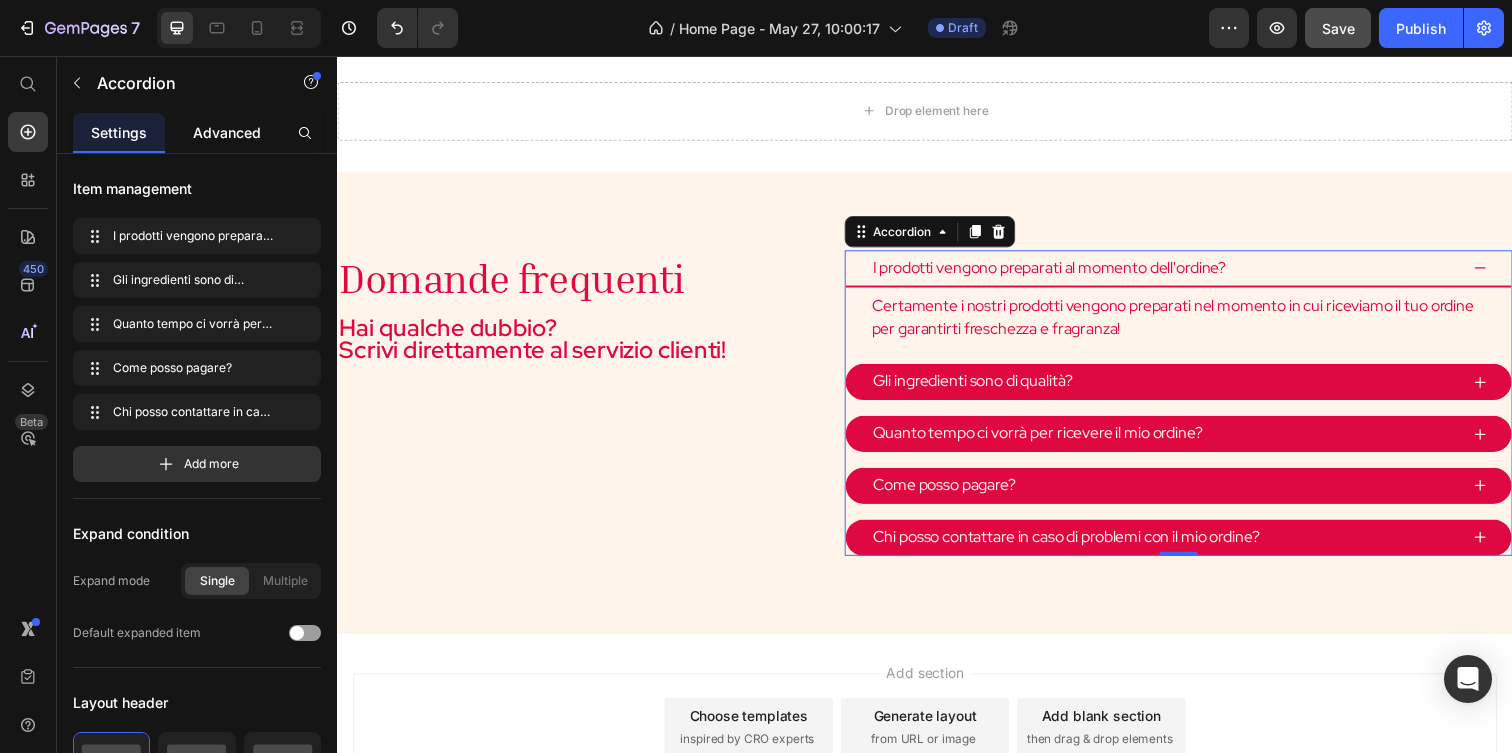 click on "Advanced" at bounding box center (227, 132) 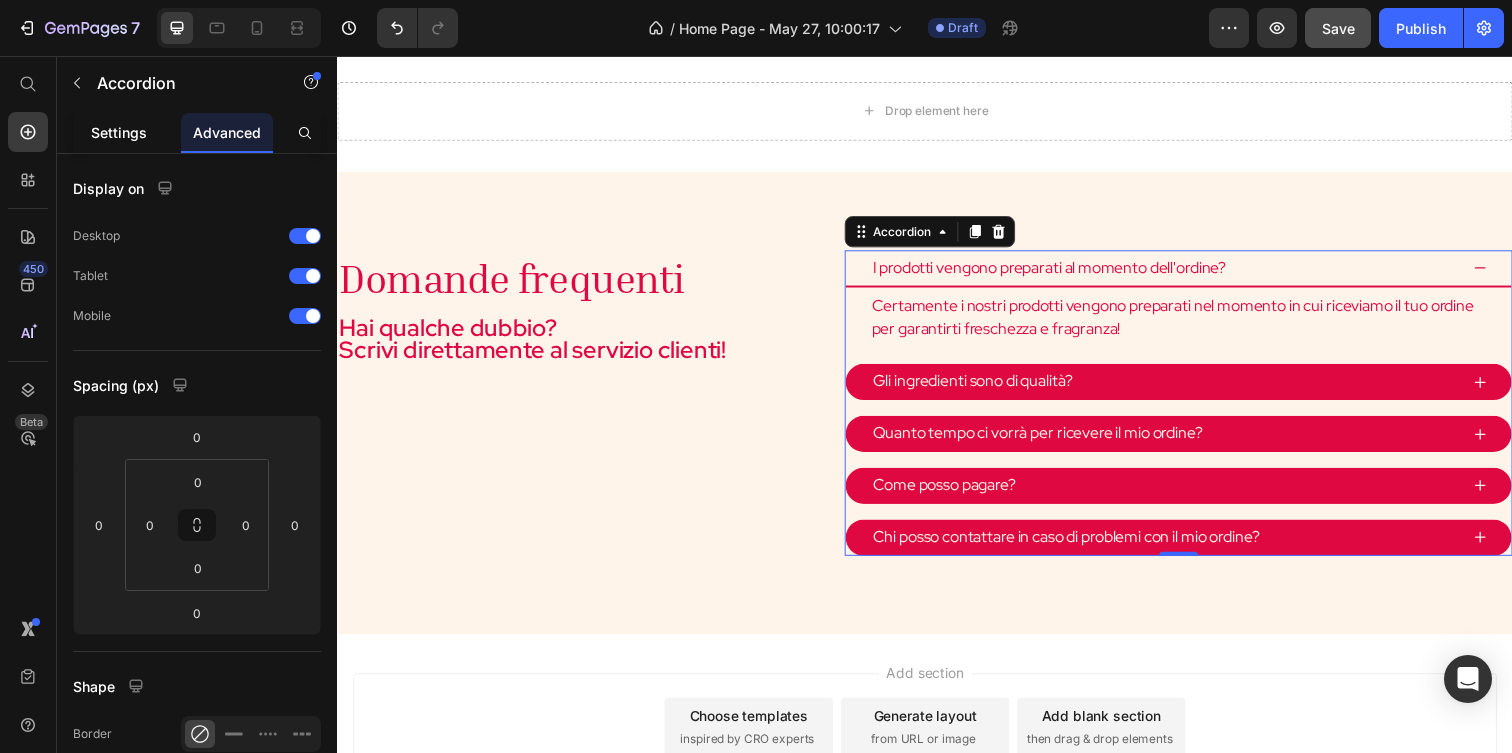 click on "Settings" 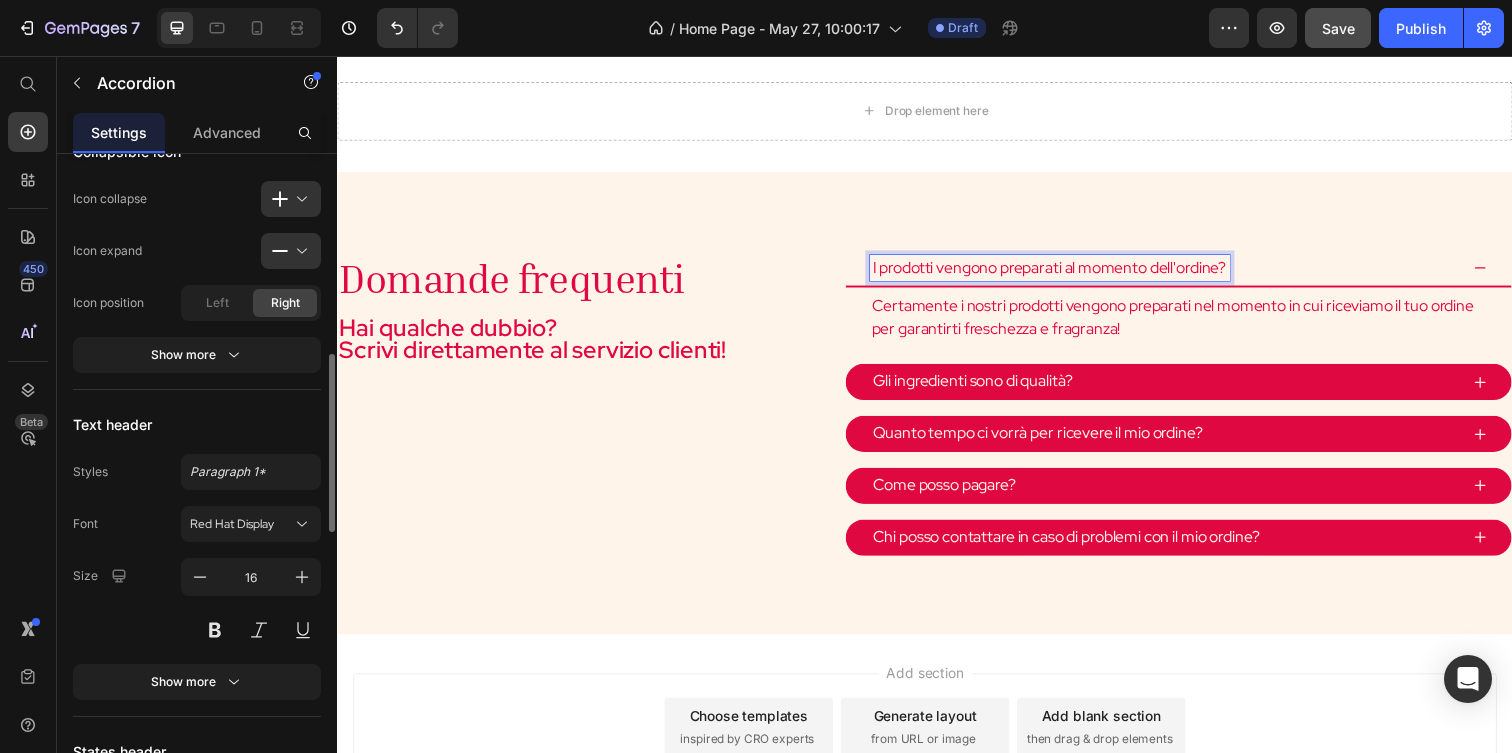 scroll, scrollTop: 734, scrollLeft: 0, axis: vertical 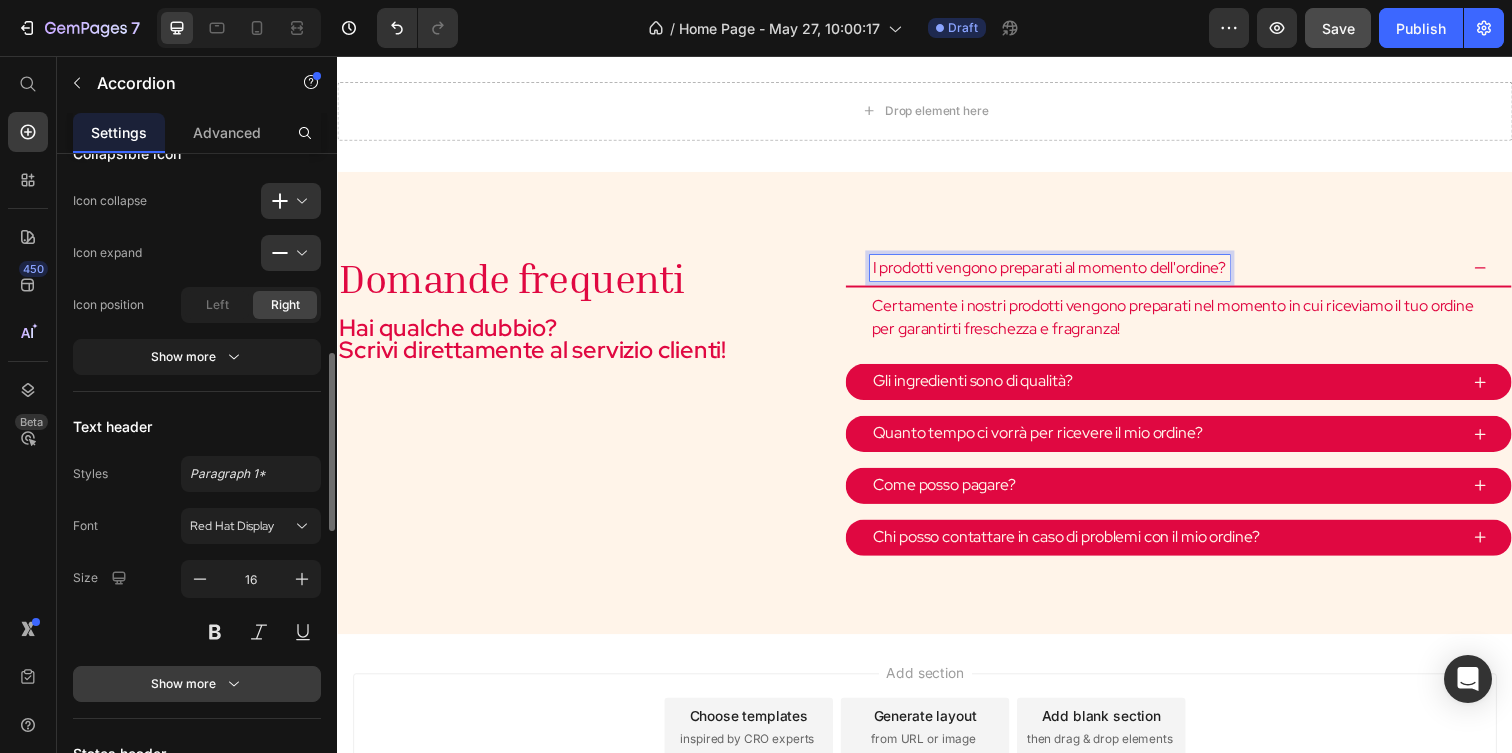 click on "Show more" at bounding box center [197, 684] 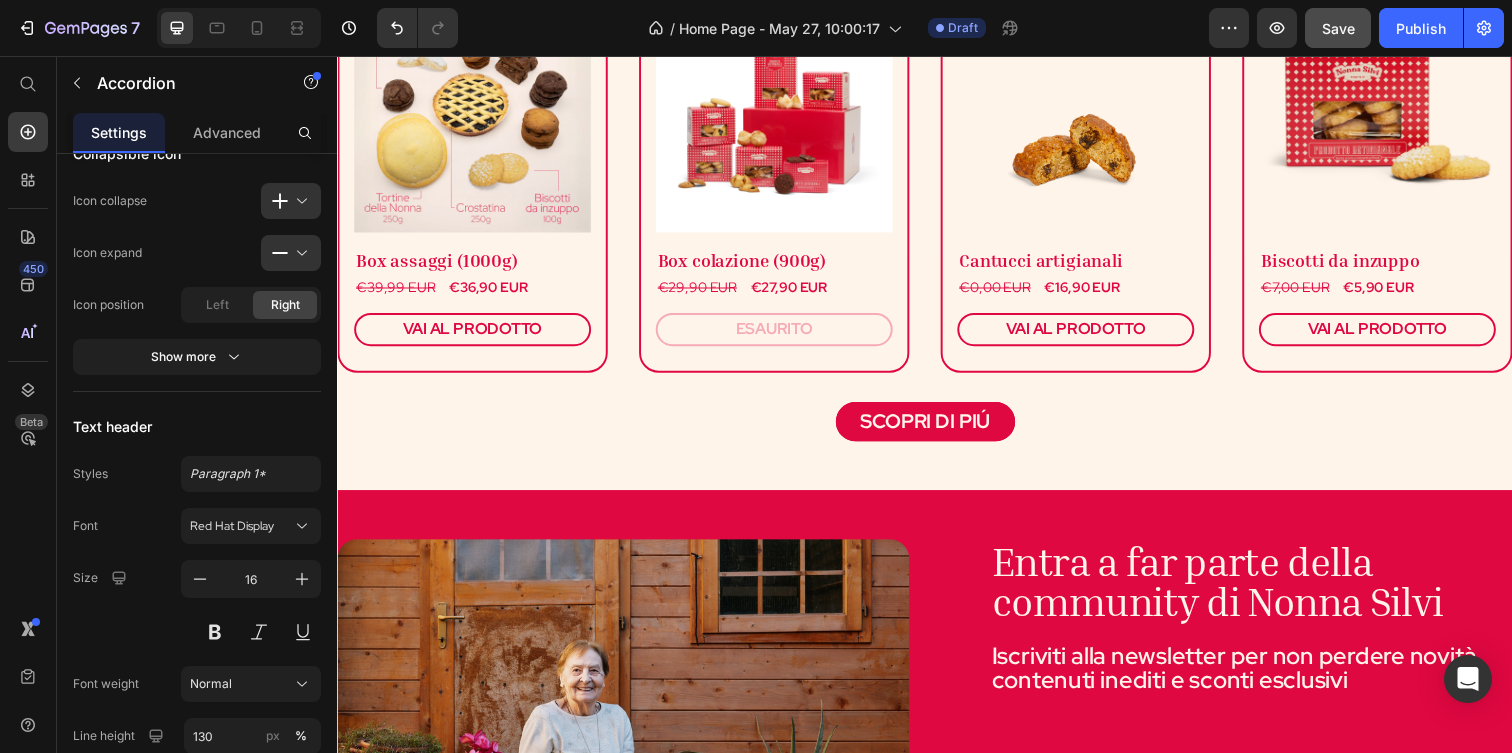 scroll, scrollTop: 1041, scrollLeft: 0, axis: vertical 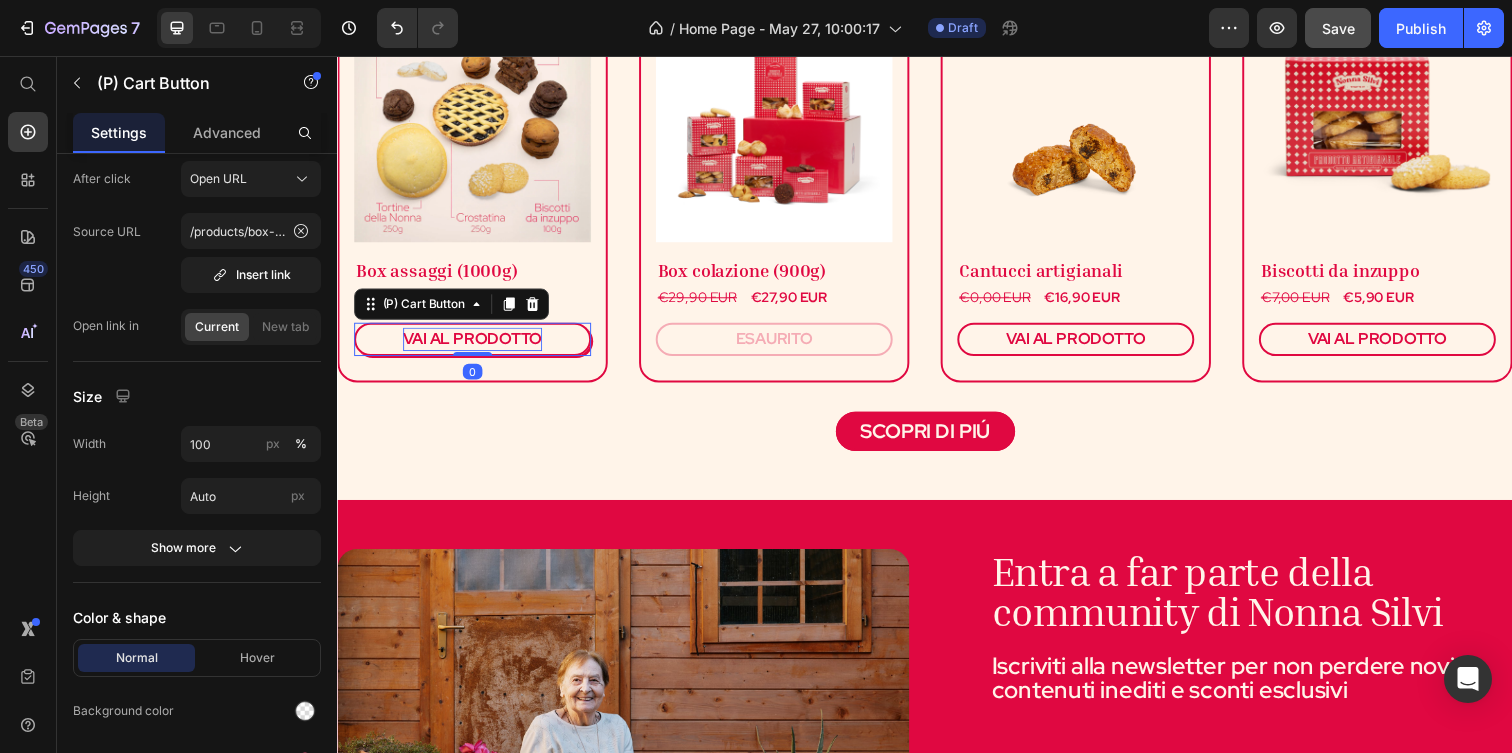 click on "VAI AL PRODOTTO" at bounding box center [475, 345] 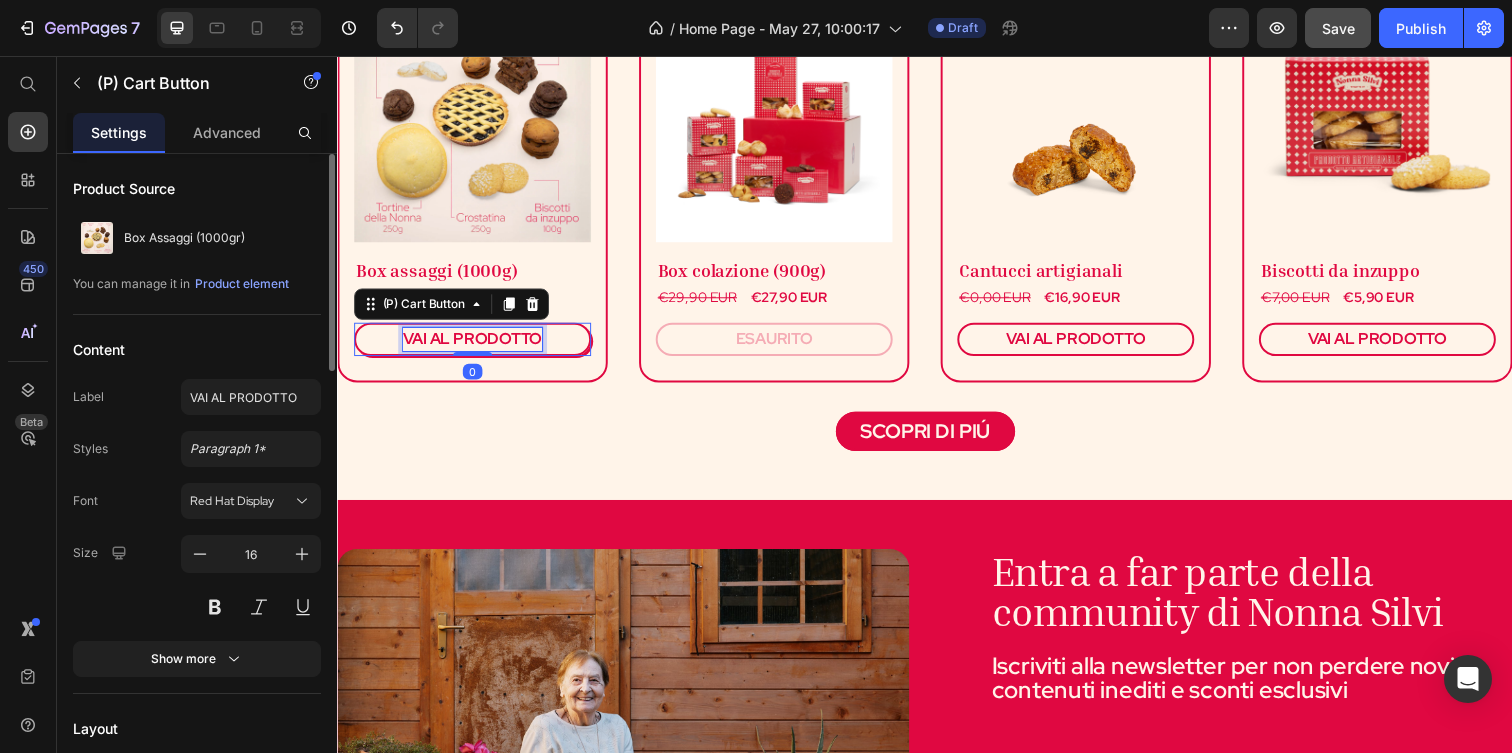 click on "VAI AL PRODOTTO" at bounding box center [475, 345] 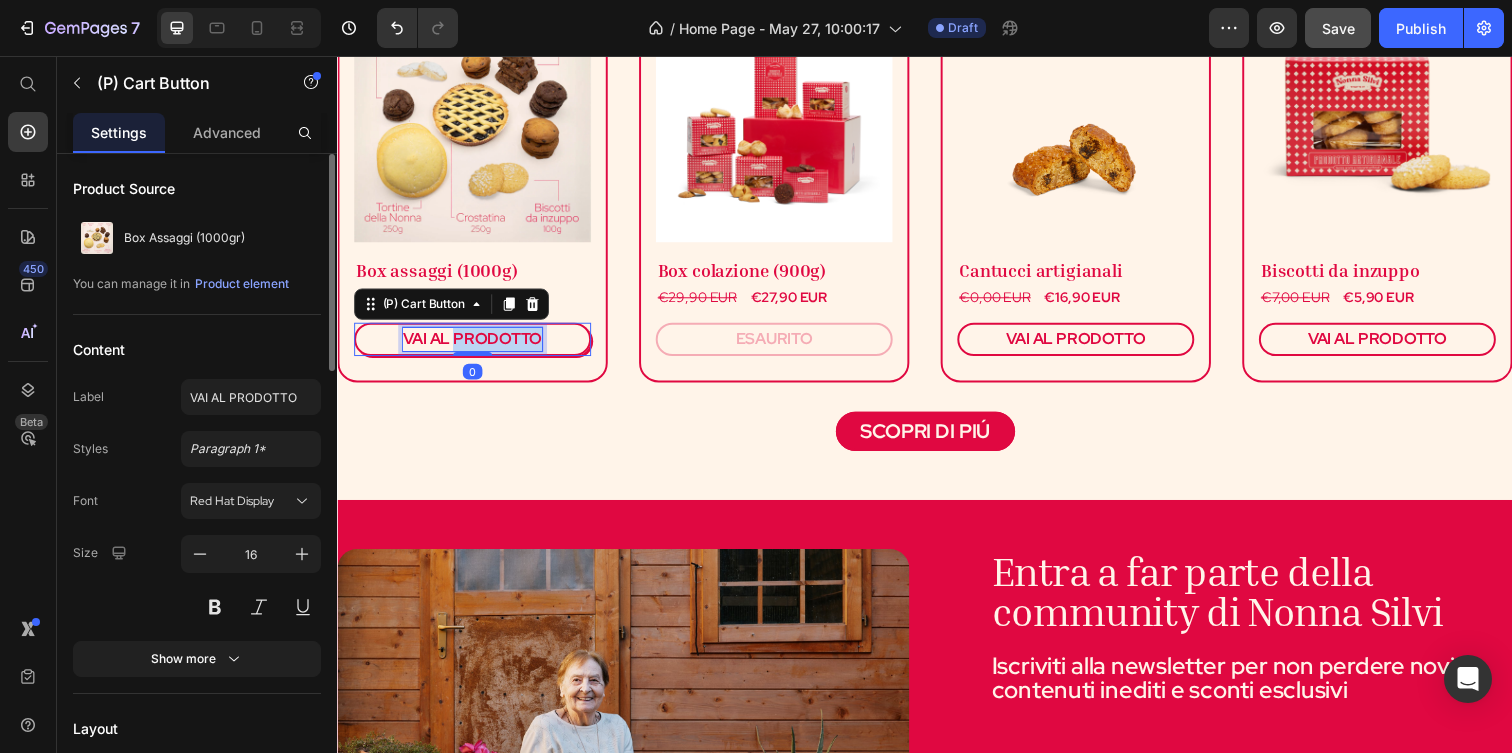 click on "VAI AL PRODOTTO" at bounding box center [475, 345] 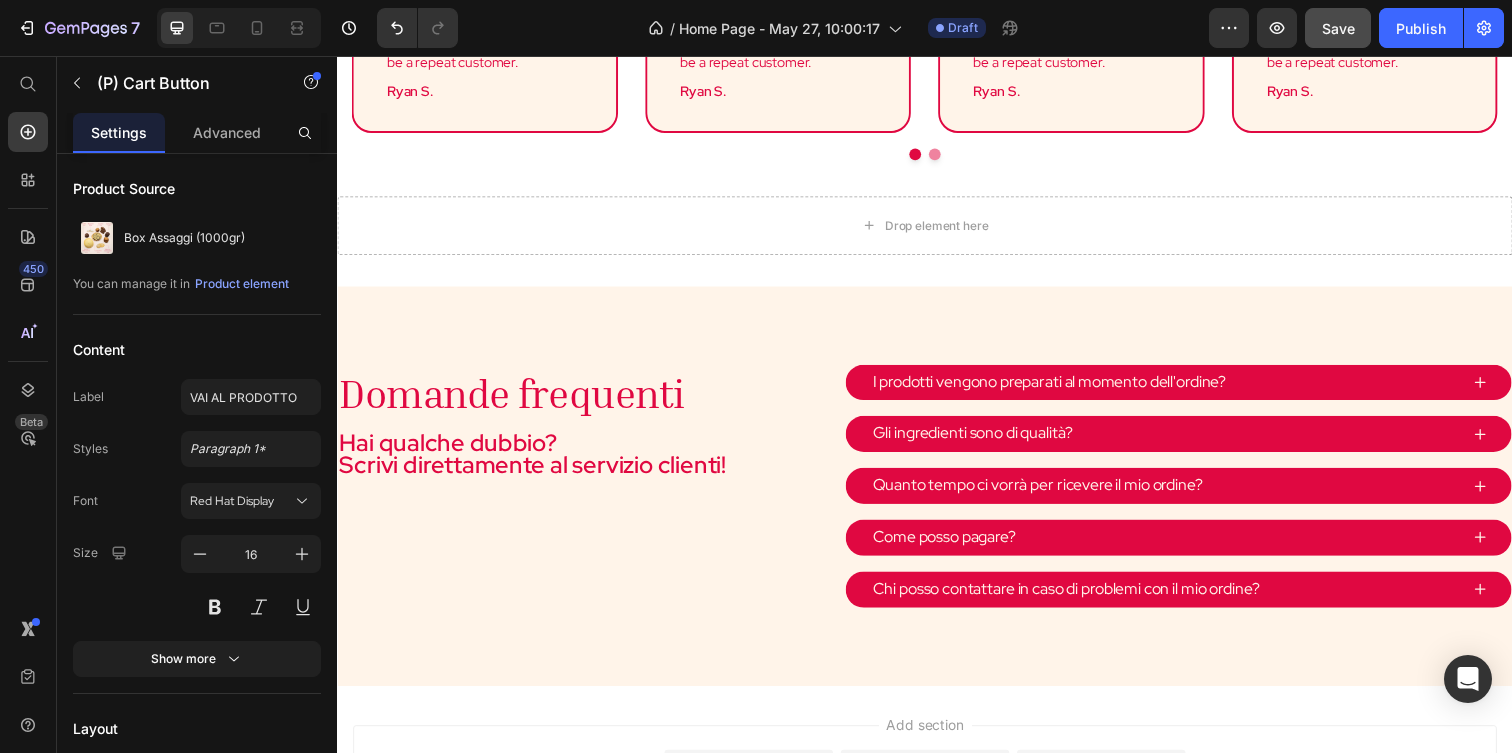 scroll, scrollTop: 2960, scrollLeft: 0, axis: vertical 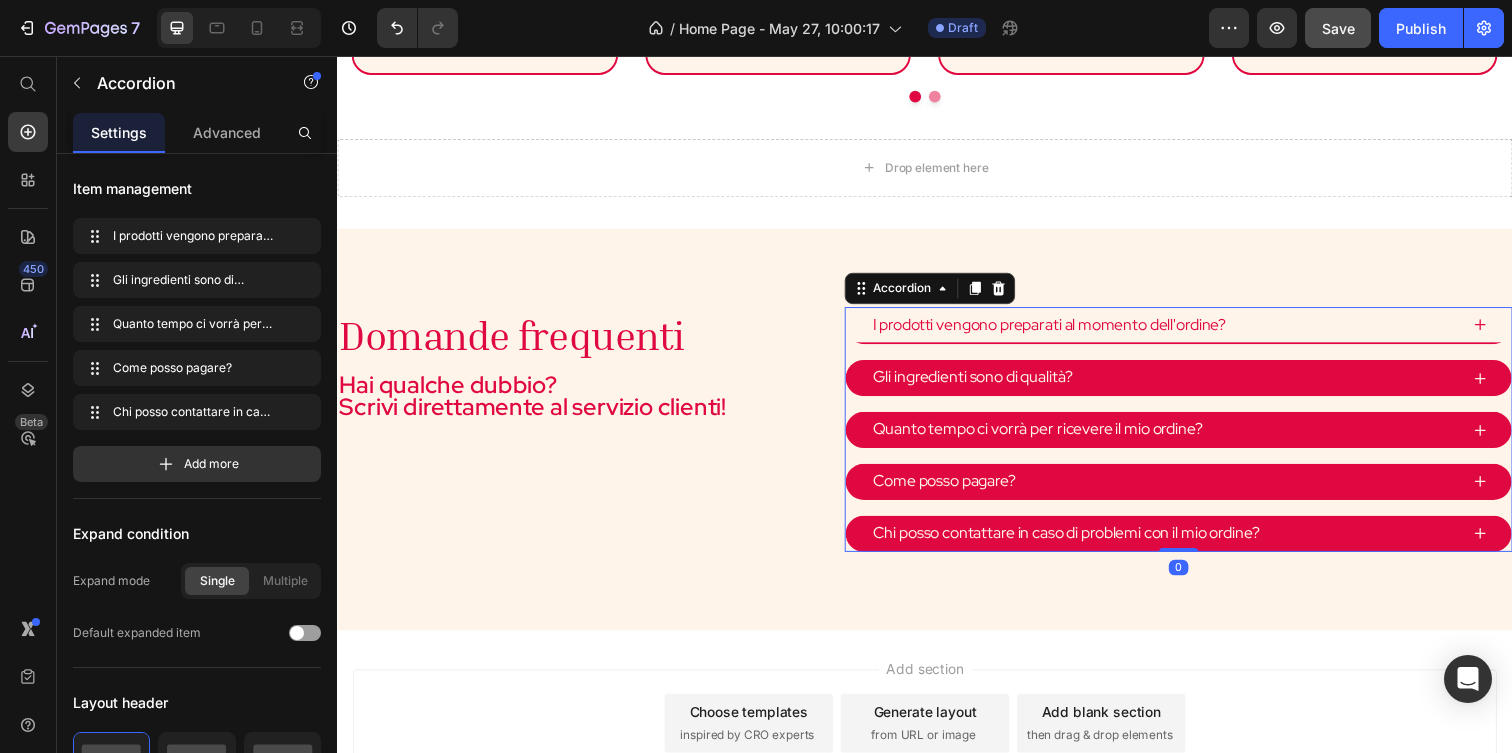 click on "I prodotti vengono preparati al momento dell'ordine?" at bounding box center [1064, 330] 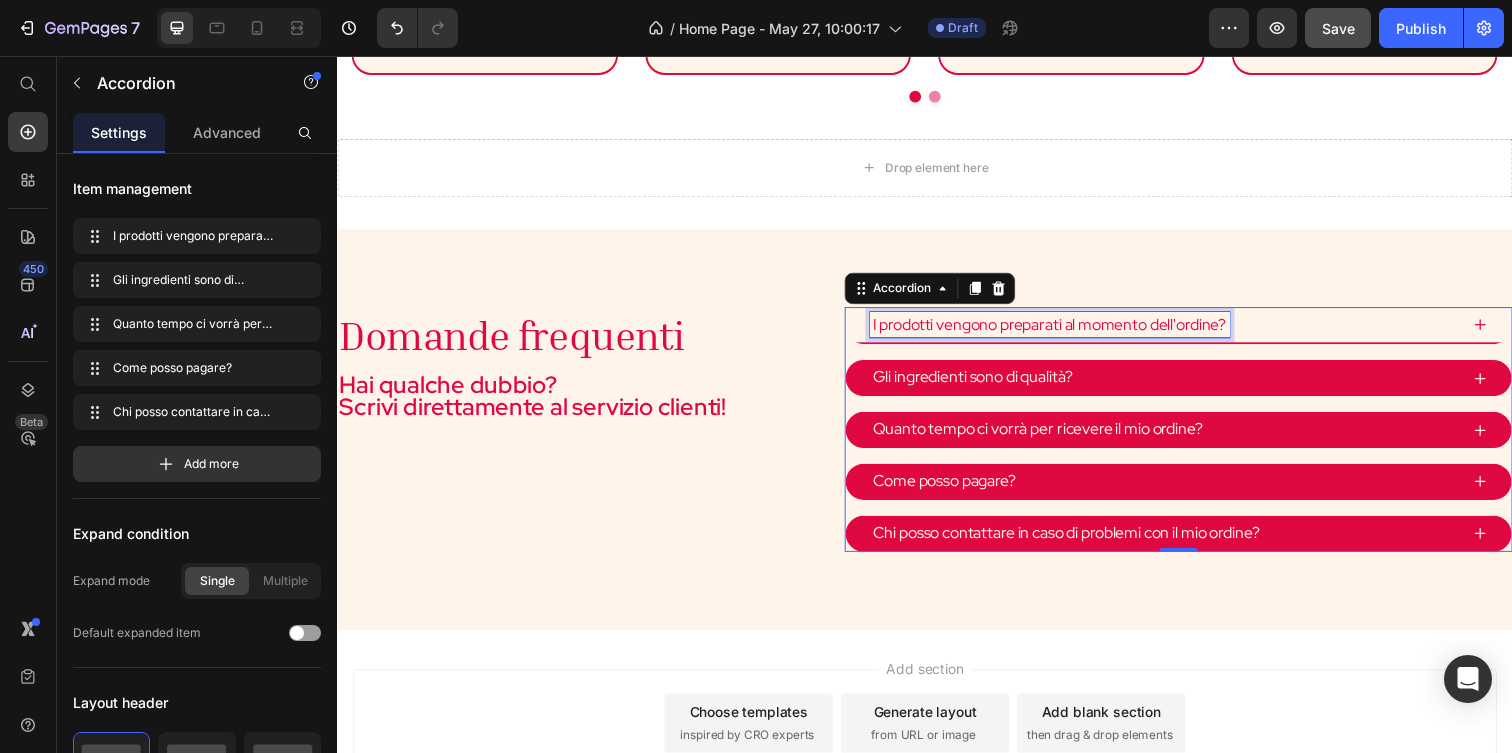 click on "I prodotti vengono preparati al momento dell'ordine?" at bounding box center (1064, 330) 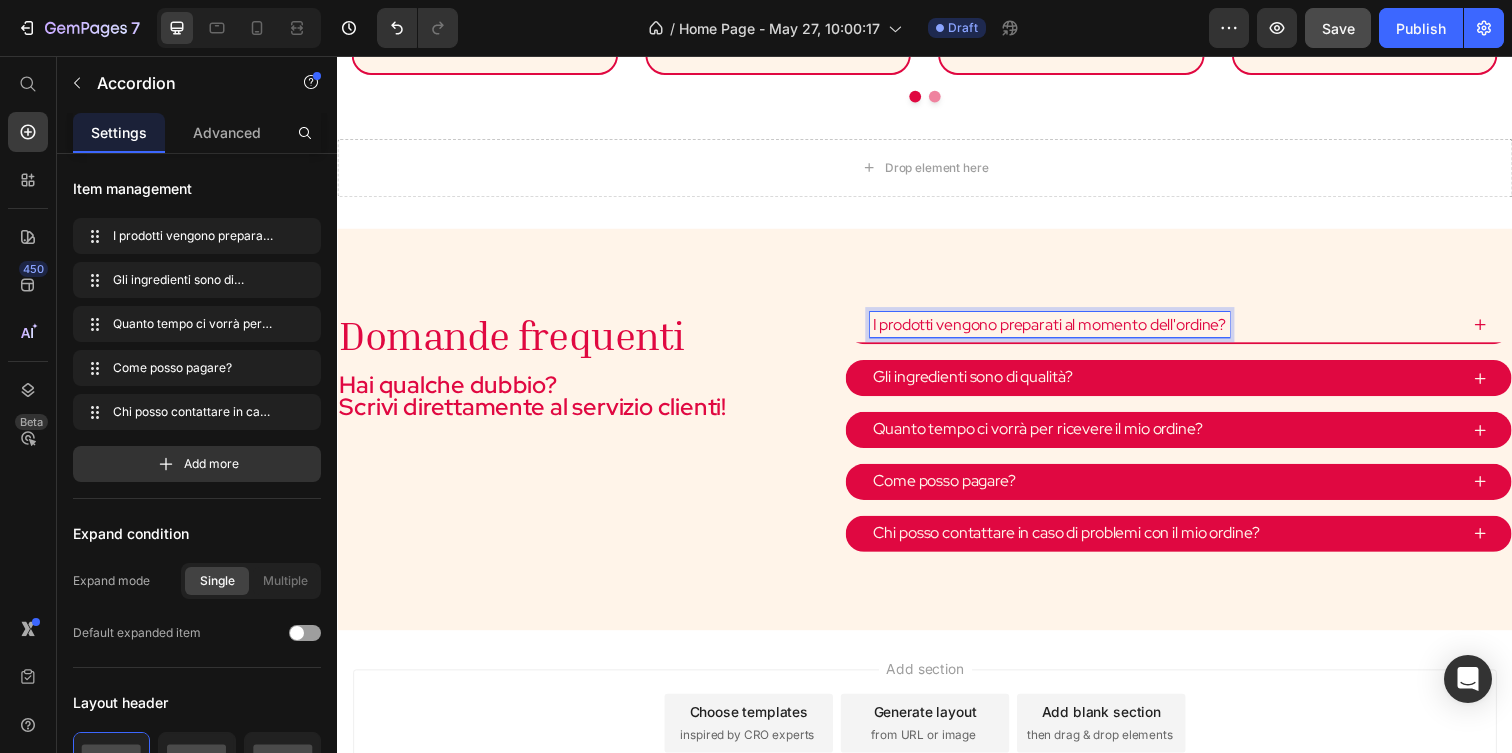 click on "I prodotti vengono preparati al momento dell'ordine?" at bounding box center (1064, 330) 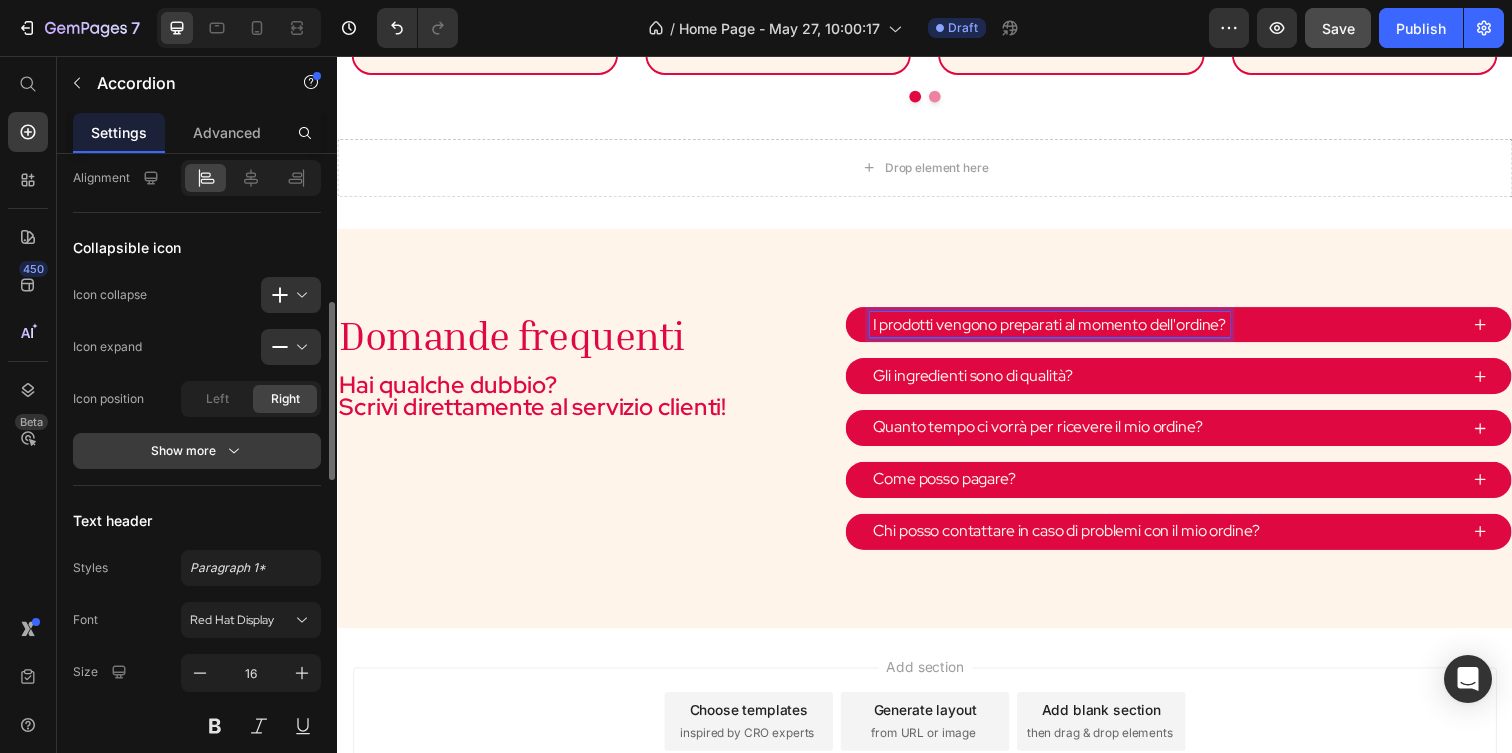 scroll, scrollTop: 642, scrollLeft: 0, axis: vertical 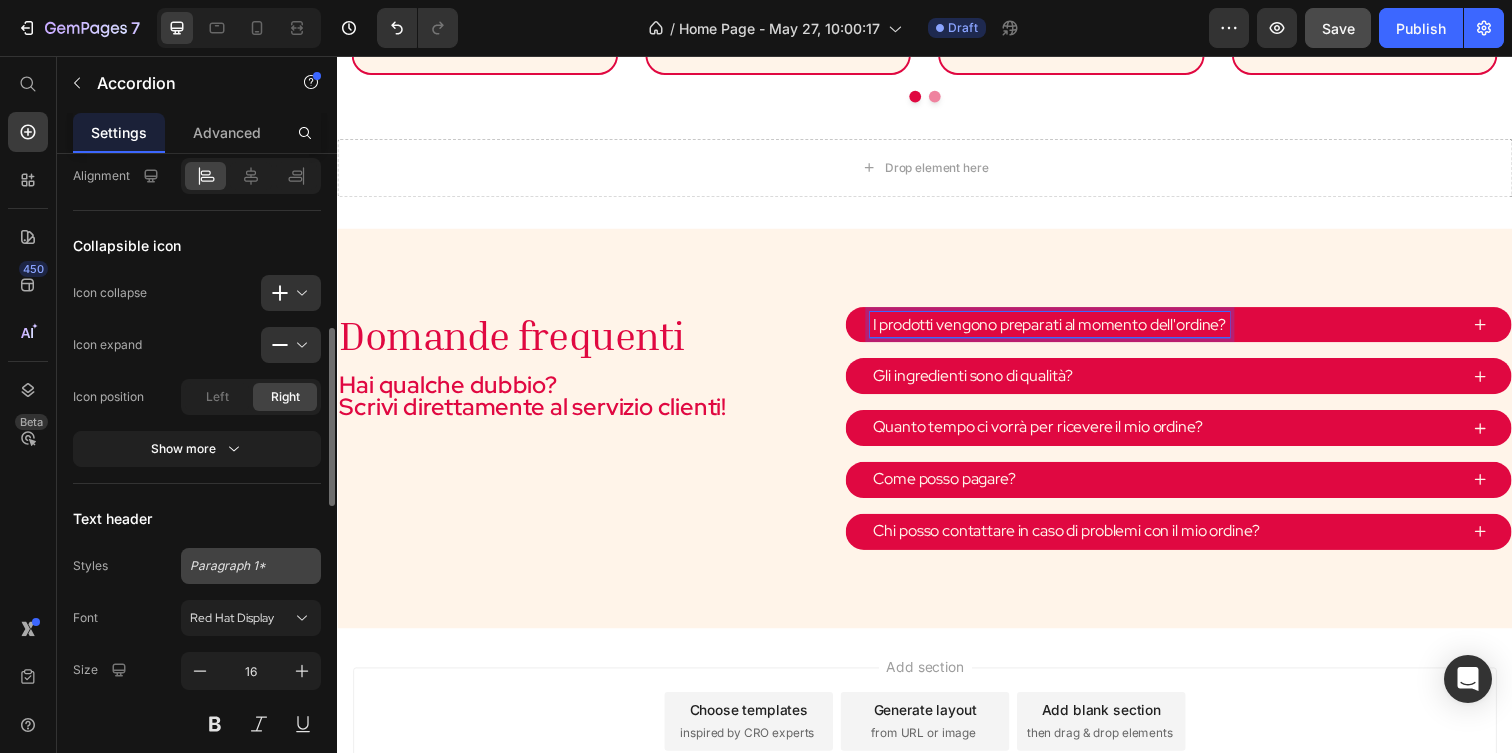click on "Paragraph 1*" at bounding box center [251, 566] 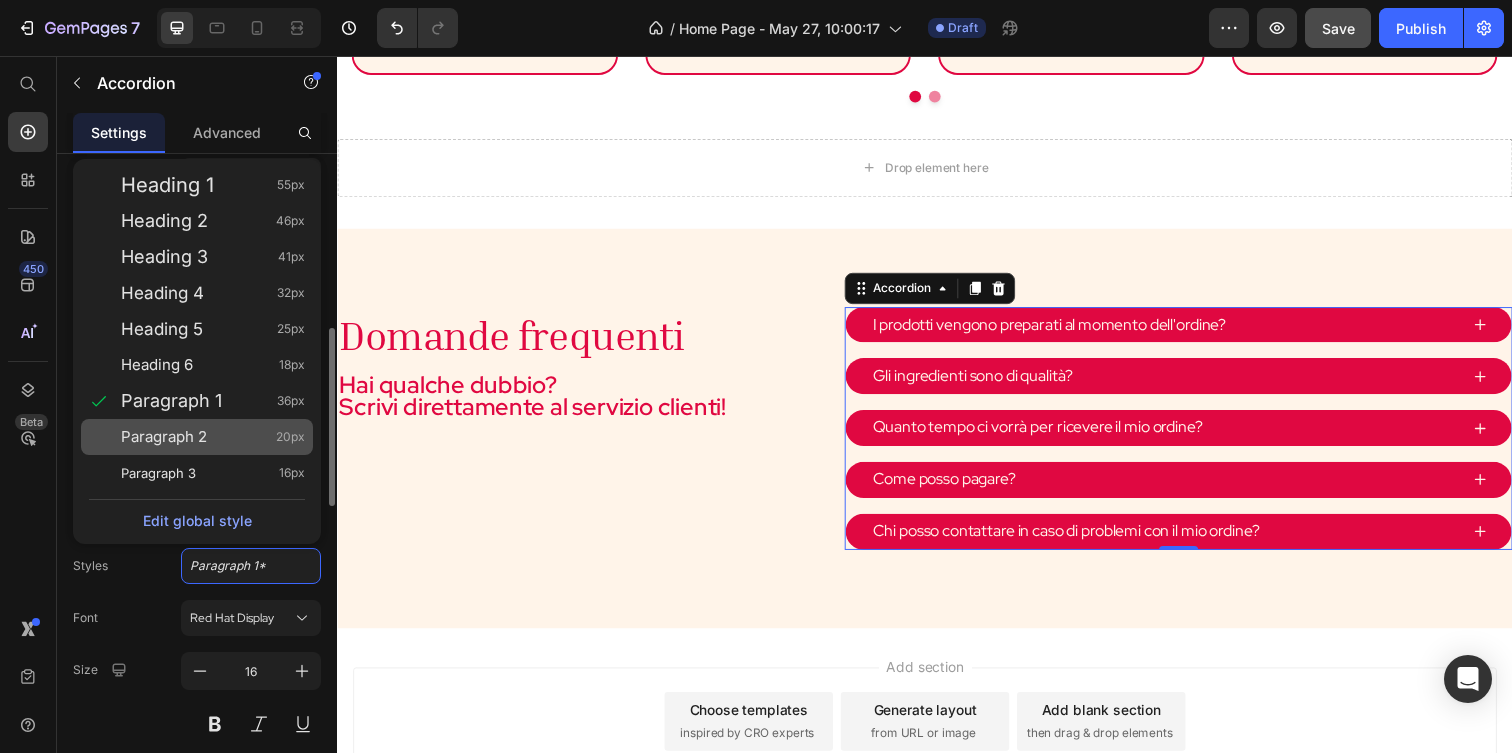 click on "20px" at bounding box center (290, 437) 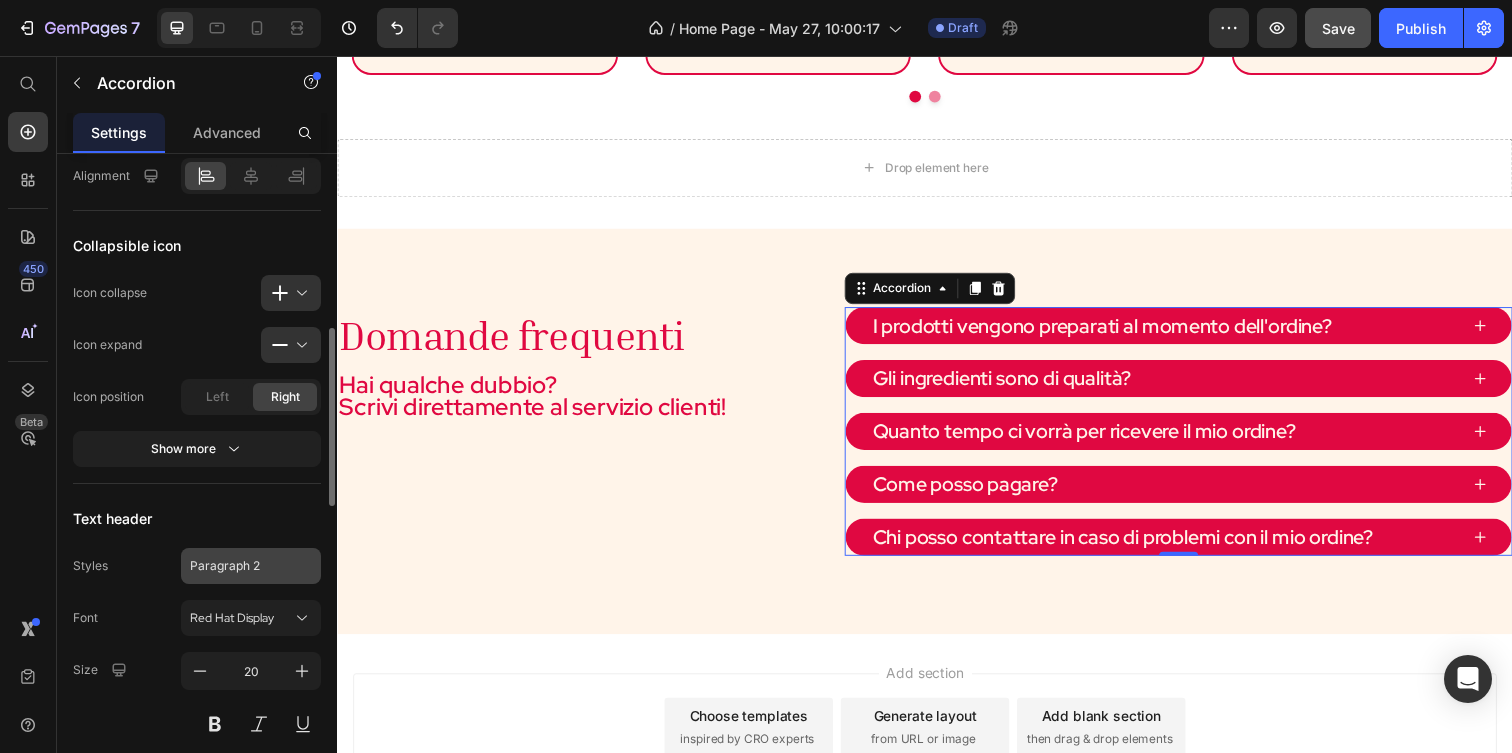 click on "Paragraph 2" at bounding box center [239, 566] 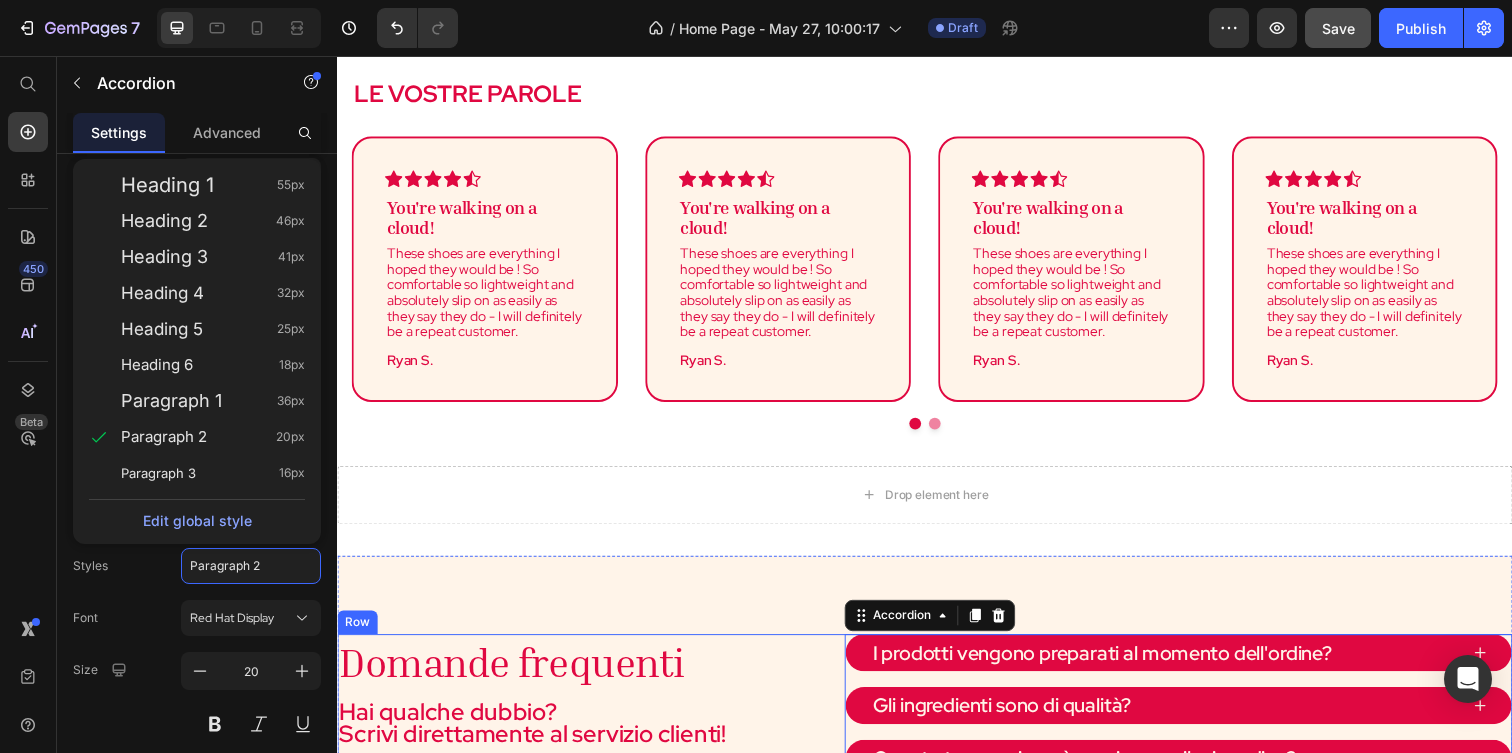 scroll, scrollTop: 2588, scrollLeft: 0, axis: vertical 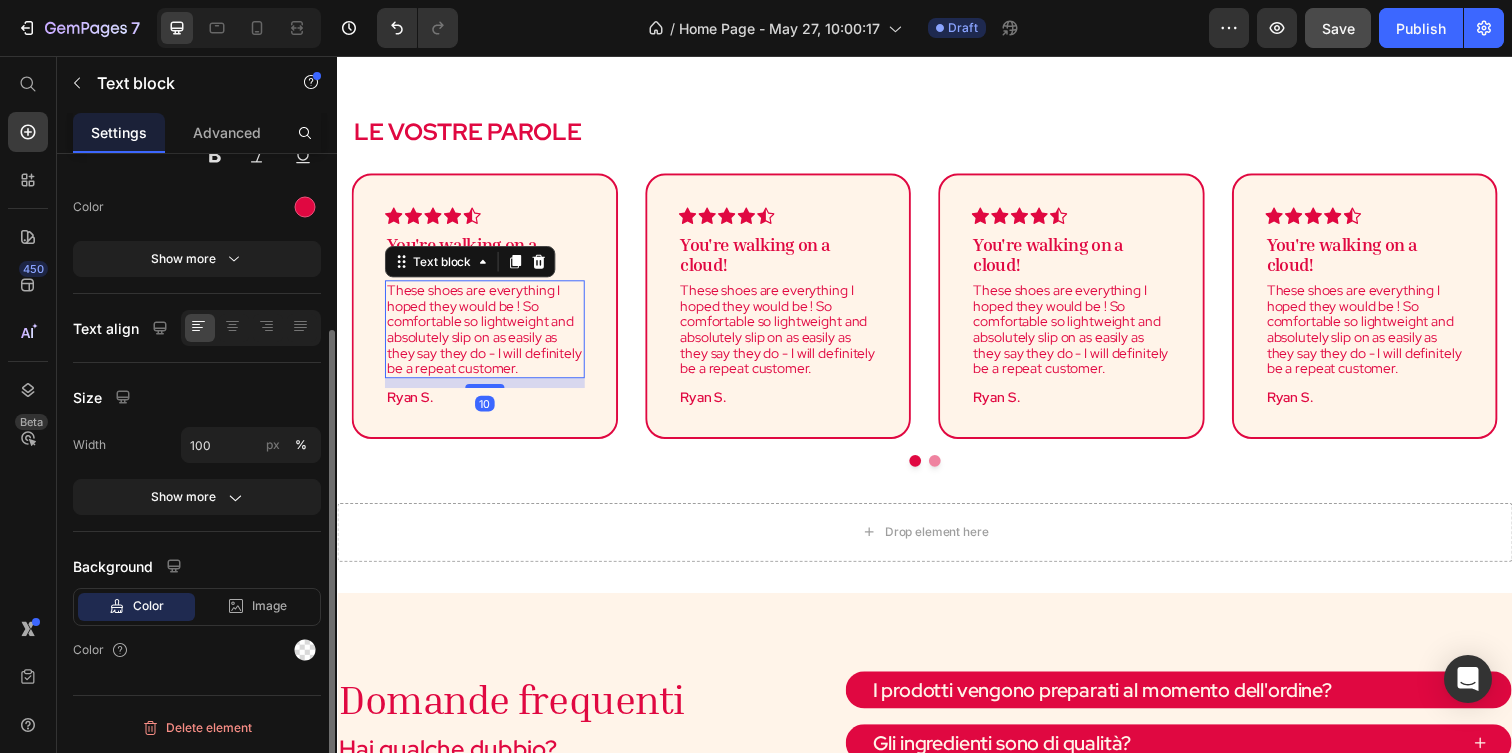 click on "These shoes are everything I hoped they would be ! So comfortable so lightweight and absolutely slip on as easily as they say they do - I will definitely be a repeat customer." at bounding box center [487, 335] 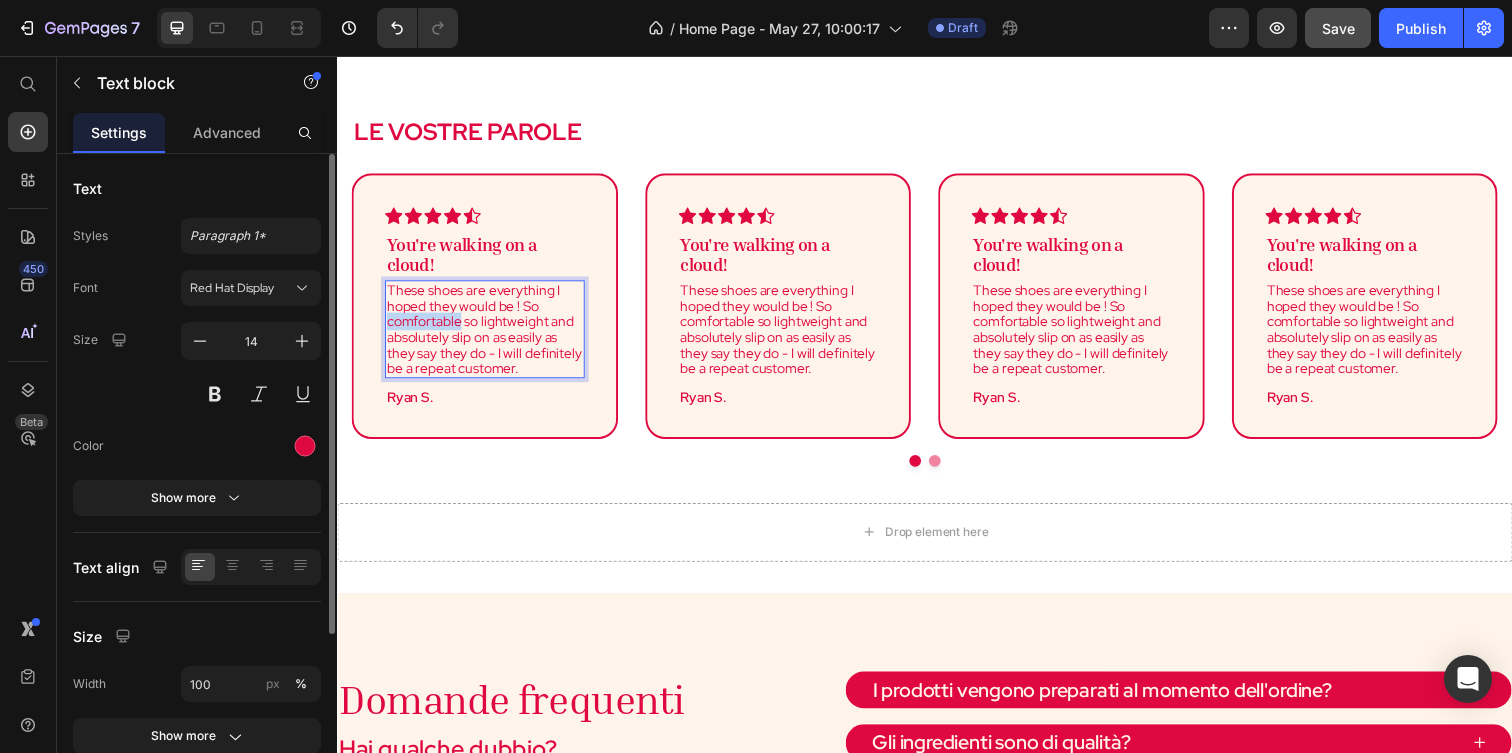 click on "These shoes are everything I hoped they would be ! So comfortable so lightweight and absolutely slip on as easily as they say they do - I will definitely be a repeat customer." at bounding box center (487, 335) 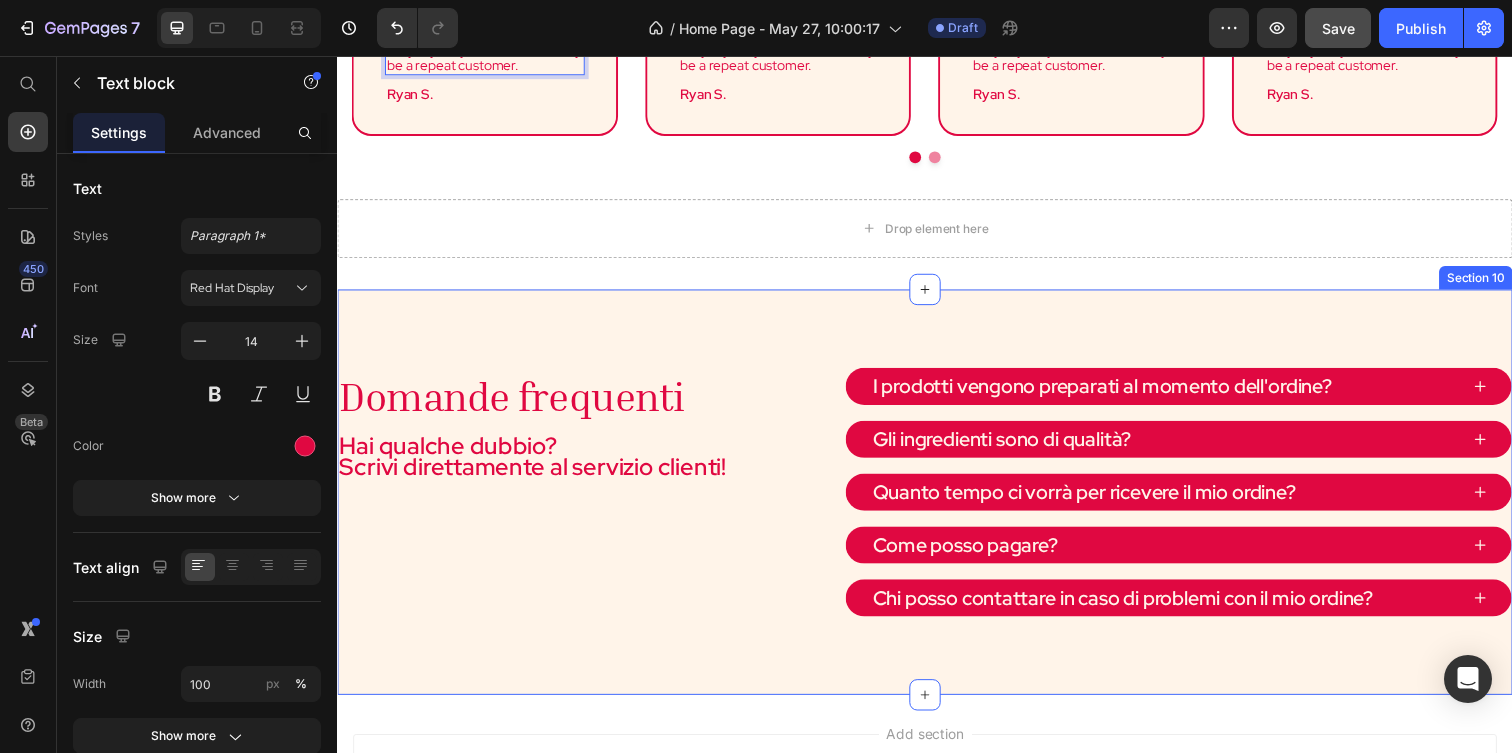 scroll, scrollTop: 2899, scrollLeft: 0, axis: vertical 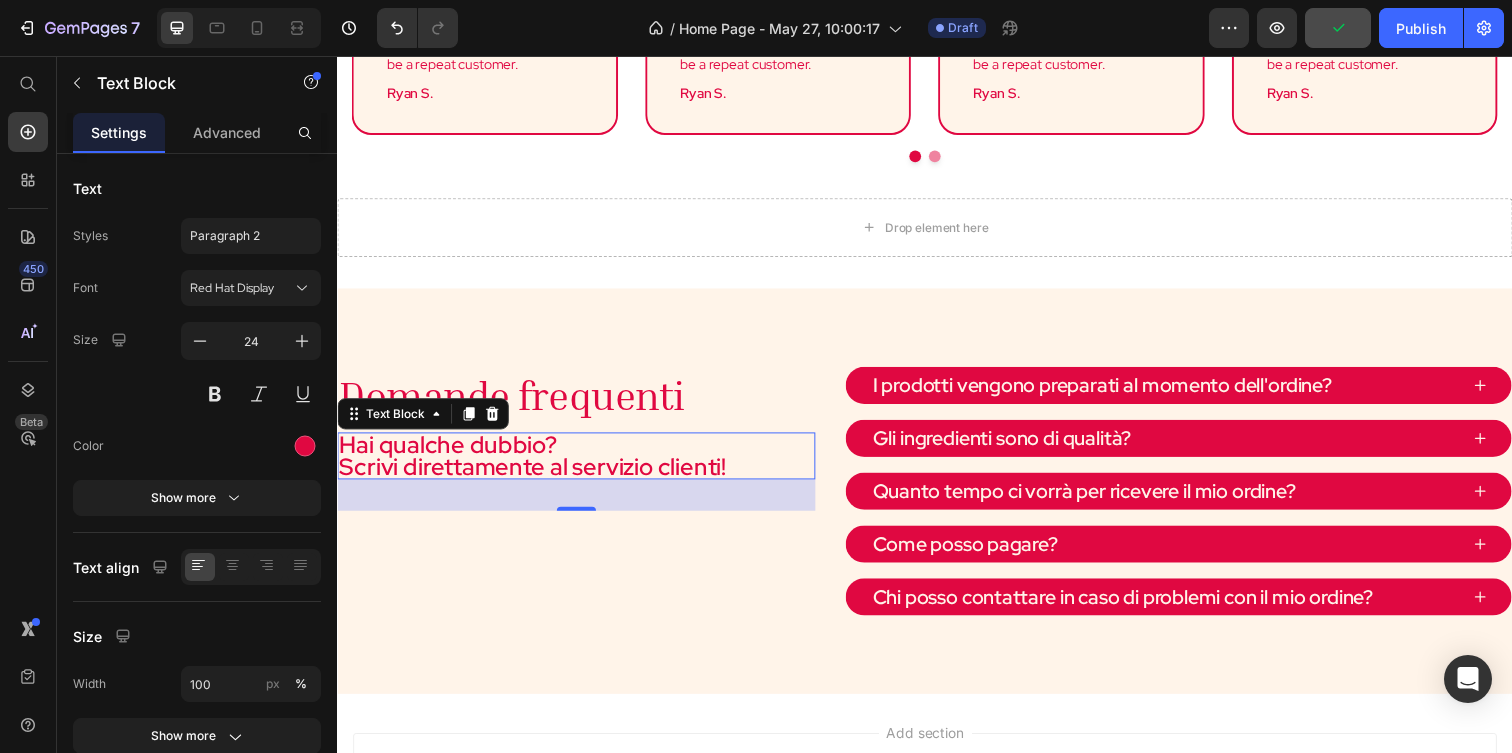 click on "Scrivi direttamente al servizio clienti!" at bounding box center (581, 475) 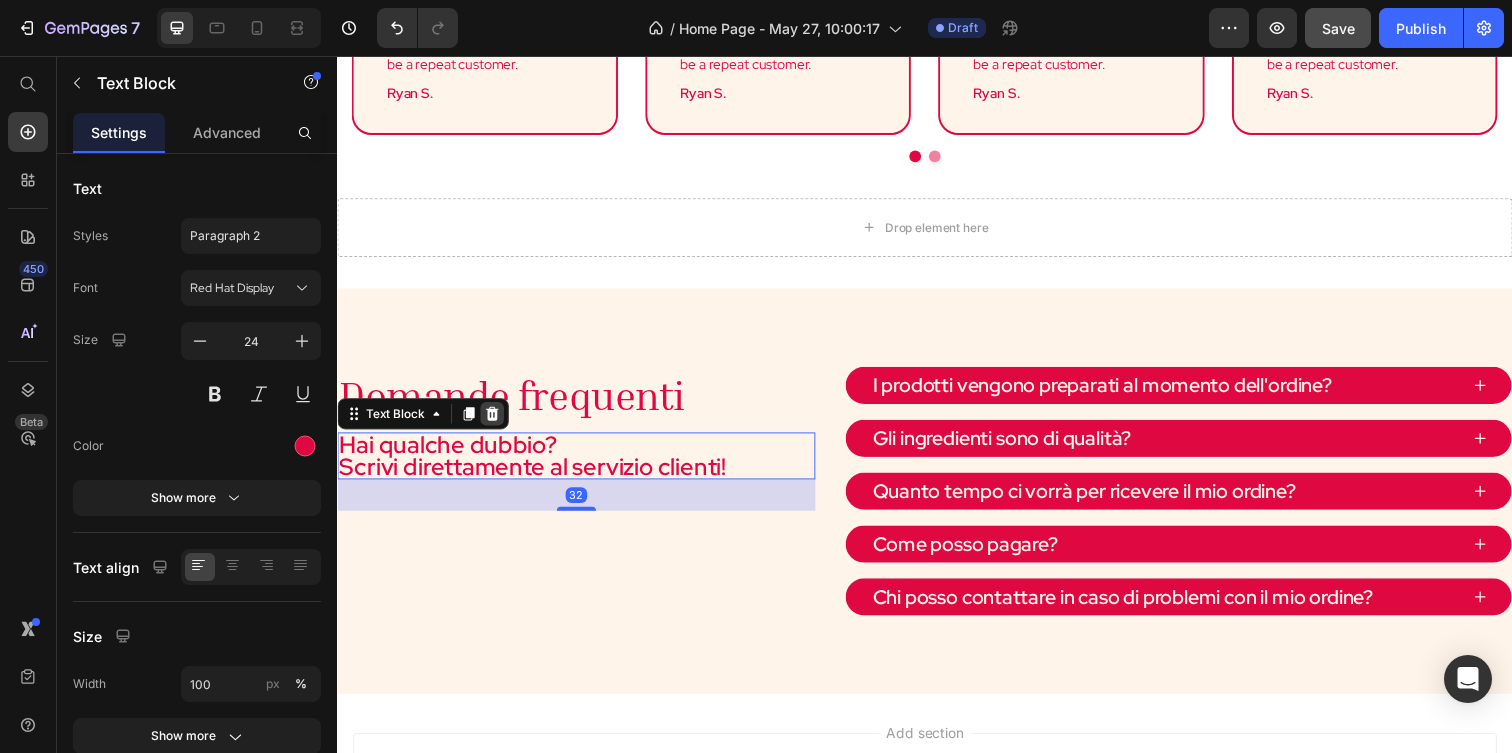 click 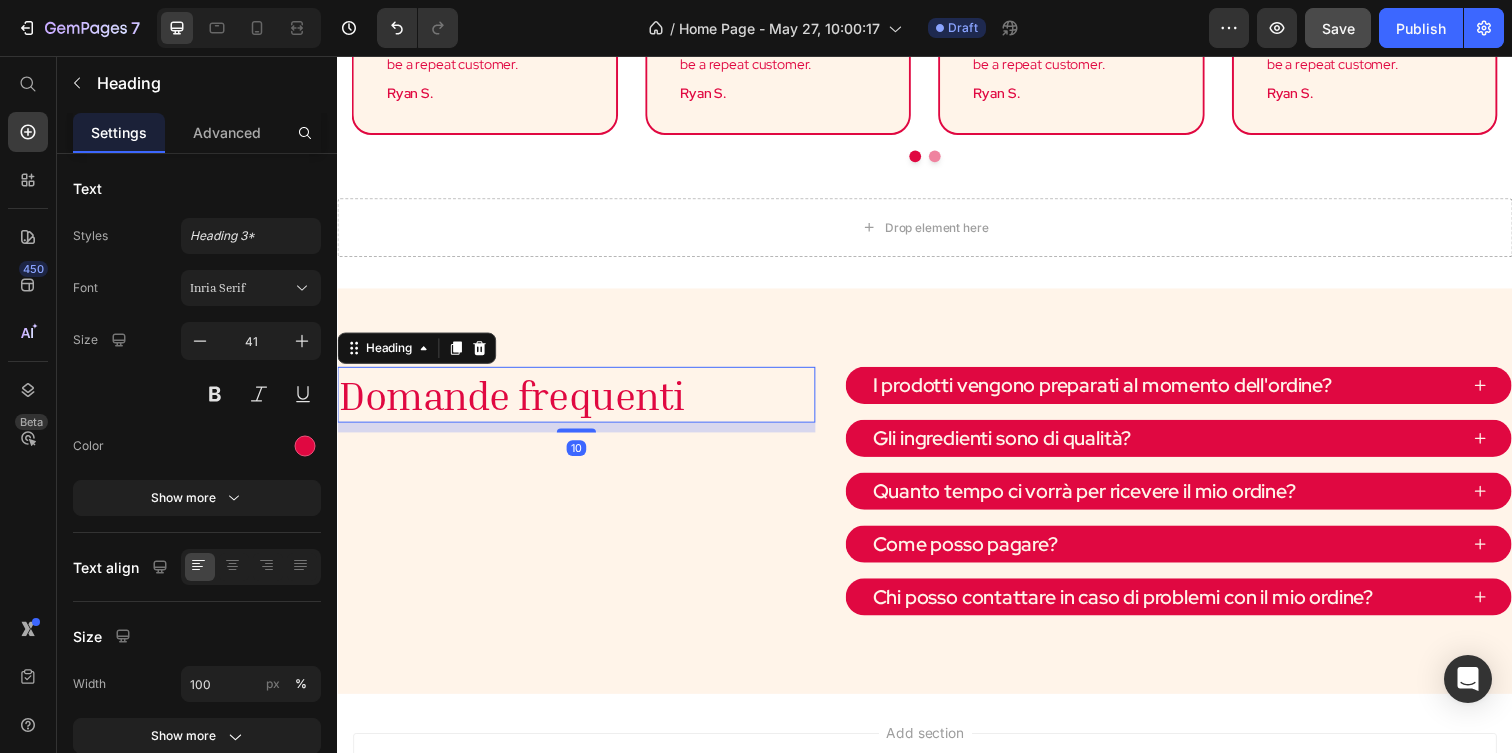 click on "Domande frequenti" at bounding box center (581, 401) 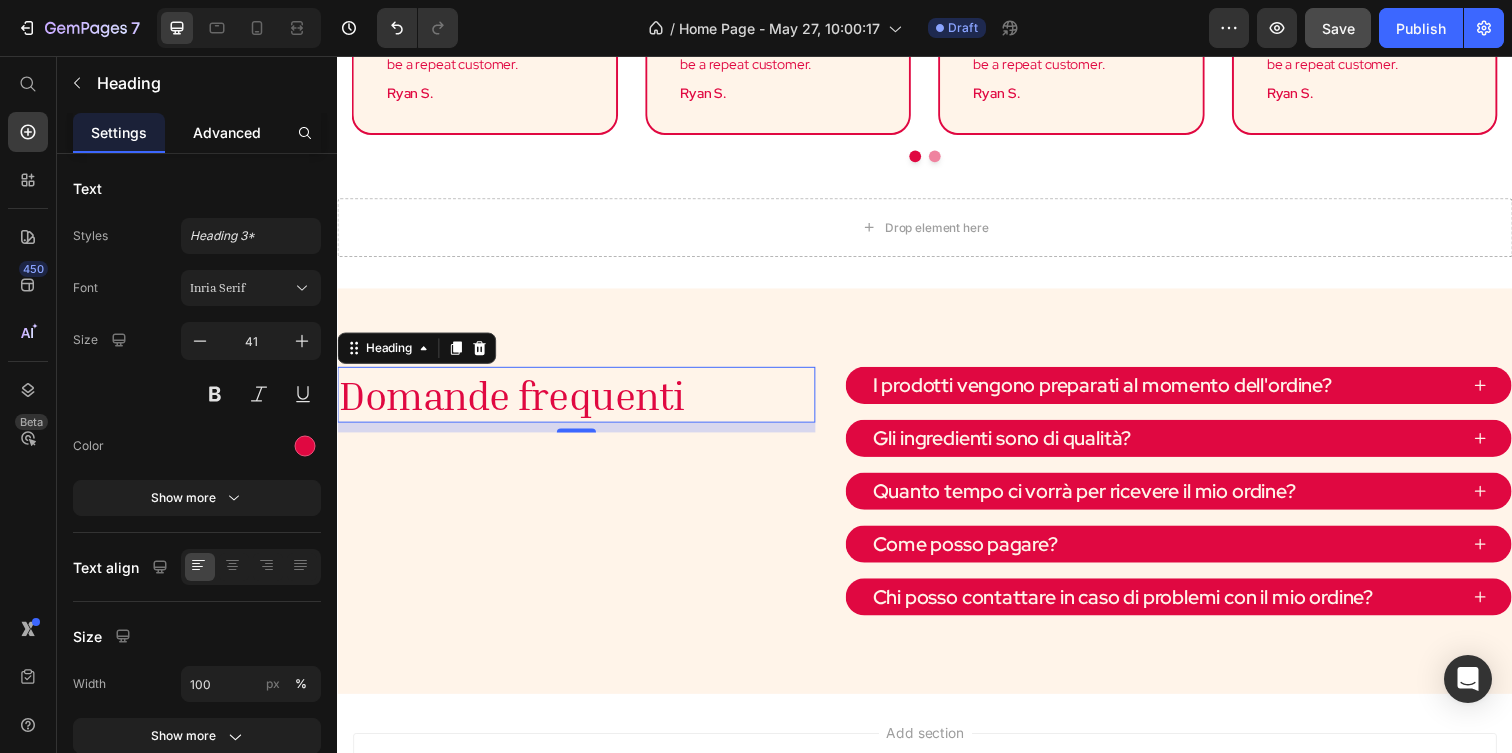 click on "Advanced" 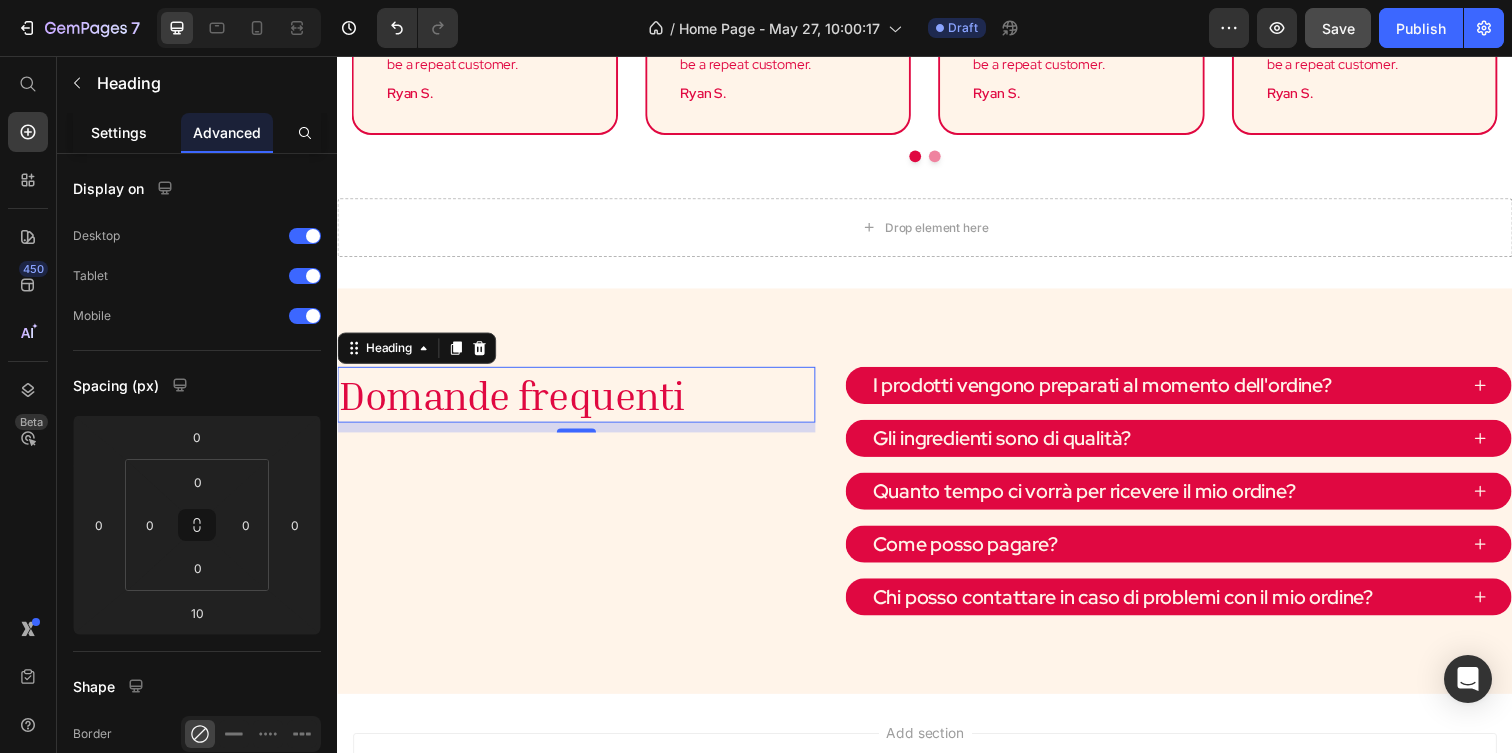 click on "Settings" at bounding box center [119, 132] 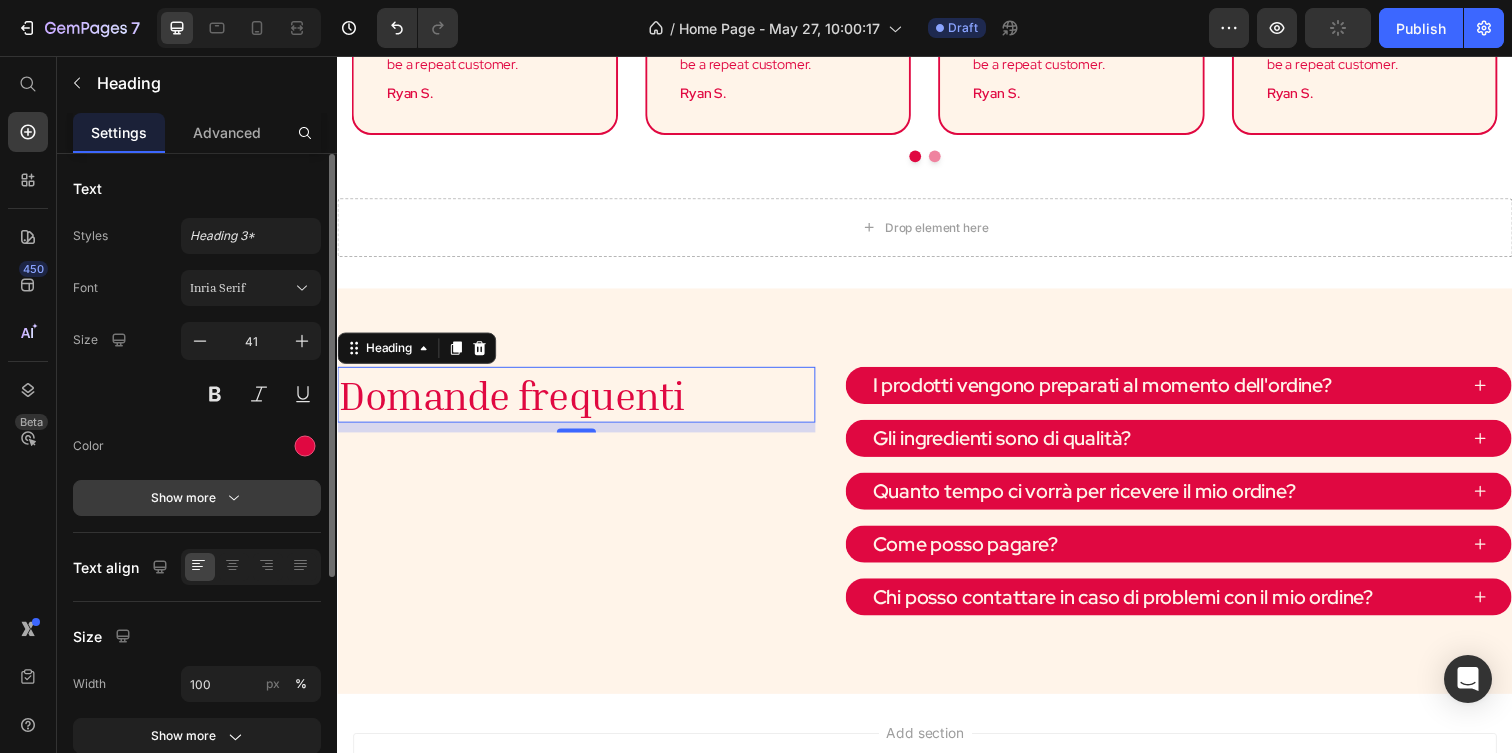 click on "Show more" at bounding box center (197, 498) 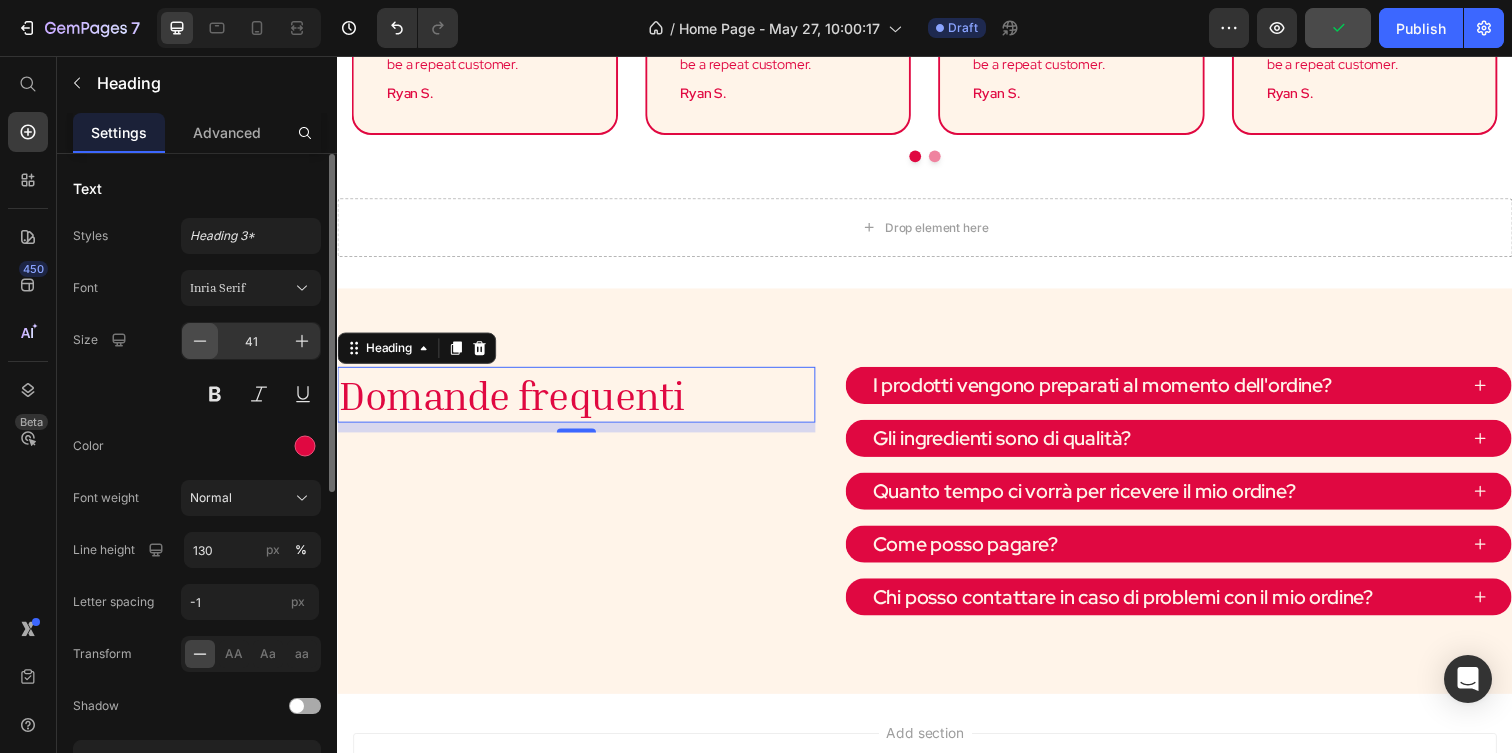 click at bounding box center (200, 341) 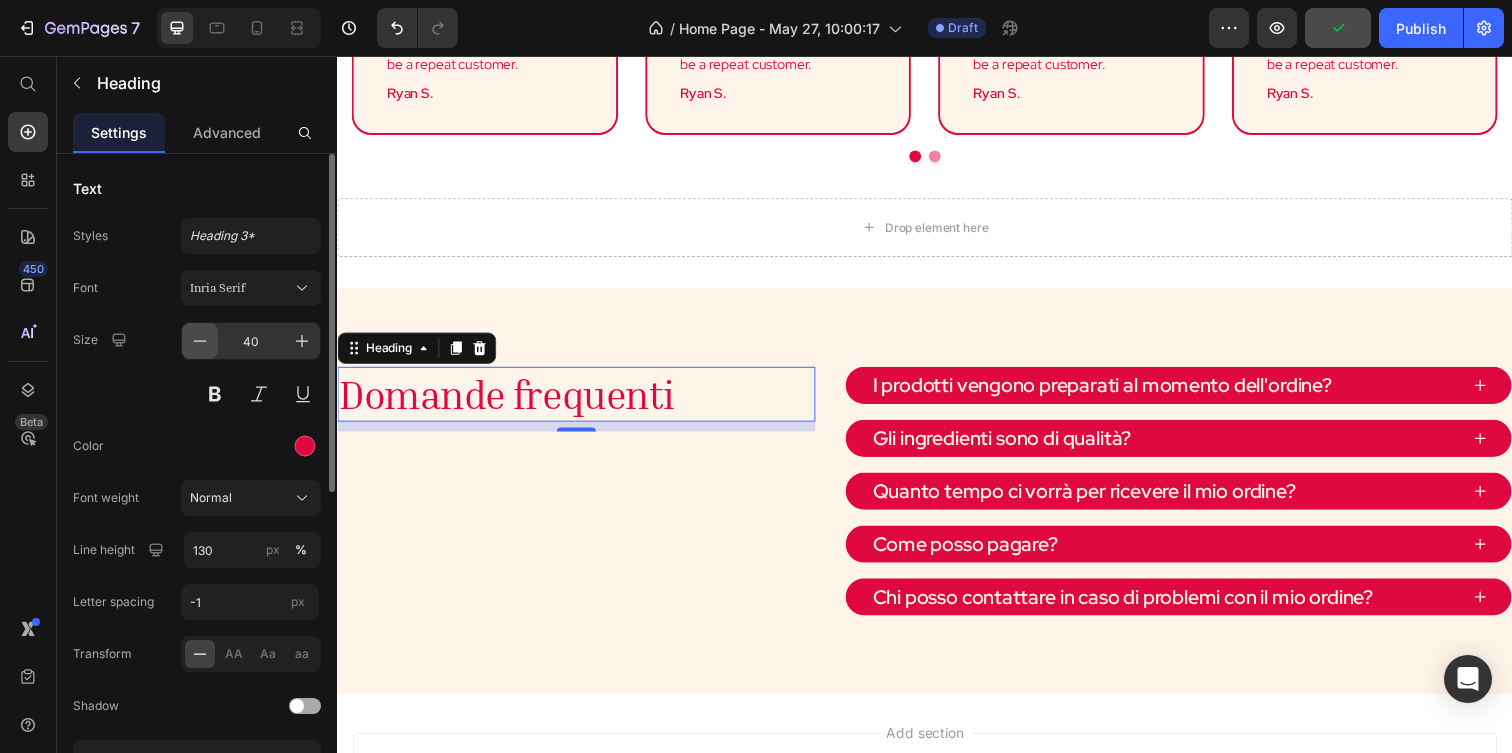 click at bounding box center [200, 341] 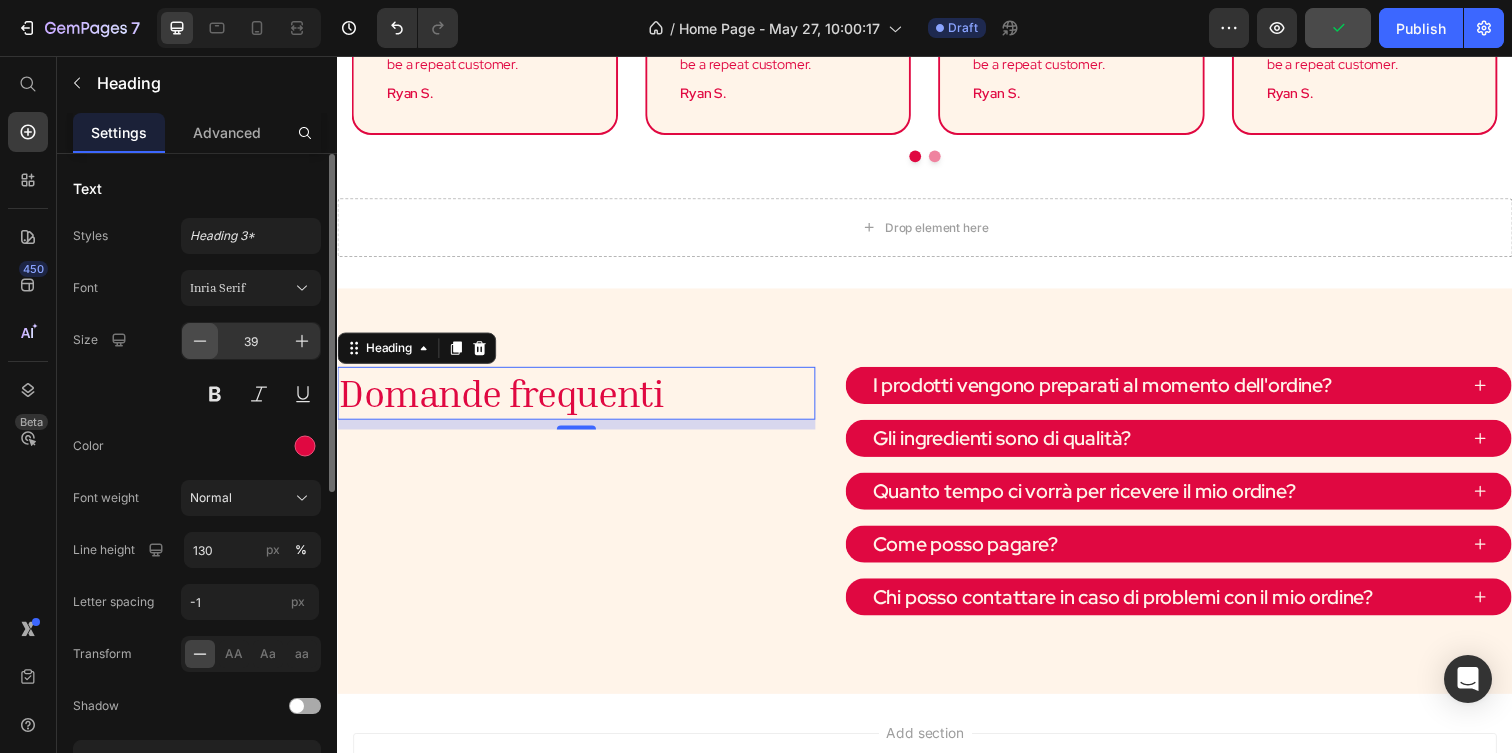 click at bounding box center (200, 341) 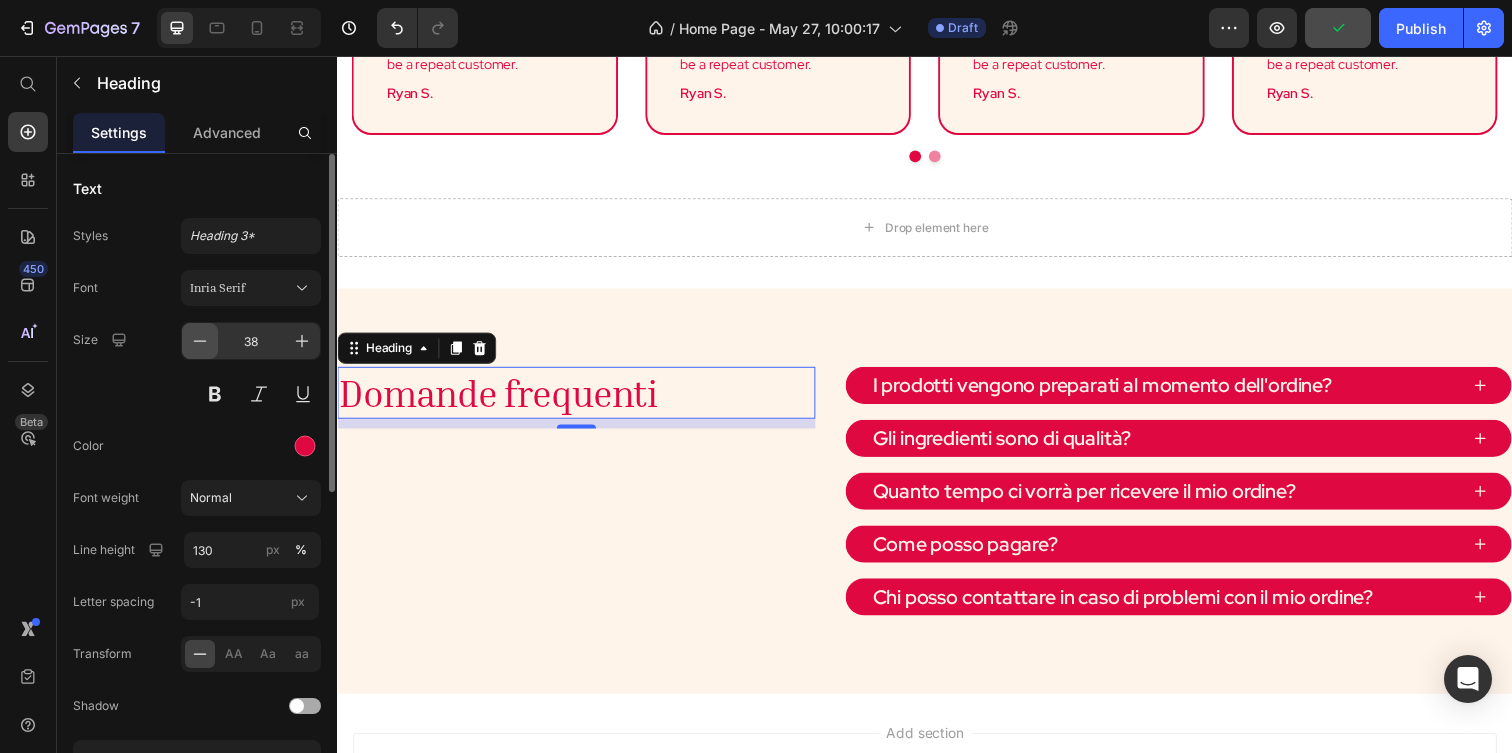 click at bounding box center [200, 341] 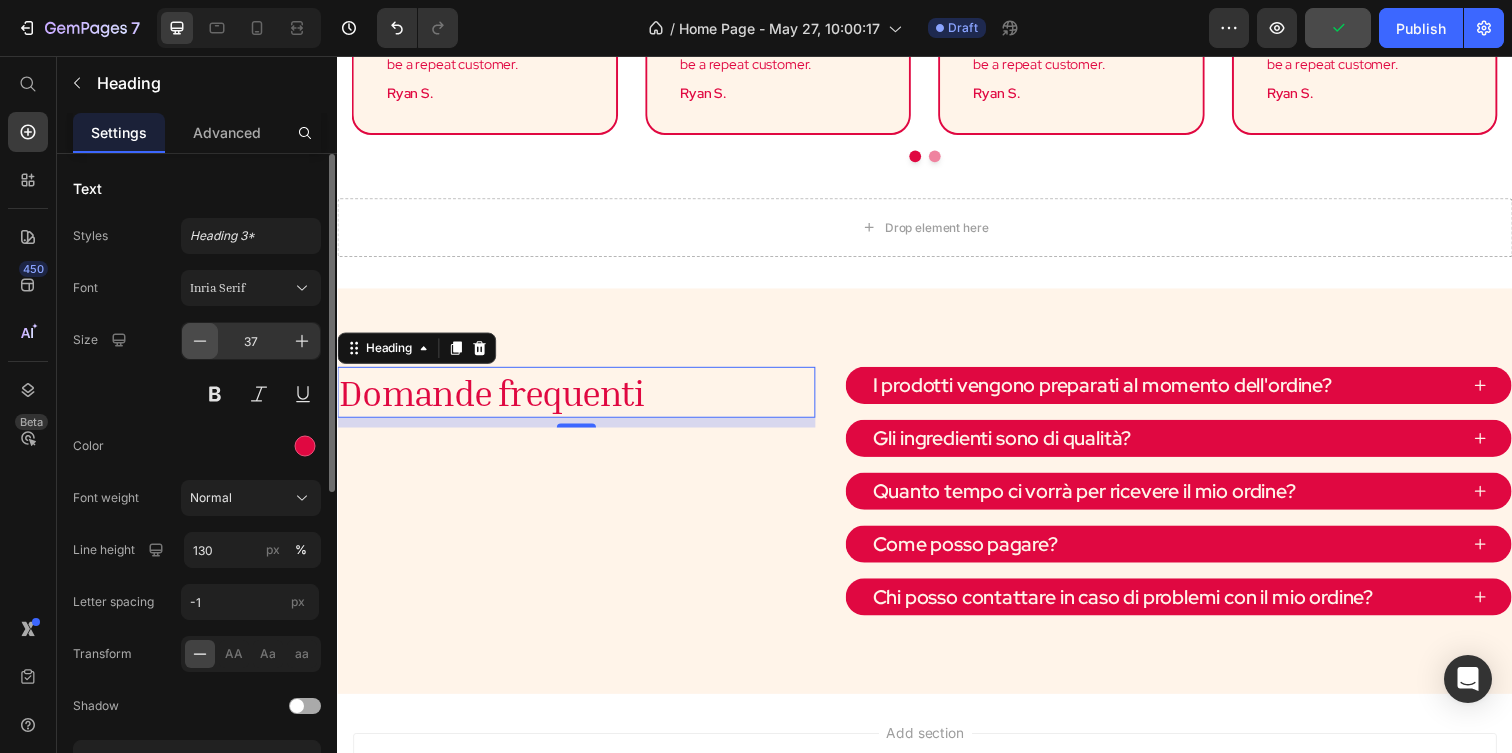click at bounding box center (200, 341) 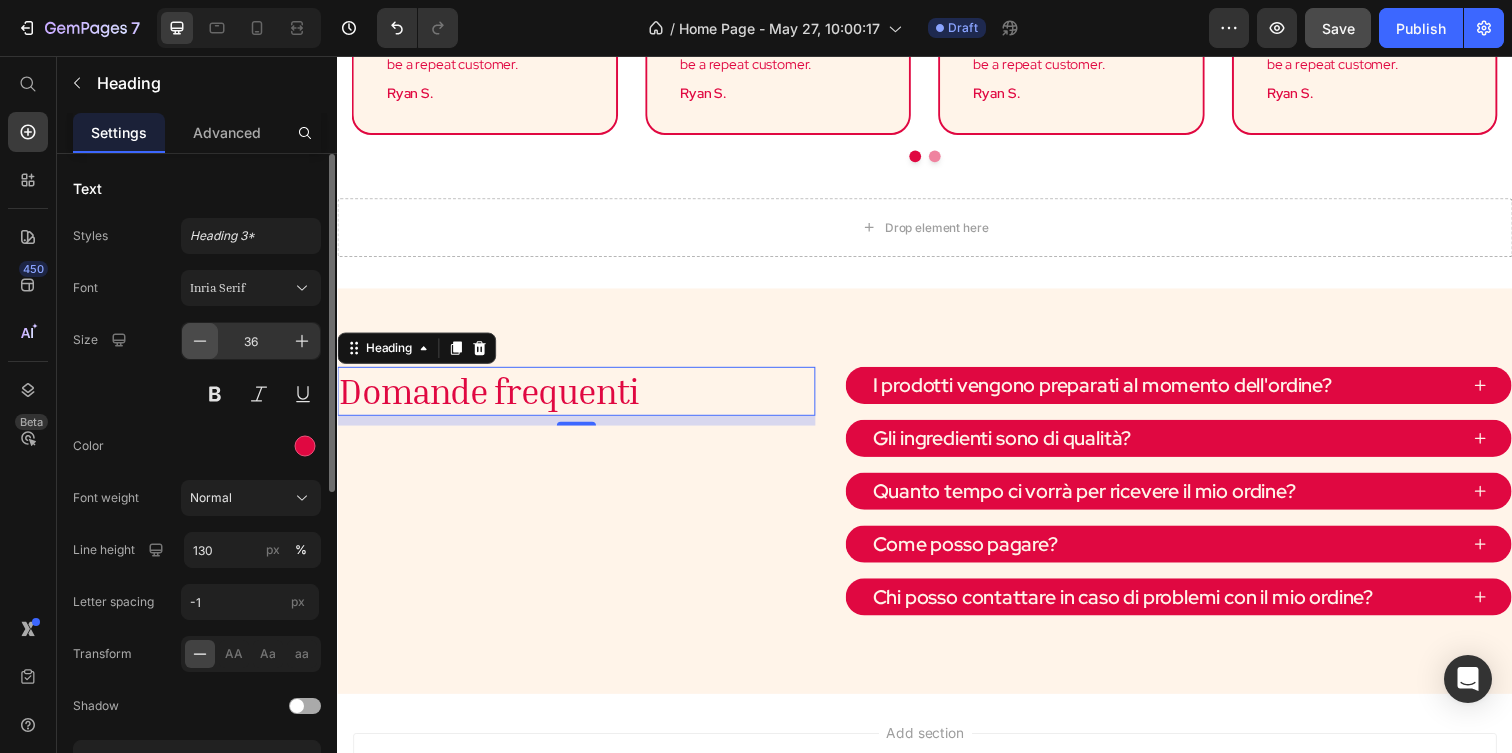 click at bounding box center (200, 341) 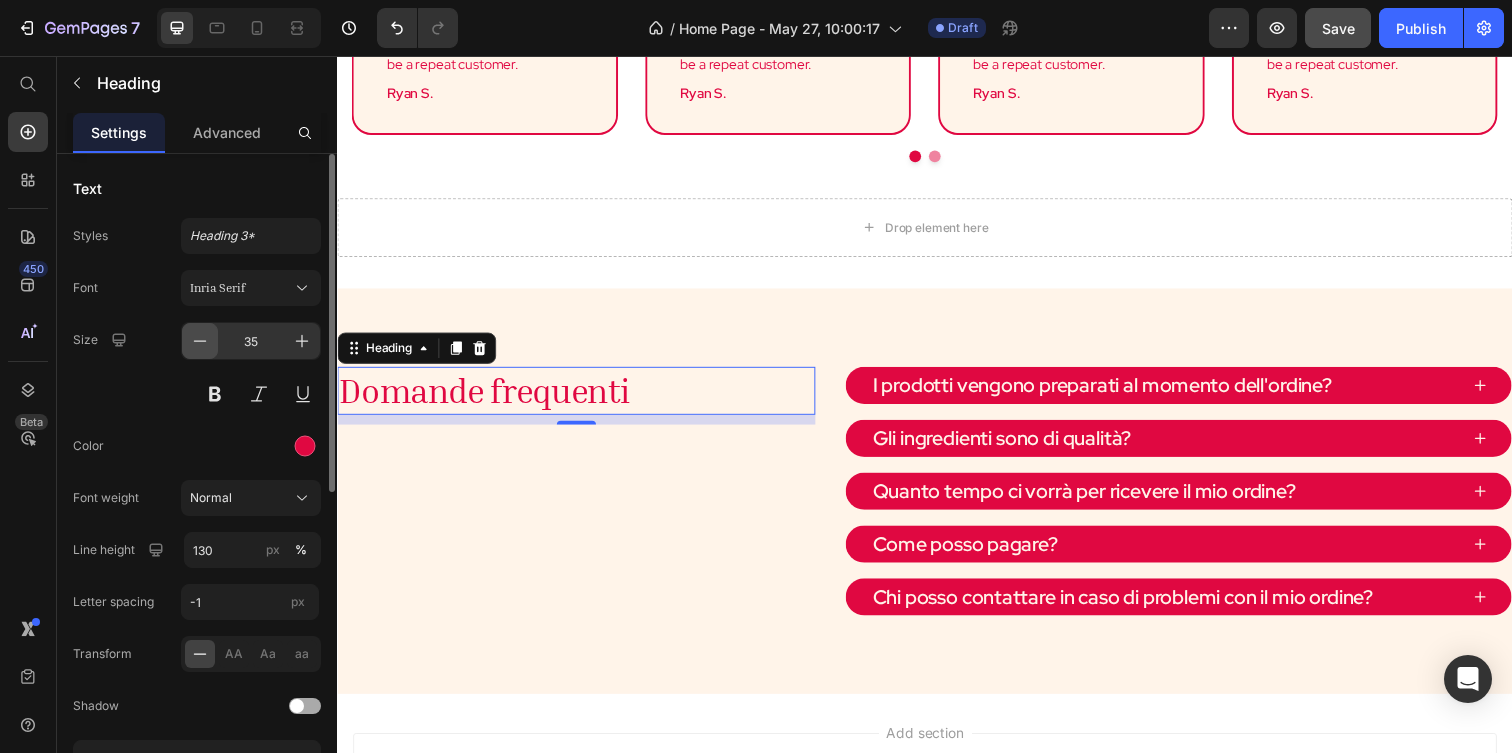 click at bounding box center (200, 341) 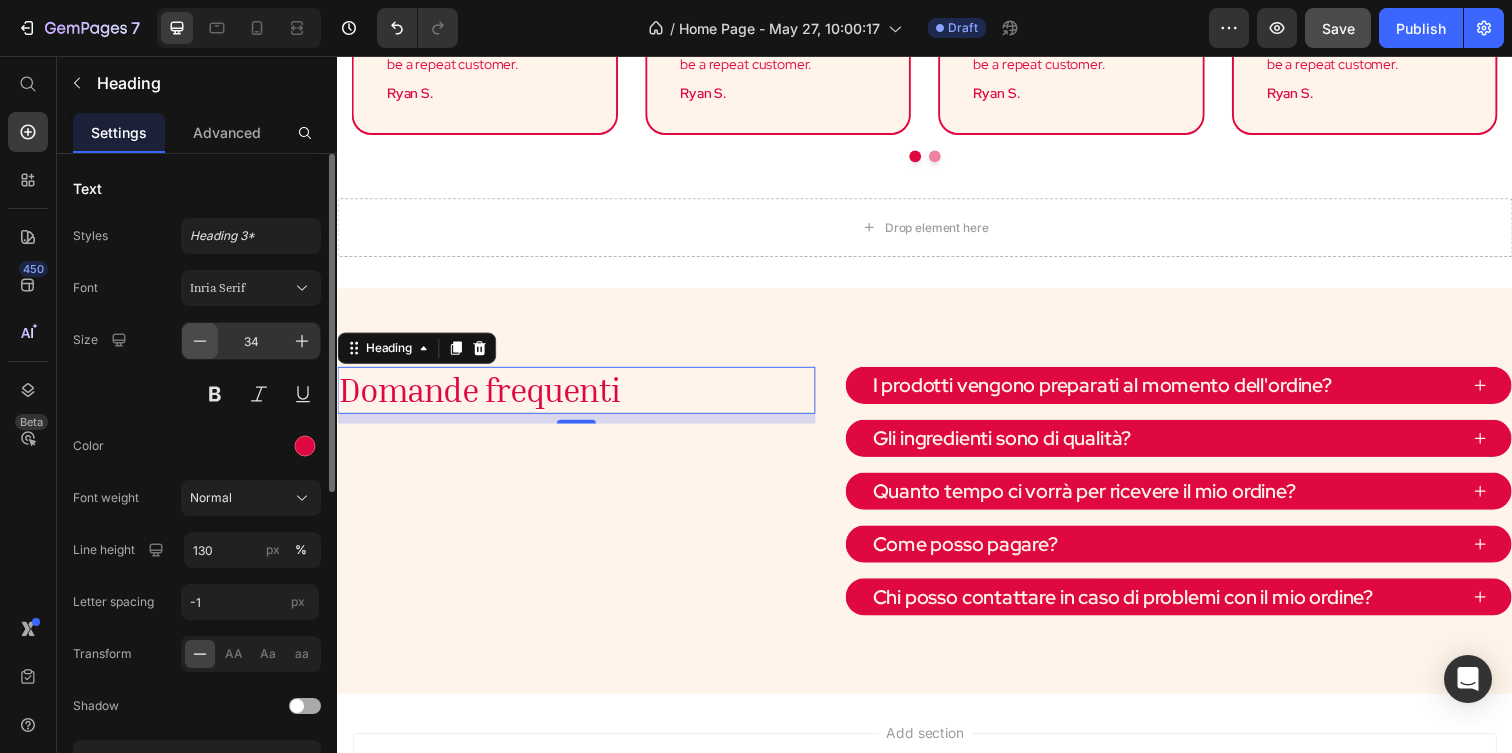 click at bounding box center (200, 341) 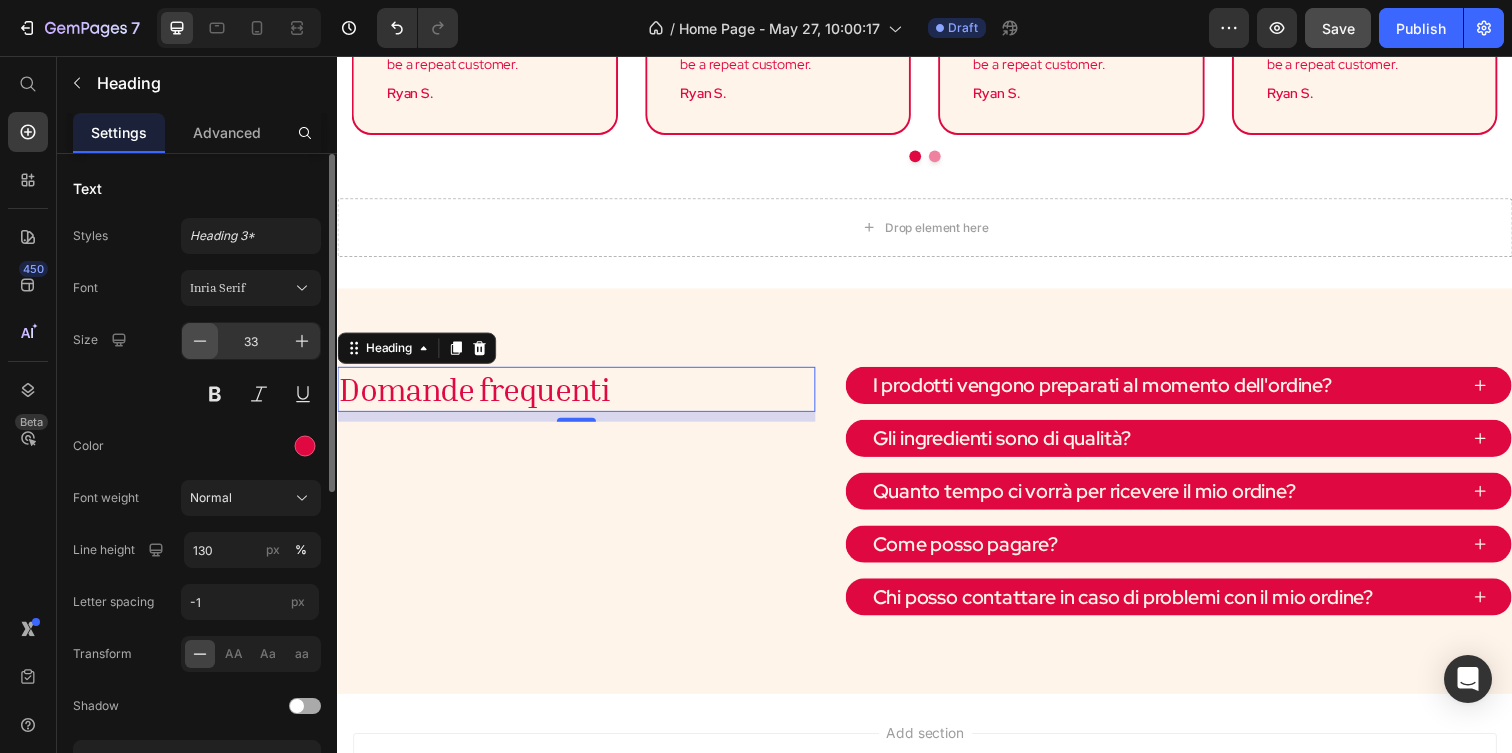 click at bounding box center [200, 341] 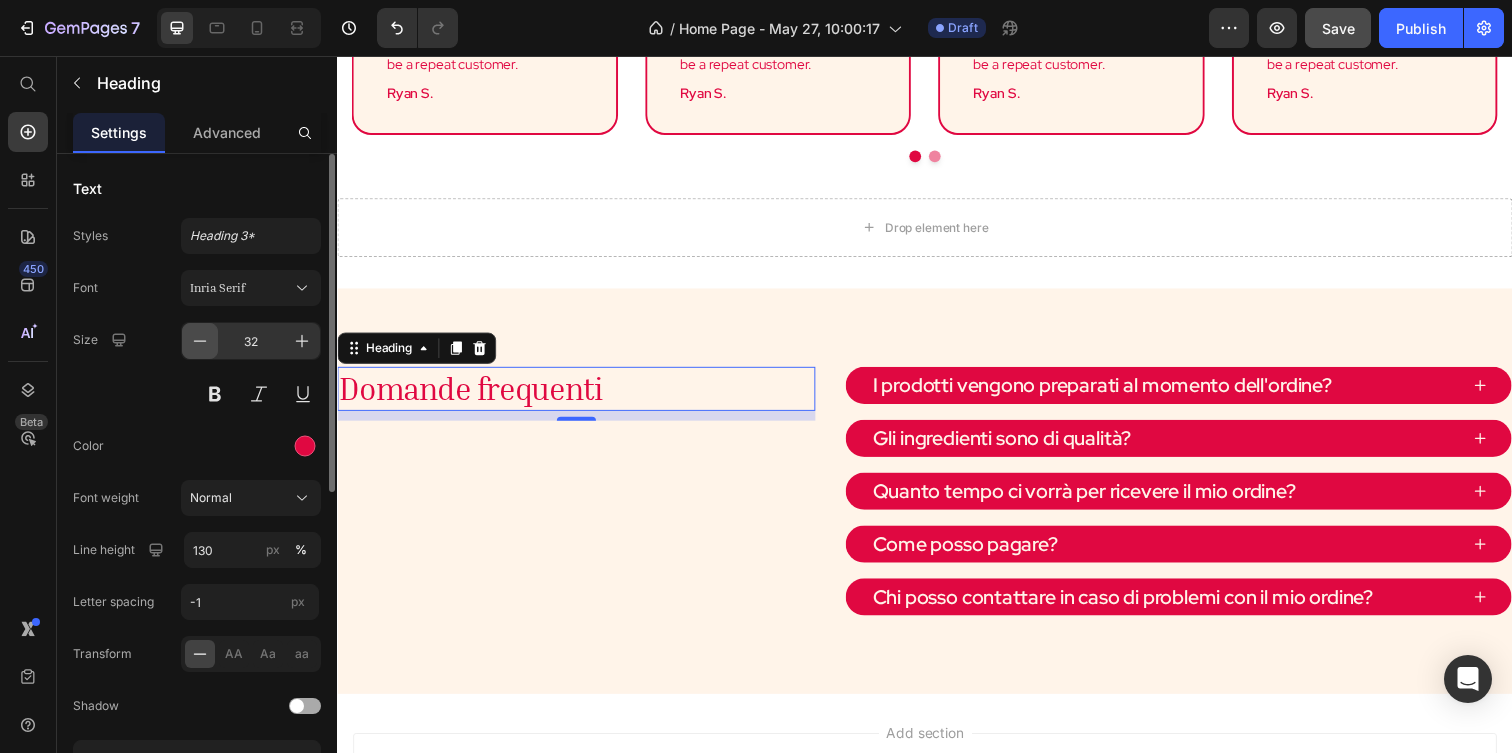 click at bounding box center (200, 341) 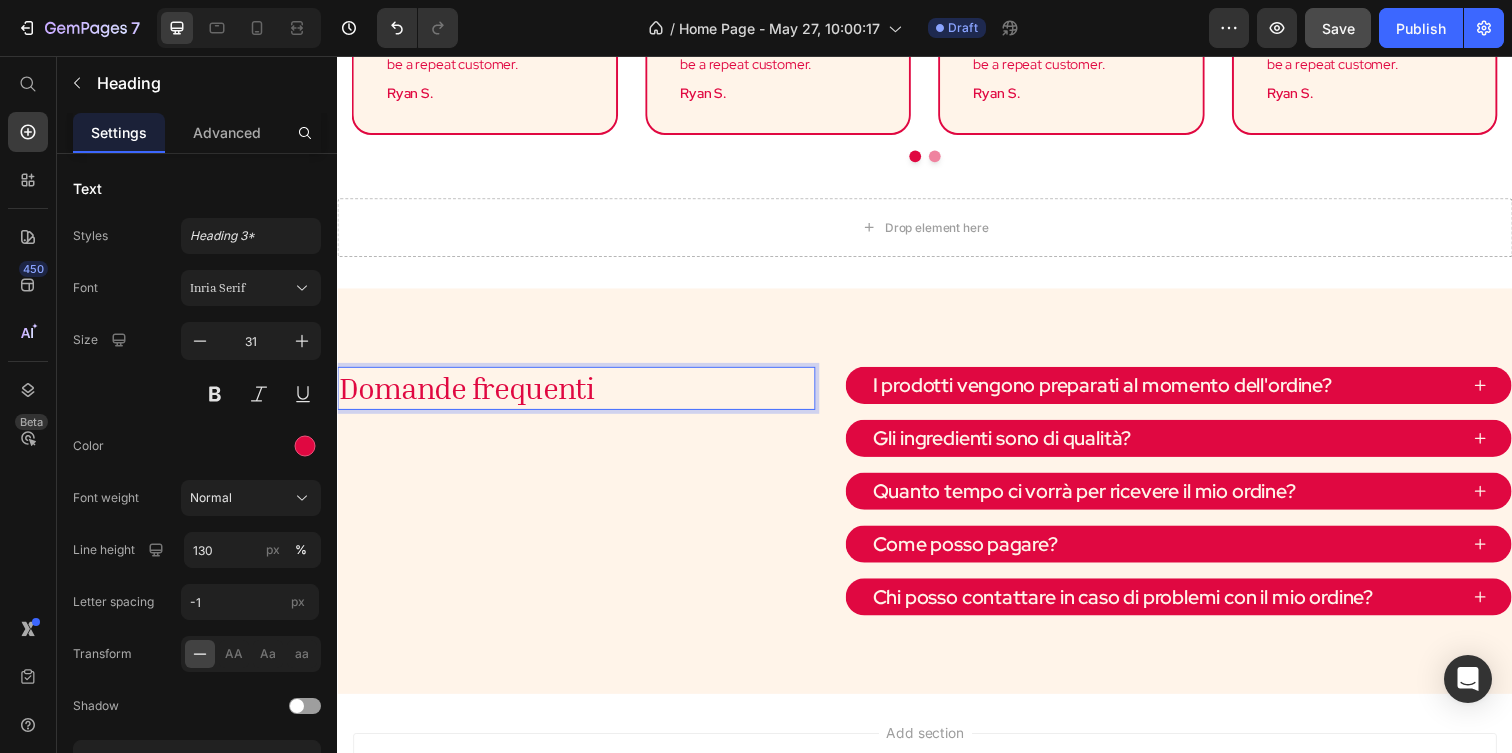 click on "Domande frequenti" at bounding box center (581, 395) 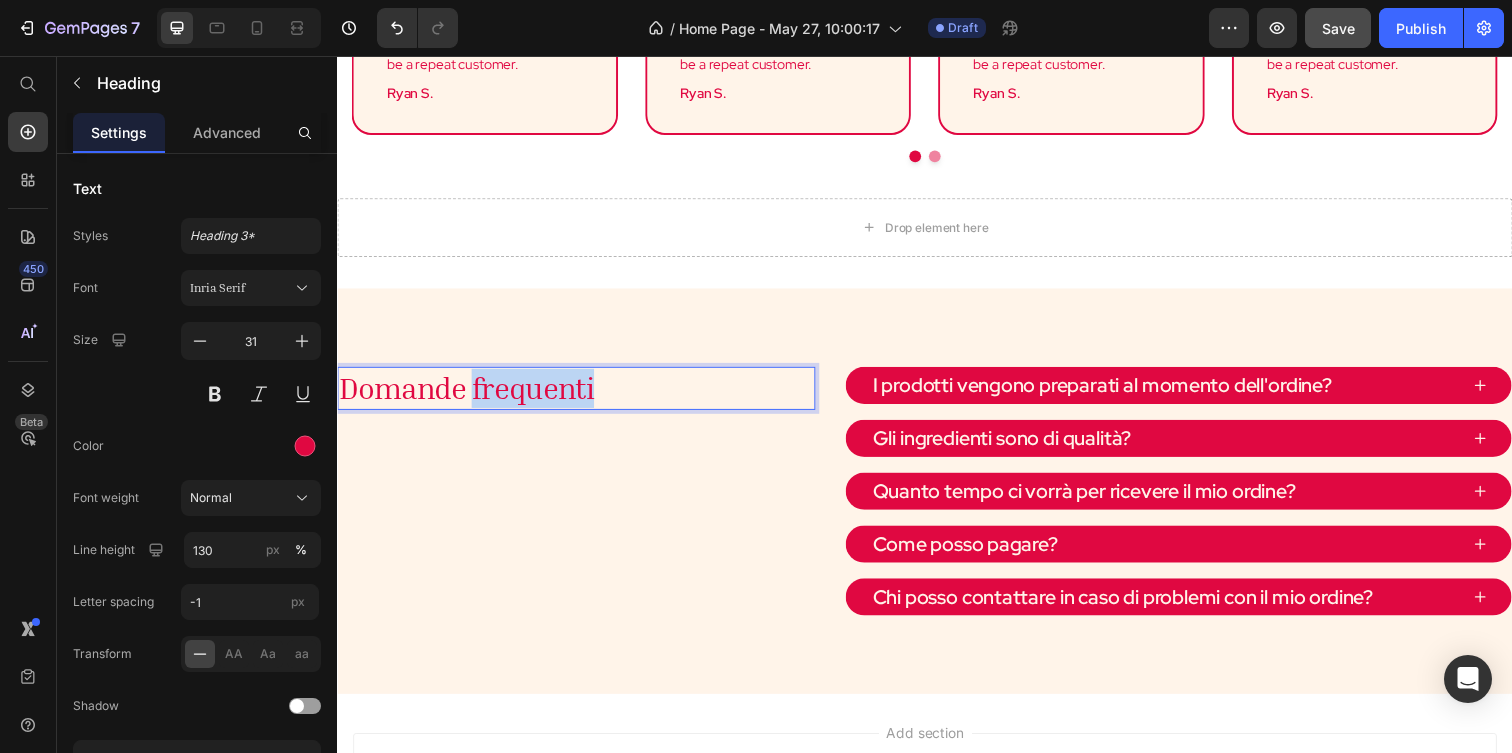 click on "Domande frequenti" at bounding box center (581, 395) 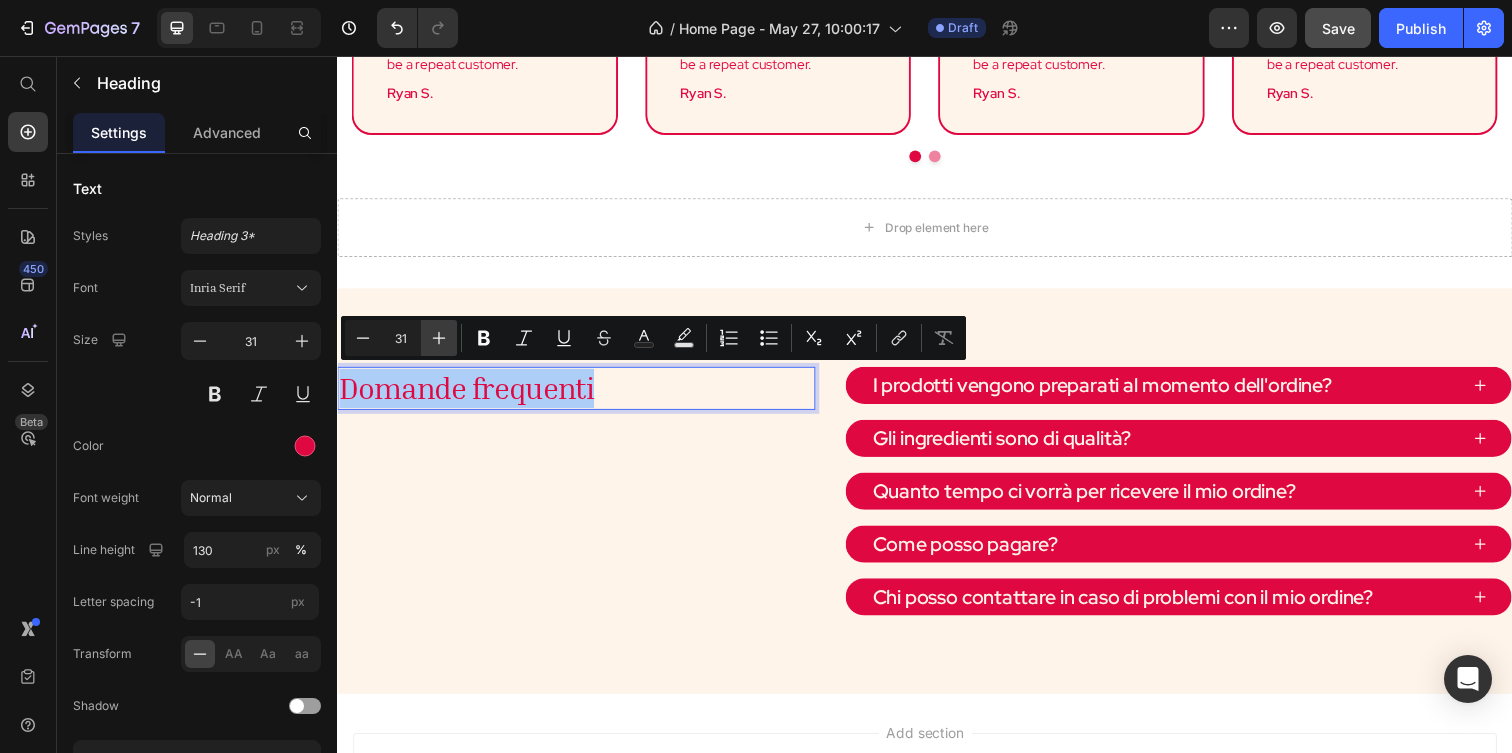 click 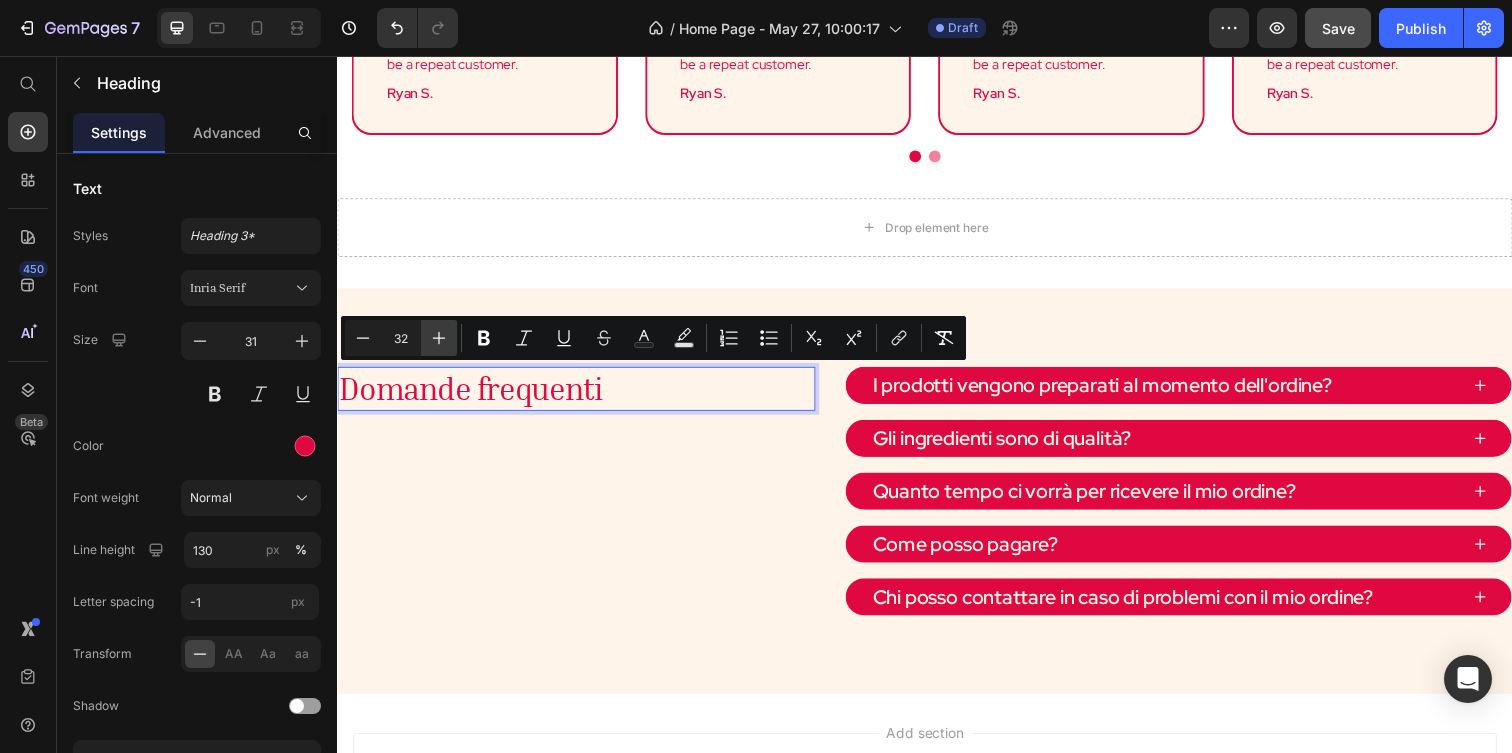 click 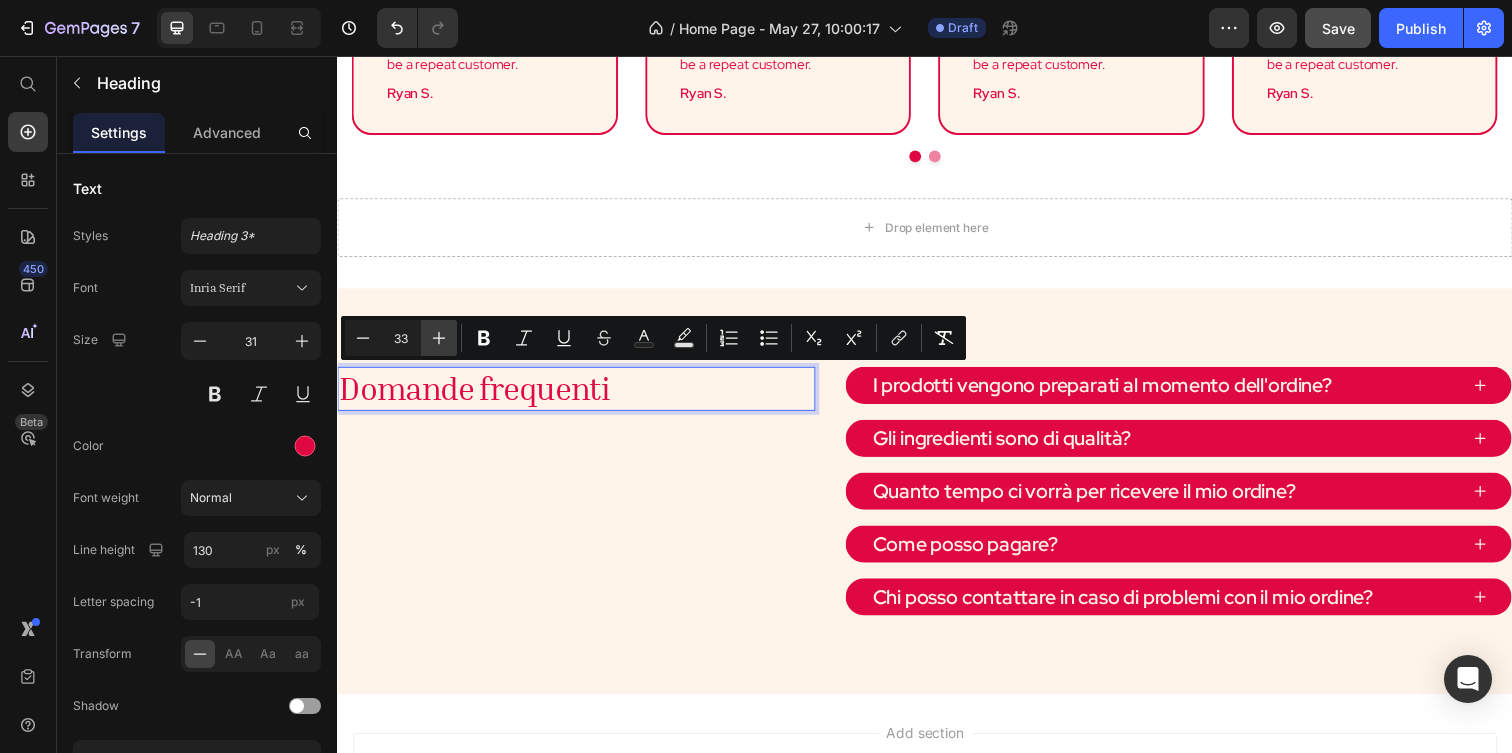 click 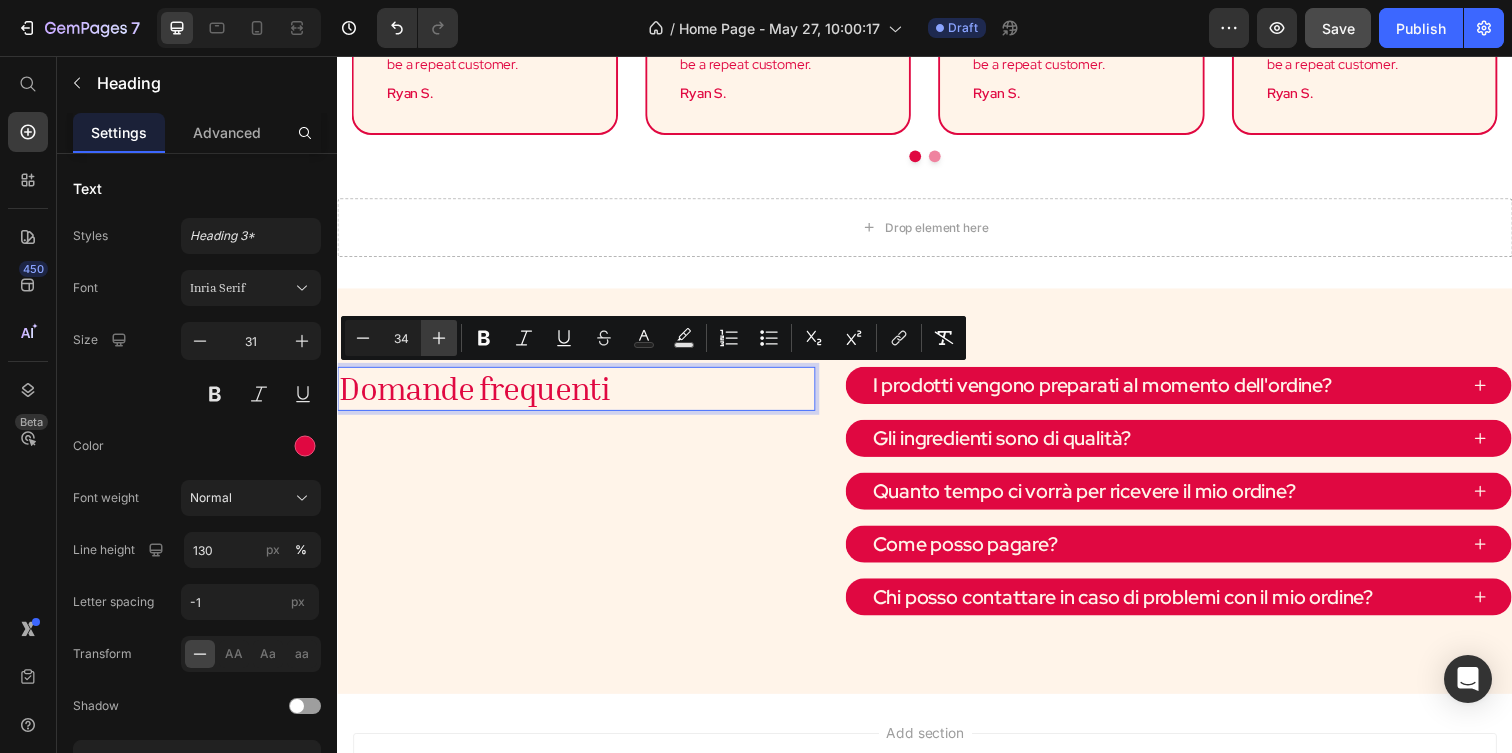 click 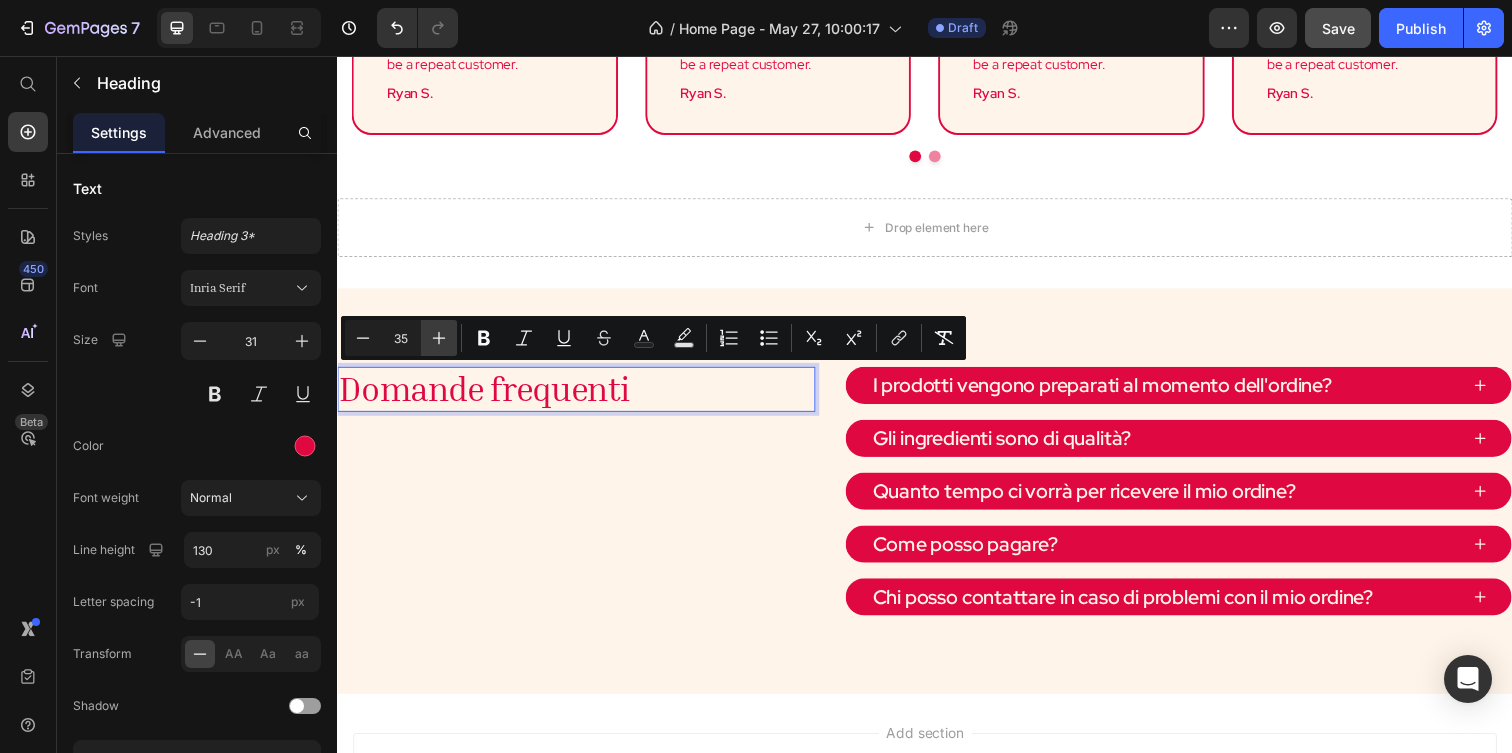 click 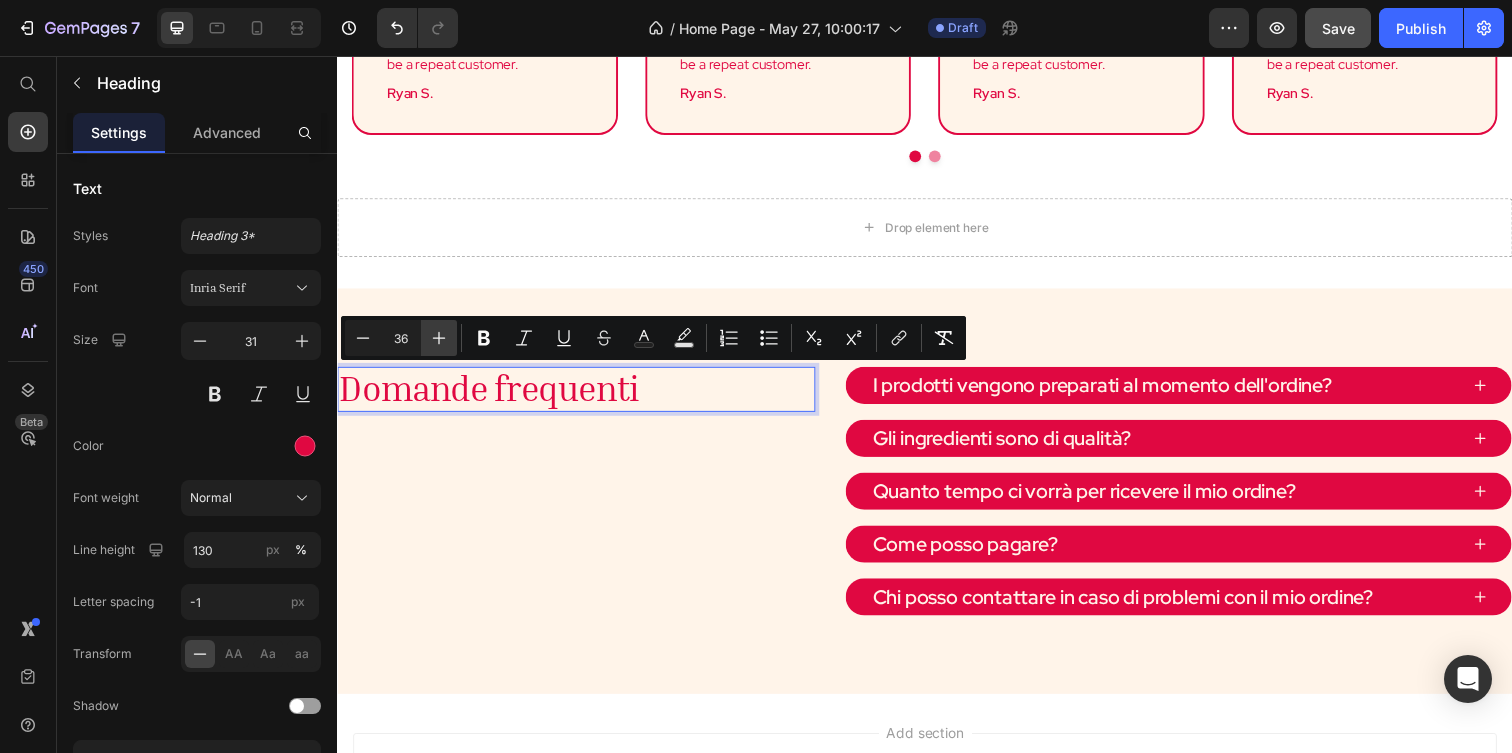 click 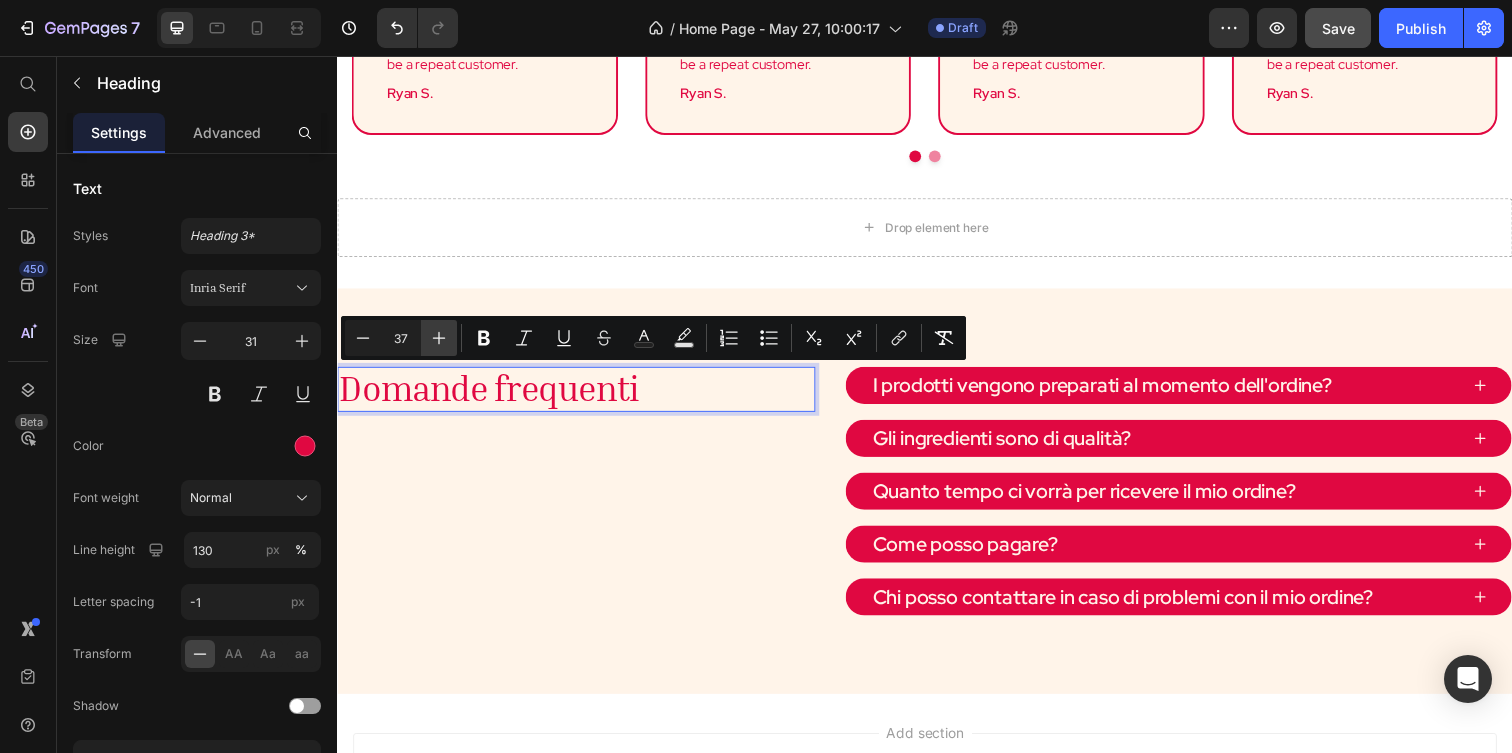 click 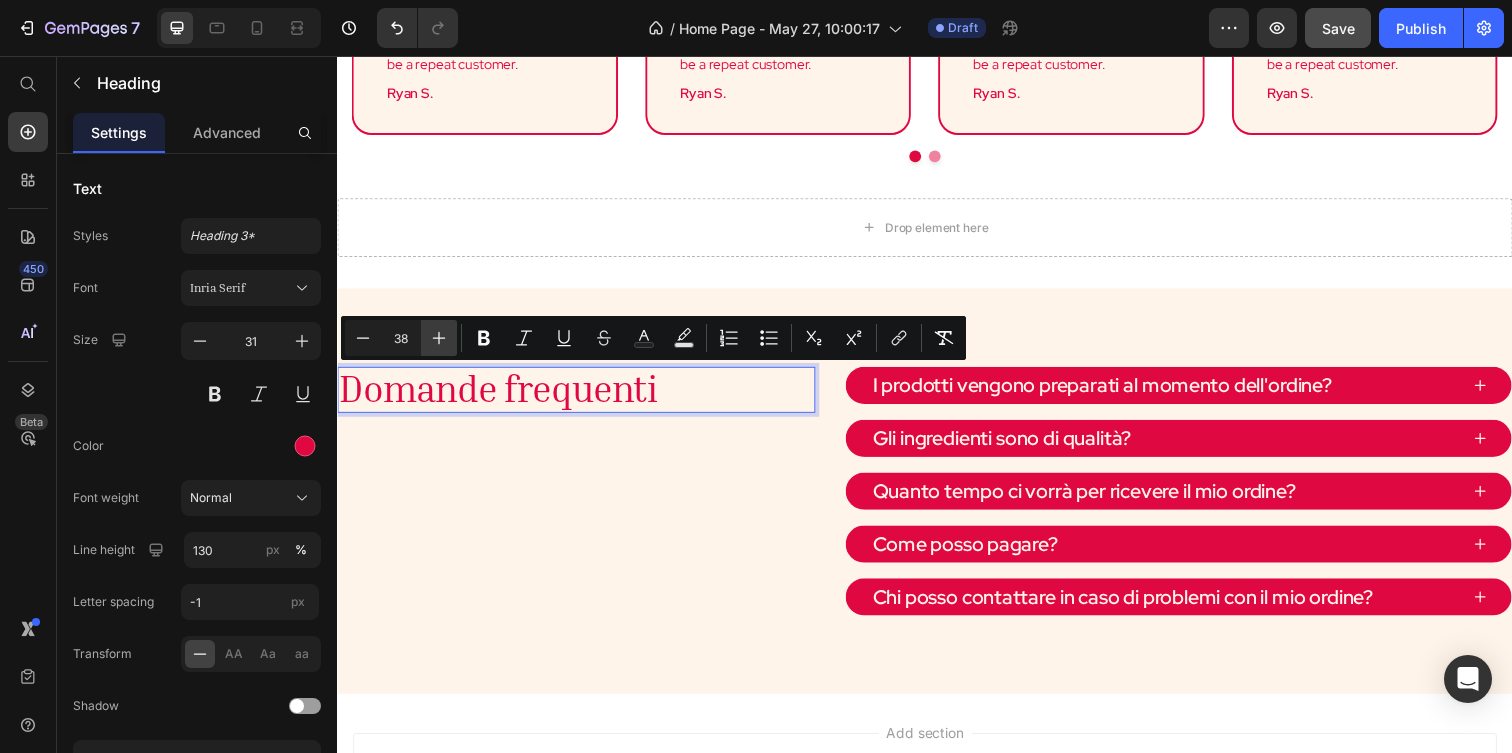 click 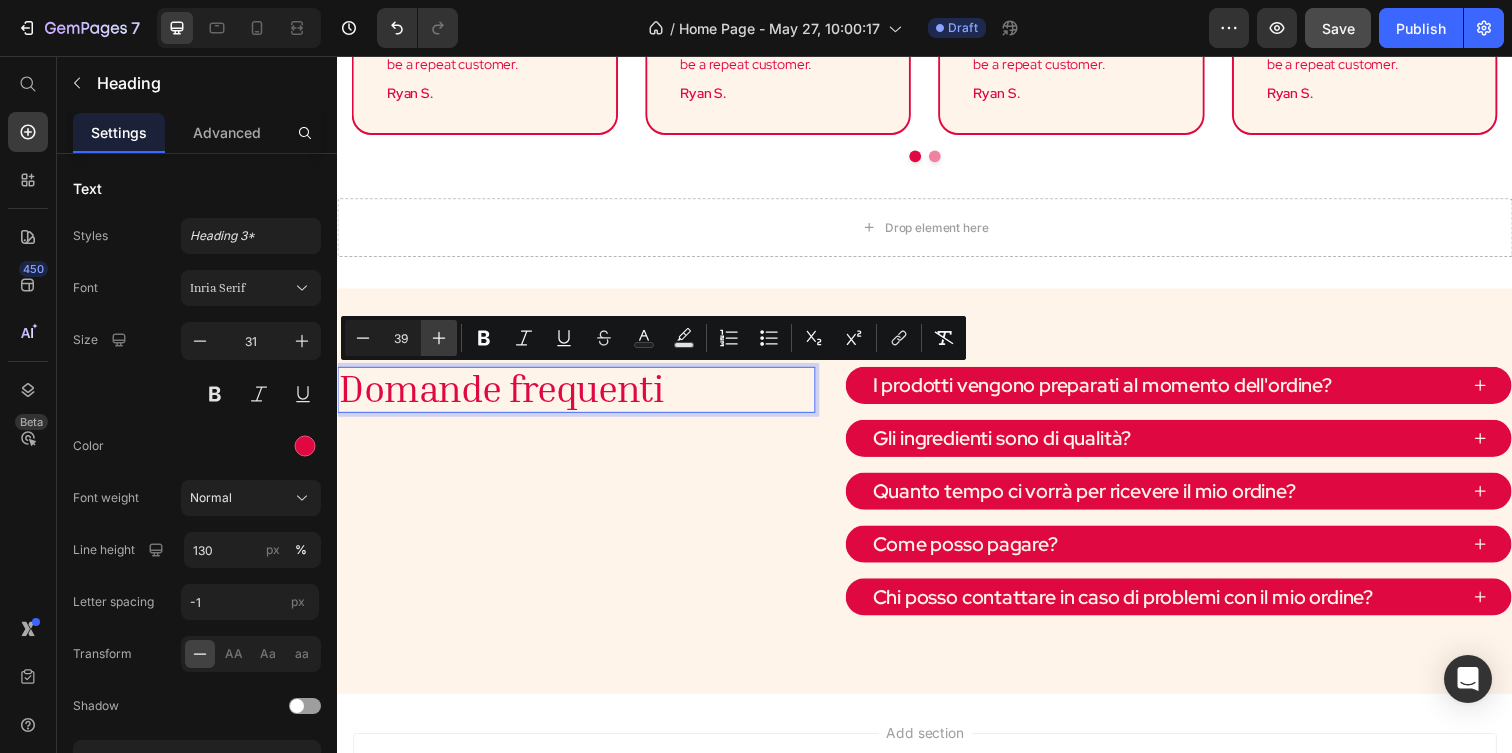 click 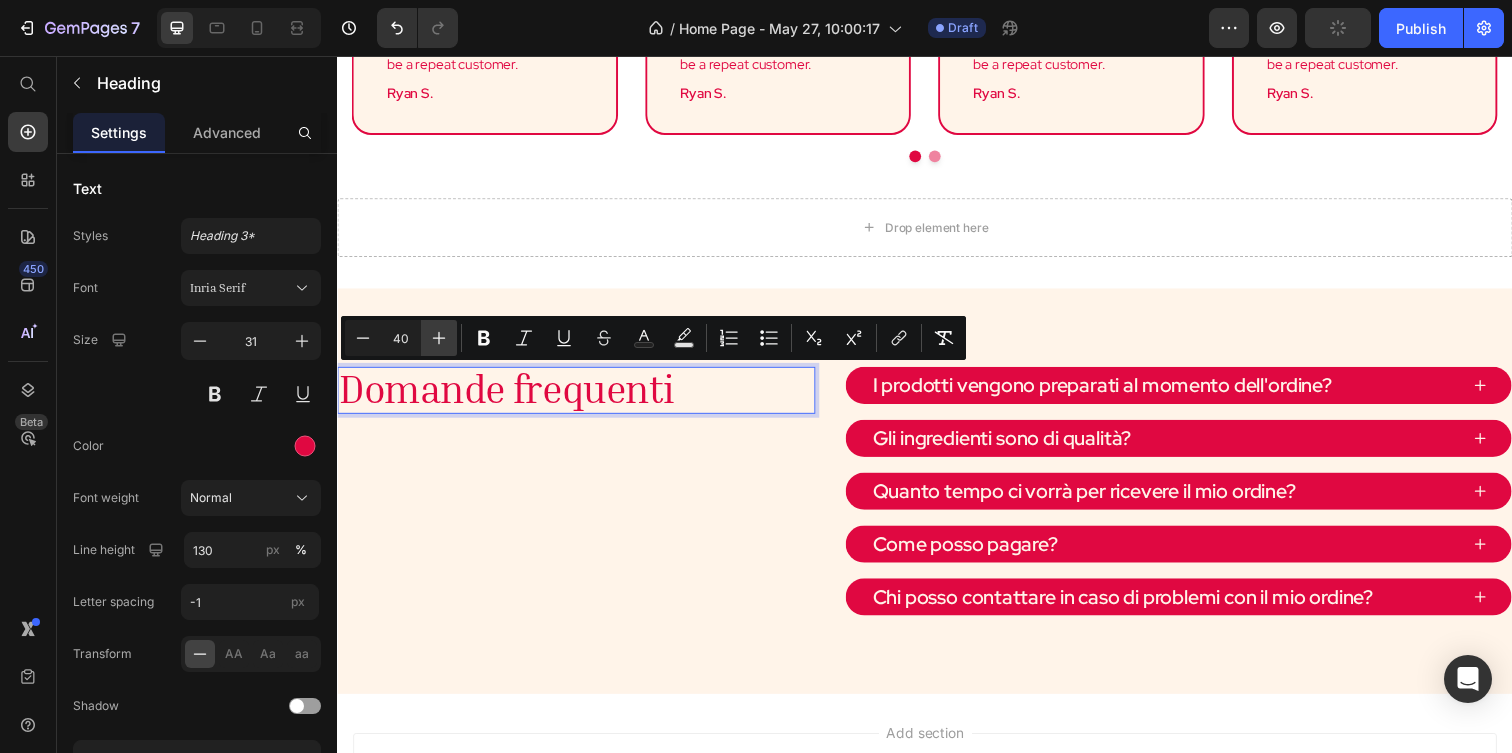 click 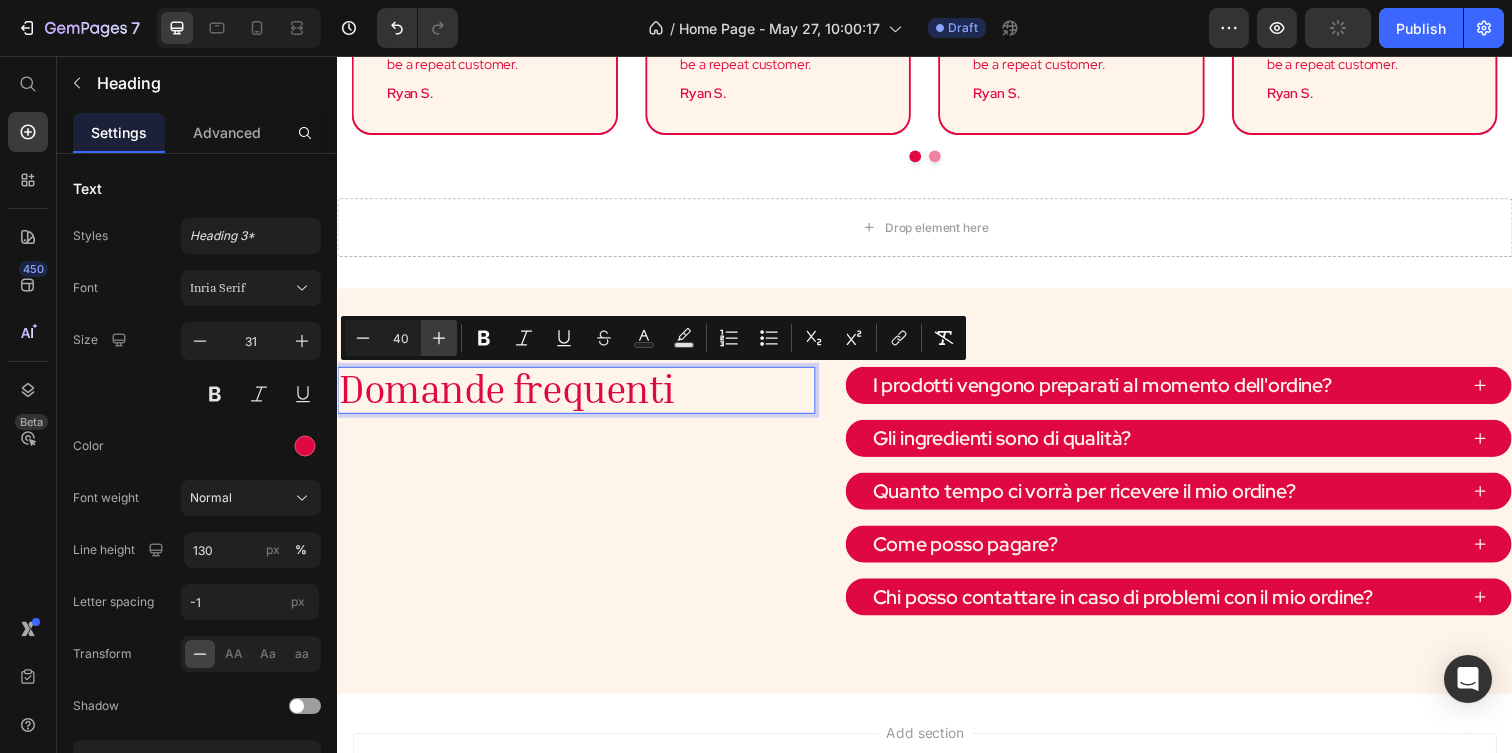 type on "41" 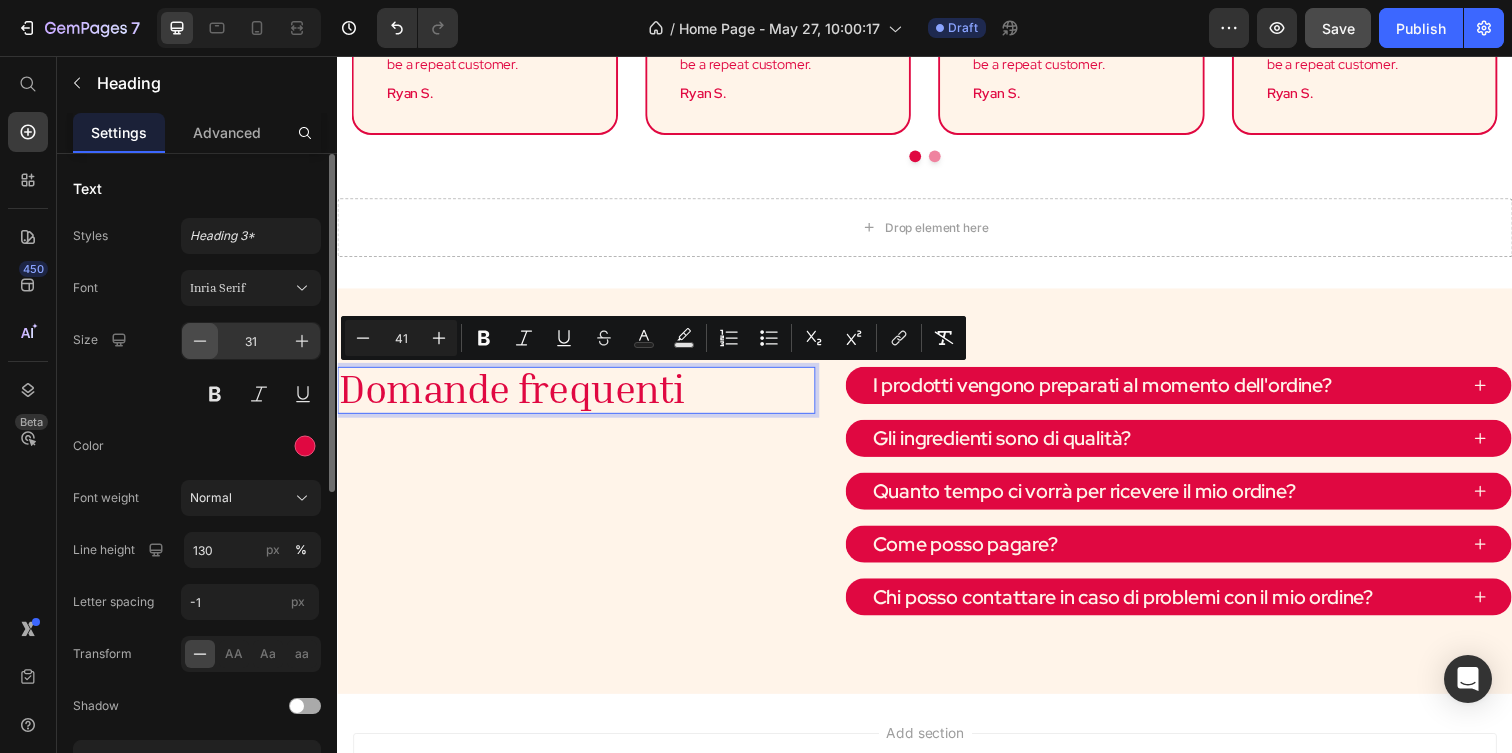 click 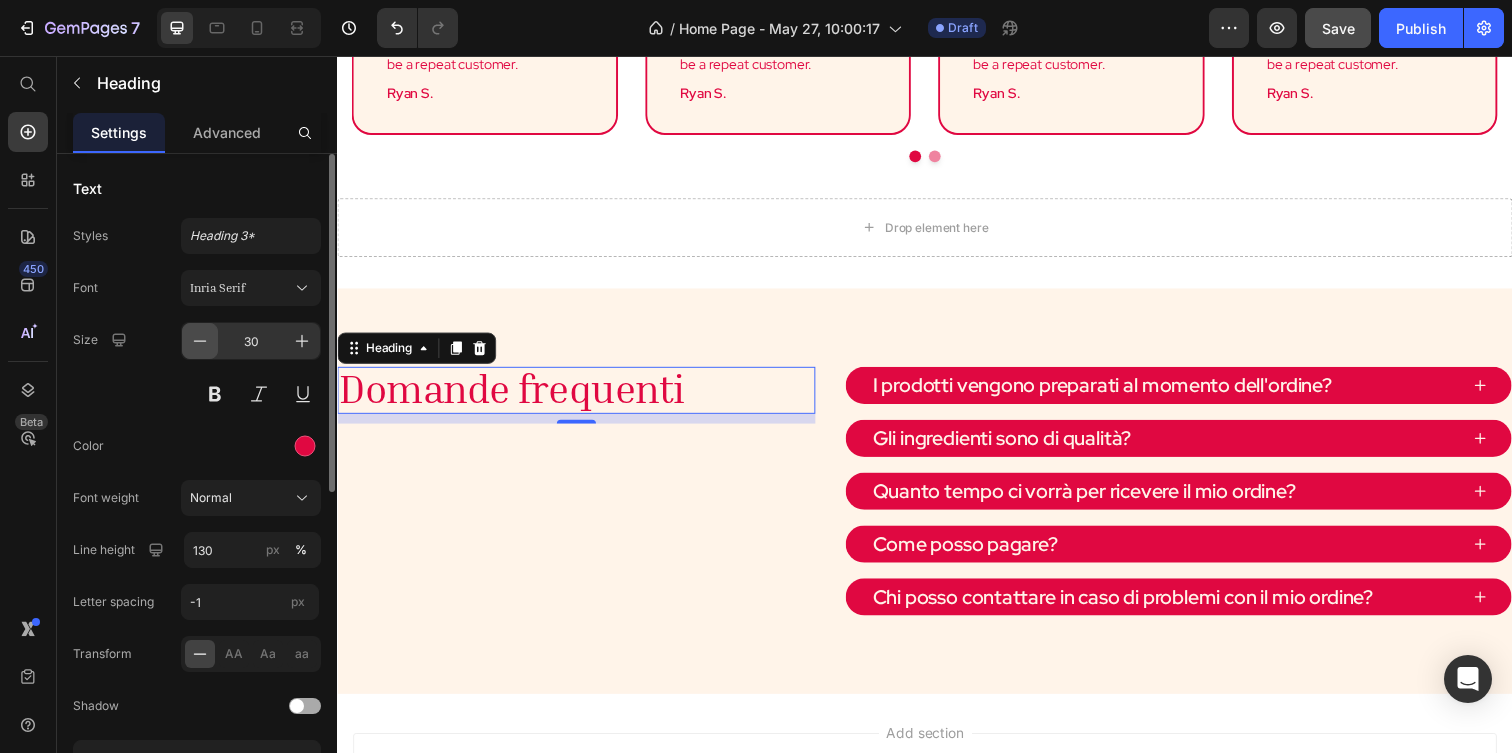click 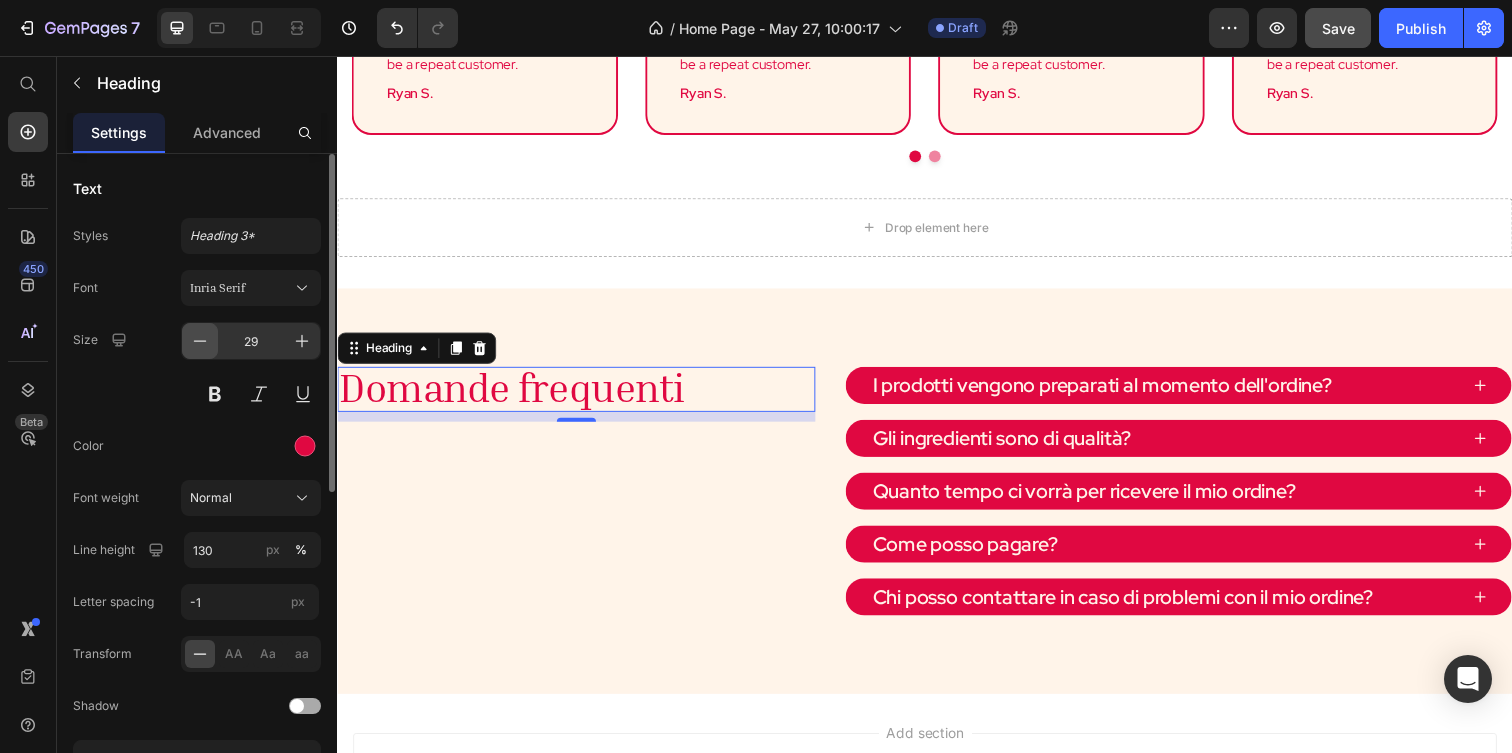 click 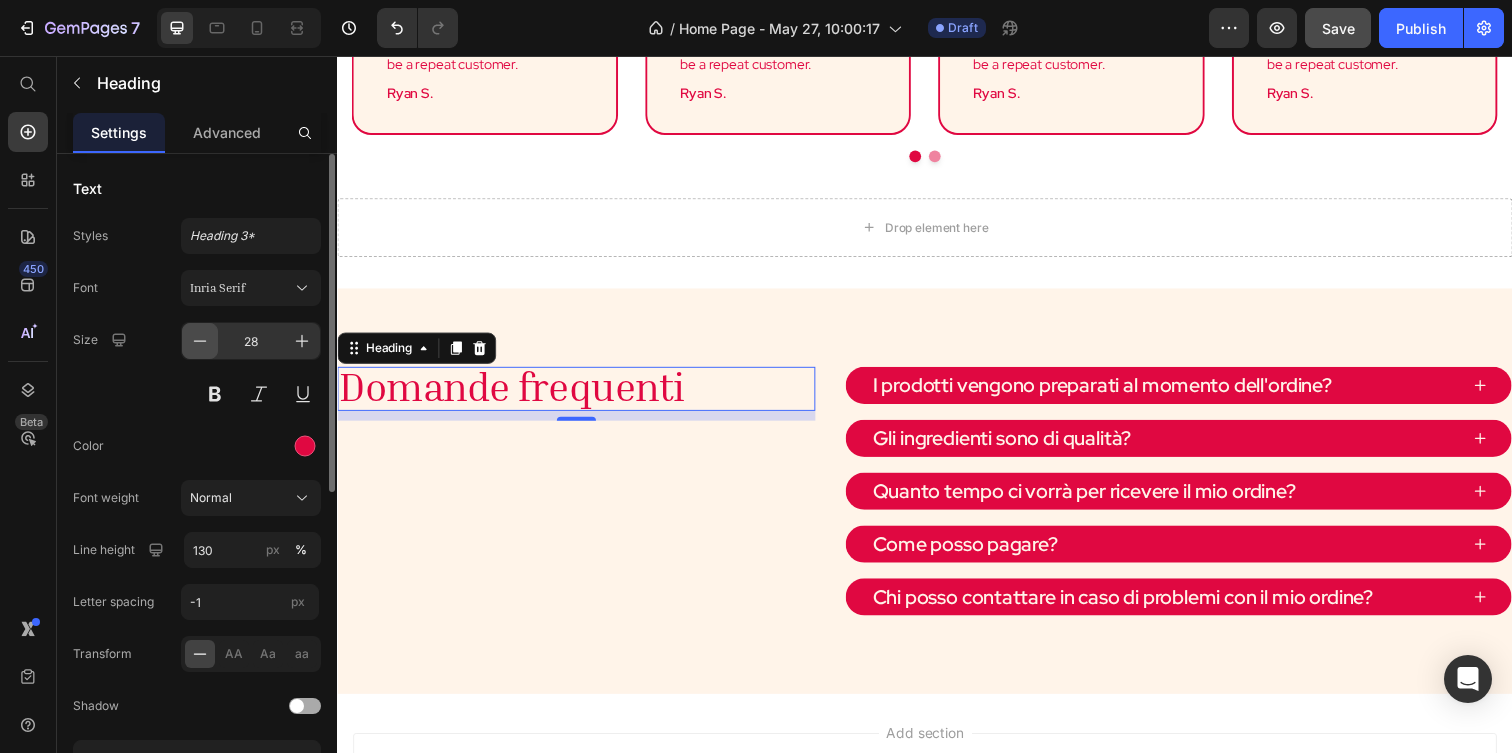 click 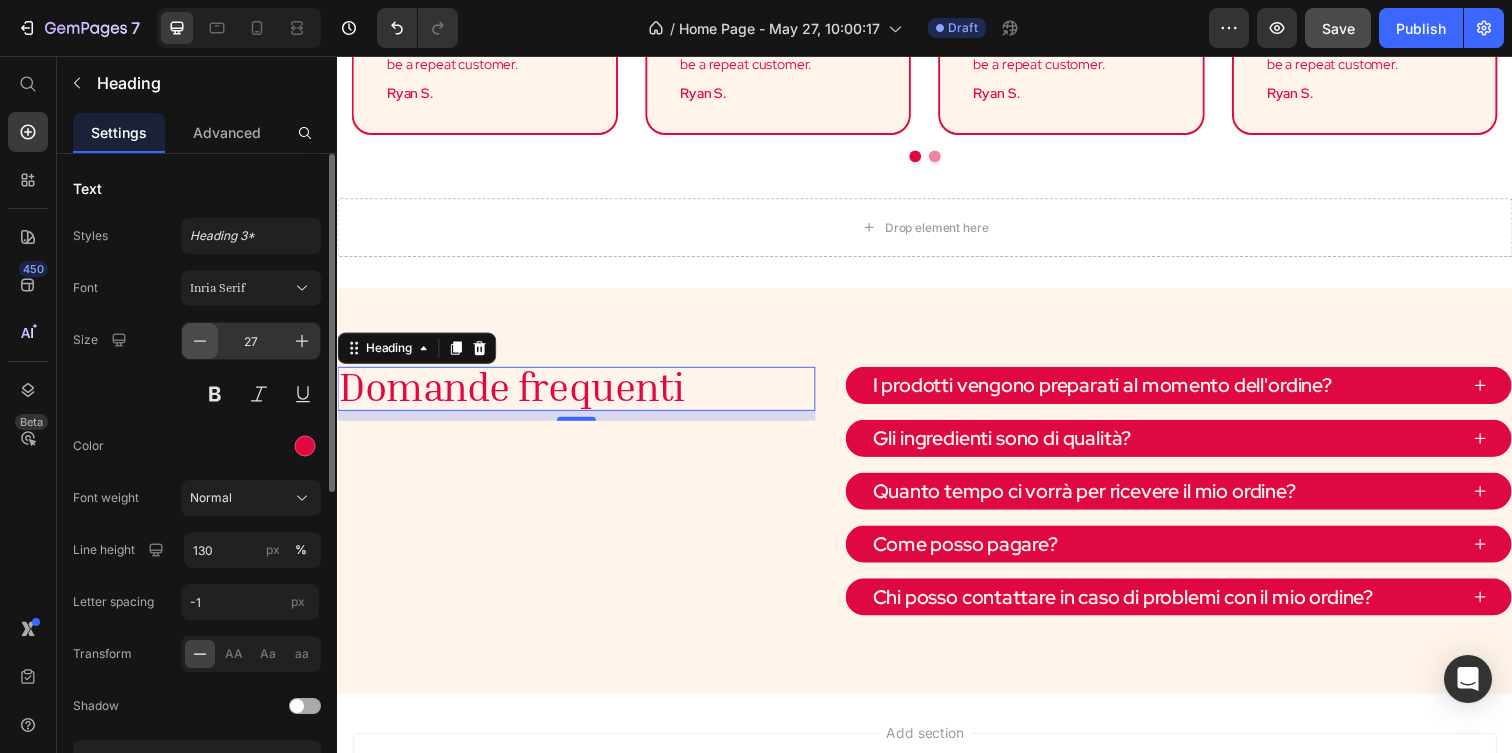 click 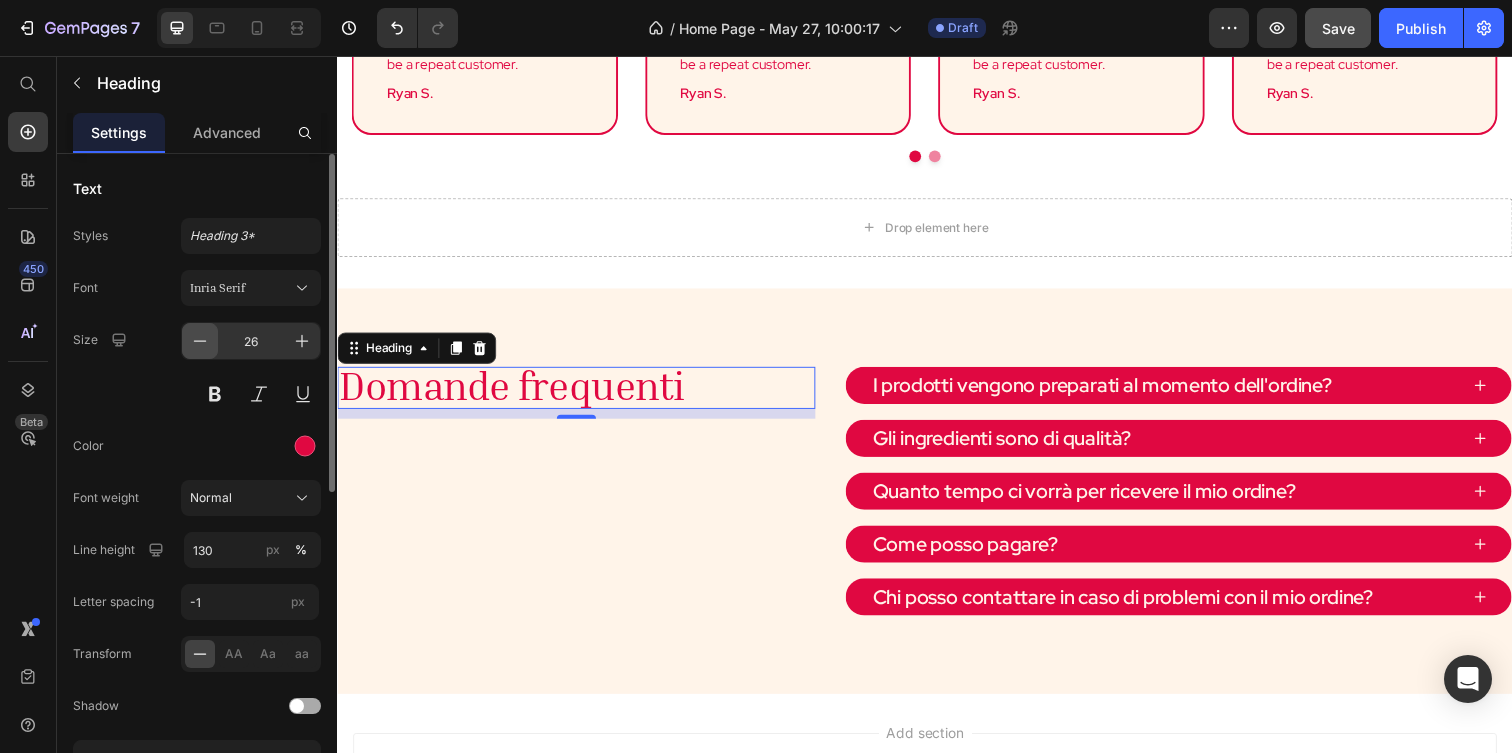 click 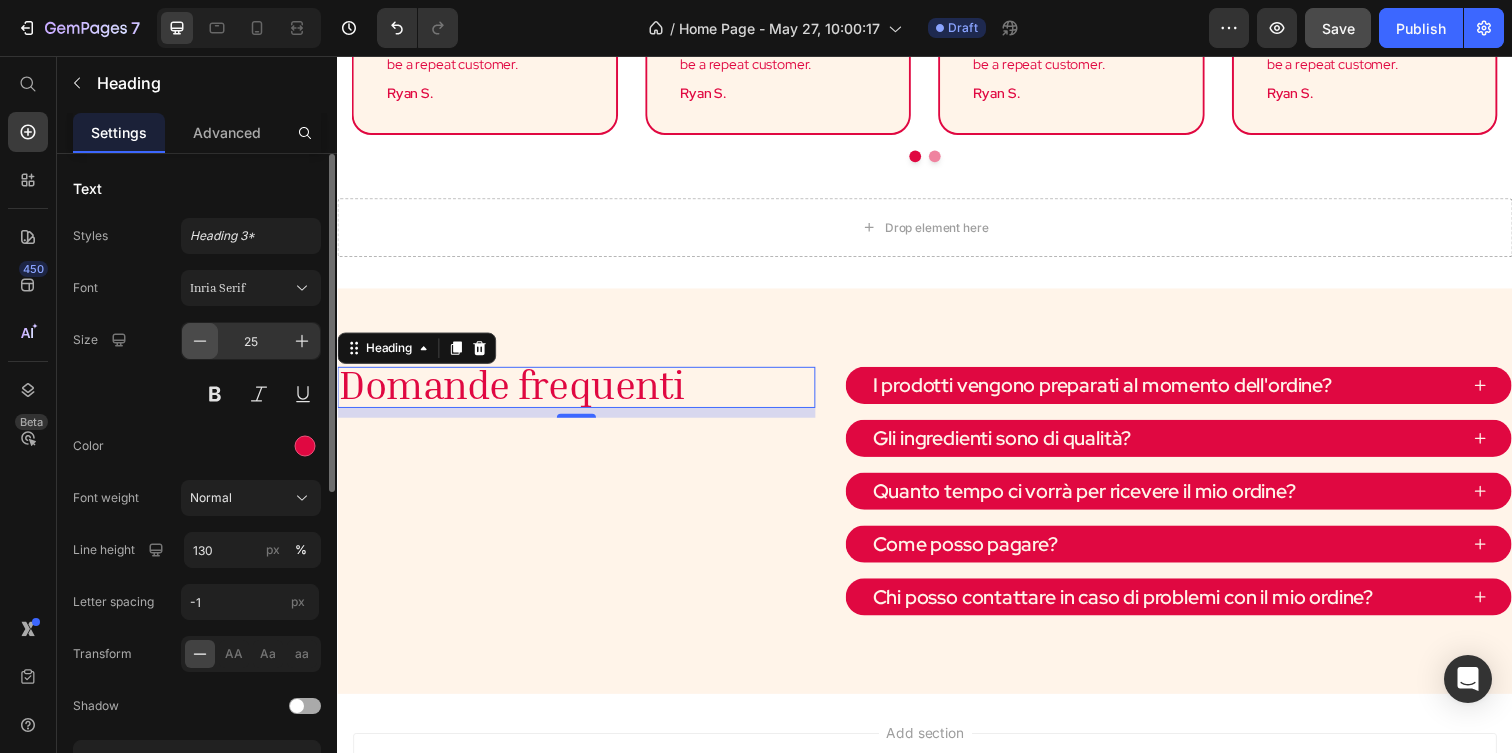 click 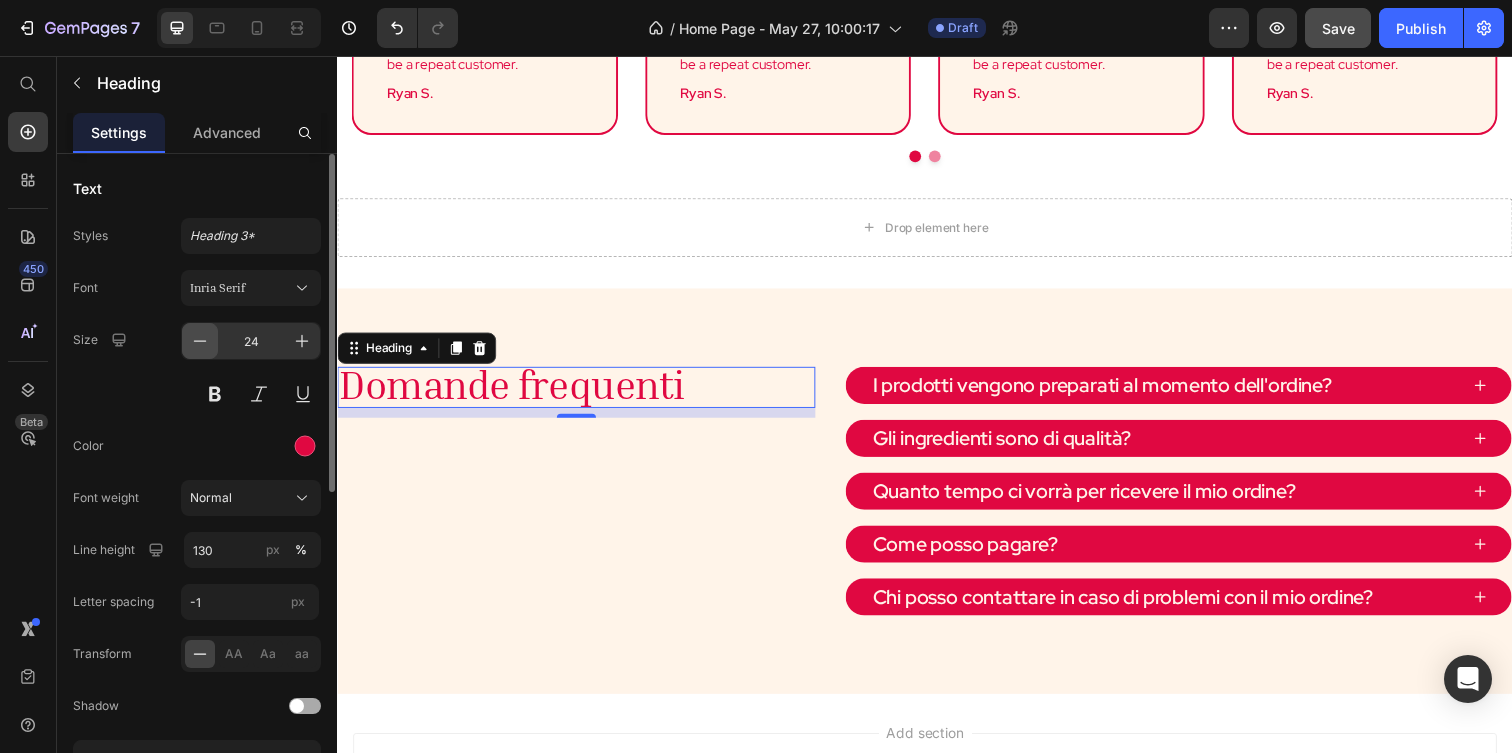 click 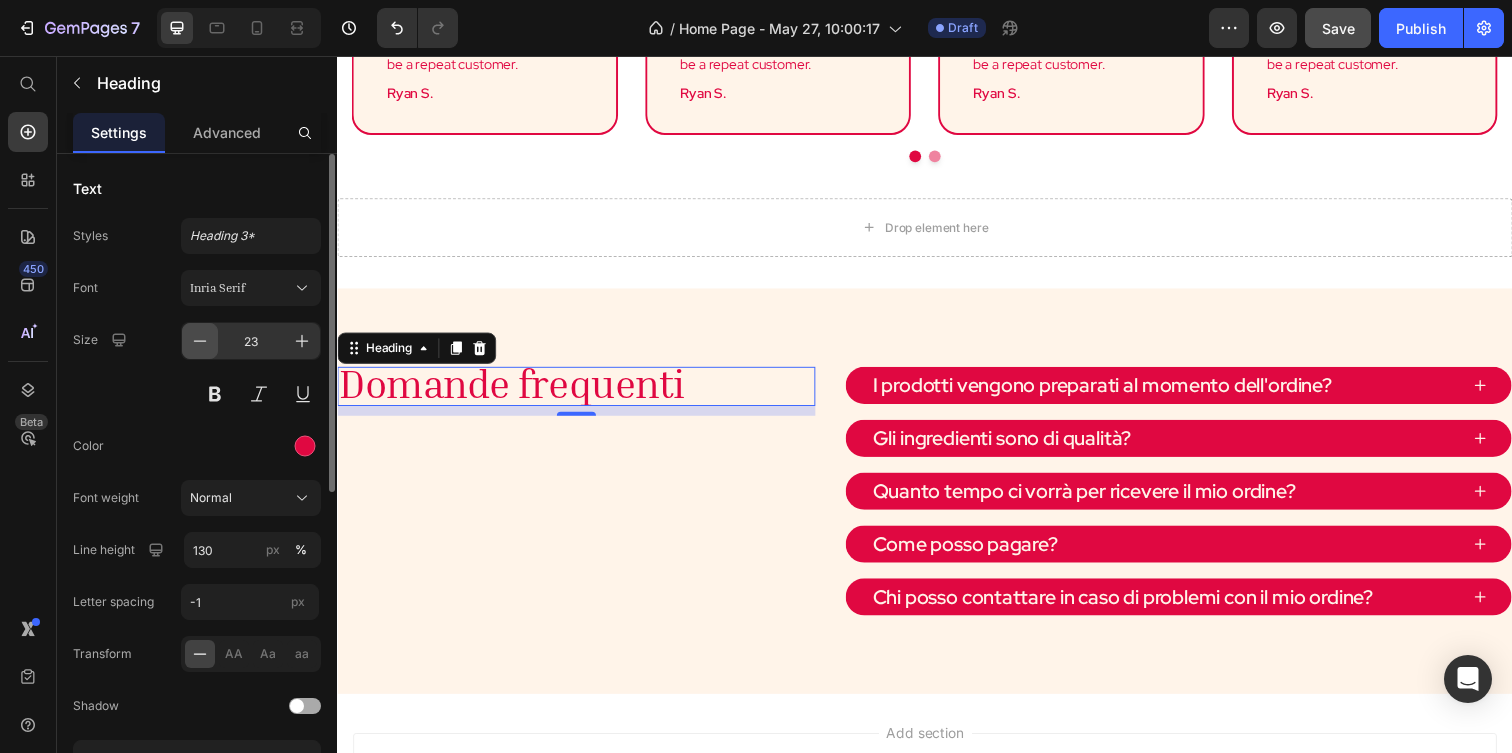click 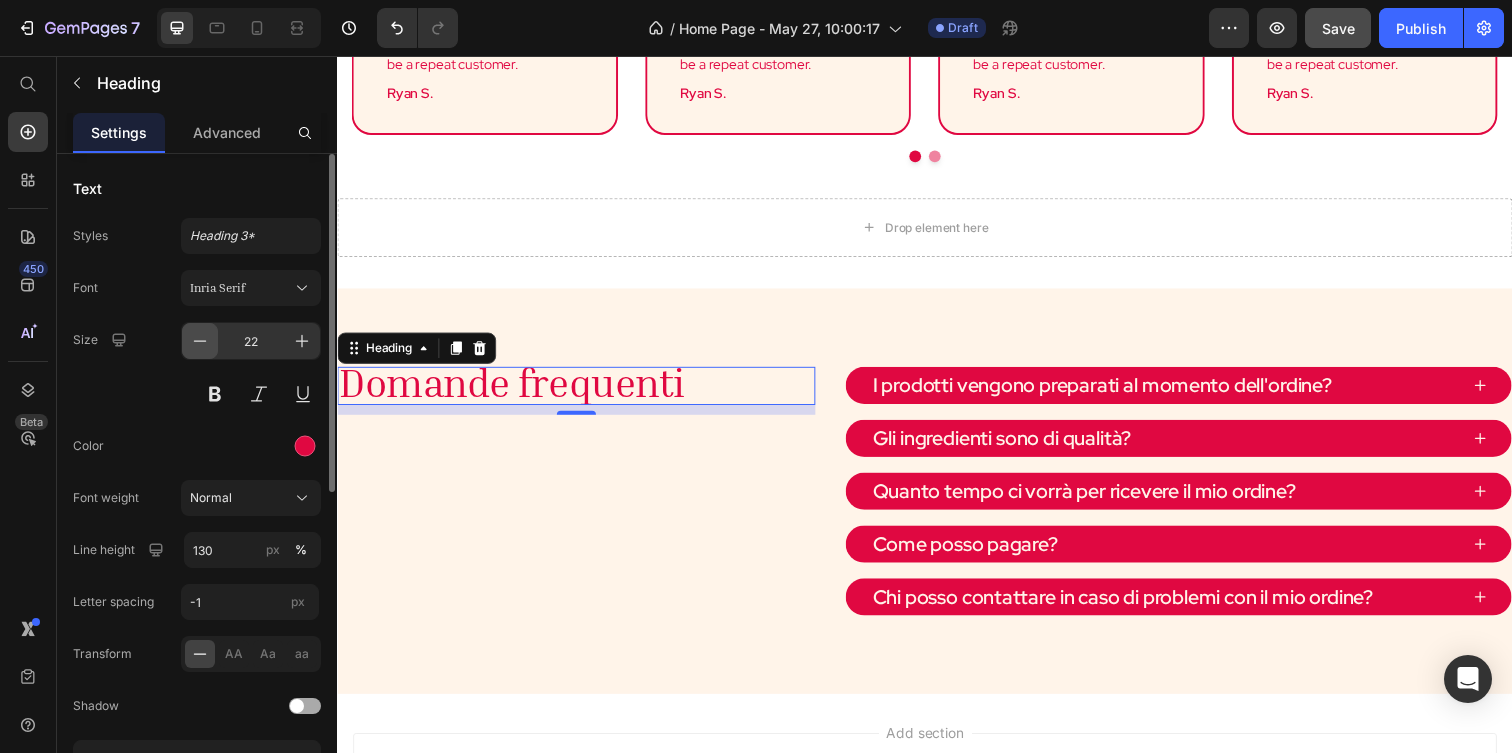 click 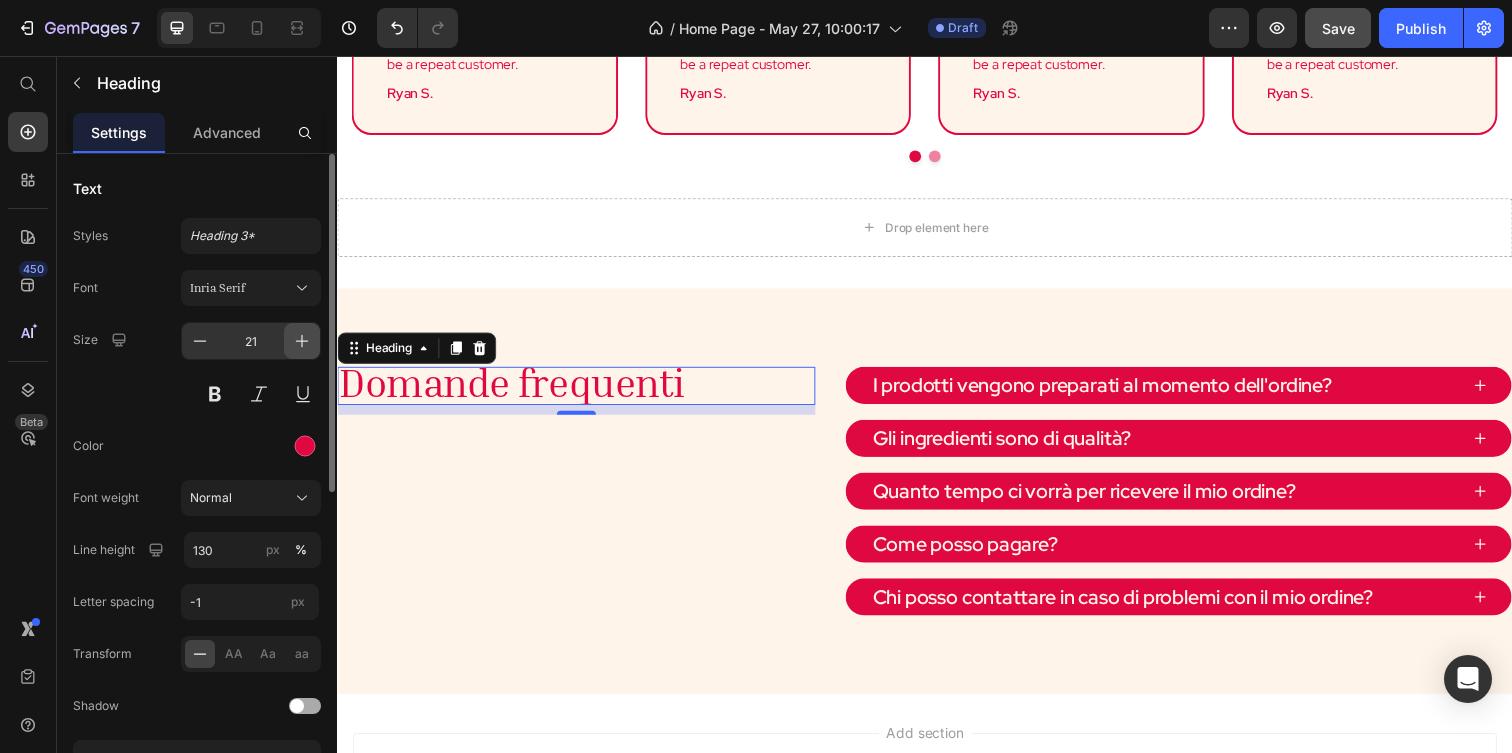 click 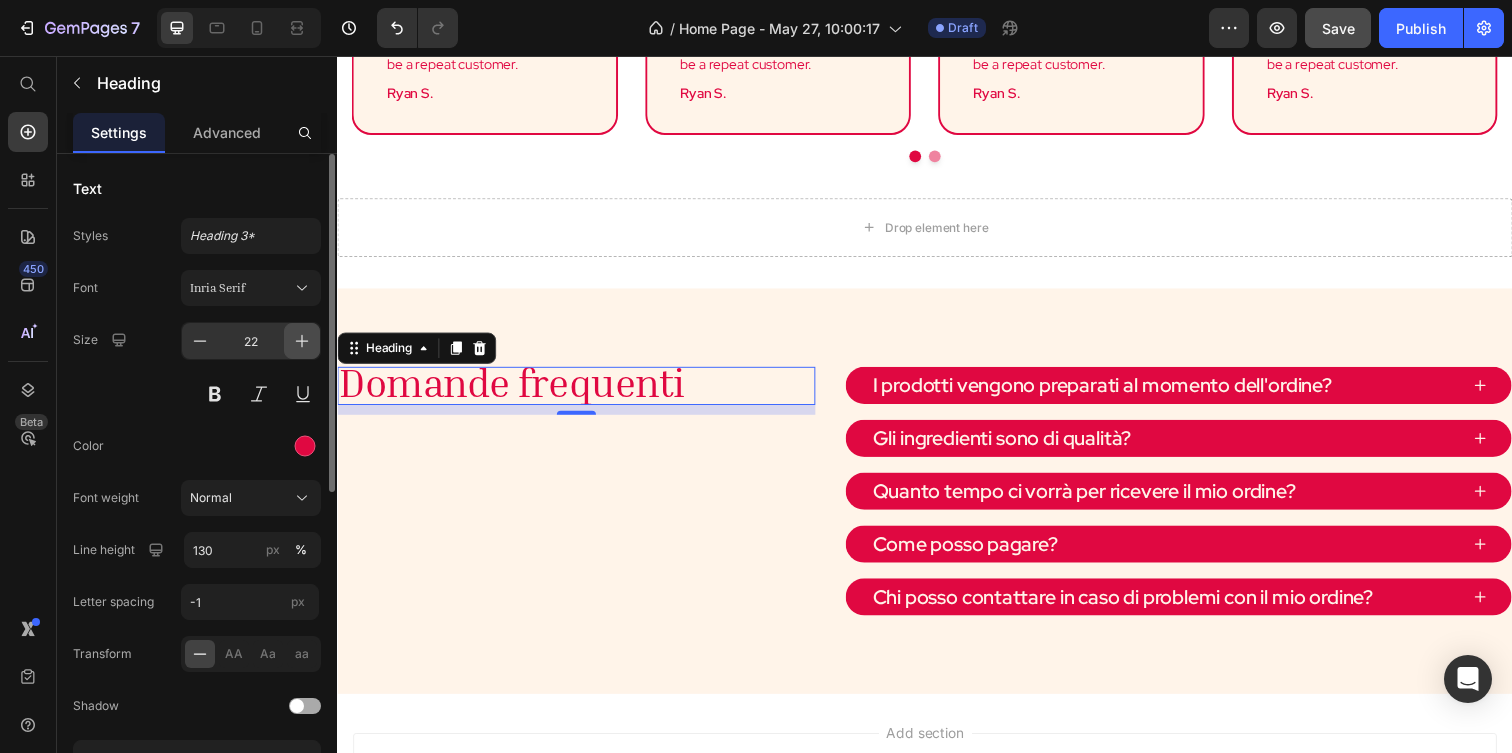 click 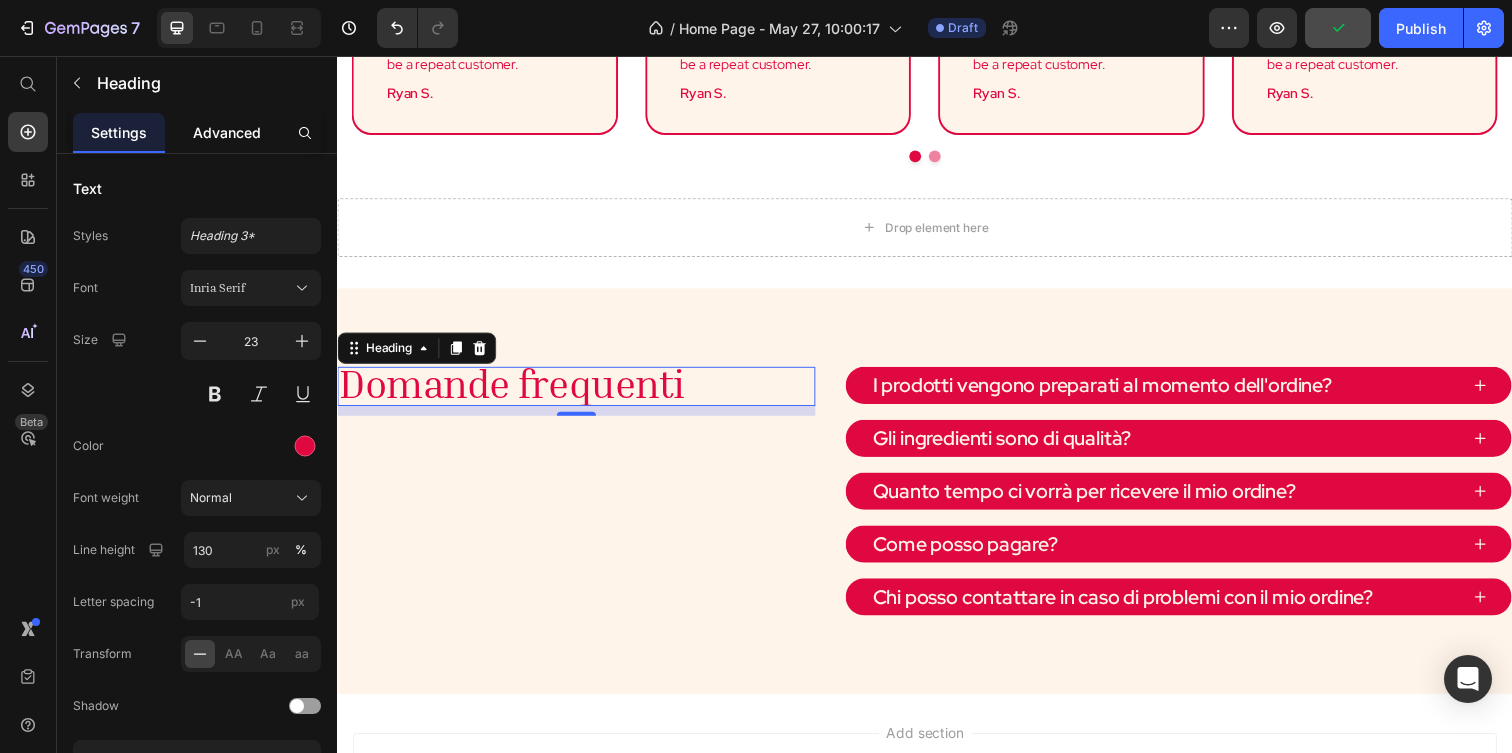 click on "Advanced" at bounding box center (227, 132) 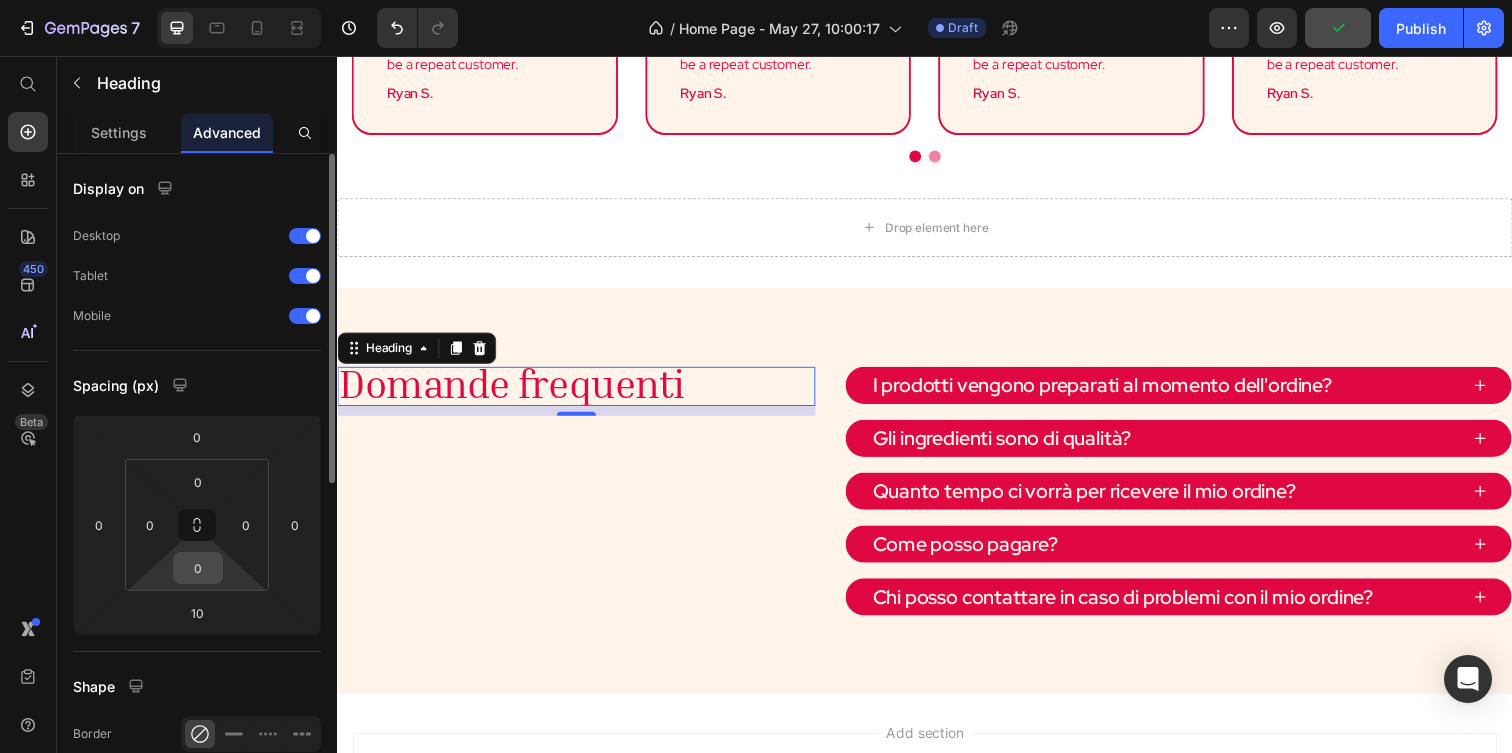 click on "0" at bounding box center [198, 568] 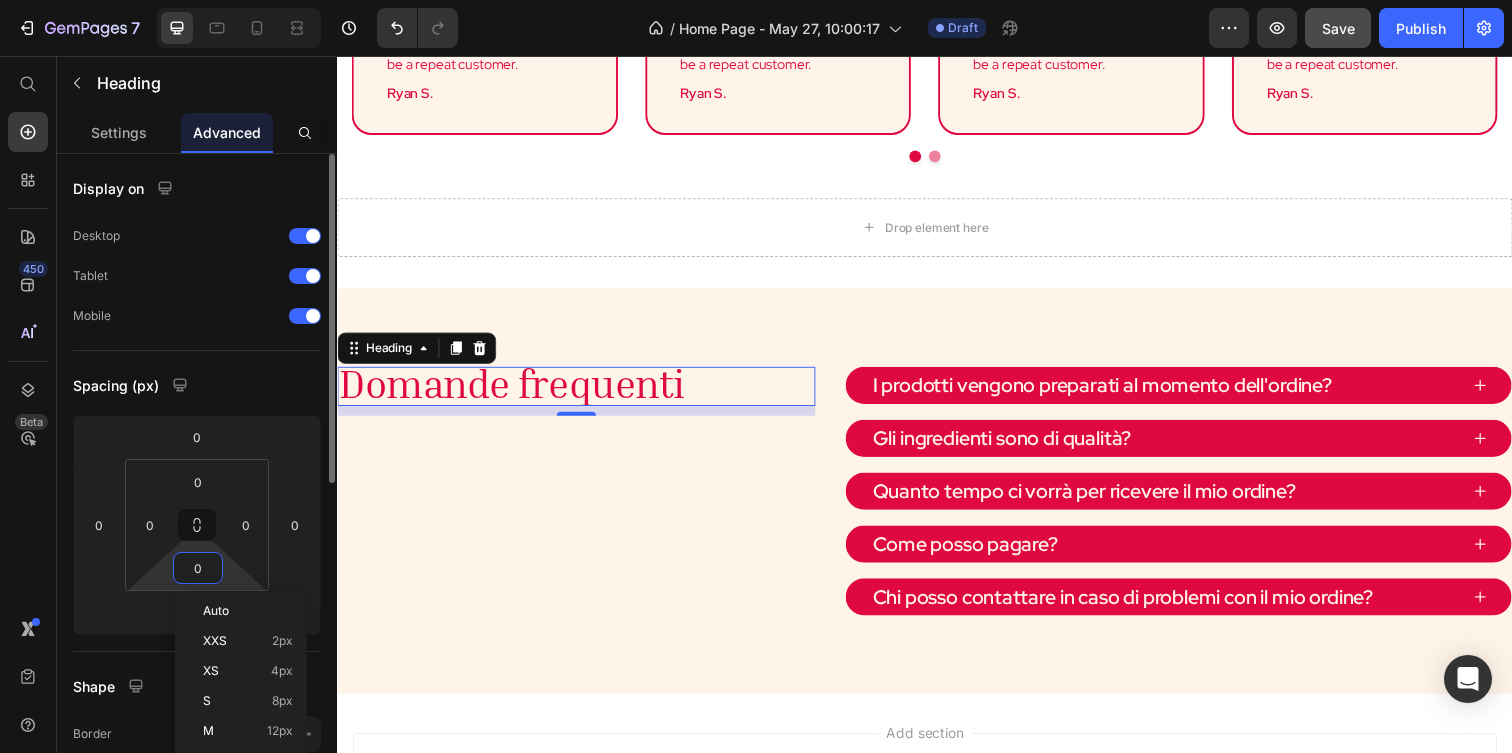 type on "5" 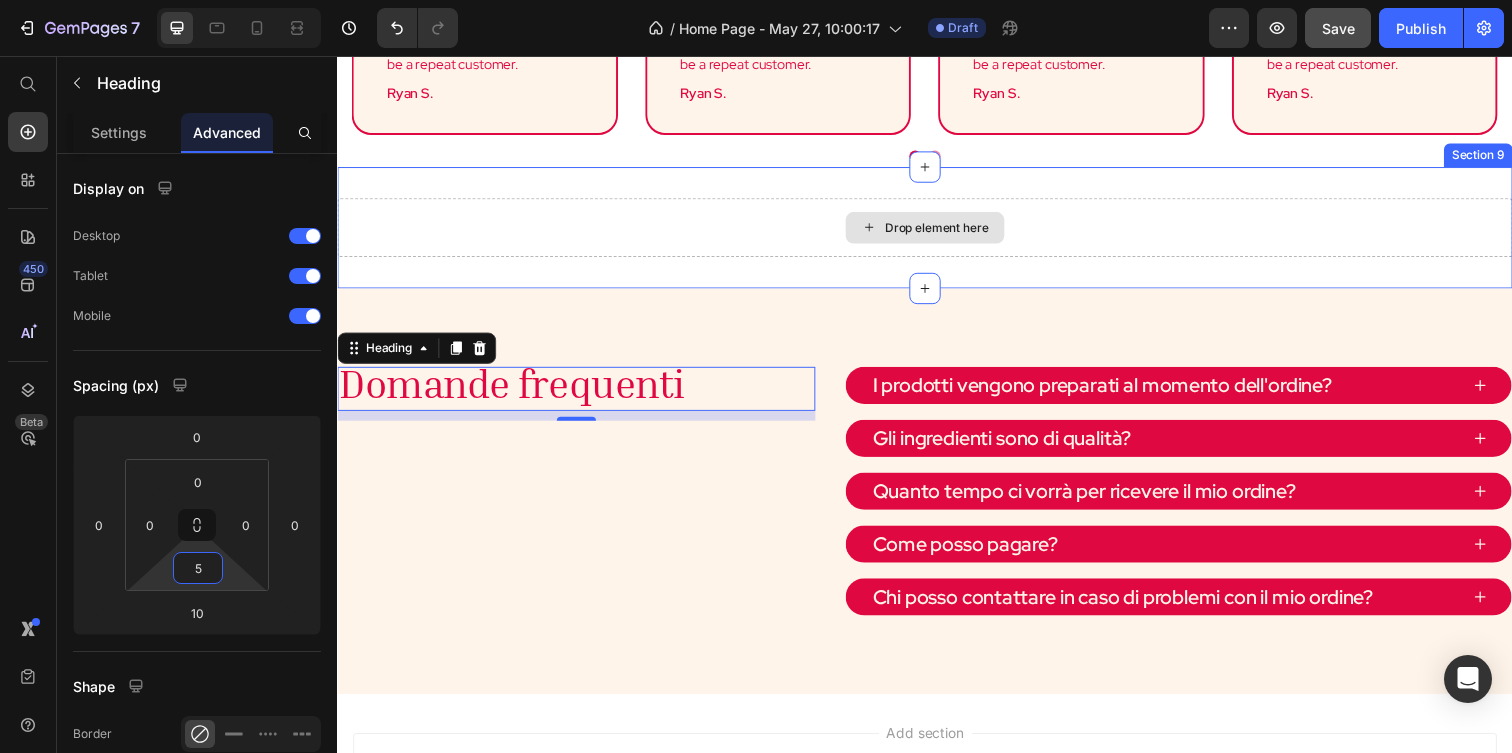 click on "Drop element here" at bounding box center (937, 231) 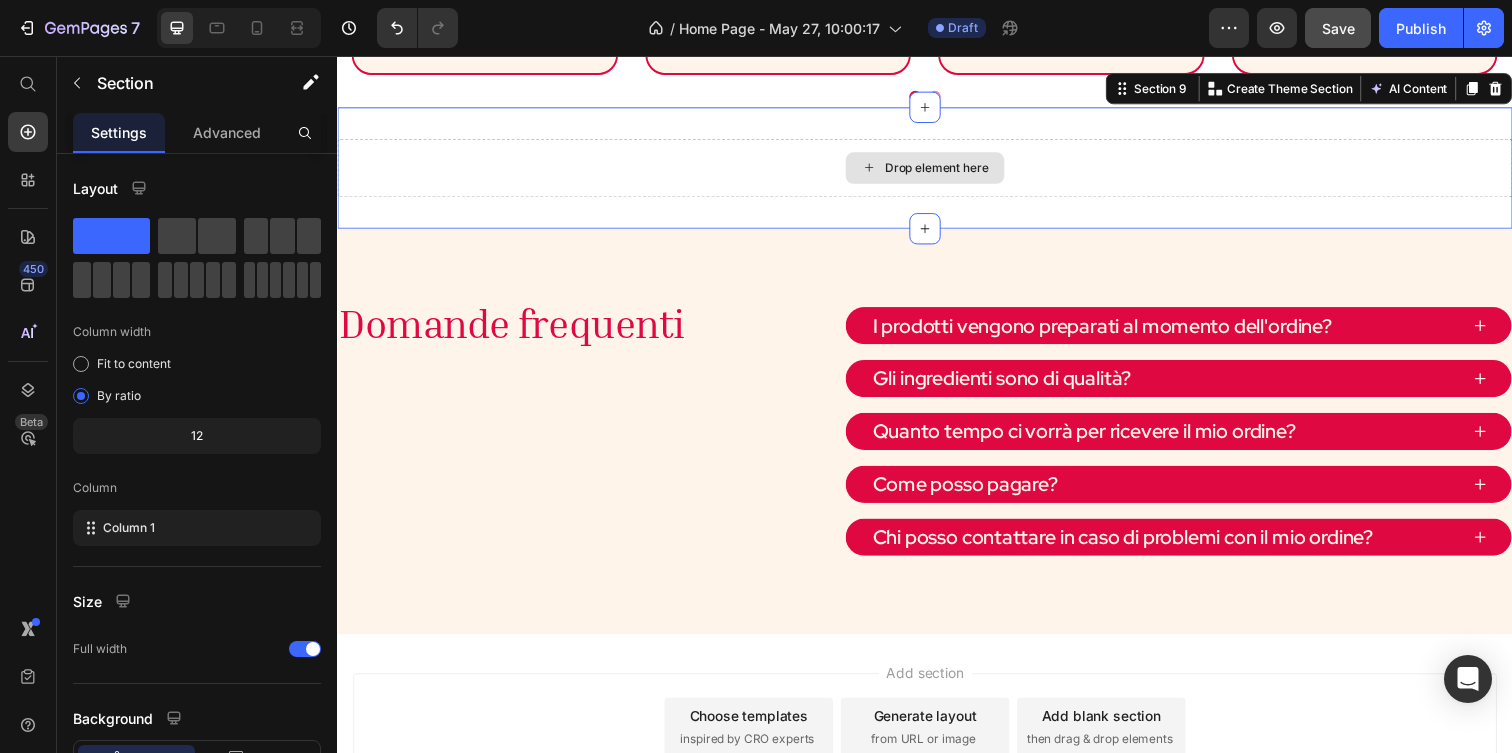 scroll, scrollTop: 2962, scrollLeft: 0, axis: vertical 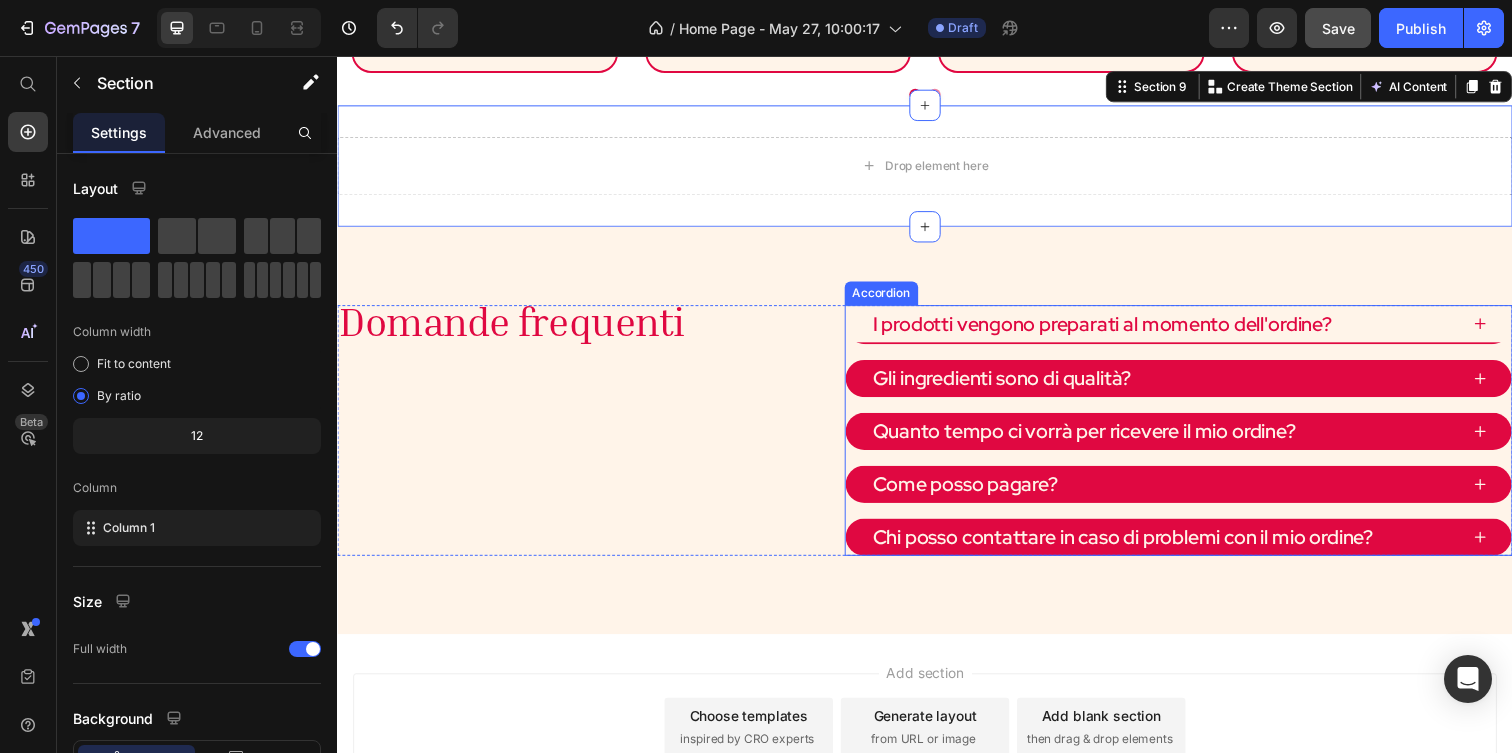 click on "I prodotti vengono preparati al momento dell'ordine?" at bounding box center (1196, 330) 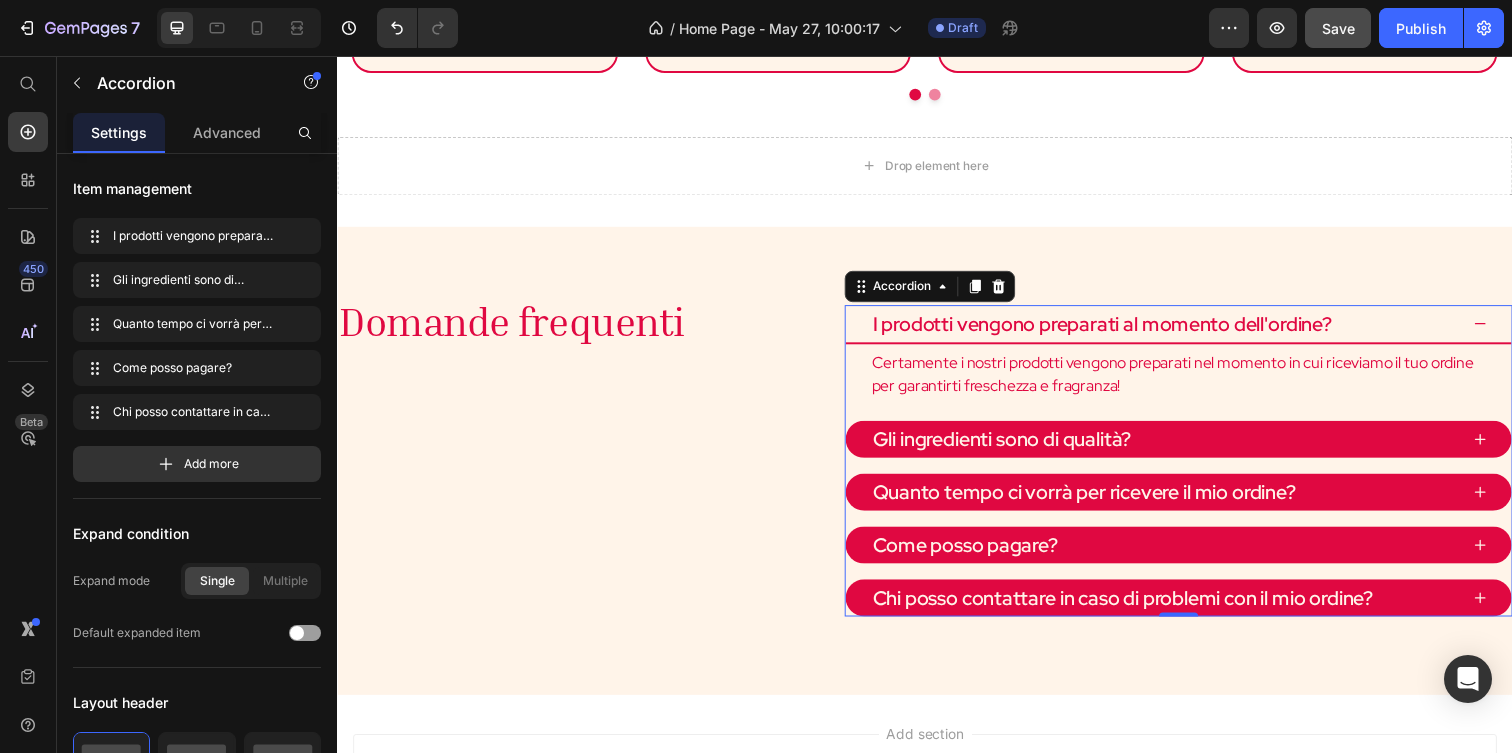 click on "I prodotti vengono preparati al momento dell'ordine?" at bounding box center [1196, 330] 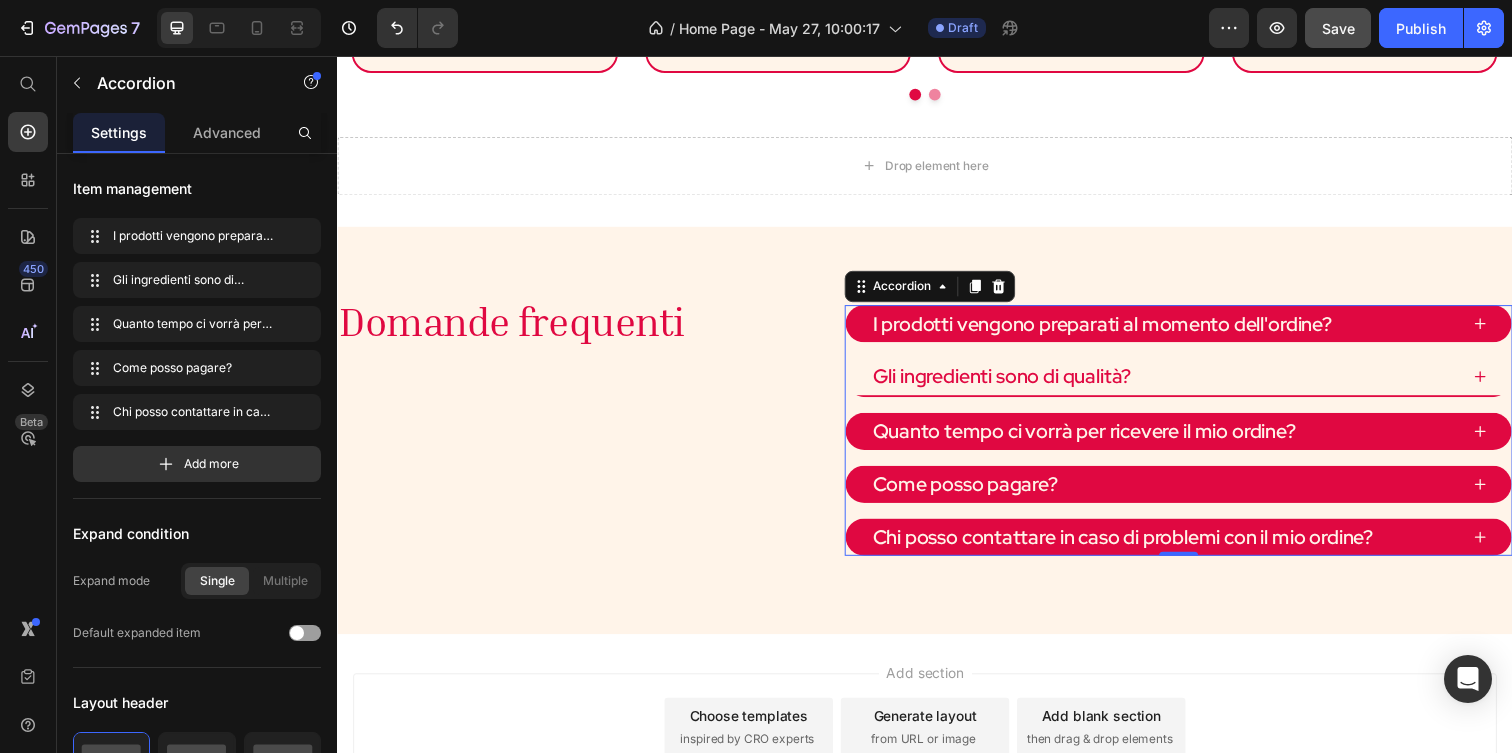 click 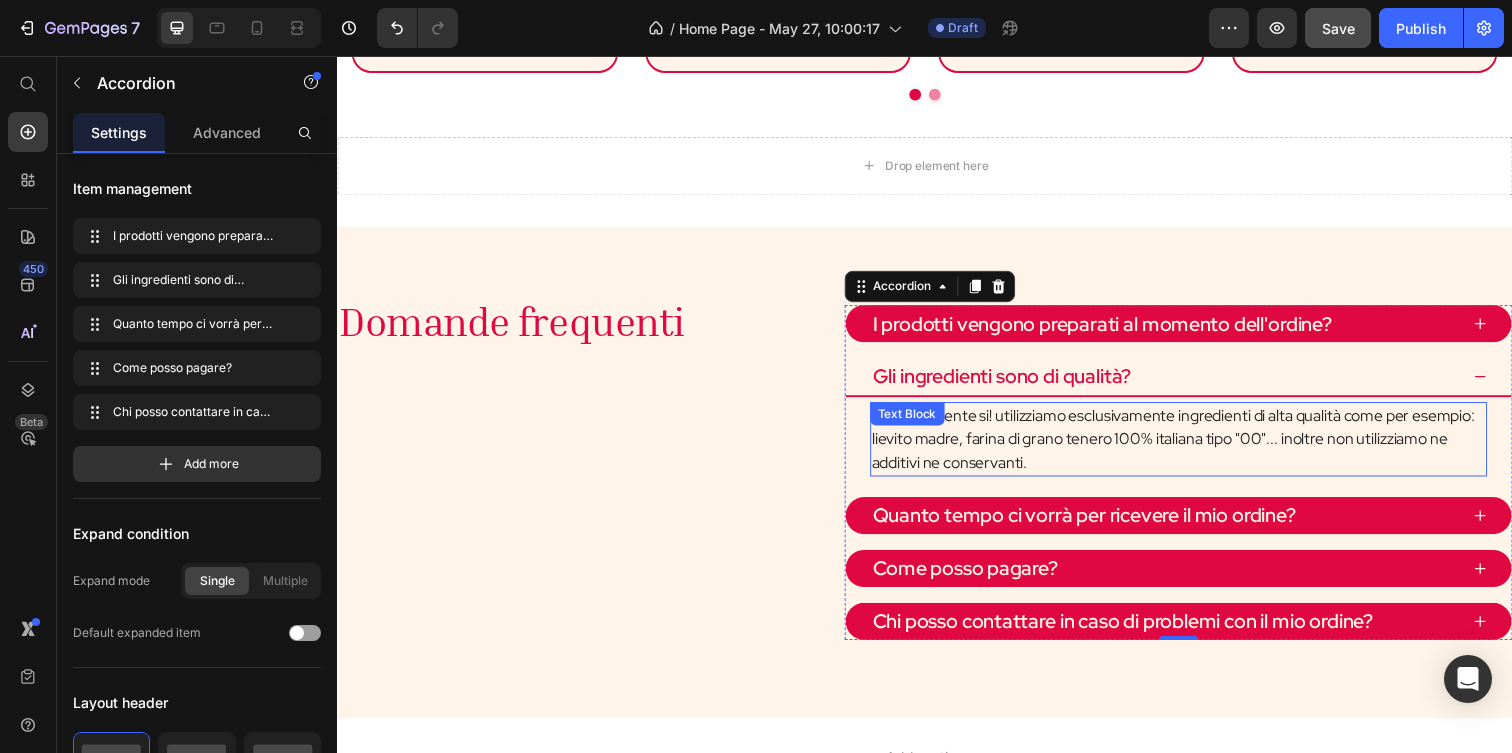 click on "Assolutamente si! utilizziamo esclusivamente ingredienti di alta qualità come per esempio: lievito madre, farina di grano tenero 100% italiana tipo "00"... inoltre non utilizziamo ne additivi ne conservanti." at bounding box center (1196, 447) 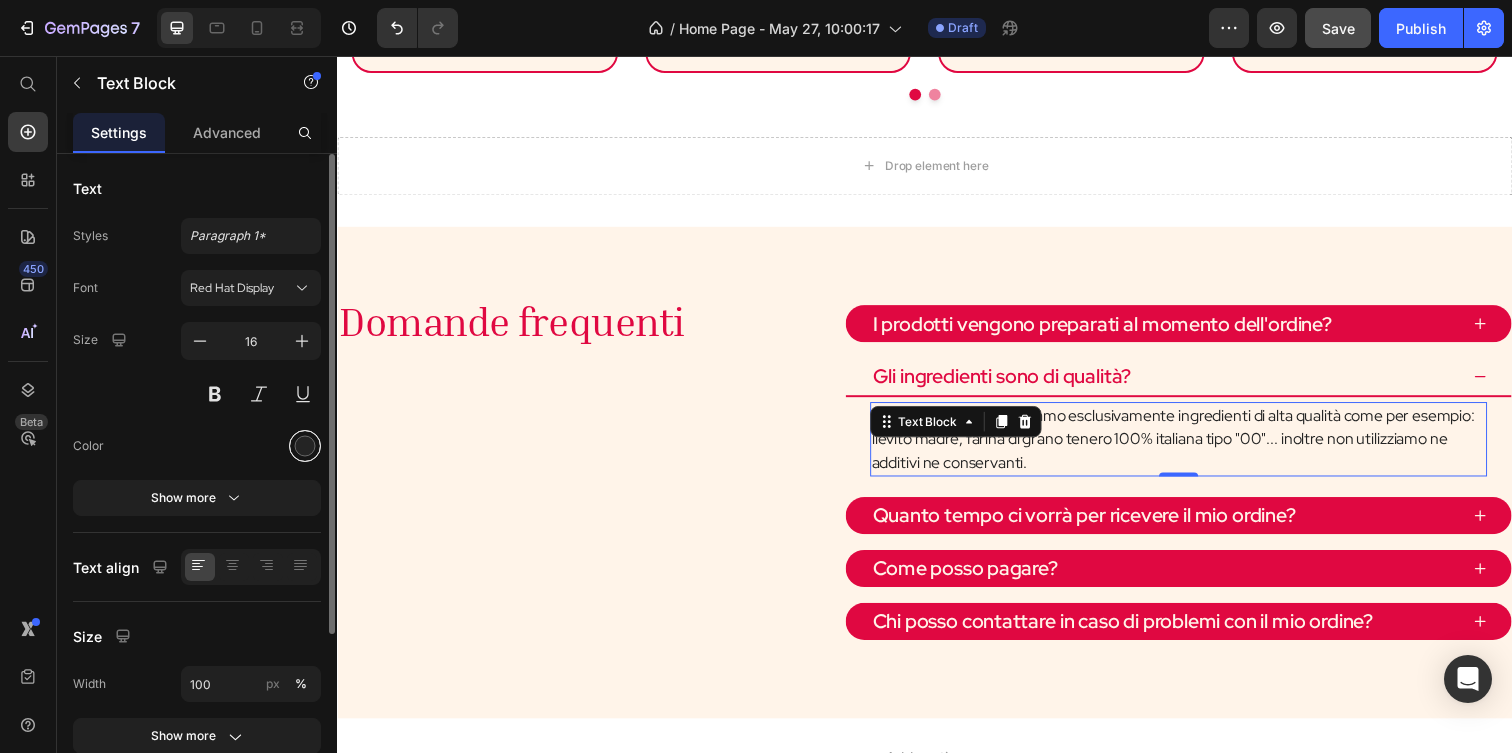 click at bounding box center [305, 446] 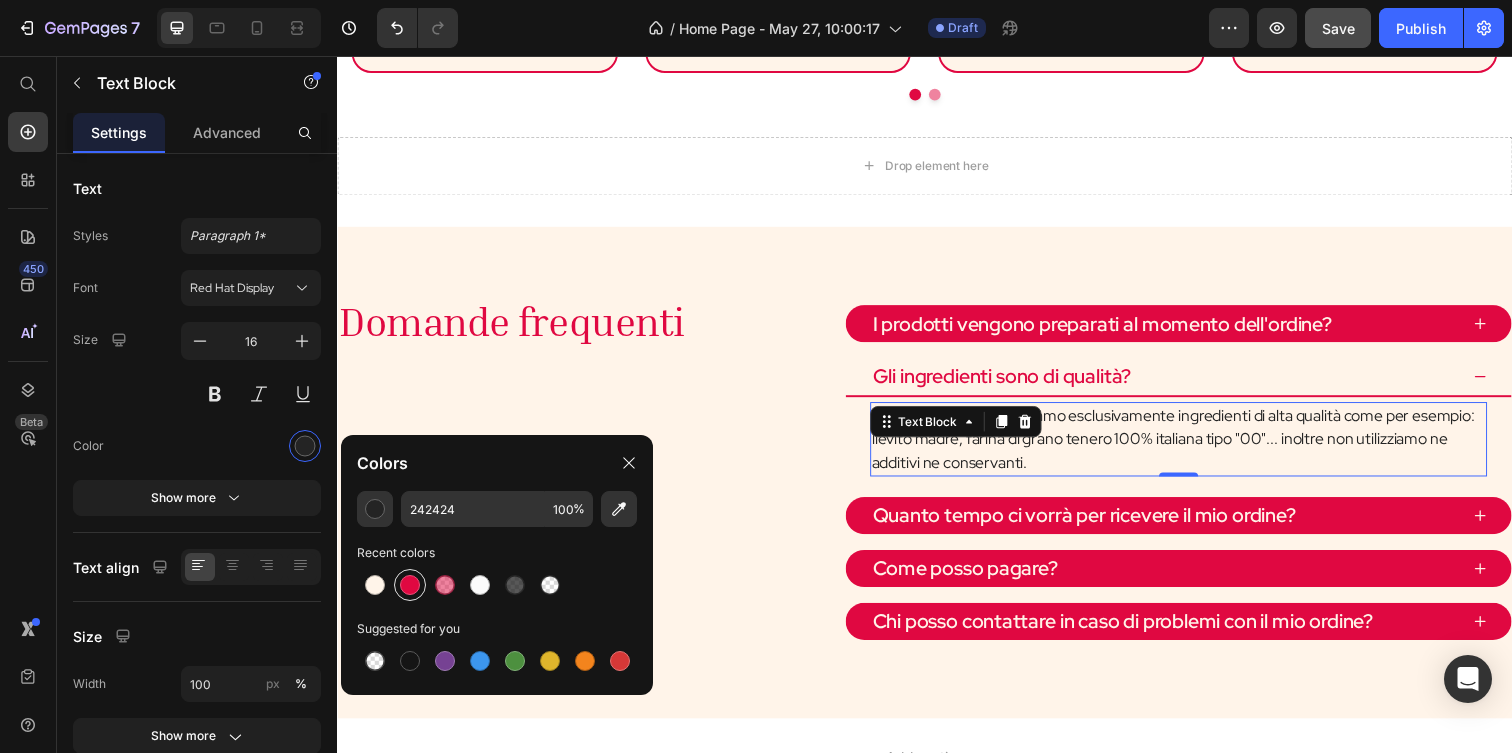 click at bounding box center (410, 585) 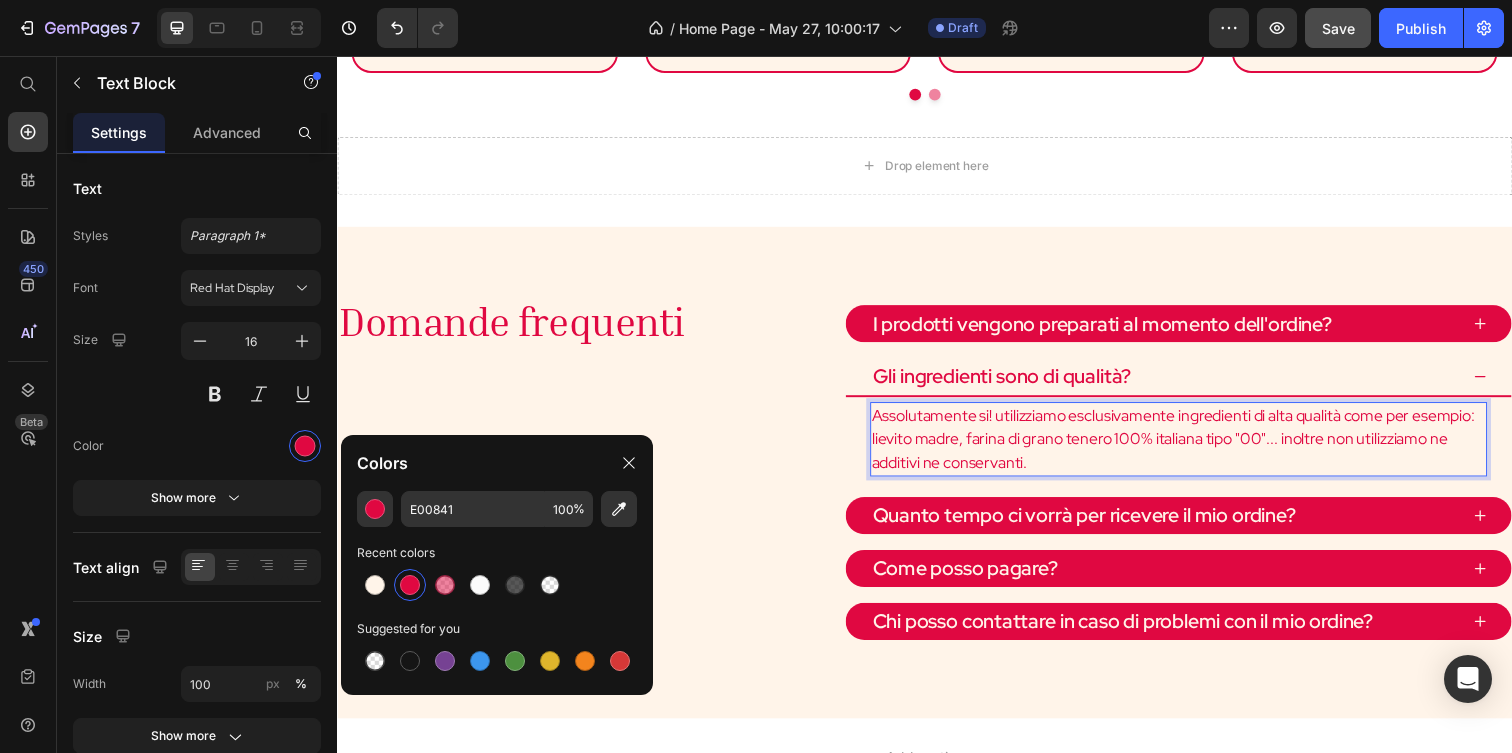 click on "Assolutamente si! utilizziamo esclusivamente ingredienti di alta qualità come per esempio: lievito madre, farina di grano tenero 100% italiana tipo "00"... inoltre non utilizziamo ne additivi ne conservanti." at bounding box center (1196, 447) 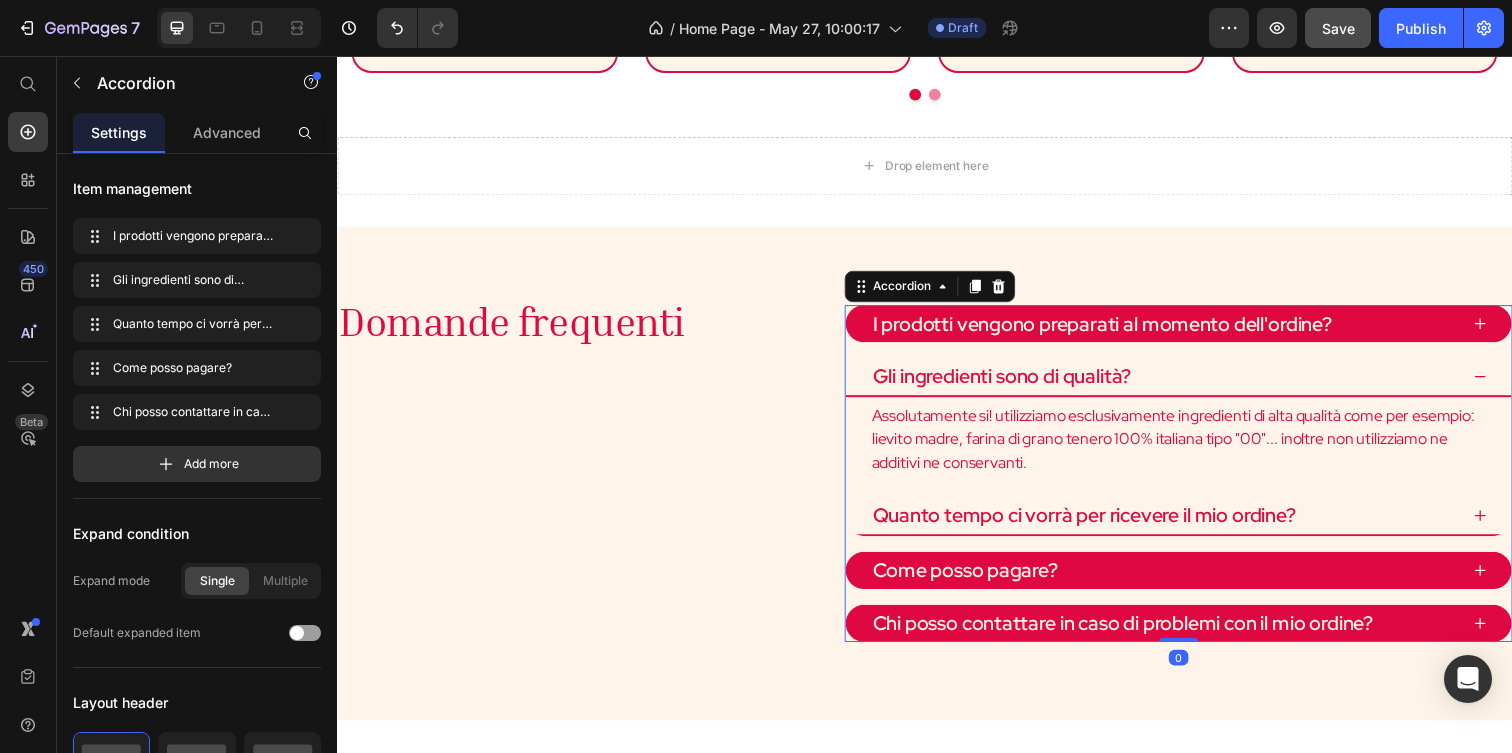 click 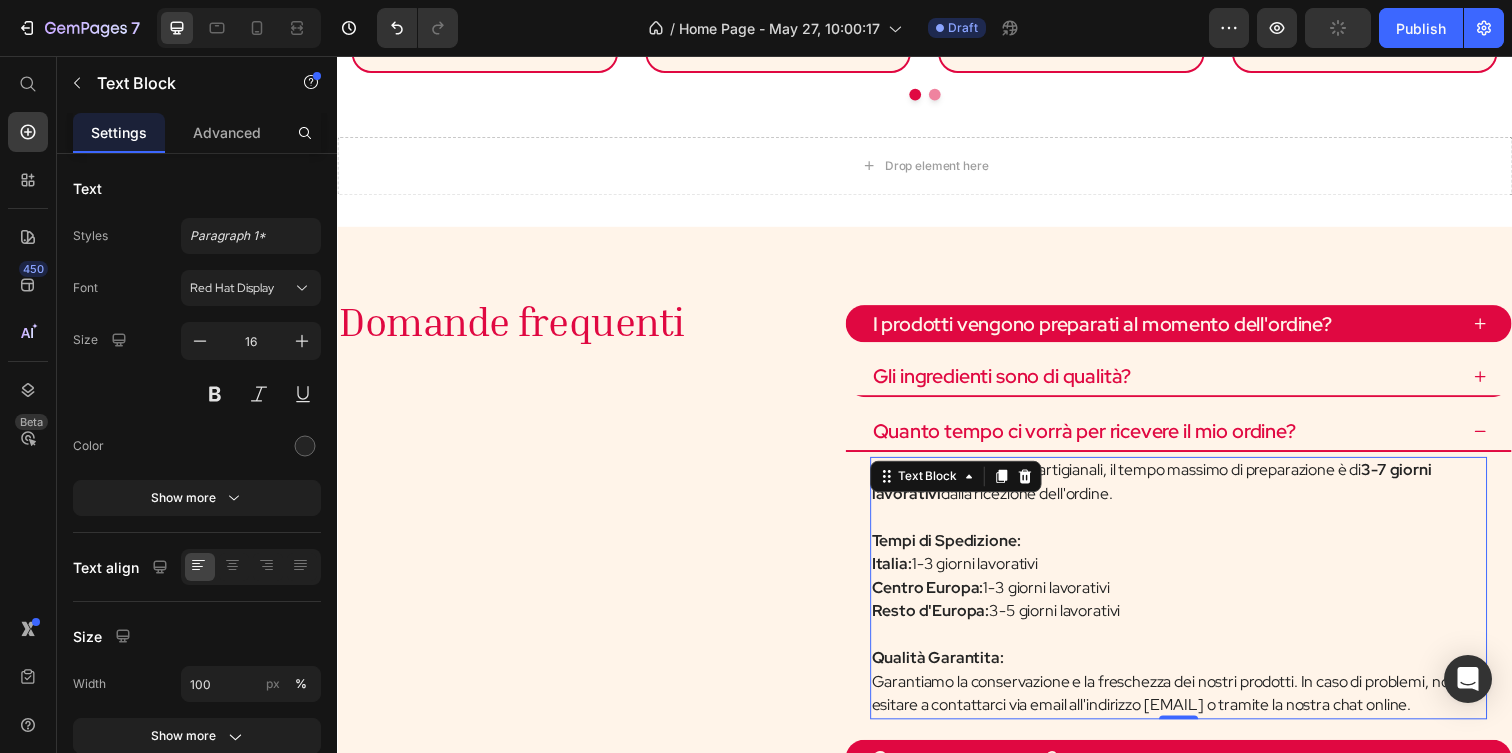 click on "Essendo i nostri prodotti artigianali, il tempo massimo di preparazione è di  3-7 giorni lavorativi  dalla ricezione dell'ordine." at bounding box center [1196, 491] 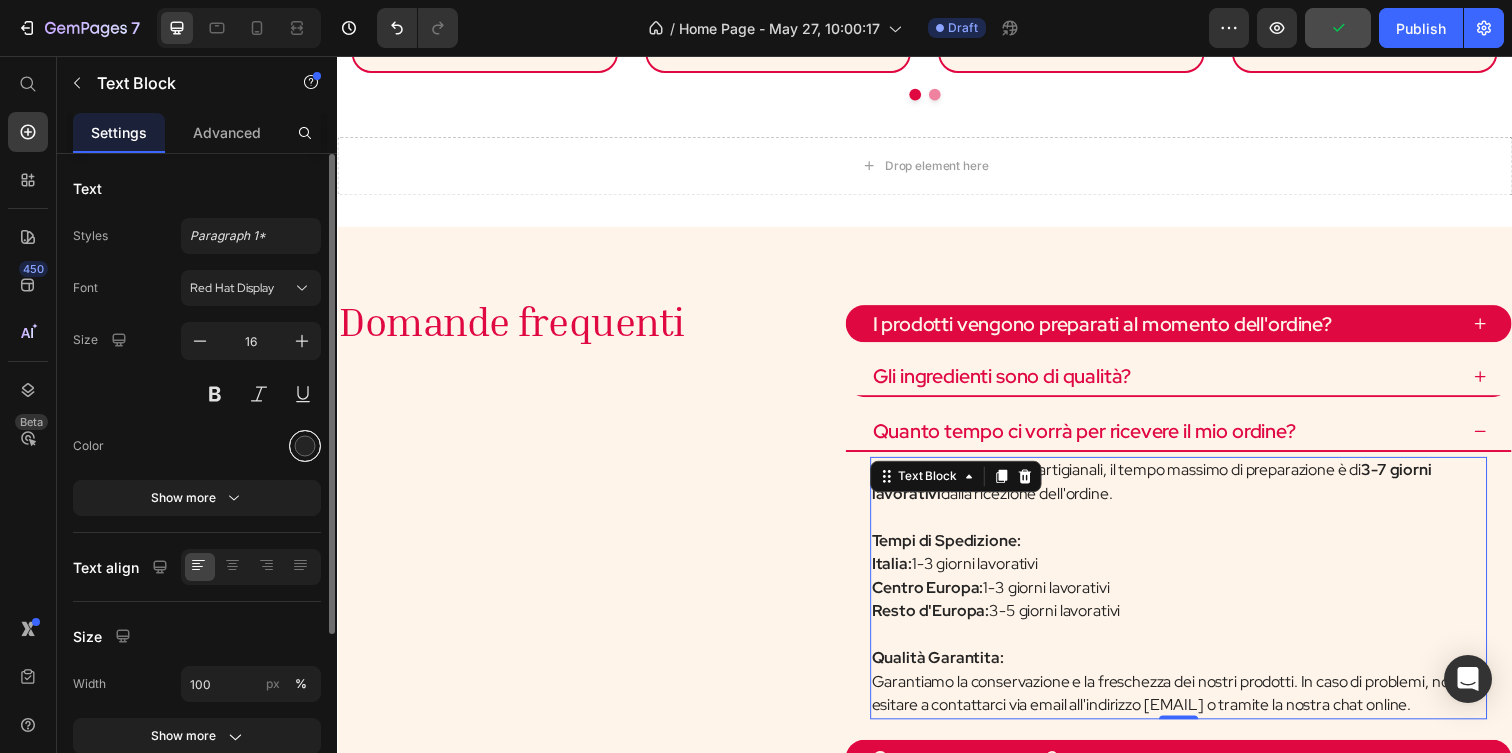 click at bounding box center [305, 446] 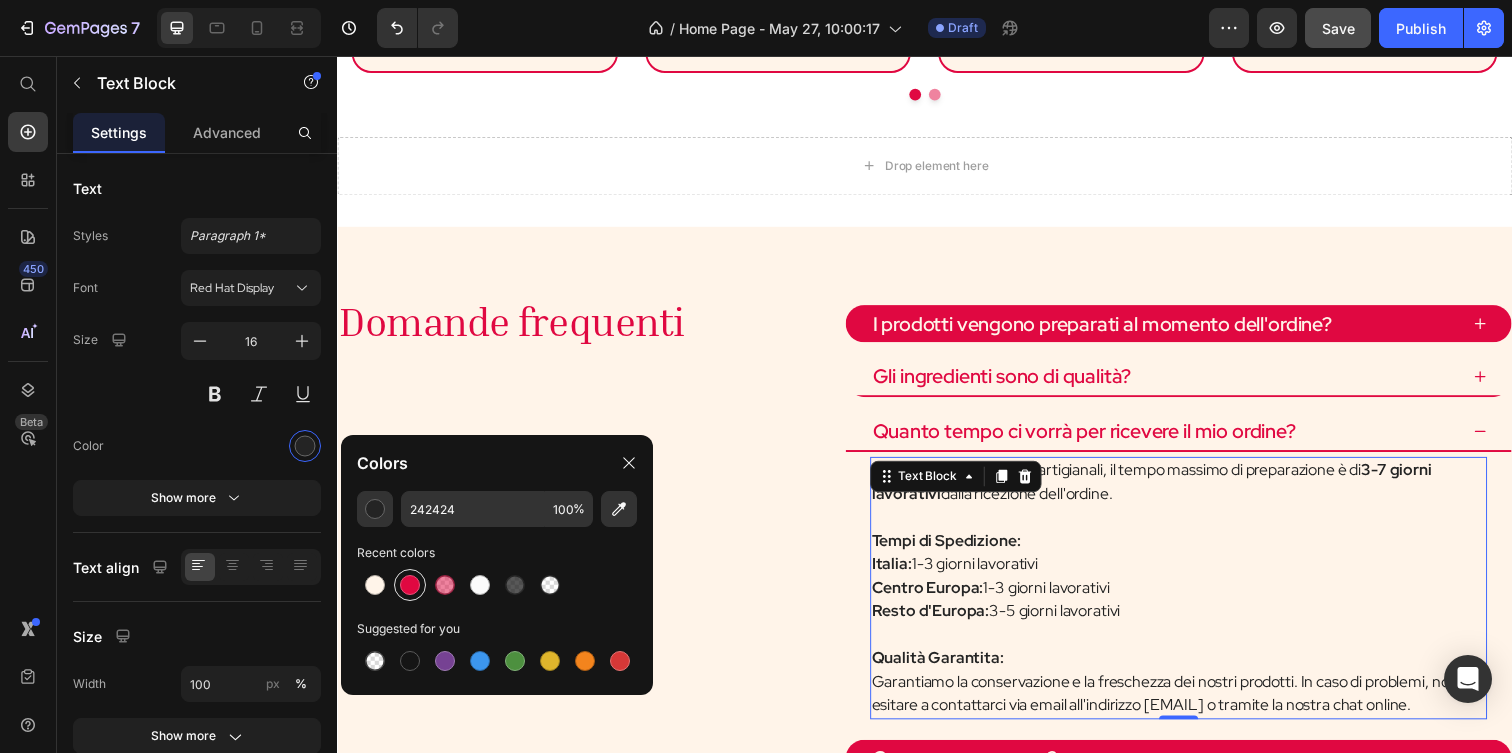 click at bounding box center [410, 585] 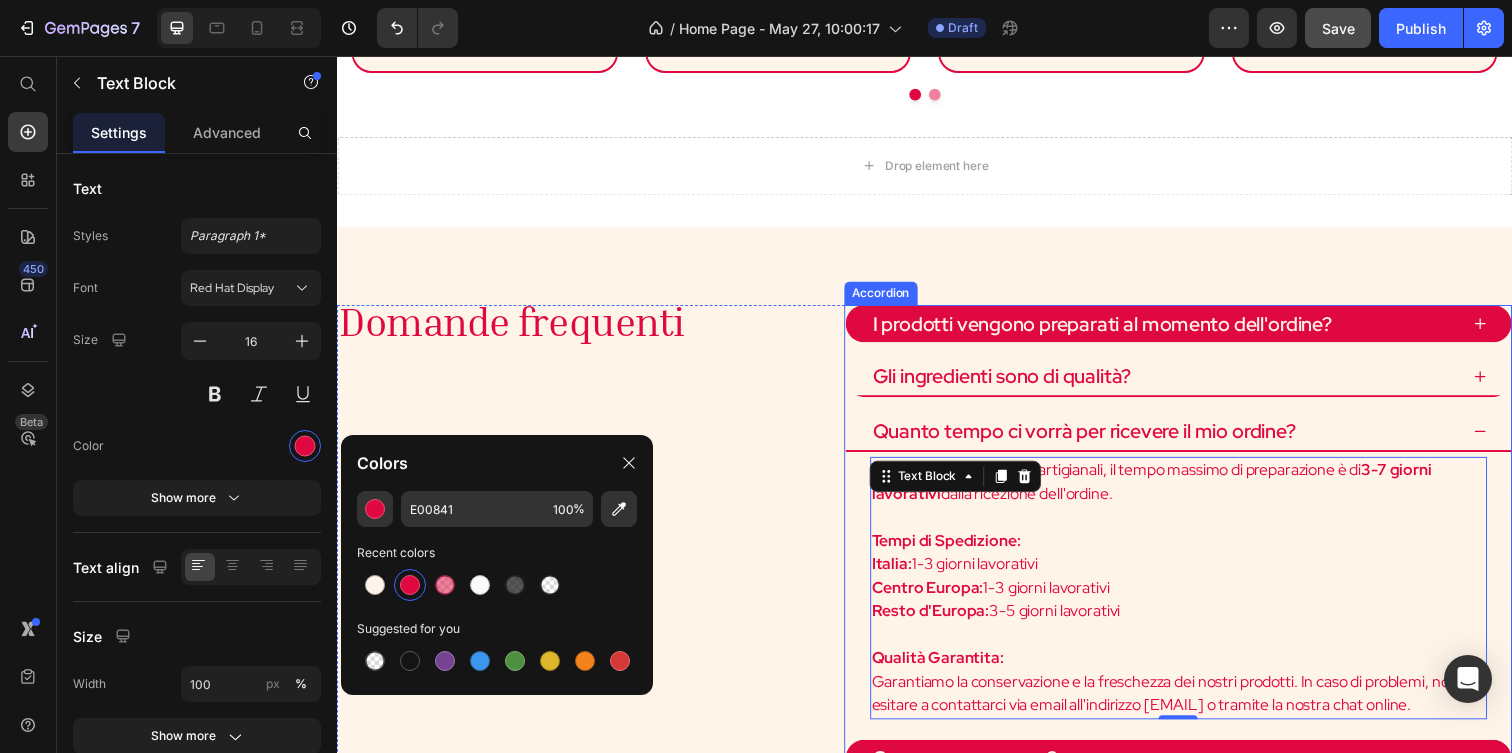click 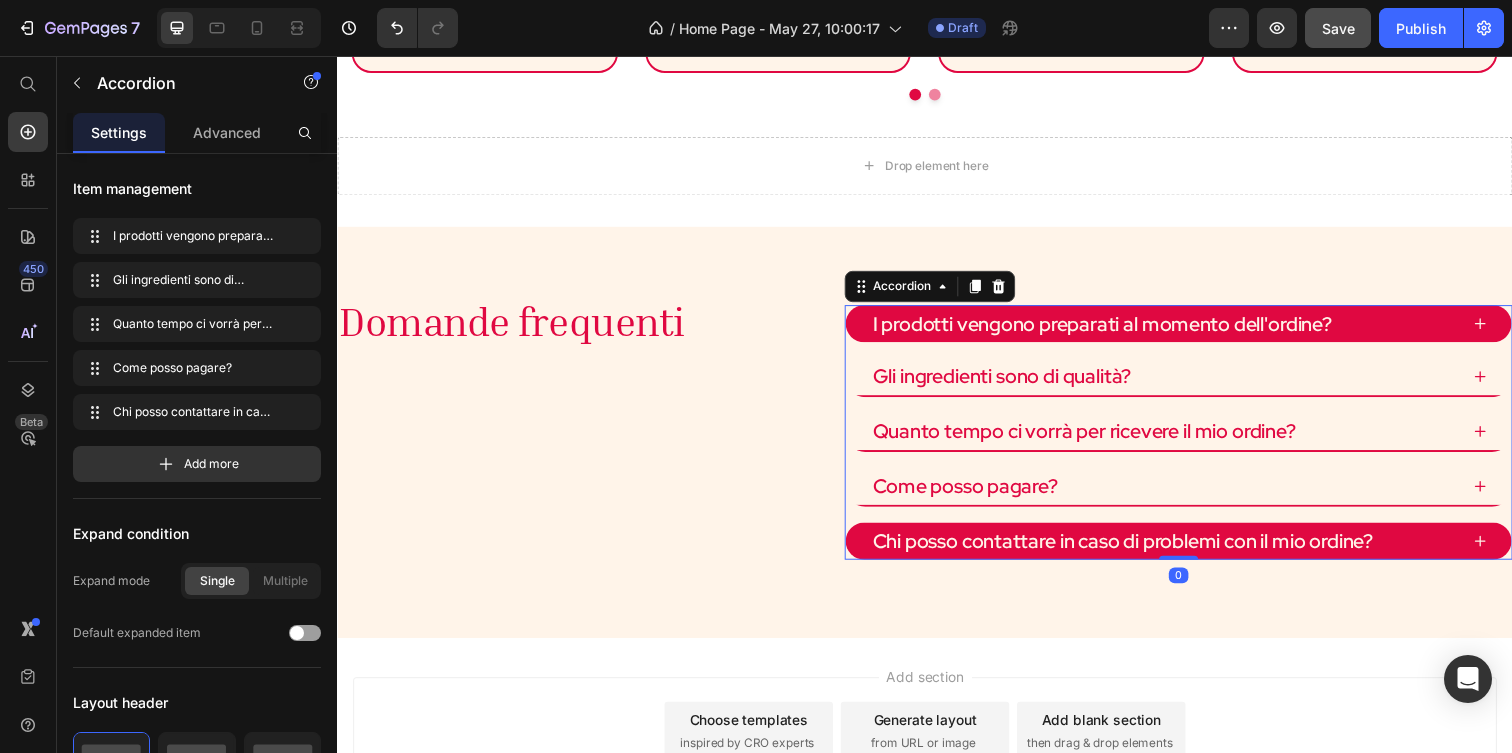 click 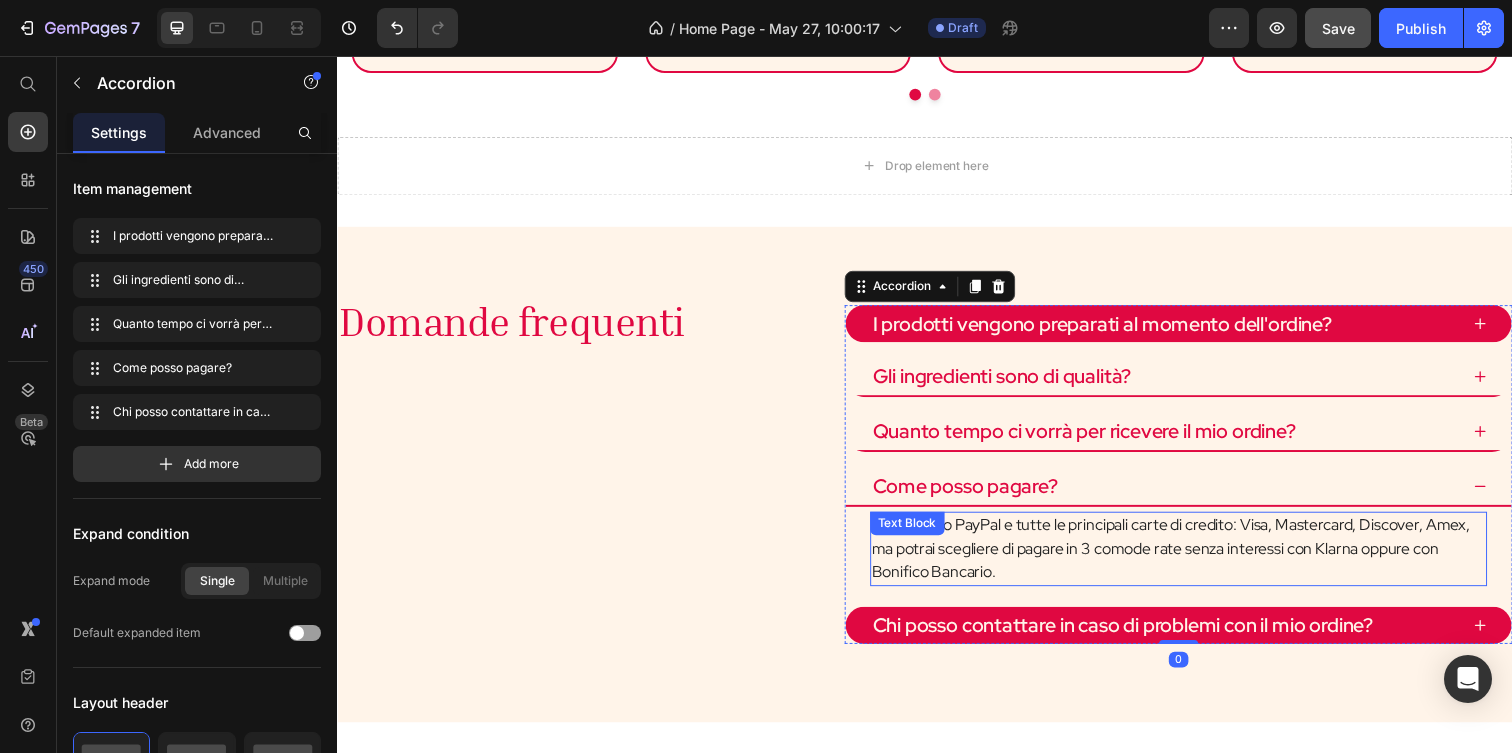 click on "Accettiamo PayPal e tutte le principali carte di credito: Visa, Mastercard, Discover, Amex, ma potrai scegliere di pagare in 3 comode rate senza interessi con Klarna oppure con Bonifico Bancario." at bounding box center (1196, 559) 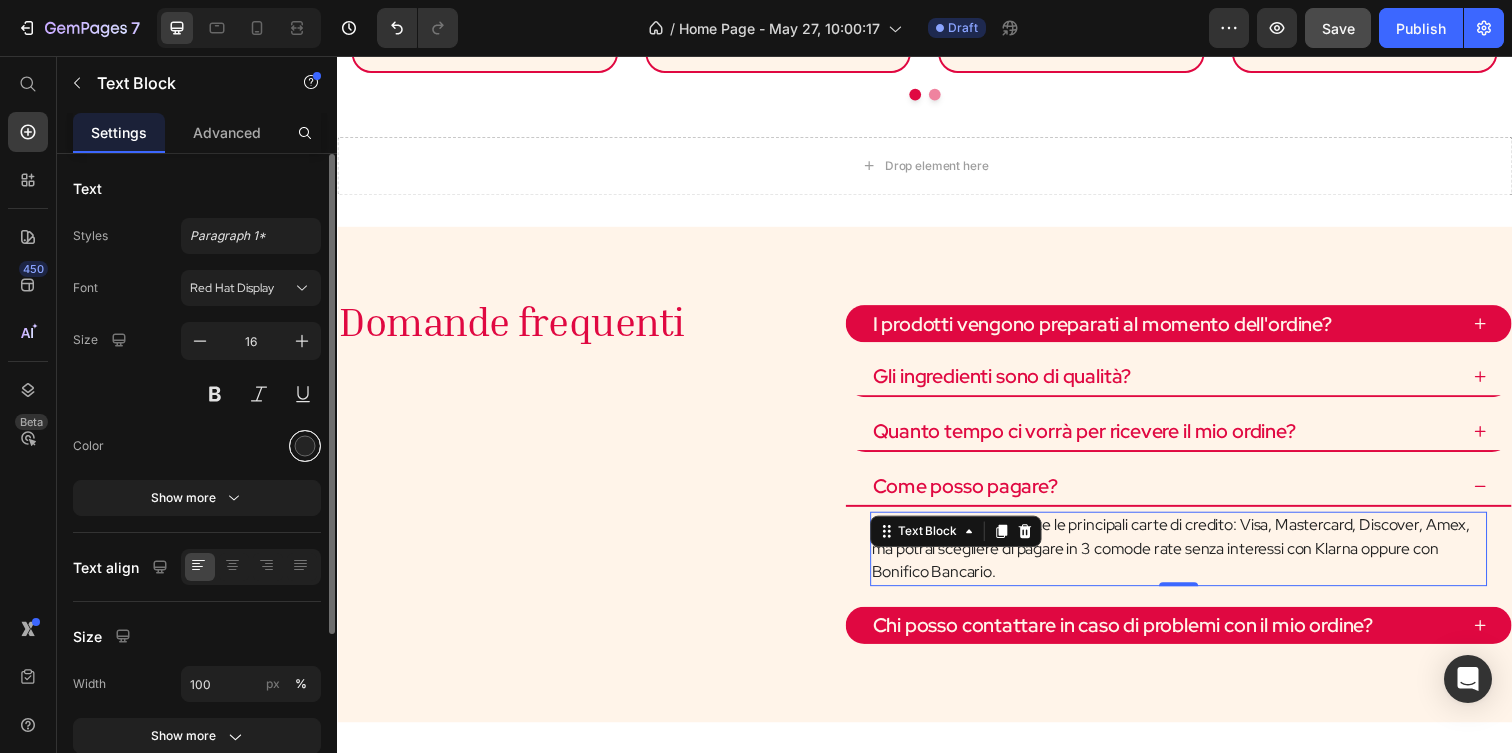 click at bounding box center (305, 446) 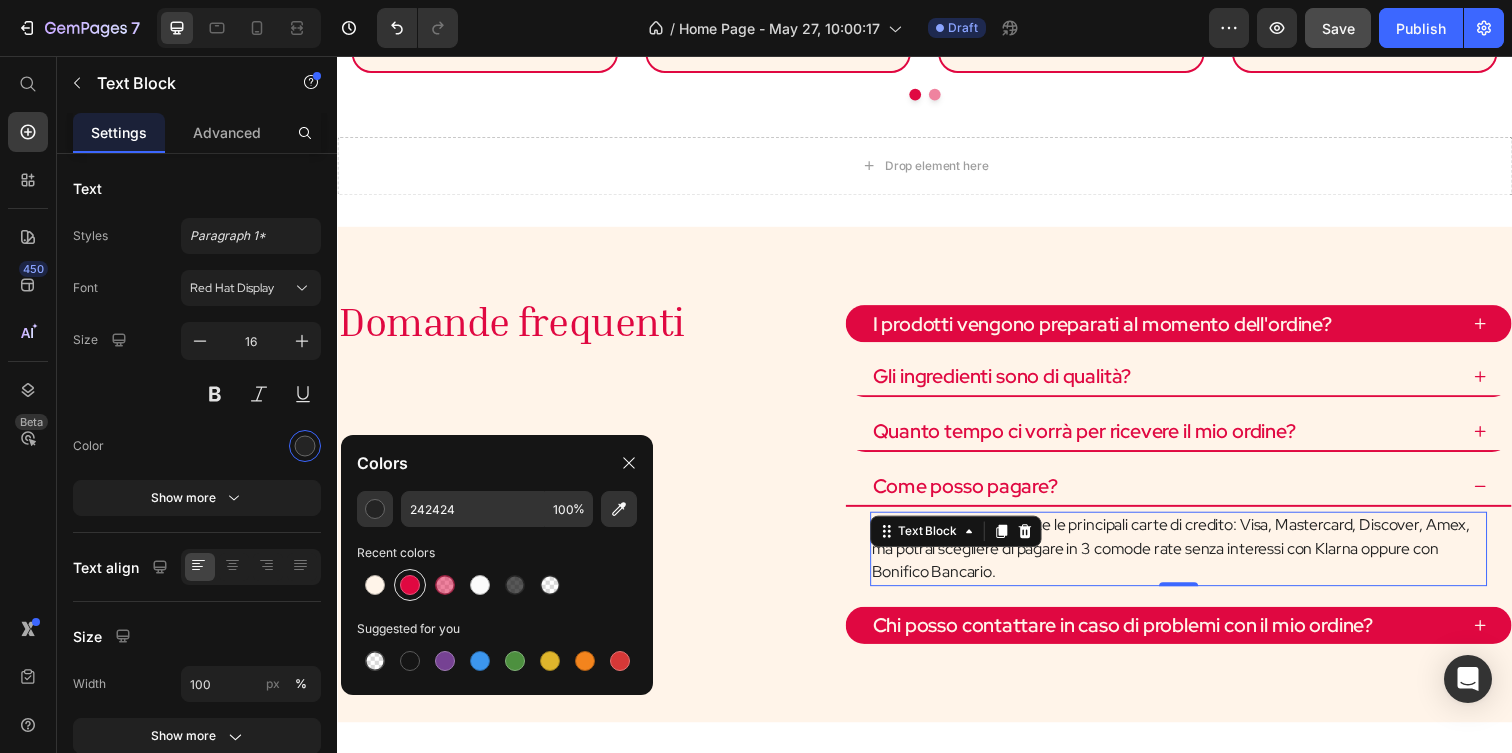 click at bounding box center [410, 585] 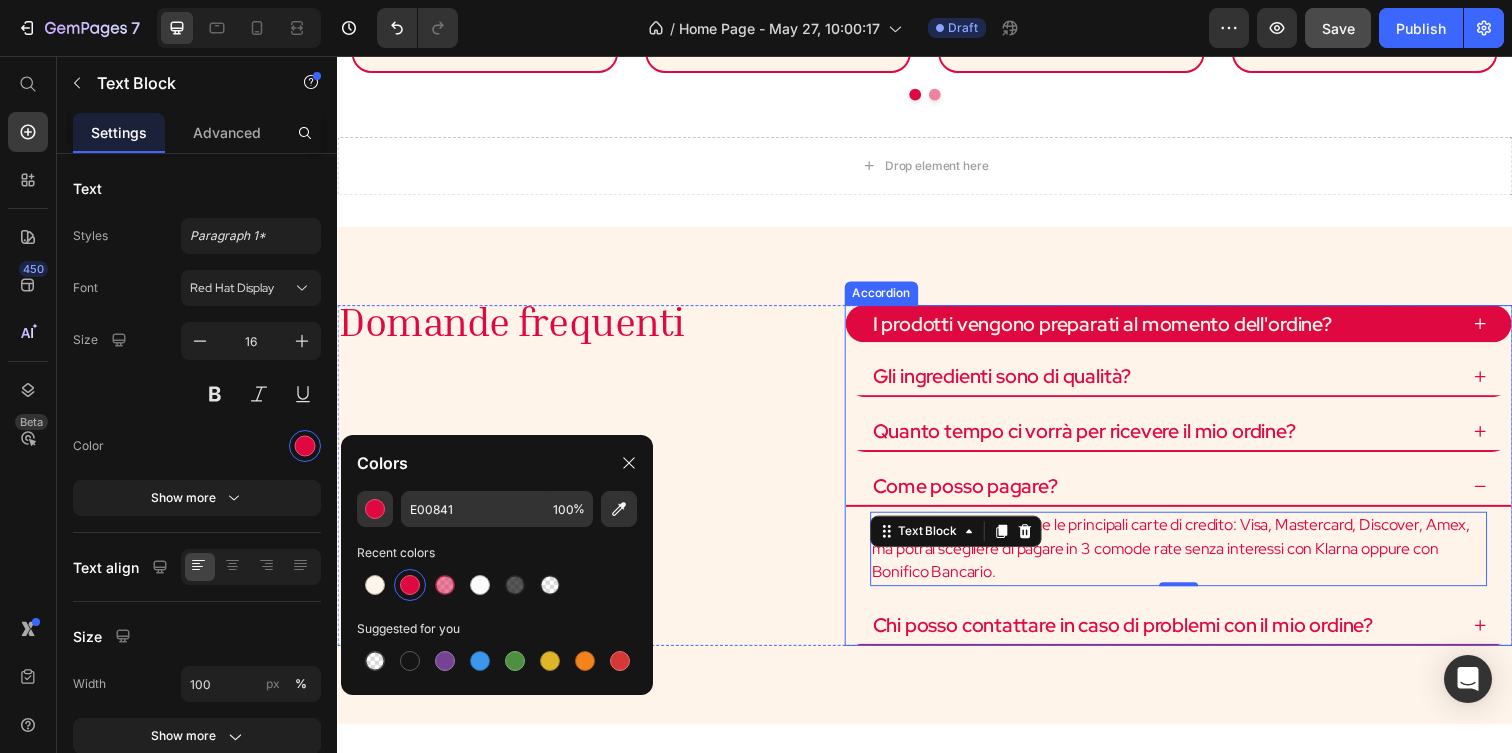 click 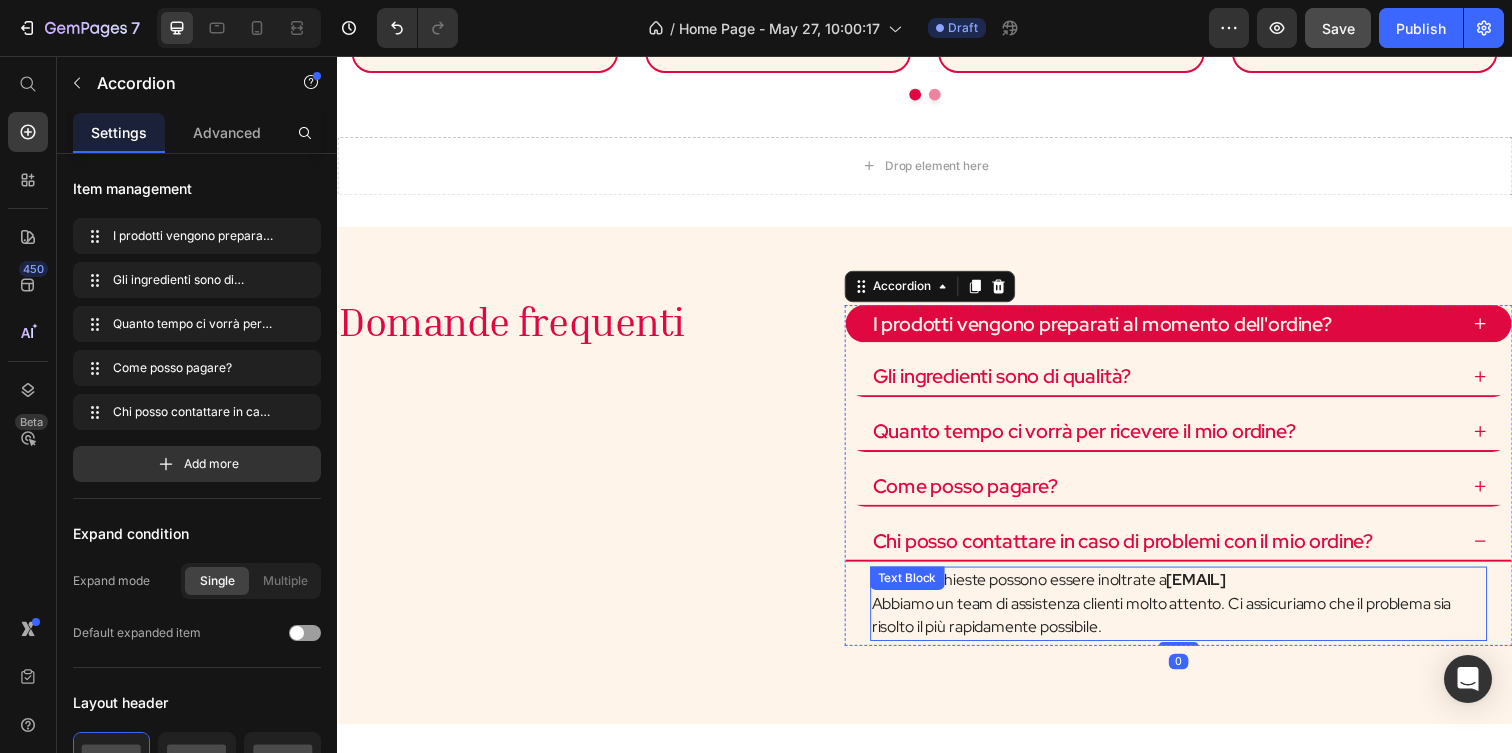click on "Tutte le richieste possono essere inoltrate a  info@nonnasilvi.com Abbiamo un team di assistenza clienti molto attento. Ci assicuriamo che il problema sia risolto il più rapidamente possibile." at bounding box center (1196, 615) 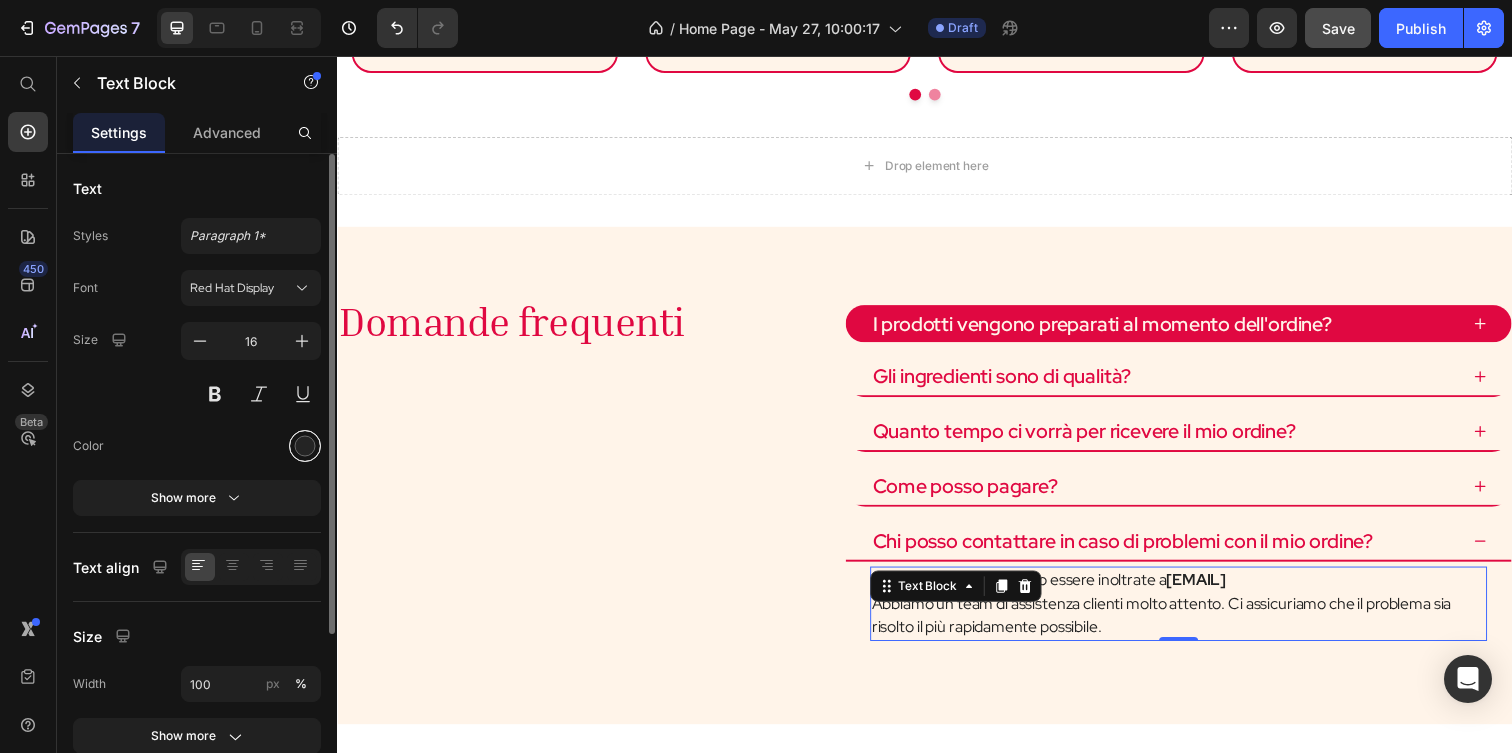 click at bounding box center (305, 446) 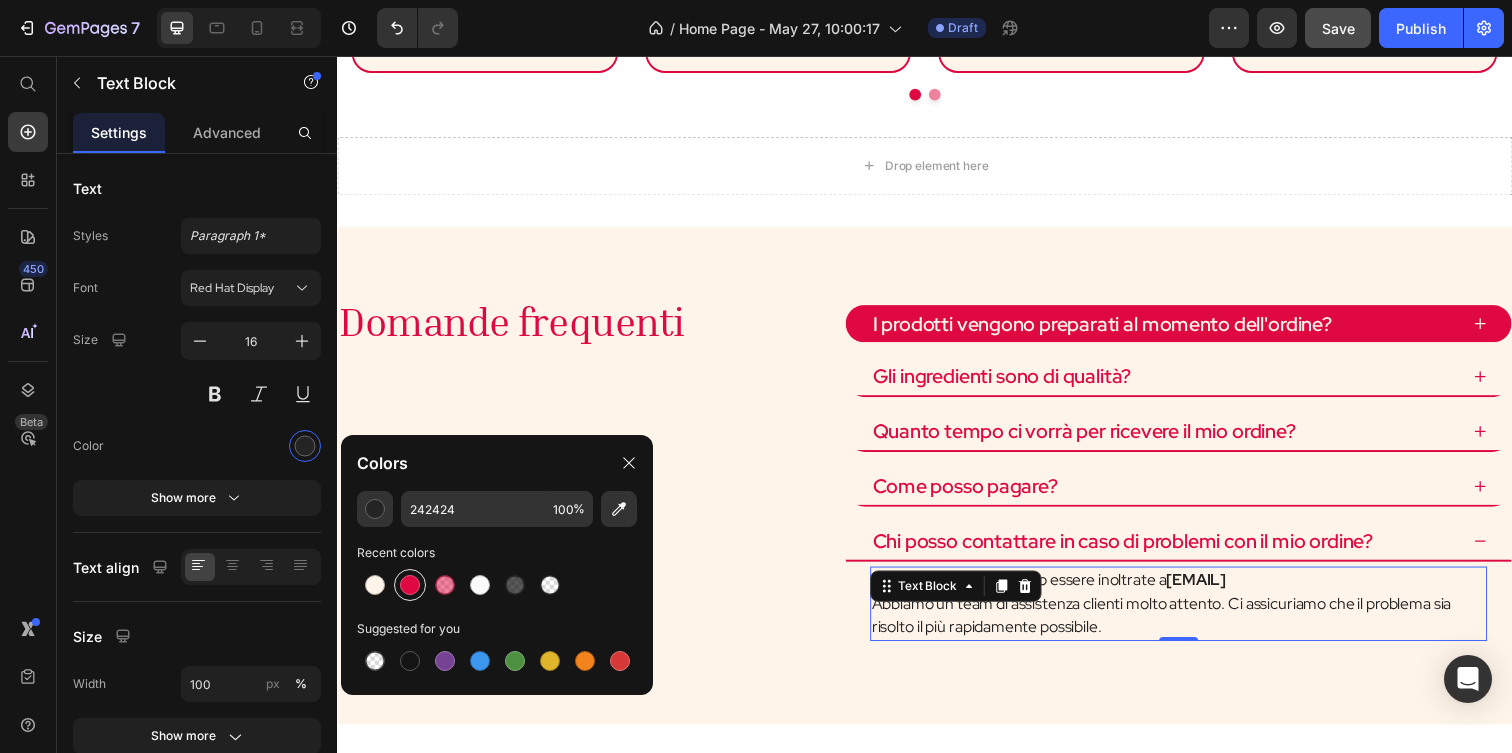 click at bounding box center (410, 585) 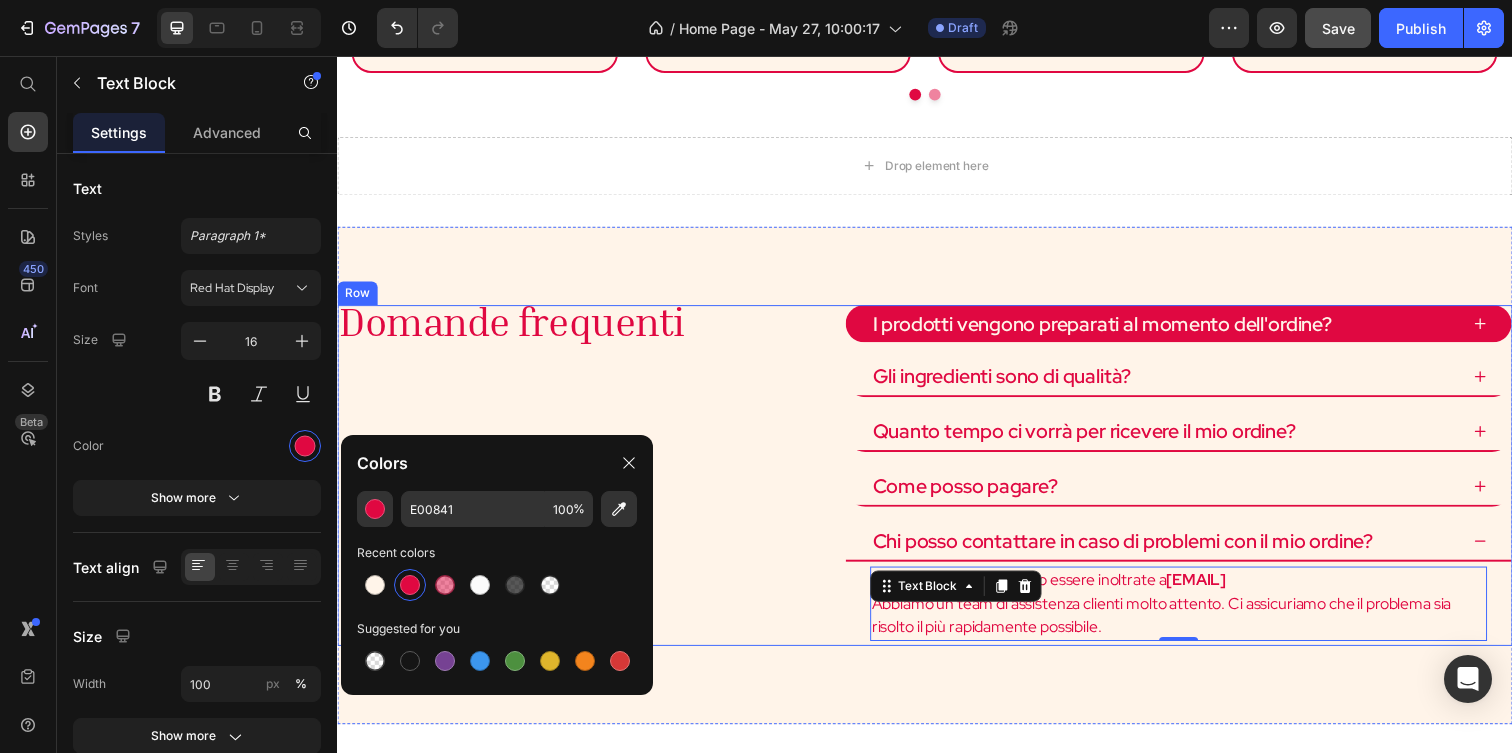 click on "⁠⁠⁠⁠⁠⁠⁠ Domande frequenti Heading" at bounding box center (581, 484) 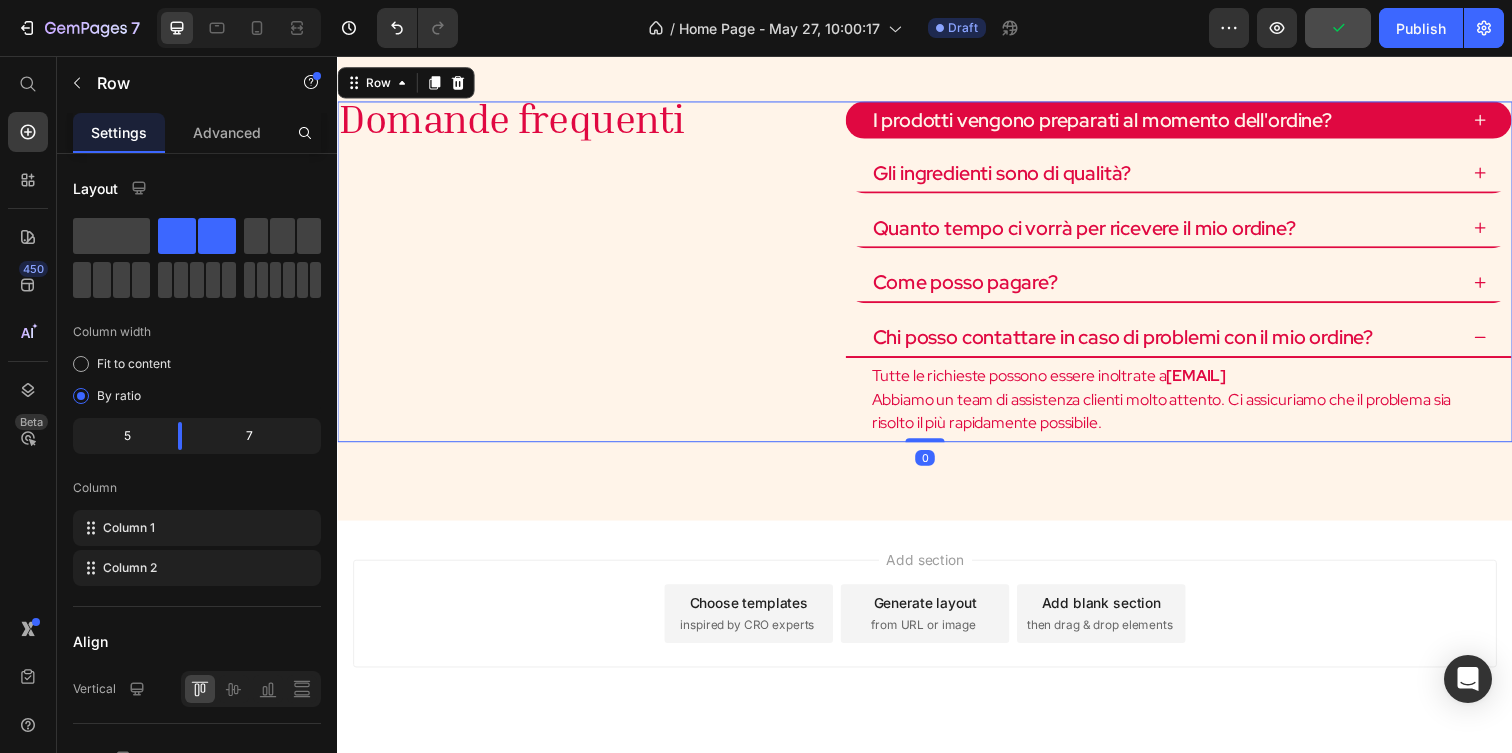 scroll, scrollTop: 3175, scrollLeft: 0, axis: vertical 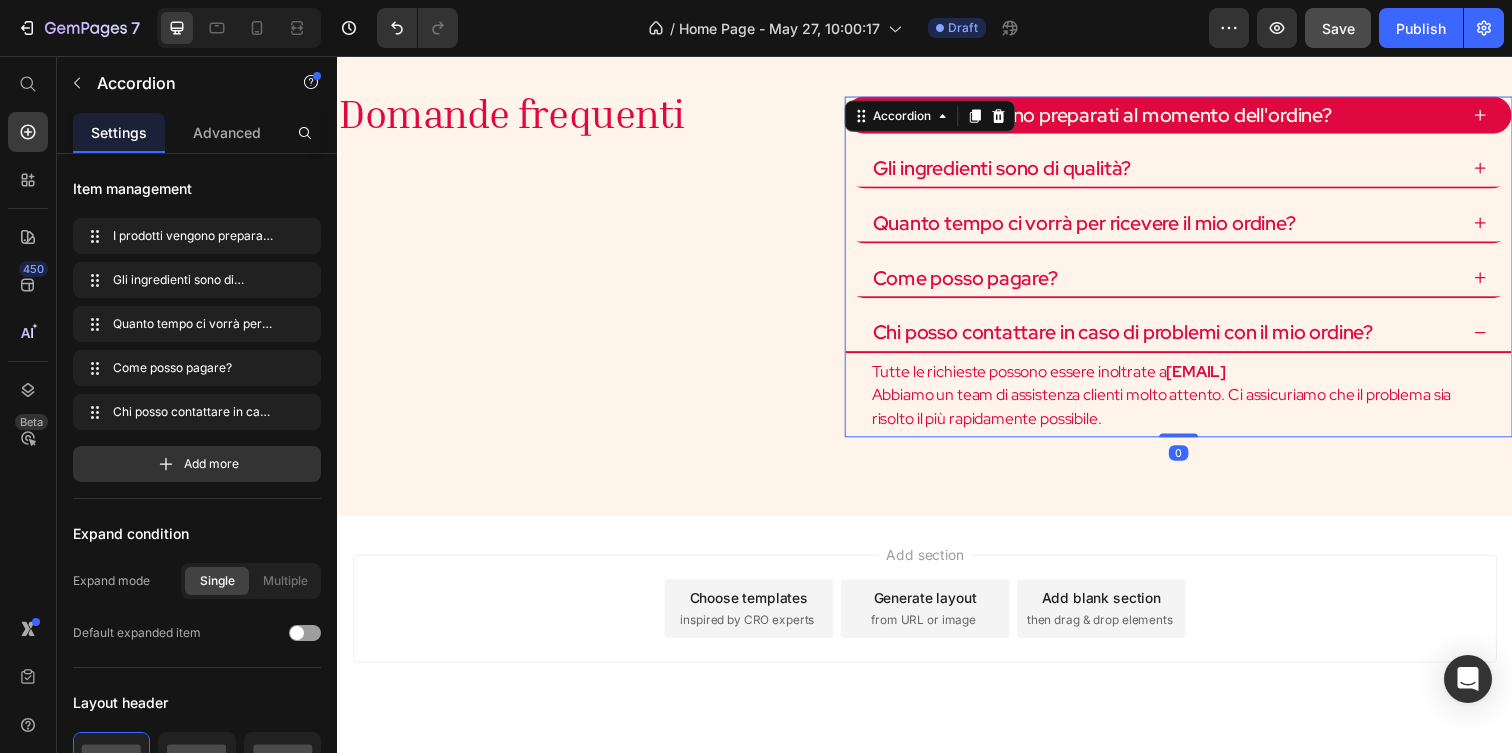 click on "Chi posso contattare in caso di problemi con il mio ordine?" at bounding box center (1139, 338) 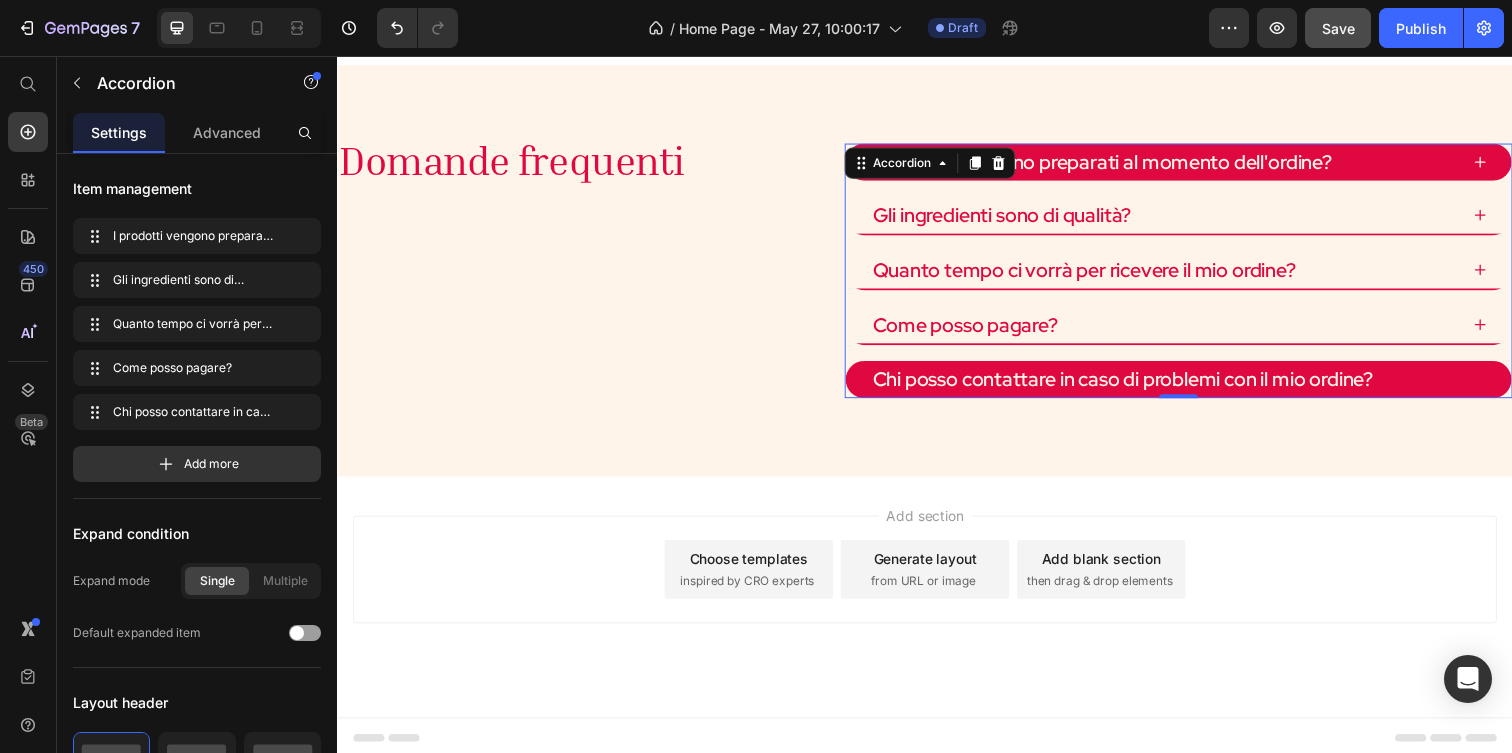 click 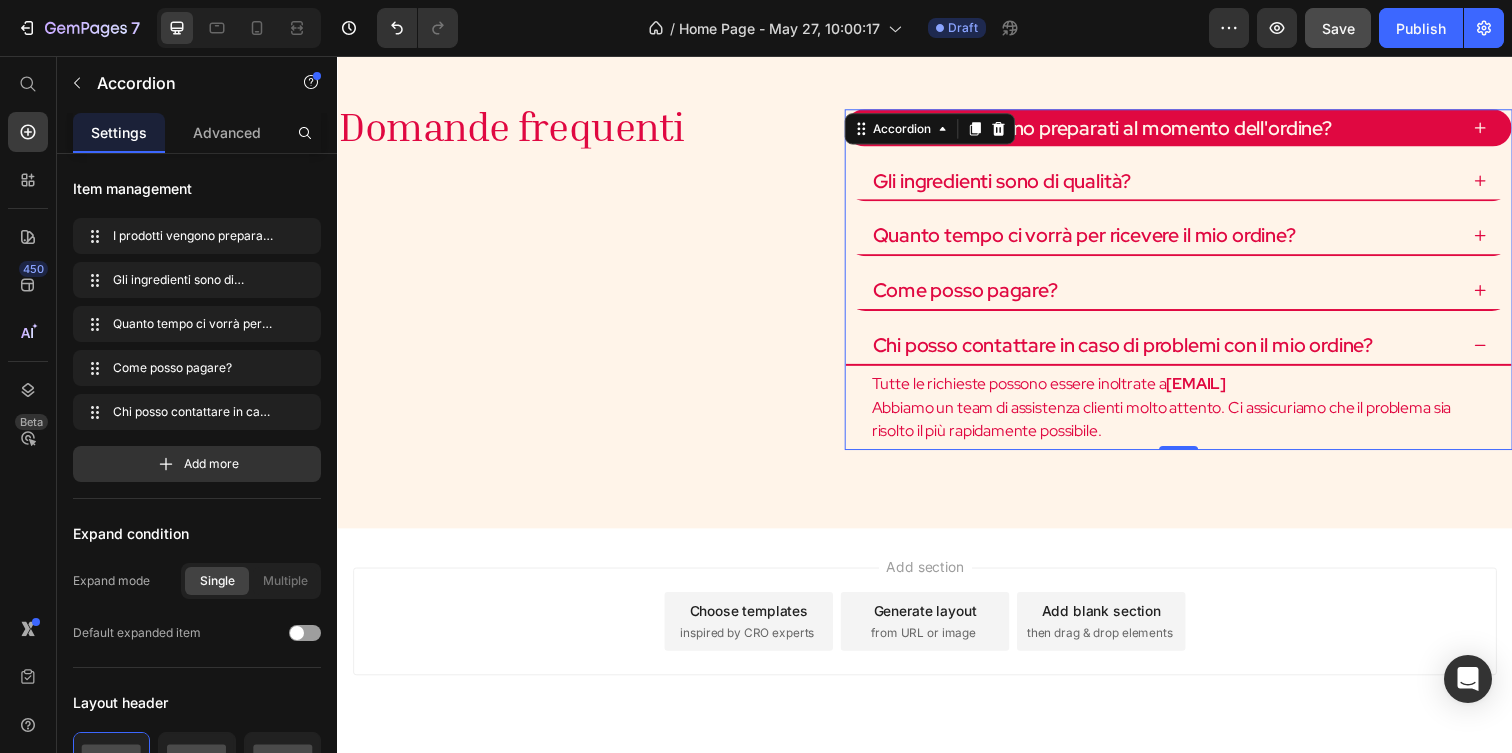 scroll, scrollTop: 3175, scrollLeft: 0, axis: vertical 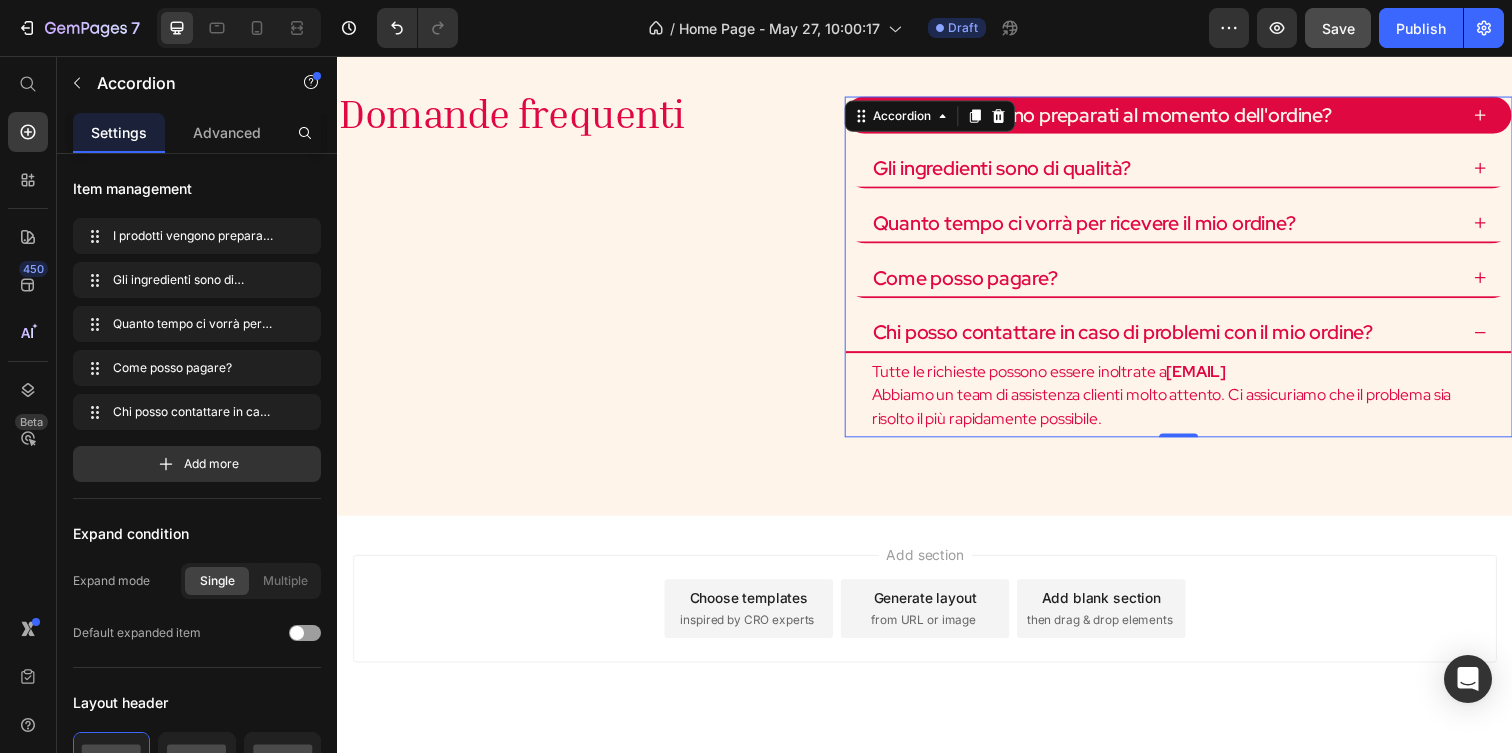 click 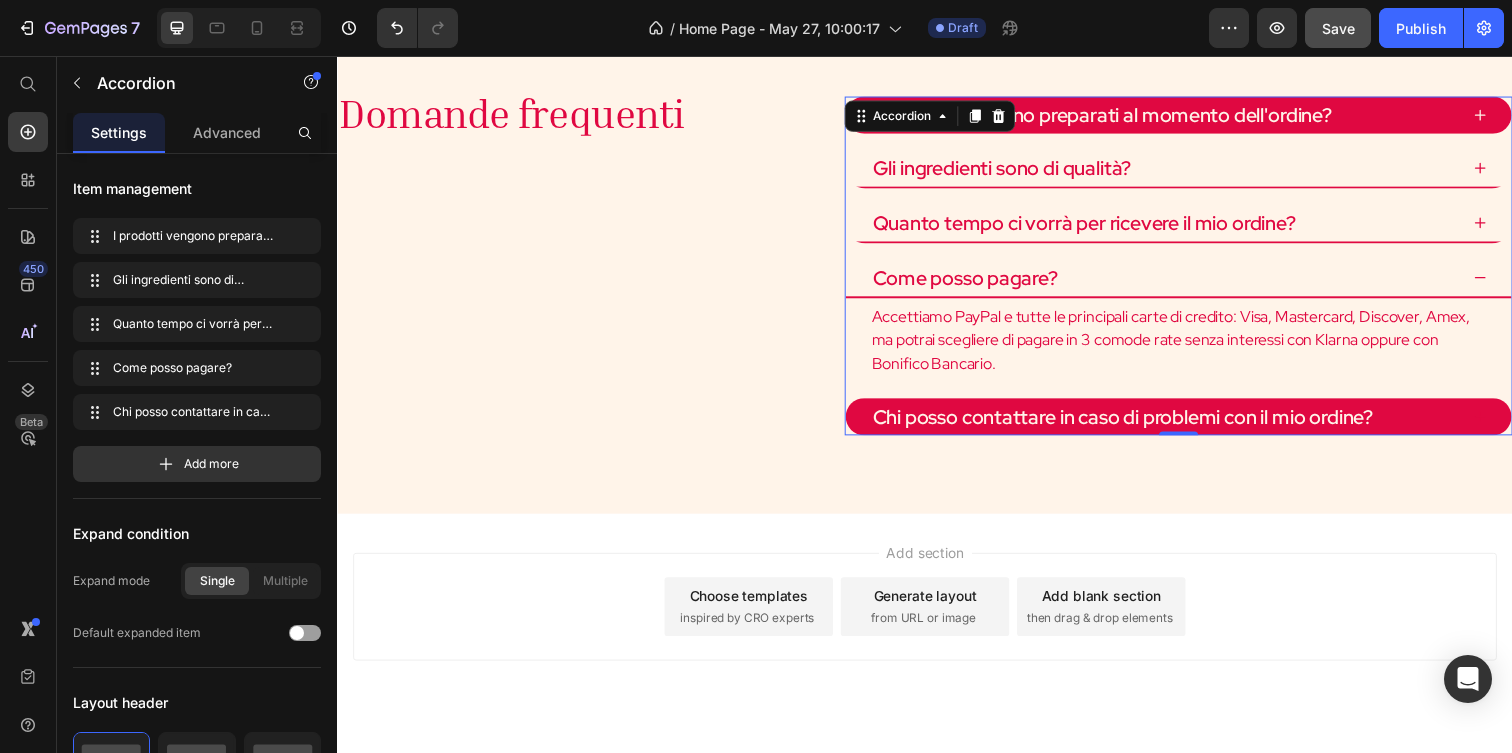 click 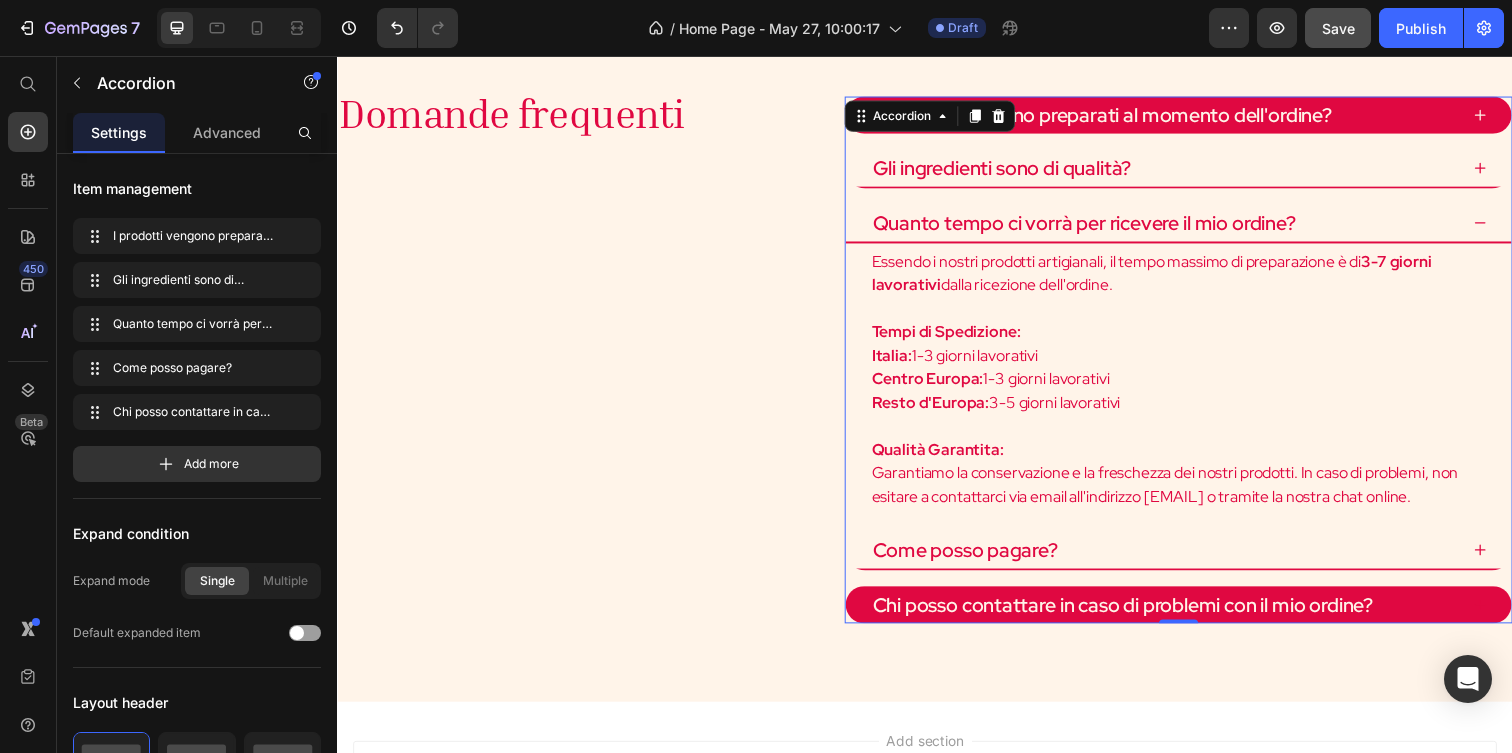 click 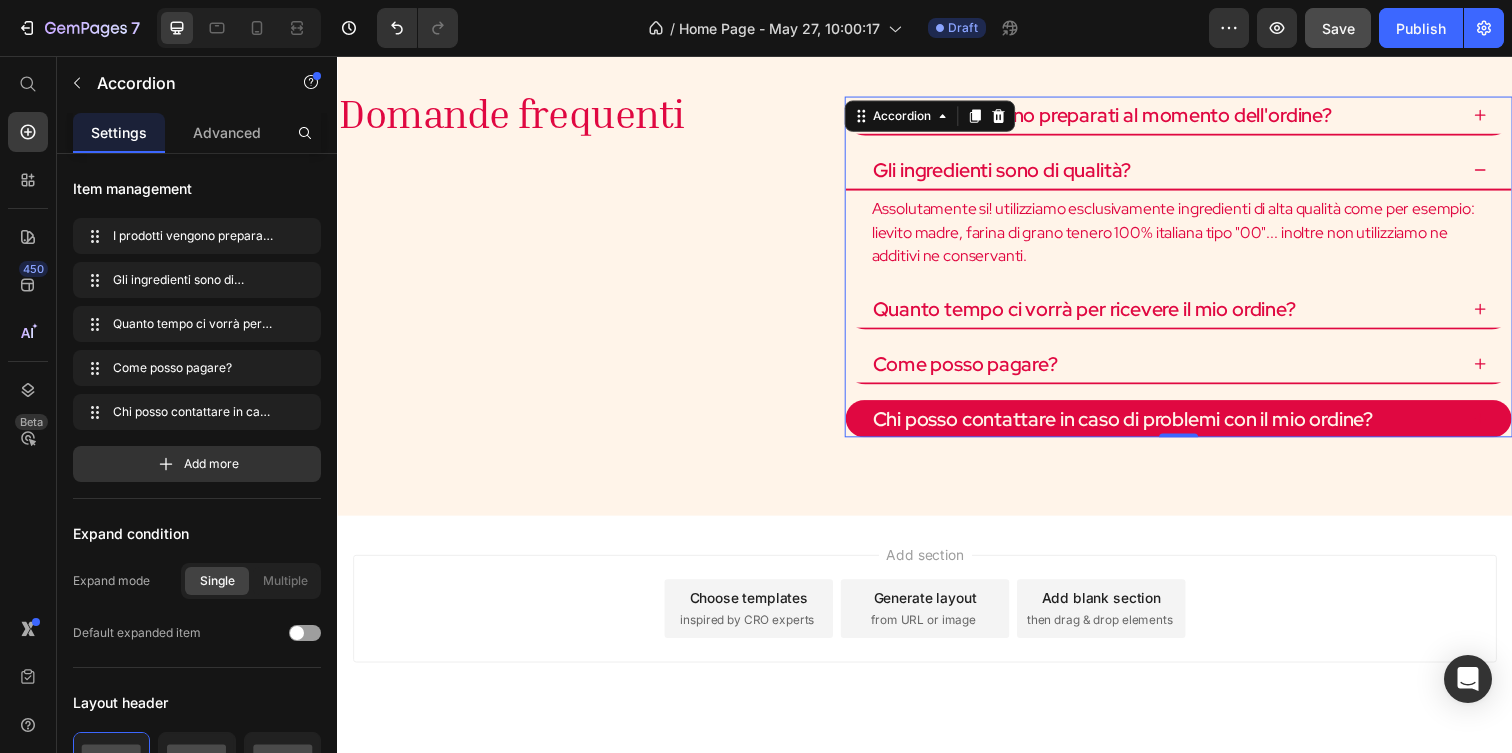 click 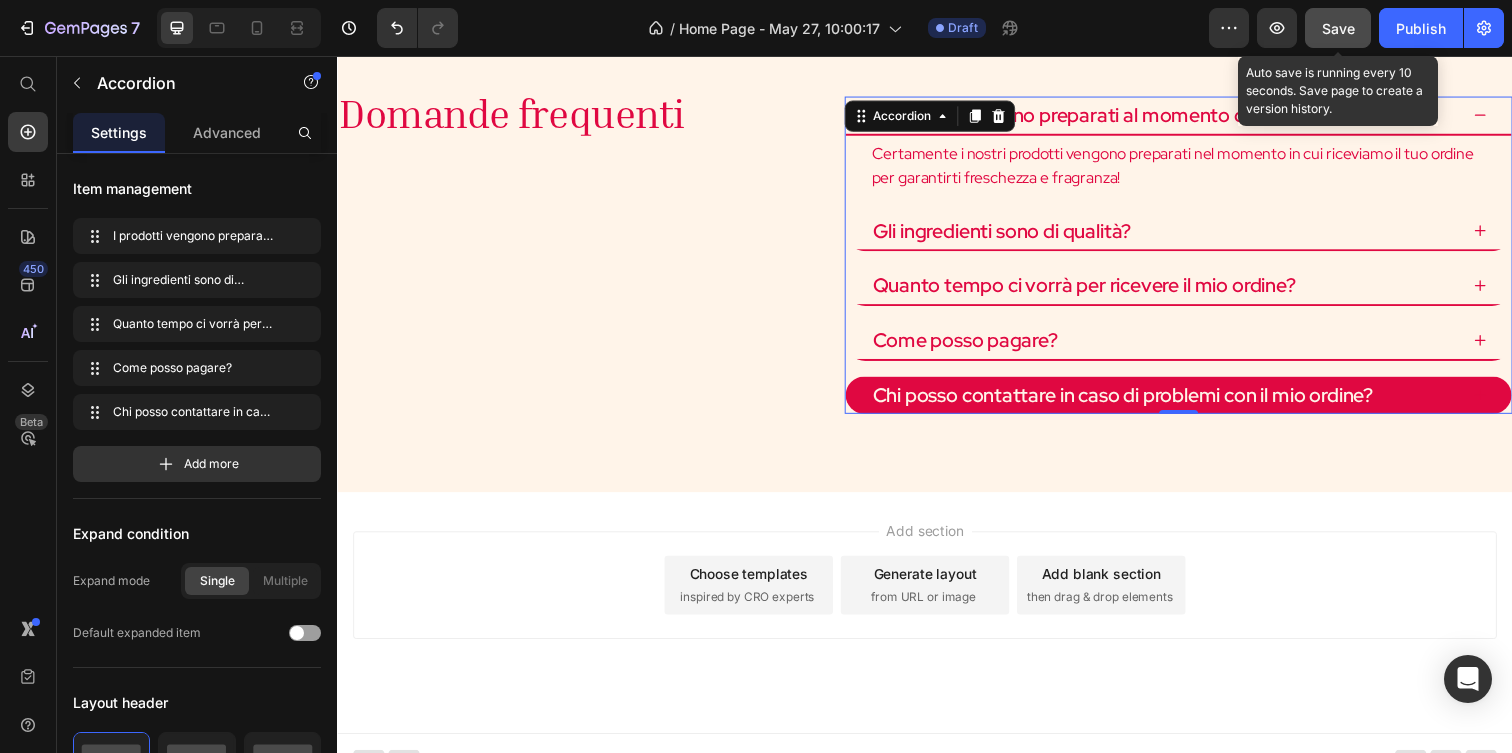 click on "Save" at bounding box center [1338, 28] 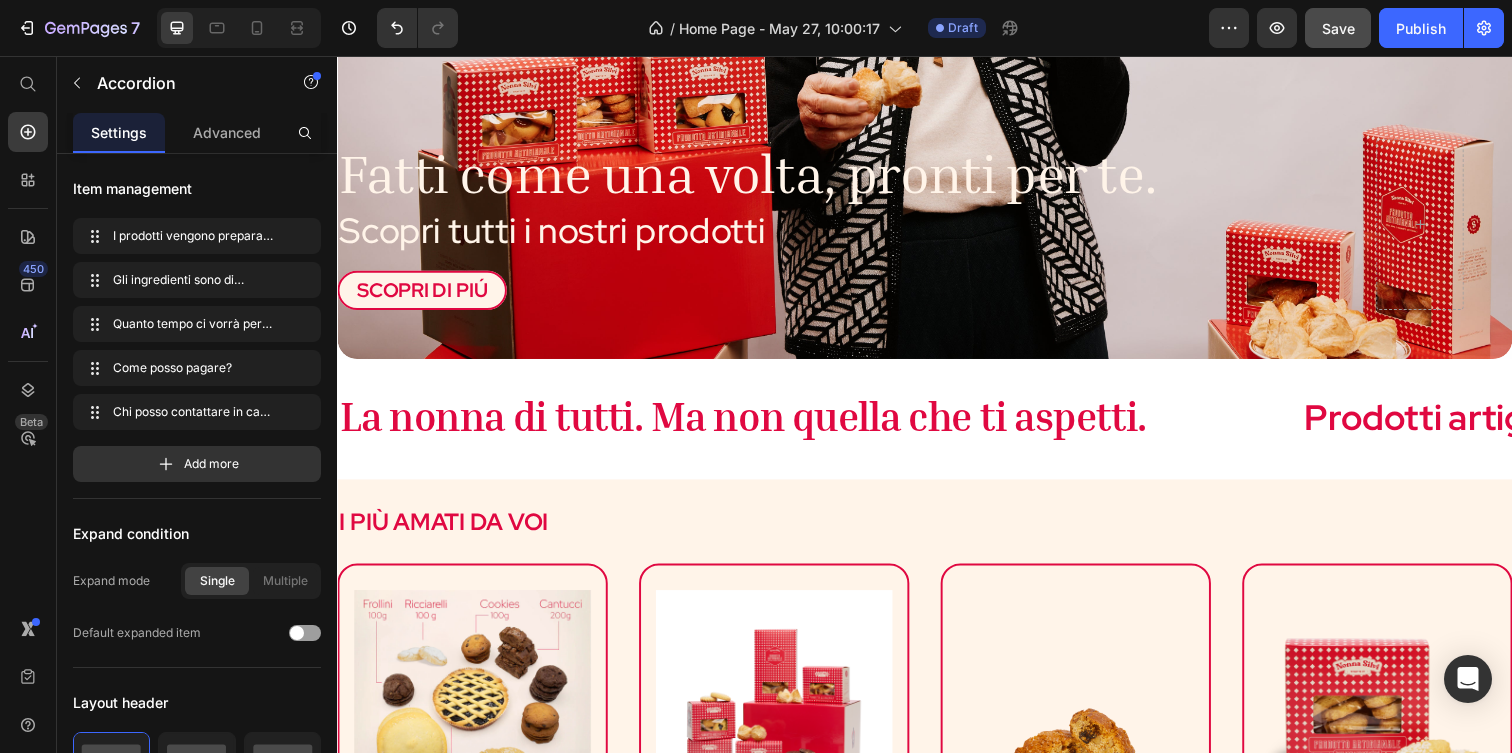 scroll, scrollTop: 370, scrollLeft: 0, axis: vertical 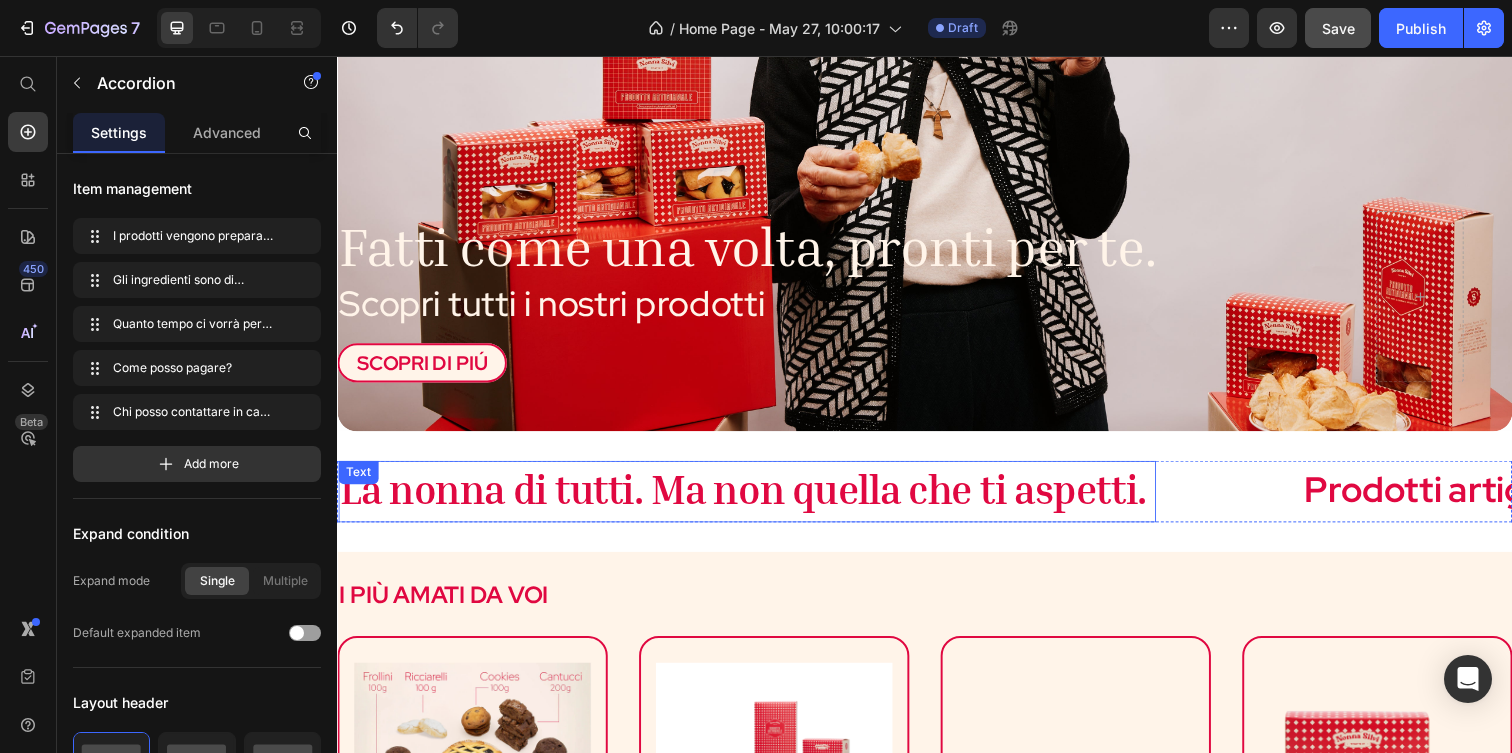 click on "La nonna di tutti. Ma non quella che ti aspetti." at bounding box center (751, 497) 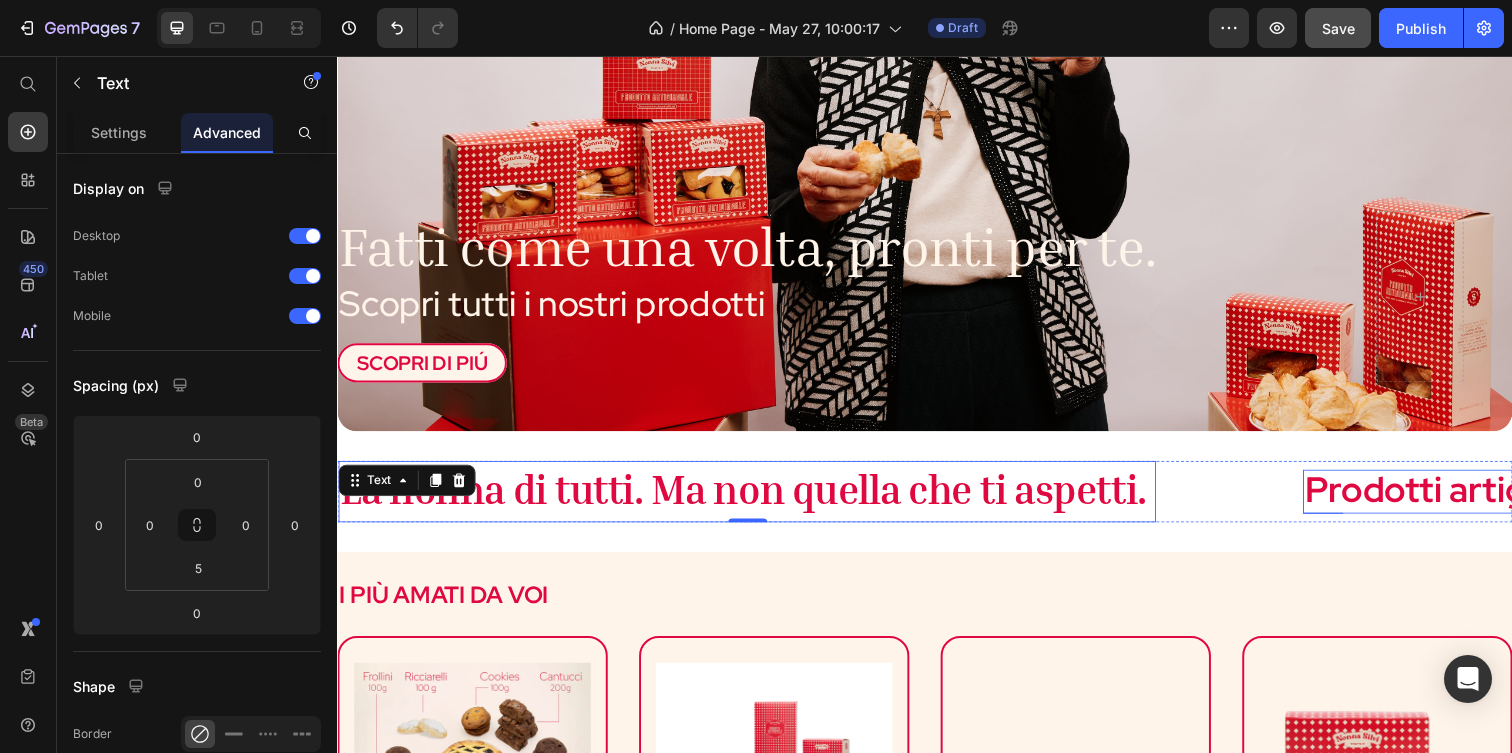 click on "Prodotti artigianali, ingredienti qualità" at bounding box center [1638, 498] 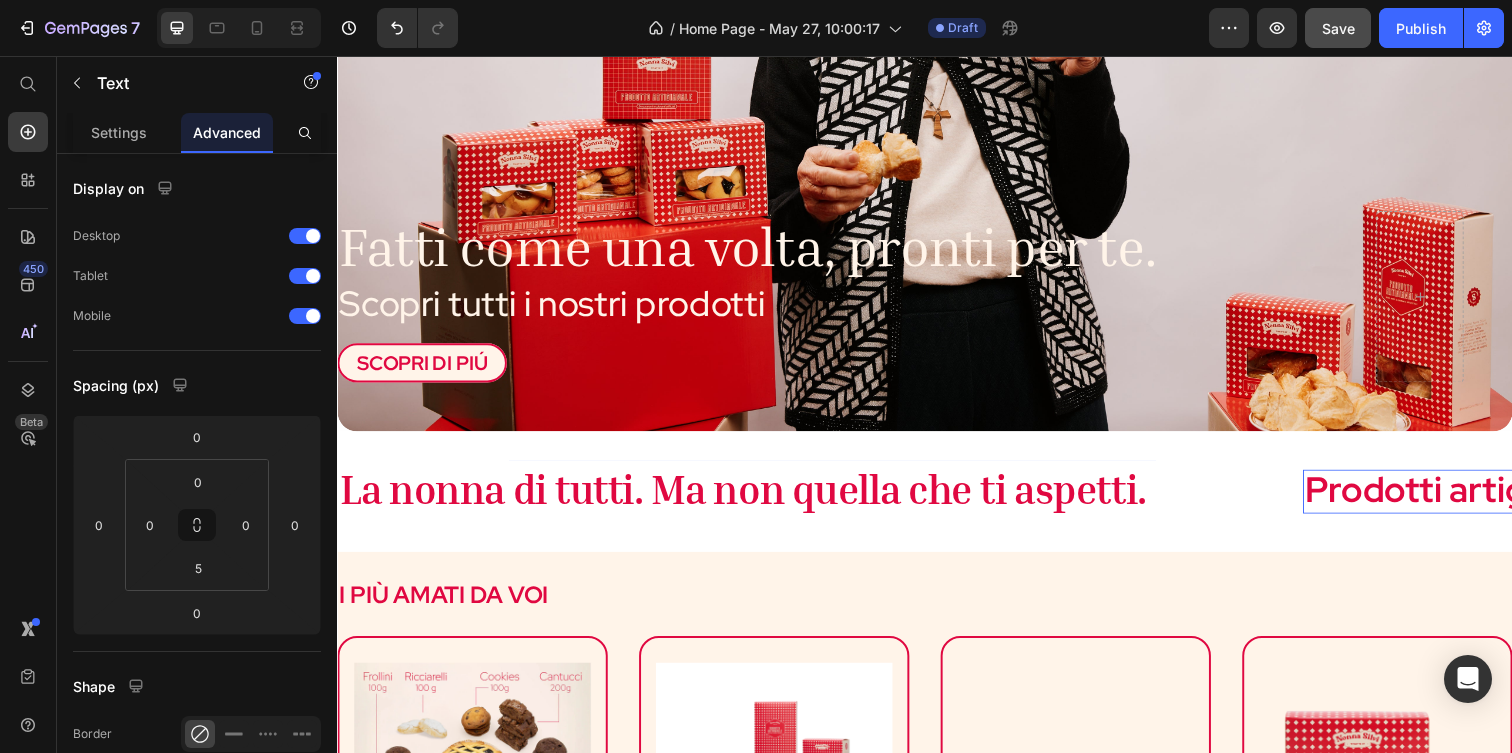click on "Prodotti artigianali, ingredienti qualità" at bounding box center (1638, 498) 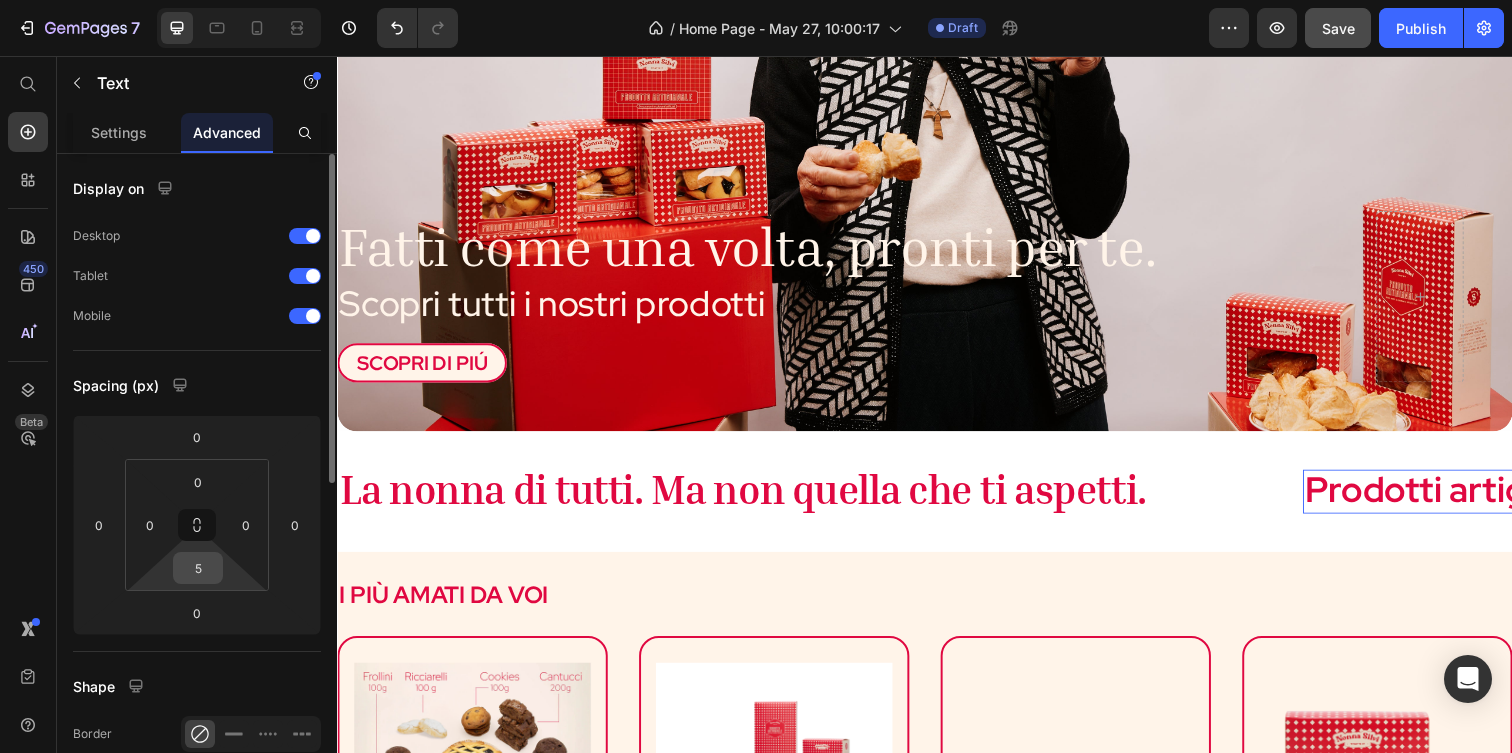 click on "5" at bounding box center (198, 568) 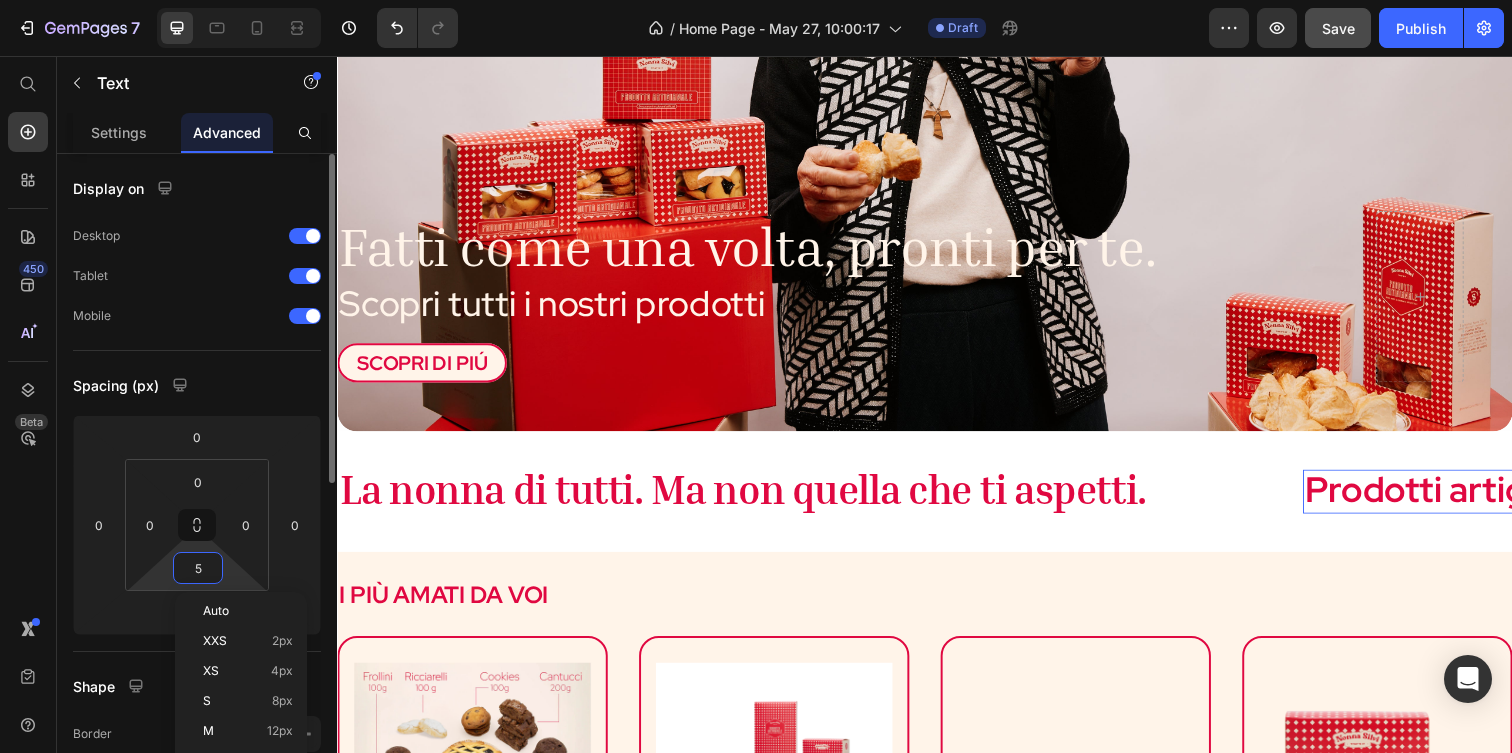 type on "8" 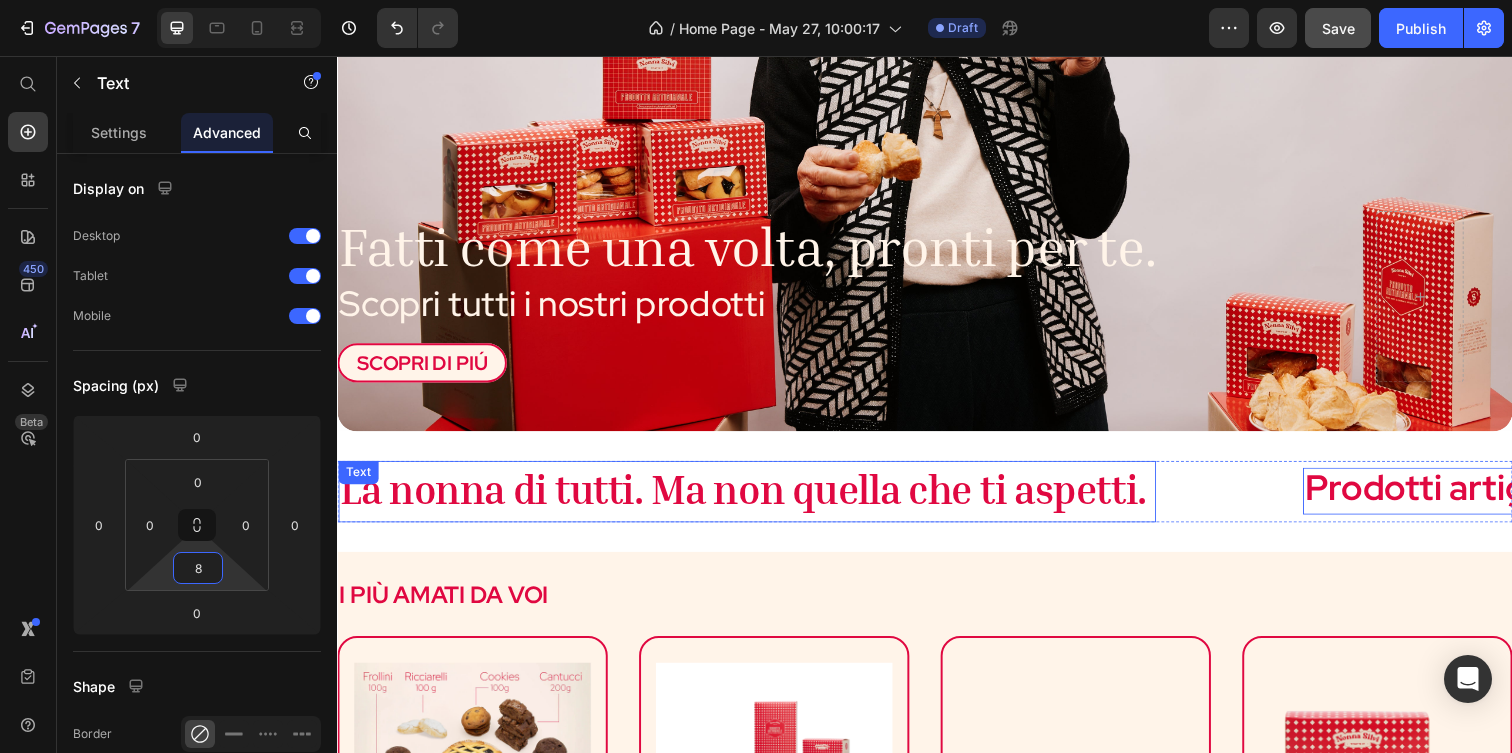 click on "La nonna di tutti. Ma non quella che ti aspetti." at bounding box center (751, 497) 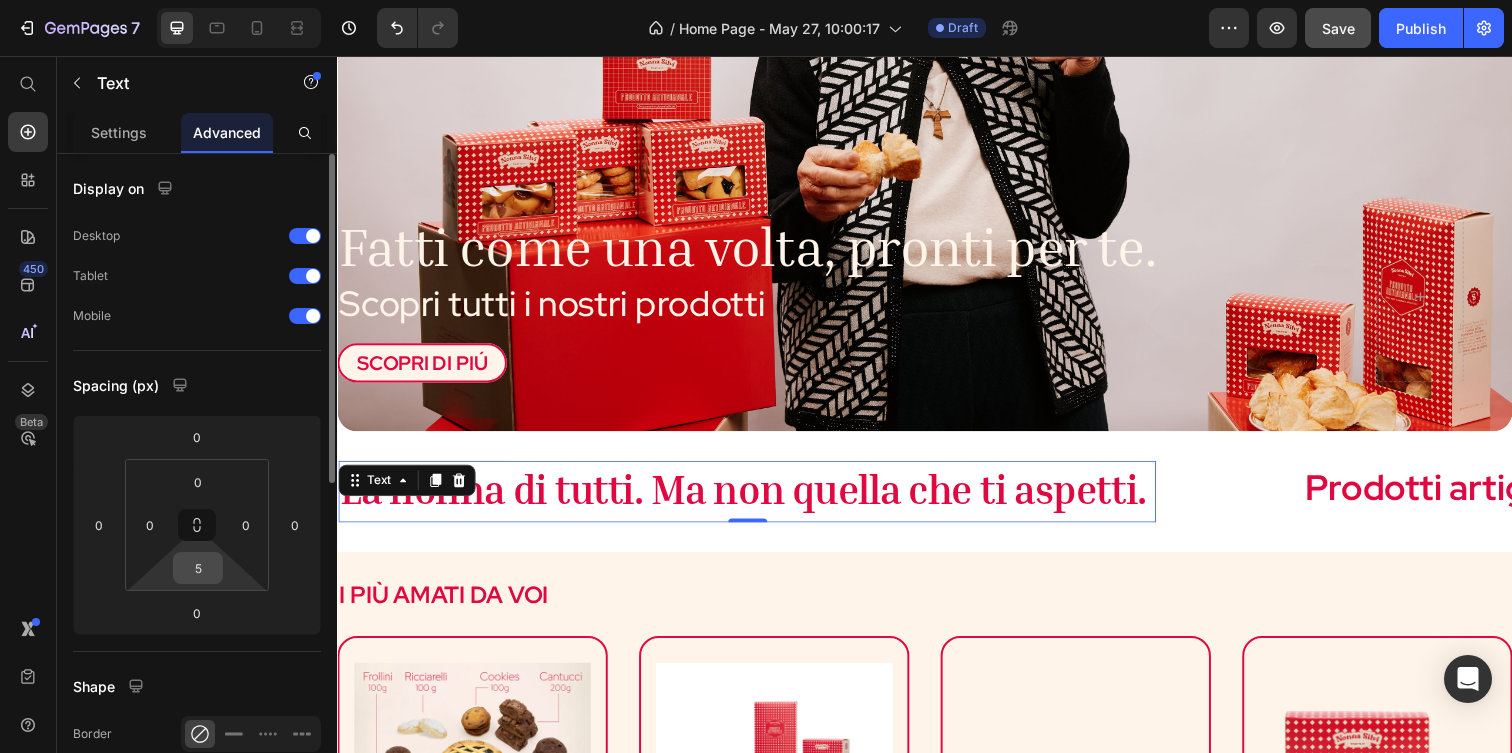 click on "5" at bounding box center [198, 568] 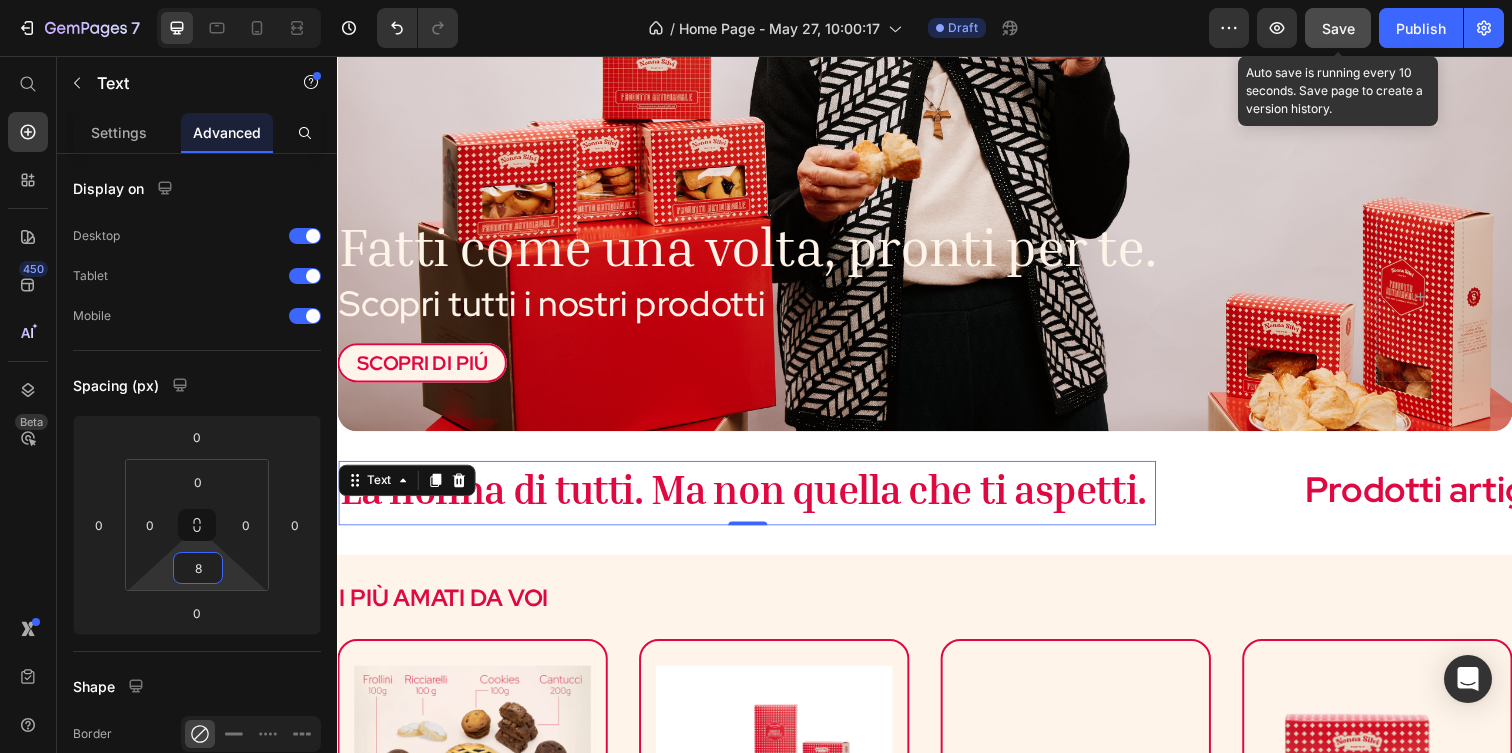 type on "8" 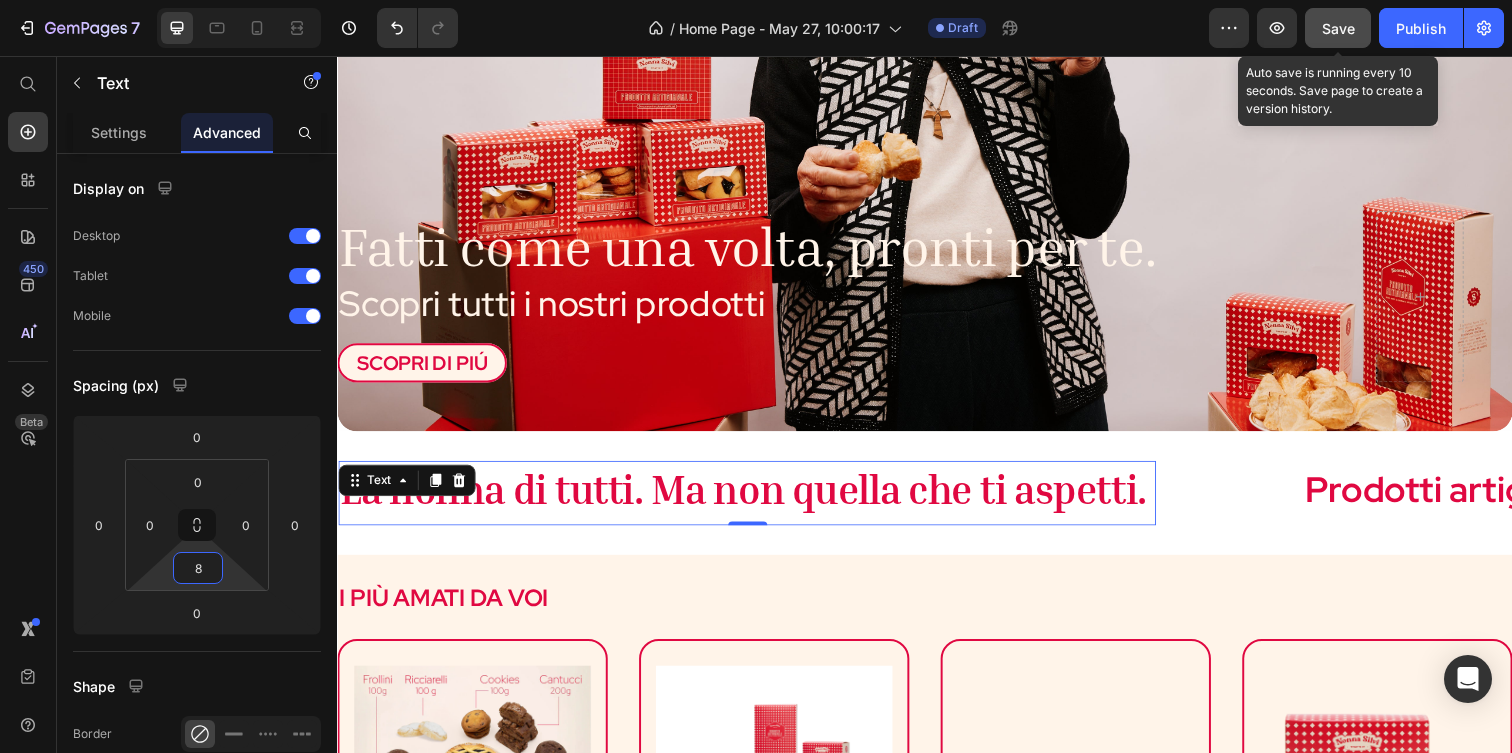 click on "Save" 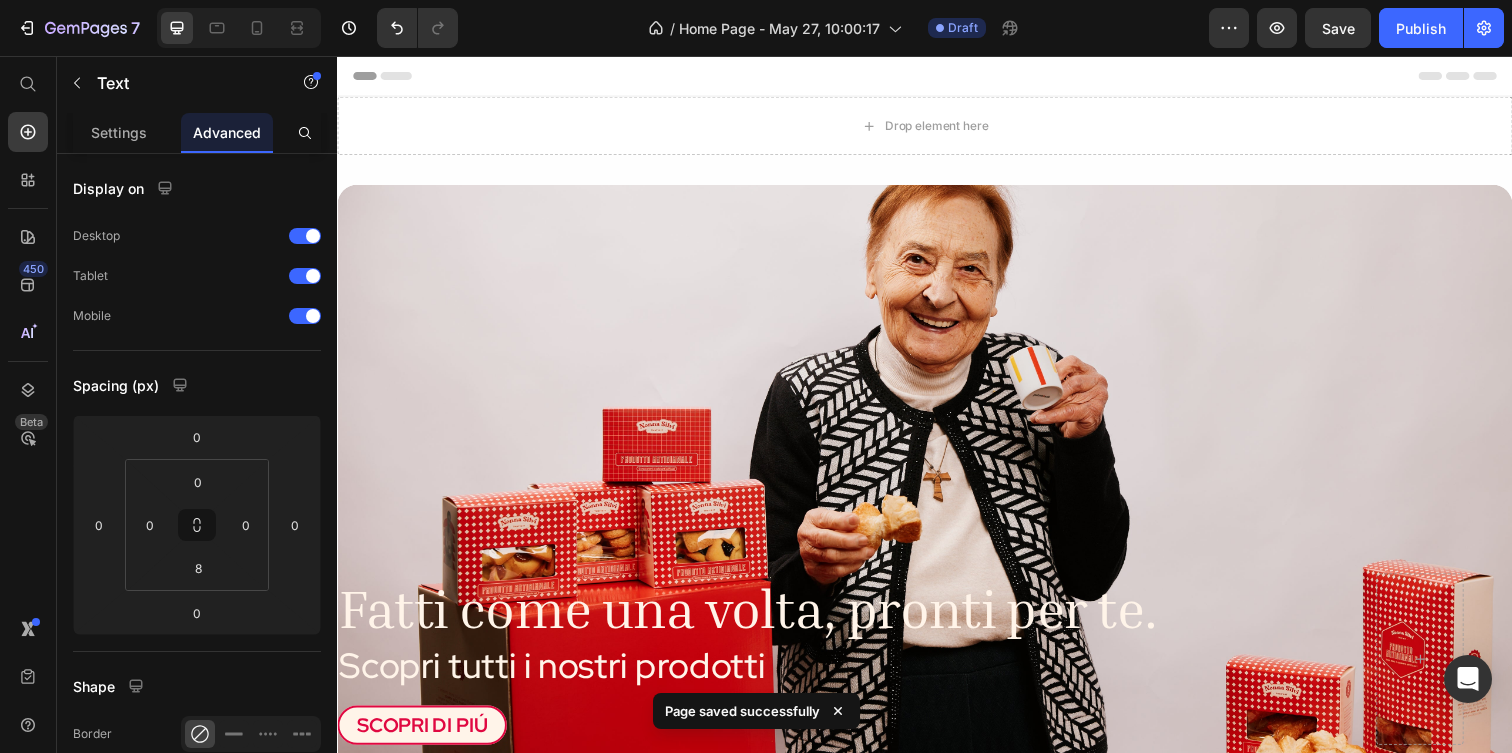 scroll, scrollTop: 0, scrollLeft: 0, axis: both 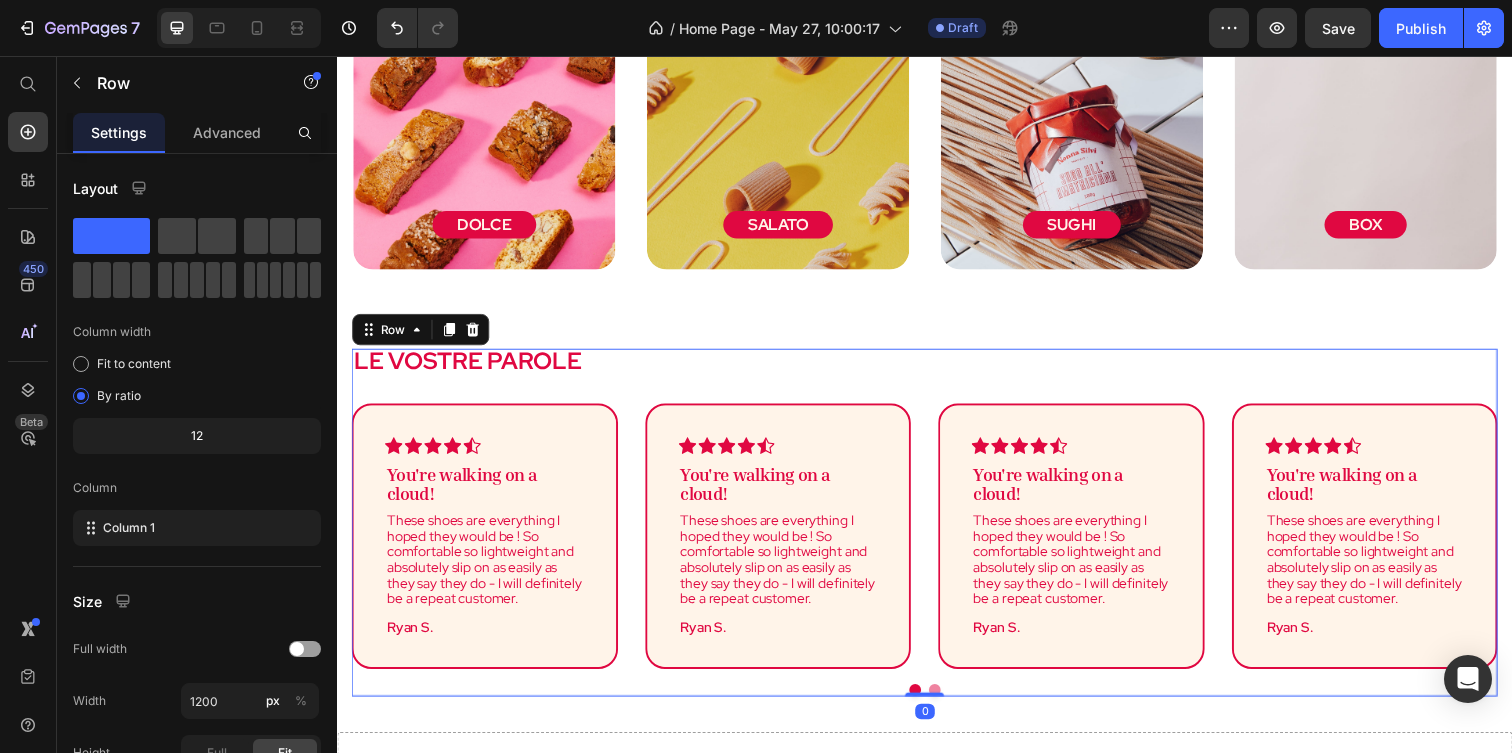 click on "LE VOSTRE PAROLE Heading
Icon
Icon
Icon
Icon
Icon Row You're walking on a cloud! Text block These shoes are everything I hoped they would be ! So comfortable so lightweight and absolutely slip on as easily as they say they do - I will definitely be a repeat customer. Text block [FIRST] [LAST]. Text block Row
Icon
Icon
Icon
Icon
Icon Row You're walking on a cloud! Text block These shoes are everything I hoped they would be ! So comfortable so lightweight and absolutely slip on as easily as they say they do - I will definitely be a repeat customer. Text block [FIRST] [LAST]. Text block Row
Icon
Icon
Icon
Icon
Icon Row You're walking on a cloud! Text block Text block [FIRST] [LAST]. Text block Row
Icon
Icon
Icon
Icon
Icon" at bounding box center (937, 531) 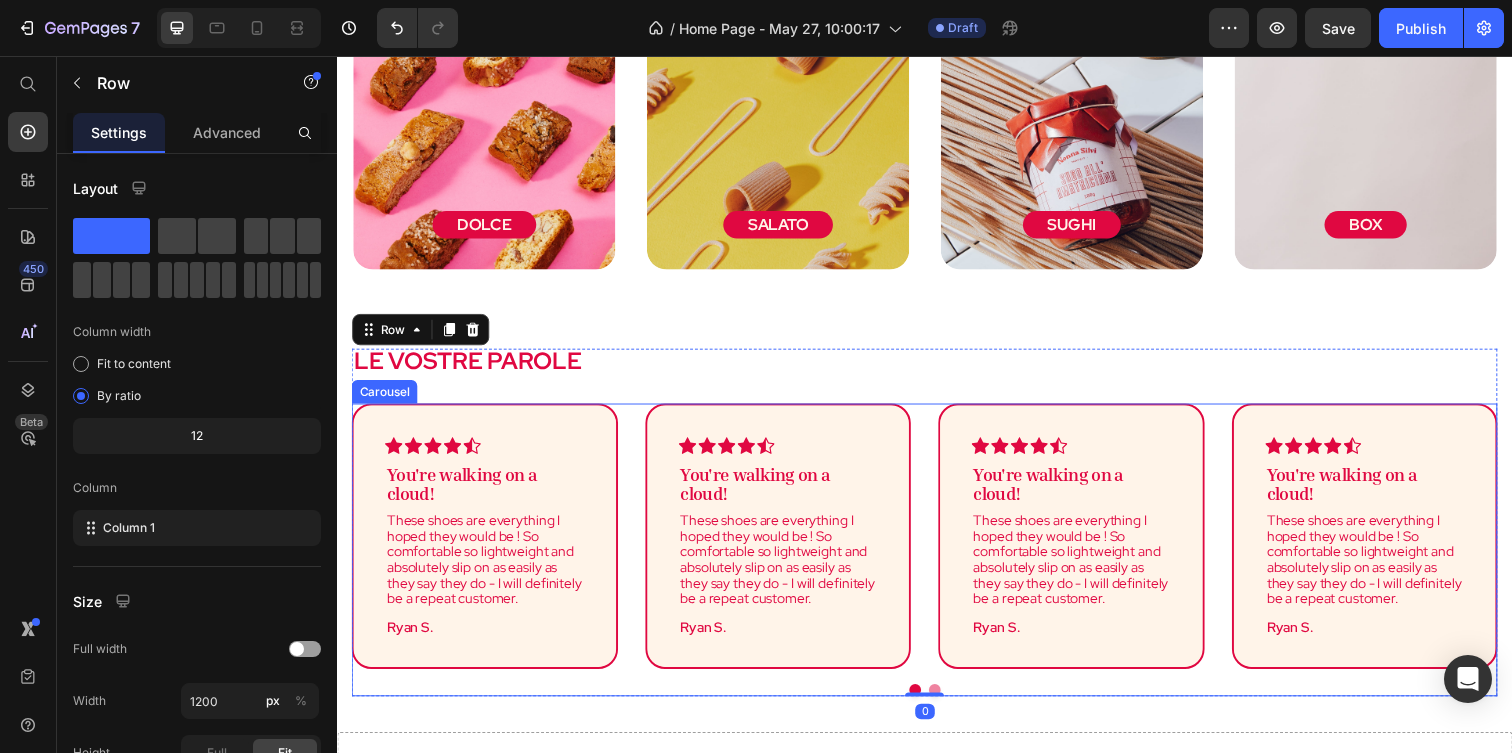 click on "Icon
Icon
Icon
Icon
Icon Row You're walking on a cloud! Text block These shoes are everything I hoped they would be ! So comfortable so lightweight and absolutely slip on as easily as they say they do - I will definitely be a repeat customer. Text block [FIRST] [LAST]. Text block Row
Icon
Icon
Icon
Icon
Icon Row You're walking on a cloud! Text block These shoes are everything I hoped they would be ! So comfortable so lightweight and absolutely slip on as easily as they say they do - I will definitely be a repeat customer. Text block [FIRST] [LAST]. Text block Row
Icon
Icon
Icon
Icon
Icon Row You're walking on a cloud! Text block Text block [FIRST] [LAST]. Text block Row
Icon
Icon
Icon
Icon
Icon Row Text block [FIRST] [LAST]." at bounding box center [937, 545] 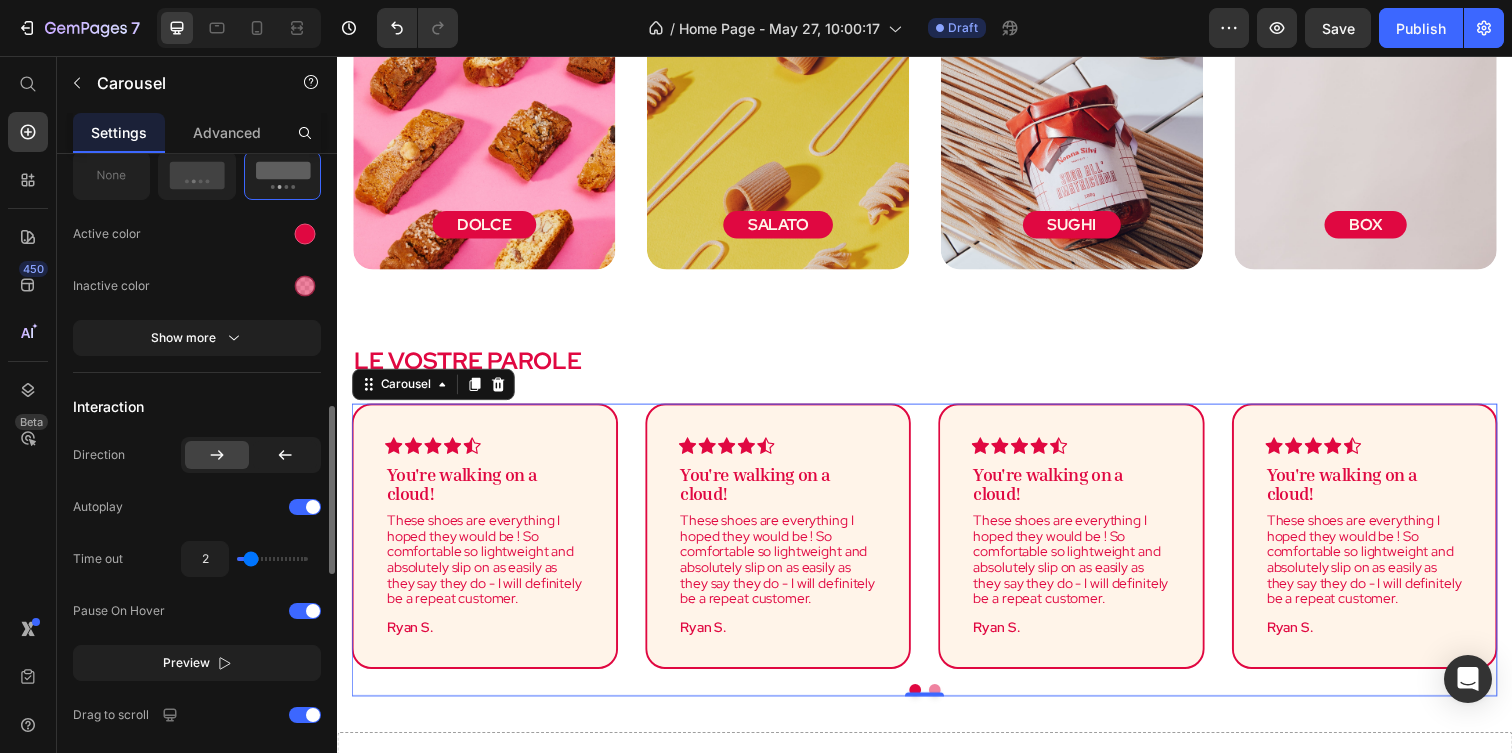 scroll, scrollTop: 974, scrollLeft: 0, axis: vertical 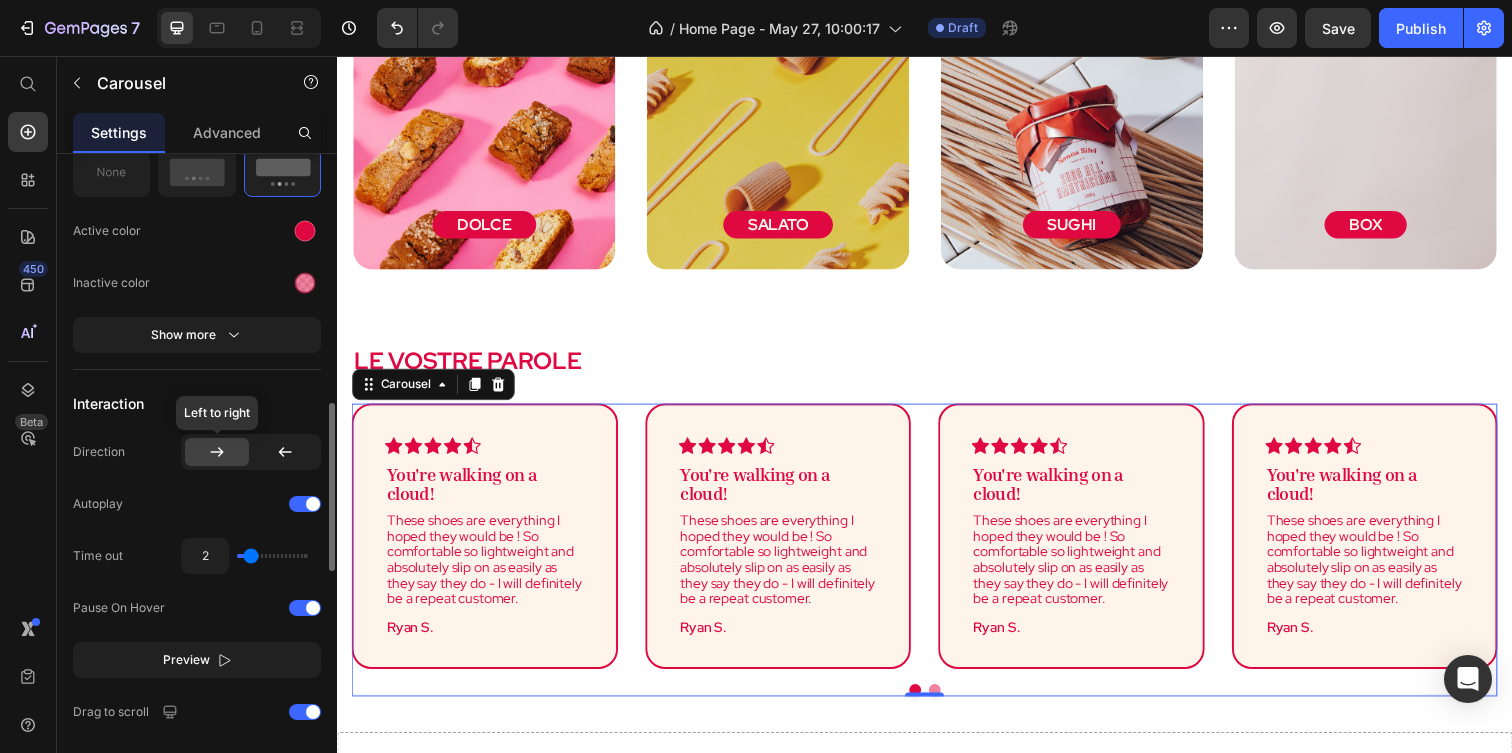 click 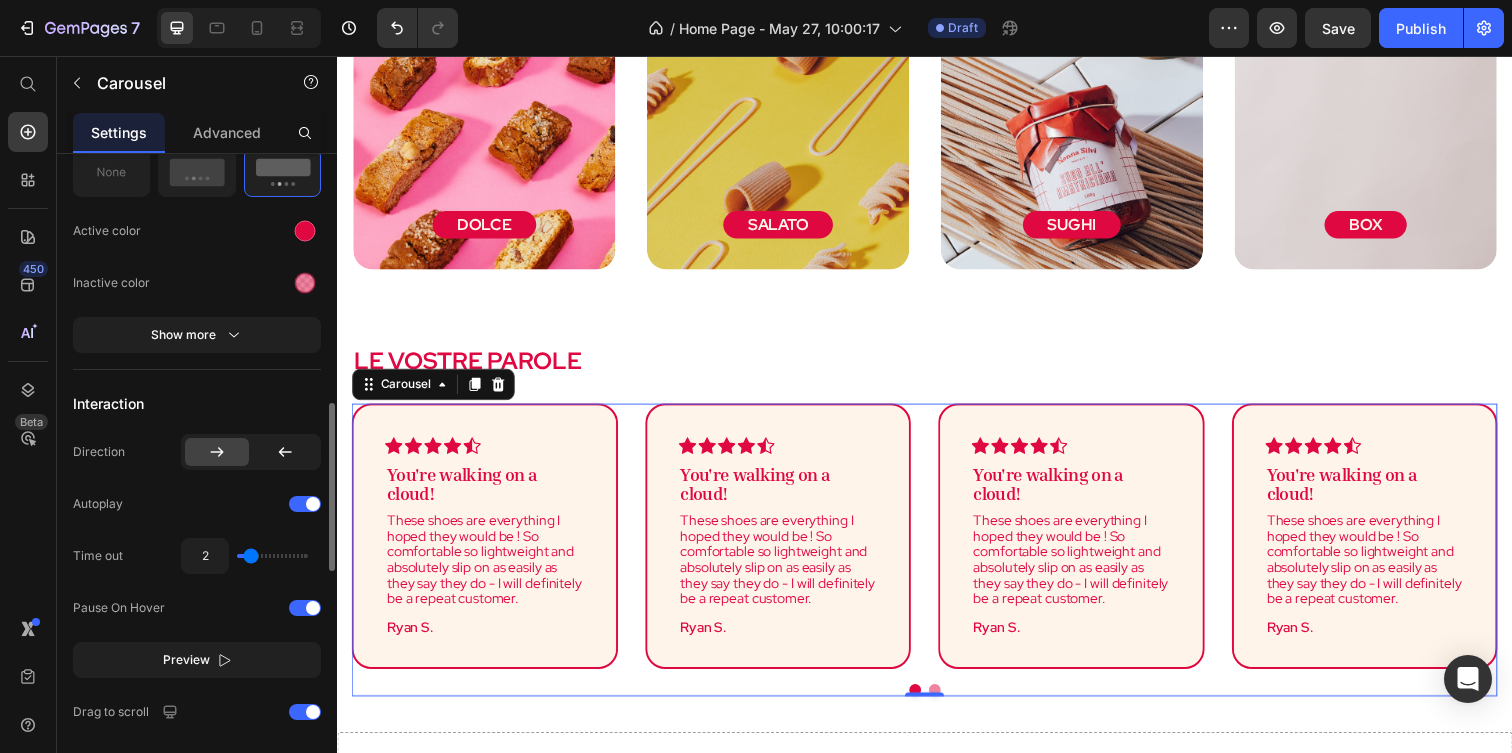 type on "2.5" 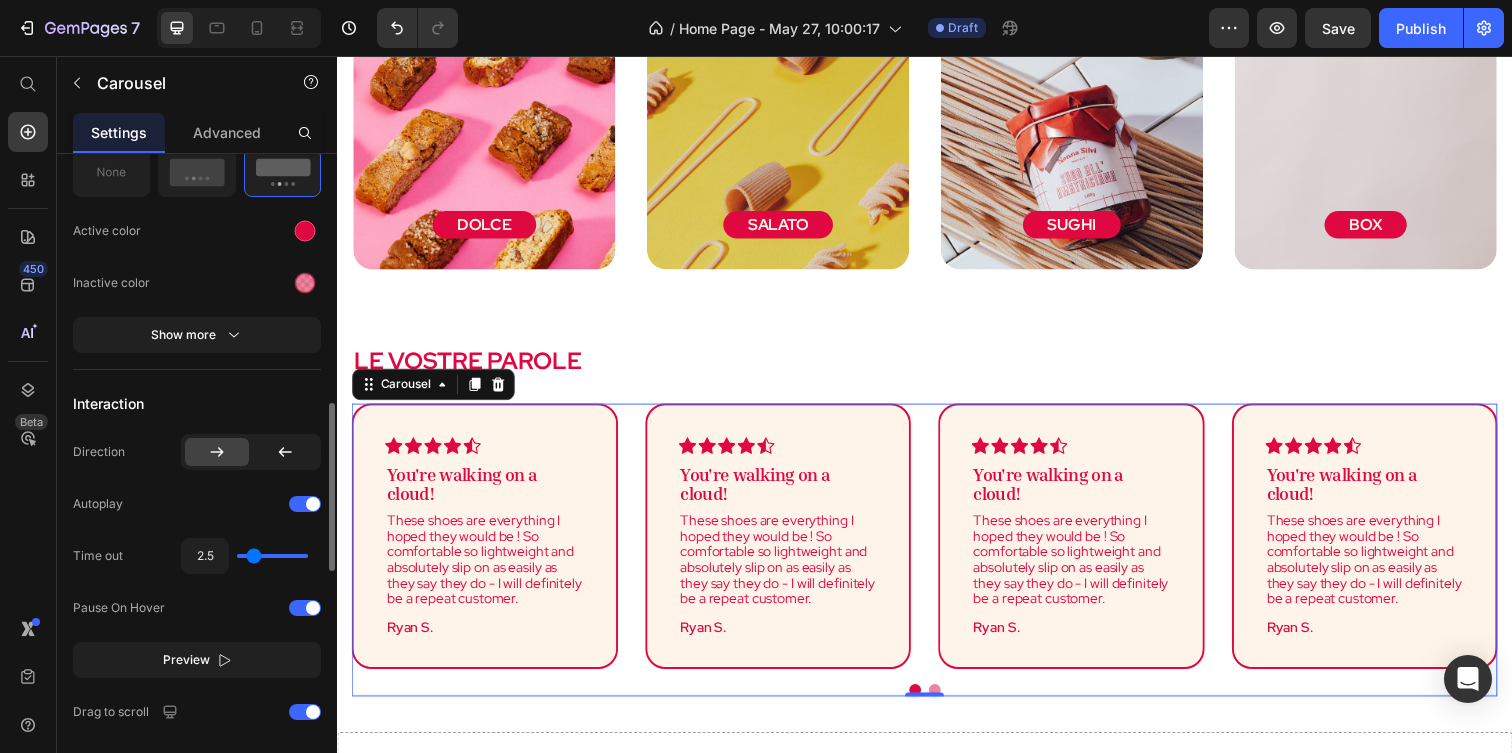 type on "2.4" 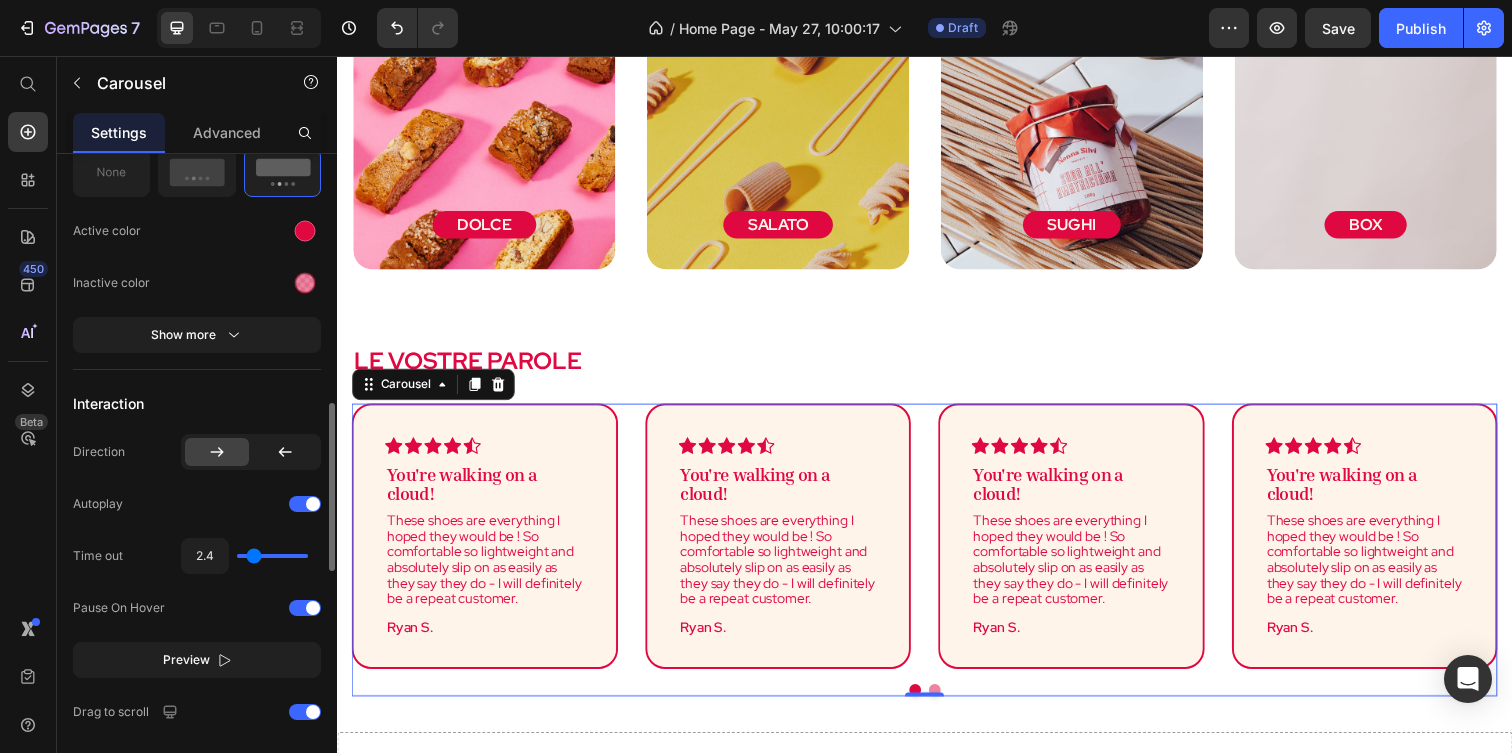 type on "2.3" 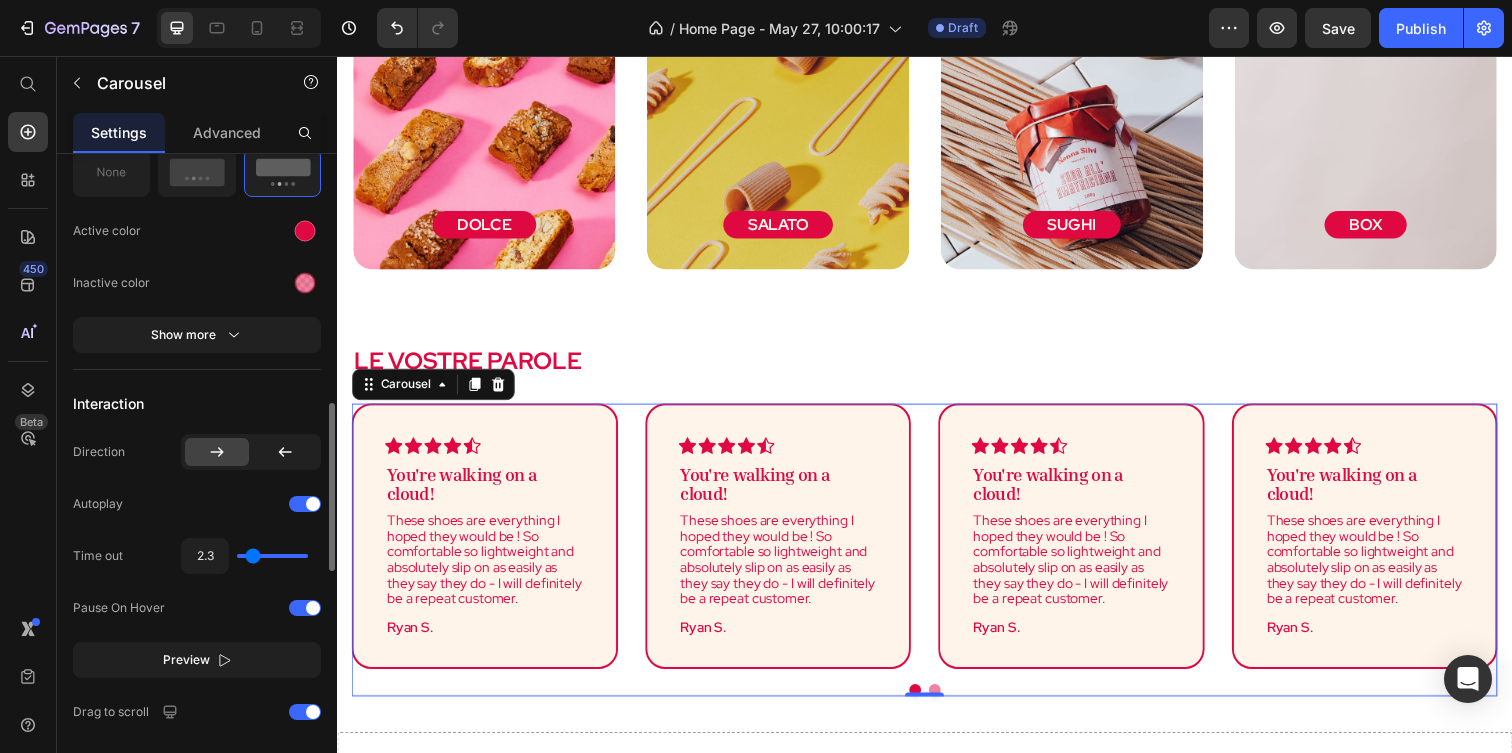 type on "2.2" 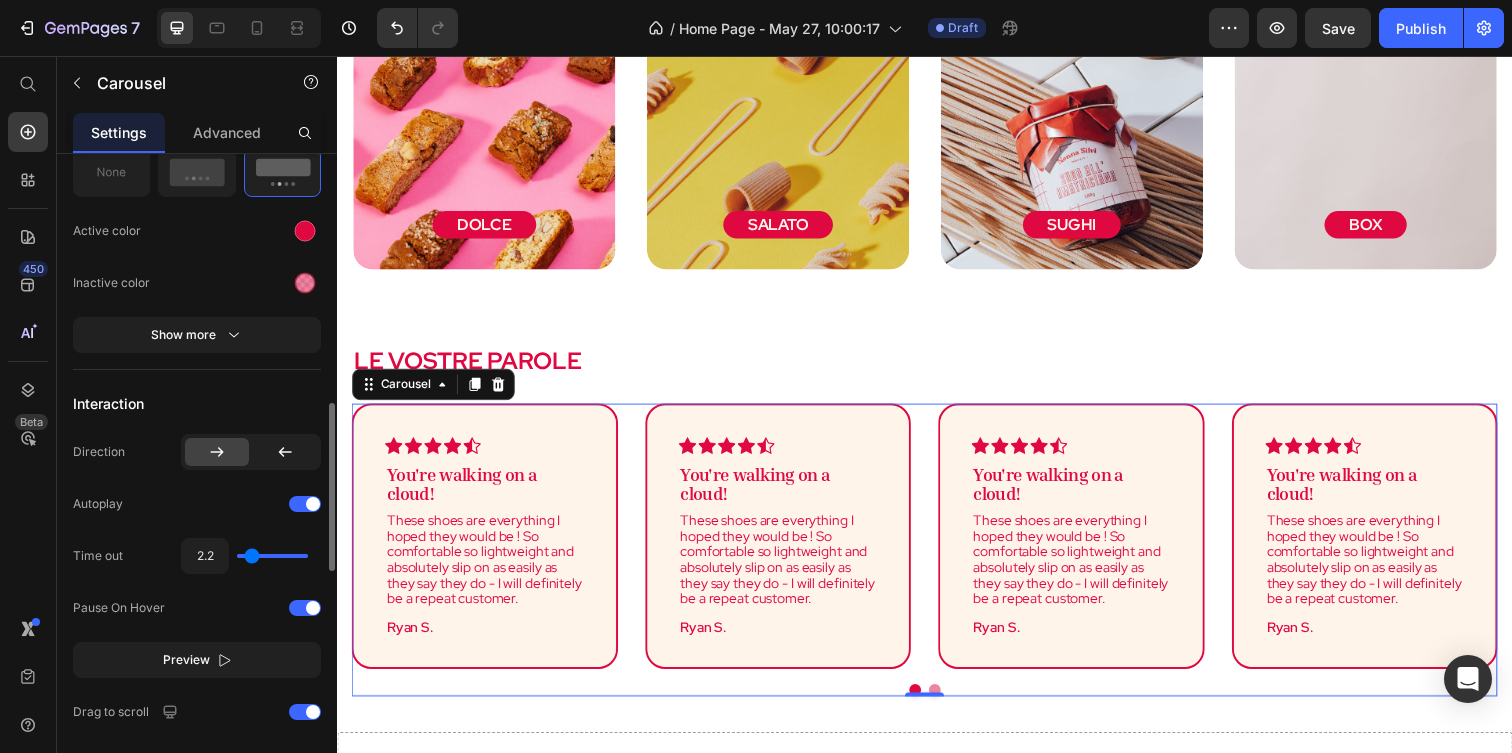 type on "2.1" 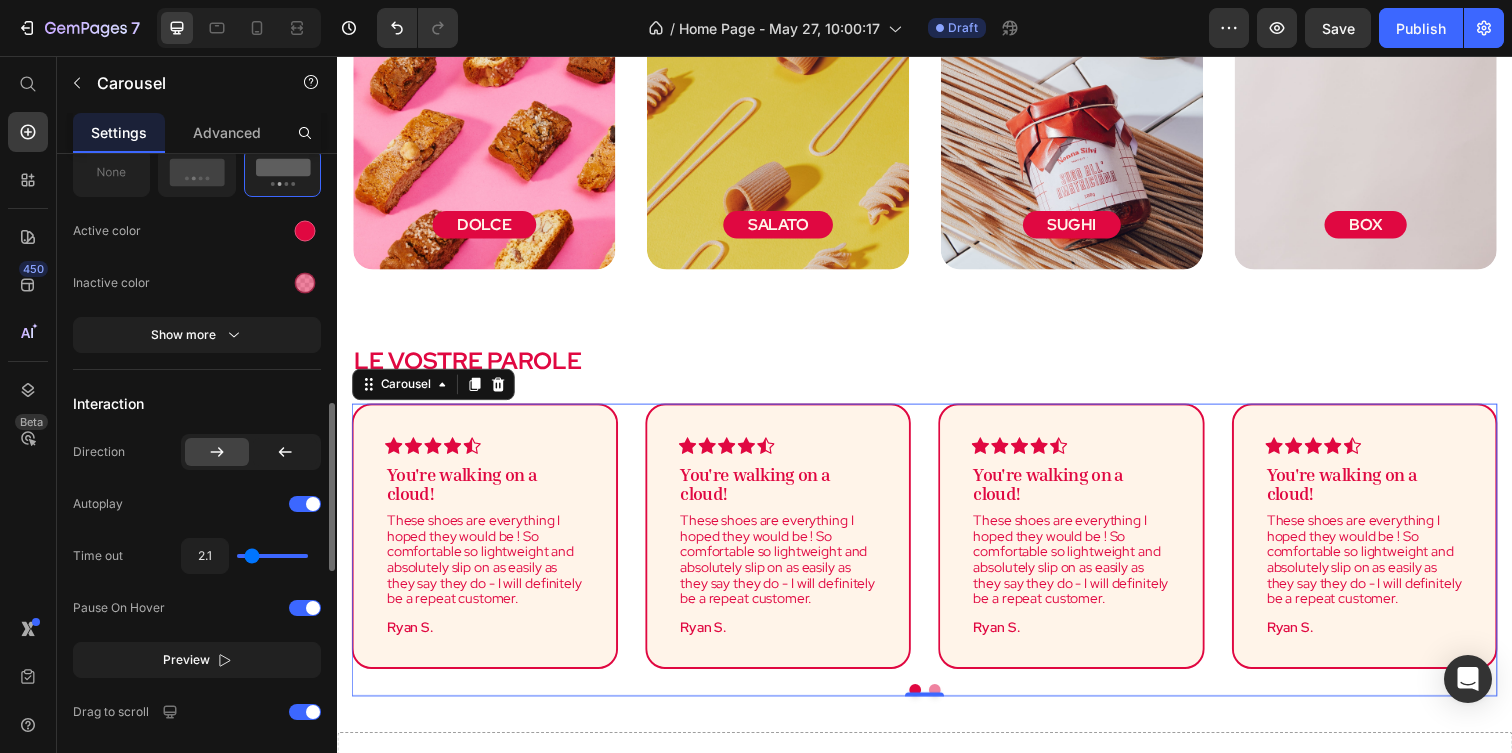 type on "2" 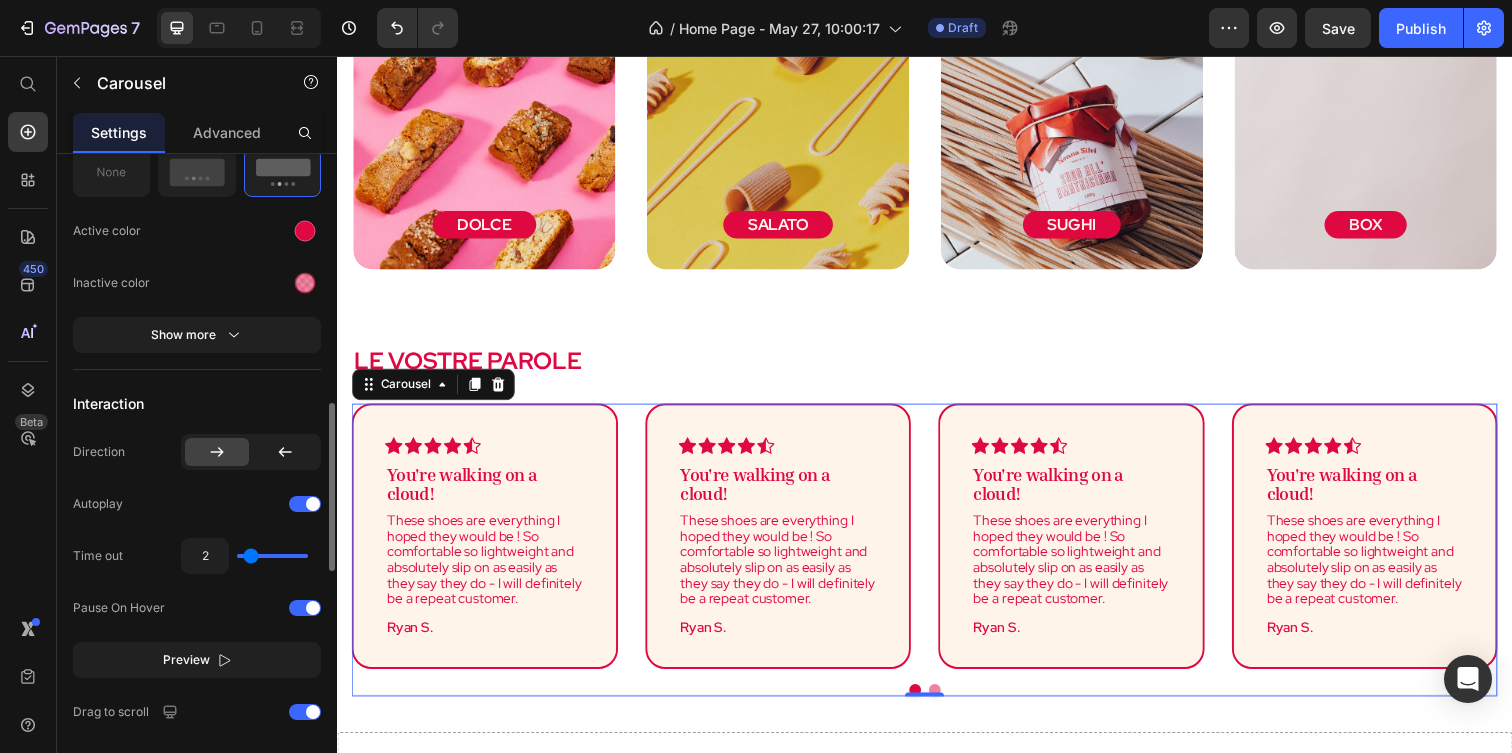 type on "1.9" 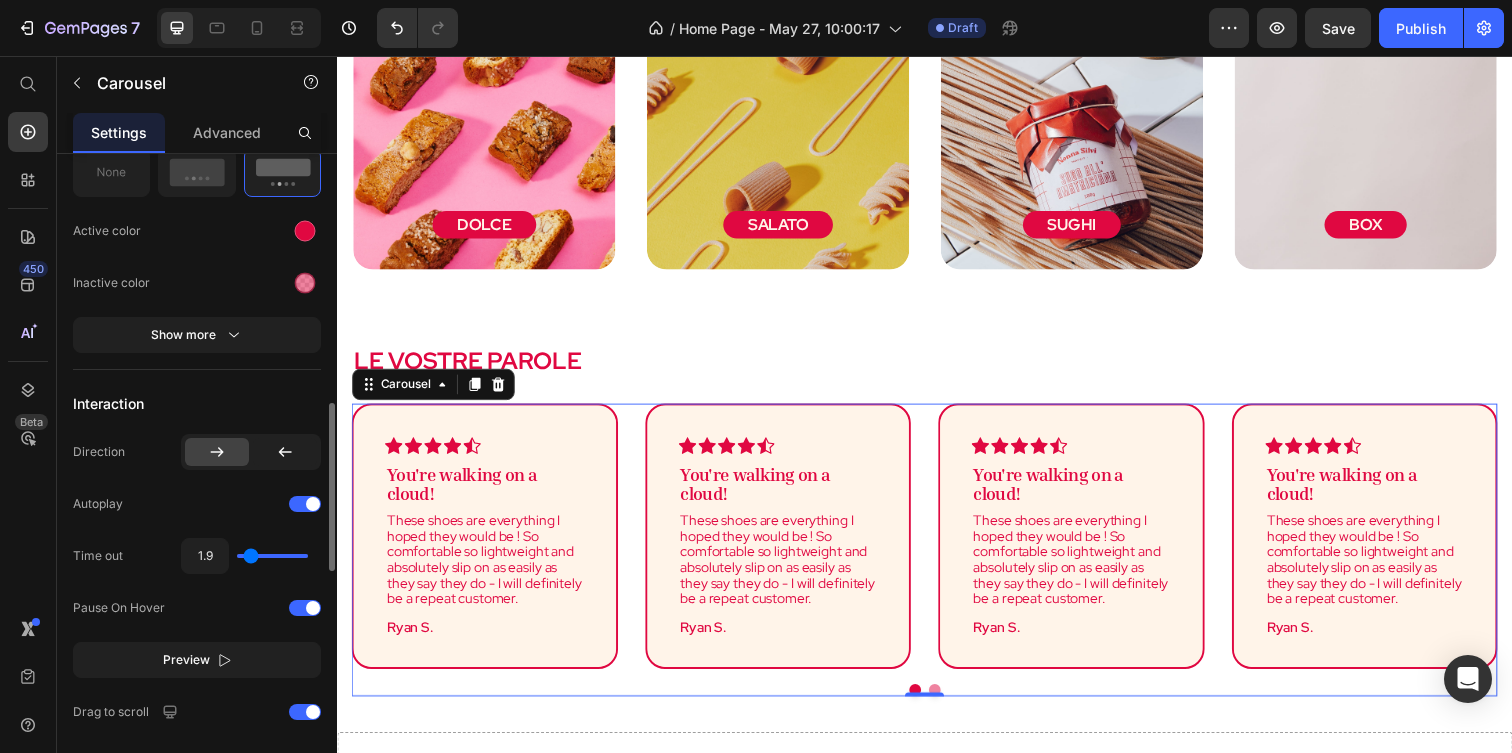 type on "1.8" 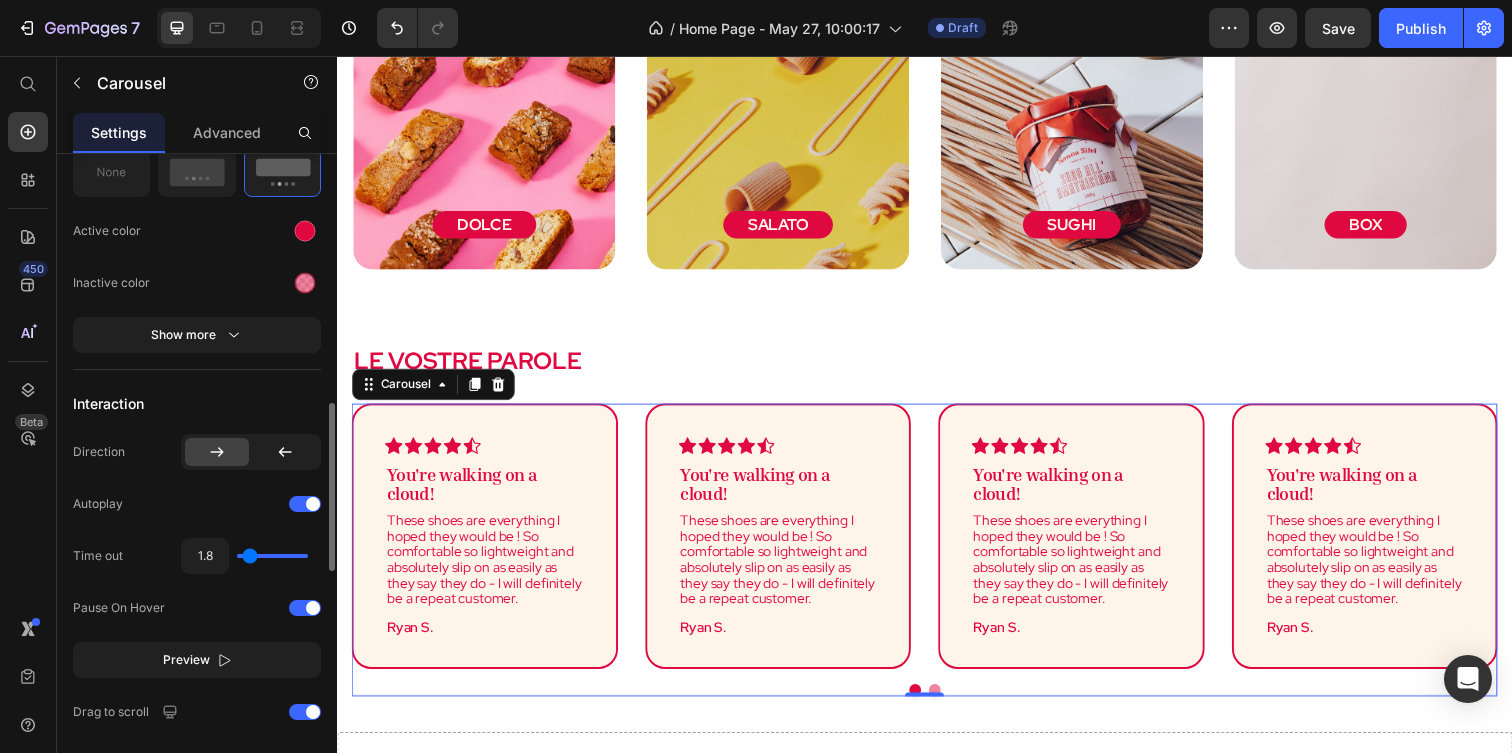 type on "1.7" 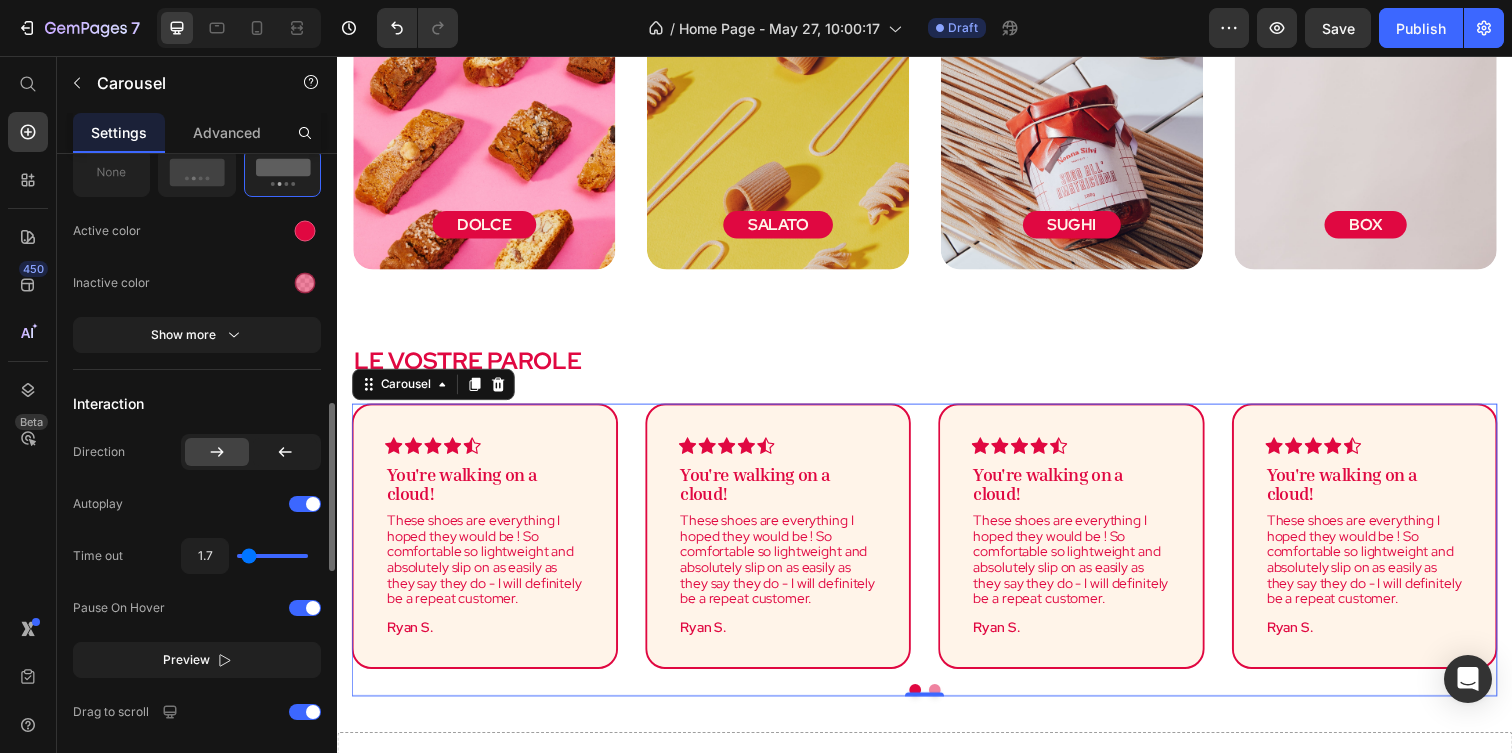 type on "1.5" 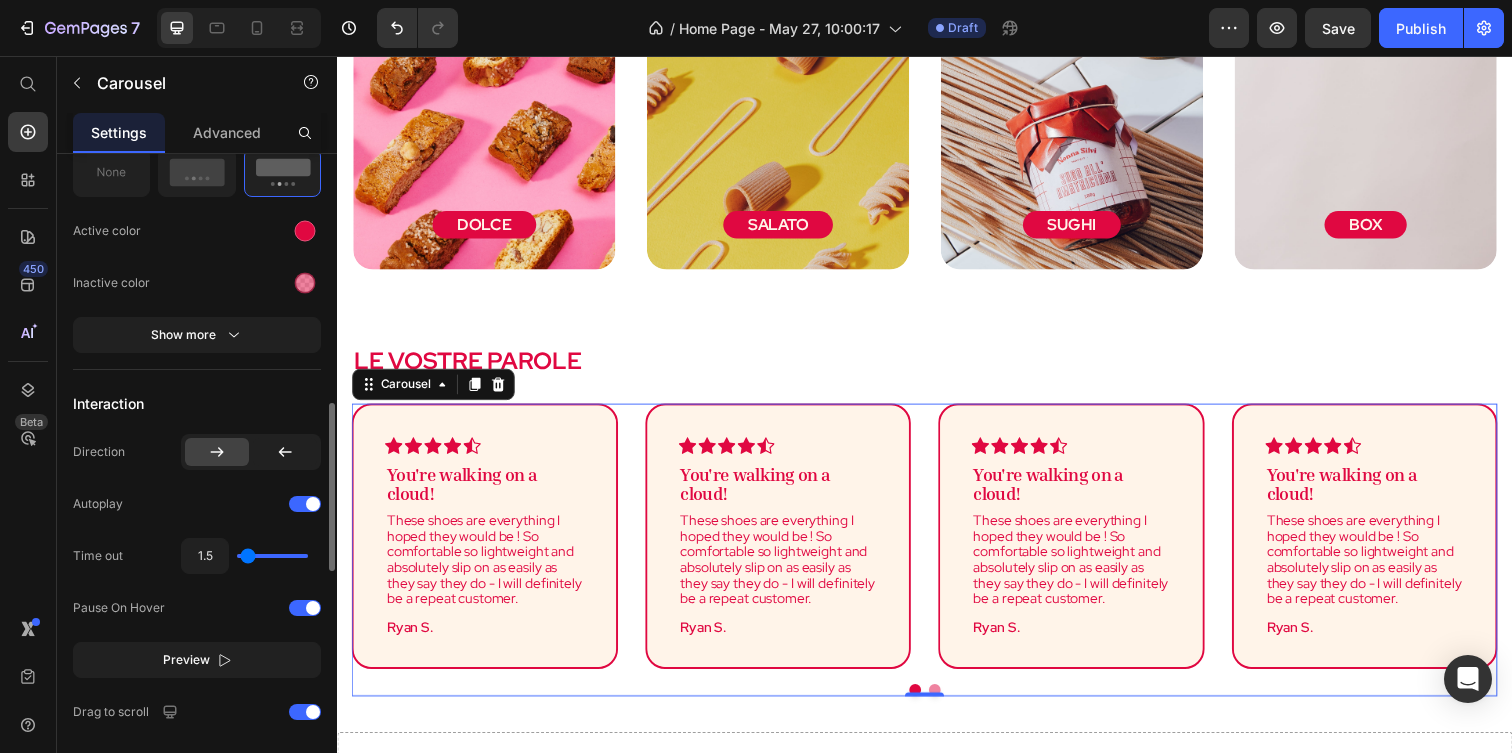 type on "1.4" 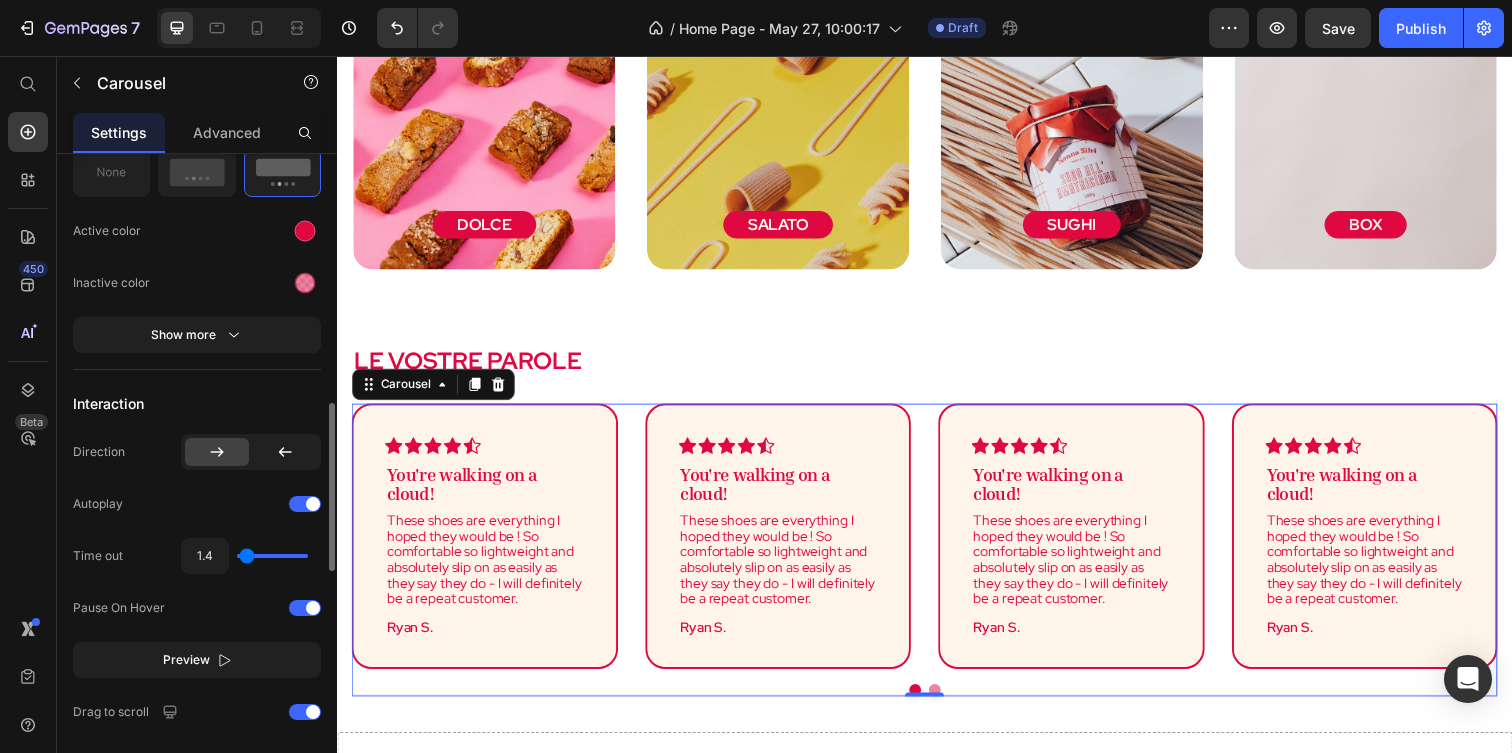 type on "1.3" 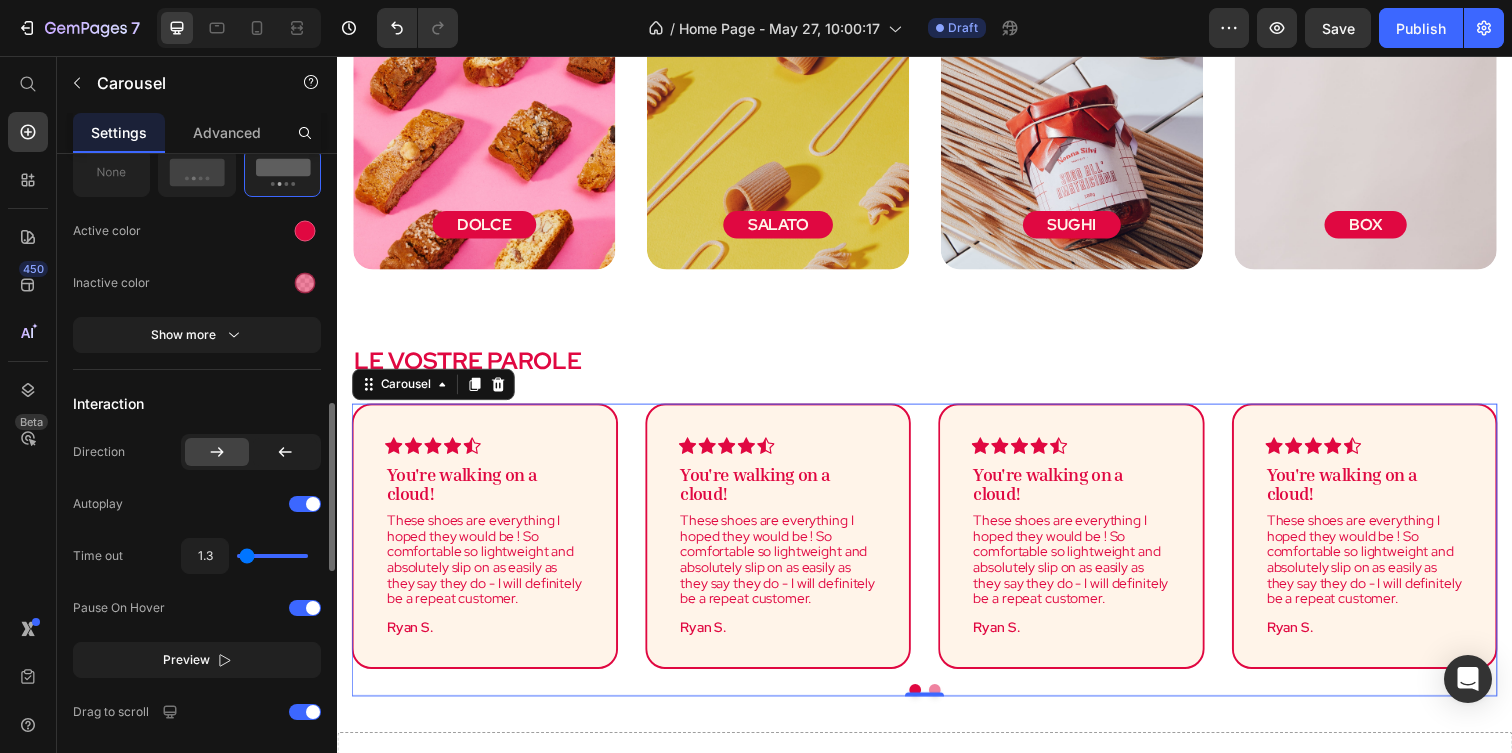type on "1.2" 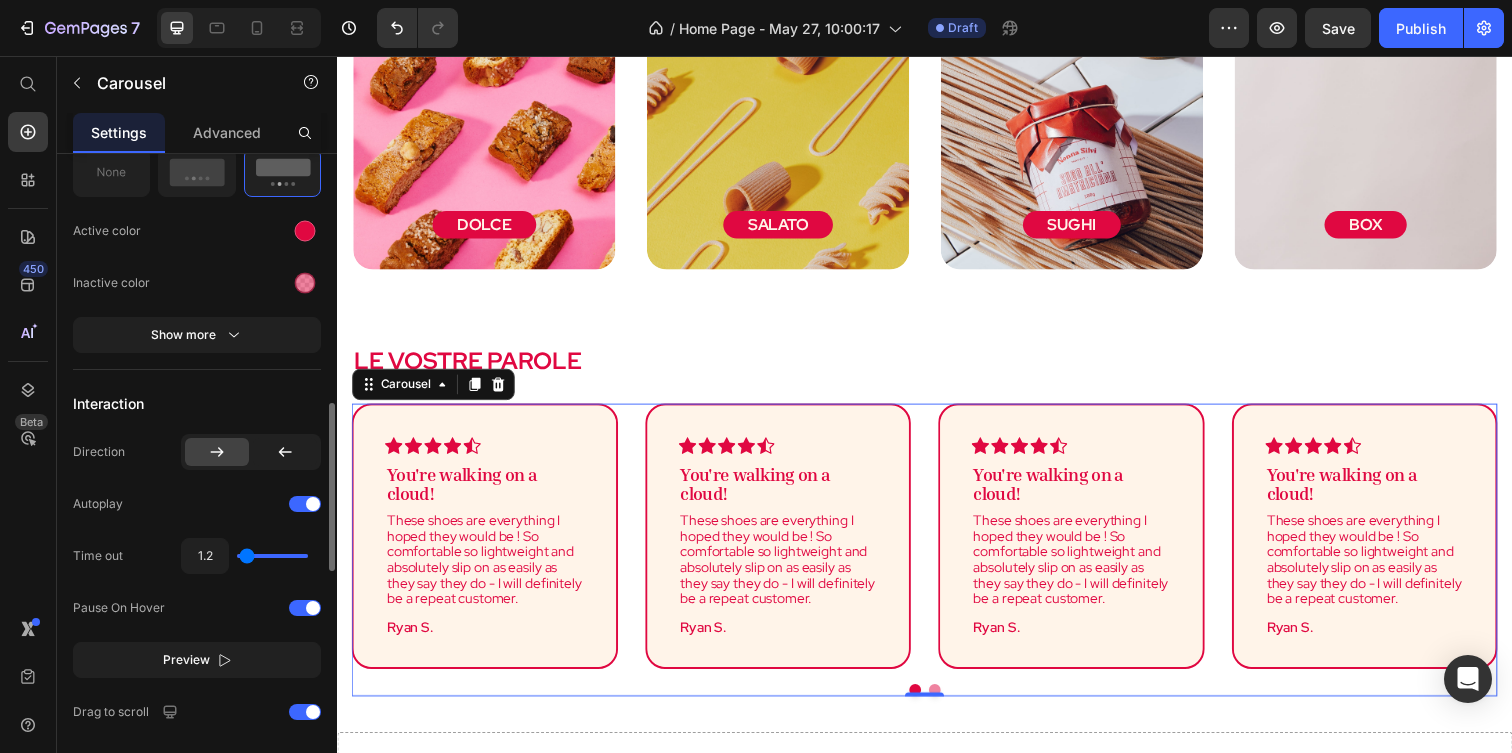 type on "1.2" 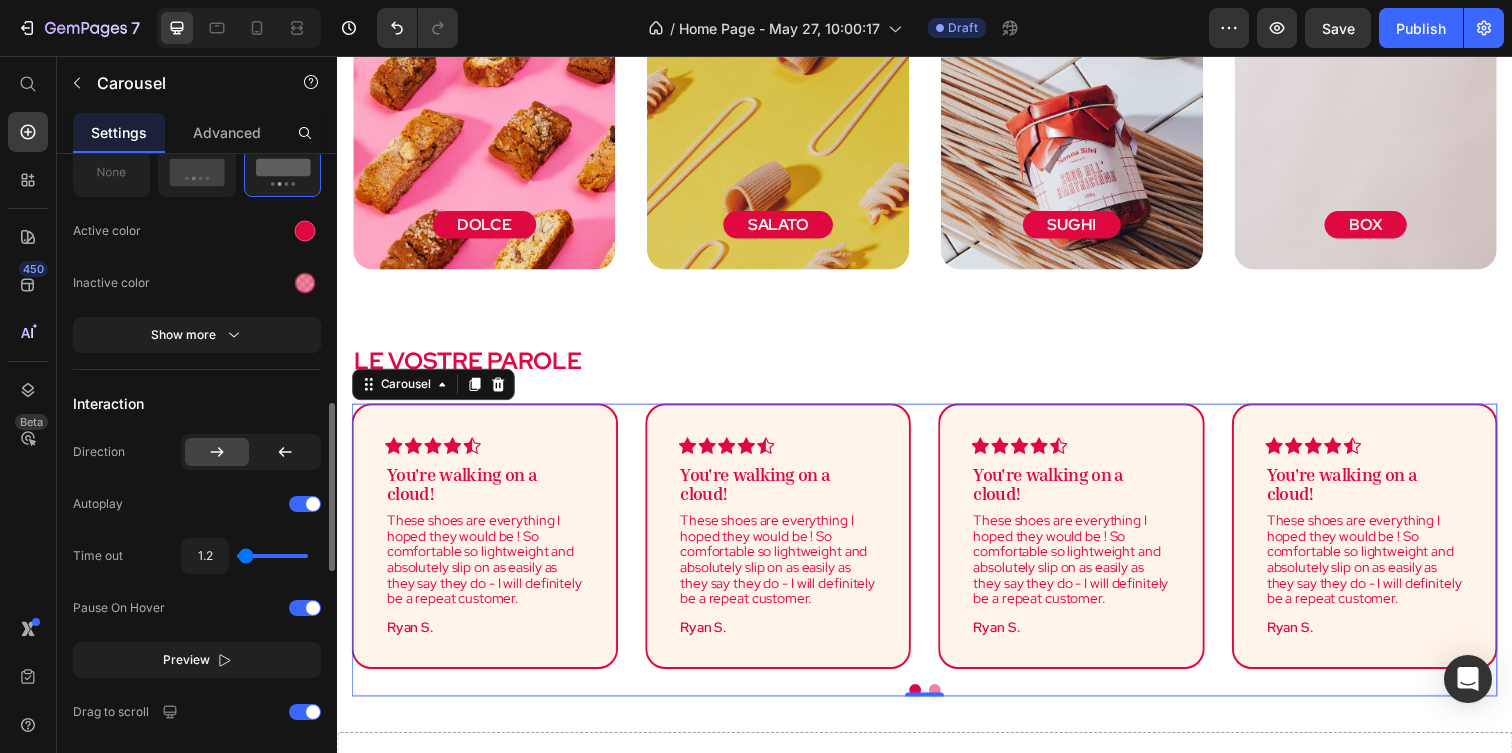type on "1.1" 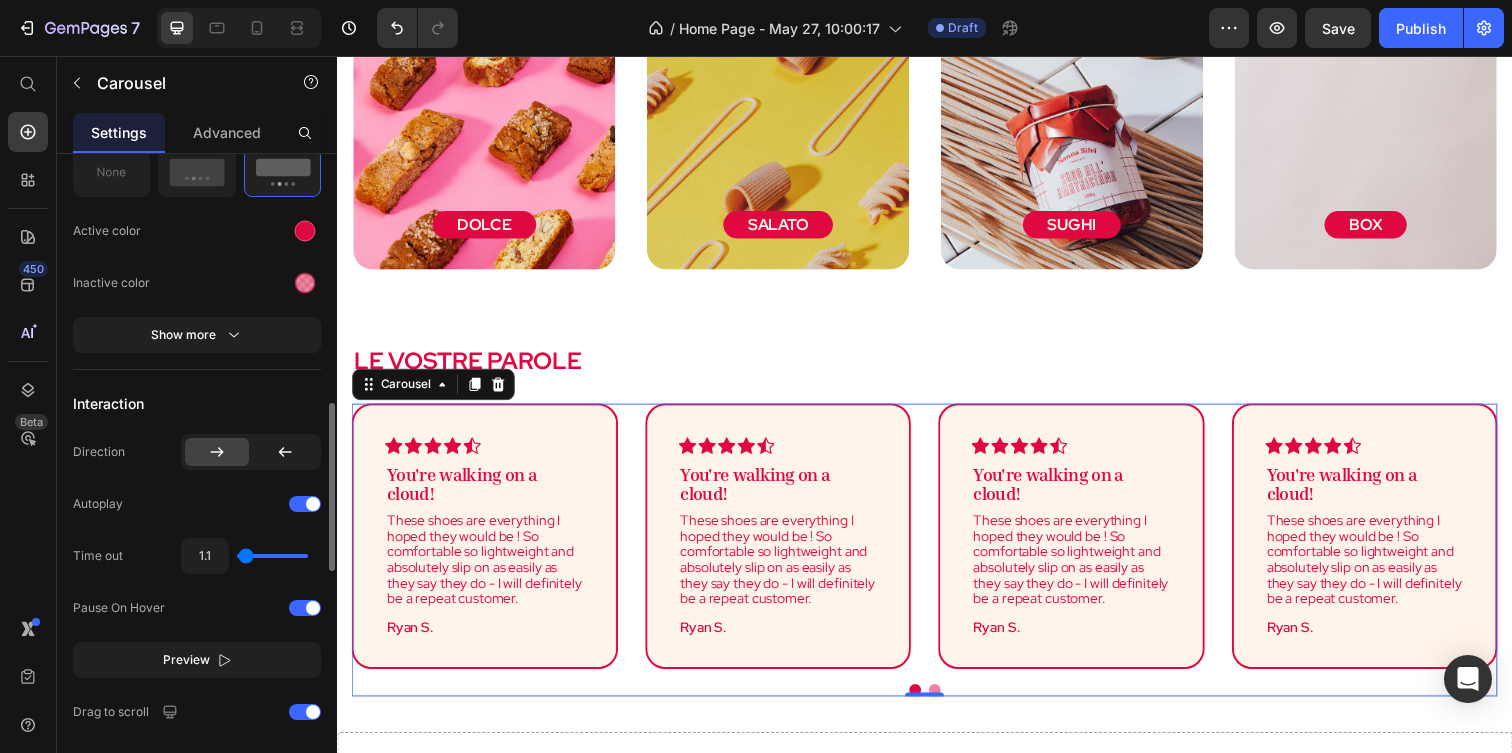 type on "1" 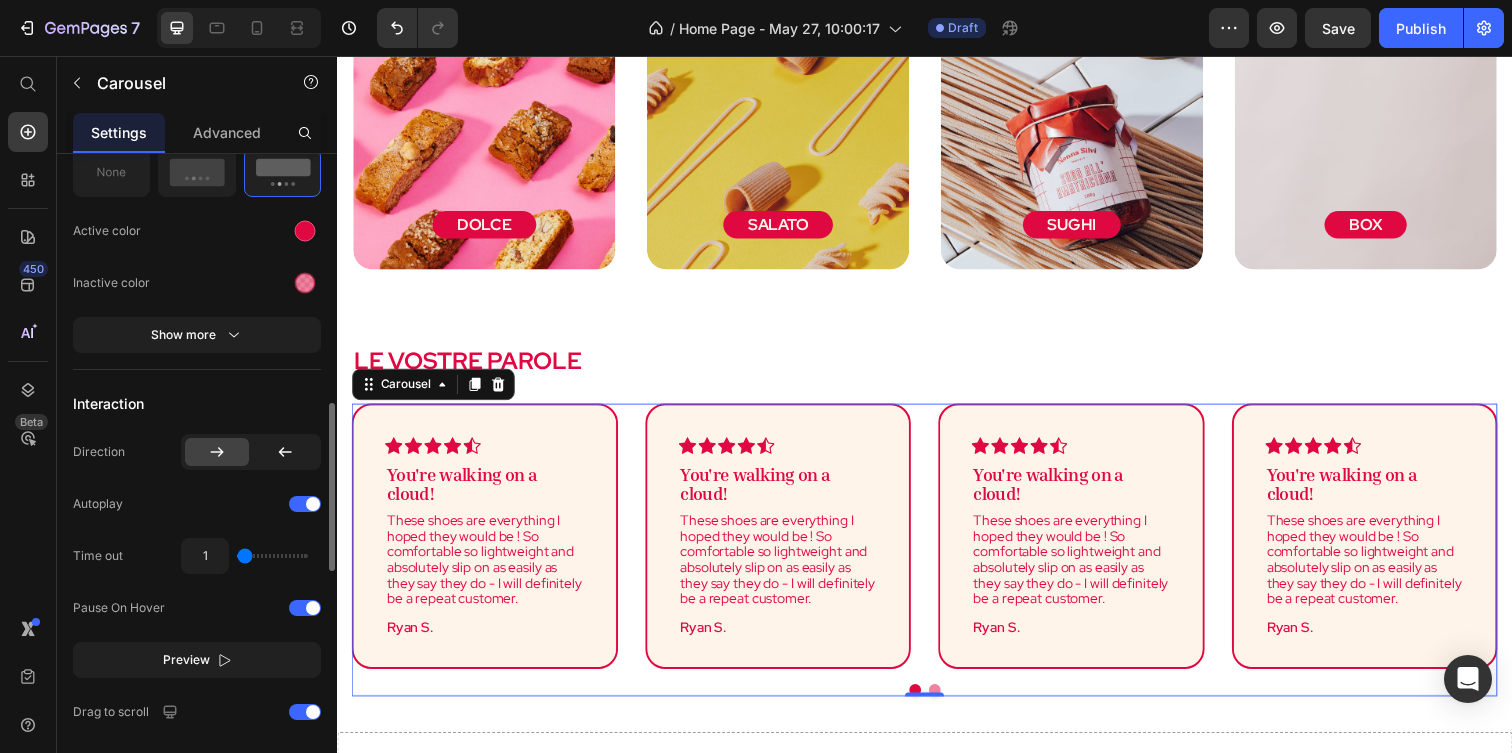 drag, startPoint x: 253, startPoint y: 558, endPoint x: 238, endPoint y: 558, distance: 15 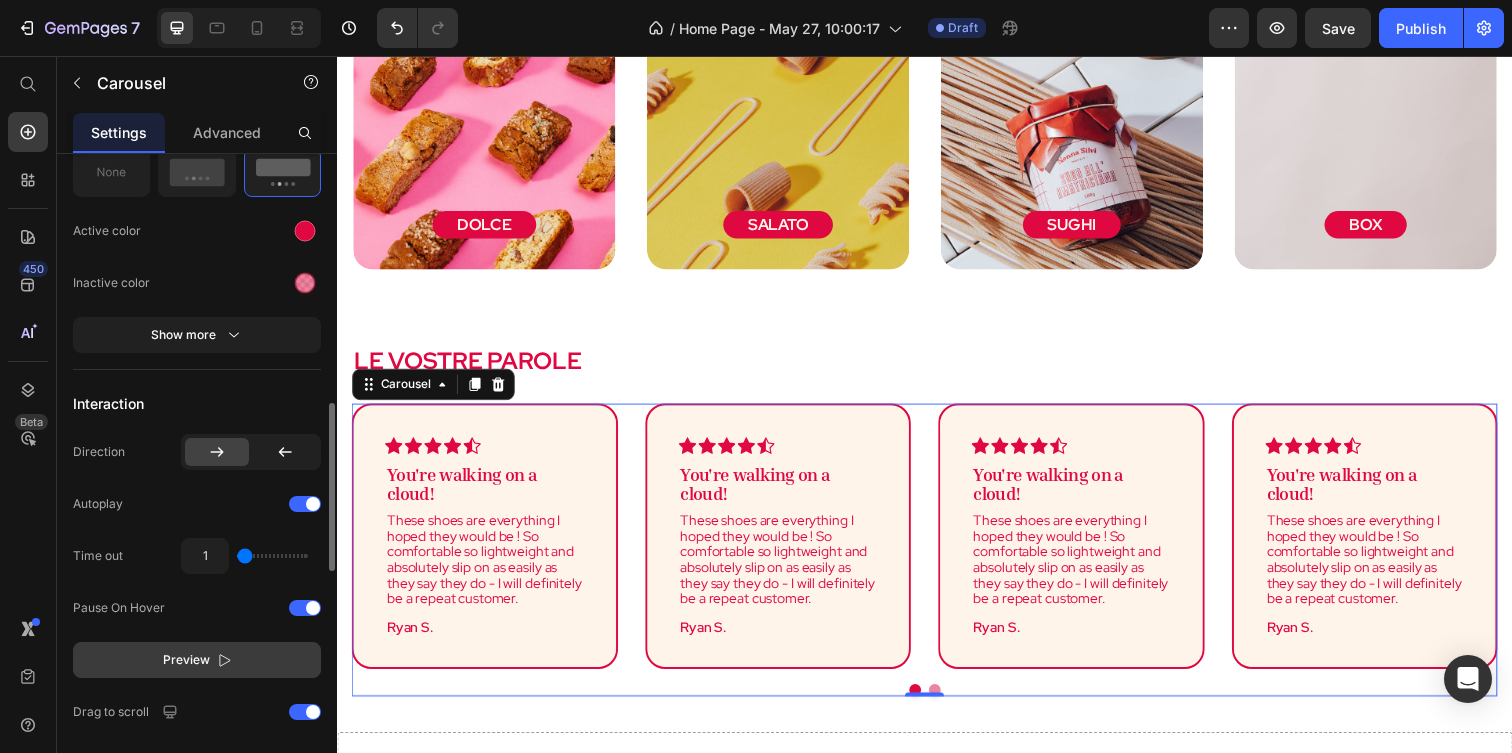 click on "Preview" at bounding box center [197, 660] 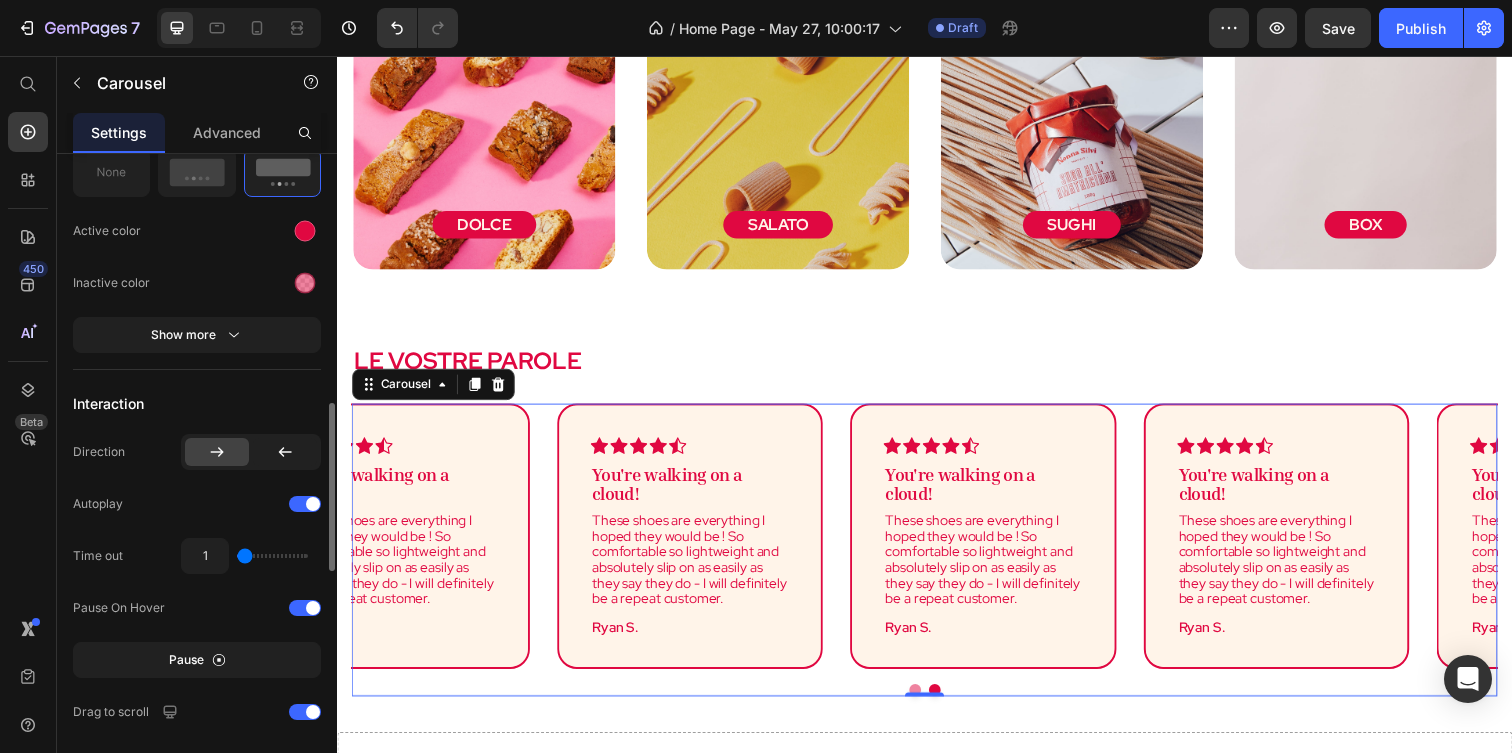 type on "1.2" 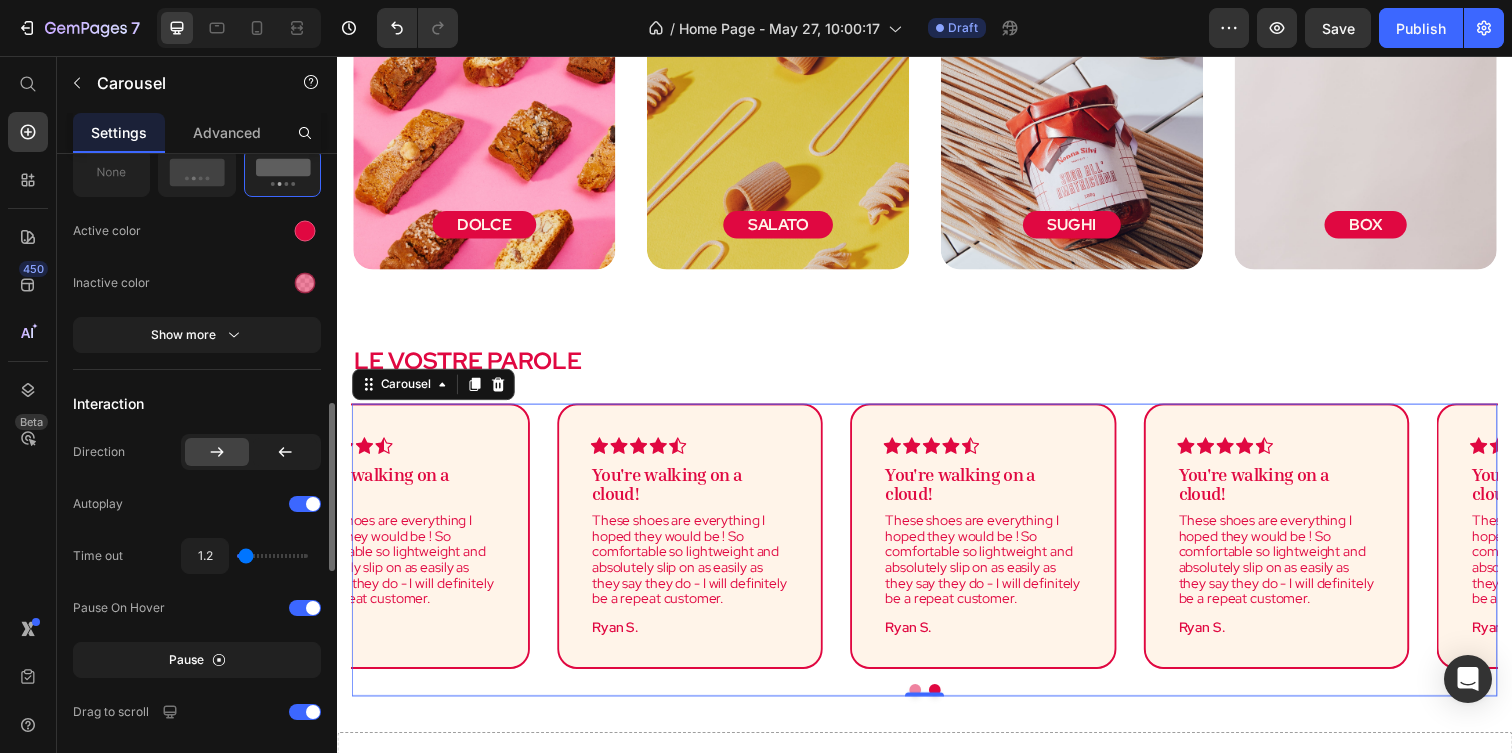 type on "1.3" 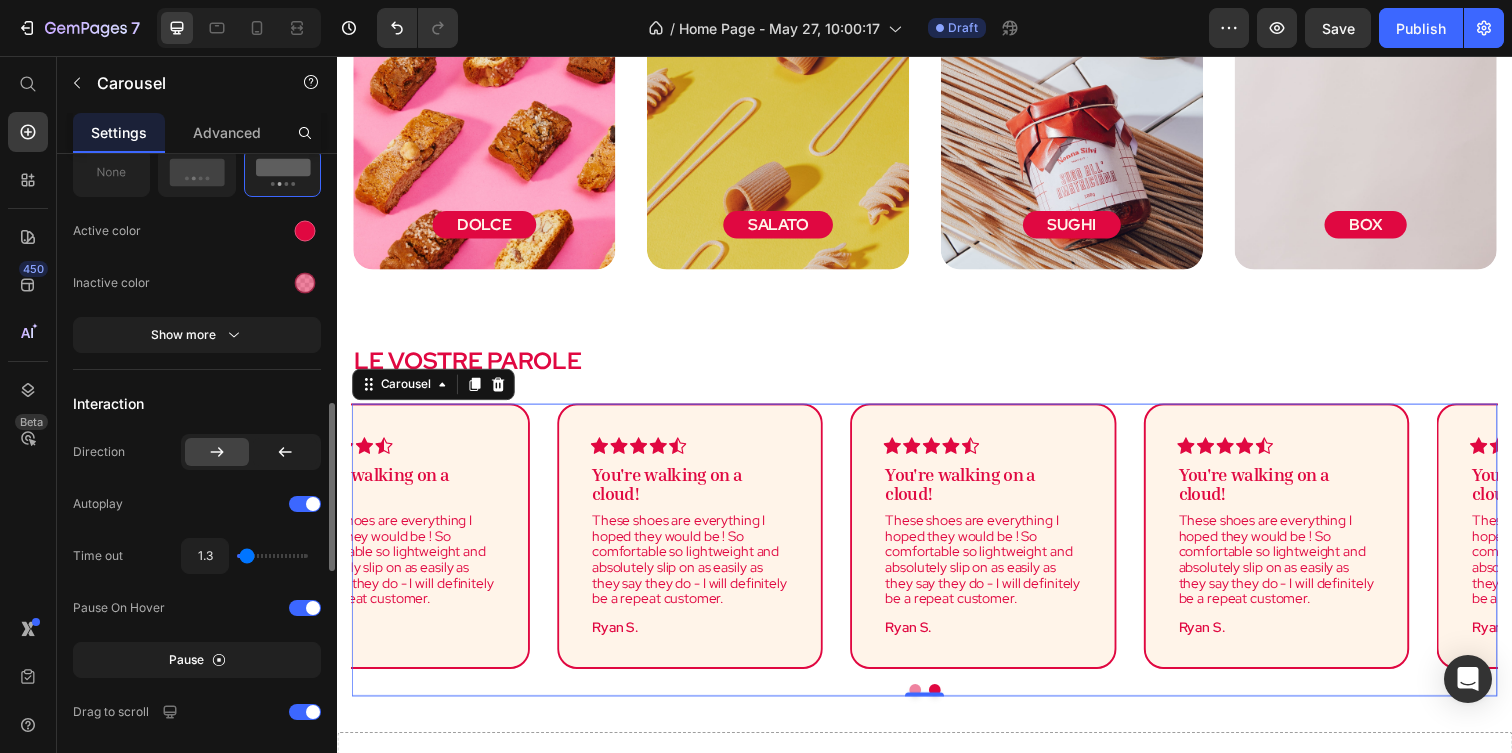type on "1.4" 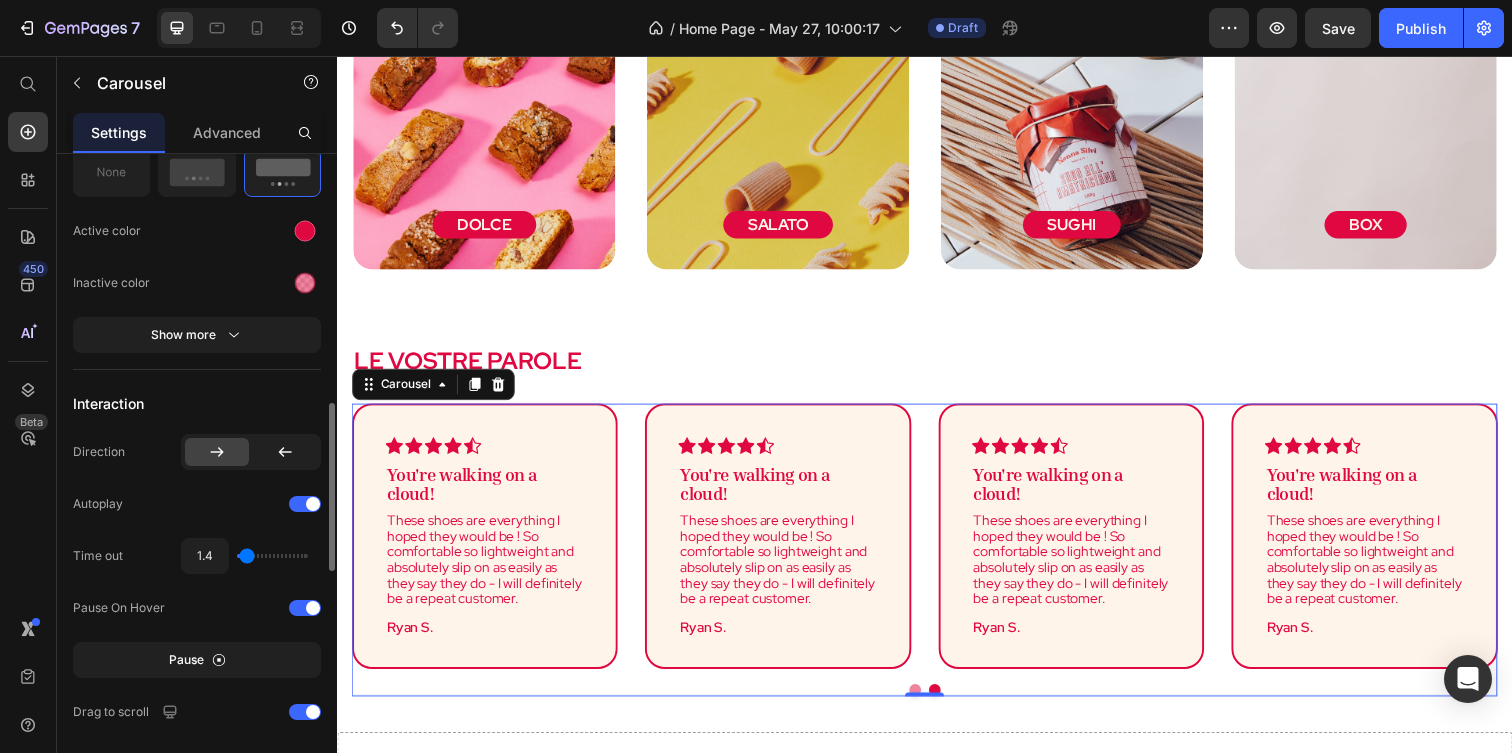 type on "1.5" 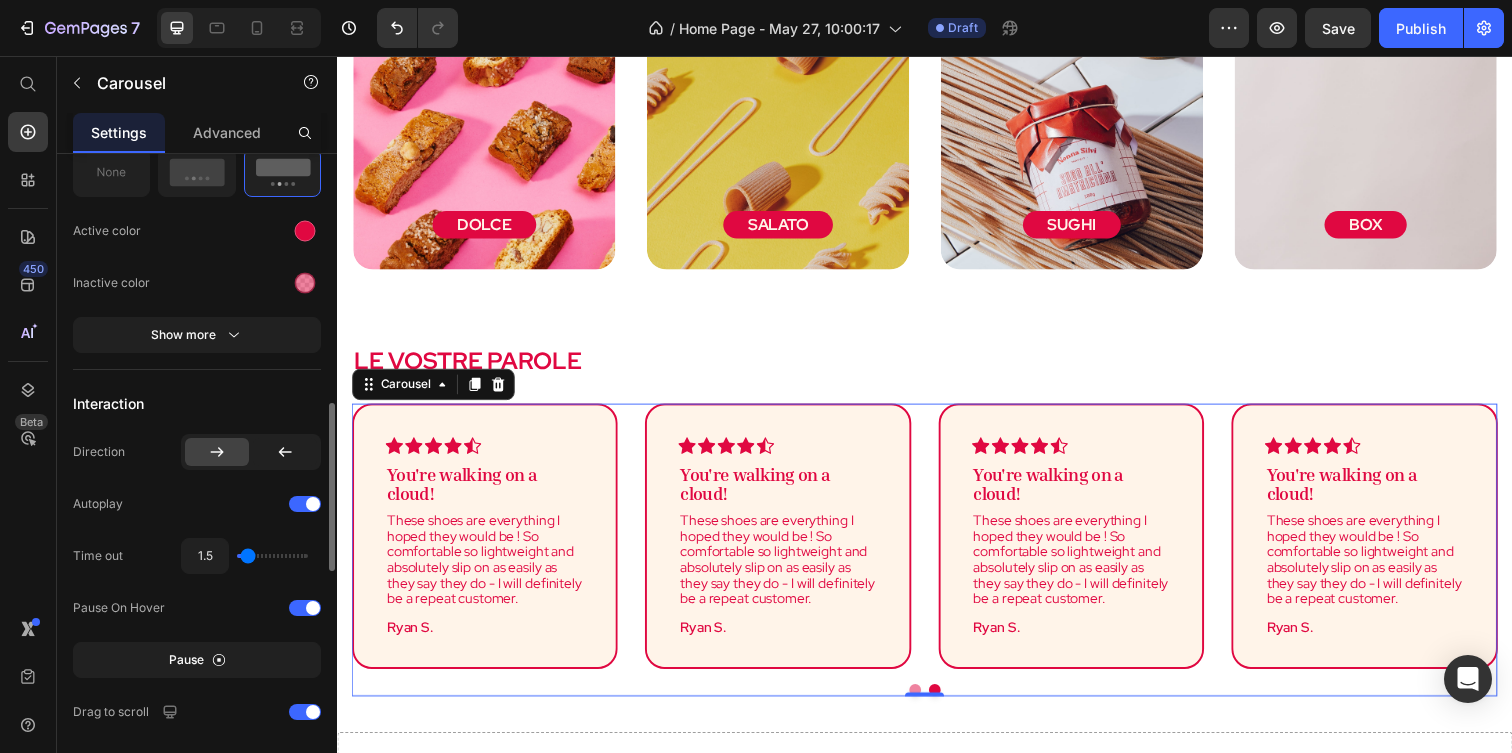 type on "1.6" 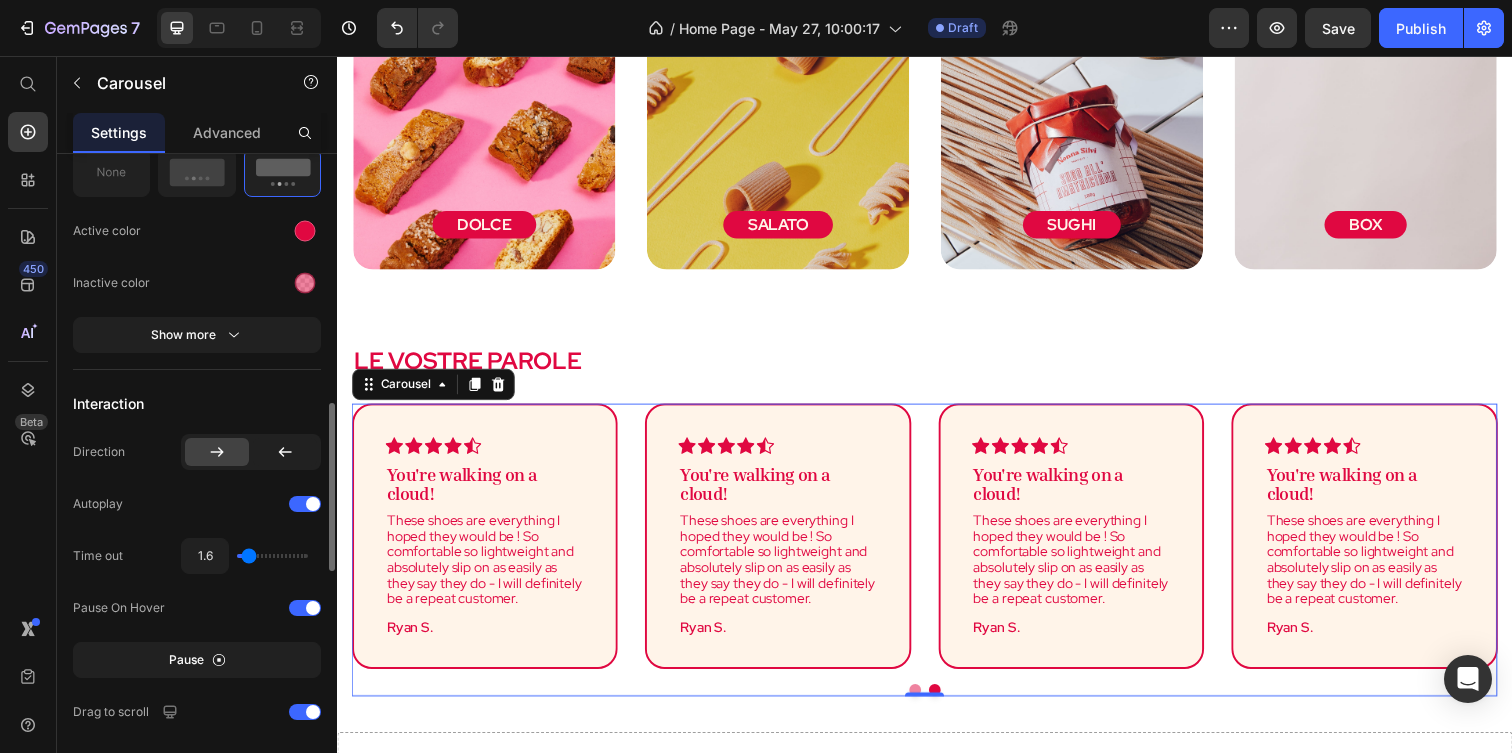 type on "1.7" 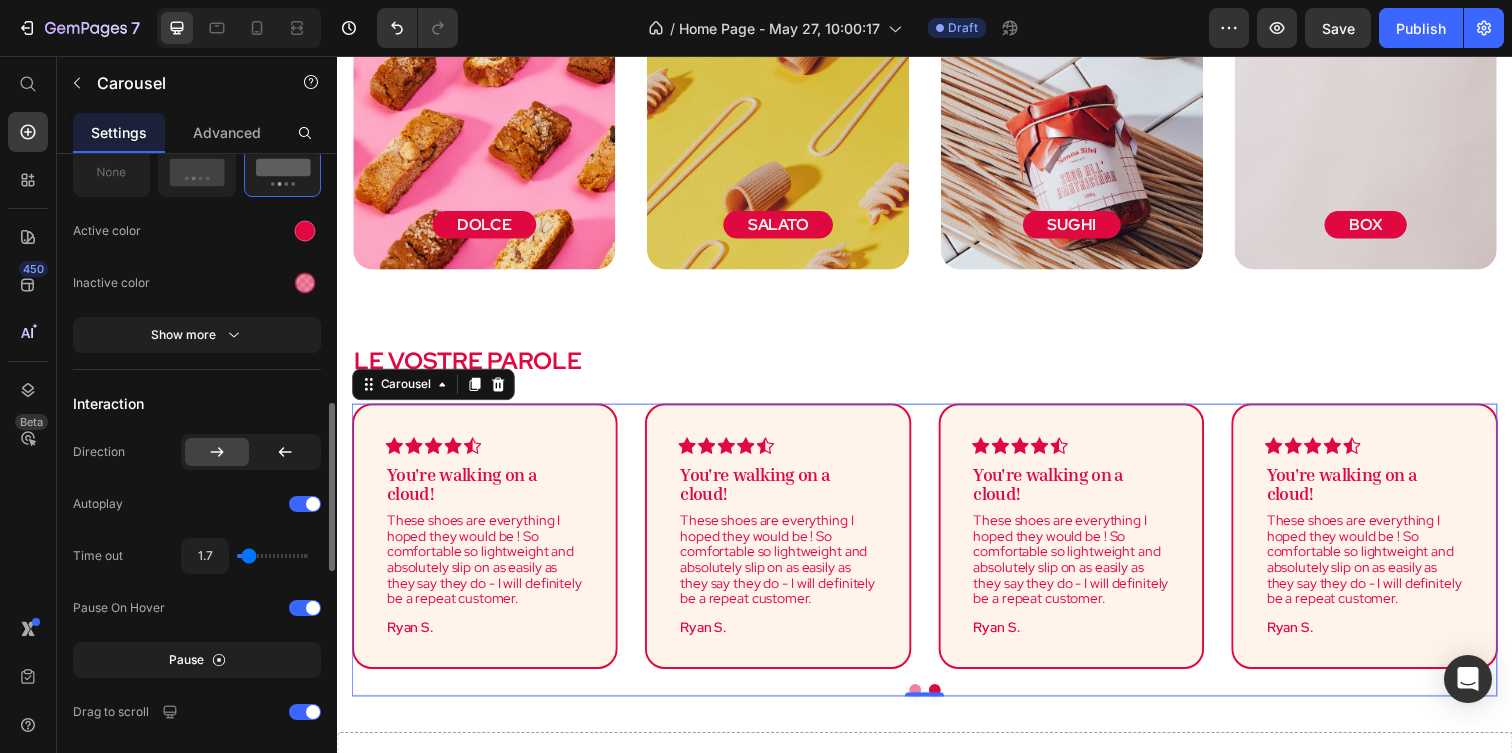 type on "1.8" 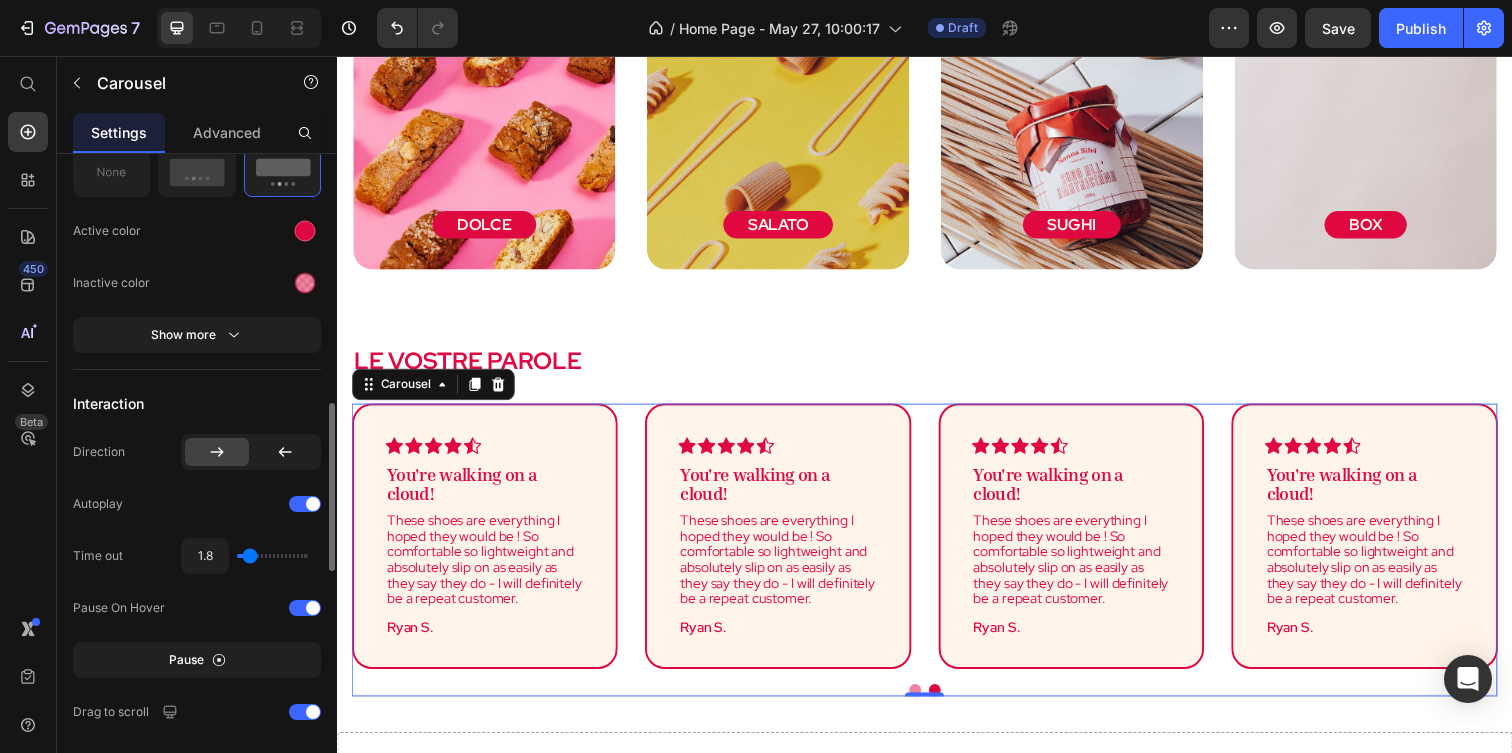 type on "1.9" 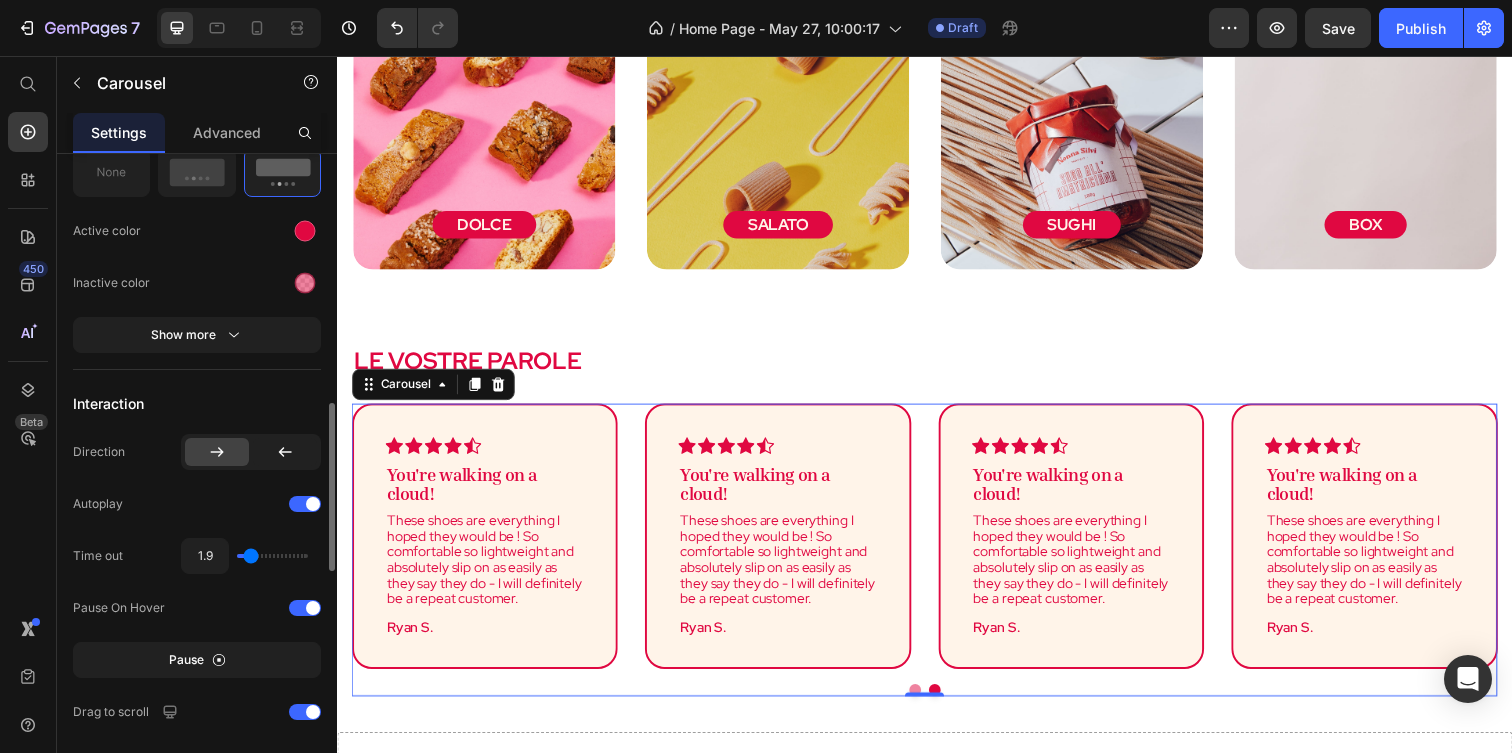 type on "2" 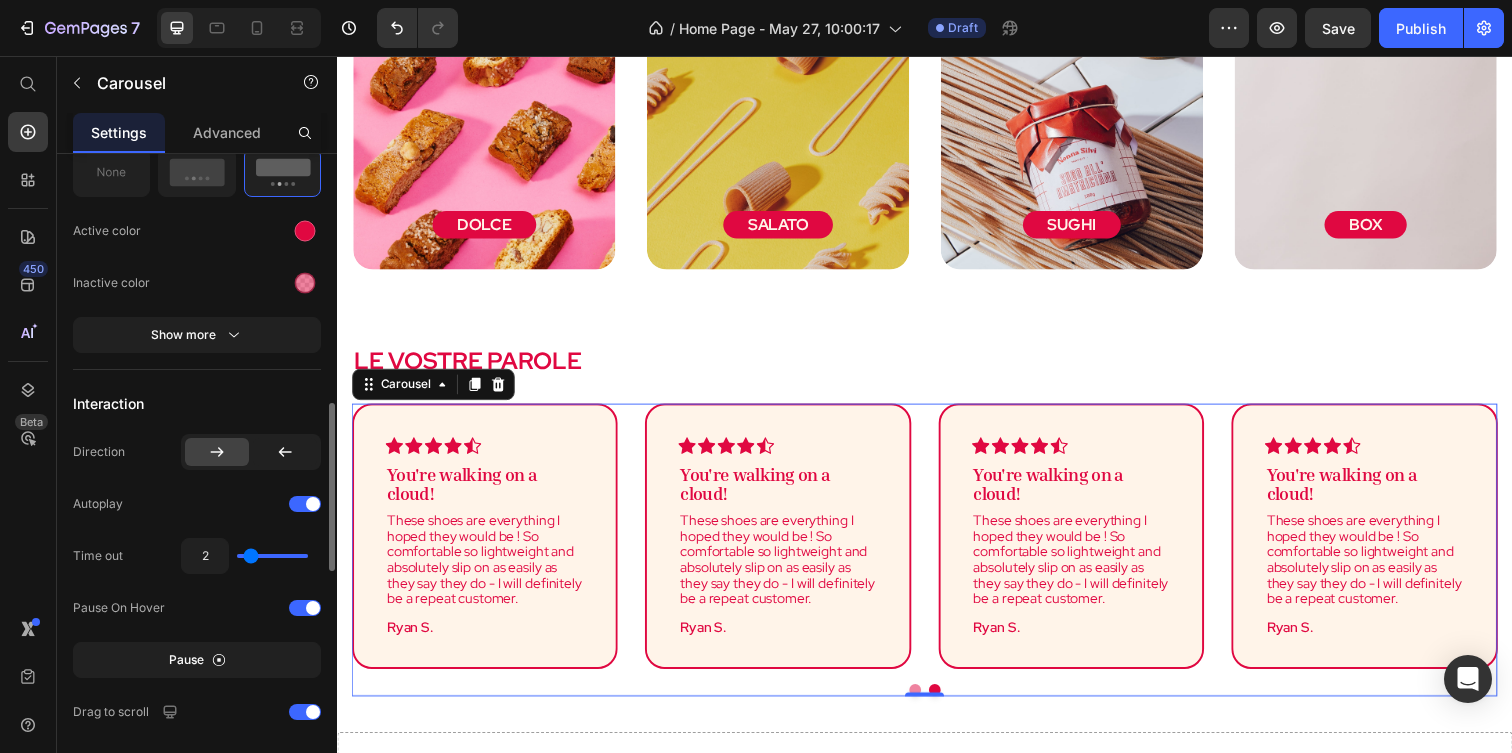 type on "2" 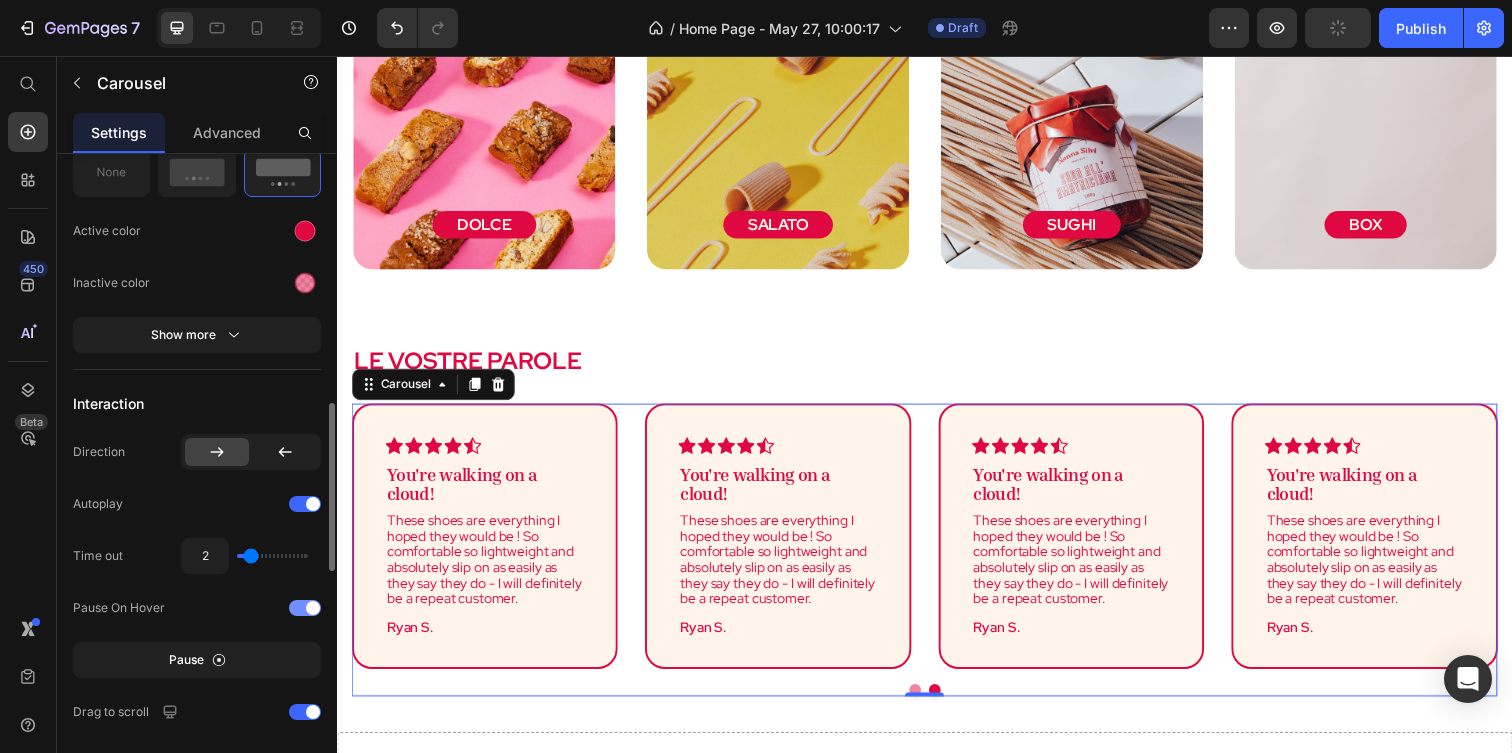 click at bounding box center [305, 608] 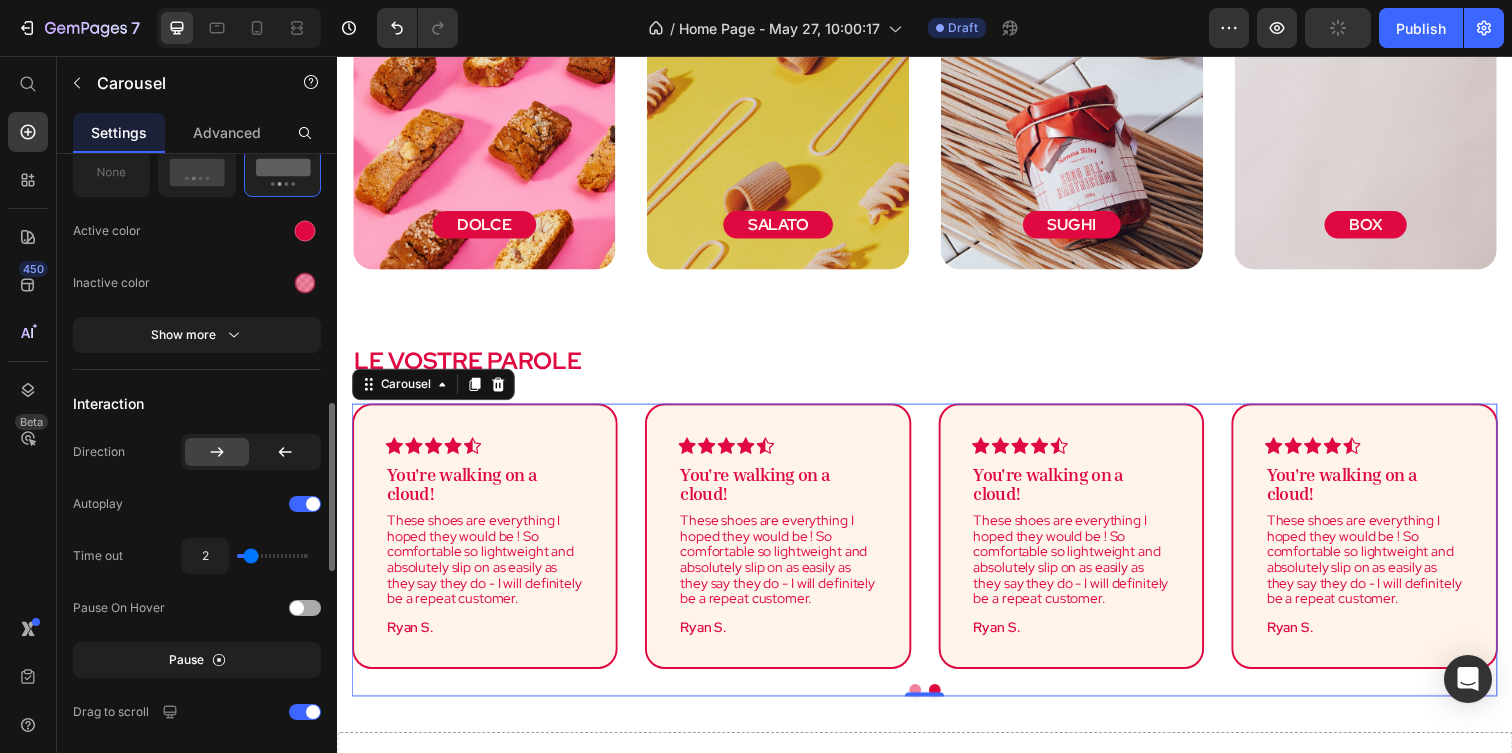 click at bounding box center [297, 608] 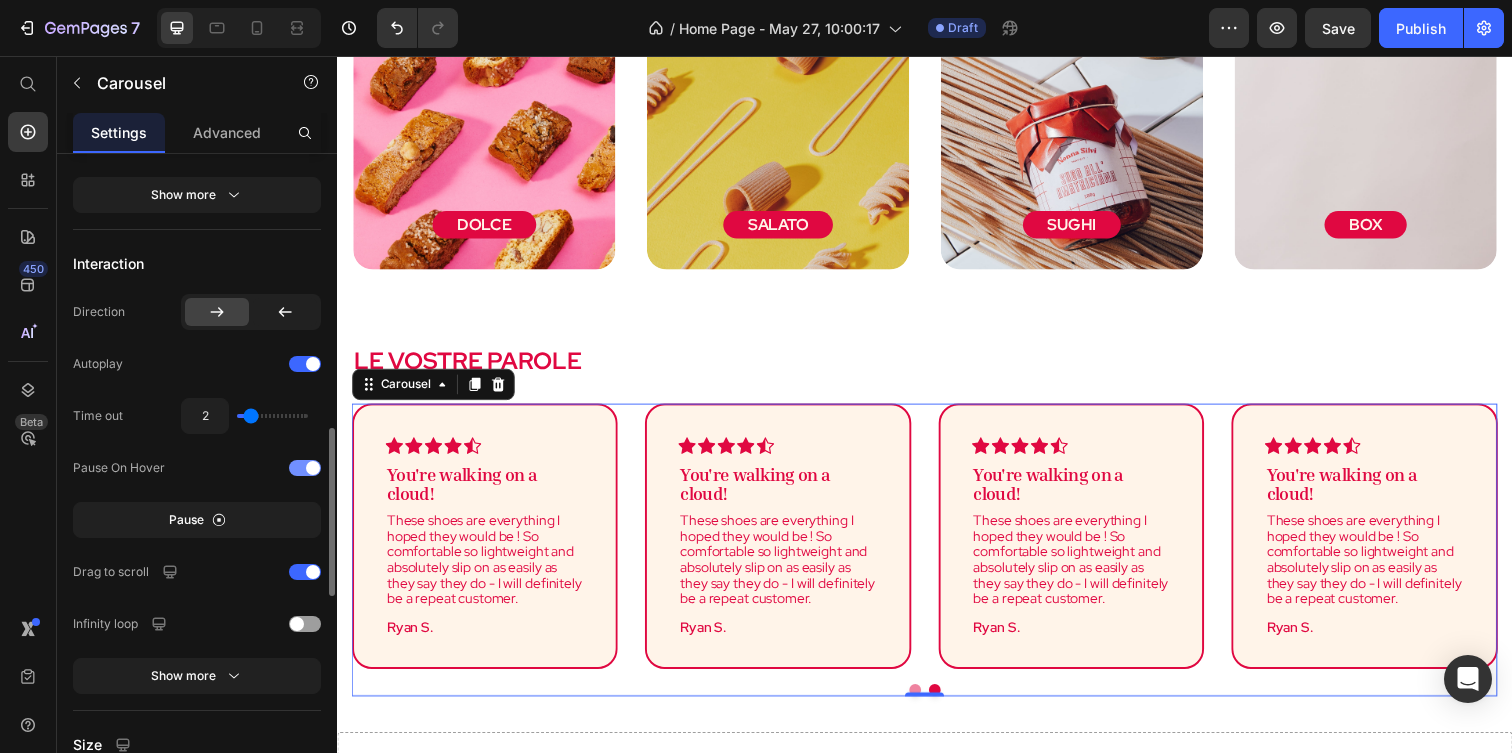 scroll, scrollTop: 1127, scrollLeft: 0, axis: vertical 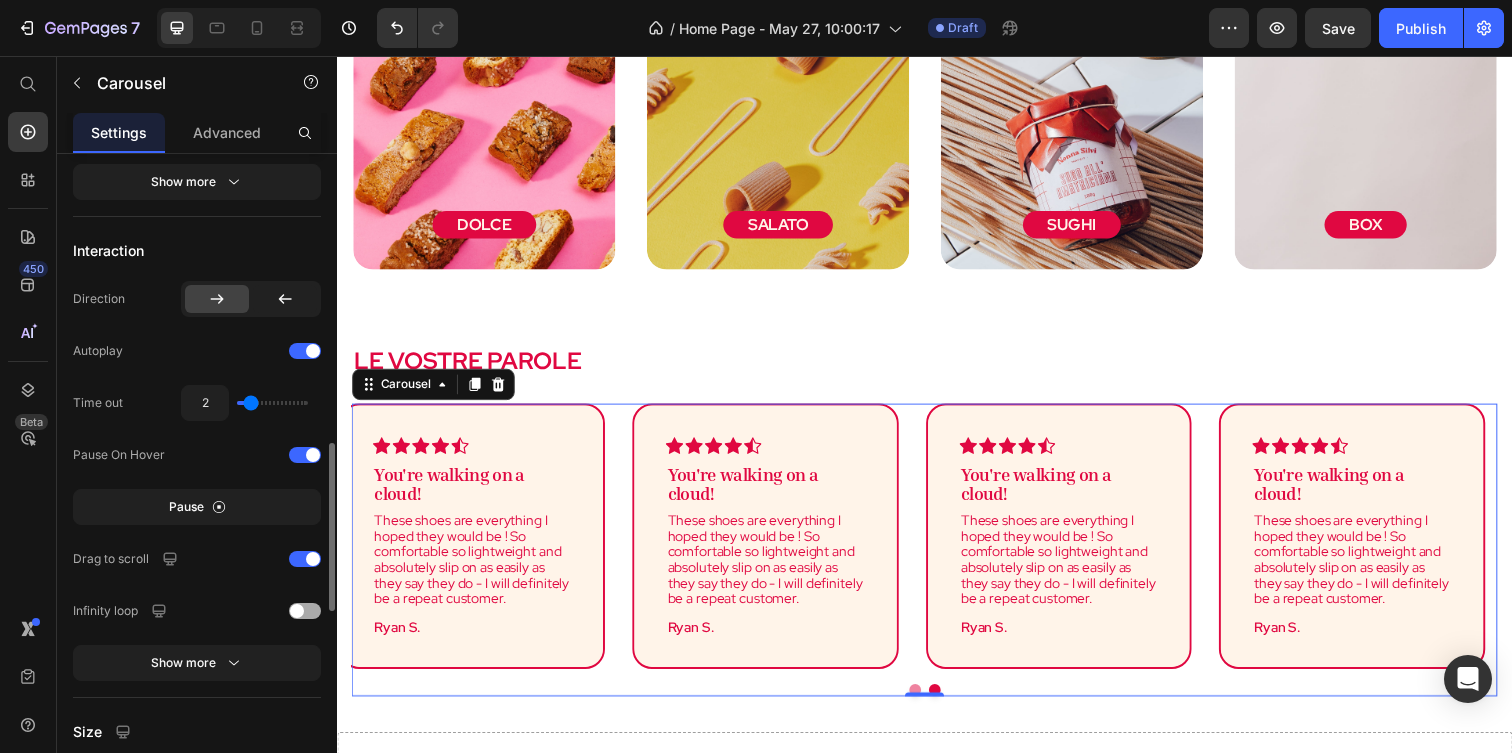 click on "Infinity loop" 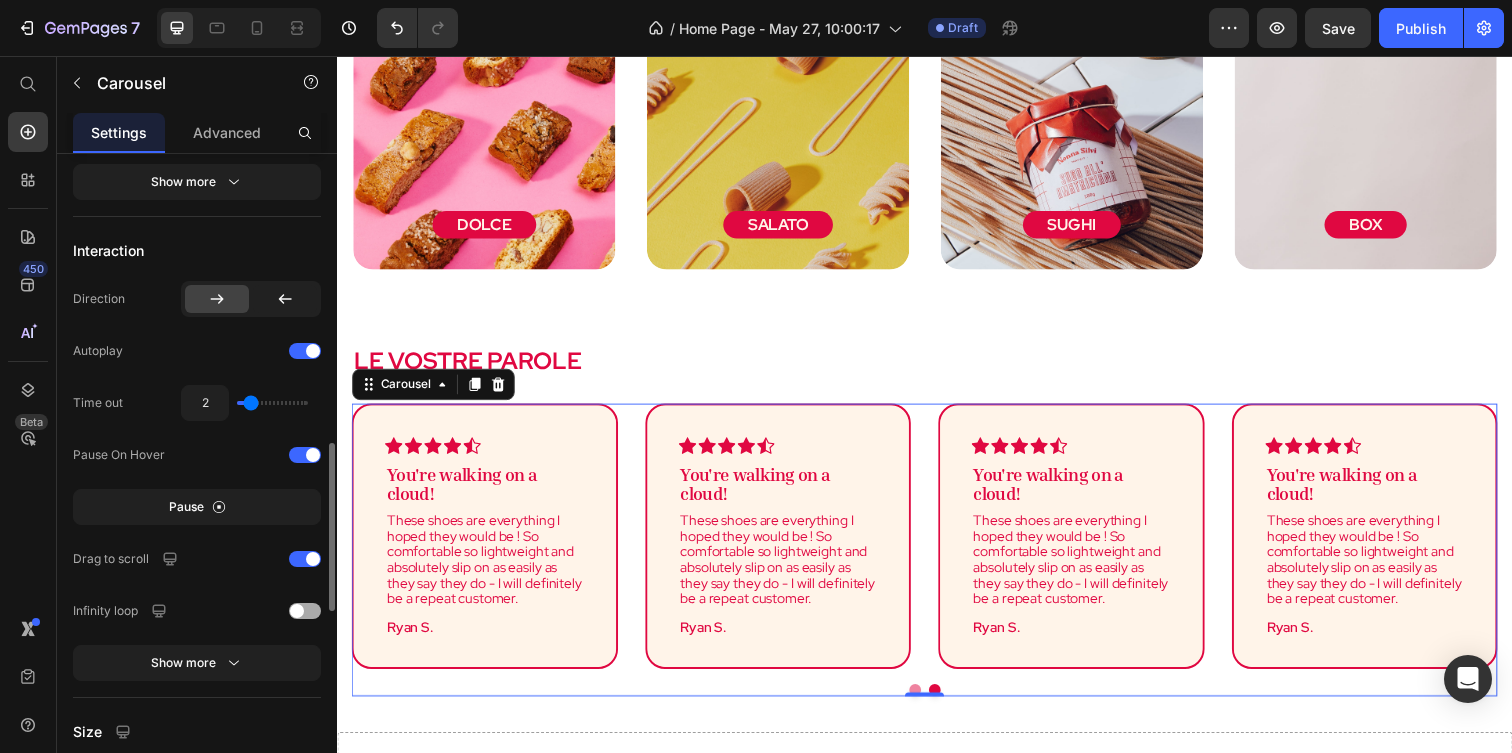 click at bounding box center [297, 611] 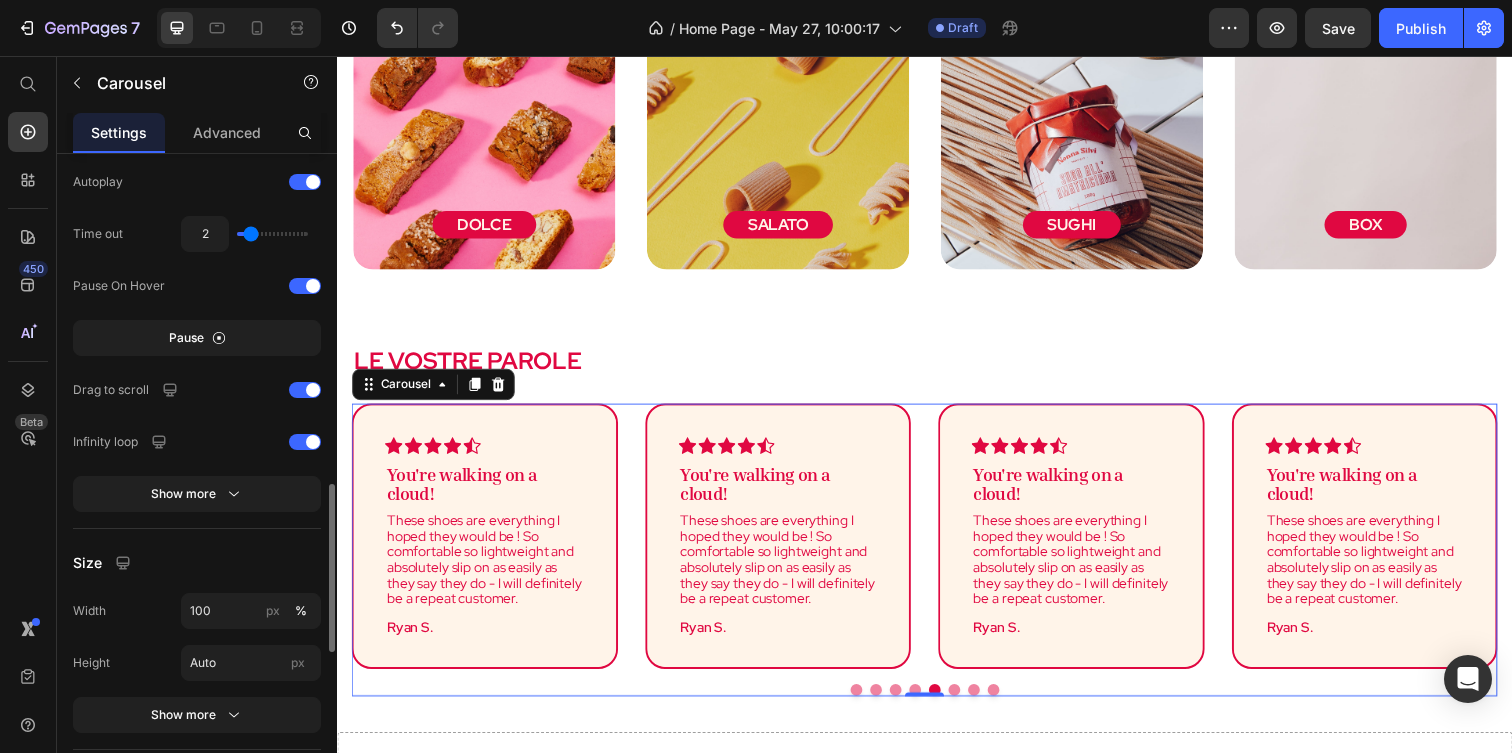 scroll, scrollTop: 1294, scrollLeft: 0, axis: vertical 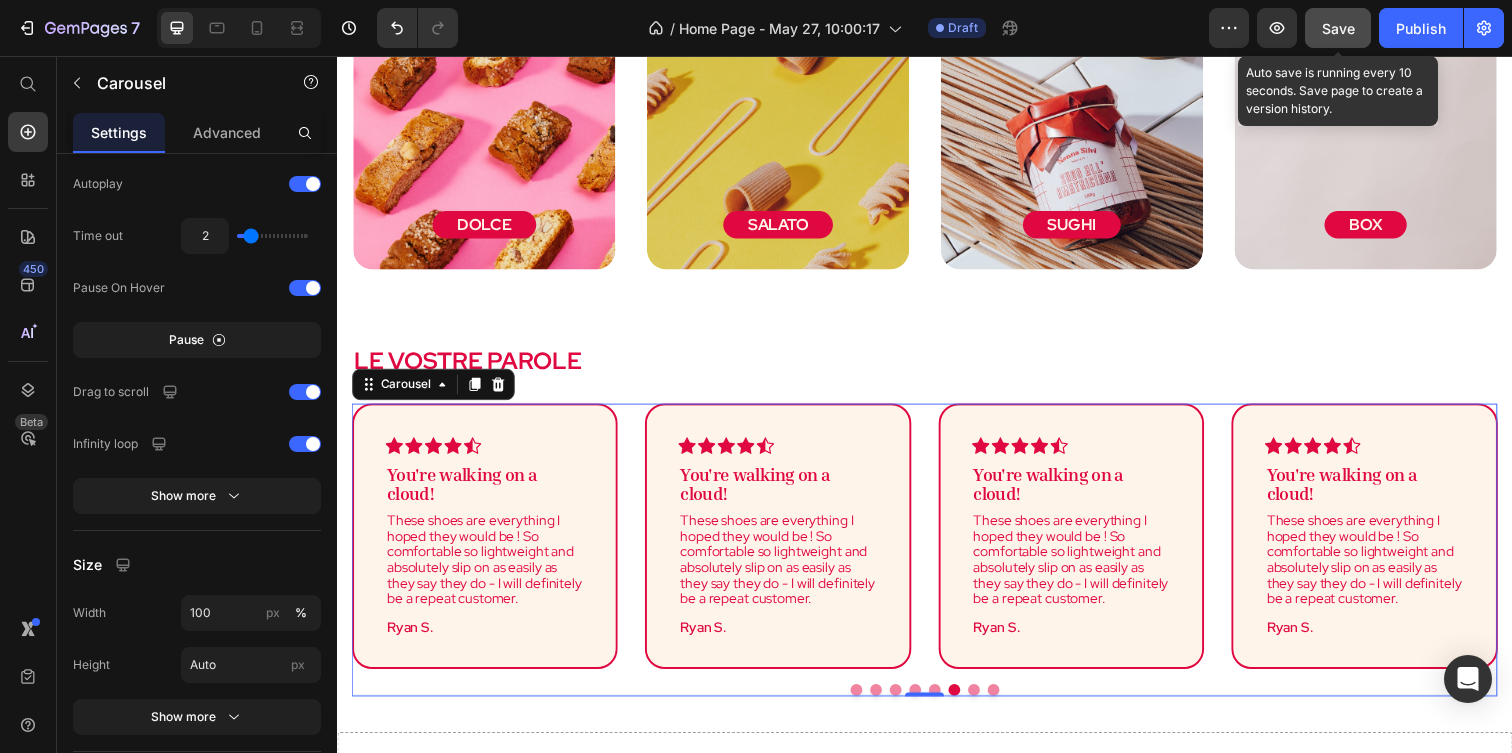 click on "Save" at bounding box center [1338, 28] 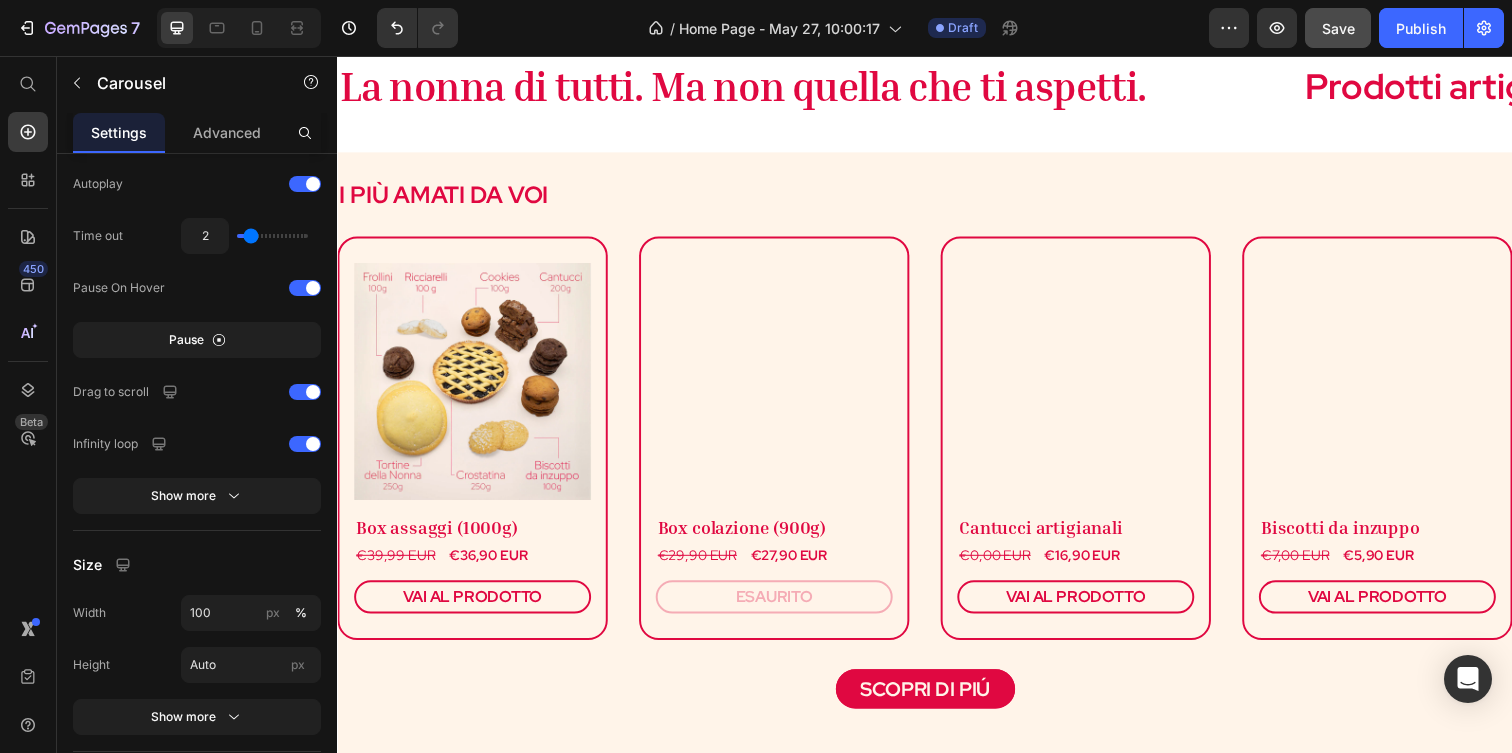 scroll, scrollTop: 769, scrollLeft: 0, axis: vertical 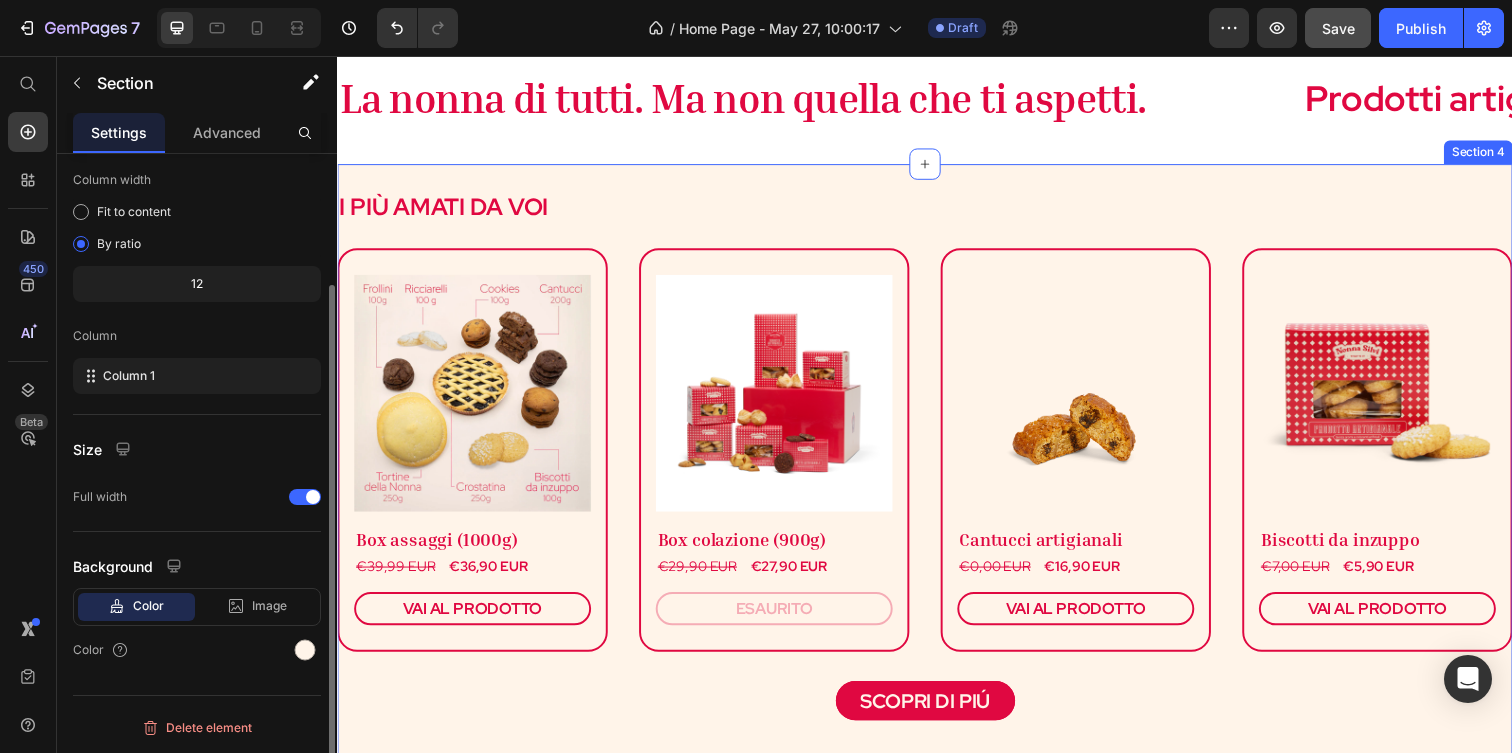 click on "I PIù AMATI DA VOI Heading Row (P) Images & Gallery Box assaggi (1000g) Heading €39,99 EUR (P) Price €36,90 EUR (P) Price Row VAI AL PRODOTTO (P) Cart Button Product (P) Images & Gallery Box colazione (900g) Heading €29,90 EUR (P) Price €27,90 EUR (P) Price Row ESAURITO (P) Cart Button Product (P) Images & Gallery Cantucci artigianali Heading €0,00 EUR (P) Price €16,90 EUR (P) Price Row VAI AL PRODOTTO (P) Cart Button Product (P) Images & Gallery Biscotti da inzuppo Heading €7,00 EUR (P) Price €5,90 EUR (P) Price Row VAI AL PRODOTTO (P) Cart Button Product Row SCOPRI DI PIÚ Button Section 4" at bounding box center (937, 475) 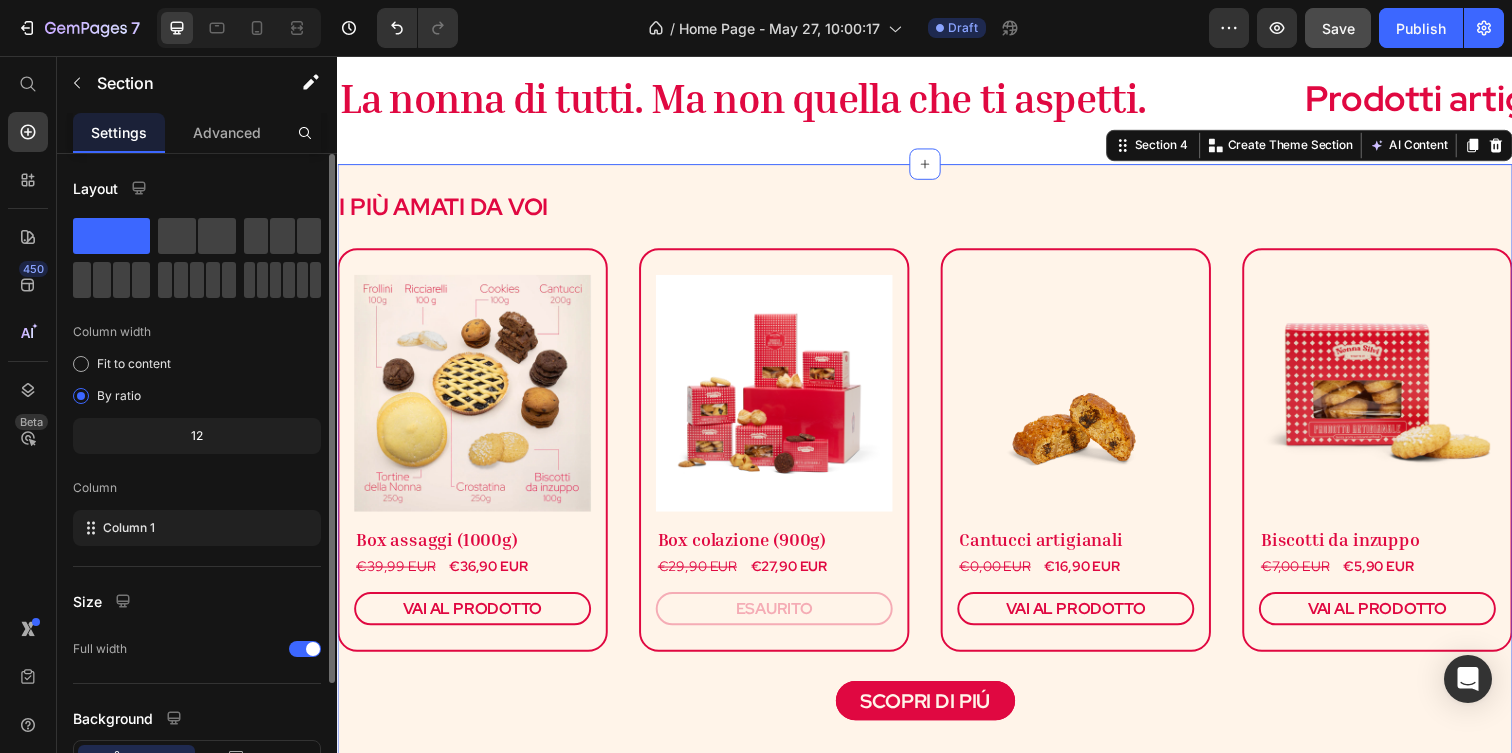 scroll, scrollTop: 152, scrollLeft: 0, axis: vertical 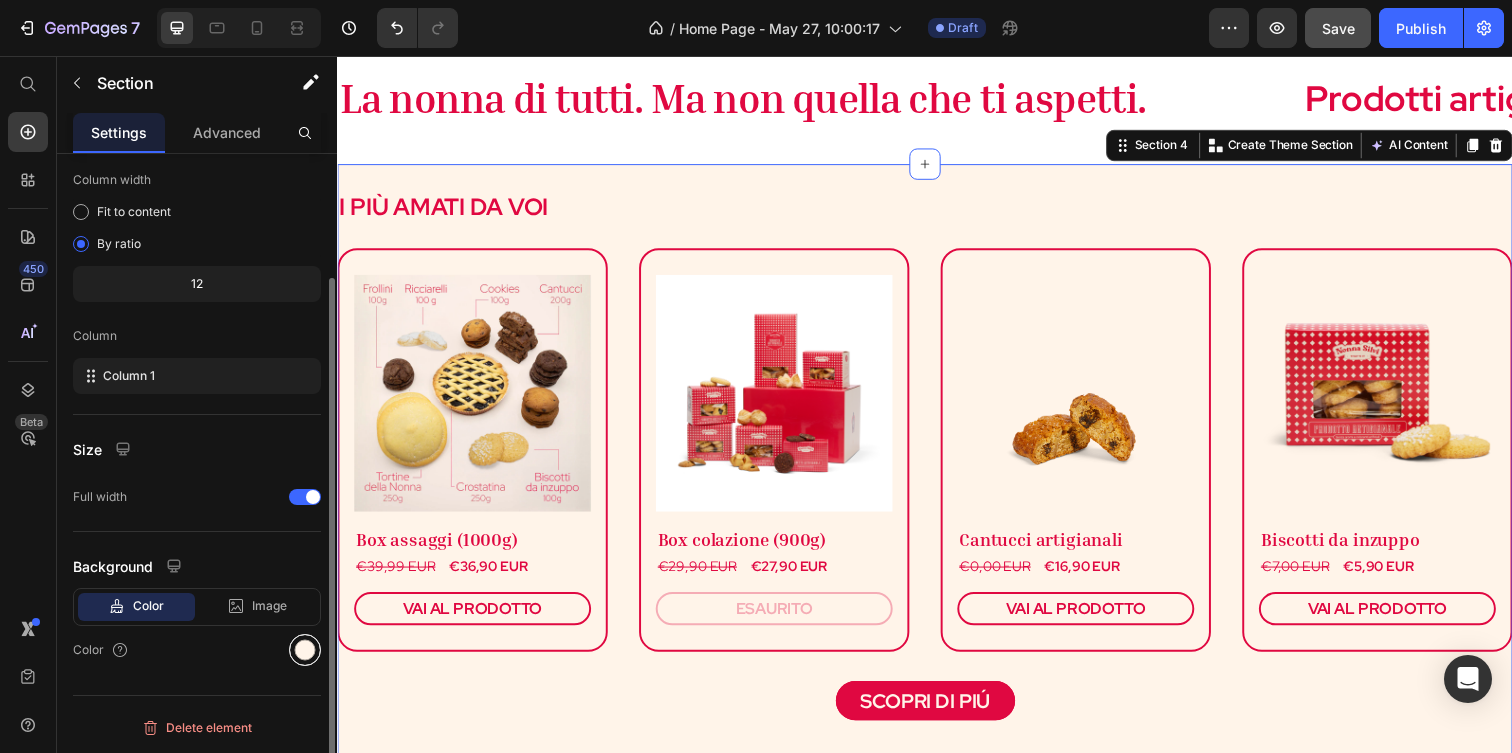 click at bounding box center [305, 650] 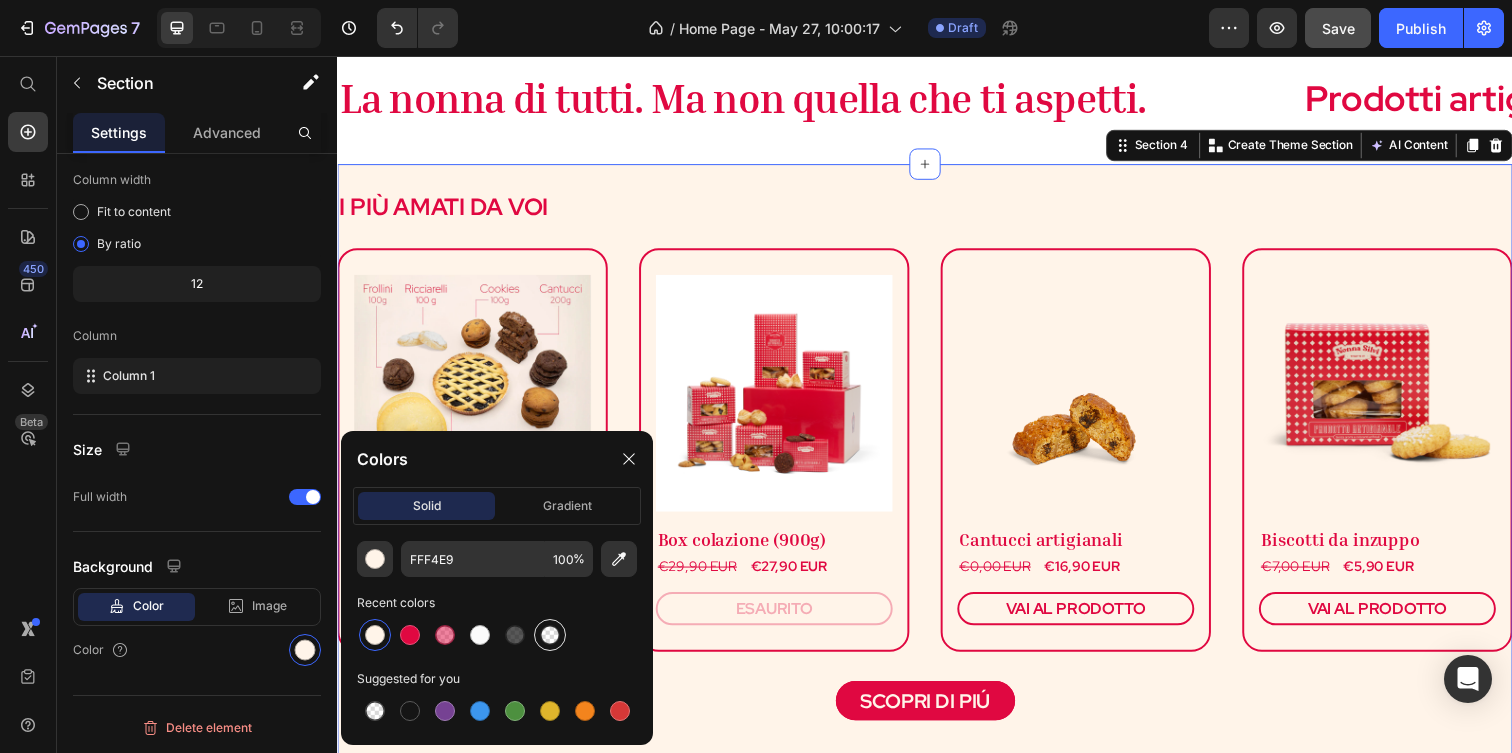 click at bounding box center (550, 635) 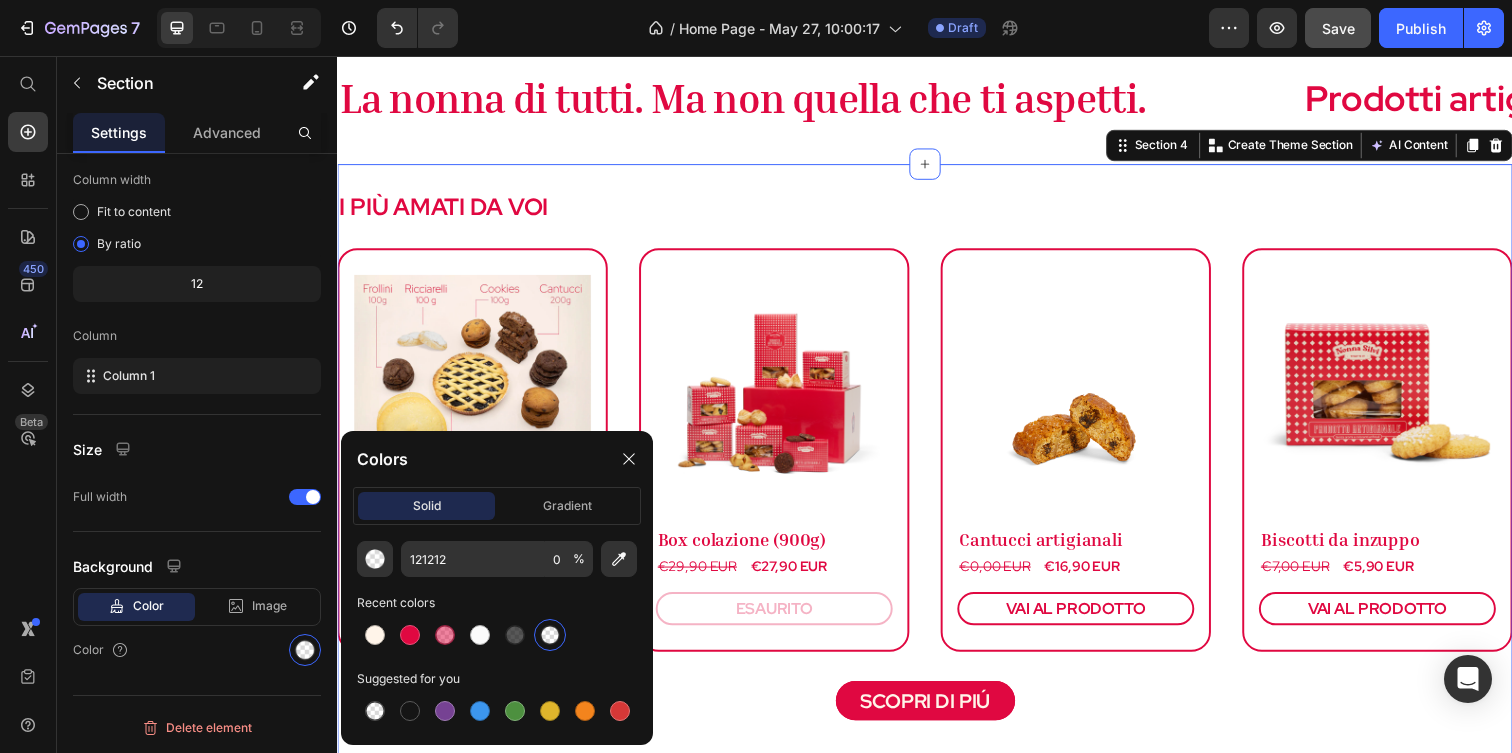 click on "Save" at bounding box center (1338, 28) 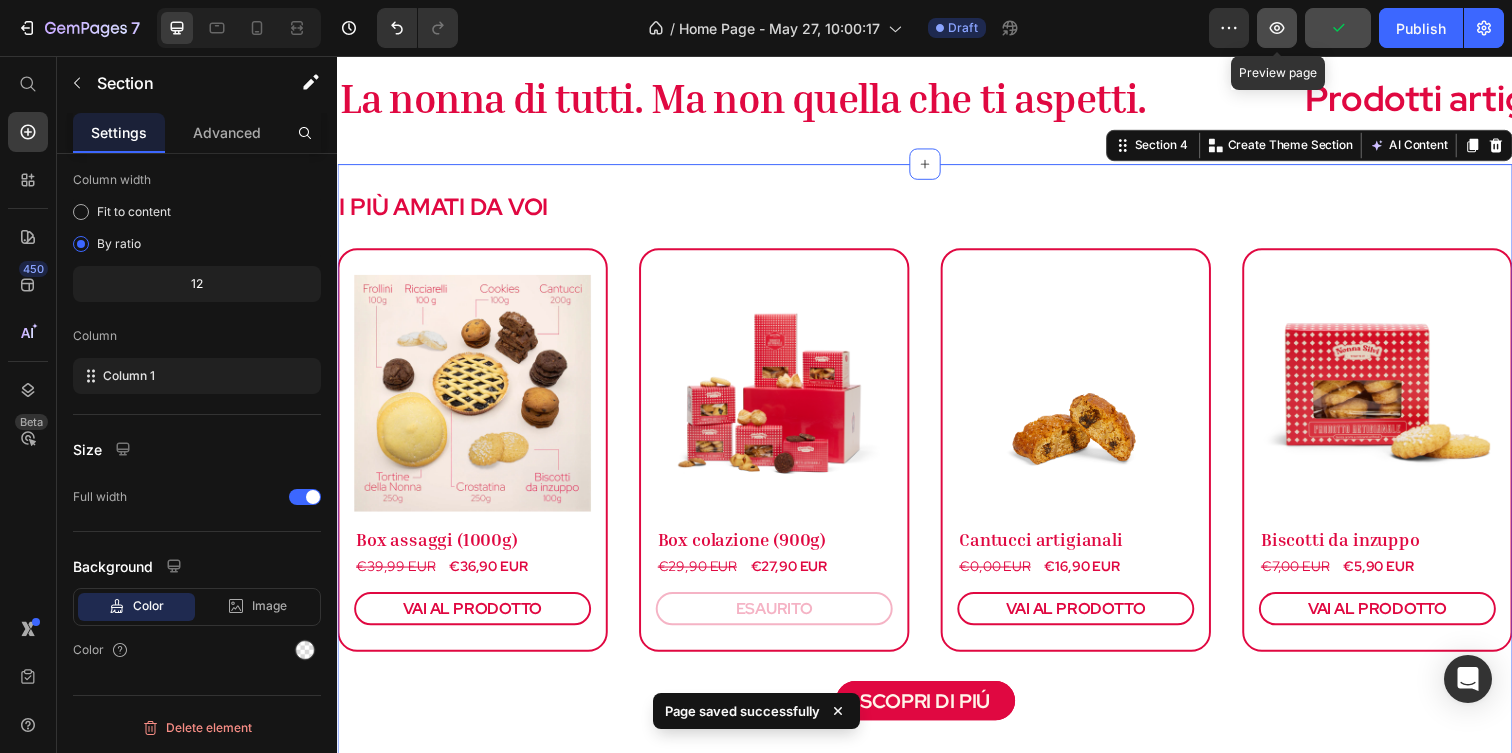 click 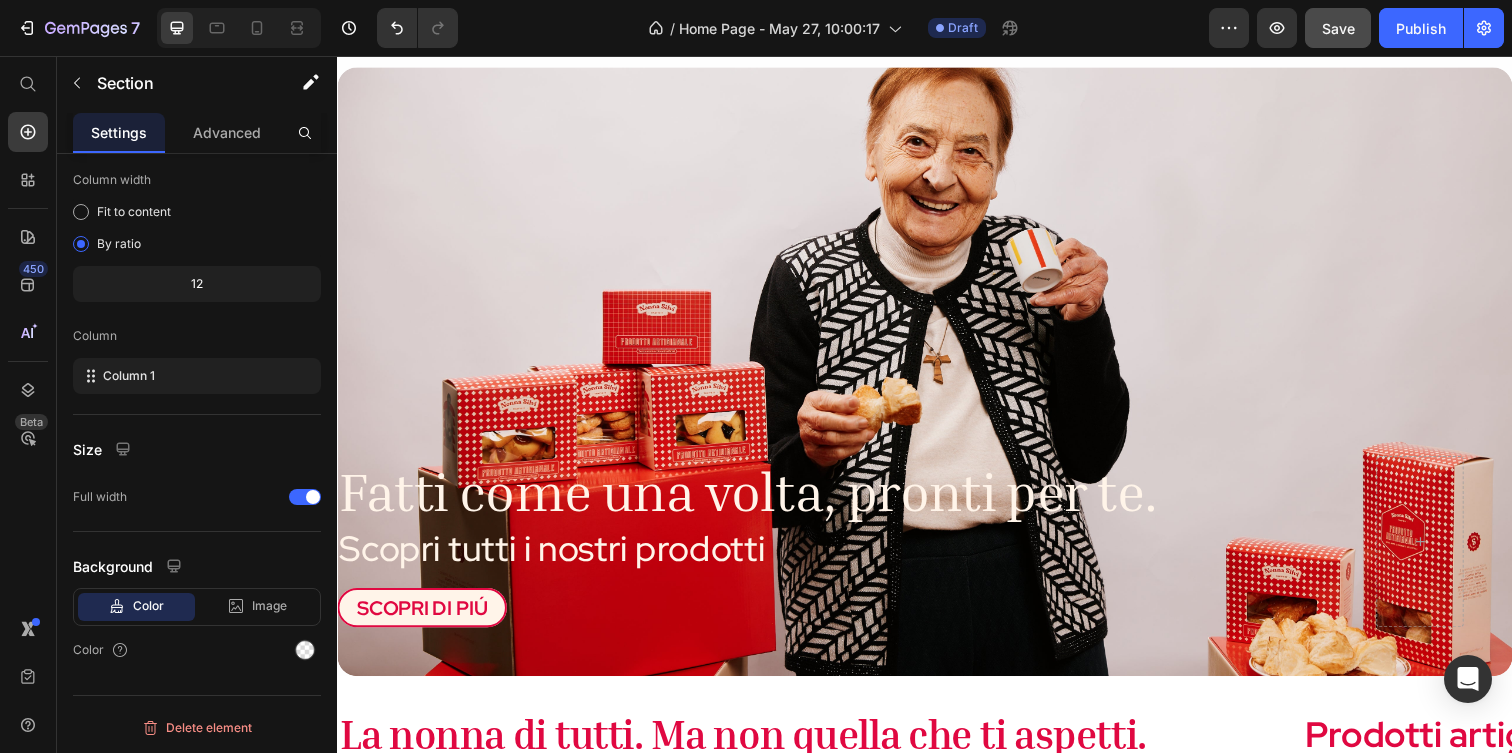 scroll, scrollTop: 0, scrollLeft: 0, axis: both 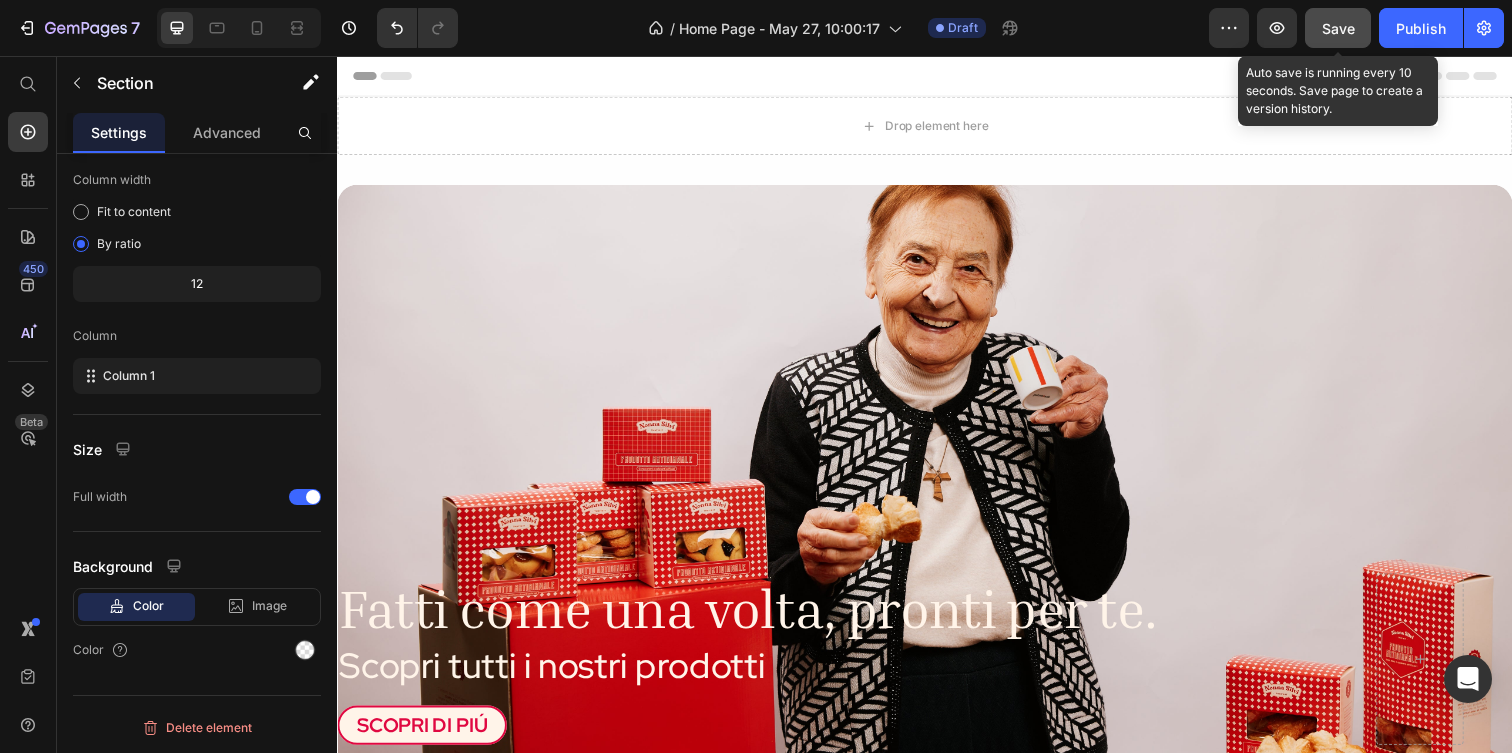 click on "Save" at bounding box center (1338, 28) 